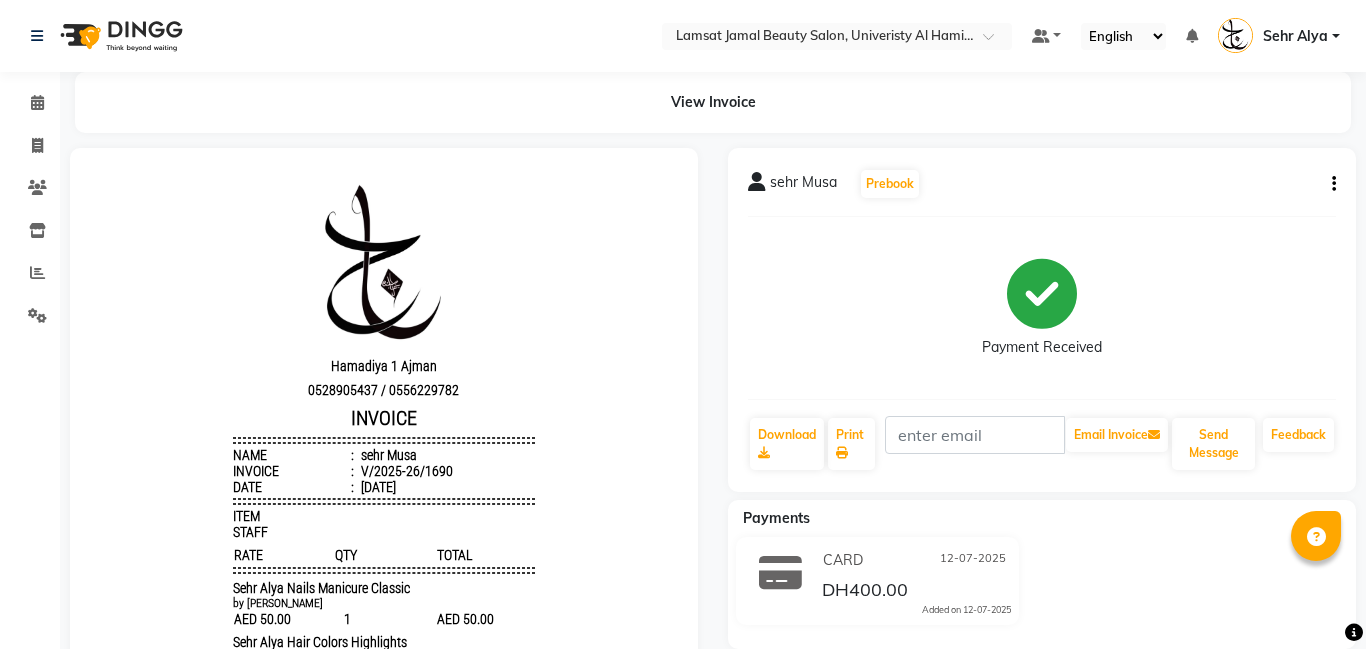 scroll, scrollTop: 0, scrollLeft: 0, axis: both 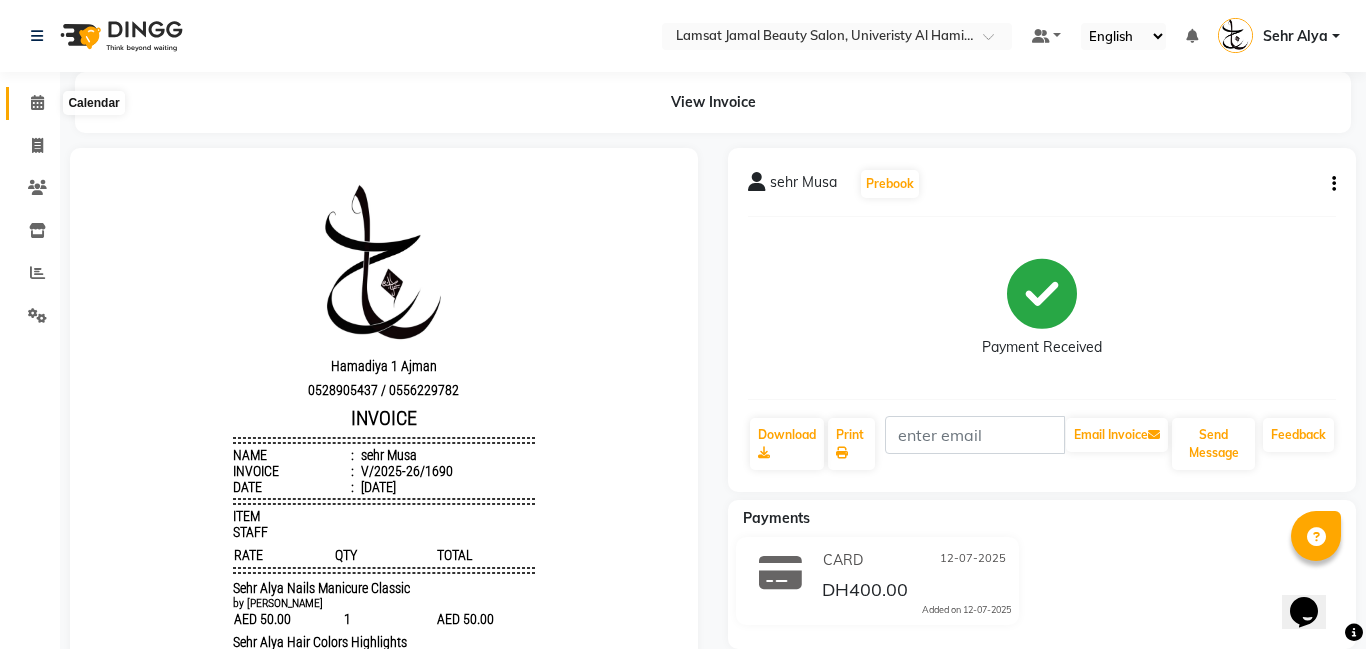 click 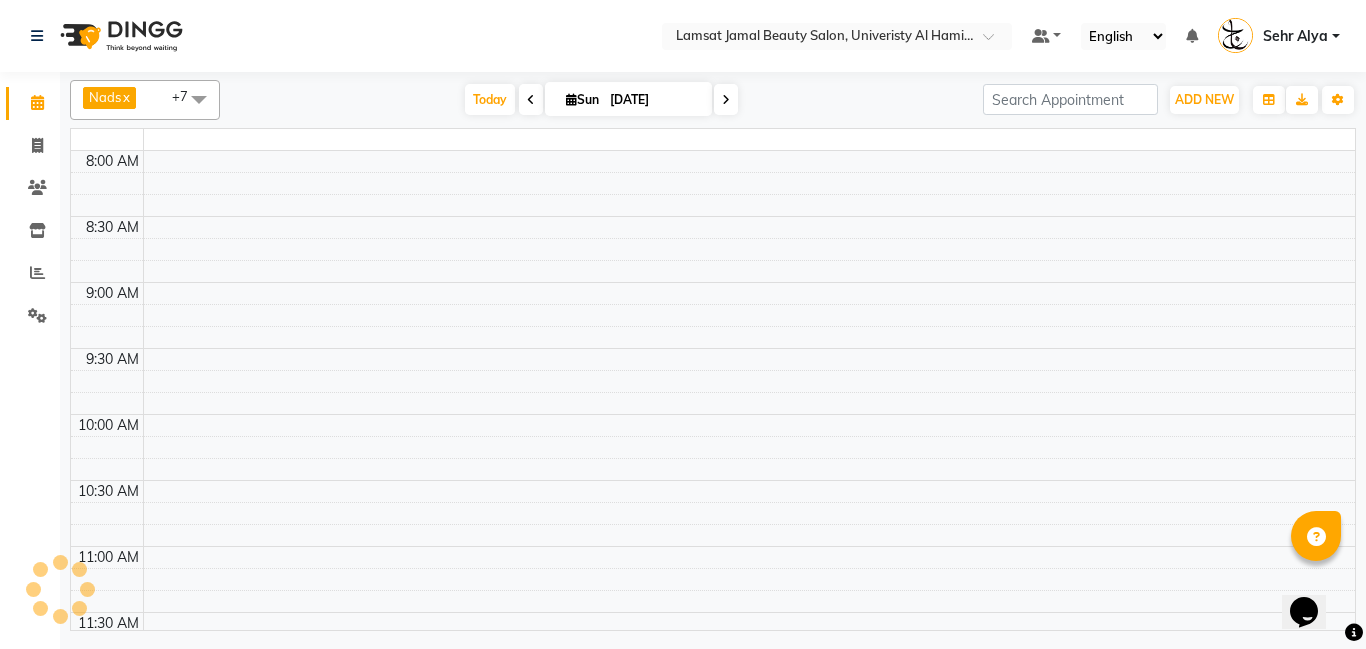 click 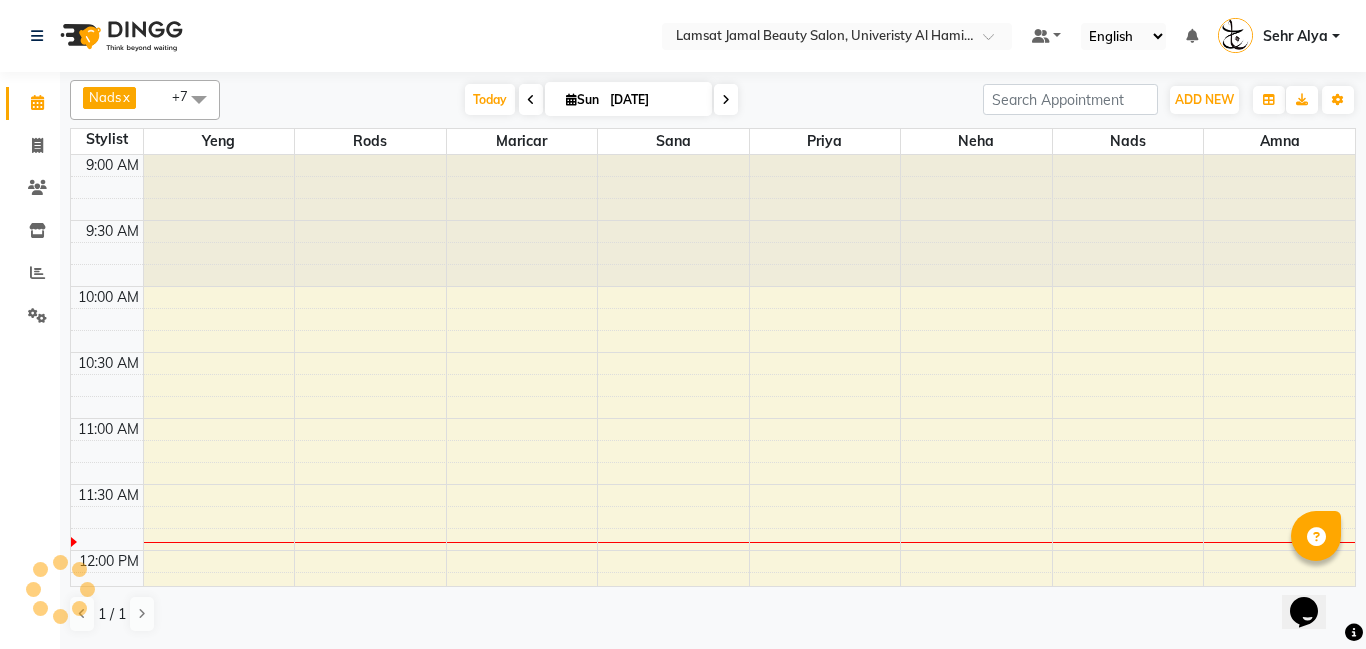 scroll, scrollTop: 0, scrollLeft: 0, axis: both 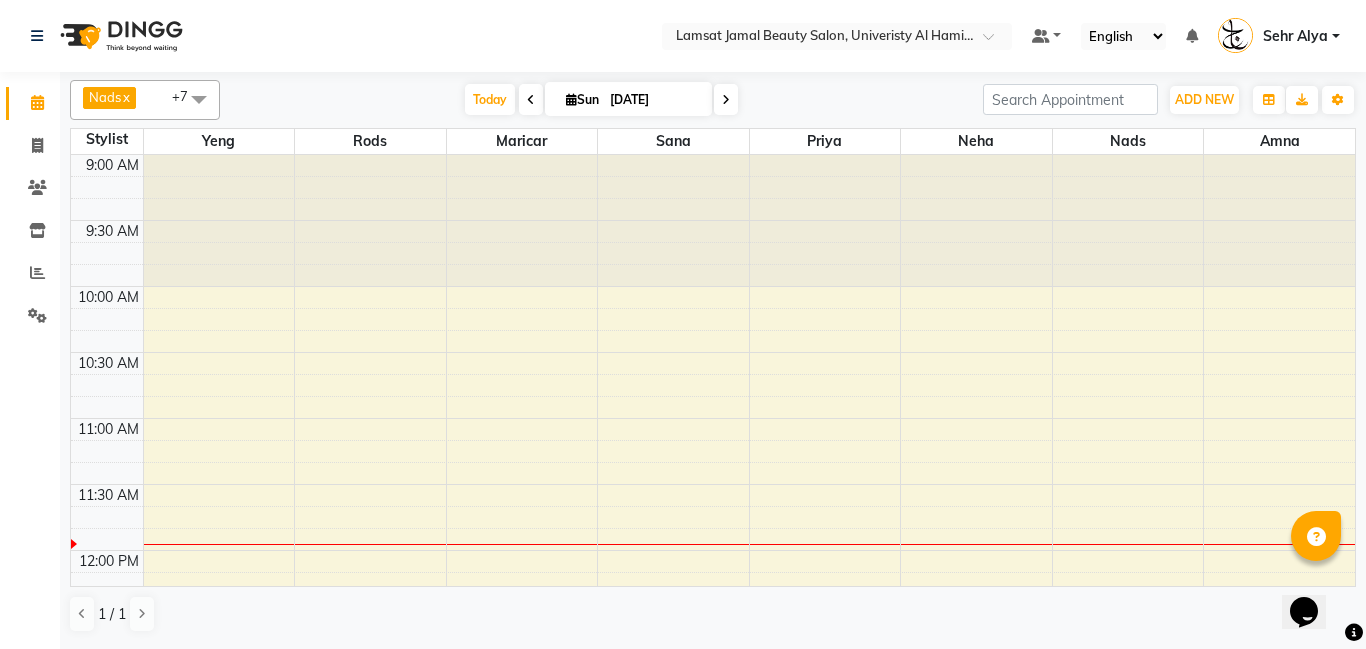 click on "9:00 AM 9:30 AM 10:00 AM 10:30 AM 11:00 AM 11:30 AM 12:00 PM 12:30 PM 1:00 PM 1:30 PM 2:00 PM 2:30 PM 3:00 PM 3:30 PM 4:00 PM 4:30 PM 5:00 PM 5:30 PM 6:00 PM 6:30 PM 7:00 PM 7:30 PM 8:00 PM 8:30 PM 9:00 PM 9:30 PM 10:00 PM 10:30 PM 11:00 PM 11:30 PM" at bounding box center (713, 1144) 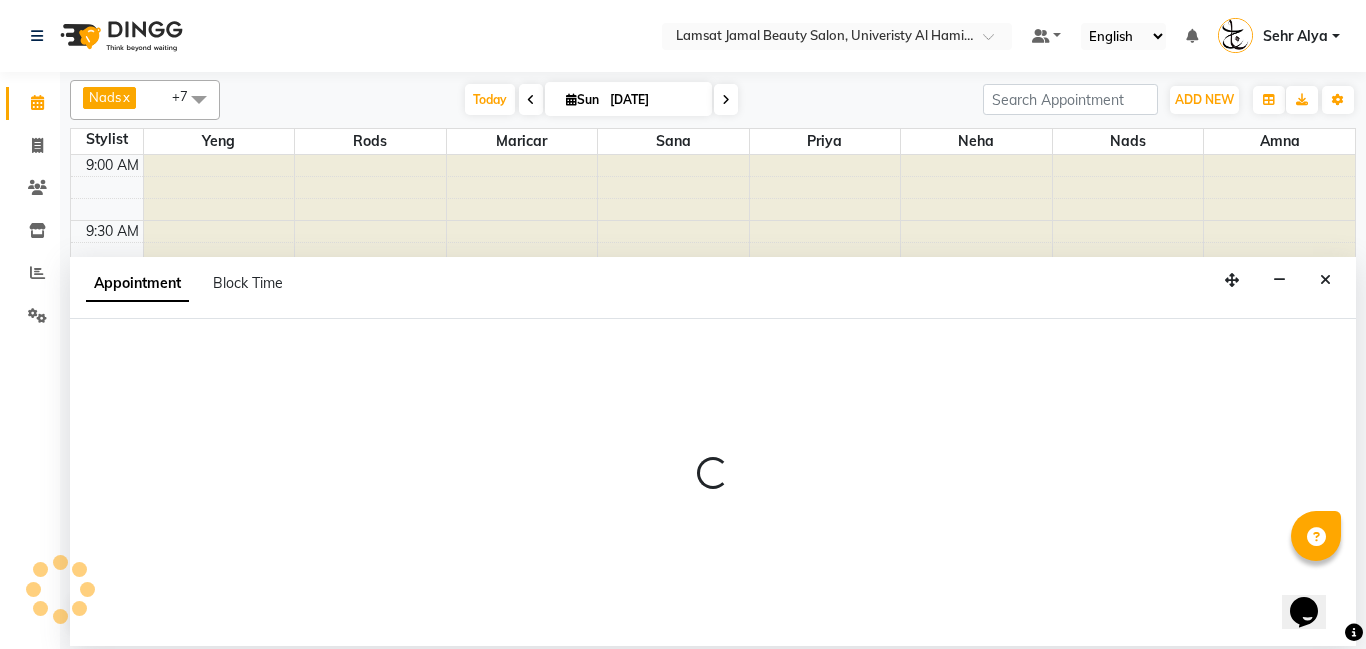 select on "79913" 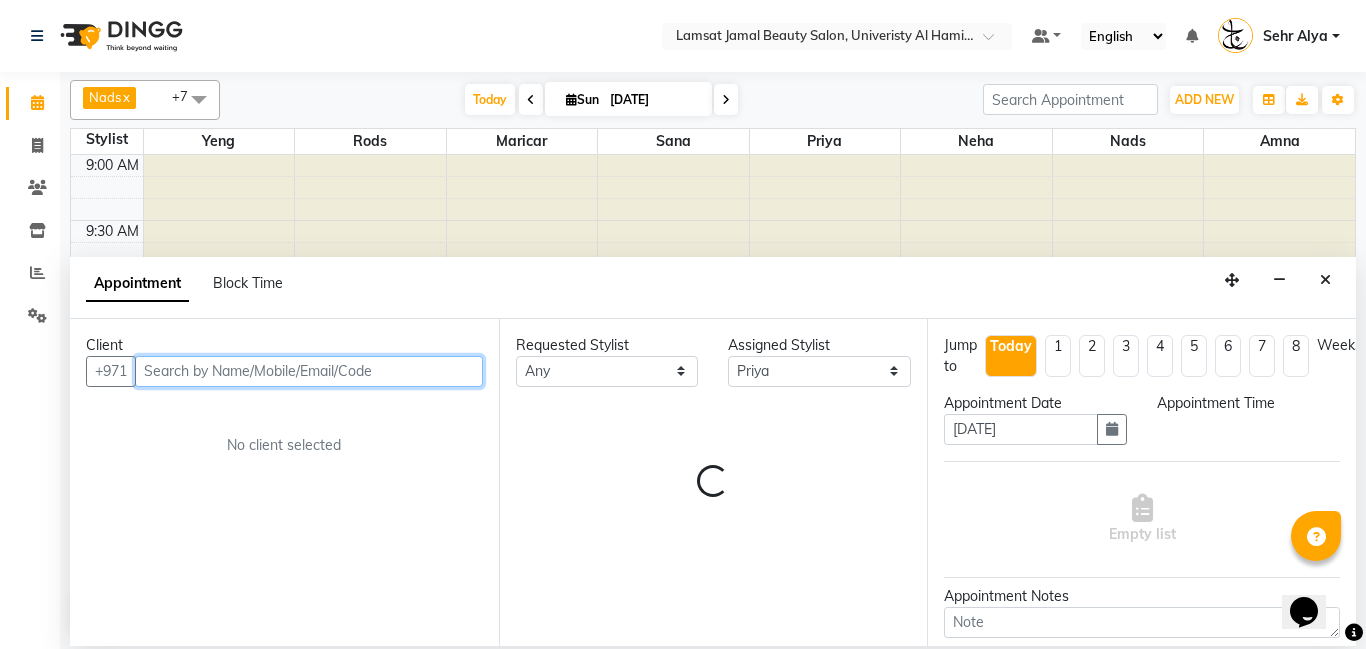 select on "690" 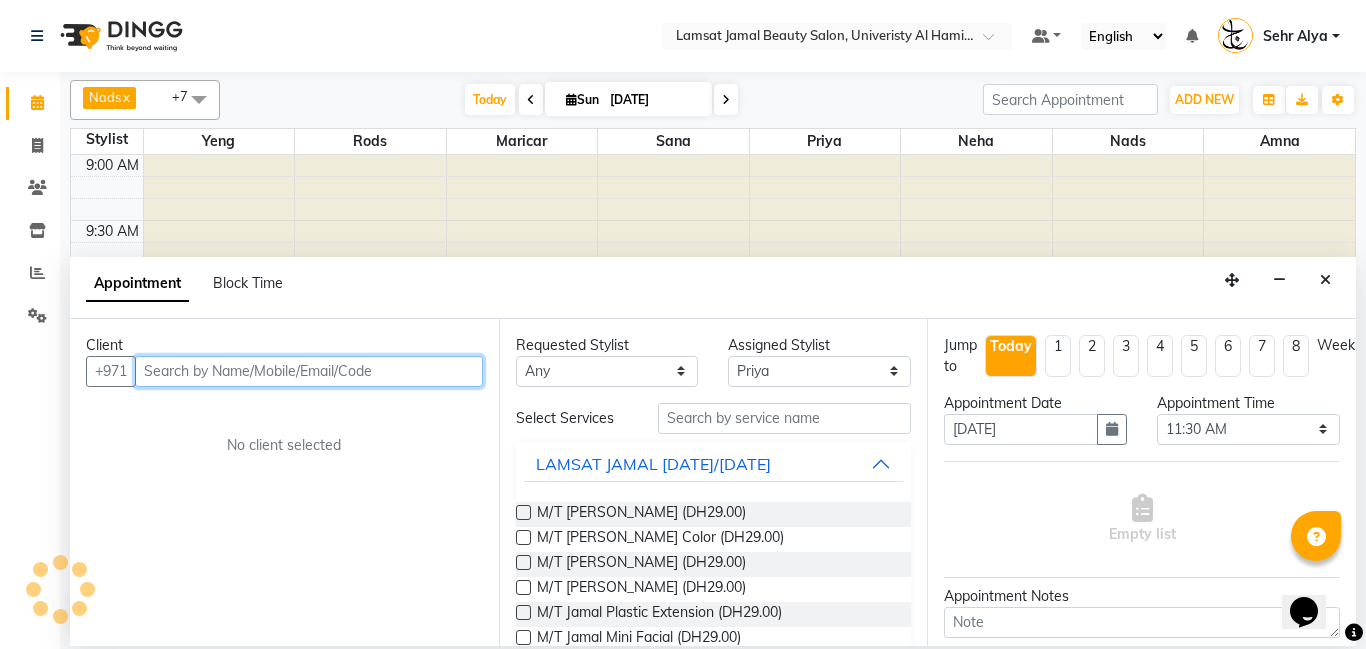 click at bounding box center [309, 371] 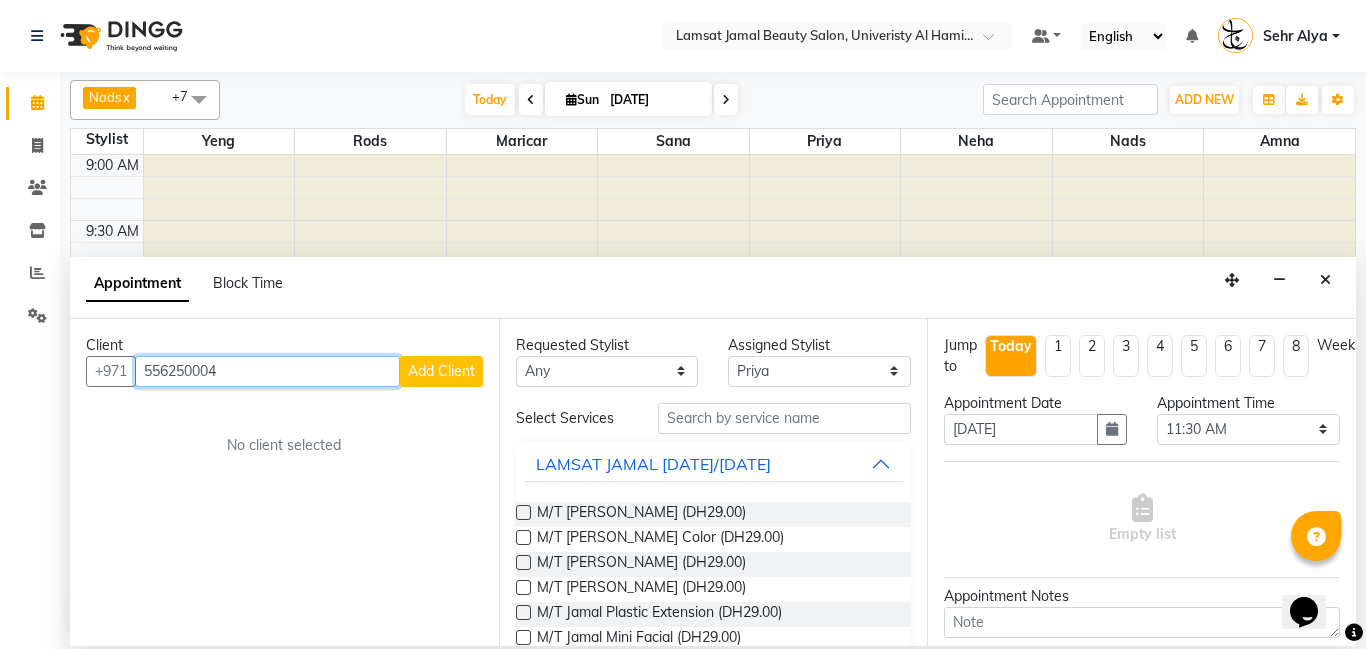 click on "556250004" at bounding box center (267, 371) 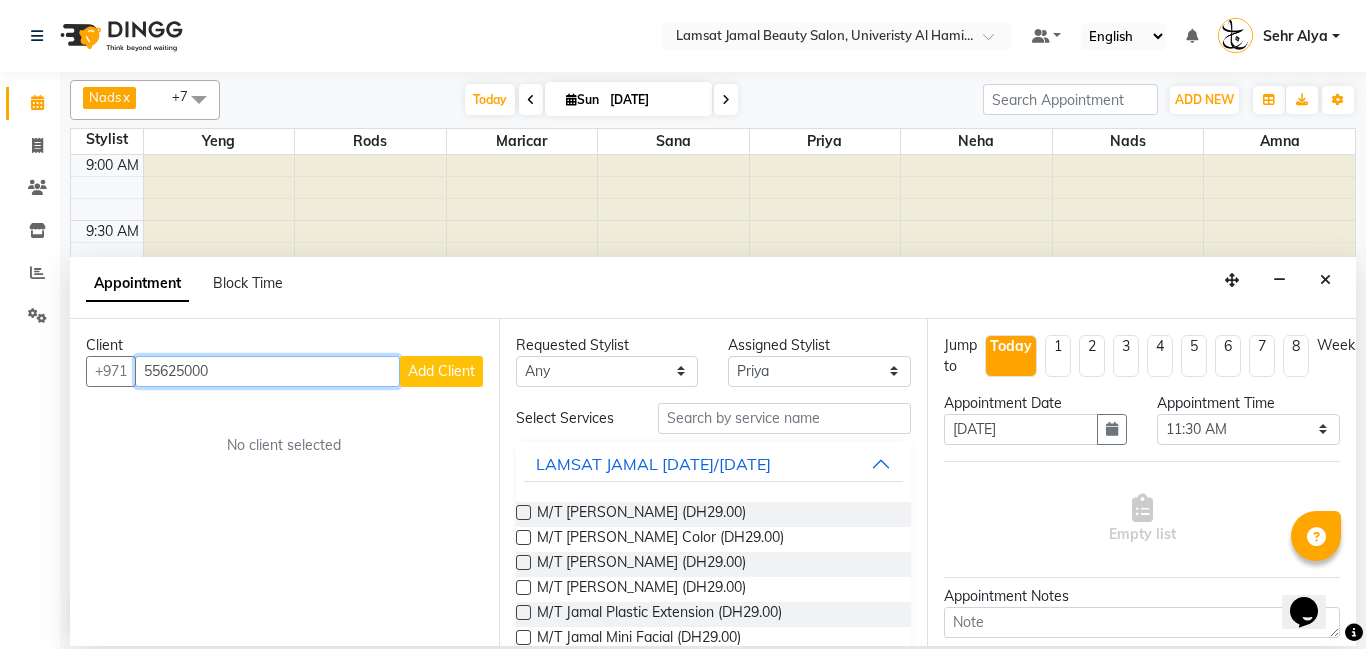 type on "5562500" 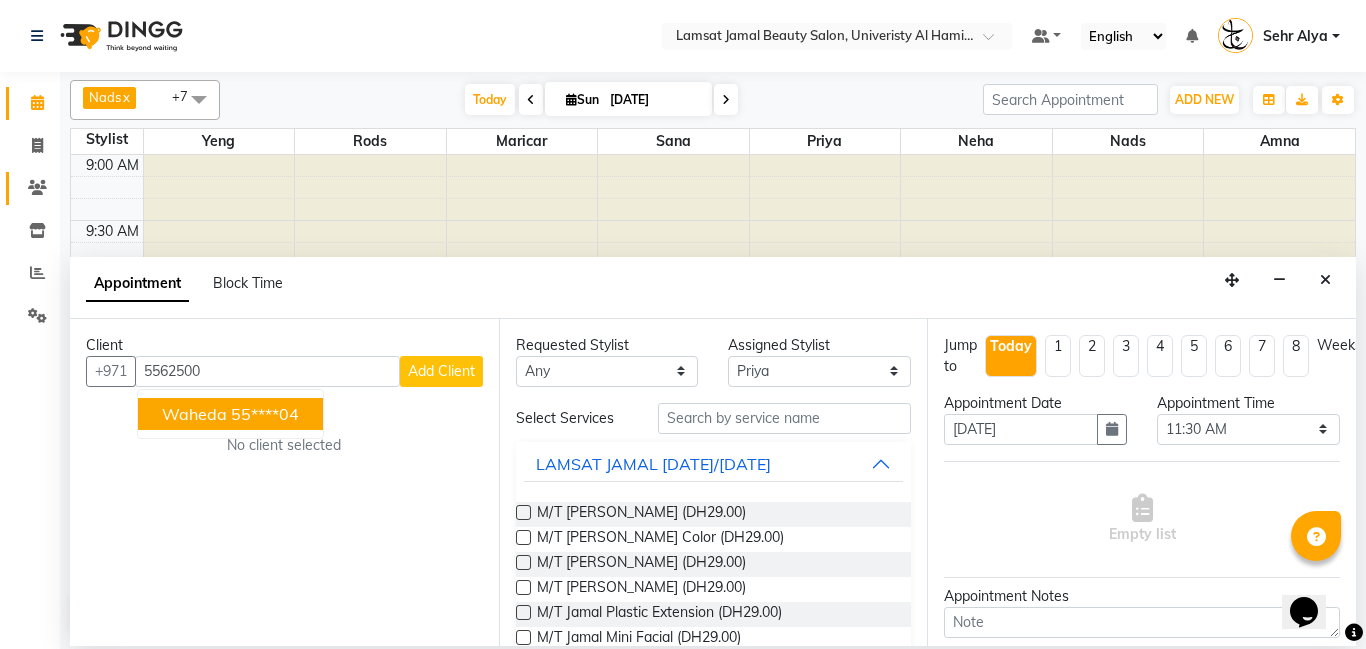 click 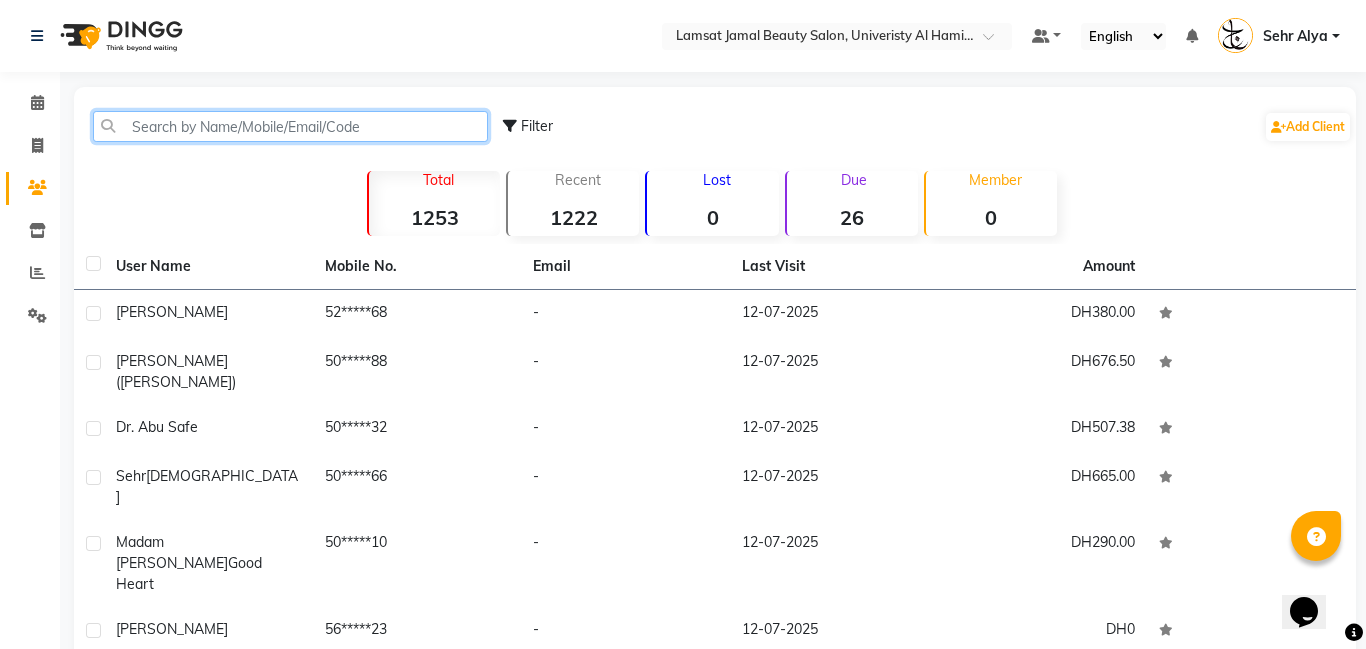 click 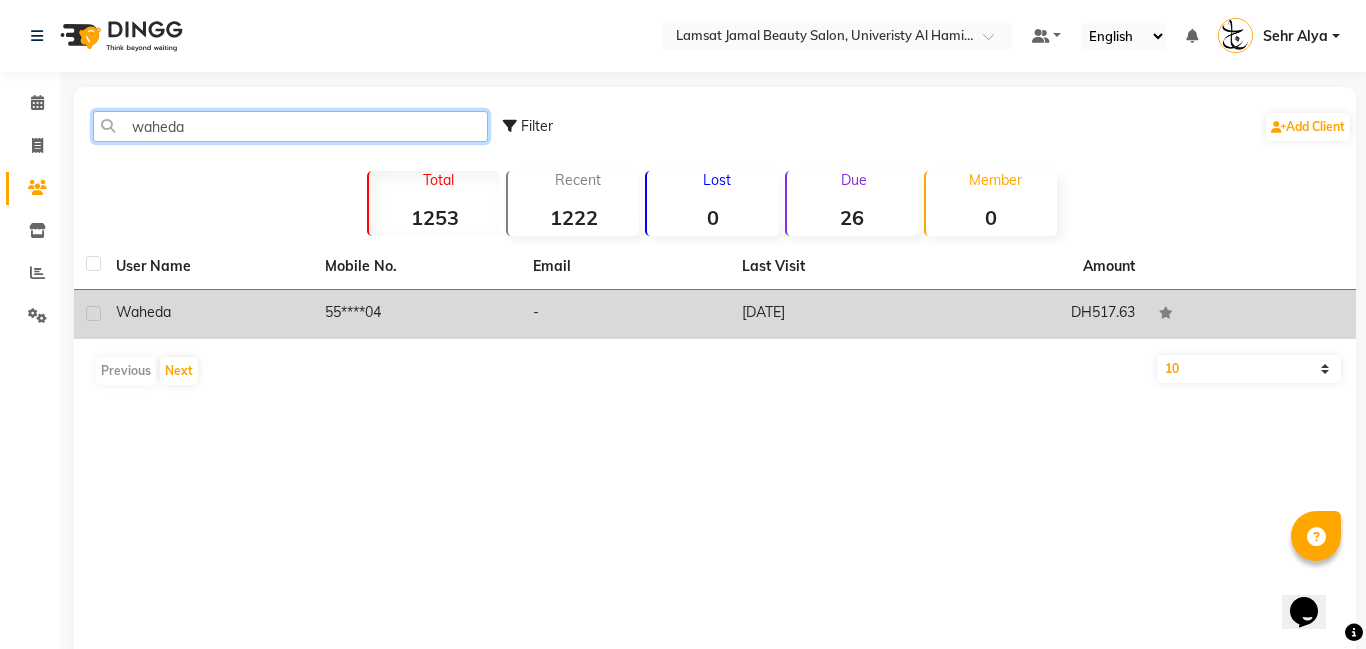 type on "waheda" 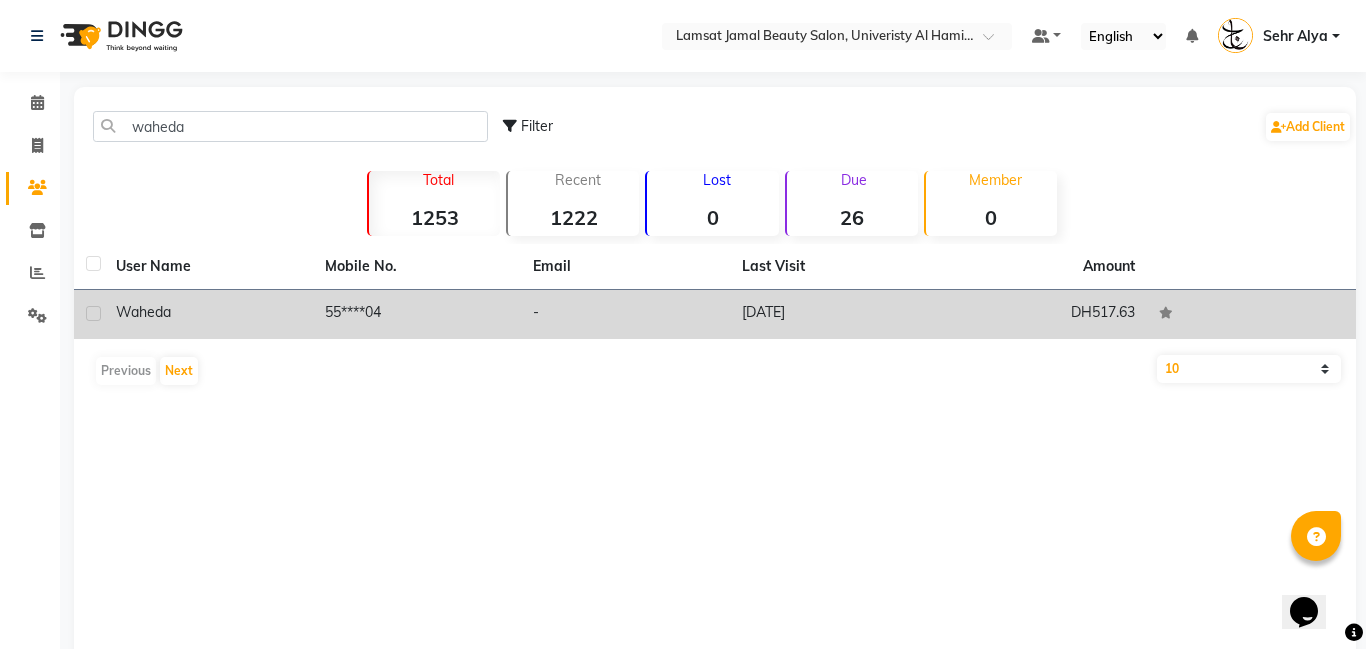 click on "55****04" 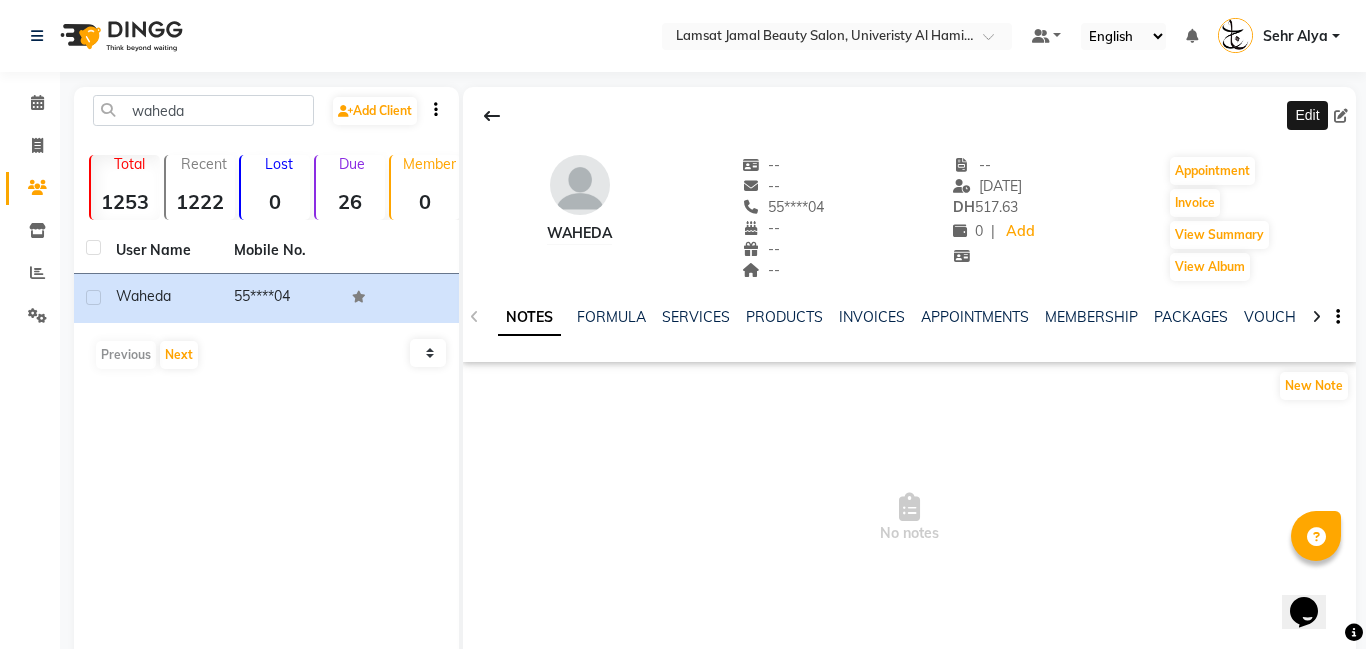 click 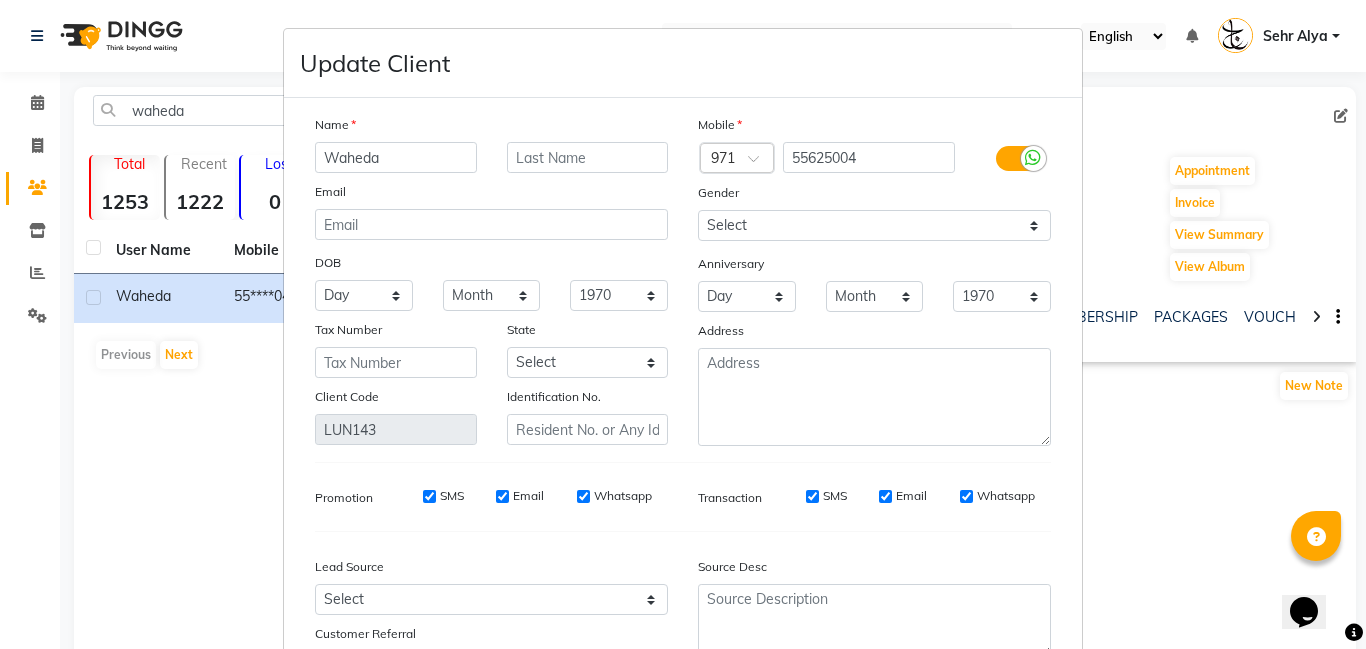 click on "Update Client Name Waheda Email DOB Day 01 02 03 04 05 06 07 08 09 10 11 12 13 14 15 16 17 18 19 20 21 22 23 24 25 26 27 28 29 30 31 Month January February March April May June July August September October November December 1940 1941 1942 1943 1944 1945 1946 1947 1948 1949 1950 1951 1952 1953 1954 1955 1956 1957 1958 1959 1960 1961 1962 1963 1964 1965 1966 1967 1968 1969 1970 1971 1972 1973 1974 1975 1976 1977 1978 1979 1980 1981 1982 1983 1984 1985 1986 1987 1988 1989 1990 1991 1992 1993 1994 1995 1996 1997 1998 1999 2000 2001 2002 2003 2004 2005 2006 2007 2008 2009 2010 2011 2012 2013 2014 2015 2016 2017 2018 2019 2020 2021 2022 2023 2024 Tax Number State Select Abu Zabi Ajman Dubai Ras al-Khaymah Sharjah Sharjha Umm al Qaywayn al-Fujayrah ash-Shariqah Client Code LUN143 Identification No. Mobile Country Code × 971 55625004 Gender Select Male Female Other Prefer Not To Say Anniversary Day 01 02 03 04 05 06 07 08 09 10 11 12 13 14 15 16 17 18 19 20 21 22 23 24 25 26 27 28 29 30 31 Month January February" at bounding box center (683, 324) 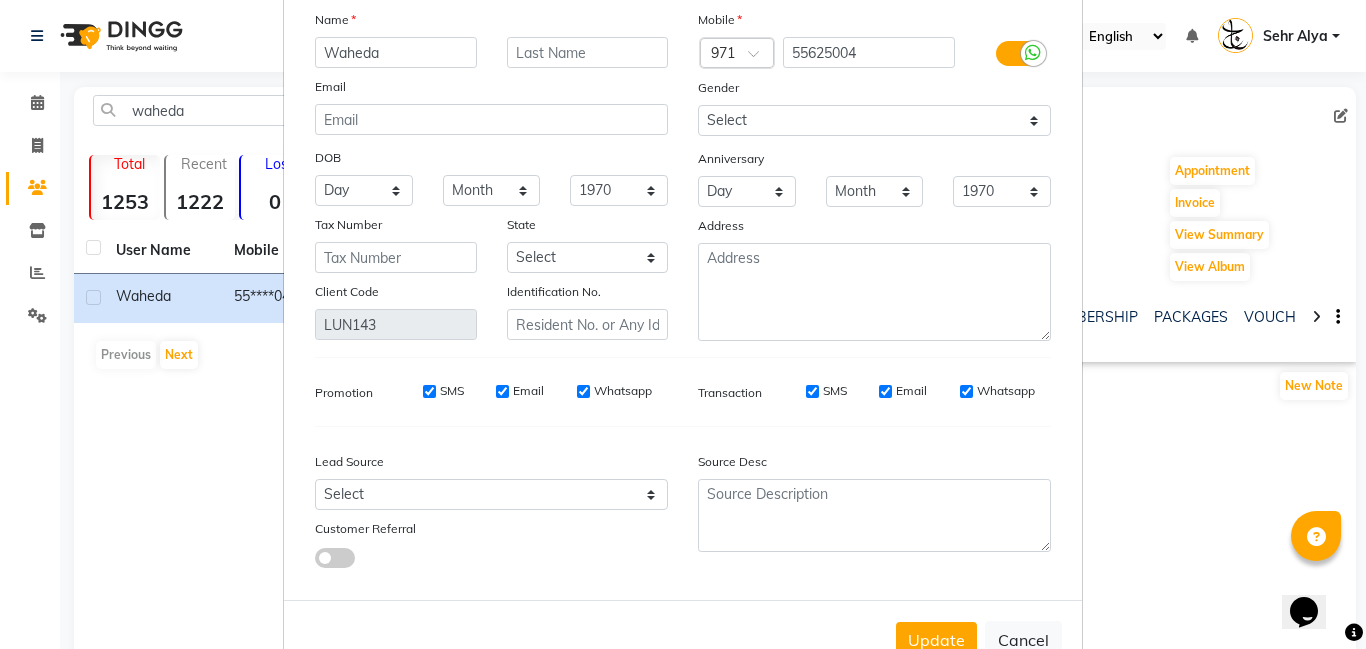 scroll, scrollTop: 164, scrollLeft: 0, axis: vertical 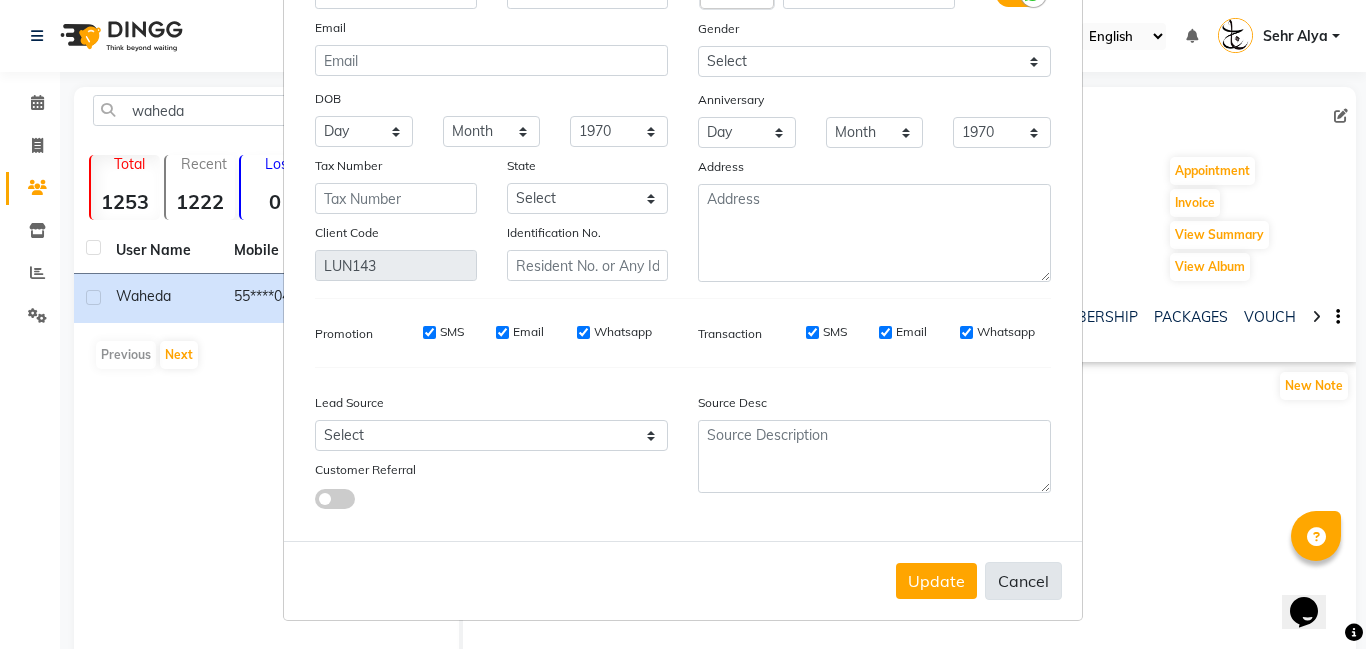 click on "Cancel" at bounding box center [1023, 581] 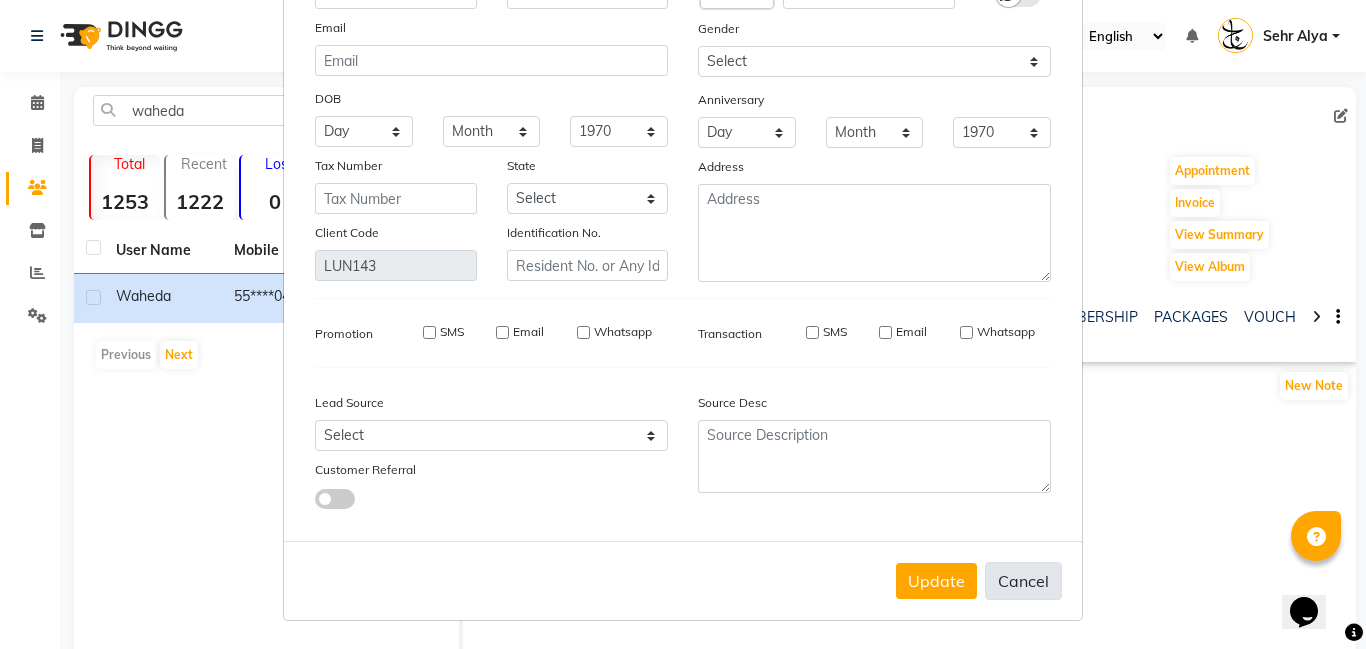 type 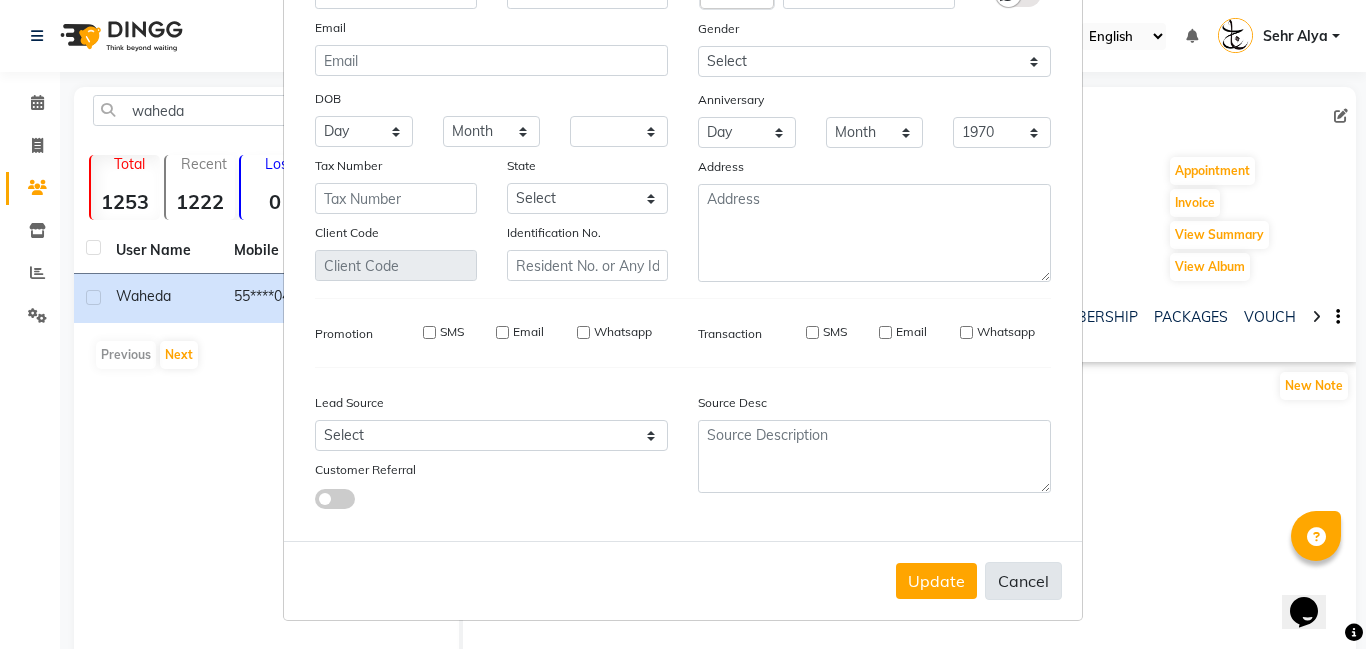 select 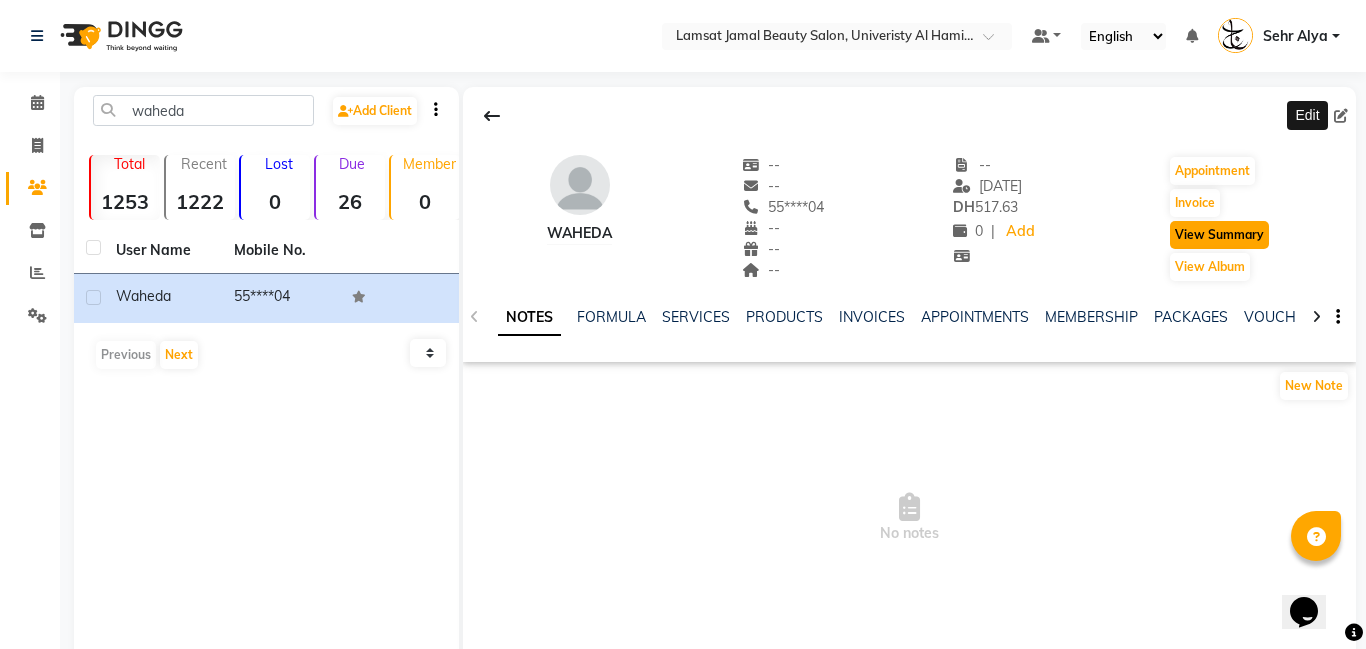 click on "View Summary" 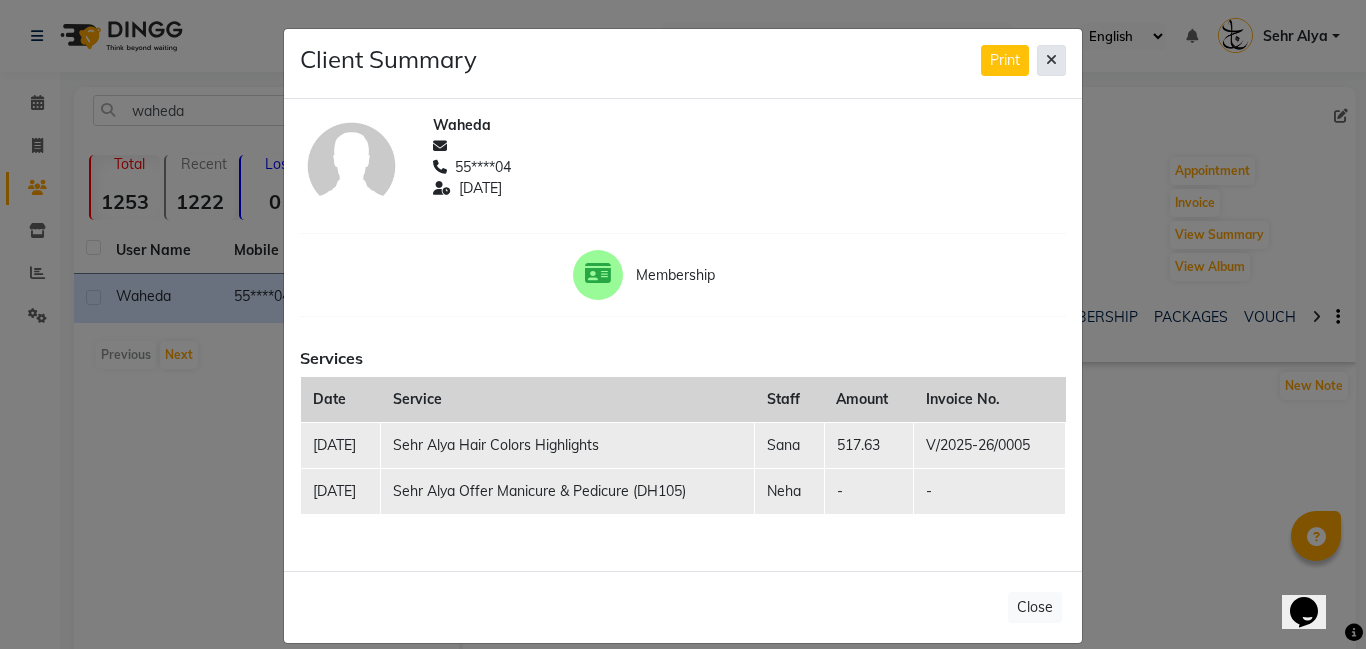 click 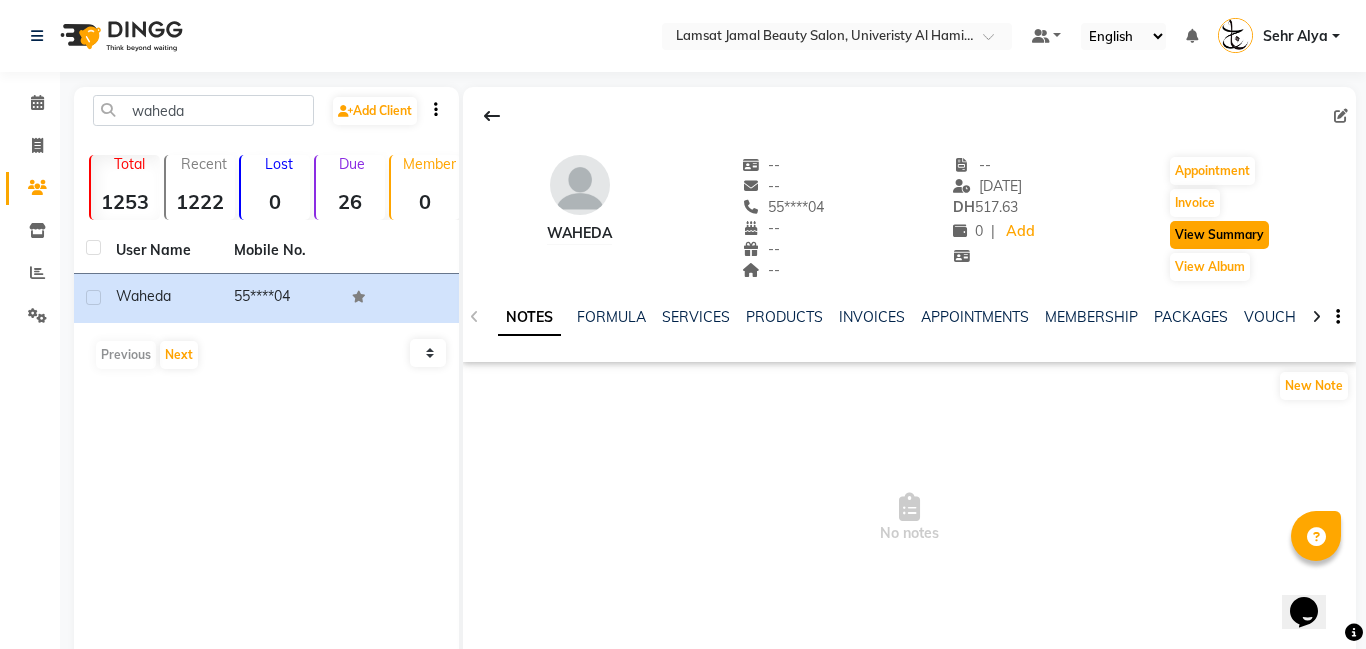 click on "View Summary" 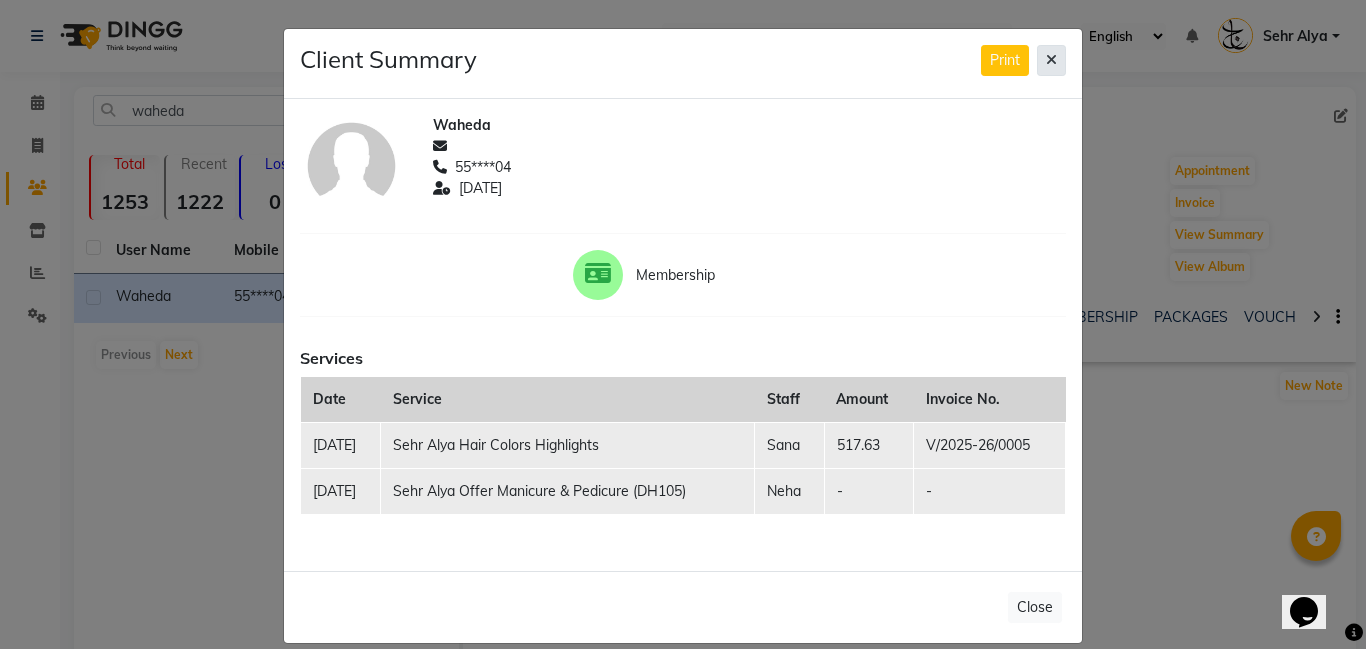 click 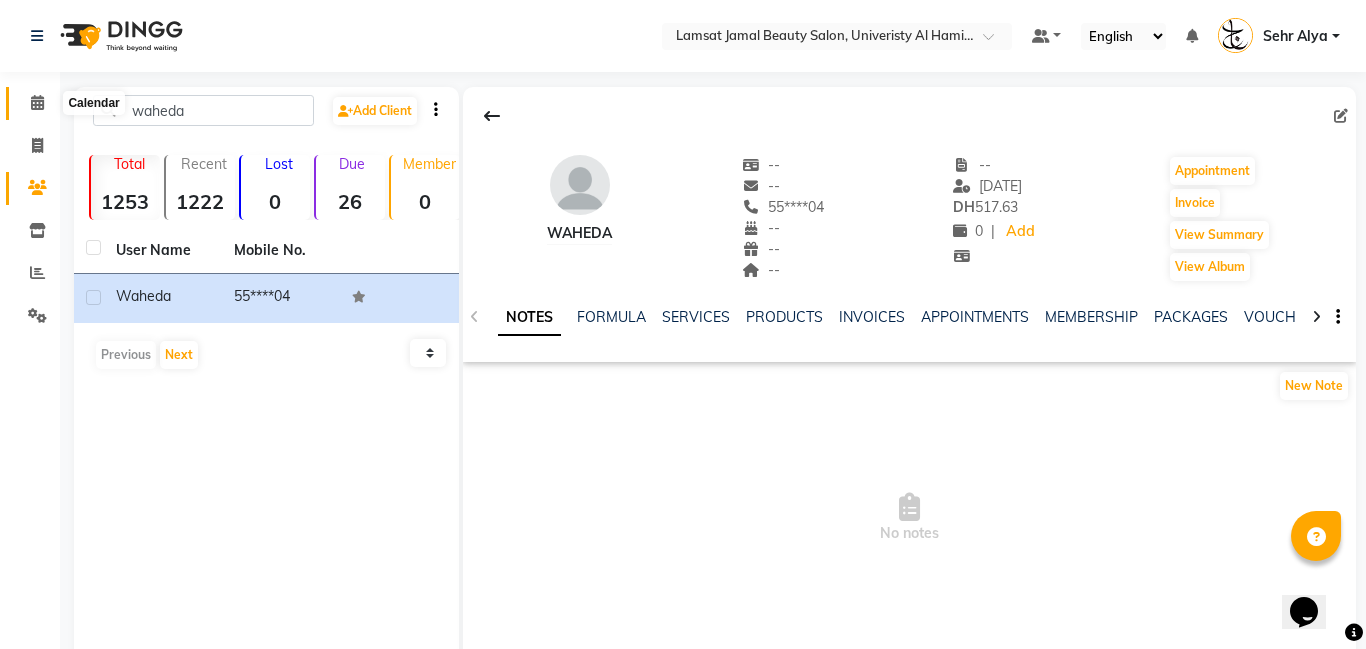 click 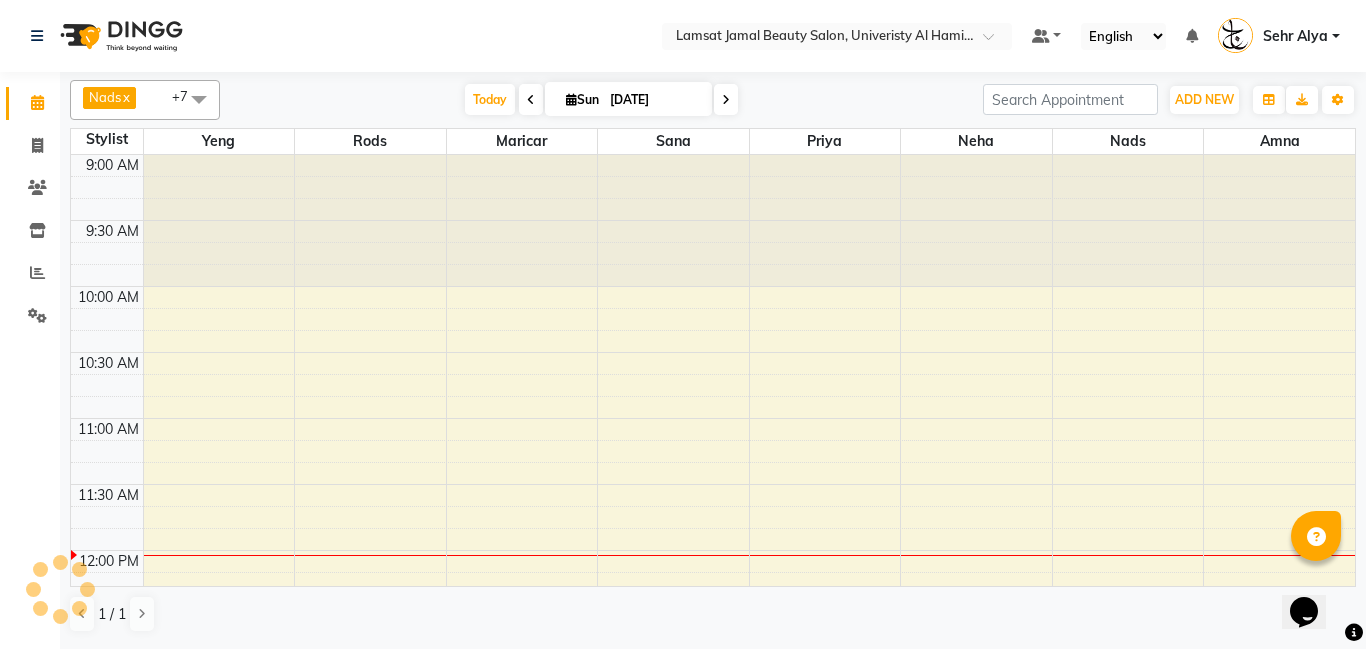 scroll, scrollTop: 0, scrollLeft: 0, axis: both 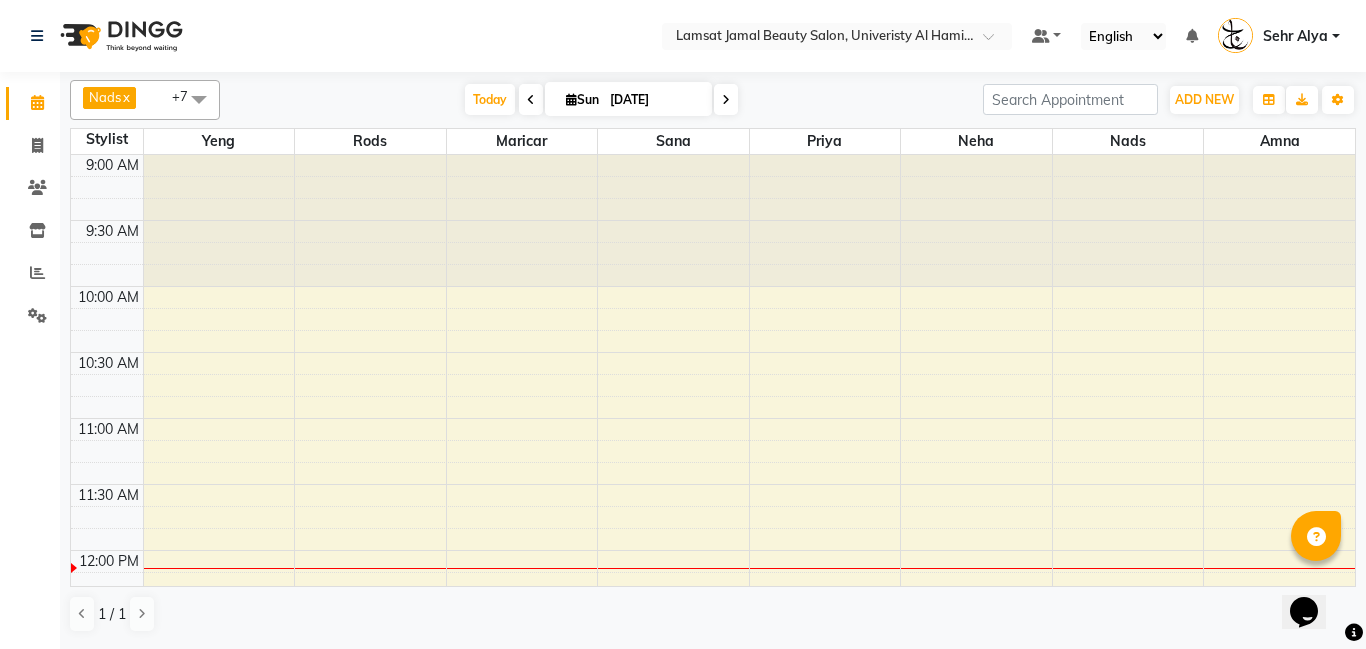 click on "9:00 AM 9:30 AM 10:00 AM 10:30 AM 11:00 AM 11:30 AM 12:00 PM 12:30 PM 1:00 PM 1:30 PM 2:00 PM 2:30 PM 3:00 PM 3:30 PM 4:00 PM 4:30 PM 5:00 PM 5:30 PM 6:00 PM 6:30 PM 7:00 PM 7:30 PM 8:00 PM 8:30 PM 9:00 PM 9:30 PM 10:00 PM 10:30 PM 11:00 PM 11:30 PM" at bounding box center (713, 1144) 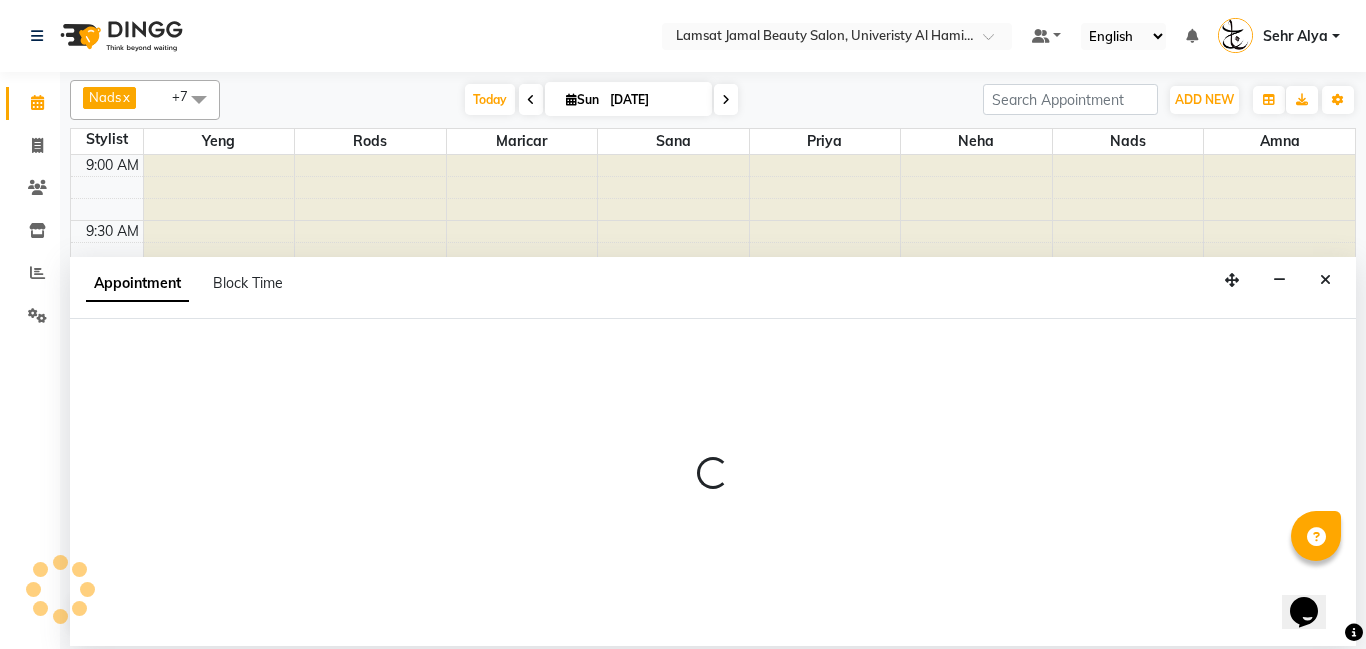 select on "79913" 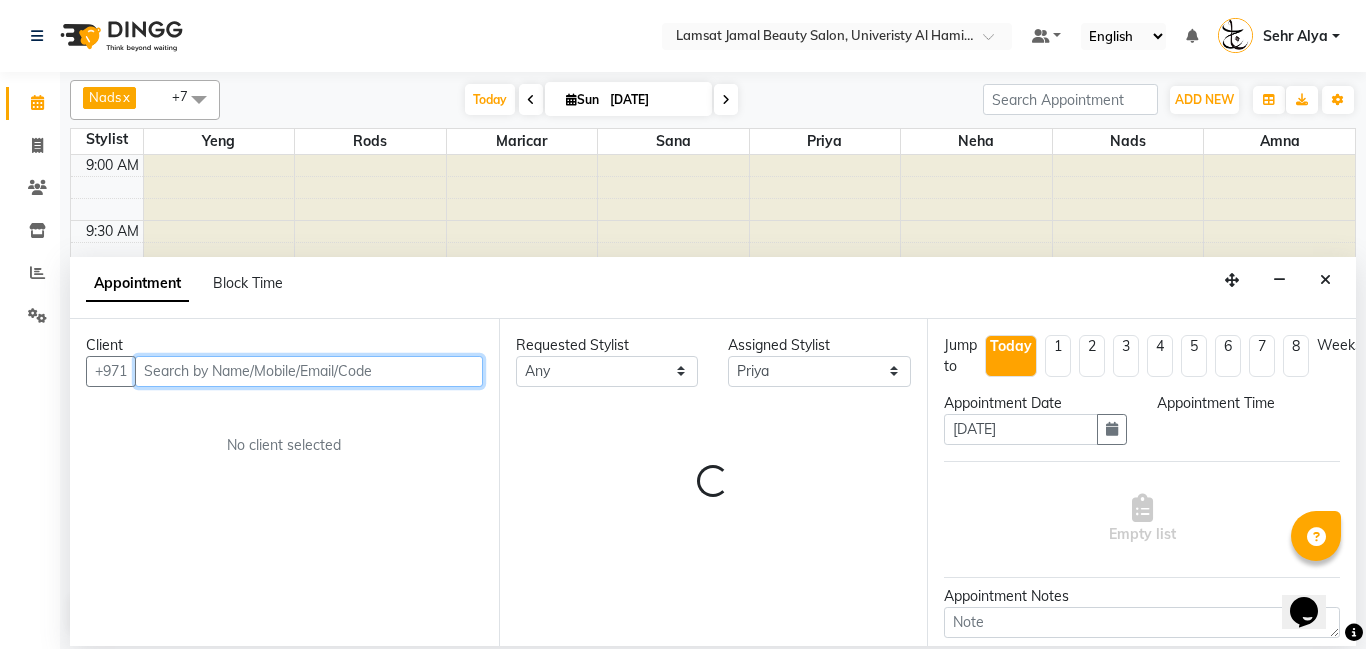 select on "690" 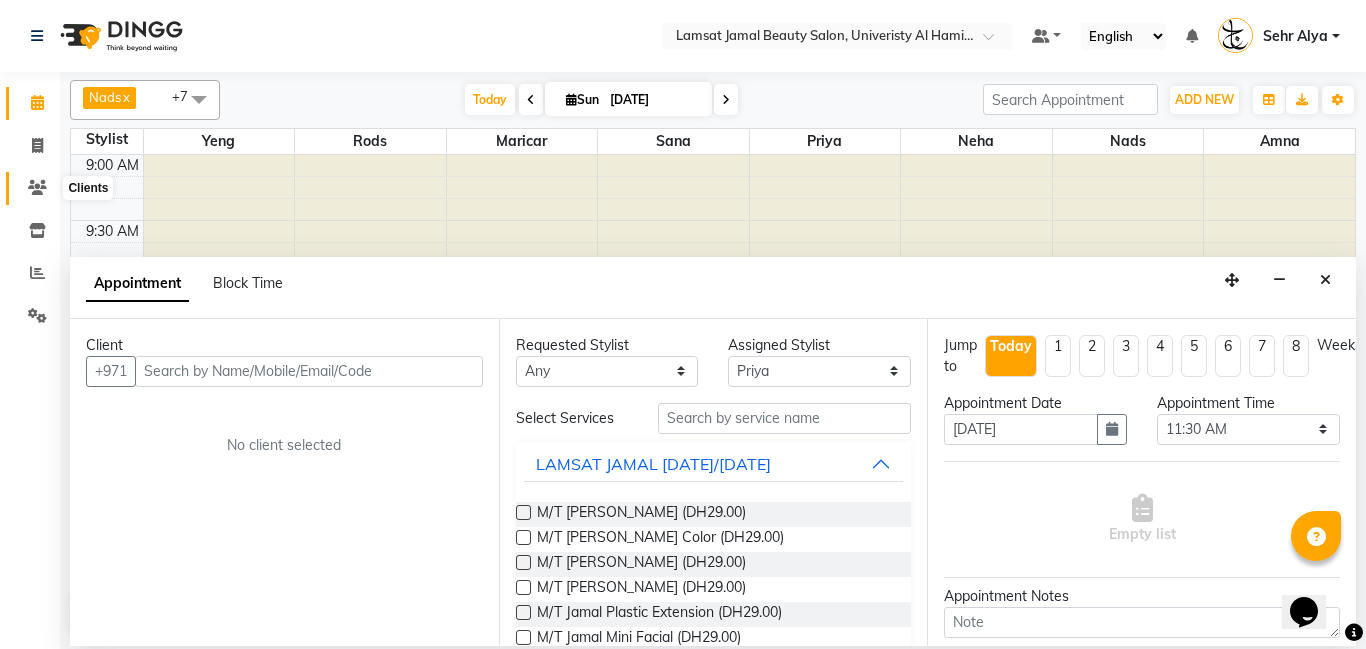click 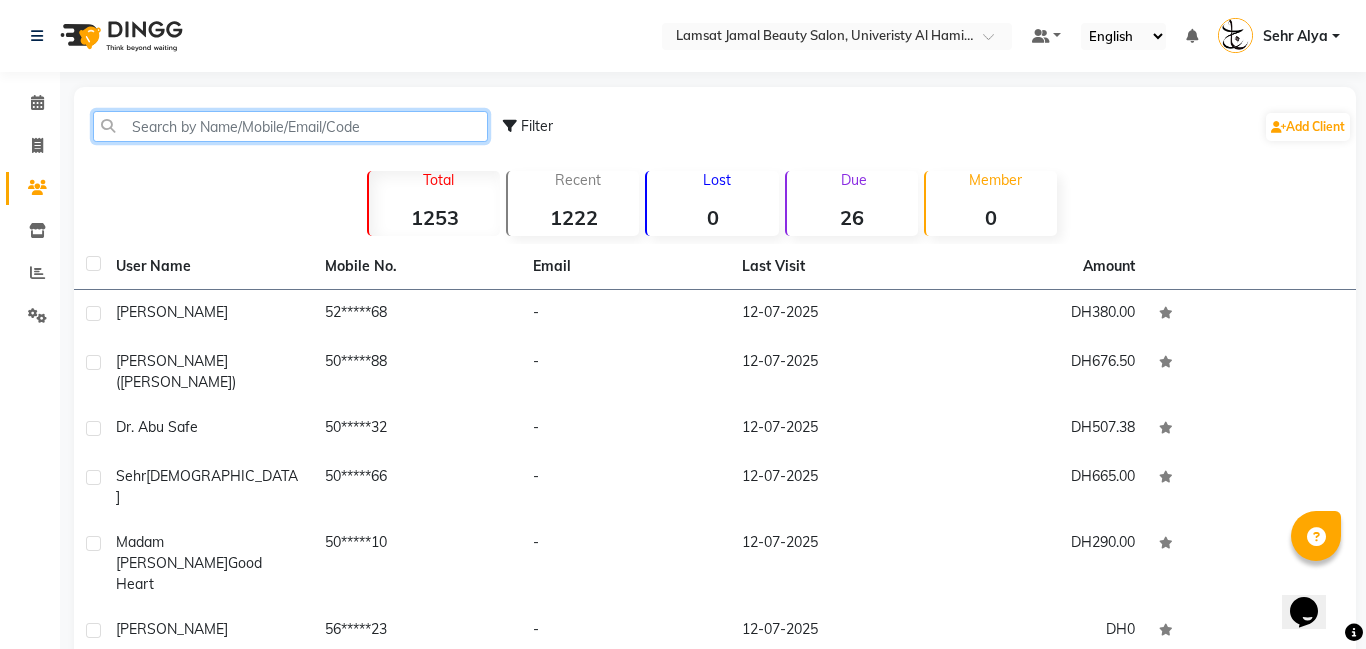 click 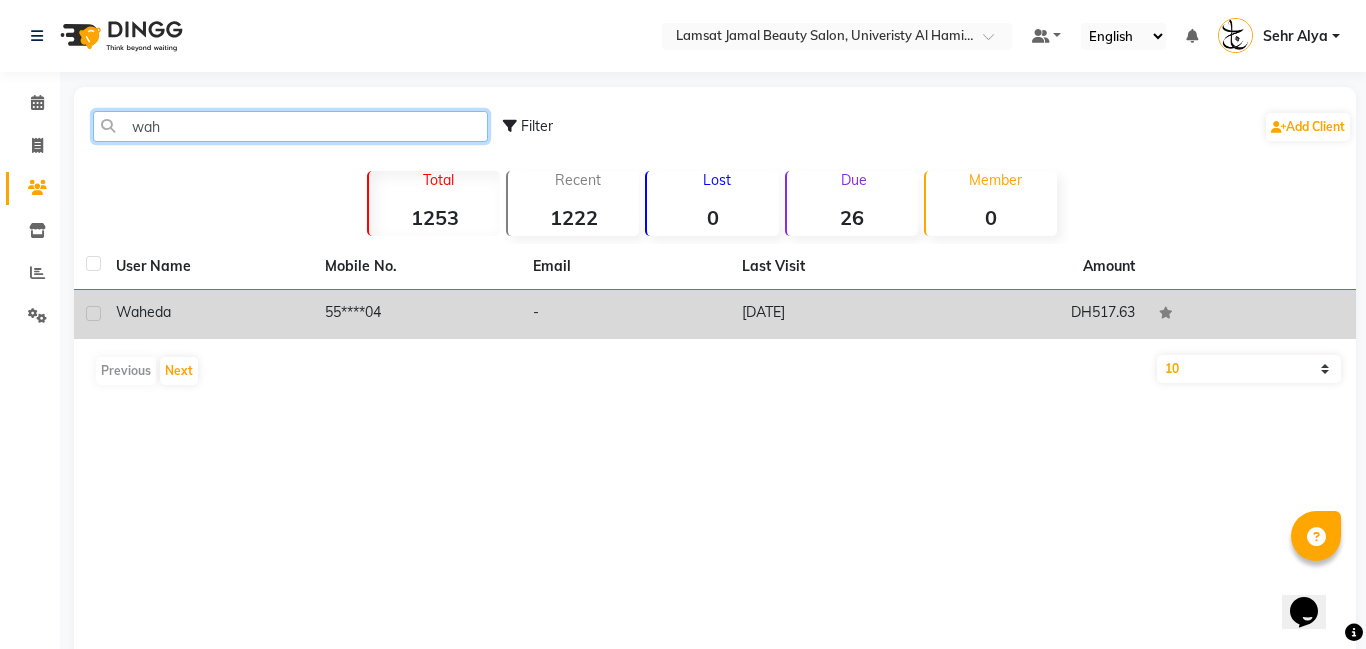 type on "wah" 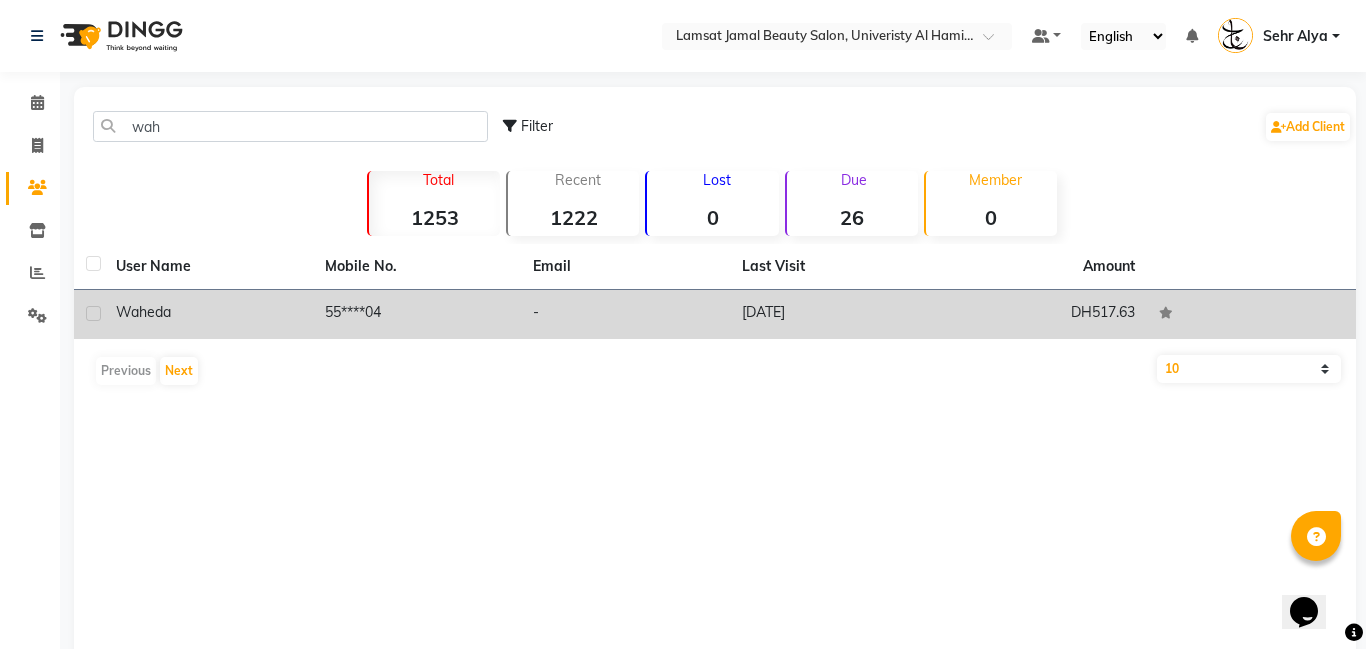 click on "55****04" 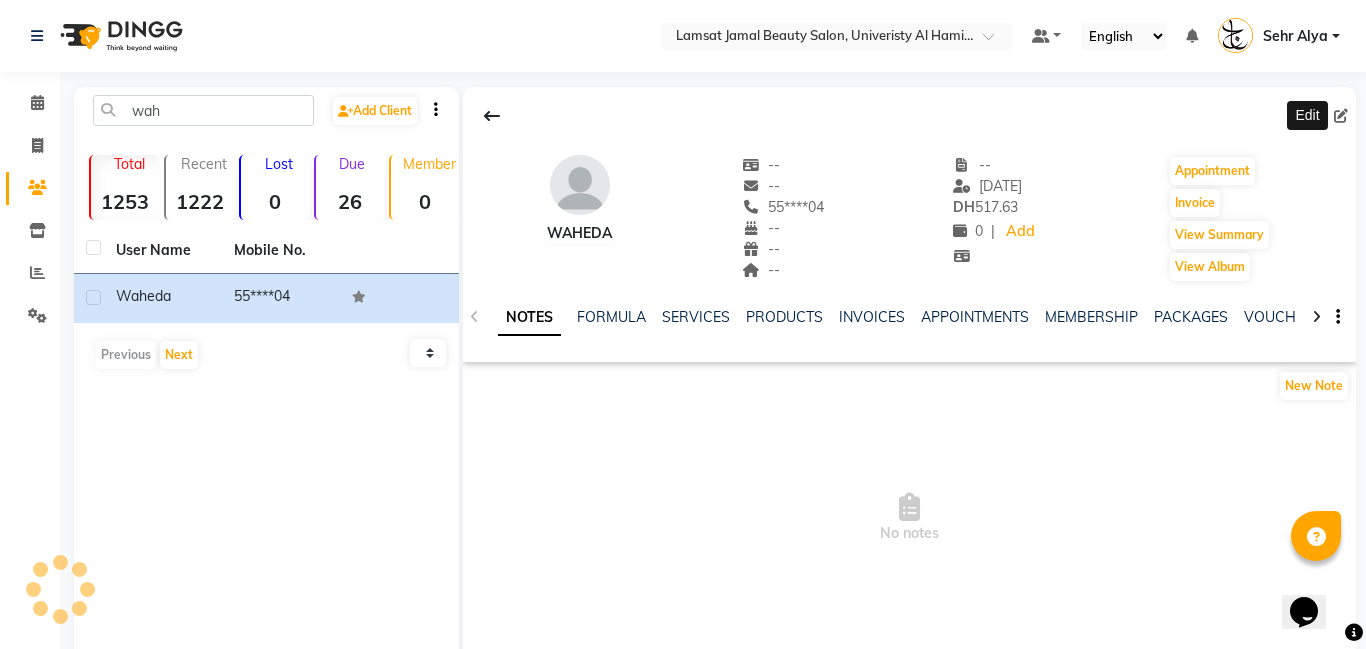 click 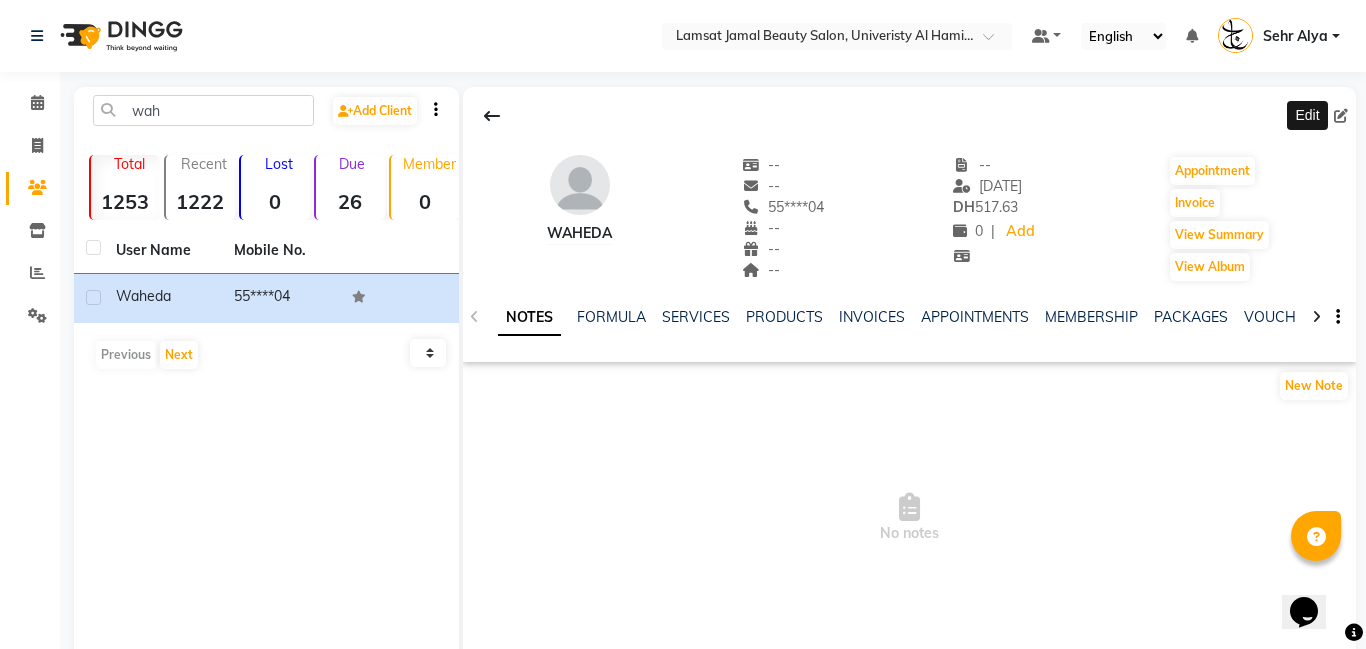 click 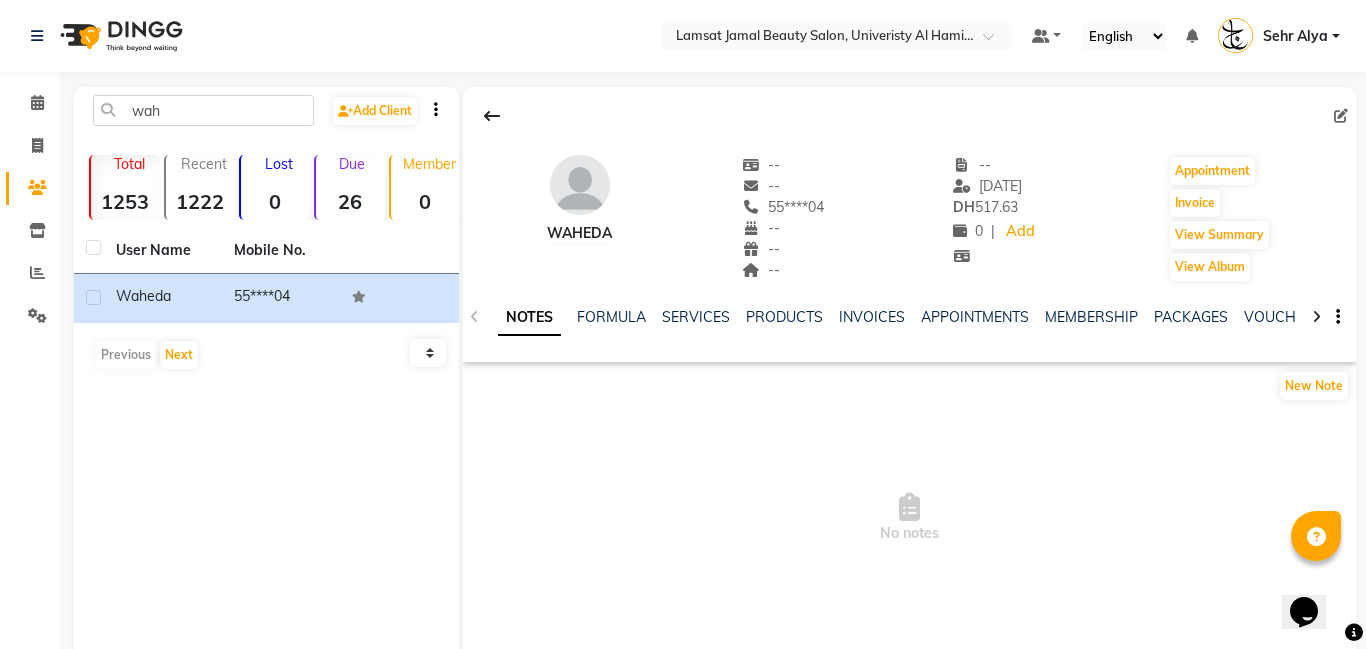 click 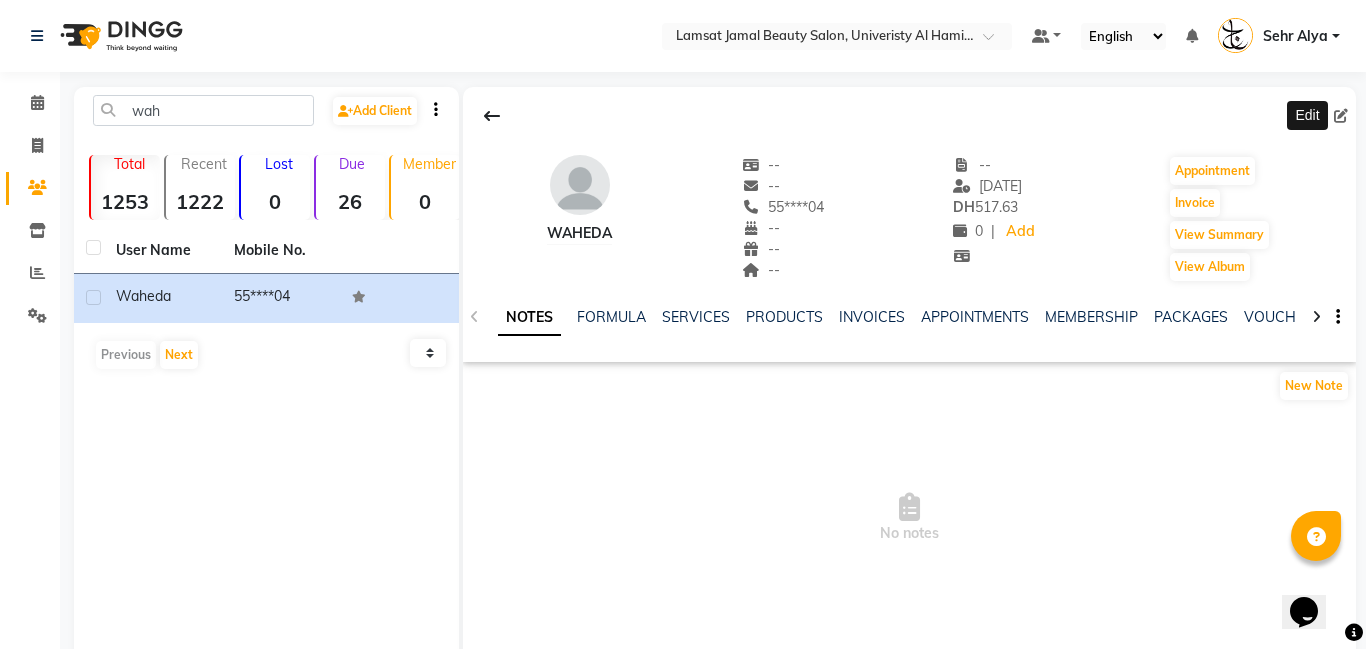 click 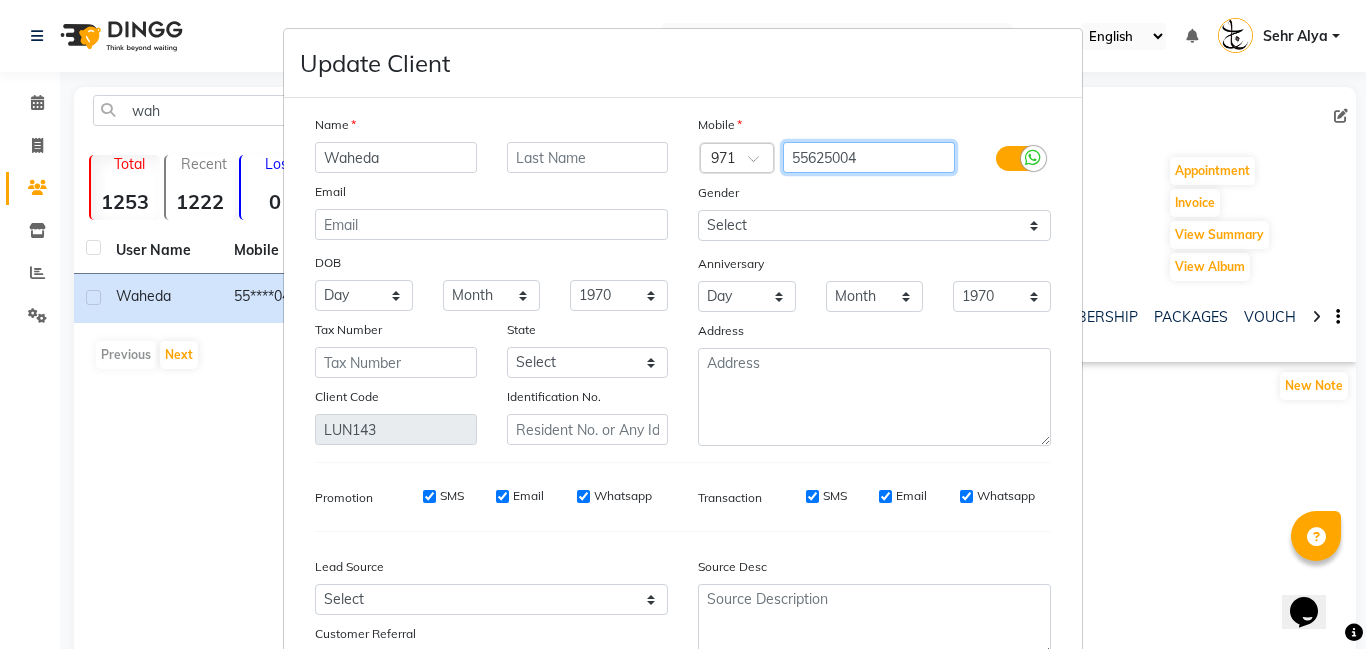 click on "55625004" at bounding box center [869, 157] 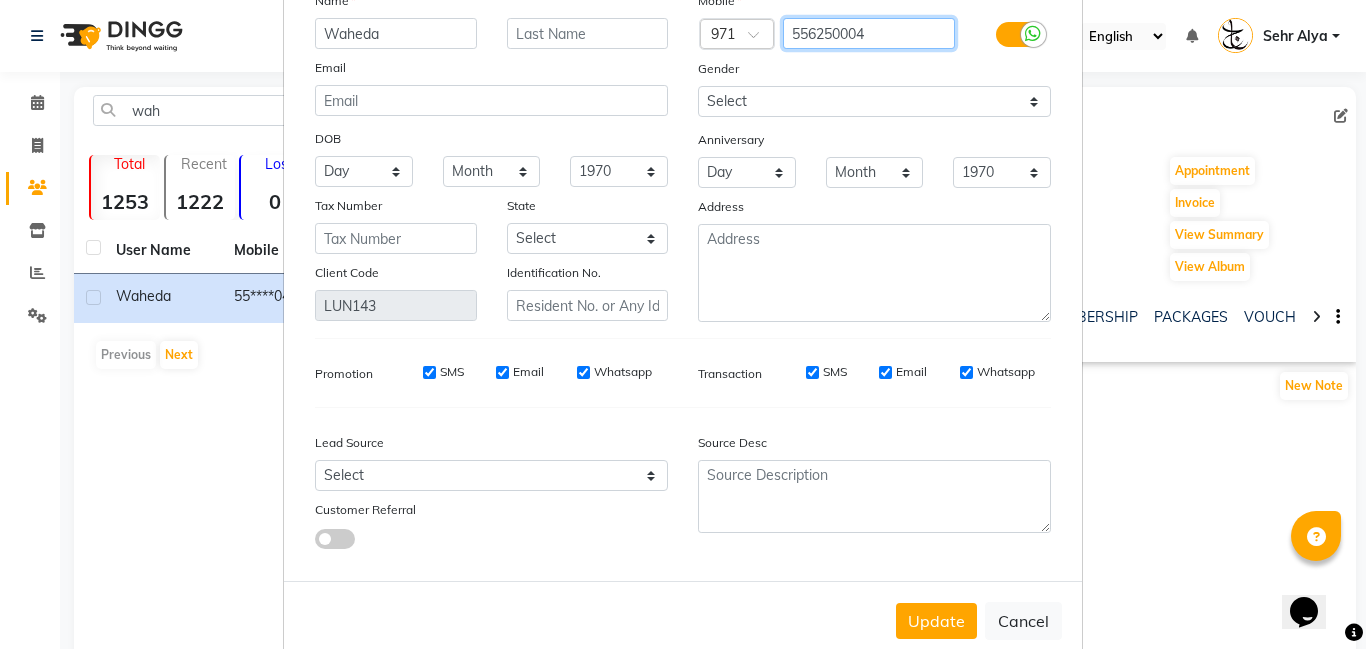 scroll, scrollTop: 164, scrollLeft: 0, axis: vertical 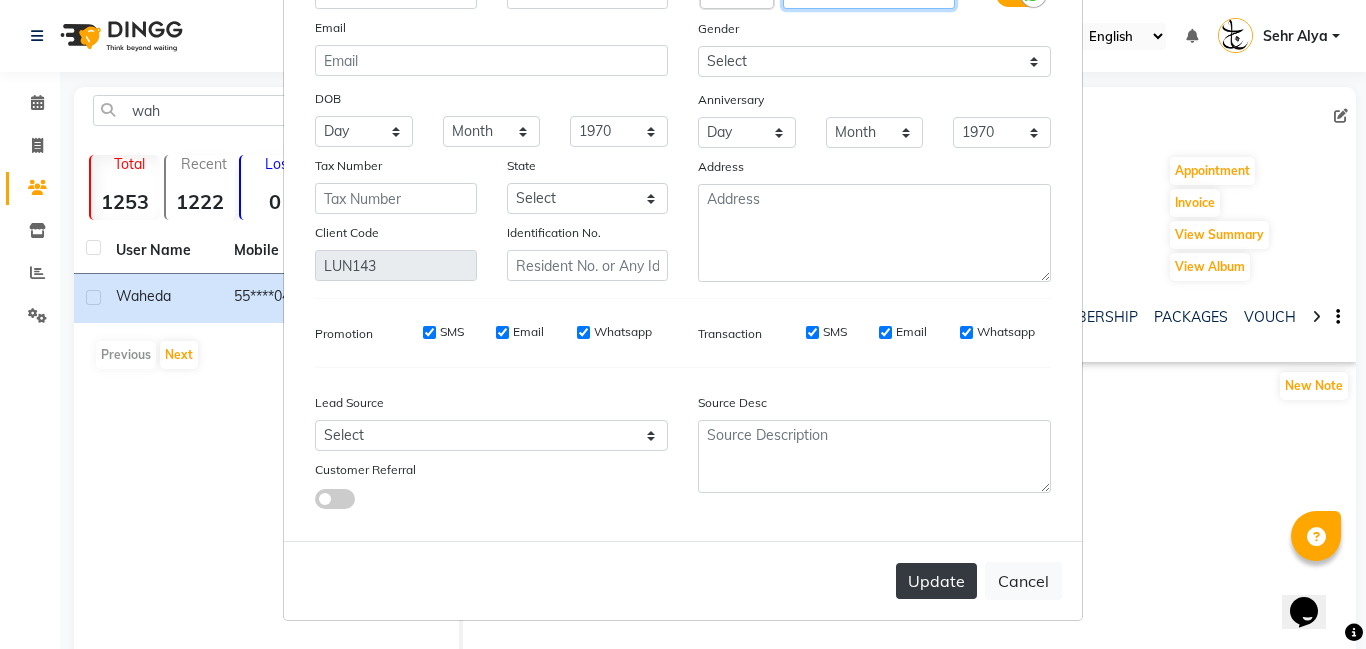 type on "556250004" 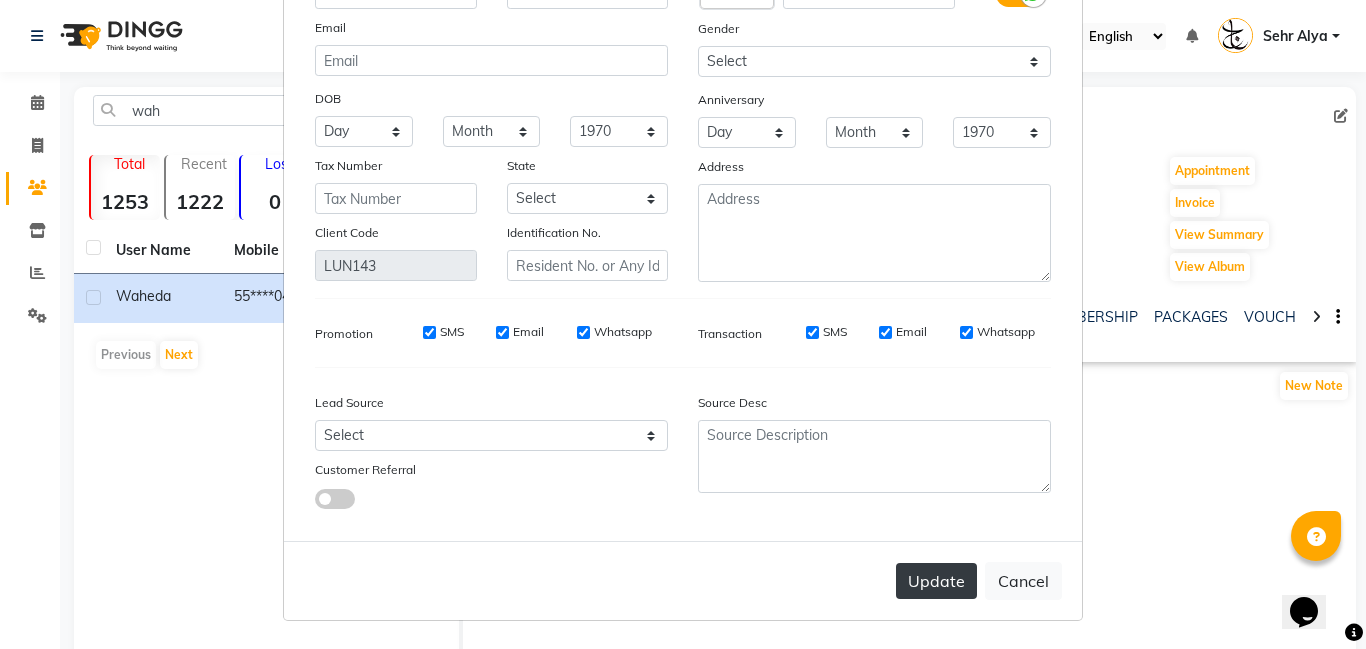 click on "Update" at bounding box center [936, 581] 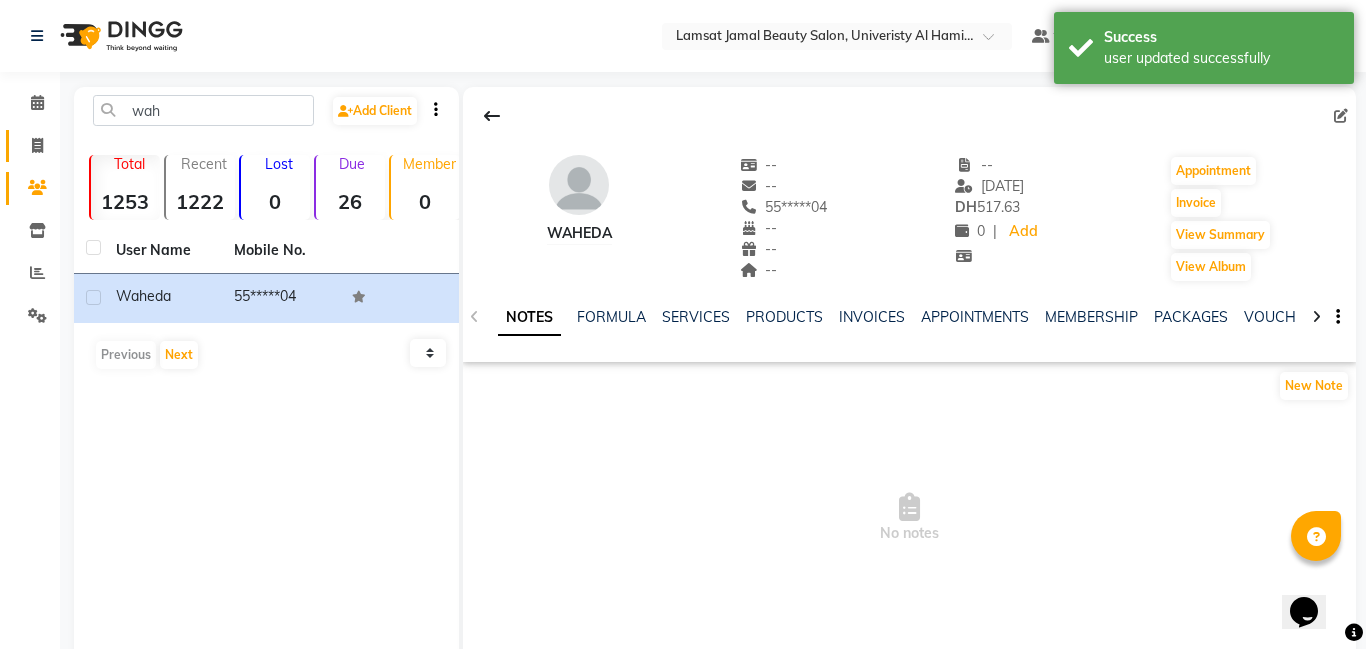 scroll, scrollTop: 12, scrollLeft: 0, axis: vertical 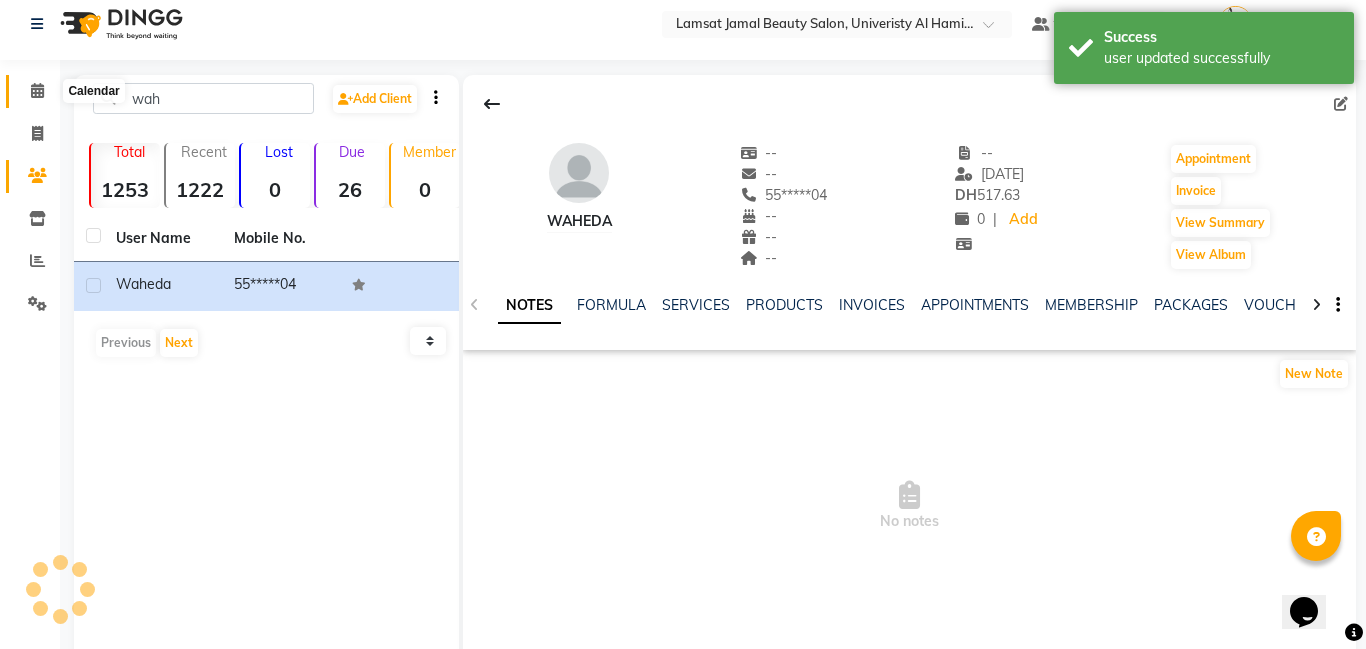 click 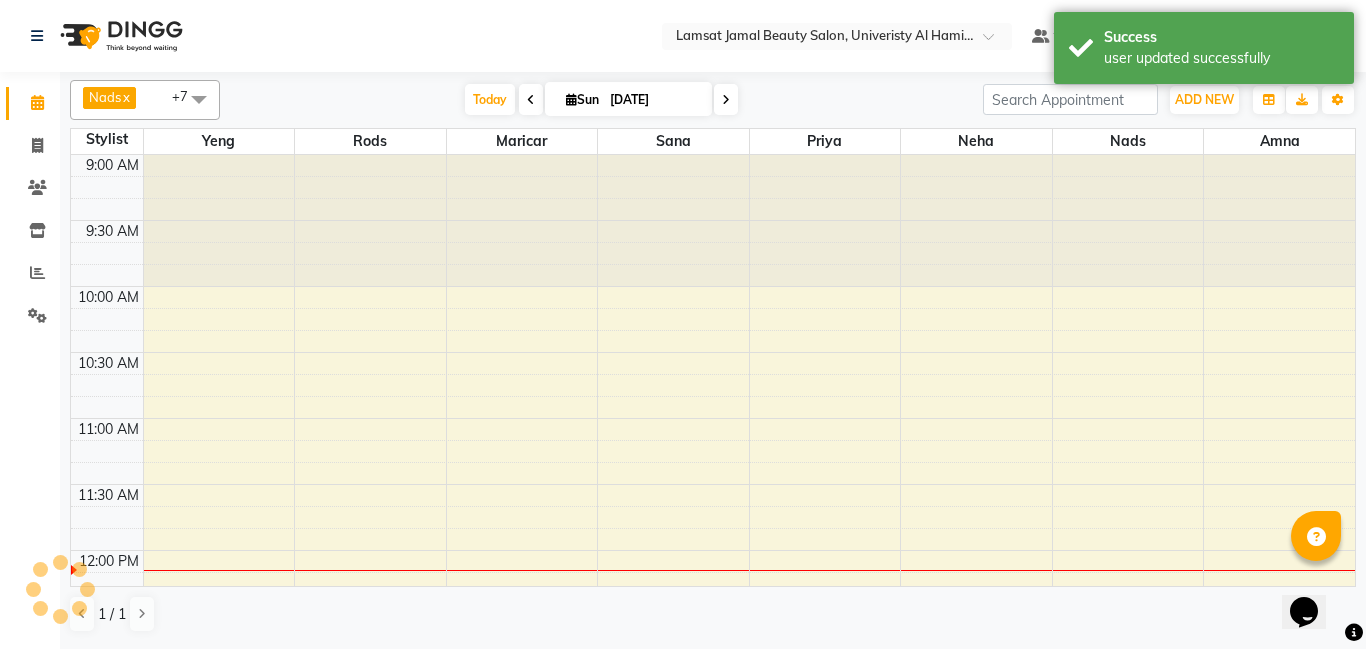 scroll, scrollTop: 0, scrollLeft: 0, axis: both 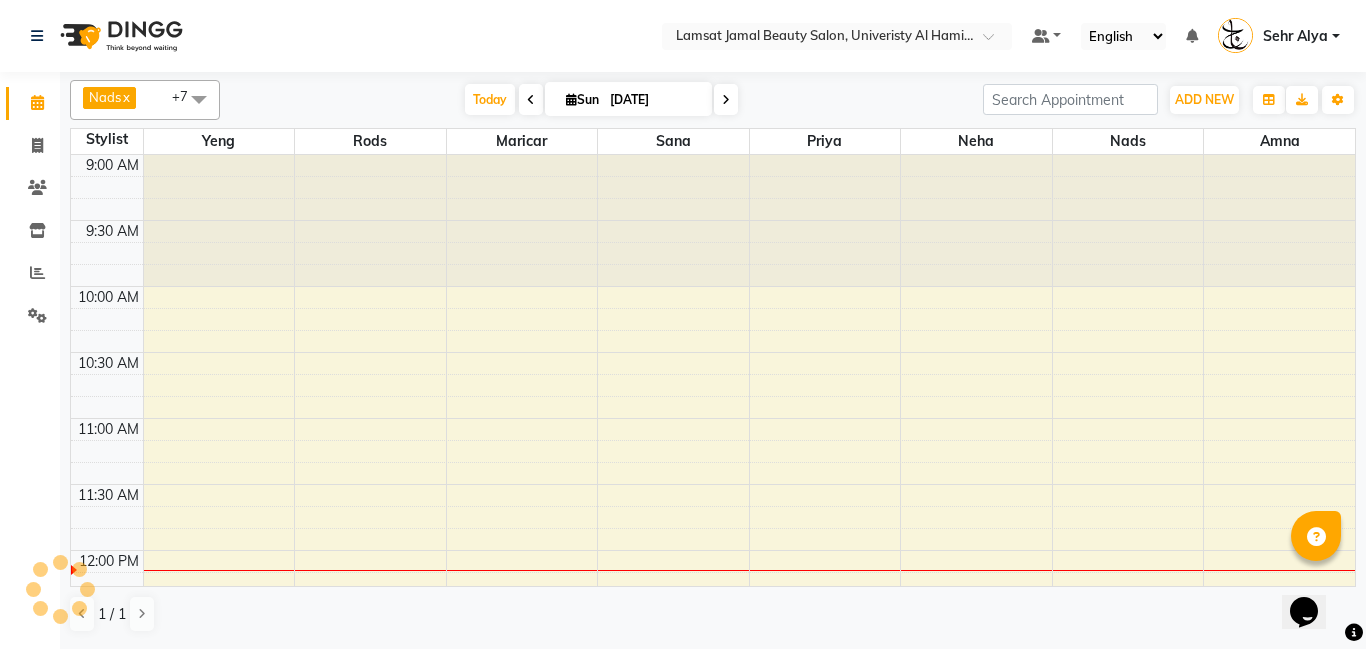 click on "9:00 AM 9:30 AM 10:00 AM 10:30 AM 11:00 AM 11:30 AM 12:00 PM 12:30 PM 1:00 PM 1:30 PM 2:00 PM 2:30 PM 3:00 PM 3:30 PM 4:00 PM 4:30 PM 5:00 PM 5:30 PM 6:00 PM 6:30 PM 7:00 PM 7:30 PM 8:00 PM 8:30 PM 9:00 PM 9:30 PM 10:00 PM 10:30 PM 11:00 PM 11:30 PM" at bounding box center (713, 1144) 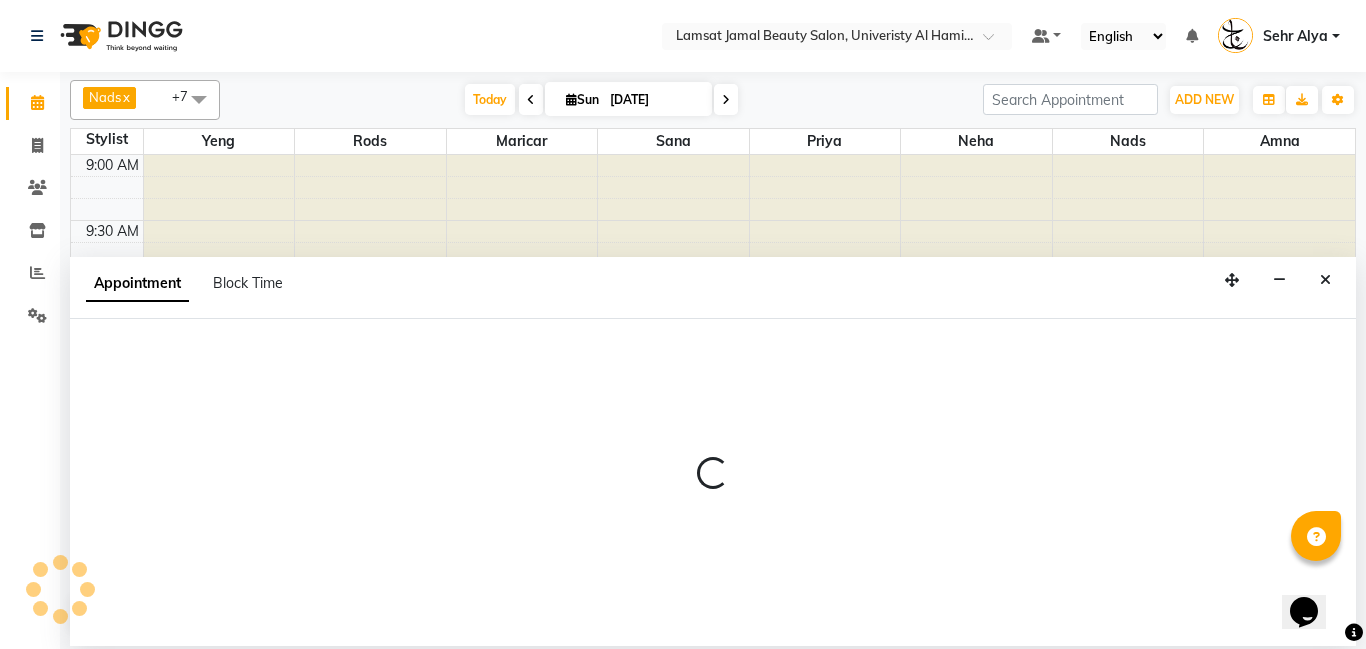select on "79913" 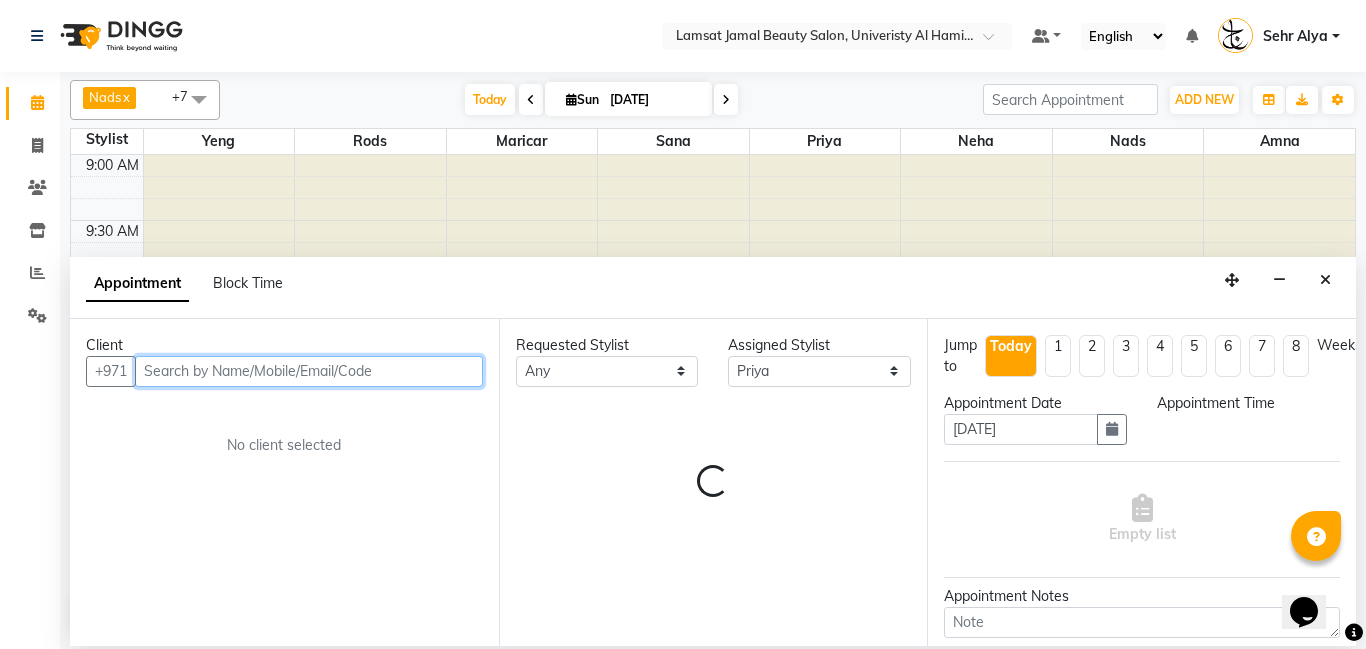 select on "690" 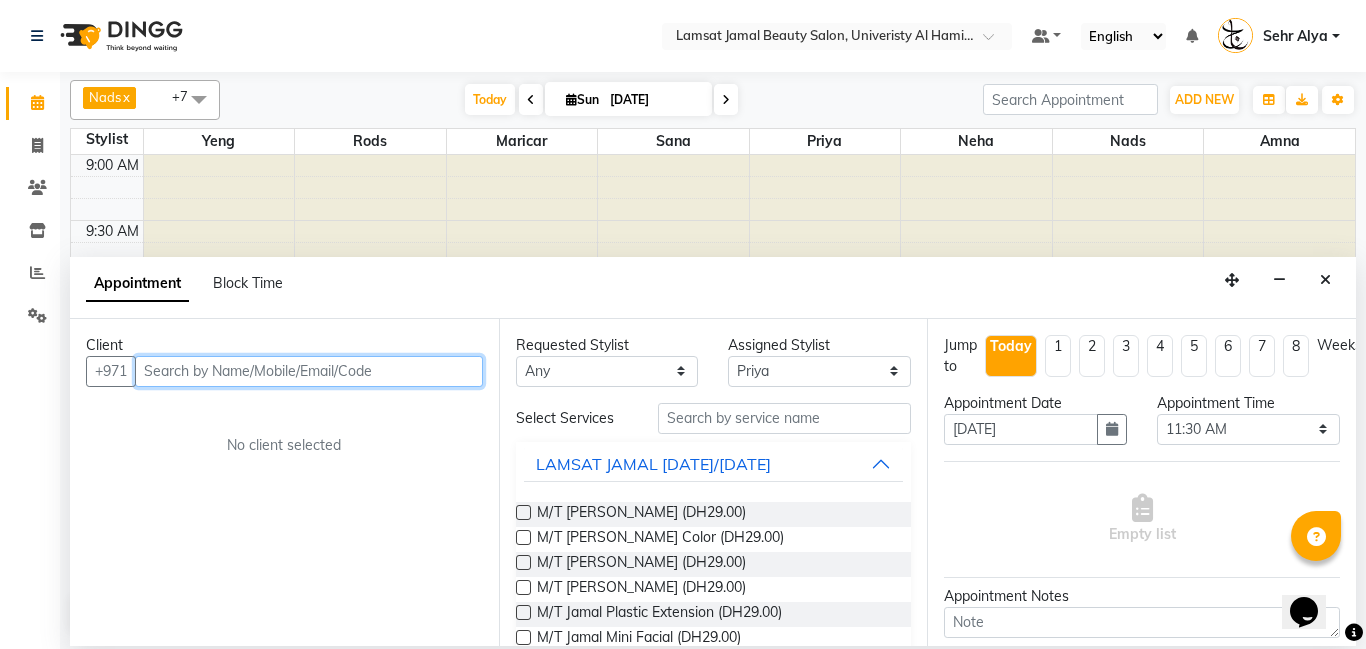 click at bounding box center (309, 371) 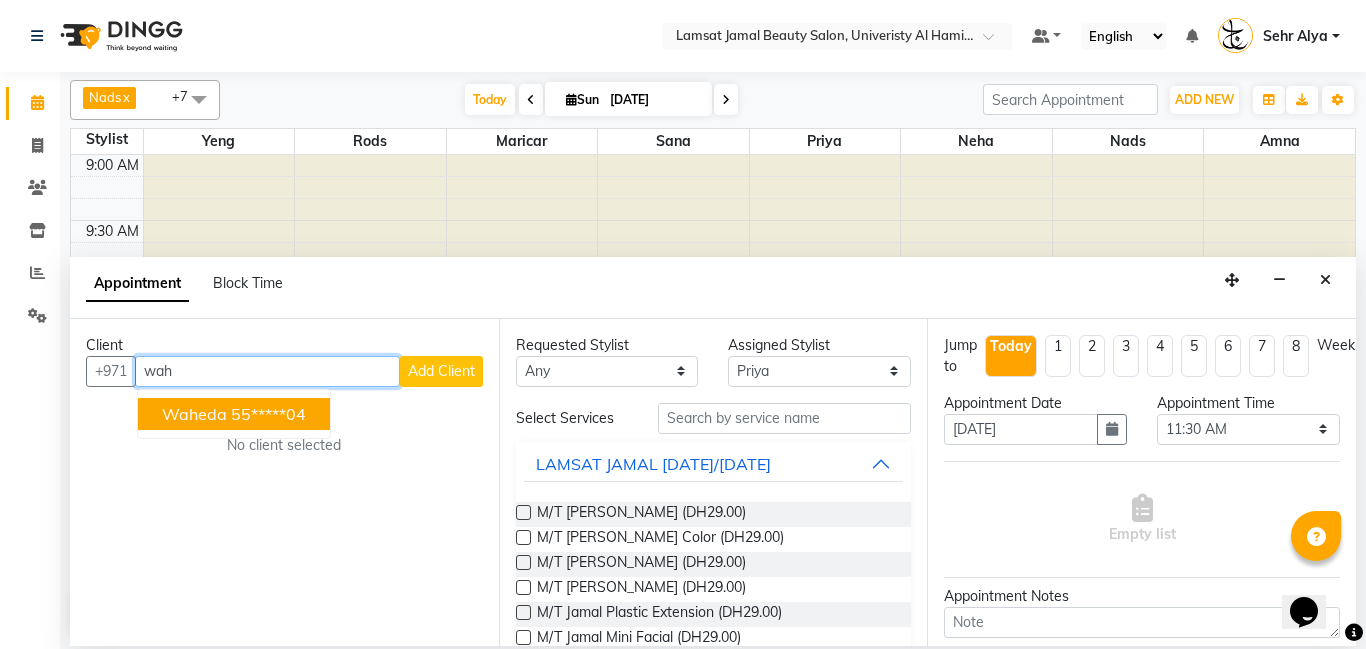 click on "55*****04" at bounding box center [268, 414] 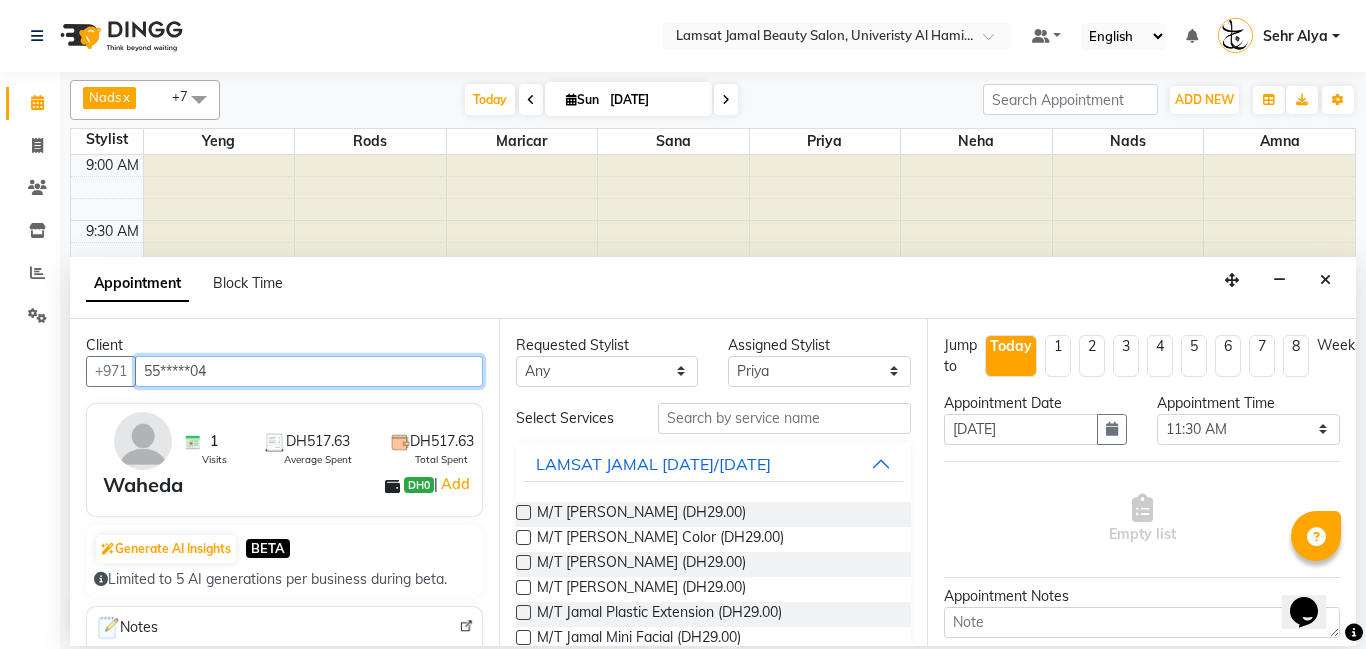 type on "55*****04" 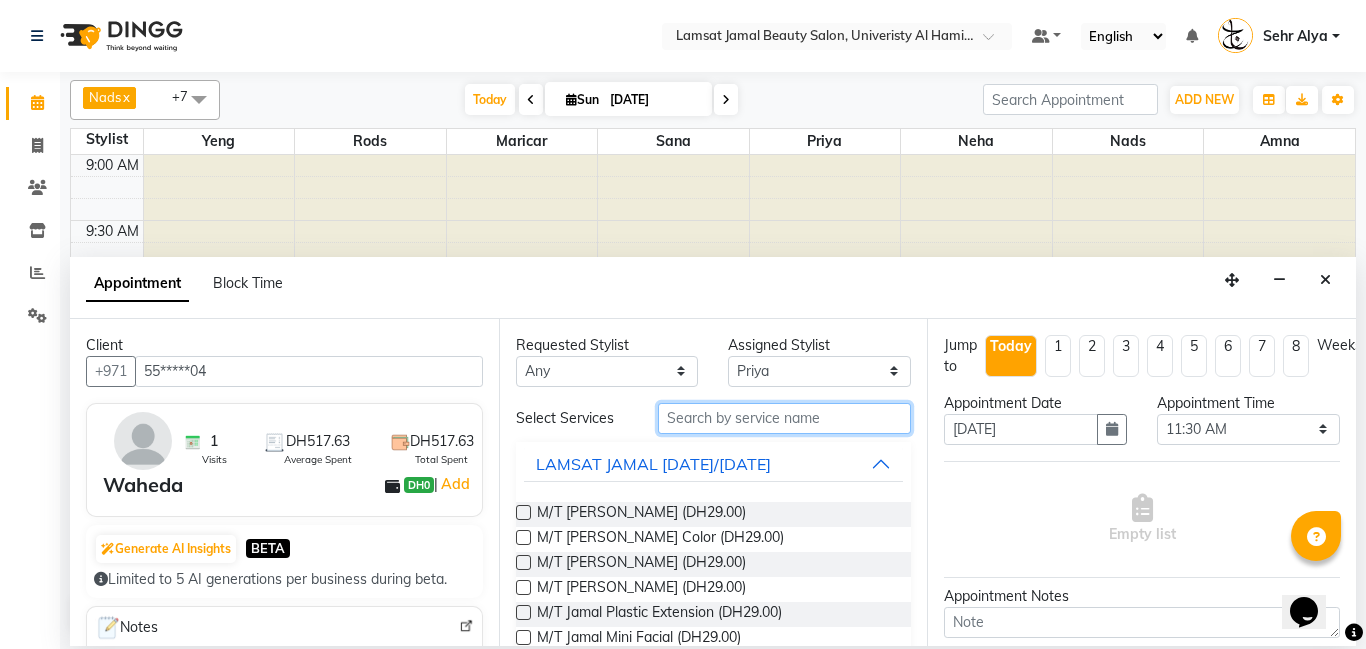 click at bounding box center [785, 418] 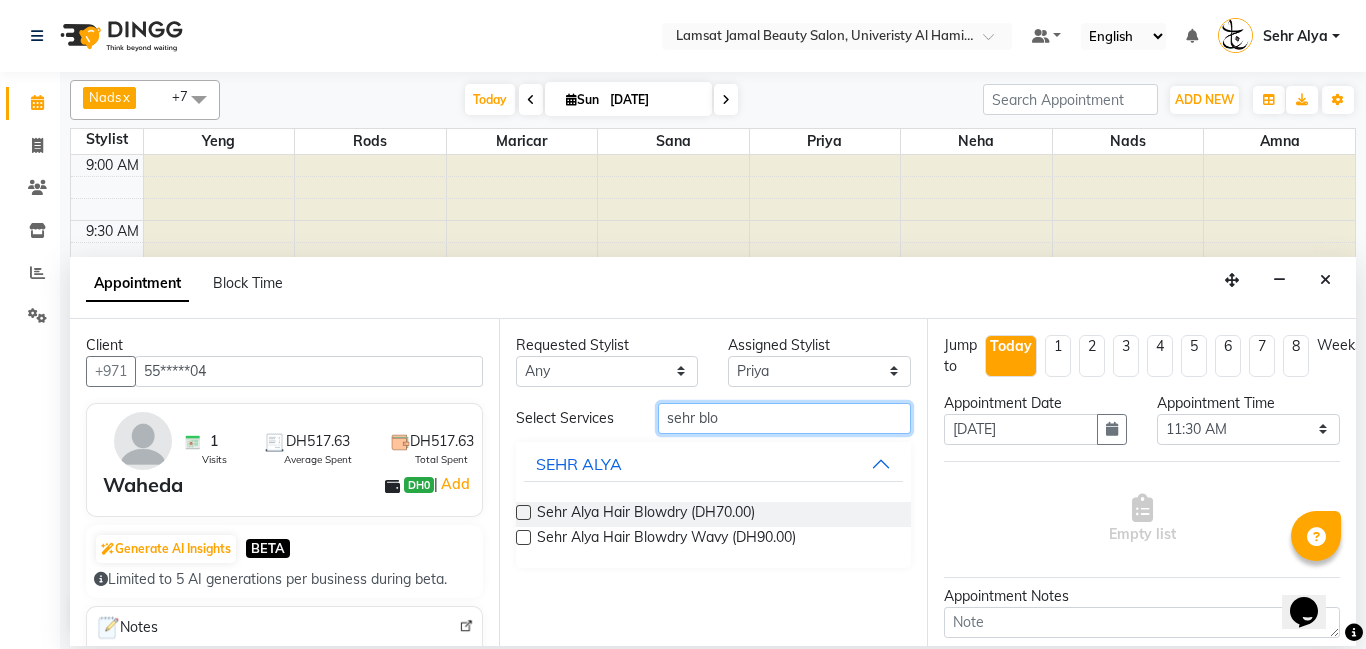 type on "sehr blo" 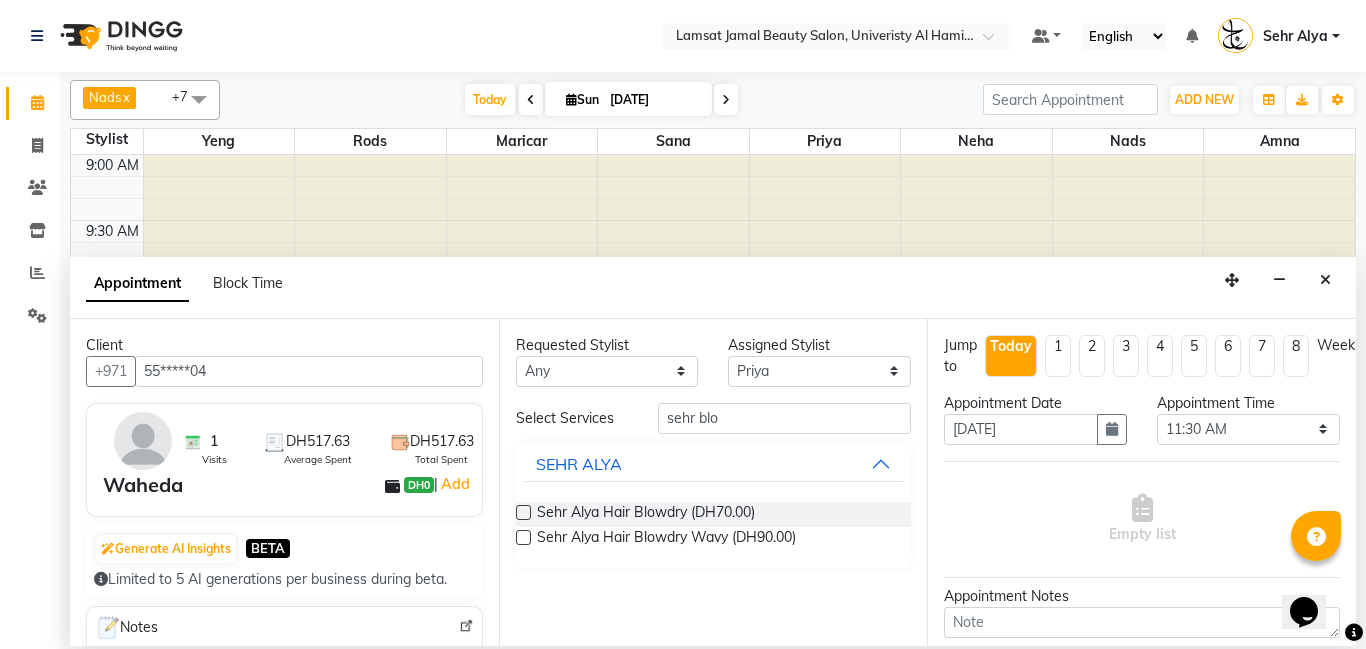 click at bounding box center (523, 512) 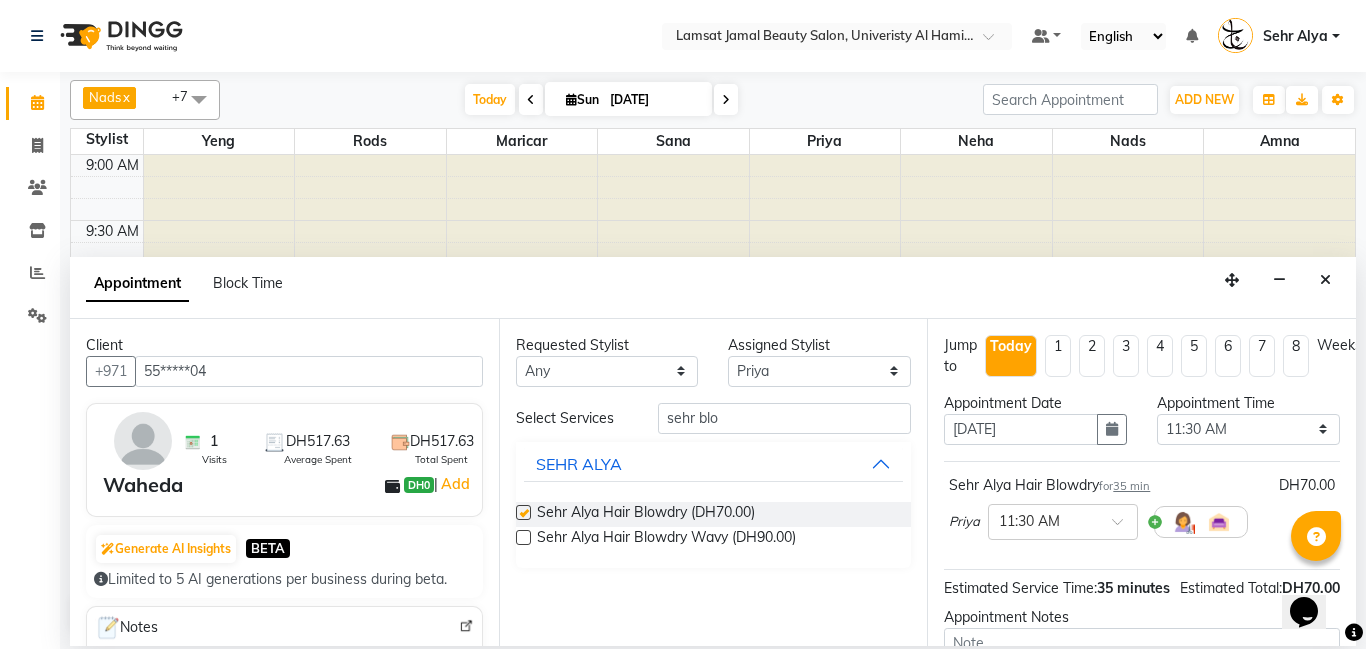 checkbox on "false" 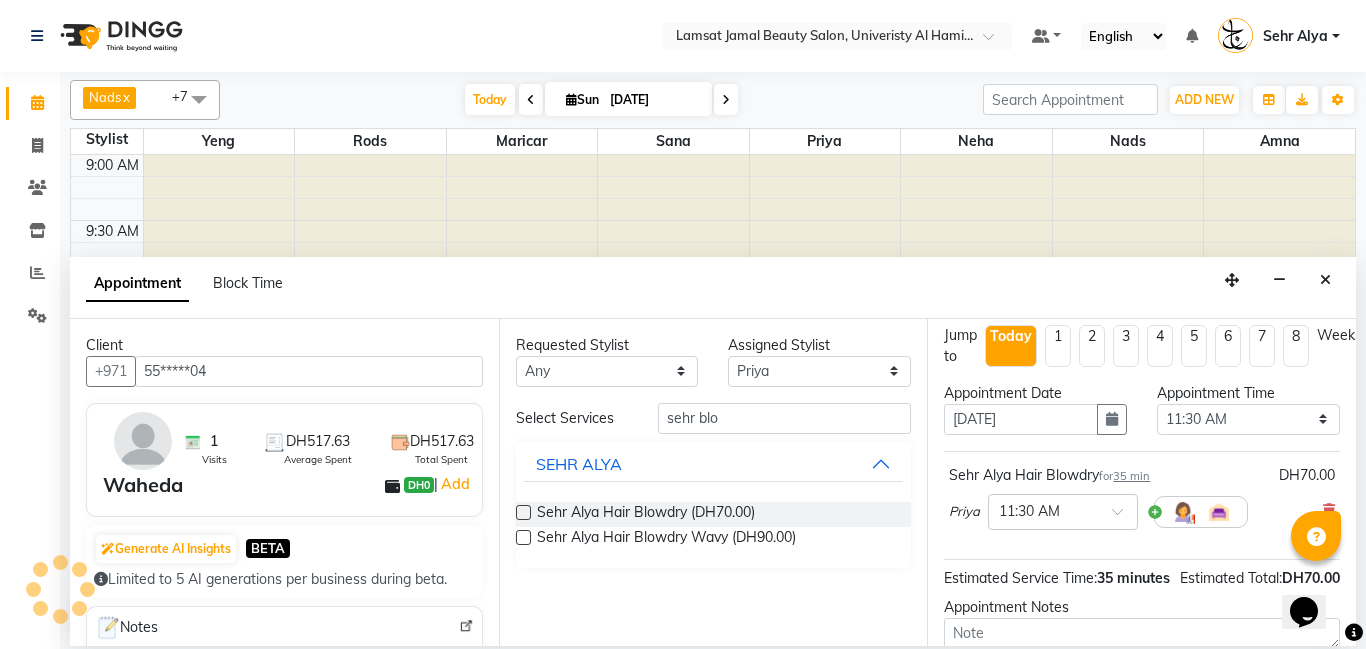 scroll, scrollTop: 220, scrollLeft: 0, axis: vertical 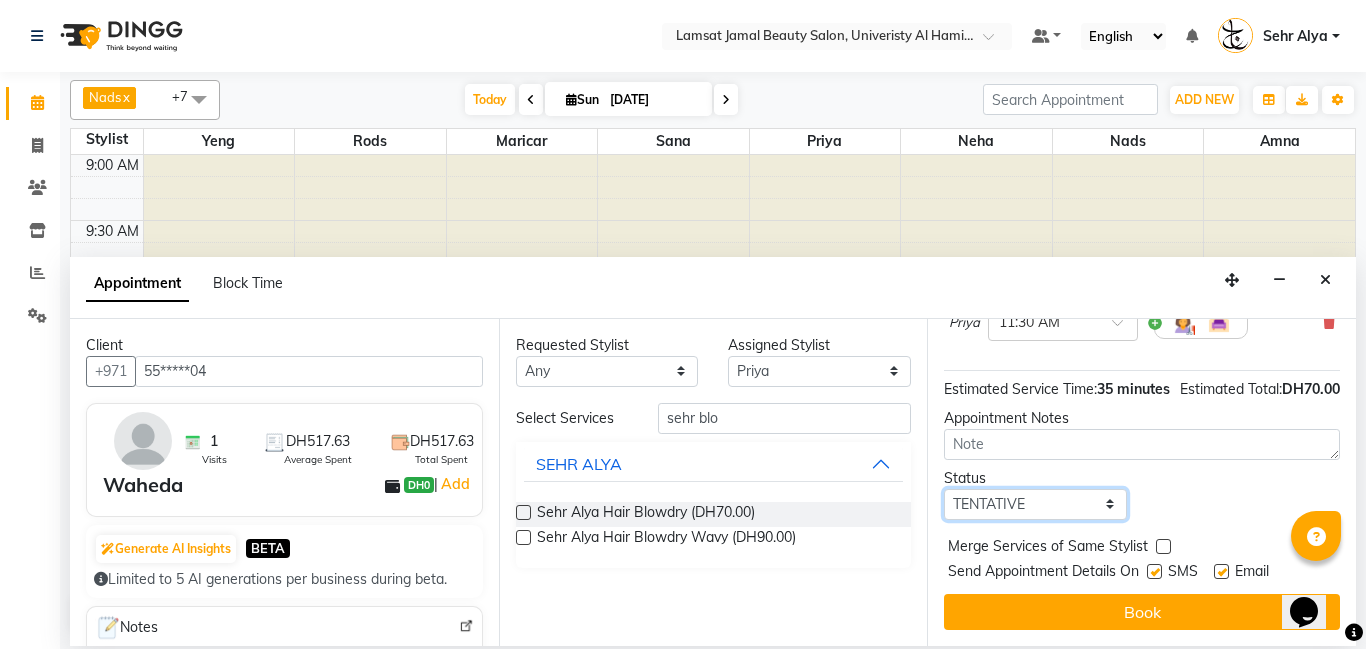click on "Select TENTATIVE CONFIRM CHECK-IN UPCOMING" at bounding box center (1035, 504) 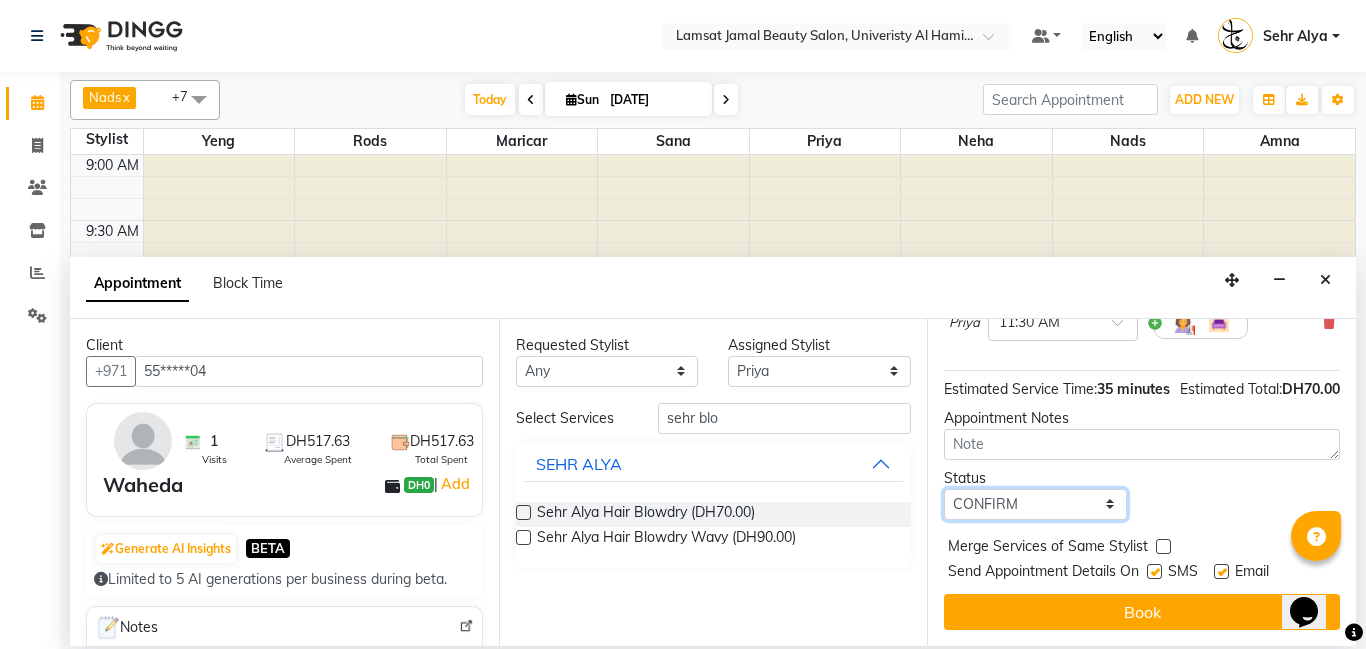 click on "Select TENTATIVE CONFIRM CHECK-IN UPCOMING" at bounding box center [1035, 504] 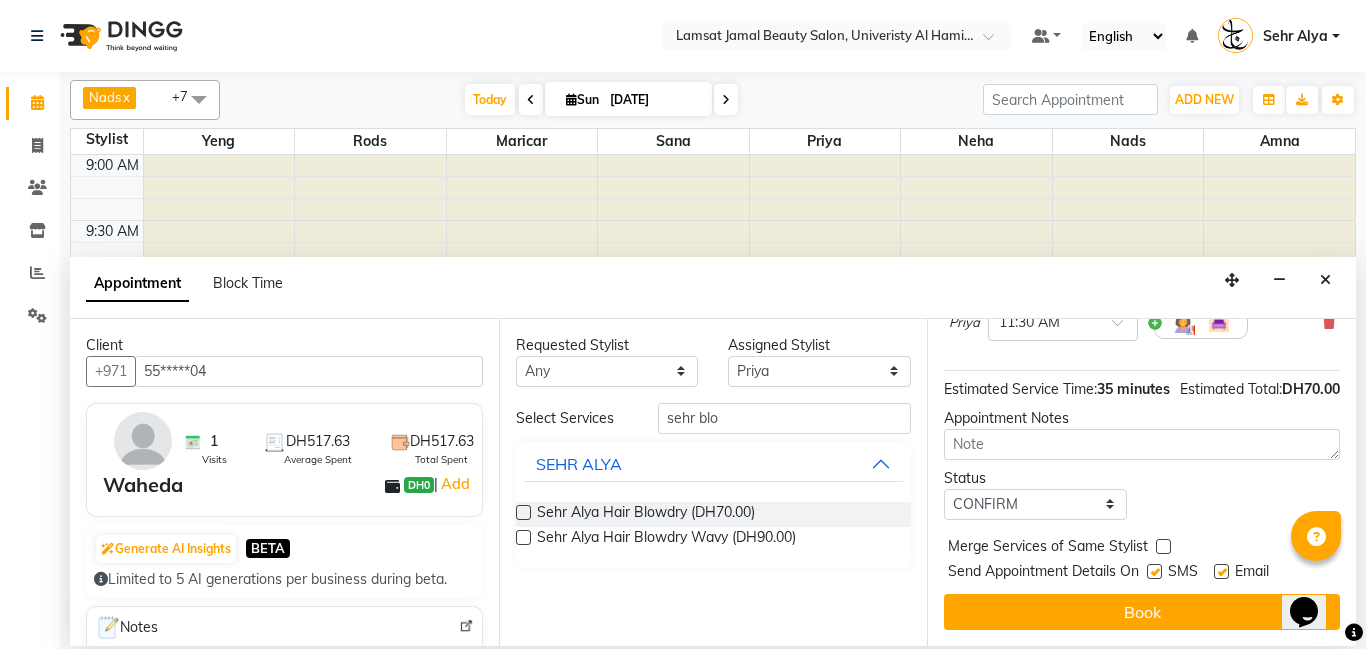 click at bounding box center [1163, 546] 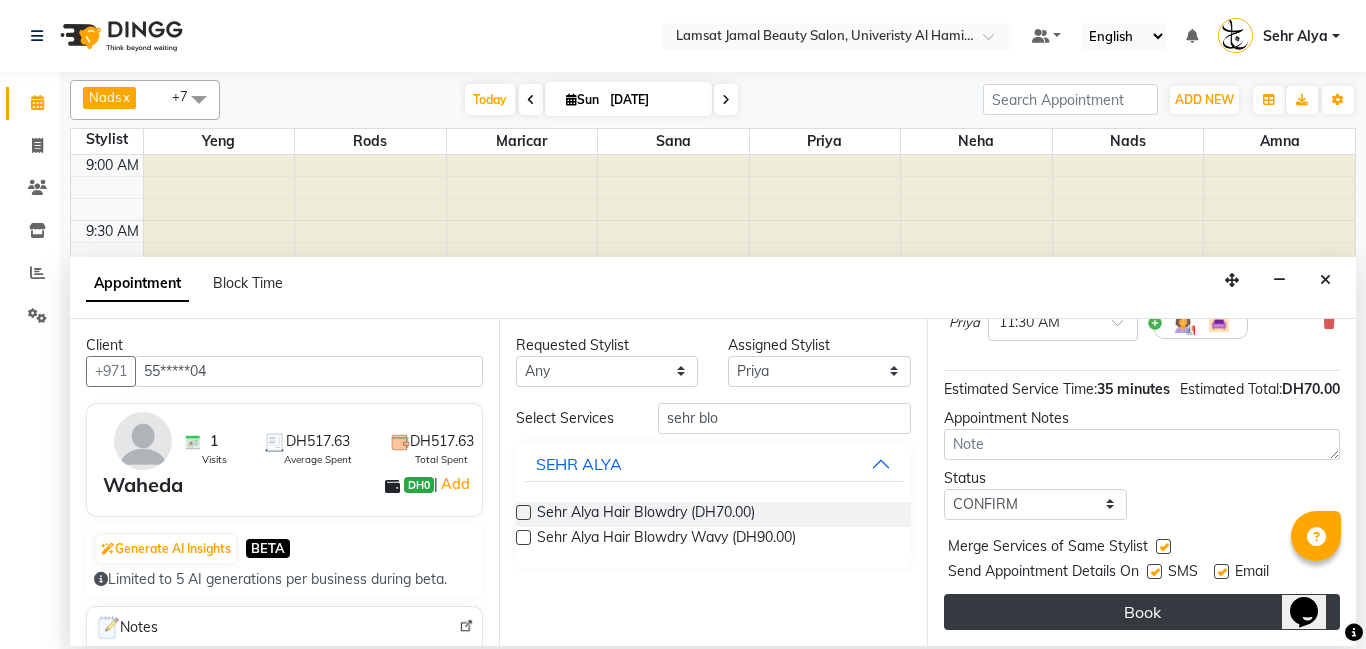 click on "Book" at bounding box center [1142, 612] 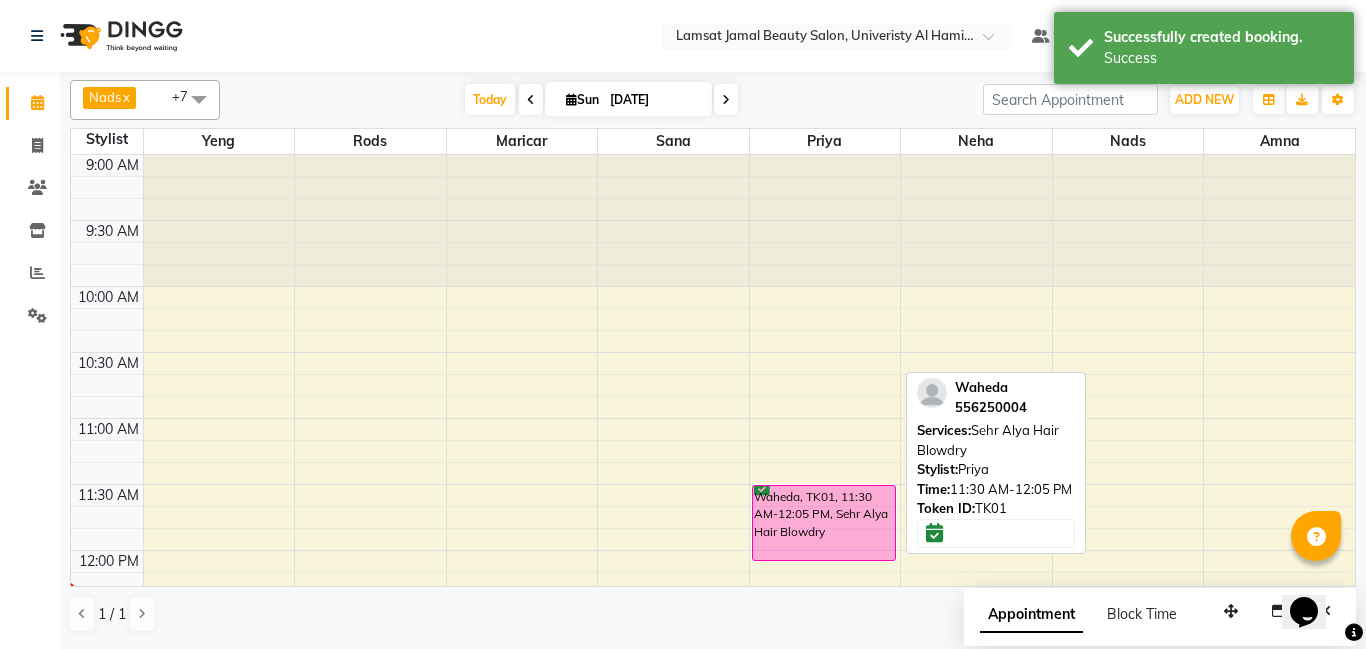 click on "Waheda, TK01, 11:30 AM-12:05 PM, Sehr Alya Hair Blowdry" at bounding box center [824, 523] 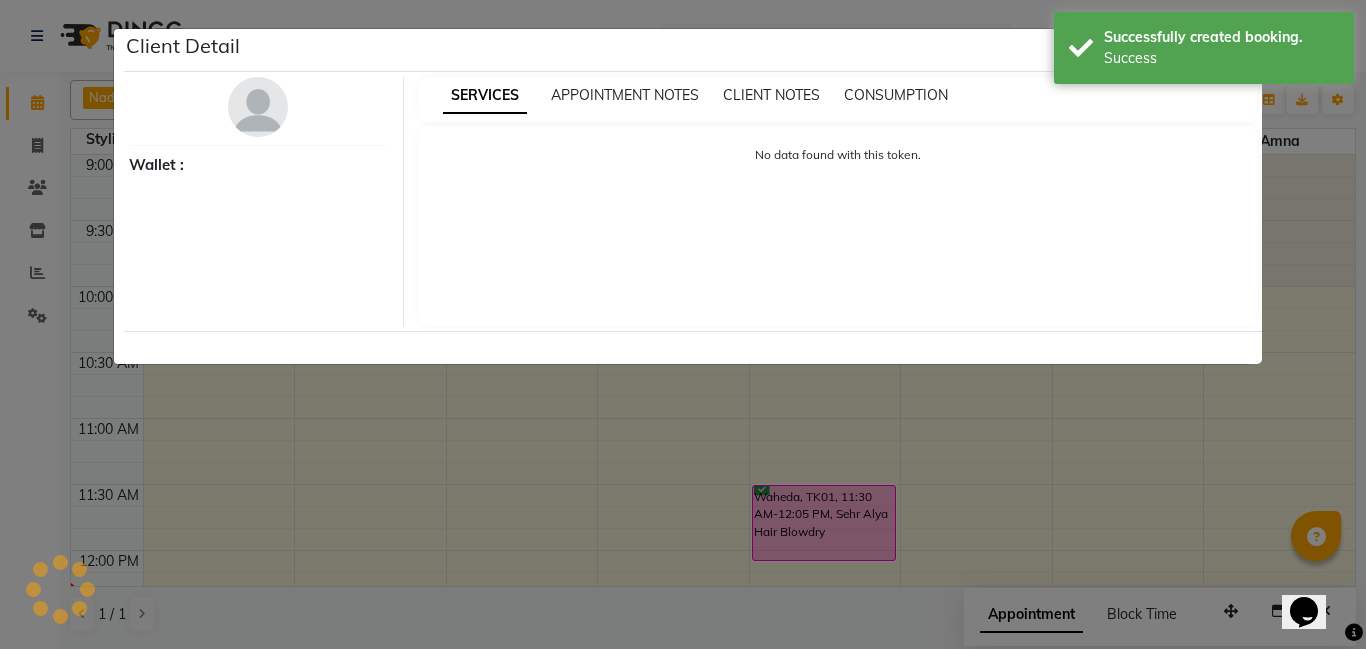 select on "6" 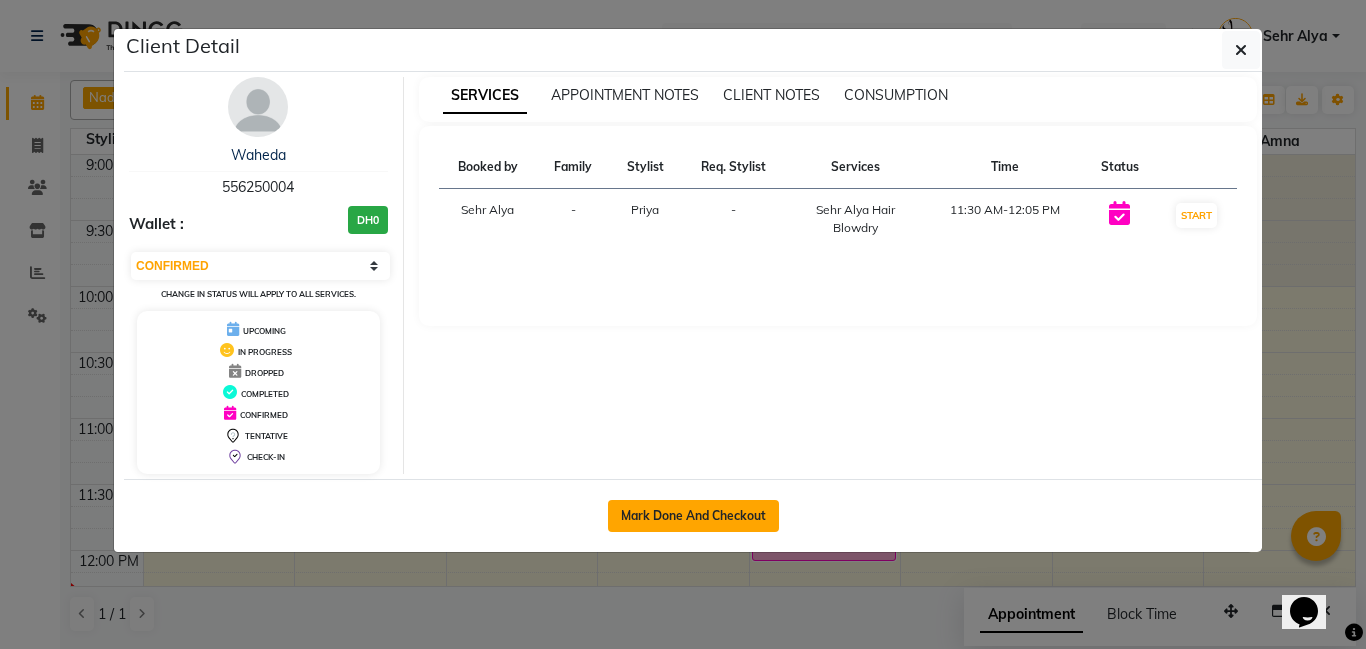 click on "Mark Done And Checkout" 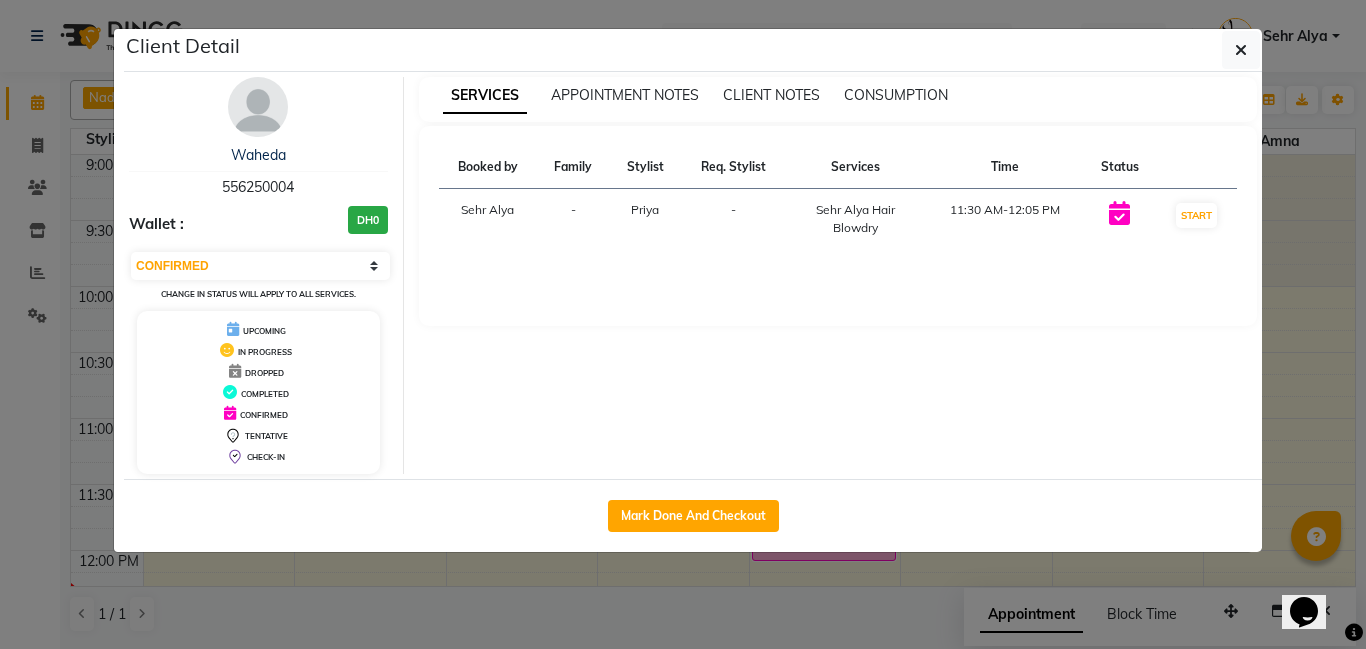 select on "service" 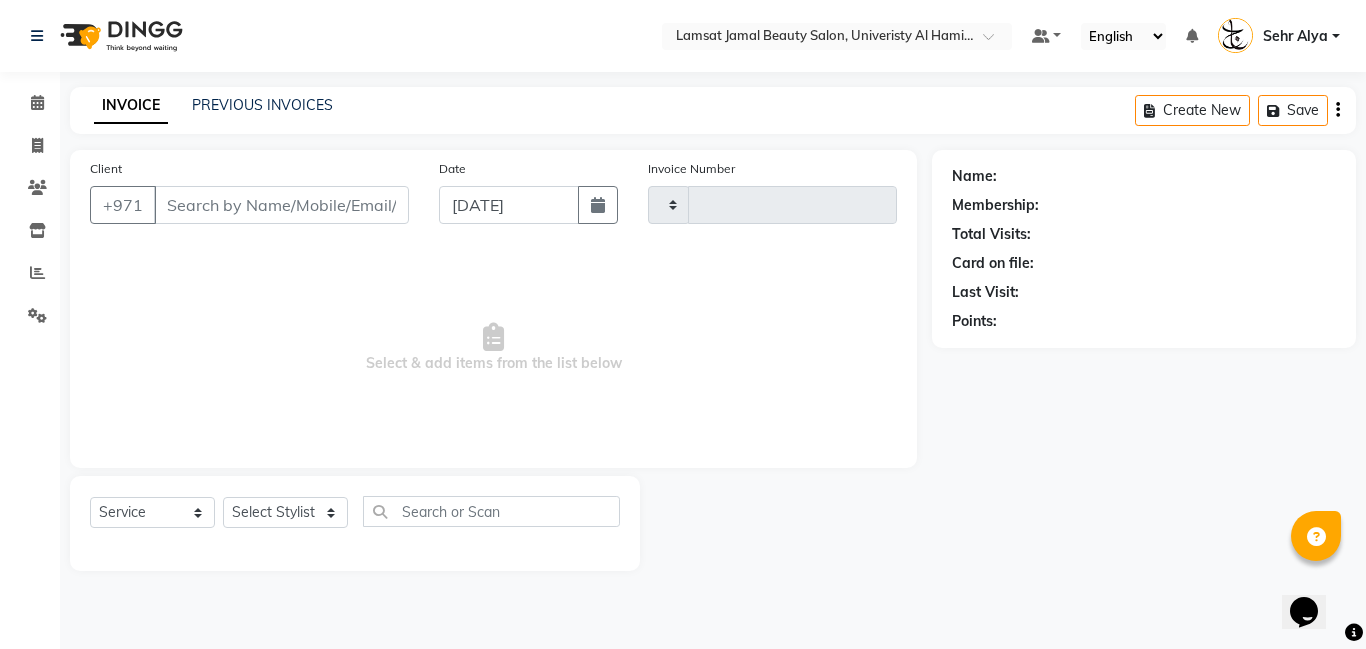 type on "1694" 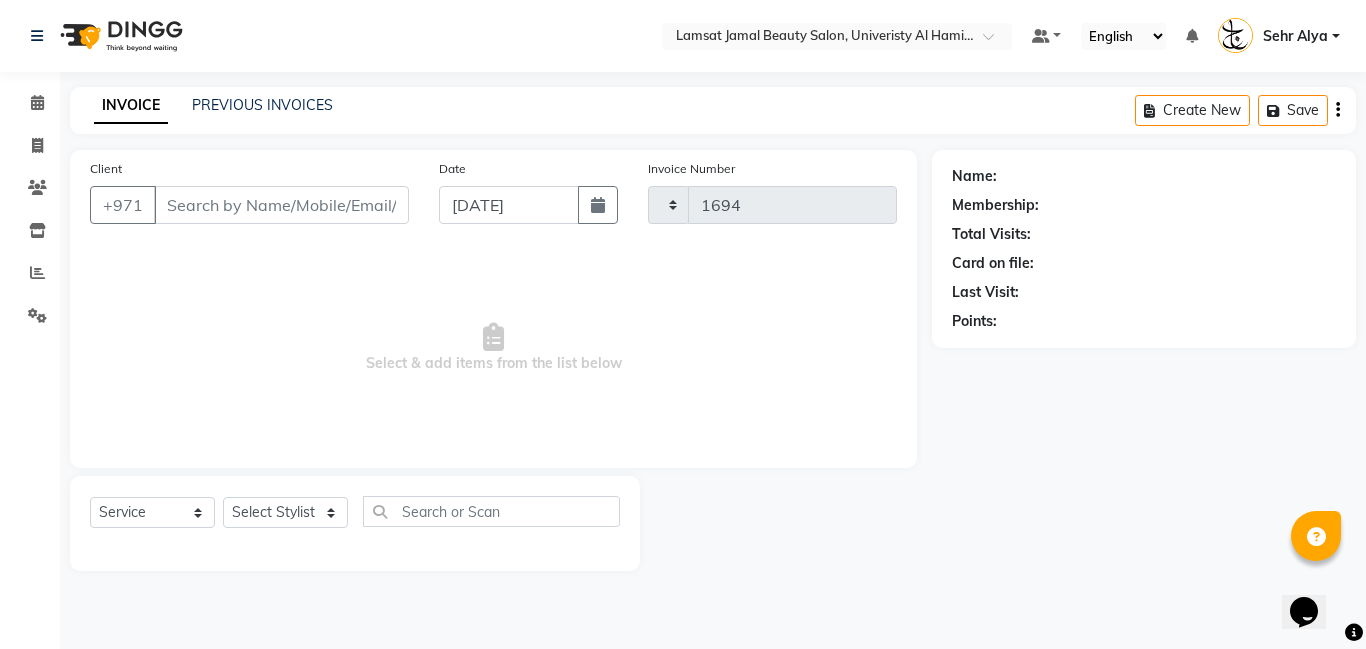 select on "8294" 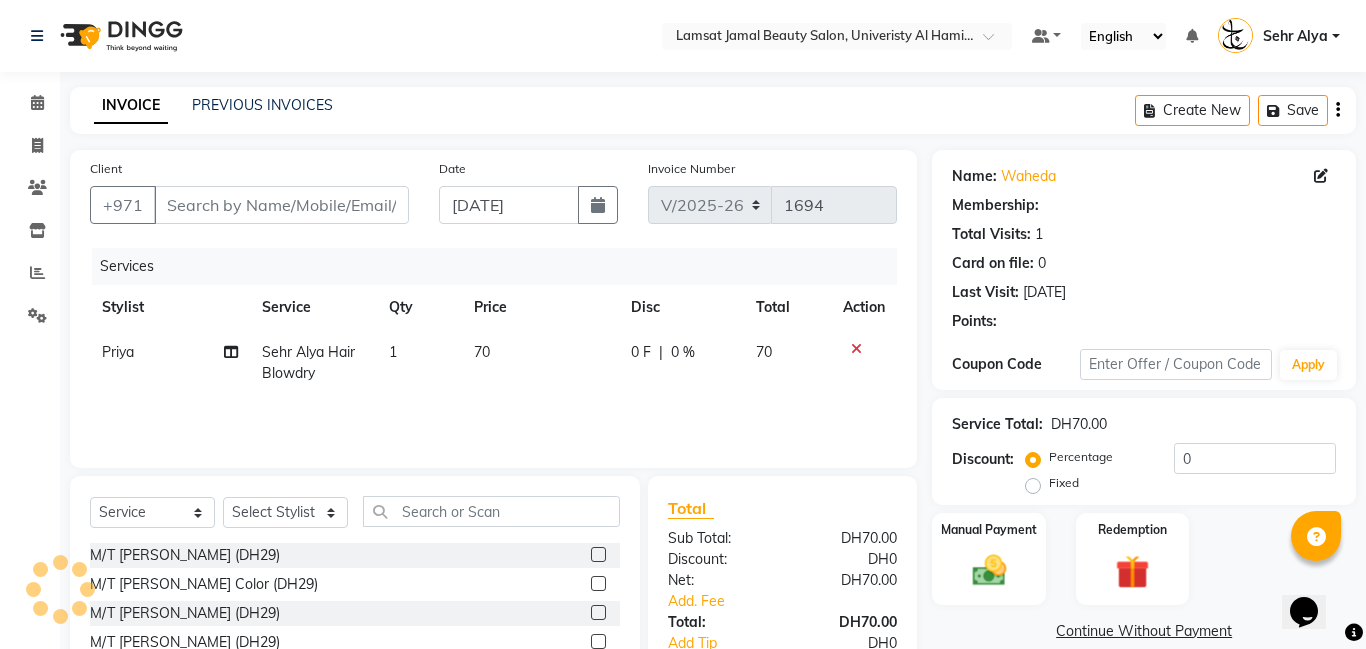type on "55*****04" 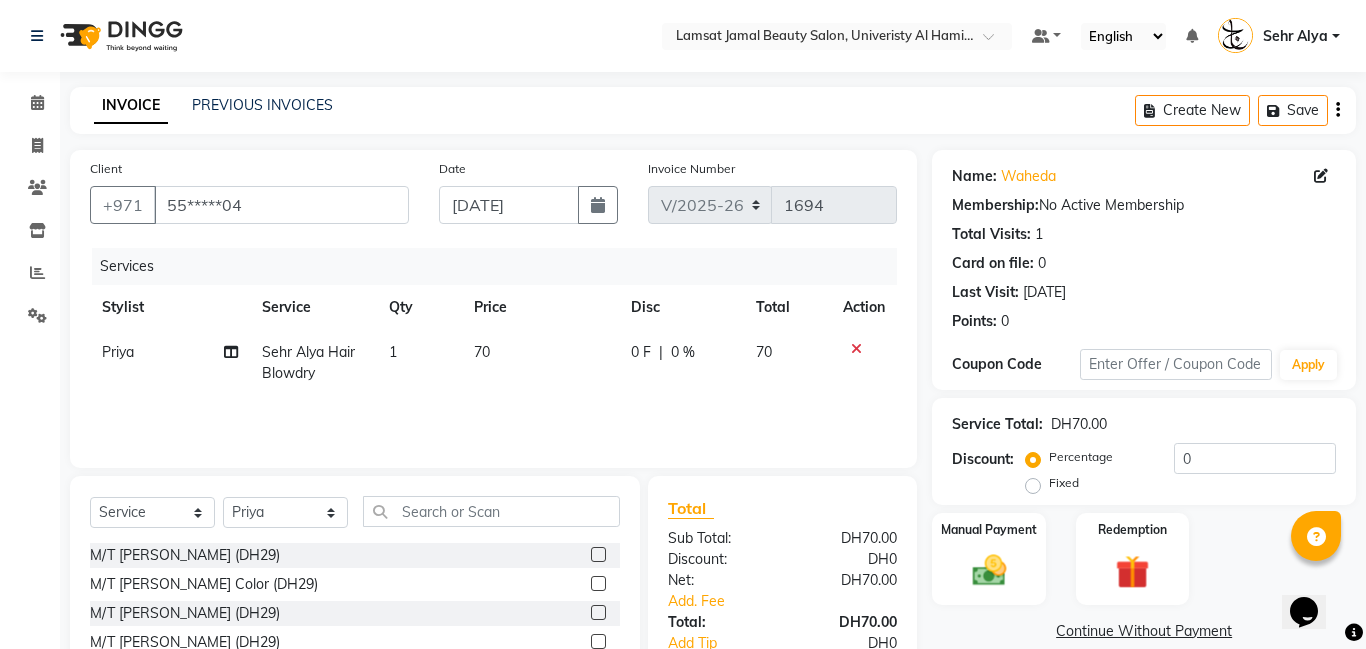 scroll, scrollTop: 142, scrollLeft: 0, axis: vertical 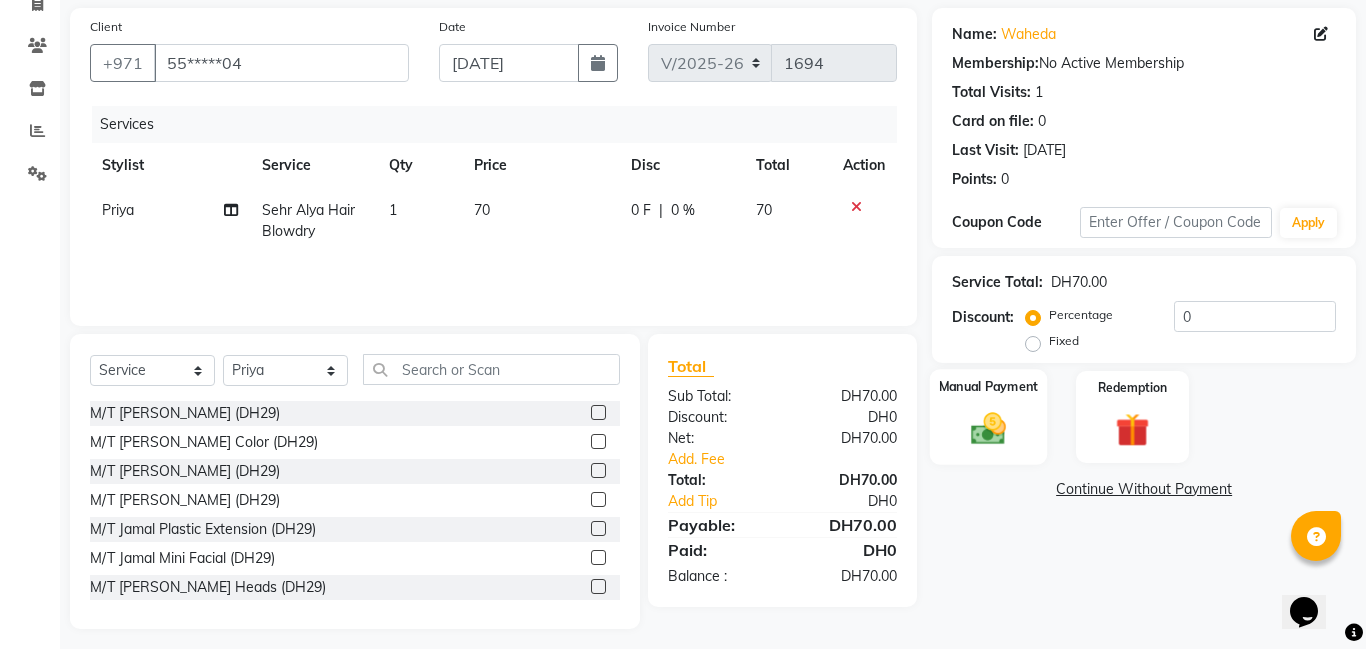 click 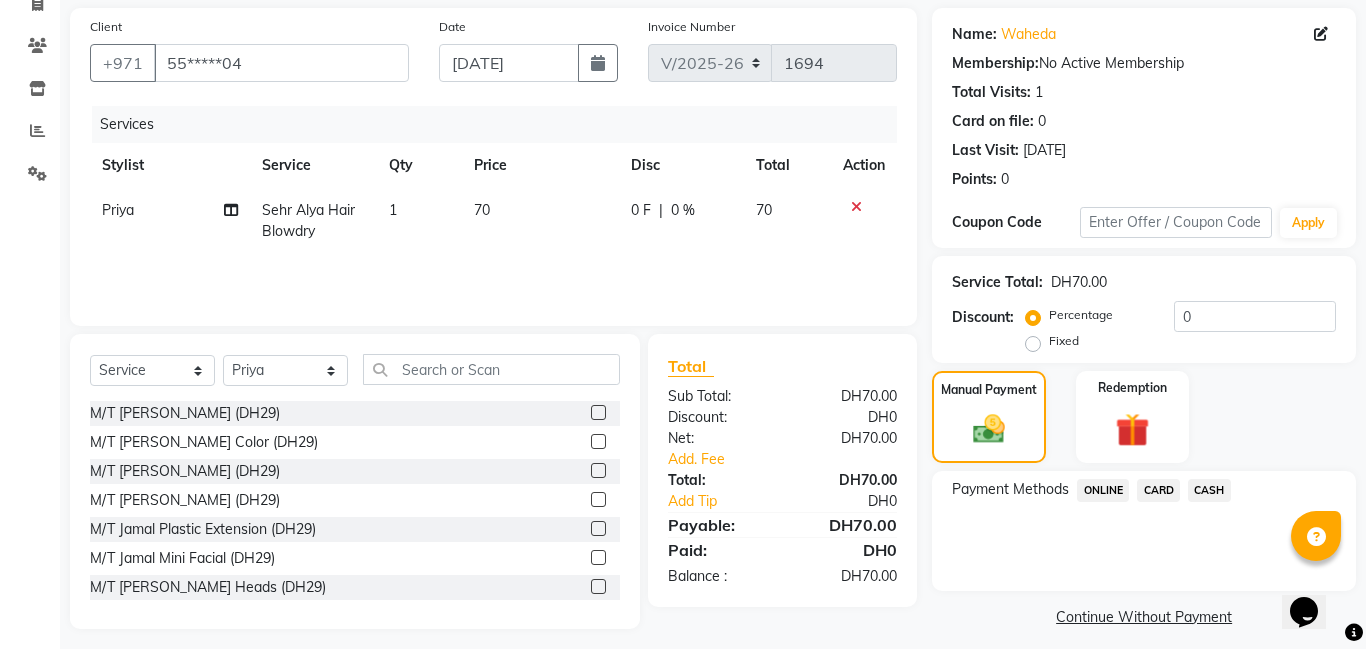 click on "CARD" 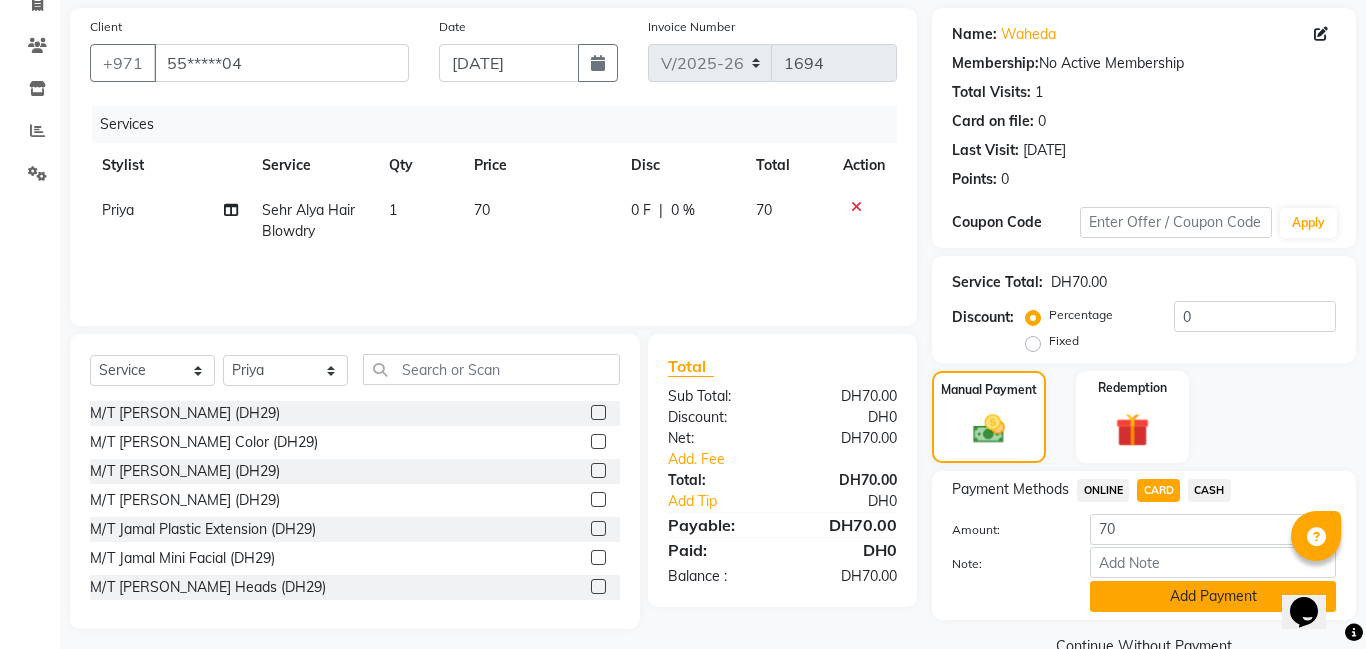 click on "Add Payment" 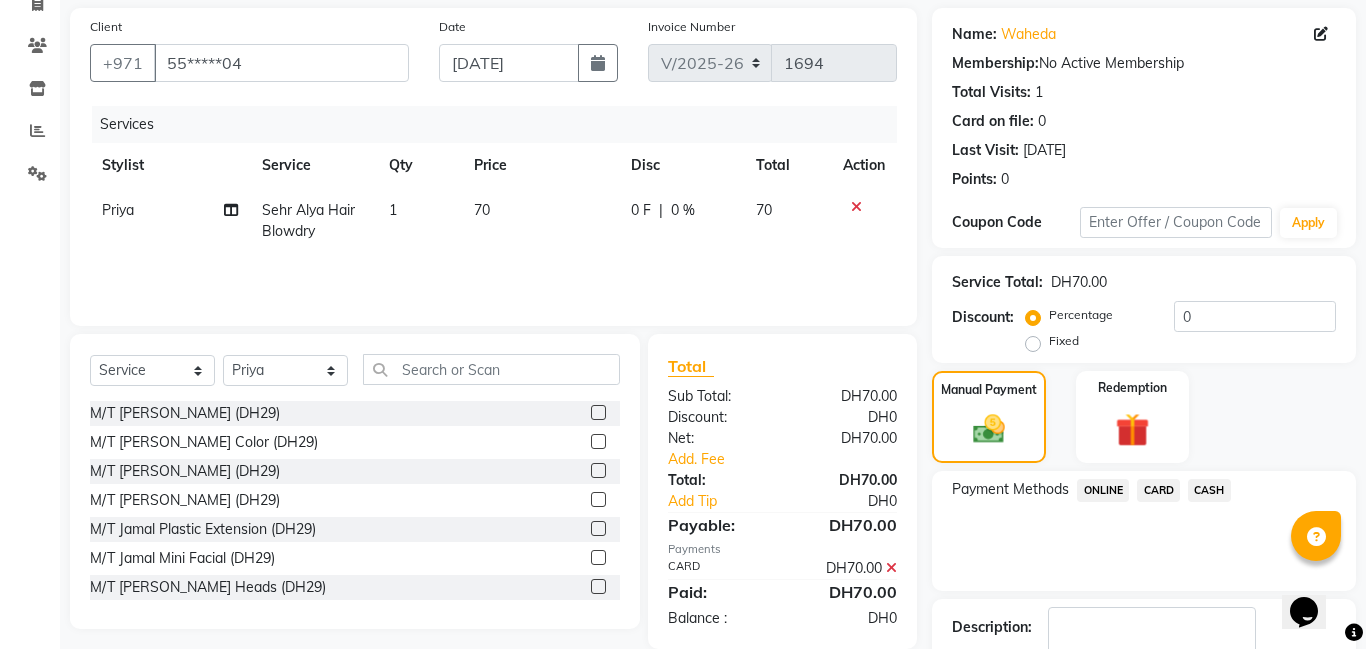 scroll, scrollTop: 268, scrollLeft: 0, axis: vertical 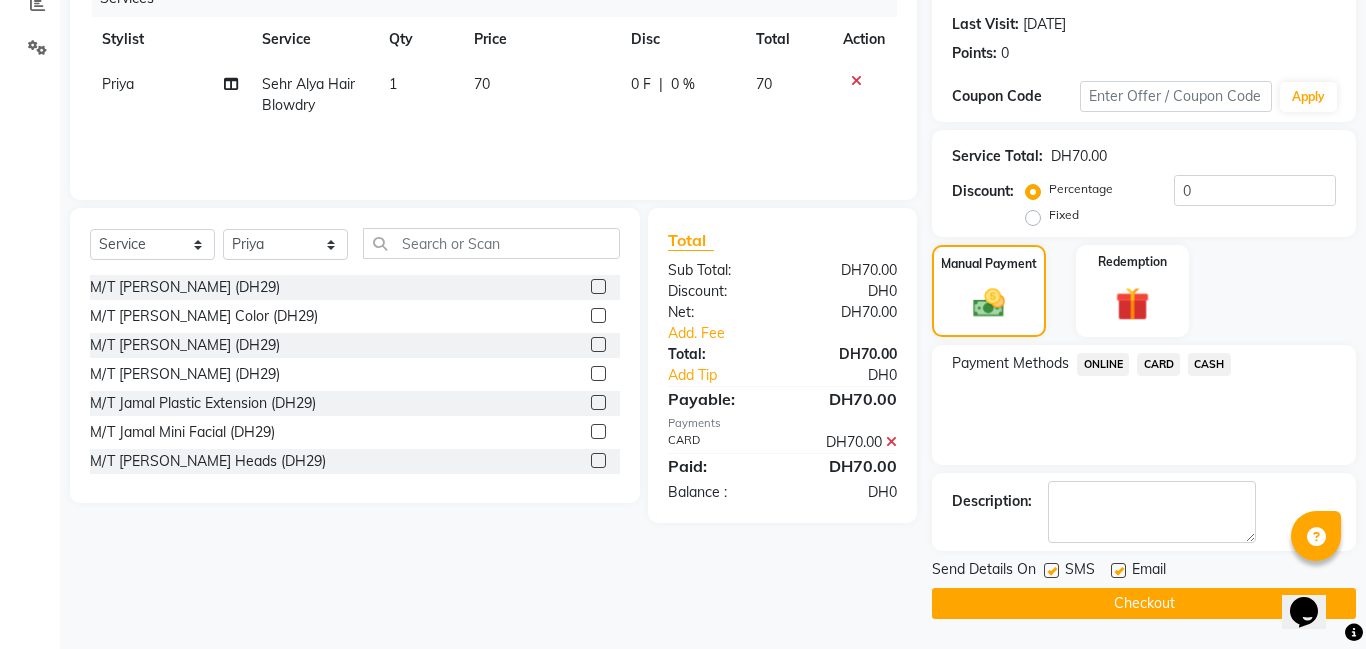 click on "INVOICE PREVIOUS INVOICES Create New   Save  Client +971 55*****04 Date 13-07-2025 Invoice Number V/2025 V/2025-26 1694 Services Stylist Service Qty Price Disc Total Action Priya Sehr Alya Hair Blowdry 1 70 0 F | 0 % 70 Select  Service  Product  Membership  Package Voucher Prepaid Gift Card  Select Stylist Aldie Aliya Amna Gennie Joytie Jude Lamsat Ebda Lamsat Jamal Liezel Maricar Maychel Michelle Nads Neha Nhor Owner Aliya Priya Rods Sana Sehr Alya Yeng M/T Jamal Manicure (DH29)  M/T Jamal Gel Color (DH29)  M/T Jamal Pedicure (DH29)  M/T Jamal Footspa (DH29)  M/T Jamal Plastic Extension (DH29)  M/T Jamal Mini Facial (DH29)  M/T Jamal Black Heads (DH29)  M/T Jamal  Face Bleach (DH29)  M/T Jamal Eyebrow Tint (DH29)  M/T Jamal Hair Trim (DH29)  M/T Jamal Morrocan Bath (DH69)  M/T Jamal Soft Gel (DH69)  M/T Jamal Roots Color With Hair Trim (DH69)  M/T Jamal Hair Spa With Hair Trim (DH69)  M/T Jamal Hot Oil With Hair Trim (DH69)  M/T Jamal Manicure & Pedicure for 2 Pax (DH199)  Lamsat Jamal Nails Footspa (DH30)" 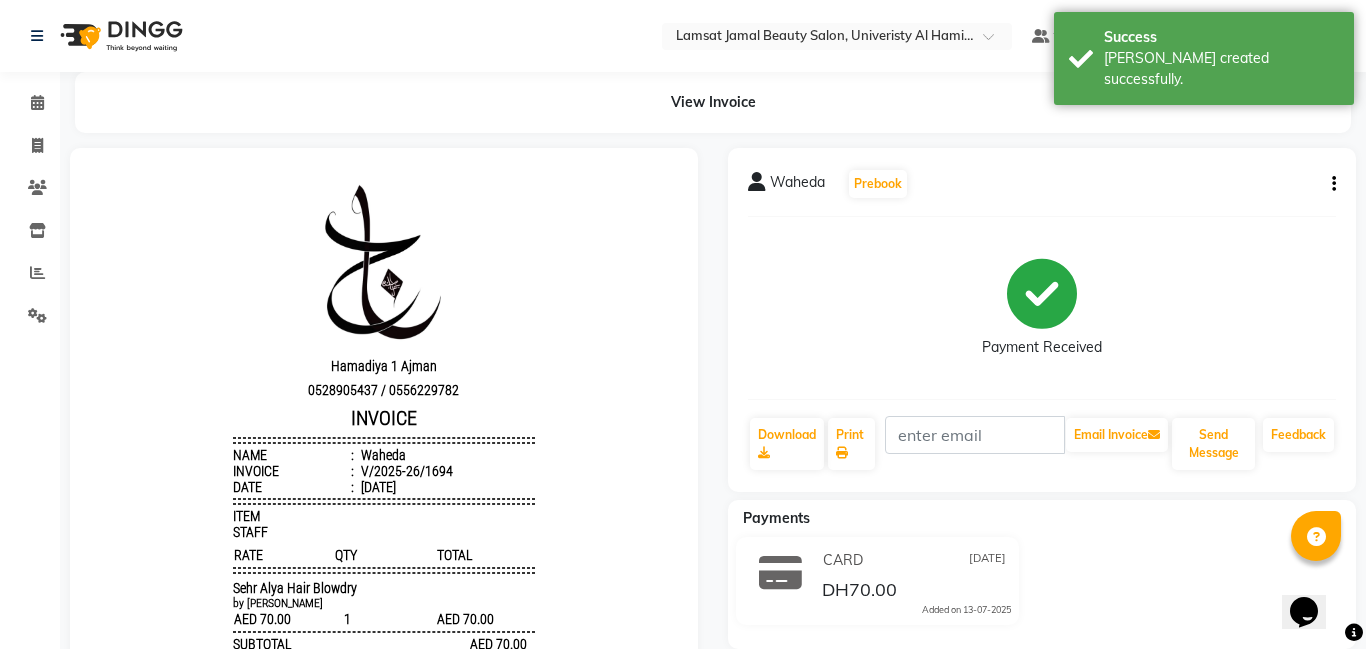 scroll, scrollTop: 0, scrollLeft: 0, axis: both 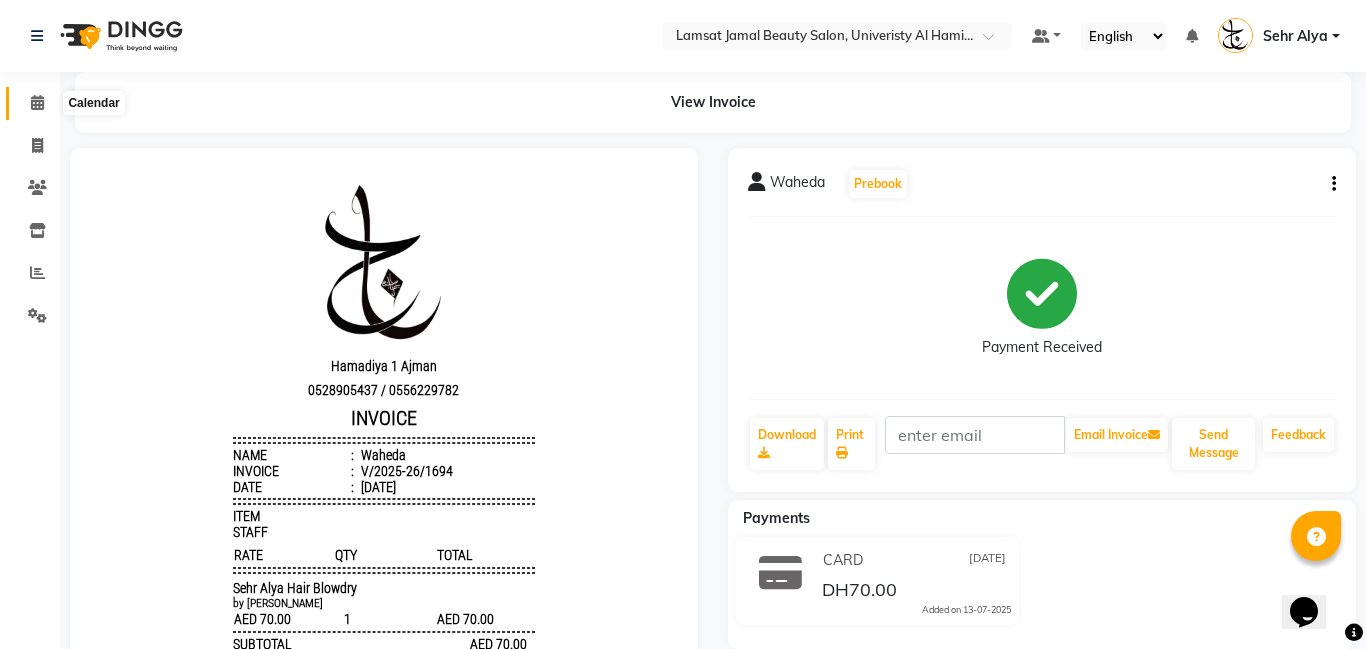 click 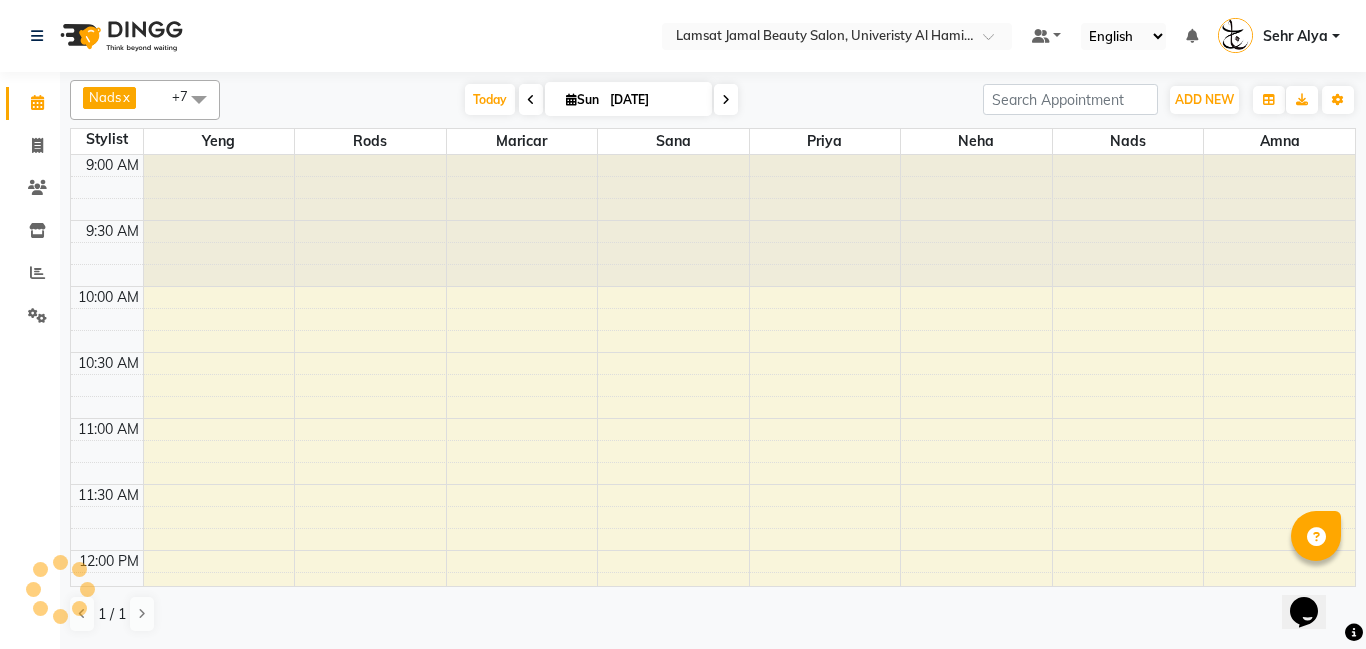 scroll, scrollTop: 0, scrollLeft: 0, axis: both 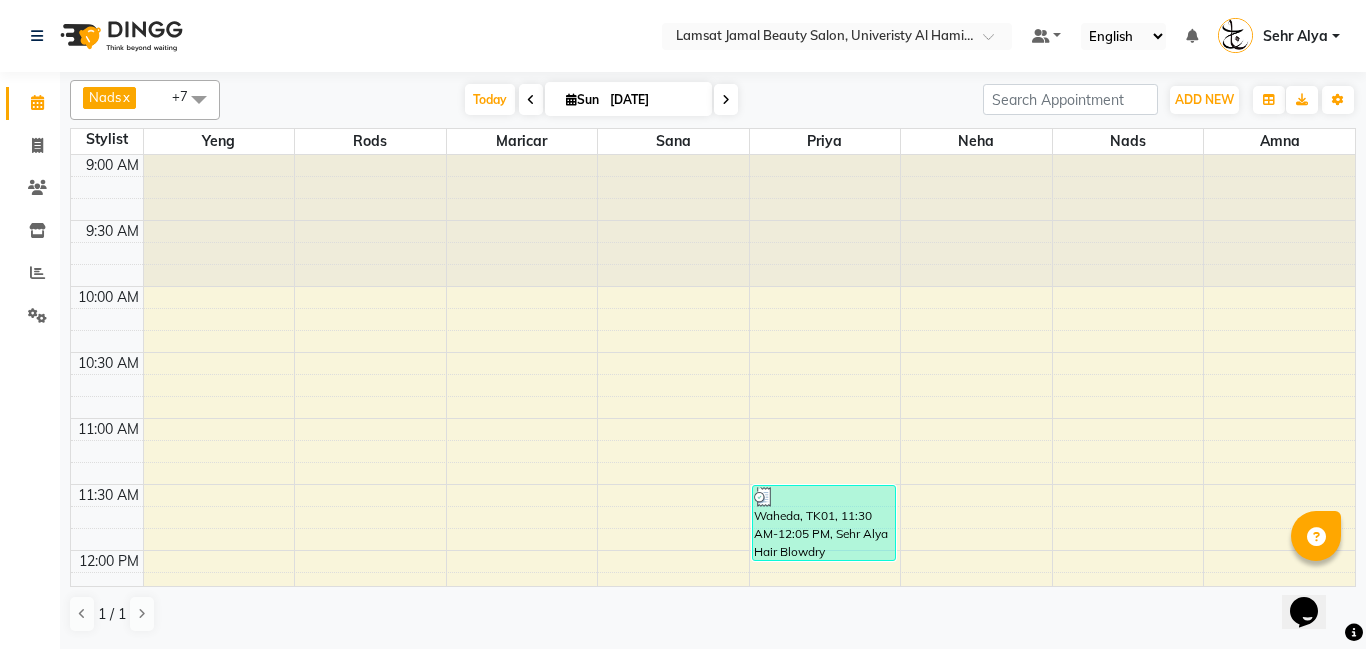 click on "9:00 AM 9:30 AM 10:00 AM 10:30 AM 11:00 AM 11:30 AM 12:00 PM 12:30 PM 1:00 PM 1:30 PM 2:00 PM 2:30 PM 3:00 PM 3:30 PM 4:00 PM 4:30 PM 5:00 PM 5:30 PM 6:00 PM 6:30 PM 7:00 PM 7:30 PM 8:00 PM 8:30 PM 9:00 PM 9:30 PM 10:00 PM 10:30 PM 11:00 PM 11:30 PM     Waheda, TK01, 11:30 AM-12:05 PM, Sehr Alya Hair Blowdry" at bounding box center [713, 1144] 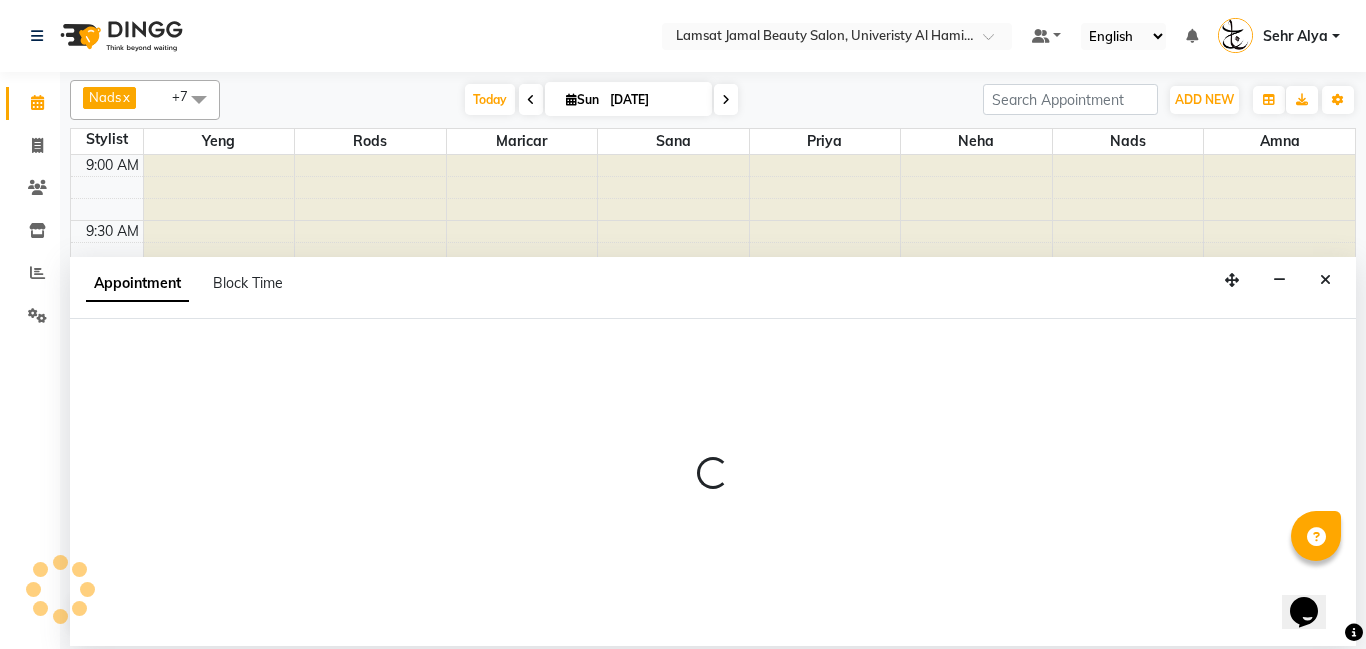 select on "79912" 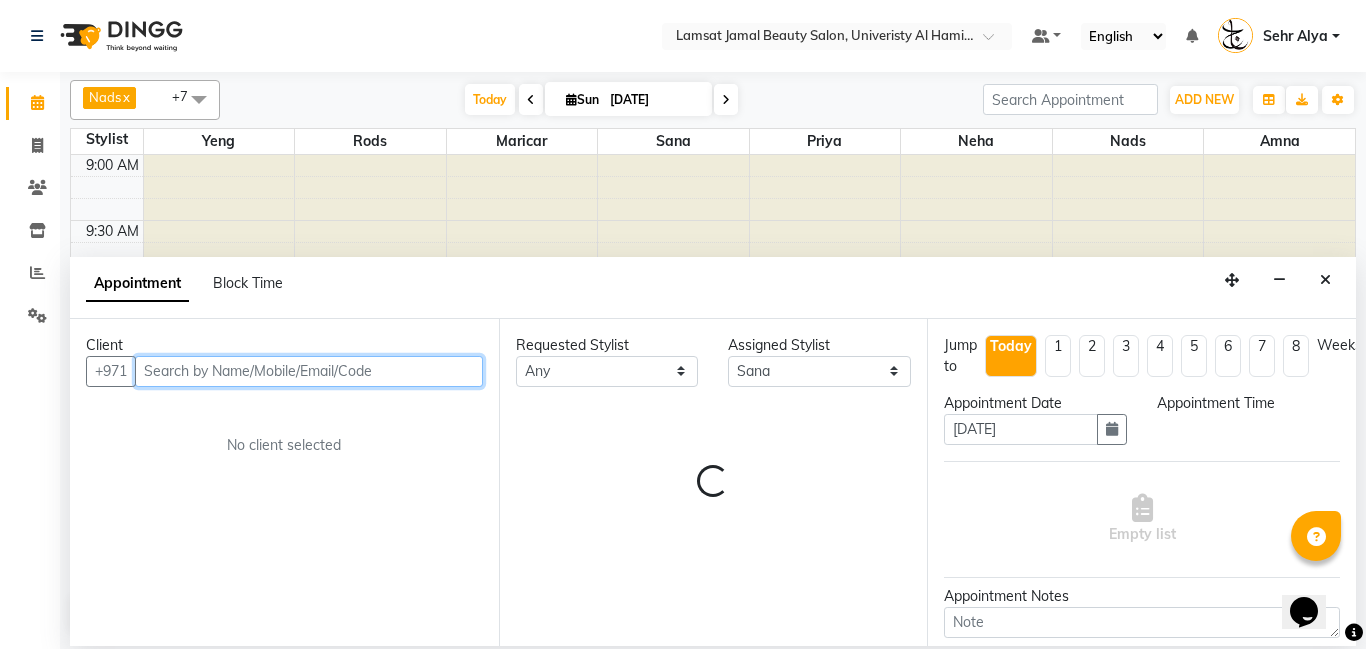select on "675" 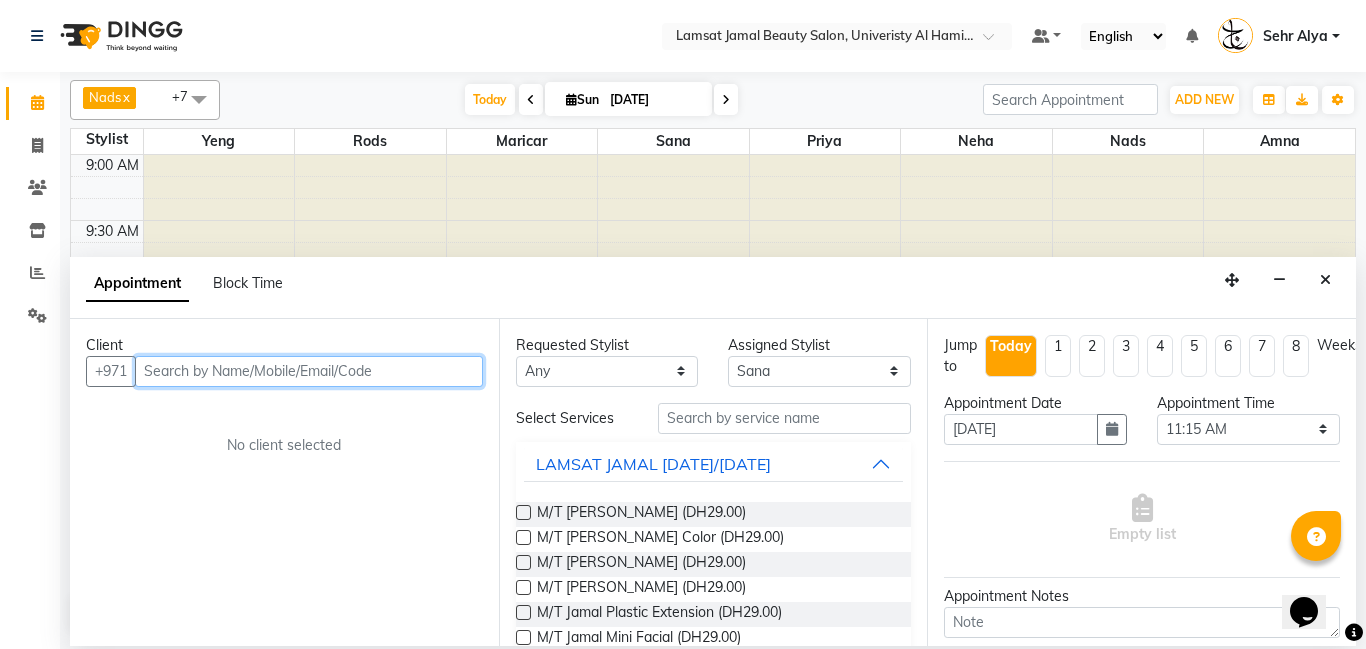 click at bounding box center [309, 371] 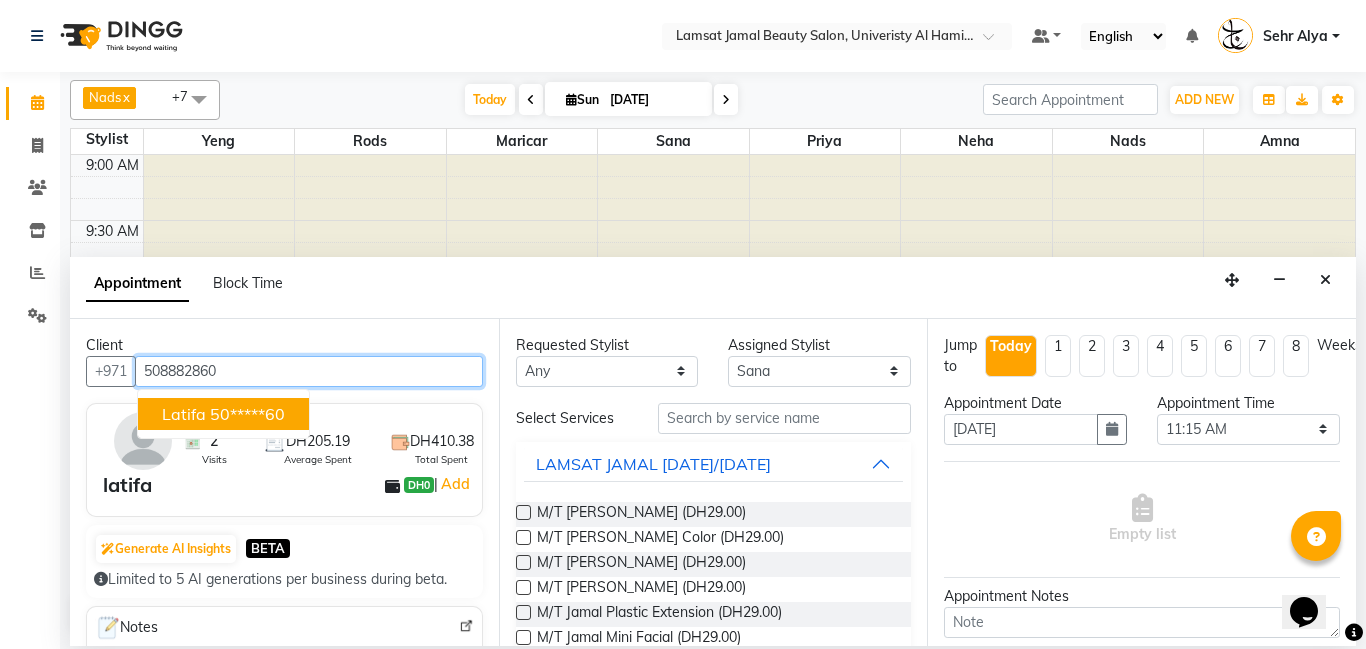 click on "50*****60" at bounding box center [247, 414] 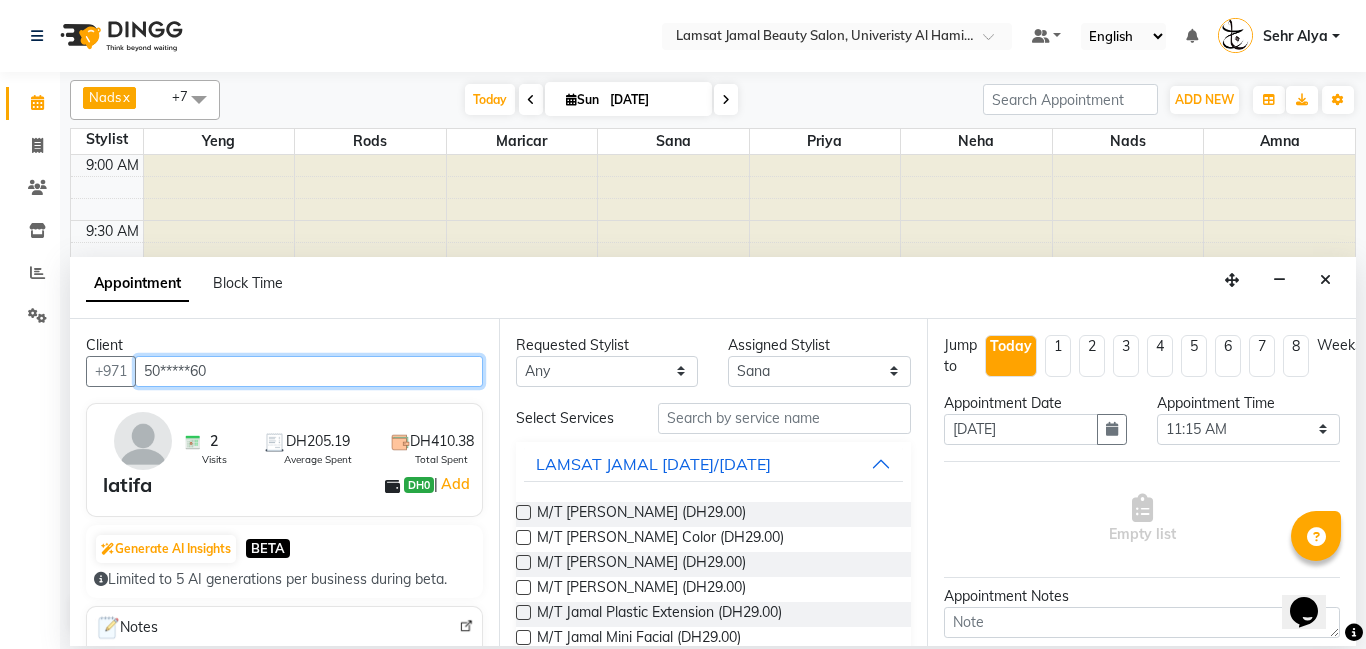 type on "50*****60" 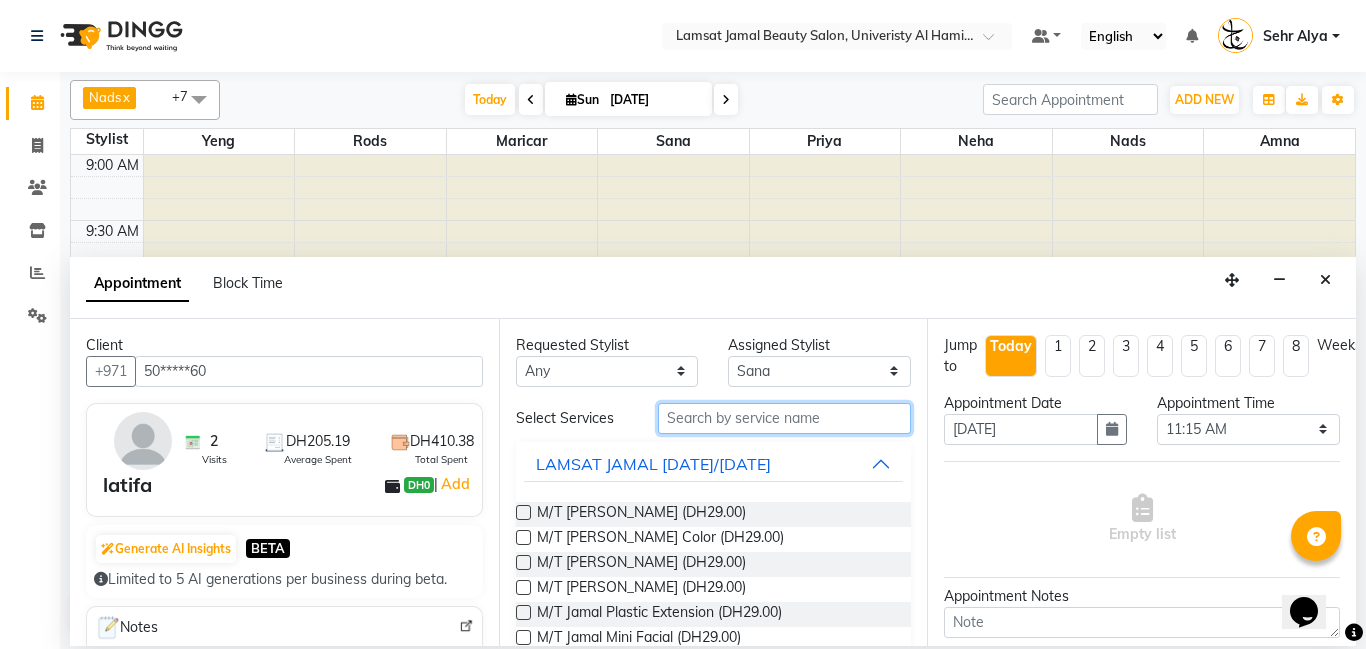 click at bounding box center [785, 418] 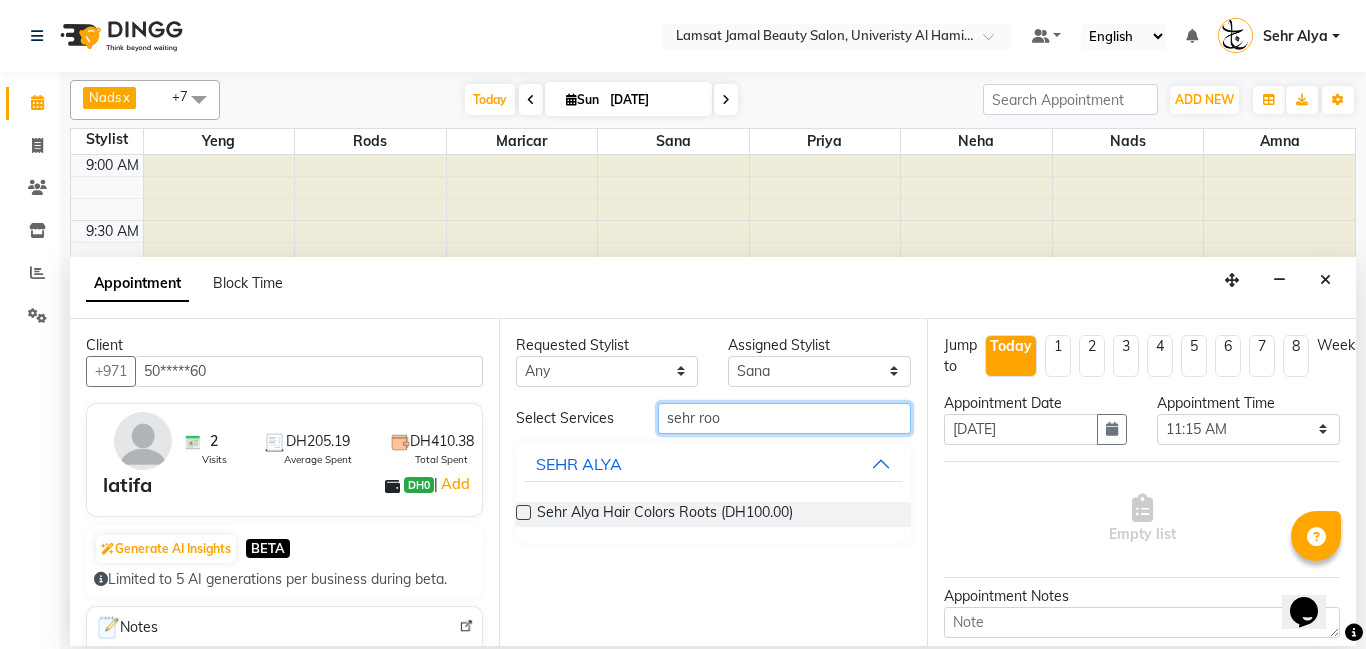 type on "sehr roo" 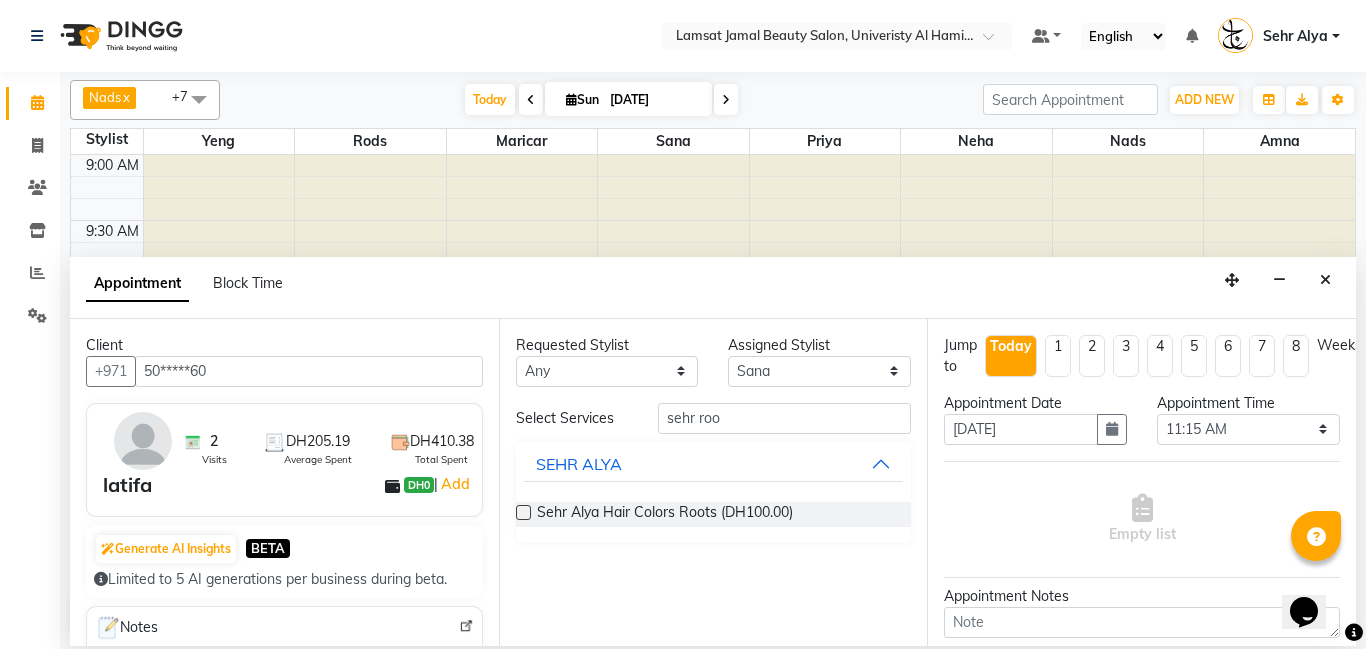 click at bounding box center [523, 512] 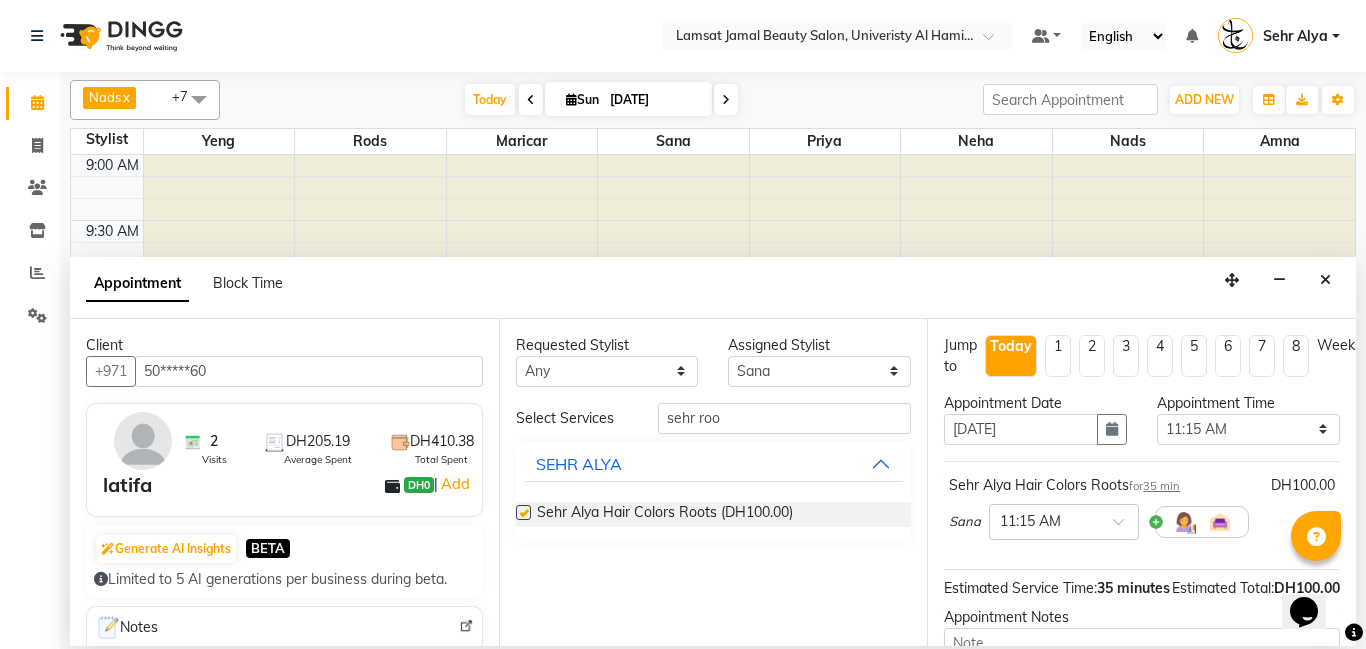 checkbox on "false" 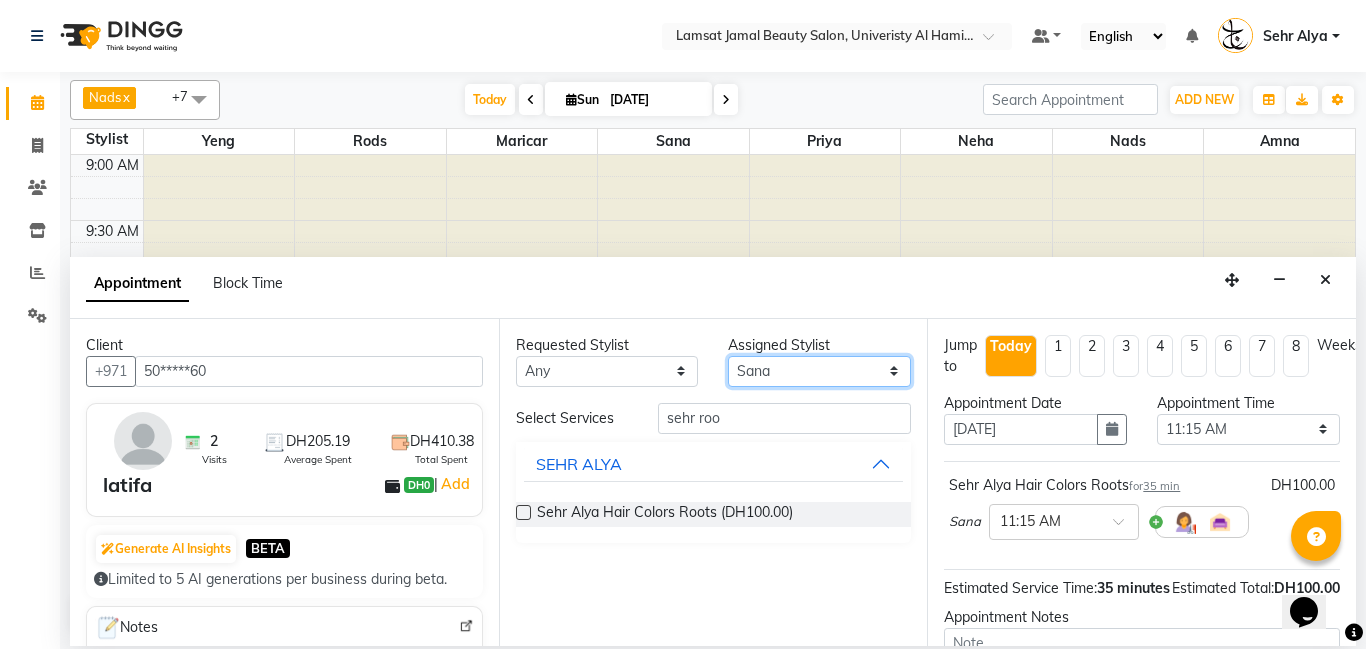 click on "Select [PERSON_NAME] Amna [PERSON_NAME] [PERSON_NAME] Ebda Lamsat [PERSON_NAME] [PERSON_NAME] [PERSON_NAME] Neha Nhor Owner [PERSON_NAME] Rods [PERSON_NAME] [PERSON_NAME]" at bounding box center [819, 371] 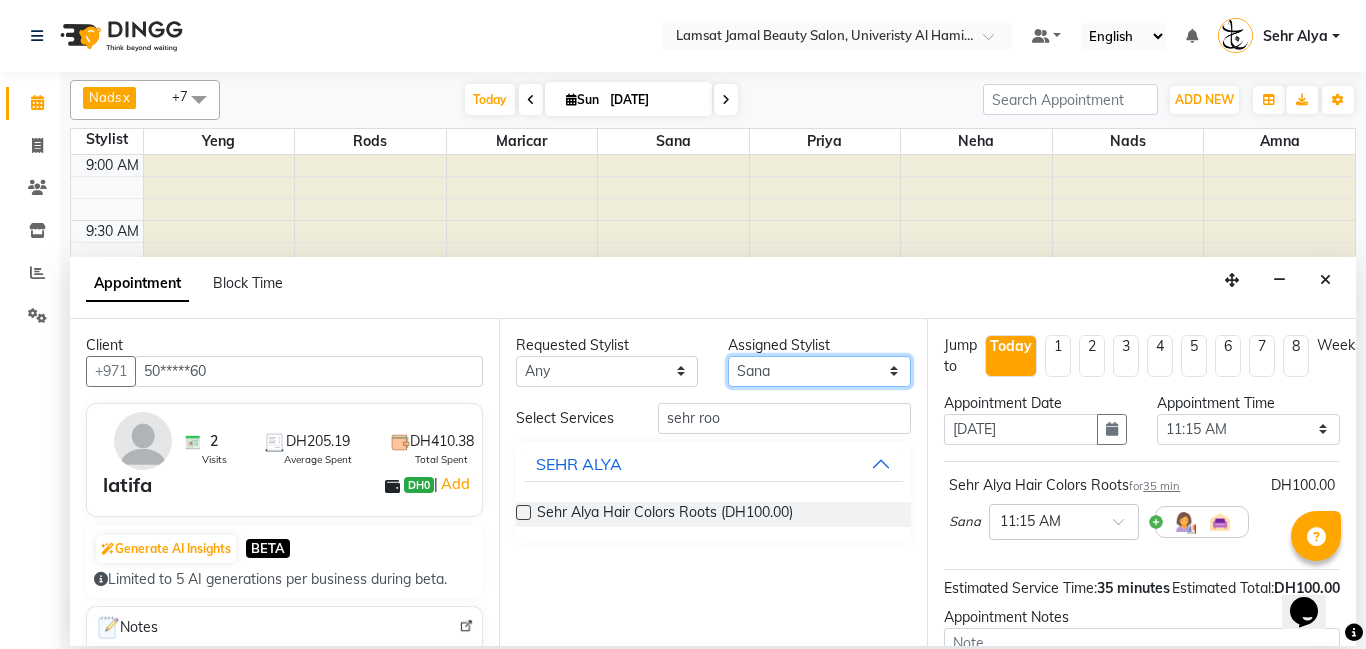 select on "79911" 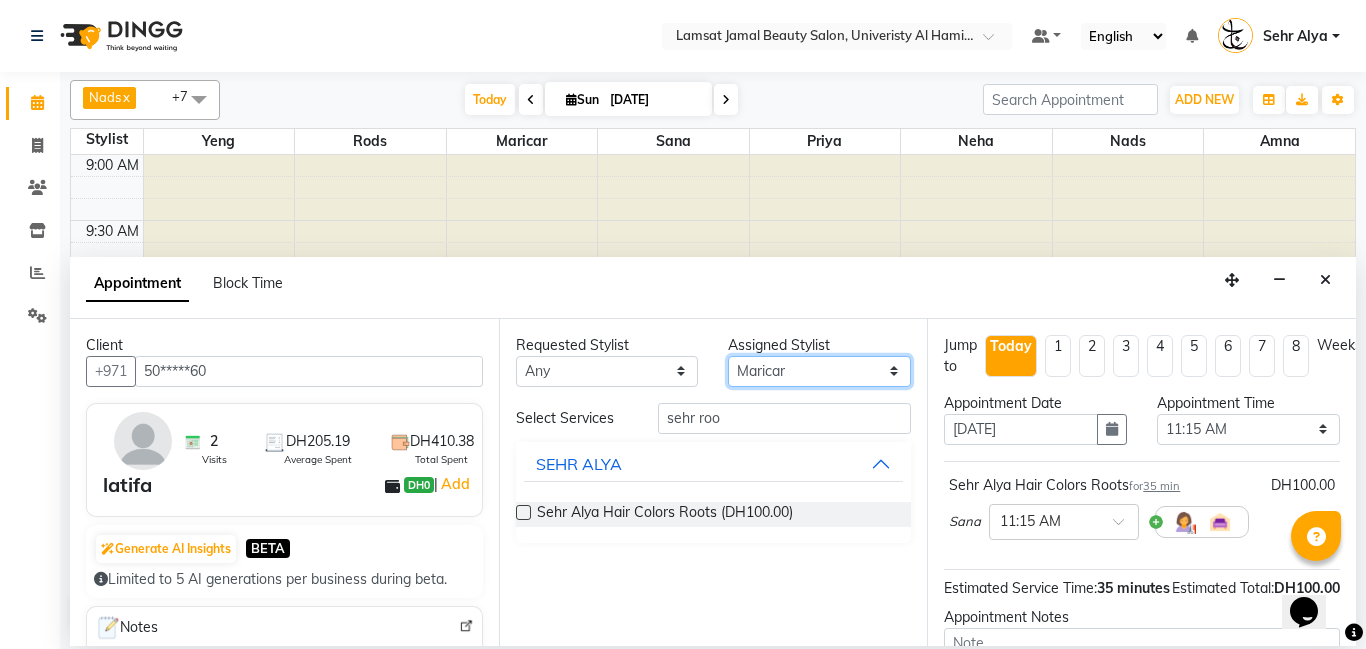 click on "Select [PERSON_NAME] Amna [PERSON_NAME] [PERSON_NAME] Ebda Lamsat [PERSON_NAME] [PERSON_NAME] [PERSON_NAME] Neha Nhor Owner [PERSON_NAME] Rods [PERSON_NAME] [PERSON_NAME]" at bounding box center [819, 371] 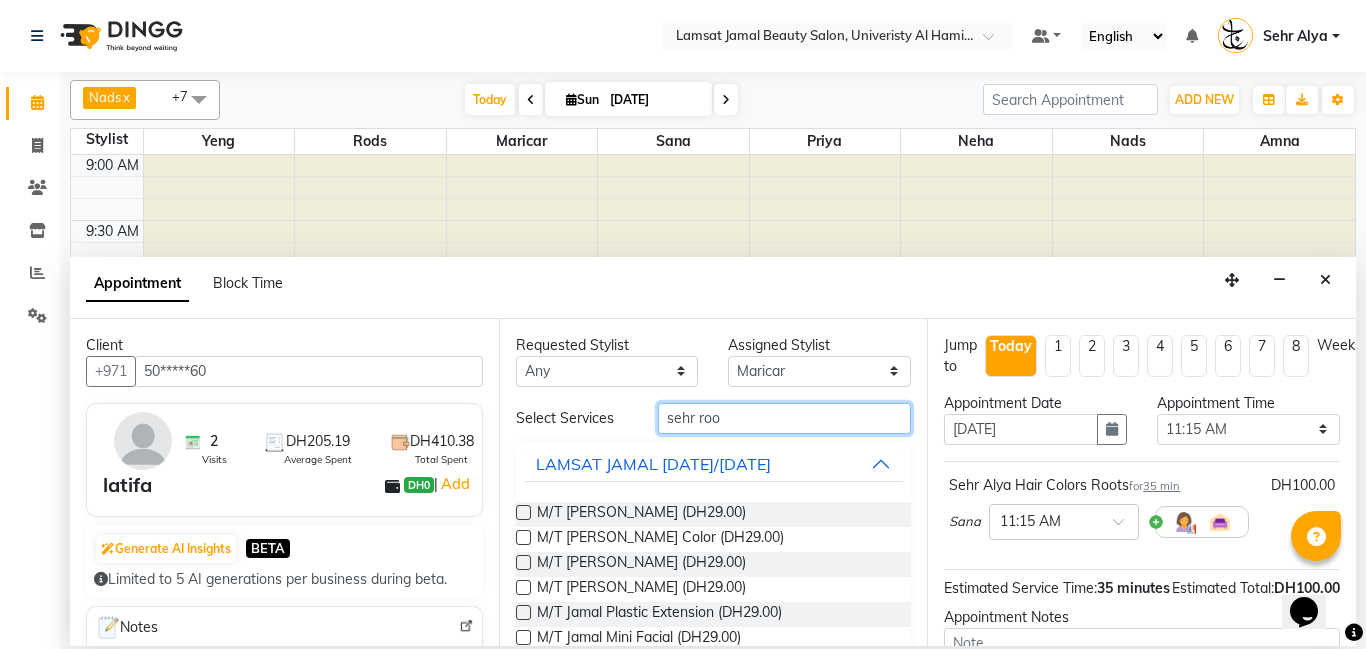 click on "sehr roo" at bounding box center (785, 418) 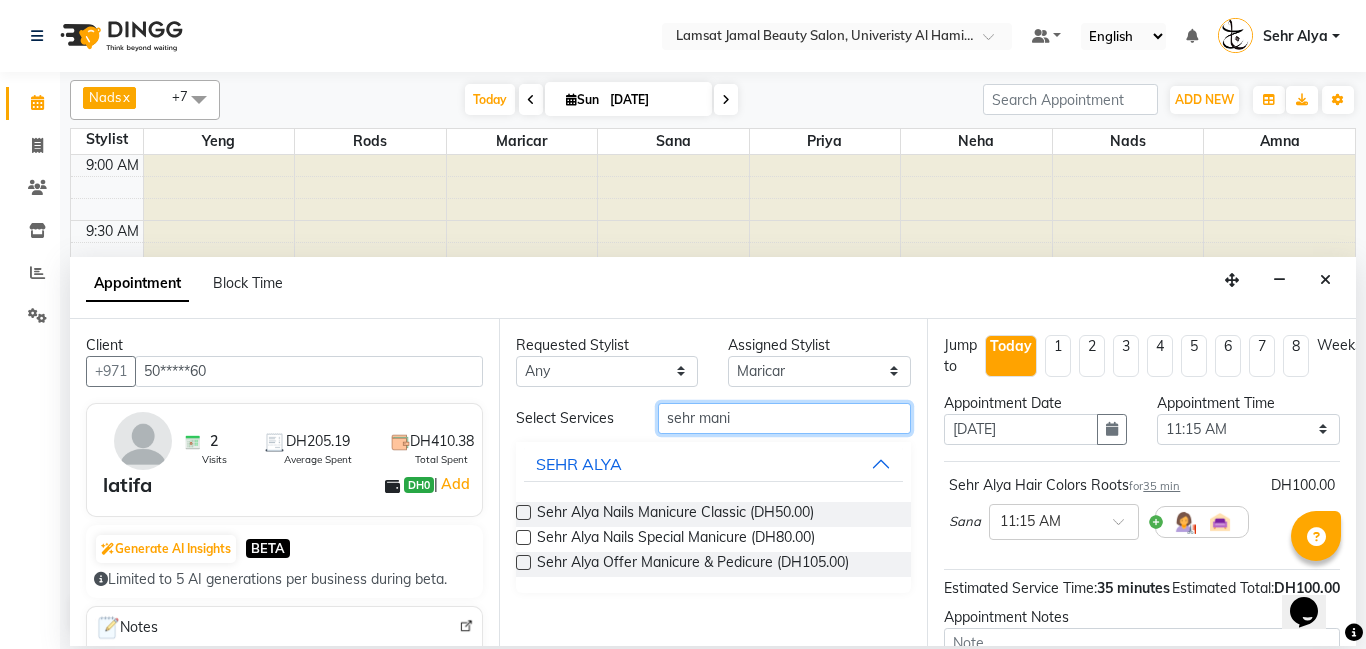 type on "sehr mani" 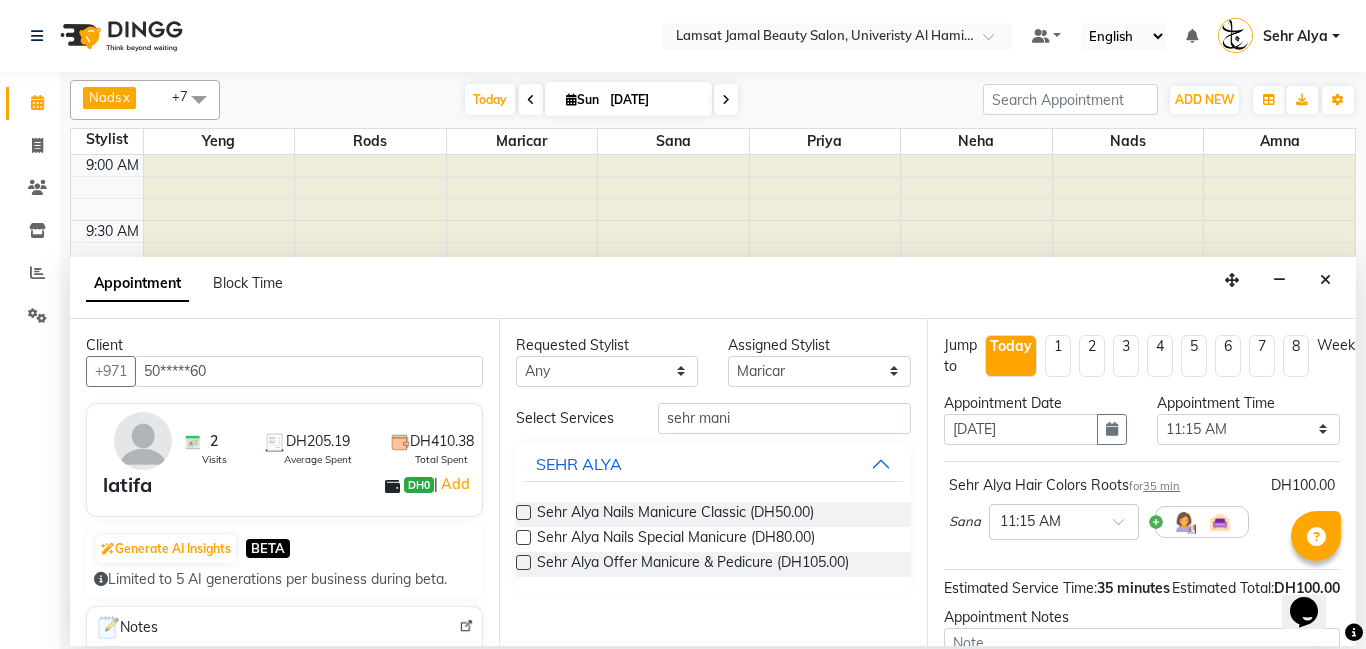 click at bounding box center (522, 566) 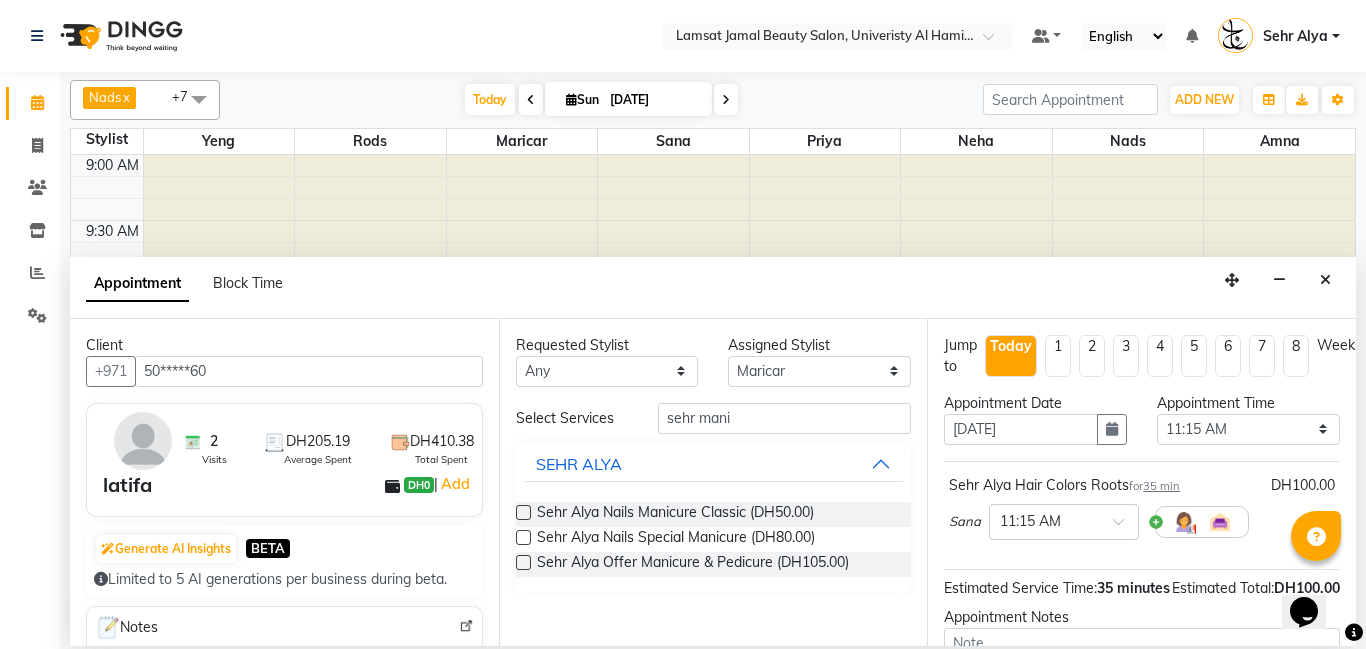 click at bounding box center [523, 562] 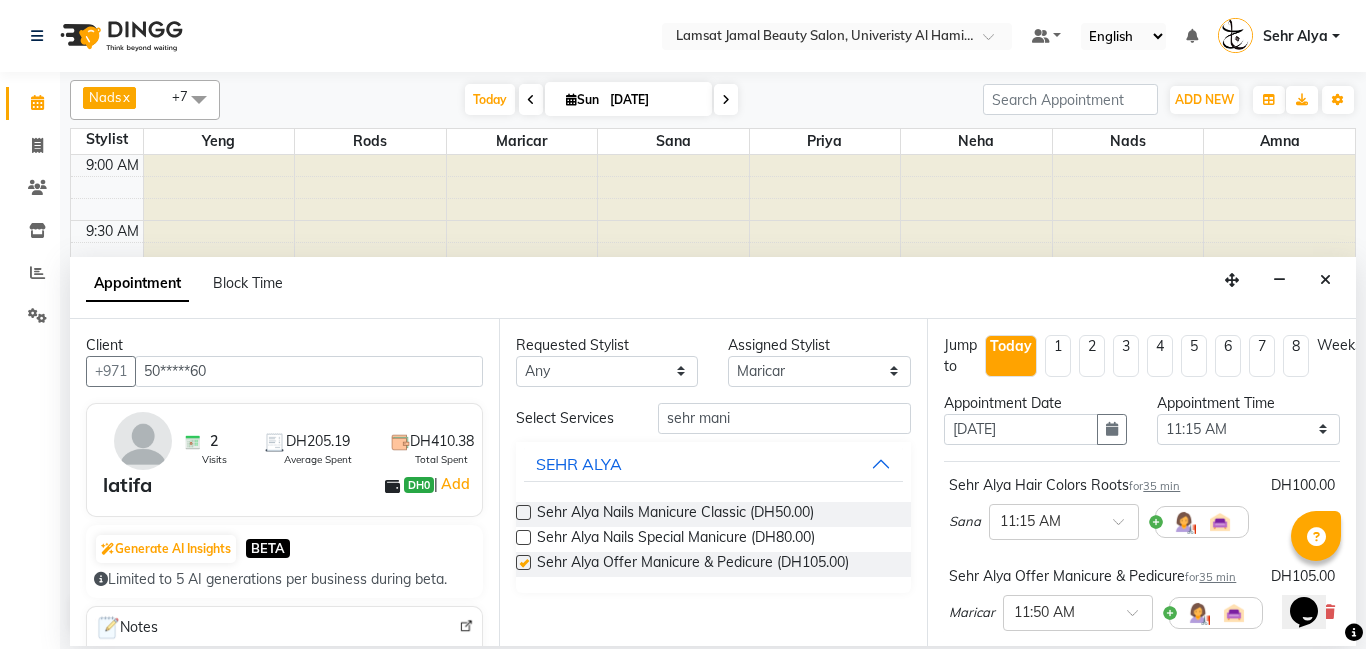 checkbox on "false" 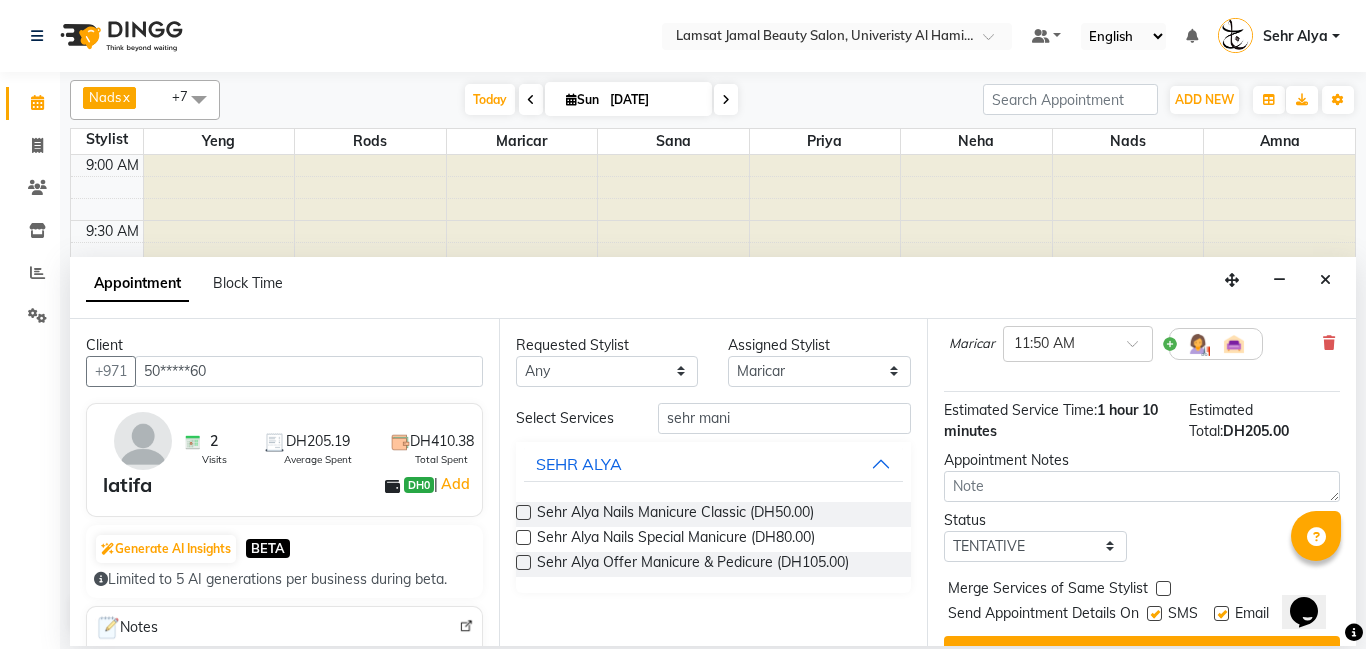 scroll, scrollTop: 285, scrollLeft: 0, axis: vertical 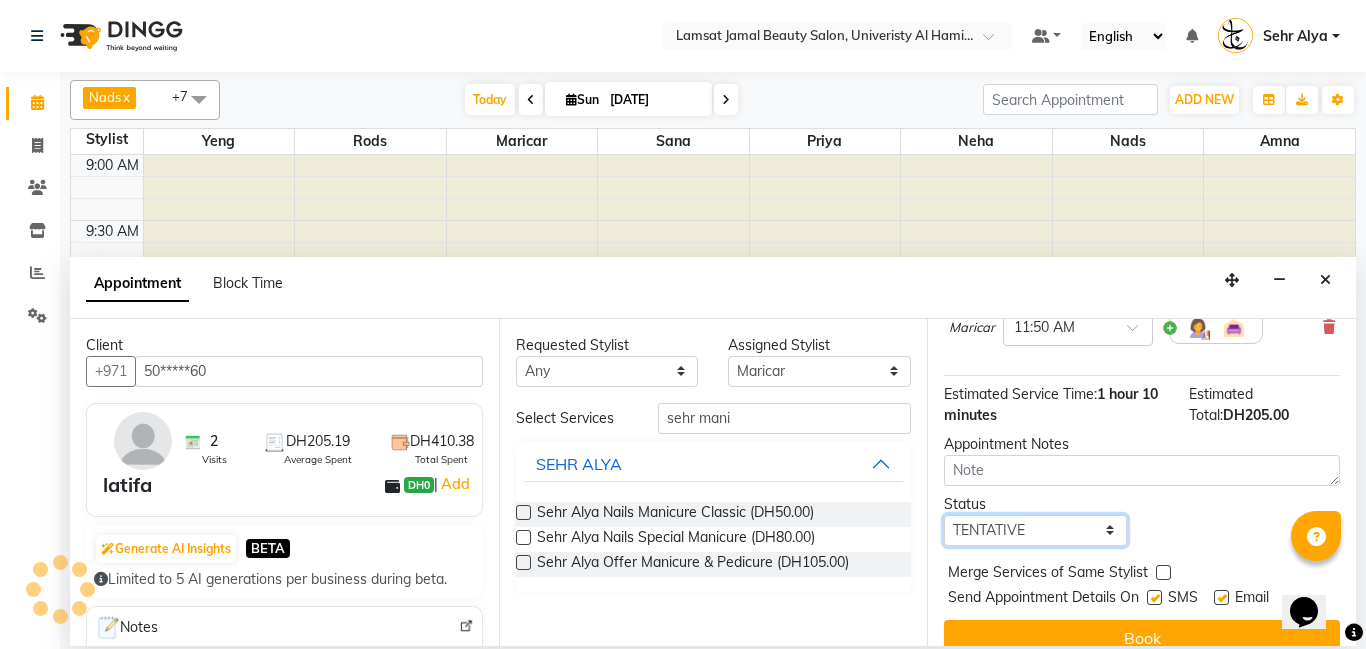 click on "Select TENTATIVE CONFIRM CHECK-IN UPCOMING" at bounding box center [1035, 530] 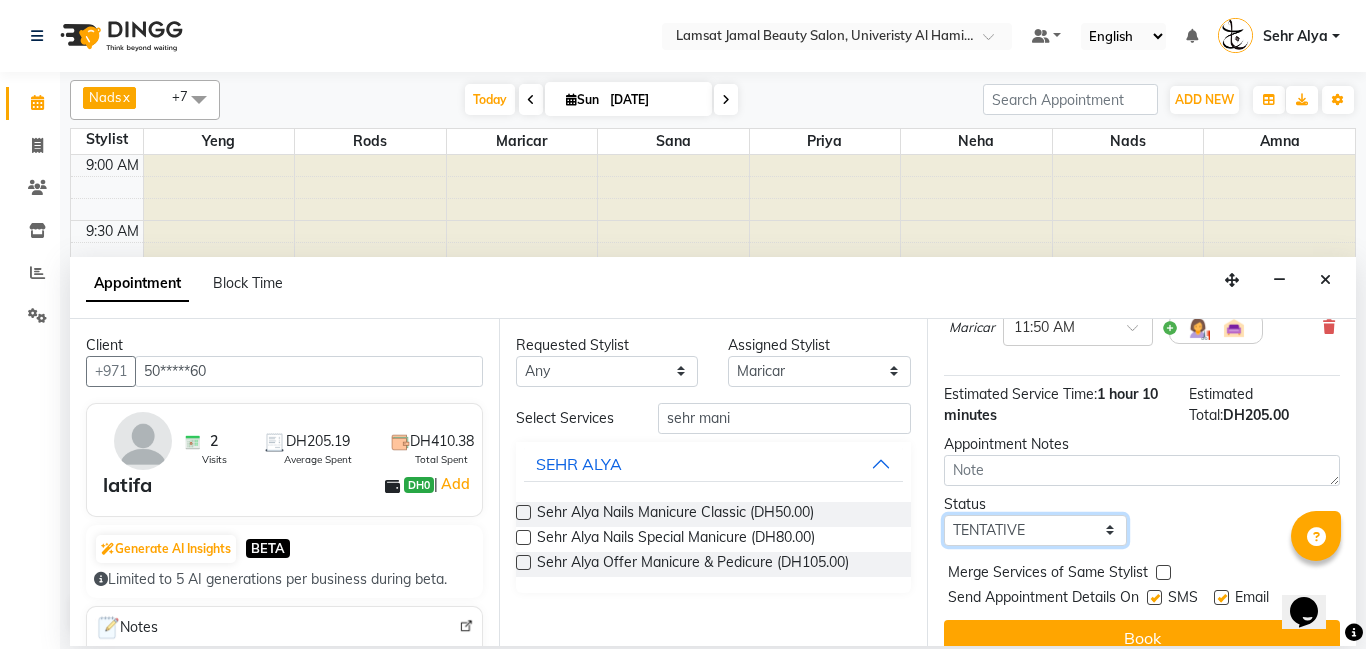 select on "confirm booking" 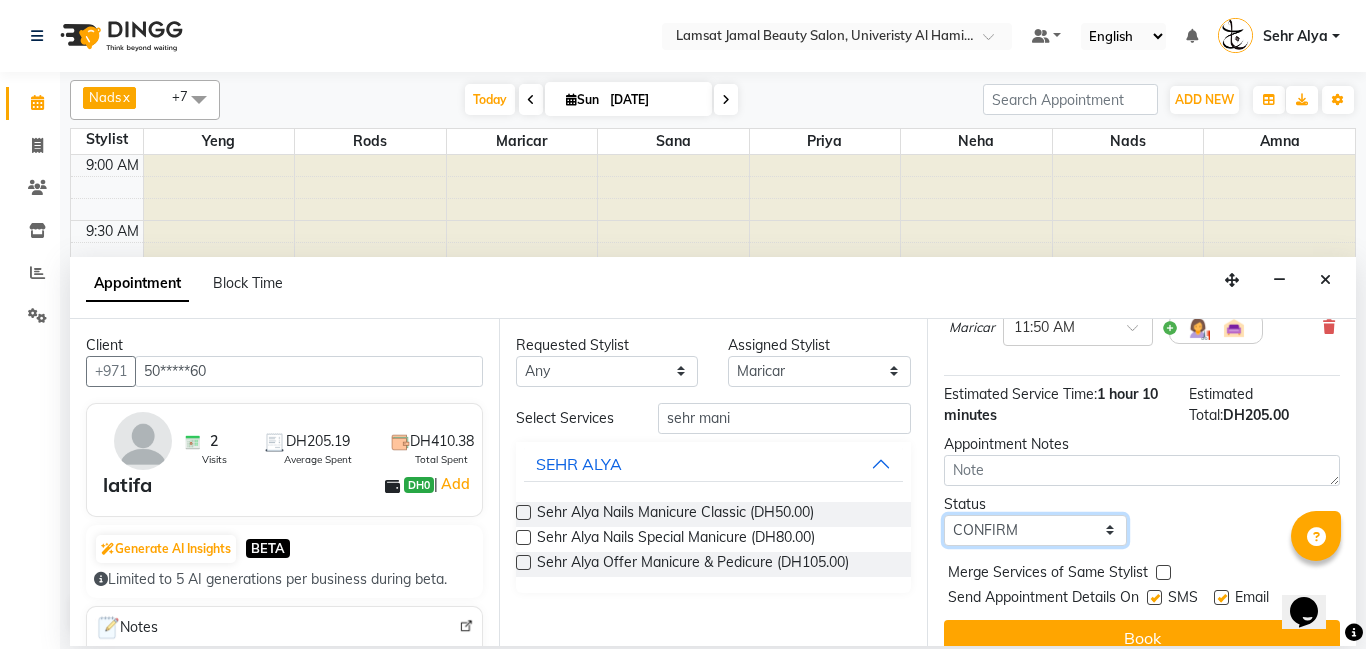 click on "Select TENTATIVE CONFIRM CHECK-IN UPCOMING" at bounding box center [1035, 530] 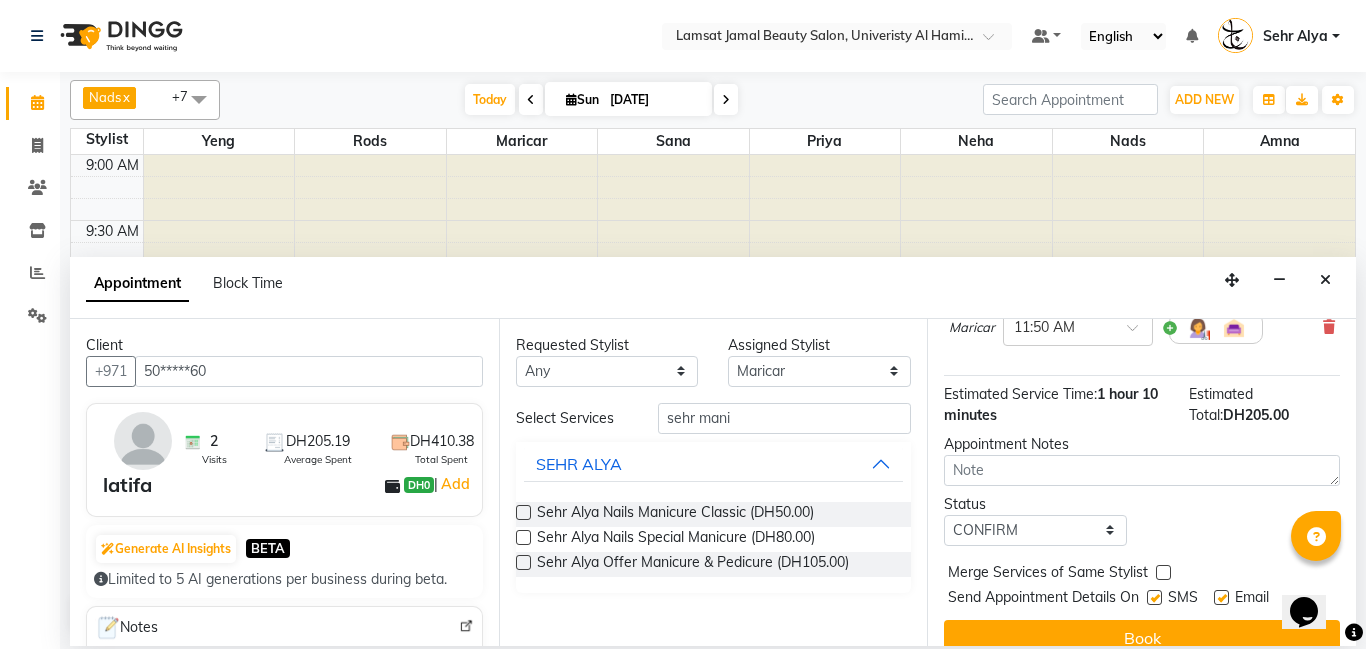 click at bounding box center [1163, 572] 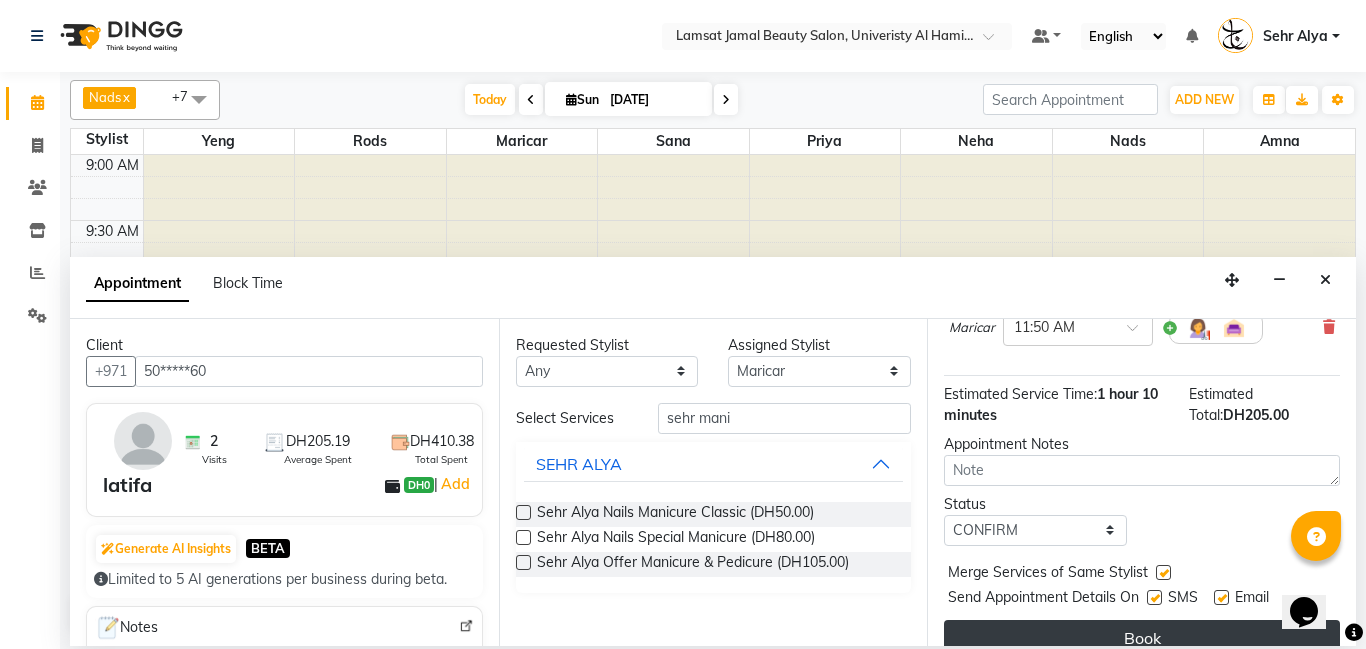 click on "Book" at bounding box center (1142, 638) 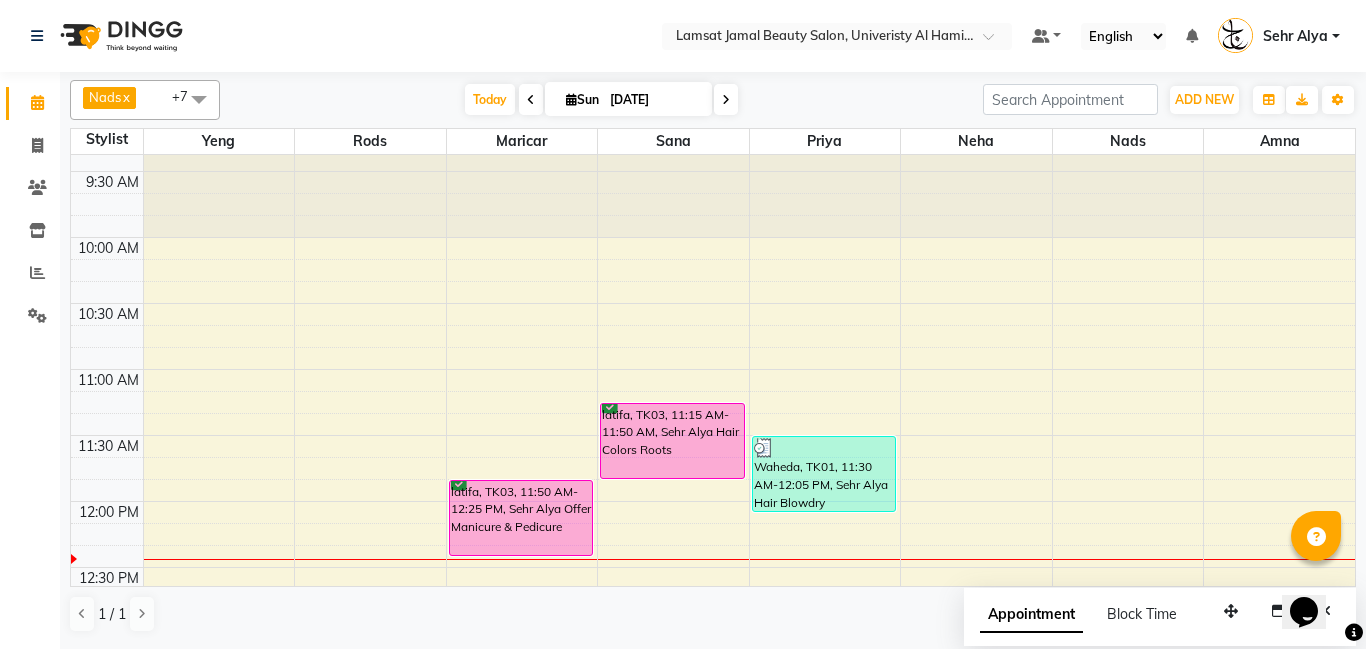 scroll, scrollTop: 88, scrollLeft: 0, axis: vertical 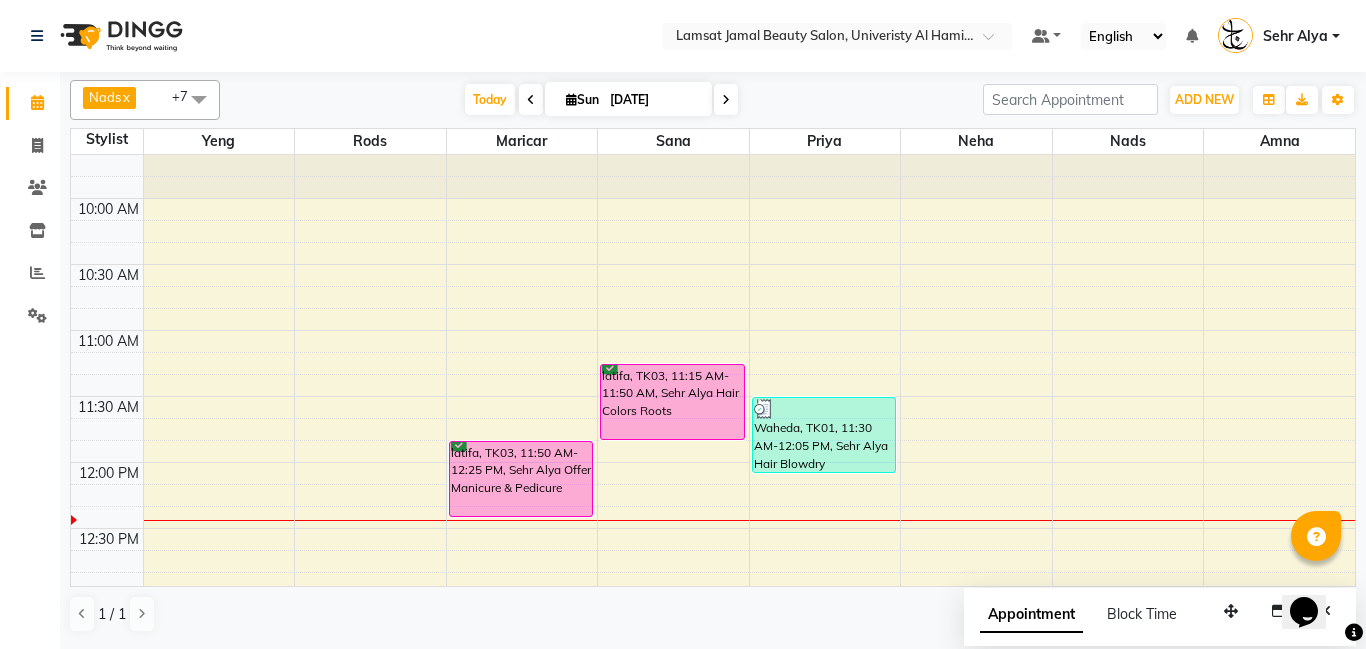 click on "9:00 AM 9:30 AM 10:00 AM 10:30 AM 11:00 AM 11:30 AM 12:00 PM 12:30 PM 1:00 PM 1:30 PM 2:00 PM 2:30 PM 3:00 PM 3:30 PM 4:00 PM 4:30 PM 5:00 PM 5:30 PM 6:00 PM 6:30 PM 7:00 PM 7:30 PM 8:00 PM 8:30 PM 9:00 PM 9:30 PM 10:00 PM 10:30 PM 11:00 PM 11:30 PM     latifa, TK03, 11:50 AM-12:25 PM, Sehr Alya Offer Manicure & Pedicure     latifa, TK03, 11:15 AM-11:50 AM, Sehr Alya Hair Colors Roots     Waheda, TK01, 11:30 AM-12:05 PM, Sehr Alya Hair Blowdry" at bounding box center [713, 1056] 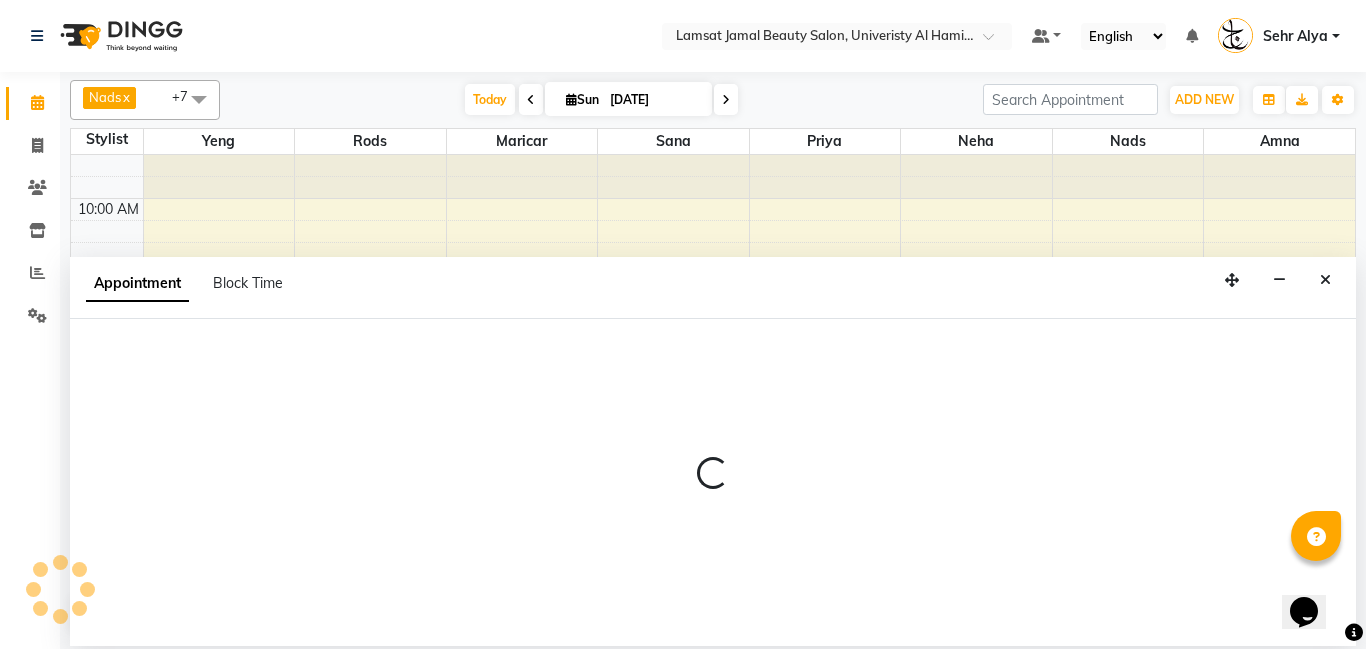 select on "79916" 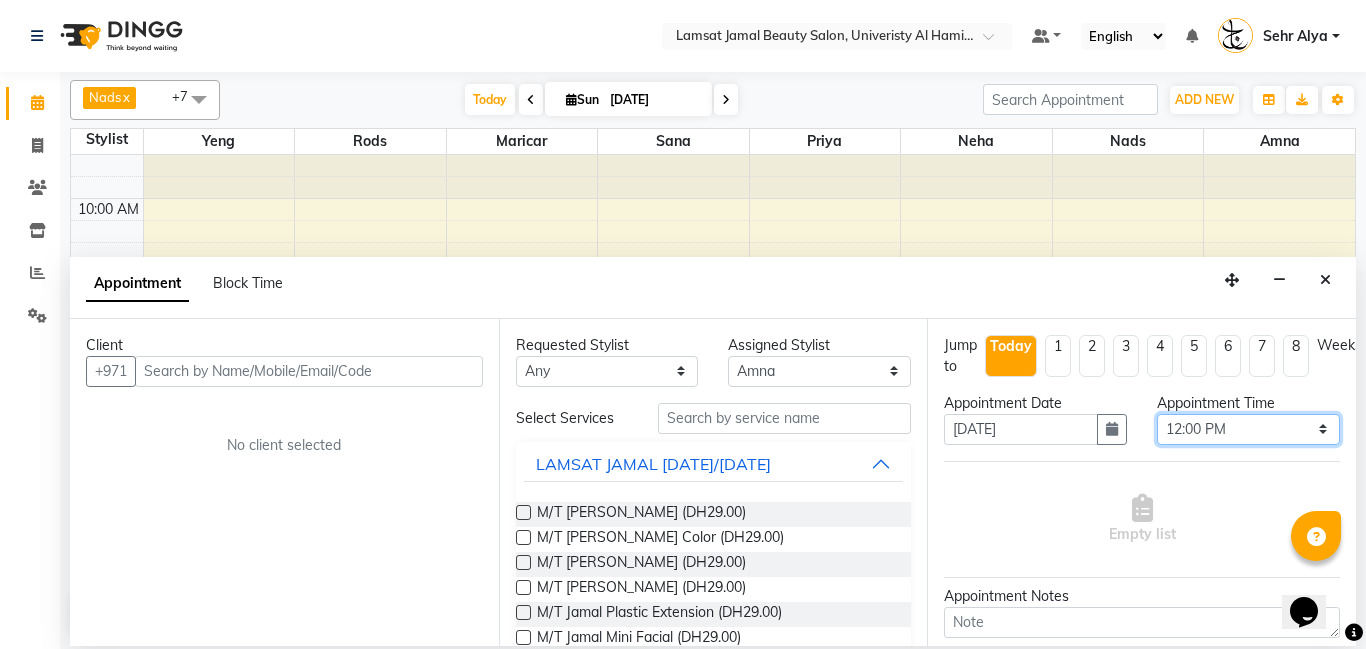click on "Select 10:00 AM 10:05 AM 10:10 AM 10:15 AM 10:20 AM 10:25 AM 10:30 AM 10:35 AM 10:40 AM 10:45 AM 10:50 AM 10:55 AM 11:00 AM 11:05 AM 11:10 AM 11:15 AM 11:20 AM 11:25 AM 11:30 AM 11:35 AM 11:40 AM 11:45 AM 11:50 AM 11:55 AM 12:00 PM 12:05 PM 12:10 PM 12:15 PM 12:20 PM 12:25 PM 12:30 PM 12:35 PM 12:40 PM 12:45 PM 12:50 PM 12:55 PM 01:00 PM 01:05 PM 01:10 PM 01:15 PM 01:20 PM 01:25 PM 01:30 PM 01:35 PM 01:40 PM 01:45 PM 01:50 PM 01:55 PM 02:00 PM 02:05 PM 02:10 PM 02:15 PM 02:20 PM 02:25 PM 02:30 PM 02:35 PM 02:40 PM 02:45 PM 02:50 PM 02:55 PM 03:00 PM 03:05 PM 03:10 PM 03:15 PM 03:20 PM 03:25 PM 03:30 PM 03:35 PM 03:40 PM 03:45 PM 03:50 PM 03:55 PM 04:00 PM 04:05 PM 04:10 PM 04:15 PM 04:20 PM 04:25 PM 04:30 PM 04:35 PM 04:40 PM 04:45 PM 04:50 PM 04:55 PM 05:00 PM 05:05 PM 05:10 PM 05:15 PM 05:20 PM 05:25 PM 05:30 PM 05:35 PM 05:40 PM 05:45 PM 05:50 PM 05:55 PM 06:00 PM 06:05 PM 06:10 PM 06:15 PM 06:20 PM 06:25 PM 06:30 PM 06:35 PM 06:40 PM 06:45 PM 06:50 PM 06:55 PM 07:00 PM 07:05 PM 07:10 PM 07:15 PM 07:20 PM" at bounding box center (1248, 429) 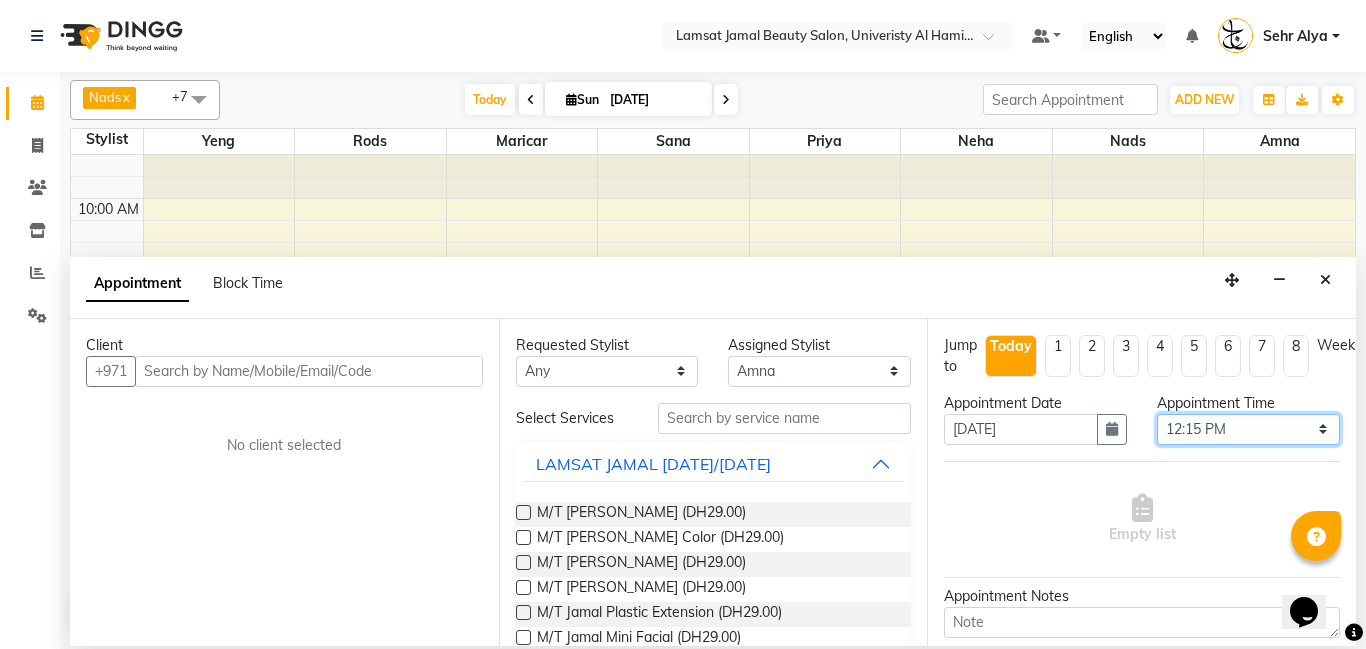 click on "Select 10:00 AM 10:05 AM 10:10 AM 10:15 AM 10:20 AM 10:25 AM 10:30 AM 10:35 AM 10:40 AM 10:45 AM 10:50 AM 10:55 AM 11:00 AM 11:05 AM 11:10 AM 11:15 AM 11:20 AM 11:25 AM 11:30 AM 11:35 AM 11:40 AM 11:45 AM 11:50 AM 11:55 AM 12:00 PM 12:05 PM 12:10 PM 12:15 PM 12:20 PM 12:25 PM 12:30 PM 12:35 PM 12:40 PM 12:45 PM 12:50 PM 12:55 PM 01:00 PM 01:05 PM 01:10 PM 01:15 PM 01:20 PM 01:25 PM 01:30 PM 01:35 PM 01:40 PM 01:45 PM 01:50 PM 01:55 PM 02:00 PM 02:05 PM 02:10 PM 02:15 PM 02:20 PM 02:25 PM 02:30 PM 02:35 PM 02:40 PM 02:45 PM 02:50 PM 02:55 PM 03:00 PM 03:05 PM 03:10 PM 03:15 PM 03:20 PM 03:25 PM 03:30 PM 03:35 PM 03:40 PM 03:45 PM 03:50 PM 03:55 PM 04:00 PM 04:05 PM 04:10 PM 04:15 PM 04:20 PM 04:25 PM 04:30 PM 04:35 PM 04:40 PM 04:45 PM 04:50 PM 04:55 PM 05:00 PM 05:05 PM 05:10 PM 05:15 PM 05:20 PM 05:25 PM 05:30 PM 05:35 PM 05:40 PM 05:45 PM 05:50 PM 05:55 PM 06:00 PM 06:05 PM 06:10 PM 06:15 PM 06:20 PM 06:25 PM 06:30 PM 06:35 PM 06:40 PM 06:45 PM 06:50 PM 06:55 PM 07:00 PM 07:05 PM 07:10 PM 07:15 PM 07:20 PM" at bounding box center [1248, 429] 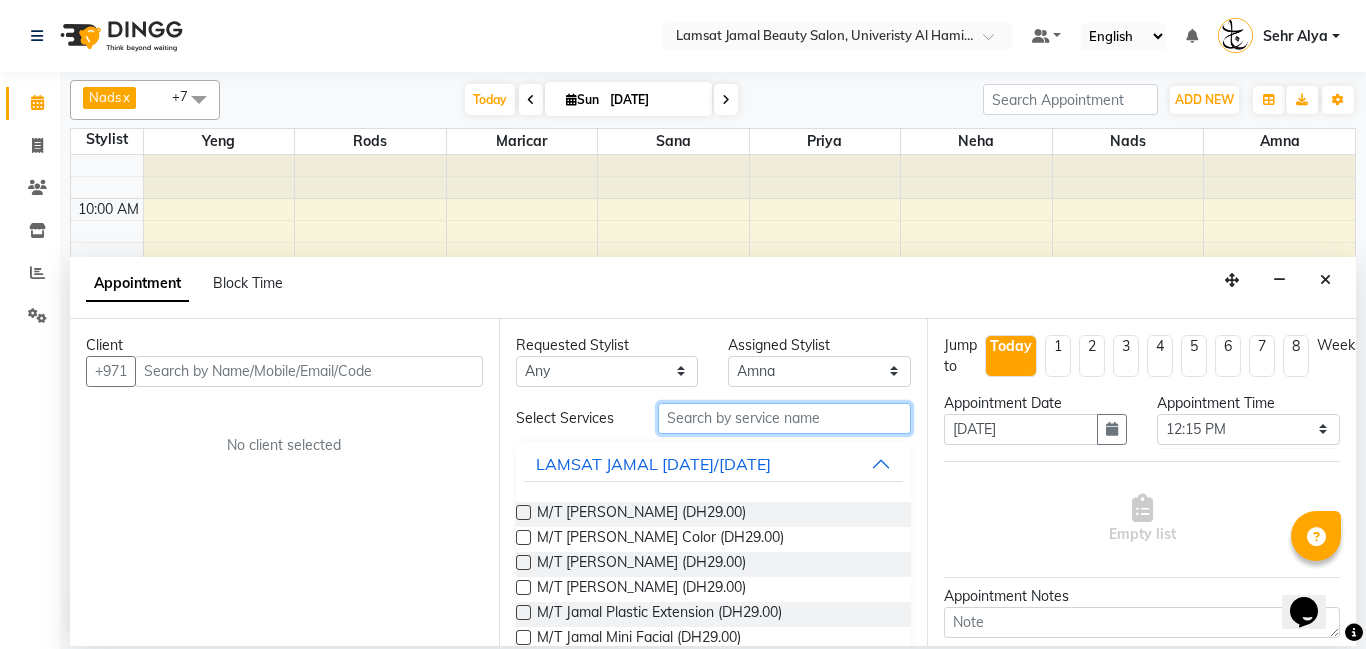 click at bounding box center [785, 418] 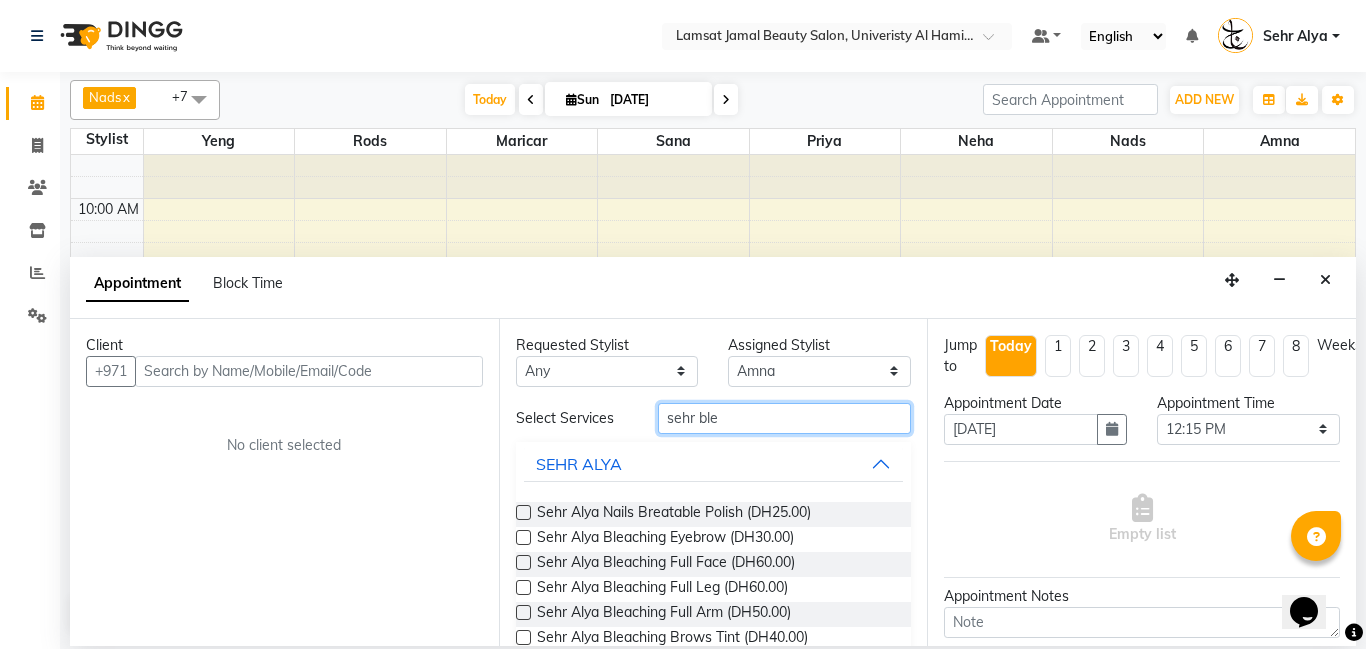 type on "sehr ble" 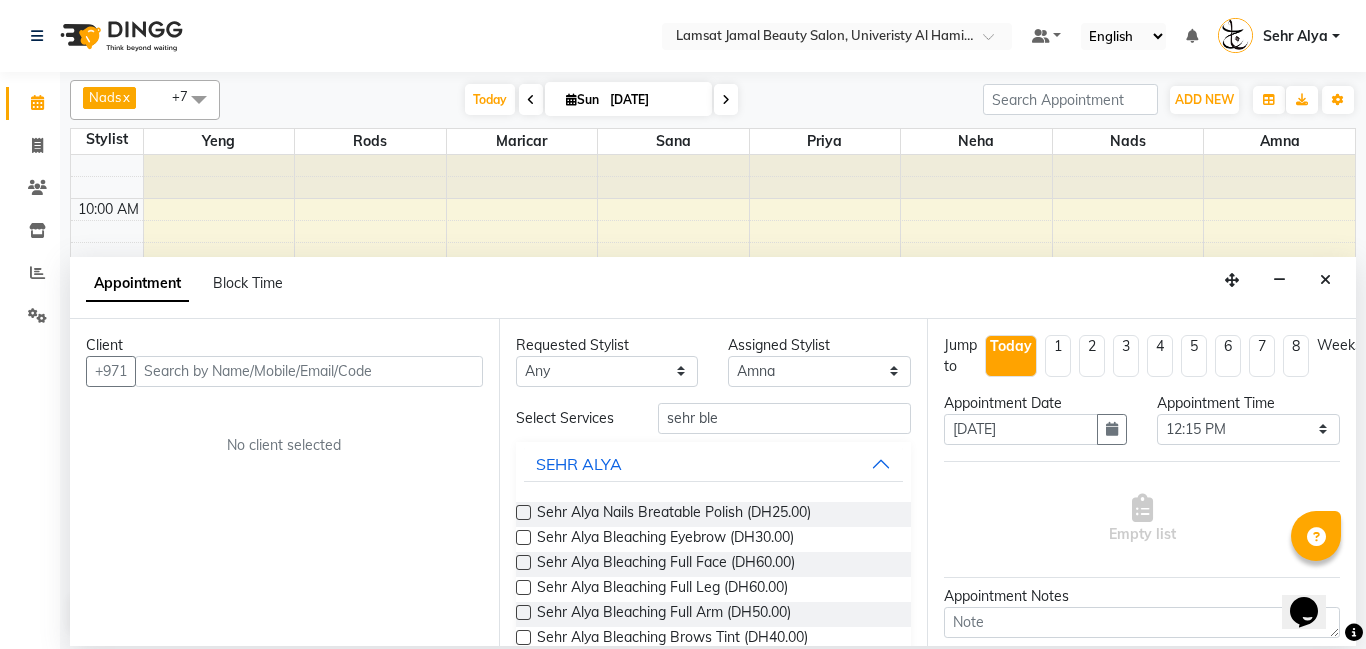 click at bounding box center [523, 562] 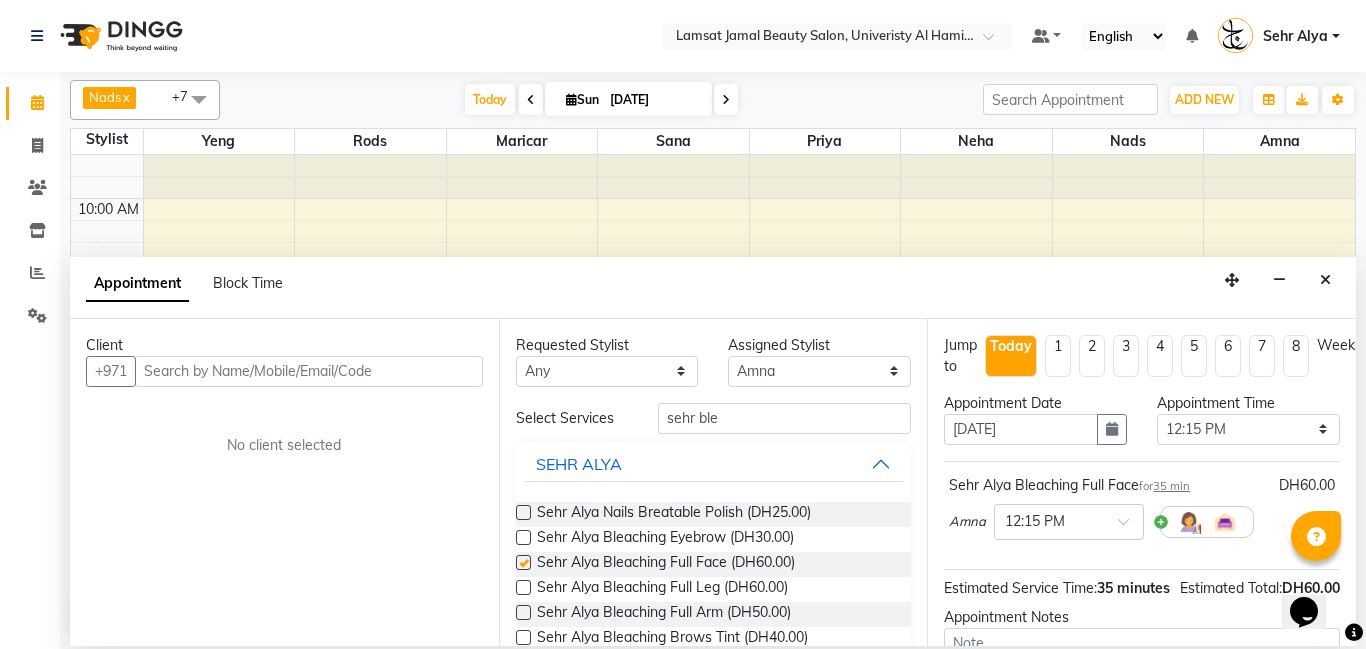 checkbox on "false" 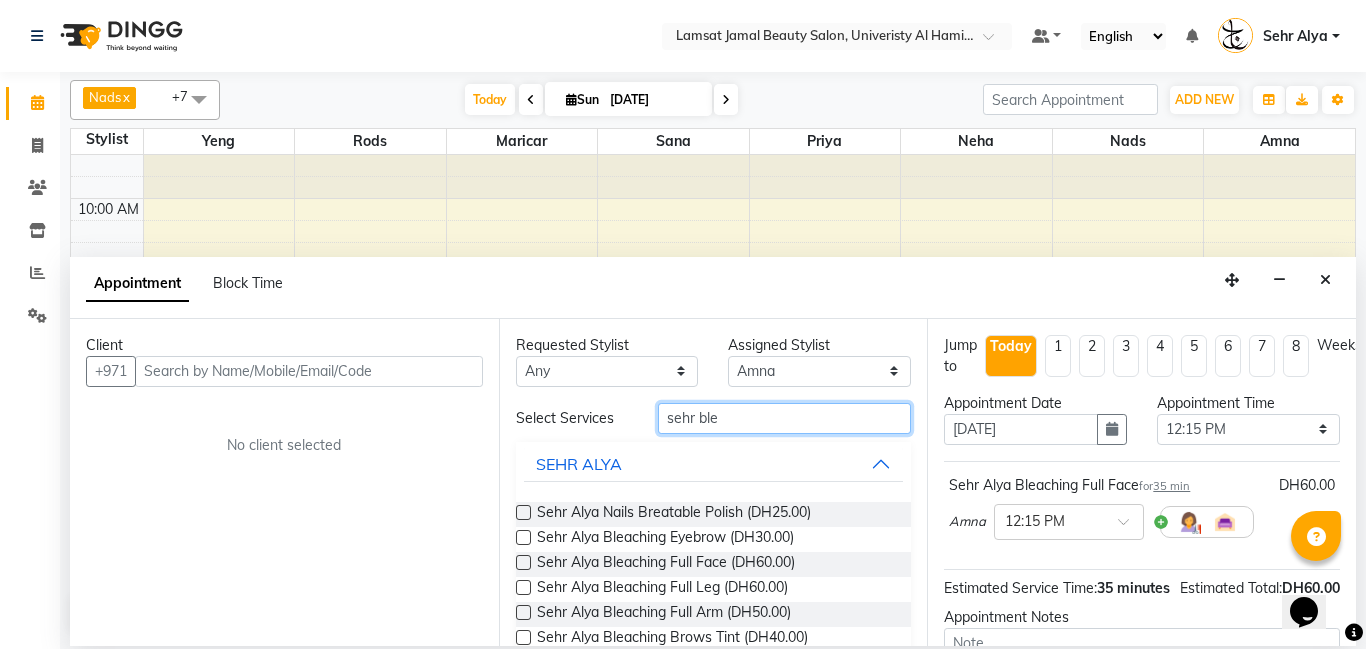 click on "sehr ble" at bounding box center [785, 418] 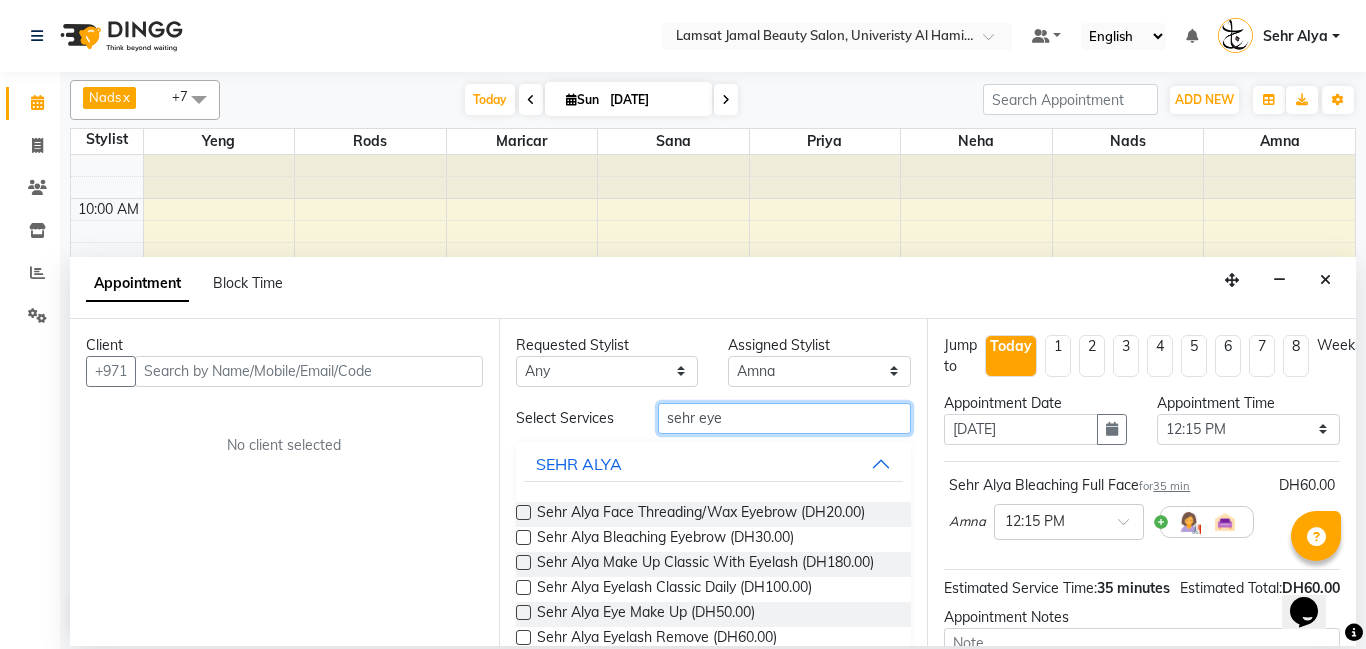 type on "sehr eye" 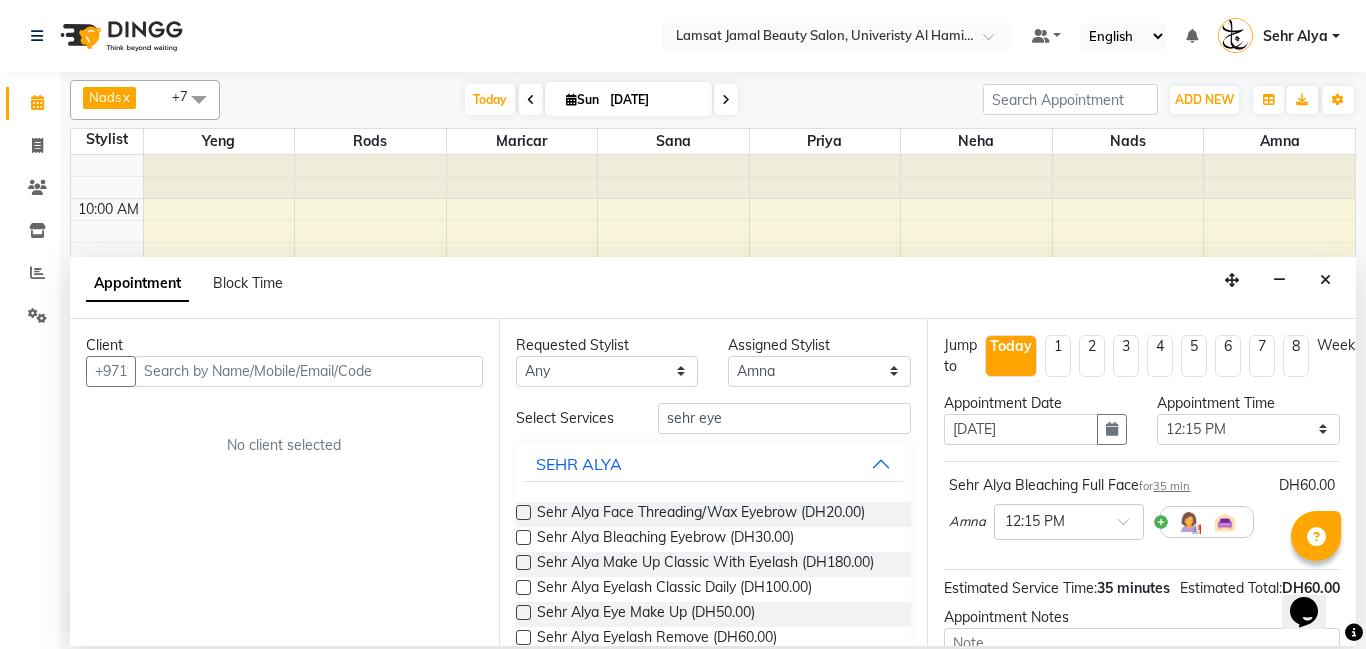 click at bounding box center (523, 512) 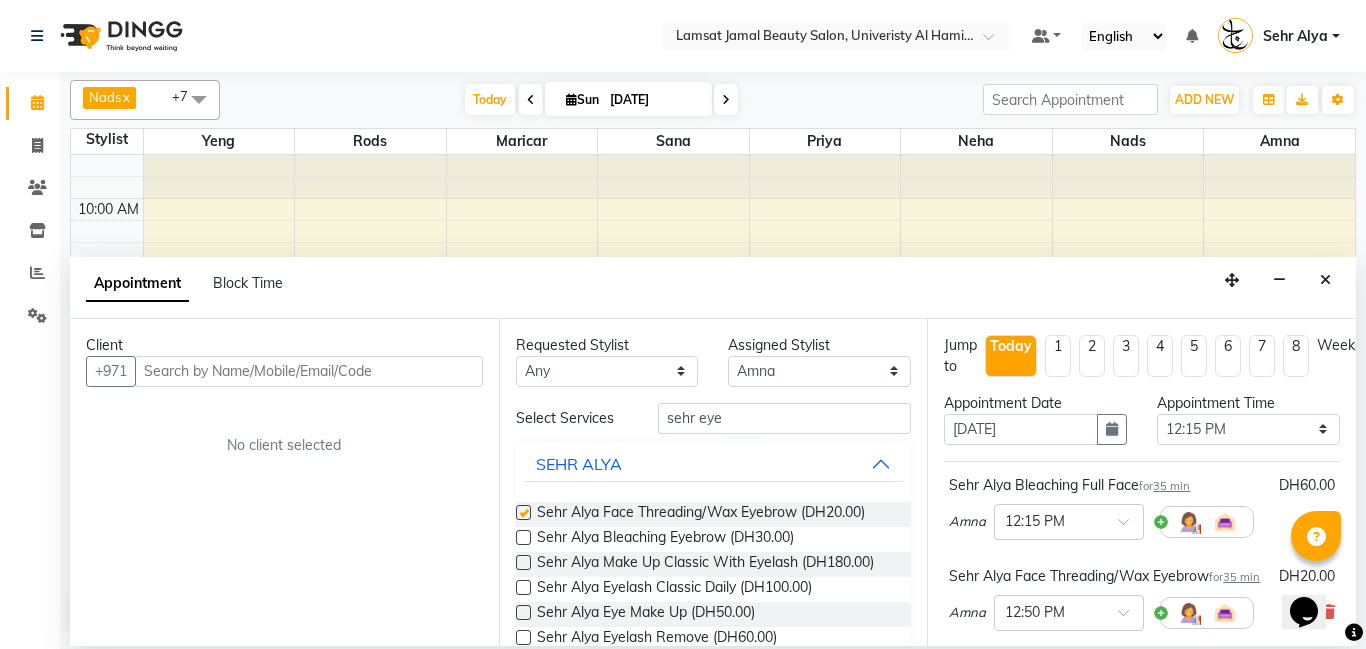 checkbox on "false" 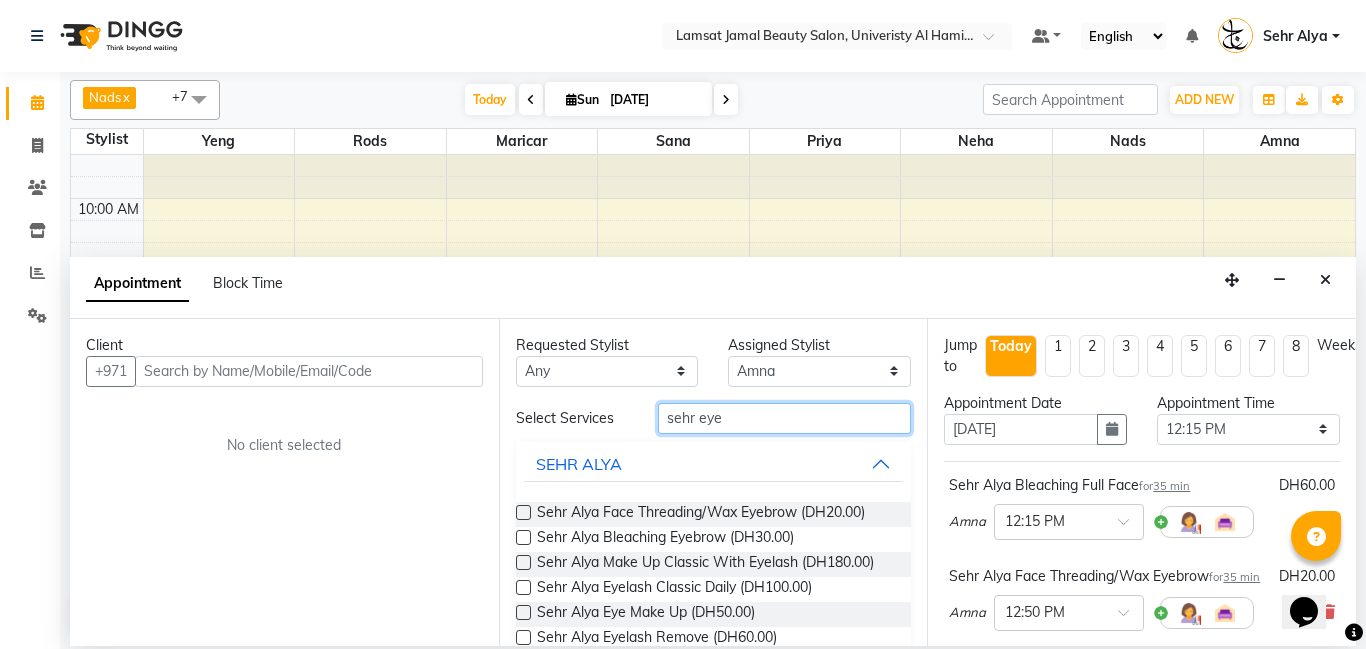 click on "sehr eye" at bounding box center [785, 418] 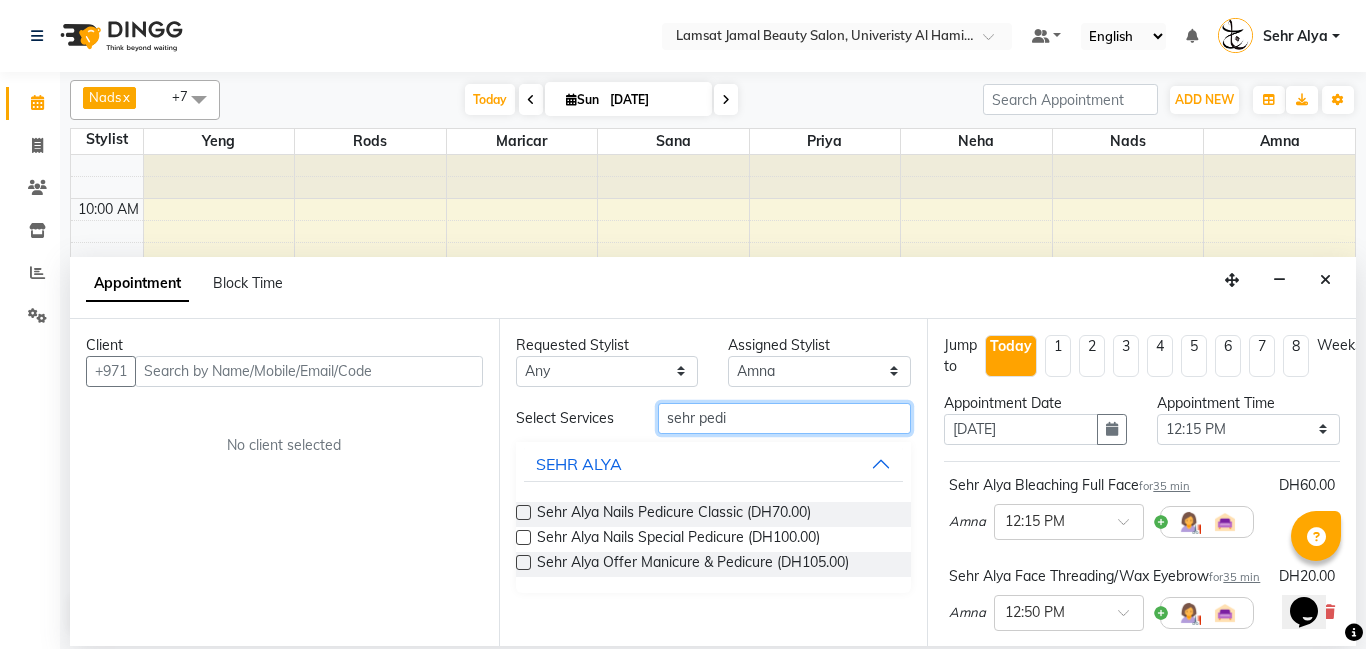 type on "sehr pedi" 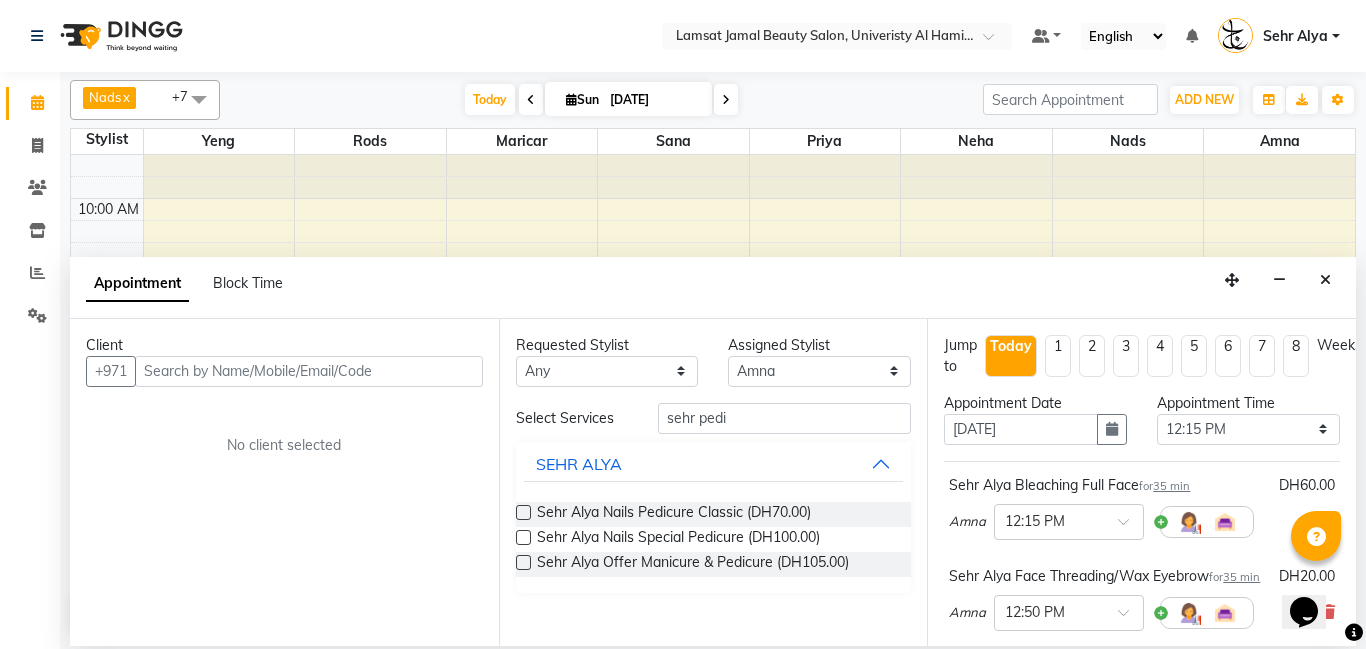 click at bounding box center (523, 512) 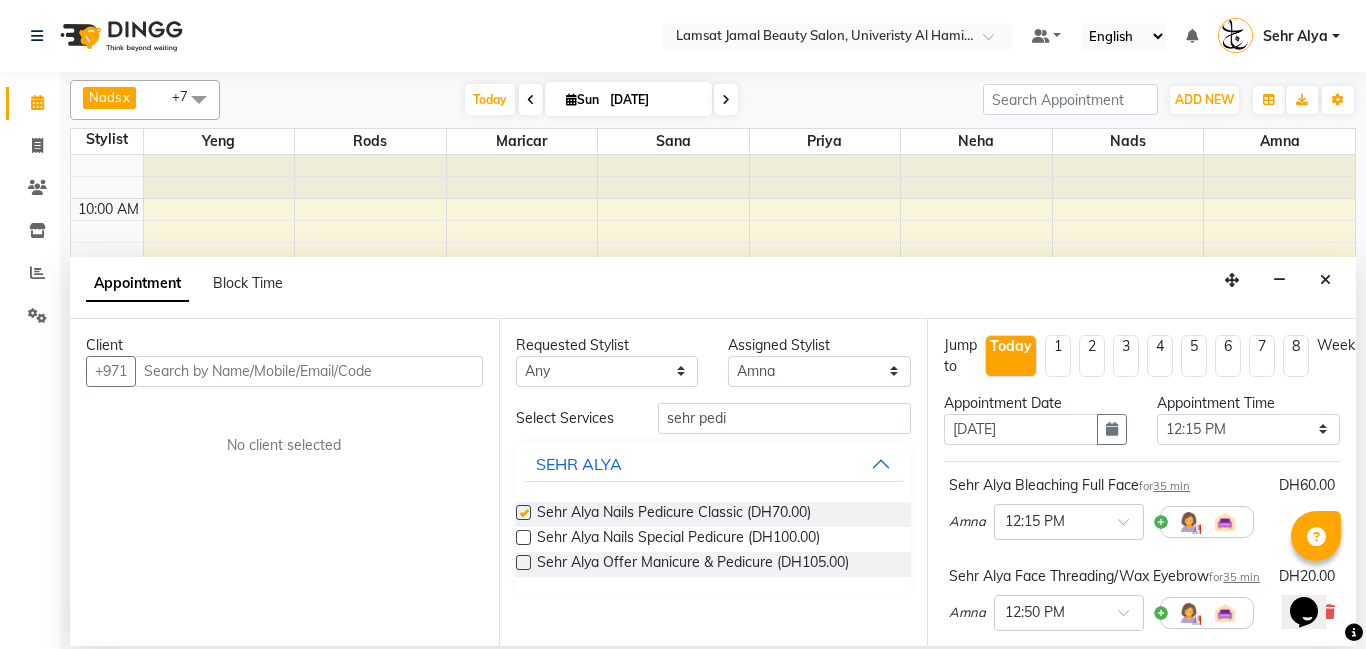 checkbox on "false" 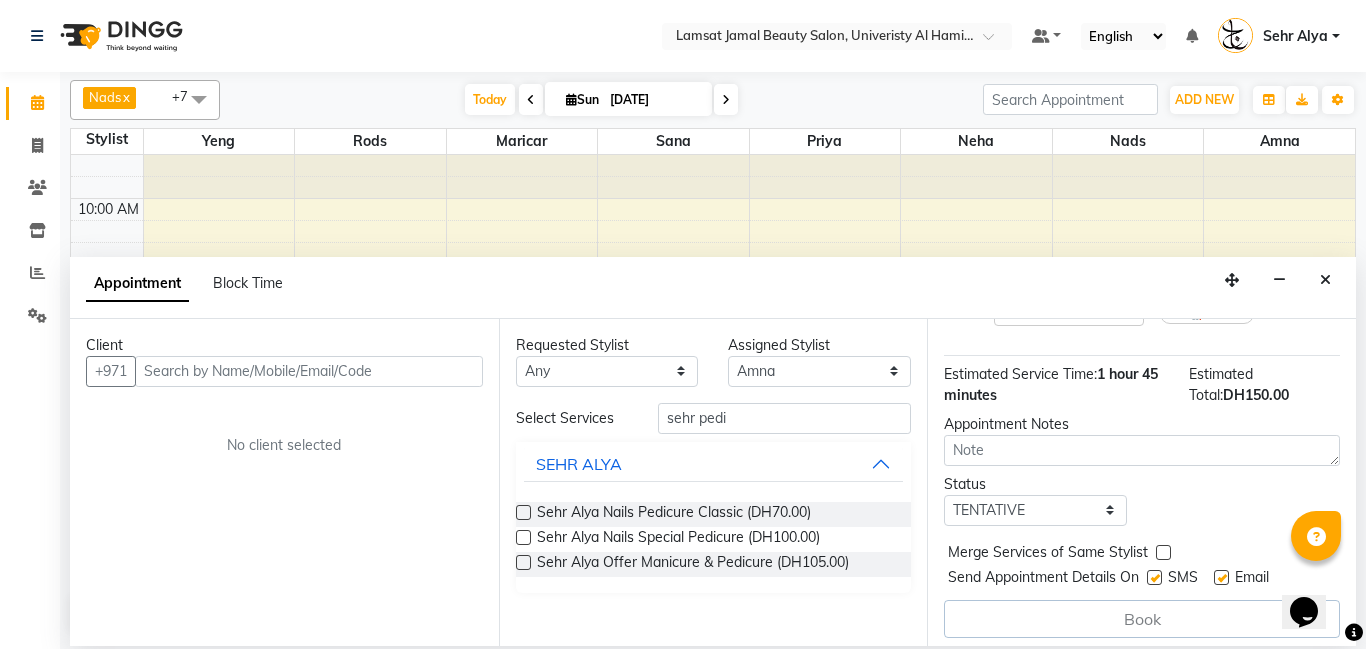 scroll, scrollTop: 404, scrollLeft: 0, axis: vertical 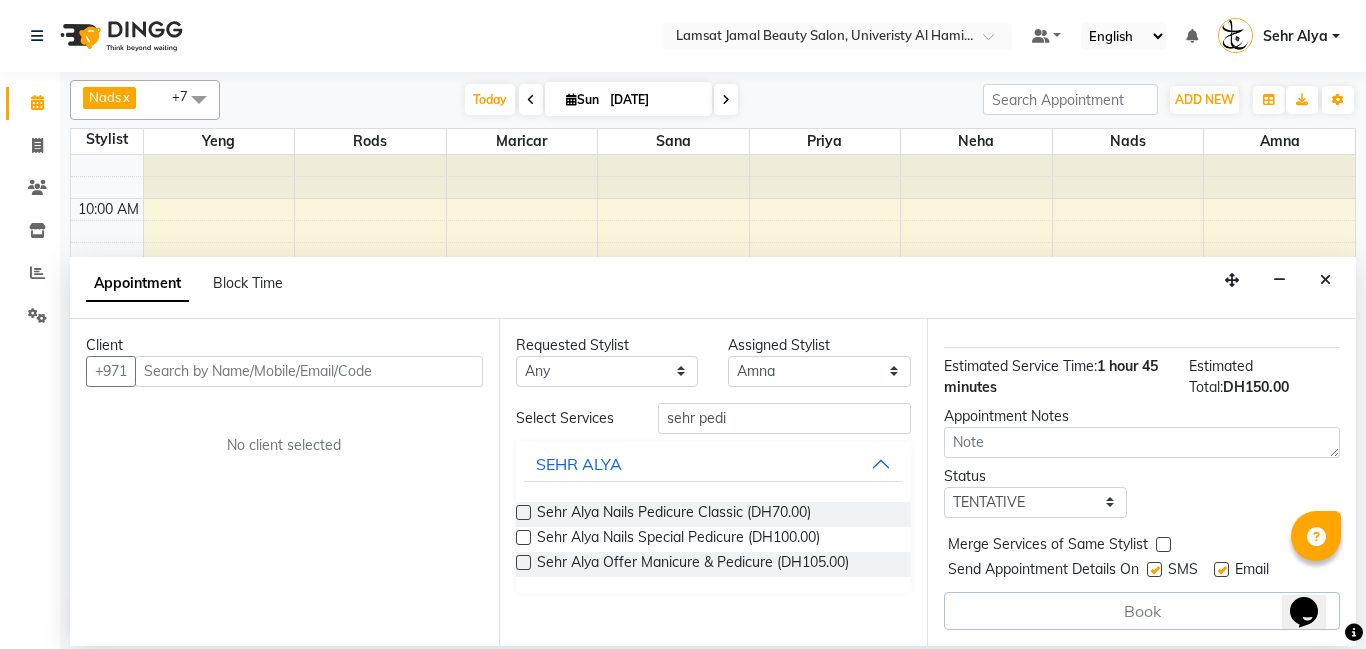 click at bounding box center [1163, 544] 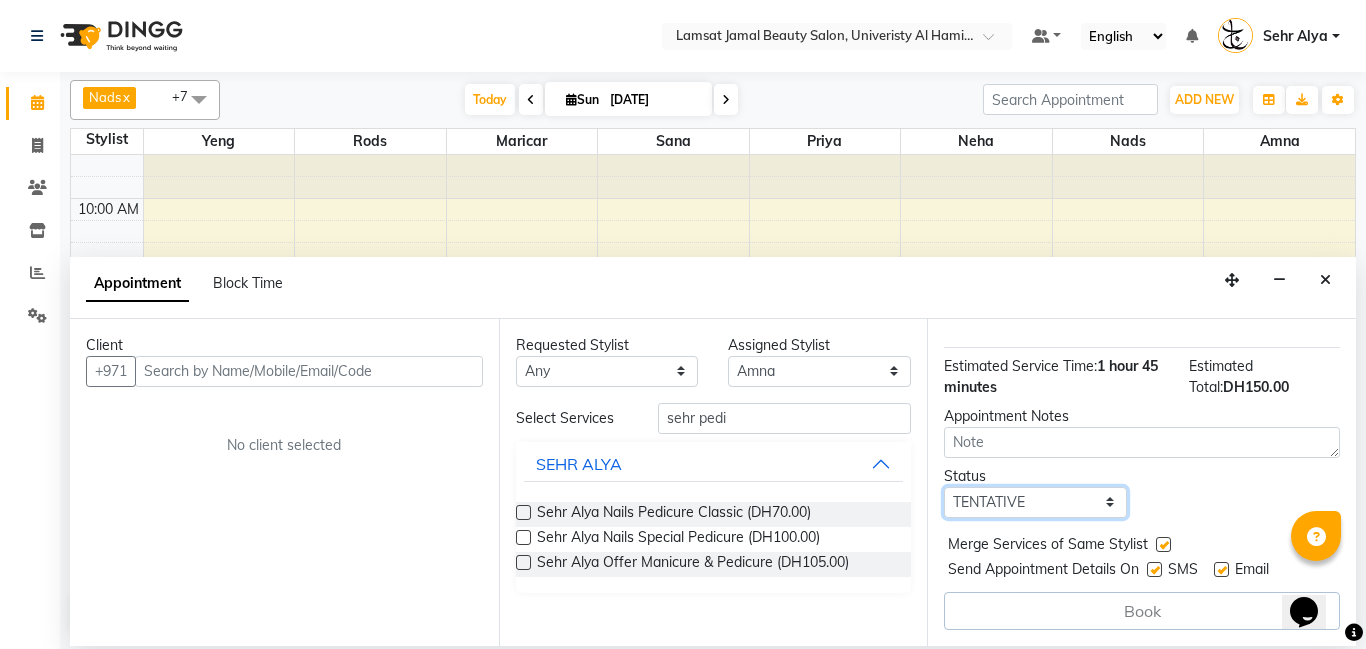 click on "Select TENTATIVE CONFIRM CHECK-IN UPCOMING" at bounding box center (1035, 502) 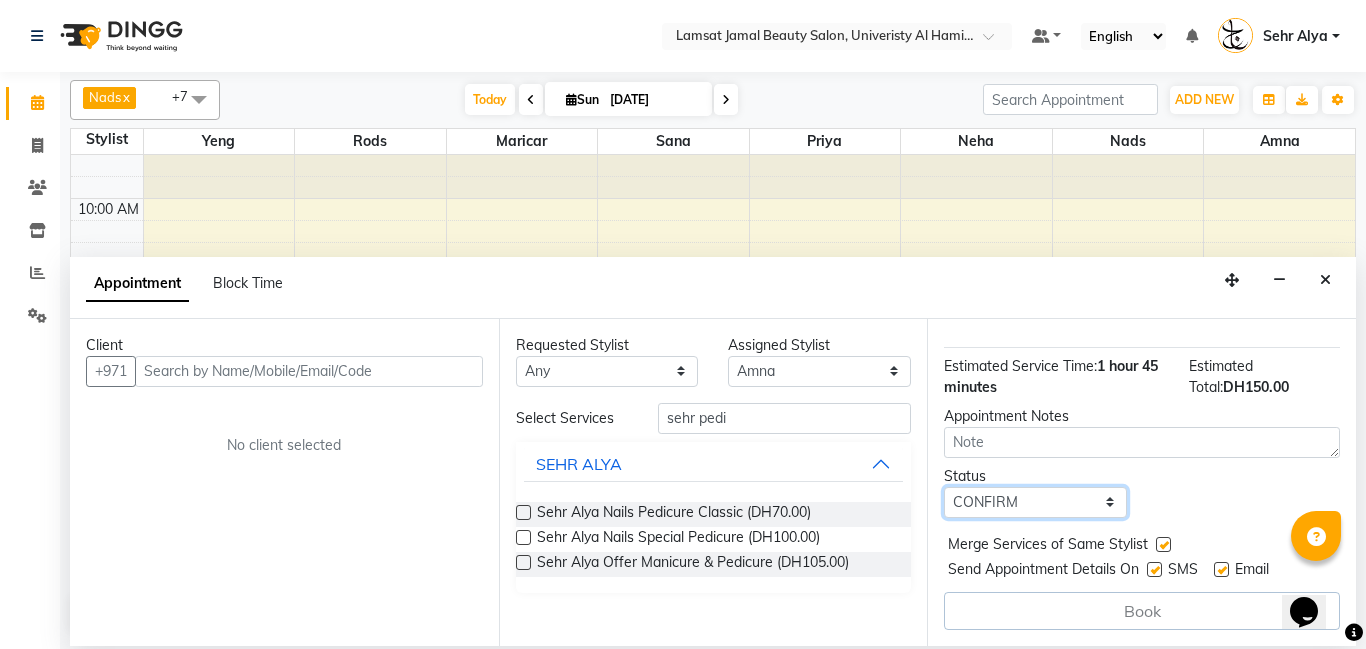 click on "Select TENTATIVE CONFIRM CHECK-IN UPCOMING" at bounding box center (1035, 502) 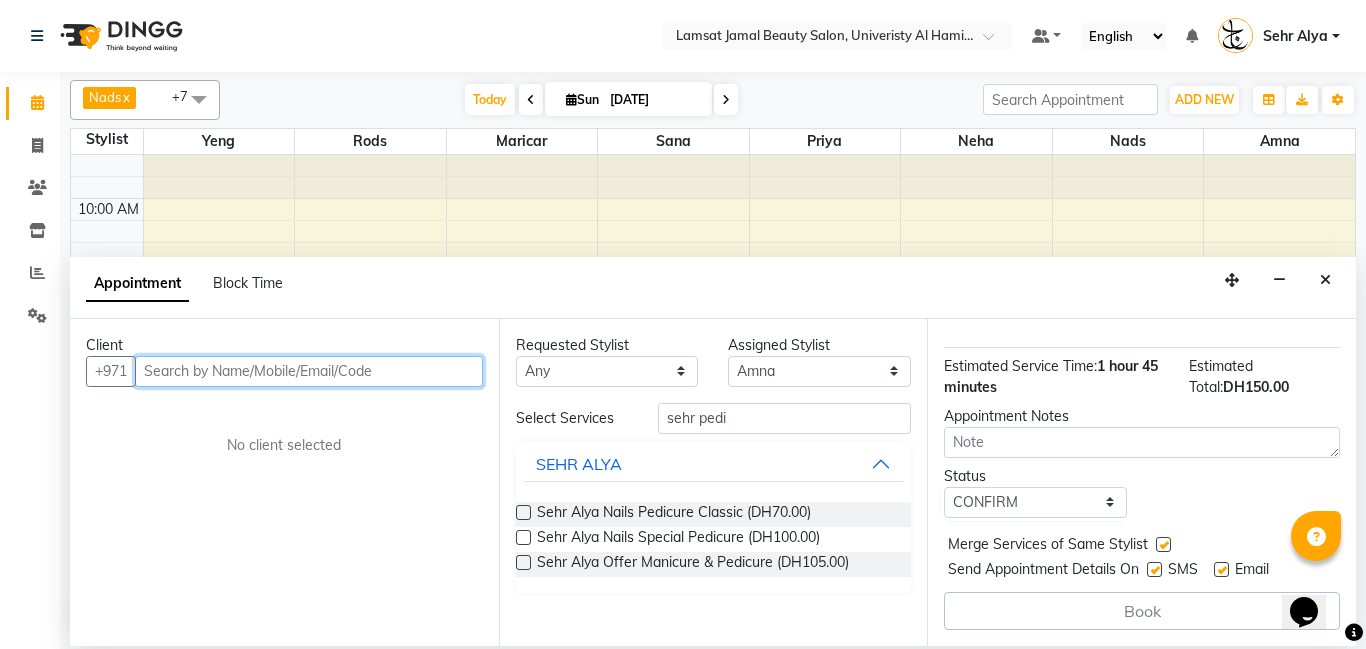 click at bounding box center [309, 371] 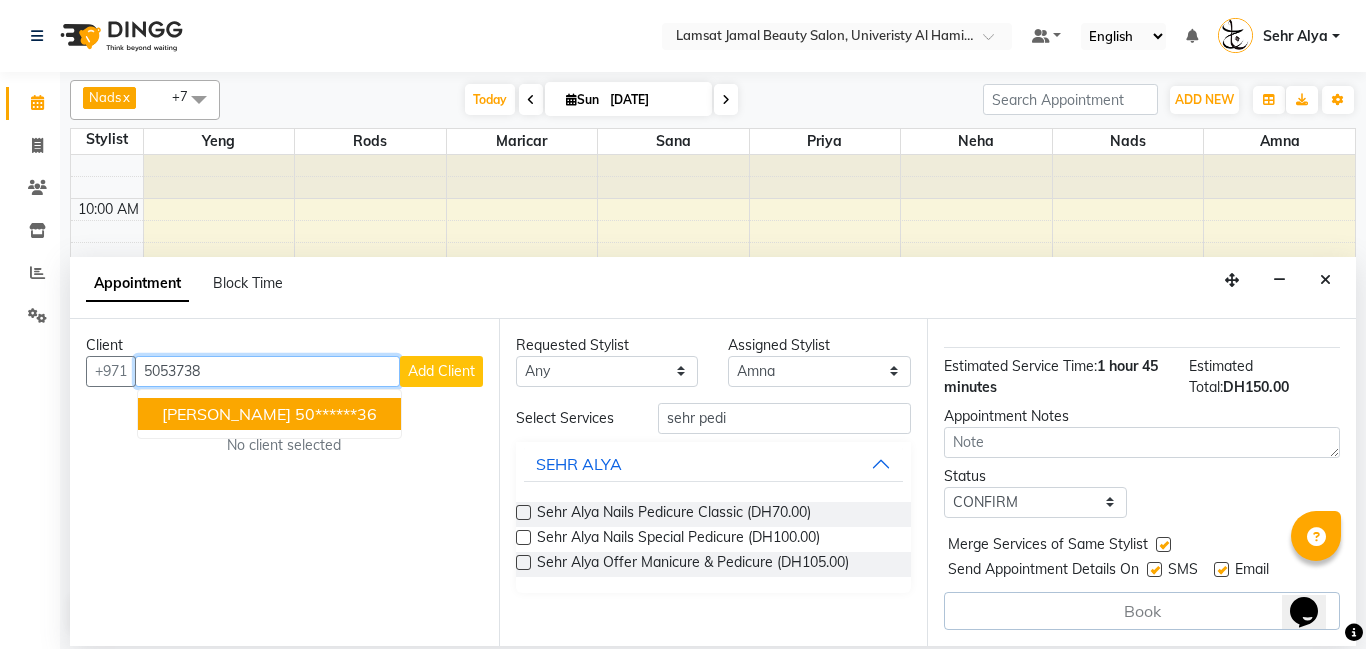 click on "sehr fatima  50******36" at bounding box center [269, 414] 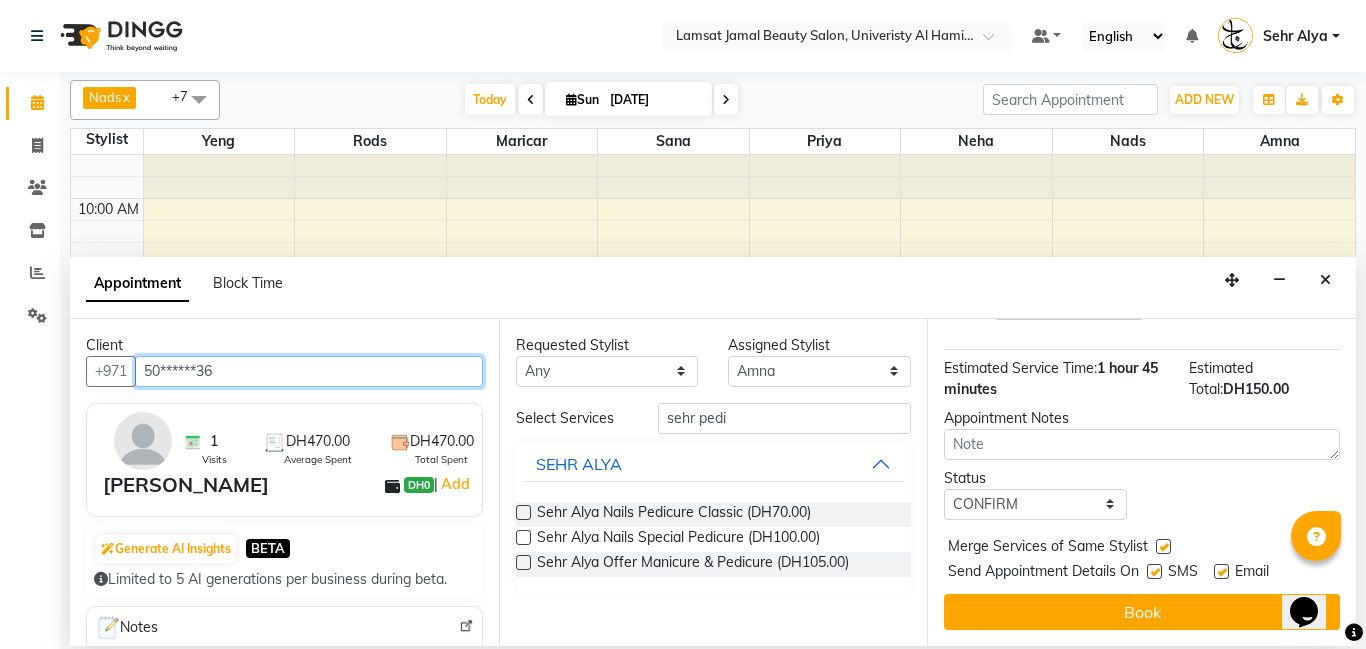 scroll, scrollTop: 402, scrollLeft: 0, axis: vertical 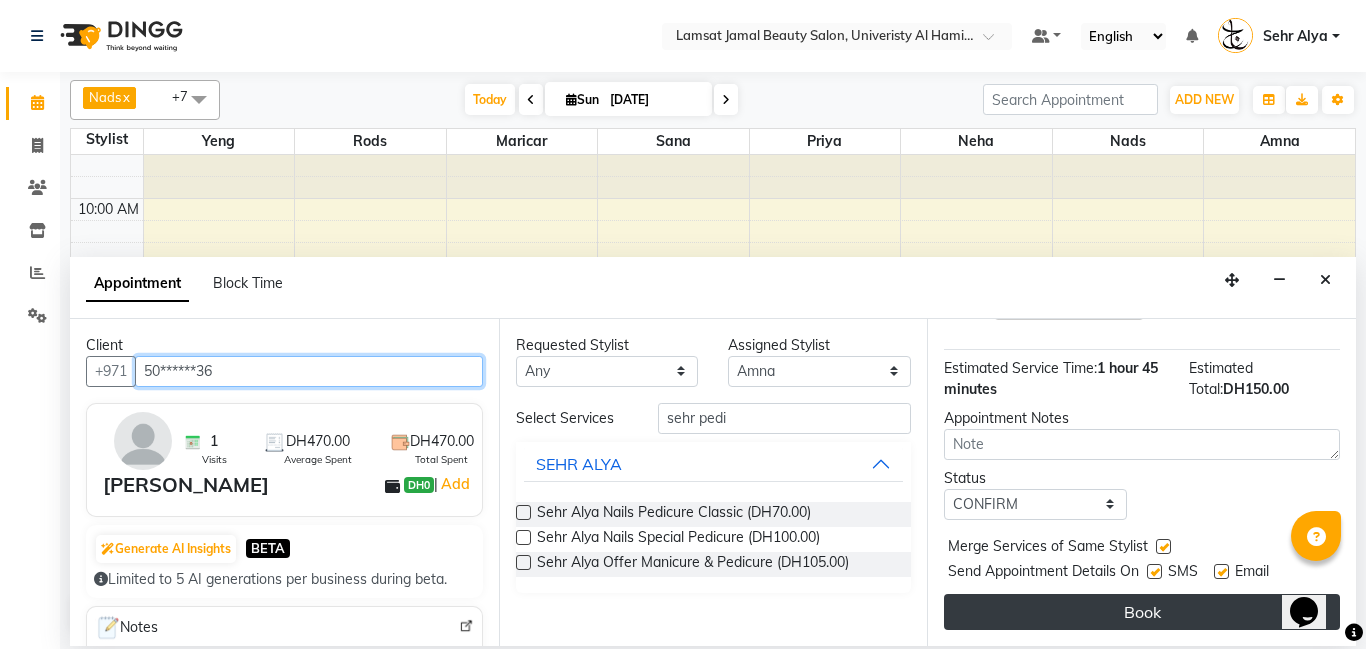 type on "50******36" 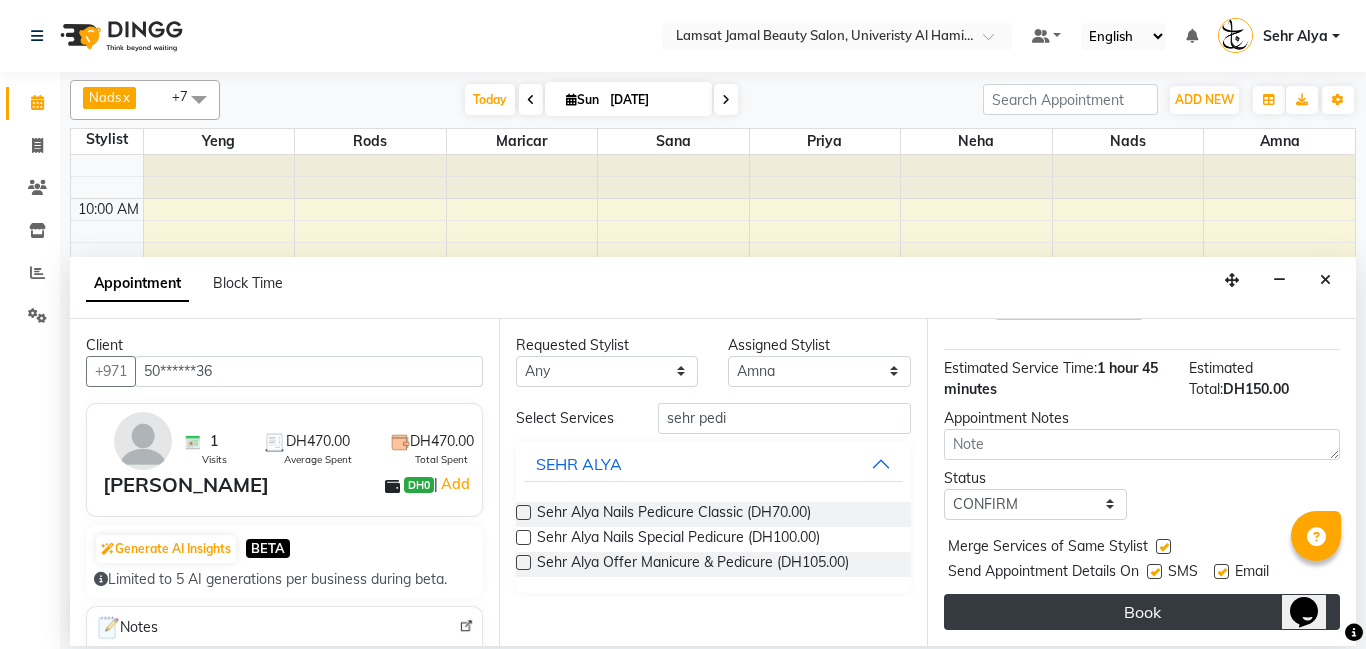 click on "Book" at bounding box center [1142, 612] 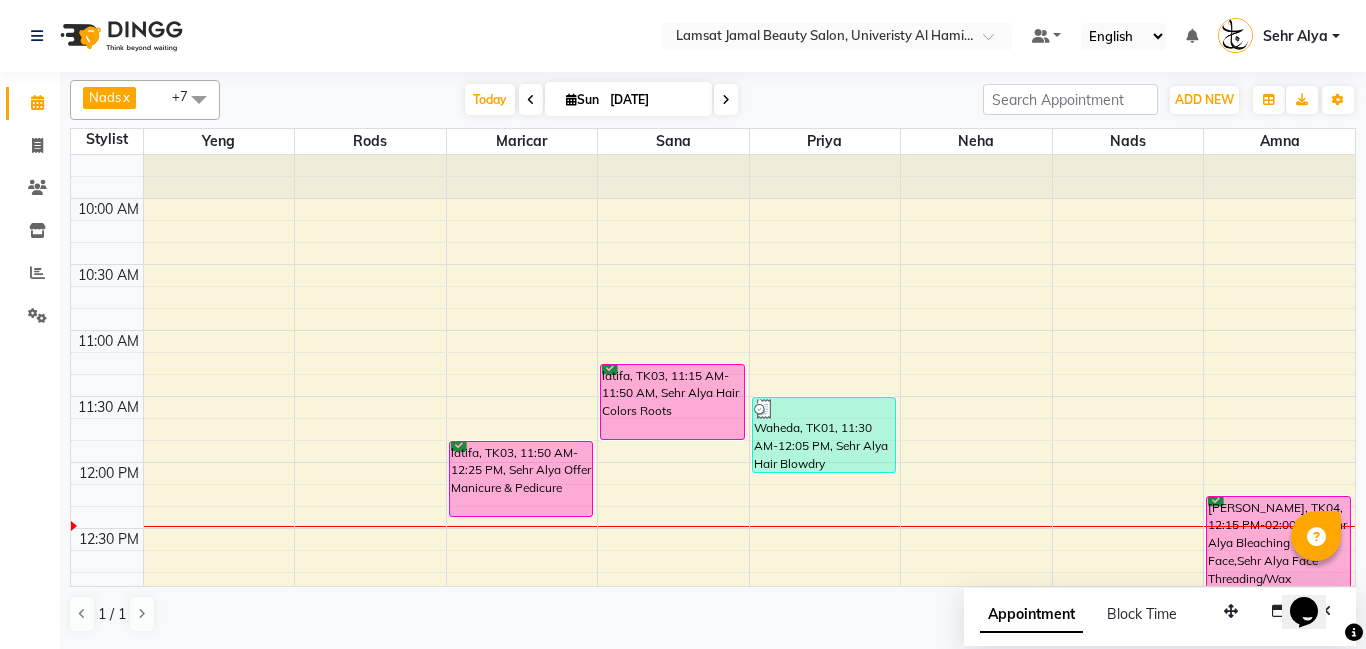 click on "9:00 AM 9:30 AM 10:00 AM 10:30 AM 11:00 AM 11:30 AM 12:00 PM 12:30 PM 1:00 PM 1:30 PM 2:00 PM 2:30 PM 3:00 PM 3:30 PM 4:00 PM 4:30 PM 5:00 PM 5:30 PM 6:00 PM 6:30 PM 7:00 PM 7:30 PM 8:00 PM 8:30 PM 9:00 PM 9:30 PM 10:00 PM 10:30 PM 11:00 PM 11:30 PM     latifa, TK03, 11:50 AM-12:25 PM, Sehr Alya Offer Manicure & Pedicure     latifa, TK03, 11:15 AM-11:50 AM, Sehr Alya Hair Colors Roots     Waheda, TK01, 11:30 AM-12:05 PM, Sehr Alya Hair Blowdry     sehr fatima, TK04, 12:15 PM-02:00 PM, Sehr Alya Bleaching Full Face,Sehr Alya Face Threading/Wax Eyebrow,Sehr Alya Nails Pedicure Classic" at bounding box center [713, 1056] 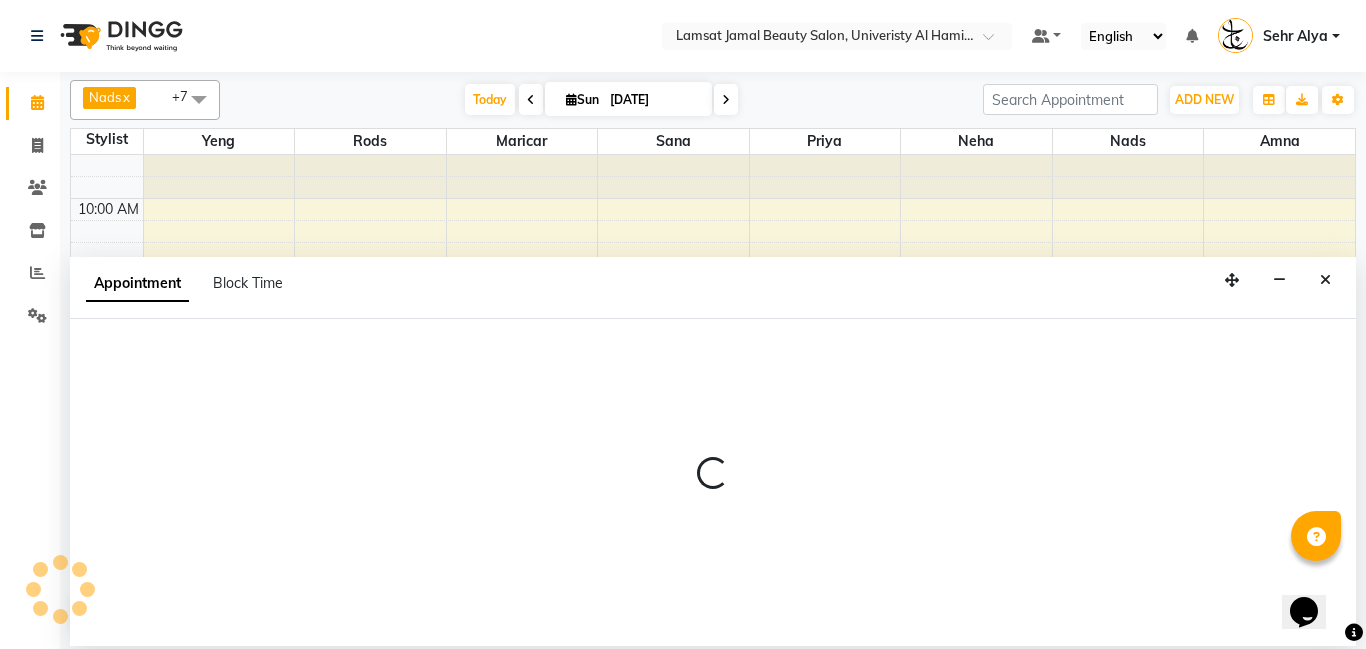 select on "79914" 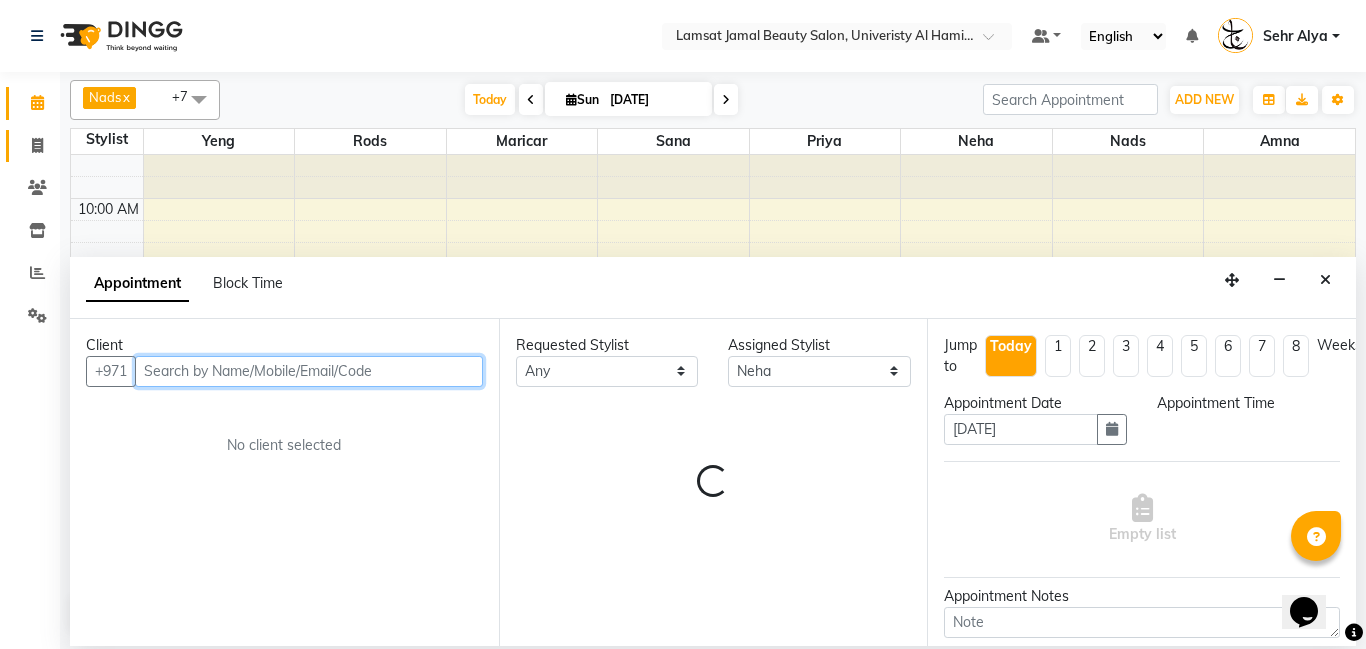 select on "735" 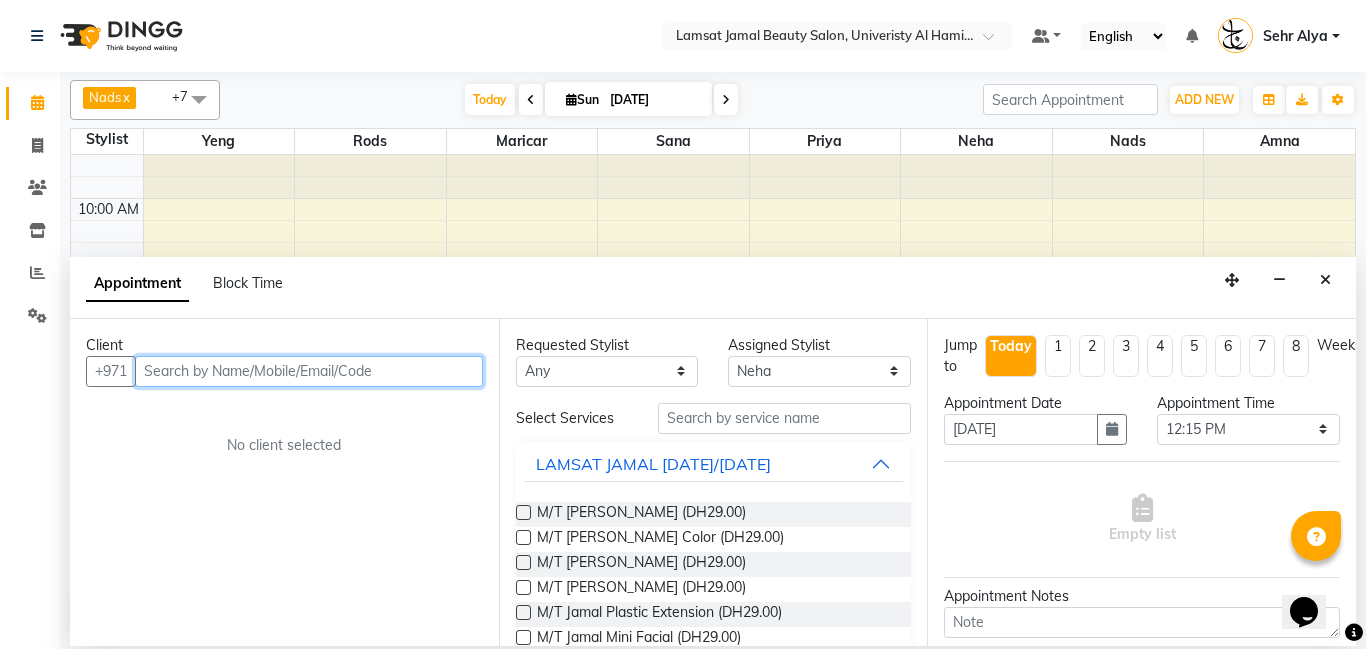 click at bounding box center [309, 371] 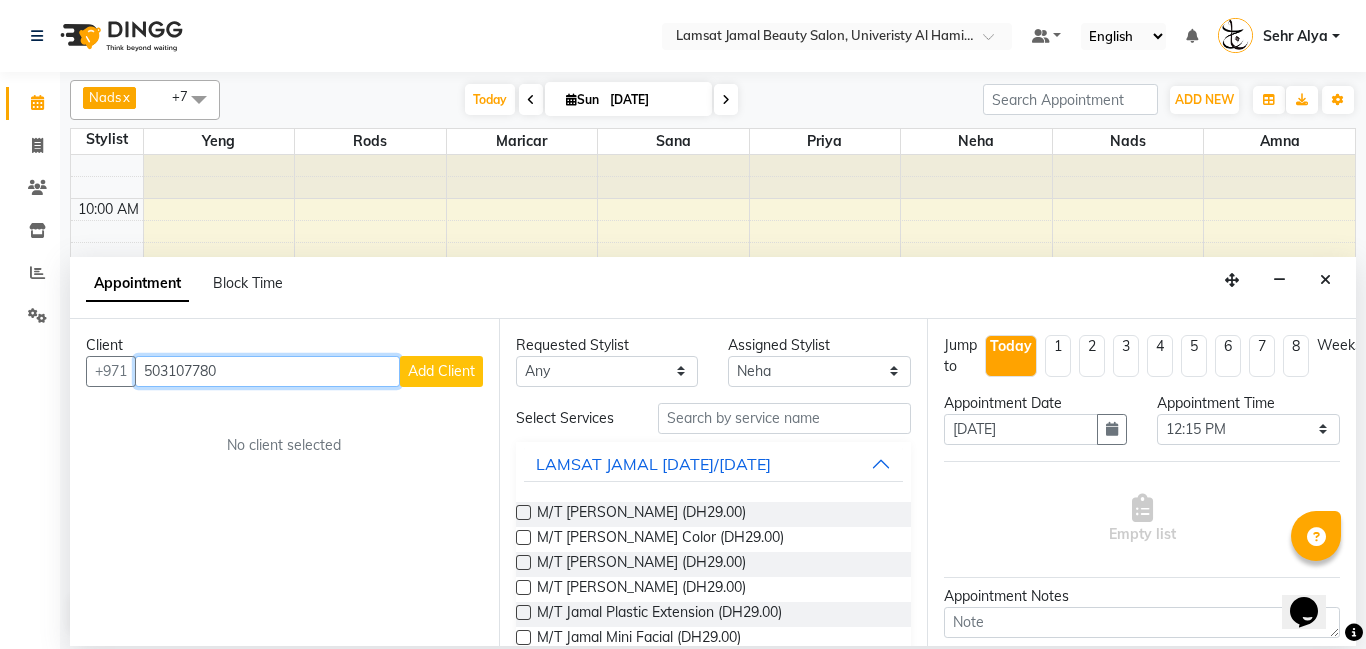 type on "503107780" 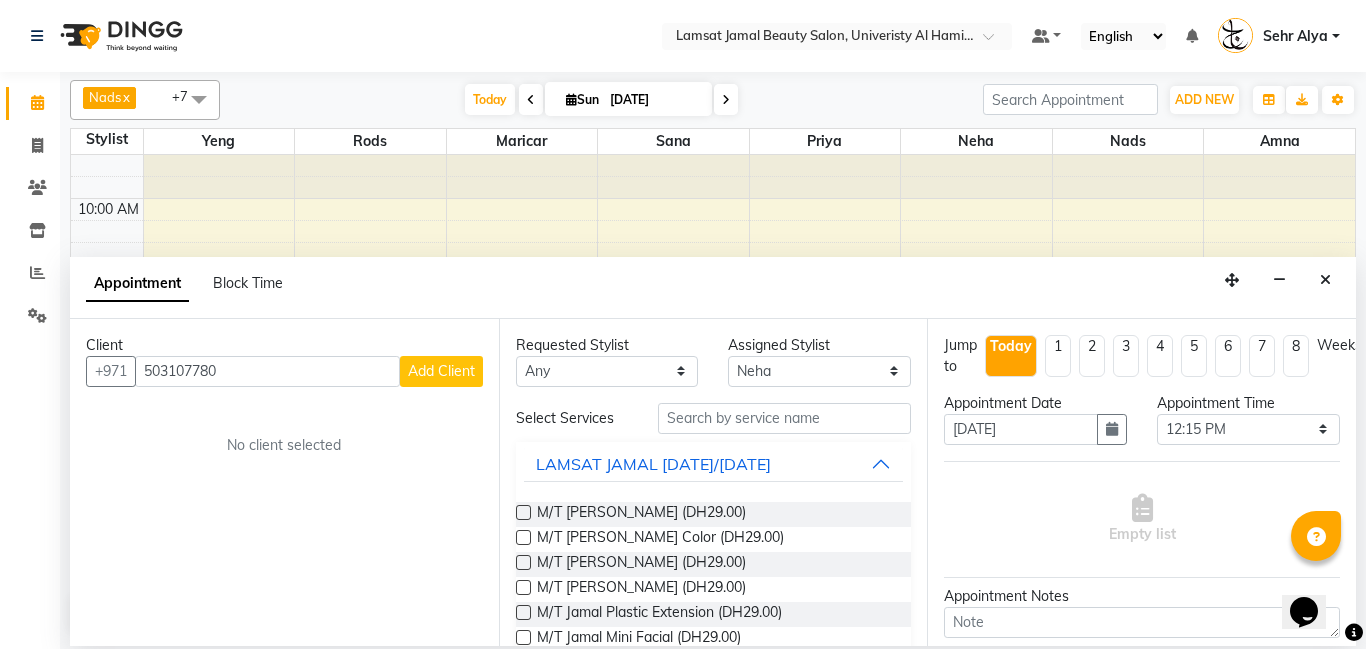 click on "Add Client" at bounding box center [441, 371] 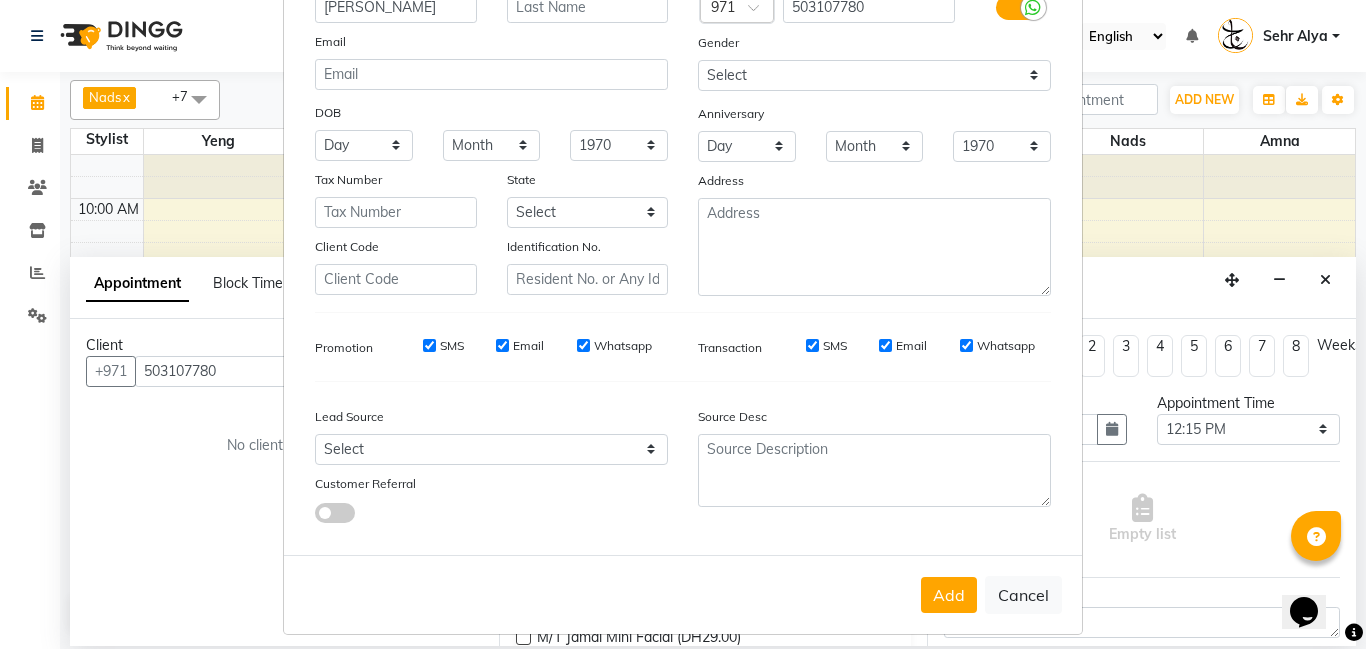 scroll, scrollTop: 200, scrollLeft: 0, axis: vertical 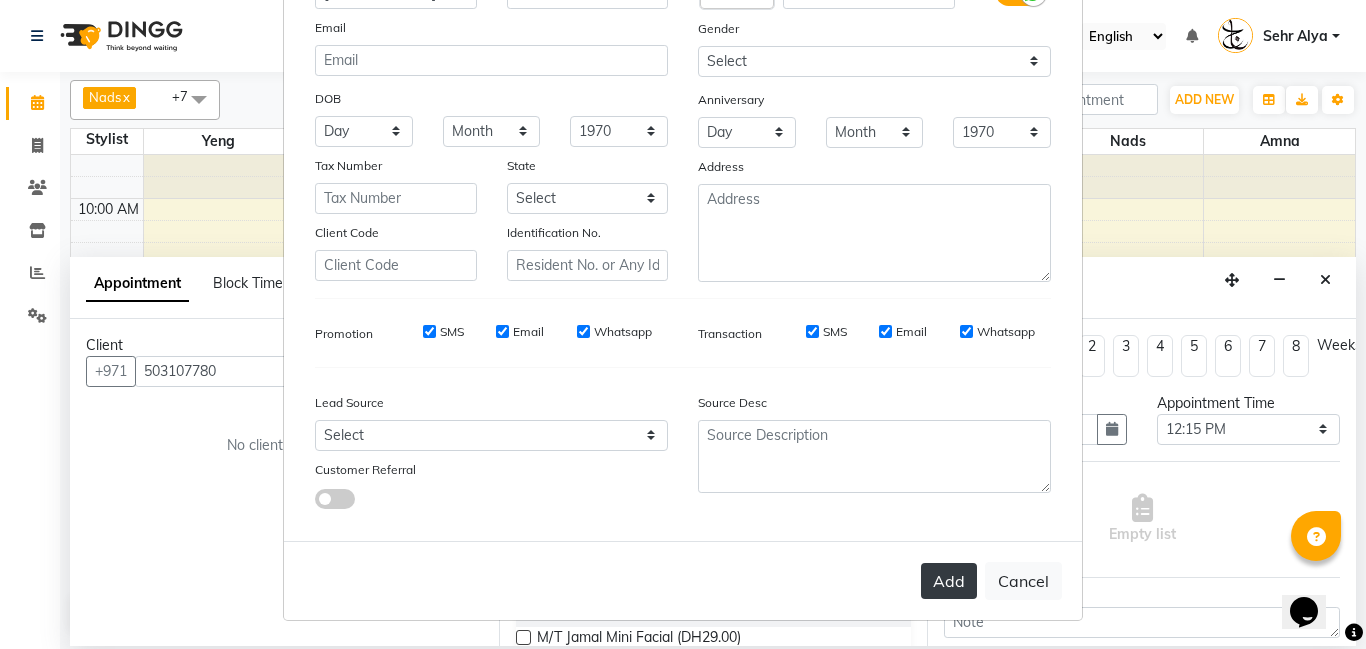 type on "[PERSON_NAME]" 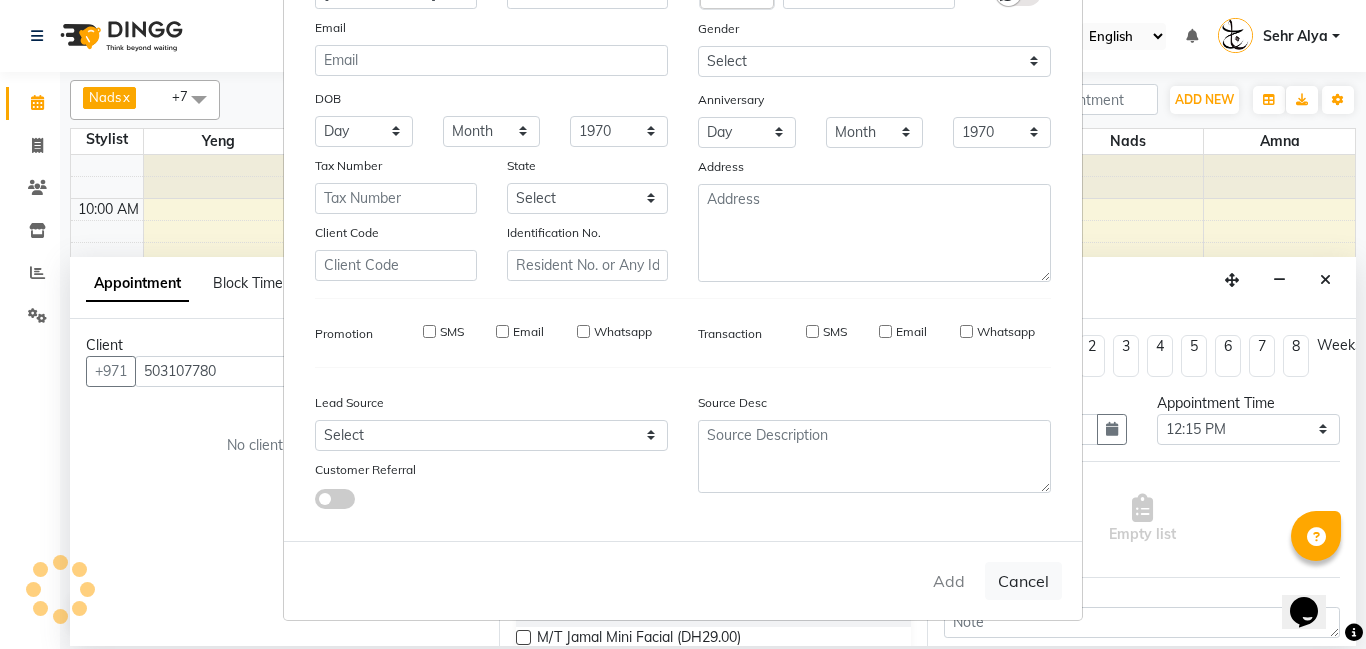 type on "50*****80" 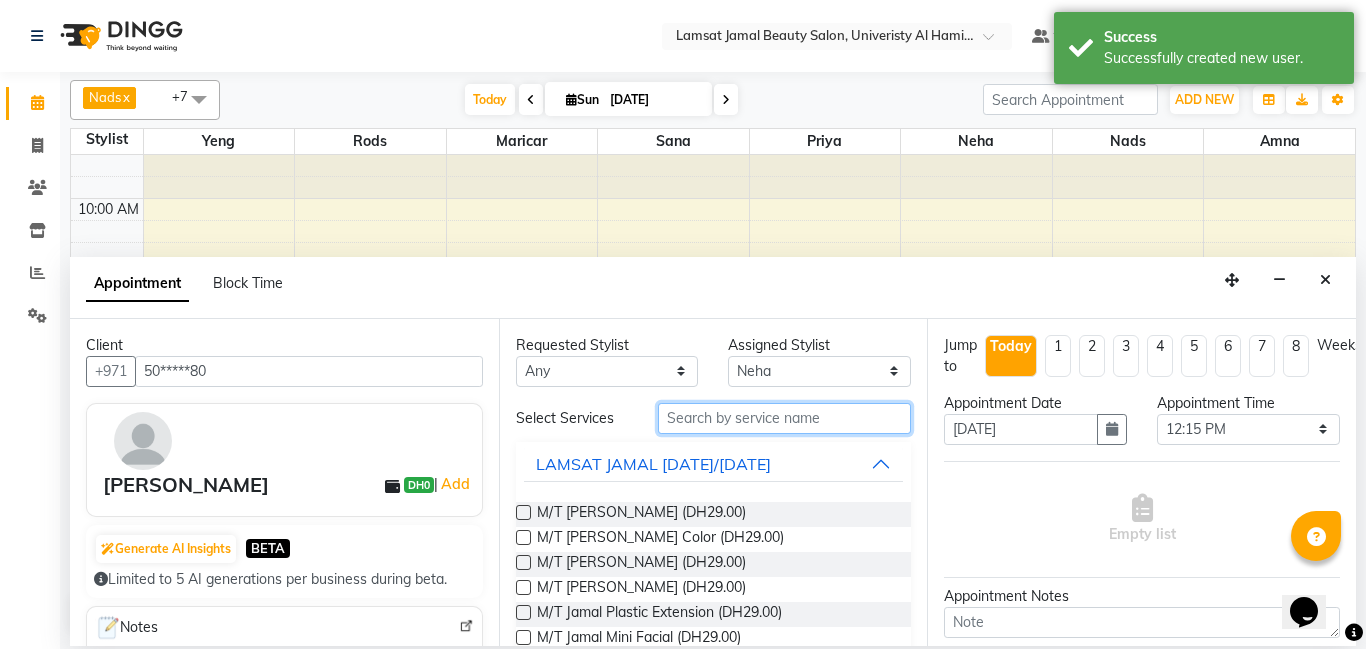 click at bounding box center [785, 418] 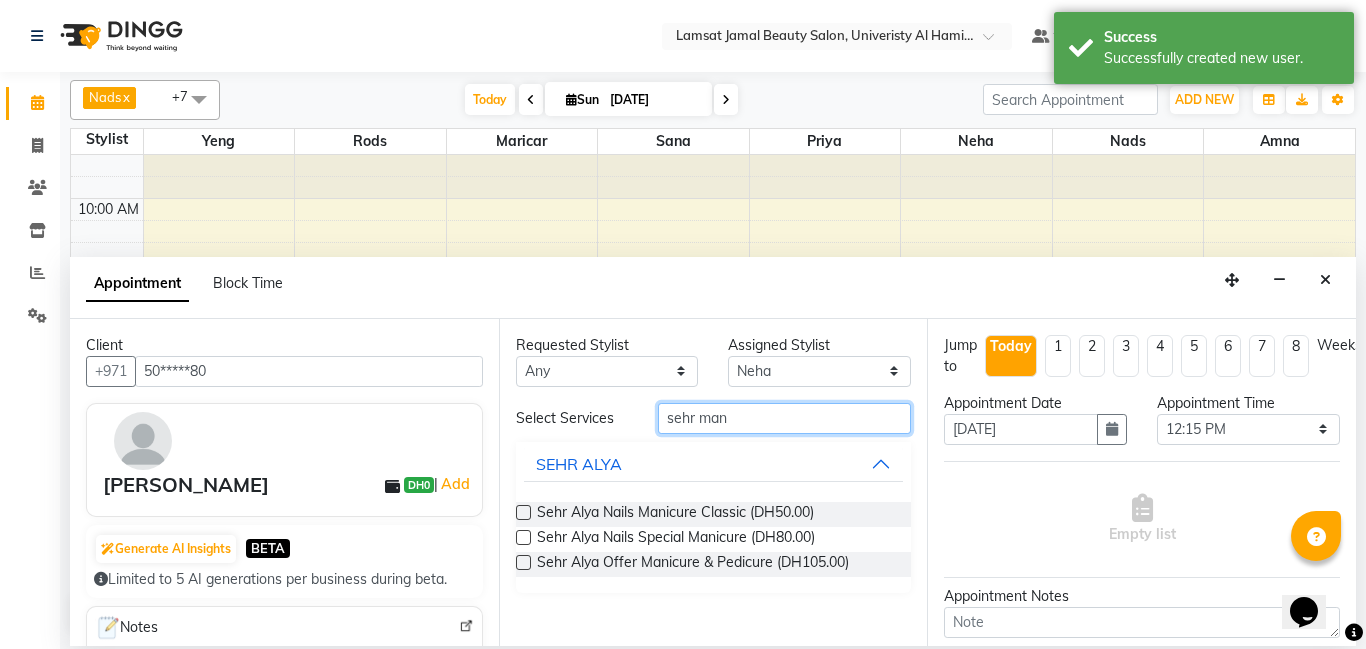 type on "sehr man" 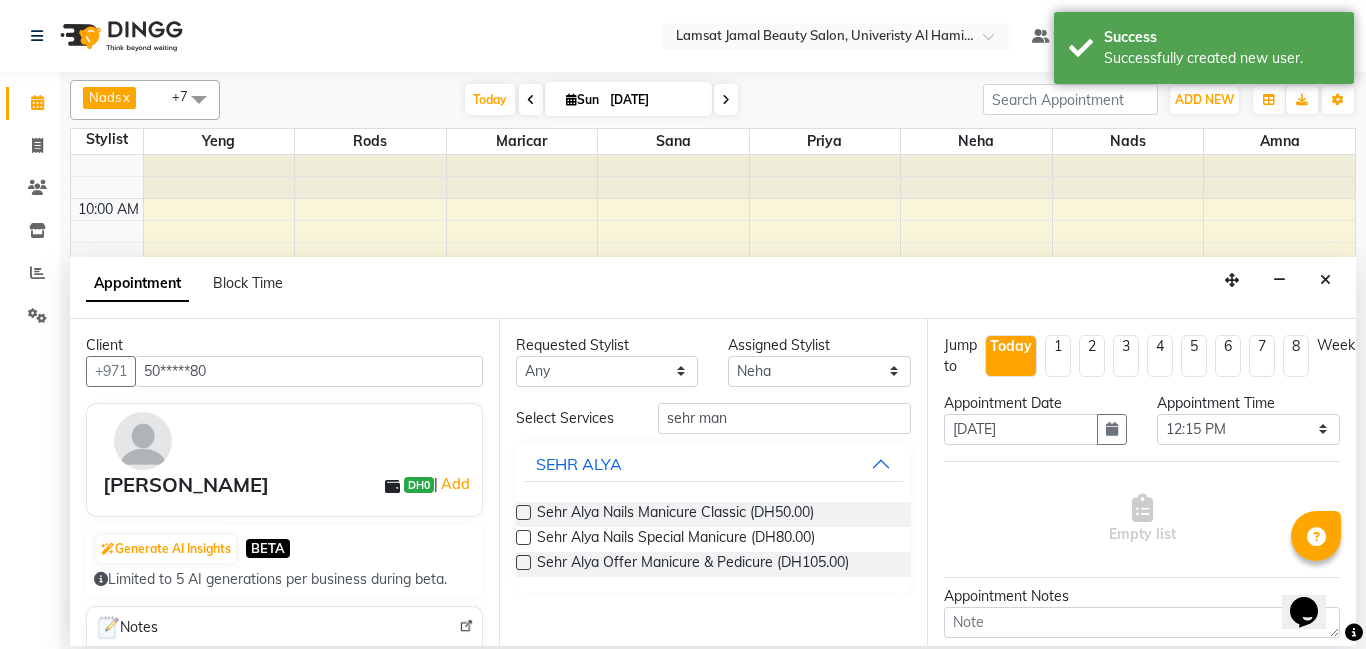 click at bounding box center [523, 562] 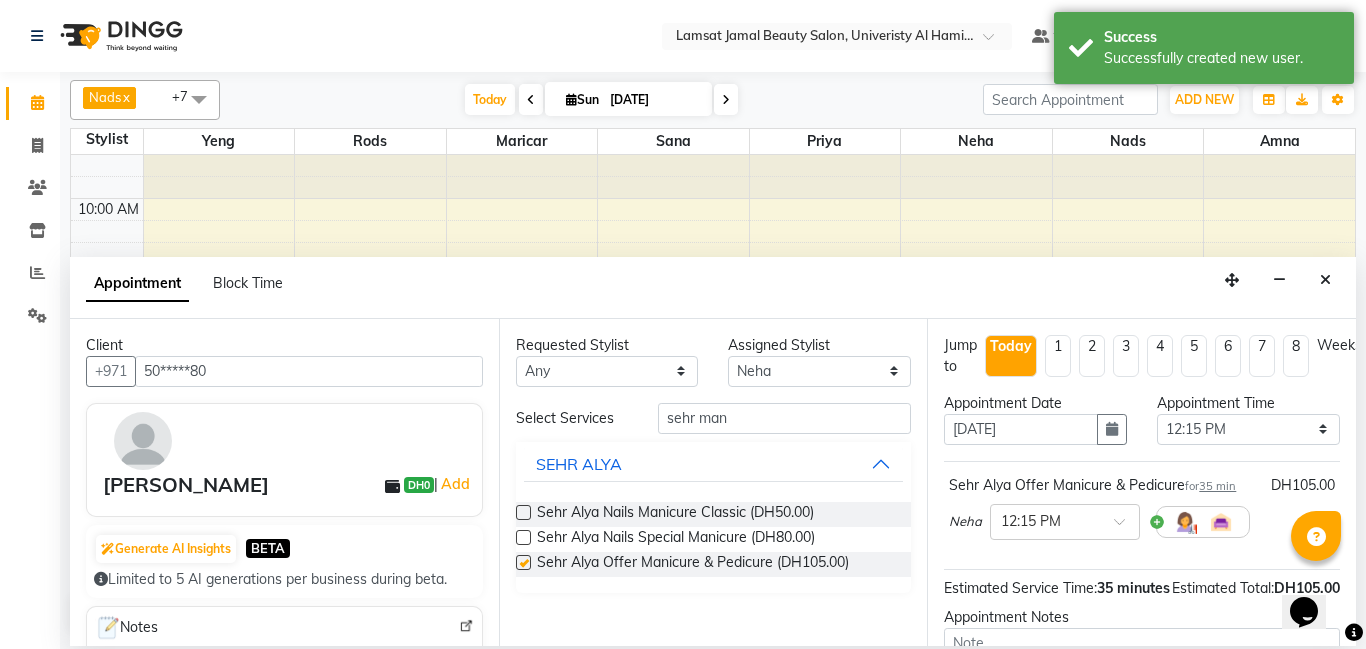 checkbox on "false" 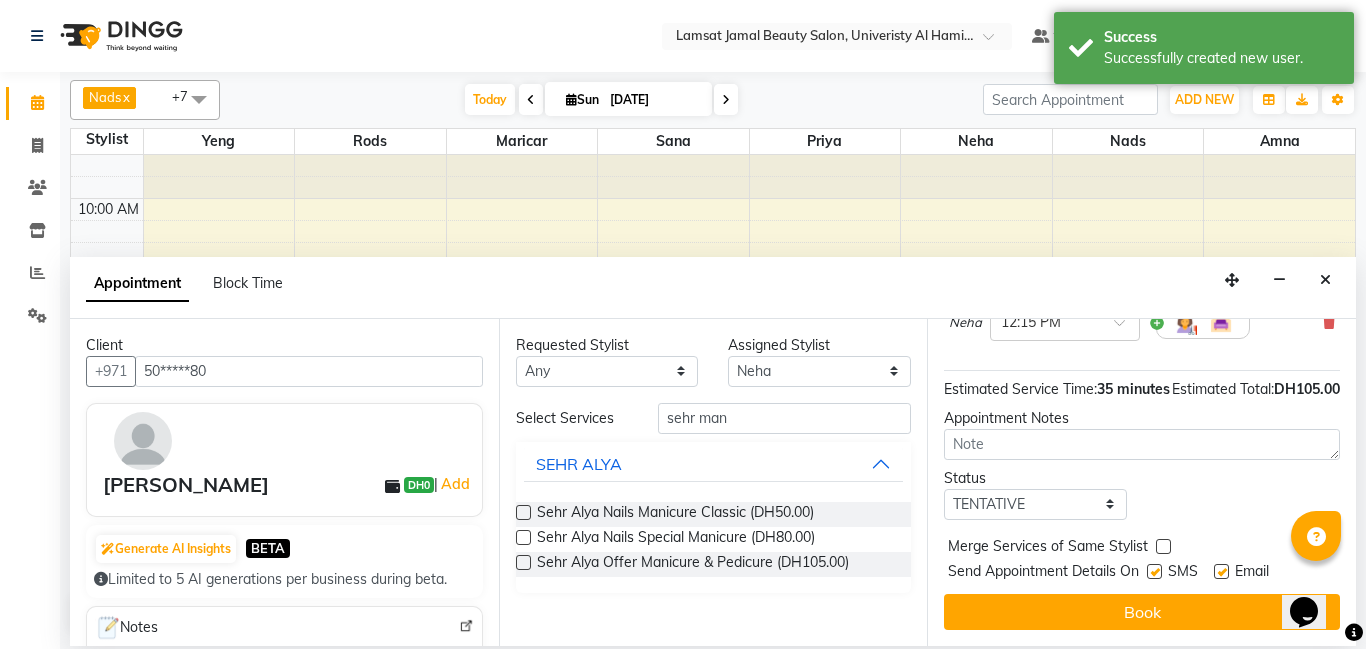 scroll, scrollTop: 199, scrollLeft: 0, axis: vertical 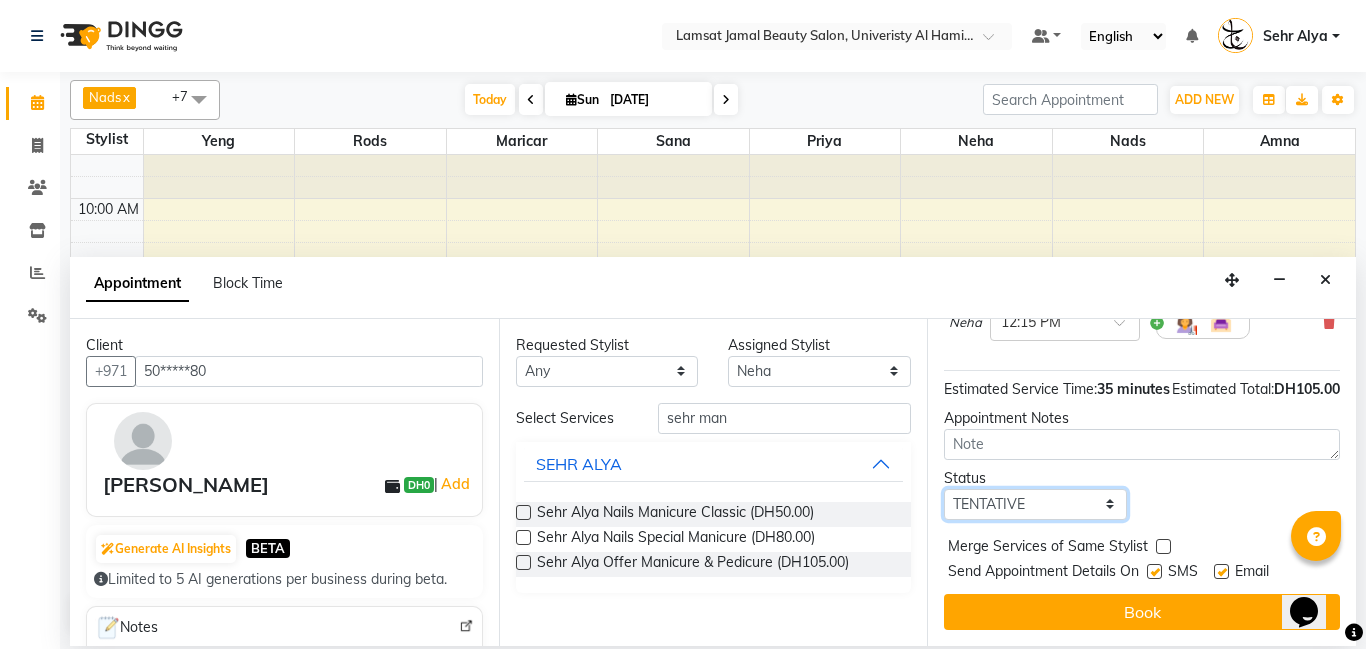 click on "Select TENTATIVE CONFIRM CHECK-IN UPCOMING" at bounding box center [1035, 504] 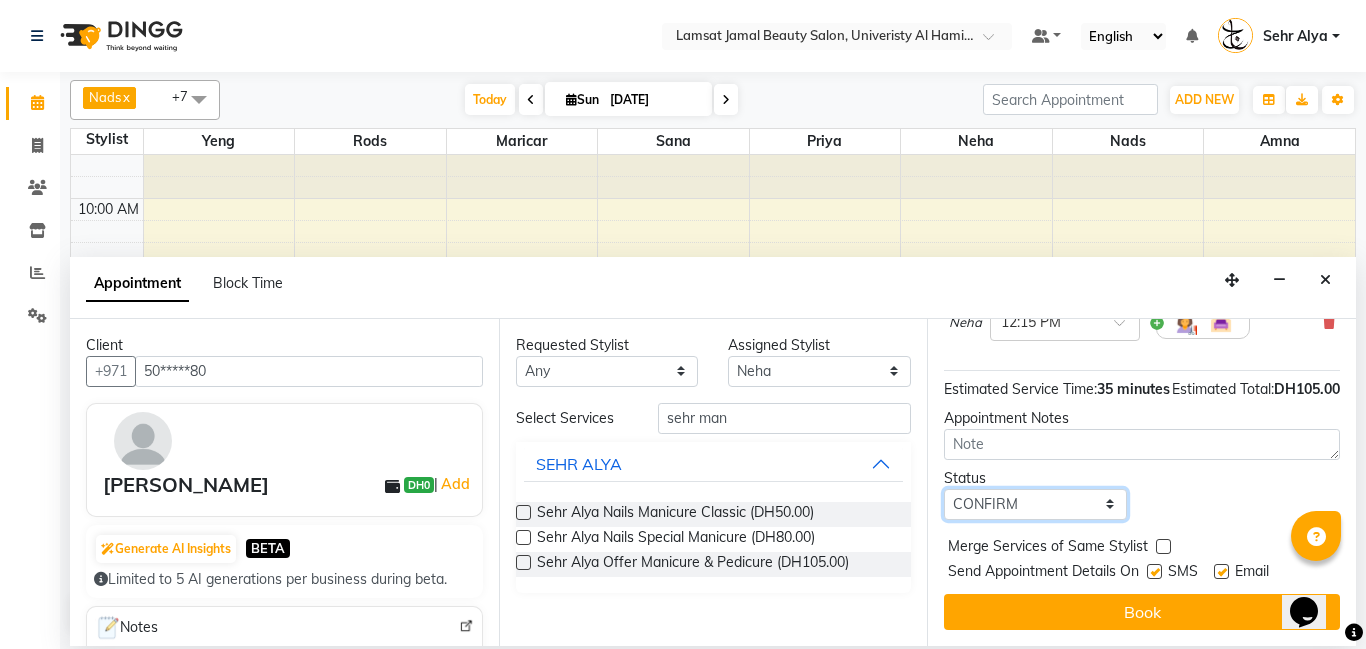 click on "Select TENTATIVE CONFIRM CHECK-IN UPCOMING" at bounding box center [1035, 504] 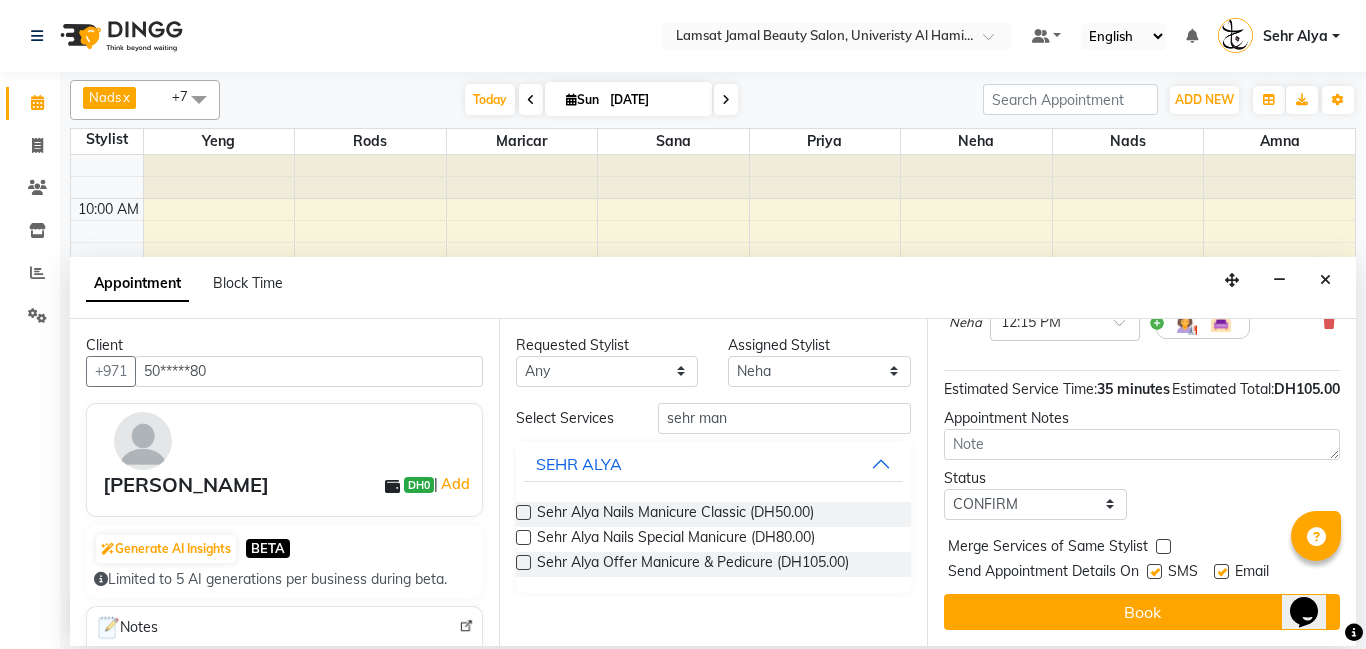 click at bounding box center (1163, 546) 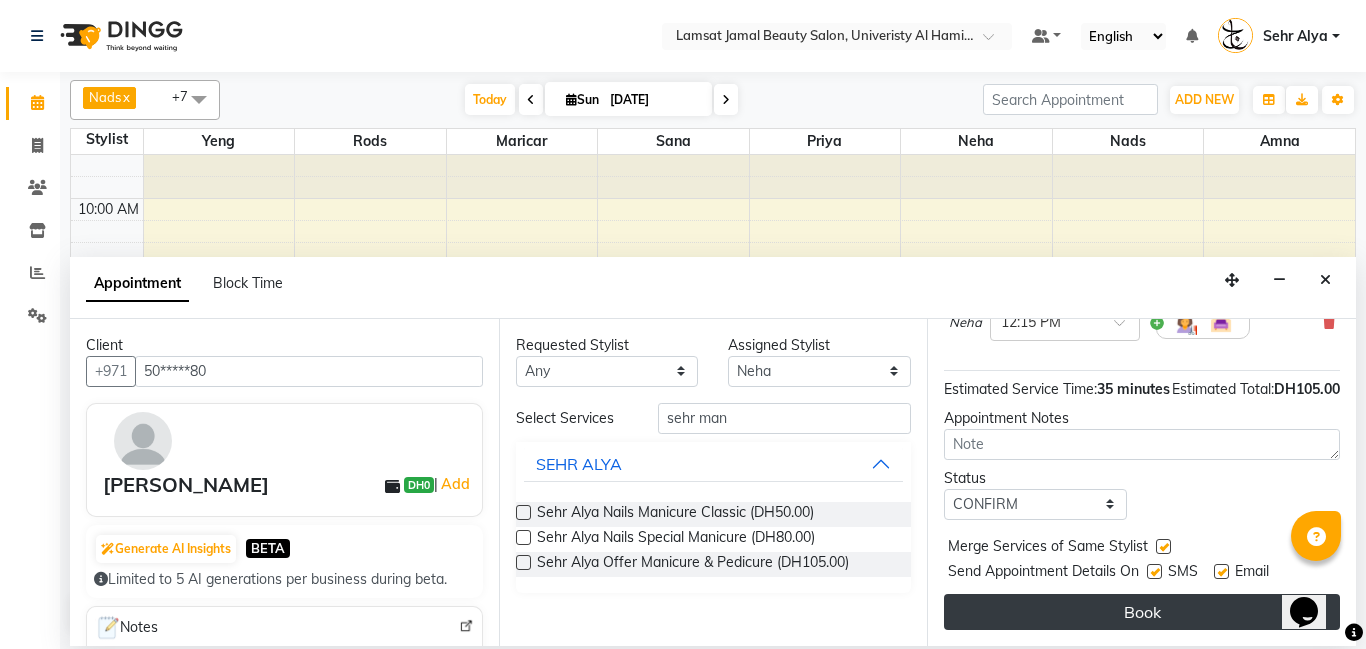 click on "Book" at bounding box center (1142, 612) 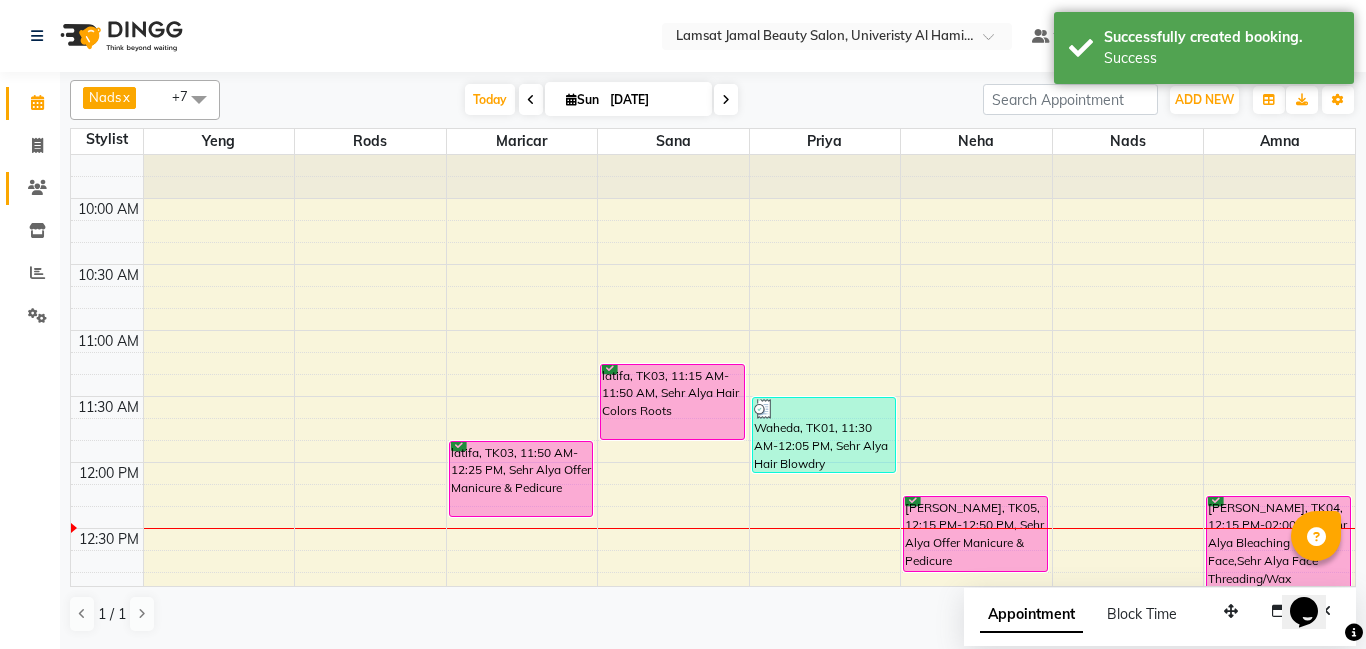 click 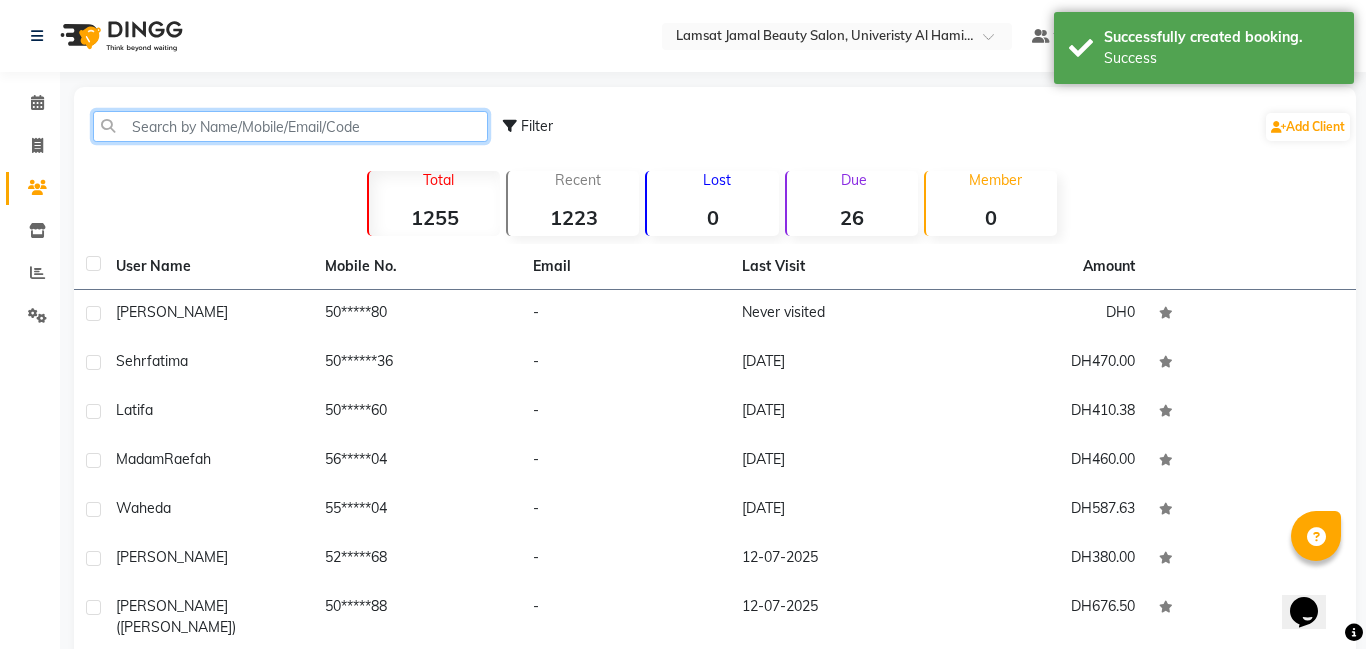 click 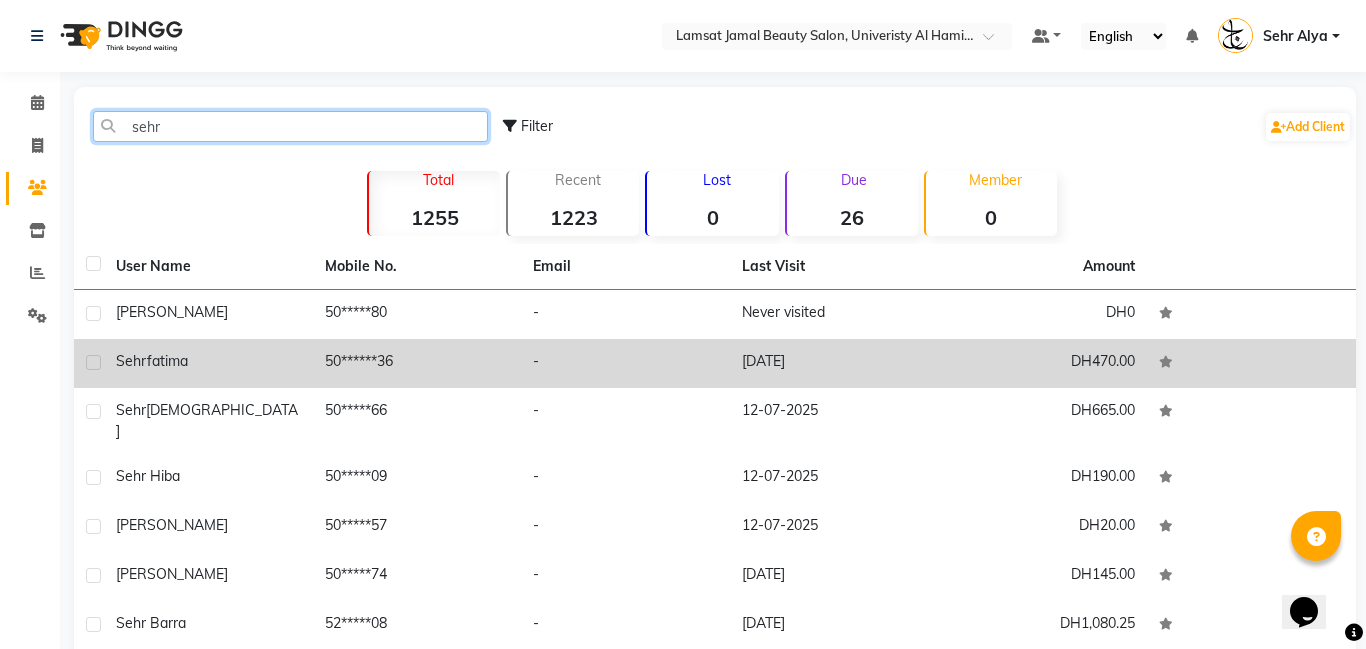 type on "sehr" 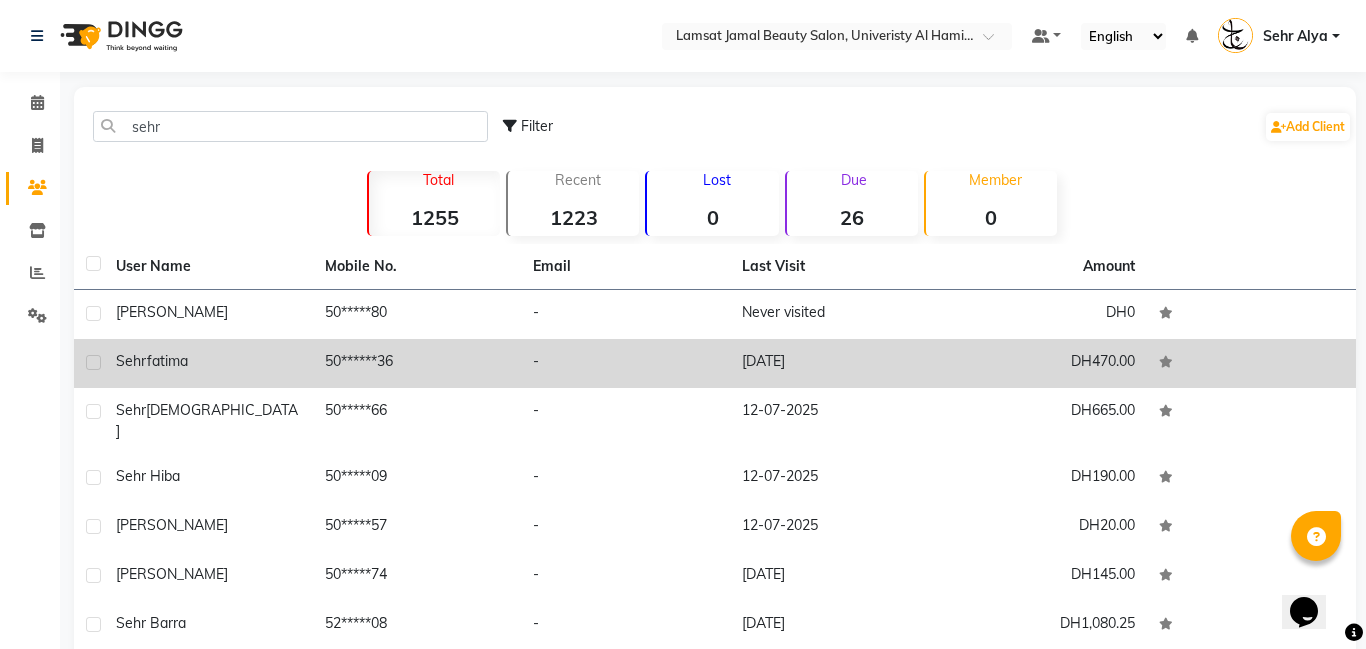 click on "50******36" 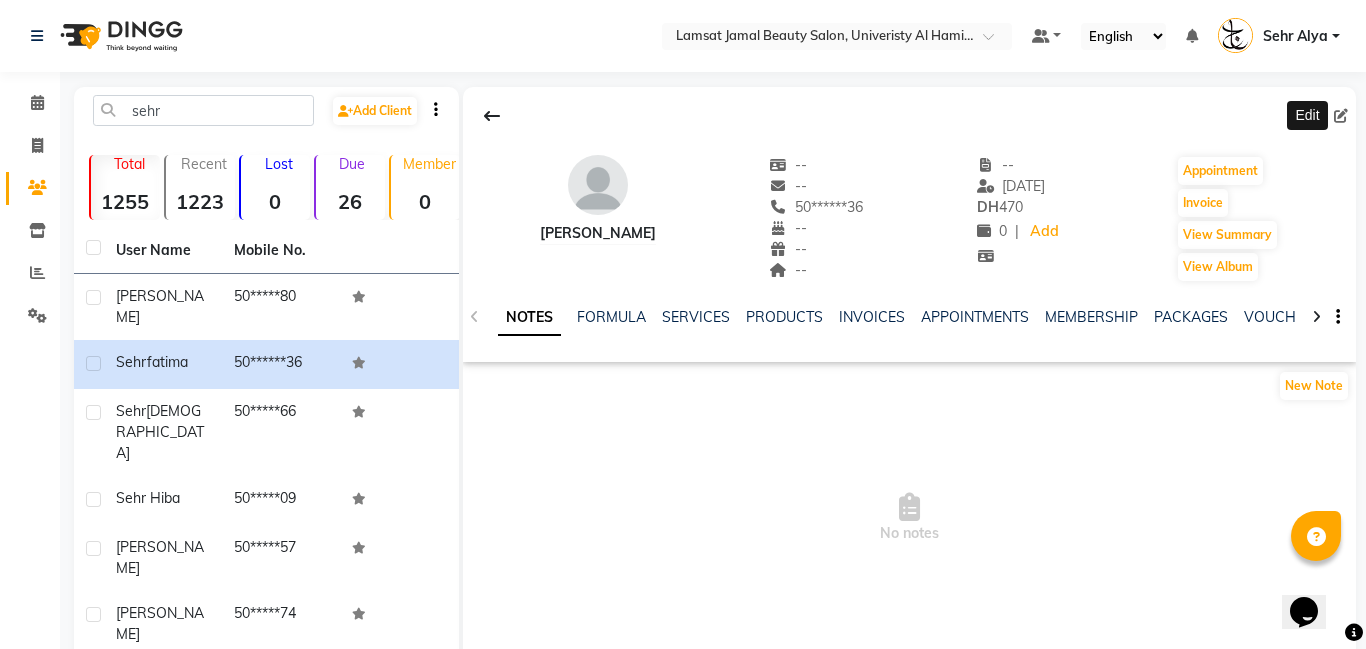 click 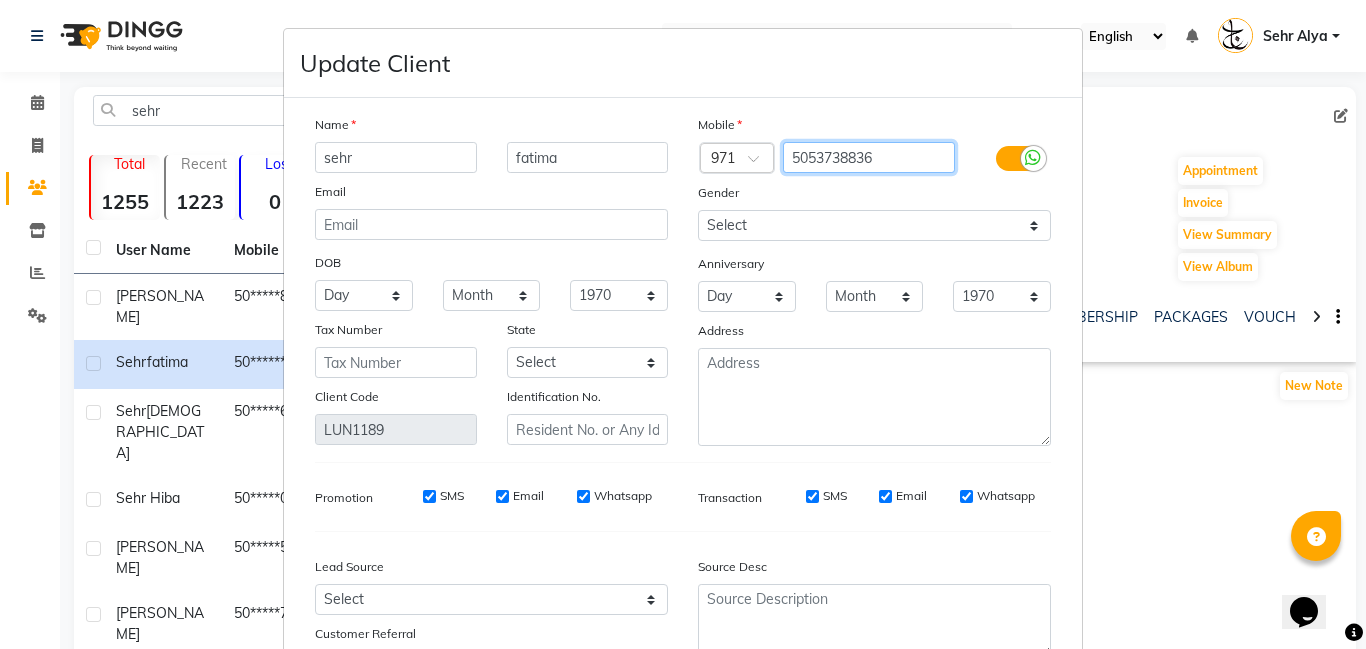click on "5053738836" at bounding box center (869, 157) 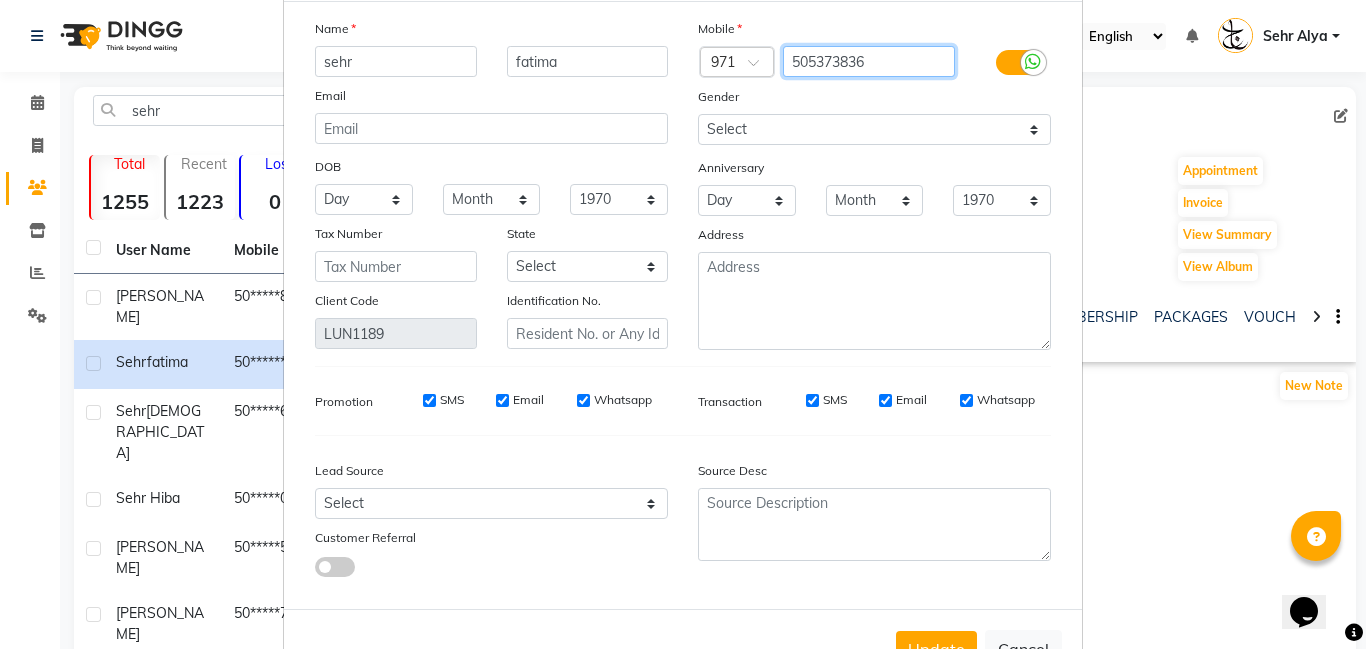 scroll, scrollTop: 164, scrollLeft: 0, axis: vertical 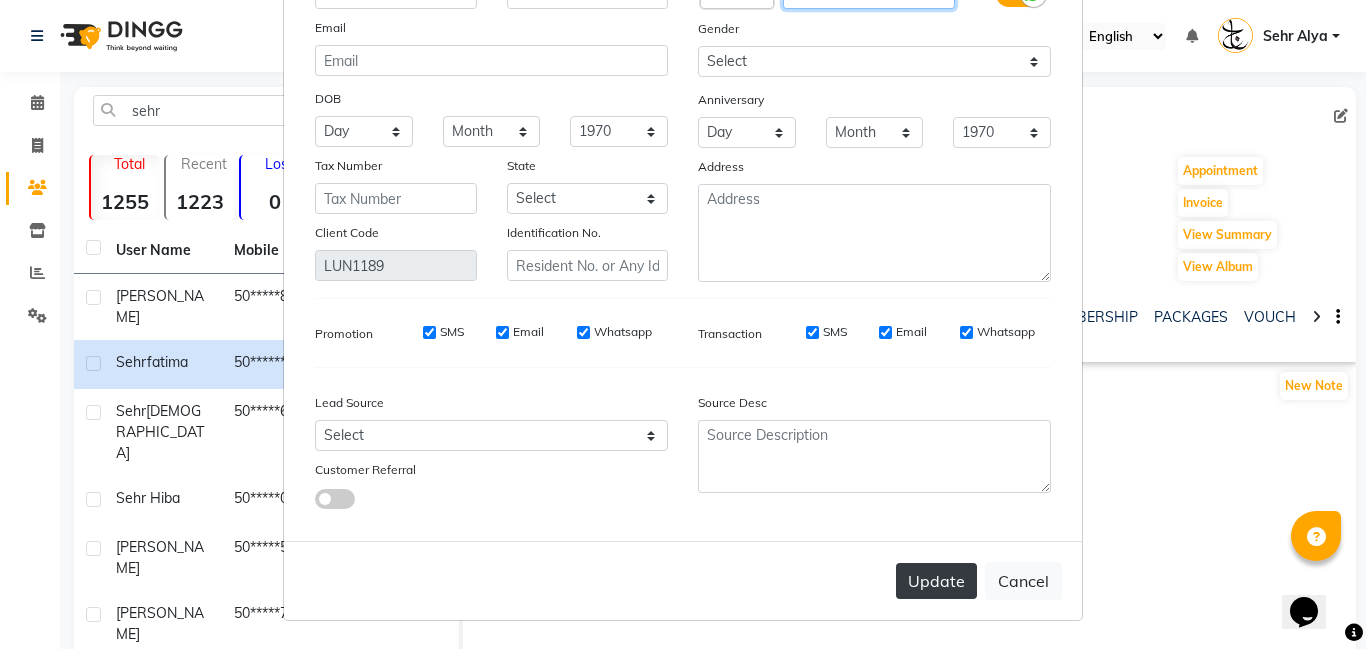 type on "505373836" 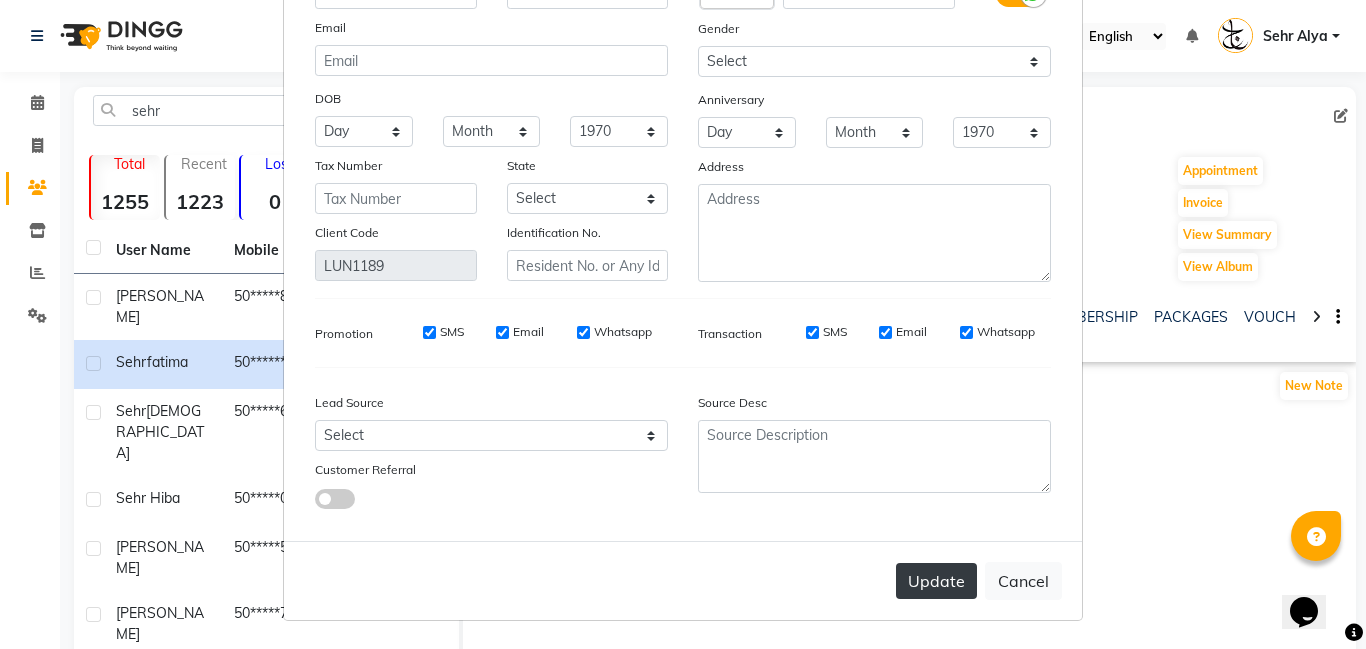 click on "Update" at bounding box center [936, 581] 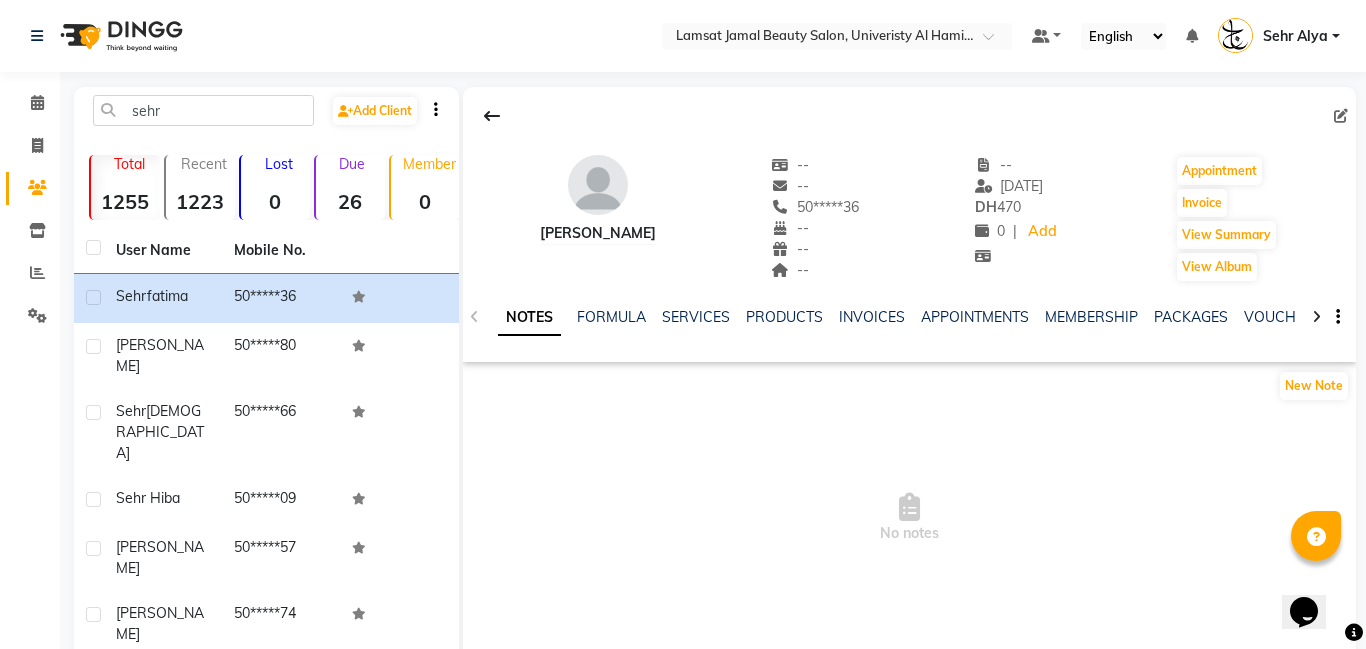 scroll, scrollTop: 10, scrollLeft: 0, axis: vertical 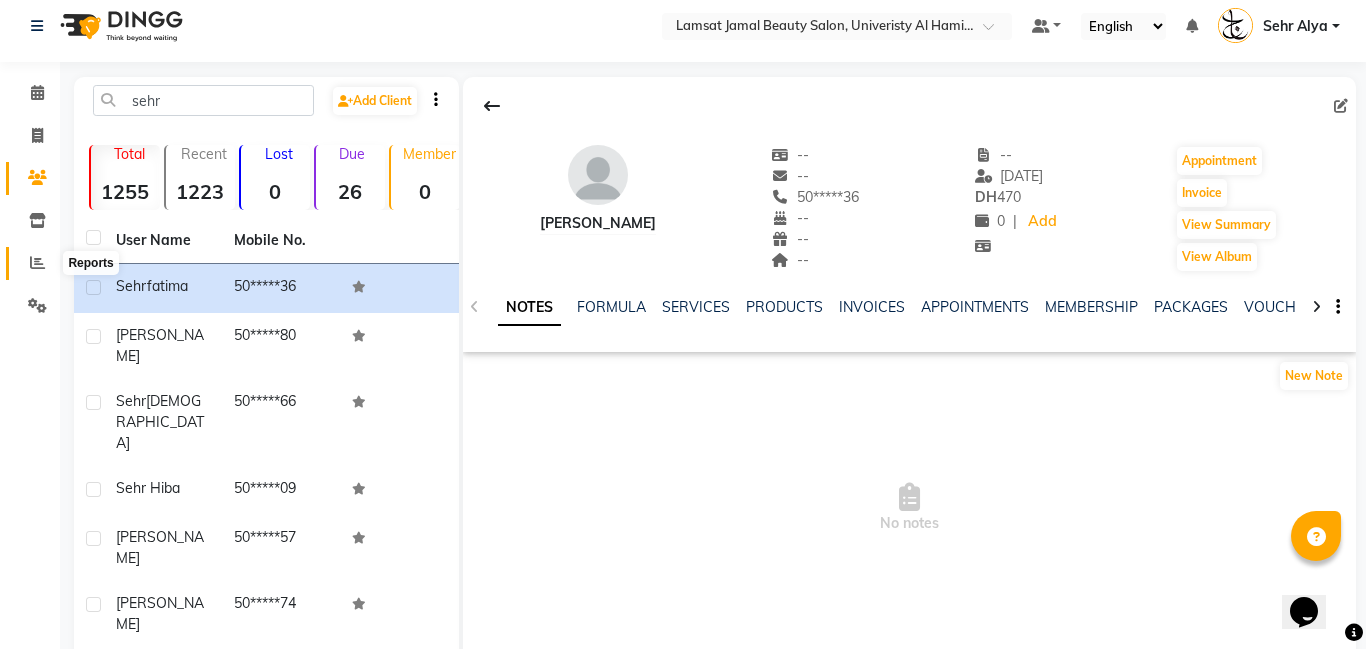click 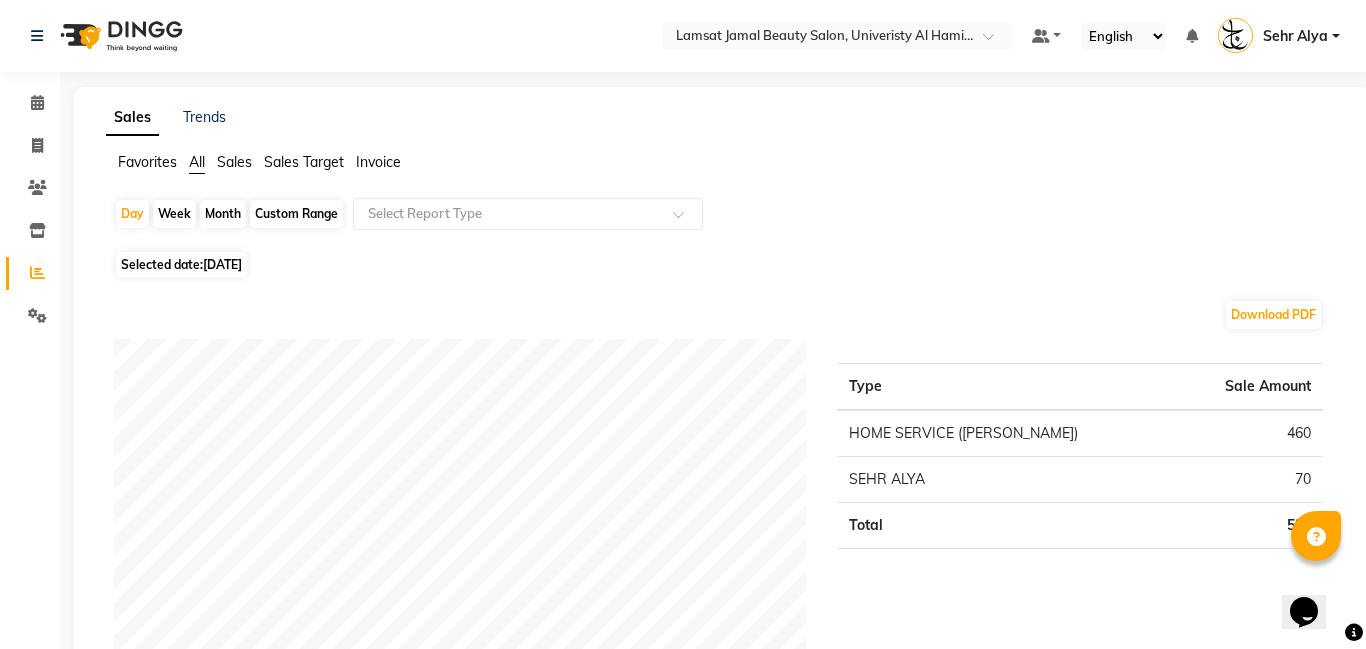 scroll, scrollTop: 10, scrollLeft: 0, axis: vertical 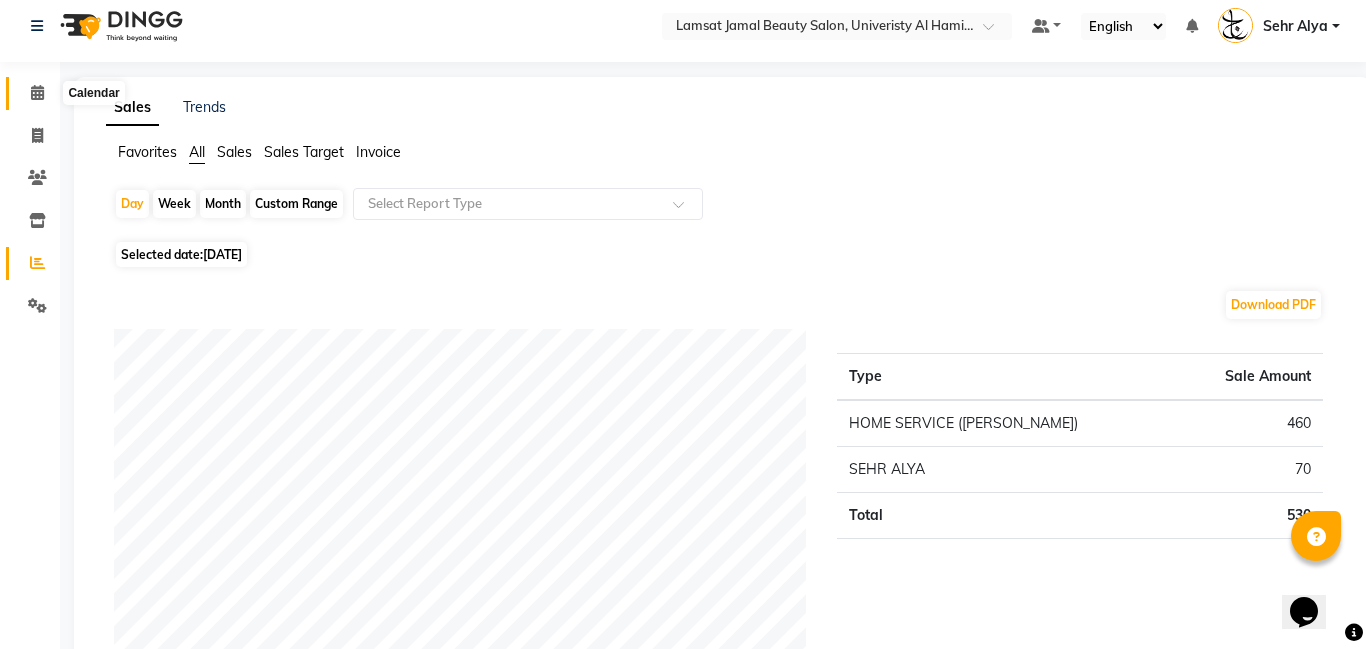 click 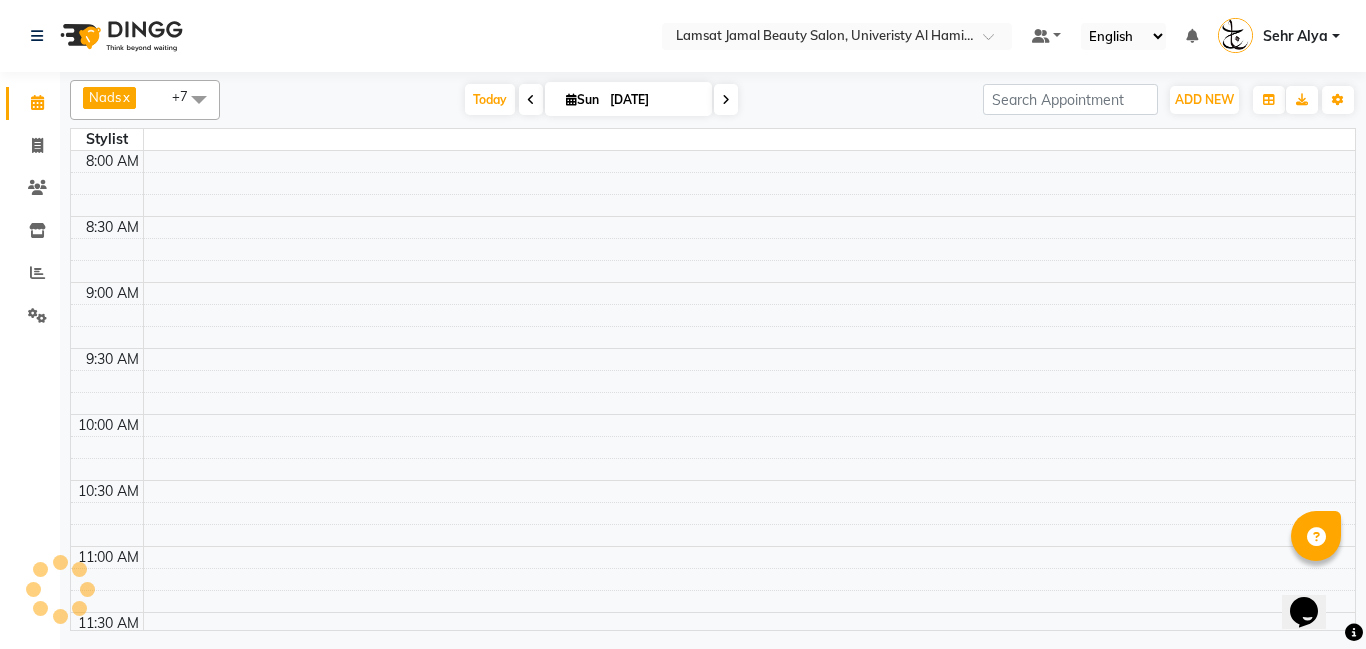 scroll, scrollTop: 0, scrollLeft: 0, axis: both 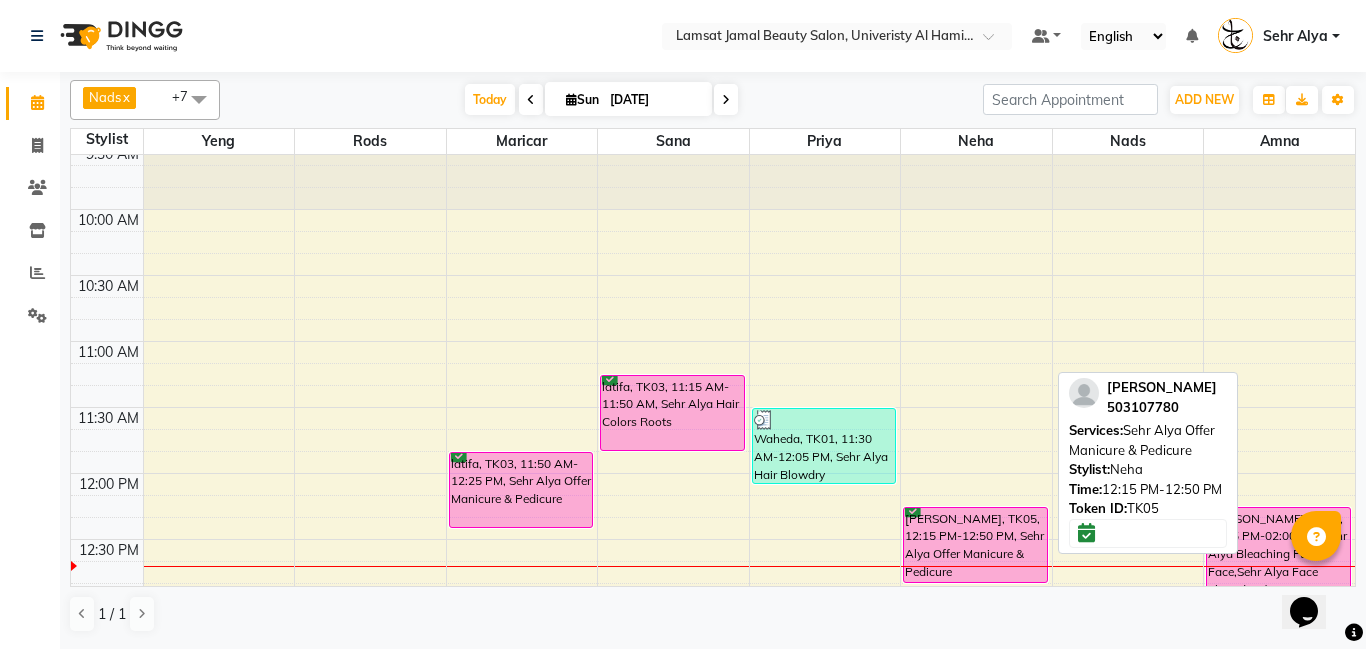 click on "[PERSON_NAME], TK05, 12:15 PM-12:50 PM, Sehr Alya Offer Manicure & Pedicure" at bounding box center [975, 545] 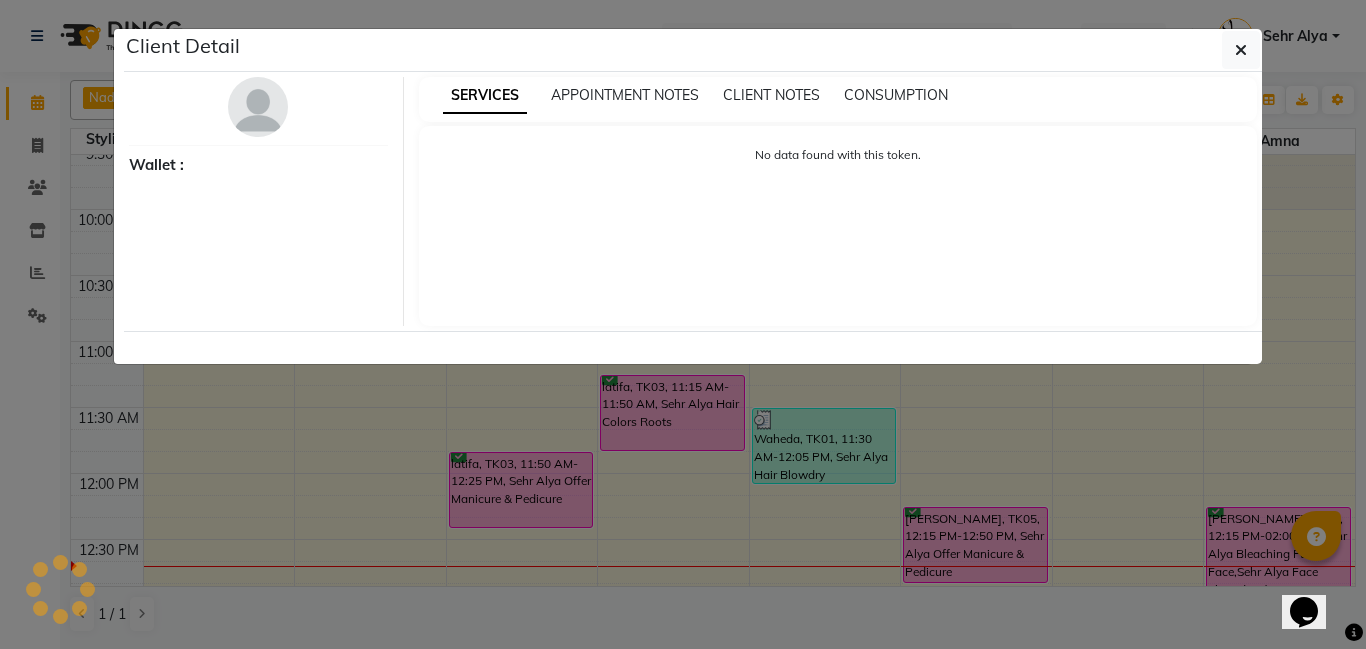 select on "6" 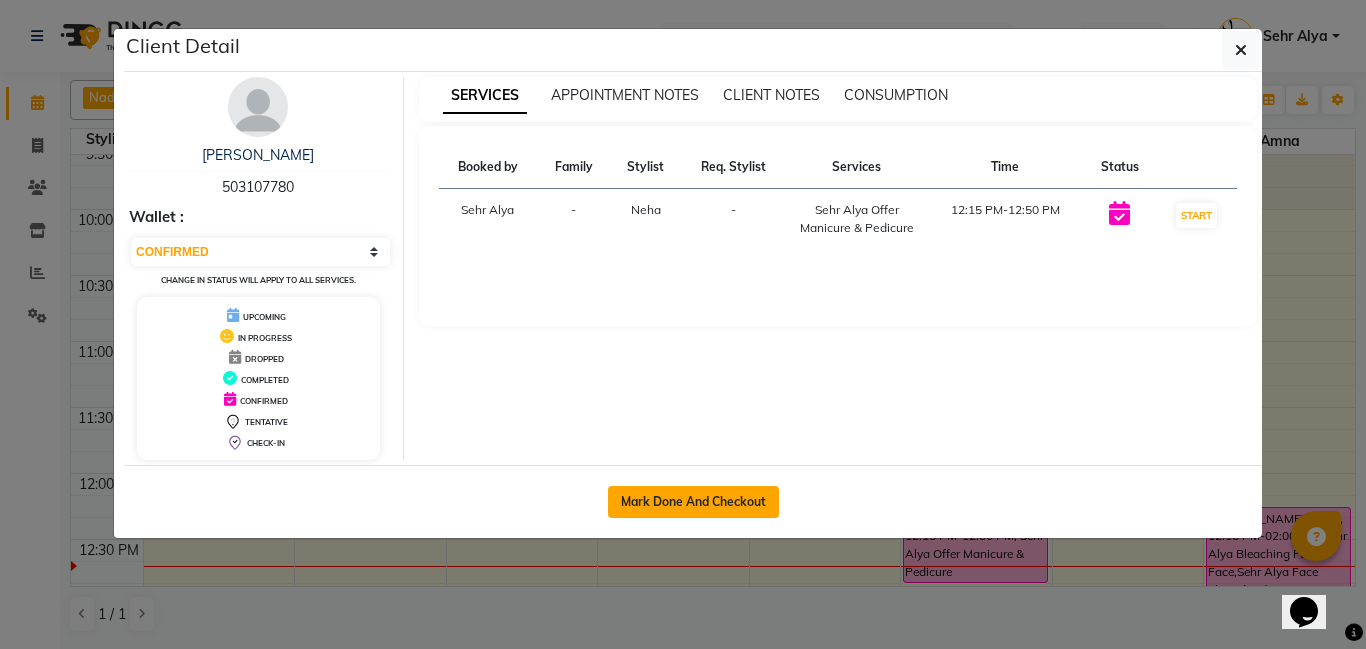 click on "Mark Done And Checkout" 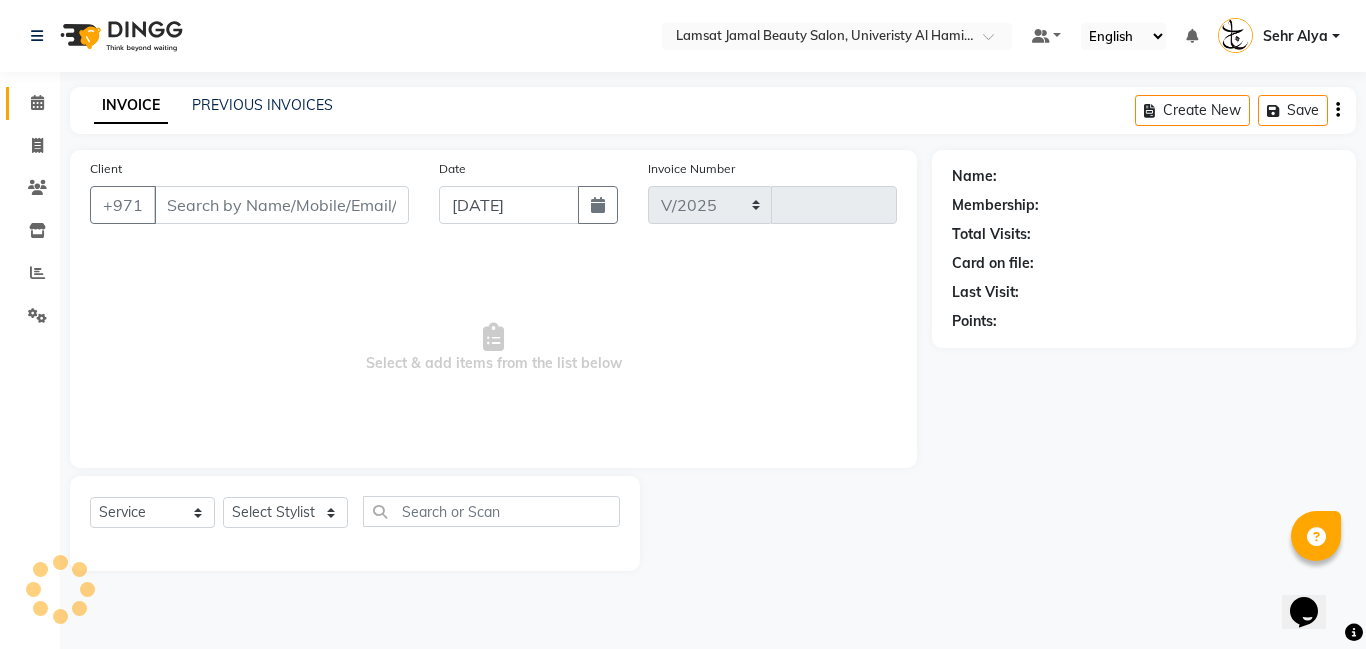 select on "8294" 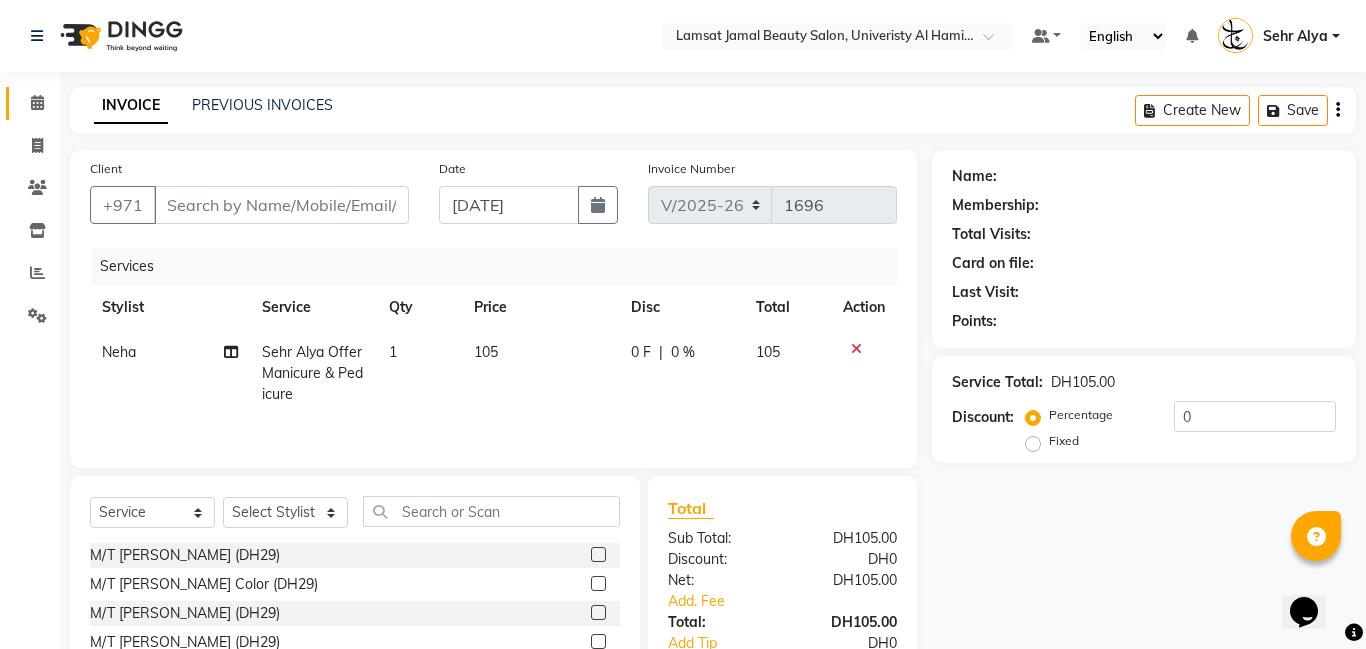 type on "50*****80" 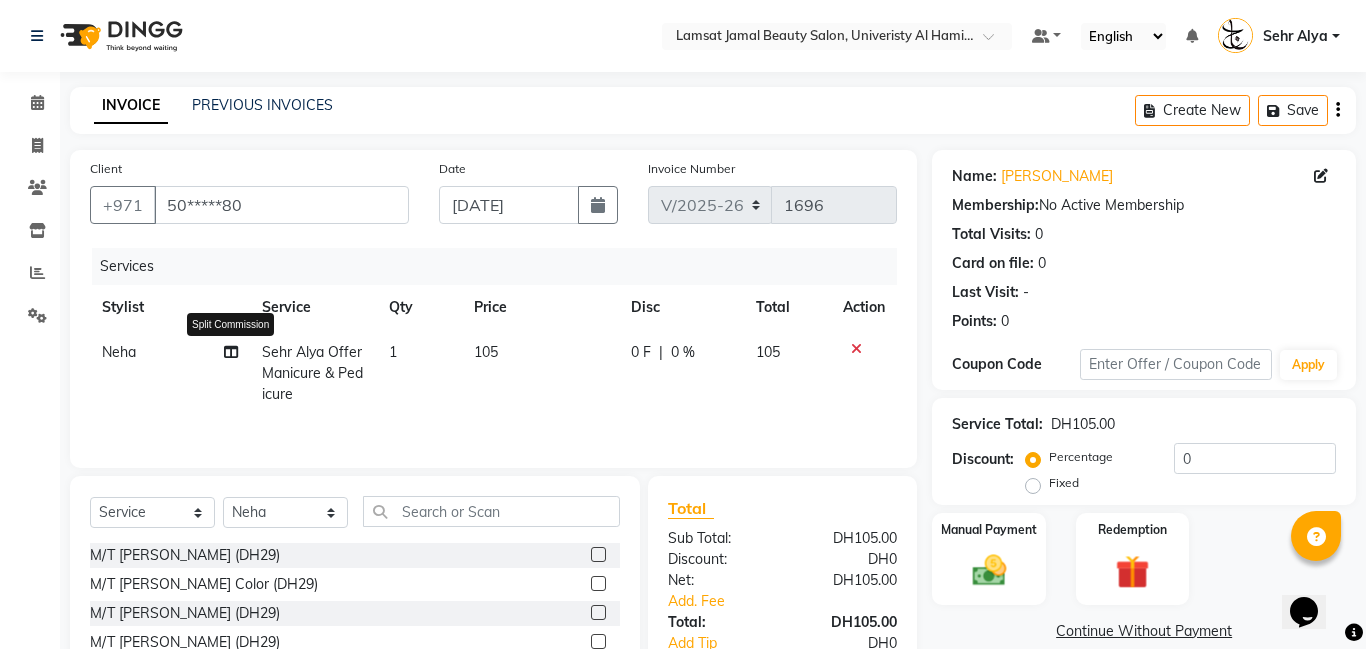 click 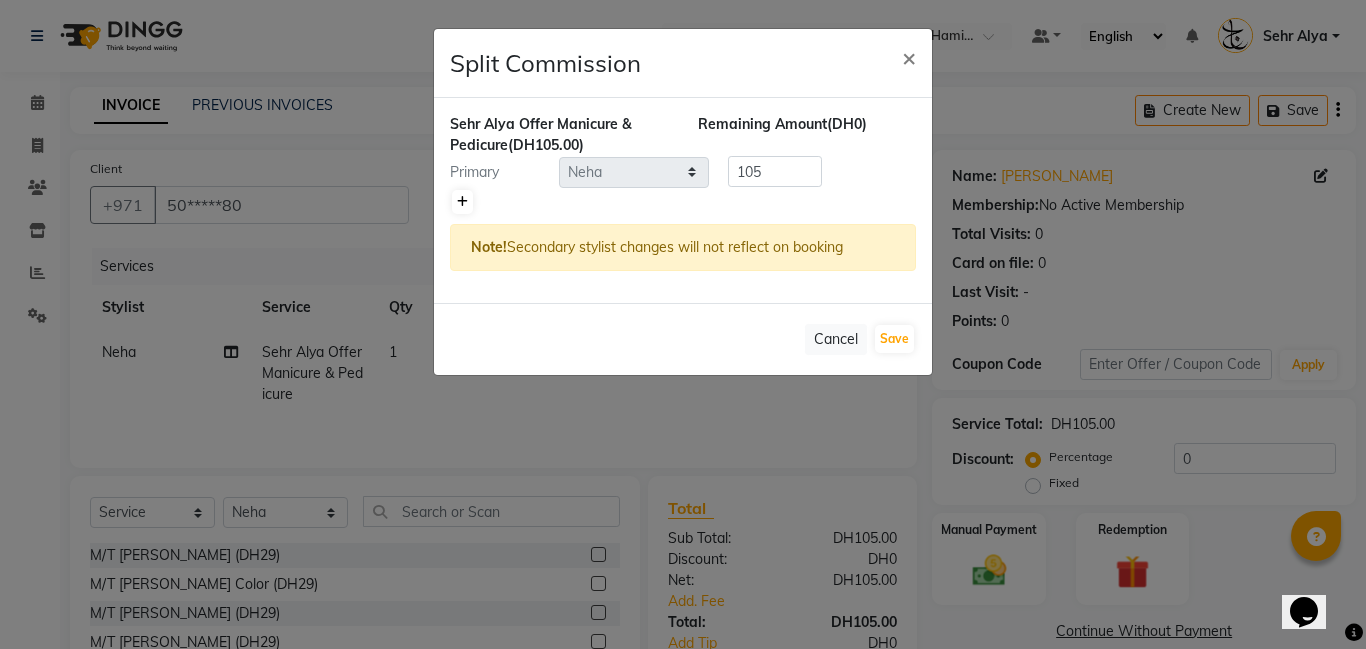 click 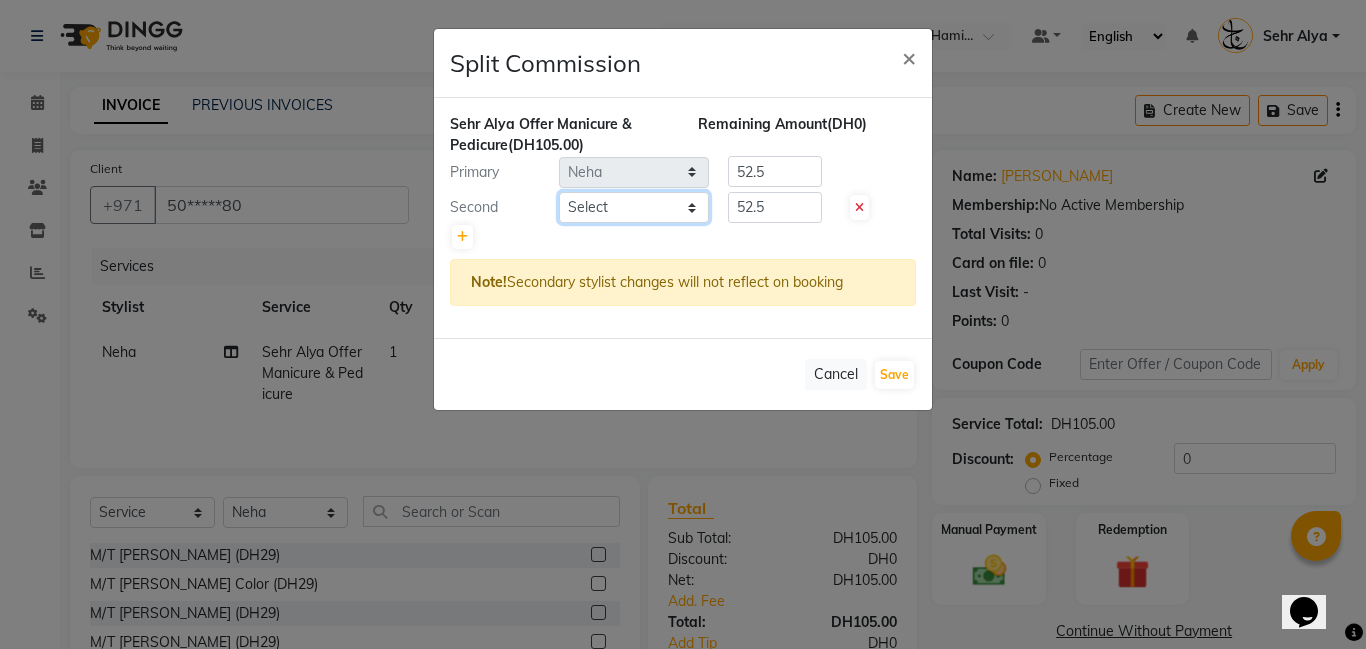 click on "Select  Aldie   Aliya   Amna   Gennie   Joytie   Jude   Lamsat Ebda   Lamsat Jamal   Liezel   Maricar   Maychel   Michelle   Nads   Neha   Nhor   Owner Aliya   Priya   Rods   Sana   Sehr Alya   Yeng" 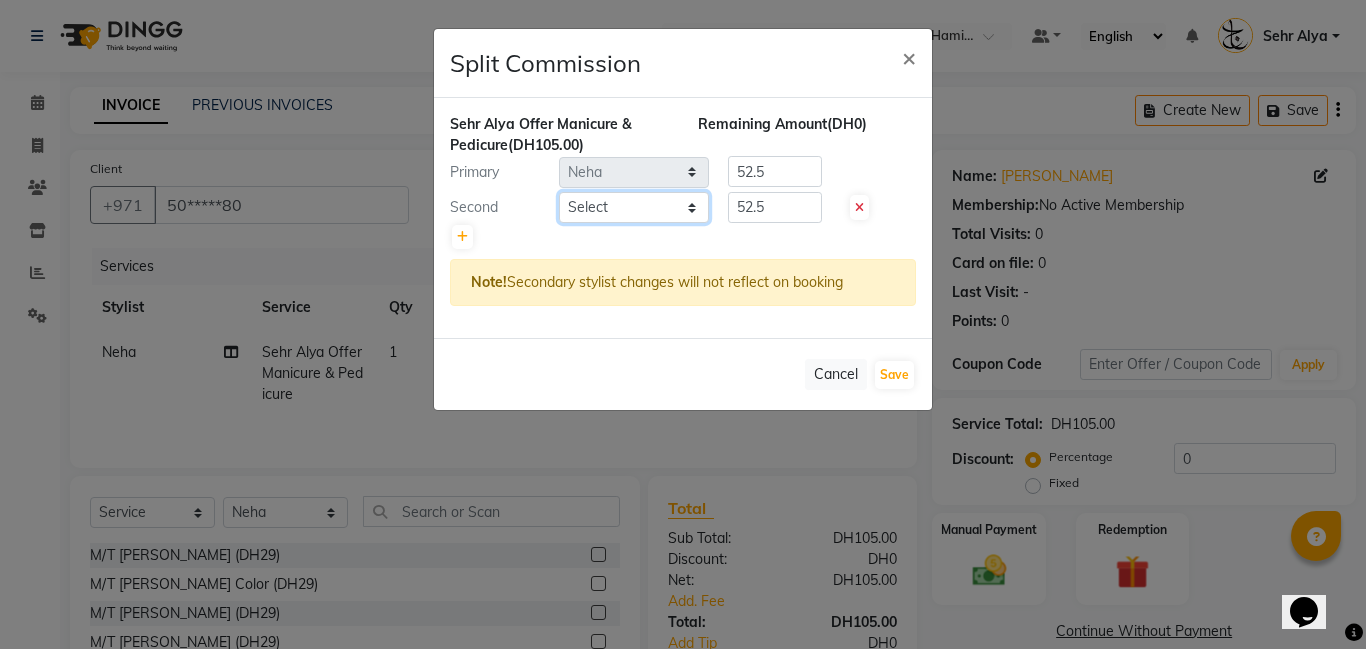 select on "79915" 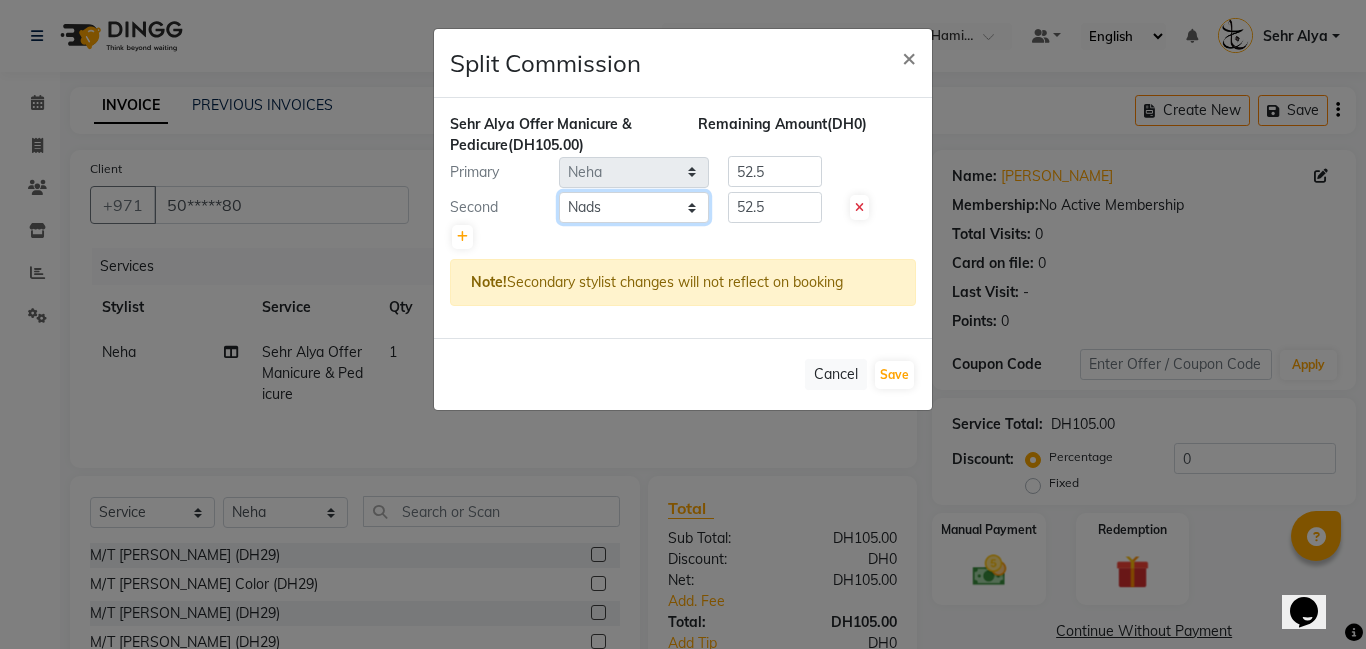 click on "Select  Aldie   Aliya   Amna   Gennie   Joytie   Jude   Lamsat Ebda   Lamsat Jamal   Liezel   Maricar   Maychel   Michelle   Nads   Neha   Nhor   Owner Aliya   Priya   Rods   Sana   Sehr Alya   Yeng" 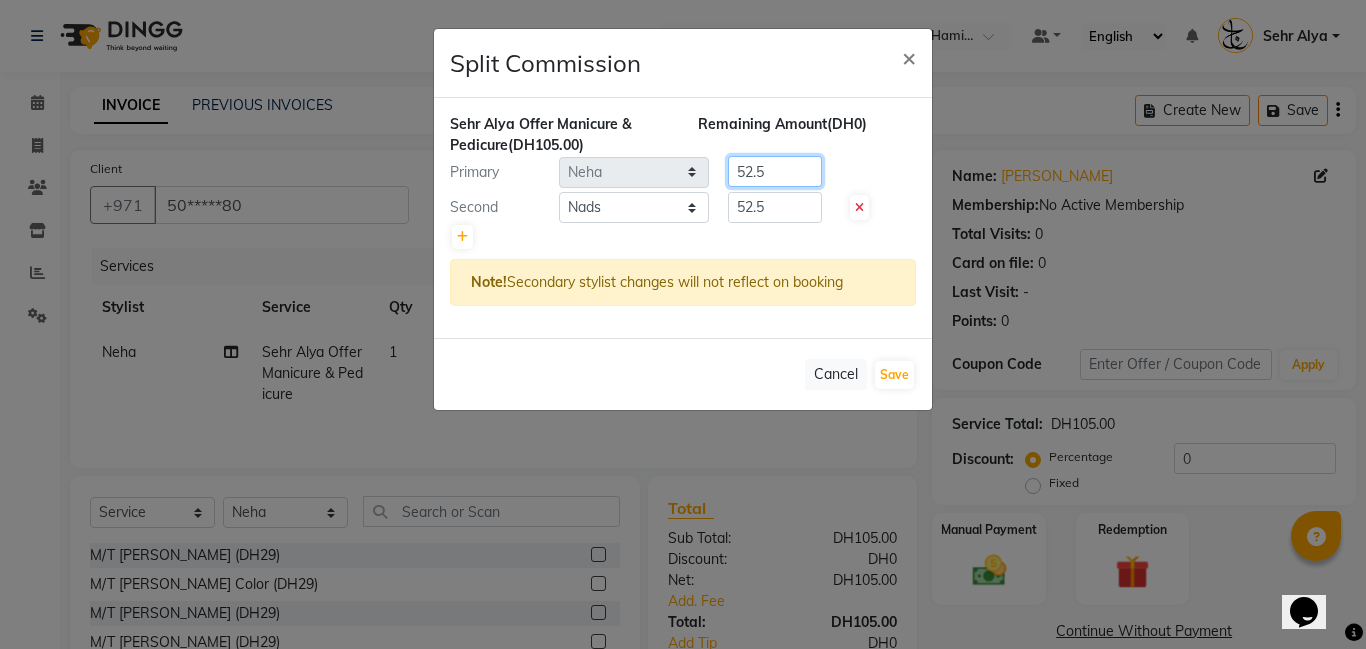 click on "52.5" 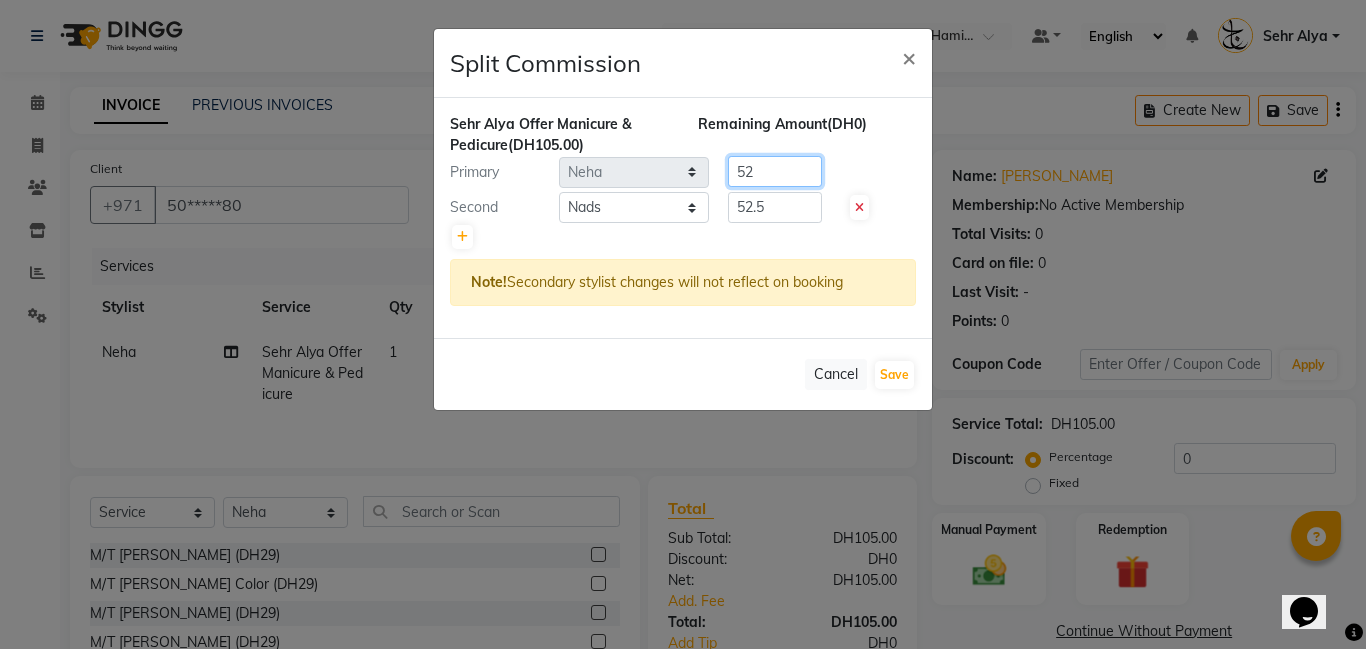 type on "5" 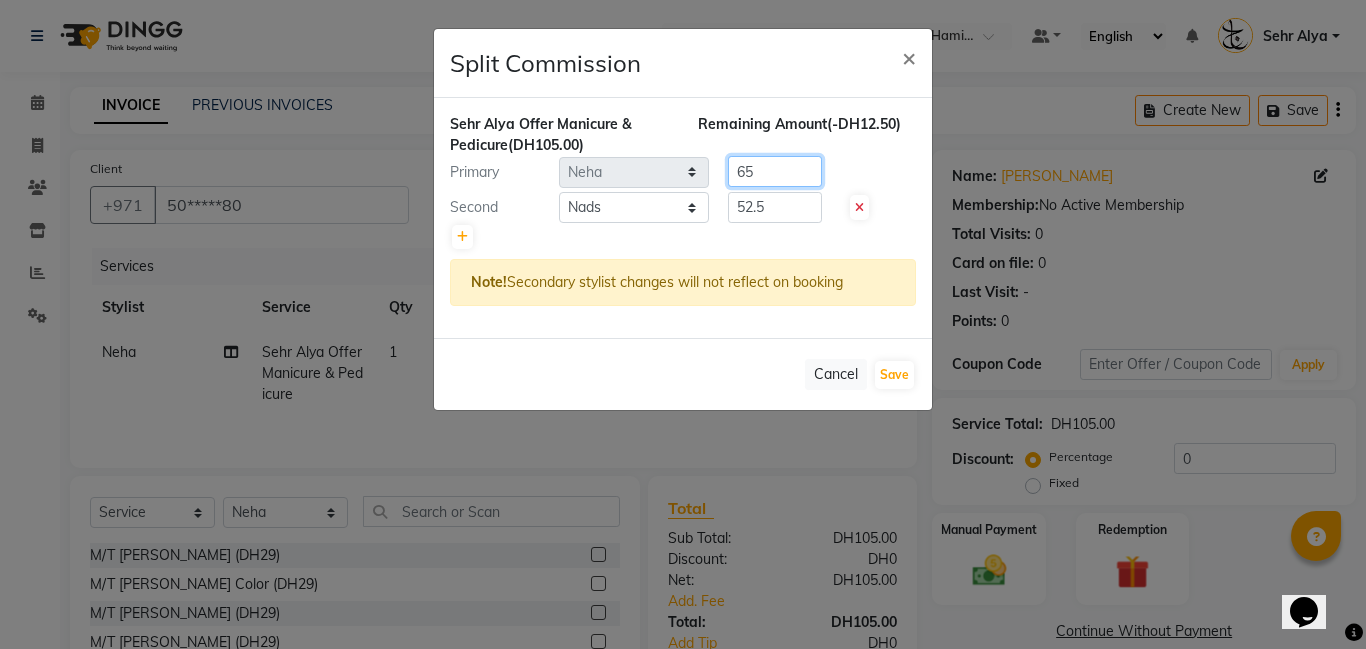 type on "65" 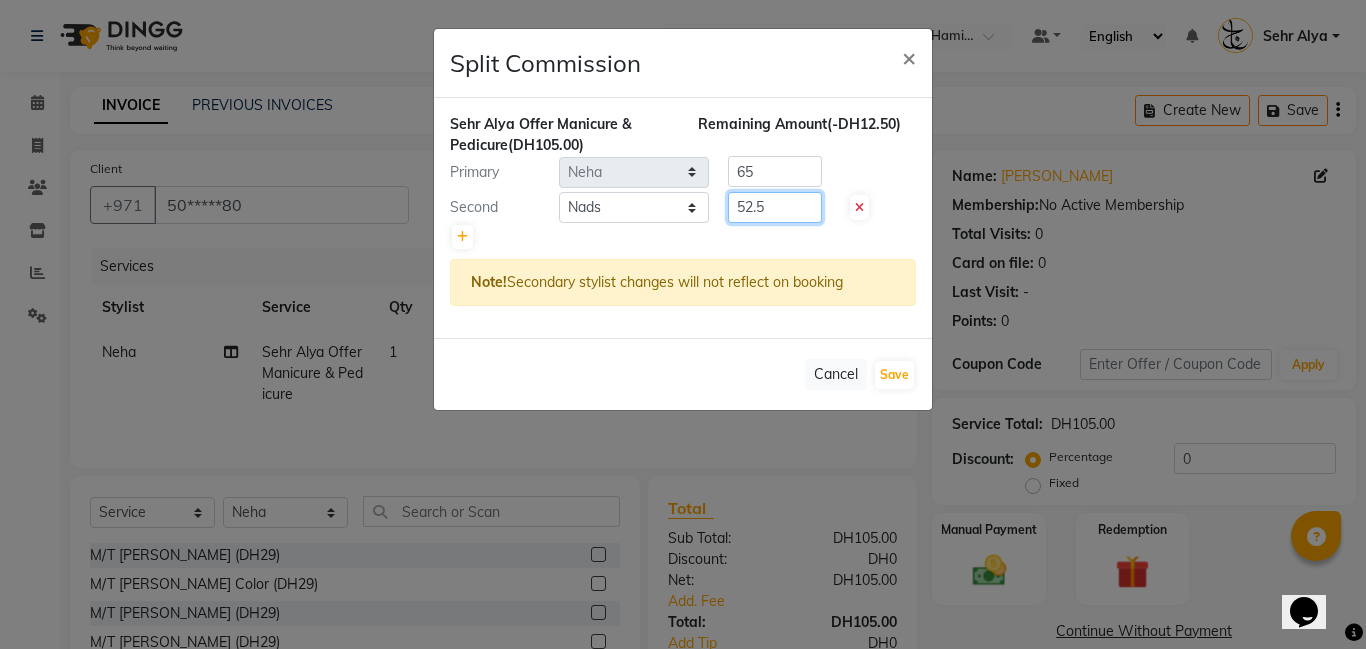 click on "52.5" 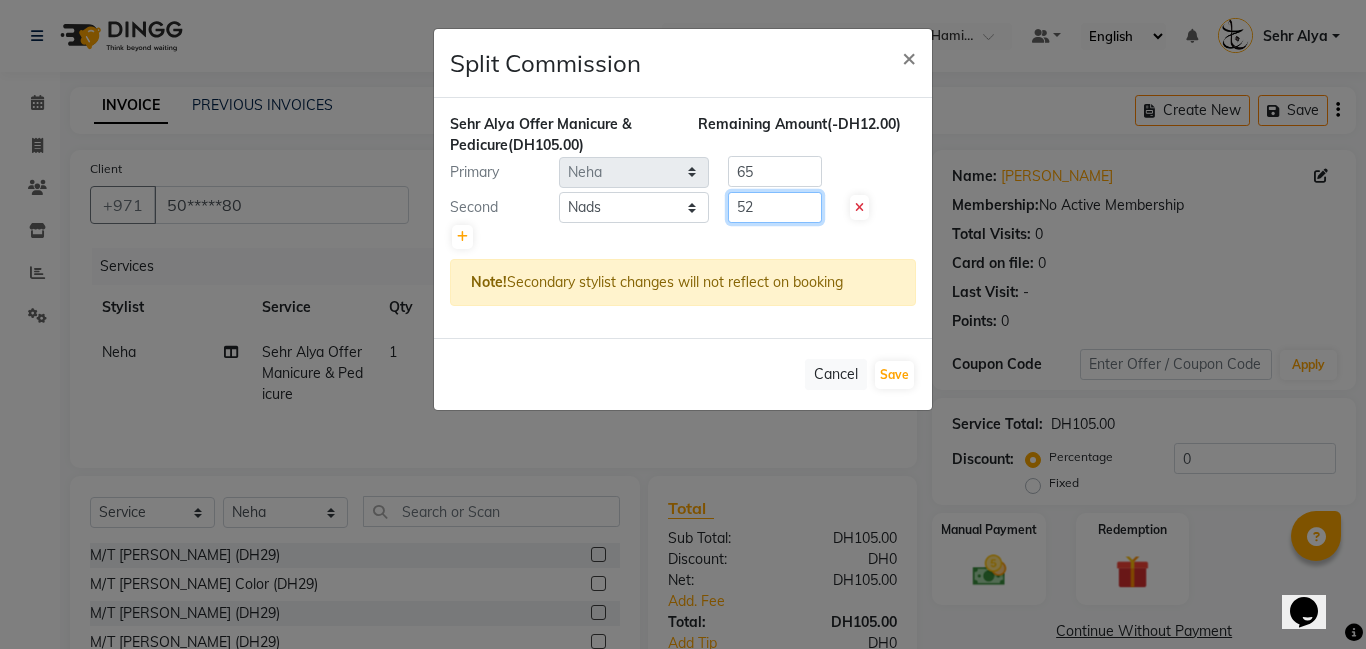 type on "5" 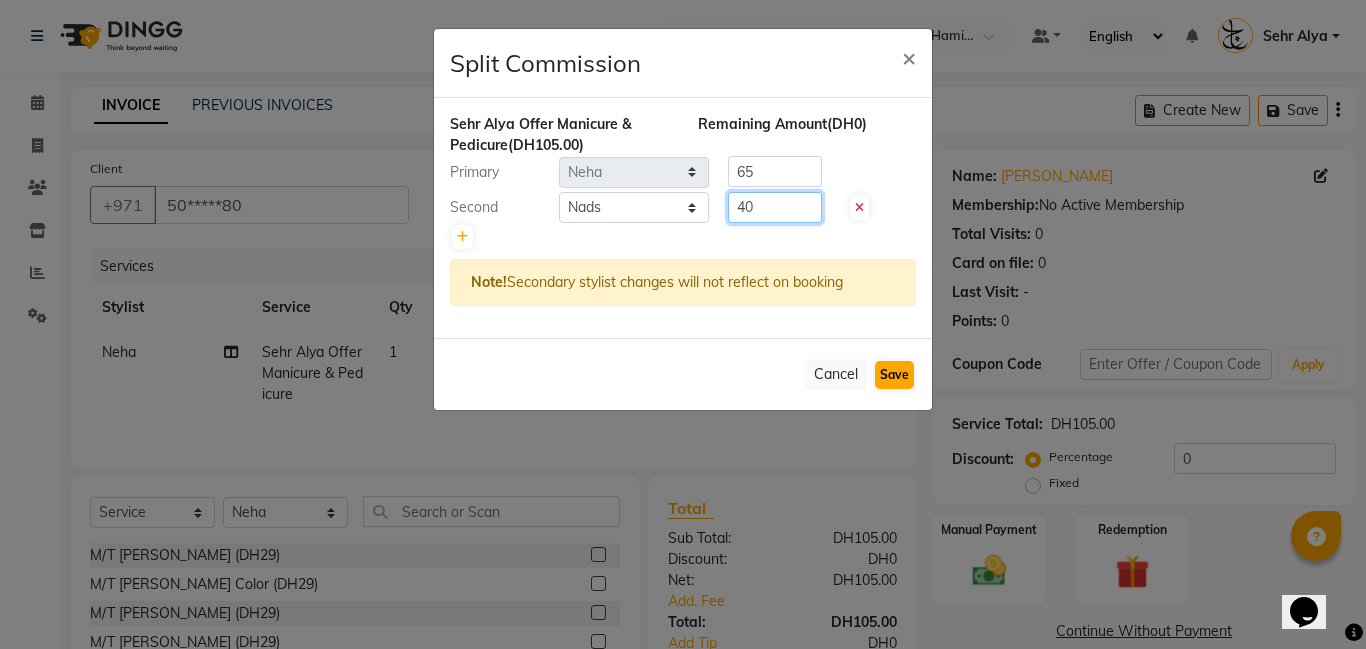type on "40" 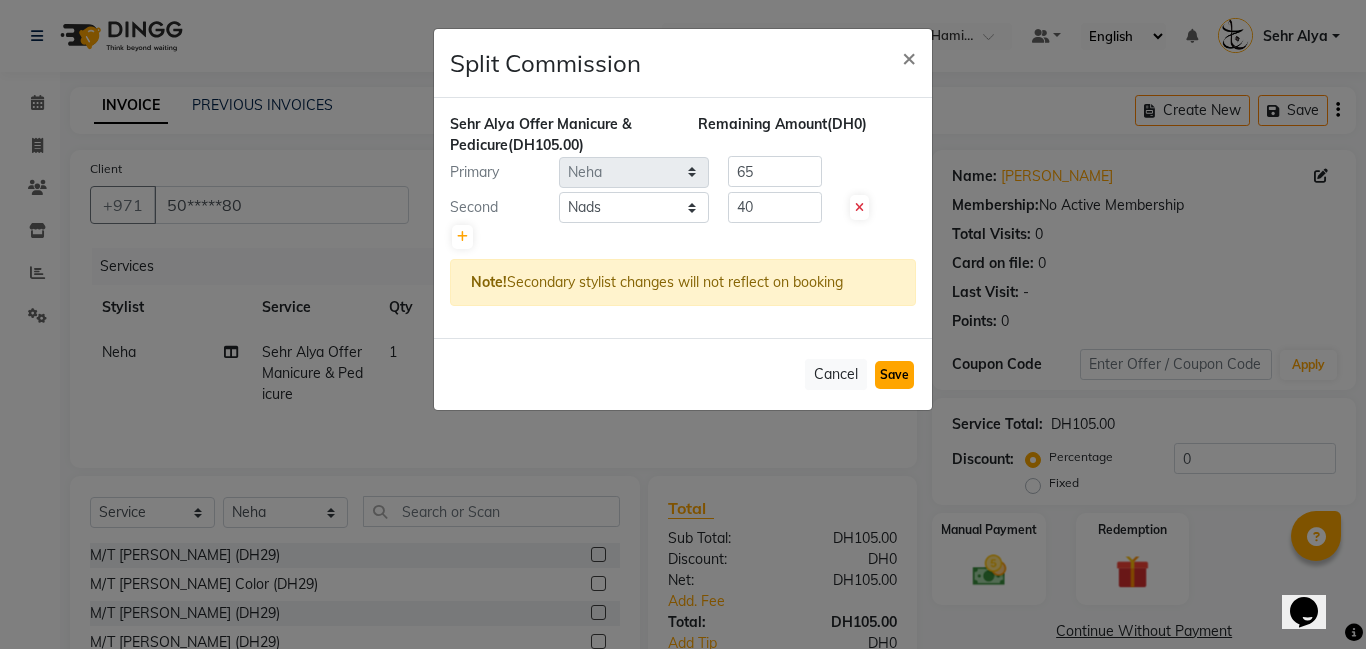 click on "Save" 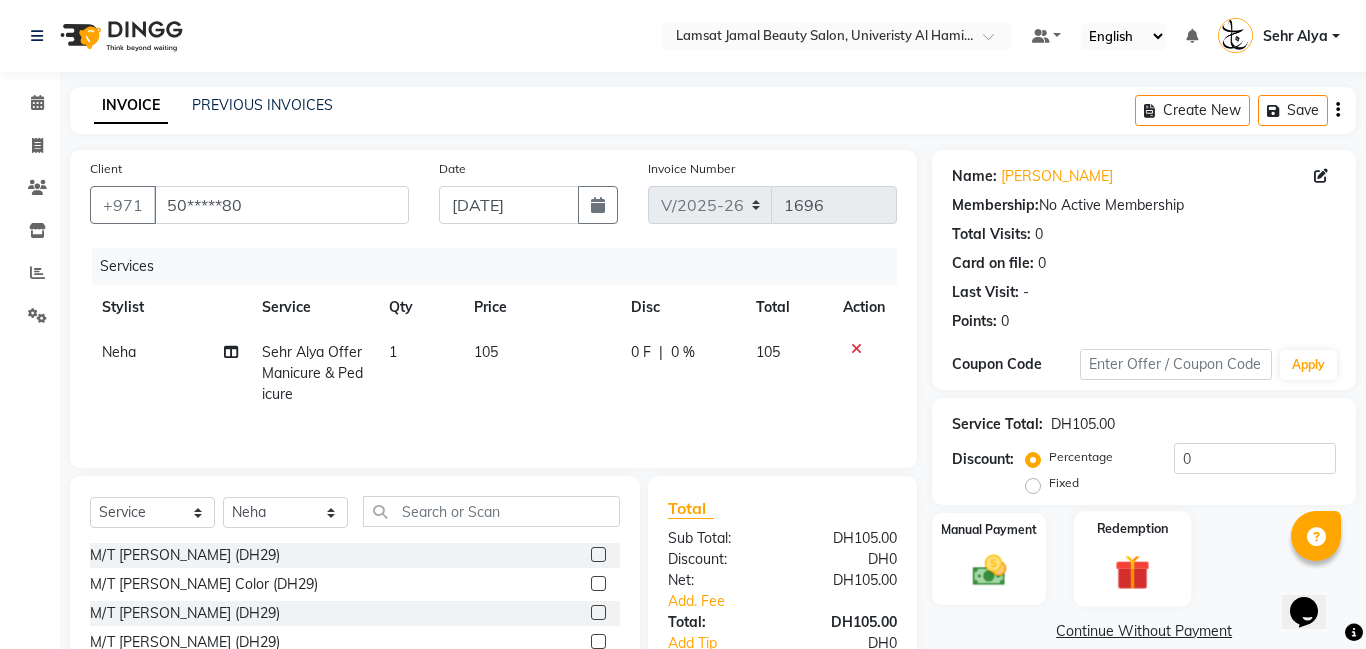 scroll, scrollTop: 152, scrollLeft: 0, axis: vertical 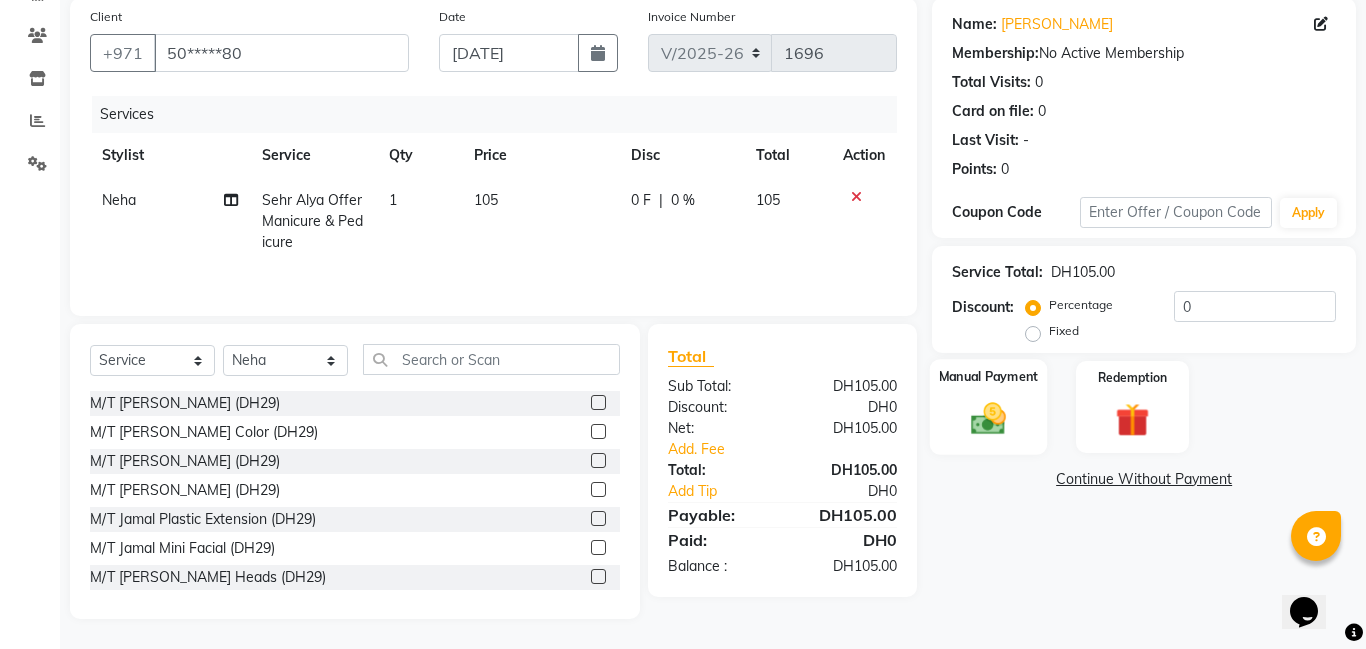 click 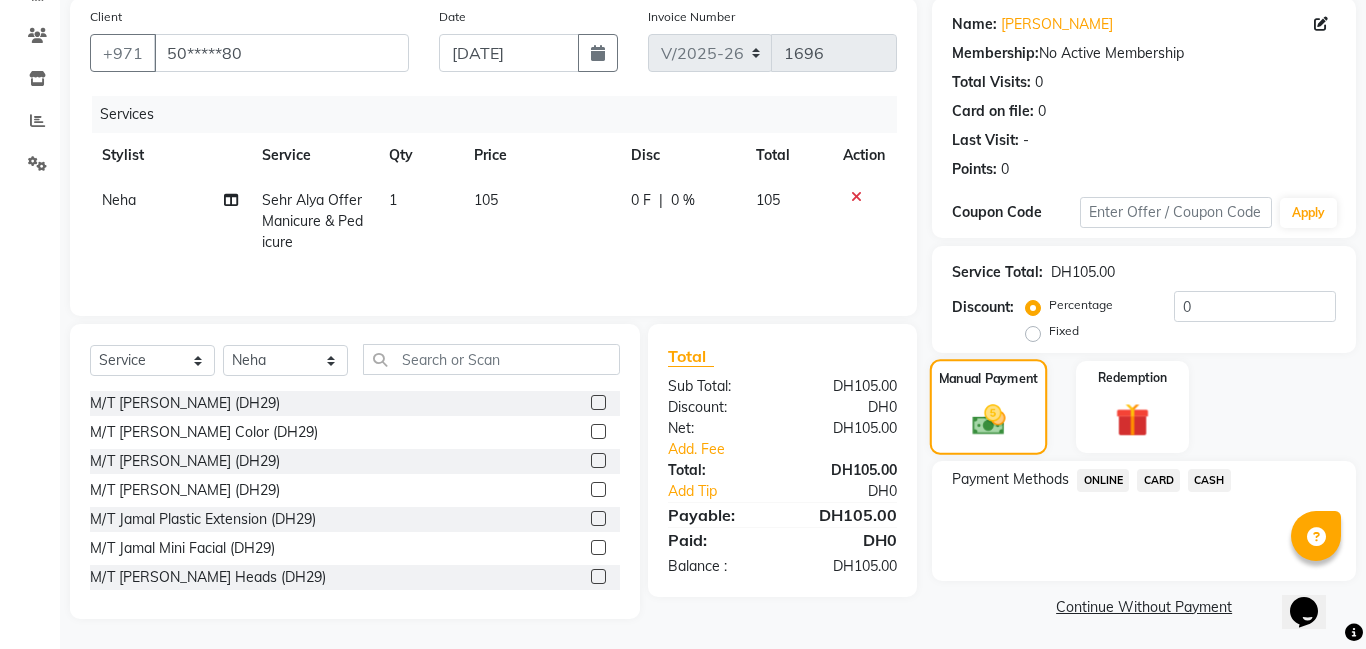 scroll, scrollTop: 128, scrollLeft: 0, axis: vertical 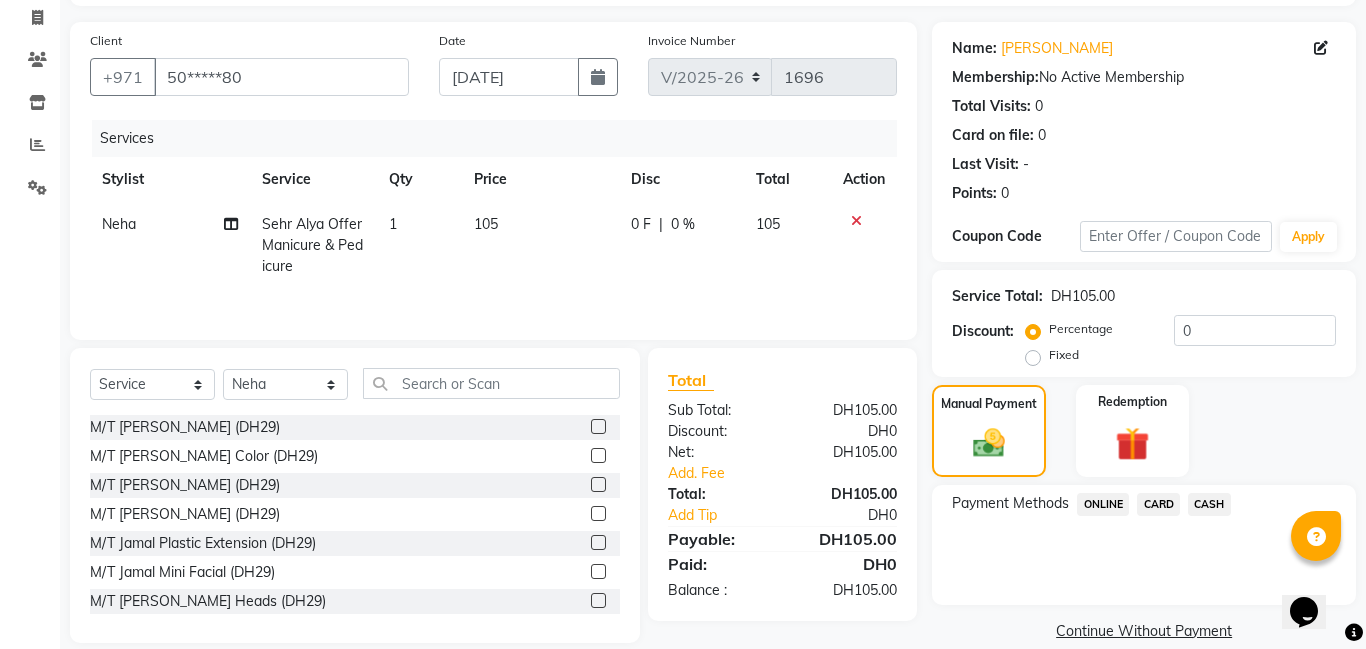 click on "CARD" 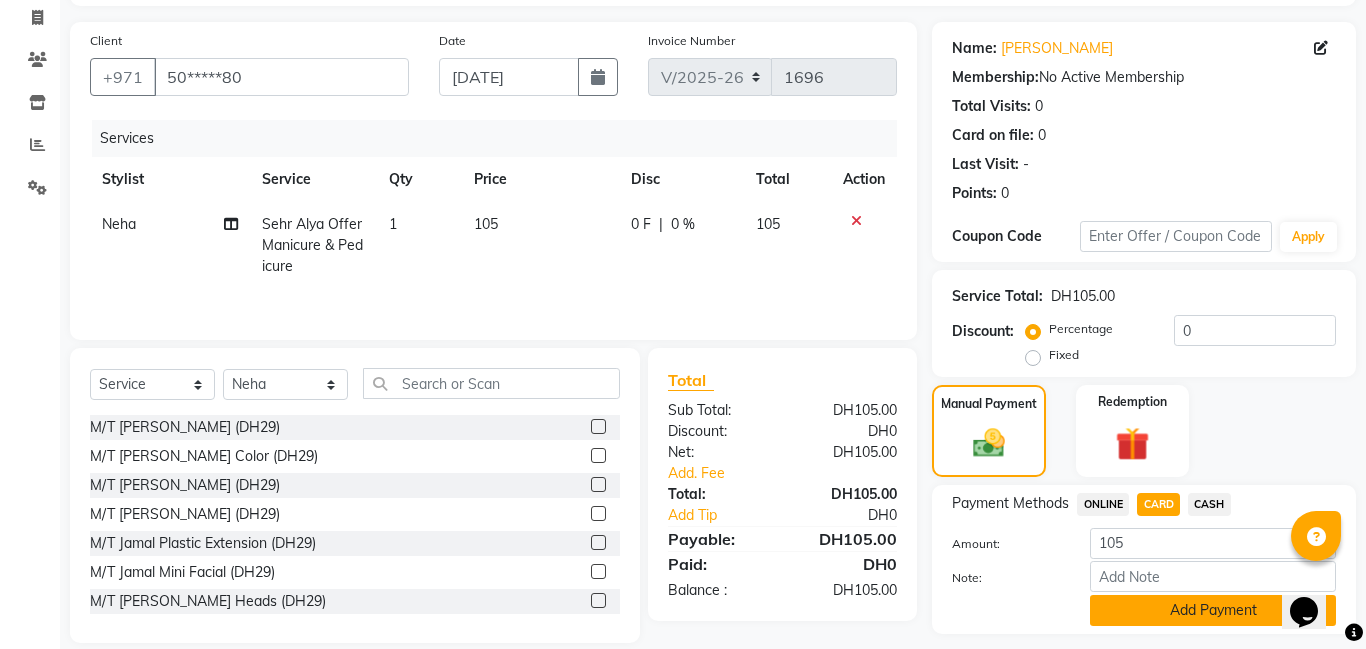 click on "Add Payment" 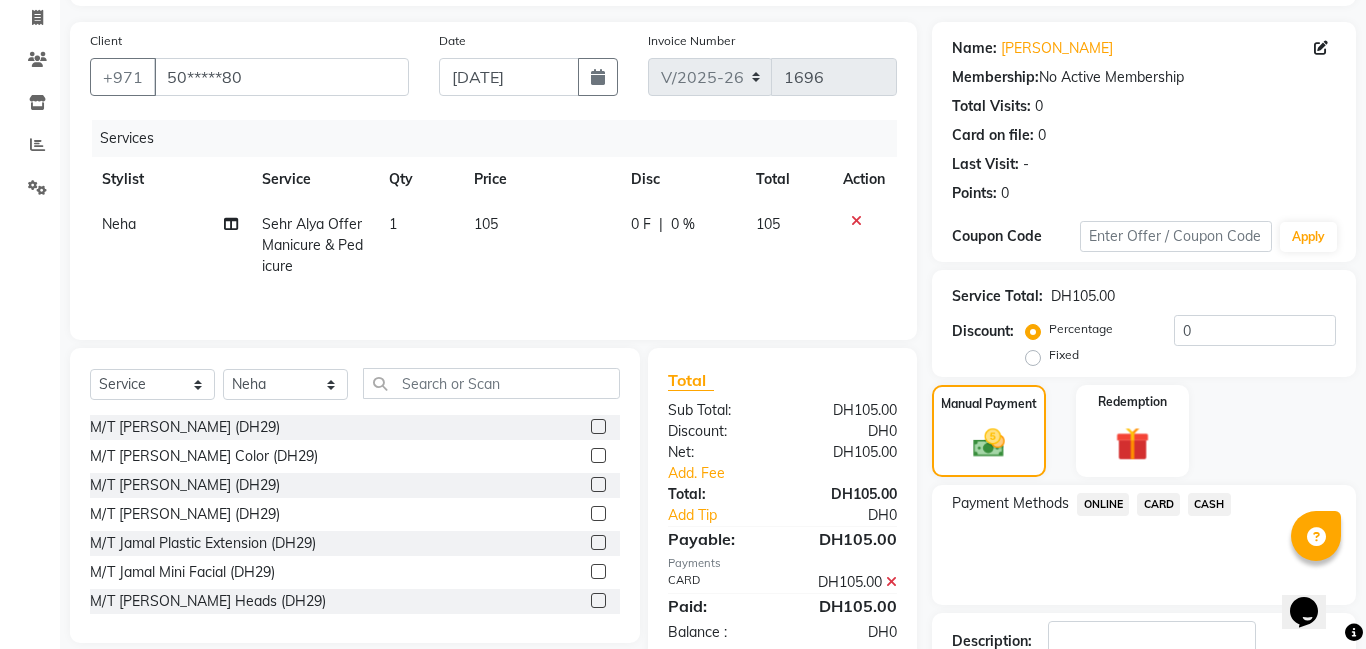 scroll, scrollTop: 268, scrollLeft: 0, axis: vertical 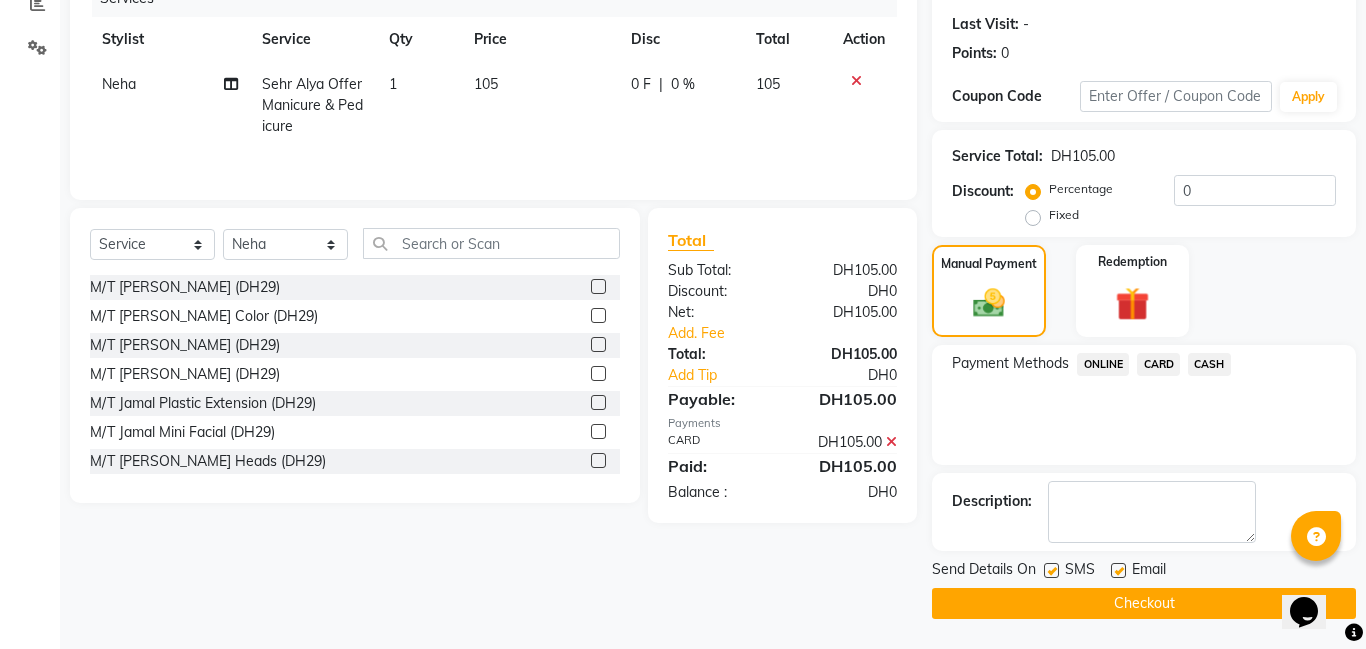 click on "Checkout" 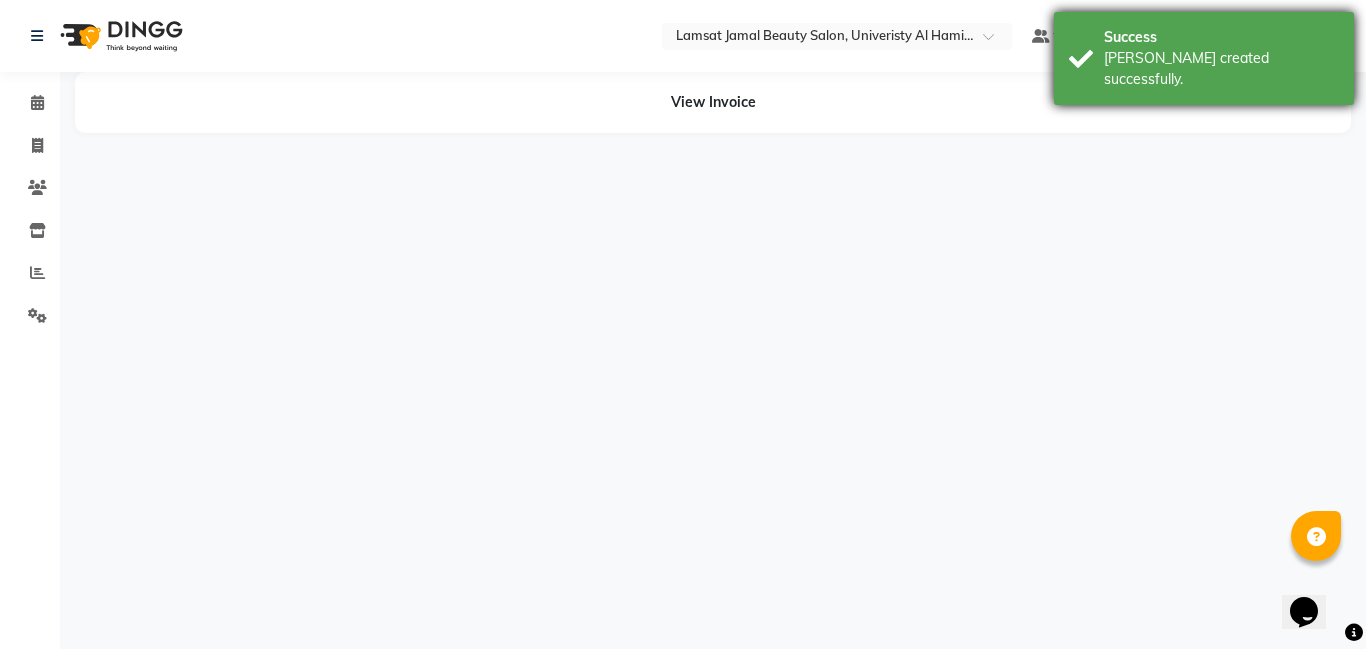scroll, scrollTop: 0, scrollLeft: 0, axis: both 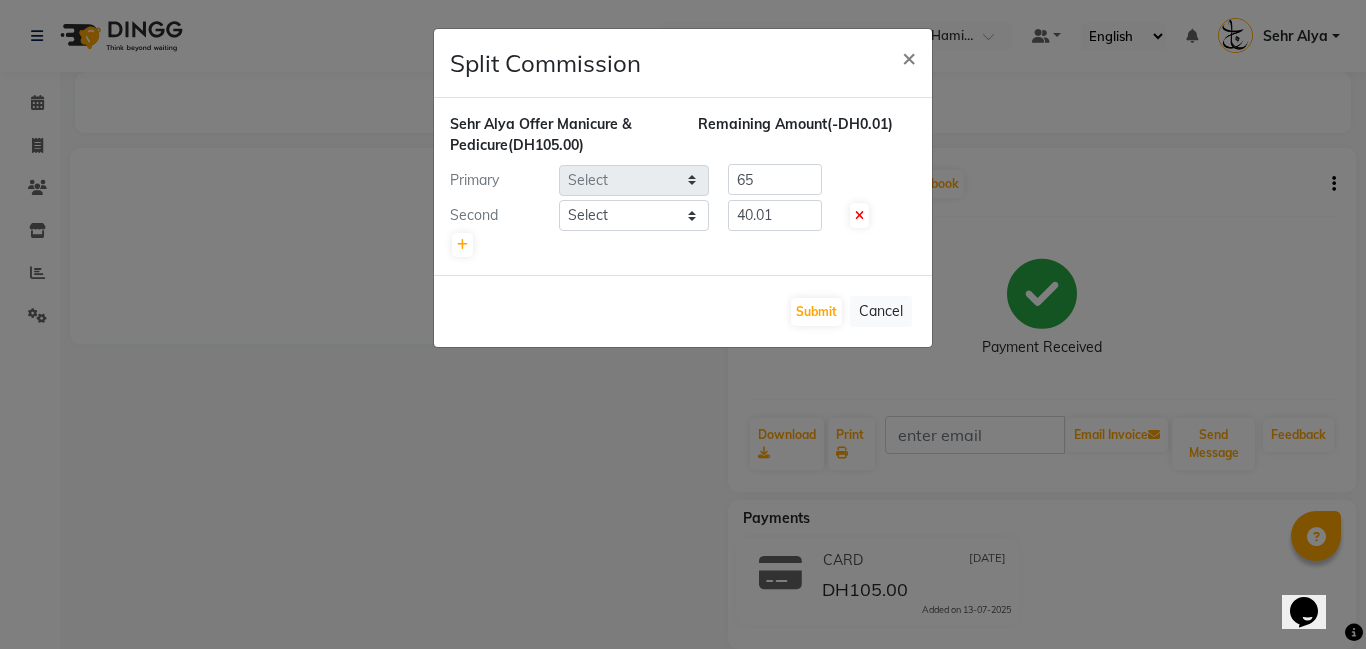 select on "79914" 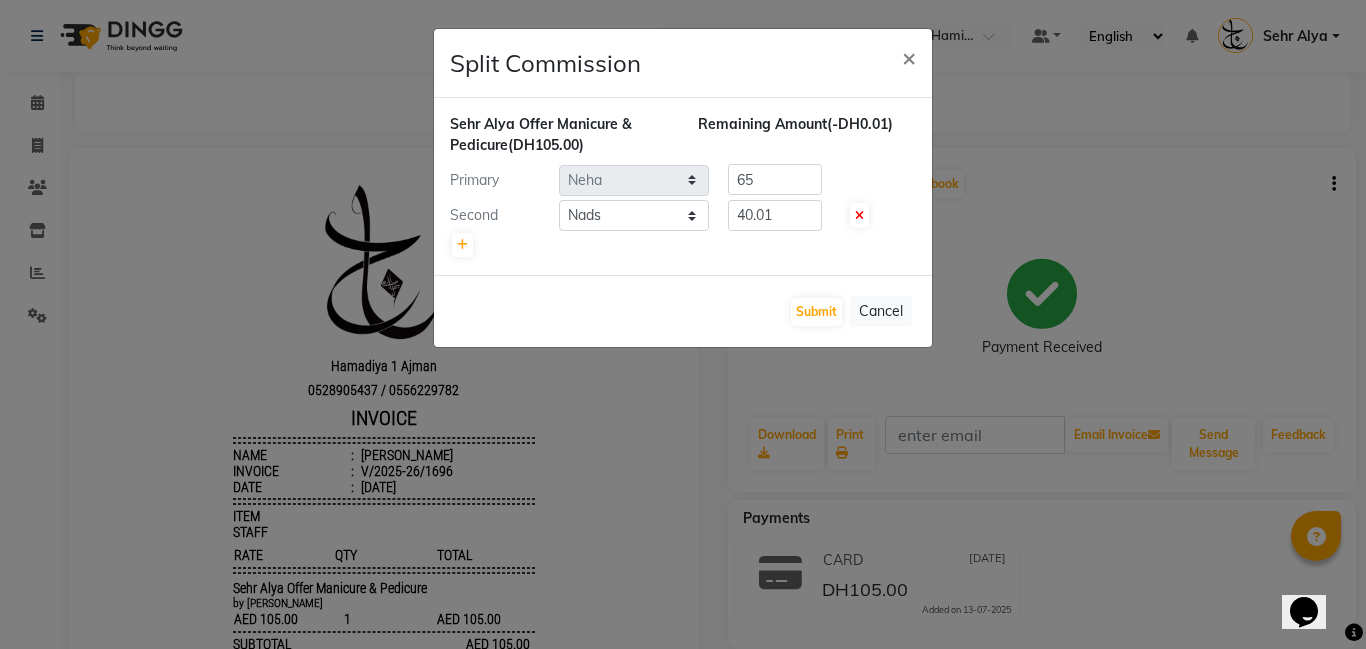scroll, scrollTop: 0, scrollLeft: 0, axis: both 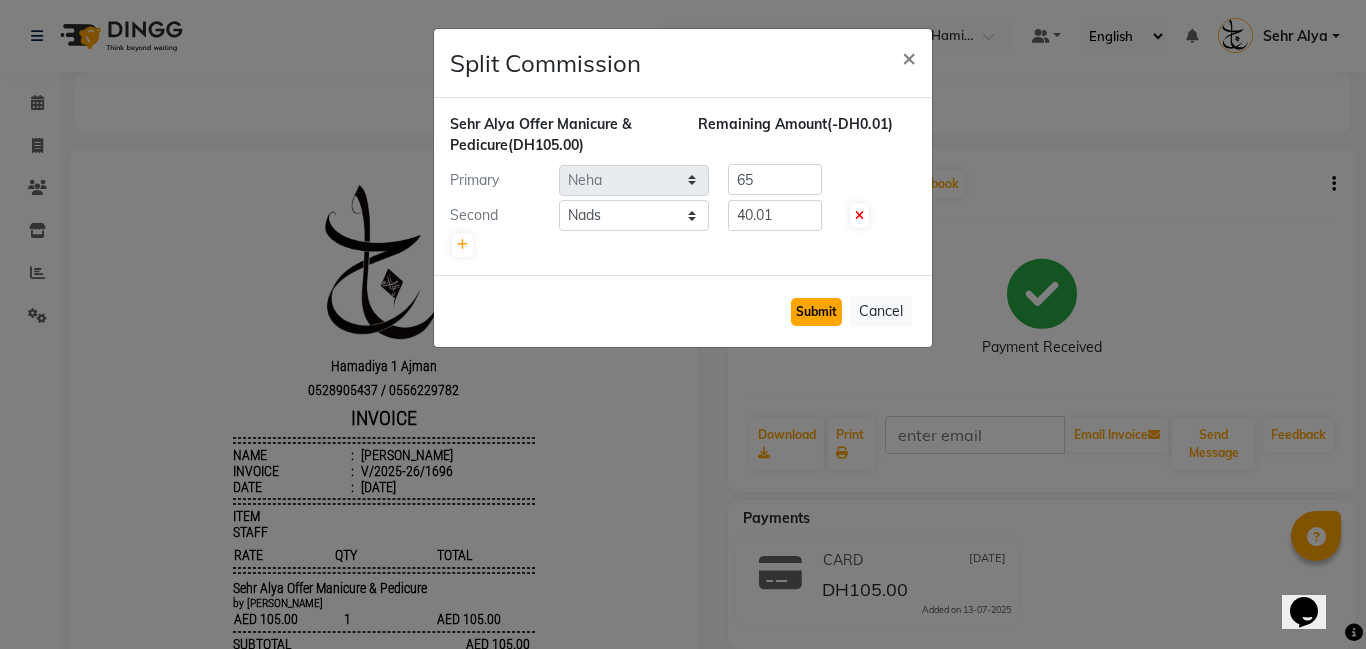 click on "Submit" 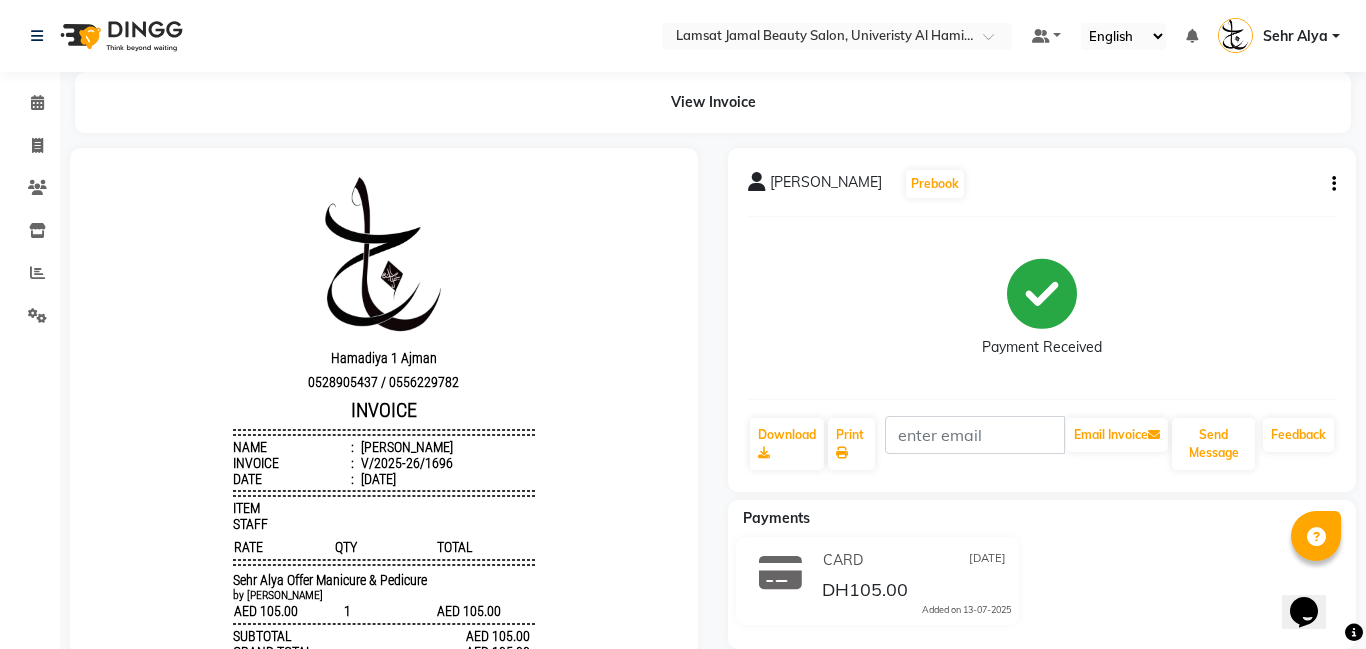 scroll, scrollTop: 10, scrollLeft: 0, axis: vertical 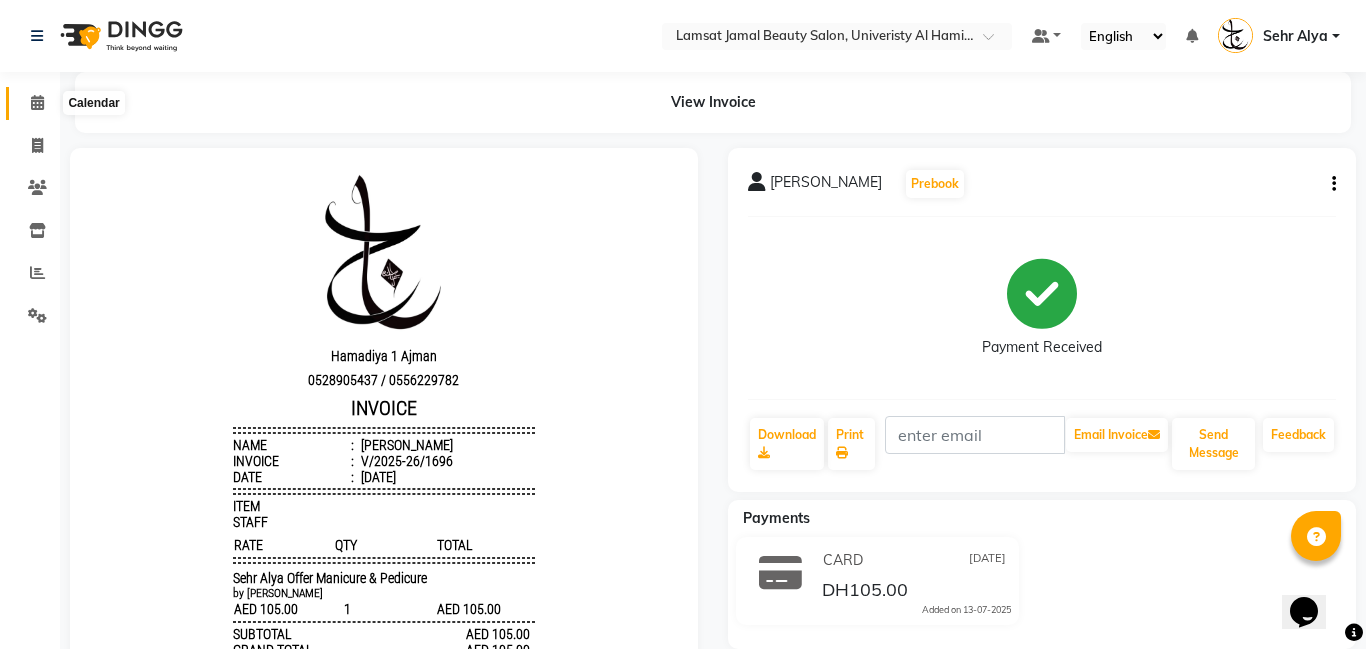 click 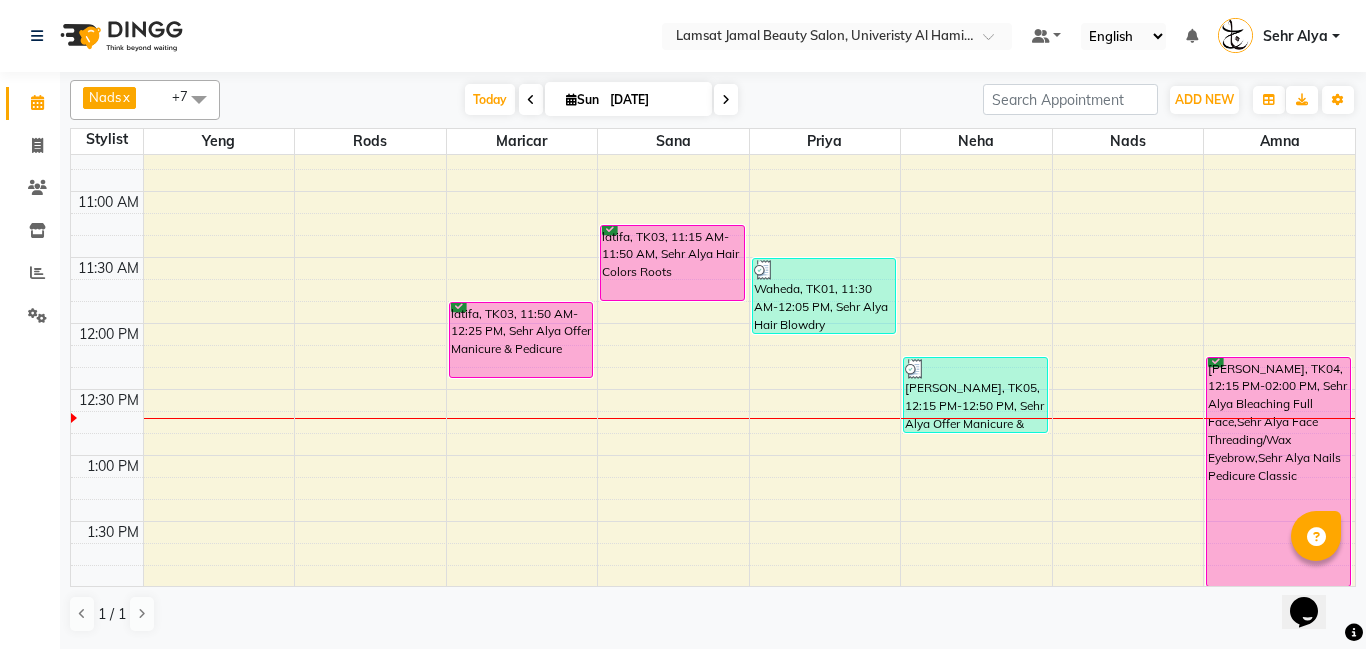 scroll, scrollTop: 236, scrollLeft: 0, axis: vertical 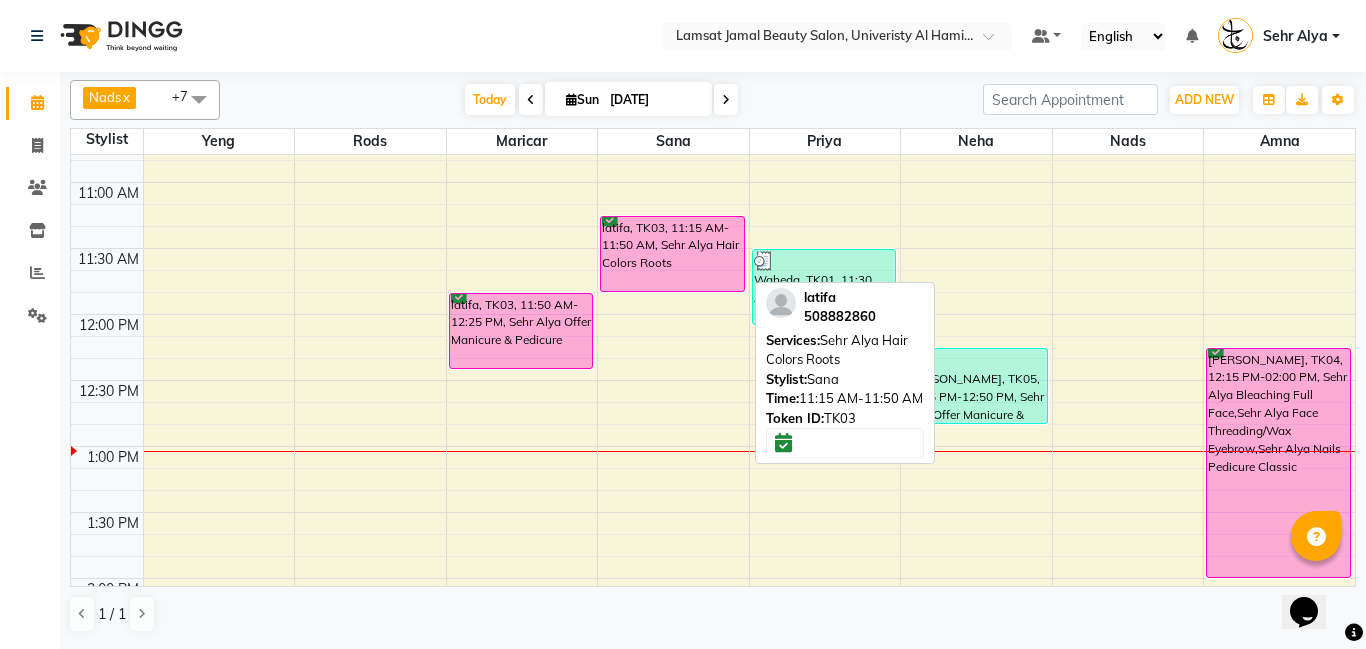 click on "latifa, TK03, 11:15 AM-11:50 AM, Sehr Alya Hair Colors Roots" at bounding box center [672, 254] 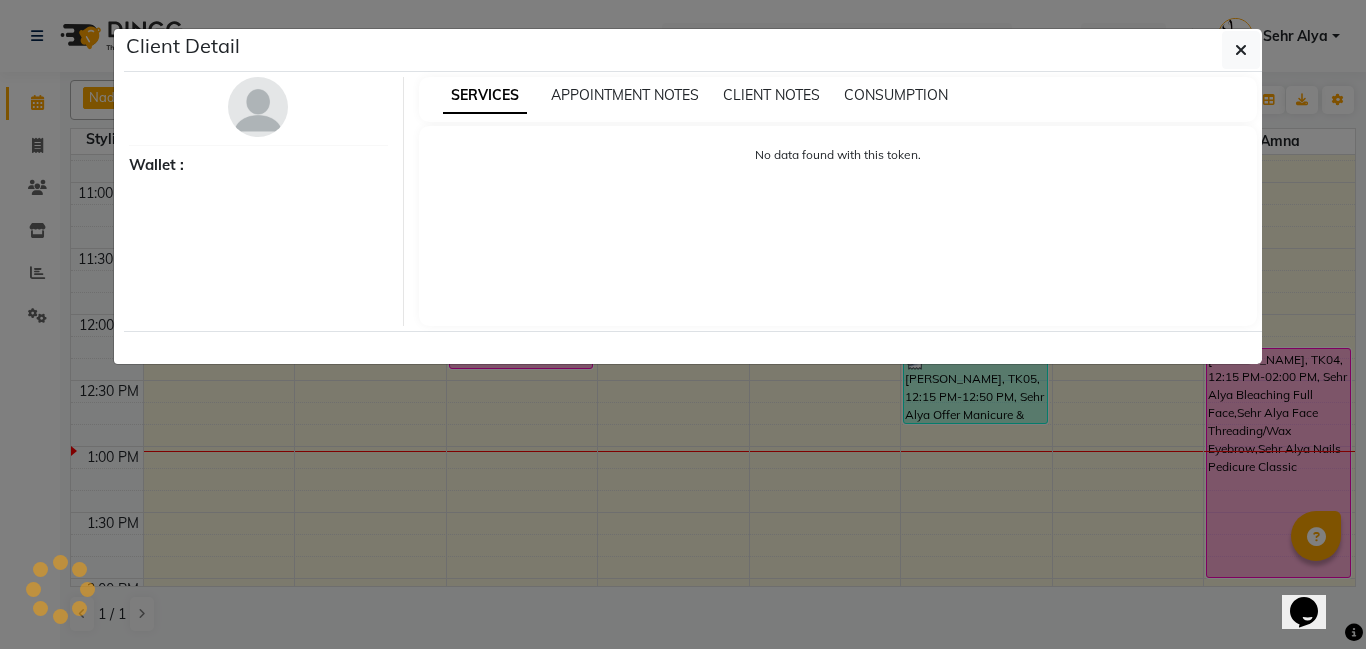 select on "6" 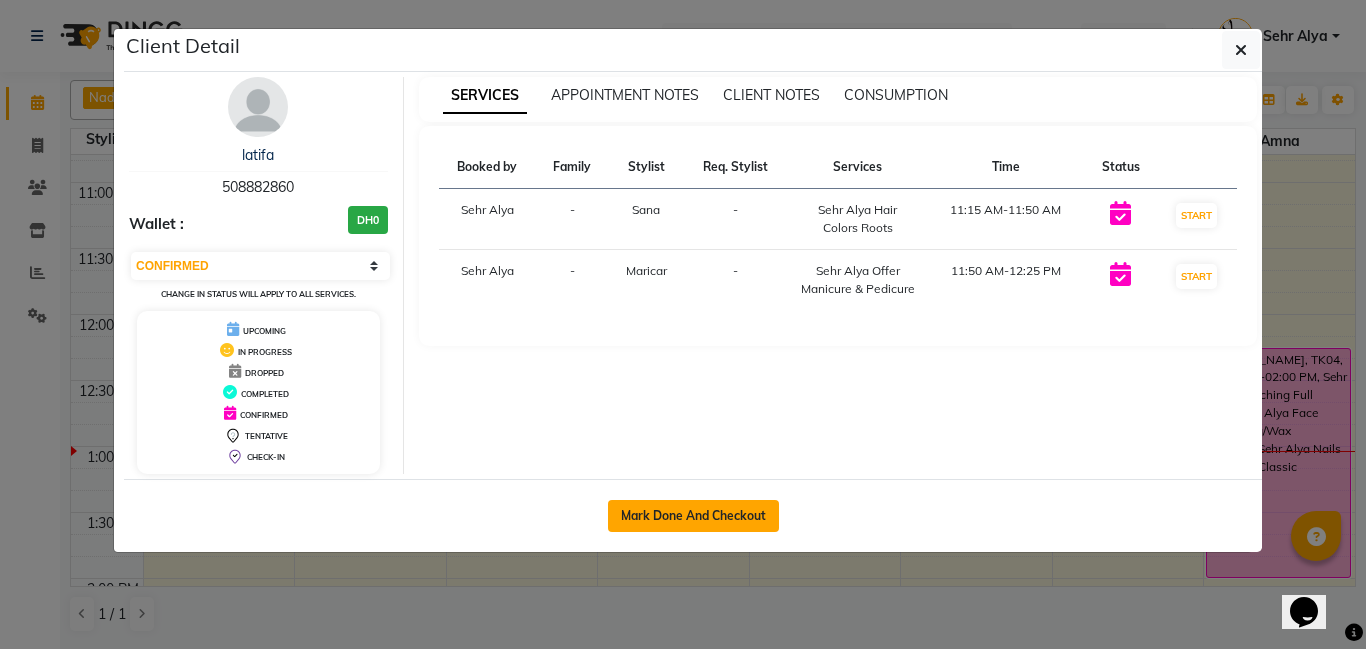 click on "Mark Done And Checkout" 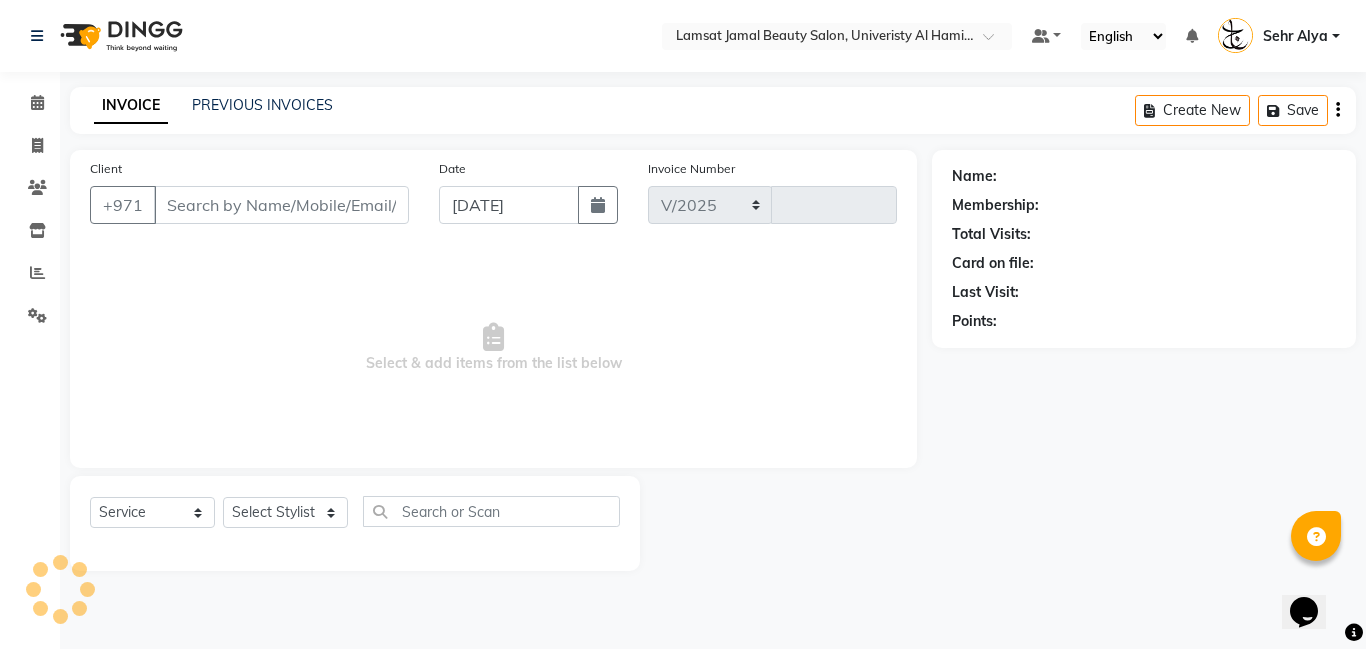 select on "8294" 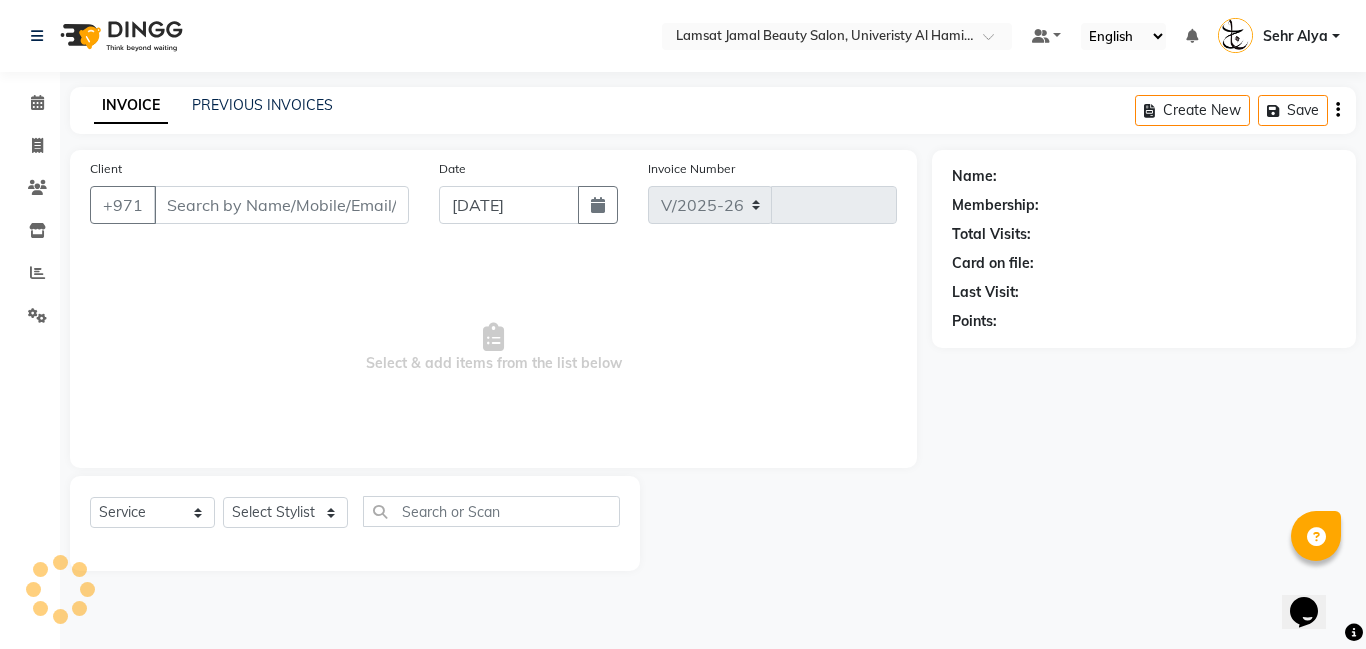 type on "1699" 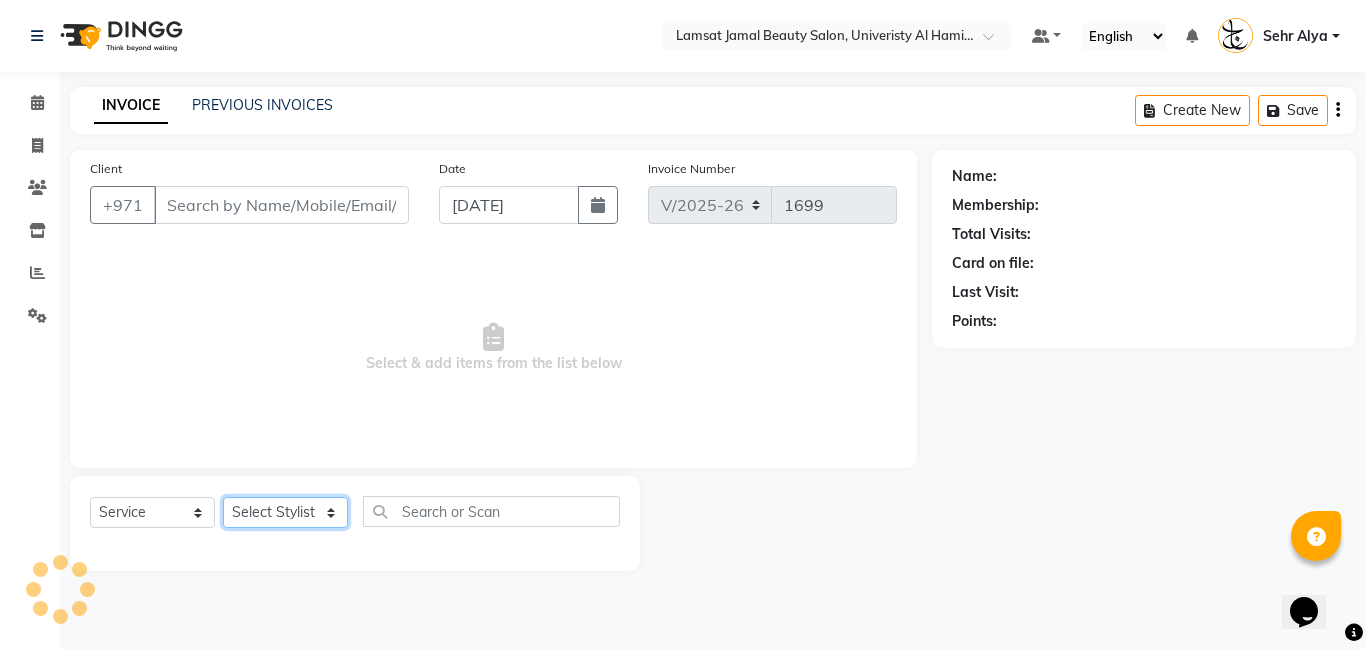 click on "Select Stylist" 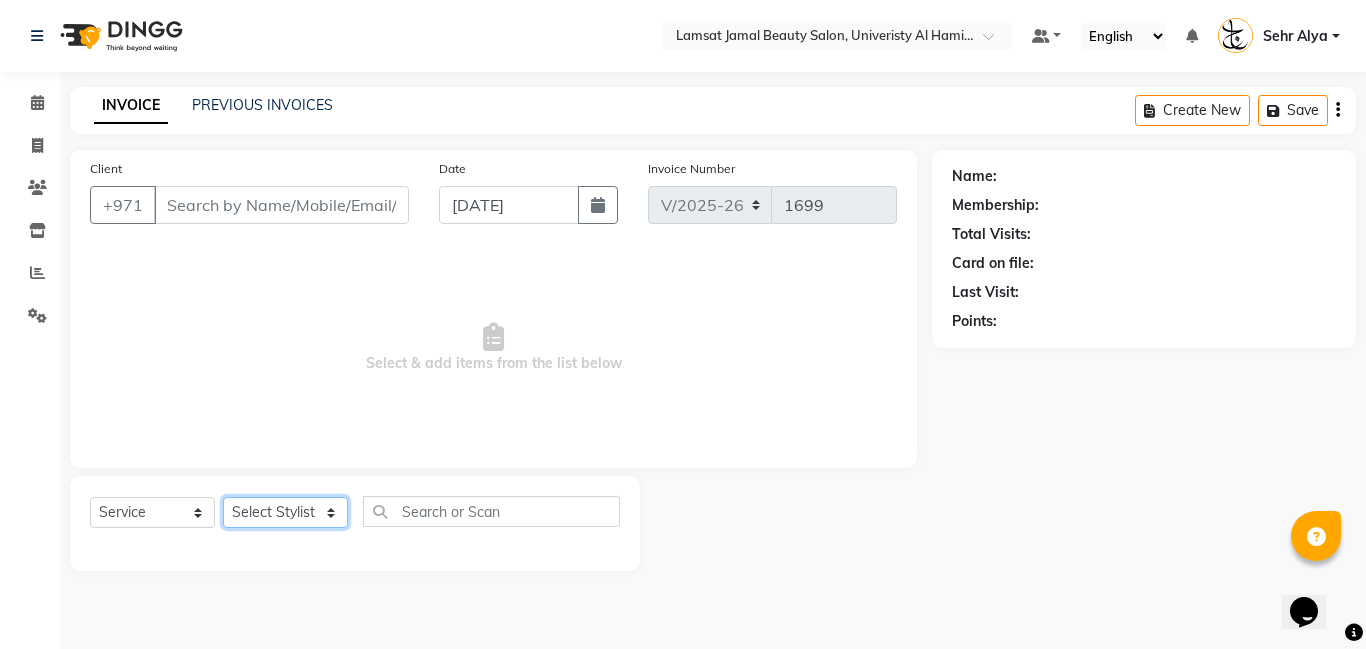 click on "Select Stylist [PERSON_NAME] [PERSON_NAME] [PERSON_NAME] Ebda Lamsat [PERSON_NAME] [PERSON_NAME] [PERSON_NAME] Neha Nhor Owner [PERSON_NAME] Rods [PERSON_NAME] [PERSON_NAME]" 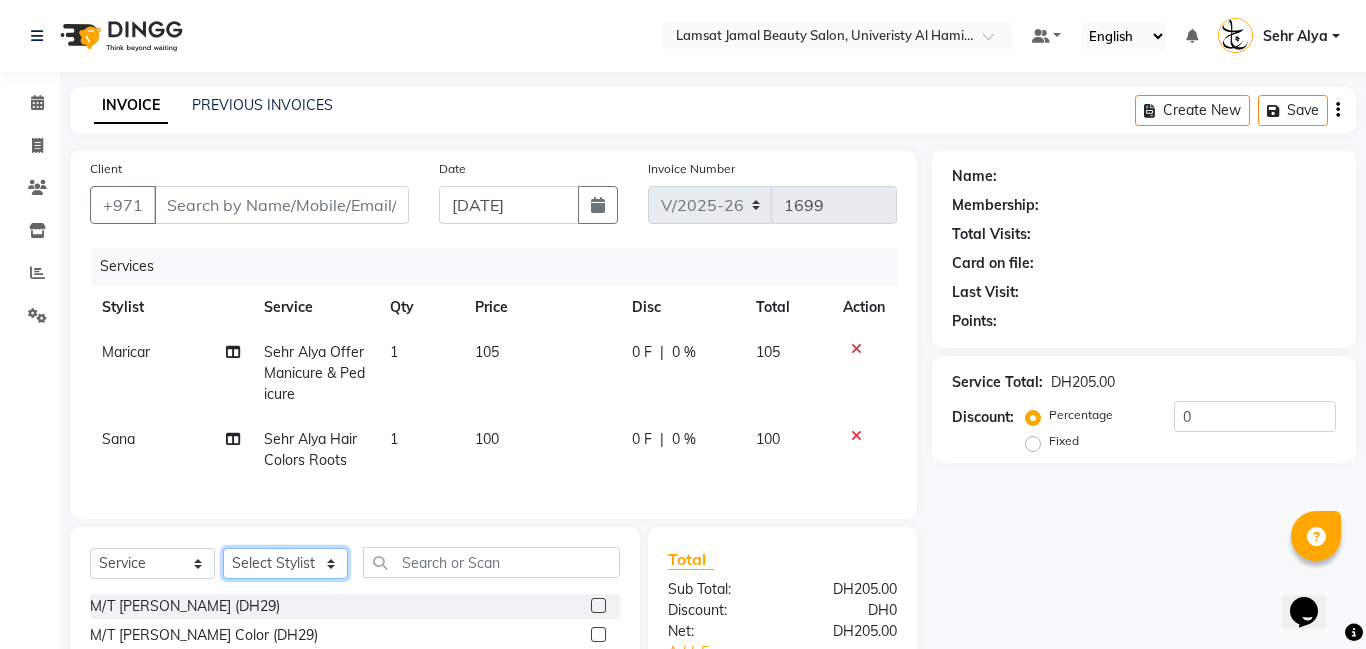 type on "50*****60" 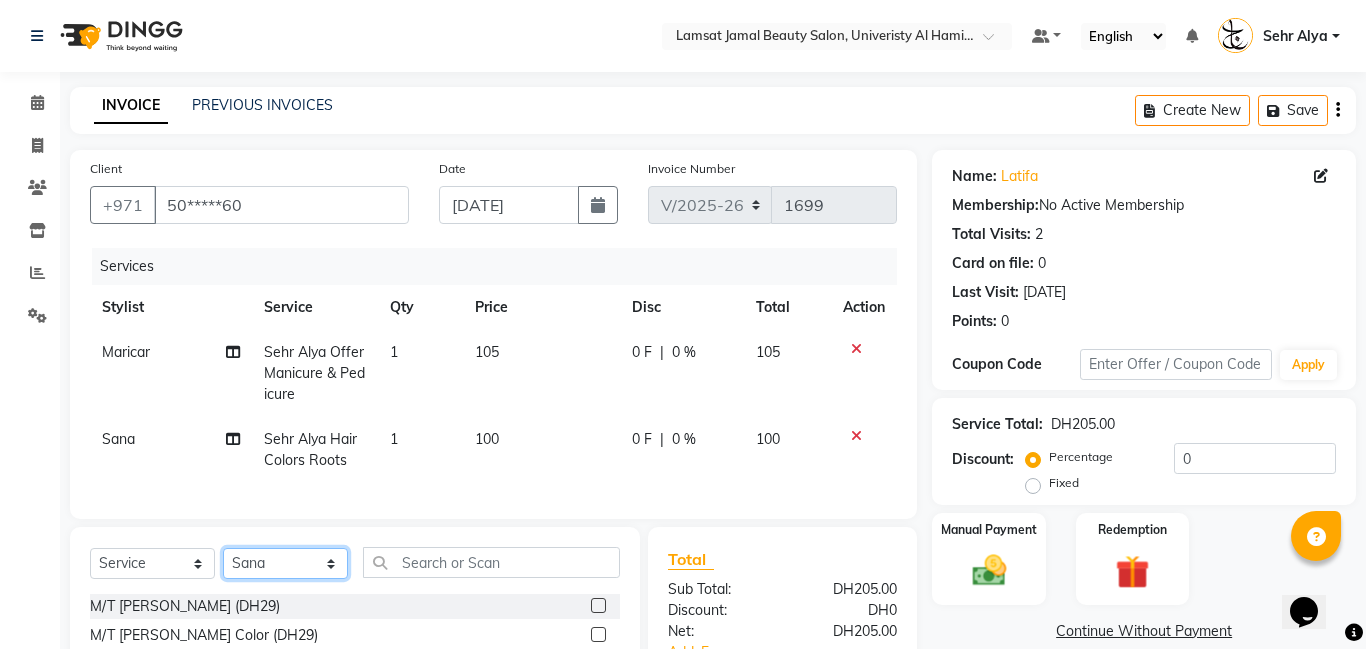 click on "Select Stylist [PERSON_NAME] [PERSON_NAME] [PERSON_NAME] Ebda Lamsat [PERSON_NAME] [PERSON_NAME] [PERSON_NAME] Neha Nhor Owner [PERSON_NAME] Rods [PERSON_NAME] [PERSON_NAME]" 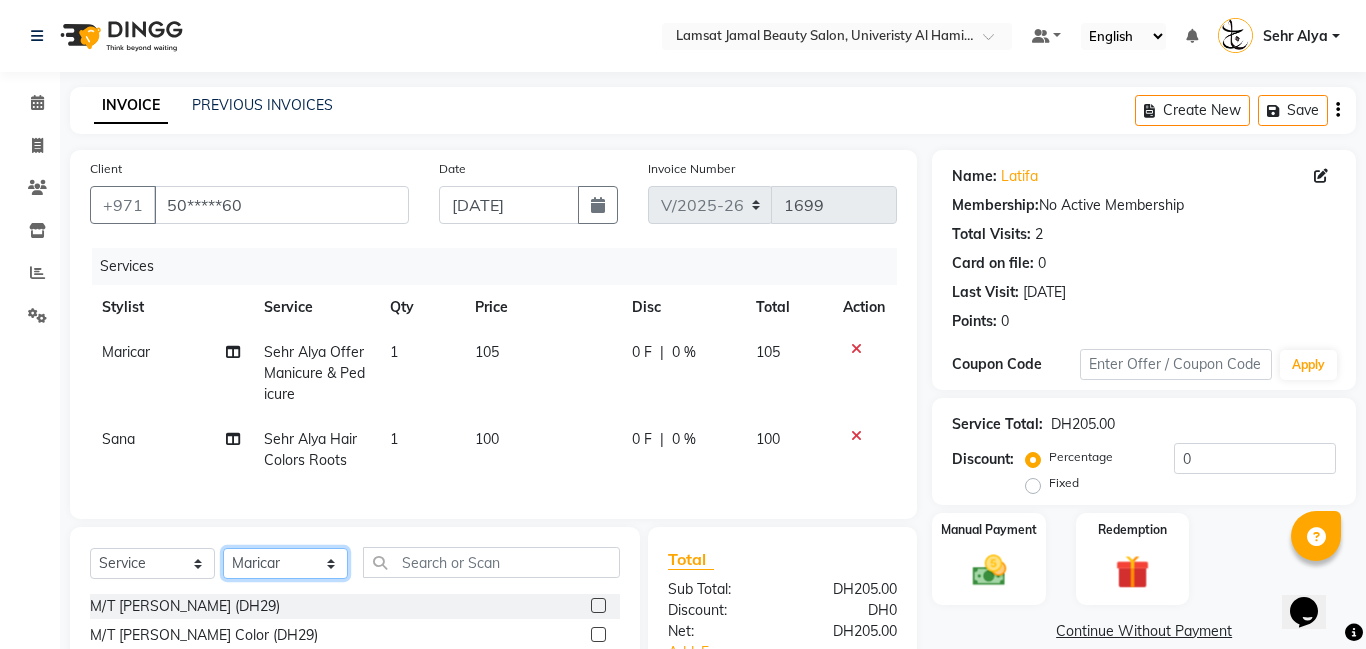 click on "Select Stylist [PERSON_NAME] [PERSON_NAME] [PERSON_NAME] Ebda Lamsat [PERSON_NAME] [PERSON_NAME] [PERSON_NAME] Neha Nhor Owner [PERSON_NAME] Rods [PERSON_NAME] [PERSON_NAME]" 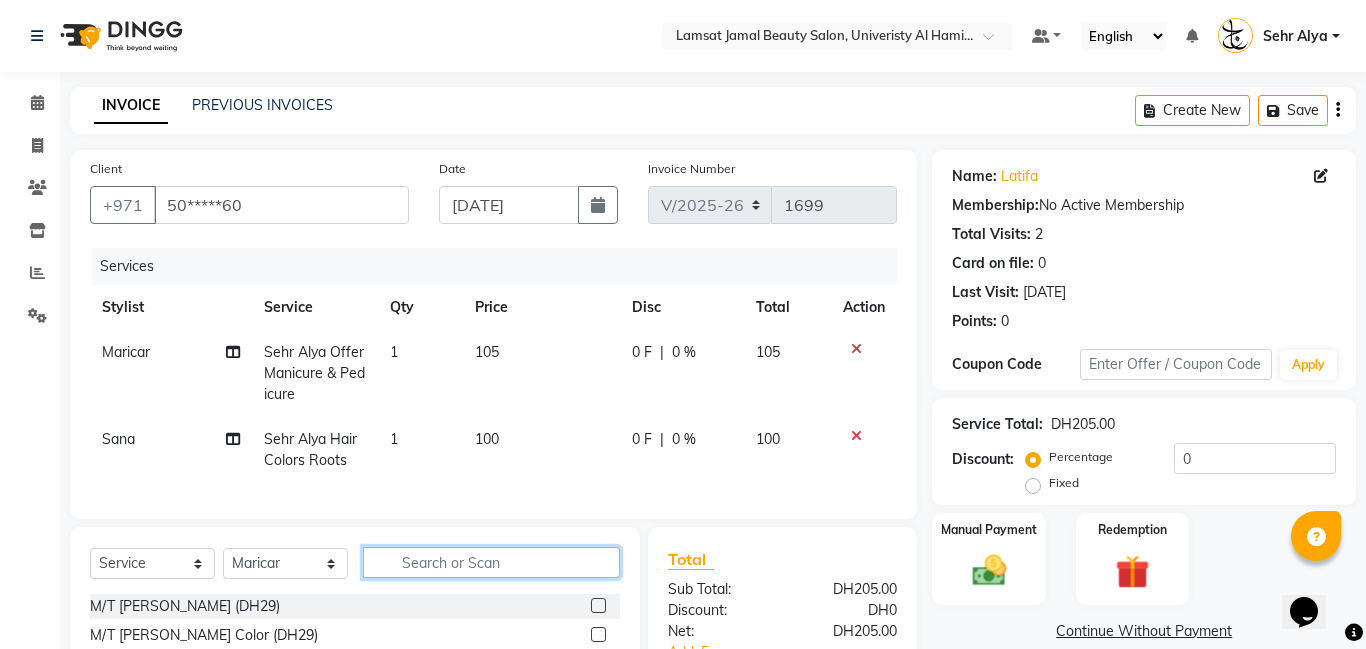 click 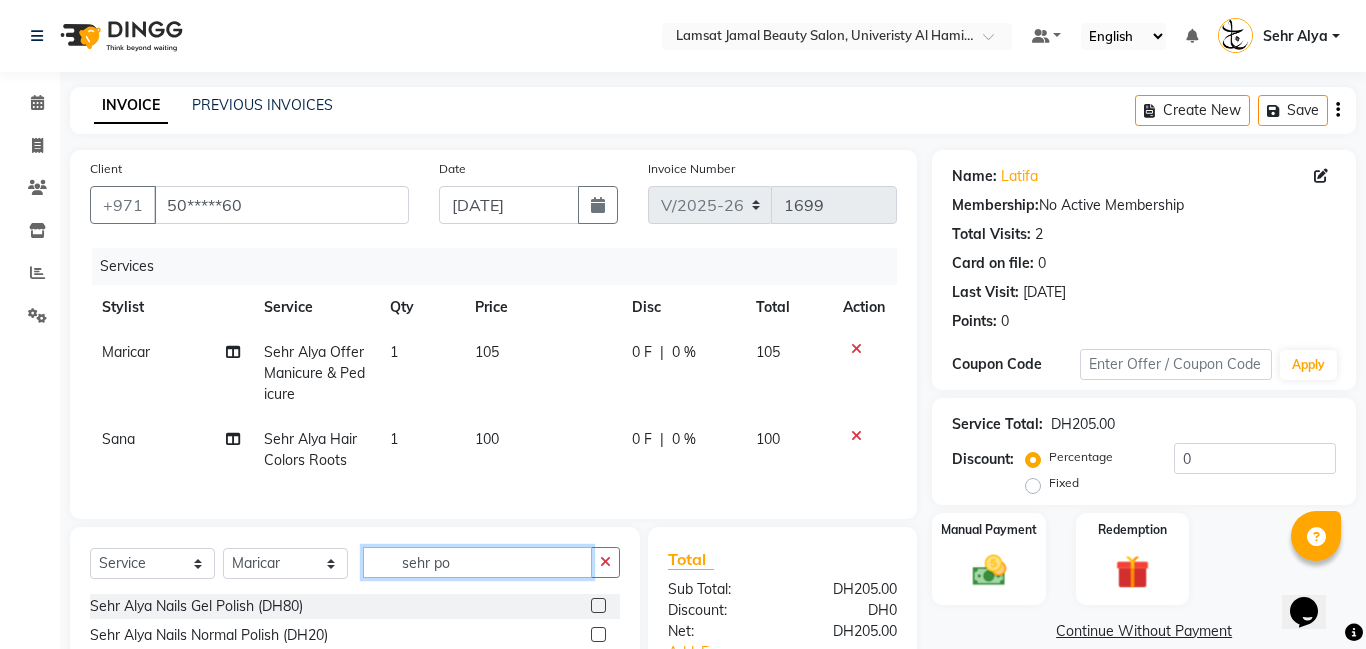 type on "sehr po" 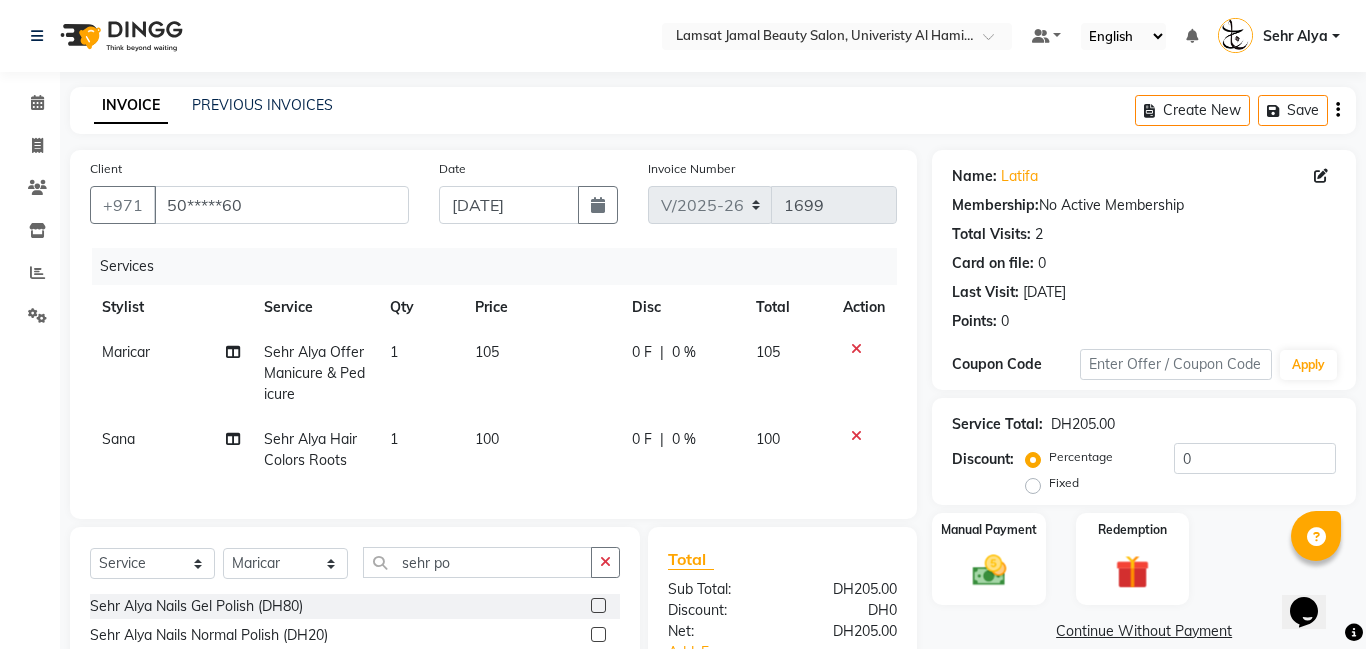 click 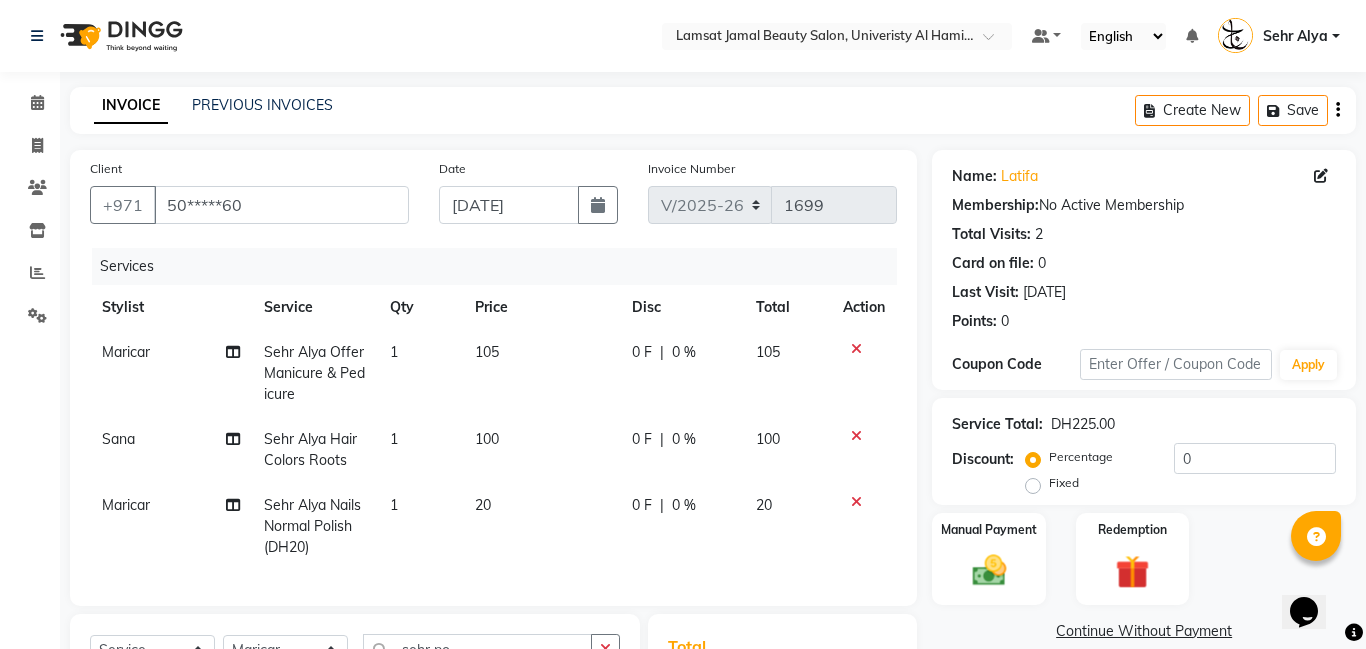 checkbox on "false" 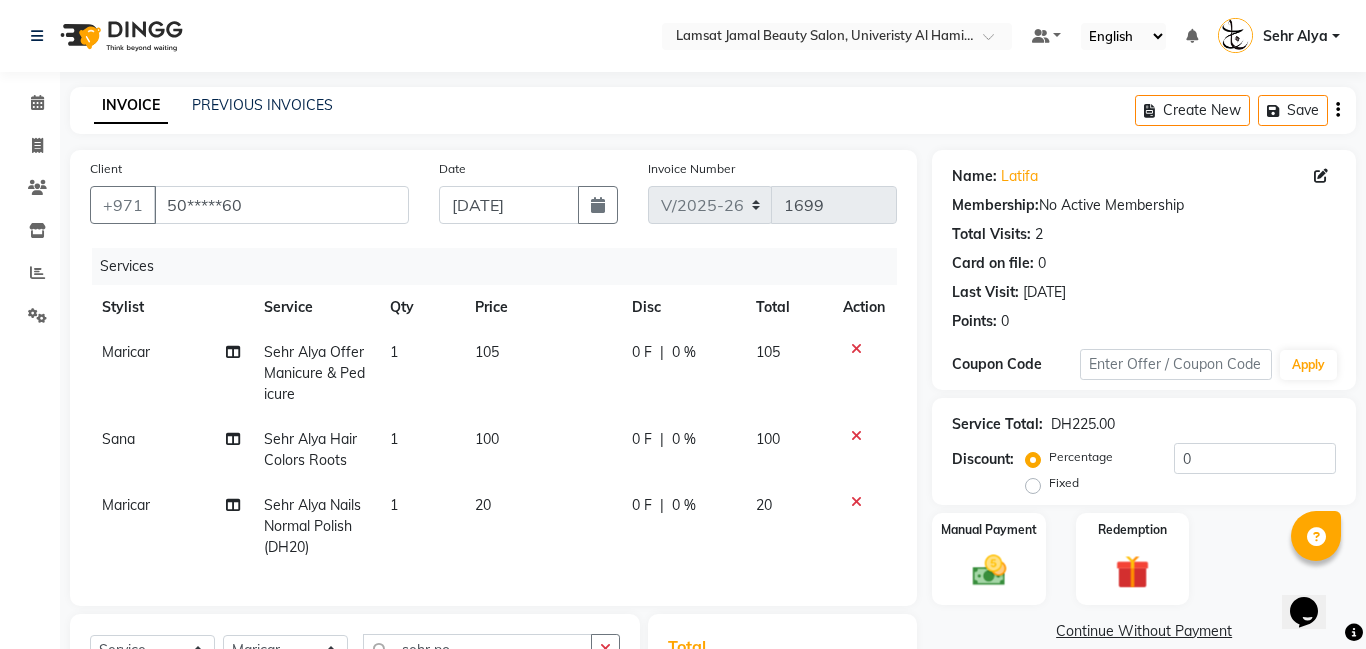 scroll, scrollTop: 268, scrollLeft: 0, axis: vertical 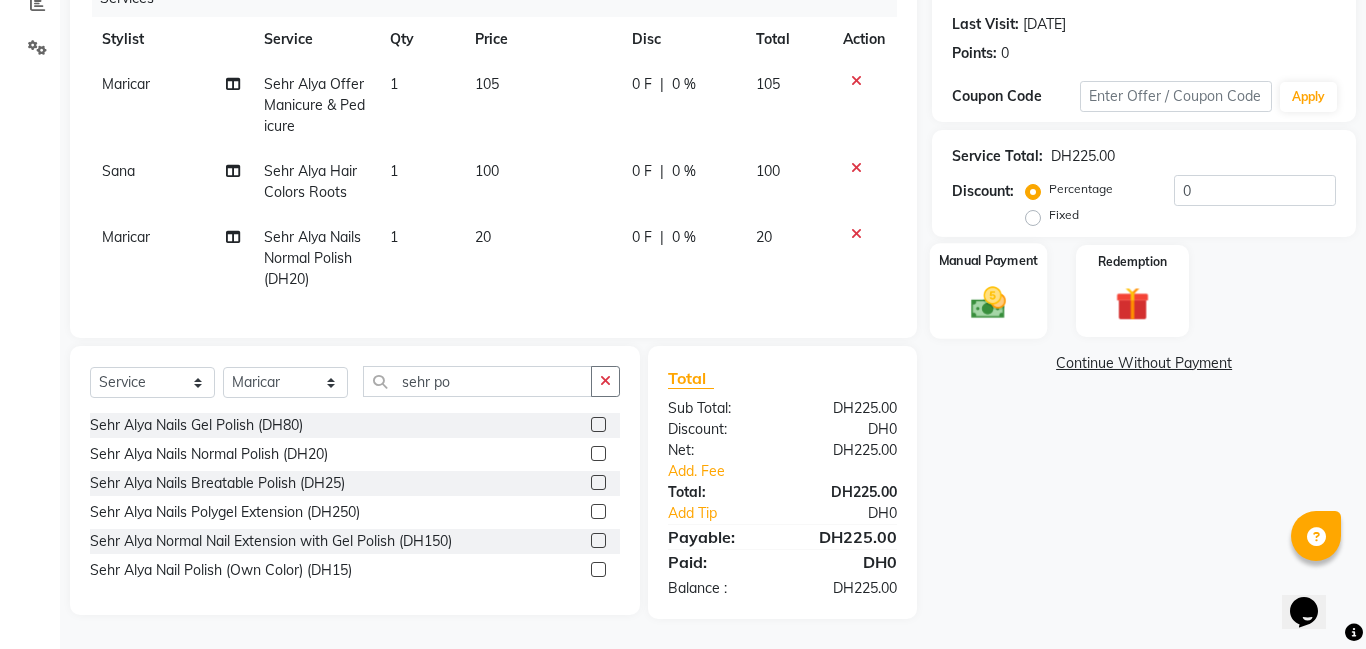 click 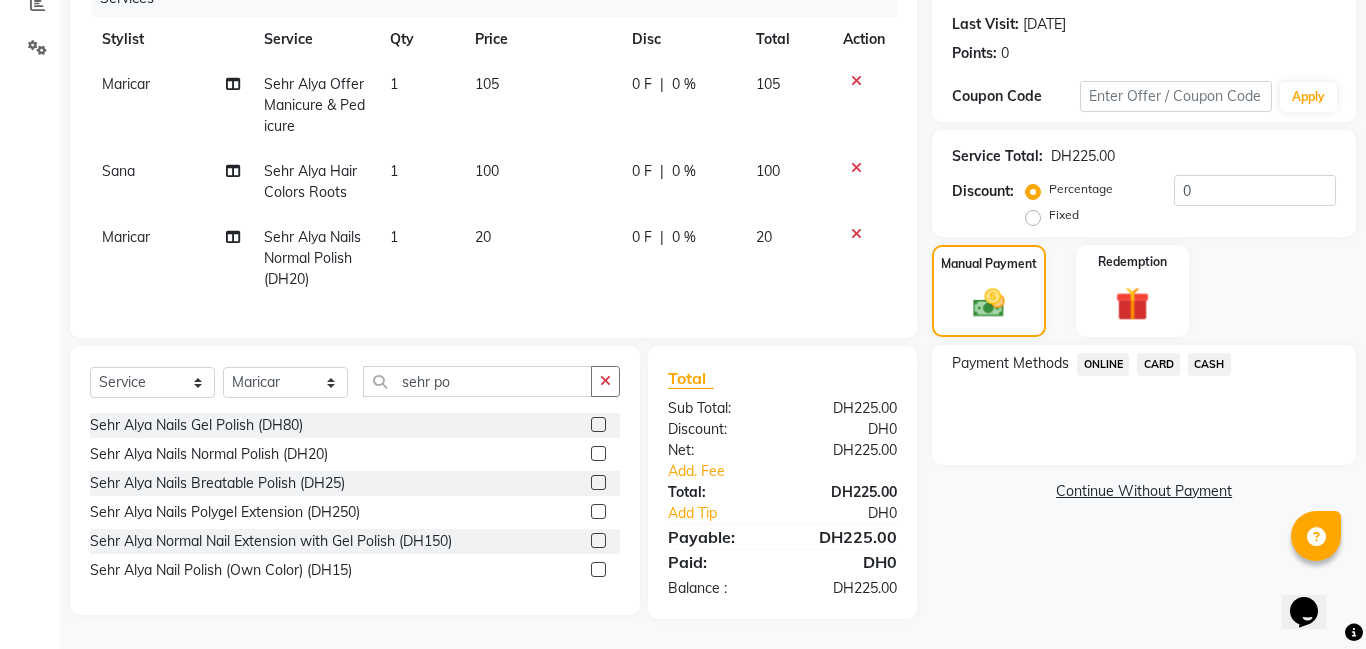 click on "CARD" 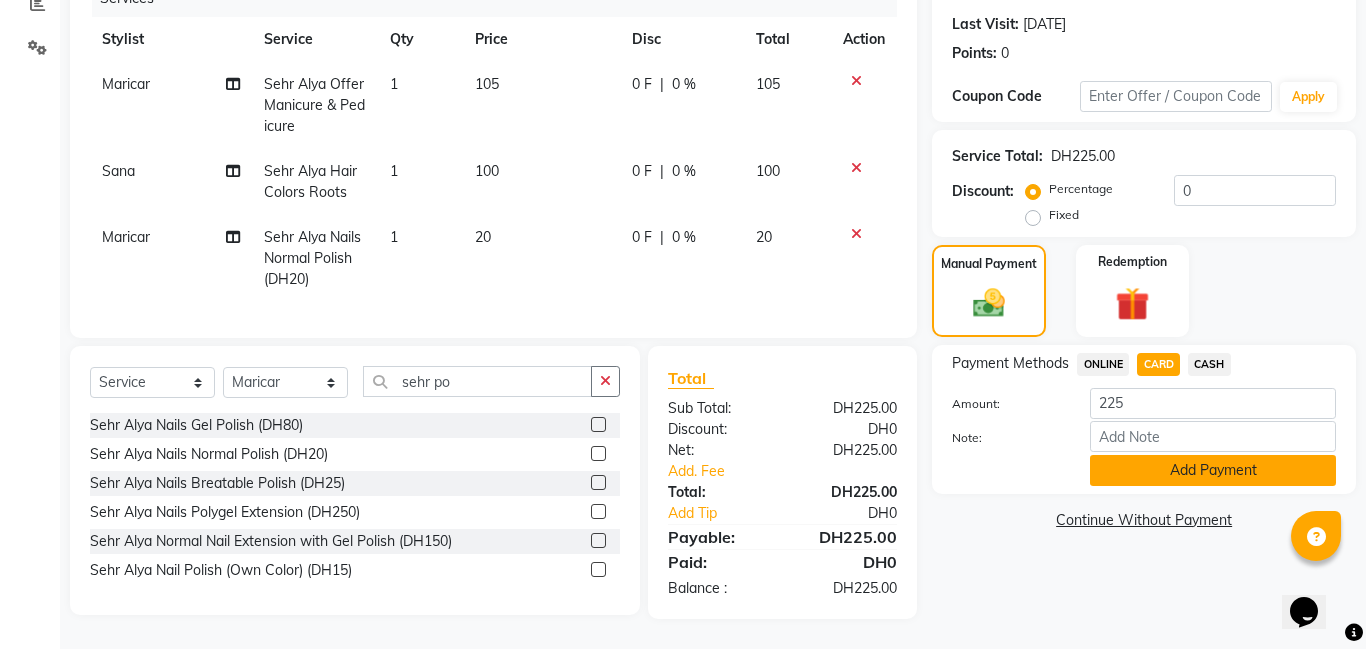 click on "Add Payment" 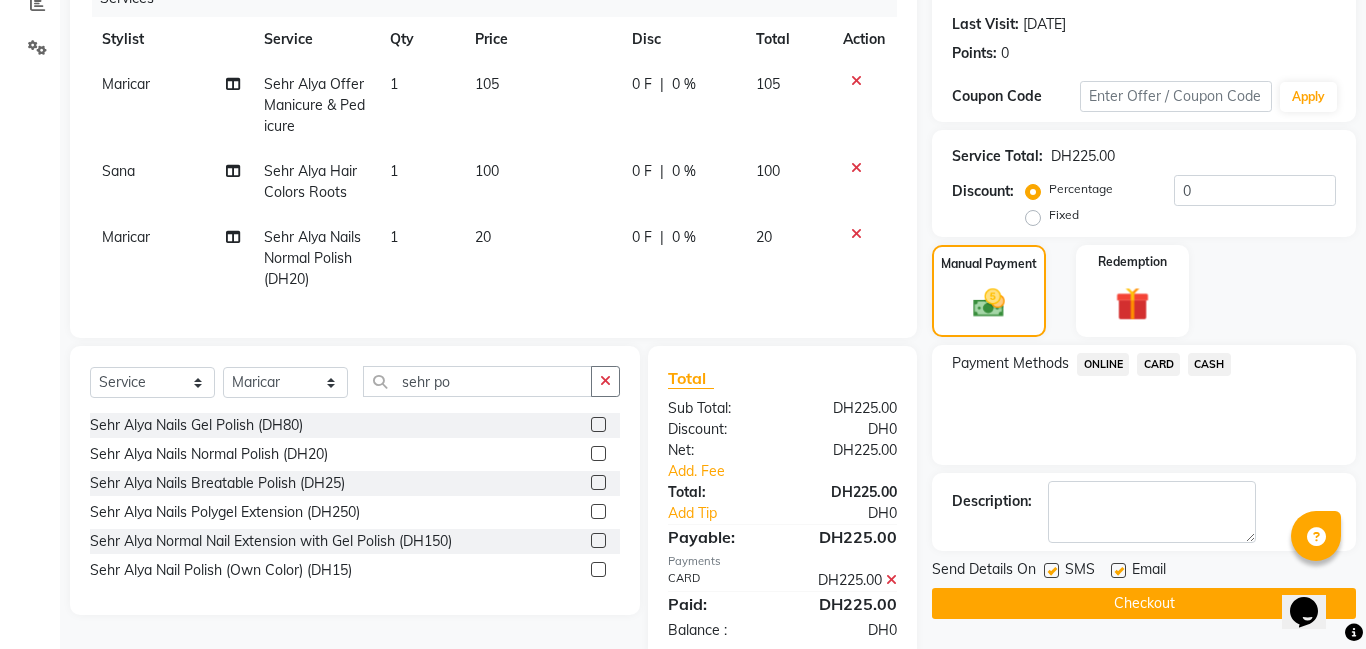scroll, scrollTop: 310, scrollLeft: 0, axis: vertical 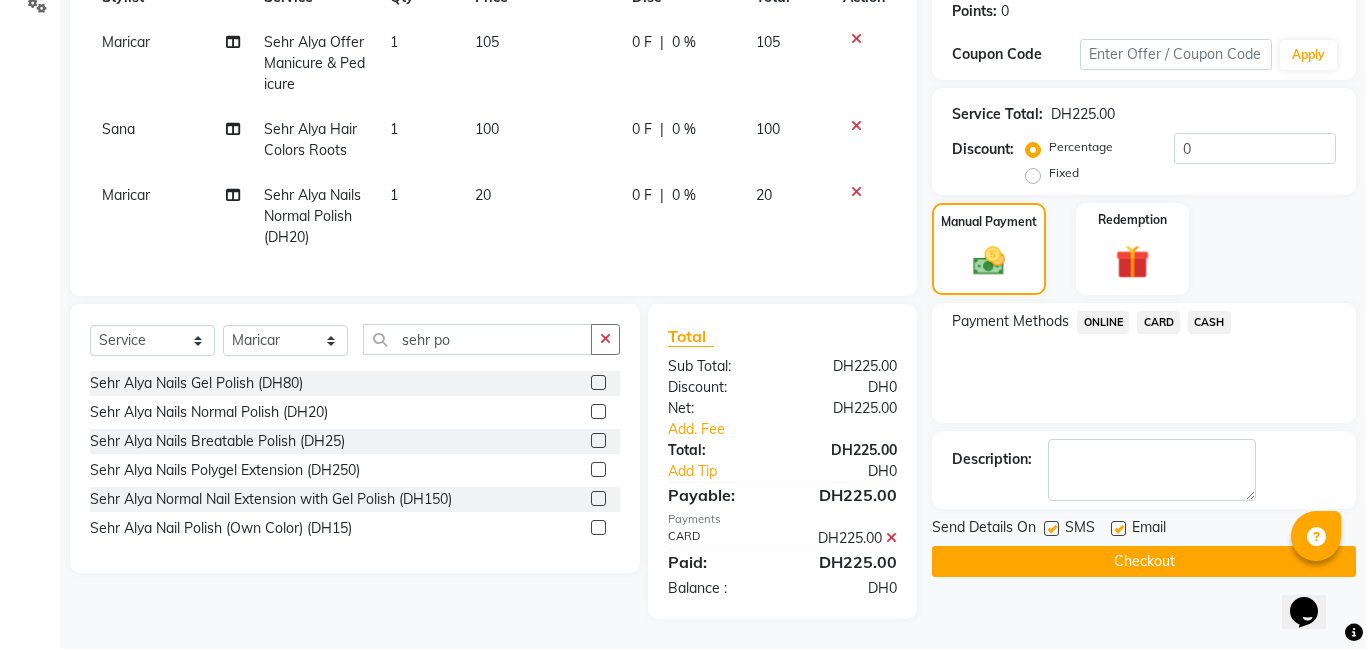 click on "Checkout" 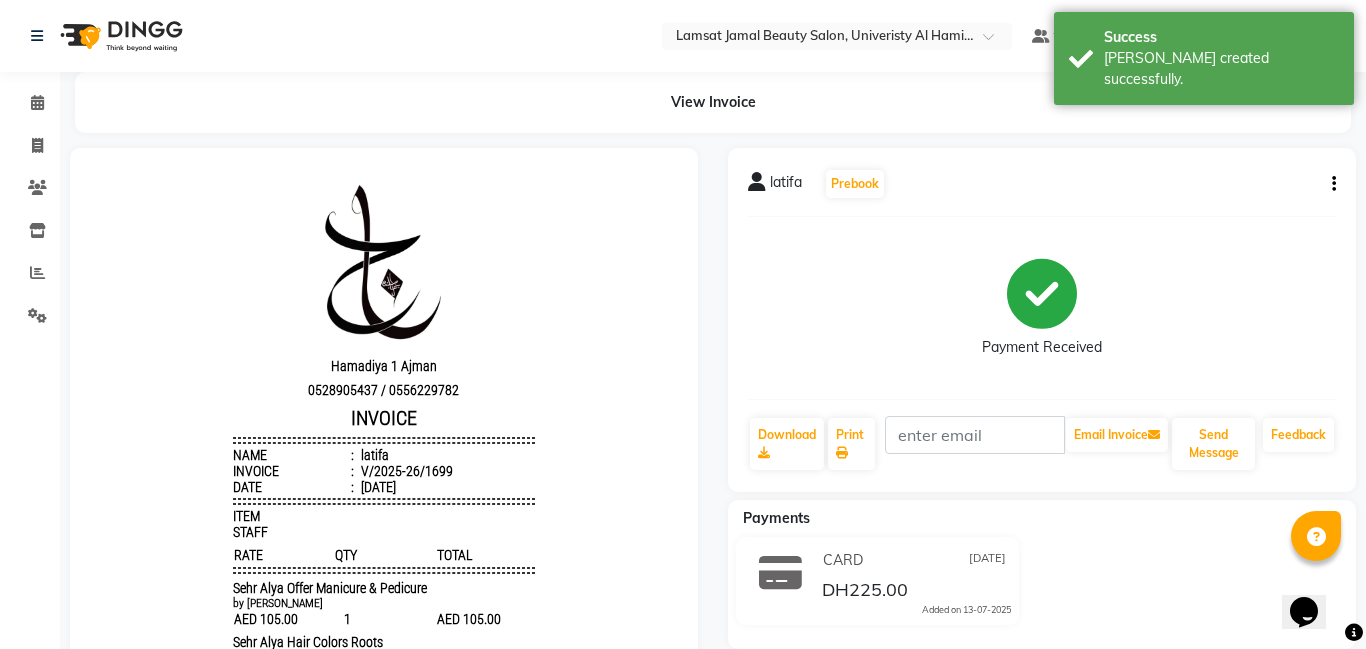 scroll, scrollTop: 0, scrollLeft: 0, axis: both 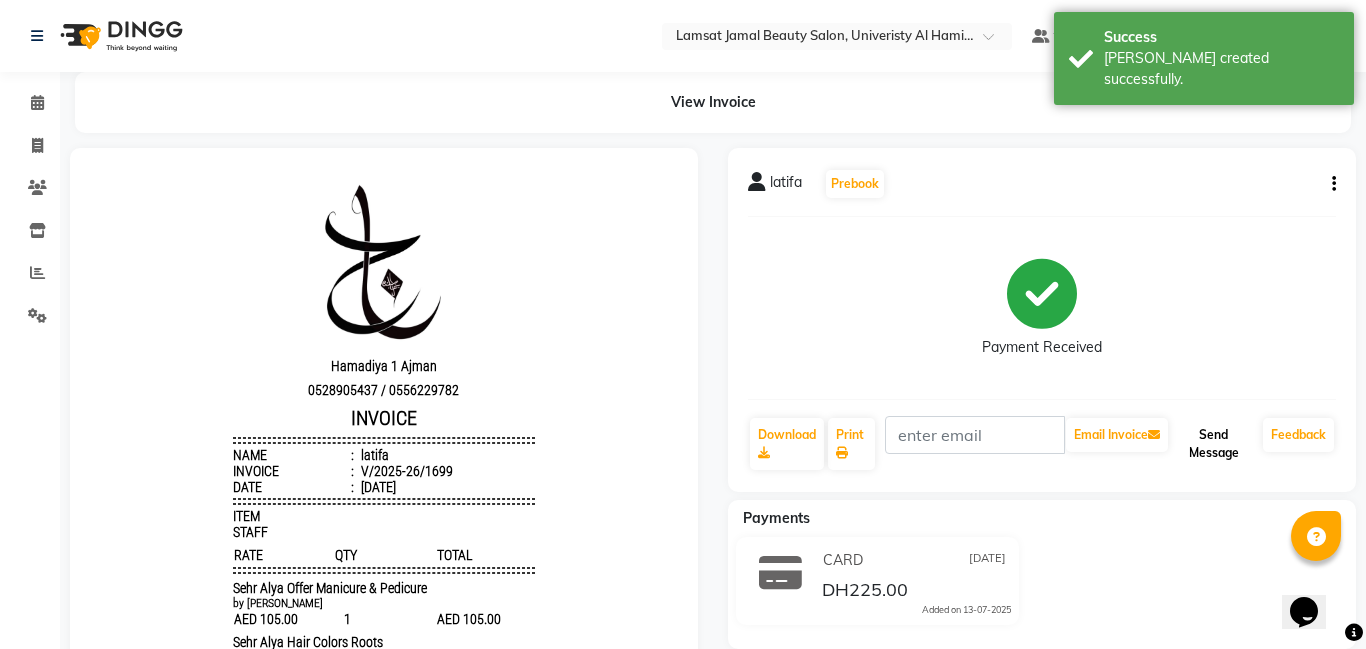 click on "Send Message" 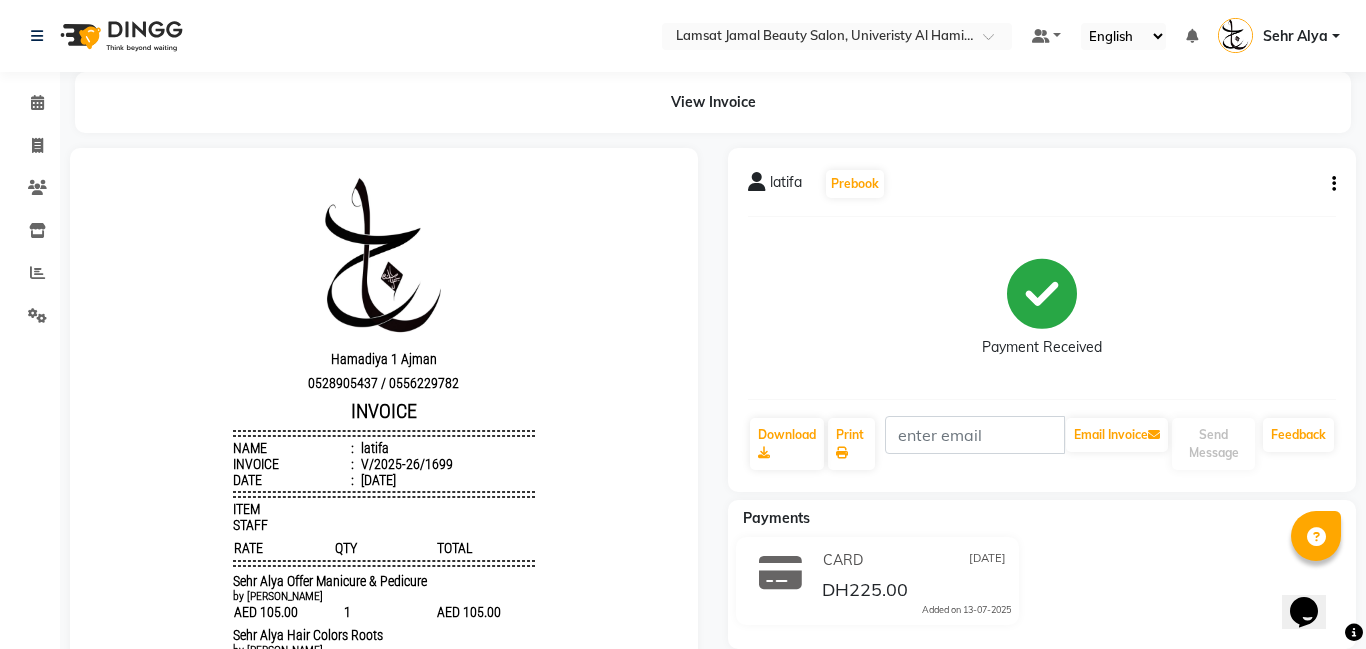 scroll, scrollTop: 12, scrollLeft: 0, axis: vertical 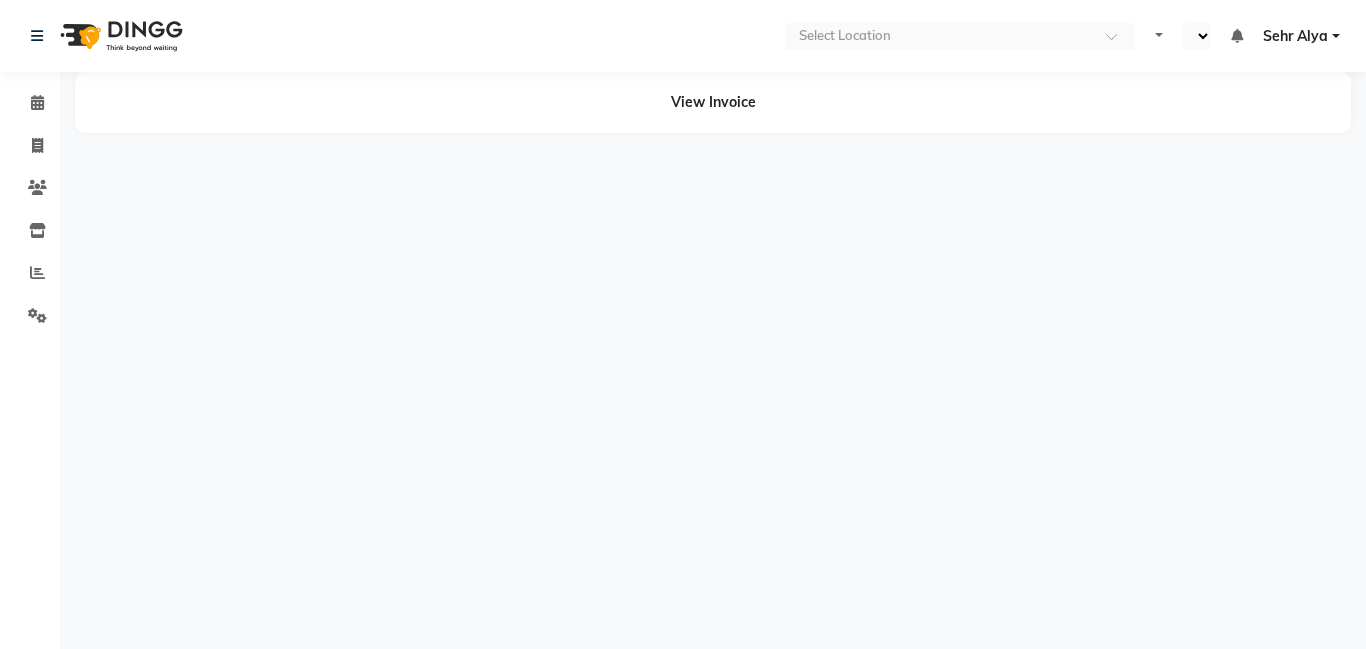 select on "en" 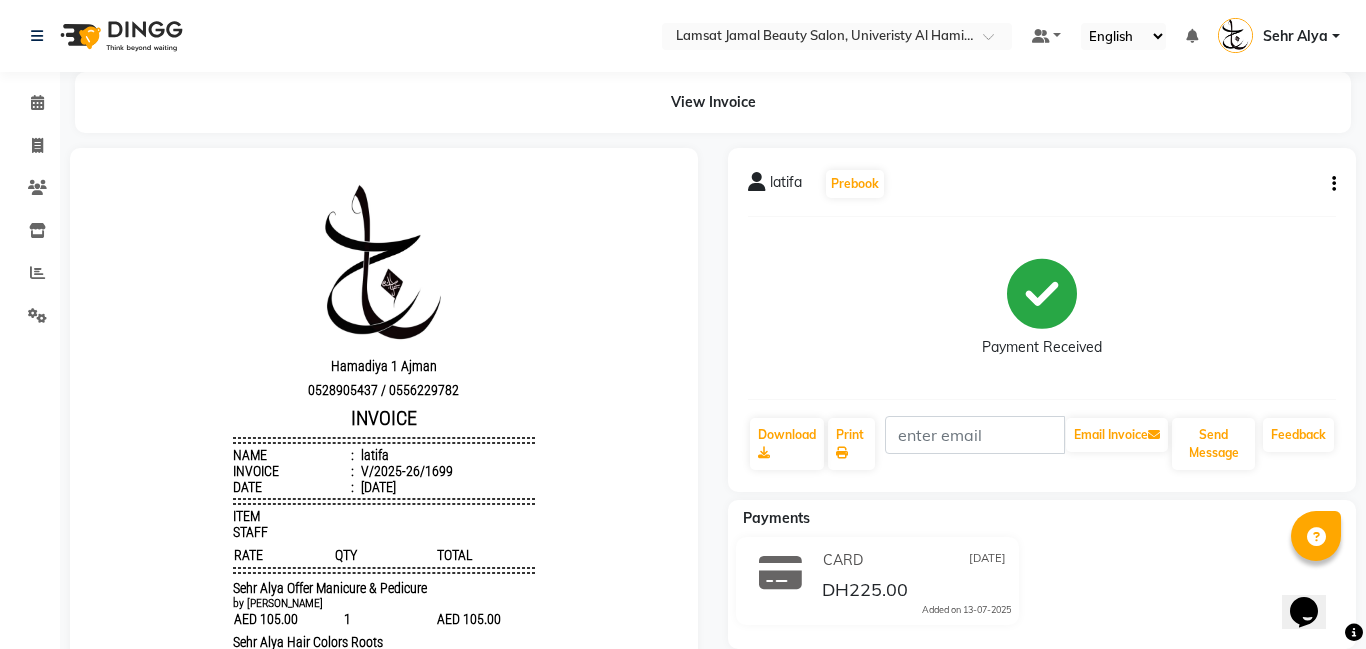 scroll, scrollTop: 0, scrollLeft: 0, axis: both 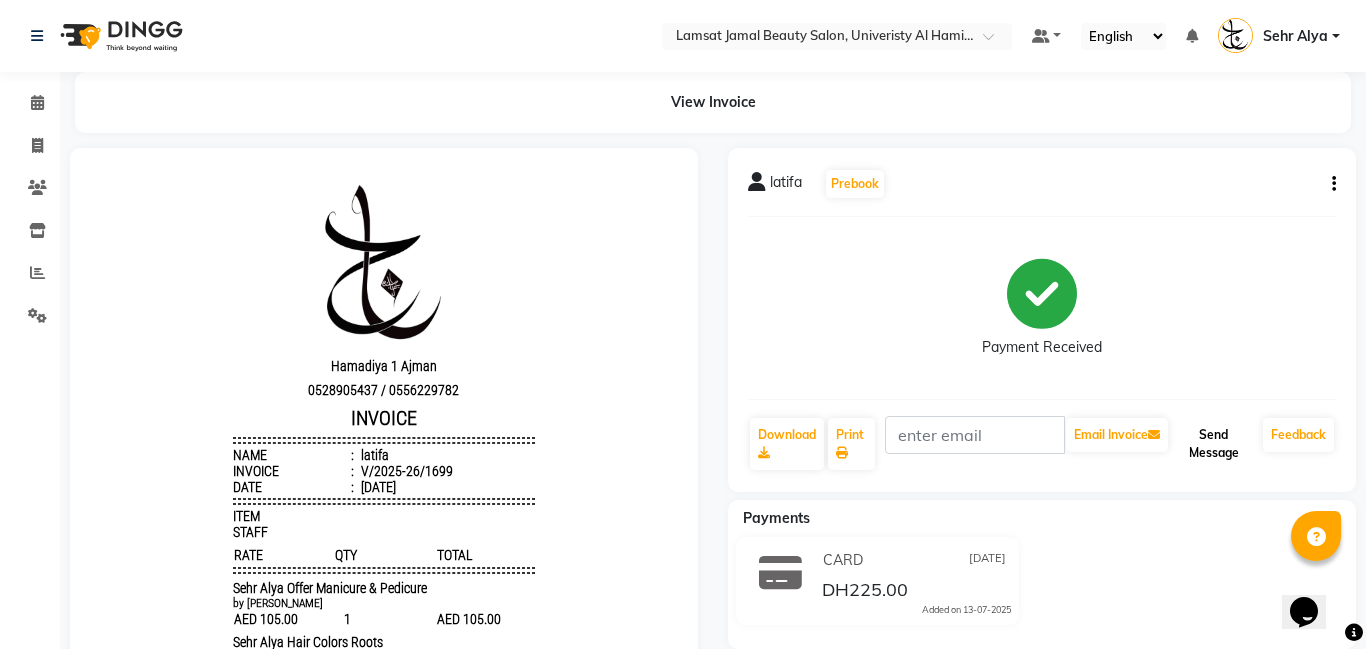 click on "Send Message" 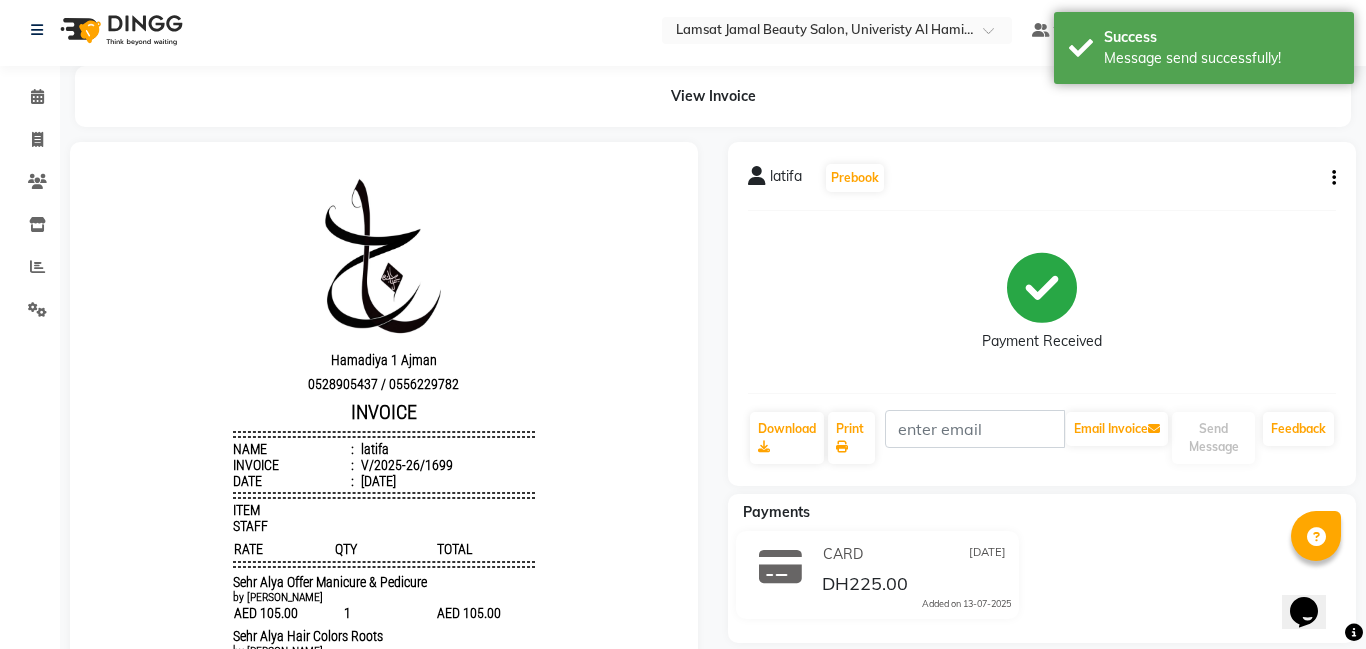 scroll, scrollTop: 0, scrollLeft: 0, axis: both 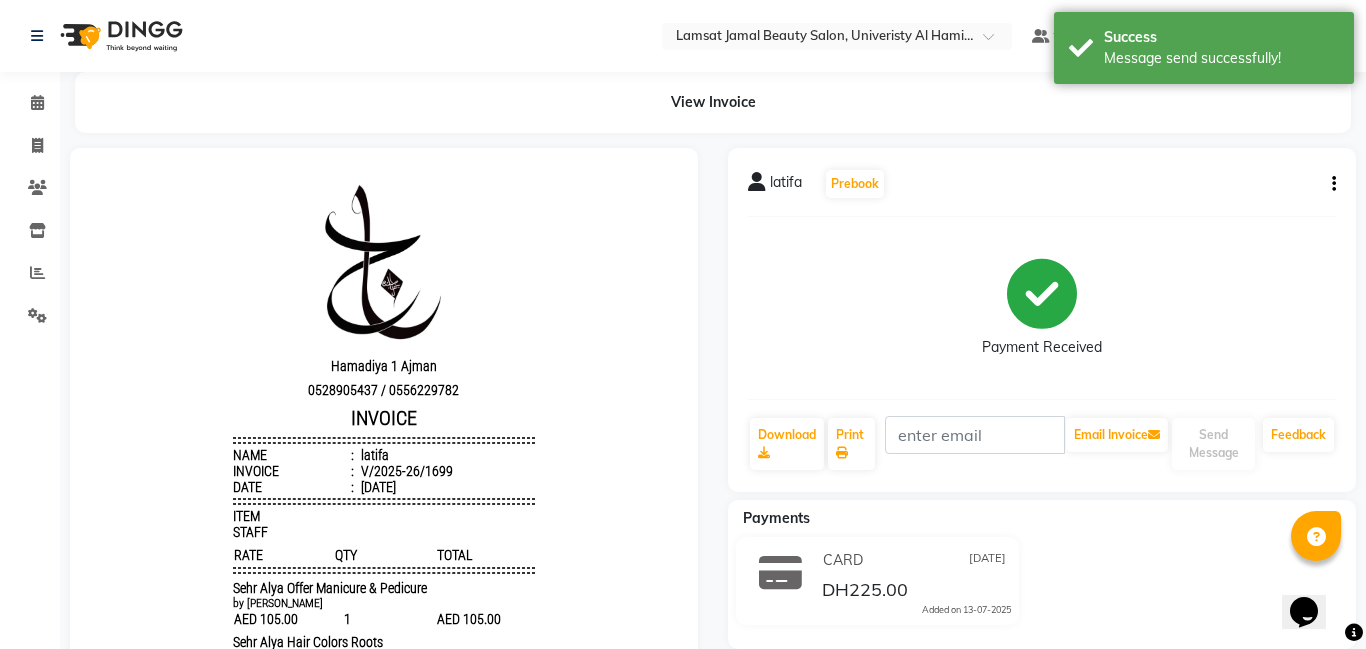 click 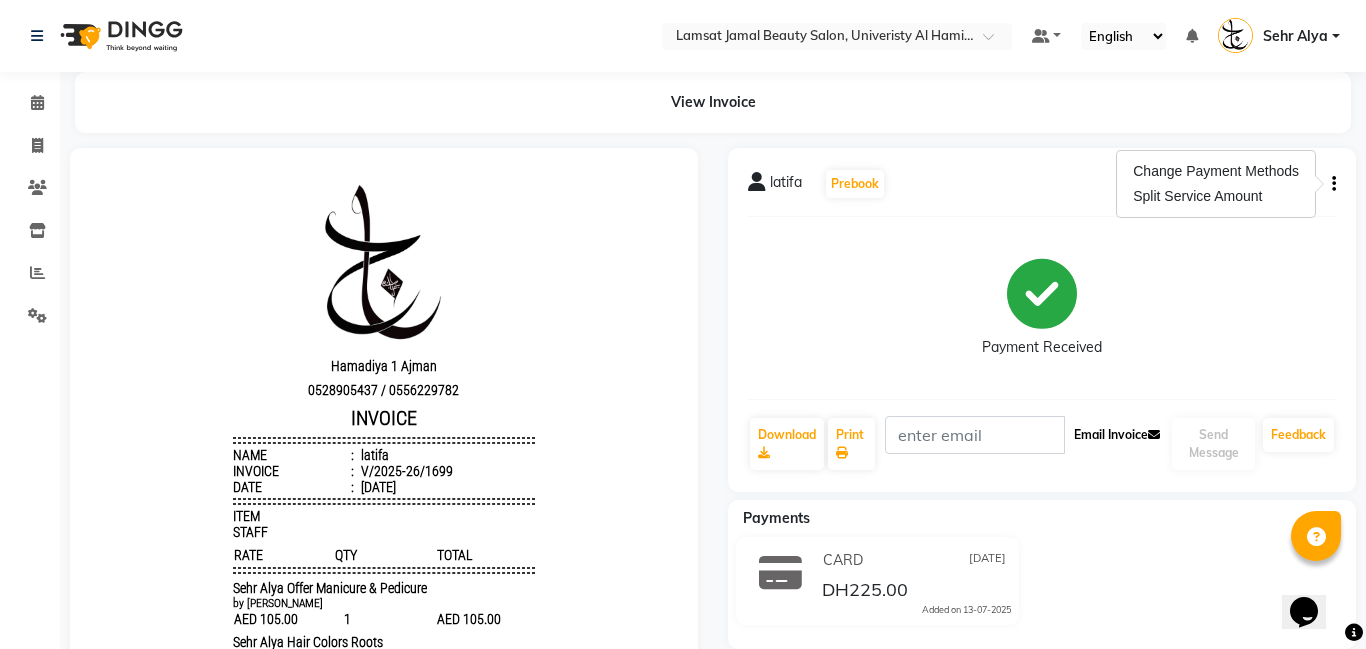 click 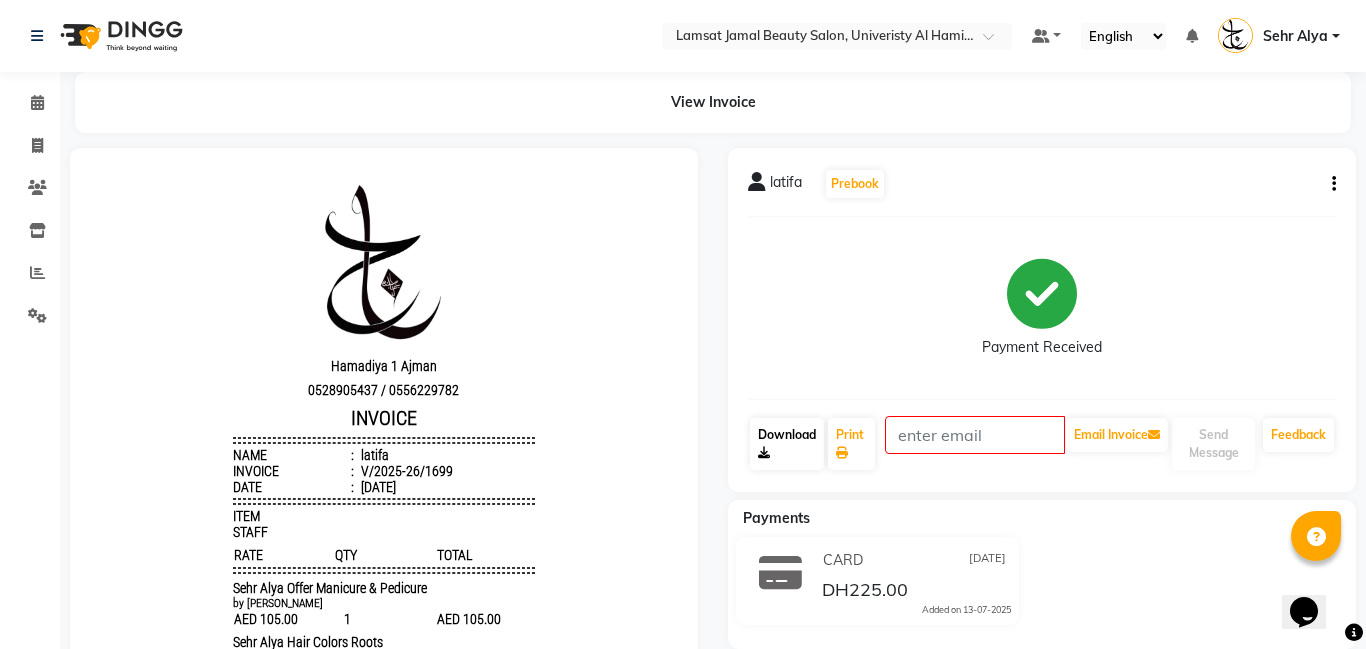 click on "Download" 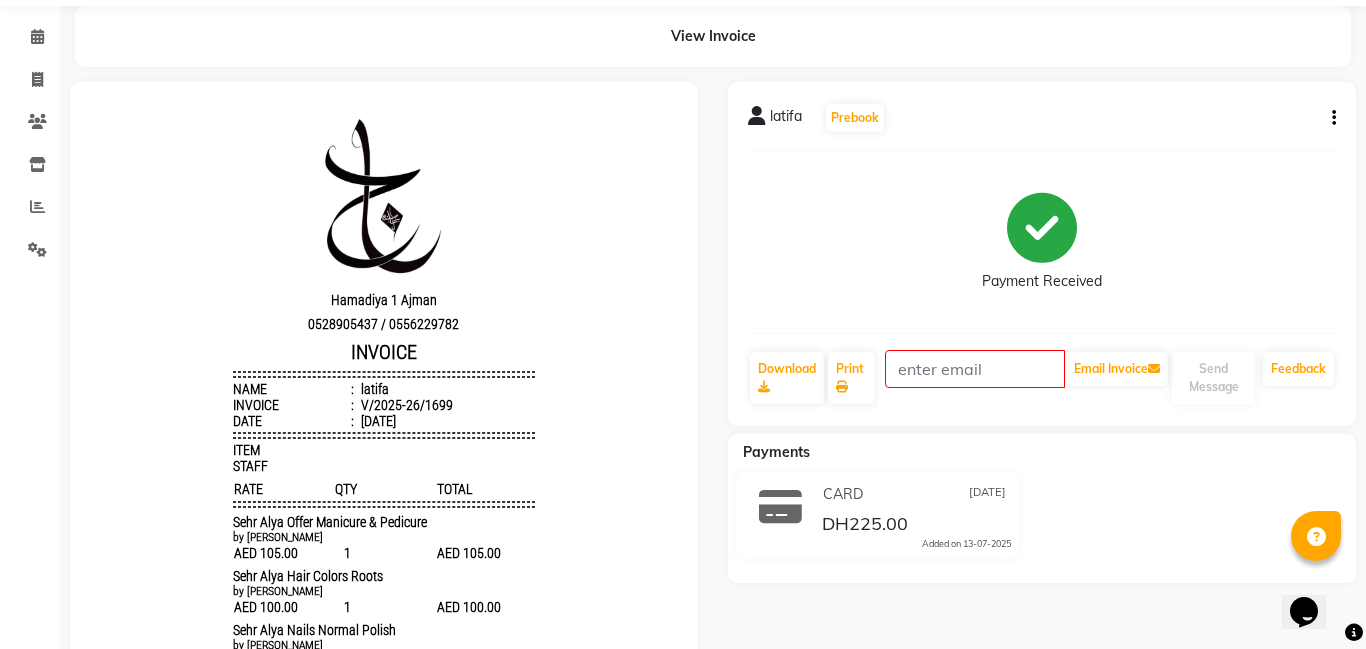 scroll, scrollTop: 78, scrollLeft: 0, axis: vertical 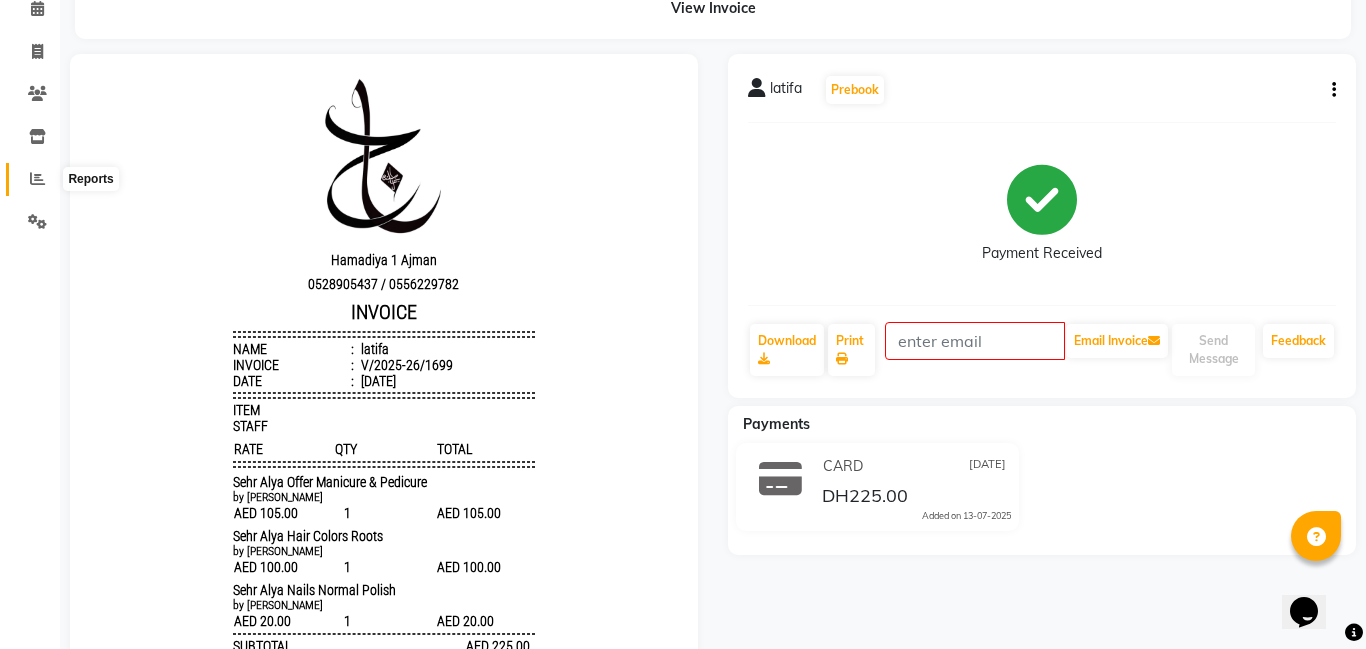 drag, startPoint x: 40, startPoint y: 182, endPoint x: 32, endPoint y: 168, distance: 16.124516 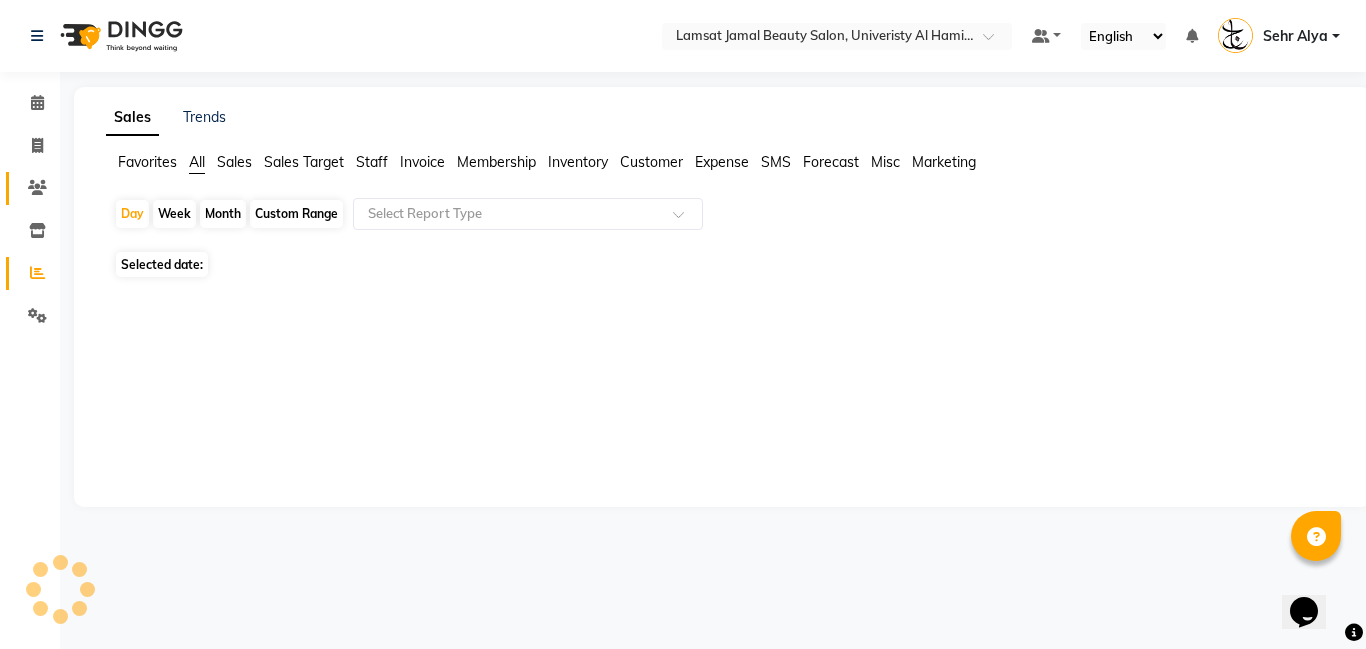 scroll, scrollTop: 0, scrollLeft: 0, axis: both 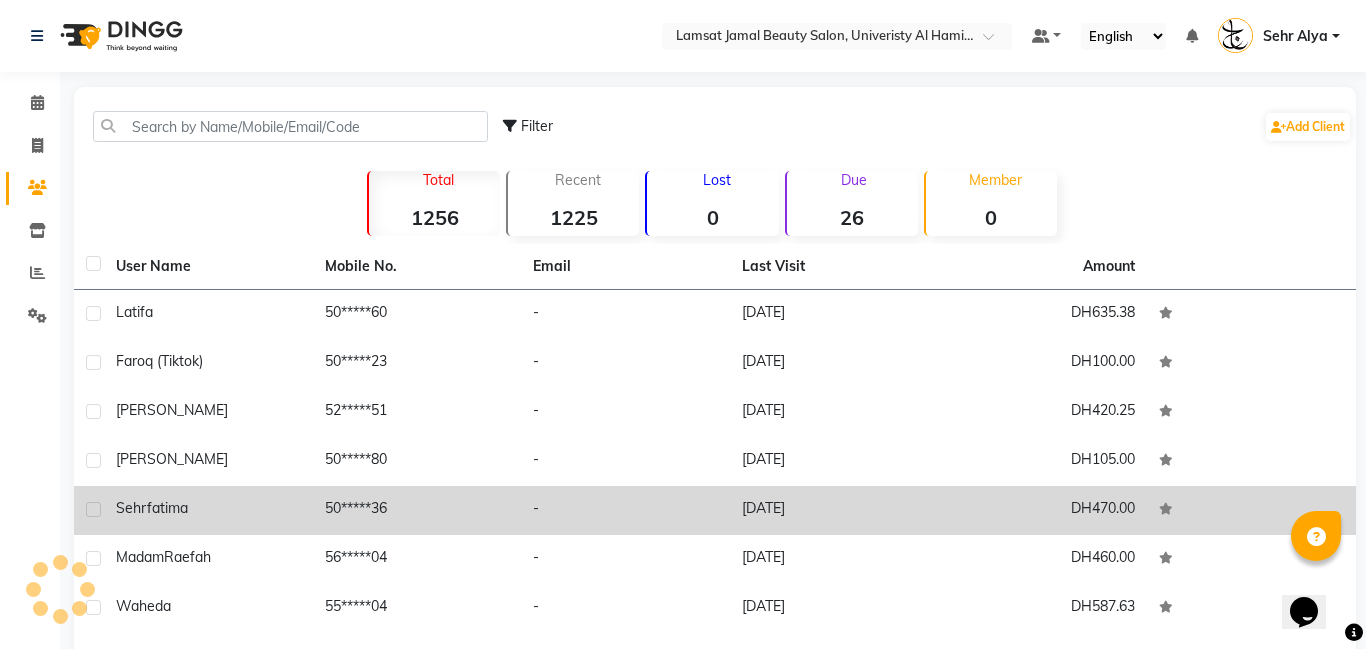 click on "50*****36" 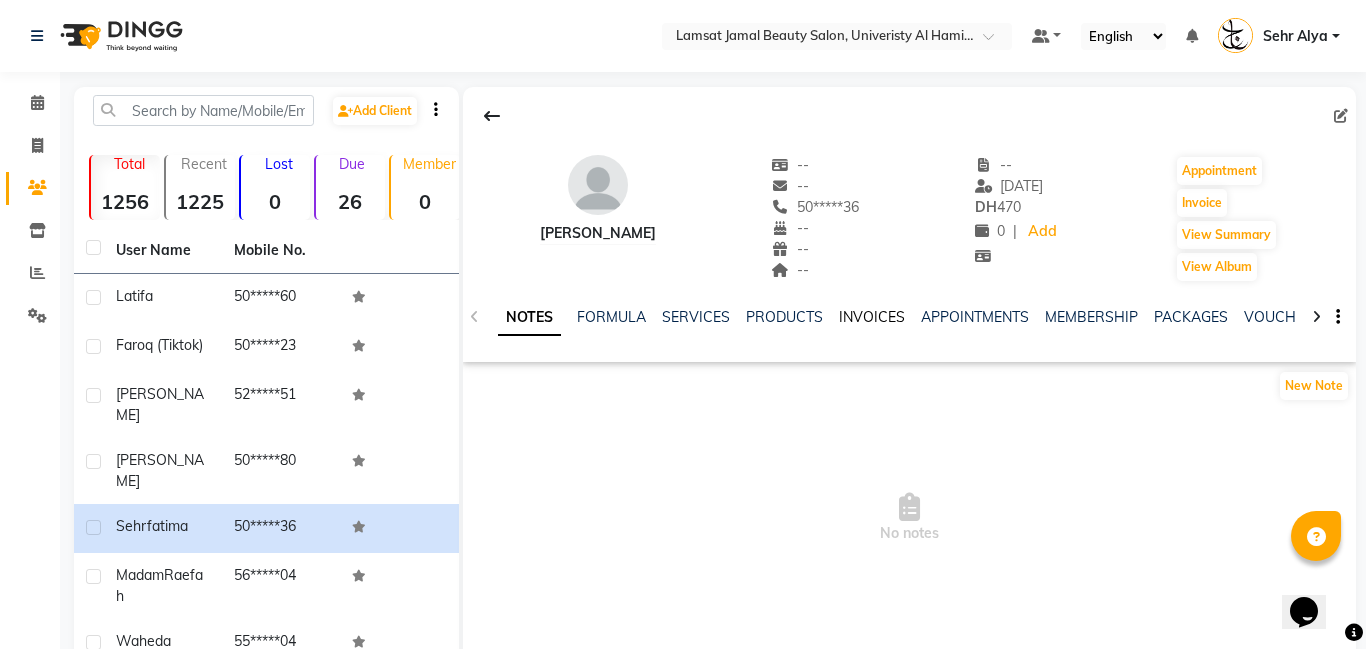 click on "INVOICES" 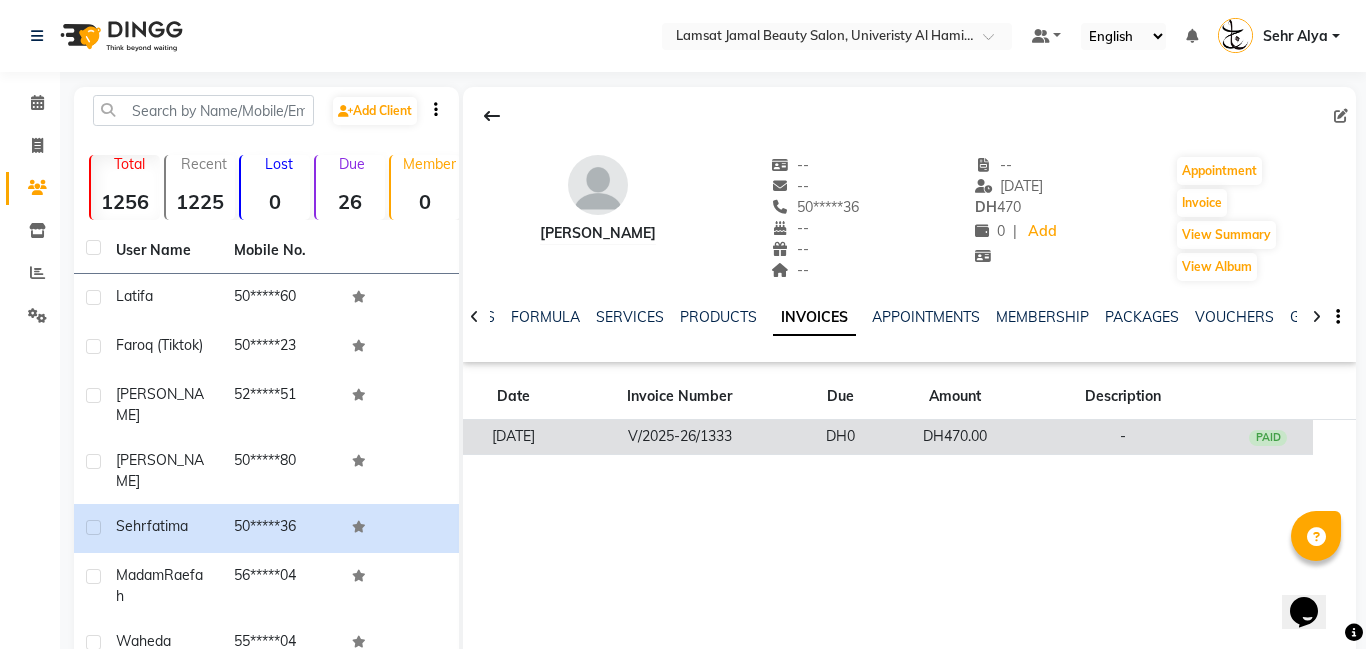 click on "V/2025-26/1333" 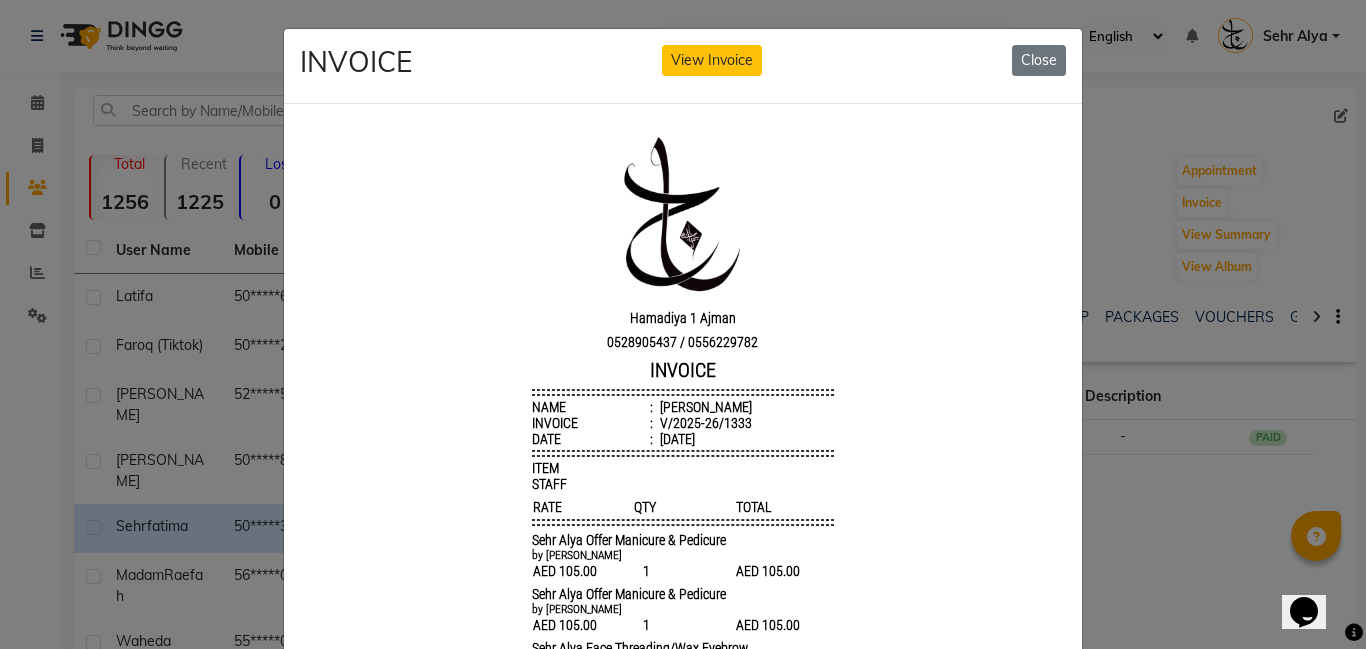scroll, scrollTop: 0, scrollLeft: 0, axis: both 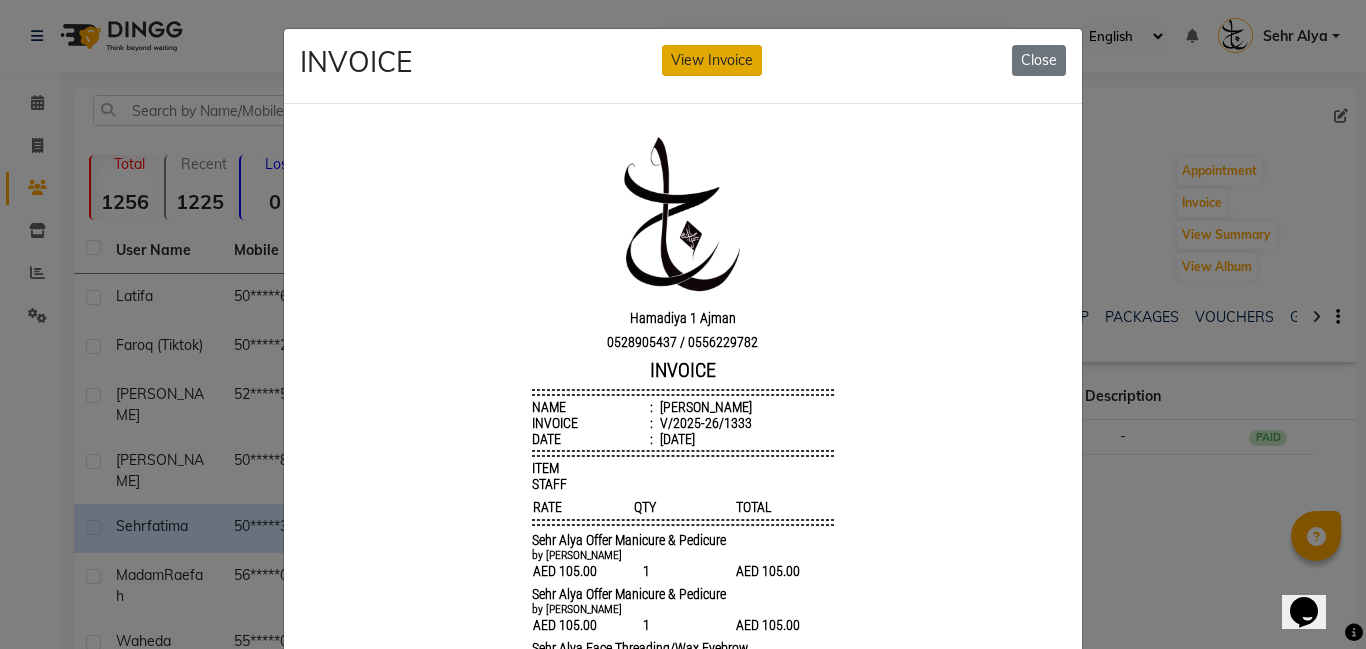 click on "View Invoice" 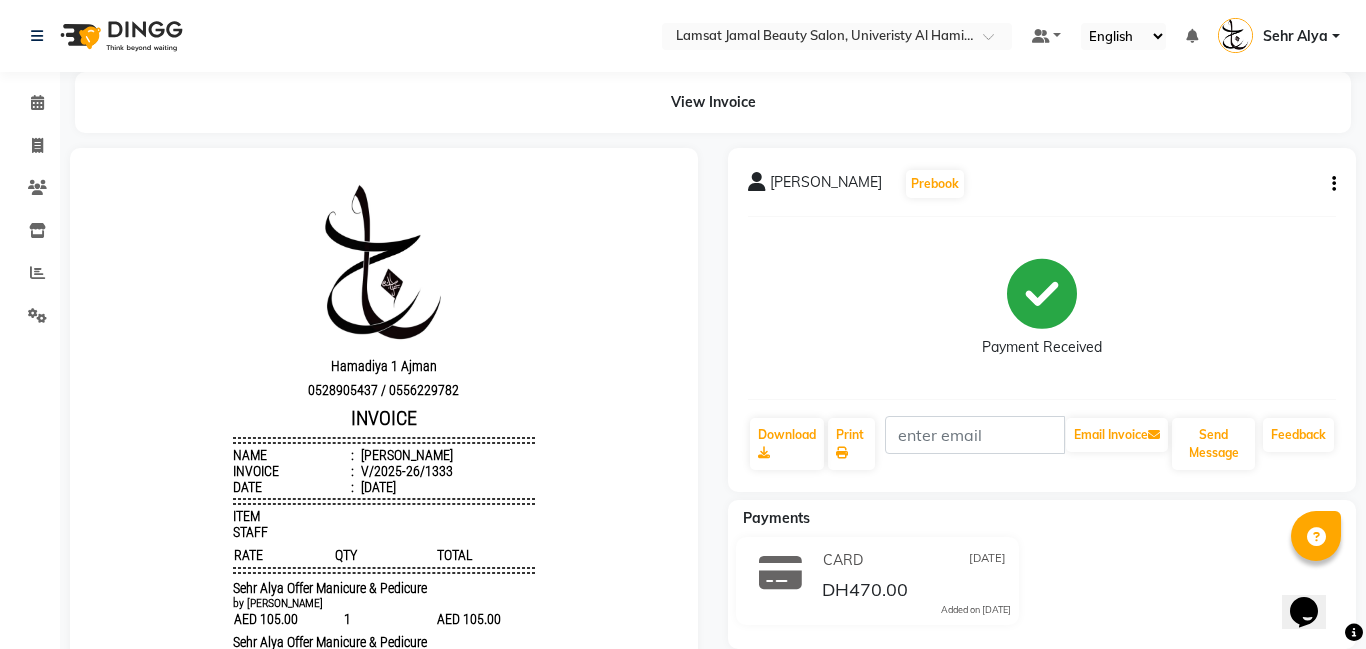 scroll, scrollTop: 0, scrollLeft: 0, axis: both 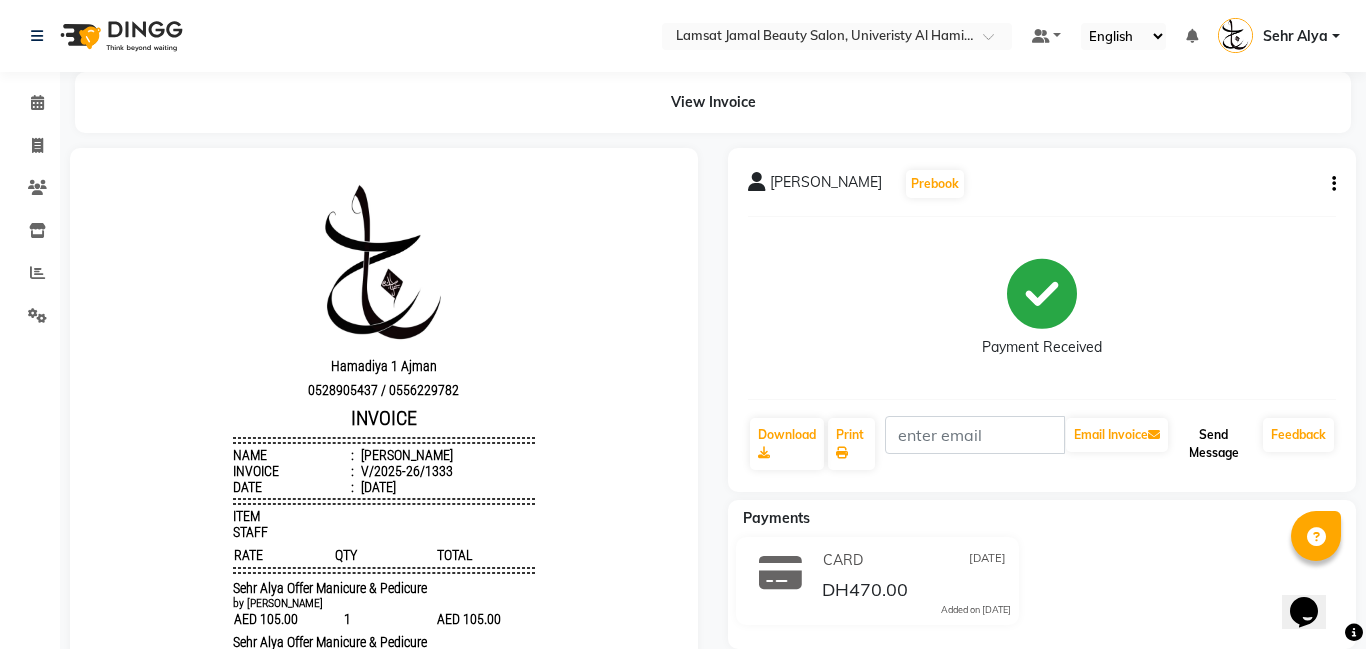 click on "Send Message" 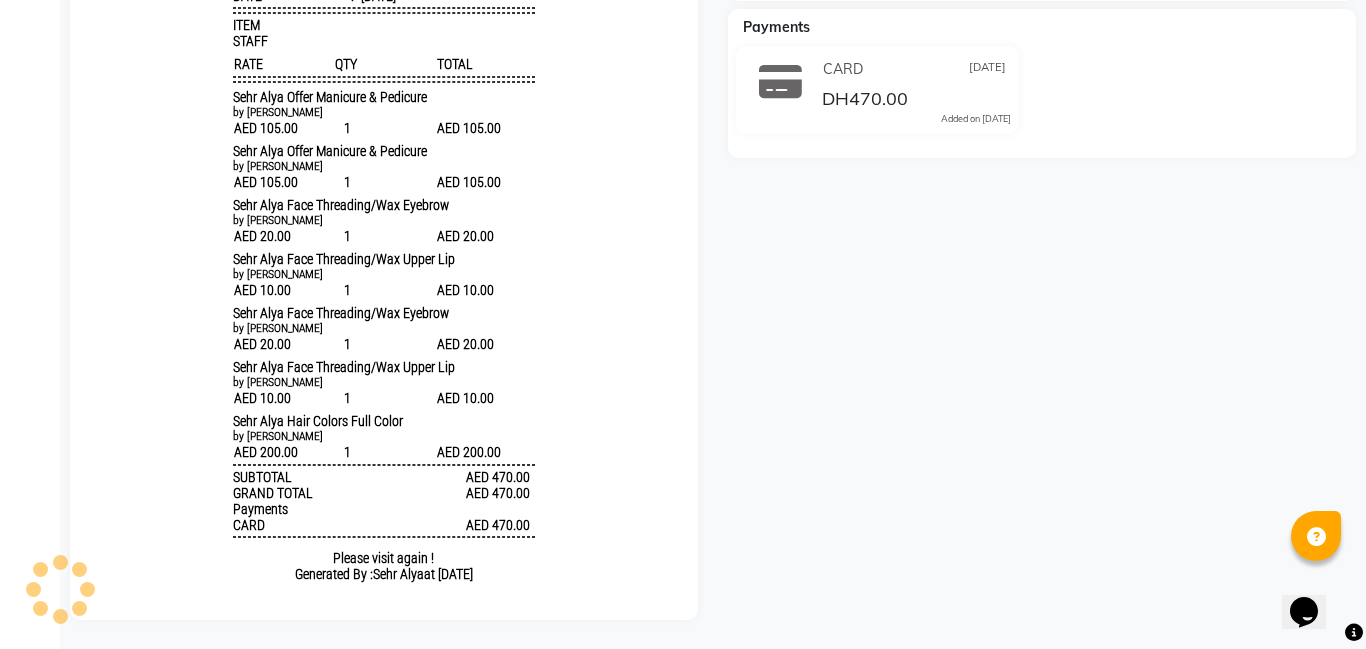 scroll, scrollTop: 153, scrollLeft: 0, axis: vertical 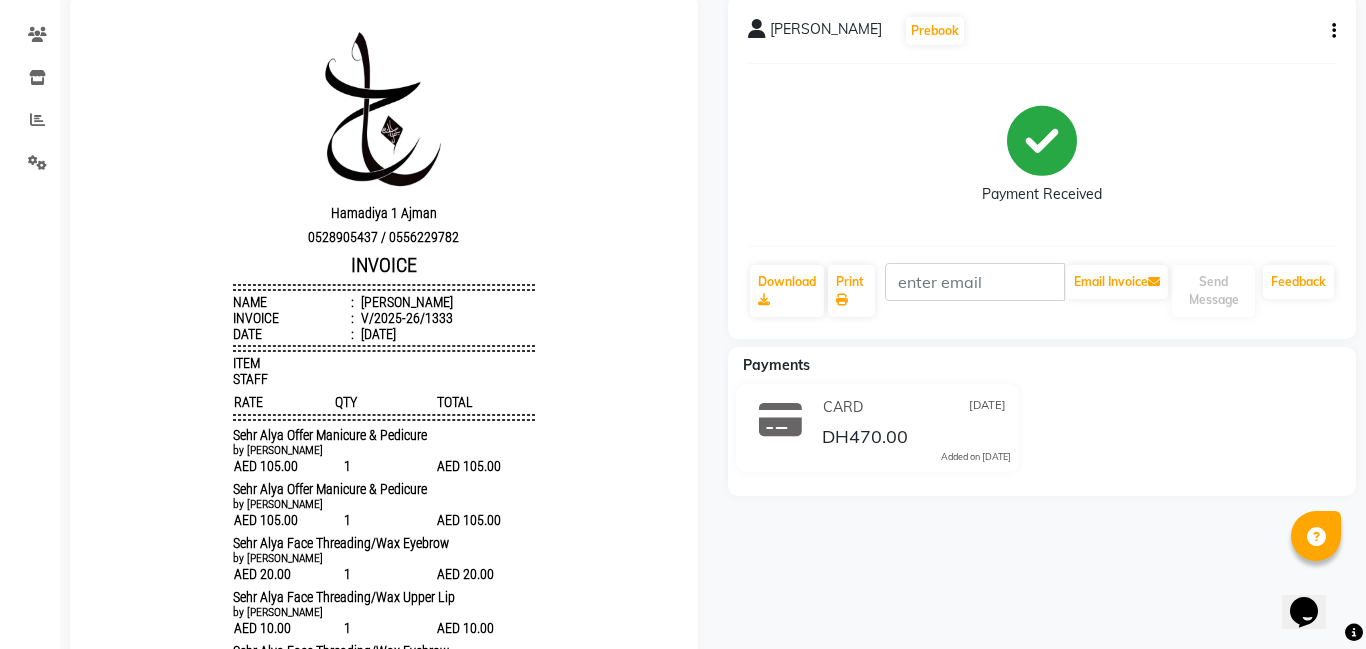 click 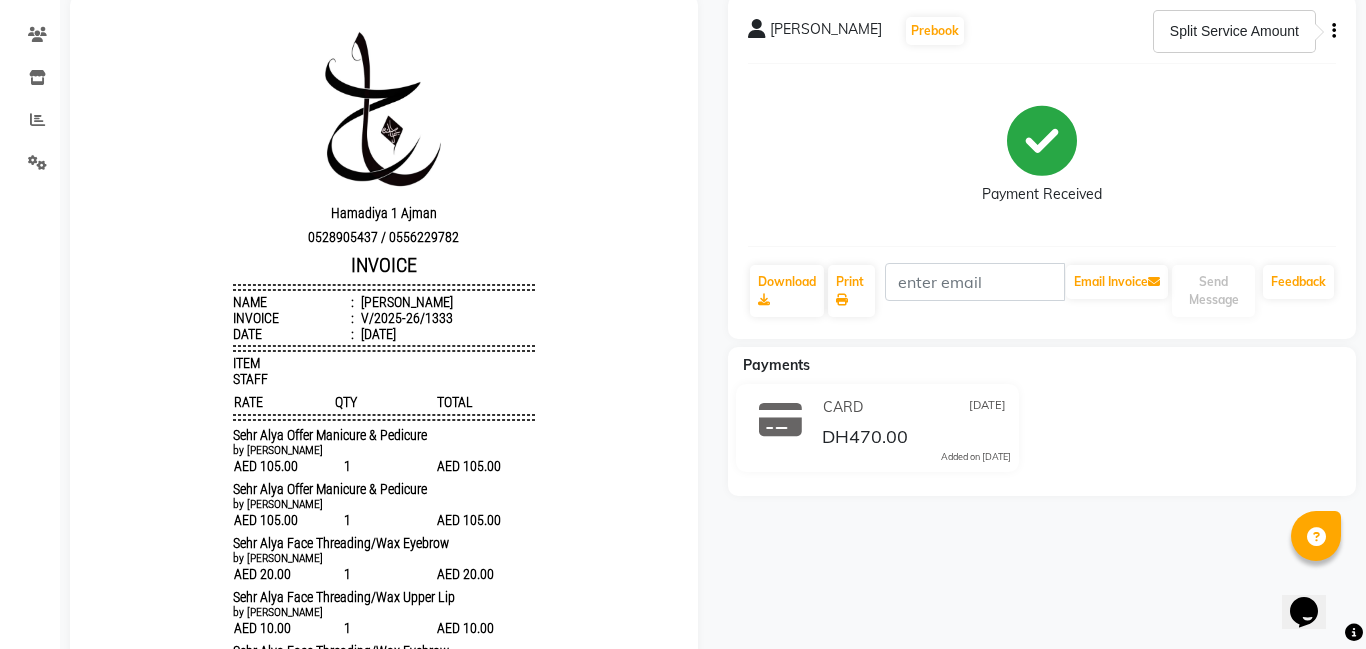click on "[PERSON_NAME]  Prebook   Payment Received  Download  Print   Email Invoice   Send Message Feedback" 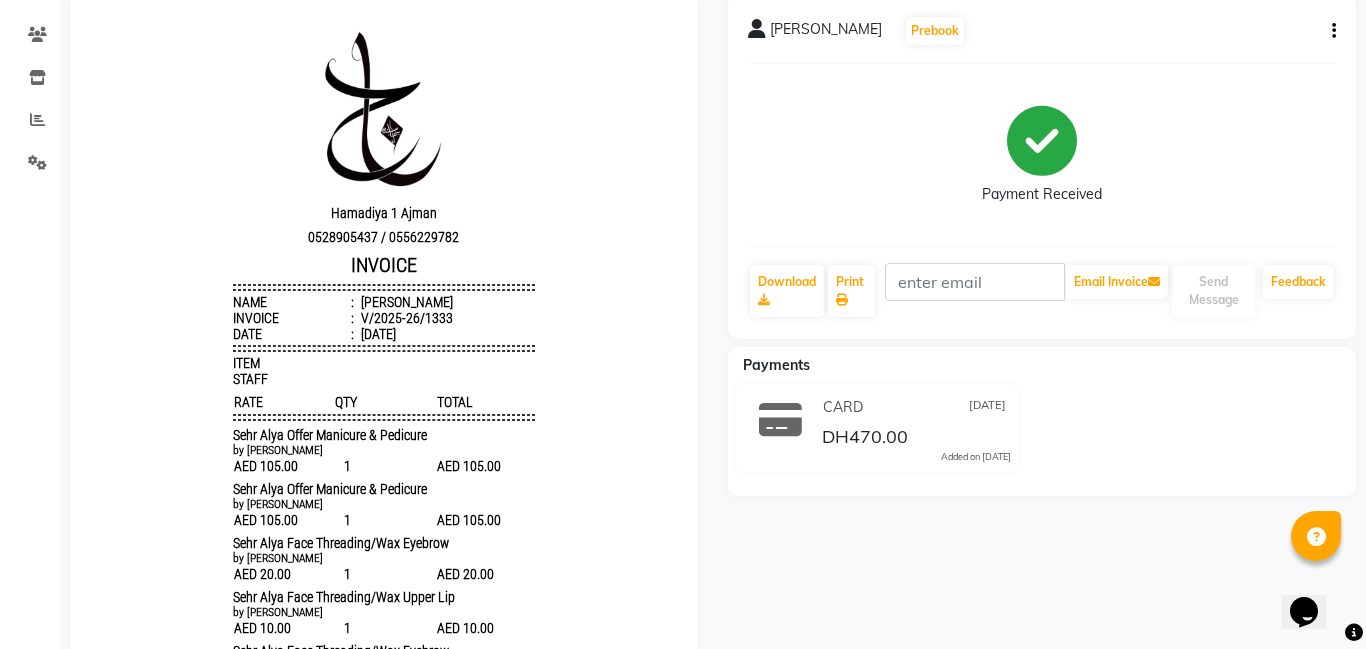 click 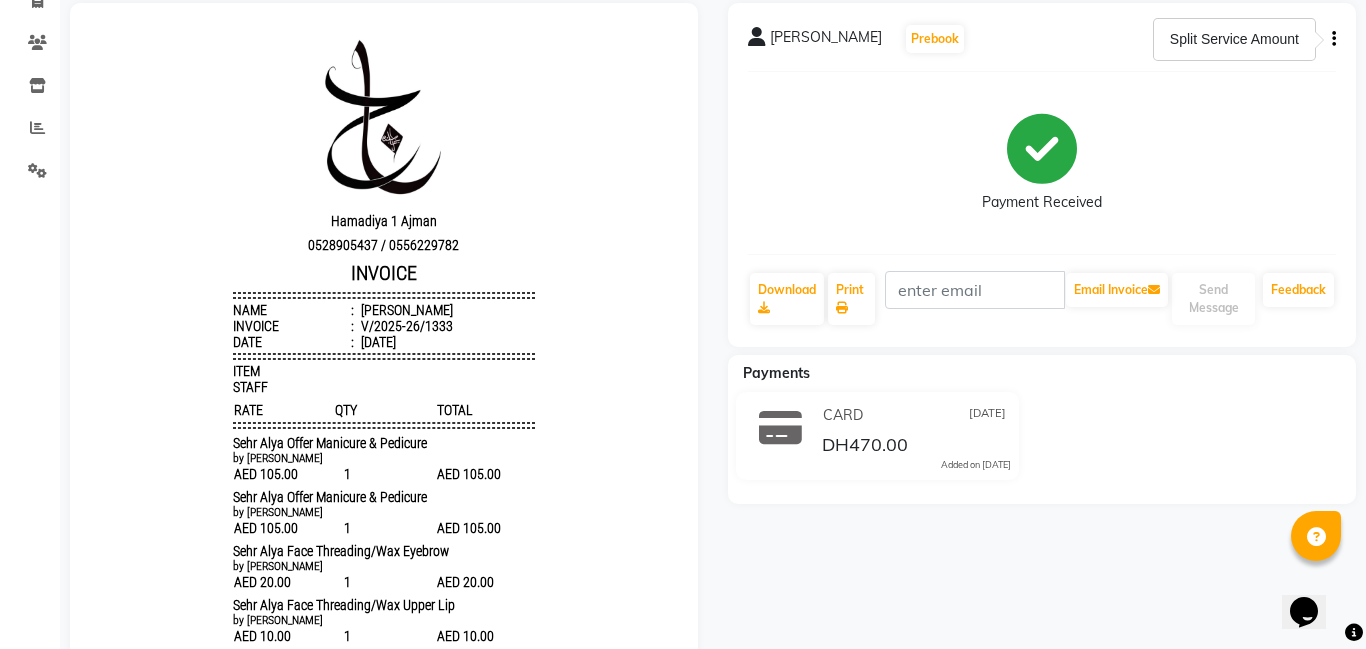 scroll, scrollTop: 143, scrollLeft: 0, axis: vertical 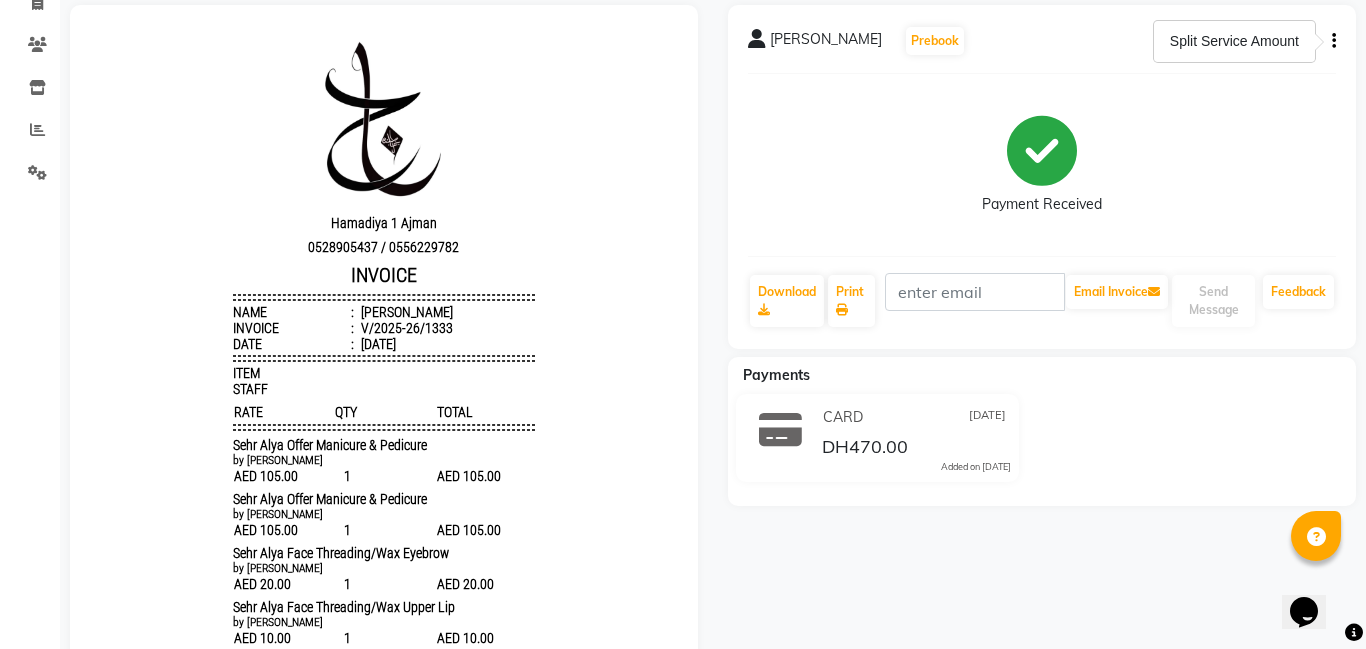 click 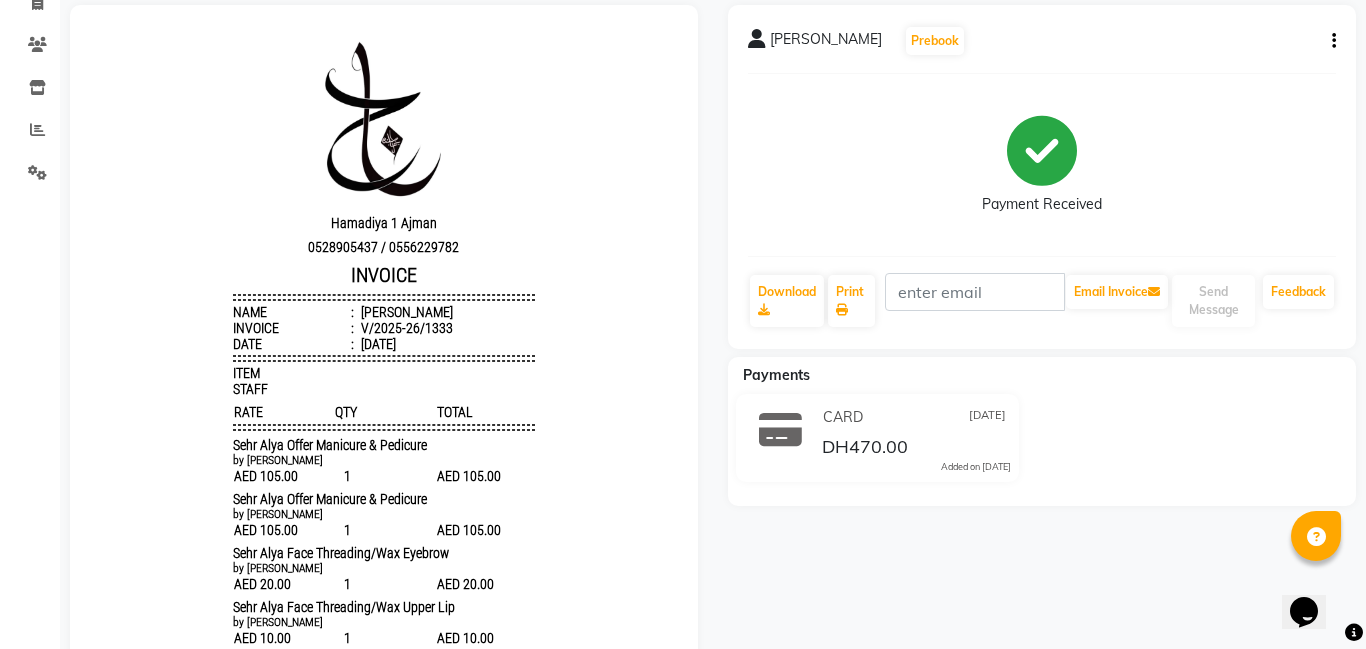 click on "[PERSON_NAME]  Prebook" 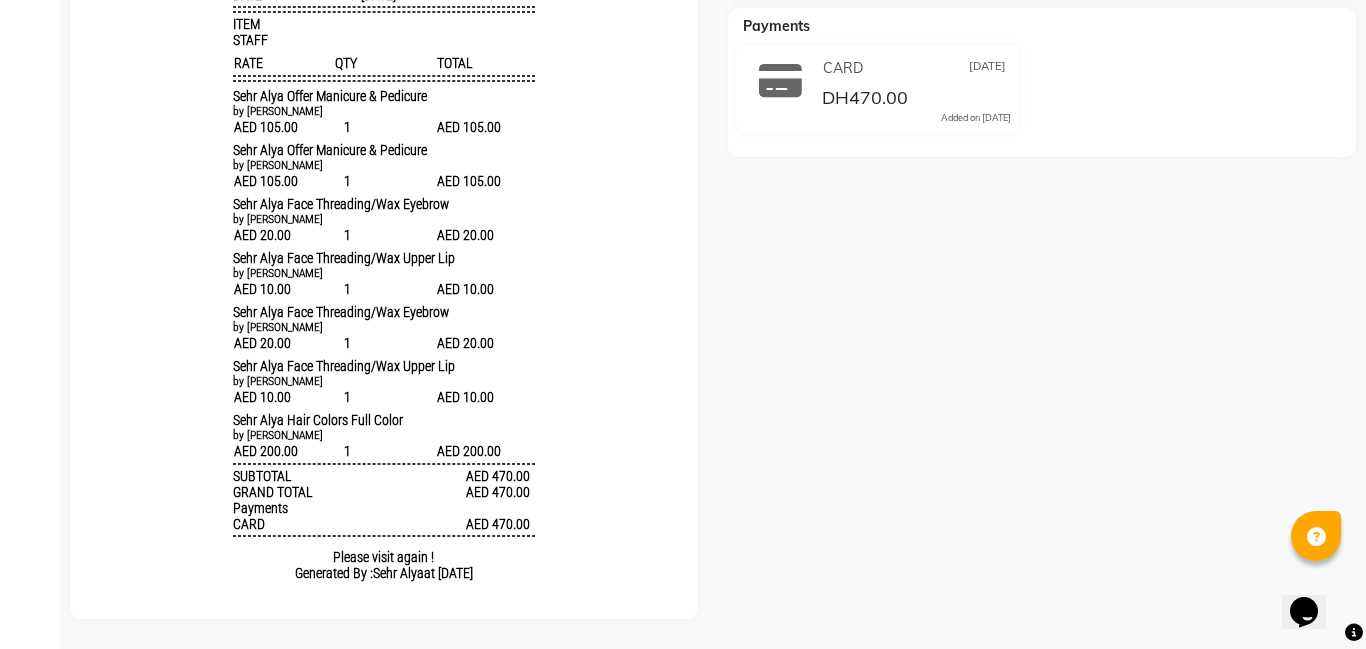 scroll, scrollTop: 0, scrollLeft: 0, axis: both 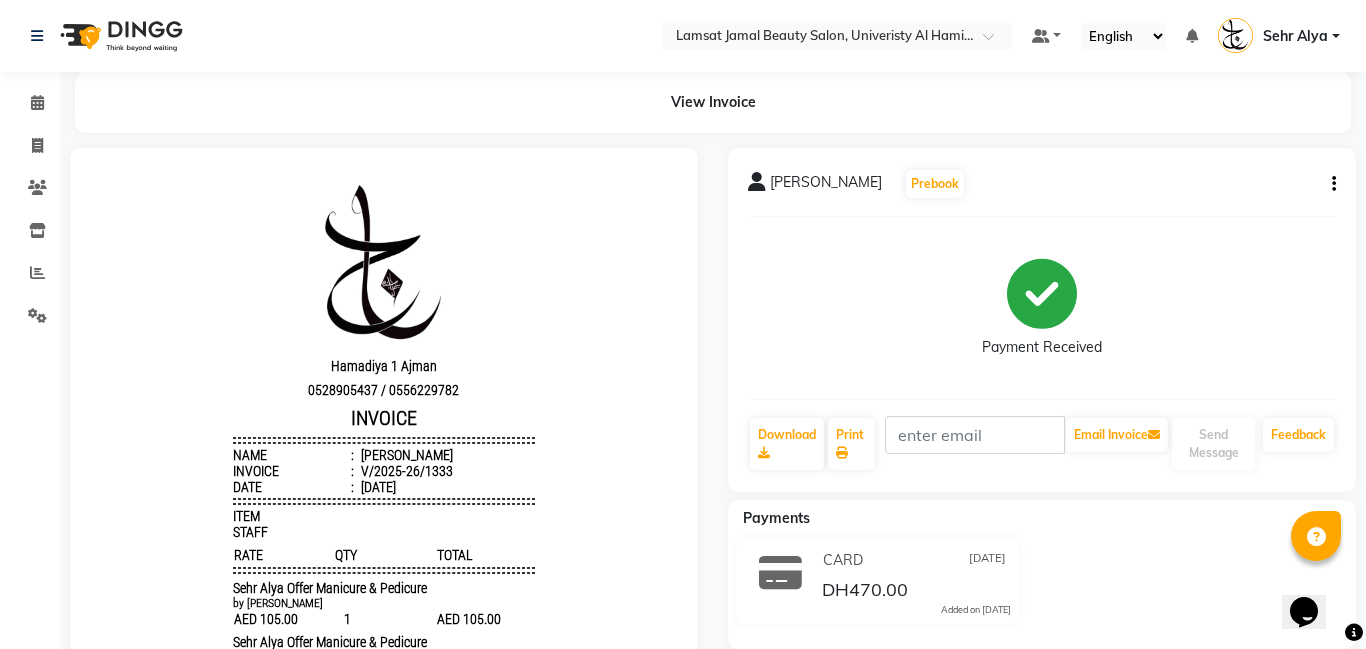 click on "[PERSON_NAME]  Prebook   Payment Received  Download  Print   Email Invoice   Send Message Feedback" 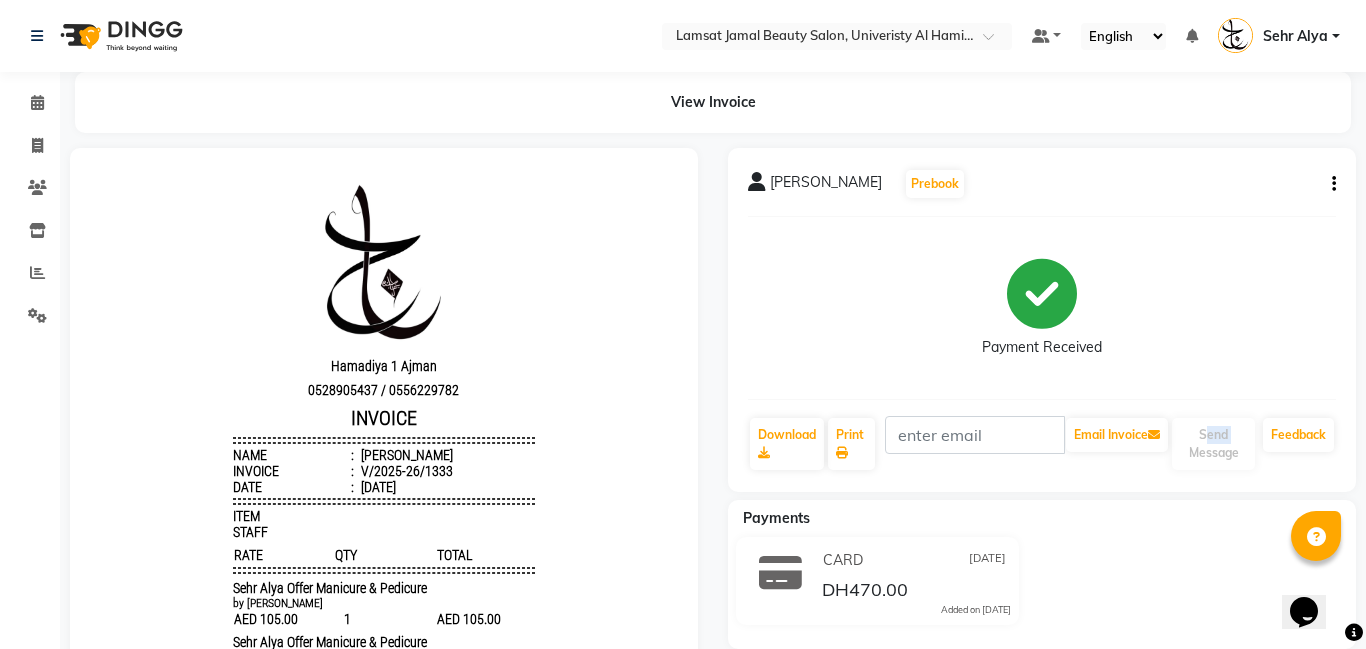 click on "[PERSON_NAME]  Prebook   Payment Received  Download  Print   Email Invoice   Send Message Feedback  Payments CARD [DATE] DH470.00  Added on [DATE]" 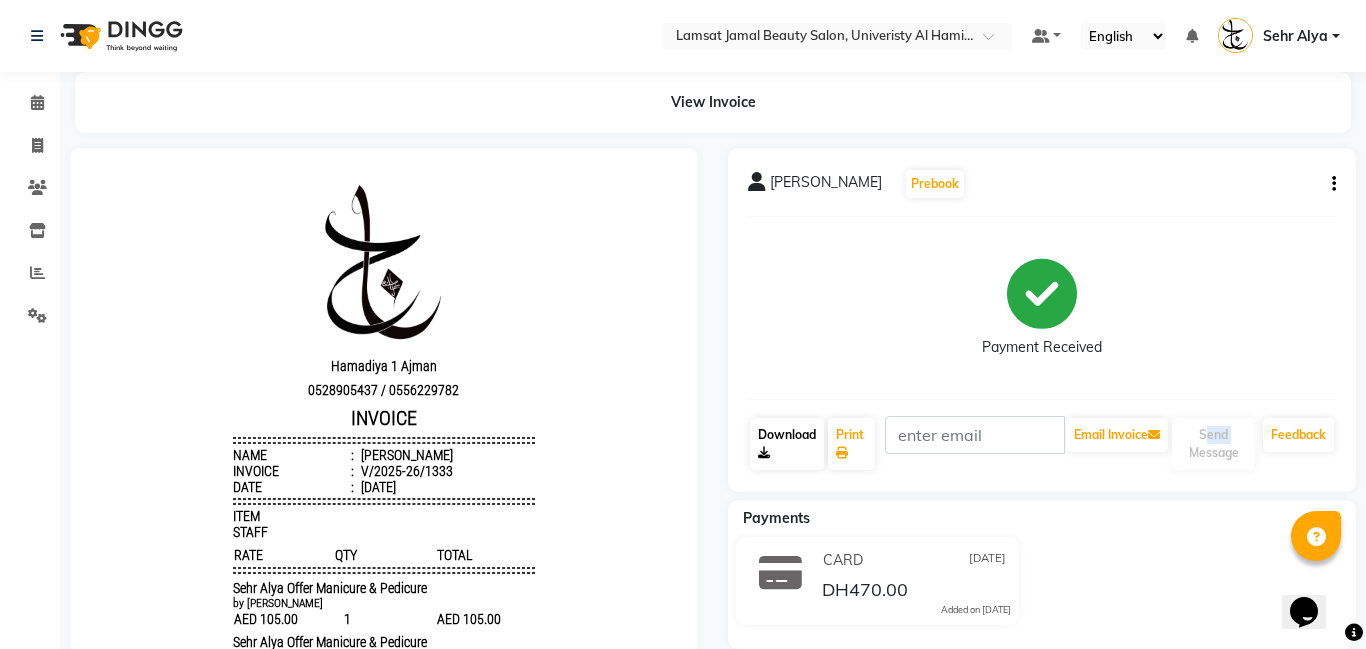 click on "Download" 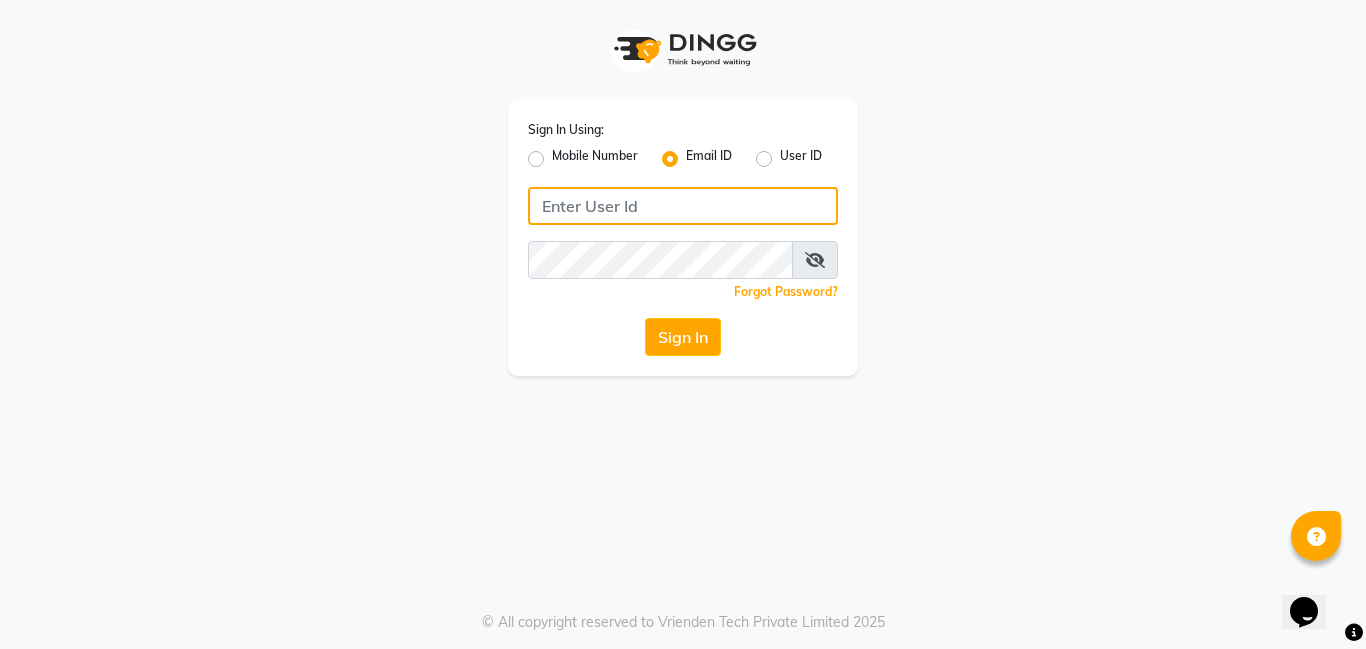 type on "[EMAIL_ADDRESS][DOMAIN_NAME]" 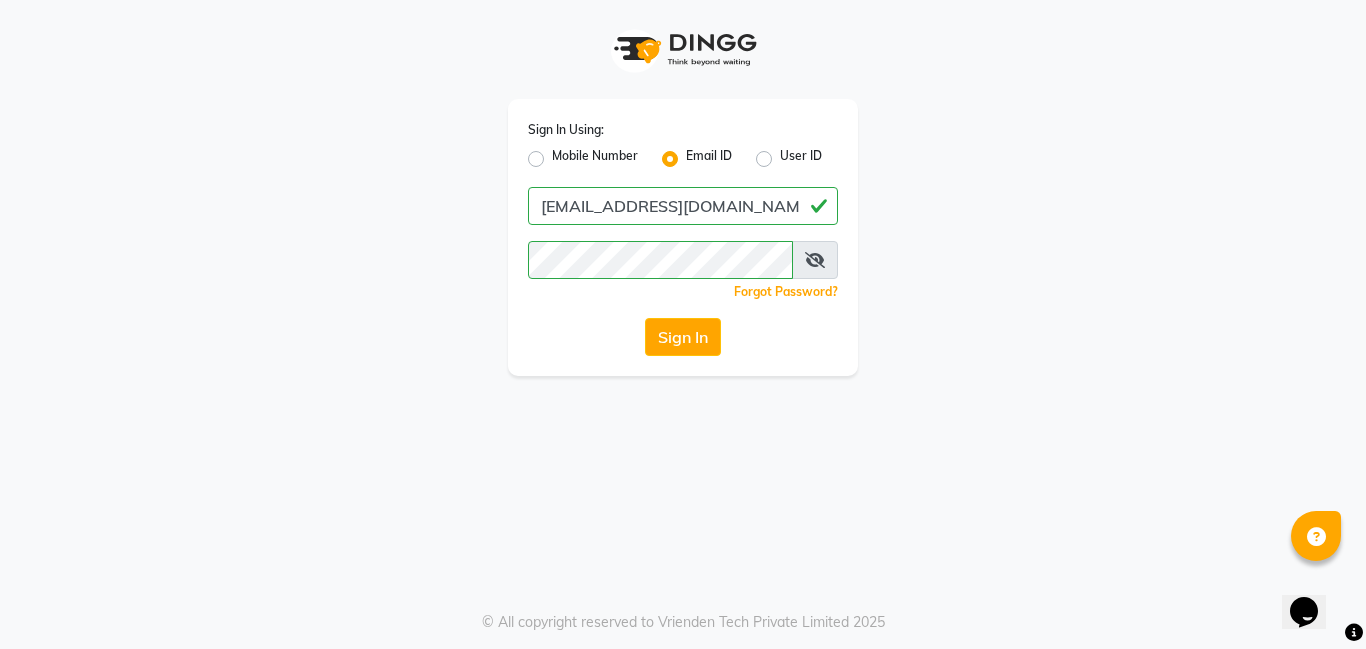 drag, startPoint x: 1360, startPoint y: 292, endPoint x: 1336, endPoint y: 301, distance: 25.632011 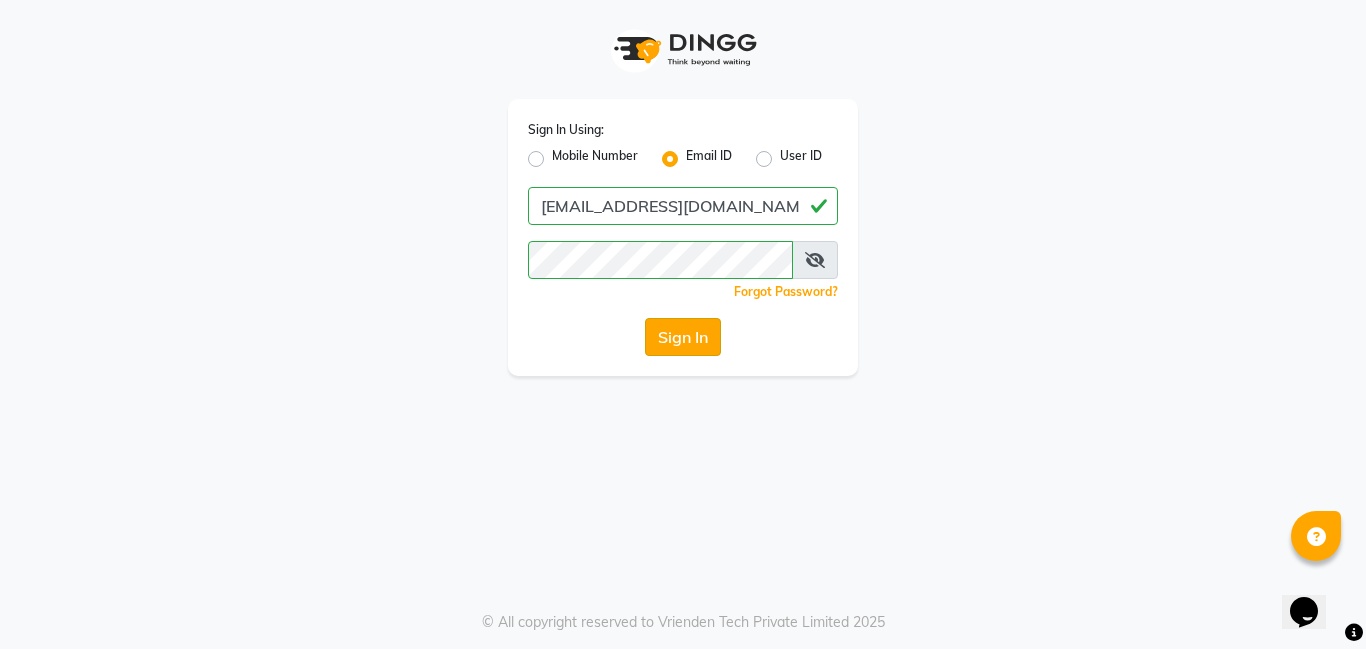 click on "Sign In" 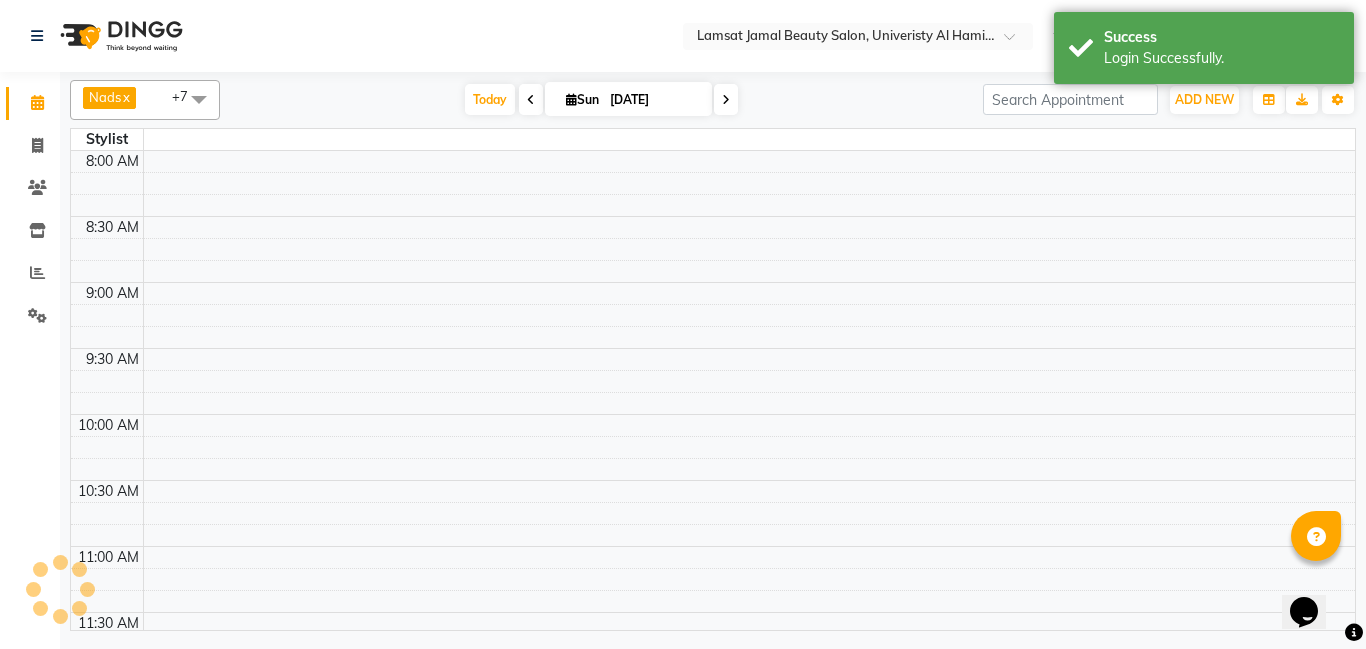 select on "en" 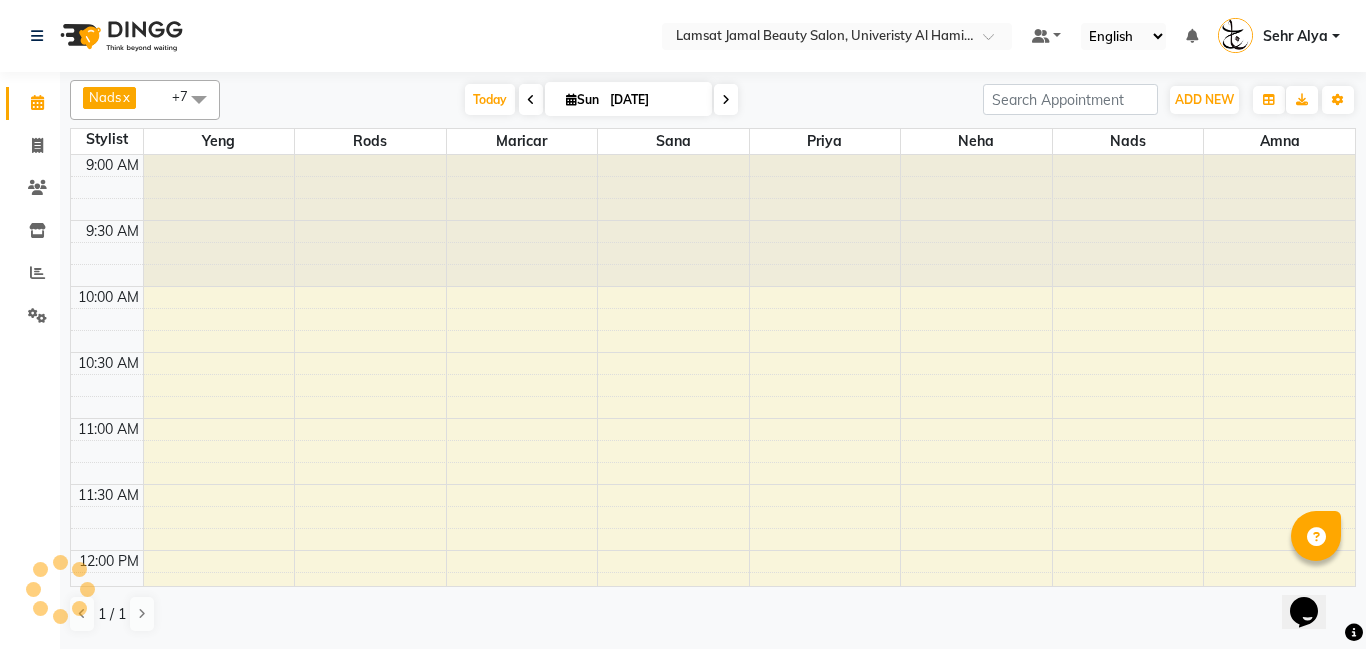 scroll, scrollTop: 0, scrollLeft: 0, axis: both 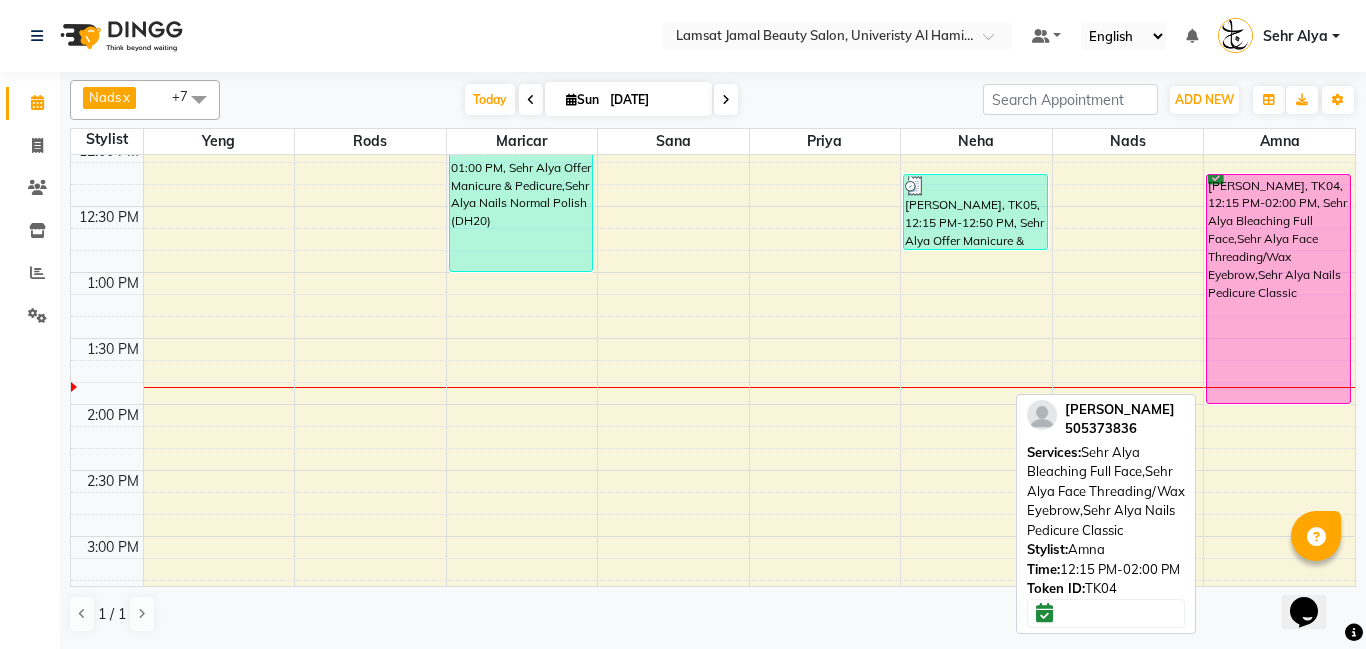 click on "[PERSON_NAME], TK04, 12:15 PM-02:00 PM, Sehr Alya Bleaching Full Face,Sehr Alya Face Threading/Wax Eyebrow,Sehr Alya Nails Pedicure Classic" at bounding box center (1278, 289) 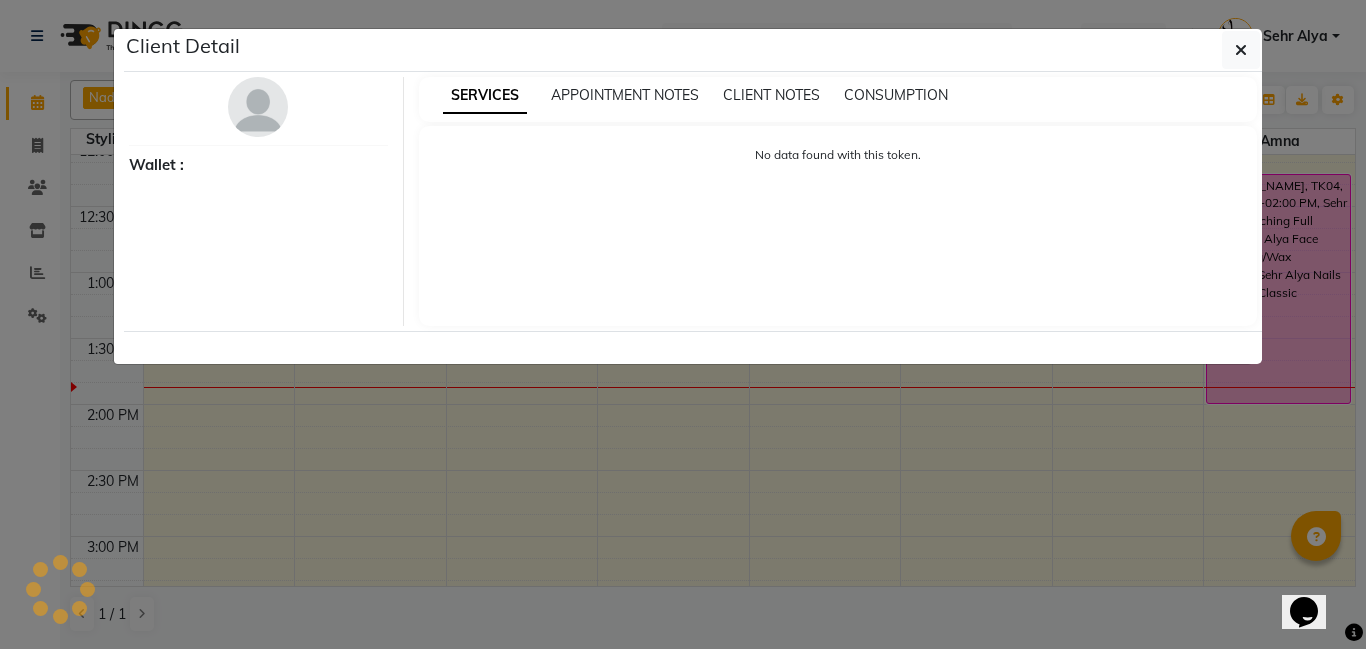 select on "6" 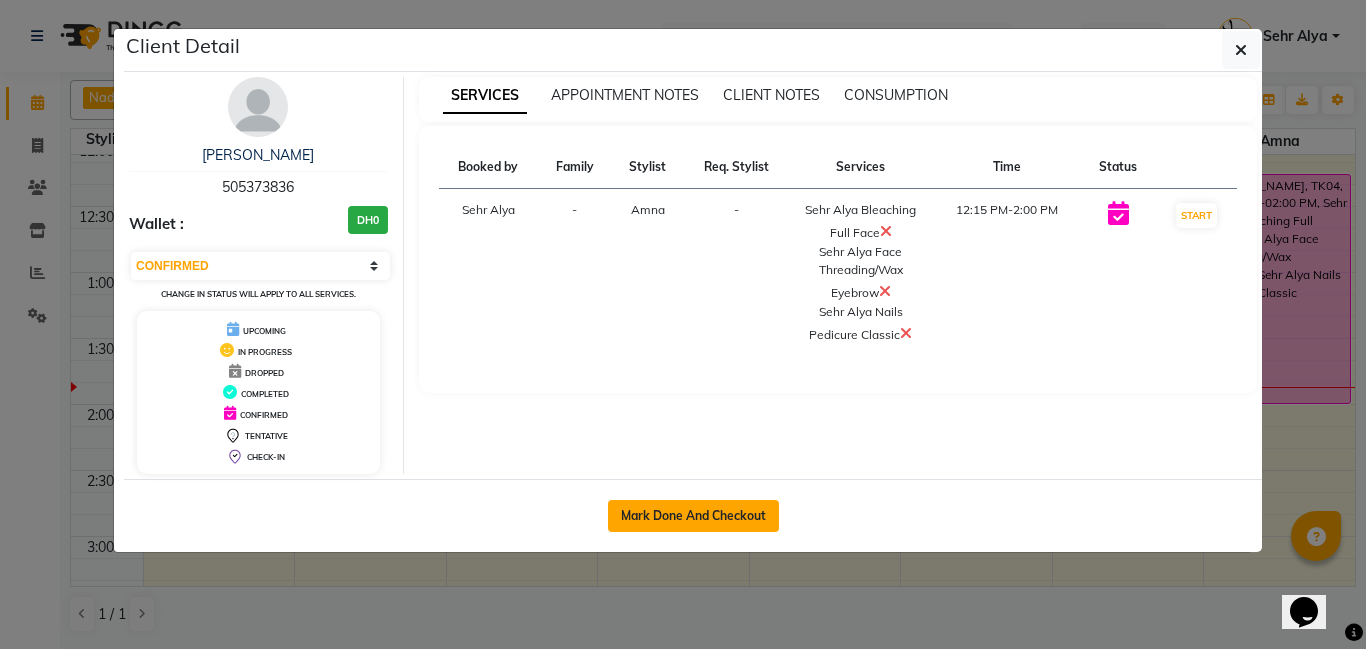click on "Mark Done And Checkout" 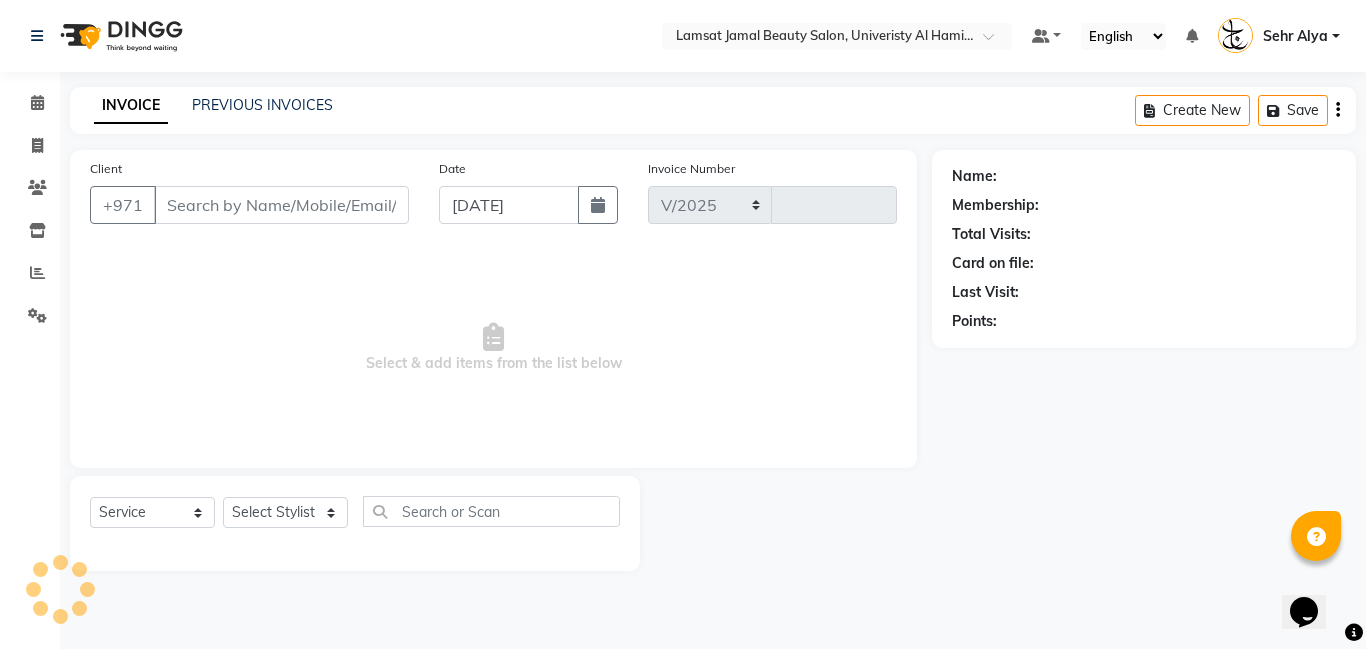 select on "8294" 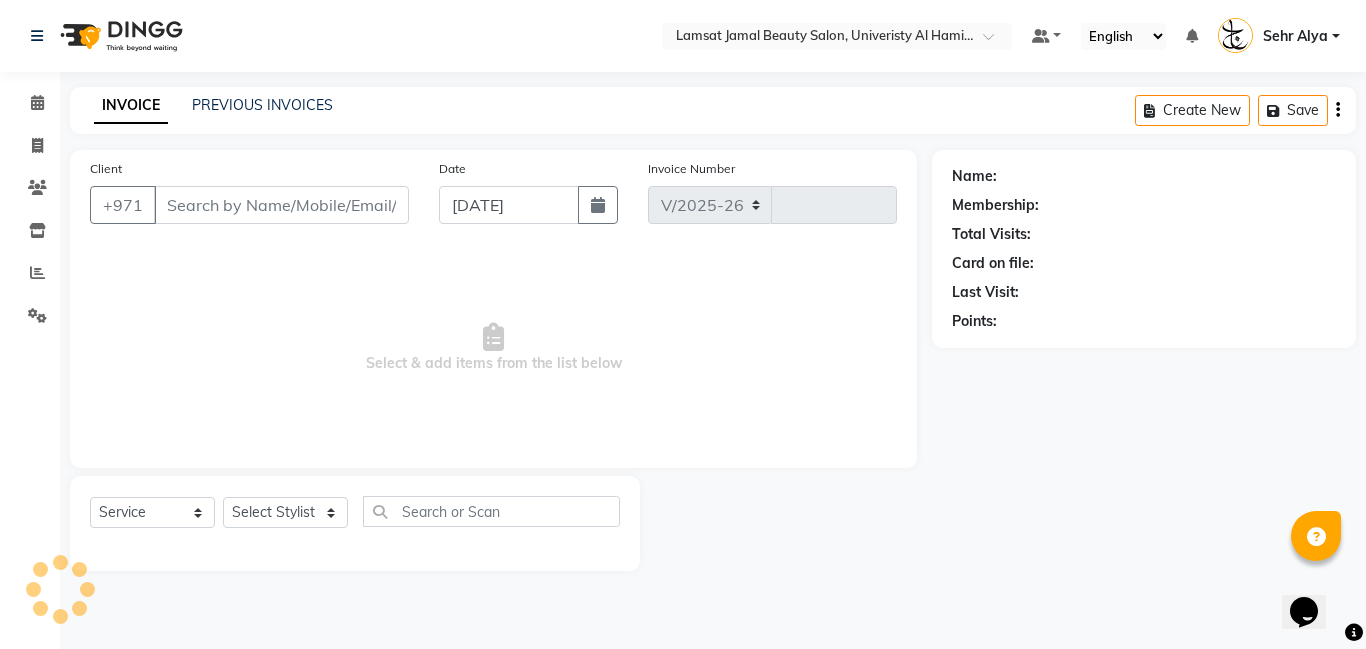 type on "1700" 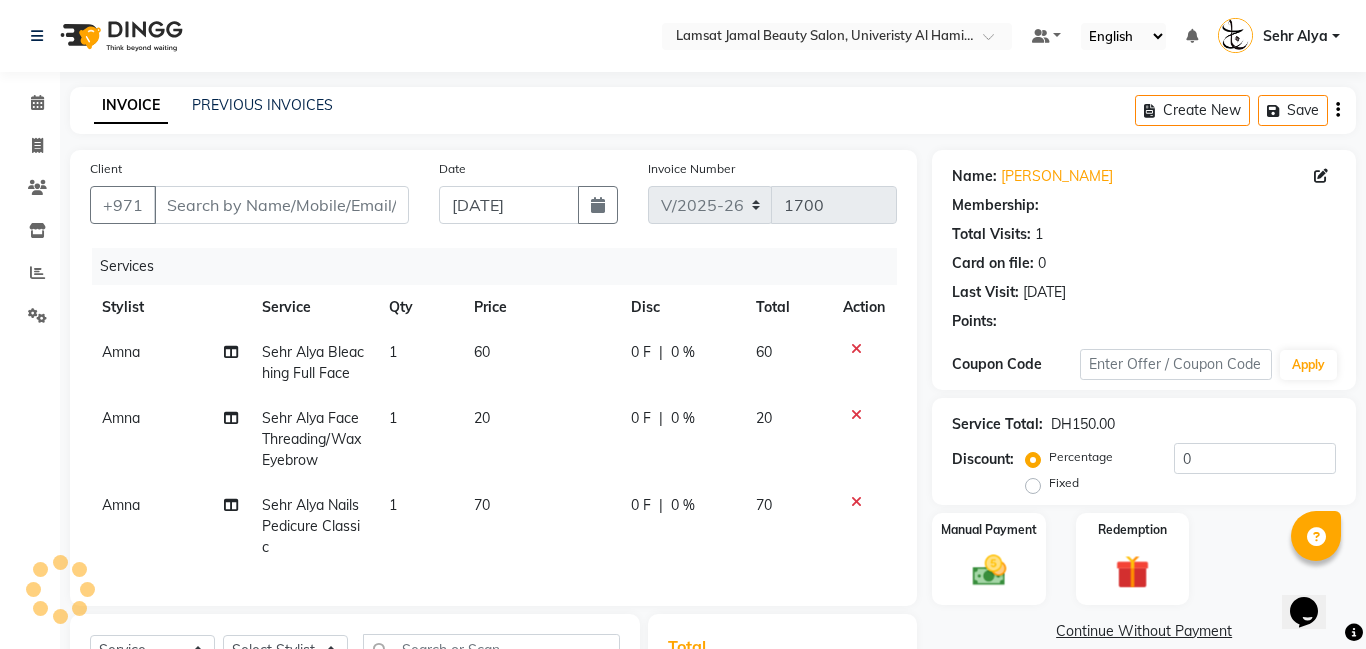type on "50*****36" 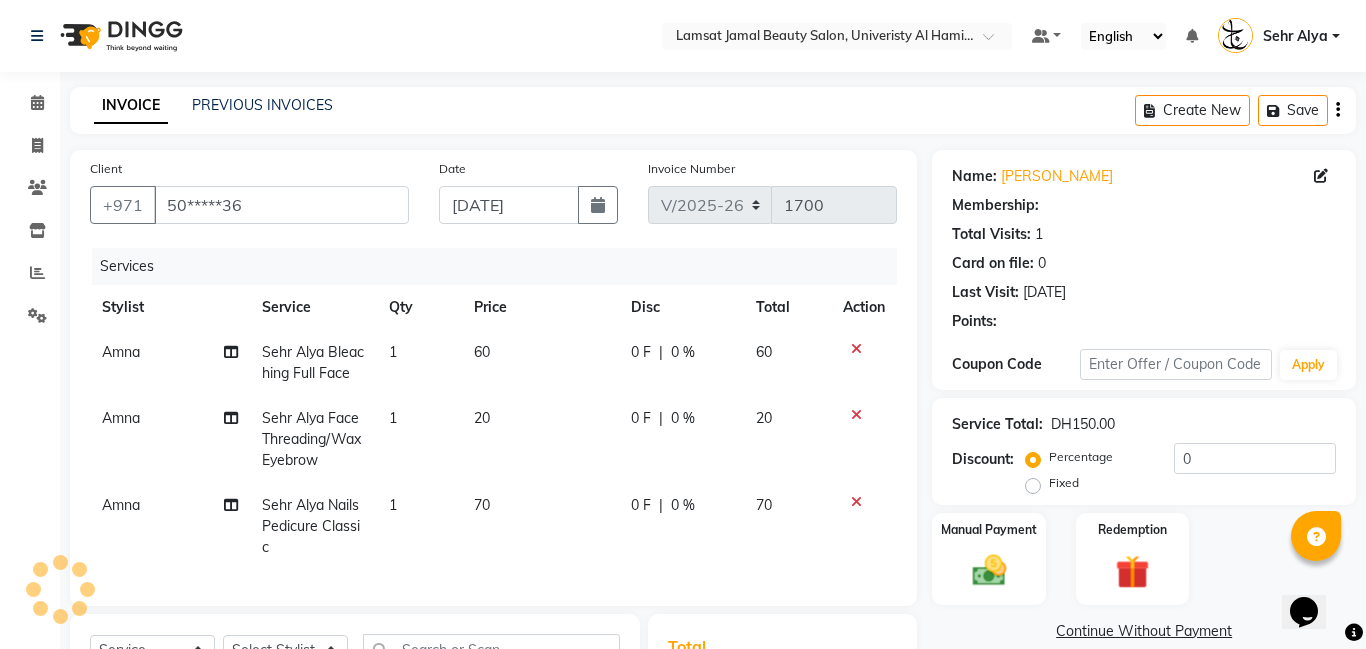 select on "79916" 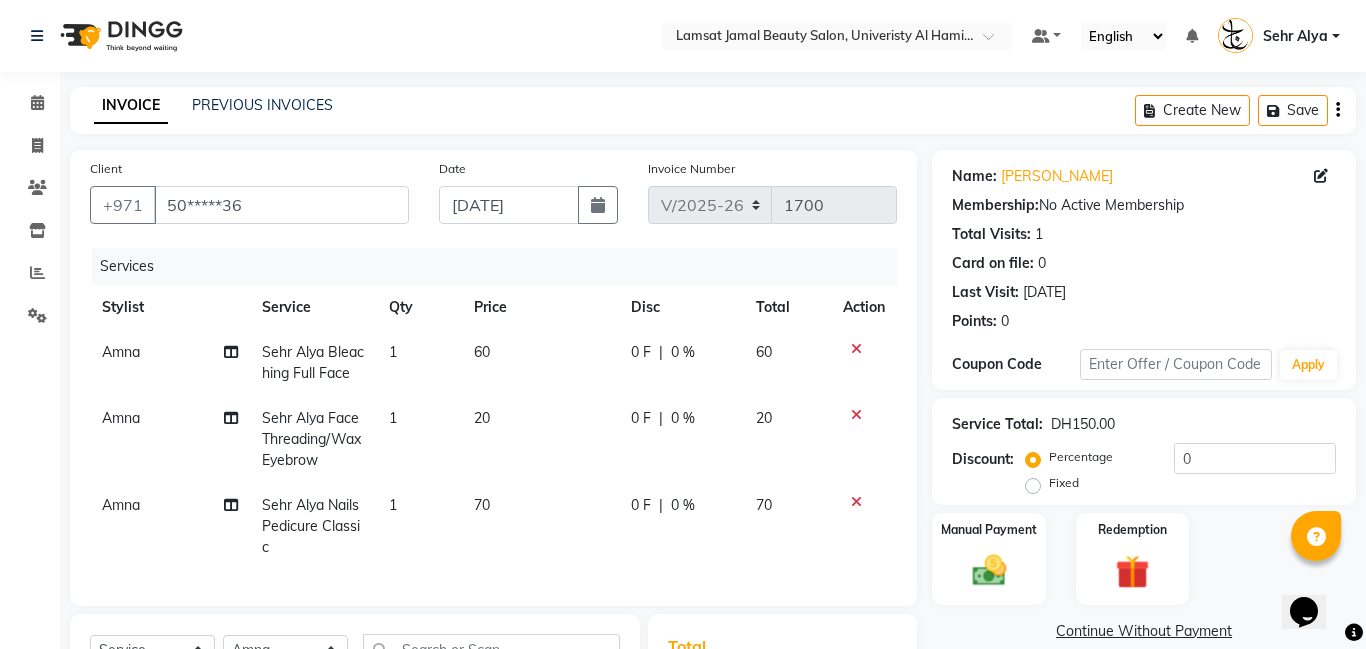 scroll, scrollTop: 59, scrollLeft: 0, axis: vertical 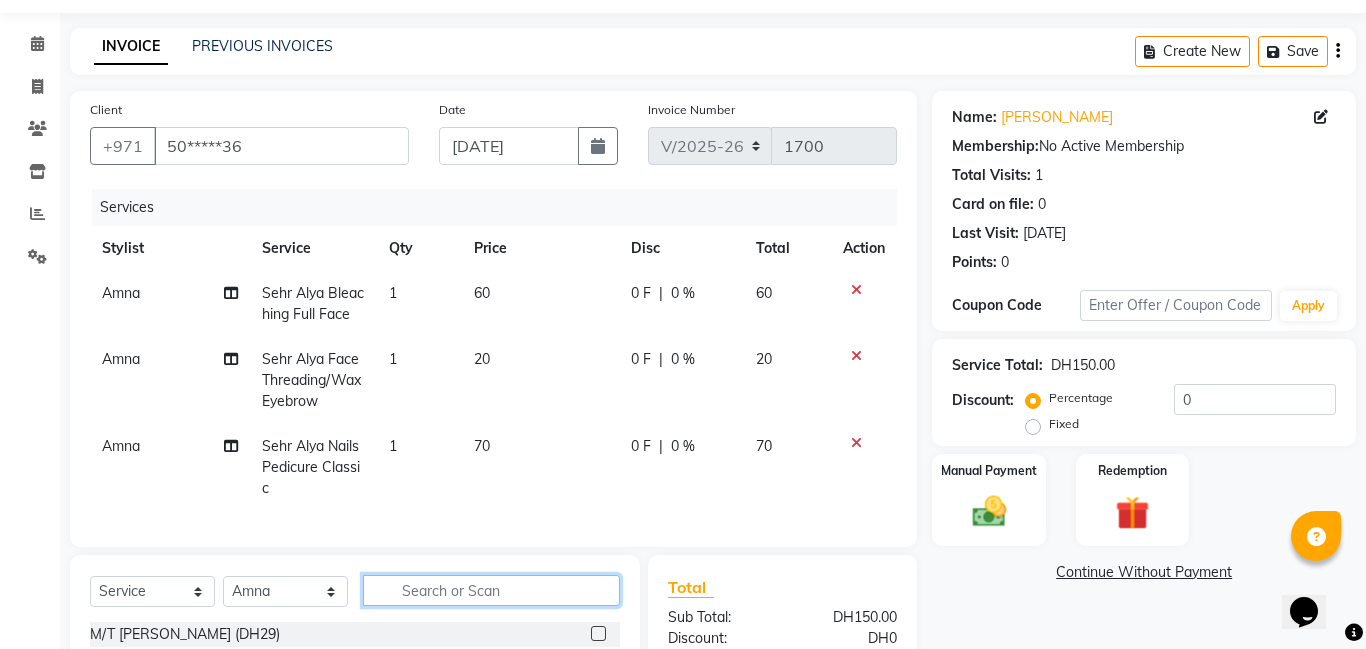 click 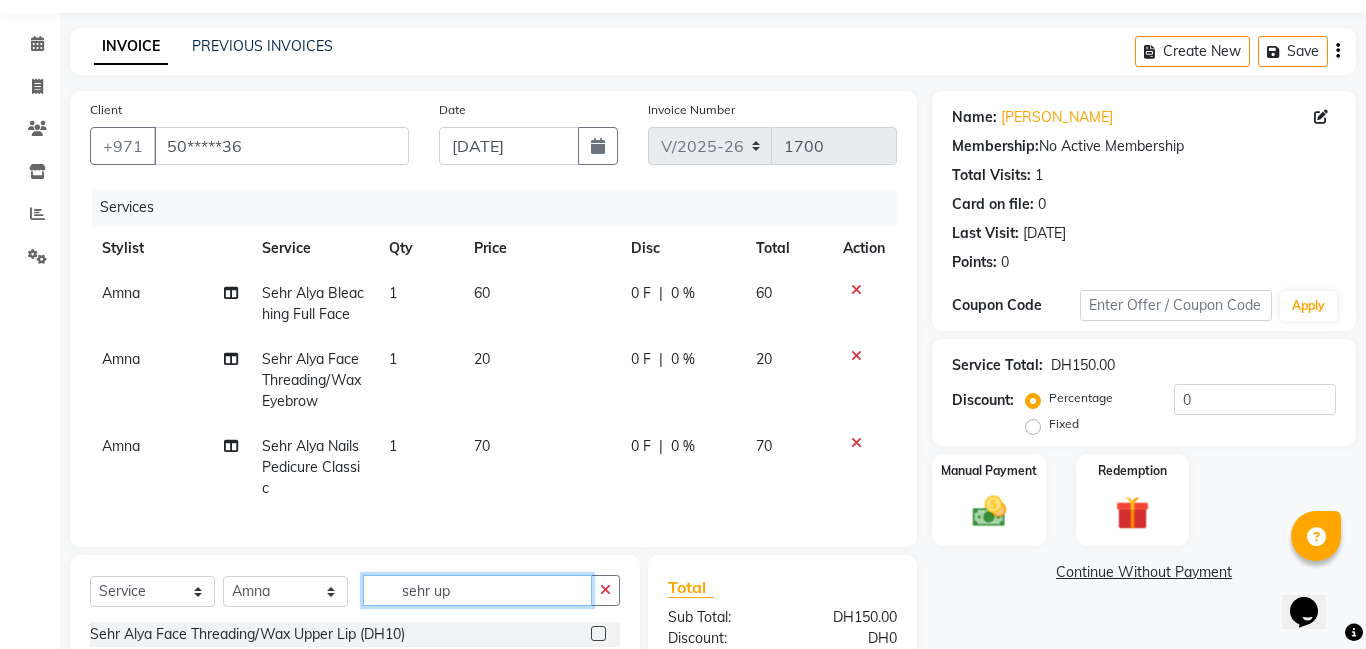 type on "sehr up" 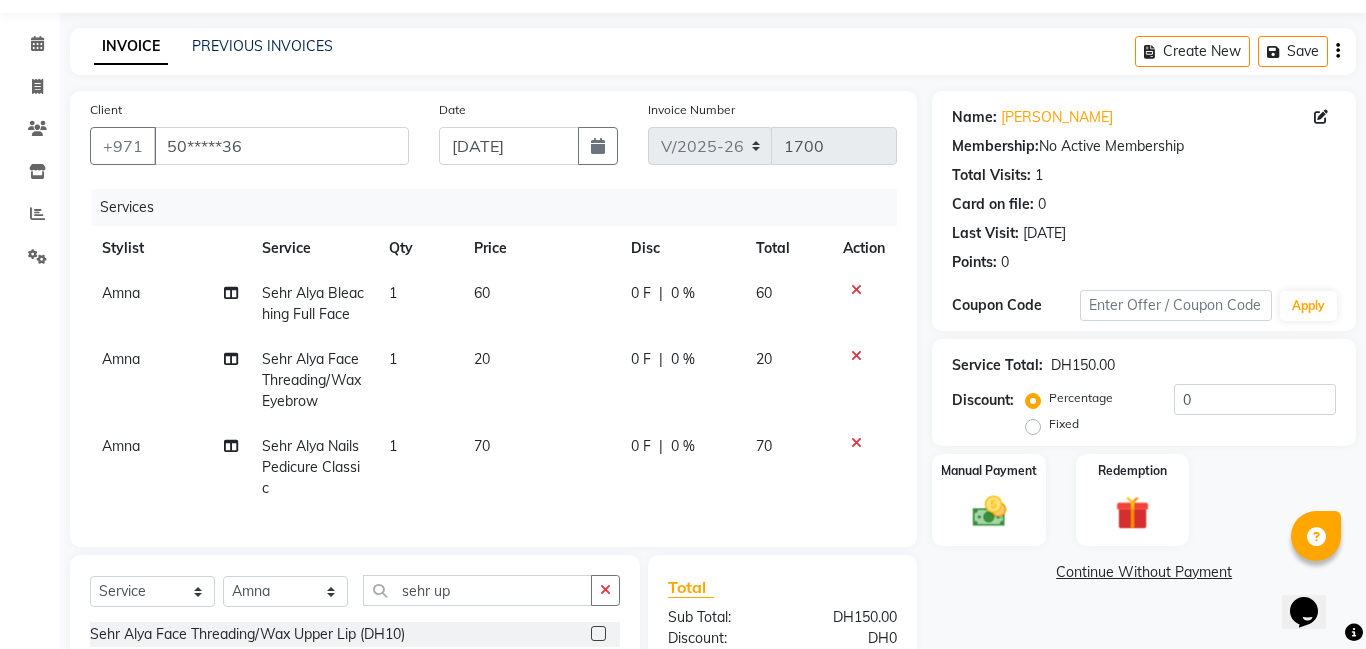 click 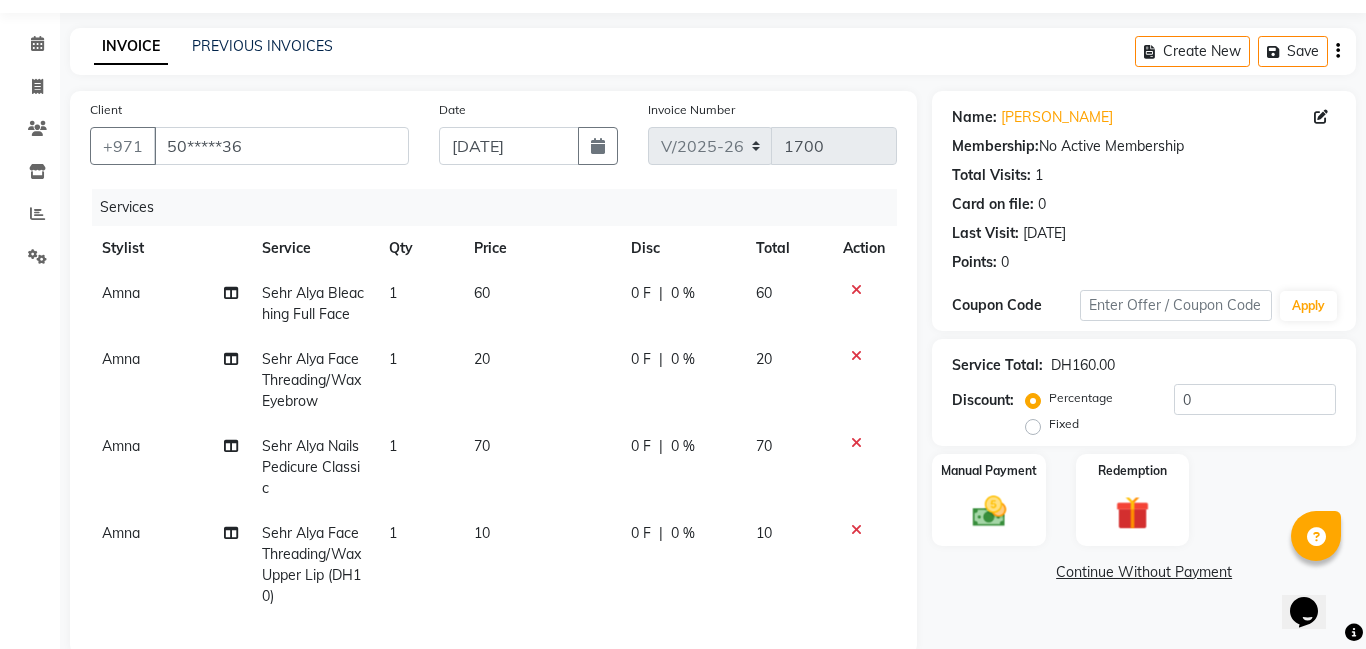 checkbox on "false" 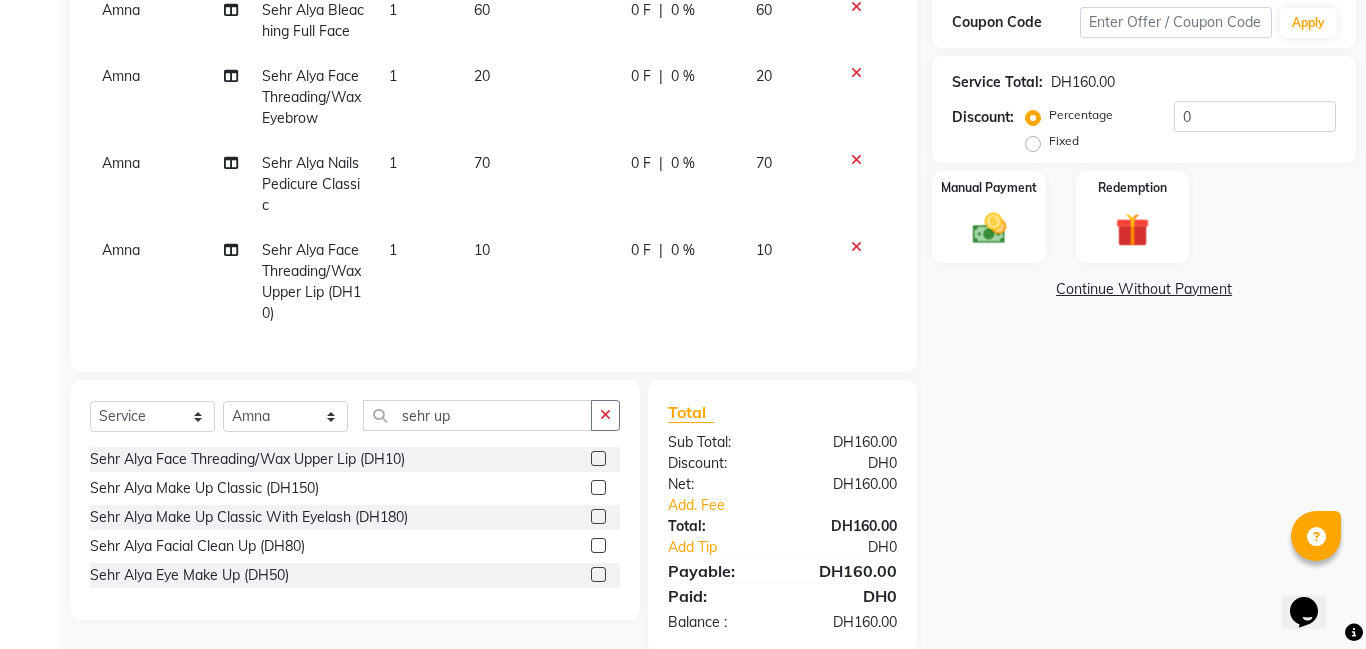scroll, scrollTop: 340, scrollLeft: 0, axis: vertical 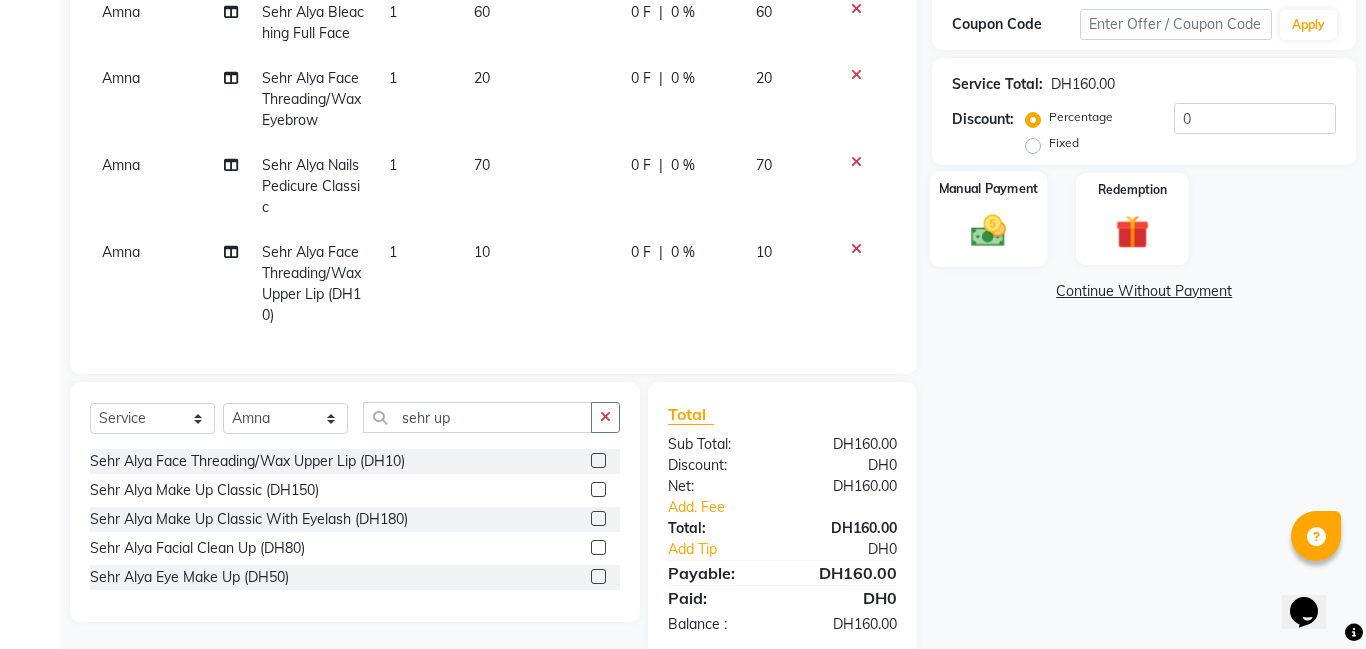 click 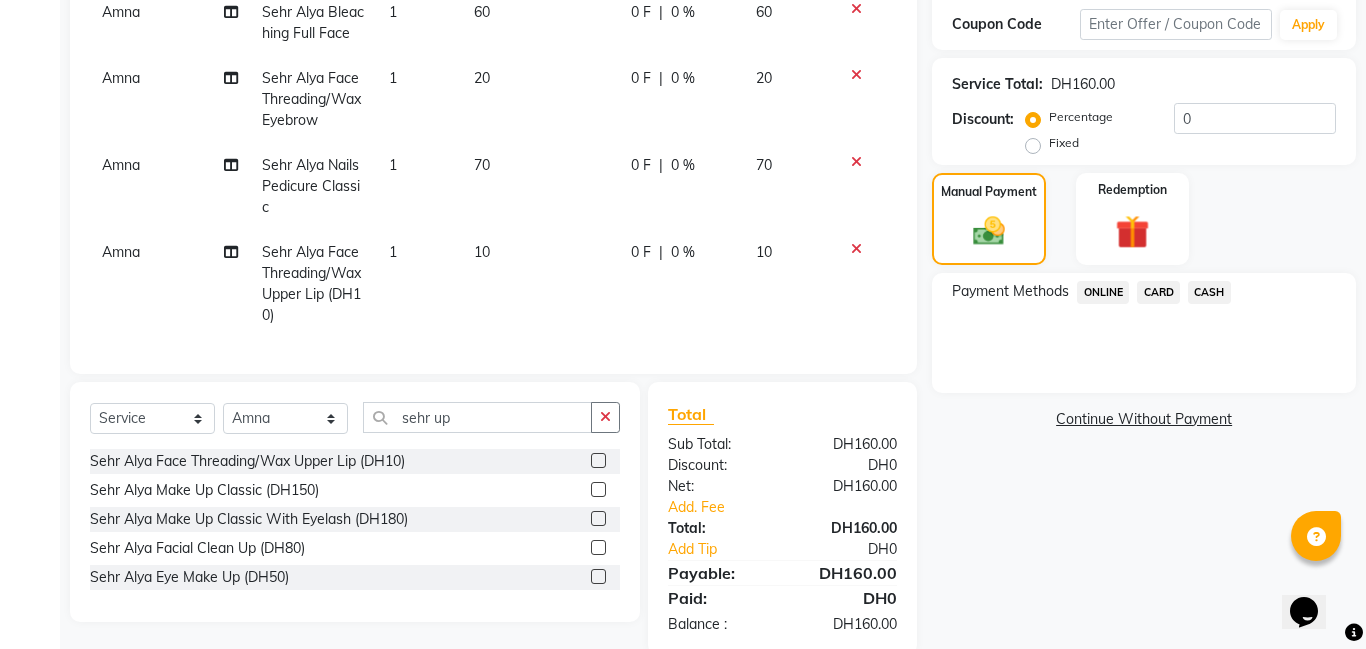 click on "CARD" 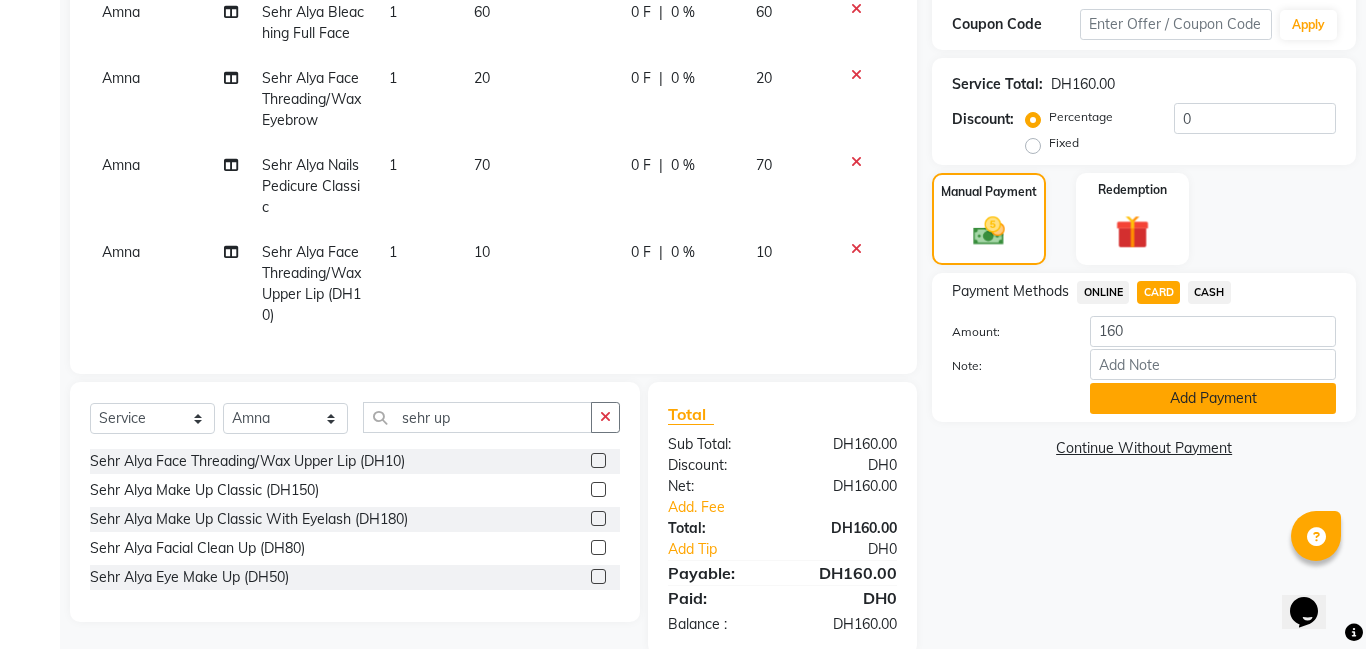 click on "Add Payment" 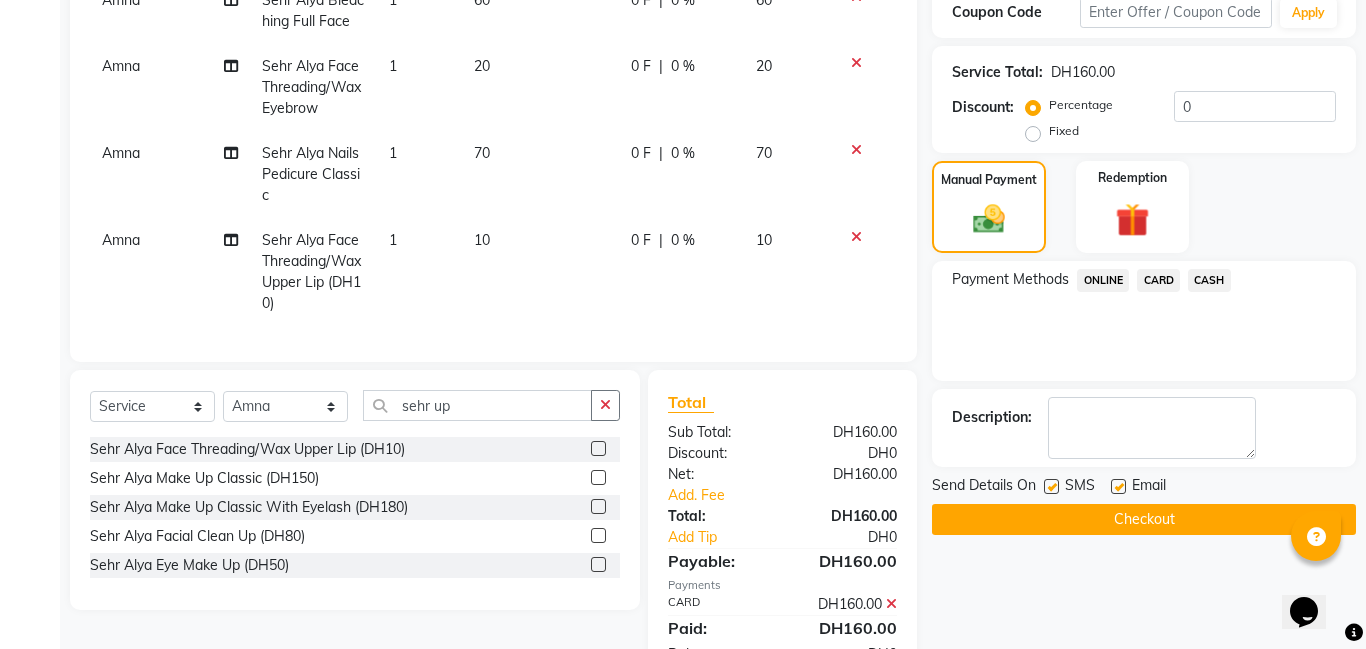 scroll, scrollTop: 362, scrollLeft: 0, axis: vertical 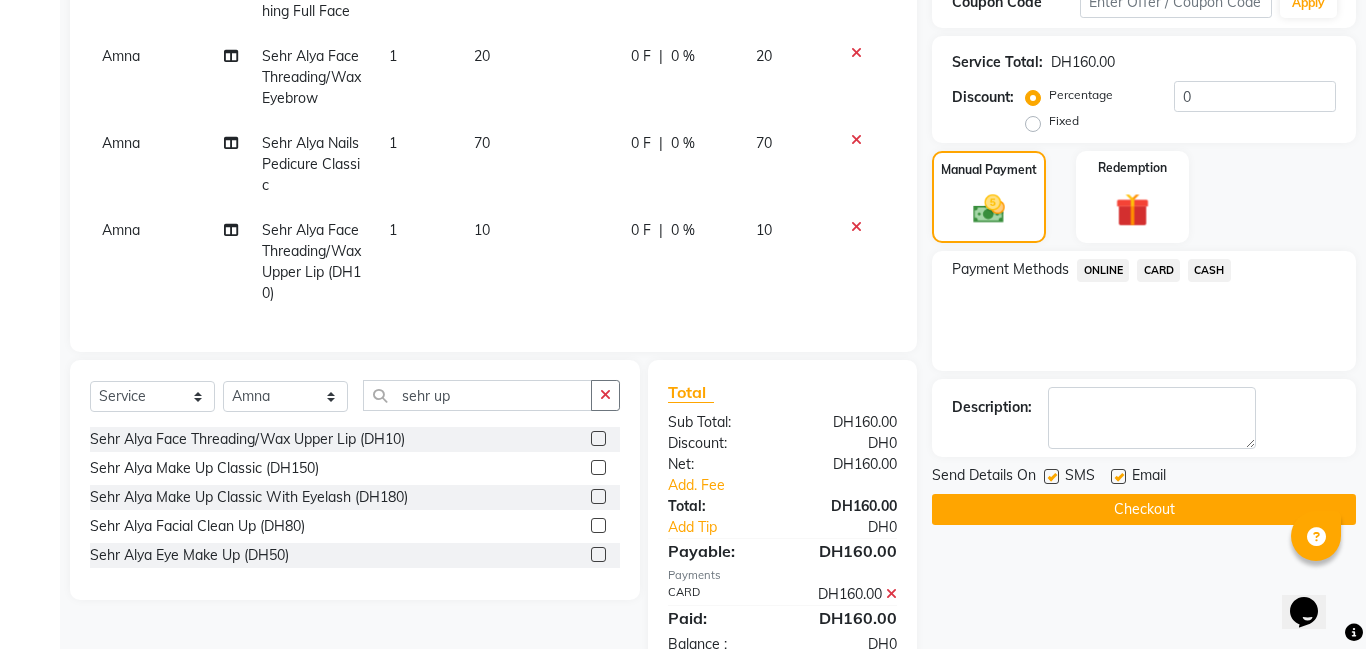 click on "Amna" 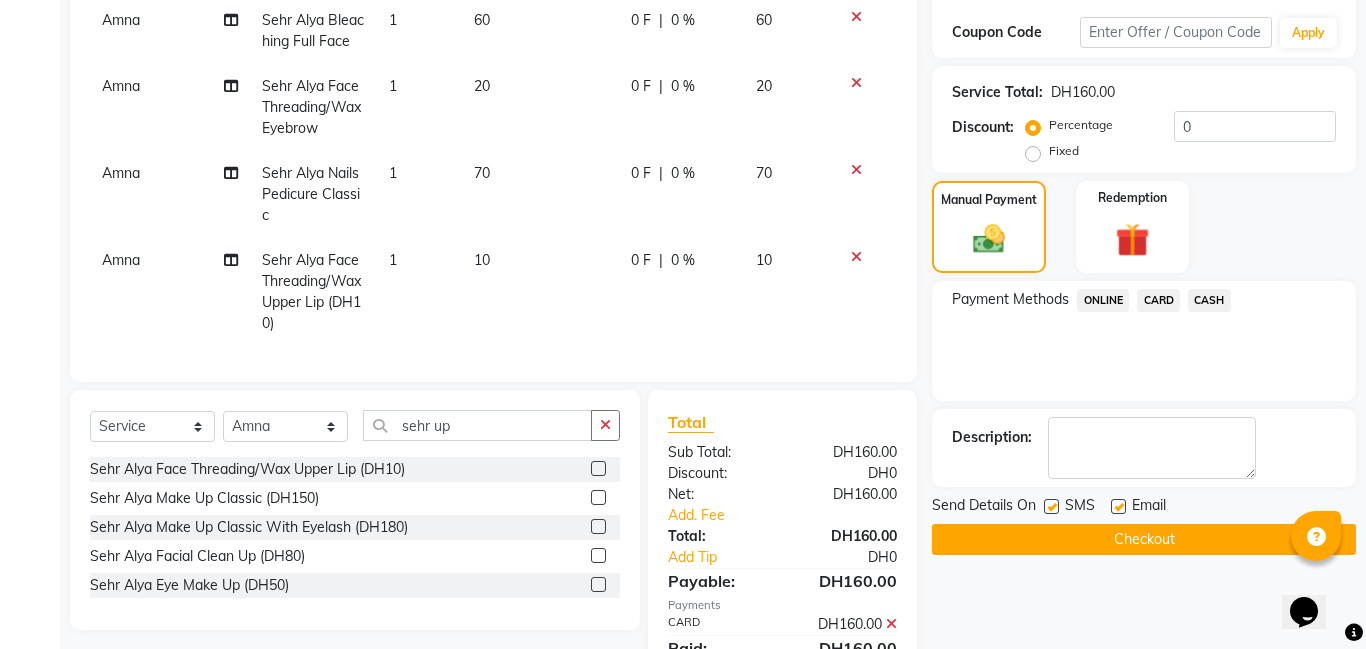 select on "79916" 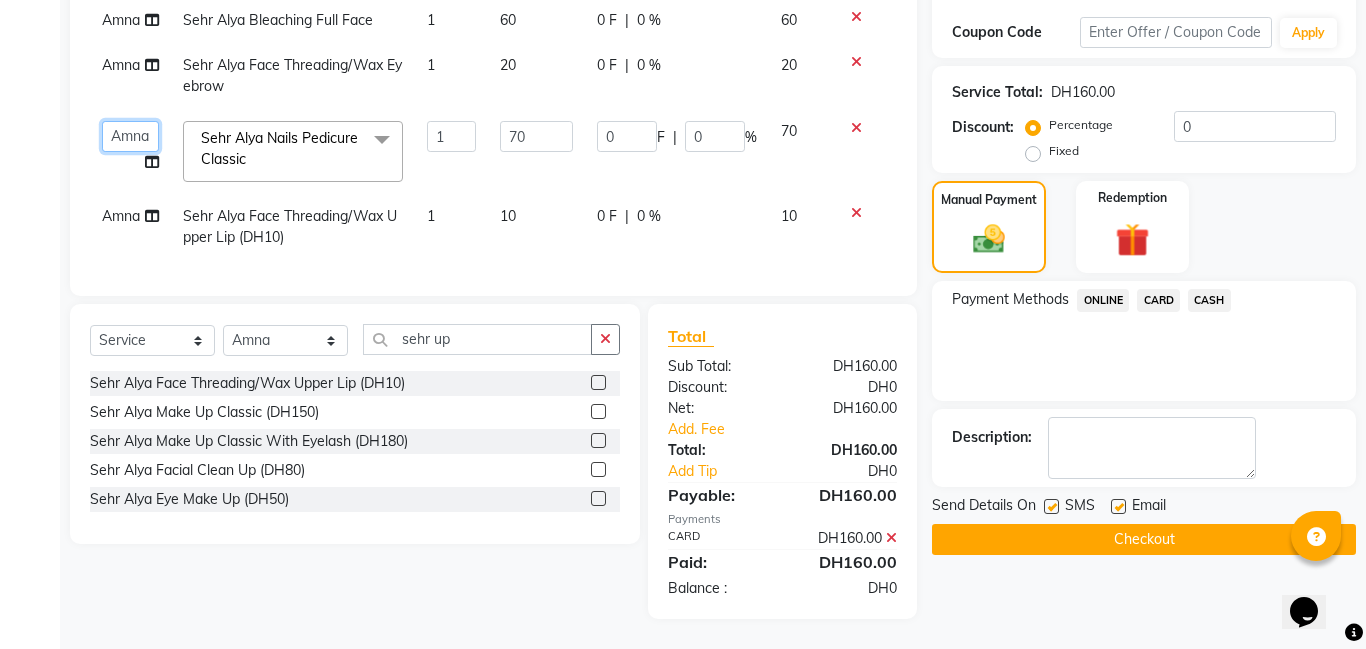 click on "[PERSON_NAME]   Amna   [PERSON_NAME]   [PERSON_NAME] Ebda   Lamsat [PERSON_NAME]   [PERSON_NAME]   [PERSON_NAME]   Neha   Nhor   Owner [PERSON_NAME]   Rods   Sana   Sehr [PERSON_NAME]" 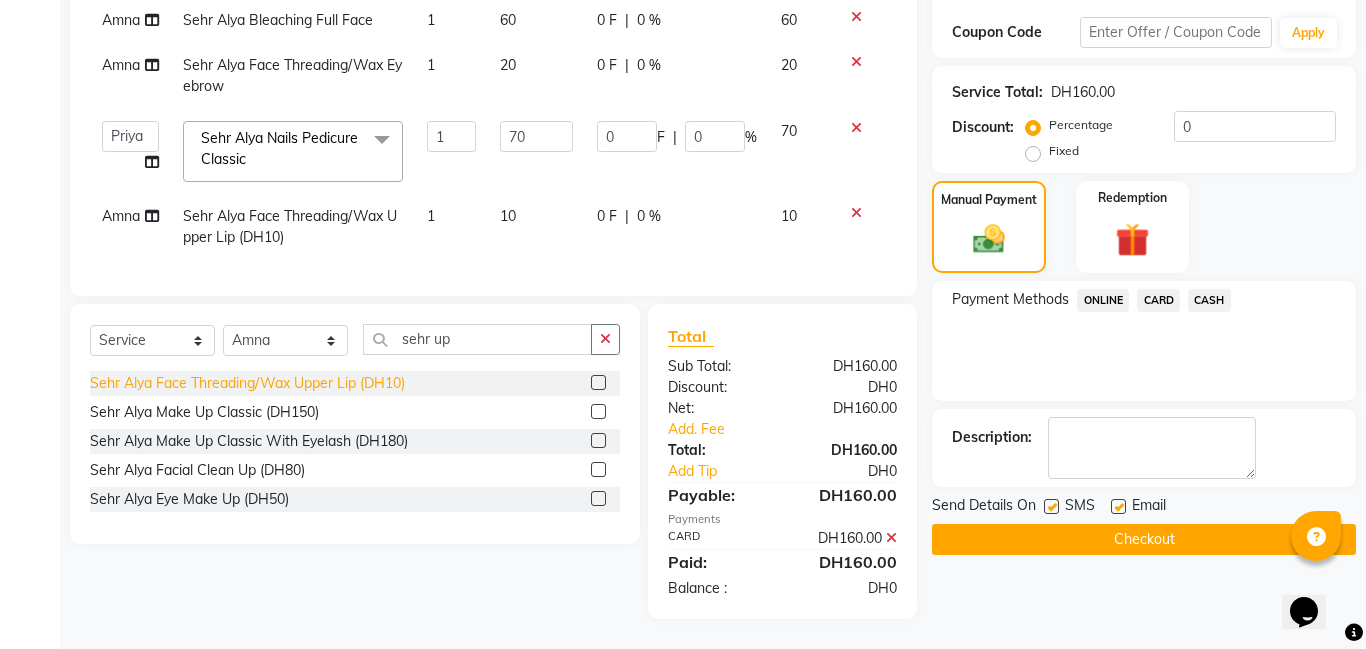 select on "79913" 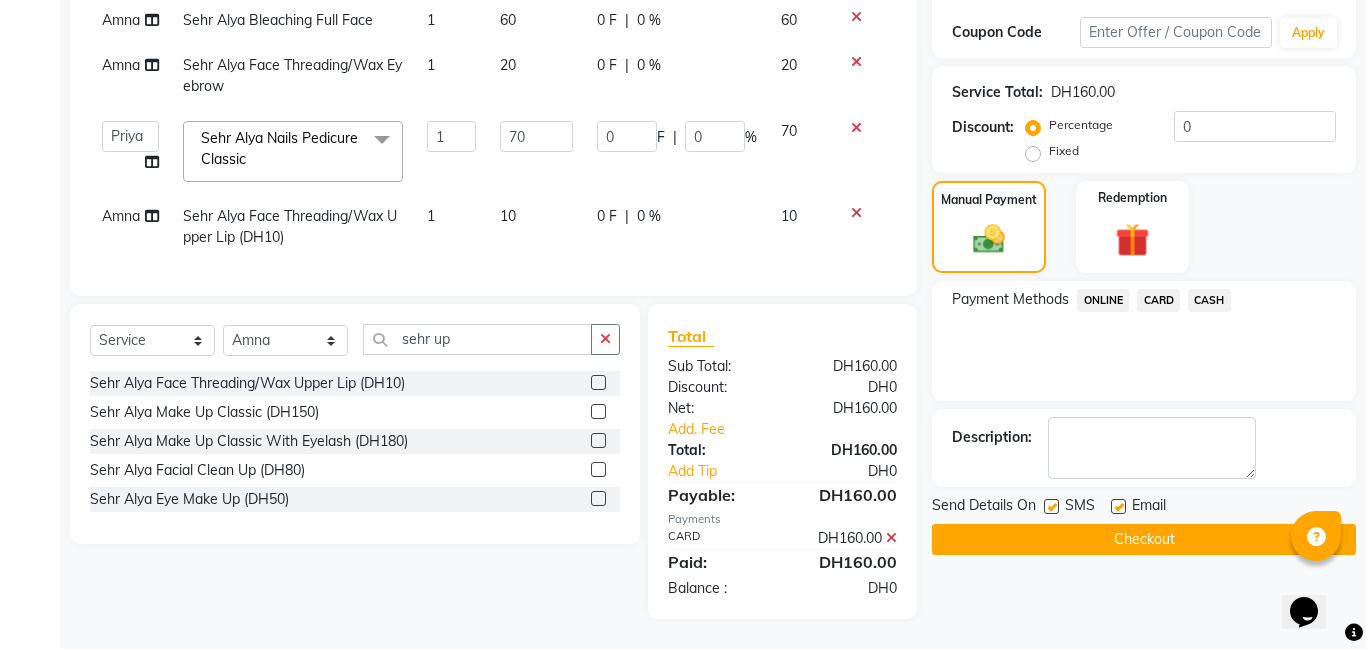 click on "Checkout" 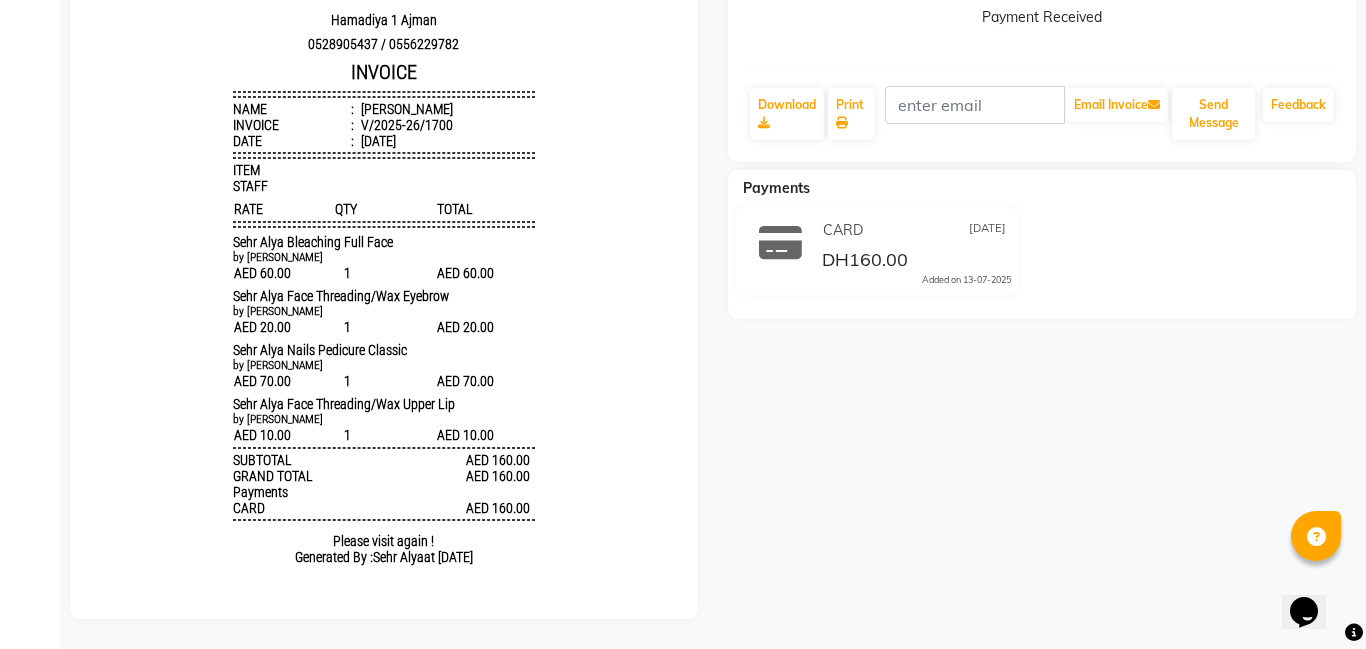scroll, scrollTop: 0, scrollLeft: 0, axis: both 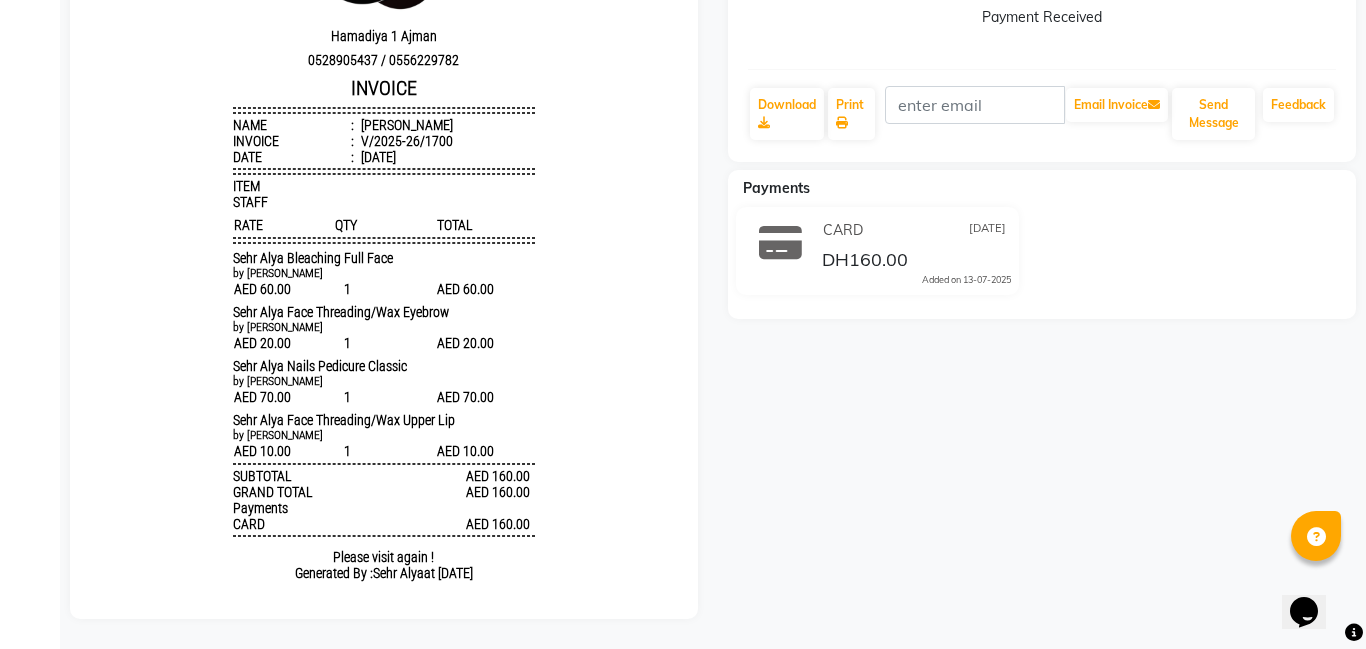select on "service" 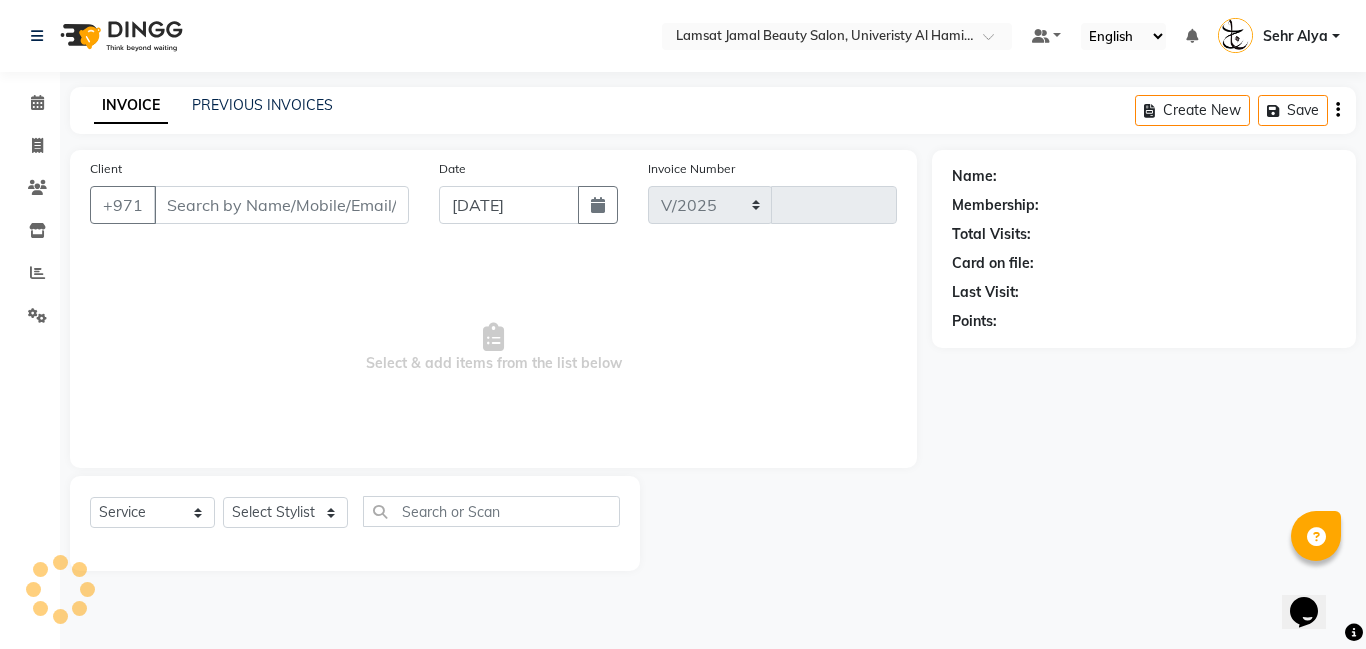 select on "8294" 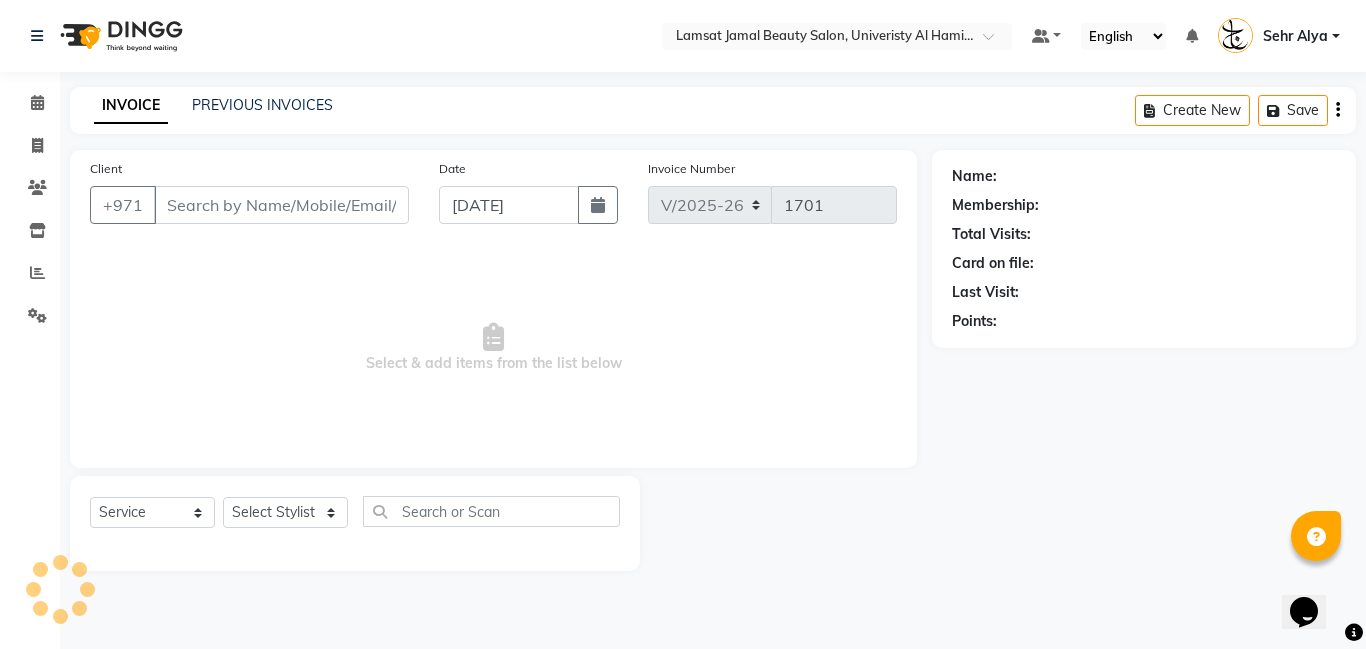 scroll, scrollTop: 0, scrollLeft: 0, axis: both 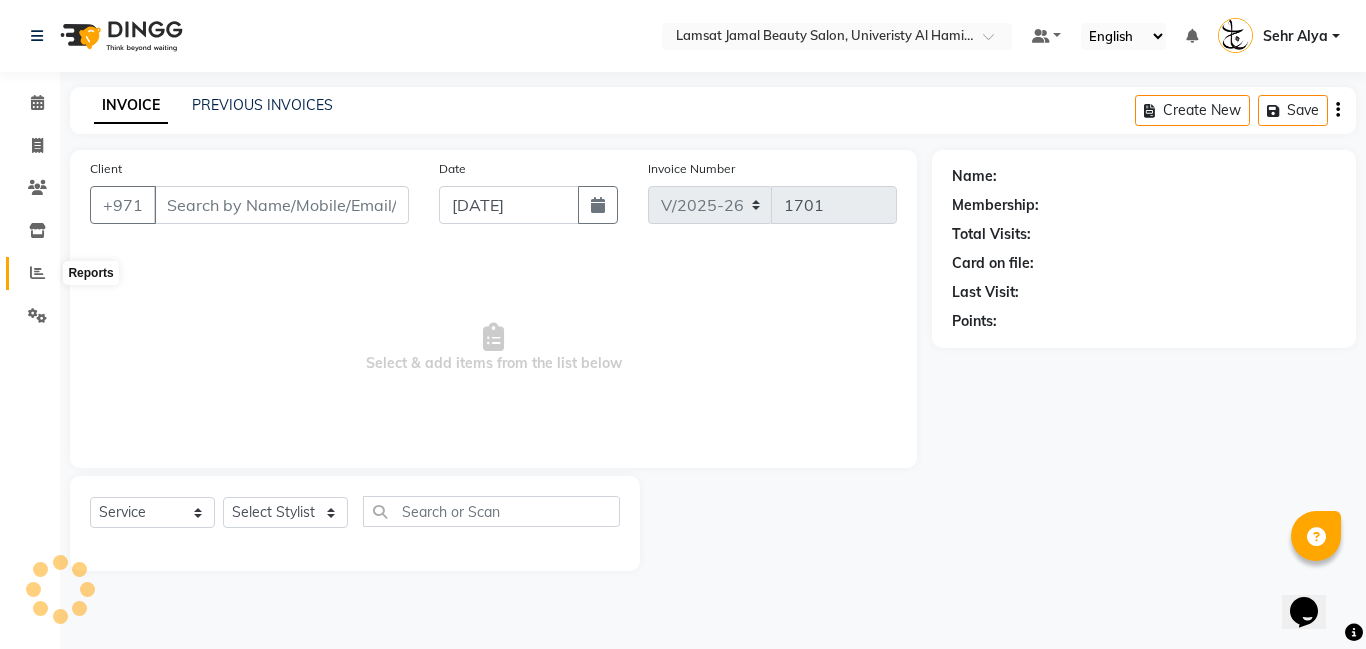 click 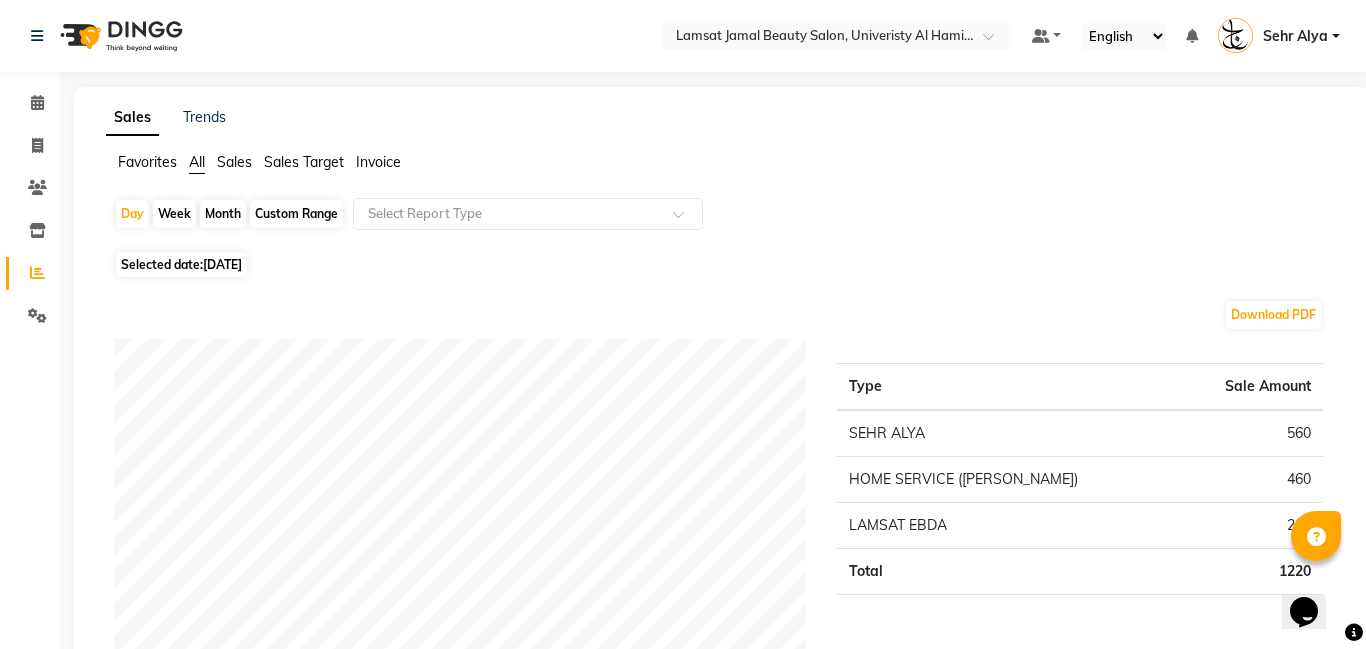 click on "Service by category" 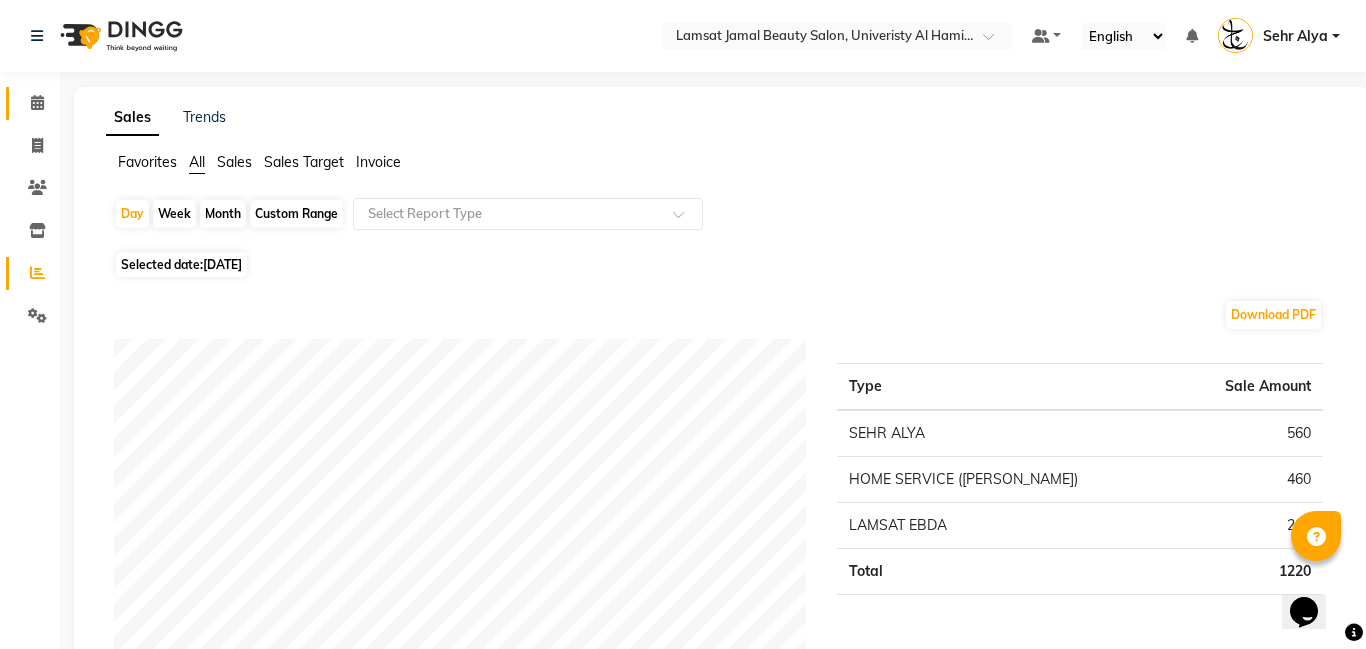 click 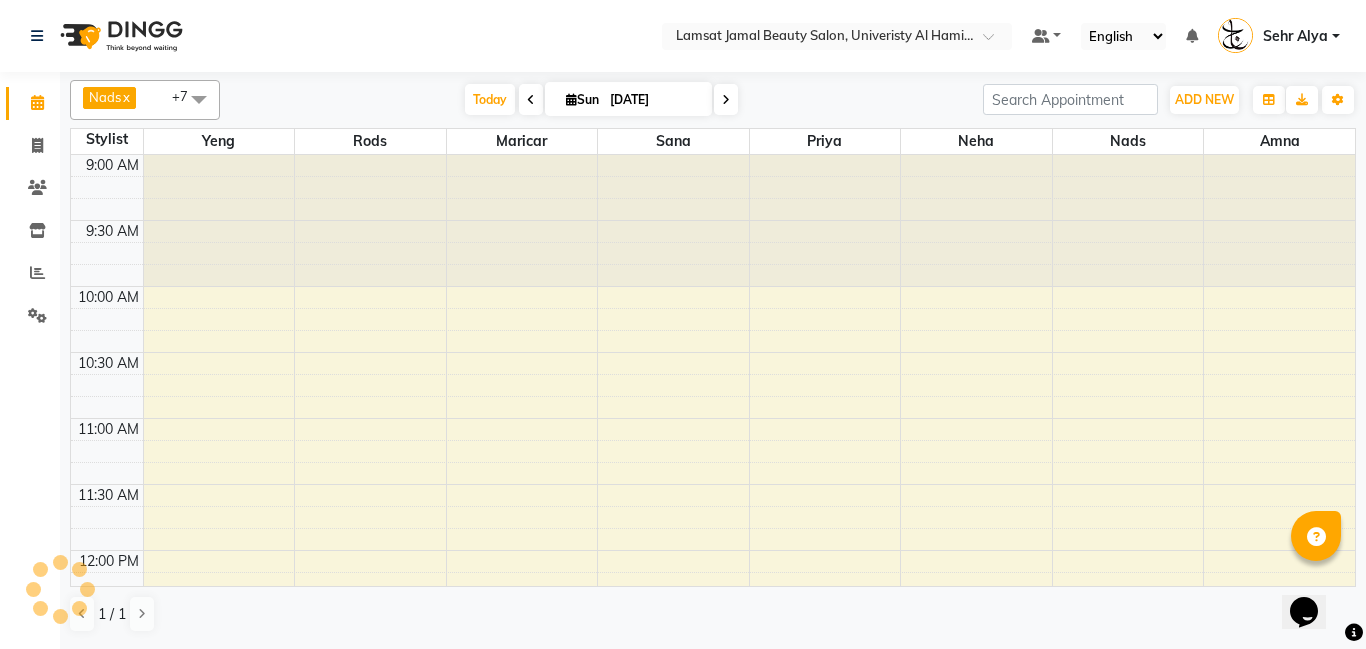 scroll, scrollTop: 0, scrollLeft: 0, axis: both 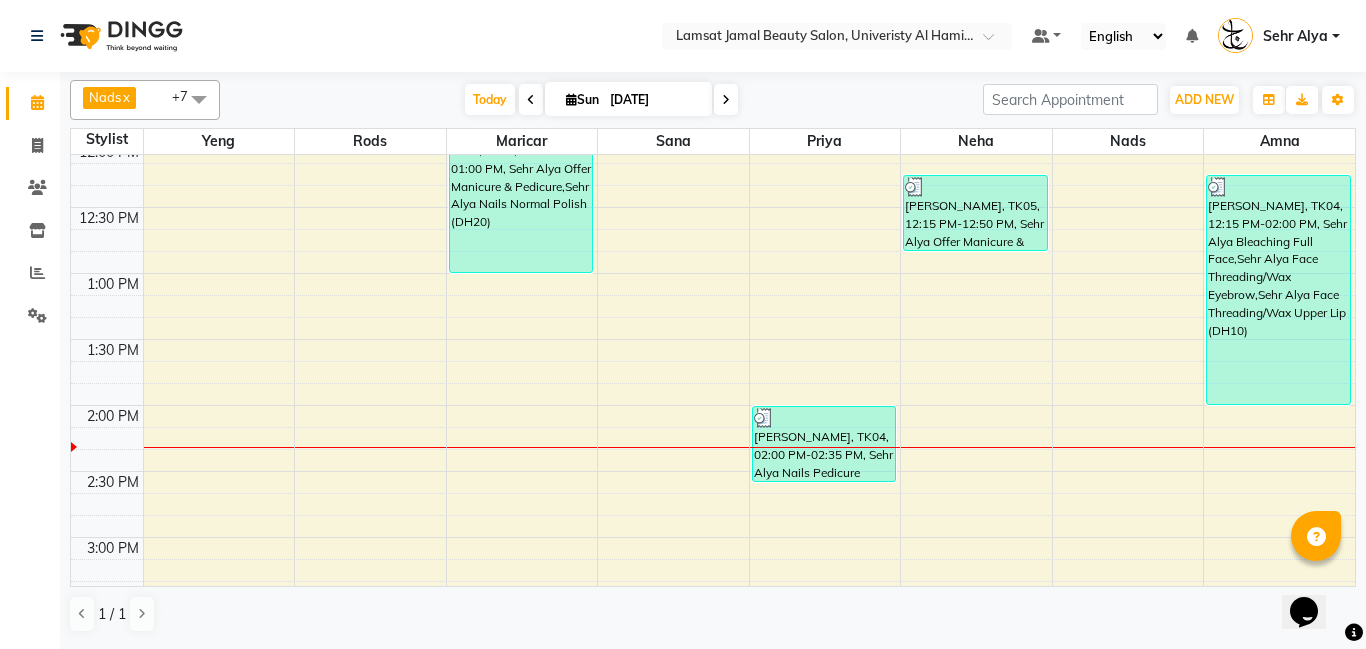 click on "9:00 AM 9:30 AM 10:00 AM 10:30 AM 11:00 AM 11:30 AM 12:00 PM 12:30 PM 1:00 PM 1:30 PM 2:00 PM 2:30 PM 3:00 PM 3:30 PM 4:00 PM 4:30 PM 5:00 PM 5:30 PM 6:00 PM 6:30 PM 7:00 PM 7:30 PM 8:00 PM 8:30 PM 9:00 PM 9:30 PM 10:00 PM 10:30 PM 11:00 PM 11:30 PM     latifa, TK03, 11:50 AM-01:00 PM, Sehr Alya Offer Manicure & Pedicure,Sehr Alya Nails Normal Polish (DH20)     latifa, TK03, 11:15 AM-11:50 AM, Sehr Alya Hair Colors Roots     Waheda, TK01, 11:30 AM-12:05 PM, Sehr Alya Hair Blowdry     [PERSON_NAME], TK04, 02:00 PM-02:35 PM, Sehr Alya Nails Pedicure Classic     [PERSON_NAME], TK05, 12:15 PM-12:50 PM, Sehr Alya Offer Manicure & Pedicure     [PERSON_NAME], TK04, 12:15 PM-02:00 PM, Sehr Alya Bleaching Full Face,Sehr Alya Face Threading/Wax Eyebrow,Sehr Alya Face Threading/Wax Upper Lip (DH10)" at bounding box center (713, 735) 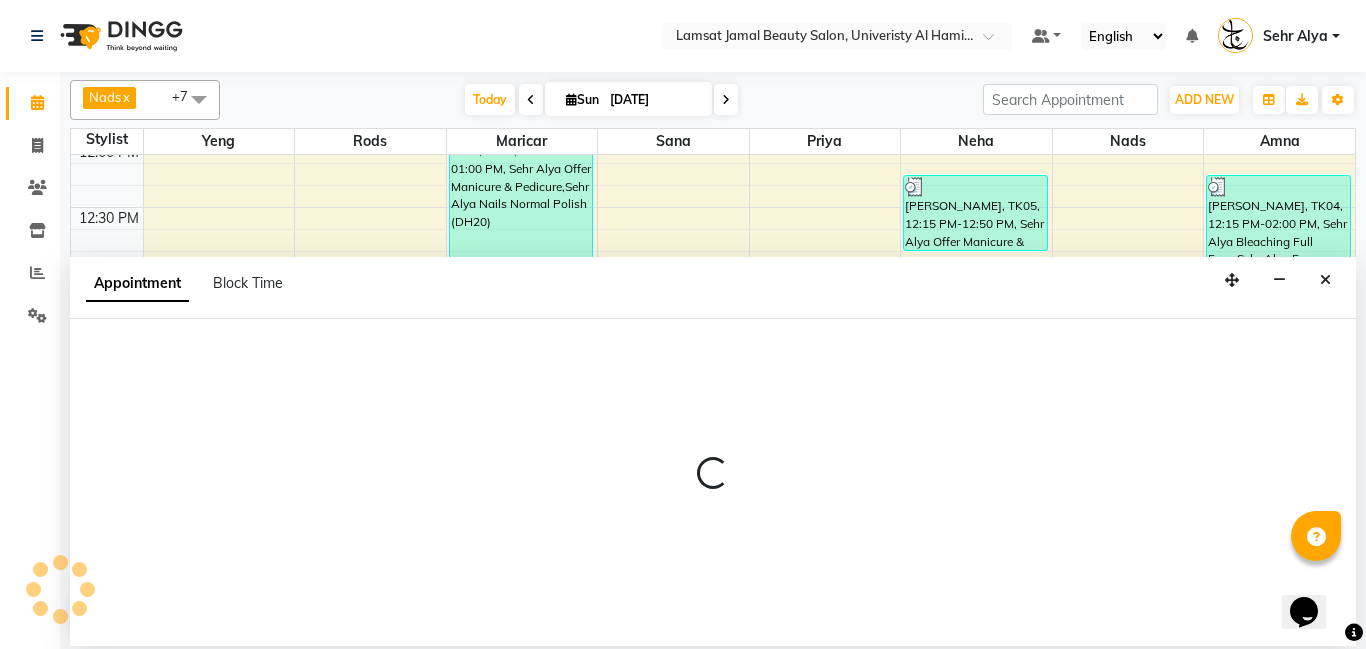 select on "79913" 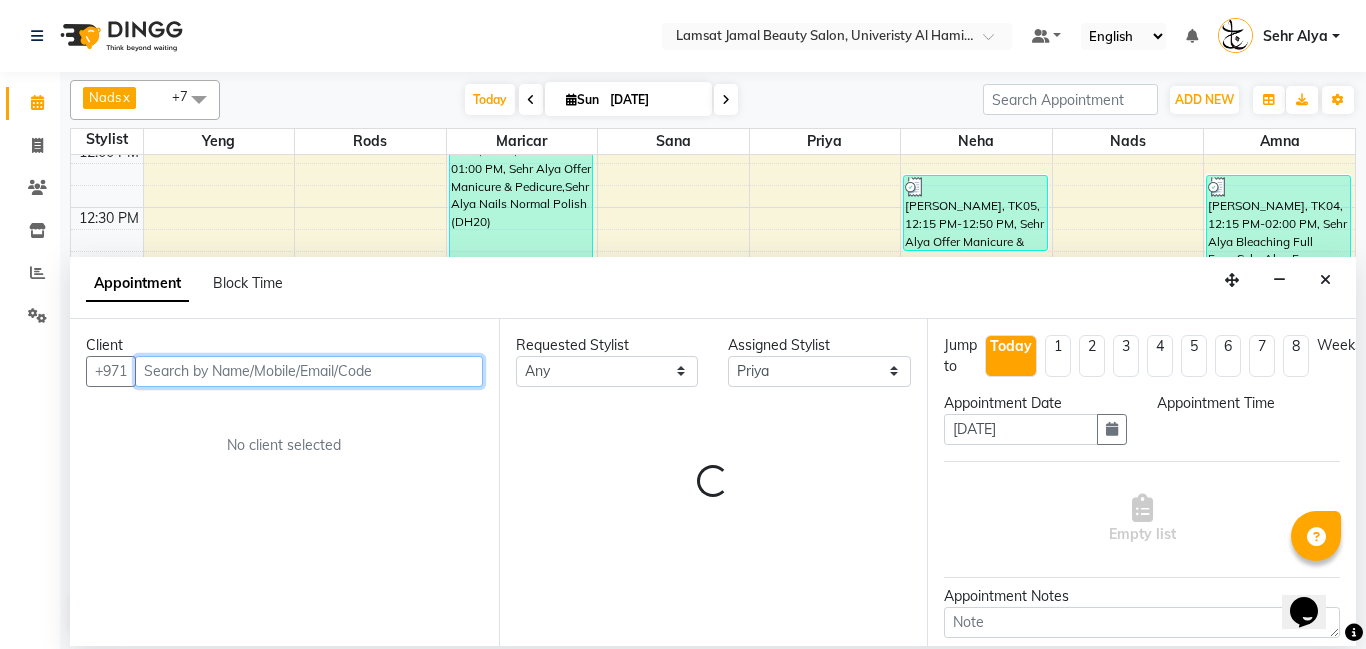 select on "855" 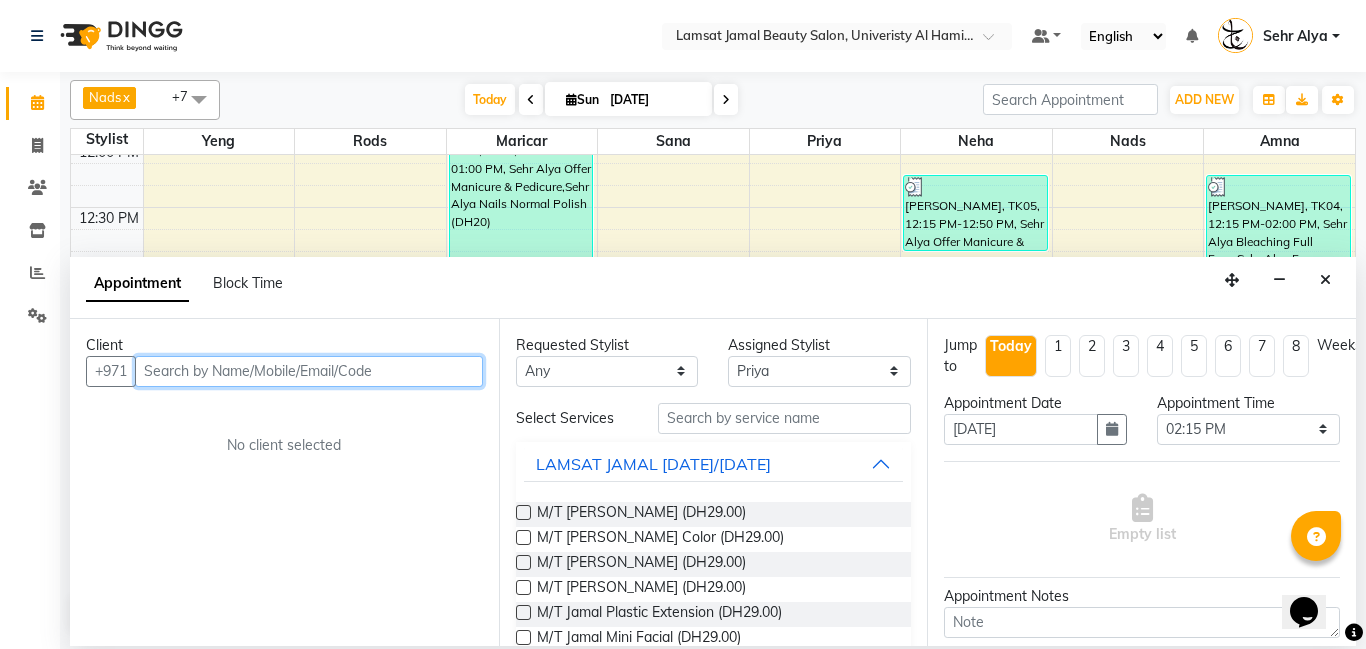 click at bounding box center (309, 371) 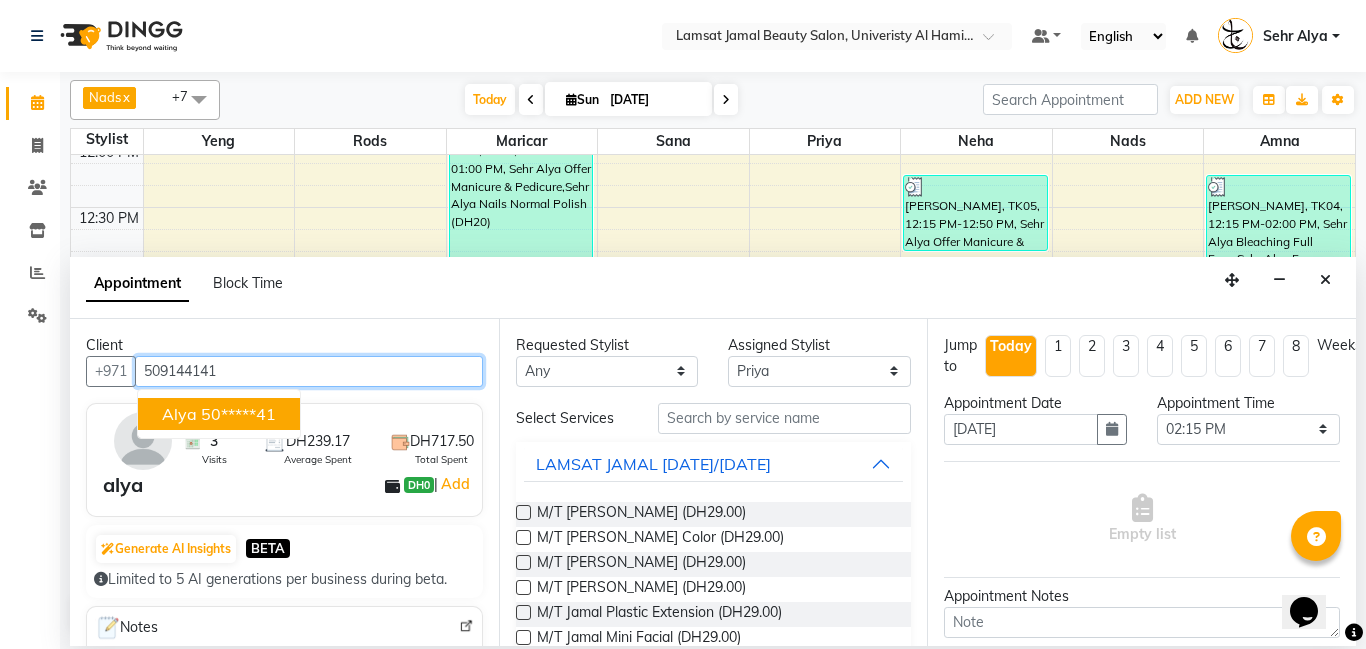 click on "alya  50*****41" at bounding box center [219, 414] 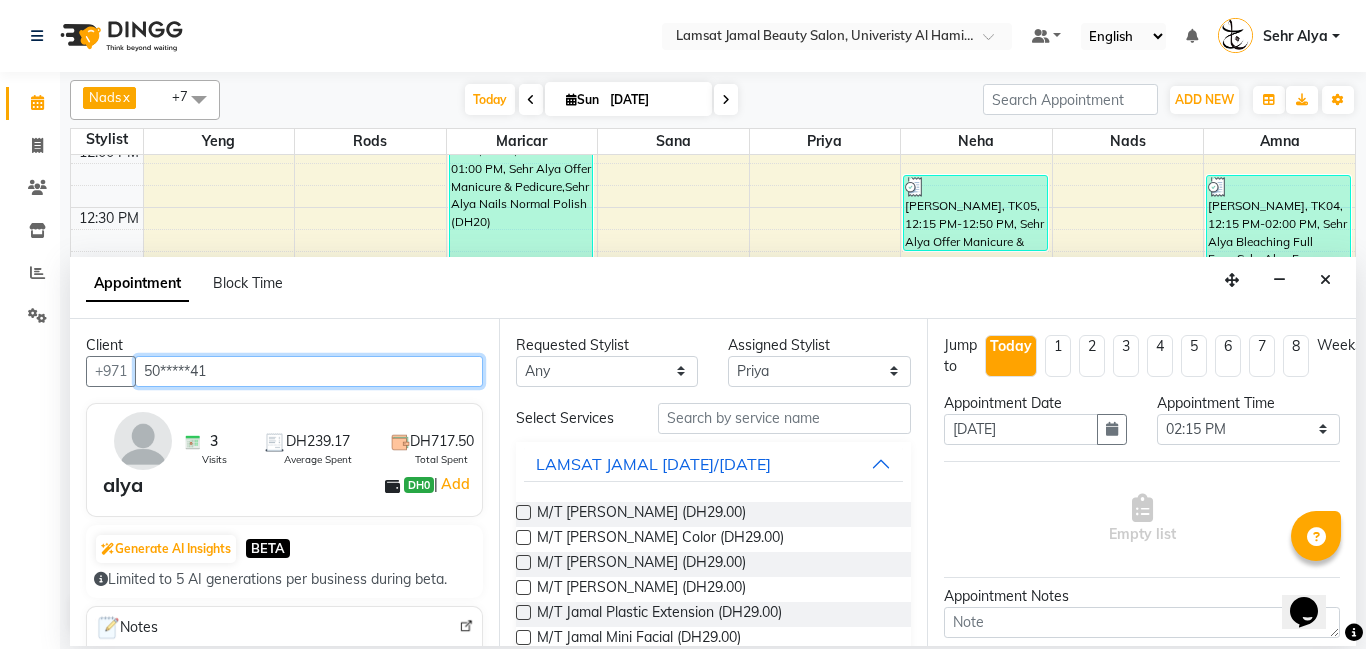 type on "50*****41" 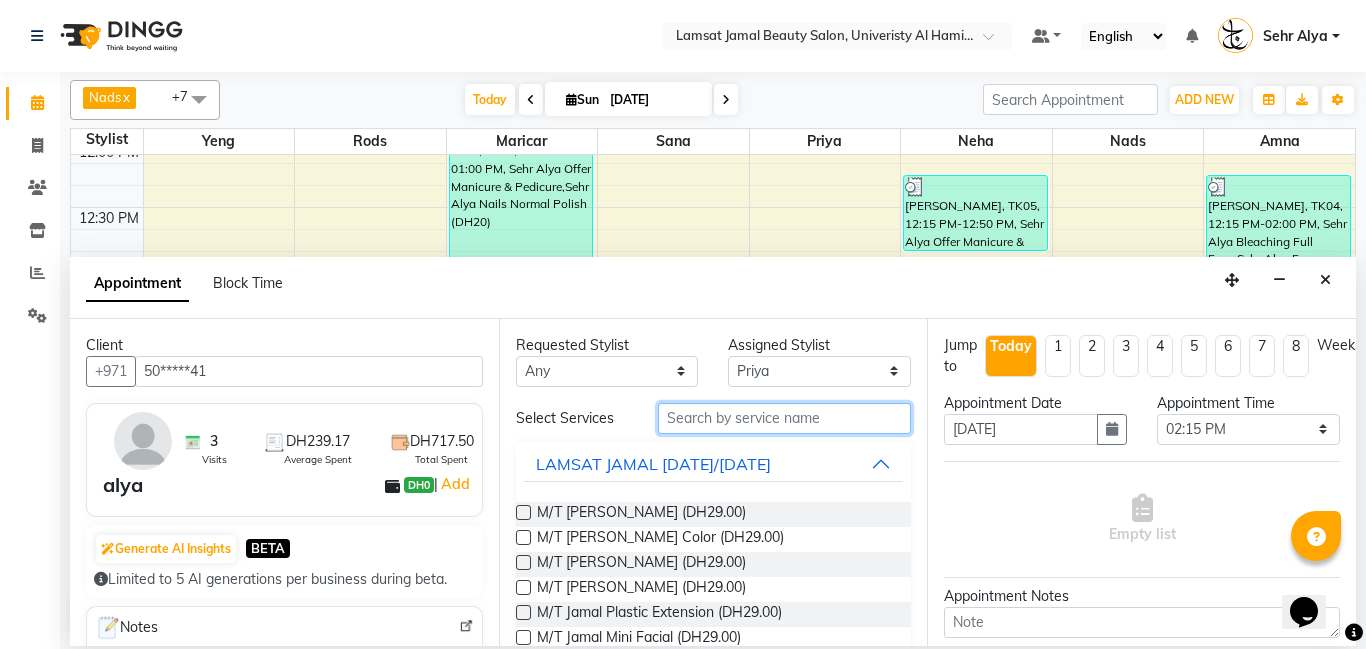click at bounding box center (785, 418) 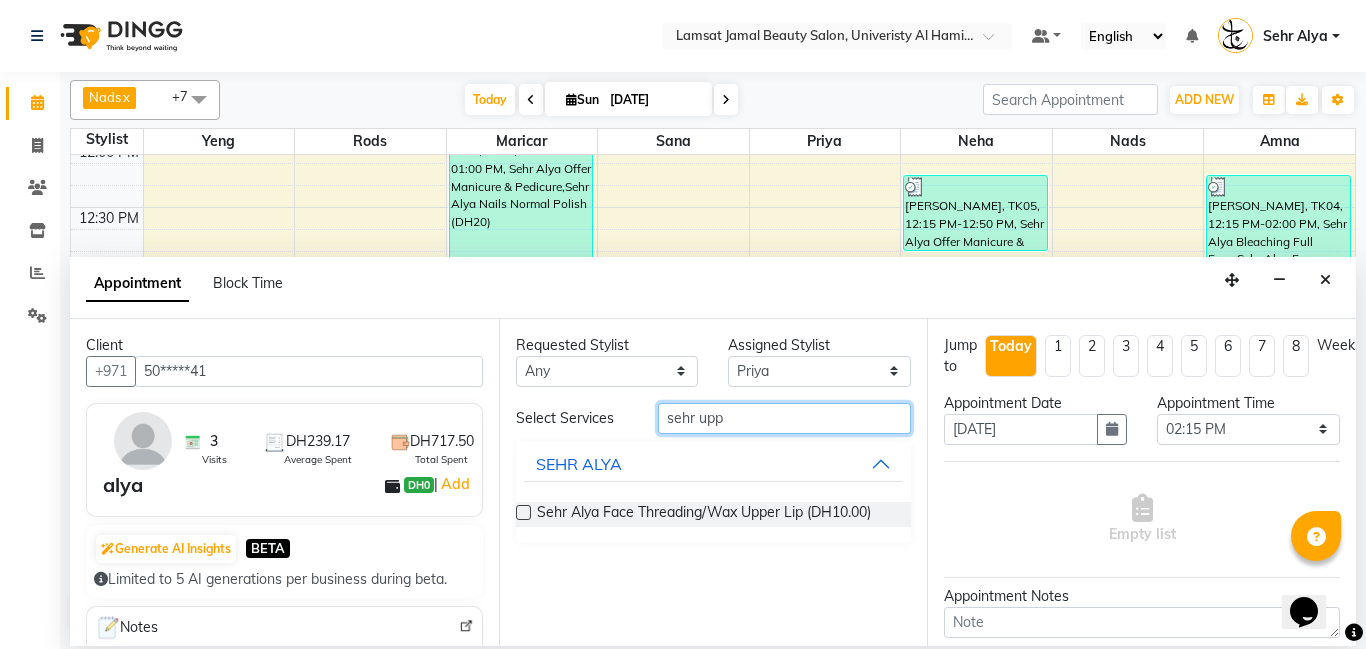 type on "sehr upp" 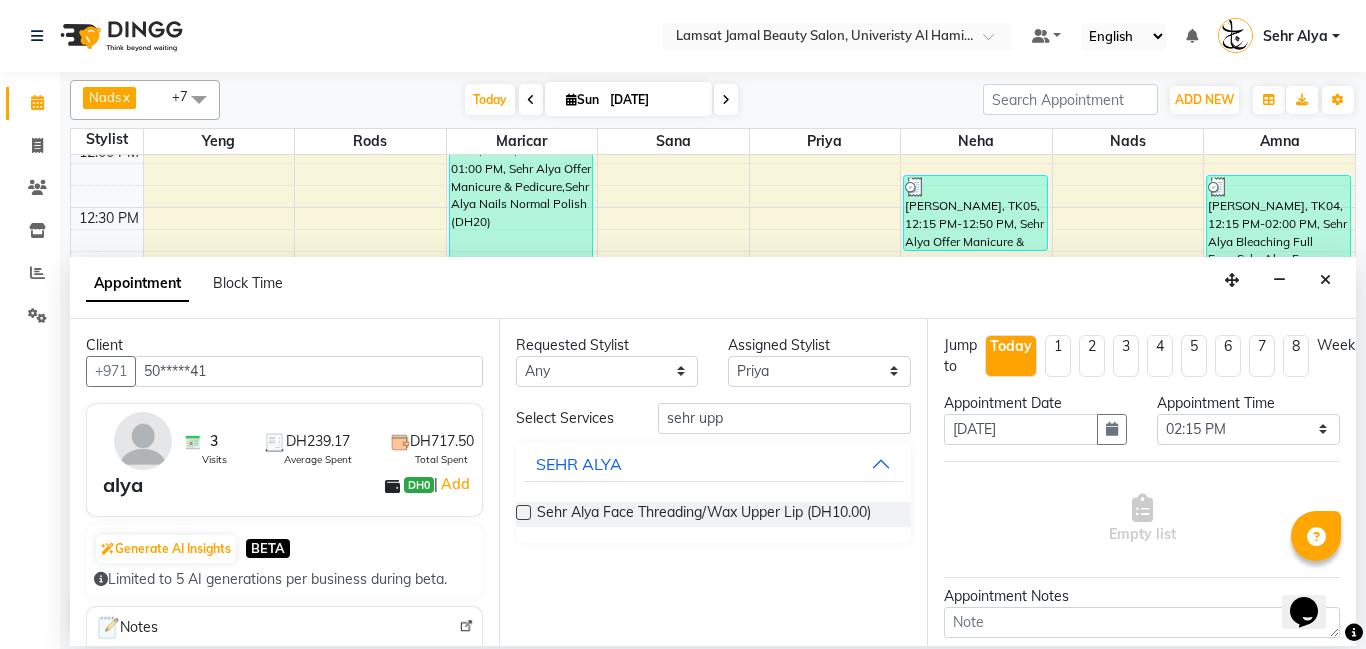 click at bounding box center [523, 512] 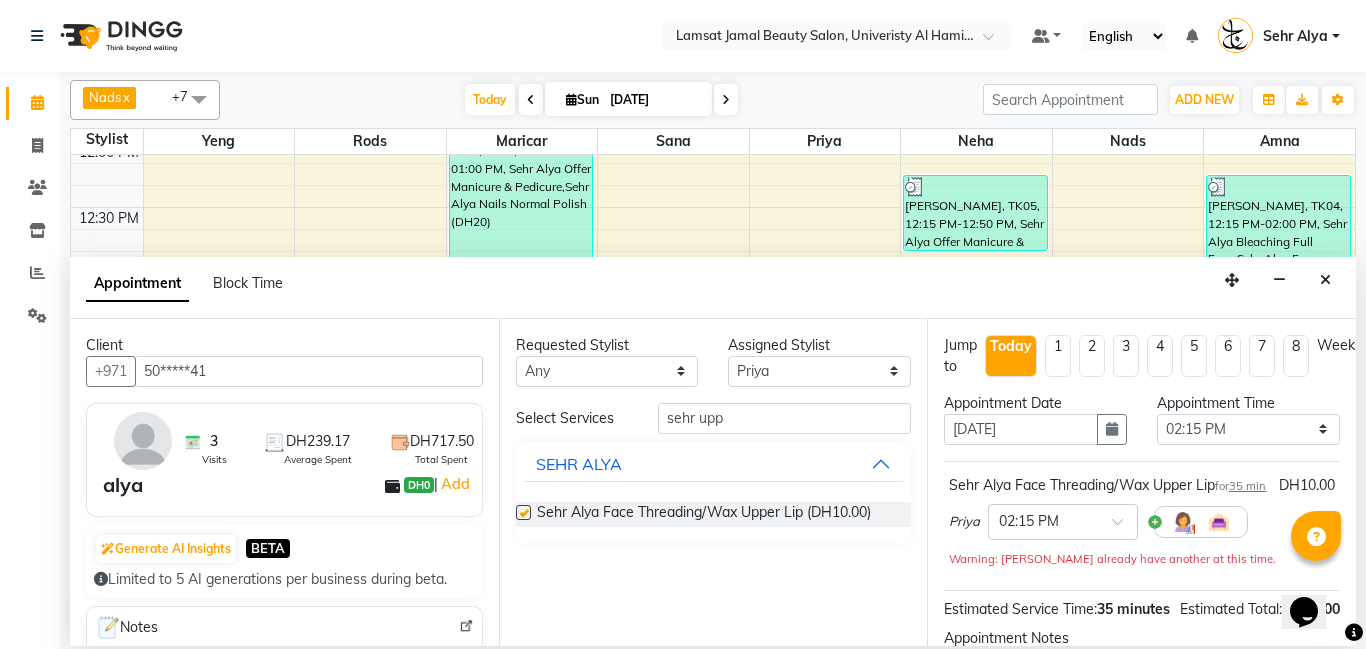 checkbox on "false" 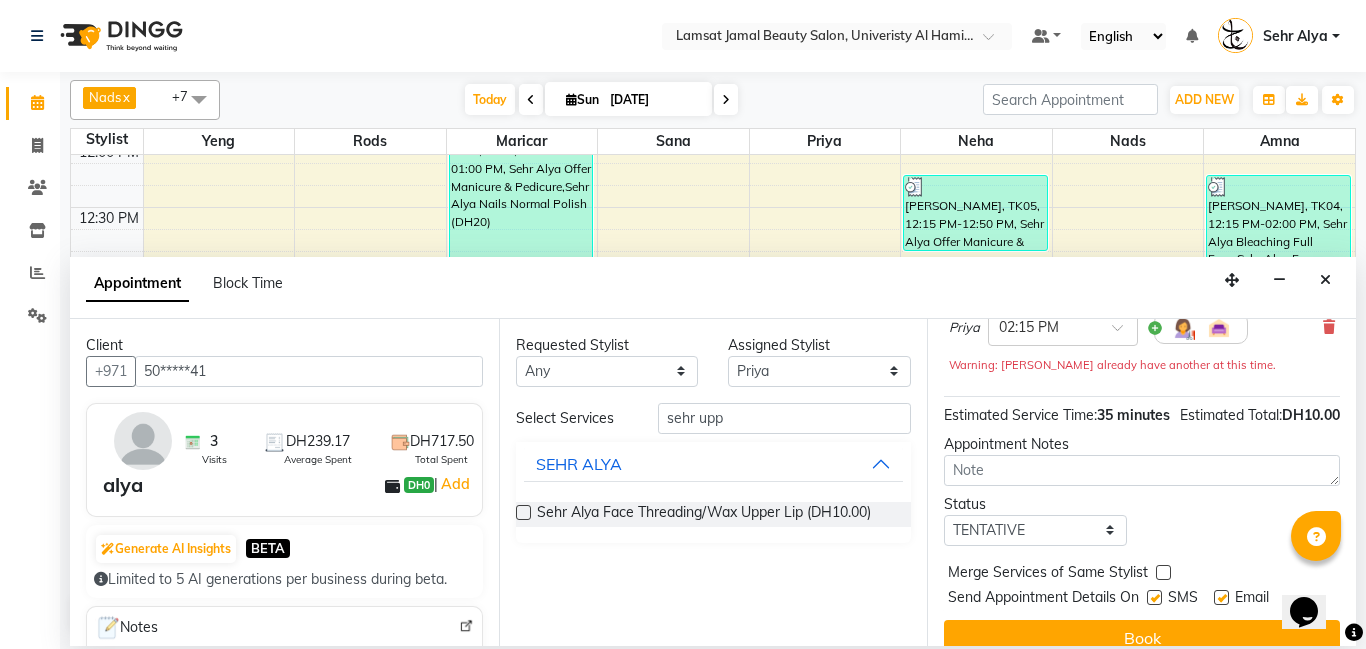 scroll, scrollTop: 262, scrollLeft: 0, axis: vertical 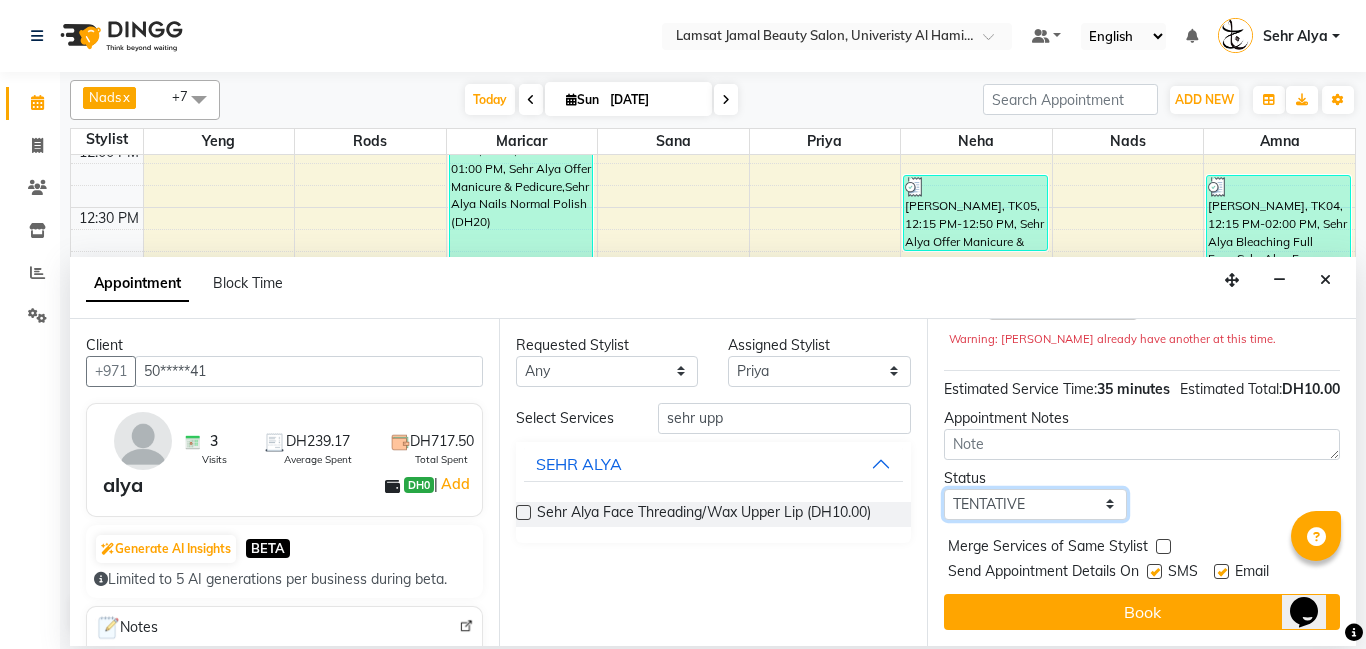 click on "Select TENTATIVE CONFIRM CHECK-IN UPCOMING" at bounding box center [1035, 504] 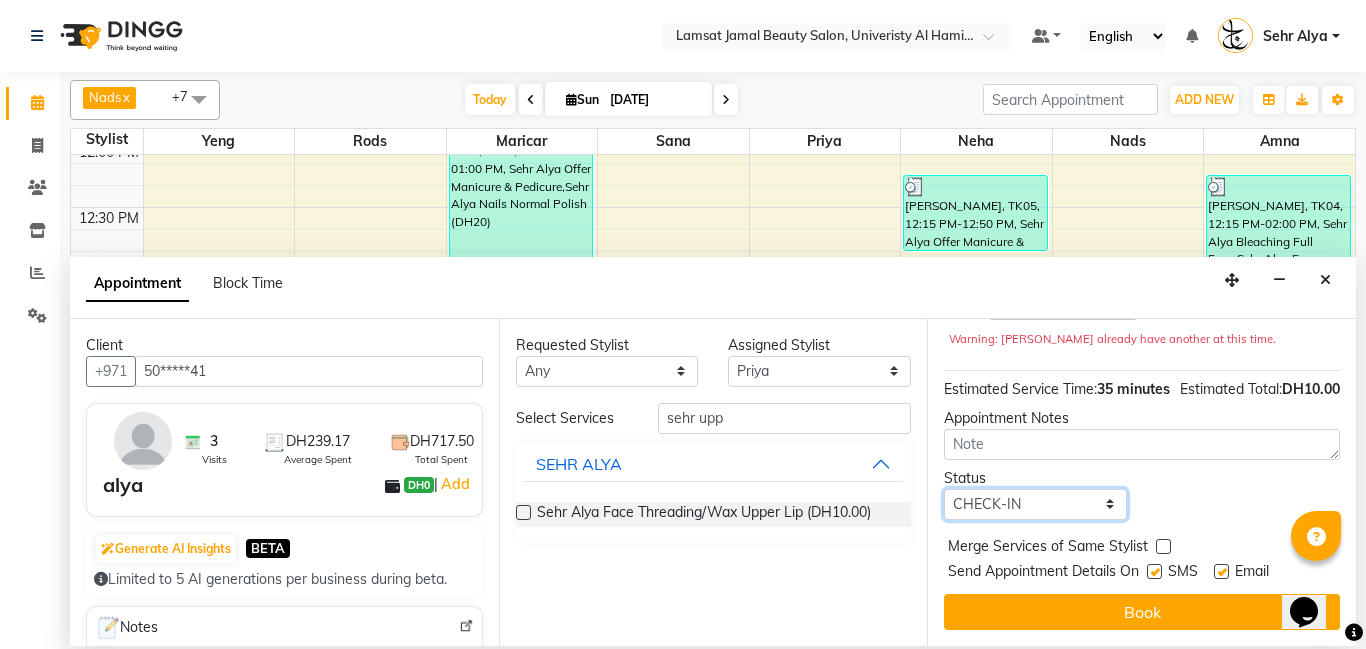 click on "Select TENTATIVE CONFIRM CHECK-IN UPCOMING" at bounding box center (1035, 504) 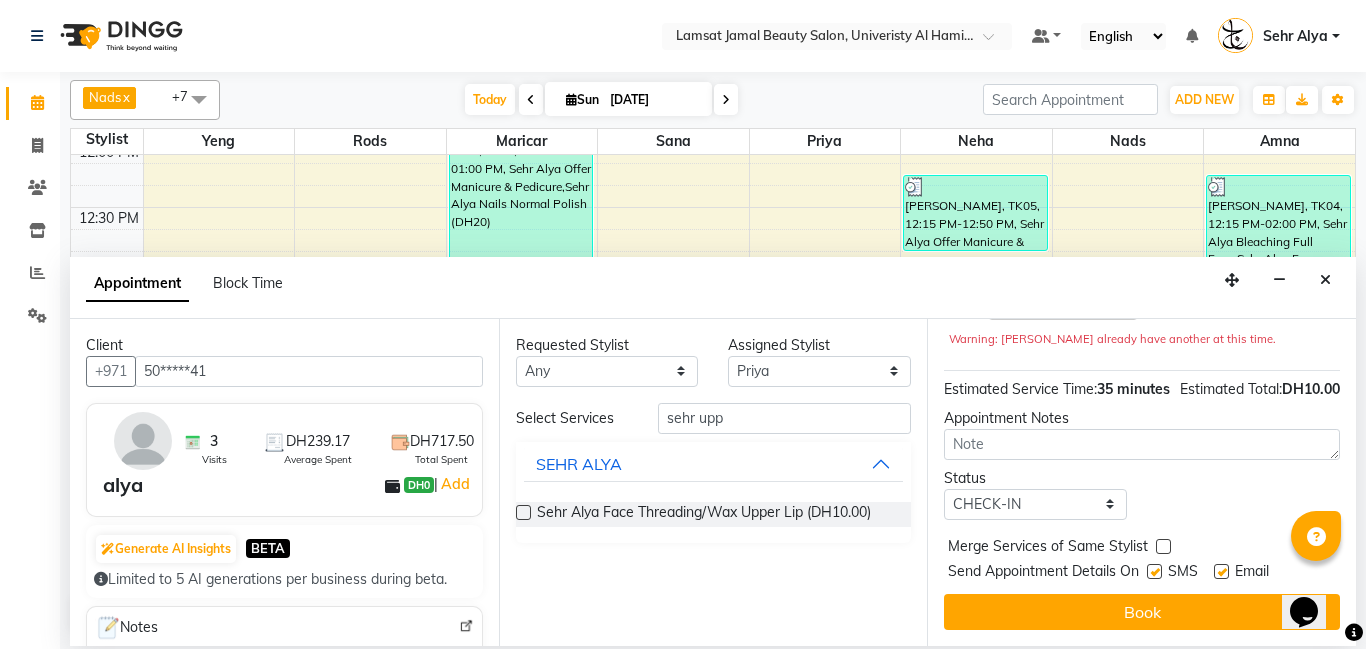 click at bounding box center [1163, 546] 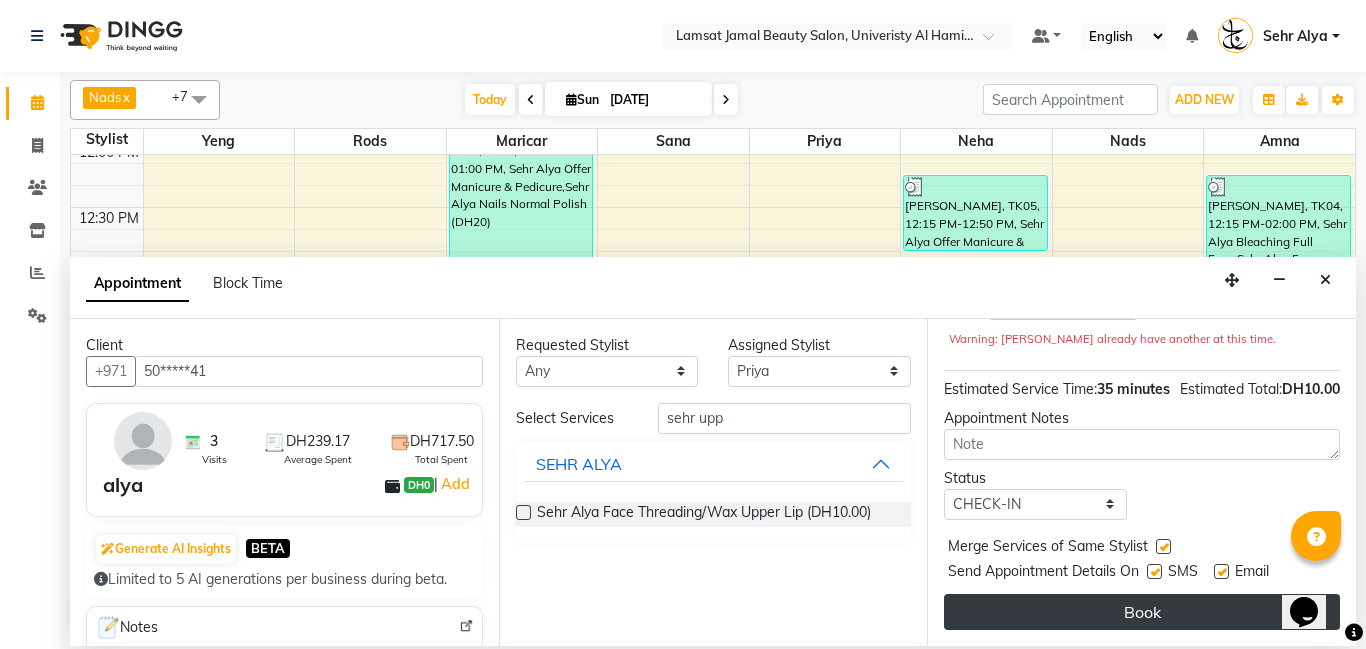 click on "Book" at bounding box center (1142, 612) 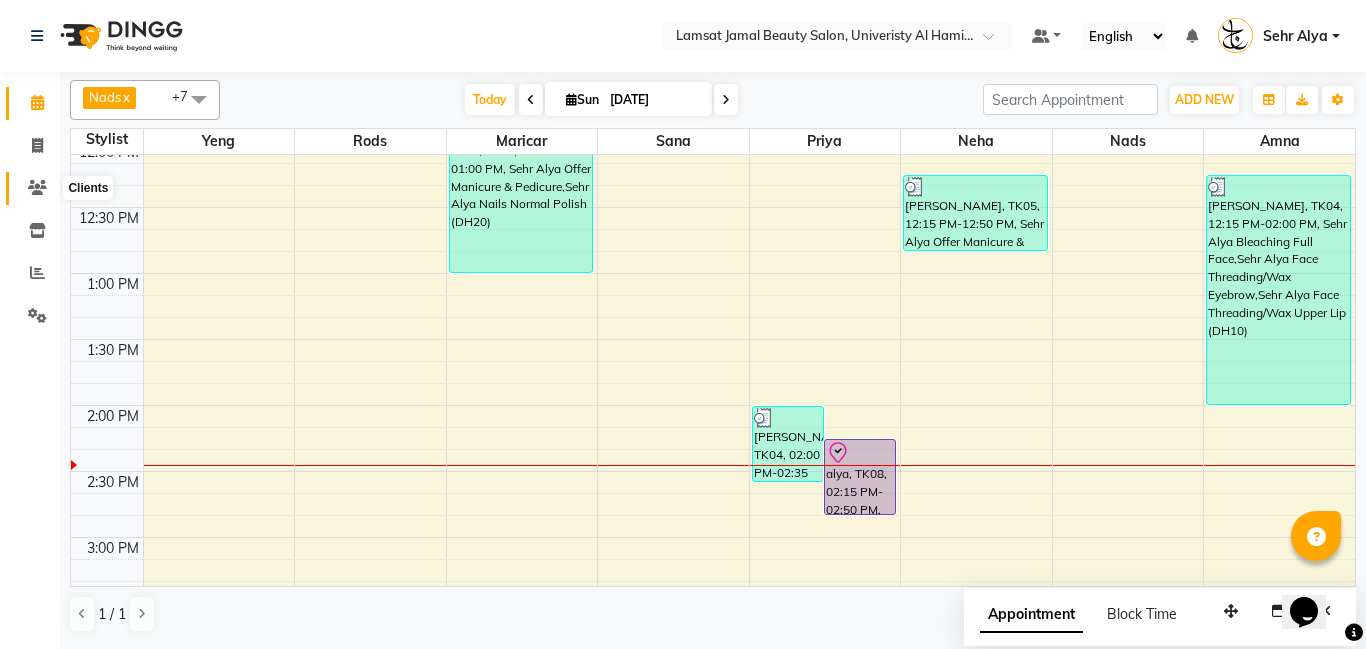 click 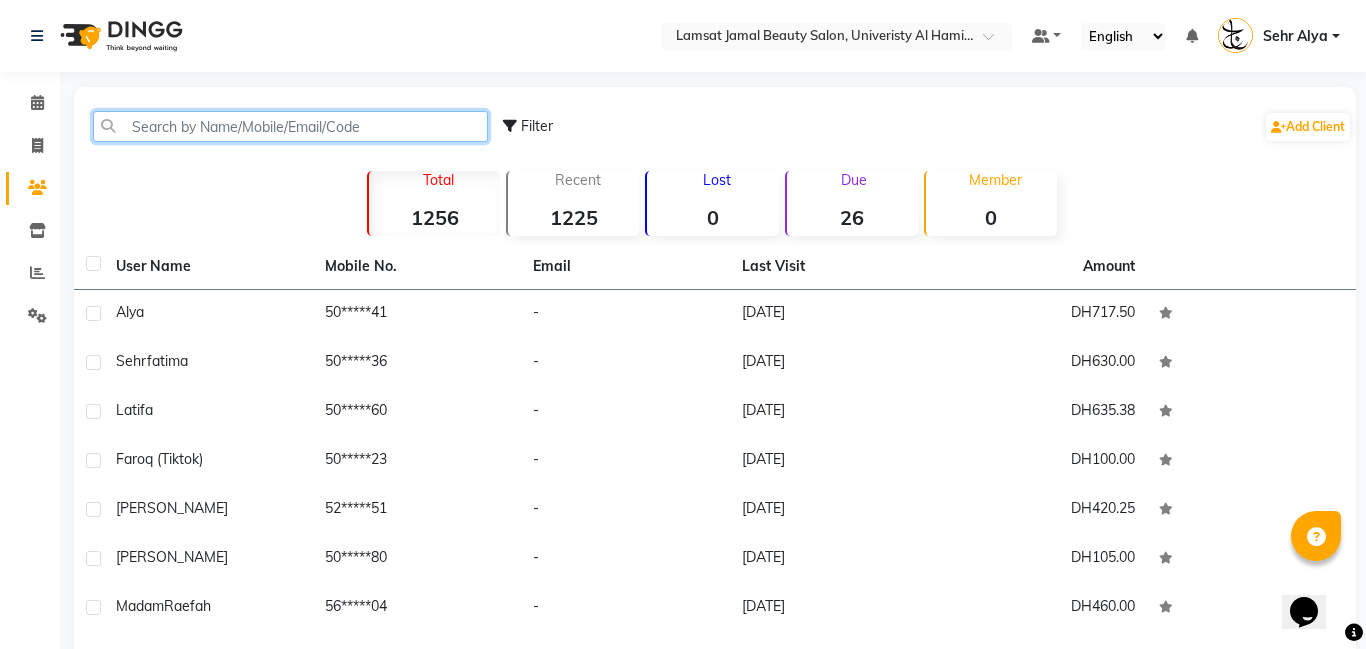 click 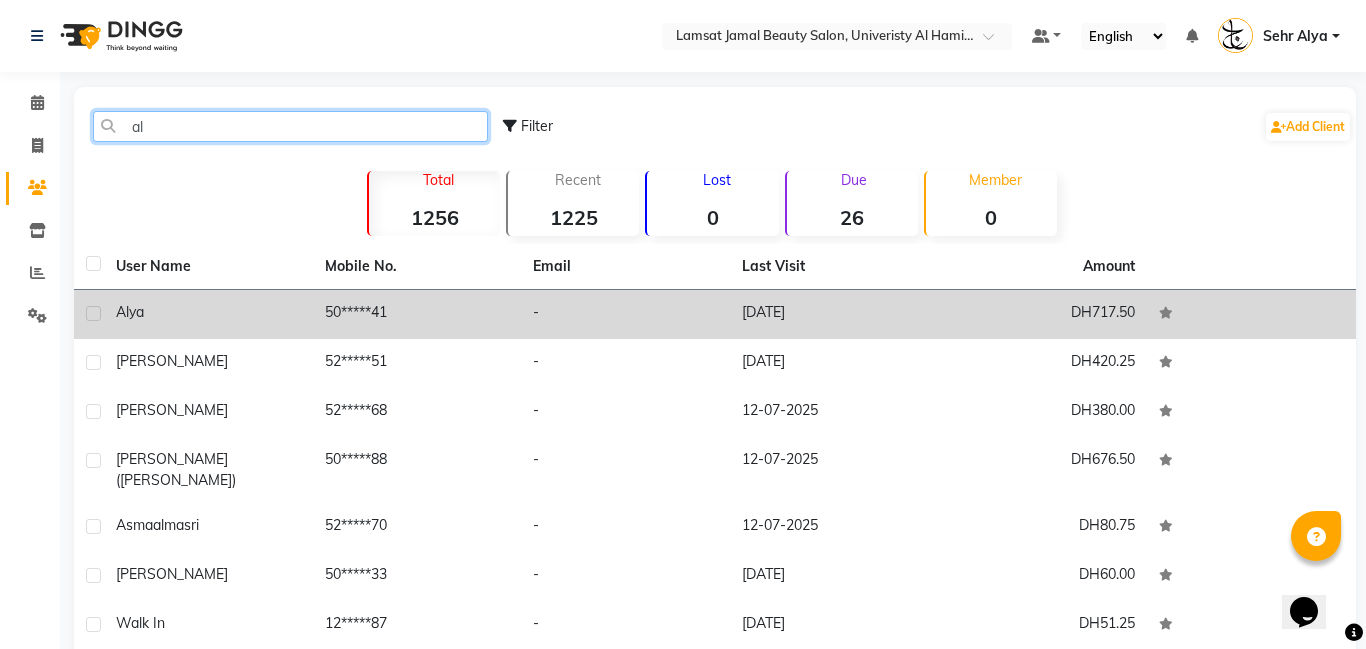 type on "al" 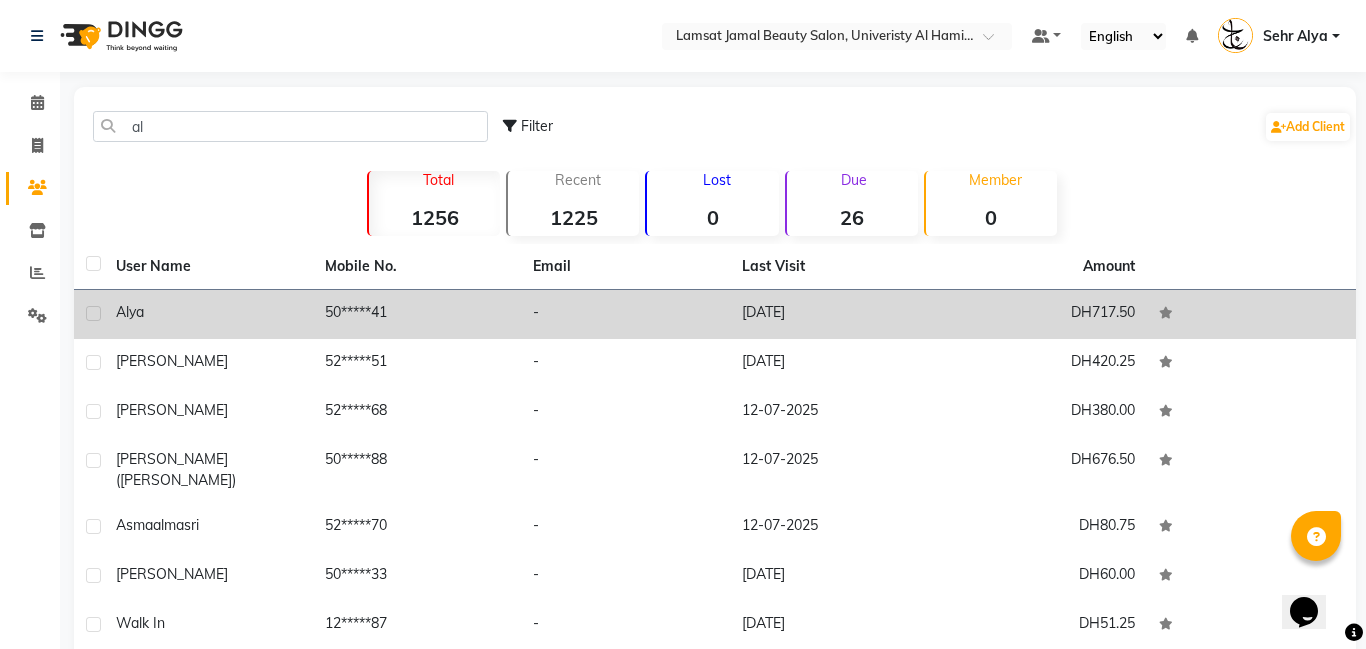 click on "50*****41" 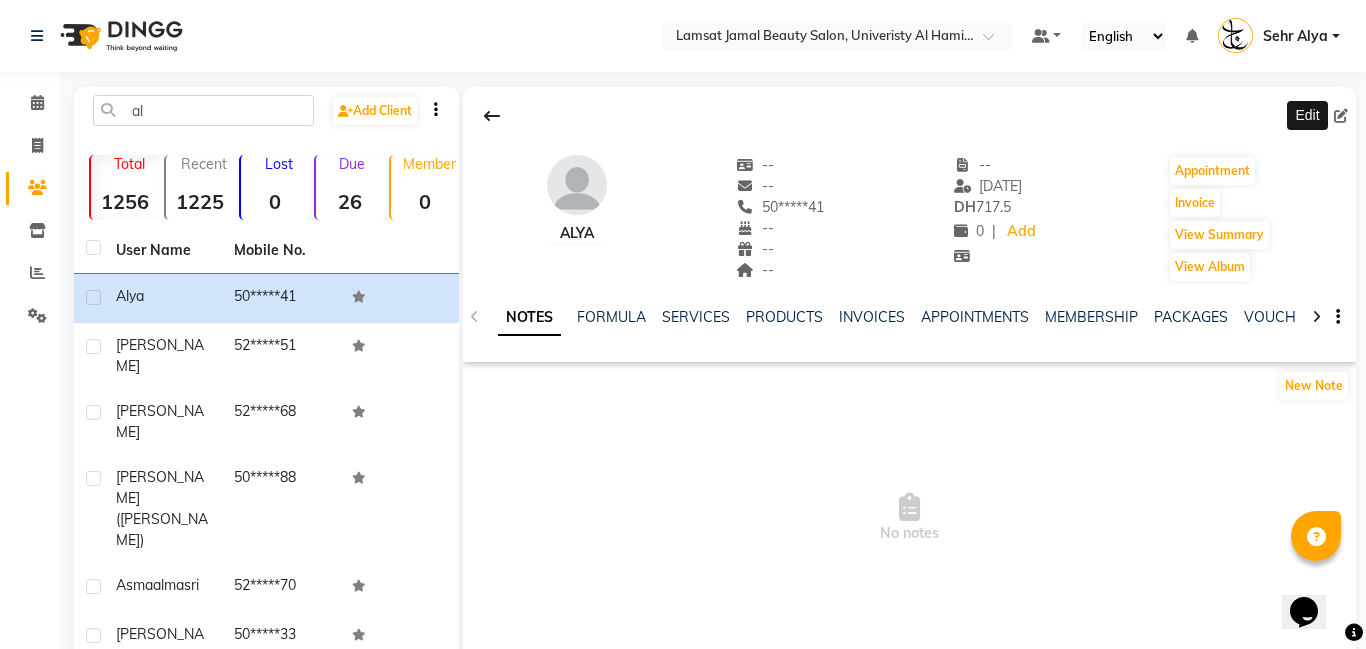 click 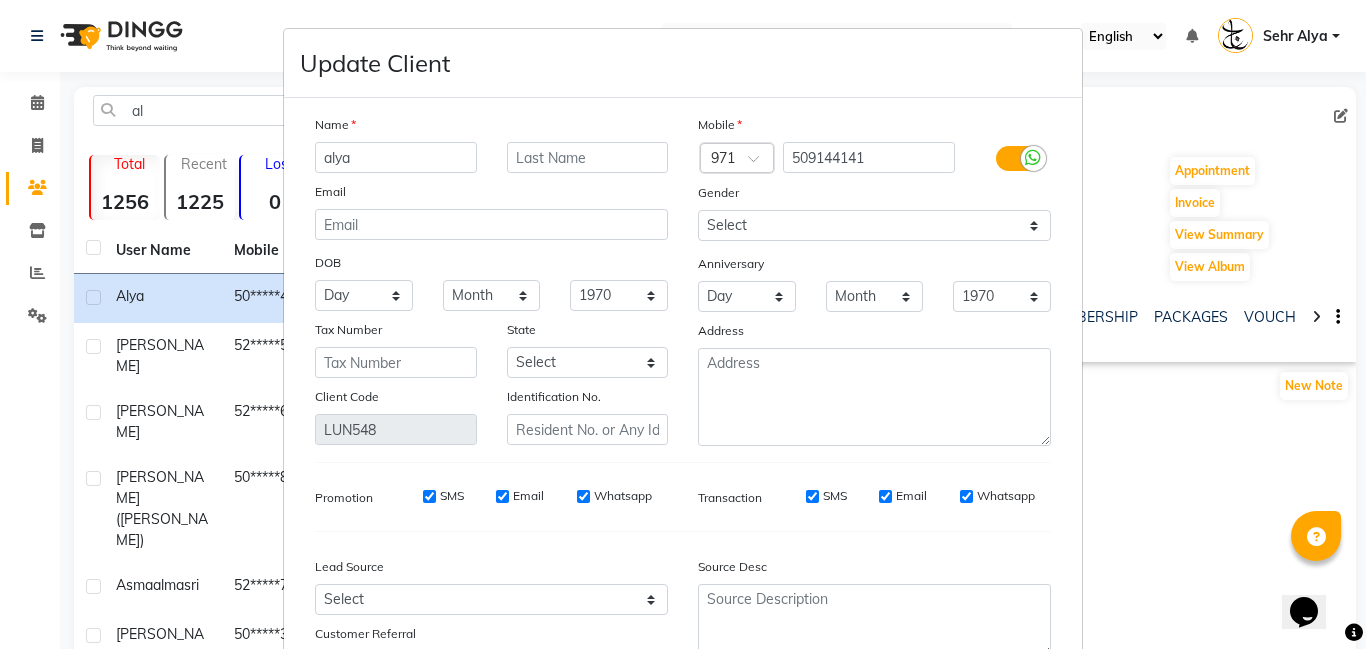 click on "alya" at bounding box center (396, 157) 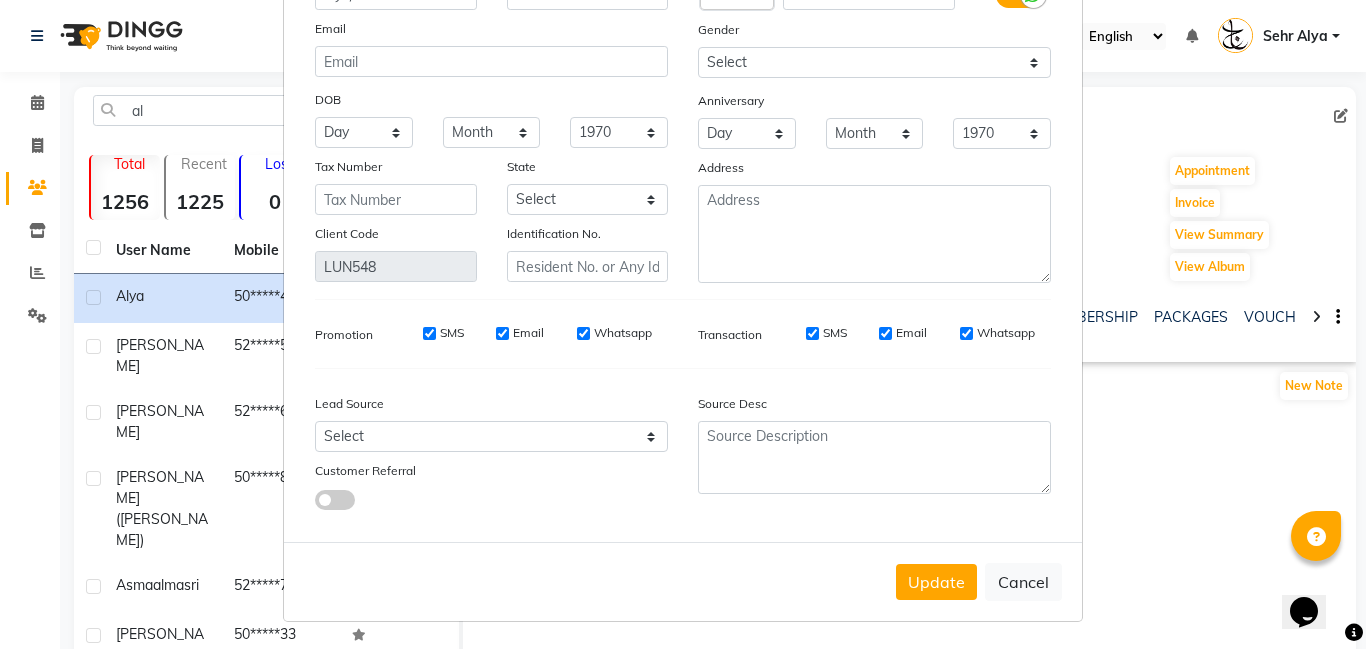scroll, scrollTop: 164, scrollLeft: 0, axis: vertical 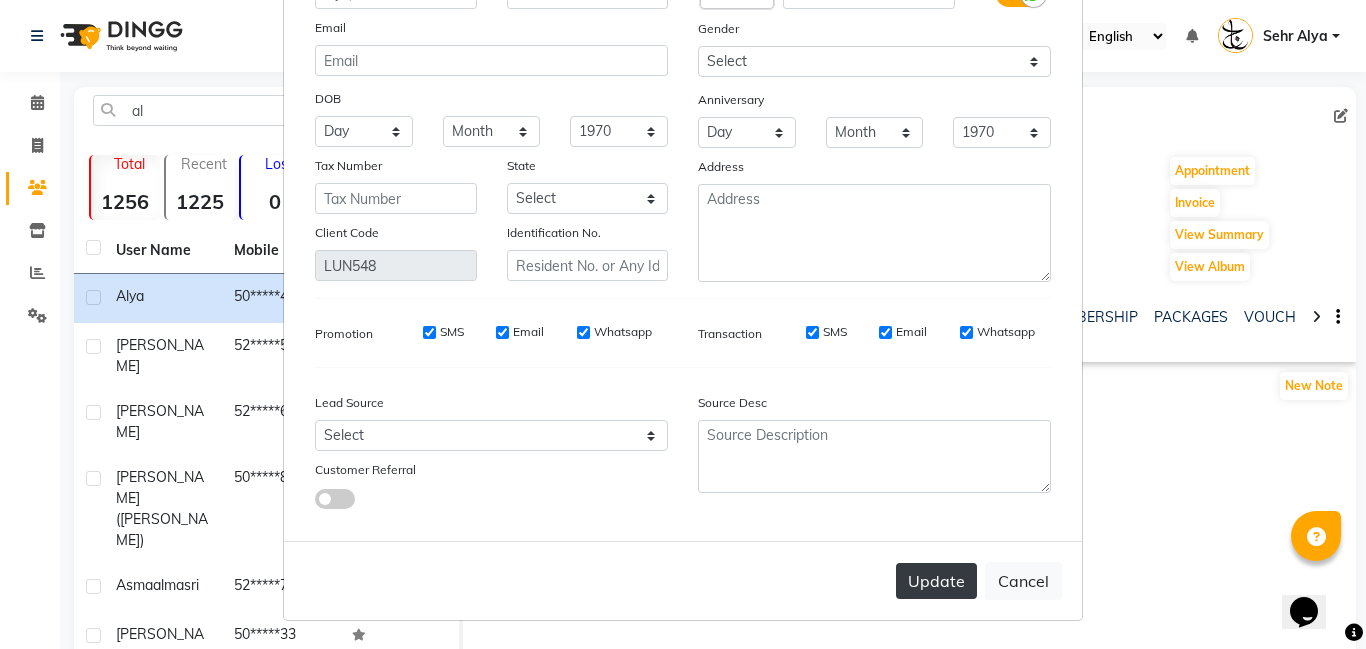 type on "alya/fausila" 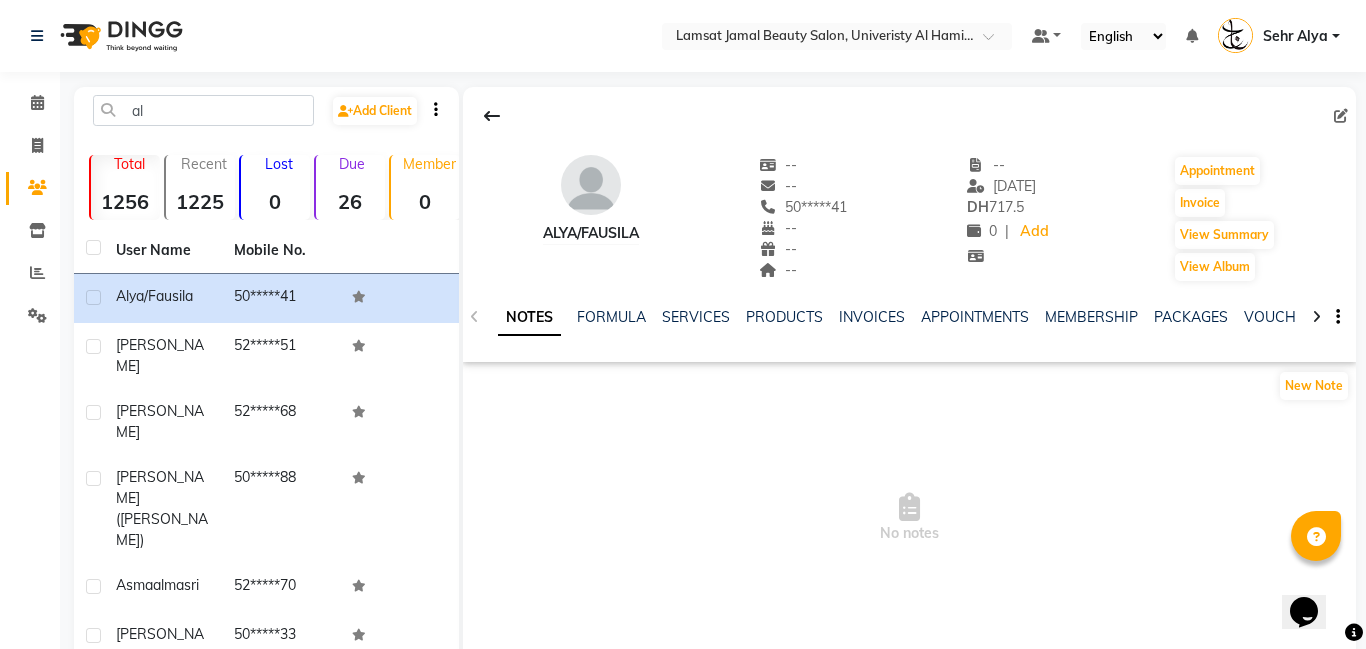 click on "No notes" at bounding box center [909, 518] 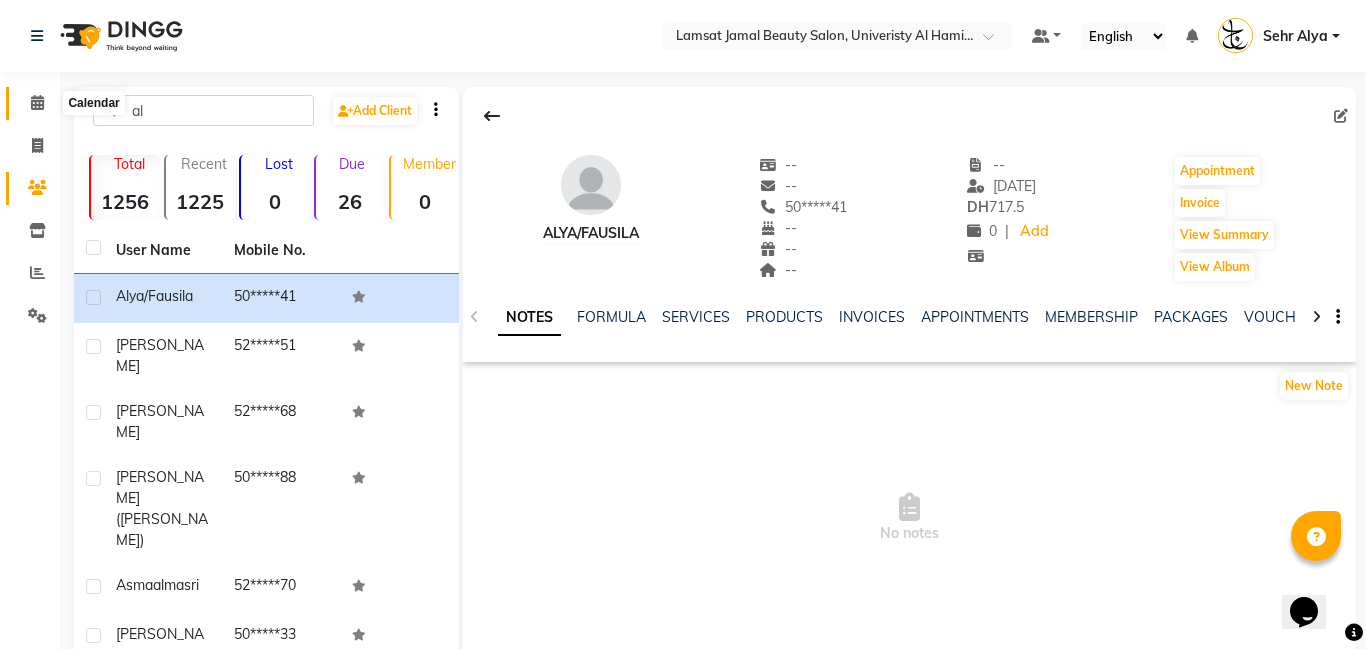 click 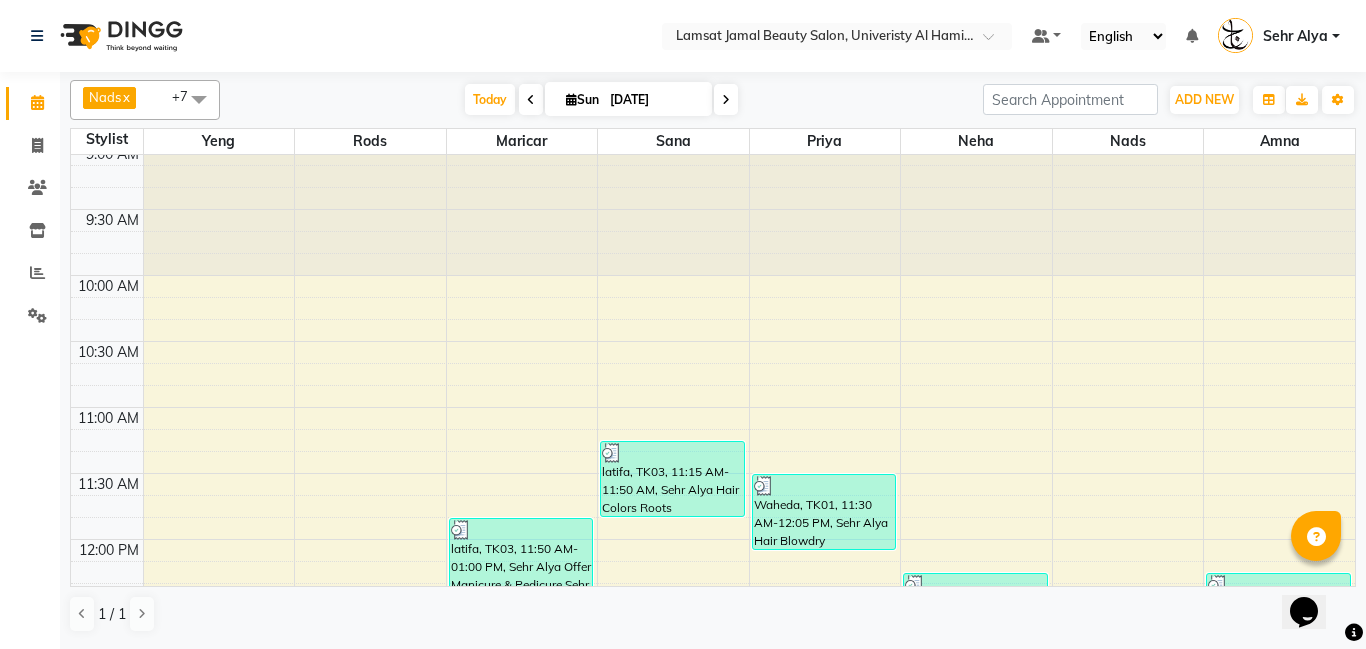 scroll, scrollTop: 0, scrollLeft: 0, axis: both 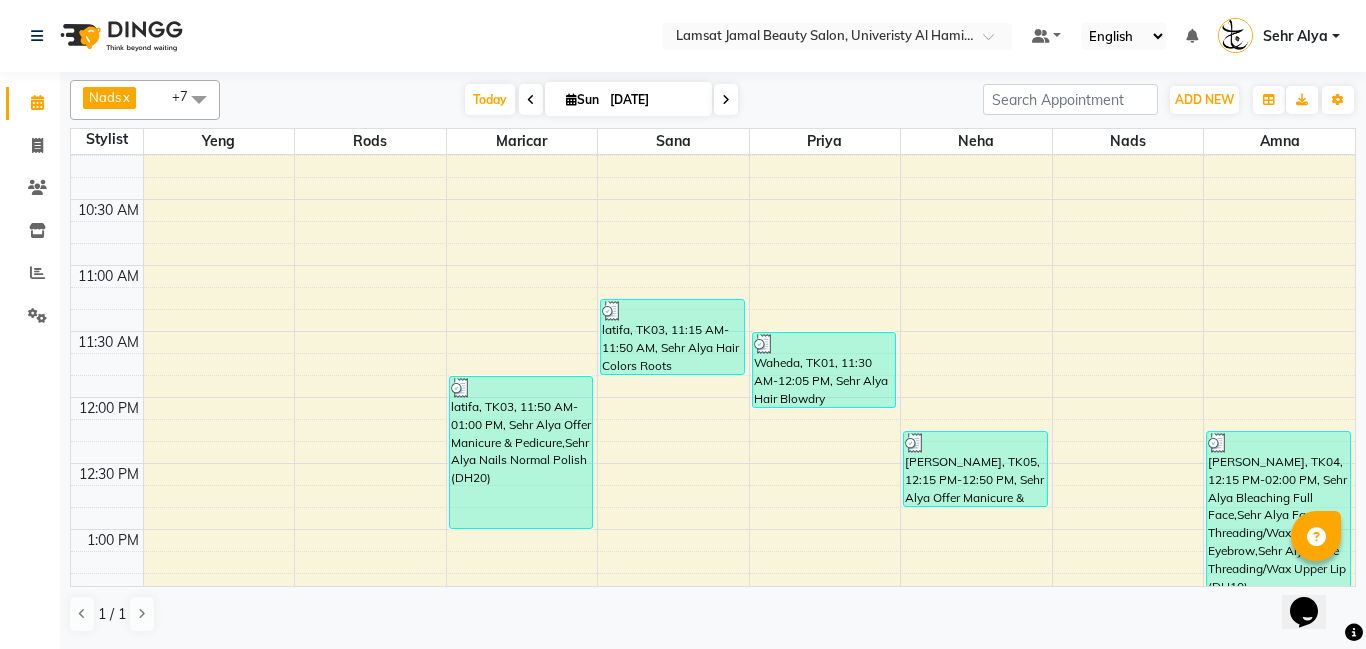 click on "9:00 AM 9:30 AM 10:00 AM 10:30 AM 11:00 AM 11:30 AM 12:00 PM 12:30 PM 1:00 PM 1:30 PM 2:00 PM 2:30 PM 3:00 PM 3:30 PM 4:00 PM 4:30 PM 5:00 PM 5:30 PM 6:00 PM 6:30 PM 7:00 PM 7:30 PM 8:00 PM 8:30 PM 9:00 PM 9:30 PM 10:00 PM 10:30 PM 11:00 PM 11:30 PM     latifa, TK03, 11:50 AM-01:00 PM, Sehr Alya Offer Manicure & Pedicure,Sehr Alya Nails Normal Polish (DH20)     latifa, TK03, 11:15 AM-11:50 AM, Sehr Alya Hair Colors Roots     [PERSON_NAME], TK04, 02:00 PM-02:35 PM, Sehr Alya Nails Pedicure Classic
alya/fausila, TK08, 02:15 PM-02:50 PM, Sehr Alya Face Threading/Wax Upper Lip     Waheda, TK01, 11:30 AM-12:05 PM, Sehr Alya Hair Blowdry     [PERSON_NAME], TK05, 12:15 PM-12:50 PM, Sehr Alya Offer Manicure & Pedicure     [PERSON_NAME], TK04, 12:15 PM-02:00 PM, Sehr Alya Bleaching Full Face,Sehr Alya Face Threading/Wax Eyebrow,Sehr Alya Face Threading/Wax Upper Lip (DH10)" at bounding box center [713, 991] 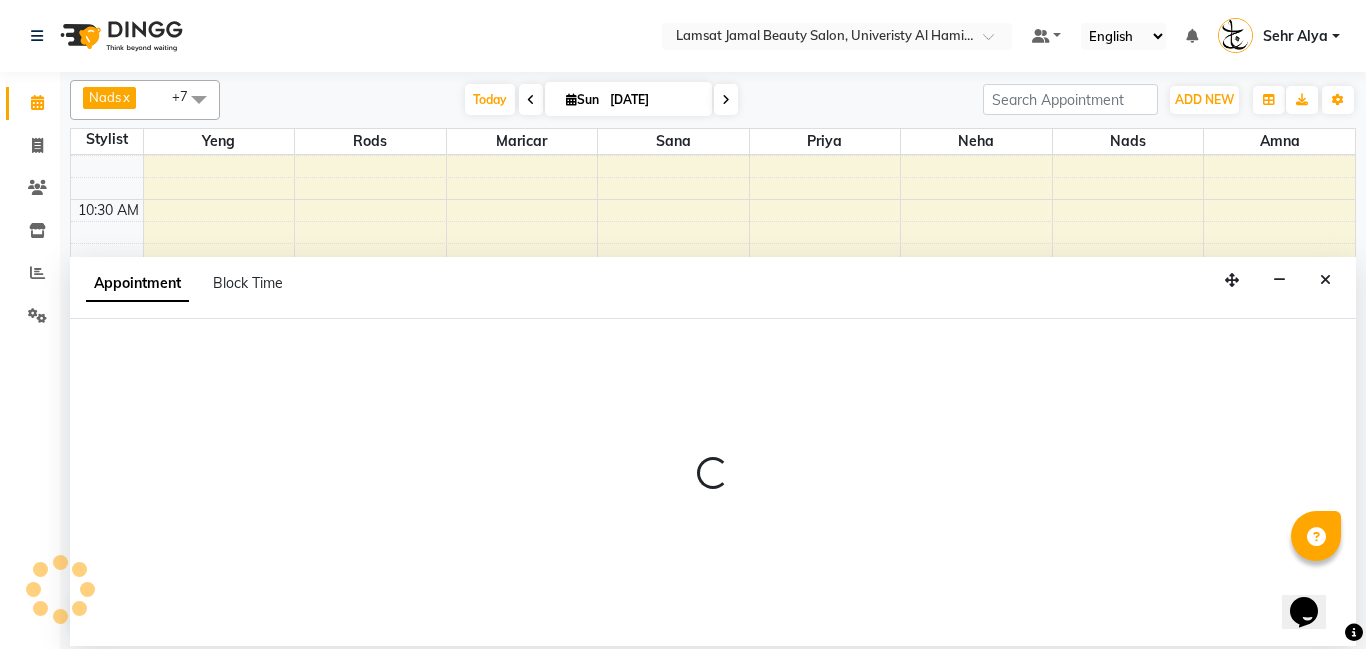 select on "79912" 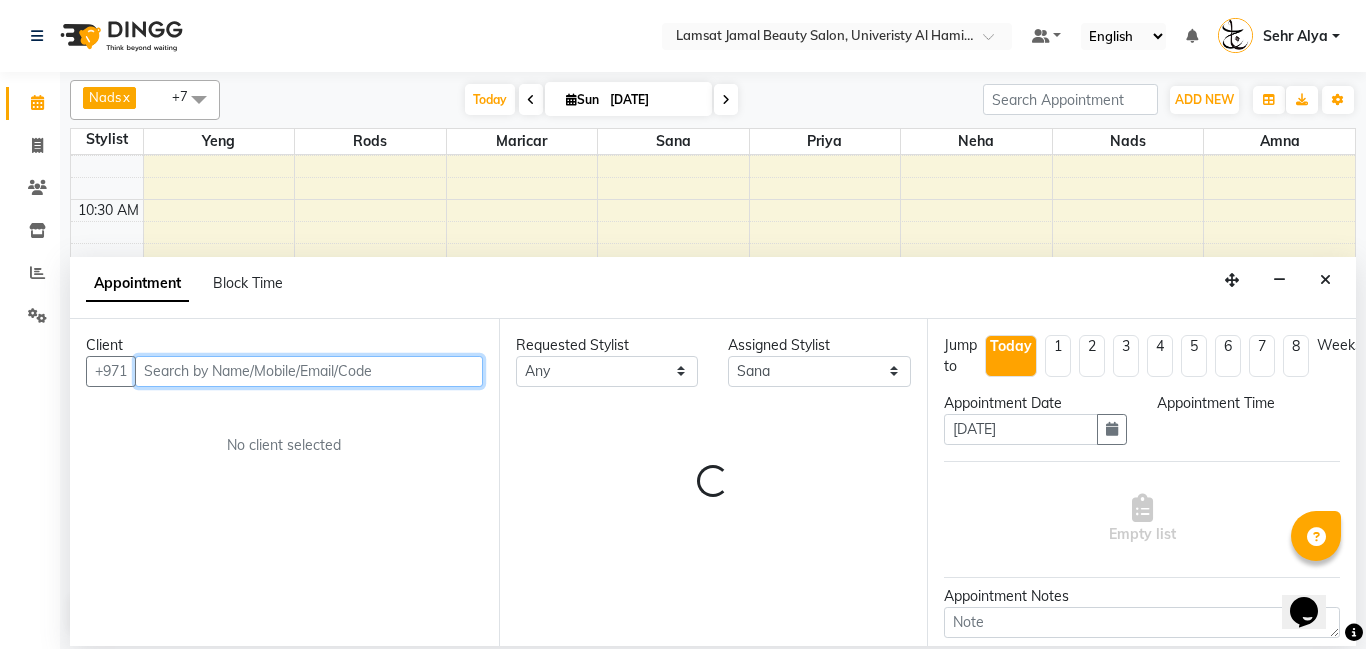 select on "780" 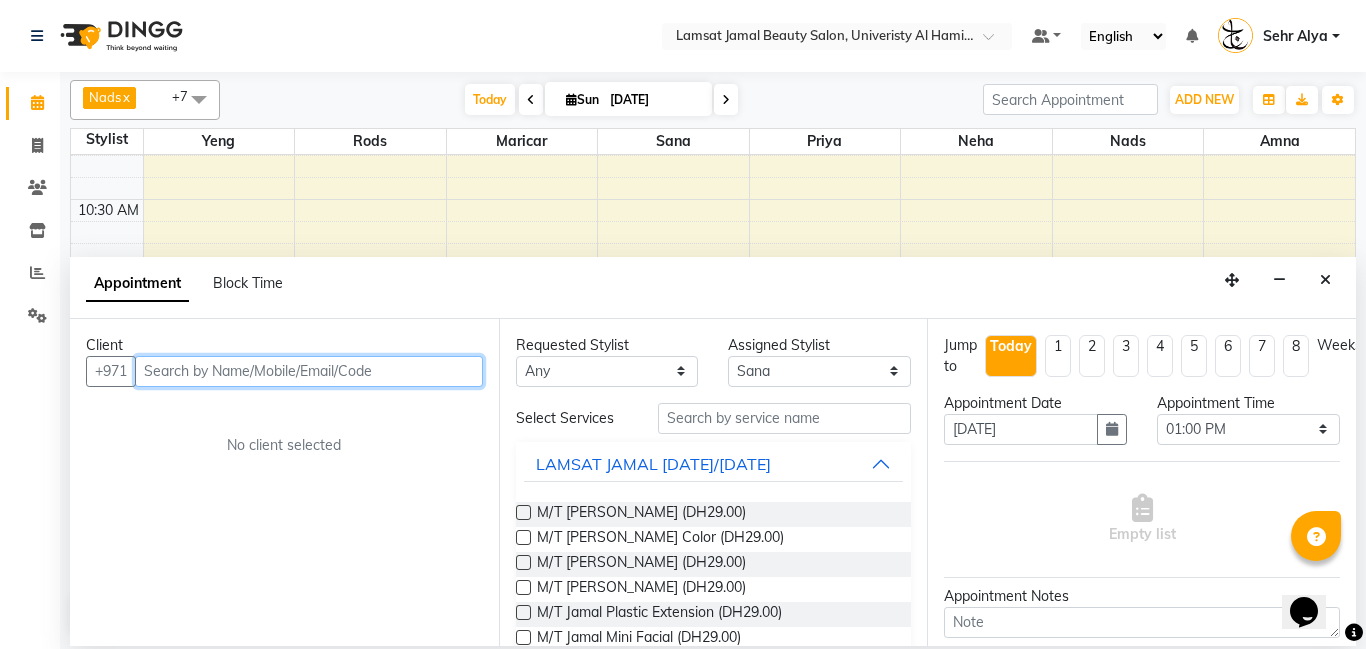 click at bounding box center (309, 371) 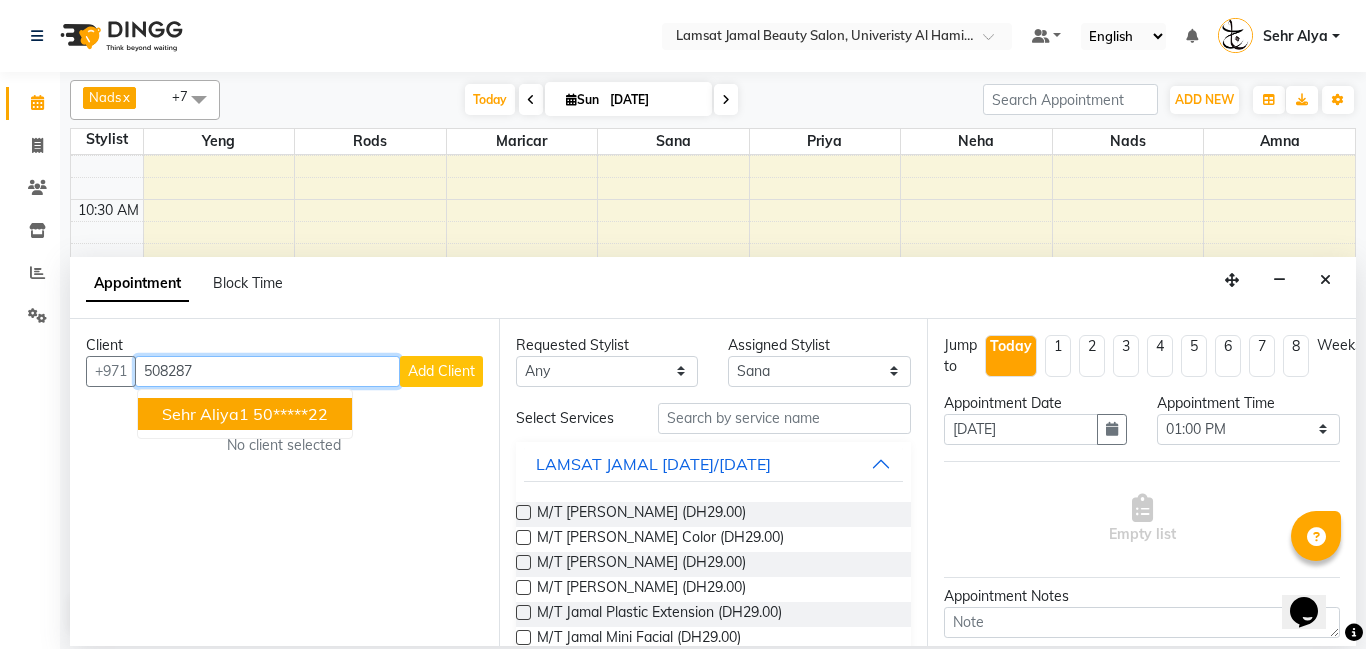 click on "50*****22" at bounding box center [290, 414] 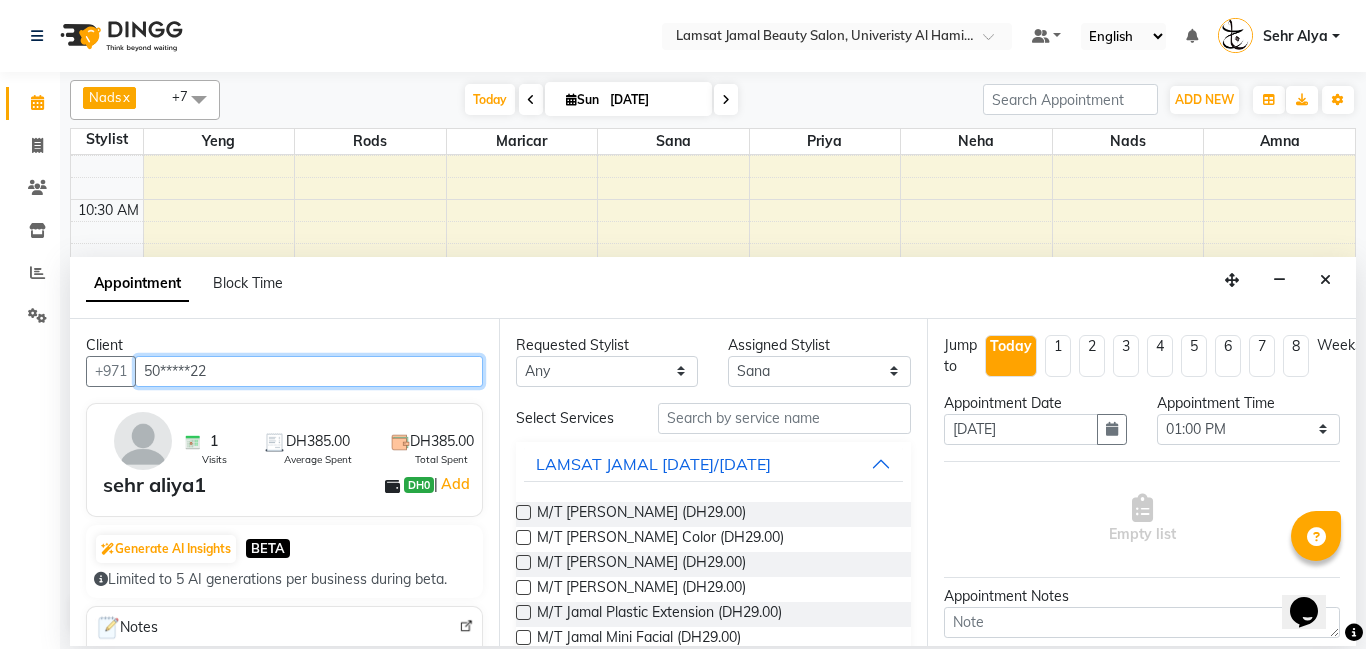 type on "50*****22" 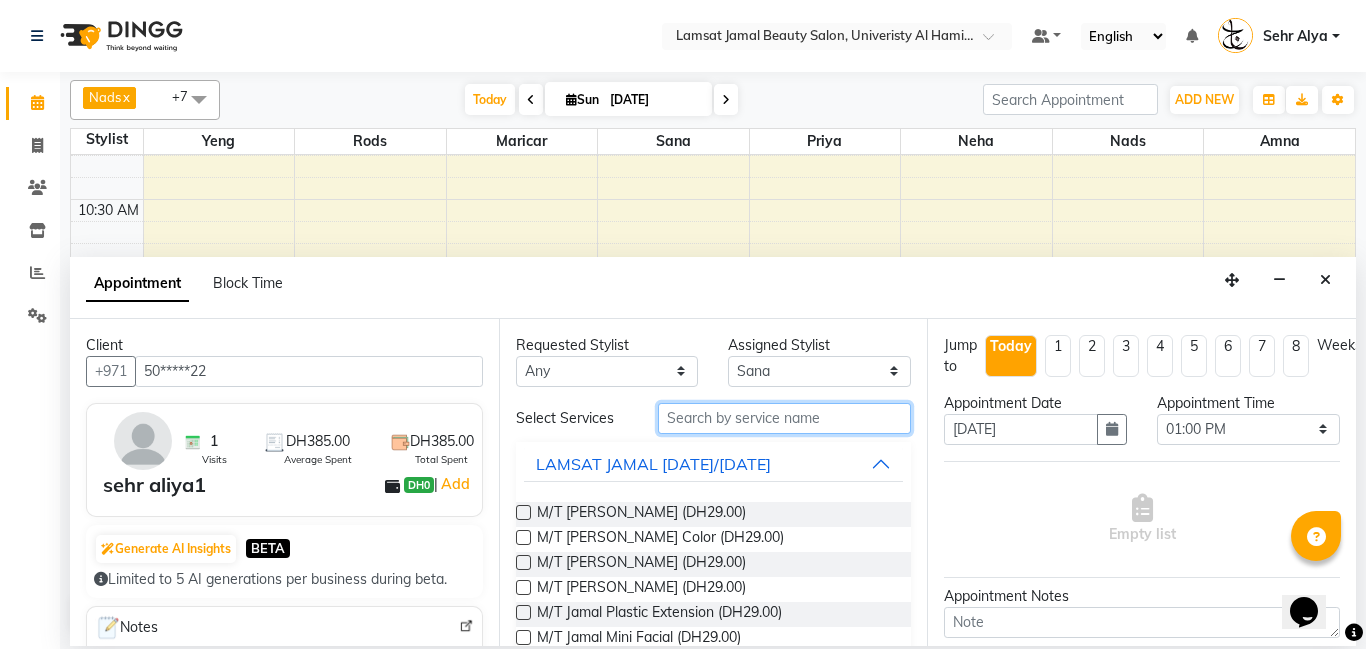 click at bounding box center (785, 418) 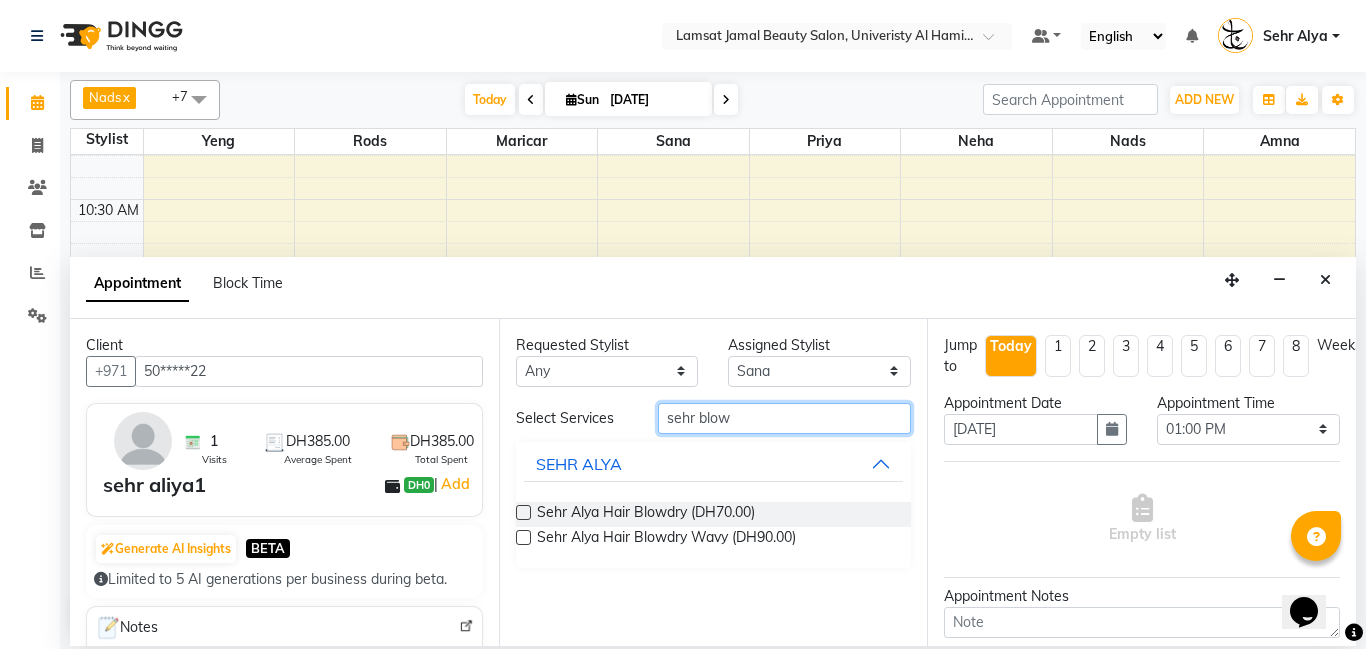 type on "sehr blow" 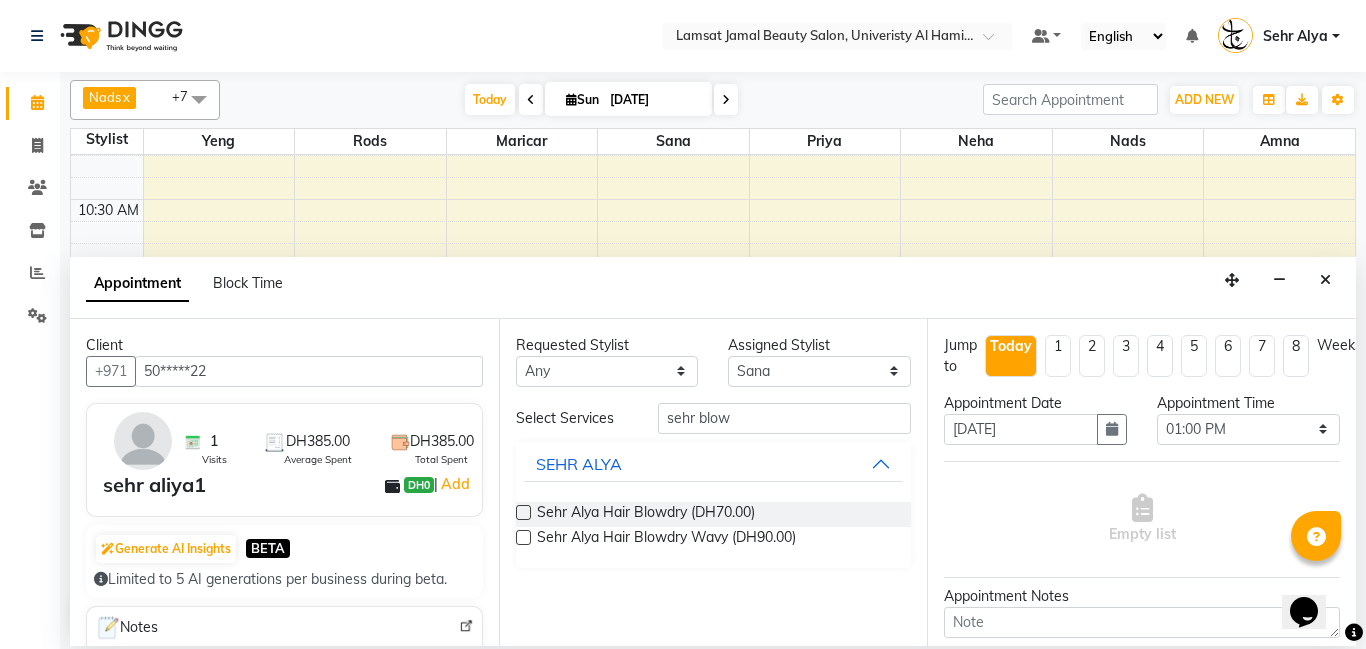 click at bounding box center (523, 512) 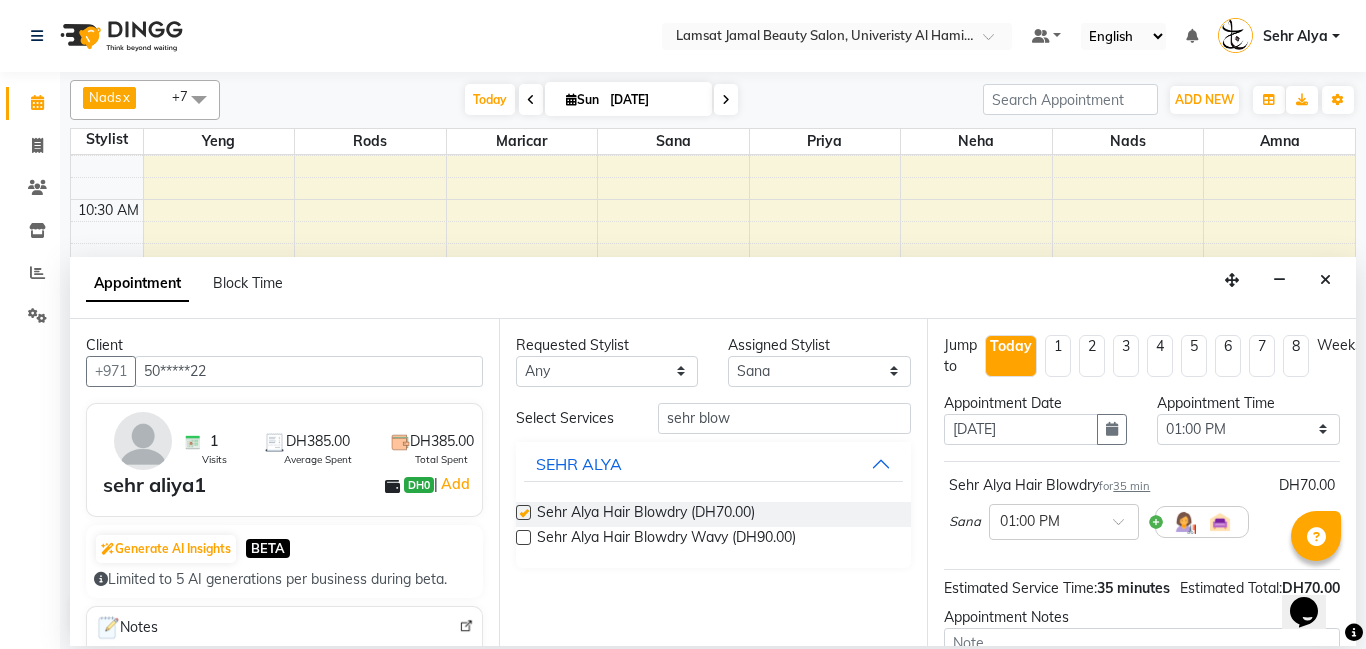 checkbox on "false" 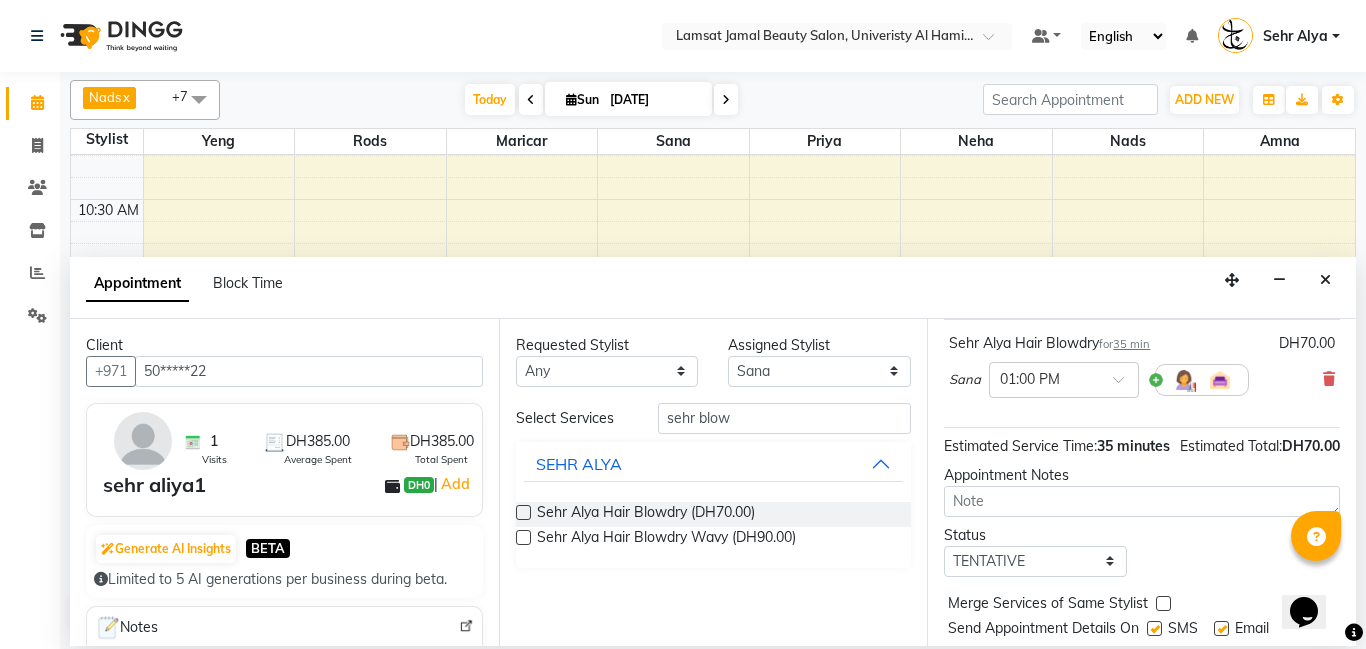 scroll, scrollTop: 176, scrollLeft: 0, axis: vertical 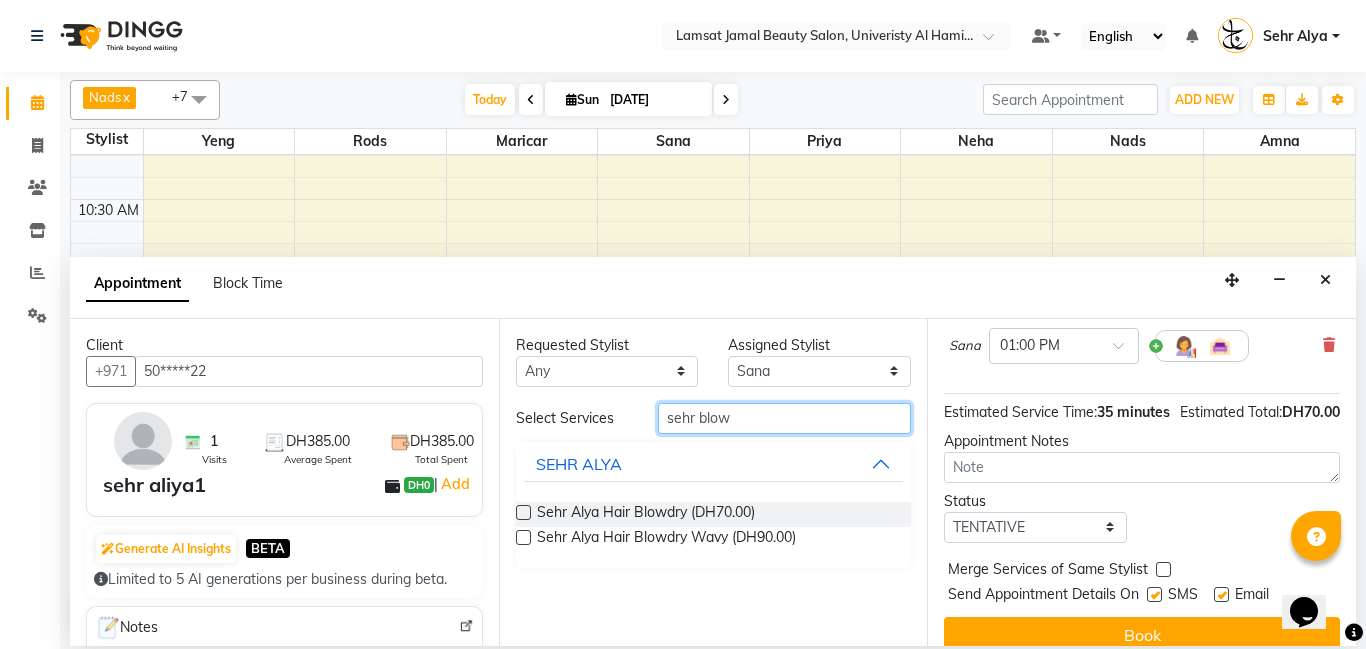 click on "sehr blow" at bounding box center (785, 418) 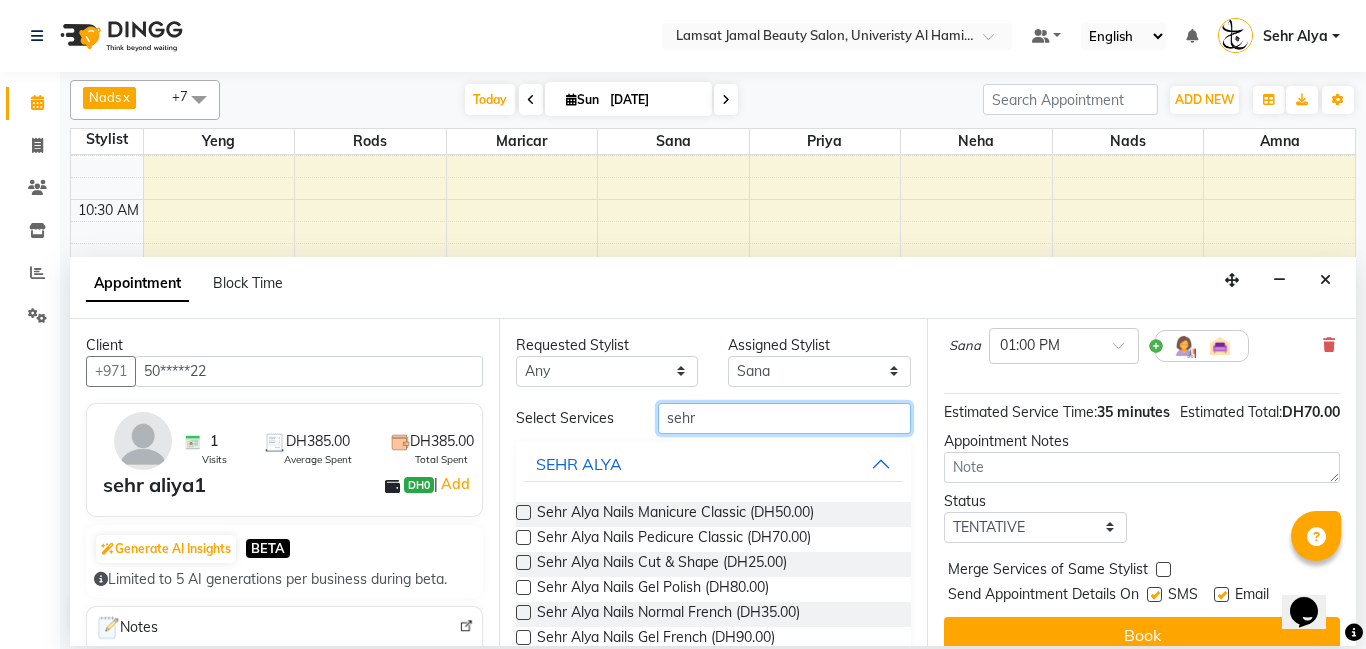 type on "sehr" 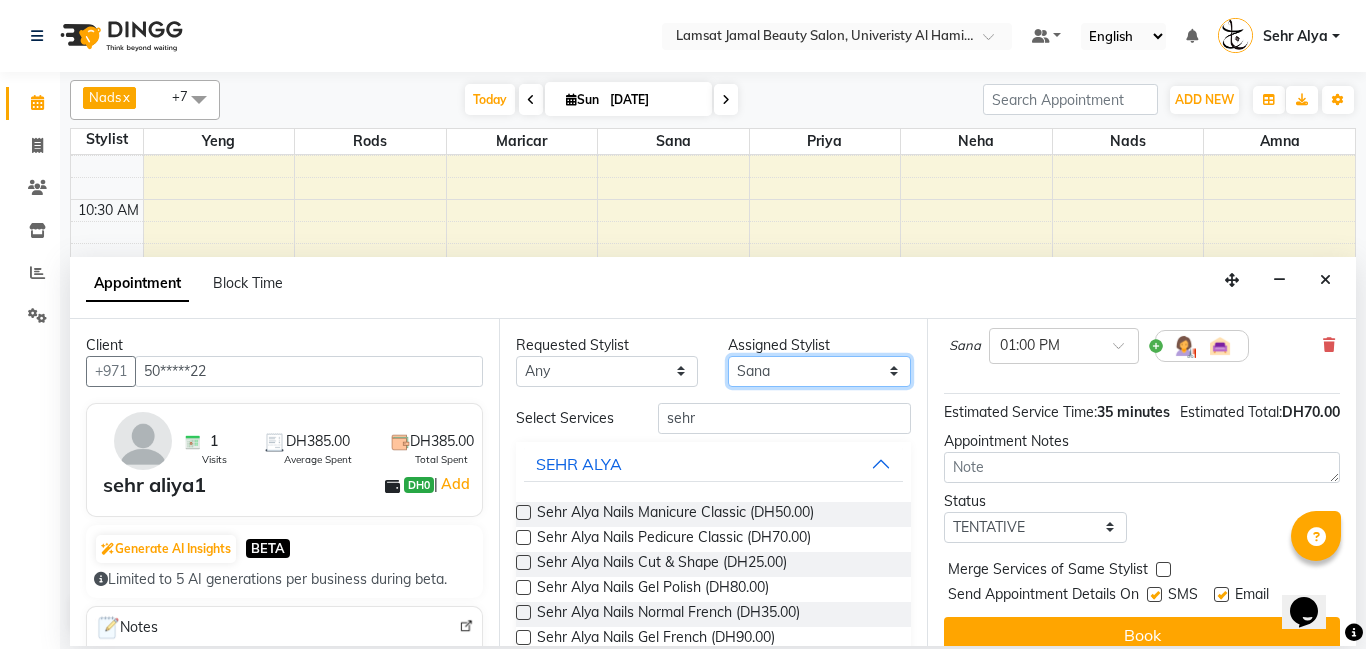 click on "Select [PERSON_NAME] Amna [PERSON_NAME] [PERSON_NAME] Ebda Lamsat [PERSON_NAME] [PERSON_NAME] [PERSON_NAME] Neha Nhor Owner [PERSON_NAME] Rods [PERSON_NAME] [PERSON_NAME]" at bounding box center (819, 371) 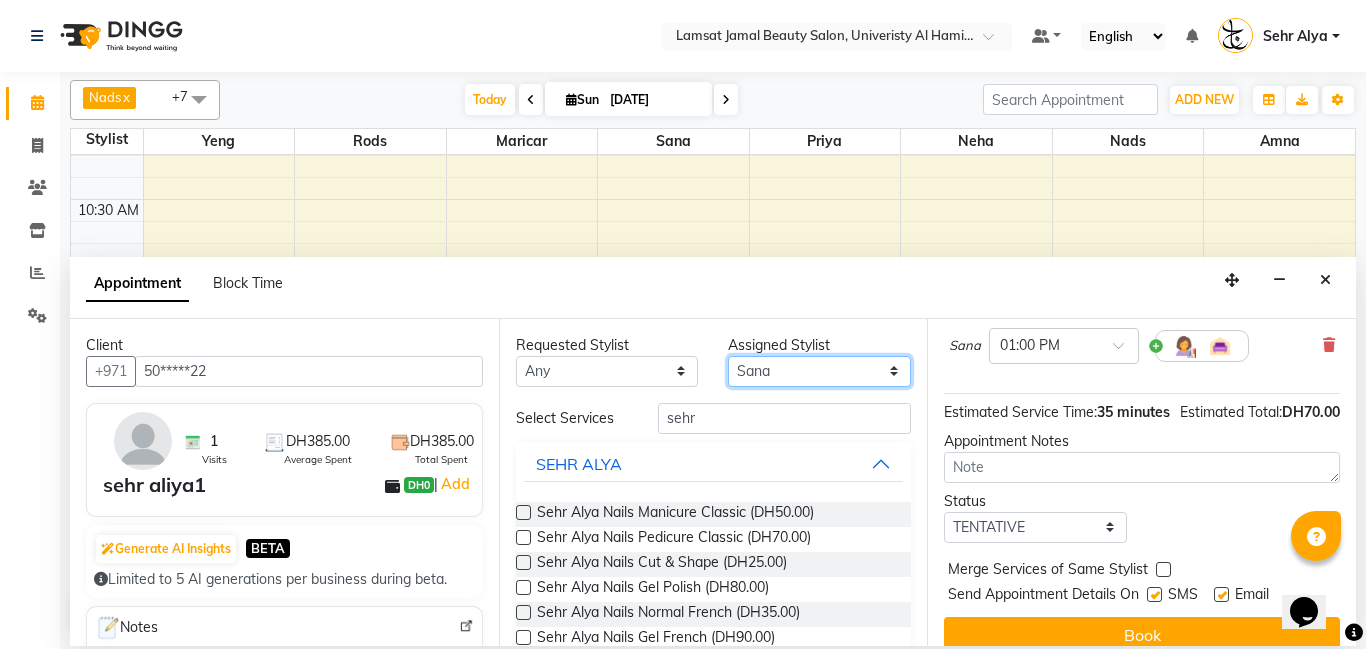 select on "79914" 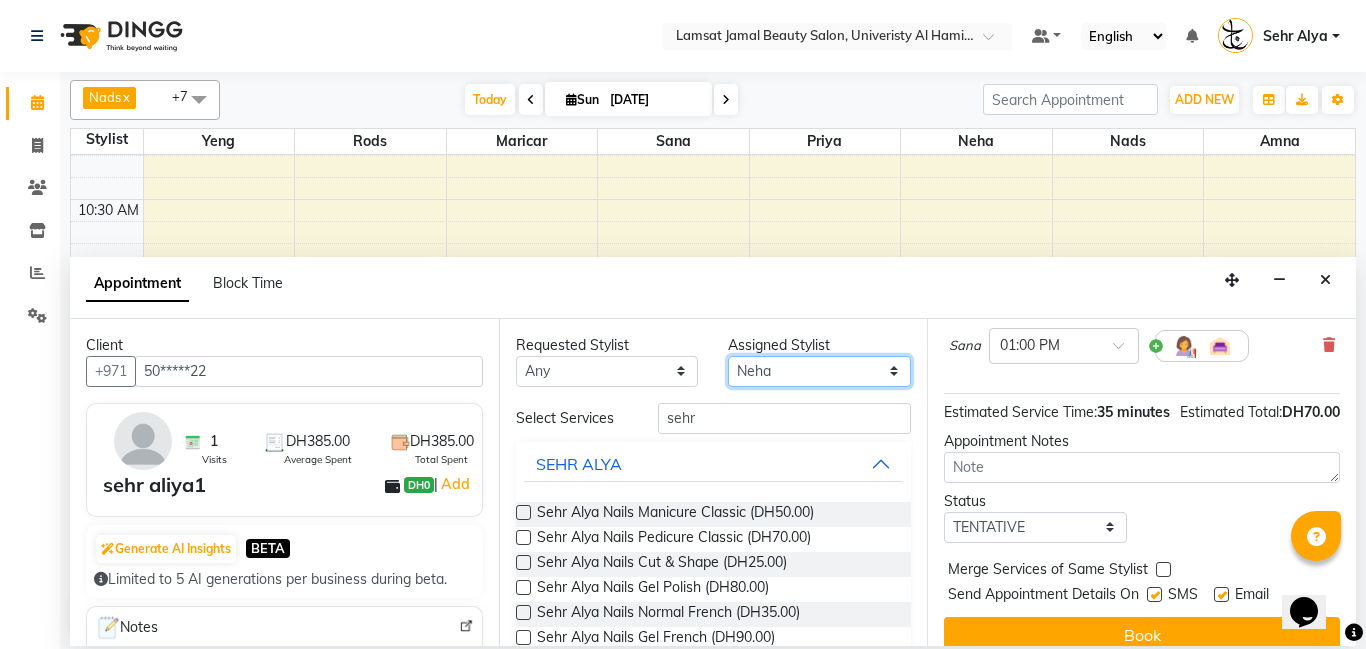 click on "Select [PERSON_NAME] Amna [PERSON_NAME] [PERSON_NAME] Ebda Lamsat [PERSON_NAME] [PERSON_NAME] [PERSON_NAME] Neha Nhor Owner [PERSON_NAME] Rods [PERSON_NAME] [PERSON_NAME]" at bounding box center [819, 371] 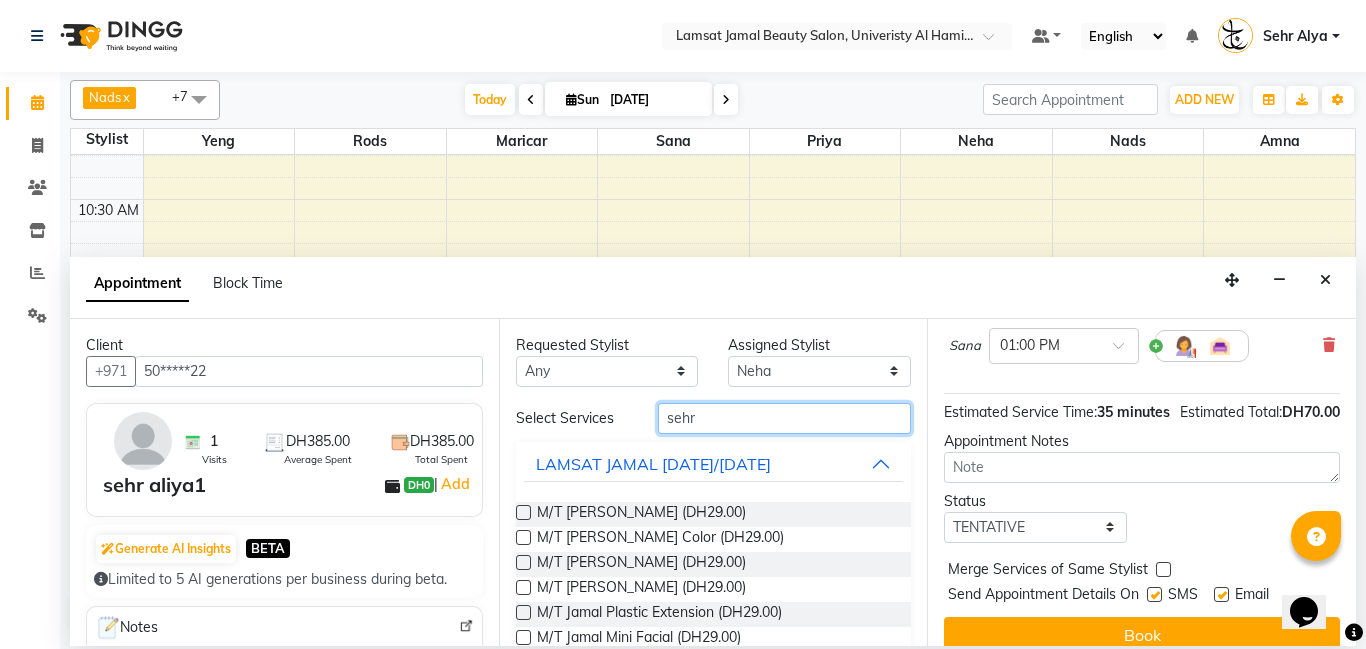 click on "sehr" at bounding box center [785, 418] 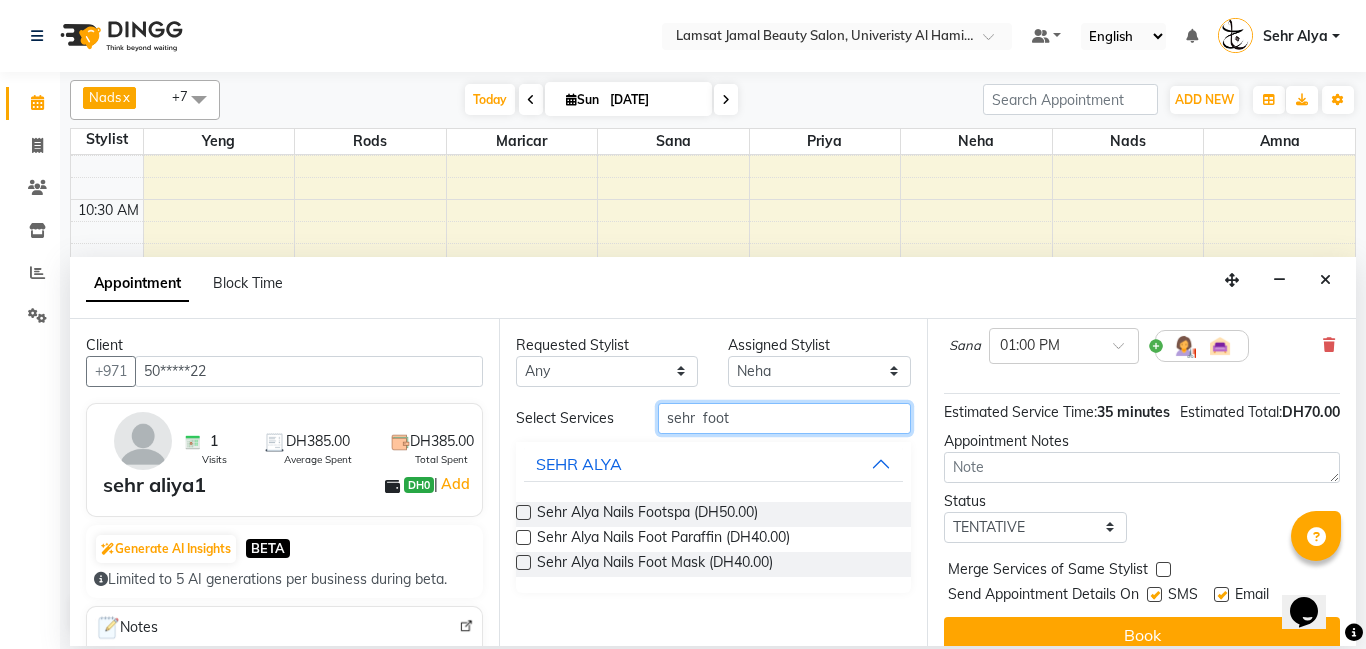 type on "sehr  foot" 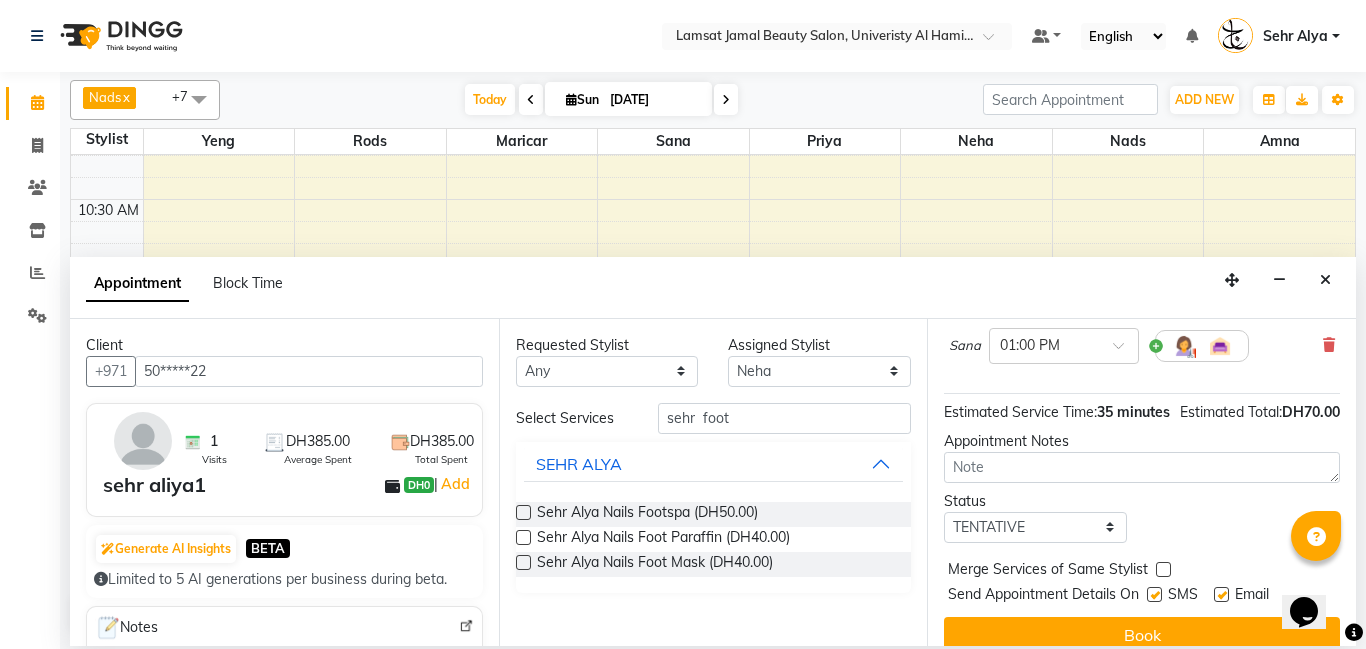 click at bounding box center [523, 512] 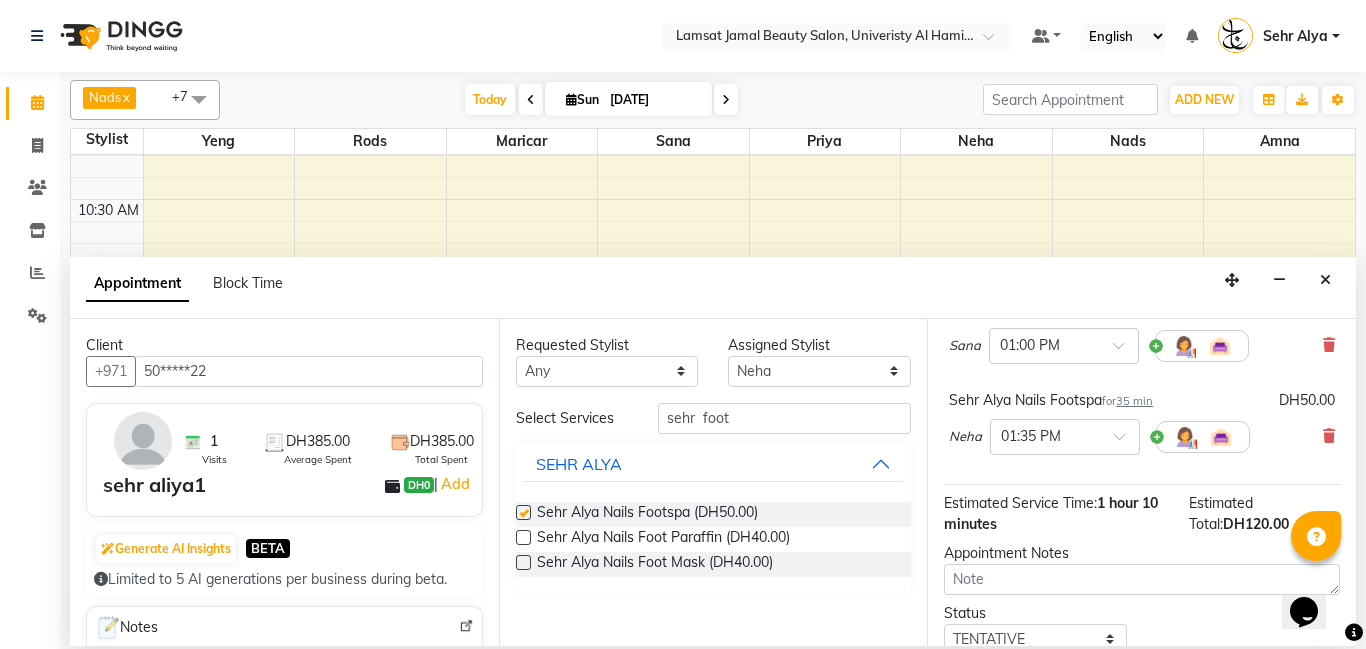 checkbox on "false" 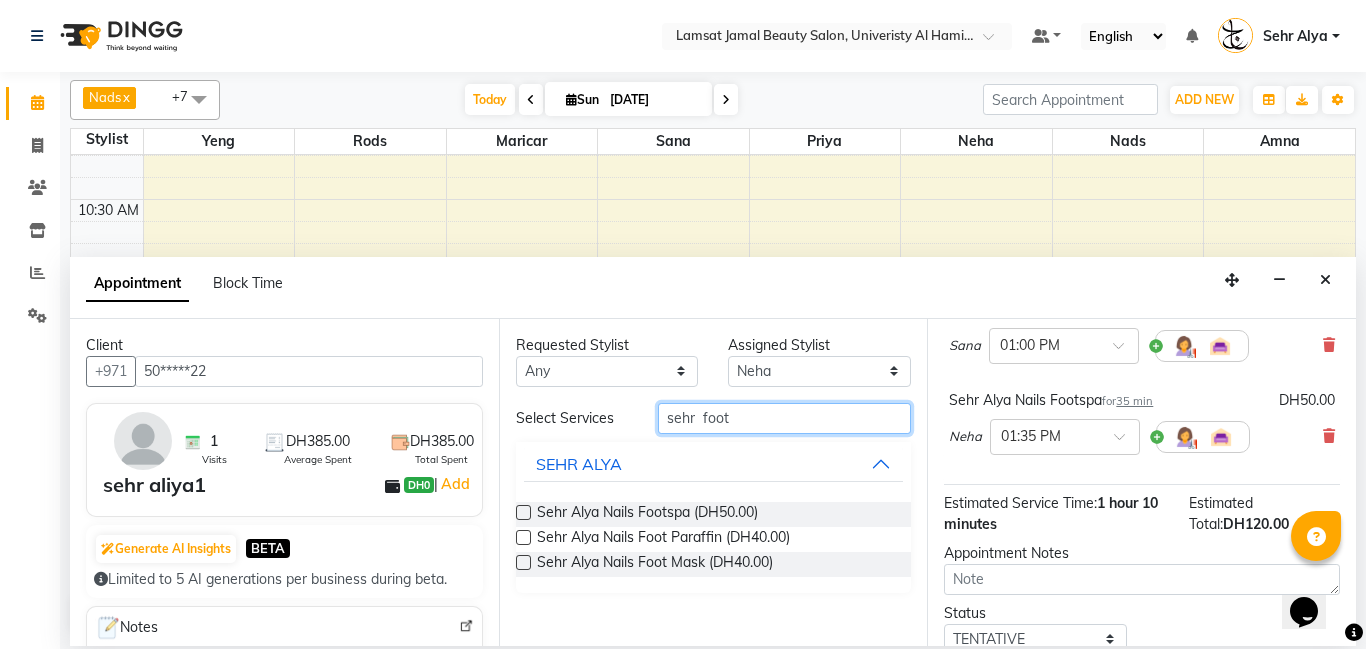 click on "sehr  foot" at bounding box center [785, 418] 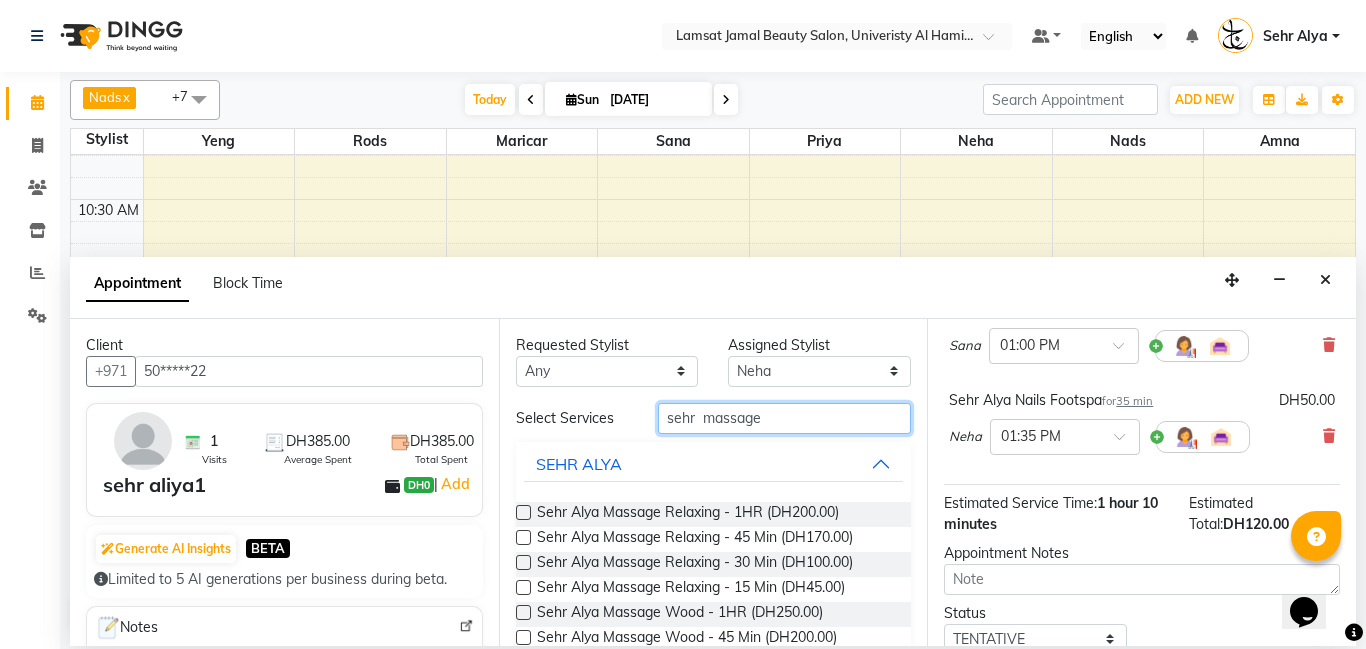 type on "sehr  massage" 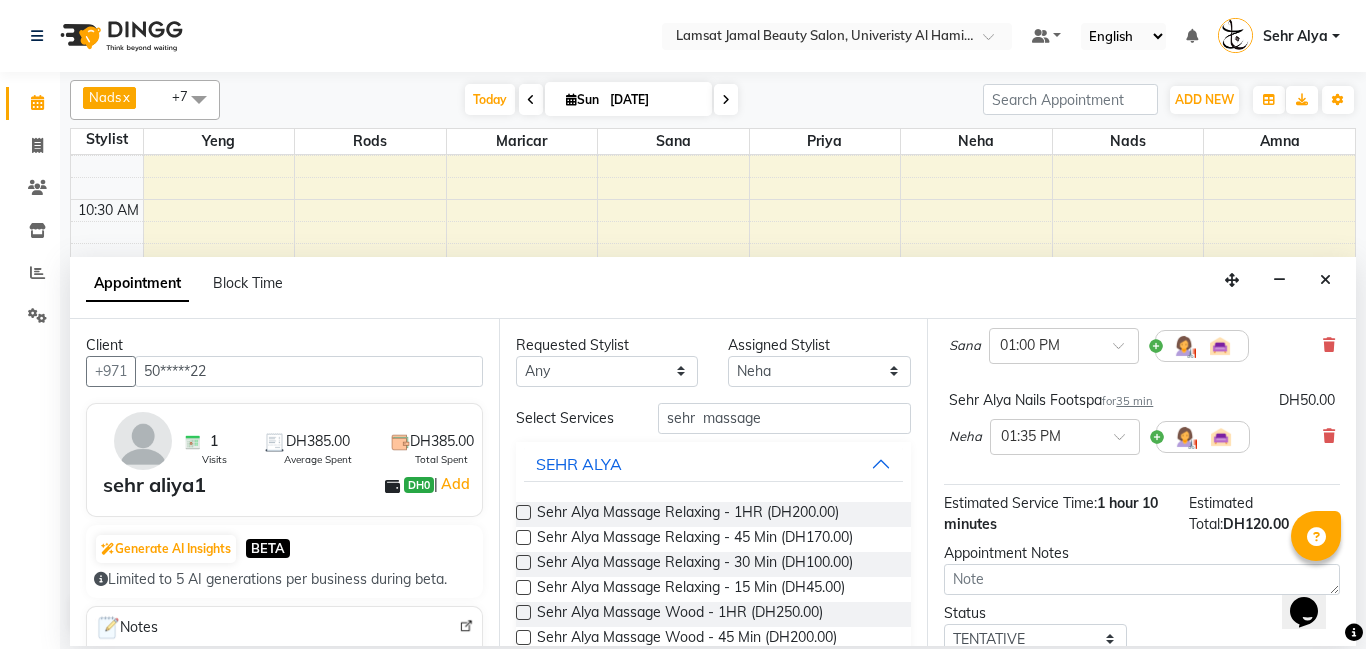 click at bounding box center (523, 587) 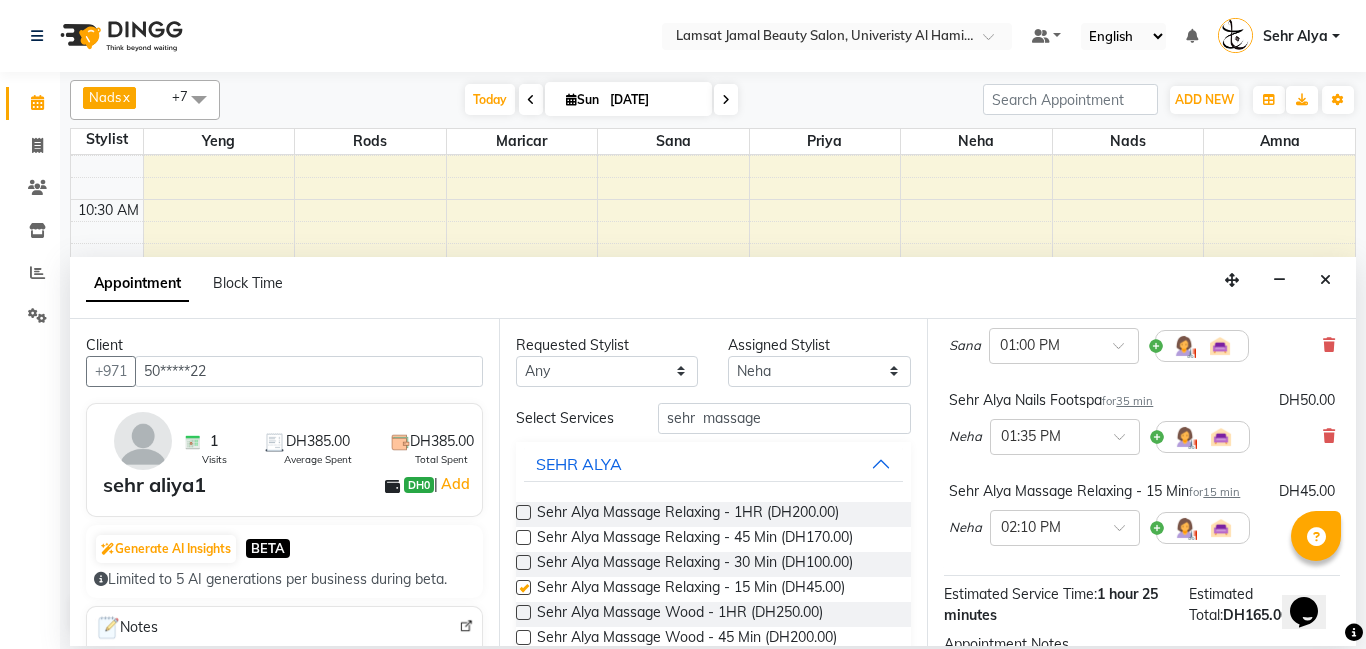 checkbox on "false" 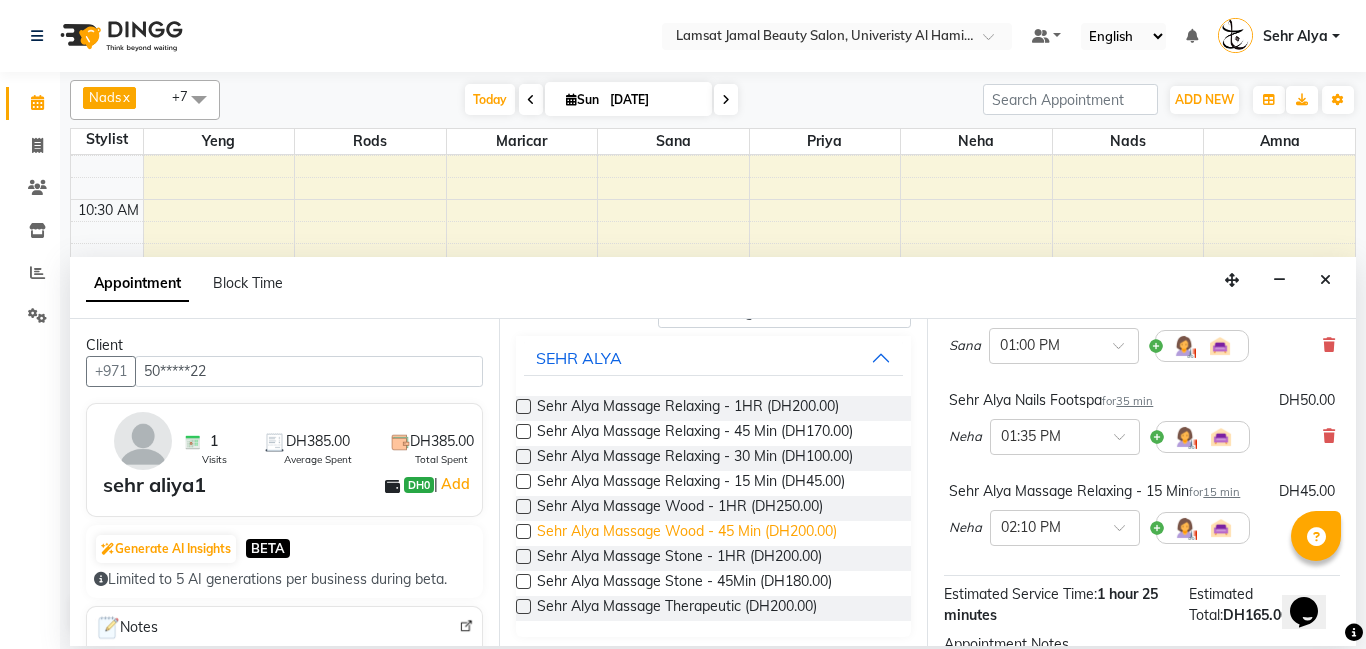 scroll, scrollTop: 113, scrollLeft: 0, axis: vertical 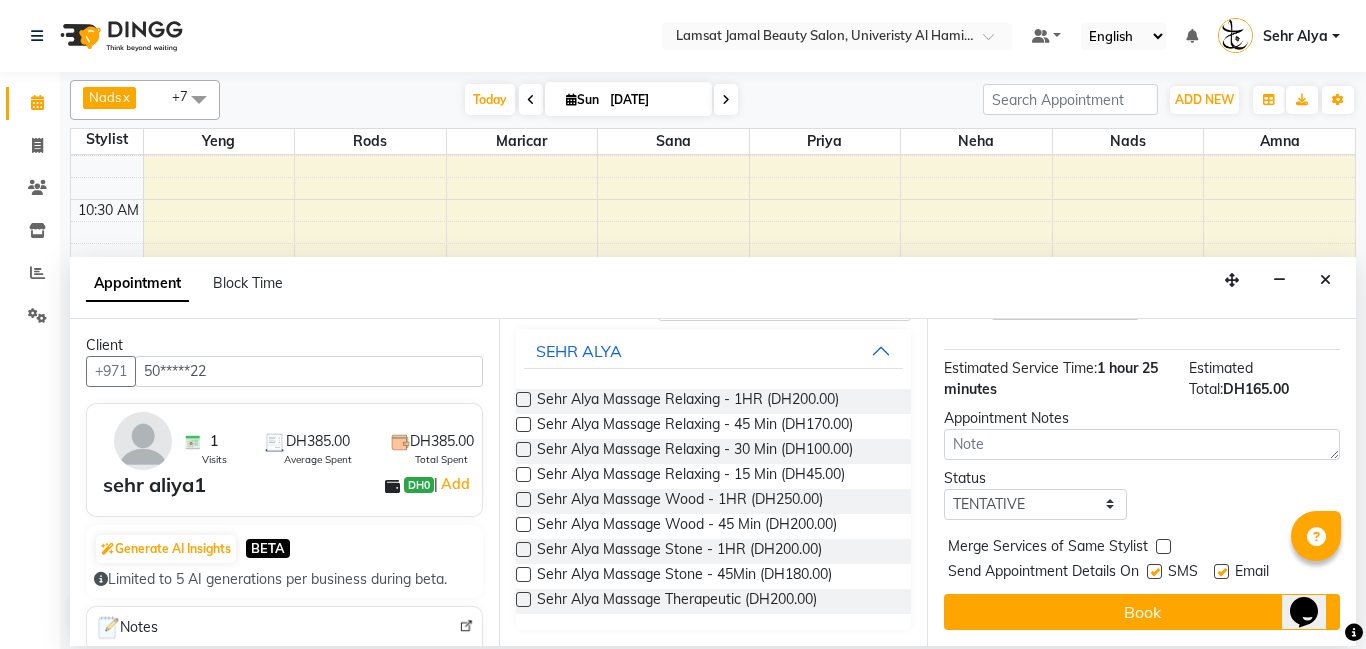 click at bounding box center (1163, 546) 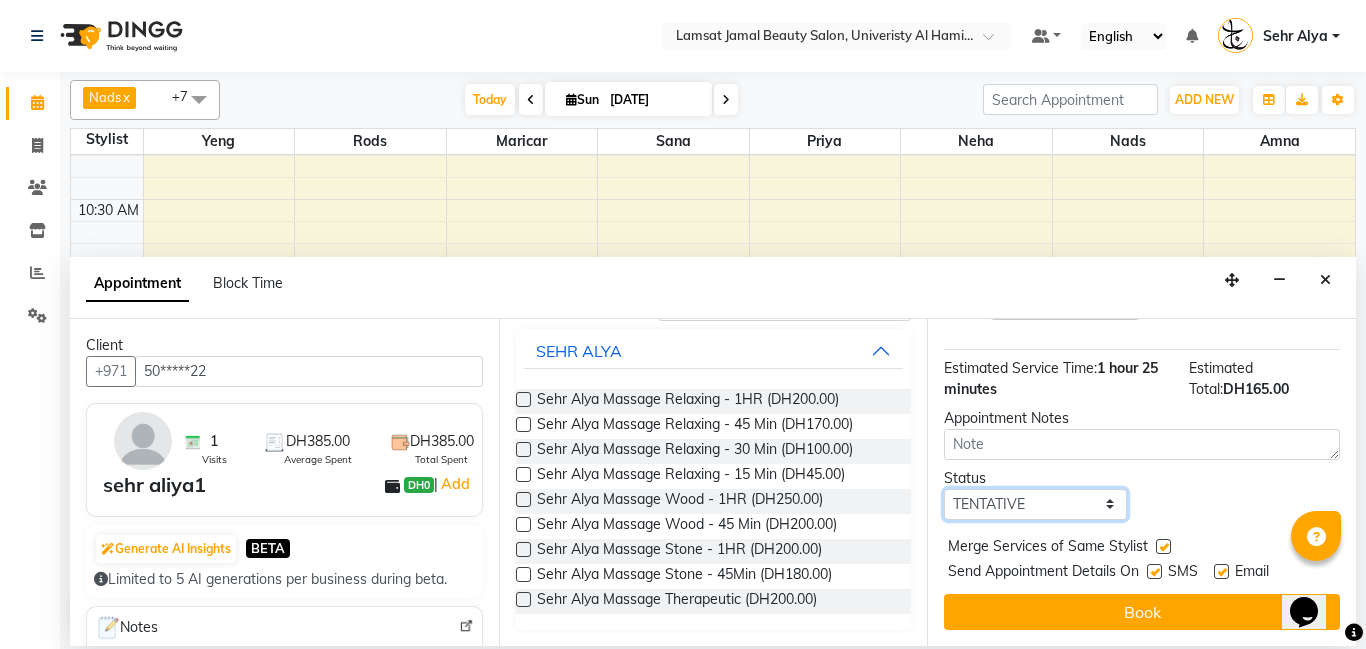click on "Select TENTATIVE CONFIRM CHECK-IN UPCOMING" at bounding box center [1035, 504] 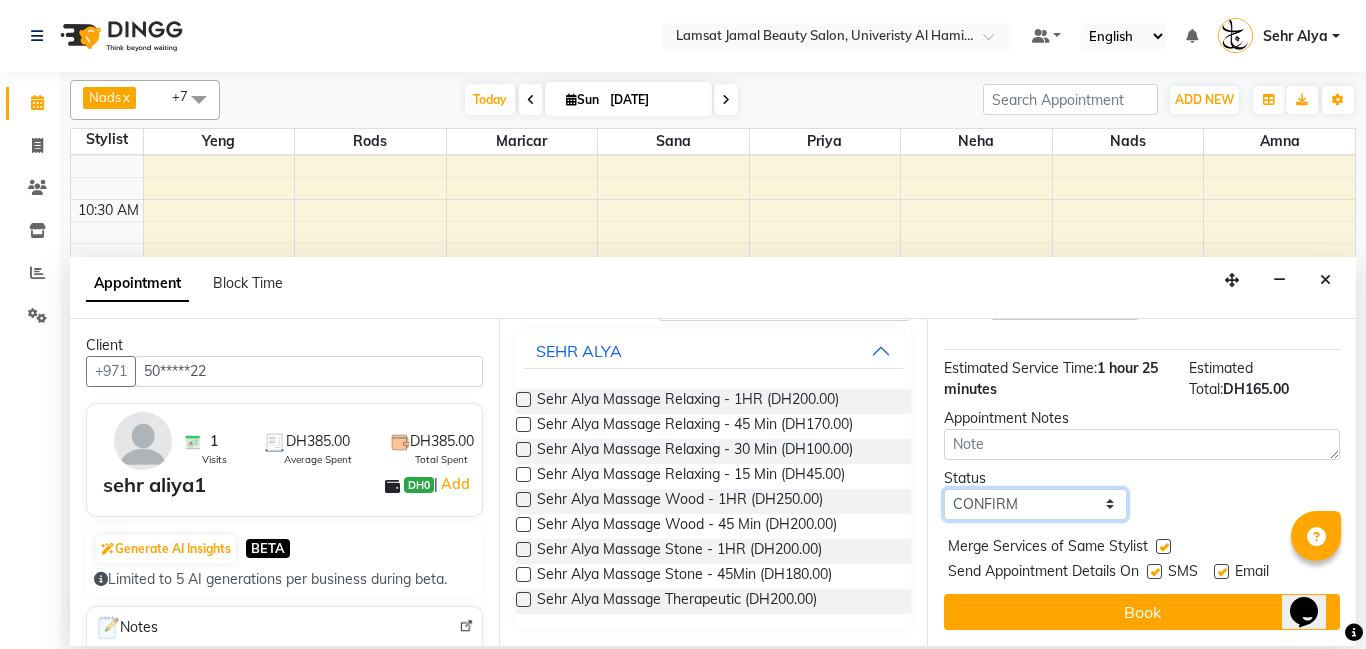 click on "Select TENTATIVE CONFIRM CHECK-IN UPCOMING" at bounding box center (1035, 504) 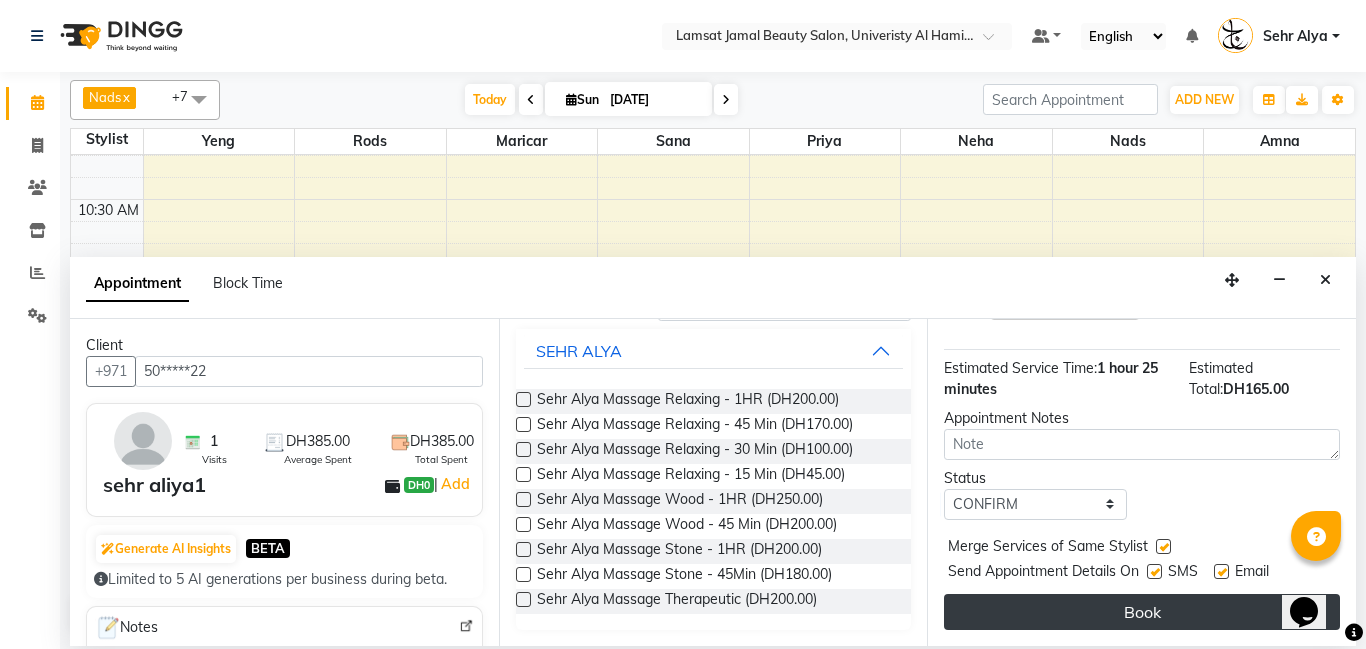 click on "Book" at bounding box center [1142, 612] 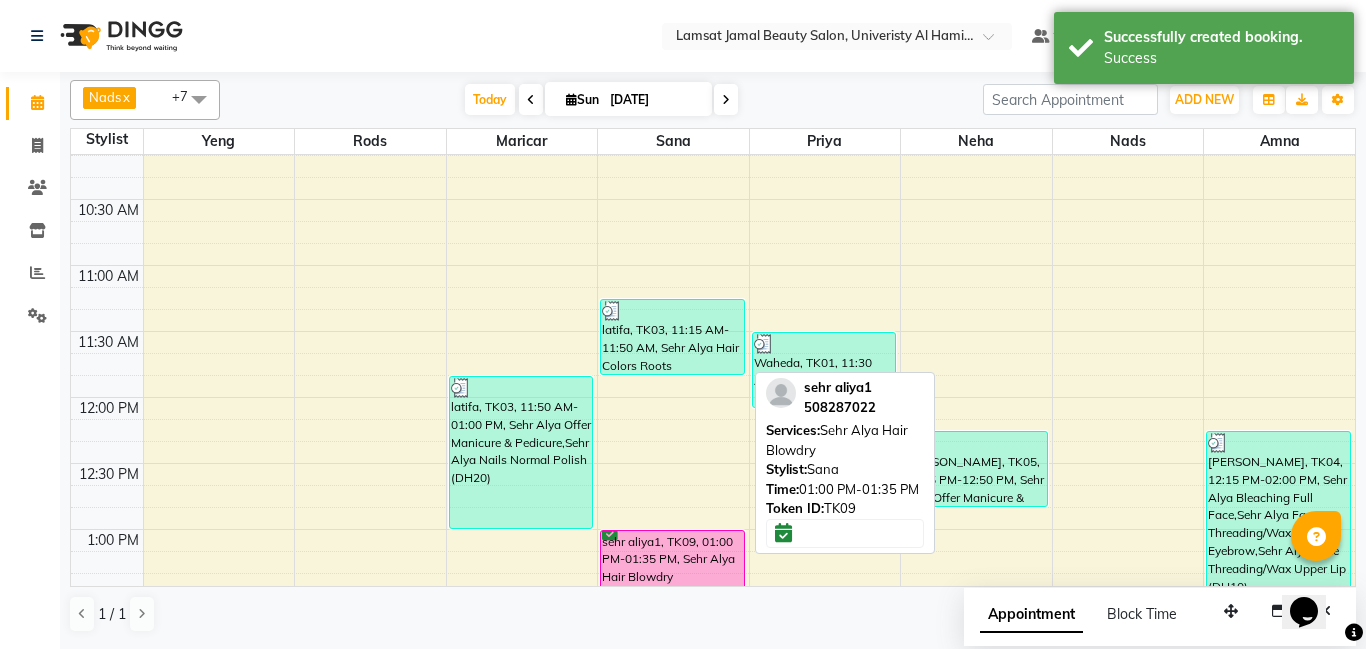 click on "sehr aliya1, TK09, 01:00 PM-01:35 PM, Sehr Alya Hair Blowdry" at bounding box center (672, 568) 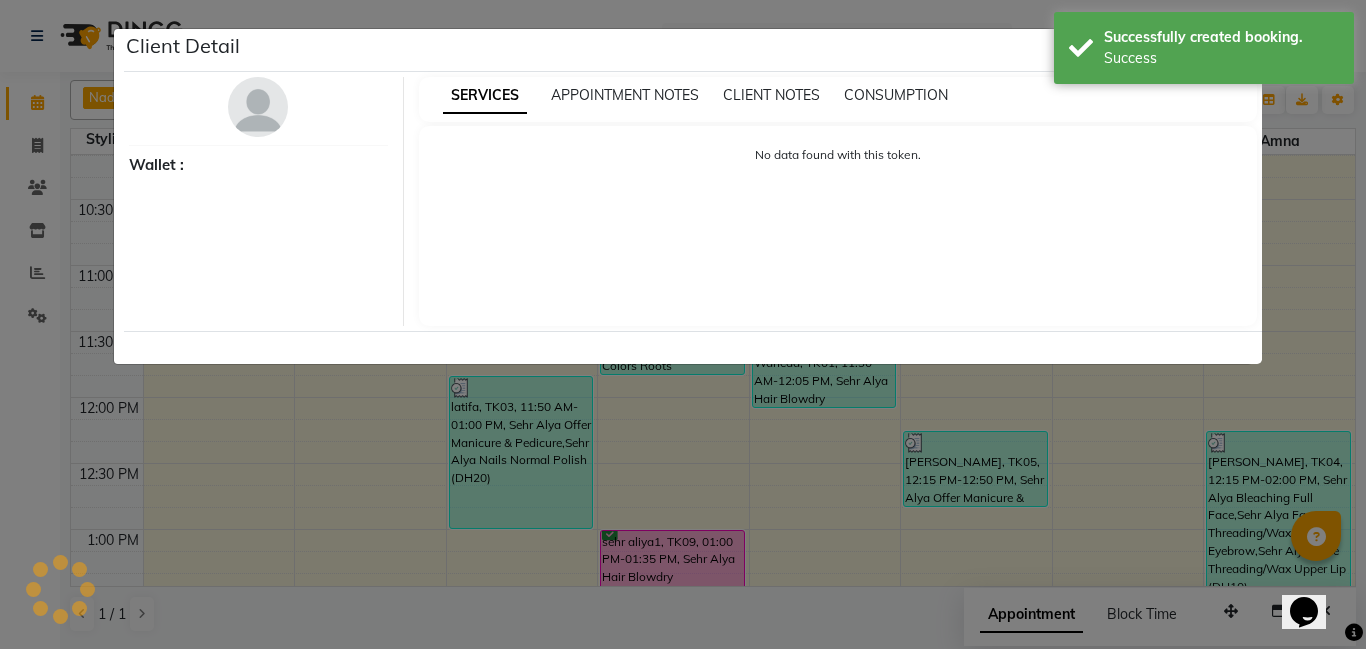 select on "6" 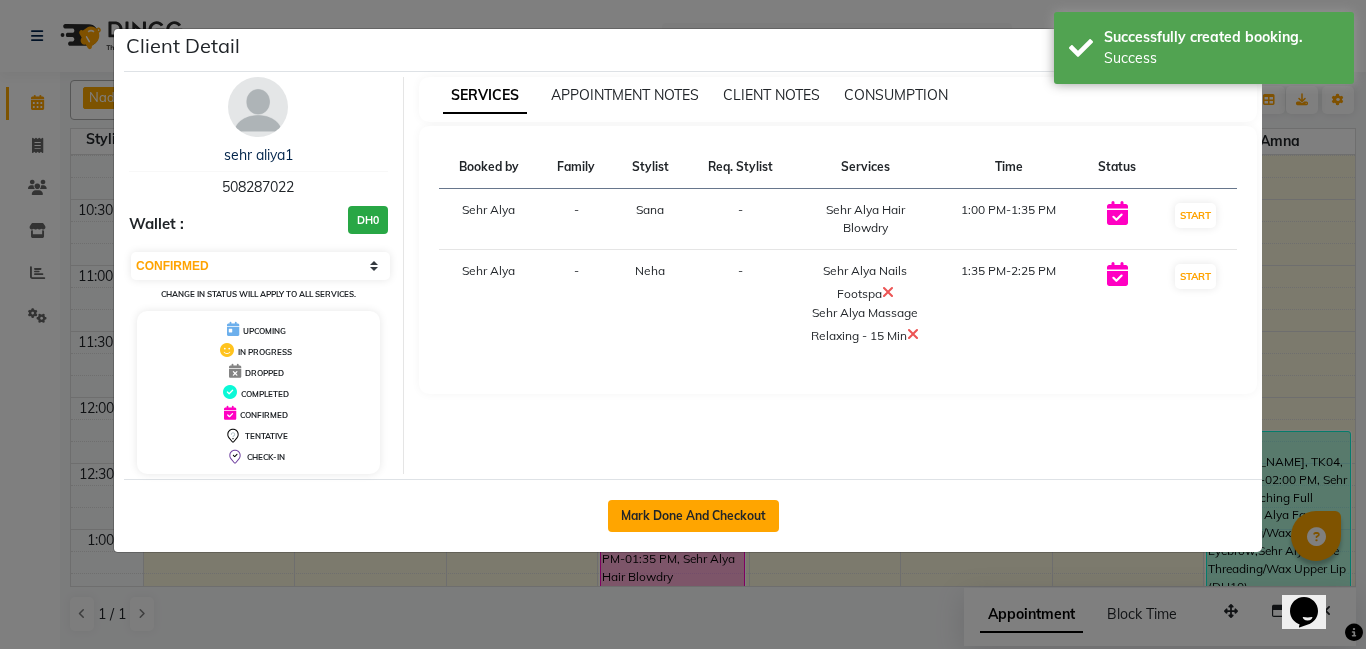 click on "Mark Done And Checkout" 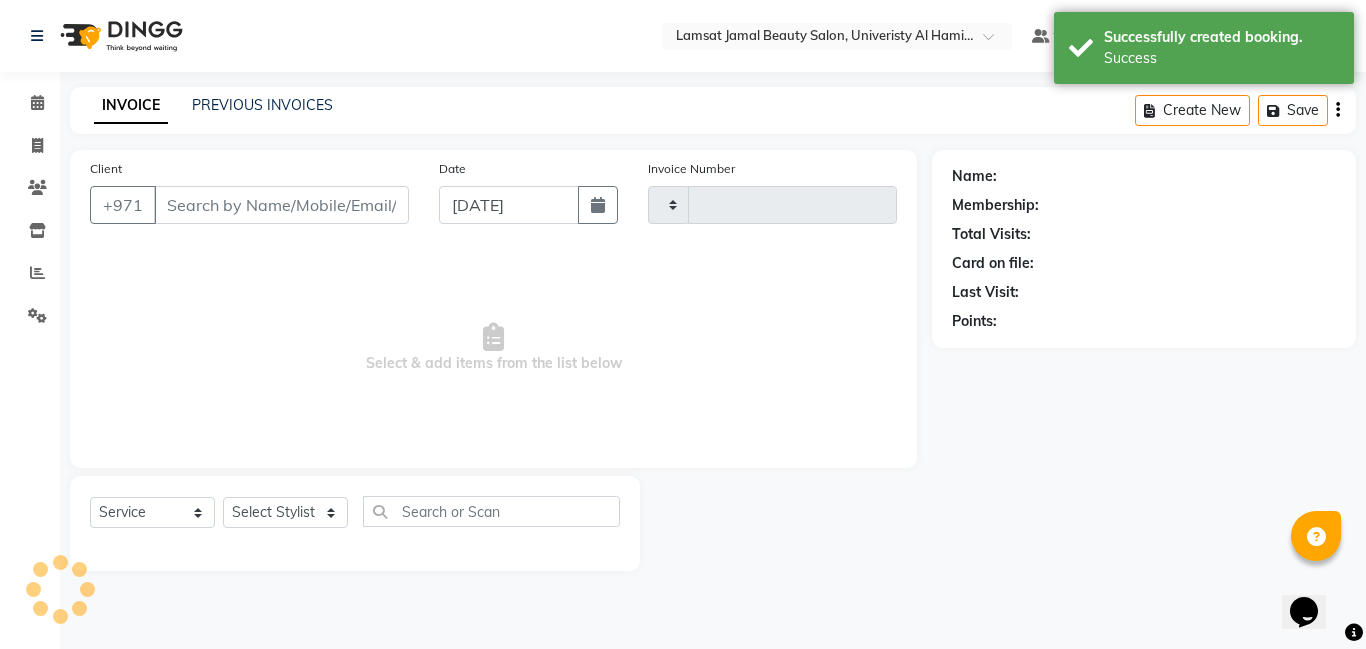 type on "1701" 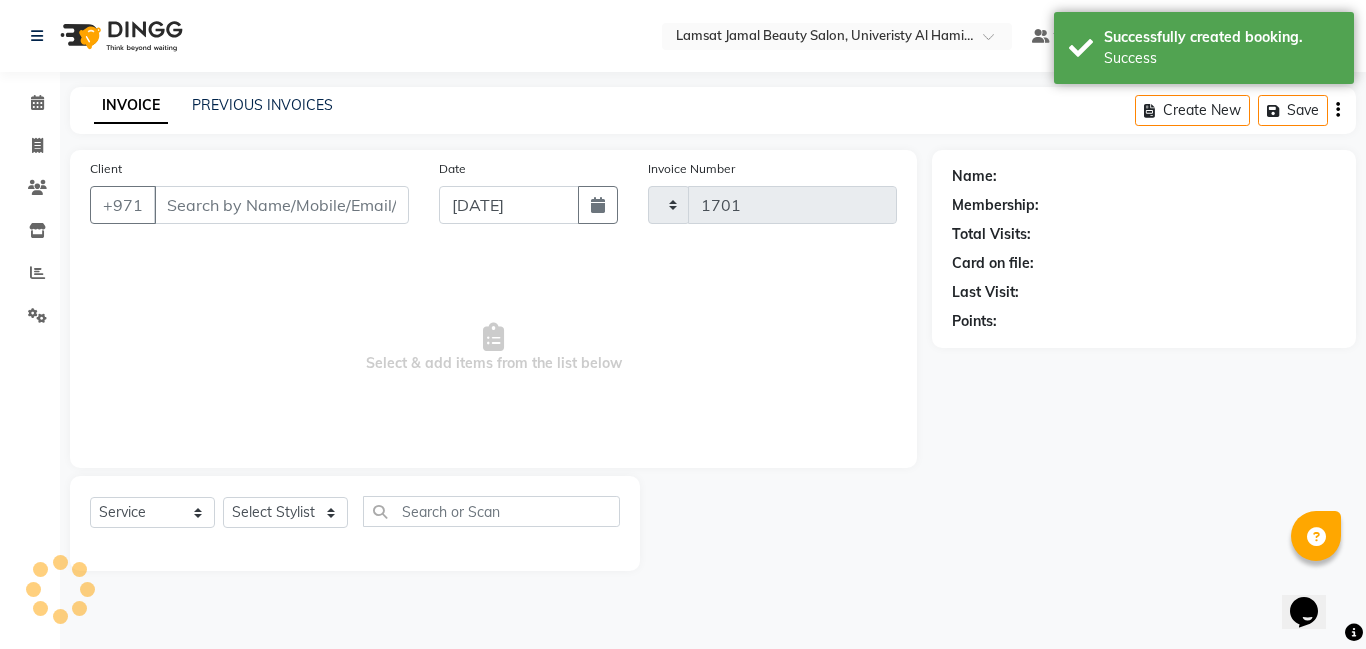 select on "8294" 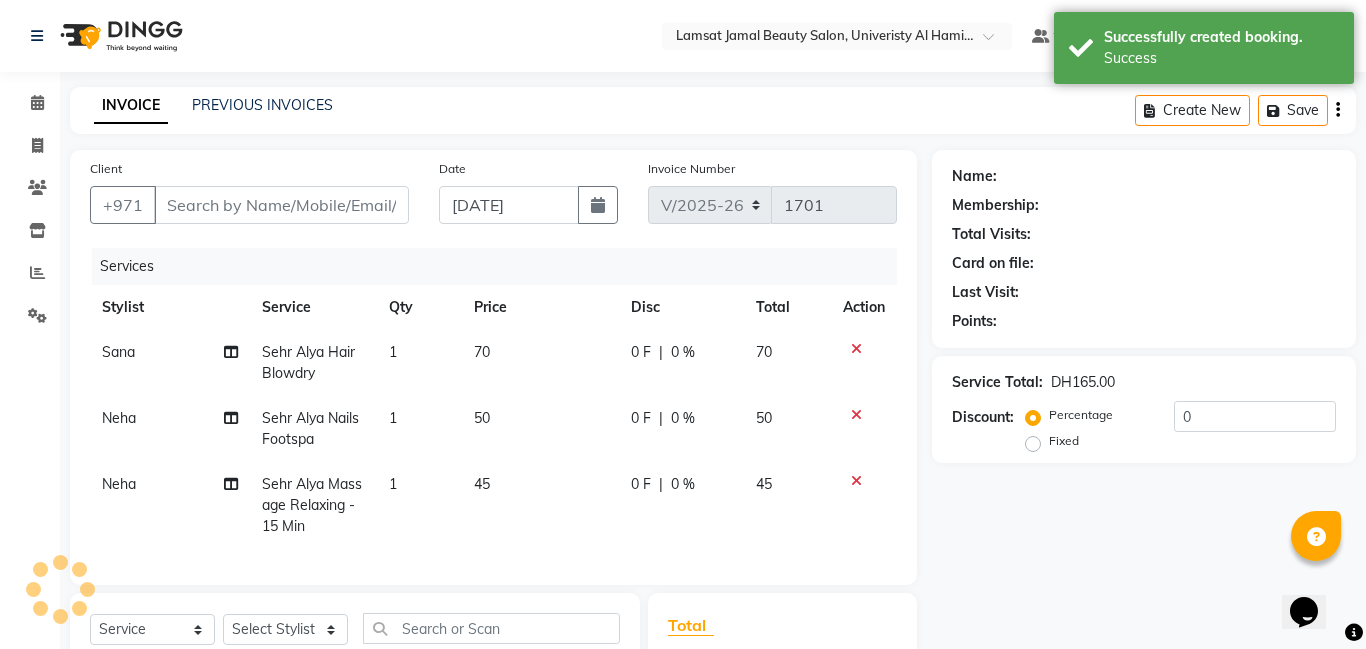 type on "50*****22" 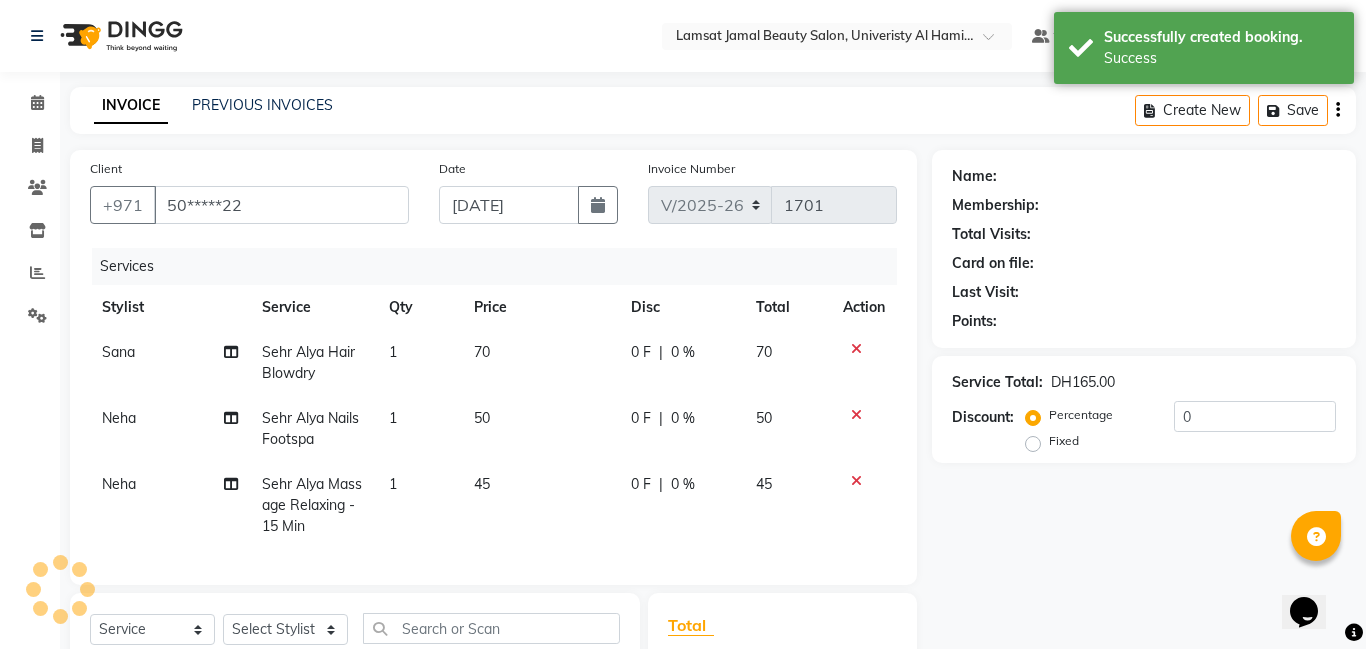 select on "79914" 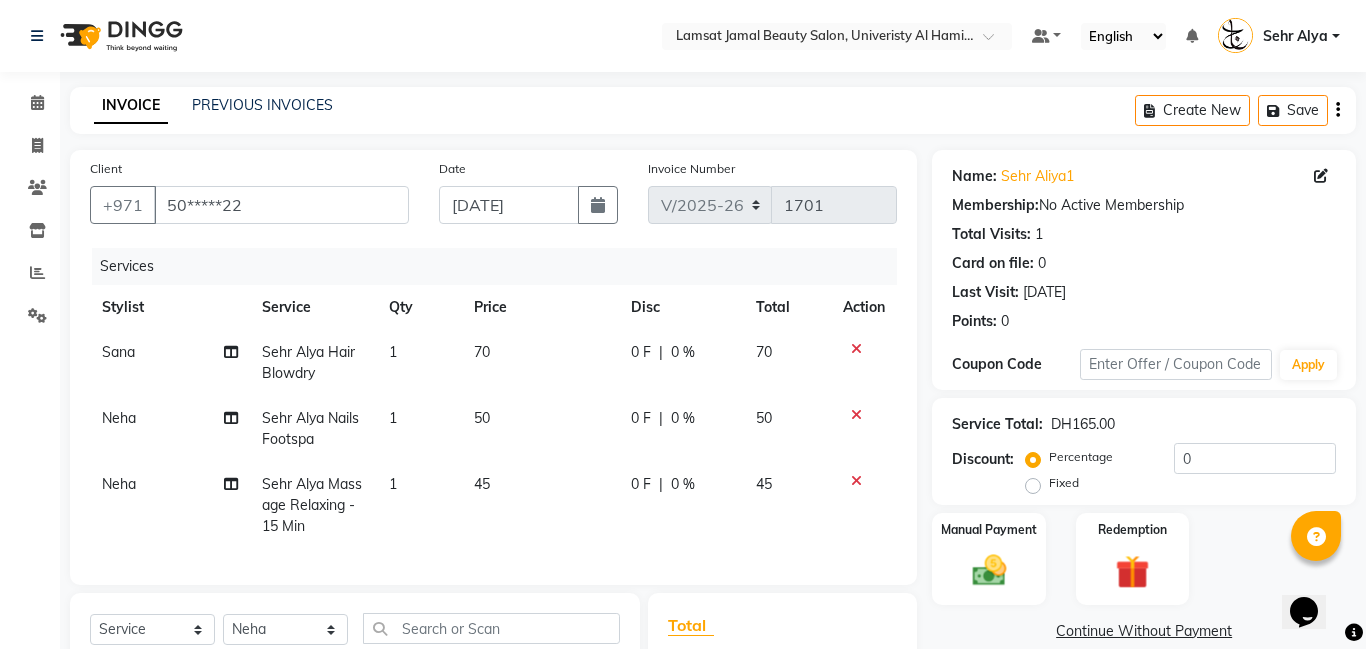click on "50" 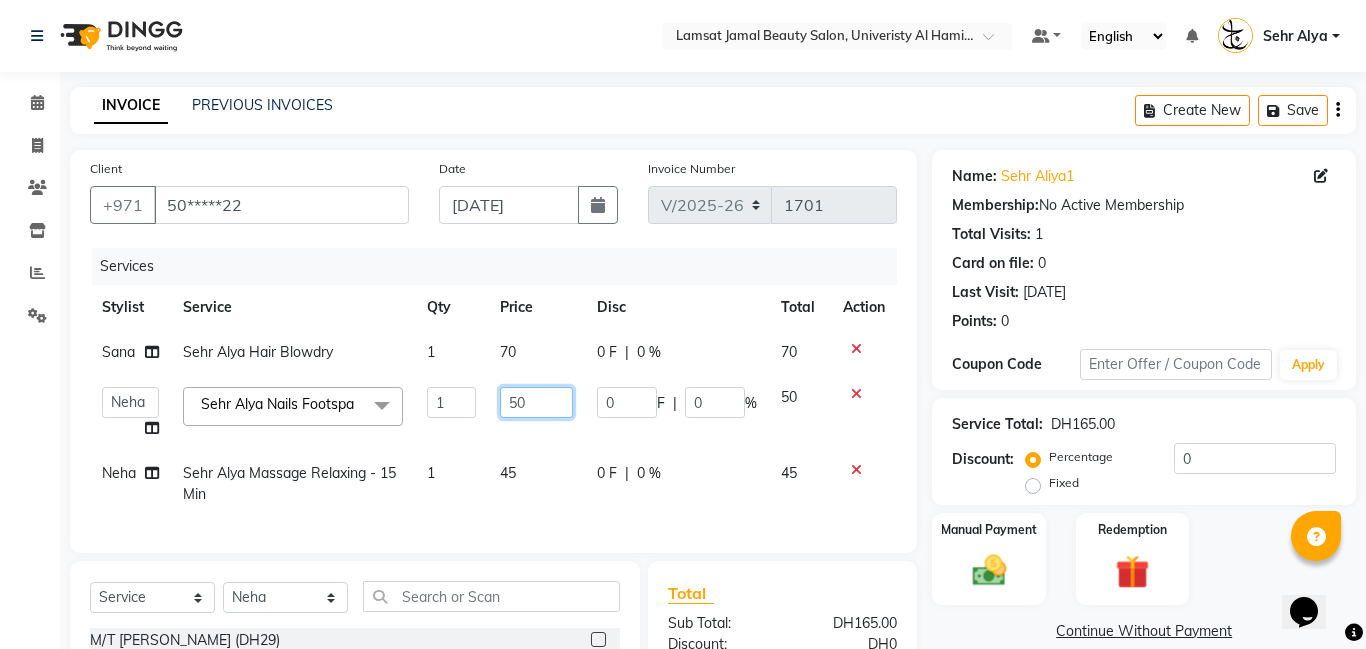 click on "50" 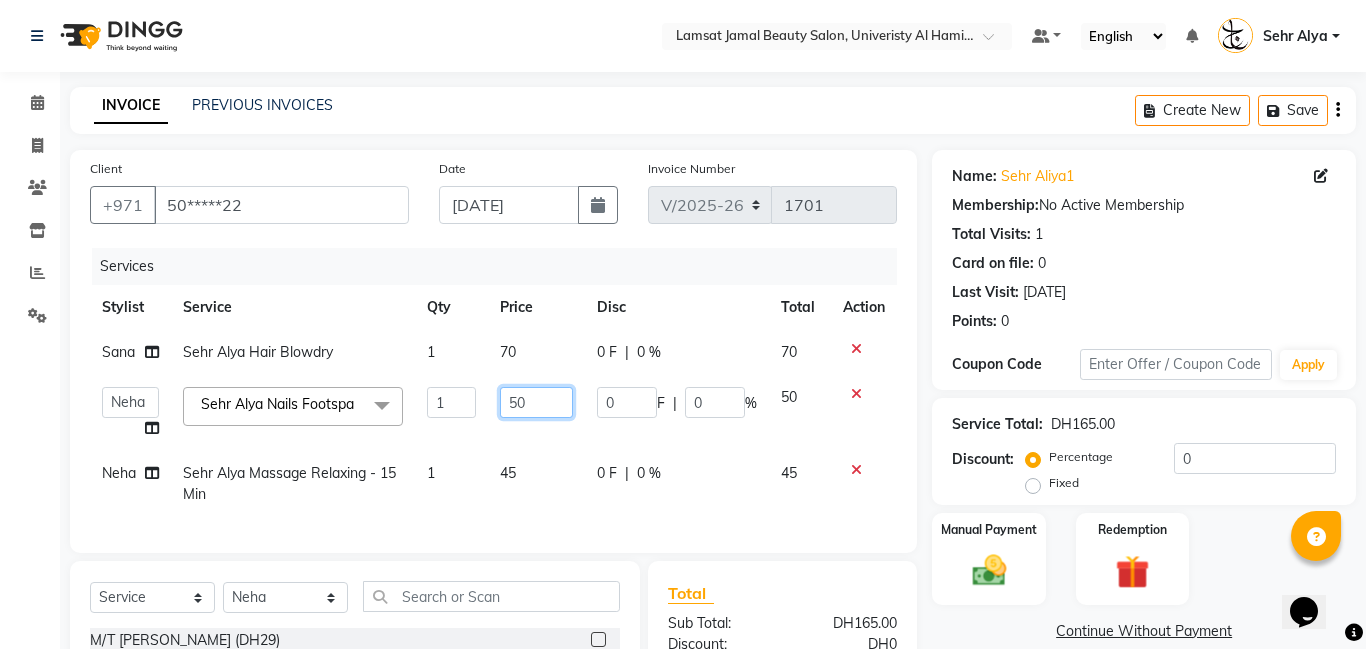 type on "5" 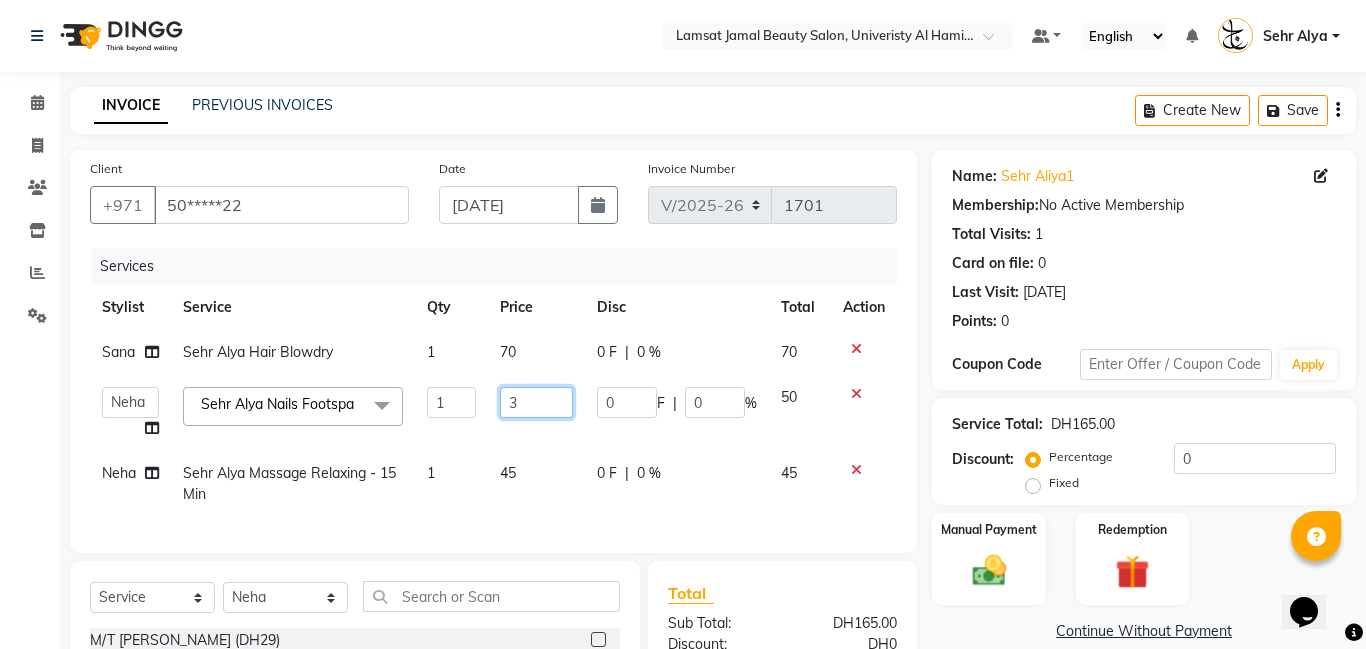 type on "30" 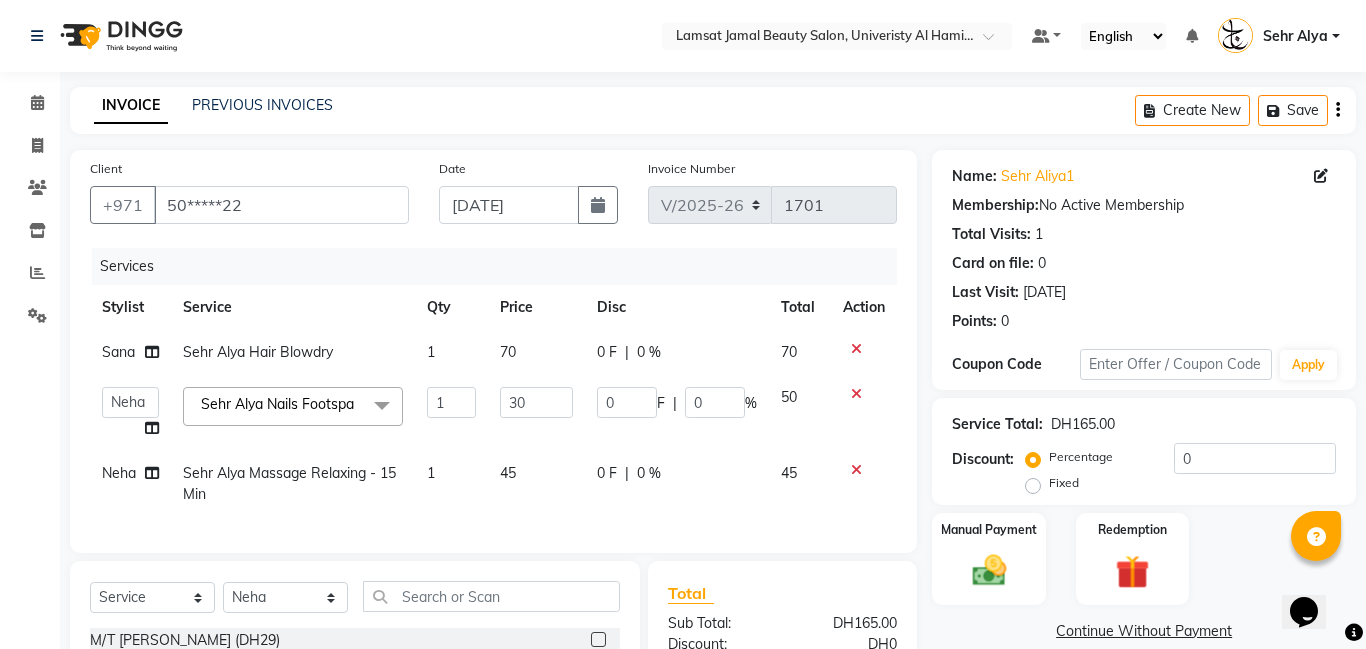 click on "45" 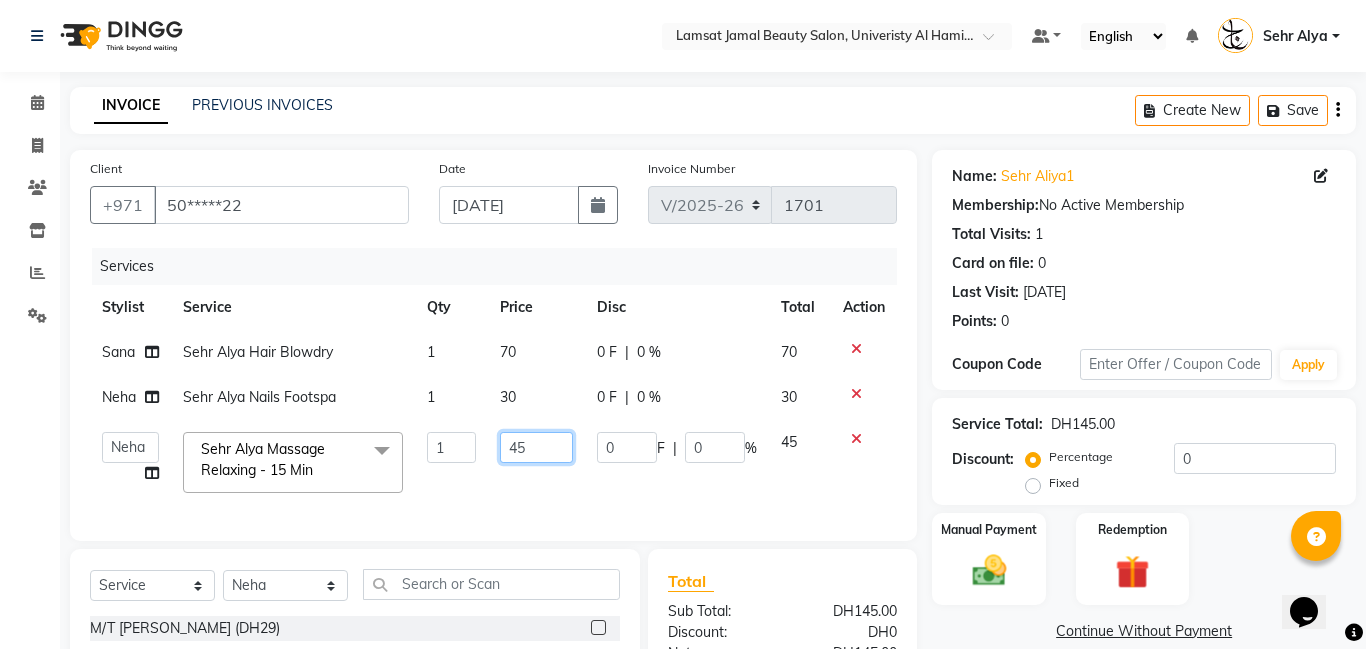 click on "45" 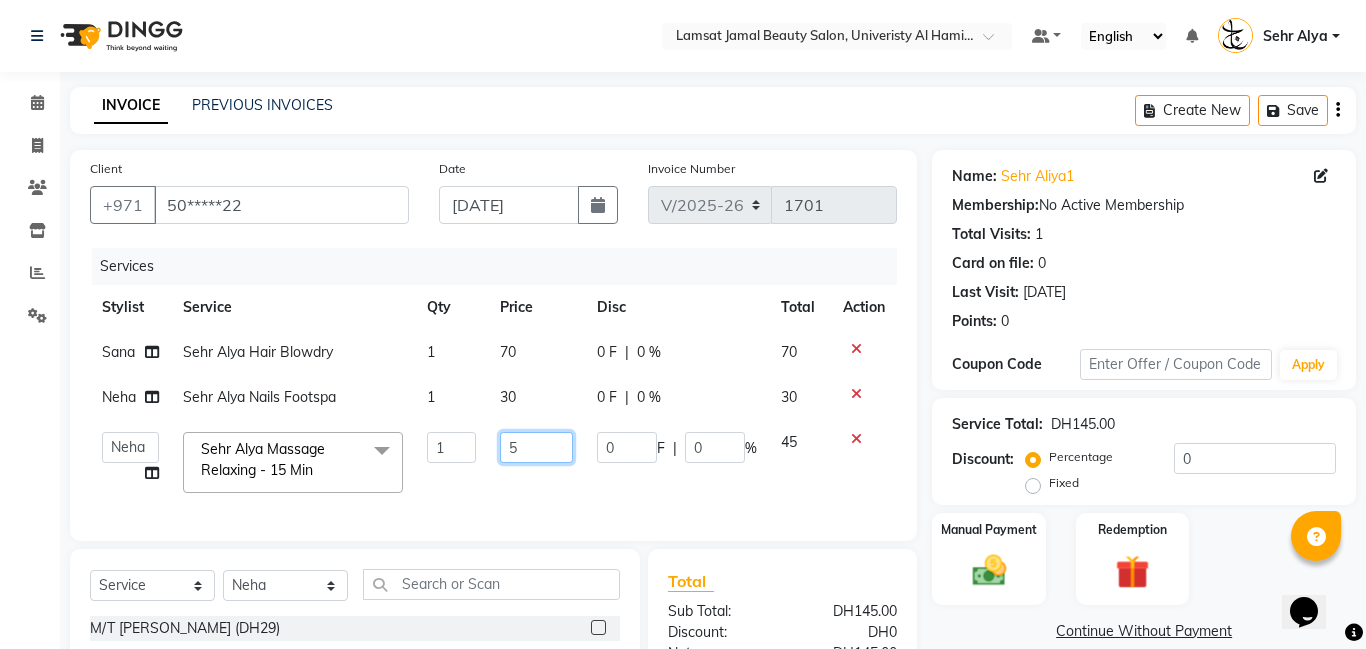 type on "50" 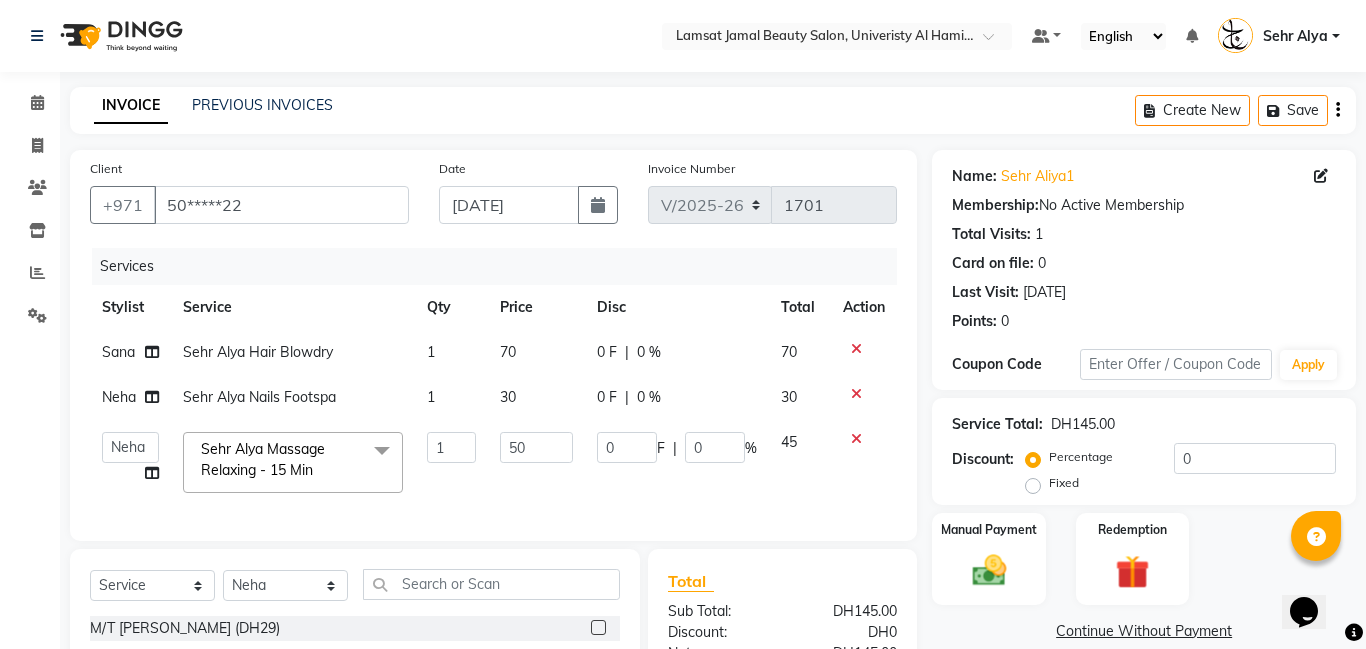 click on "Total Visits:  1" 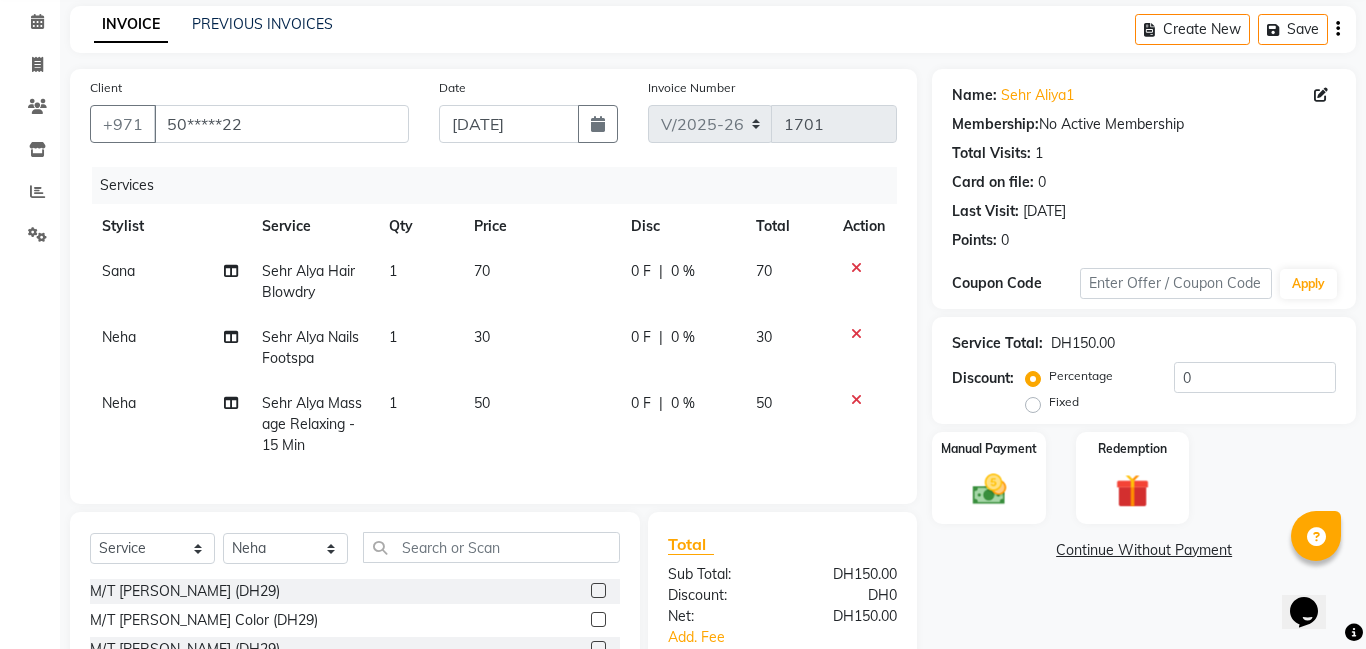 scroll, scrollTop: 269, scrollLeft: 0, axis: vertical 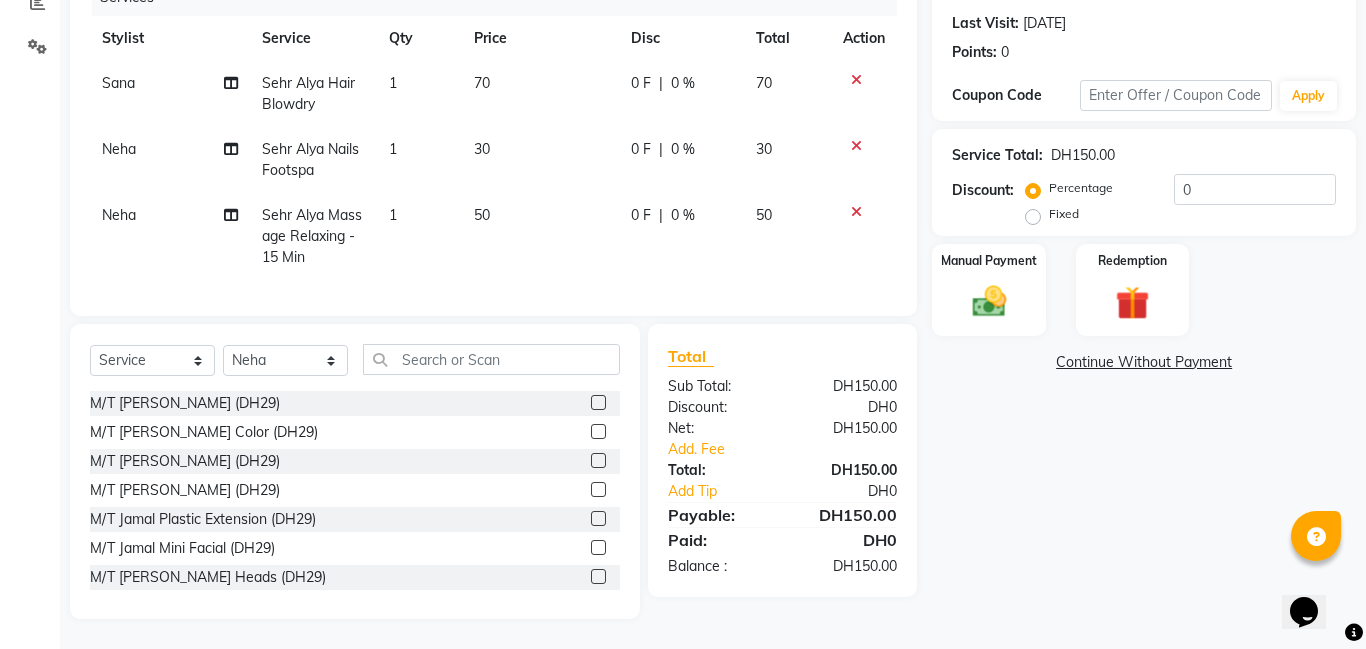 click on "70" 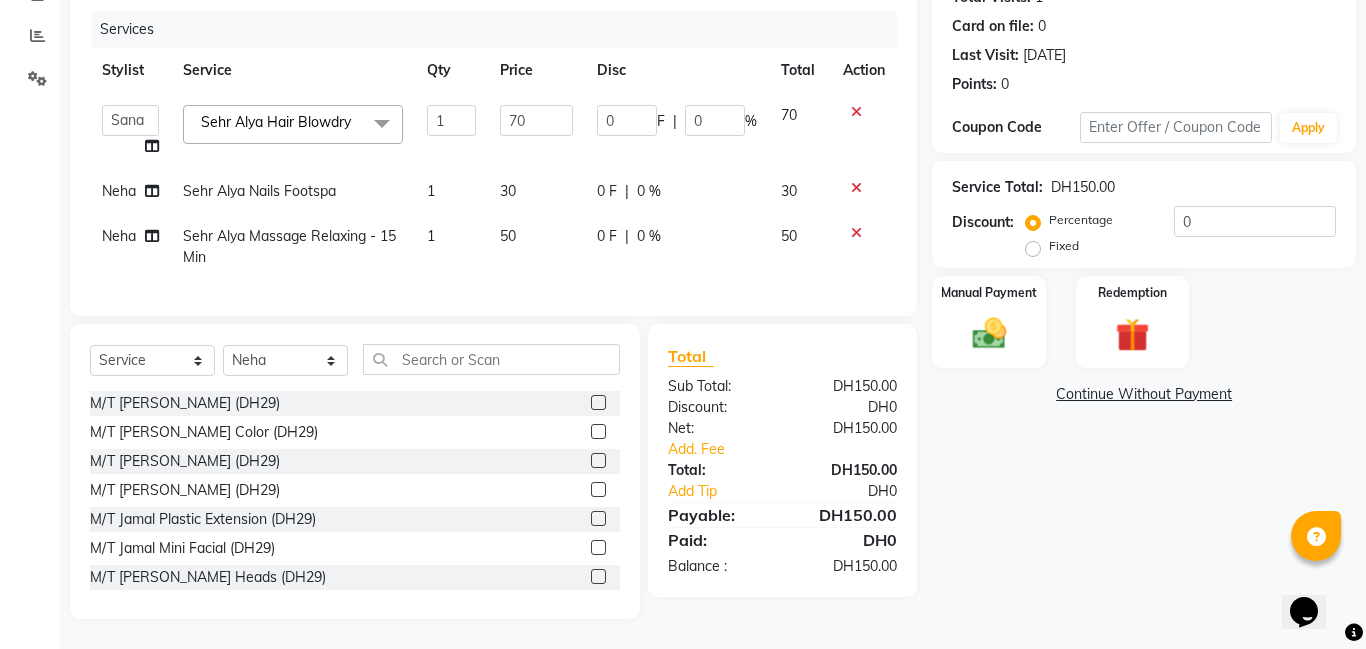 scroll, scrollTop: 237, scrollLeft: 0, axis: vertical 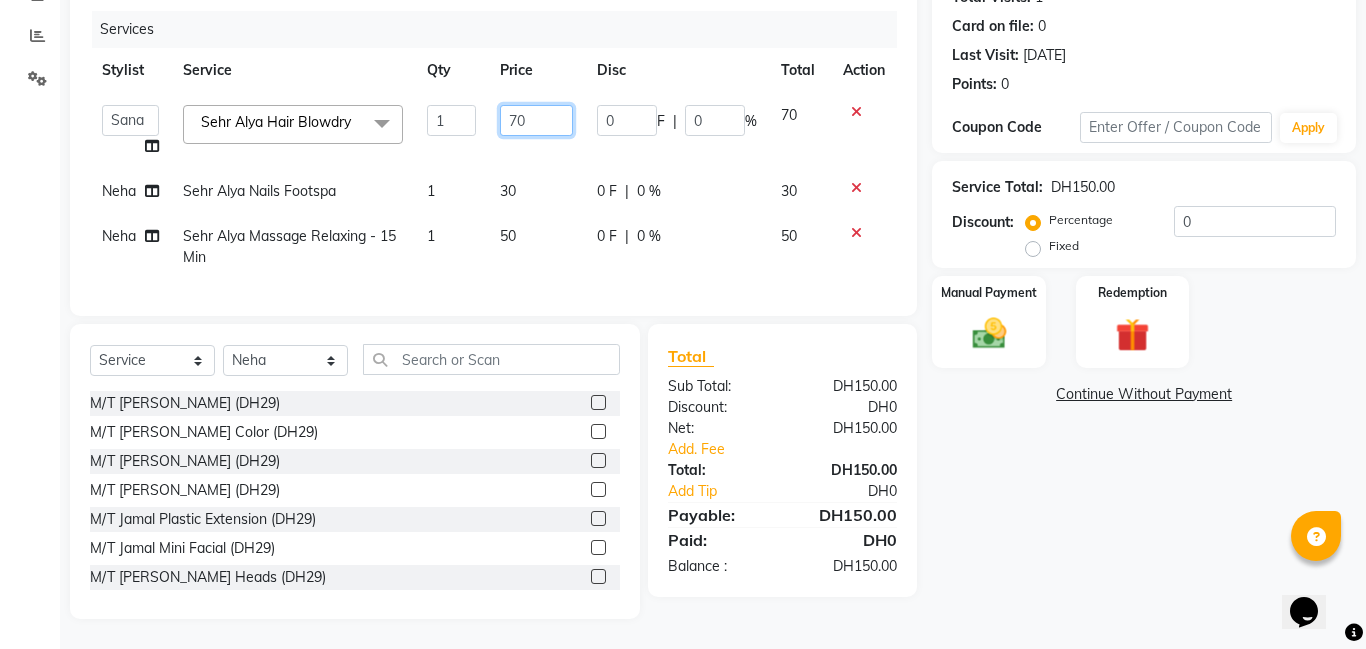 click on "70" 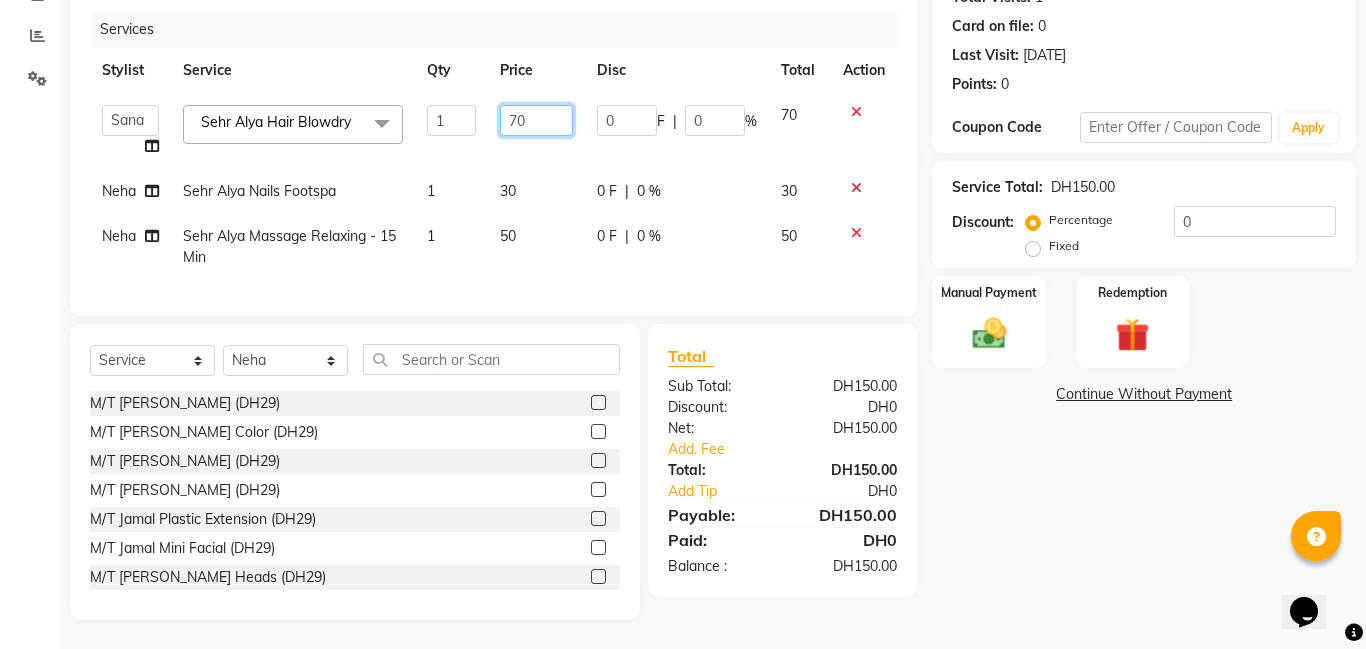 type on "7" 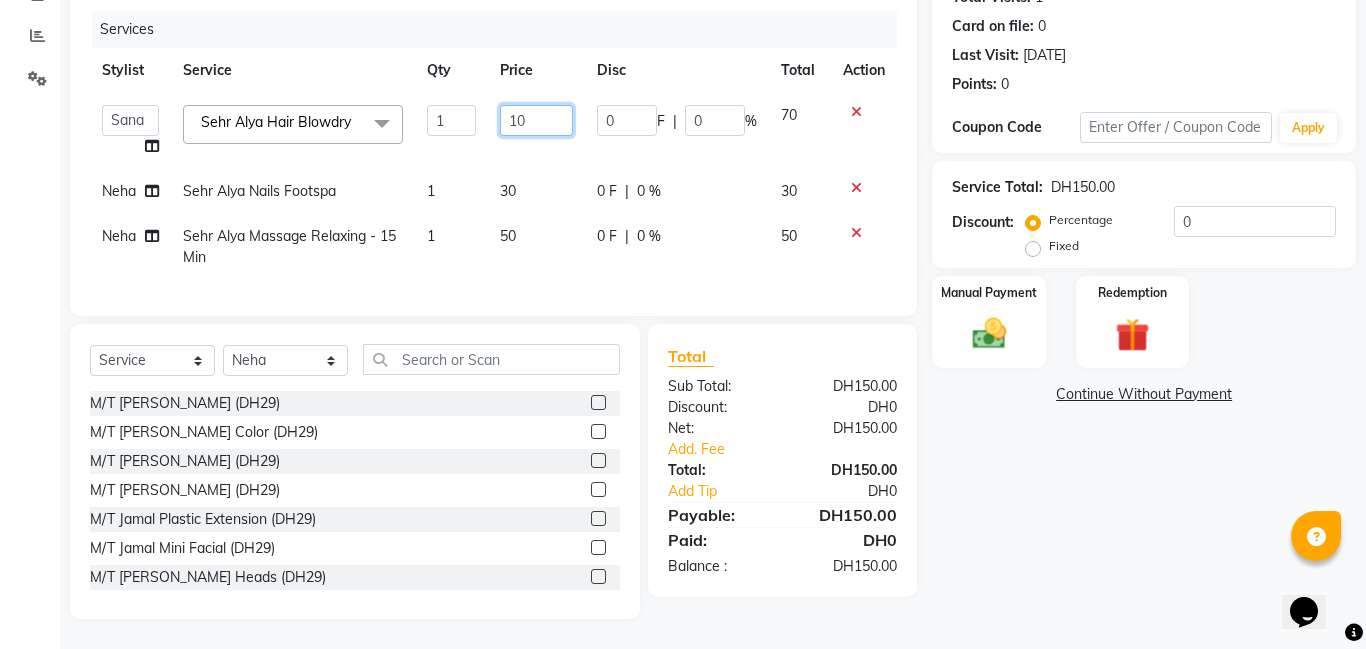 type on "100" 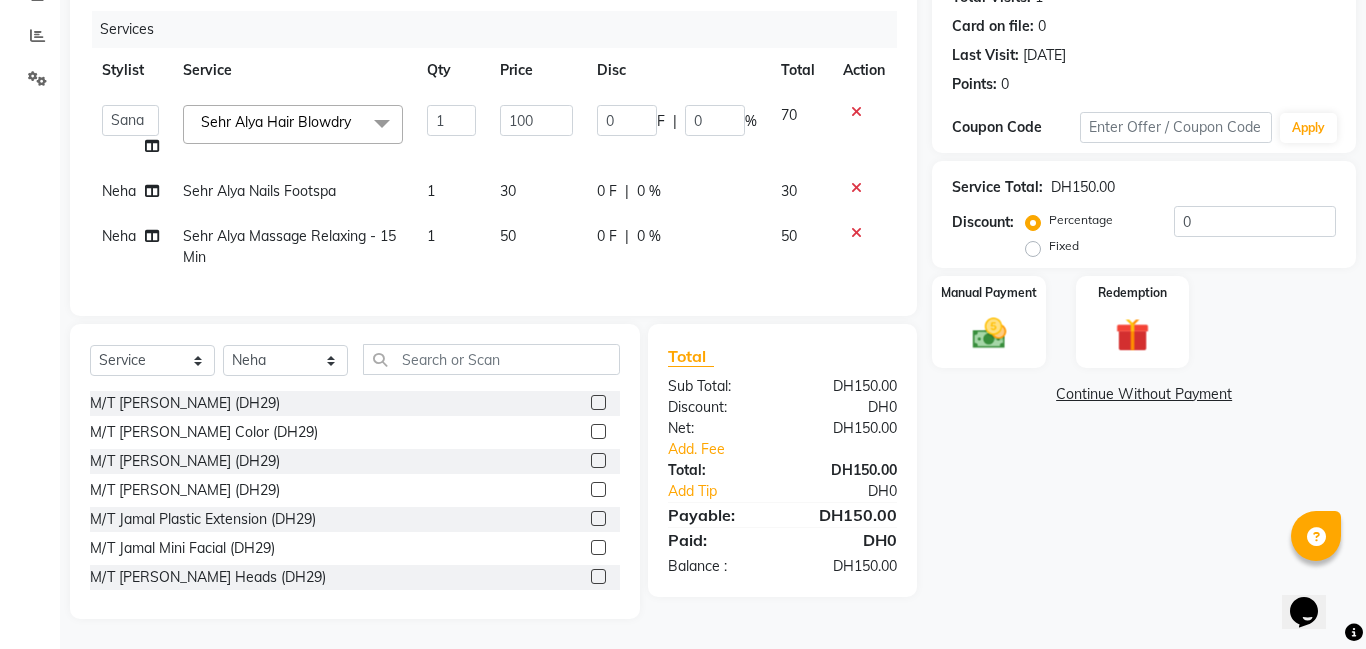 click on "Name: Sehr Aliya1 Membership:  No Active Membership  Total Visits:  1 Card on file:  0 Last Visit:   29-06-2025 Points:   0  Coupon Code Apply Service Total:  DH150.00  Discount:  Percentage   Fixed  0 Manual Payment Redemption  Continue Without Payment" 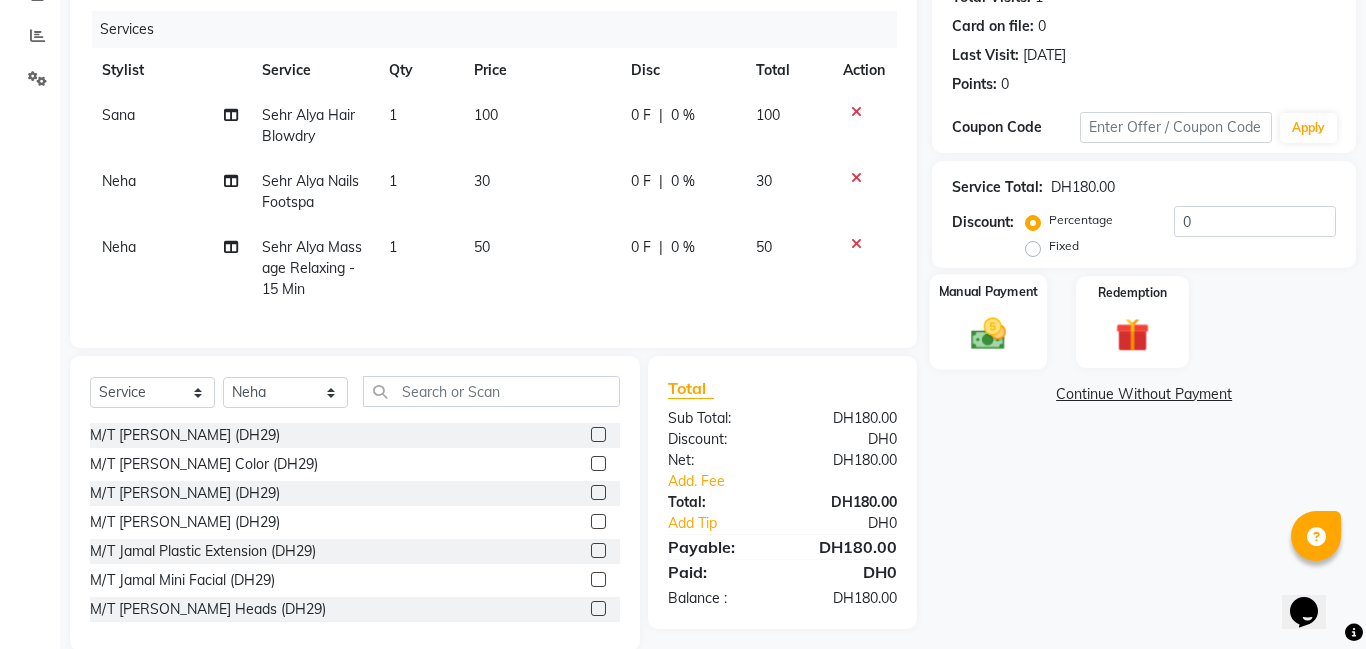 click 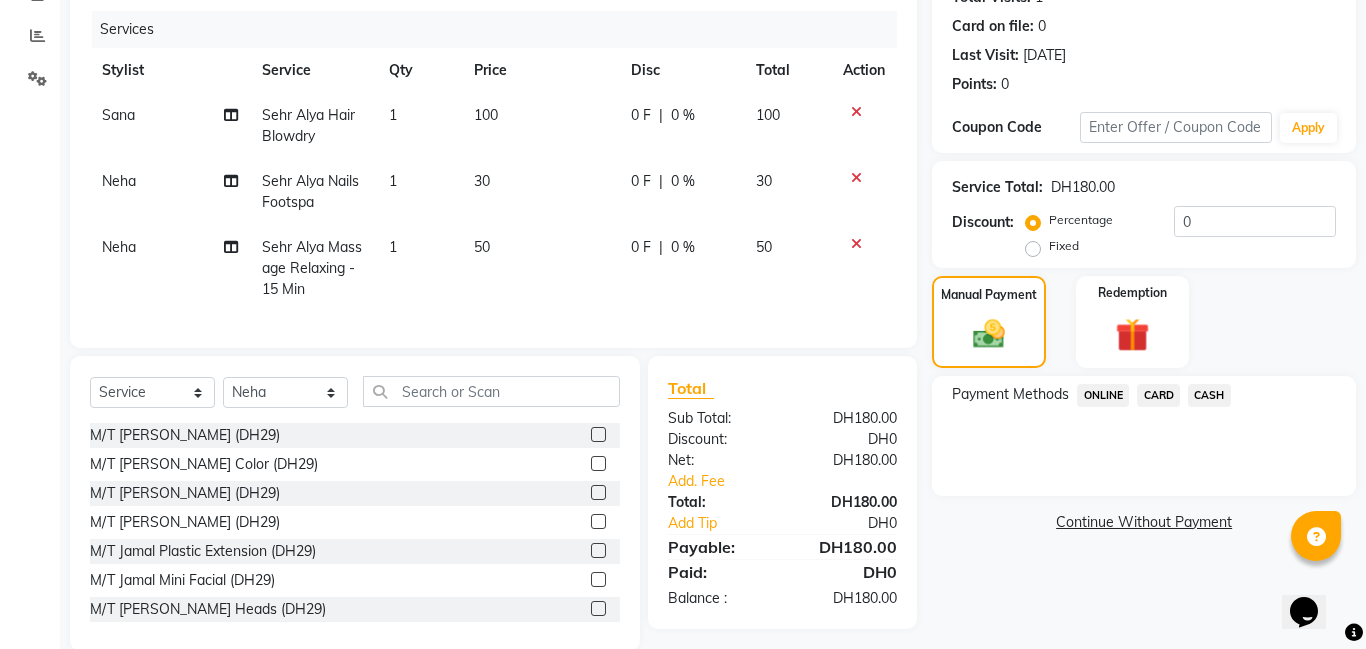 click on "CASH" 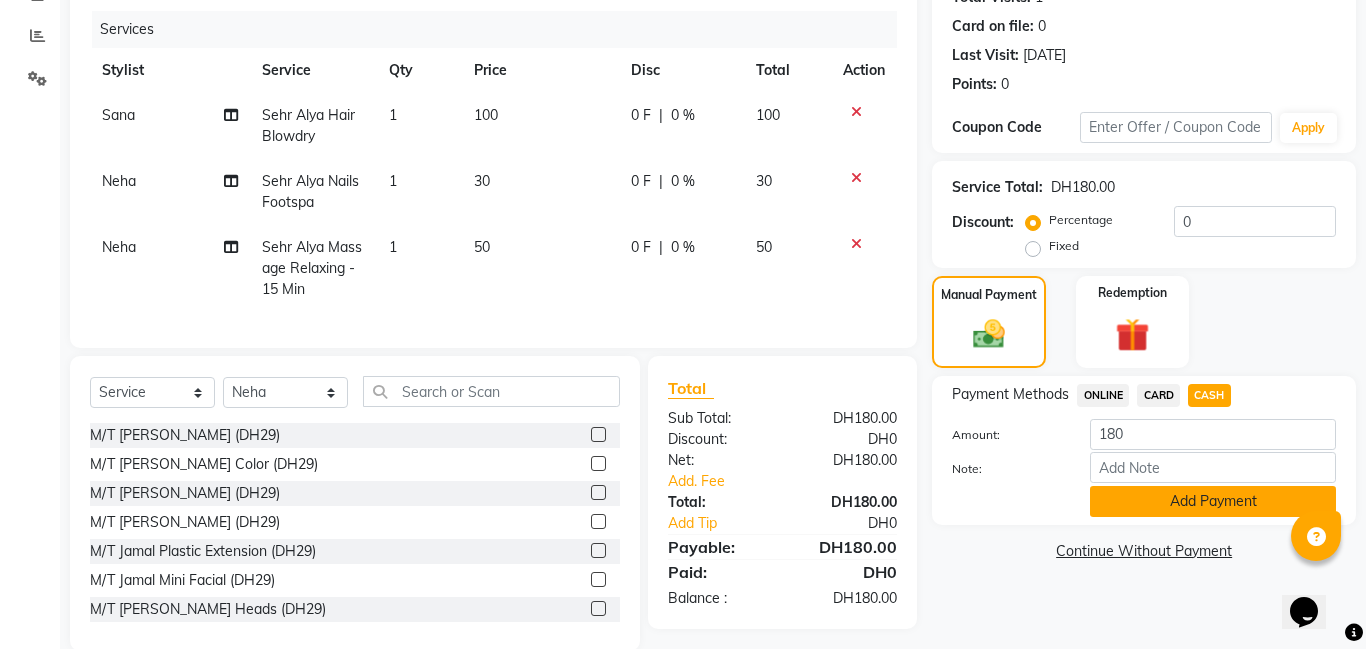 scroll, scrollTop: 269, scrollLeft: 0, axis: vertical 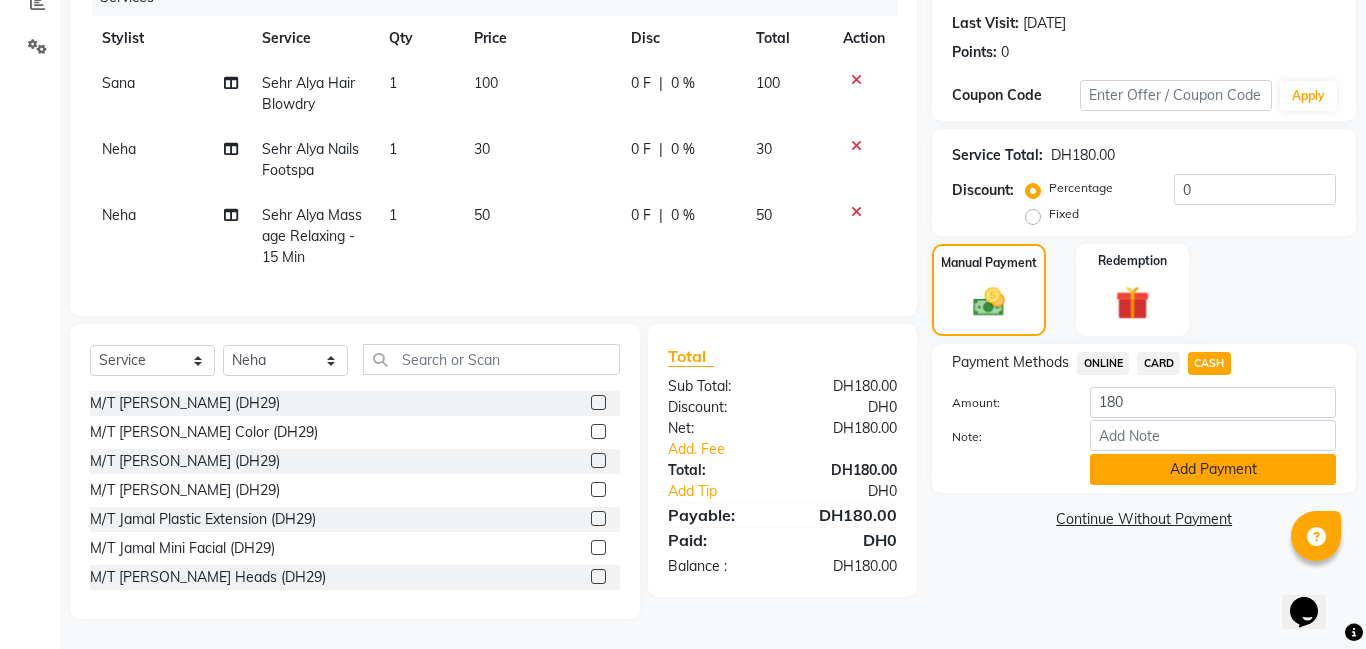 click on "Add Payment" 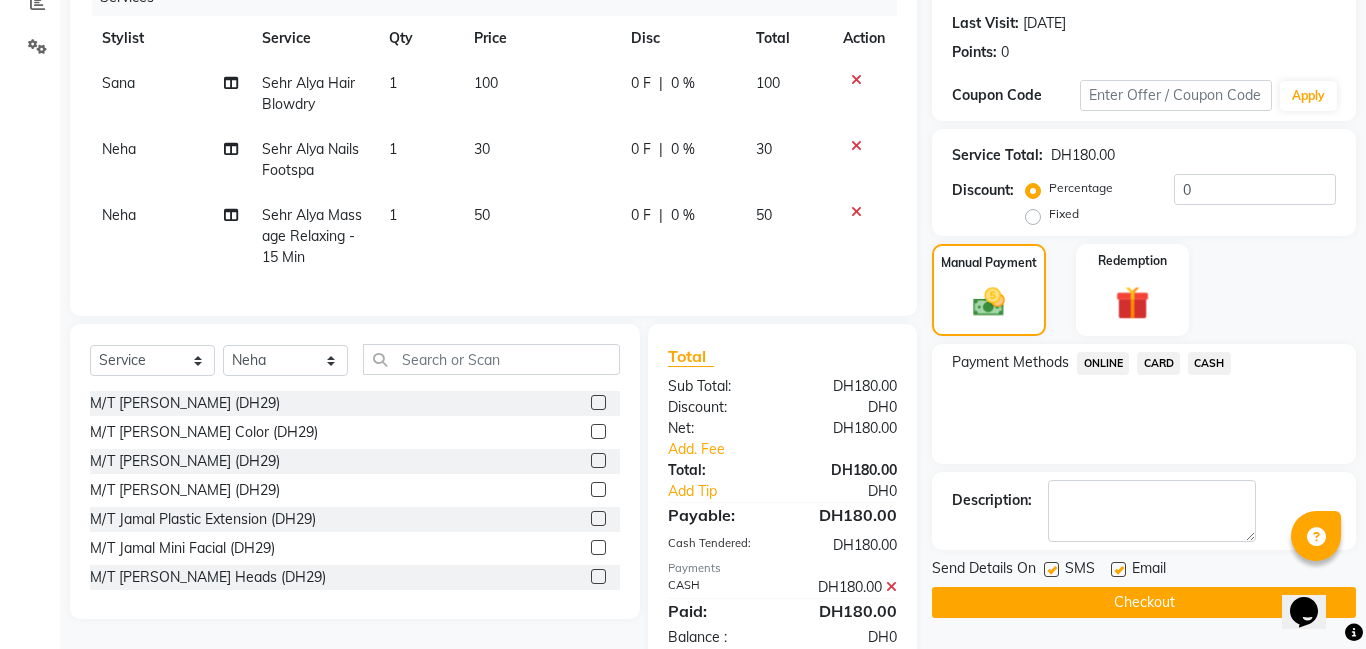 scroll, scrollTop: 318, scrollLeft: 0, axis: vertical 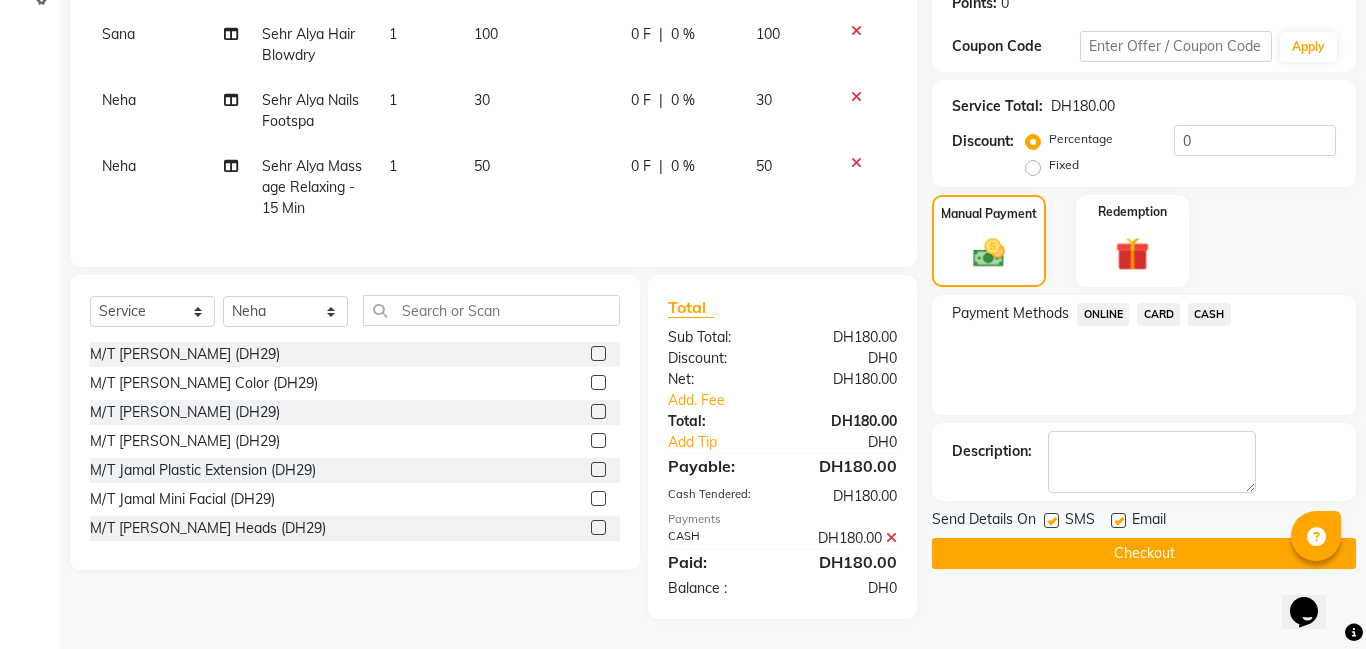 click on "Checkout" 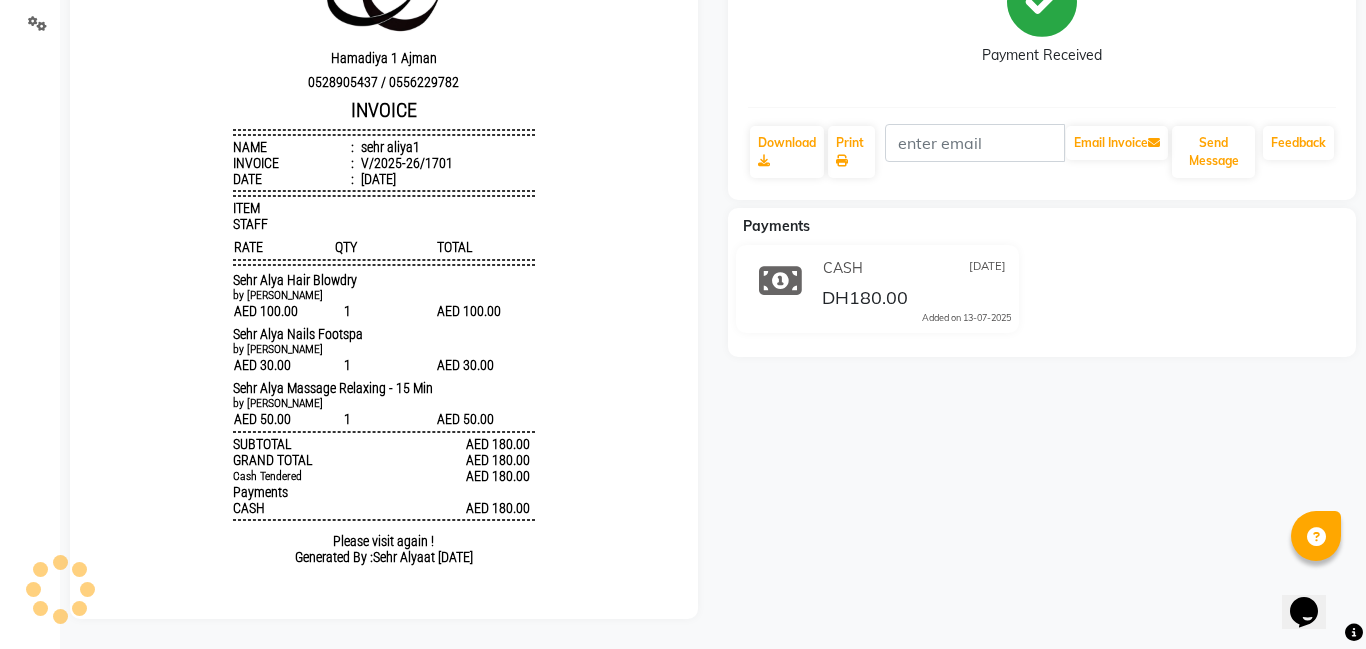 scroll, scrollTop: 0, scrollLeft: 0, axis: both 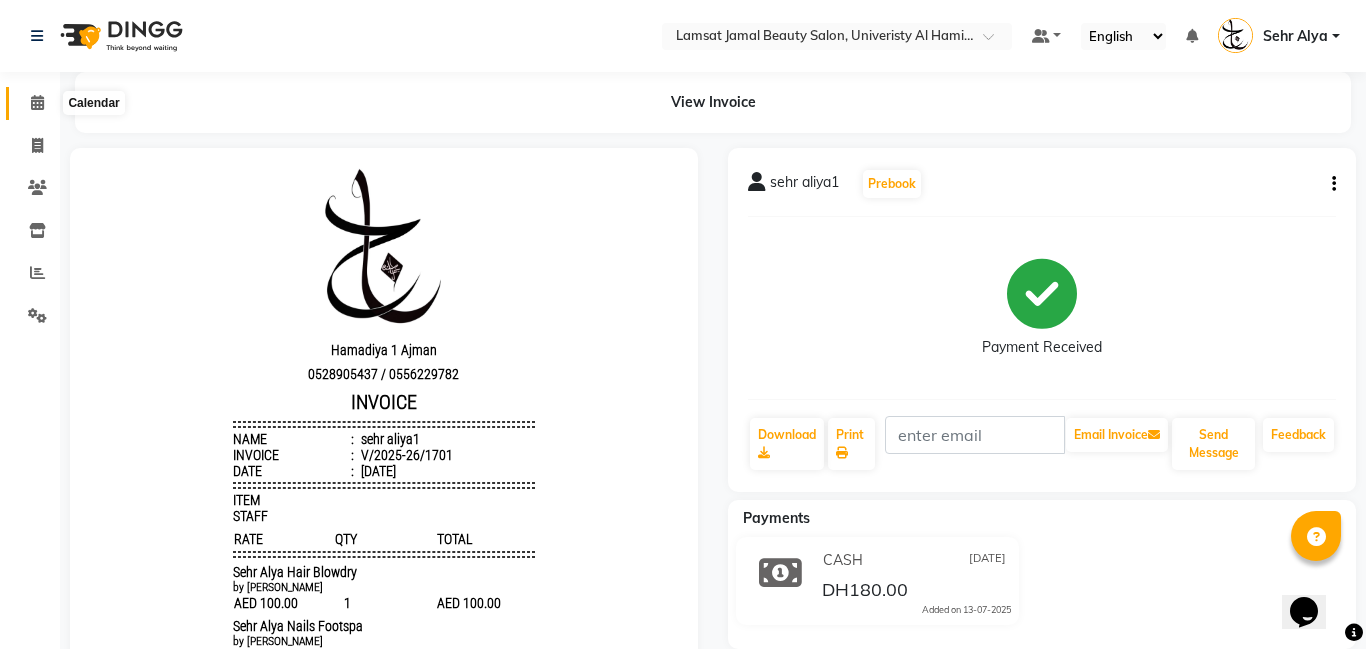 click 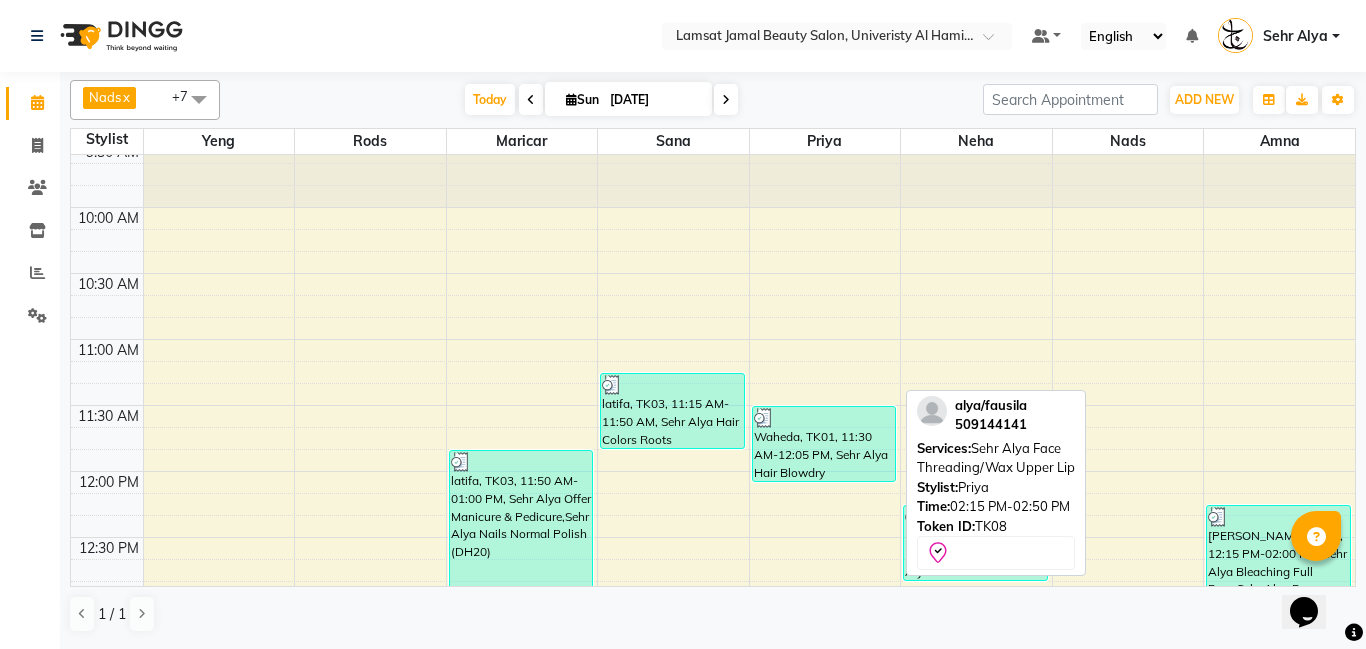 scroll, scrollTop: 437, scrollLeft: 0, axis: vertical 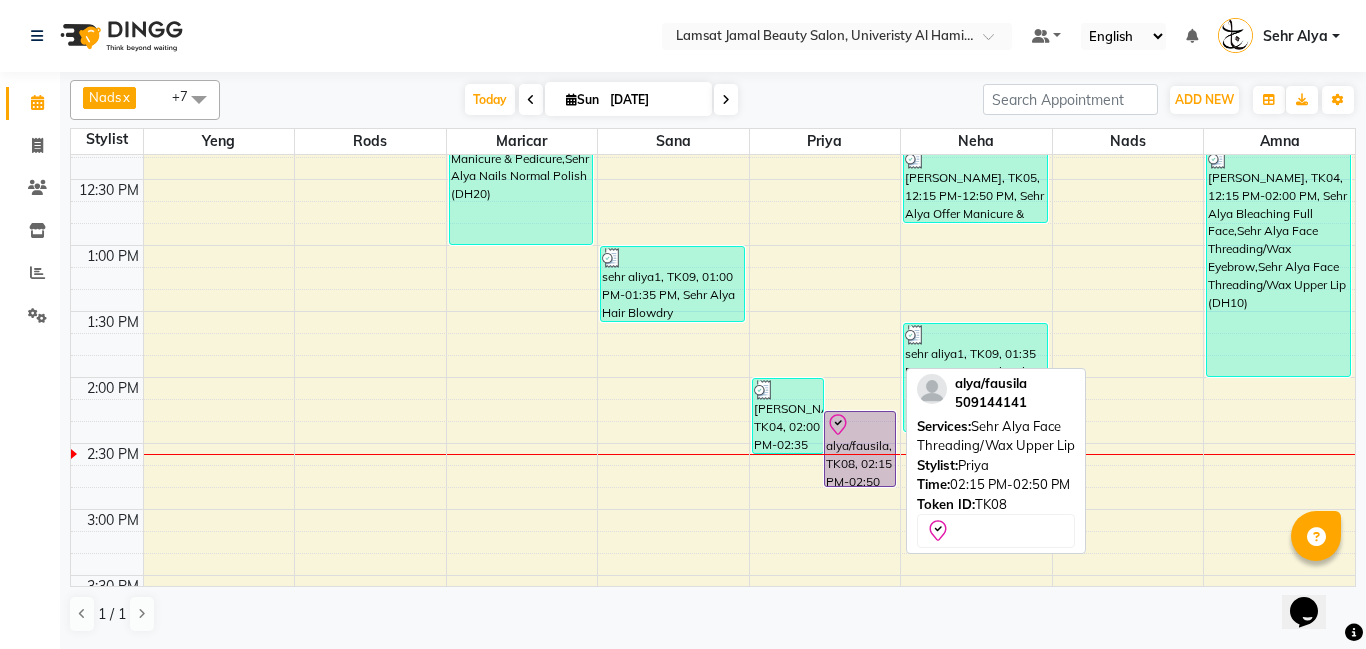 click on "alya/fausila, TK08, 02:15 PM-02:50 PM, Sehr Alya Face Threading/Wax Upper Lip" at bounding box center (860, 449) 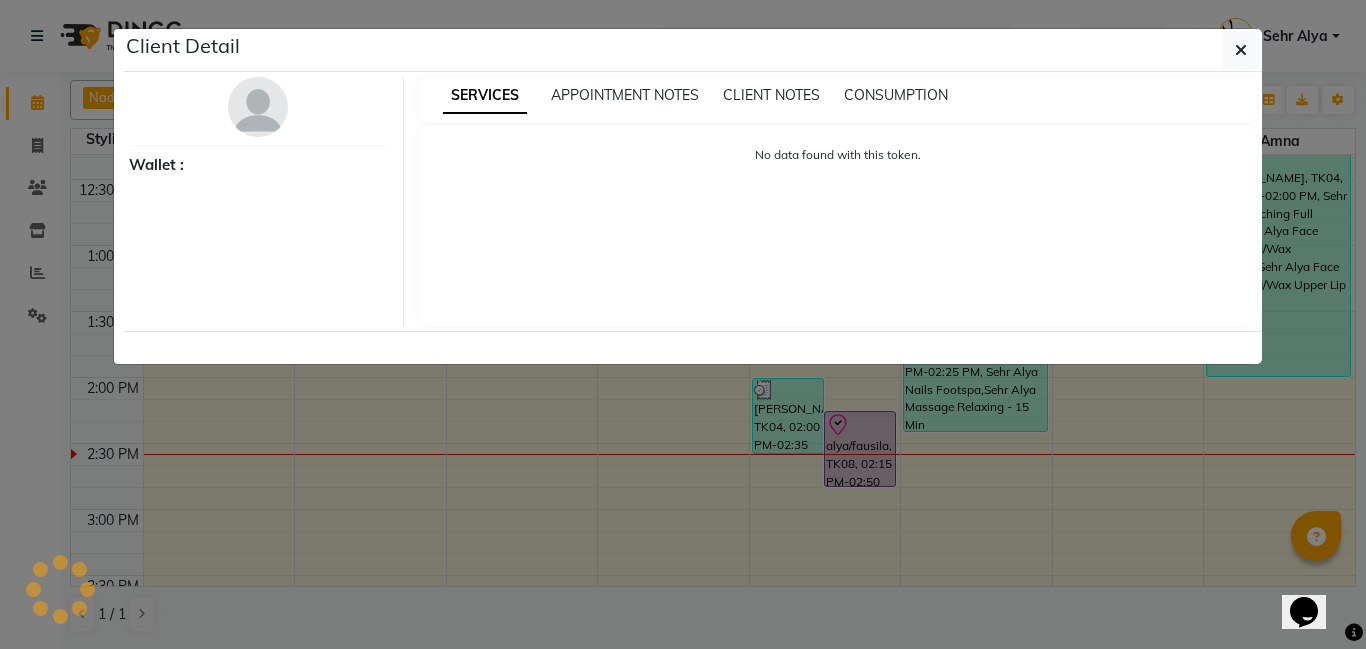 select on "8" 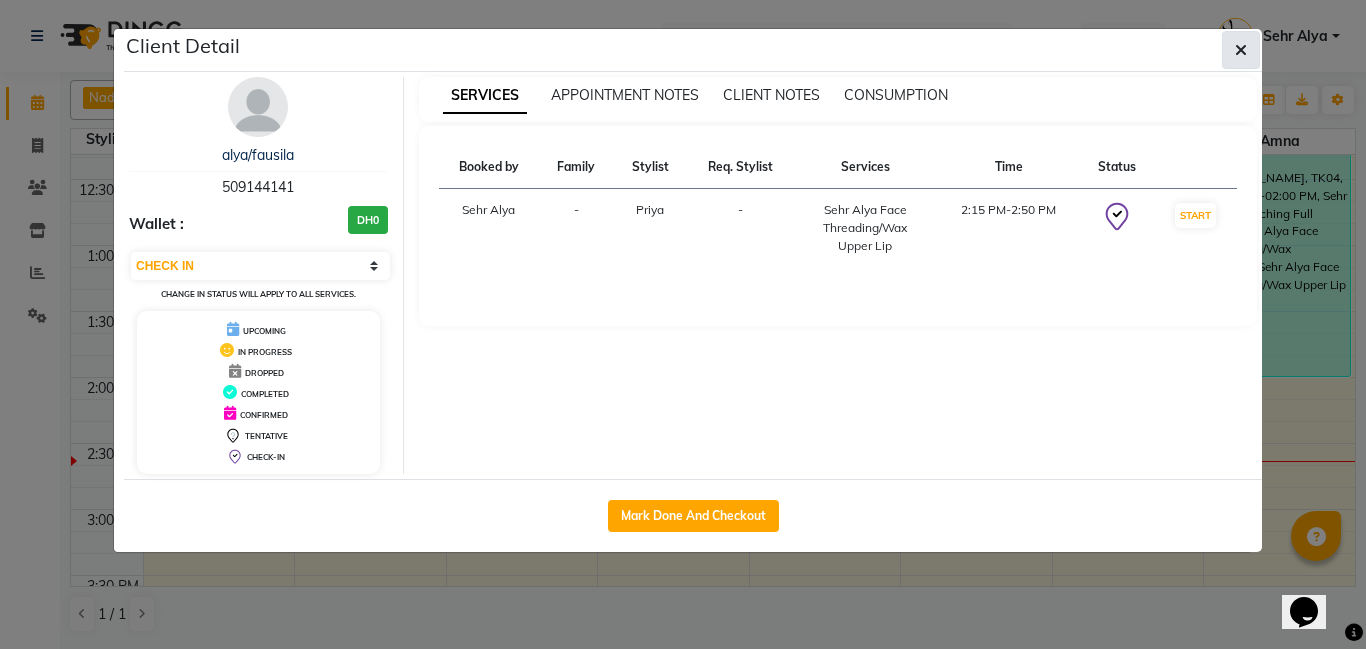 click 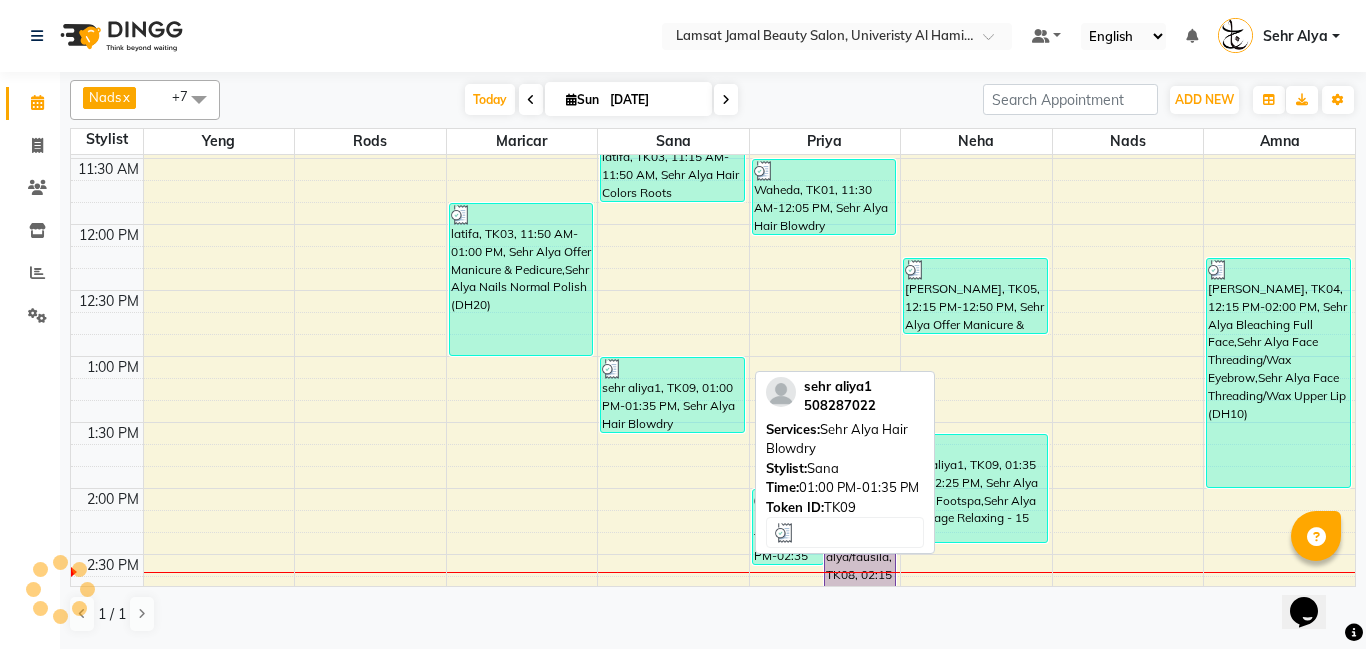 scroll, scrollTop: 331, scrollLeft: 0, axis: vertical 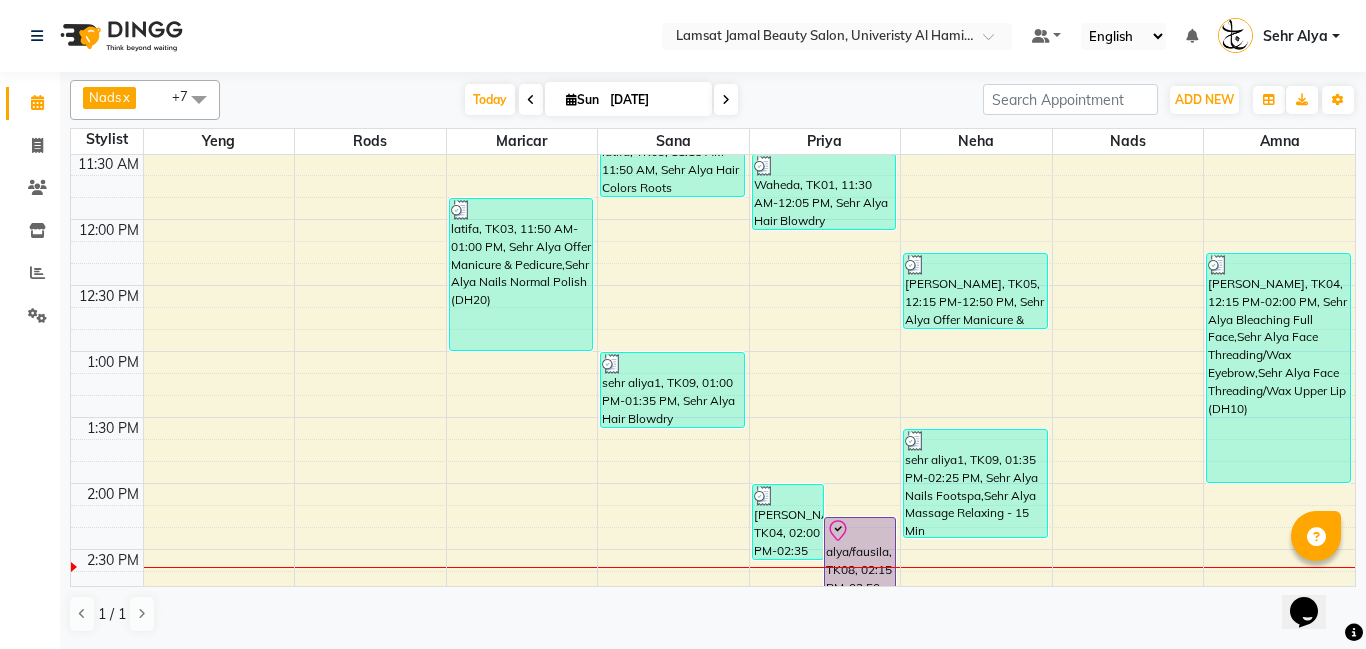 click on "9:00 AM 9:30 AM 10:00 AM 10:30 AM 11:00 AM 11:30 AM 12:00 PM 12:30 PM 1:00 PM 1:30 PM 2:00 PM 2:30 PM 3:00 PM 3:30 PM 4:00 PM 4:30 PM 5:00 PM 5:30 PM 6:00 PM 6:30 PM 7:00 PM 7:30 PM 8:00 PM 8:30 PM 9:00 PM 9:30 PM 10:00 PM 10:30 PM 11:00 PM 11:30 PM     latifa, TK03, 11:50 AM-01:00 PM, Sehr Alya Offer Manicure & Pedicure,Sehr Alya Nails Normal Polish (DH20)     latifa, TK03, 11:15 AM-11:50 AM, Sehr Alya Hair Colors Roots     sehr aliya1, TK09, 01:00 PM-01:35 PM, Sehr Alya Hair Blowdry     sehr fatima, TK04, 02:00 PM-02:35 PM, Sehr Alya Nails Pedicure Classic
alya/fausila, TK08, 02:15 PM-02:50 PM, Sehr Alya Face Threading/Wax Upper Lip     Waheda, TK01, 11:30 AM-12:05 PM, Sehr Alya Hair Blowdry     sehr mona, TK05, 12:15 PM-12:50 PM, Sehr Alya Offer Manicure & Pedicure     sehr aliya1, TK09, 01:35 PM-02:25 PM, Sehr Alya Nails Footspa,Sehr Alya Massage Relaxing - 15 Min" at bounding box center (713, 813) 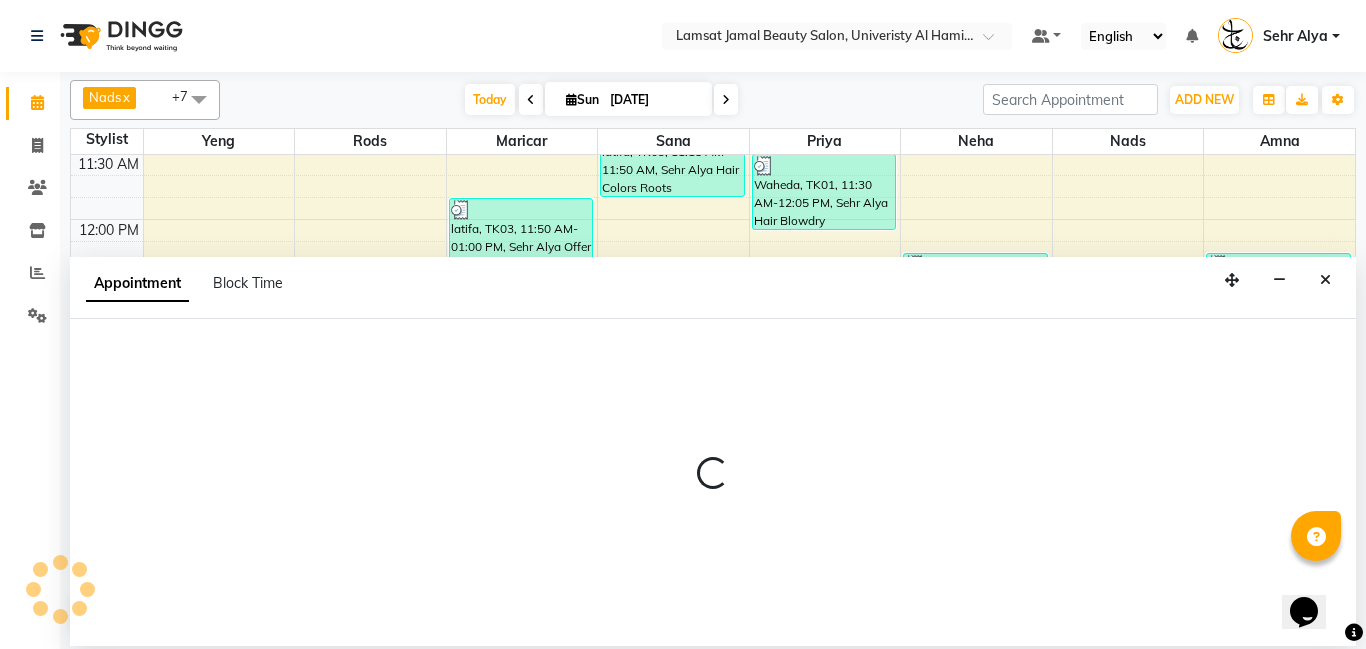 select on "79912" 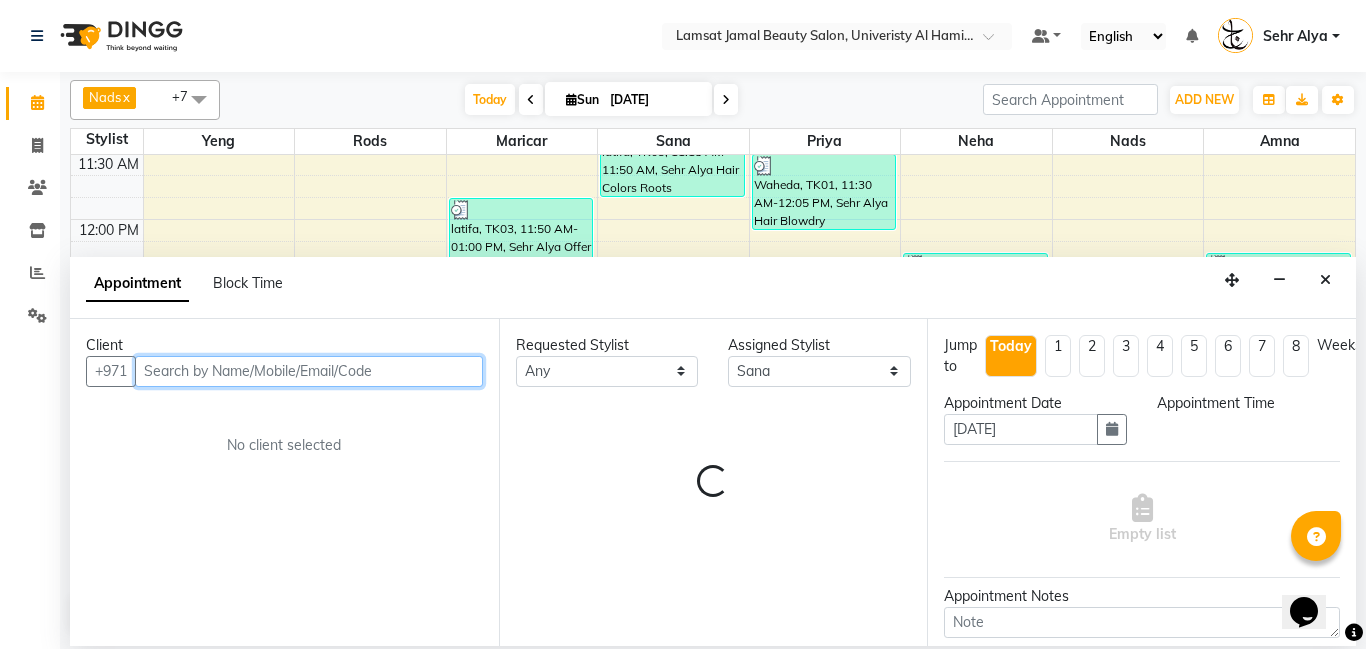 select on "870" 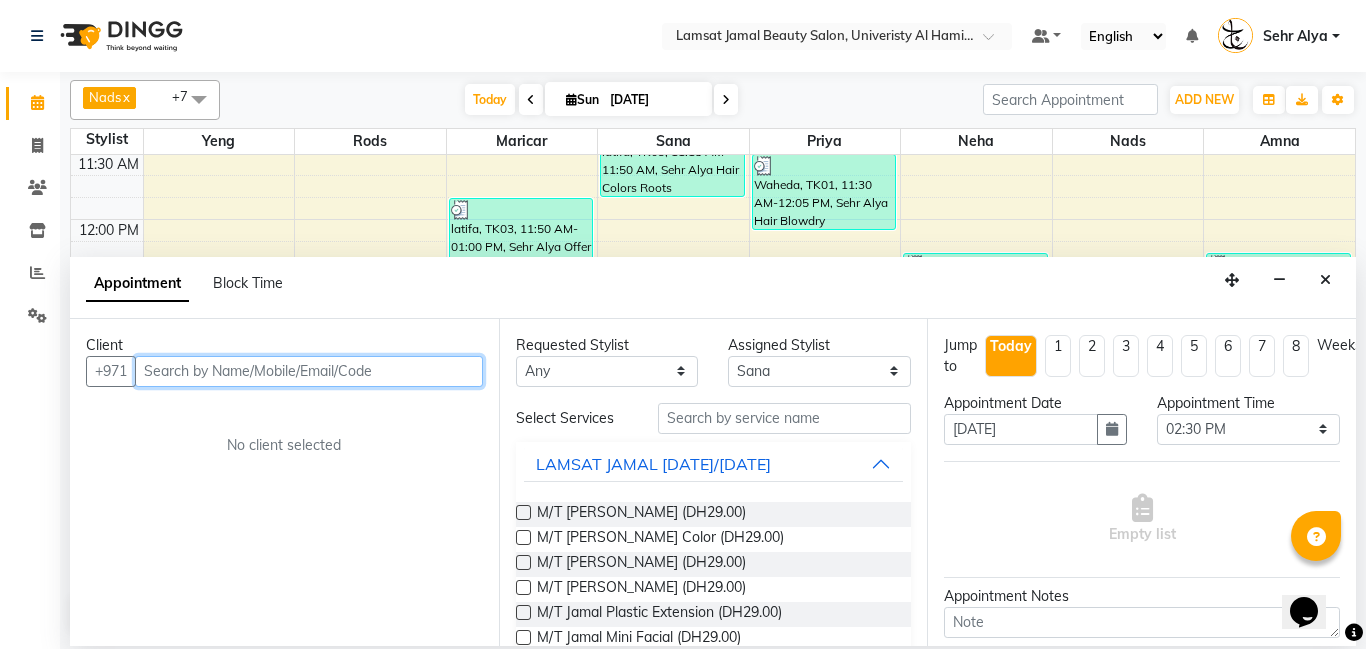 drag, startPoint x: 208, startPoint y: 362, endPoint x: 206, endPoint y: 346, distance: 16.124516 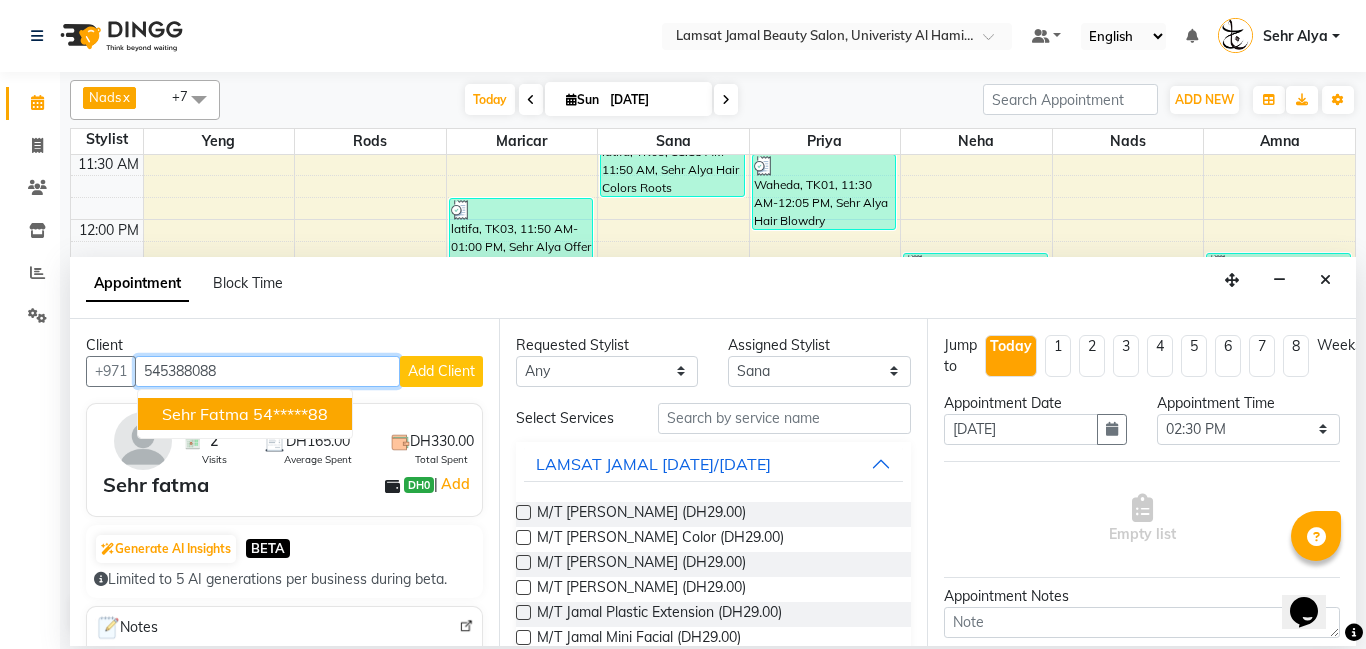 click on "54*****88" at bounding box center (290, 414) 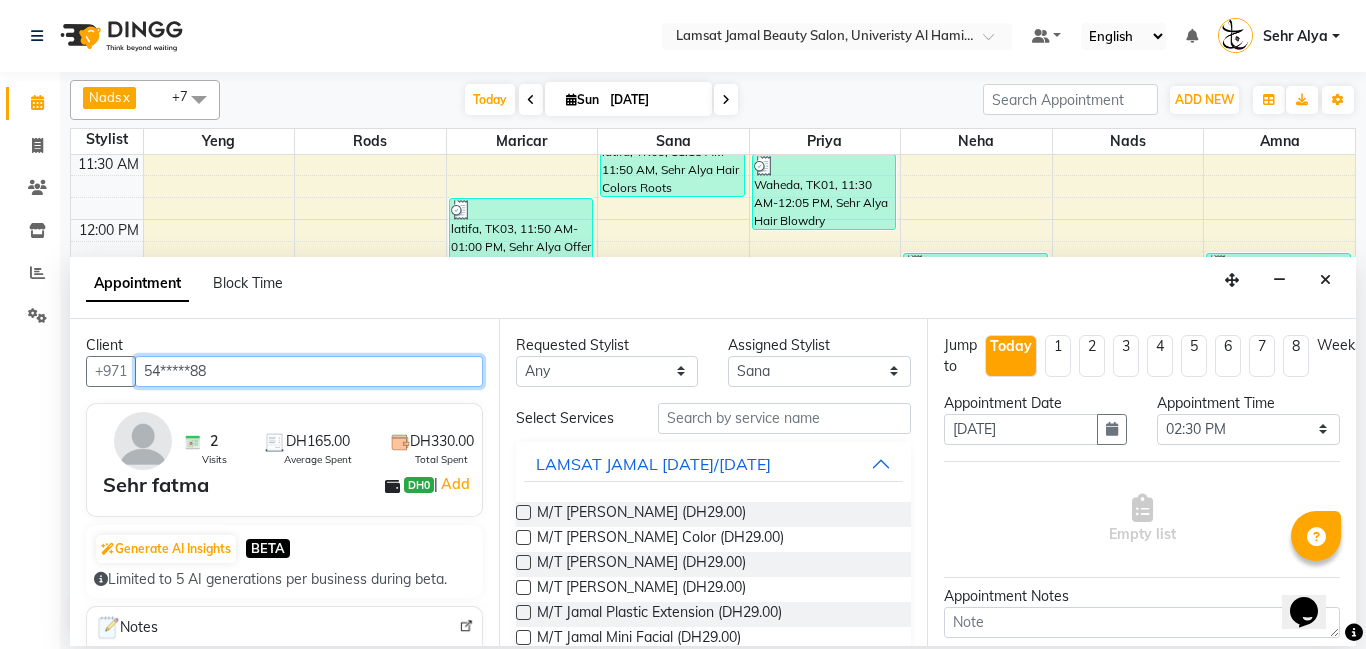 type on "54*****88" 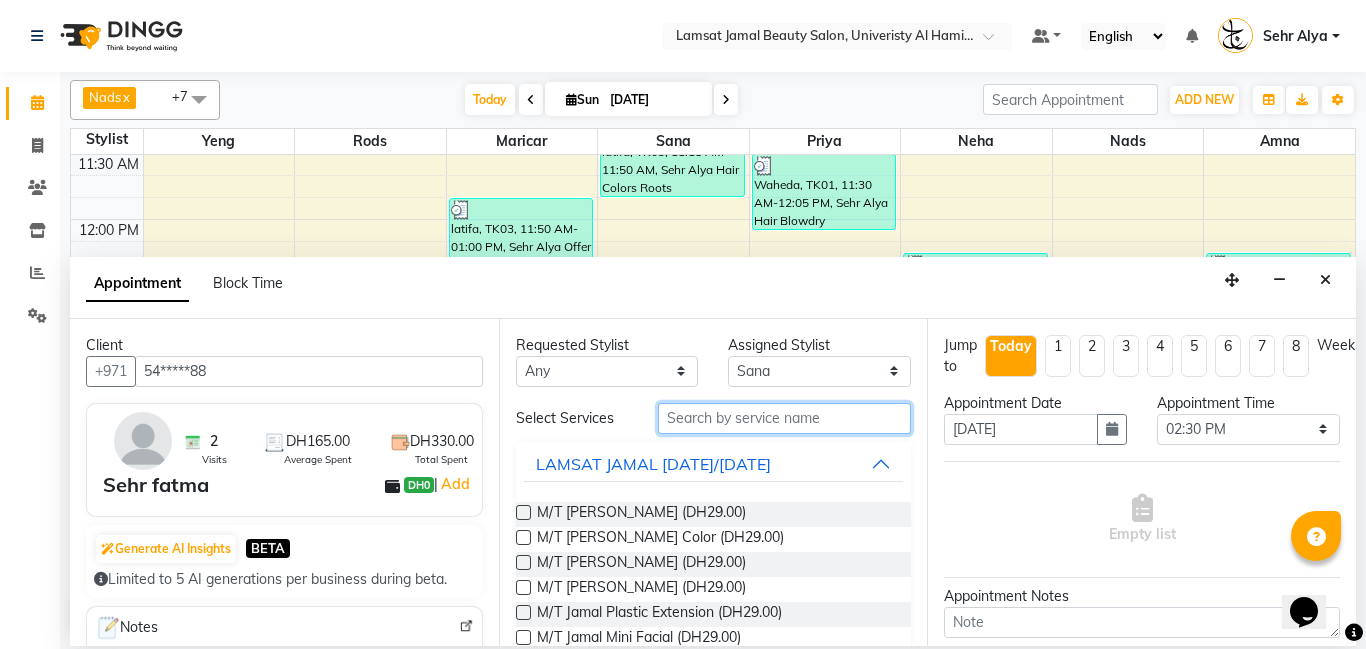 click at bounding box center [785, 418] 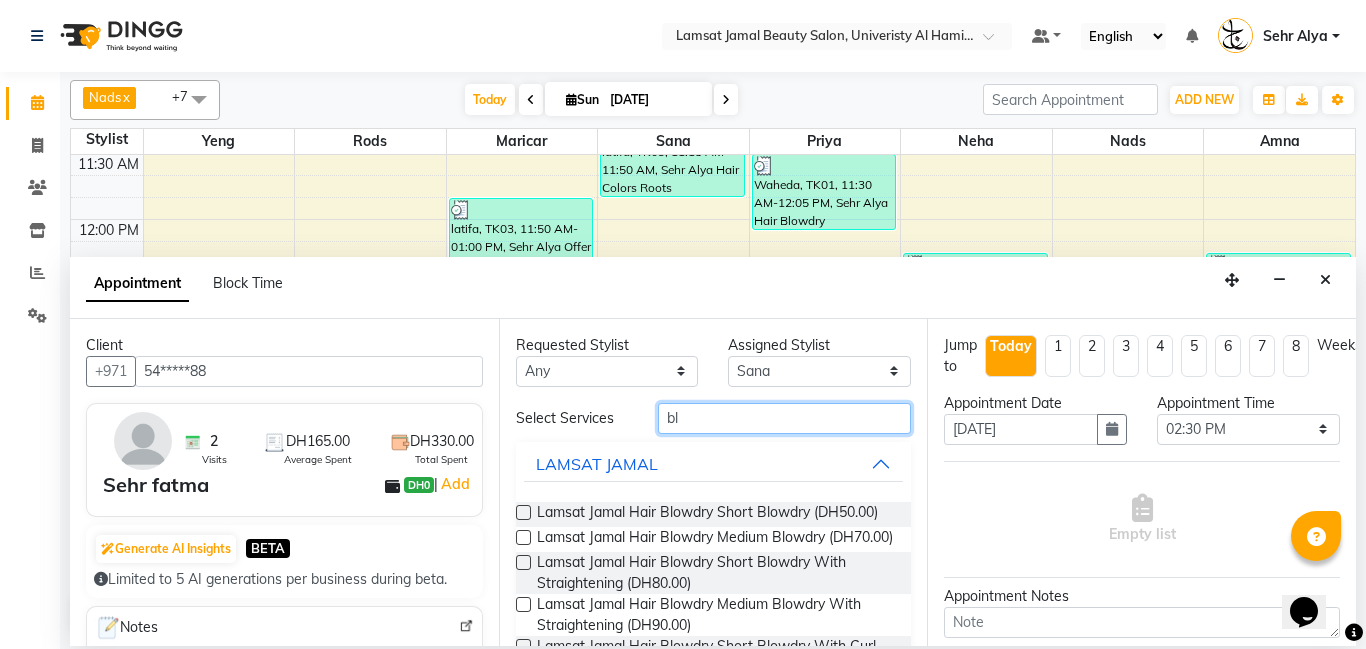 type on "b" 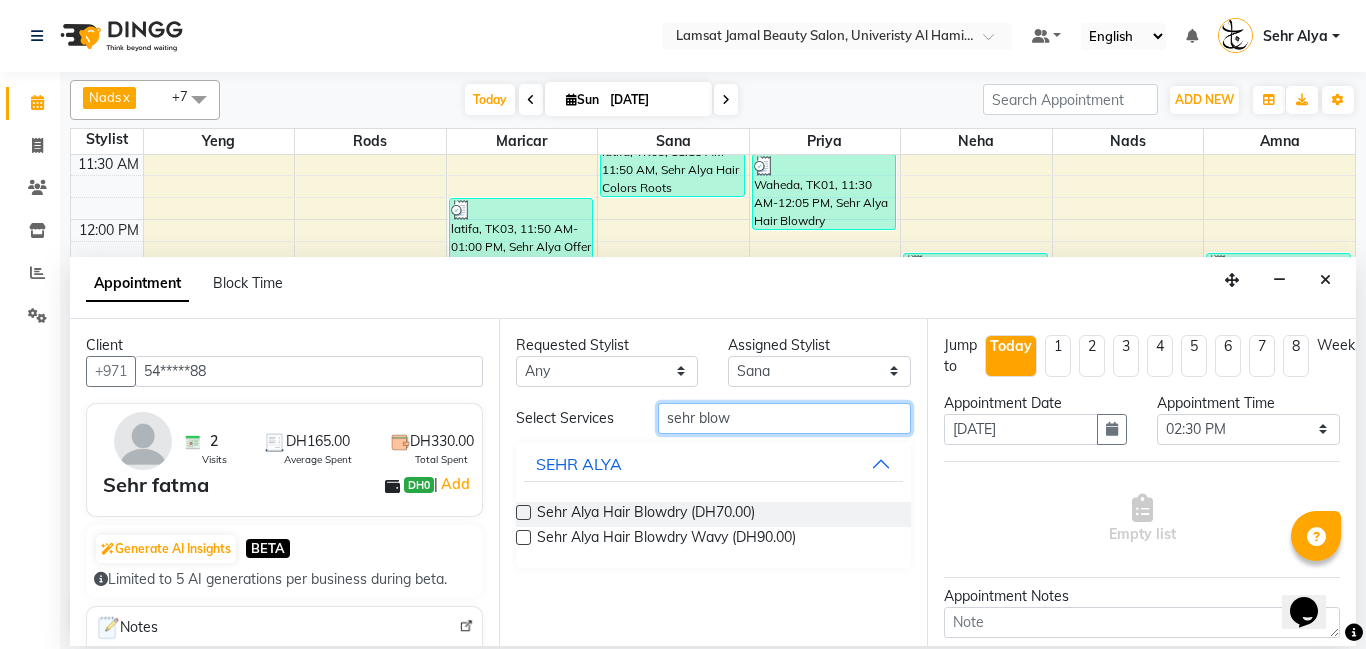 type on "sehr blow" 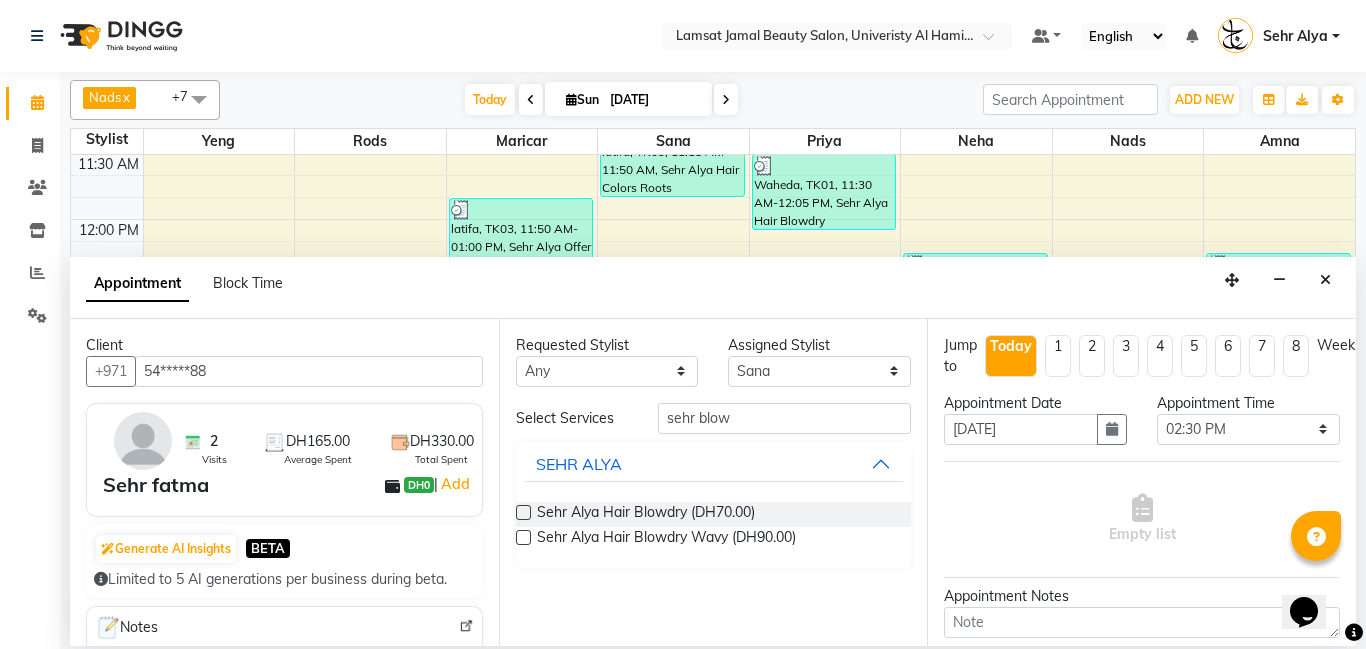 click at bounding box center (523, 512) 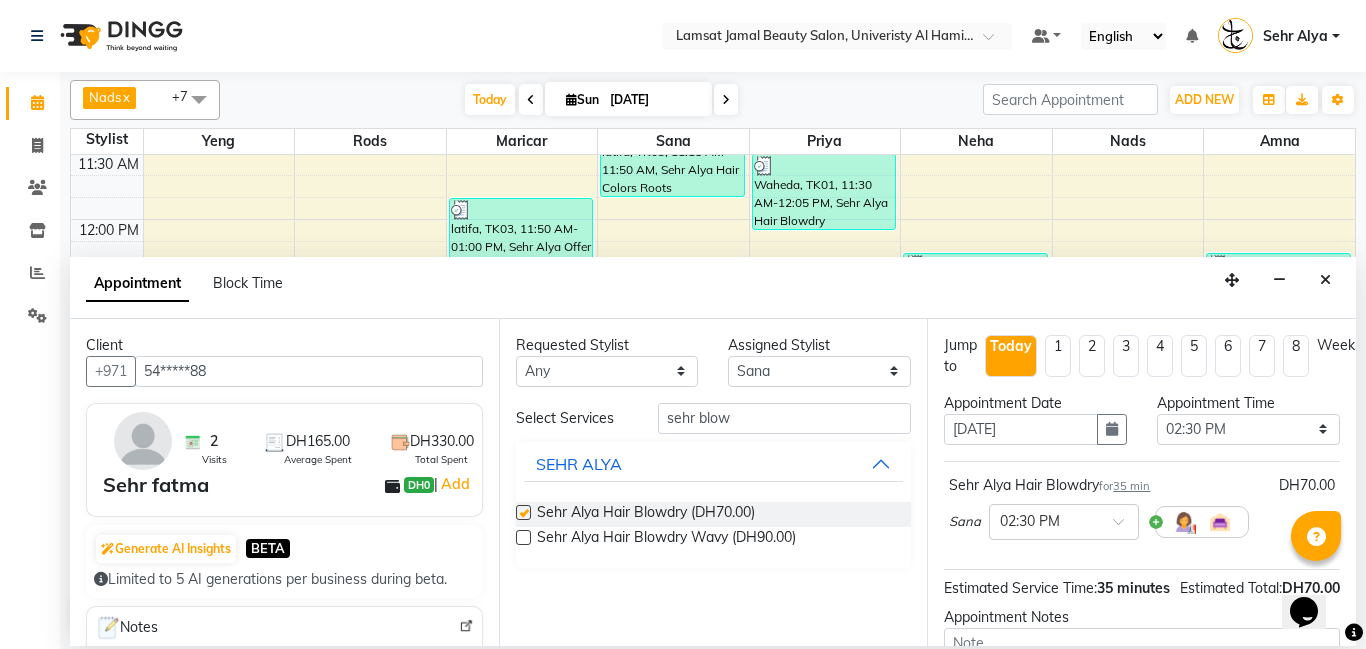 checkbox on "false" 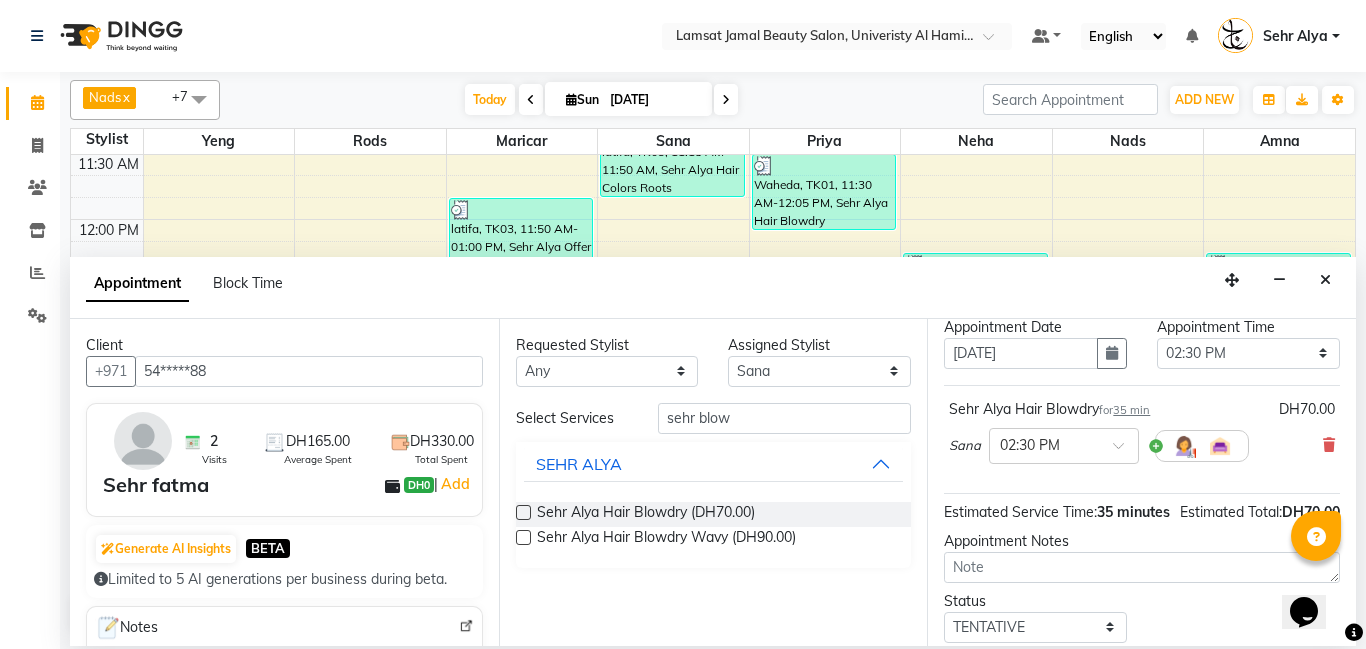 scroll, scrollTop: 220, scrollLeft: 0, axis: vertical 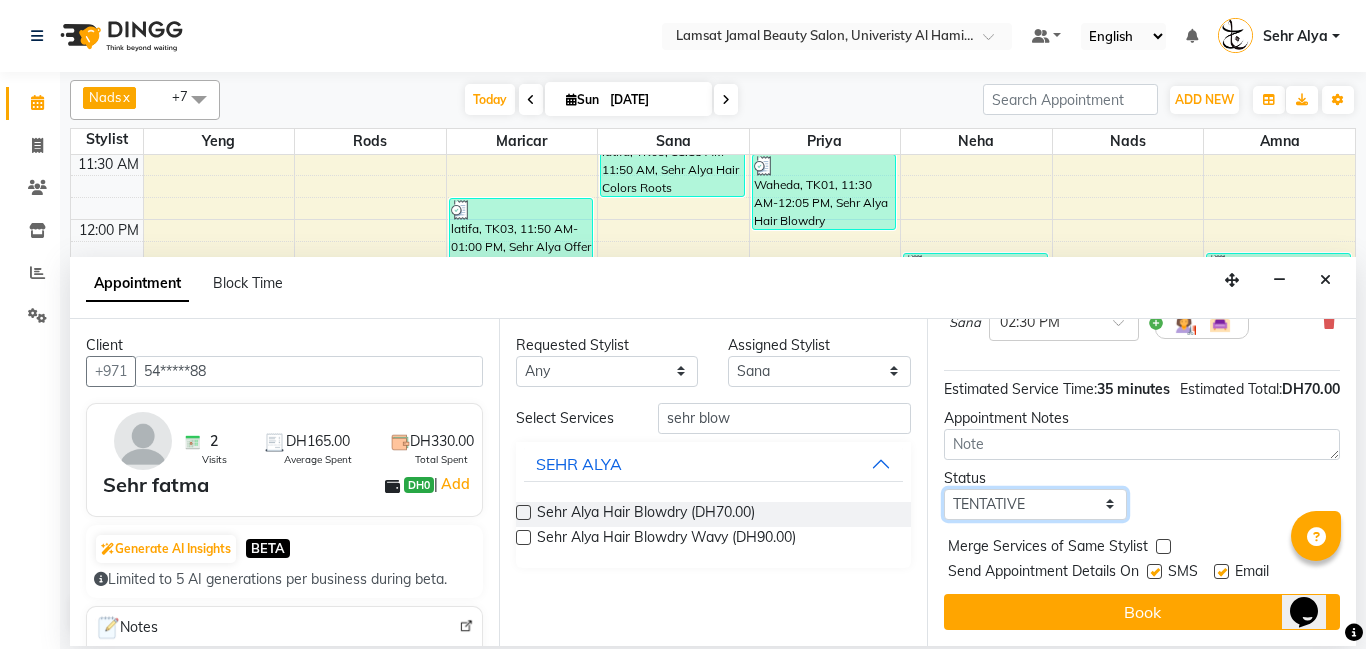click on "Select TENTATIVE CONFIRM CHECK-IN UPCOMING" at bounding box center [1035, 504] 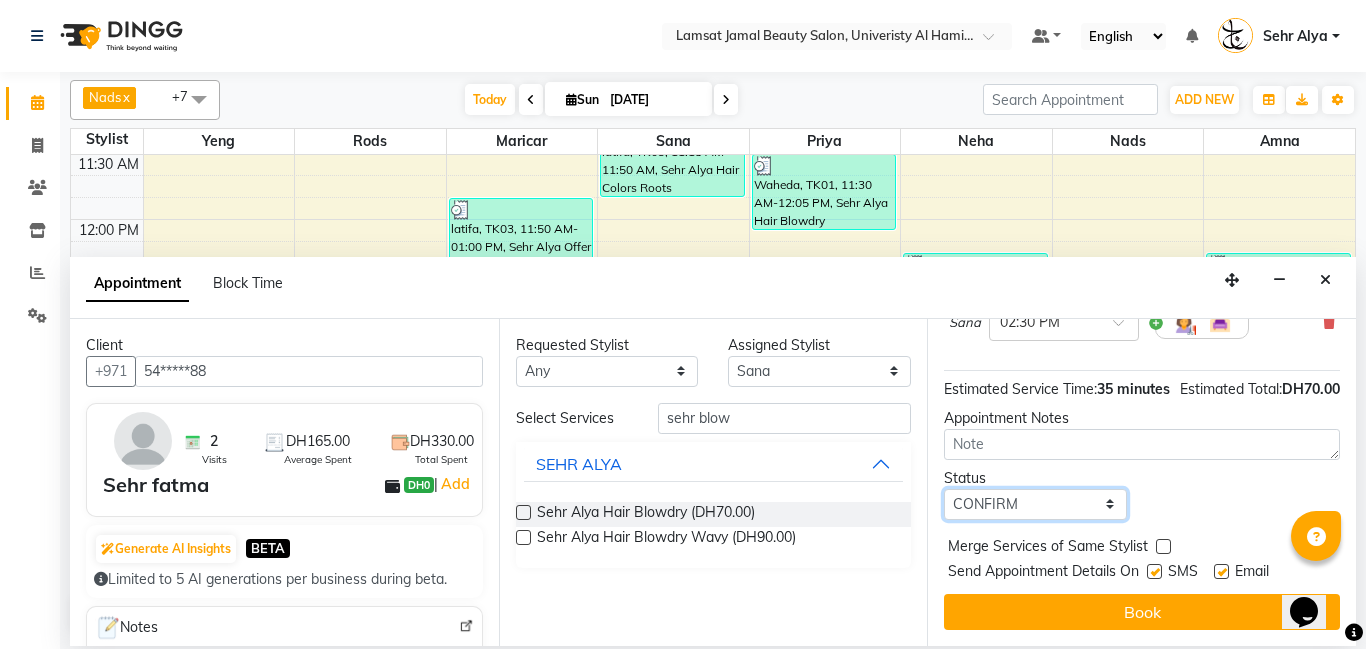 click on "Select TENTATIVE CONFIRM CHECK-IN UPCOMING" at bounding box center (1035, 504) 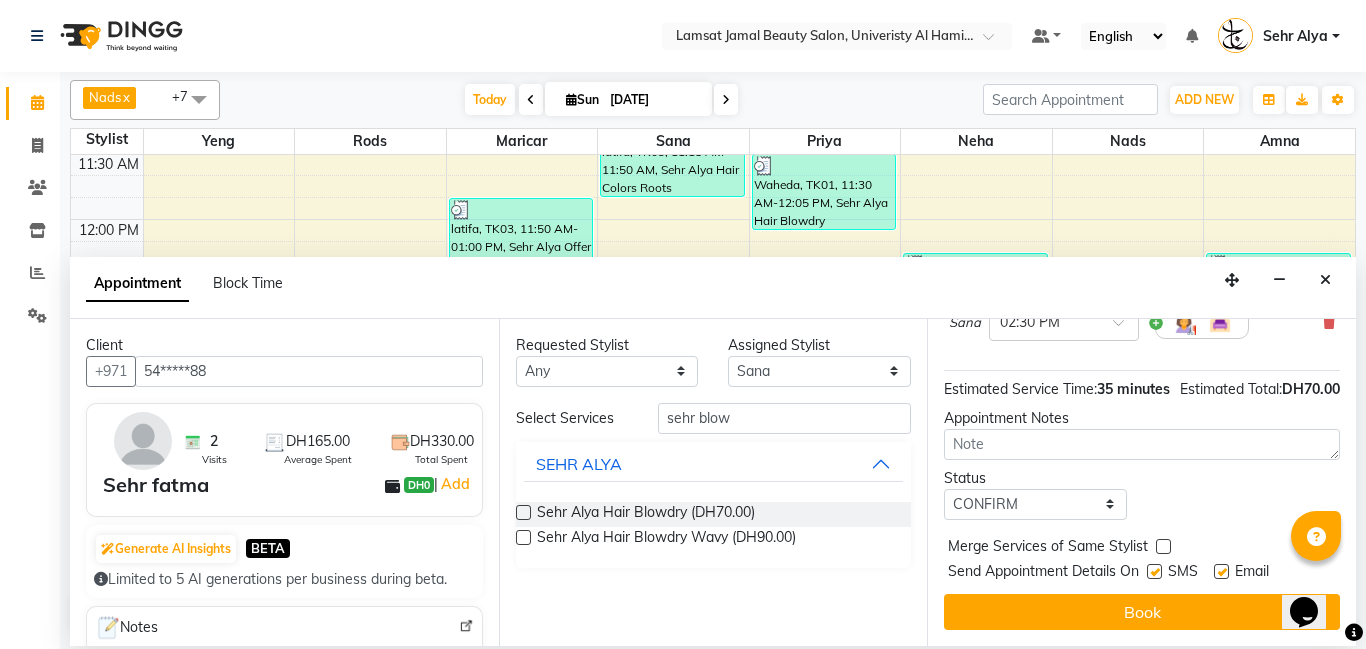 click at bounding box center (1163, 546) 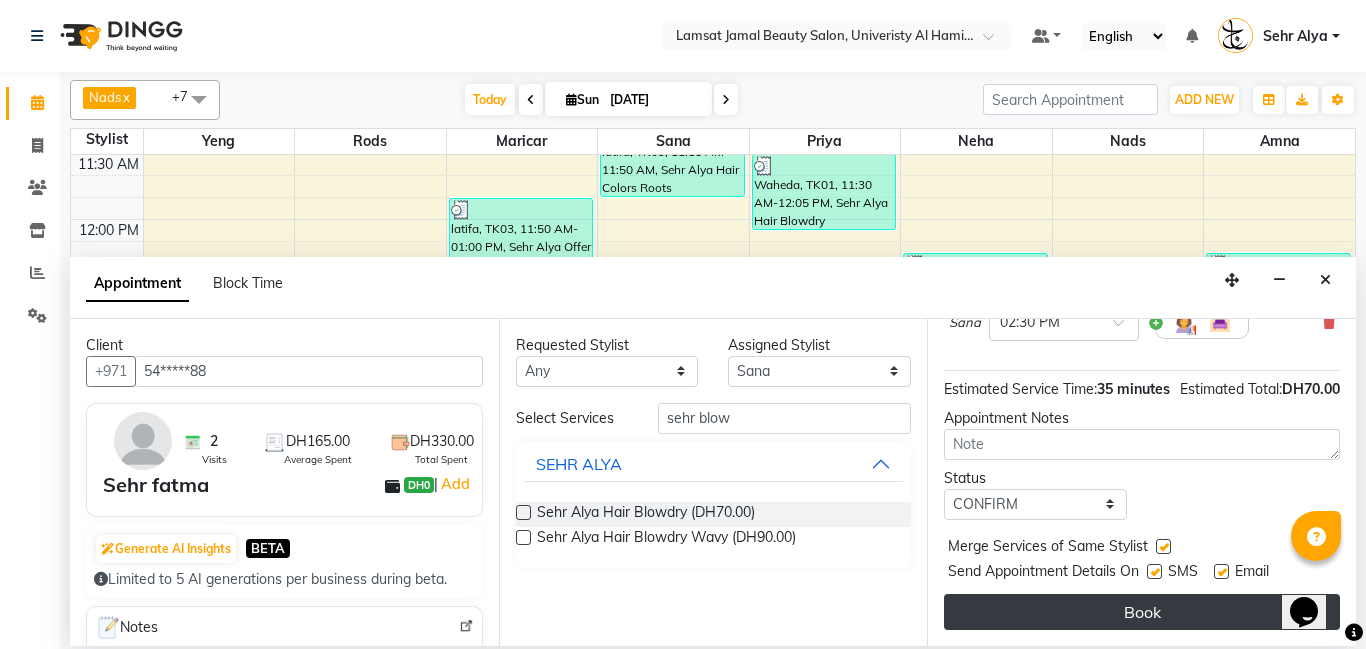 click on "Book" at bounding box center (1142, 612) 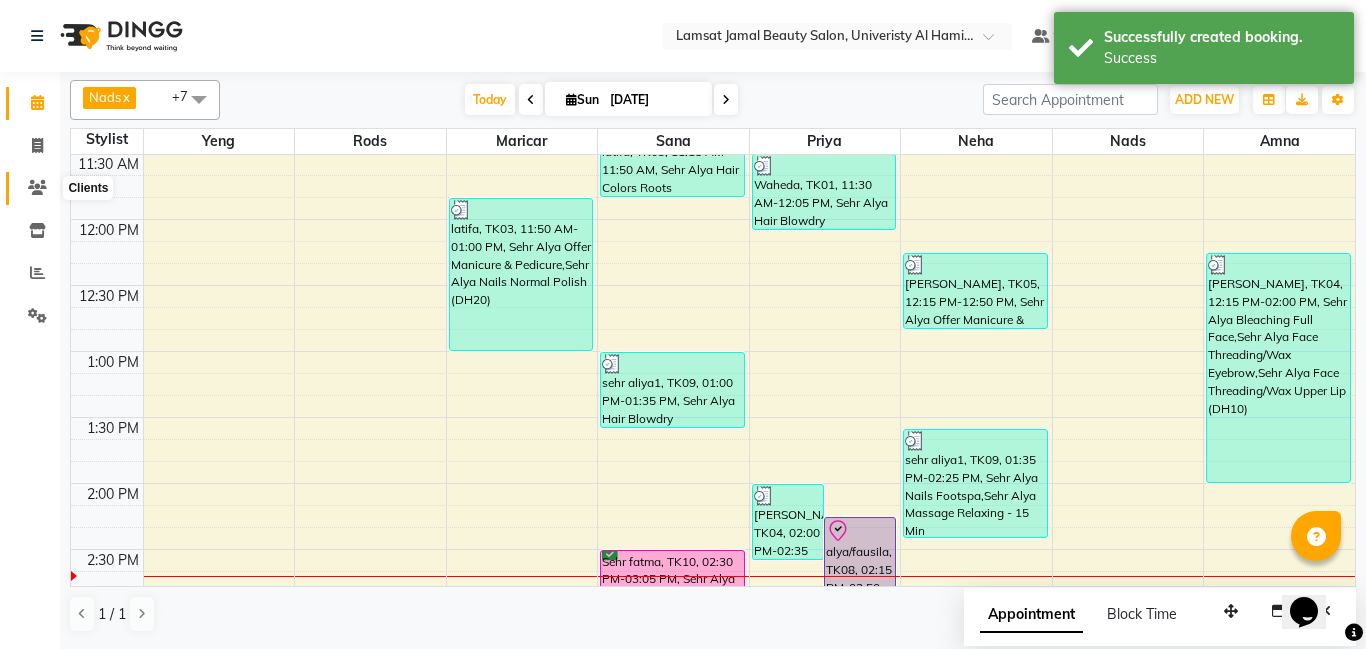 click 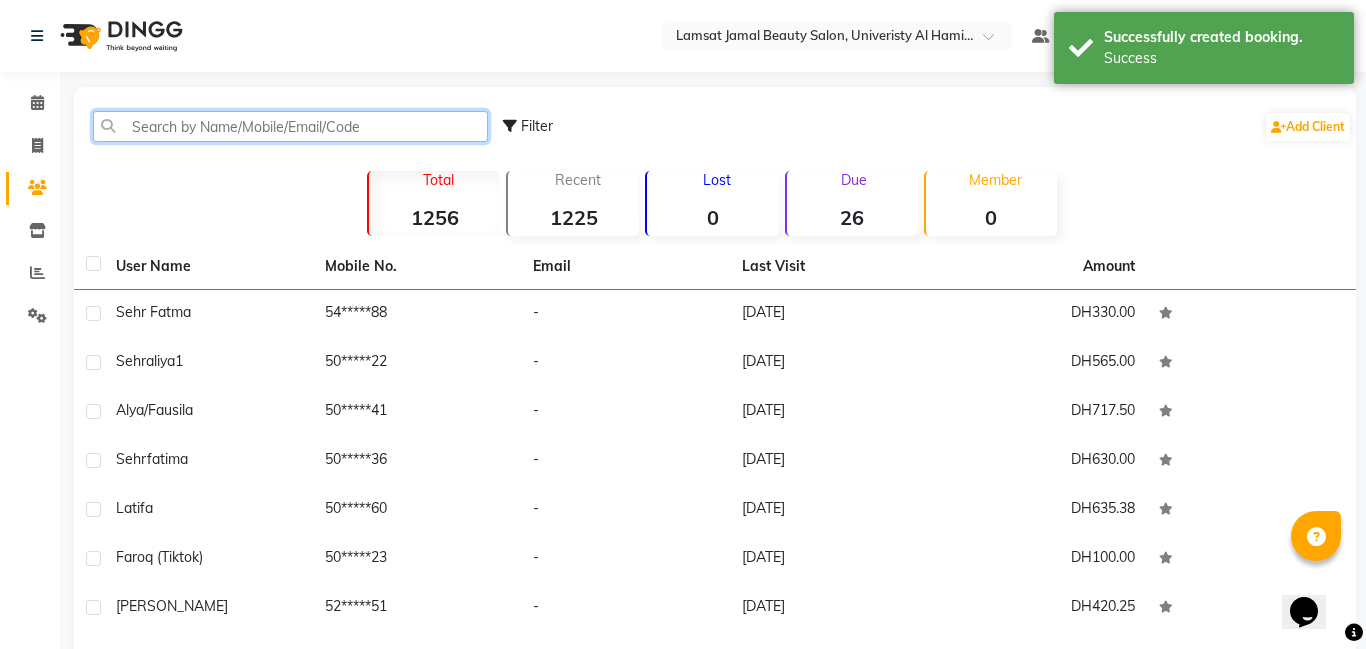 click 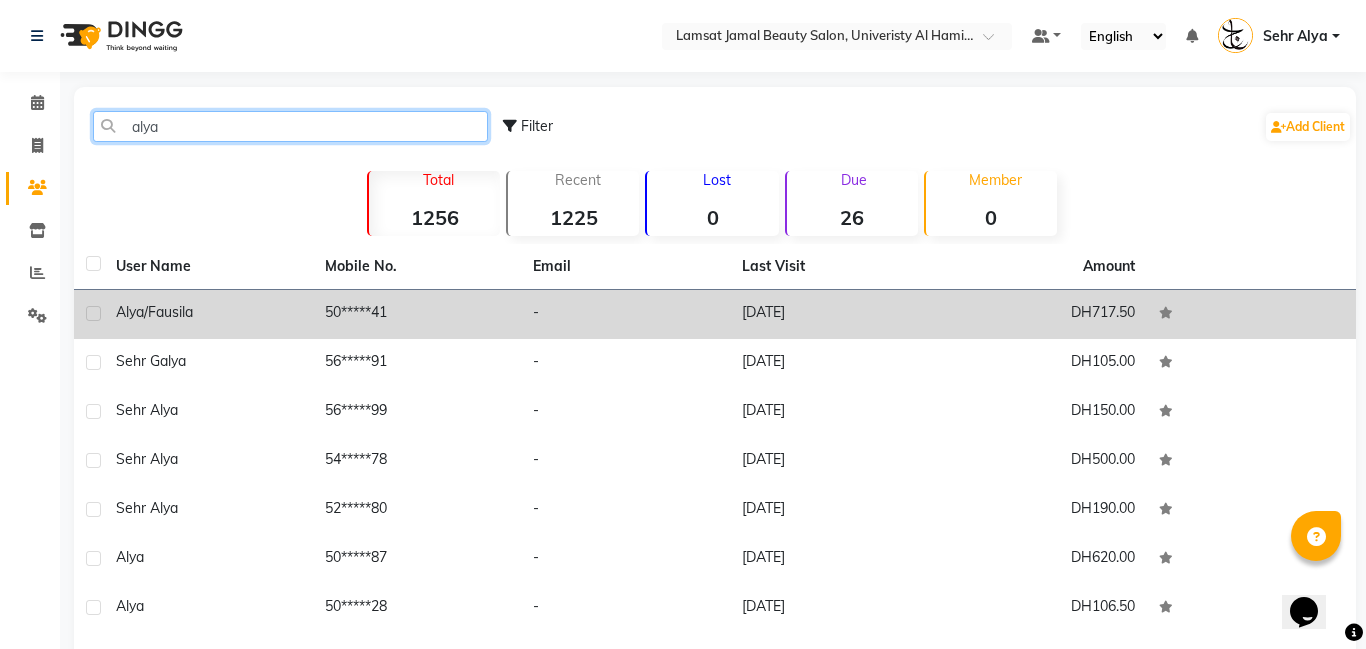type on "alya" 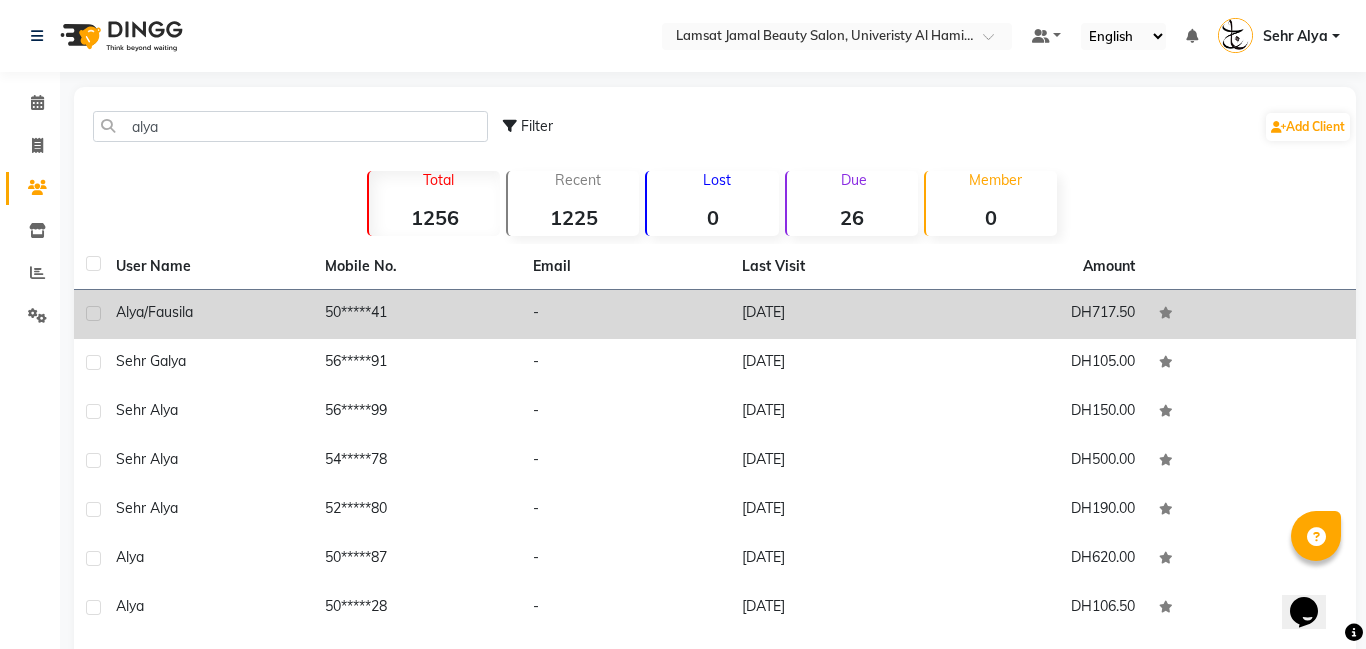 click on "50*****41" 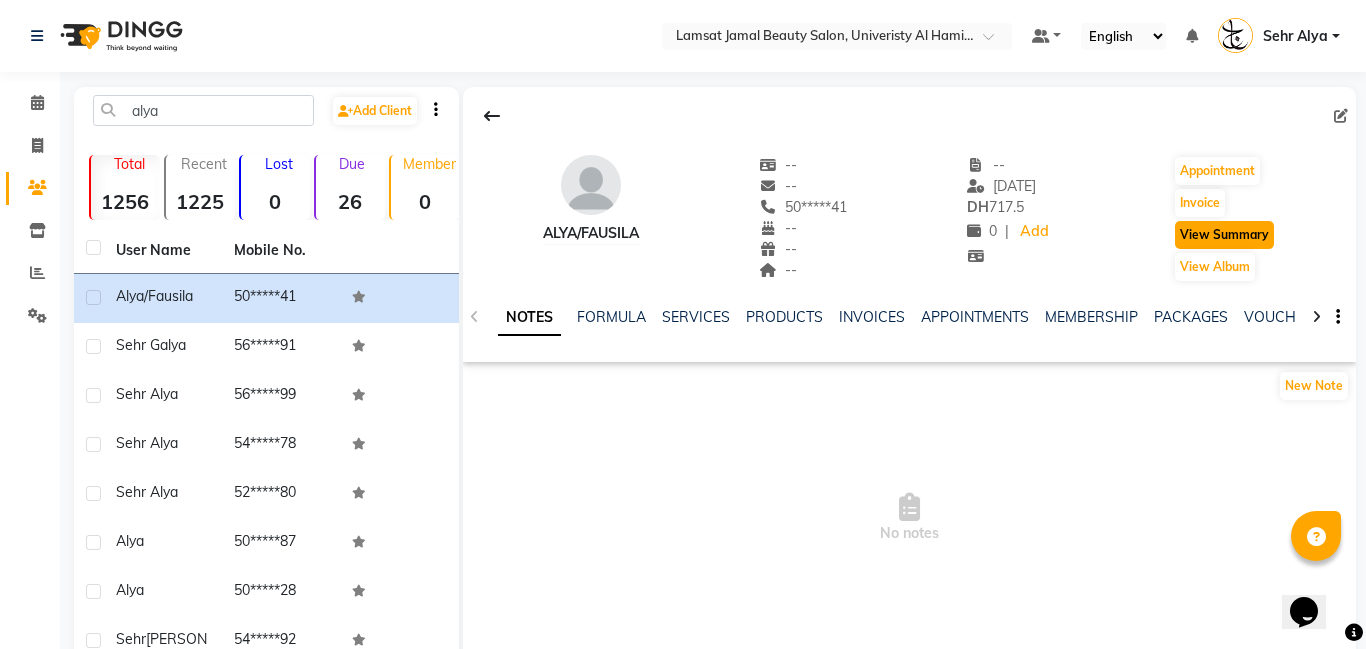 click on "View Summary" 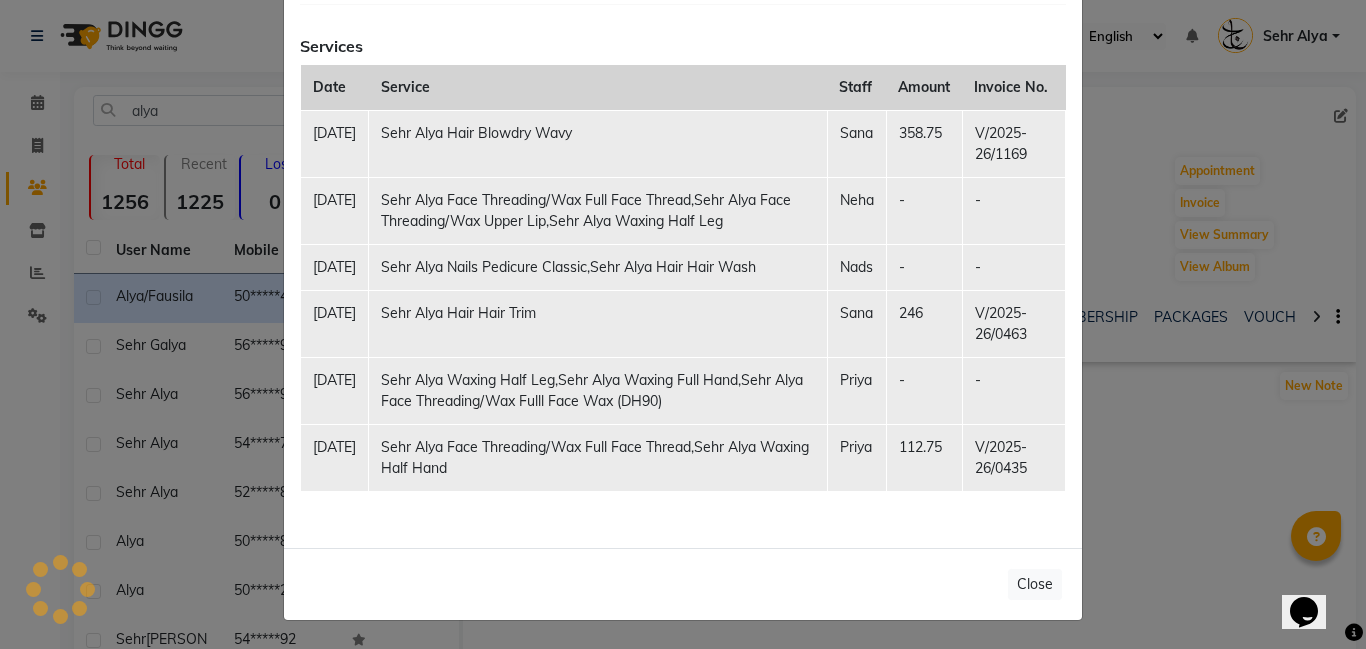 scroll, scrollTop: 333, scrollLeft: 0, axis: vertical 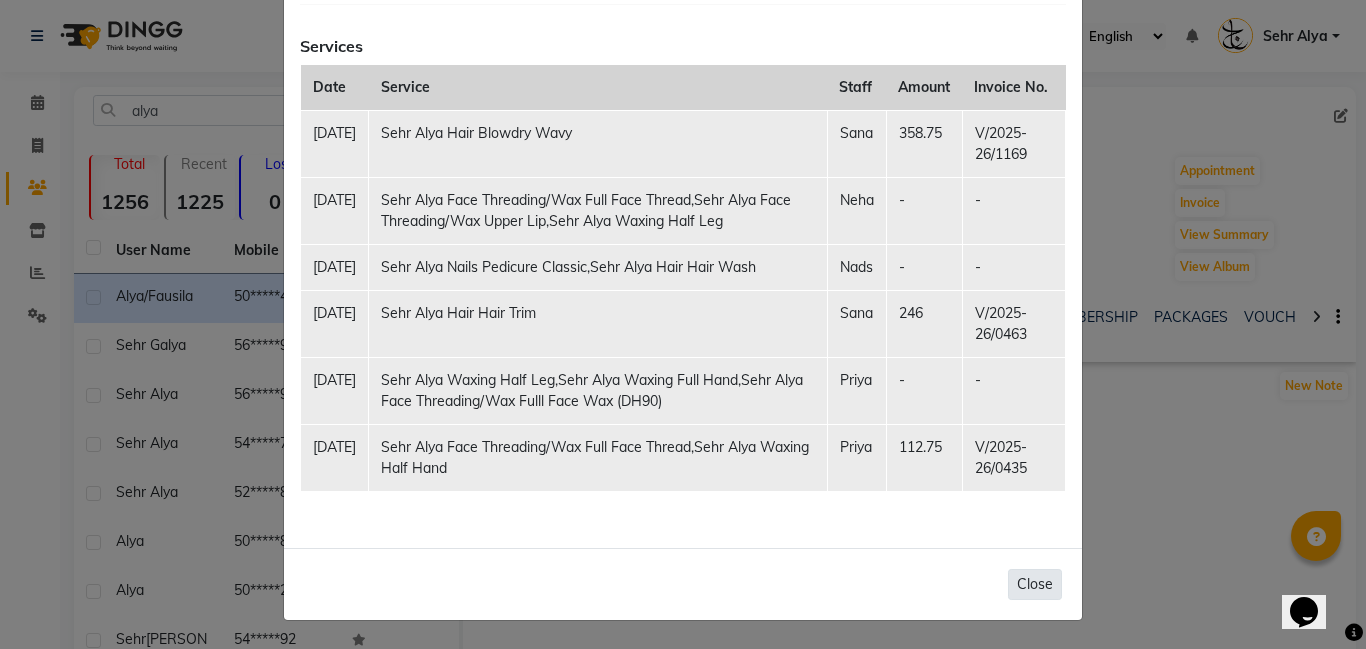 click on "Close" 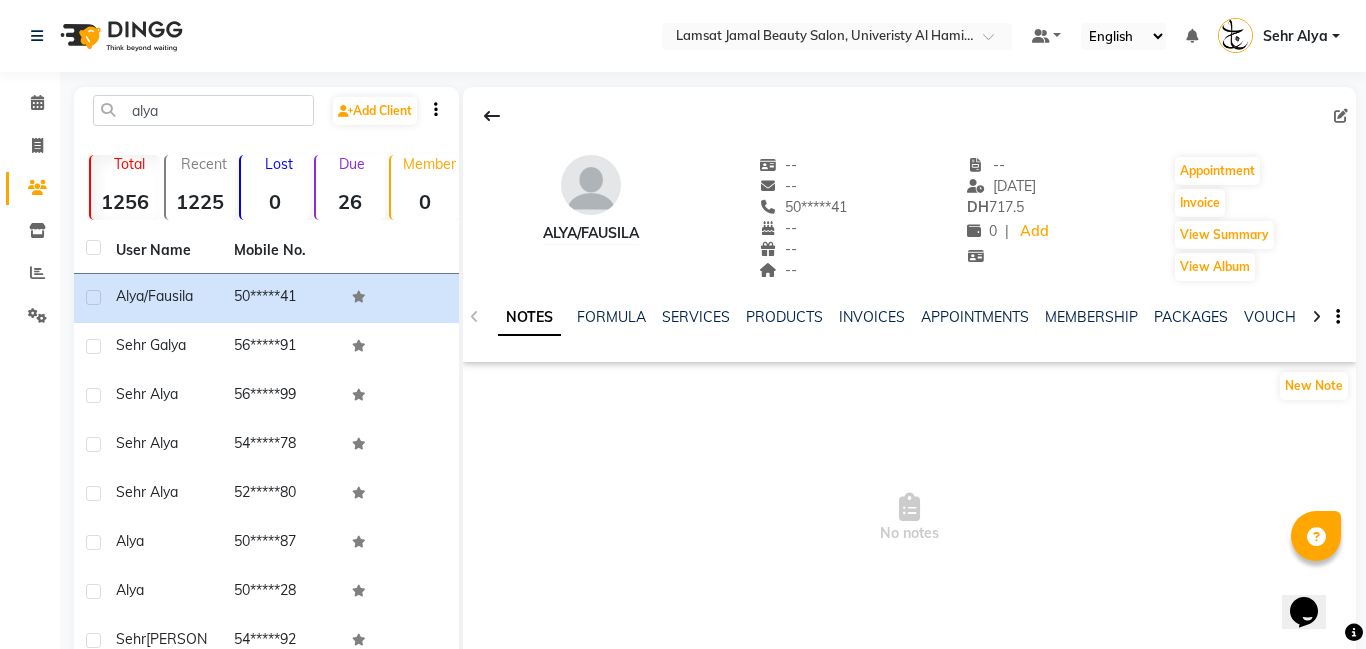 drag, startPoint x: 1038, startPoint y: 565, endPoint x: 776, endPoint y: 443, distance: 289.01212 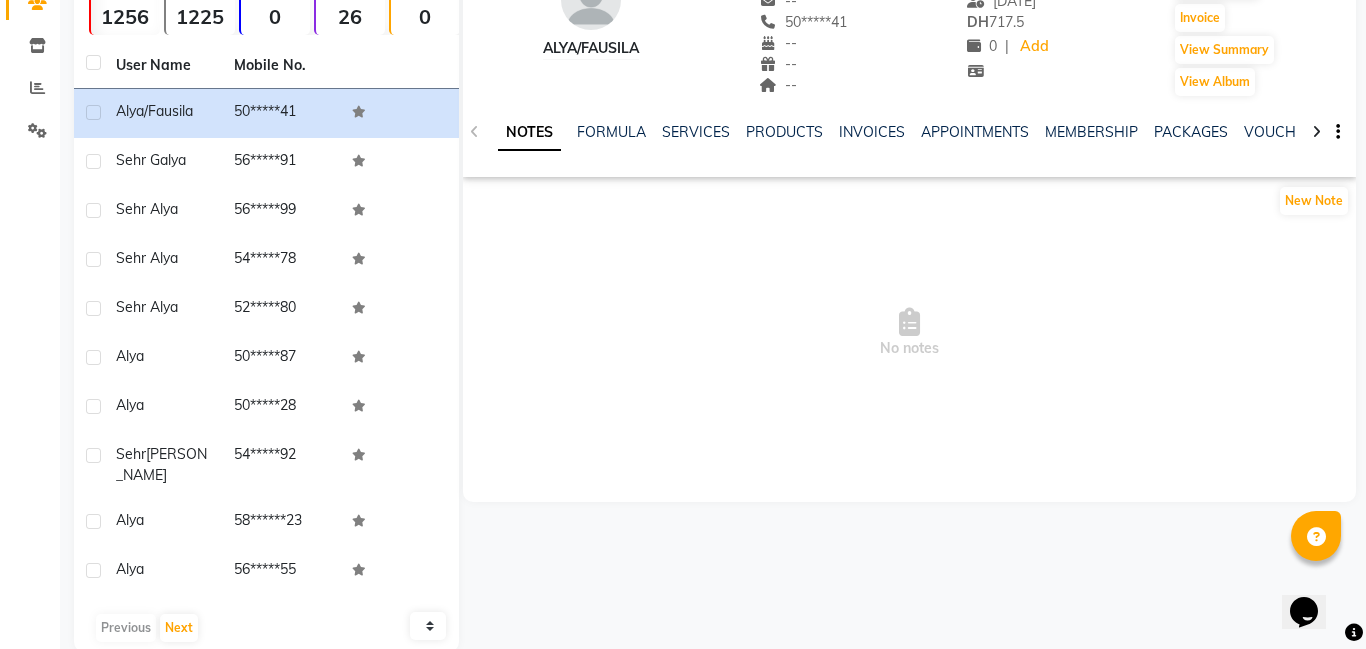 scroll, scrollTop: 0, scrollLeft: 0, axis: both 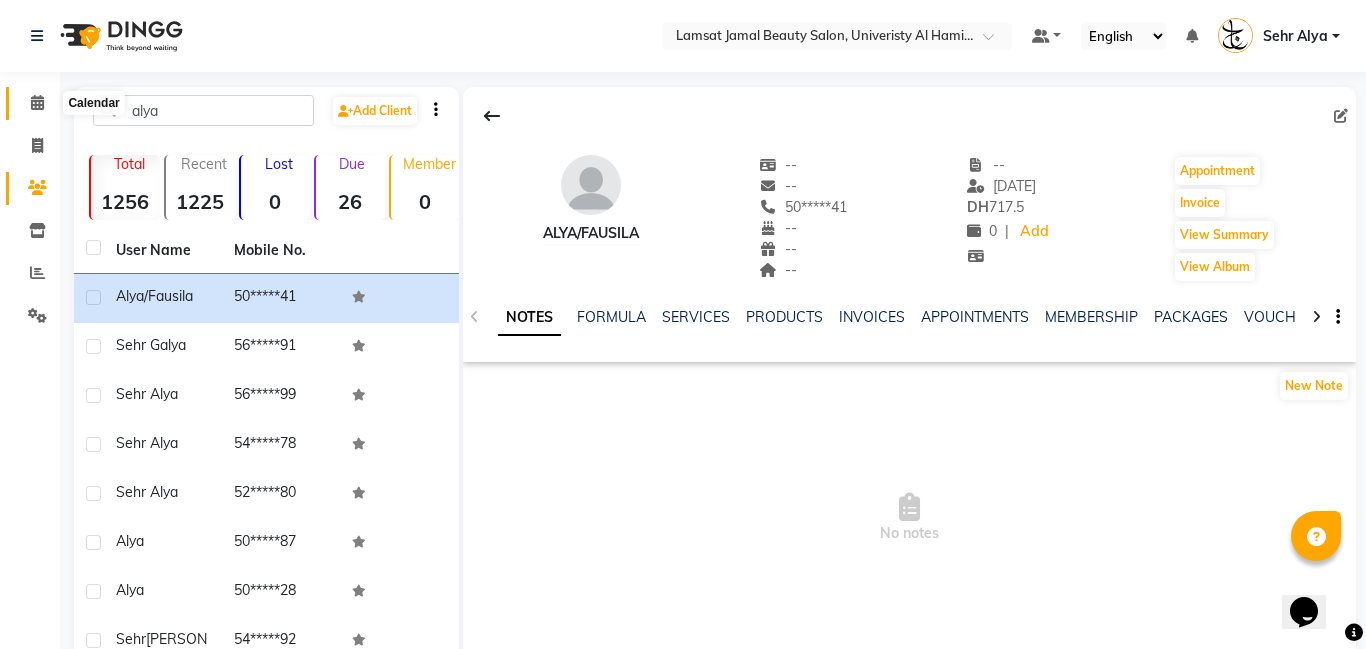 click 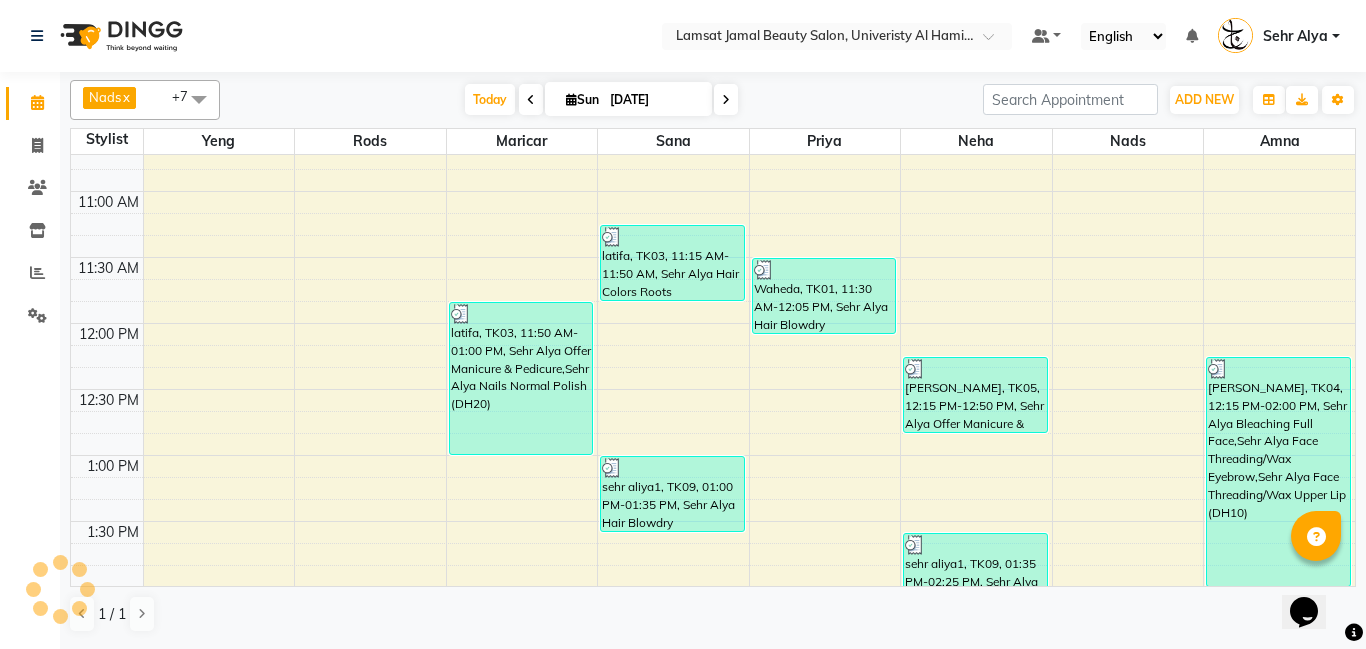 scroll, scrollTop: 0, scrollLeft: 0, axis: both 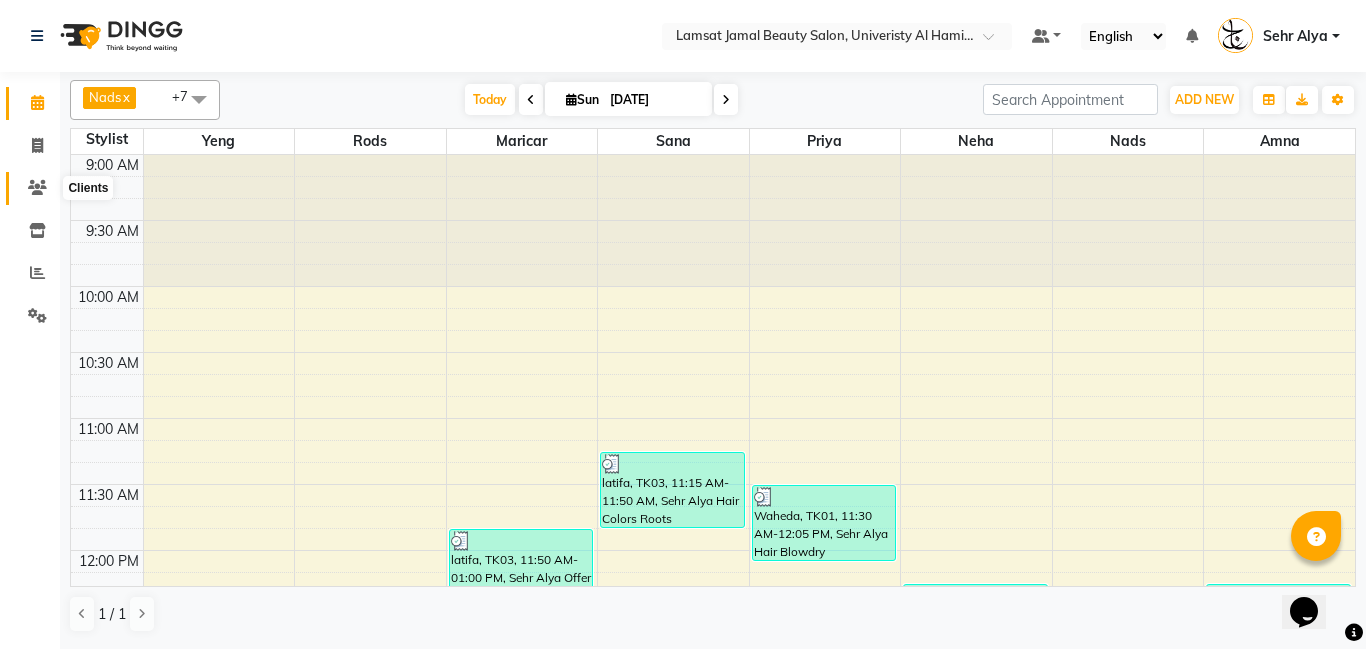 click 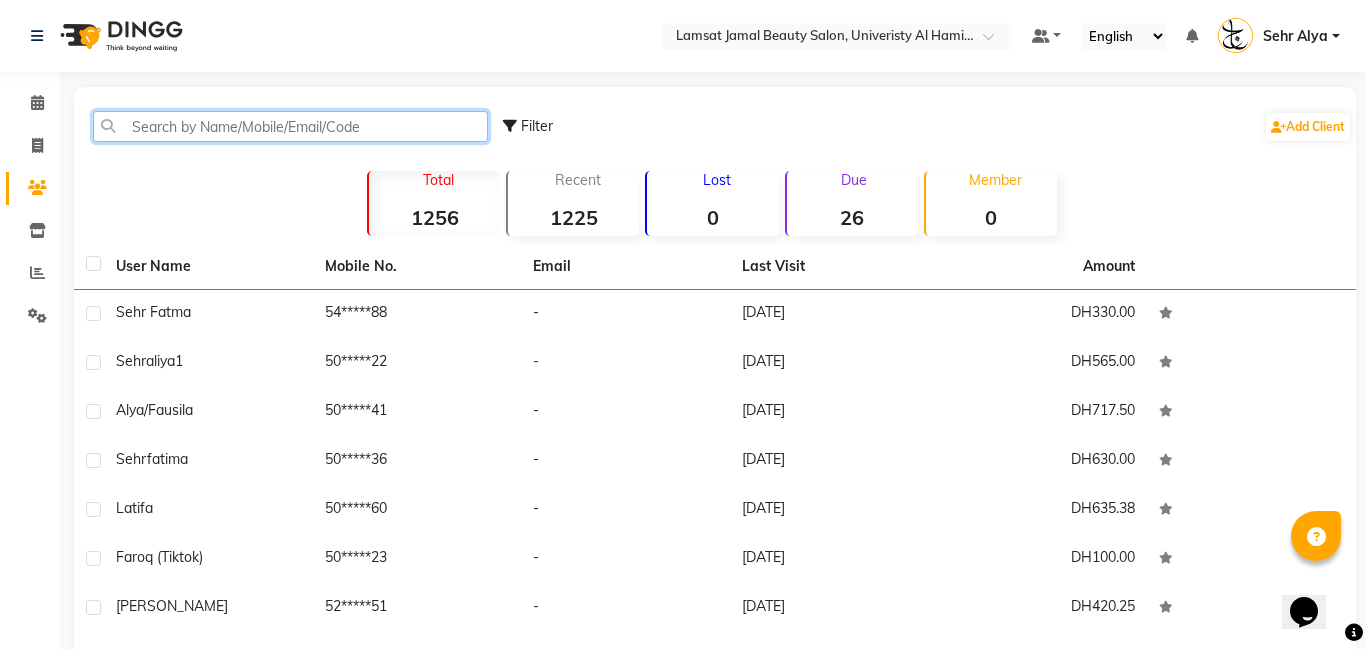 click 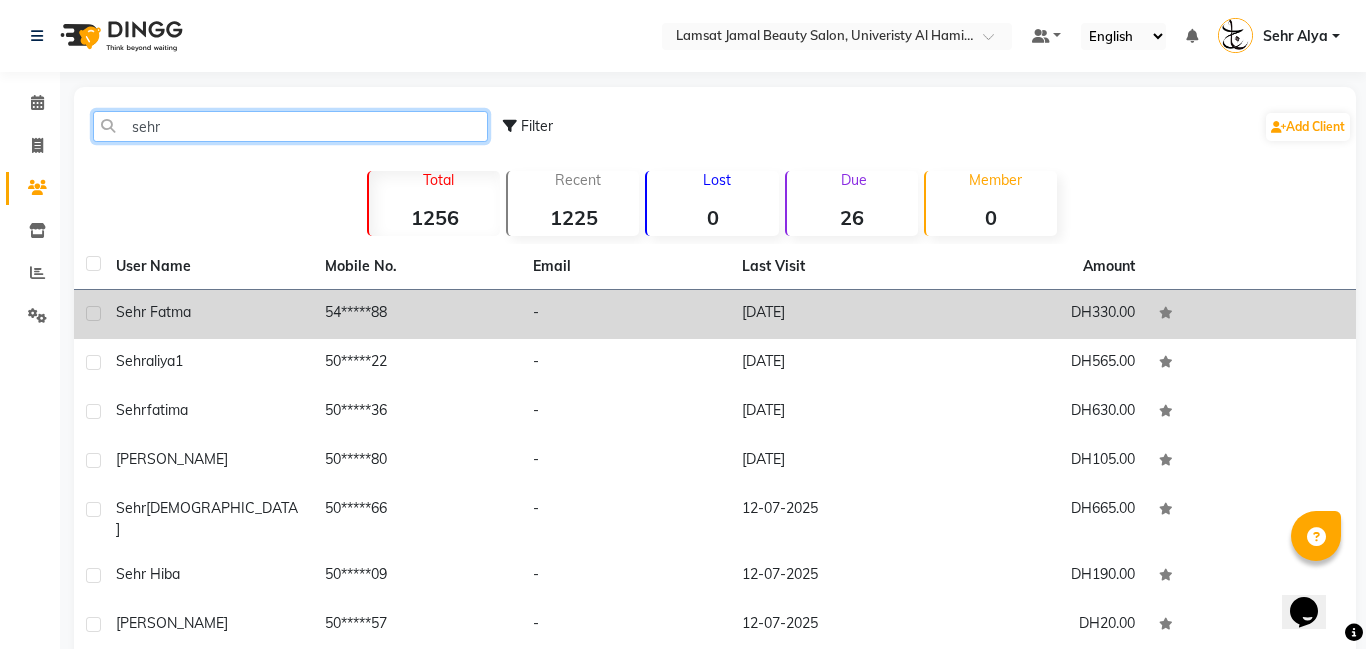 type on "sehr" 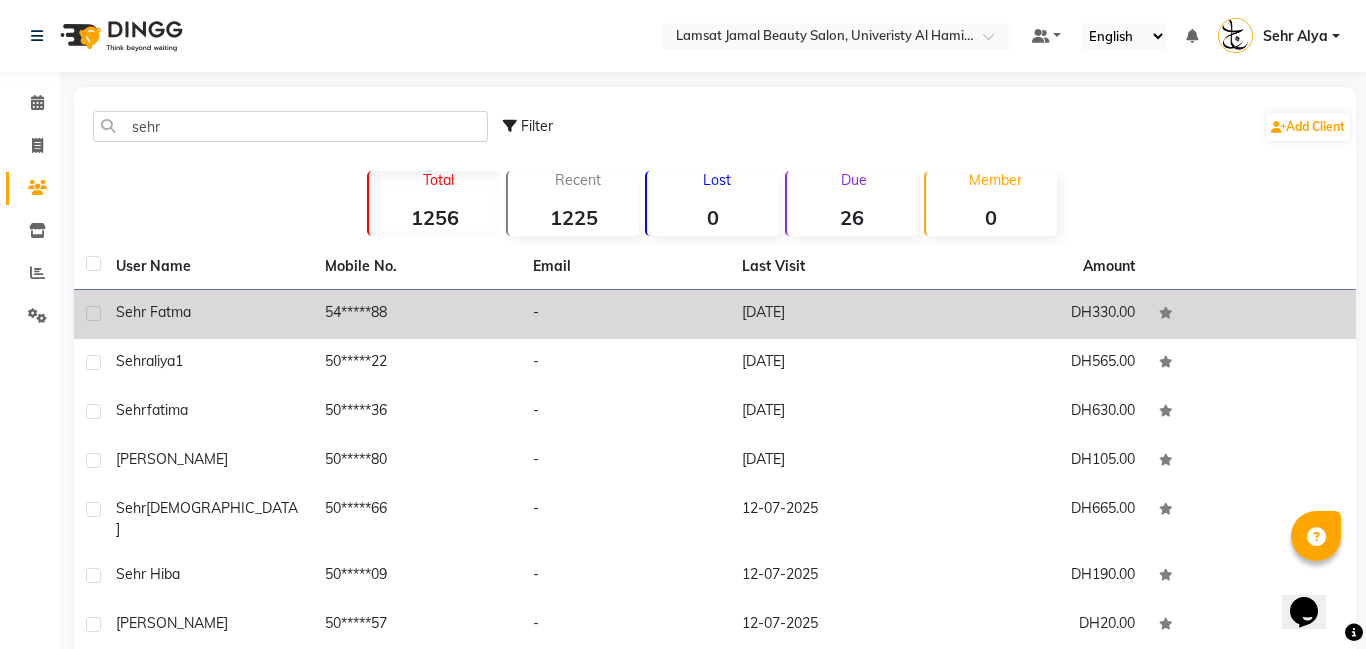 click on "54*****88" 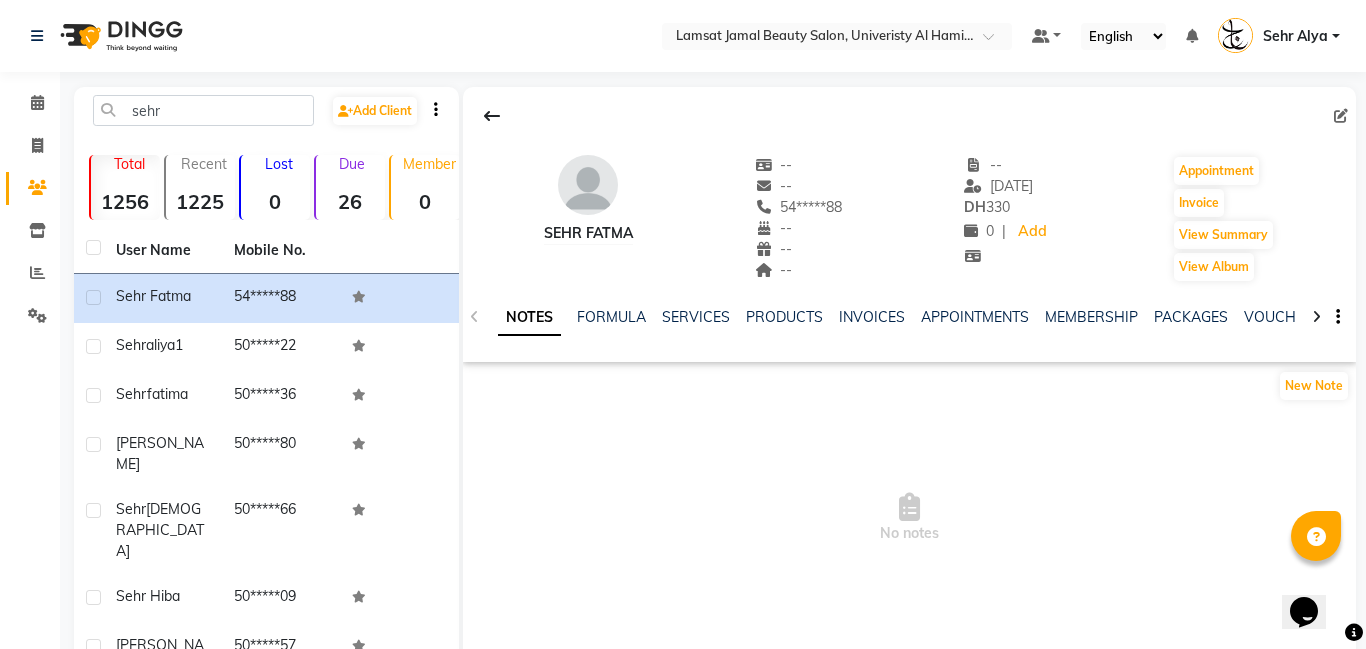 scroll, scrollTop: 201, scrollLeft: 0, axis: vertical 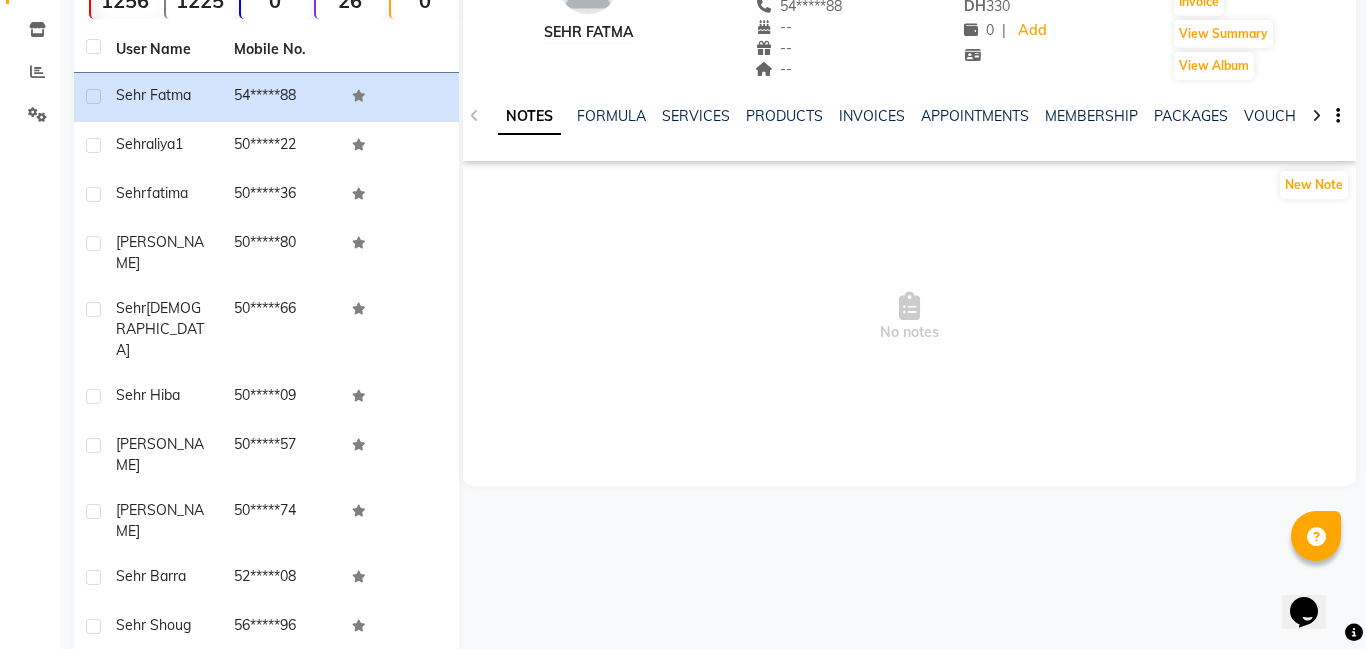 click on "Next" 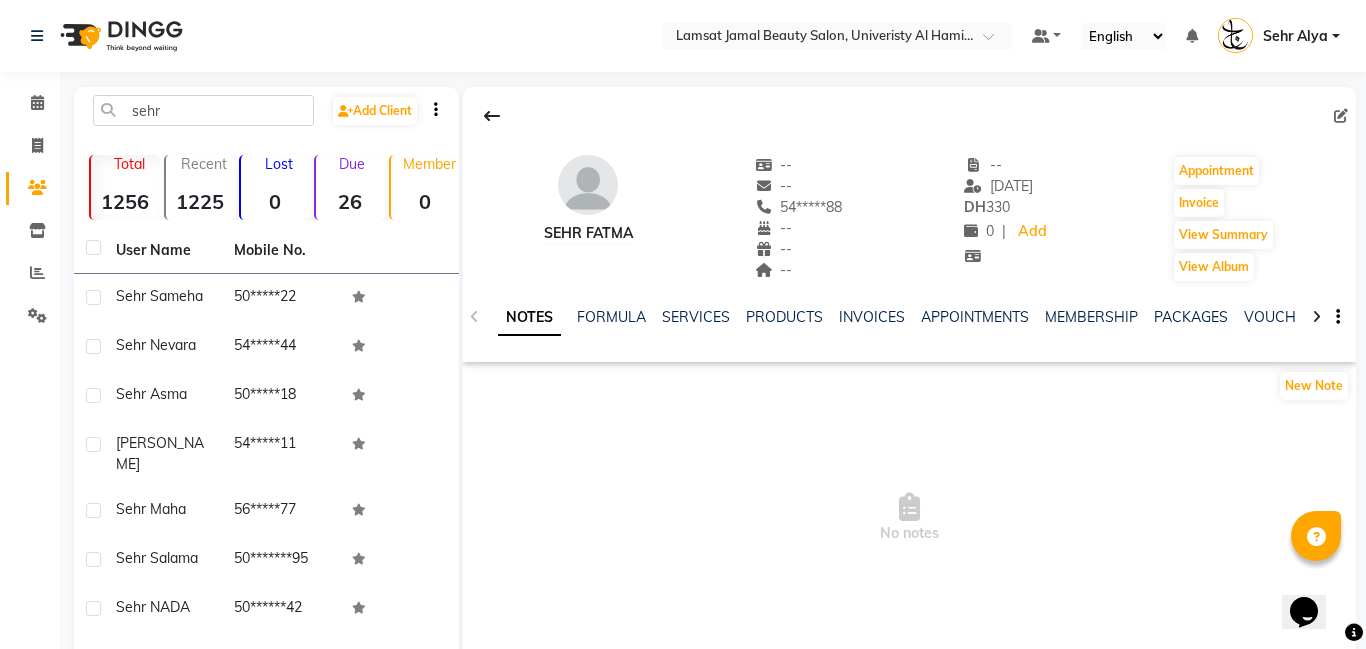 scroll, scrollTop: 201, scrollLeft: 0, axis: vertical 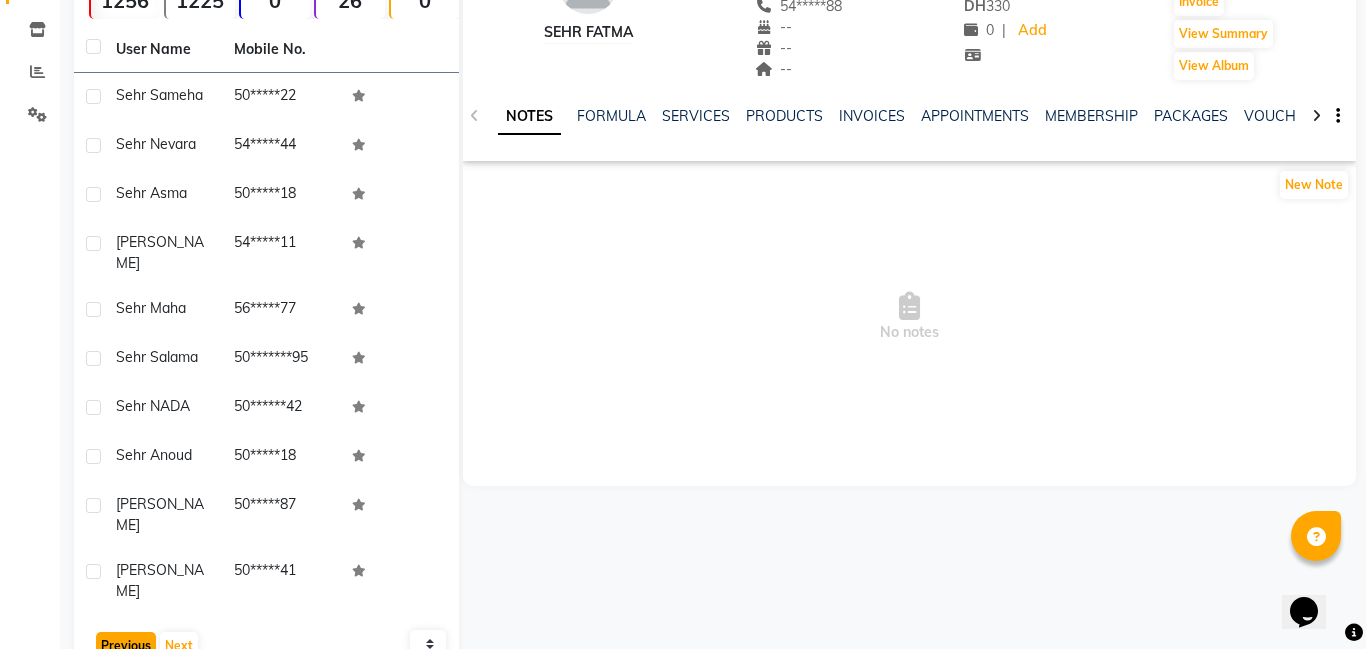 click on "Previous" 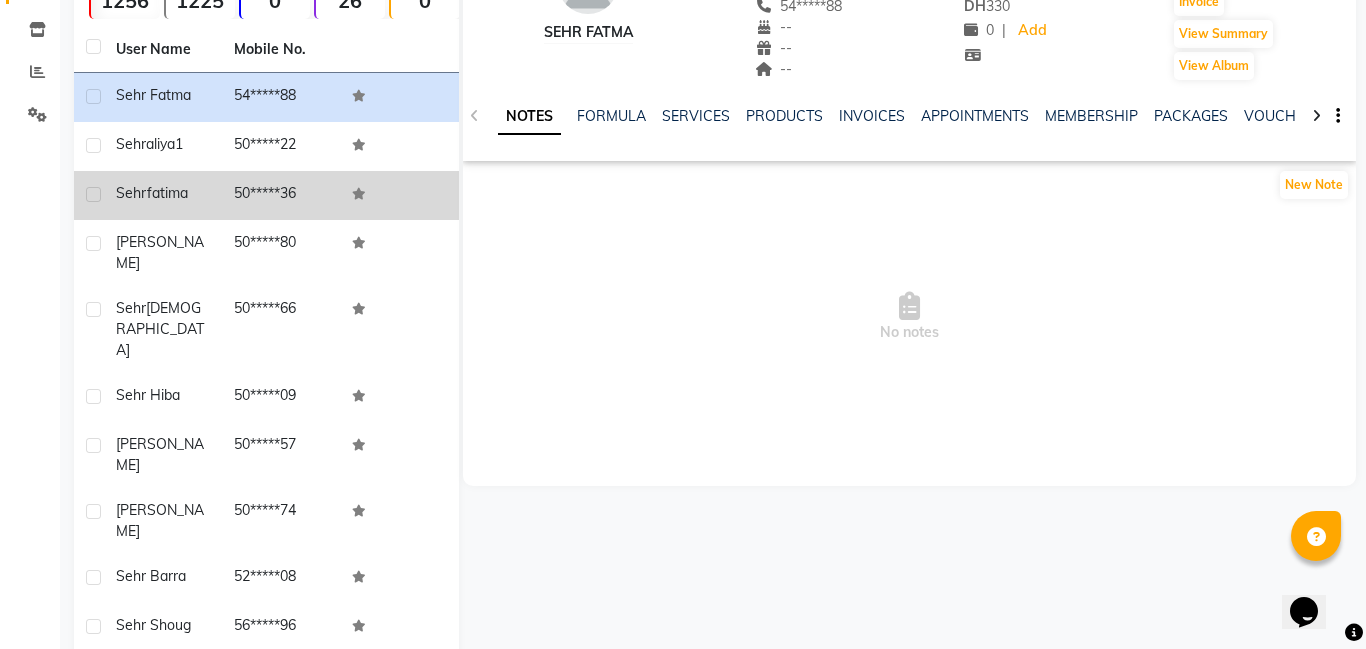 click on "50*****36" 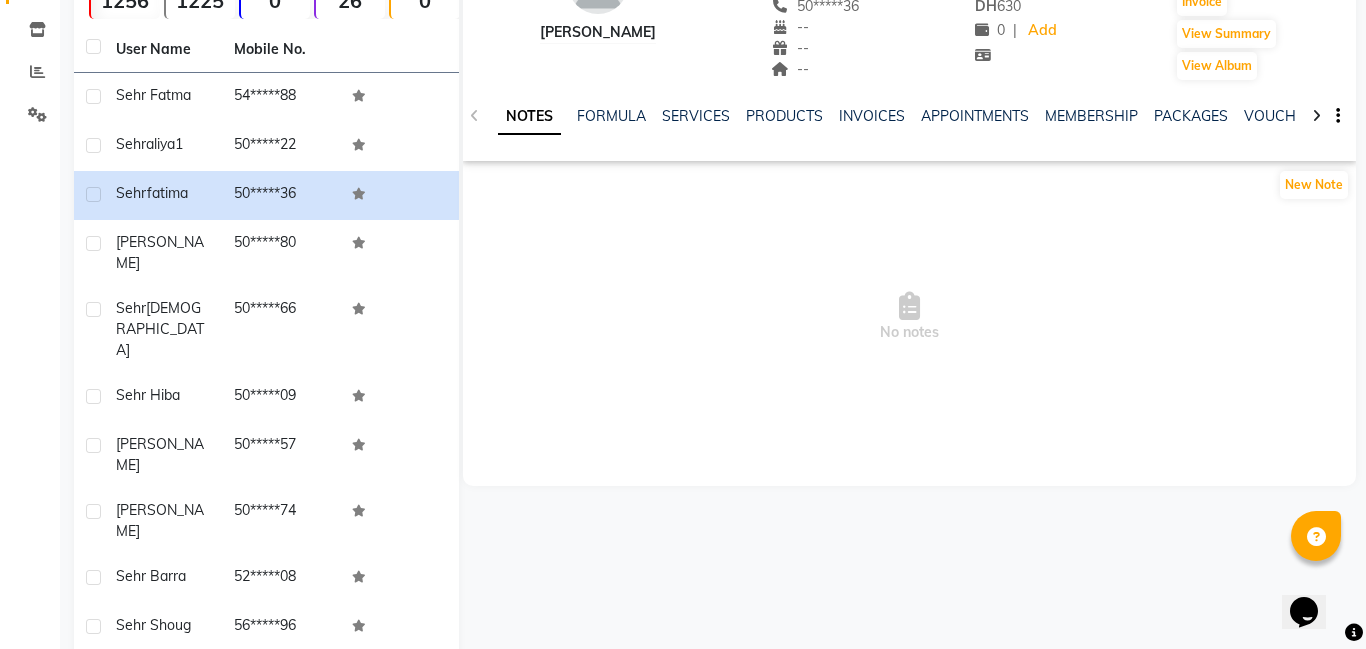scroll, scrollTop: 0, scrollLeft: 0, axis: both 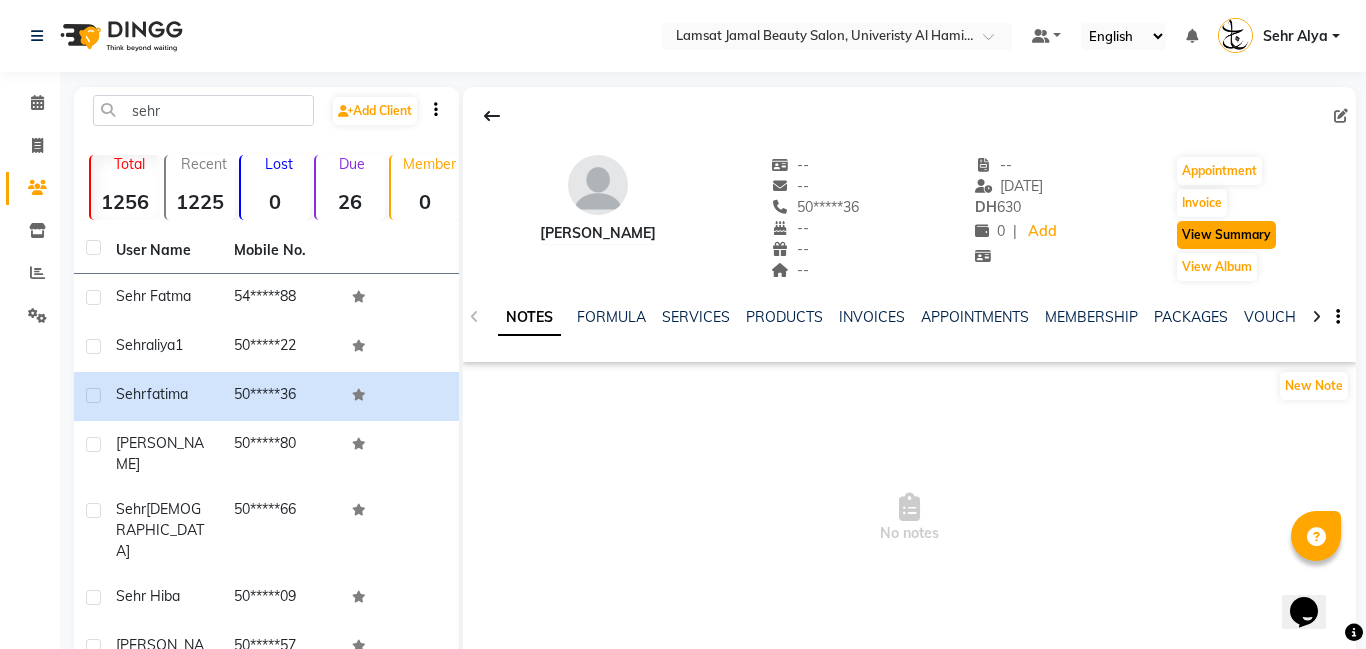 click on "View Summary" 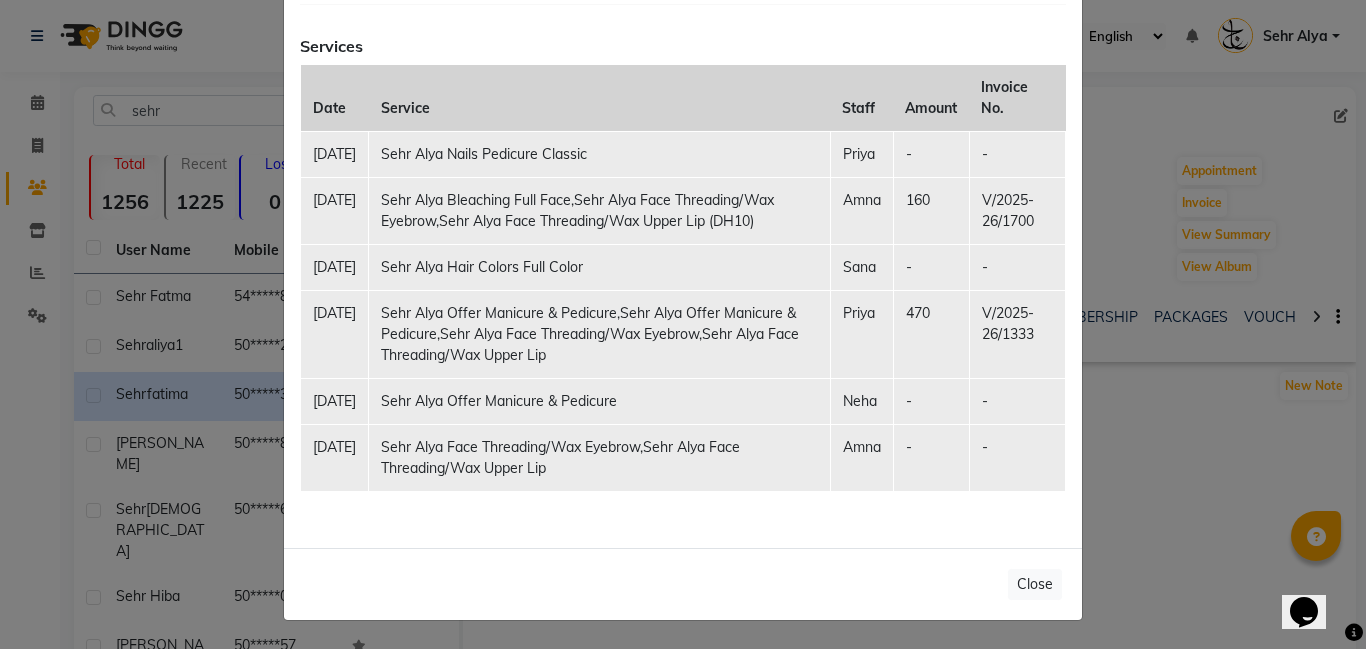 scroll, scrollTop: 354, scrollLeft: 0, axis: vertical 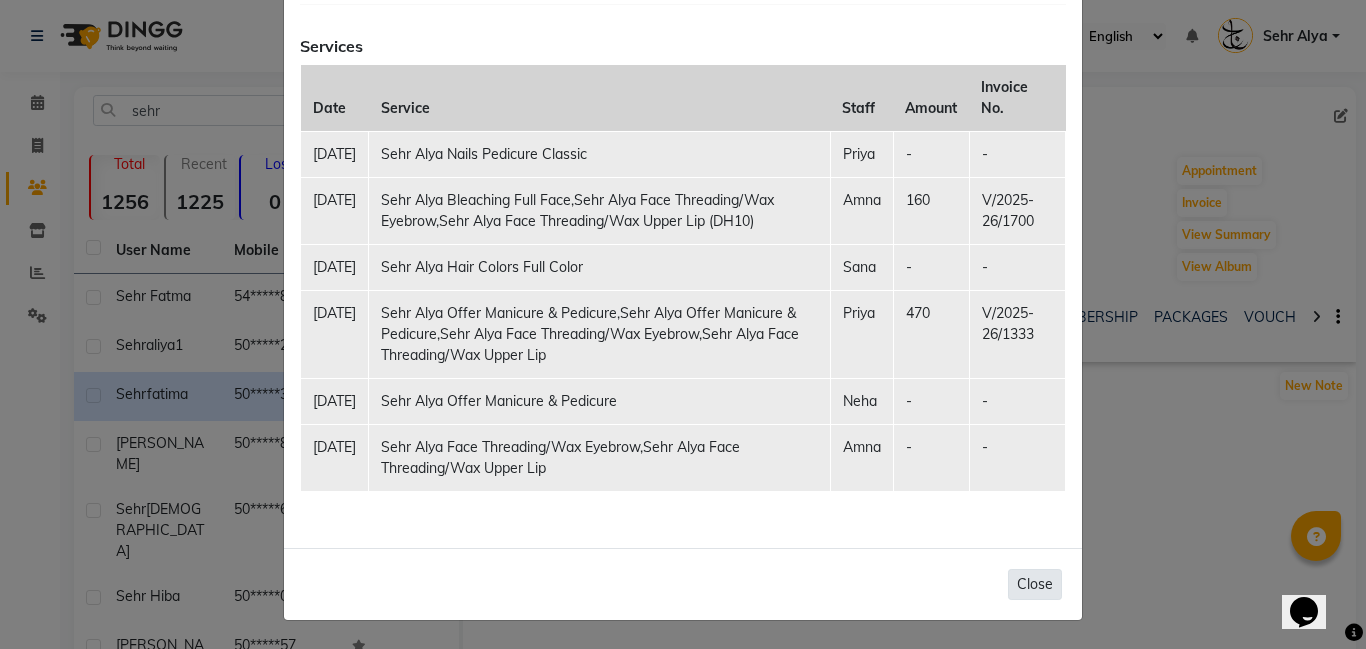 click on "Close" 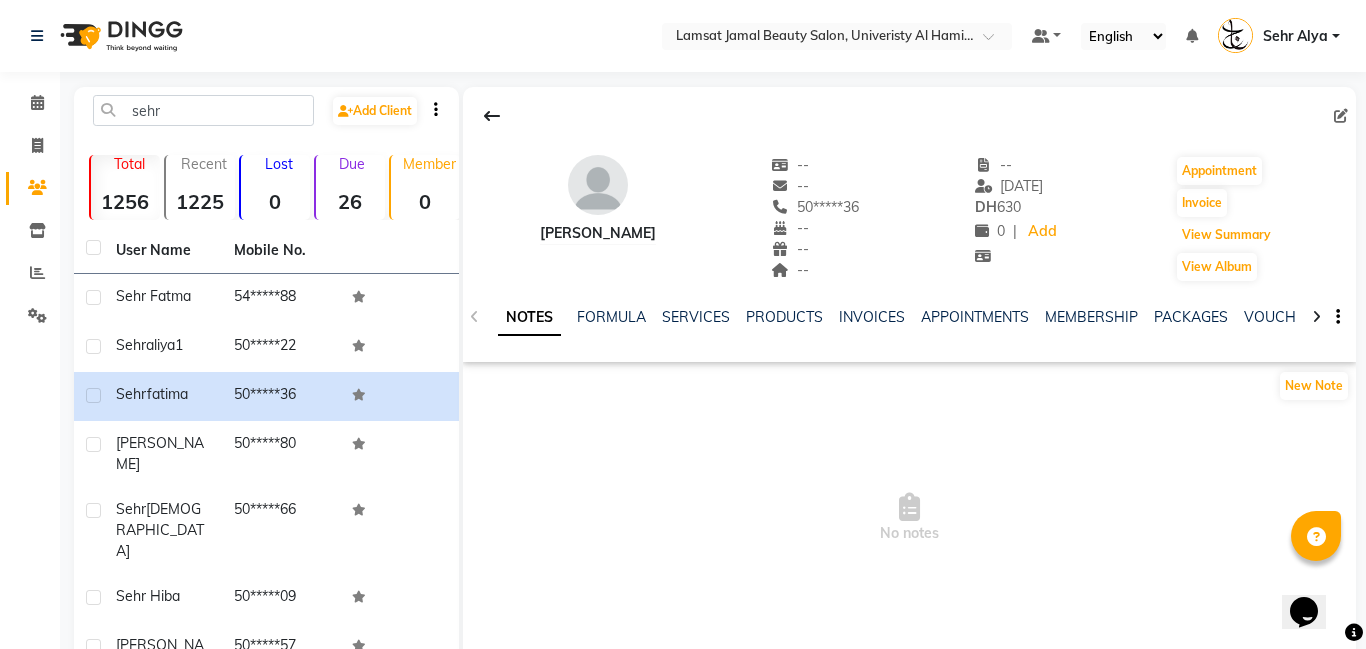 scroll, scrollTop: 10, scrollLeft: 0, axis: vertical 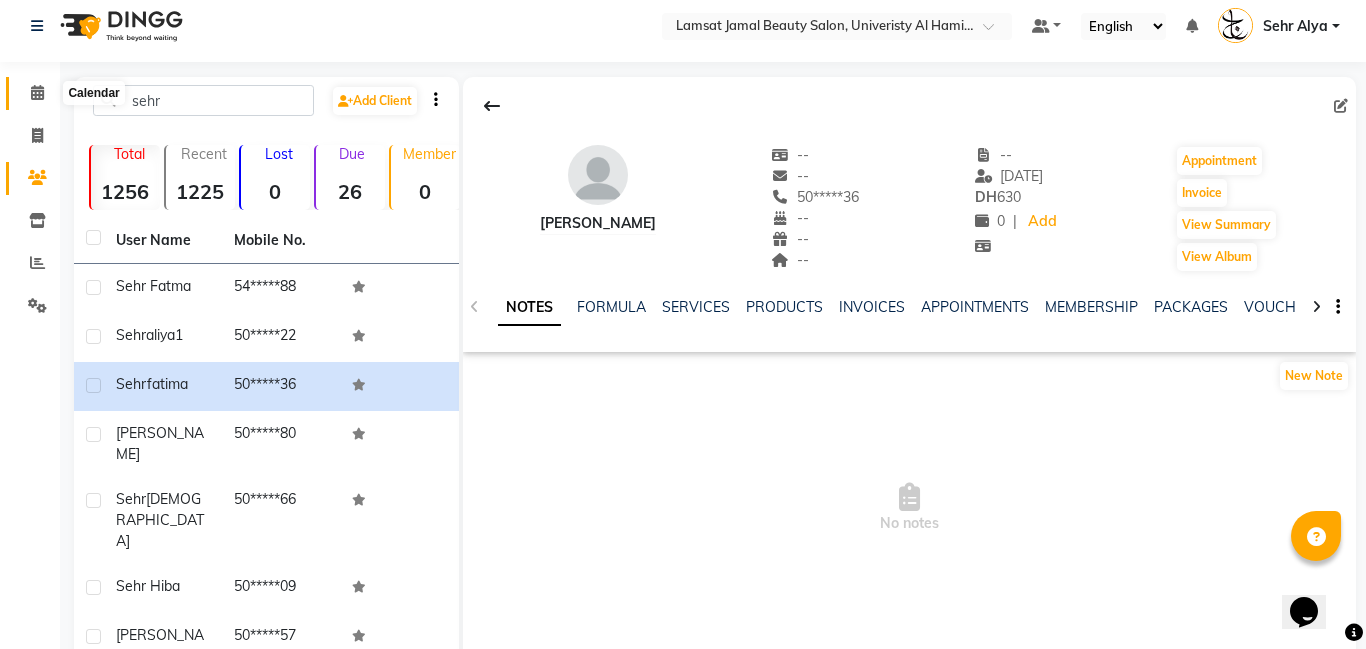 click 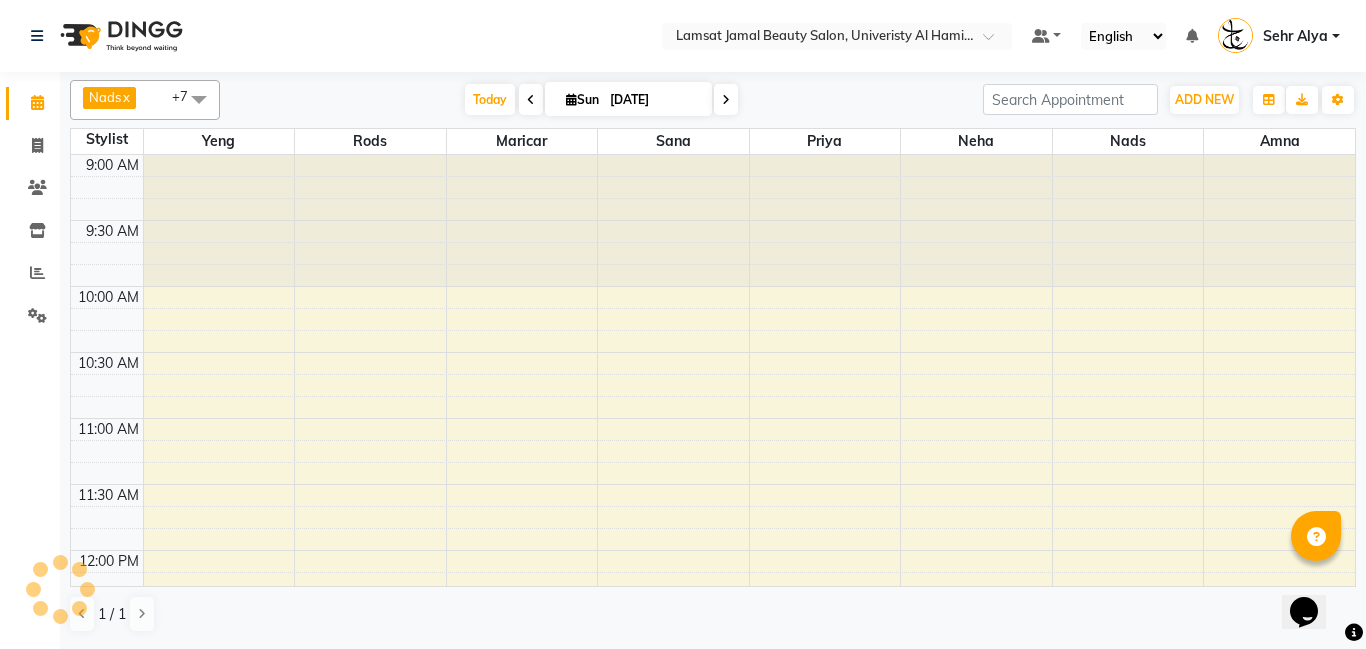scroll, scrollTop: 0, scrollLeft: 0, axis: both 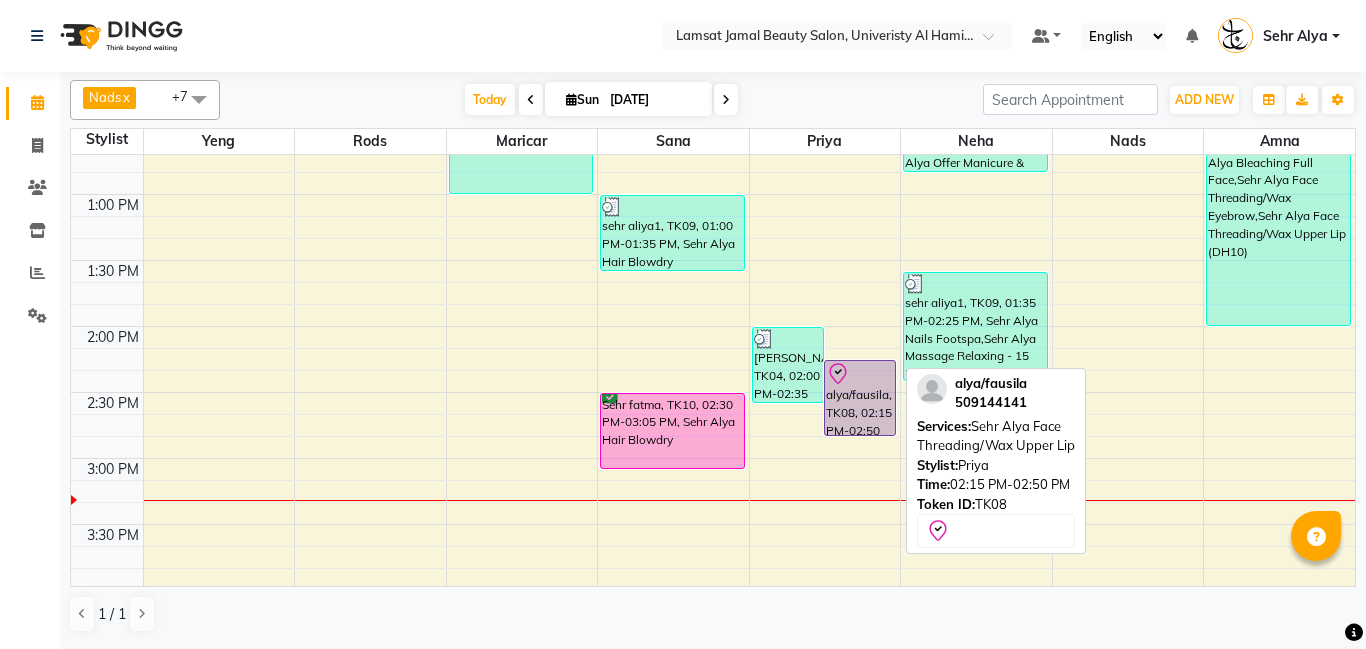 click on "alya/fausila, TK08, 02:15 PM-02:50 PM, Sehr Alya Face Threading/Wax Upper Lip" at bounding box center (860, 398) 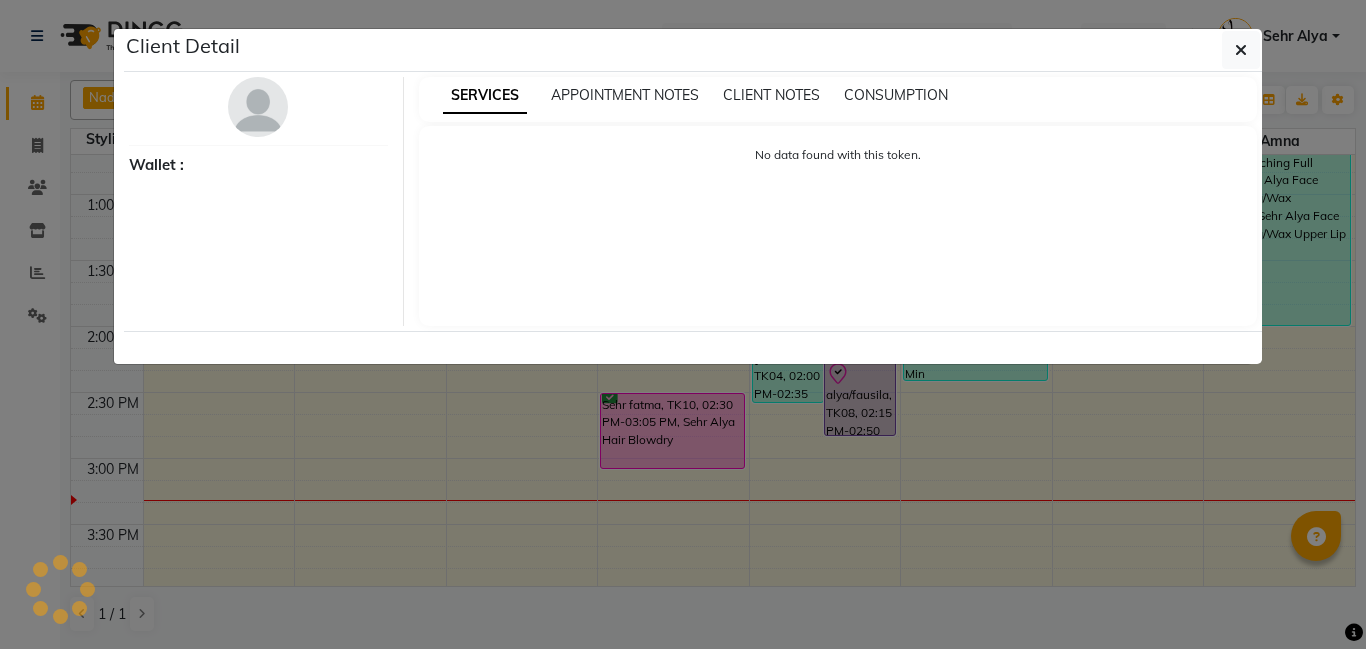 select on "8" 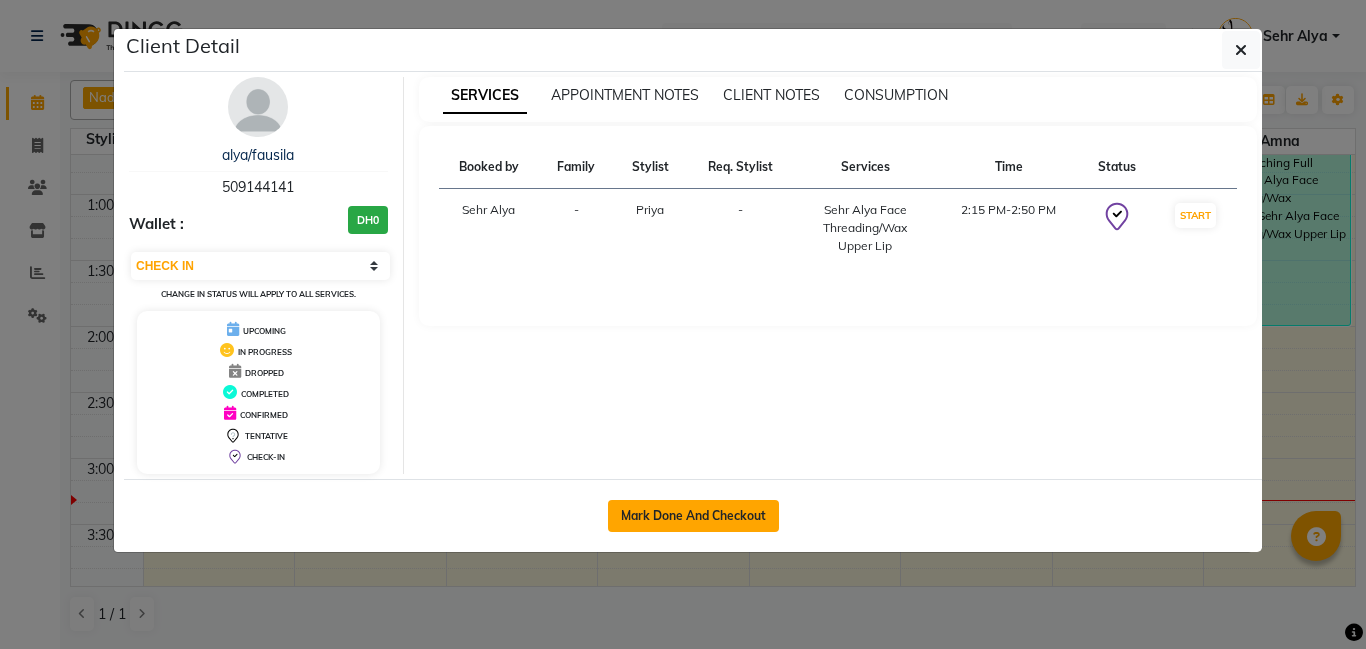 click on "Mark Done And Checkout" 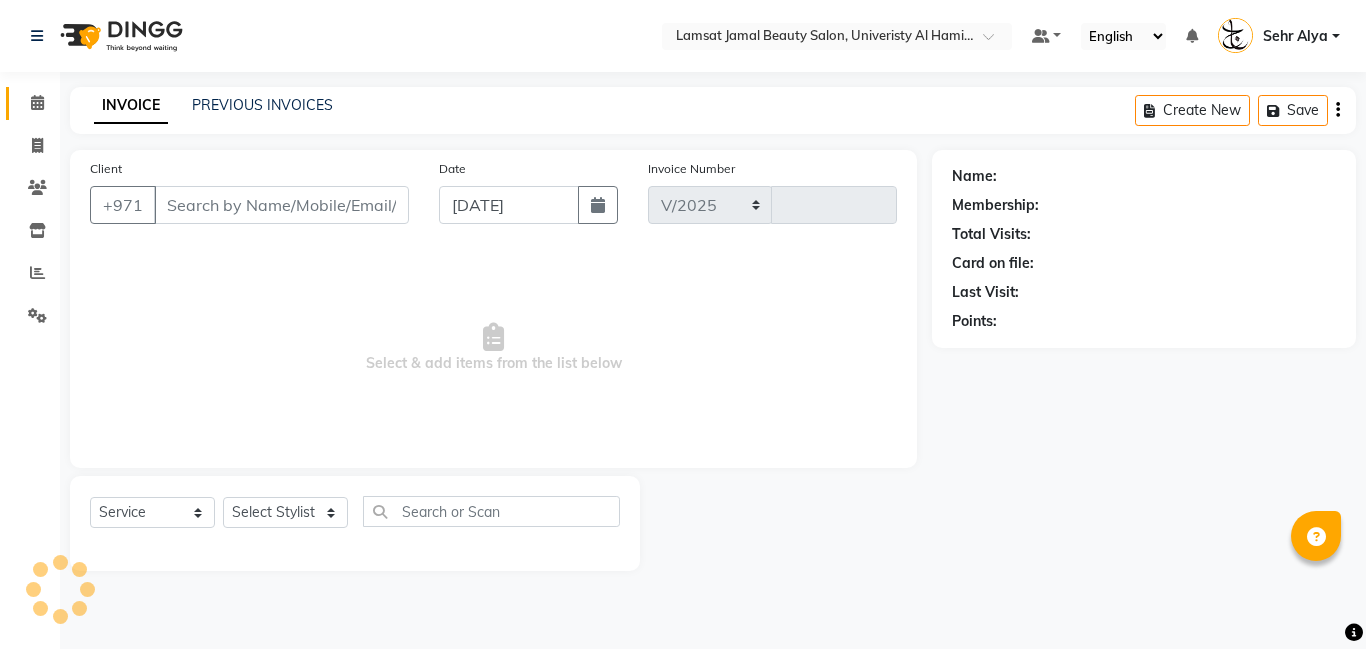 select on "8294" 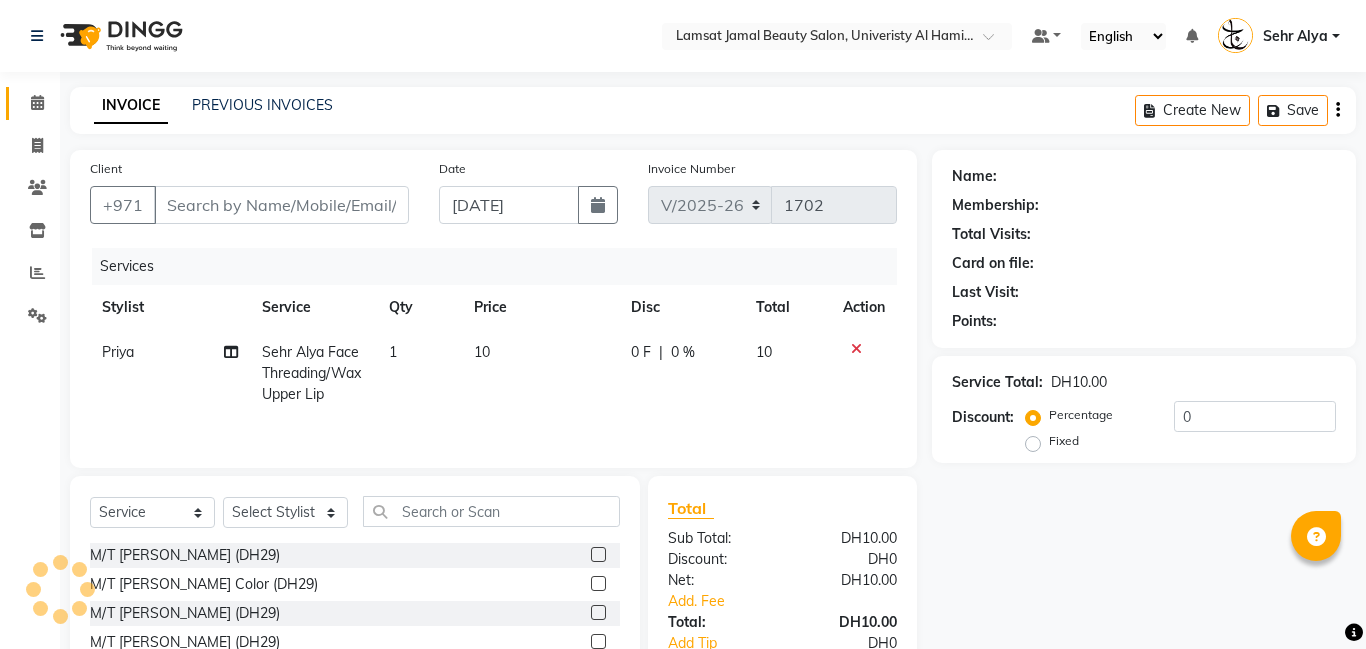 type on "50*****41" 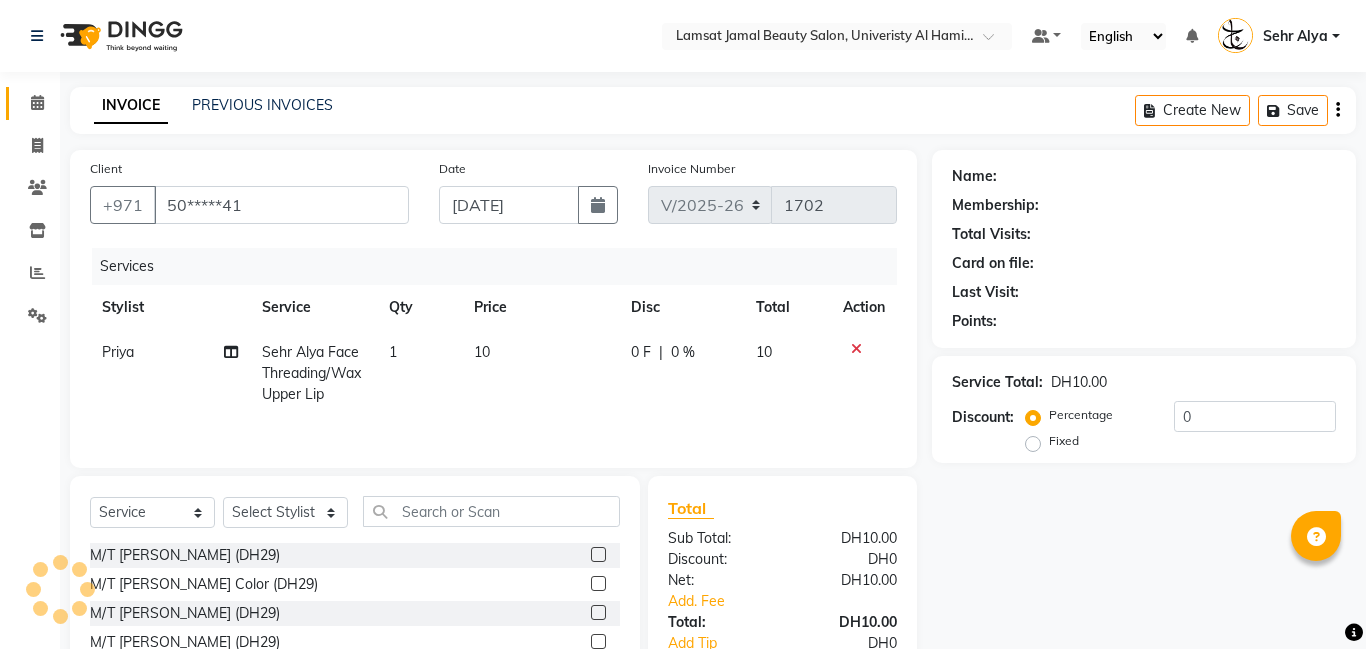 select on "79913" 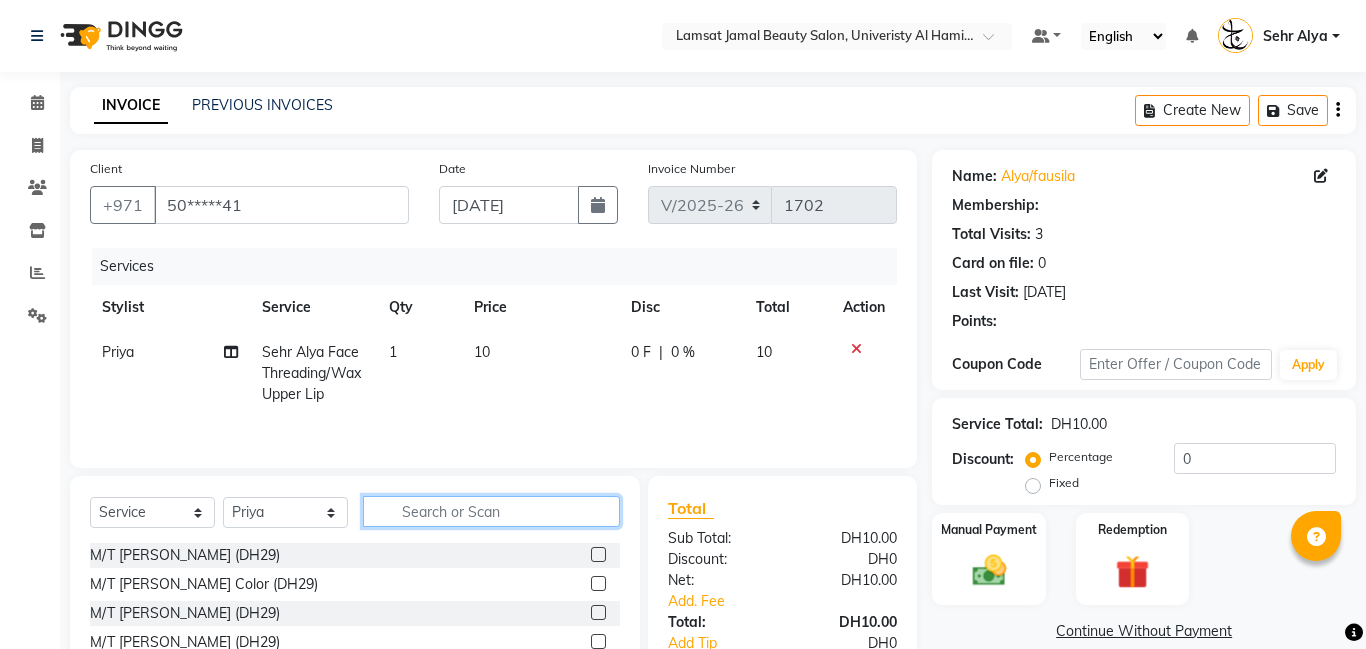click 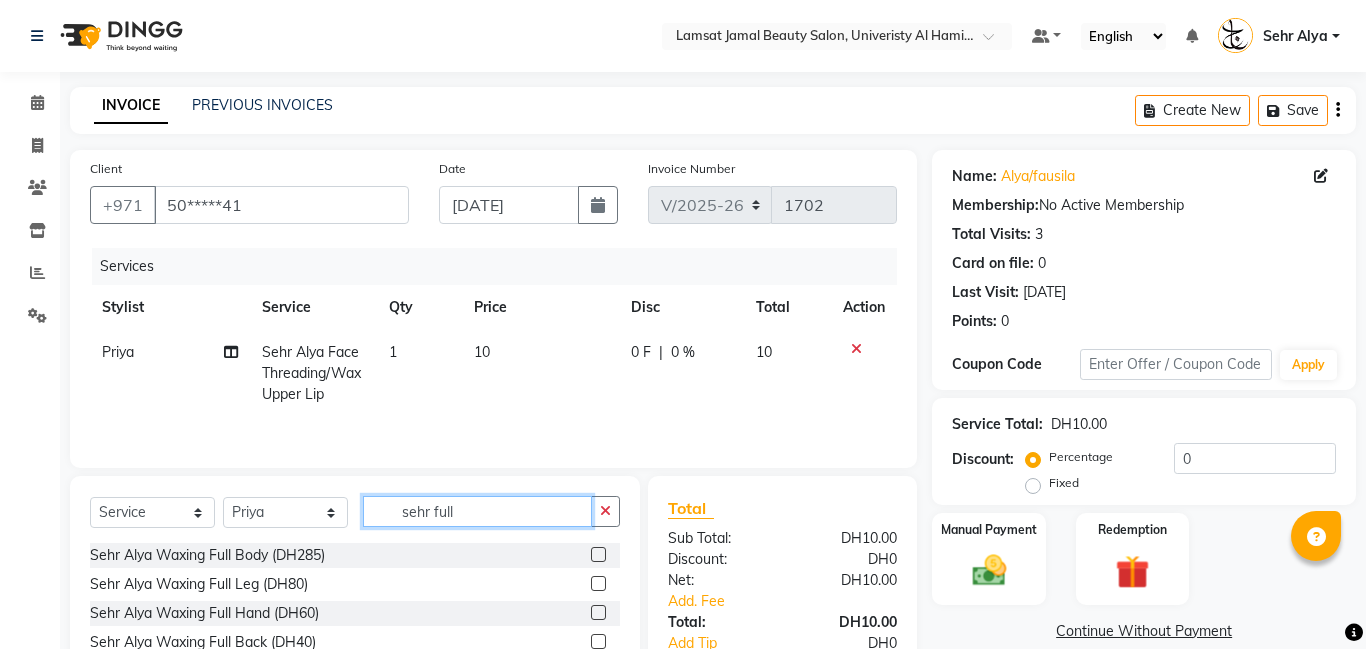 type on "sehr full" 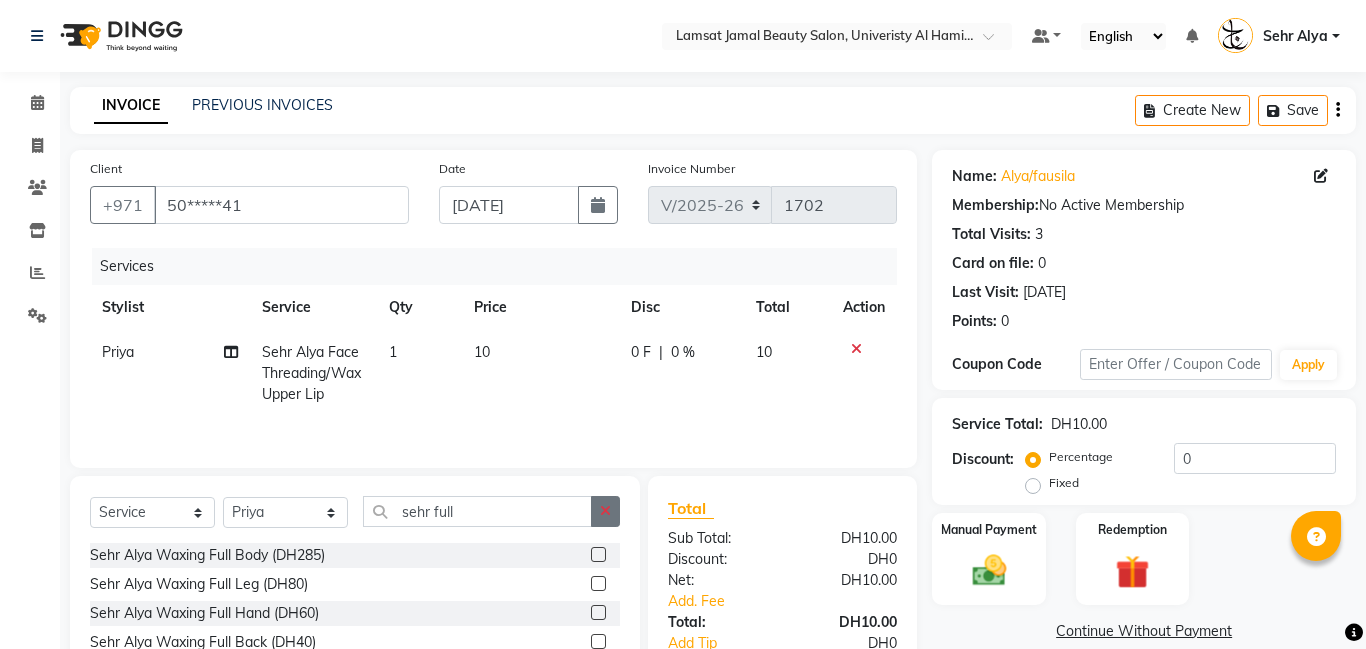 drag, startPoint x: 600, startPoint y: 581, endPoint x: 597, endPoint y: 591, distance: 10.440307 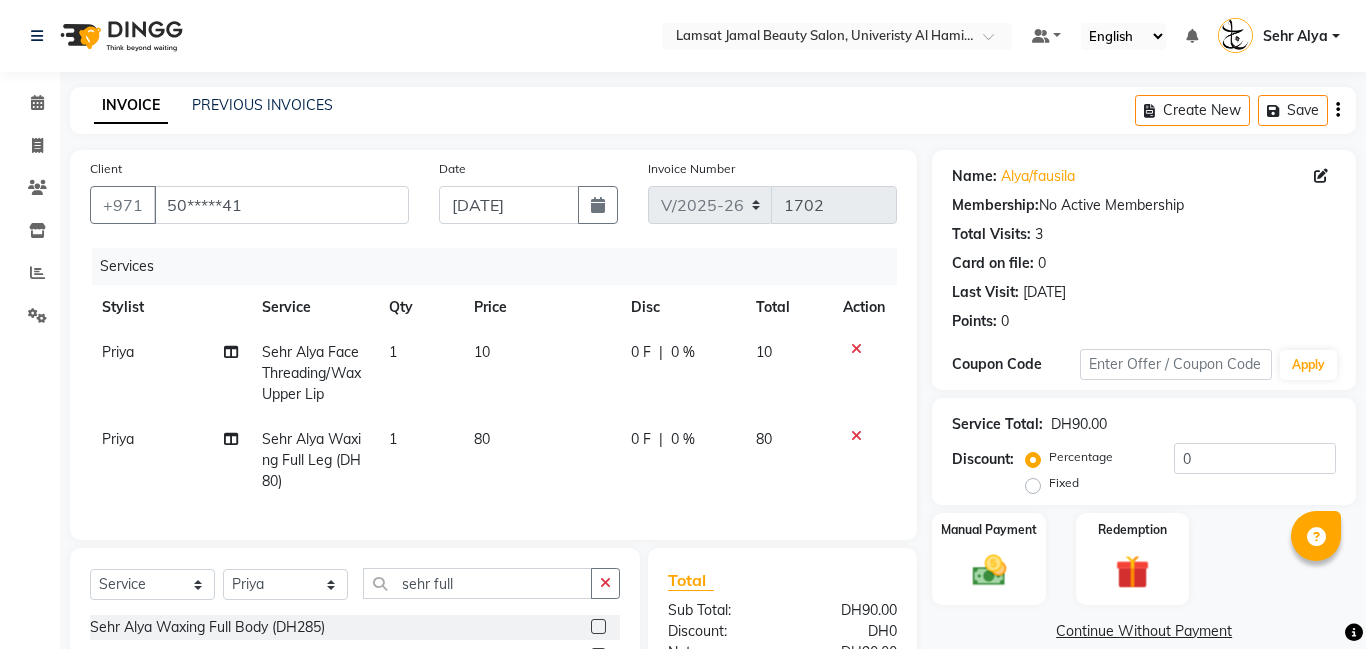 checkbox on "false" 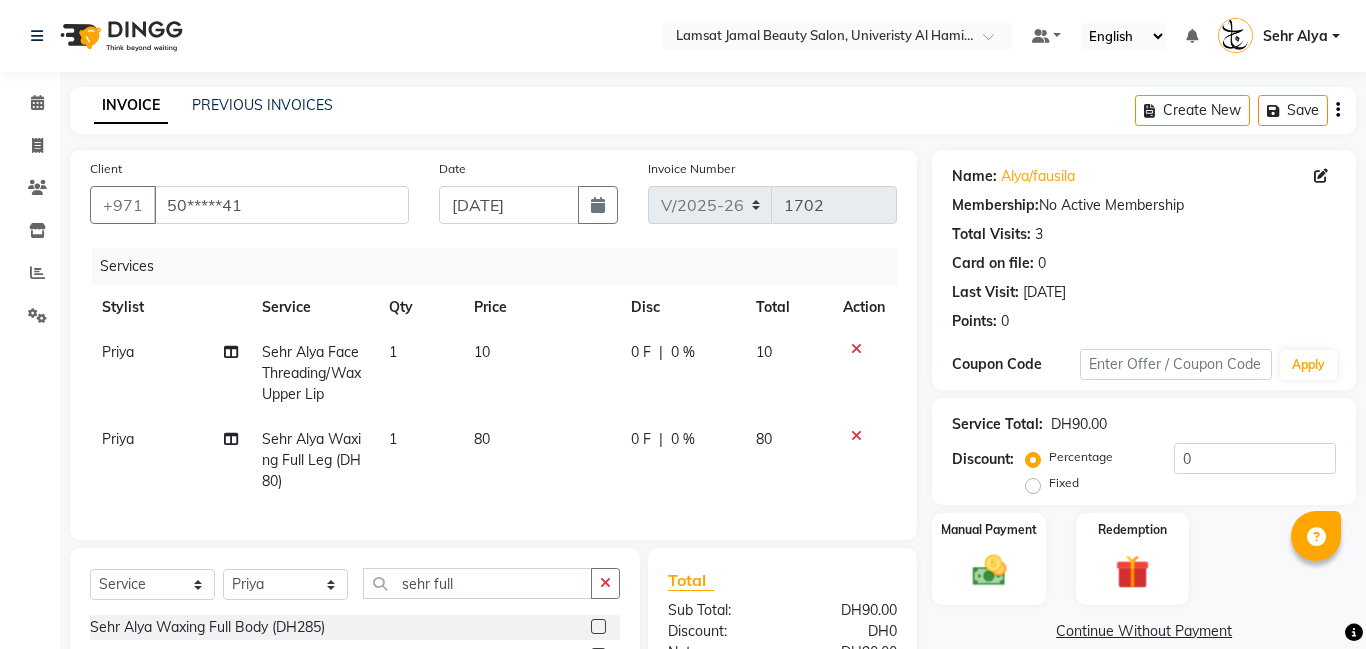 scroll, scrollTop: 224, scrollLeft: 0, axis: vertical 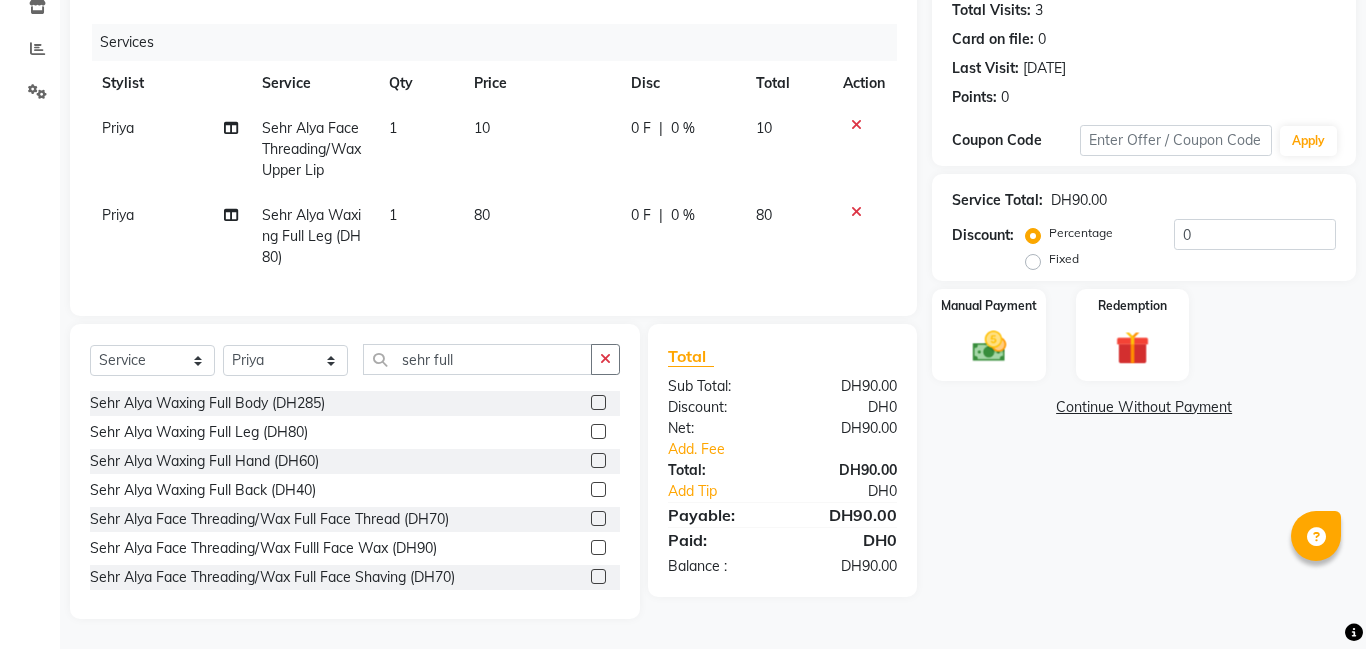 click 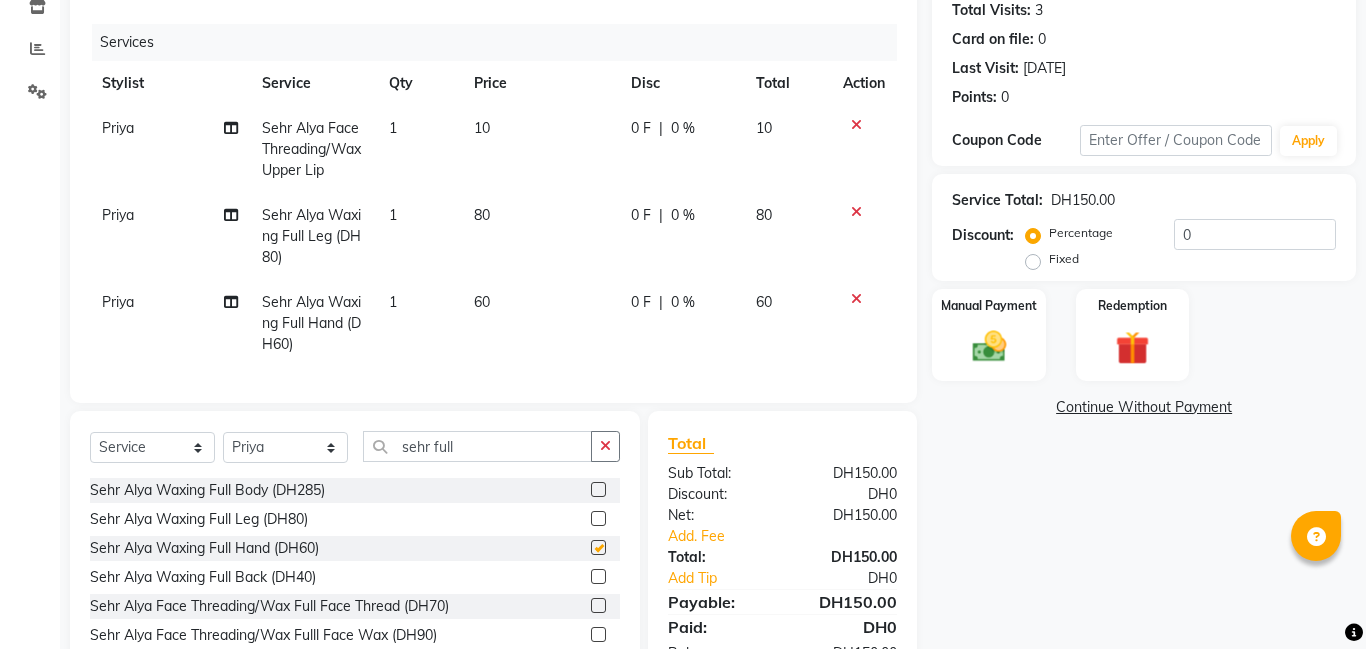 checkbox on "false" 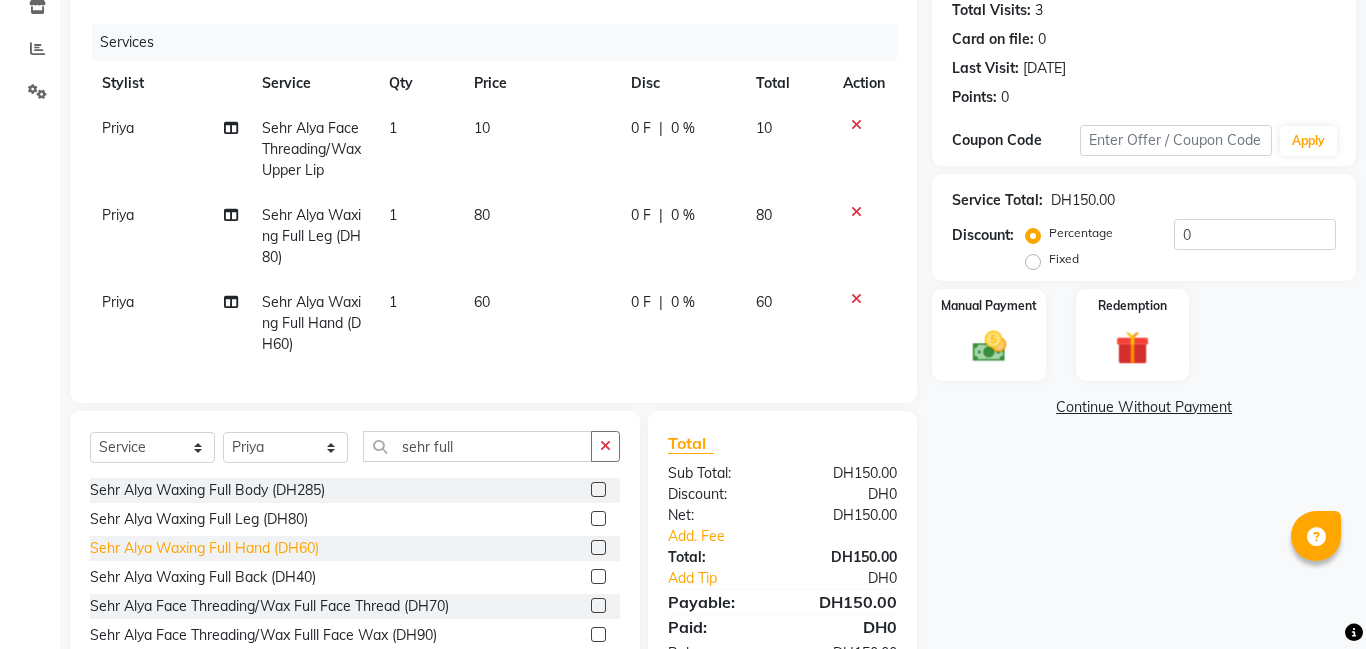scroll, scrollTop: 261, scrollLeft: 0, axis: vertical 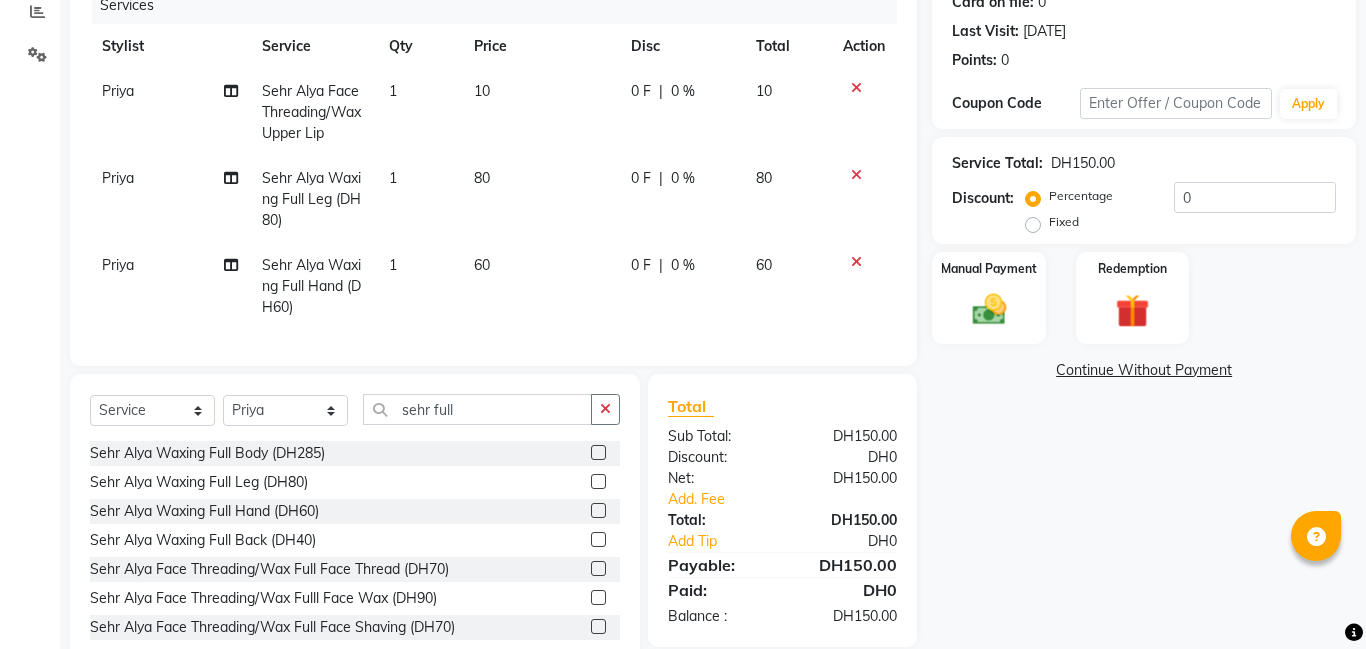 click 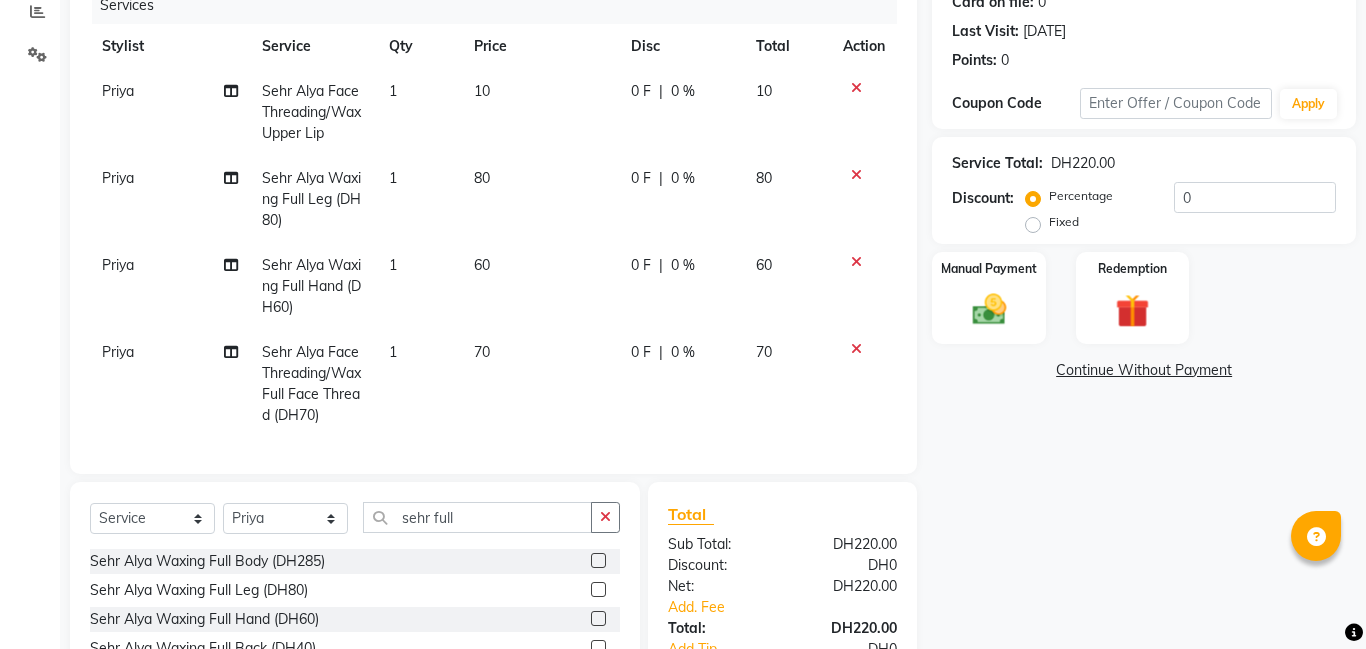 checkbox on "false" 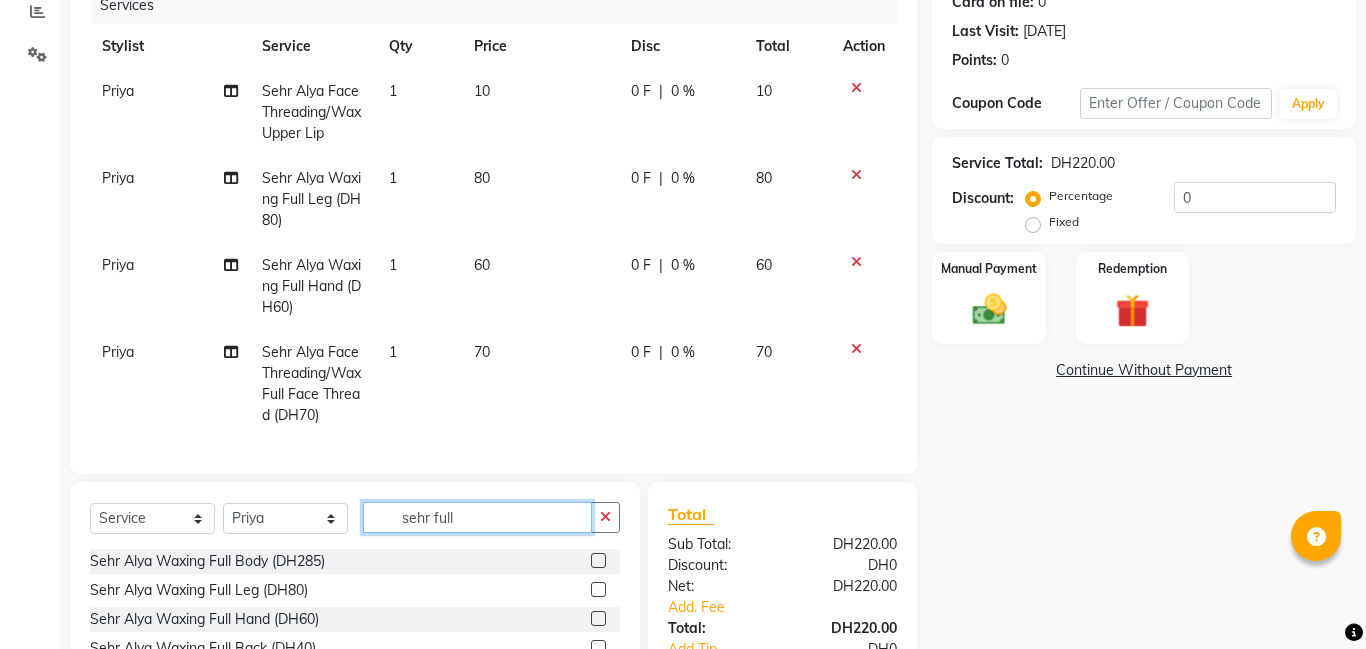 click on "sehr full" 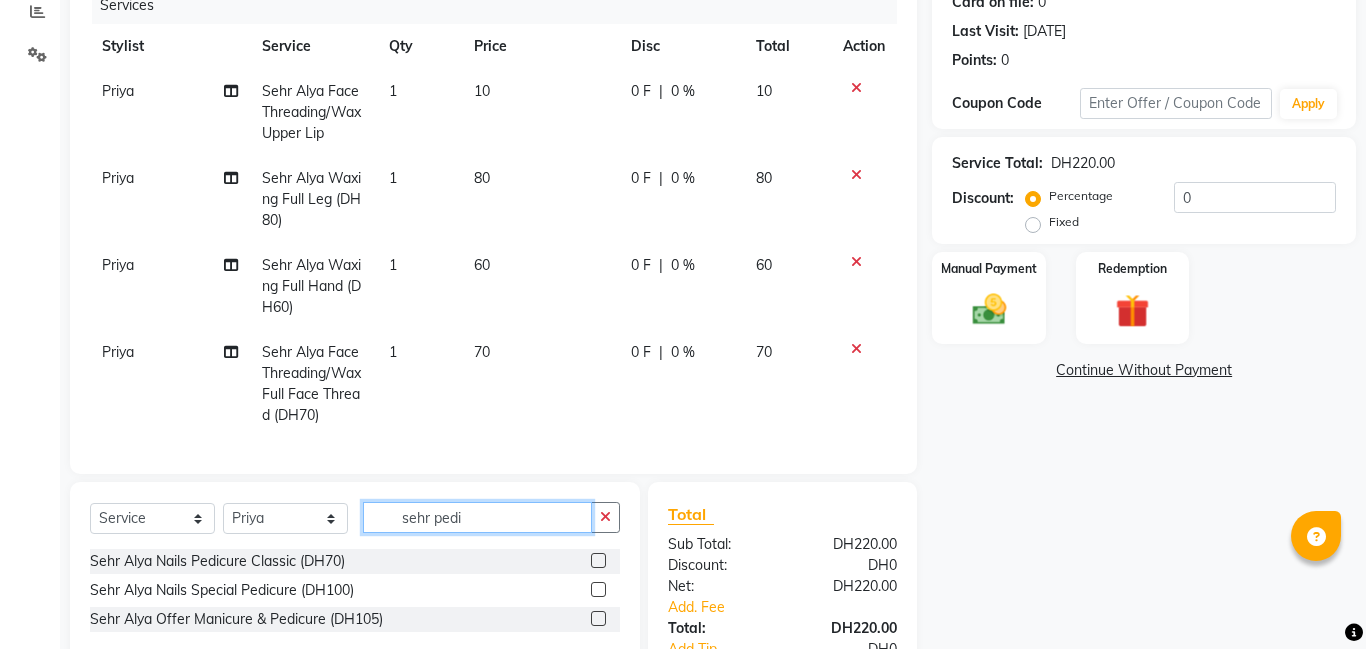 type on "sehr pedi" 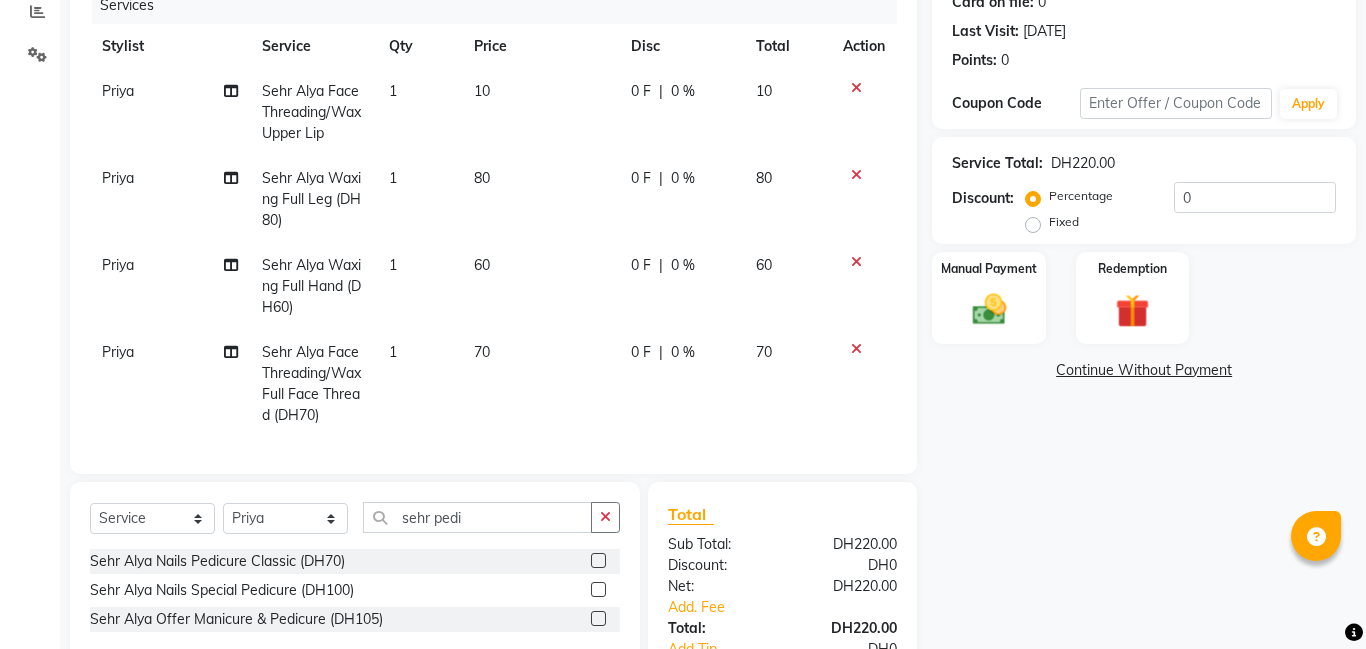 click 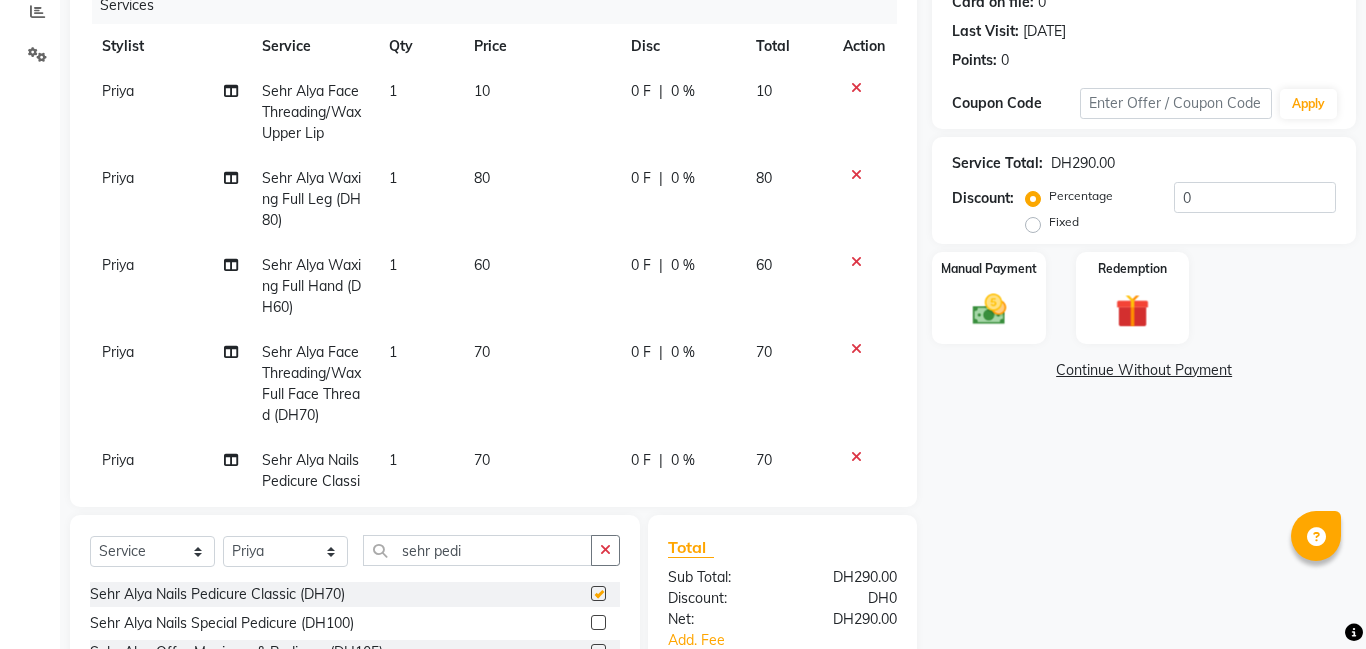 checkbox on "false" 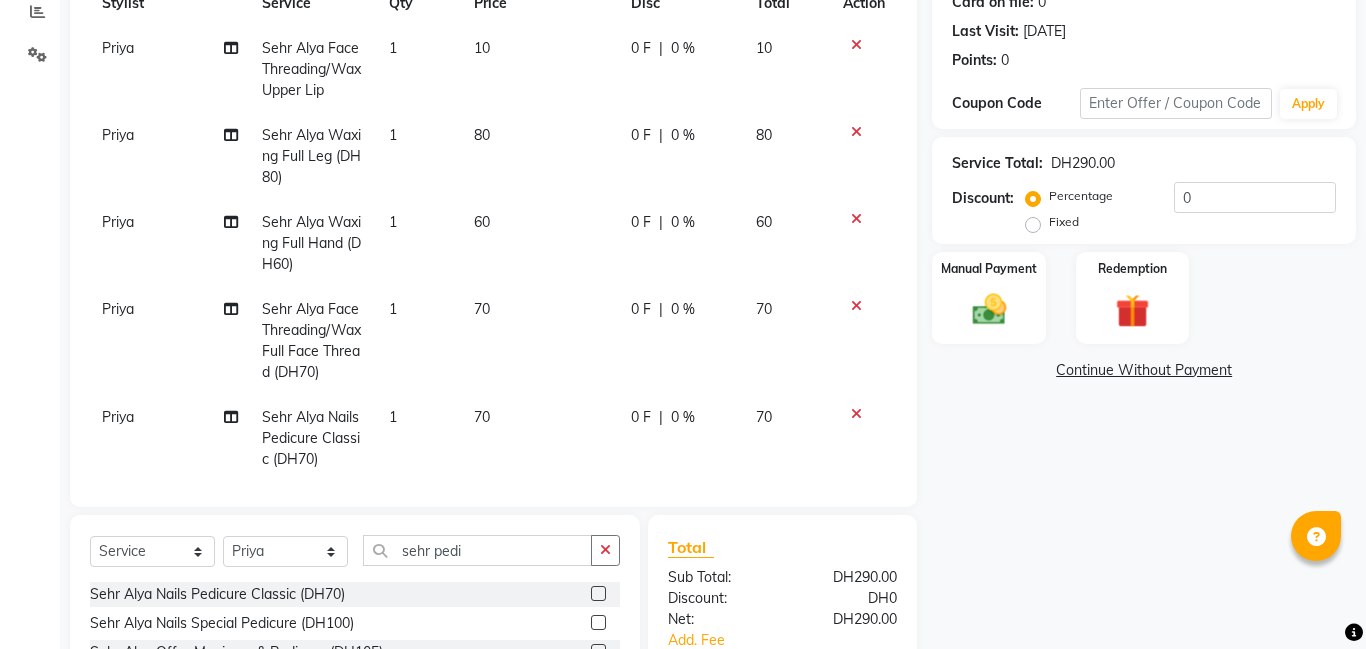 scroll, scrollTop: 54, scrollLeft: 0, axis: vertical 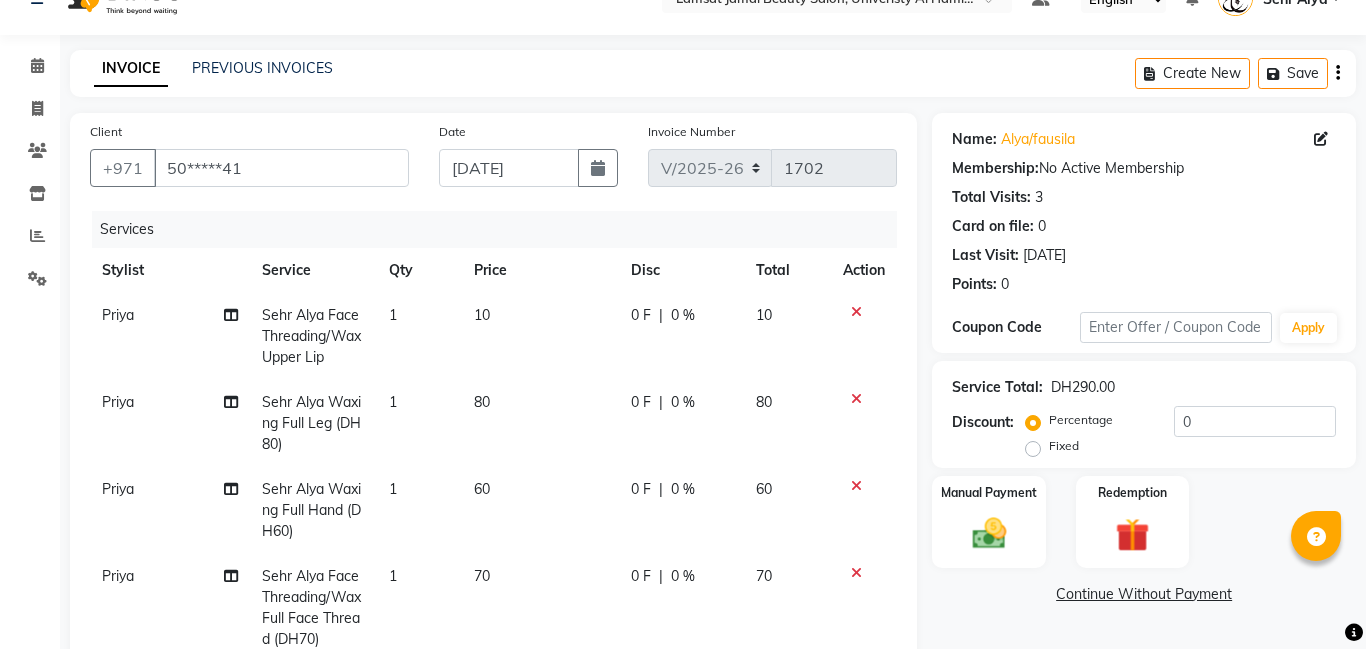 click 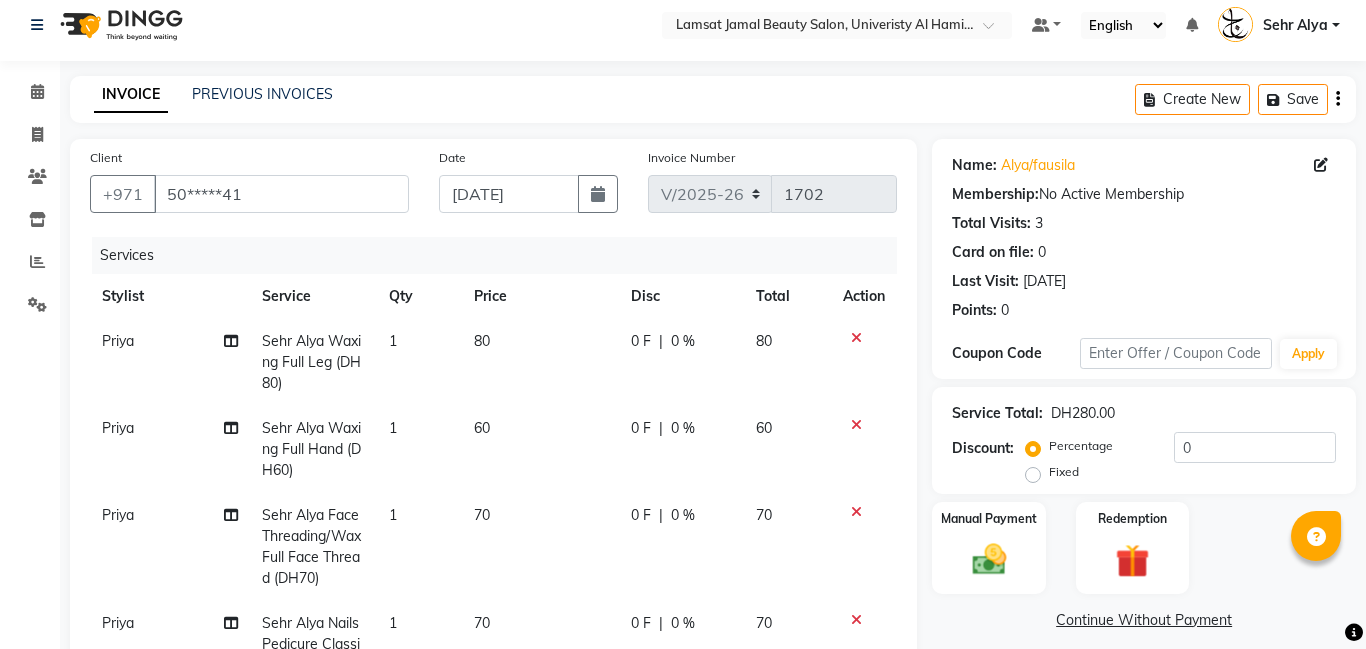 scroll, scrollTop: 32, scrollLeft: 0, axis: vertical 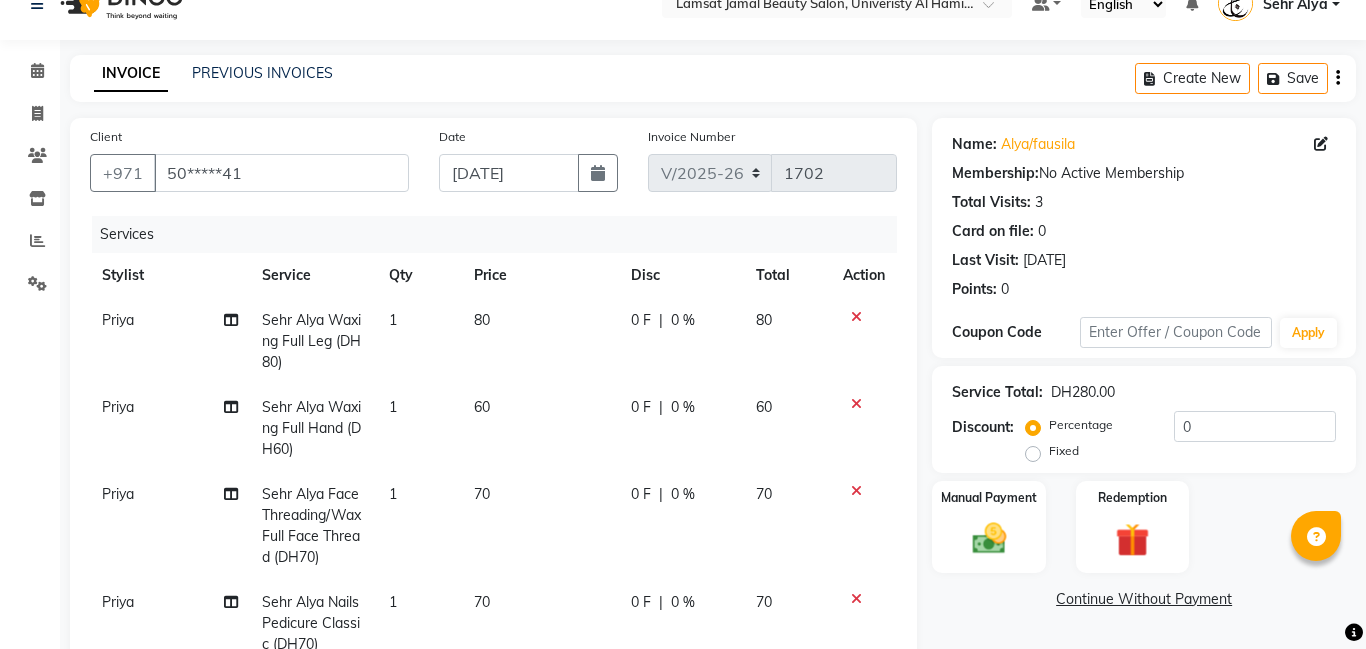 click on "0 %" 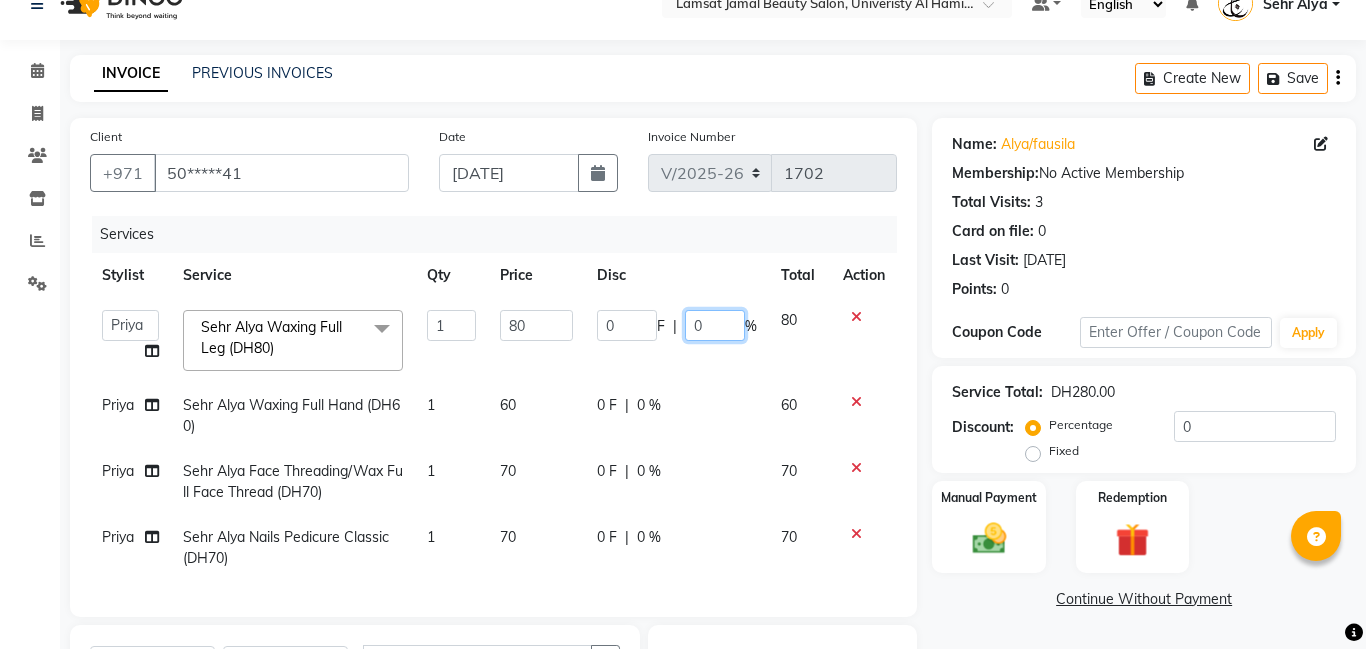 click on "0" 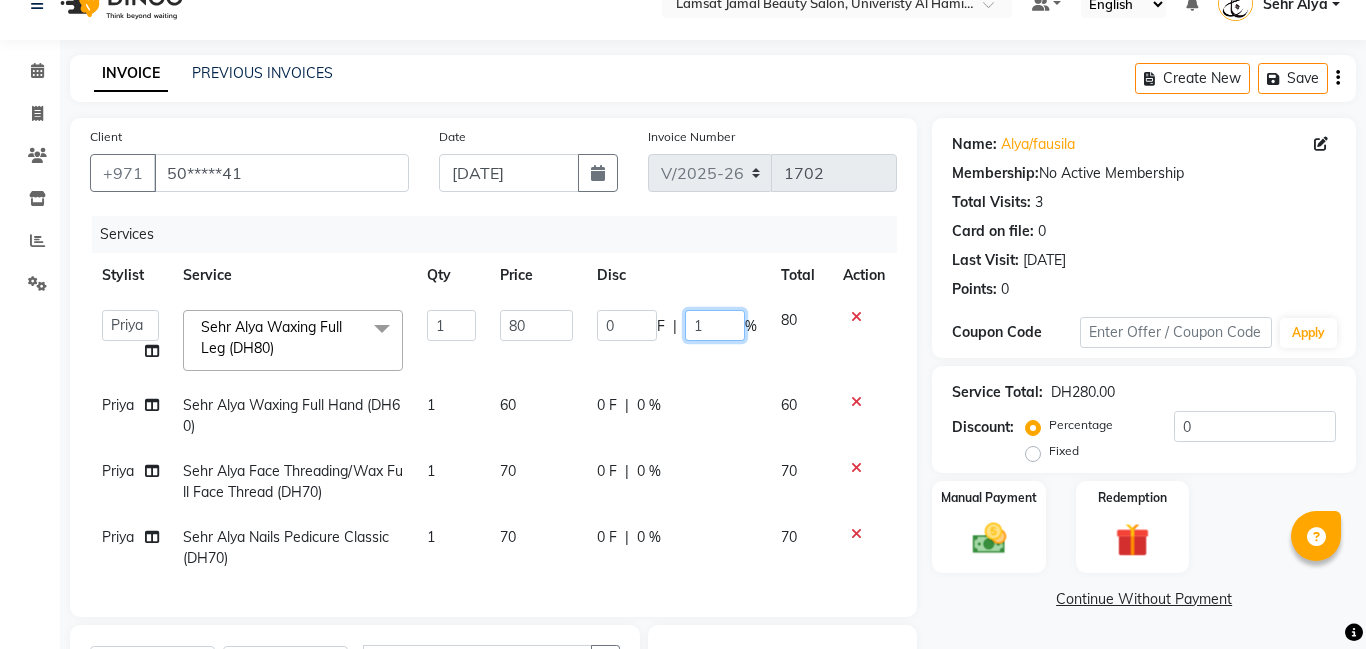 type on "15" 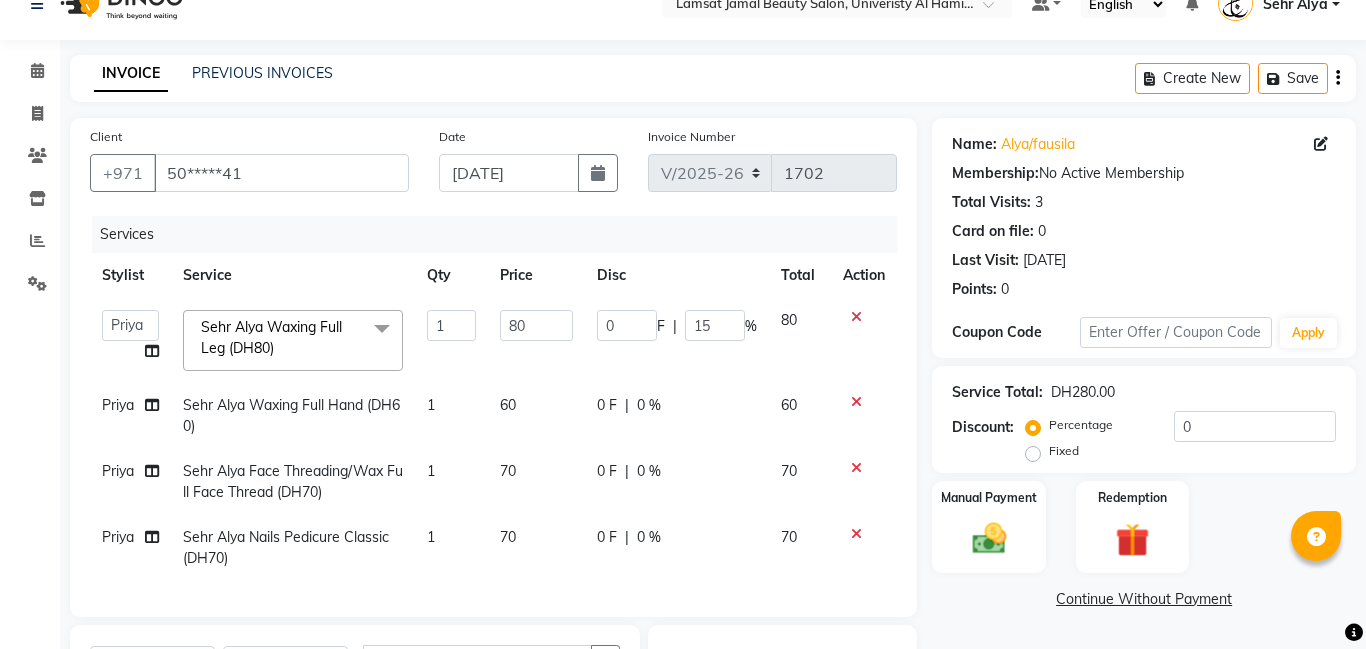 click on "Name: Alya/fausila  Membership:  No Active Membership  Total Visits:  3 Card on file:  0 Last Visit:   25-06-2025 Points:   0  Coupon Code Apply Service Total:  DH280.00  Discount:  Percentage   Fixed  0 Manual Payment Redemption  Continue Without Payment" 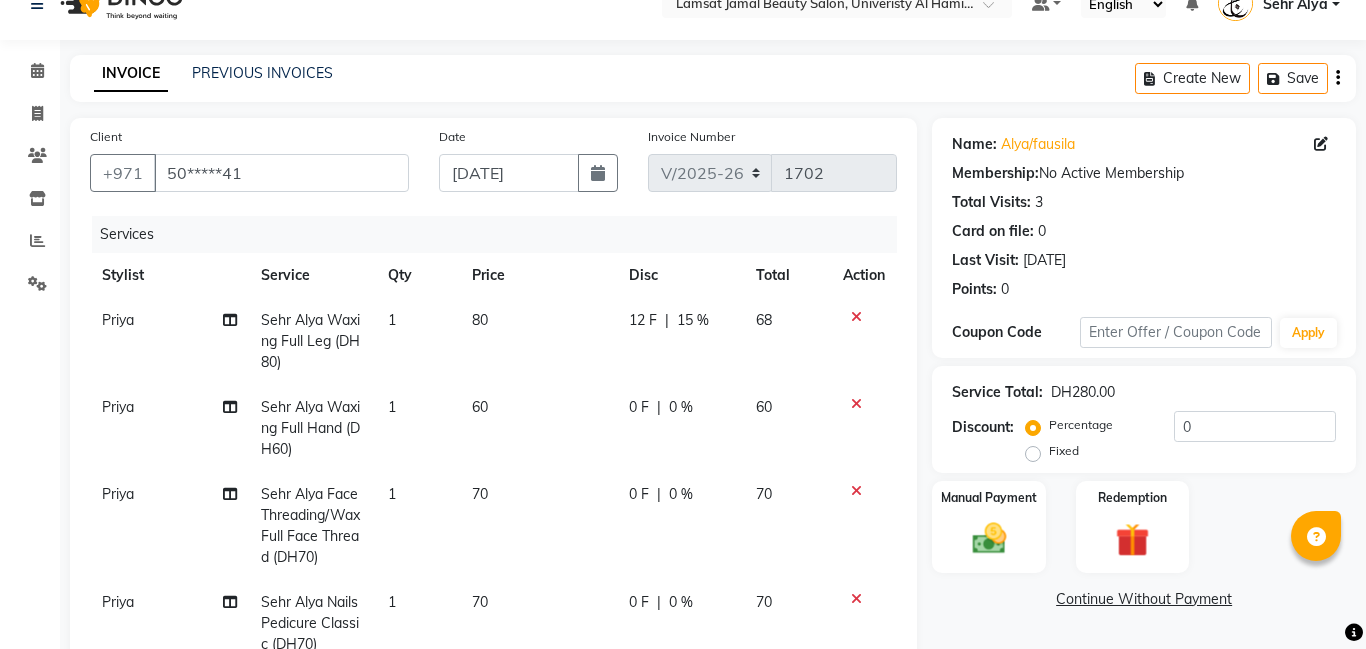 click on "15 %" 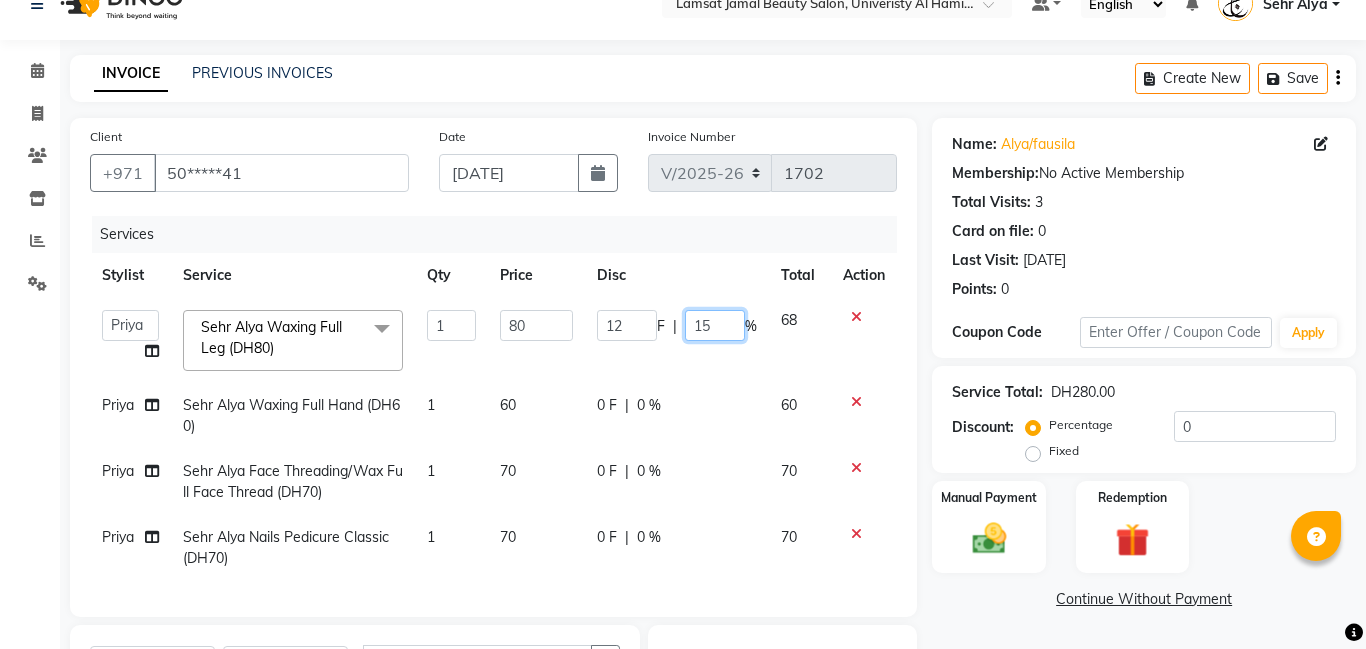 click on "15" 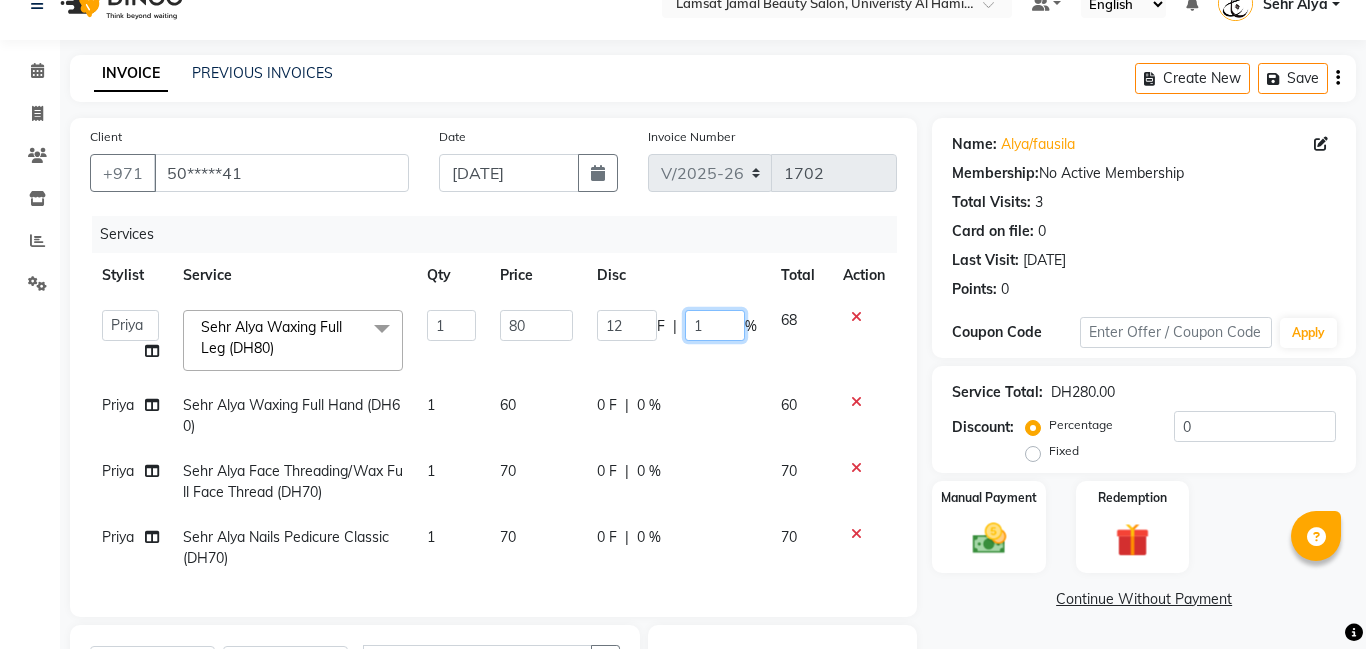 type on "13" 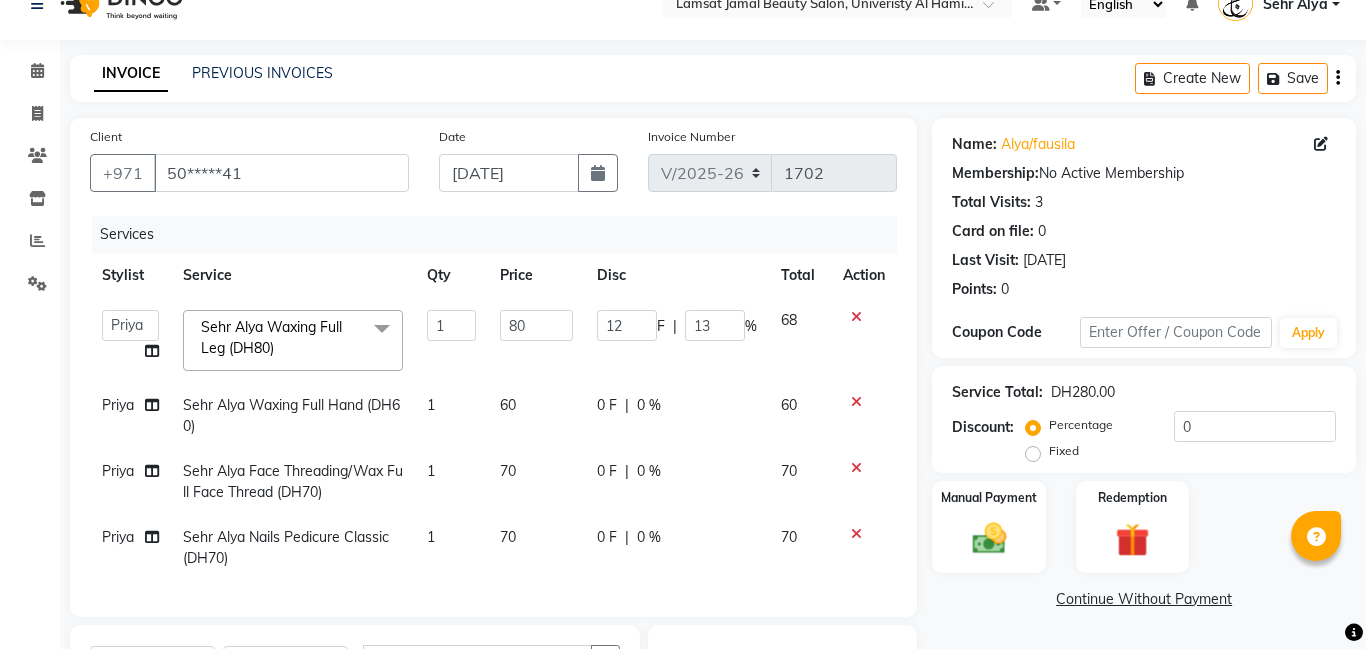 click on "Name: Alya/fausila  Membership:  No Active Membership  Total Visits:  3 Card on file:  0 Last Visit:   25-06-2025 Points:   0  Coupon Code Apply Service Total:  DH280.00  Discount:  Percentage   Fixed  0 Manual Payment Redemption  Continue Without Payment" 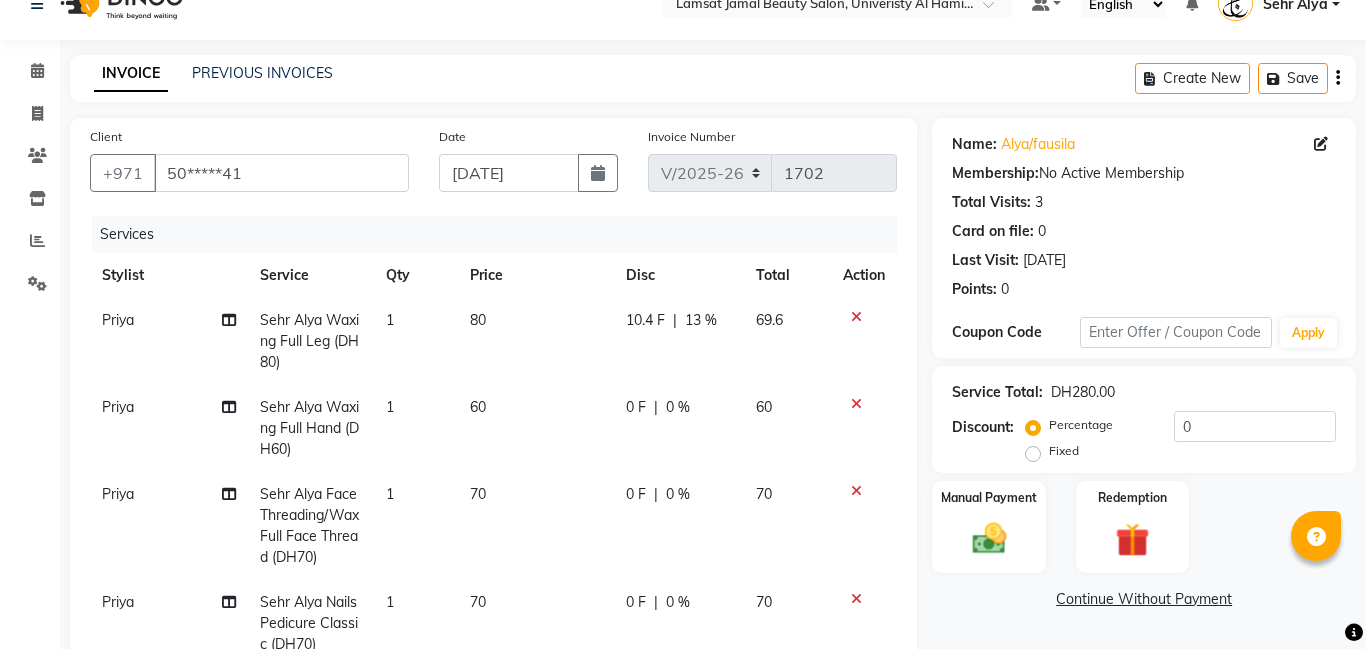 click on "13 %" 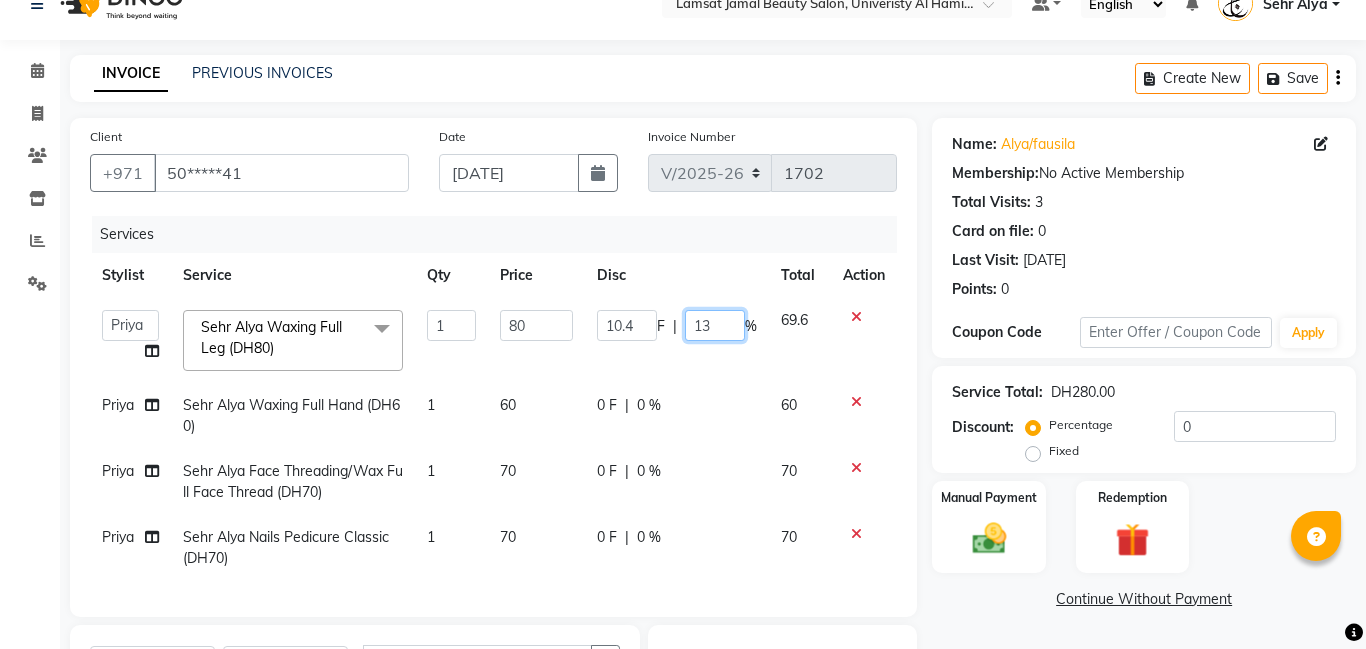 click on "13" 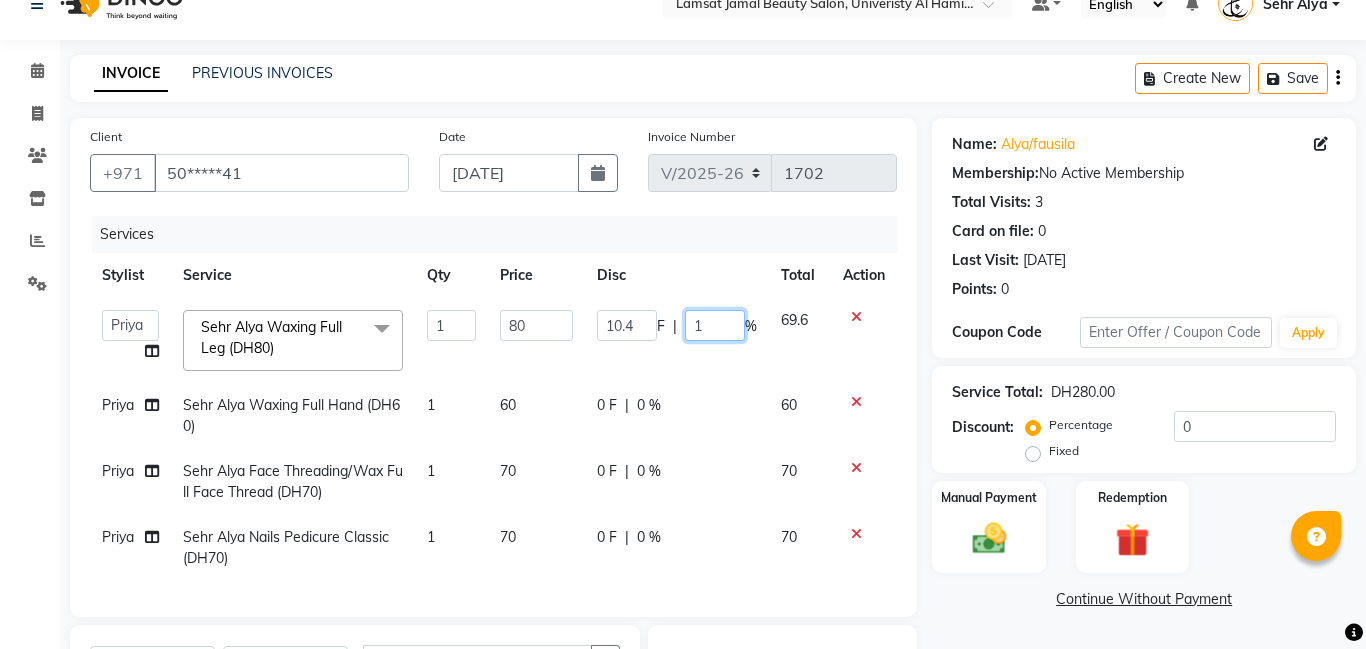 type on "12" 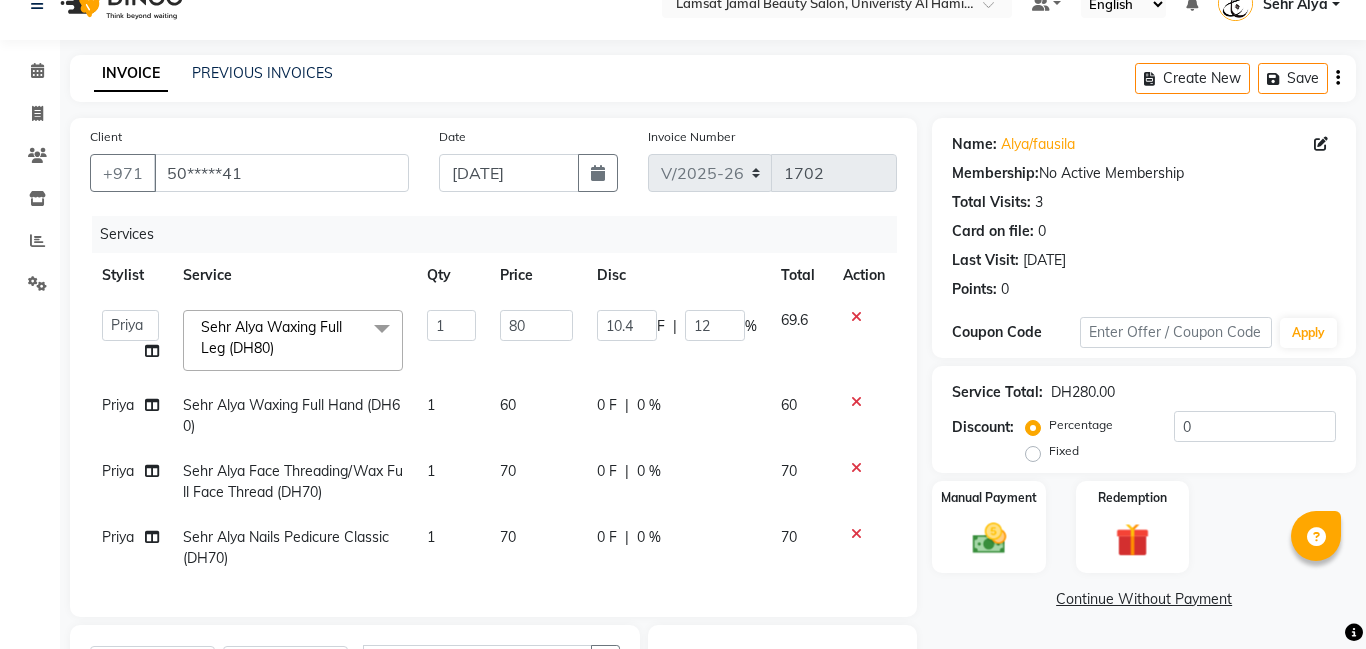 click on "Continue Without Payment" 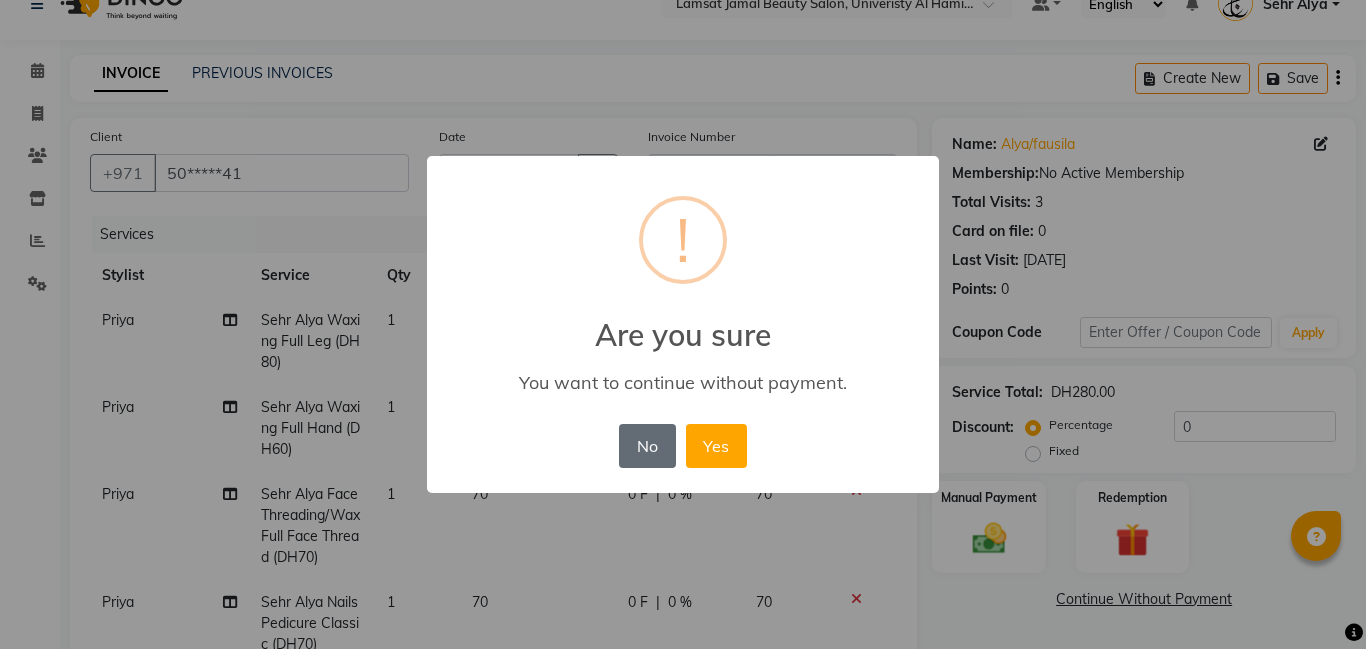 click on "No" at bounding box center [647, 446] 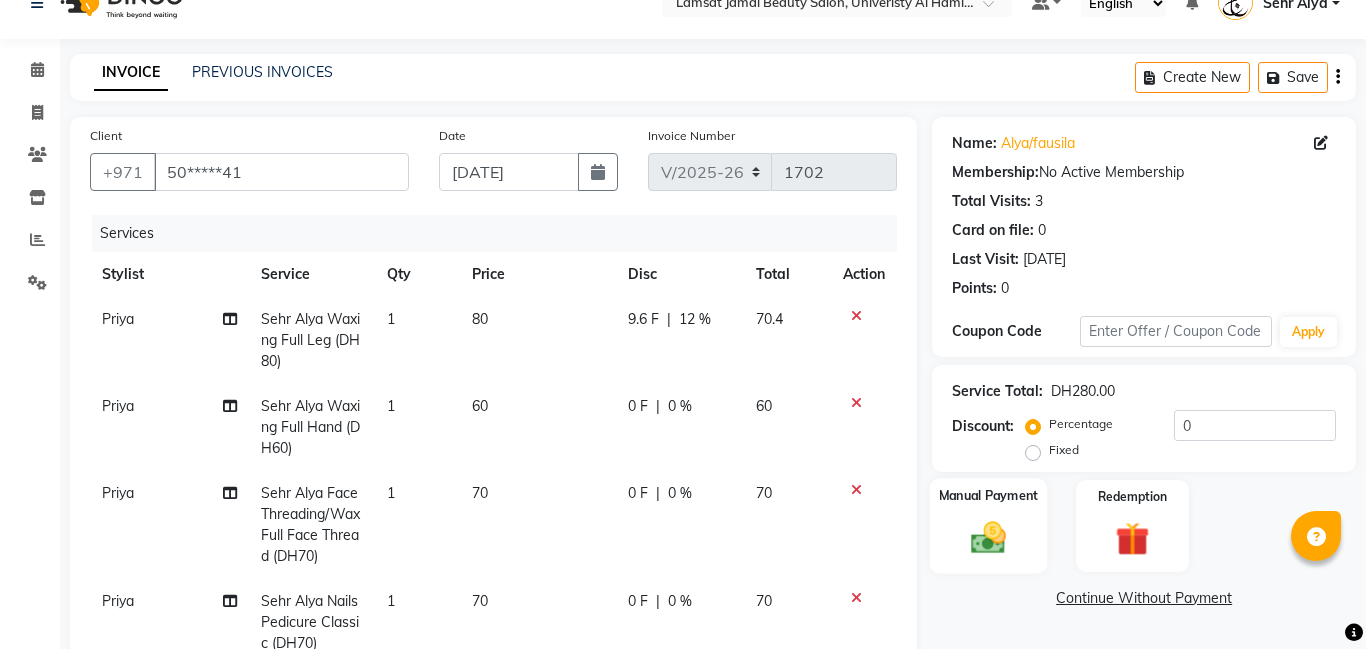 scroll, scrollTop: 397, scrollLeft: 0, axis: vertical 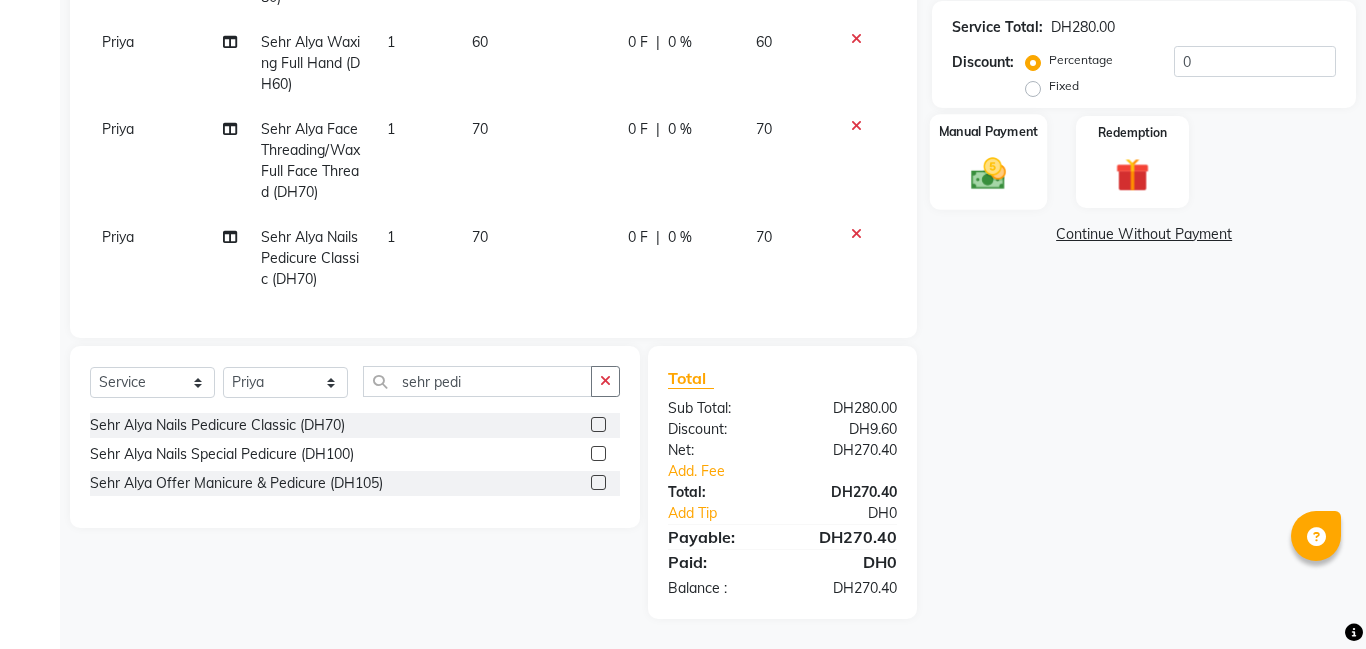 click 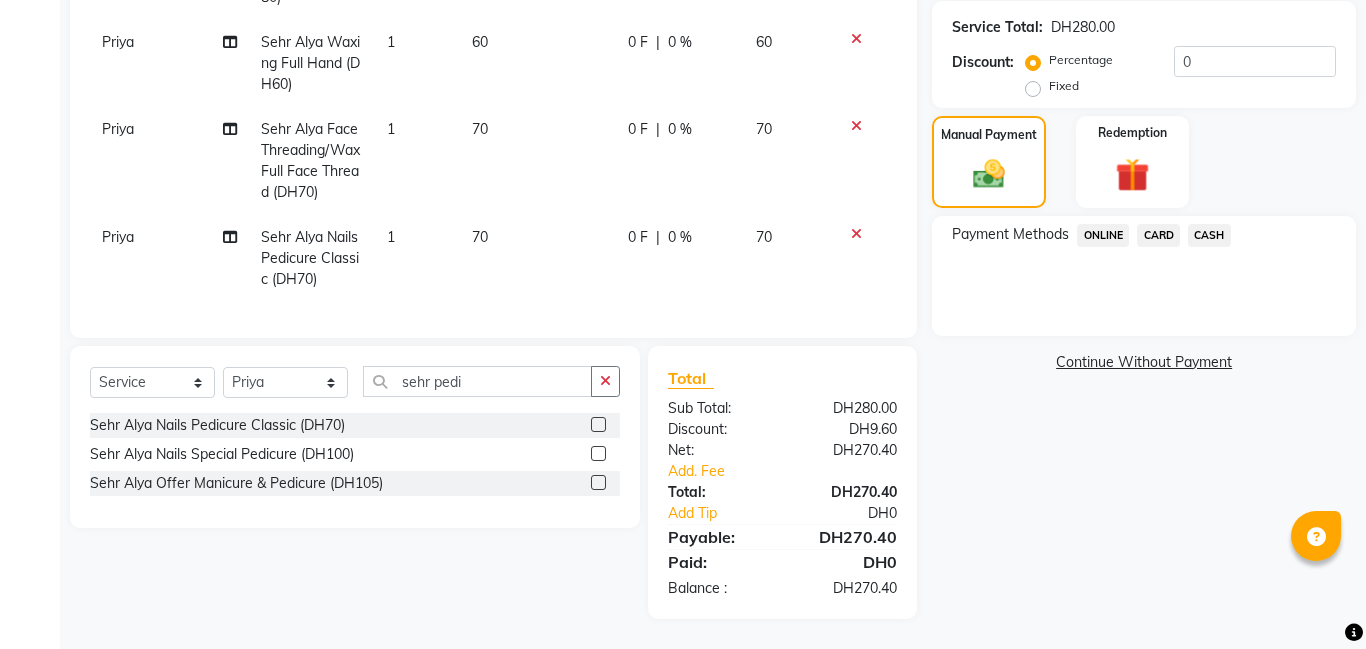 click on "CARD" 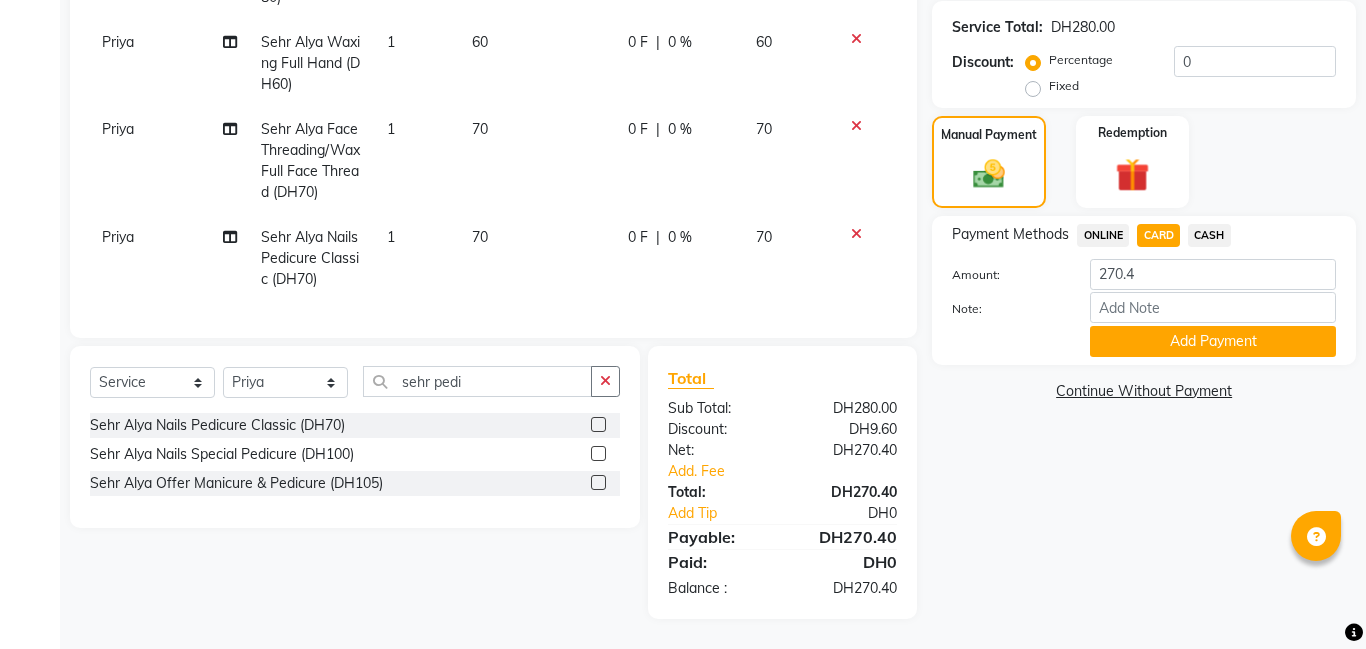 scroll, scrollTop: 313, scrollLeft: 0, axis: vertical 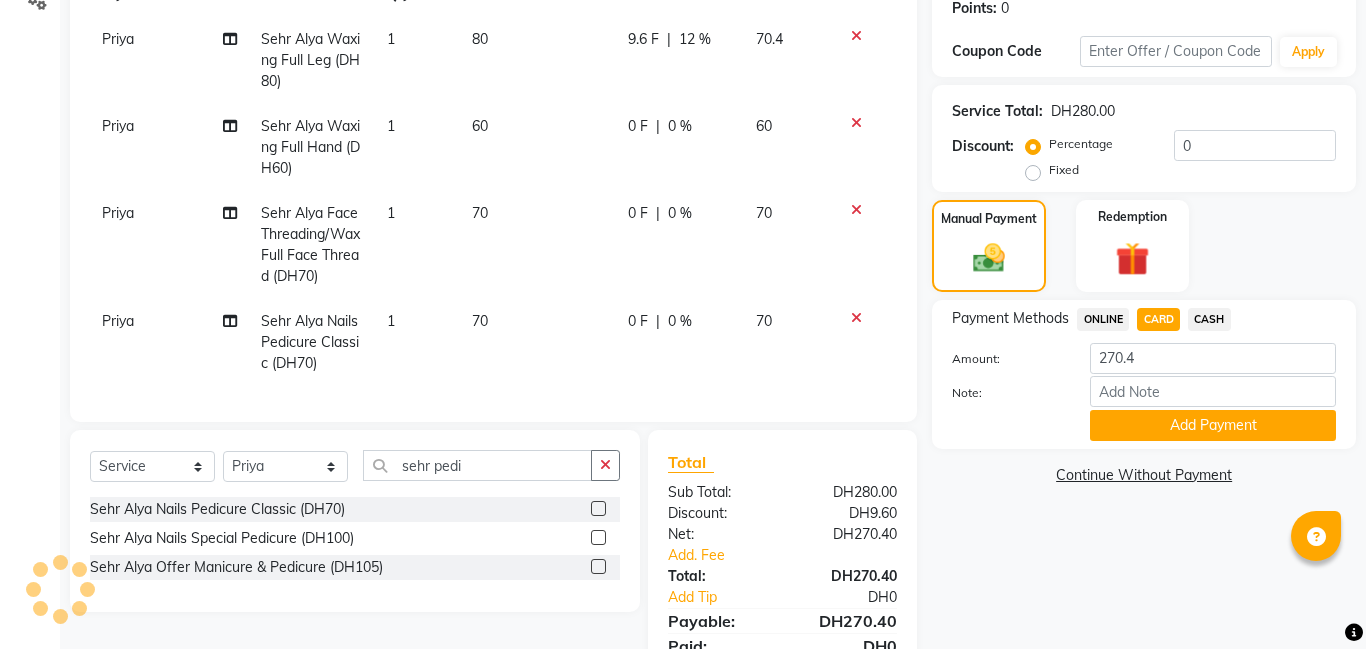 drag, startPoint x: 1203, startPoint y: 425, endPoint x: 1117, endPoint y: 413, distance: 86.833176 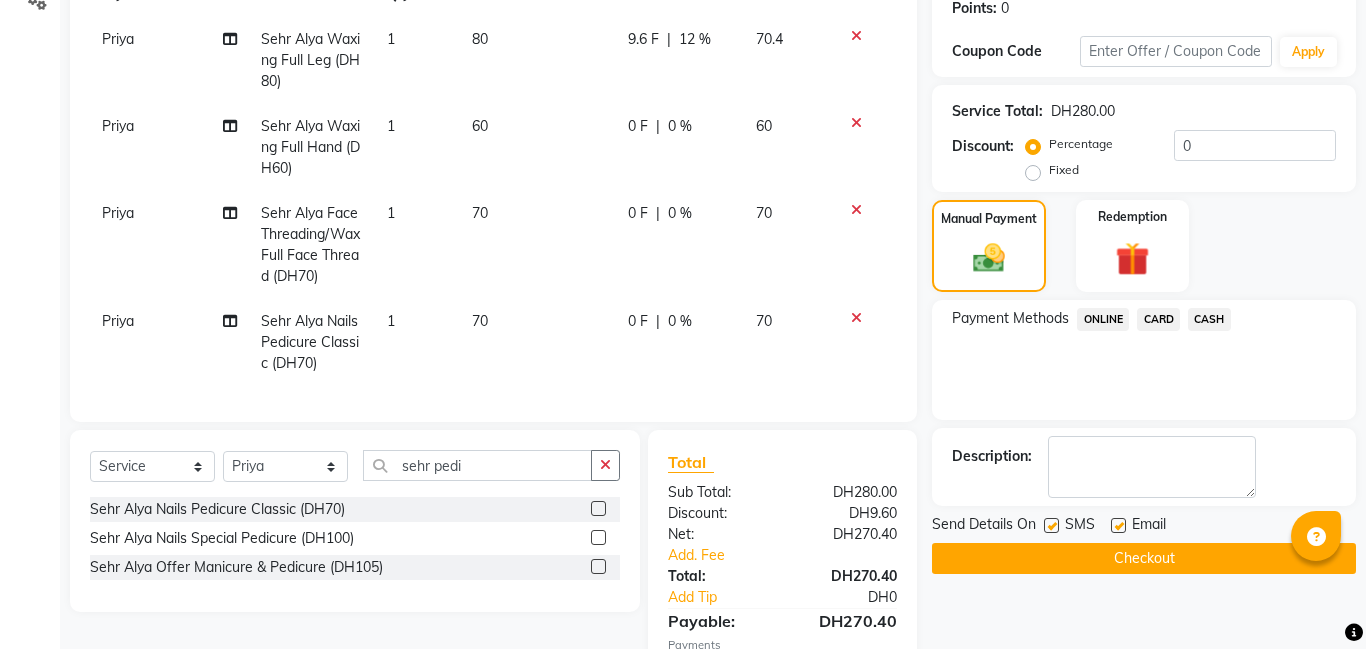 scroll, scrollTop: 439, scrollLeft: 0, axis: vertical 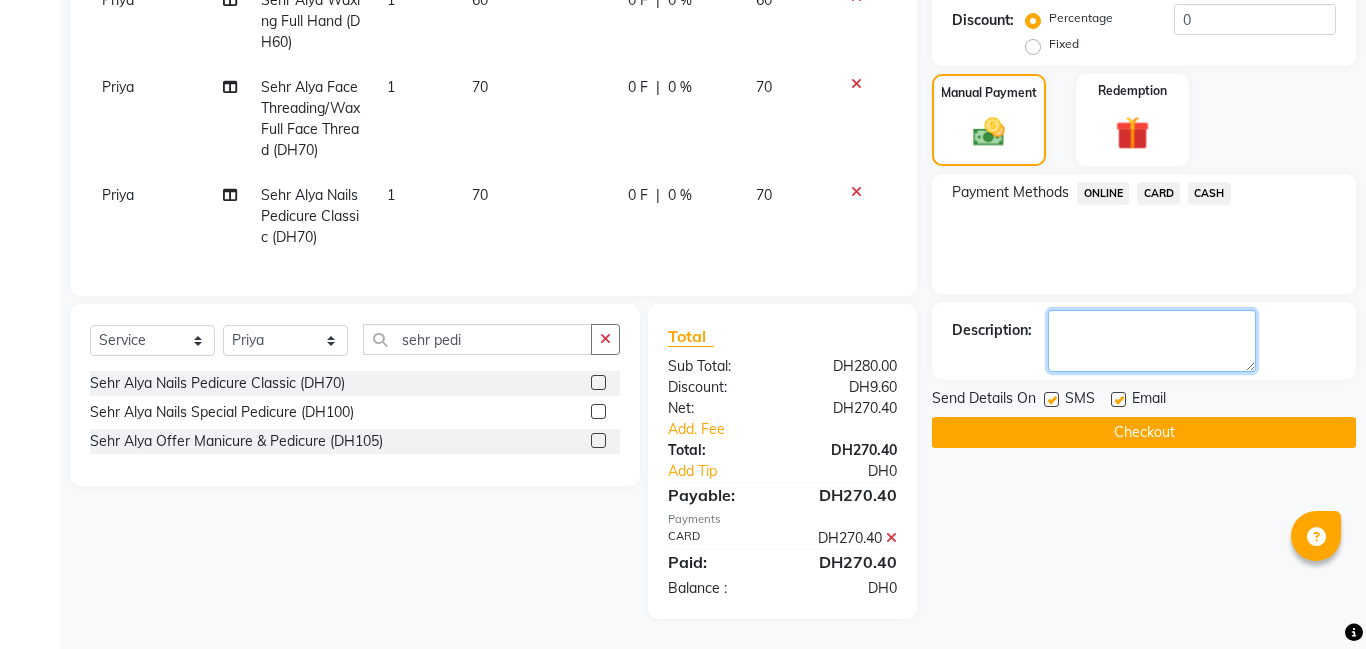 click 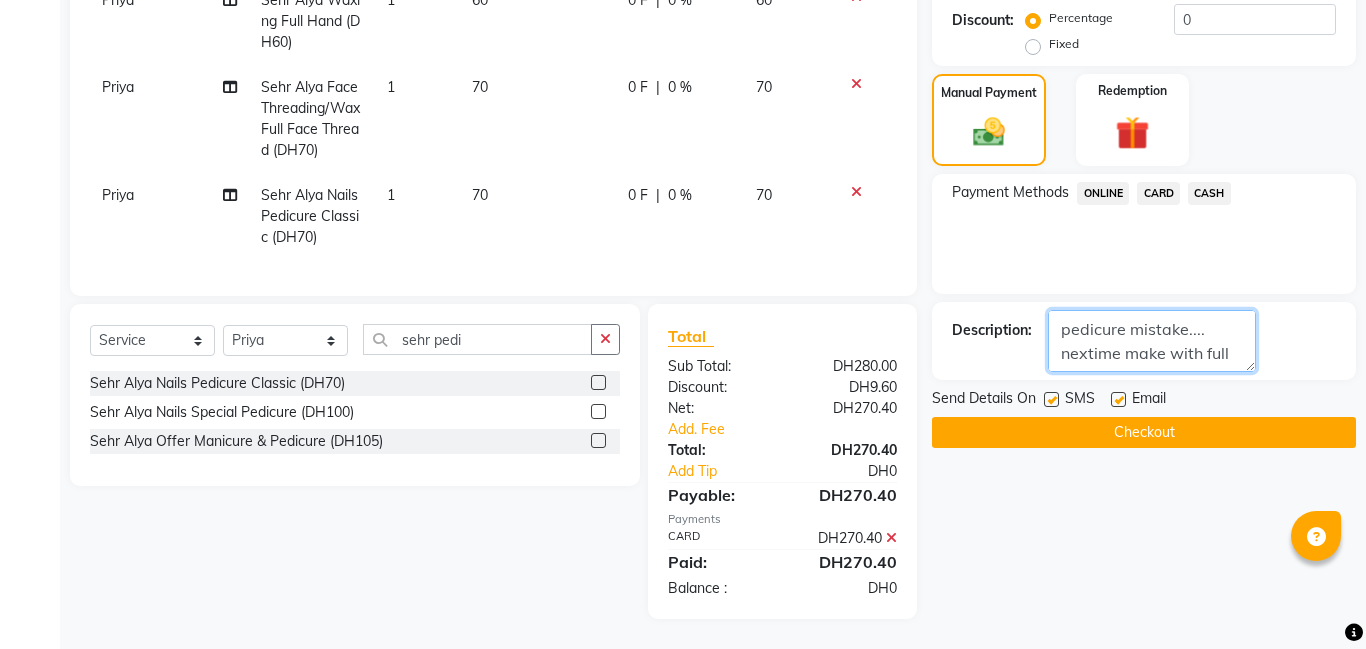 scroll, scrollTop: 16, scrollLeft: 0, axis: vertical 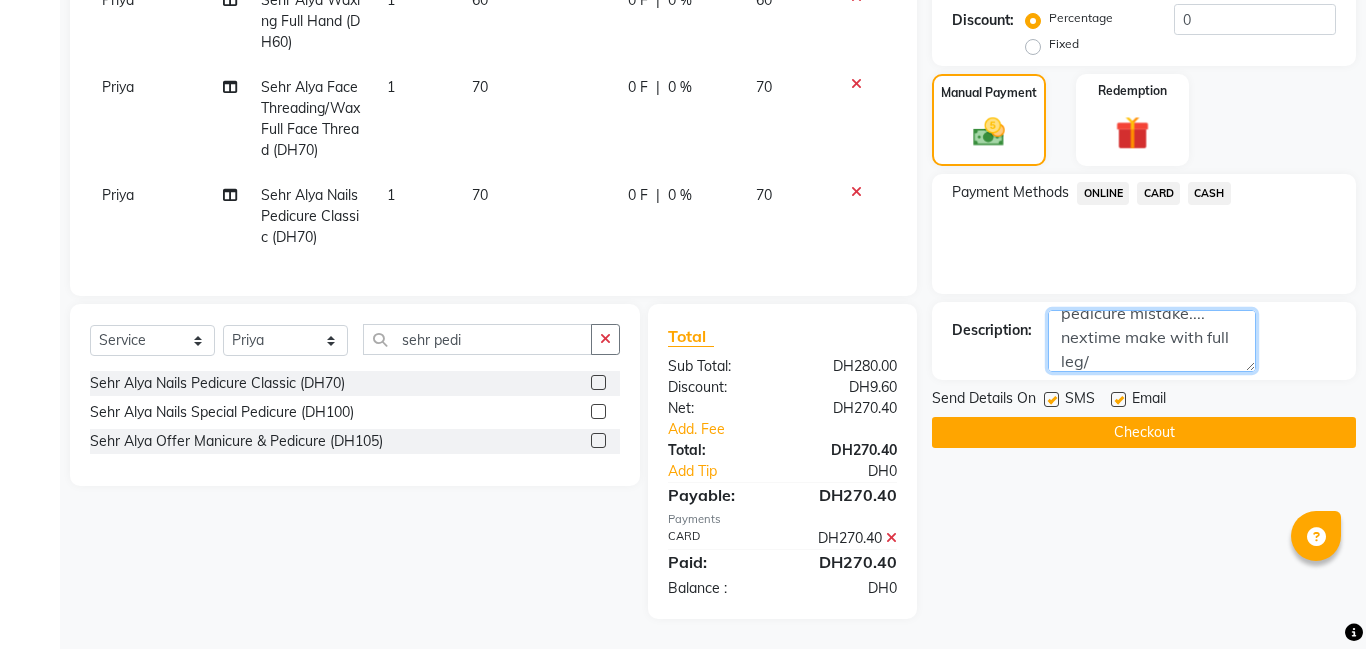 type on "pedicure mistake.... nextime make with full leg/ priya/yeng" 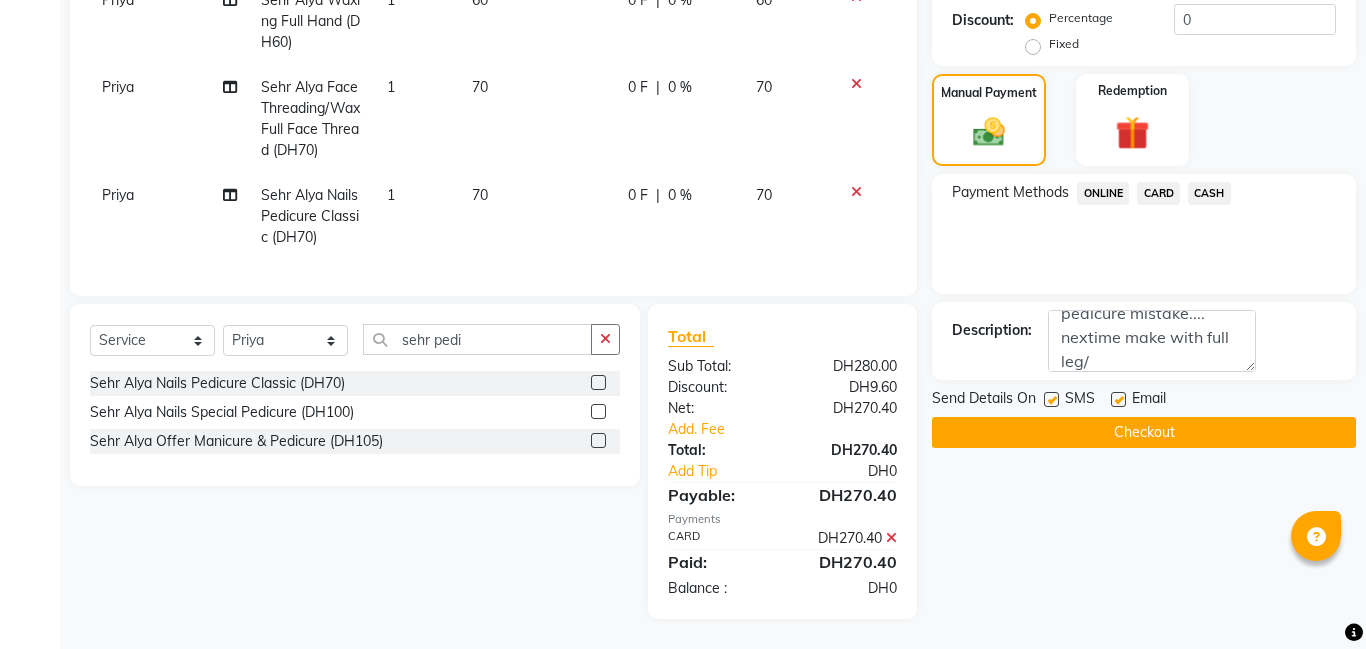 click on "Checkout" 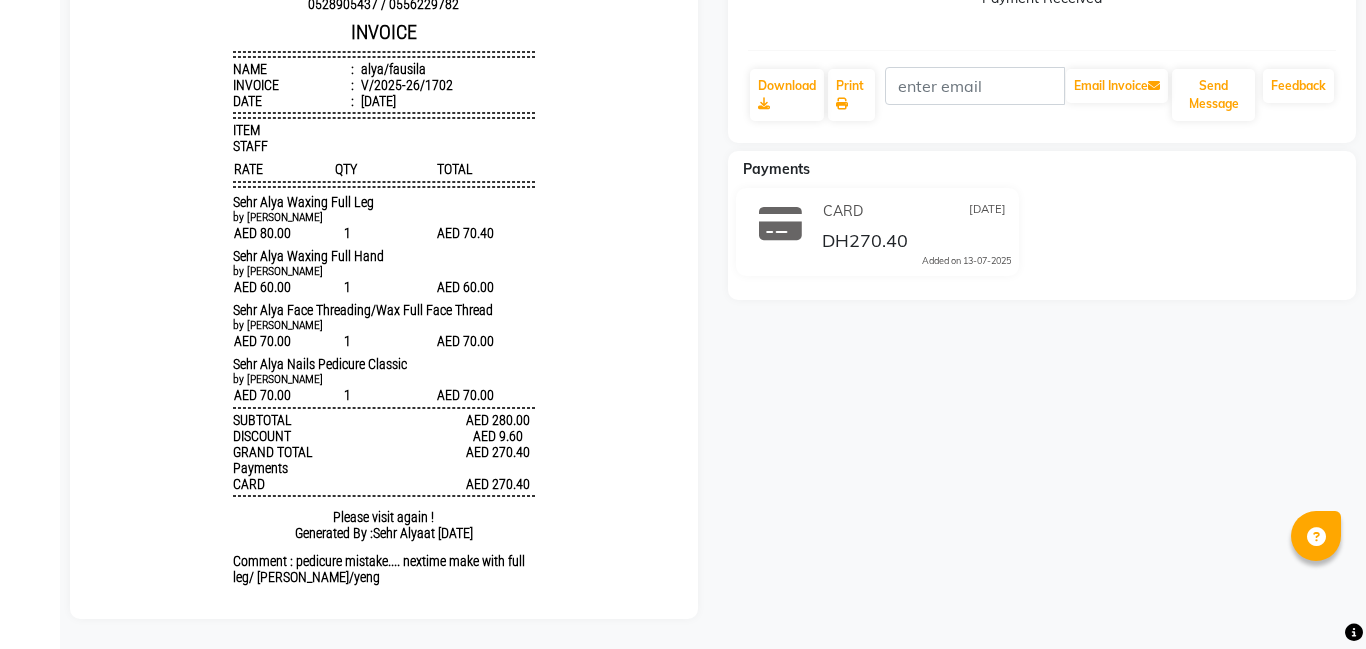 scroll, scrollTop: 0, scrollLeft: 0, axis: both 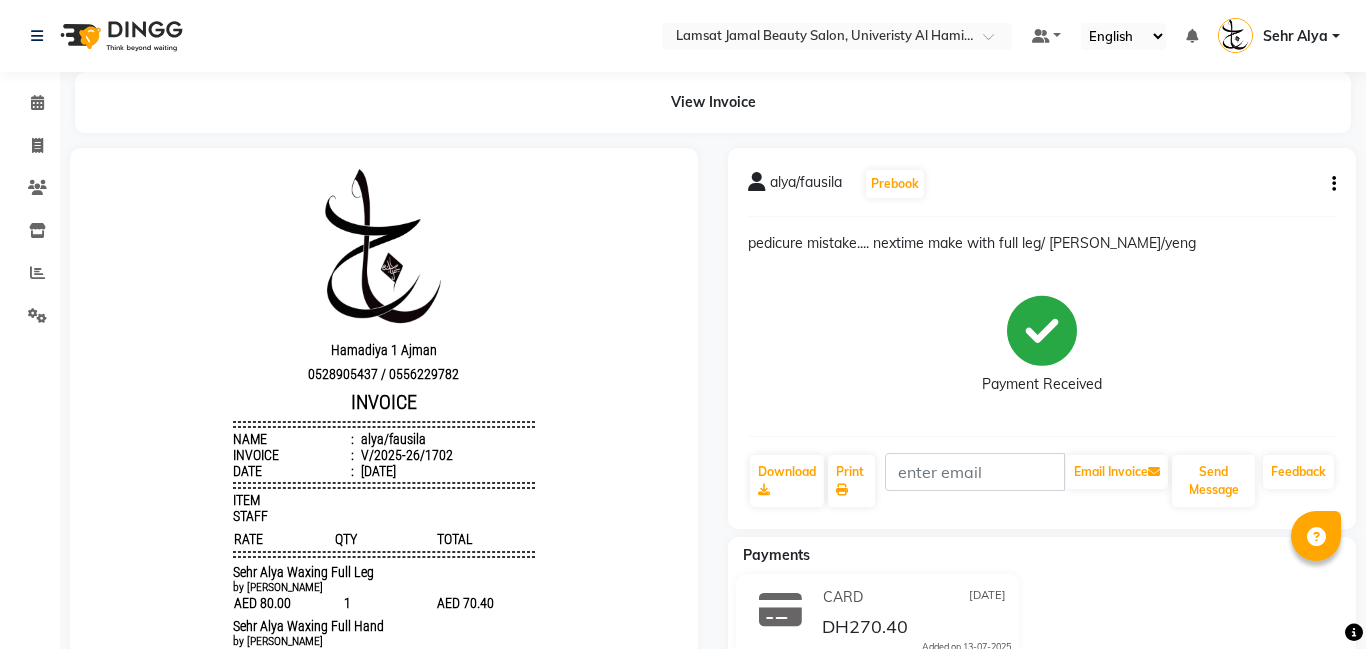 click on "Hamadiya 1 Ajman
0528905437 / 0556229782
INVOICE
Name  :
alya/fausila
Invoice  :
V/2025-26/1702
Date  :
13/07/2025
ITEM
STAFF
RATE
QTY
TOTAL" at bounding box center (384, 565) 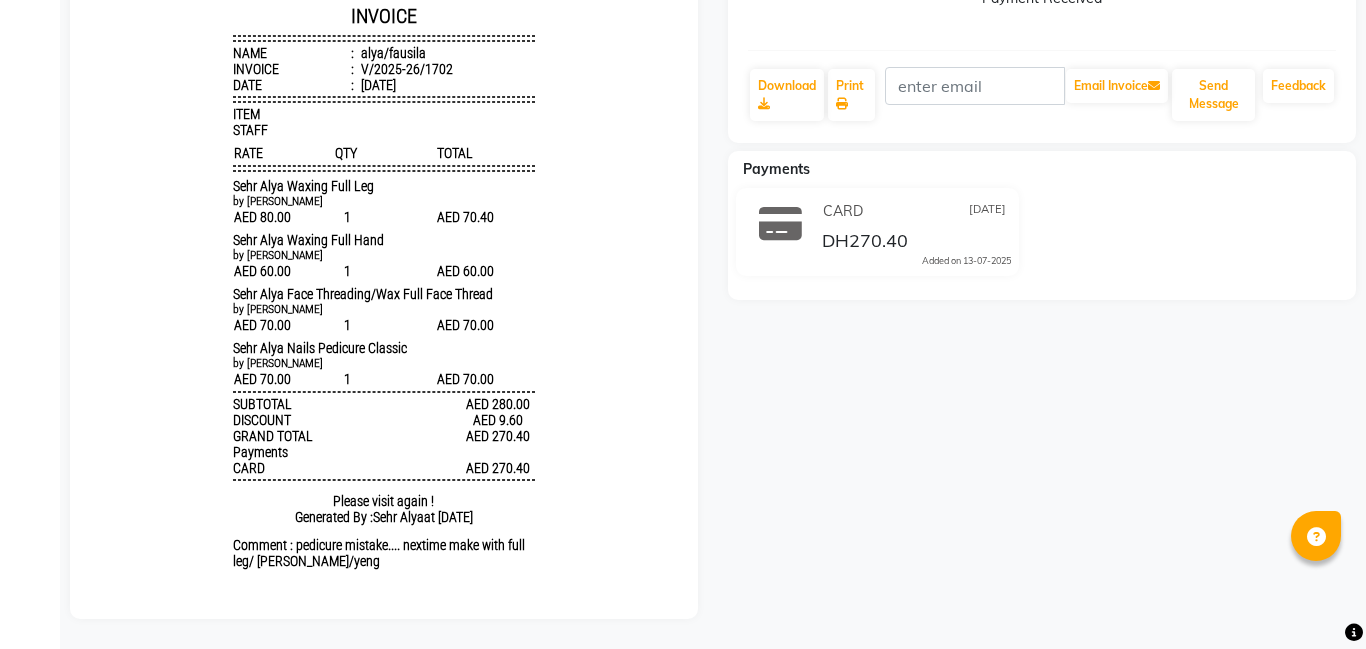 select on "service" 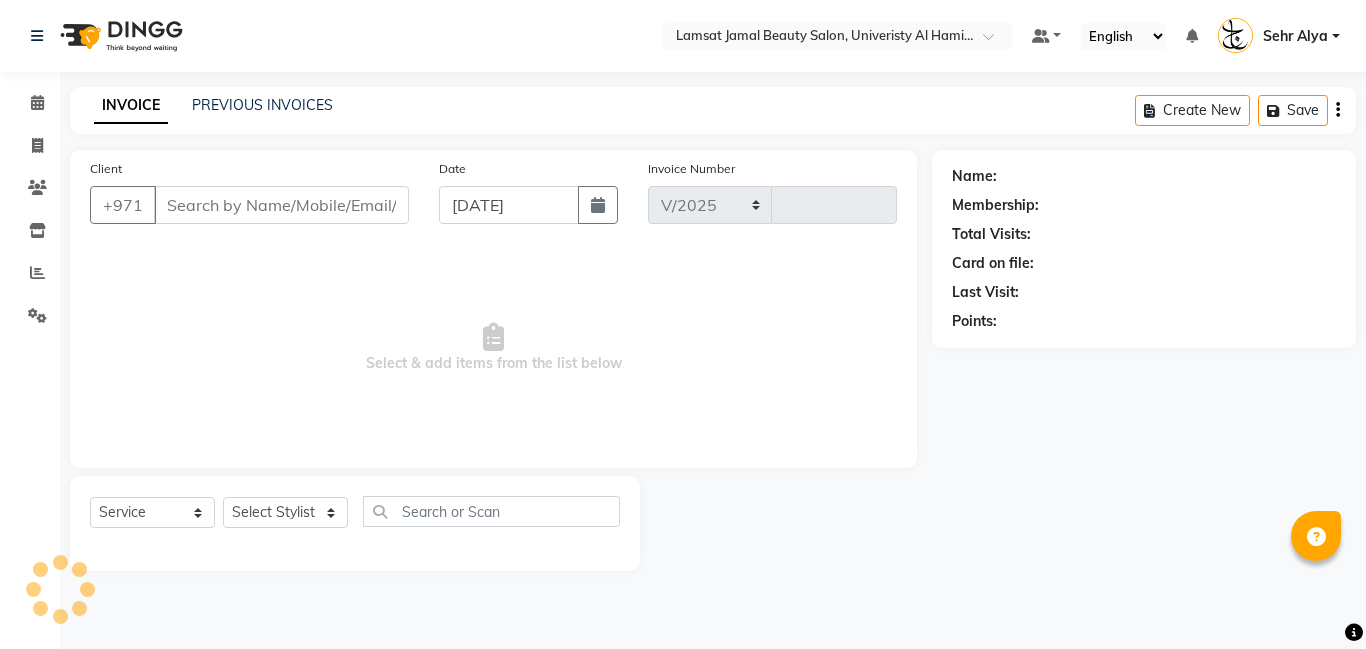 select on "8294" 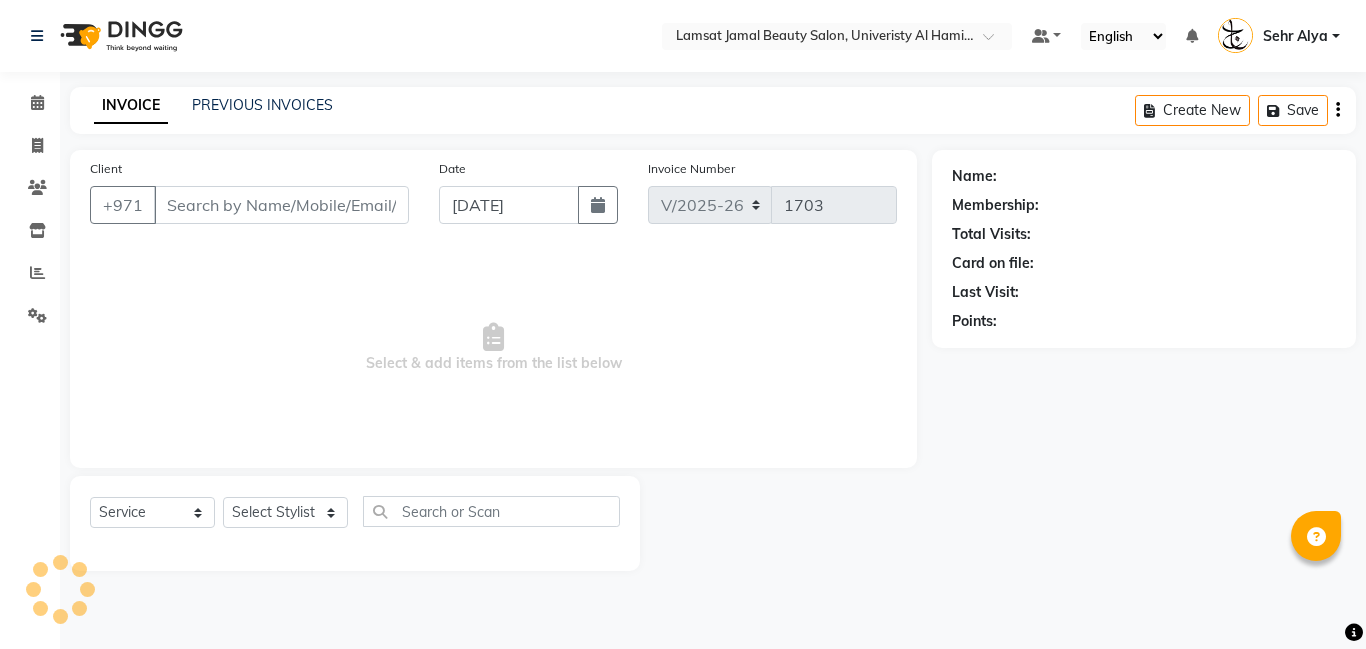 scroll, scrollTop: 0, scrollLeft: 0, axis: both 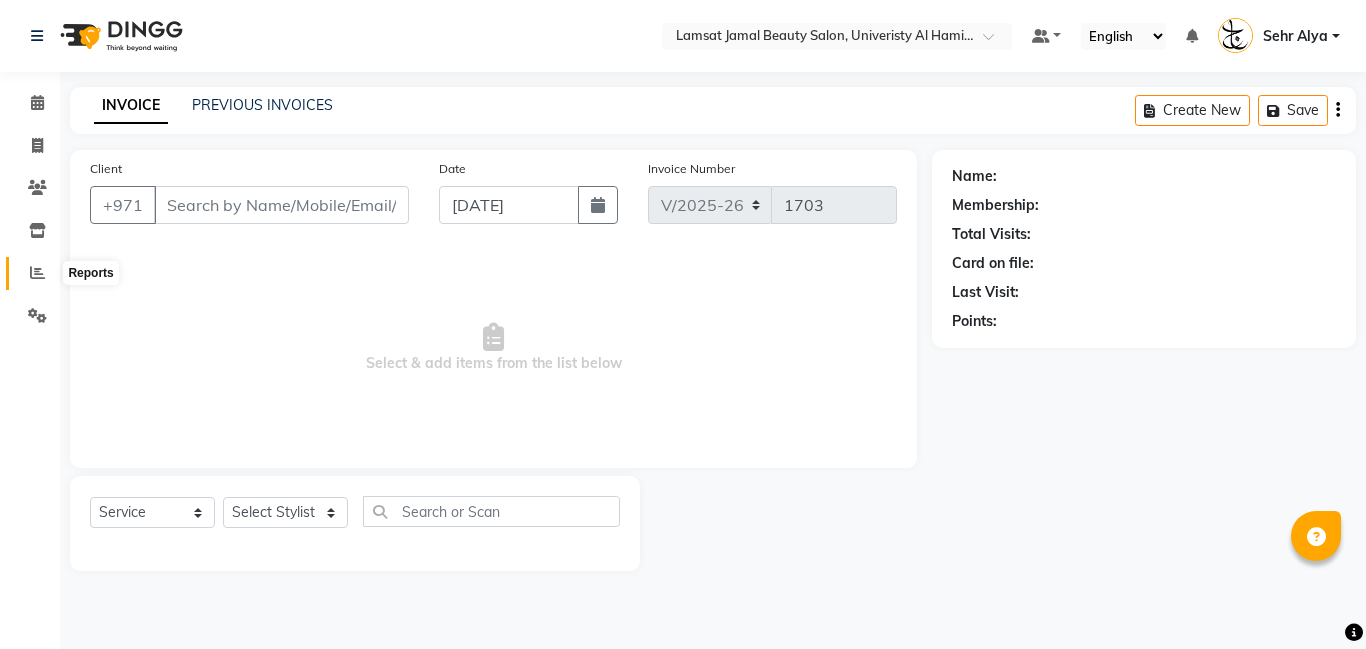 click 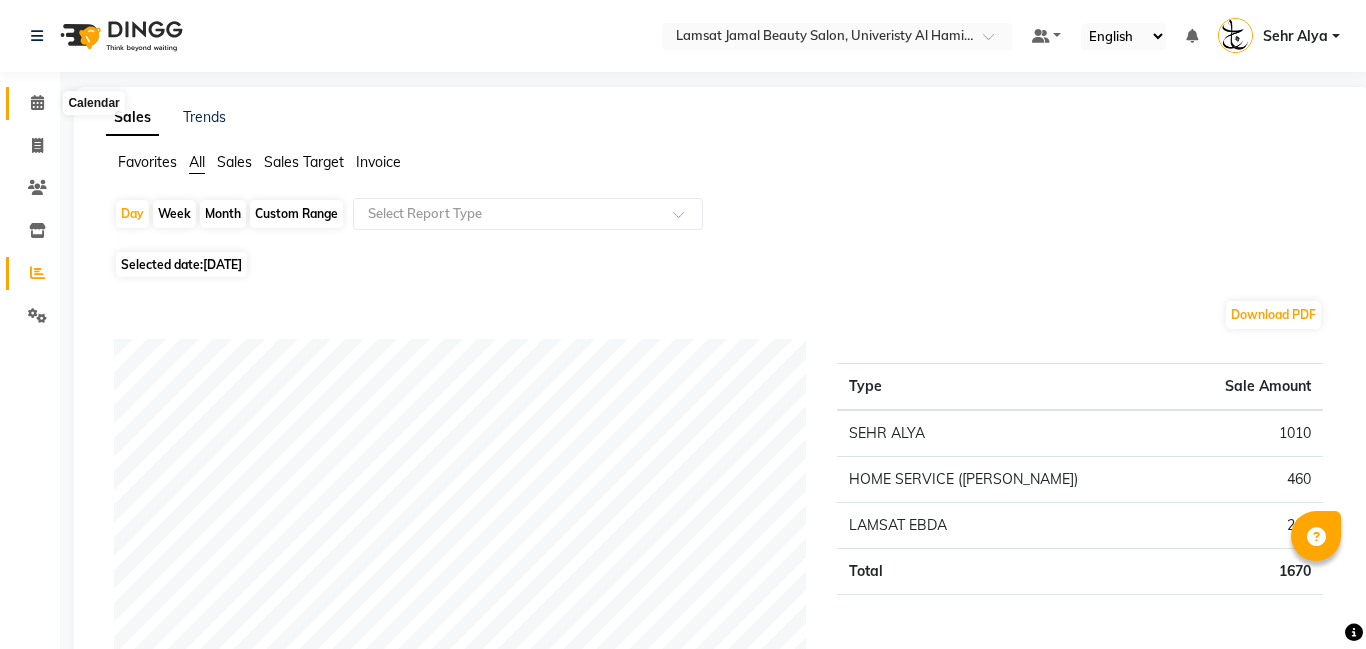click 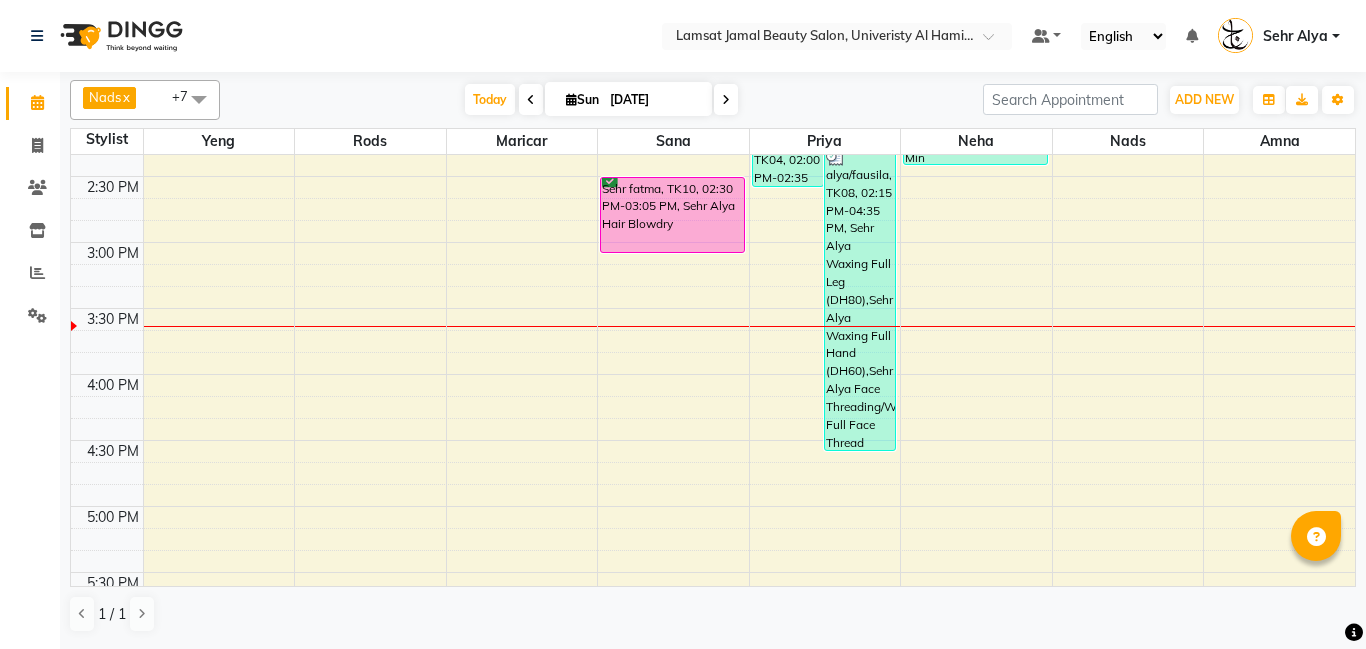 scroll, scrollTop: 731, scrollLeft: 0, axis: vertical 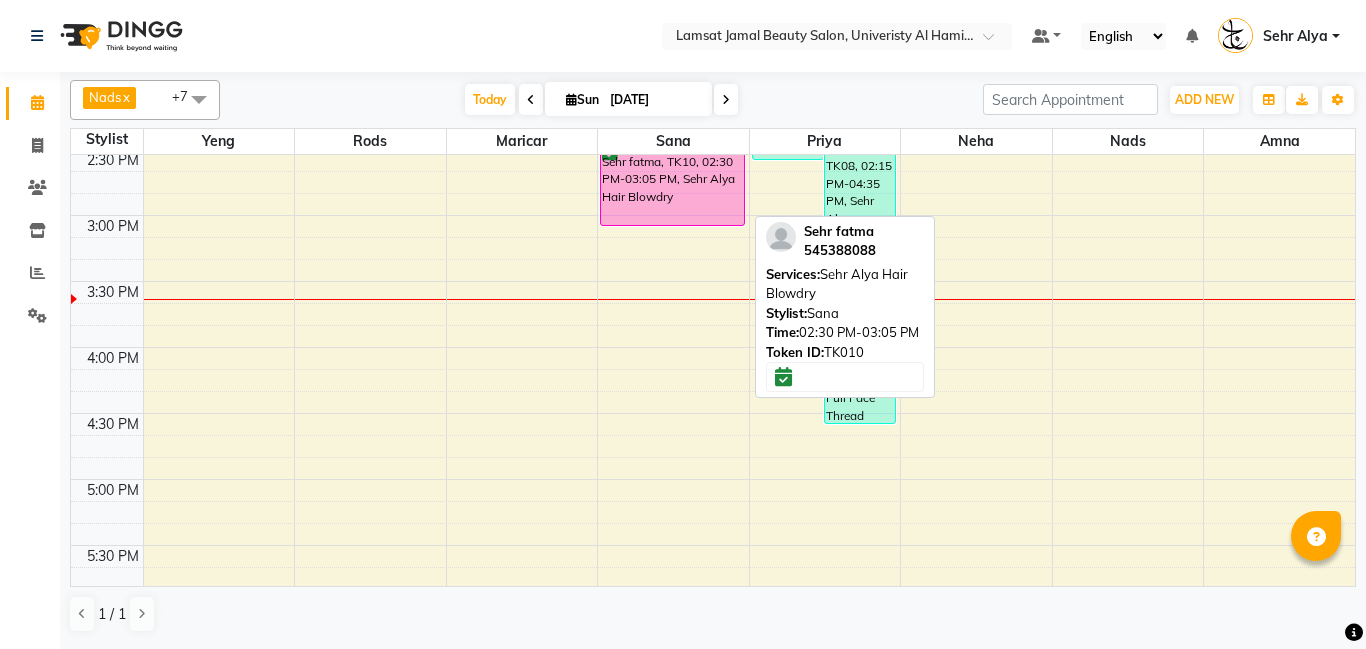 click on "Sehr fatma, TK10, 02:30 PM-03:05 PM, Sehr Alya Hair Blowdry" at bounding box center [672, 188] 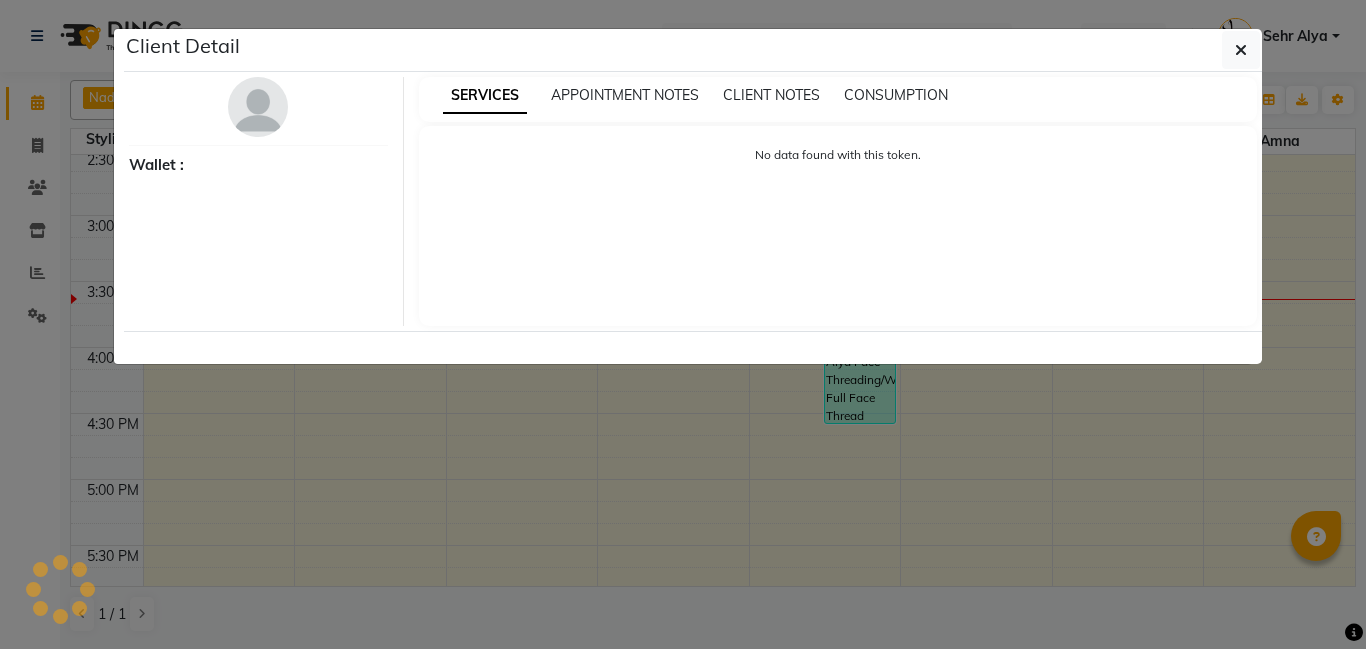 select on "6" 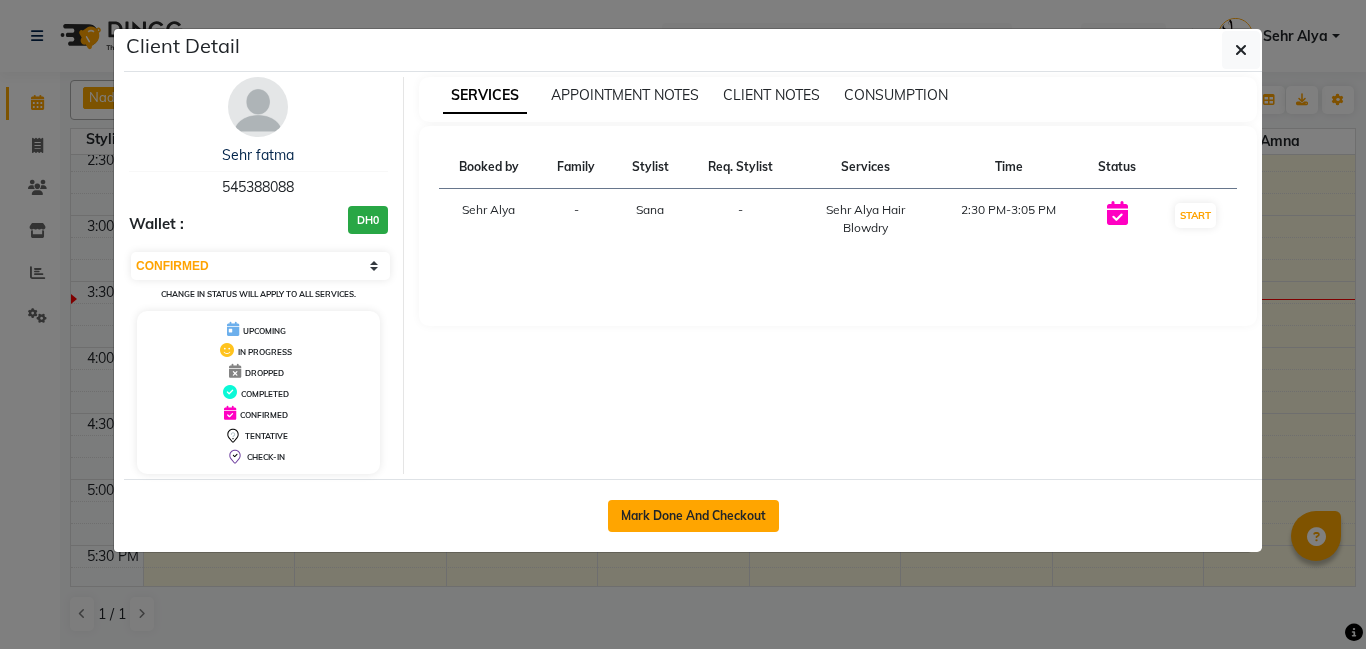 click on "Mark Done And Checkout" 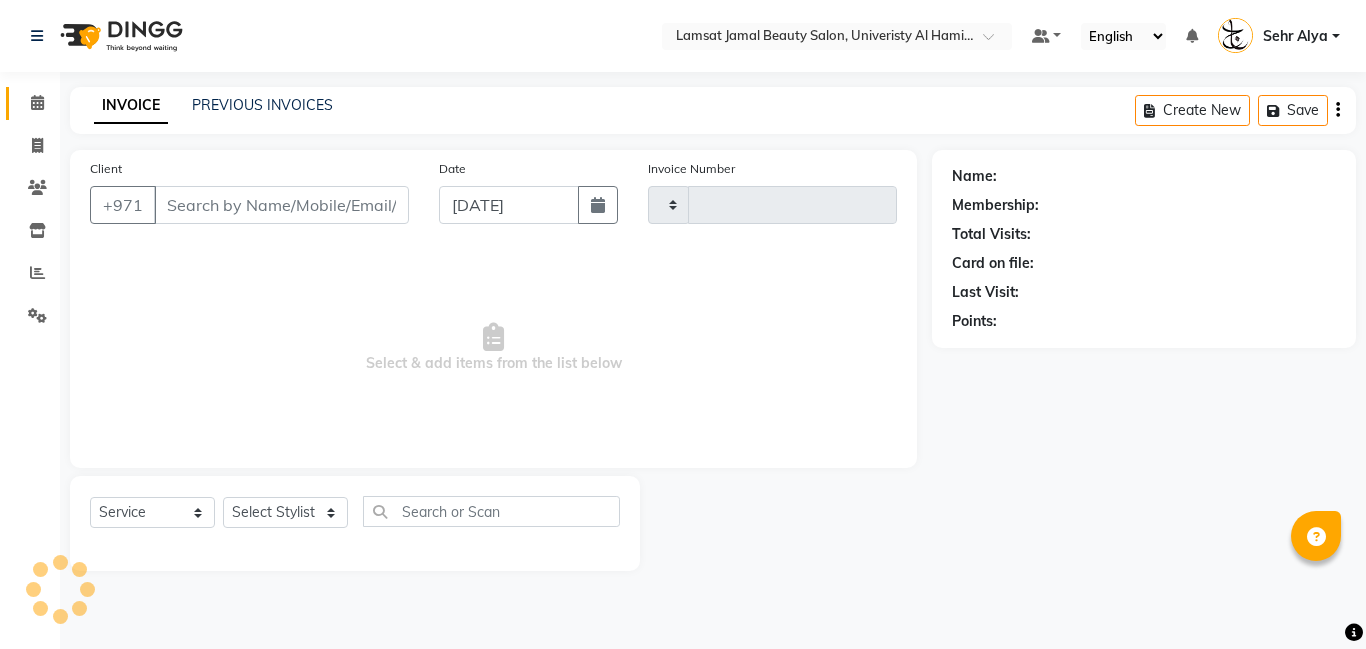 type on "1703" 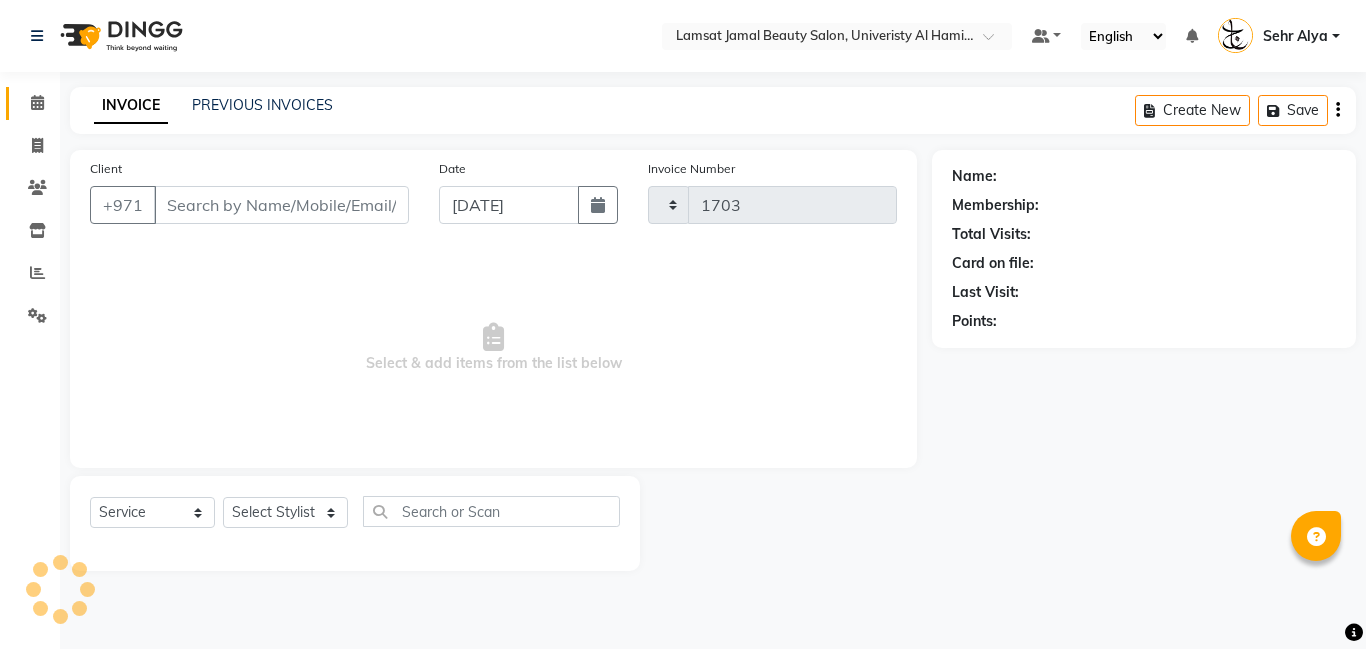 select on "8294" 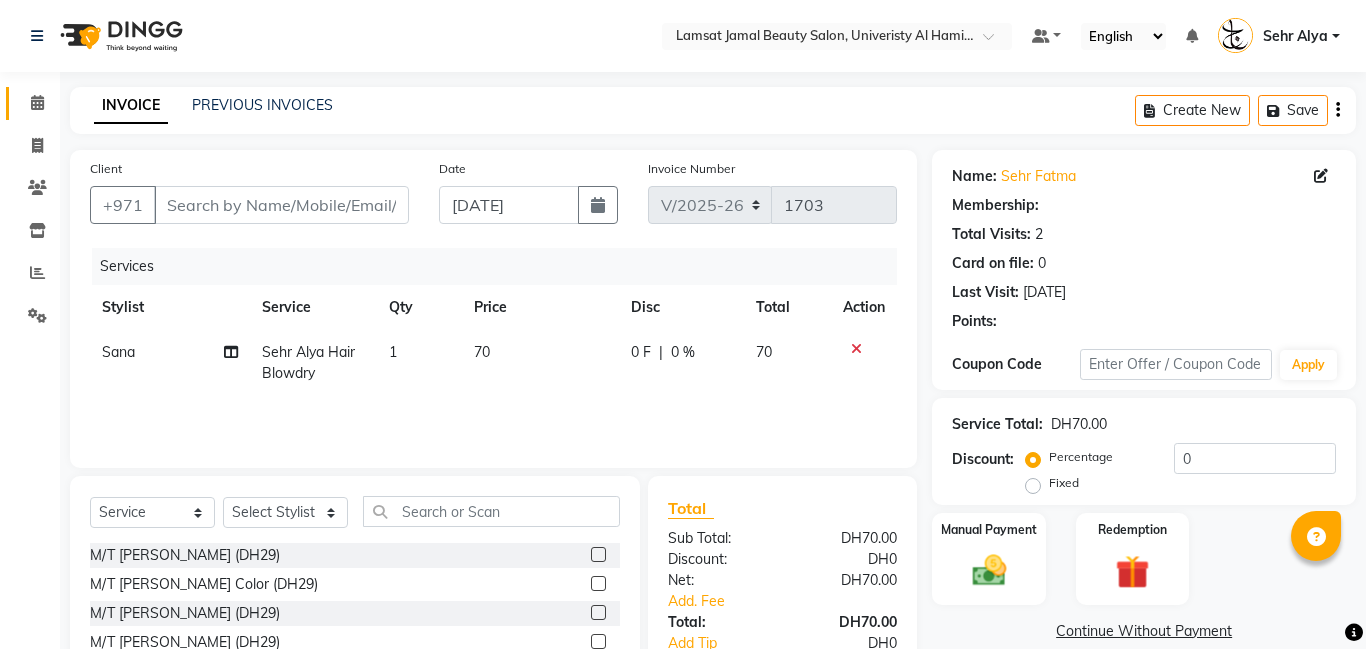 type on "54*****88" 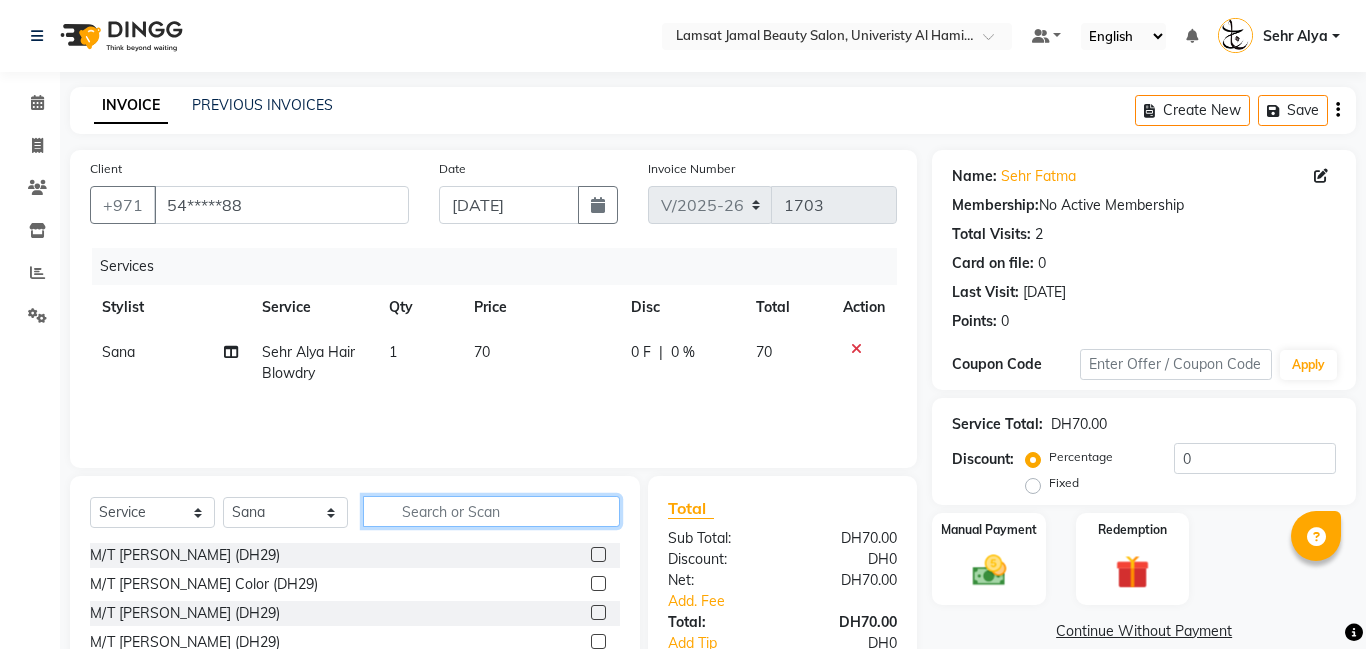 click 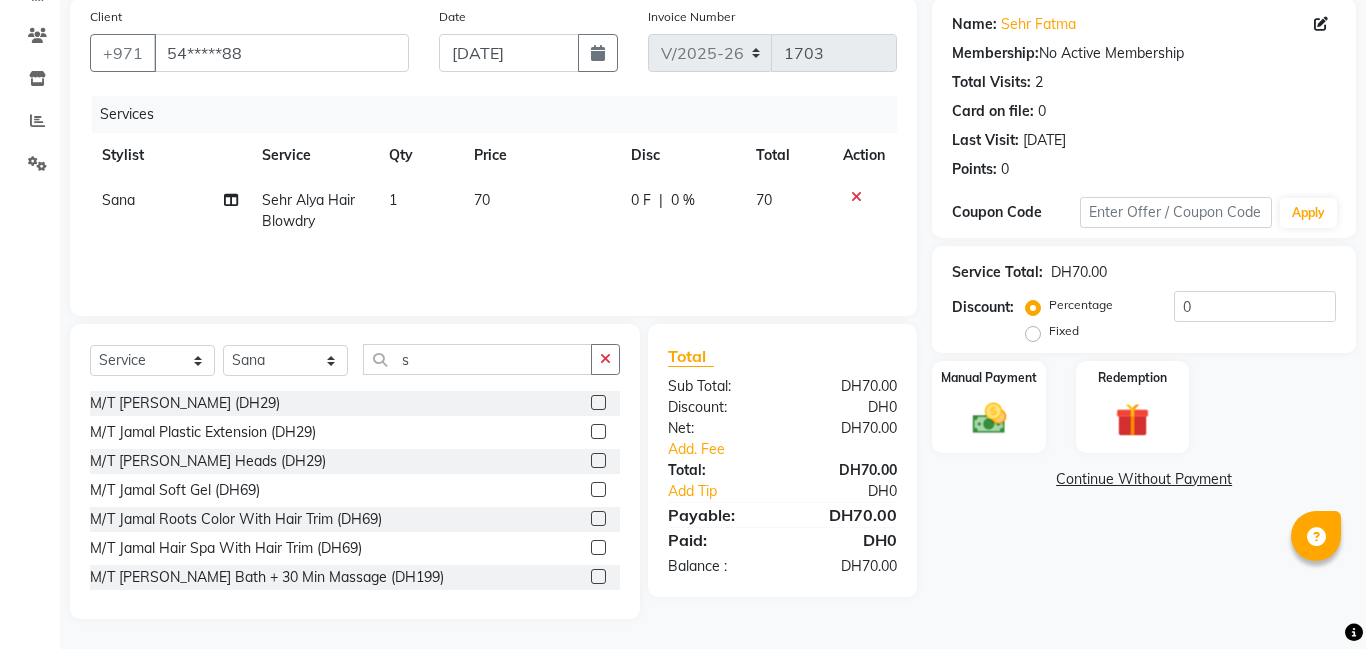 scroll, scrollTop: 0, scrollLeft: 0, axis: both 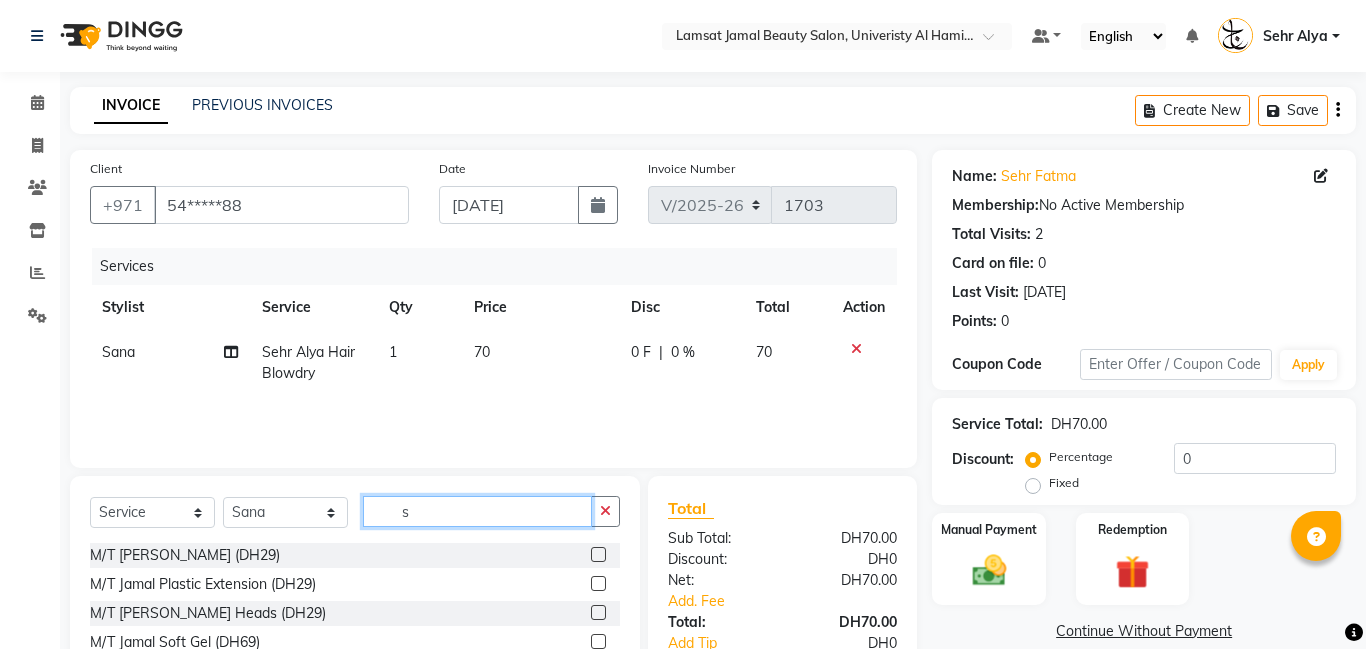 click on "s" 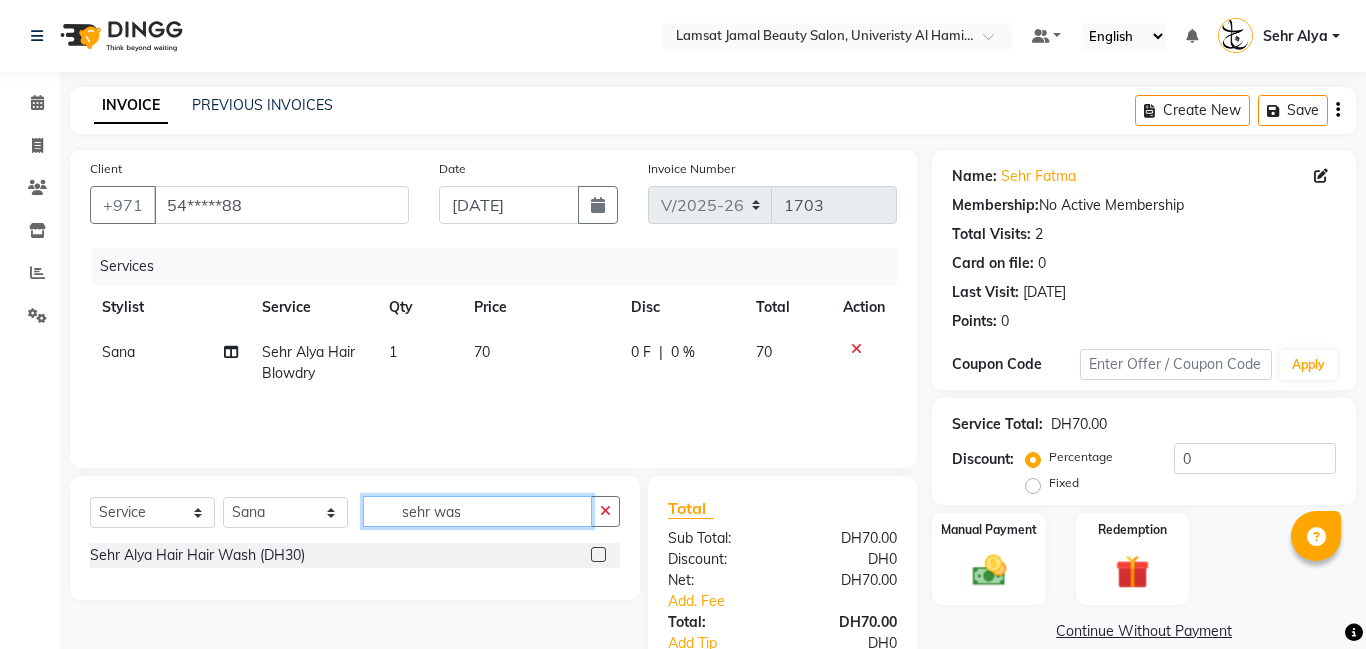 type on "sehr was" 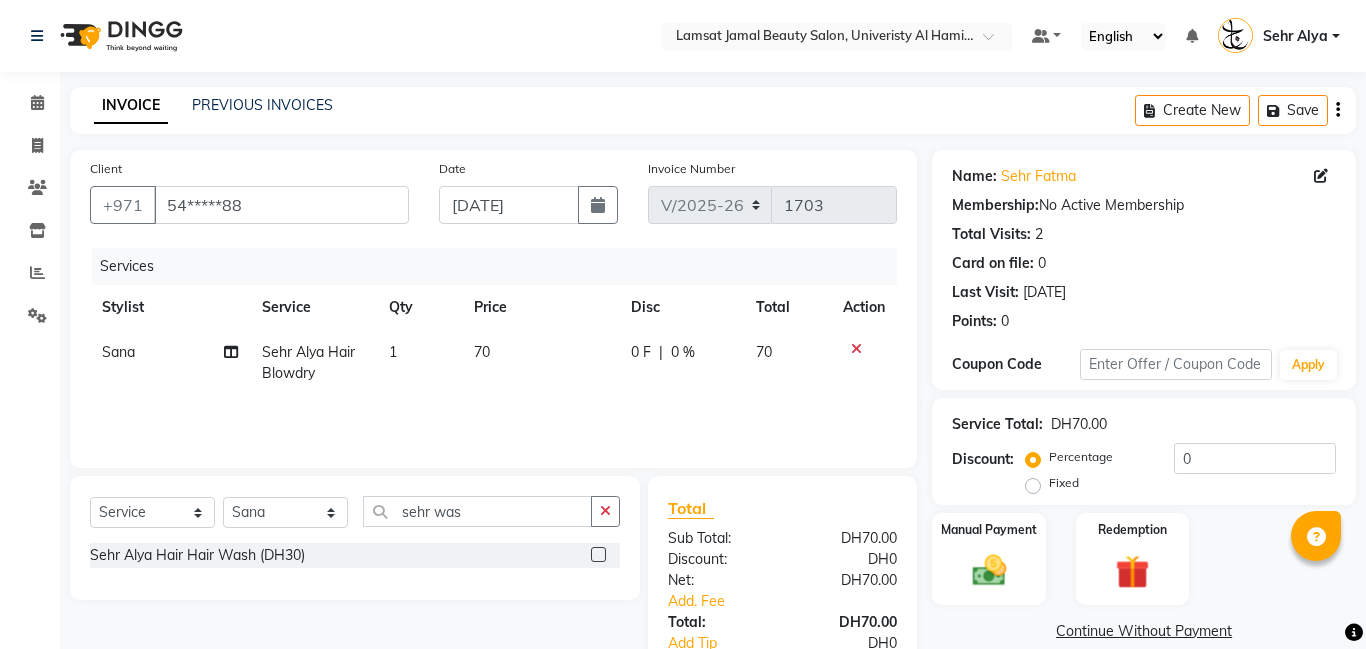 click 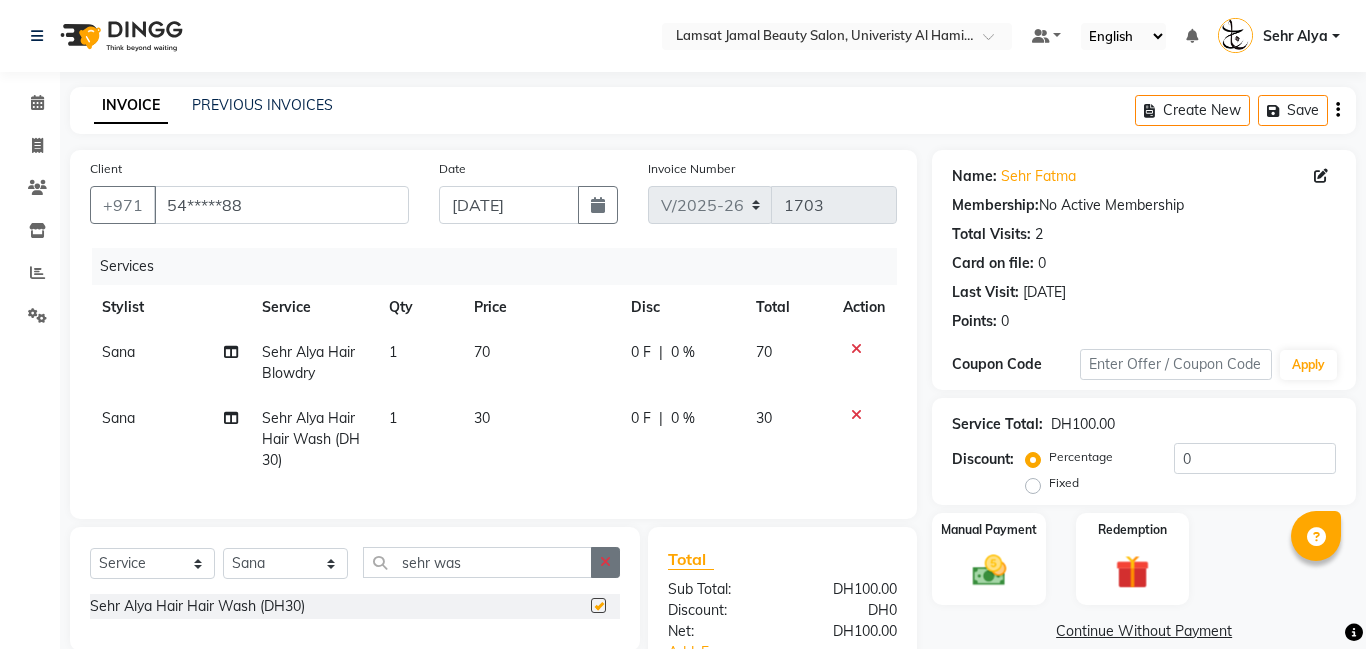 checkbox on "false" 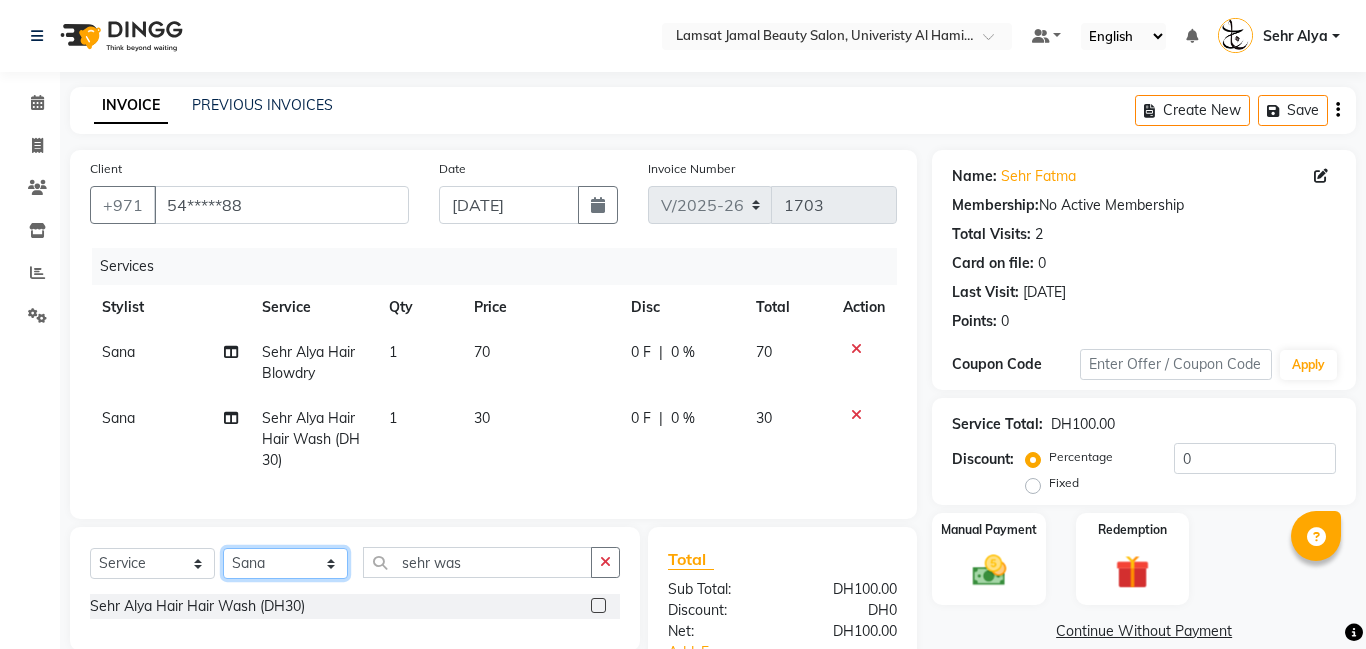 click on "Select Stylist Aldie Aliya Amna Gennie Joytie Jude Lamsat Ebda Lamsat Jamal Liezel Maricar Maychel Michelle Nads Neha Nhor Owner Aliya Priya Rods Sana Sehr Alya Yeng" 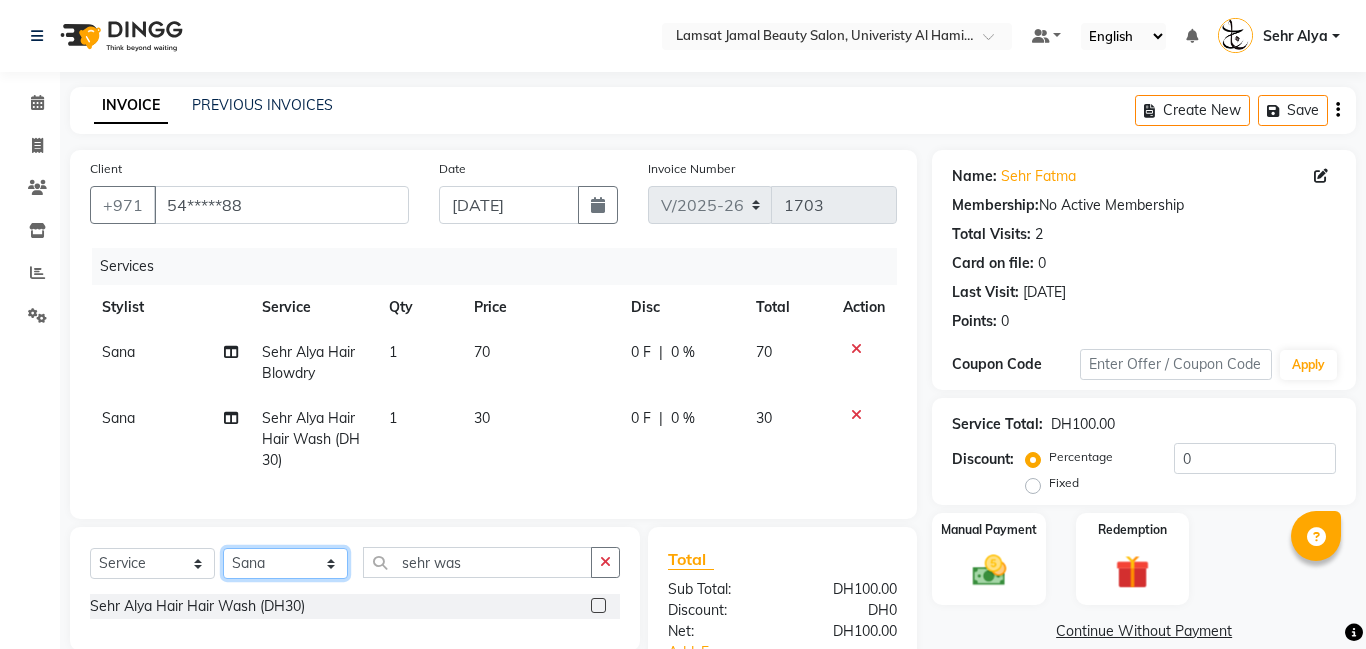 select on "79911" 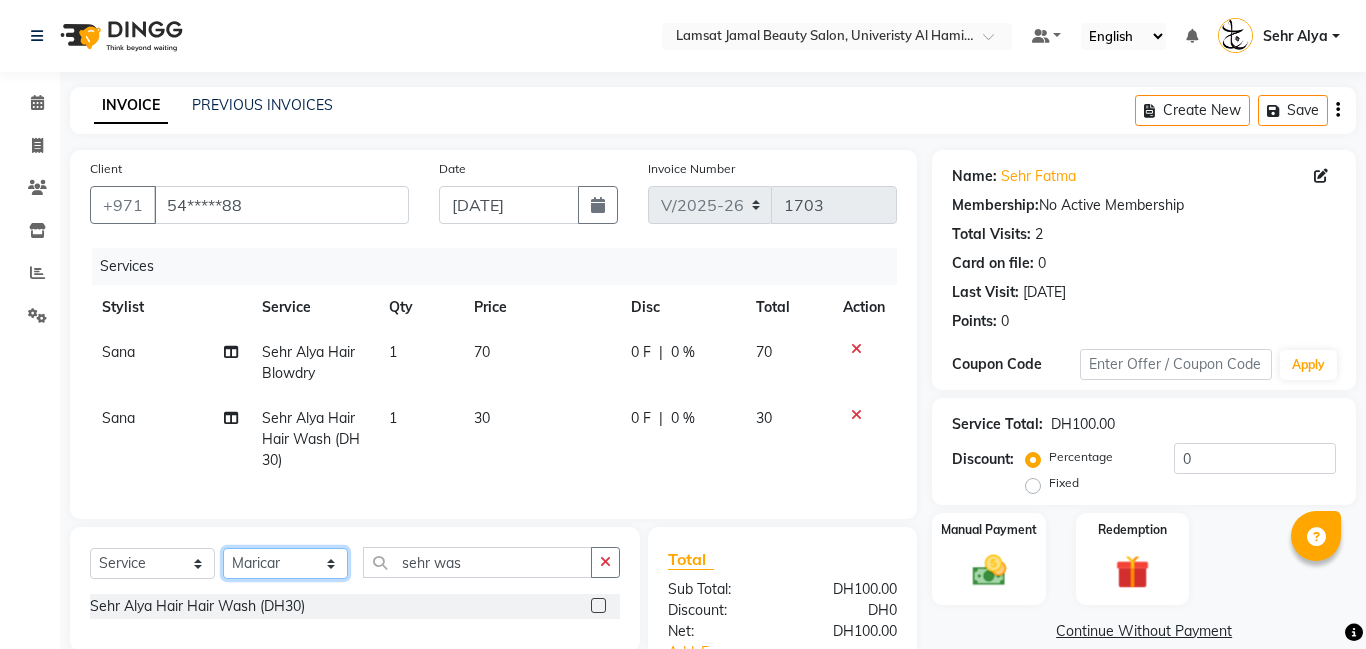 click on "Select Stylist Aldie Aliya Amna Gennie Joytie Jude Lamsat Ebda Lamsat Jamal Liezel Maricar Maychel Michelle Nads Neha Nhor Owner Aliya Priya Rods Sana Sehr Alya Yeng" 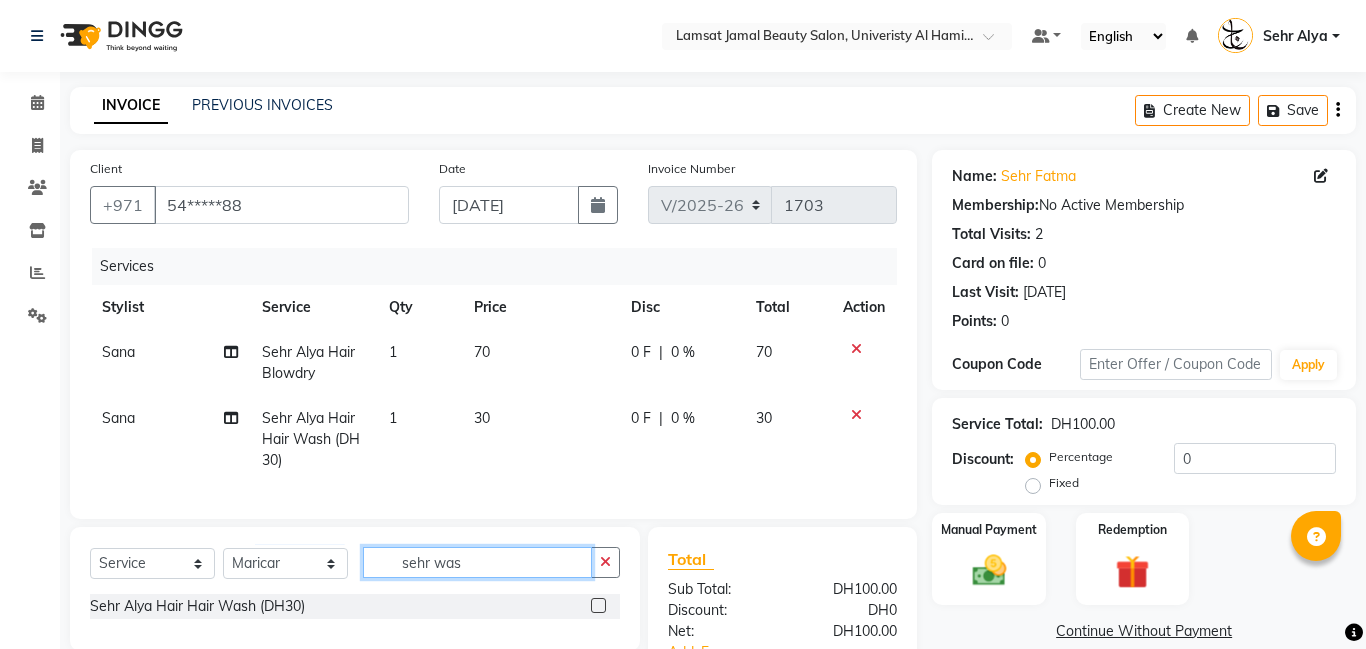 click on "sehr was" 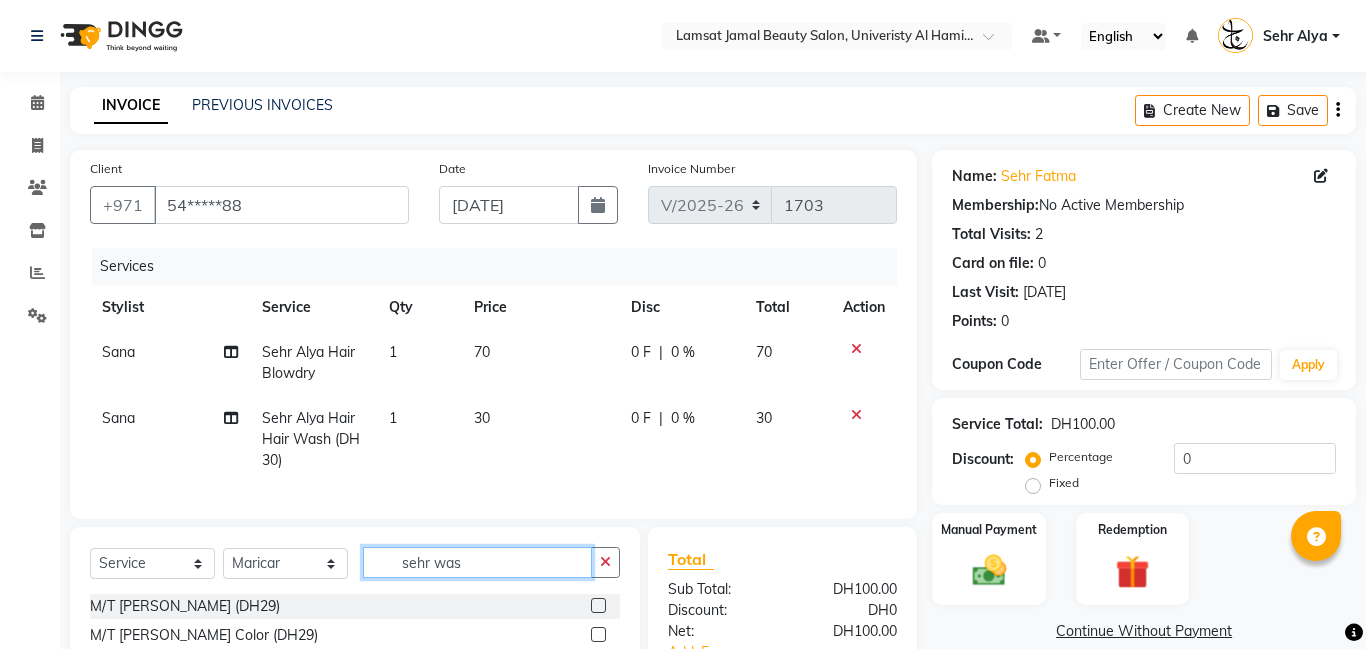 click on "sehr was" 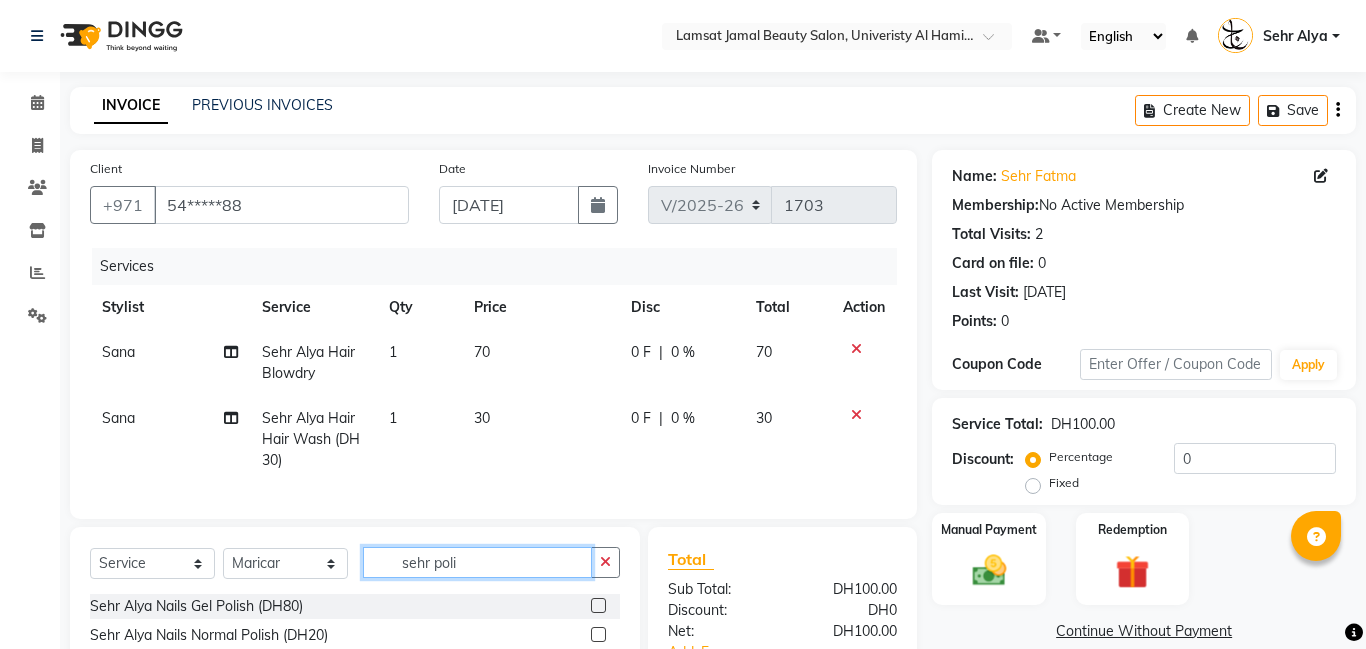 type on "sehr poli" 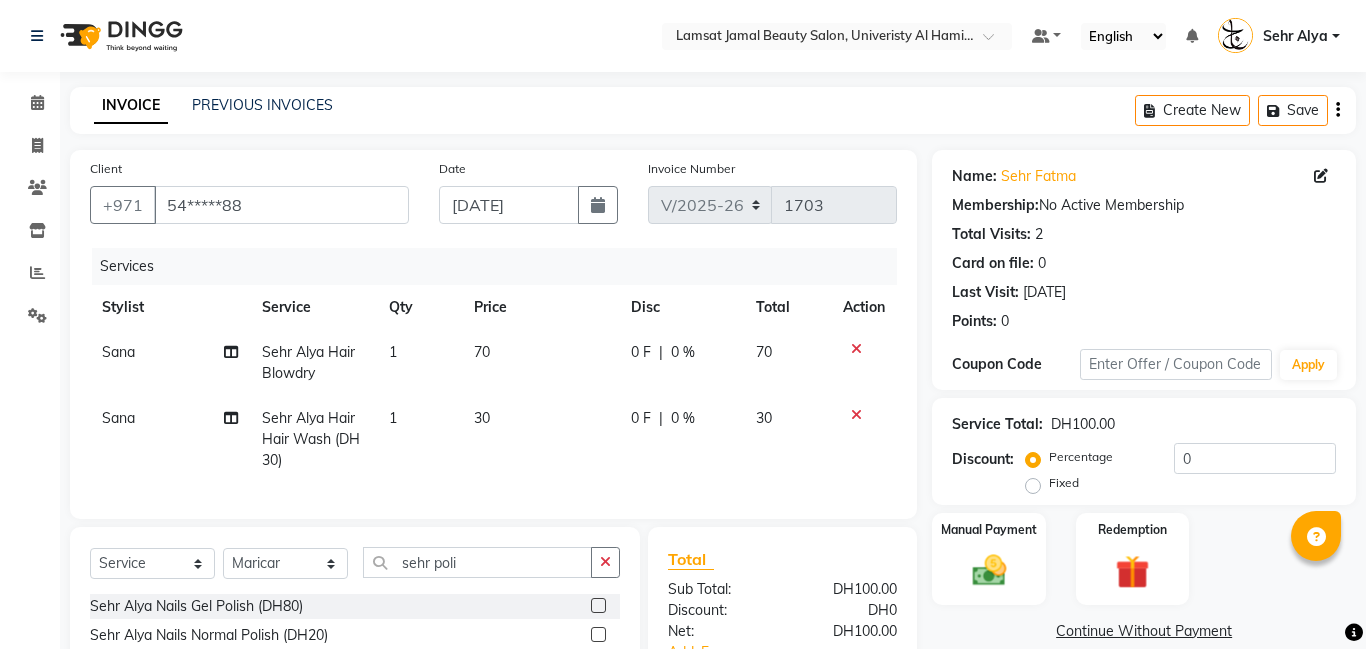 click 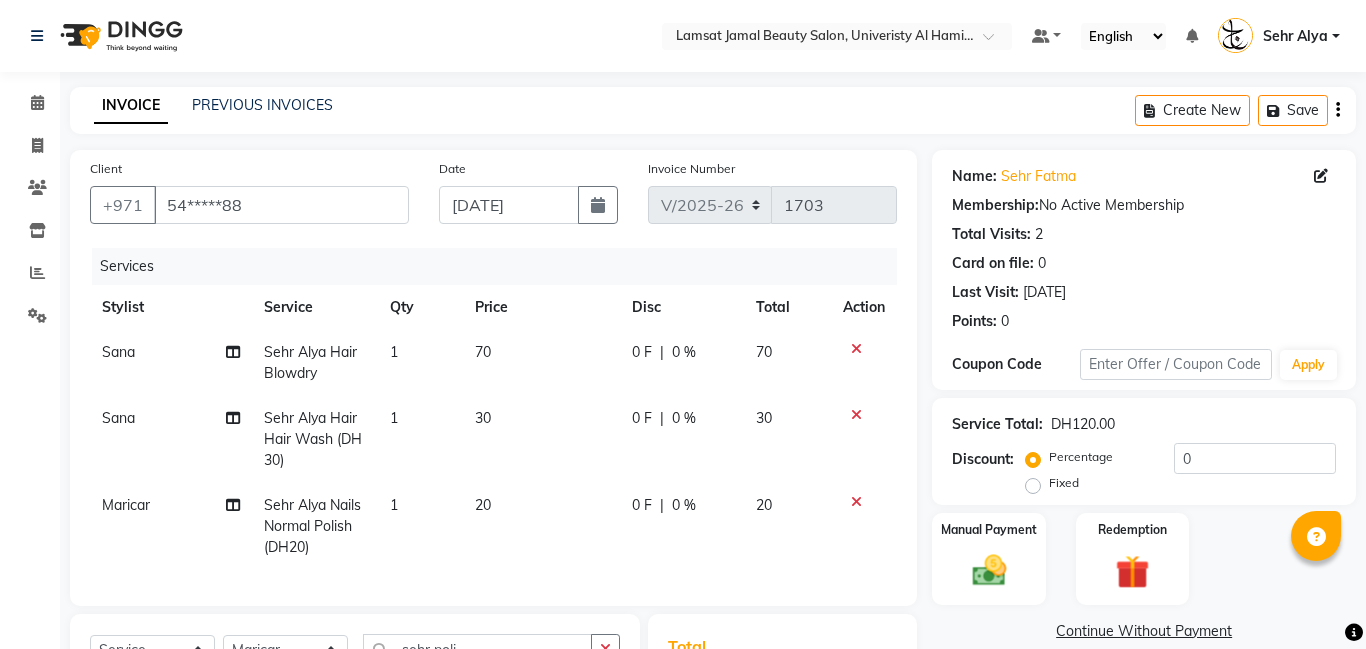 checkbox on "false" 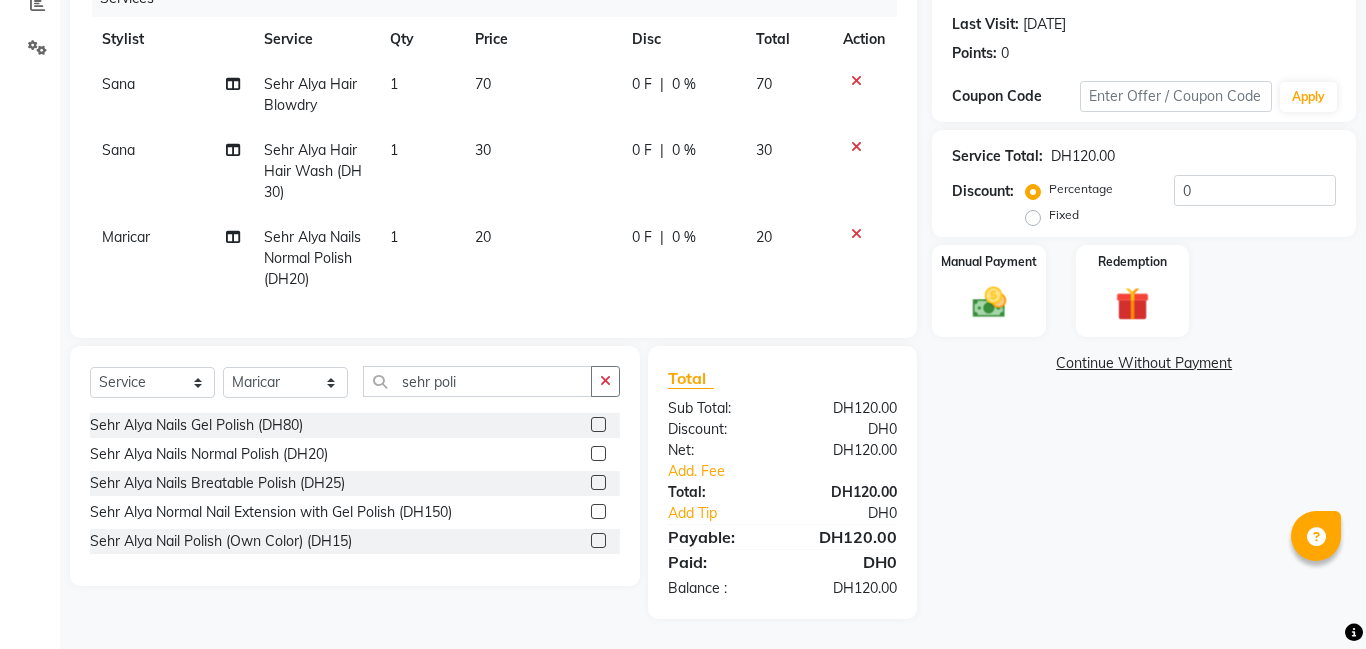 click on "1" 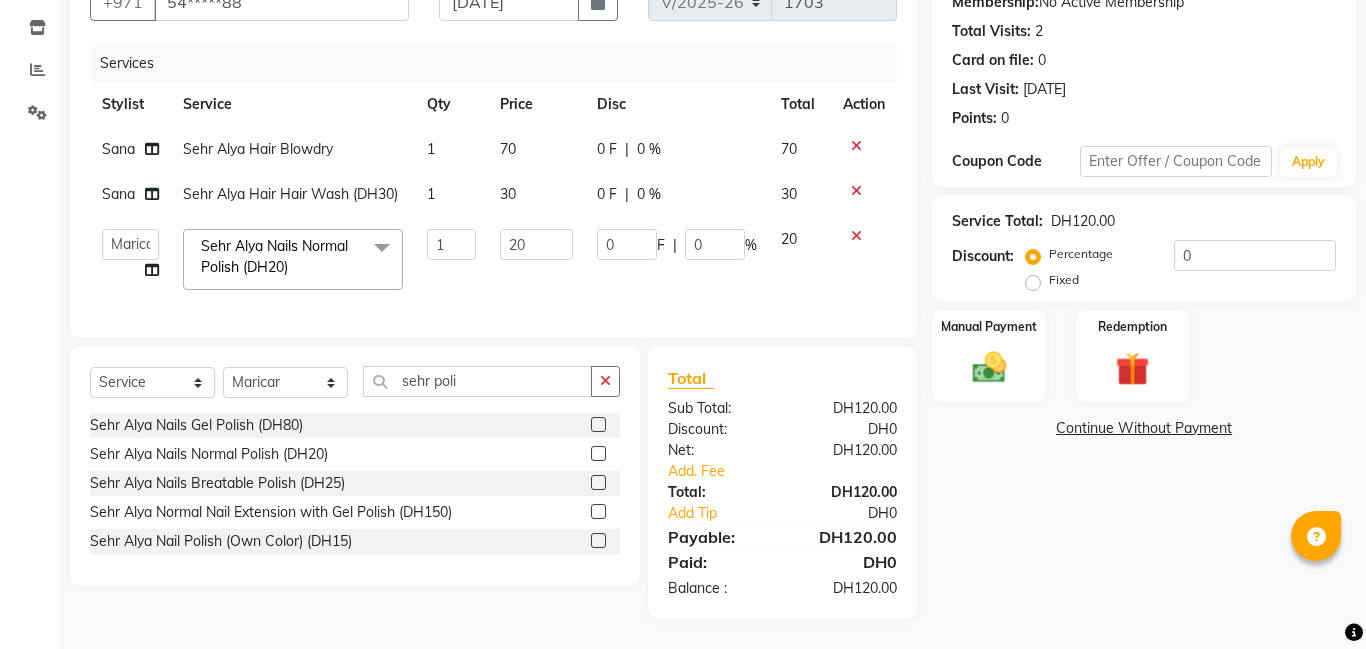 scroll, scrollTop: 203, scrollLeft: 0, axis: vertical 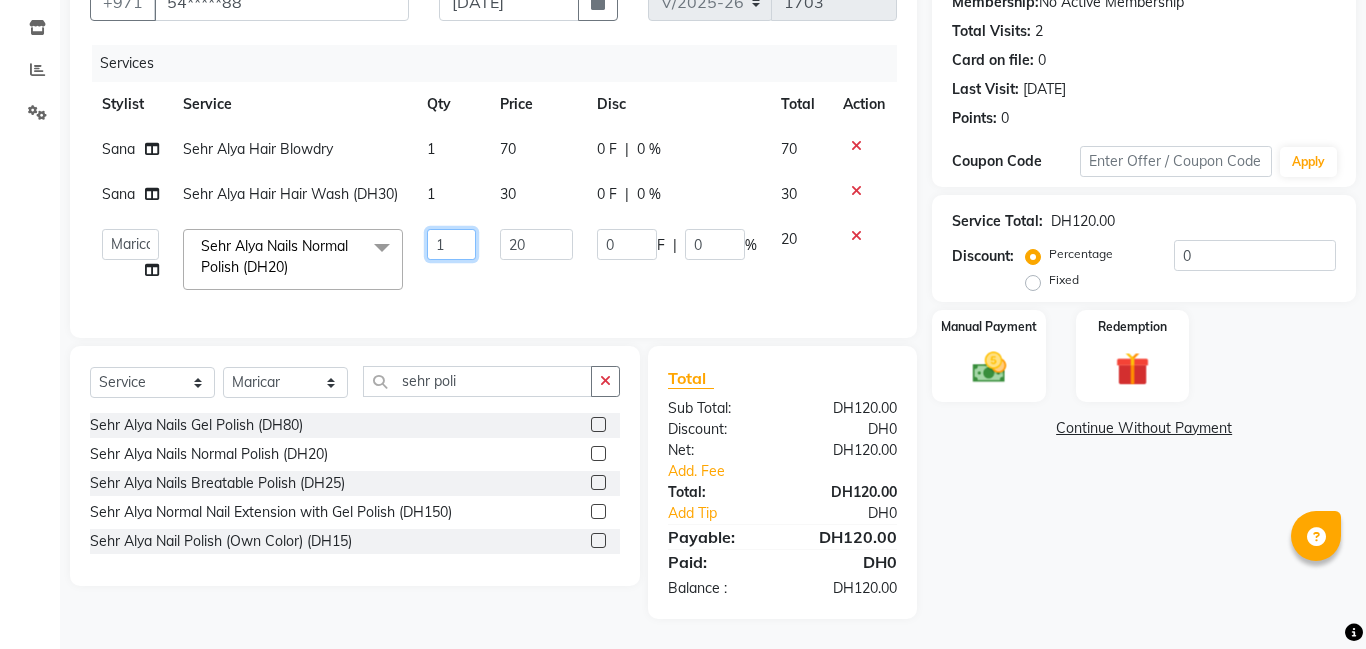 click on "1" 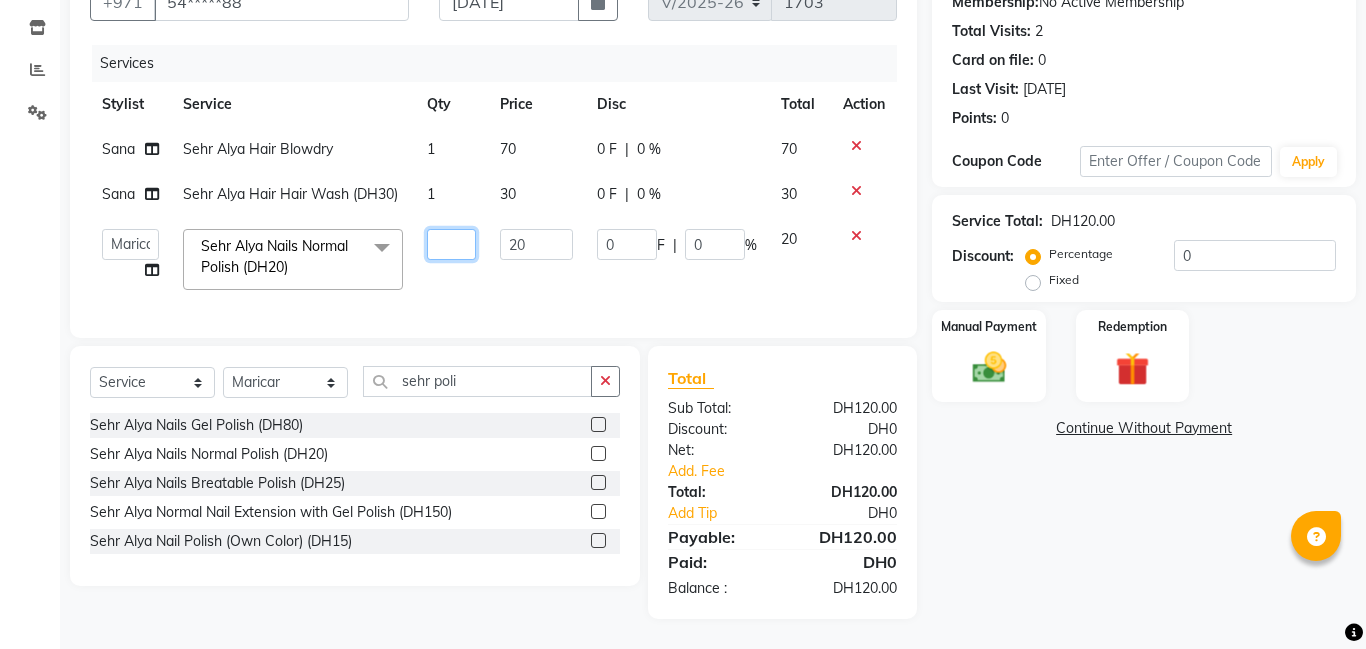 type on "2" 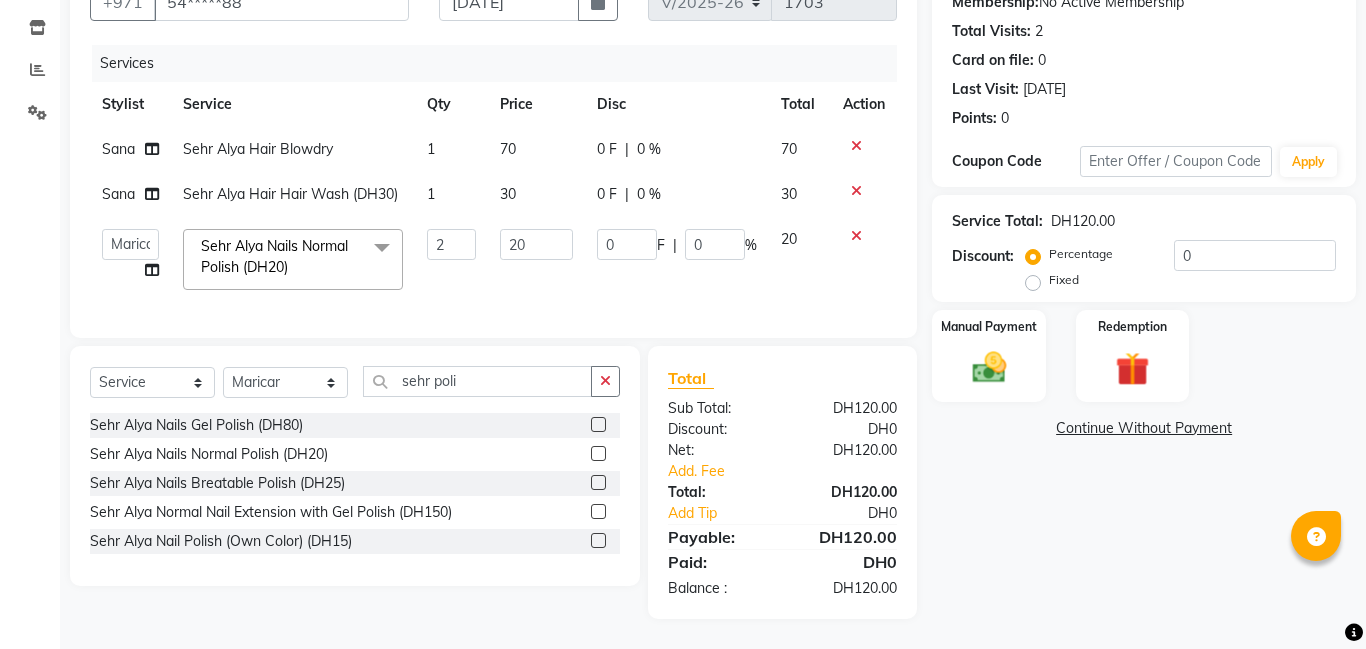 click on "70" 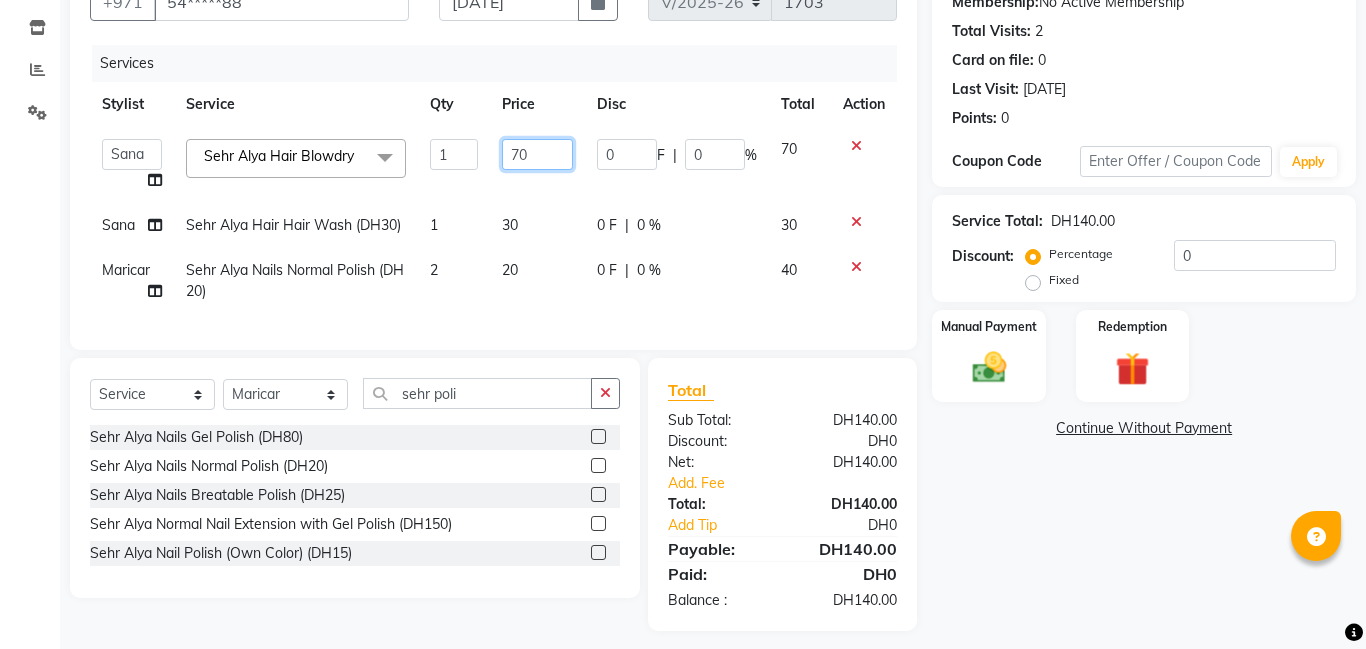 click on "70" 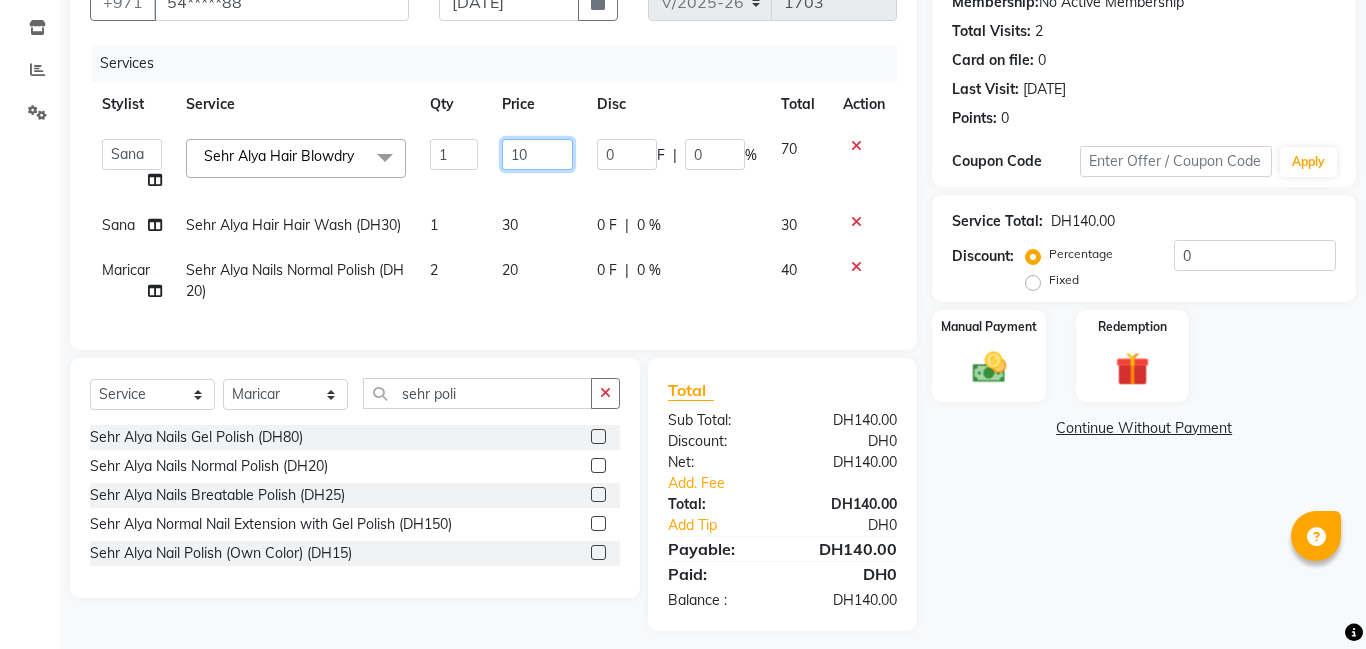 type on "100" 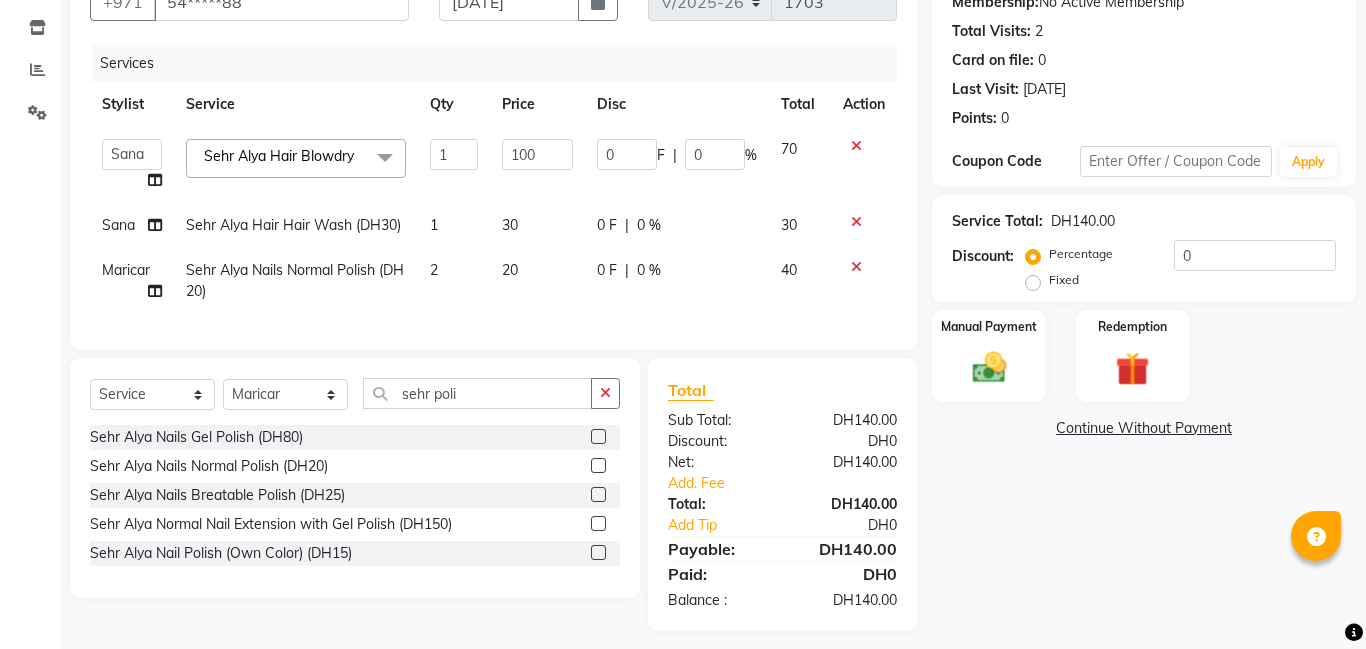 click on "Name: Sehr Fatma  Membership:  No Active Membership  Total Visits:  2 Card on file:  0 Last Visit:   05-07-2025 Points:   0  Coupon Code Apply Service Total:  DH140.00  Discount:  Percentage   Fixed  0 Manual Payment Redemption  Continue Without Payment" 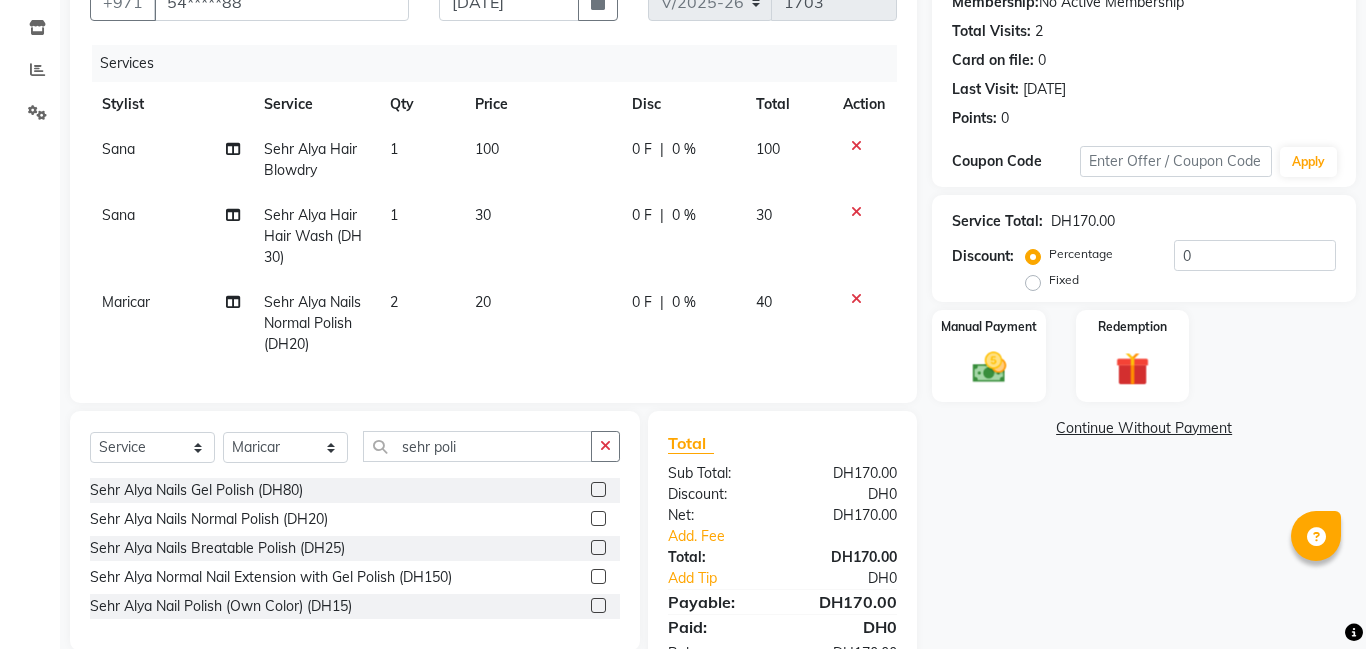 scroll, scrollTop: 245, scrollLeft: 0, axis: vertical 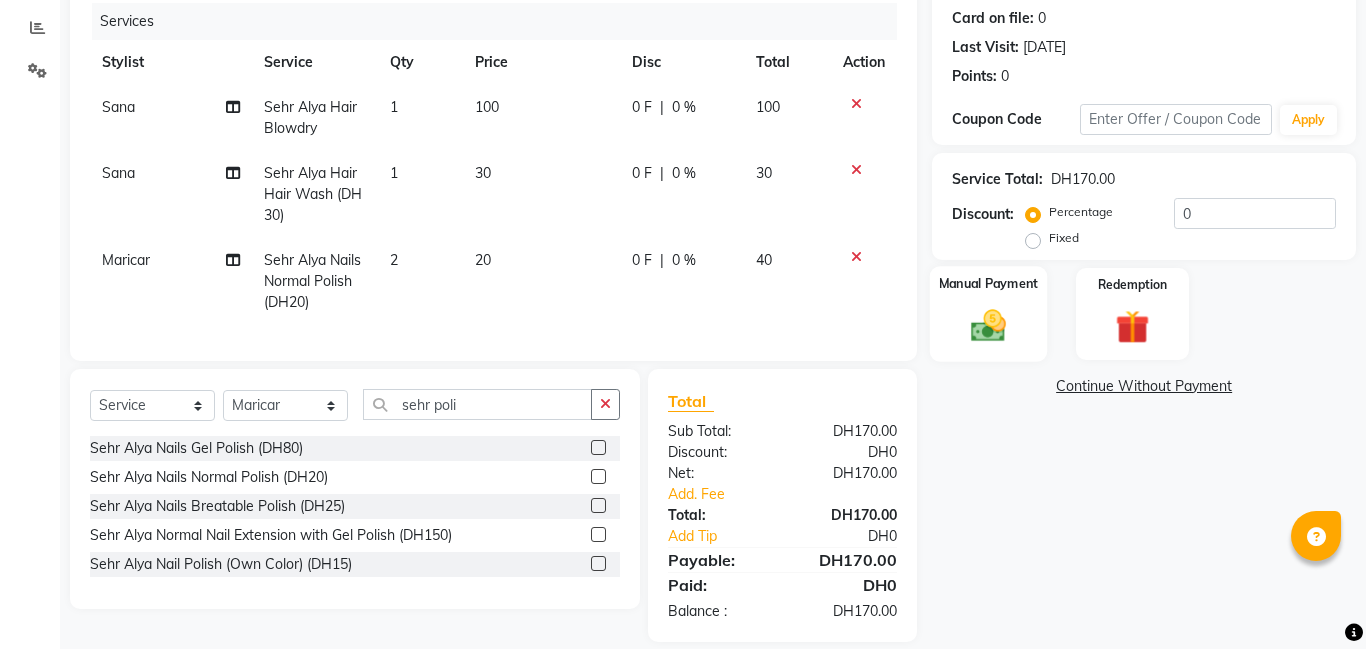click on "Manual Payment" 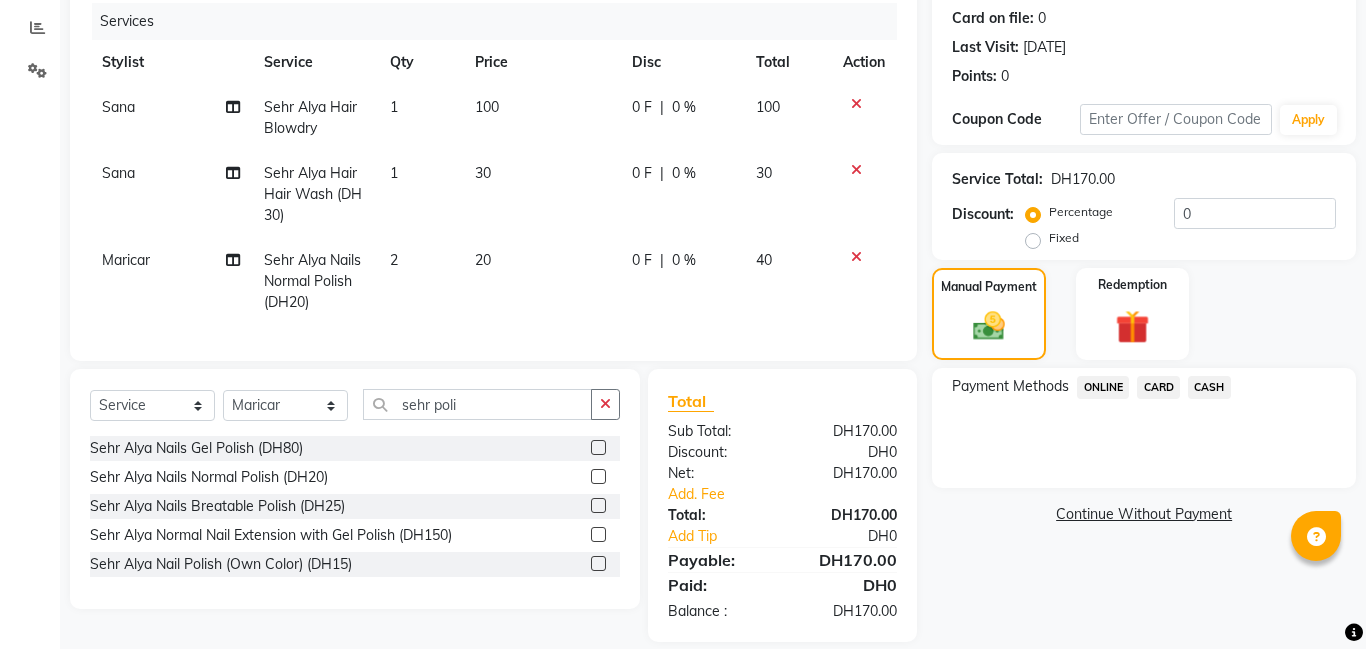 click on "CARD" 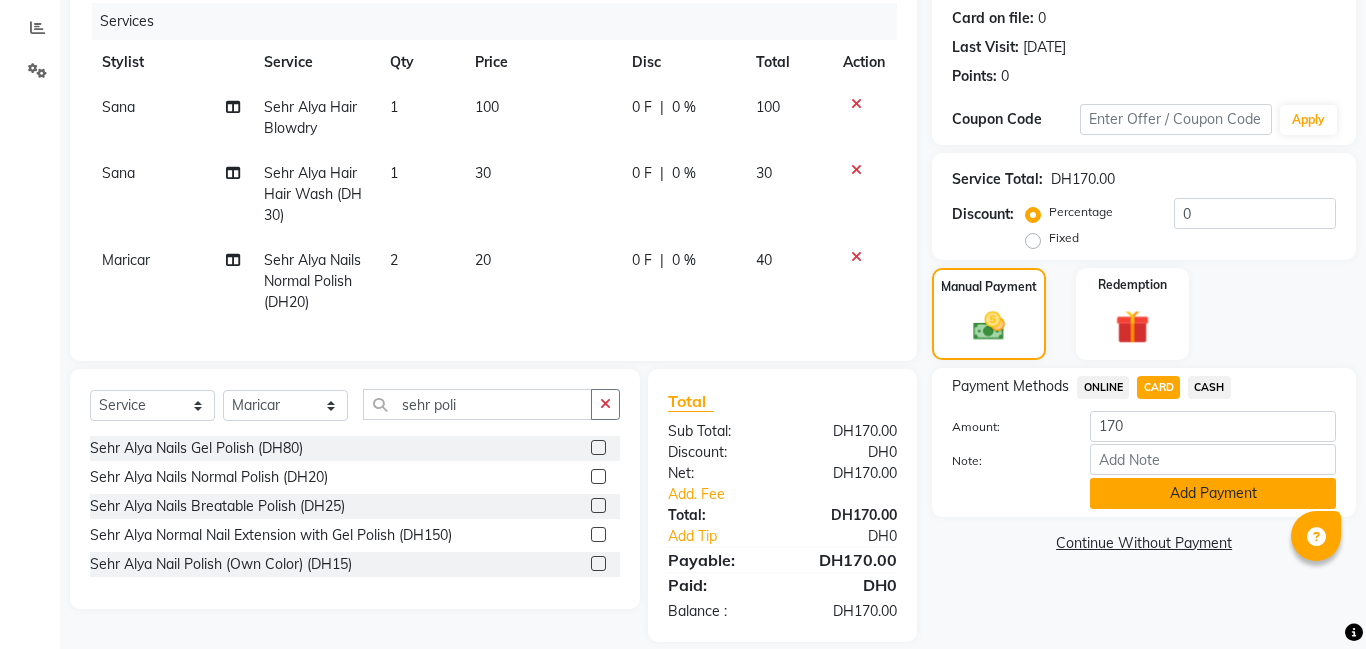 click on "Add Payment" 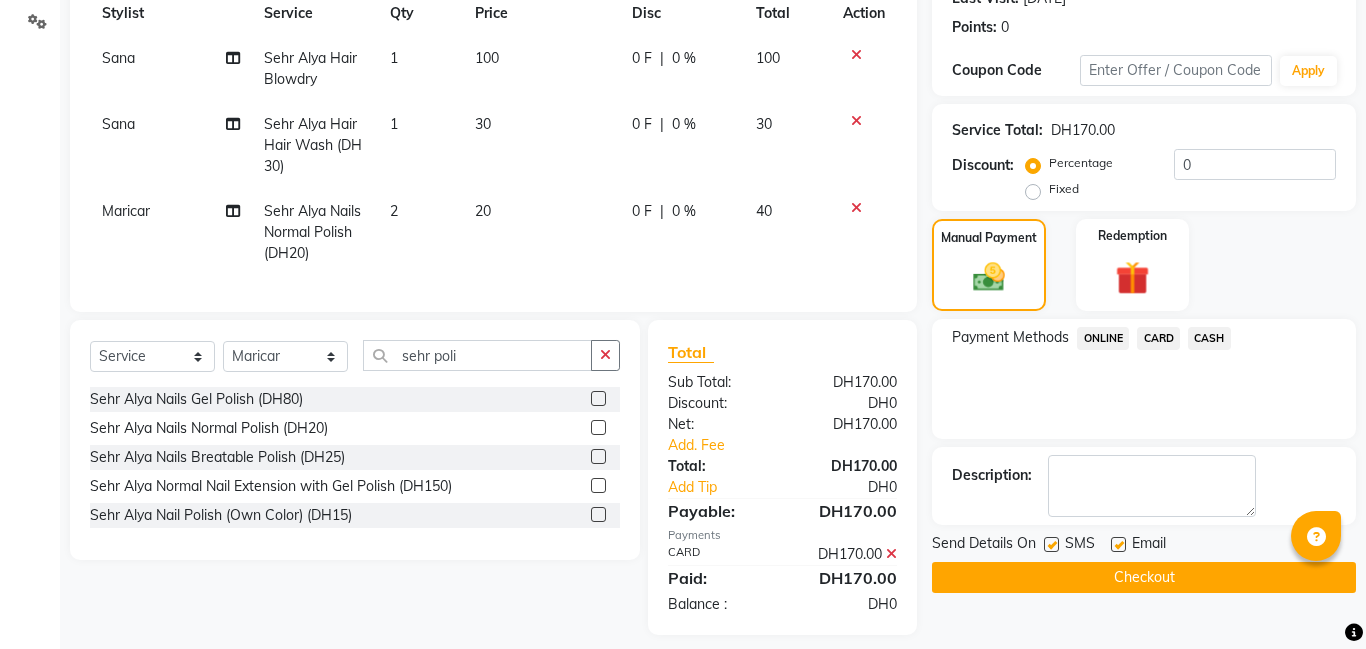 scroll, scrollTop: 300, scrollLeft: 0, axis: vertical 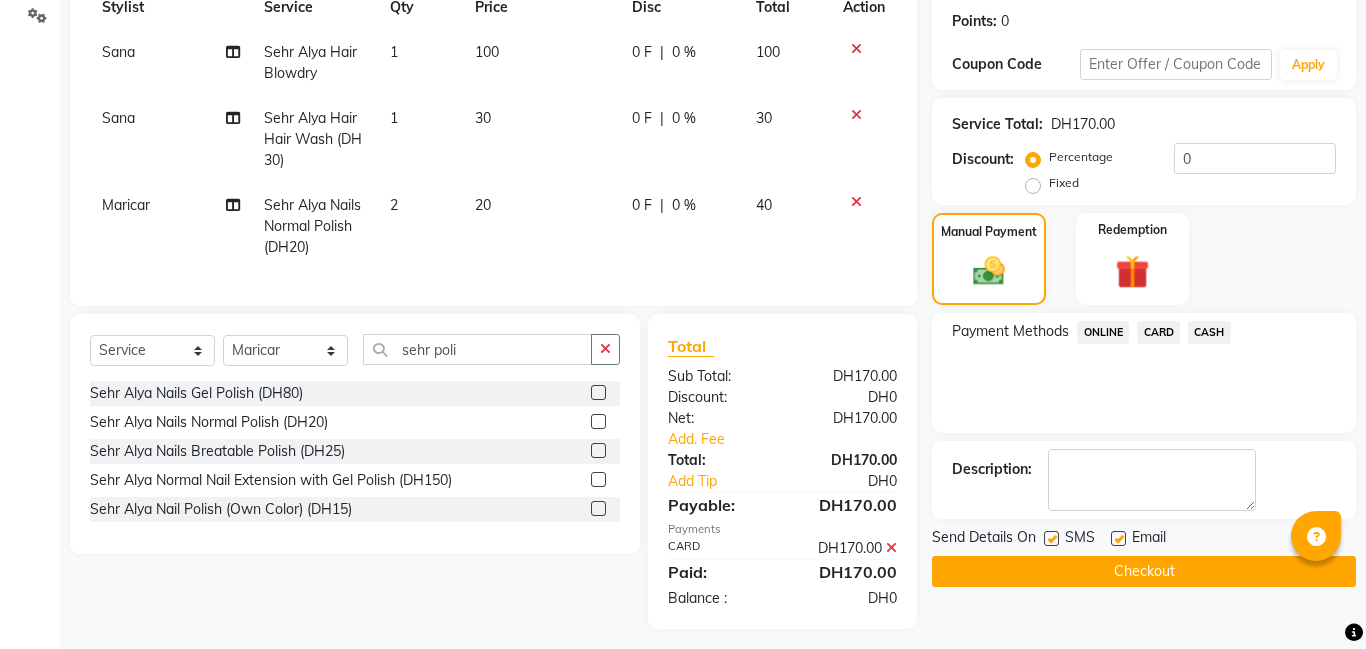 click on "Checkout" 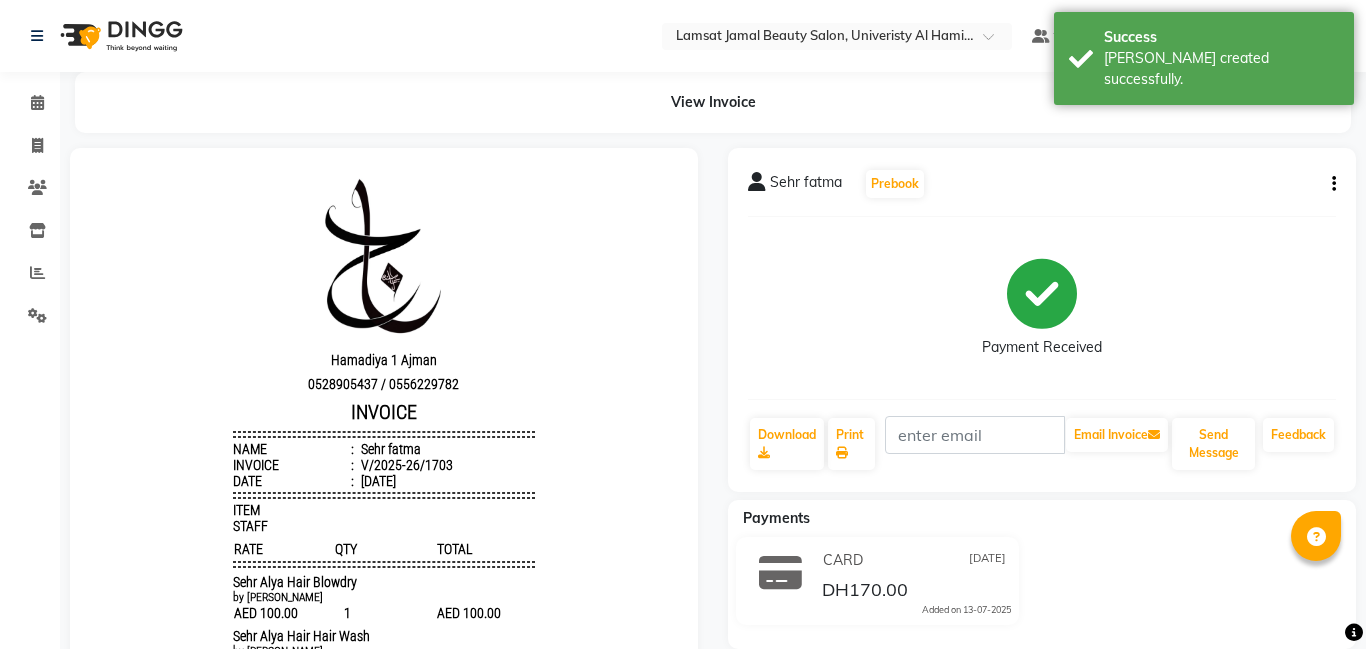 scroll, scrollTop: 16, scrollLeft: 0, axis: vertical 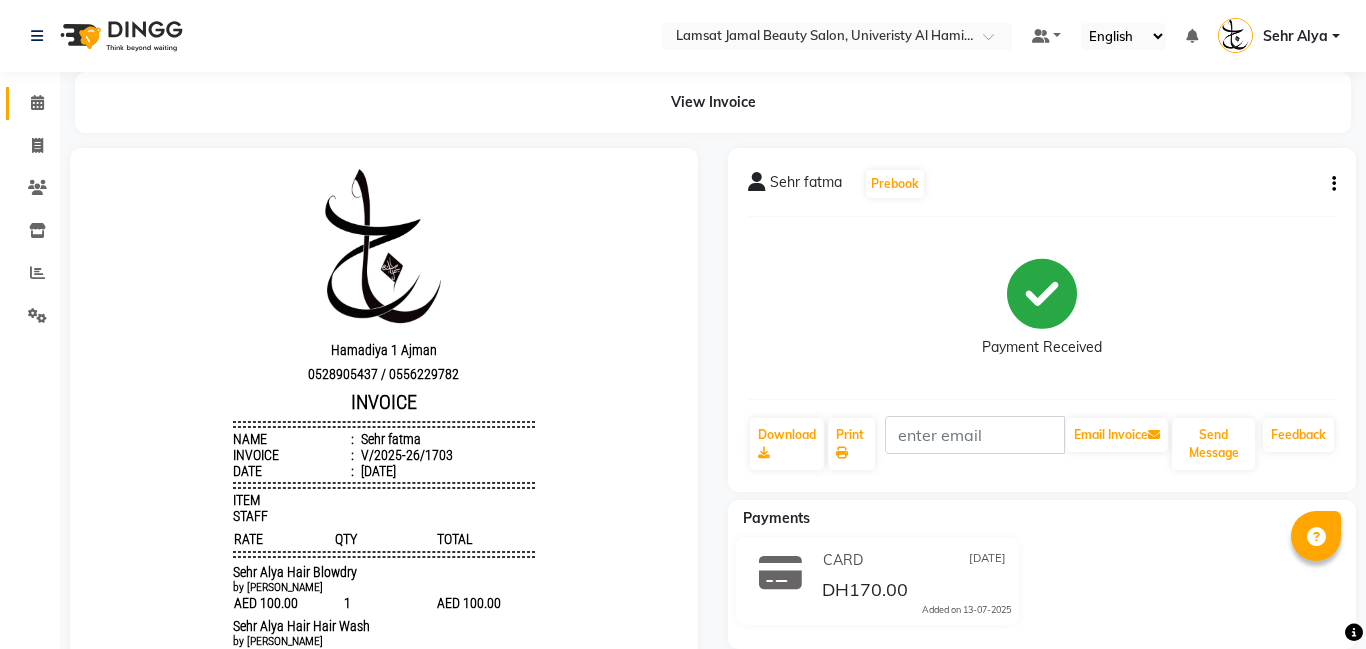 click 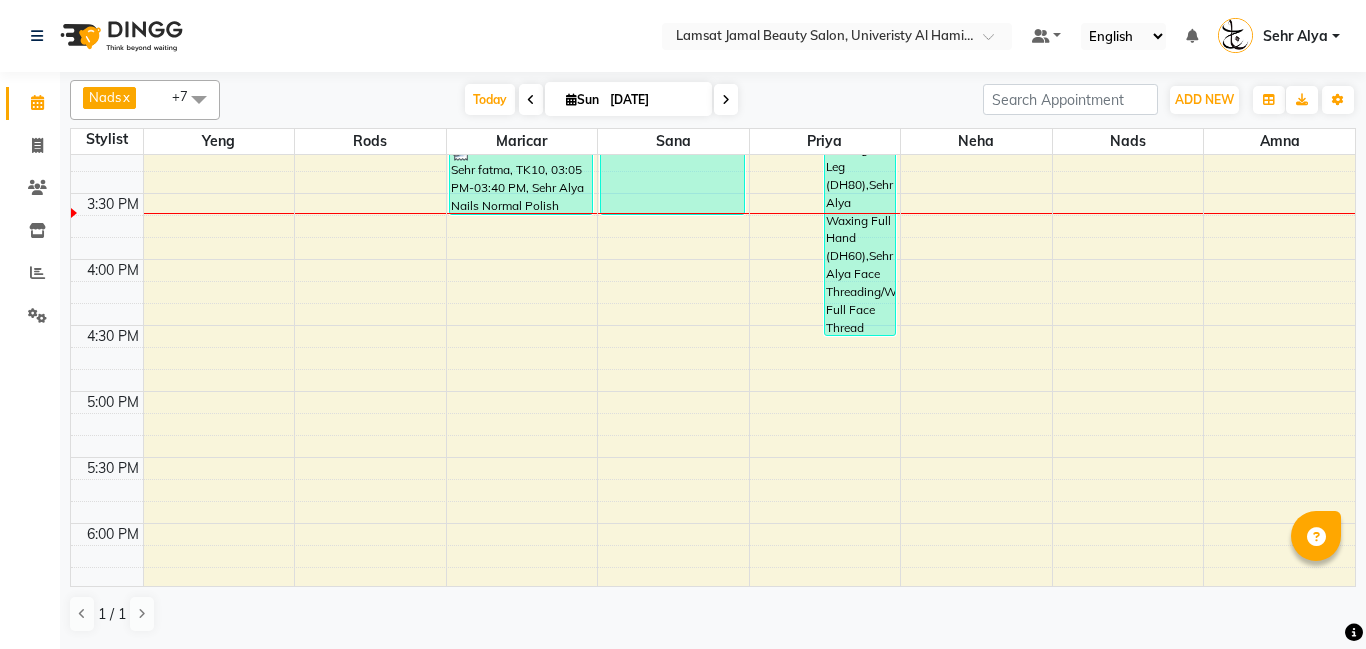 scroll, scrollTop: 816, scrollLeft: 0, axis: vertical 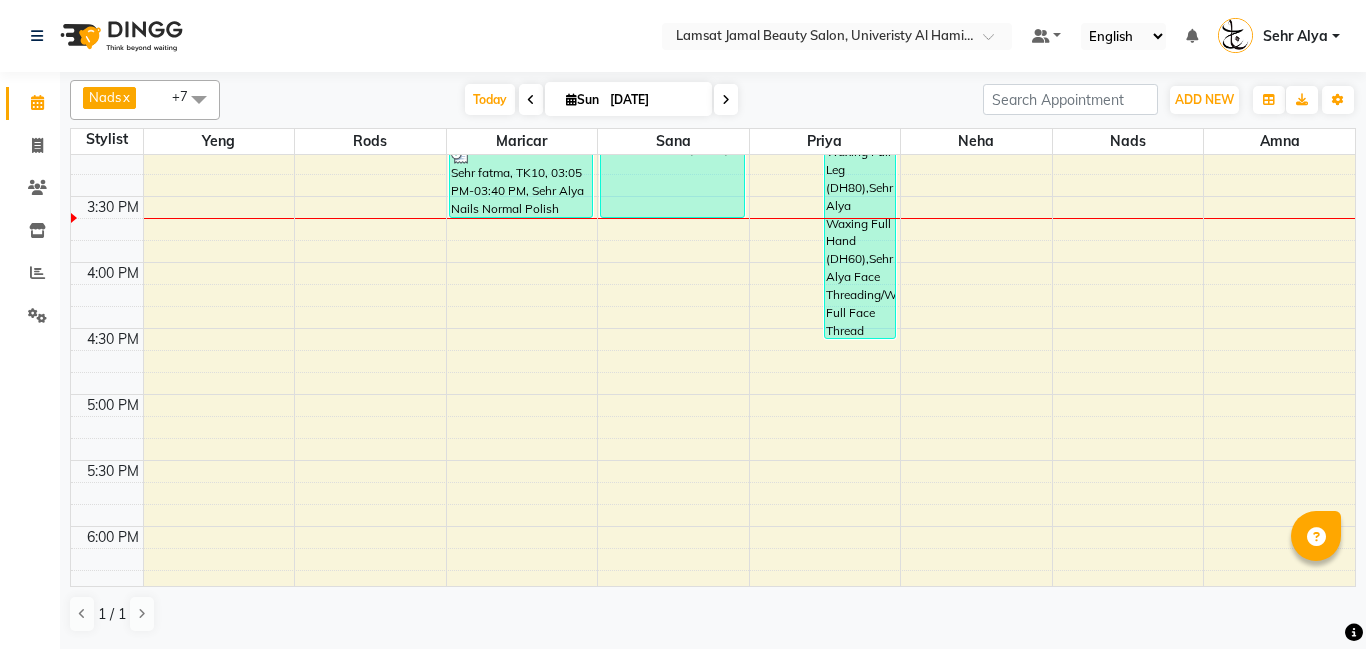 click on "9:00 AM 9:30 AM 10:00 AM 10:30 AM 11:00 AM 11:30 AM 12:00 PM 12:30 PM 1:00 PM 1:30 PM 2:00 PM 2:30 PM 3:00 PM 3:30 PM 4:00 PM 4:30 PM 5:00 PM 5:30 PM 6:00 PM 6:30 PM 7:00 PM 7:30 PM 8:00 PM 8:30 PM 9:00 PM 9:30 PM 10:00 PM 10:30 PM 11:00 PM 11:30 PM     latifa, TK03, 11:50 AM-01:00 PM, Sehr Alya Offer Manicure & Pedicure,Sehr Alya Nails Normal Polish (DH20)     Sehr fatma, TK10, 03:05 PM-03:40 PM, Sehr Alya Nails Normal Polish (DH20)     latifa, TK03, 11:15 AM-11:50 AM, Sehr Alya Hair Colors Roots     sehr aliya1, TK09, 01:00 PM-01:35 PM, Sehr Alya Hair Blowdry     Sehr fatma, TK10, 02:30 PM-03:40 PM, Sehr Alya Hair Blowdry,Sehr Alya Hair Hair Wash (DH30)     sehr fatima, TK04, 02:00 PM-02:35 PM, Sehr Alya Nails Pedicure Classic     alya/fausila, TK08, 02:15 PM-04:35 PM, Sehr Alya Waxing Full Leg (DH80),Sehr Alya Waxing Full Hand (DH60),Sehr Alya Face Threading/Wax Full Face Thread (DH70),Sehr Alya Nails Pedicure Classic (DH70)     Waheda, TK01, 11:30 AM-12:05 PM, Sehr Alya Hair Blowdry" at bounding box center (713, 328) 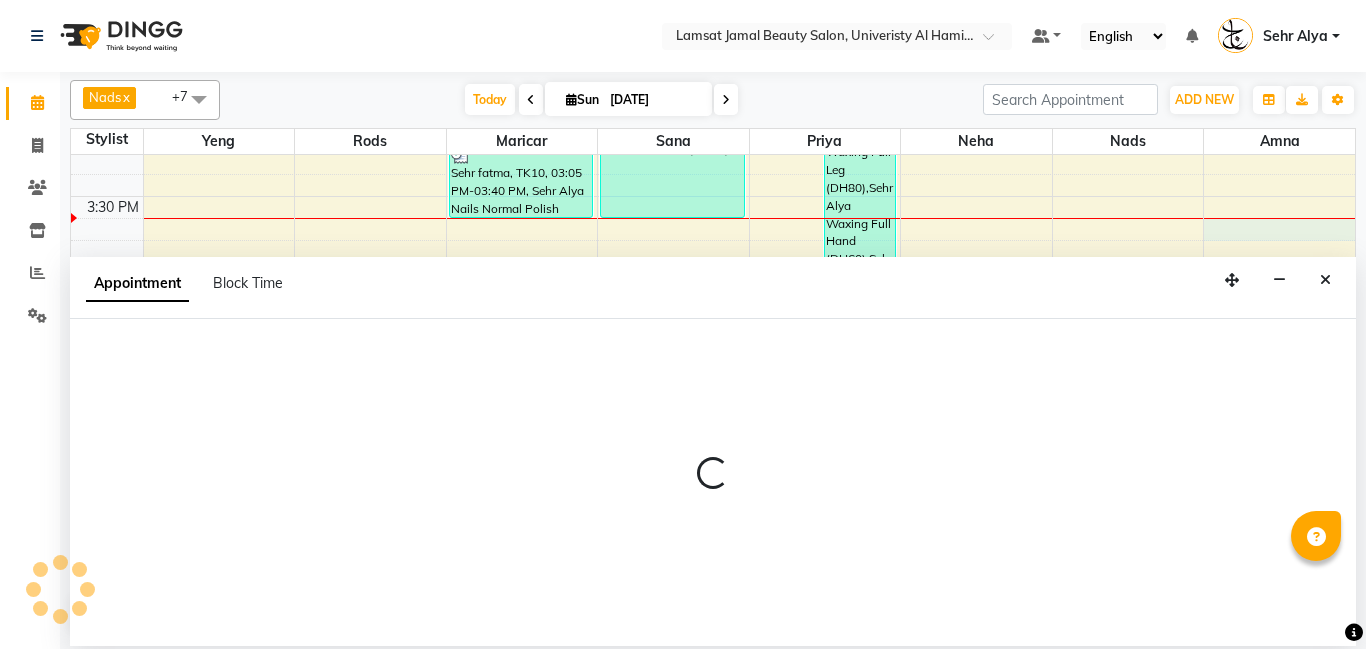 select on "79916" 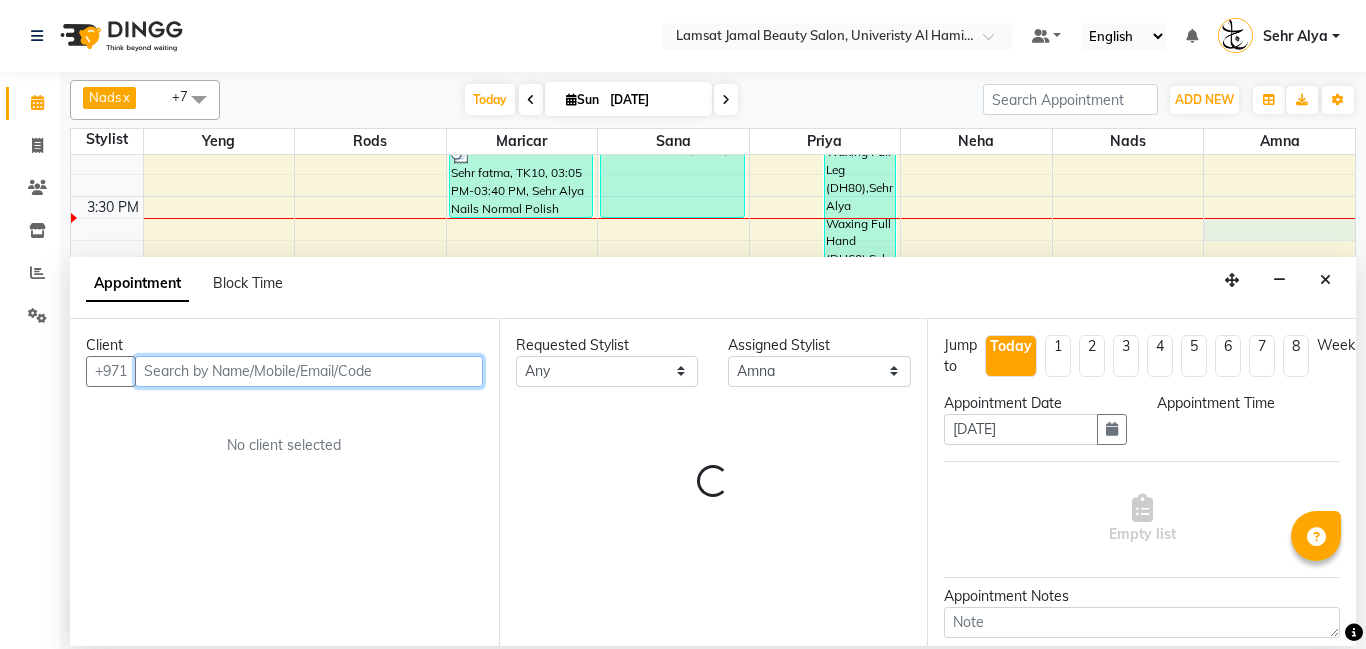 select on "945" 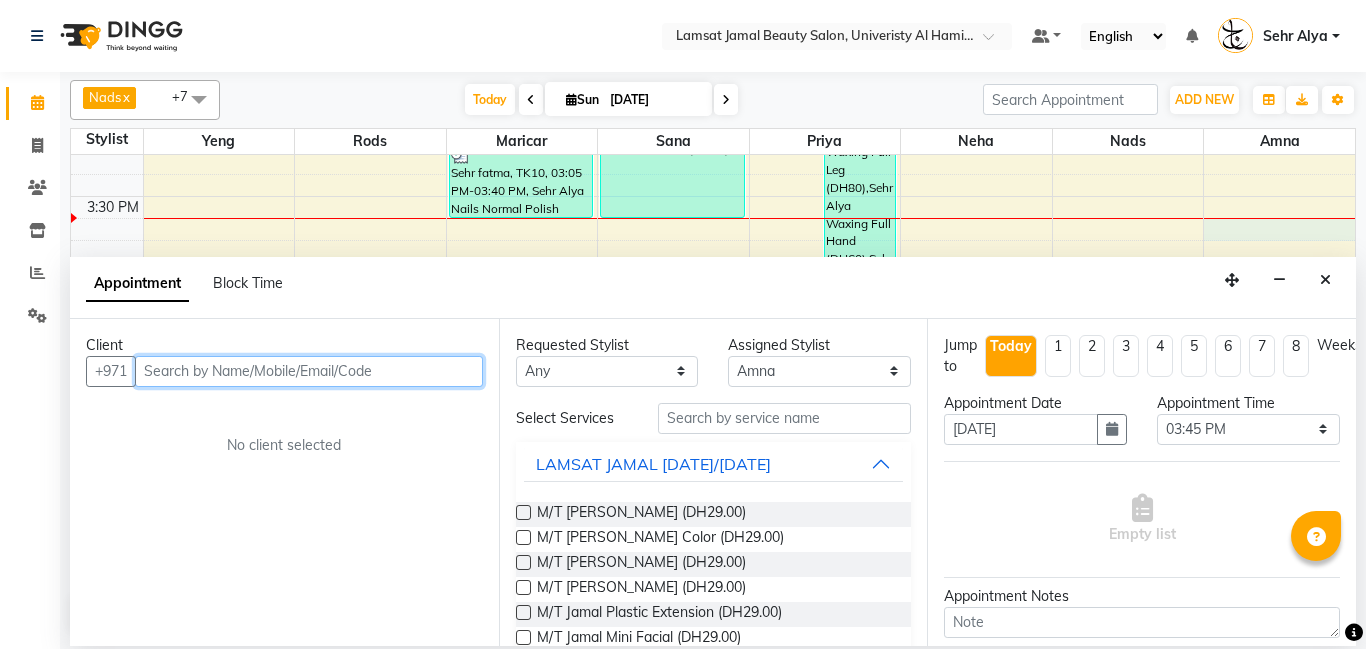 click at bounding box center [309, 371] 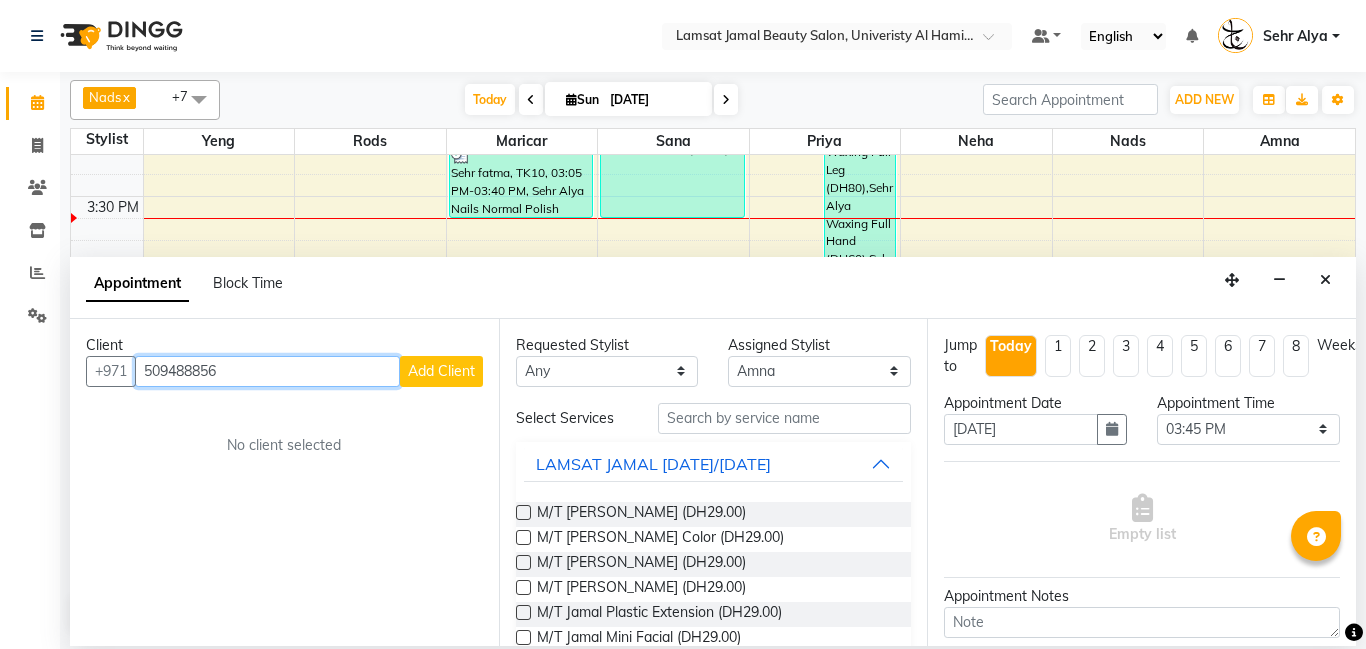 type on "509488856" 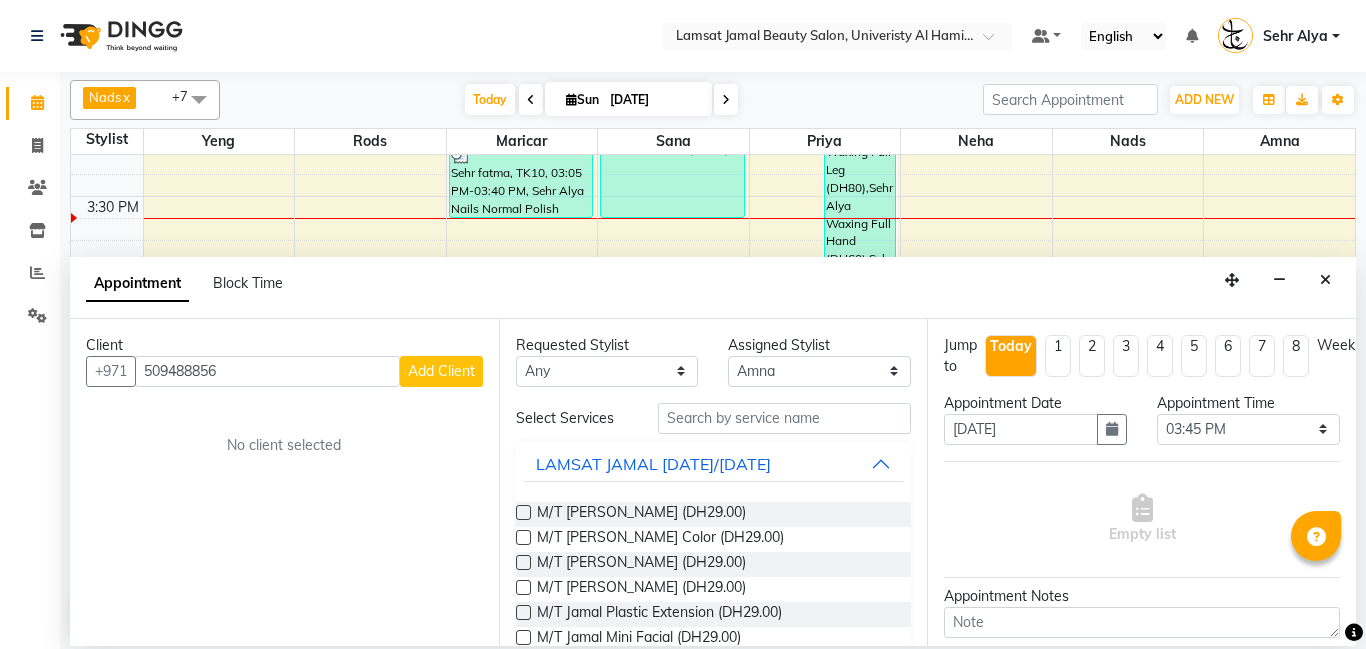 click on "Add Client" at bounding box center [441, 371] 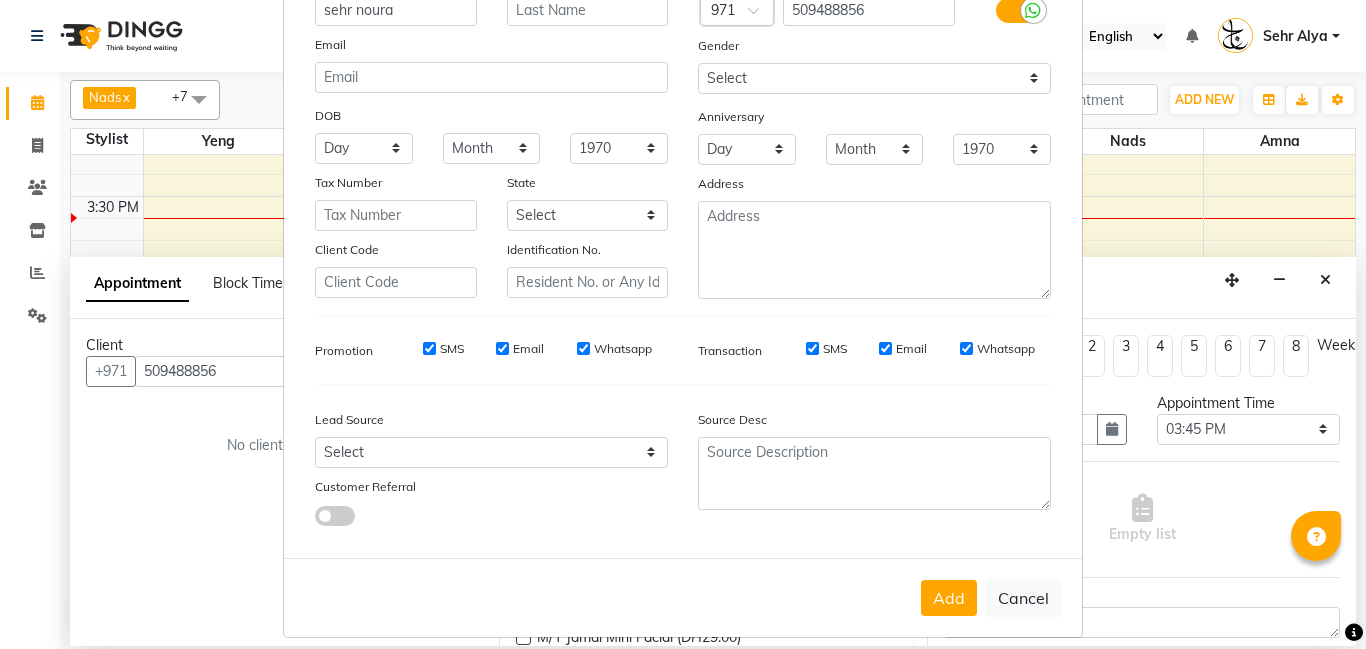 scroll, scrollTop: 200, scrollLeft: 0, axis: vertical 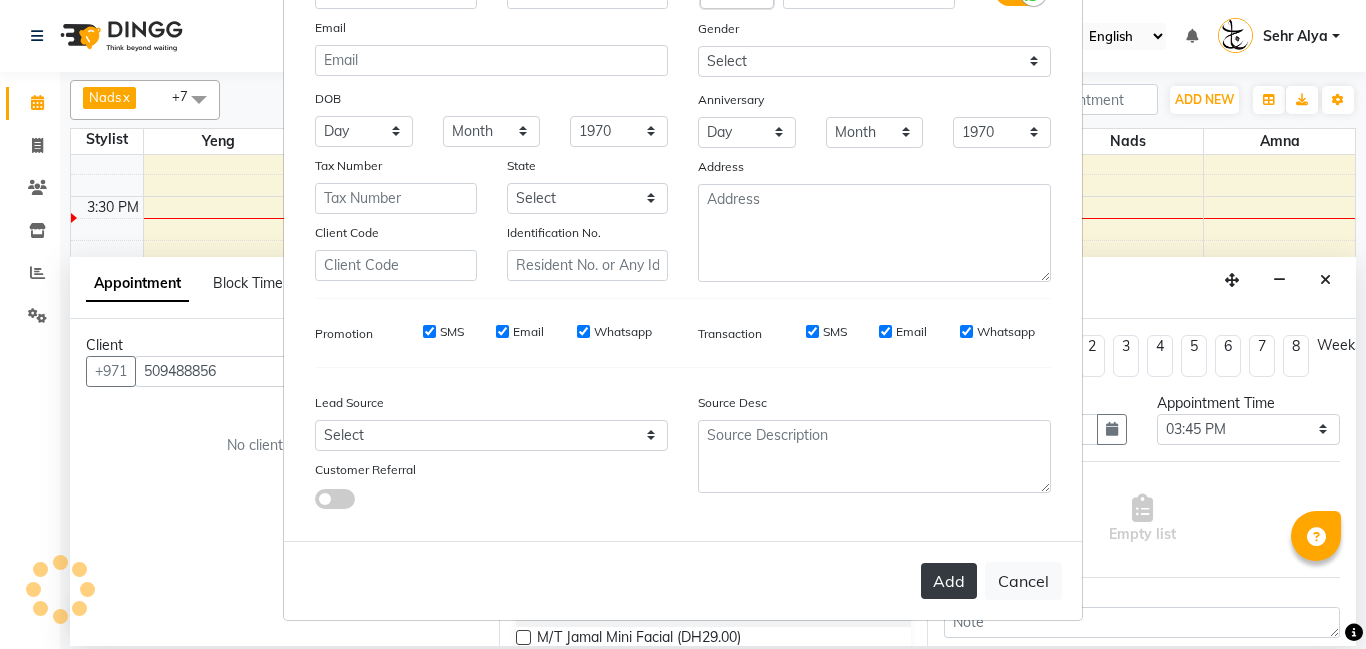 type on "sehr noura" 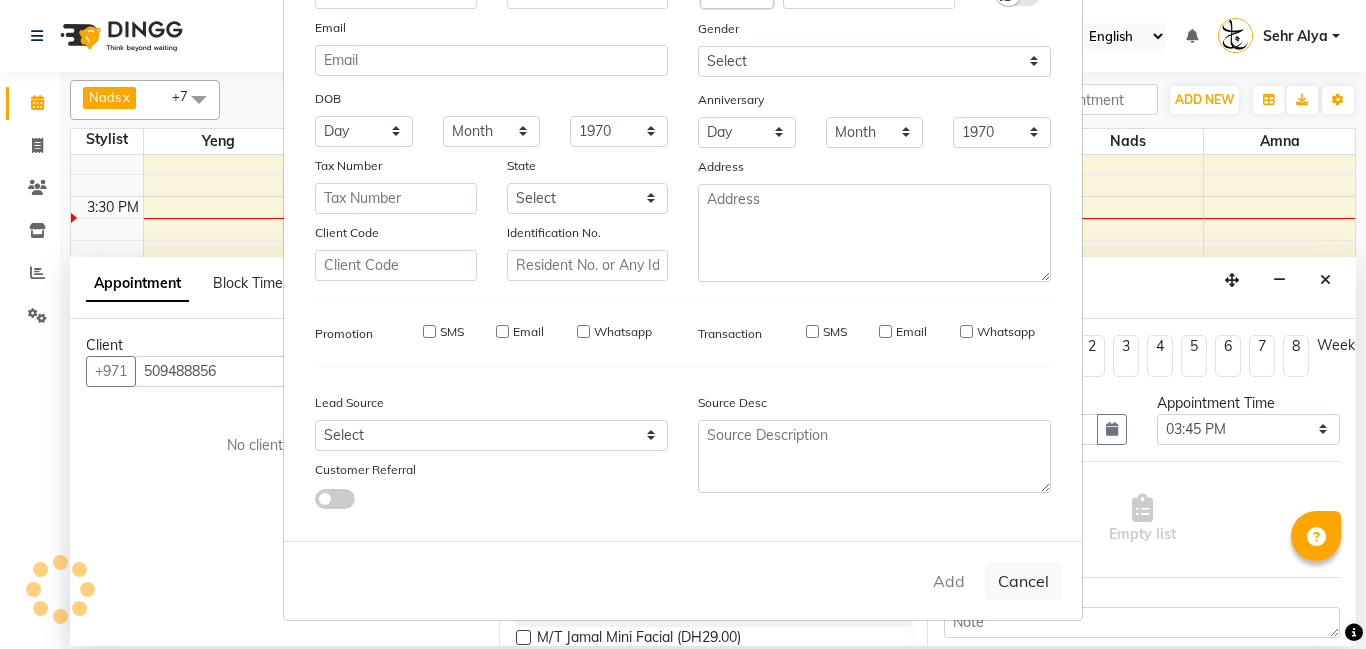type on "50*****56" 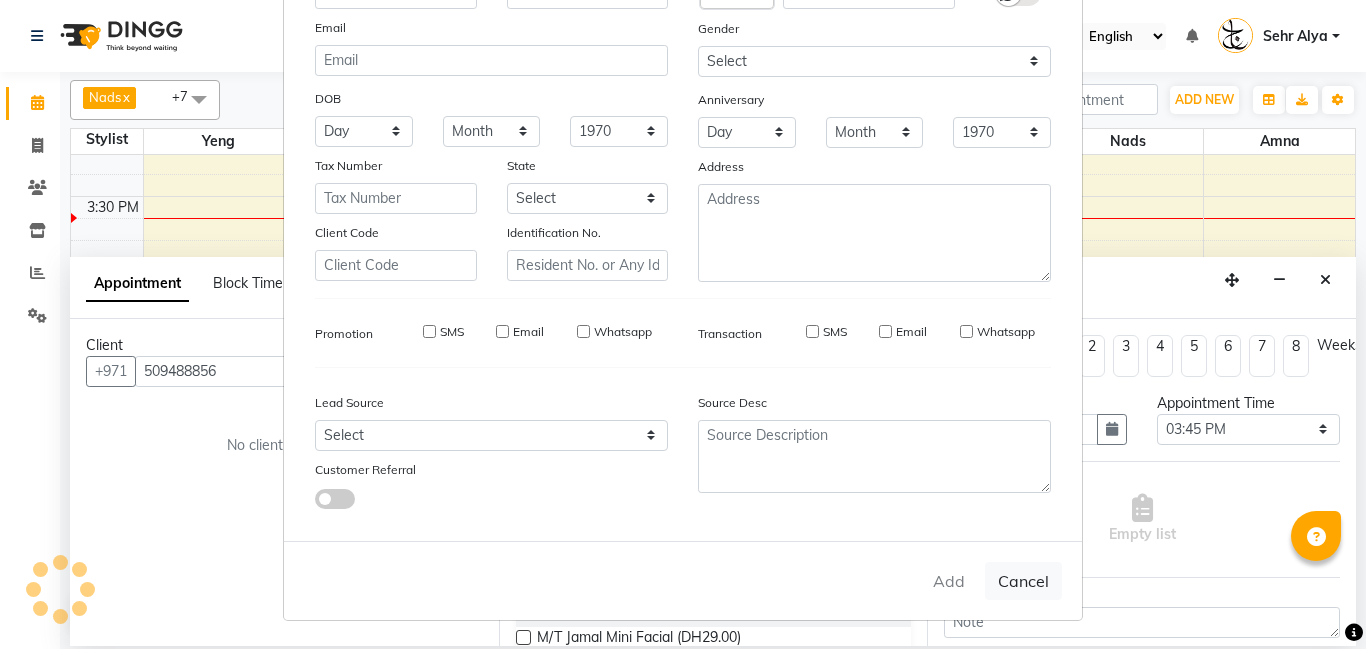 type 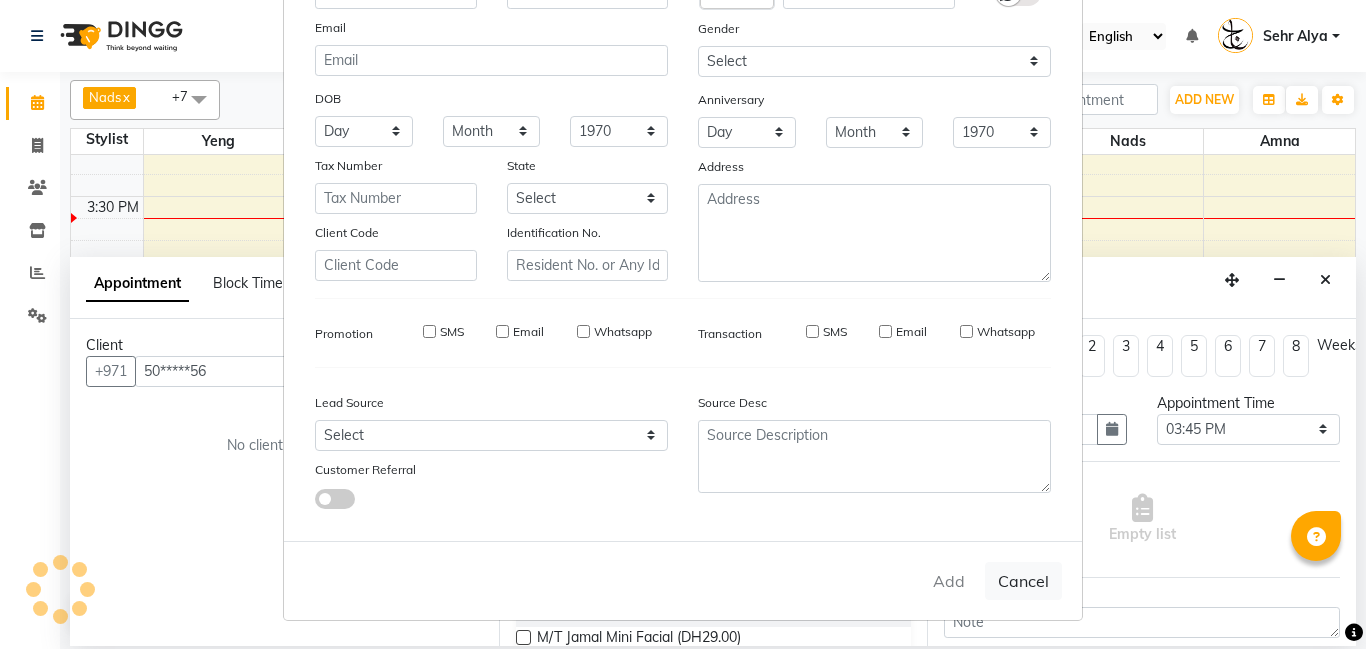 select 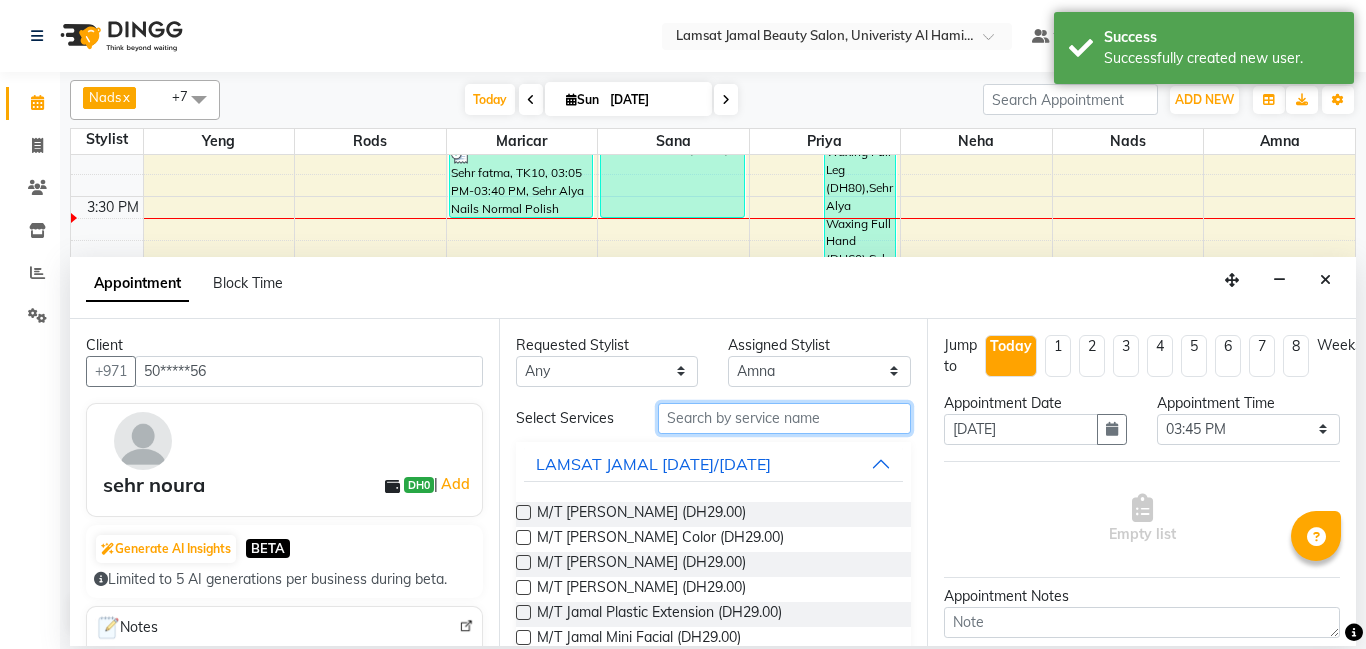 click at bounding box center [785, 418] 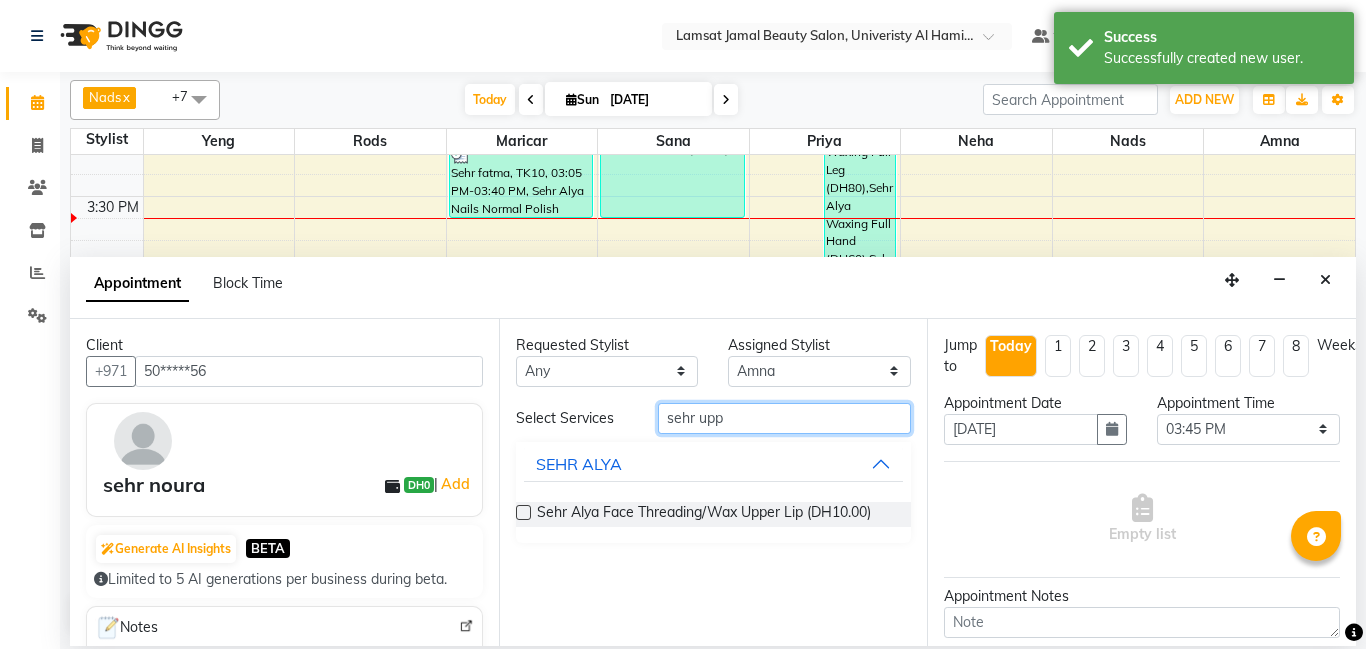 type on "sehr upp" 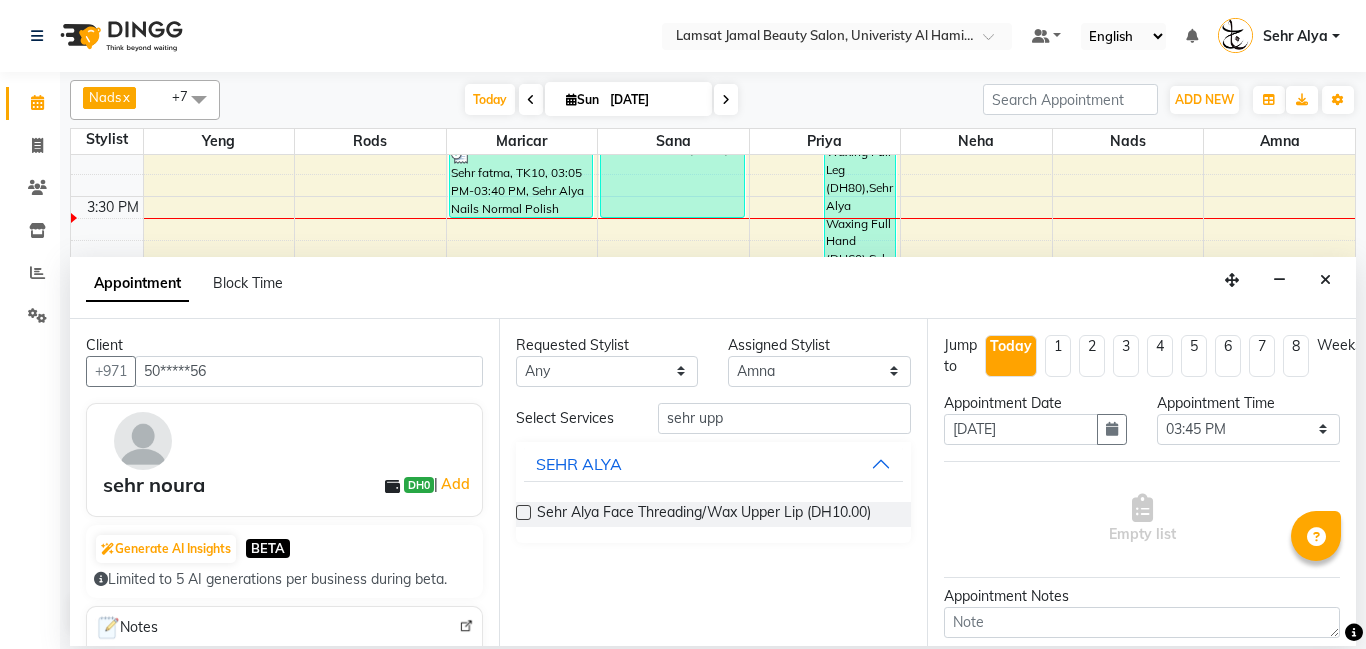 click at bounding box center [523, 512] 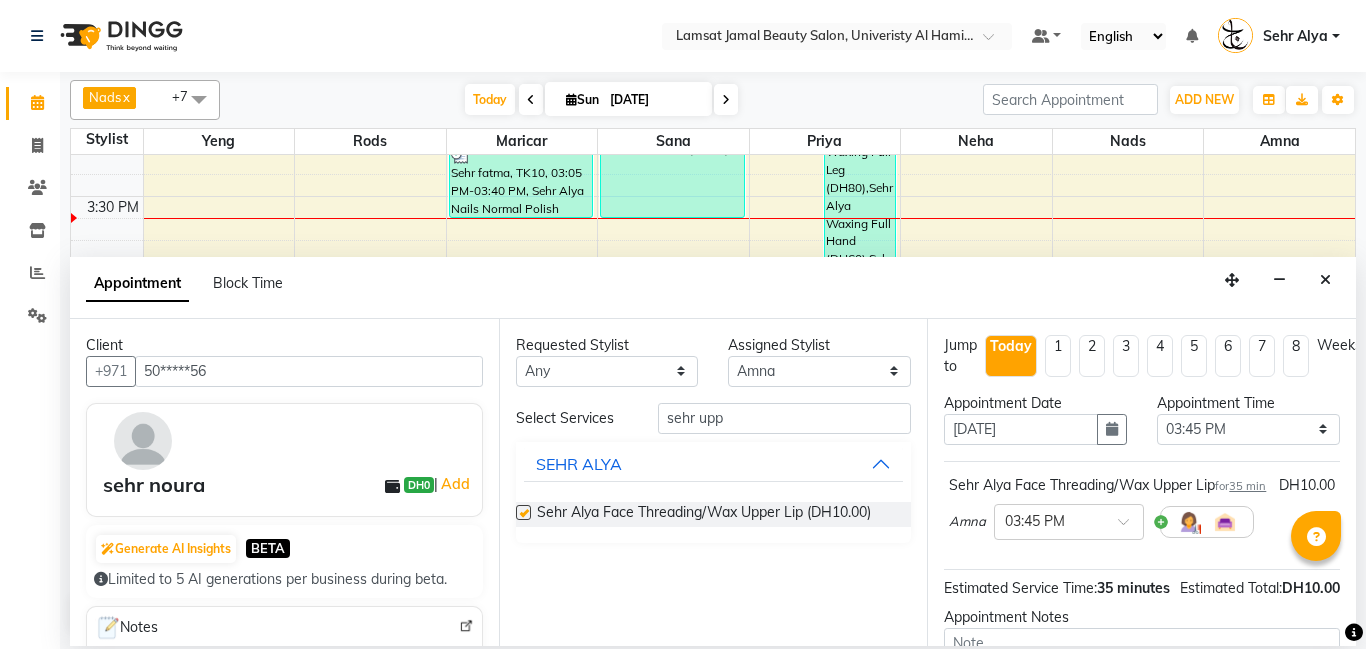 checkbox on "false" 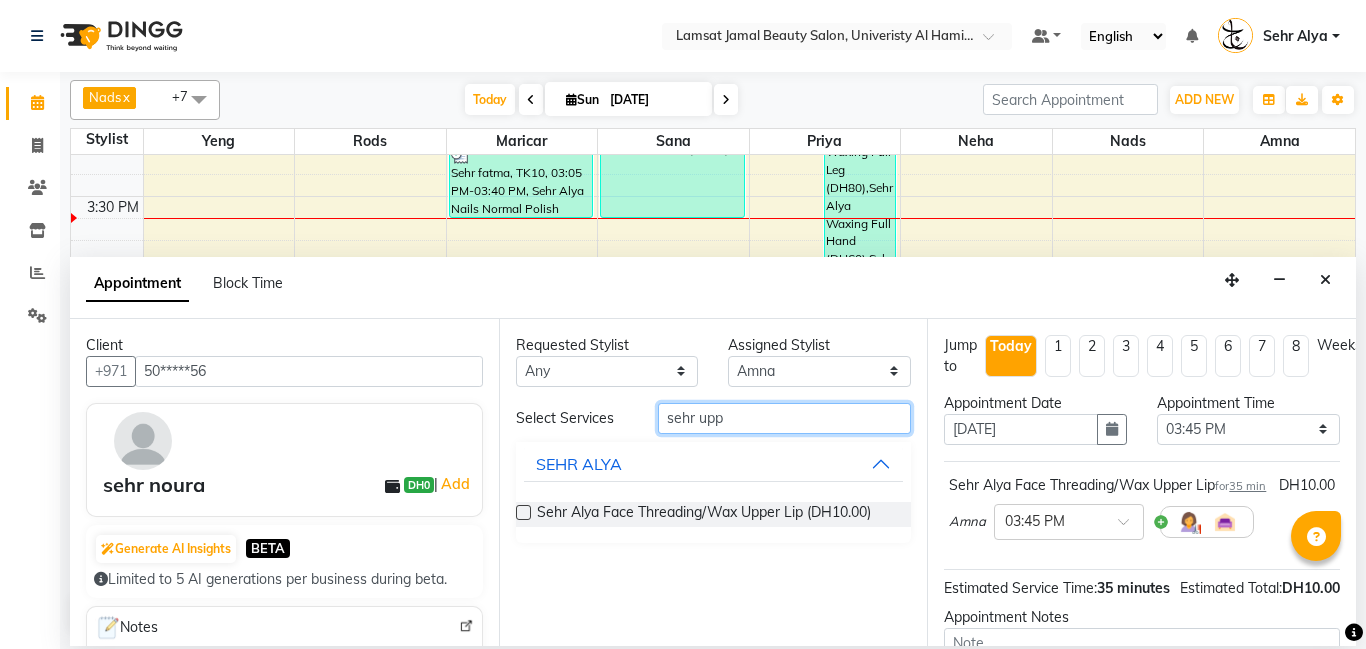 click on "sehr upp" at bounding box center (785, 418) 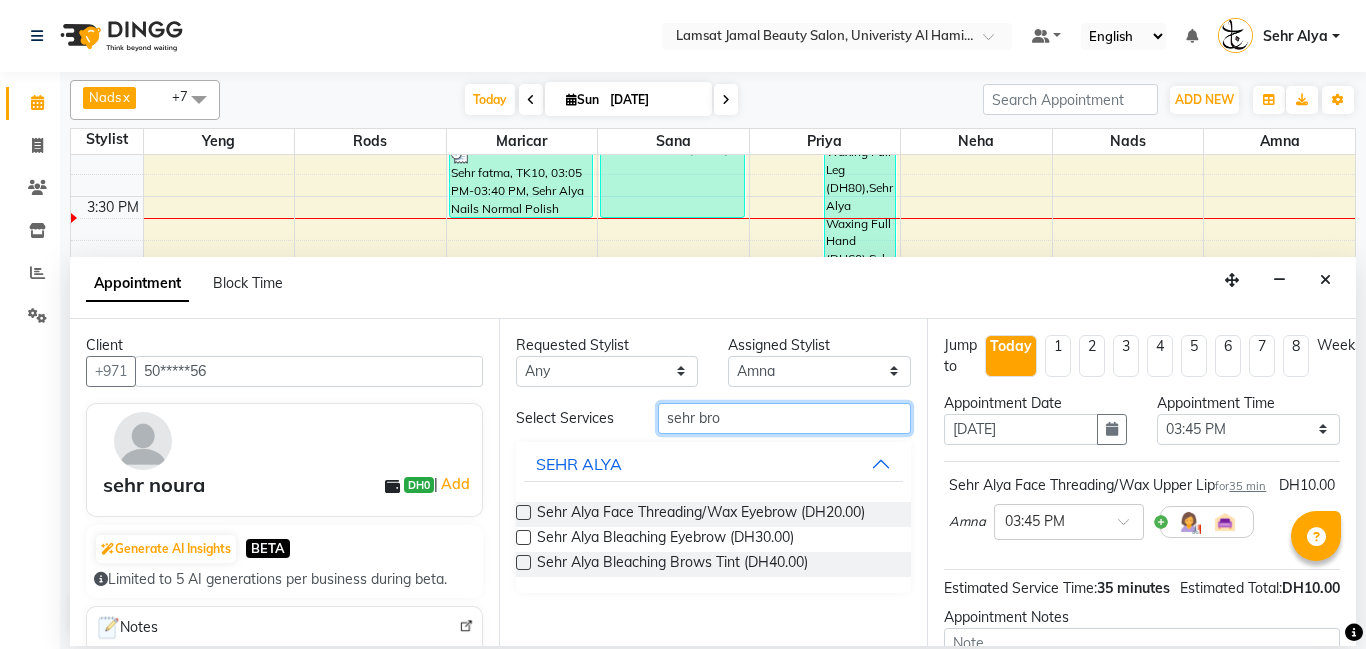 type on "sehr bro" 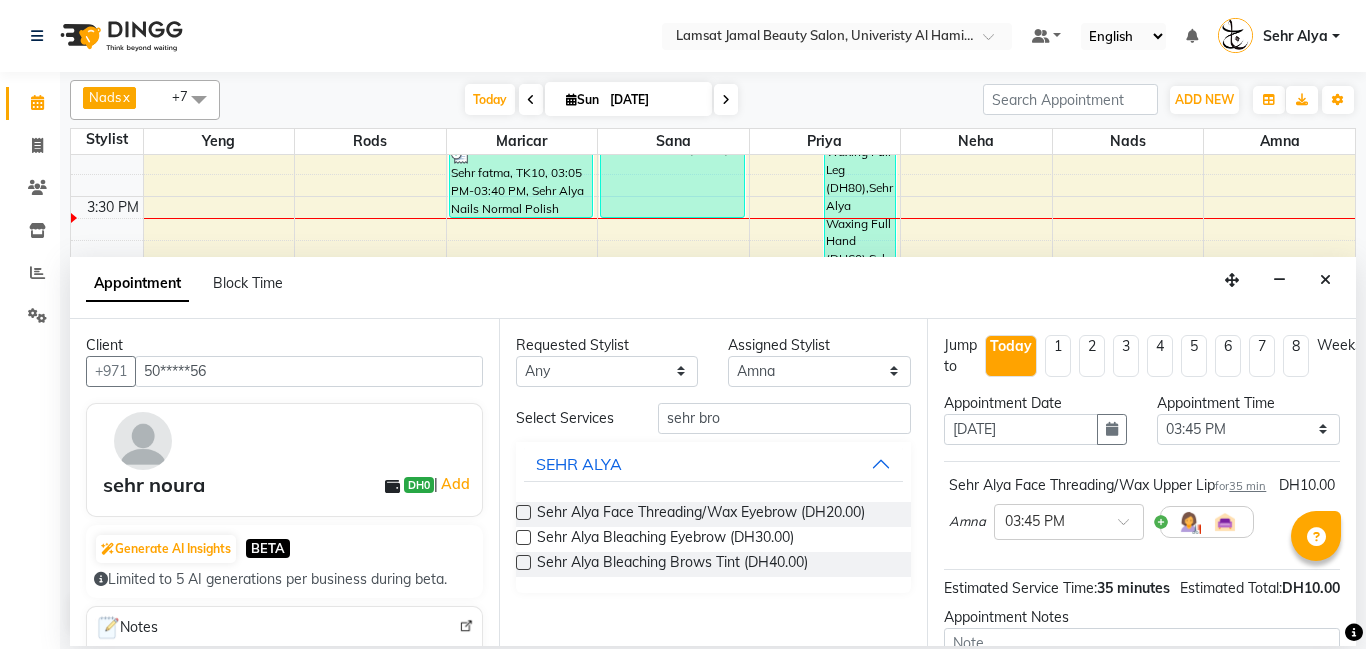 click at bounding box center [523, 512] 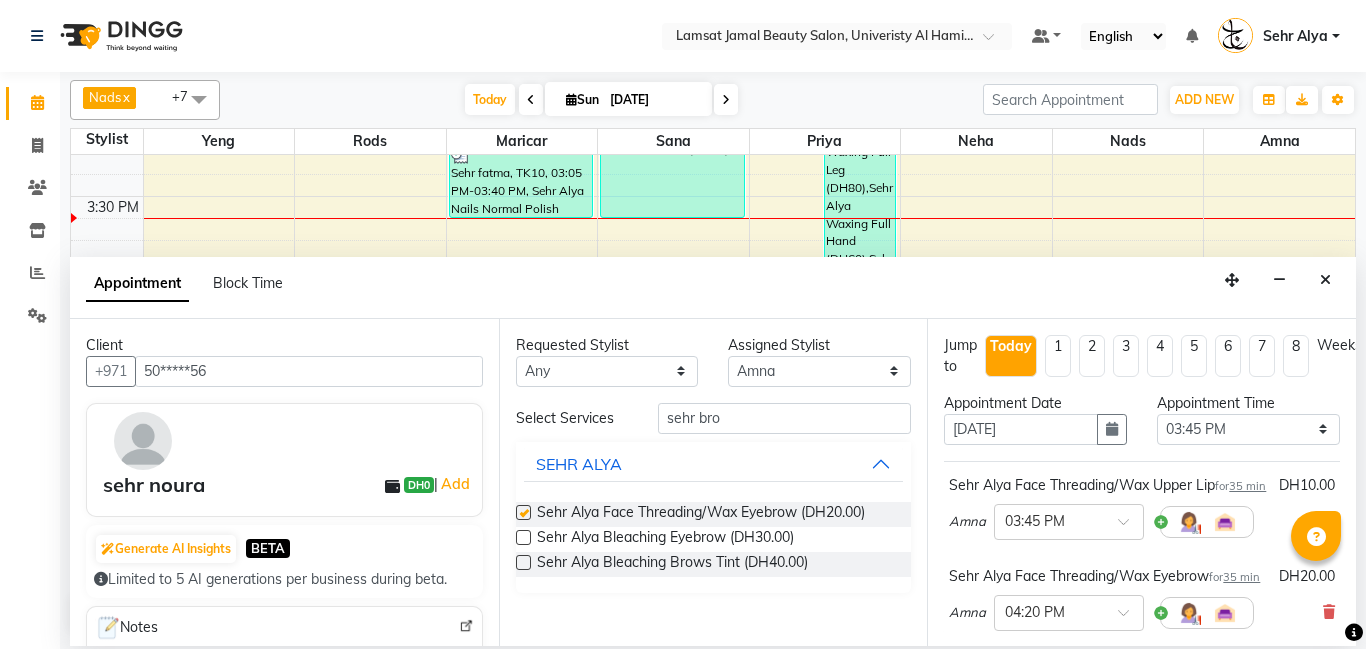 checkbox on "false" 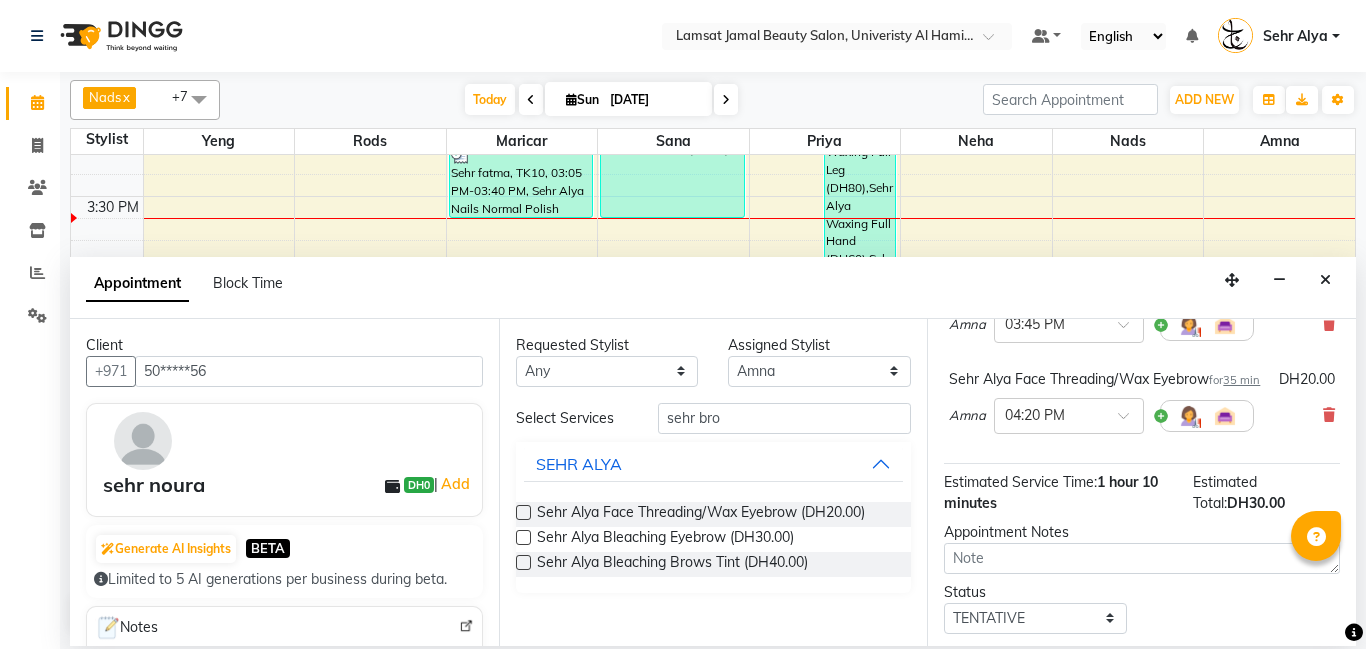 scroll, scrollTop: 332, scrollLeft: 0, axis: vertical 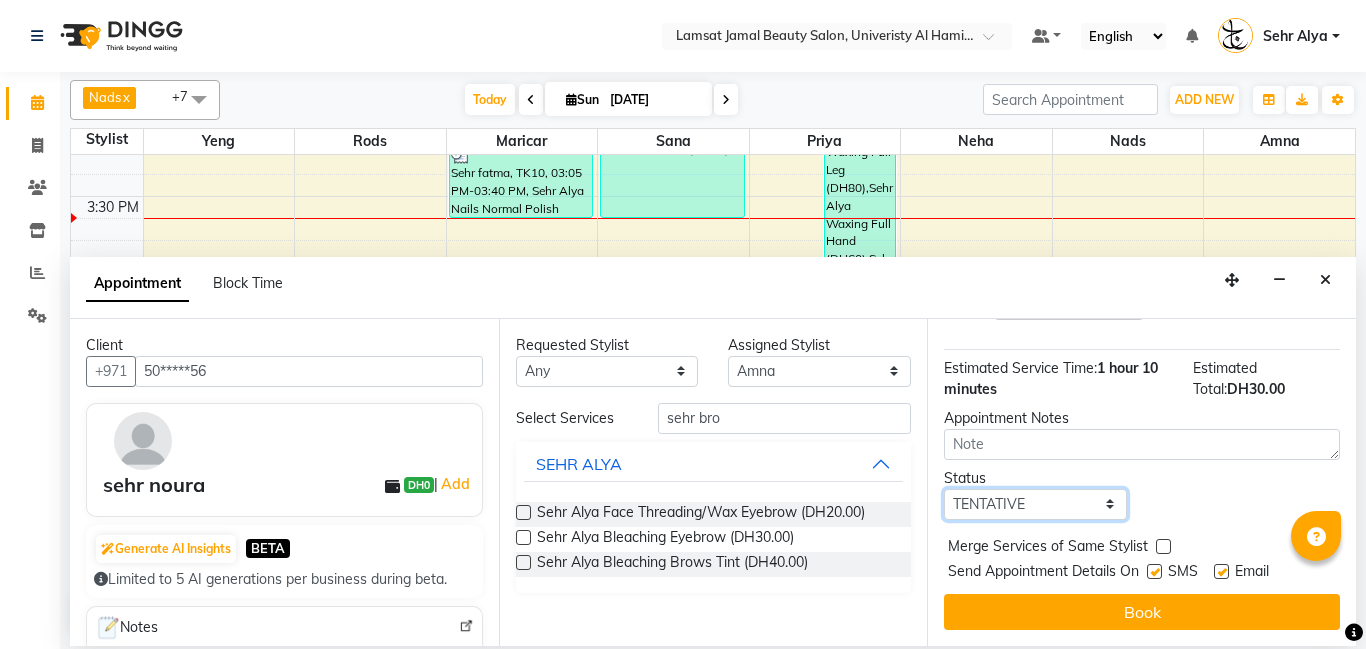 click on "Select TENTATIVE CONFIRM CHECK-IN UPCOMING" at bounding box center [1035, 504] 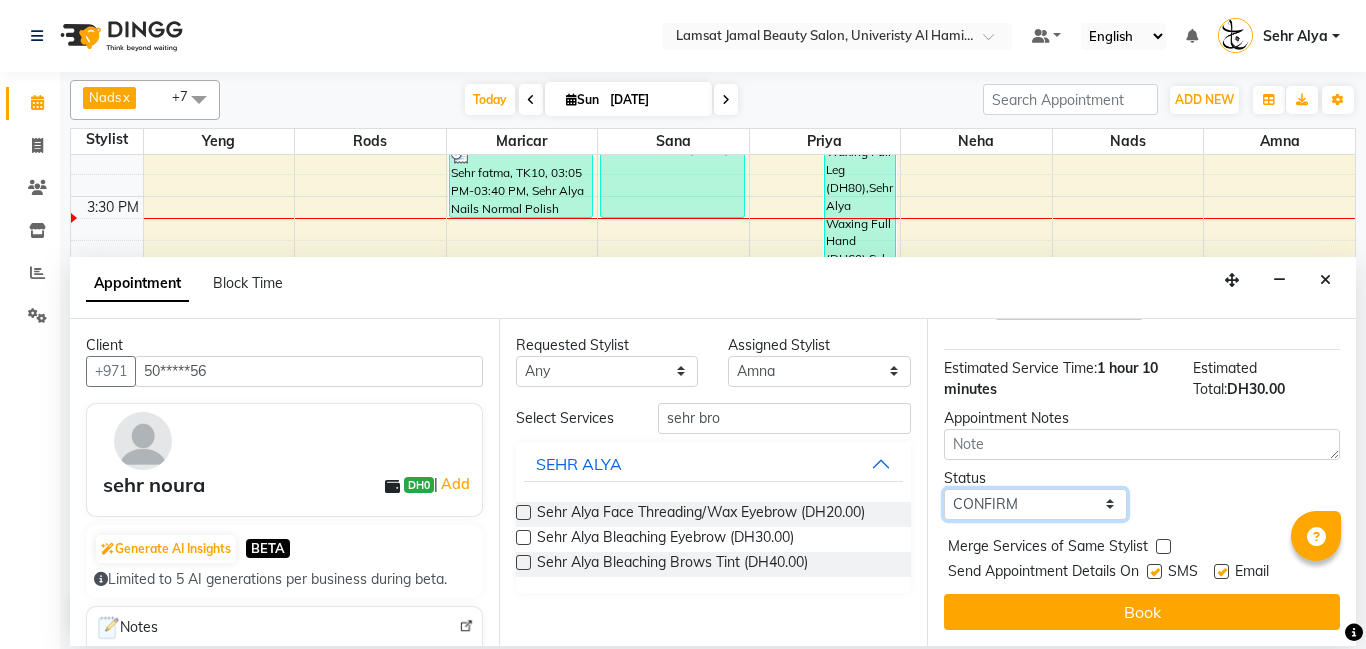 click on "Select TENTATIVE CONFIRM CHECK-IN UPCOMING" at bounding box center (1035, 504) 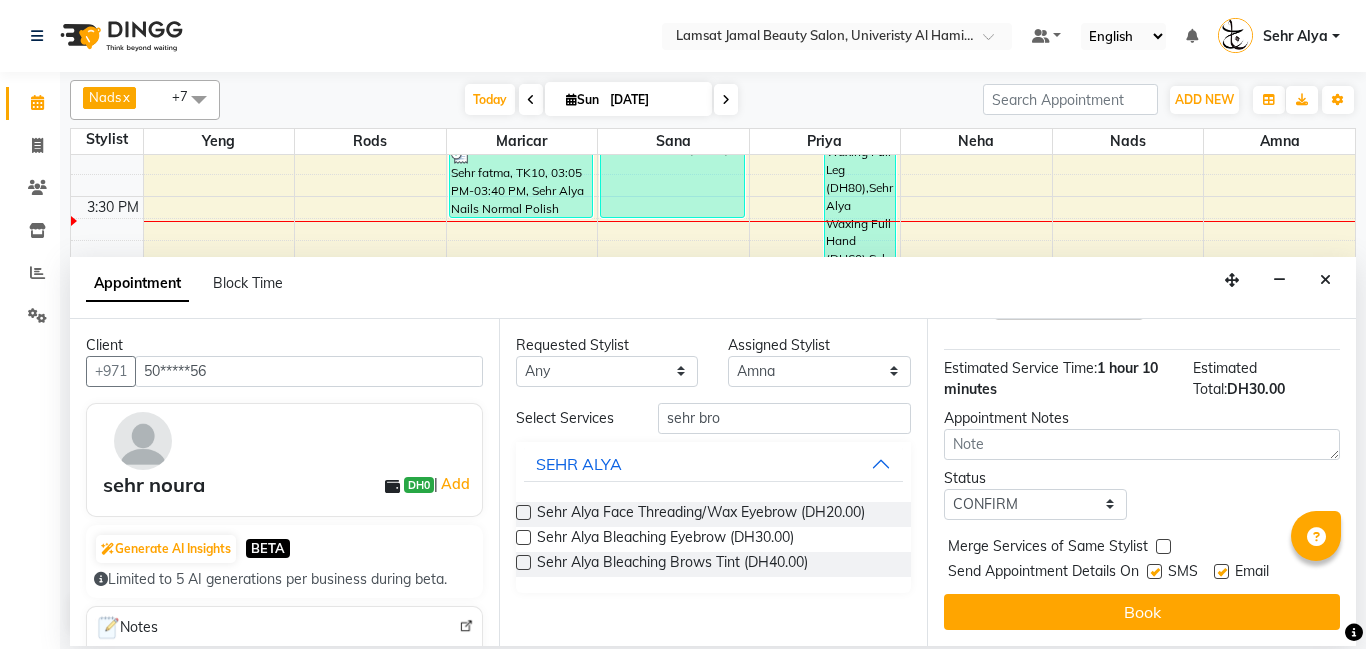 click at bounding box center [1163, 546] 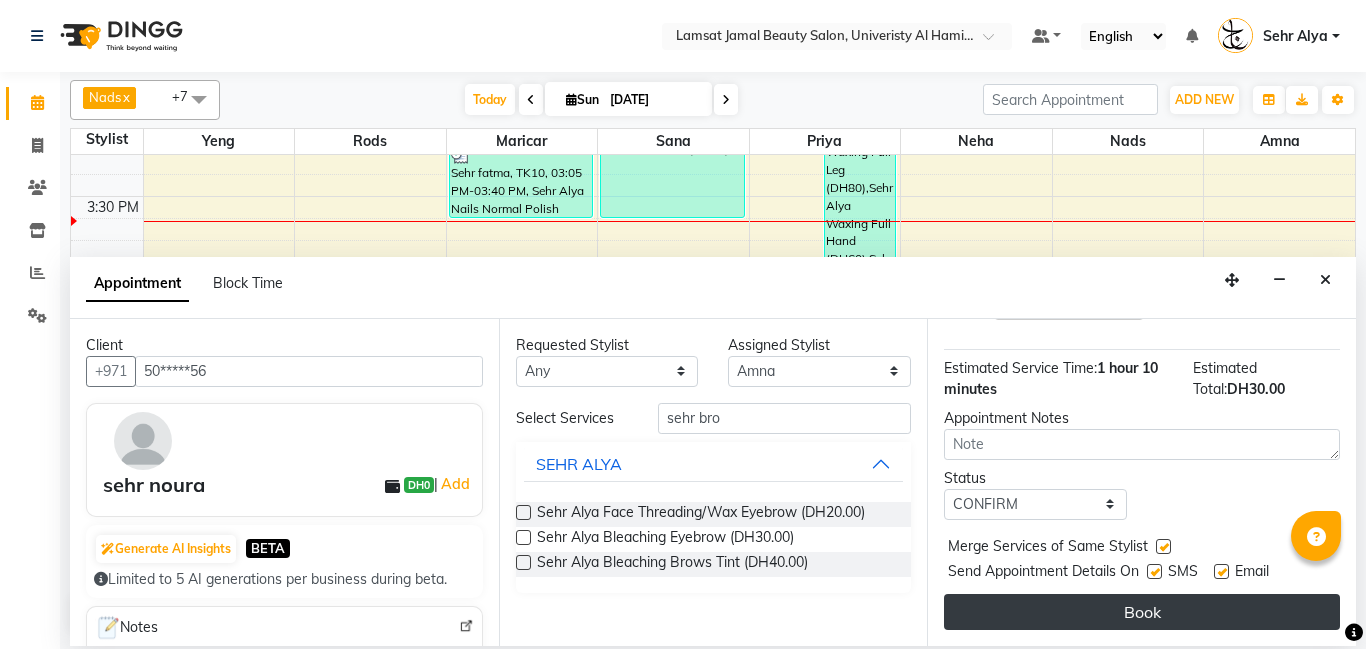 click on "Book" at bounding box center [1142, 612] 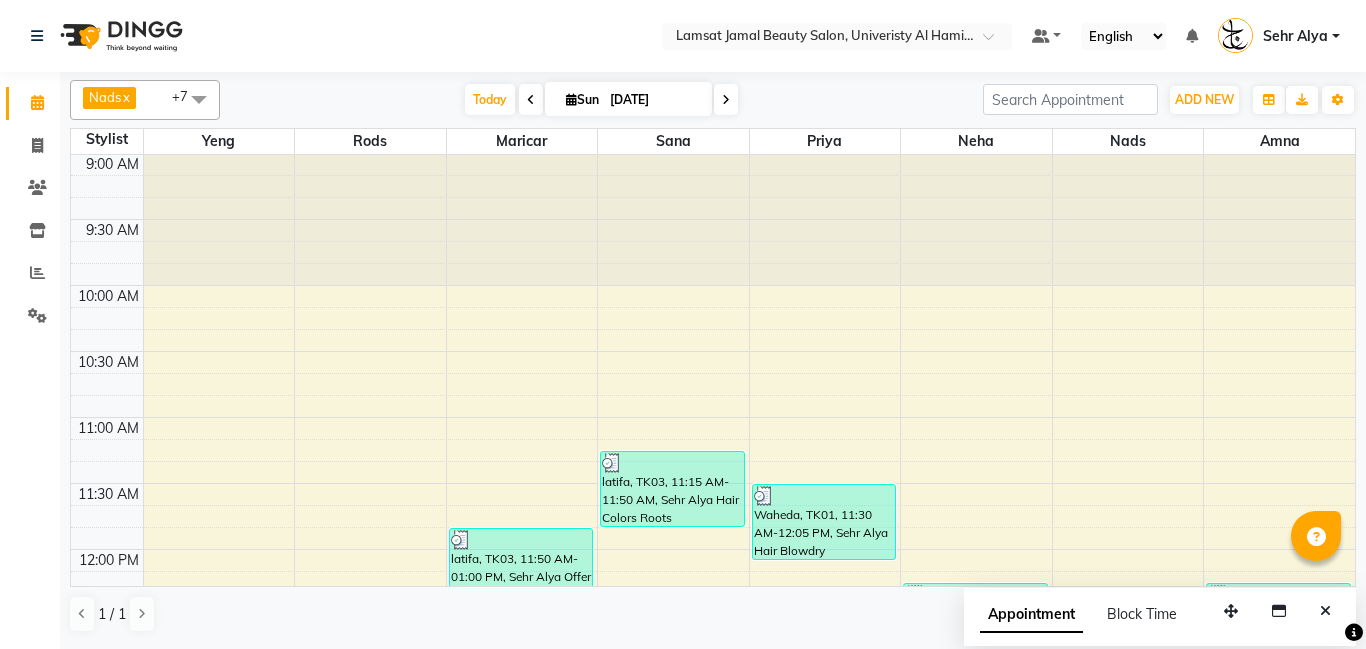 scroll, scrollTop: 0, scrollLeft: 0, axis: both 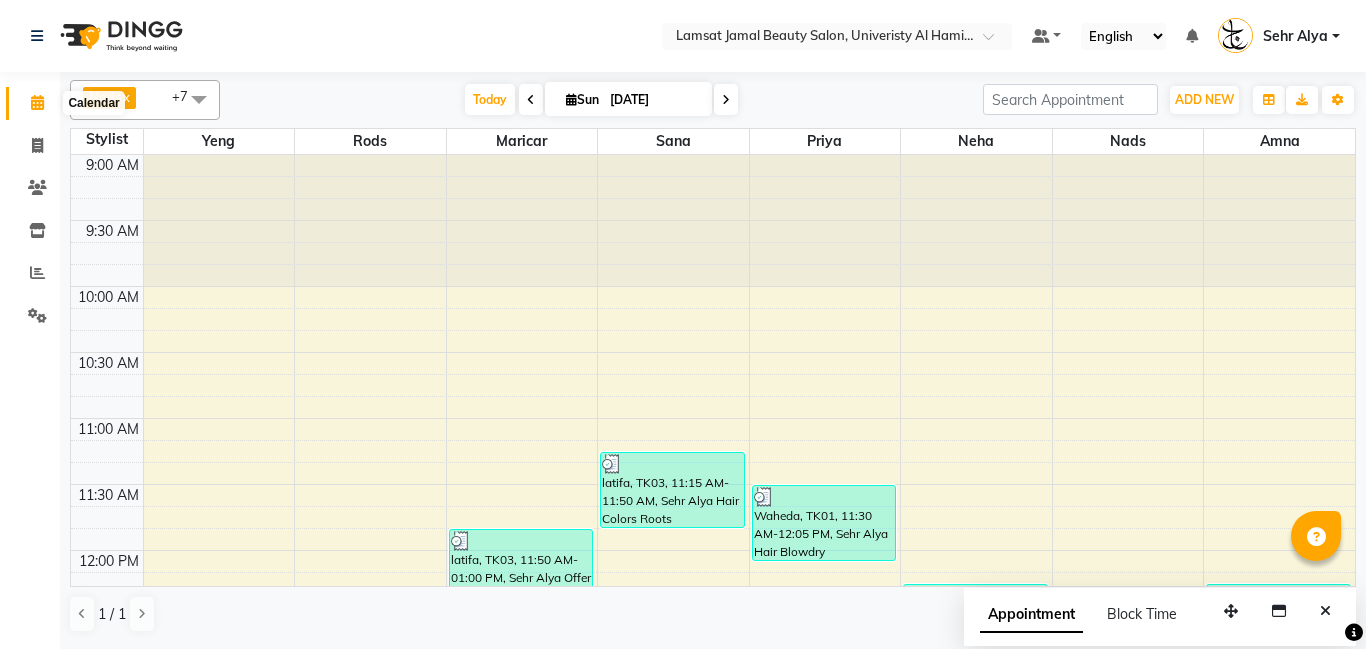 click 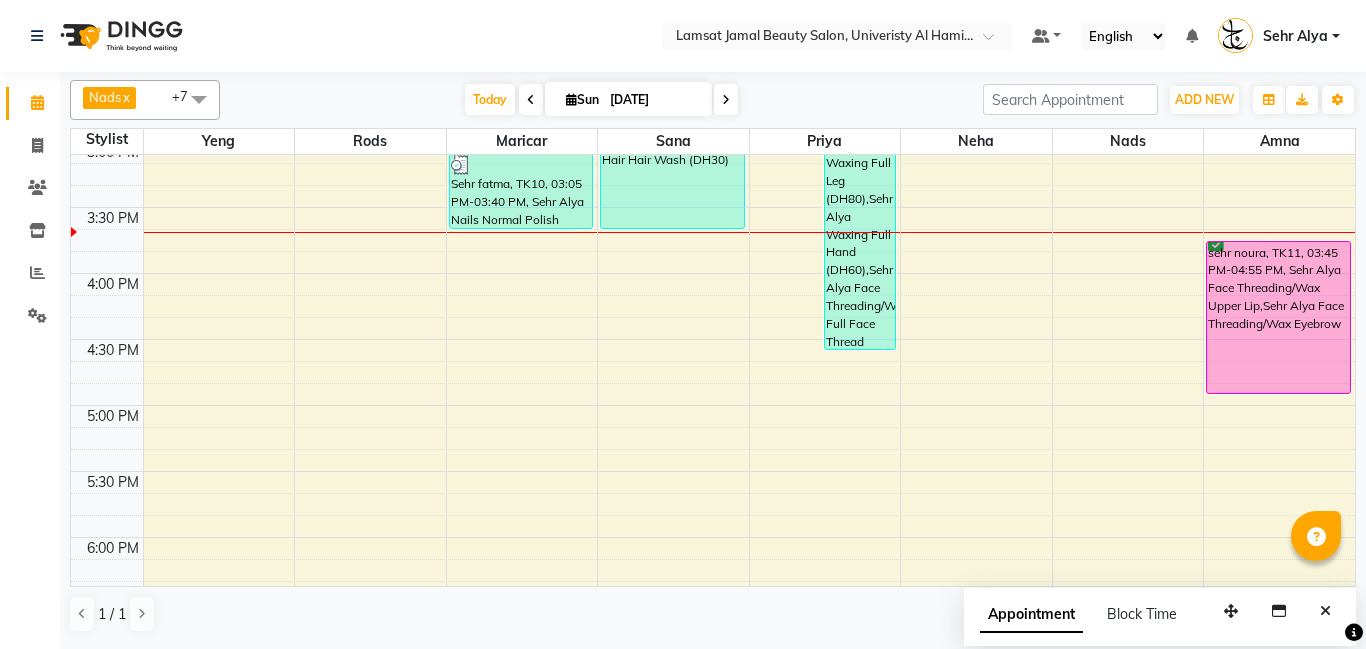 scroll, scrollTop: 772, scrollLeft: 0, axis: vertical 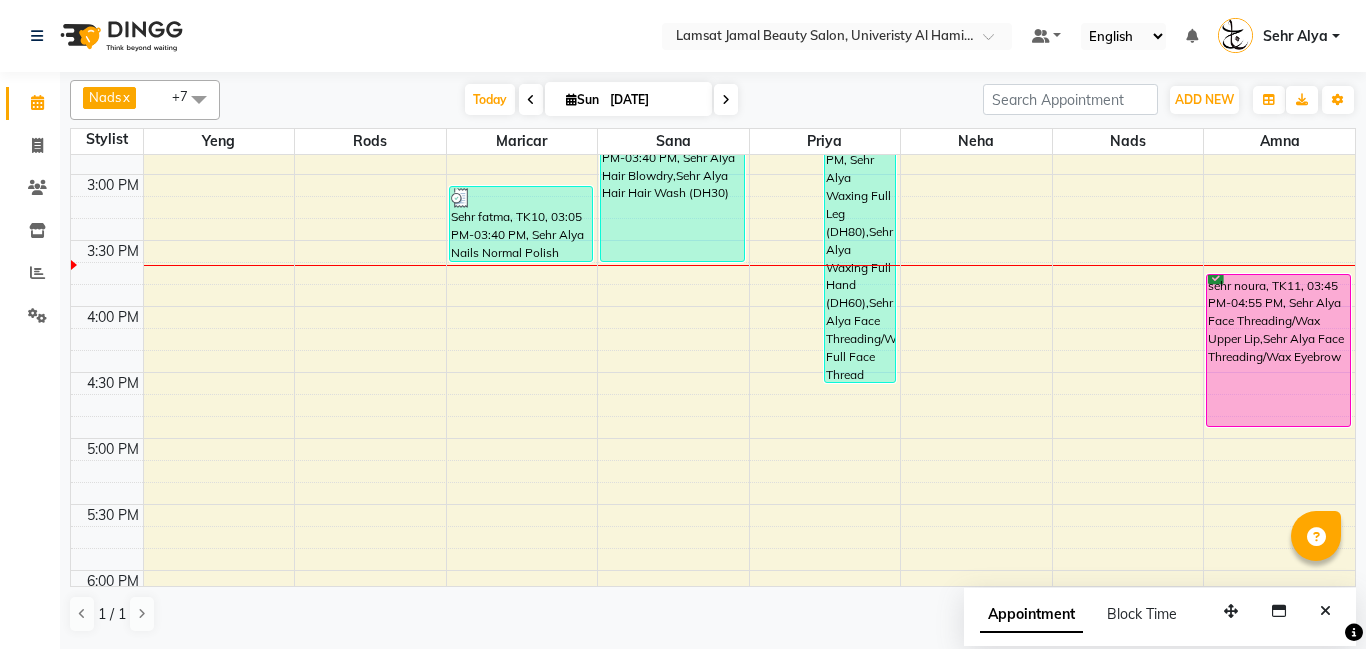 click on "9:00 AM 9:30 AM 10:00 AM 10:30 AM 11:00 AM 11:30 AM 12:00 PM 12:30 PM 1:00 PM 1:30 PM 2:00 PM 2:30 PM 3:00 PM 3:30 PM 4:00 PM 4:30 PM 5:00 PM 5:30 PM 6:00 PM 6:30 PM 7:00 PM 7:30 PM 8:00 PM 8:30 PM 9:00 PM 9:30 PM 10:00 PM 10:30 PM 11:00 PM 11:30 PM     latifa, TK03, 11:50 AM-01:00 PM, Sehr Alya Offer Manicure & Pedicure,Sehr Alya Nails Normal Polish (DH20)     Sehr fatma, TK10, 03:05 PM-03:40 PM, Sehr Alya Nails Normal Polish (DH20)     latifa, TK03, 11:15 AM-11:50 AM, Sehr Alya Hair Colors Roots     sehr aliya1, TK09, 01:00 PM-01:35 PM, Sehr Alya Hair Blowdry     Sehr fatma, TK10, 02:30 PM-03:40 PM, Sehr Alya Hair Blowdry,Sehr Alya Hair Hair Wash (DH30)     sehr fatima, TK04, 02:00 PM-02:35 PM, Sehr Alya Nails Pedicure Classic     alya/fausila, TK08, 02:15 PM-04:35 PM, Sehr Alya Waxing Full Leg (DH80),Sehr Alya Waxing Full Hand (DH60),Sehr Alya Face Threading/Wax Full Face Thread (DH70),Sehr Alya Nails Pedicure Classic (DH70)     Waheda, TK01, 11:30 AM-12:05 PM, Sehr Alya Hair Blowdry" at bounding box center [713, 372] 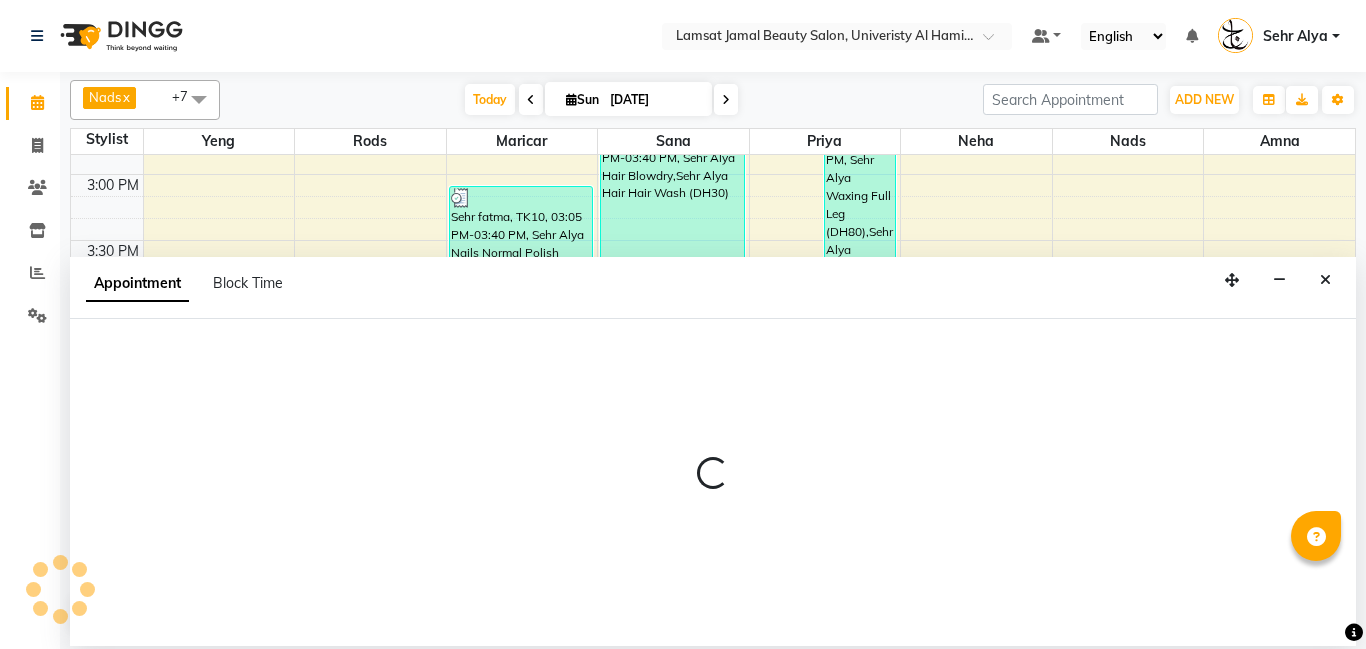 select on "79914" 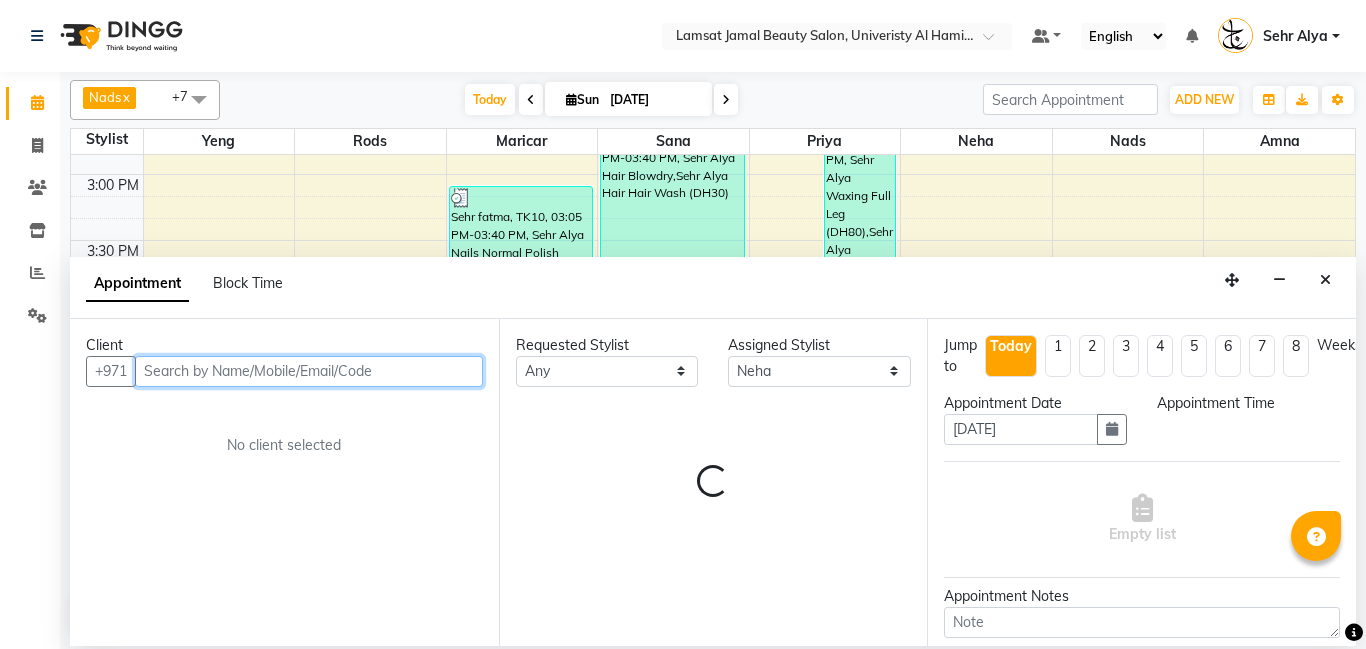 select on "945" 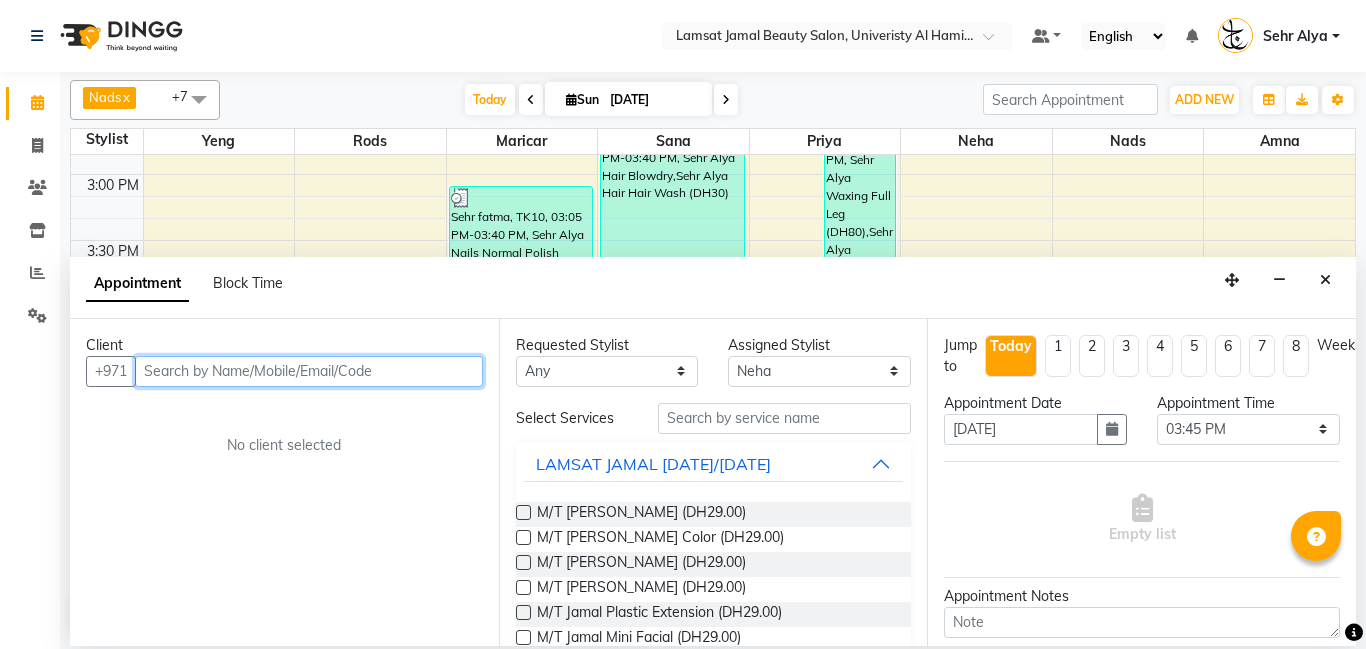 click at bounding box center [309, 371] 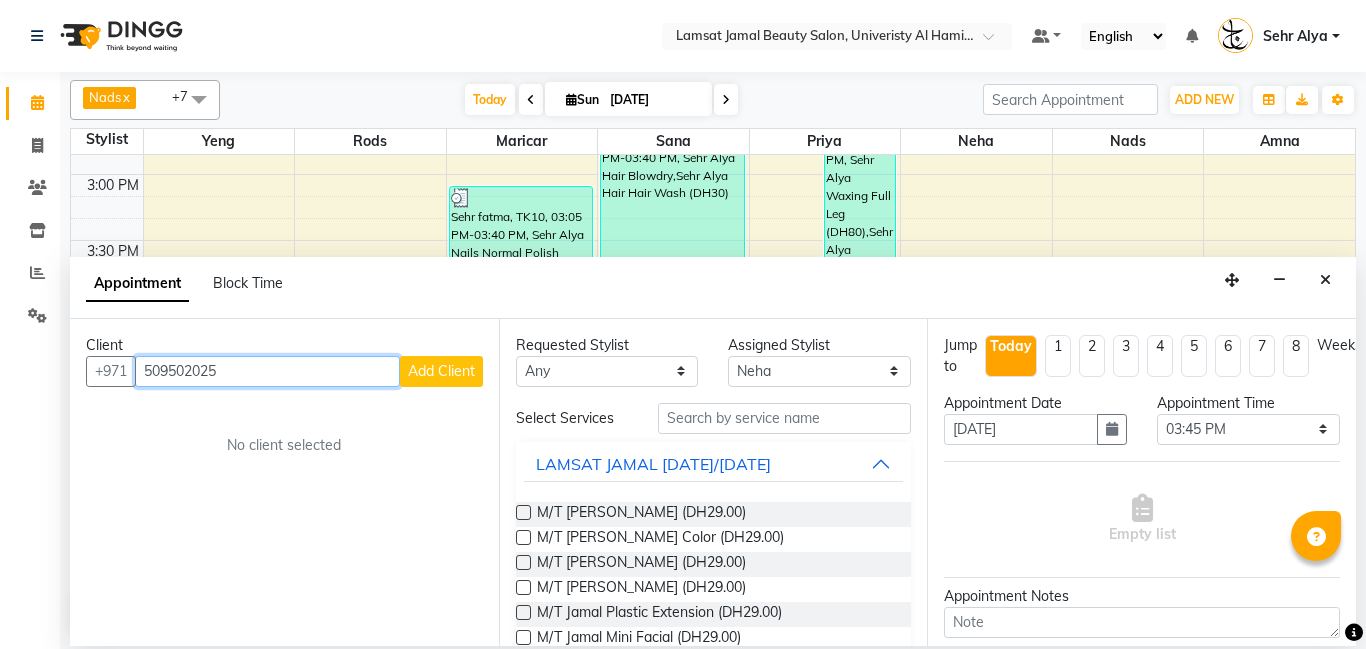 type on "509502025" 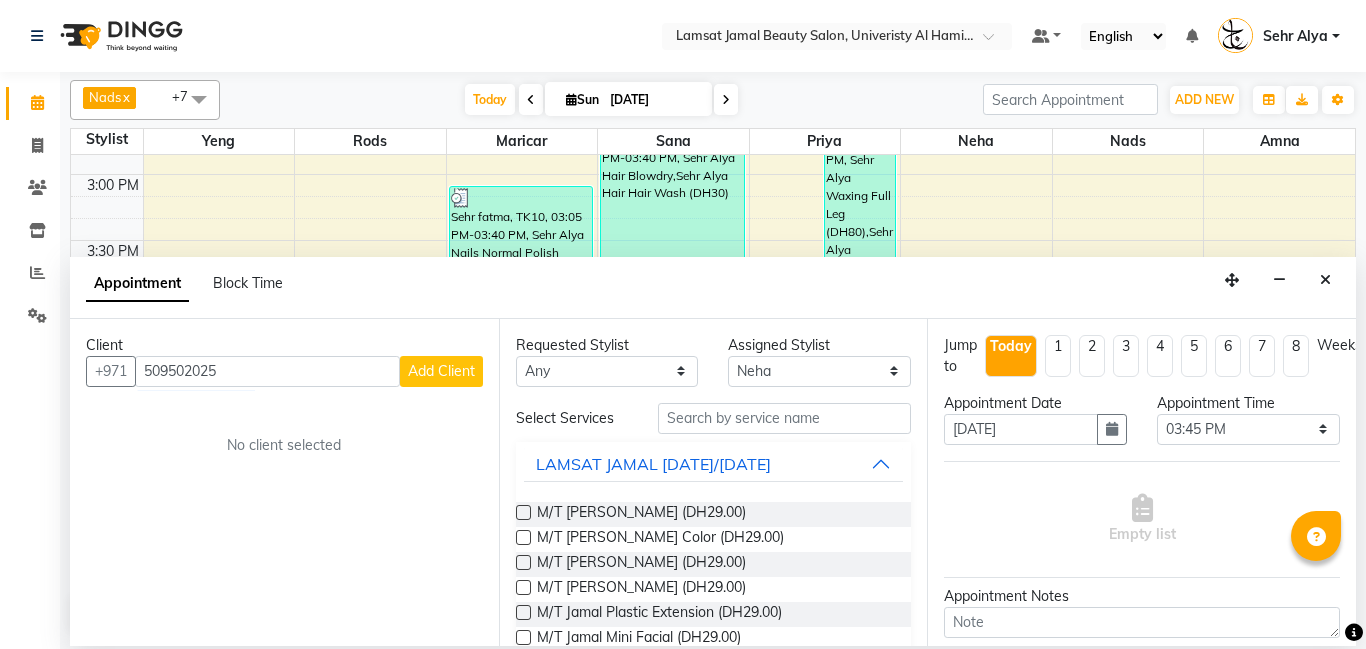 click on "Add Client" at bounding box center [441, 371] 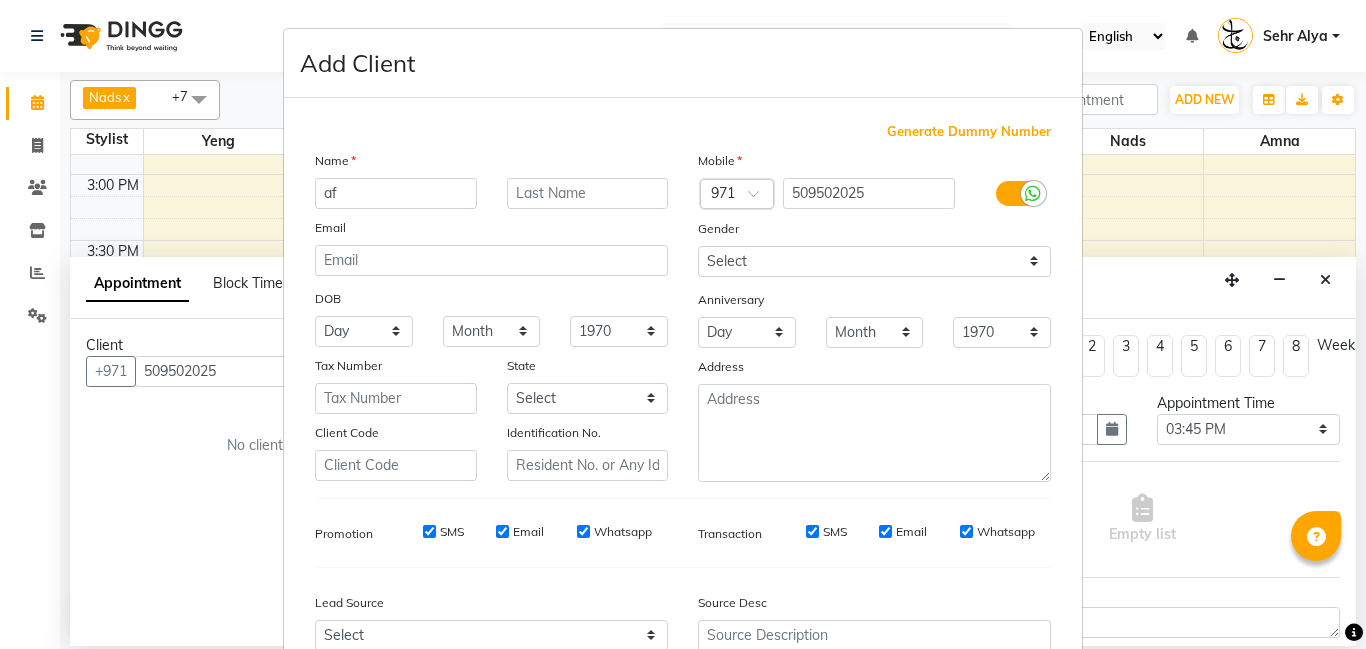 type on "a" 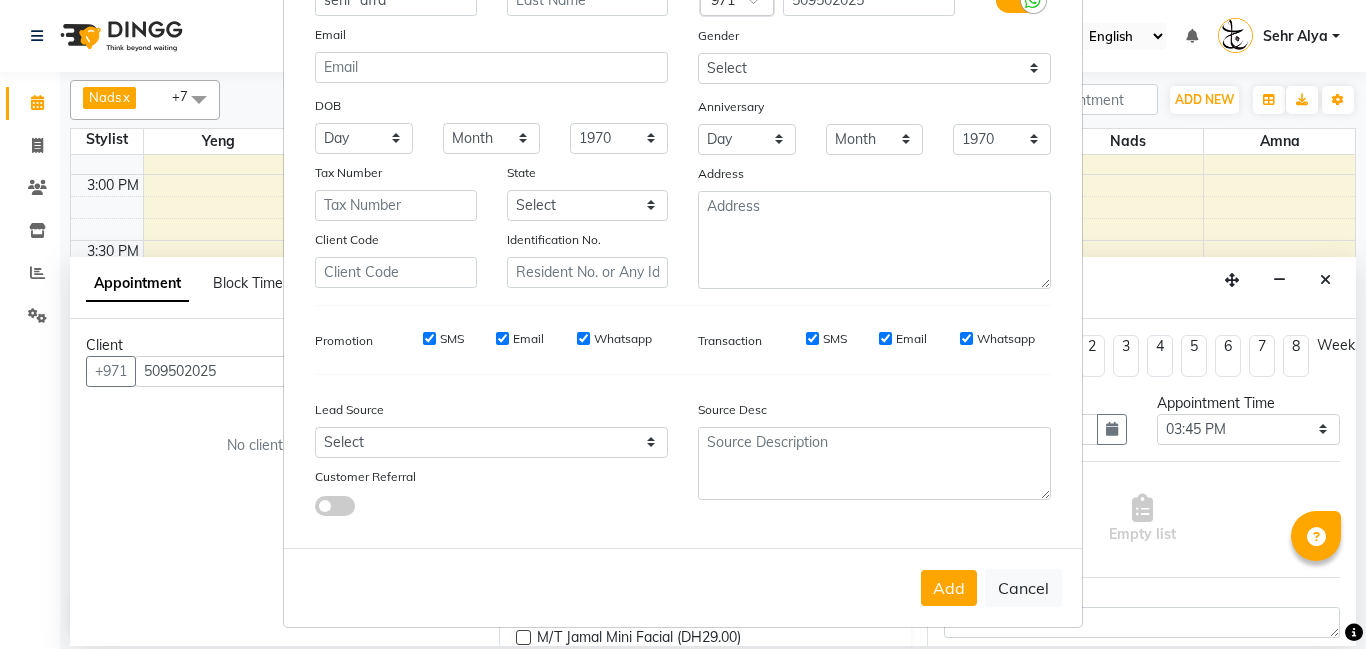 scroll, scrollTop: 200, scrollLeft: 0, axis: vertical 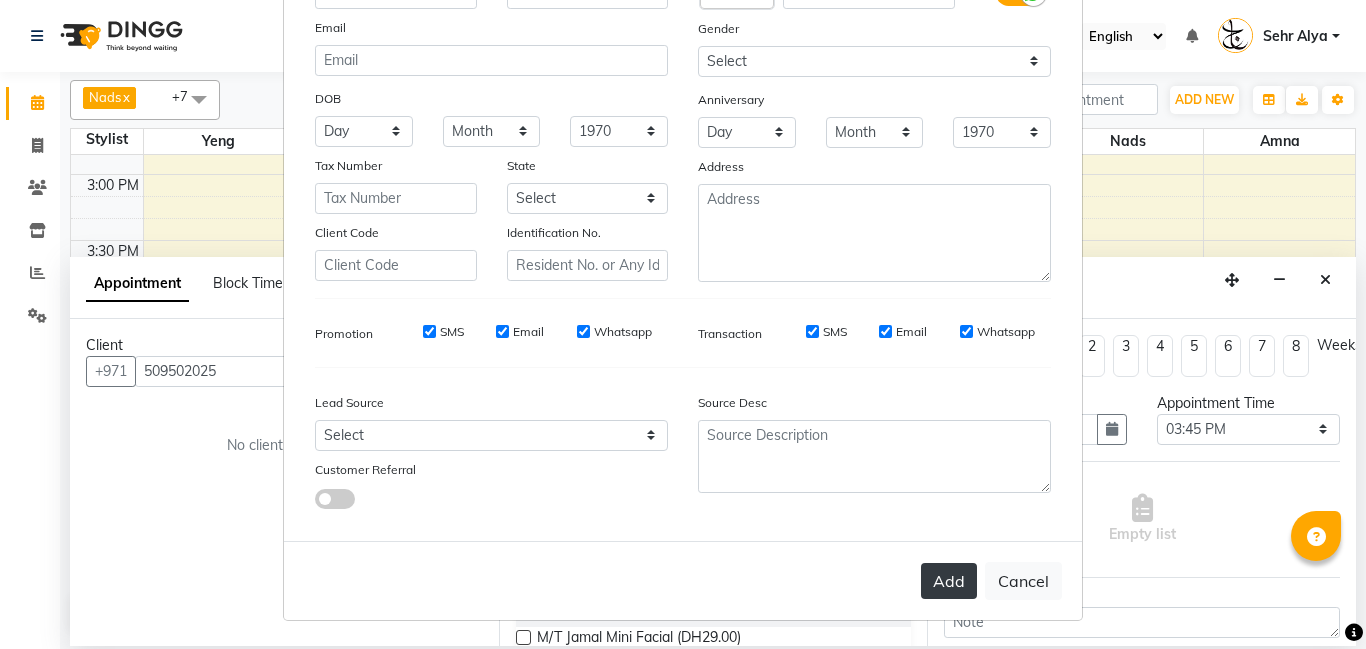 type on "sehr  afra" 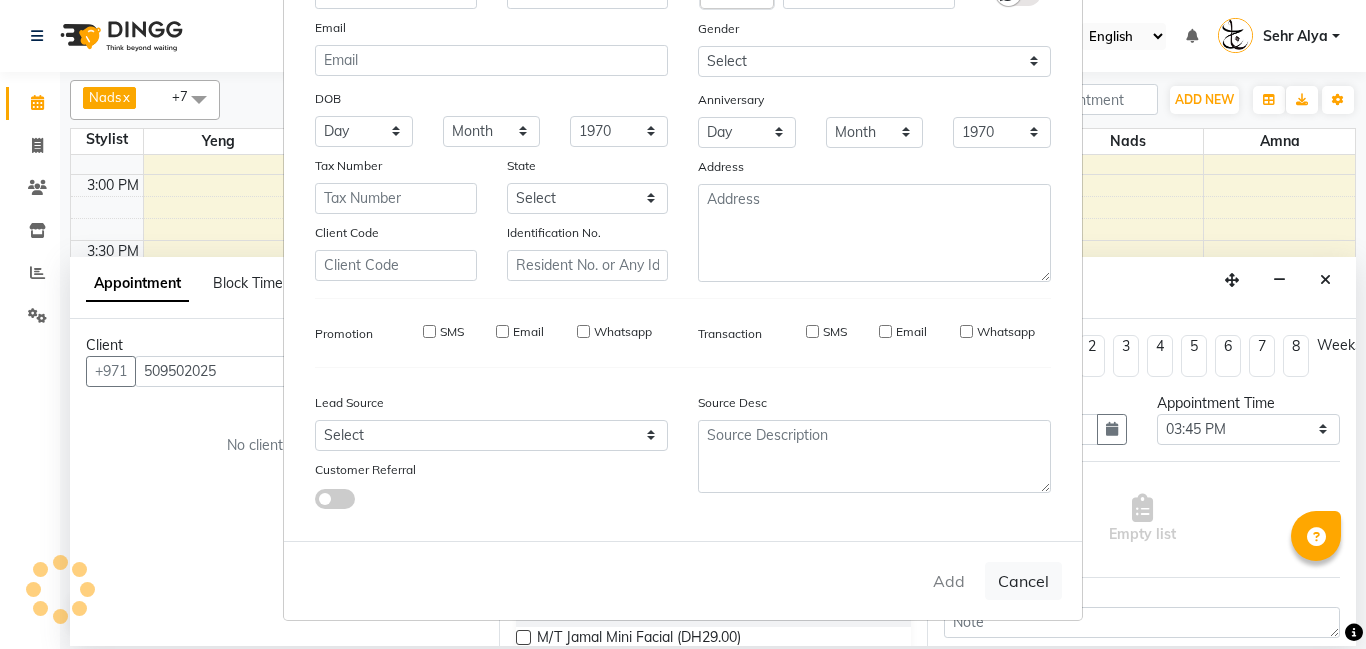 type on "50*****25" 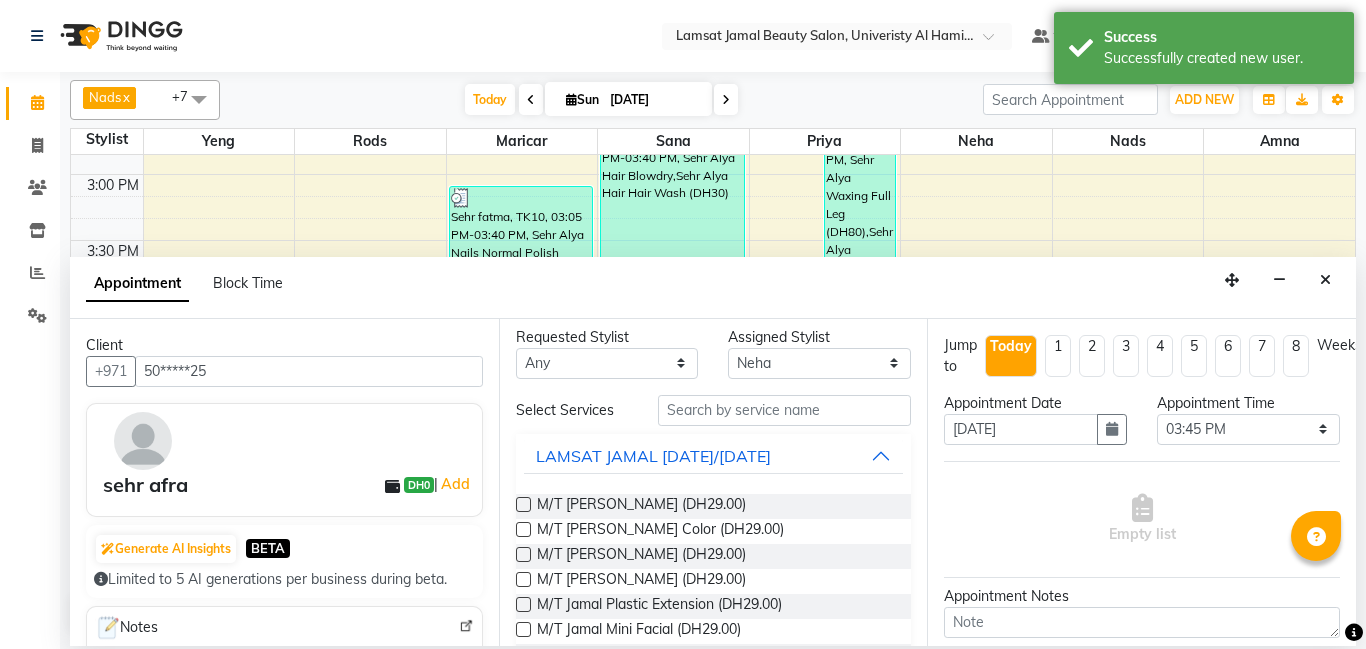 scroll, scrollTop: 10, scrollLeft: 0, axis: vertical 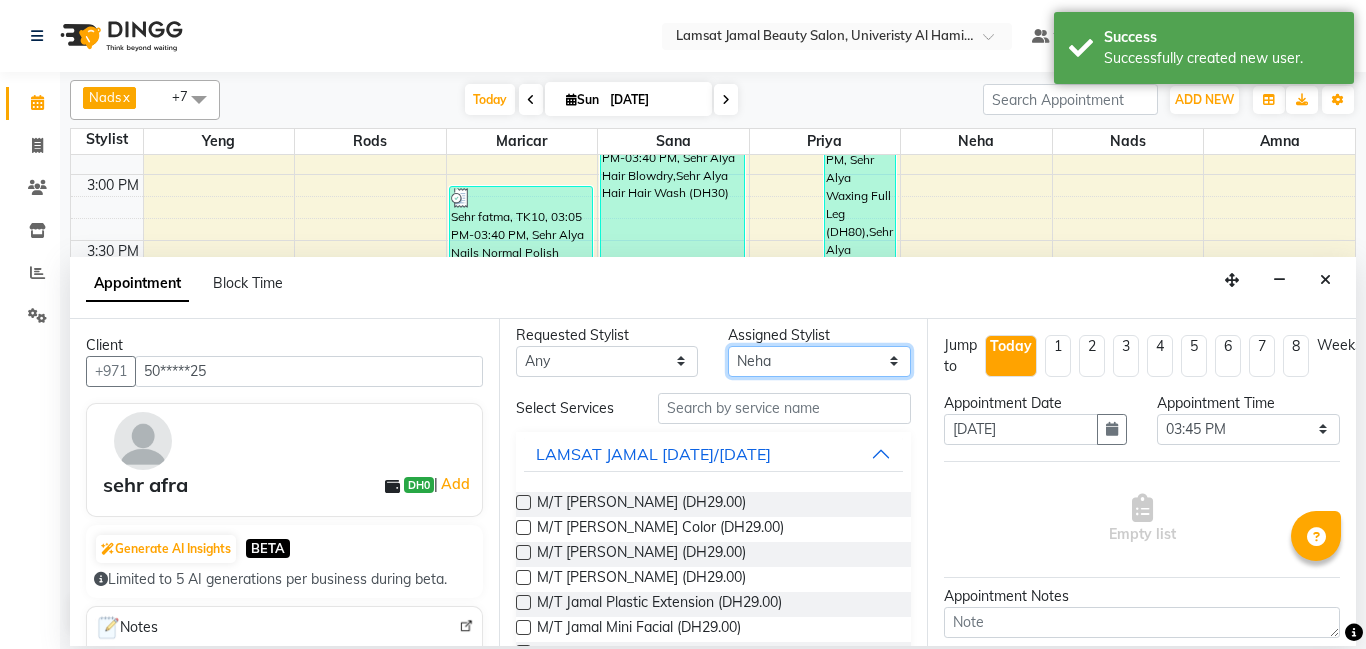 click on "Select Aldie Aliya Amna Gennie Joytie Jude Lamsat Ebda Lamsat Jamal Liezel Maricar Maychel Michelle Nads Neha Nhor Owner Aliya Priya Rods Sana Sehr Alya Yeng" at bounding box center (819, 361) 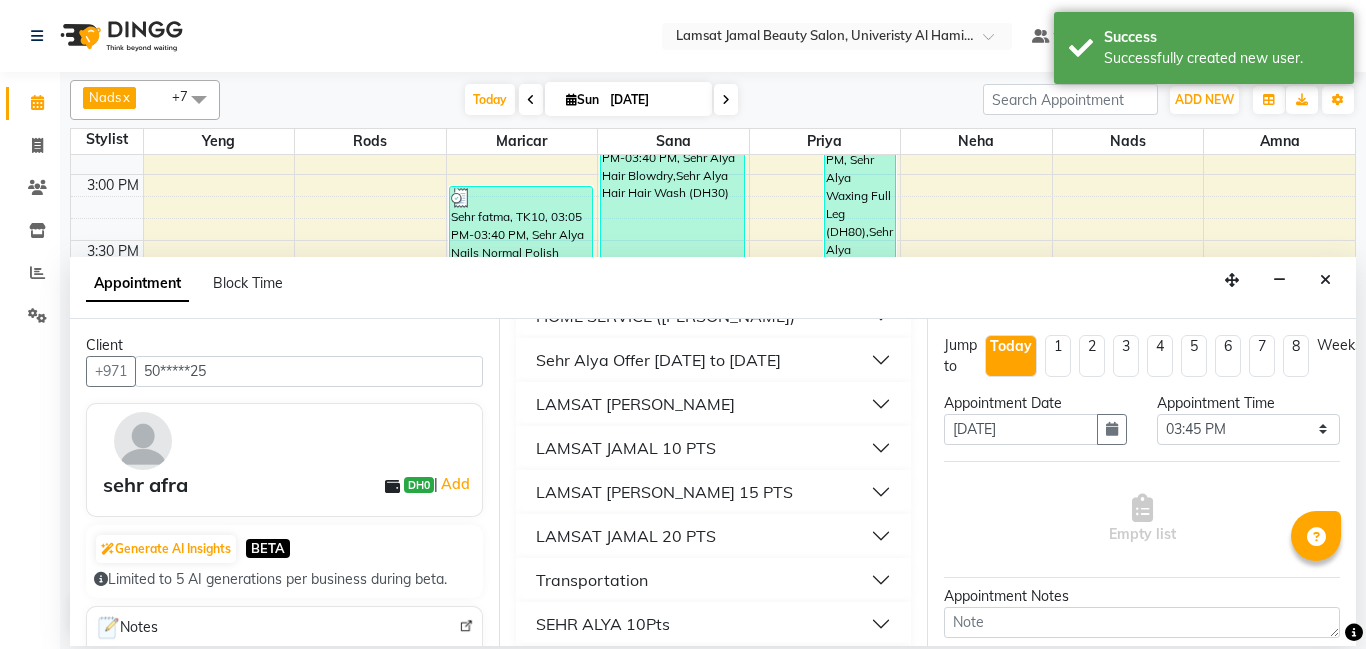 scroll, scrollTop: 0, scrollLeft: 0, axis: both 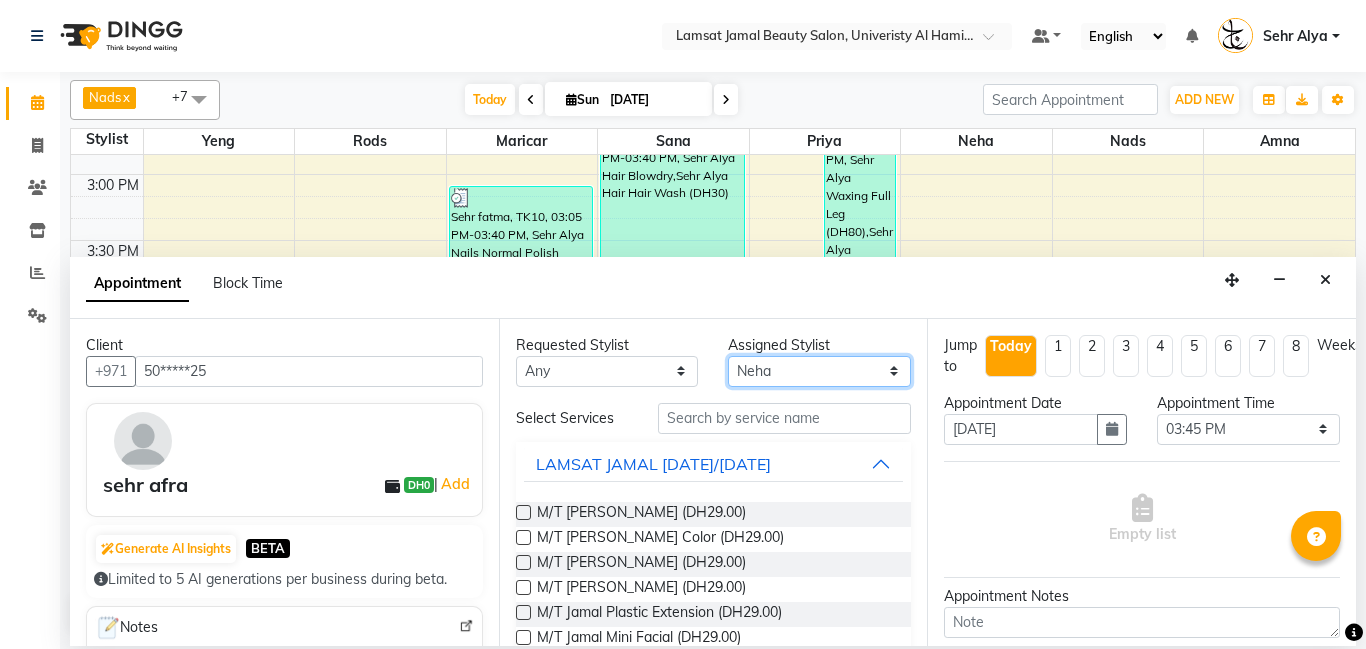 click on "Select Aldie Aliya Amna Gennie Joytie Jude Lamsat Ebda Lamsat Jamal Liezel Maricar Maychel Michelle Nads Neha Nhor Owner Aliya Priya Rods Sana Sehr Alya Yeng" at bounding box center (819, 371) 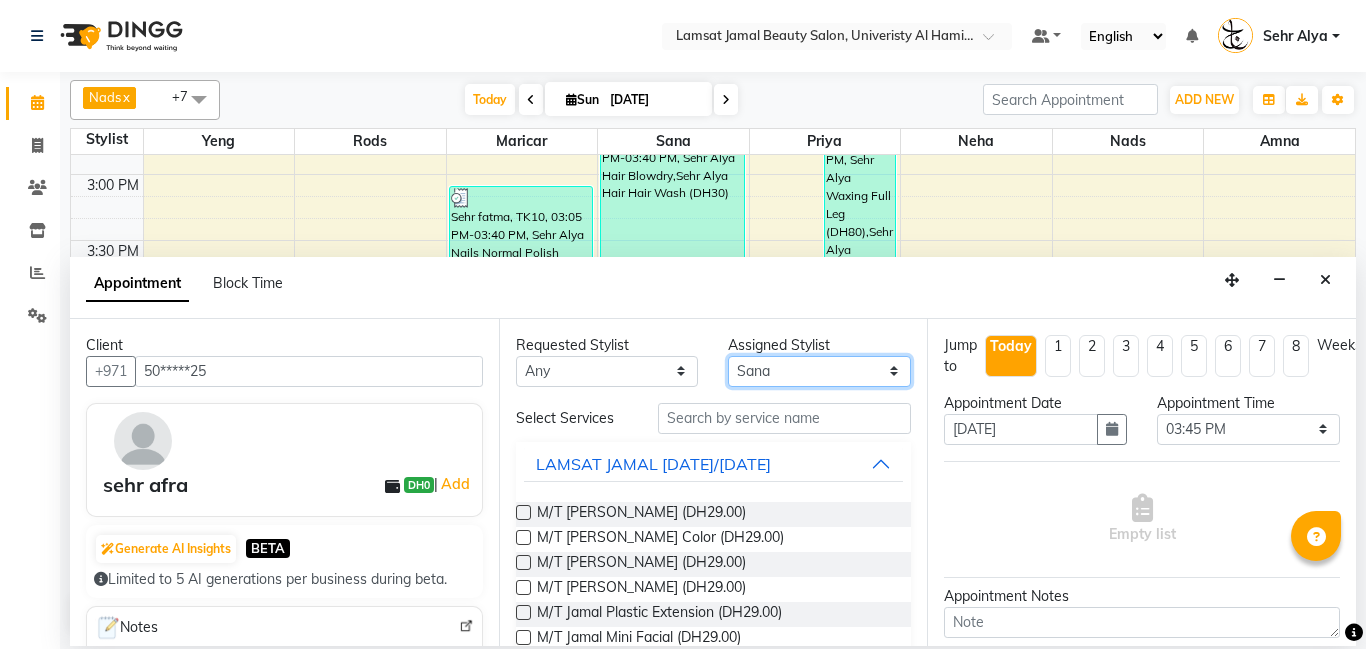 click on "Select Aldie Aliya Amna Gennie Joytie Jude Lamsat Ebda Lamsat Jamal Liezel Maricar Maychel Michelle Nads Neha Nhor Owner Aliya Priya Rods Sana Sehr Alya Yeng" at bounding box center [819, 371] 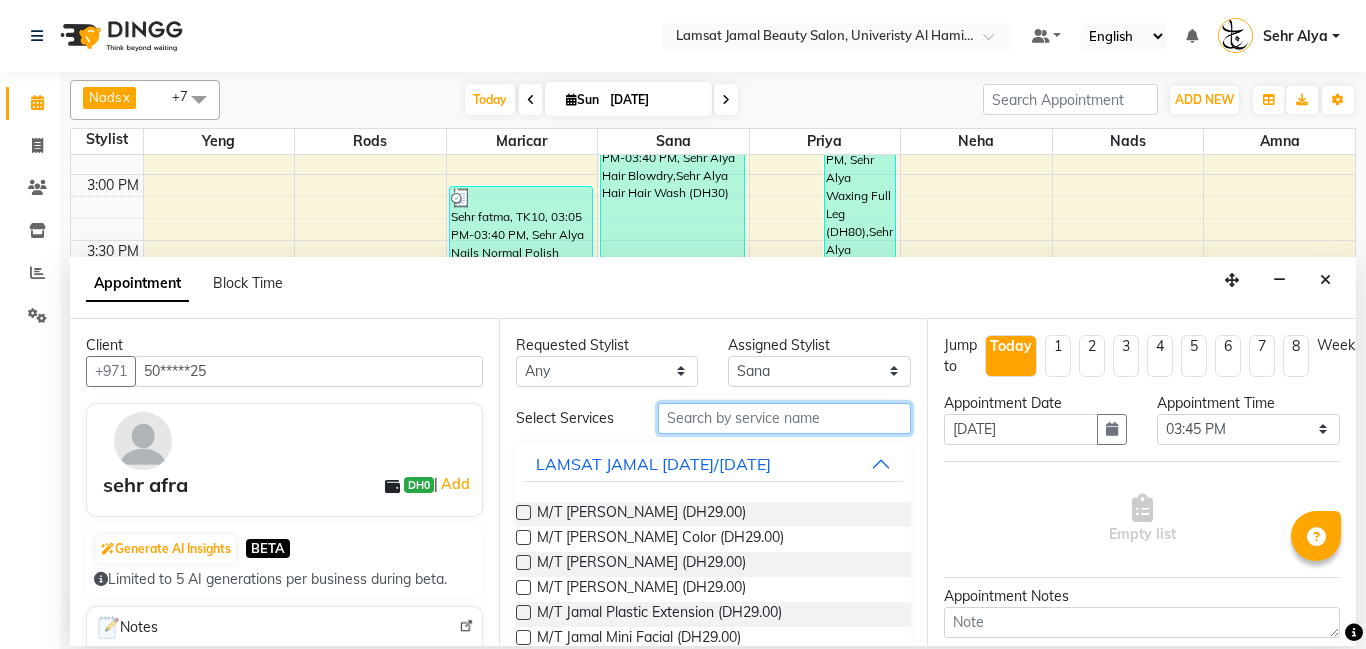click at bounding box center (785, 418) 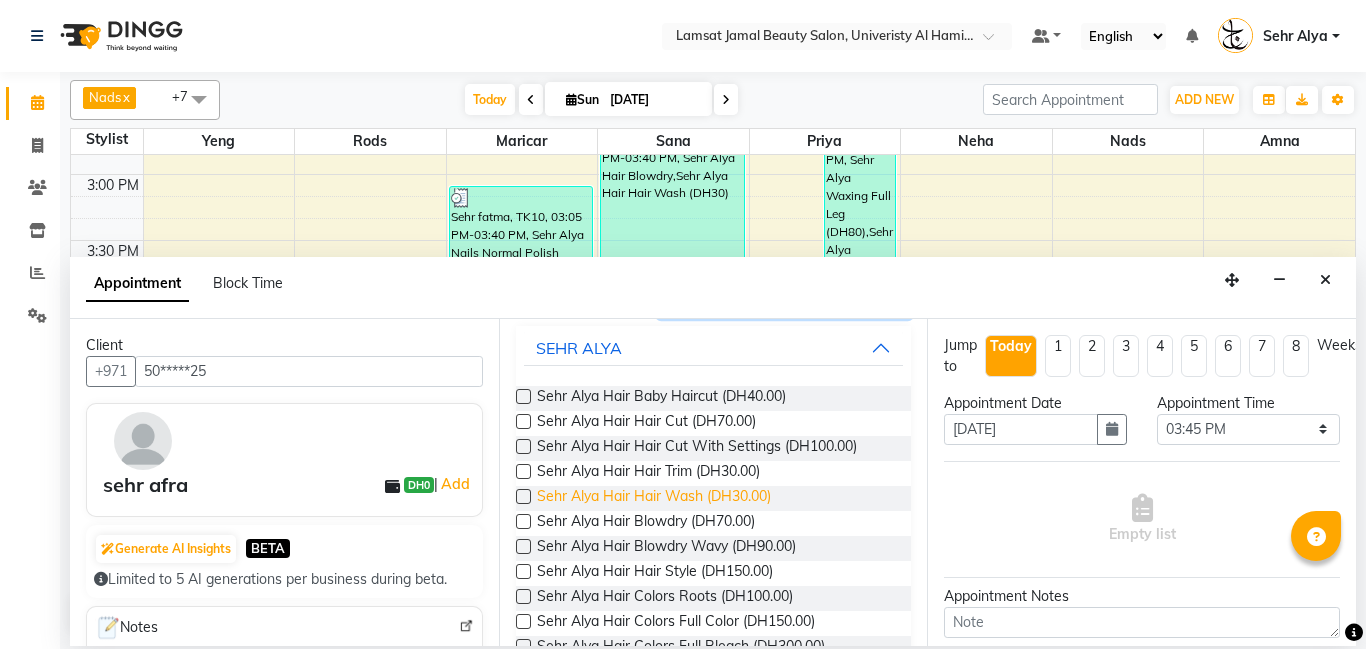 scroll, scrollTop: 129, scrollLeft: 0, axis: vertical 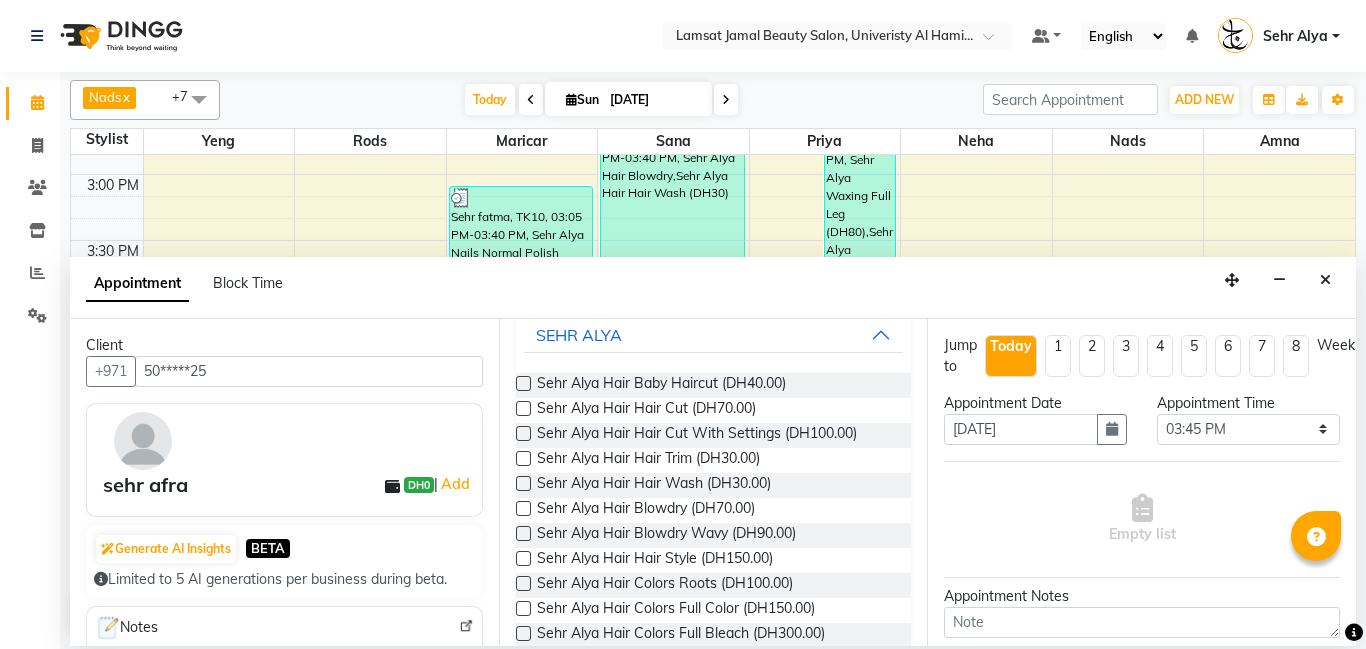 type on "sehr hai" 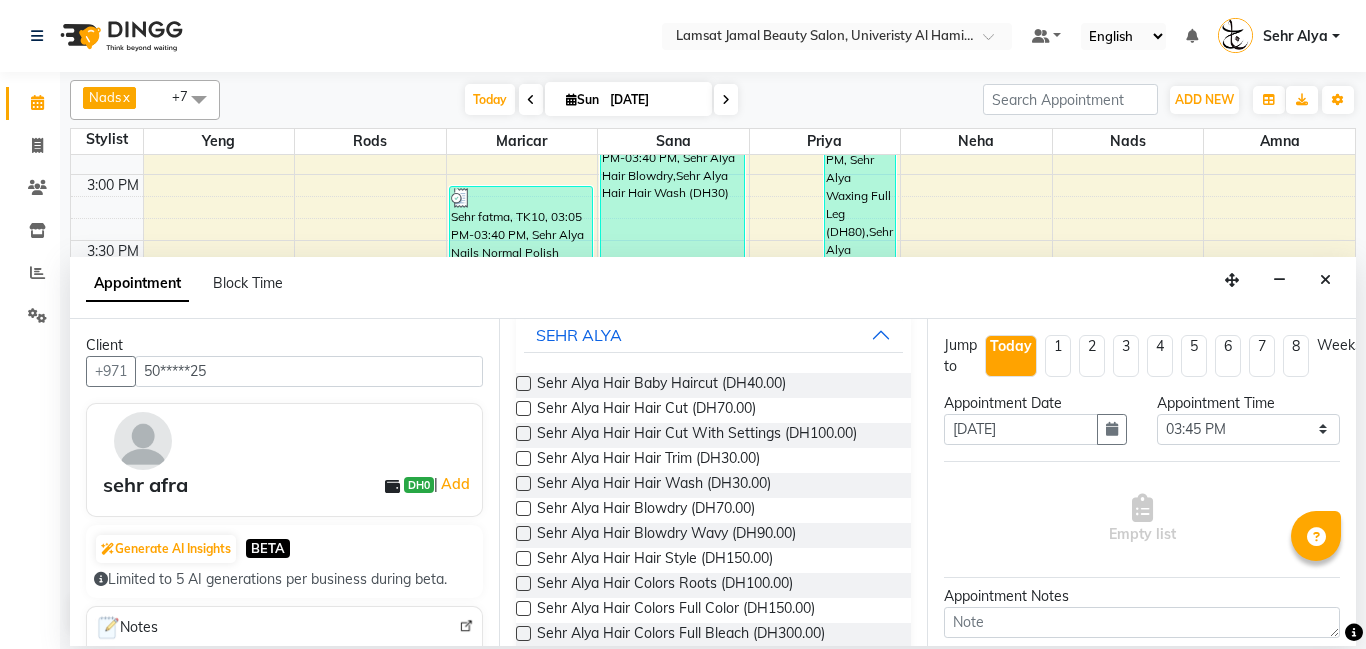 click at bounding box center [523, 558] 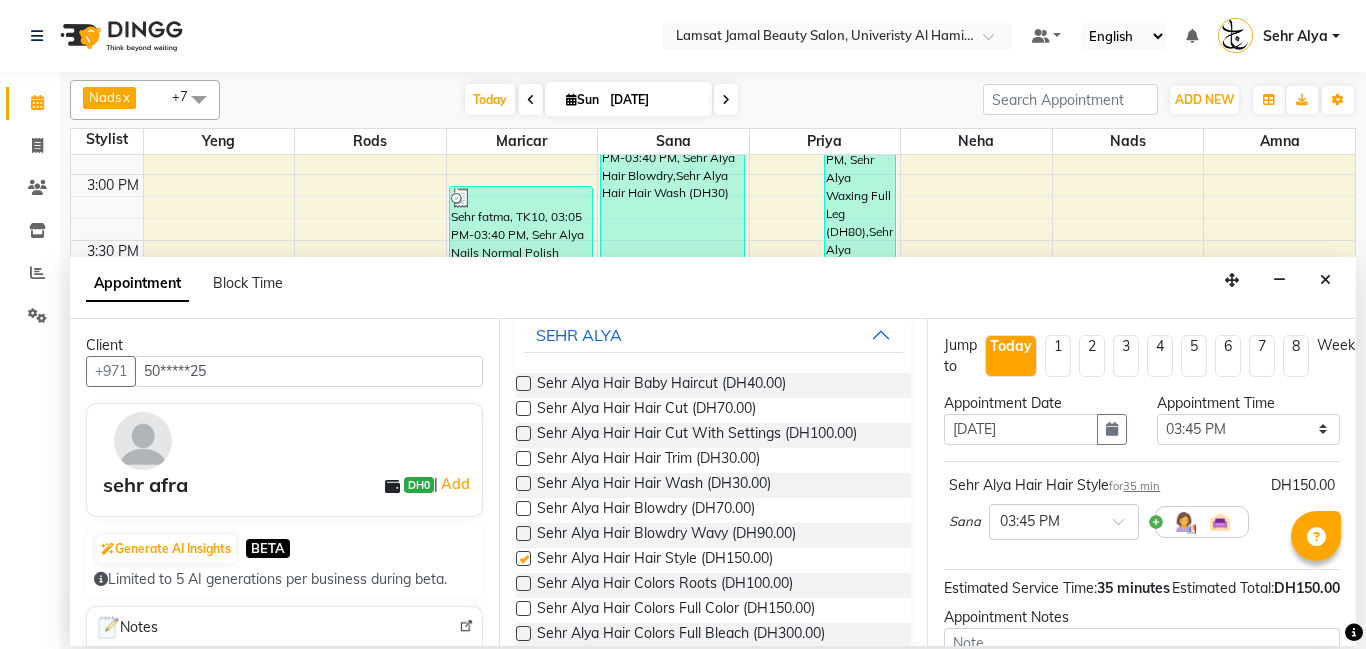 checkbox on "false" 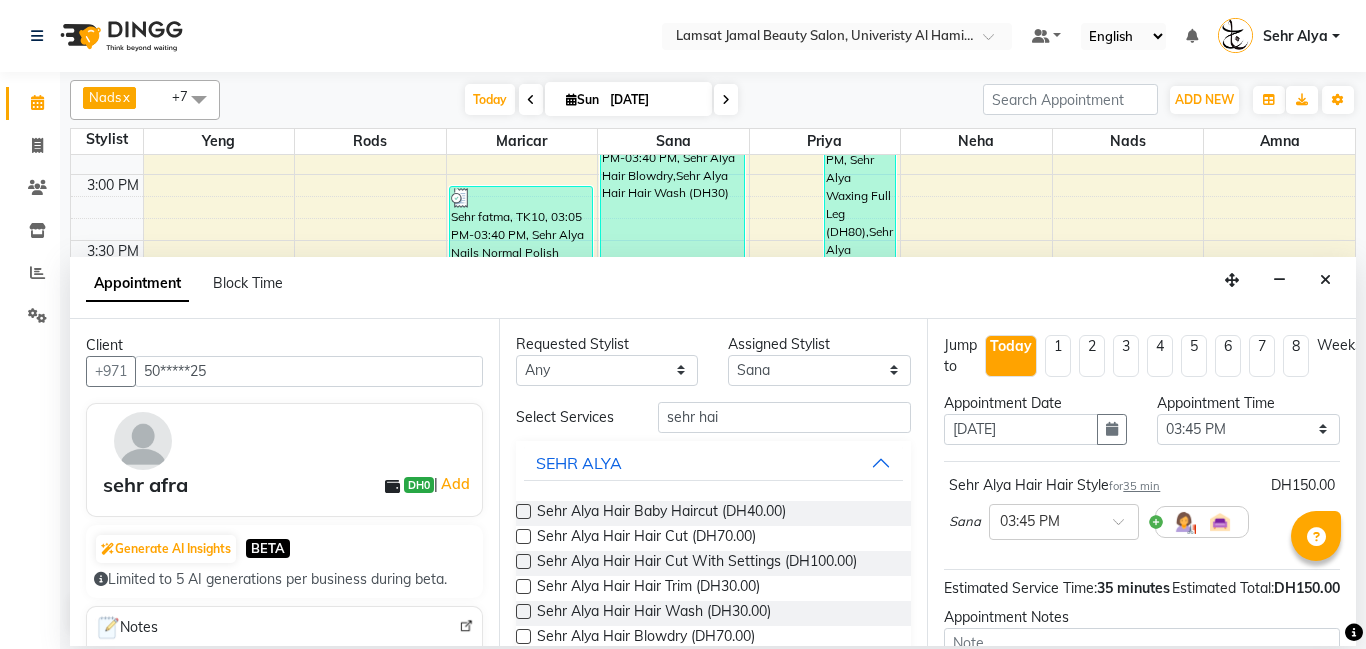 scroll, scrollTop: 0, scrollLeft: 0, axis: both 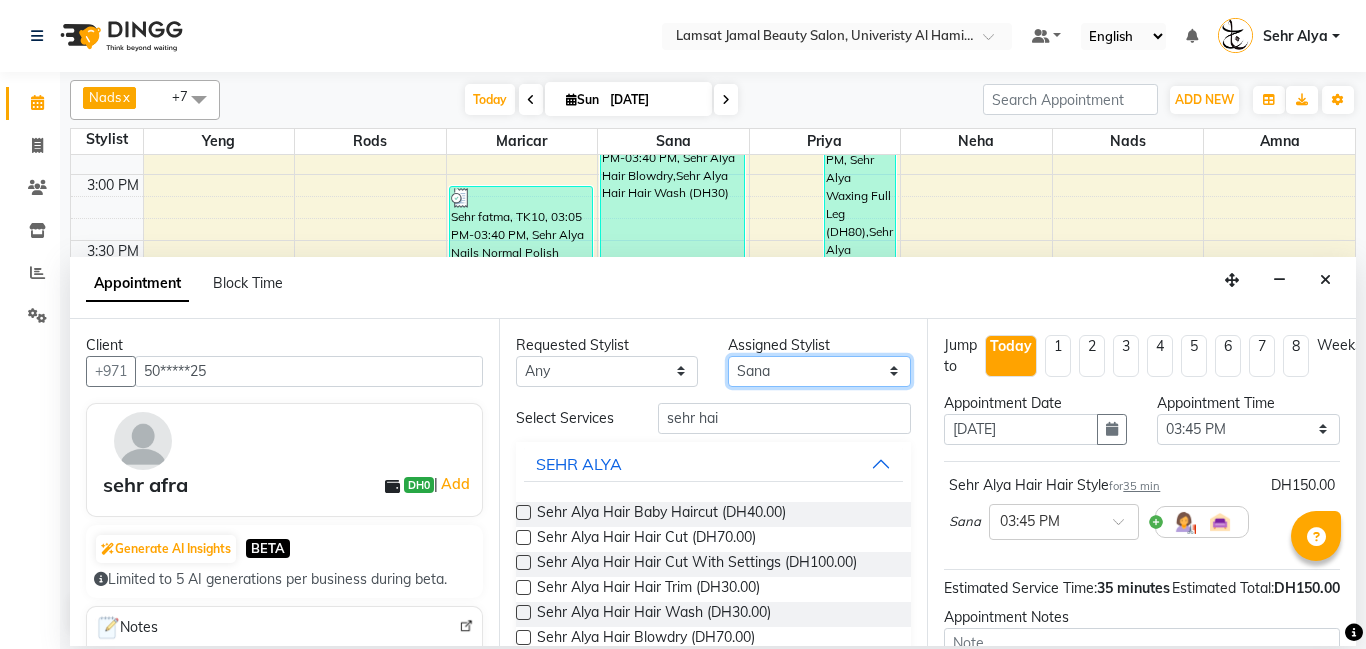 click on "Select Aldie Aliya Amna Gennie Joytie Jude Lamsat Ebda Lamsat Jamal Liezel Maricar Maychel Michelle Nads Neha Nhor Owner Aliya Priya Rods Sana Sehr Alya Yeng" at bounding box center (819, 371) 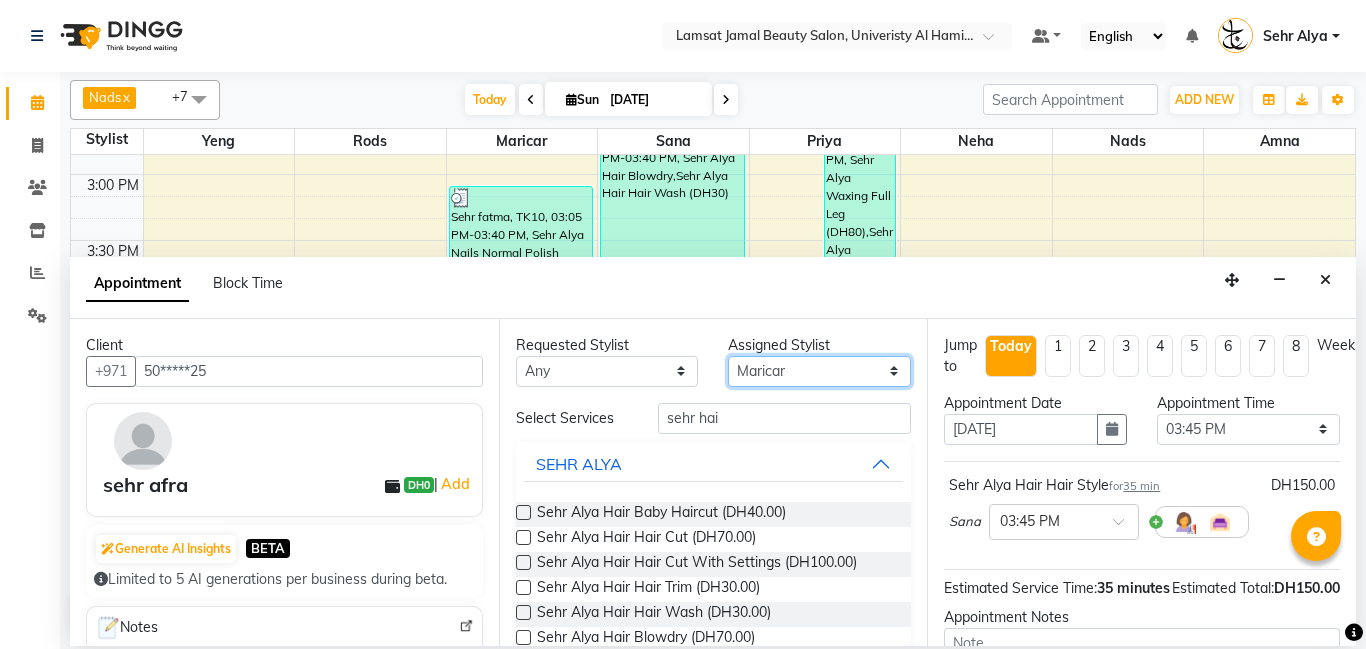 click on "Select Aldie Aliya Amna Gennie Joytie Jude Lamsat Ebda Lamsat Jamal Liezel Maricar Maychel Michelle Nads Neha Nhor Owner Aliya Priya Rods Sana Sehr Alya Yeng" at bounding box center (819, 371) 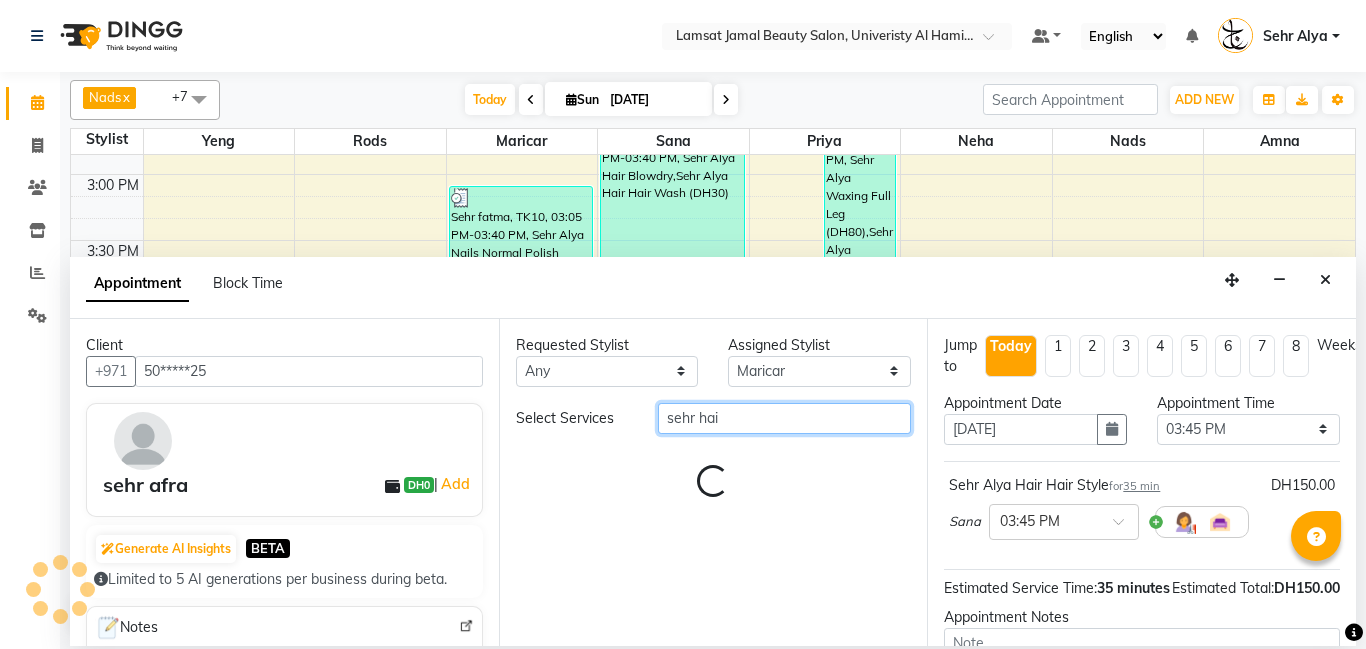 click on "sehr hai" at bounding box center [785, 418] 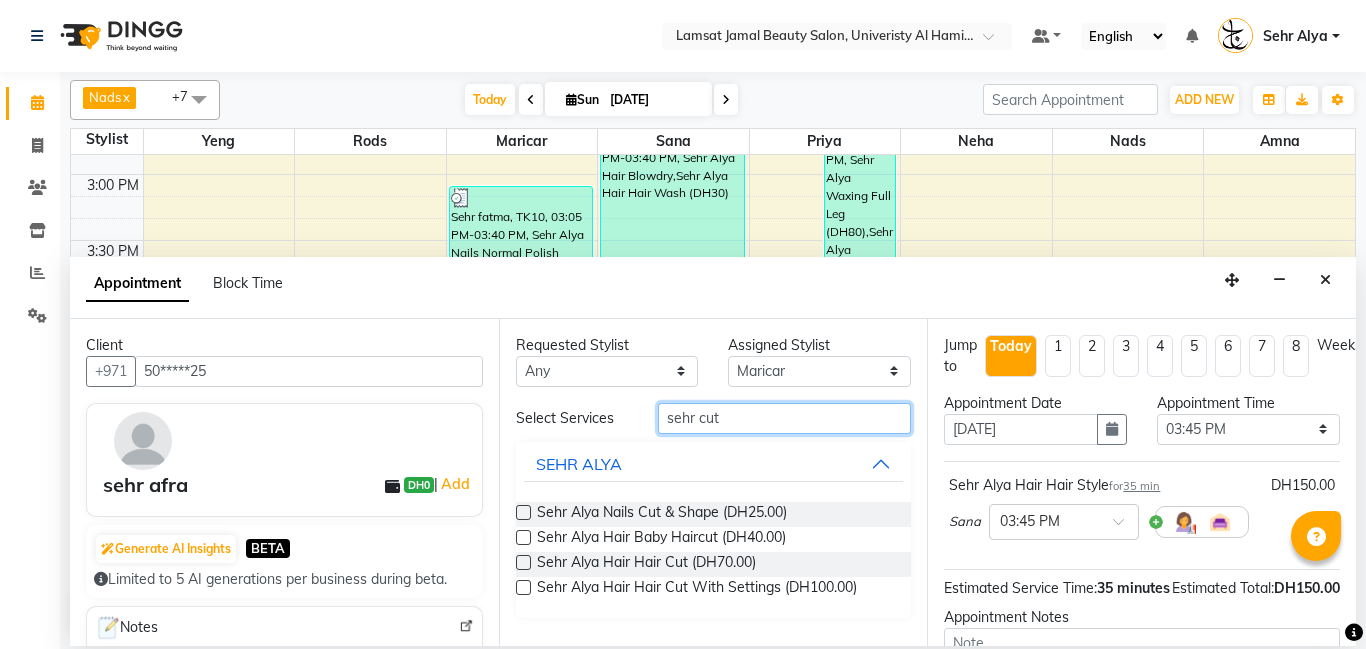 type on "sehr cut" 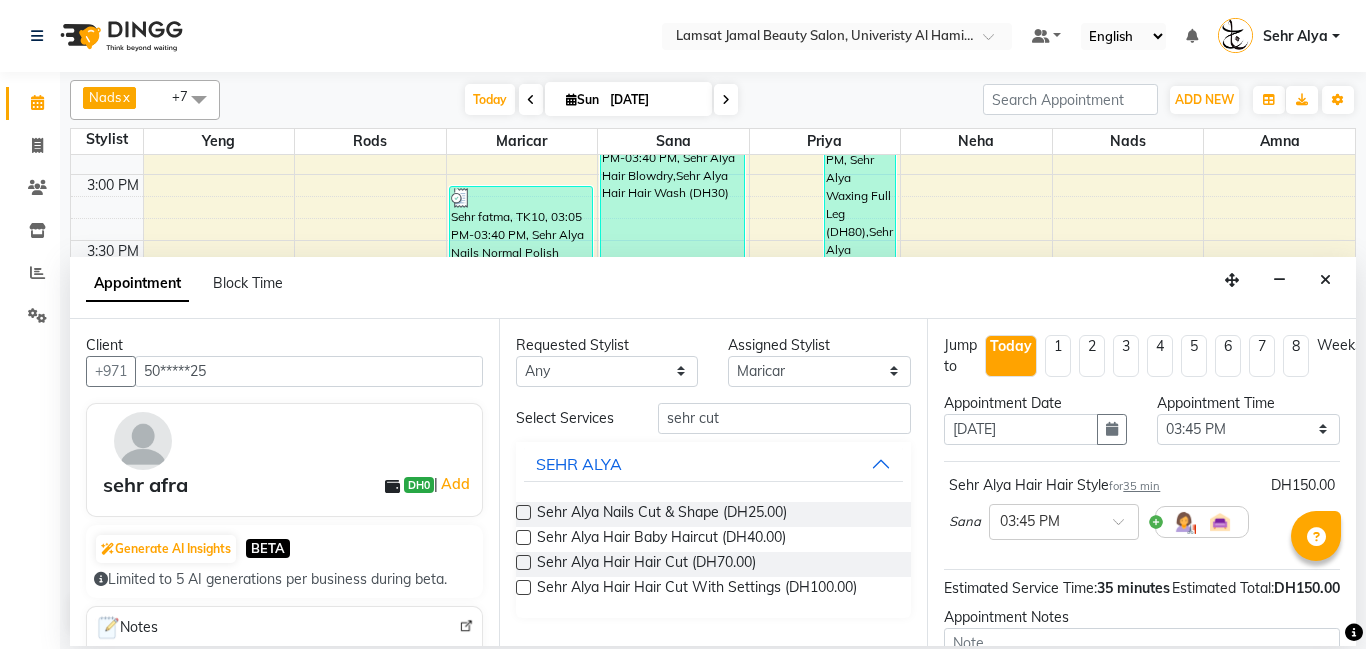 click at bounding box center (523, 512) 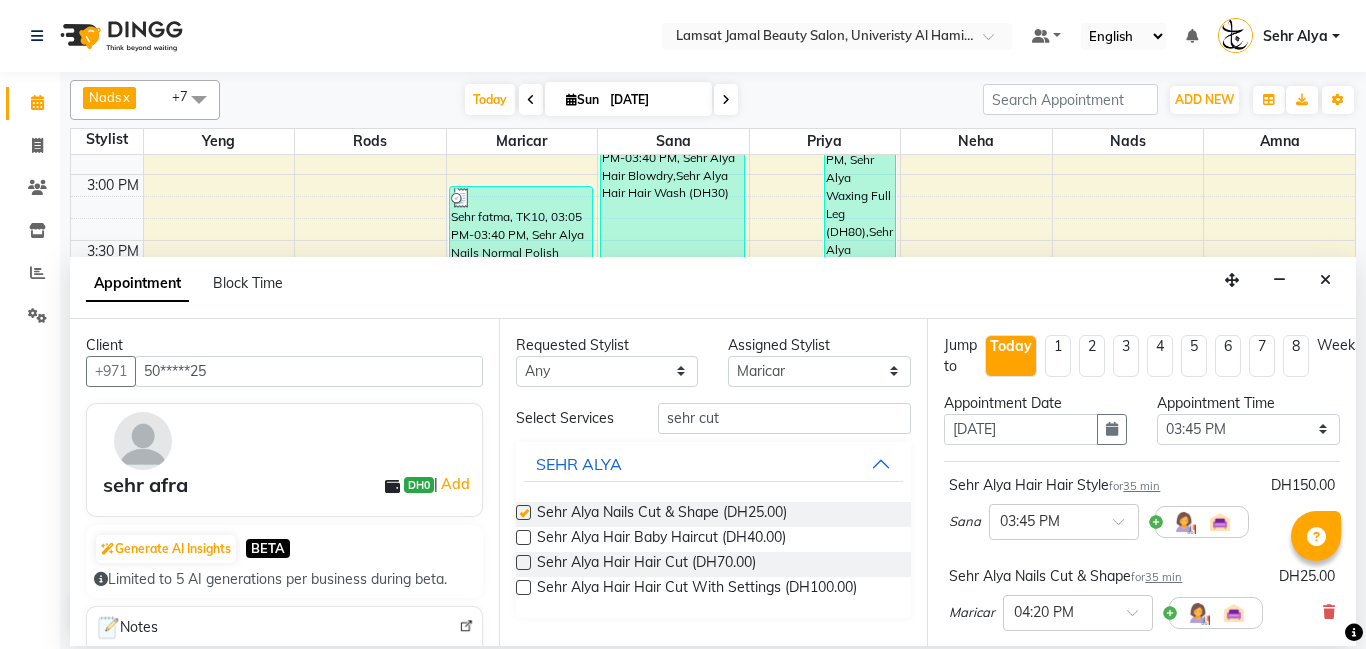 checkbox on "false" 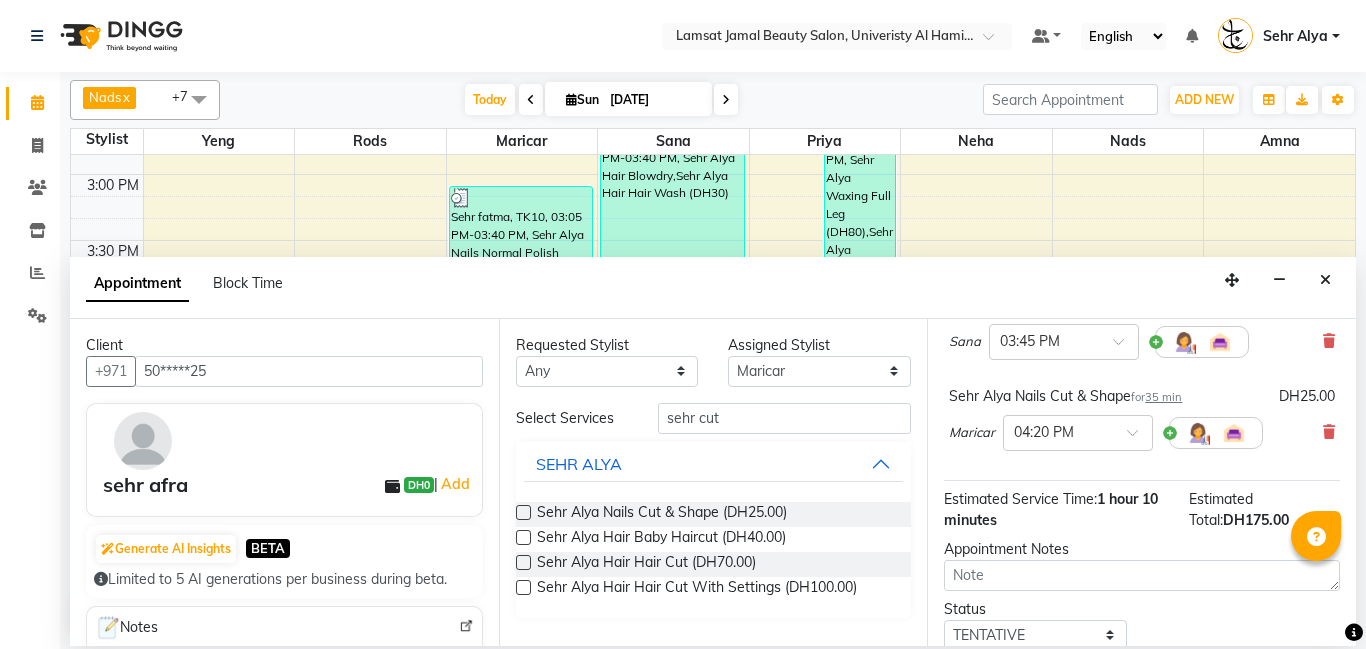 scroll, scrollTop: 311, scrollLeft: 0, axis: vertical 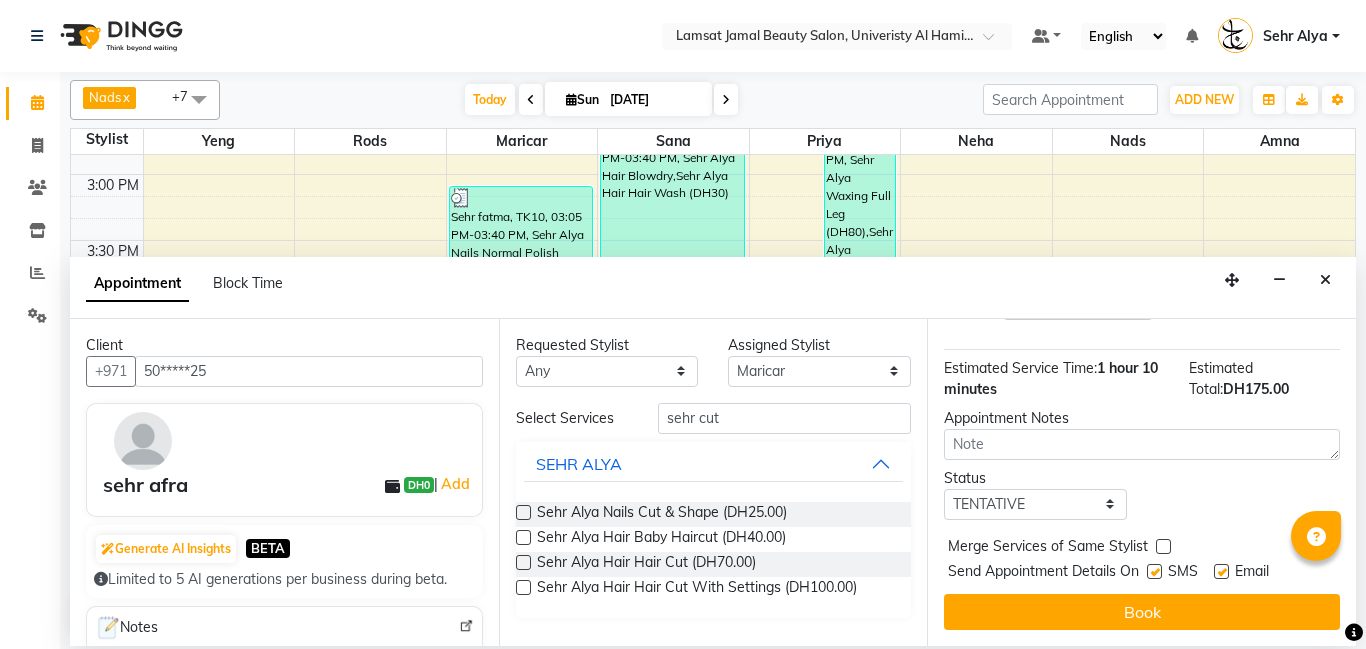 click at bounding box center (1163, 546) 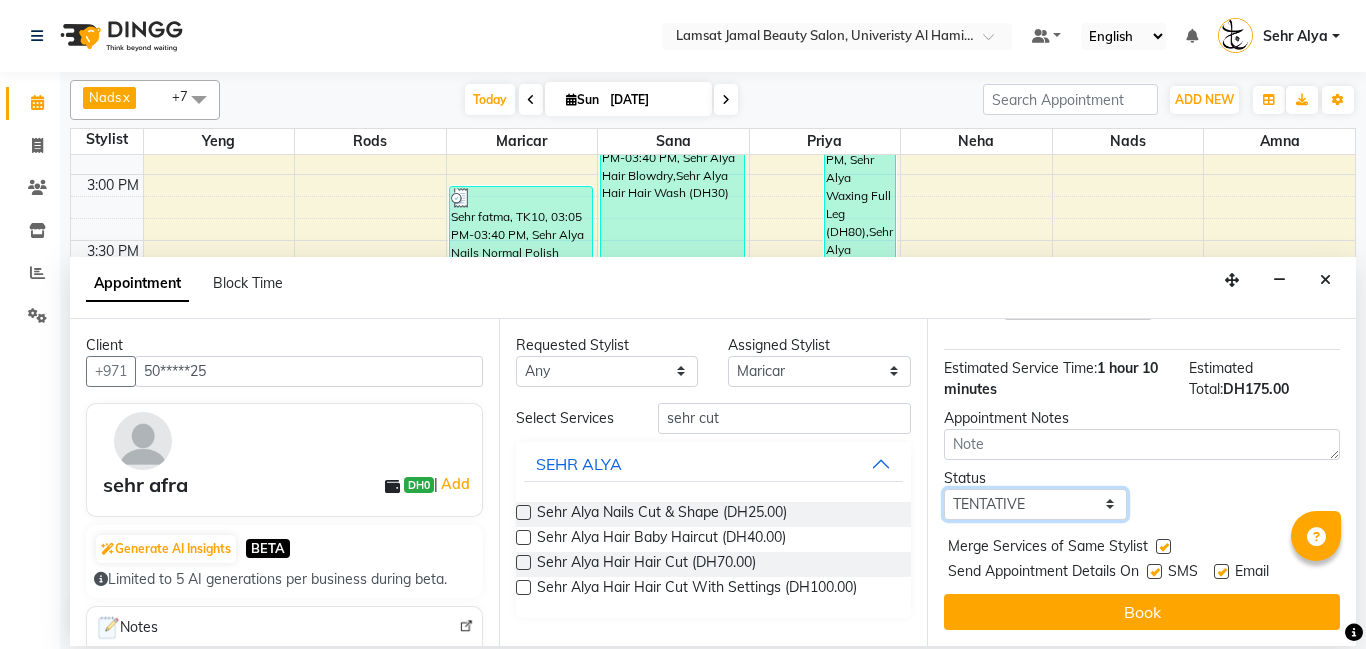 click on "Select TENTATIVE CONFIRM CHECK-IN UPCOMING" at bounding box center (1035, 504) 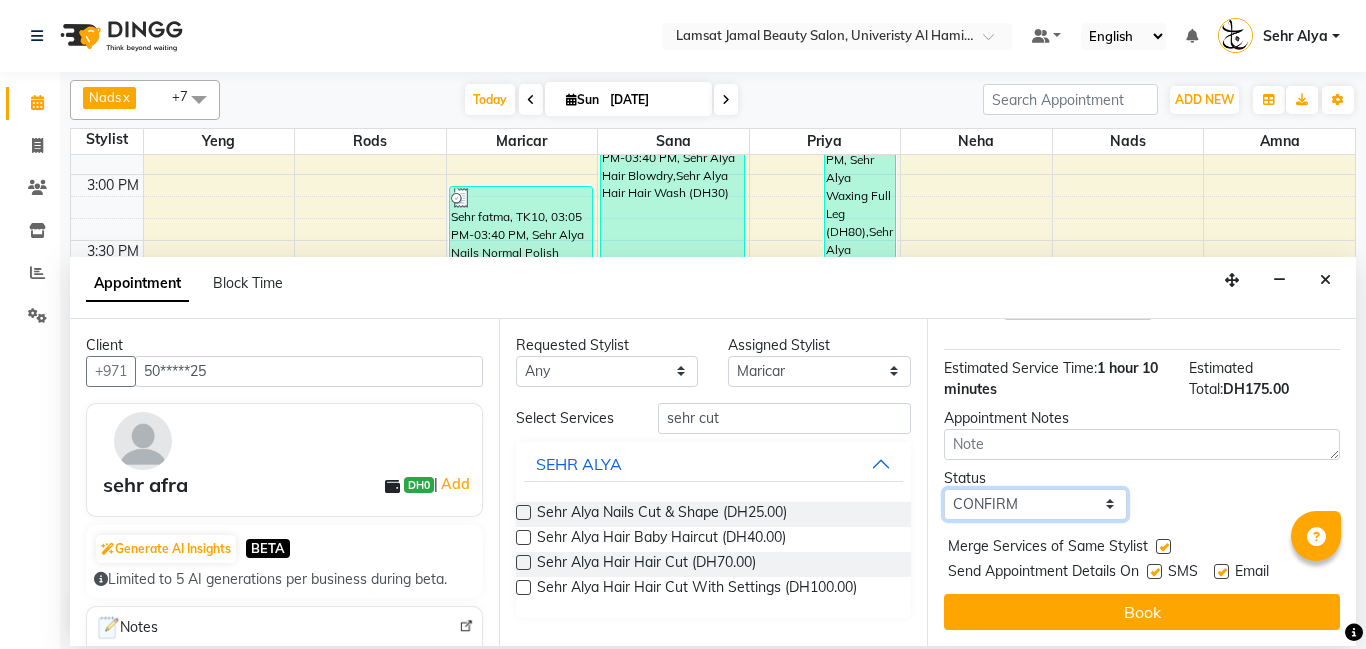 click on "Select TENTATIVE CONFIRM CHECK-IN UPCOMING" at bounding box center [1035, 504] 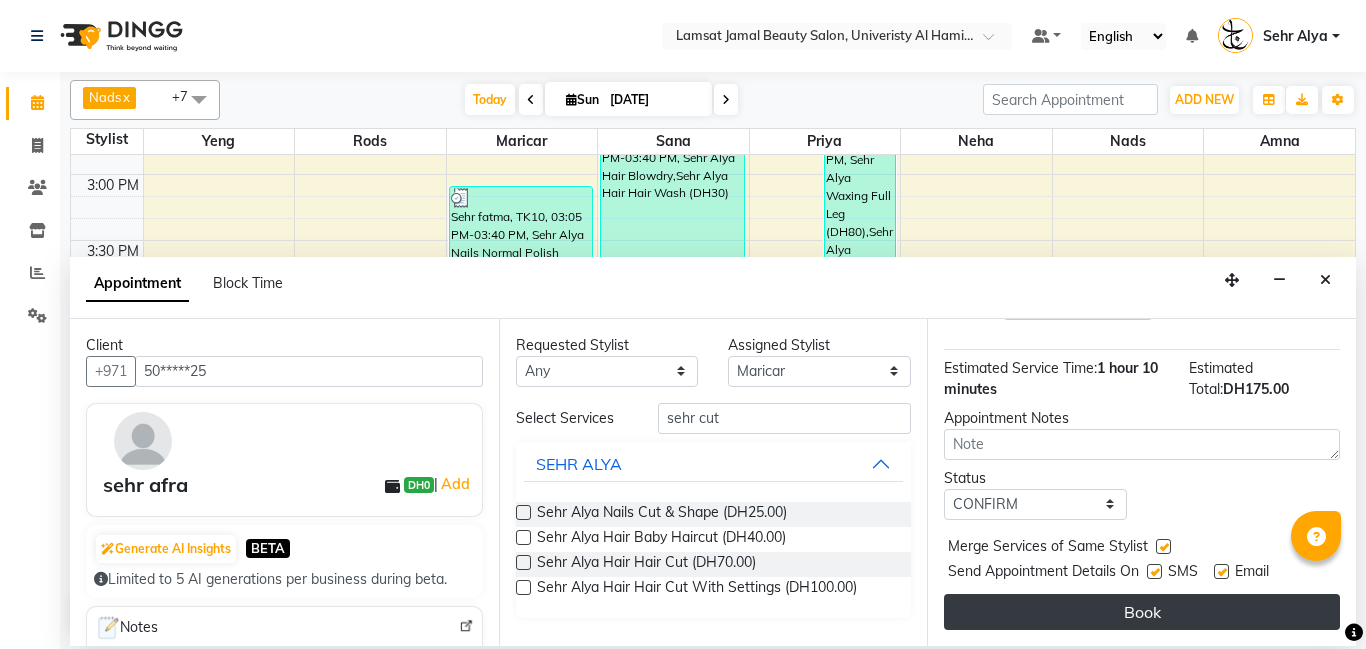 click on "Book" at bounding box center [1142, 612] 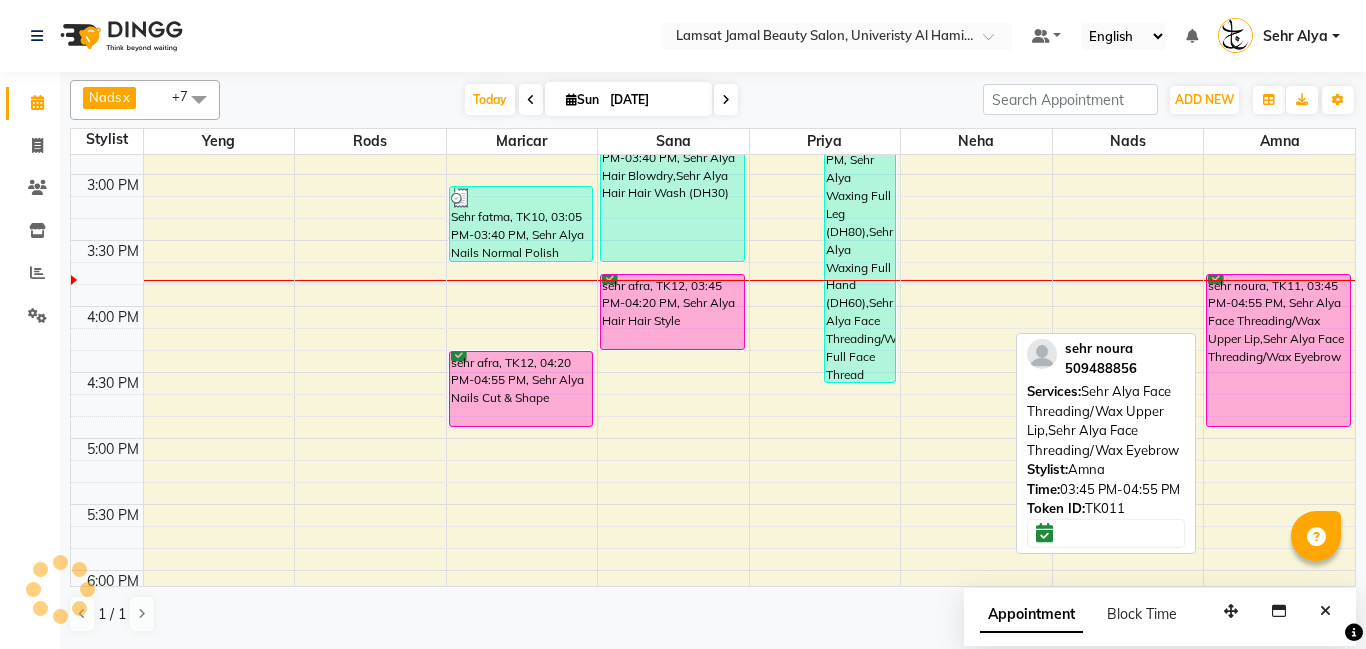 click on "sehr noura, TK11, 03:45 PM-04:55 PM, Sehr Alya Face Threading/Wax Upper Lip,Sehr Alya Face Threading/Wax Eyebrow" at bounding box center [1278, 350] 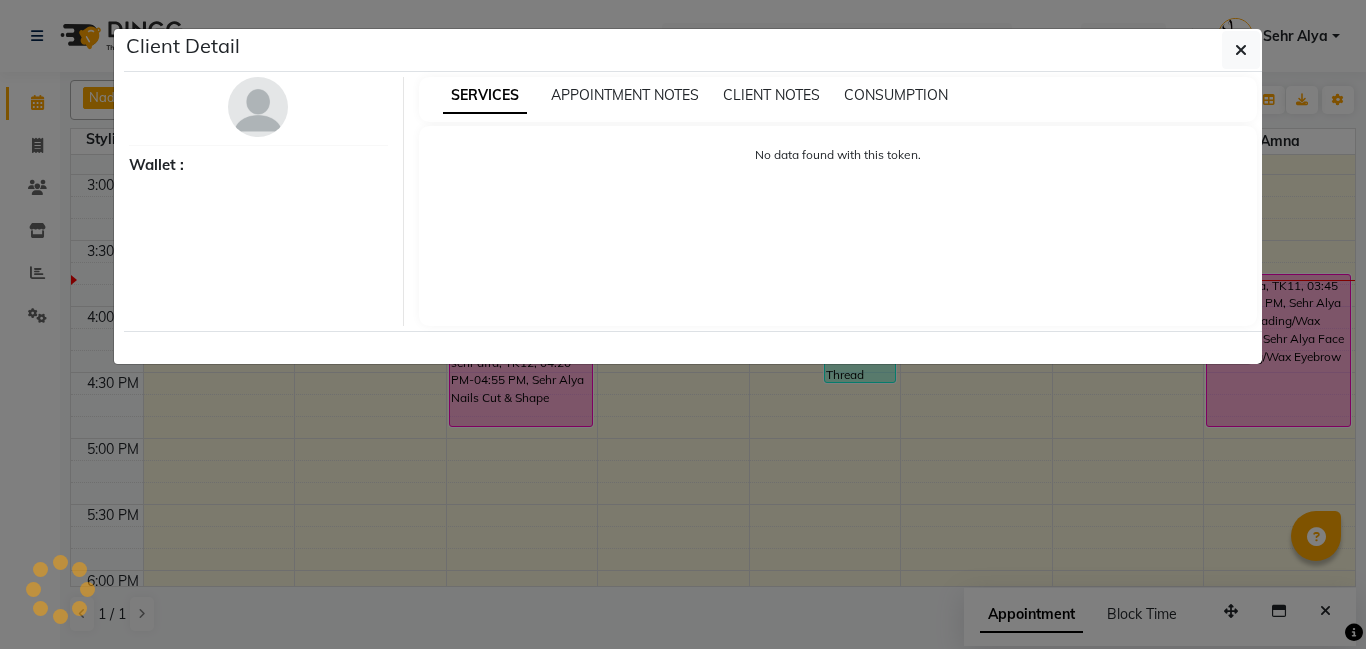 select on "6" 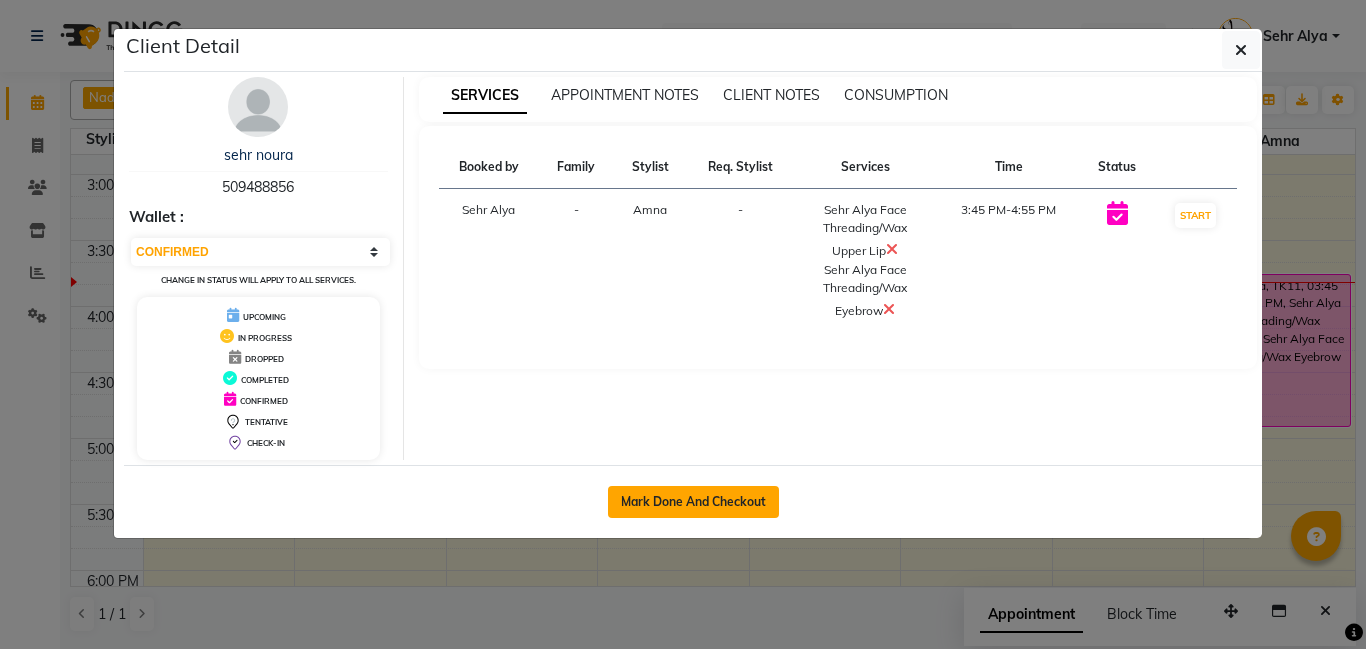 click on "Mark Done And Checkout" 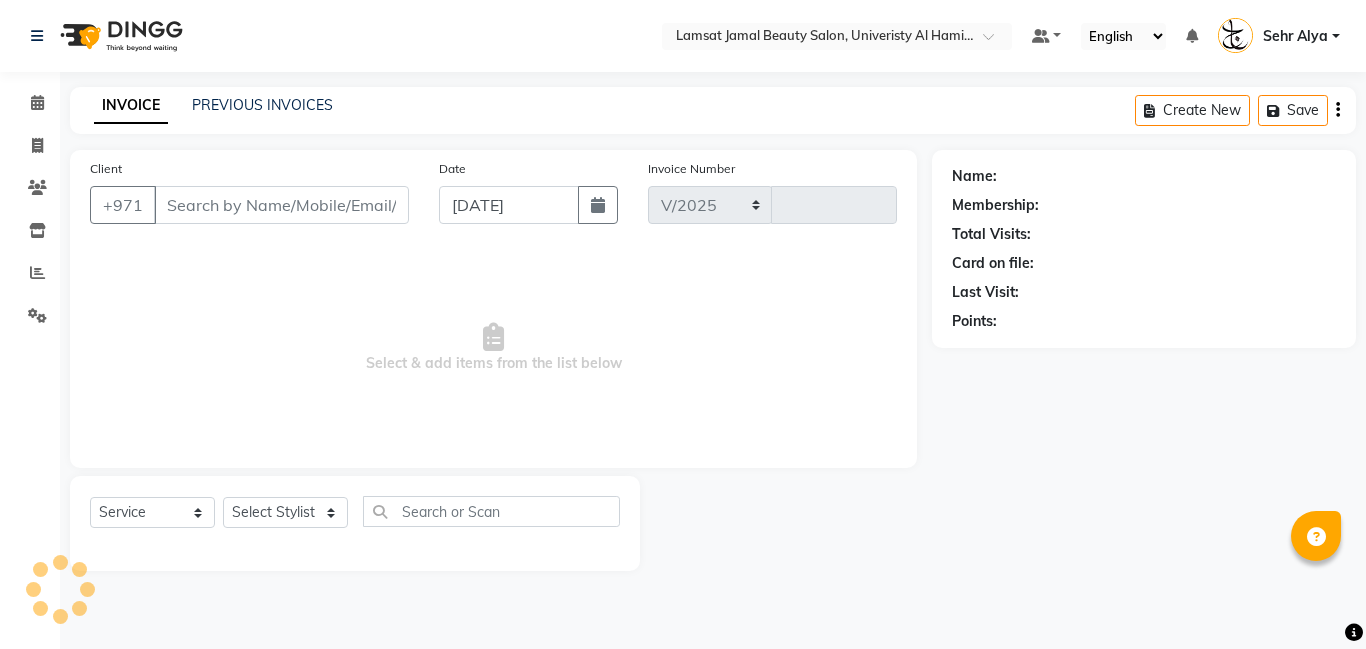 select on "8294" 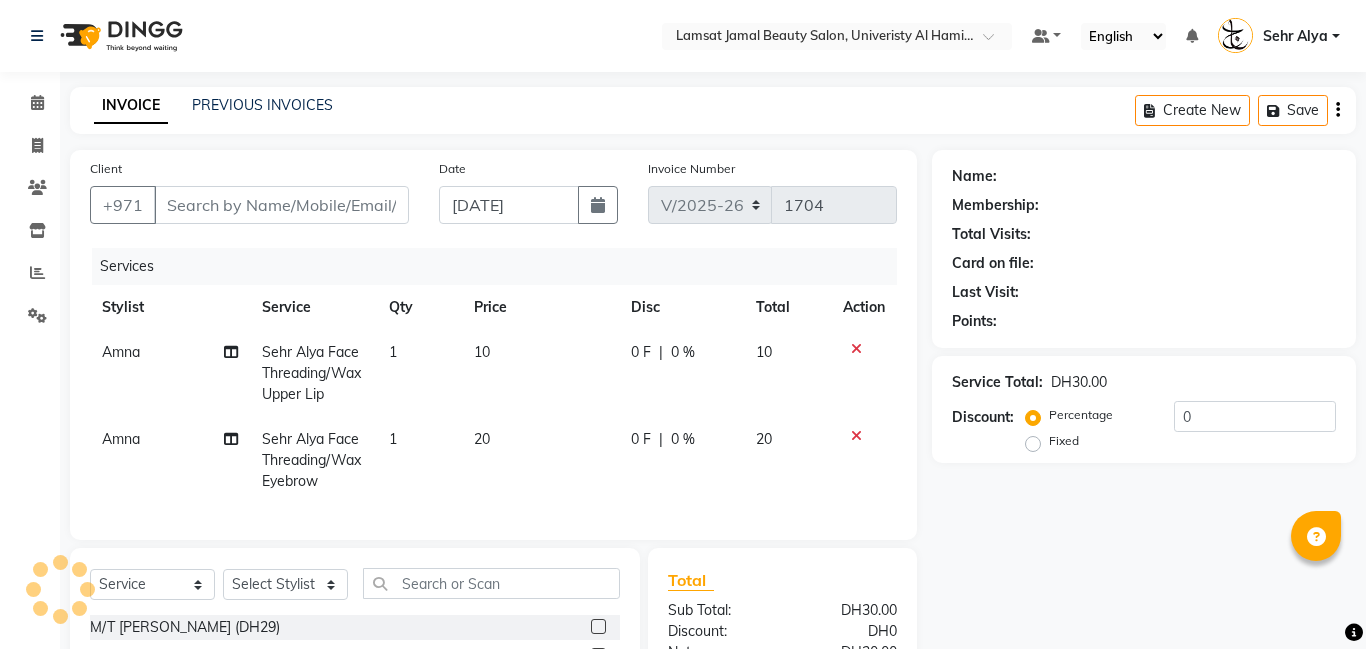 type on "50*****56" 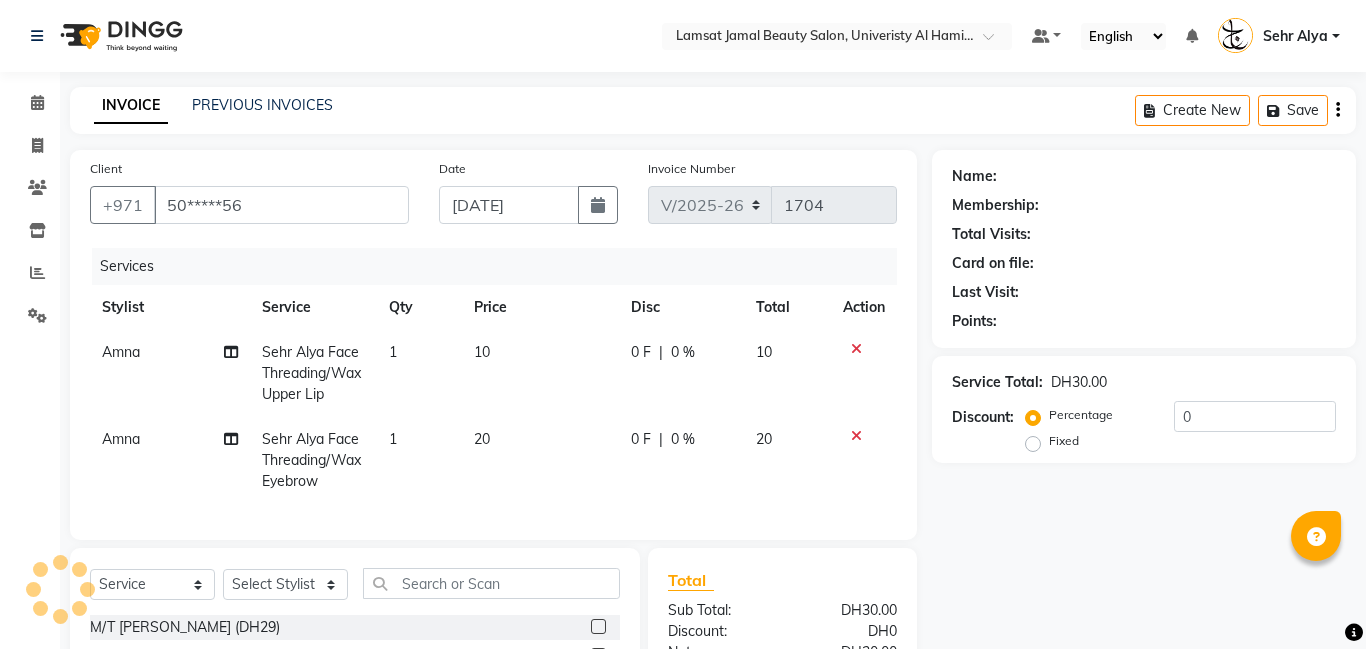 select on "79916" 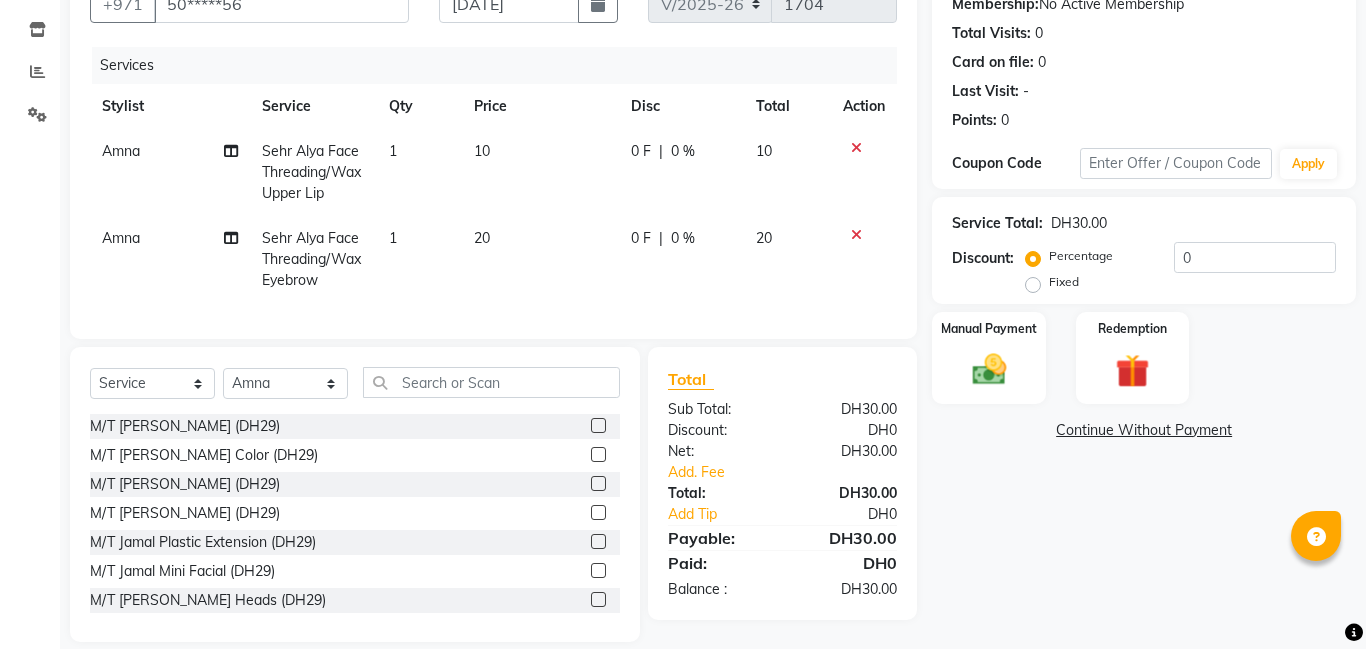 scroll, scrollTop: 224, scrollLeft: 0, axis: vertical 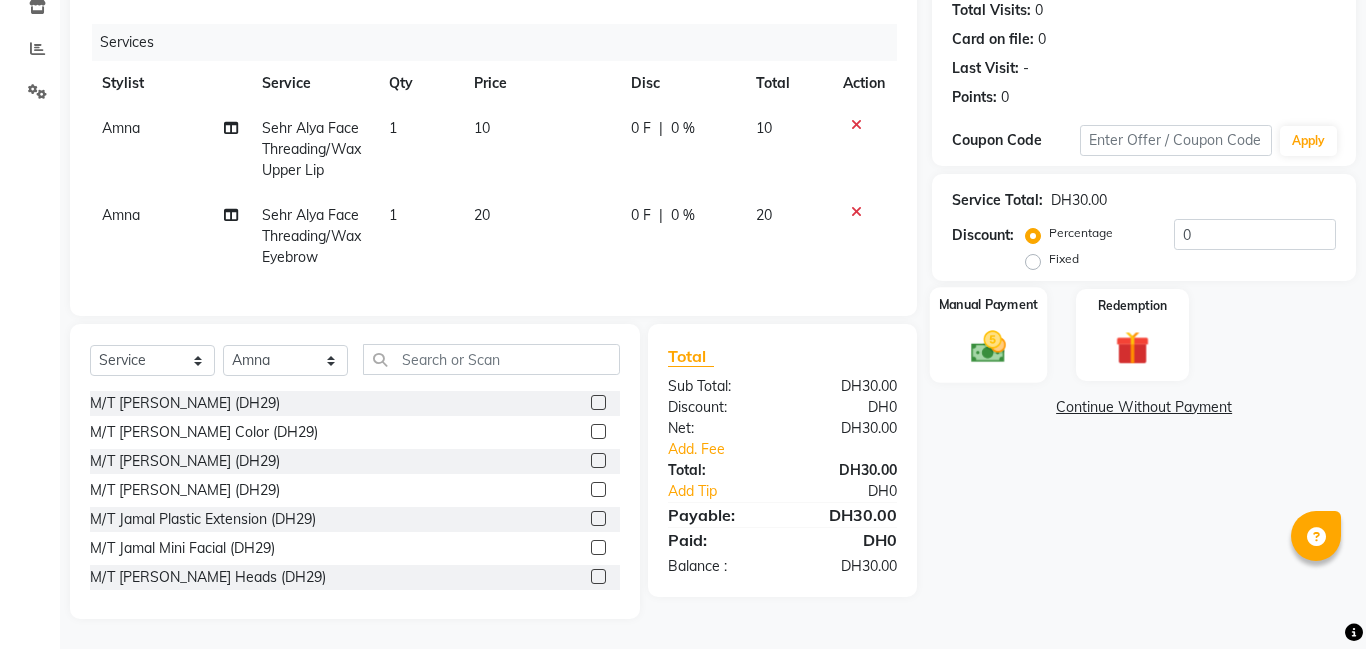 click 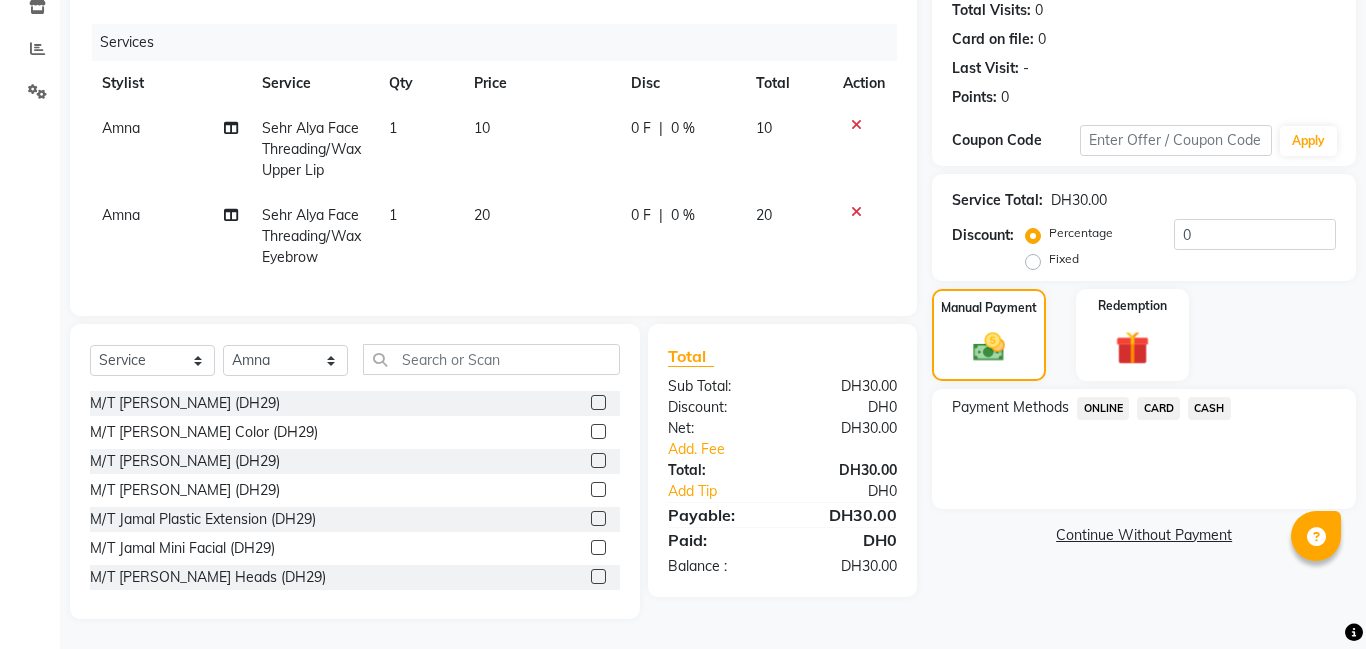 click on "CASH" 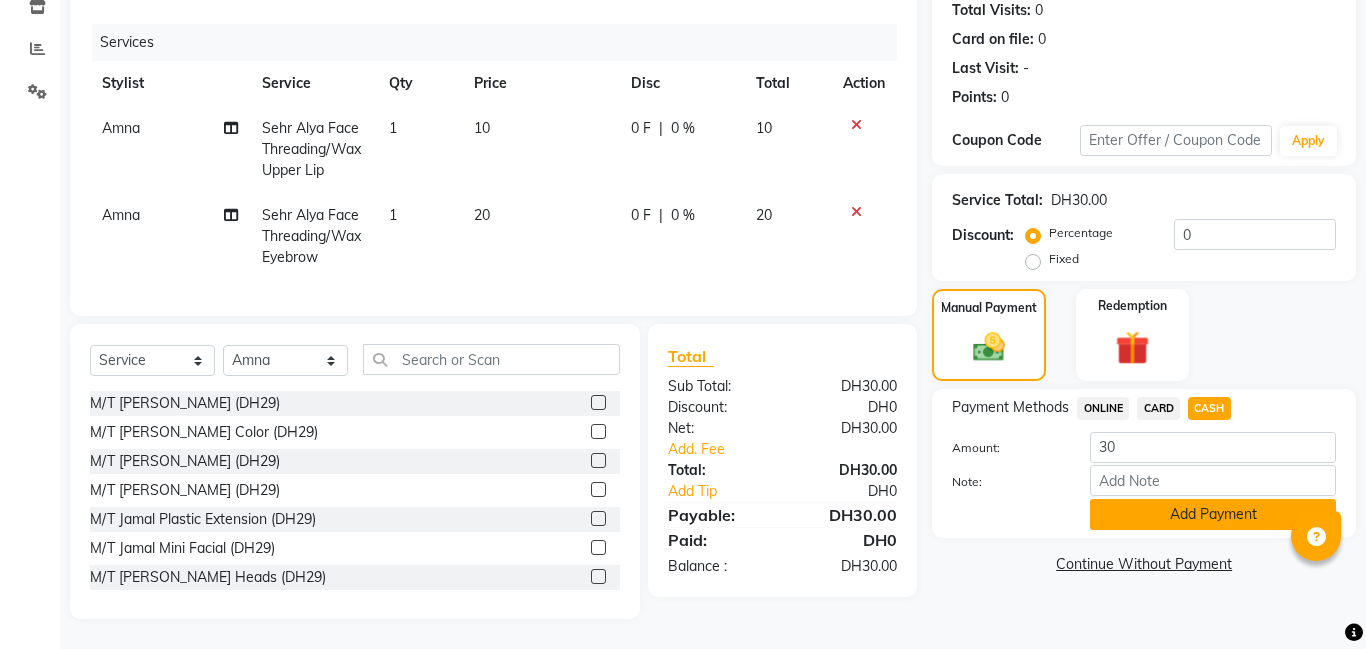 click on "Add Payment" 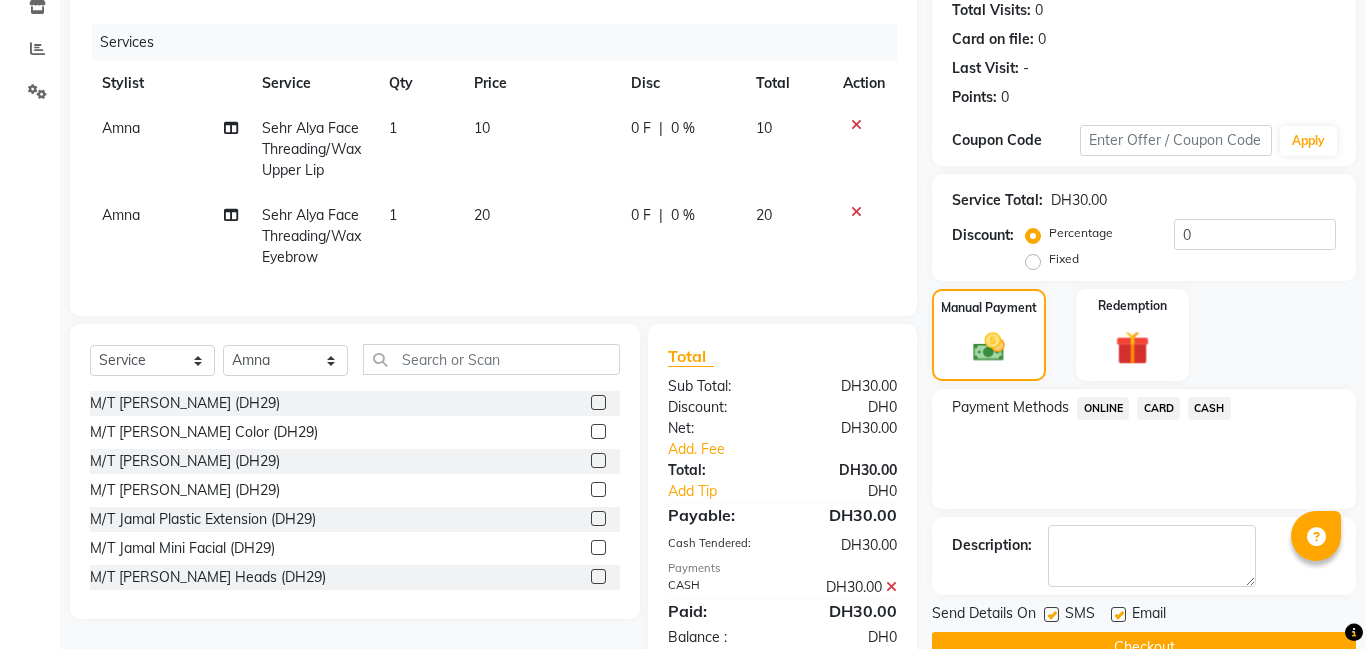 click on "Checkout" 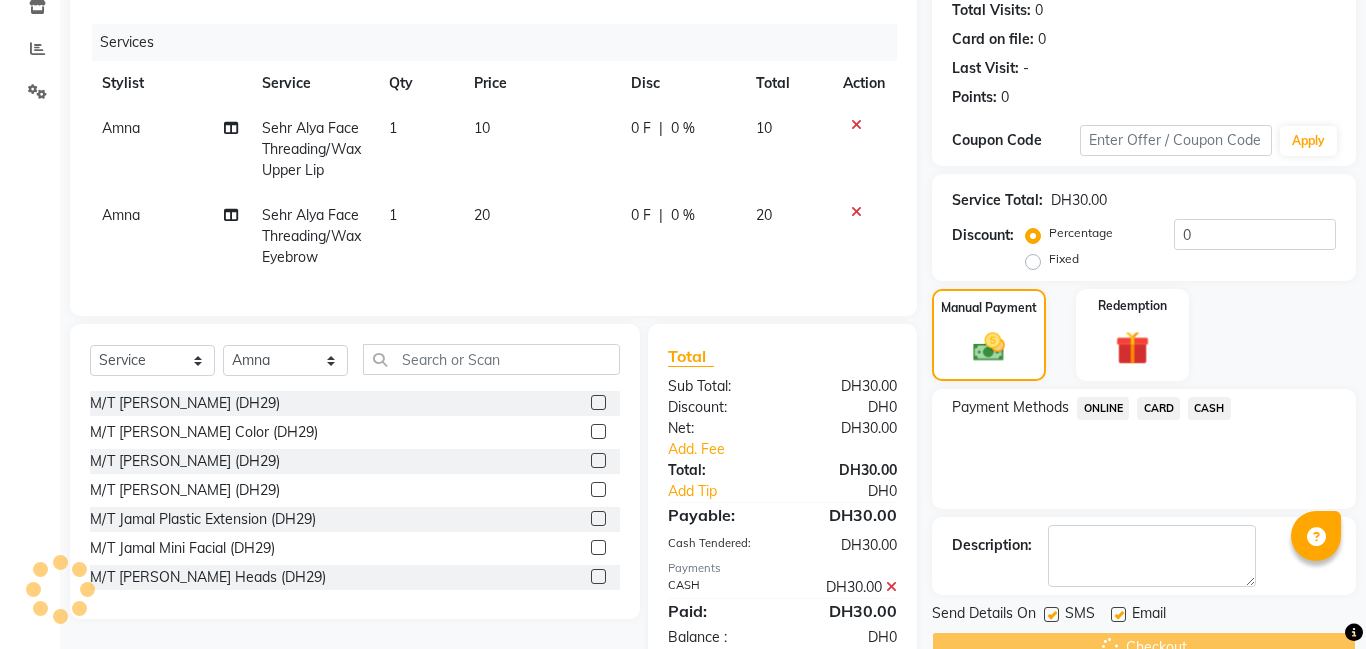 scroll, scrollTop: 273, scrollLeft: 0, axis: vertical 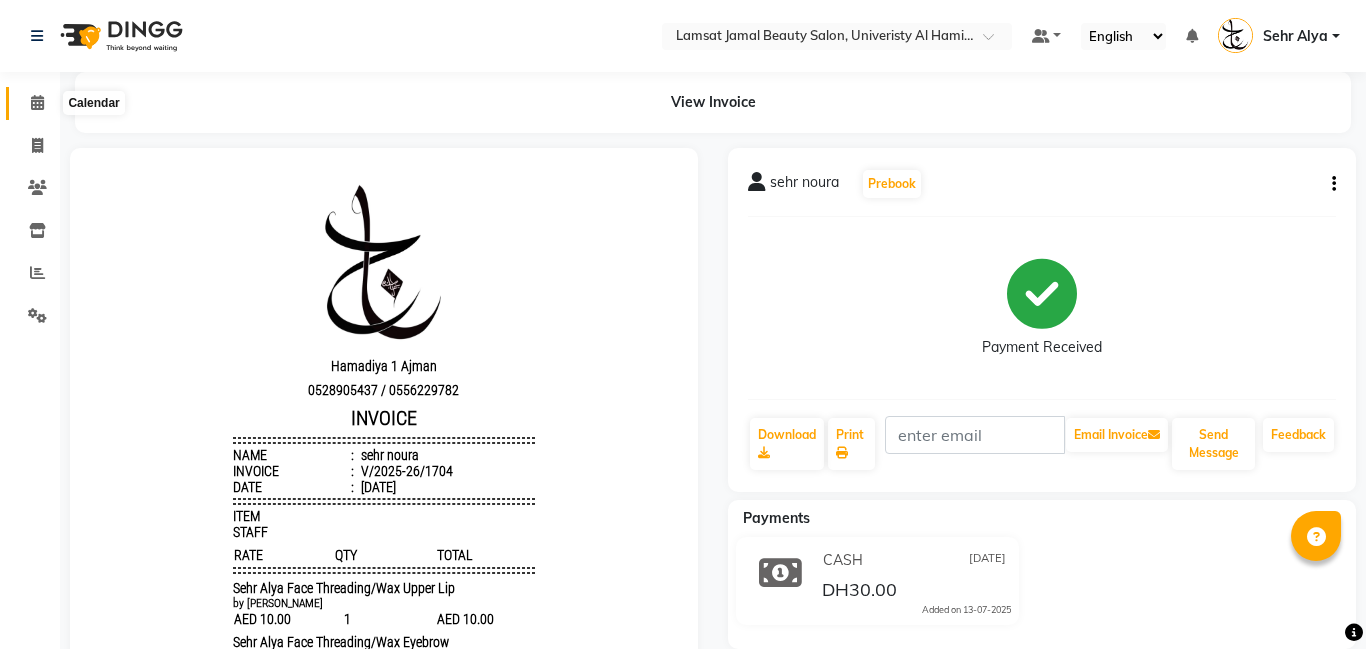 click 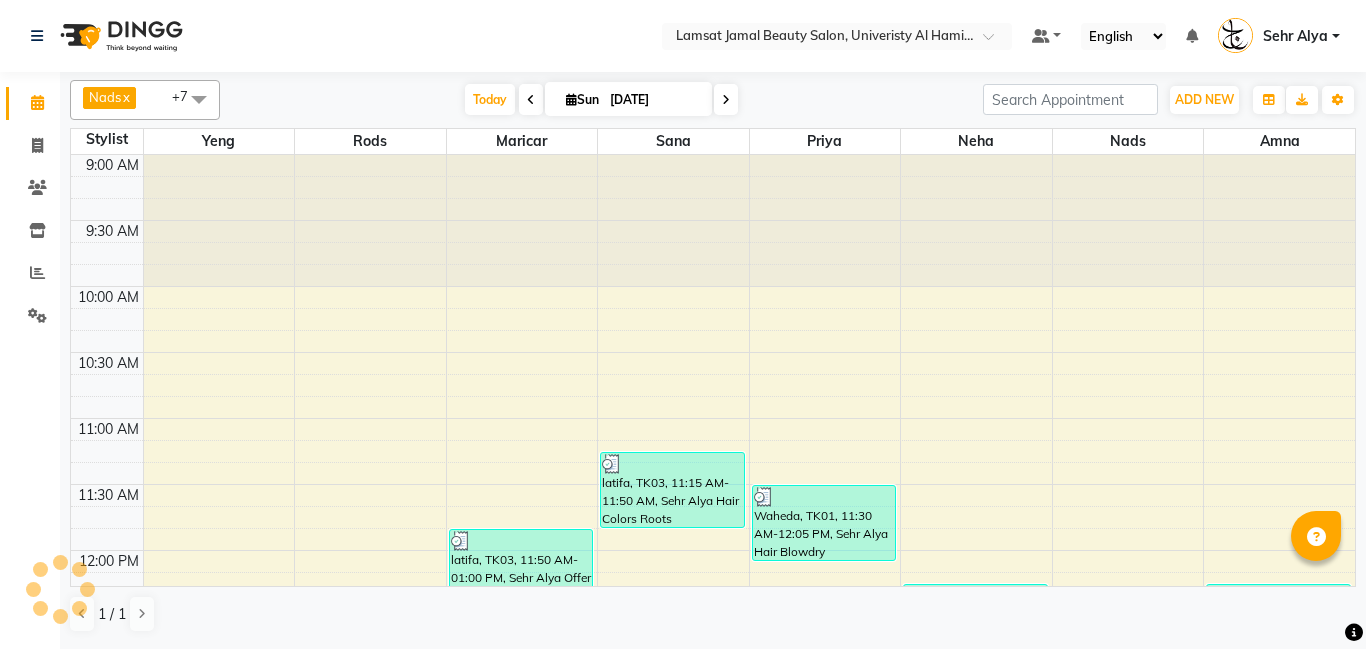 scroll, scrollTop: 793, scrollLeft: 0, axis: vertical 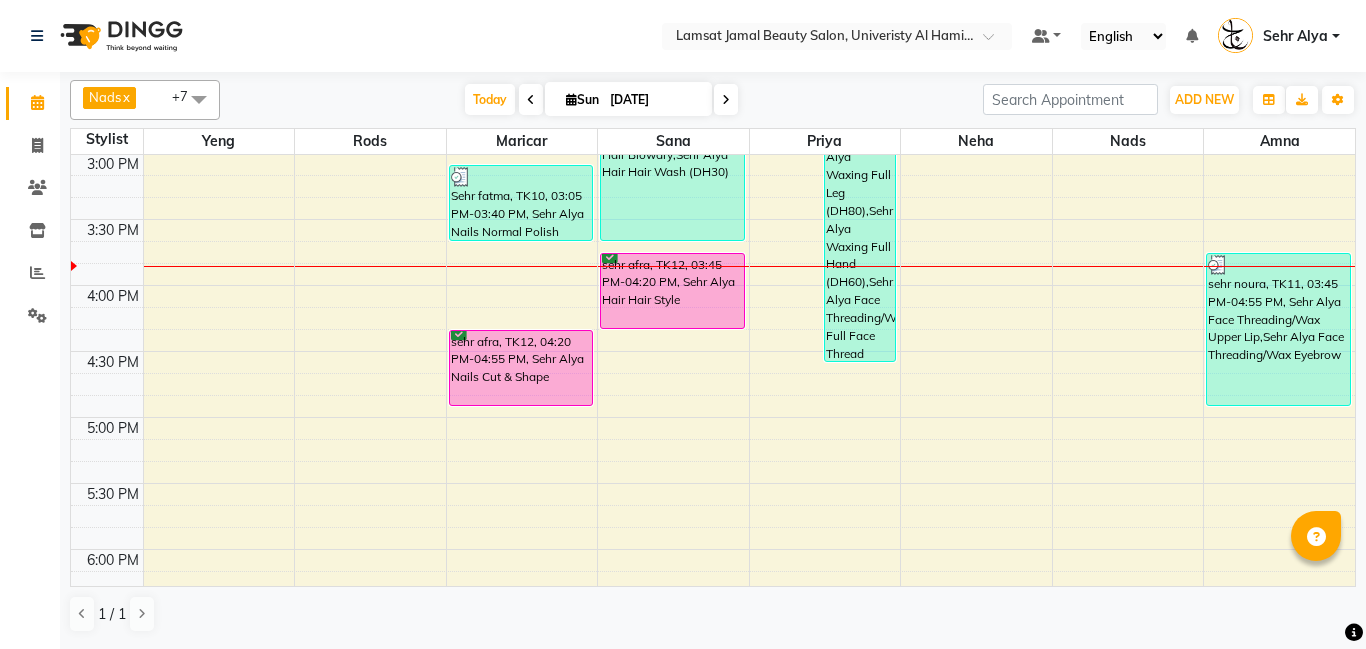 click at bounding box center [825, 266] 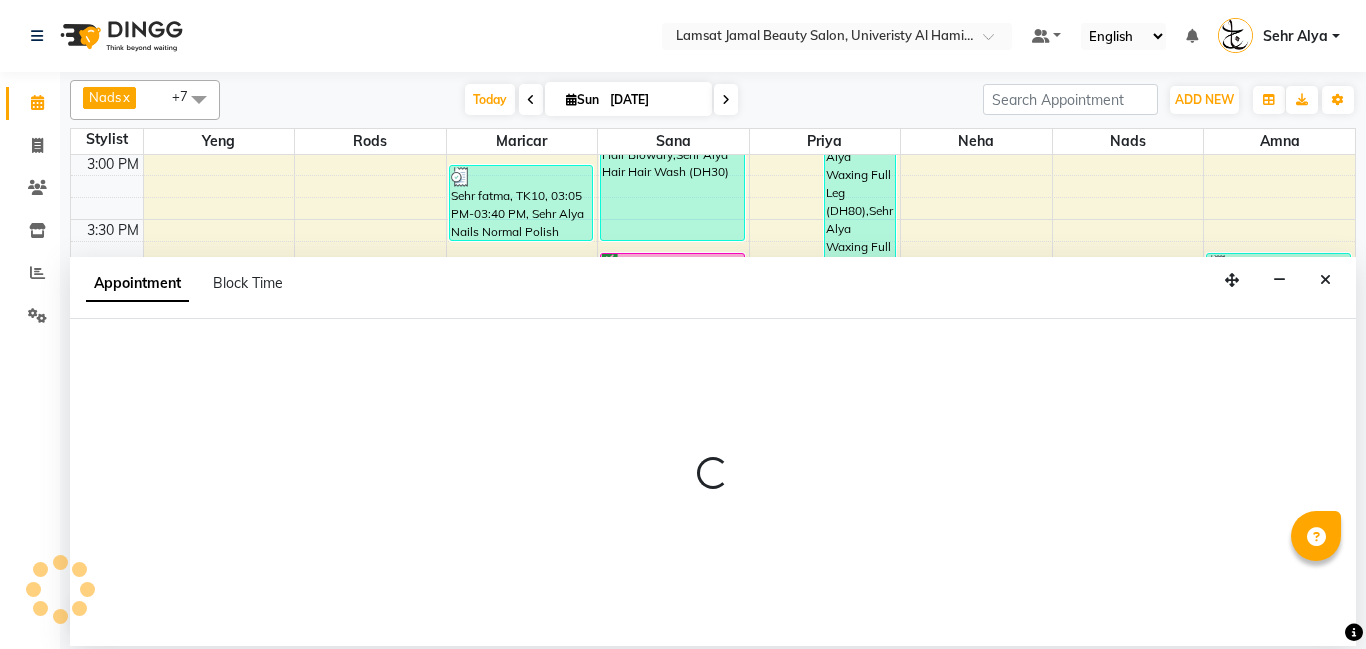 select on "79913" 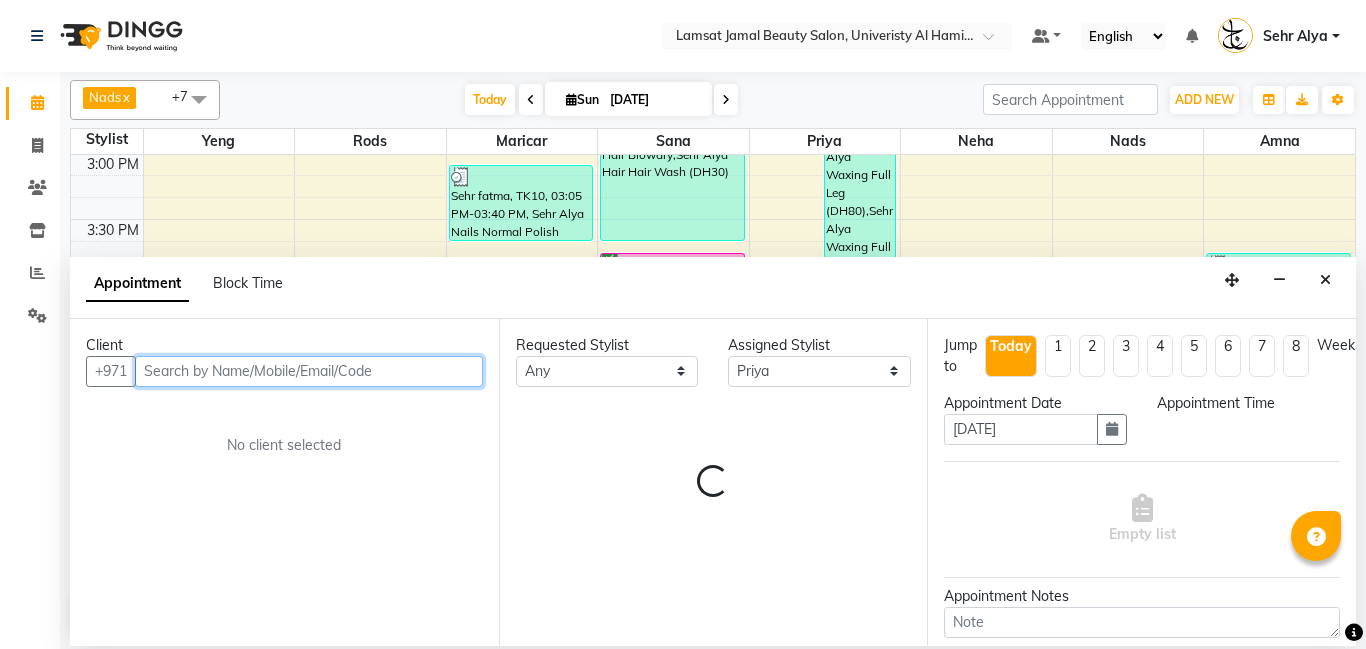 select on "945" 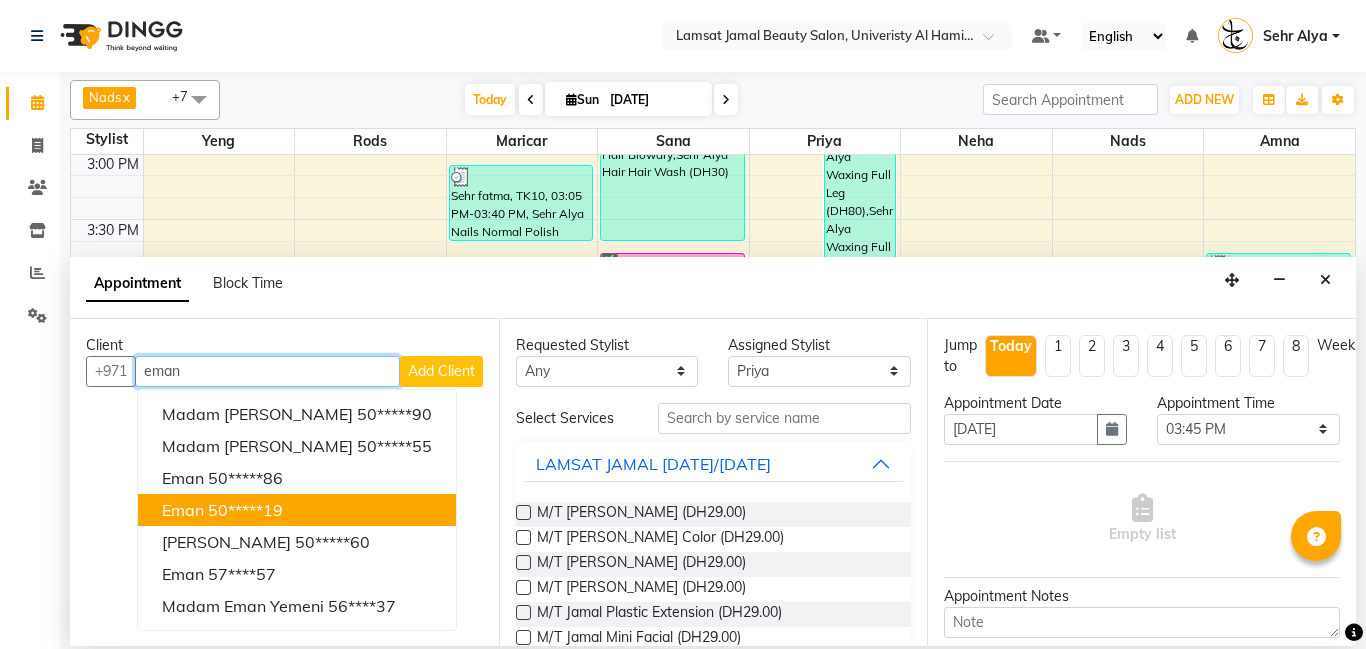 click on "50*****19" at bounding box center [245, 510] 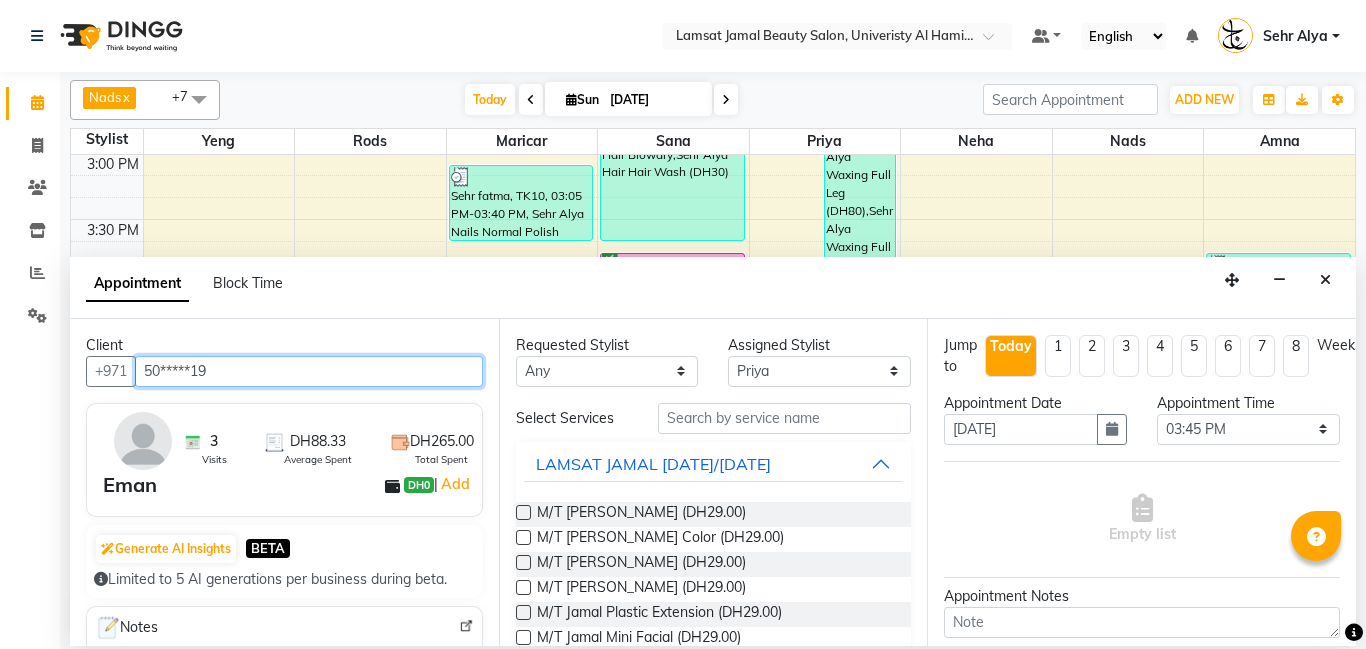 type on "50*****19" 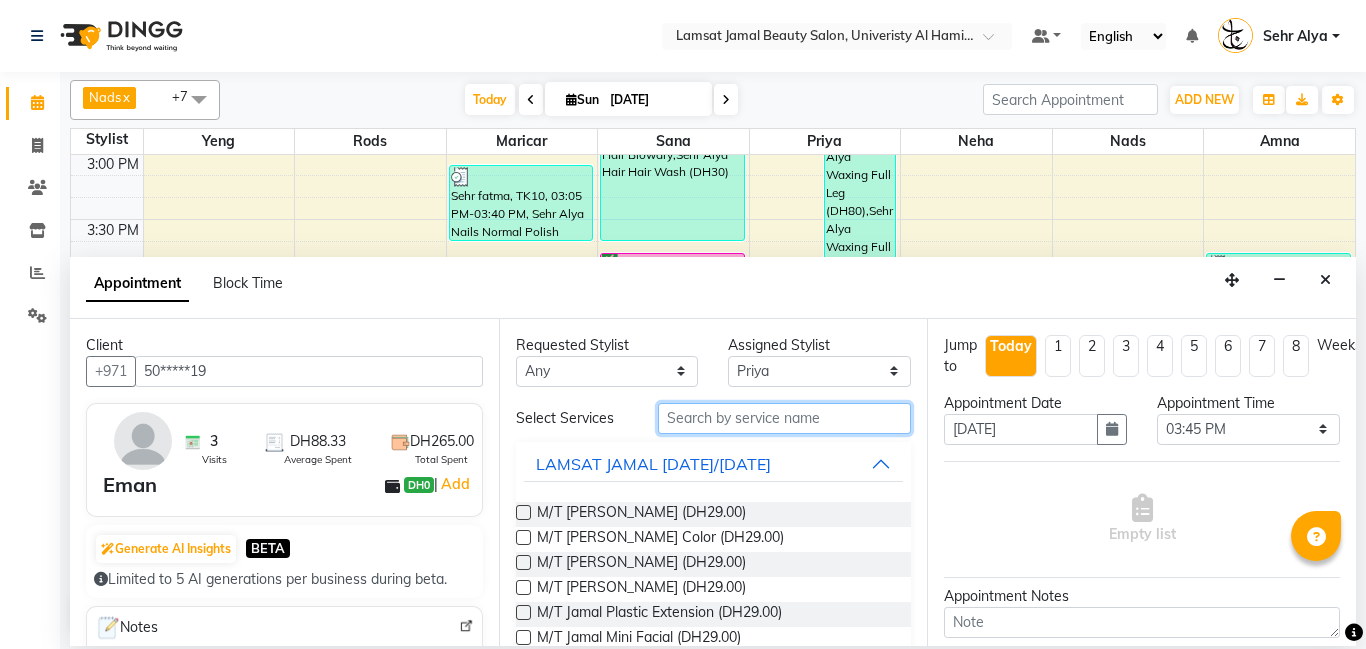 click at bounding box center (785, 418) 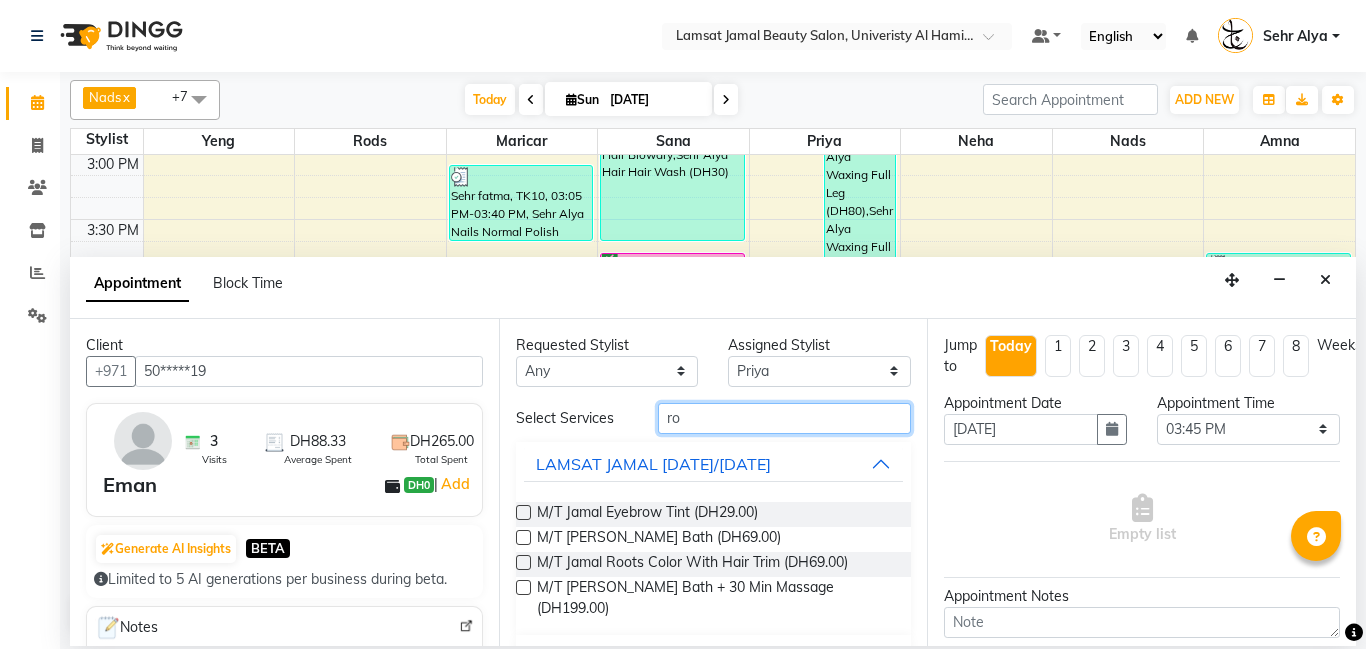 type on "r" 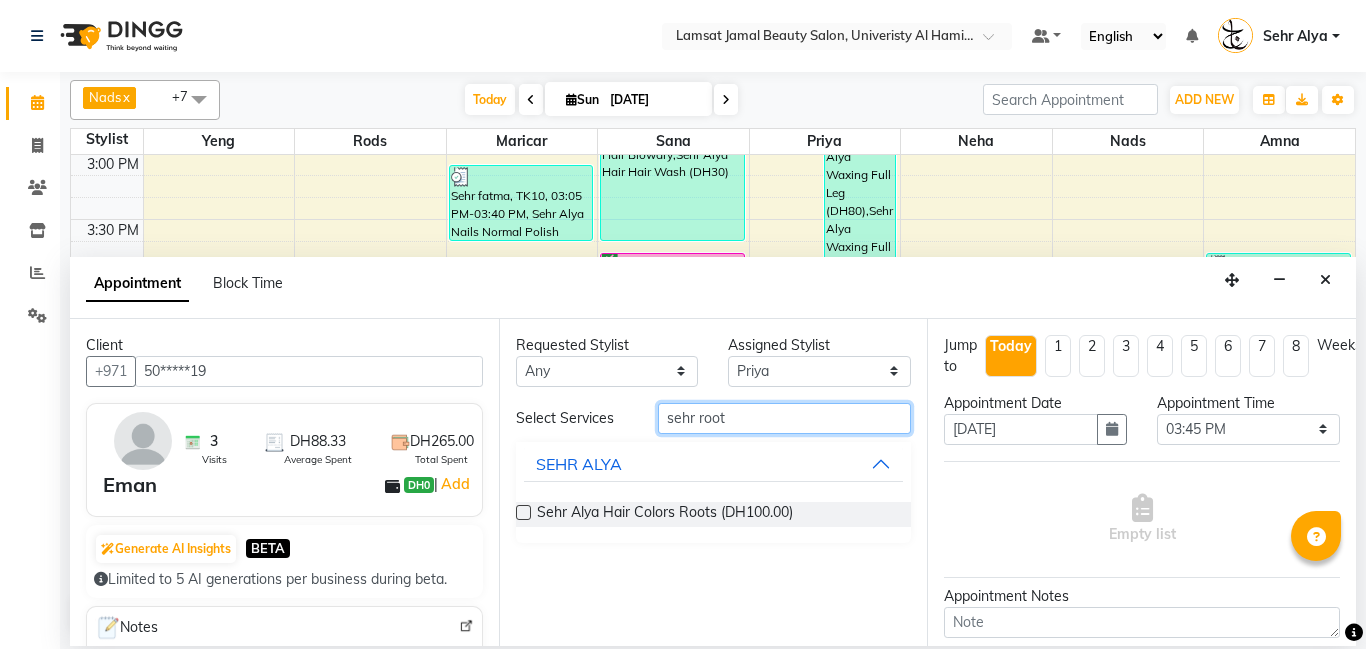 type on "sehr root" 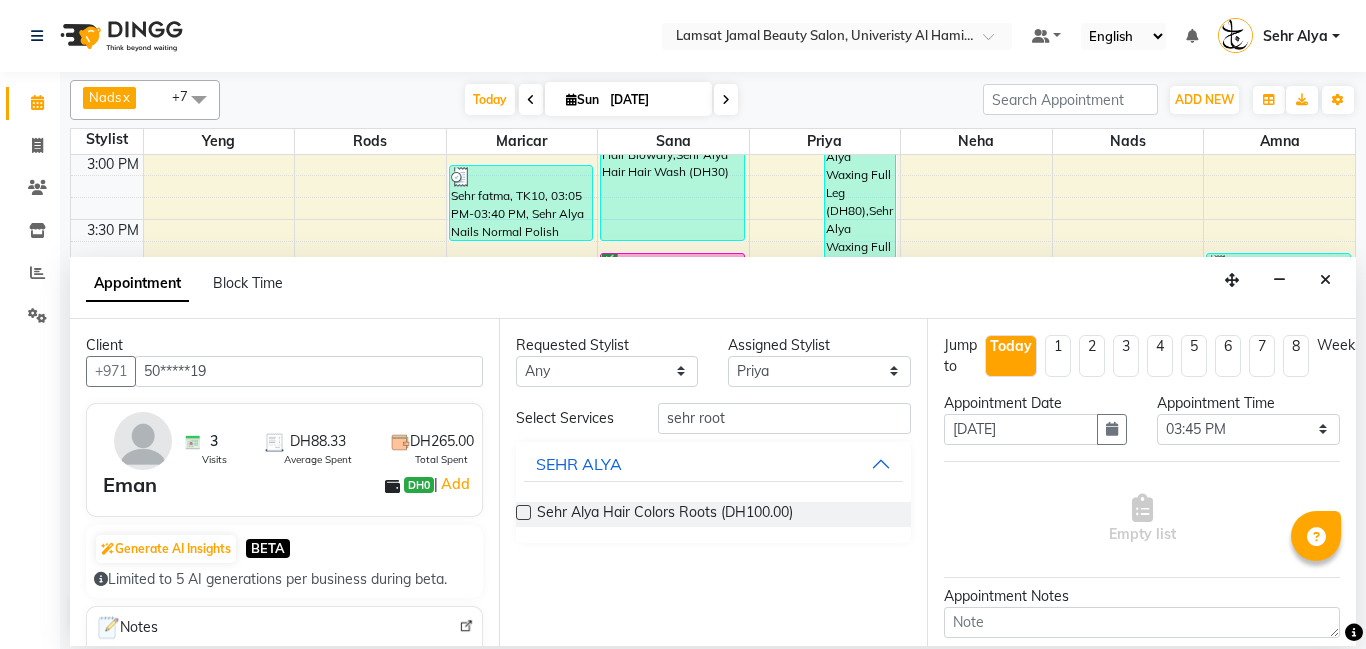 click at bounding box center [523, 512] 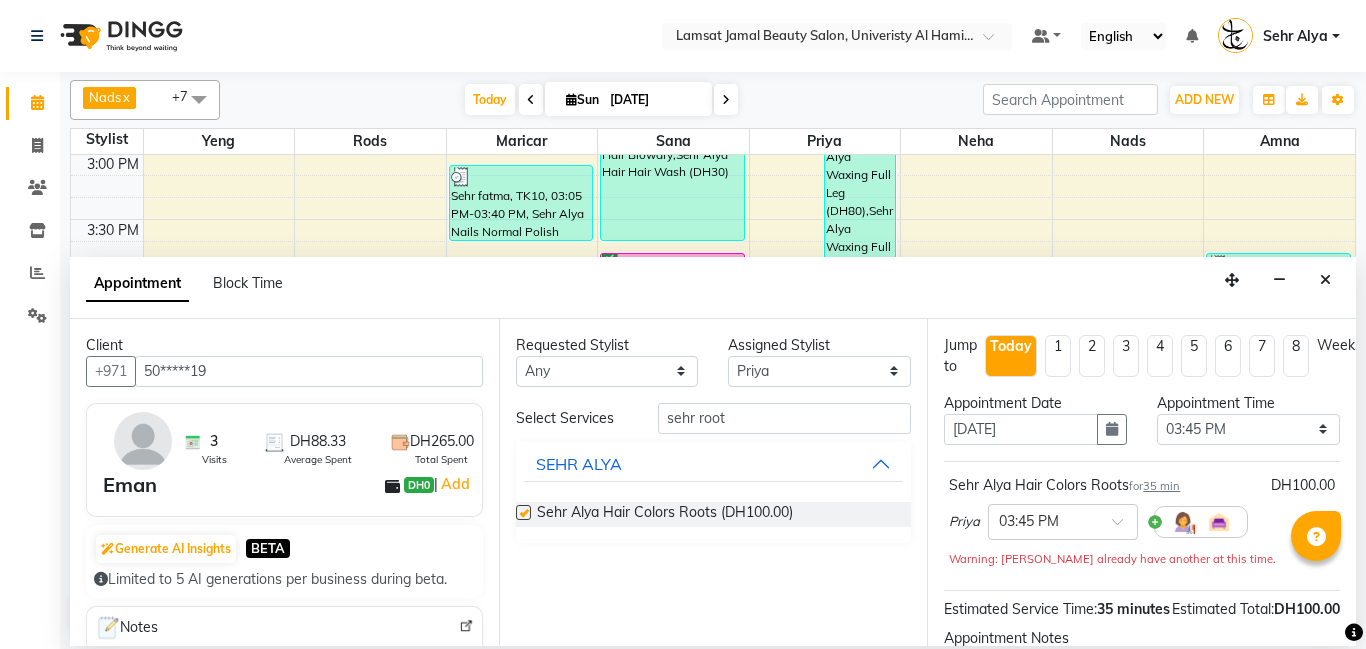 checkbox on "false" 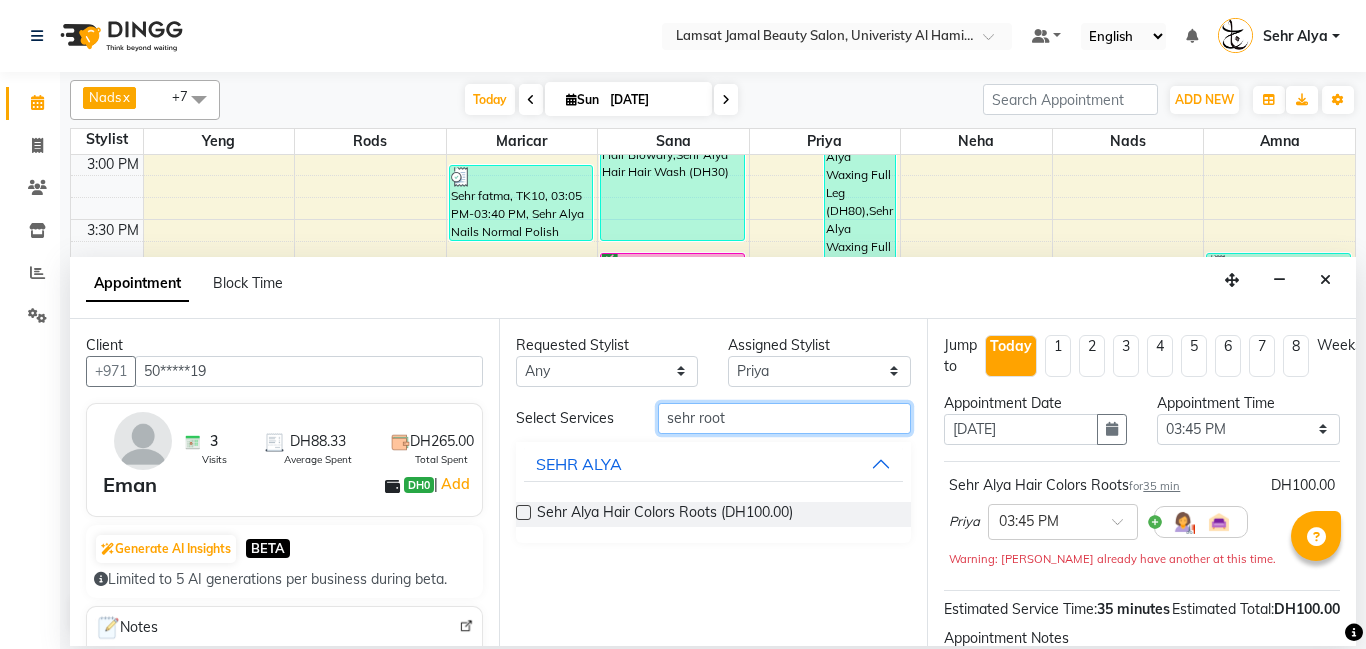 click on "sehr root" at bounding box center (785, 418) 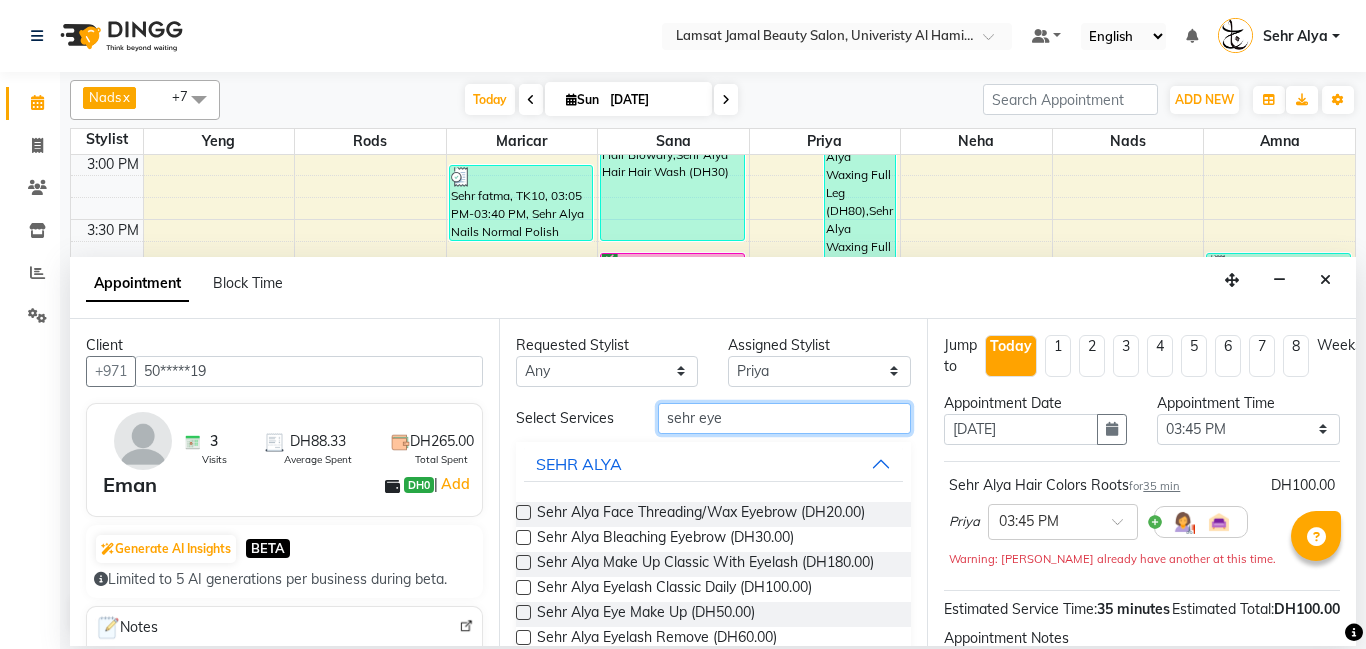 type on "sehr eye" 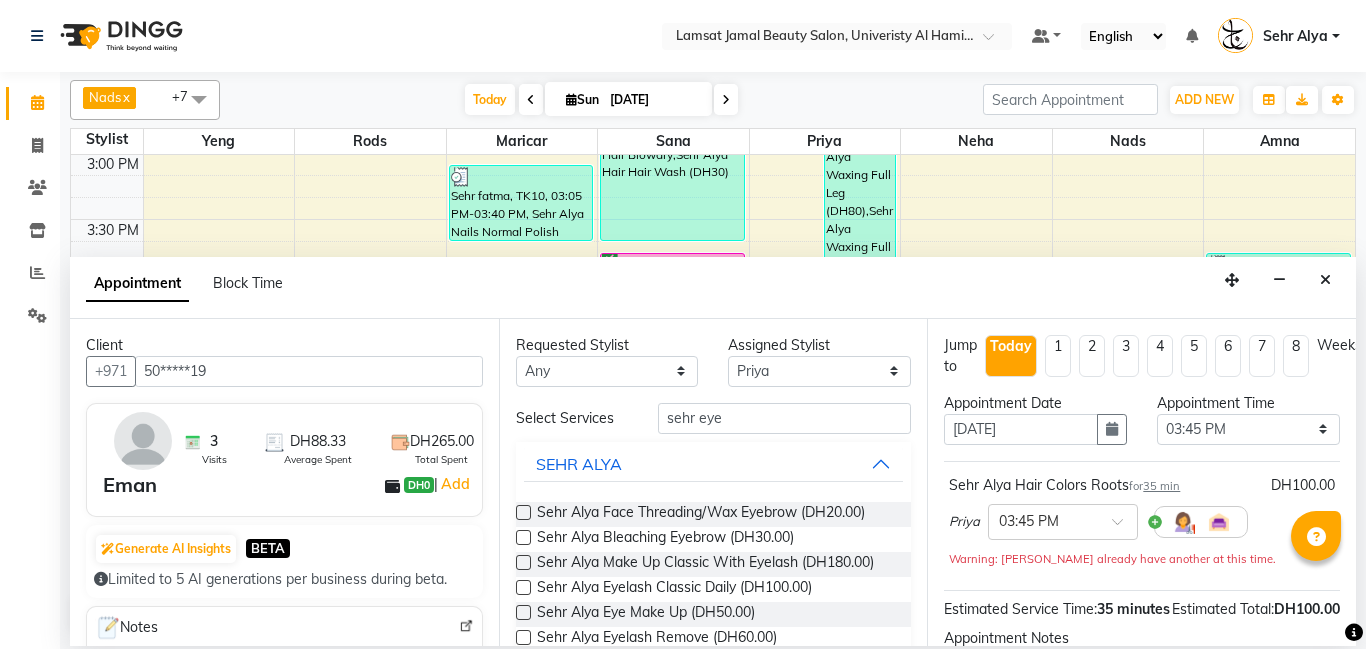 click at bounding box center [523, 512] 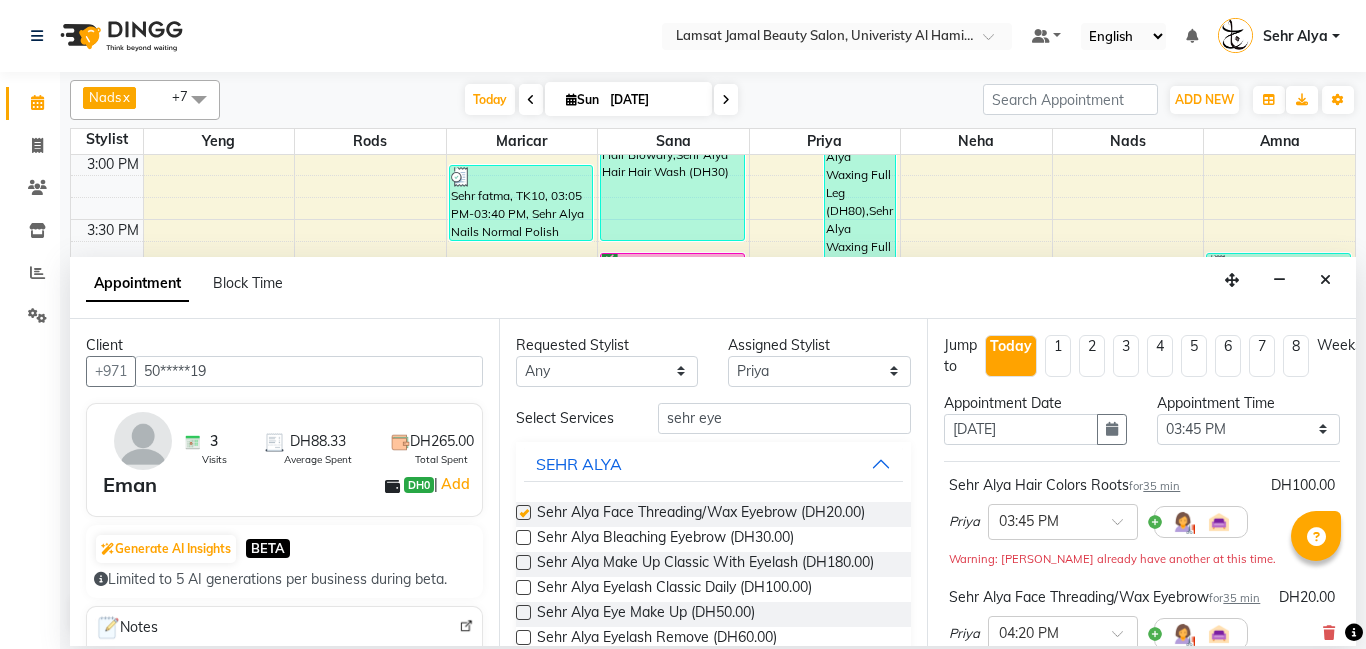 checkbox on "false" 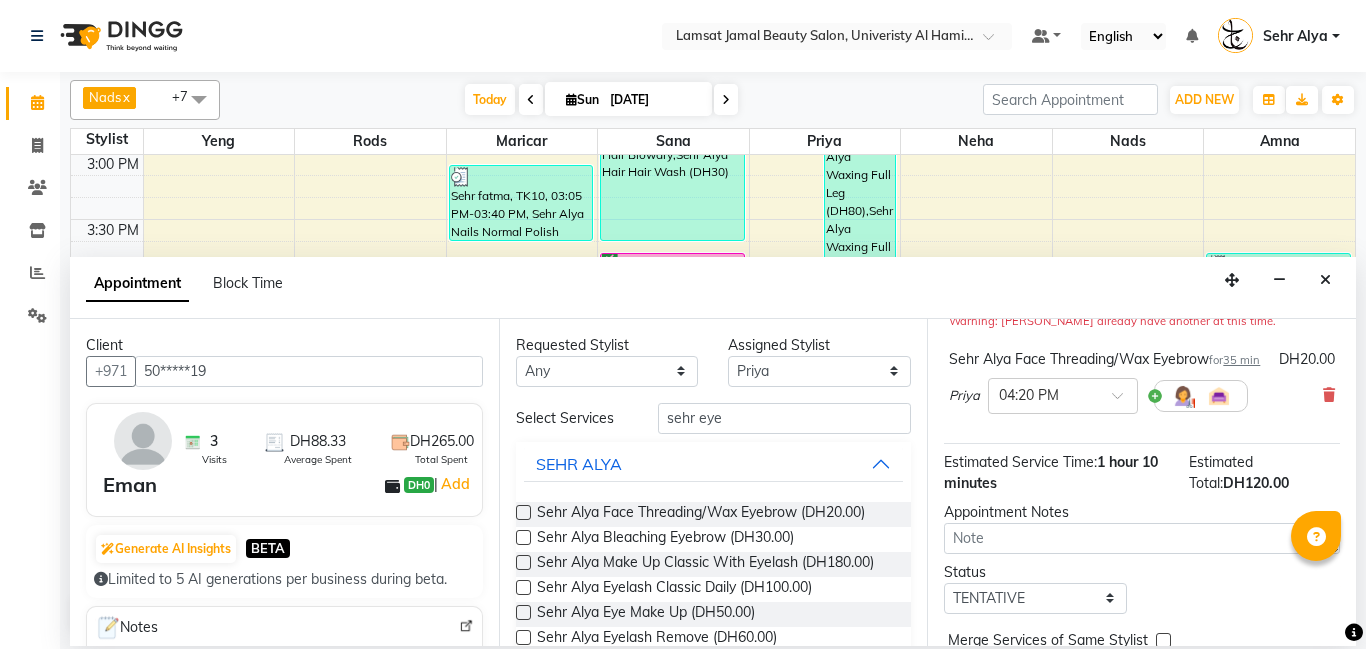 scroll, scrollTop: 332, scrollLeft: 0, axis: vertical 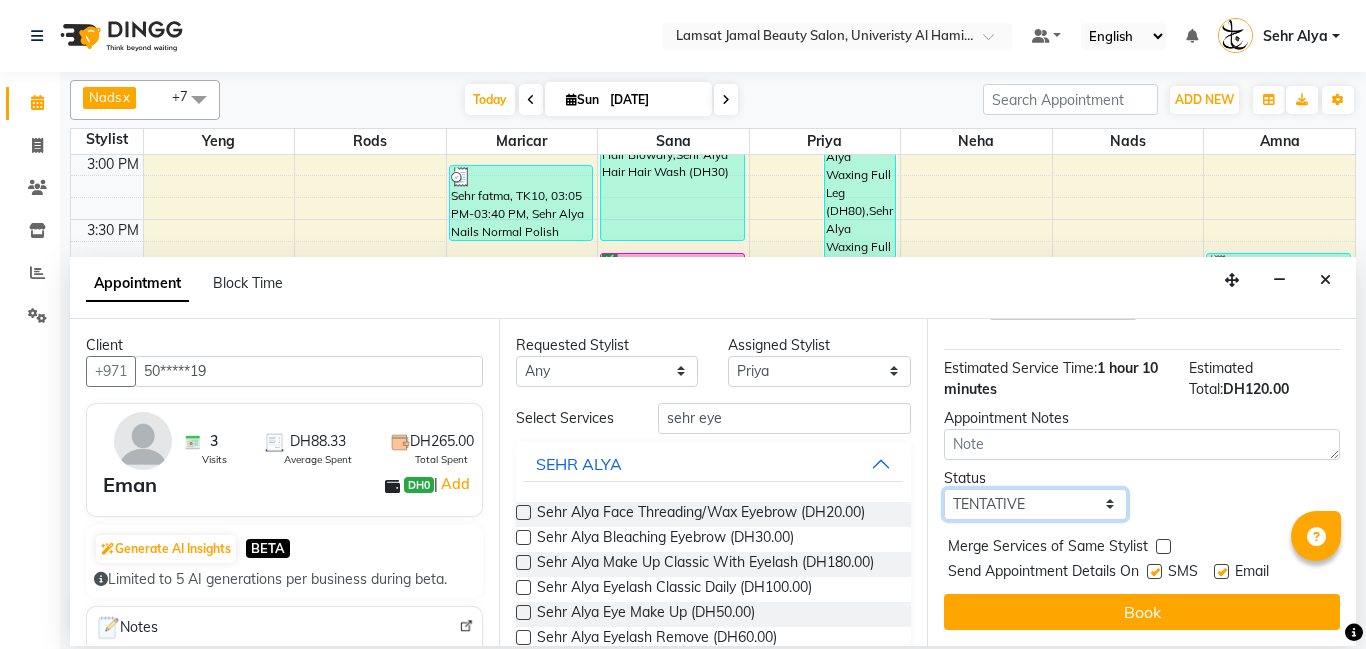 click on "Select TENTATIVE CONFIRM CHECK-IN UPCOMING" at bounding box center [1035, 504] 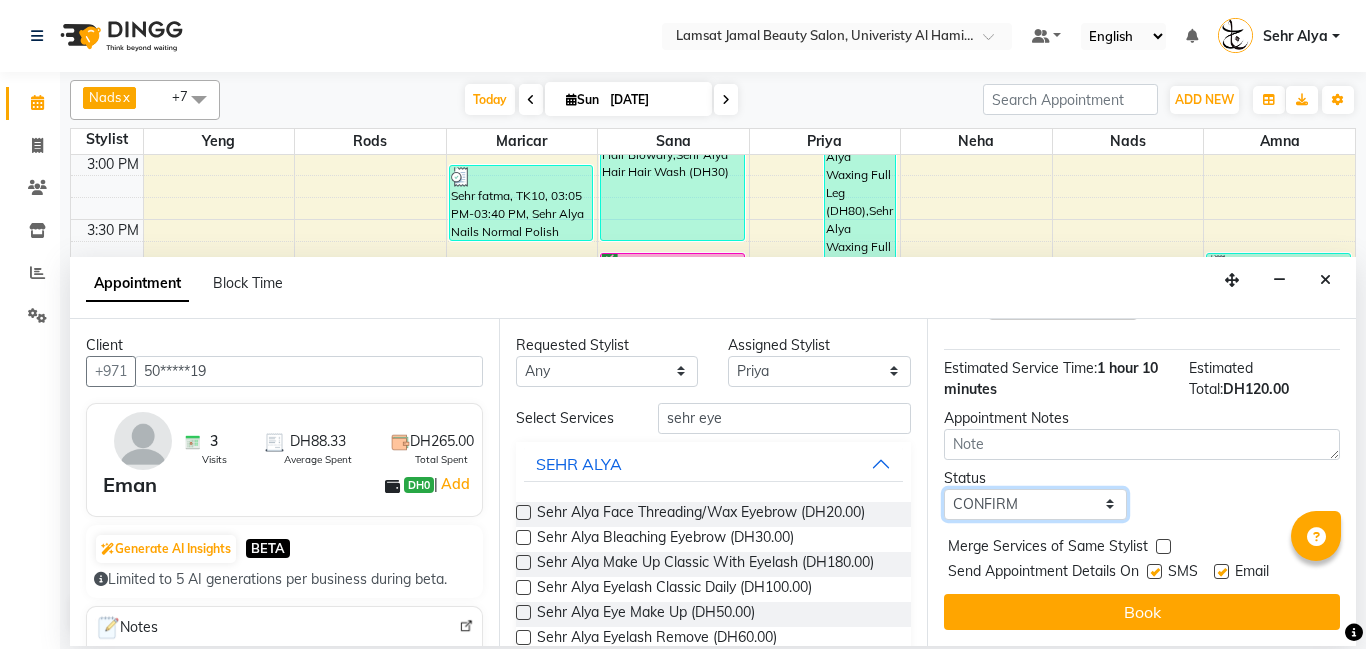 click on "Select TENTATIVE CONFIRM CHECK-IN UPCOMING" at bounding box center [1035, 504] 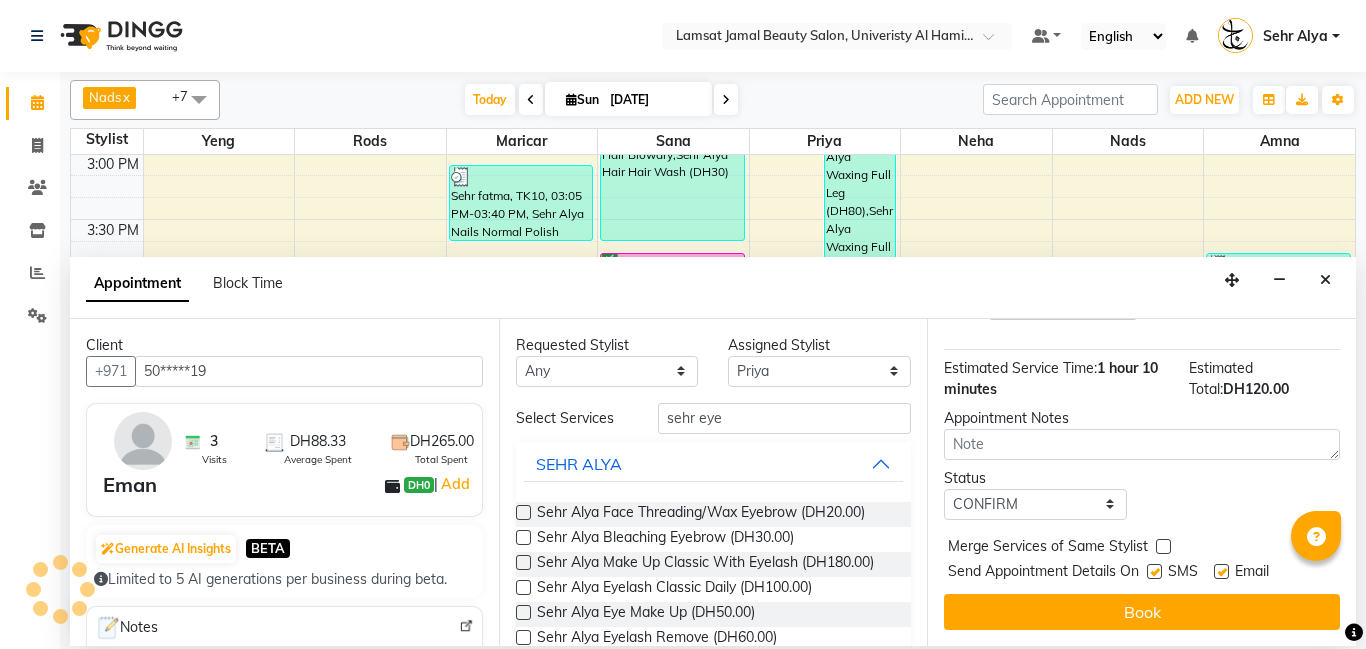 click at bounding box center (1163, 546) 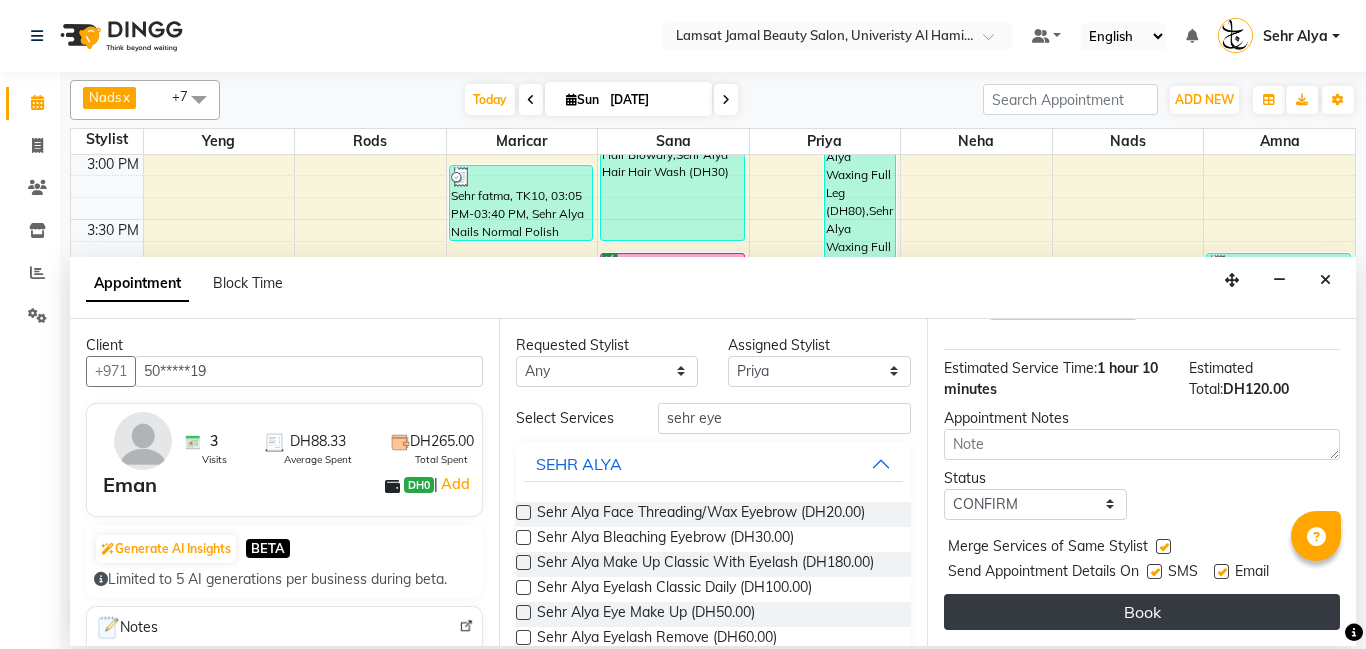 click on "Book" at bounding box center [1142, 612] 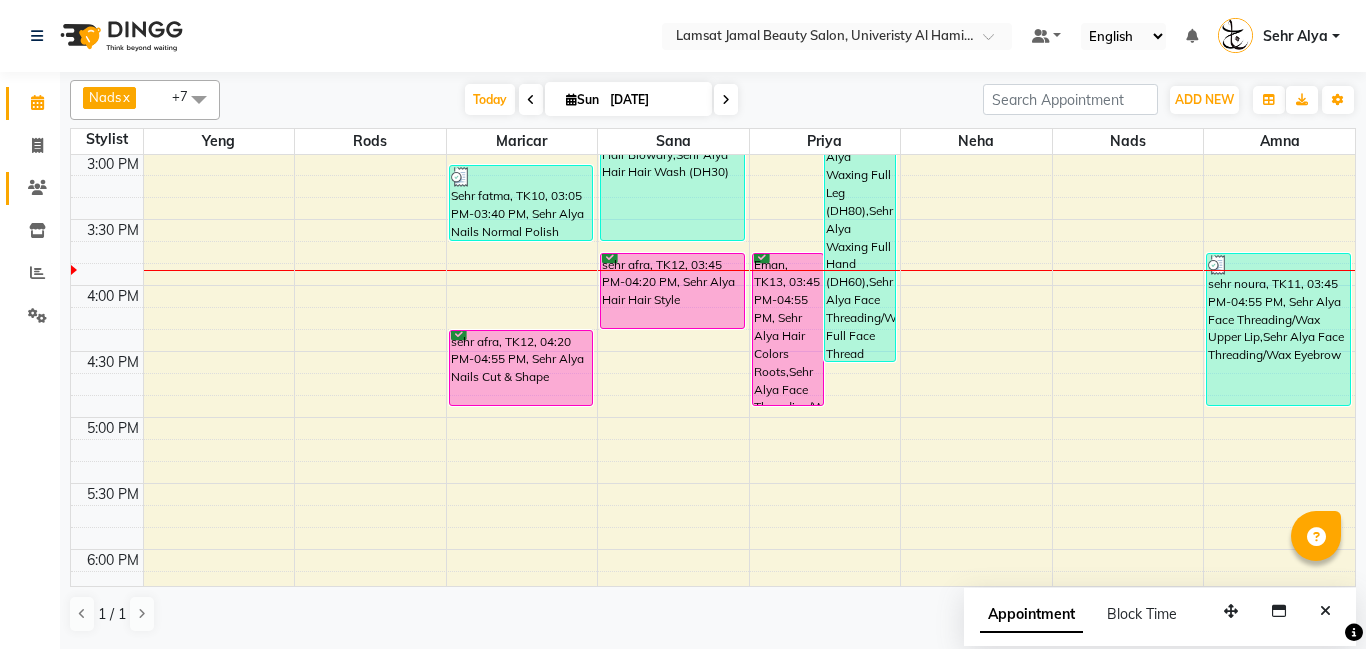 click 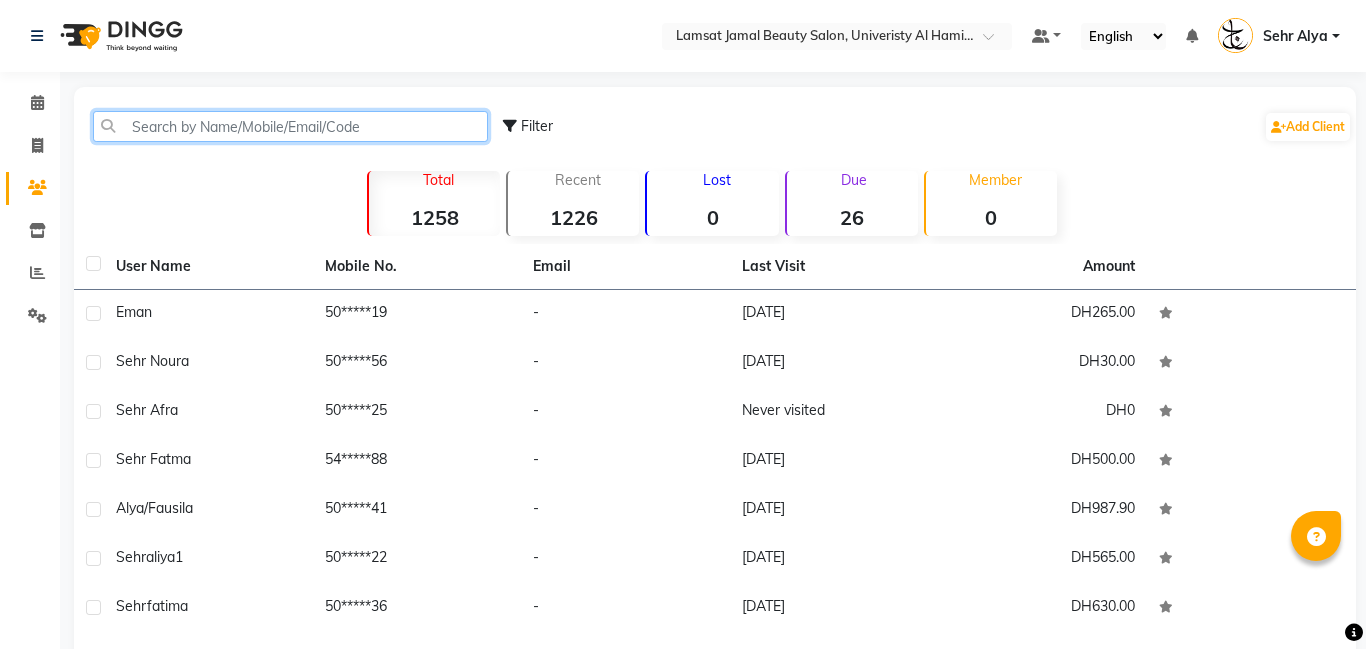 click 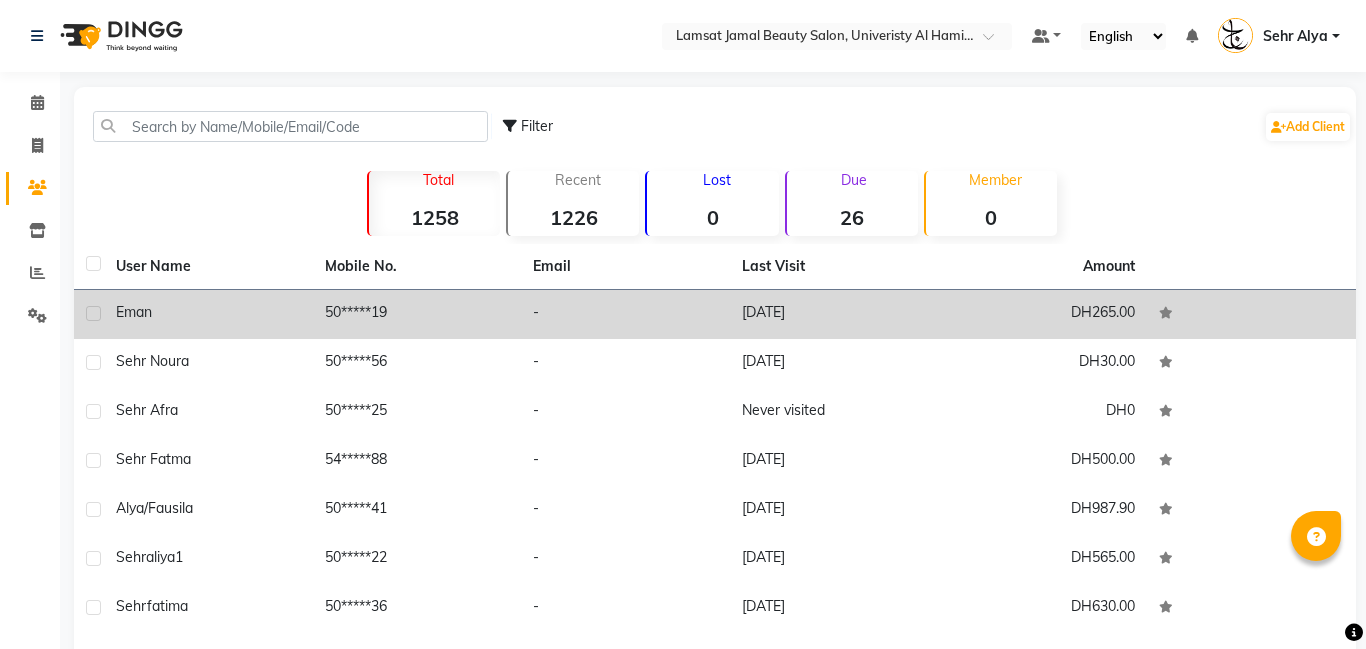 click on "50*****19" 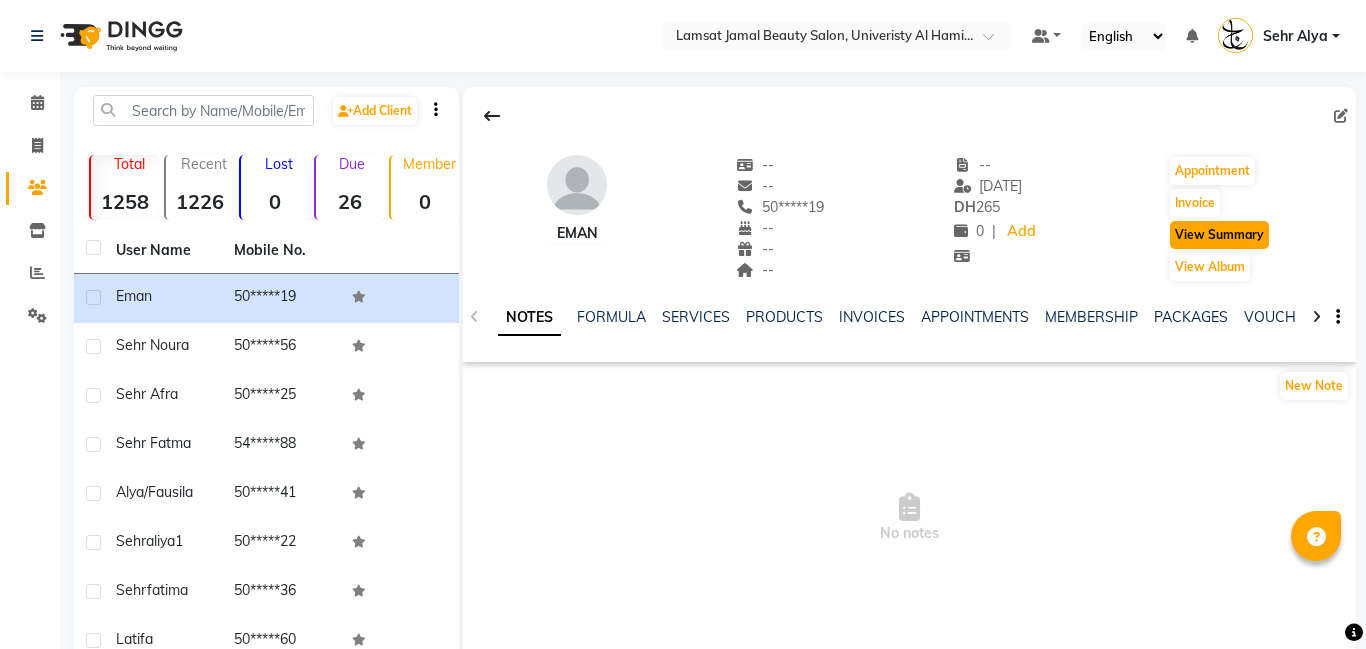 click on "View Summary" 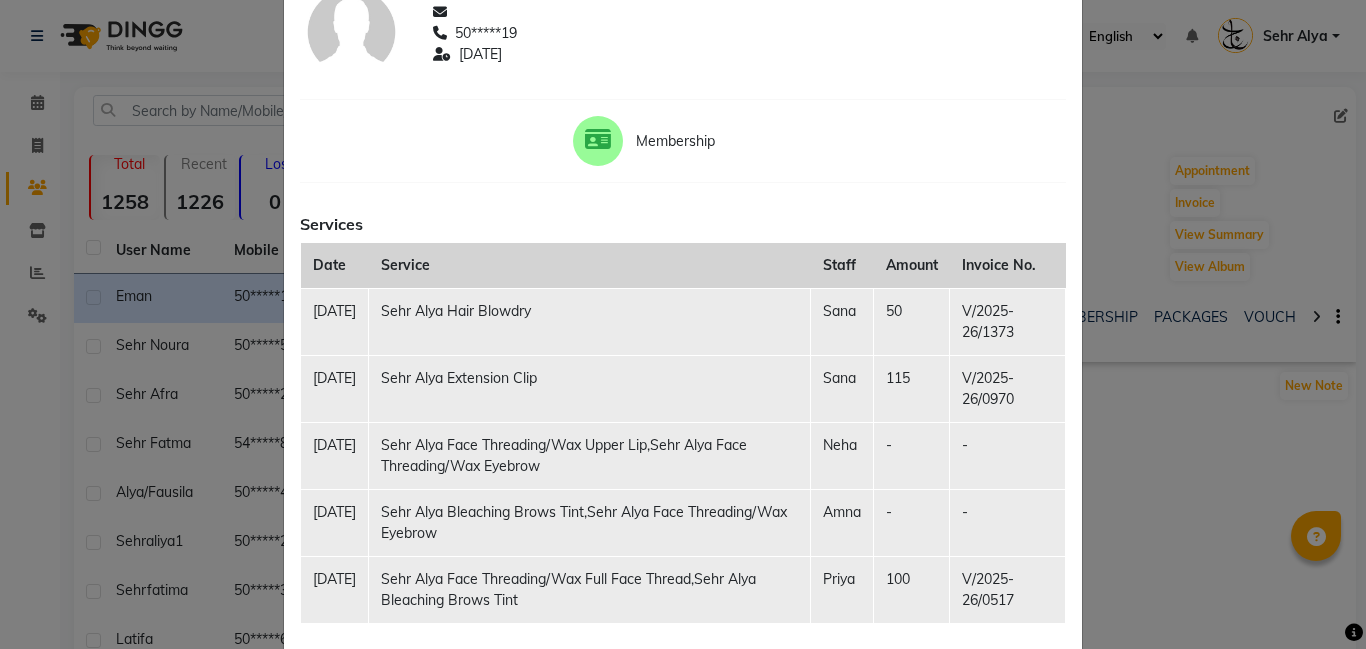 scroll, scrollTop: 0, scrollLeft: 0, axis: both 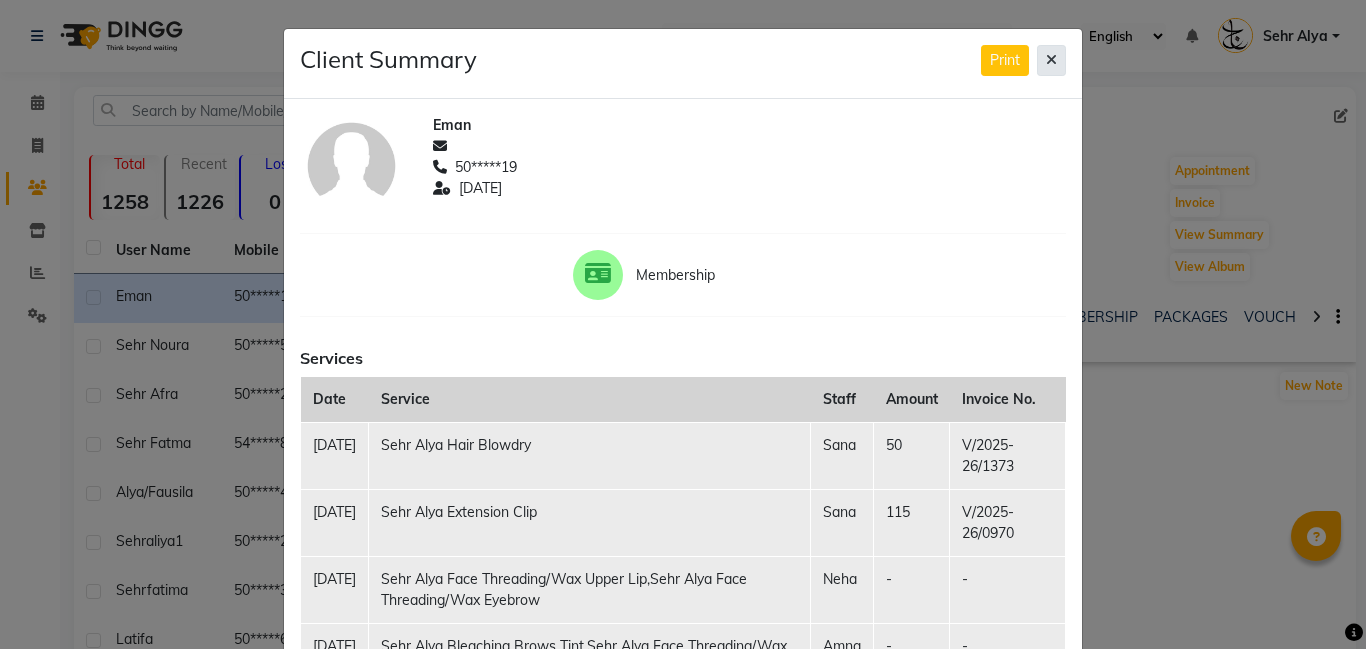 click 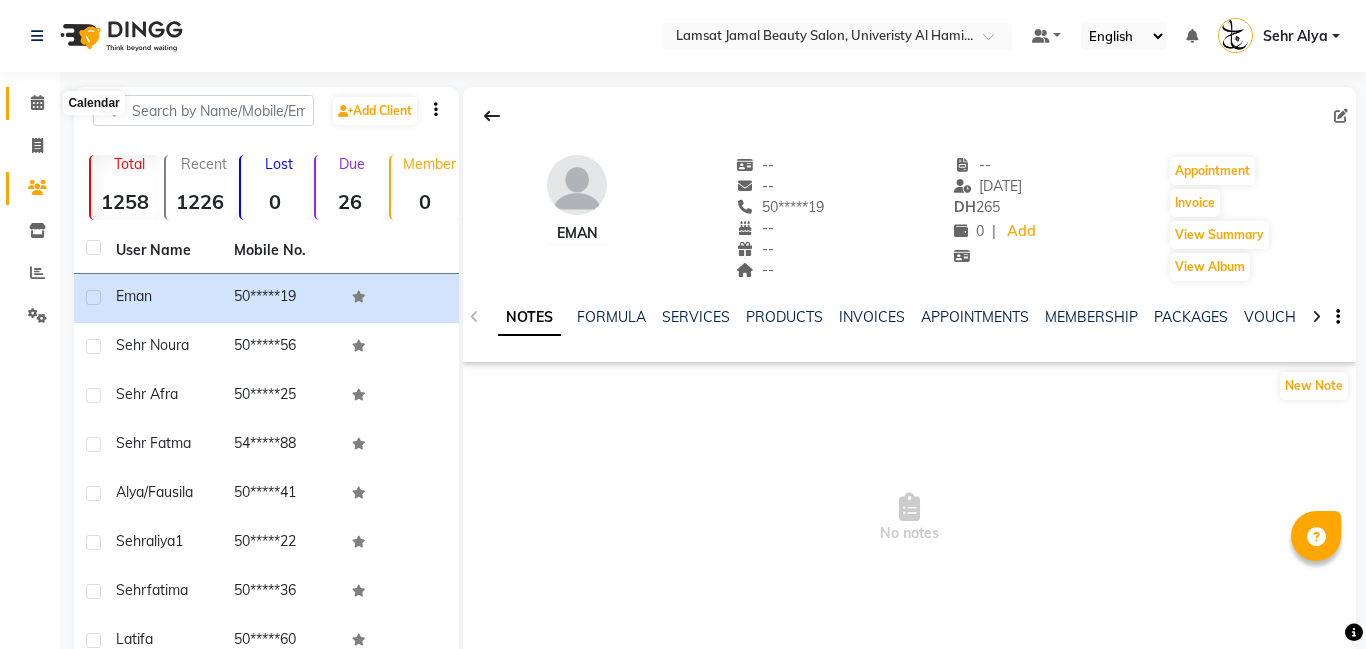 click 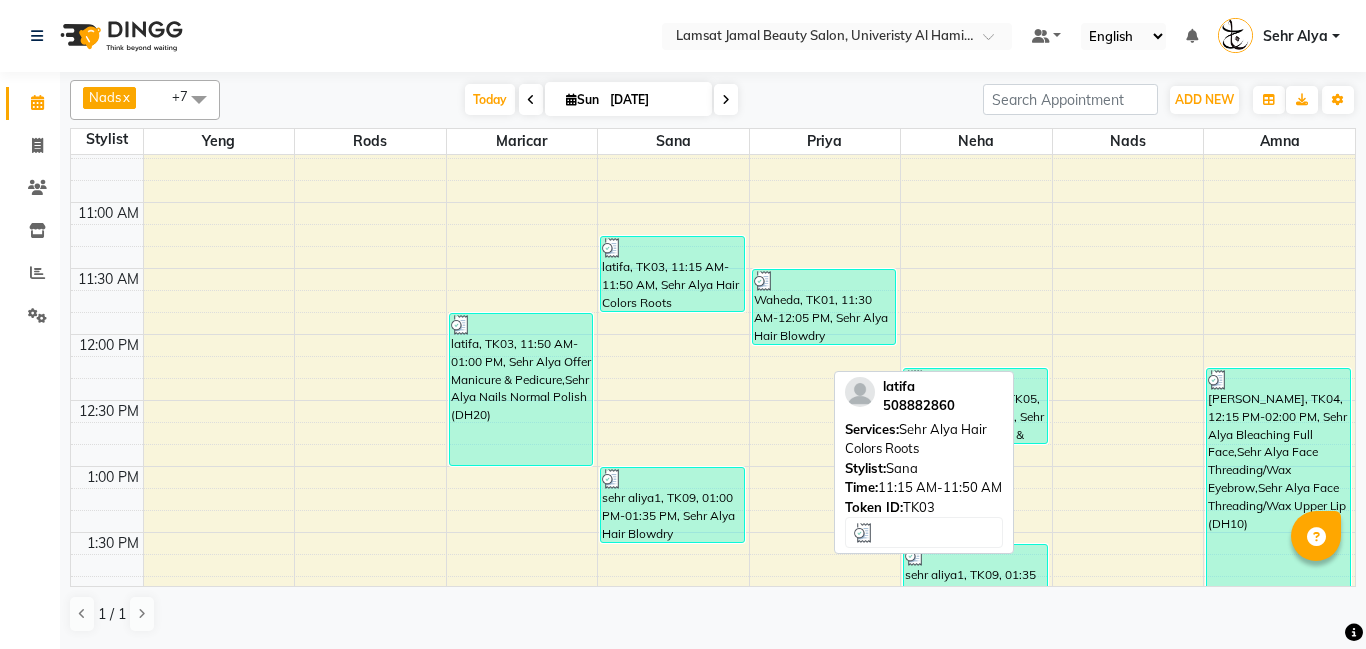 scroll, scrollTop: 76, scrollLeft: 0, axis: vertical 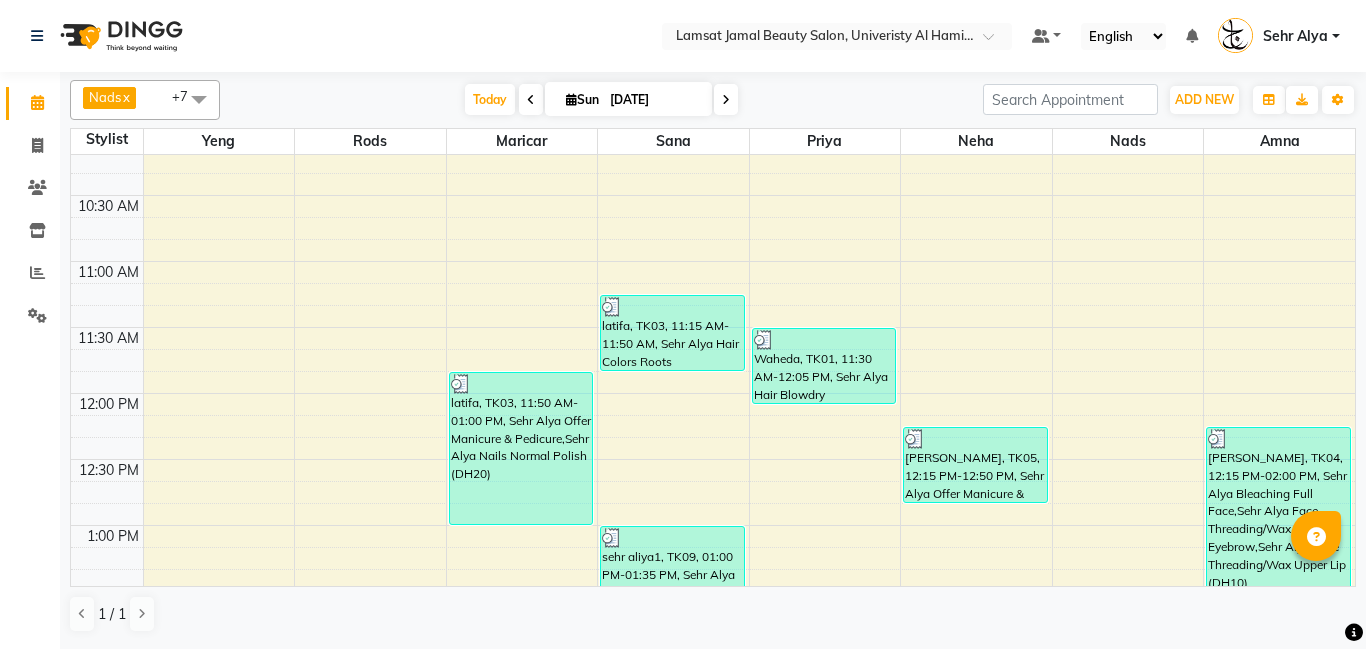 click on "9:00 AM 9:30 AM 10:00 AM 10:30 AM 11:00 AM 11:30 AM 12:00 PM 12:30 PM 1:00 PM 1:30 PM 2:00 PM 2:30 PM 3:00 PM 3:30 PM 4:00 PM 4:30 PM 5:00 PM 5:30 PM 6:00 PM 6:30 PM 7:00 PM 7:30 PM 8:00 PM 8:30 PM 9:00 PM 9:30 PM 10:00 PM 10:30 PM 11:00 PM 11:30 PM" at bounding box center [713, 987] 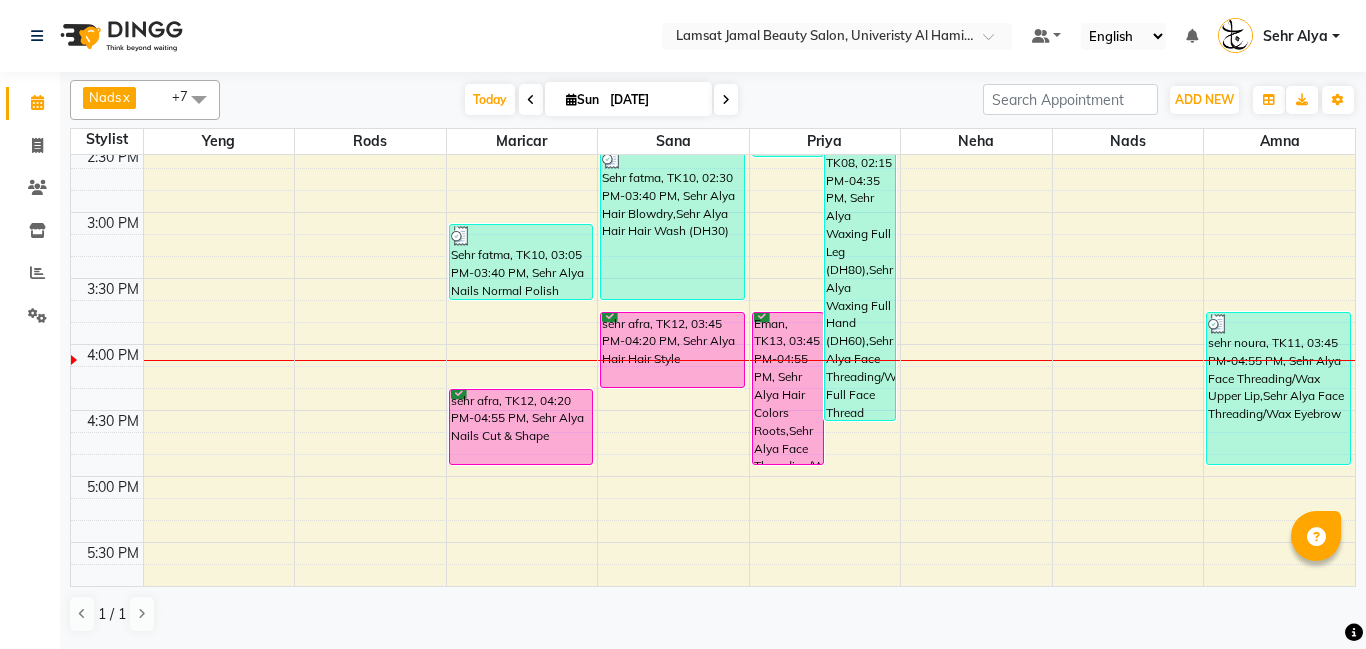 scroll, scrollTop: 736, scrollLeft: 0, axis: vertical 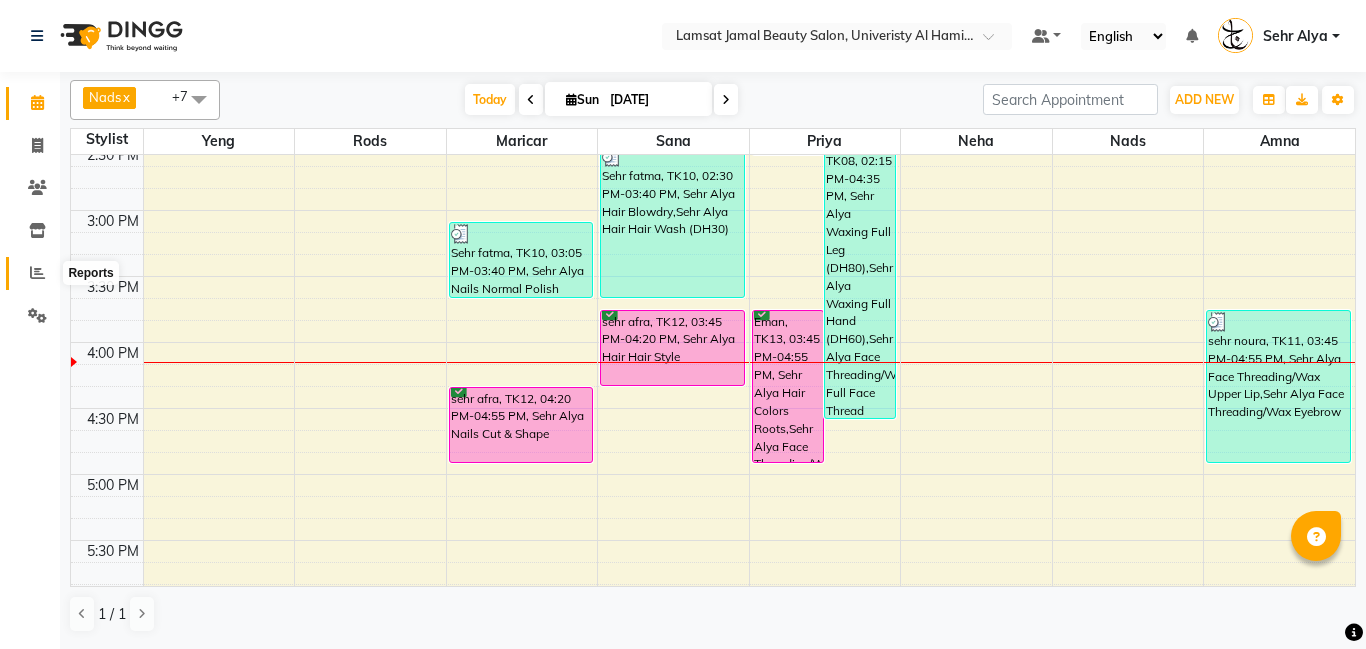 click 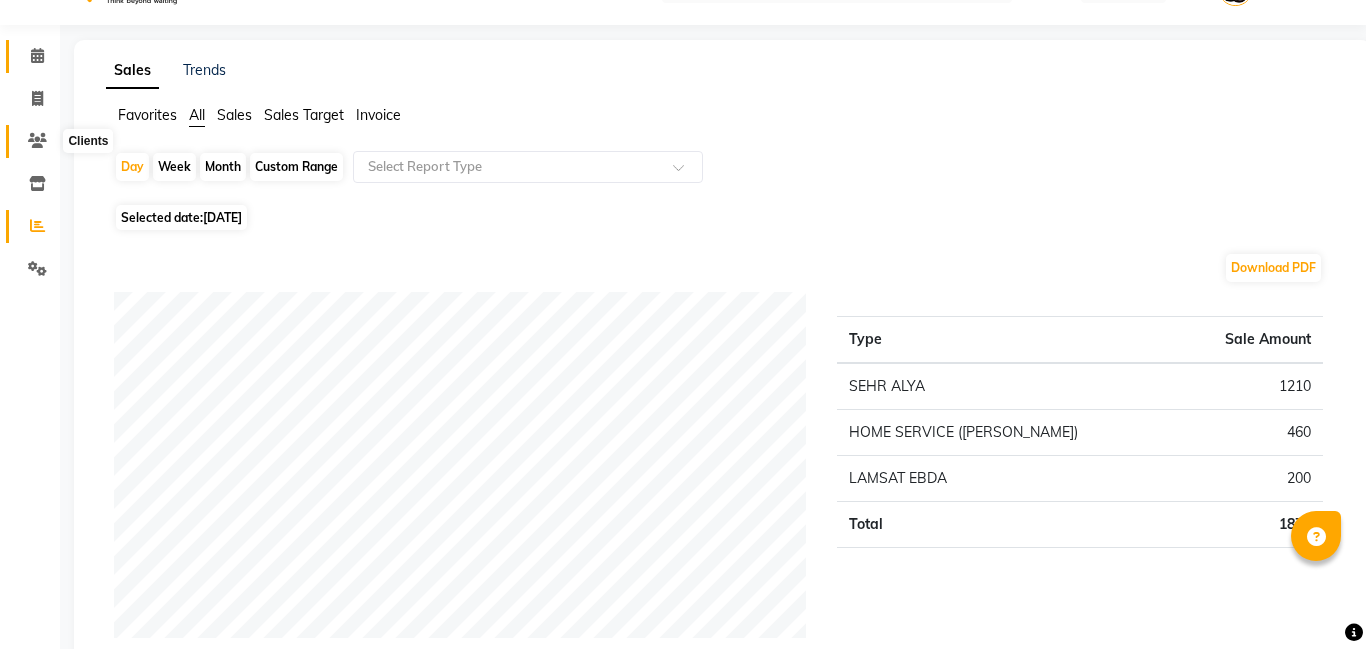 scroll, scrollTop: 0, scrollLeft: 0, axis: both 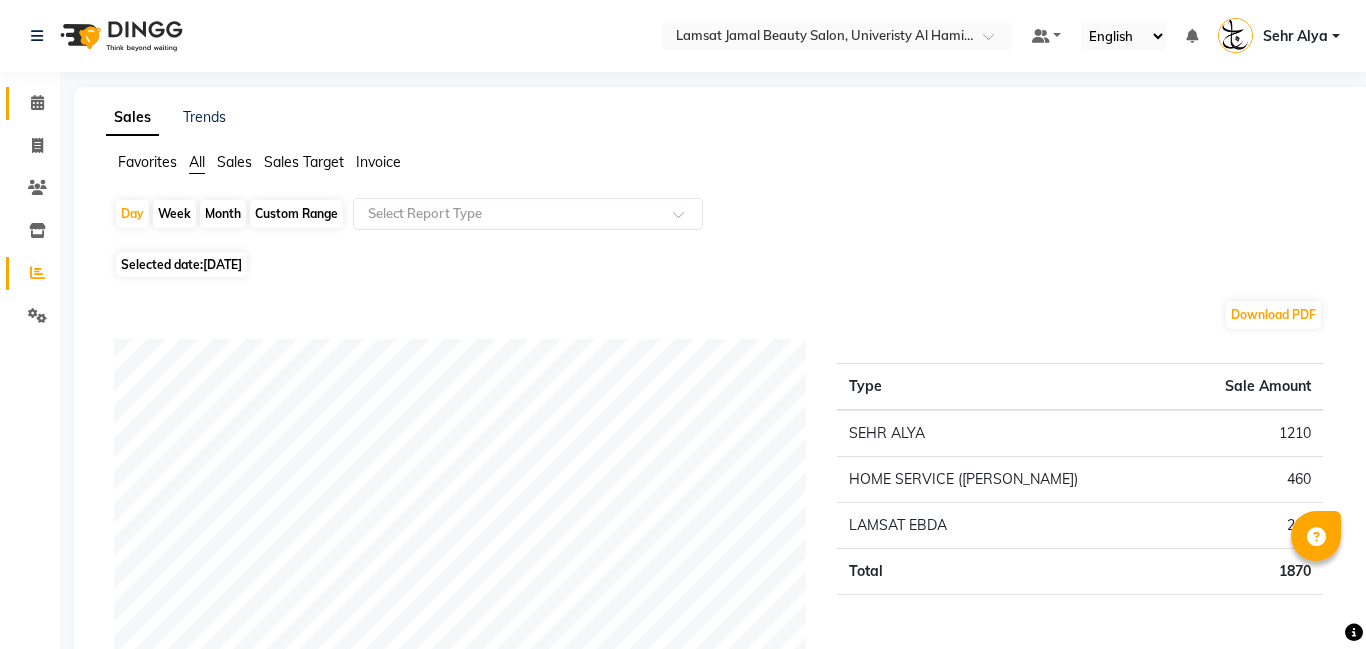 click on "Calendar" 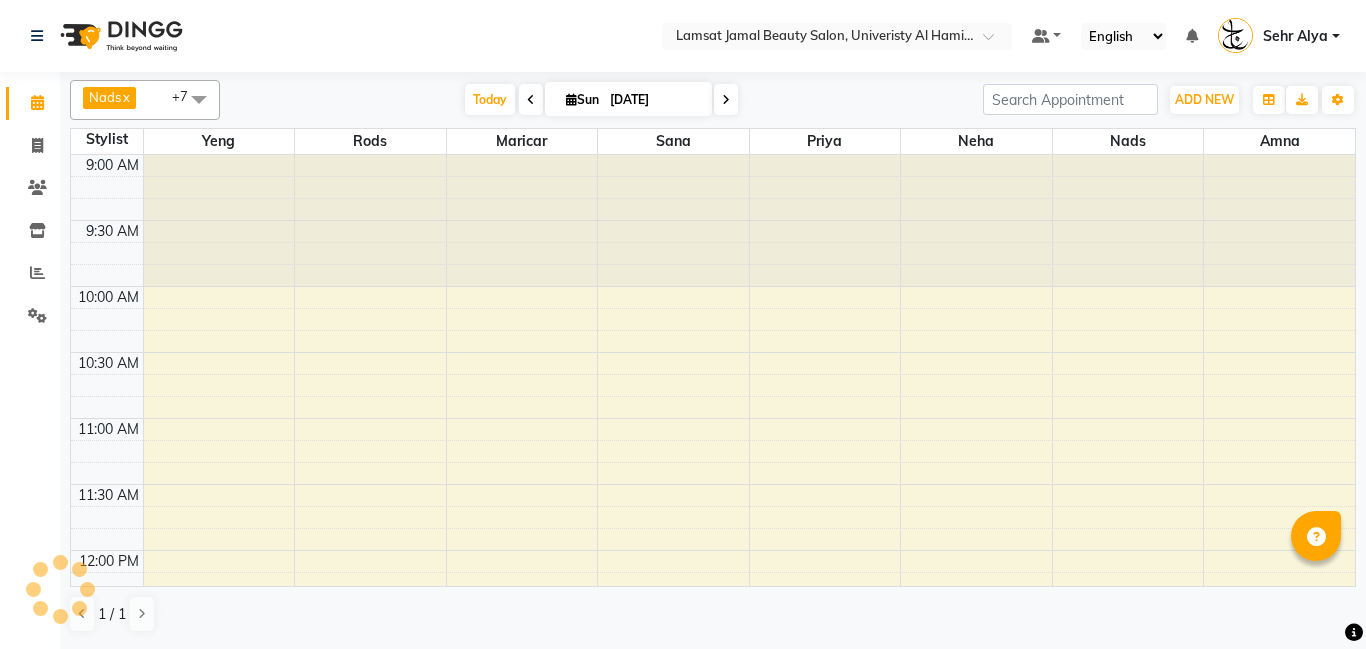 scroll, scrollTop: 0, scrollLeft: 0, axis: both 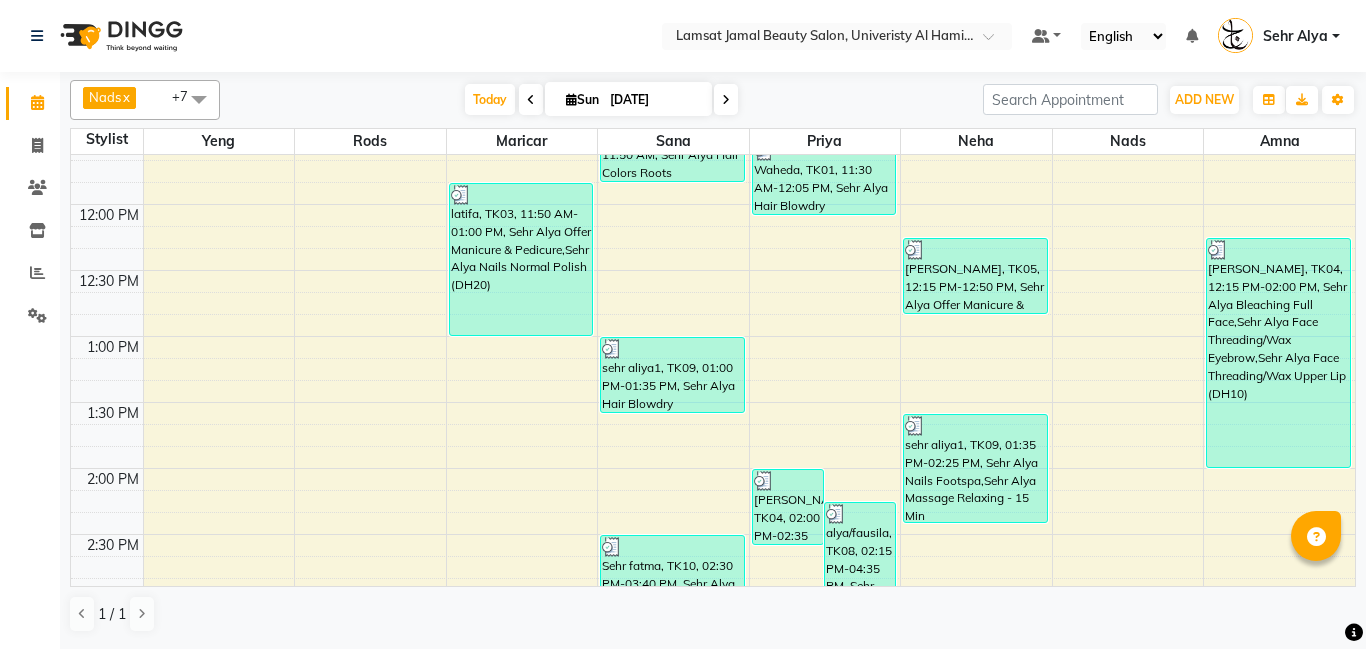 drag, startPoint x: 361, startPoint y: 245, endPoint x: 1122, endPoint y: 575, distance: 829.47034 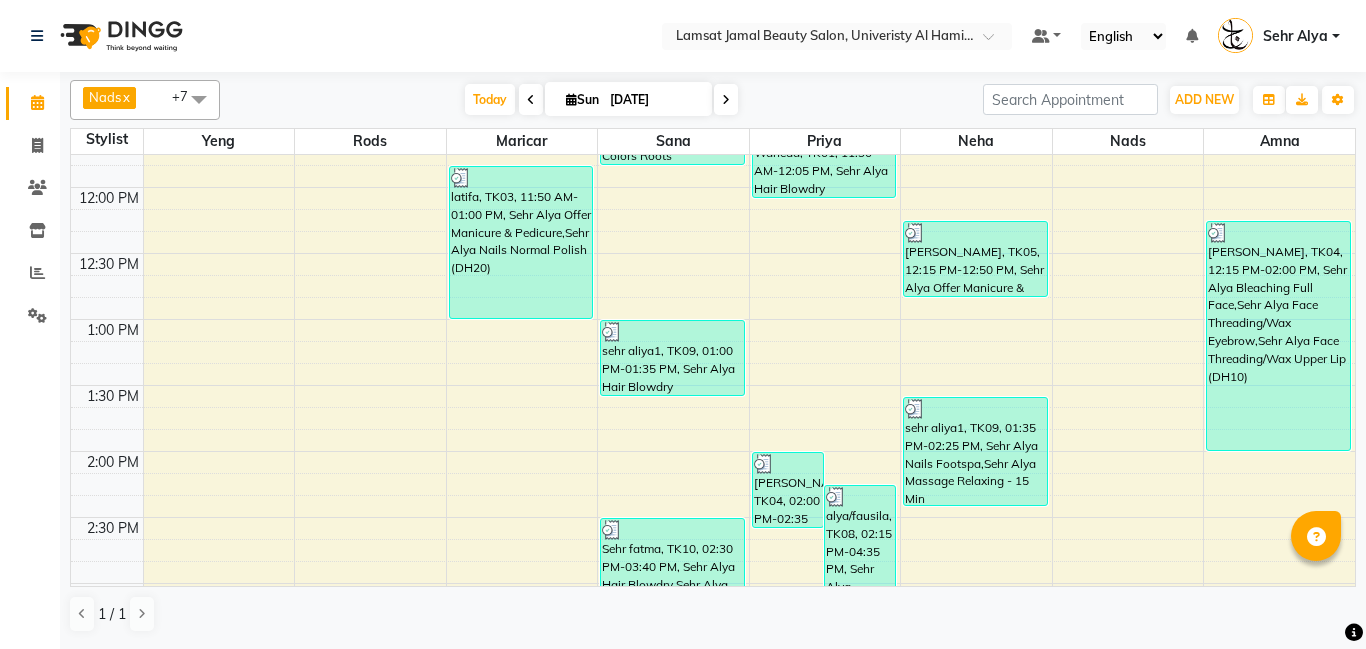 scroll, scrollTop: 789, scrollLeft: 0, axis: vertical 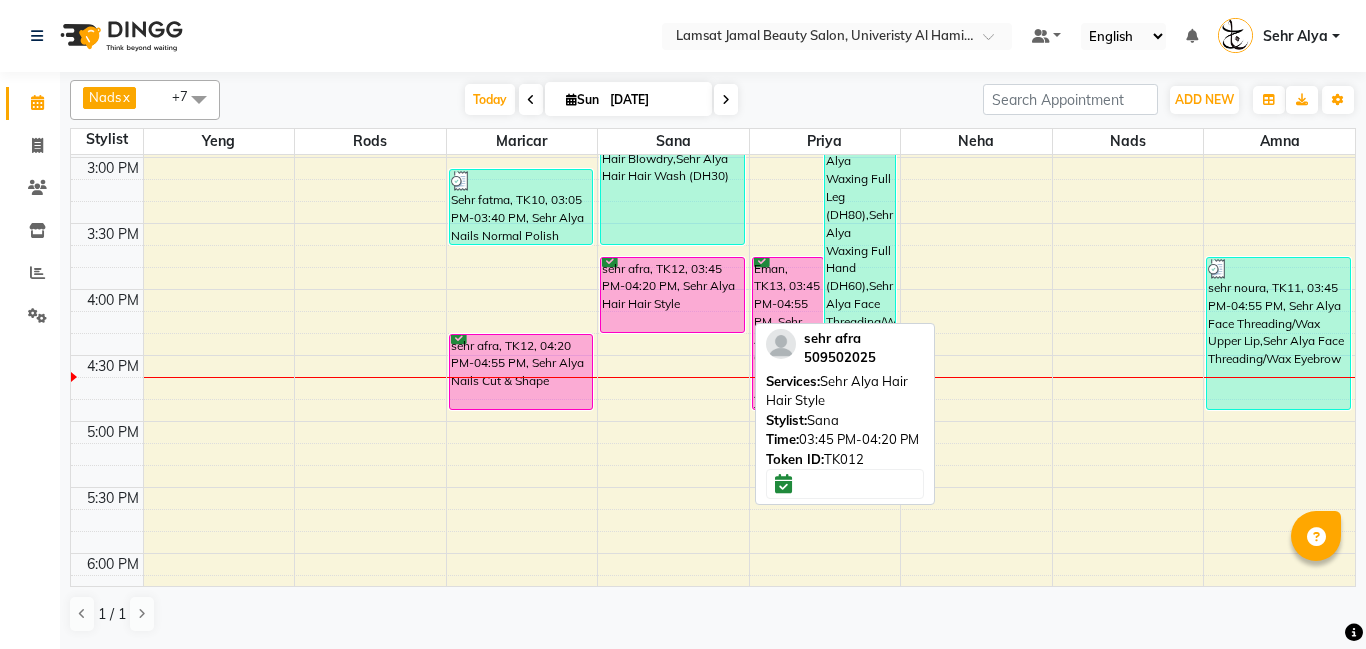 click on "sehr  afra, TK12, 03:45 PM-04:20 PM, Sehr Alya Hair Hair Style" at bounding box center [672, 295] 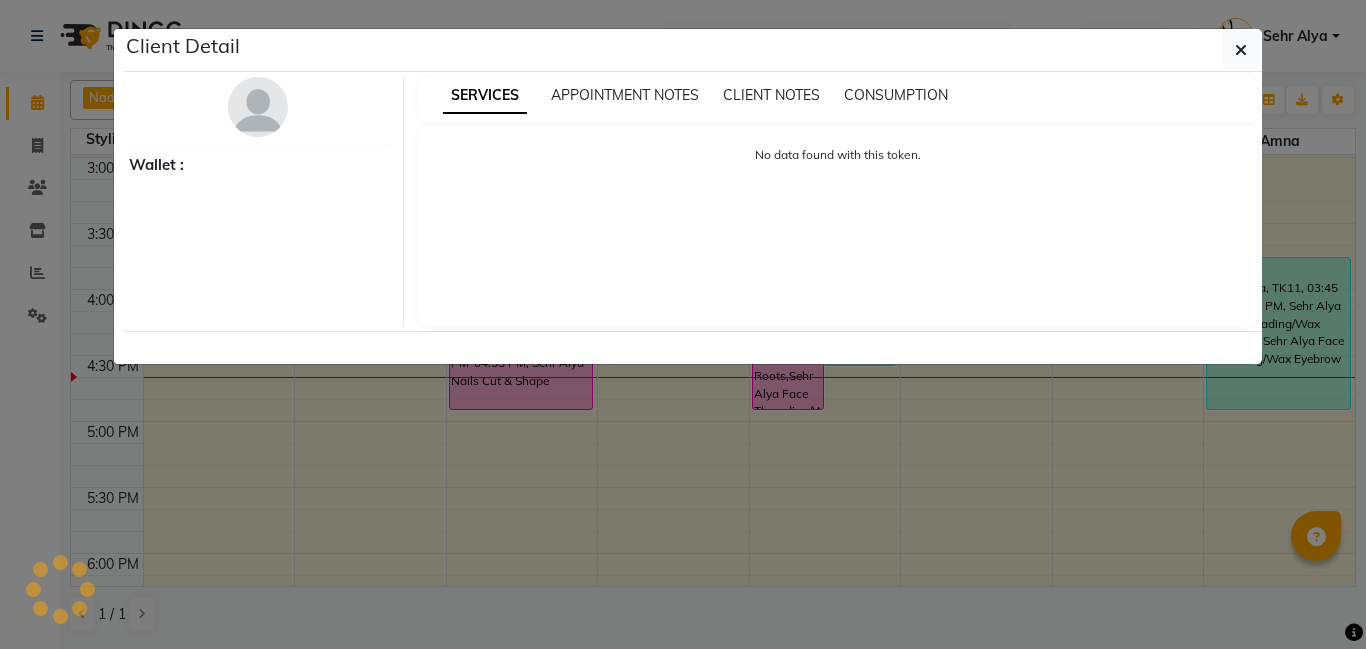 select on "6" 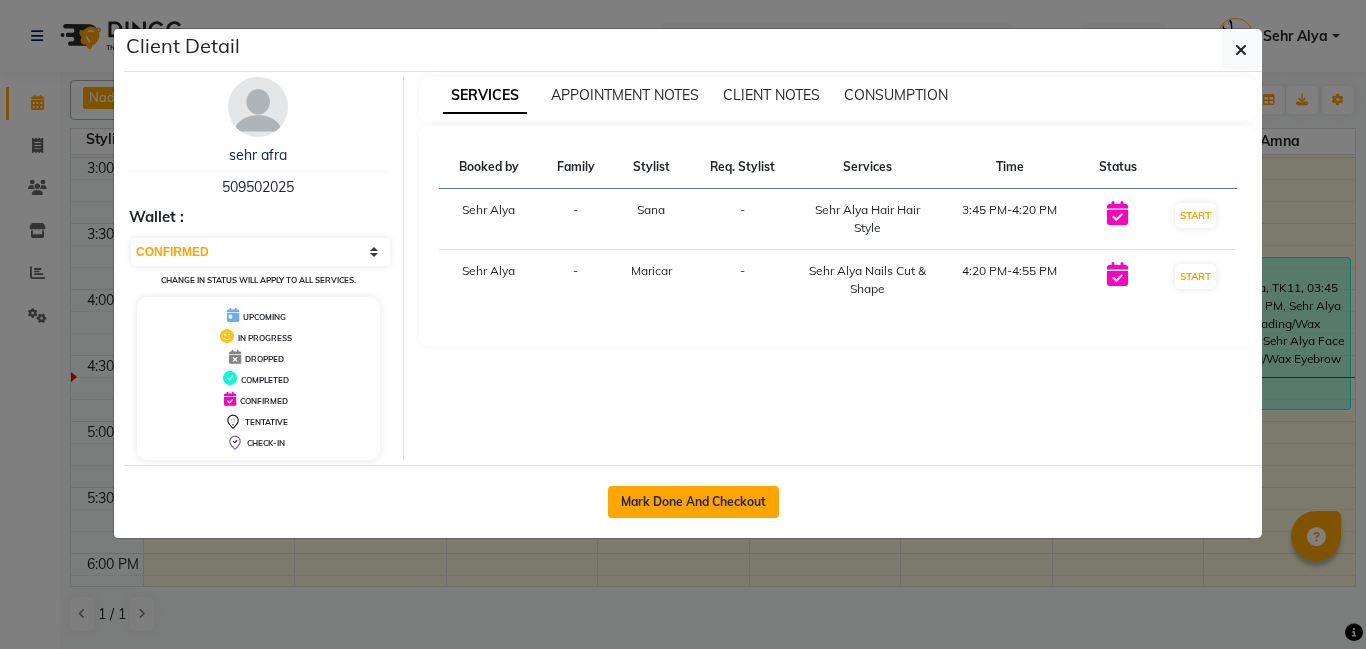 click on "Mark Done And Checkout" 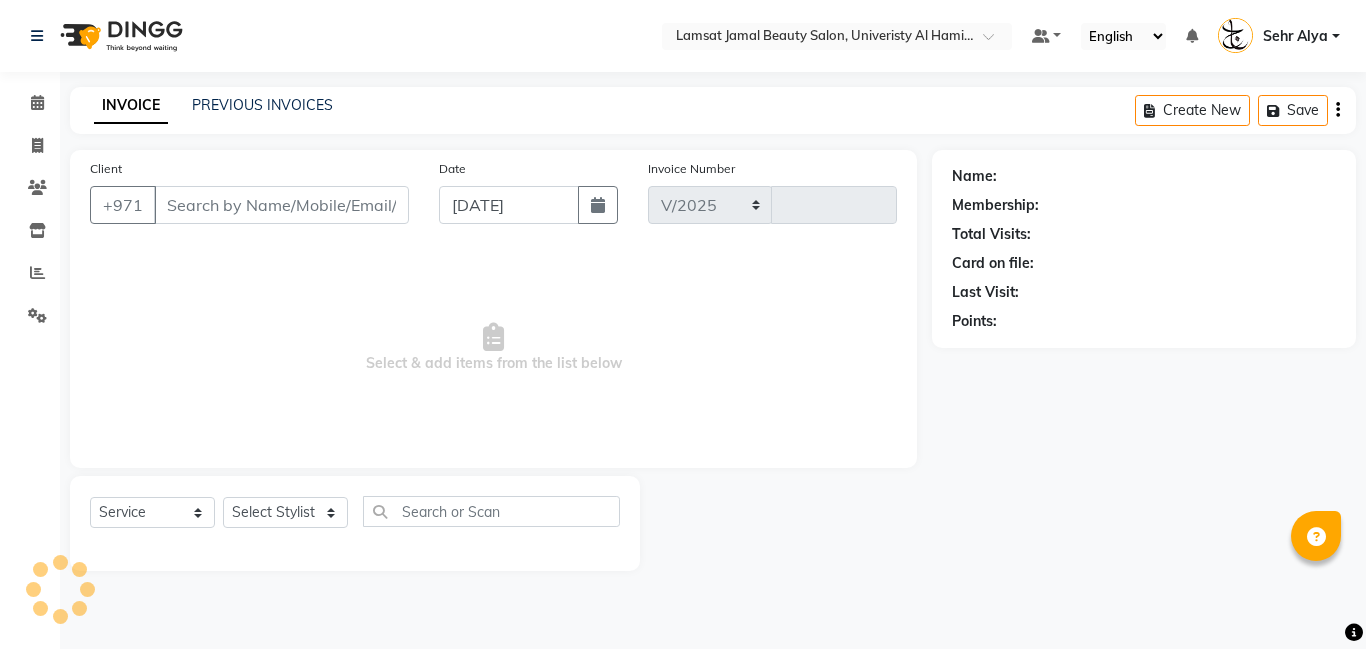 select on "8294" 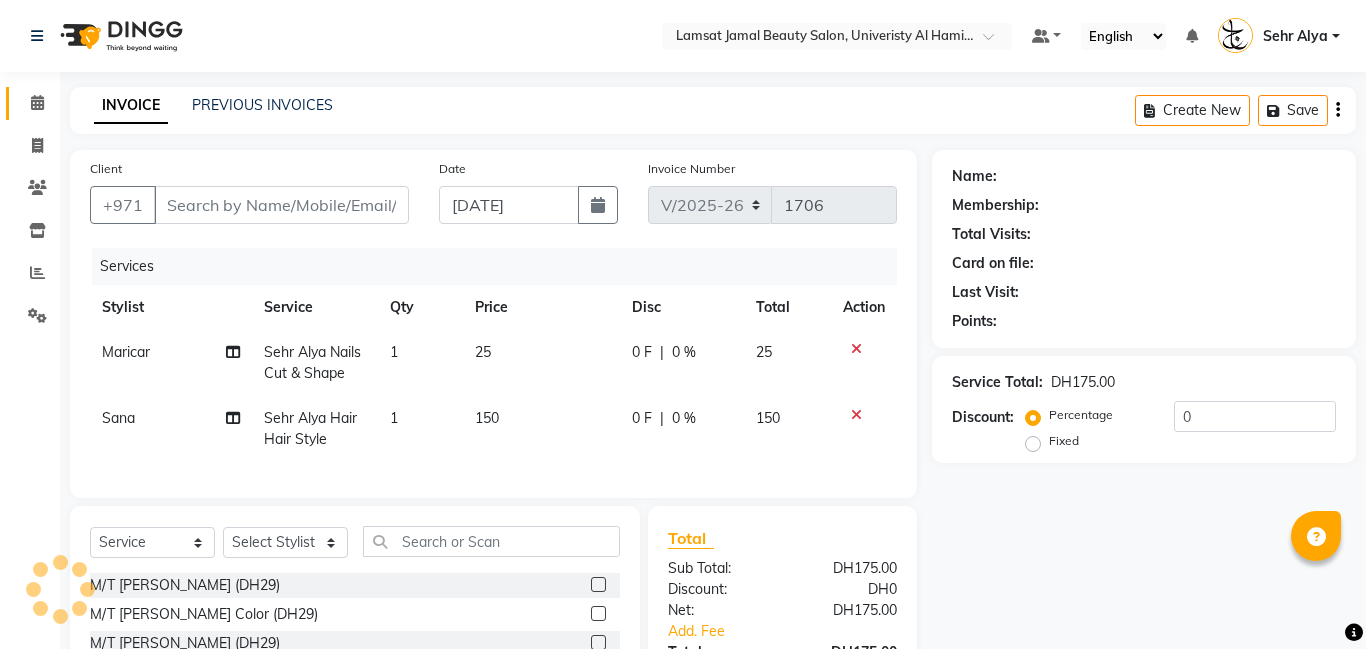 type on "50*****25" 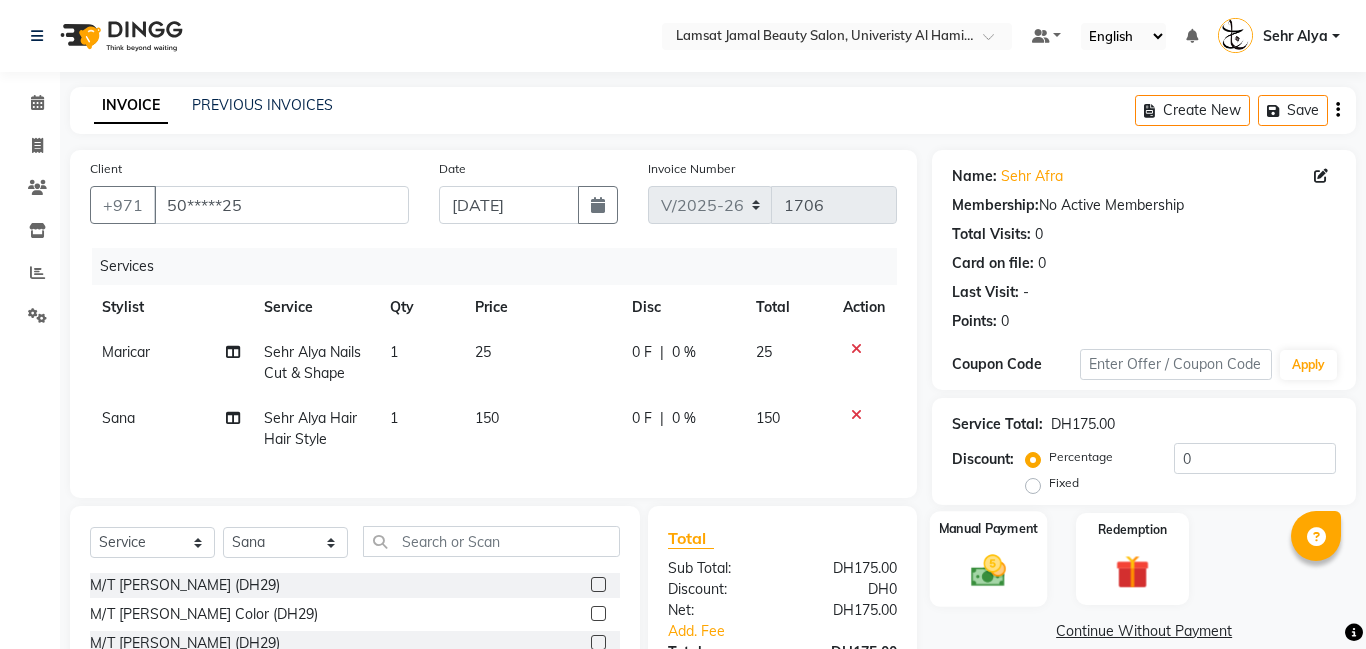 click 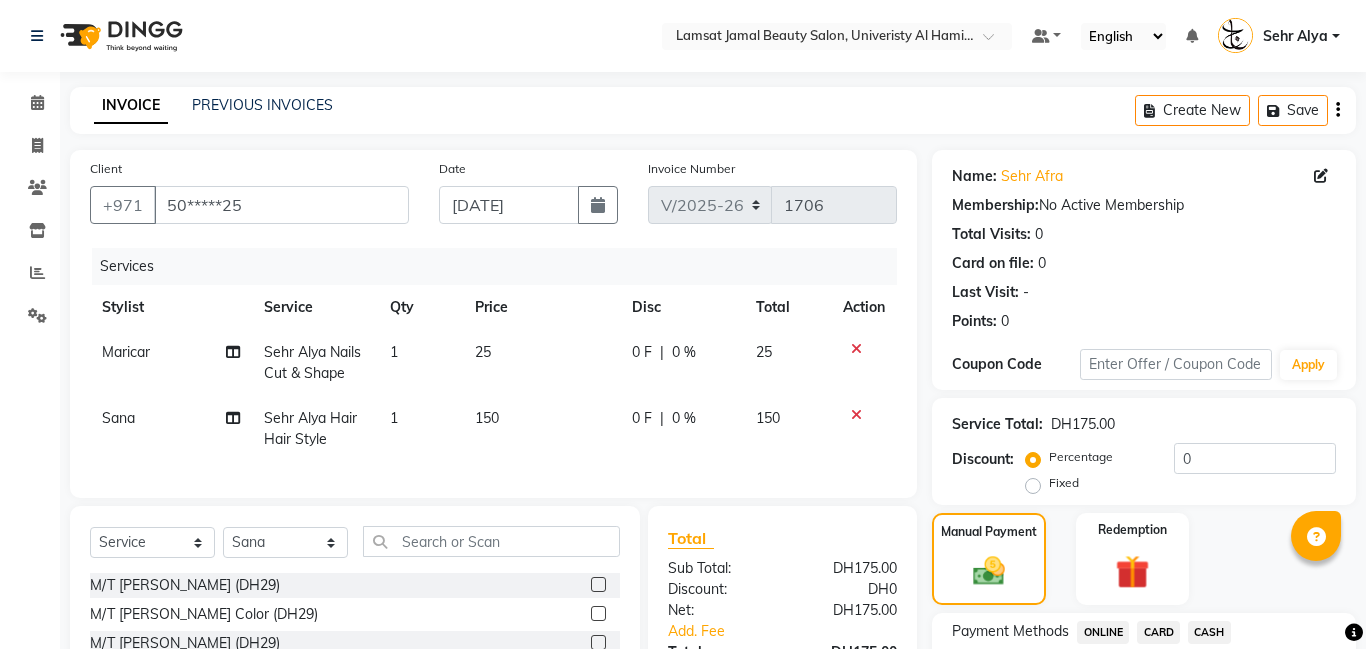 scroll, scrollTop: 182, scrollLeft: 0, axis: vertical 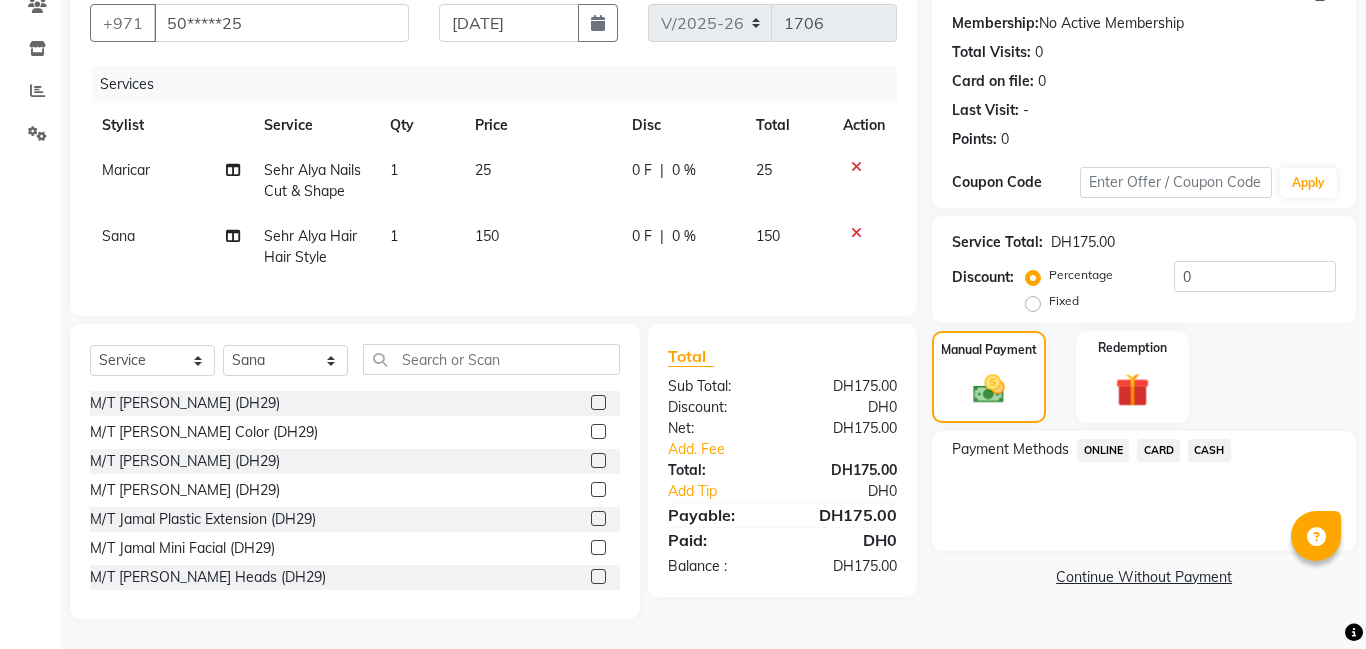 click on "CARD" 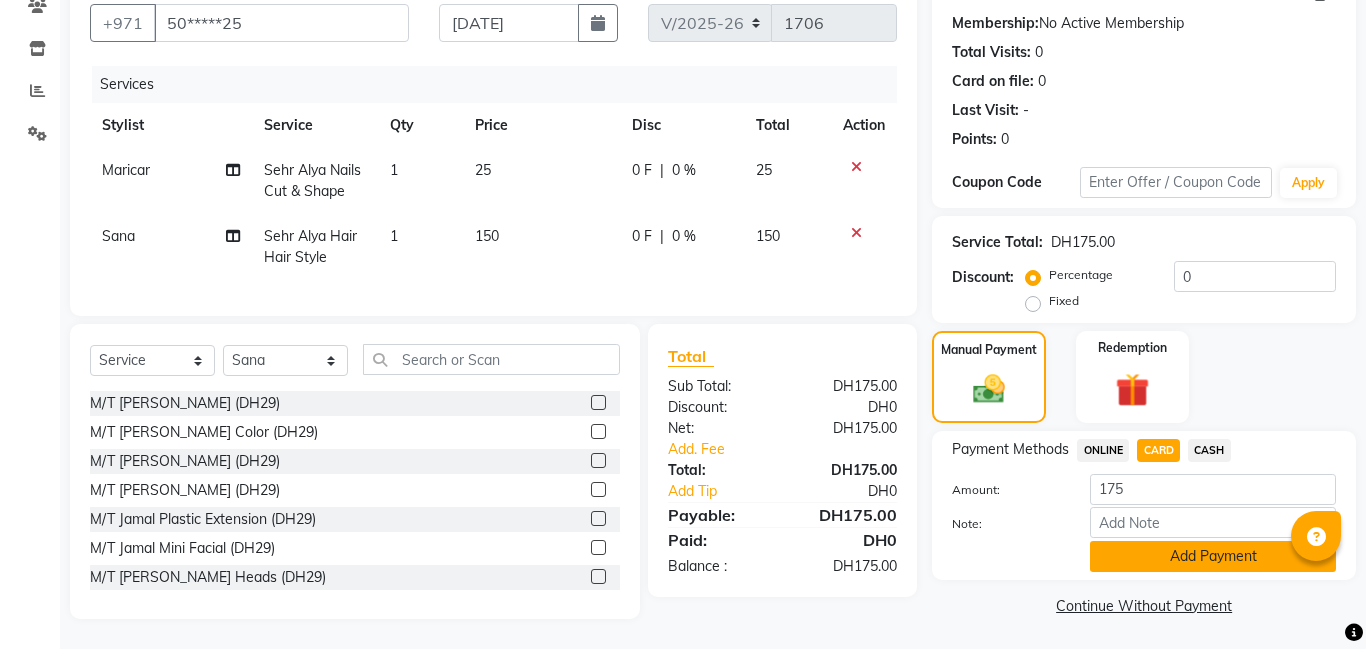 click on "Add Payment" 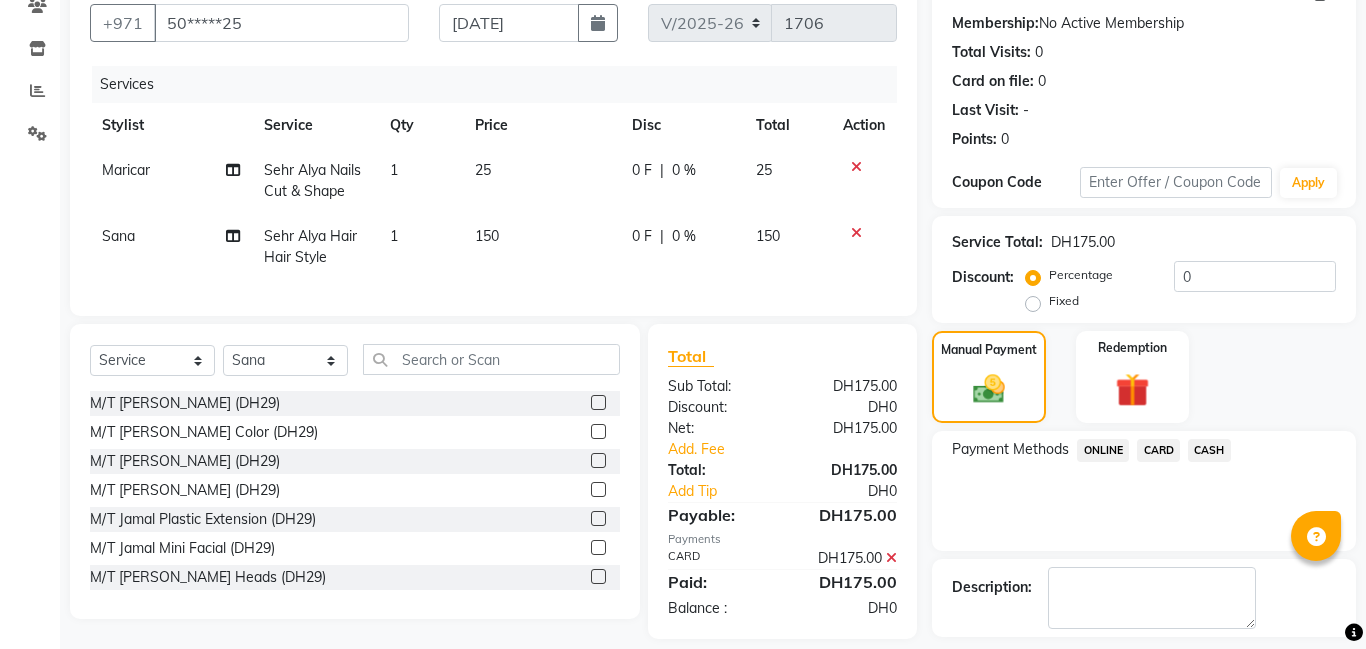 scroll, scrollTop: 267, scrollLeft: 0, axis: vertical 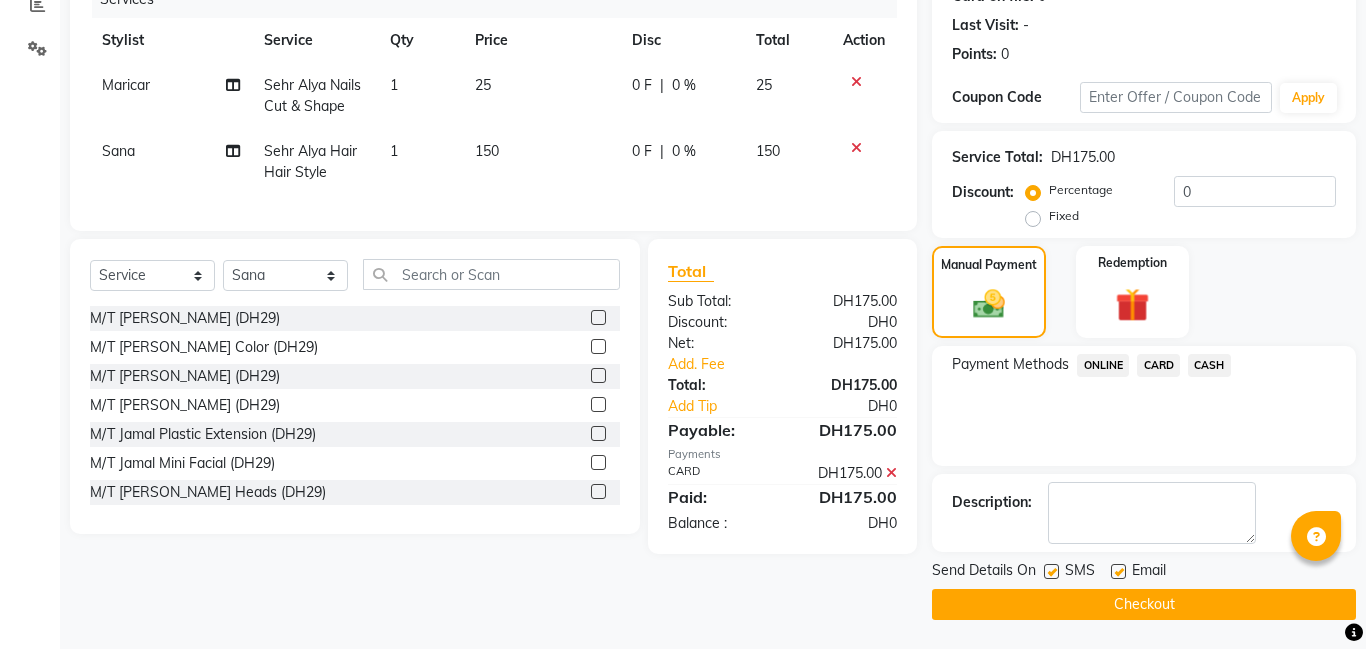 click on "Checkout" 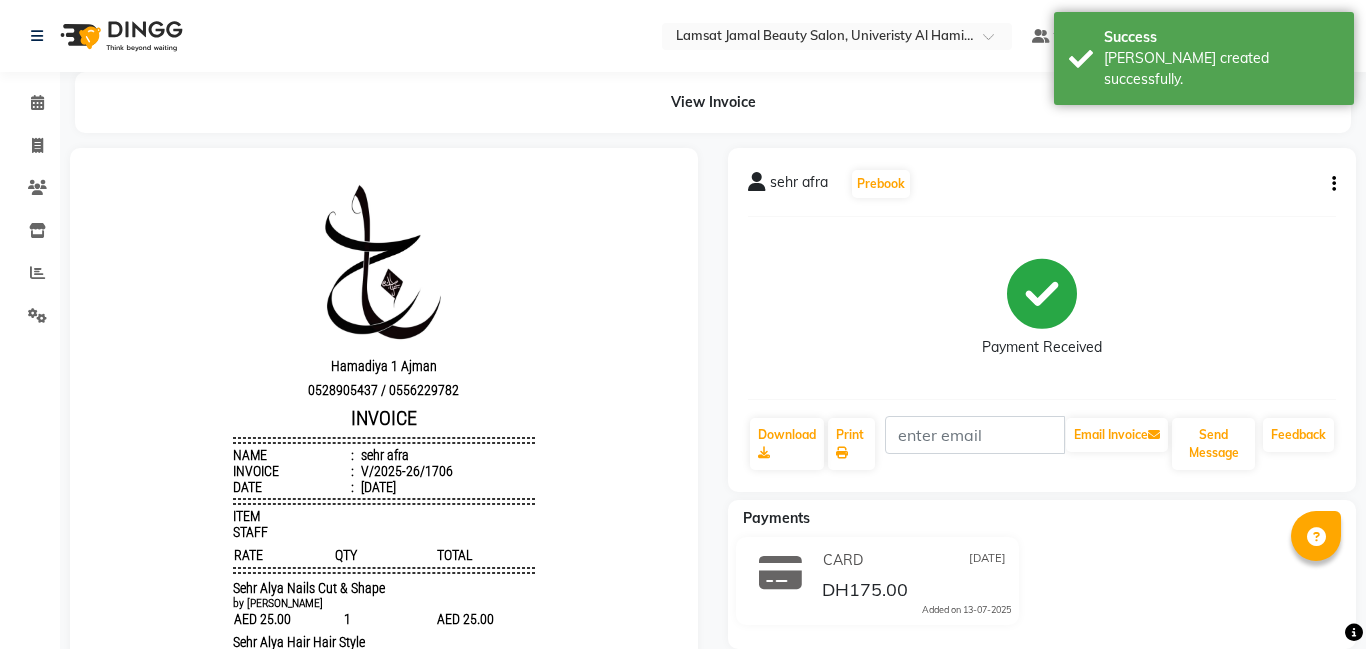 scroll, scrollTop: 0, scrollLeft: 0, axis: both 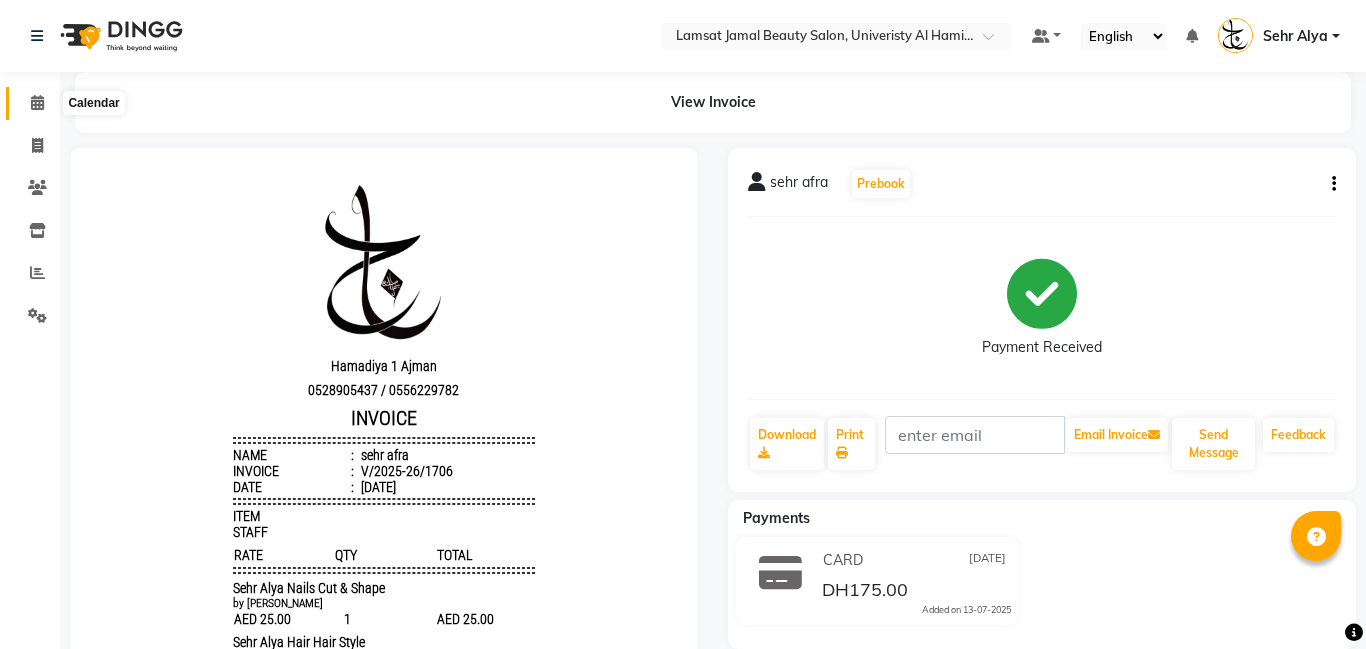 click 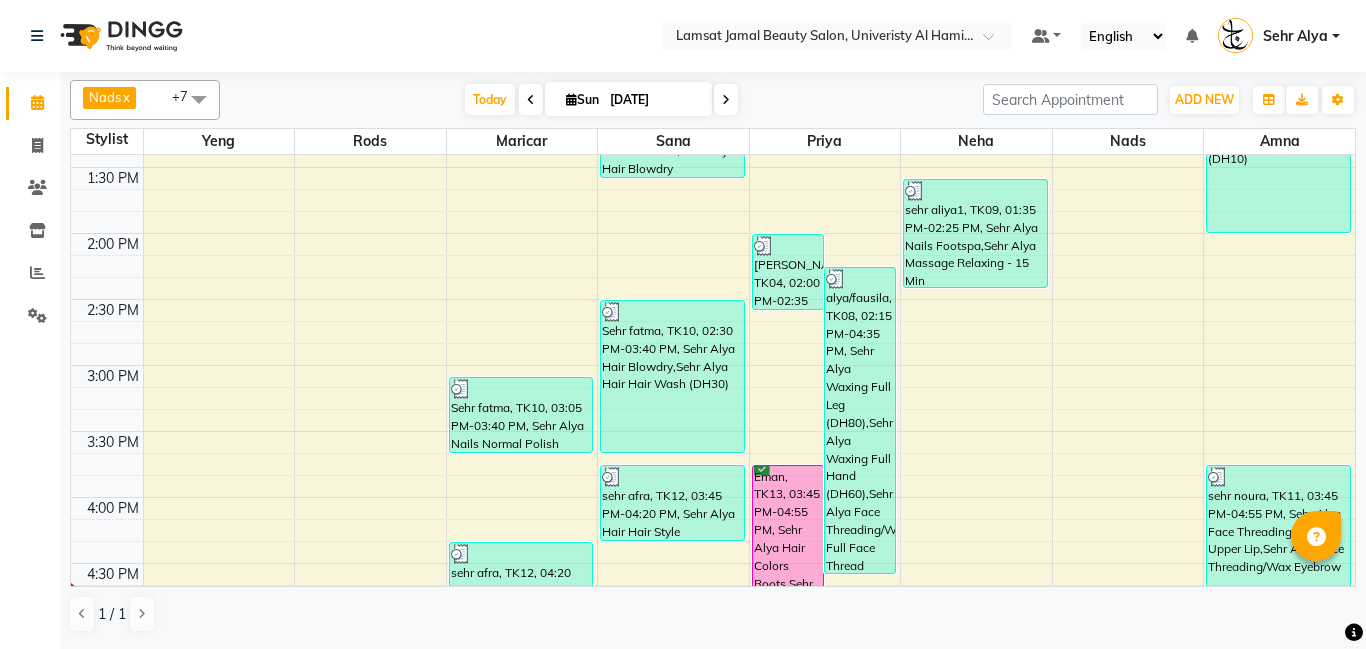 scroll, scrollTop: 587, scrollLeft: 0, axis: vertical 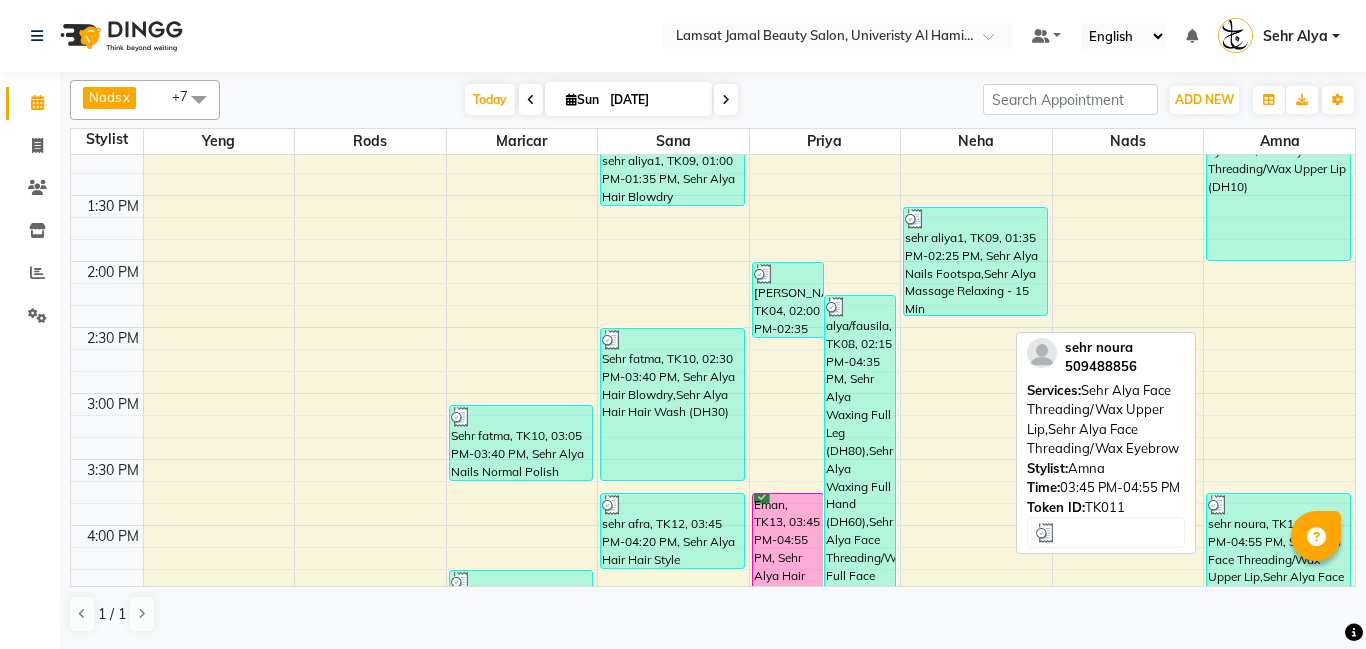 click on "sehr noura, TK11, 03:45 PM-04:55 PM, Sehr Alya Face Threading/Wax Upper Lip,Sehr Alya Face Threading/Wax Eyebrow" at bounding box center [1278, 569] 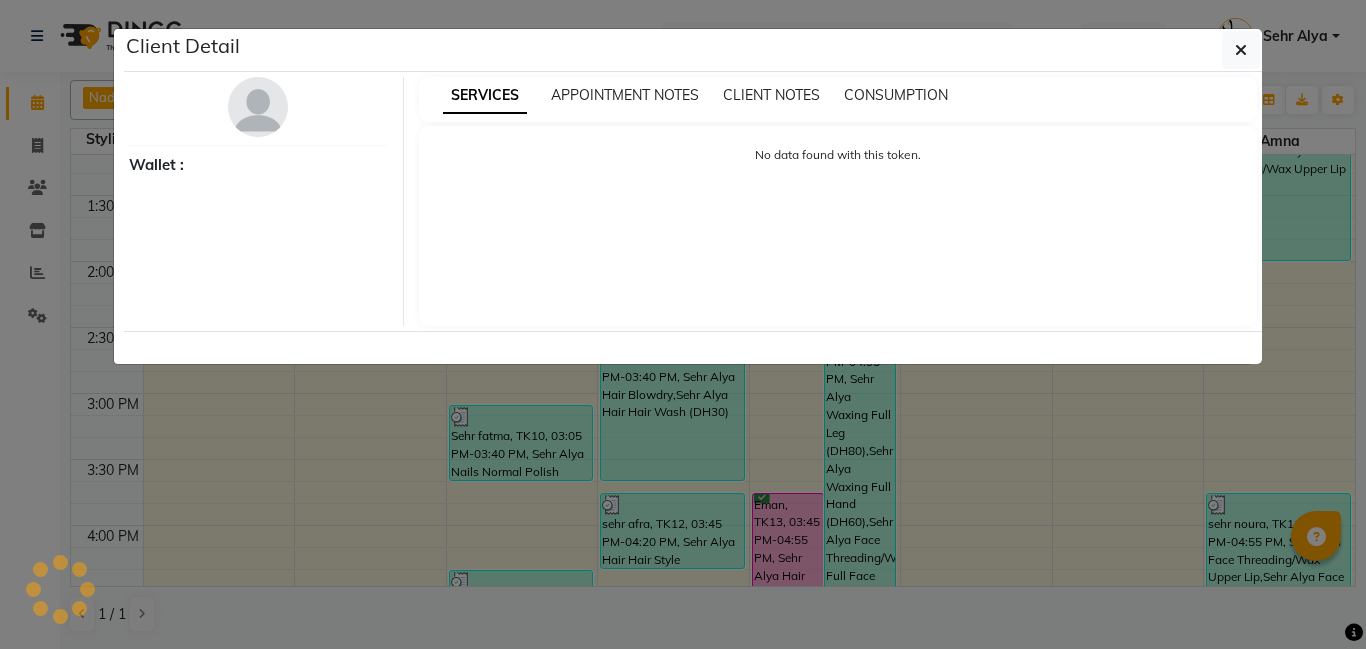select on "3" 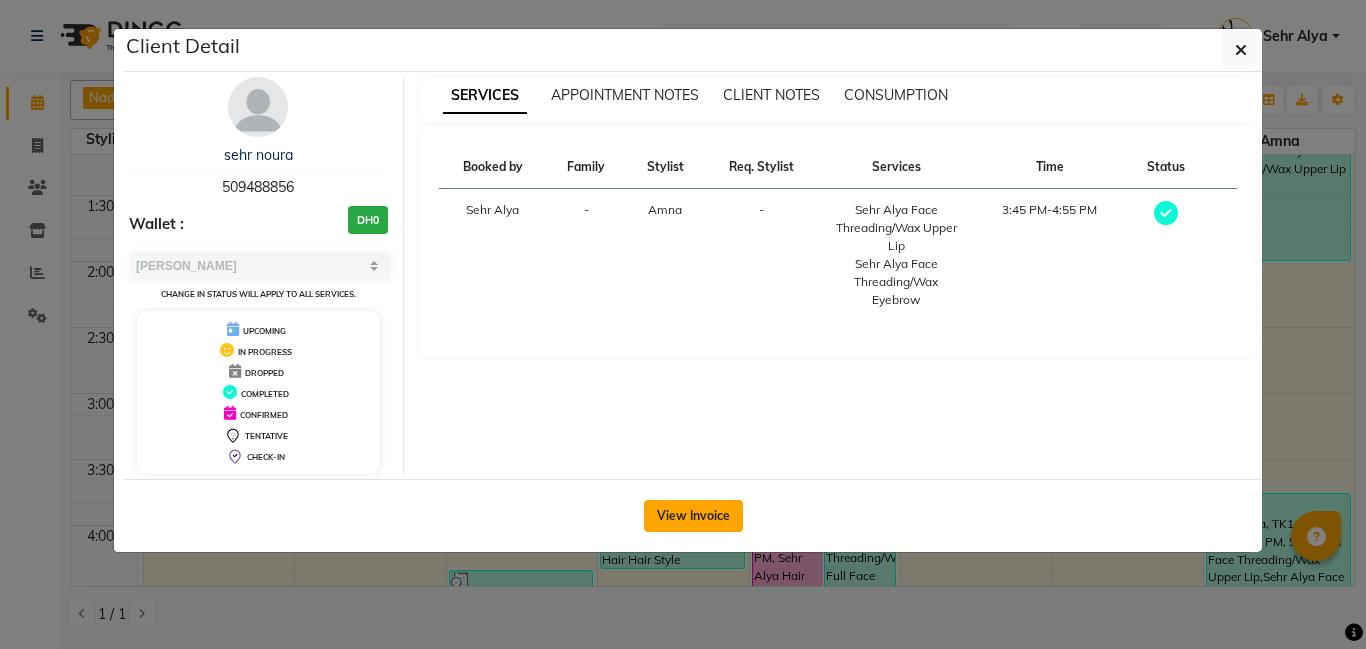 click on "View Invoice" 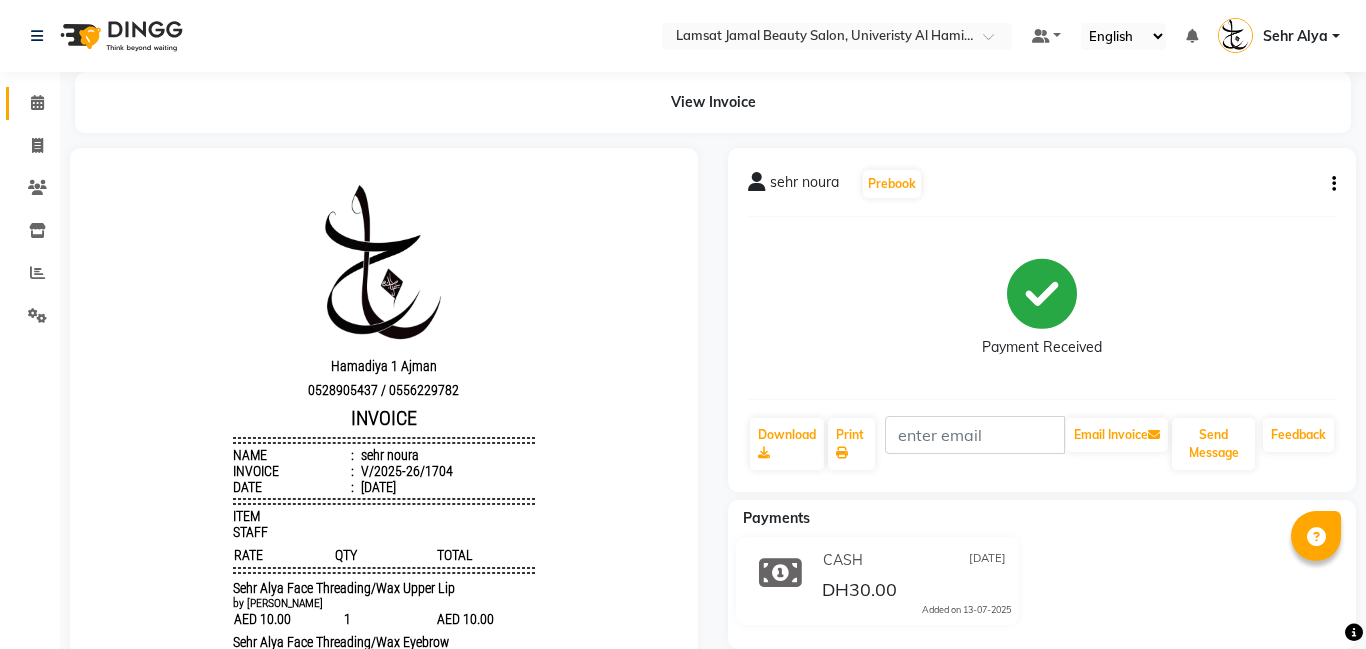 scroll, scrollTop: 0, scrollLeft: 0, axis: both 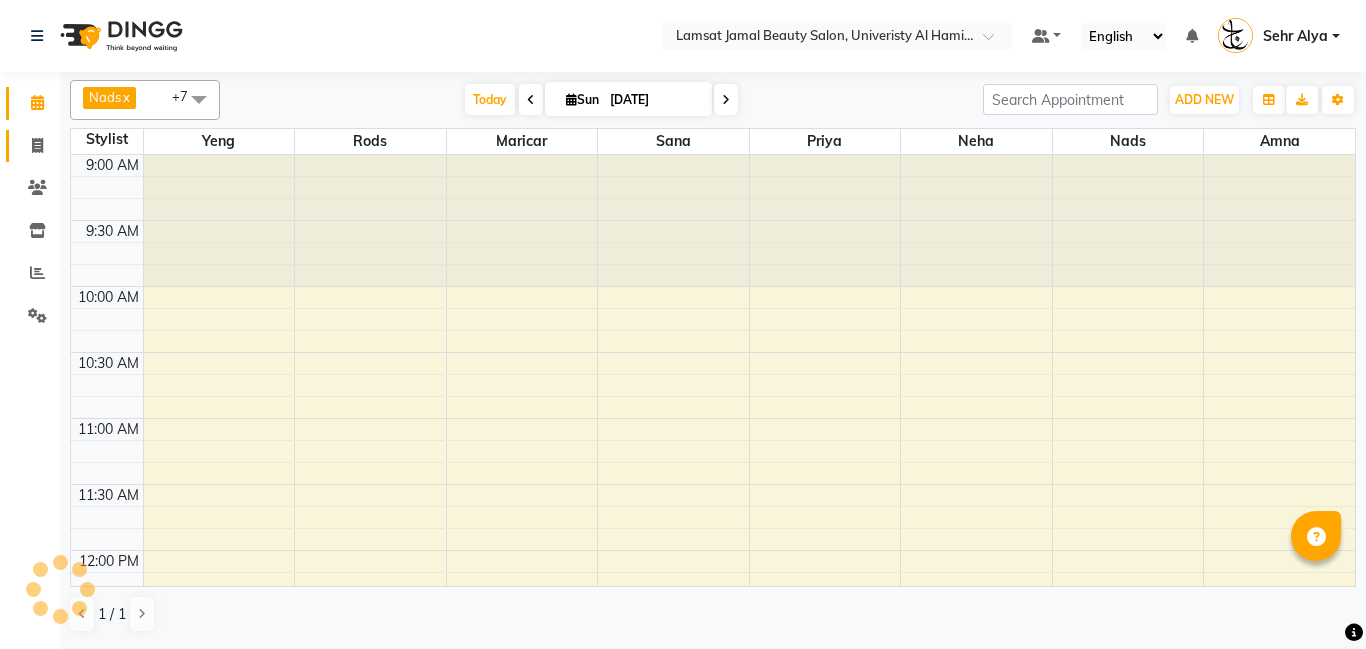 click 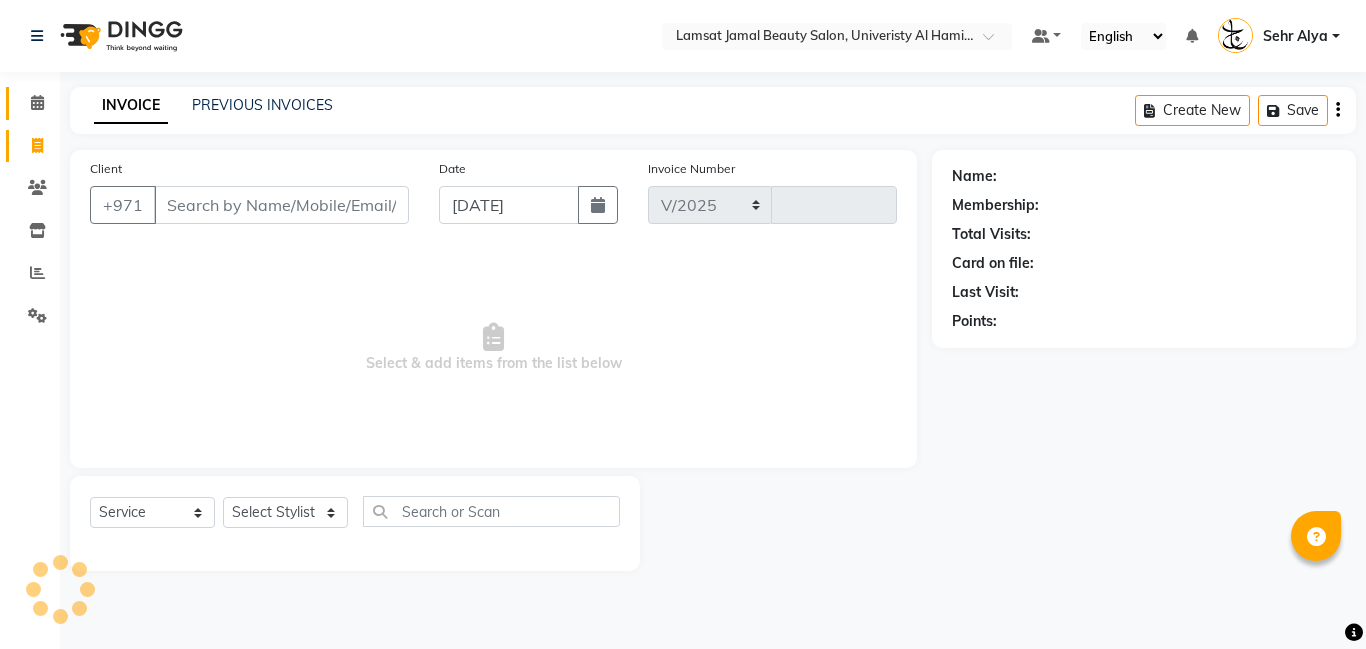 select on "8294" 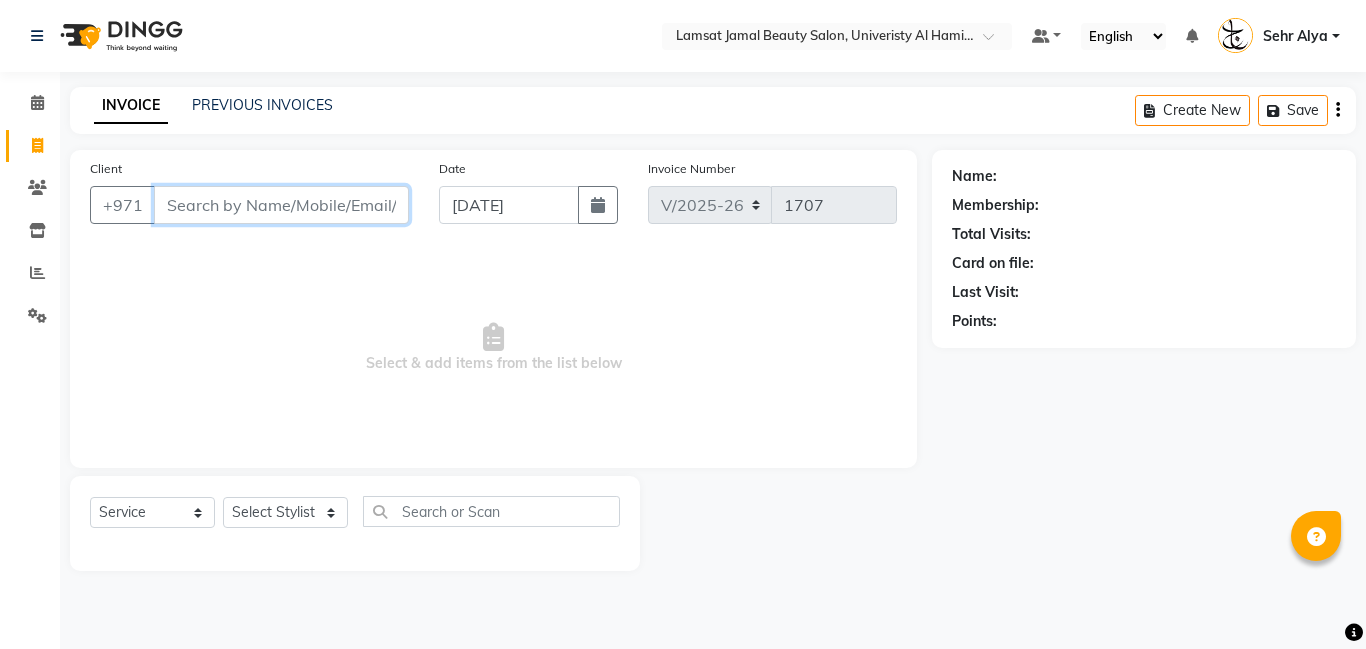 click on "Client" at bounding box center (281, 205) 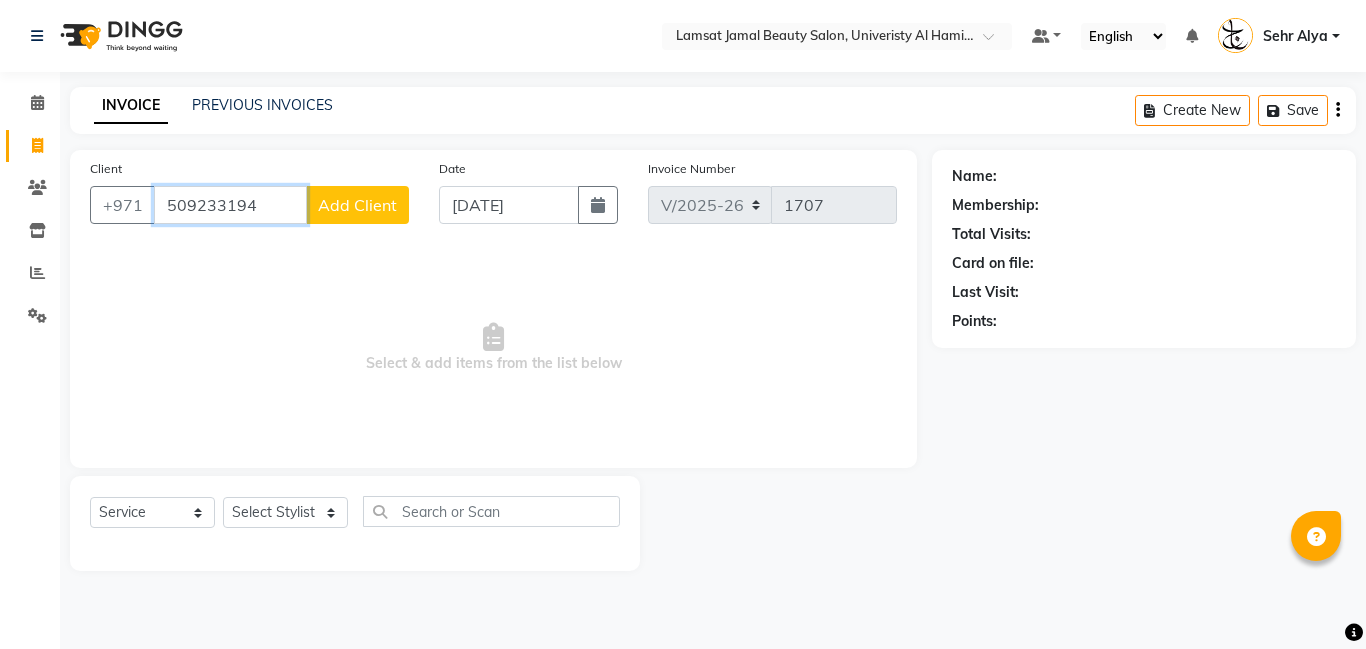type on "509233194" 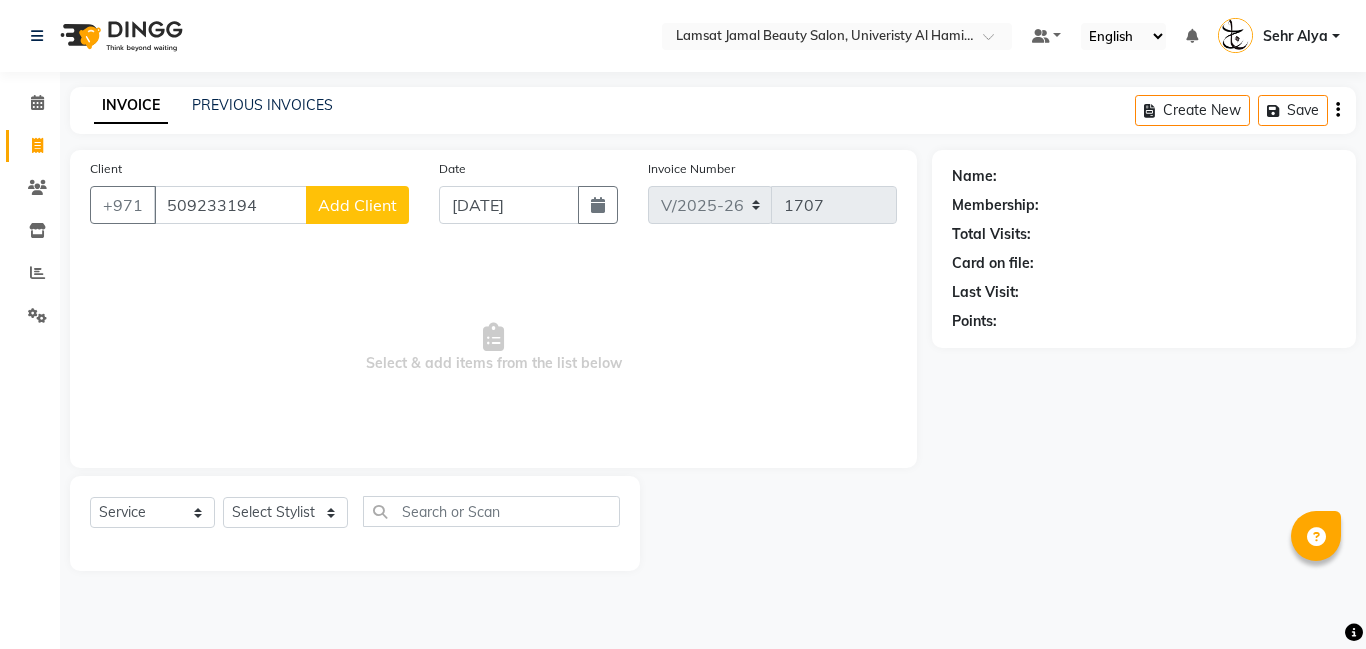 click on "Add Client" 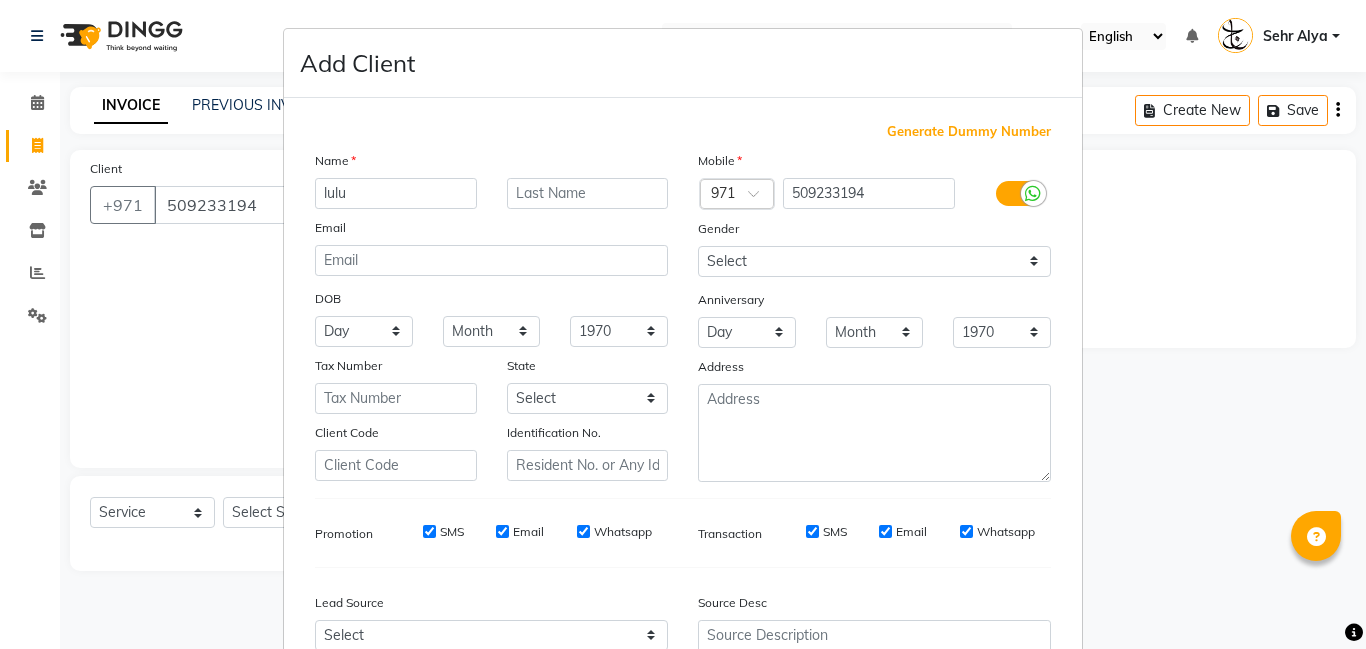 scroll, scrollTop: 200, scrollLeft: 0, axis: vertical 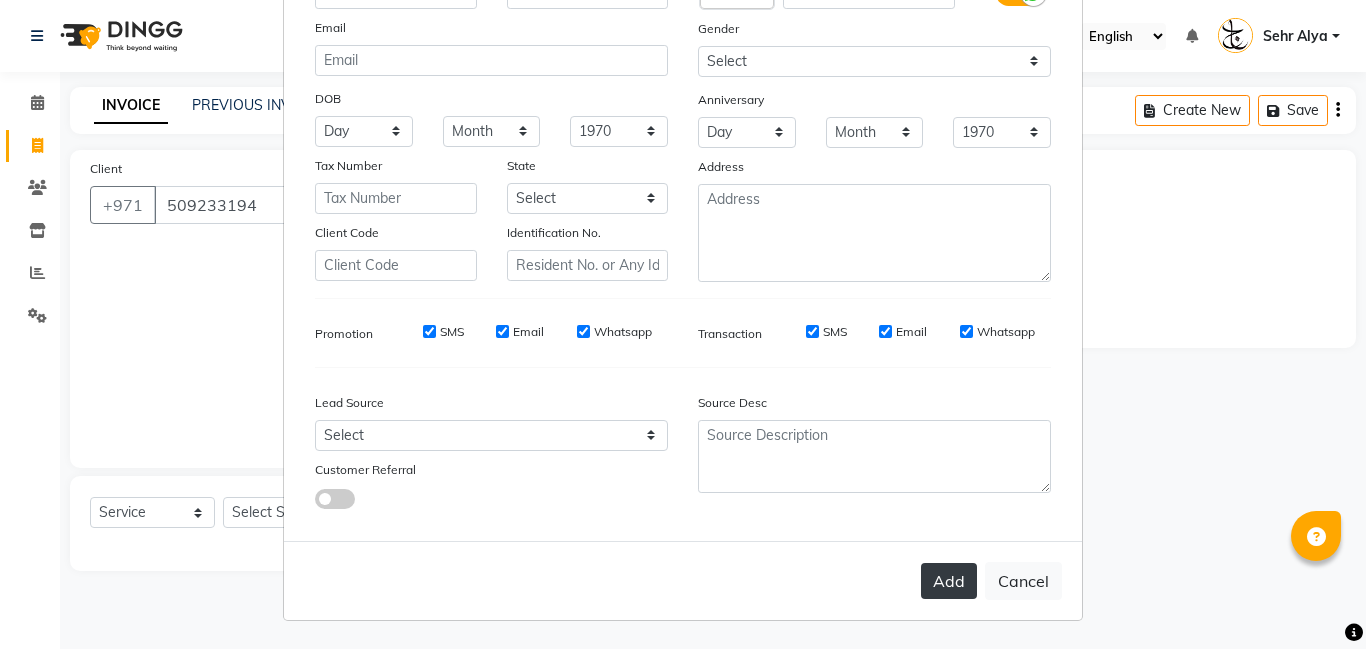 type on "lulu" 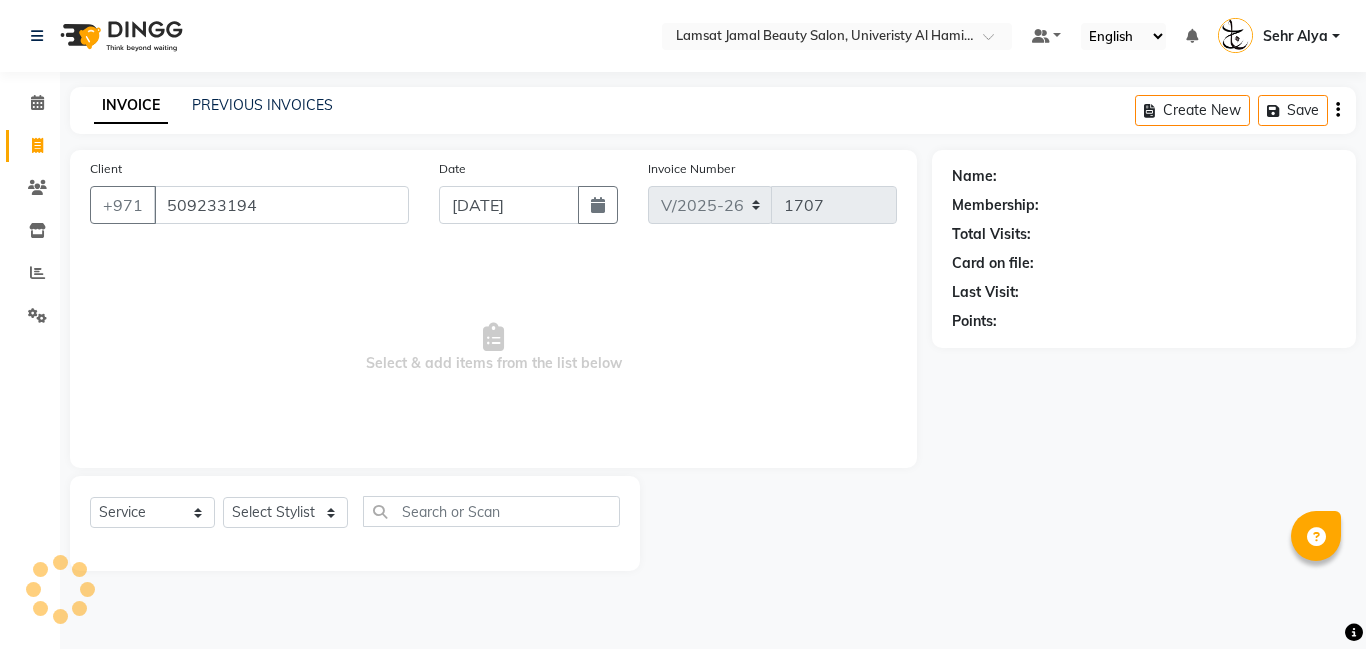 type on "50*****94" 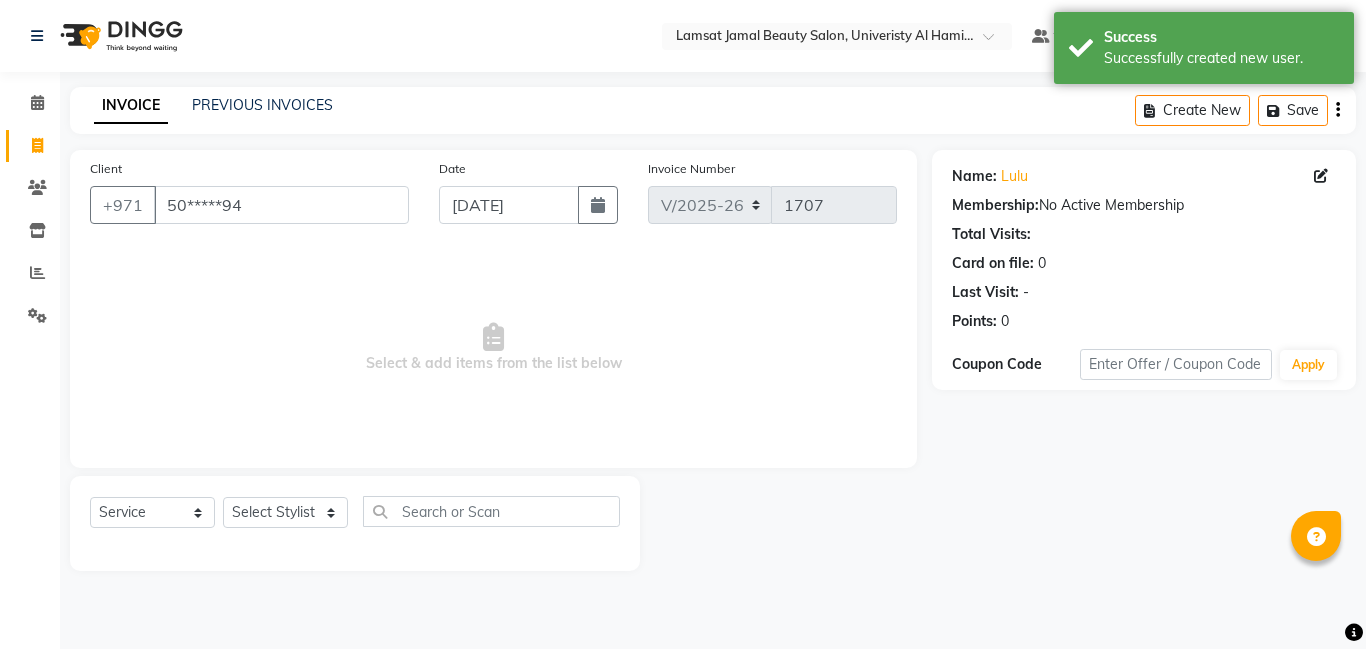 click on "Client +971 50*****94 Date 13-07-2025 Invoice Number V/2025 V/2025-26 1707  Select & add items from the list below  Select  Service  Product  Membership  Package Voucher Prepaid Gift Card  Select Stylist Aldie Aliya Amna Gennie Joytie Jude Lamsat Ebda Lamsat Jamal Liezel Maricar Maychel Michelle Nads Neha Nhor Owner Aliya Priya Rods Sana Sehr Alya Yeng Name: Lulu  Membership:  No Active Membership  Total Visits:   Card on file:  0 Last Visit:   - Points:   0  Coupon Code Apply" 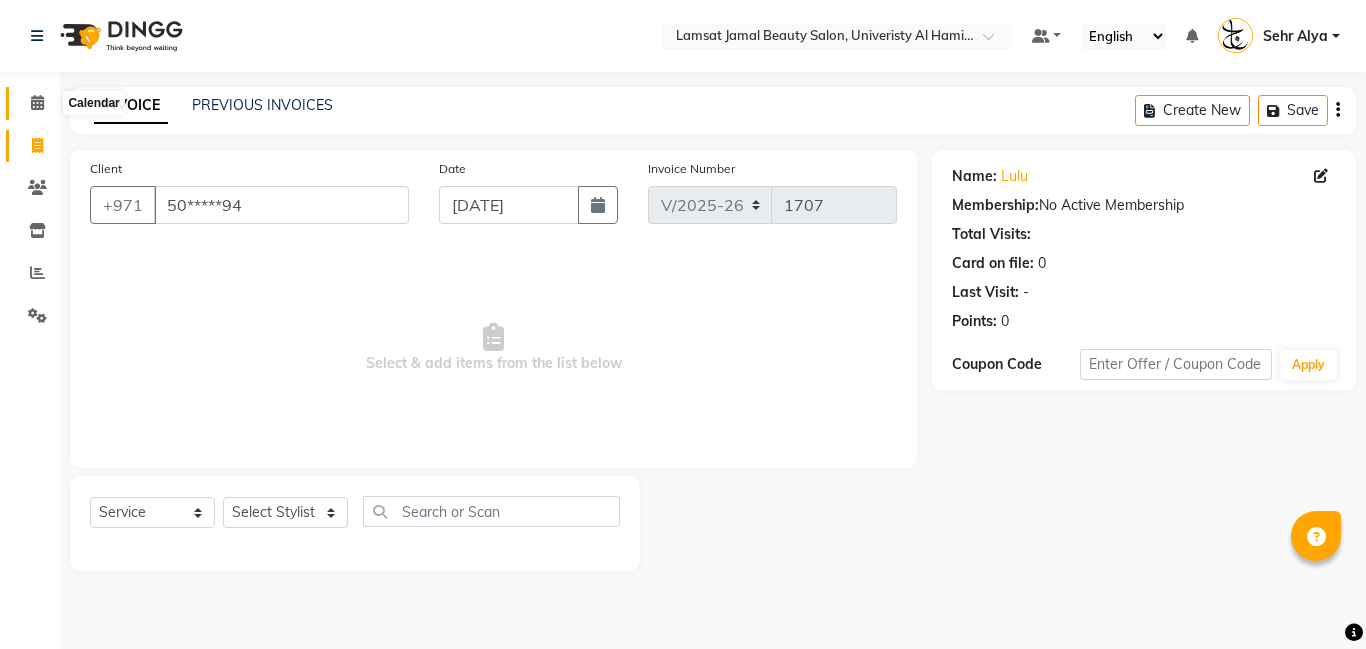 click 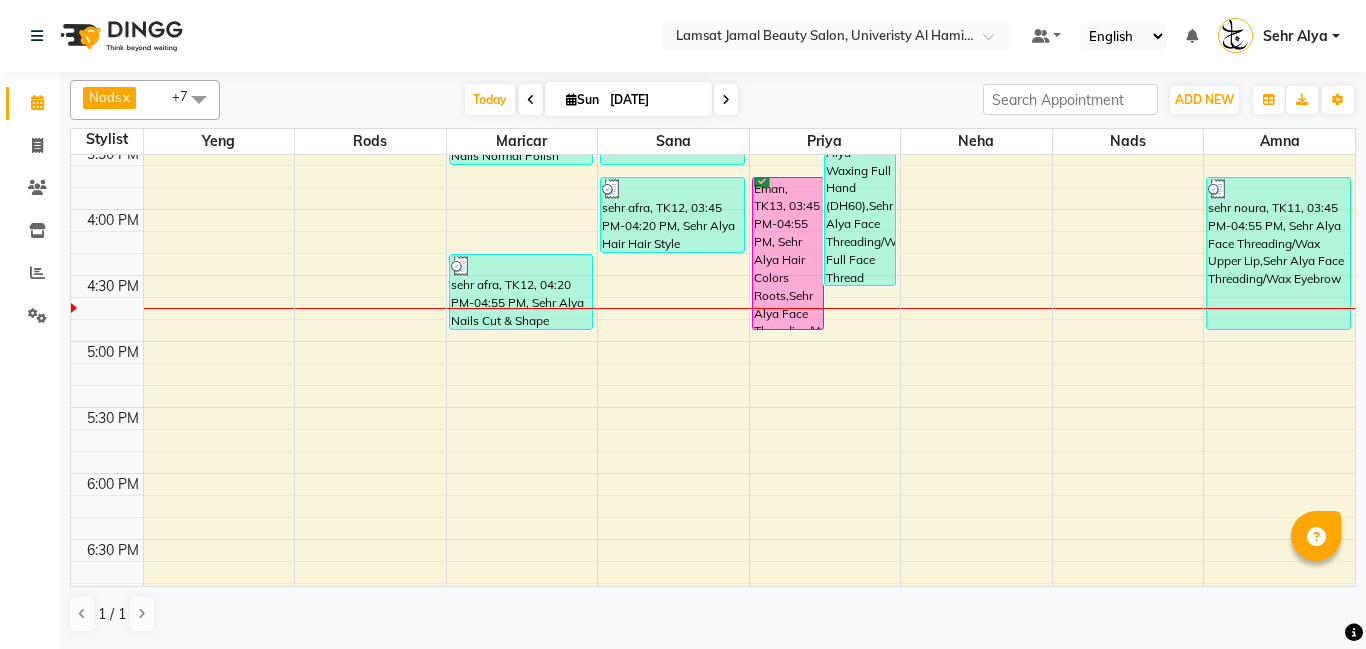 scroll, scrollTop: 781, scrollLeft: 0, axis: vertical 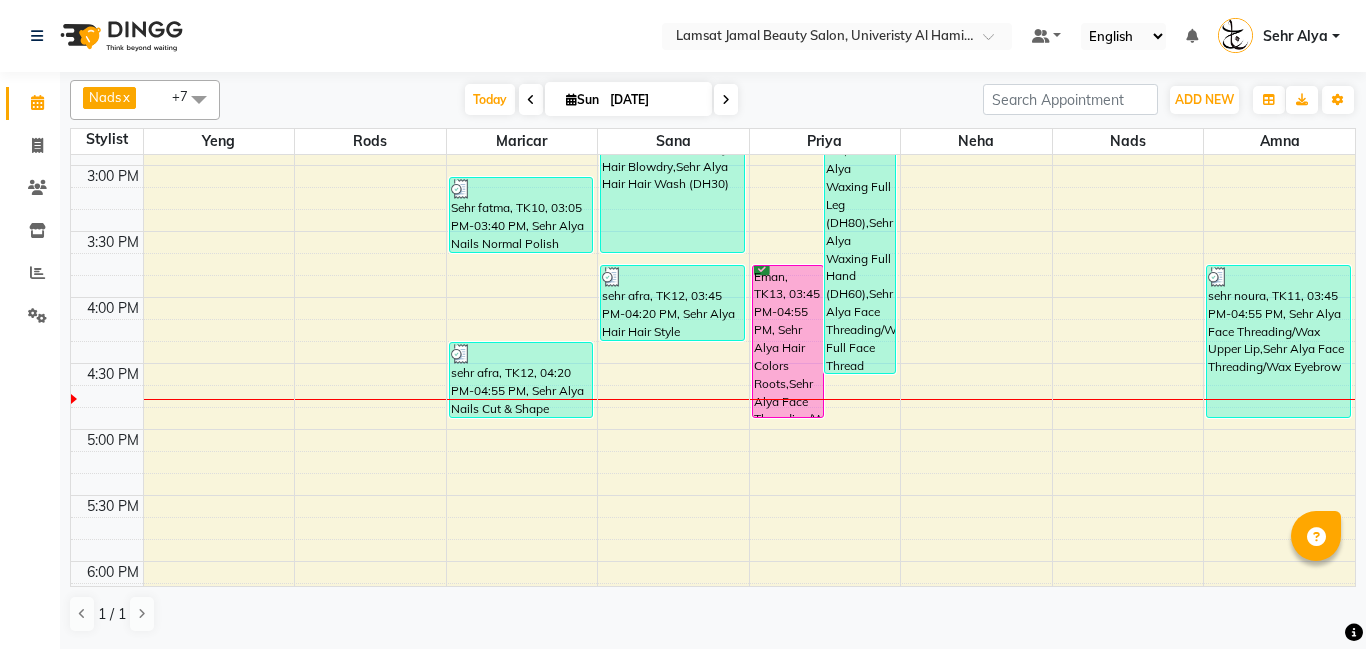 click on "9:00 AM 9:30 AM 10:00 AM 10:30 AM 11:00 AM 11:30 AM 12:00 PM 12:30 PM 1:00 PM 1:30 PM 2:00 PM 2:30 PM 3:00 PM 3:30 PM 4:00 PM 4:30 PM 5:00 PM 5:30 PM 6:00 PM 6:30 PM 7:00 PM 7:30 PM 8:00 PM 8:30 PM 9:00 PM 9:30 PM 10:00 PM 10:30 PM 11:00 PM 11:30 PM     latifa, TK03, 11:50 AM-01:00 PM, Sehr Alya Offer Manicure & Pedicure,Sehr Alya Nails Normal Polish (DH20)     Sehr fatma, TK10, 03:05 PM-03:40 PM, Sehr Alya Nails Normal Polish (DH20)     sehr  afra, TK12, 04:20 PM-04:55 PM, Sehr Alya Nails Cut & Shape     latifa, TK03, 11:15 AM-11:50 AM, Sehr Alya Hair Colors Roots     sehr aliya1, TK09, 01:00 PM-01:35 PM, Sehr Alya Hair Blowdry     Sehr fatma, TK10, 02:30 PM-03:40 PM, Sehr Alya Hair Blowdry,Sehr Alya Hair Hair Wash (DH30)     sehr  afra, TK12, 03:45 PM-04:20 PM, Sehr Alya Hair Hair Style     sehr fatima, TK04, 02:00 PM-02:35 PM, Sehr Alya Nails Pedicure Classic         Eman, TK13, 03:45 PM-04:55 PM, Sehr Alya Hair Colors Roots,Sehr Alya Face Threading/Wax Eyebrow" at bounding box center (713, 363) 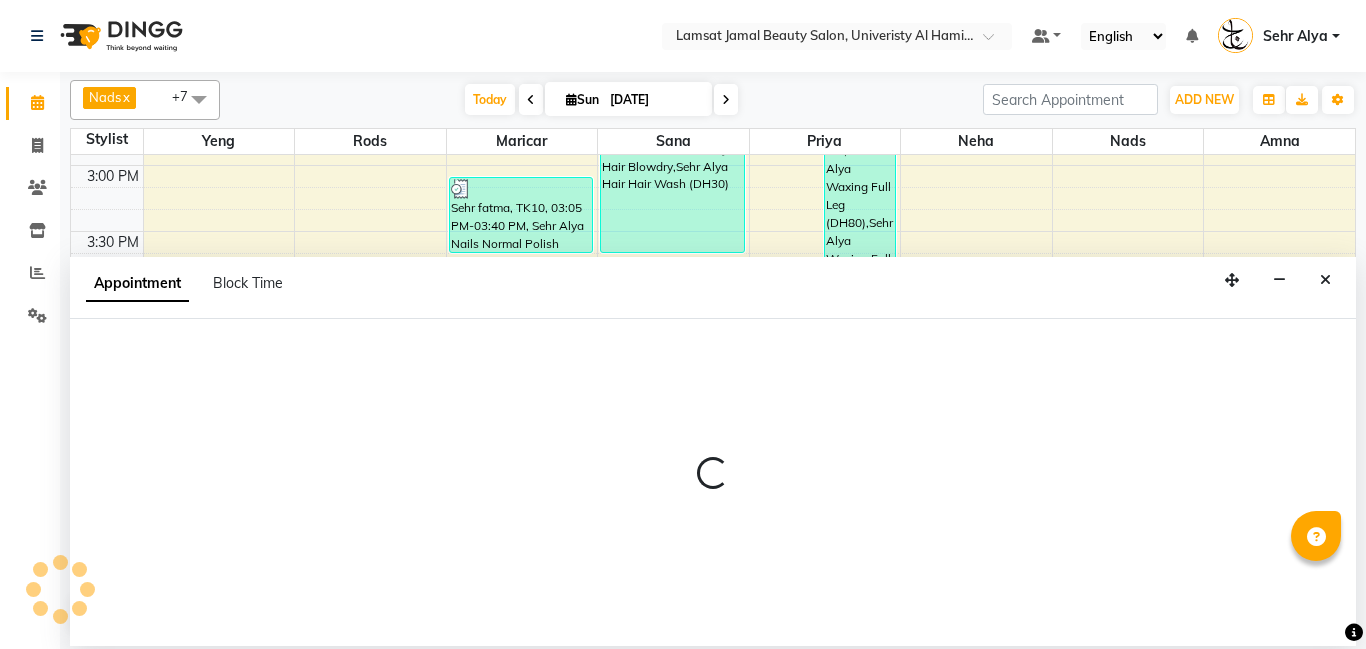 select on "79915" 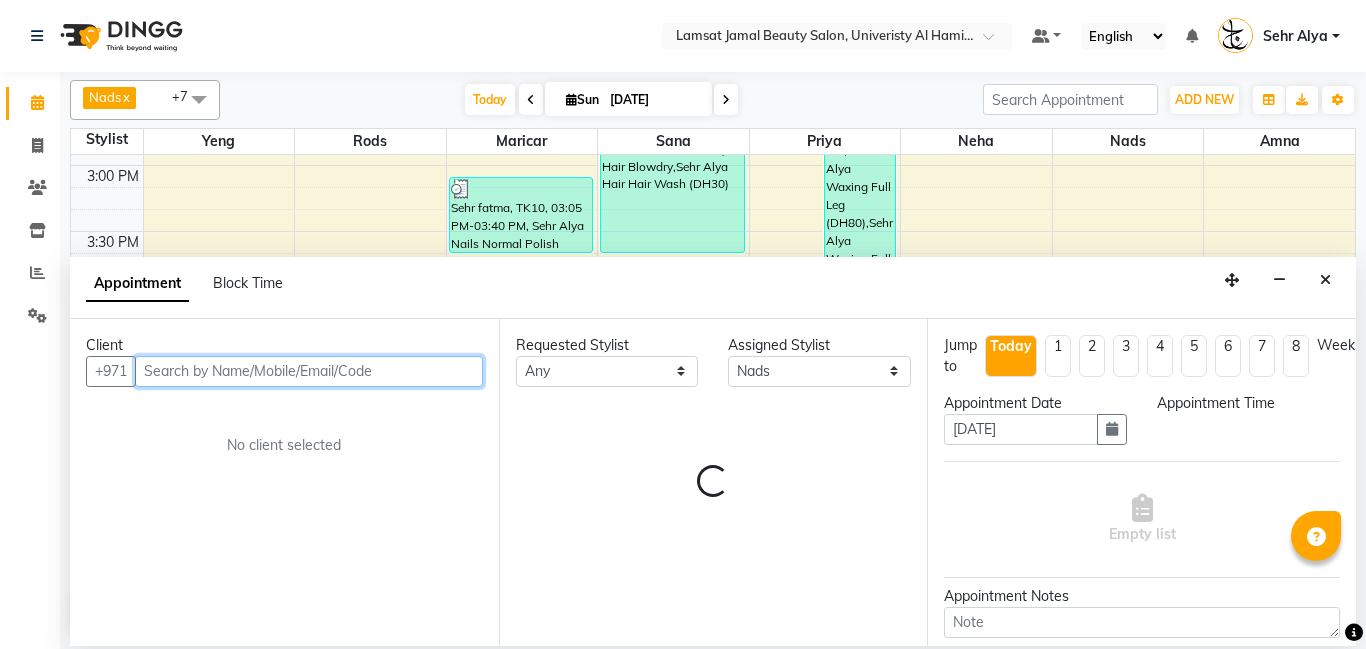 select on "1005" 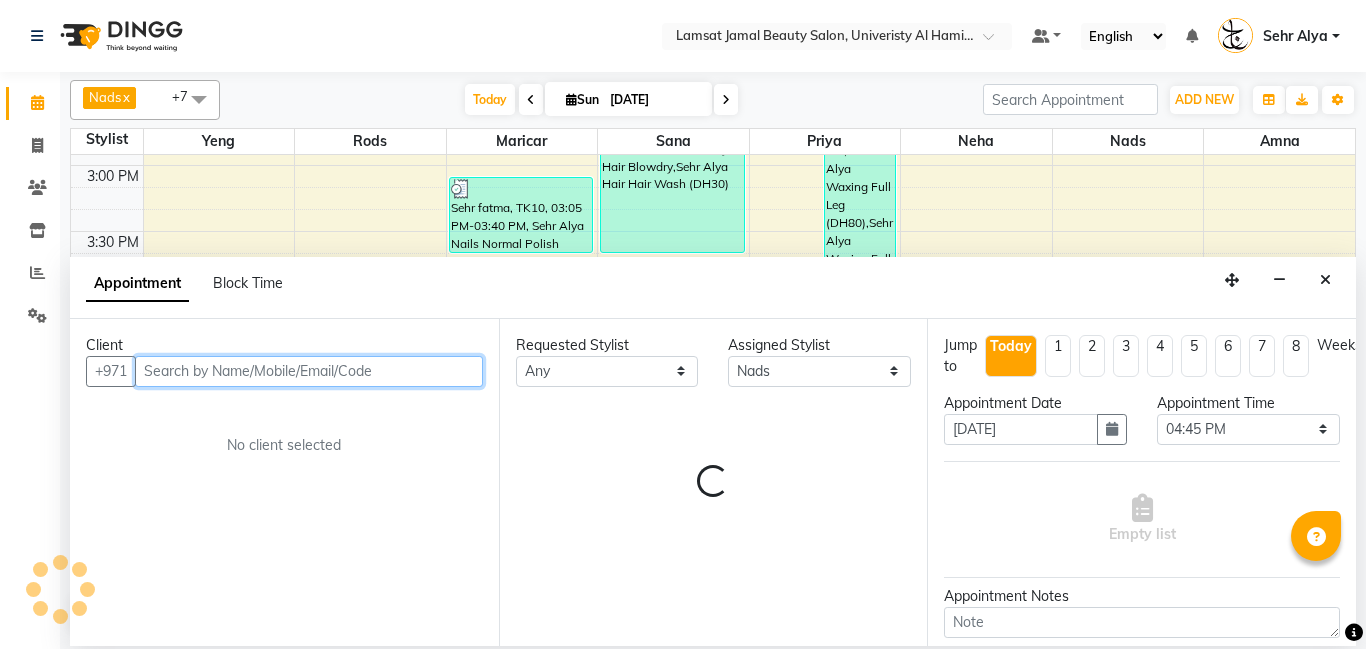 click at bounding box center (309, 371) 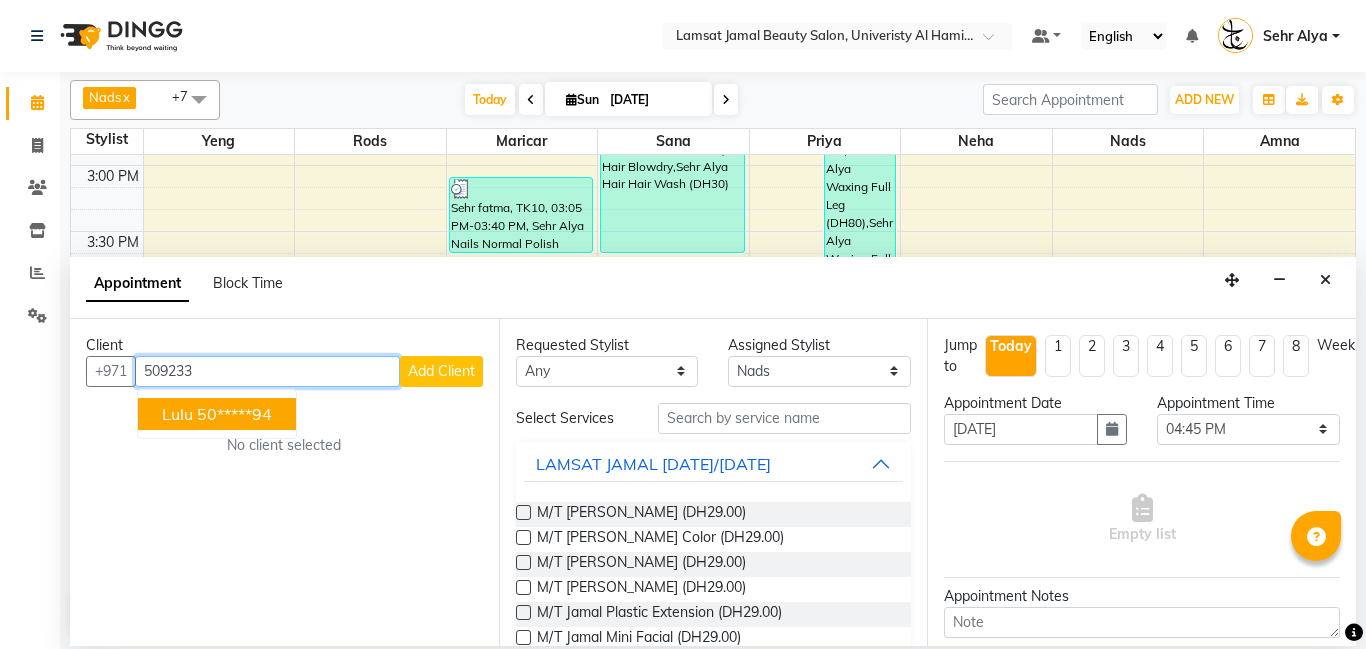 click on "50*****94" at bounding box center (234, 414) 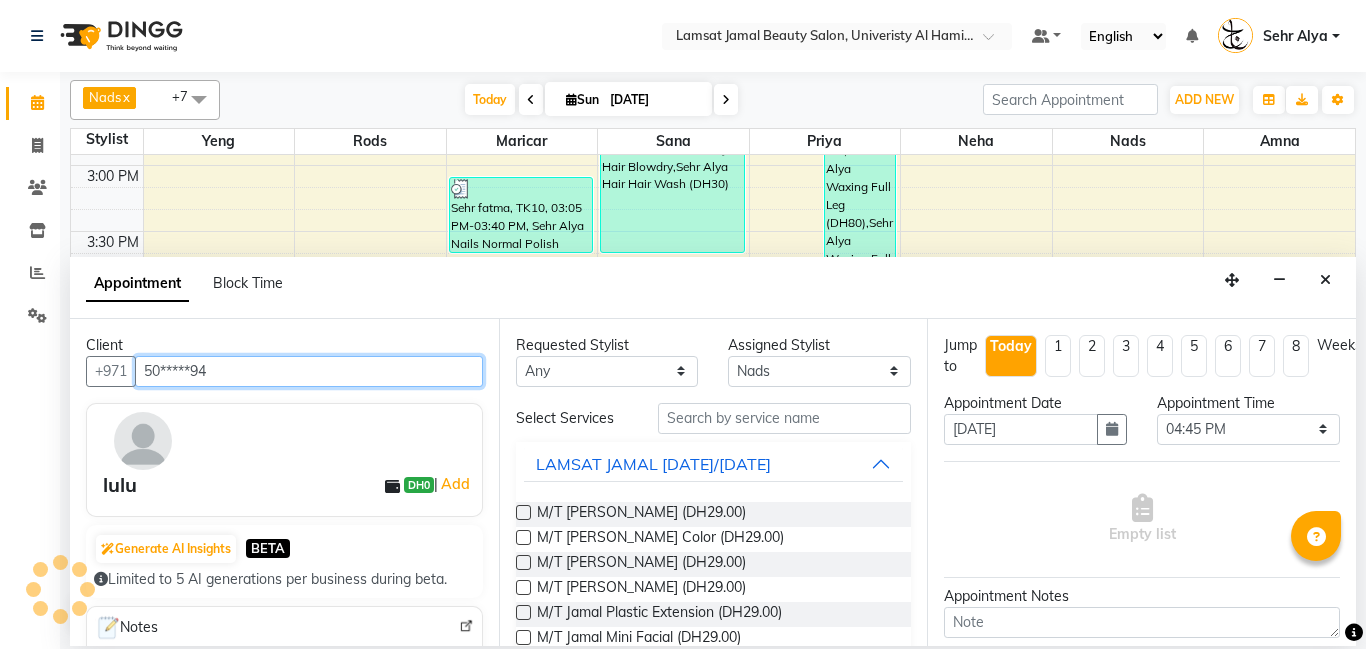 type on "50*****94" 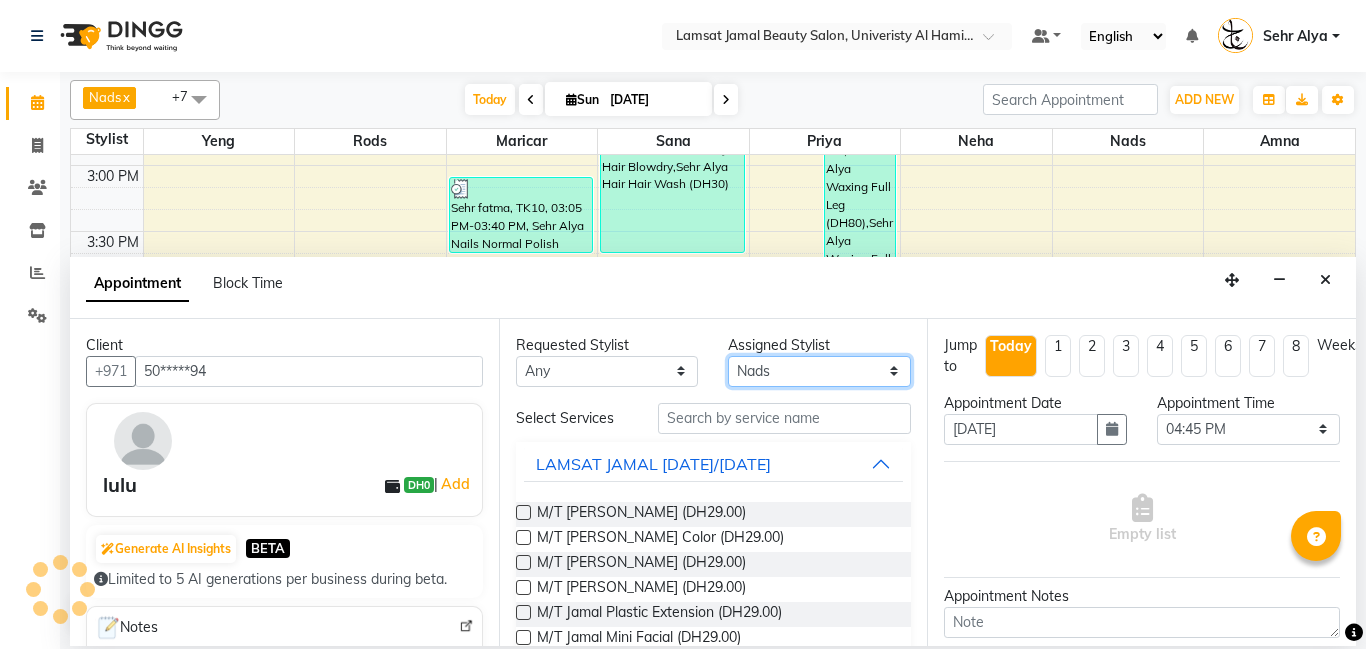 click on "Select Aldie Aliya Amna Gennie Joytie Jude Lamsat Ebda Lamsat Jamal Liezel Maricar Maychel Michelle Nads Neha Nhor Owner Aliya Priya Rods Sana Sehr Alya Yeng" at bounding box center (819, 371) 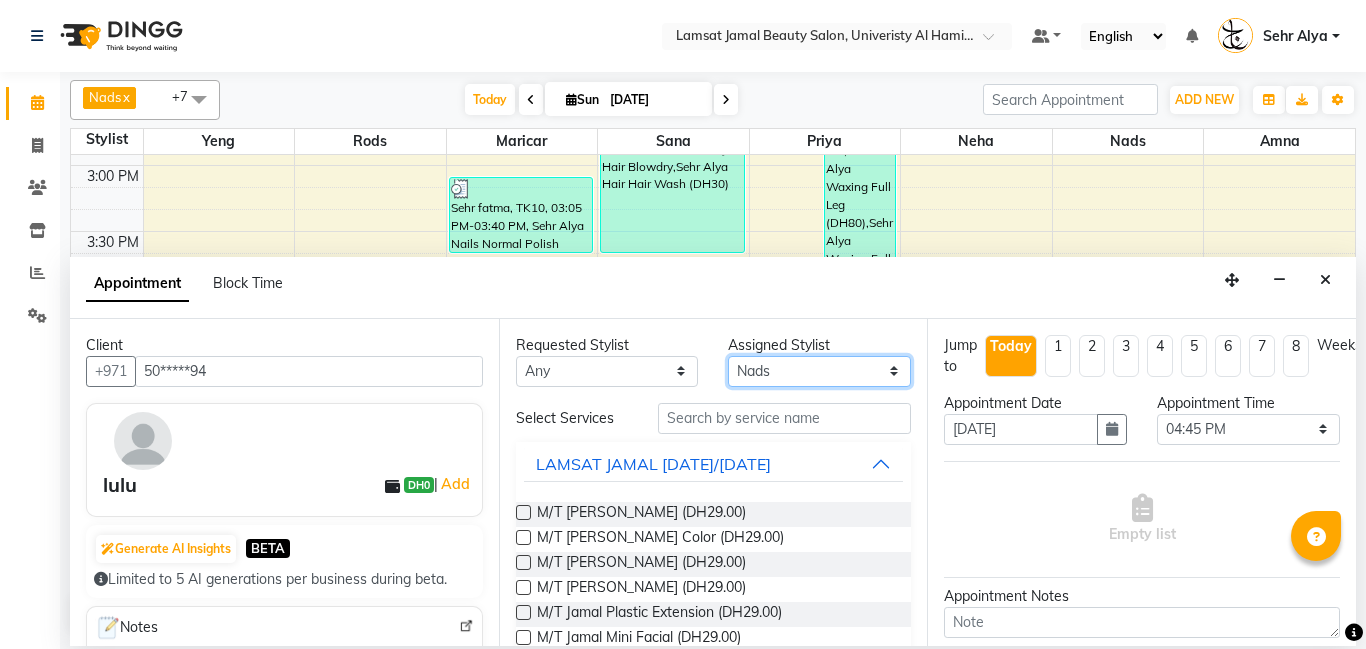 select on "79916" 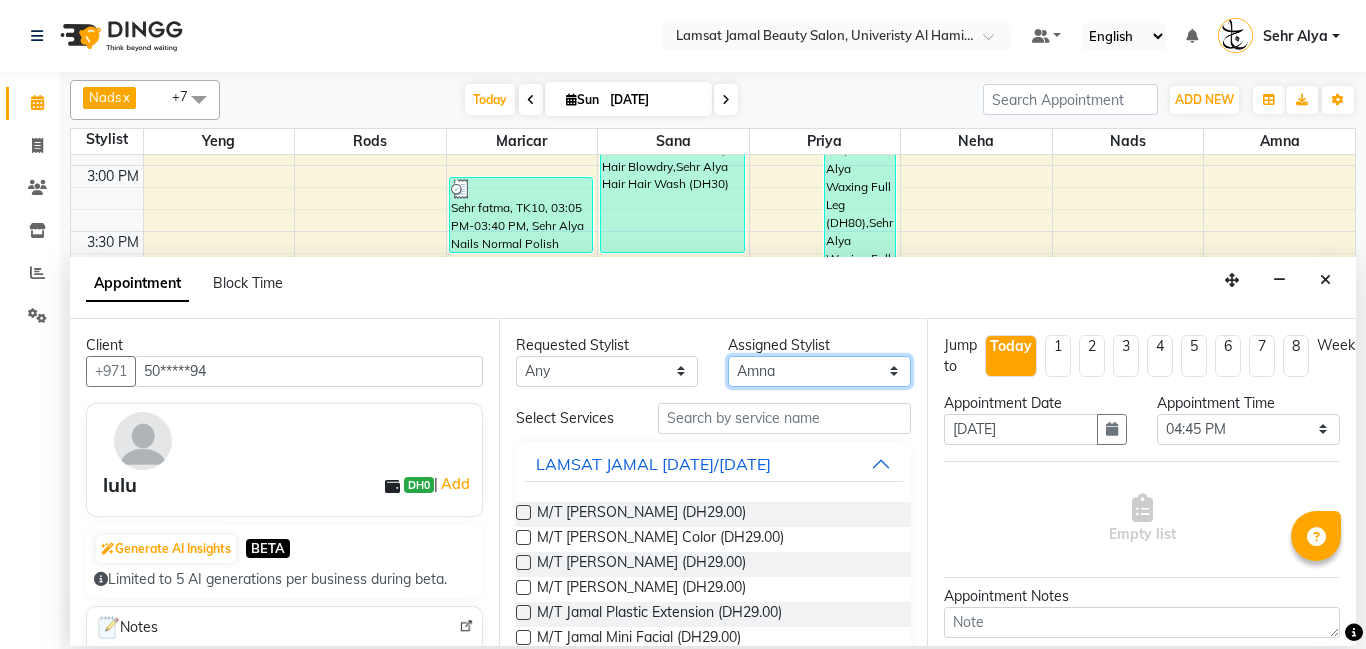 click on "Select Aldie Aliya Amna Gennie Joytie Jude Lamsat Ebda Lamsat Jamal Liezel Maricar Maychel Michelle Nads Neha Nhor Owner Aliya Priya Rods Sana Sehr Alya Yeng" at bounding box center [819, 371] 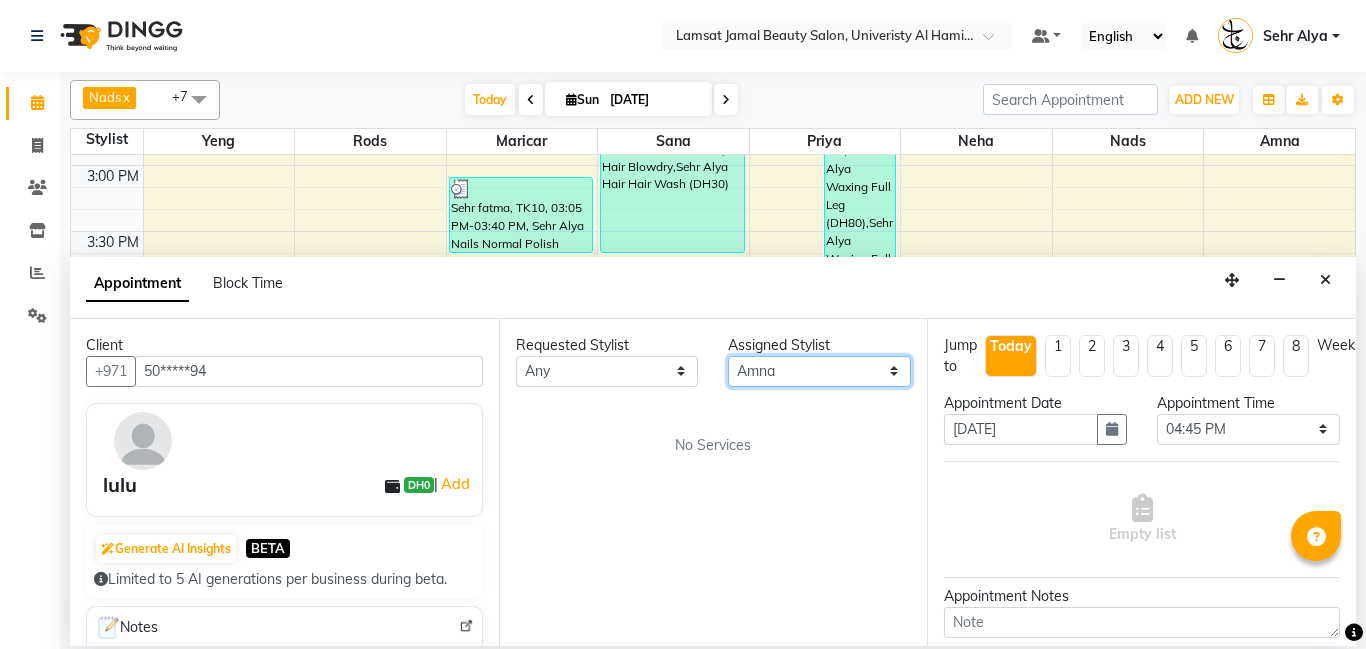 click on "Select Aldie Aliya Amna Gennie Joytie Jude Lamsat Ebda Lamsat Jamal Liezel Maricar Maychel Michelle Nads Neha Nhor Owner Aliya Priya Rods Sana Sehr Alya Yeng" at bounding box center (819, 371) 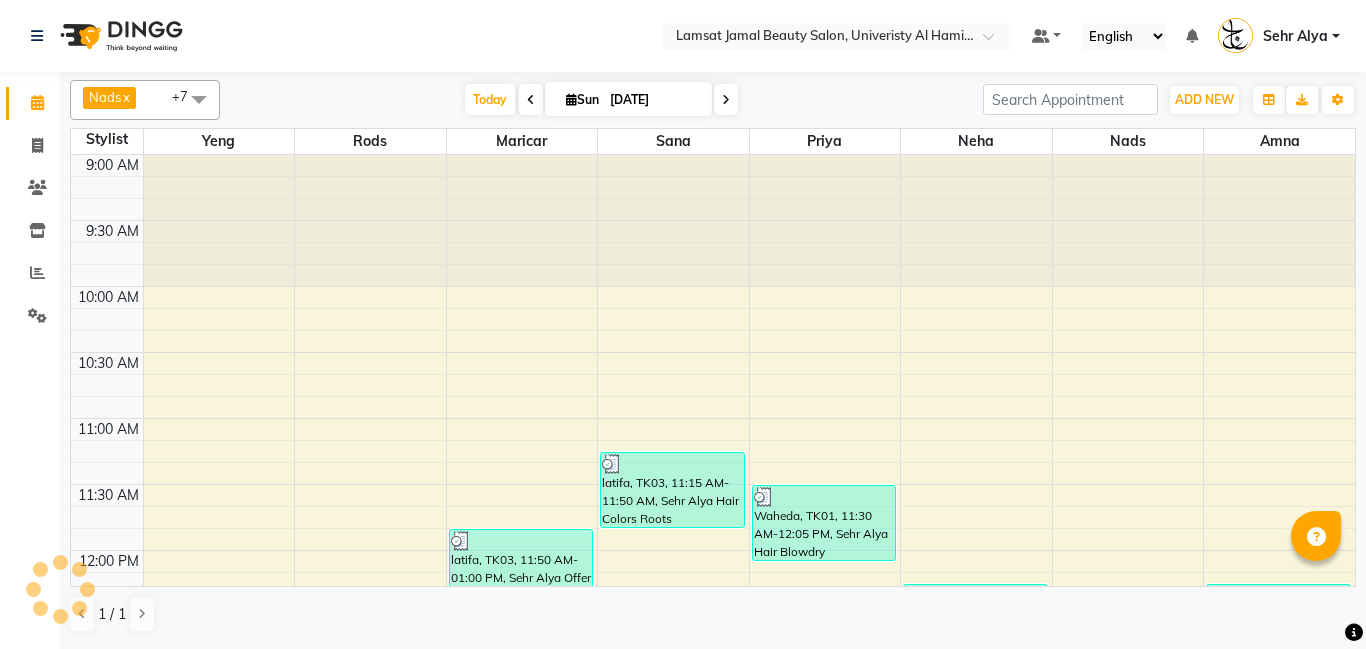 scroll, scrollTop: 0, scrollLeft: 0, axis: both 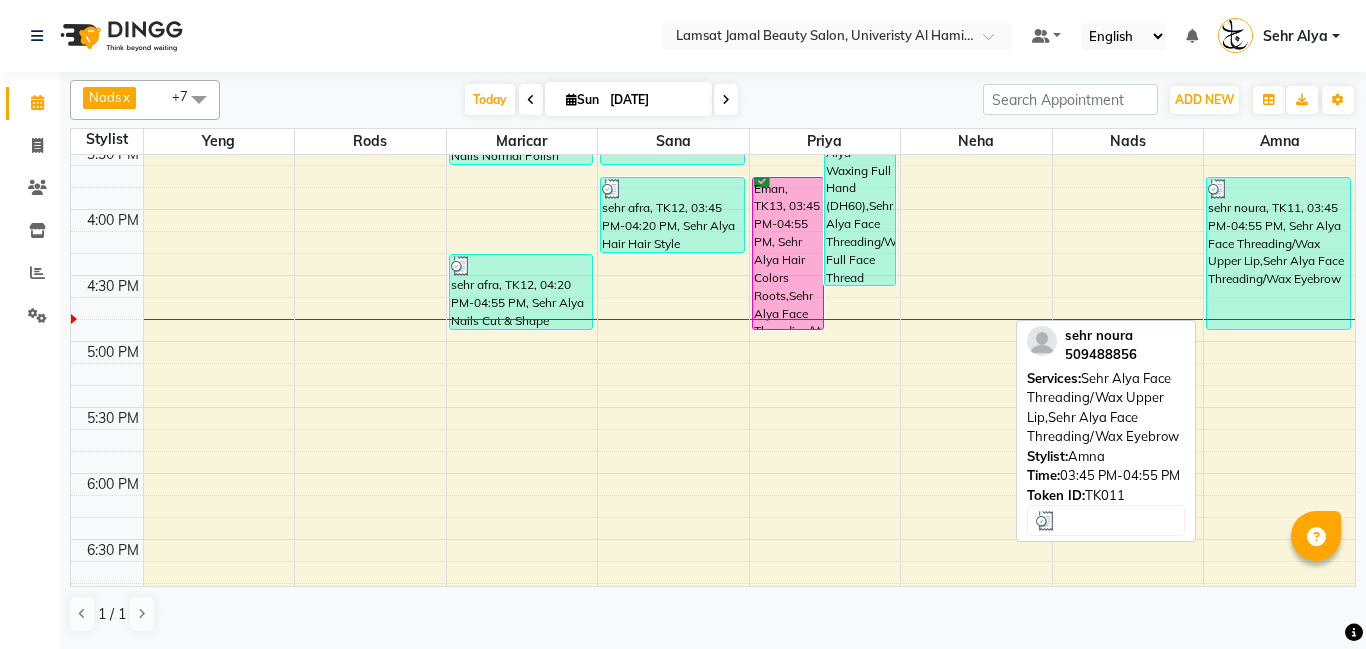 click on "sehr noura, TK11, 03:45 PM-04:55 PM, Sehr Alya Face Threading/Wax Upper Lip,Sehr Alya Face Threading/Wax Eyebrow" at bounding box center [1278, 253] 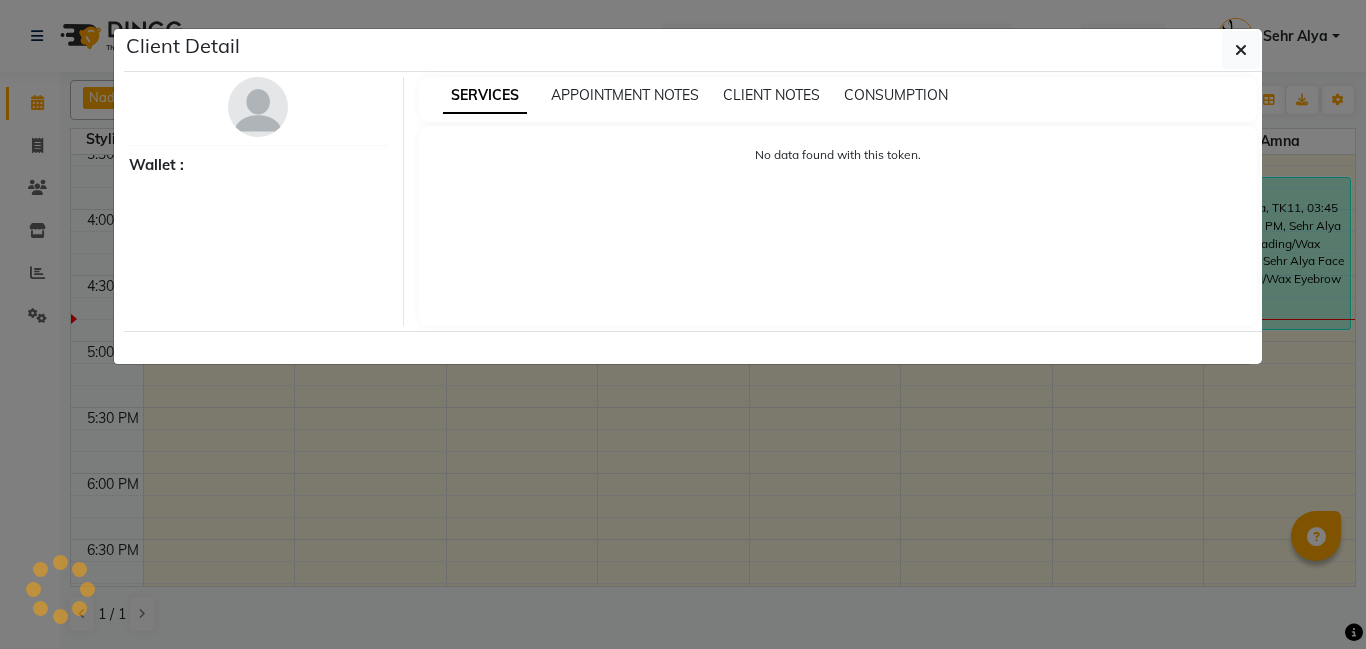 select on "3" 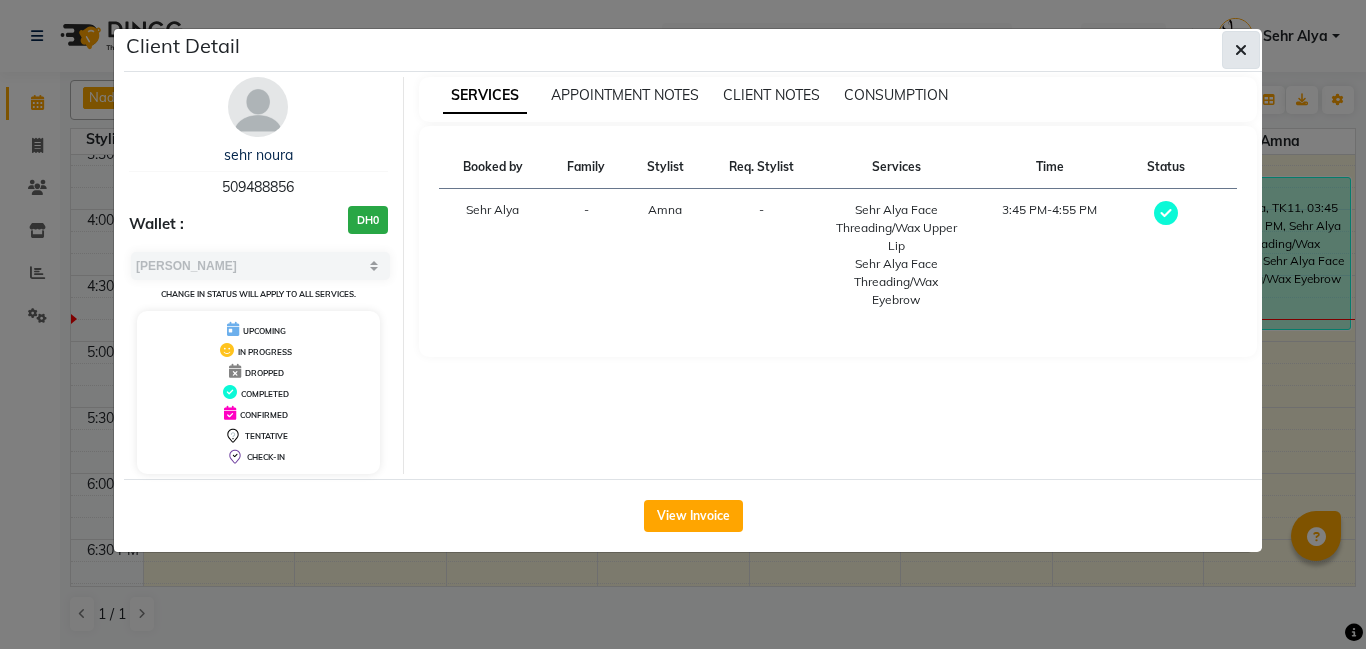 click 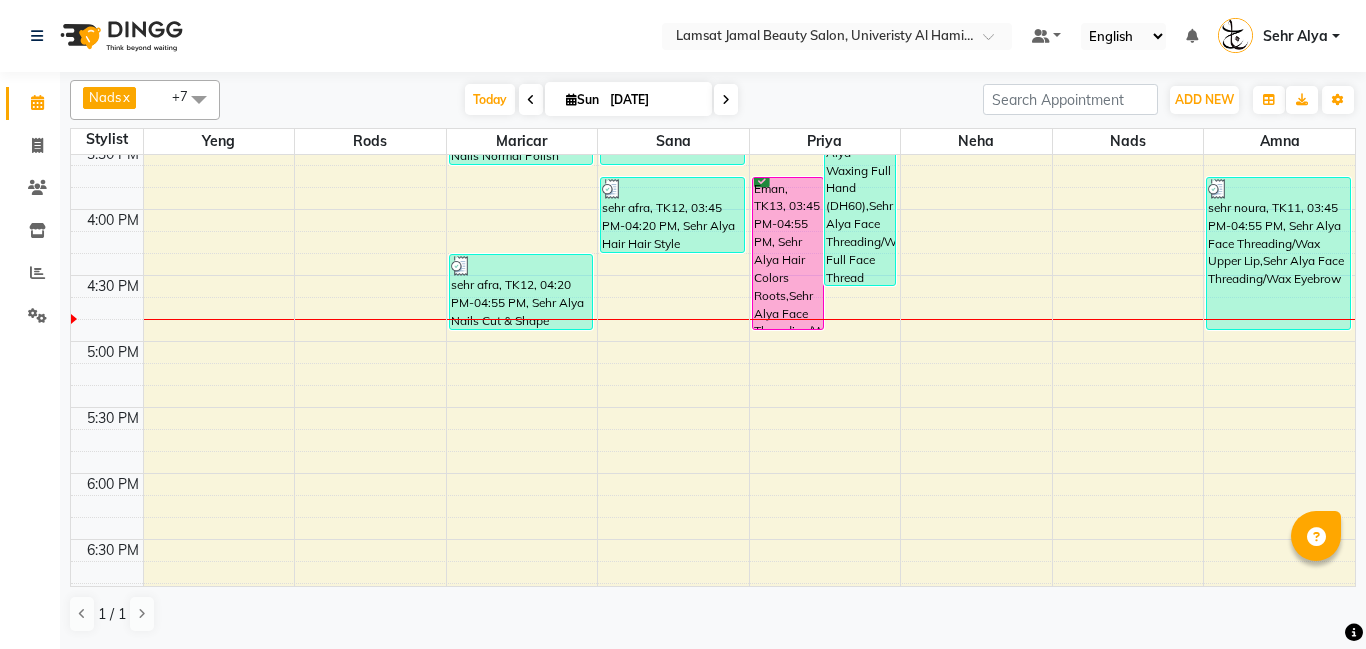 click on "9:00 AM 9:30 AM 10:00 AM 10:30 AM 11:00 AM 11:30 AM 12:00 PM 12:30 PM 1:00 PM 1:30 PM 2:00 PM 2:30 PM 3:00 PM 3:30 PM 4:00 PM 4:30 PM 5:00 PM 5:30 PM 6:00 PM 6:30 PM 7:00 PM 7:30 PM 8:00 PM 8:30 PM 9:00 PM 9:30 PM 10:00 PM 10:30 PM 11:00 PM 11:30 PM     latifa, TK03, 11:50 AM-01:00 PM, Sehr Alya Offer Manicure & Pedicure,Sehr Alya Nails Normal Polish (DH20)     Sehr fatma, TK10, 03:05 PM-03:40 PM, Sehr Alya Nails Normal Polish (DH20)     sehr  afra, TK12, 04:20 PM-04:55 PM, Sehr Alya Nails Cut & Shape     latifa, TK03, 11:15 AM-11:50 AM, Sehr Alya Hair Colors Roots     sehr aliya1, TK09, 01:00 PM-01:35 PM, Sehr Alya Hair Blowdry     Sehr fatma, TK10, 02:30 PM-03:40 PM, Sehr Alya Hair Blowdry,Sehr Alya Hair Hair Wash (DH30)     sehr  afra, TK12, 03:45 PM-04:20 PM, Sehr Alya Hair Hair Style     [PERSON_NAME], TK04, 02:00 PM-02:35 PM, Sehr Alya Nails Pedicure Classic         Eman, TK13, 03:45 PM-04:55 PM, Sehr Alya Hair Colors Roots,Sehr Alya Face Threading/Wax Eyebrow" at bounding box center (713, 275) 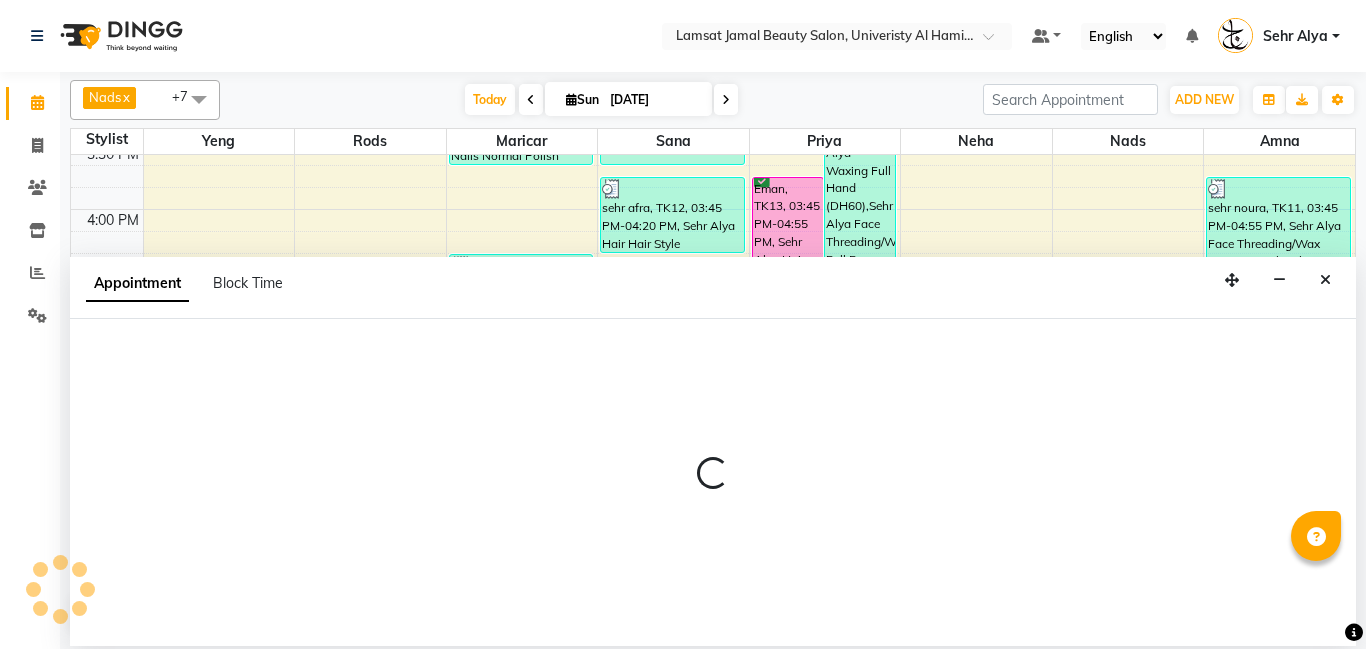 select on "79916" 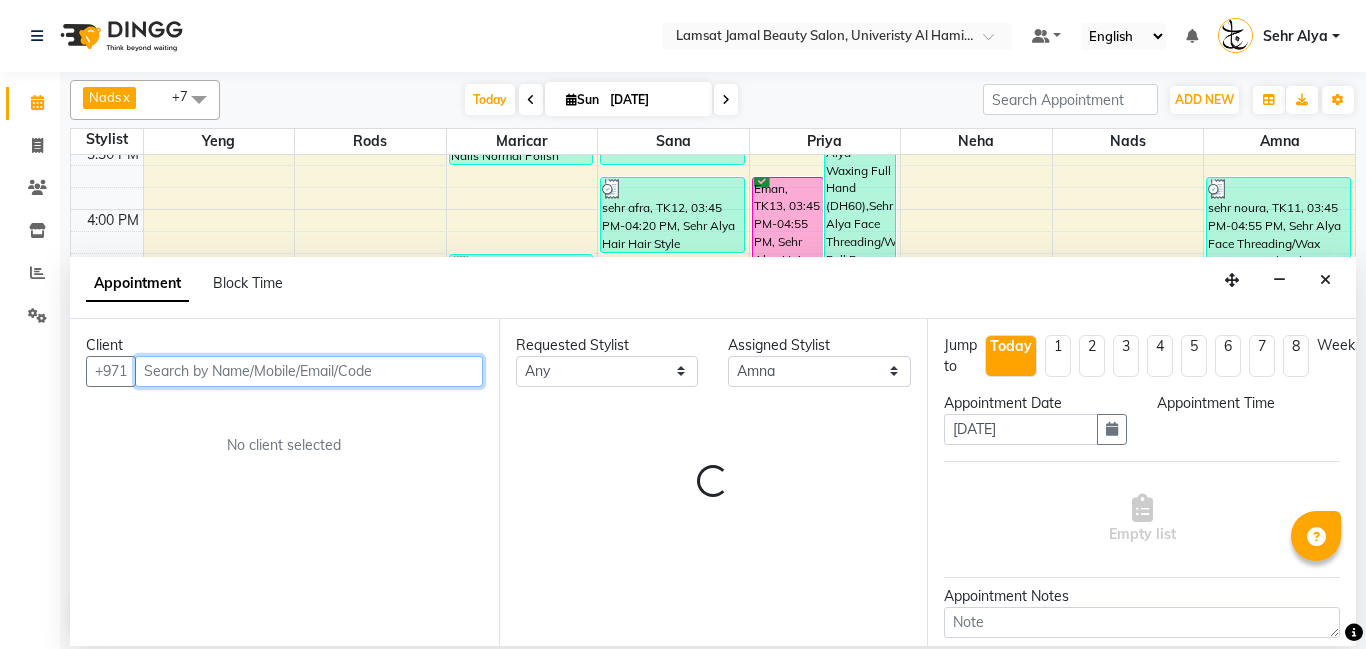 select on "1005" 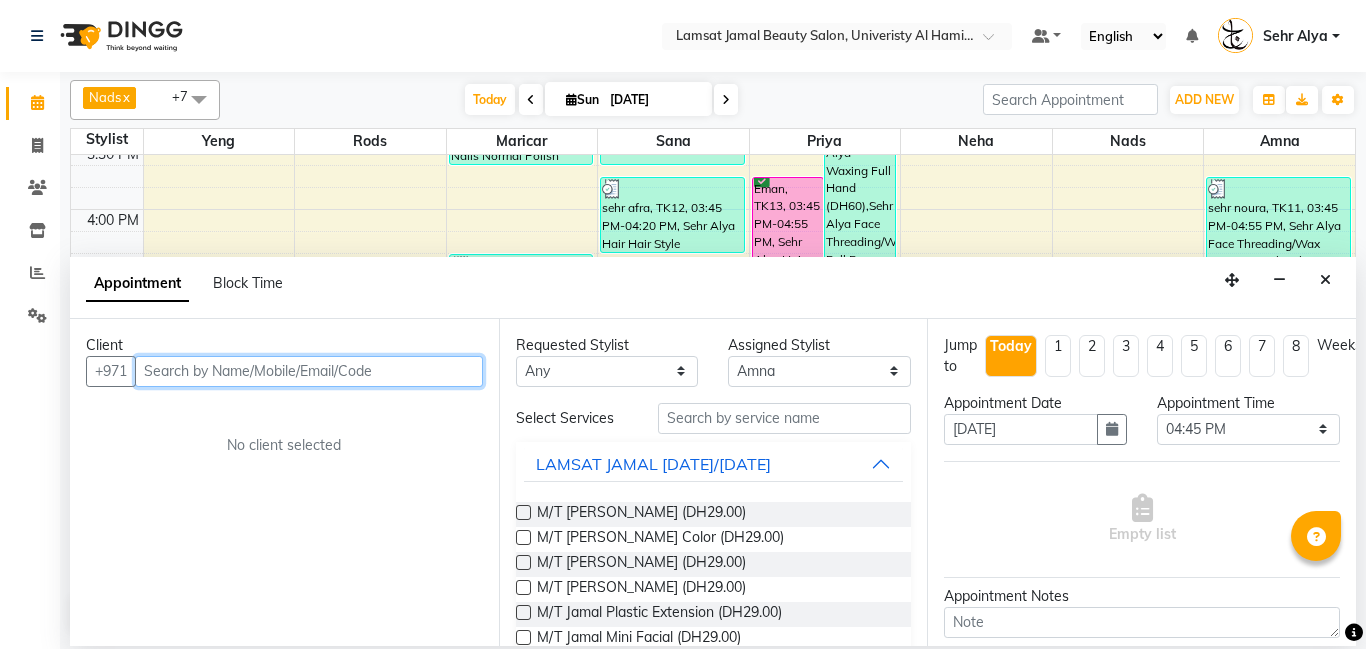 click at bounding box center [309, 371] 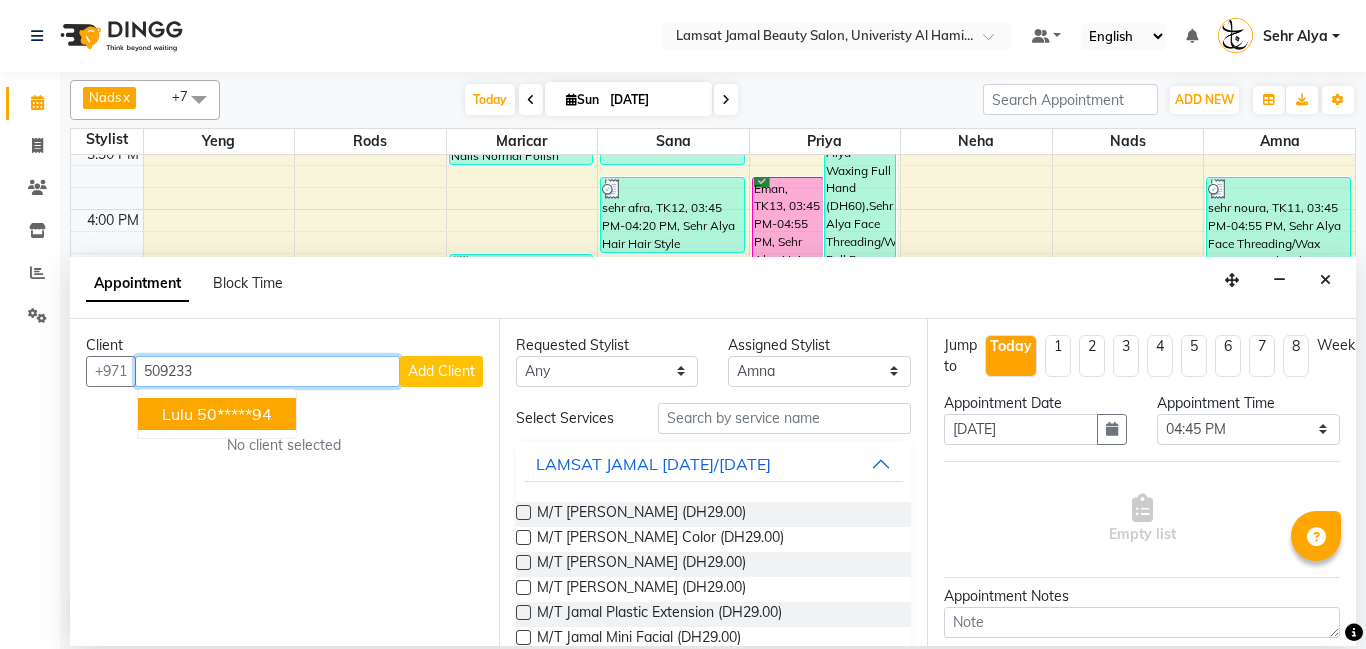 click on "50*****94" at bounding box center (234, 414) 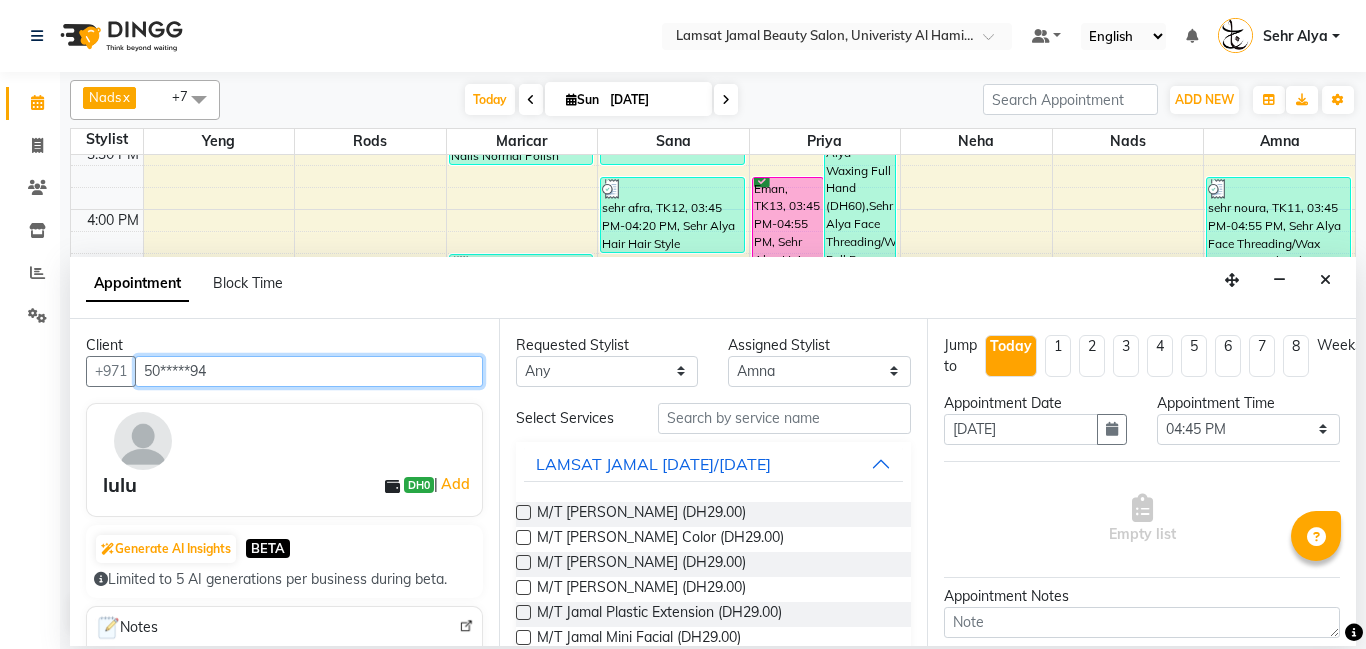 type on "50*****94" 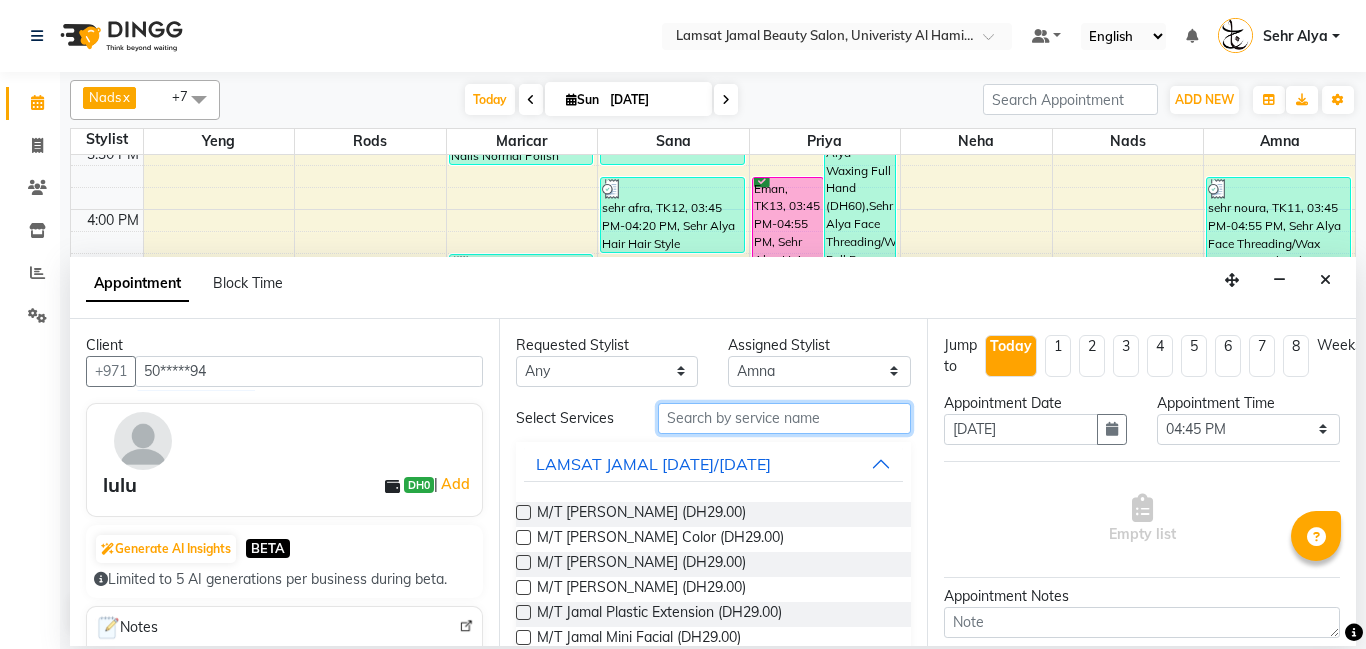 click at bounding box center [785, 418] 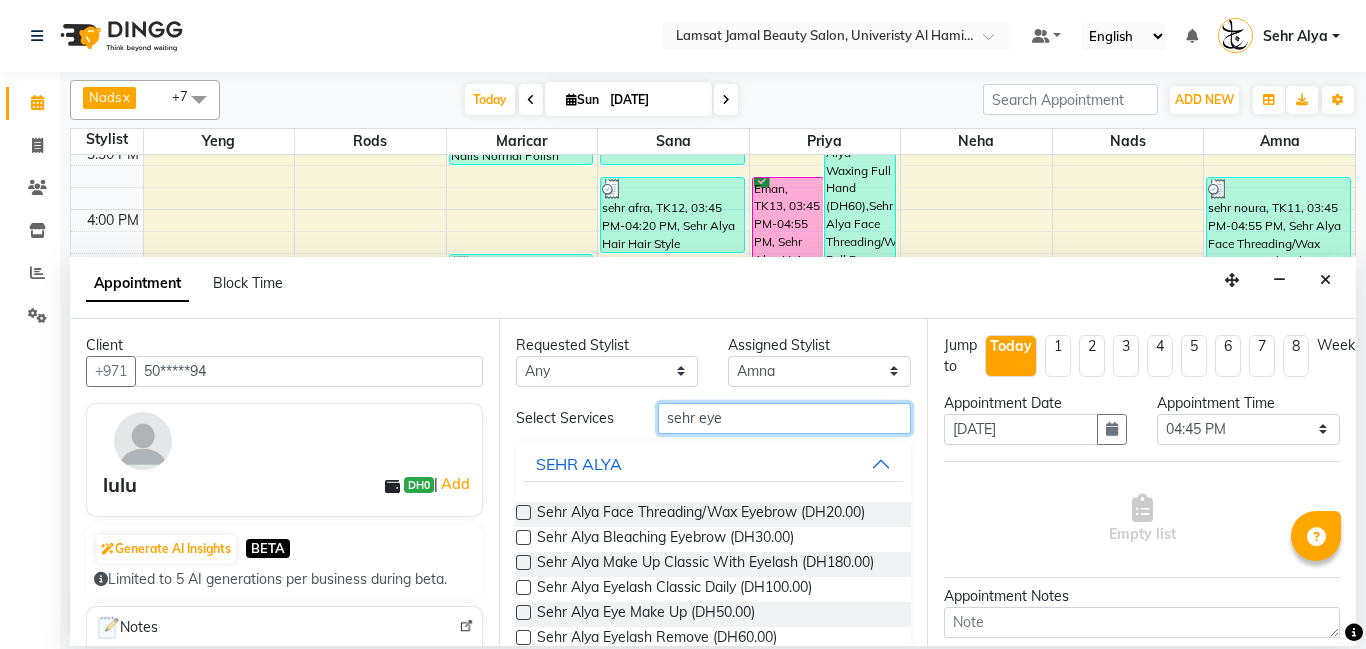 type on "sehr eye" 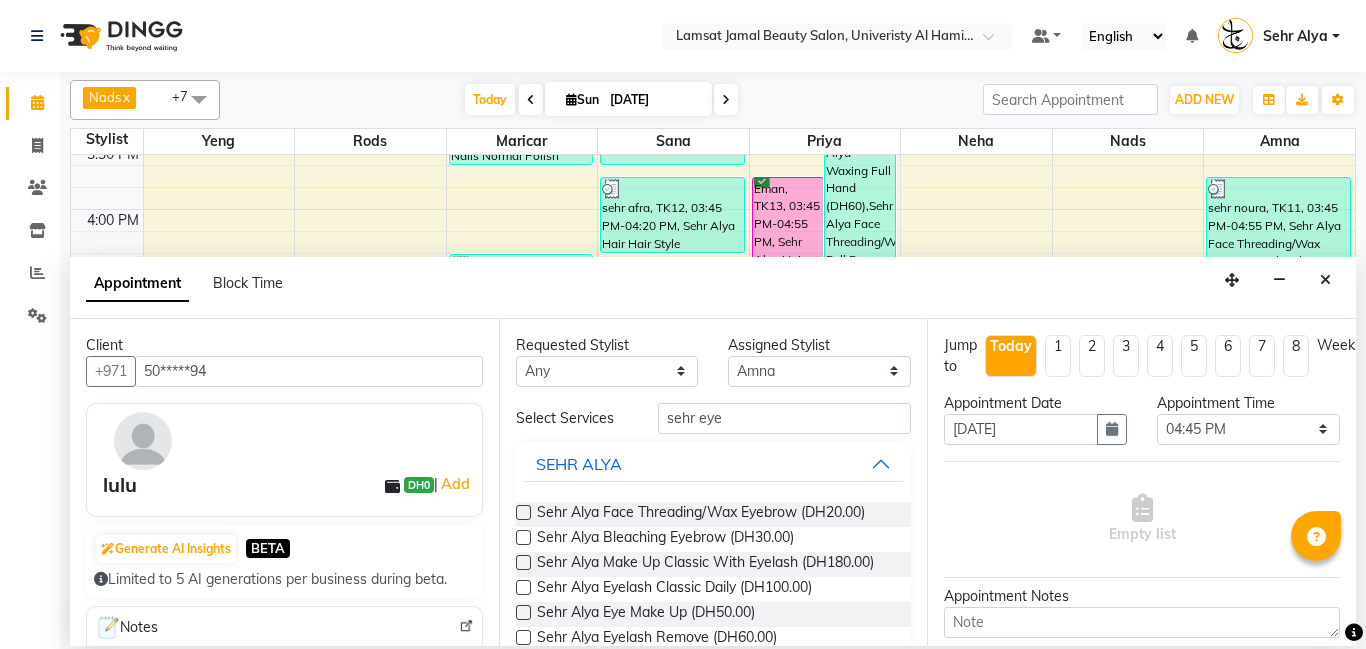 click at bounding box center [523, 512] 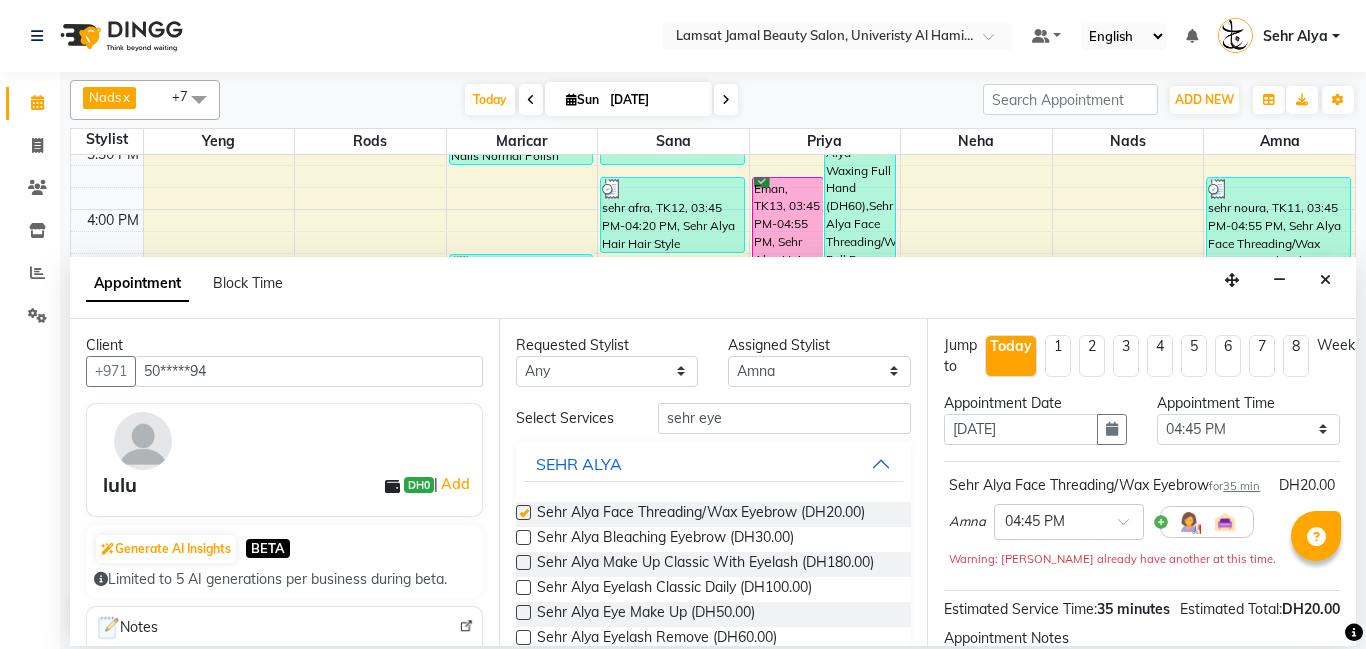 checkbox on "false" 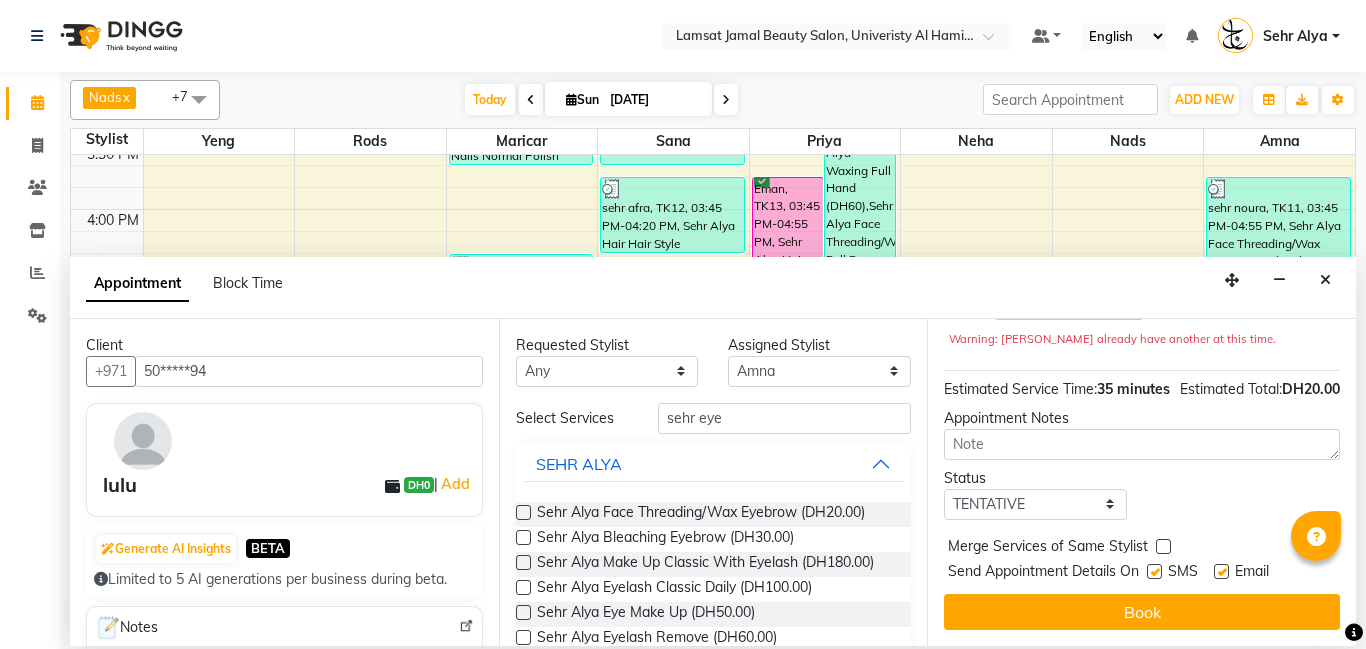 scroll, scrollTop: 241, scrollLeft: 0, axis: vertical 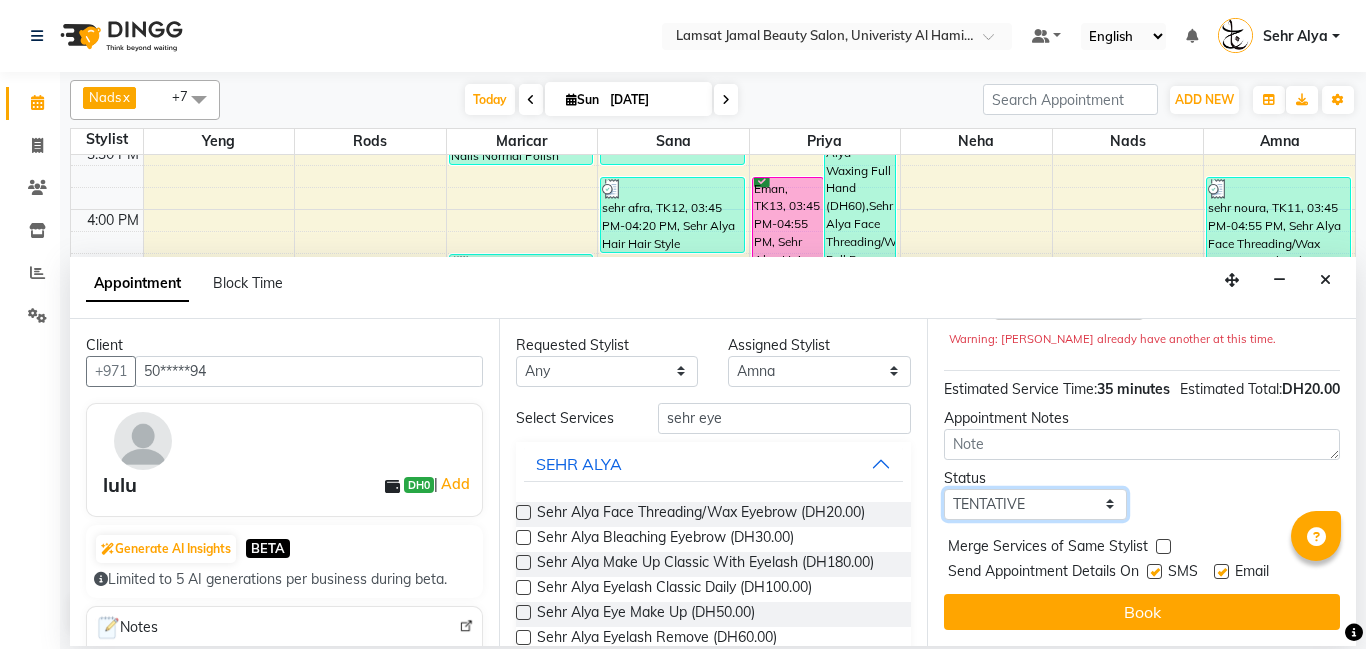 click on "Select TENTATIVE CONFIRM CHECK-IN UPCOMING" at bounding box center (1035, 504) 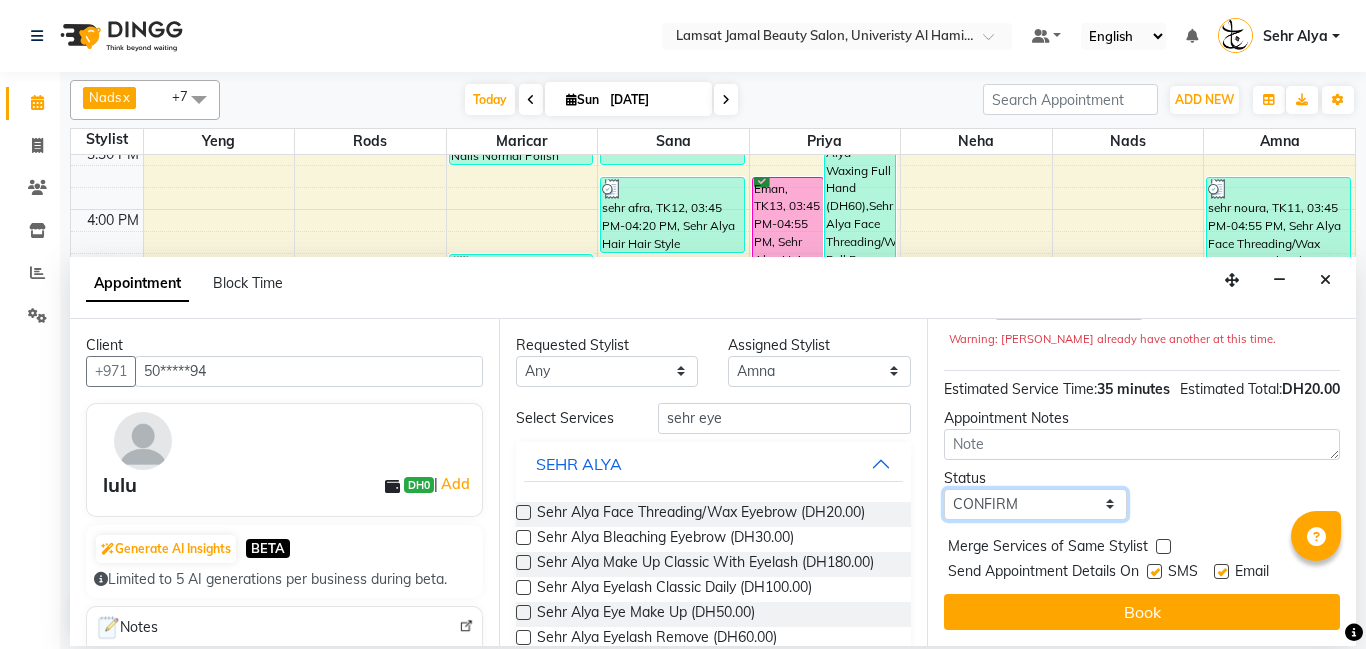 click on "Select TENTATIVE CONFIRM CHECK-IN UPCOMING" at bounding box center (1035, 504) 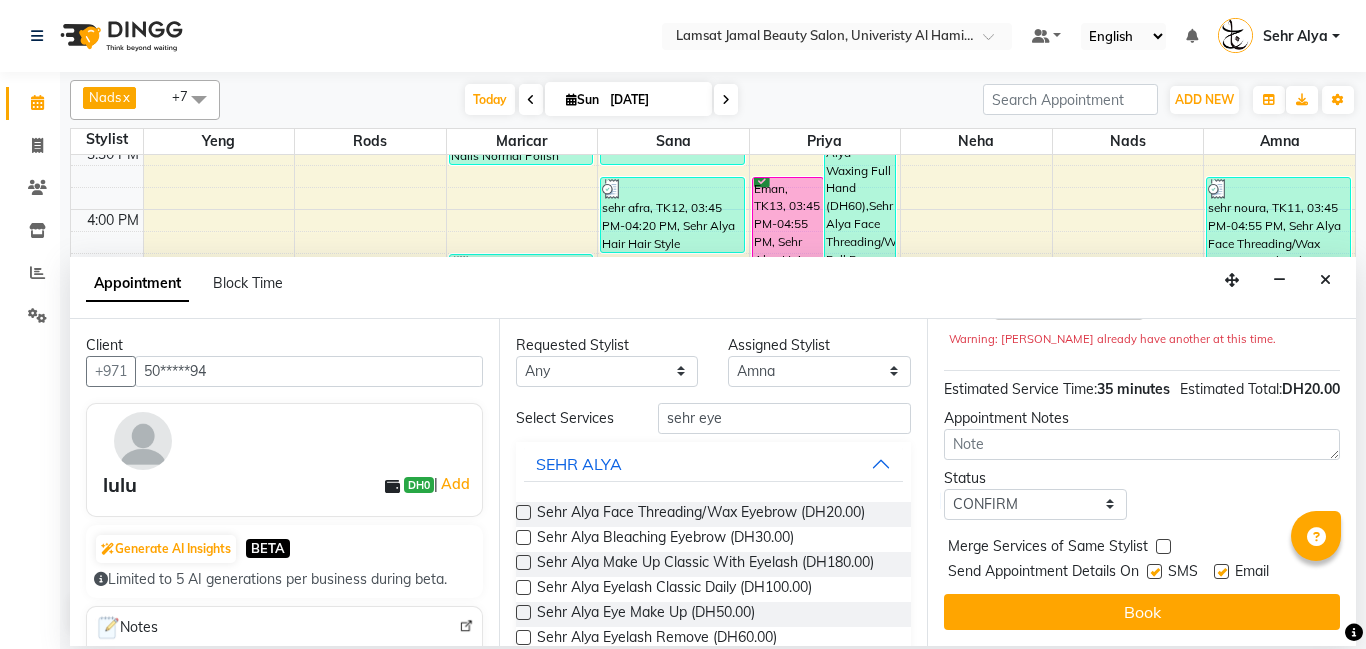 click at bounding box center (1163, 546) 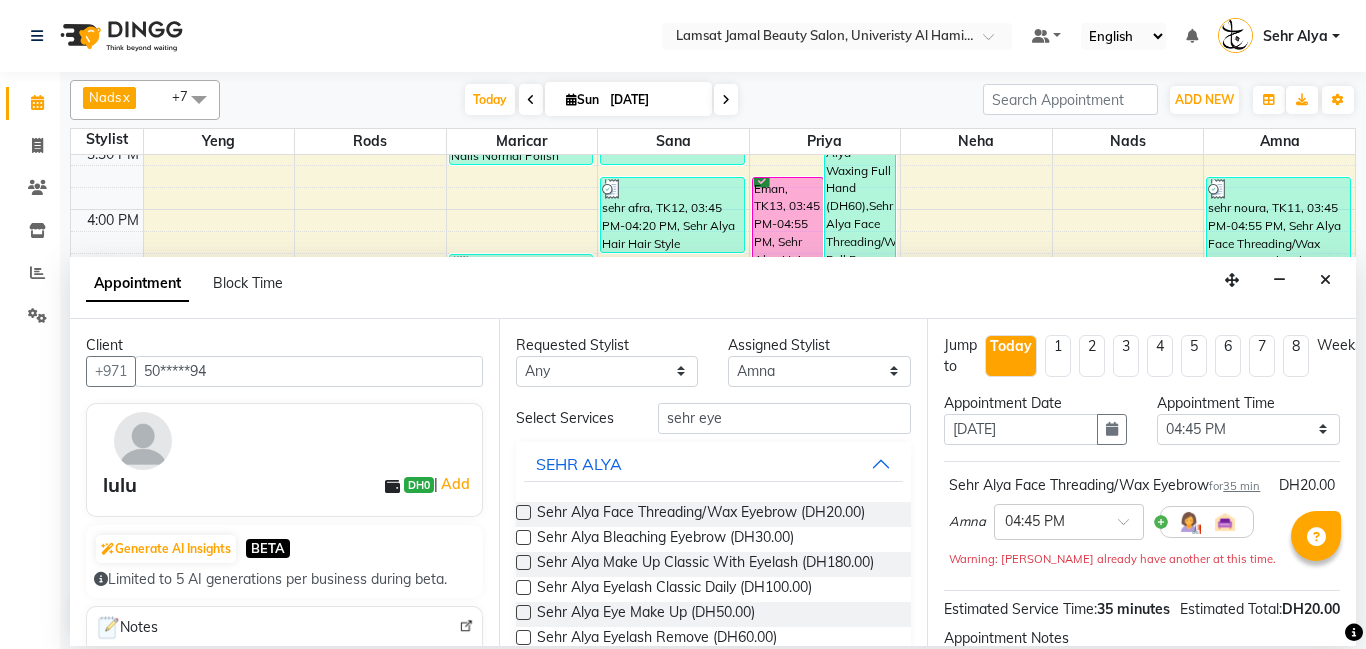 scroll, scrollTop: 241, scrollLeft: 0, axis: vertical 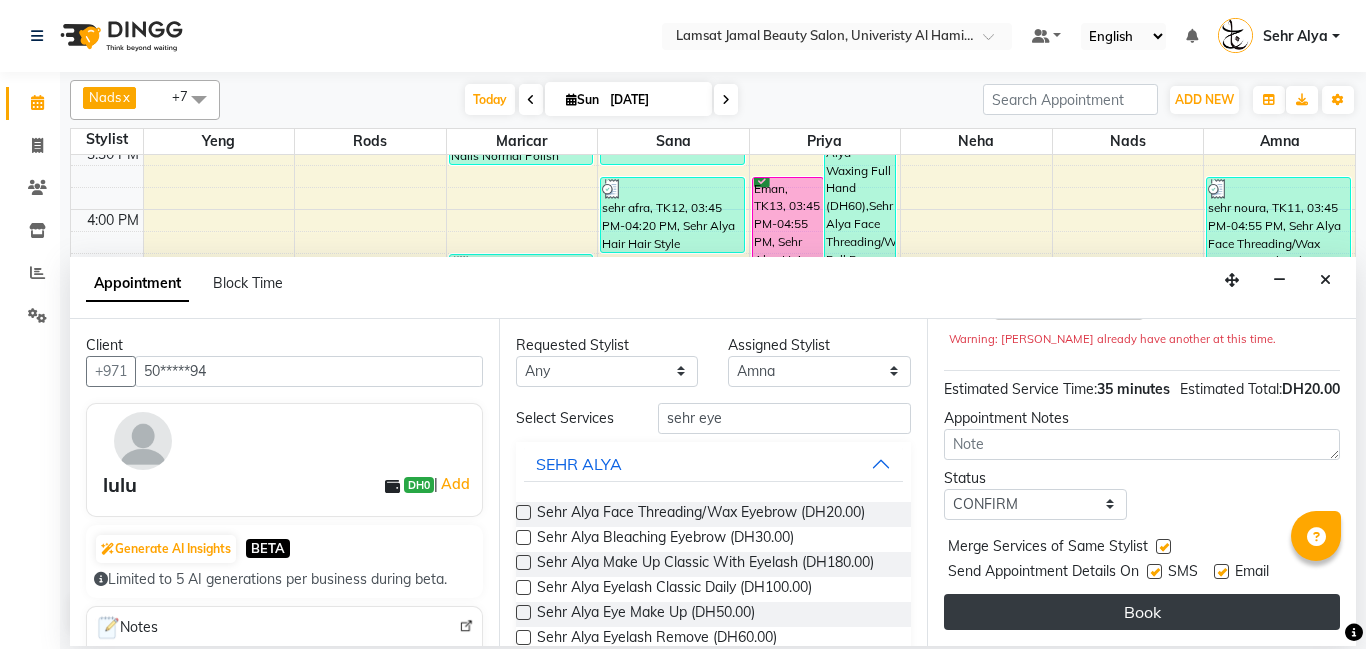 click on "Book" at bounding box center [1142, 612] 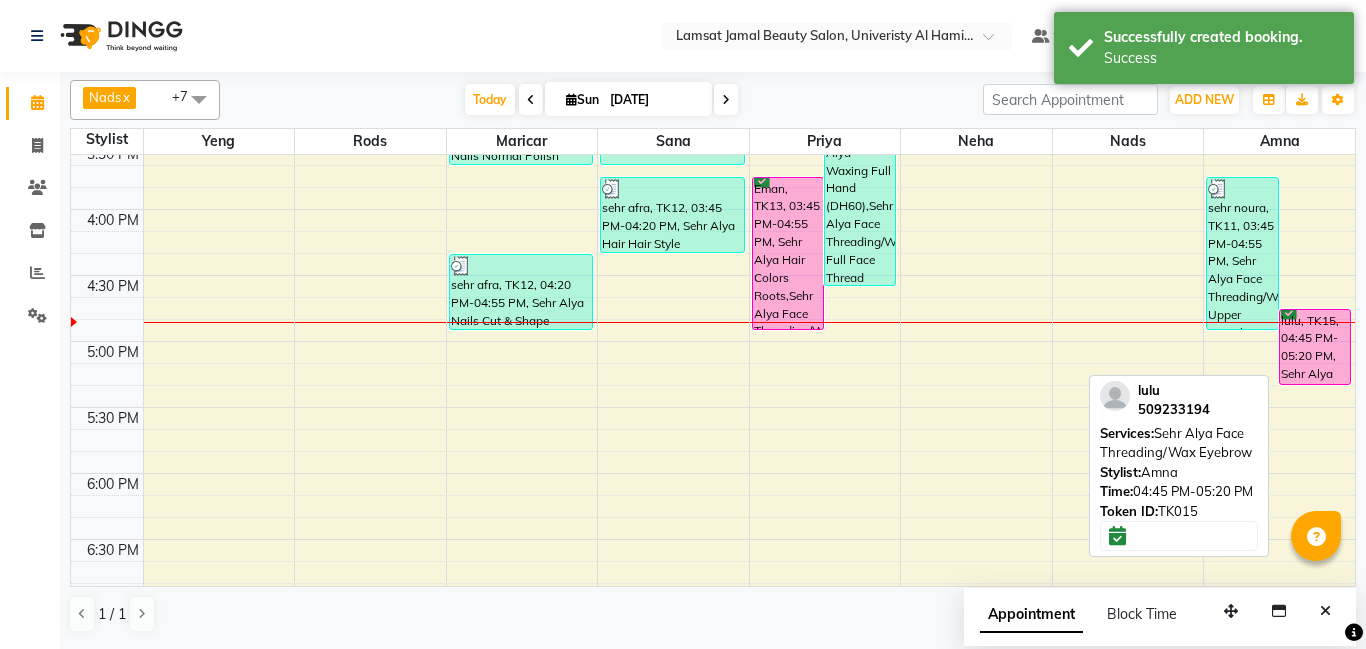 click on "lulu, TK15, 04:45 PM-05:20 PM, Sehr Alya Face Threading/Wax Eyebrow" at bounding box center [1315, 347] 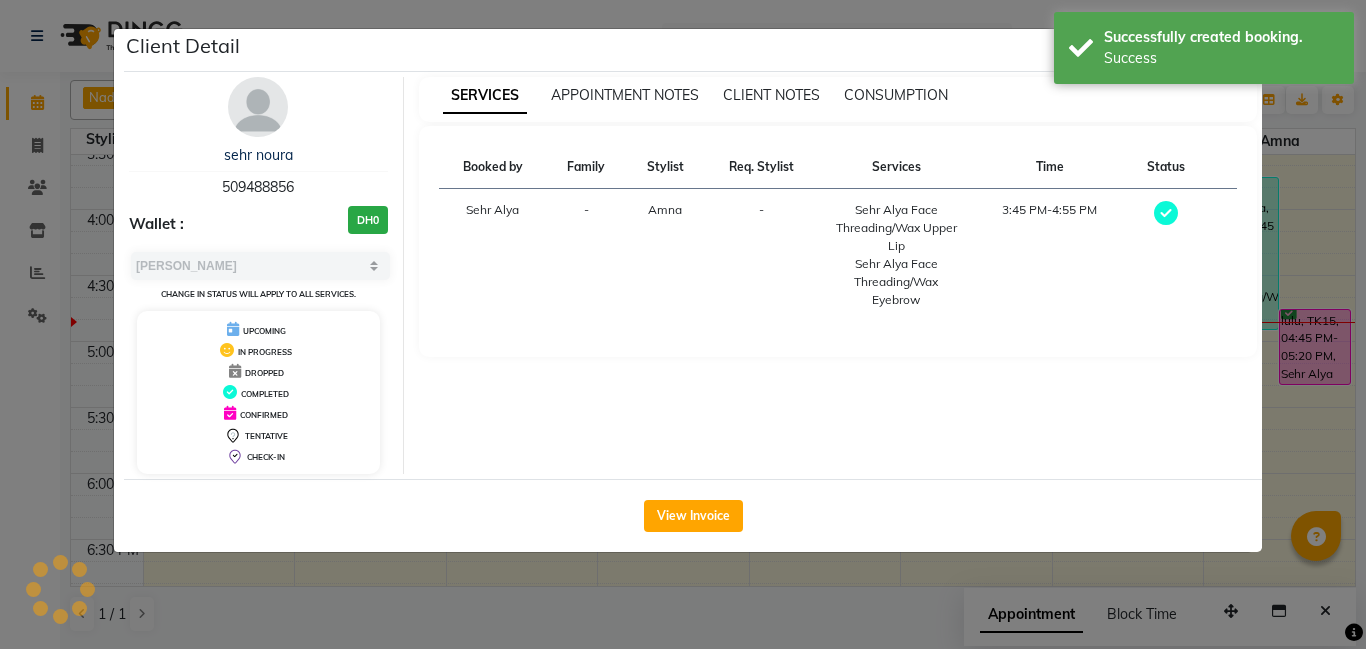 select on "6" 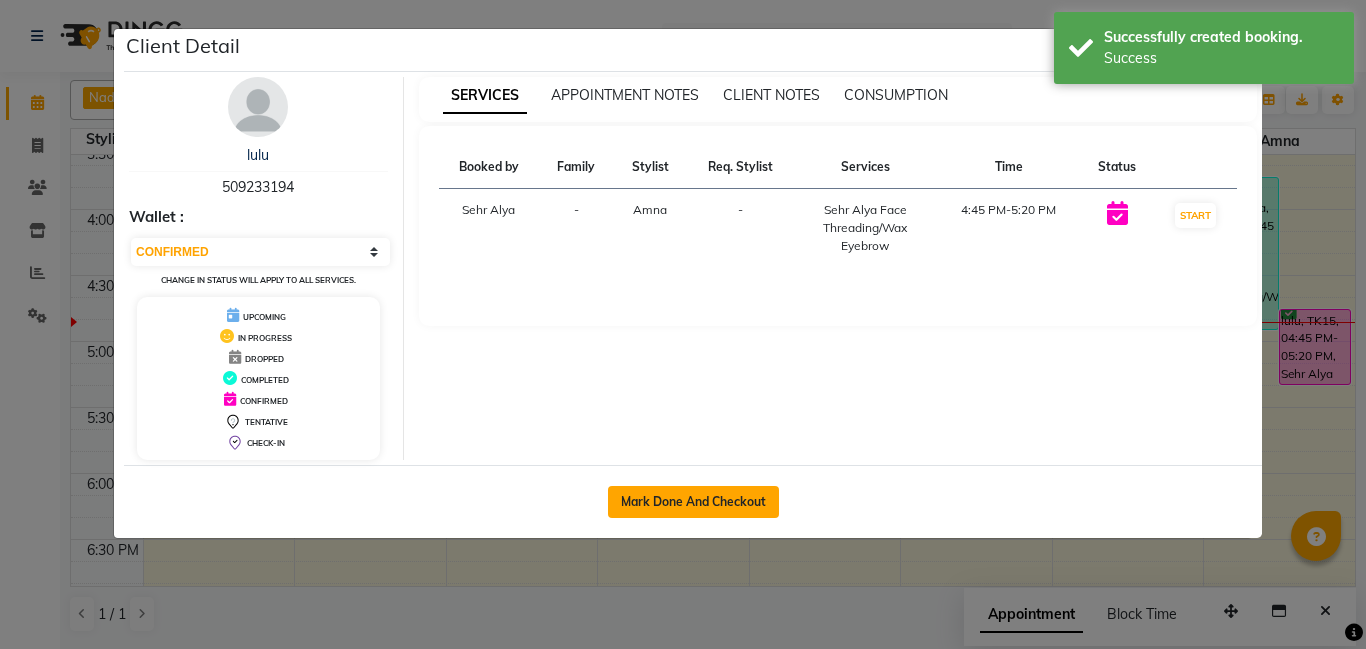 click on "Mark Done And Checkout" 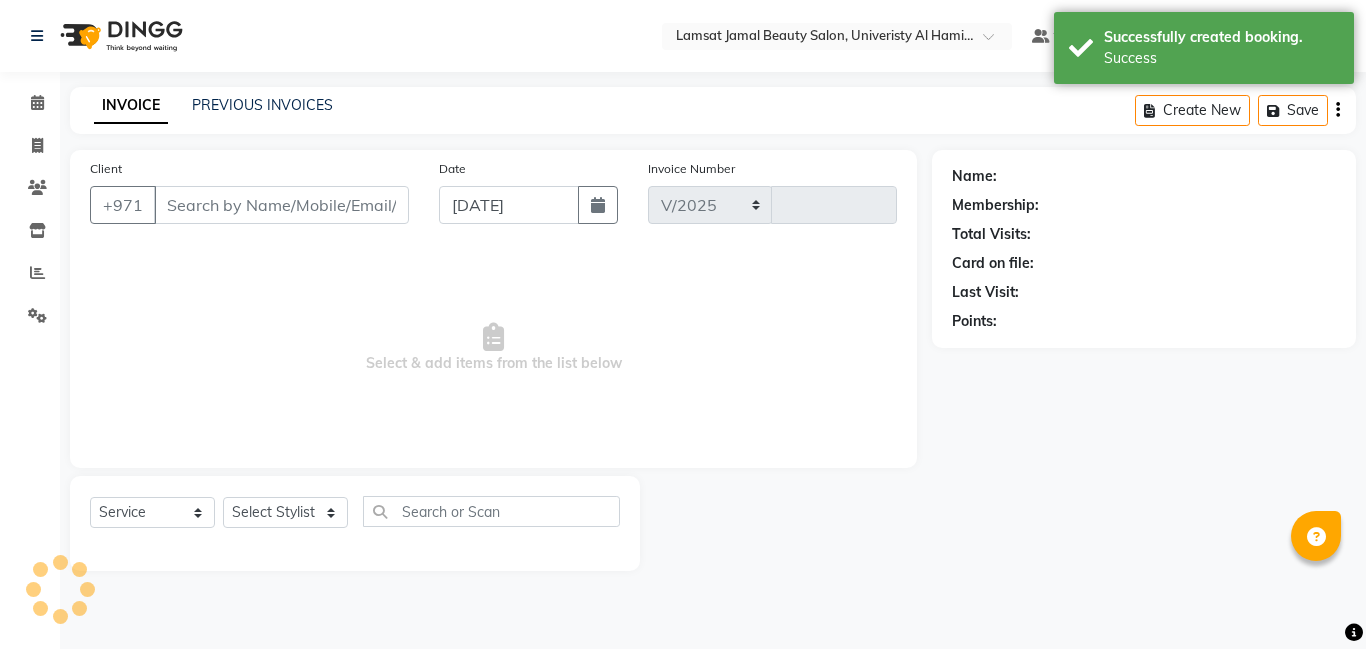 select on "8294" 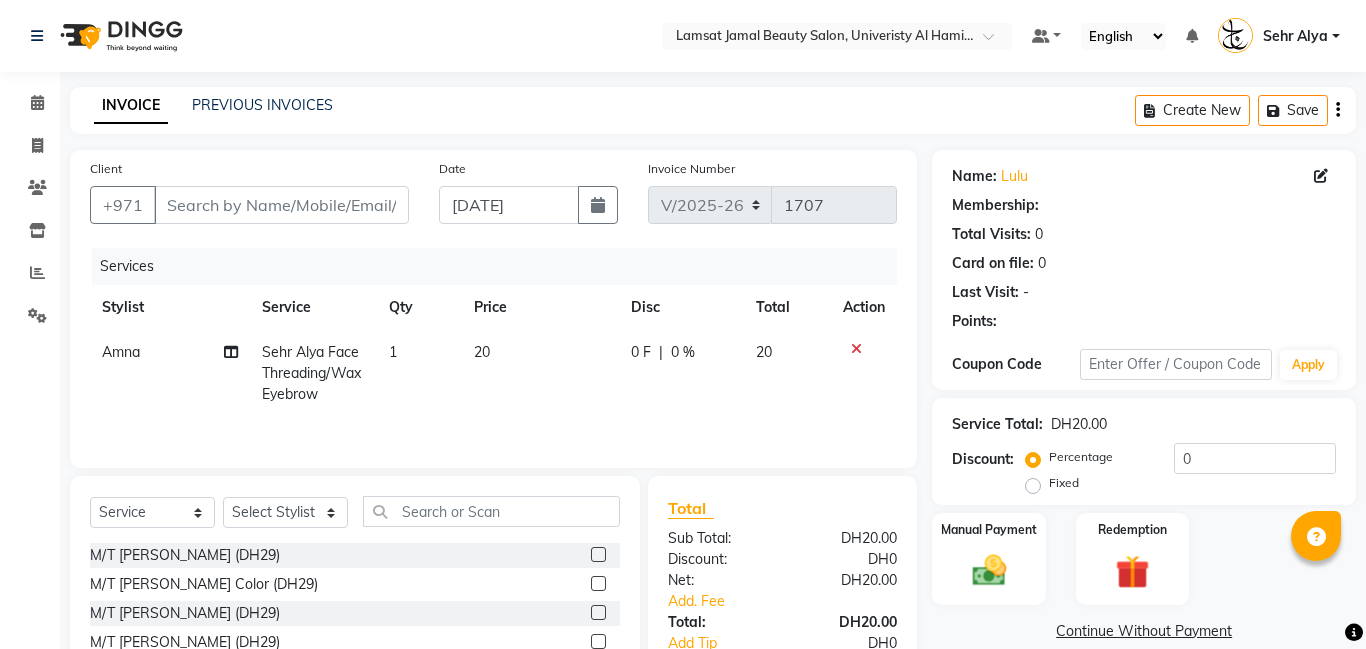 type on "50*****94" 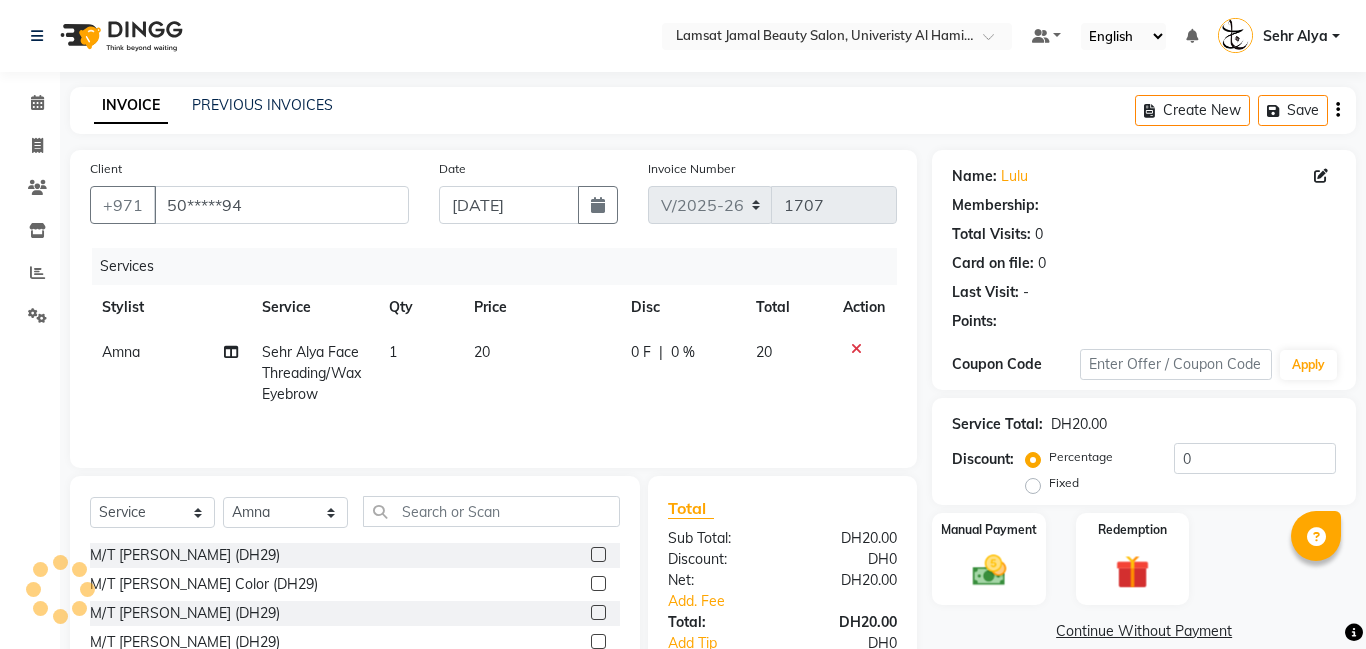 scroll, scrollTop: 10, scrollLeft: 0, axis: vertical 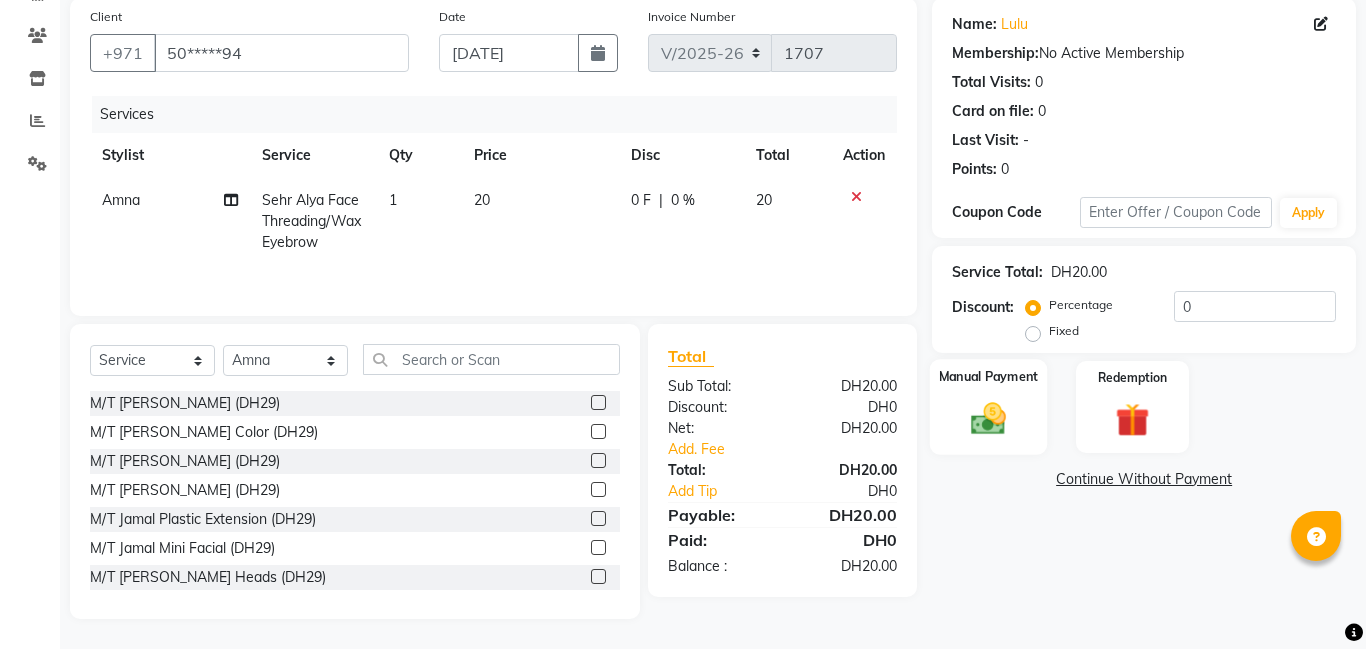 click 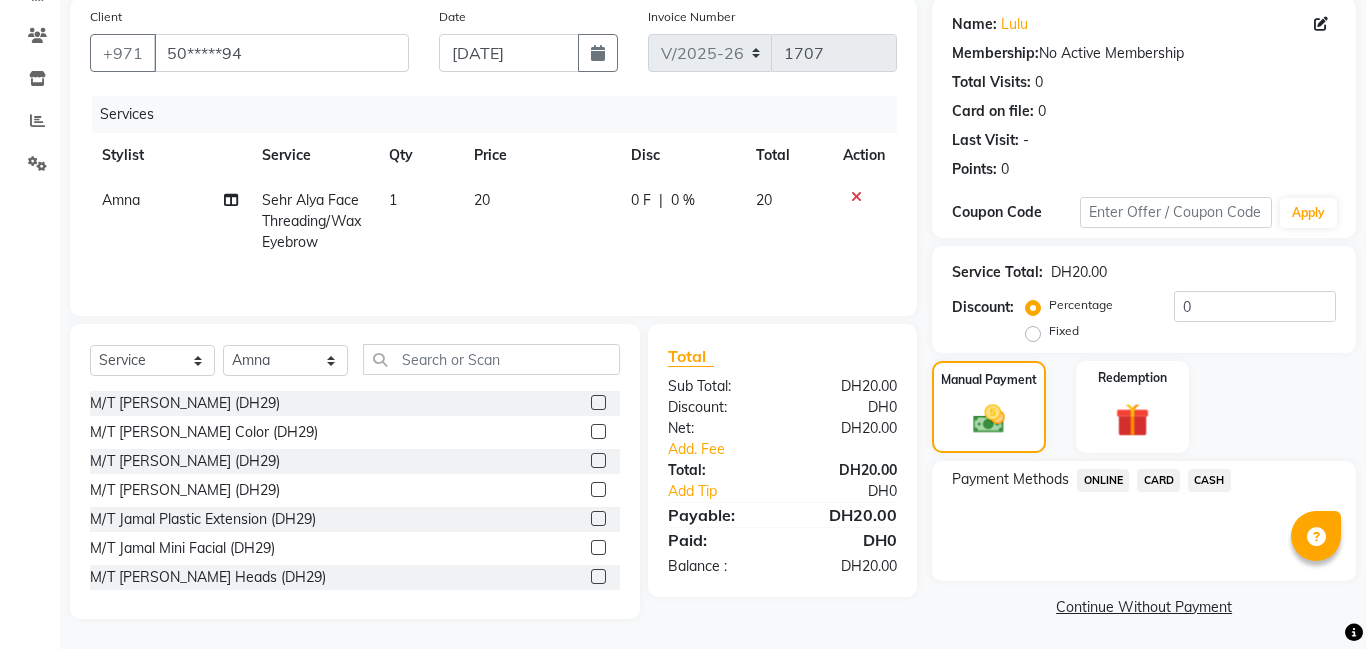 click on "CARD" 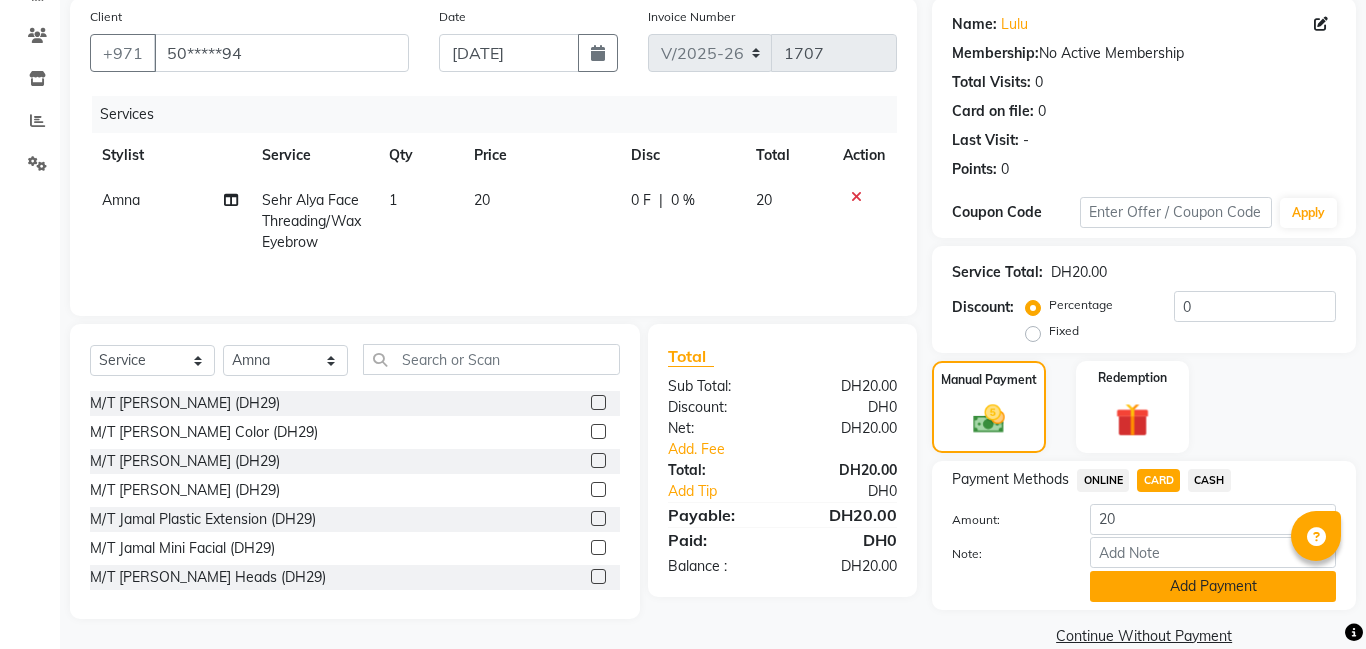 click on "Add Payment" 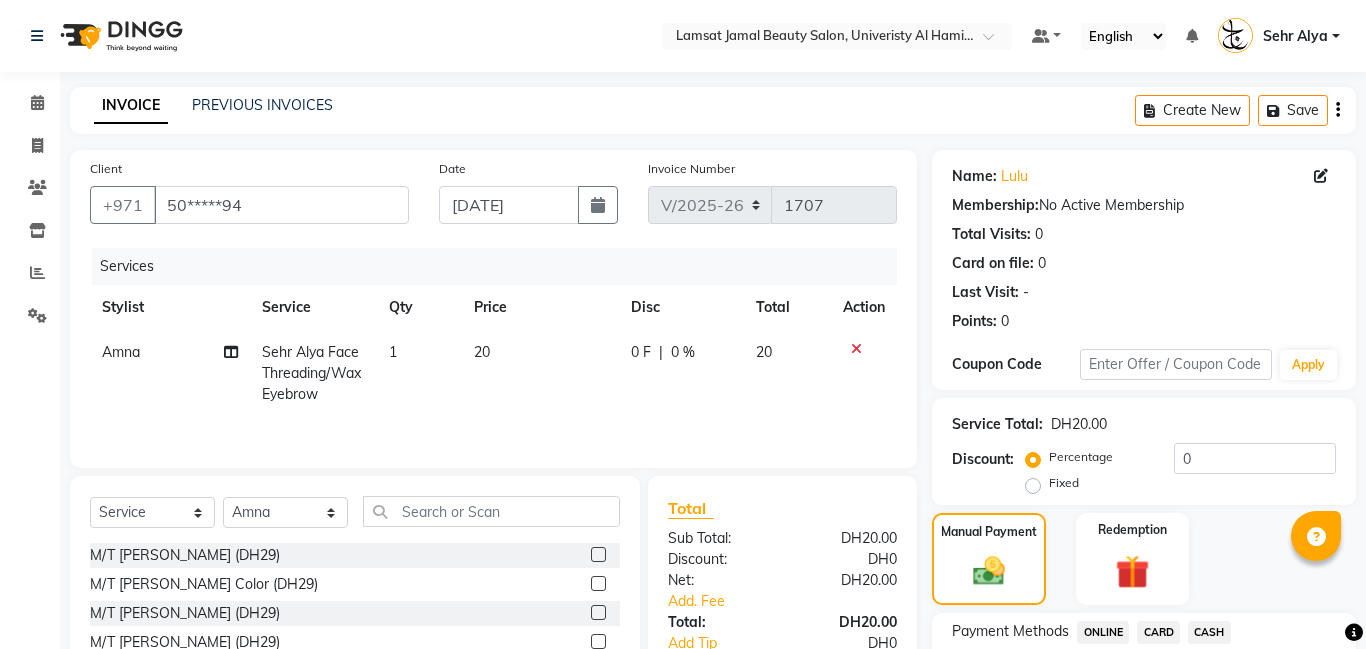 scroll, scrollTop: 268, scrollLeft: 0, axis: vertical 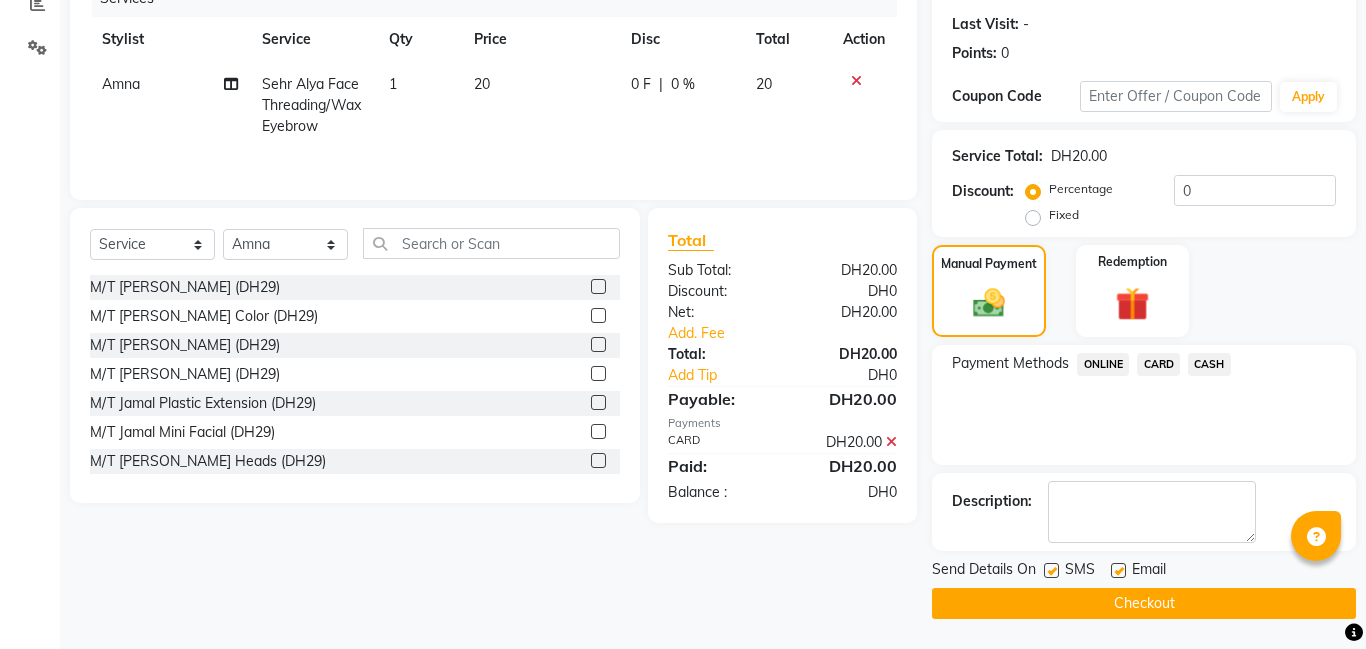 click on "Checkout" 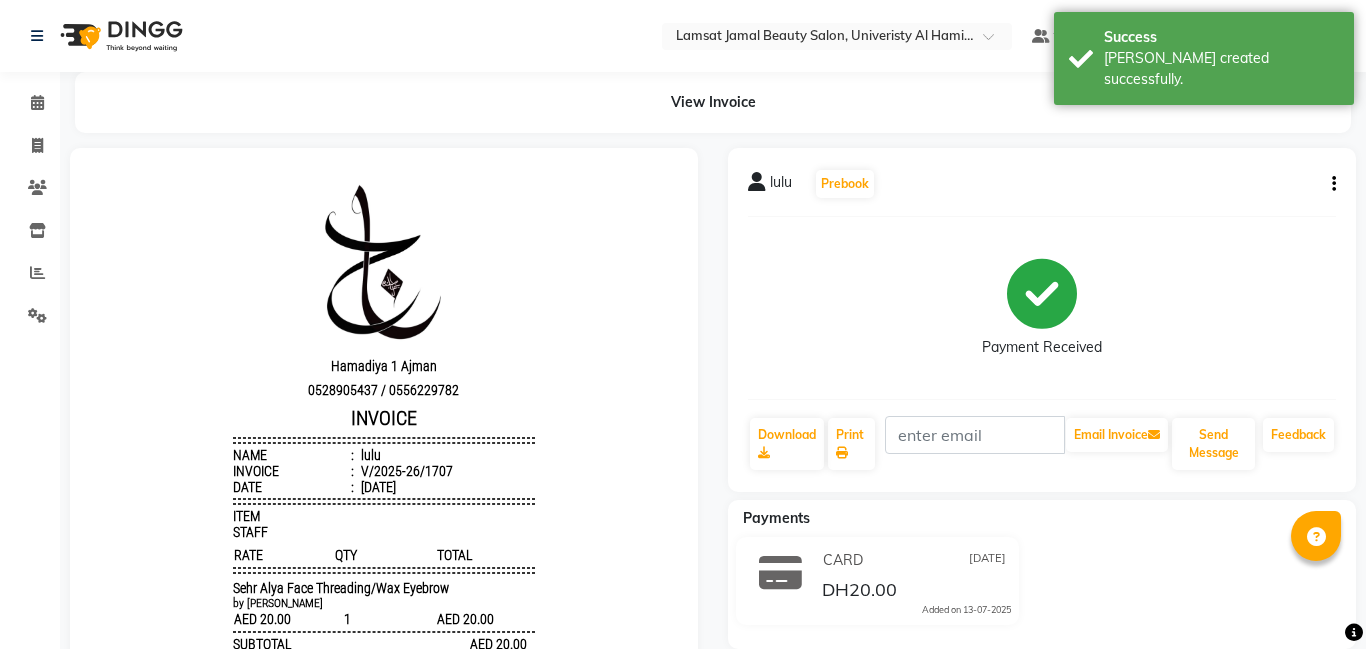 scroll, scrollTop: 0, scrollLeft: 0, axis: both 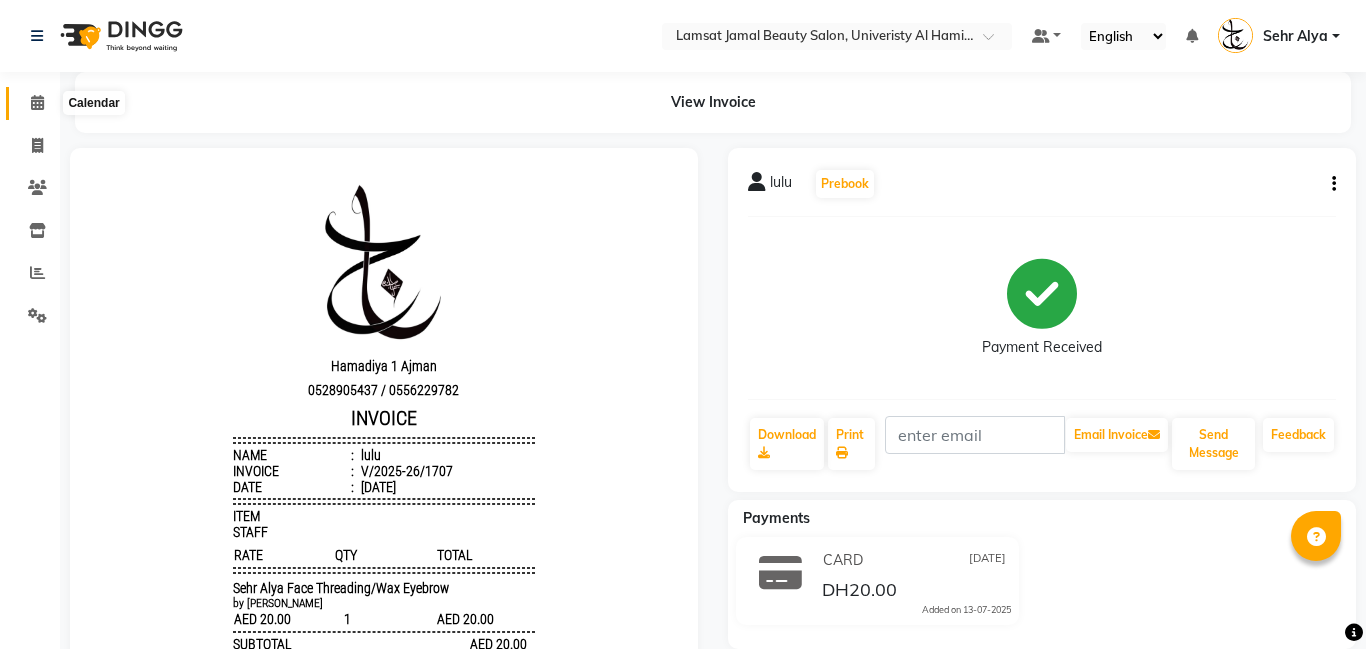 click 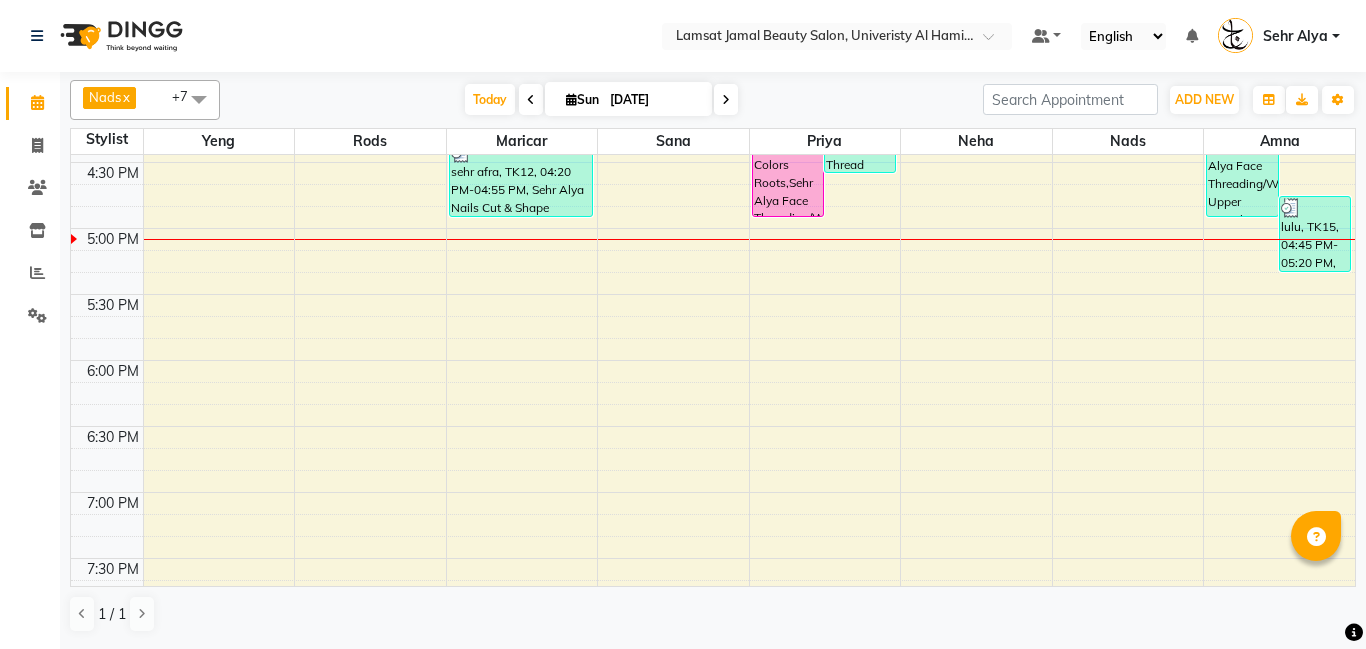scroll, scrollTop: 0, scrollLeft: 0, axis: both 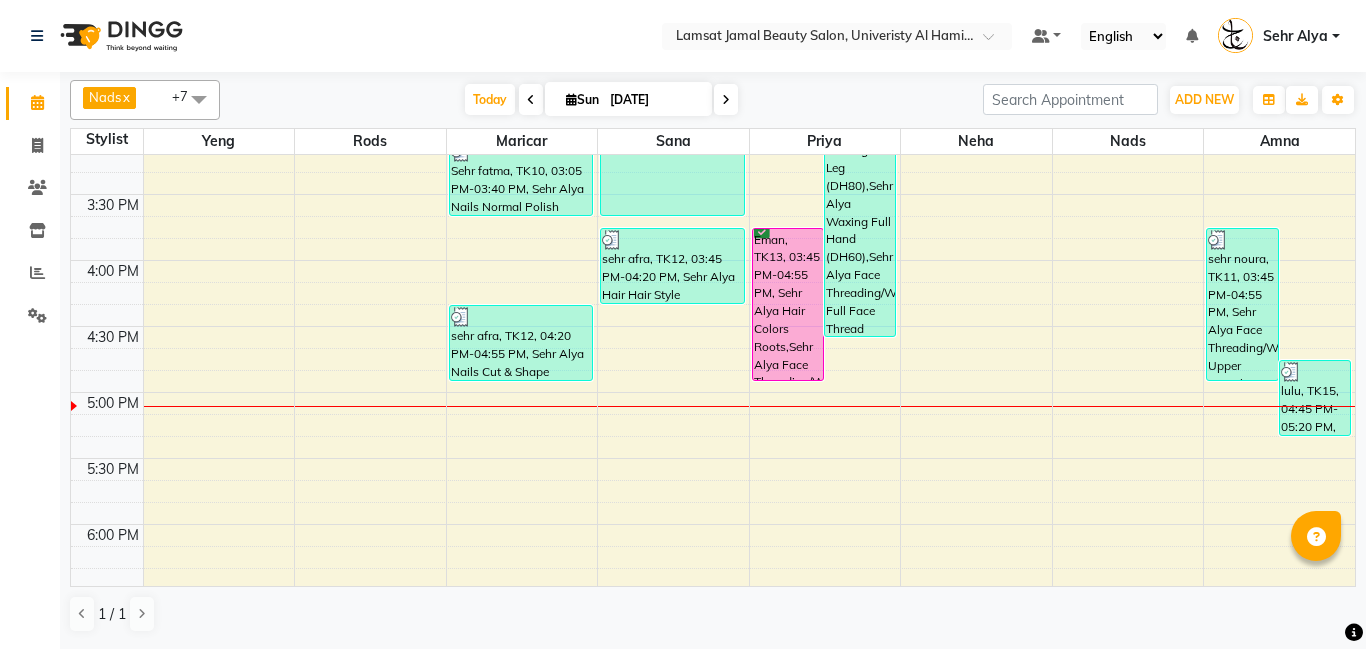 click on "9:00 AM 9:30 AM 10:00 AM 10:30 AM 11:00 AM 11:30 AM 12:00 PM 12:30 PM 1:00 PM 1:30 PM 2:00 PM 2:30 PM 3:00 PM 3:30 PM 4:00 PM 4:30 PM 5:00 PM 5:30 PM 6:00 PM 6:30 PM 7:00 PM 7:30 PM 8:00 PM 8:30 PM 9:00 PM 9:30 PM 10:00 PM 10:30 PM 11:00 PM 11:30 PM     latifa, TK03, 11:50 AM-01:00 PM, Sehr Alya Offer Manicure & Pedicure,Sehr Alya Nails Normal Polish (DH20)     Sehr fatma, TK10, 03:05 PM-03:40 PM, Sehr Alya Nails Normal Polish (DH20)     sehr  afra, TK12, 04:20 PM-04:55 PM, Sehr Alya Nails Cut & Shape     latifa, TK03, 11:15 AM-11:50 AM, Sehr Alya Hair Colors Roots     sehr aliya1, TK09, 01:00 PM-01:35 PM, Sehr Alya Hair Blowdry     Sehr fatma, TK10, 02:30 PM-03:40 PM, Sehr Alya Hair Blowdry,Sehr Alya Hair Hair Wash (DH30)     sehr  afra, TK12, 03:45 PM-04:20 PM, Sehr Alya Hair Hair Style     [PERSON_NAME], TK04, 02:00 PM-02:35 PM, Sehr Alya Nails Pedicure Classic         Eman, TK13, 03:45 PM-04:55 PM, Sehr Alya Hair Colors Roots,Sehr Alya Face Threading/Wax Eyebrow" at bounding box center [713, 326] 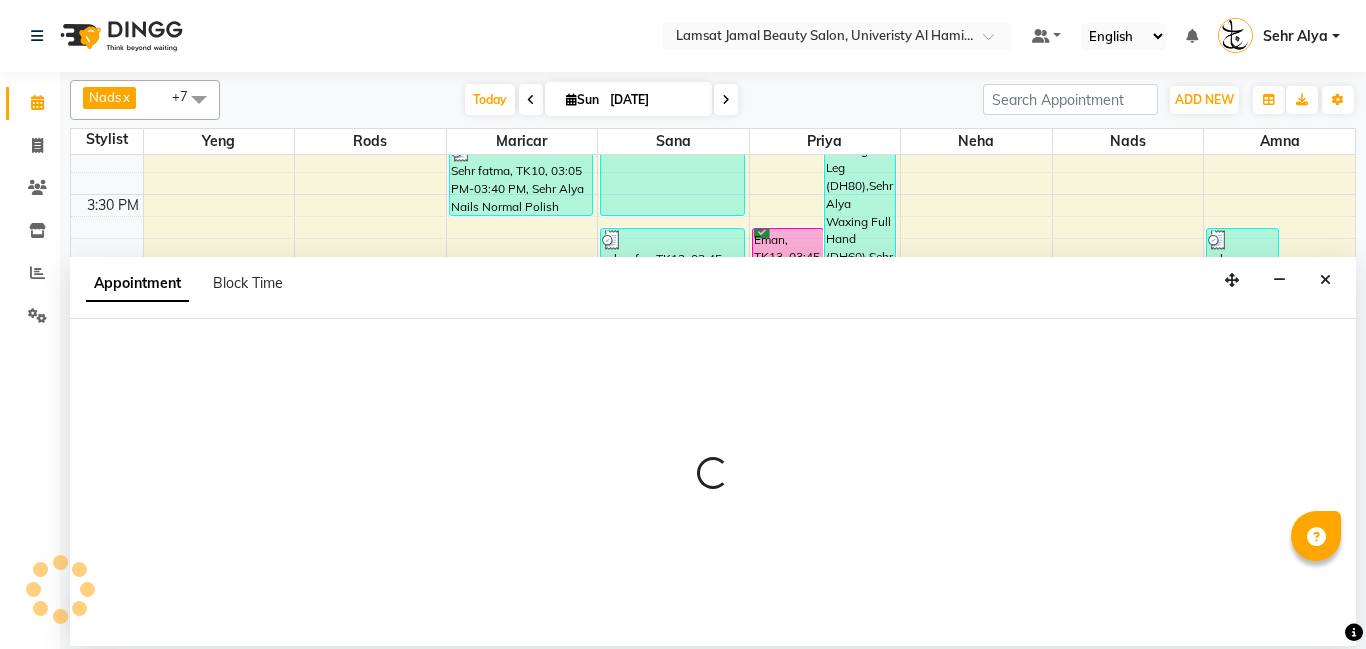 select on "79914" 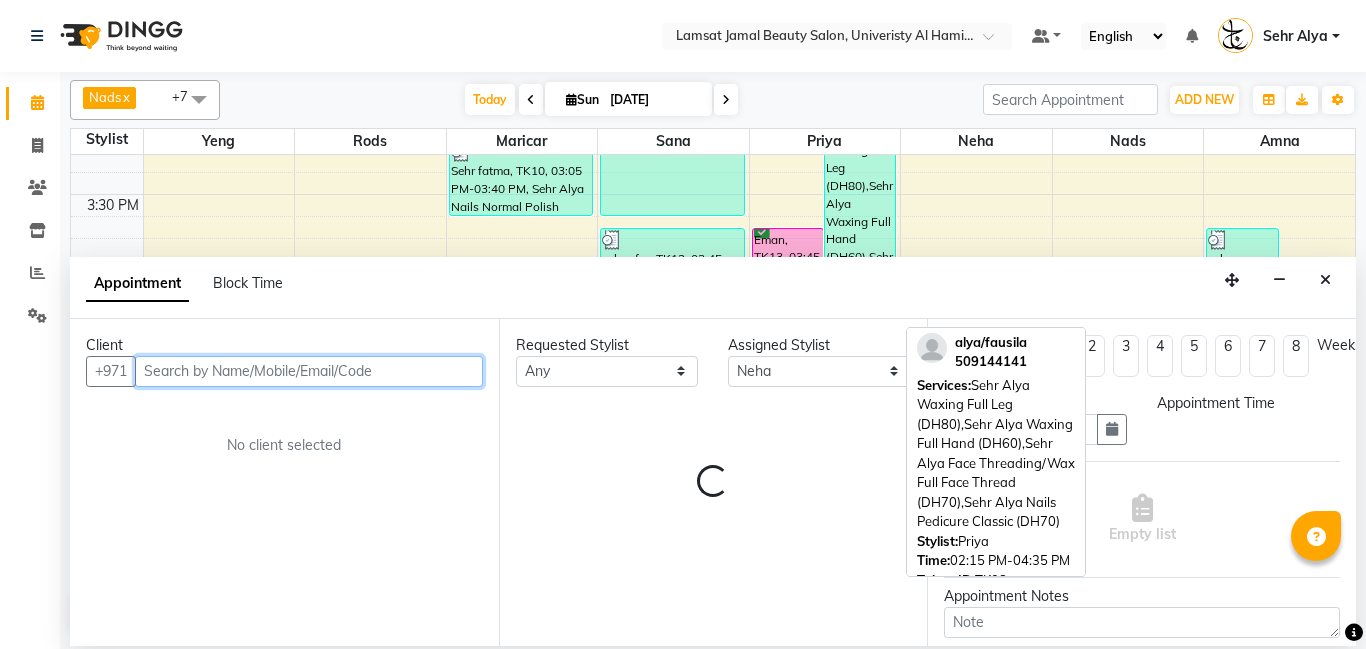 select on "960" 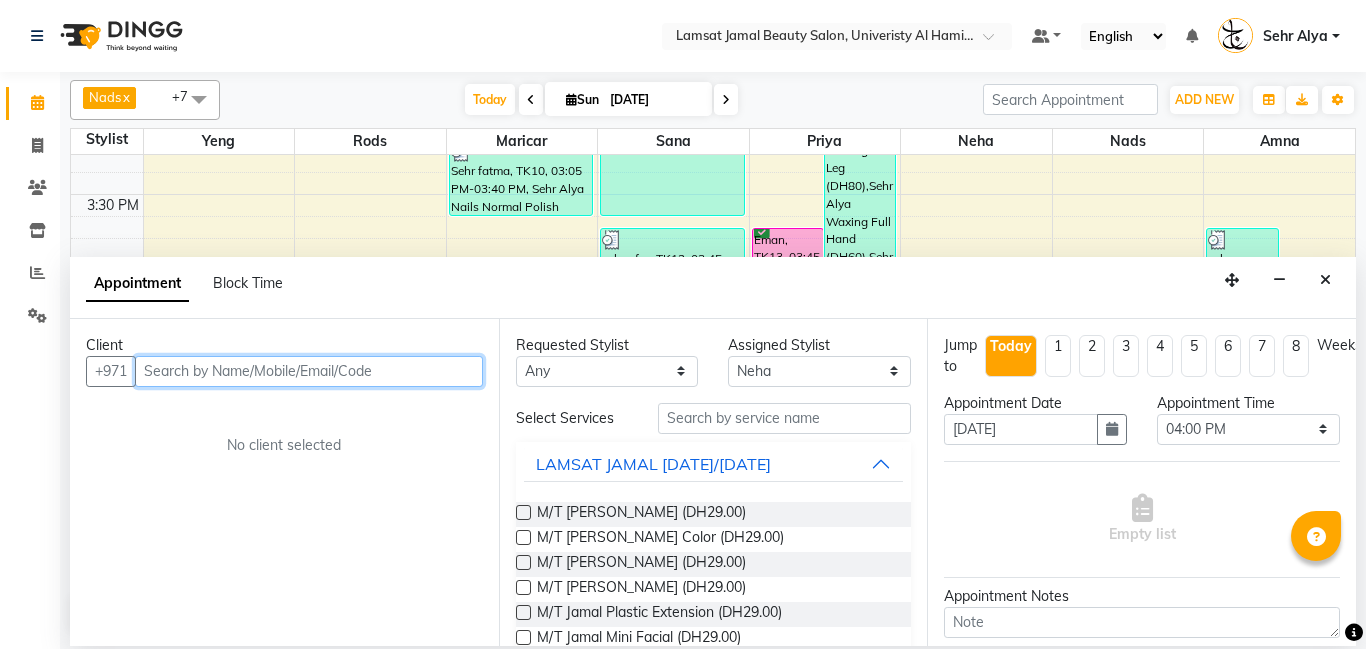 click at bounding box center [309, 371] 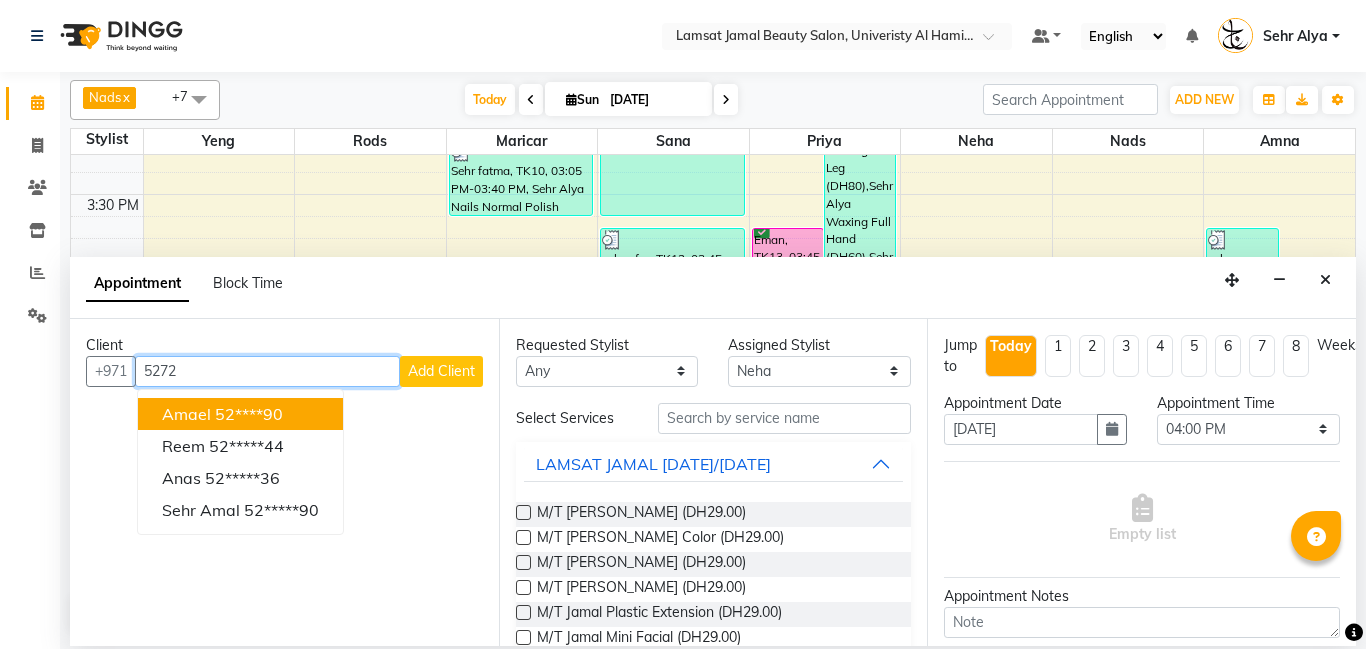 click on "Amael  52****90" at bounding box center (240, 414) 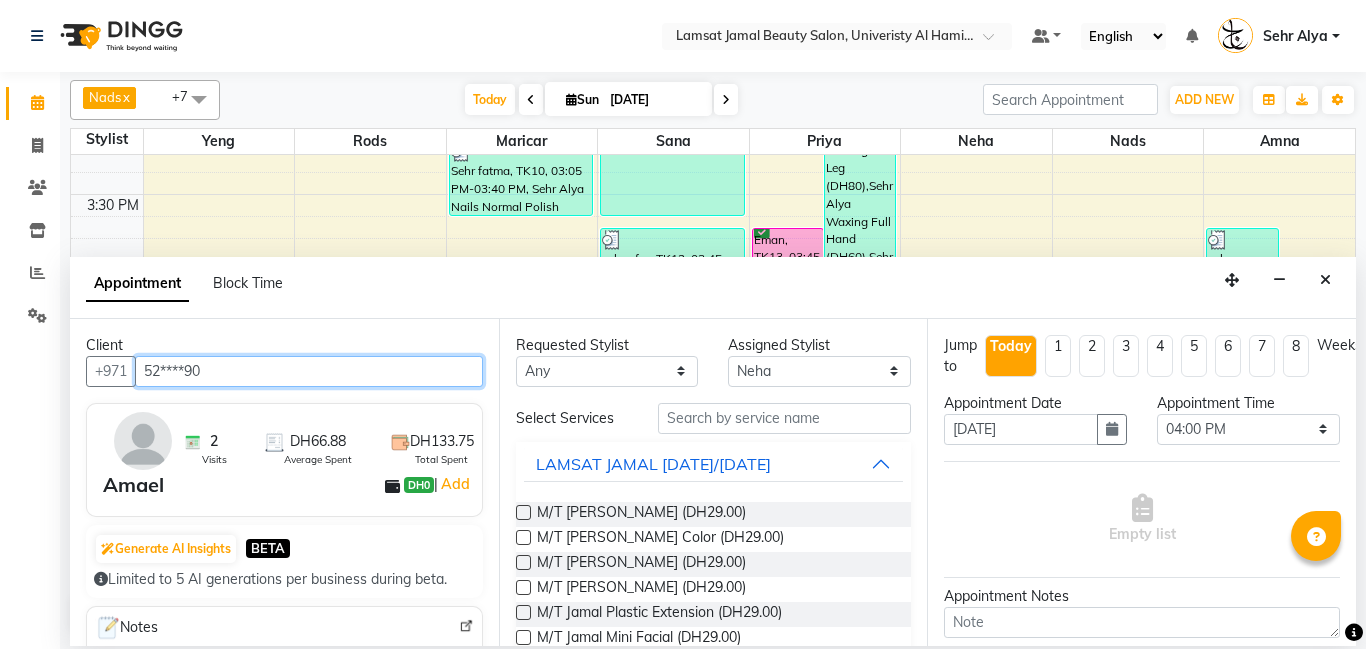 type on "52****90" 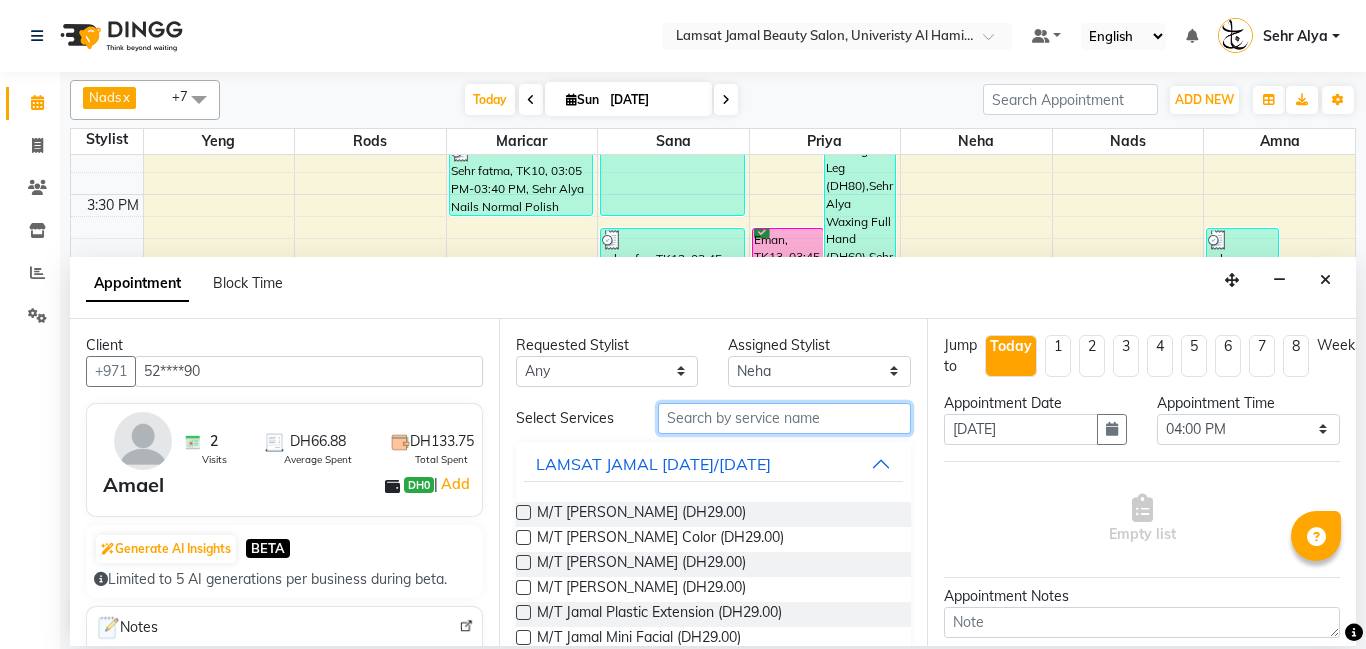 click at bounding box center [785, 418] 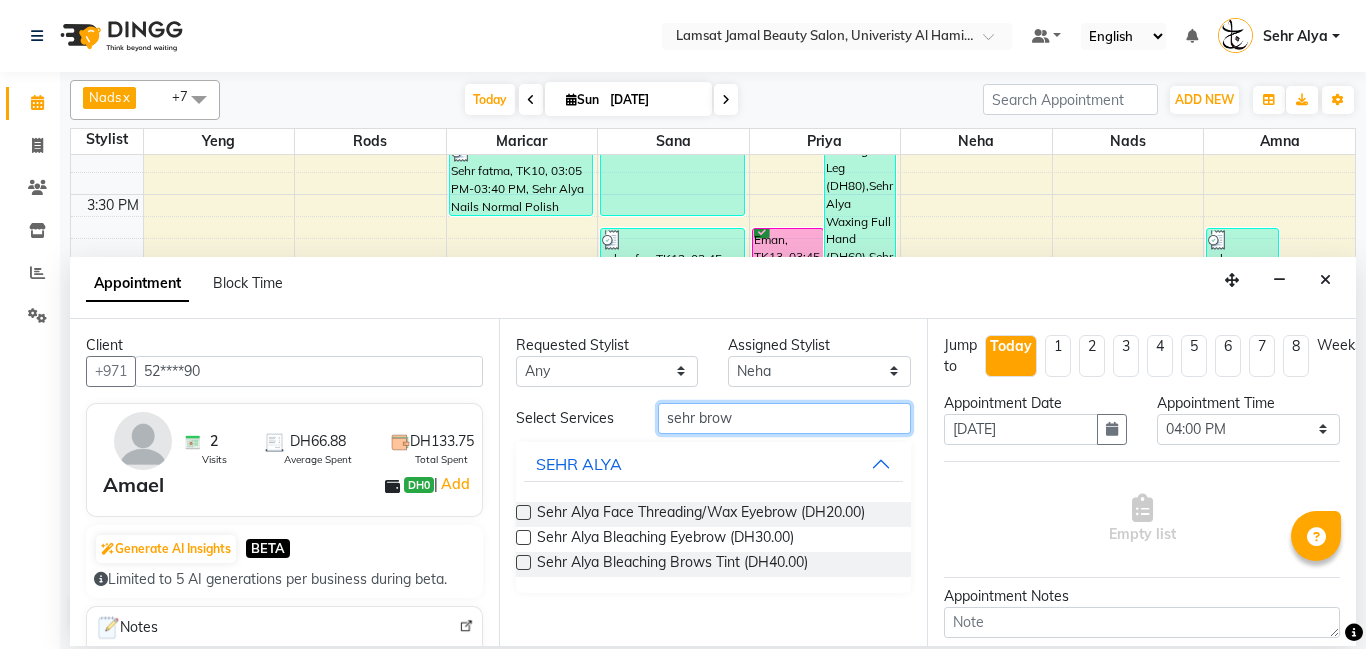 type on "sehr brow" 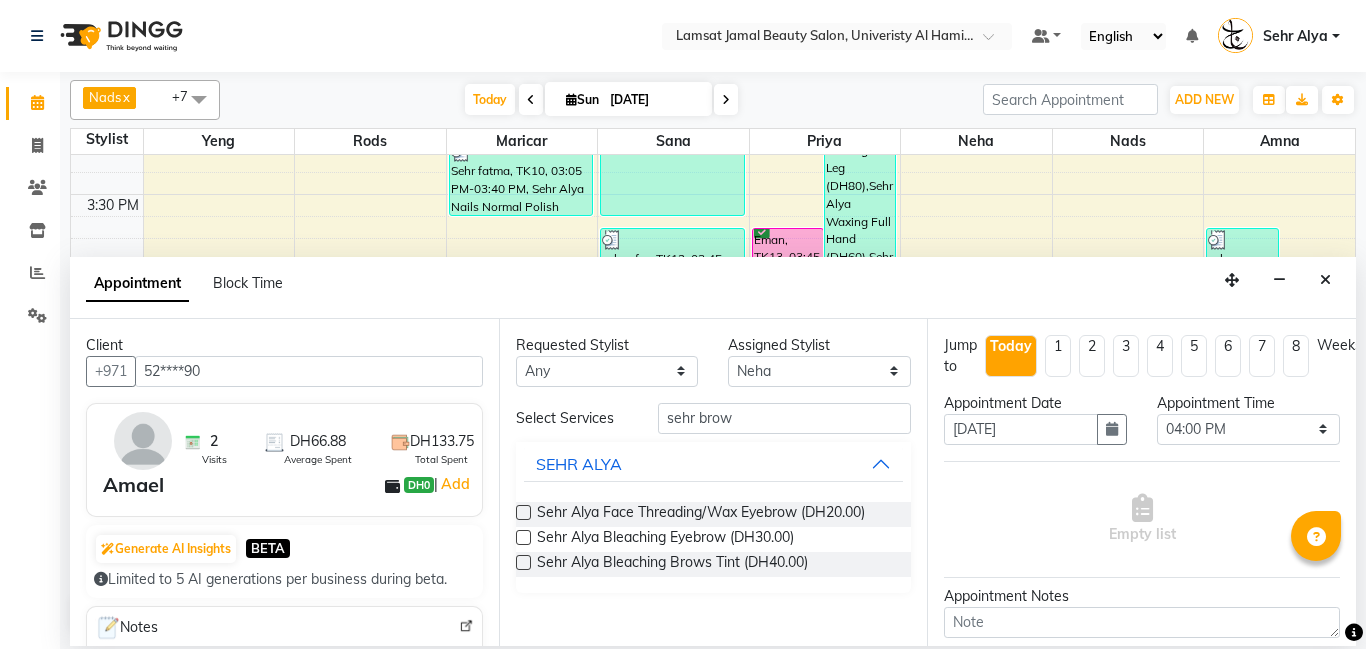 click at bounding box center (523, 512) 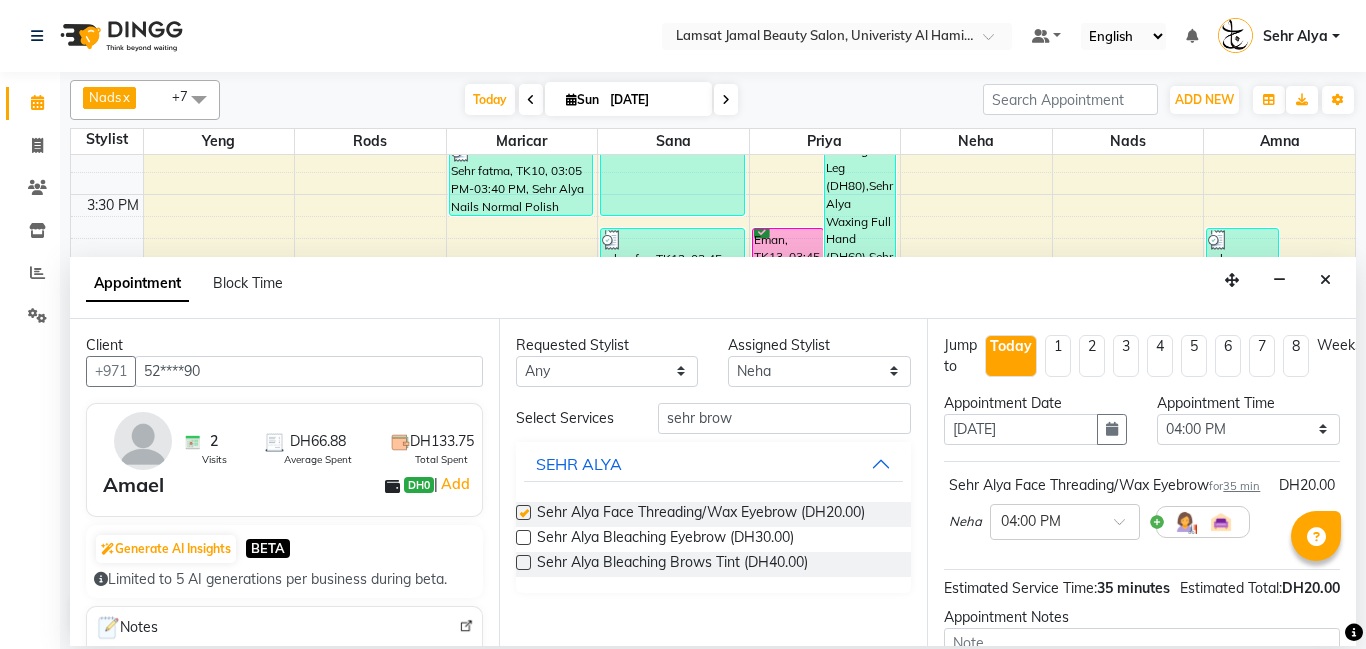 checkbox on "false" 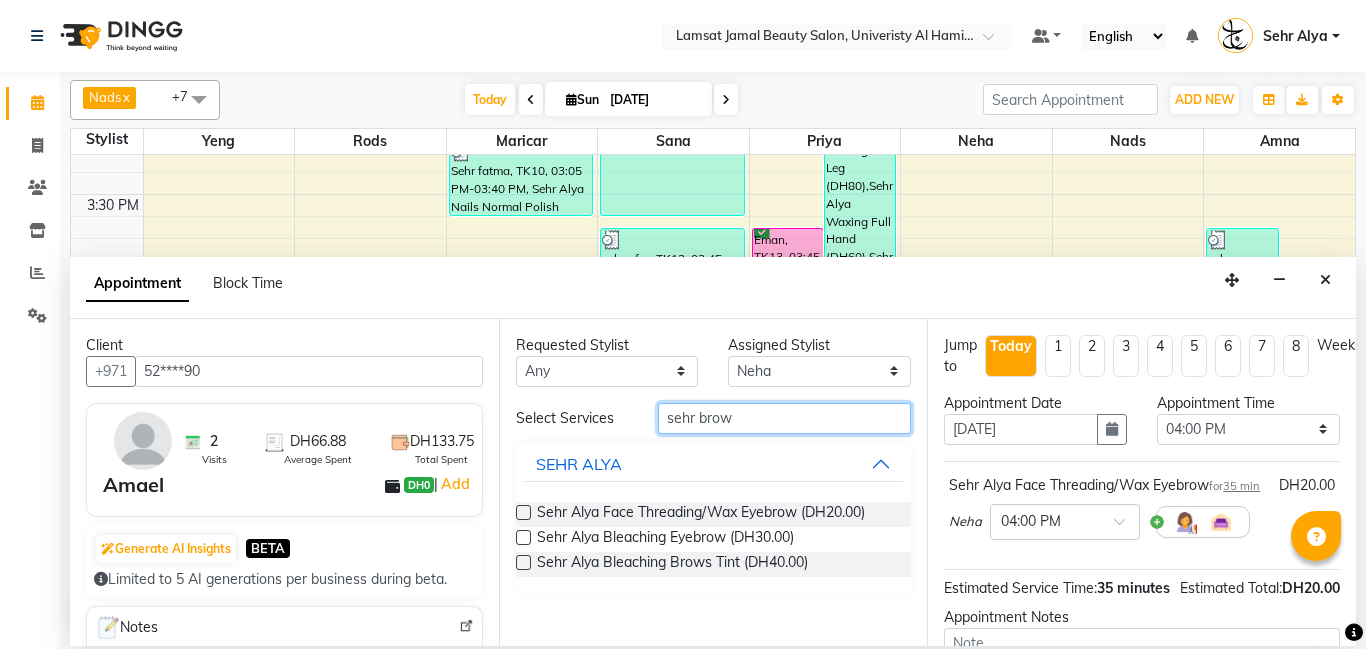 click on "sehr brow" at bounding box center (785, 418) 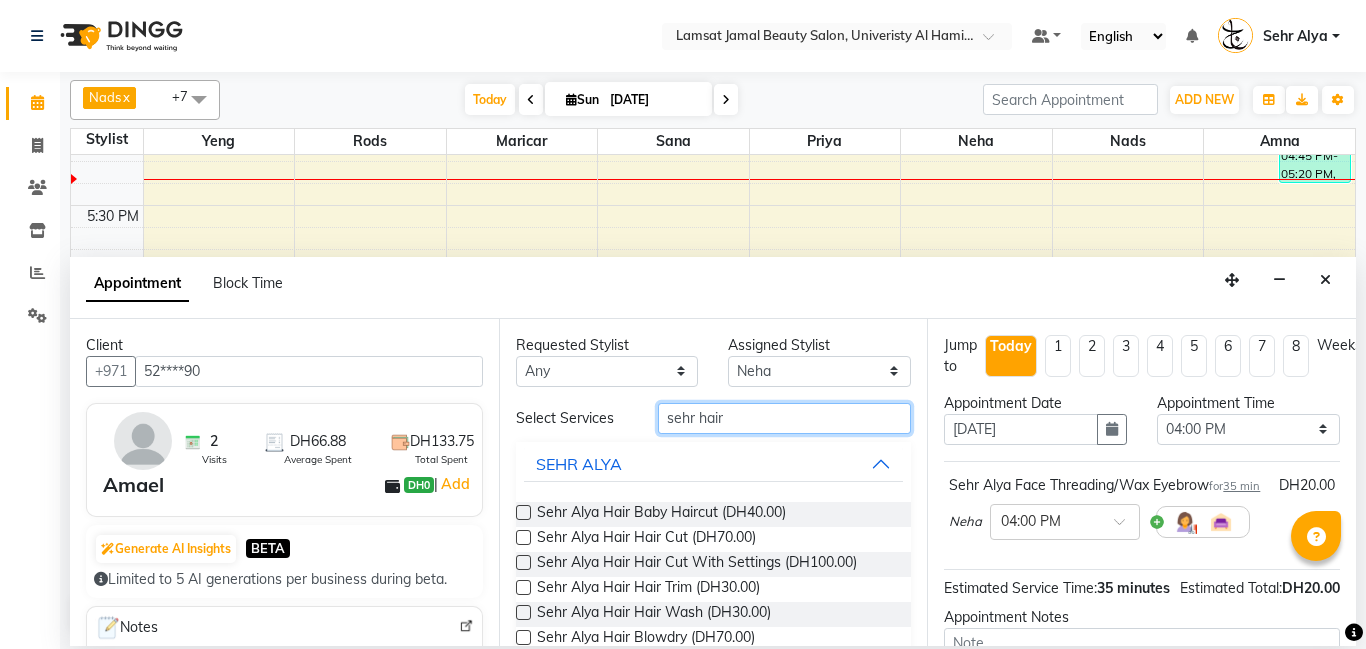 scroll, scrollTop: 1074, scrollLeft: 0, axis: vertical 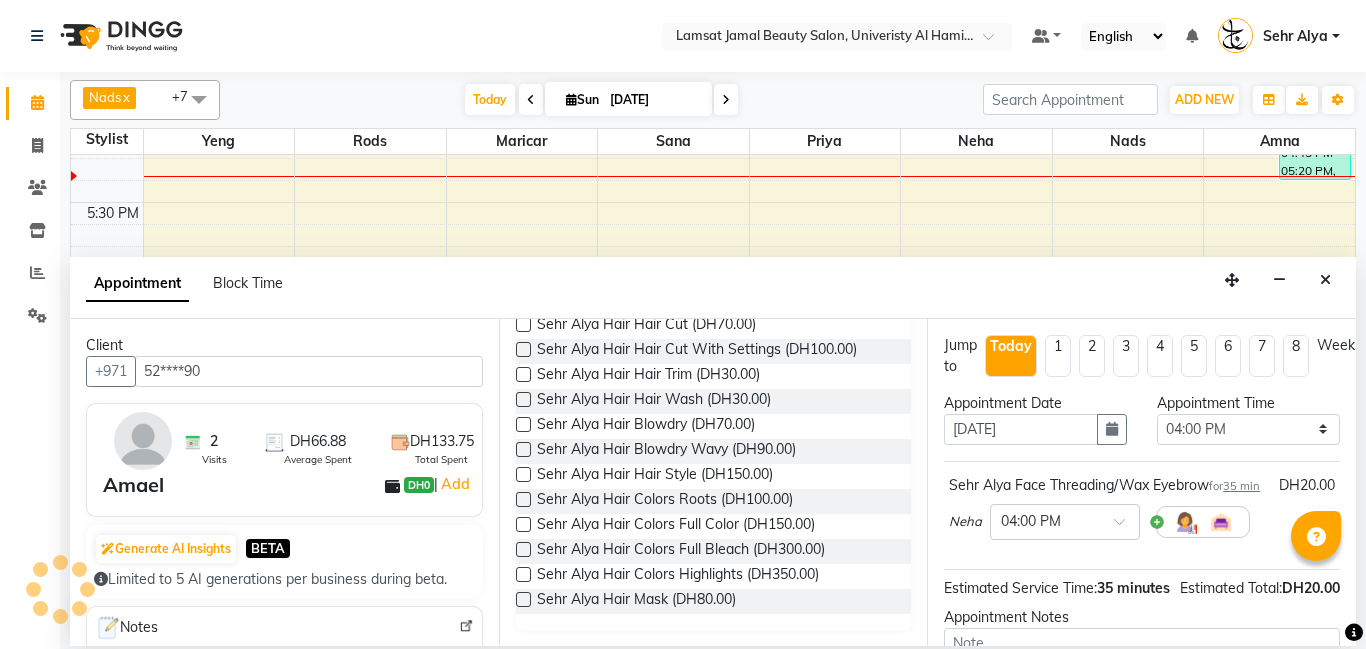 type on "sehr hair" 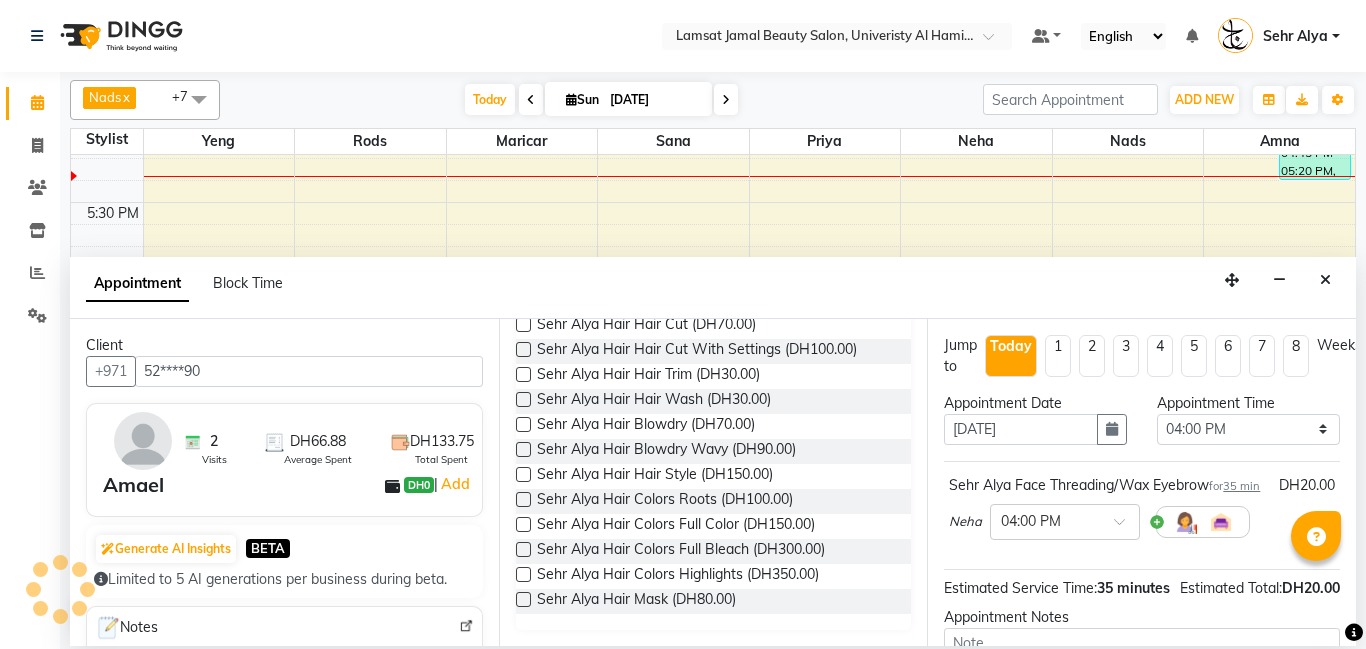 click at bounding box center (523, 599) 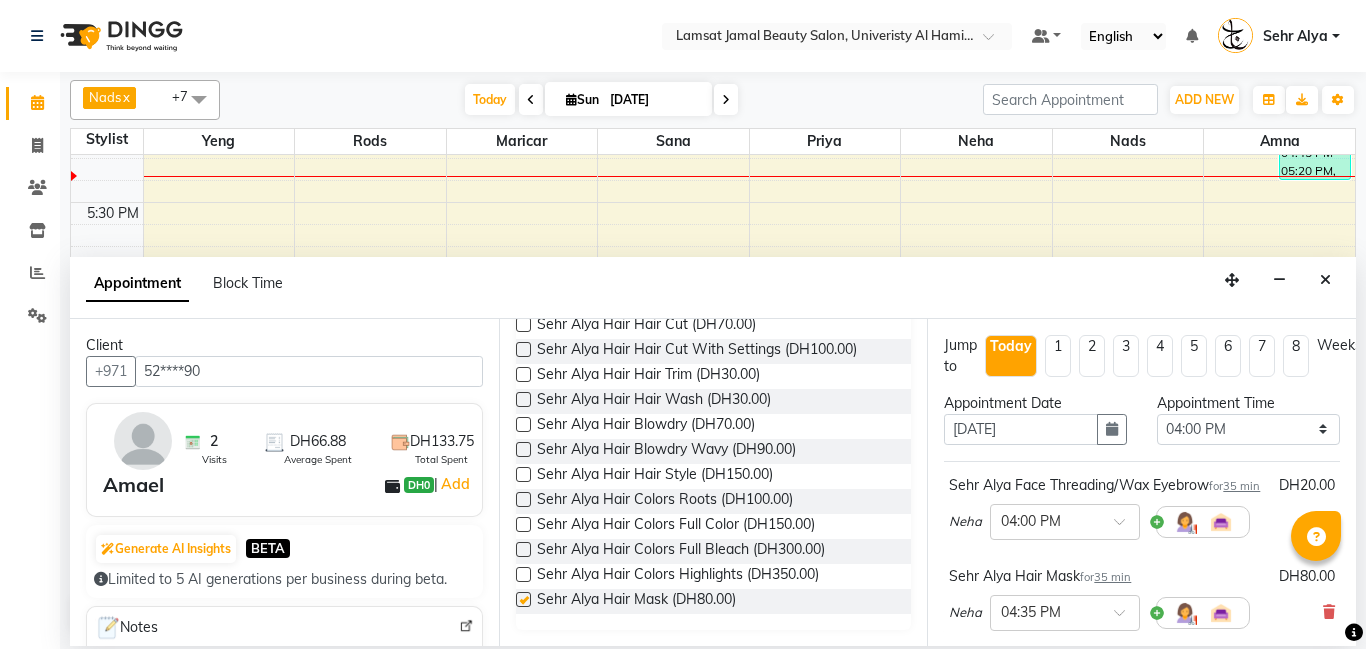 checkbox on "false" 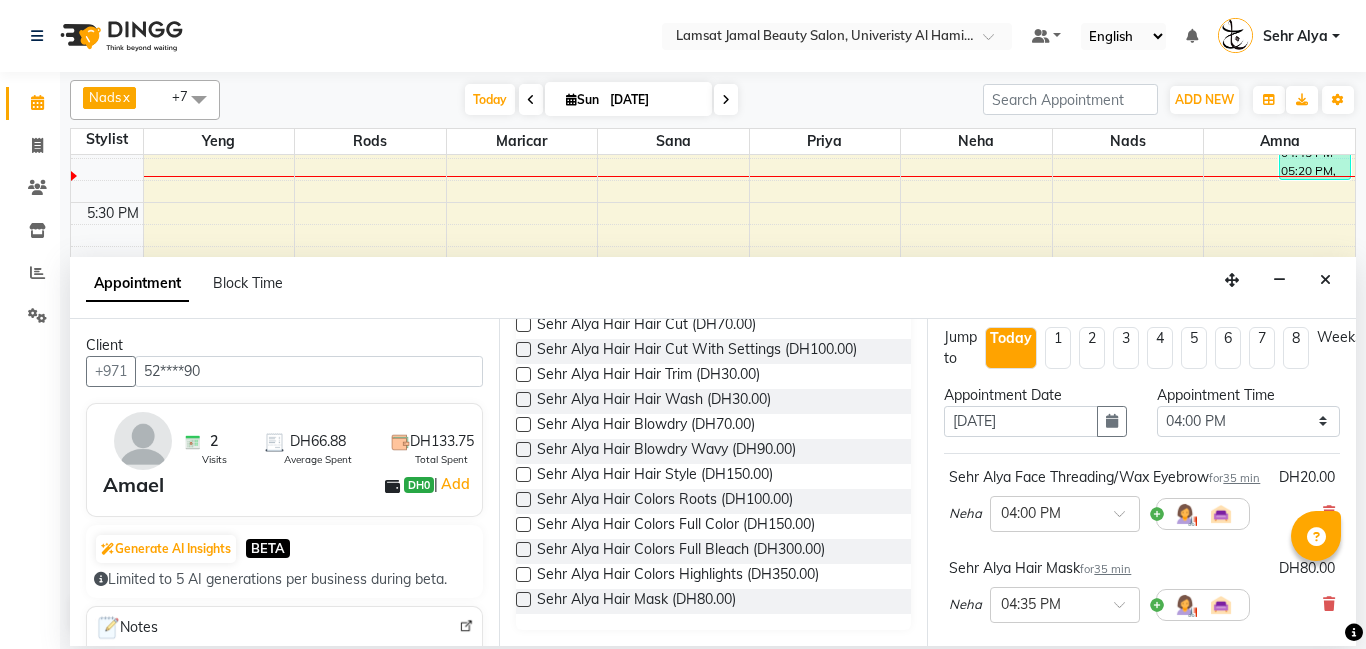 scroll, scrollTop: 26, scrollLeft: 0, axis: vertical 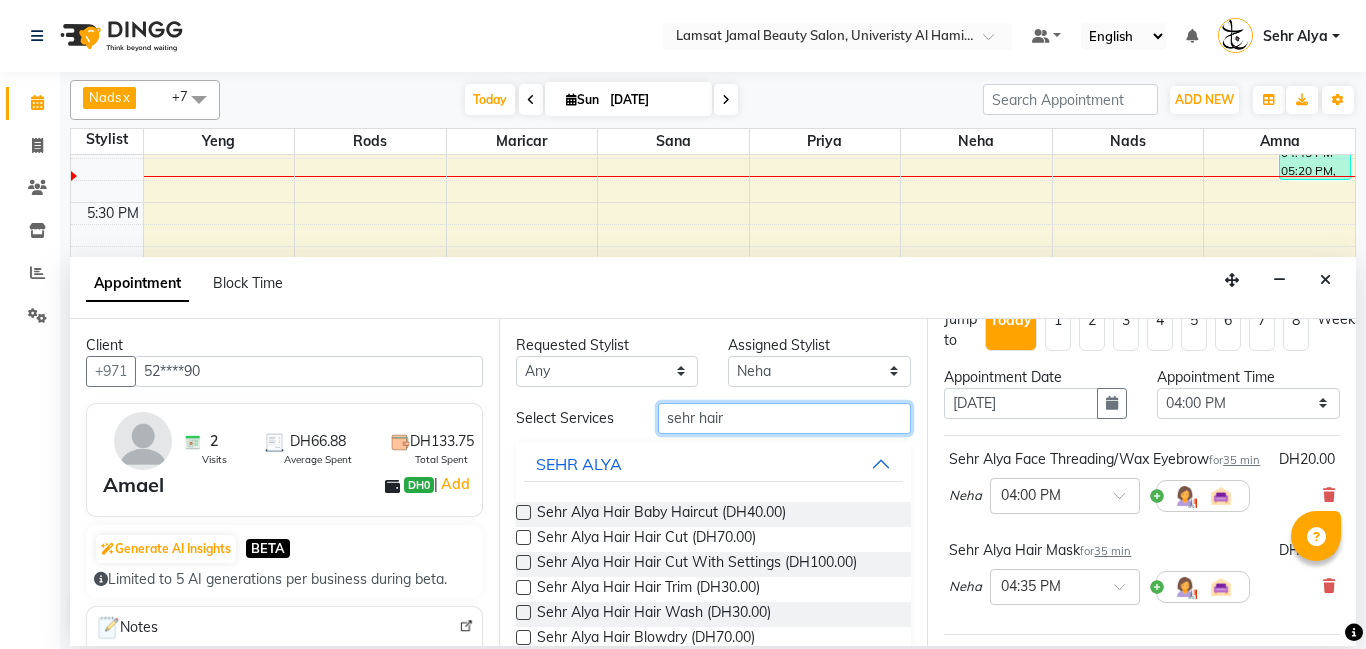 click on "sehr hair" at bounding box center [785, 418] 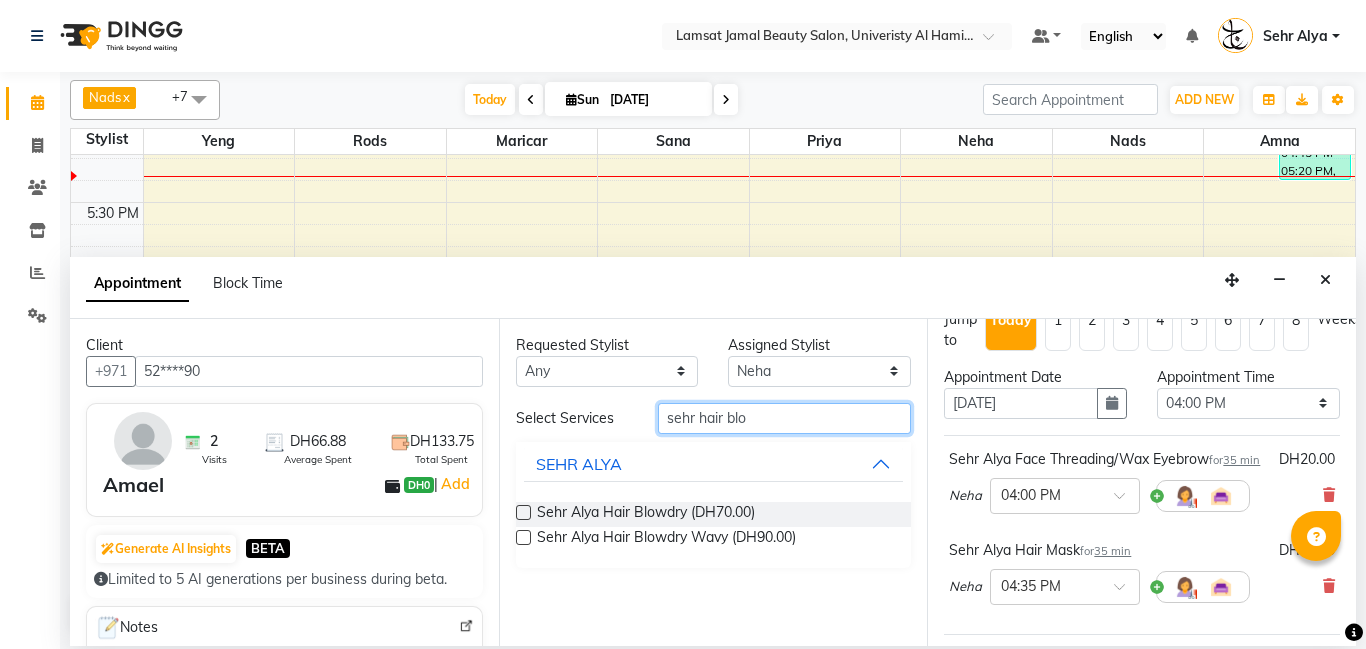 type on "sehr hair blo" 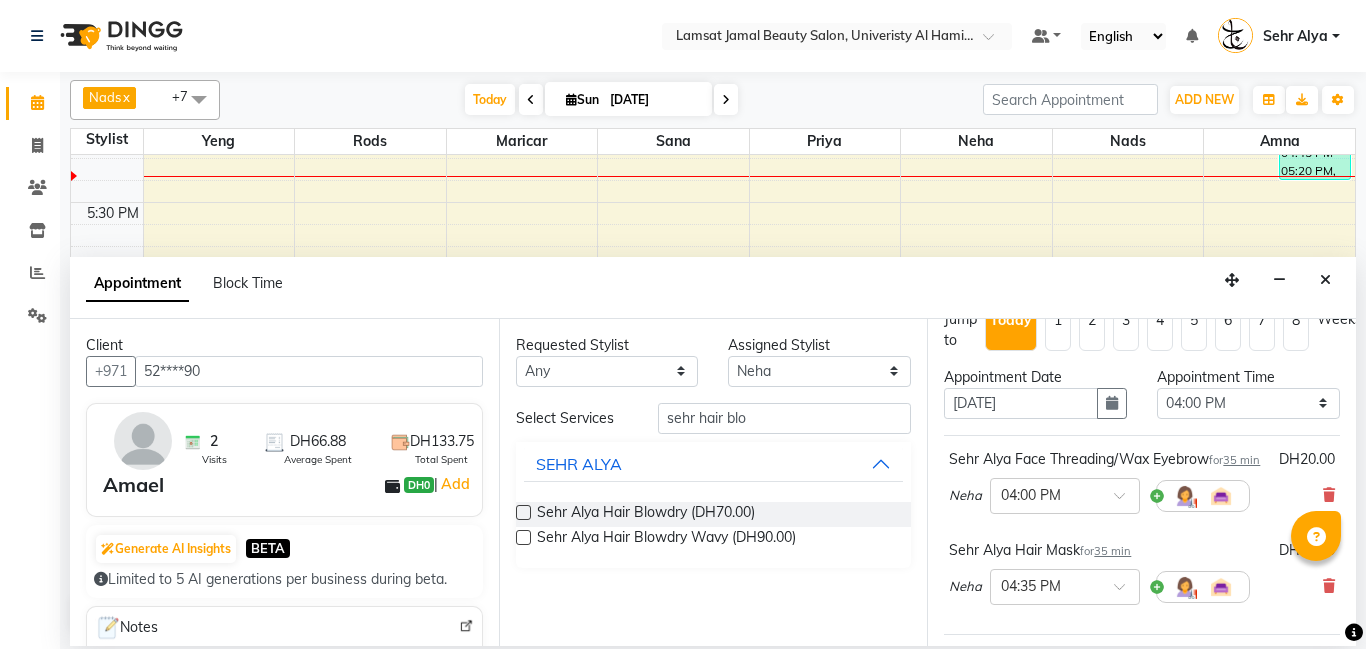 click at bounding box center [523, 512] 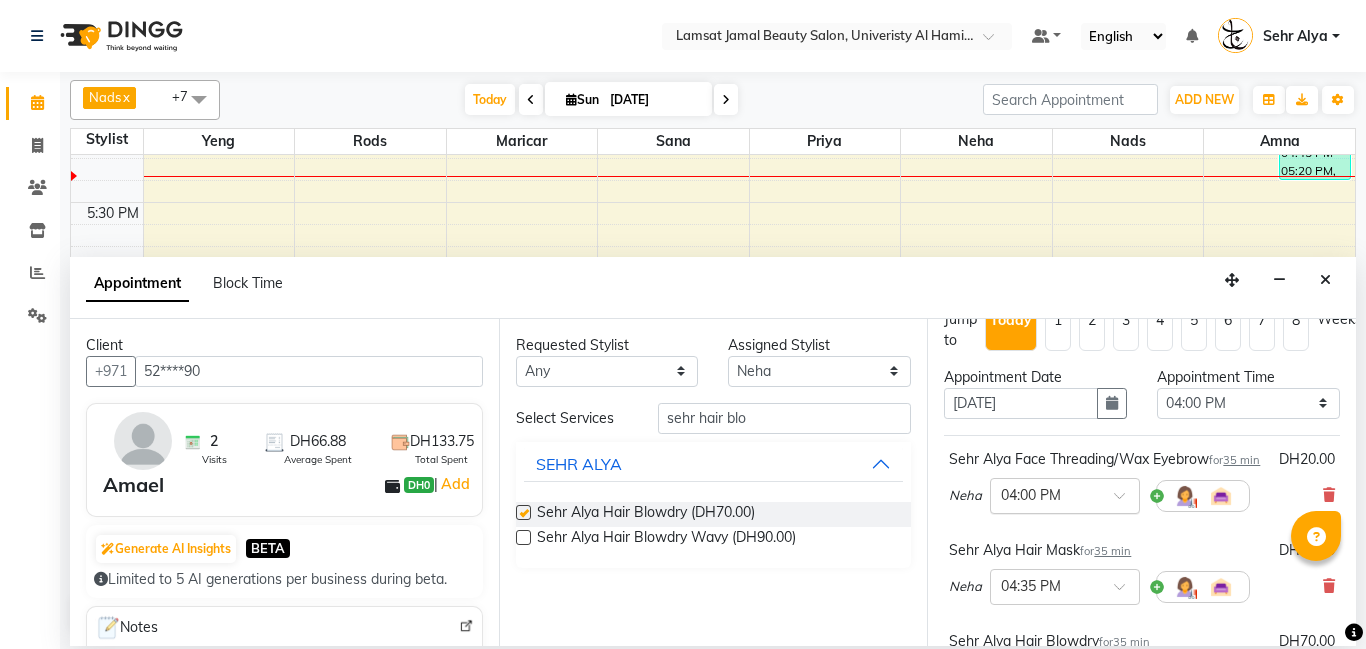 checkbox on "false" 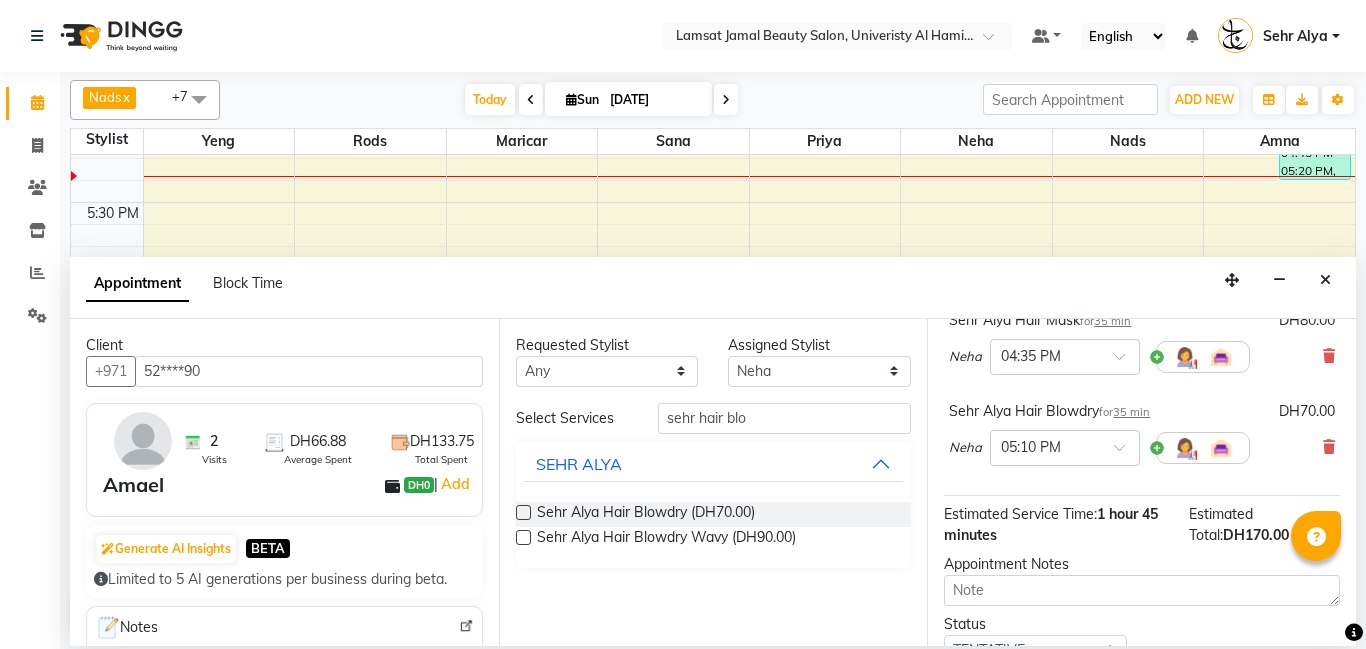 scroll, scrollTop: 383, scrollLeft: 0, axis: vertical 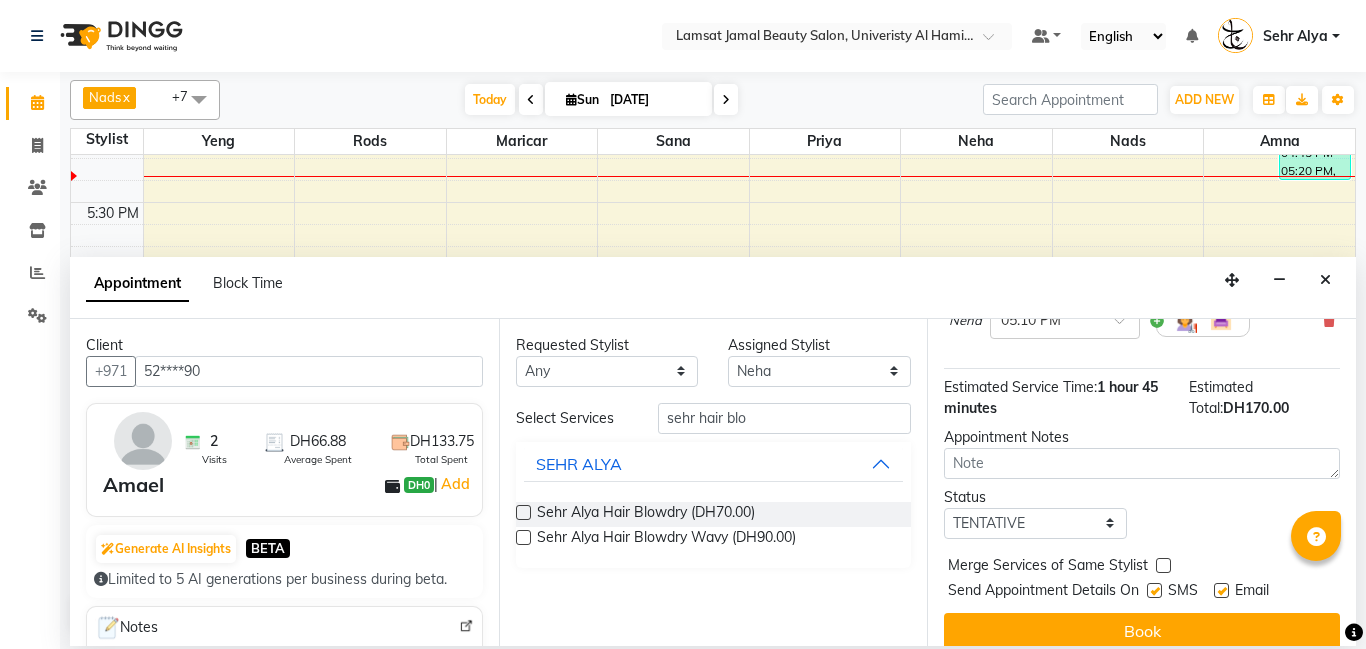 click at bounding box center (1163, 565) 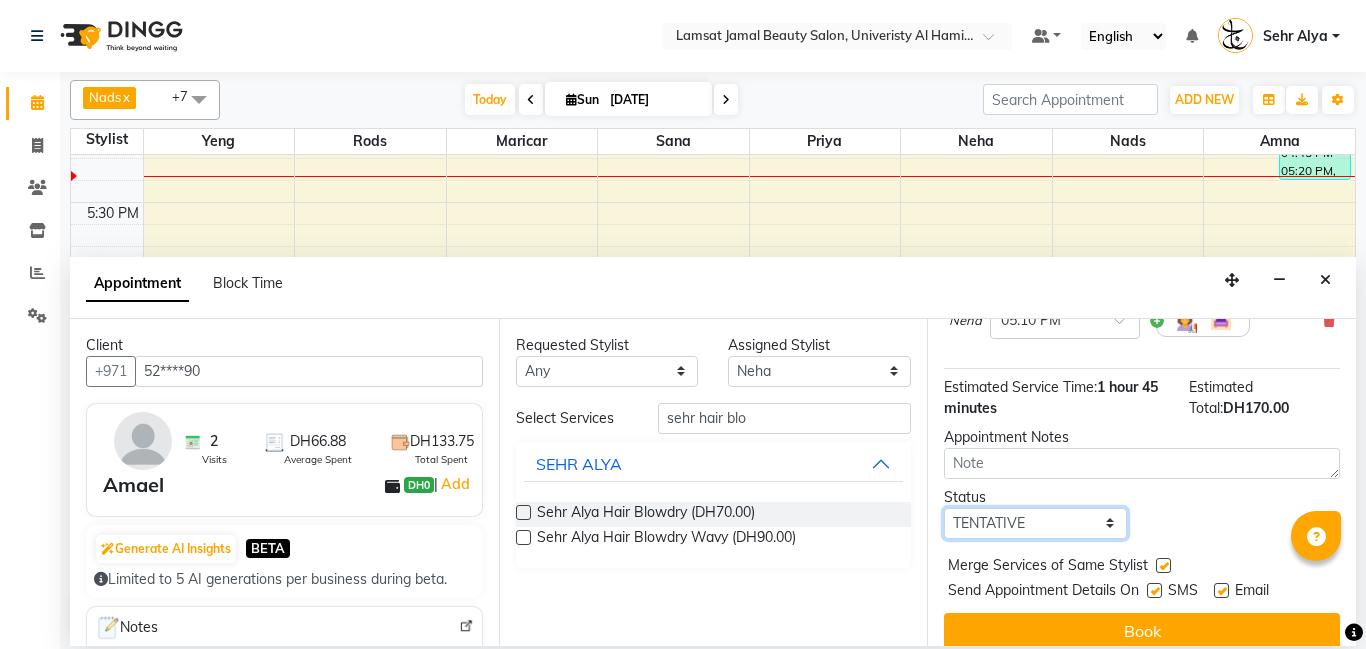 click on "Select TENTATIVE CONFIRM CHECK-IN UPCOMING" at bounding box center (1035, 523) 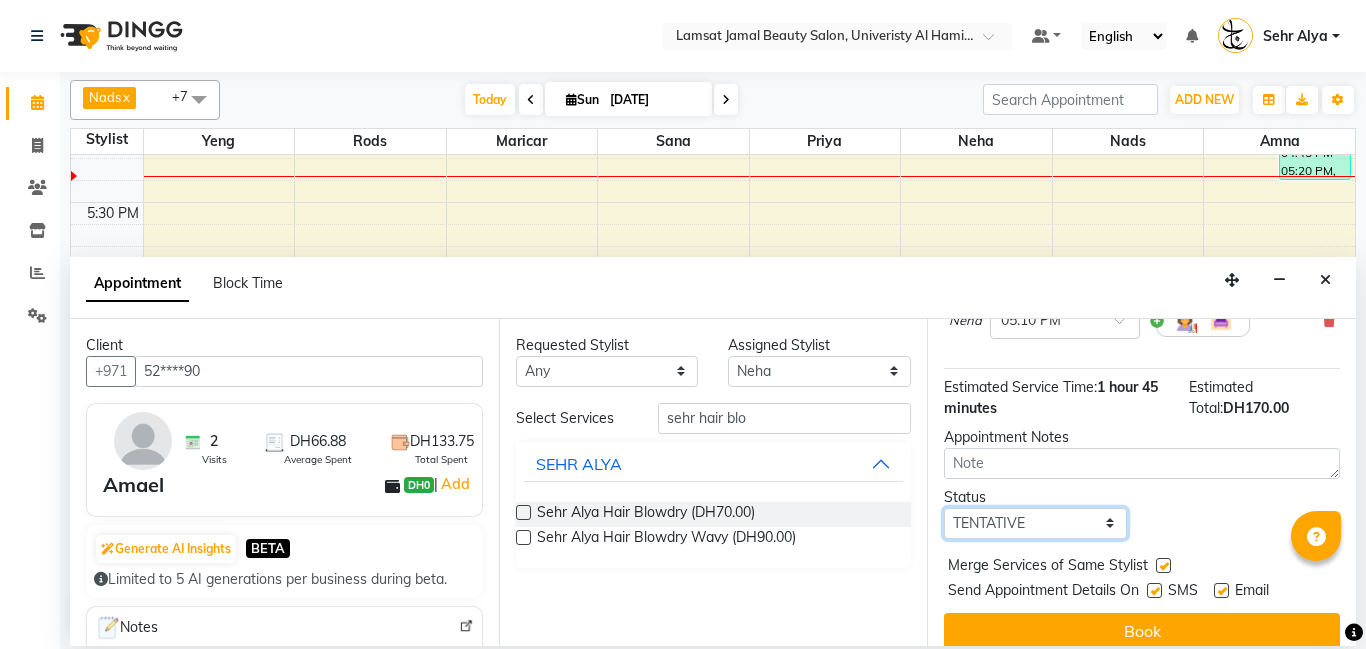 select on "confirm booking" 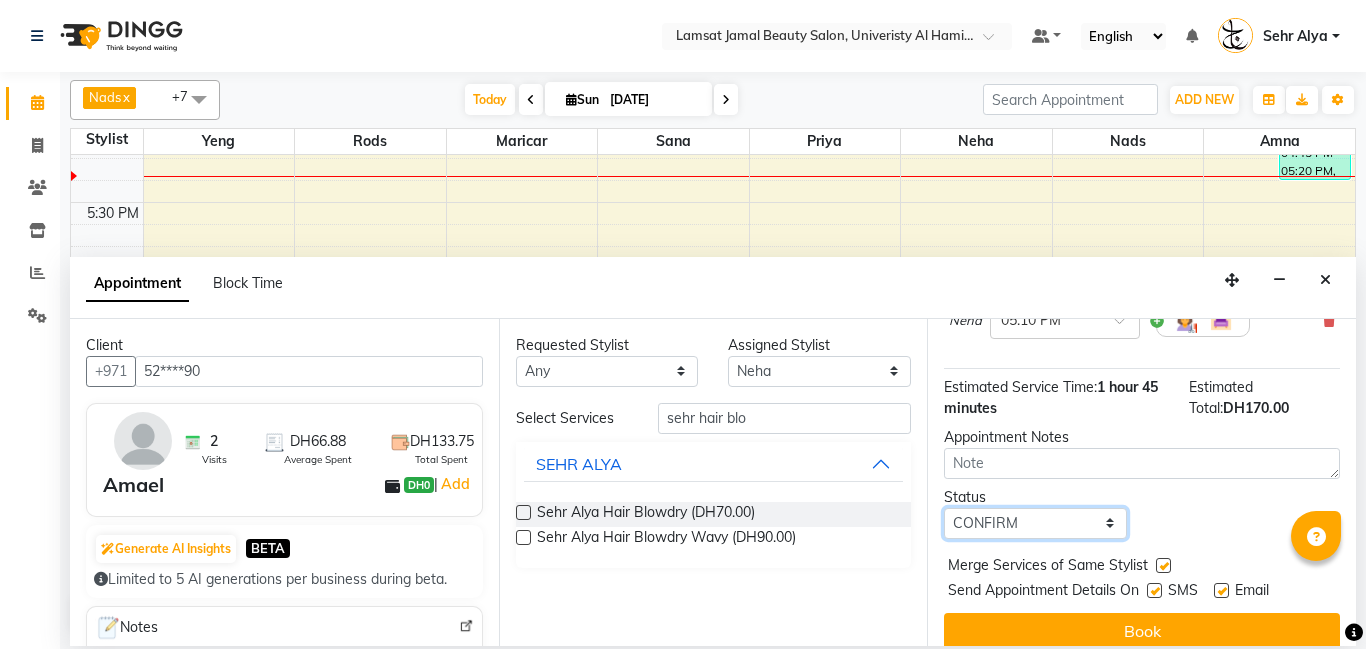click on "Select TENTATIVE CONFIRM CHECK-IN UPCOMING" at bounding box center [1035, 523] 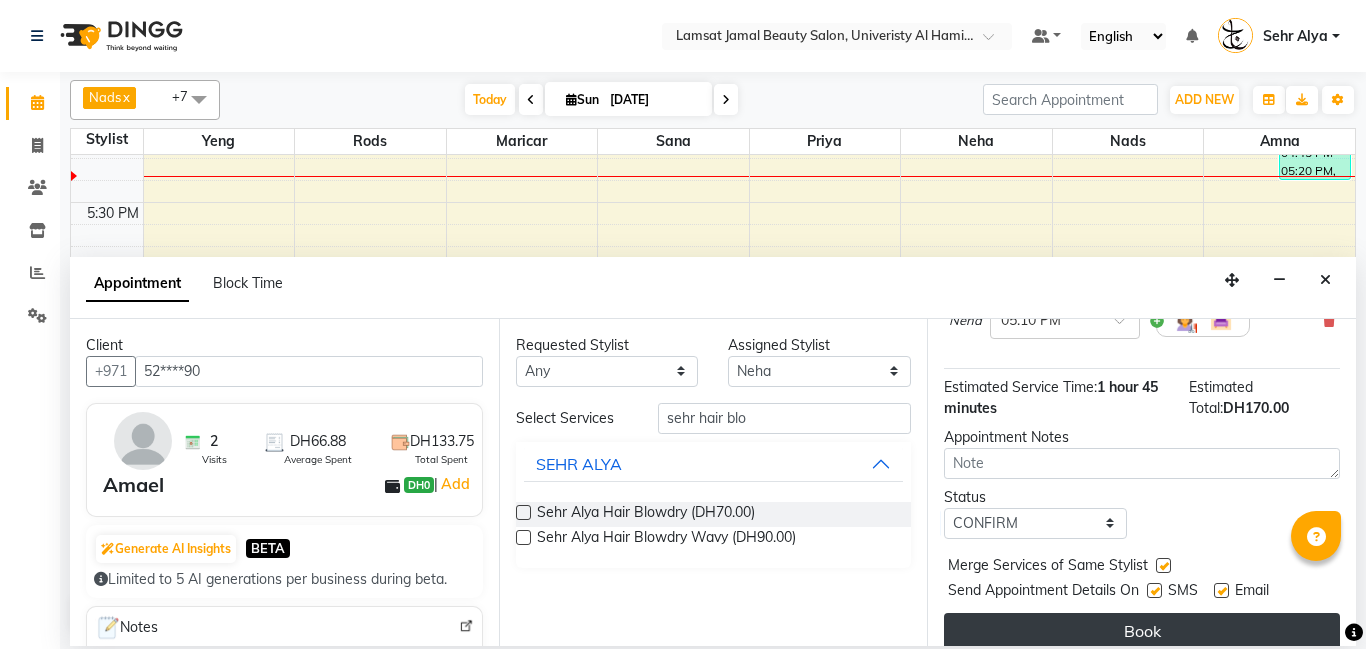 click on "Book" at bounding box center (1142, 631) 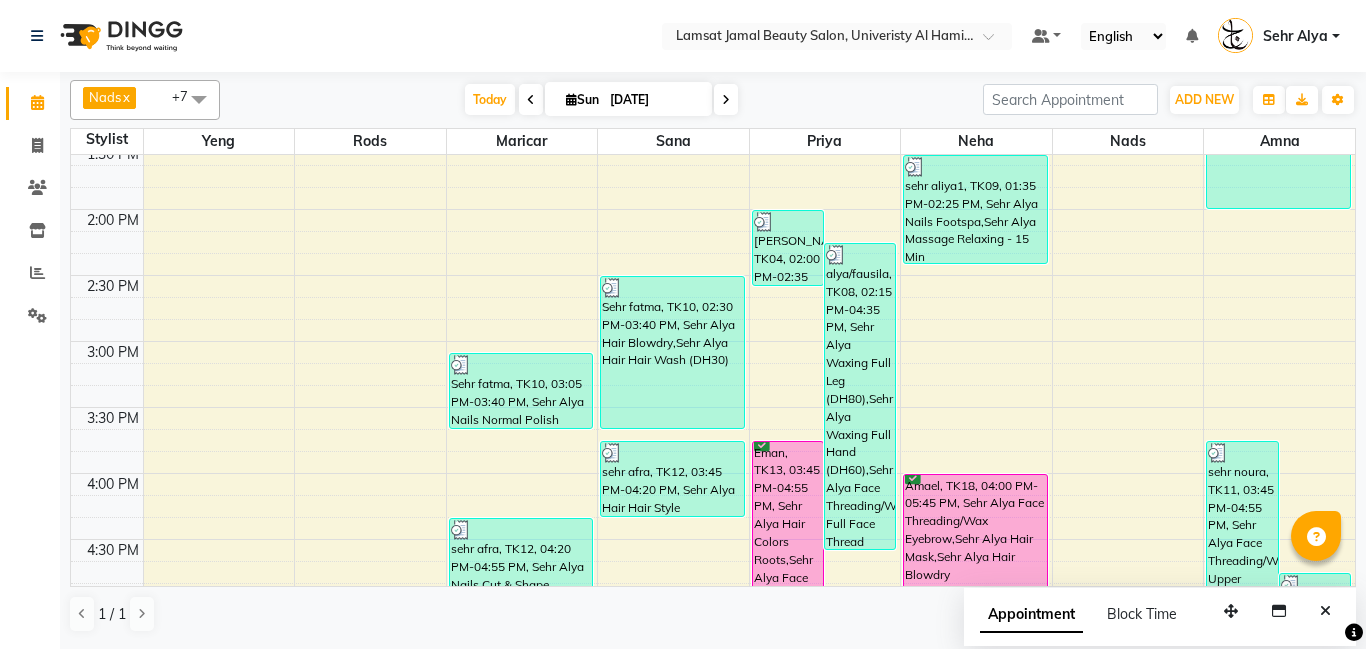 scroll, scrollTop: 711, scrollLeft: 0, axis: vertical 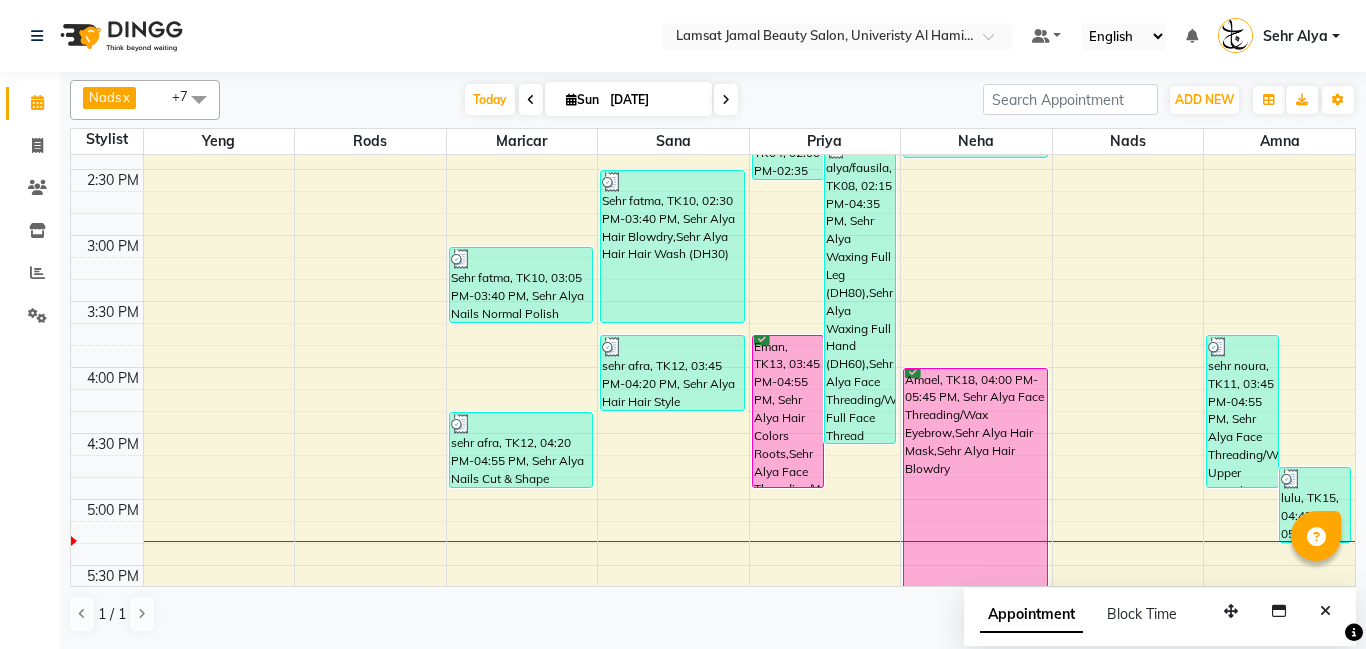 click on "9:00 AM 9:30 AM 10:00 AM 10:30 AM 11:00 AM 11:30 AM 12:00 PM 12:30 PM 1:00 PM 1:30 PM 2:00 PM 2:30 PM 3:00 PM 3:30 PM 4:00 PM 4:30 PM 5:00 PM 5:30 PM 6:00 PM 6:30 PM 7:00 PM 7:30 PM 8:00 PM 8:30 PM 9:00 PM 9:30 PM 10:00 PM 10:30 PM 11:00 PM 11:30 PM     latifa, TK03, 11:50 AM-01:00 PM, Sehr Alya Offer Manicure & Pedicure,Sehr Alya Nails Normal Polish (DH20)     Sehr fatma, TK10, 03:05 PM-03:40 PM, Sehr Alya Nails Normal Polish (DH20)     sehr  afra, TK12, 04:20 PM-04:55 PM, Sehr Alya Nails Cut & Shape     latifa, TK03, 11:15 AM-11:50 AM, Sehr Alya Hair Colors Roots     sehr aliya1, TK09, 01:00 PM-01:35 PM, Sehr Alya Hair Blowdry     Sehr fatma, TK10, 02:30 PM-03:40 PM, Sehr Alya Hair Blowdry,Sehr Alya Hair Hair Wash (DH30)     sehr  afra, TK12, 03:45 PM-04:20 PM, Sehr Alya Hair Hair Style     [PERSON_NAME], TK04, 02:00 PM-02:35 PM, Sehr Alya Nails Pedicure Classic         Eman, TK13, 03:45 PM-04:55 PM, Sehr Alya Hair Colors Roots,Sehr Alya Face Threading/Wax Eyebrow" at bounding box center (713, 433) 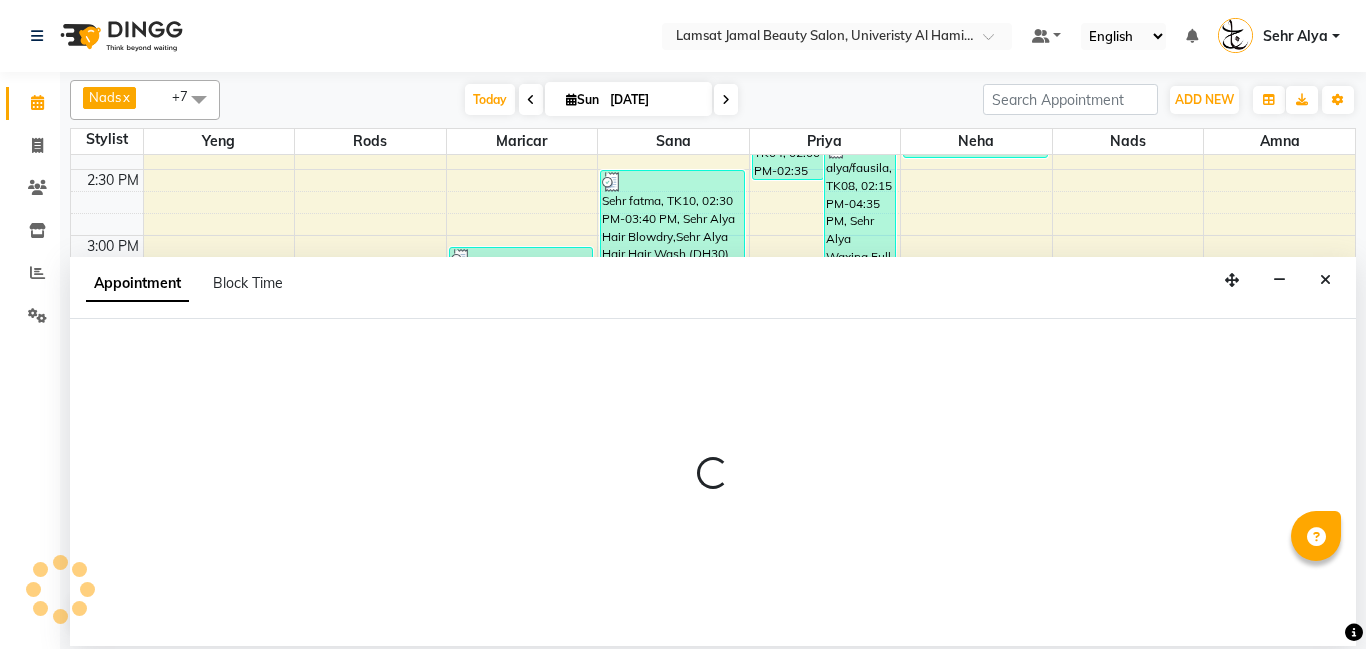 select on "79915" 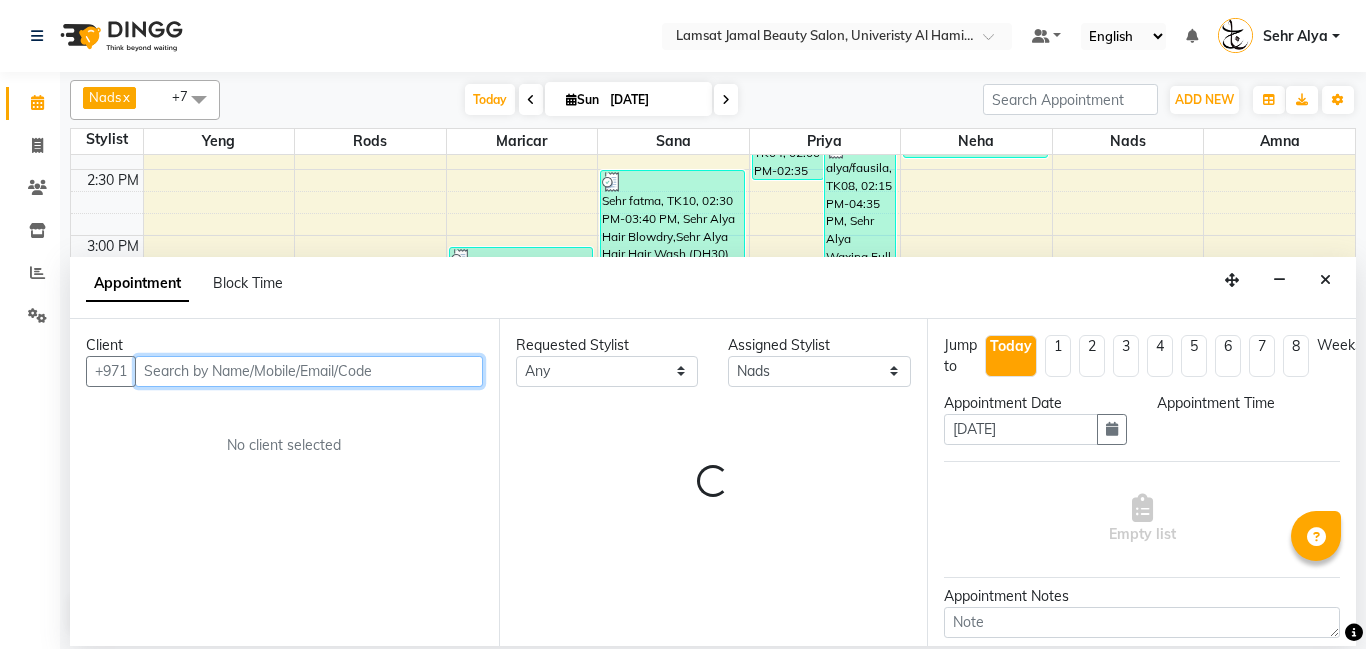 select on "960" 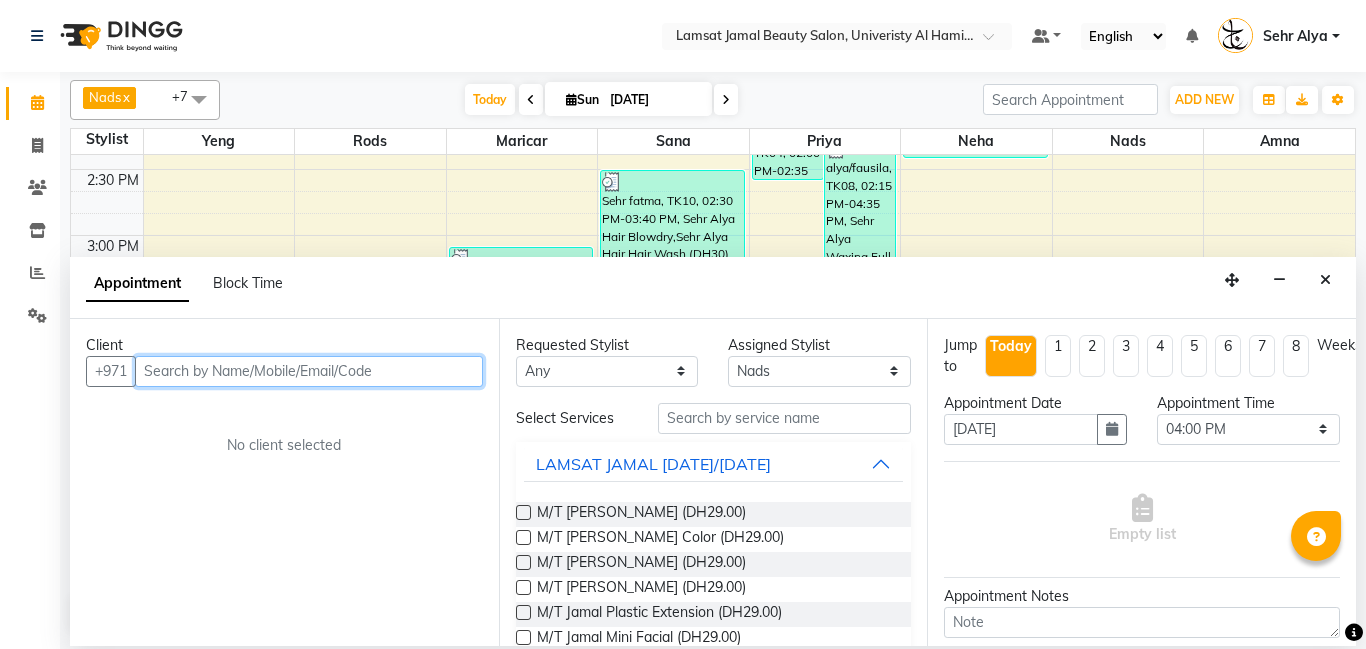 click at bounding box center (309, 371) 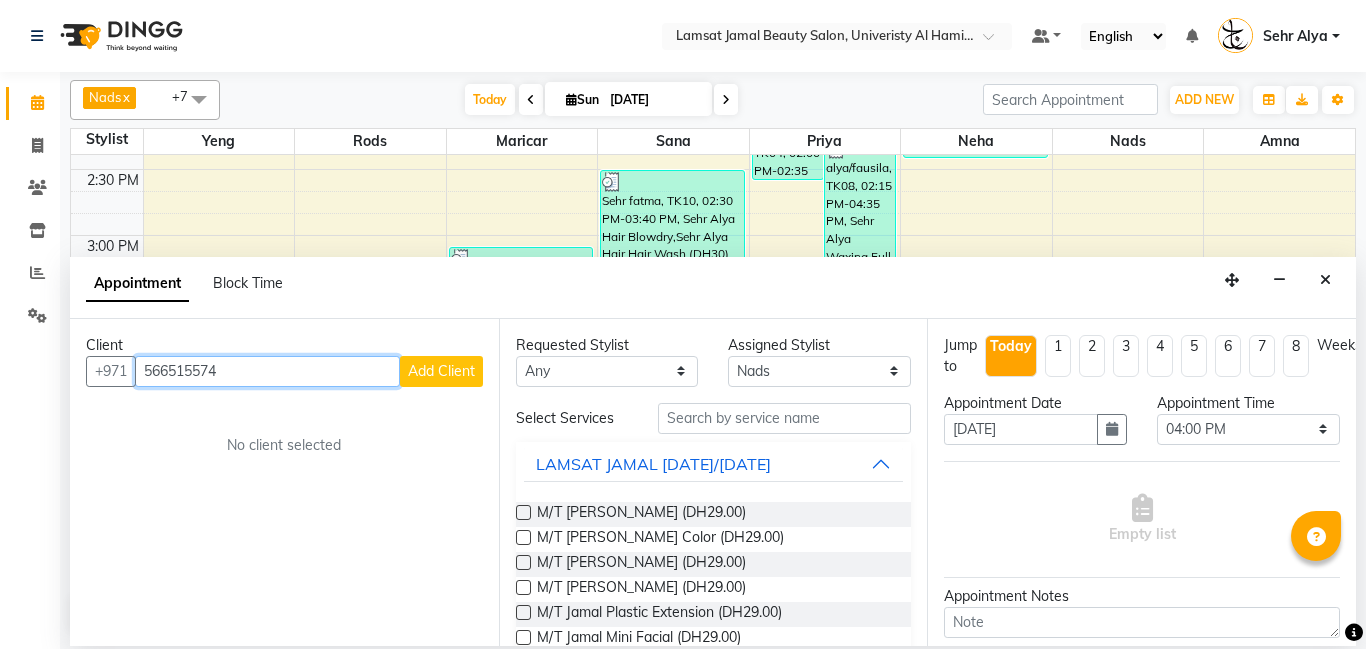 type on "566515574" 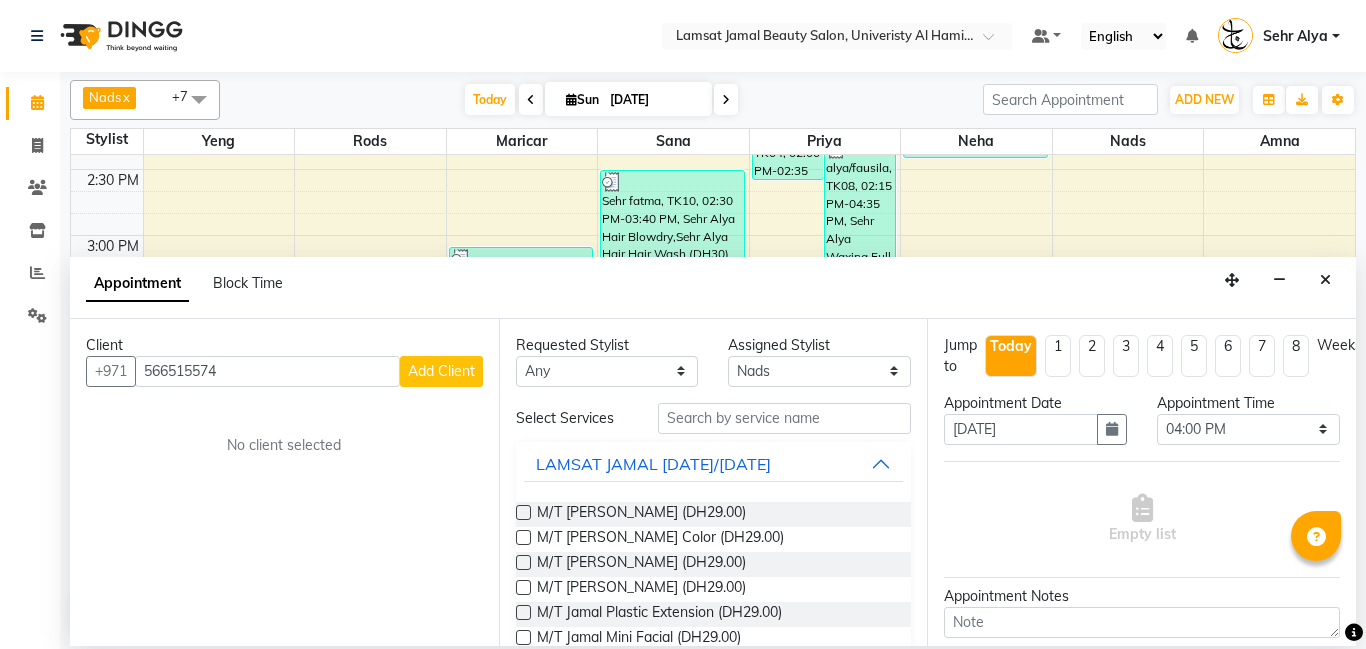 click on "Add Client" at bounding box center [441, 371] 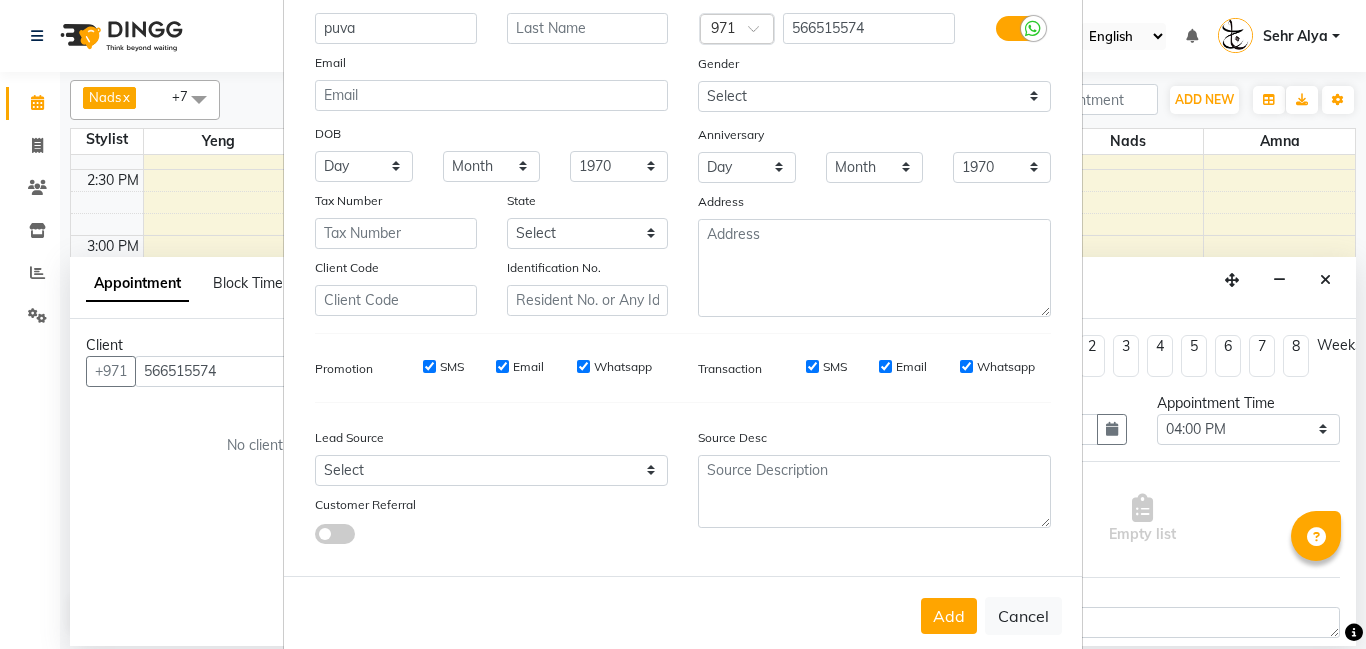 scroll, scrollTop: 200, scrollLeft: 0, axis: vertical 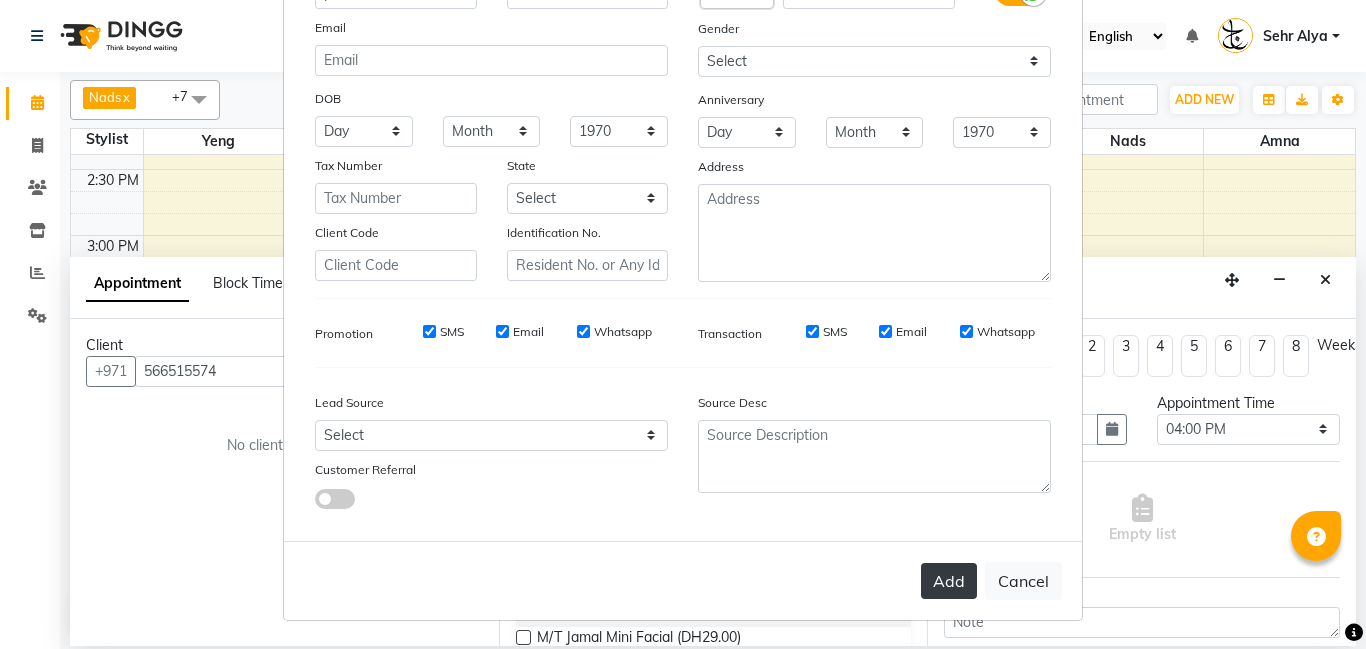 type on "puva" 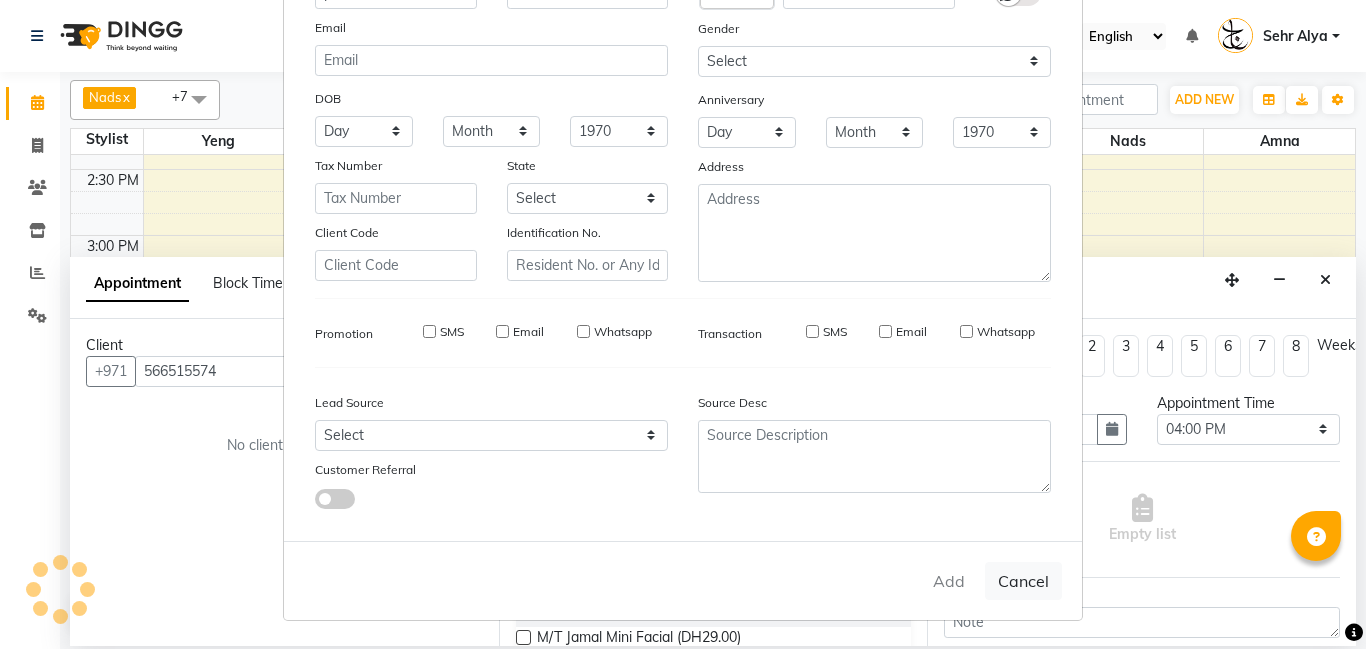 type on "56*****74" 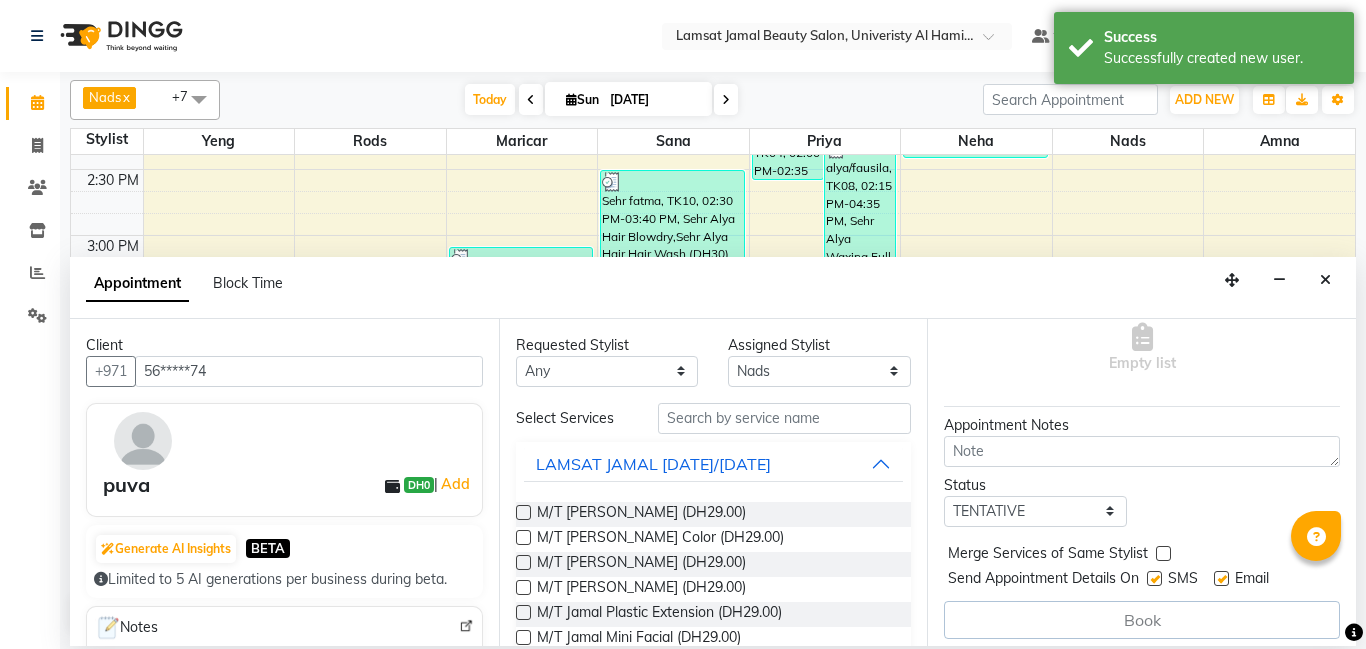 scroll, scrollTop: 180, scrollLeft: 0, axis: vertical 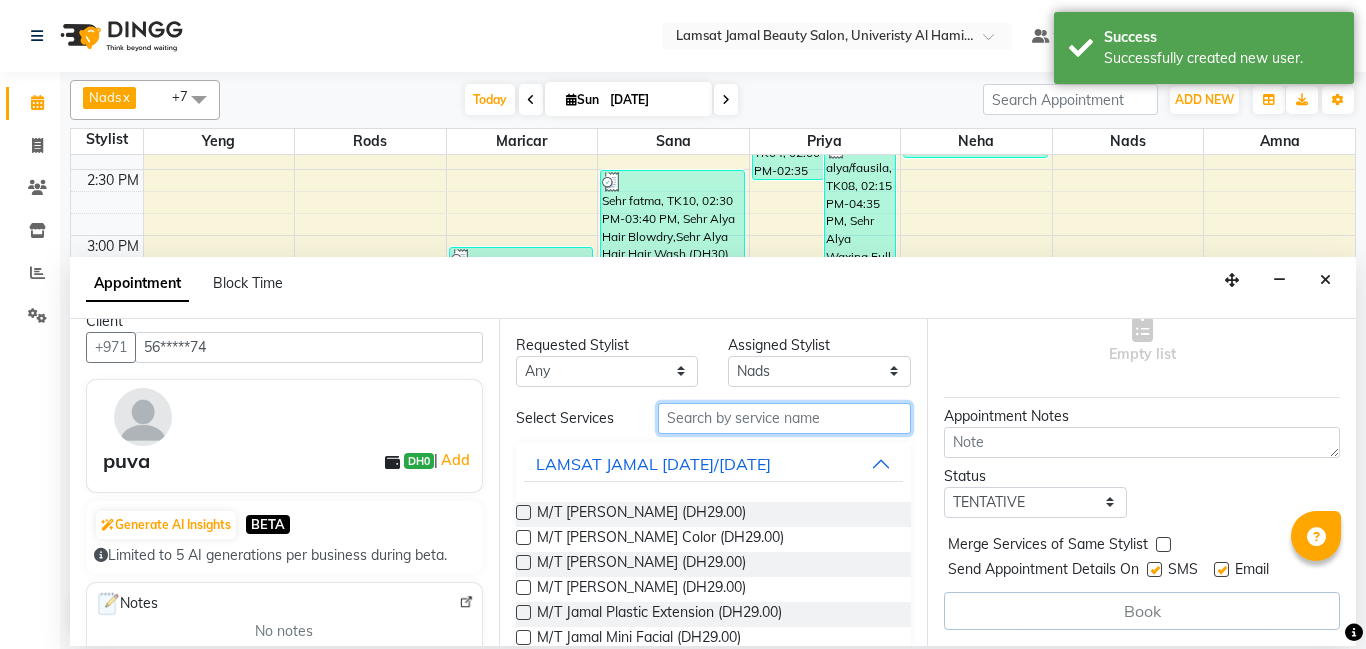 click at bounding box center (785, 418) 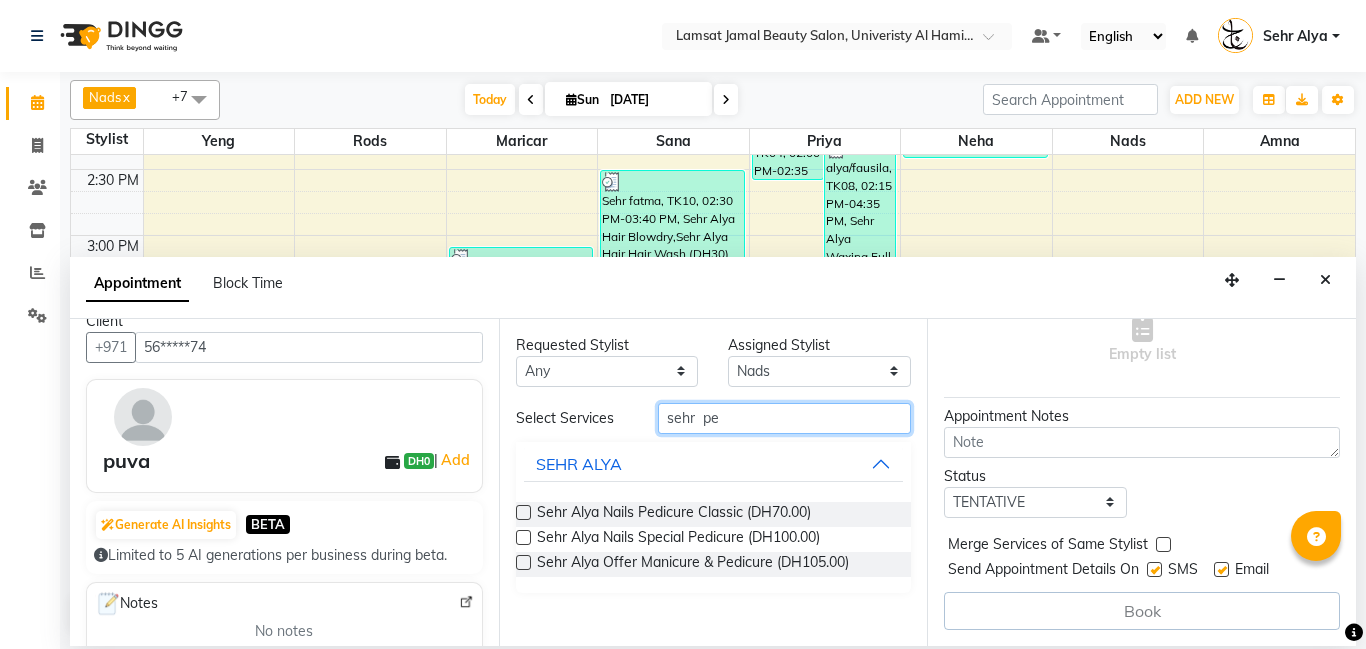 type on "sehr  pe" 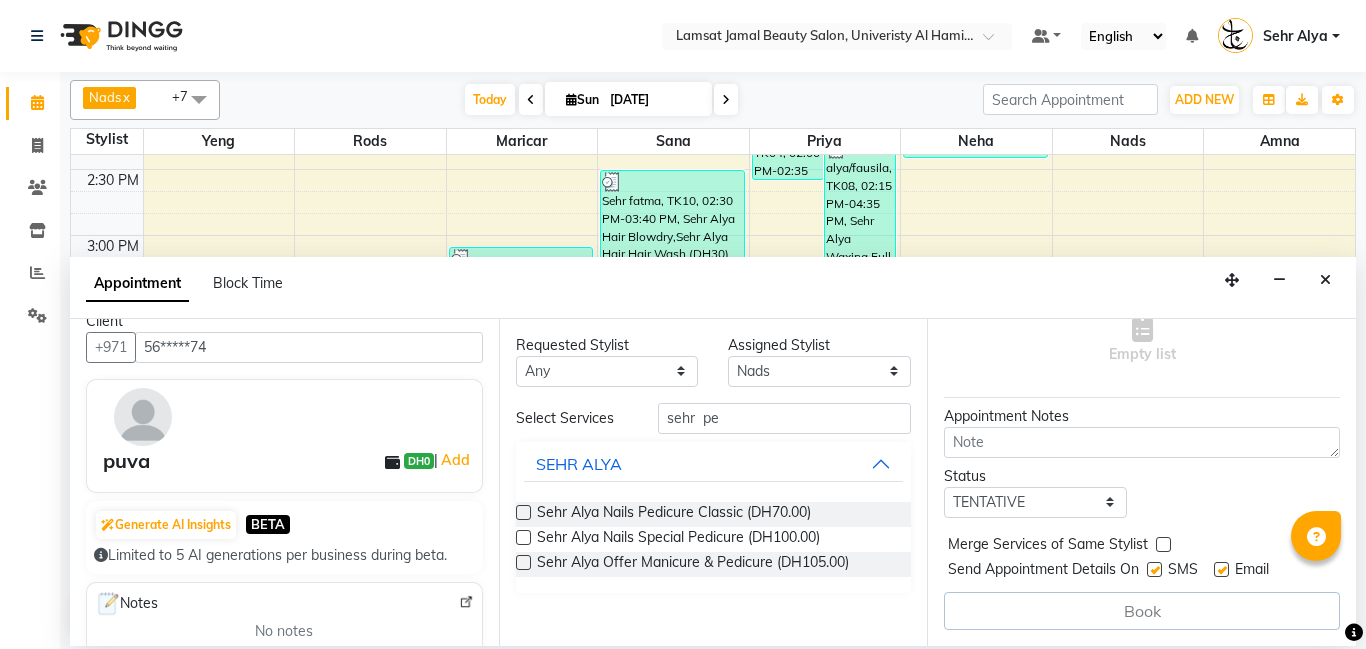 click at bounding box center [523, 512] 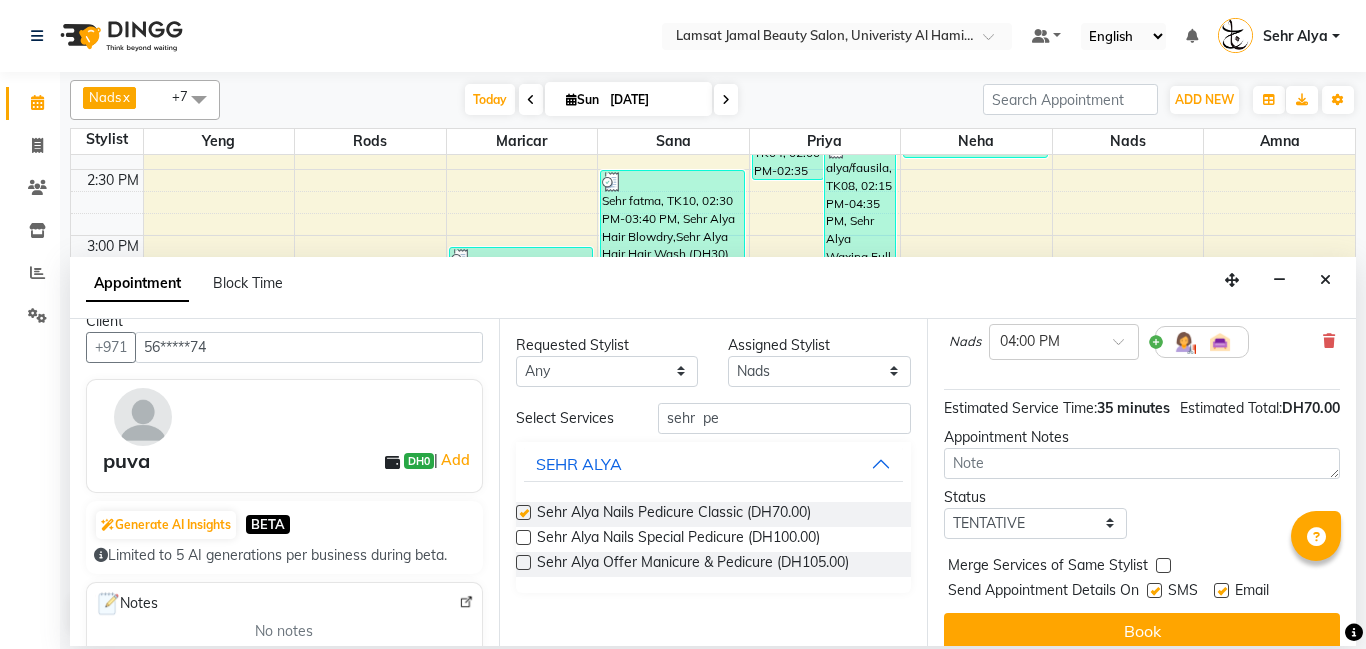 checkbox on "false" 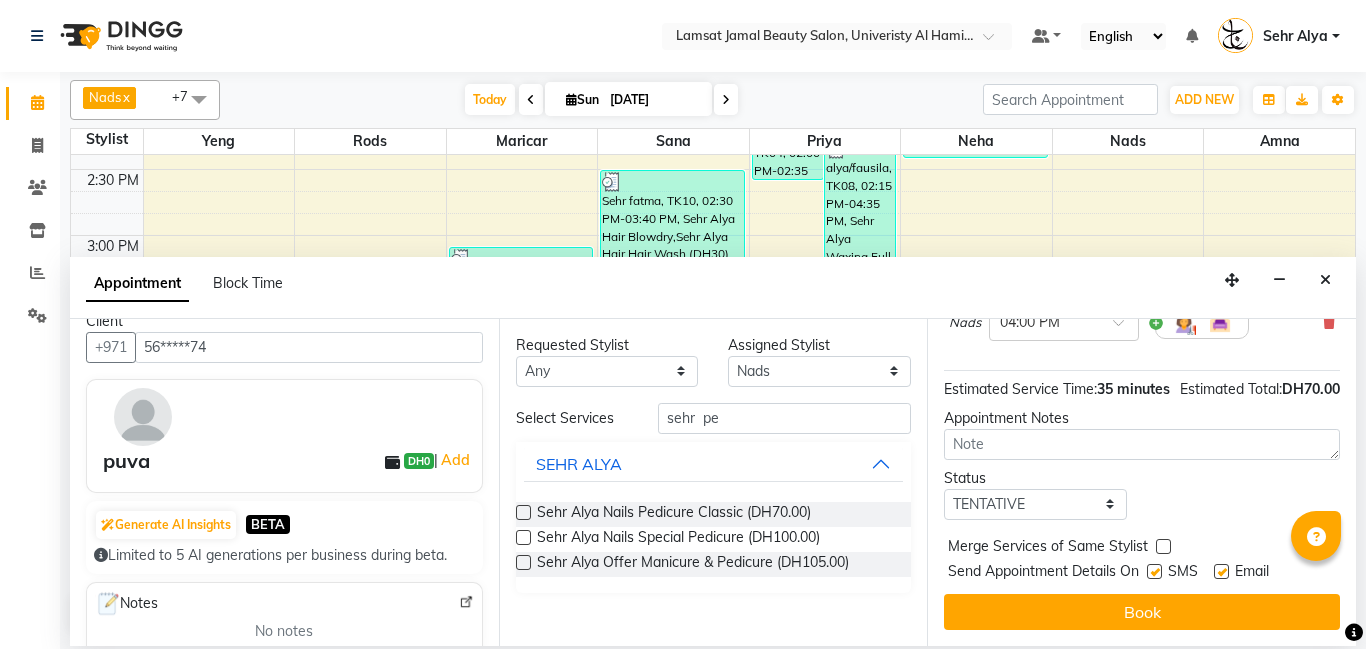 scroll, scrollTop: 220, scrollLeft: 0, axis: vertical 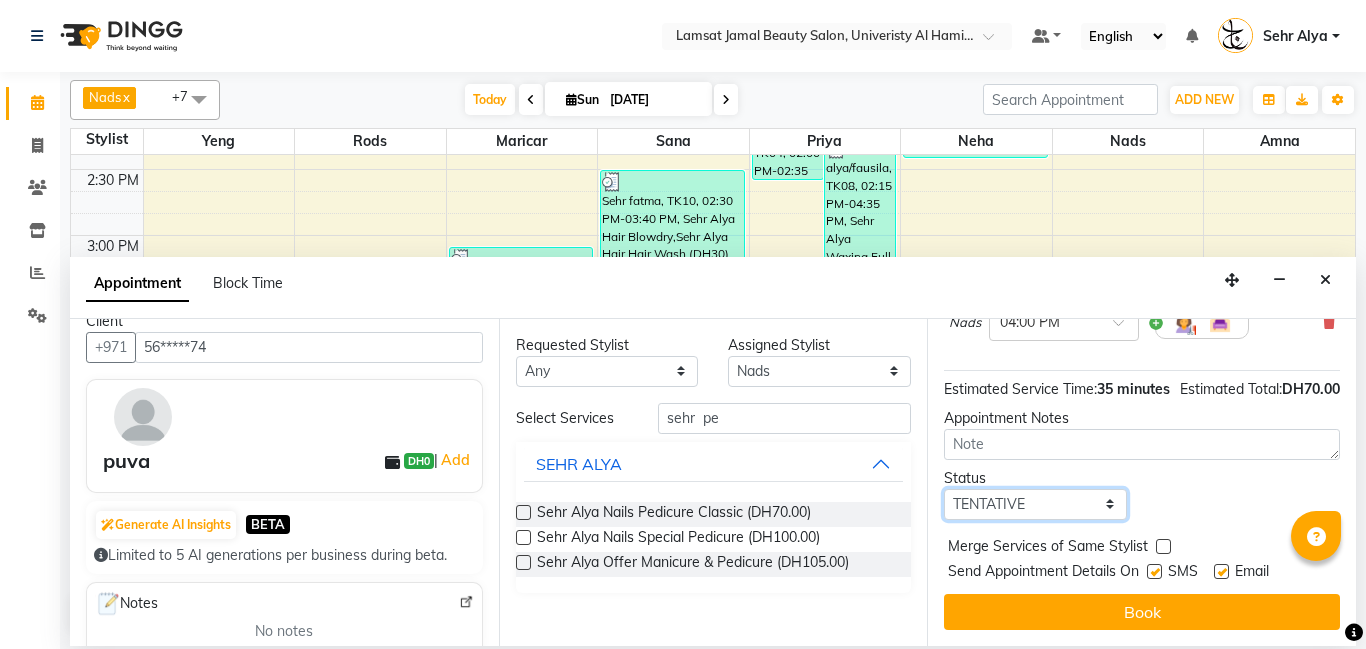 click on "Select TENTATIVE CONFIRM CHECK-IN UPCOMING" at bounding box center [1035, 504] 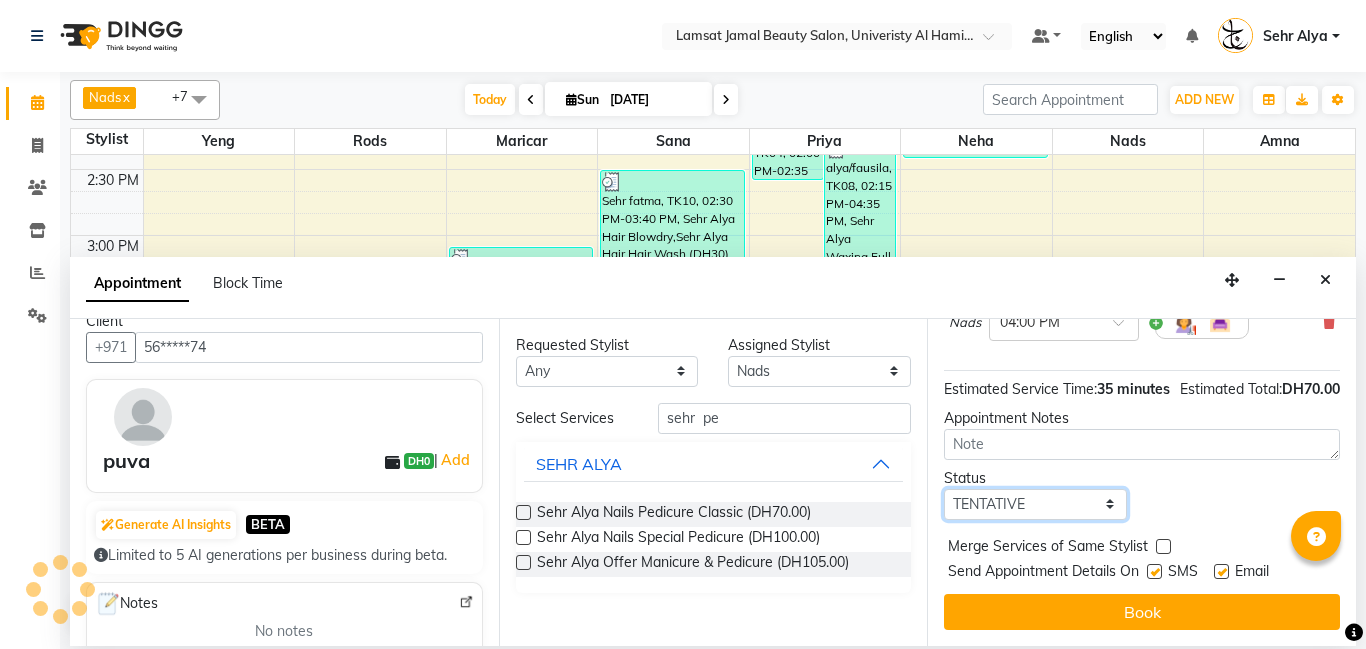select on "confirm booking" 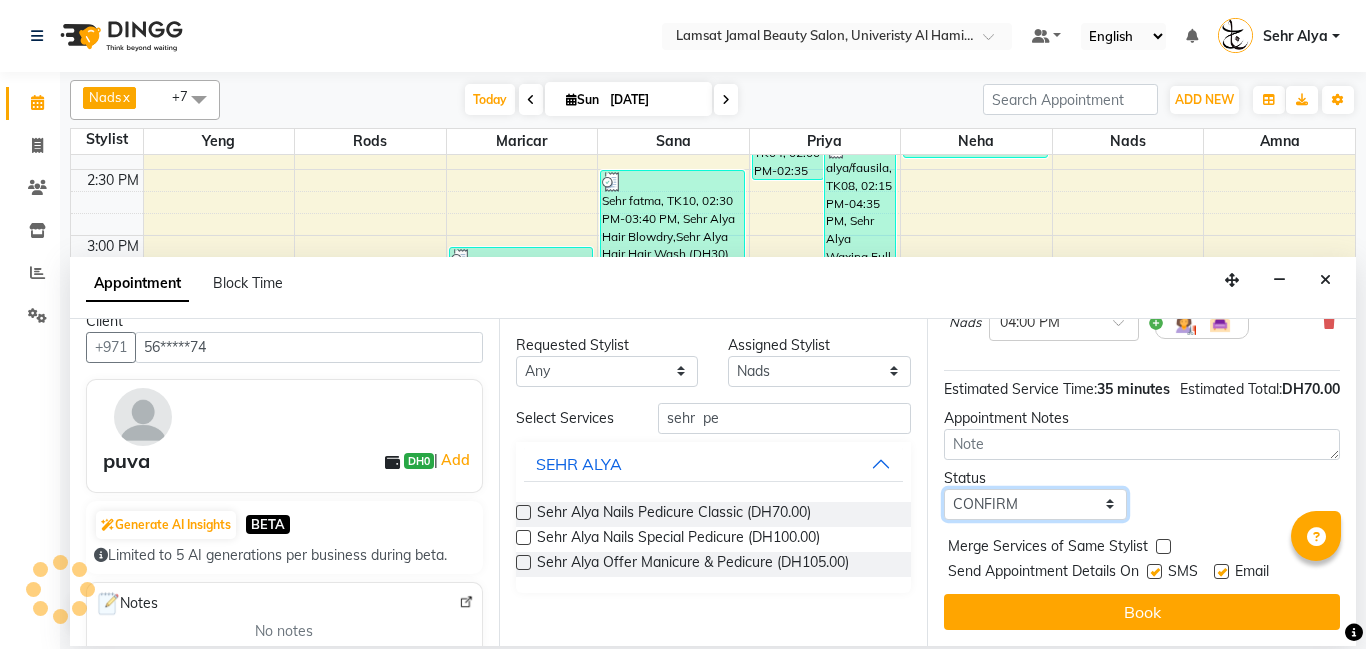 click on "Select TENTATIVE CONFIRM CHECK-IN UPCOMING" at bounding box center [1035, 504] 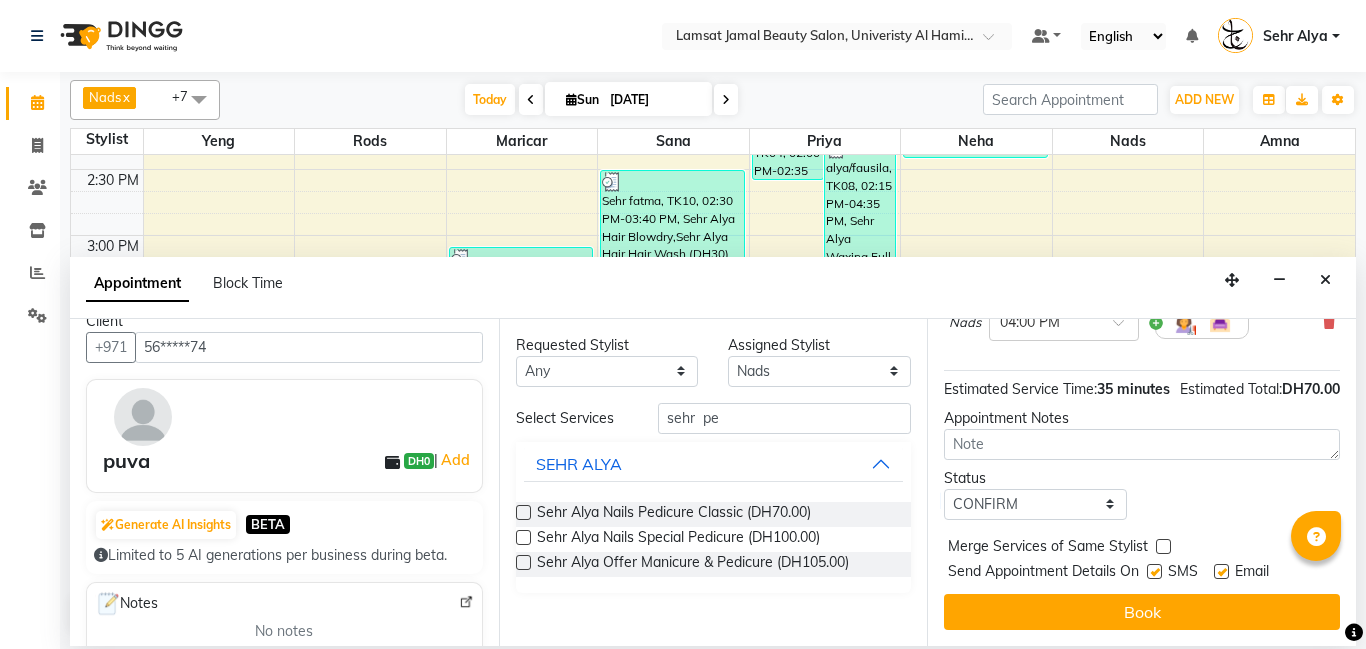 click at bounding box center [1163, 546] 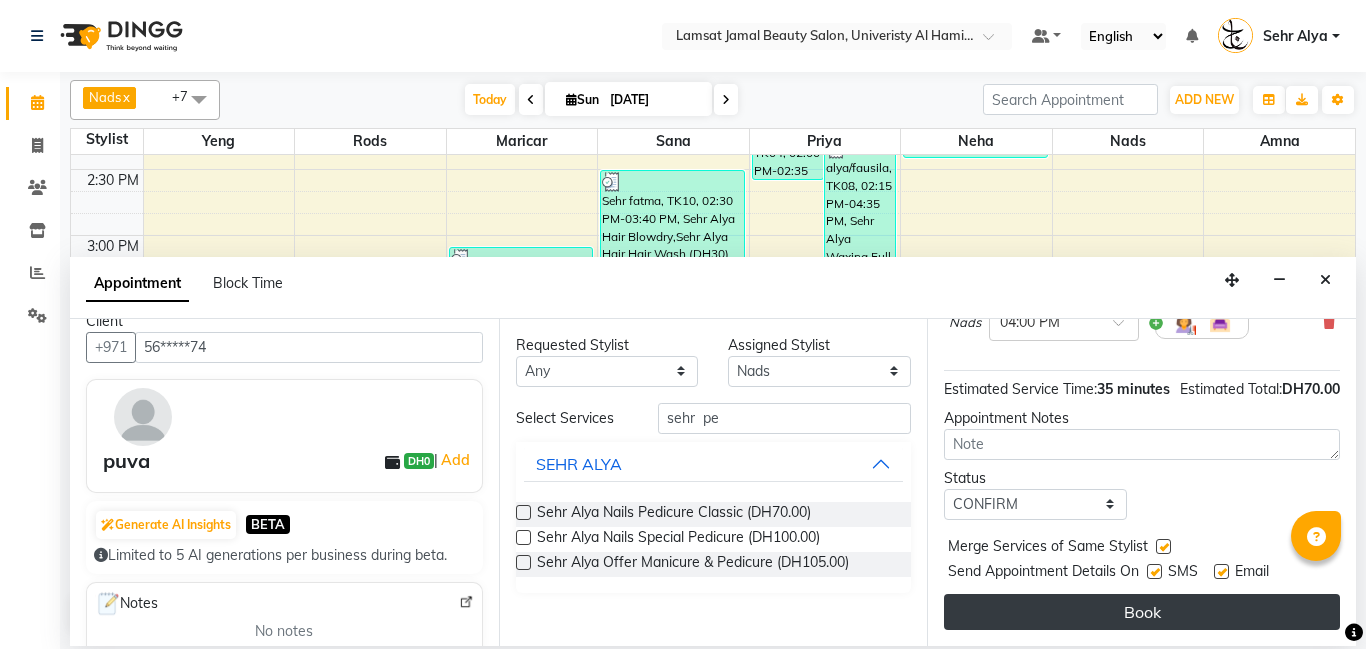 click on "Book" at bounding box center [1142, 612] 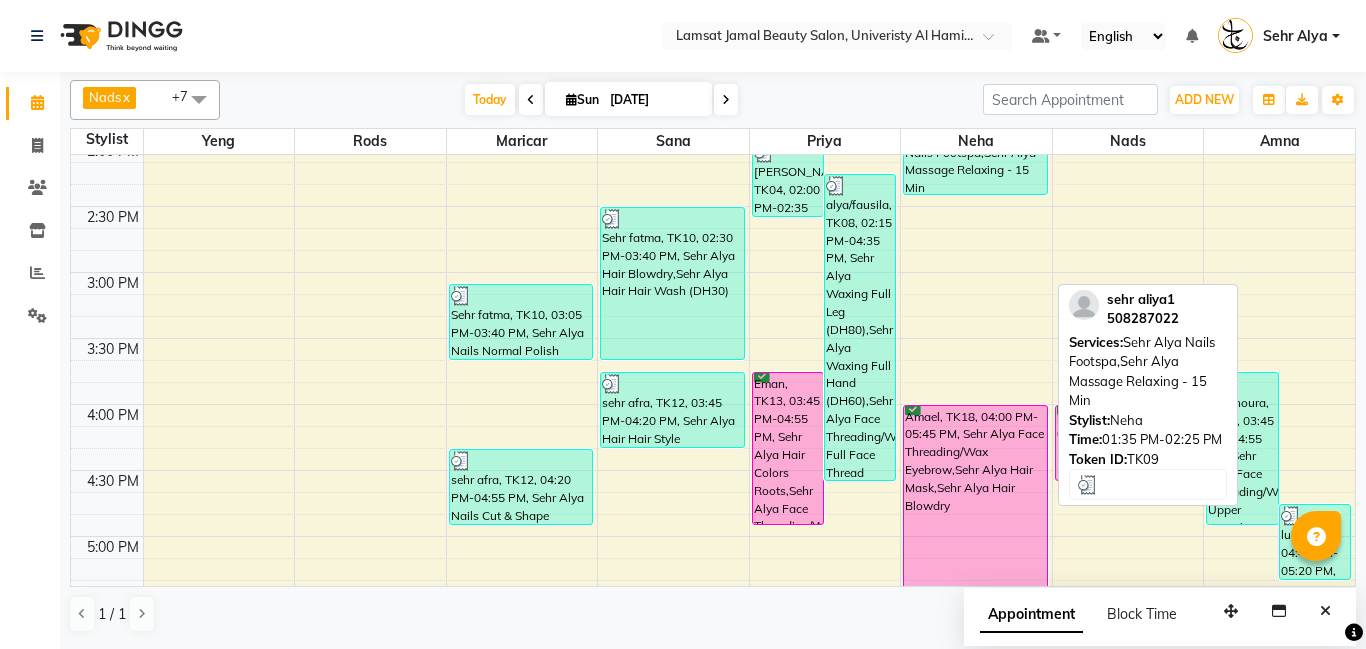 scroll, scrollTop: 759, scrollLeft: 0, axis: vertical 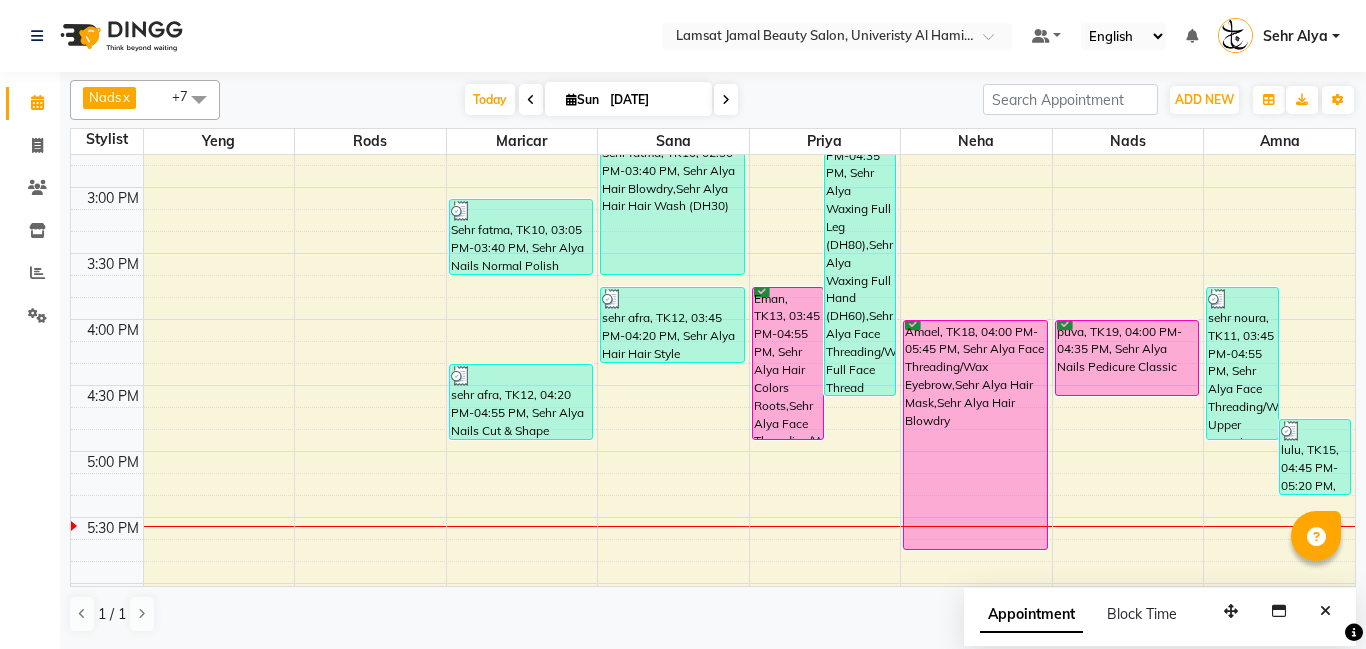 click on "9:00 AM 9:30 AM 10:00 AM 10:30 AM 11:00 AM 11:30 AM 12:00 PM 12:30 PM 1:00 PM 1:30 PM 2:00 PM 2:30 PM 3:00 PM 3:30 PM 4:00 PM 4:30 PM 5:00 PM 5:30 PM 6:00 PM 6:30 PM 7:00 PM 7:30 PM 8:00 PM 8:30 PM 9:00 PM 9:30 PM 10:00 PM 10:30 PM 11:00 PM 11:30 PM     latifa, TK03, 11:50 AM-01:00 PM, Sehr Alya Offer Manicure & Pedicure,Sehr Alya Nails Normal Polish (DH20)     Sehr fatma, TK10, 03:05 PM-03:40 PM, Sehr Alya Nails Normal Polish (DH20)     sehr  afra, TK12, 04:20 PM-04:55 PM, Sehr Alya Nails Cut & Shape     latifa, TK03, 11:15 AM-11:50 AM, Sehr Alya Hair Colors Roots     sehr aliya1, TK09, 01:00 PM-01:35 PM, Sehr Alya Hair Blowdry     Sehr fatma, TK10, 02:30 PM-03:40 PM, Sehr Alya Hair Blowdry,Sehr Alya Hair Hair Wash (DH30)     sehr  afra, TK12, 03:45 PM-04:20 PM, Sehr Alya Hair Hair Style     [PERSON_NAME], TK04, 02:00 PM-02:35 PM, Sehr Alya Nails Pedicure Classic         Eman, TK13, 03:45 PM-04:55 PM, Sehr Alya Hair Colors Roots,Sehr Alya Face Threading/Wax Eyebrow" at bounding box center (713, 385) 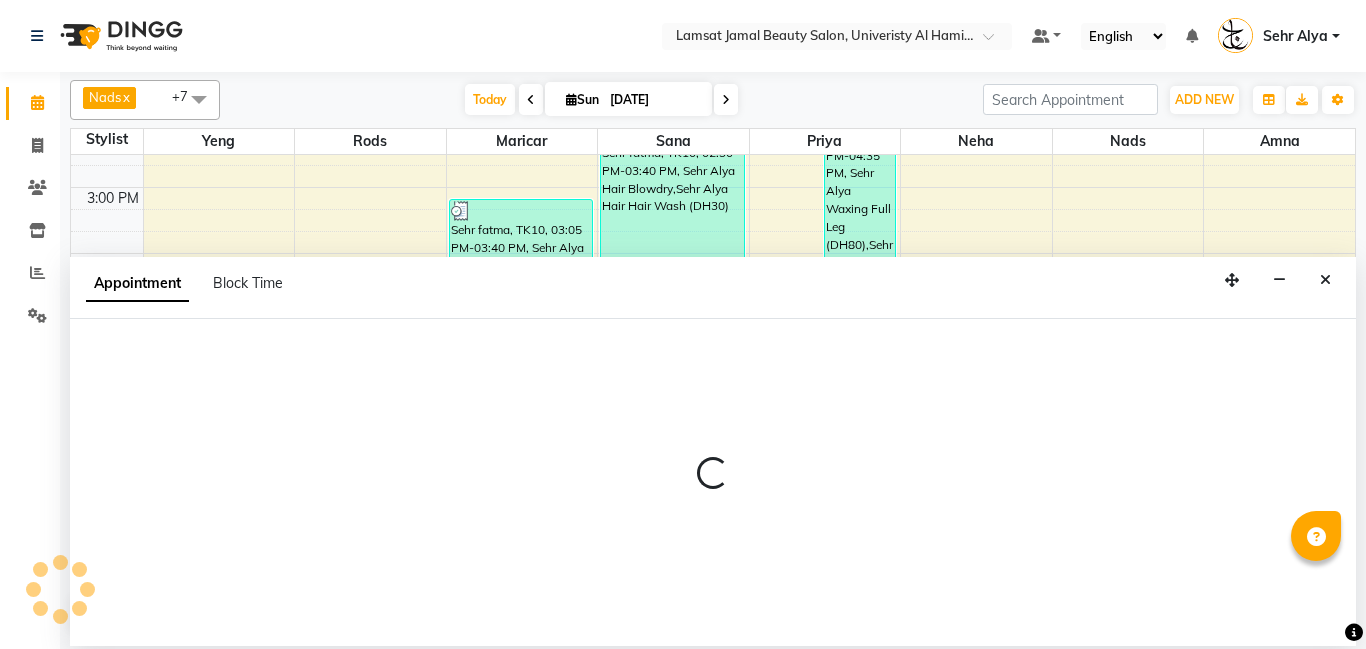 select on "79911" 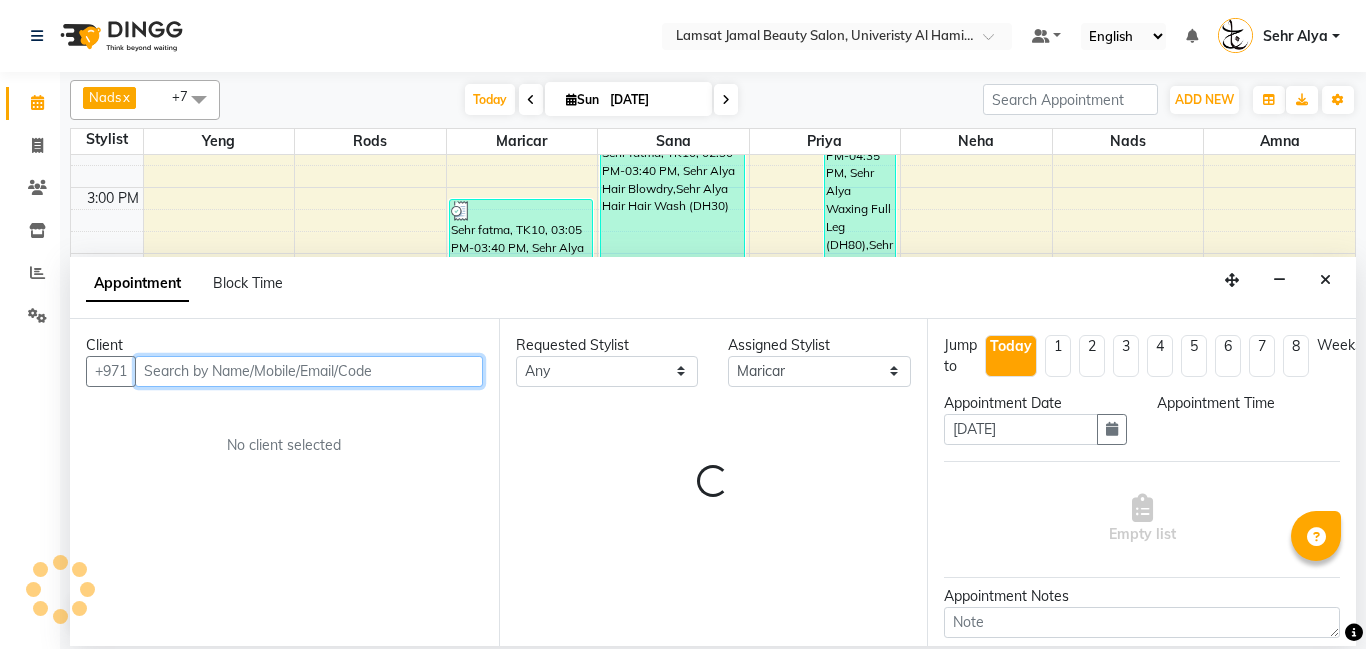 select on "1035" 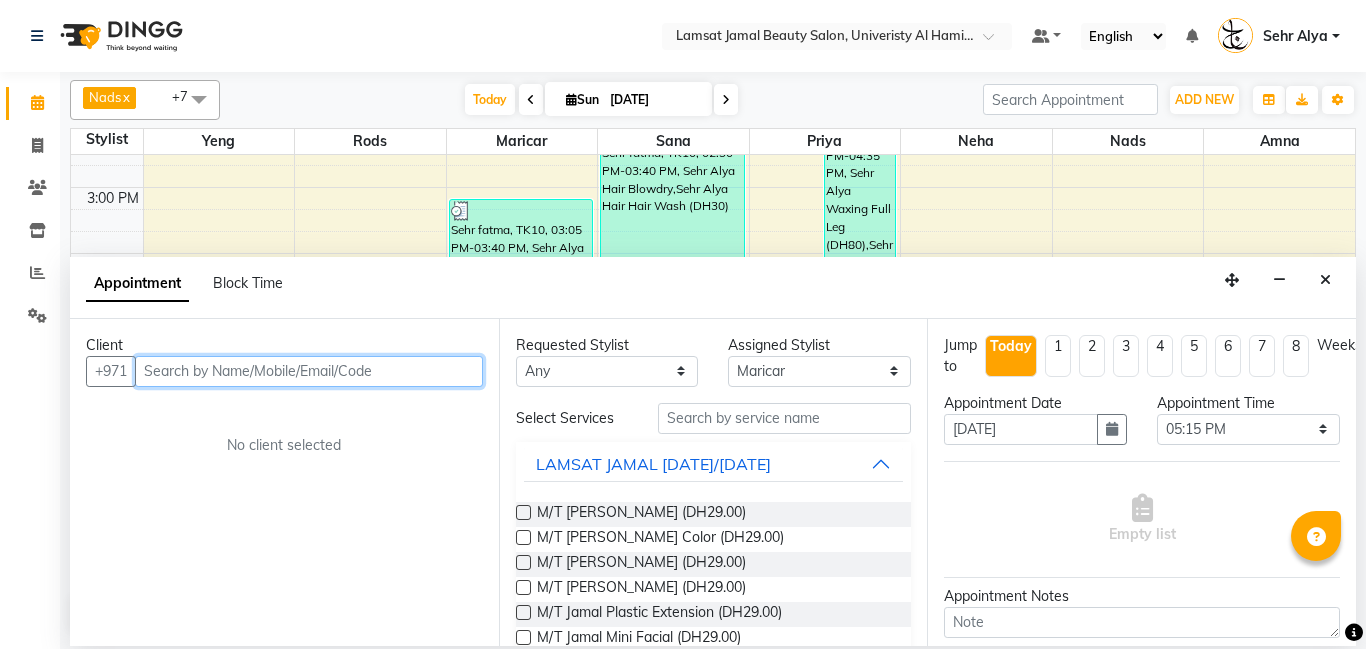 click at bounding box center (309, 371) 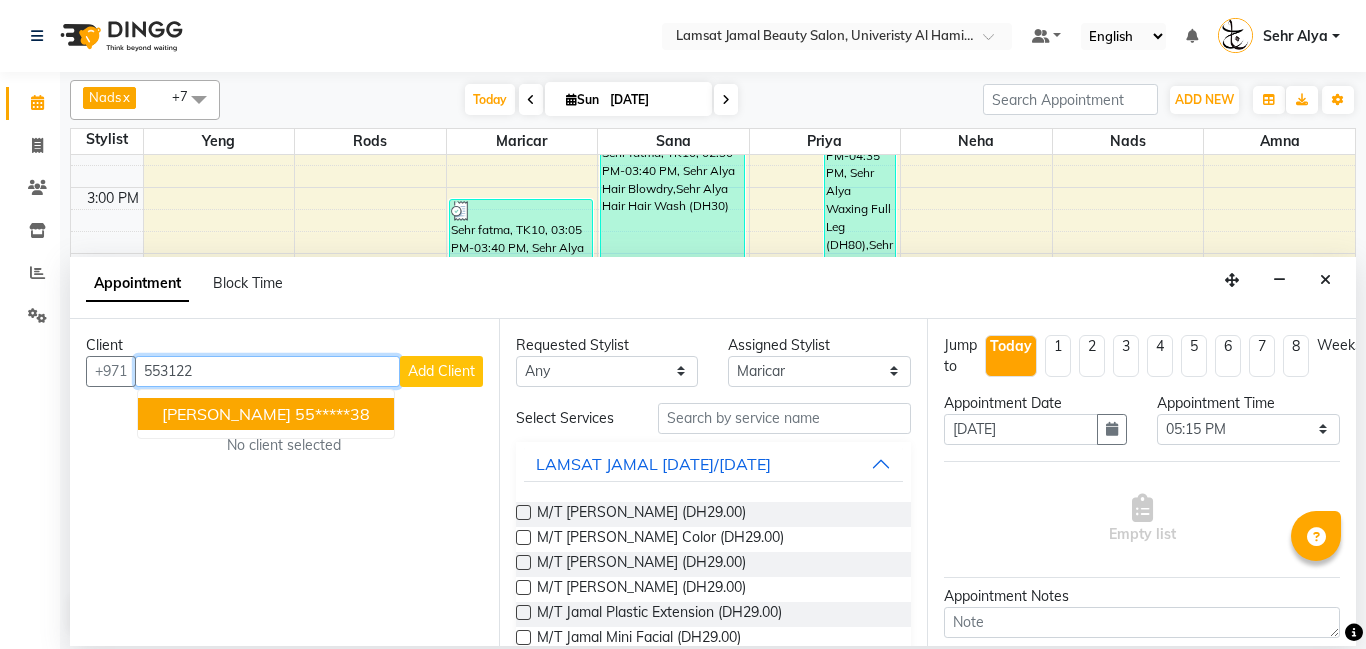 click on "55*****38" at bounding box center [332, 414] 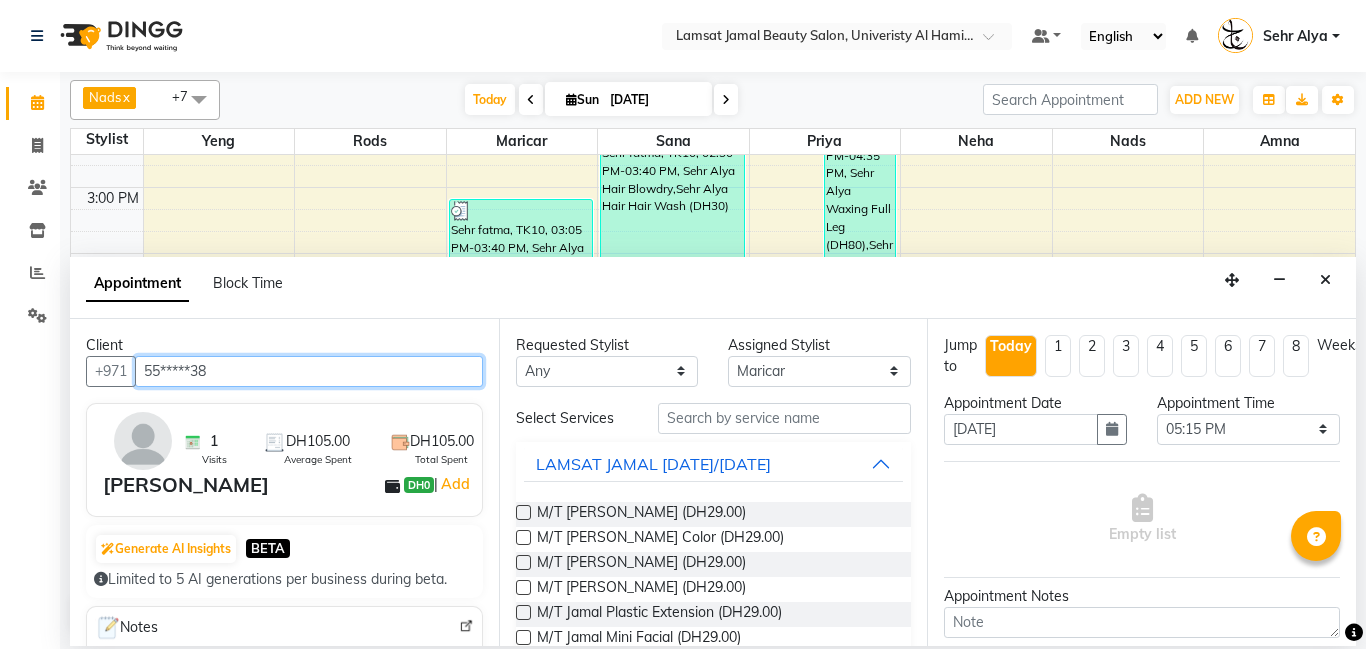 type on "55*****38" 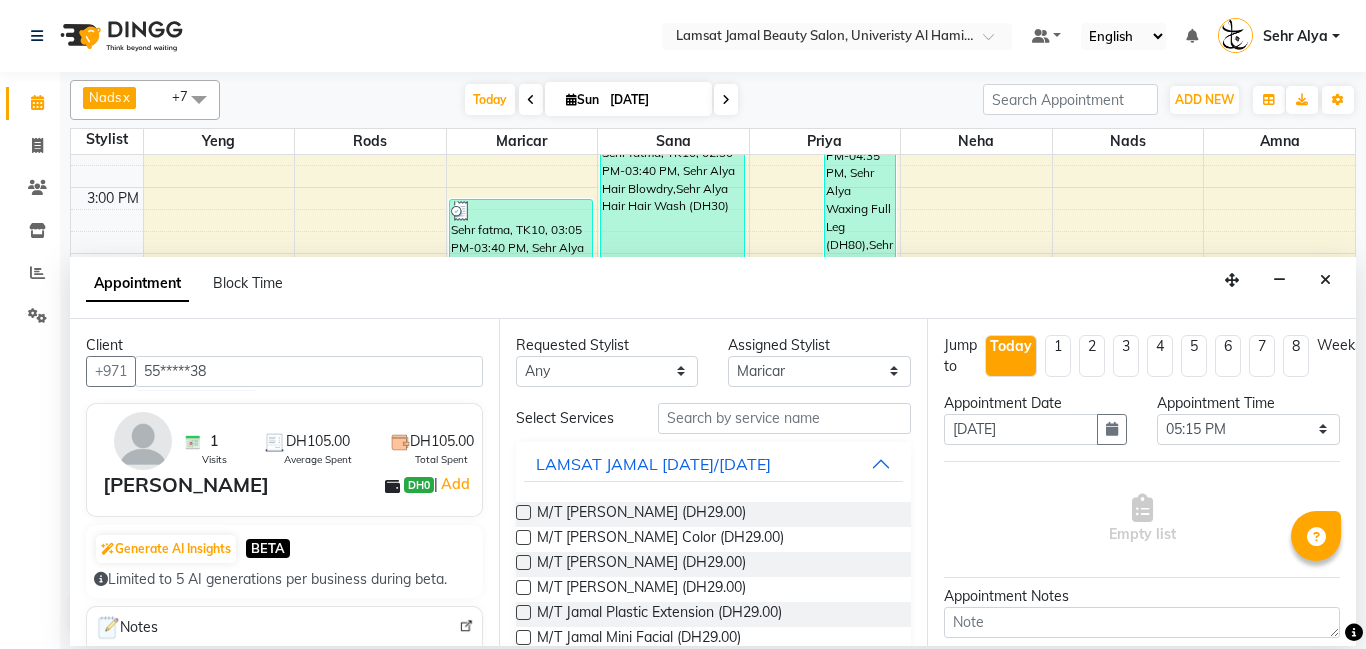 click on "Select Services    LAMSAT JAMAL MONDAY/TUESDAY M/T Jamal Manicure (DH29.00) M/T Jamal Gel Color (DH29.00) M/T Jamal Pedicure (DH29.00) M/T Jamal Footspa (DH29.00) M/T Jamal Plastic Extension (DH29.00) M/T Jamal Mini Facial (DH29.00) M/T Jamal Black Heads (DH29.00) M/T Jamal  Face Bleach (DH29.00) M/T Jamal Eyebrow Tint (DH29.00) M/T Jamal Hair Trim (DH29.00) M/T Jamal Morrocan Bath (DH69.00) M/T Jamal Soft Gel (DH69.00) M/T Jamal Roots Color With Hair Trim (DH69.00) M/T Jamal Hair Spa With Hair Trim (DH69.00) M/T Jamal Hot Oil With Hair Trim (DH69.00) M/T Jamal Manicure & Pedicure for 2 Pax (DH199.00) M/T Jamal Morrocan Bath + 30 Min Massage (DH199.00) M/T Jamal Normal Facial, Manicure, Pedicure (DH199.00) M/T Jamal Manicure, Pedicure, With Massage (DH199.00)    LAMSAT JAMAL    LAMSAT EBDA    SEHR ALYA    HOME SERVICE (LAMSAT JAMAL)    Sehr Alya Offer Monday to Thursday    LAMSAT JAMAL COS    LAMSAT JAMAL 10 PTS    LAMSAT JAMAL 15 PTS    LAMSAT JAMAL 20 PTS    Transportation    SEHR ALYA 10Pts" at bounding box center [714, 1009] 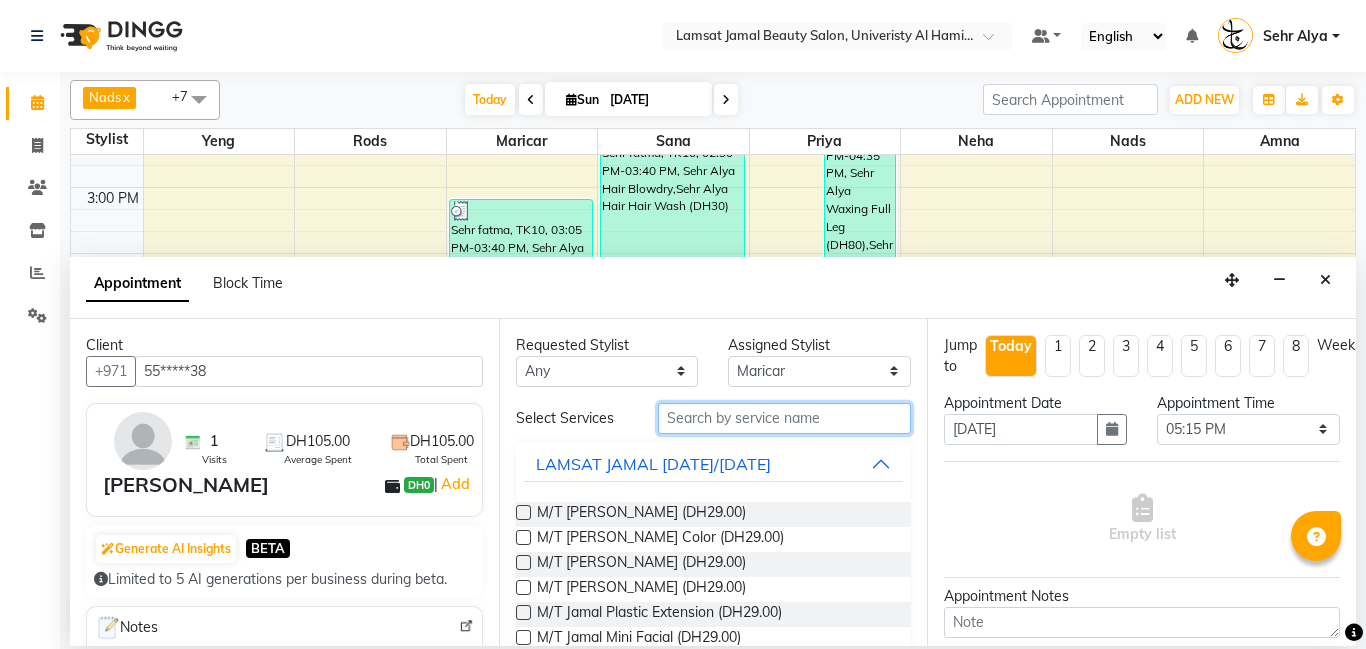 click at bounding box center [785, 418] 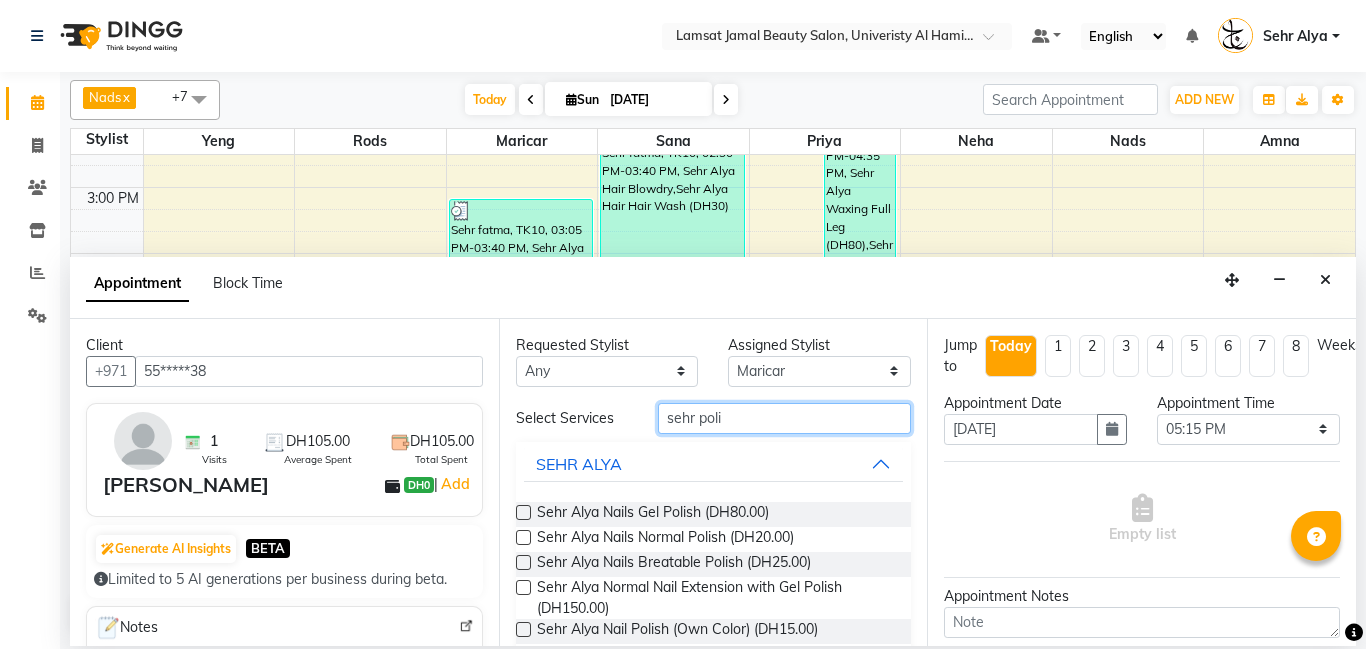 type on "sehr poli" 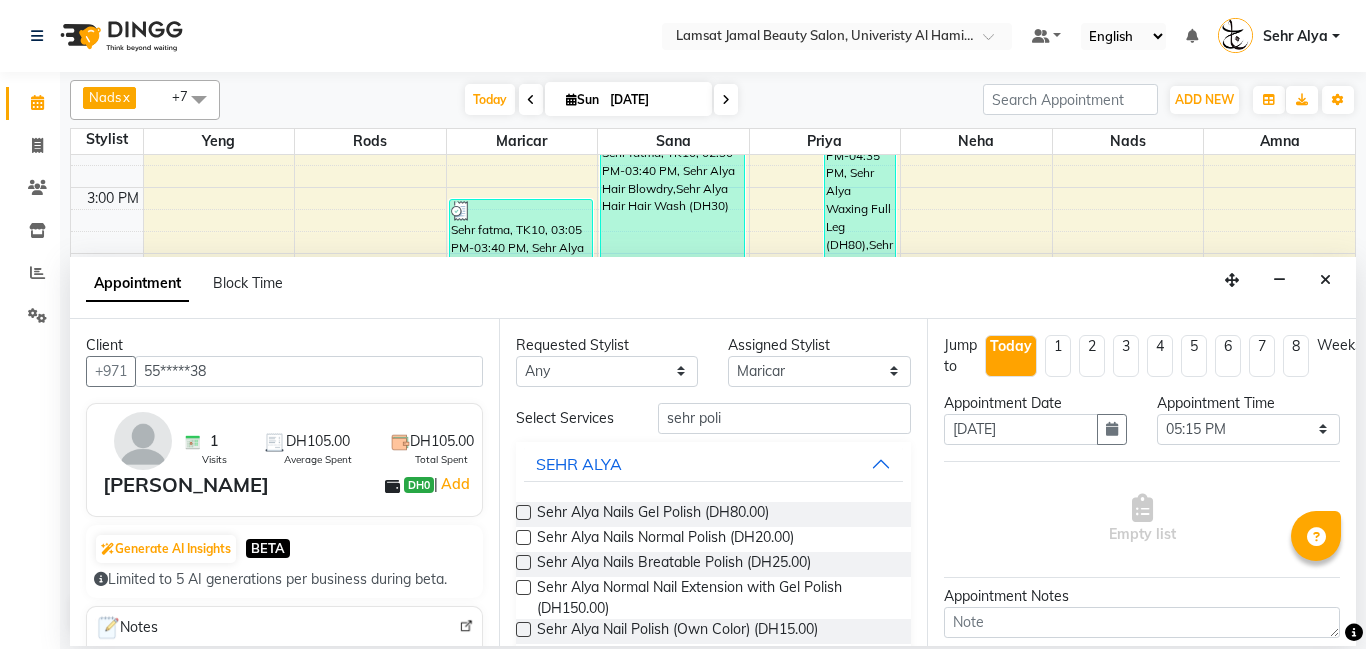 click at bounding box center [523, 537] 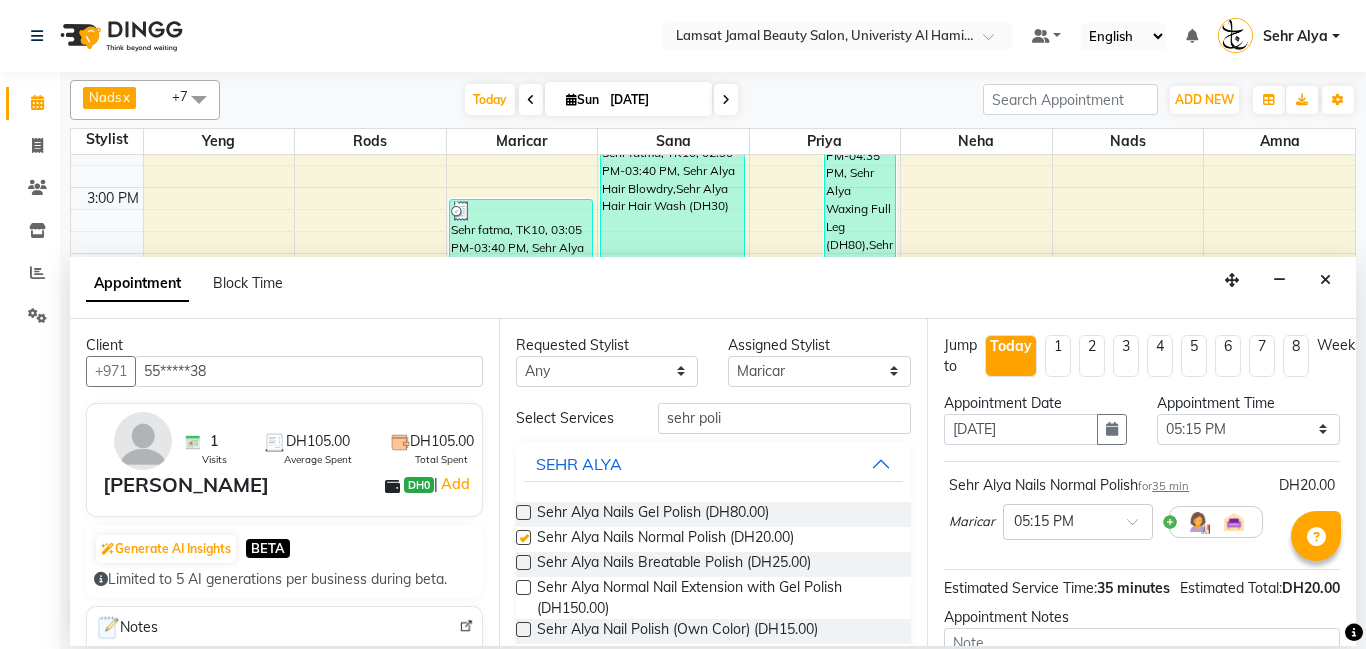 checkbox on "false" 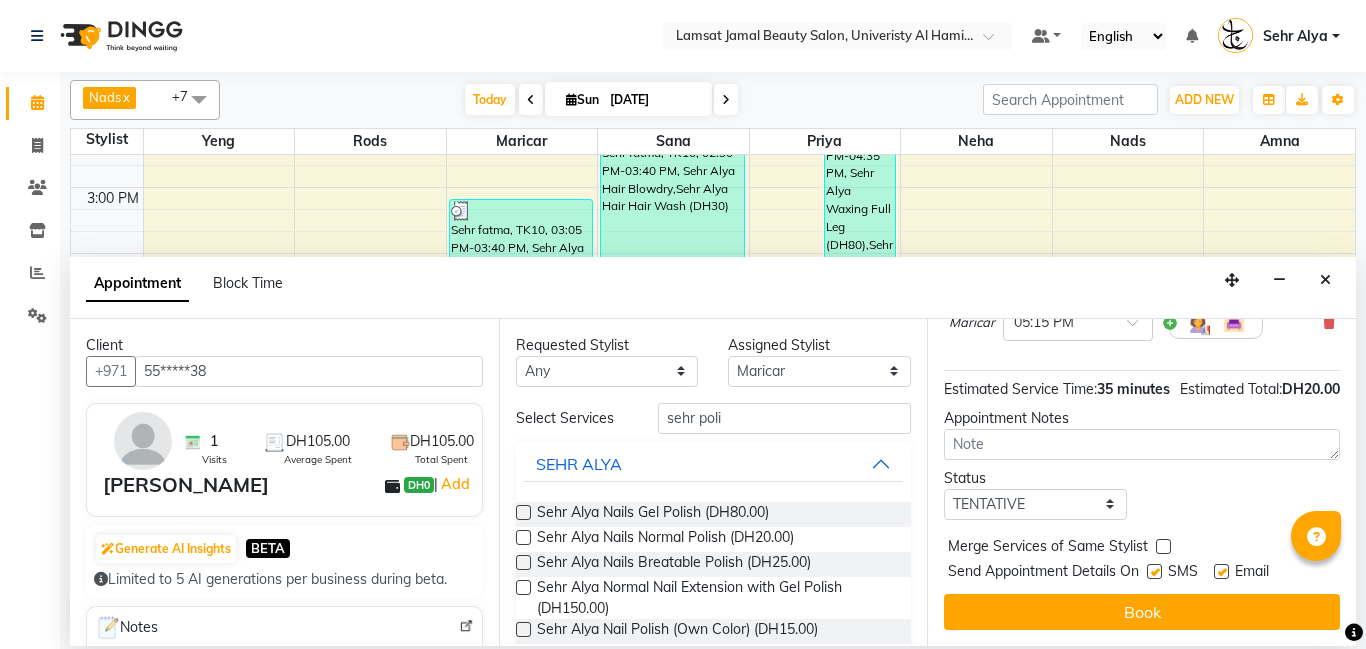scroll, scrollTop: 210, scrollLeft: 0, axis: vertical 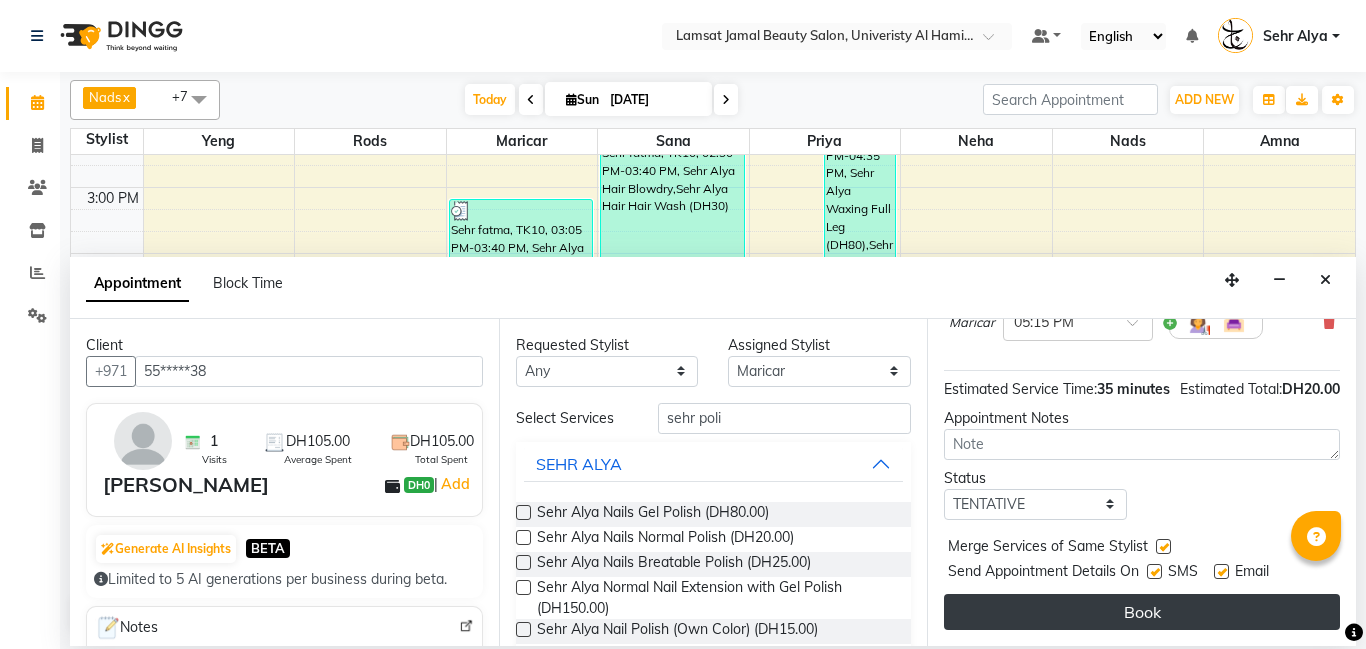 click on "Book" at bounding box center (1142, 612) 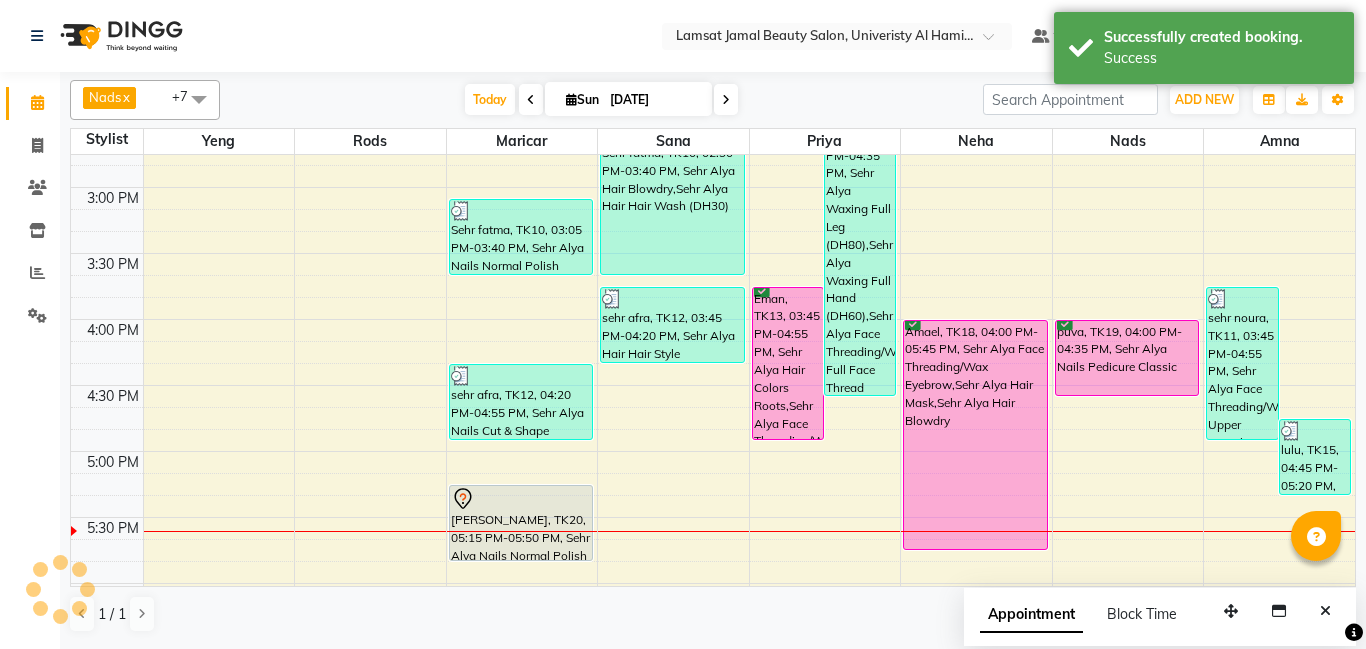 click at bounding box center [522, 531] 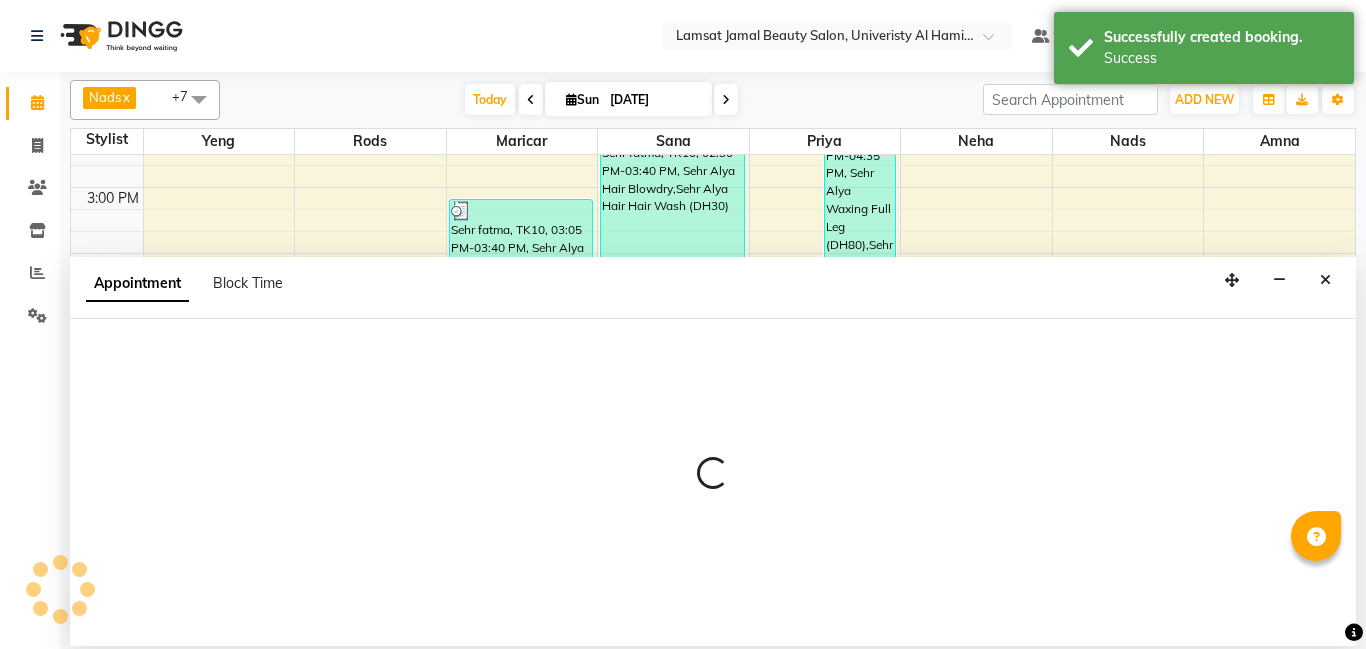 select on "79911" 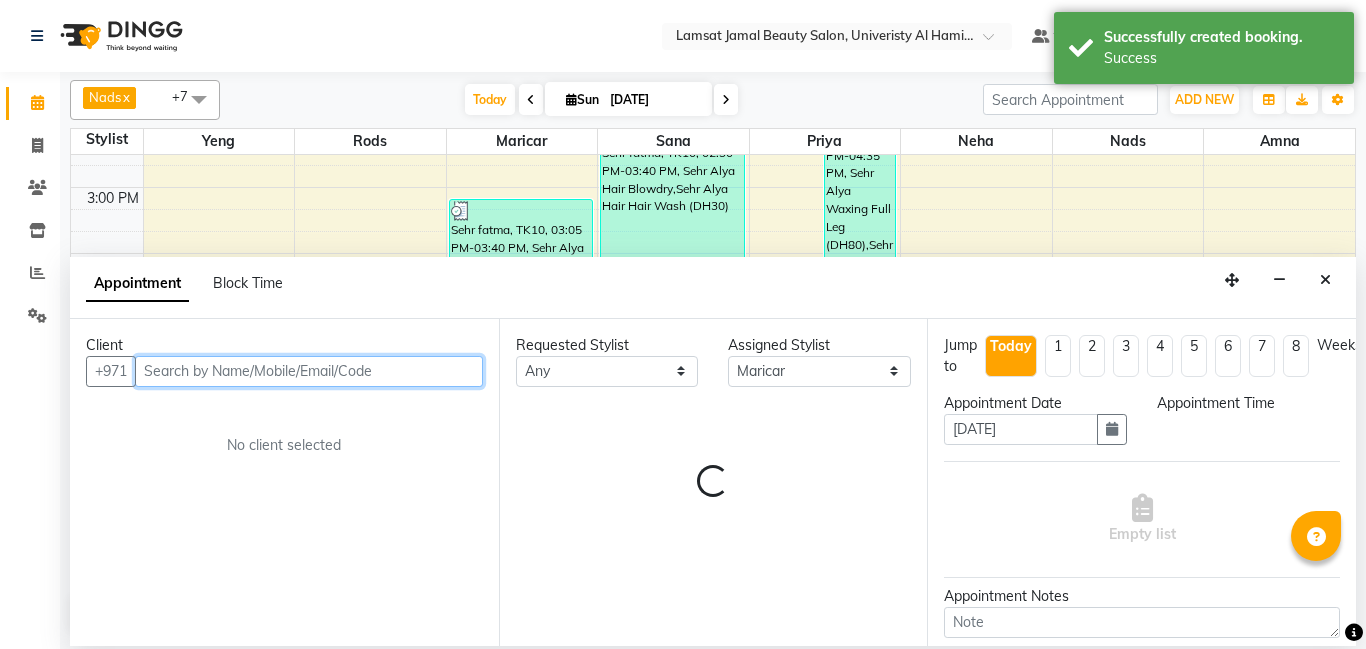 select on "1050" 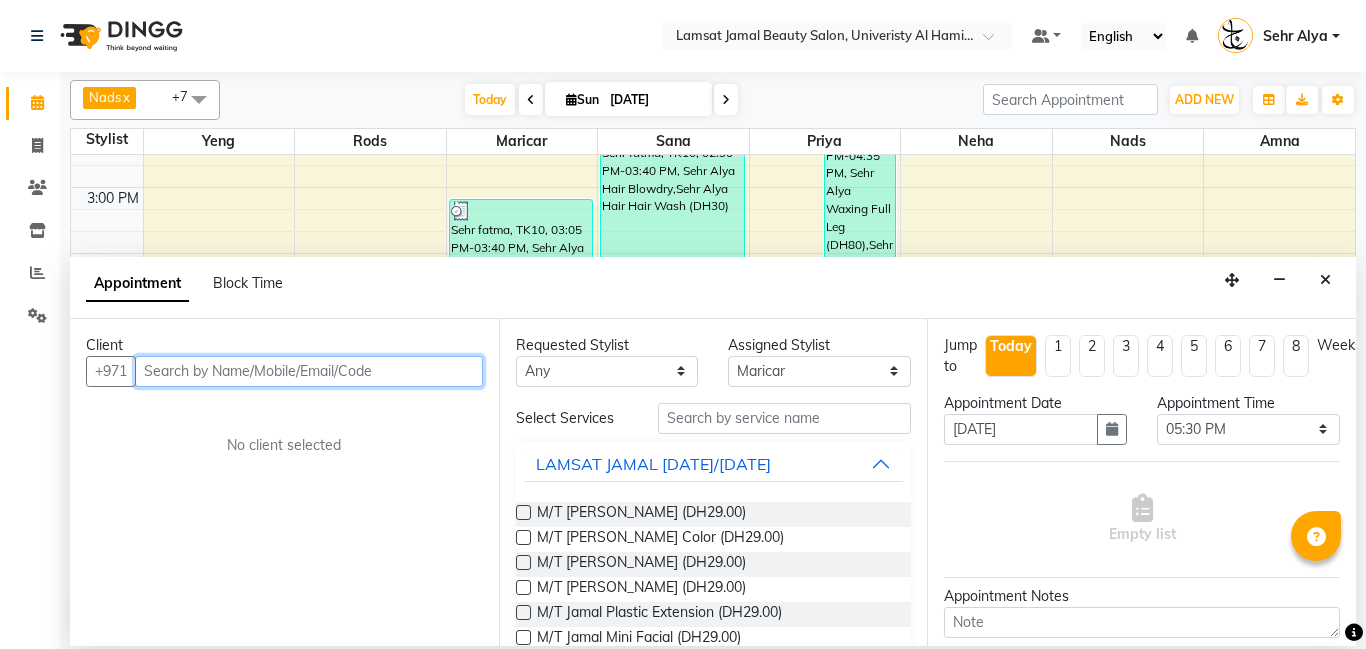scroll, scrollTop: 10, scrollLeft: 0, axis: vertical 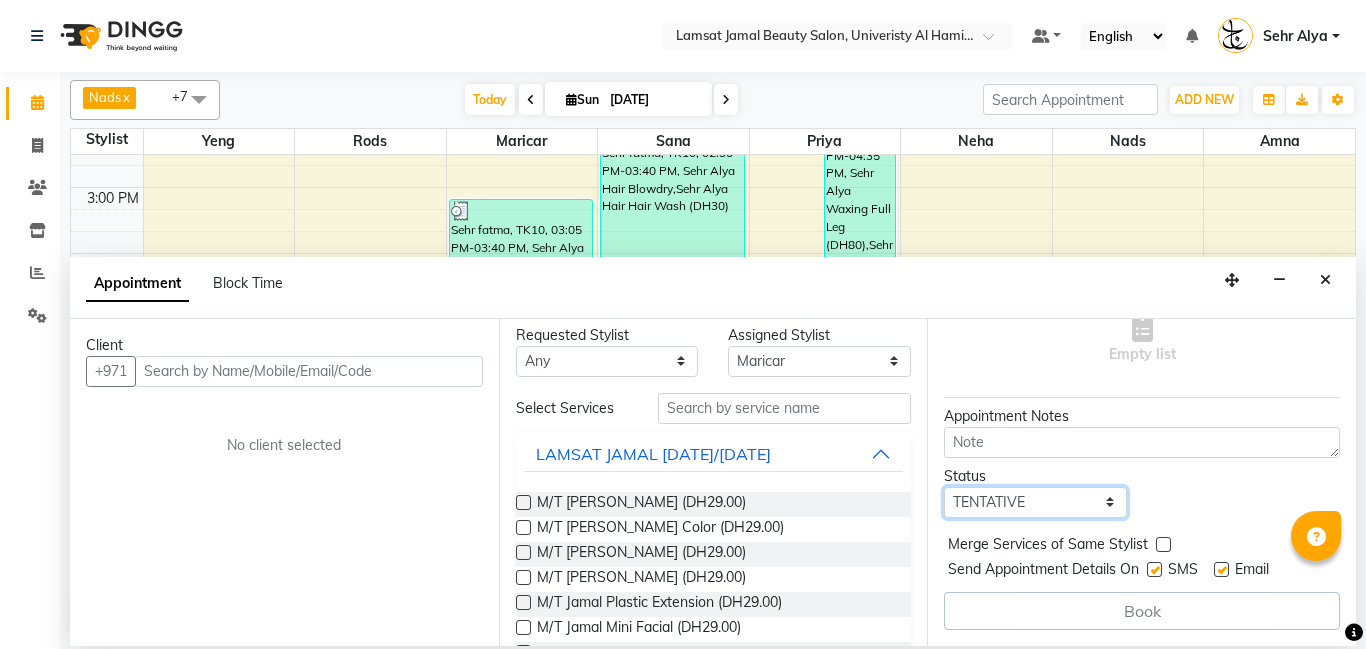 click on "Select TENTATIVE CONFIRM CHECK-IN UPCOMING" at bounding box center [1035, 502] 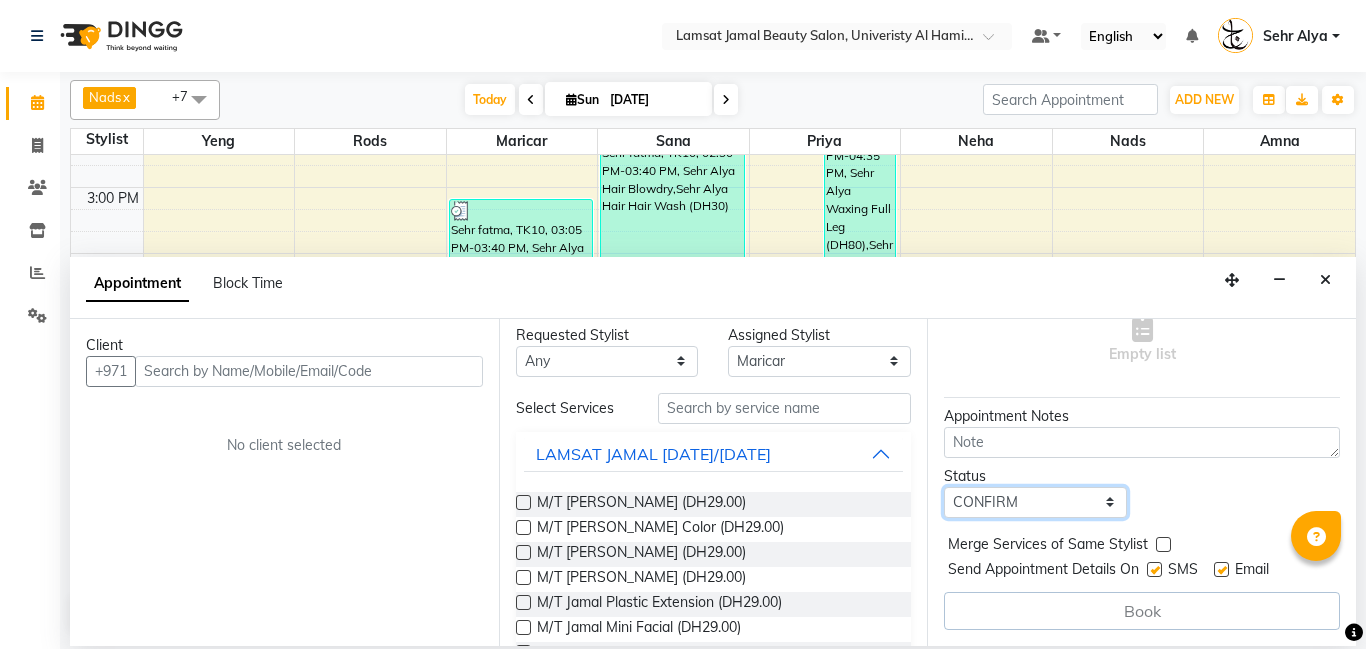 click on "Select TENTATIVE CONFIRM CHECK-IN UPCOMING" at bounding box center [1035, 502] 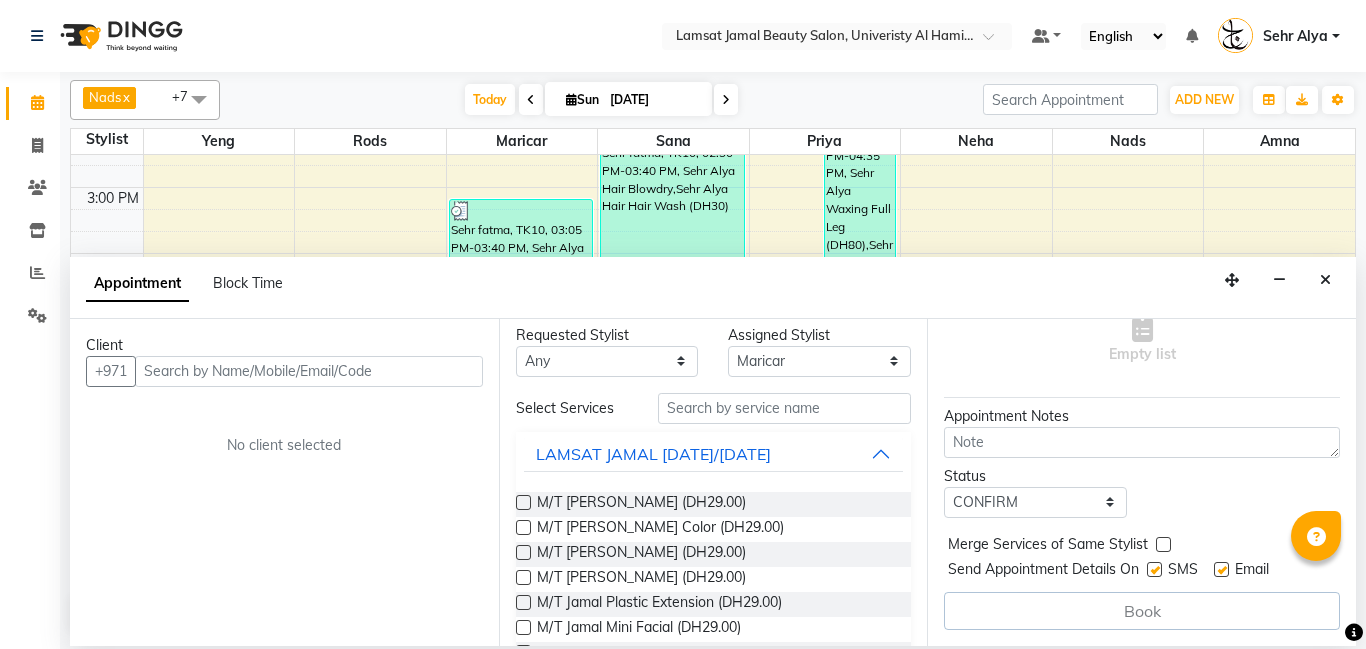 click at bounding box center [1163, 544] 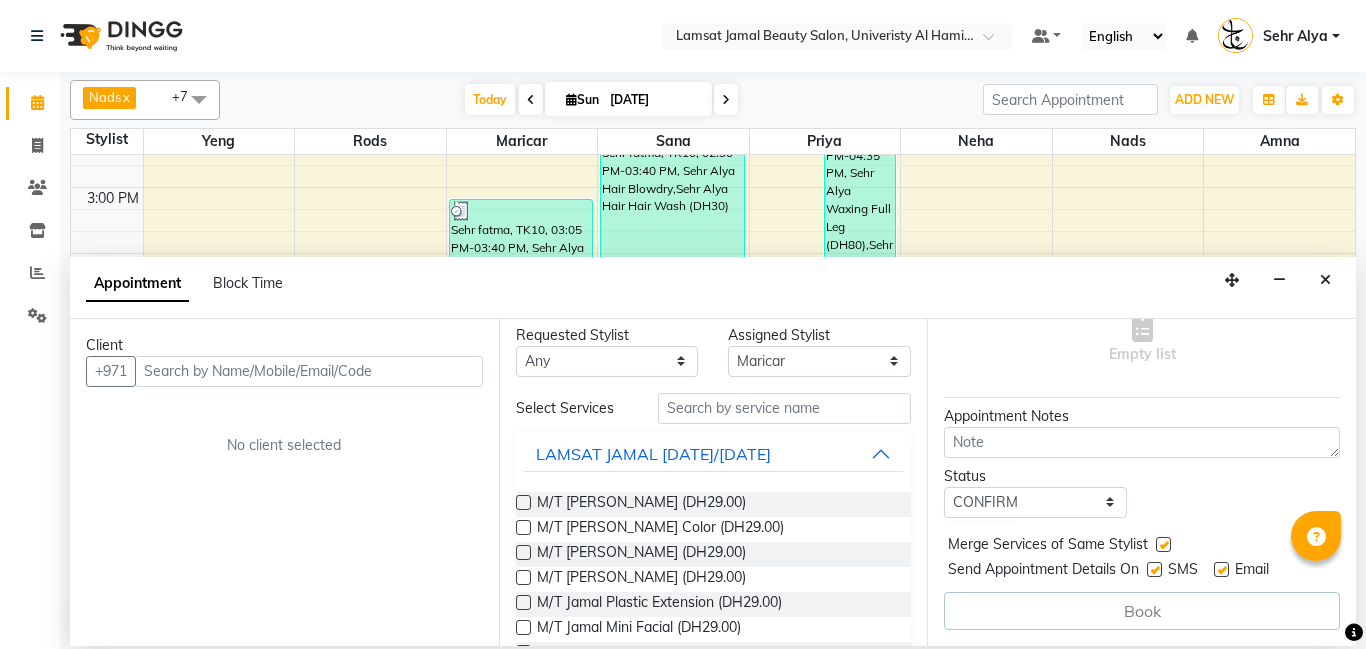 click on "Book" at bounding box center (1142, 611) 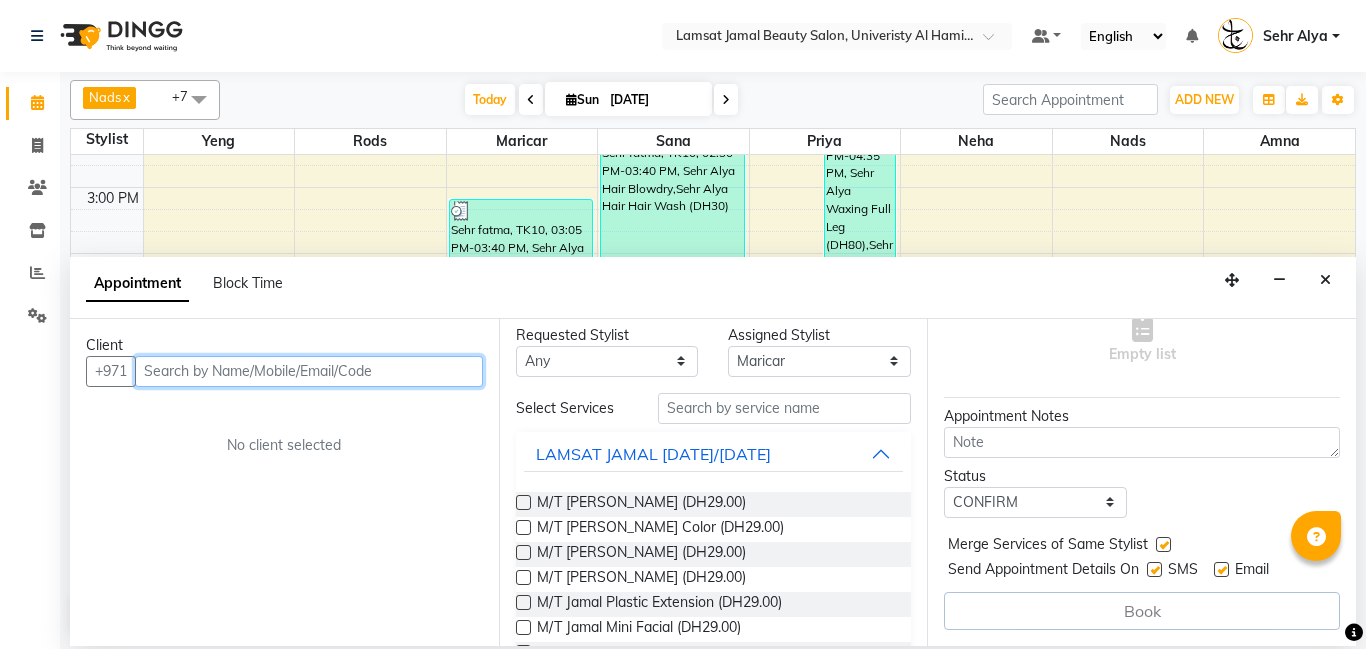 click at bounding box center [309, 371] 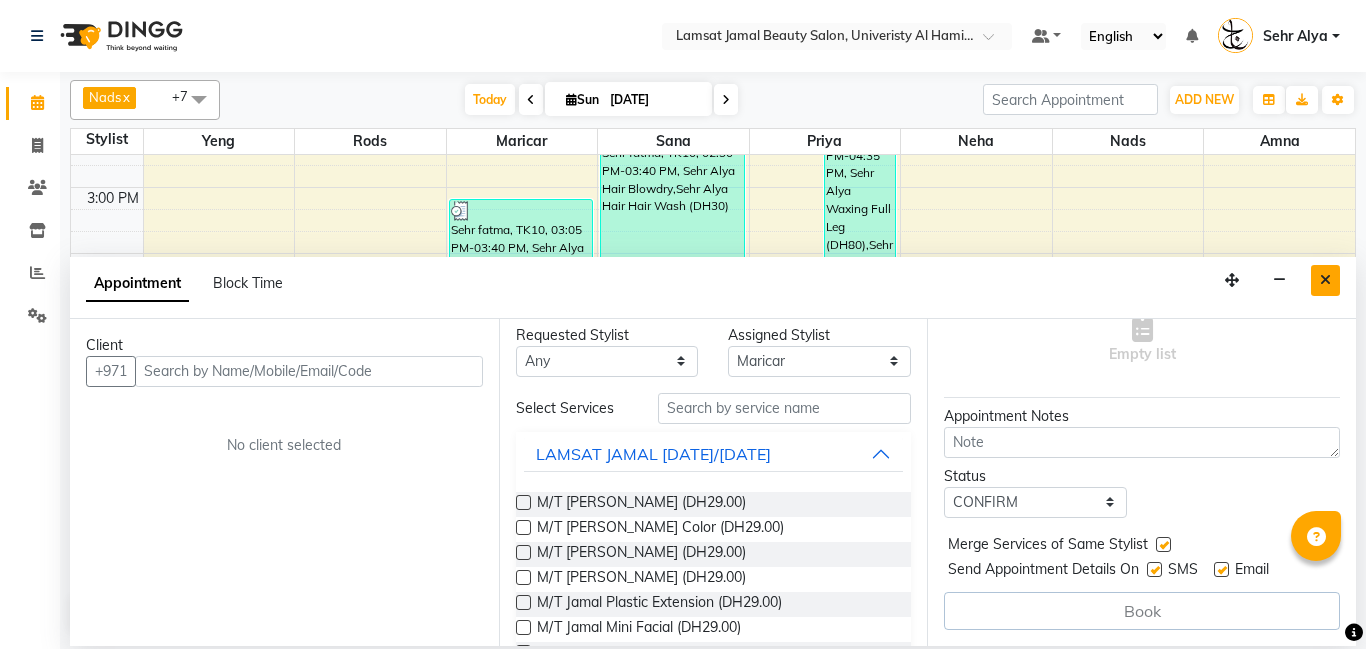 click at bounding box center (1325, 280) 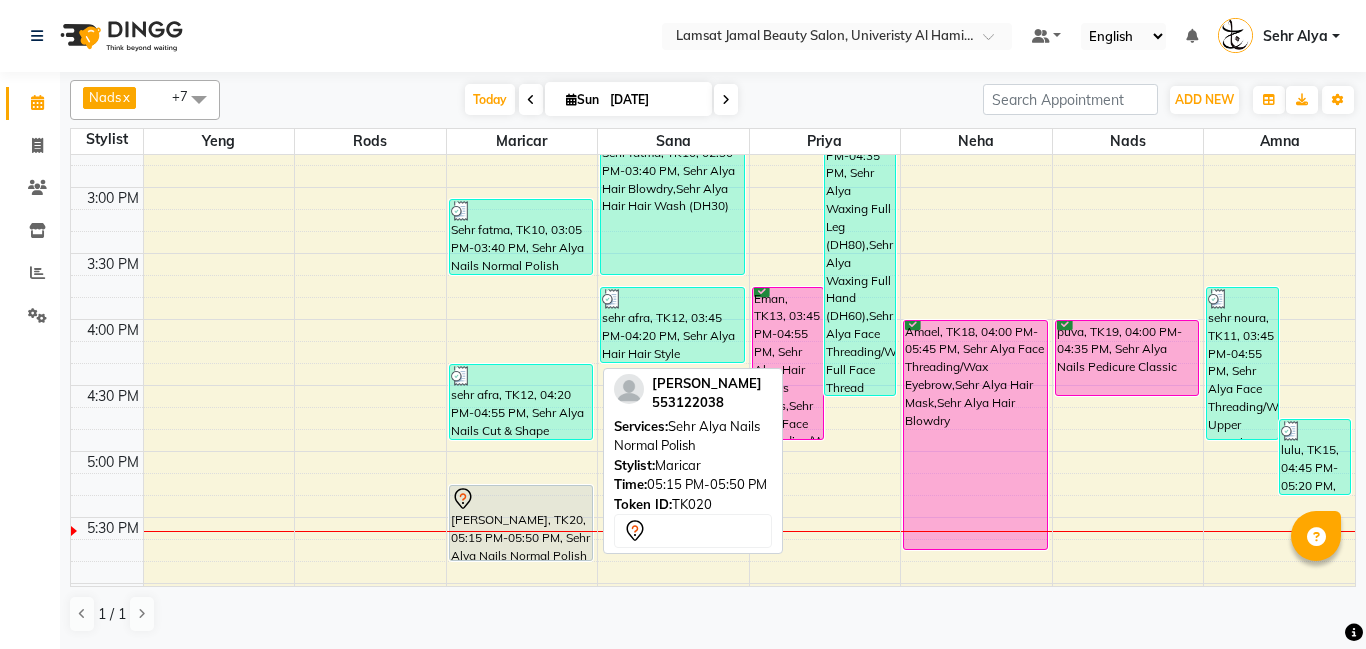 click on "marriam, TK20, 05:15 PM-05:50 PM, Sehr Alya Nails Normal Polish" at bounding box center (521, 523) 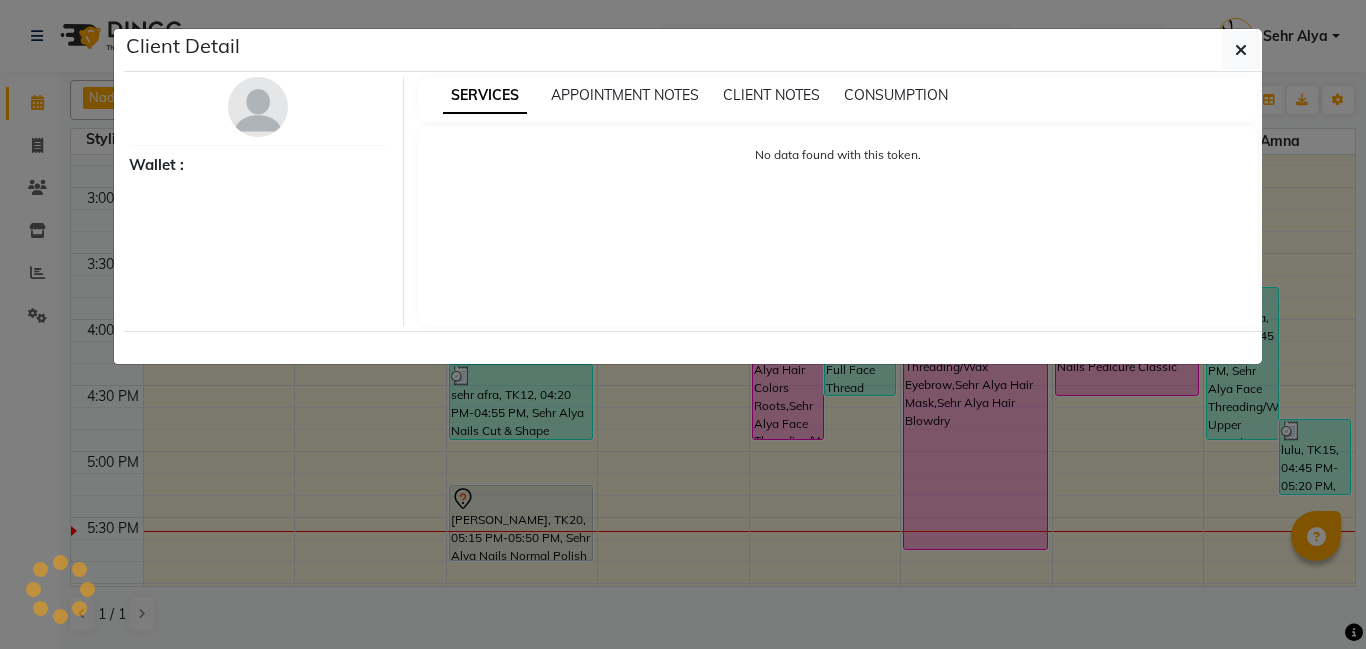 select on "7" 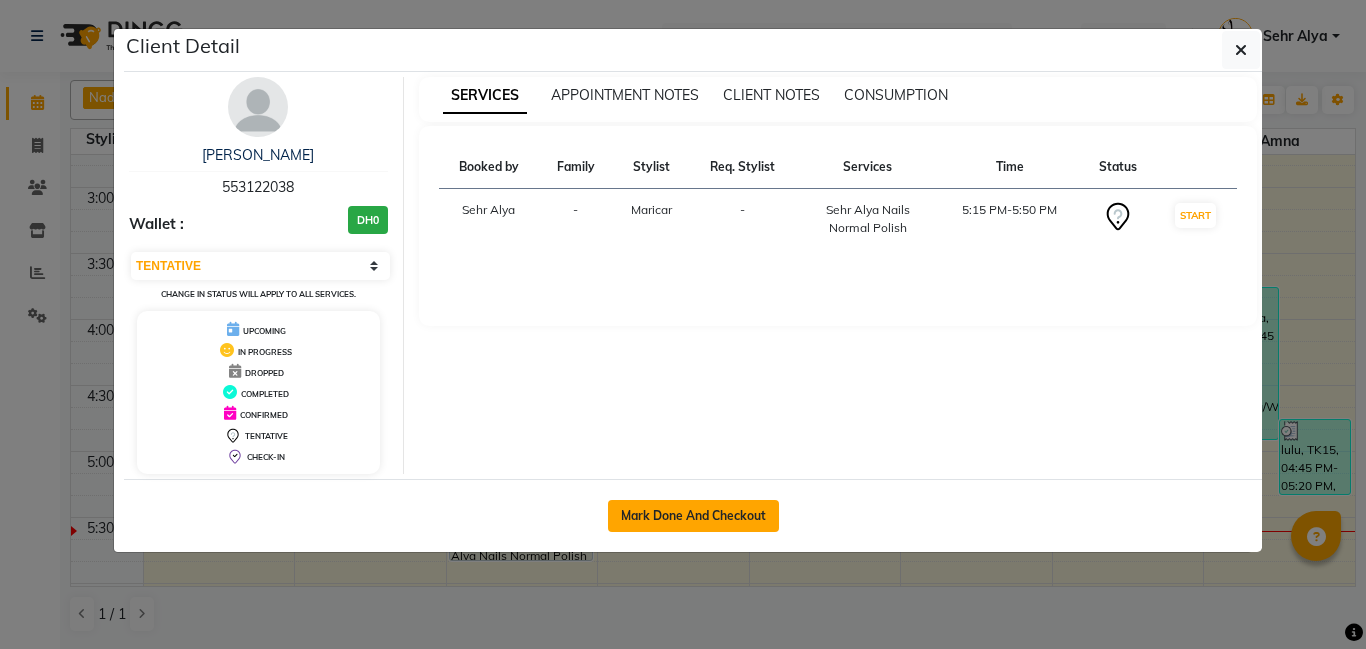 click on "Mark Done And Checkout" 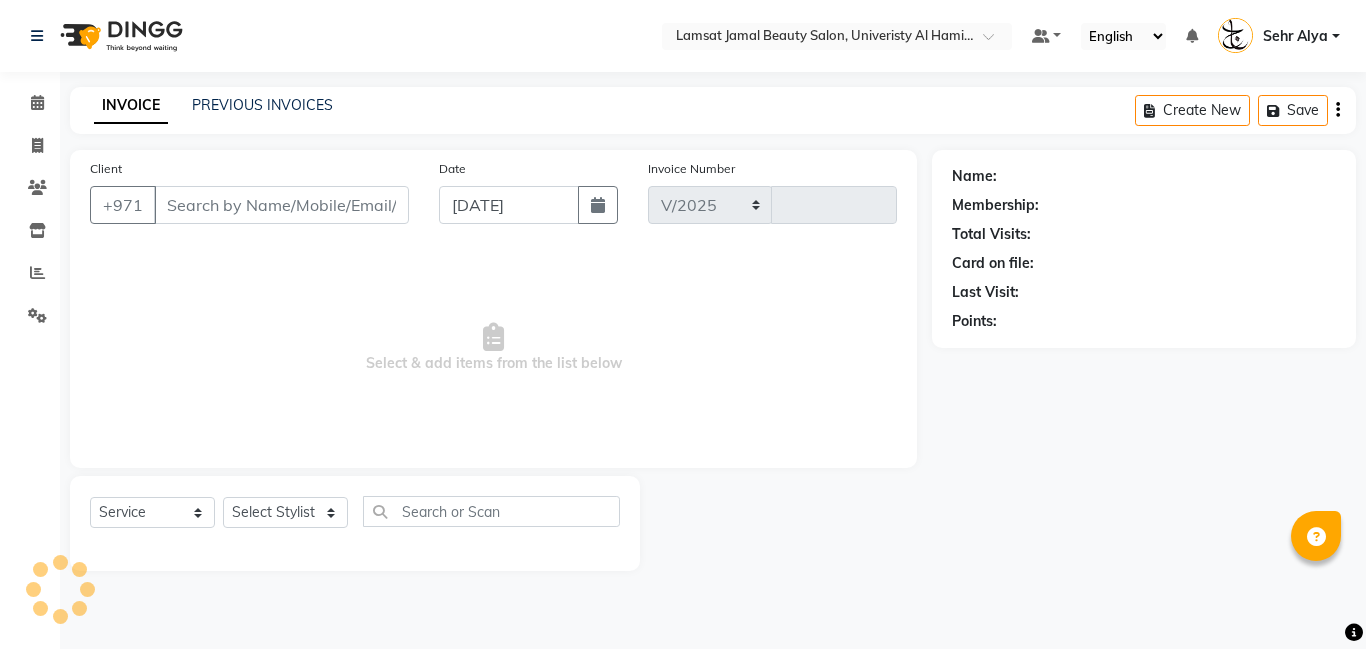 select on "8294" 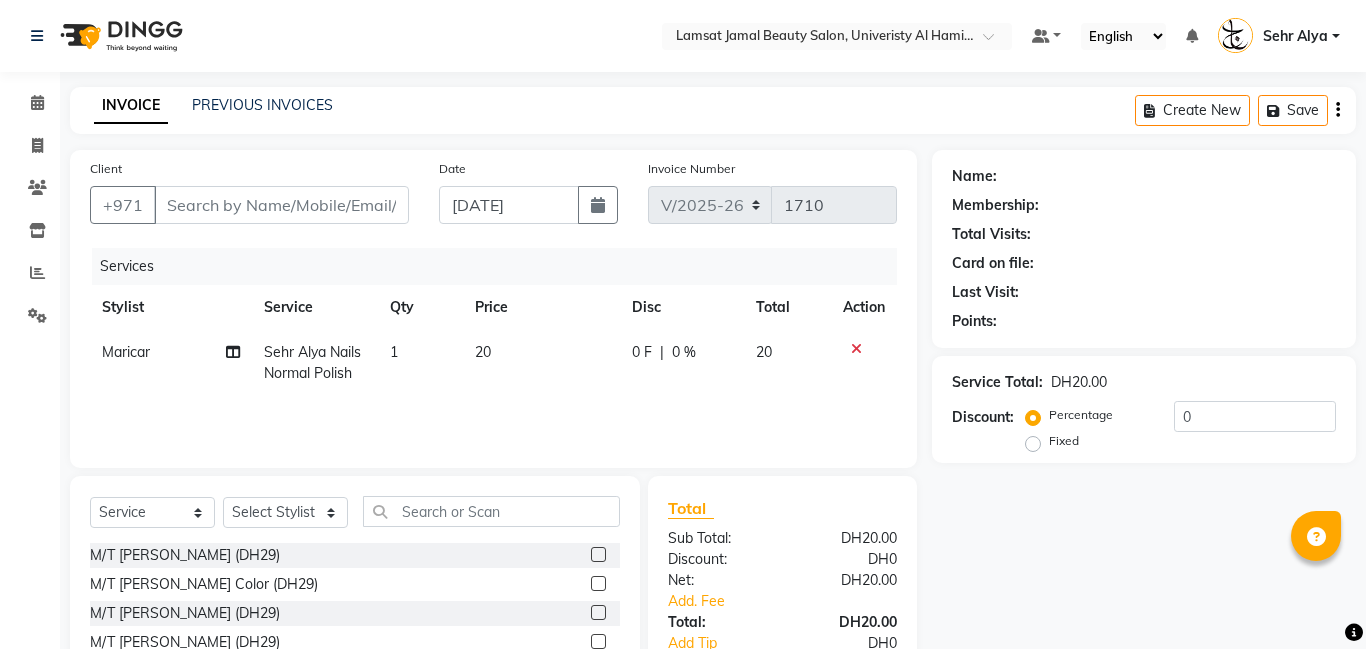 type on "55*****38" 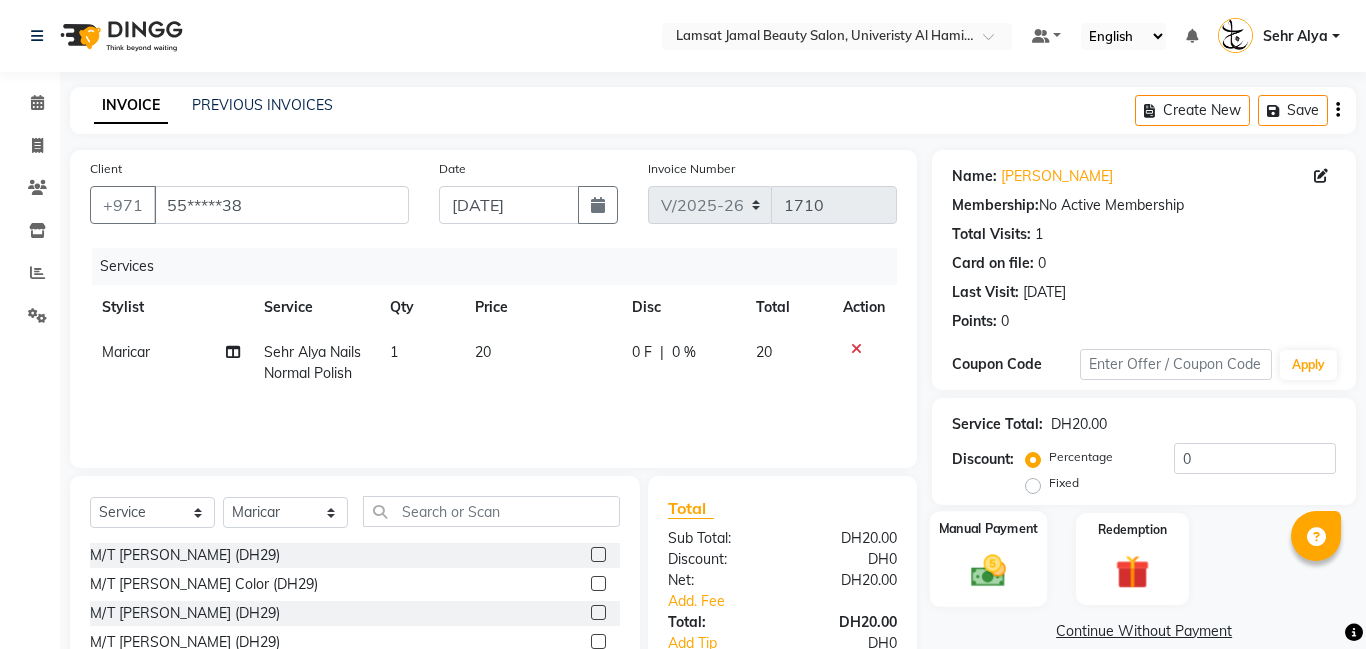 scroll, scrollTop: 140, scrollLeft: 0, axis: vertical 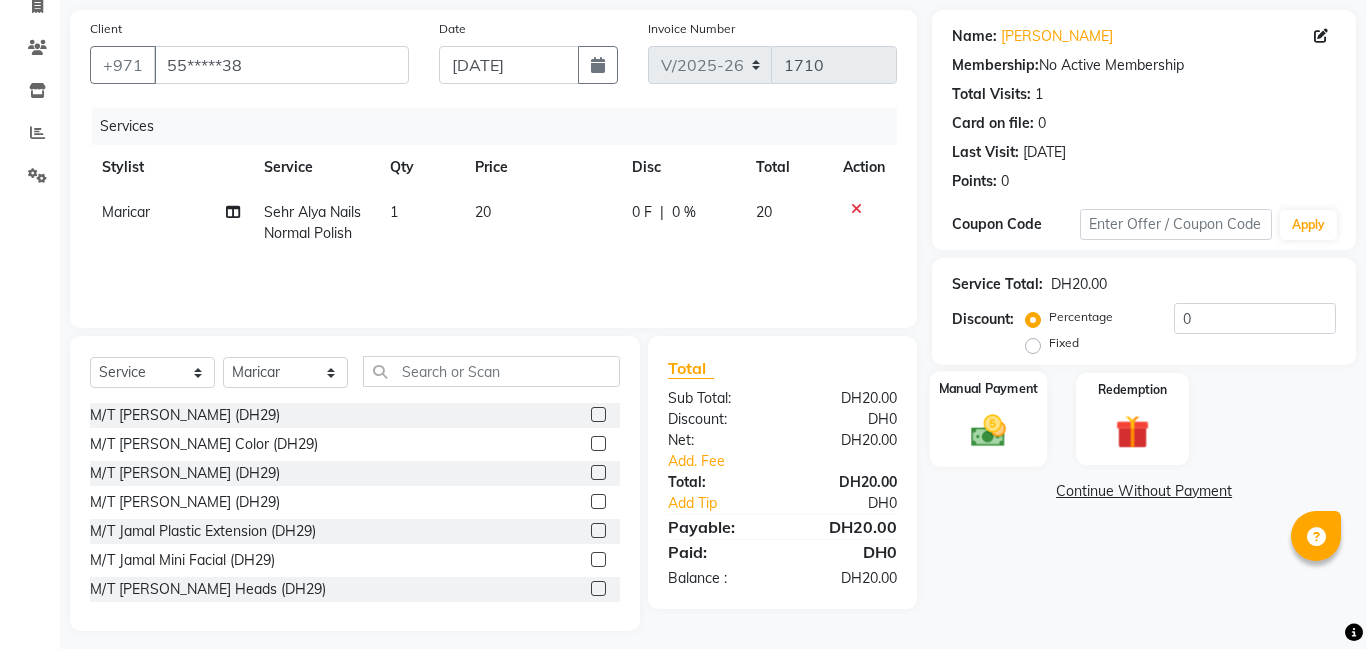 click 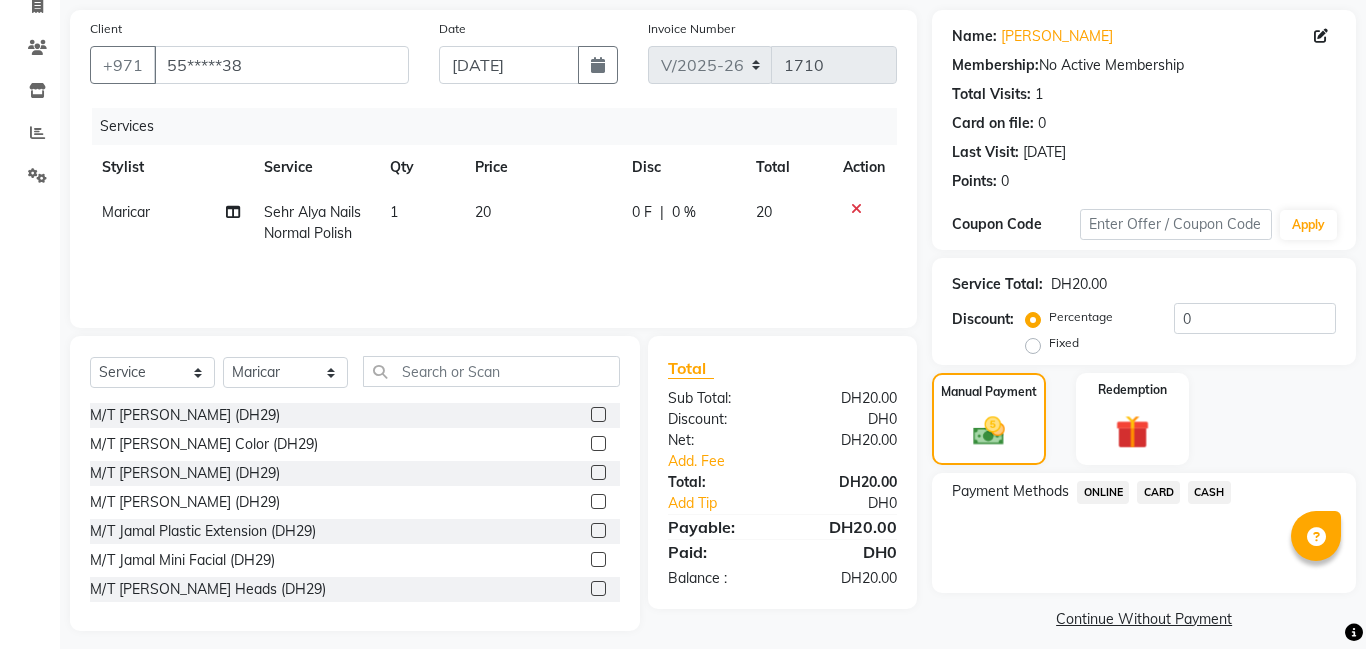click on "CARD" 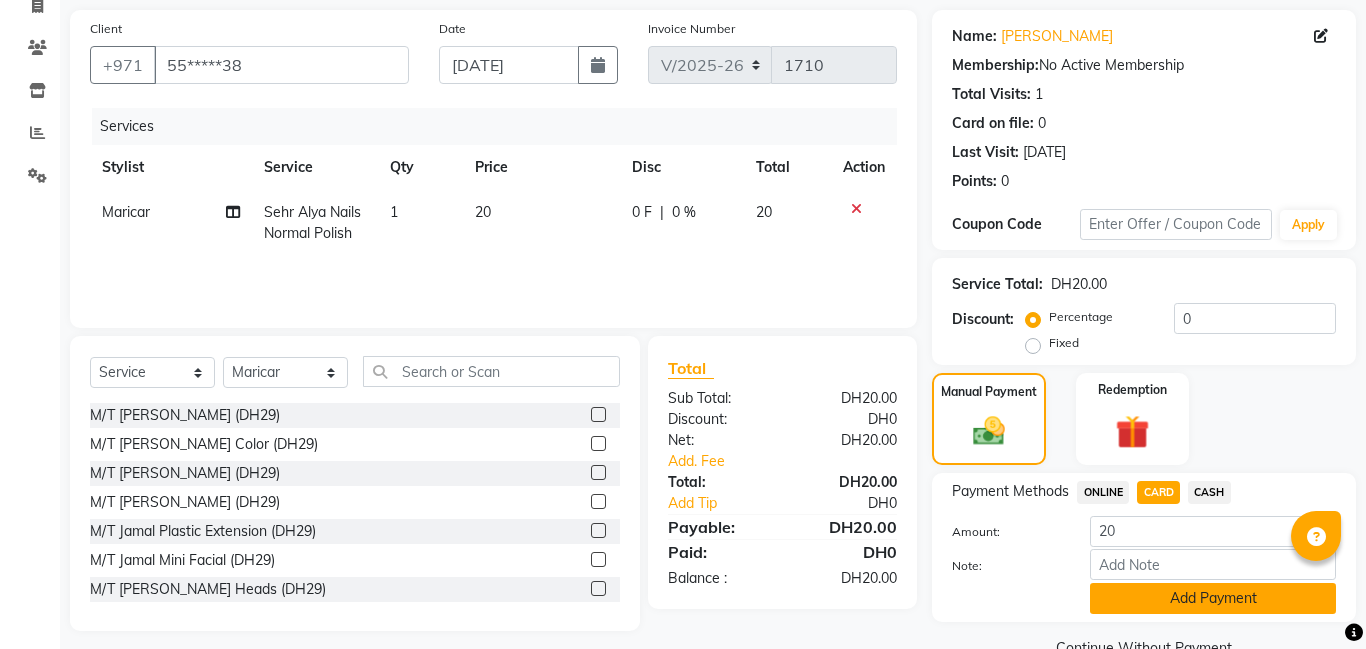 click on "Add Payment" 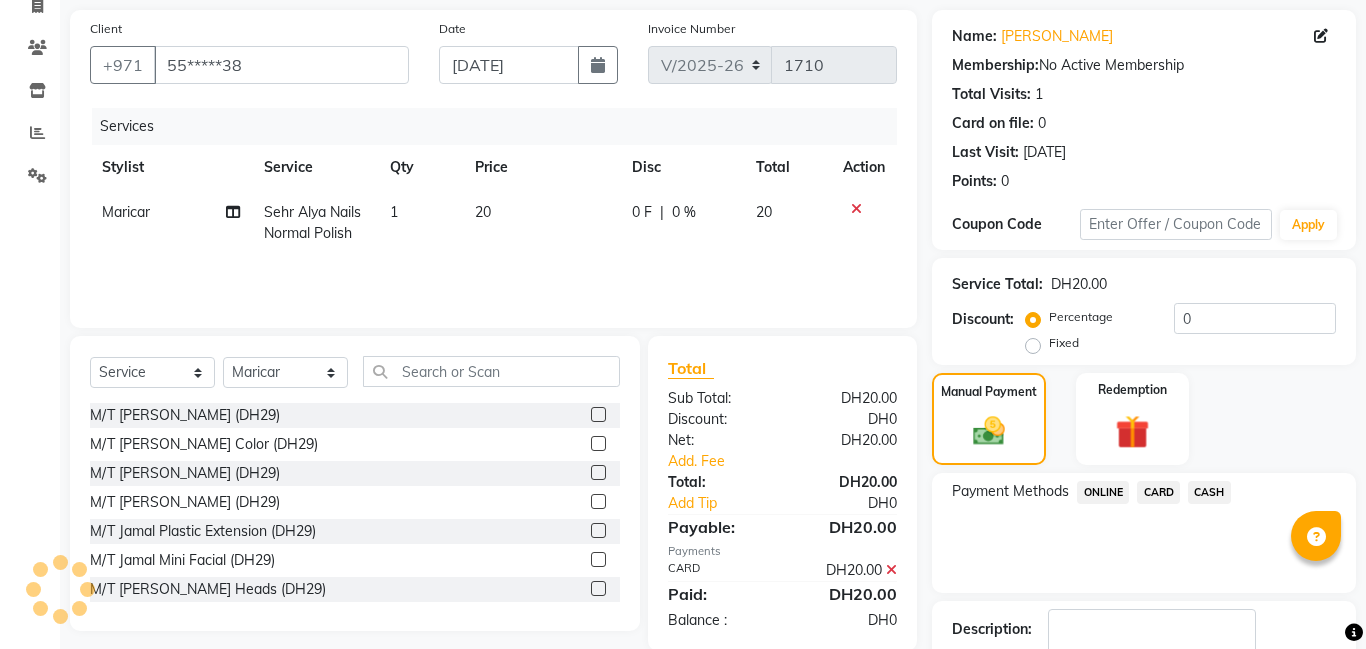 scroll, scrollTop: 268, scrollLeft: 0, axis: vertical 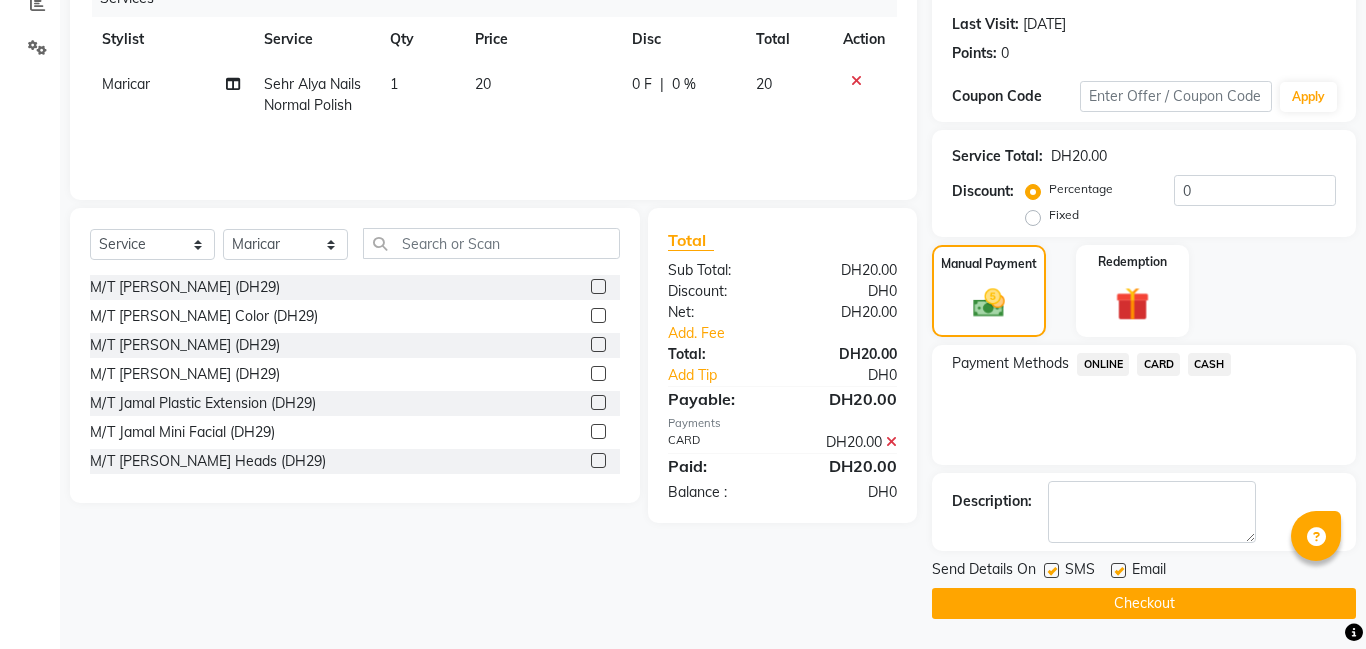 click on "Checkout" 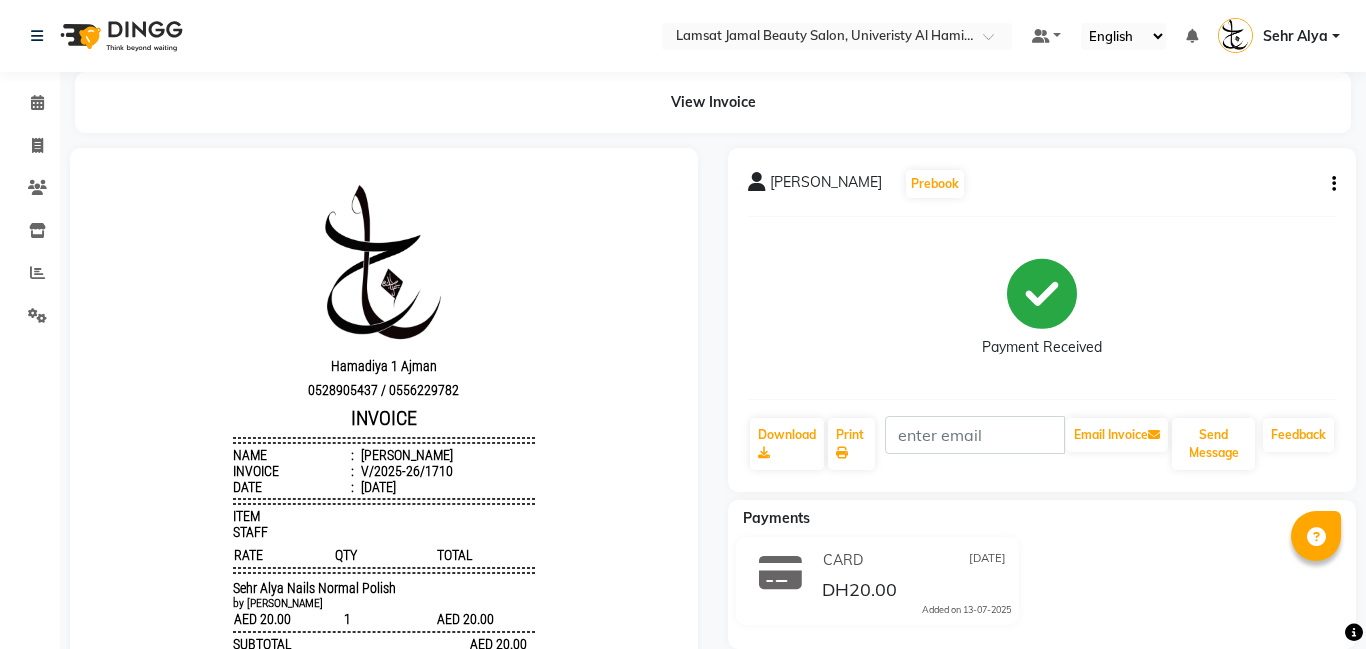 scroll, scrollTop: 16, scrollLeft: 0, axis: vertical 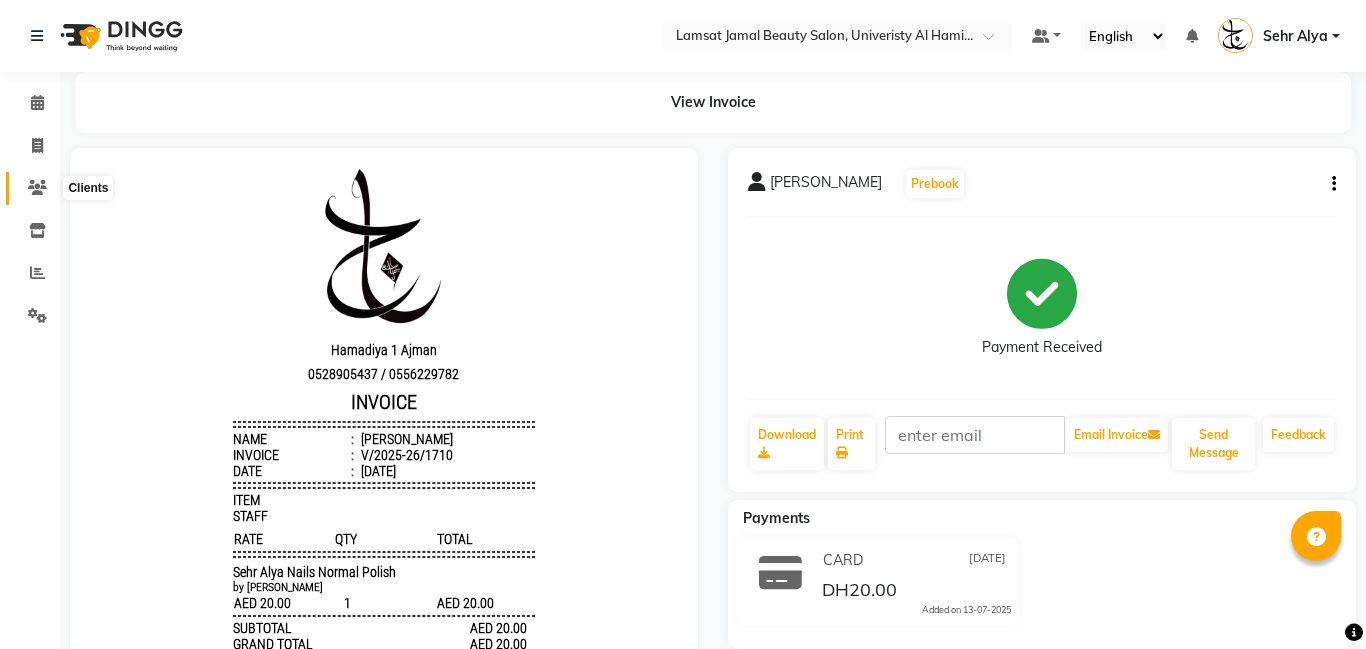 click 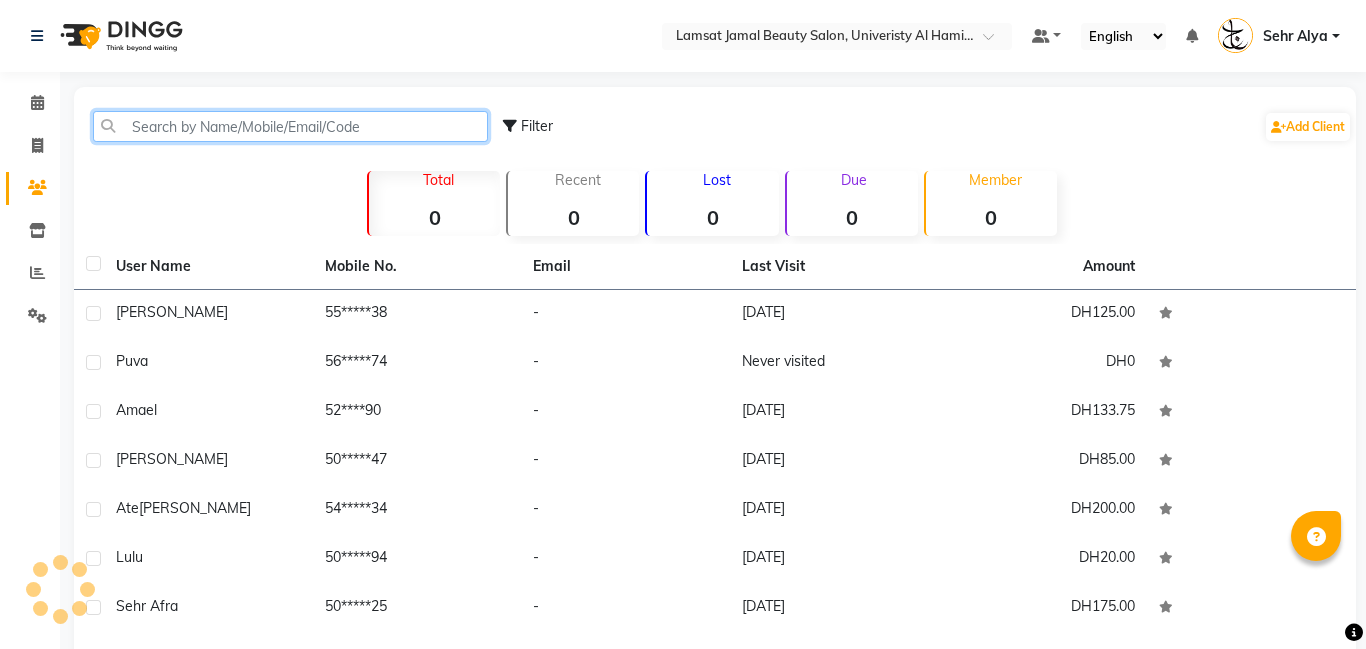 click 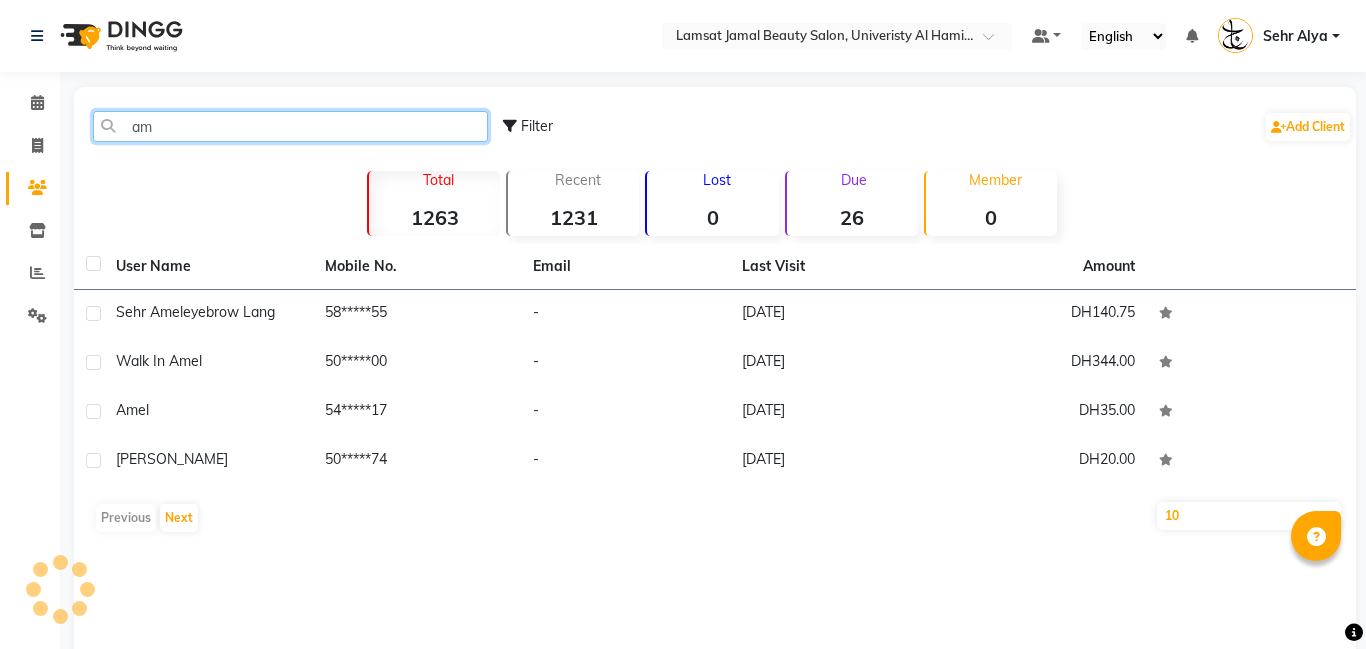 type on "a" 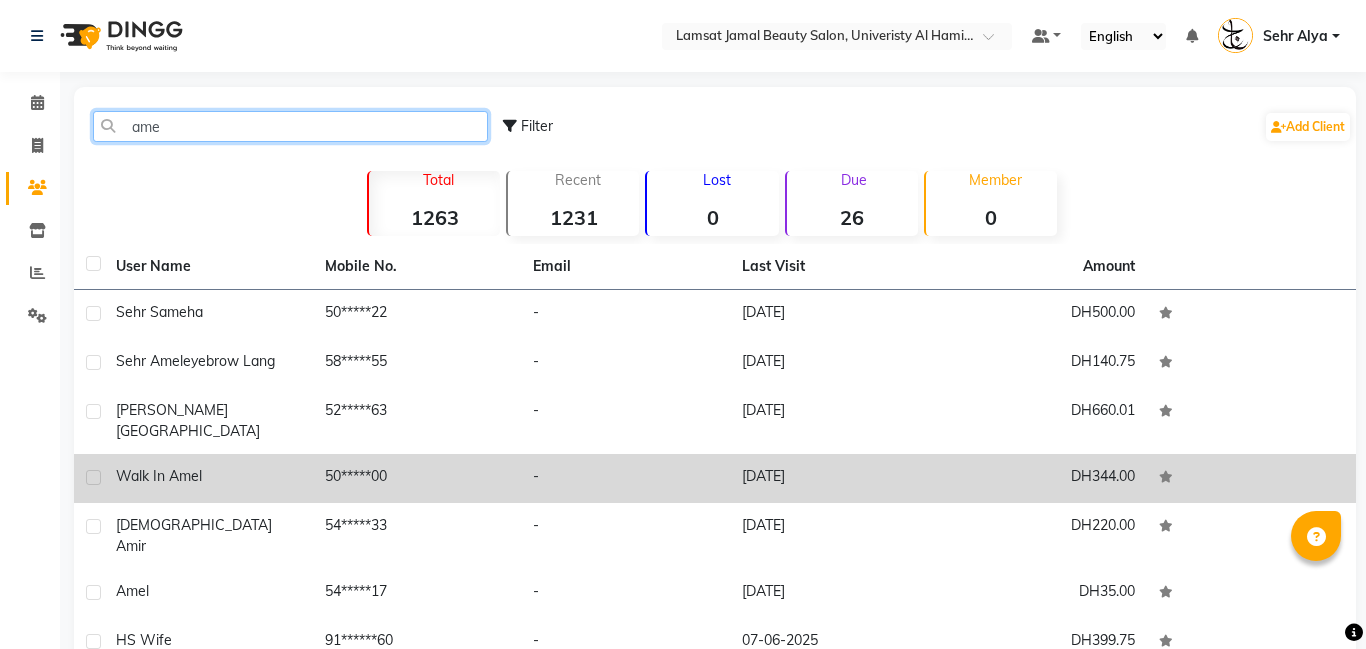 scroll, scrollTop: 31, scrollLeft: 0, axis: vertical 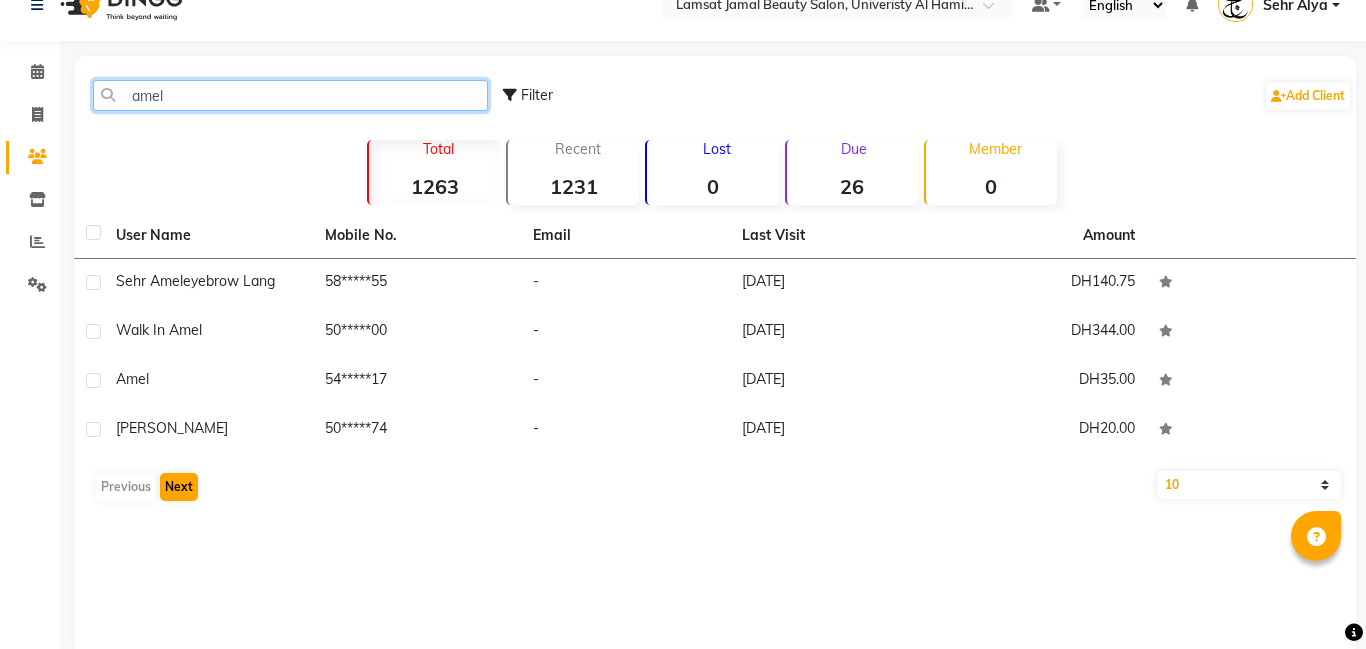 type on "amel" 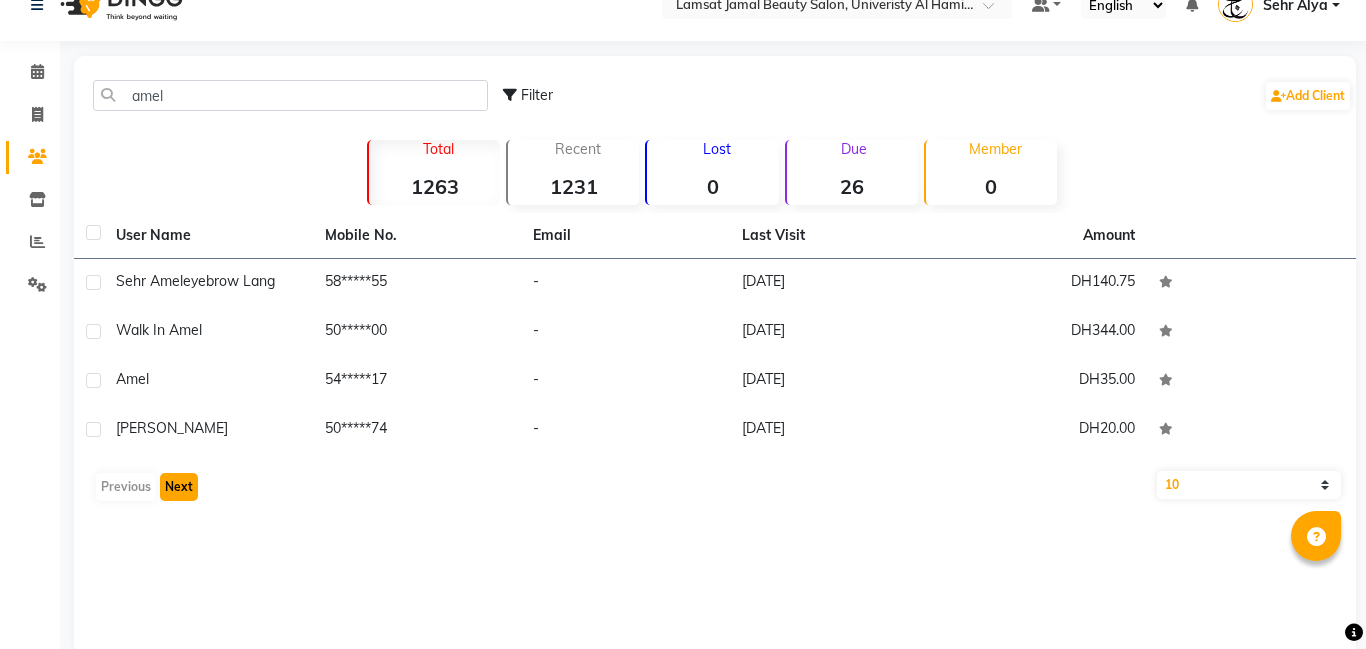 click on "Next" 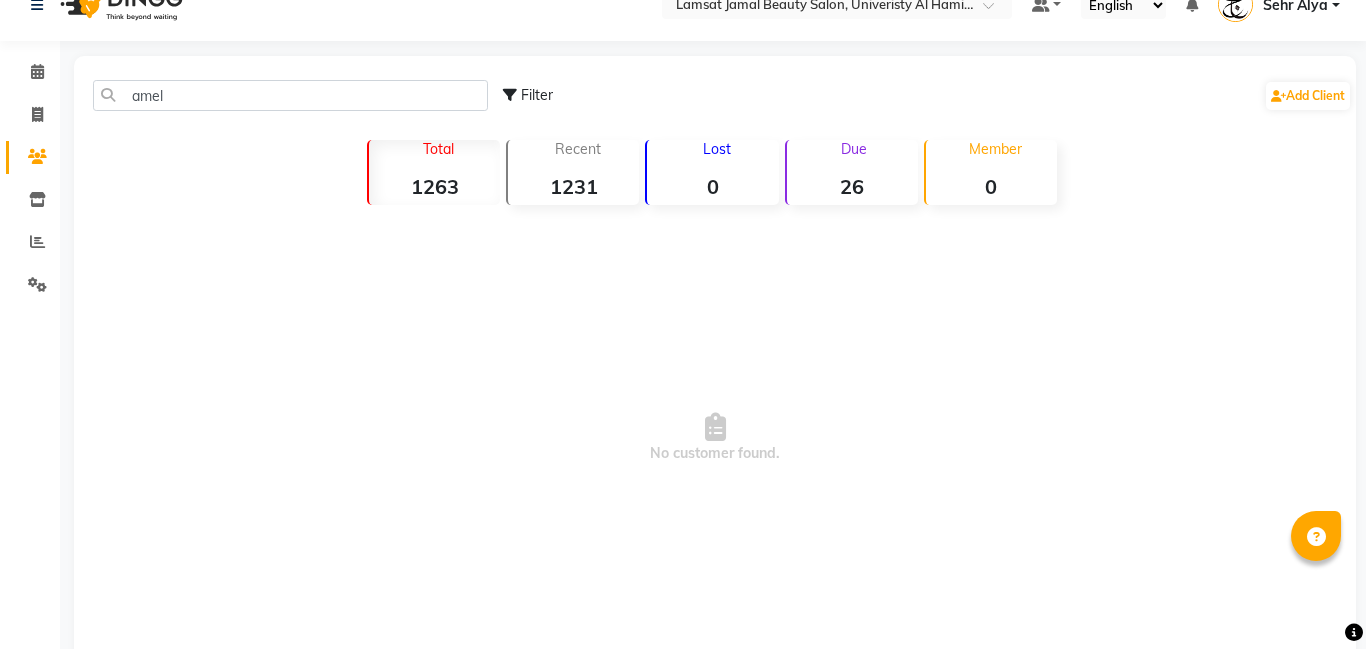 scroll, scrollTop: 0, scrollLeft: 0, axis: both 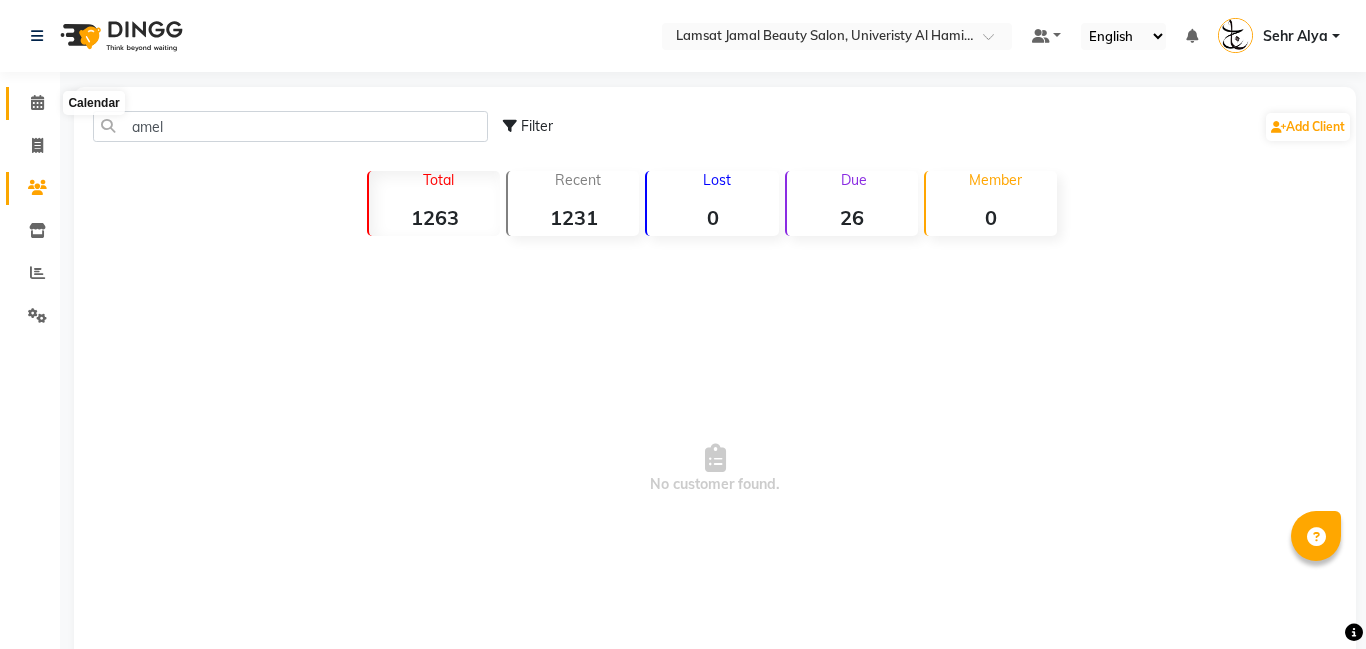 click 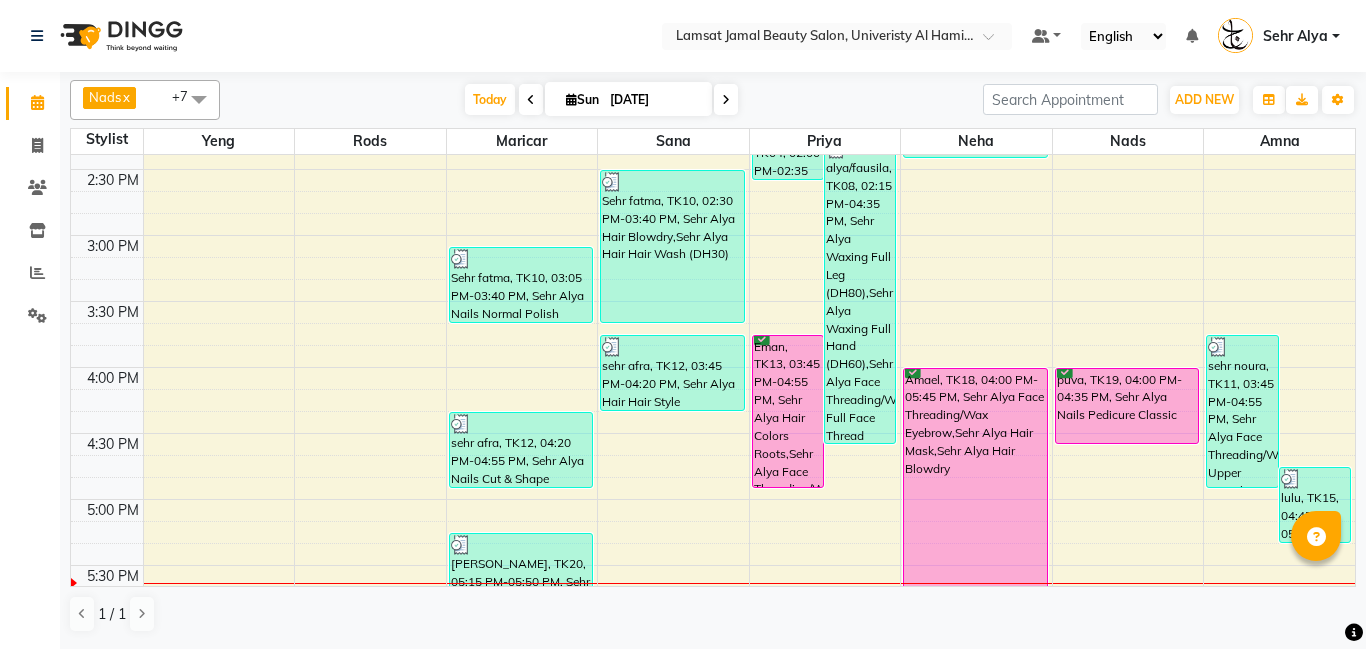 scroll, scrollTop: 718, scrollLeft: 0, axis: vertical 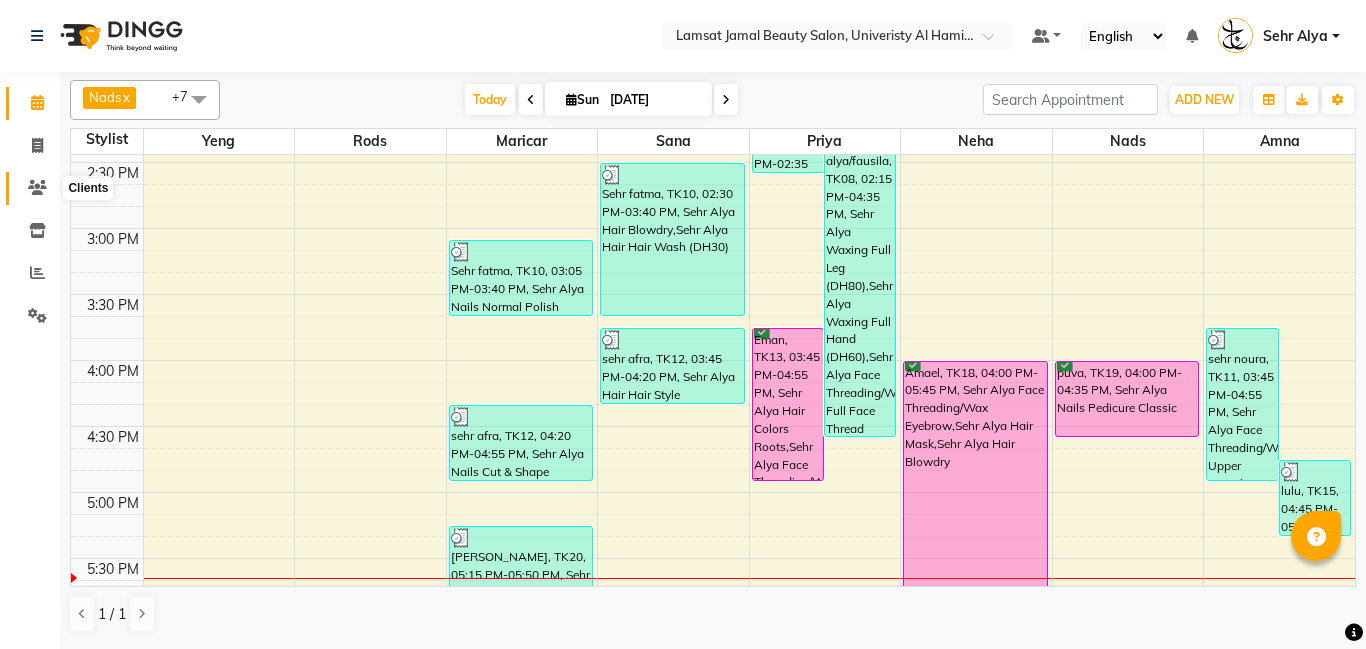 click 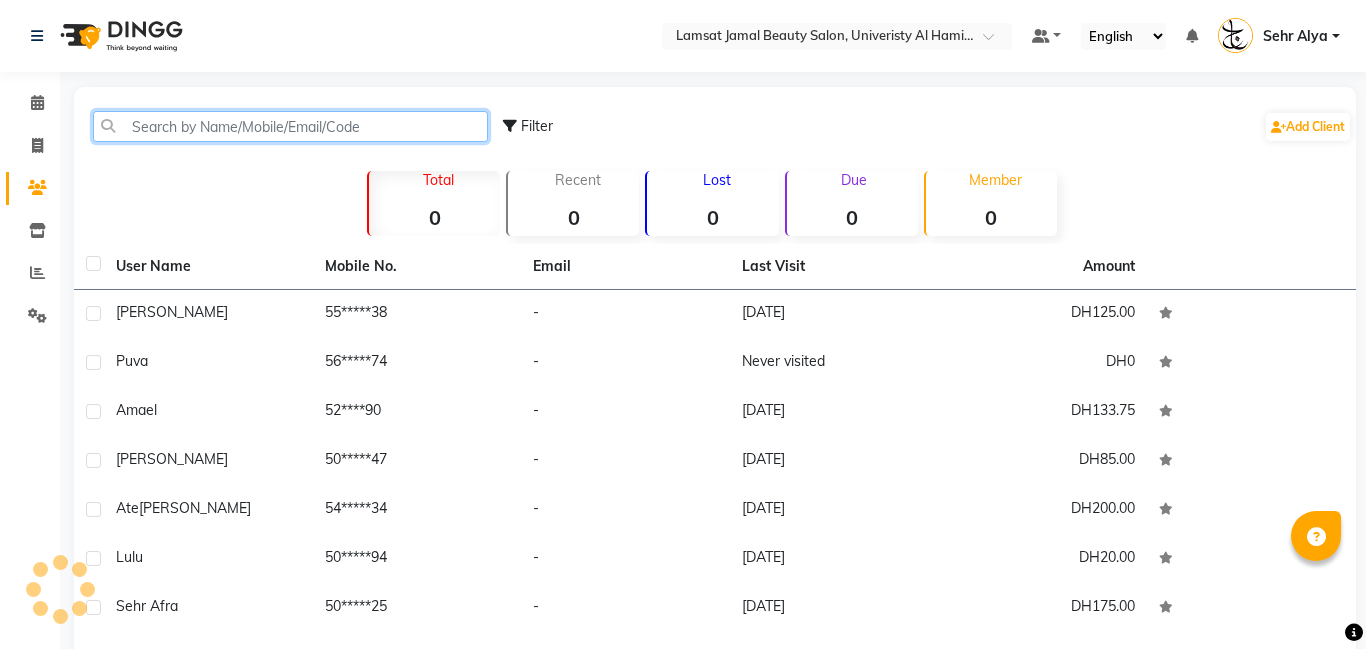 click 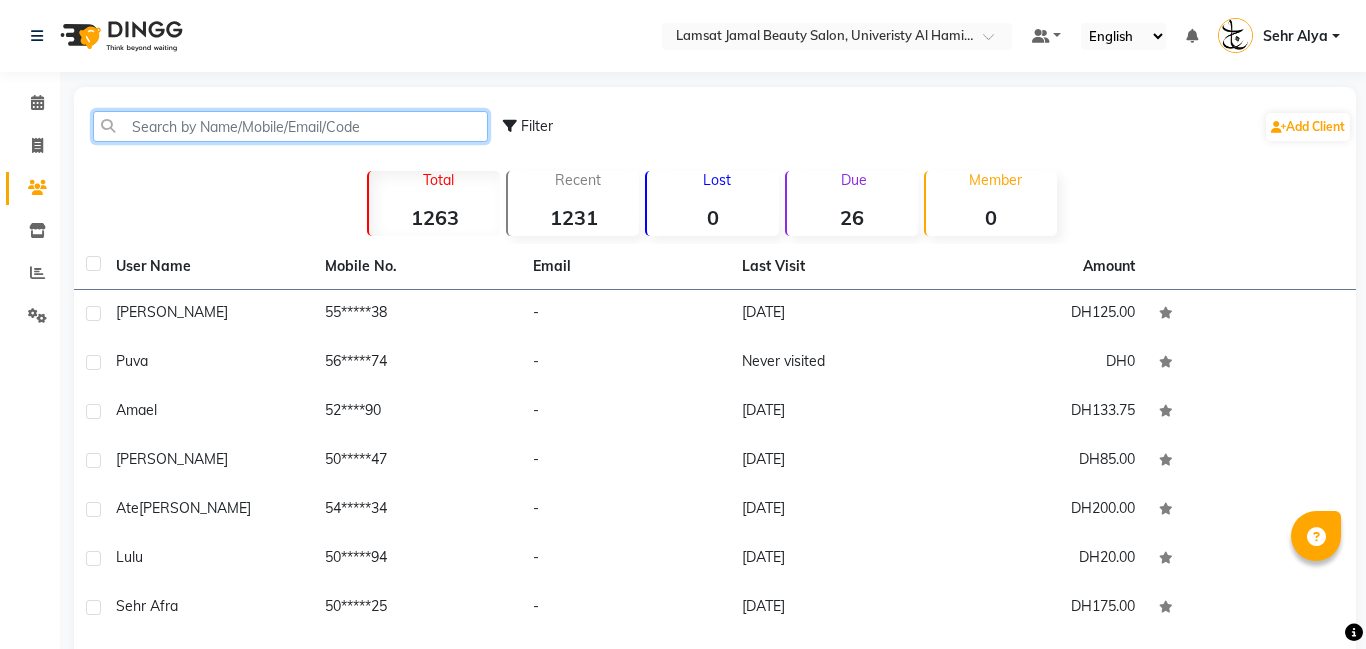 click 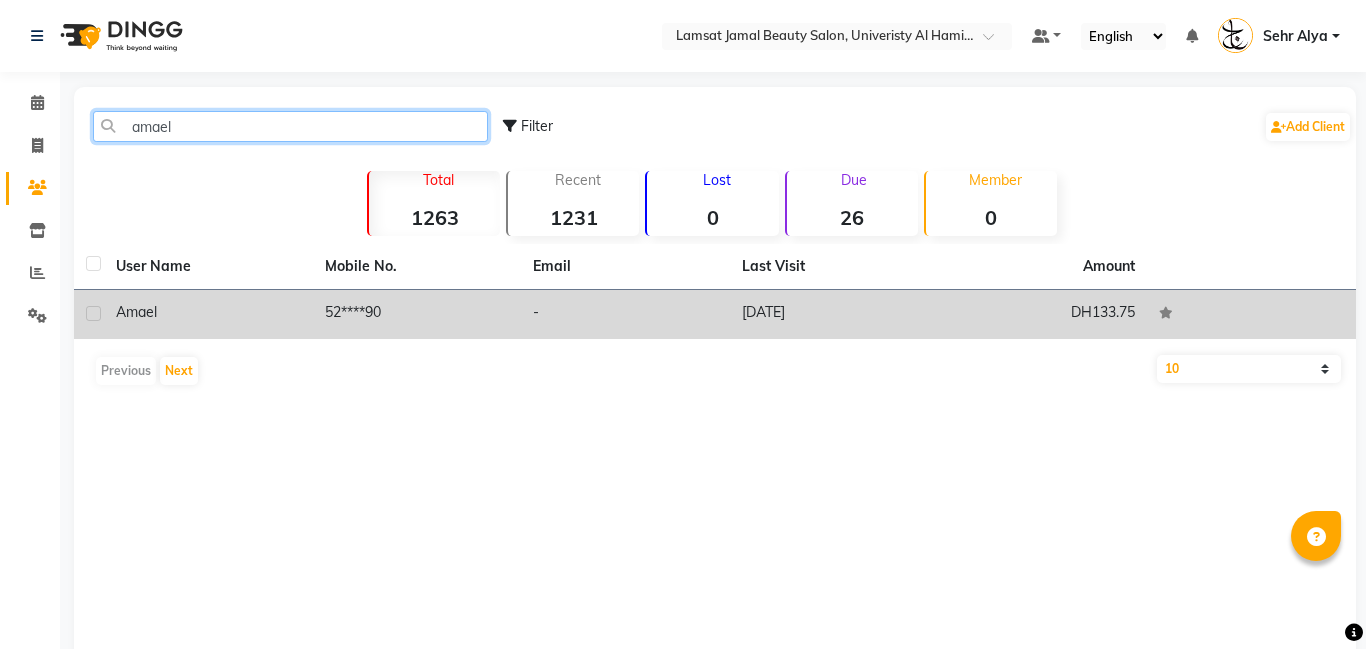 type on "amael" 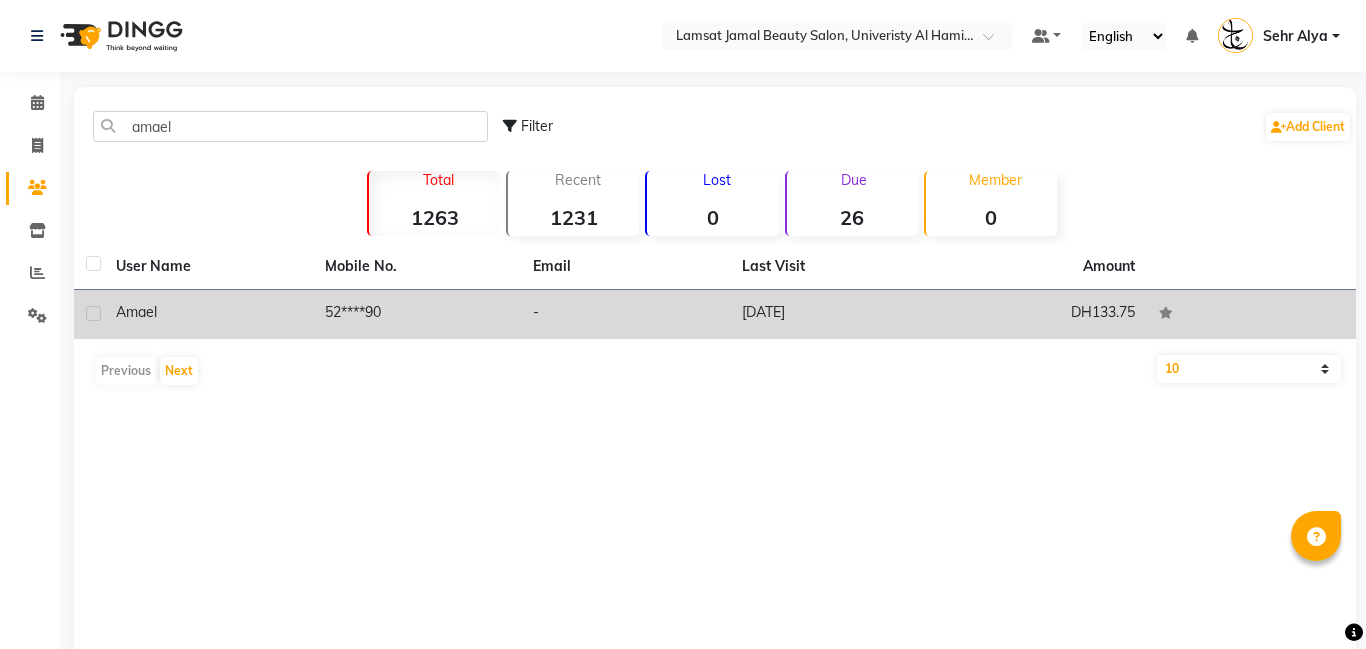 click on "Amael" 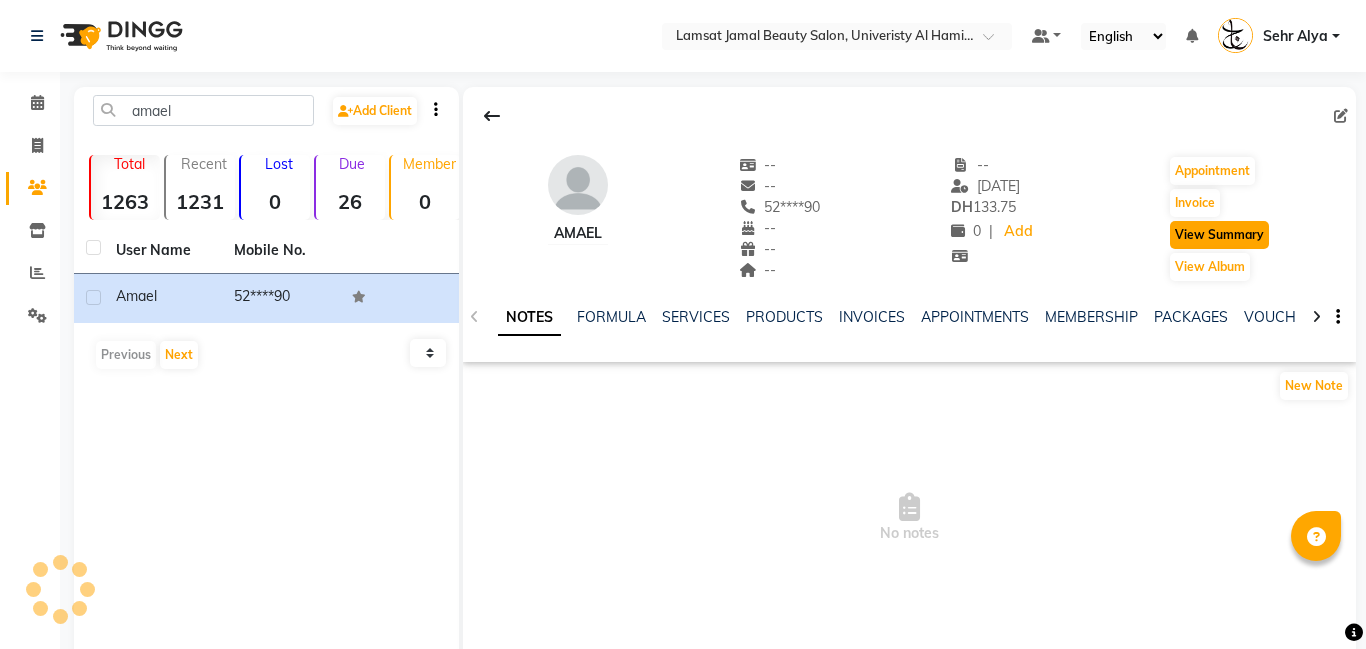 click on "View Summary" 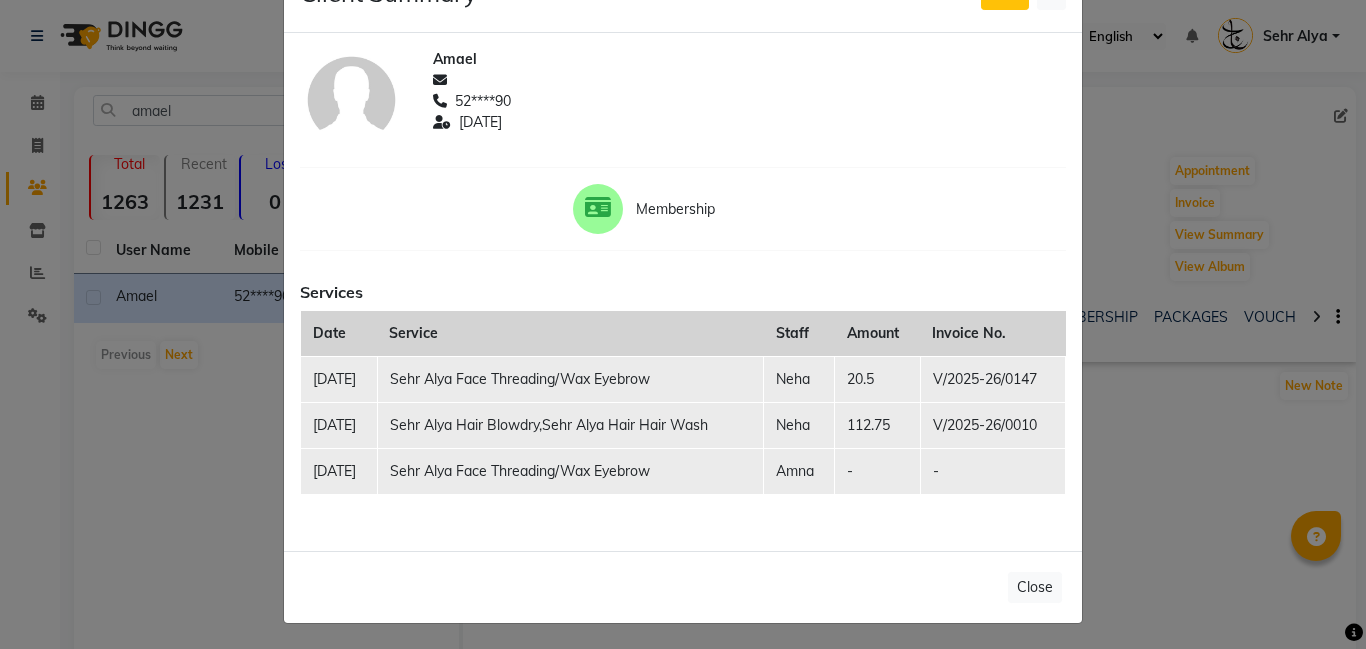scroll, scrollTop: 69, scrollLeft: 0, axis: vertical 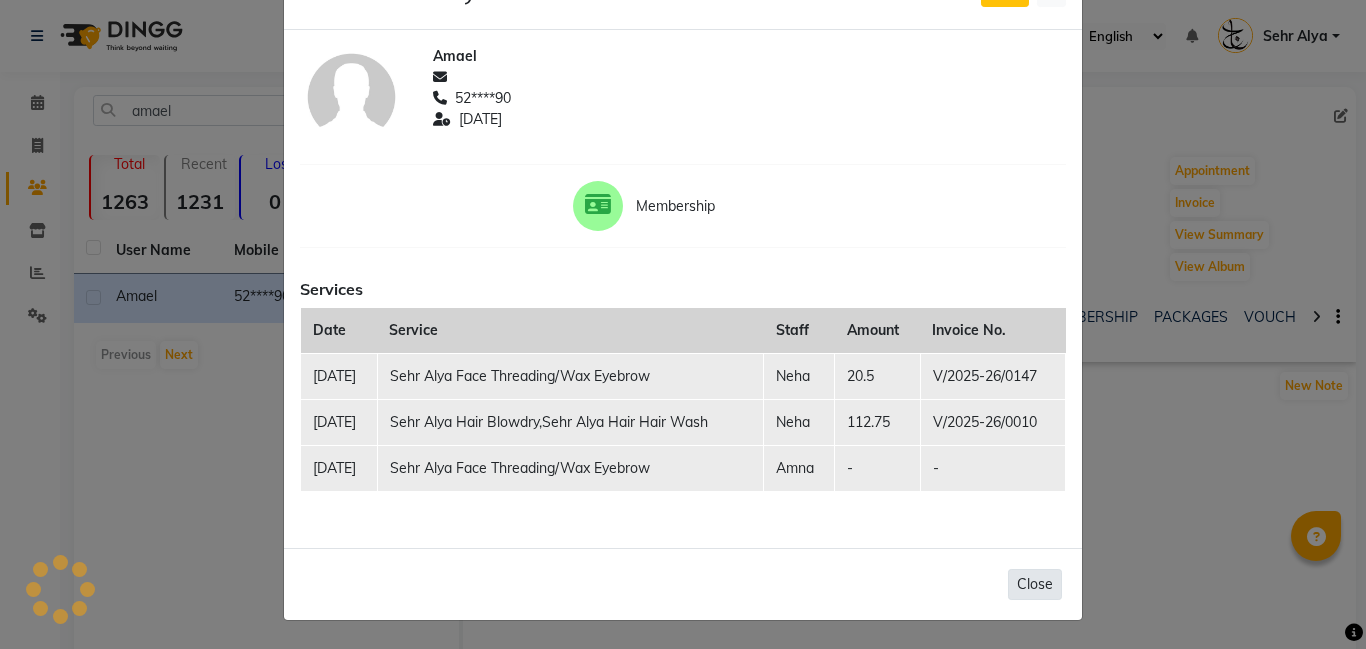 click on "Close" 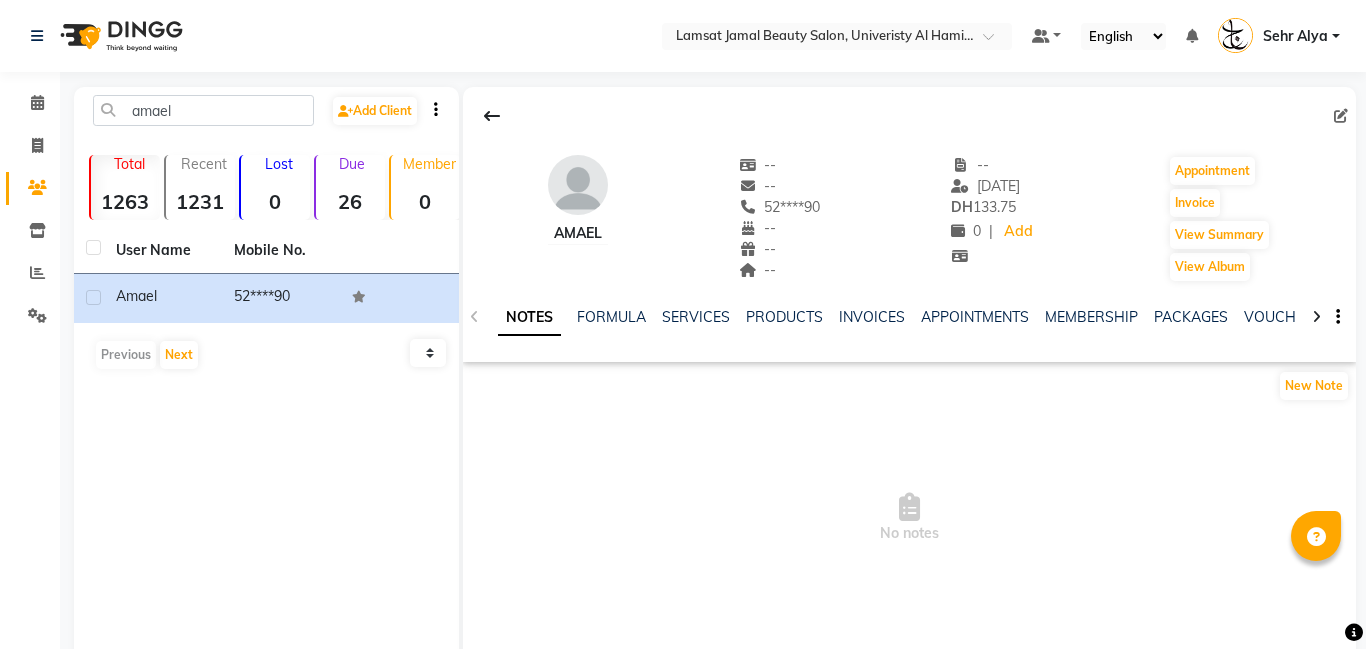 click on "Calendar  Invoice  Clients  Inventory  Reports  Settings Completed InProgress Upcoming Dropped Tentative Check-In Confirm Bookings Segments Page Builder" 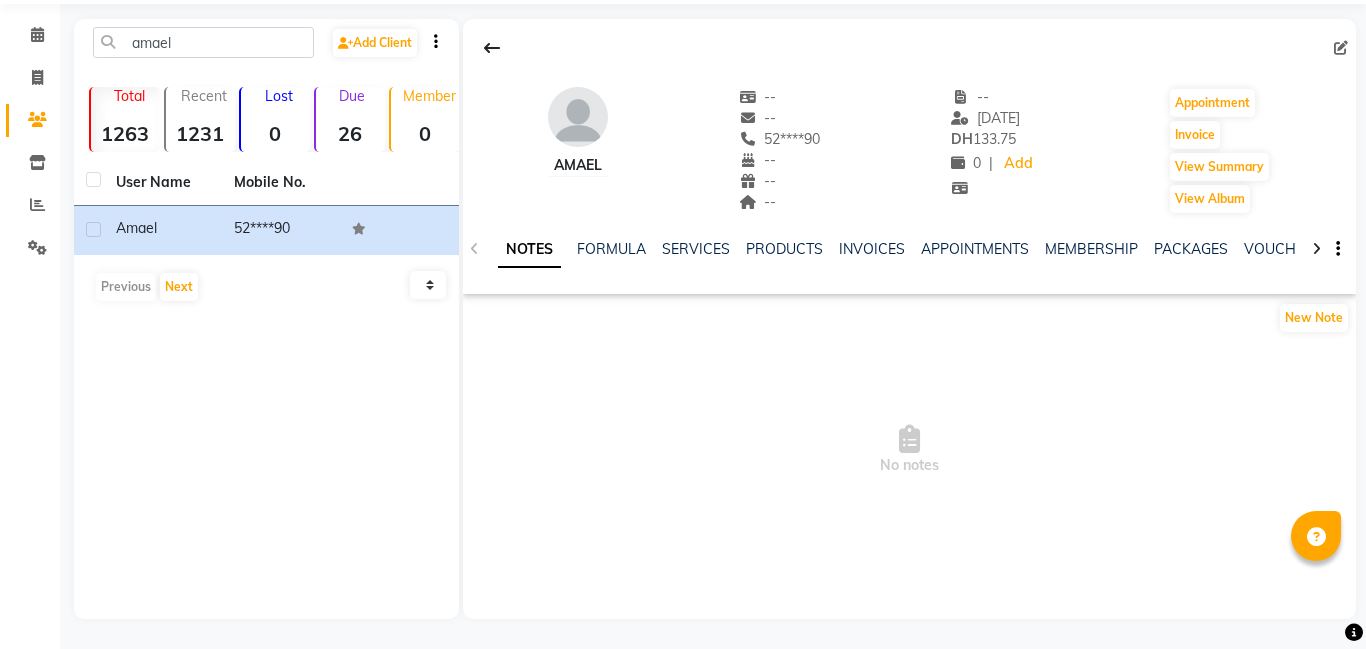 scroll, scrollTop: 0, scrollLeft: 0, axis: both 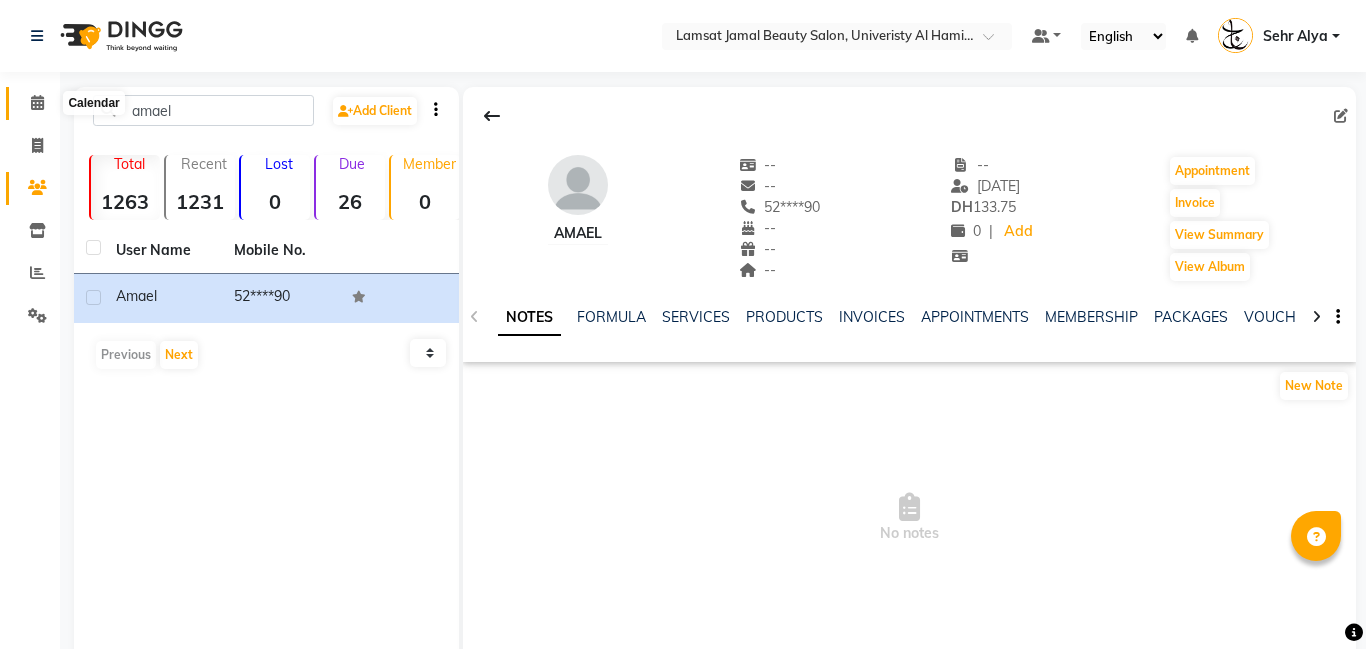 click 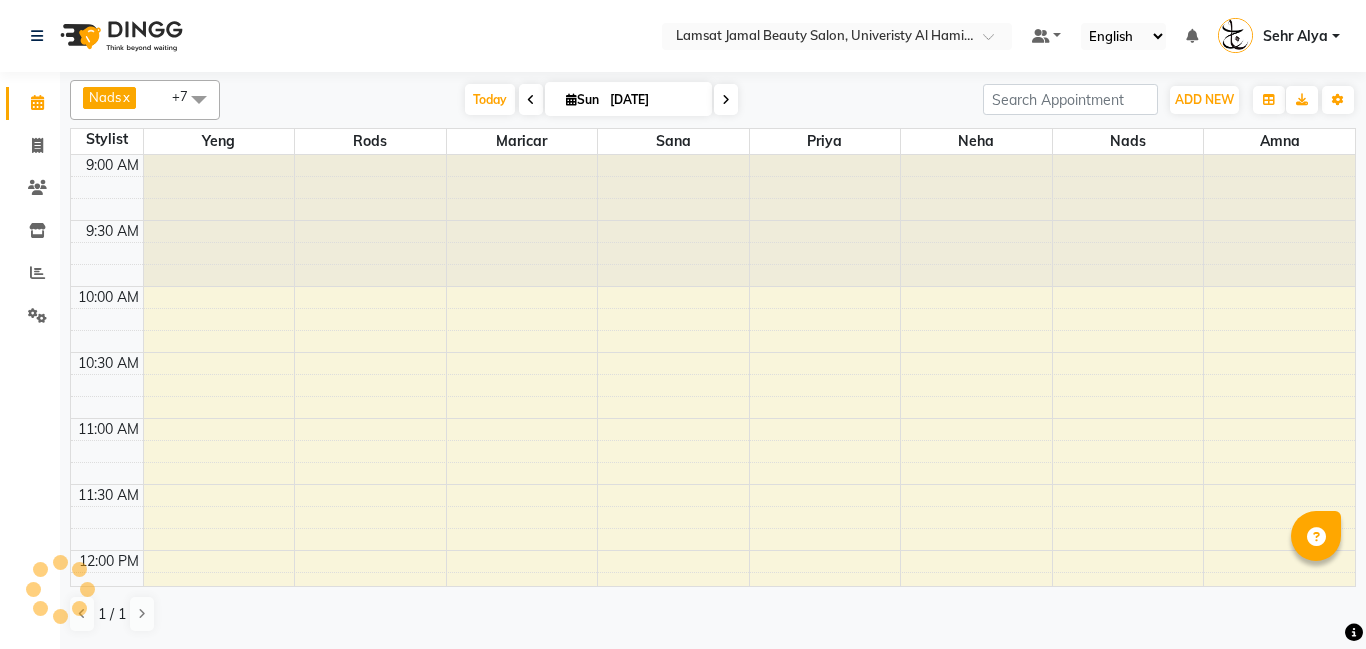 scroll, scrollTop: 0, scrollLeft: 0, axis: both 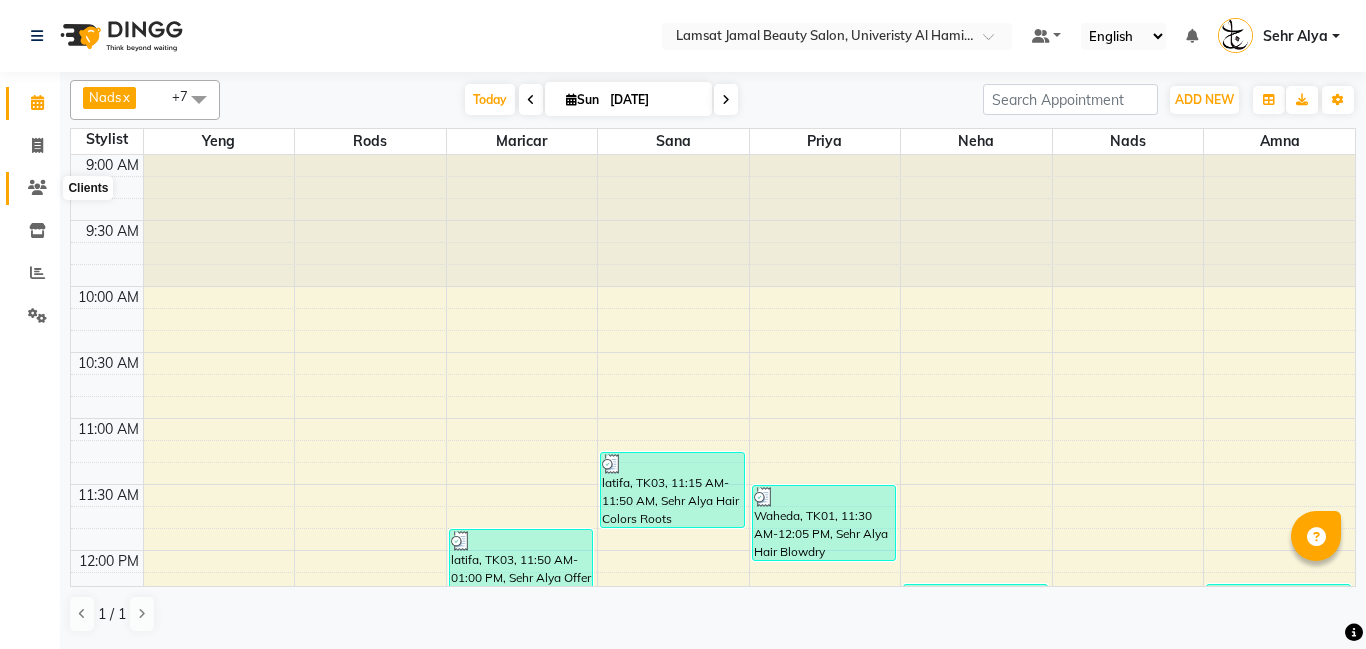 click 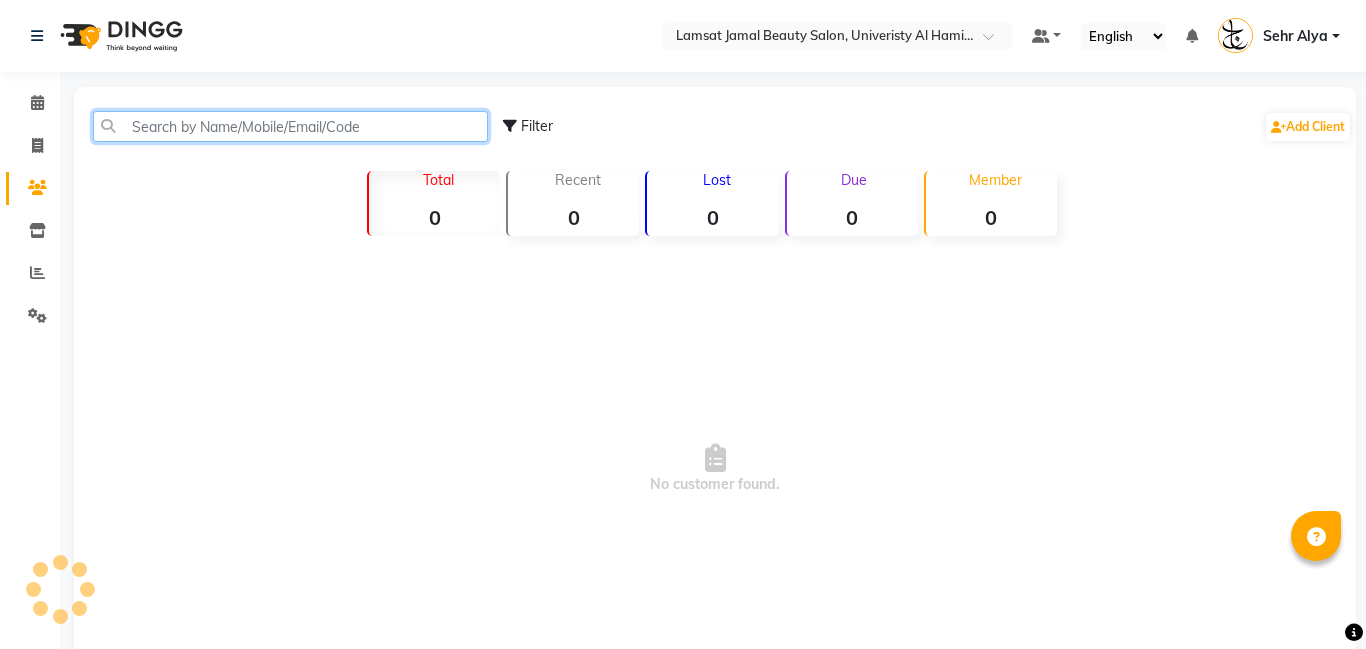 click 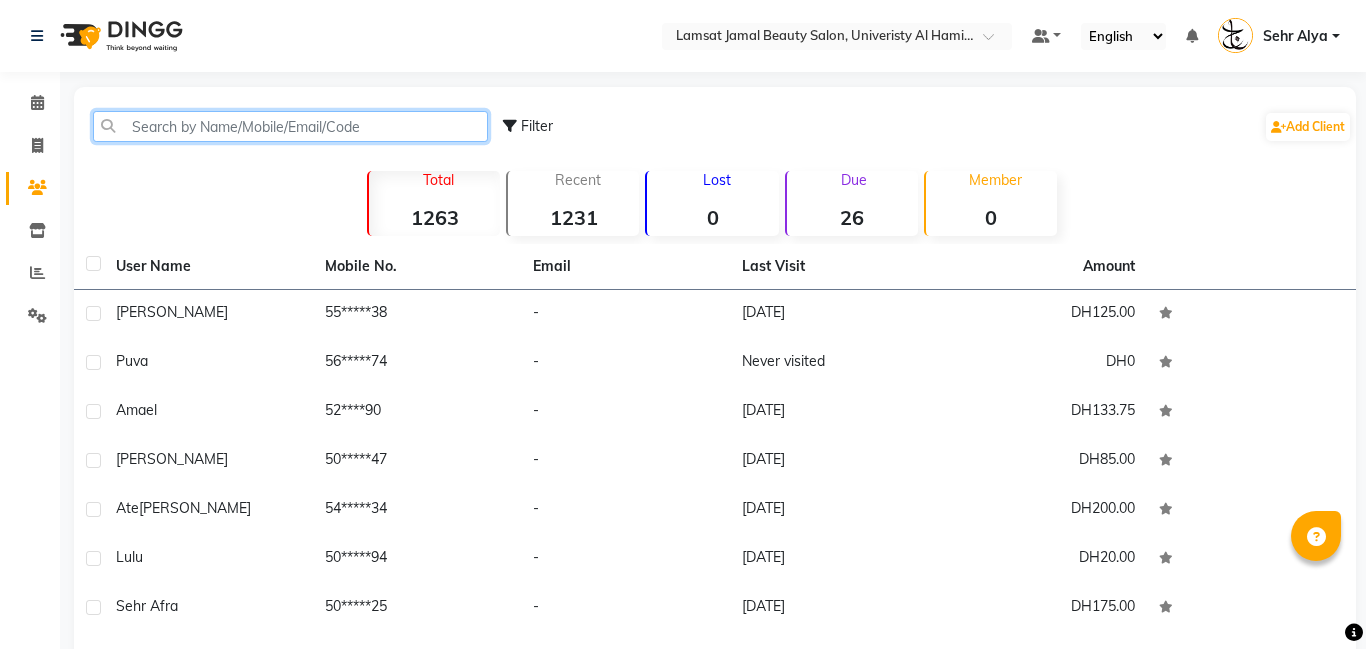 click 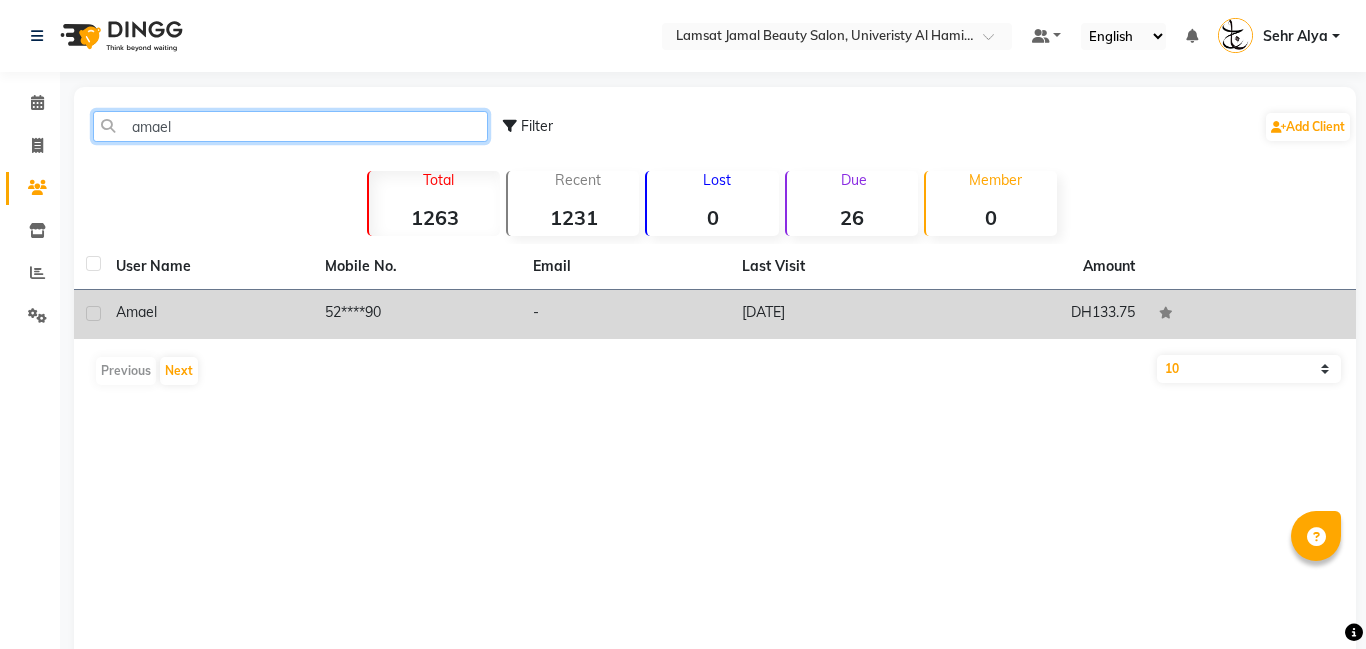 type on "amael" 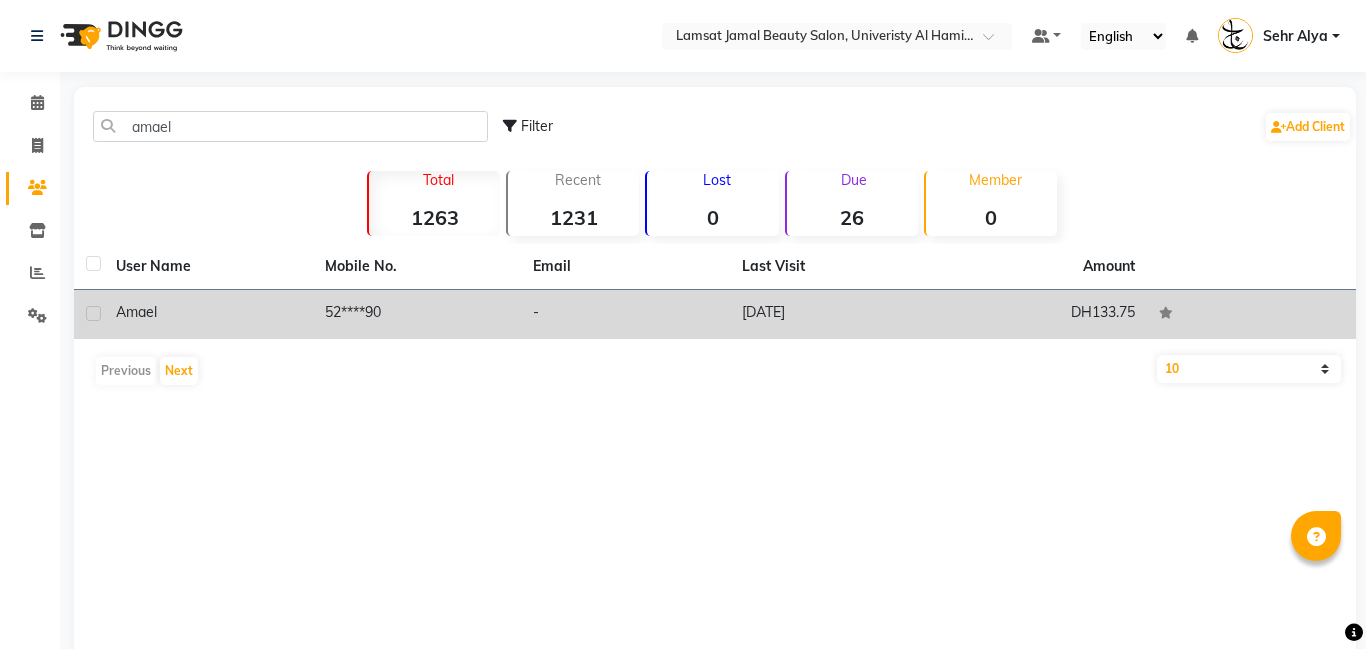 click on "52****90" 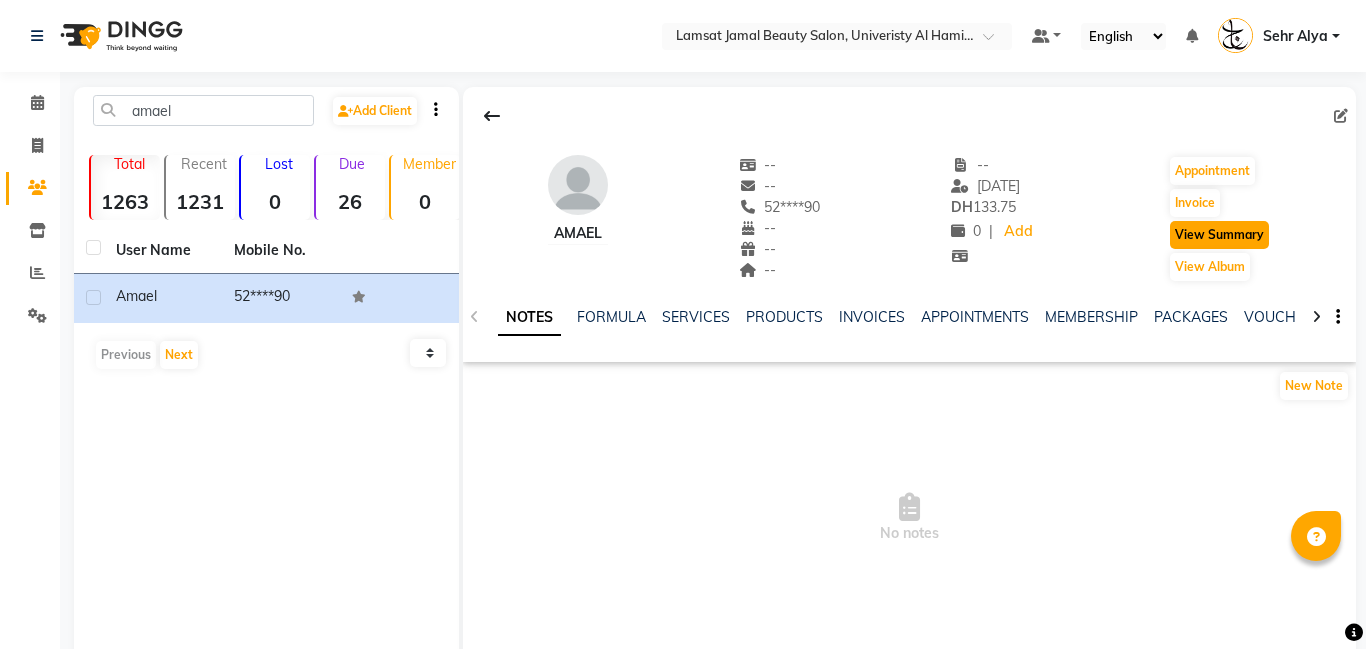 click on "View Summary" 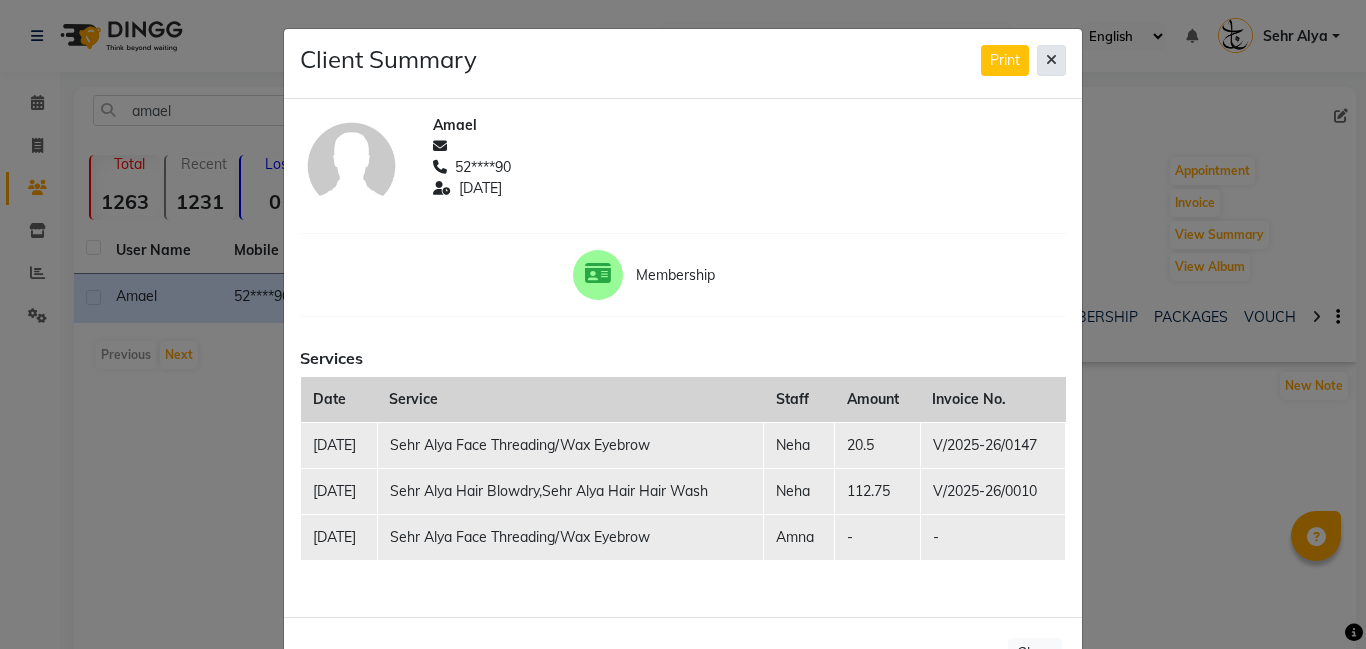 click 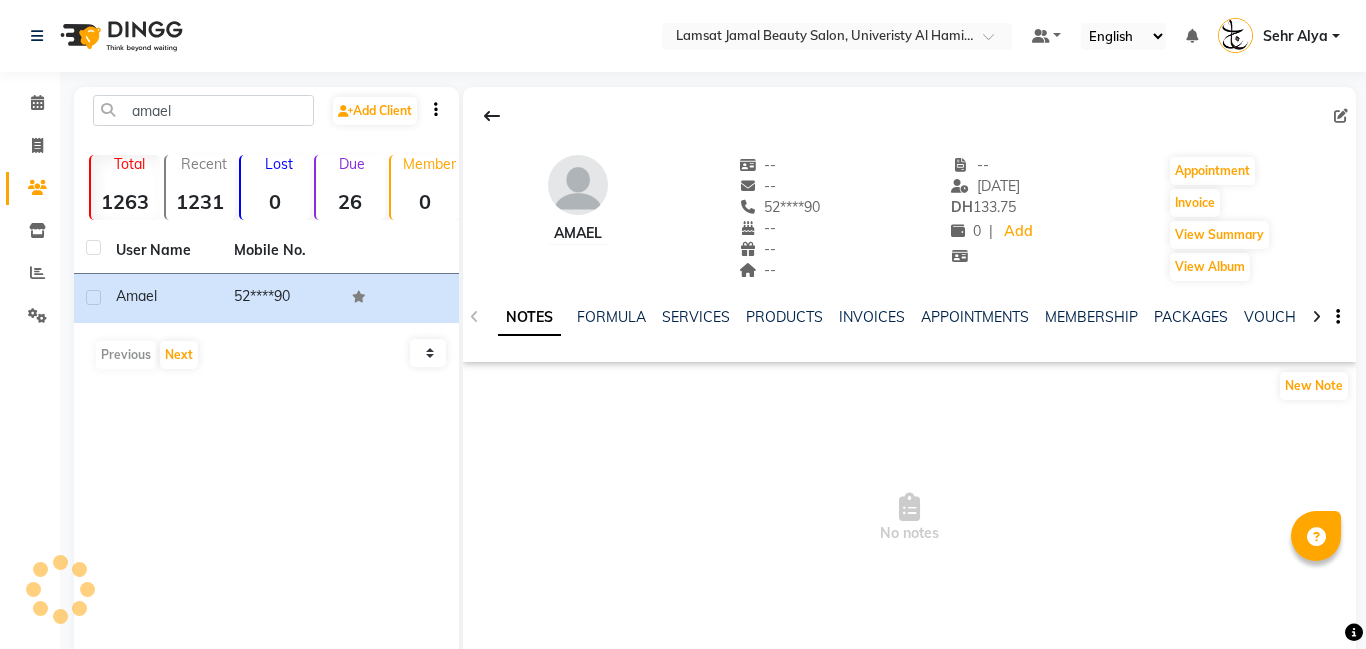 click 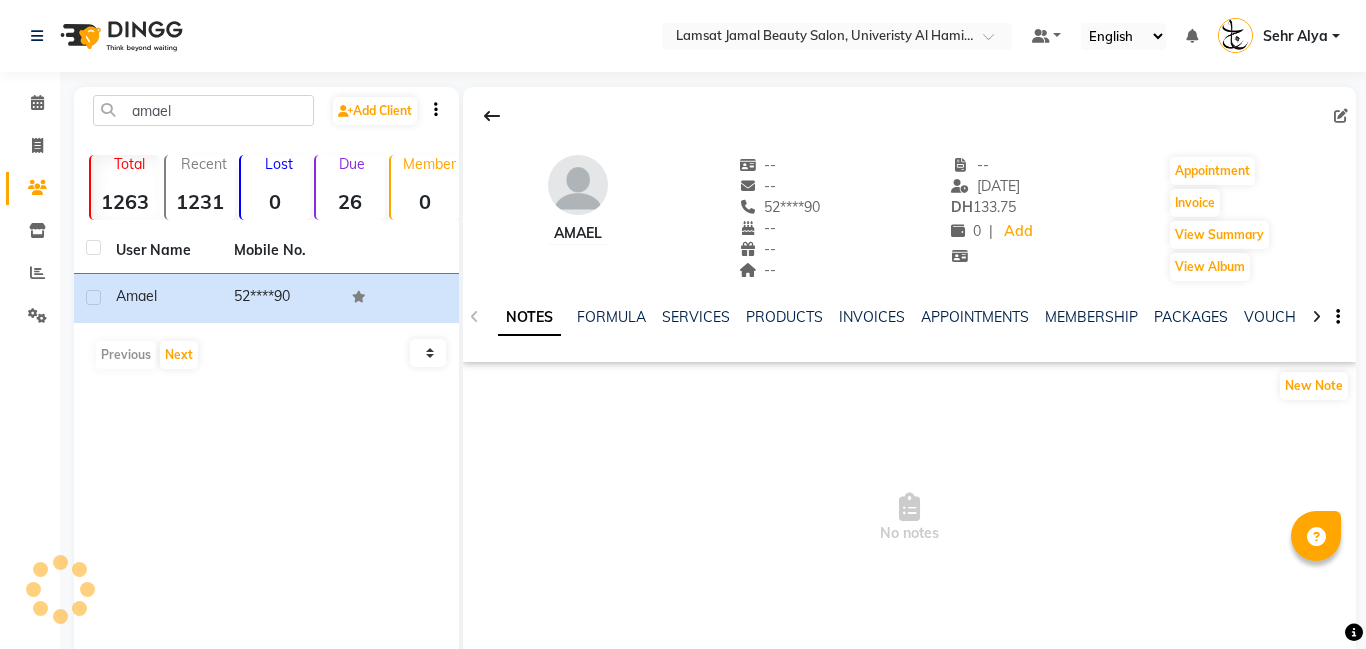 click 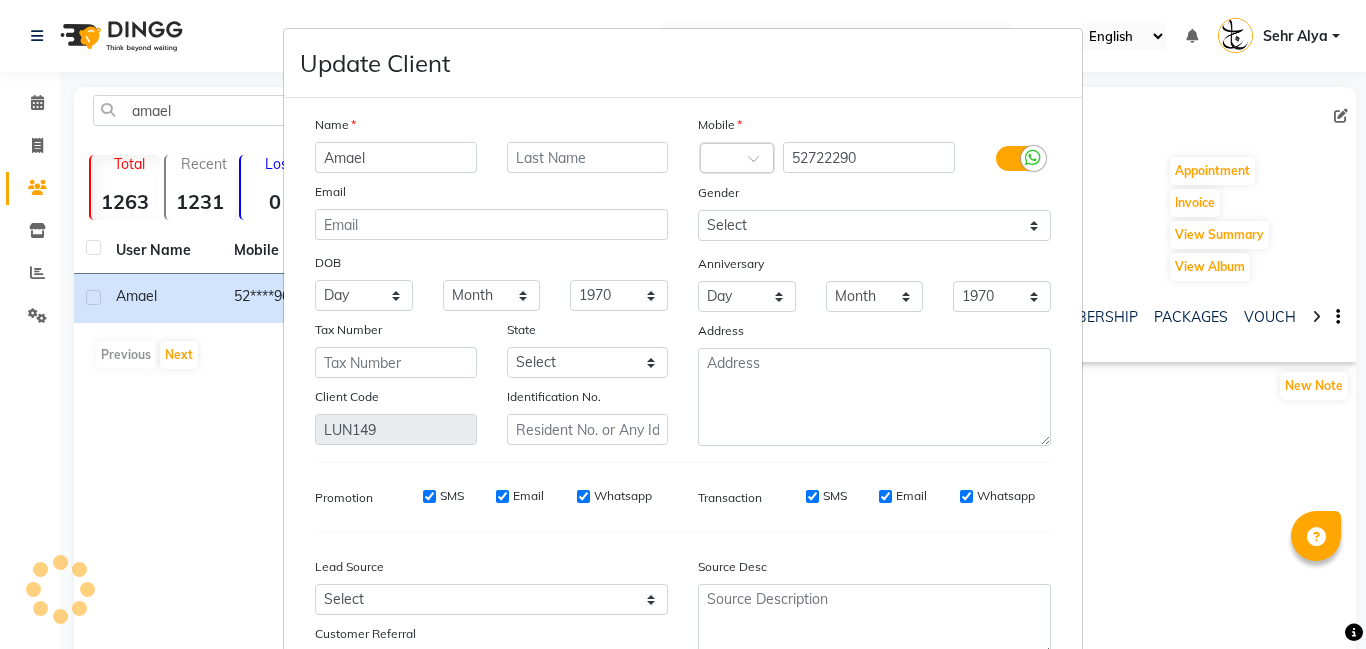 click on "Update Client Name Amael Email DOB Day 01 02 03 04 05 06 07 08 09 10 11 12 13 14 15 16 17 18 19 20 21 22 23 24 25 26 27 28 29 30 31 Month January February March April May June July August September October November December 1940 1941 1942 1943 1944 1945 1946 1947 1948 1949 1950 1951 1952 1953 1954 1955 1956 1957 1958 1959 1960 1961 1962 1963 1964 1965 1966 1967 1968 1969 1970 1971 1972 1973 1974 1975 1976 1977 1978 1979 1980 1981 1982 1983 1984 1985 1986 1987 1988 1989 1990 1991 1992 1993 1994 1995 1996 1997 1998 1999 2000 2001 2002 2003 2004 2005 2006 2007 2008 2009 2010 2011 2012 2013 2014 2015 2016 2017 2018 2019 2020 2021 2022 2023 2024 Tax Number State Select Client Code LUN149 Identification No. Mobile Country Code × 52722290 Gender Select Male Female Other Prefer Not To Say Anniversary Day 01 02 03 04 05 06 07 08 09 10 11 12 13 14 15 16 17 18 19 20 21 22 23 24 25 26 27 28 29 30 31 Month January February March April May June July August September October November December 1970 1971 1972 1973 1974 1975" at bounding box center (683, 324) 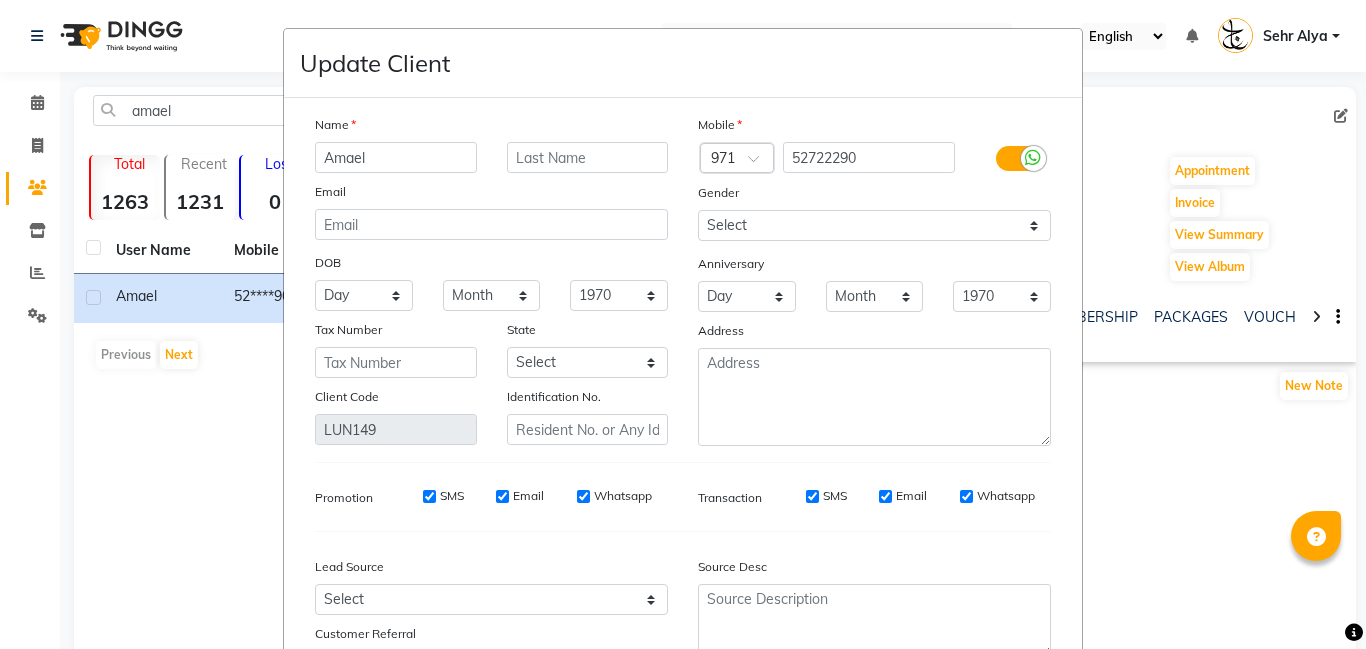 scroll, scrollTop: 164, scrollLeft: 0, axis: vertical 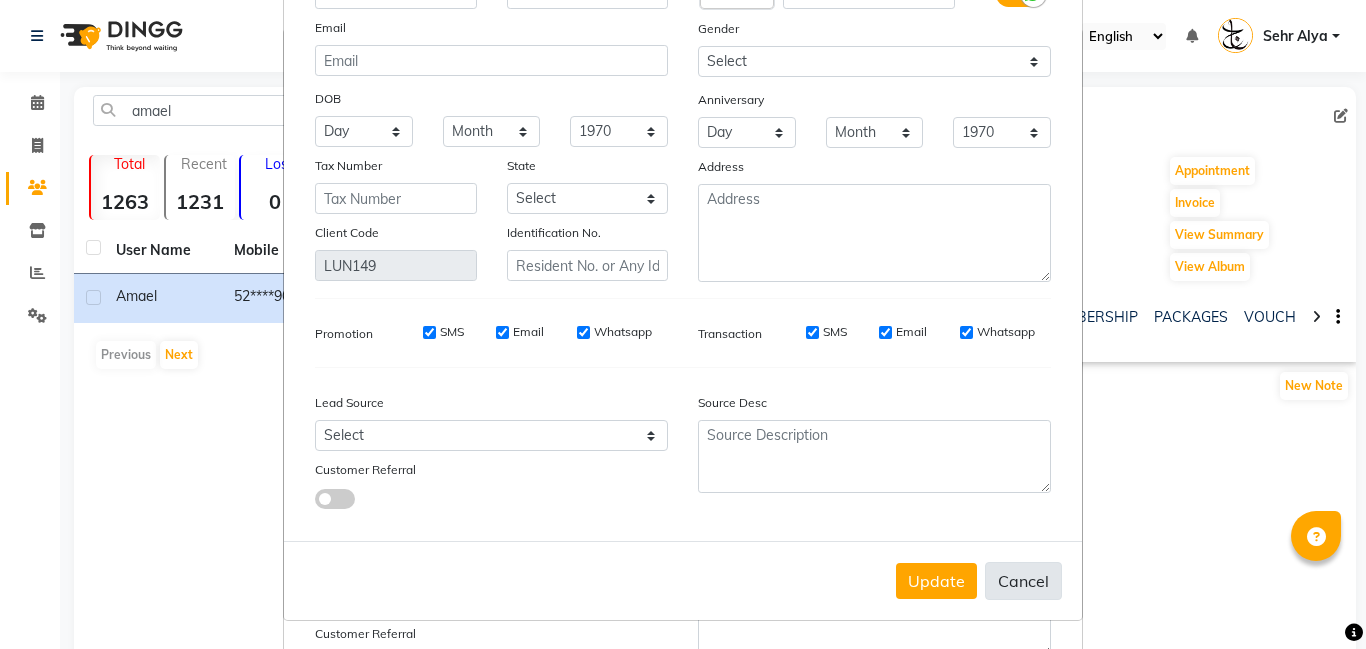 click on "Cancel" at bounding box center [1023, 581] 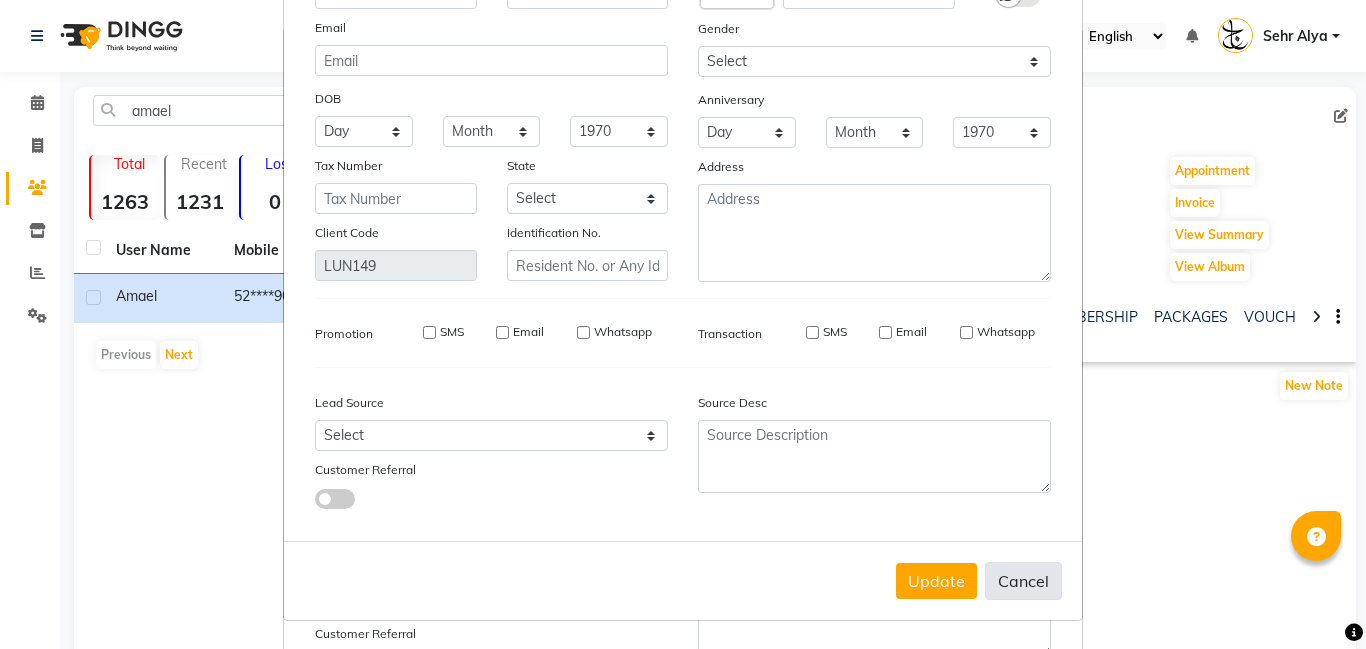 type 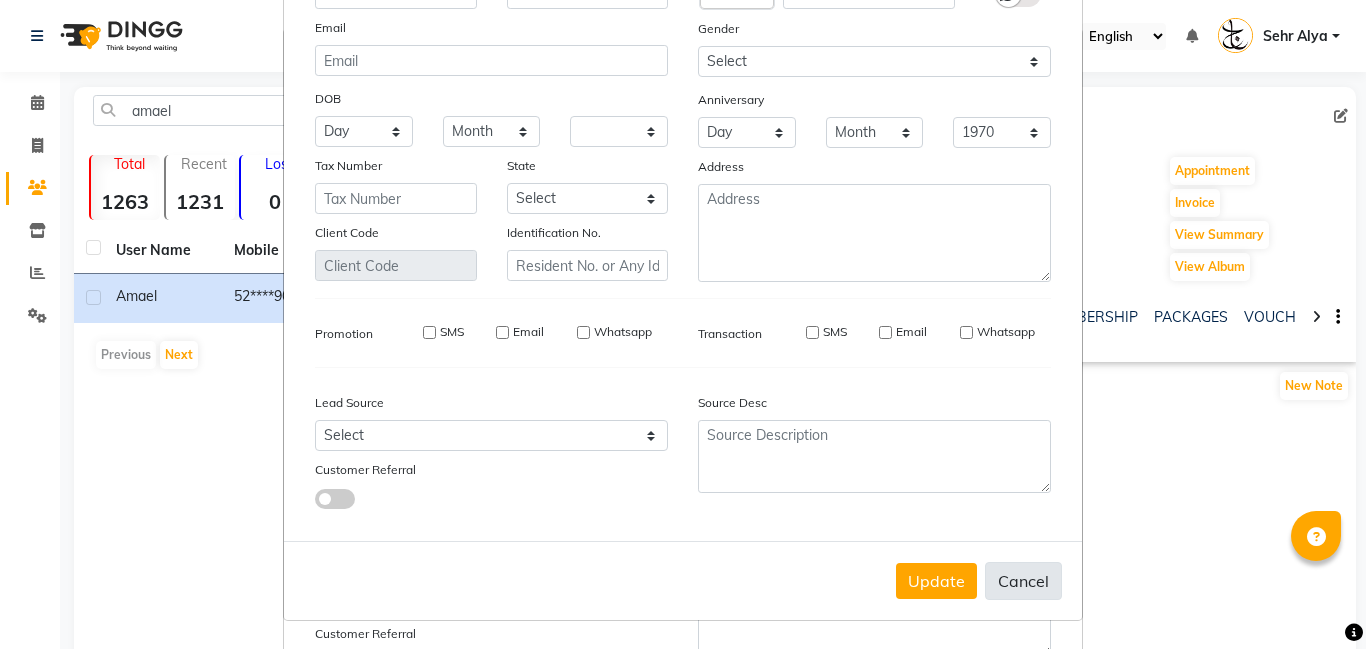 select 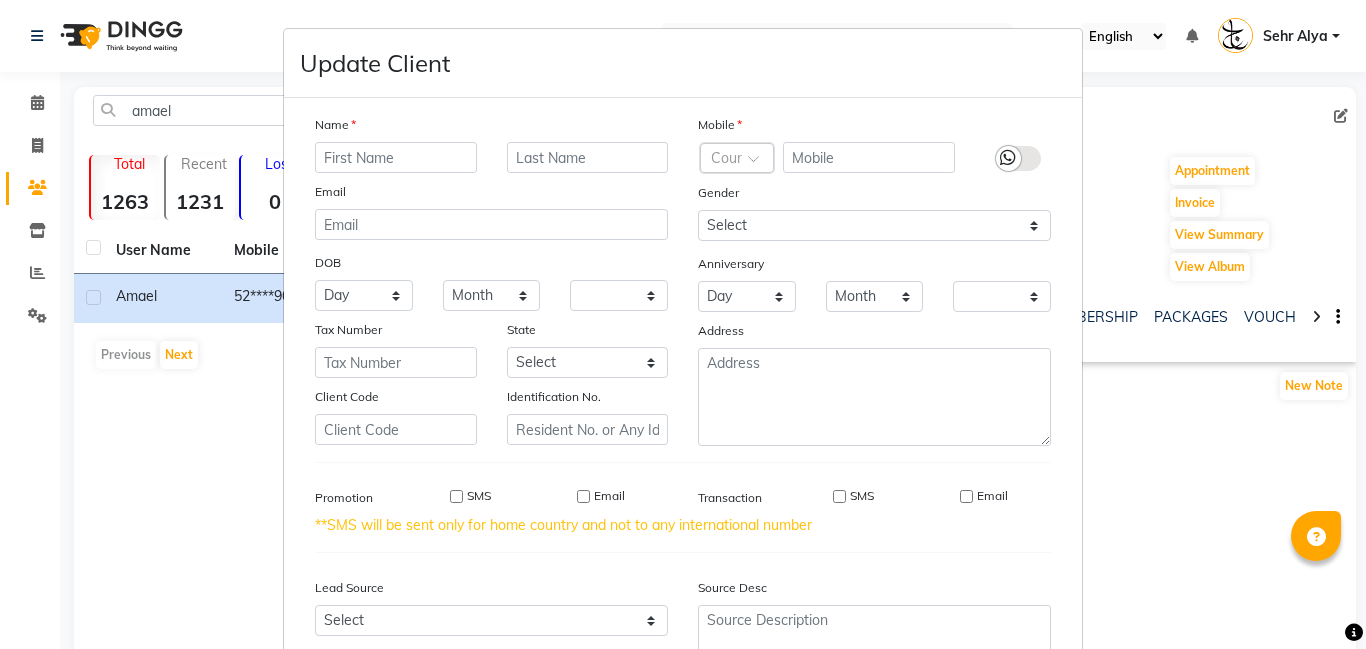 scroll, scrollTop: 185, scrollLeft: 0, axis: vertical 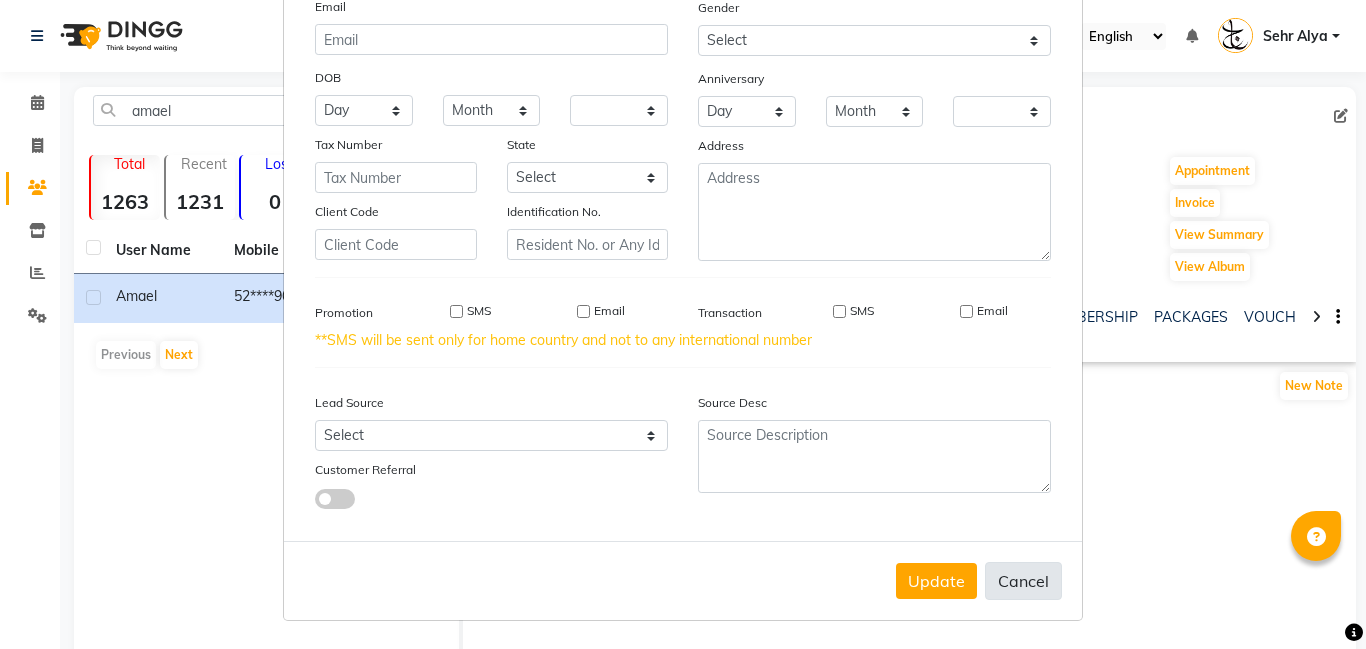 click on "Cancel" at bounding box center (1023, 581) 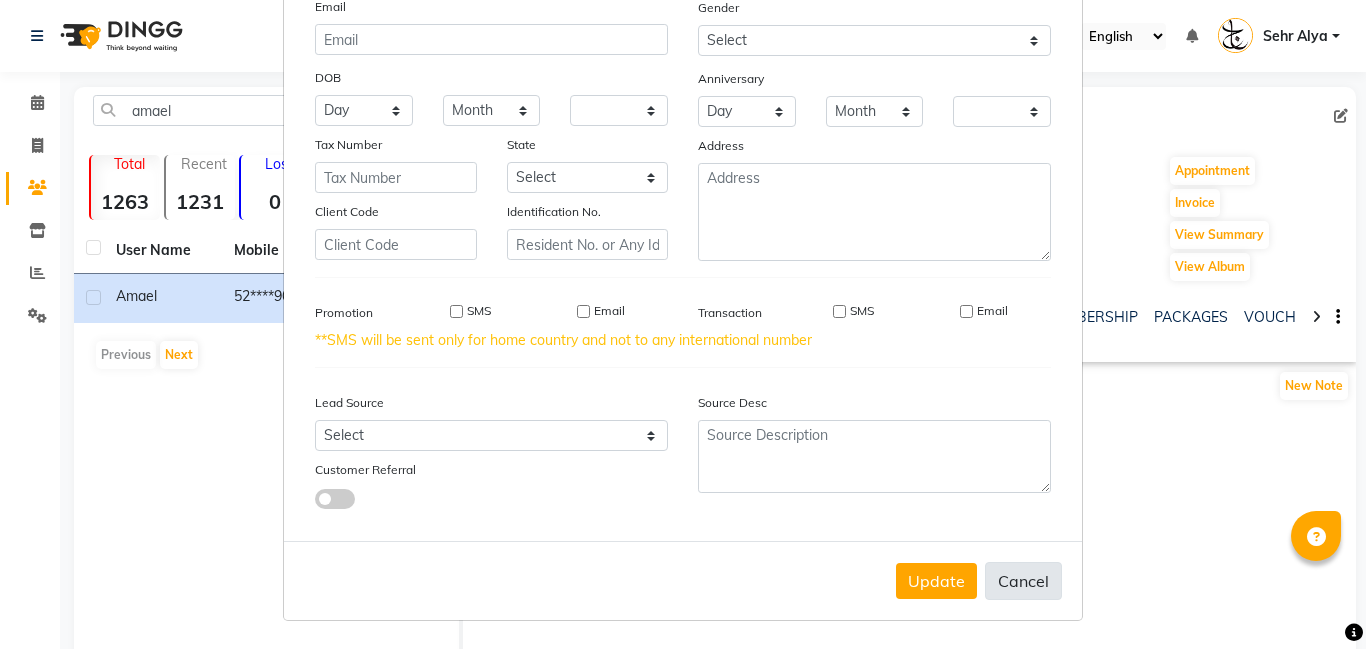 checkbox on "false" 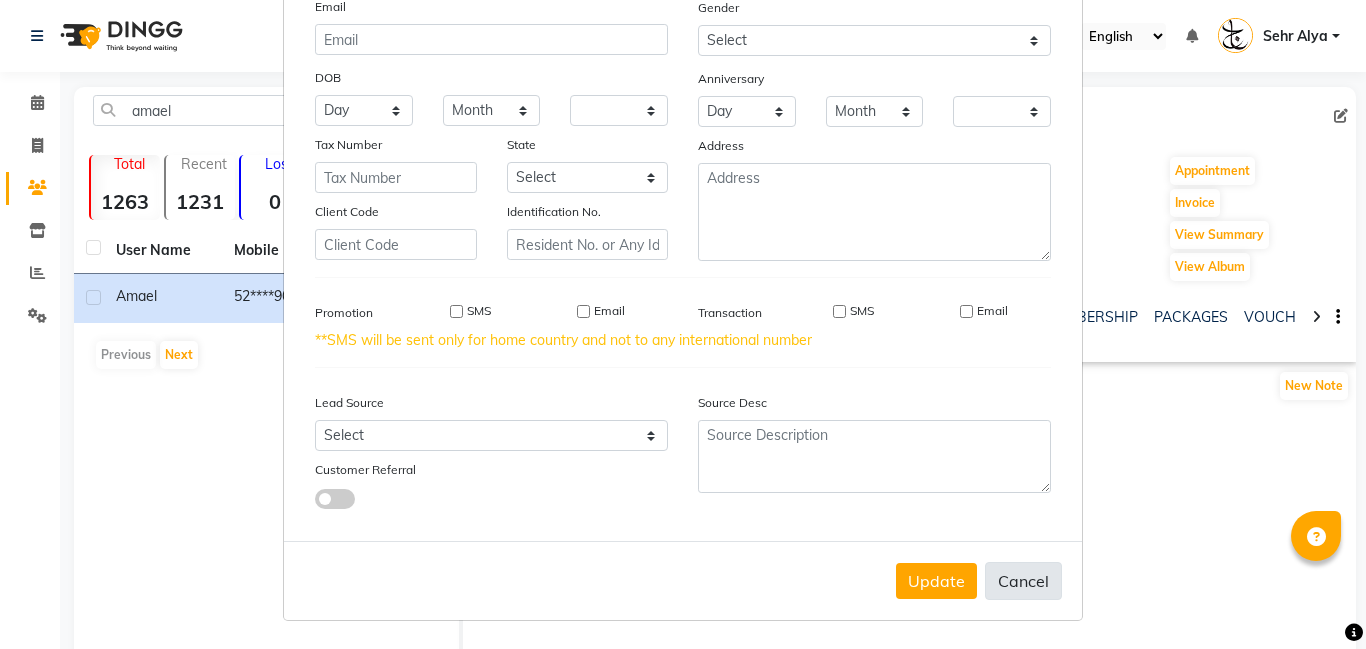 click on "Cancel" at bounding box center (1023, 581) 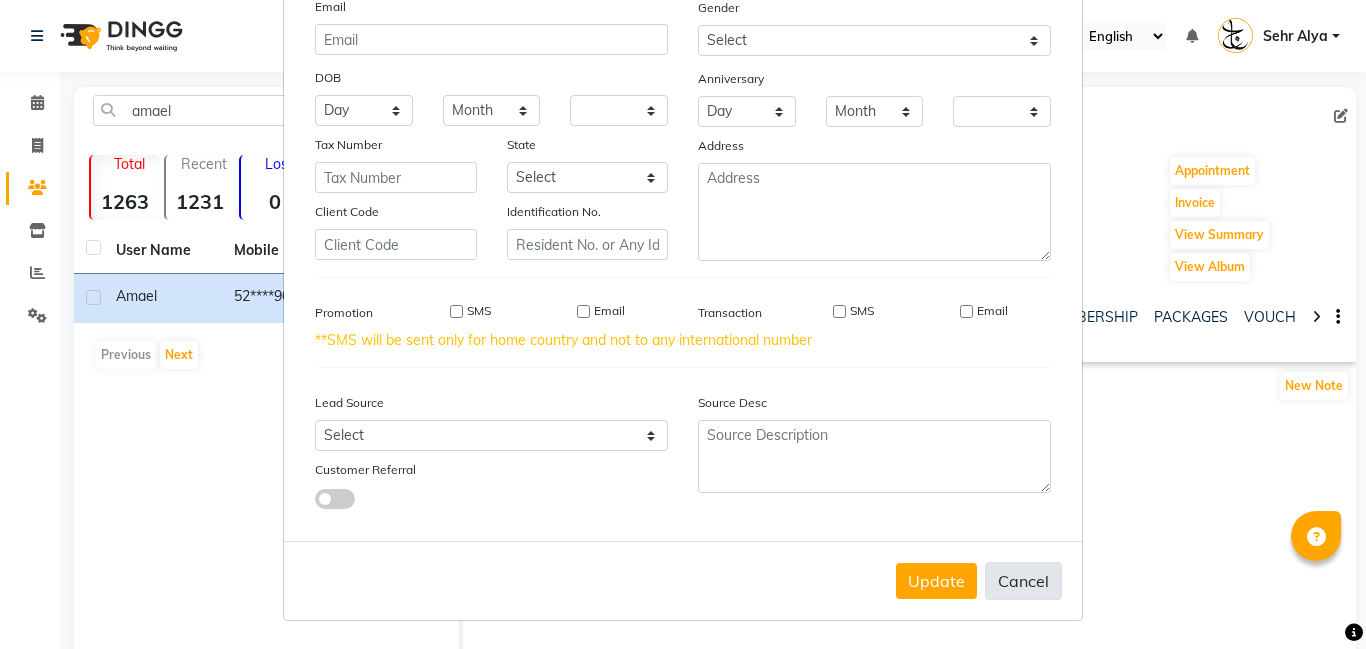 click on "Cancel" at bounding box center [1023, 581] 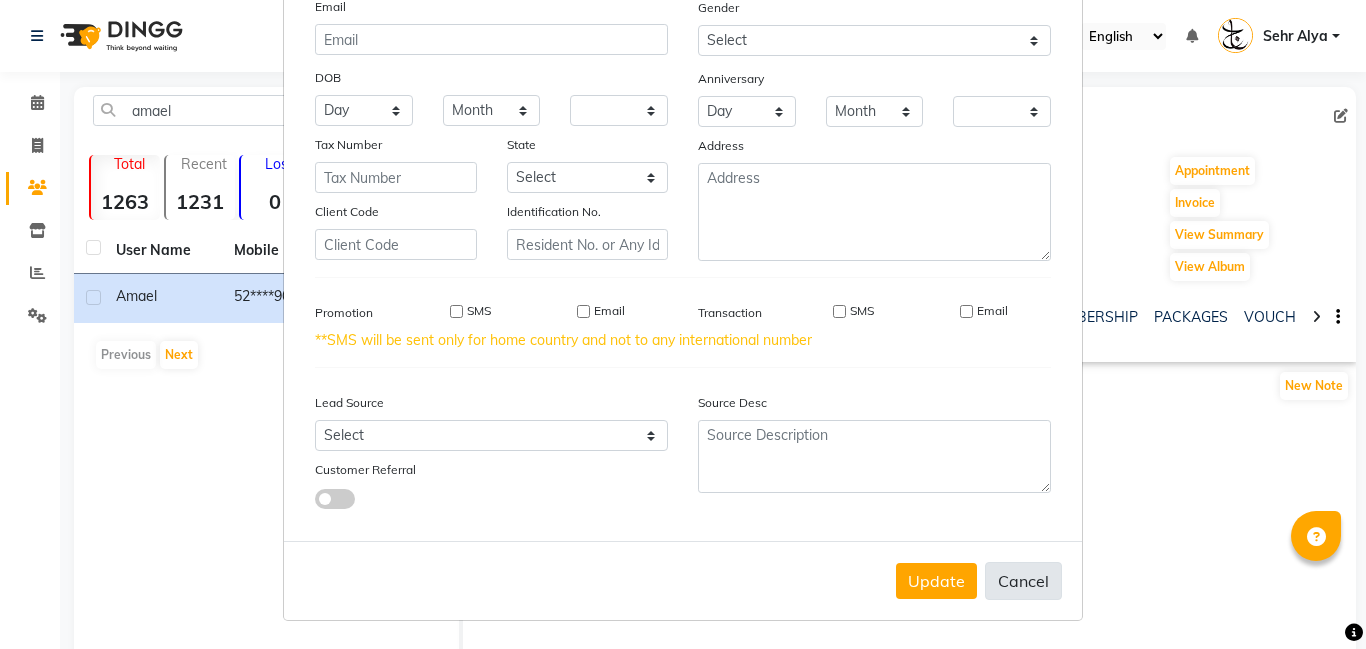 click on "Cancel" at bounding box center [1023, 581] 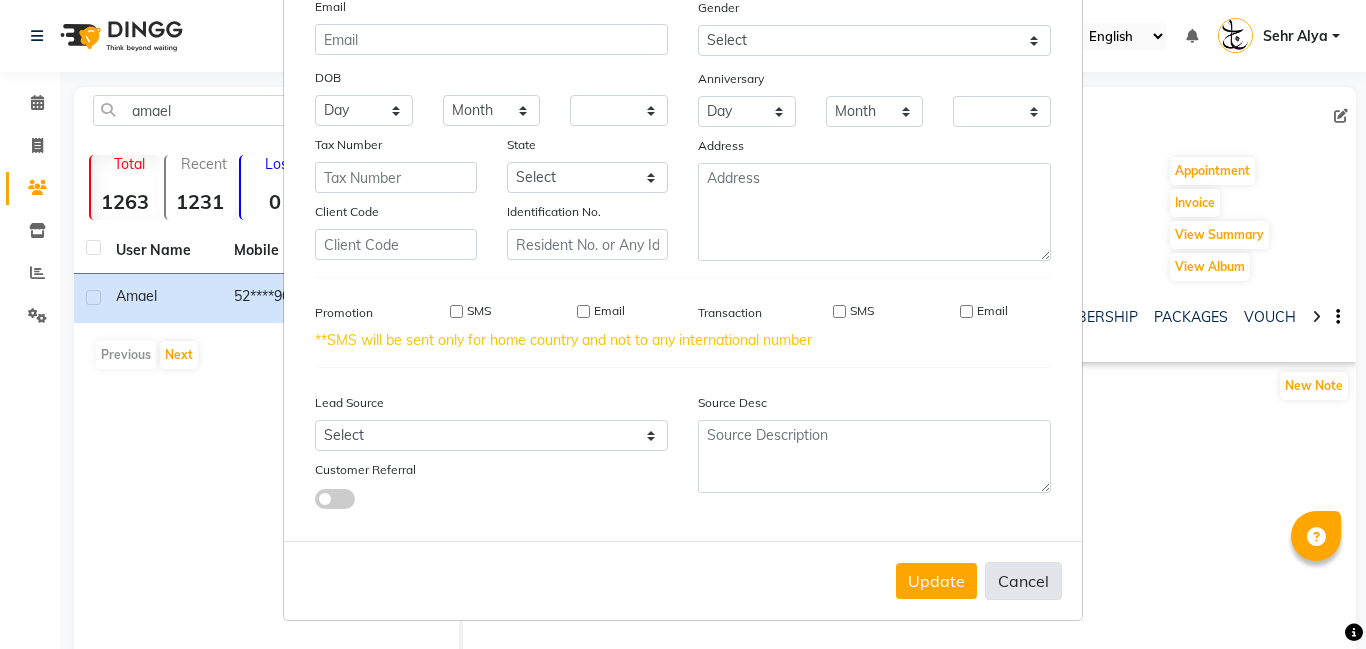 checkbox on "false" 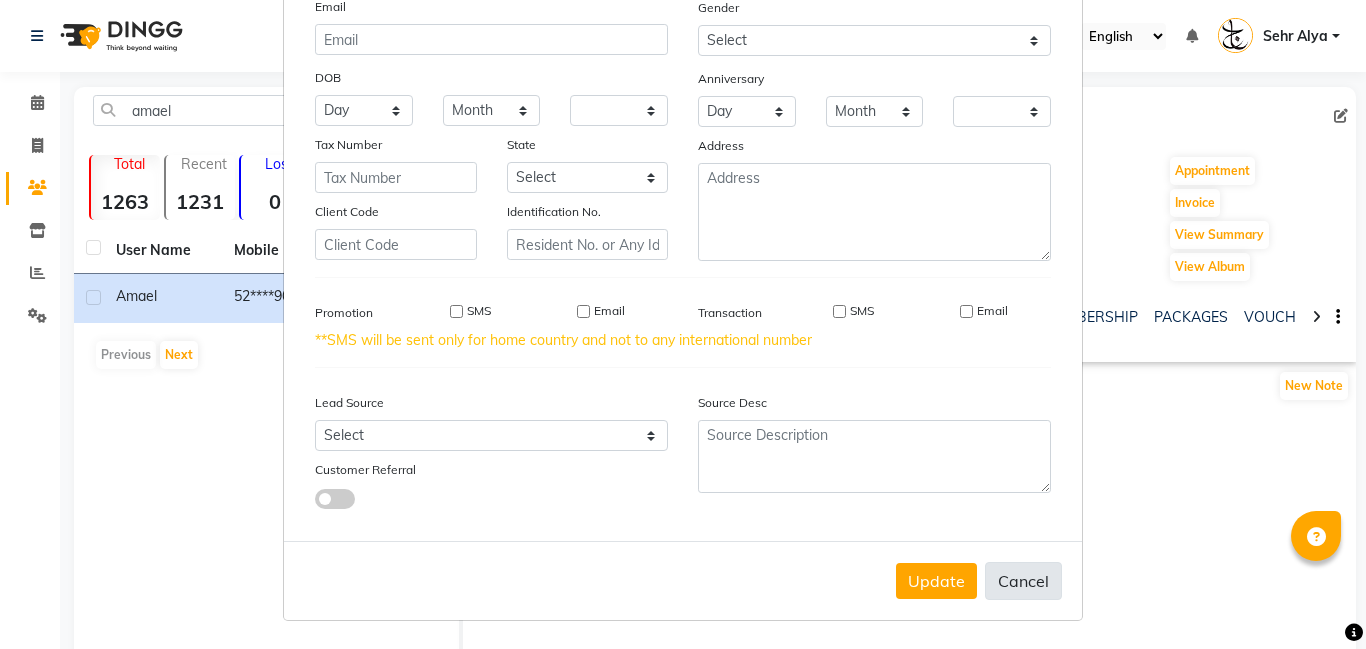 click on "Cancel" at bounding box center [1023, 581] 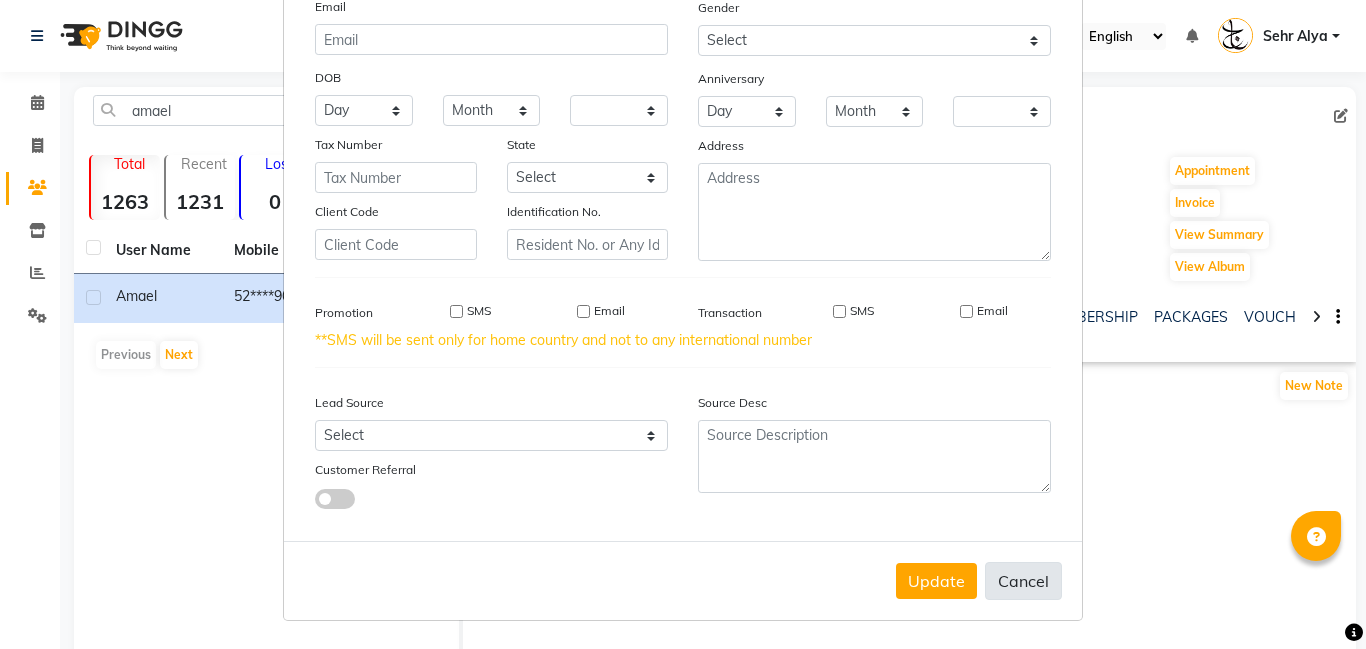 select 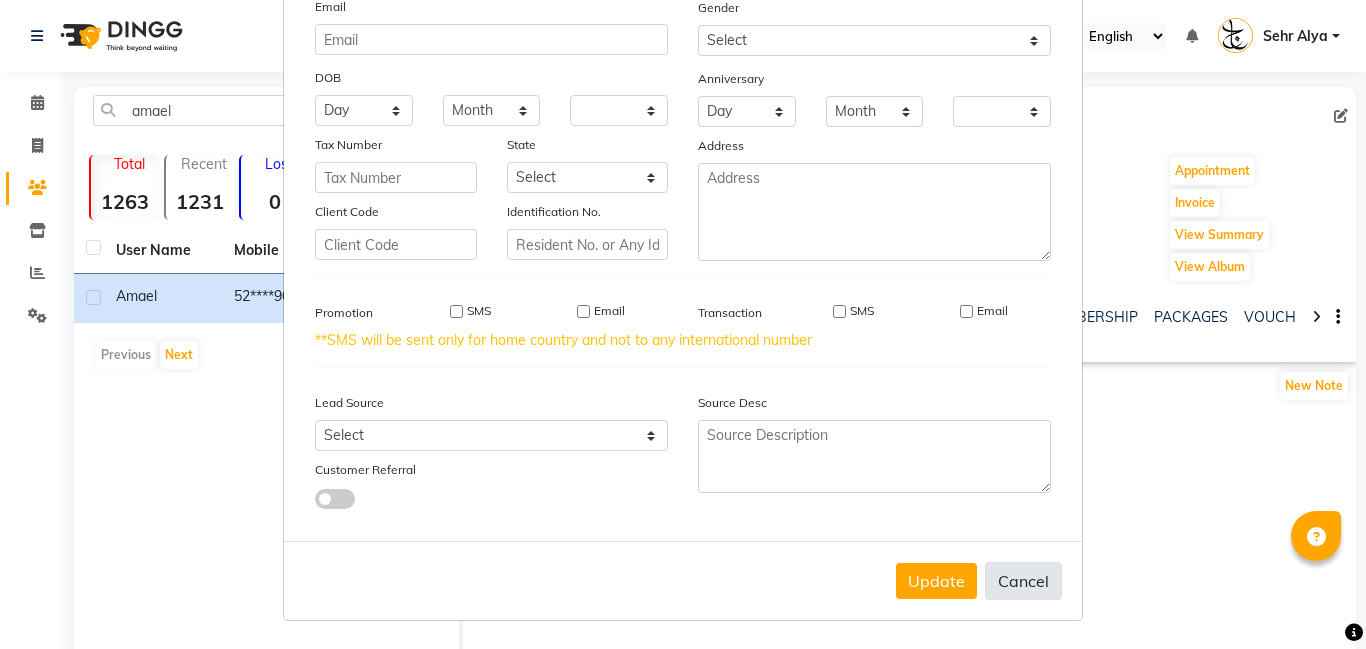 click on "Cancel" at bounding box center (1023, 581) 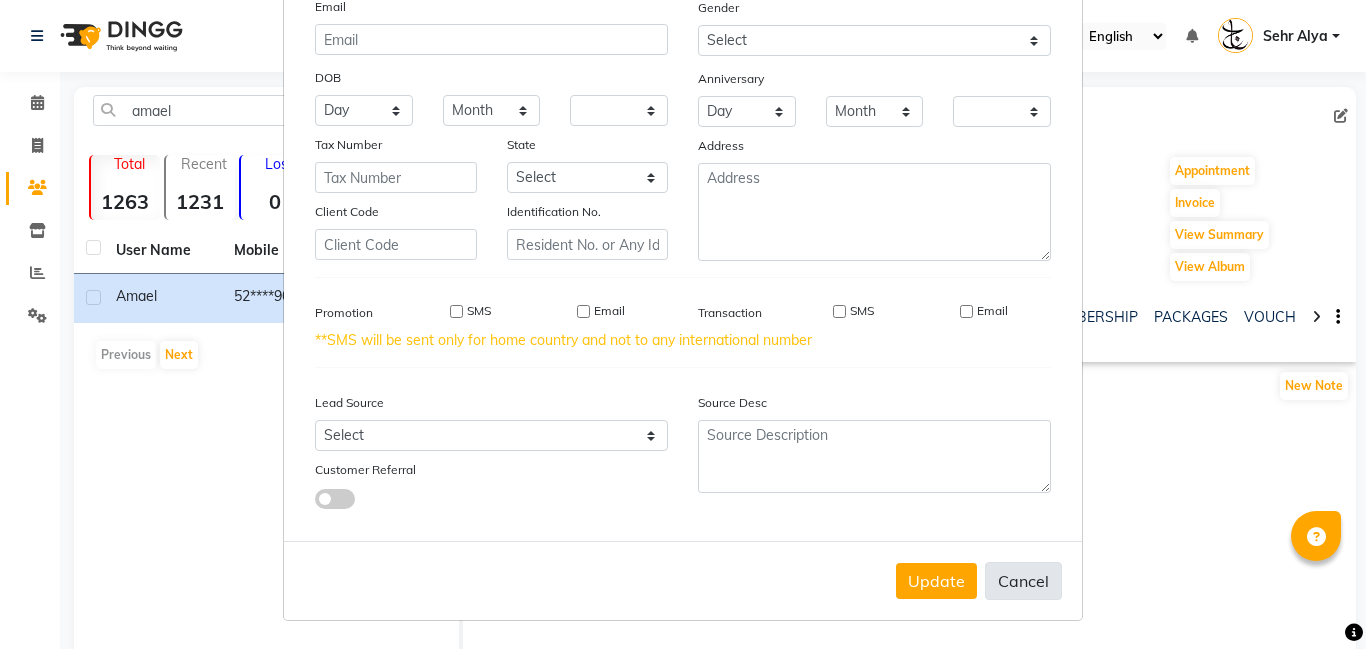 select 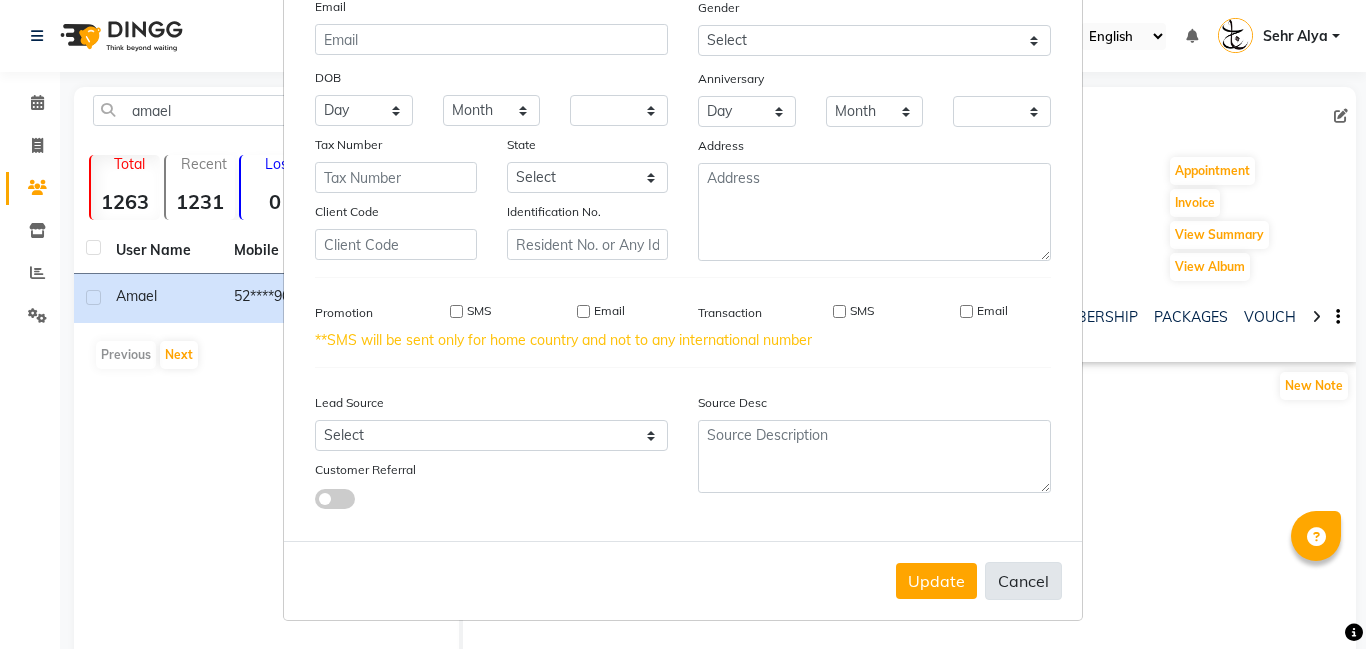 click on "Cancel" at bounding box center [1023, 581] 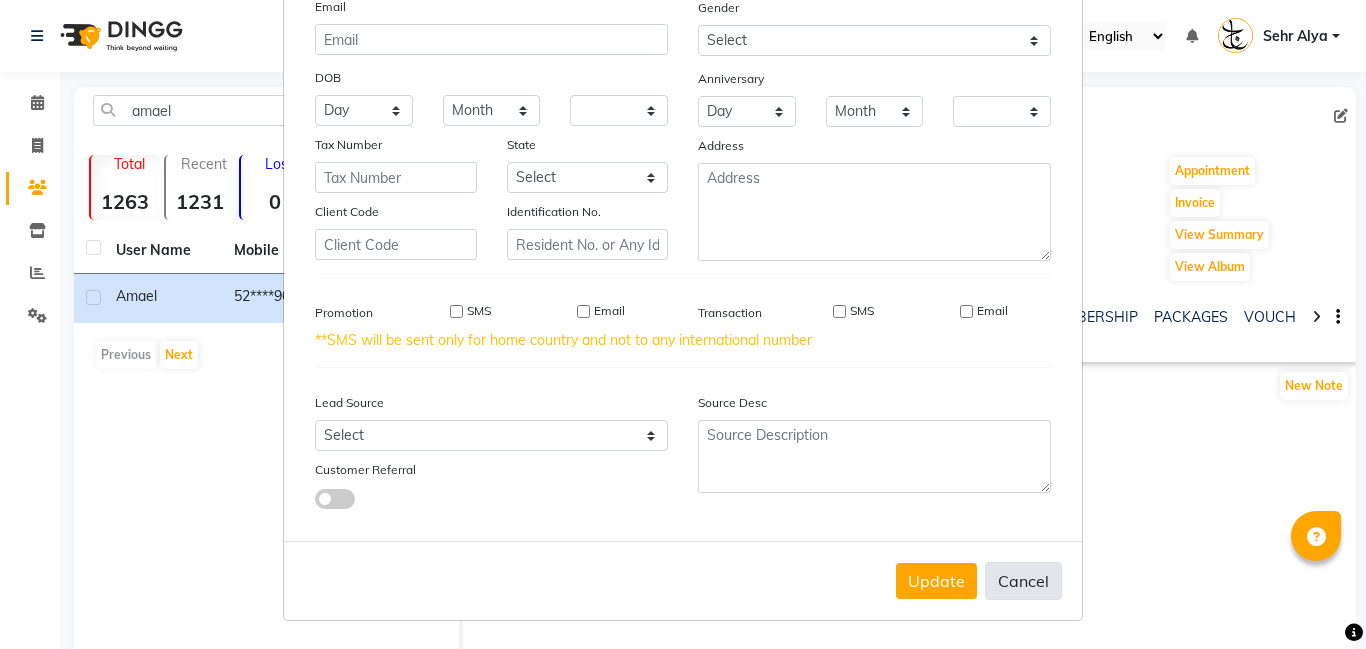 click on "Cancel" at bounding box center [1023, 581] 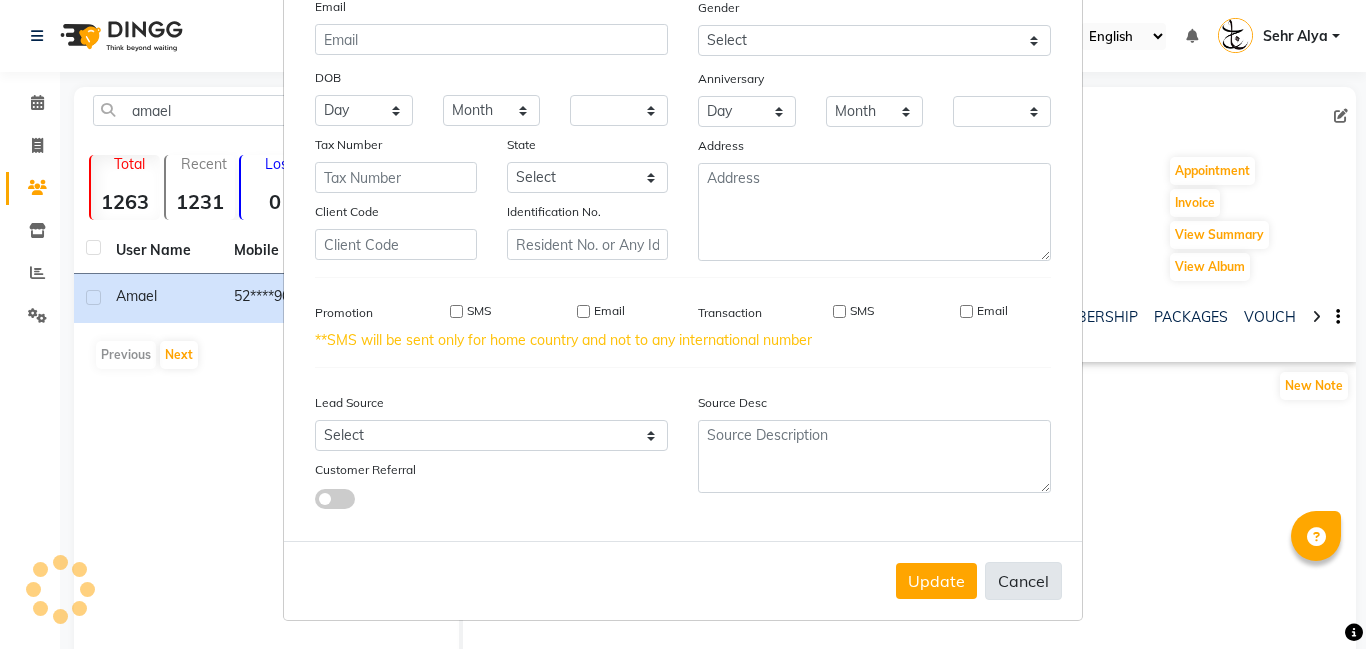 click on "Cancel" at bounding box center (1023, 581) 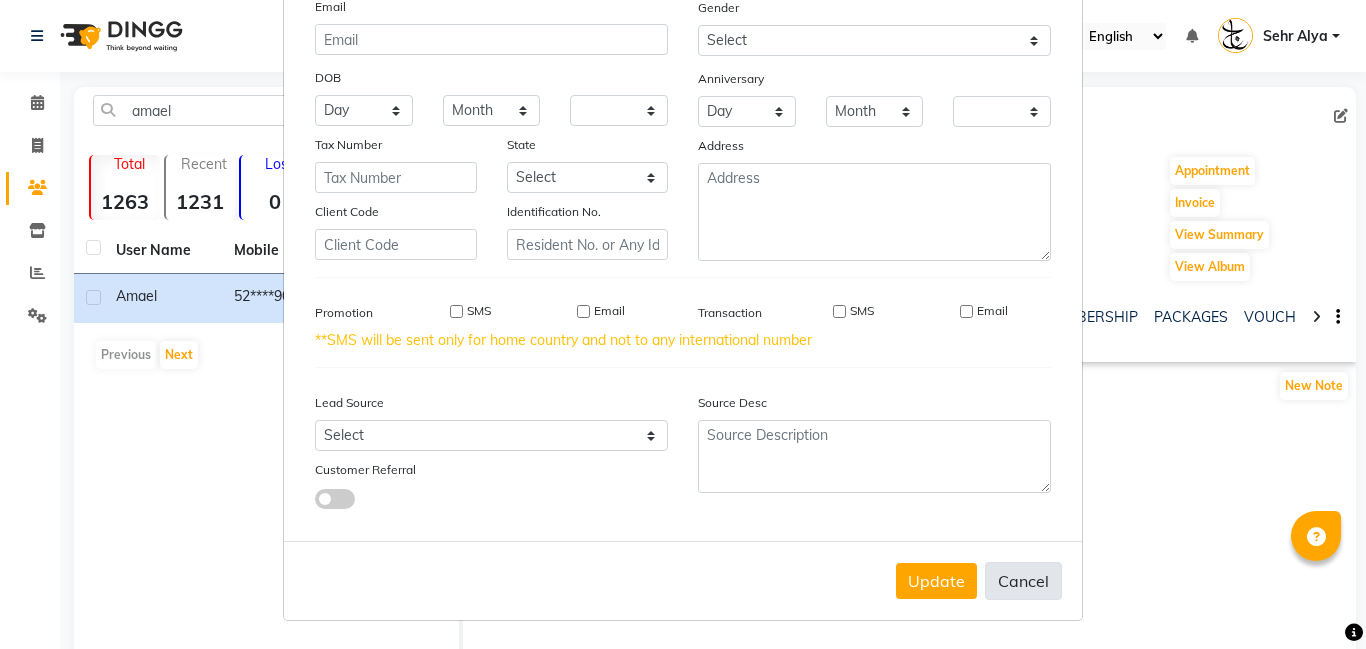 click on "Cancel" at bounding box center (1023, 581) 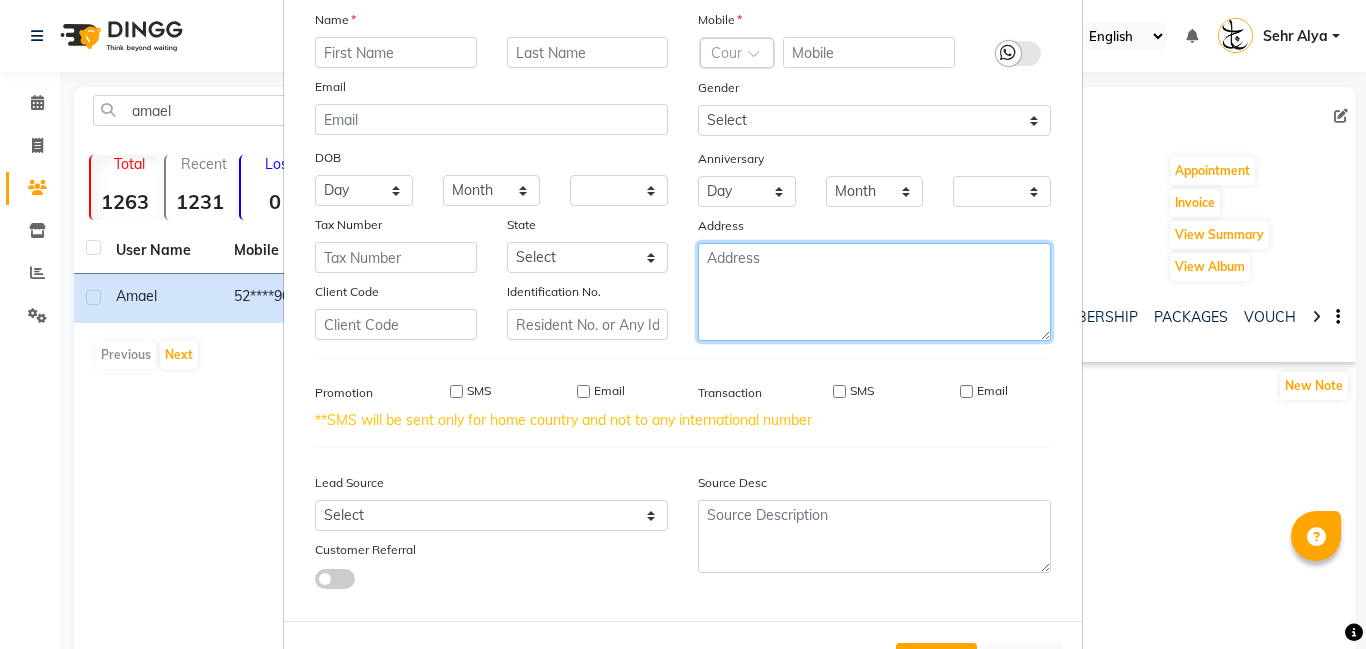 scroll, scrollTop: 152, scrollLeft: 0, axis: vertical 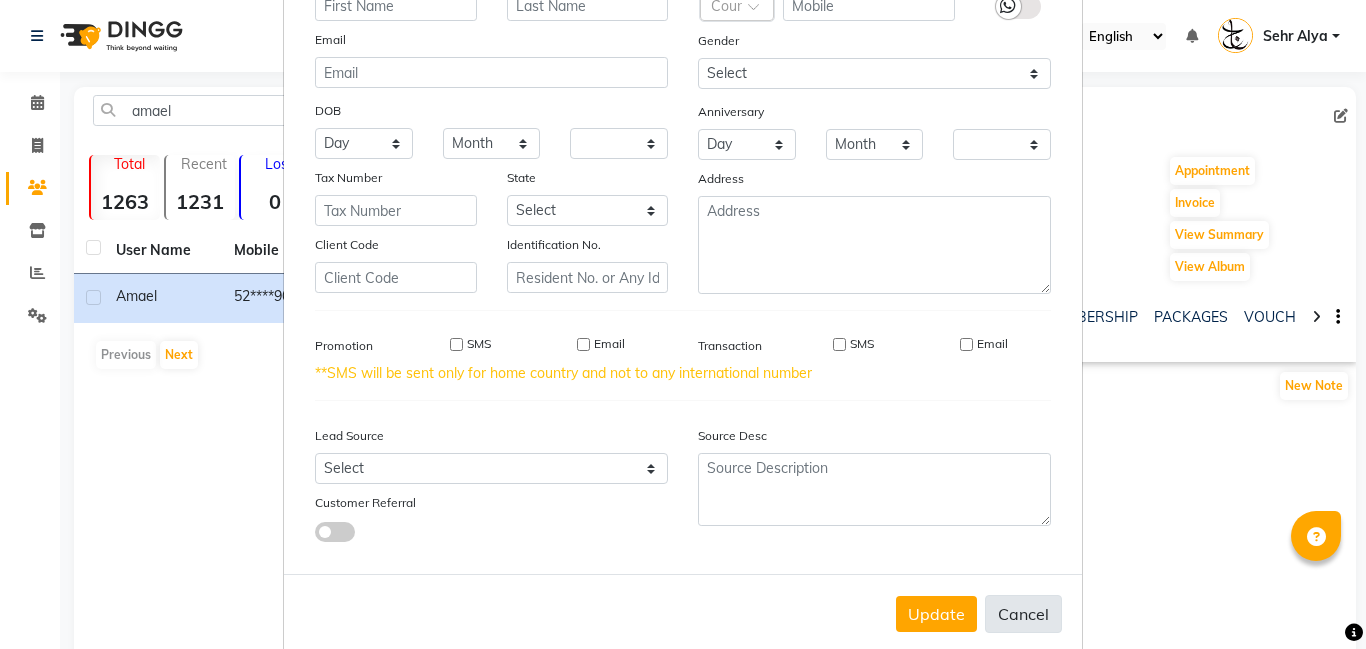 click on "Cancel" at bounding box center (1023, 614) 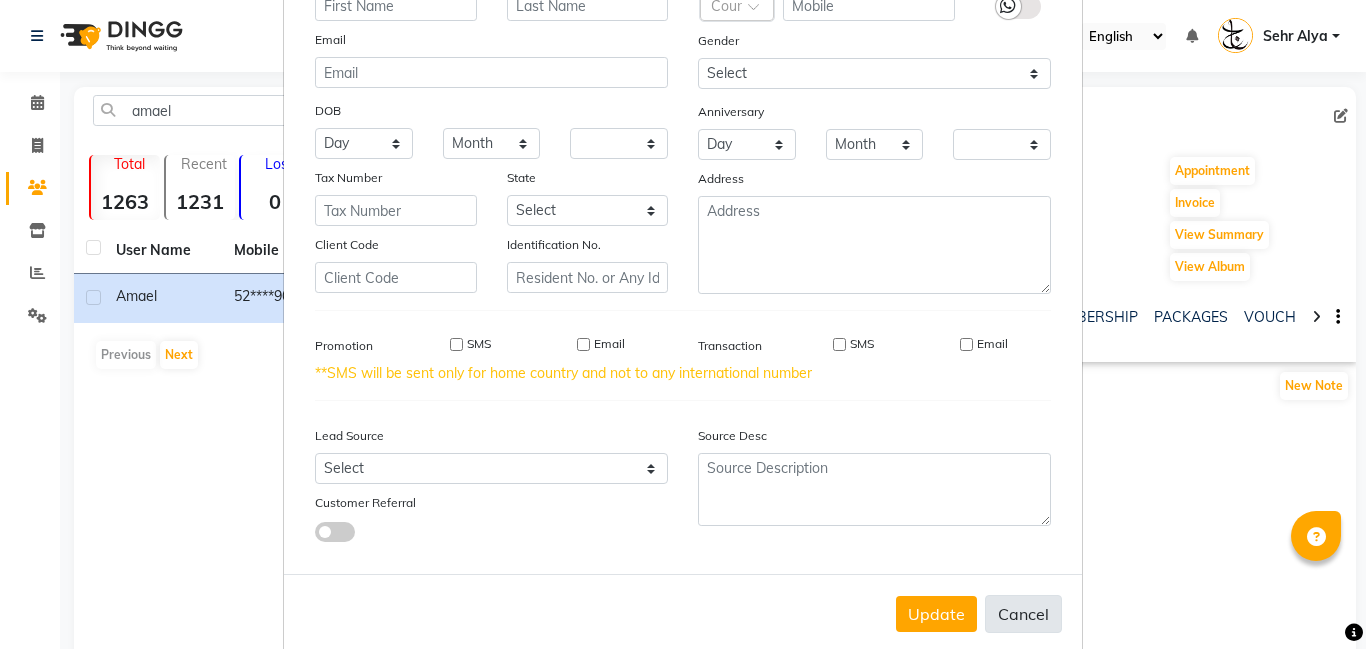 click on "Cancel" at bounding box center (1023, 614) 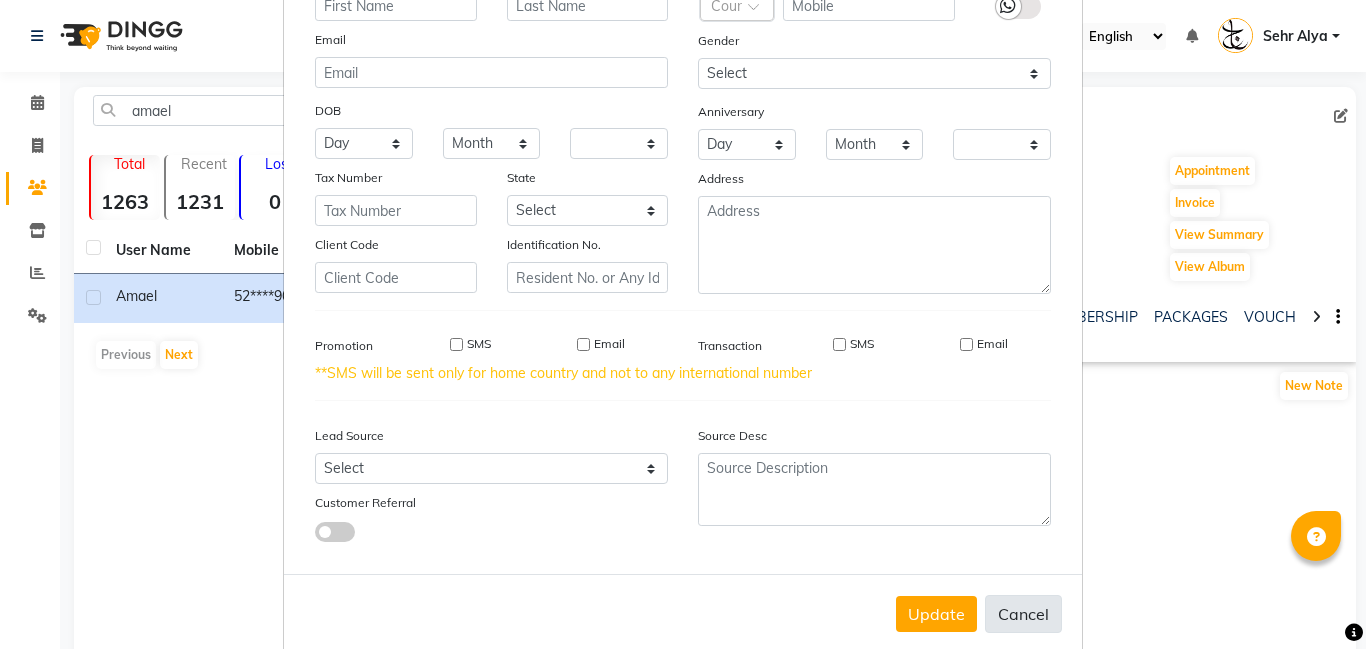 click on "Cancel" at bounding box center [1023, 614] 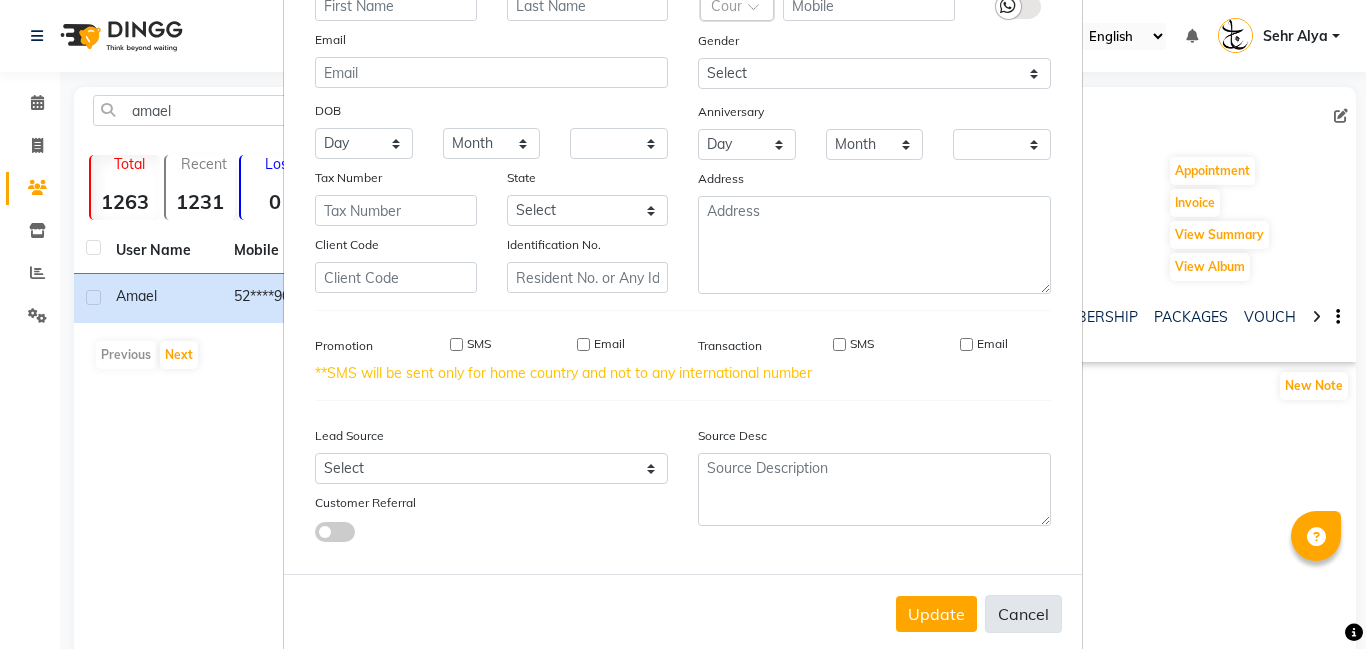 click on "Cancel" at bounding box center [1023, 614] 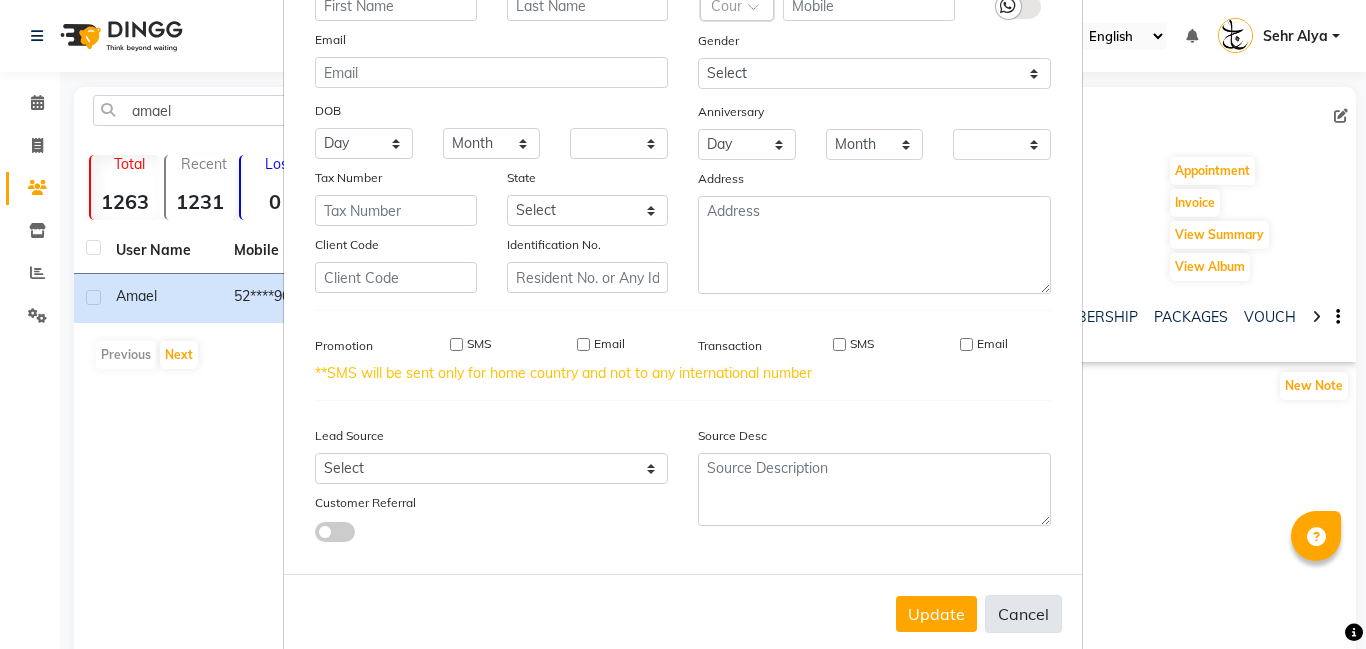 click on "Cancel" at bounding box center [1023, 614] 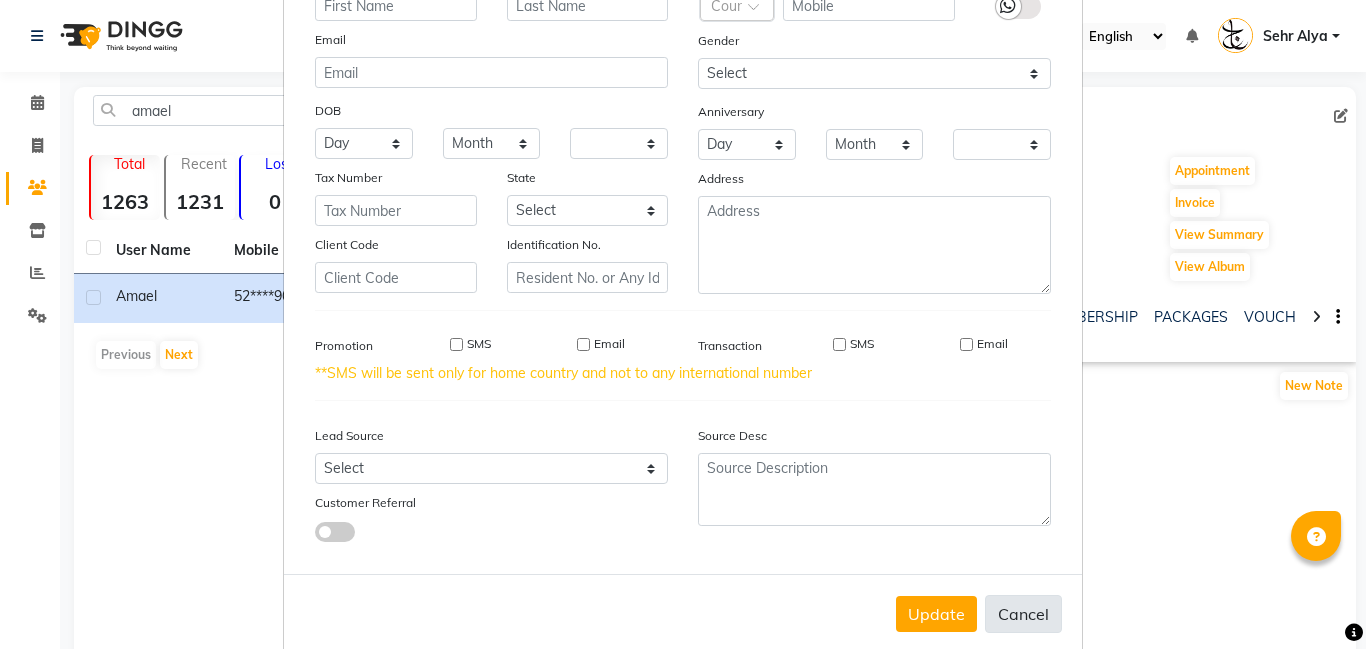 click on "Cancel" at bounding box center (1023, 614) 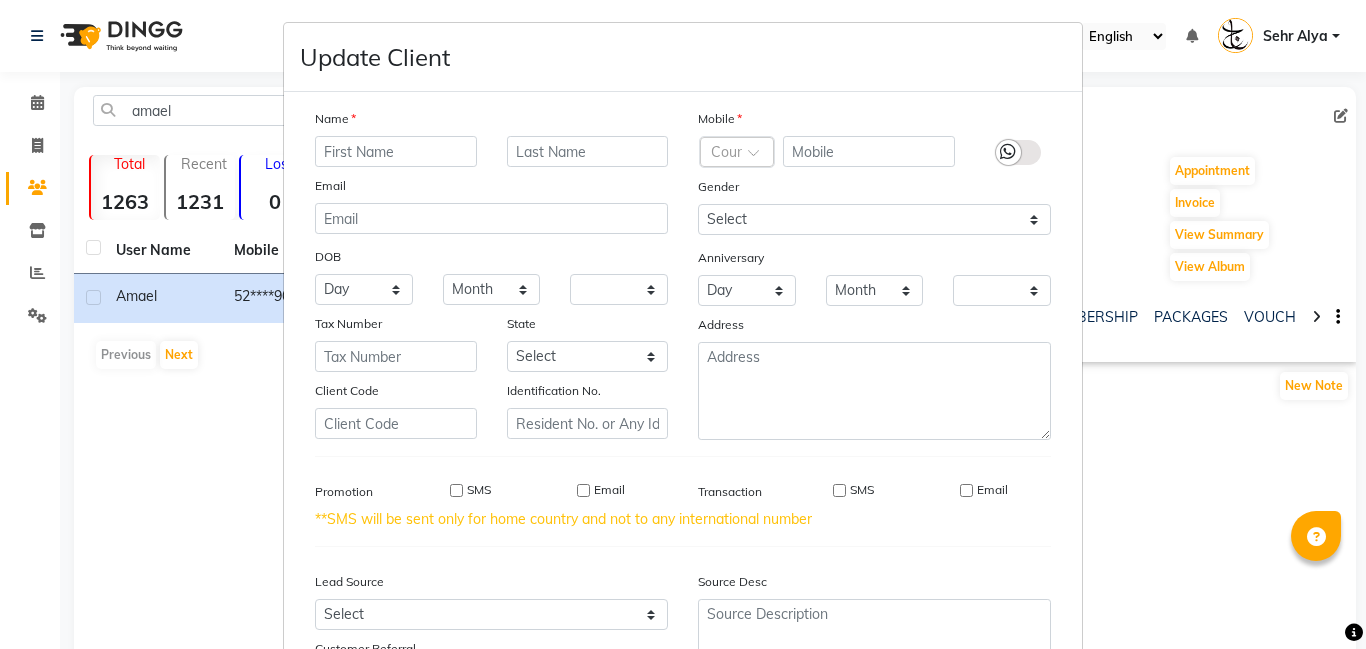 scroll, scrollTop: 0, scrollLeft: 0, axis: both 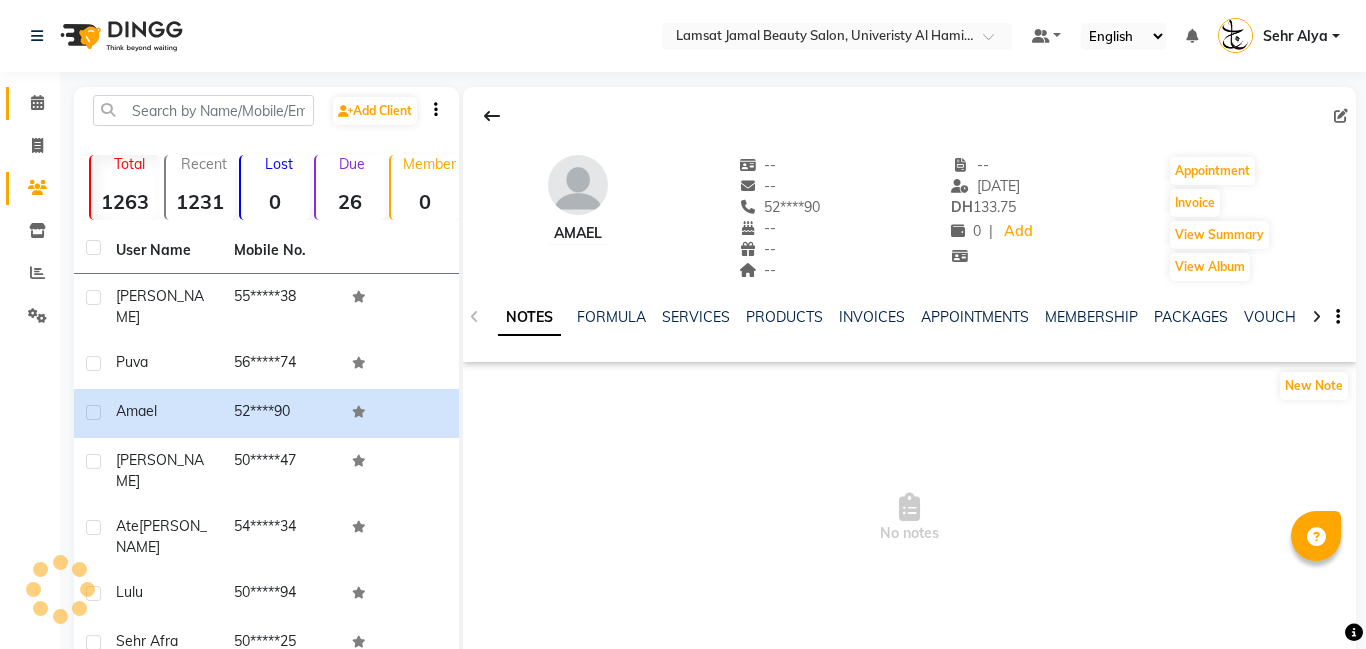 click 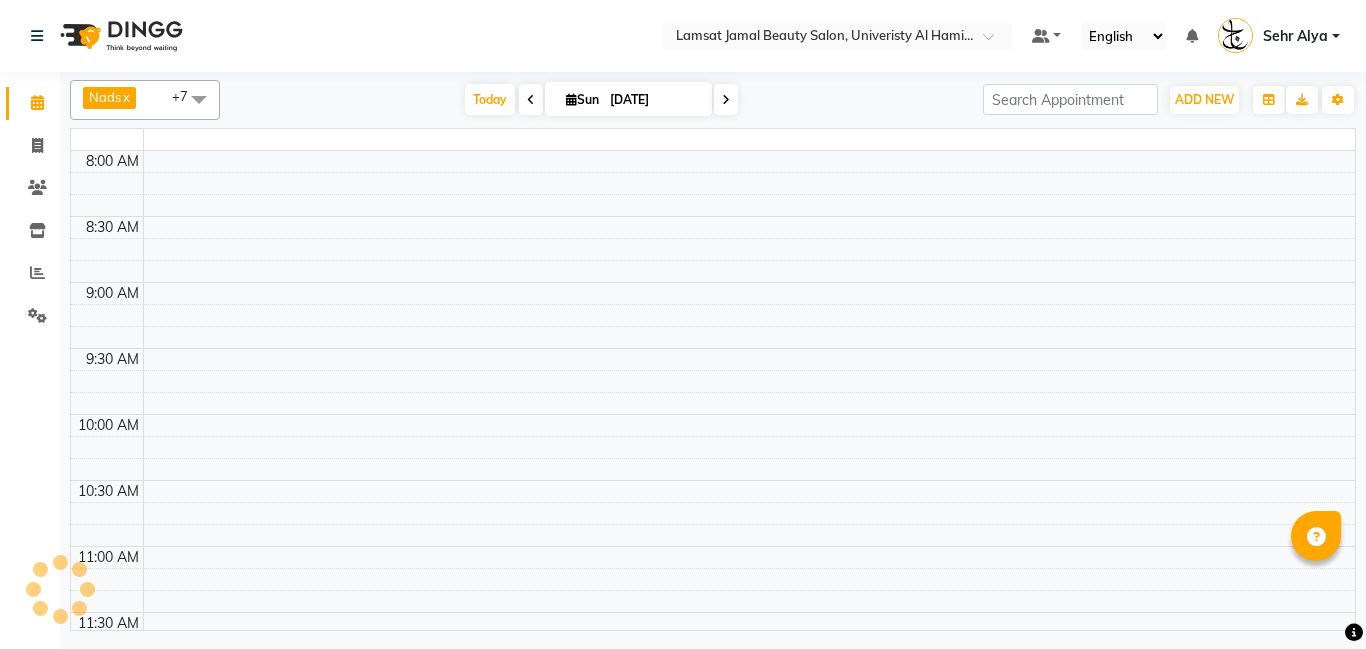 scroll, scrollTop: 0, scrollLeft: 0, axis: both 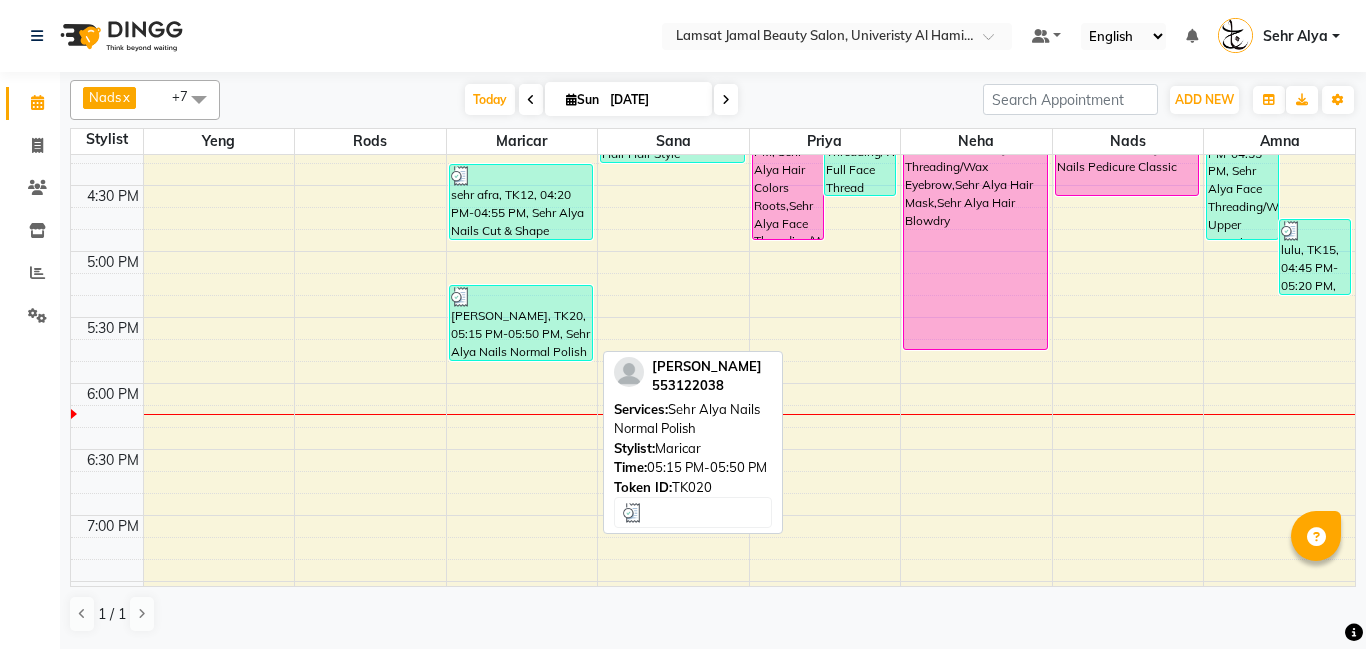 click on "marriam, TK20, 05:15 PM-05:50 PM, Sehr Alya Nails Normal Polish" at bounding box center [521, 323] 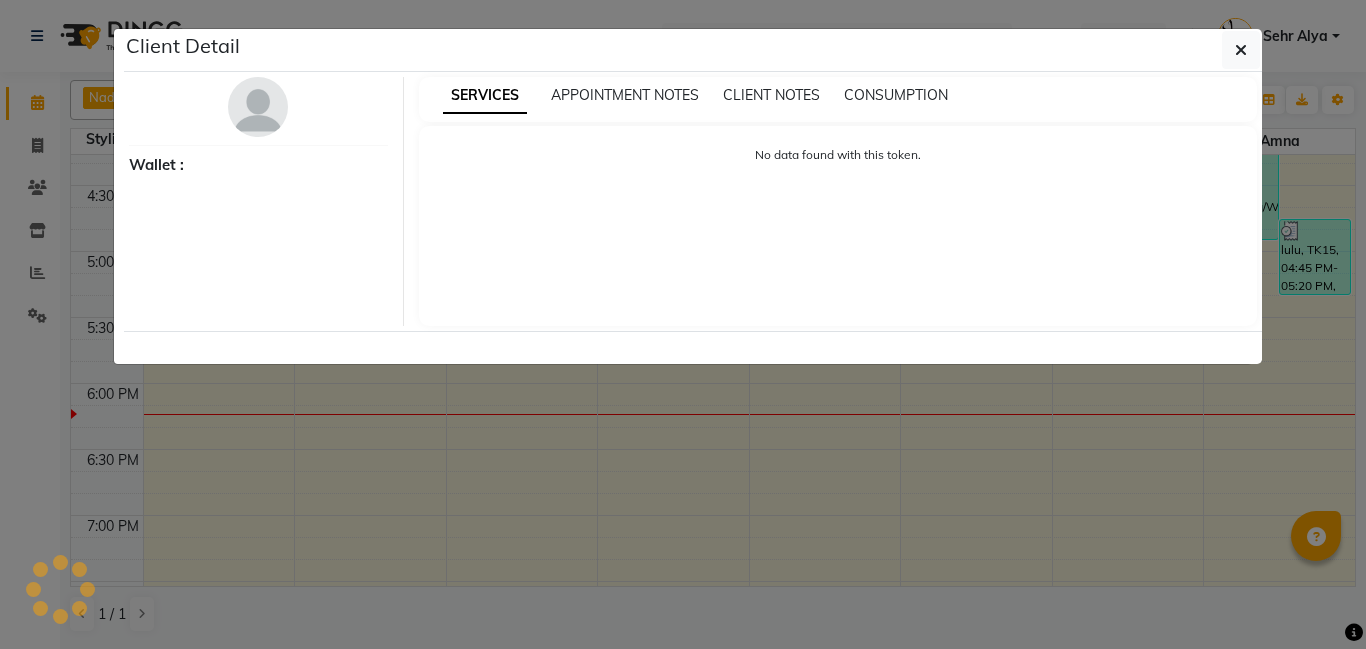 select on "3" 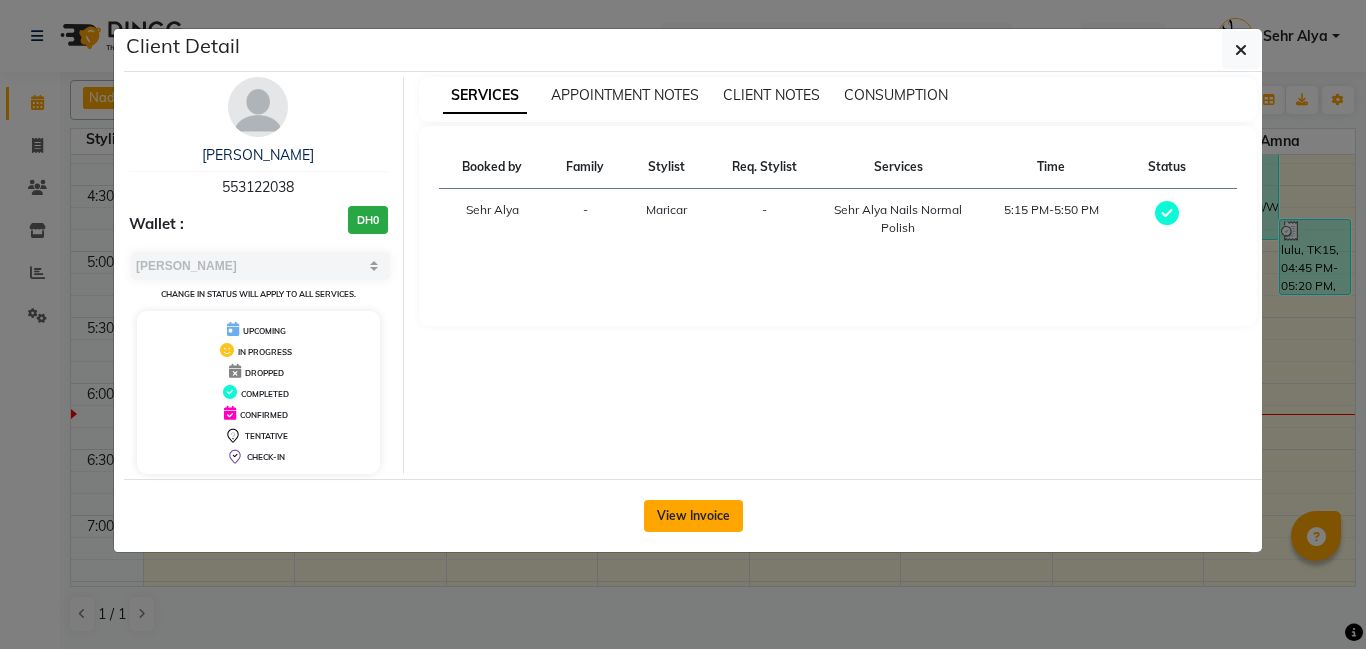 click on "View Invoice" 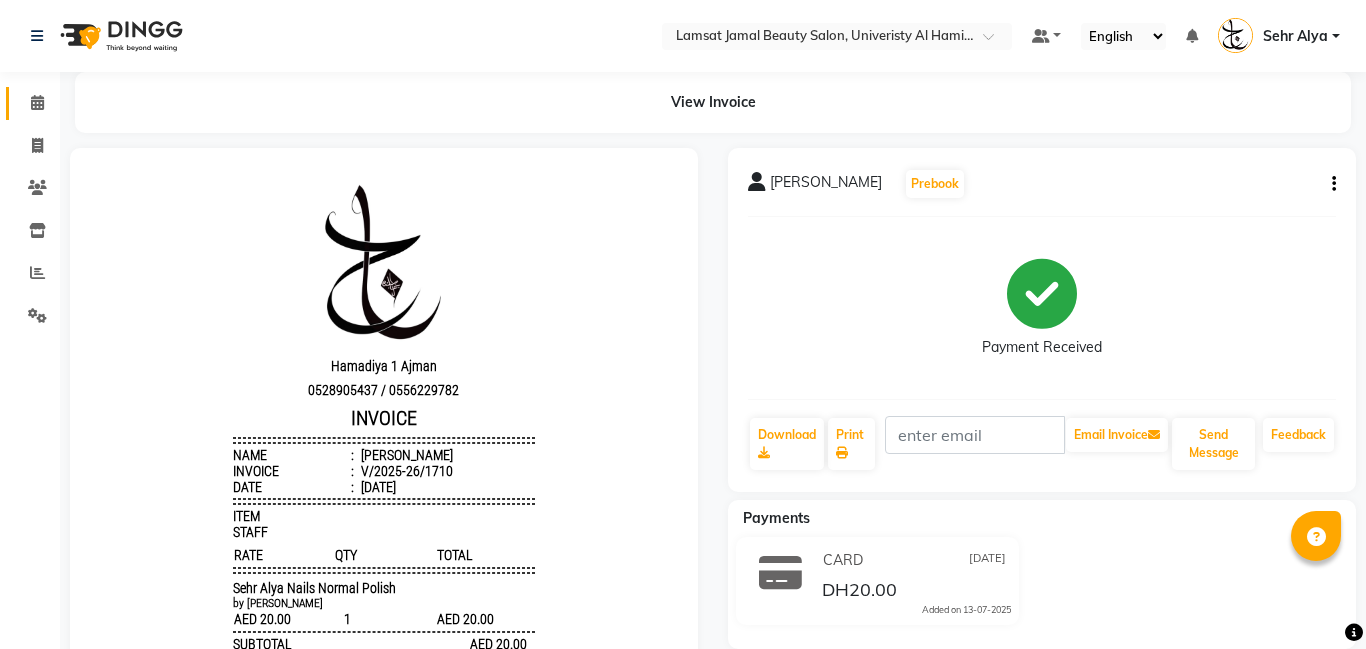 scroll, scrollTop: 16, scrollLeft: 0, axis: vertical 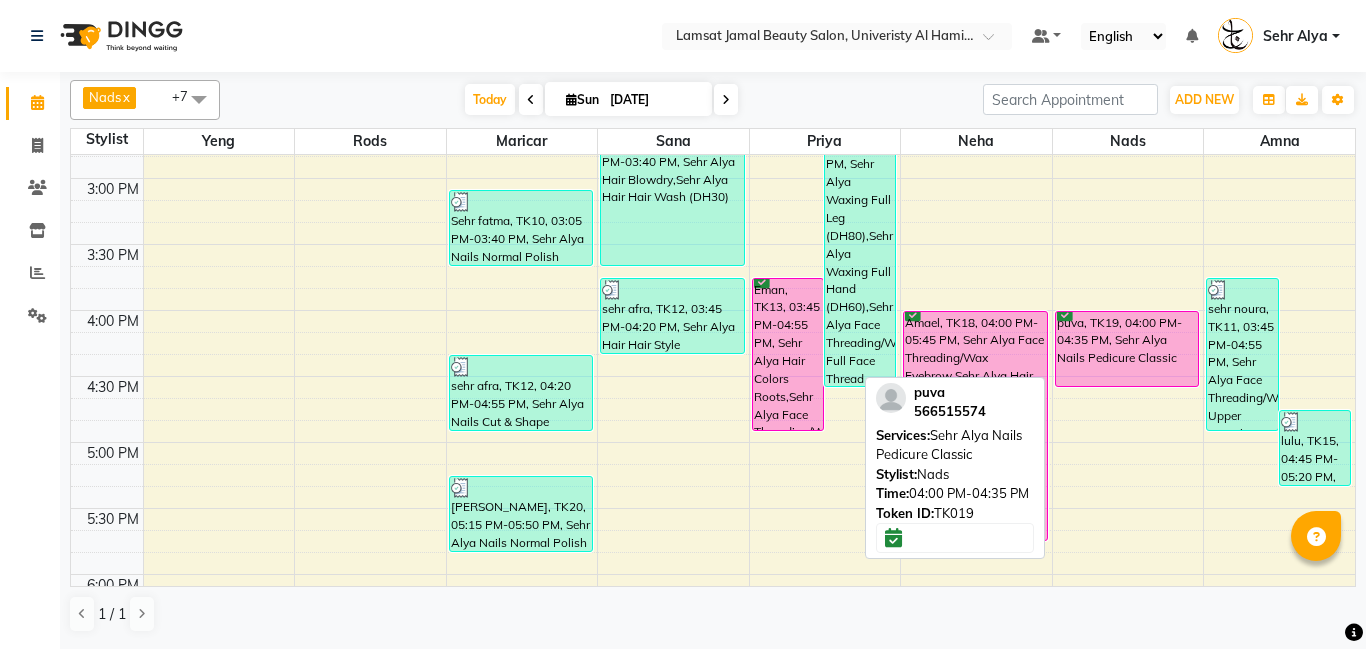 click on "puva, TK19, 04:00 PM-04:35 PM, Sehr Alya Nails Pedicure Classic" at bounding box center (1127, 349) 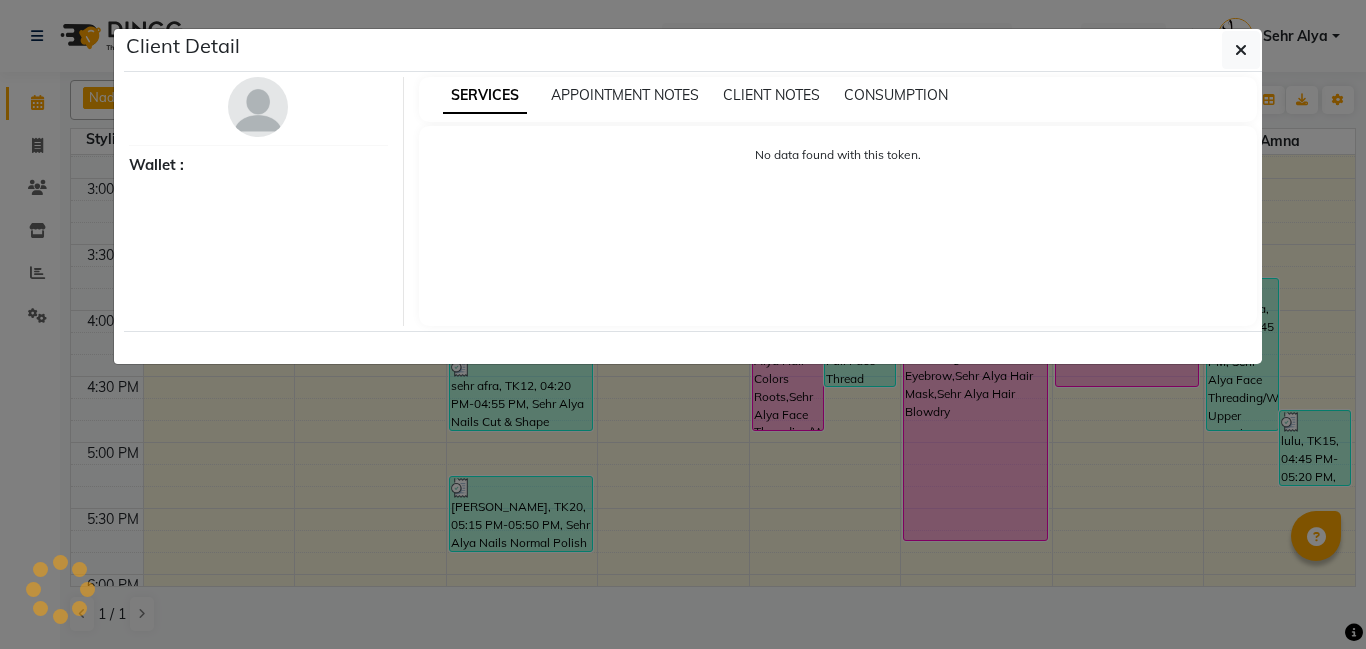 select on "6" 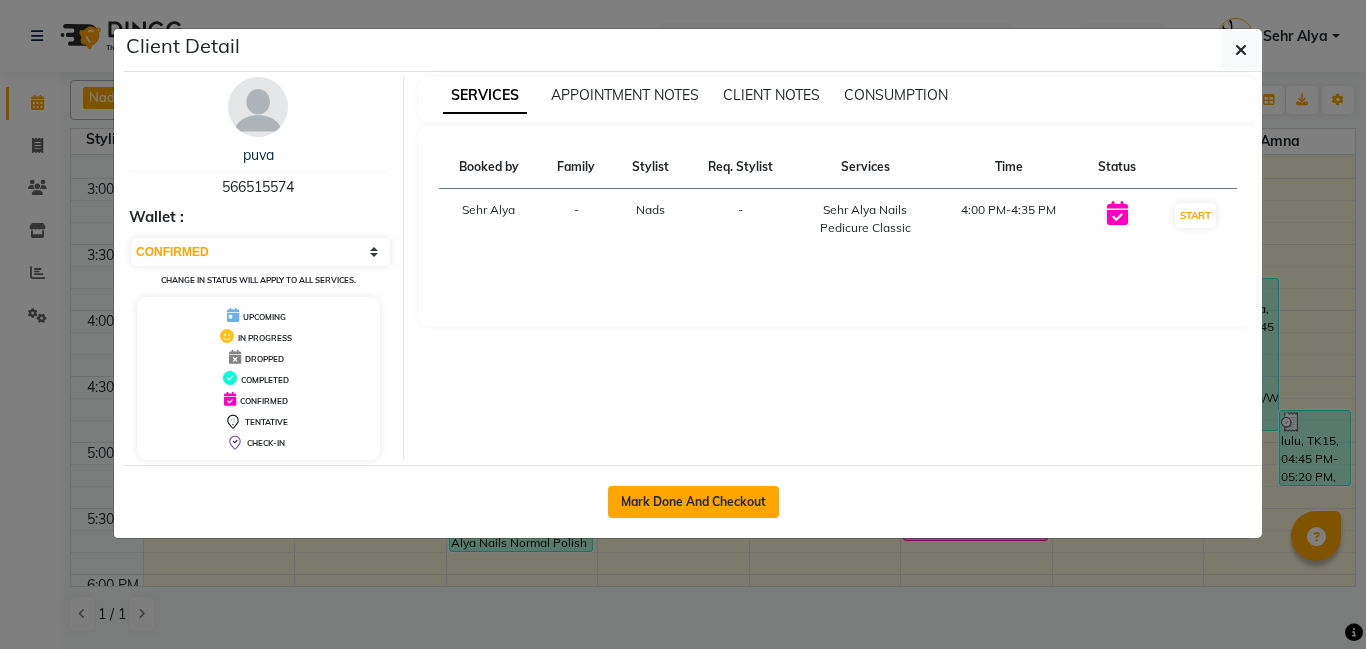 click on "Mark Done And Checkout" 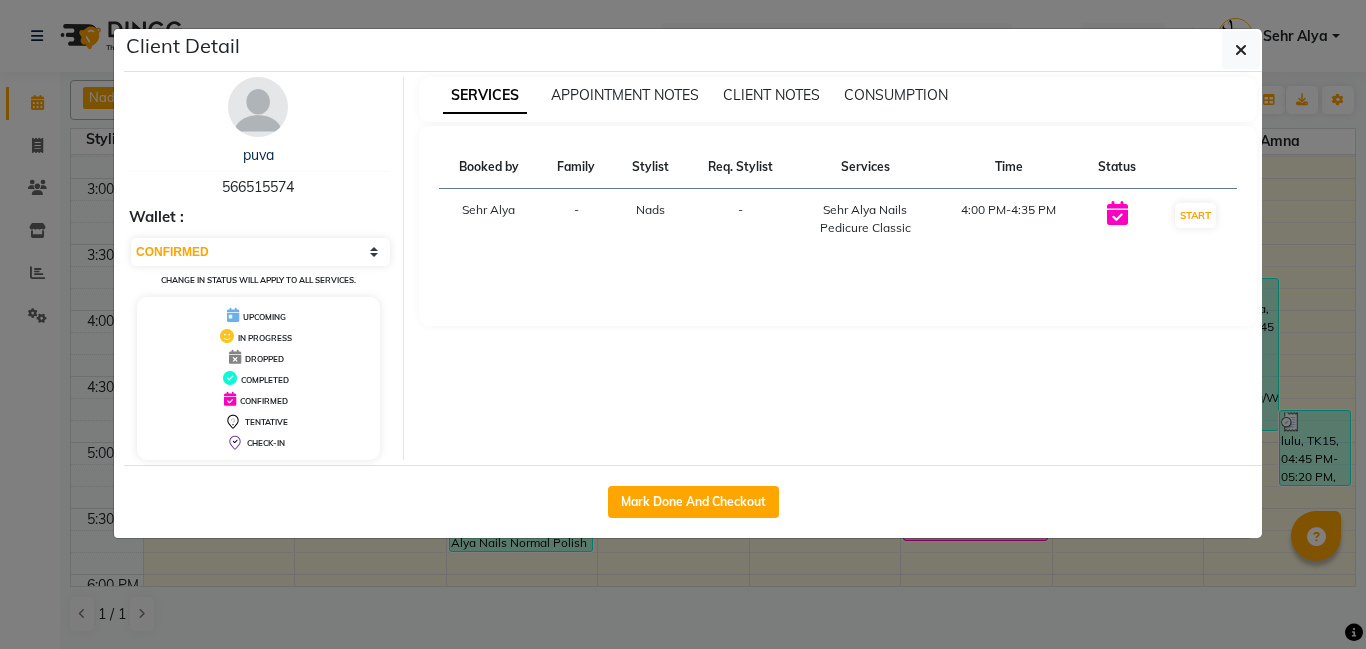 select on "service" 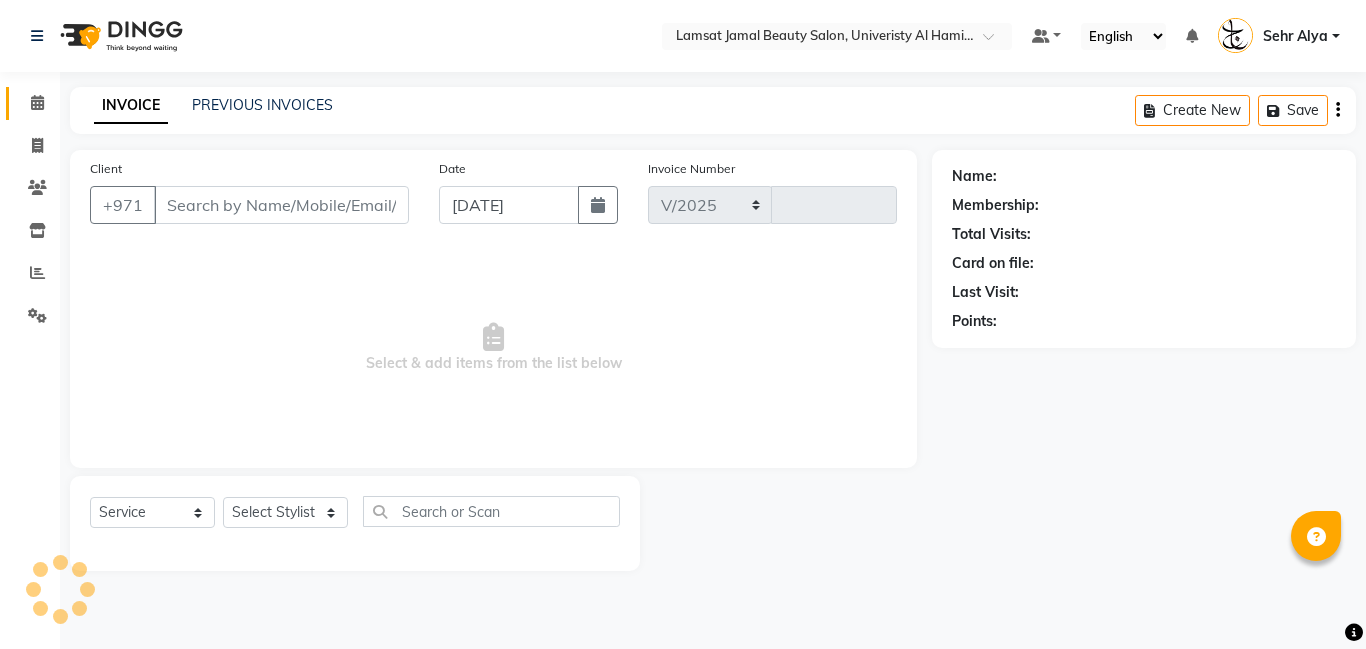 select on "8294" 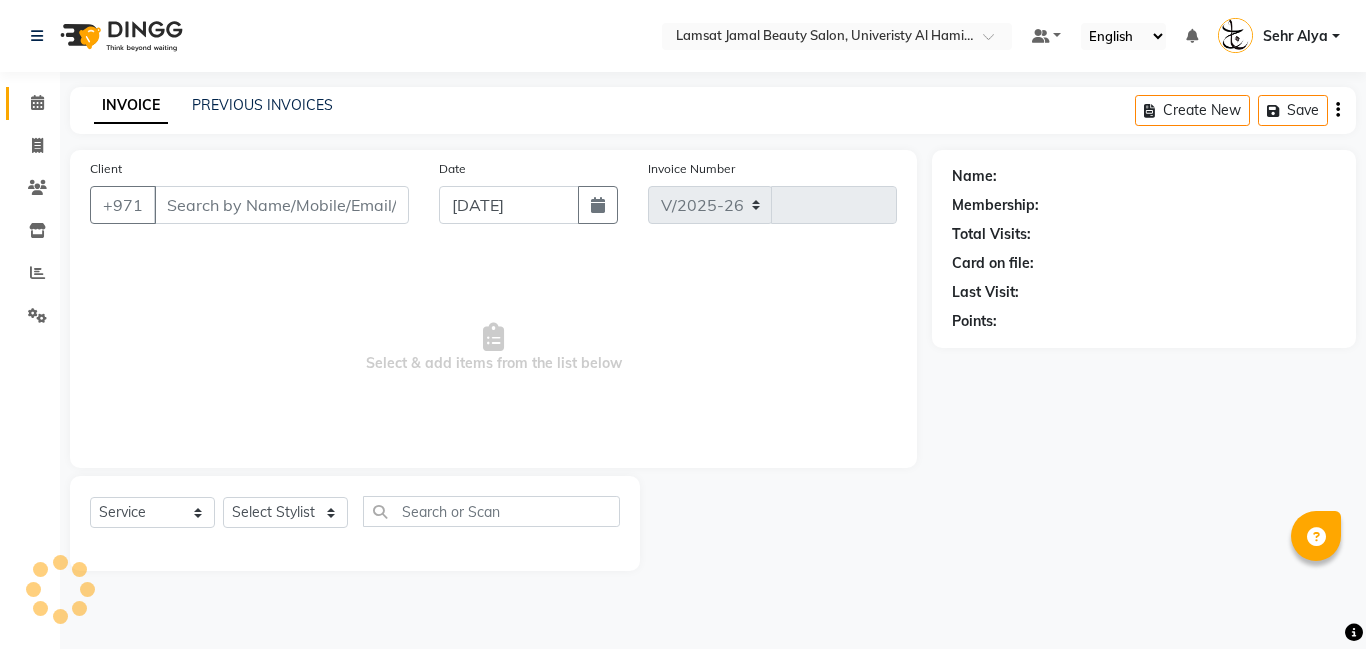 type on "1711" 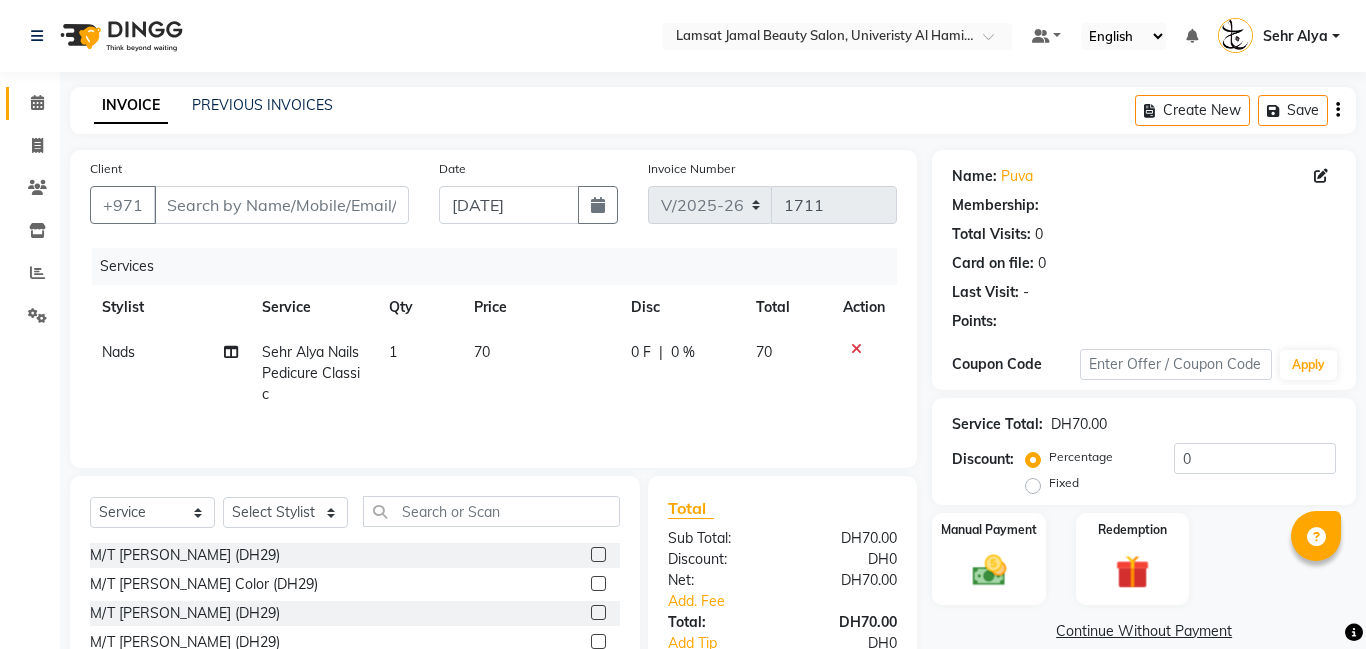 type on "56*****74" 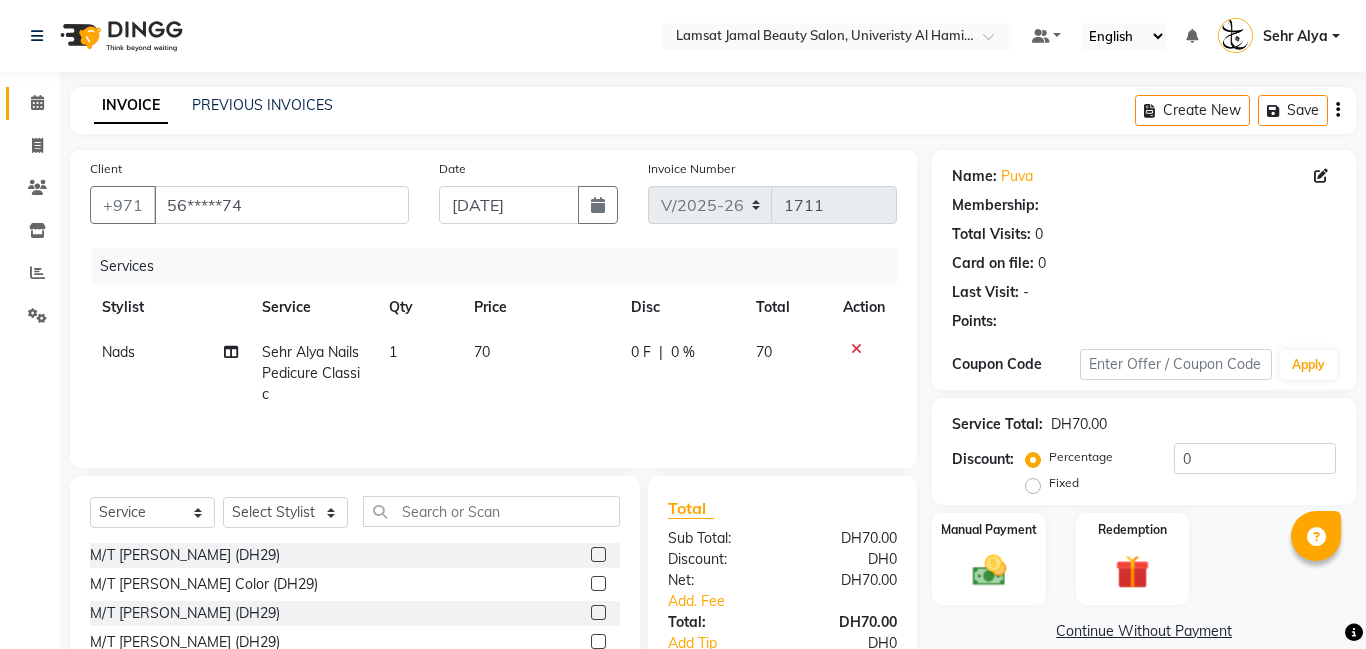 select on "79915" 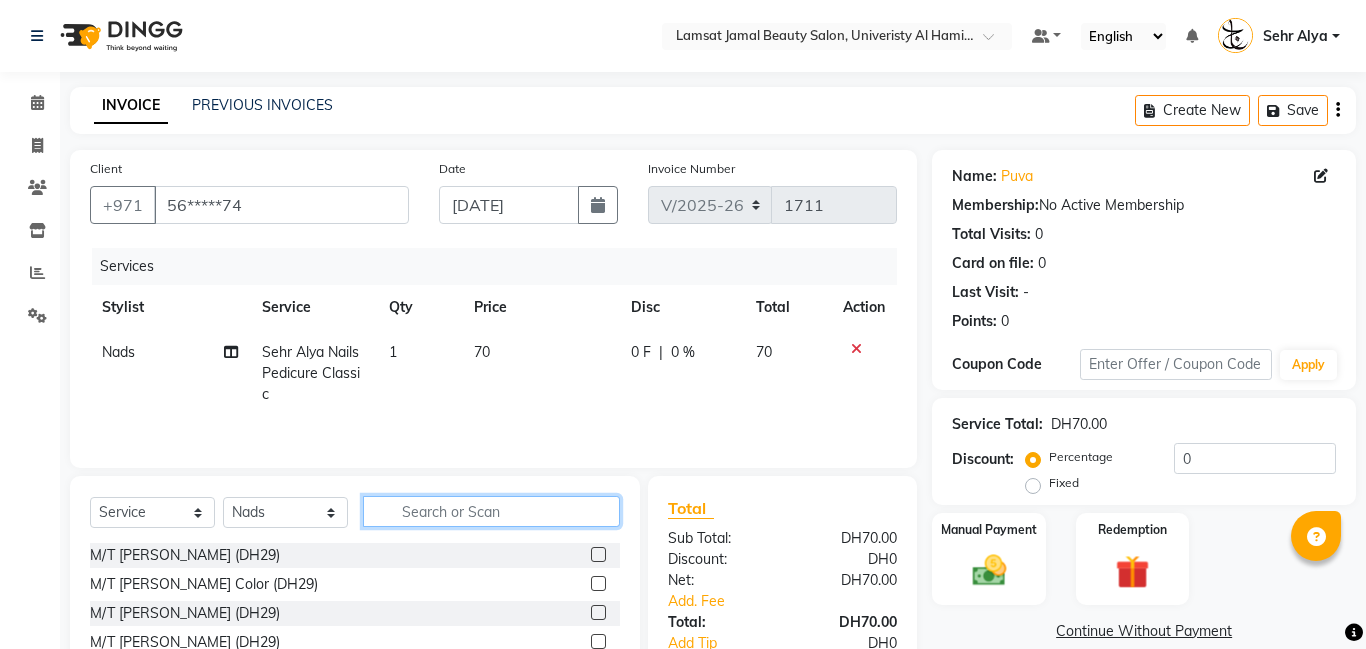 click 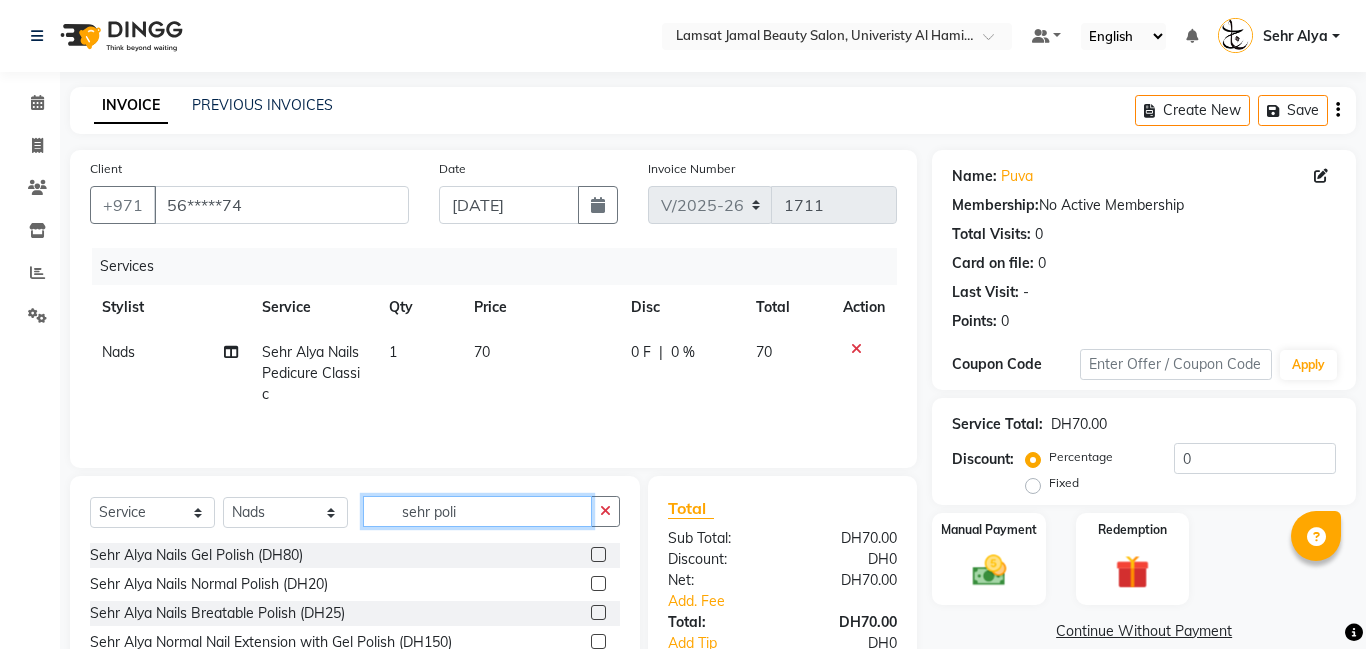 type on "sehr poli" 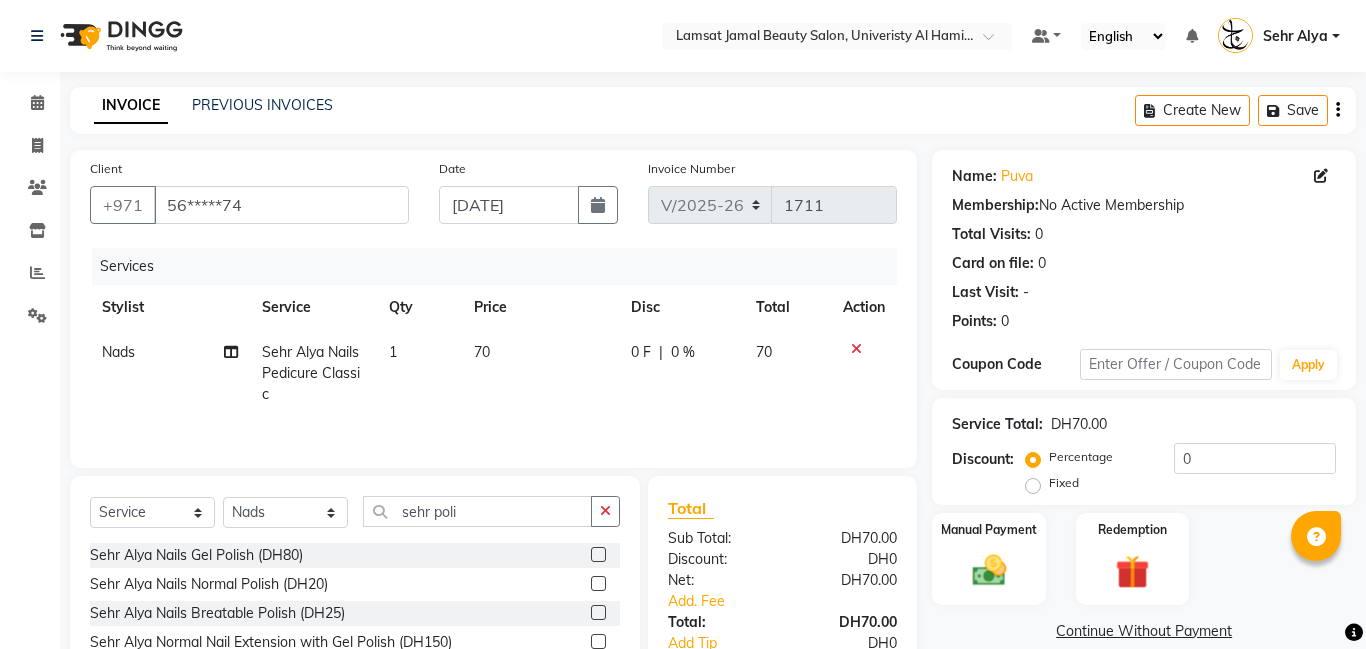 click 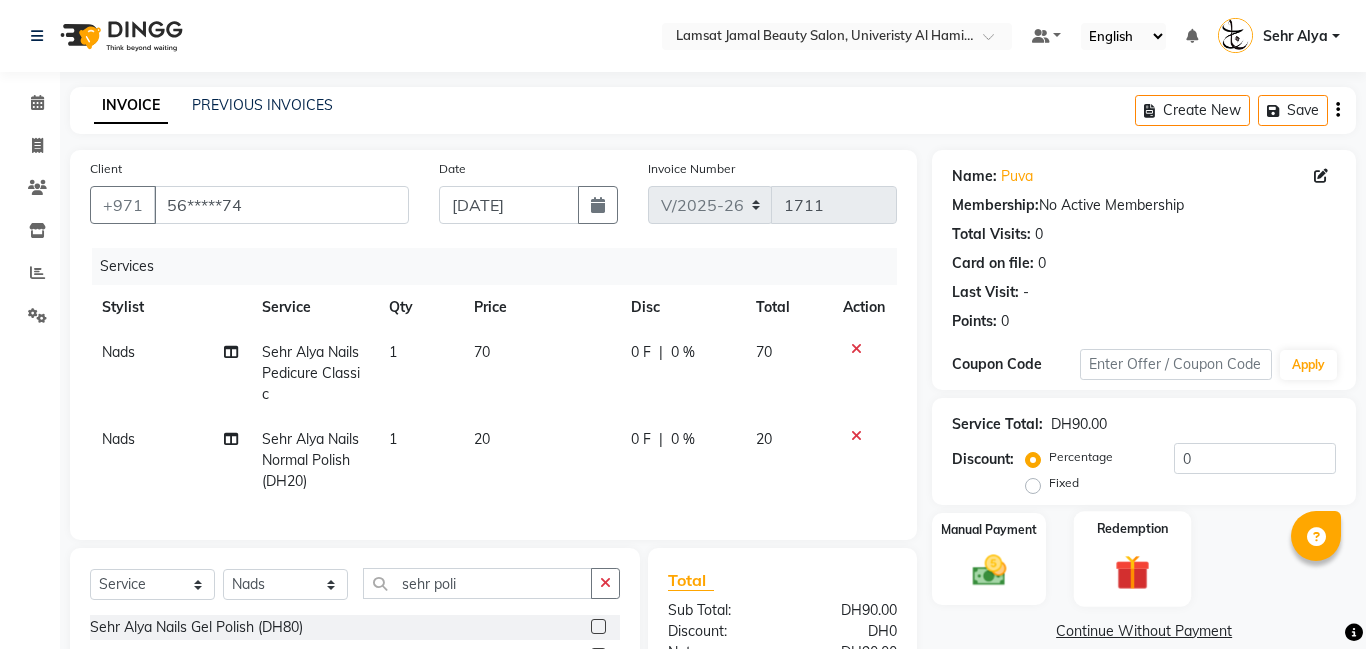 checkbox on "false" 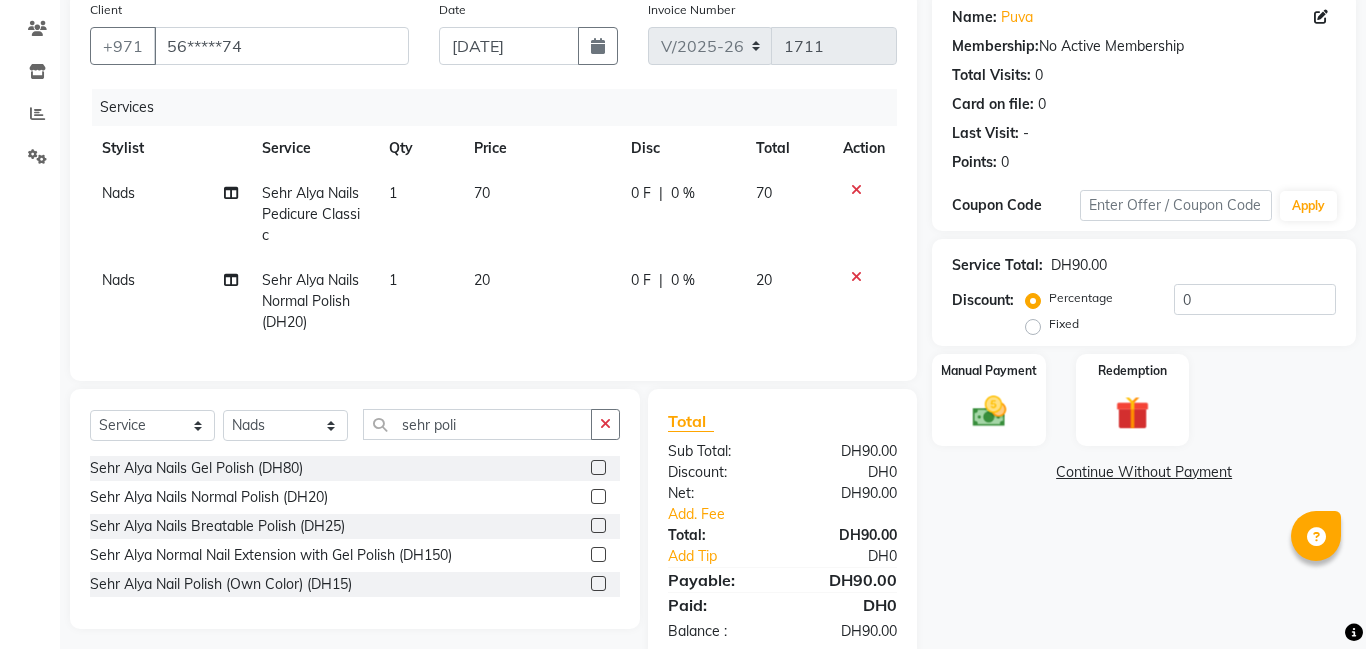 scroll, scrollTop: 167, scrollLeft: 0, axis: vertical 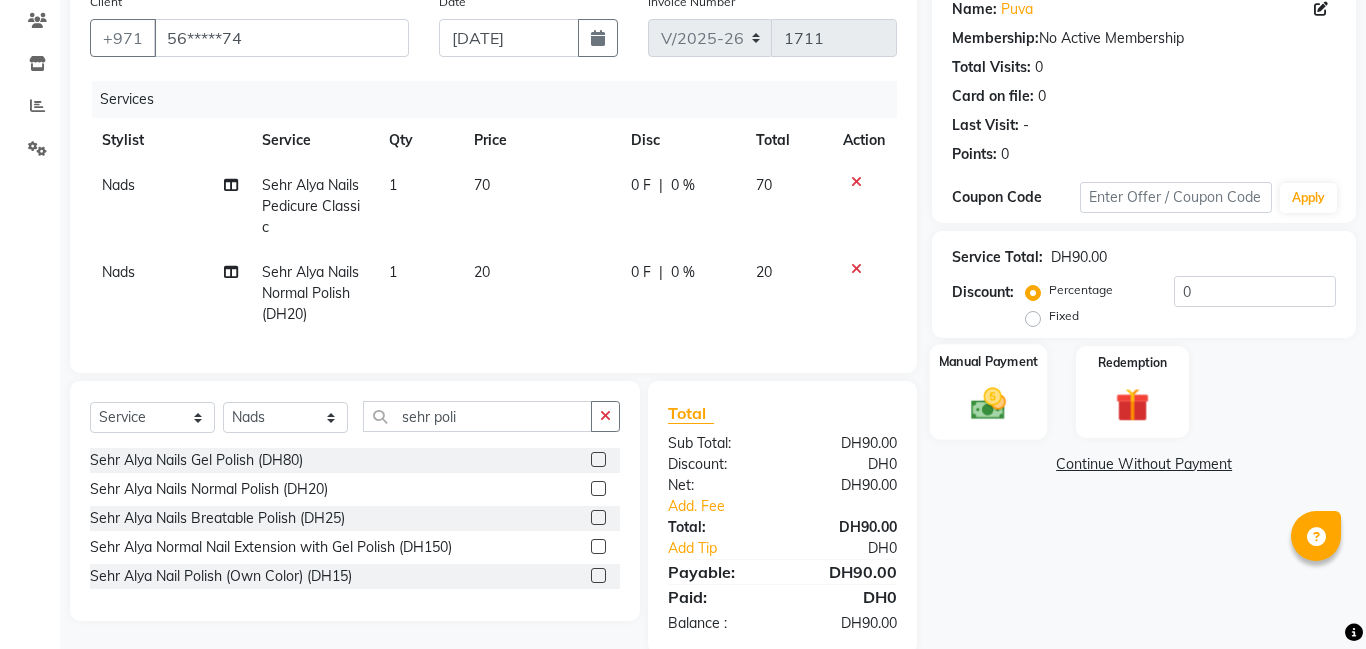 click 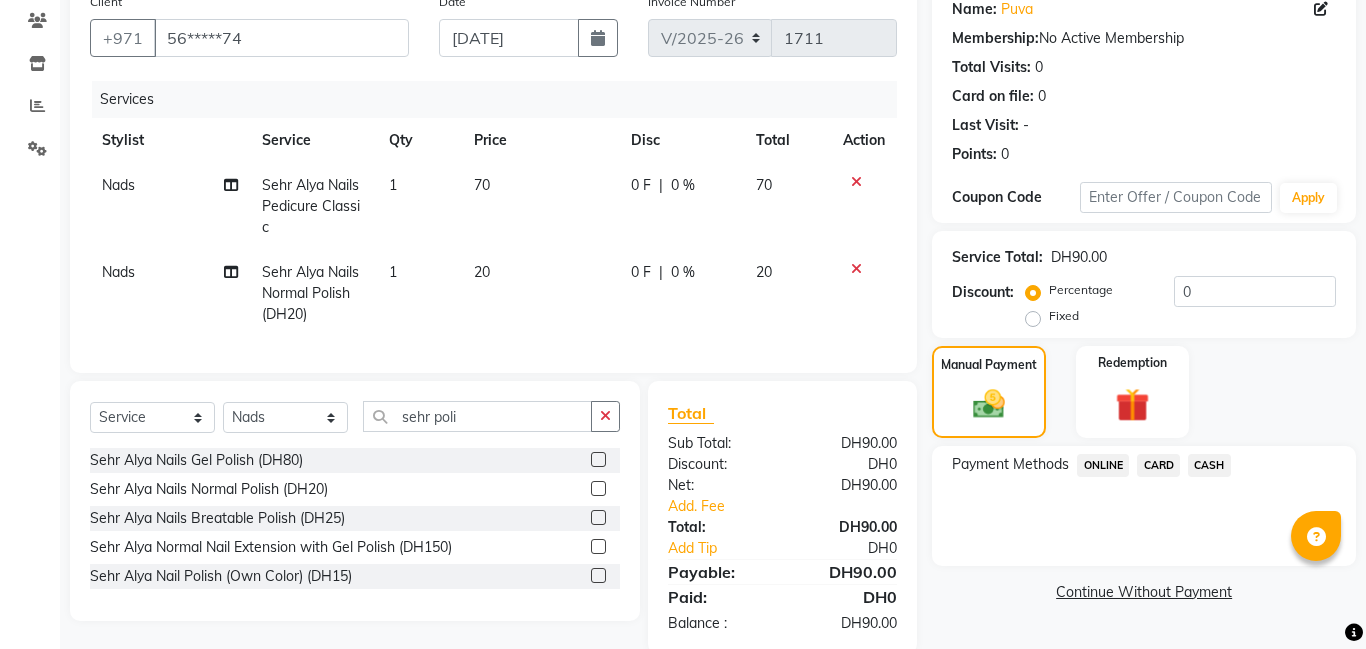 click on "CARD" 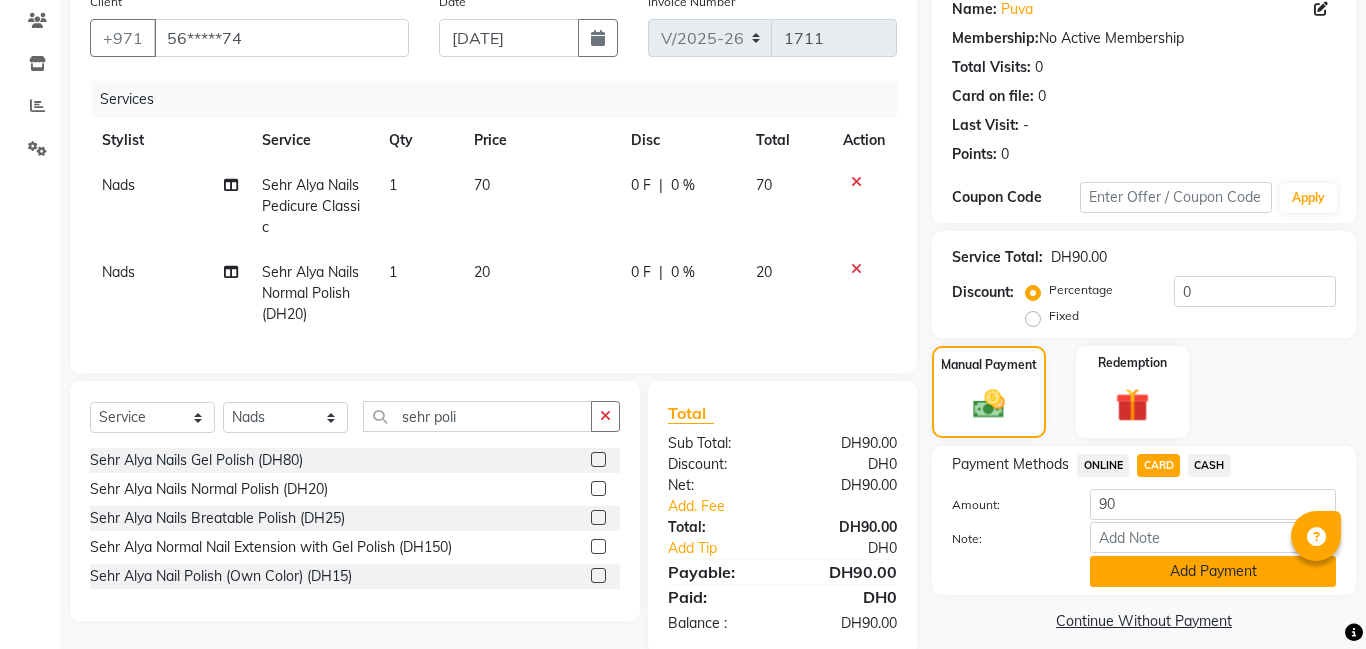click on "Add Payment" 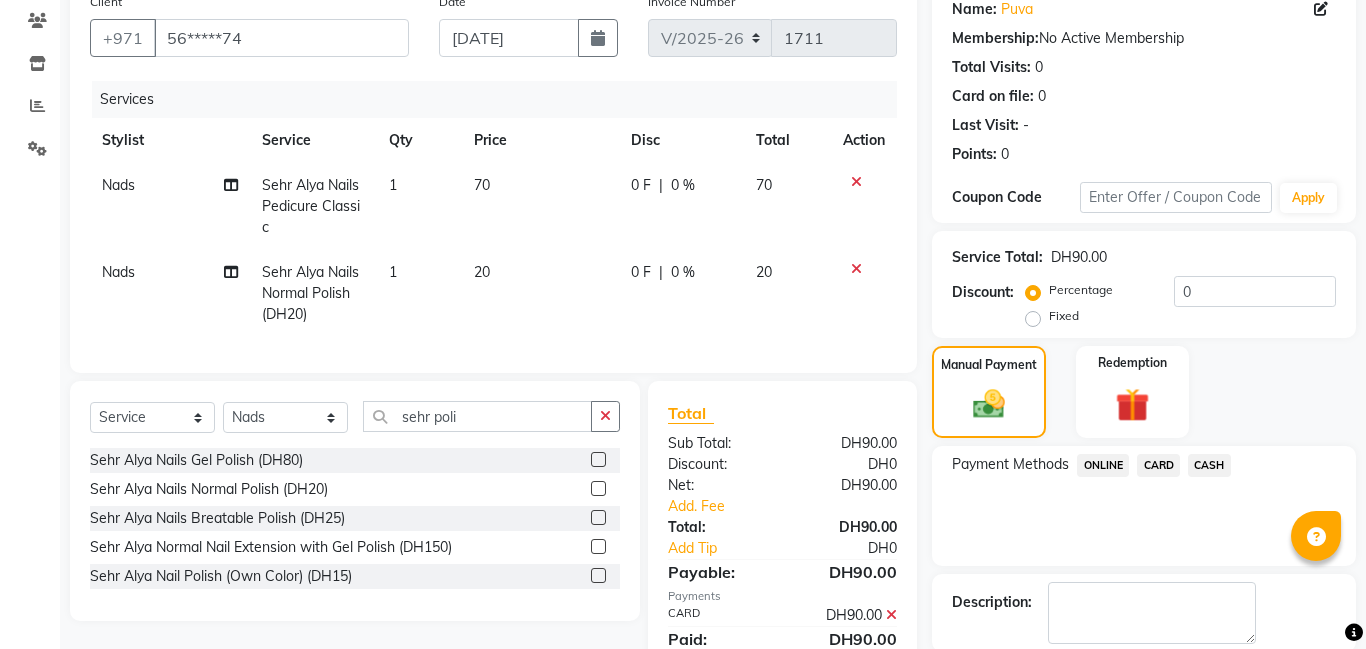scroll, scrollTop: 268, scrollLeft: 0, axis: vertical 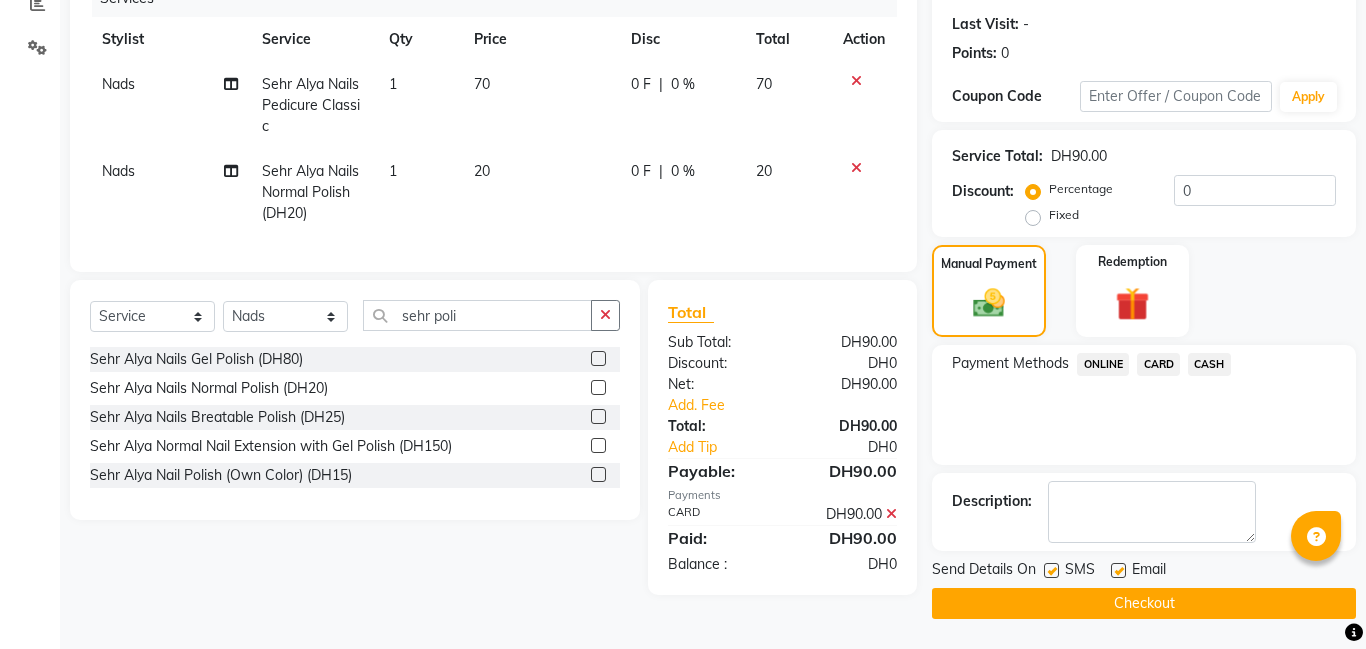 click on "Checkout" 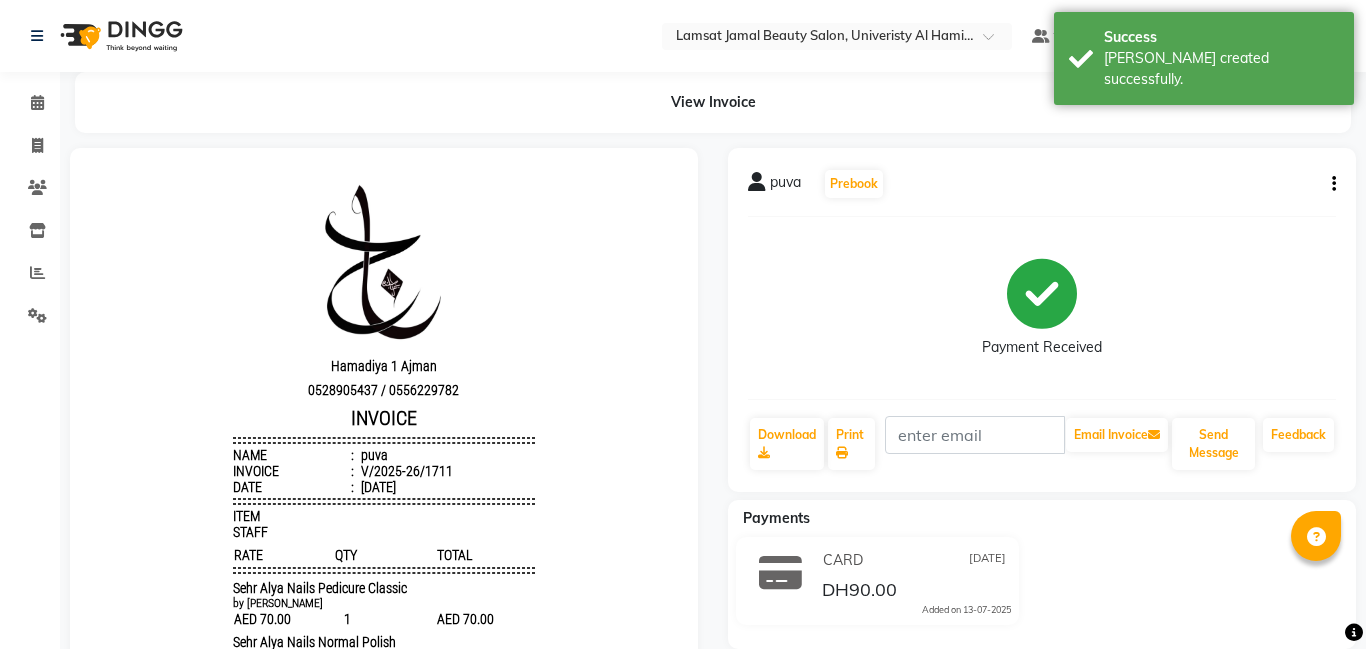 scroll, scrollTop: 0, scrollLeft: 0, axis: both 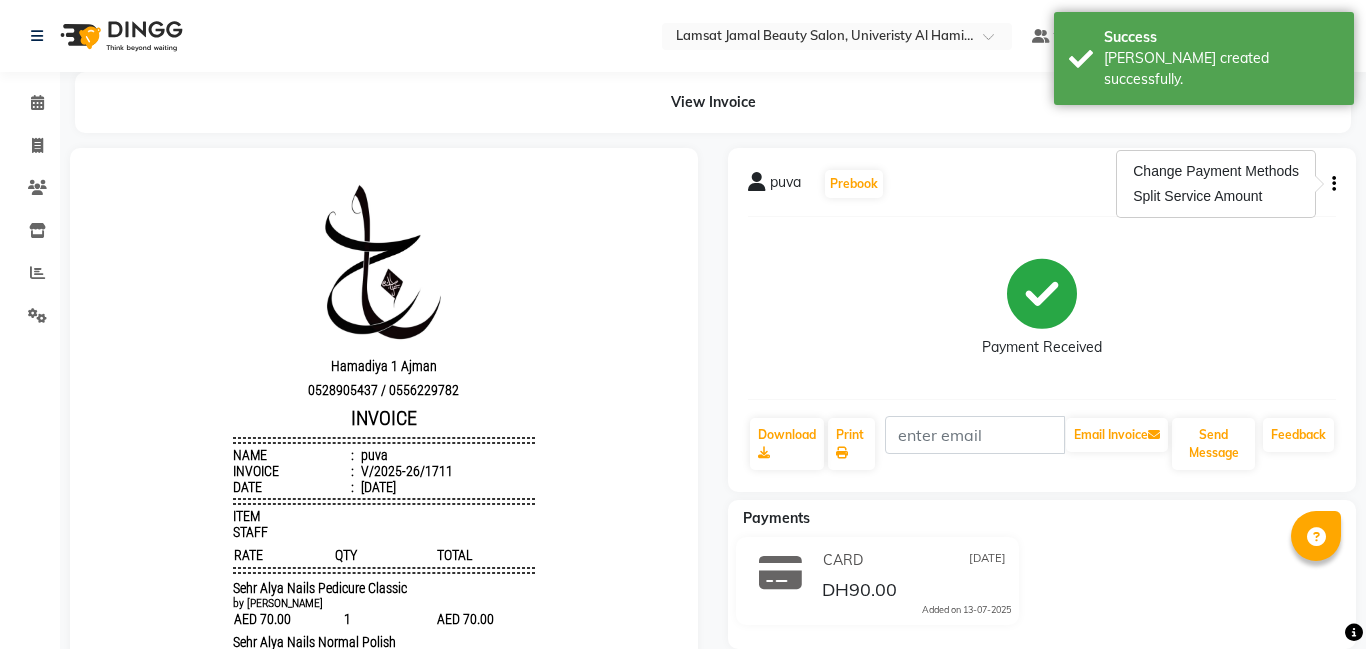 click on "Payment Received" 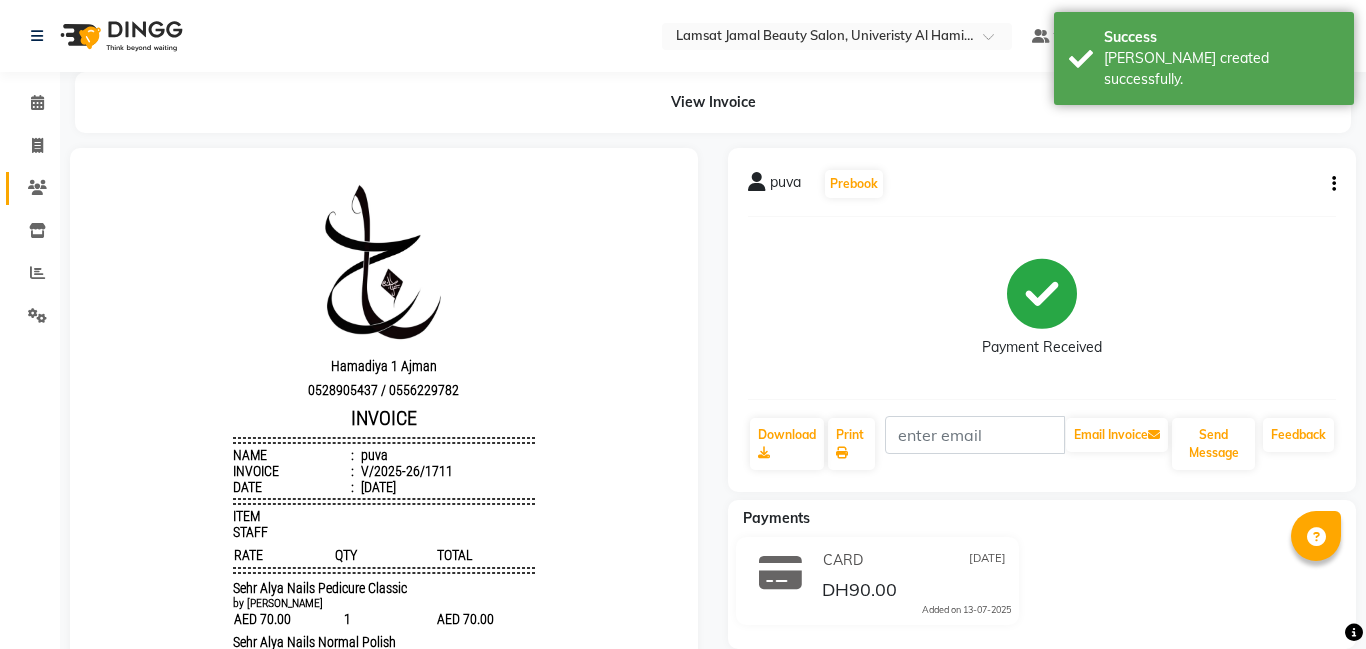 click 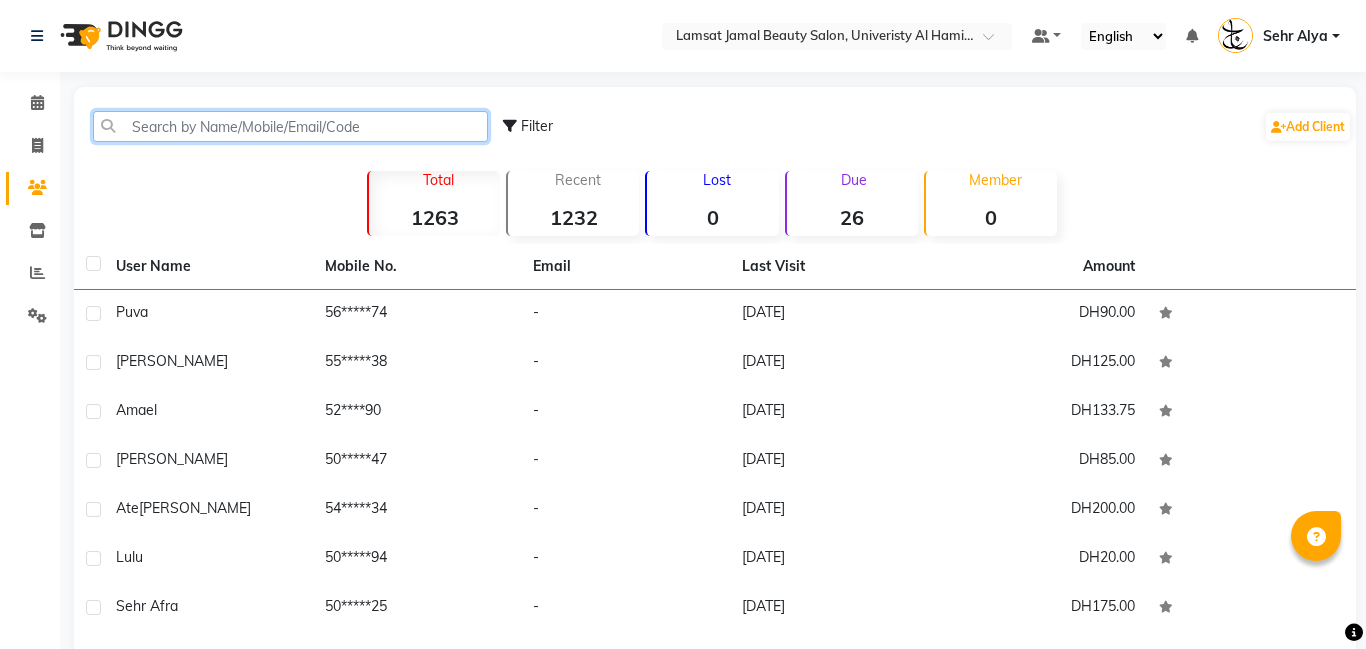 click 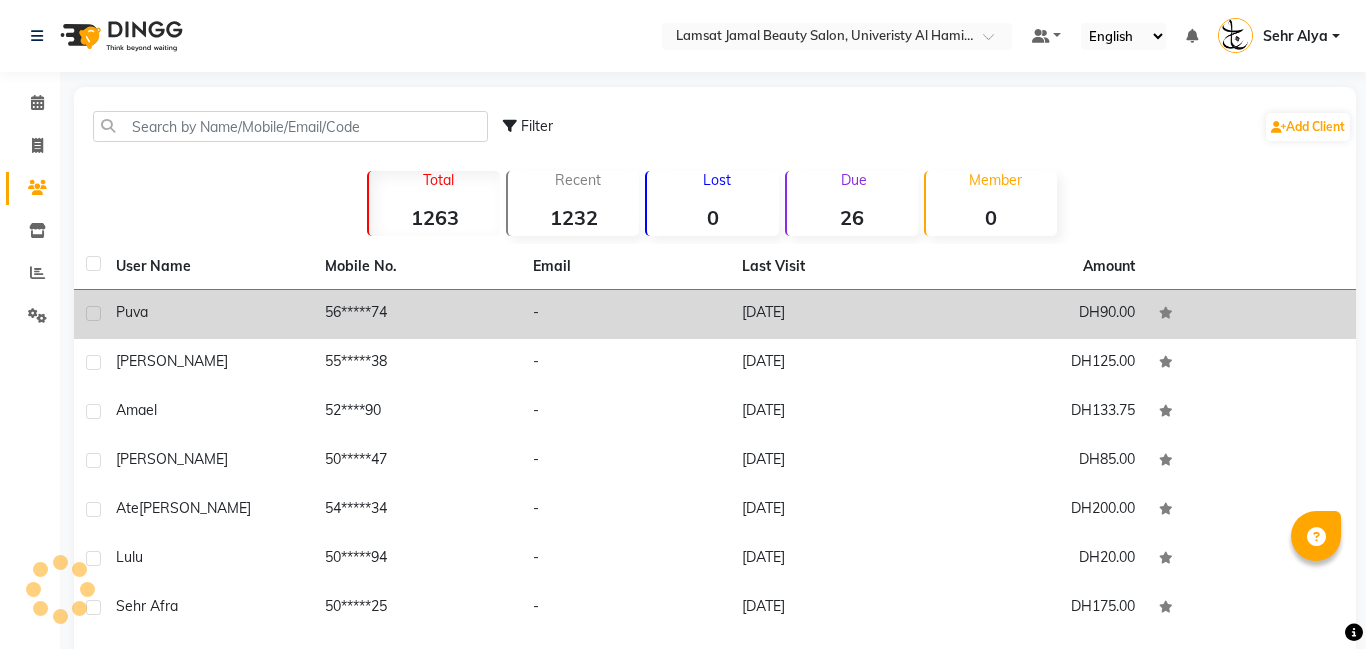 click on "puva" 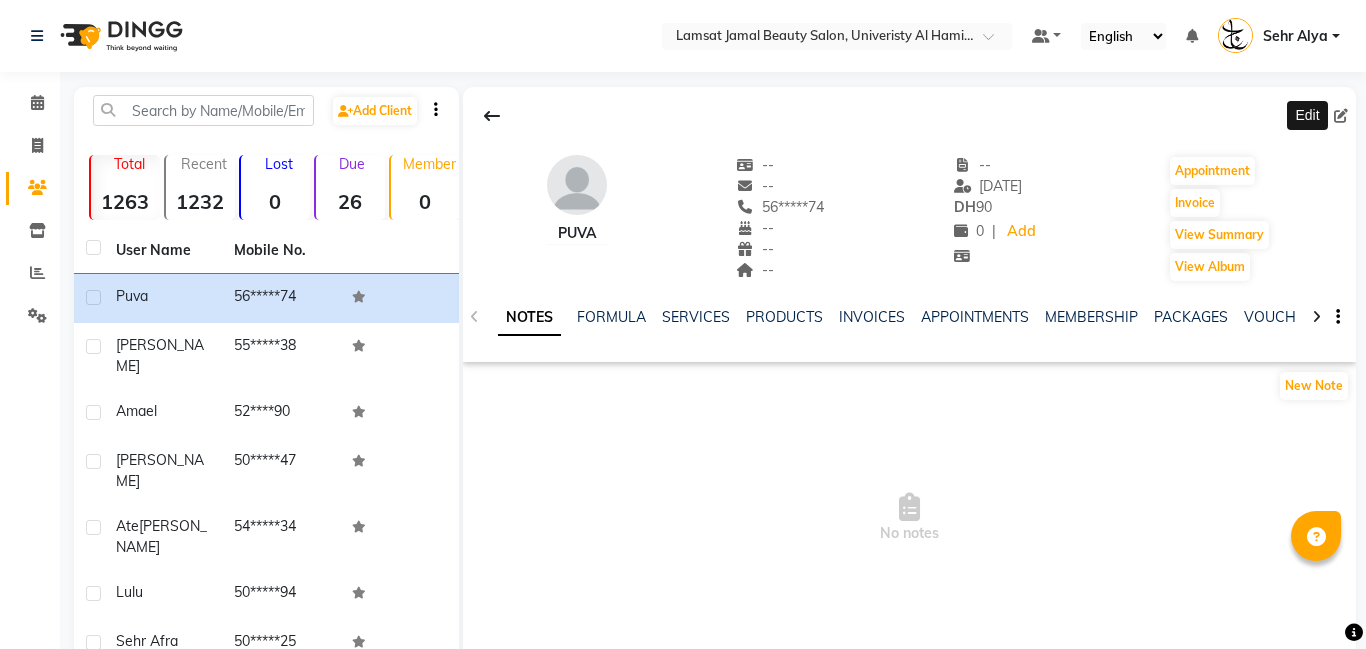 click 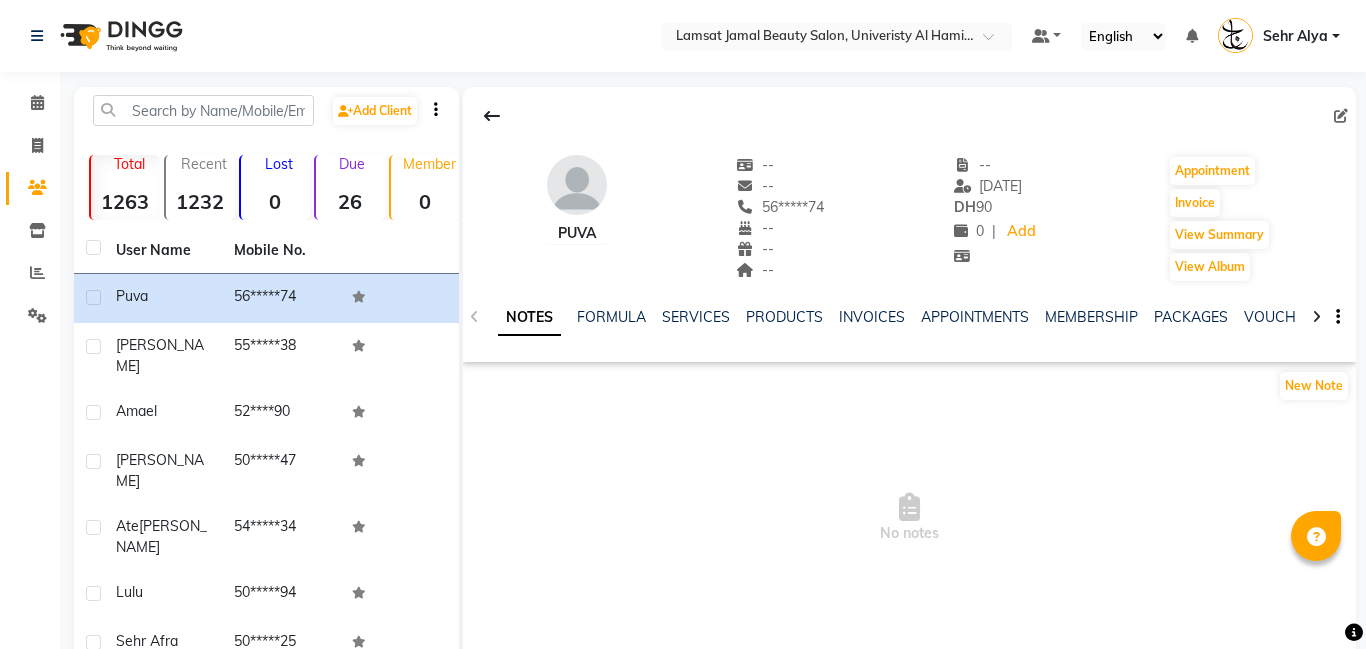 click 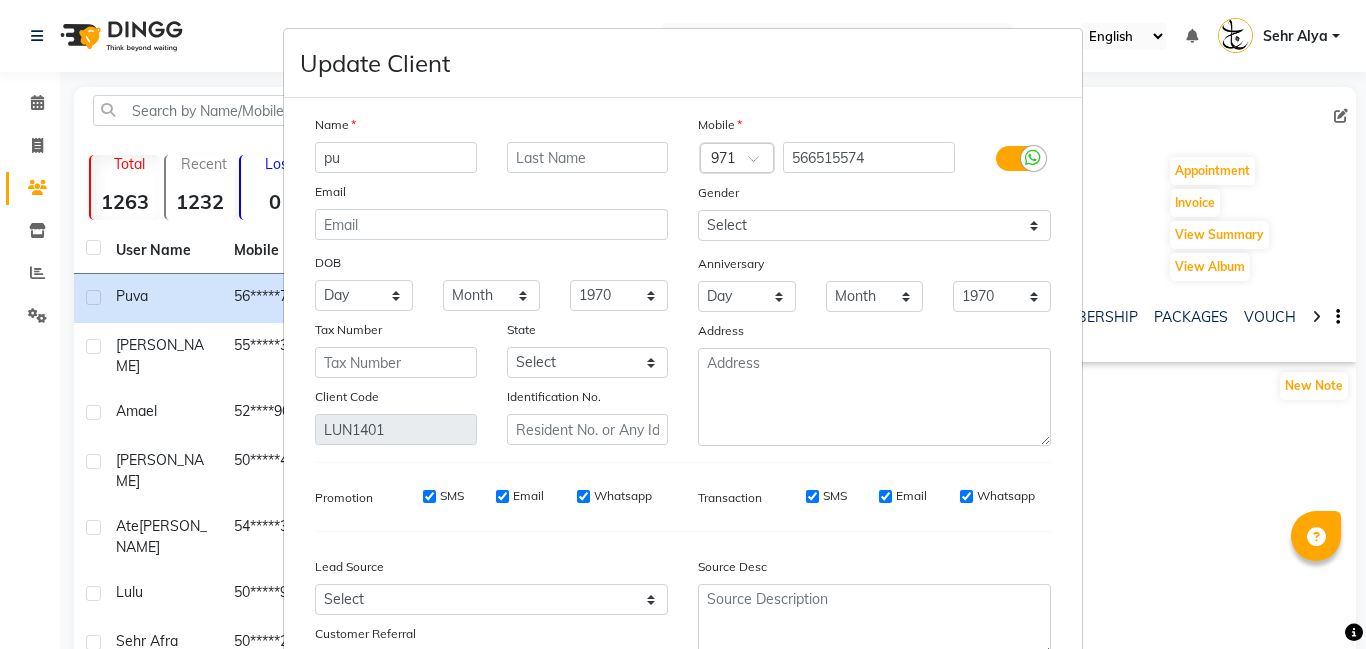 type on "p" 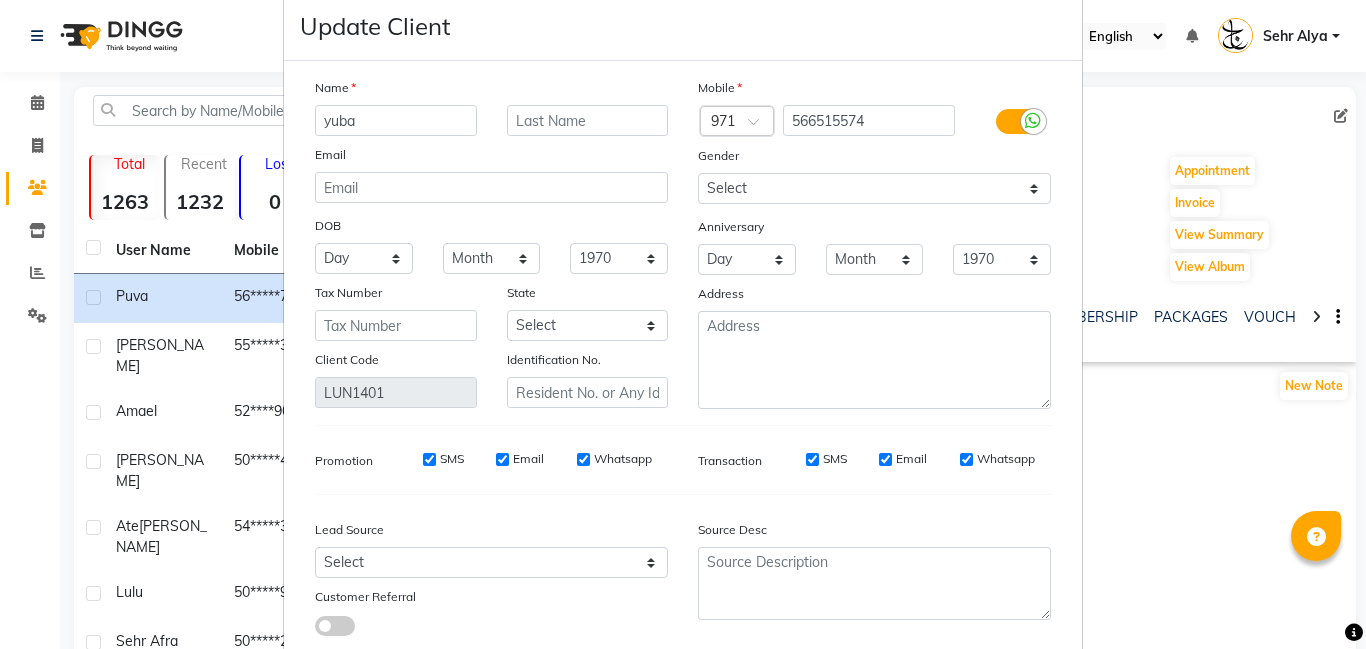 scroll, scrollTop: 164, scrollLeft: 0, axis: vertical 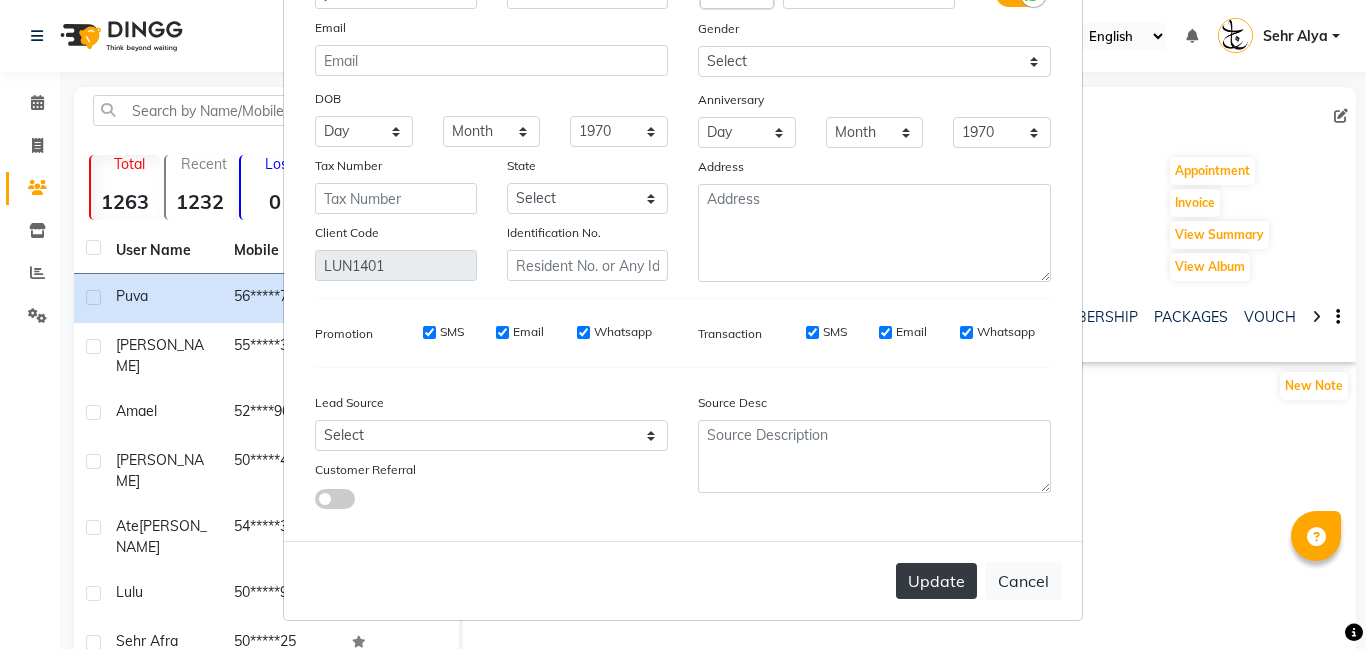 type on "yuba" 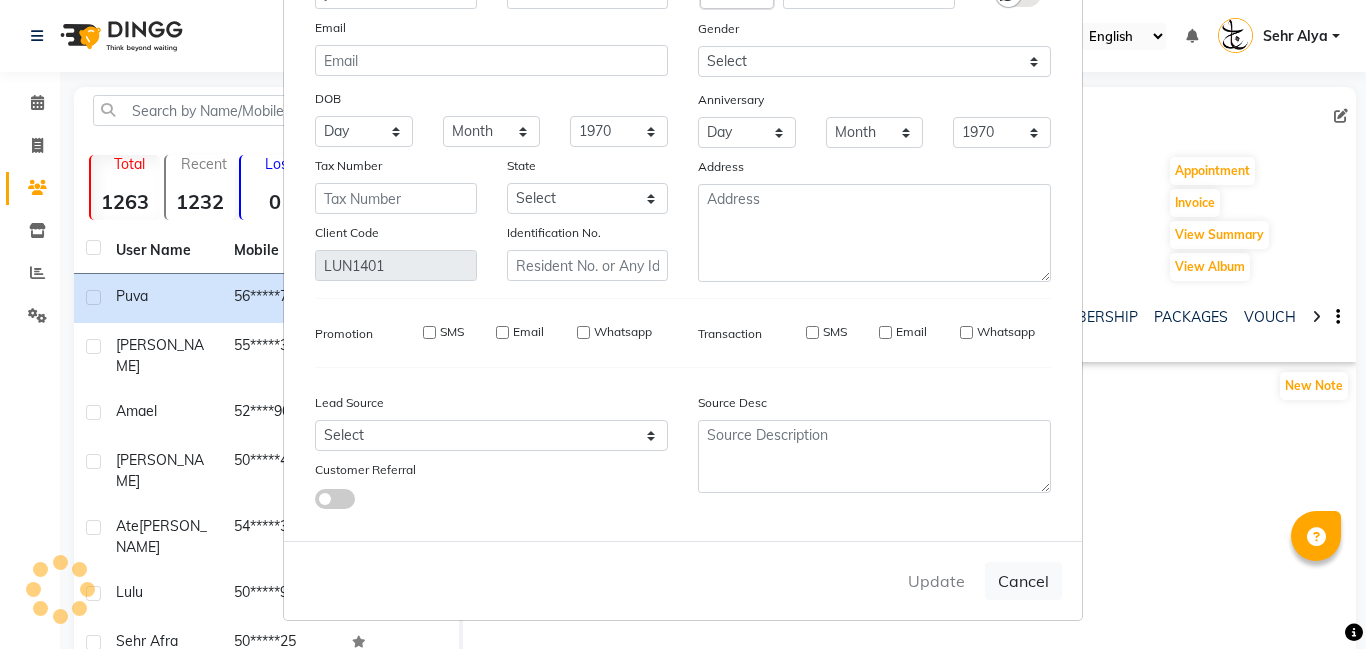 type 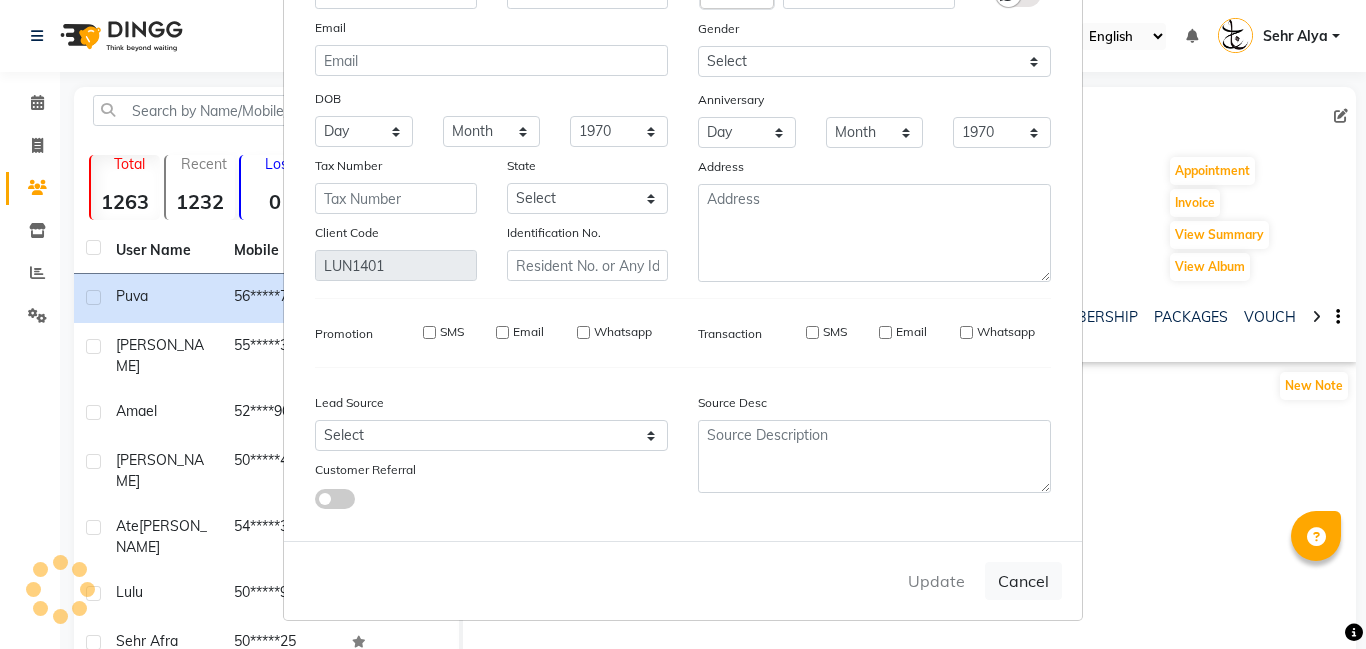 select 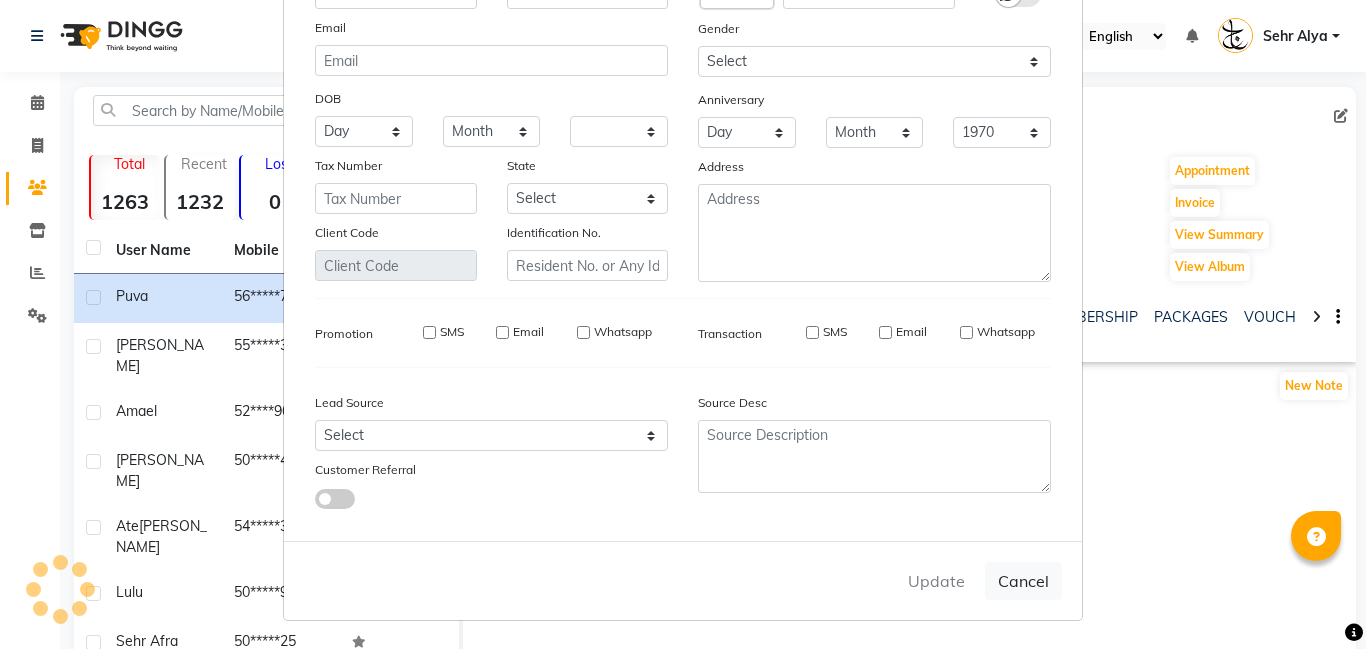 select 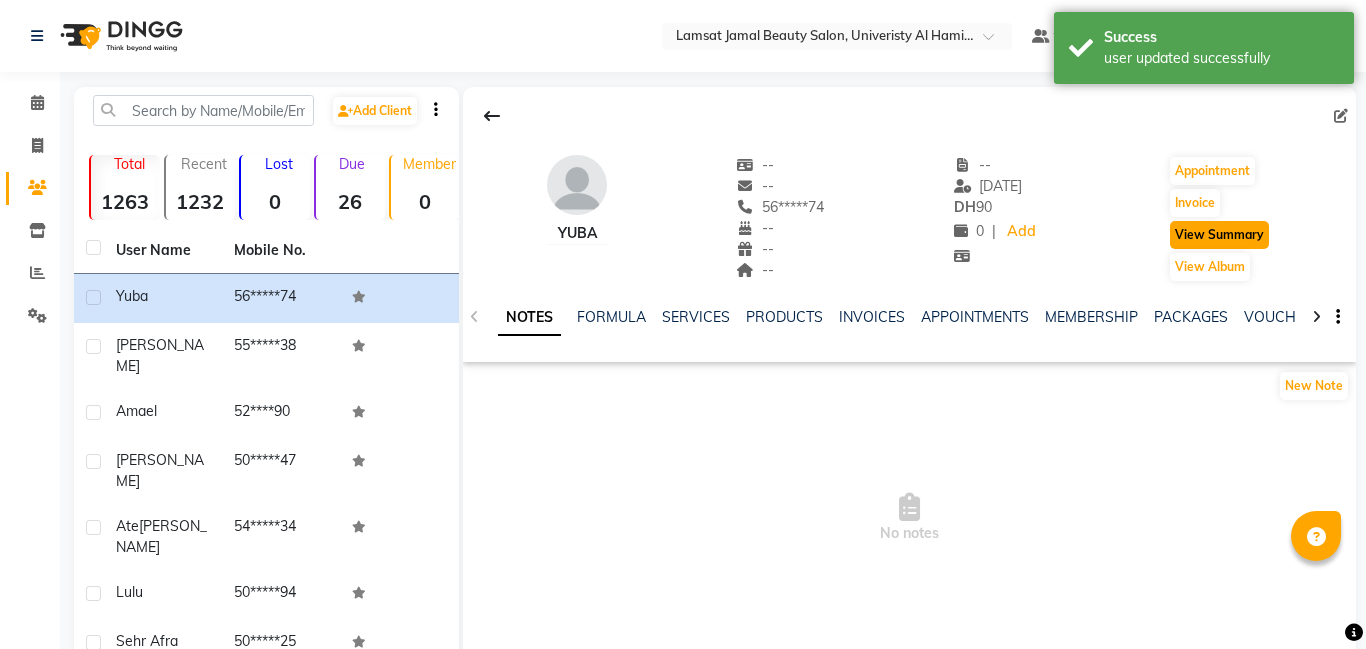 click on "View Summary" 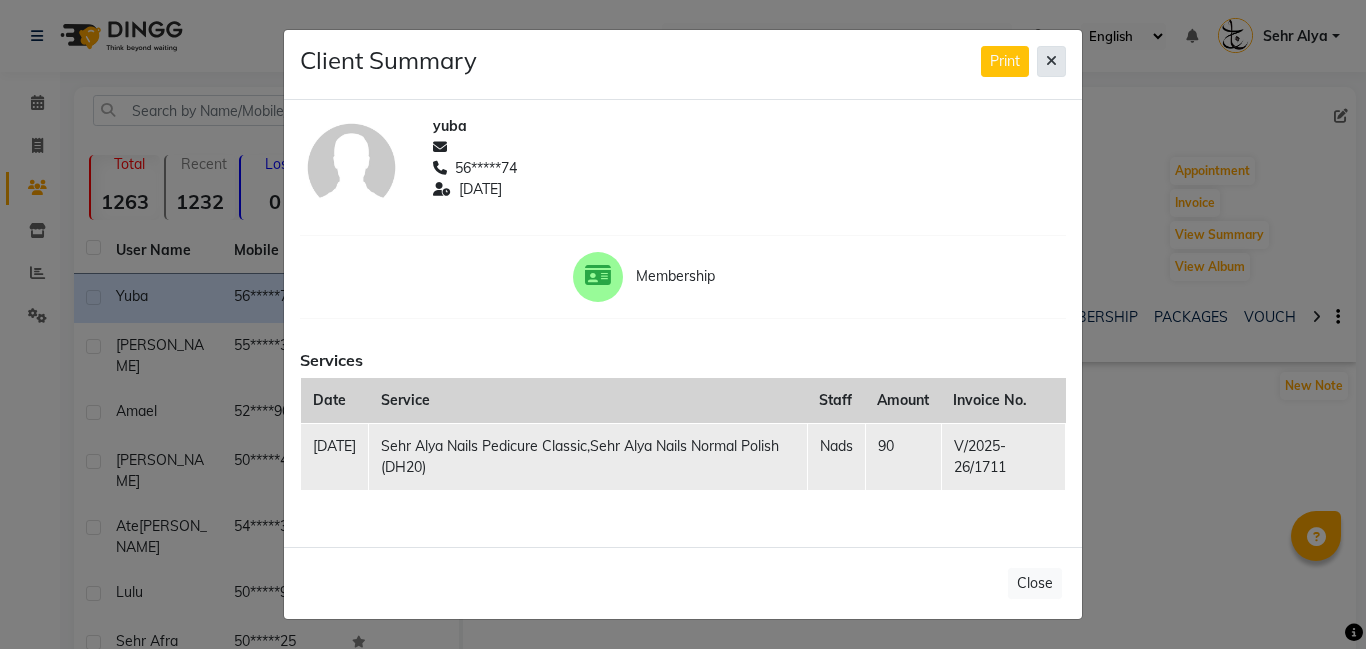 click 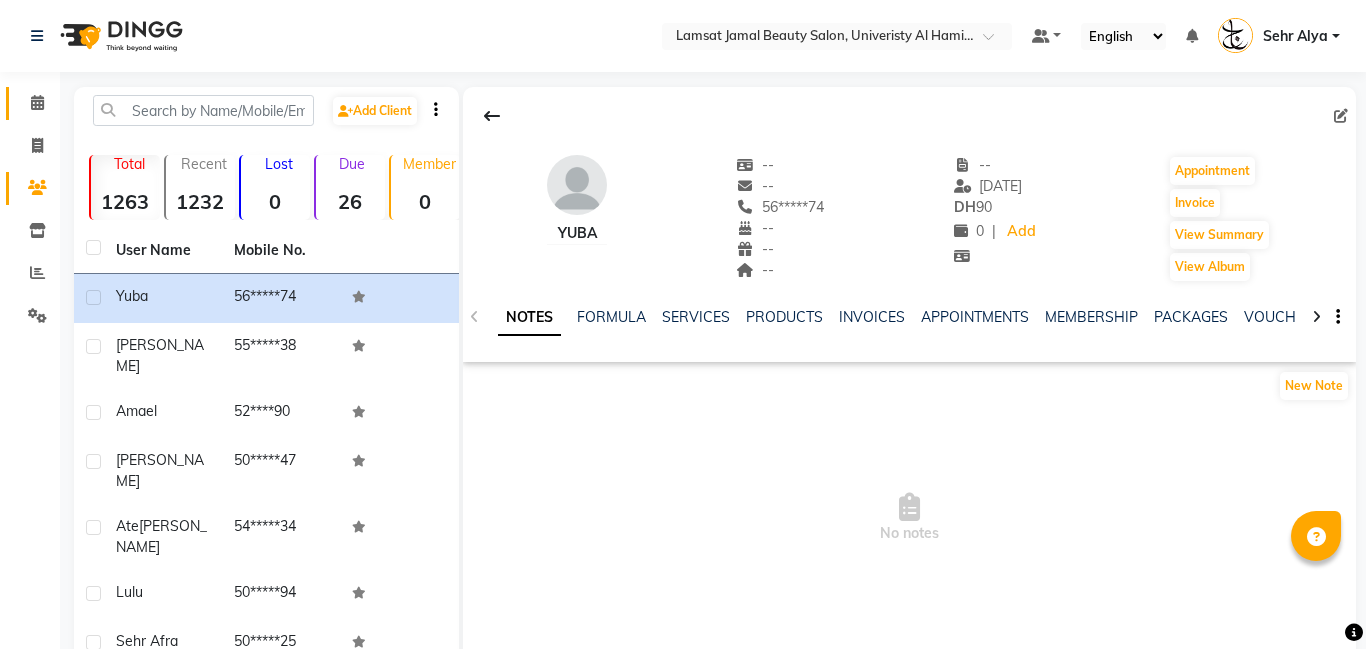click 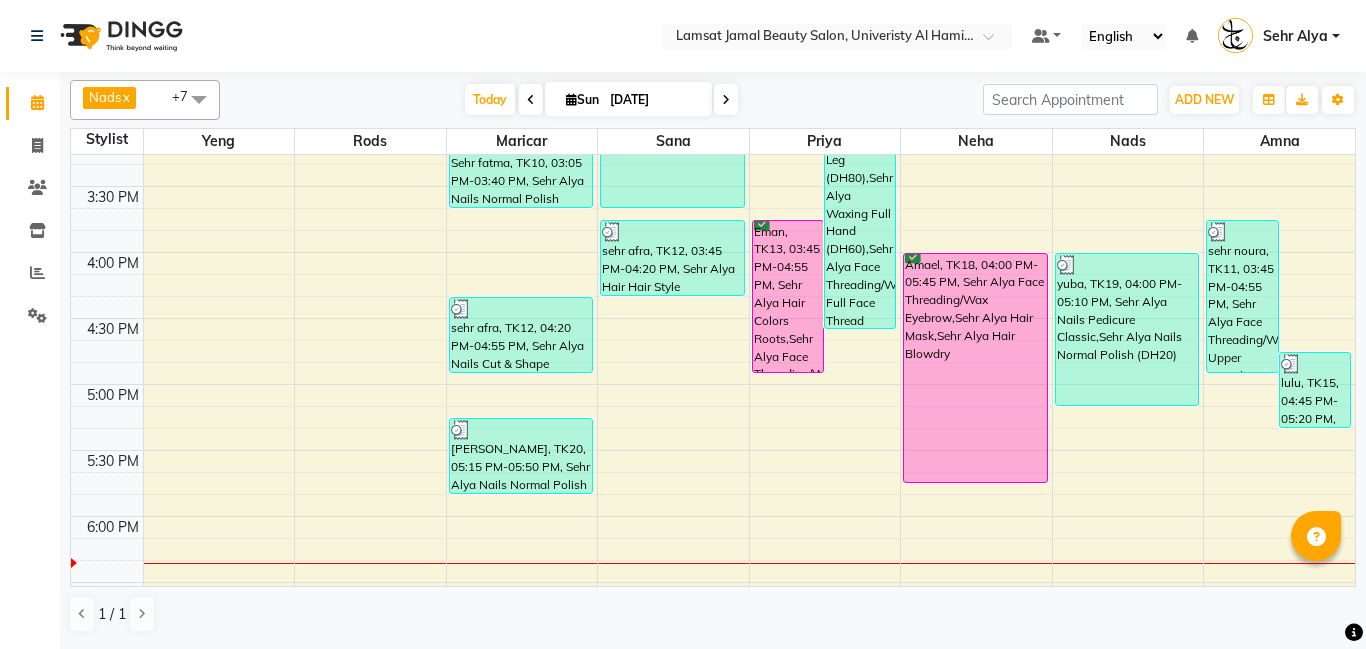 scroll, scrollTop: 827, scrollLeft: 0, axis: vertical 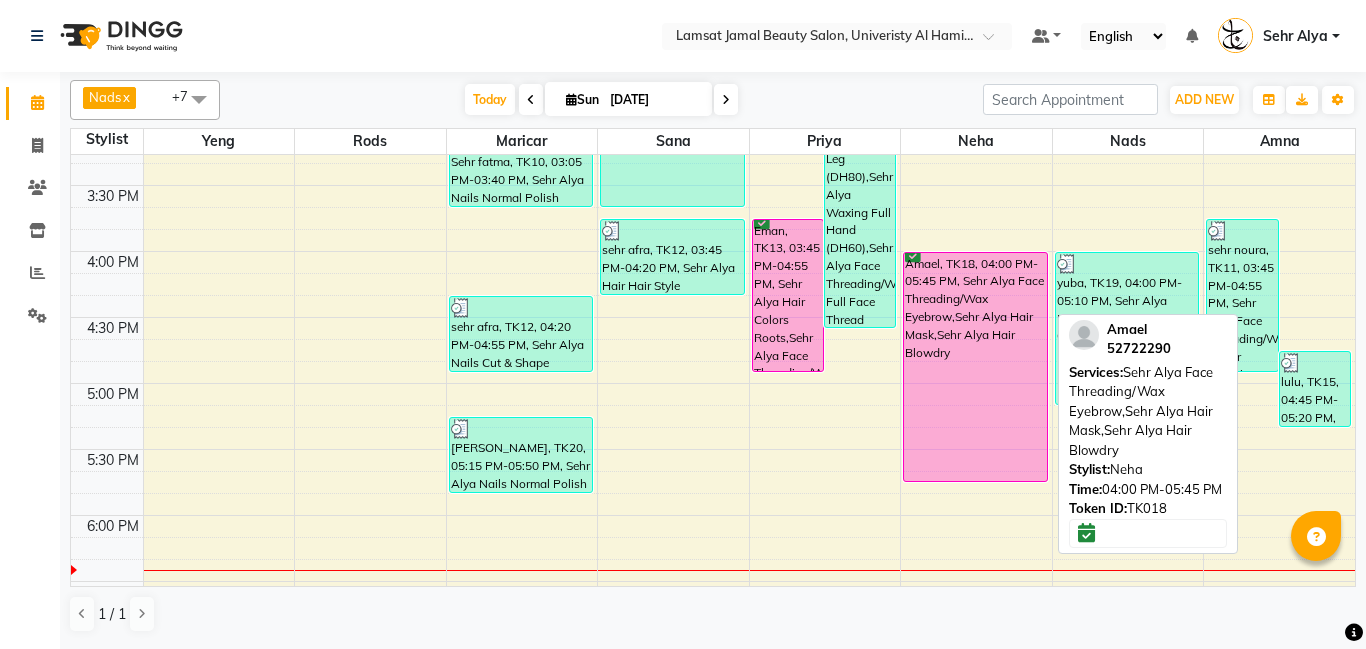 click on "Amael, TK18, 04:00 PM-05:45 PM, Sehr Alya Face Threading/Wax Eyebrow,Sehr Alya  Hair Mask,Sehr Alya Hair Blowdry" at bounding box center [975, 367] 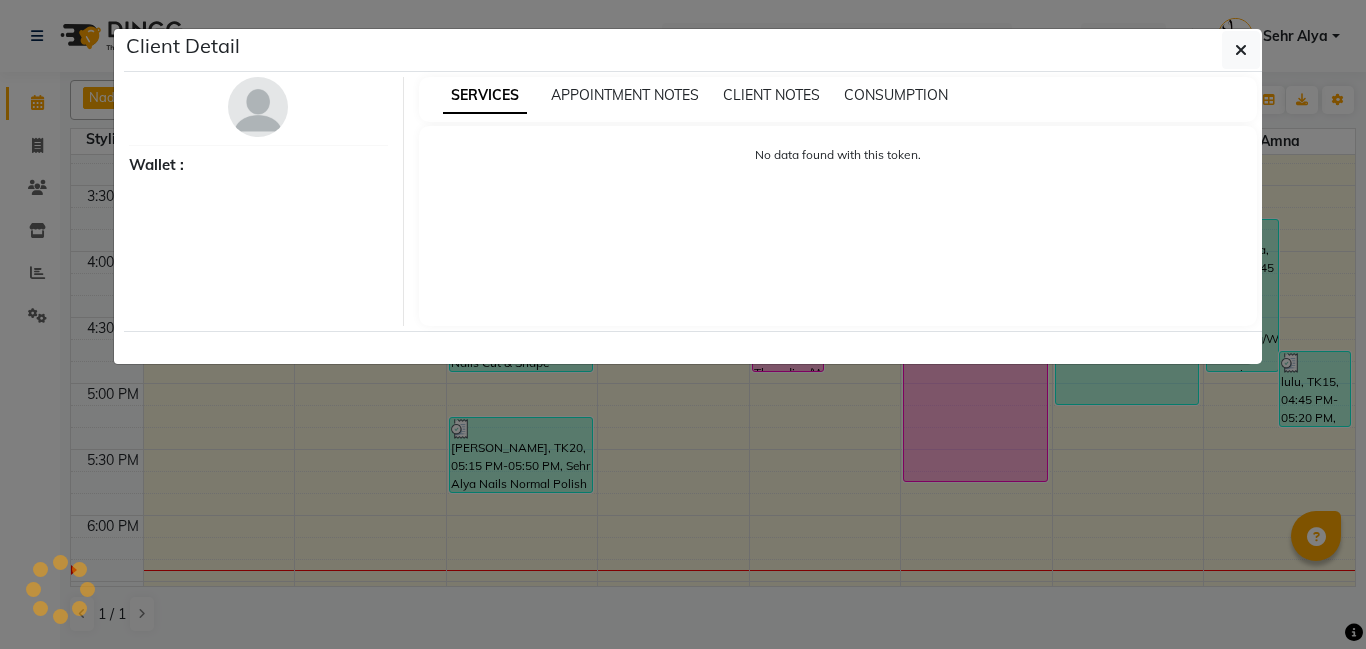 select on "6" 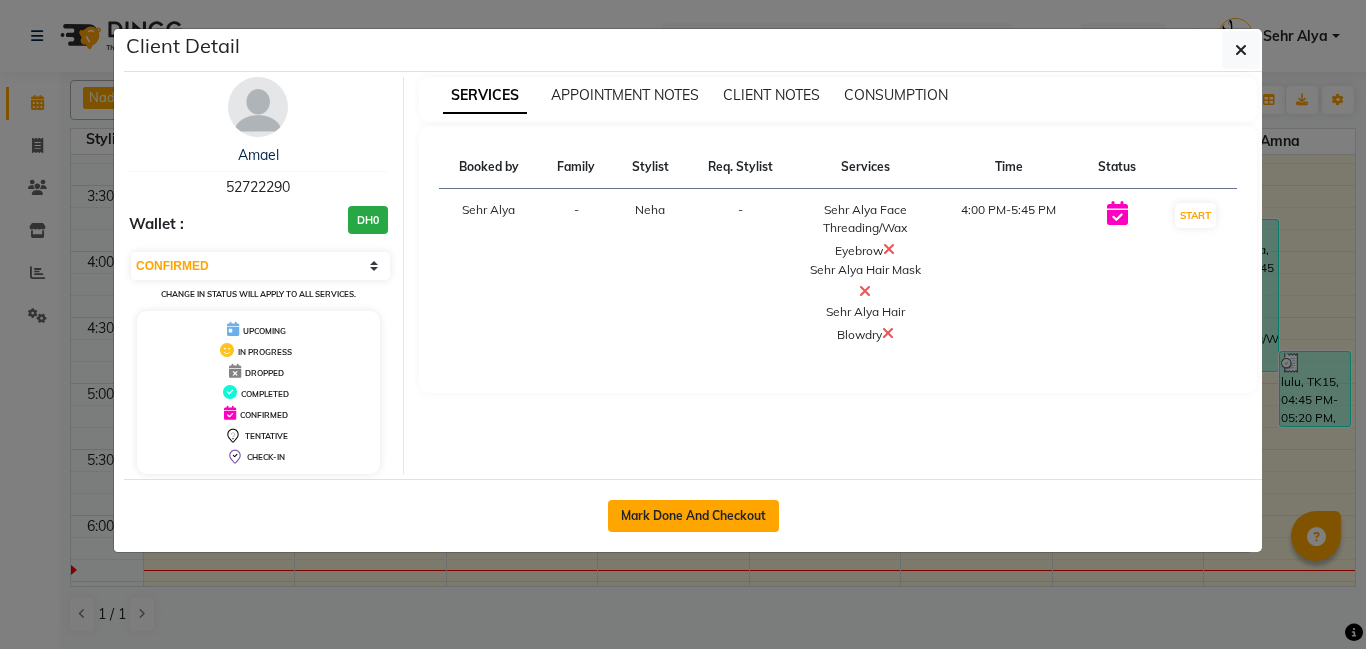 click on "Mark Done And Checkout" 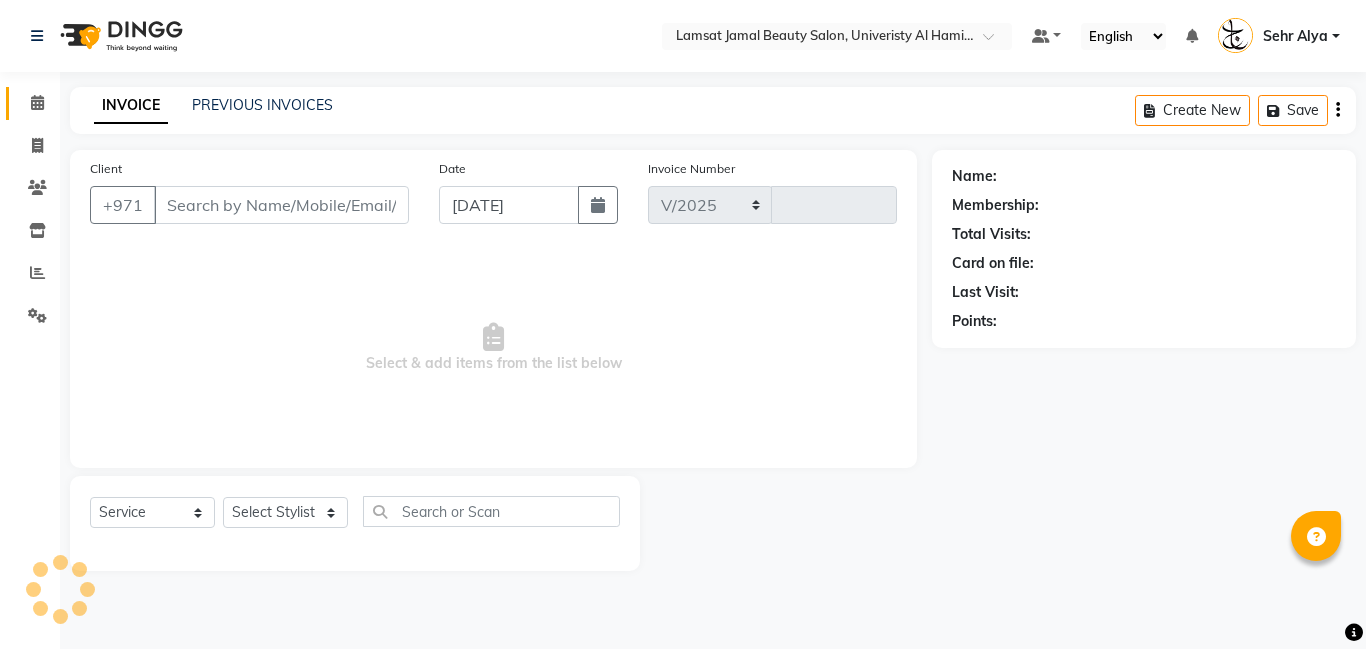select on "8294" 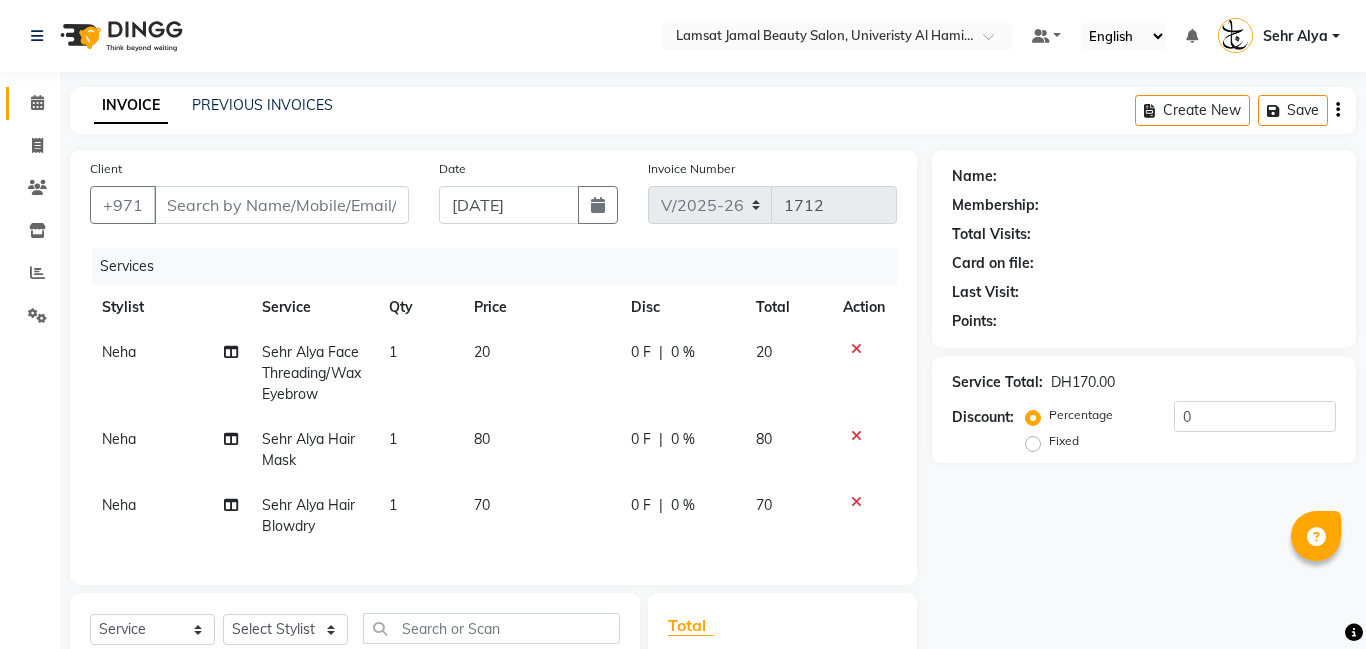 type on "52****90" 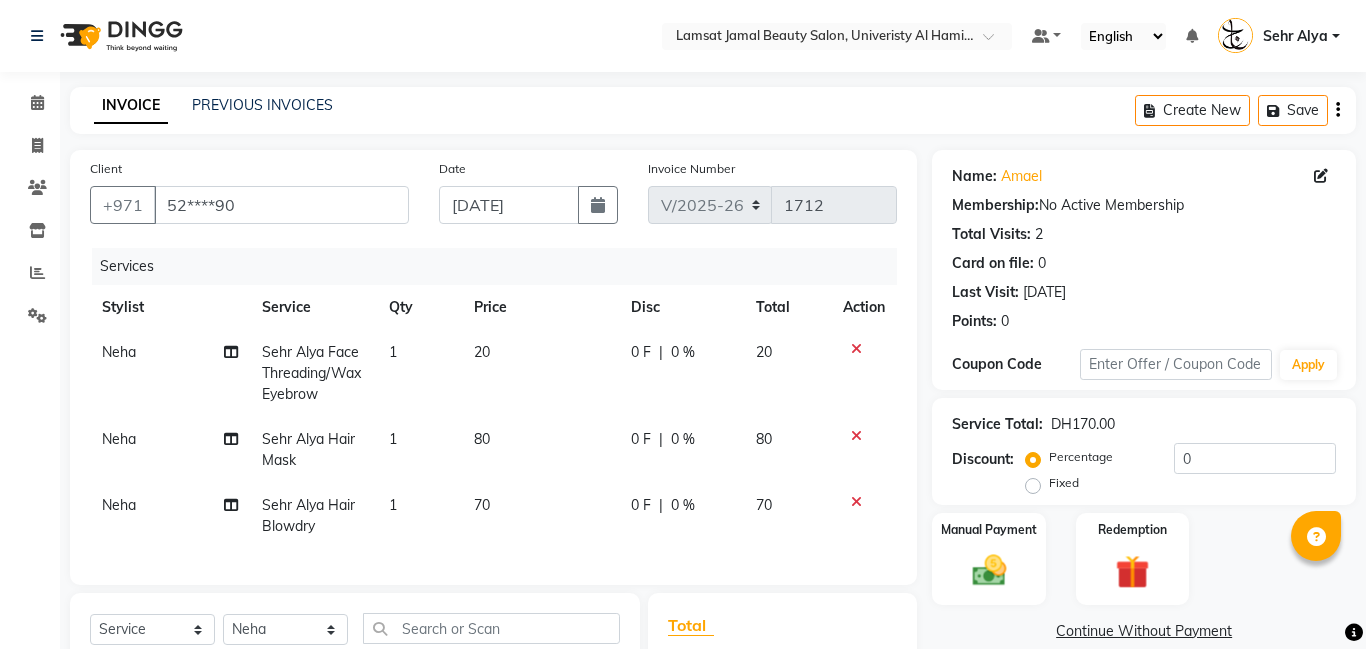 click on "0 %" 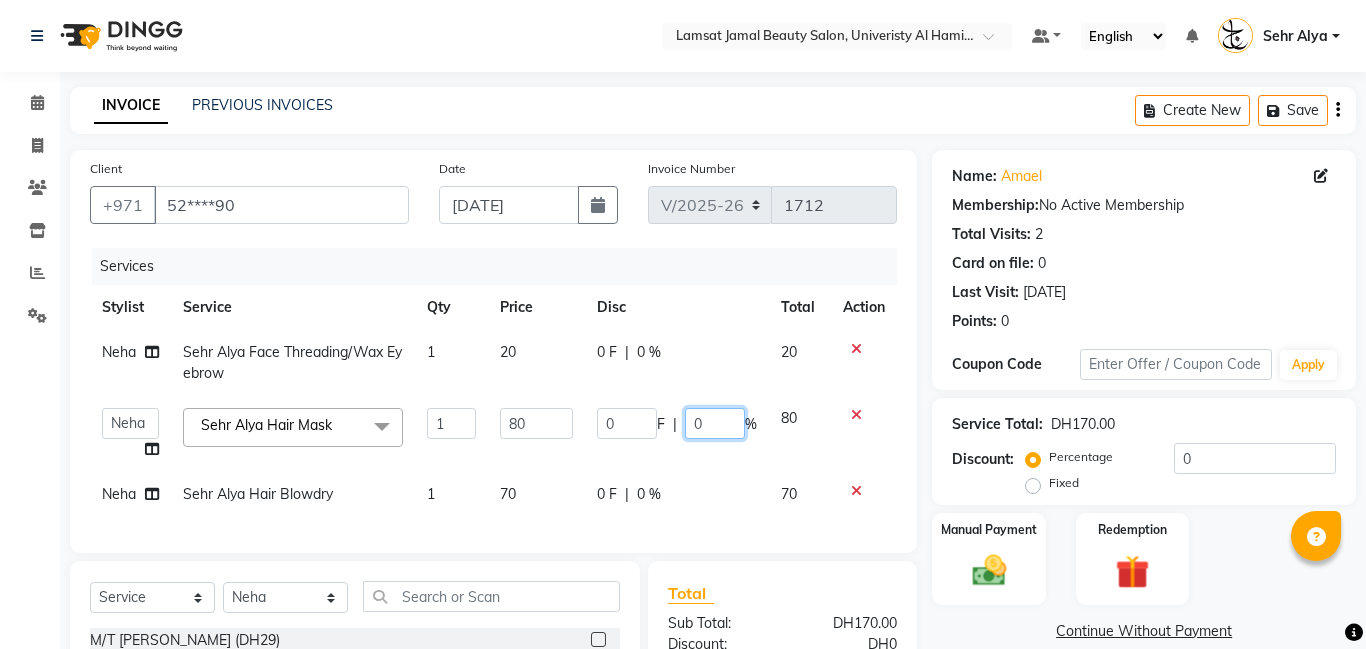 click on "0" 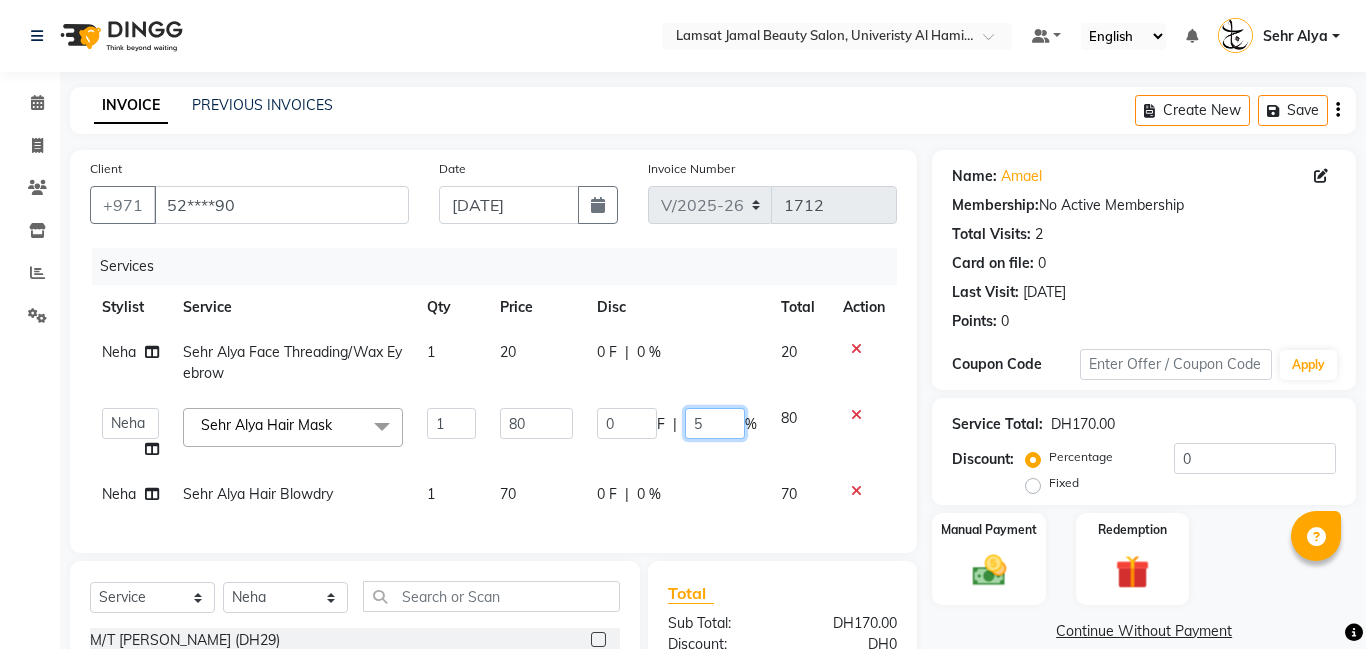 type on "50" 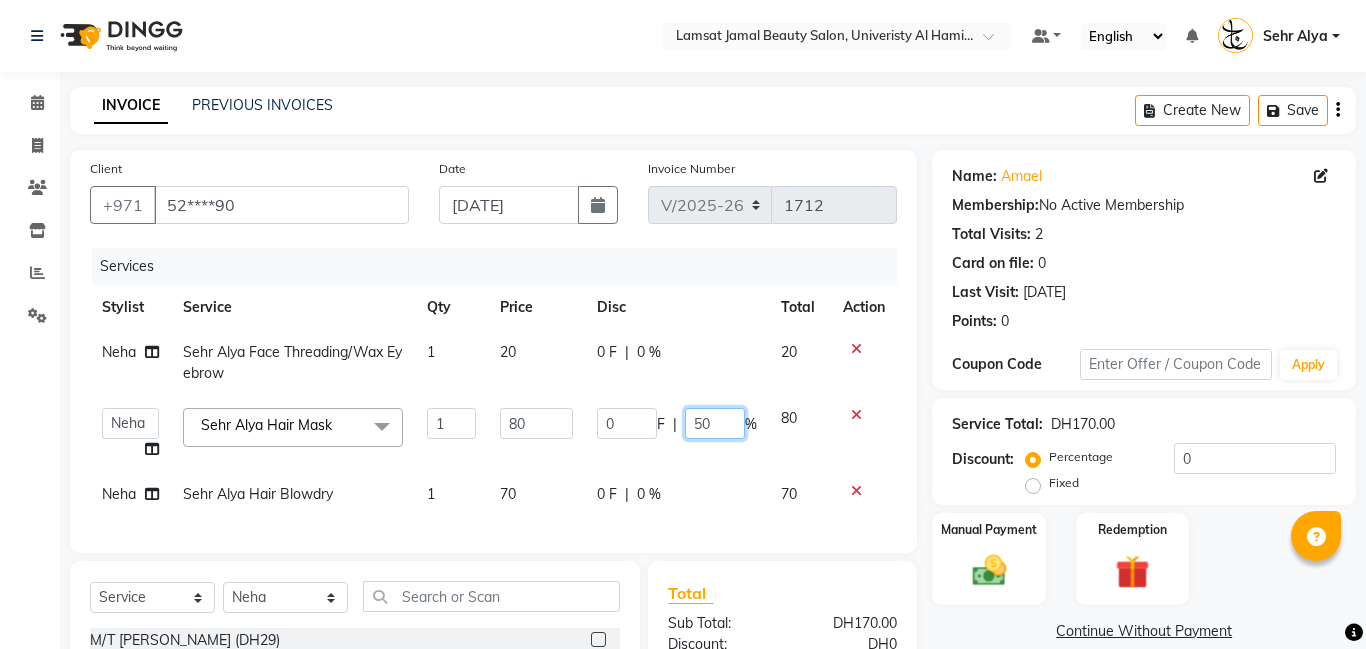 scroll, scrollTop: 237, scrollLeft: 0, axis: vertical 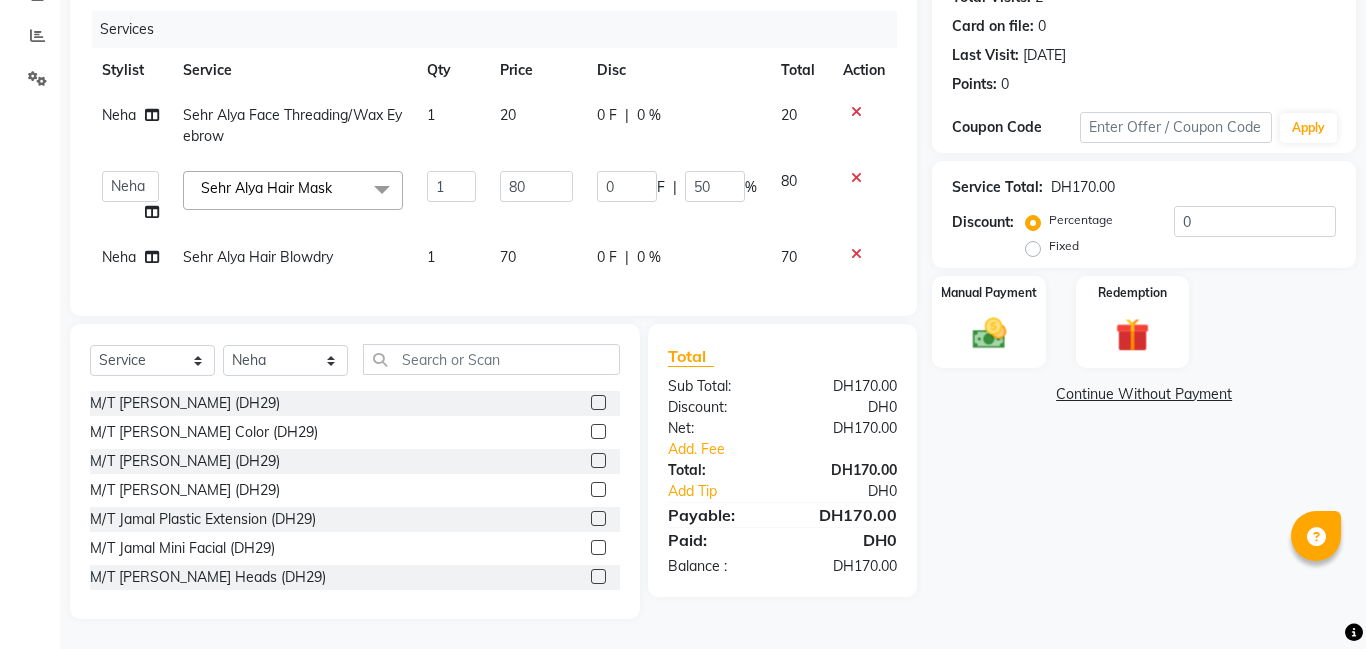 click on "Name: Amael  Membership:  No Active Membership  Total Visits:  2 Card on file:  0 Last Visit:   25-05-2025 Points:   0  Coupon Code Apply Service Total:  DH170.00  Discount:  Percentage   Fixed  0 Manual Payment Redemption  Continue Without Payment" 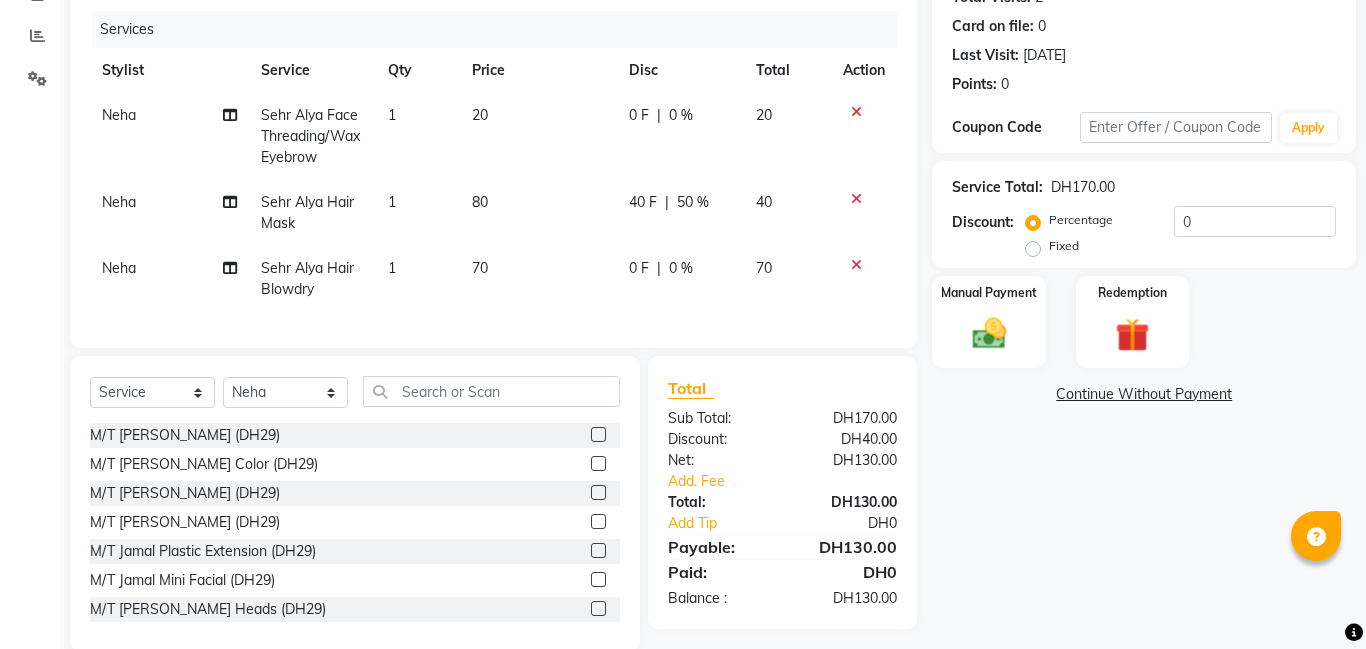 click on "70" 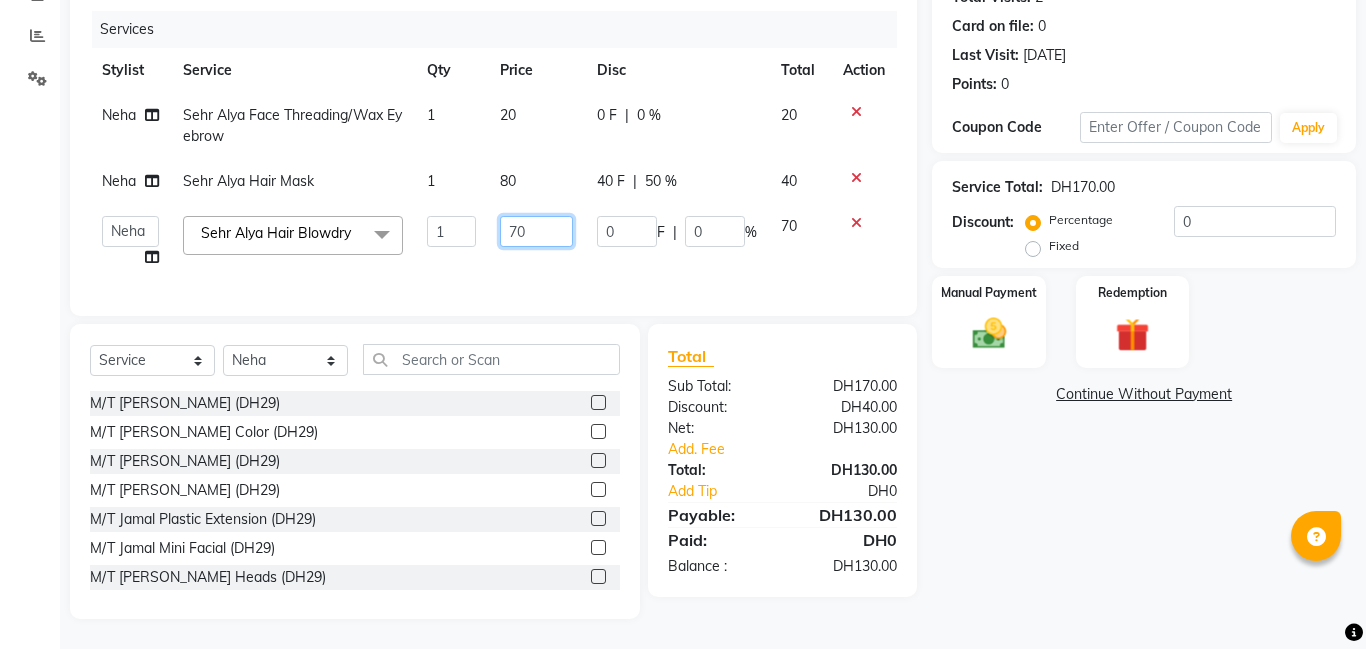click on "70" 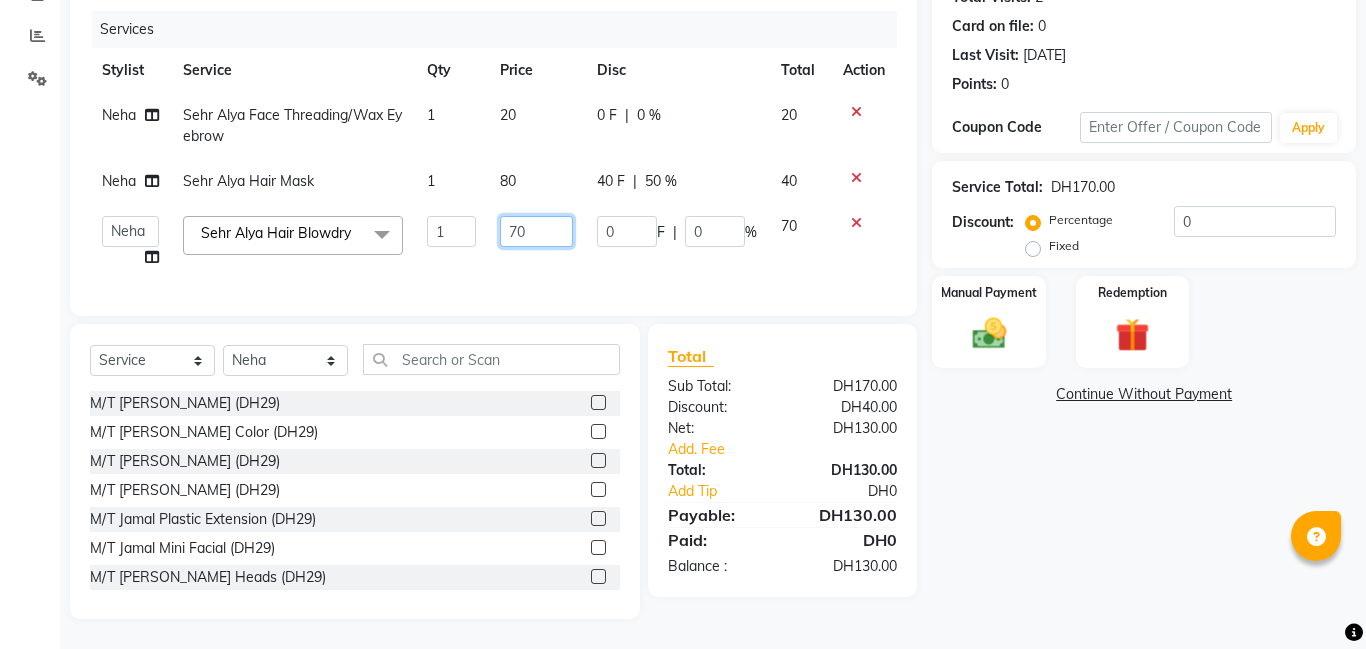 type on "7" 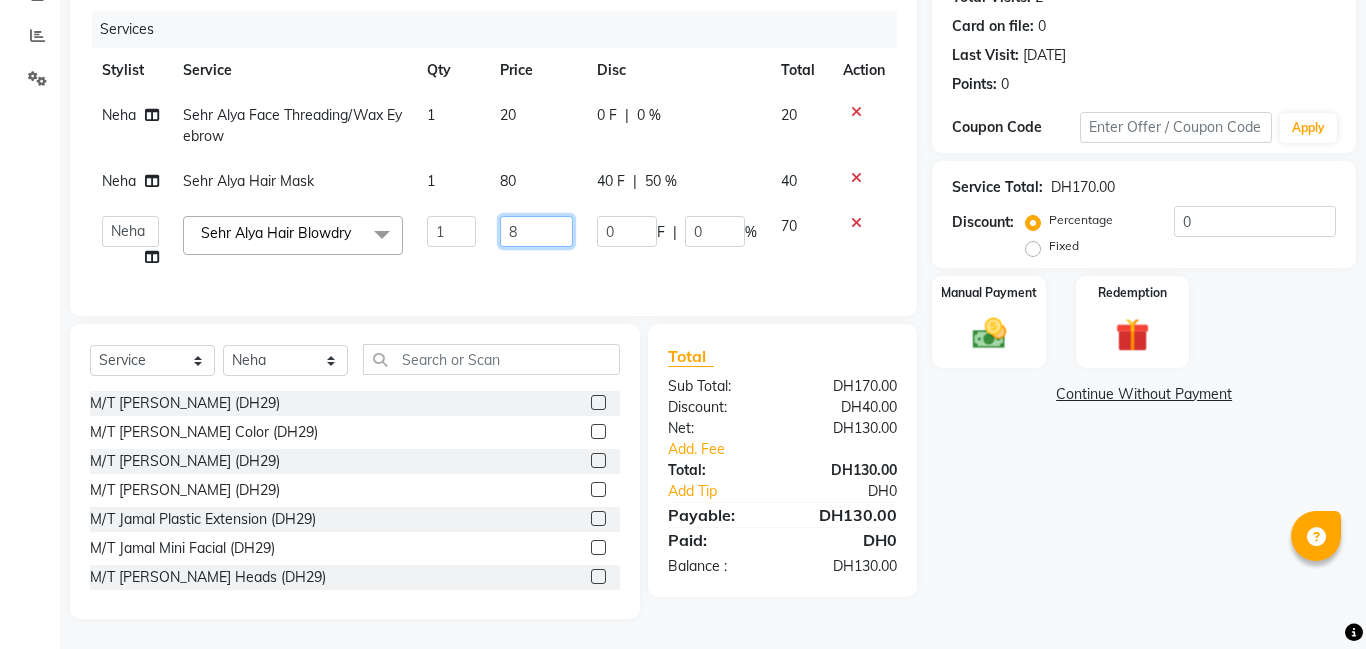 type on "80" 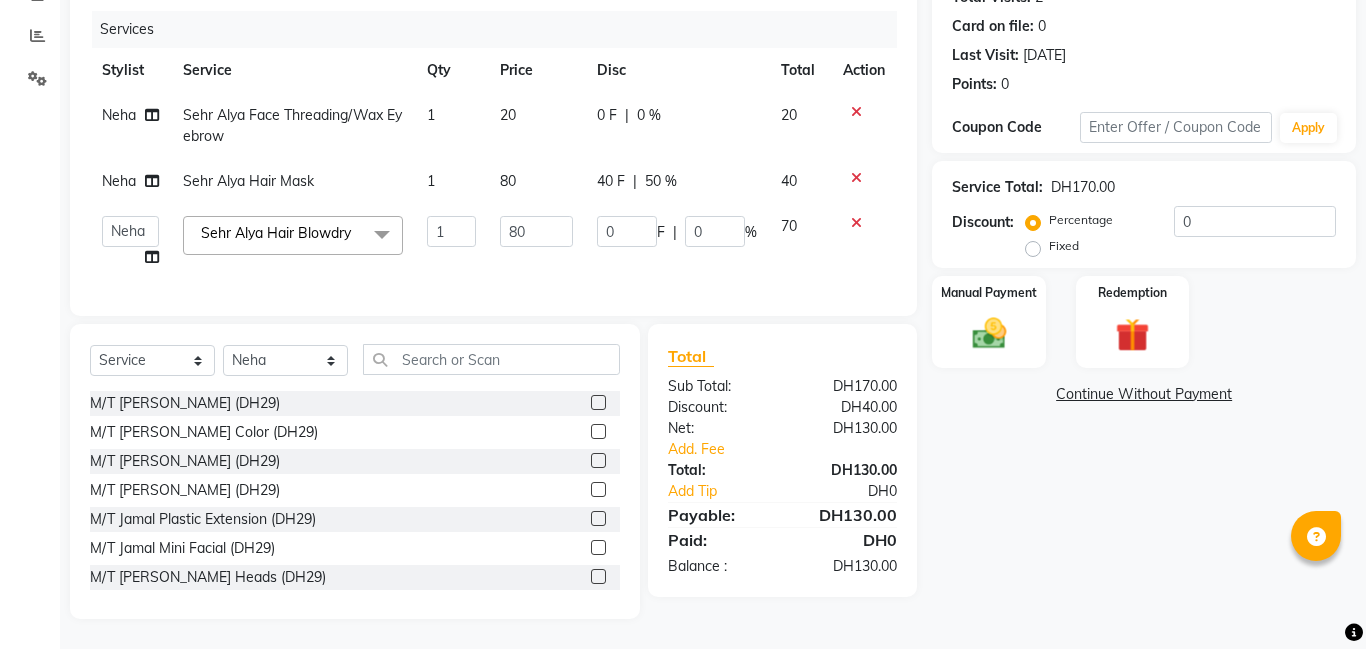 click on "Name: Amael  Membership:  No Active Membership  Total Visits:  2 Card on file:  0 Last Visit:   25-05-2025 Points:   0  Coupon Code Apply Service Total:  DH170.00  Discount:  Percentage   Fixed  0 Manual Payment Redemption  Continue Without Payment" 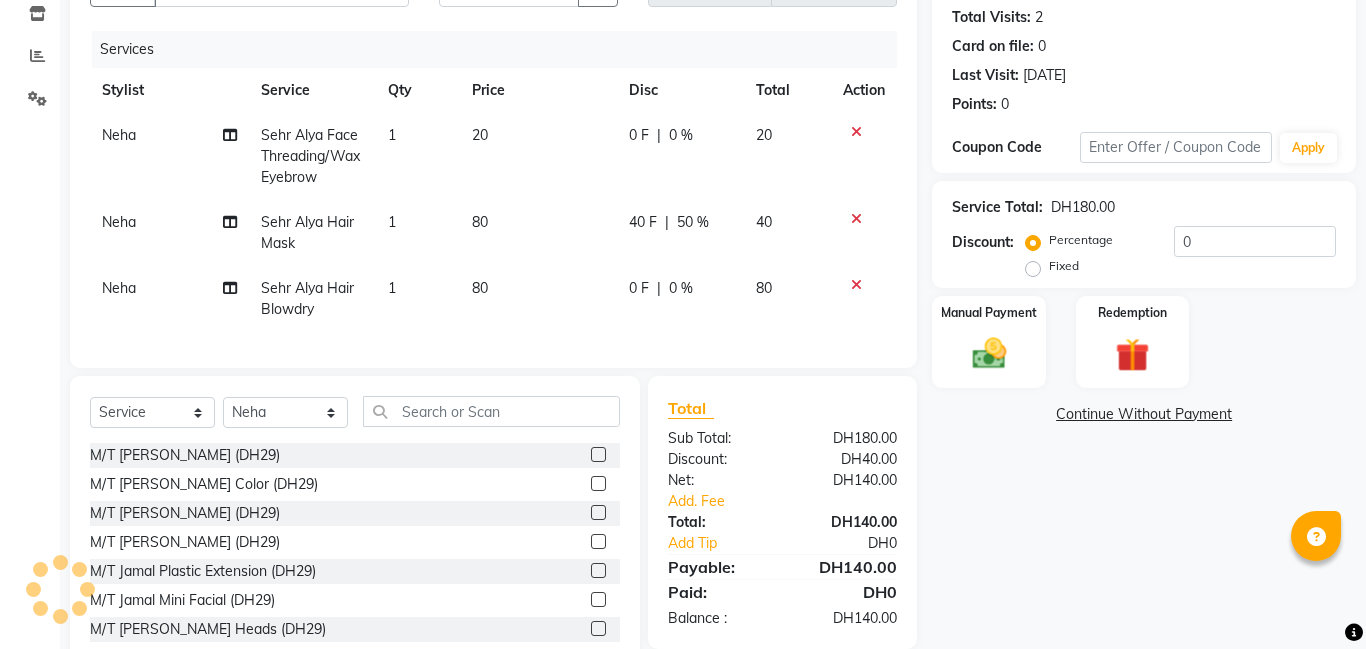 scroll, scrollTop: 269, scrollLeft: 0, axis: vertical 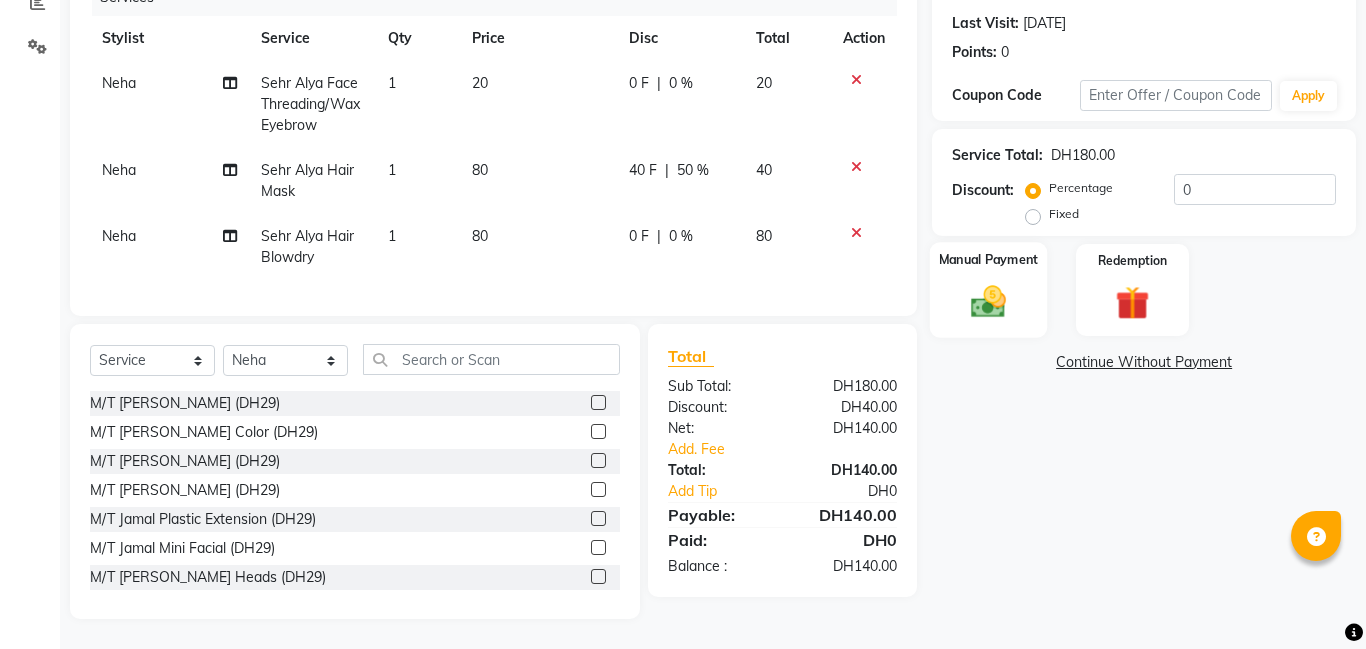 click 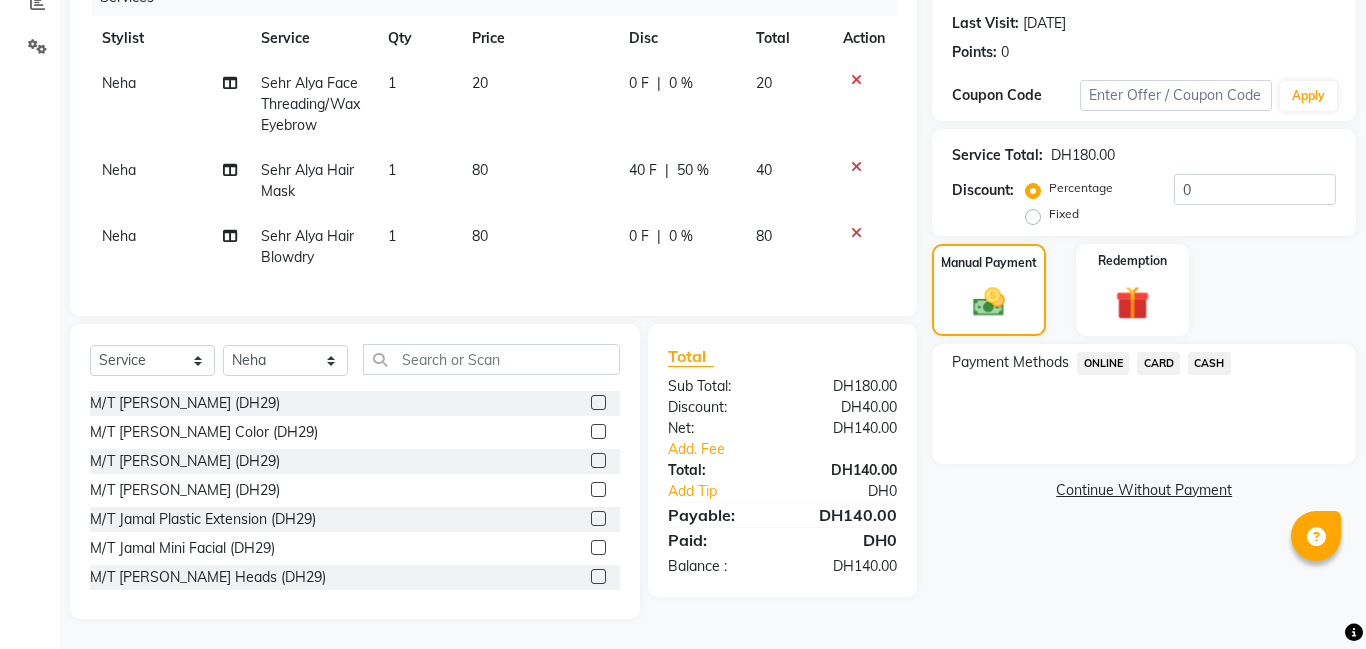 click on "CARD" 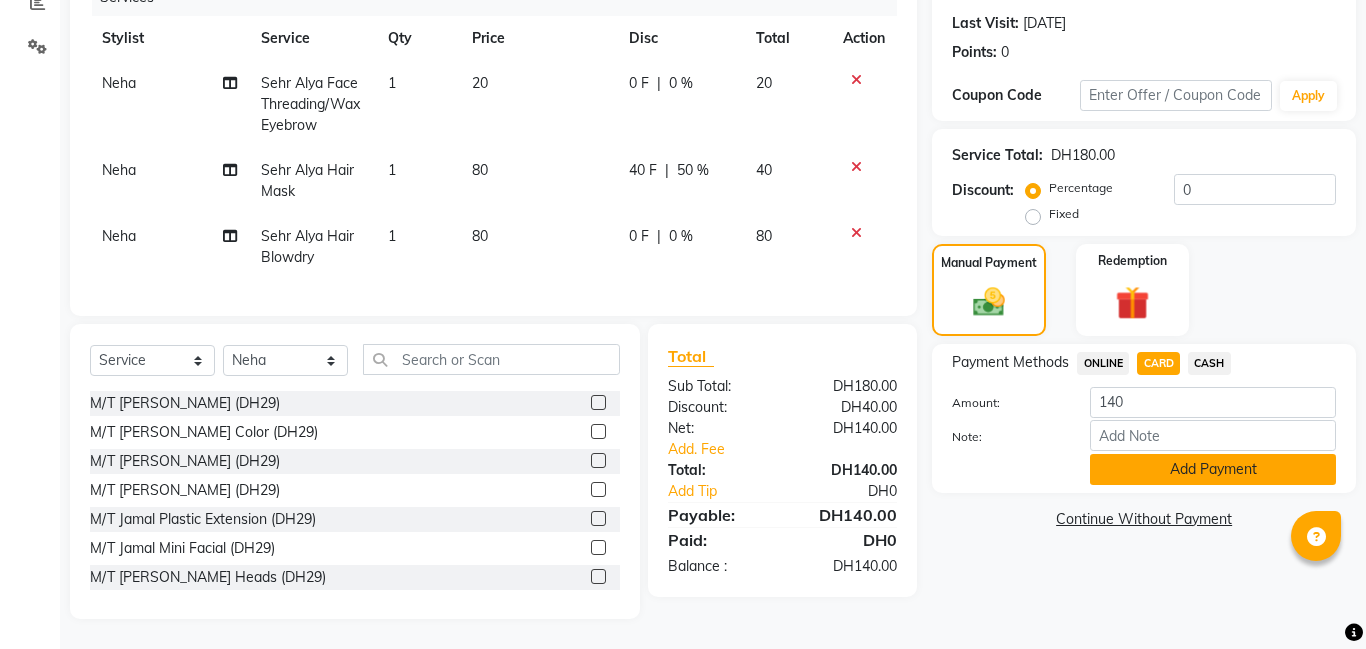 click on "Add Payment" 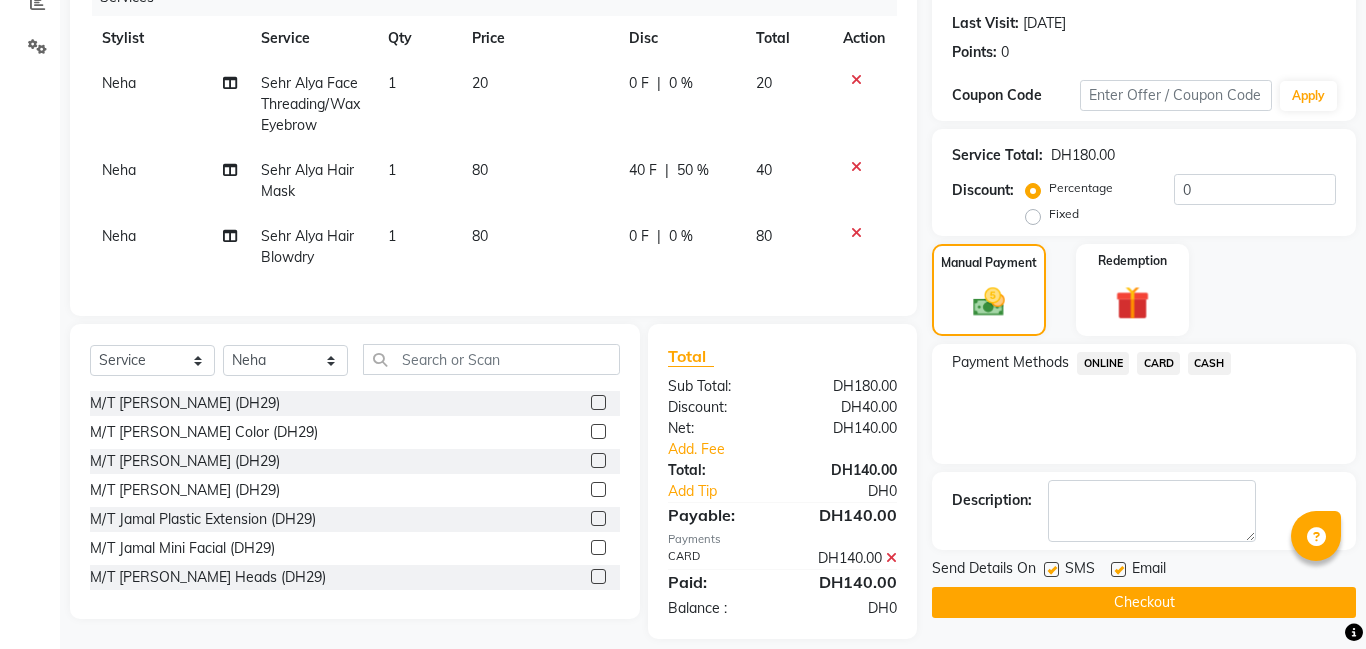 click on "Checkout" 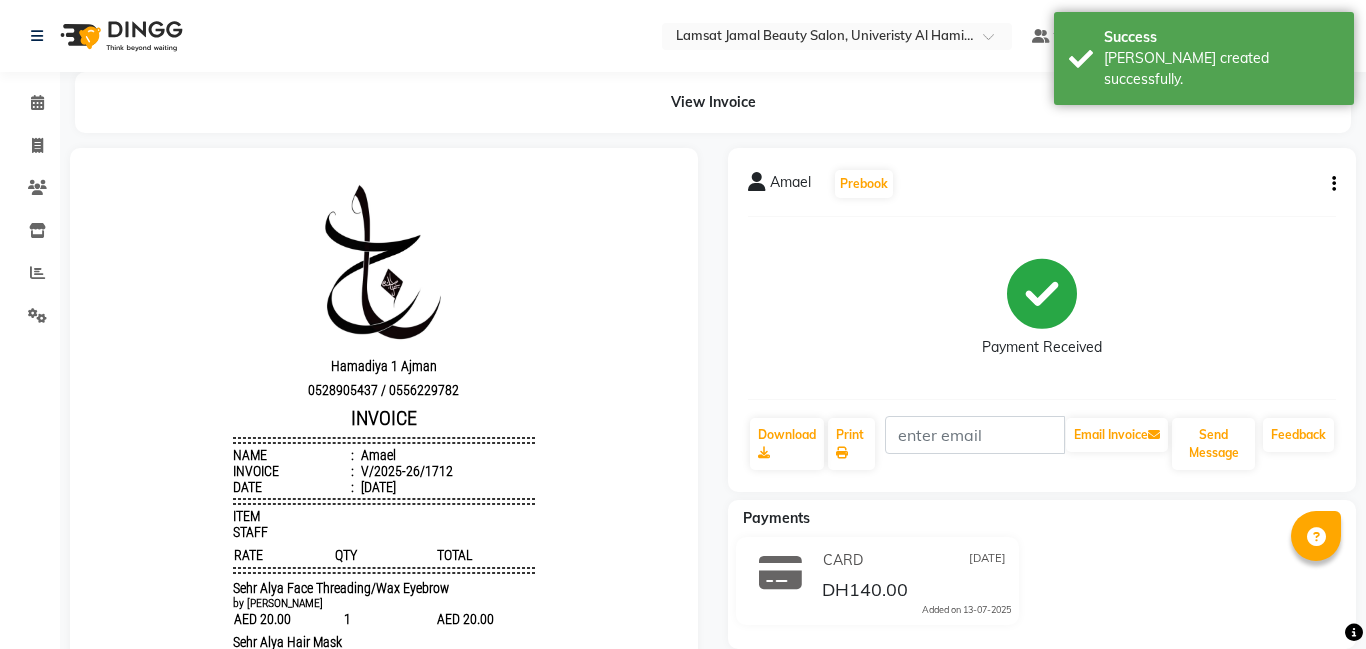 scroll, scrollTop: 0, scrollLeft: 0, axis: both 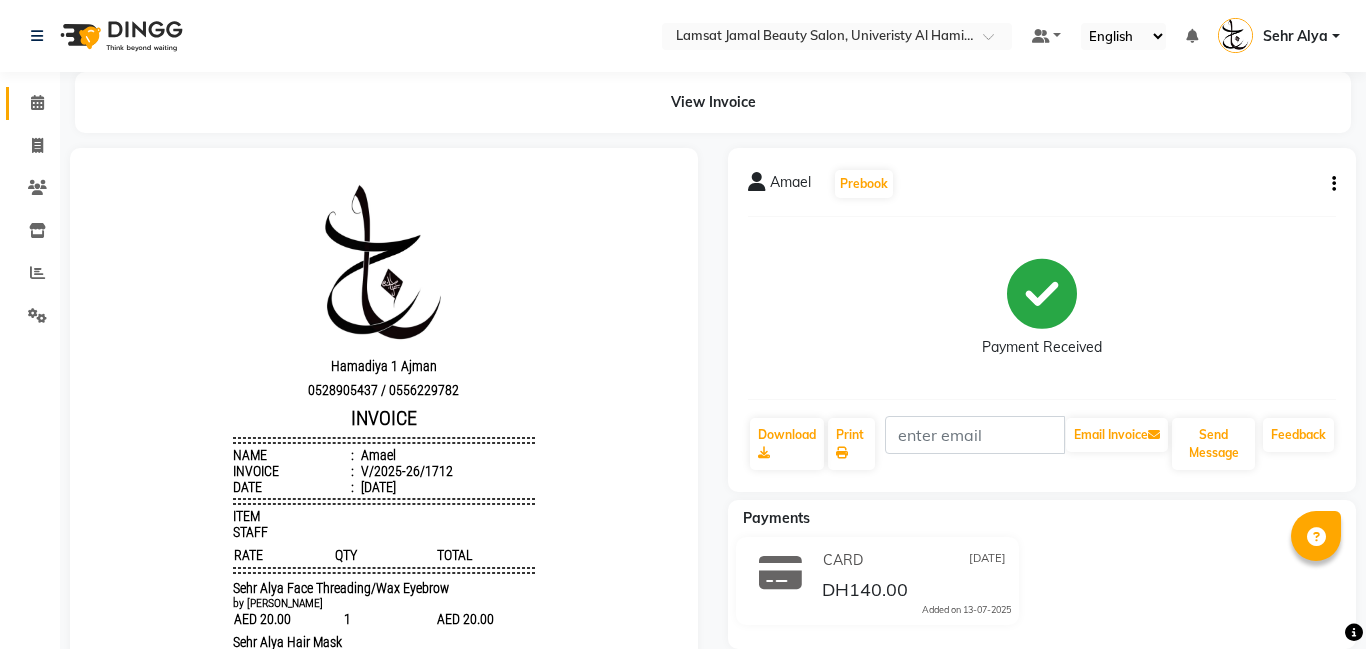 click 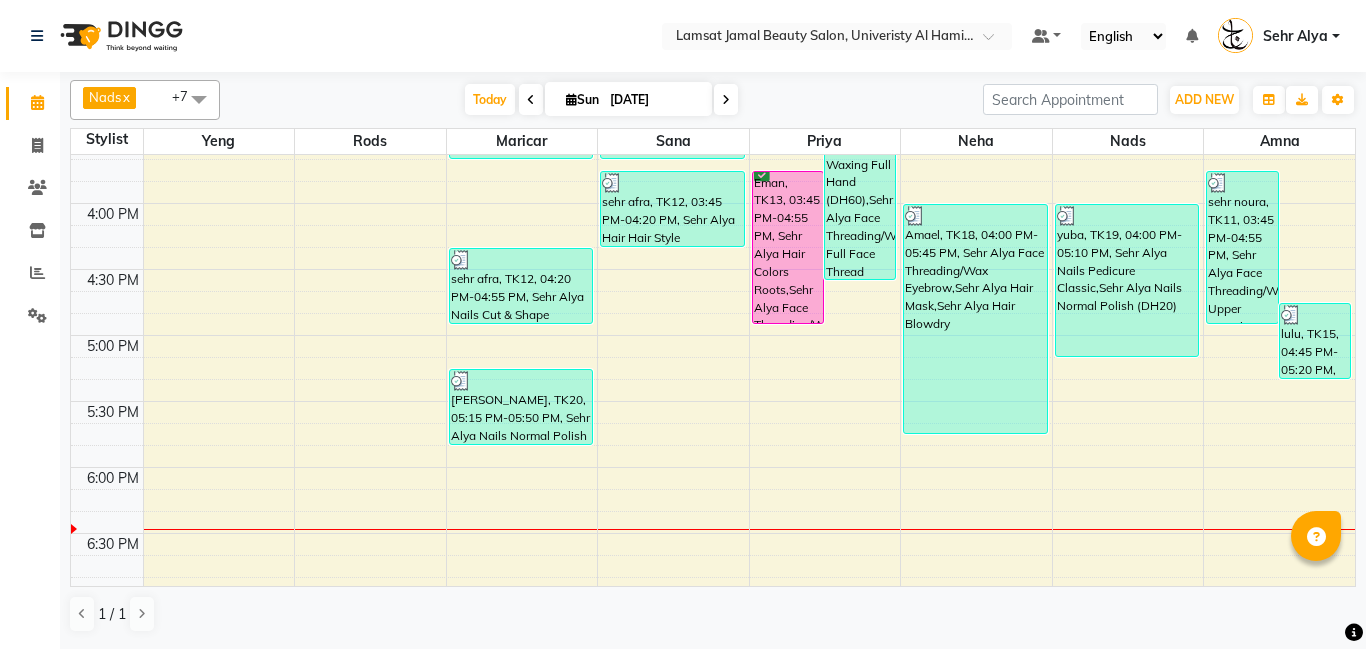 scroll, scrollTop: 877, scrollLeft: 0, axis: vertical 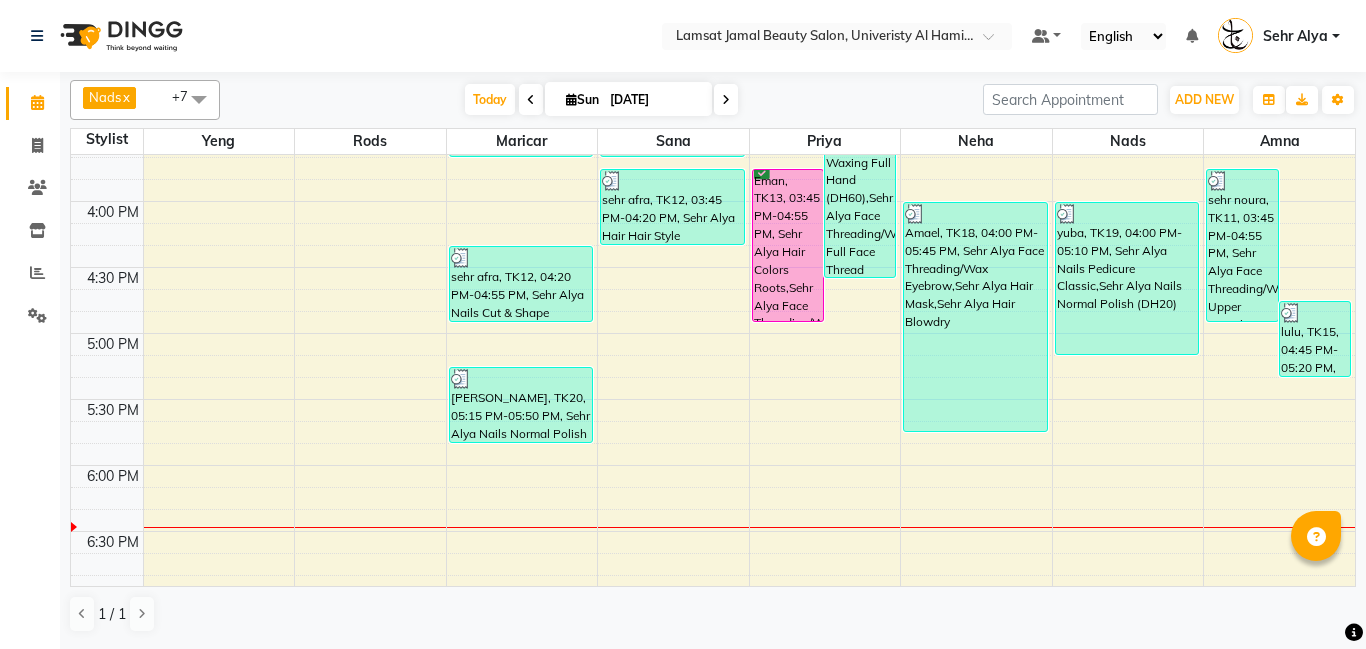 click on "9:00 AM 9:30 AM 10:00 AM 10:30 AM 11:00 AM 11:30 AM 12:00 PM 12:30 PM 1:00 PM 1:30 PM 2:00 PM 2:30 PM 3:00 PM 3:30 PM 4:00 PM 4:30 PM 5:00 PM 5:30 PM 6:00 PM 6:30 PM 7:00 PM 7:30 PM 8:00 PM 8:30 PM 9:00 PM 9:30 PM 10:00 PM 10:30 PM 11:00 PM 11:30 PM     latifa, TK03, 11:50 AM-01:00 PM, Sehr Alya Offer Manicure & Pedicure,Sehr Alya Nails Normal Polish (DH20)     Sehr fatma, TK10, 03:05 PM-03:40 PM, Sehr Alya Nails Normal Polish (DH20)     sehr  afra, TK12, 04:20 PM-04:55 PM, Sehr Alya Nails Cut & Shape     marriam, TK20, 05:15 PM-05:50 PM, Sehr Alya Nails Normal Polish     latifa, TK03, 11:15 AM-11:50 AM, Sehr Alya Hair Colors Roots     sehr aliya1, TK09, 01:00 PM-01:35 PM, Sehr Alya Hair Blowdry     Sehr fatma, TK10, 02:30 PM-03:40 PM, Sehr Alya Hair Blowdry,Sehr Alya Hair Hair Wash (DH30)     sehr  afra, TK12, 03:45 PM-04:20 PM, Sehr Alya Hair Hair Style     sehr fatima, TK04, 02:00 PM-02:35 PM, Sehr Alya Nails Pedicure Classic             Waheda, TK01, 11:30 AM-12:05 PM, Sehr Alya Hair Blowdry" at bounding box center (713, 267) 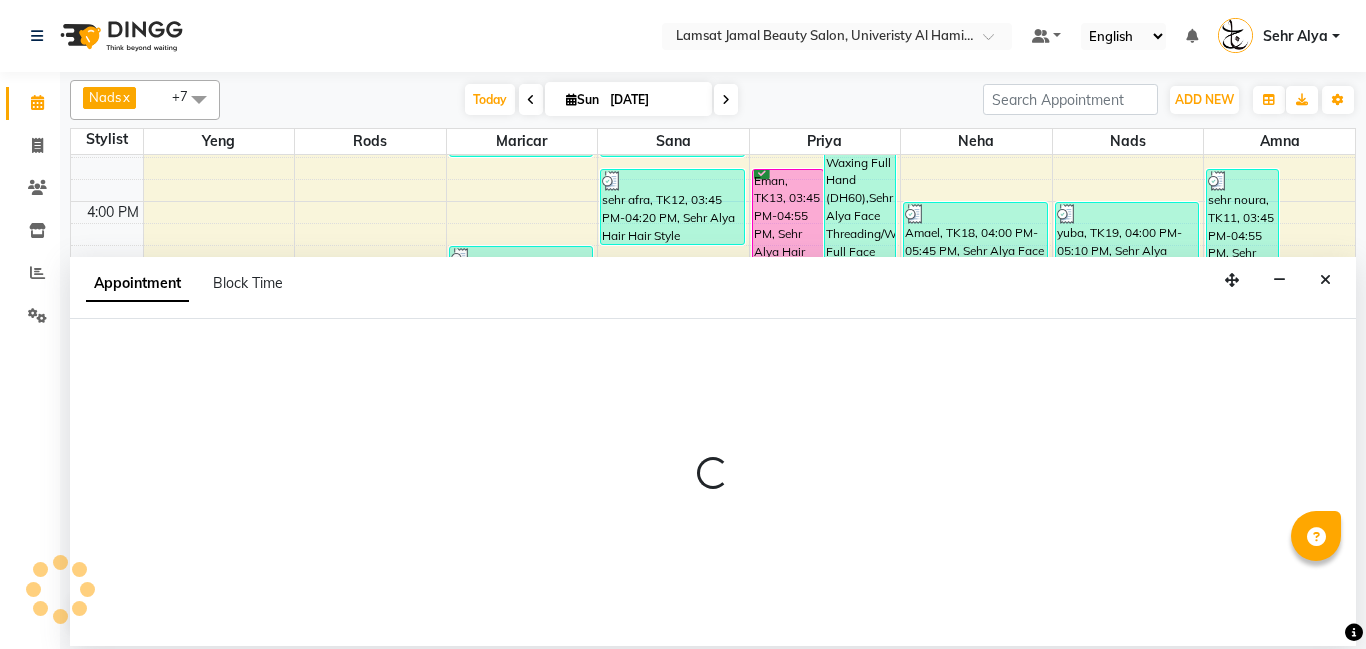 select on "79913" 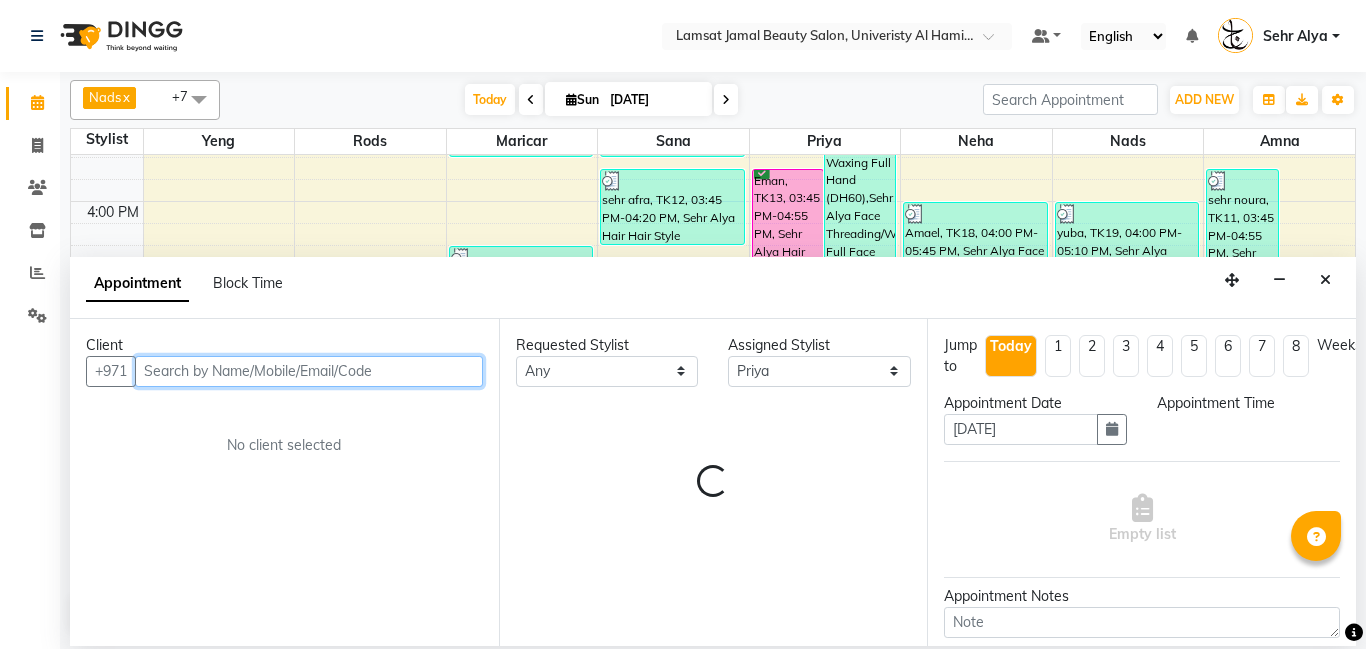 select on "990" 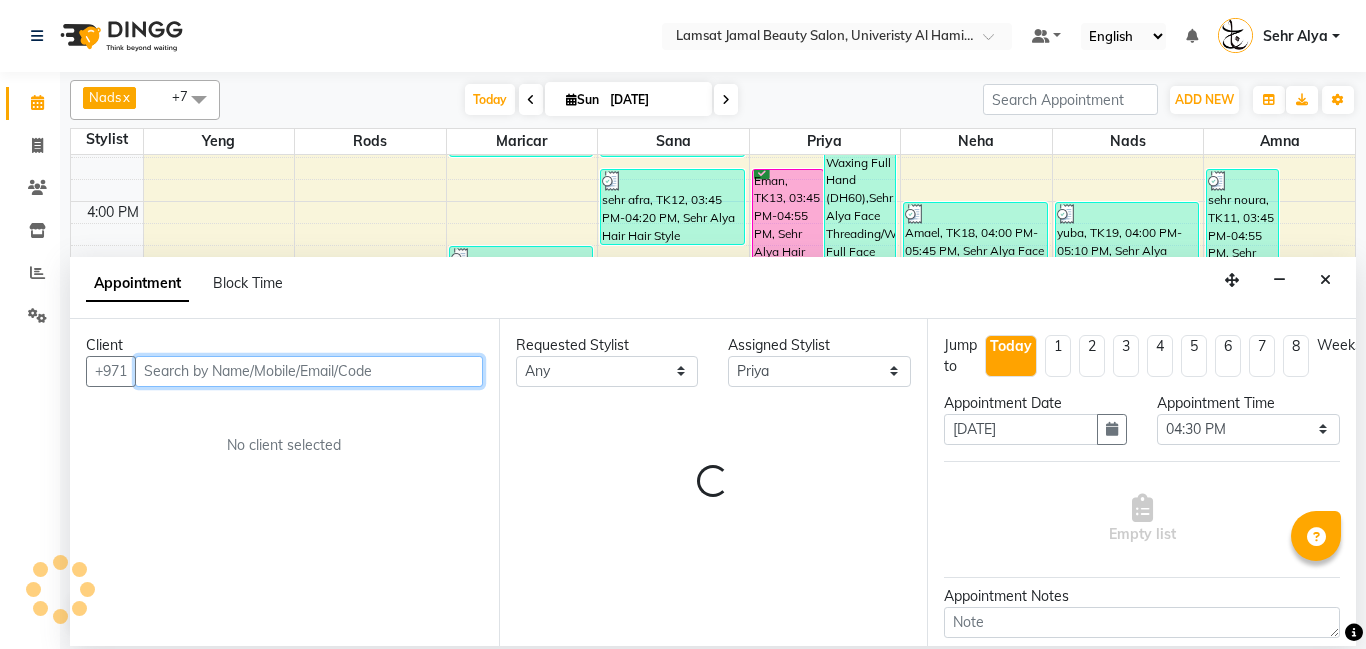 click at bounding box center [309, 371] 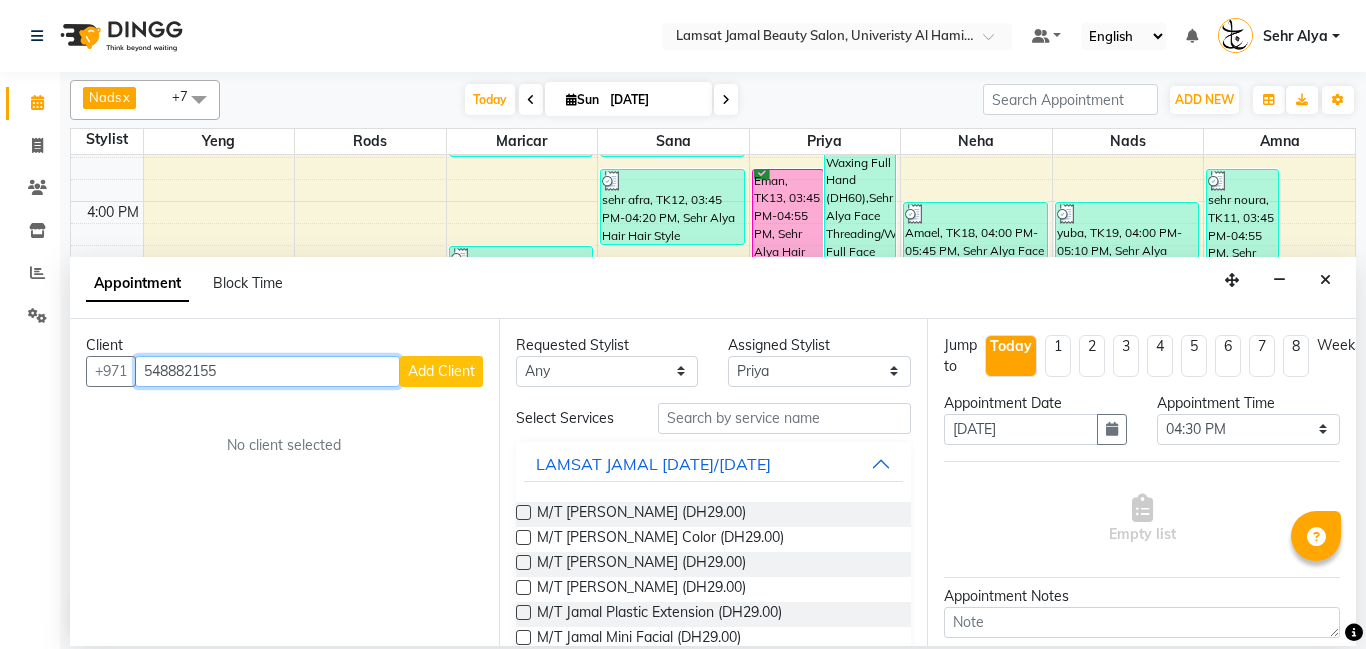 type on "548882155" 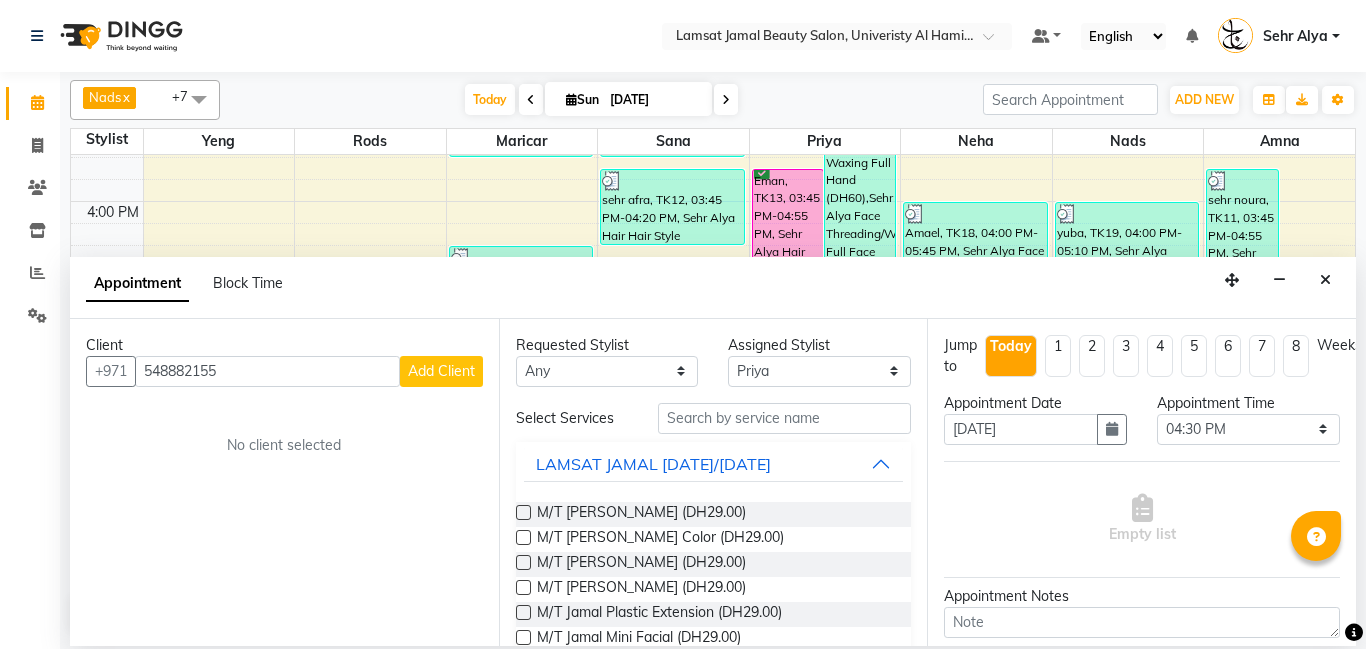 click on "Add Client" at bounding box center [441, 371] 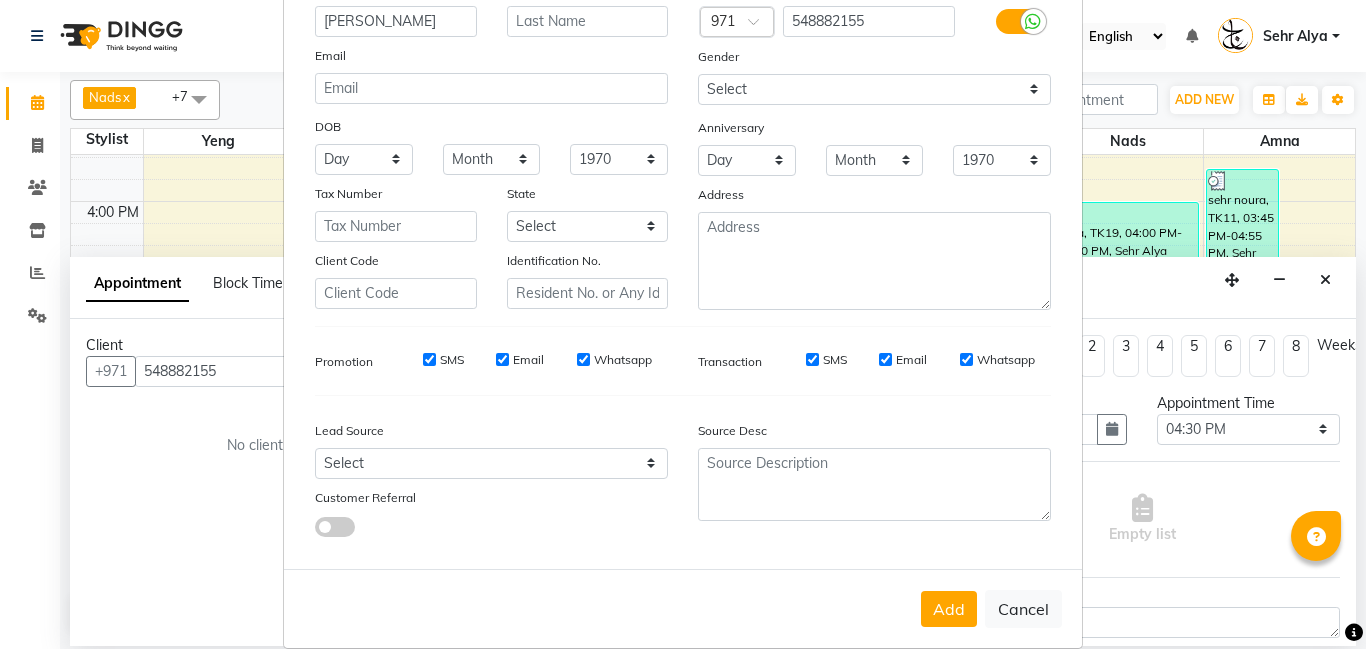 scroll, scrollTop: 200, scrollLeft: 0, axis: vertical 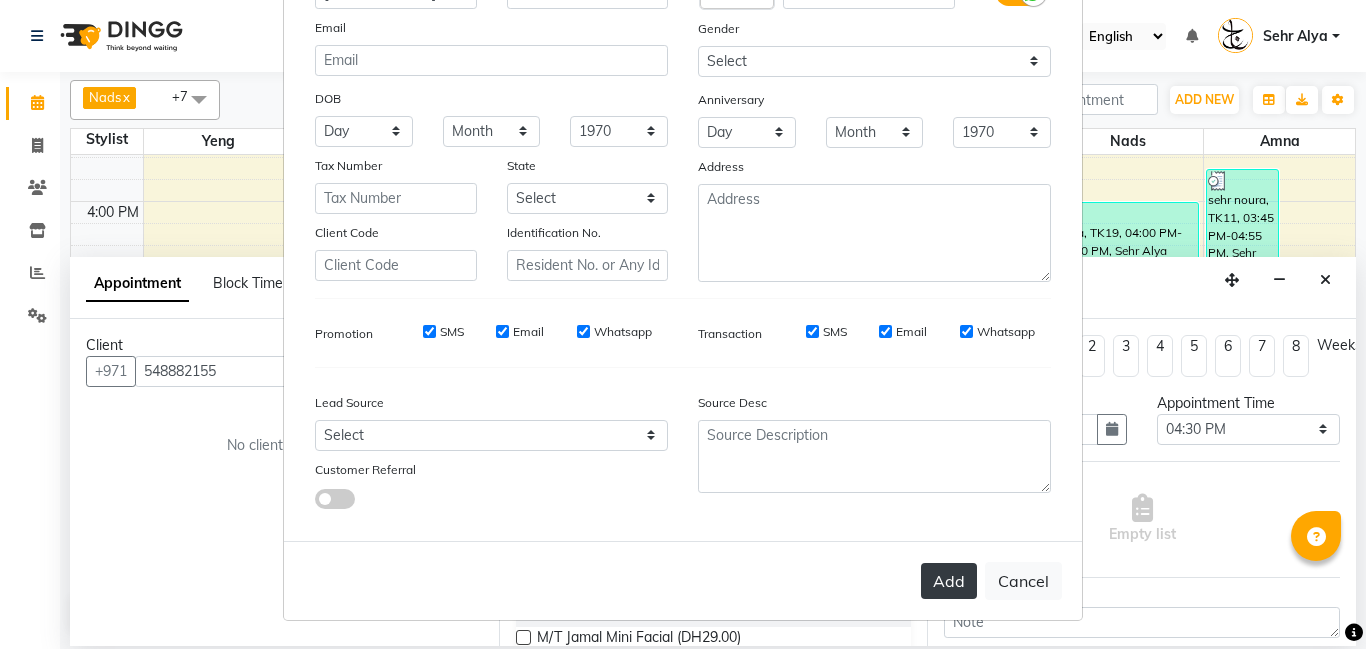 type on "[PERSON_NAME]" 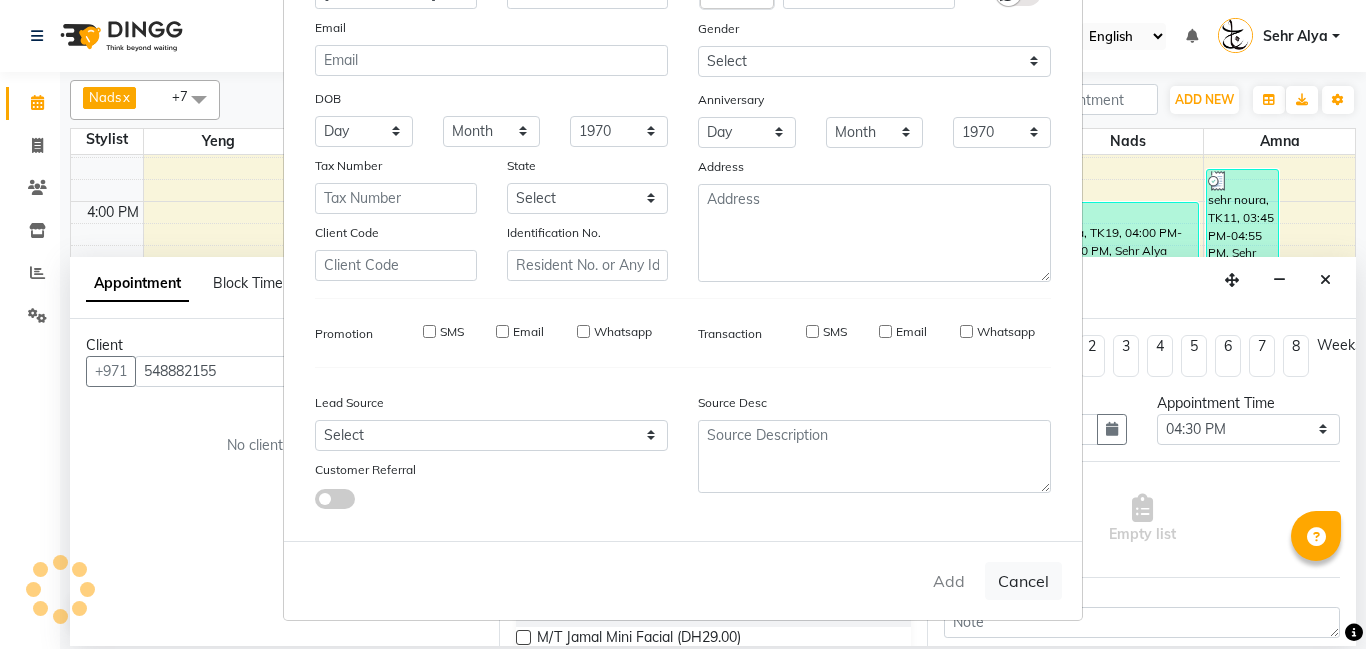 type on "54*****55" 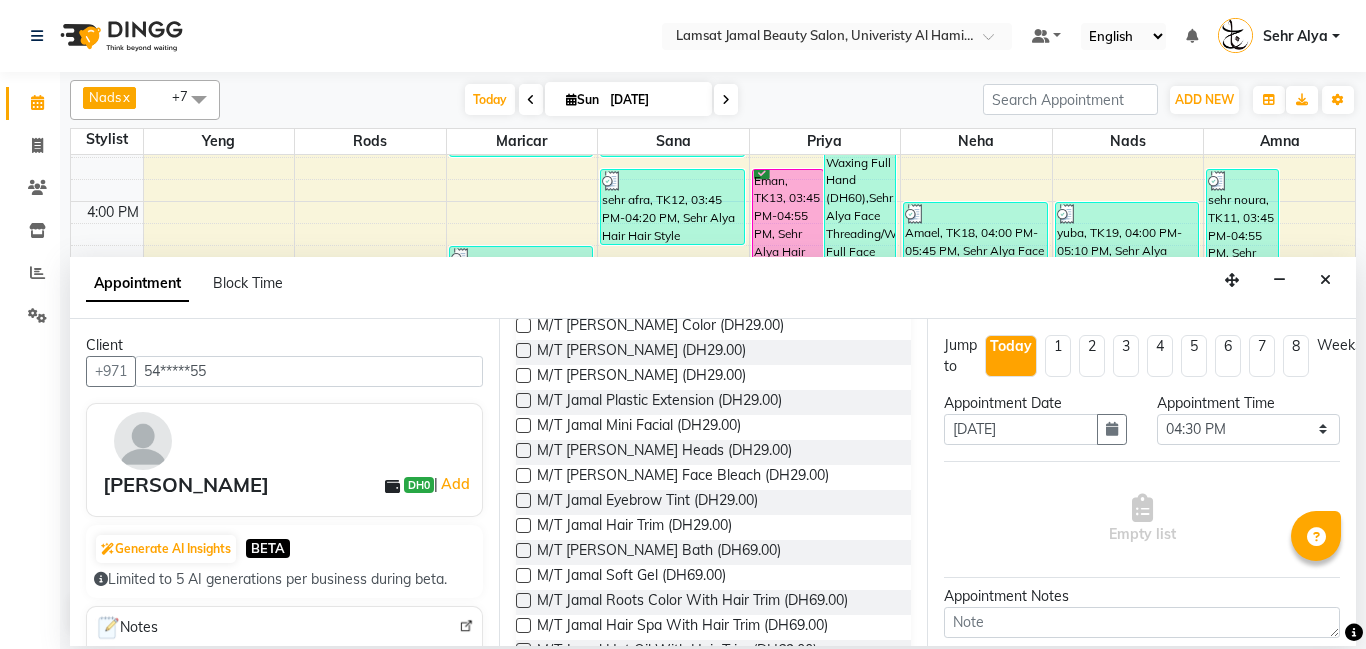 scroll, scrollTop: 986, scrollLeft: 0, axis: vertical 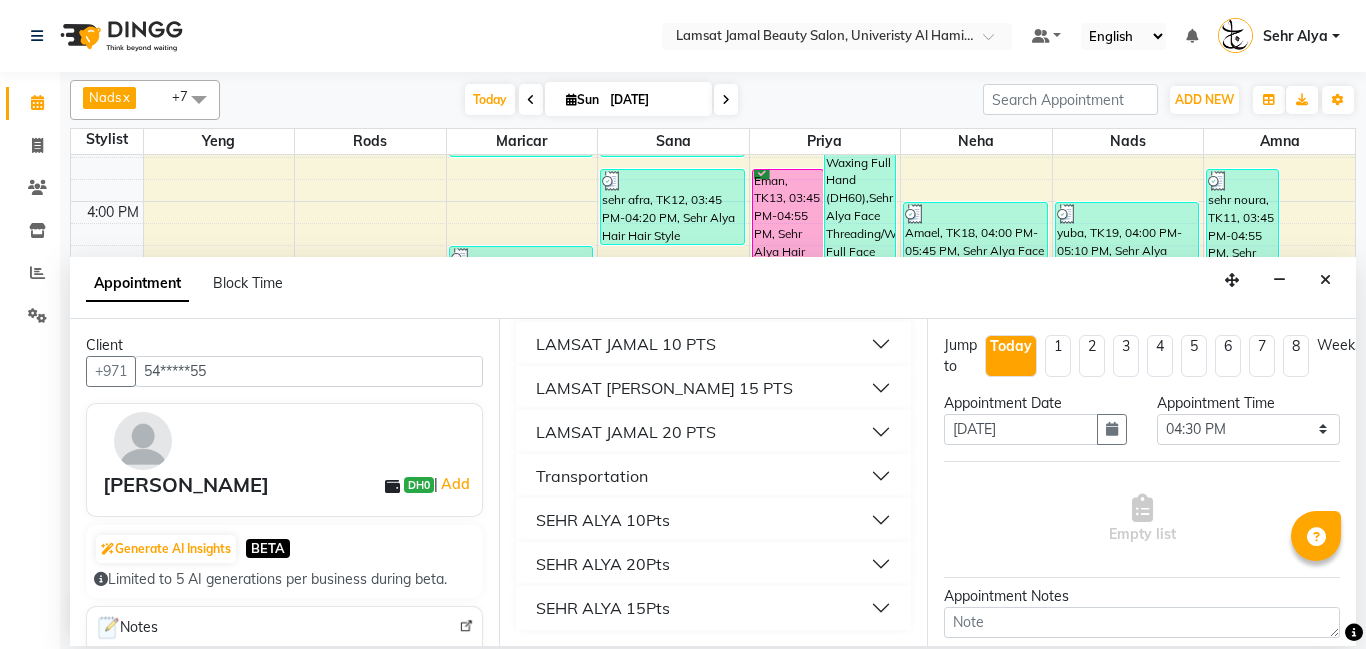 click on "SEHR ALYA  20Pts" at bounding box center [603, 564] 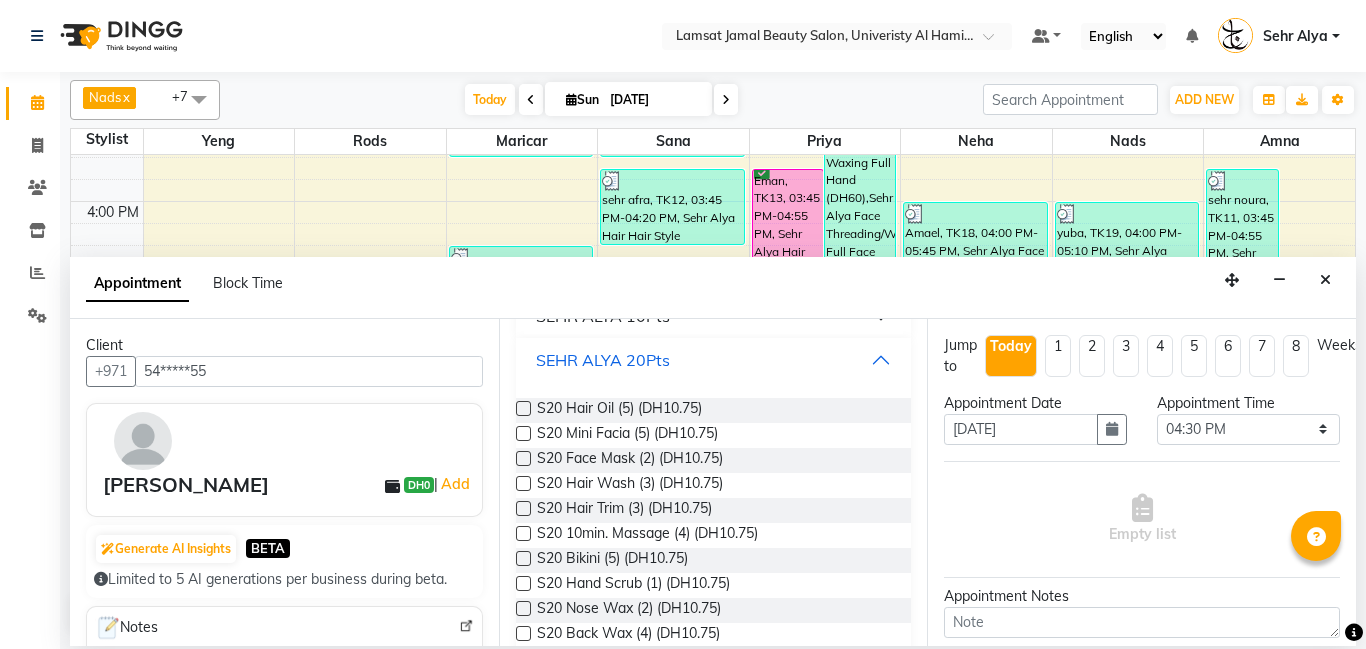 scroll, scrollTop: 1196, scrollLeft: 0, axis: vertical 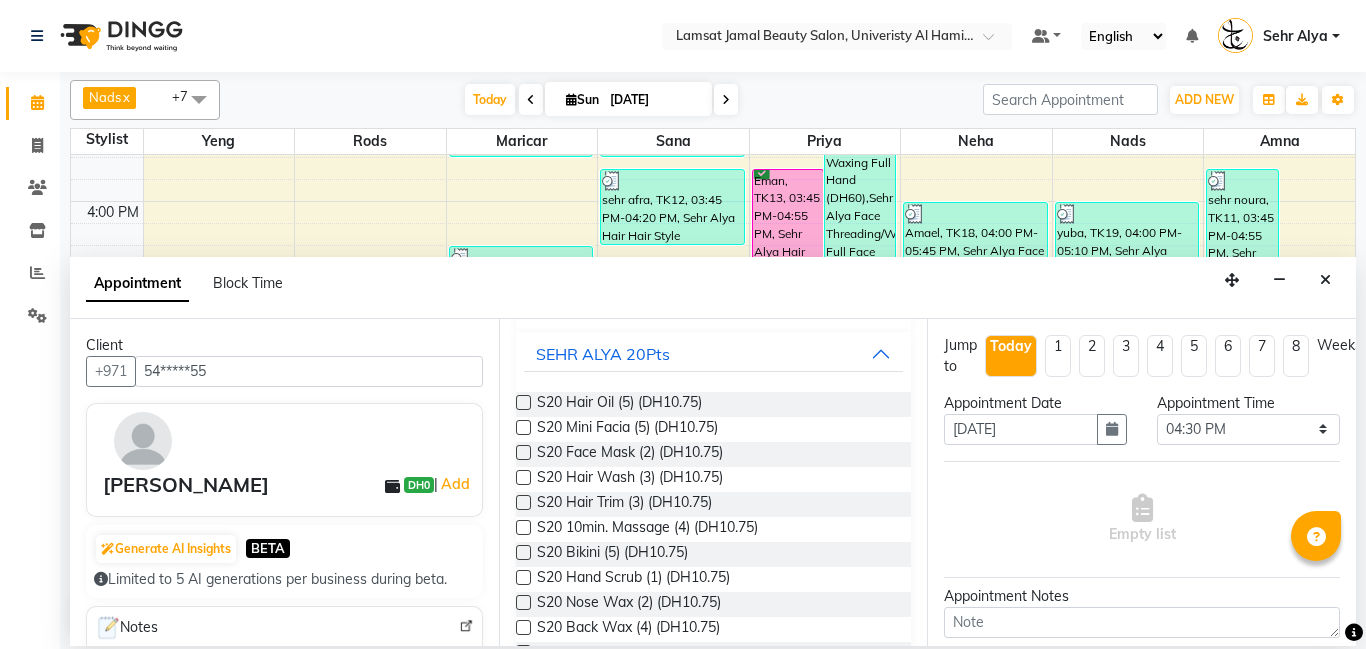 click at bounding box center [523, 552] 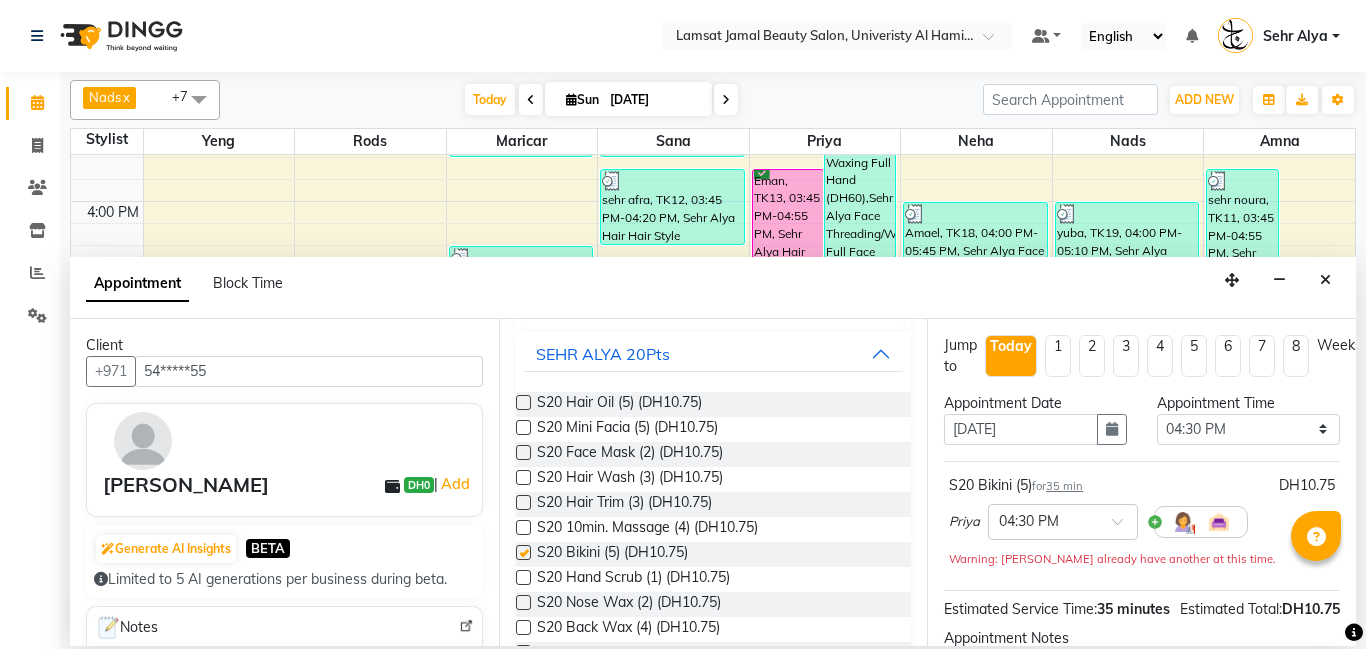 checkbox on "false" 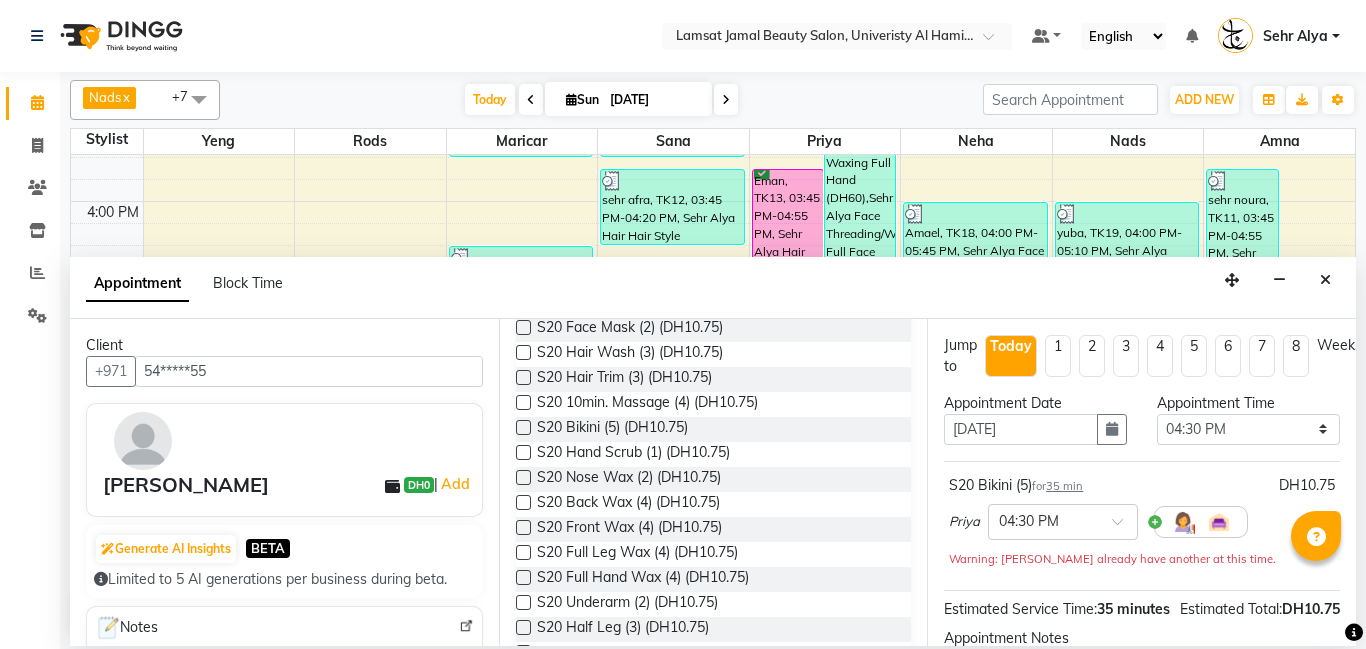 scroll, scrollTop: 1324, scrollLeft: 0, axis: vertical 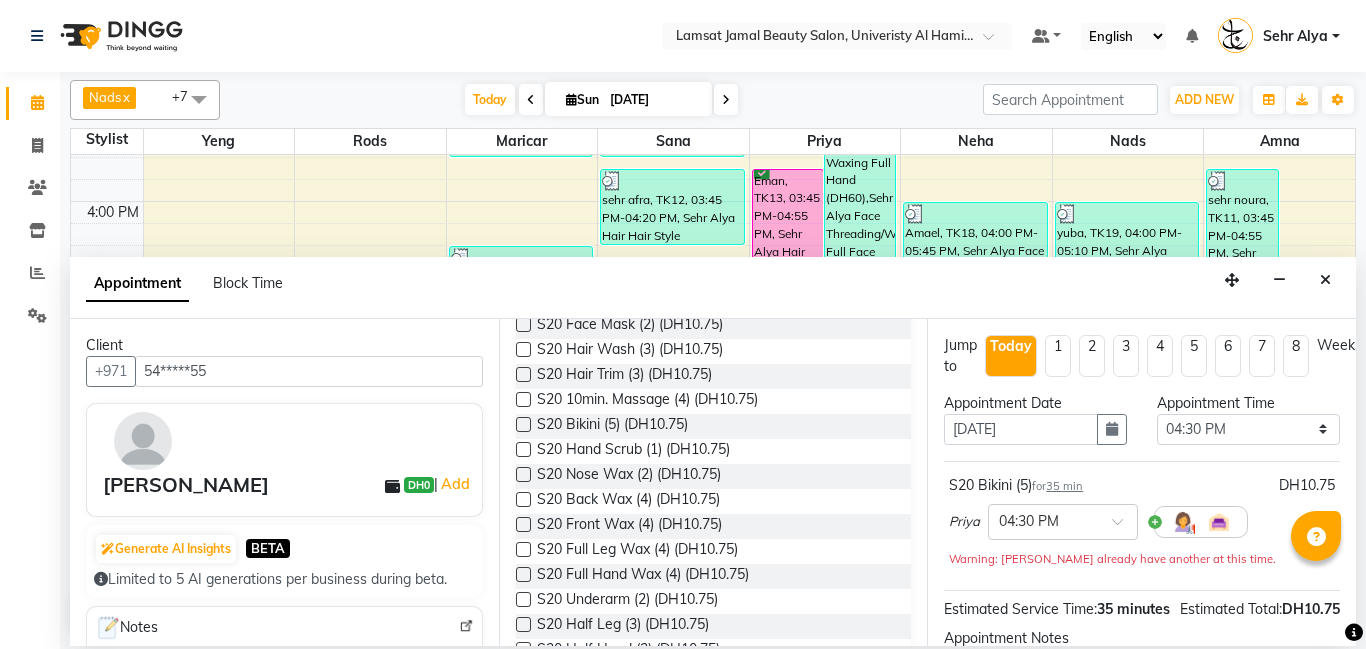 click at bounding box center (523, 549) 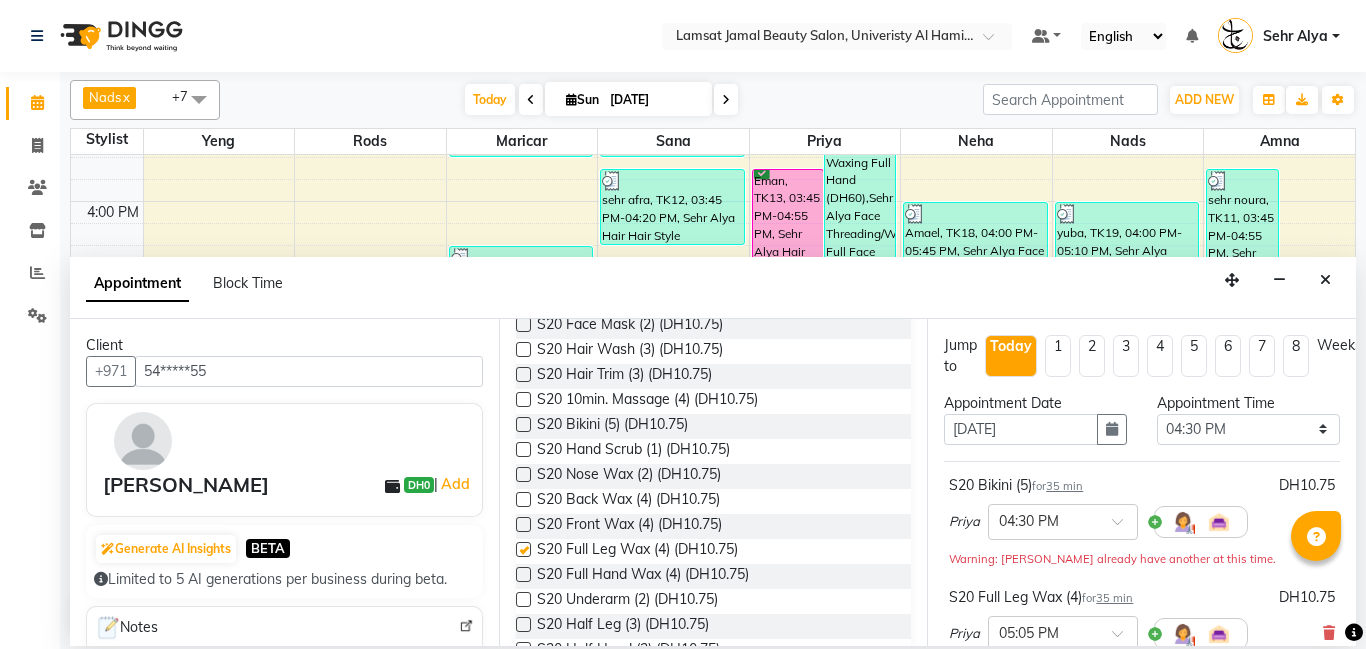 checkbox on "false" 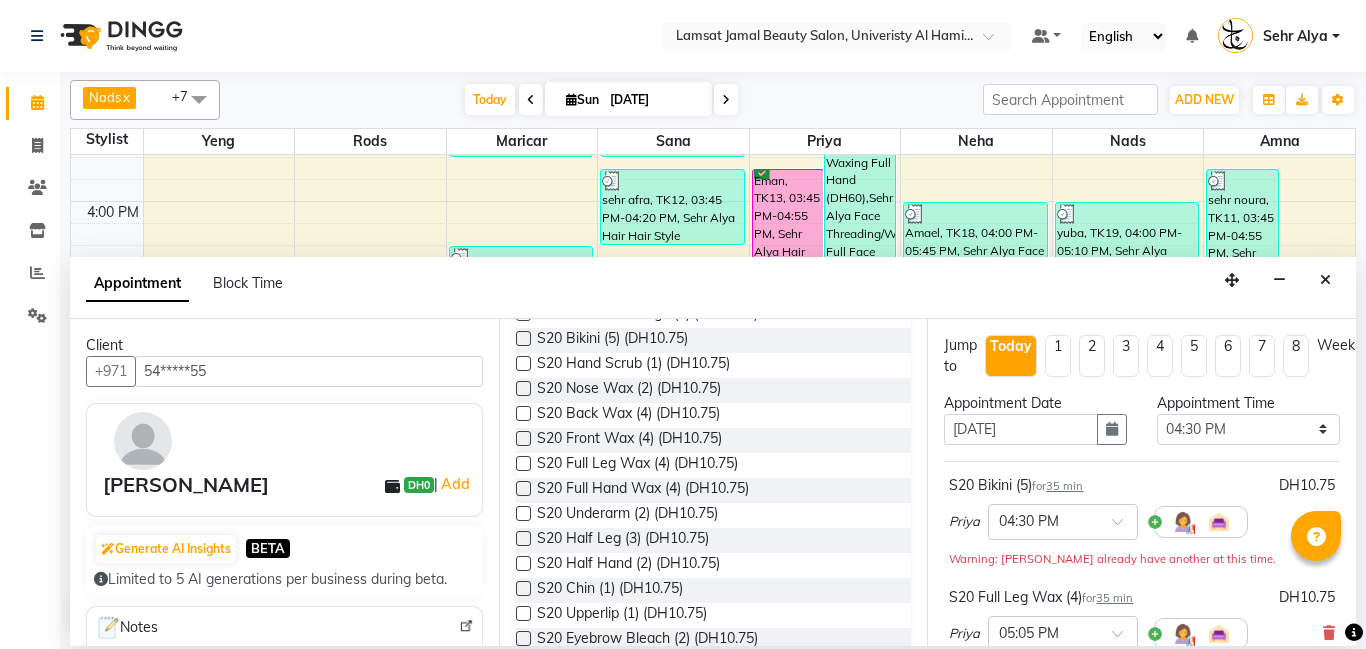 scroll, scrollTop: 1416, scrollLeft: 0, axis: vertical 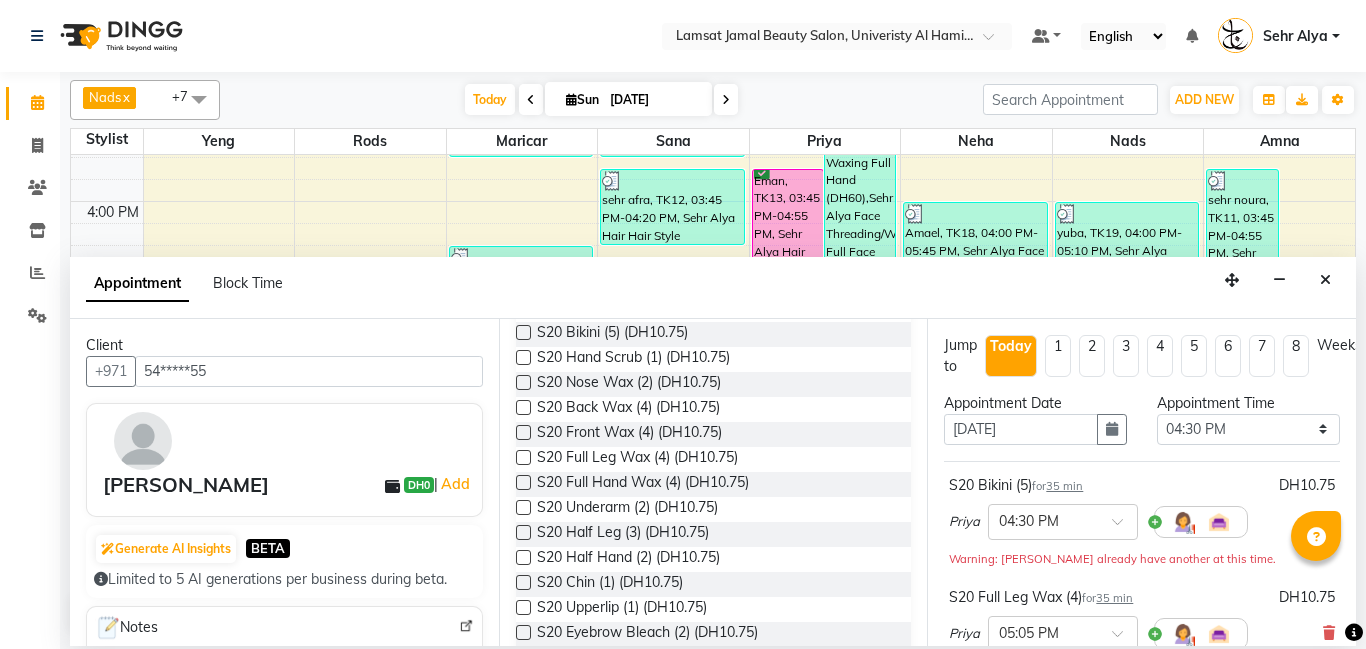 click at bounding box center (523, 557) 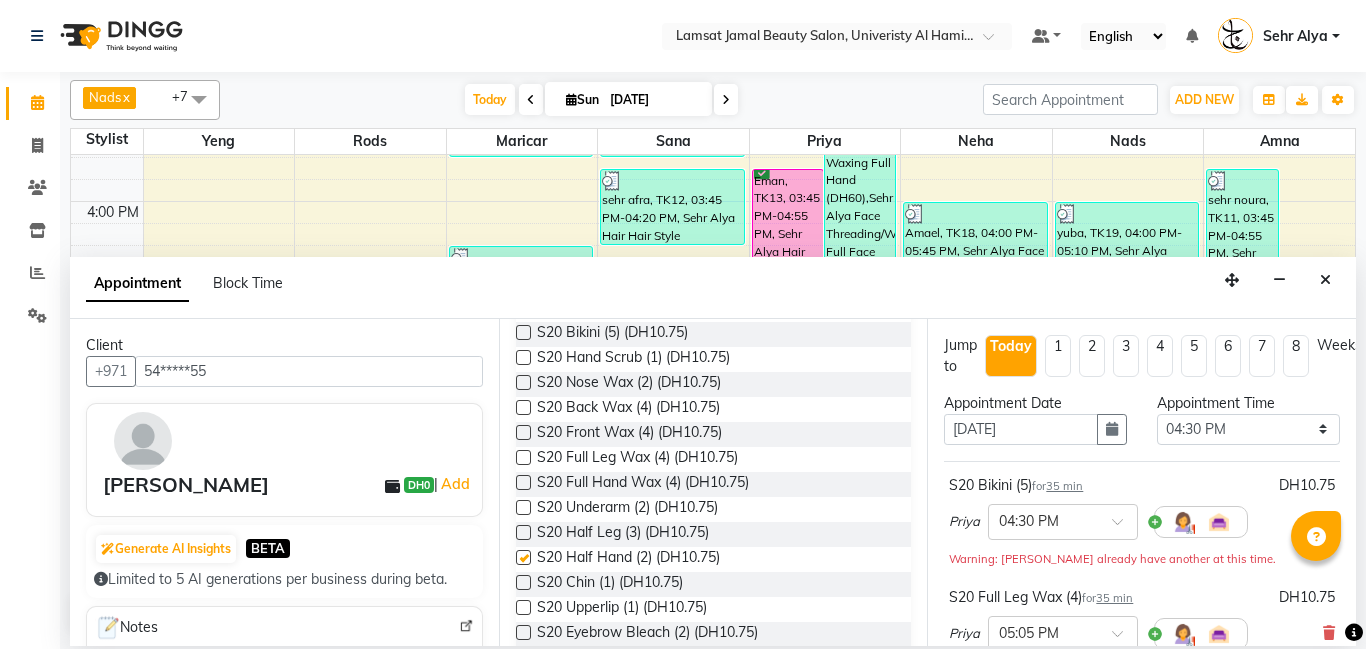 checkbox on "false" 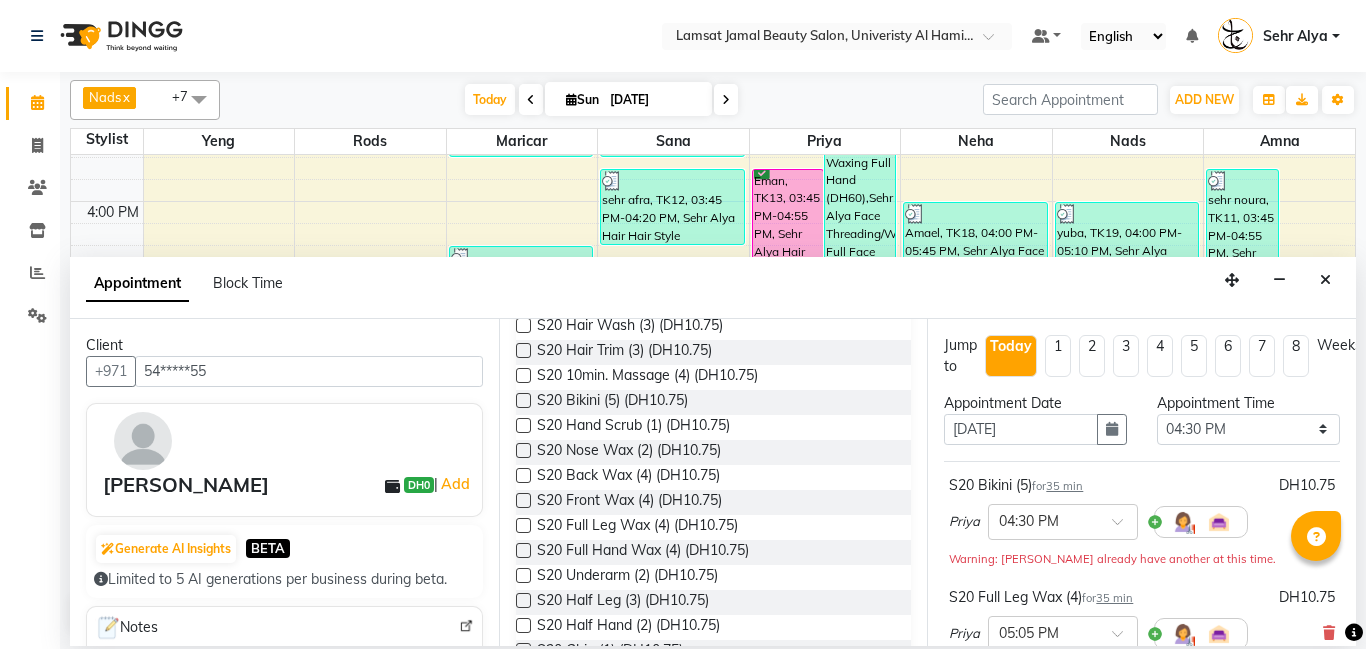 scroll, scrollTop: 1347, scrollLeft: 0, axis: vertical 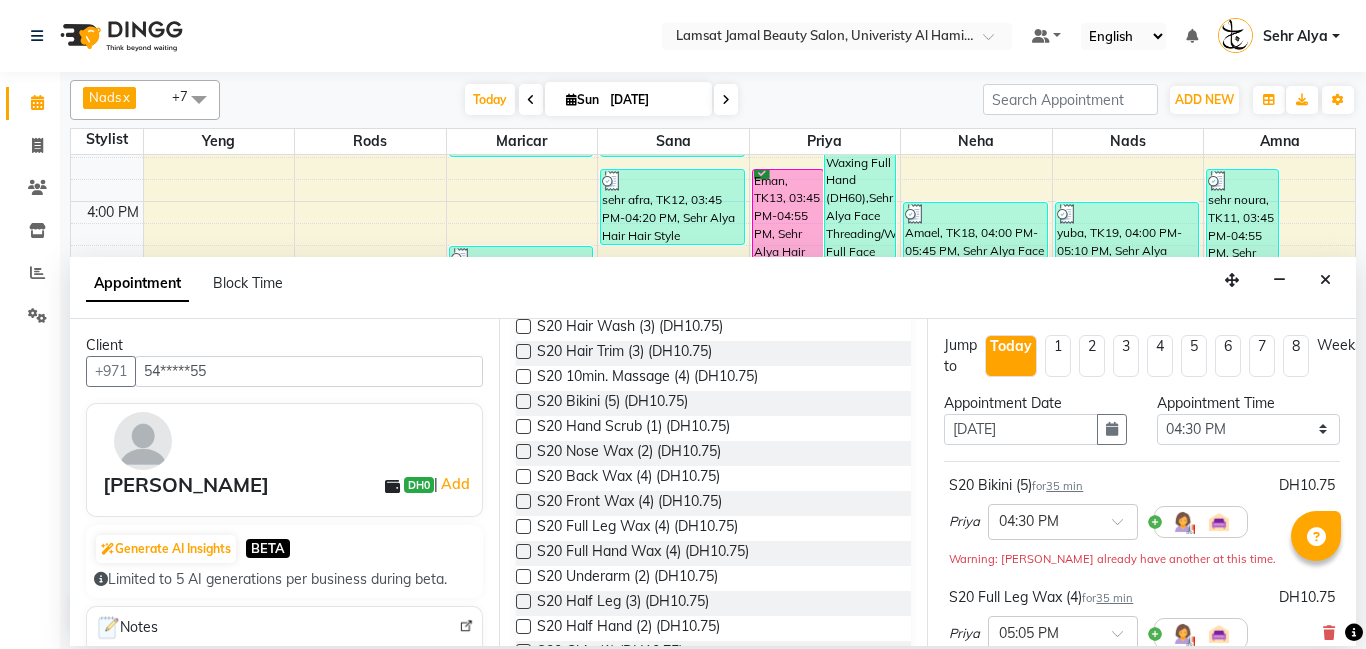 click at bounding box center [523, 476] 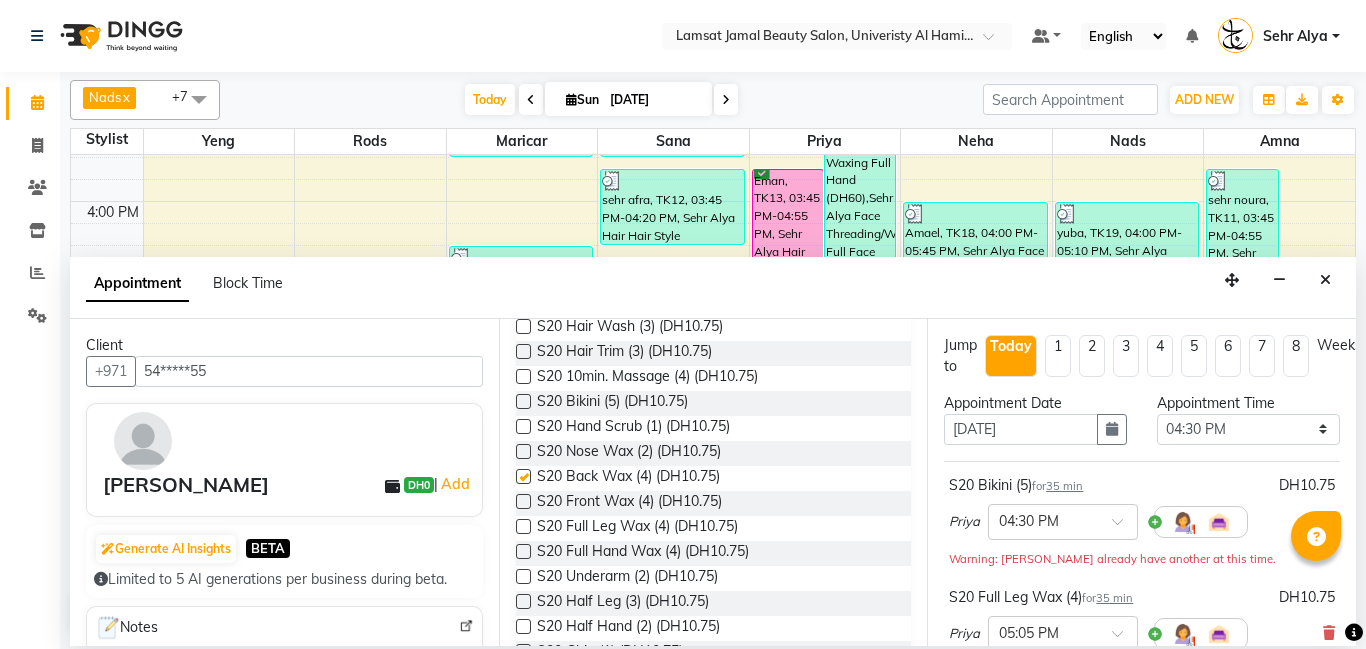 checkbox on "false" 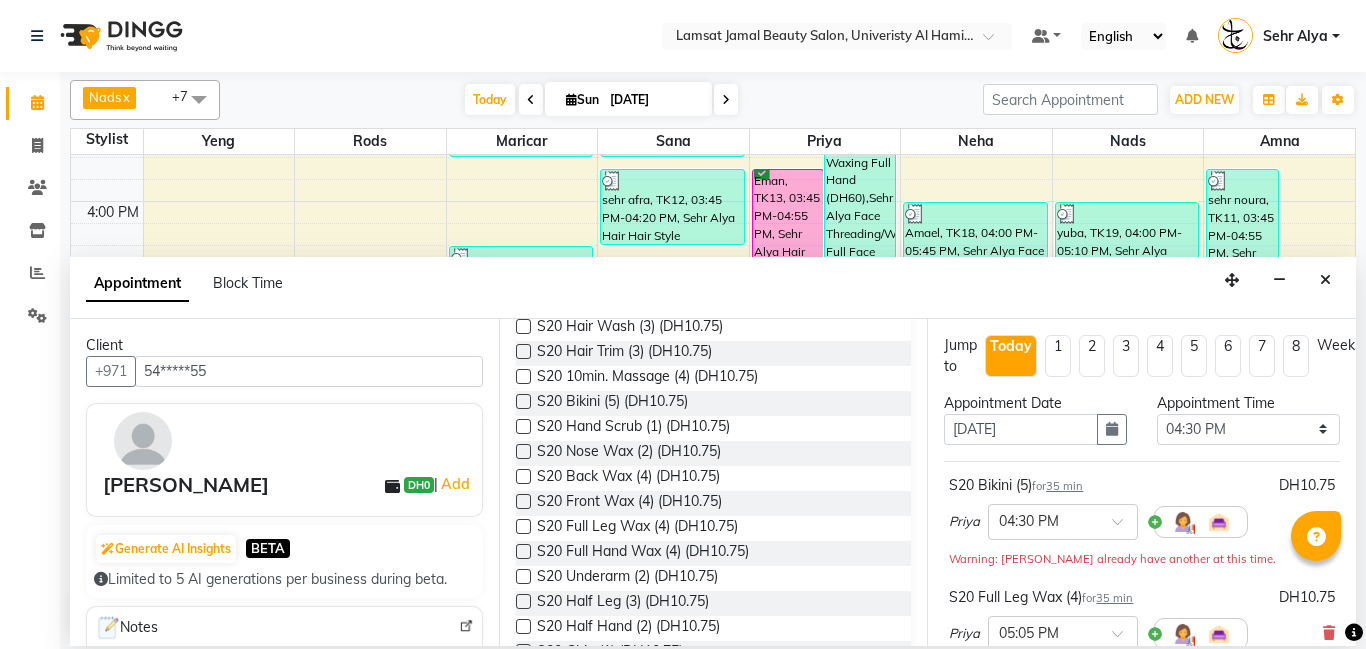 click at bounding box center [523, 501] 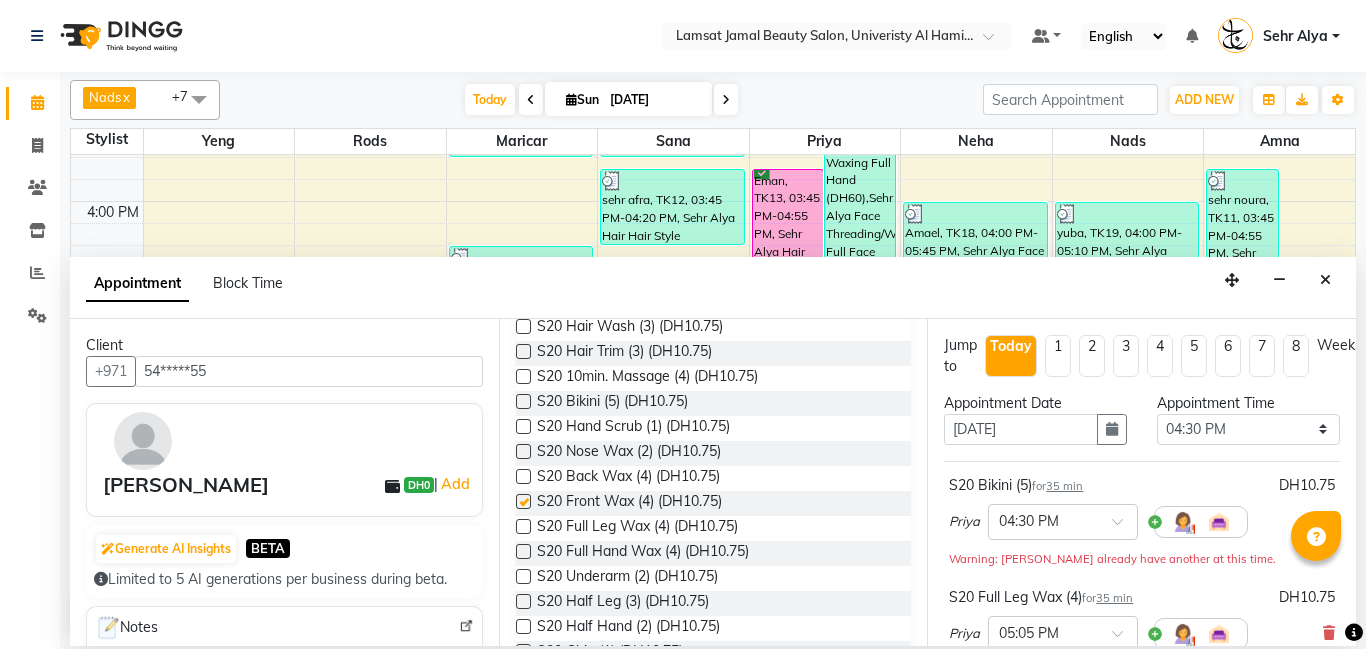 checkbox on "false" 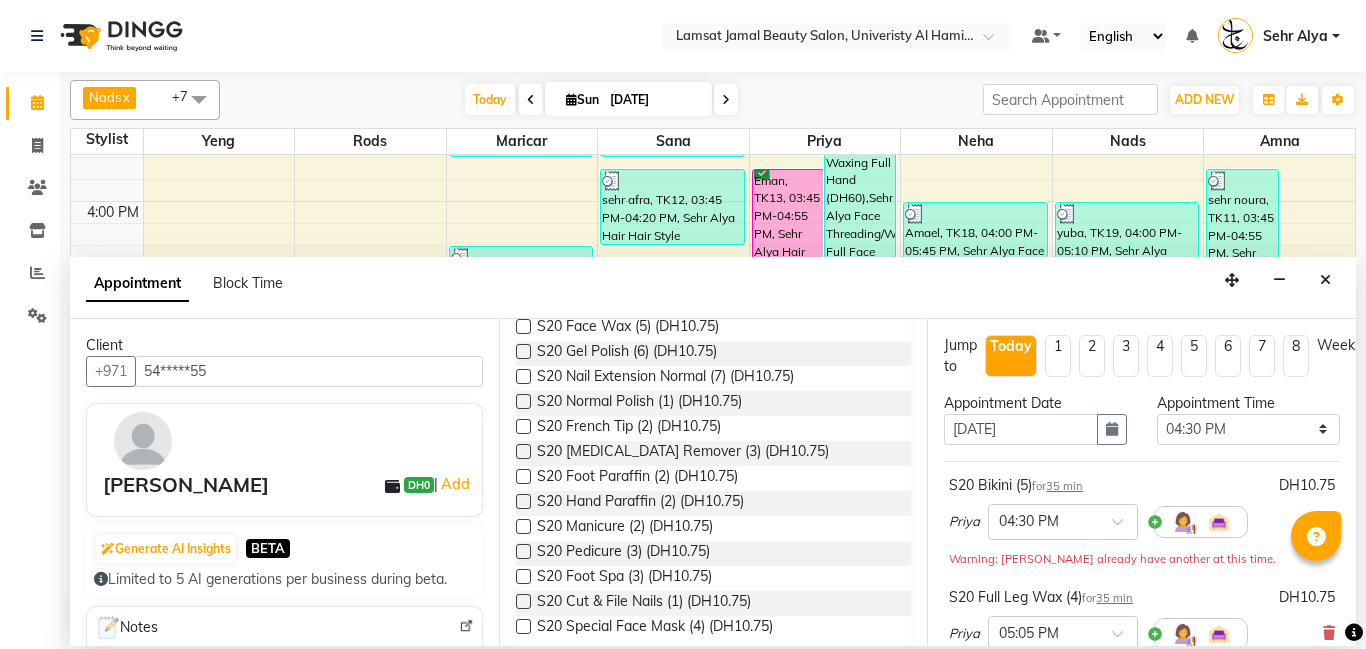 scroll, scrollTop: 1851, scrollLeft: 0, axis: vertical 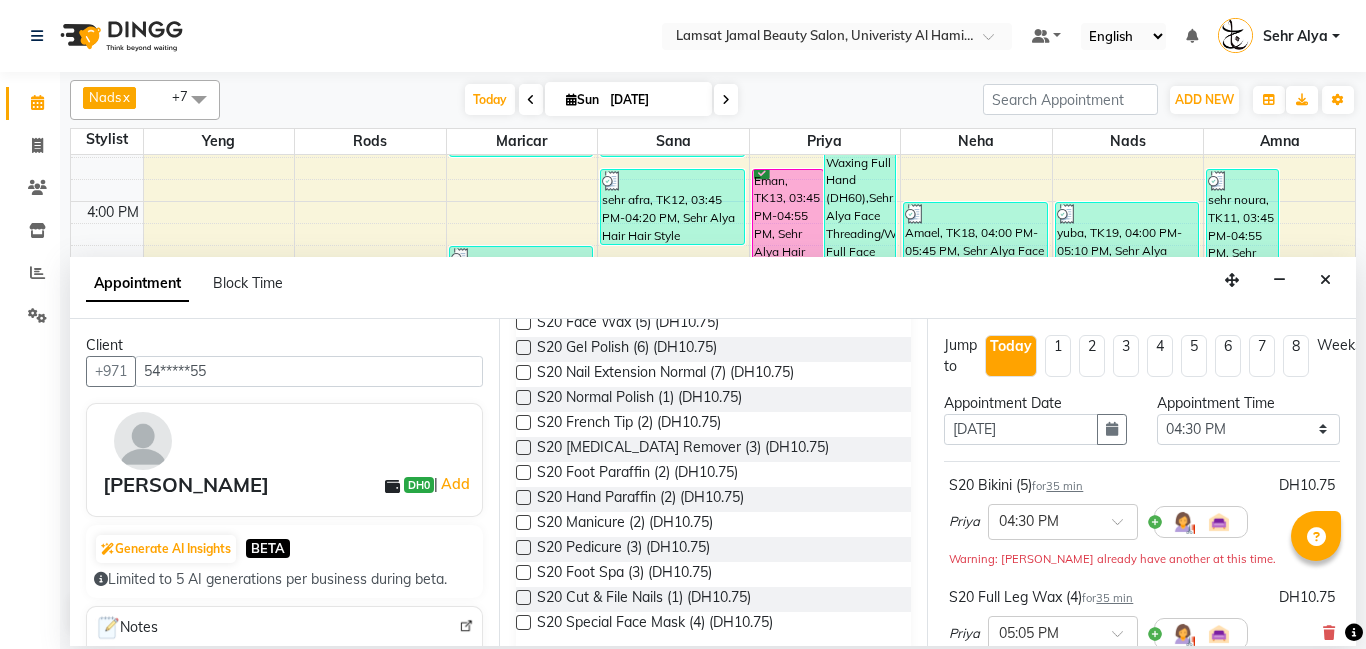 click at bounding box center [523, 522] 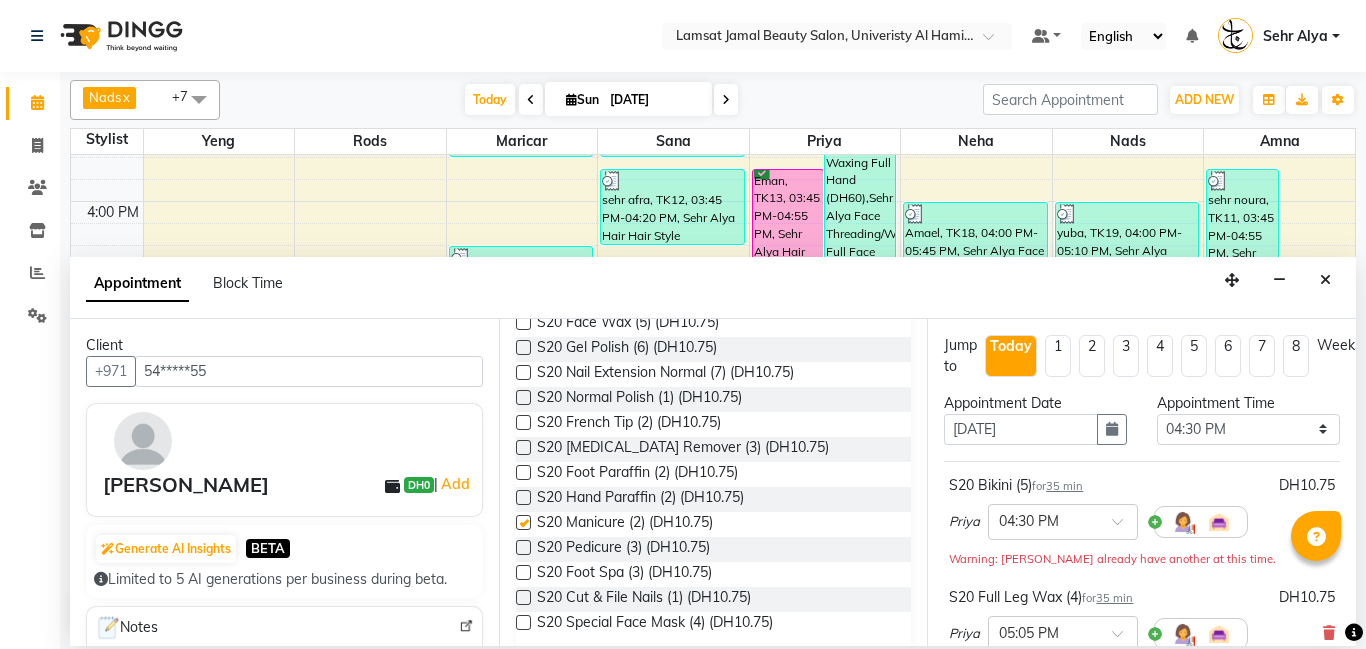 checkbox on "false" 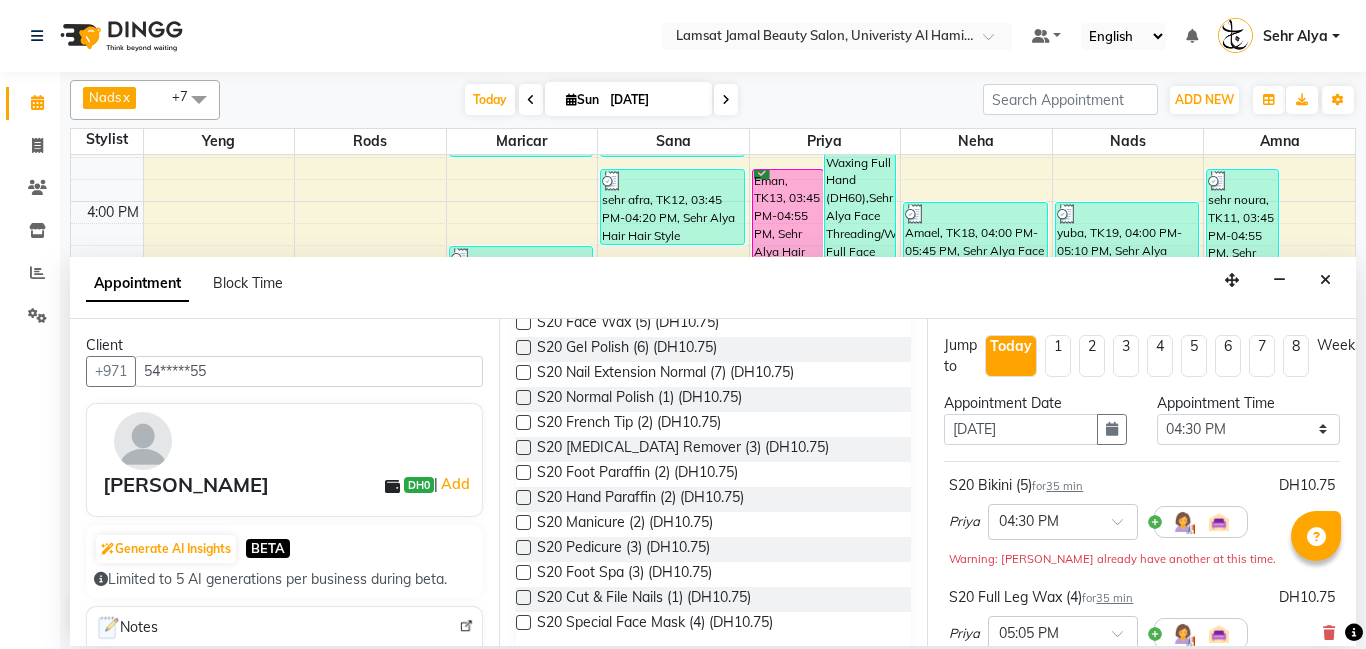 click at bounding box center (523, 547) 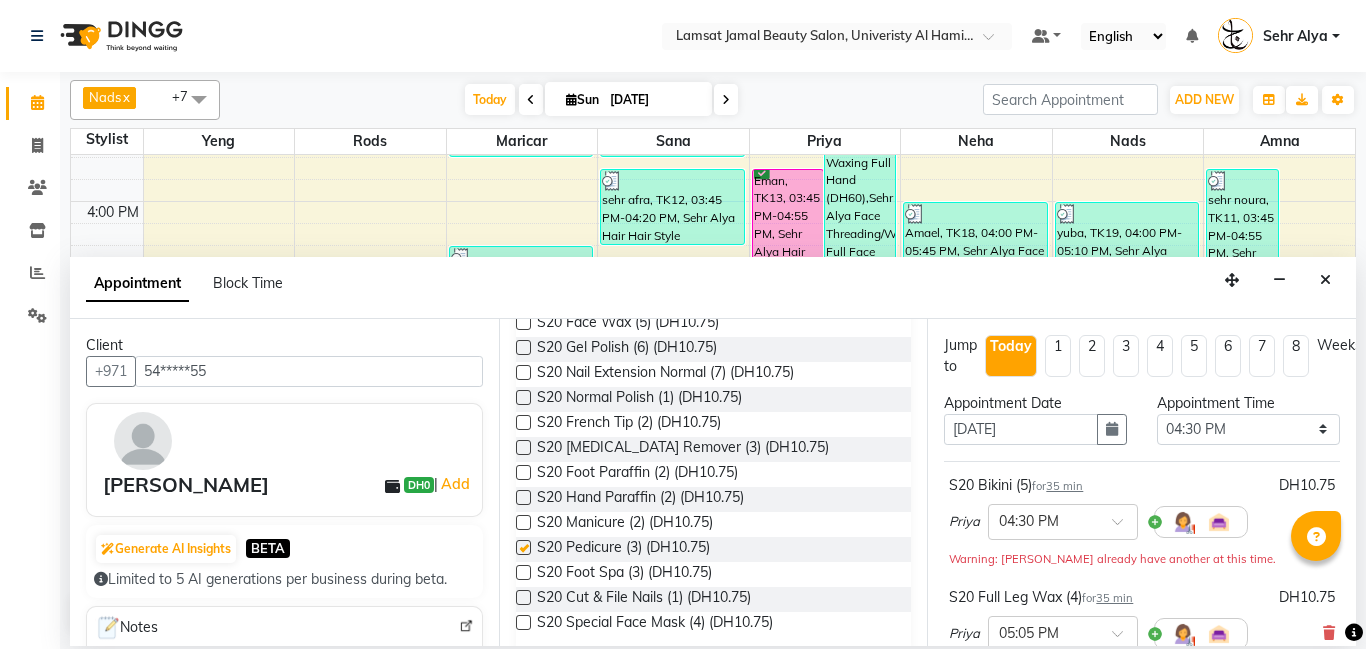 checkbox on "false" 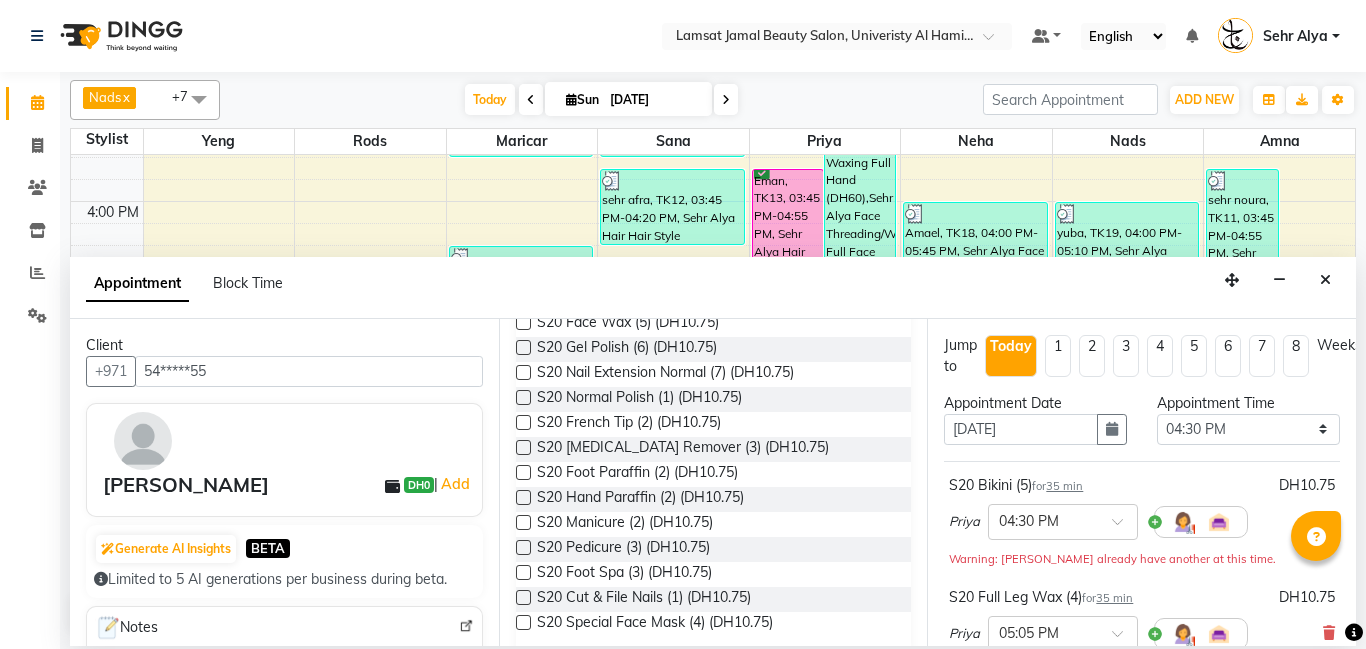 click at bounding box center [523, 572] 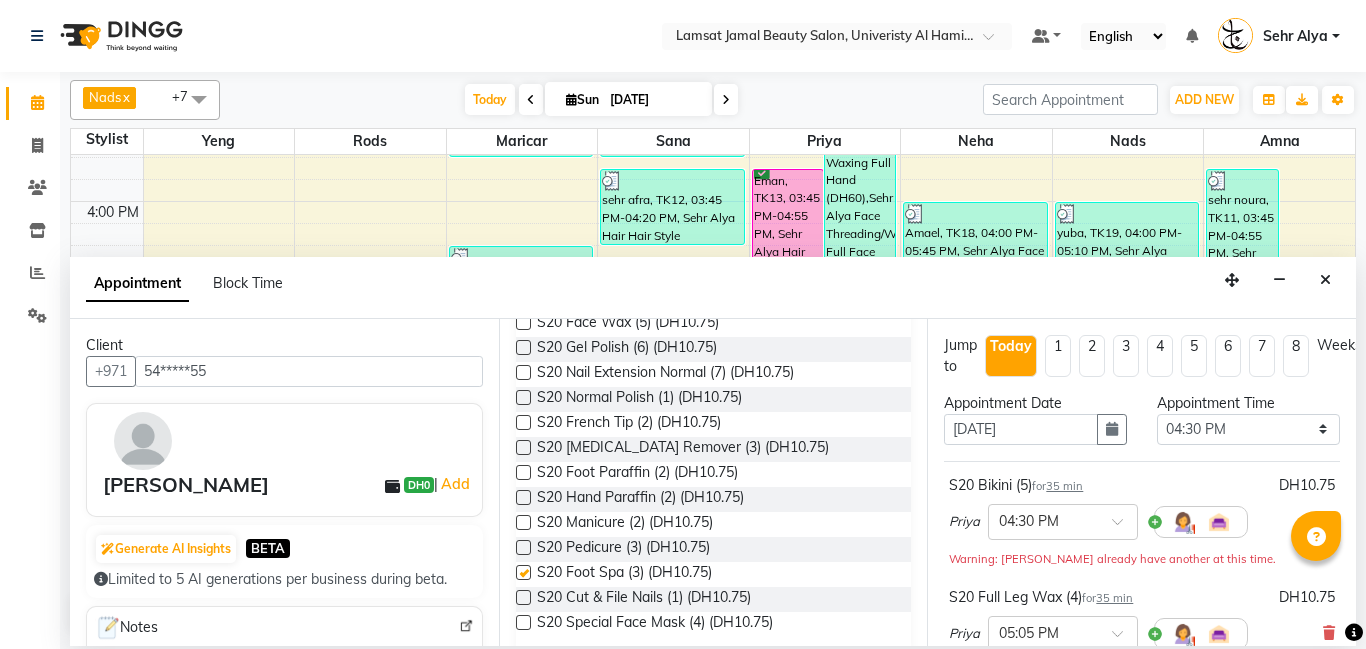 checkbox on "false" 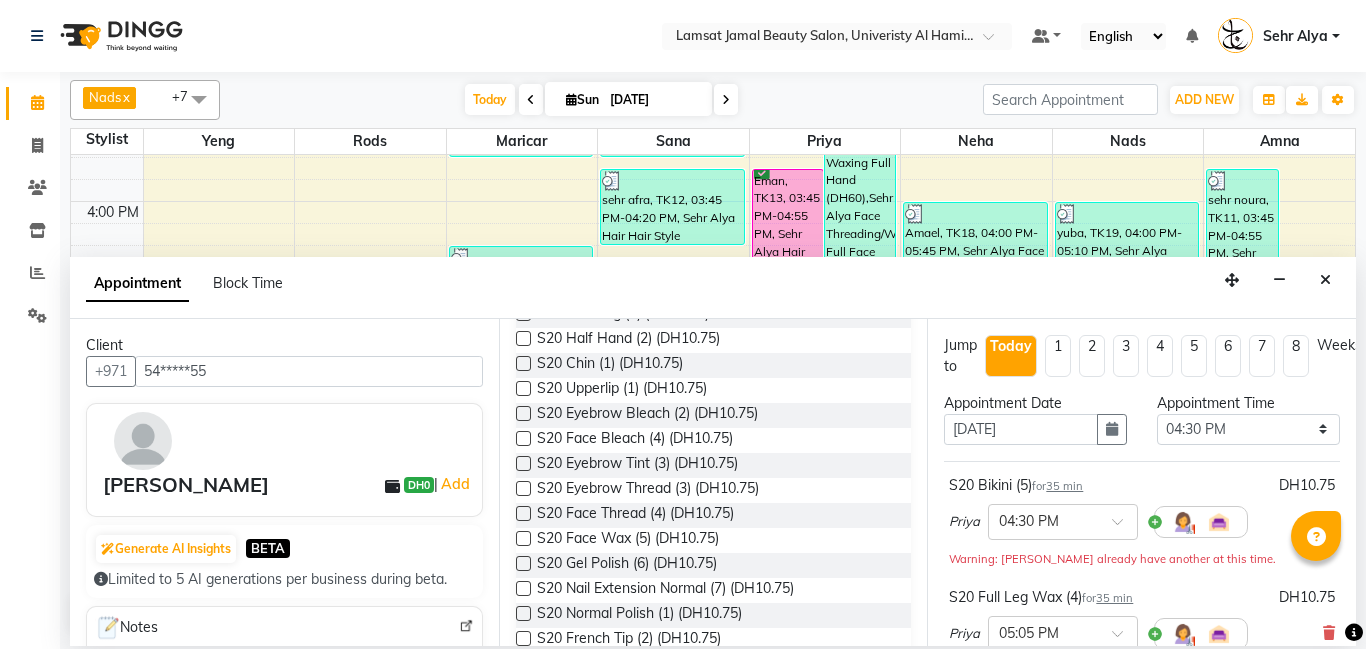 scroll, scrollTop: 1636, scrollLeft: 0, axis: vertical 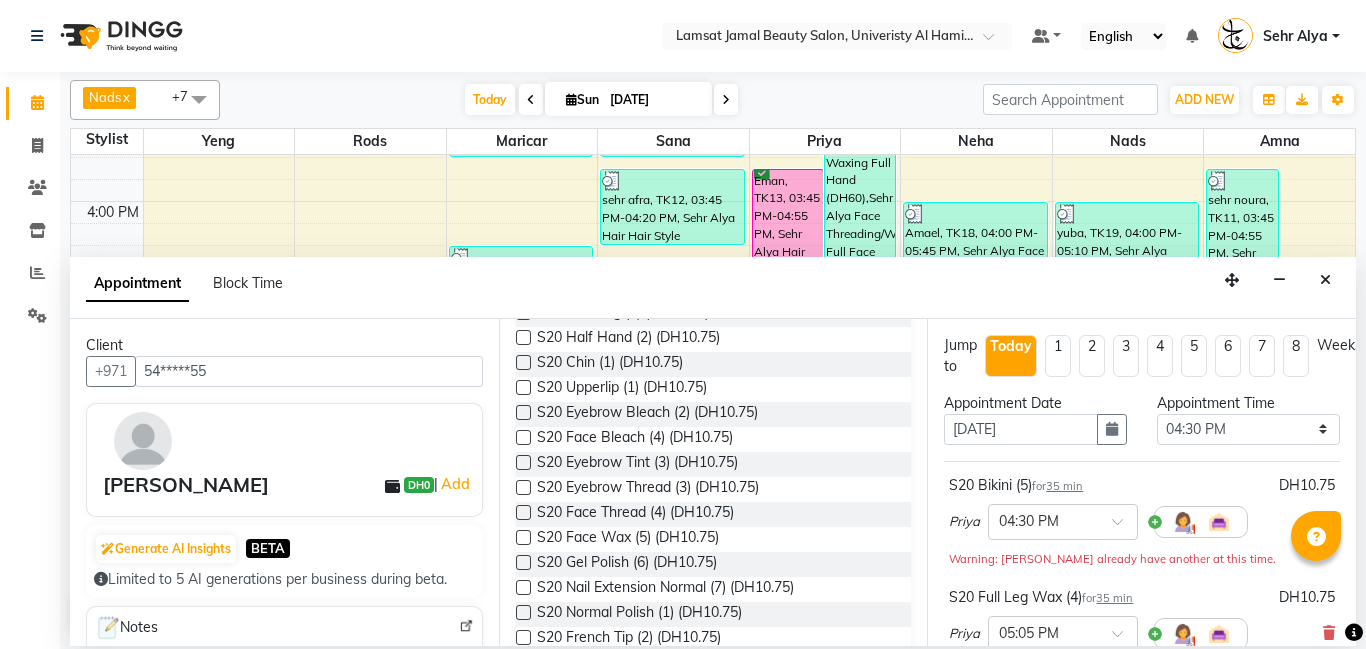 click at bounding box center [523, 512] 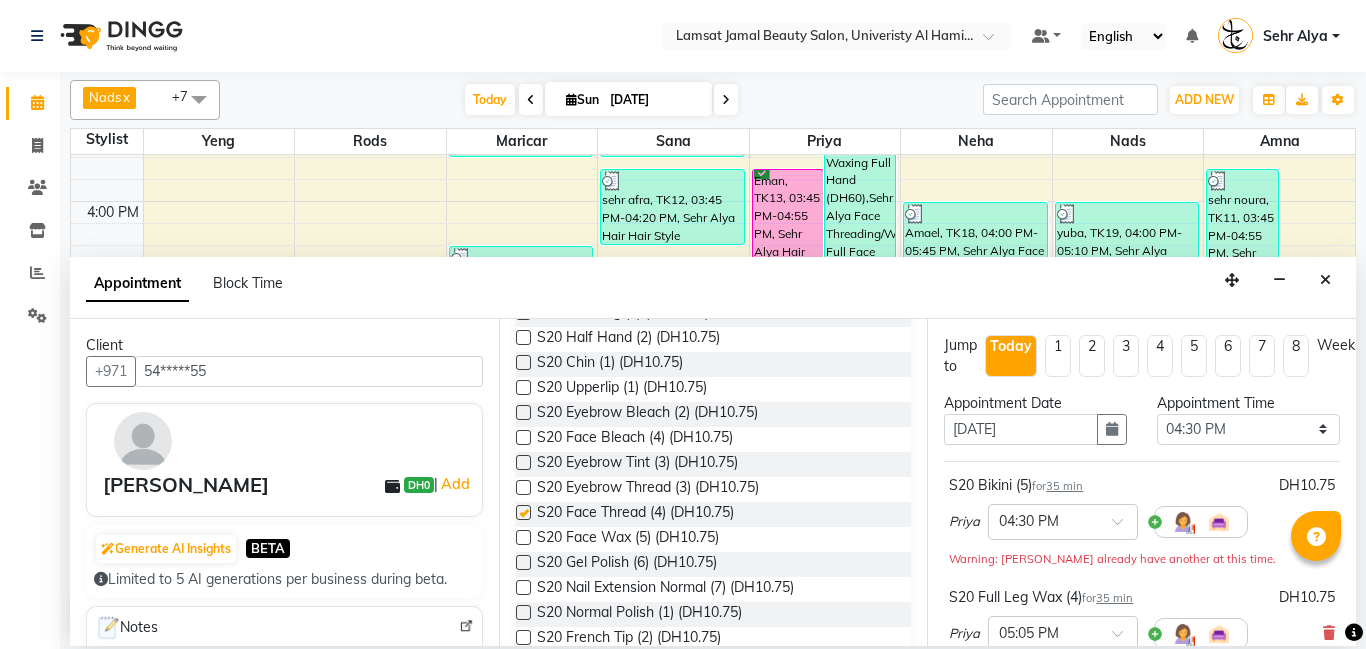 checkbox on "false" 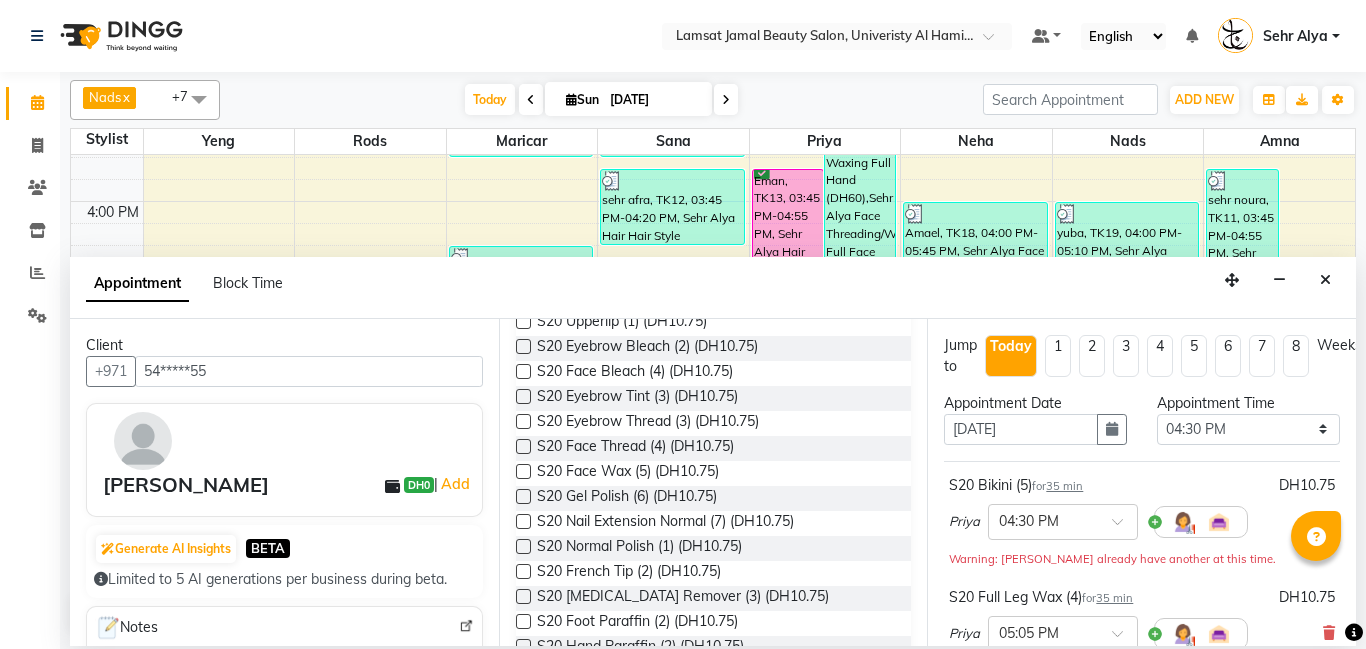 scroll, scrollTop: 1704, scrollLeft: 0, axis: vertical 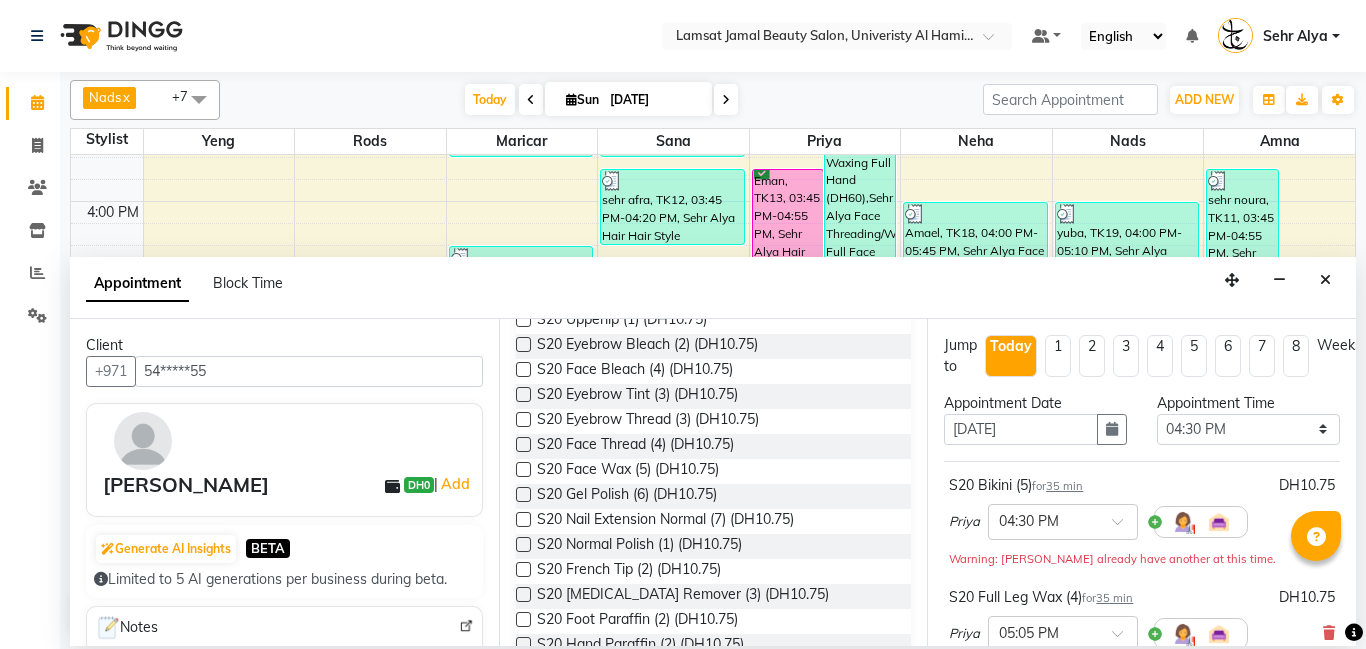 click at bounding box center (523, 519) 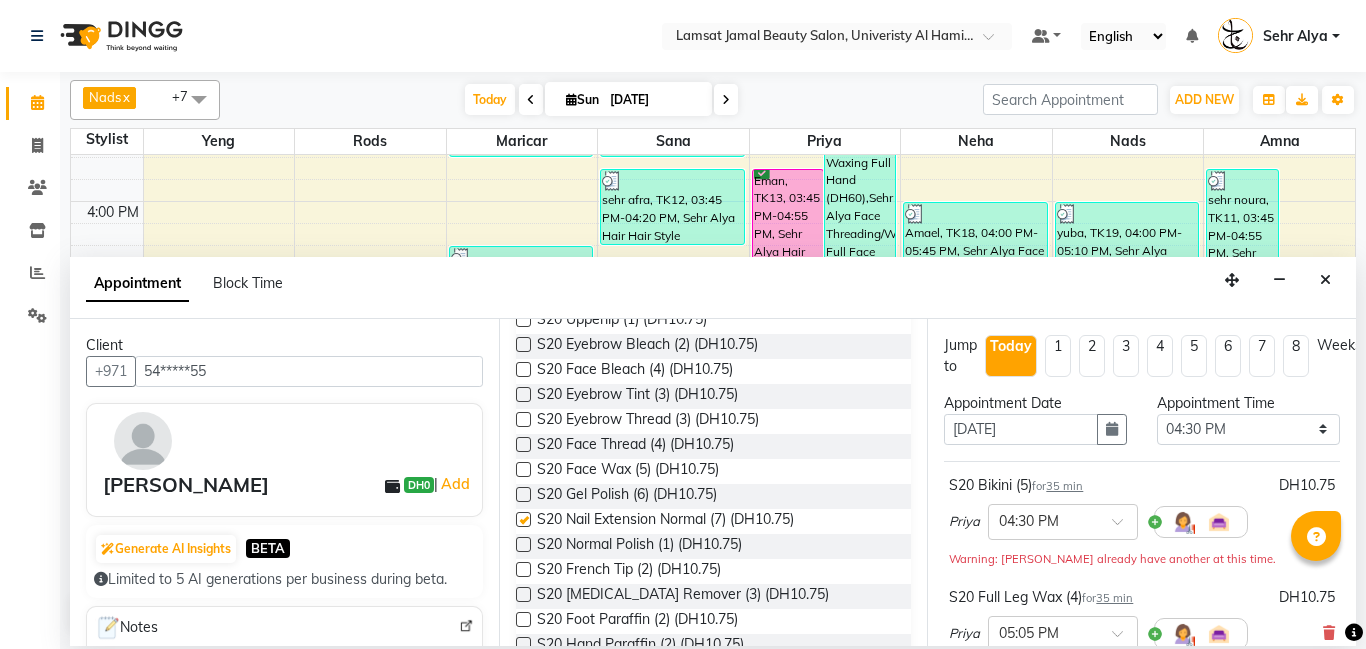 checkbox on "false" 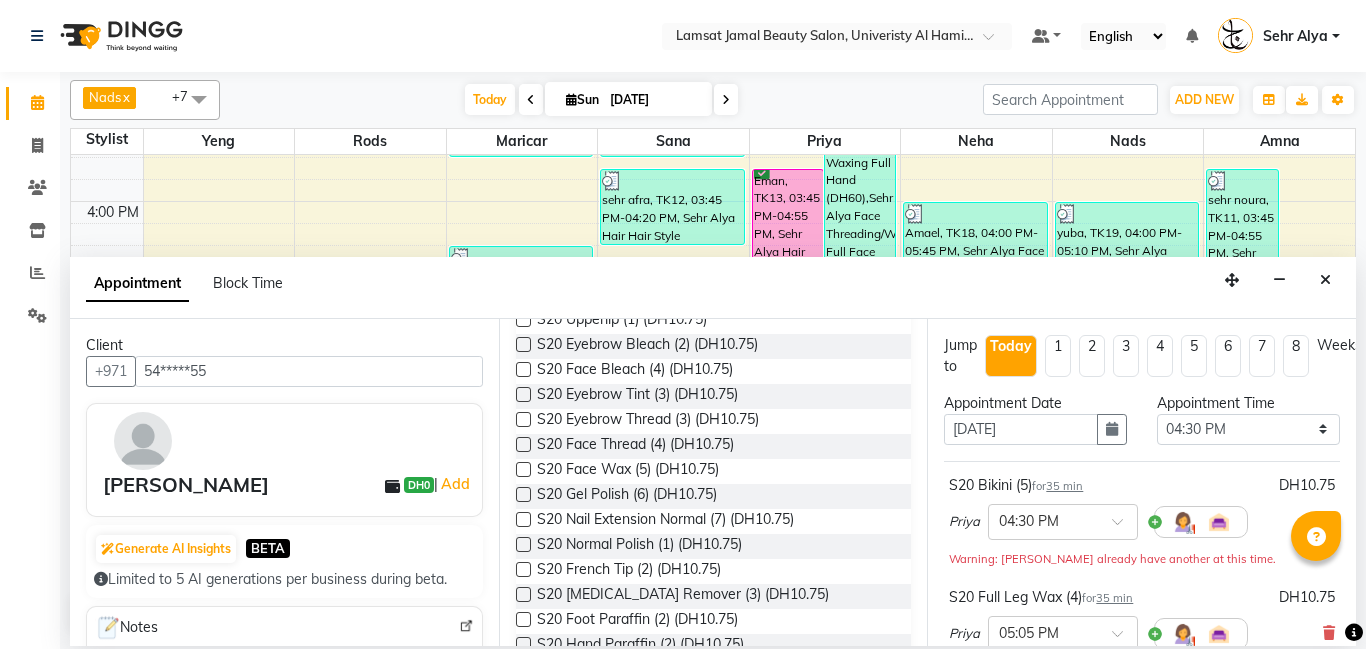 scroll, scrollTop: 1715, scrollLeft: 0, axis: vertical 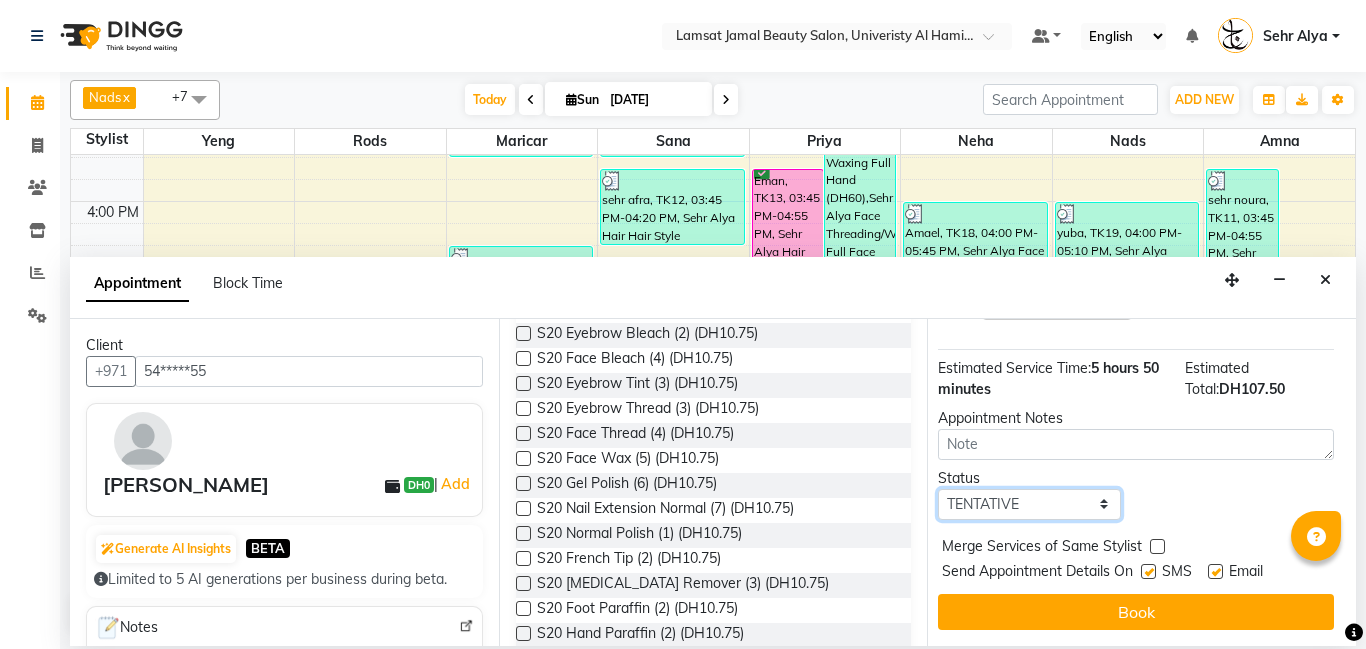 click on "Select TENTATIVE CONFIRM CHECK-IN UPCOMING" at bounding box center [1029, 504] 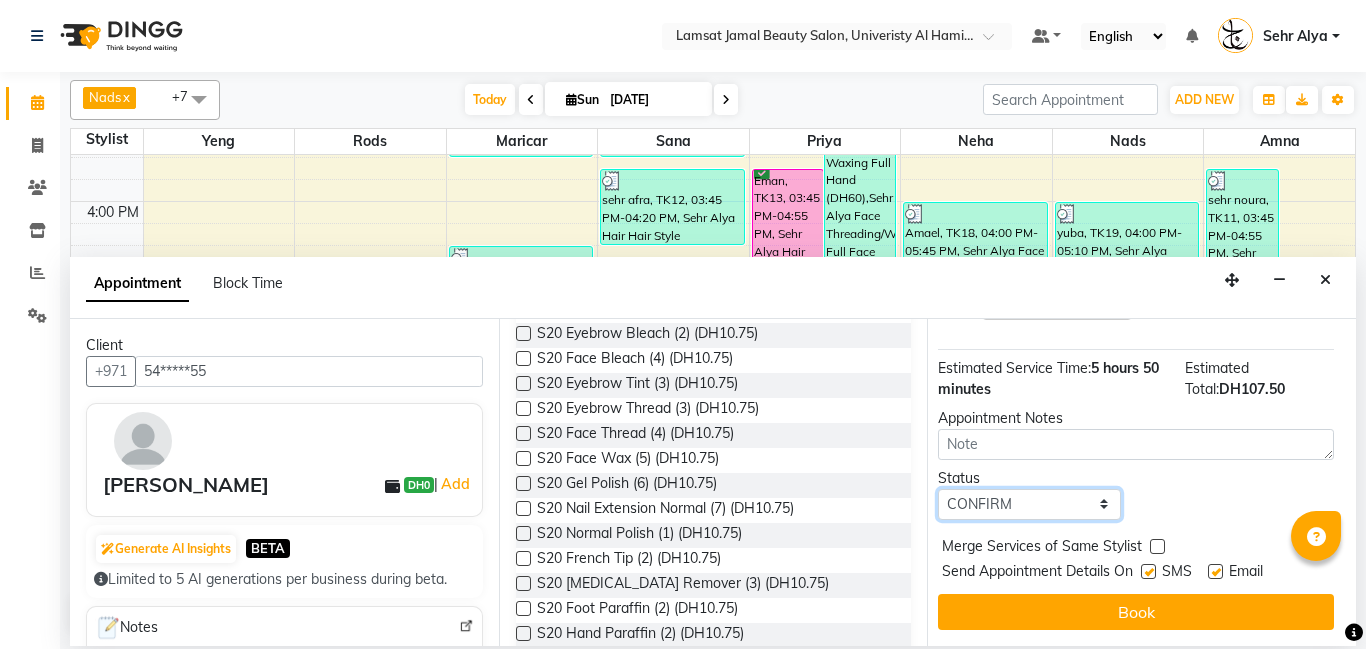 click on "Select TENTATIVE CONFIRM CHECK-IN UPCOMING" at bounding box center [1029, 504] 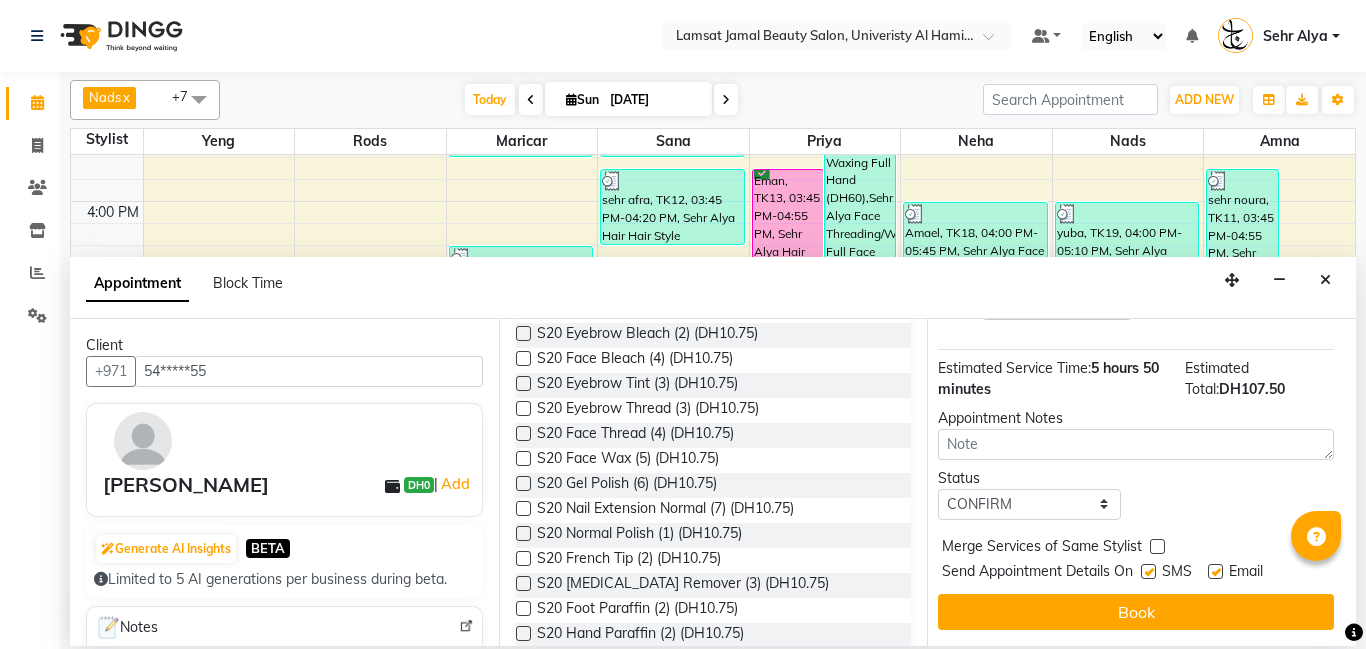 click at bounding box center (1157, 546) 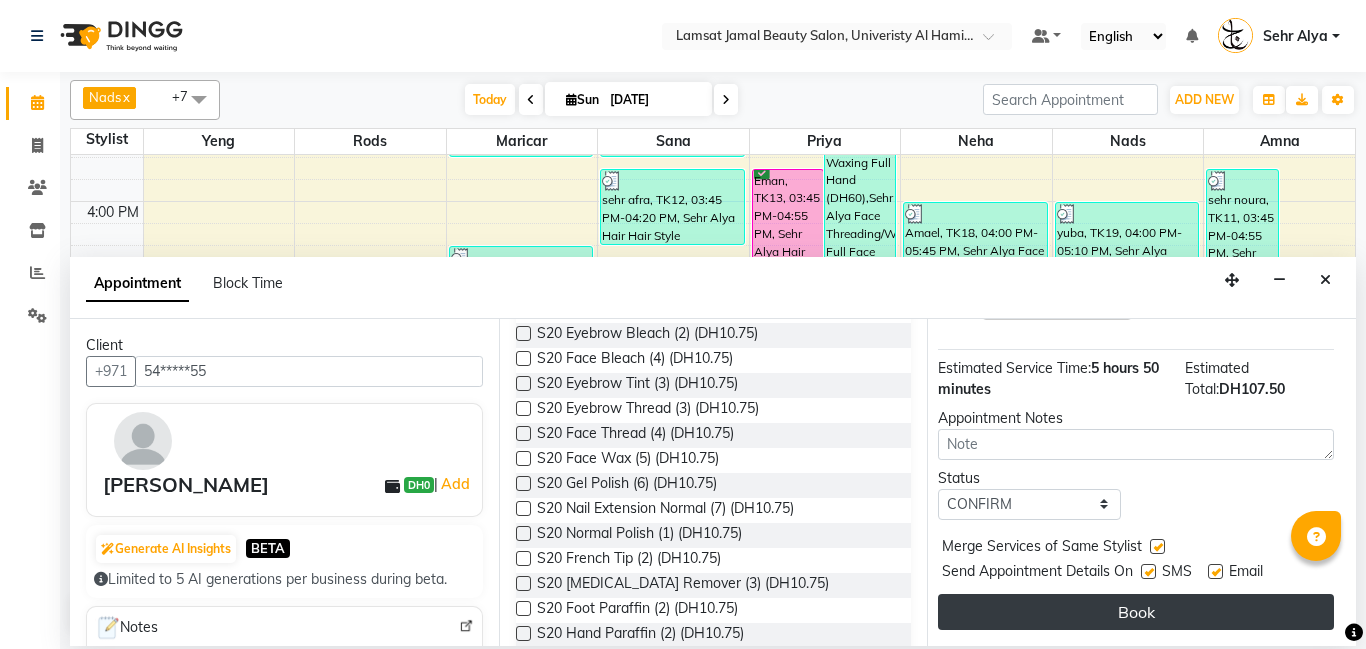 click on "Book" at bounding box center [1136, 612] 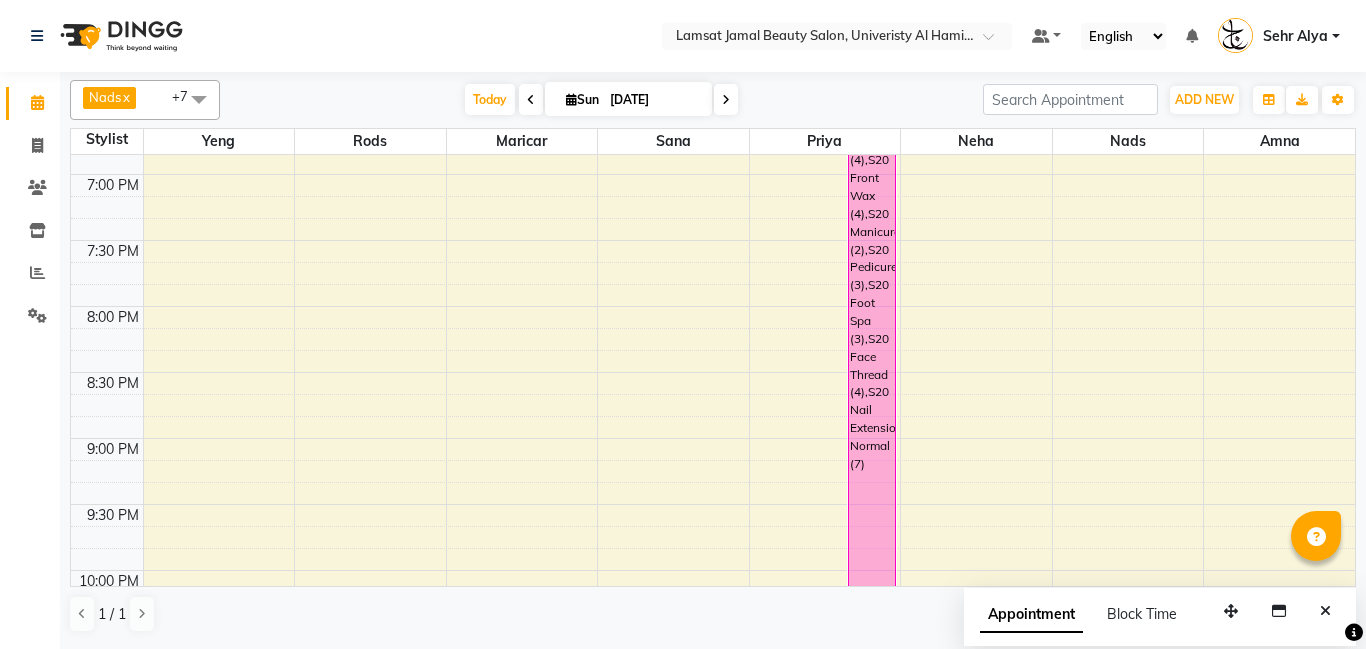 scroll, scrollTop: 1052, scrollLeft: 0, axis: vertical 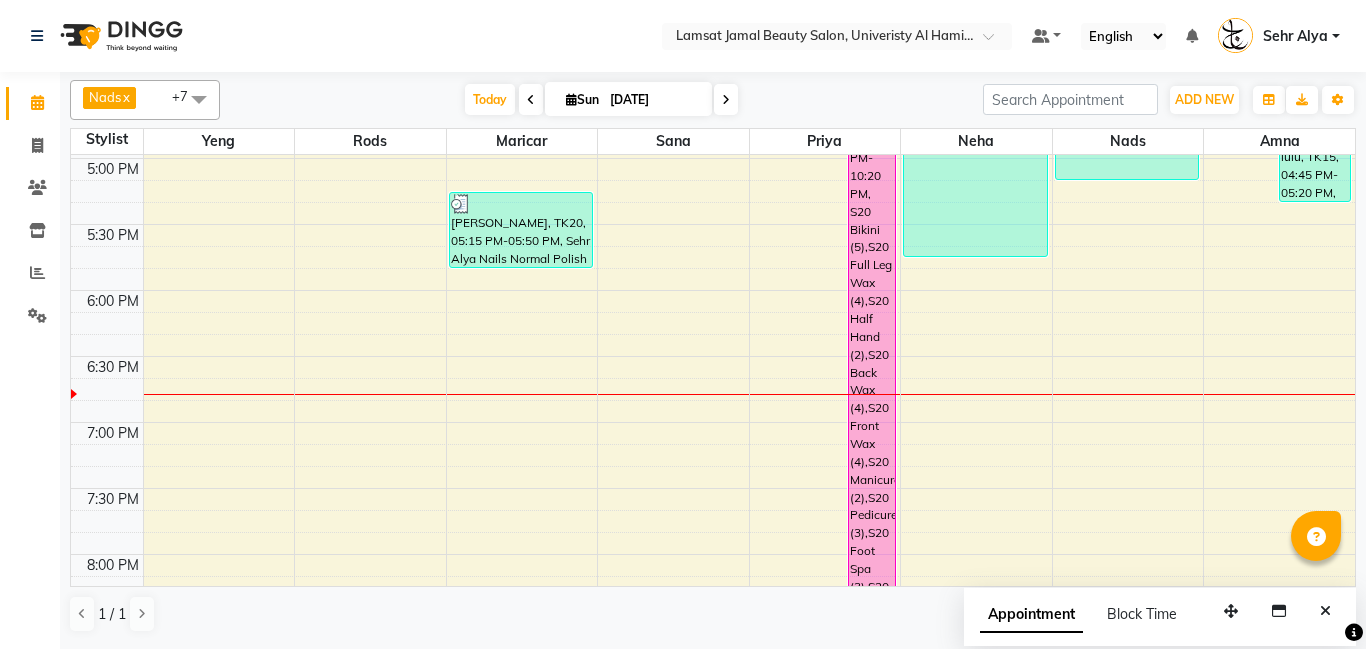 click on "9:00 AM 9:30 AM 10:00 AM 10:30 AM 11:00 AM 11:30 AM 12:00 PM 12:30 PM 1:00 PM 1:30 PM 2:00 PM 2:30 PM 3:00 PM 3:30 PM 4:00 PM 4:30 PM 5:00 PM 5:30 PM 6:00 PM 6:30 PM 7:00 PM 7:30 PM 8:00 PM 8:30 PM 9:00 PM 9:30 PM 10:00 PM 10:30 PM 11:00 PM 11:30 PM     latifa, TK03, 11:50 AM-01:00 PM, Sehr Alya Offer Manicure & Pedicure,Sehr Alya Nails Normal Polish (DH20)     Sehr fatma, TK10, 03:05 PM-03:40 PM, Sehr Alya Nails Normal Polish (DH20)     sehr  afra, TK12, 04:20 PM-04:55 PM, Sehr Alya Nails Cut & Shape     marriam, TK20, 05:15 PM-05:50 PM, Sehr Alya Nails Normal Polish     latifa, TK03, 11:15 AM-11:50 AM, Sehr Alya Hair Colors Roots     sehr aliya1, TK09, 01:00 PM-01:35 PM, Sehr Alya Hair Blowdry     Sehr fatma, TK10, 02:30 PM-03:40 PM, Sehr Alya Hair Blowdry,Sehr Alya Hair Hair Wash (DH30)     sehr  afra, TK12, 03:45 PM-04:20 PM, Sehr Alya Hair Hair Style     sehr fatima, TK04, 02:00 PM-02:35 PM, Sehr Alya Nails Pedicure Classic                 Waheda, TK01, 11:30 AM-12:05 PM, Sehr Alya Hair Blowdry" at bounding box center (713, 92) 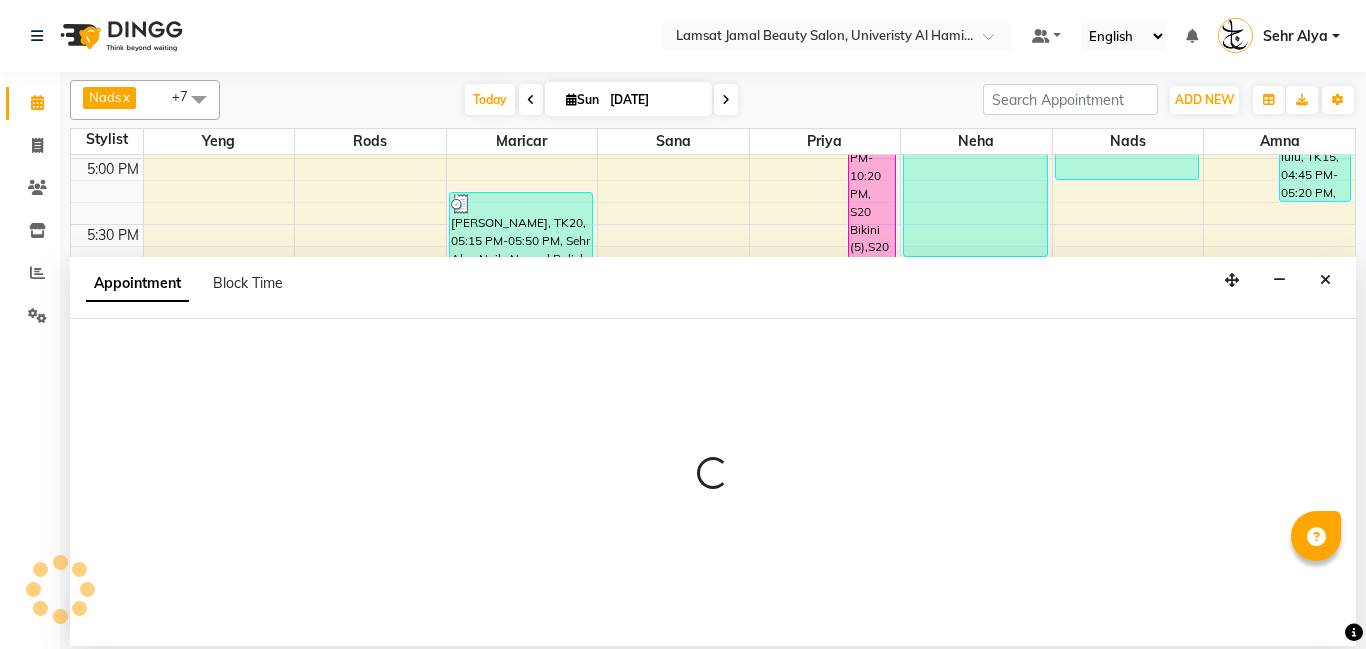 select on "79914" 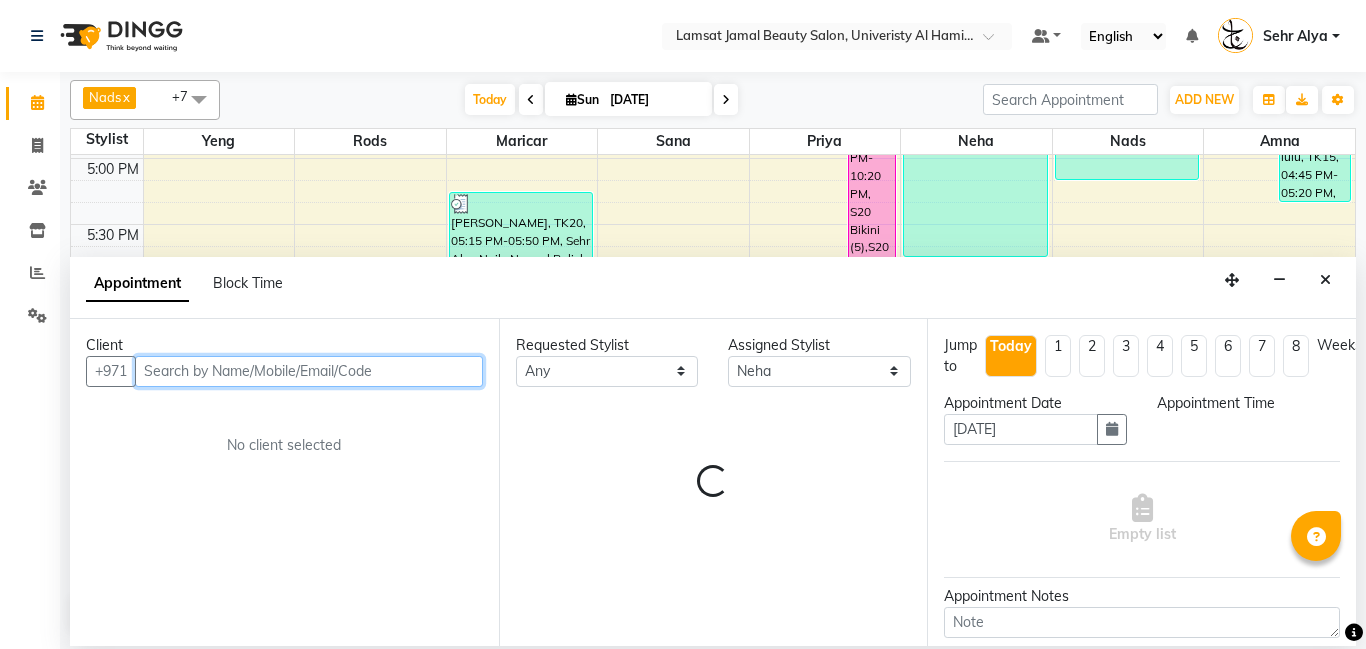 select on "1095" 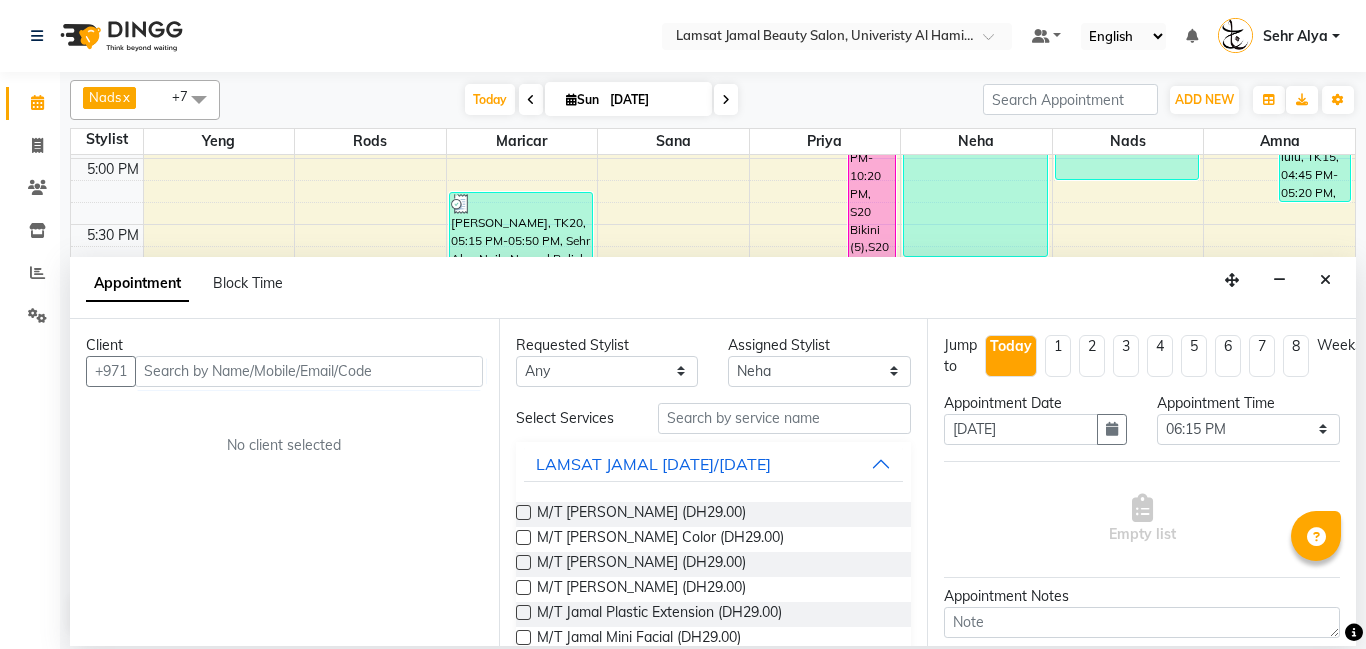 click on "Client +971  No client selected" at bounding box center (284, 482) 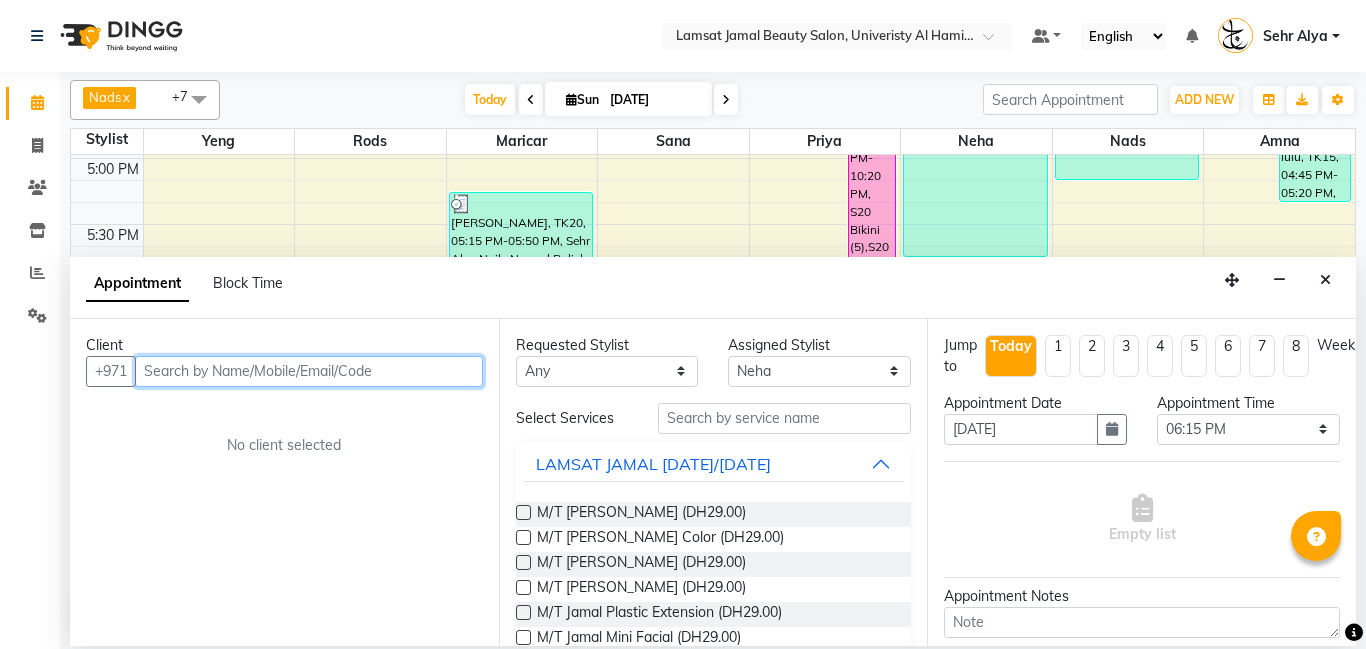 click at bounding box center [309, 371] 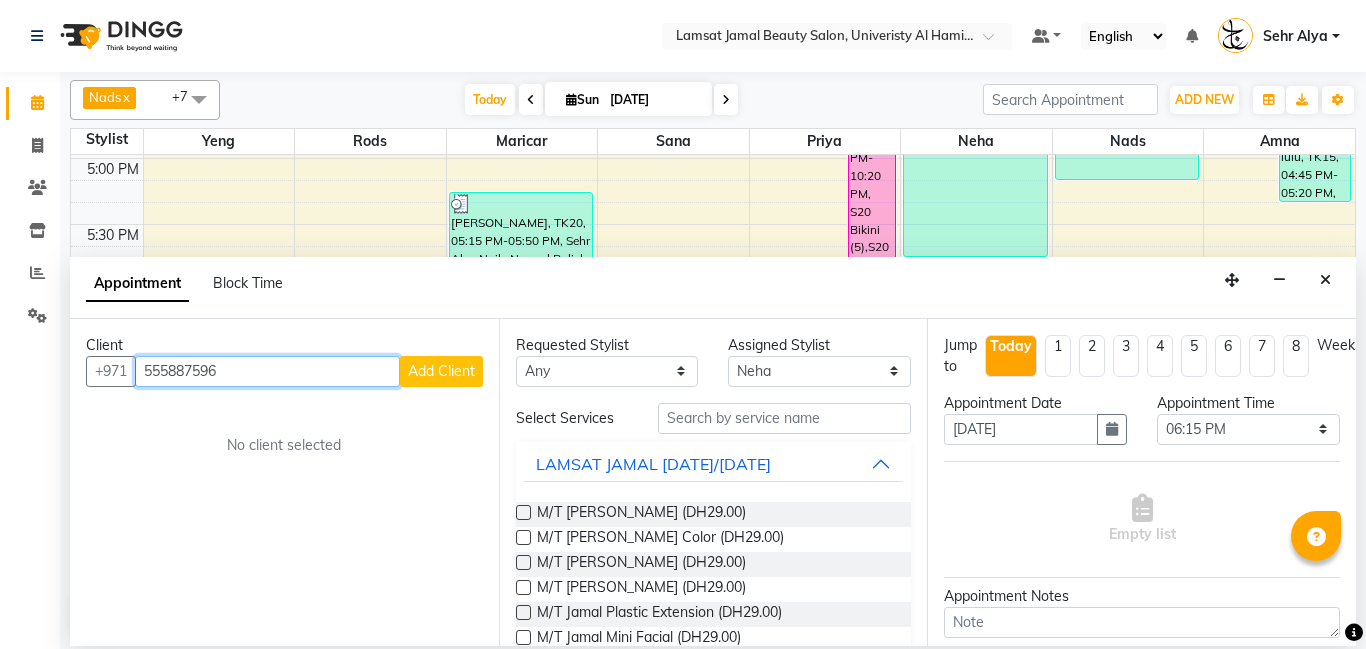 click on "555887596" at bounding box center (267, 371) 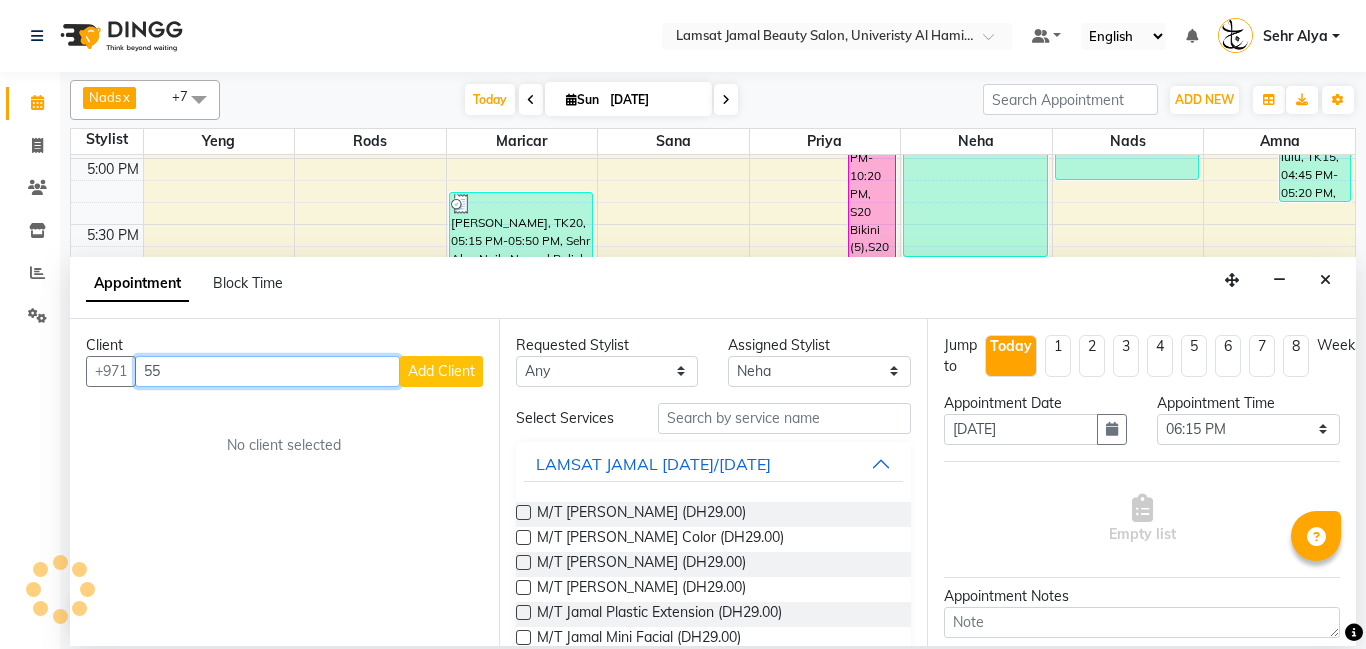 type on "5" 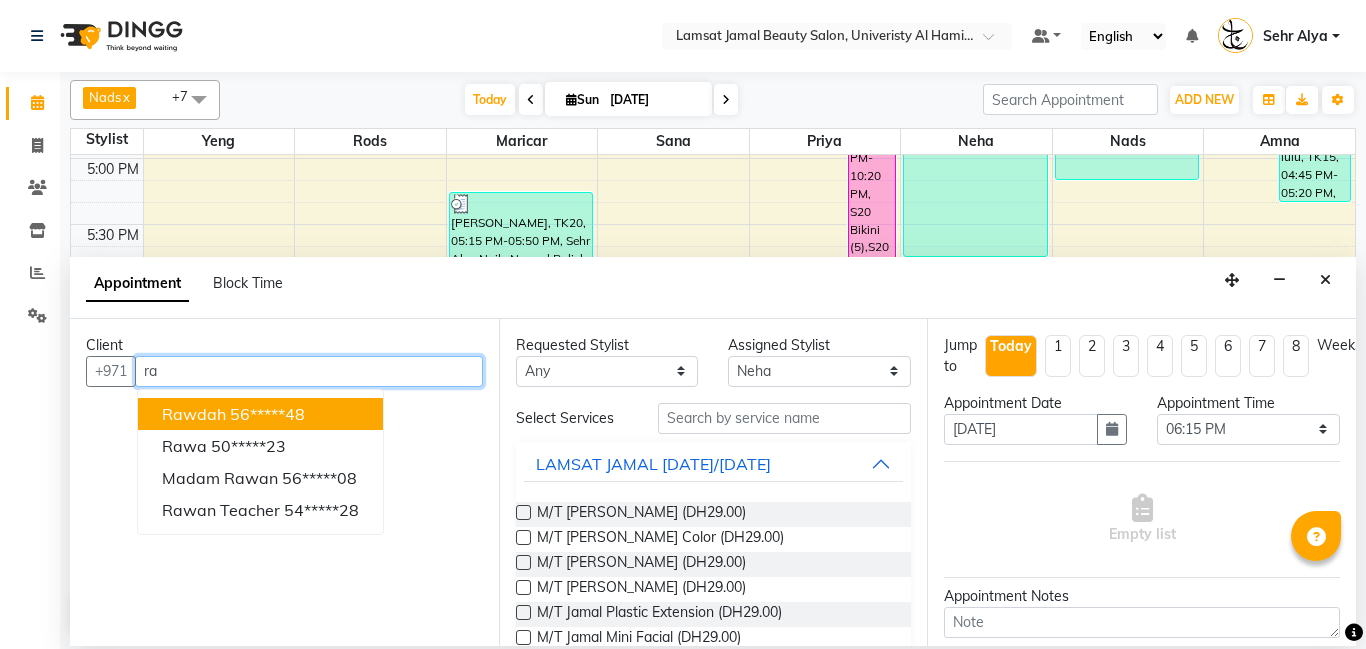 type on "r" 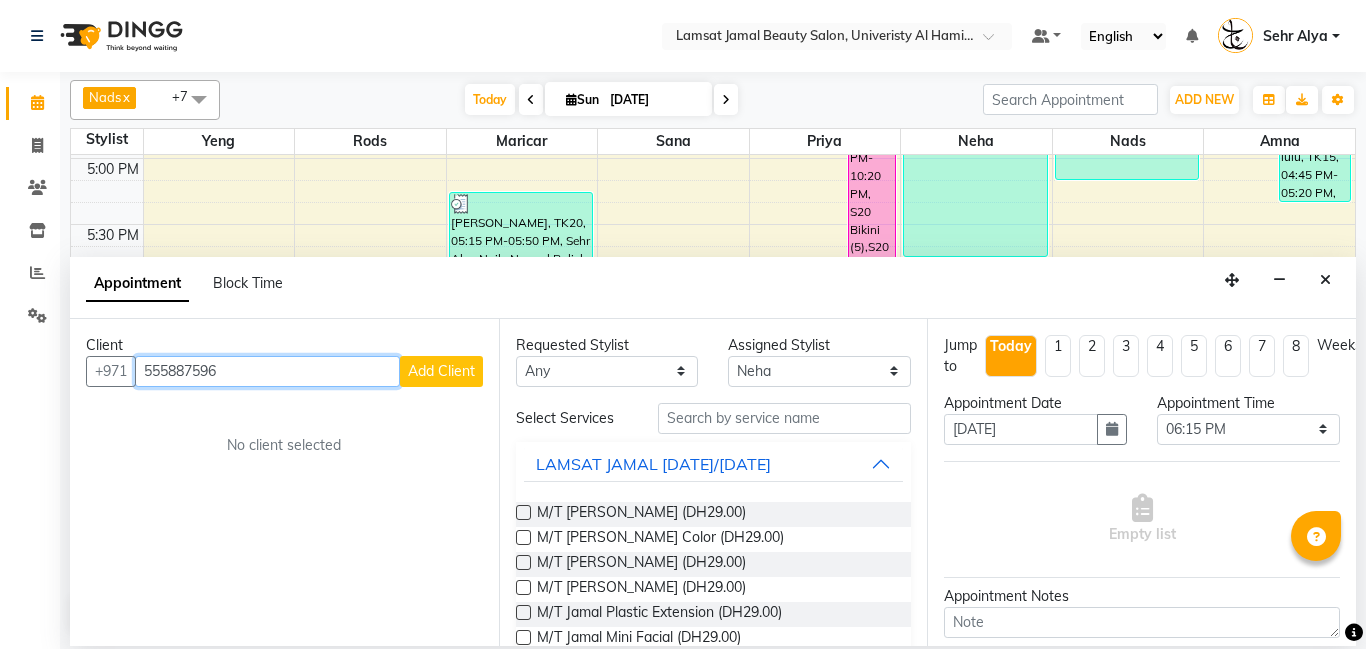 type on "555887596" 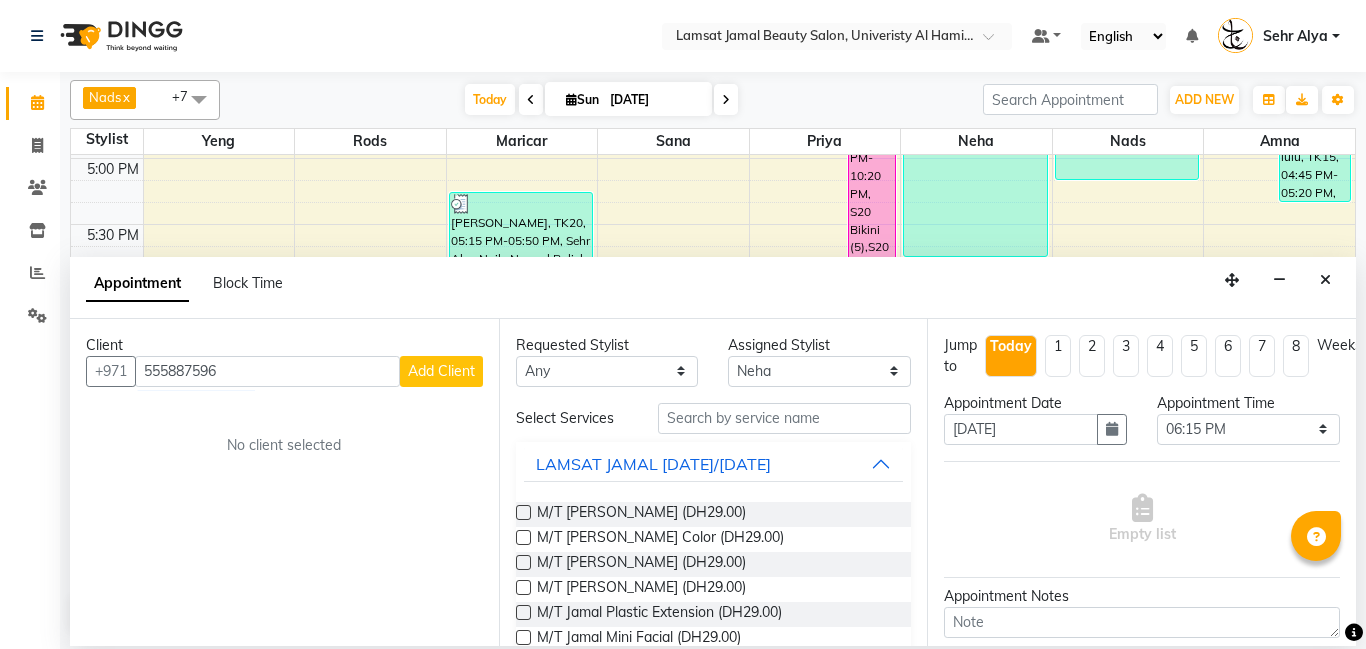 click on "Add Client" at bounding box center [441, 371] 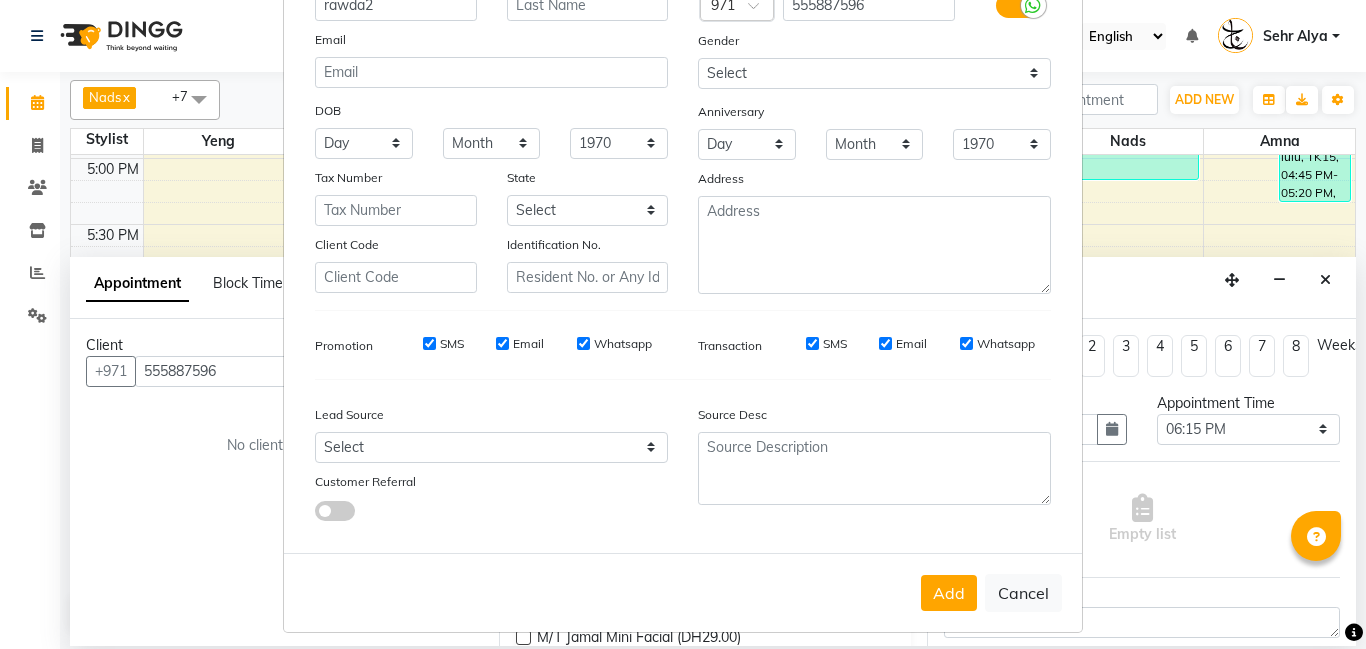 scroll, scrollTop: 197, scrollLeft: 0, axis: vertical 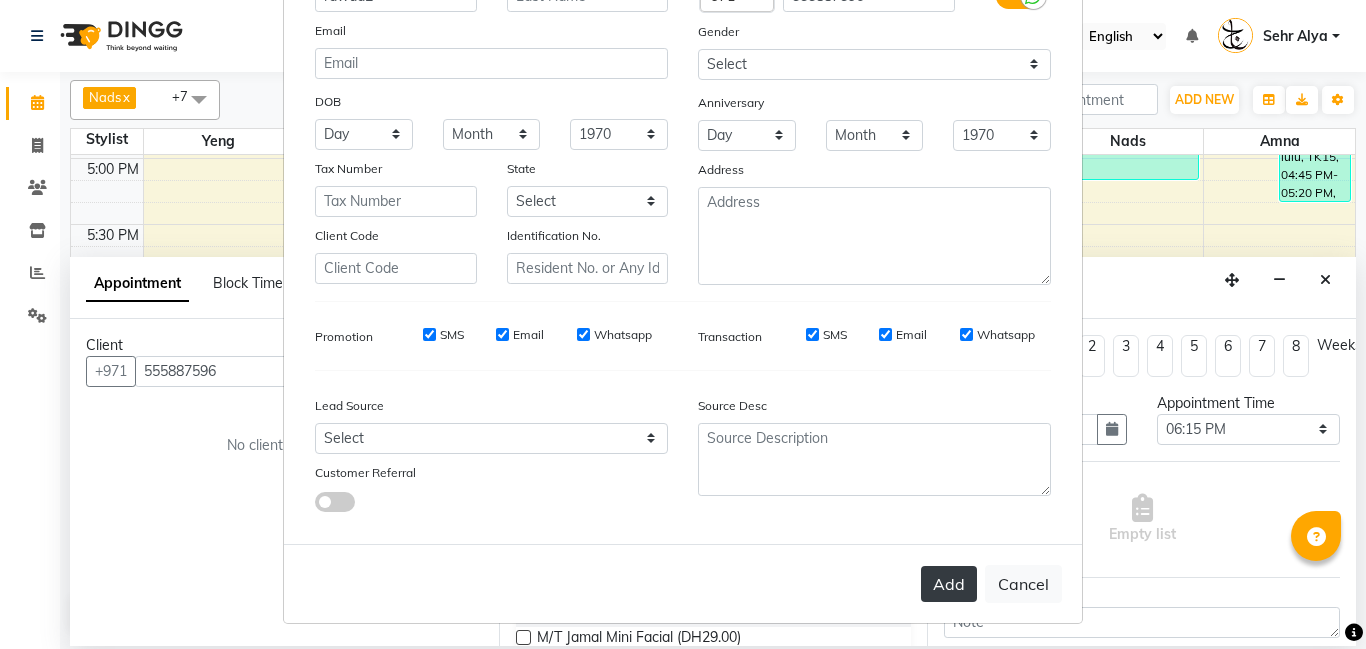 type on "rawda2" 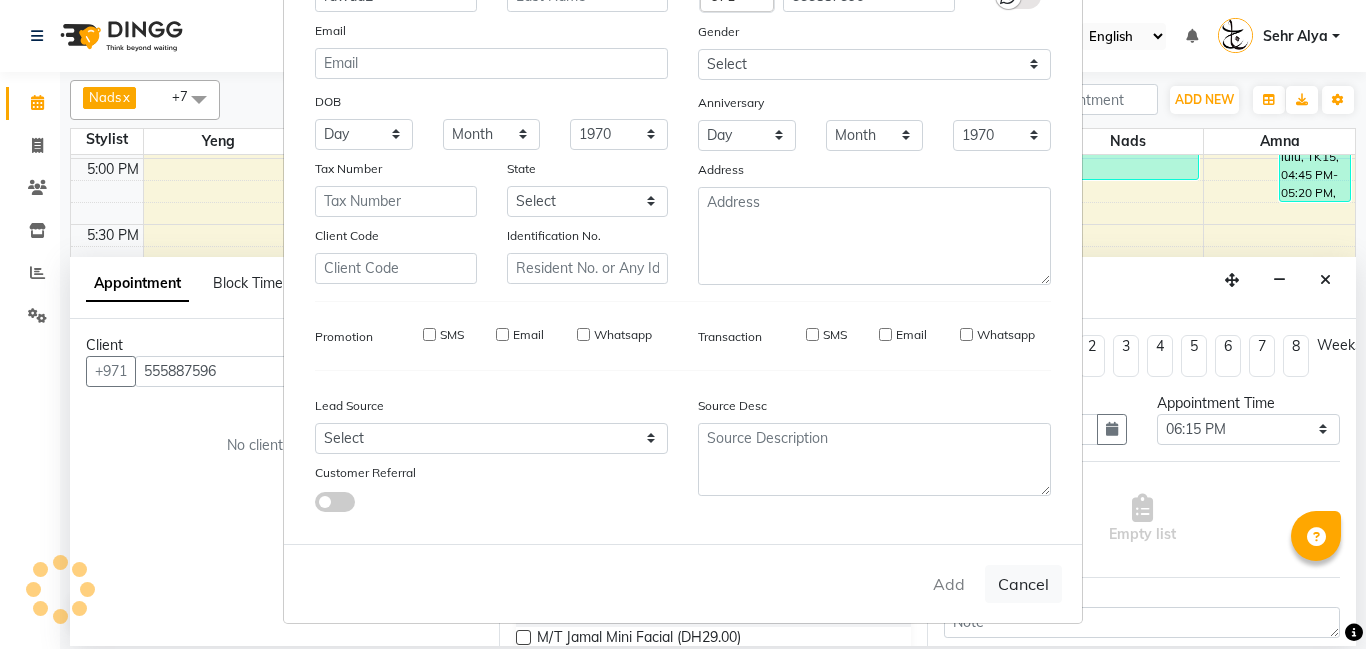 type on "55*****96" 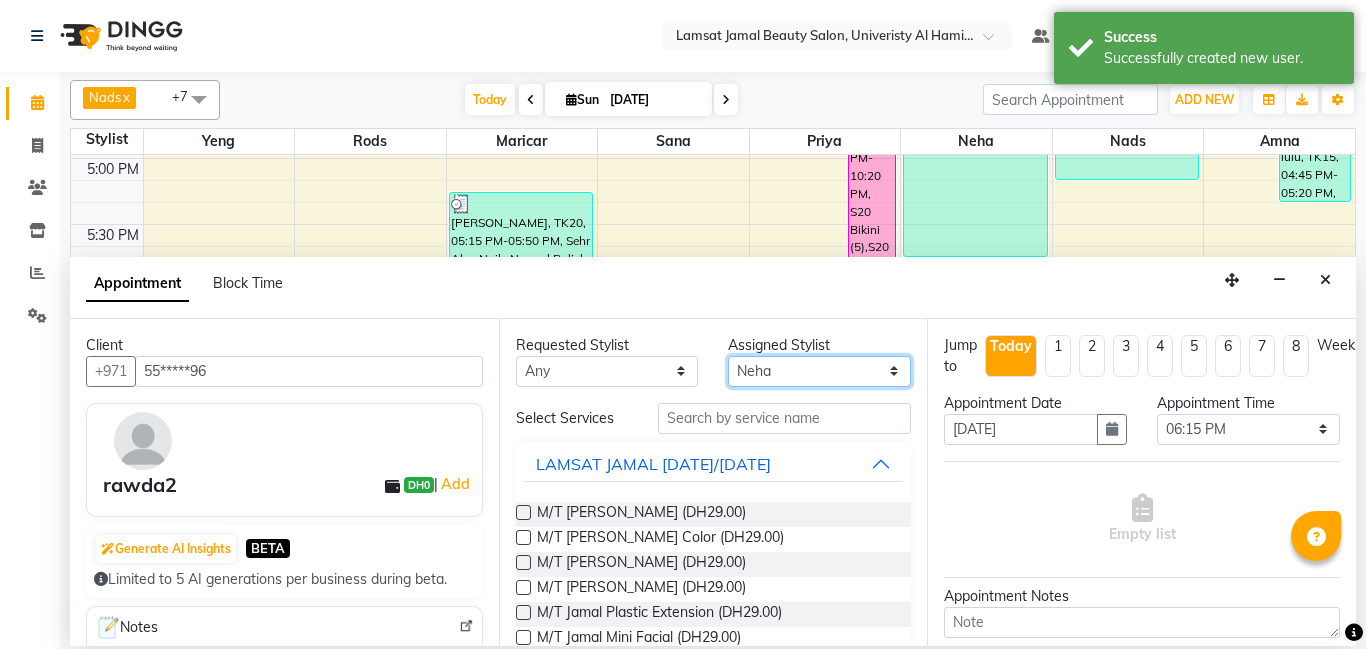 click on "Select [PERSON_NAME] Amna [PERSON_NAME] [PERSON_NAME] Ebda Lamsat [PERSON_NAME] [PERSON_NAME] [PERSON_NAME] Neha Nhor Owner [PERSON_NAME] Rods [PERSON_NAME] [PERSON_NAME]" at bounding box center (819, 371) 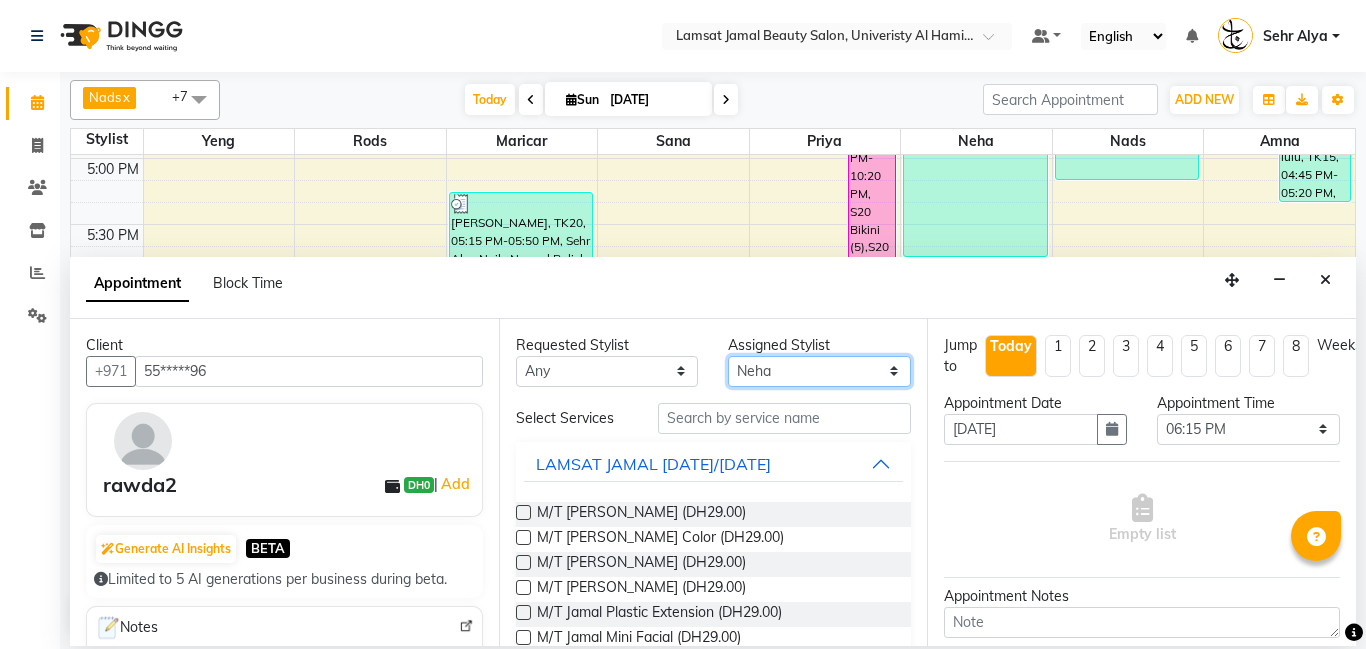 click on "Select [PERSON_NAME] Amna [PERSON_NAME] [PERSON_NAME] Ebda Lamsat [PERSON_NAME] [PERSON_NAME] [PERSON_NAME] Neha Nhor Owner [PERSON_NAME] Rods [PERSON_NAME] [PERSON_NAME]" at bounding box center [819, 371] 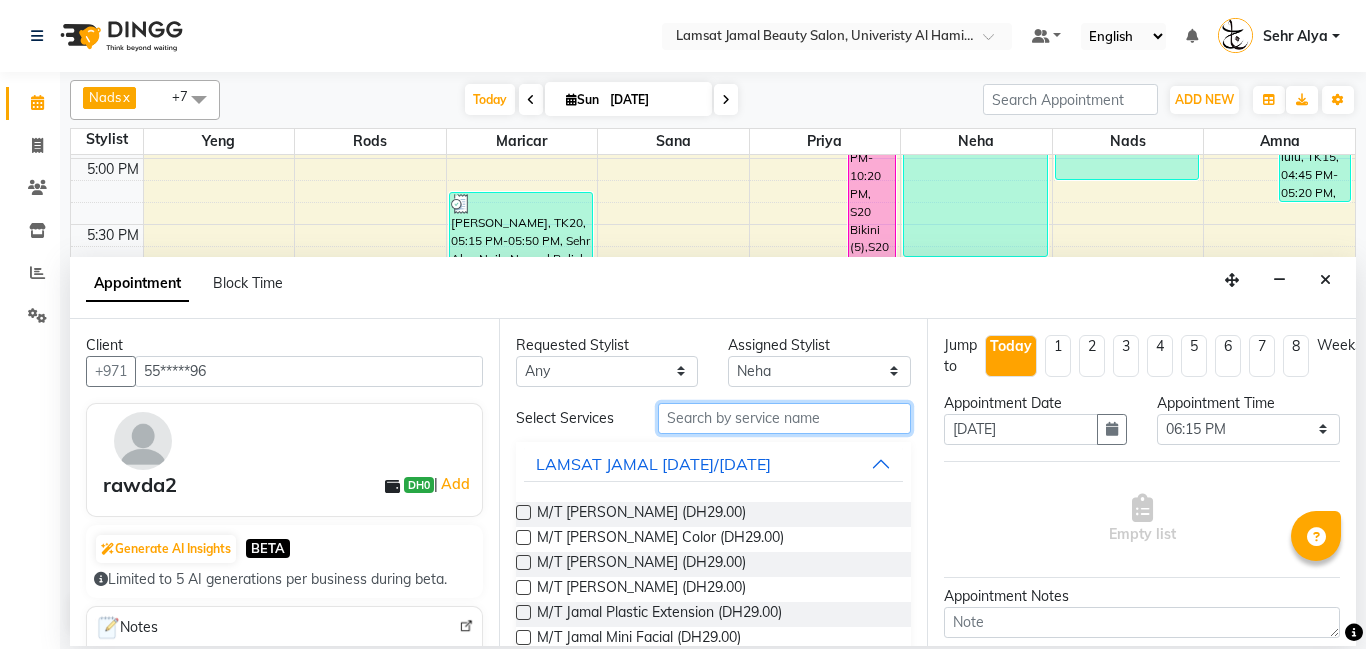 click at bounding box center [785, 418] 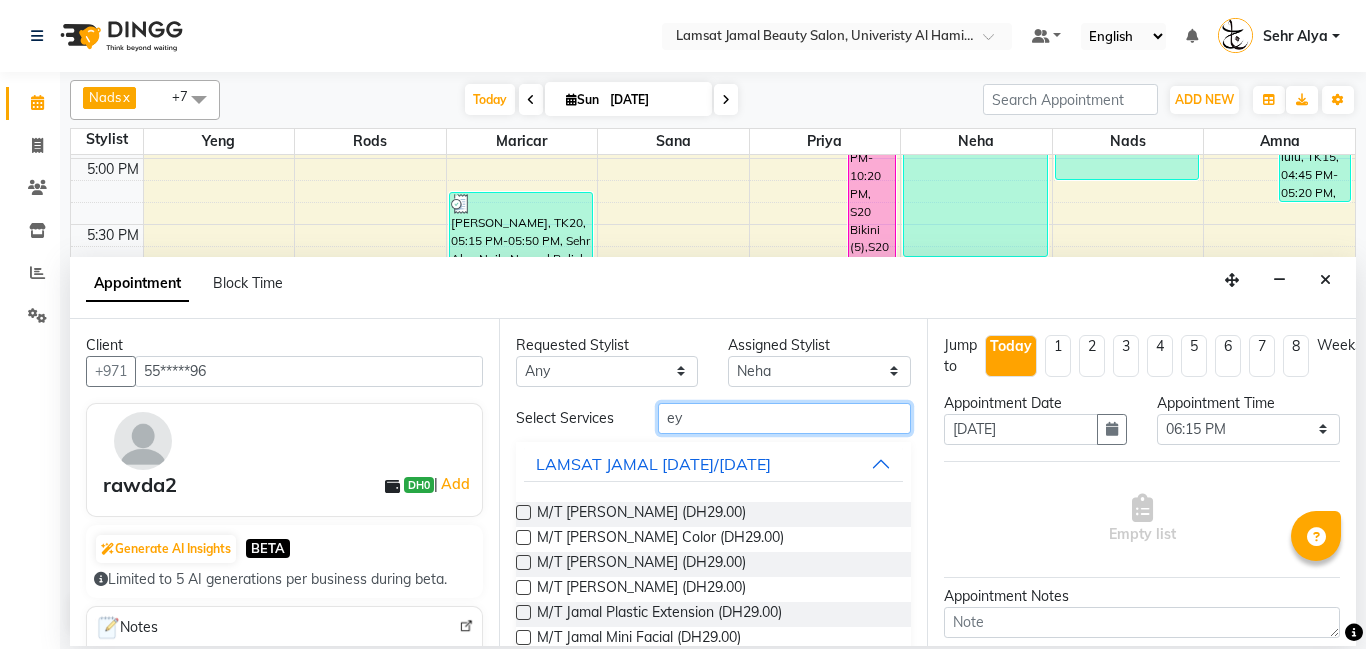 type on "e" 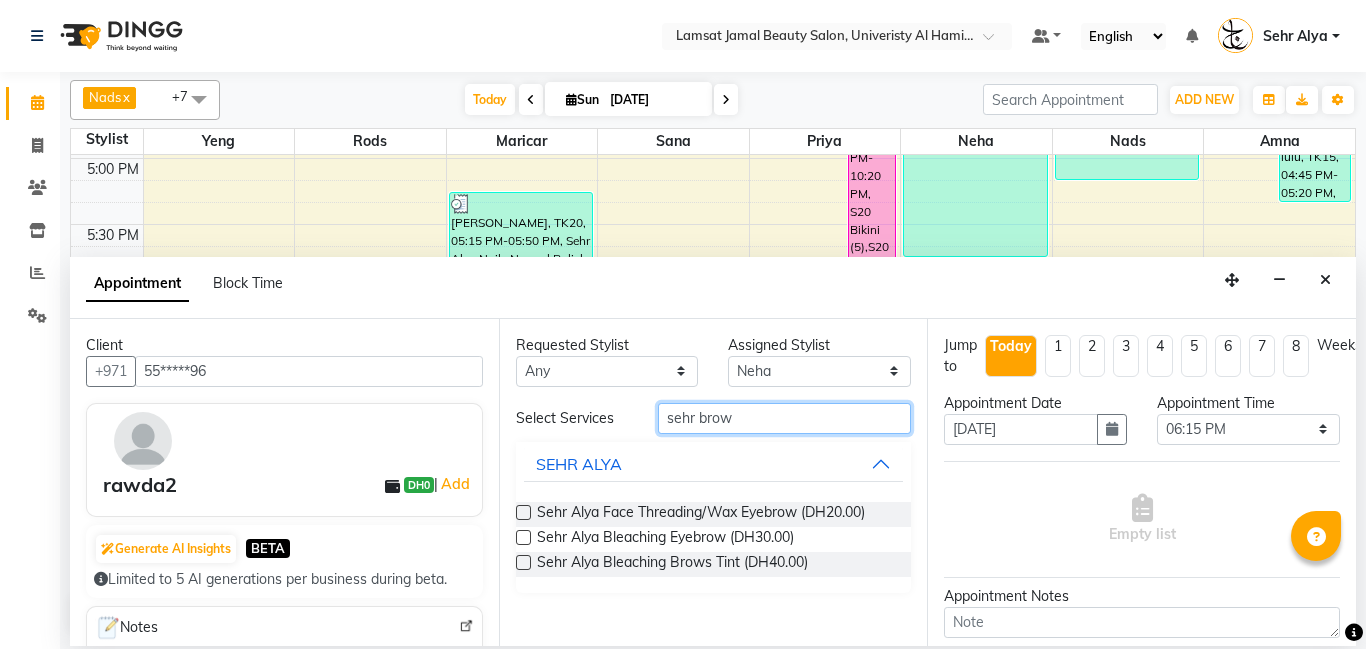 type on "sehr brow" 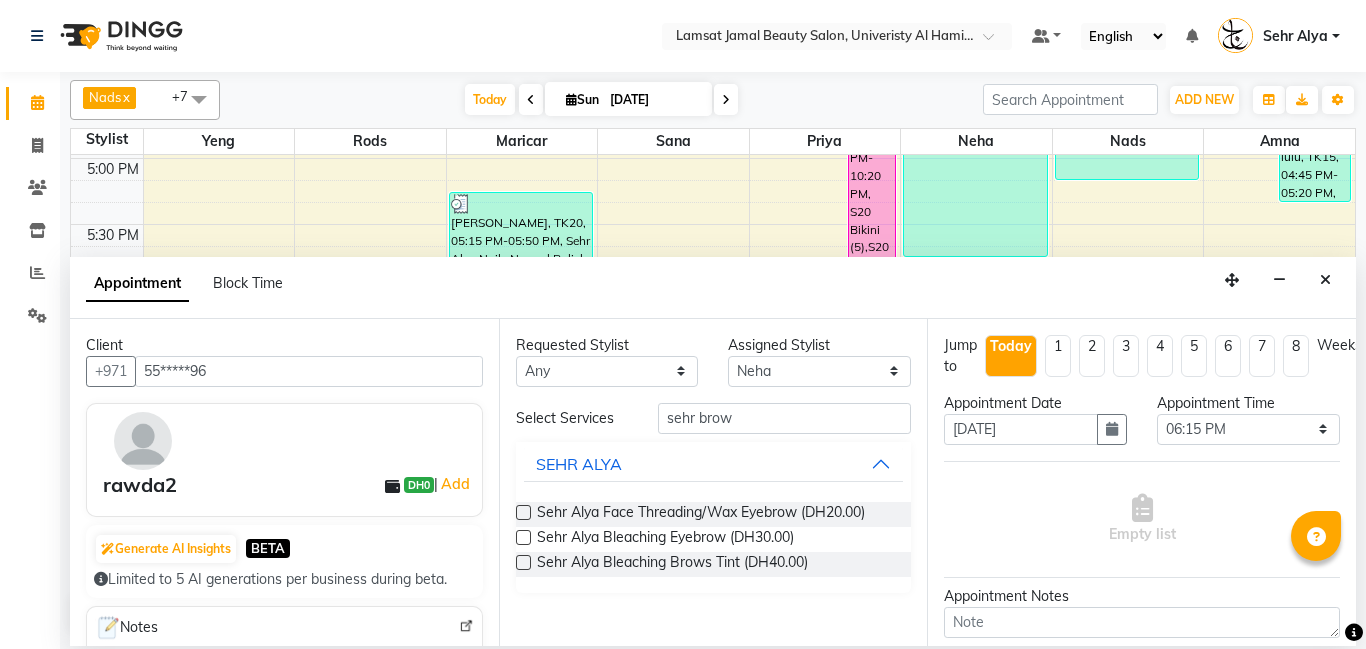 click at bounding box center [523, 512] 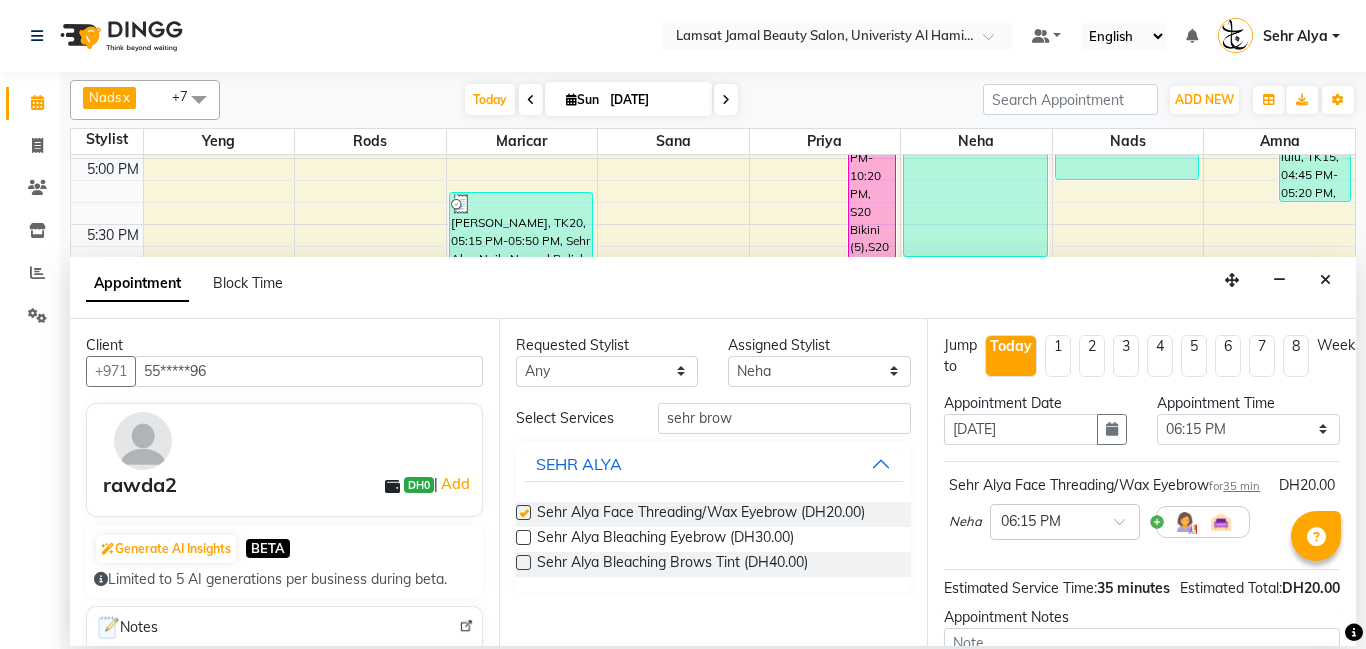 checkbox on "false" 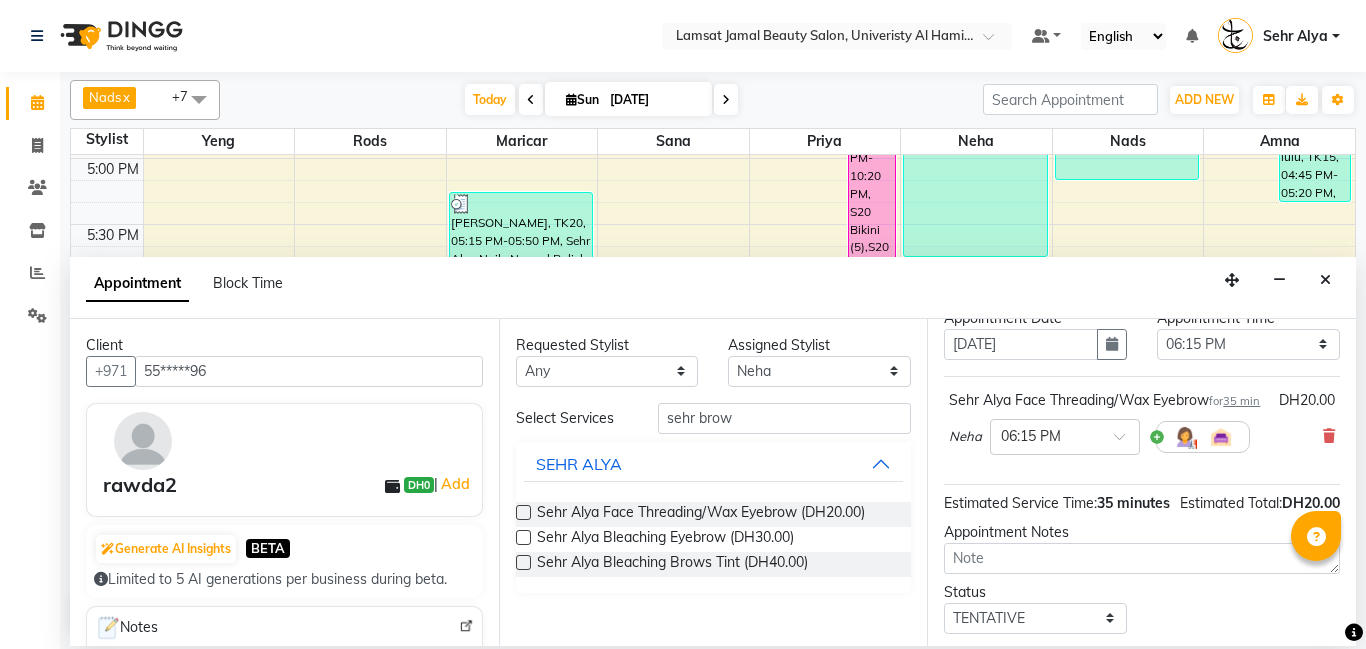 scroll, scrollTop: 220, scrollLeft: 0, axis: vertical 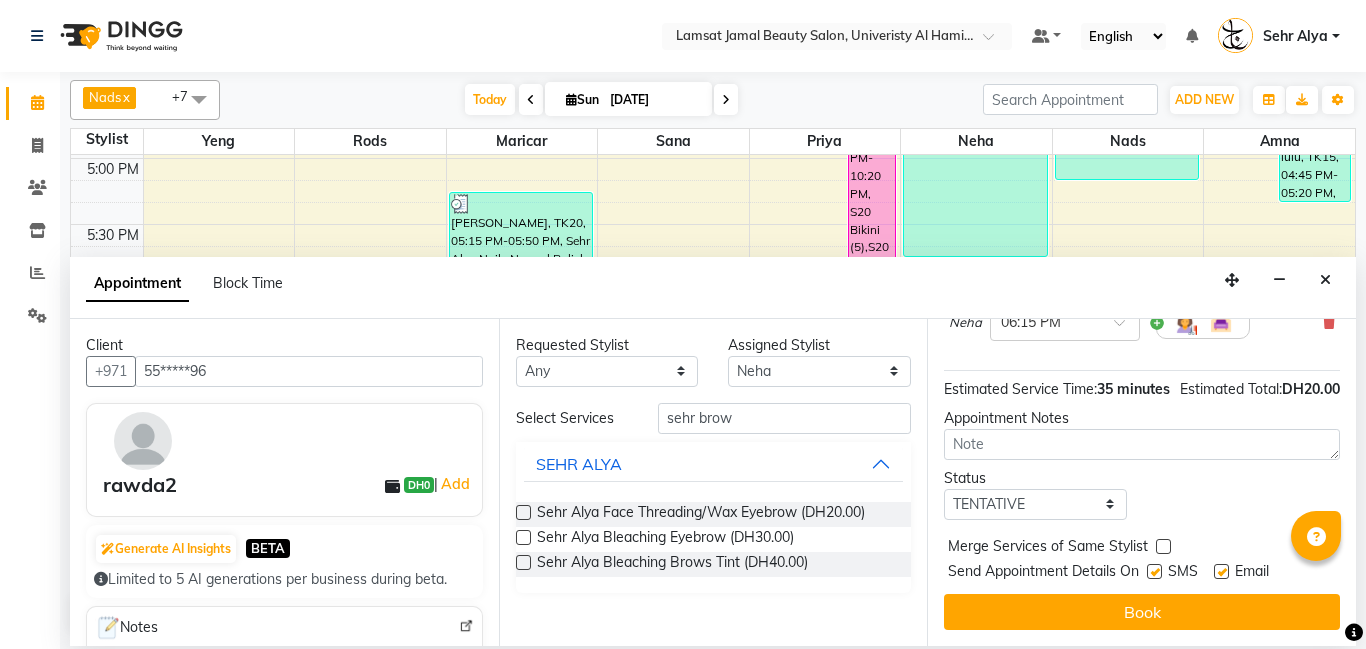 click at bounding box center [1163, 546] 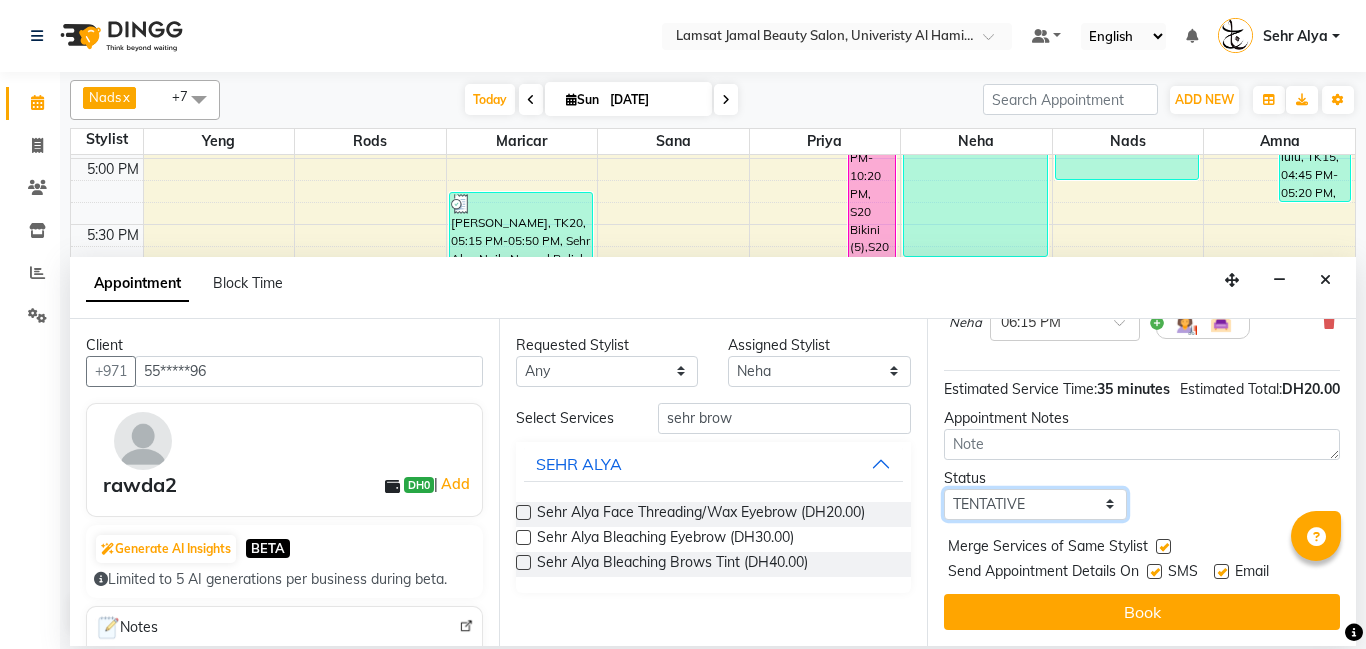 click on "Select TENTATIVE CONFIRM CHECK-IN UPCOMING" at bounding box center (1035, 504) 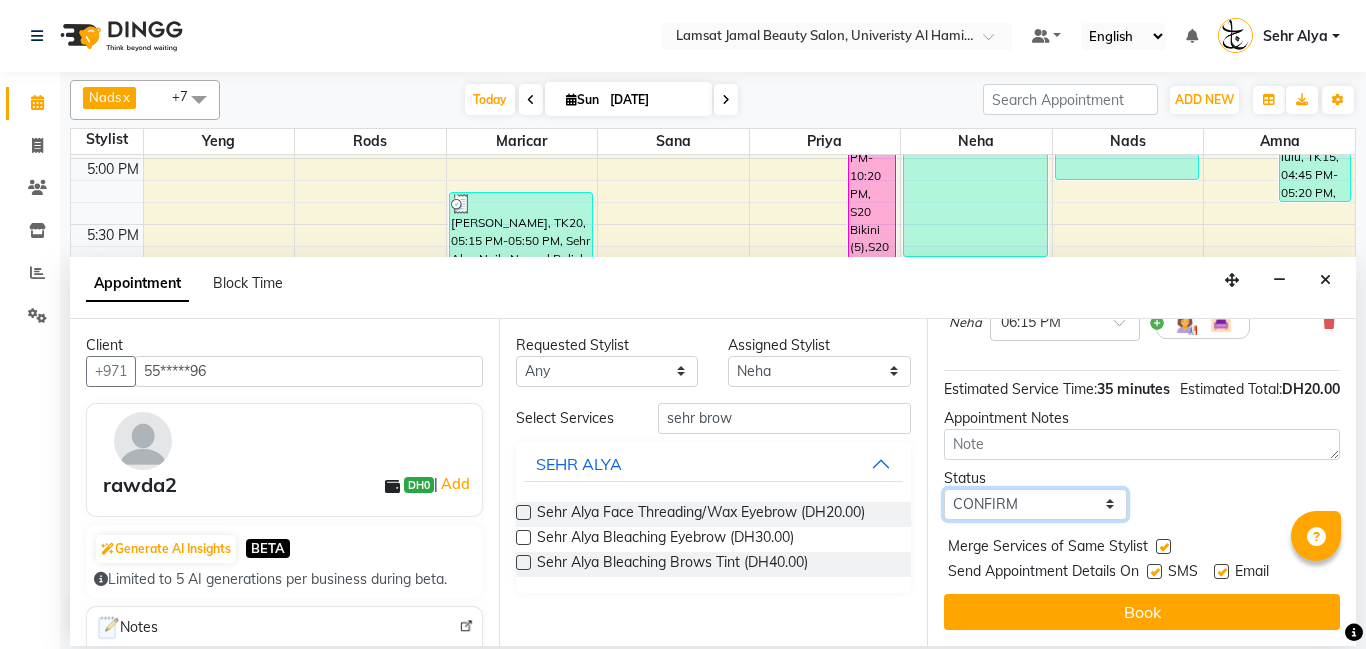 click on "Select TENTATIVE CONFIRM CHECK-IN UPCOMING" at bounding box center [1035, 504] 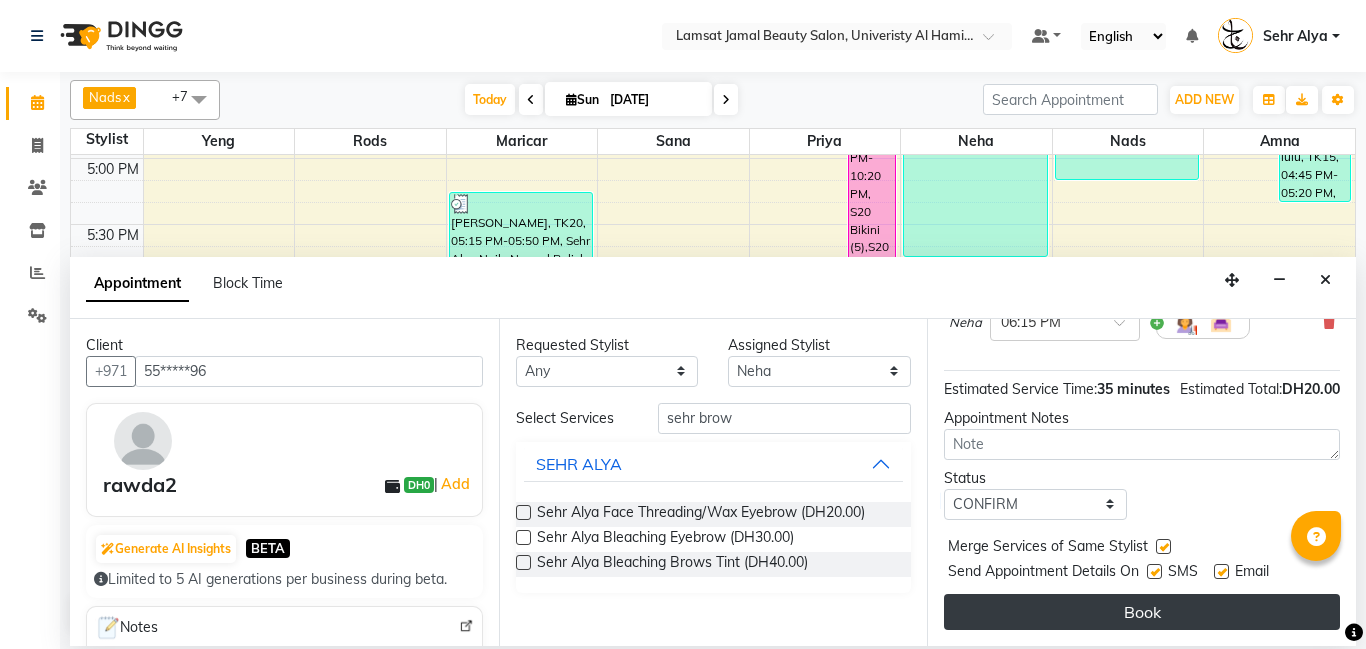 click on "Book" at bounding box center (1142, 612) 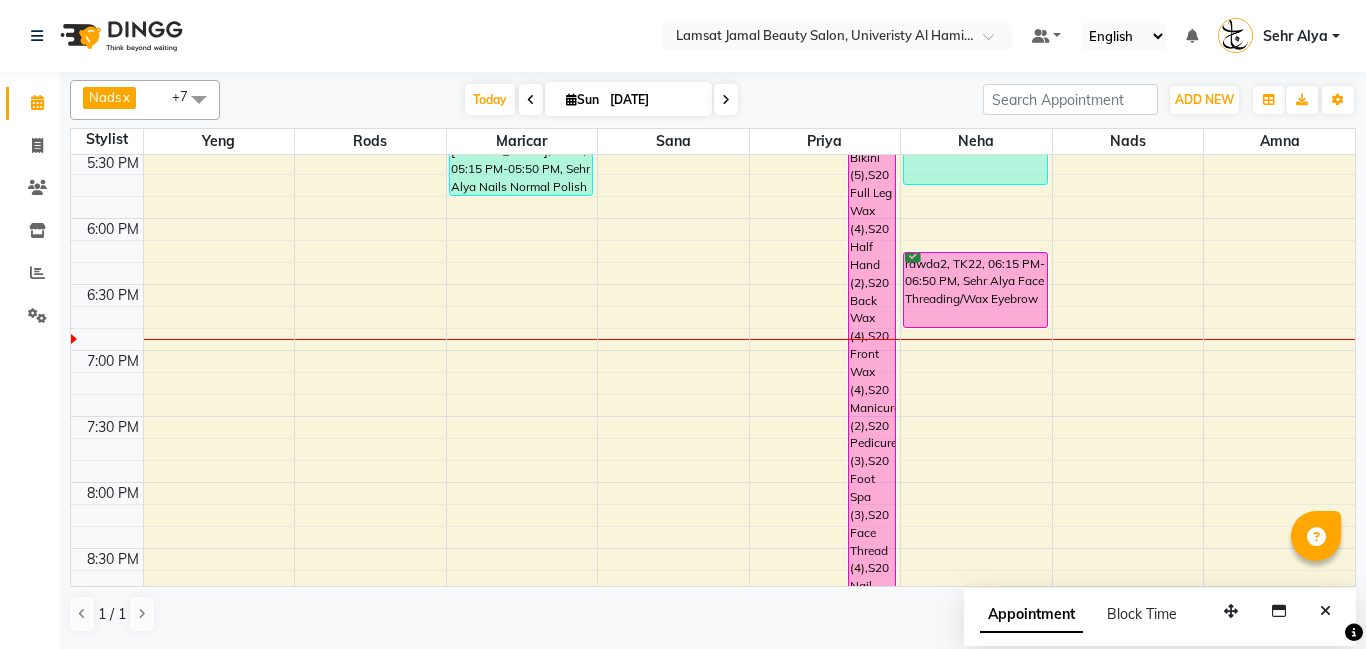 scroll, scrollTop: 1115, scrollLeft: 0, axis: vertical 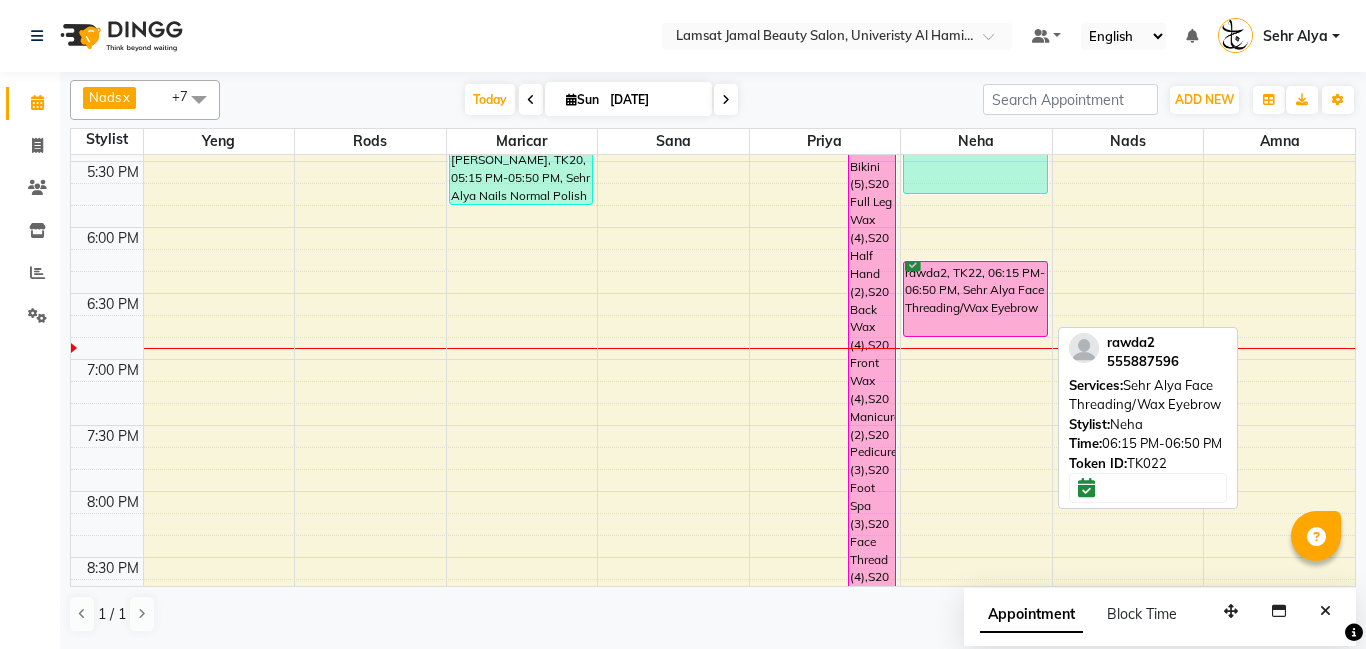 click on "rawda2, TK22, 06:15 PM-06:50 PM, Sehr Alya Face Threading/Wax Eyebrow" at bounding box center (975, 299) 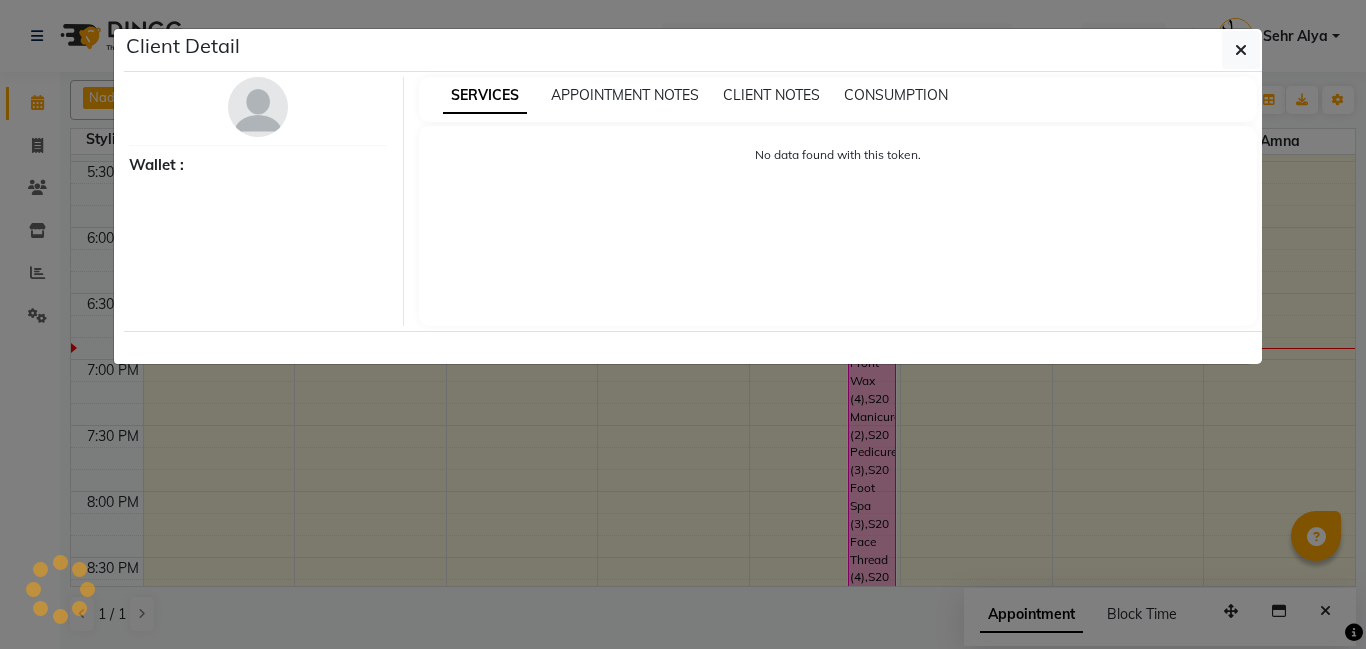 select on "6" 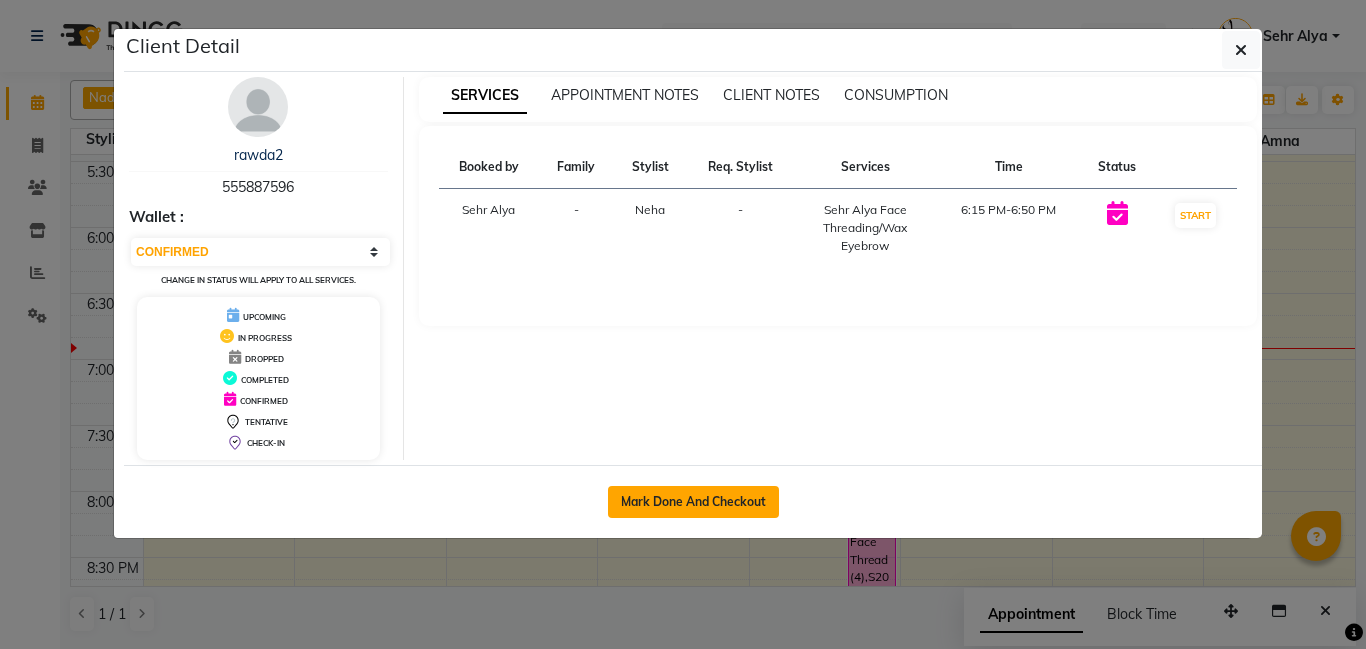 click on "Mark Done And Checkout" 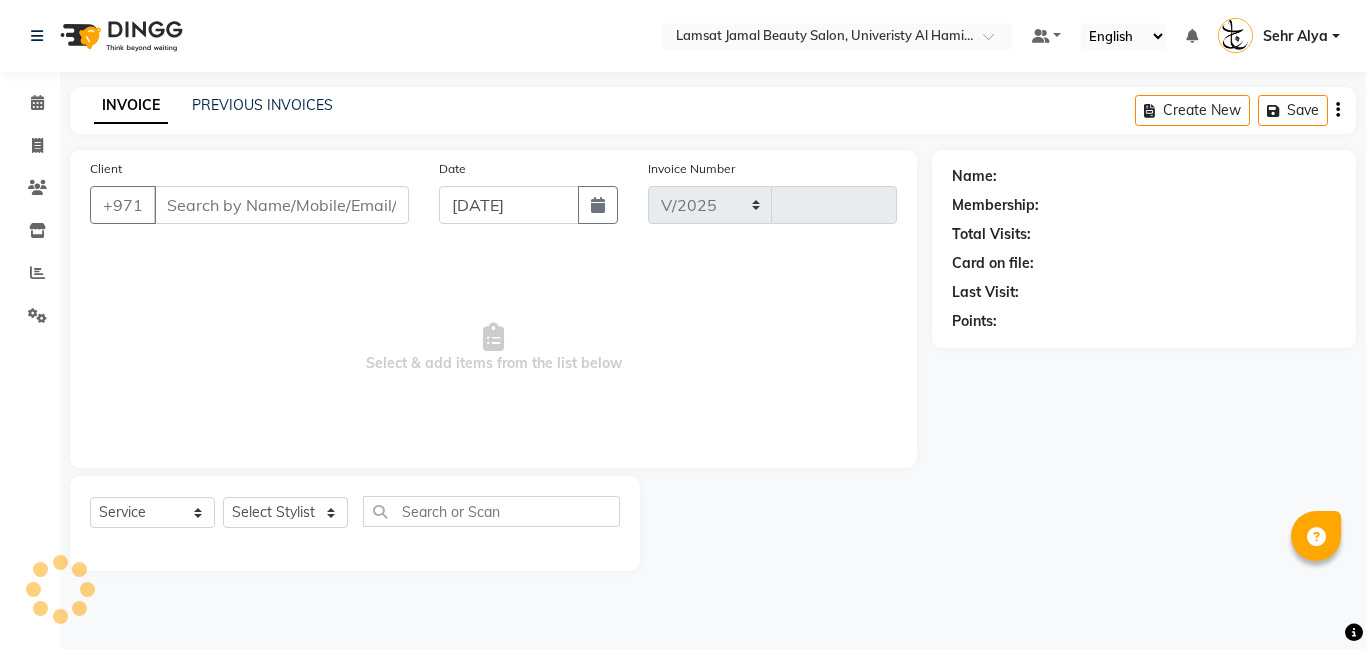 select on "8294" 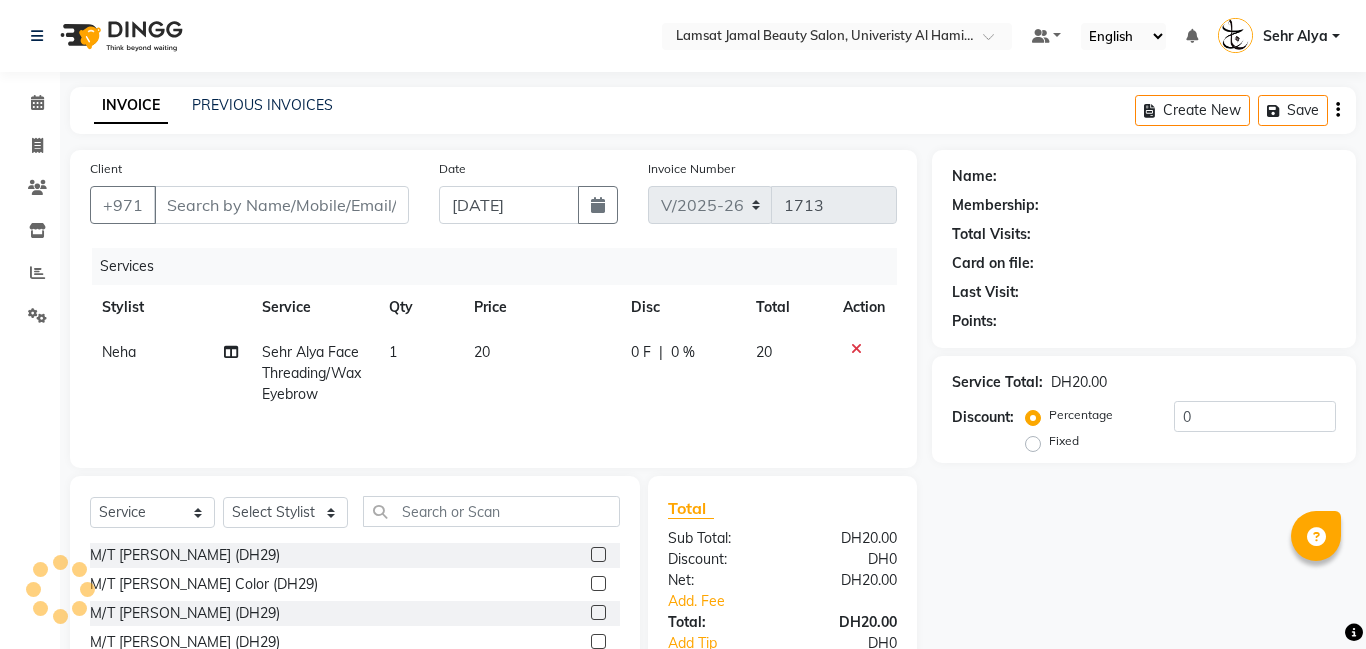 type on "55*****96" 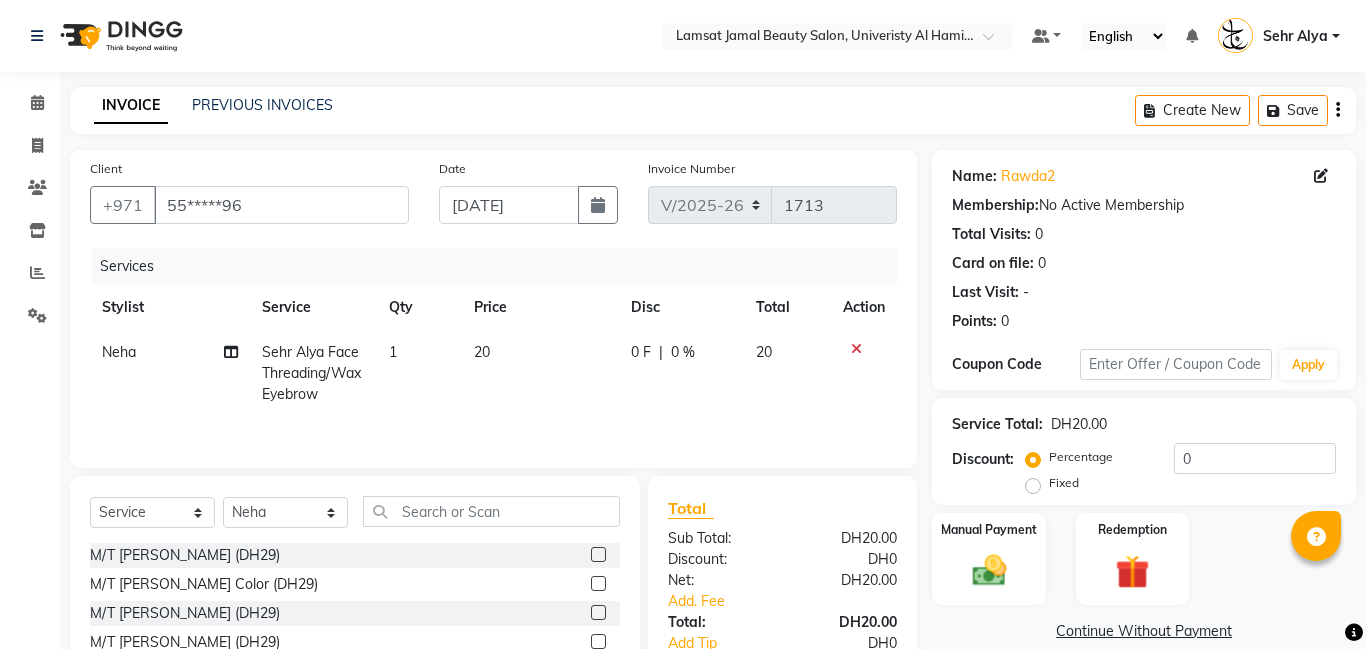 click on "Neha" 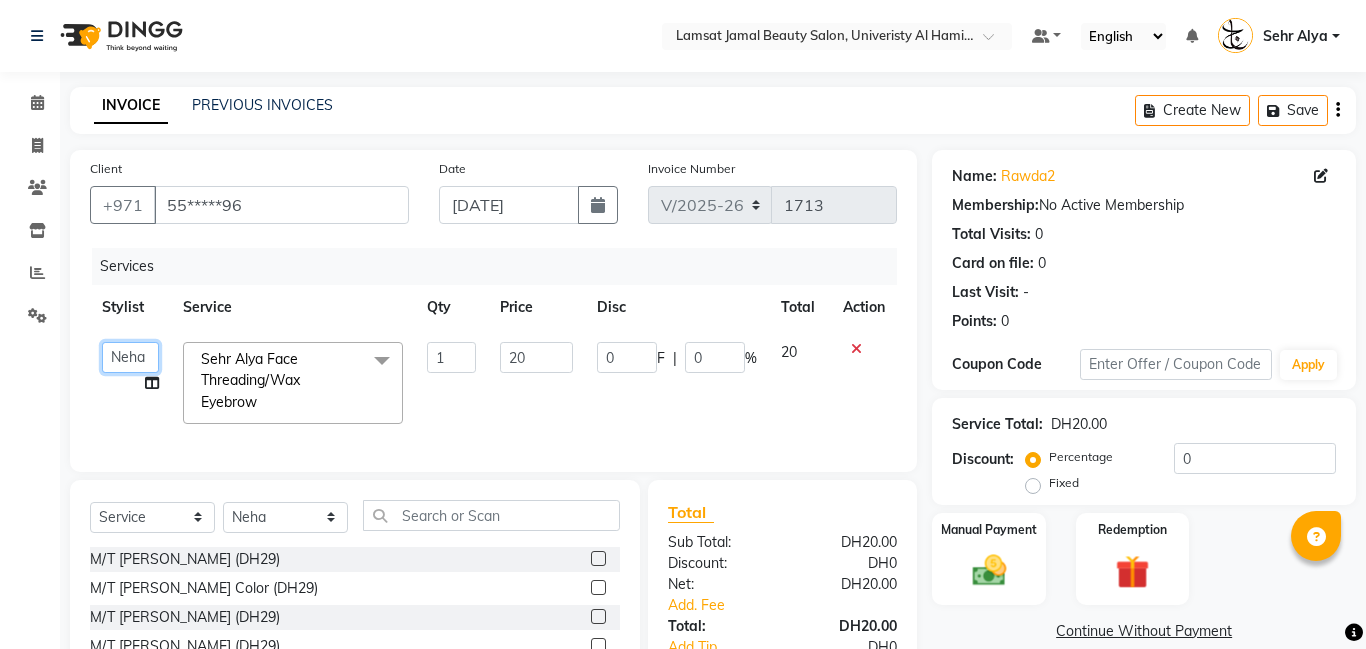 click on "[PERSON_NAME]   Amna   [PERSON_NAME]   [PERSON_NAME] Ebda   Lamsat [PERSON_NAME]   [PERSON_NAME]   [PERSON_NAME]   Neha   Nhor   Owner [PERSON_NAME]   Rods   Sana   Sehr [PERSON_NAME]" 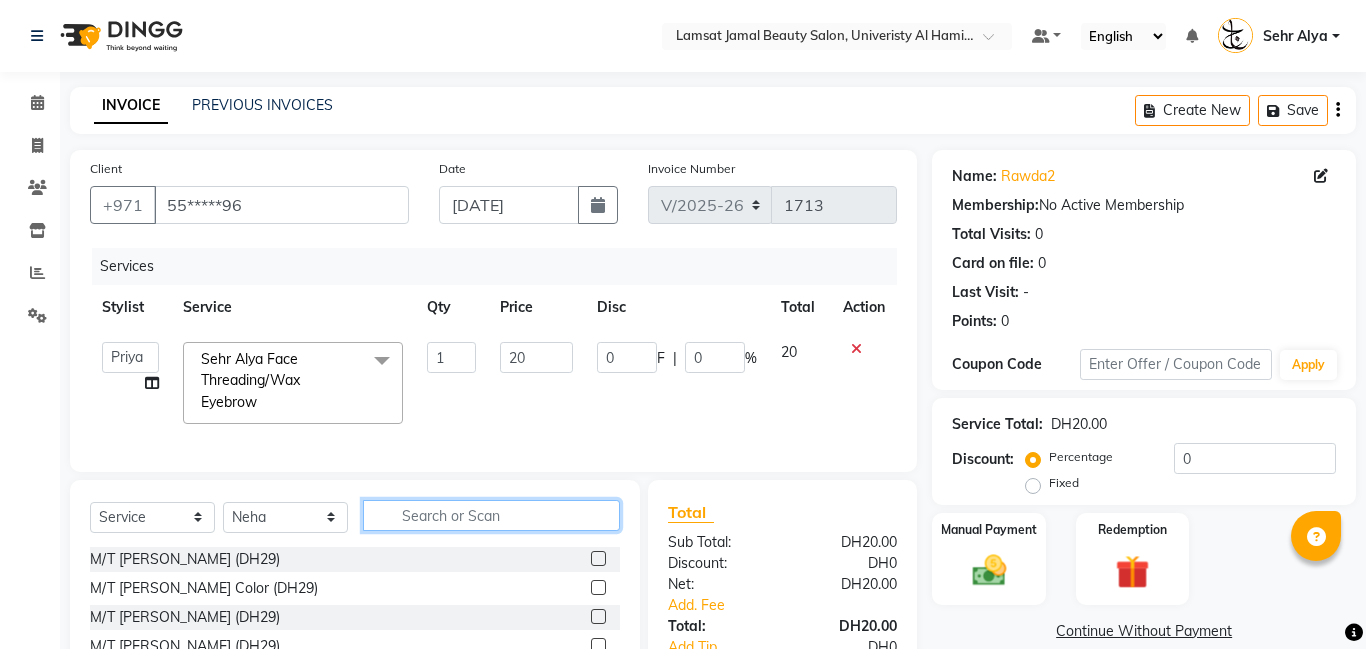 click 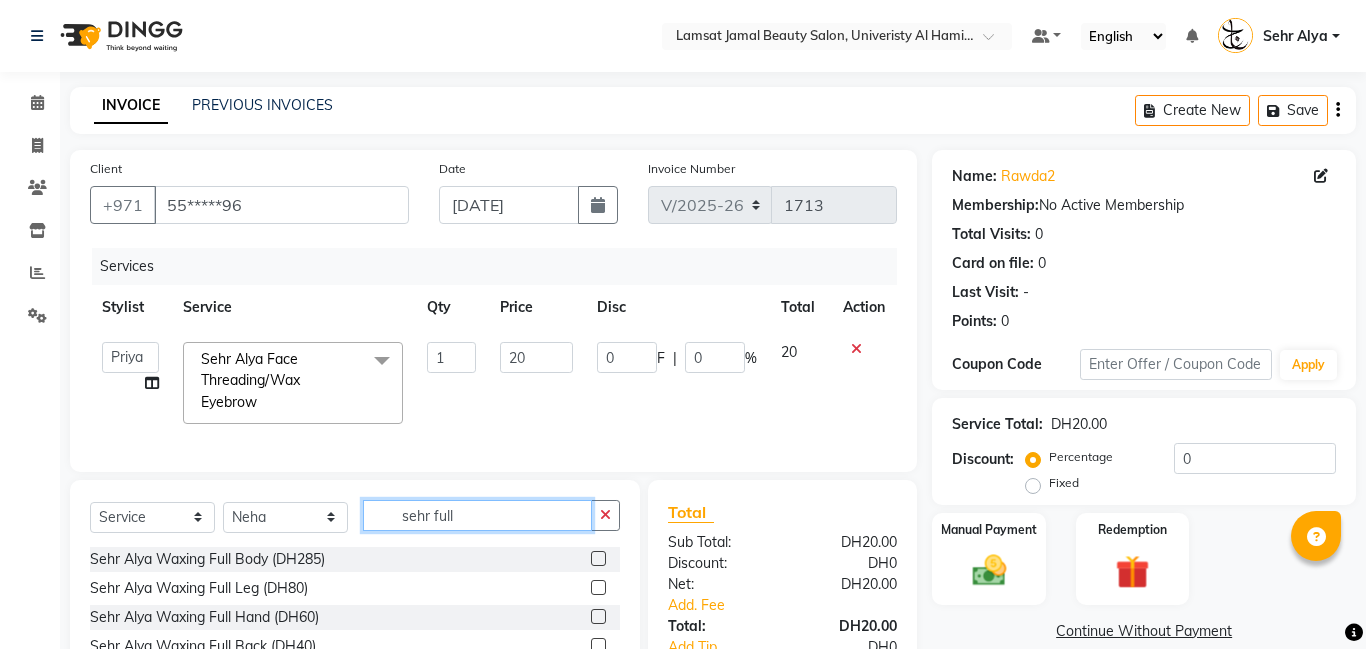 type on "sehr full" 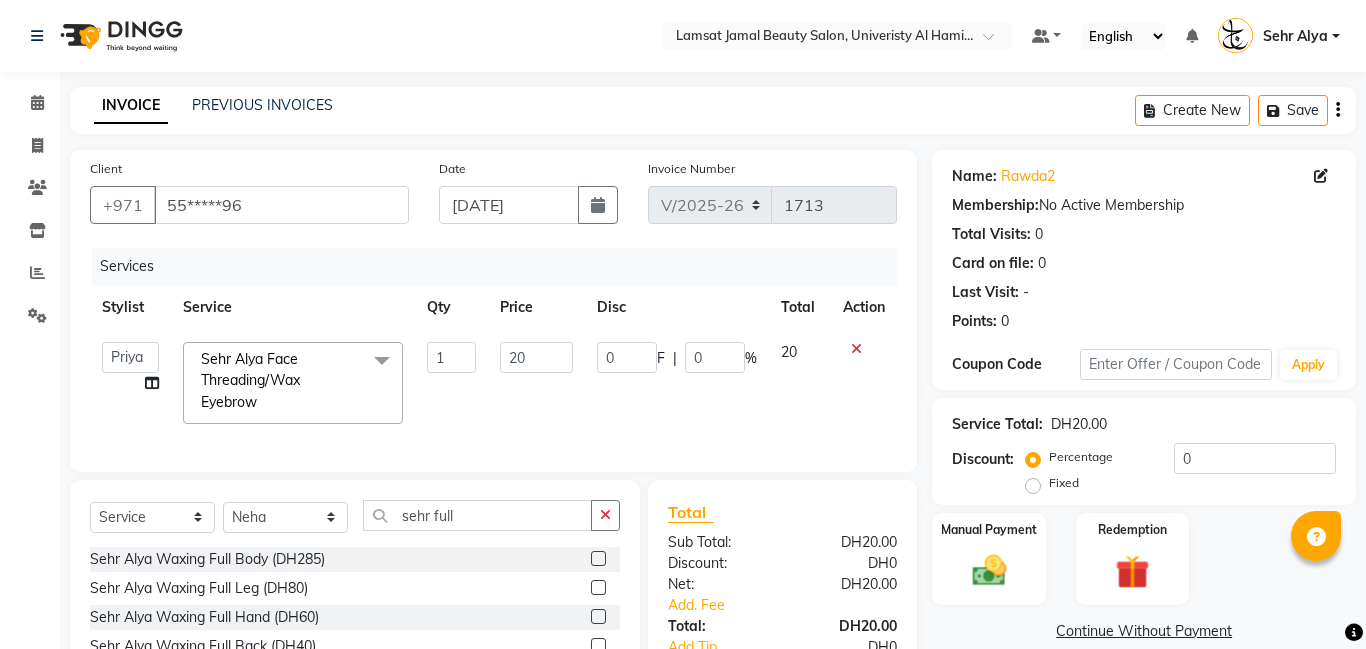 click 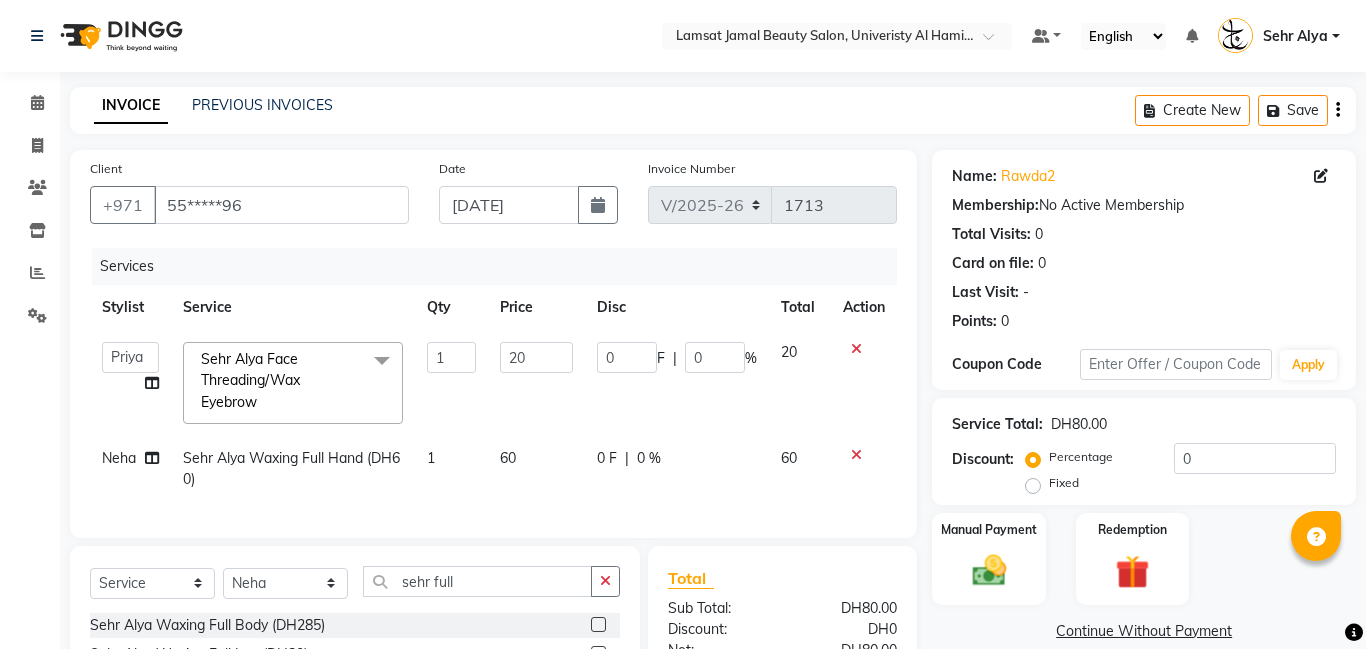 checkbox on "false" 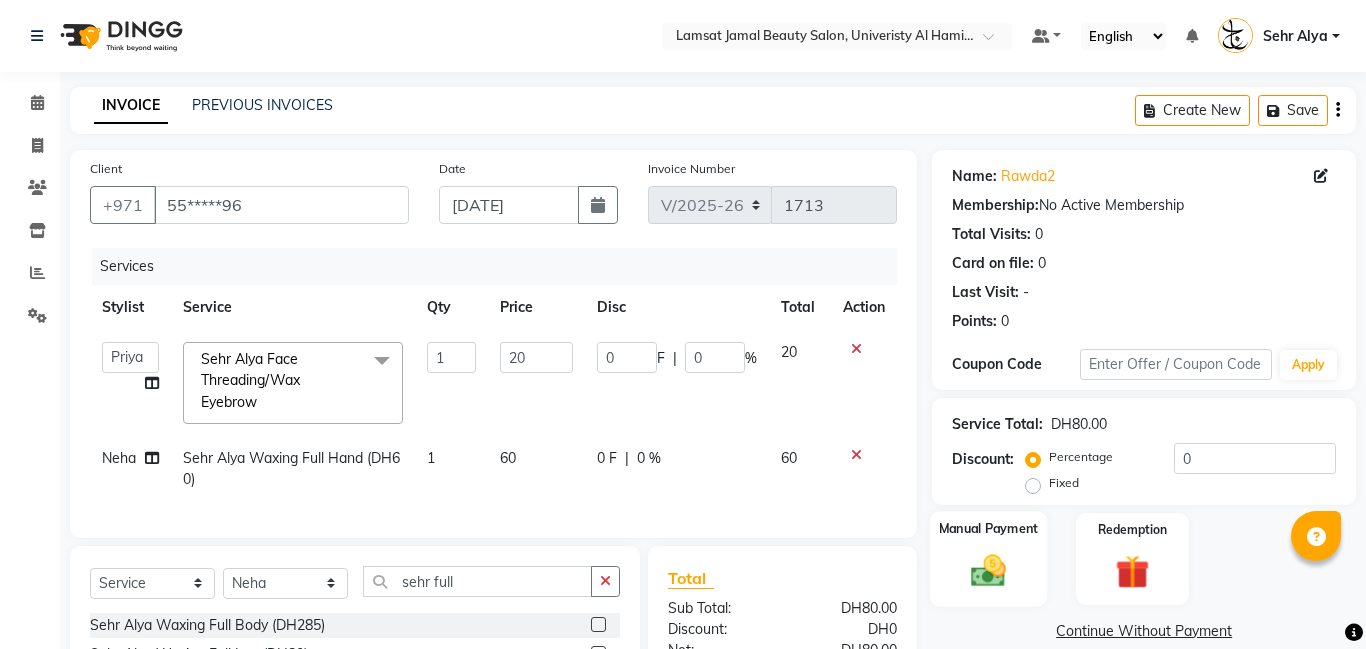 click 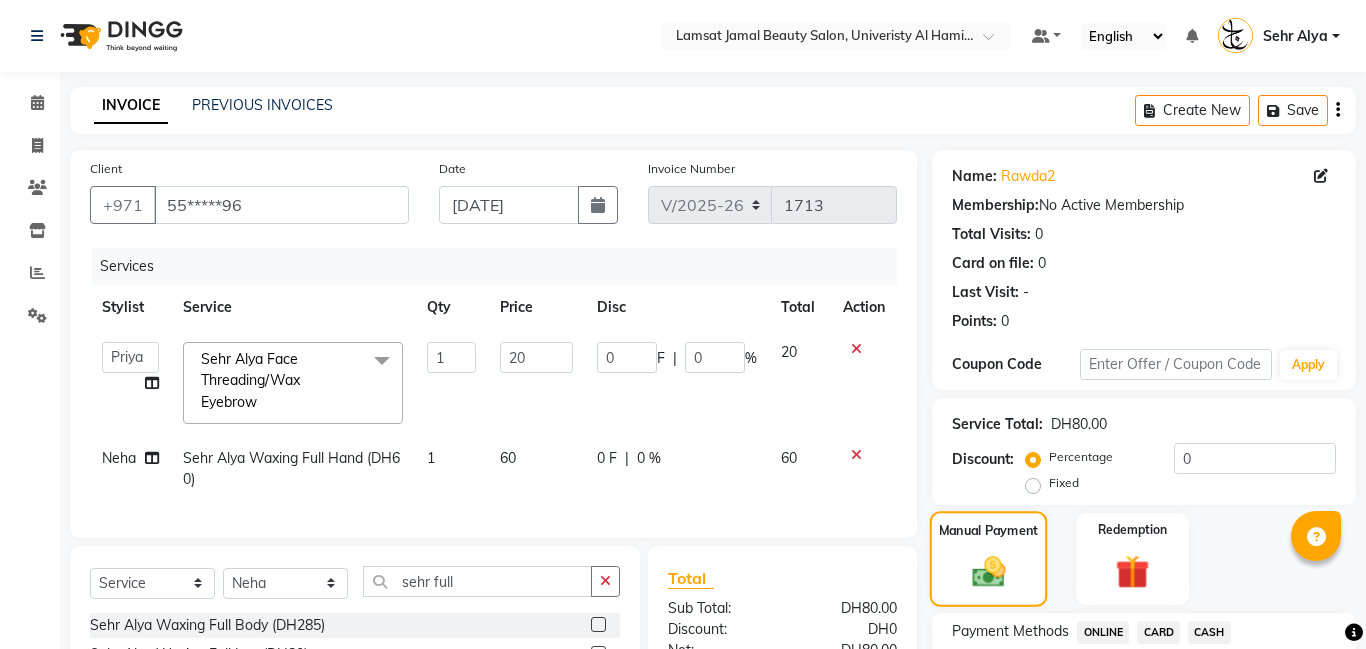 scroll, scrollTop: 222, scrollLeft: 0, axis: vertical 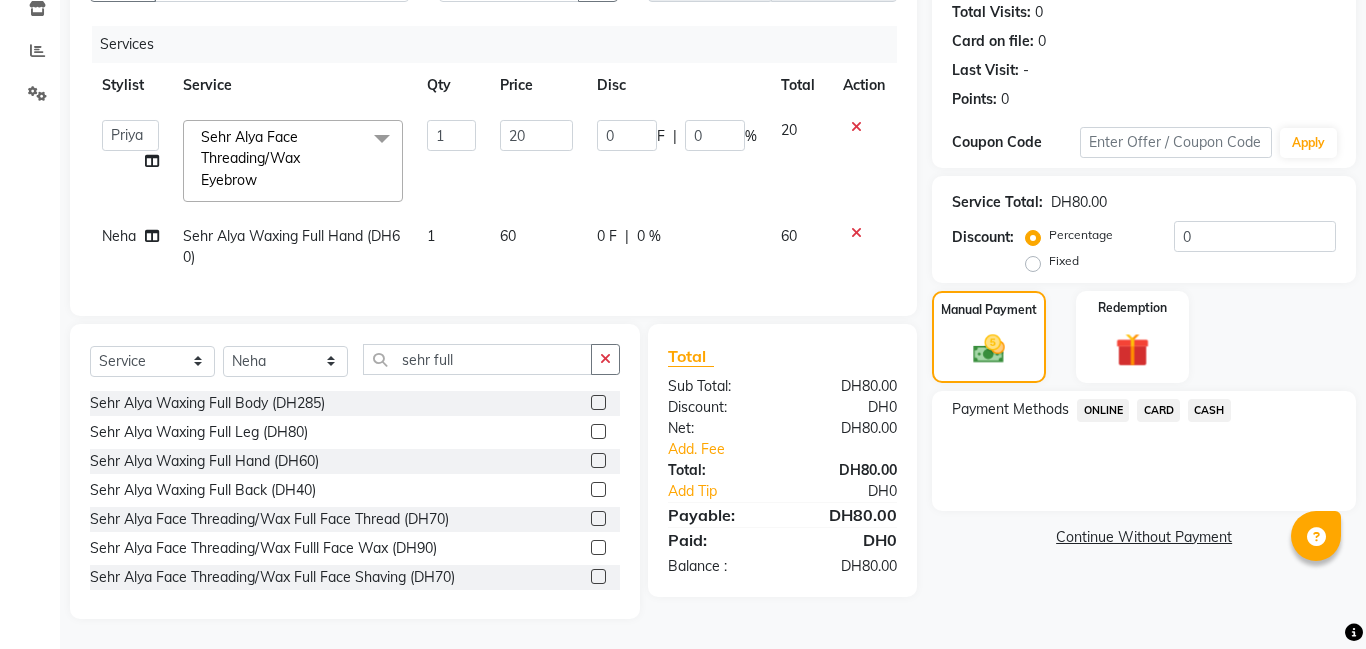 click on "CARD" 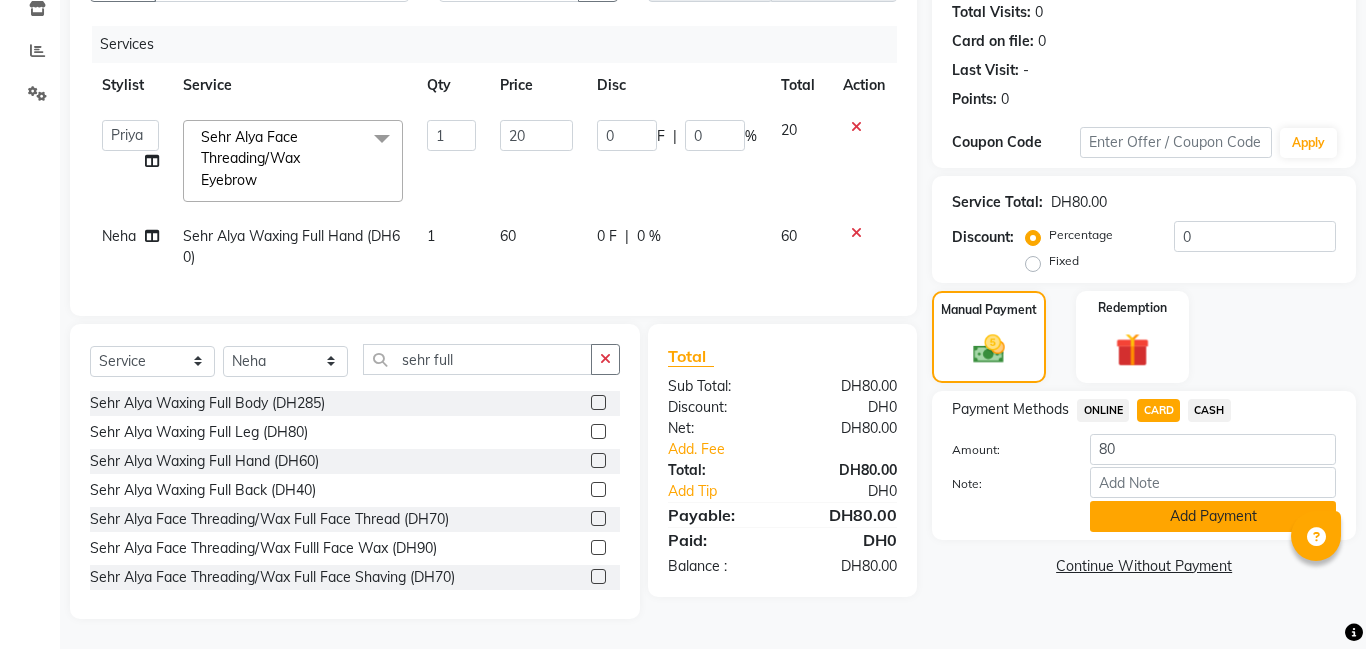 click on "Add Payment" 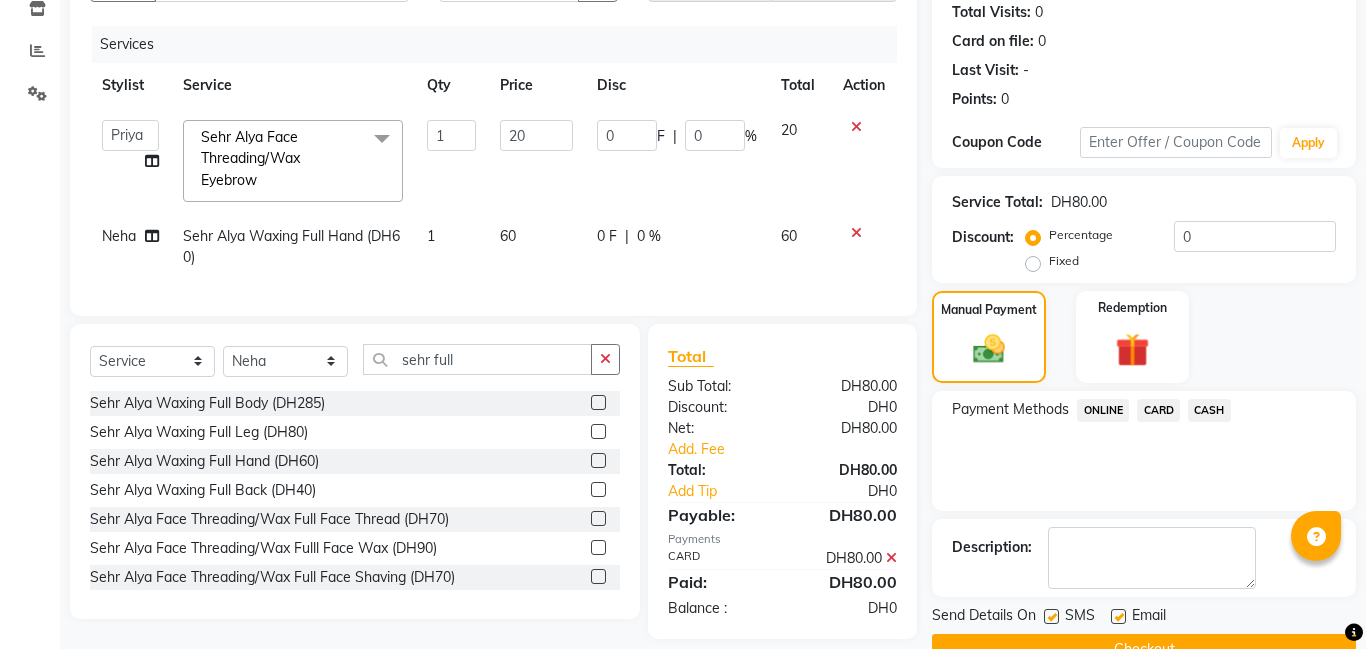 scroll, scrollTop: 268, scrollLeft: 0, axis: vertical 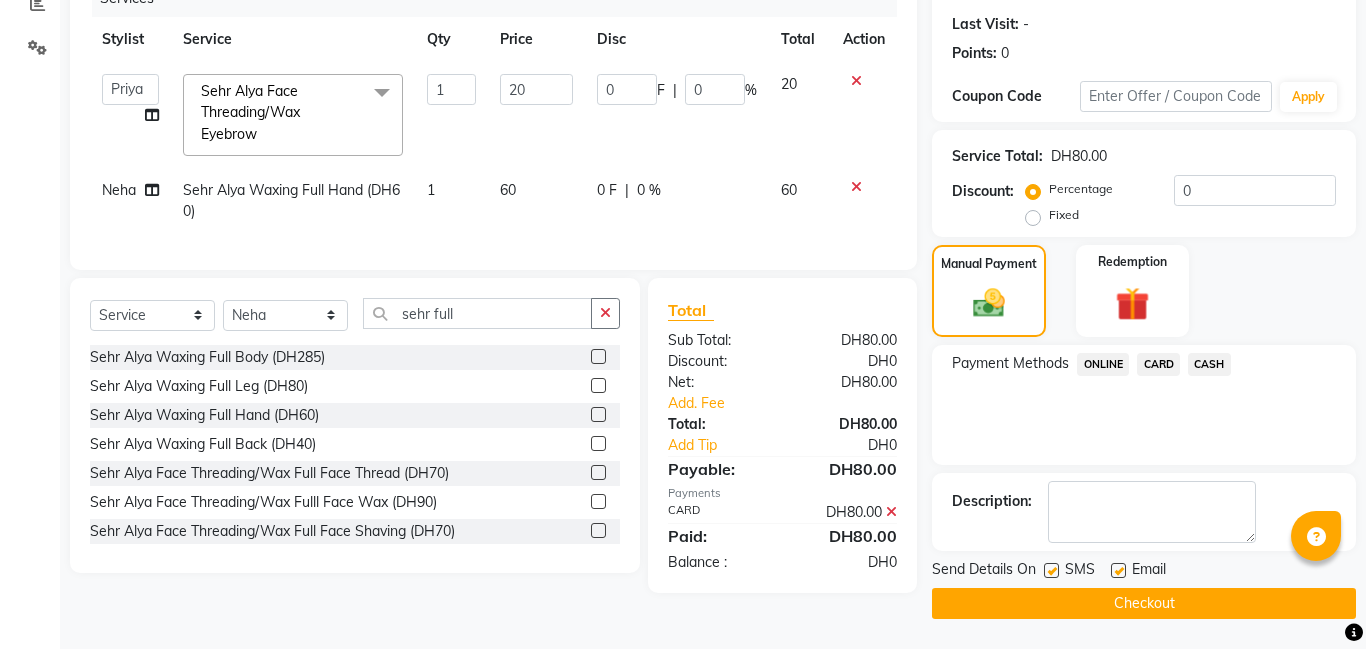 click on "Checkout" 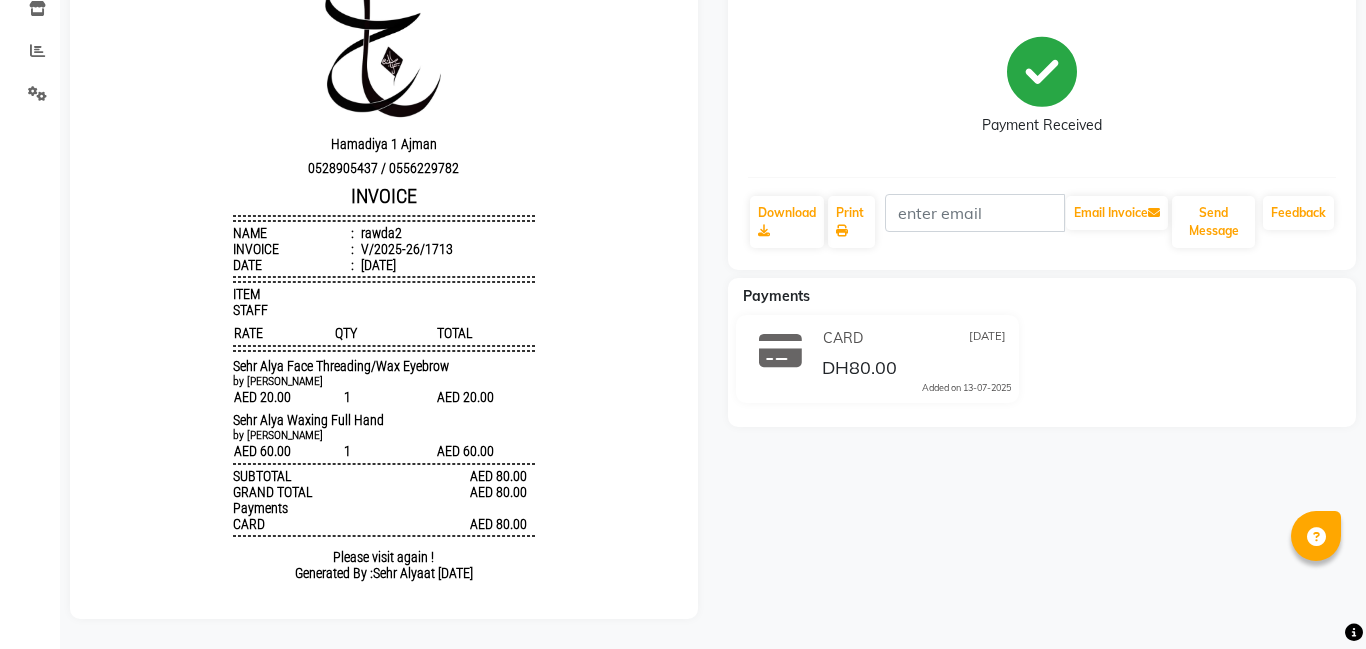 scroll, scrollTop: 0, scrollLeft: 0, axis: both 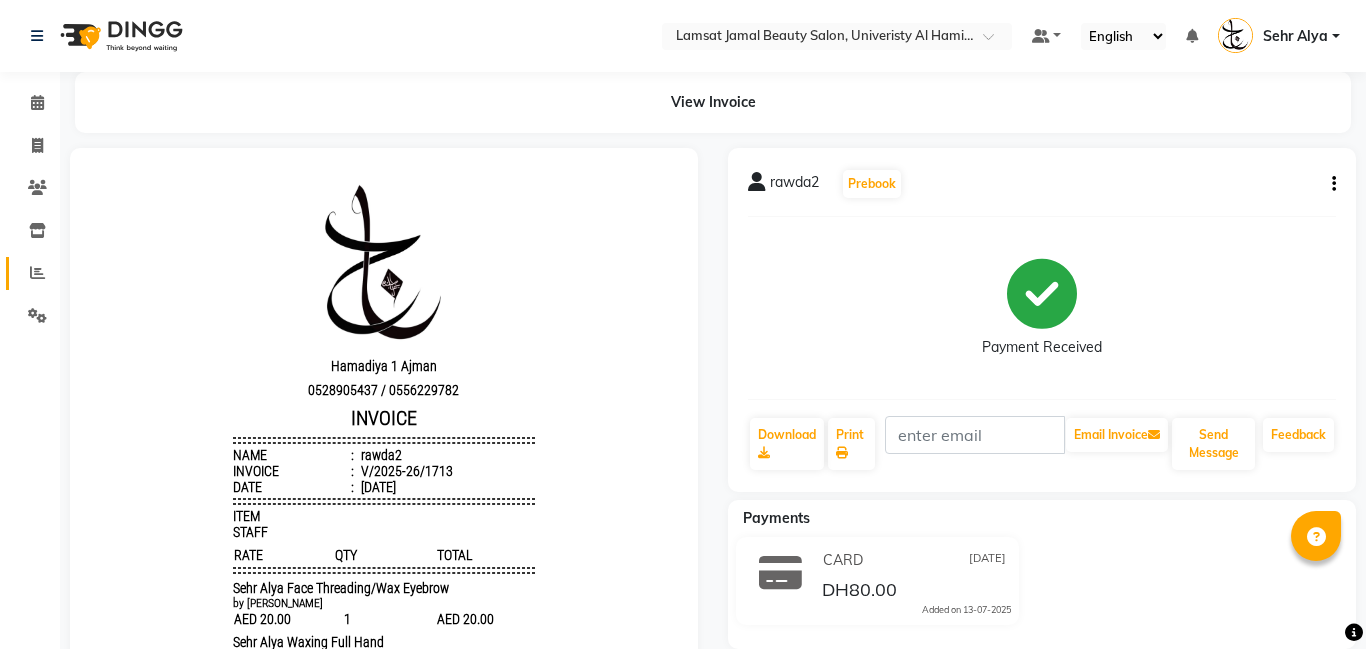 click 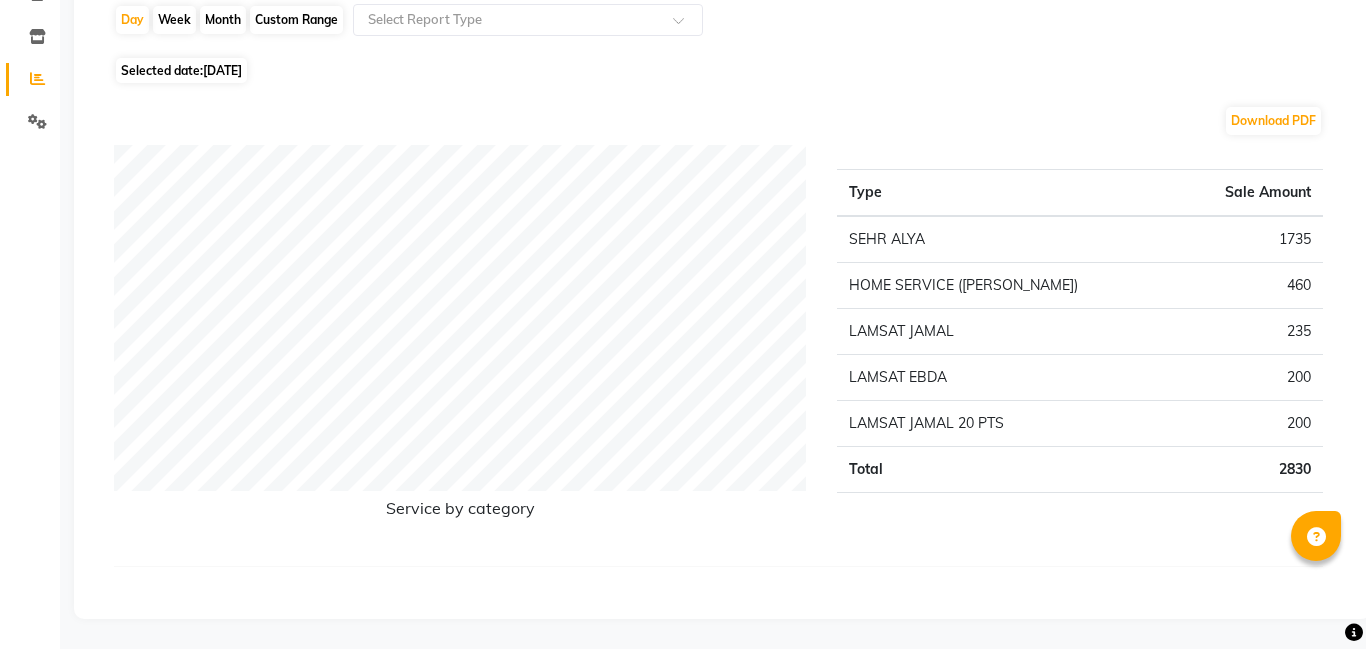 scroll, scrollTop: 0, scrollLeft: 0, axis: both 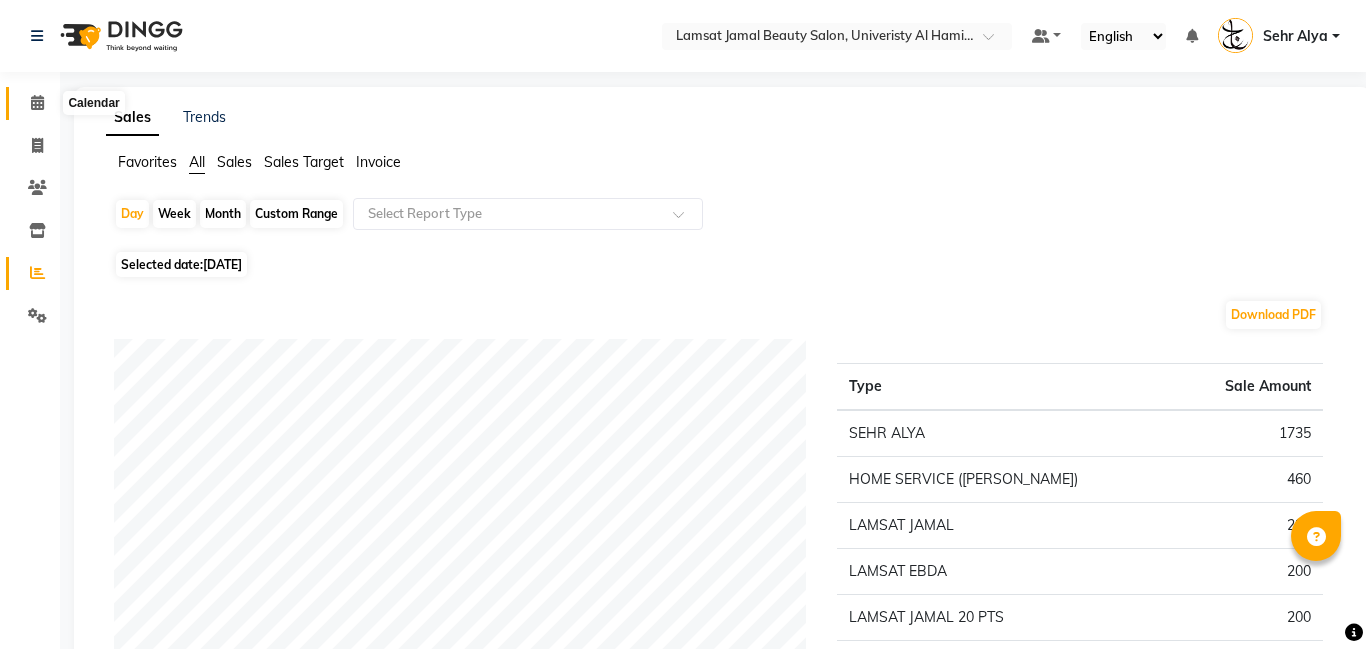 click 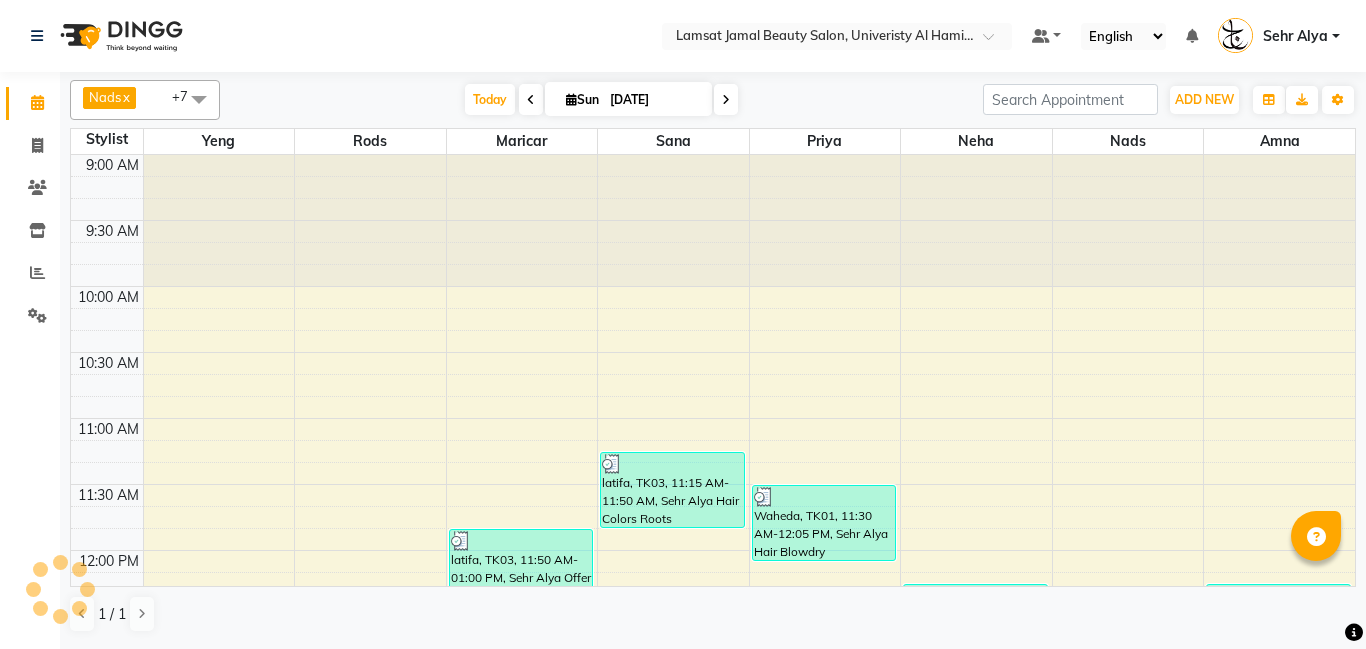 scroll, scrollTop: 0, scrollLeft: 0, axis: both 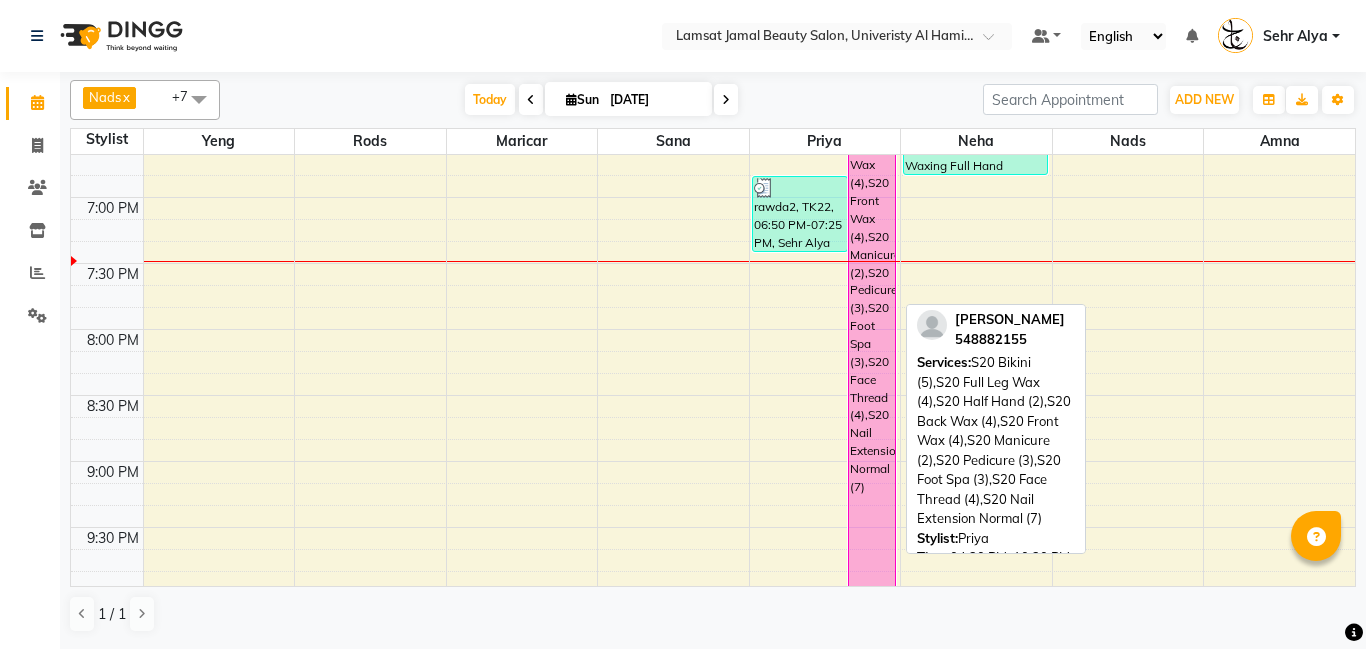 click on "sehr fatima, TK21, 04:30 PM-10:20 PM, S20 Bikini (5),S20 Full Leg Wax (4),S20 Half Hand (2),S20  Back Wax (4),S20 Front Wax (4),S20 Manicure (2),S20 Pedicure (3),S20 Foot Spa (3),S20 Face Thread (4),S20 Nail Extension Normal (7)" at bounding box center (872, 252) 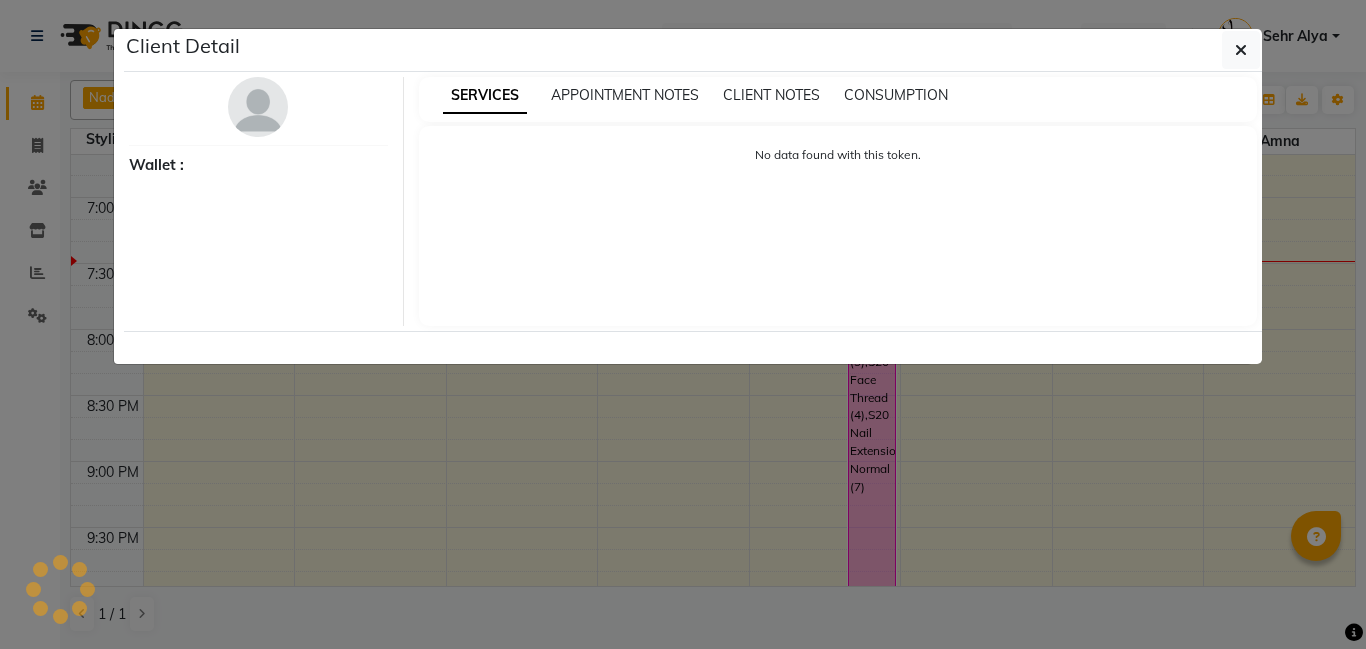 select on "6" 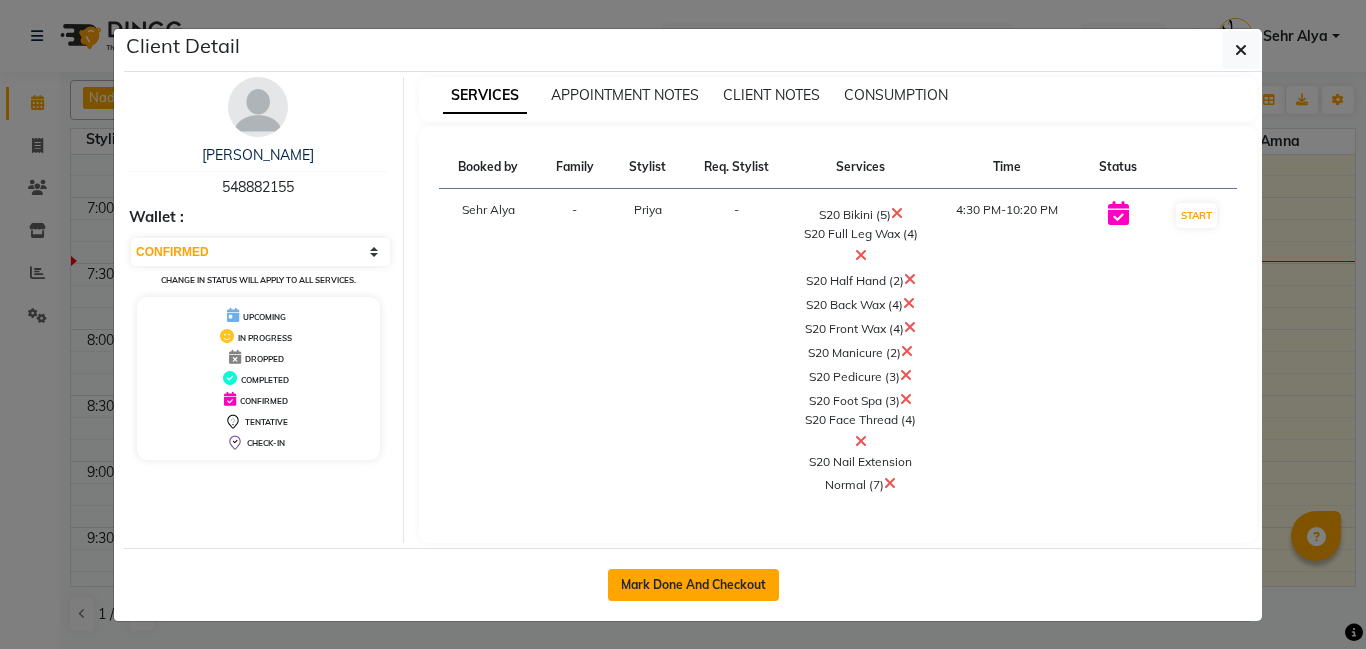 click on "Mark Done And Checkout" 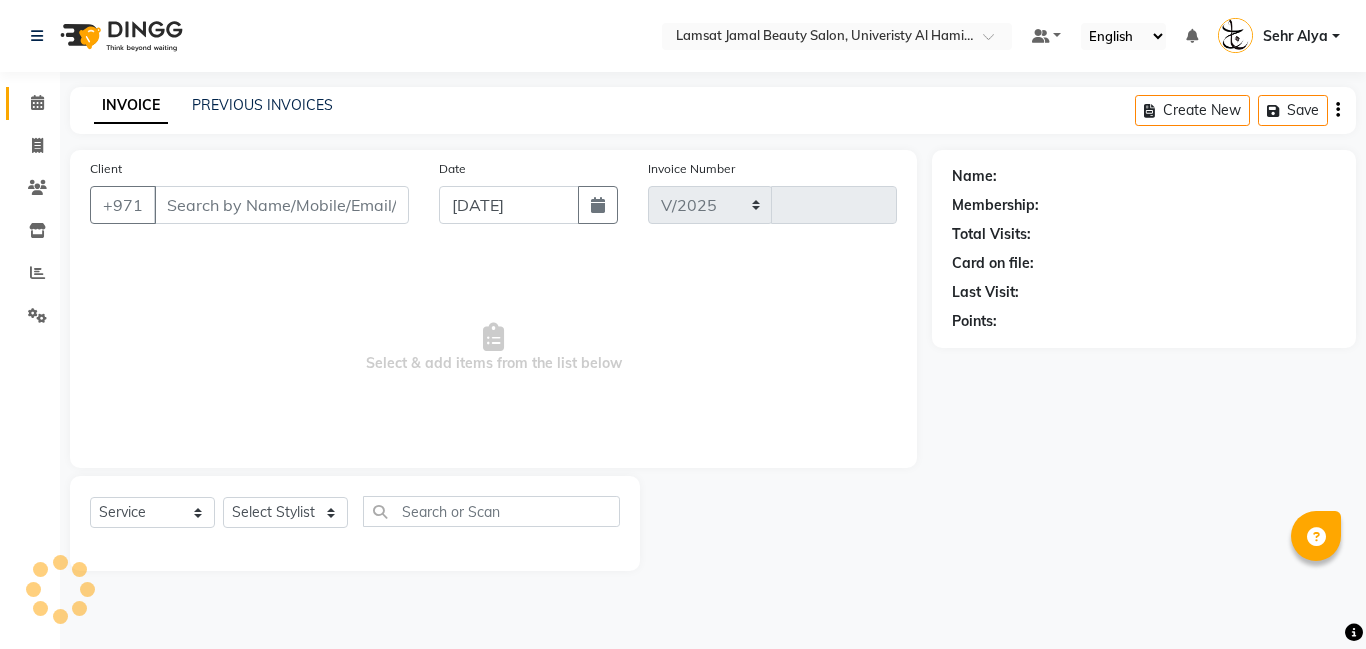 select on "8294" 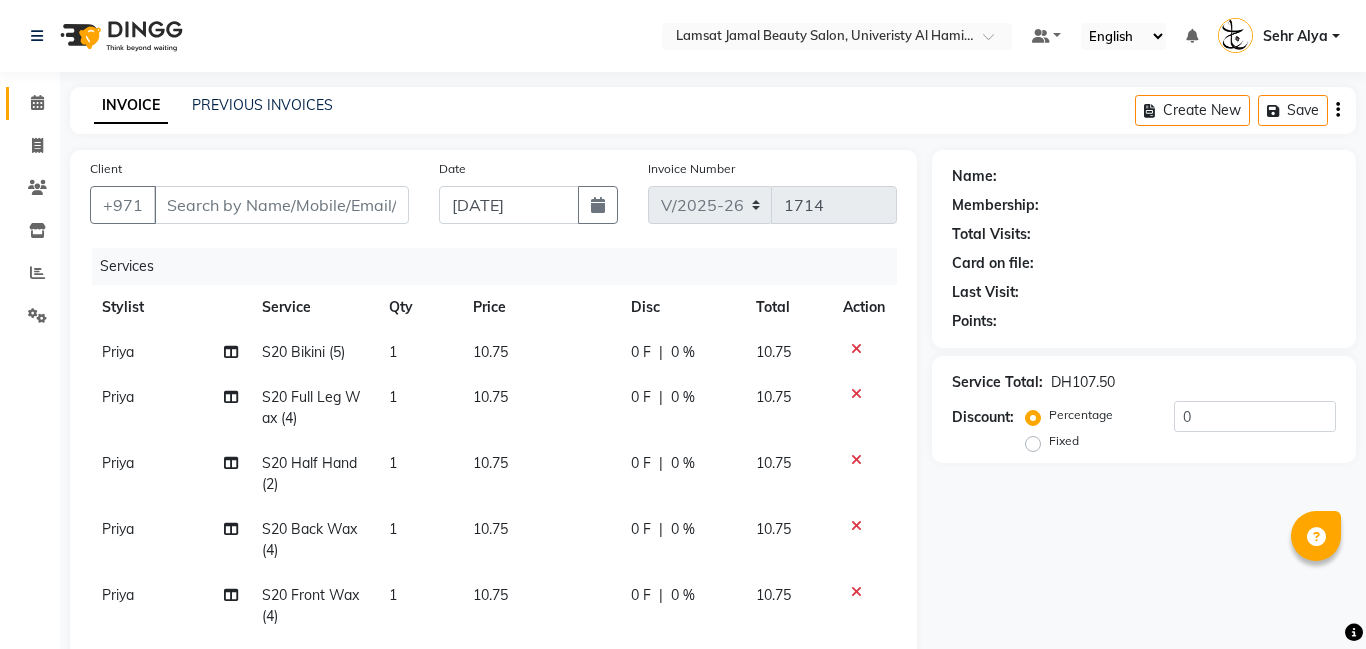 type on "54*****55" 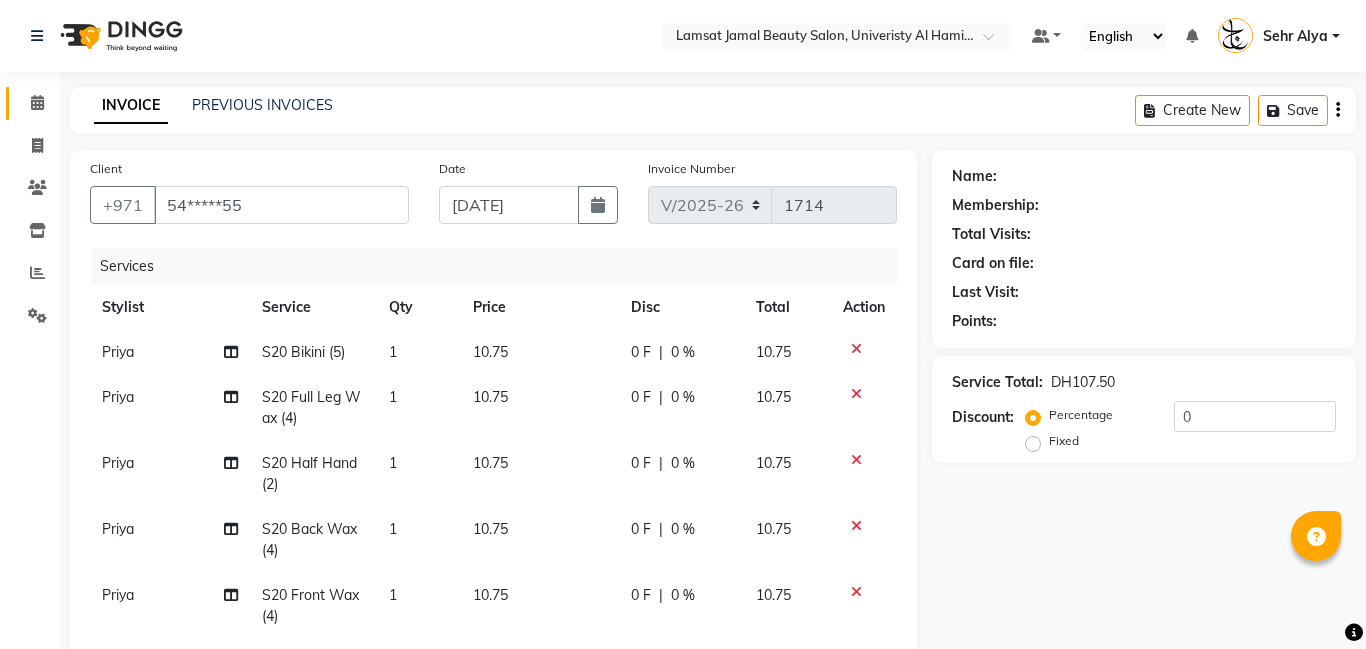 select on "79913" 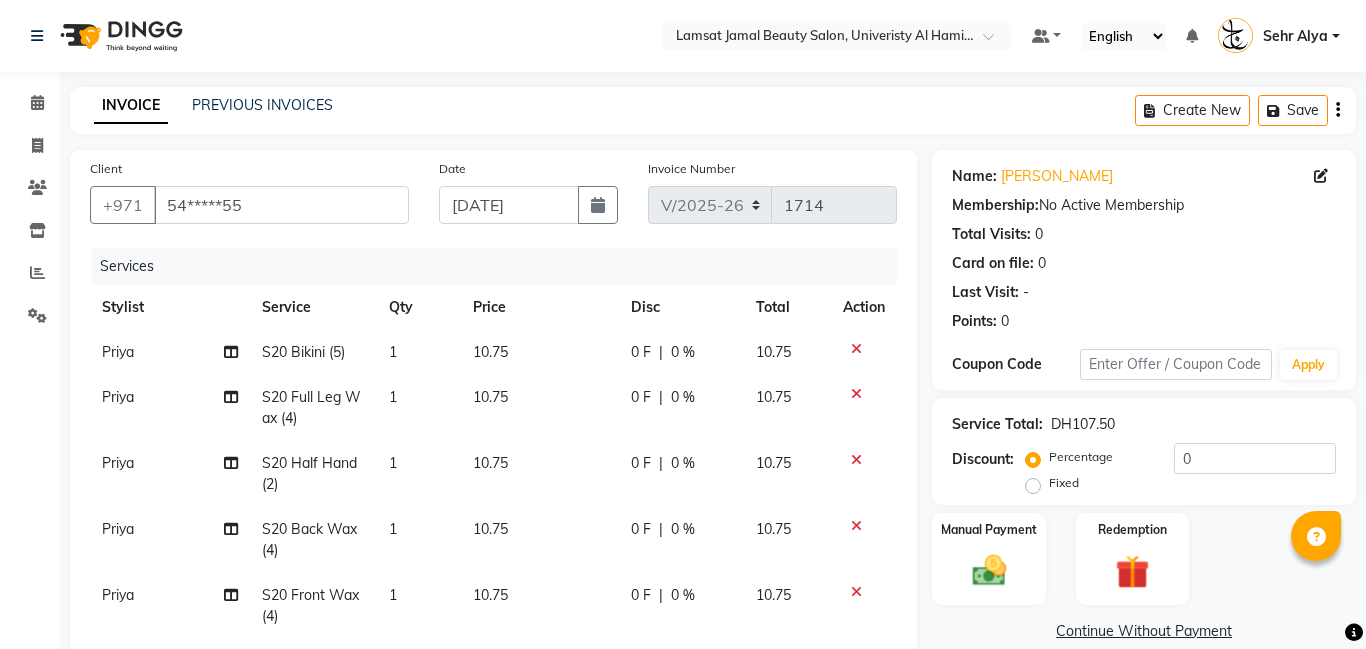 click on "Priya" 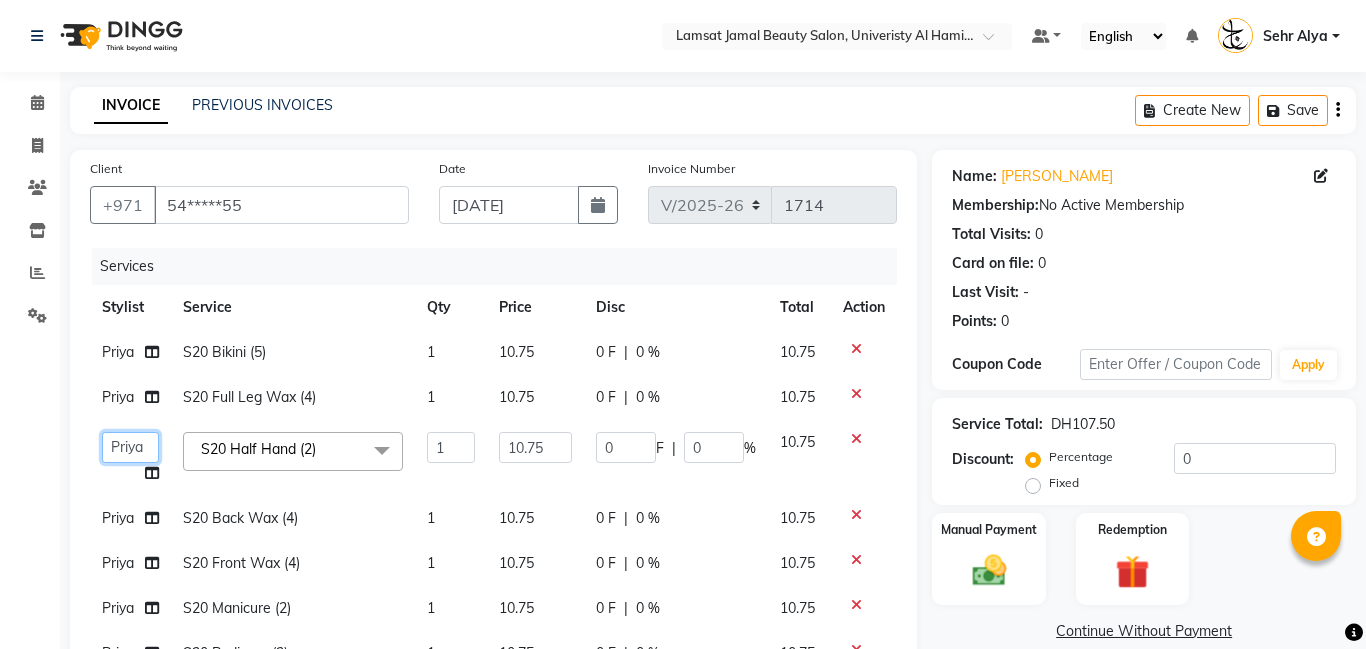 click on "[PERSON_NAME]   Amna   [PERSON_NAME]   [PERSON_NAME] Ebda   Lamsat [PERSON_NAME]   [PERSON_NAME]   [PERSON_NAME]   Neha   Nhor   Owner [PERSON_NAME]   Rods   Sana   Sehr [PERSON_NAME]" 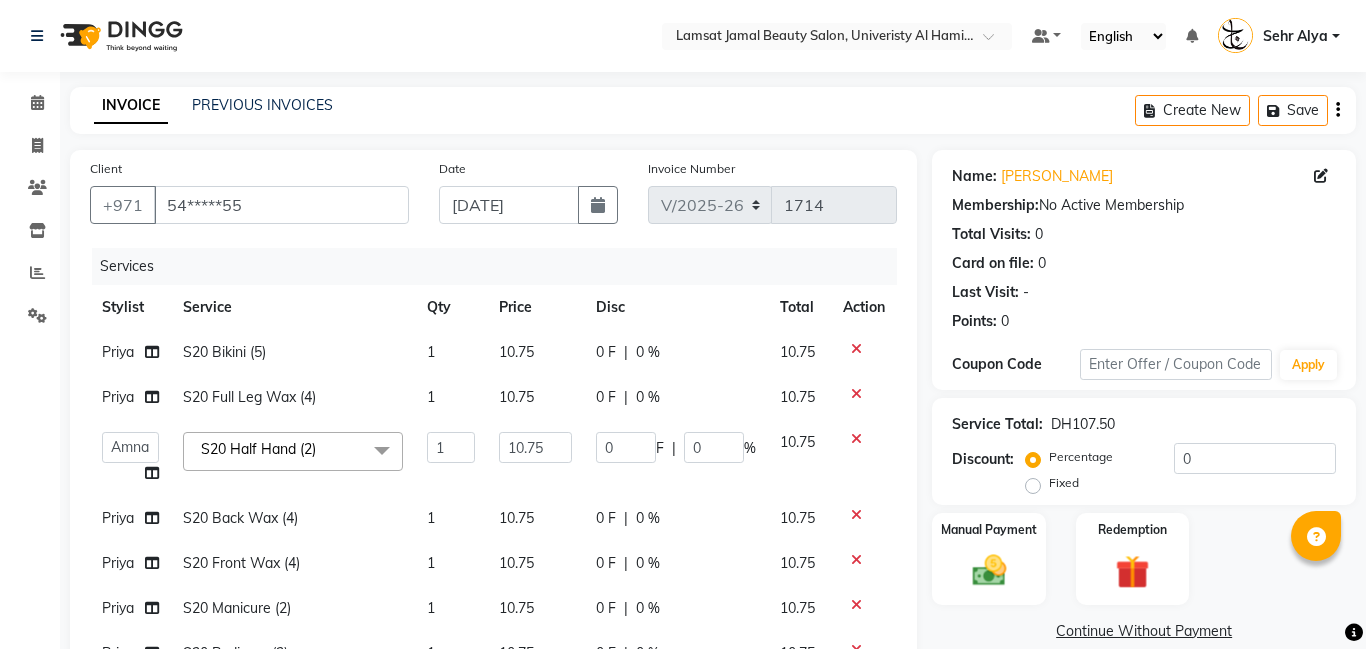 select on "79916" 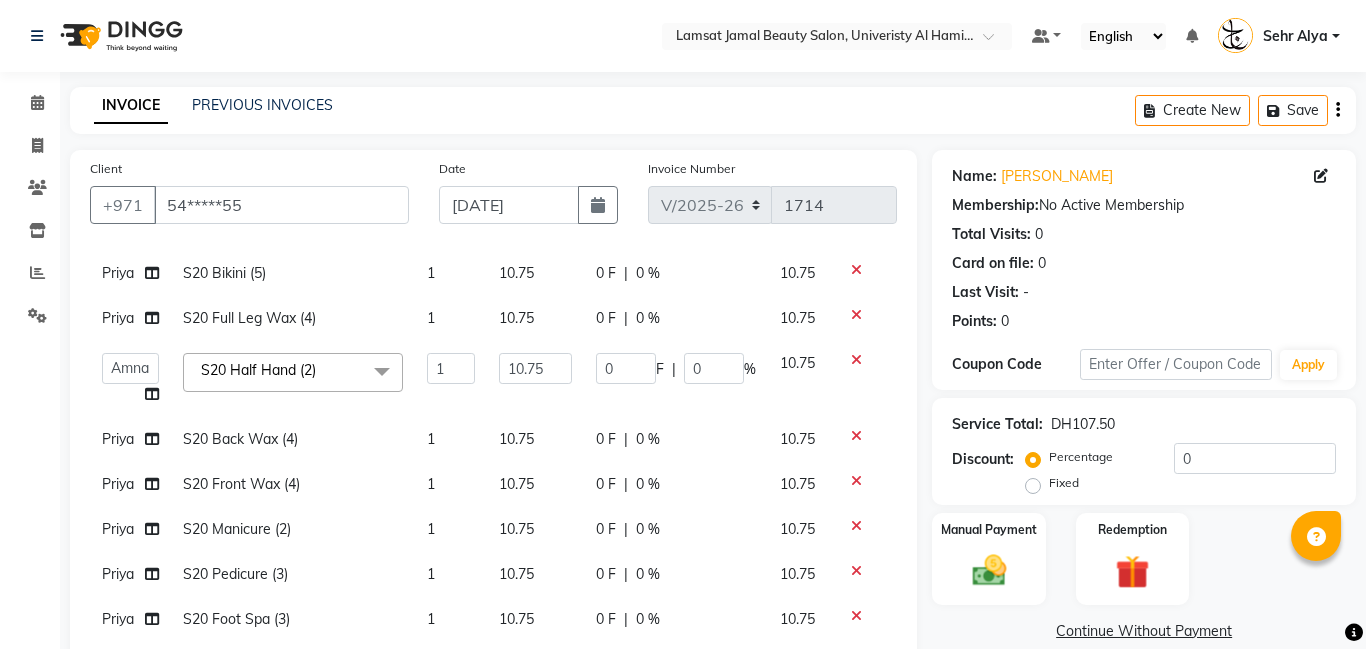 click on "Priya" 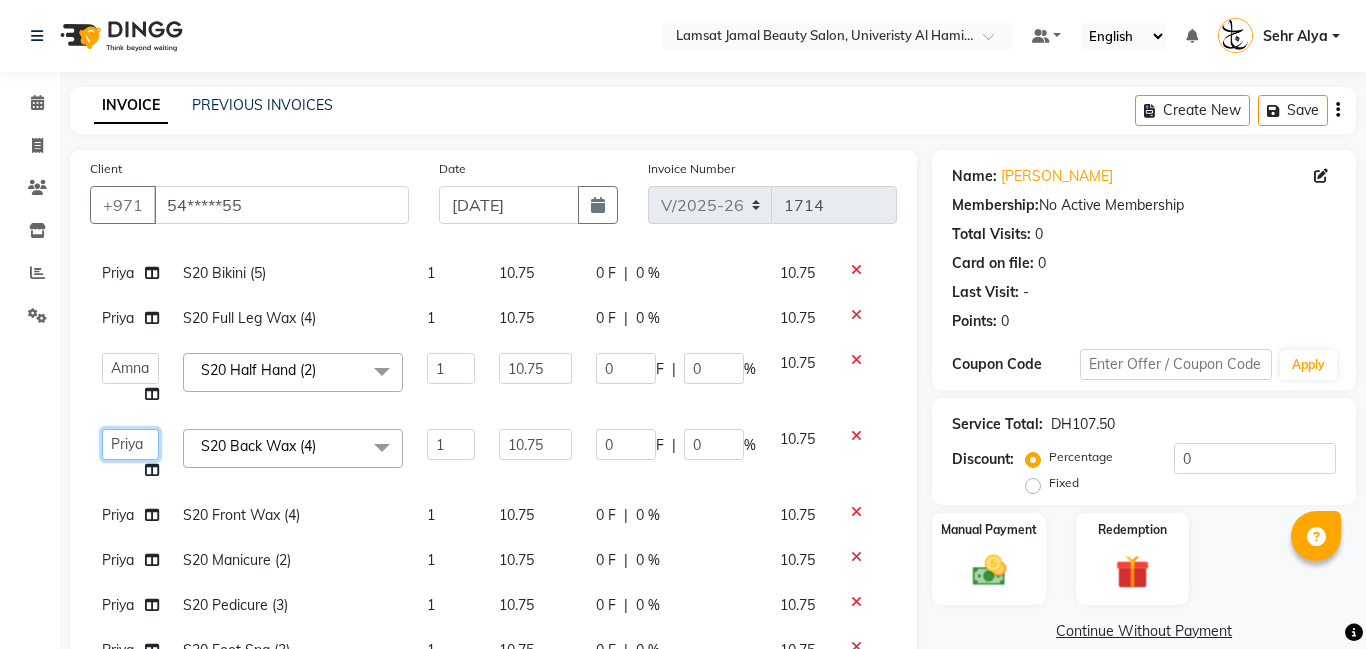 click on "[PERSON_NAME]   Amna   [PERSON_NAME]   [PERSON_NAME] Ebda   Lamsat [PERSON_NAME]   [PERSON_NAME]   [PERSON_NAME]   Neha   Nhor   Owner [PERSON_NAME]   Rods   Sana   Sehr [PERSON_NAME]" 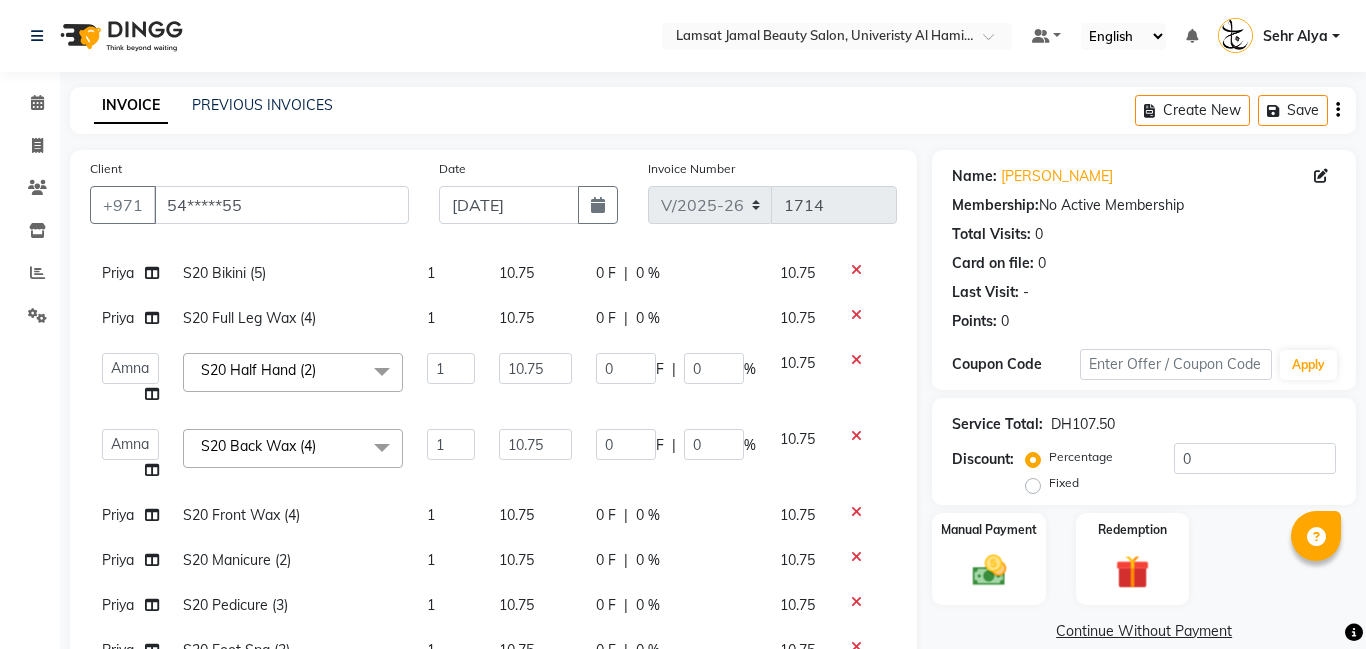 select on "79916" 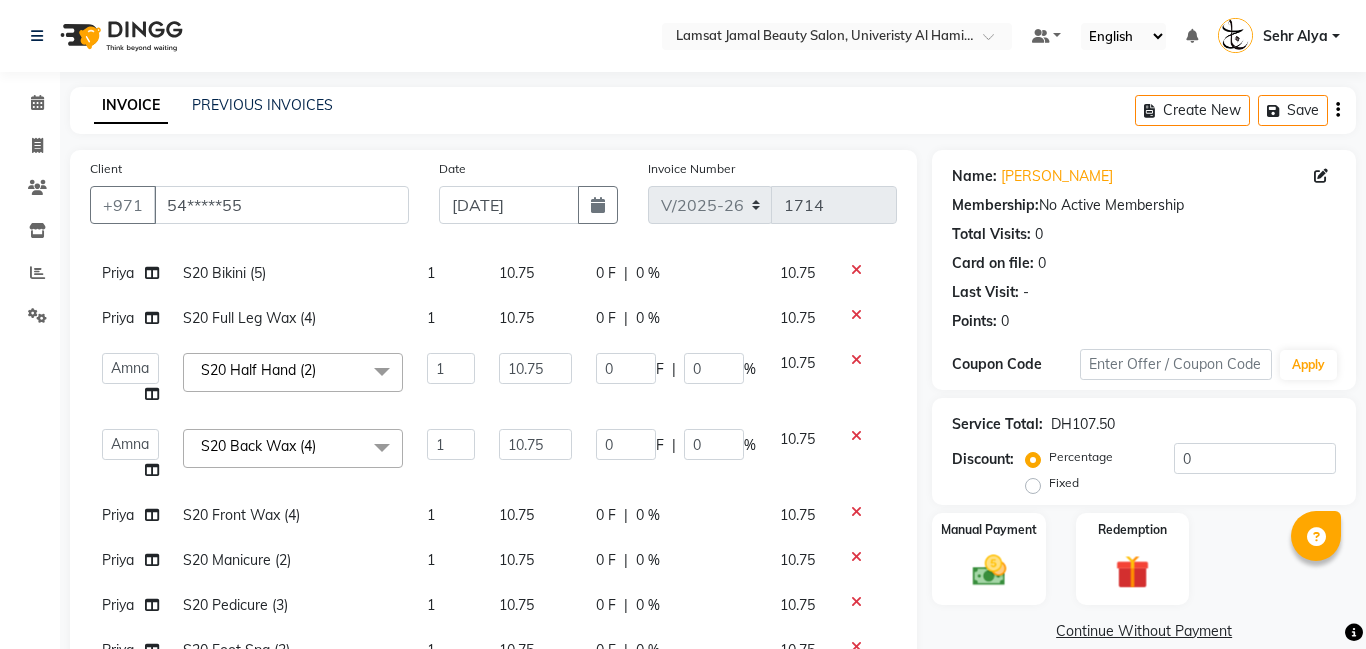 click on "Priya" 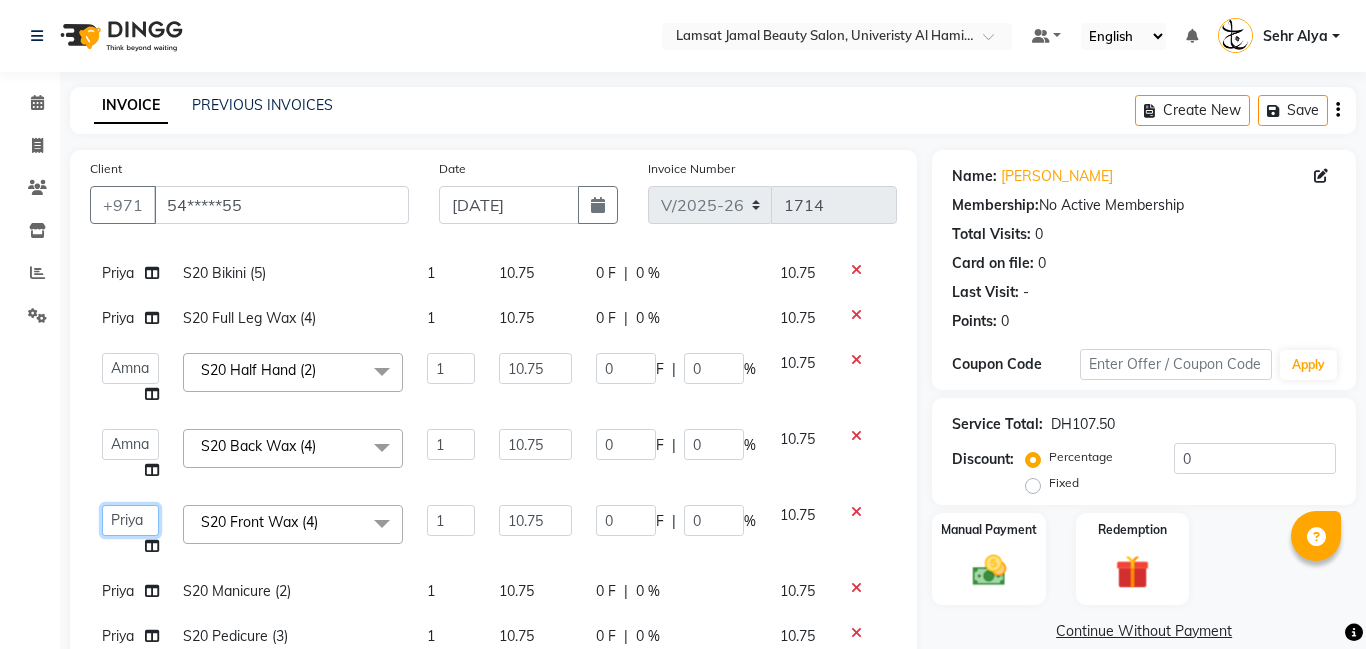 click on "[PERSON_NAME]   Amna   [PERSON_NAME]   [PERSON_NAME] Ebda   Lamsat [PERSON_NAME]   [PERSON_NAME]   [PERSON_NAME]   Neha   Nhor   Owner [PERSON_NAME]   Rods   Sana   Sehr [PERSON_NAME]" 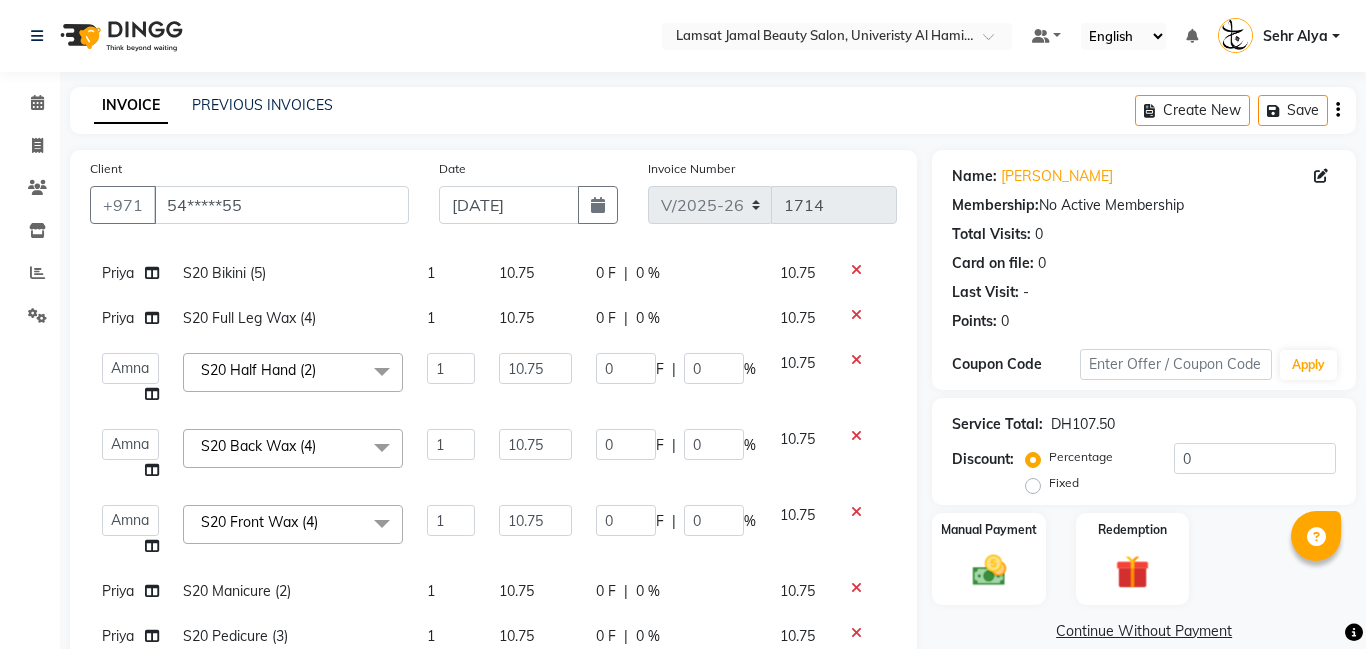 select on "79916" 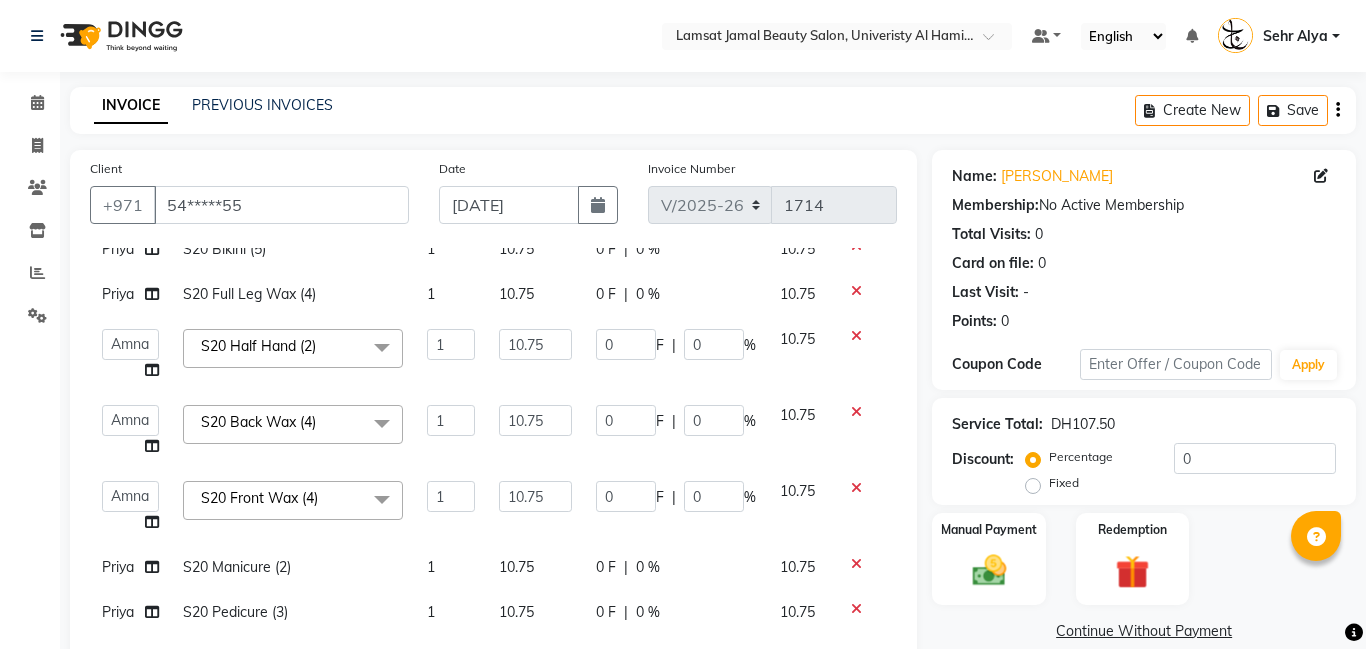 scroll, scrollTop: 129, scrollLeft: 0, axis: vertical 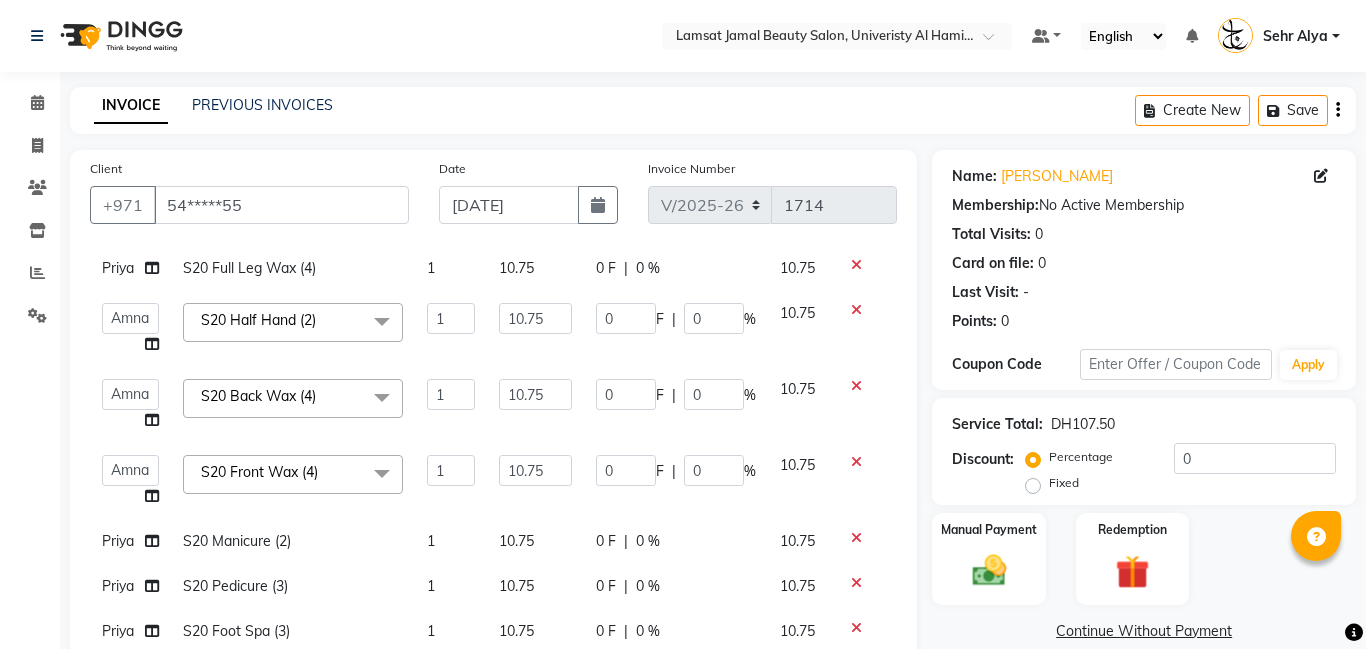 click on "Priya" 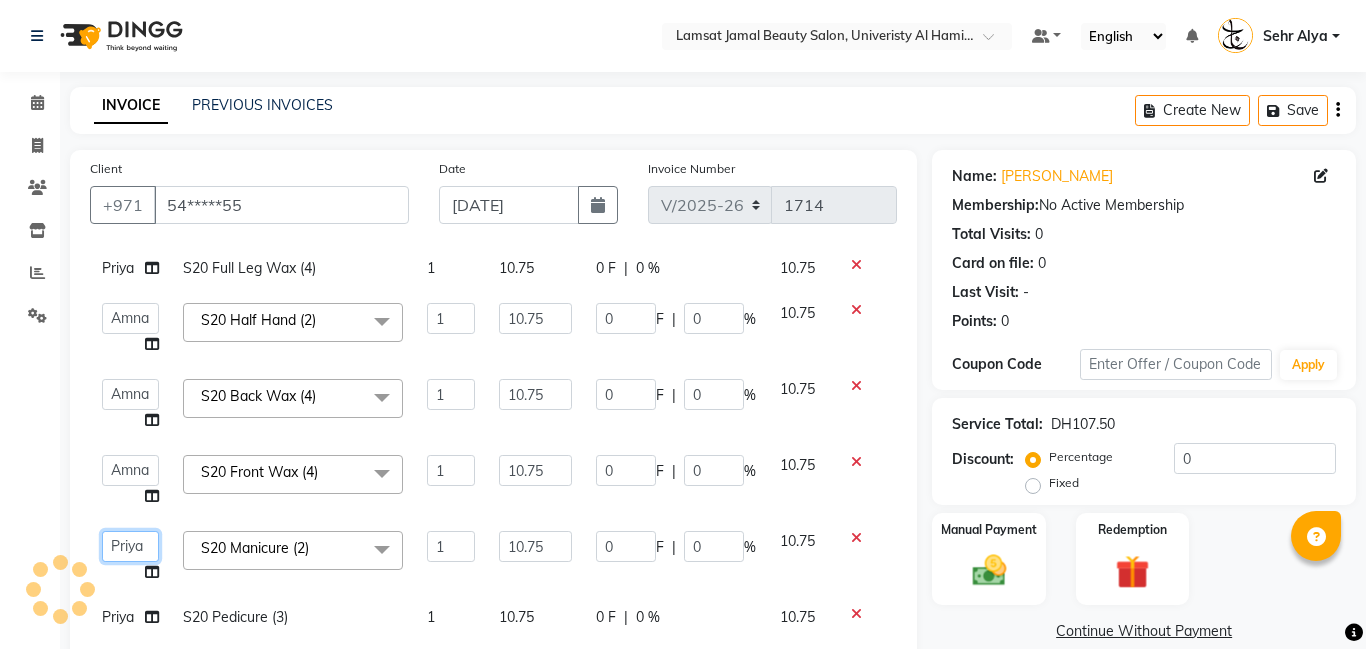click on "[PERSON_NAME]   Amna   [PERSON_NAME]   [PERSON_NAME] Ebda   Lamsat [PERSON_NAME]   [PERSON_NAME]   [PERSON_NAME]   Neha   Nhor   Owner [PERSON_NAME]   Rods   Sana   Sehr [PERSON_NAME]" 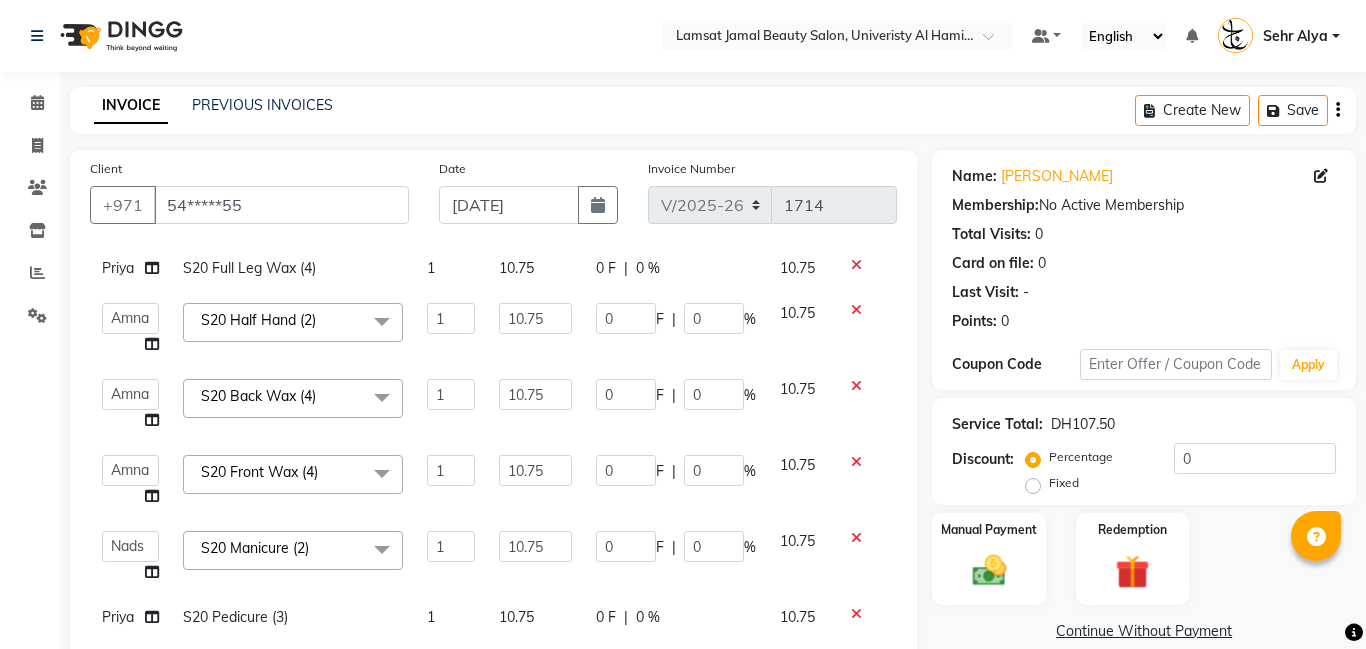 click on "Priya" 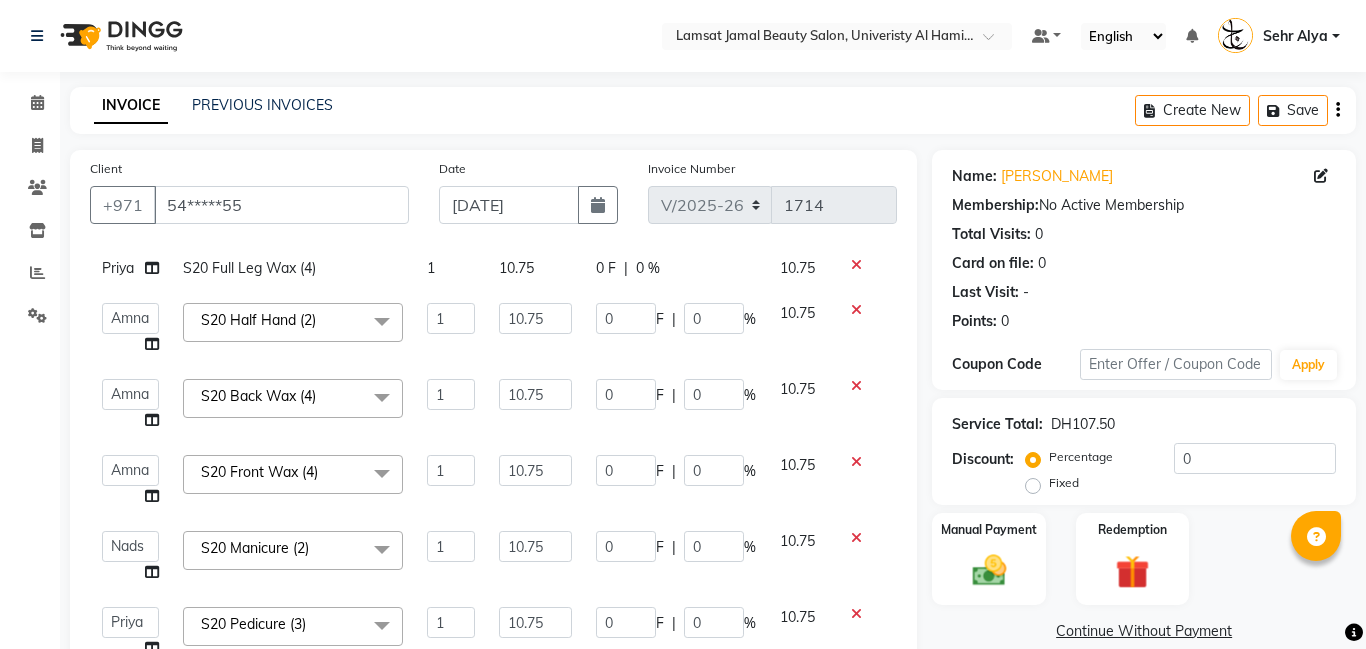 scroll, scrollTop: 74, scrollLeft: 0, axis: vertical 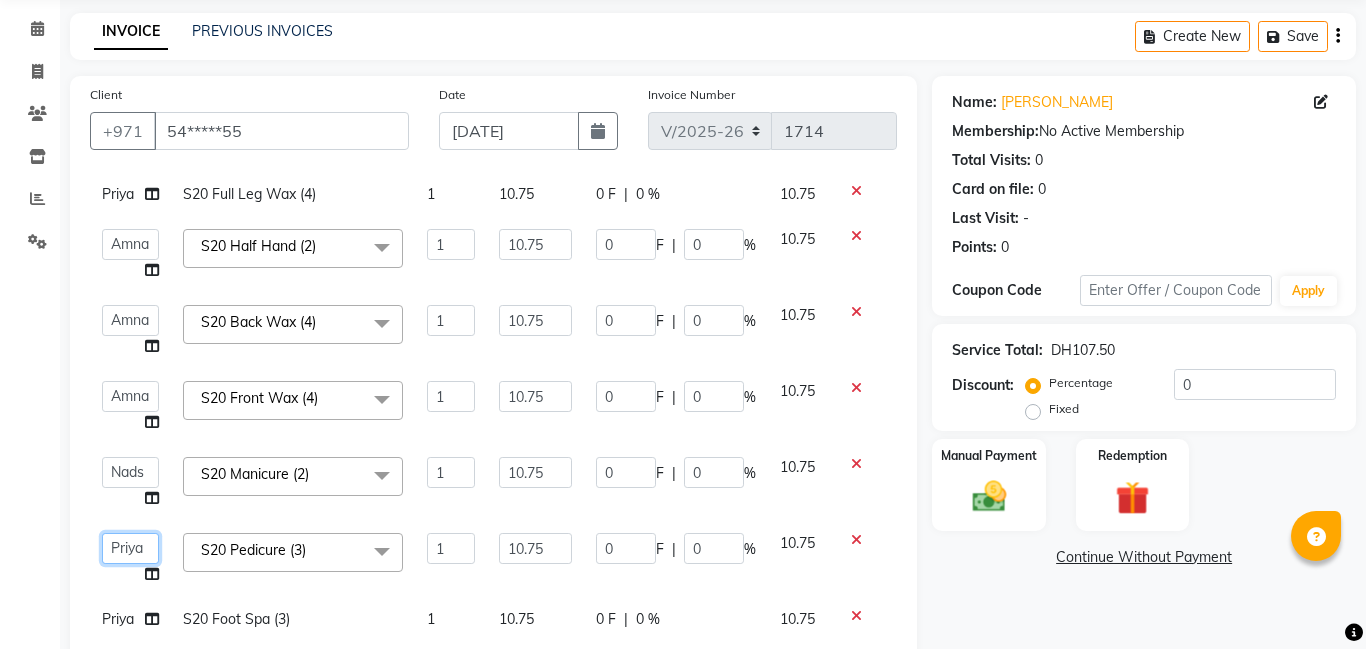 click on "Aldie   Aliya   Amna   Gennie   Joytie   Jude   Lamsat Ebda   Lamsat Jamal   Liezel   Maricar   Maychel   Michelle   Nads   Neha   Nhor   Owner Aliya   Priya   Rods   Sana   Sehr Alya   Yeng" 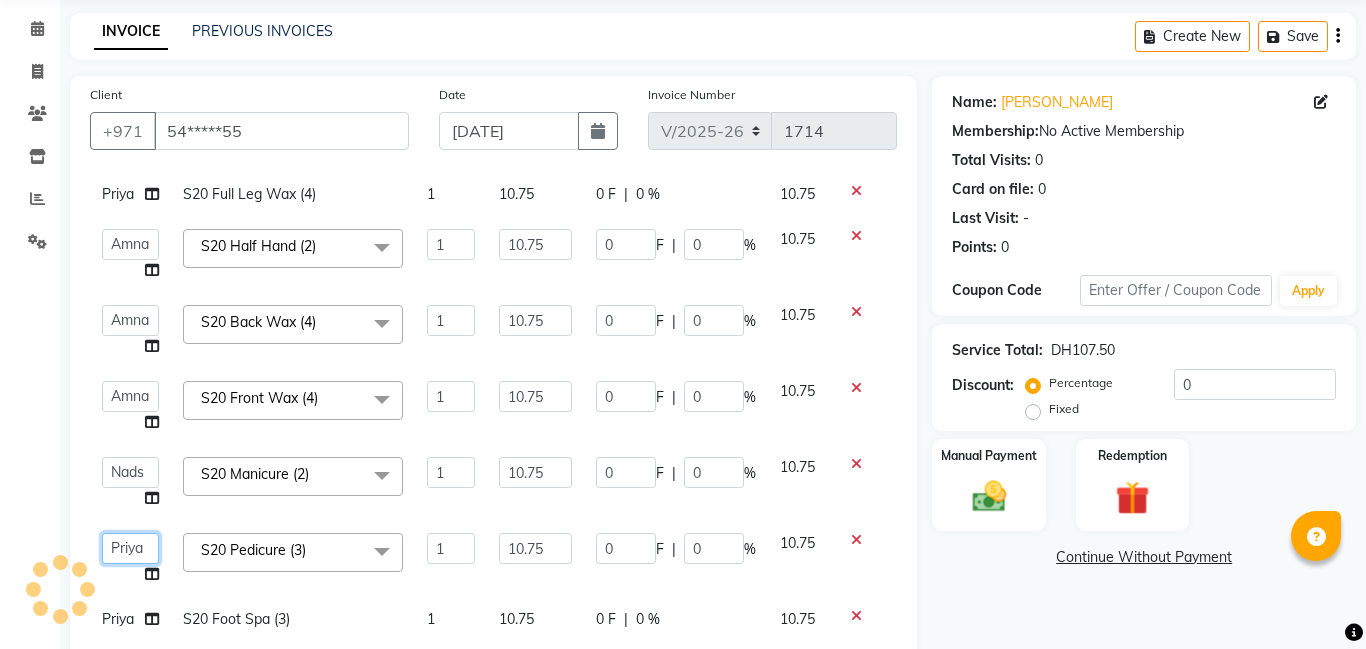 scroll, scrollTop: 172, scrollLeft: 0, axis: vertical 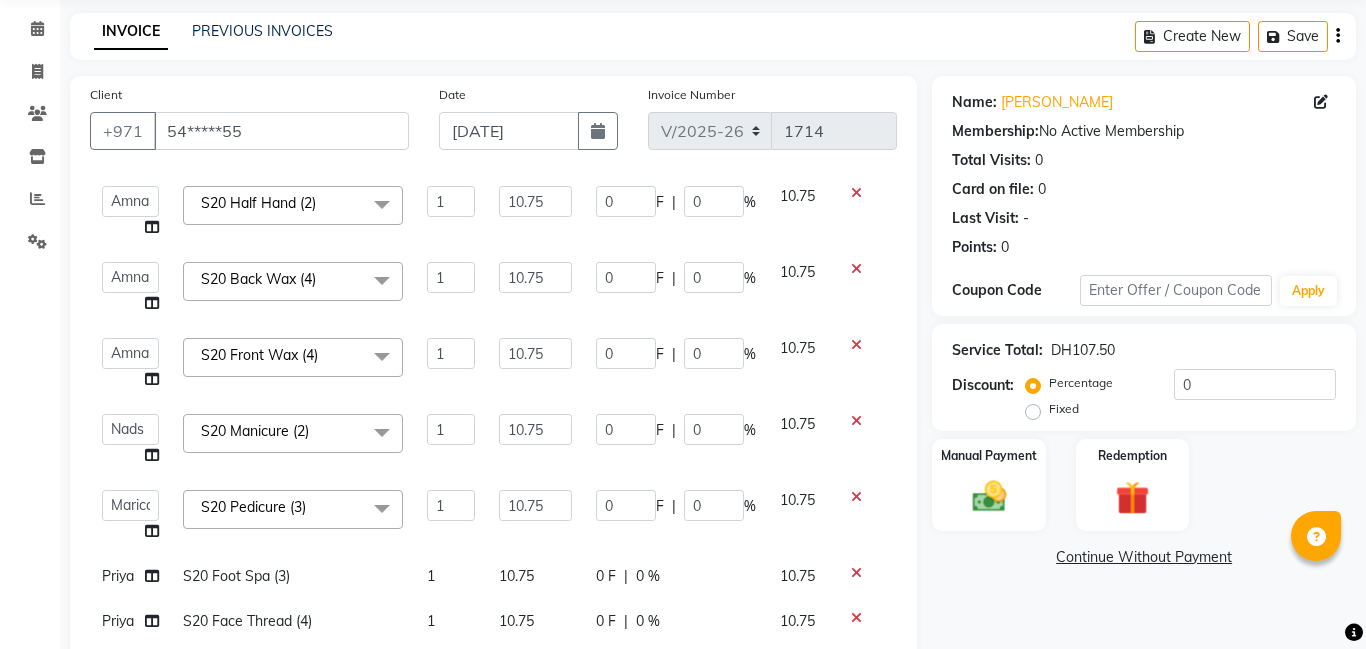 select on "79911" 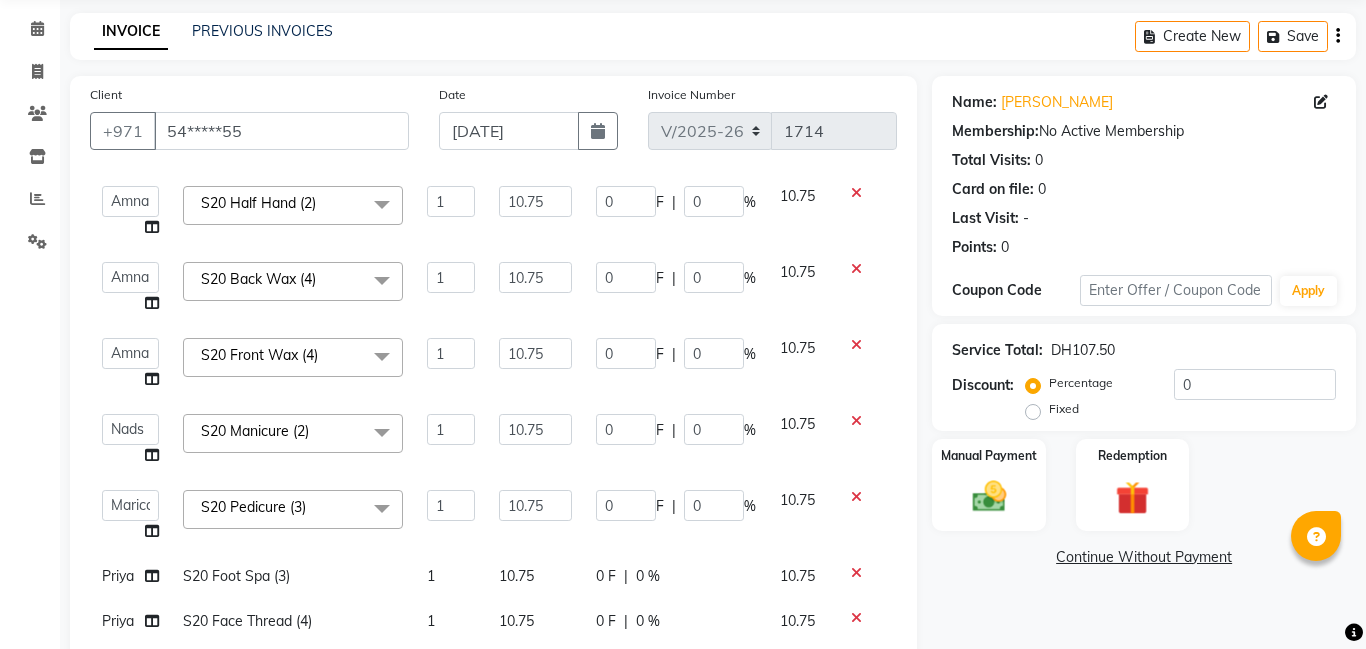 click on "Priya" 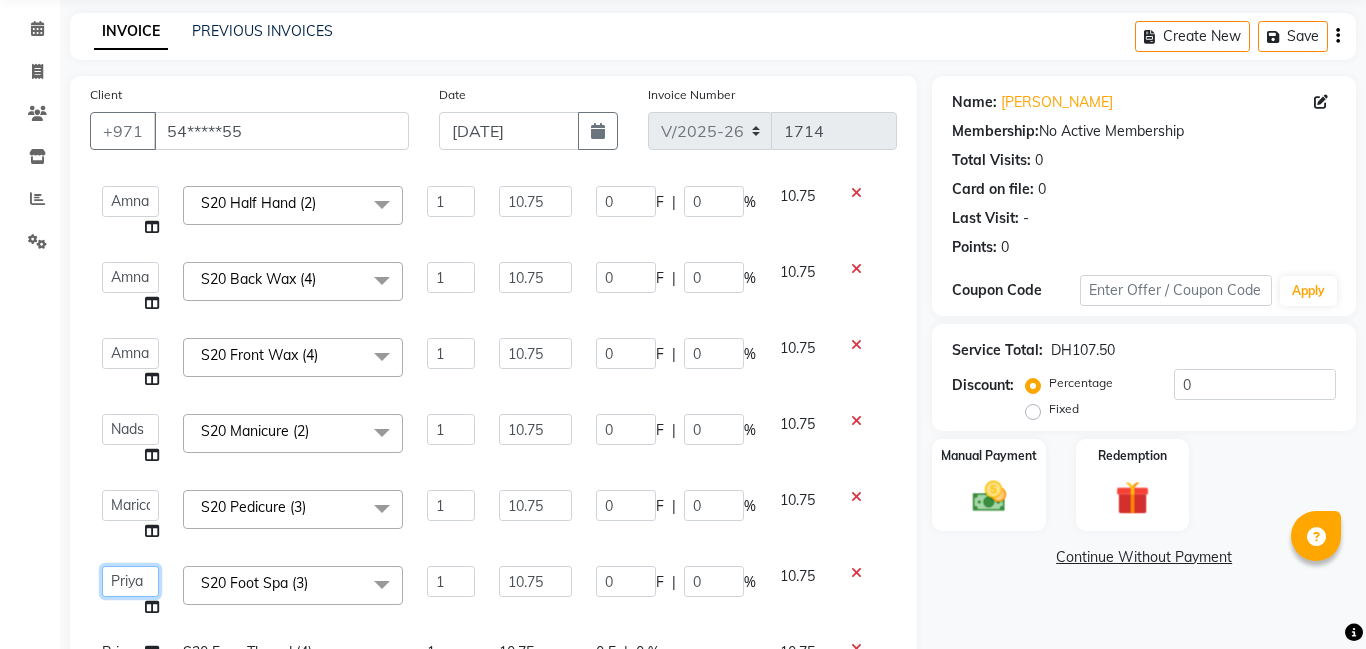 click on "Aldie   Aliya   Amna   Gennie   Joytie   Jude   Lamsat Ebda   Lamsat Jamal   Liezel   Maricar   Maychel   Michelle   Nads   Neha   Nhor   Owner Aliya   Priya   Rods   Sana   Sehr Alya   Yeng" 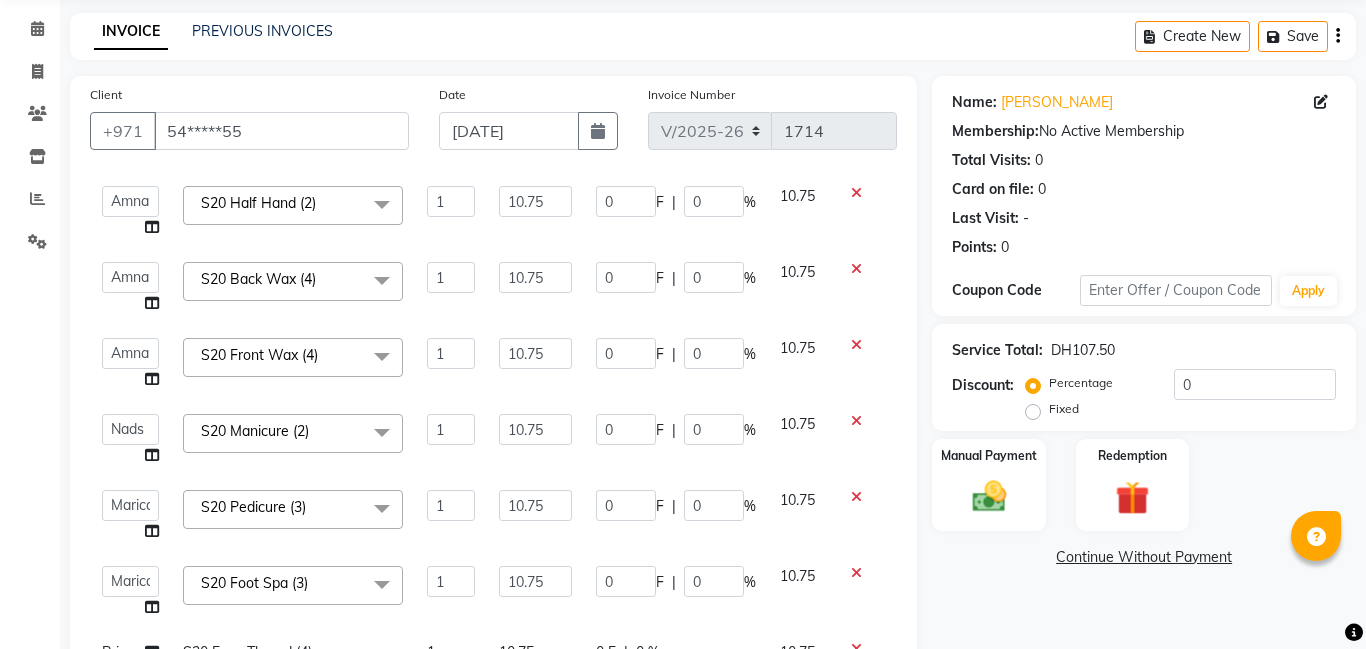 select on "79911" 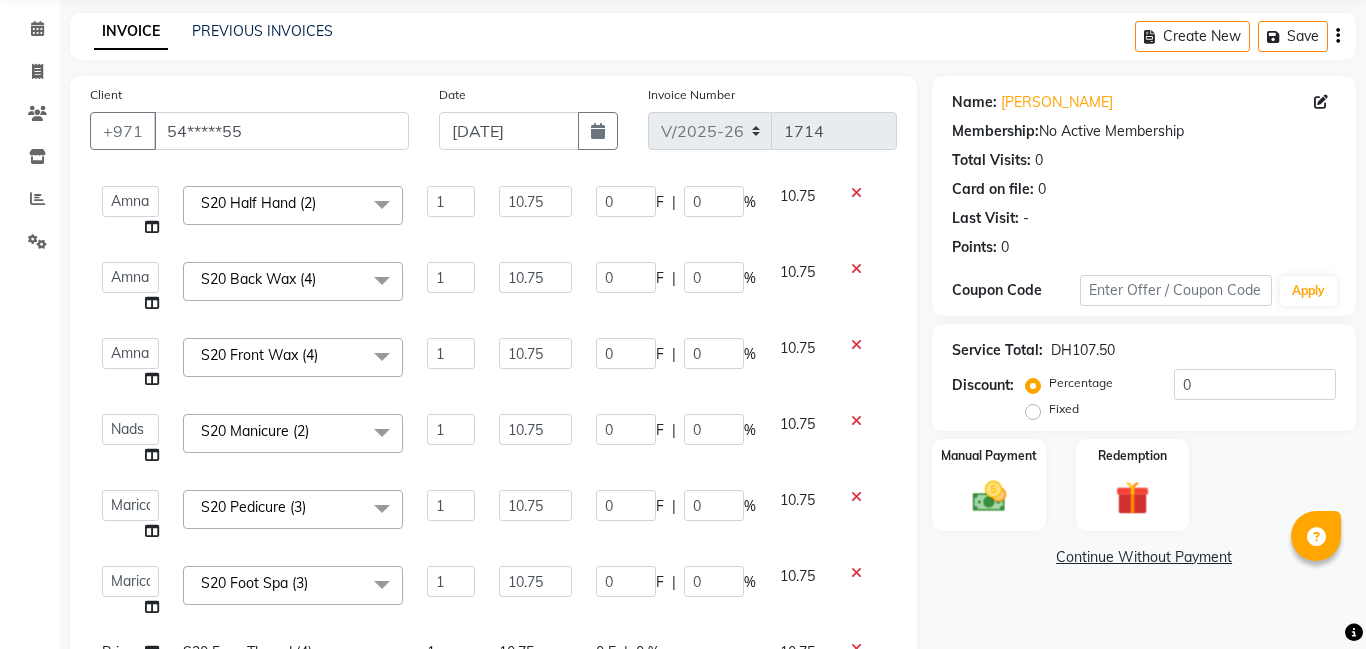 scroll, scrollTop: 452, scrollLeft: 0, axis: vertical 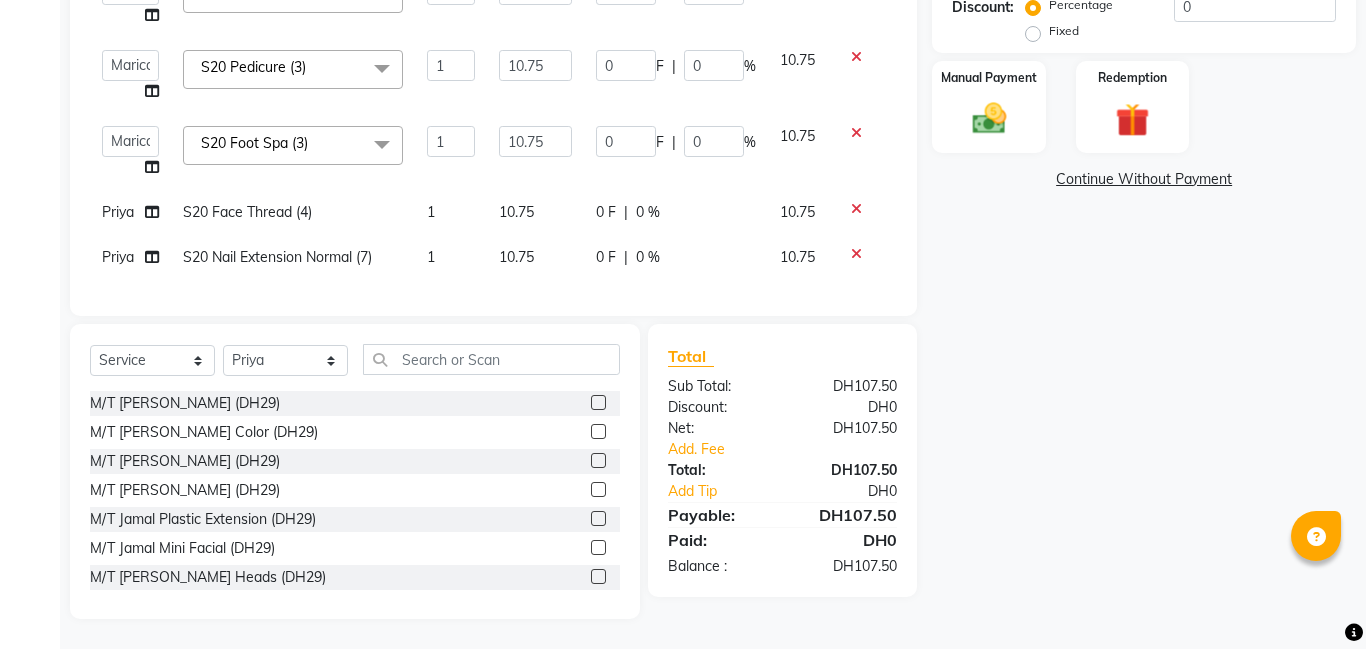 click on "Priya" 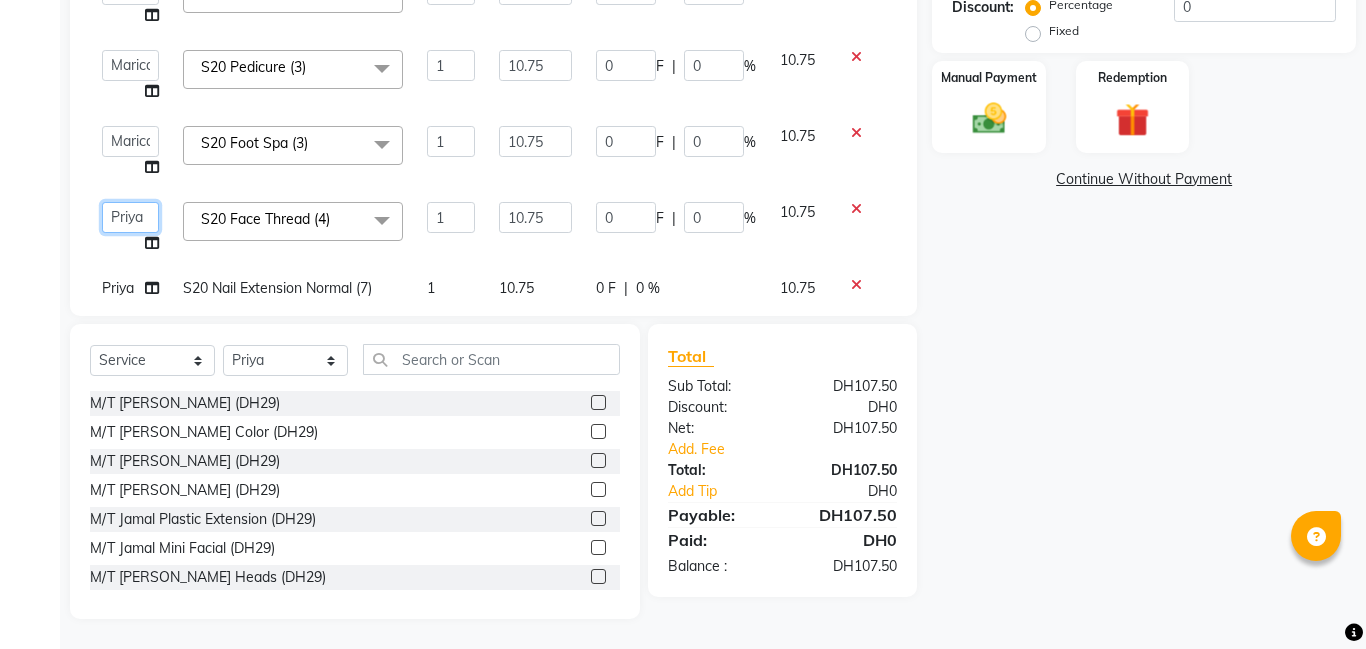 click on "Aldie   Aliya   Amna   Gennie   Joytie   Jude   Lamsat Ebda   Lamsat Jamal   Liezel   Maricar   Maychel   Michelle   Nads   Neha   Nhor   Owner Aliya   Priya   Rods   Sana   Sehr Alya   Yeng" 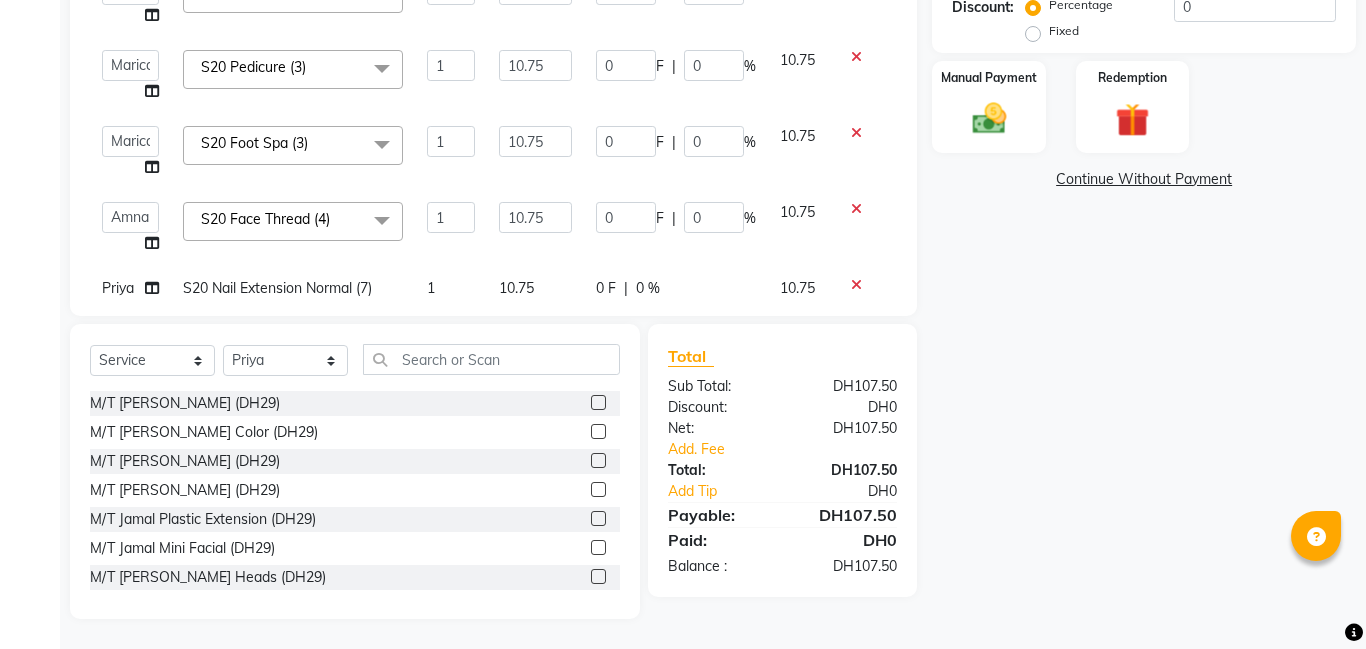 select on "79916" 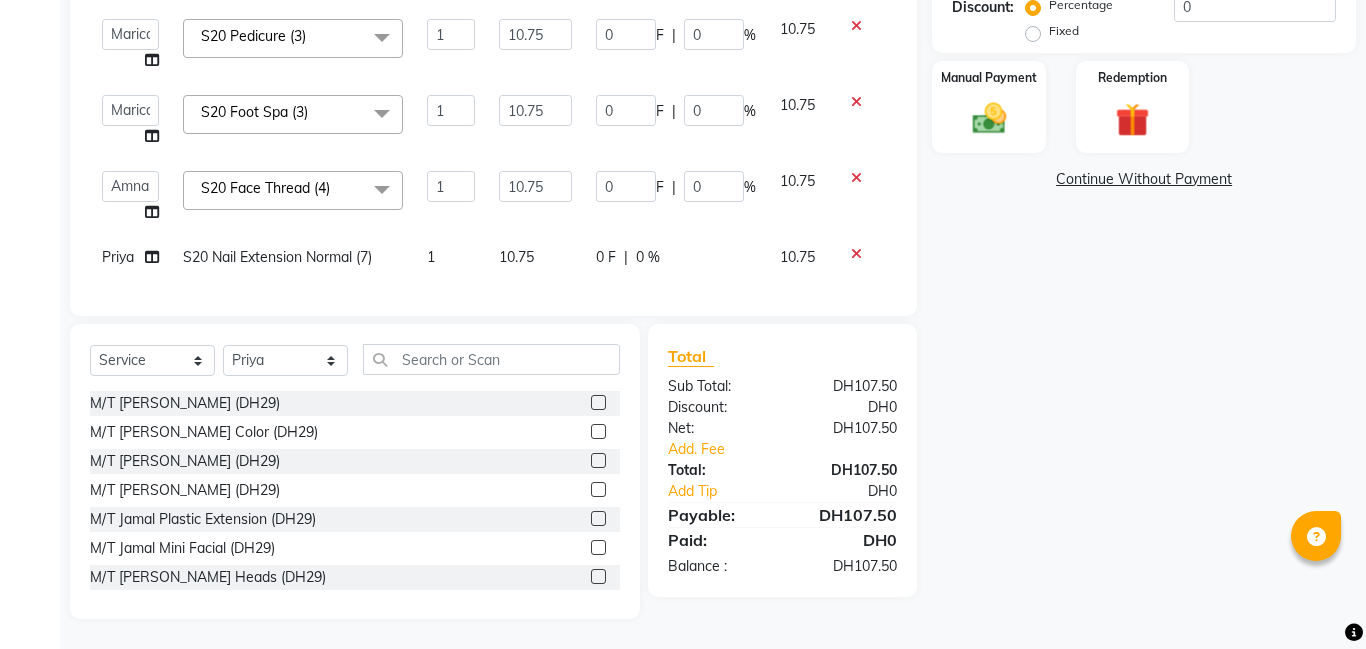 click on "Priya" 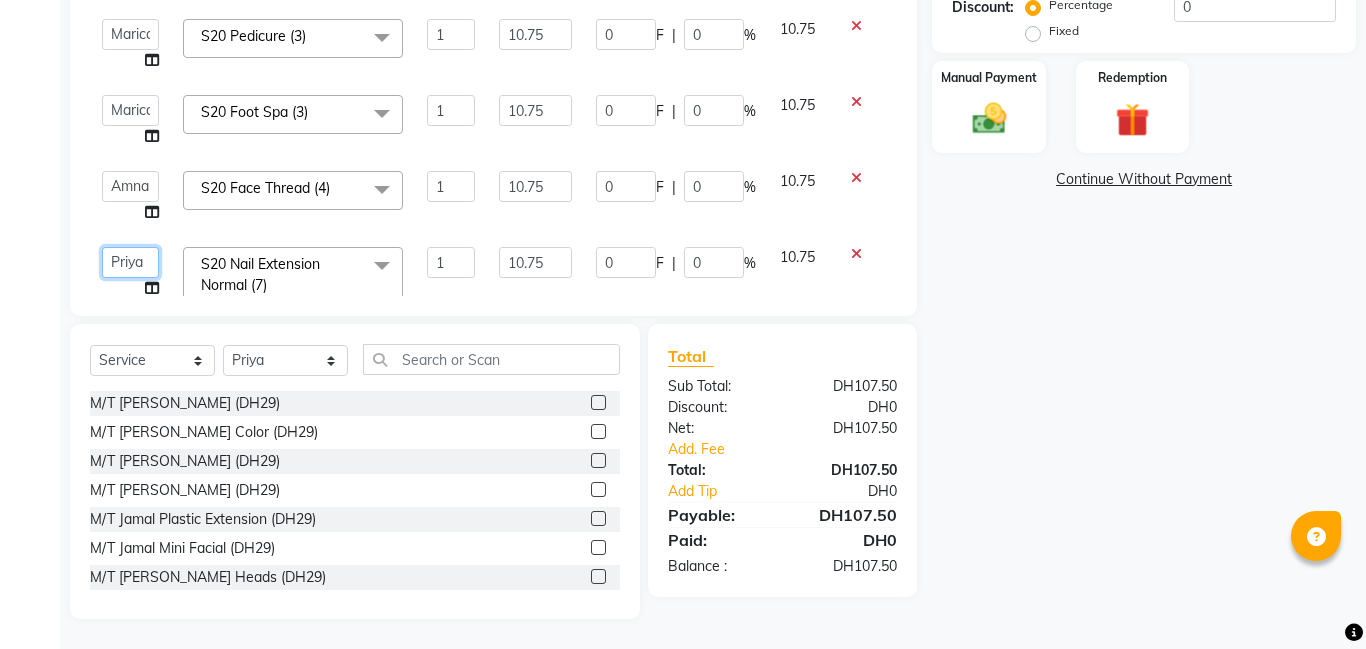 click on "Aldie   Aliya   Amna   Gennie   Joytie   Jude   Lamsat Ebda   Lamsat Jamal   Liezel   Maricar   Maychel   Michelle   Nads   Neha   Nhor   Owner Aliya   Priya   Rods   Sana   Sehr Alya   Yeng" 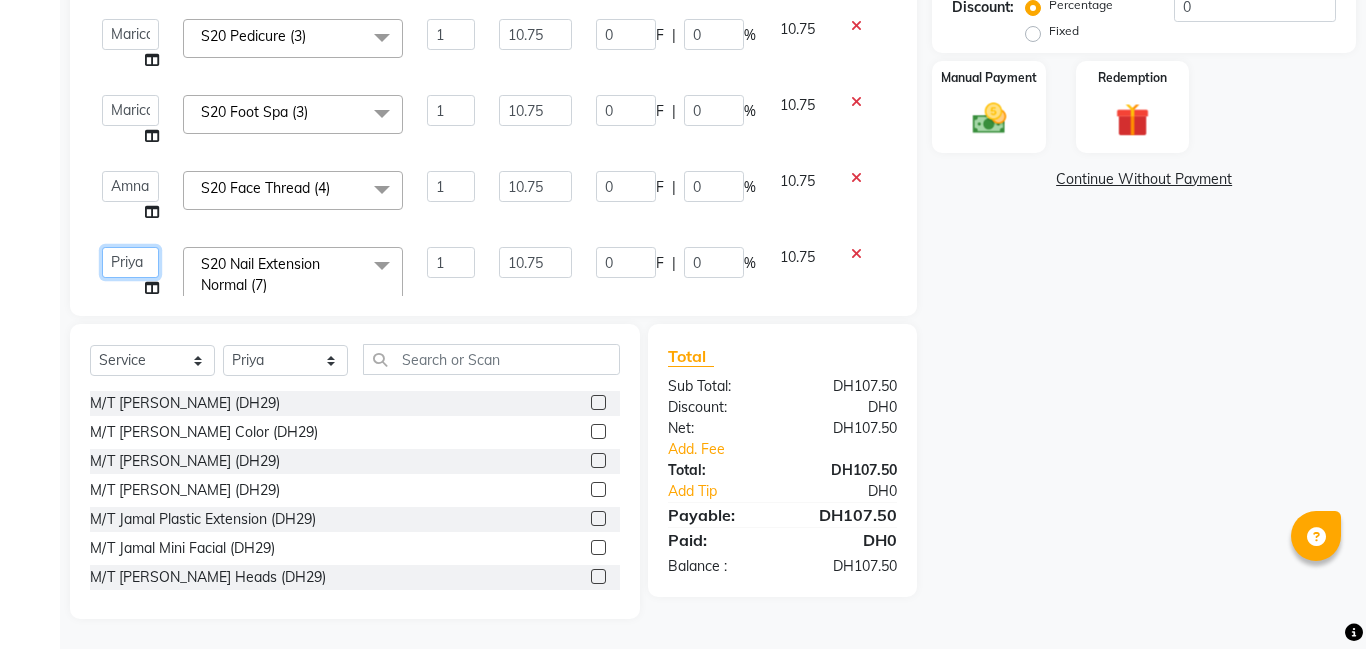 click on "Aldie   Aliya   Amna   Gennie   Joytie   Jude   Lamsat Ebda   Lamsat Jamal   Liezel   Maricar   Maychel   Michelle   Nads   Neha   Nhor   Owner Aliya   Priya   Rods   Sana   Sehr Alya   Yeng" 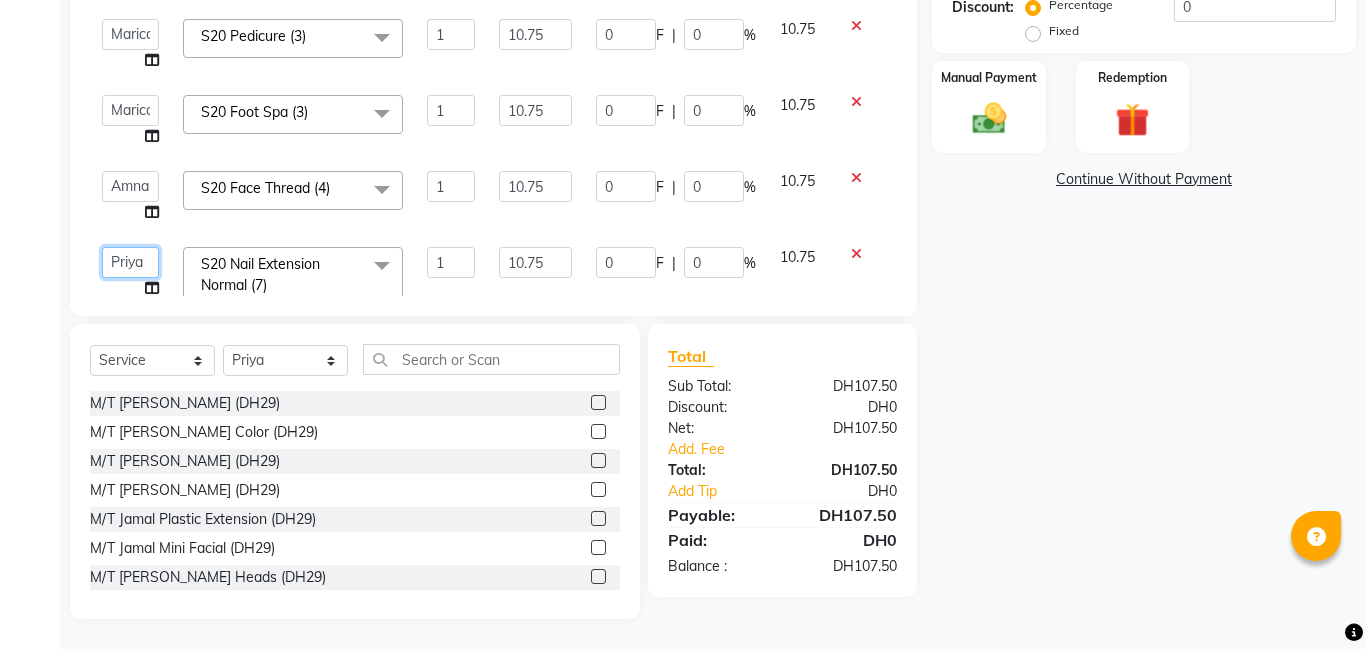 click on "Aldie   Aliya   Amna   Gennie   Joytie   Jude   Lamsat Ebda   Lamsat Jamal   Liezel   Maricar   Maychel   Michelle   Nads   Neha   Nhor   Owner Aliya   Priya   Rods   Sana   Sehr Alya   Yeng" 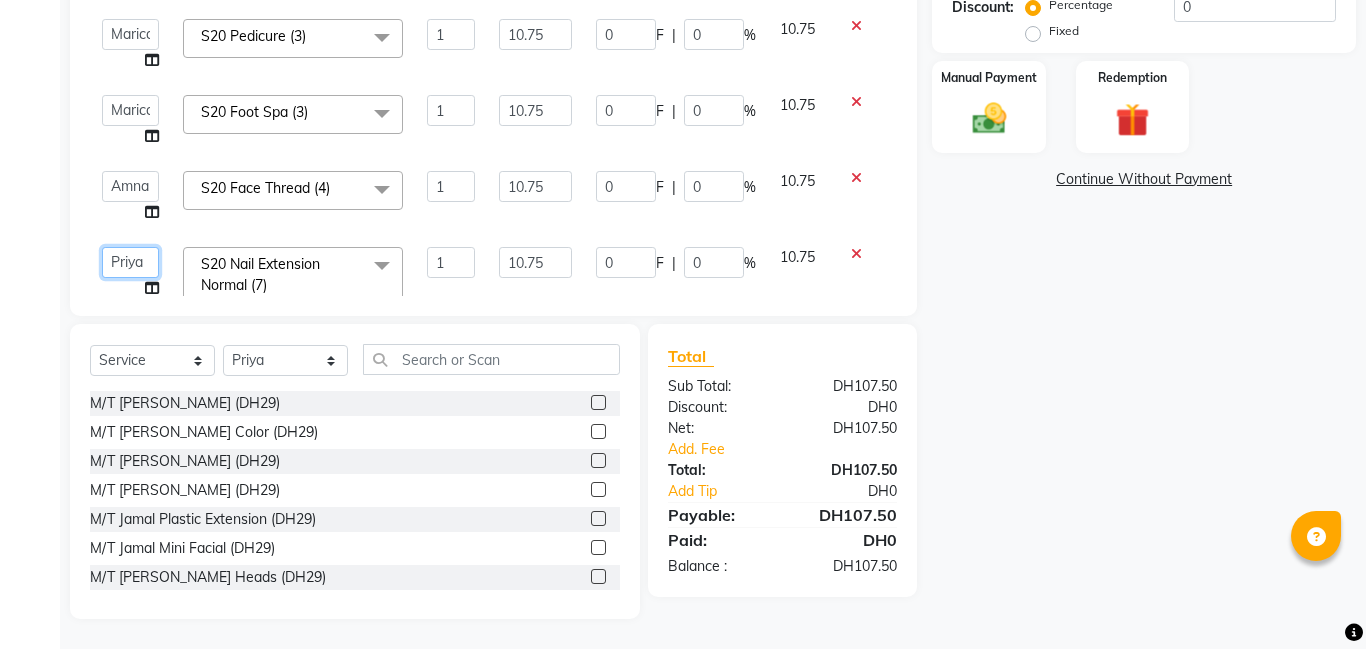 click on "Aldie   Aliya   Amna   Gennie   Joytie   Jude   Lamsat Ebda   Lamsat Jamal   Liezel   Maricar   Maychel   Michelle   Nads   Neha   Nhor   Owner Aliya   Priya   Rods   Sana   Sehr Alya   Yeng" 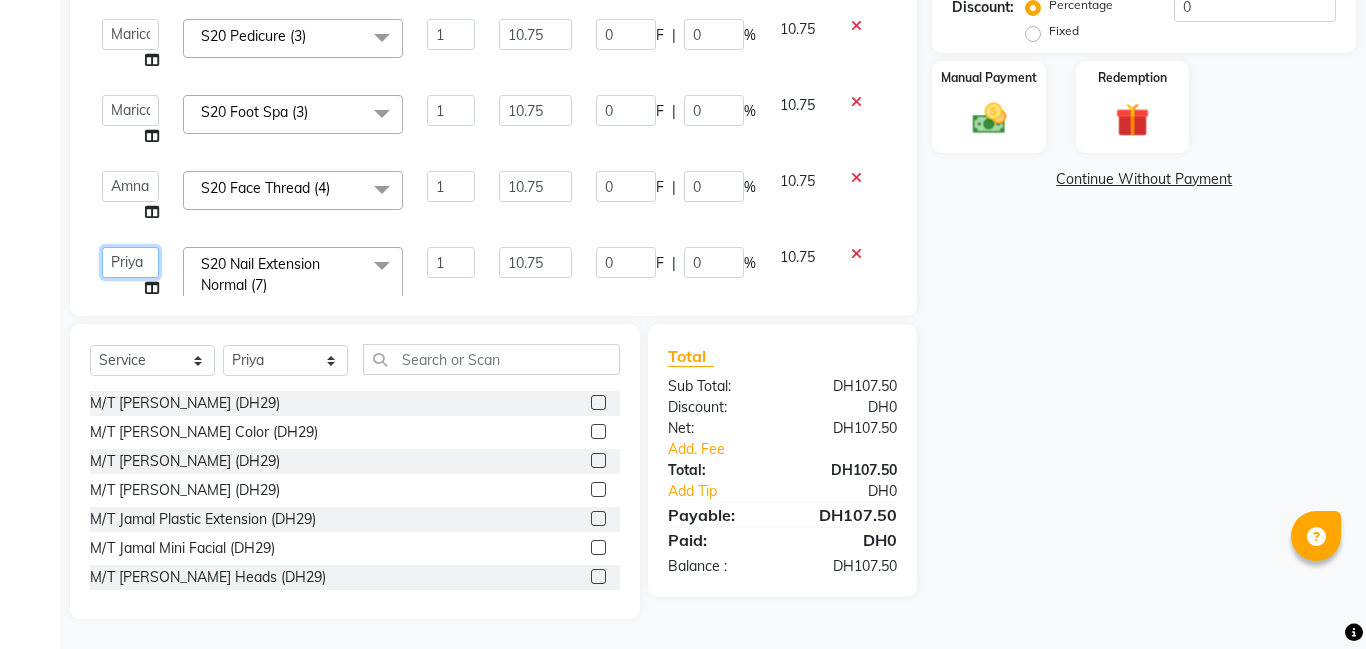 click on "Aldie   Aliya   Amna   Gennie   Joytie   Jude   Lamsat Ebda   Lamsat Jamal   Liezel   Maricar   Maychel   Michelle   Nads   Neha   Nhor   Owner Aliya   Priya   Rods   Sana   Sehr Alya   Yeng" 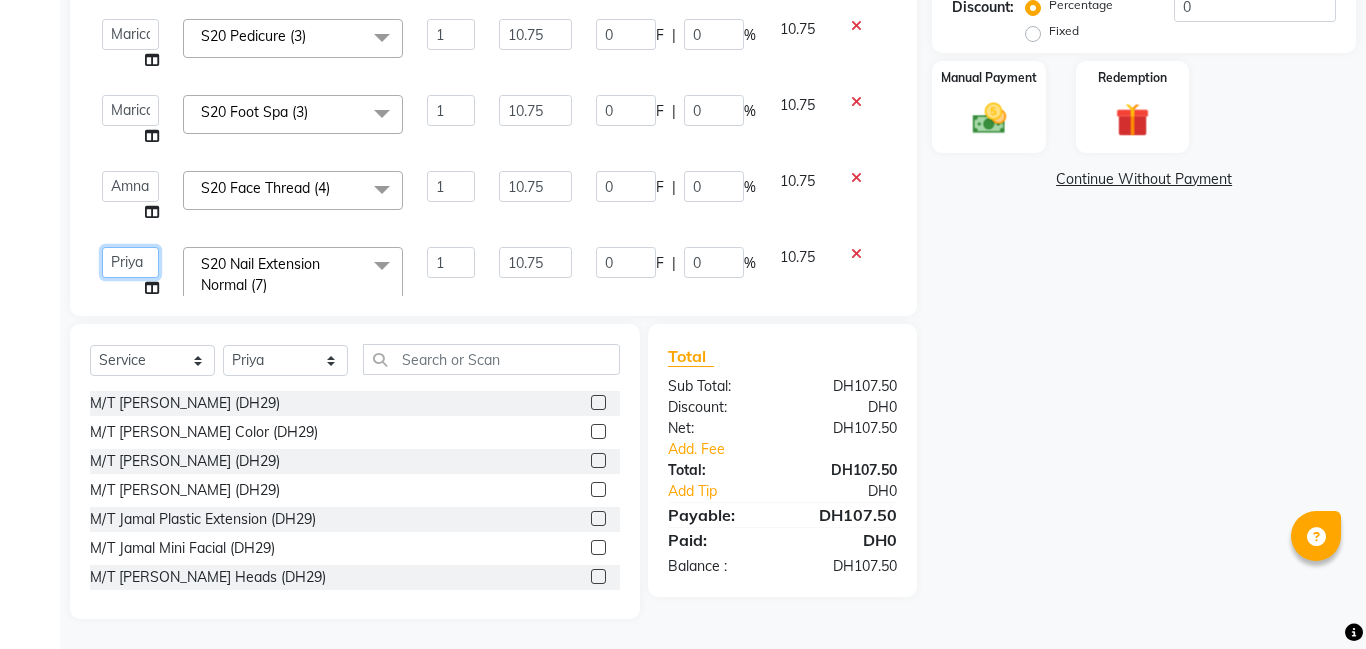 click on "Aldie   Aliya   Amna   Gennie   Joytie   Jude   Lamsat Ebda   Lamsat Jamal   Liezel   Maricar   Maychel   Michelle   Nads   Neha   Nhor   Owner Aliya   Priya   Rods   Sana   Sehr Alya   Yeng" 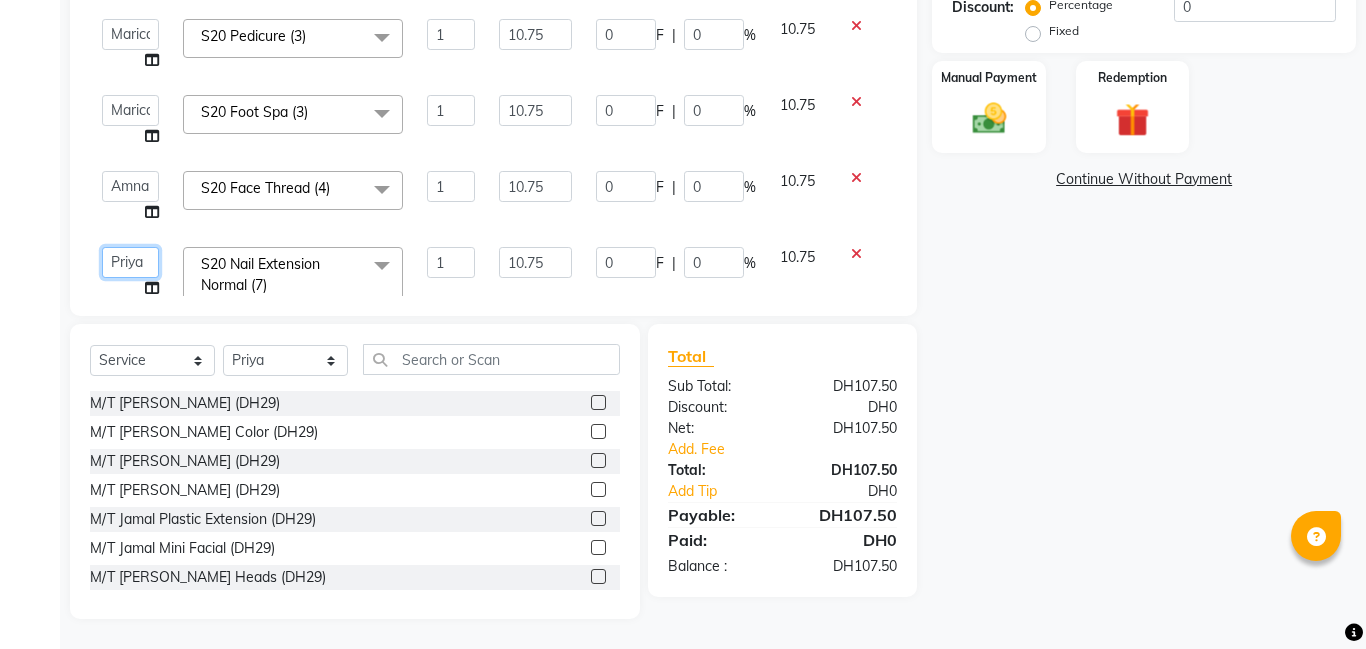 click on "Aldie   Aliya   Amna   Gennie   Joytie   Jude   Lamsat Ebda   Lamsat Jamal   Liezel   Maricar   Maychel   Michelle   Nads   Neha   Nhor   Owner Aliya   Priya   Rods   Sana   Sehr Alya   Yeng" 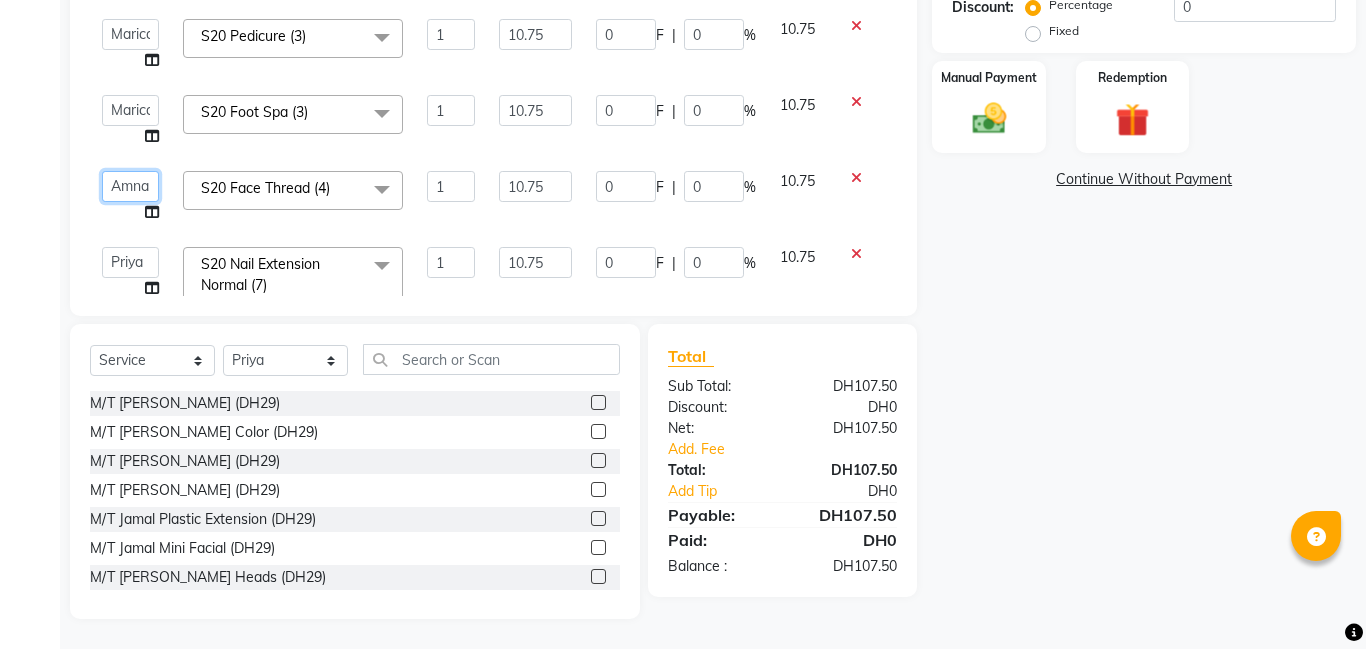 click on "Priya S20 Bikini (5) 1 10.75 0 F | 0 % 10.75 Priya S20 Full Leg Wax (4) 1 10.75 0 F | 0 % 10.75  Aldie   Aliya   Amna   Gennie   Joytie   Jude   Lamsat Ebda   Lamsat Jamal   Liezel   Maricar   Maychel   Michelle   Nads   Neha   Nhor   Owner Aliya   Priya   Rods   Sana   Sehr Alya   Yeng  S20 Half Hand (2)  x M/T Jamal Manicure M/T Jamal Gel Color M/T Jamal Pedicure M/T Jamal Footspa M/T Jamal Plastic Extension M/T Jamal Mini Facial M/T Jamal Black Heads M/T Jamal  Face Bleach M/T Jamal Eyebrow Tint M/T Jamal Hair Trim M/T Jamal Morrocan Bath M/T Jamal Soft Gel M/T Jamal Roots Color With Hair Trim M/T Jamal Hair Spa With Hair Trim M/T Jamal Hot Oil With Hair Trim M/T Jamal Manicure & Pedicure for 2 Pax M/T Jamal Morrocan Bath + 30 Min Massage M/T Jamal Normal Facial, Manicure, Pedicure M/T Jamal Manicure, Pedicure, With Massage Lamsat Jamal Nails Classic Manicure Lamsat Jamal Nails Classic Pedicure Lamsat Jamal Nails Special Manicure Lamsat Jamal Nails Special Pedicure Lamsat Jamal Nails Cut and Shape 1 10.75" 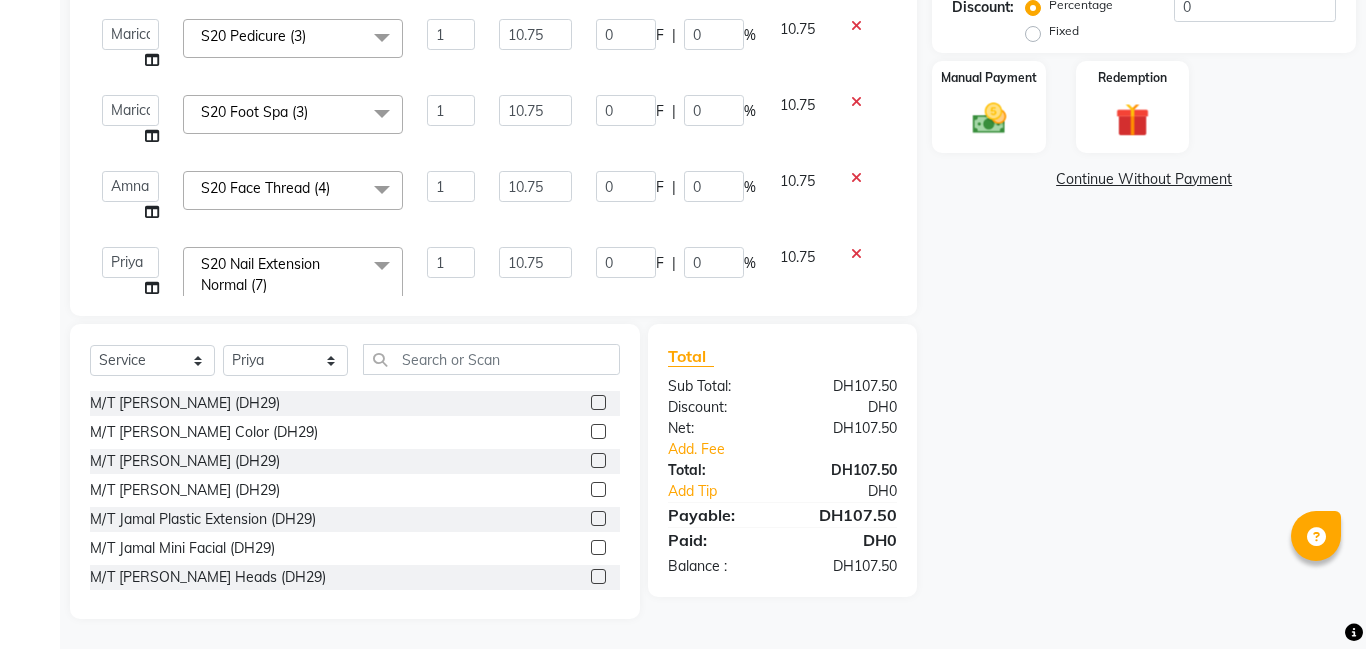 click on "Aldie   Aliya   Amna   Gennie   Joytie   Jude   Lamsat Ebda   Lamsat Jamal   Liezel   Maricar   Maychel   Michelle   Nads   Neha   Nhor   Owner Aliya   Priya   Rods   Sana   Sehr Alya   Yeng" 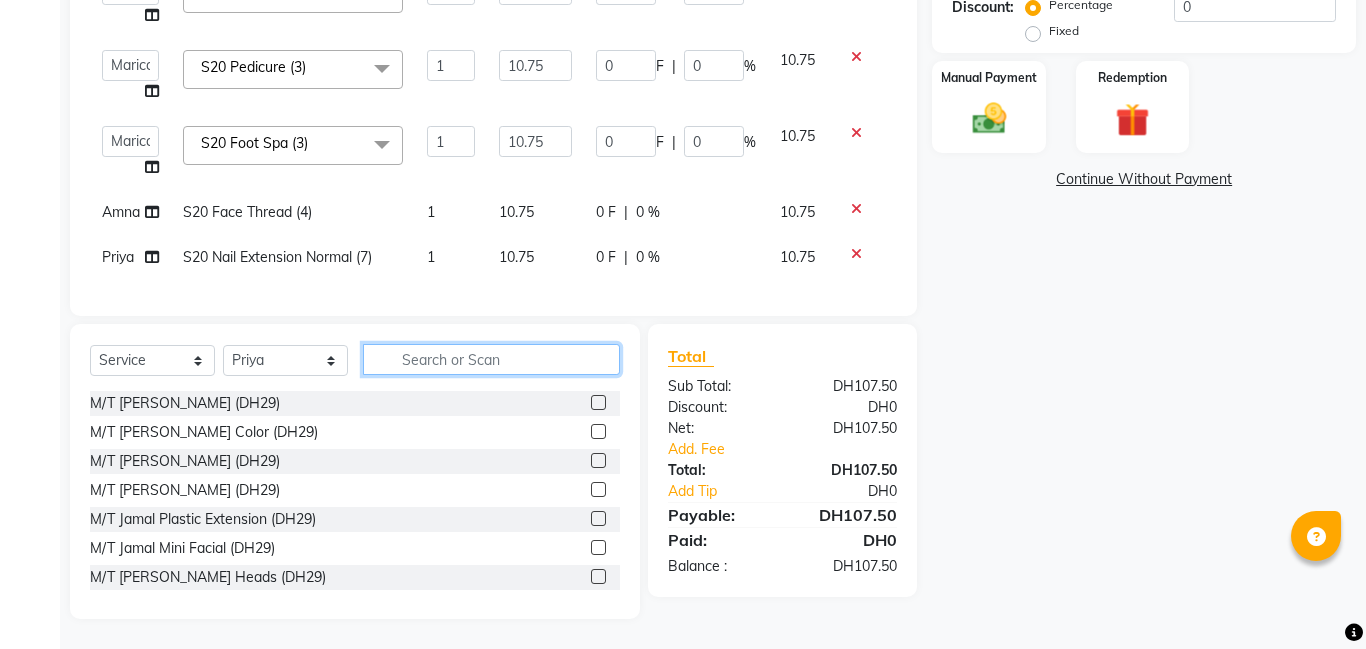 click 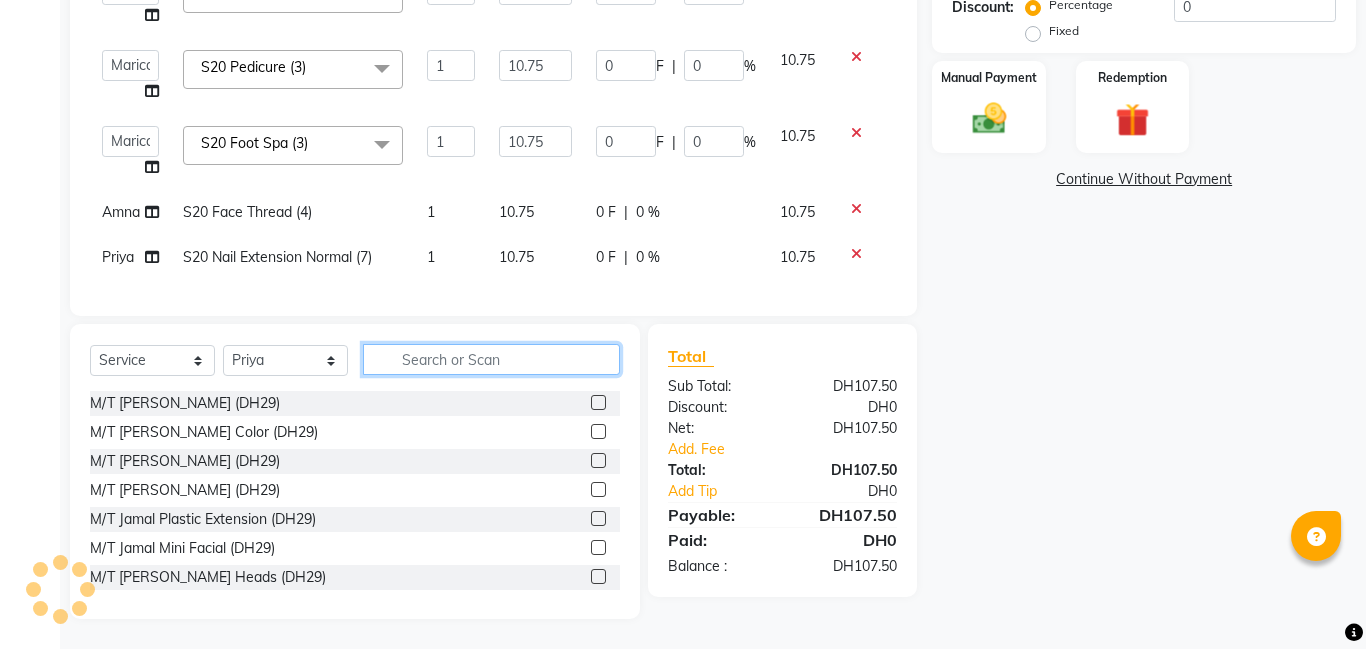 scroll, scrollTop: 234, scrollLeft: 0, axis: vertical 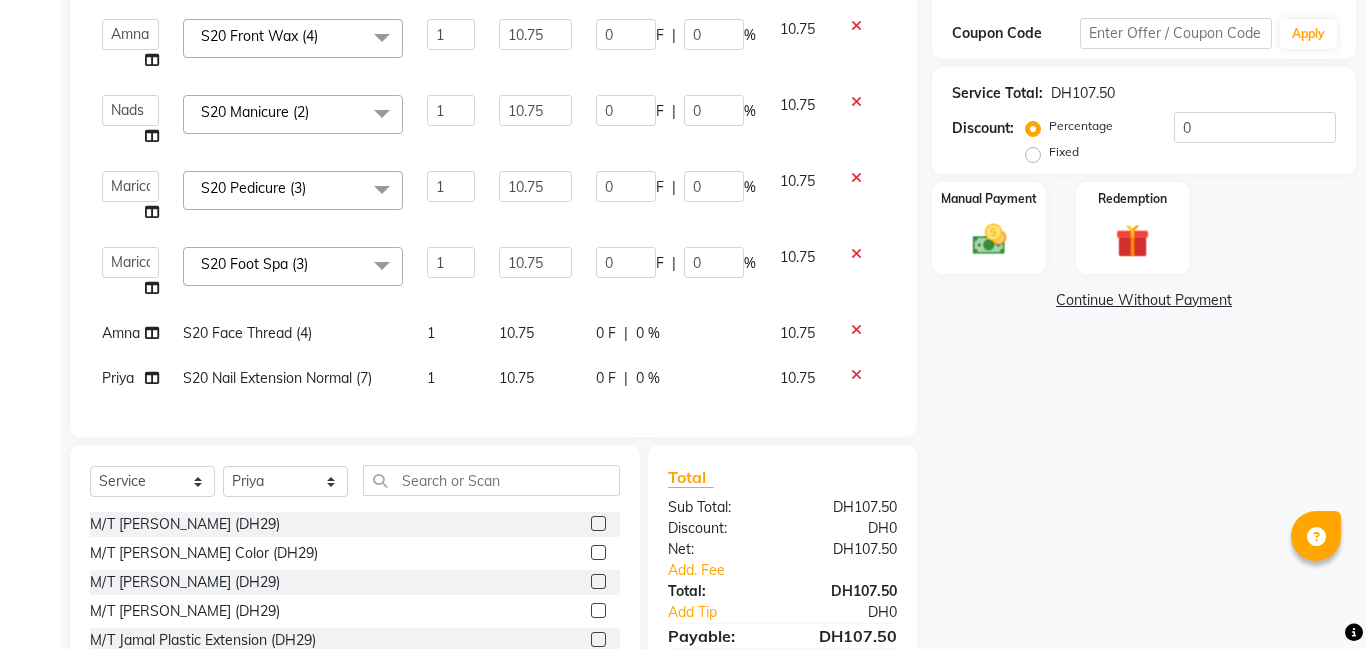 click on "Priya" 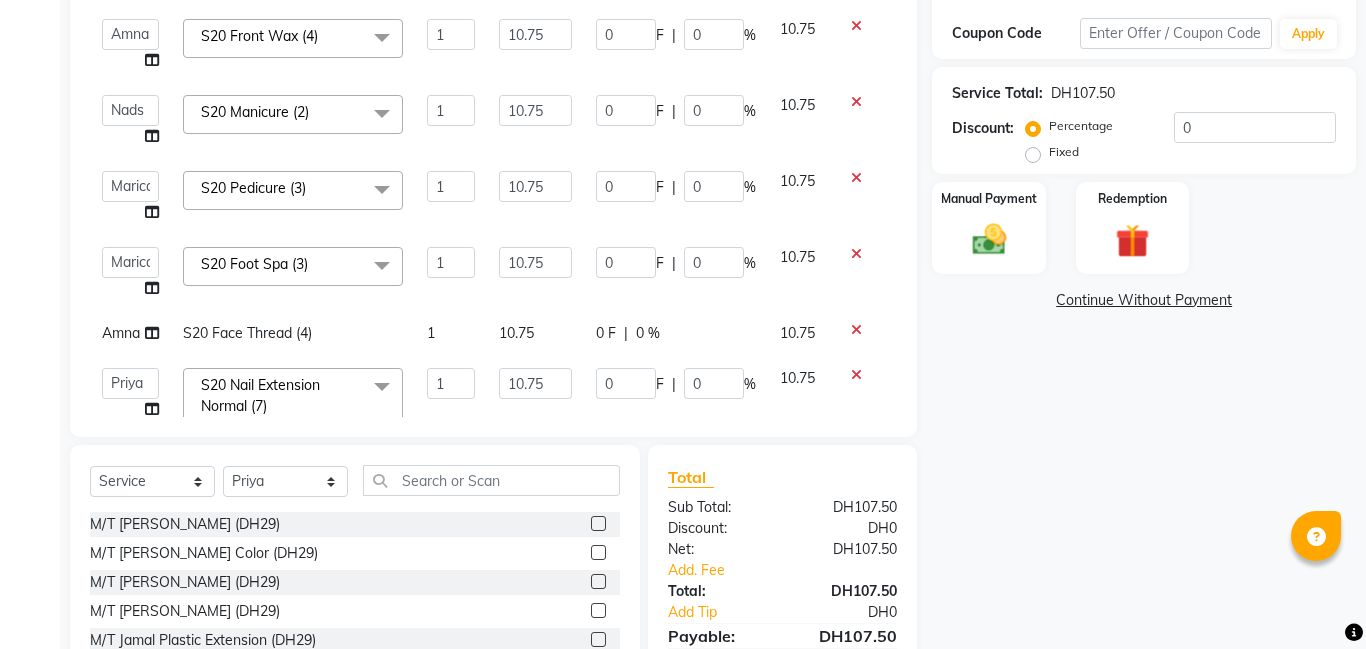 click on "Aldie   Aliya   Amna   Gennie   Joytie   Jude   Lamsat Ebda   Lamsat Jamal   Liezel   Maricar   Maychel   Michelle   Nads   Neha   Nhor   Owner Aliya   Priya   Rods   Sana   Sehr Alya   Yeng" 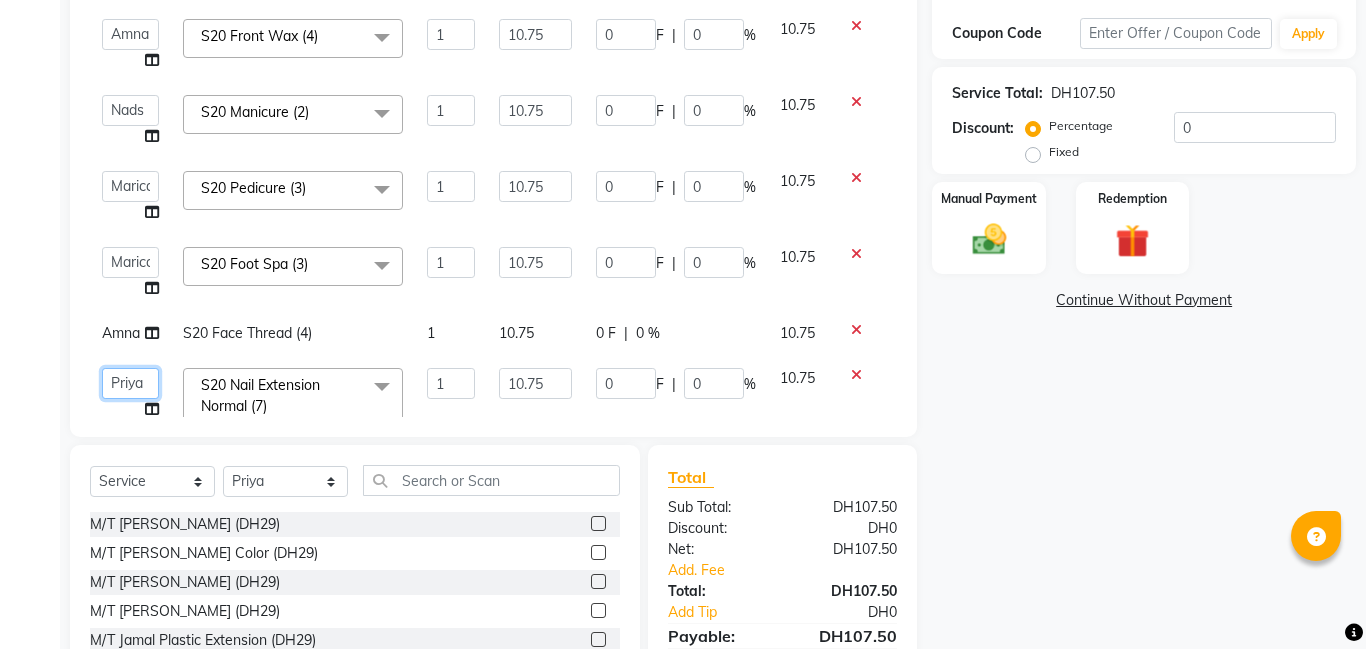 click on "Aldie   Aliya   Amna   Gennie   Joytie   Jude   Lamsat Ebda   Lamsat Jamal   Liezel   Maricar   Maychel   Michelle   Nads   Neha   Nhor   Owner Aliya   Priya   Rods   Sana   Sehr Alya   Yeng" 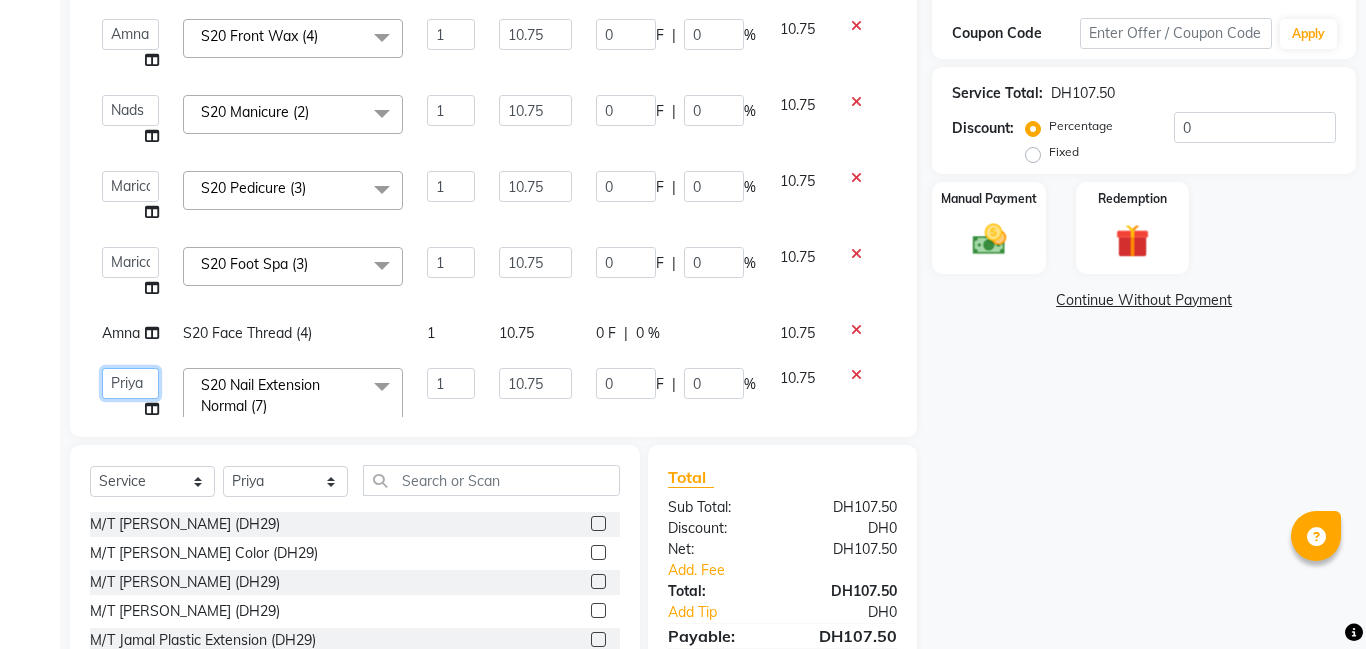 scroll, scrollTop: 265, scrollLeft: 0, axis: vertical 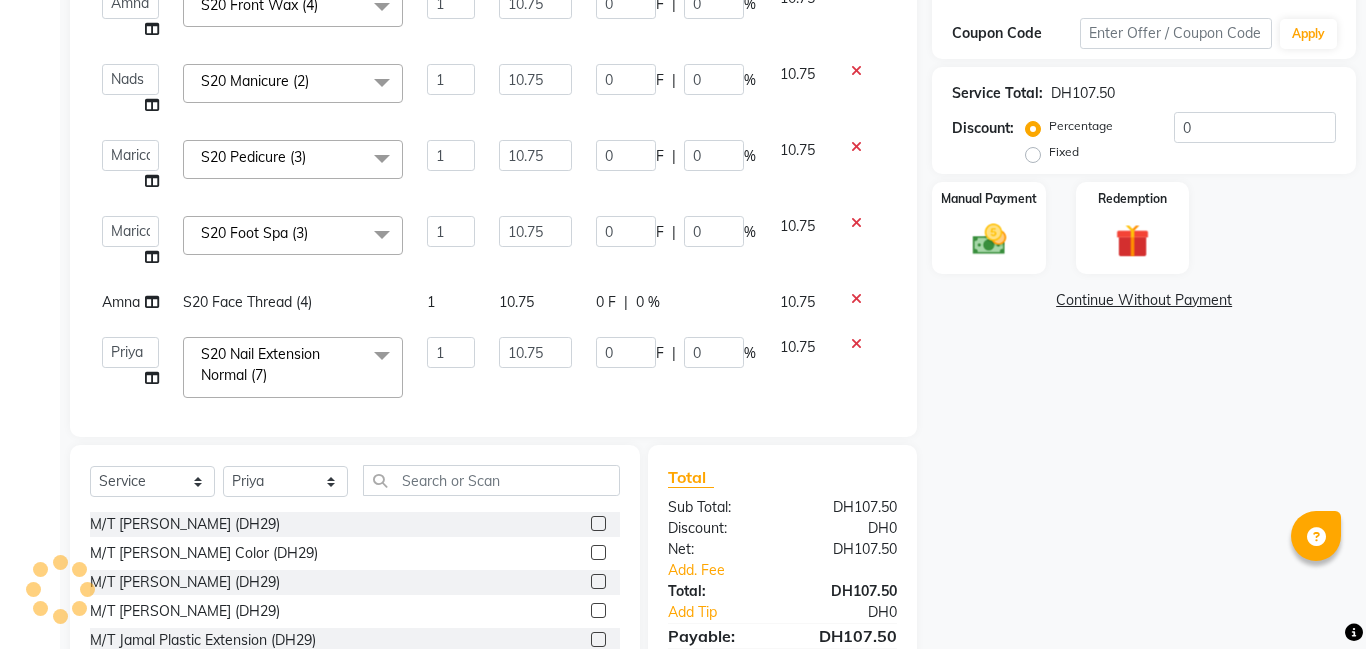 click on "Priya S20 Bikini (5) 1 10.75 0 F | 0 % 10.75 Priya S20 Full Leg Wax (4) 1 10.75 0 F | 0 % 10.75  Aldie   Aliya   Amna   Gennie   Joytie   Jude   Lamsat Ebda   Lamsat Jamal   Liezel   Maricar   Maychel   Michelle   Nads   Neha   Nhor   Owner Aliya   Priya   Rods   Sana   Sehr Alya   Yeng  S20 Half Hand (2)  x M/T Jamal Manicure M/T Jamal Gel Color M/T Jamal Pedicure M/T Jamal Footspa M/T Jamal Plastic Extension M/T Jamal Mini Facial M/T Jamal Black Heads M/T Jamal  Face Bleach M/T Jamal Eyebrow Tint M/T Jamal Hair Trim M/T Jamal Morrocan Bath M/T Jamal Soft Gel M/T Jamal Roots Color With Hair Trim M/T Jamal Hair Spa With Hair Trim M/T Jamal Hot Oil With Hair Trim M/T Jamal Manicure & Pedicure for 2 Pax M/T Jamal Morrocan Bath + 30 Min Massage M/T Jamal Normal Facial, Manicure, Pedicure M/T Jamal Manicure, Pedicure, With Massage Lamsat Jamal Nails Classic Manicure Lamsat Jamal Nails Classic Pedicure Lamsat Jamal Nails Special Manicure Lamsat Jamal Nails Special Pedicure Lamsat Jamal Nails Cut and Shape 1 10.75" 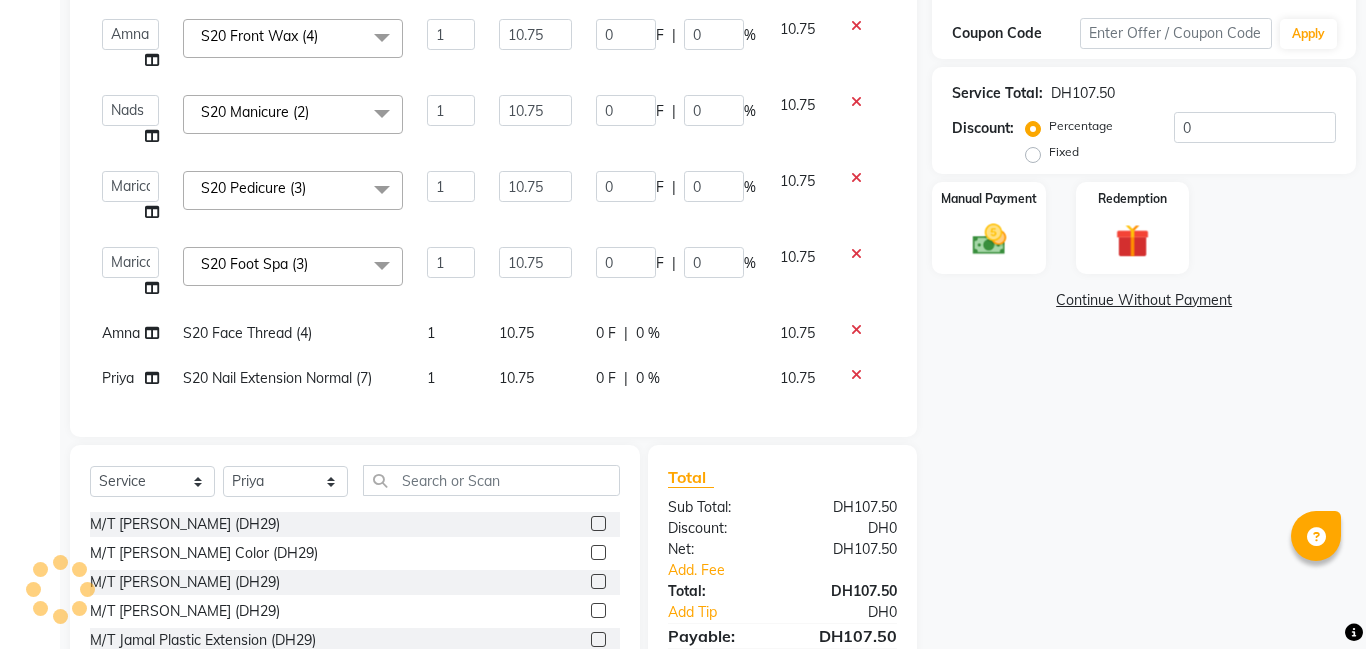 click on "Priya" 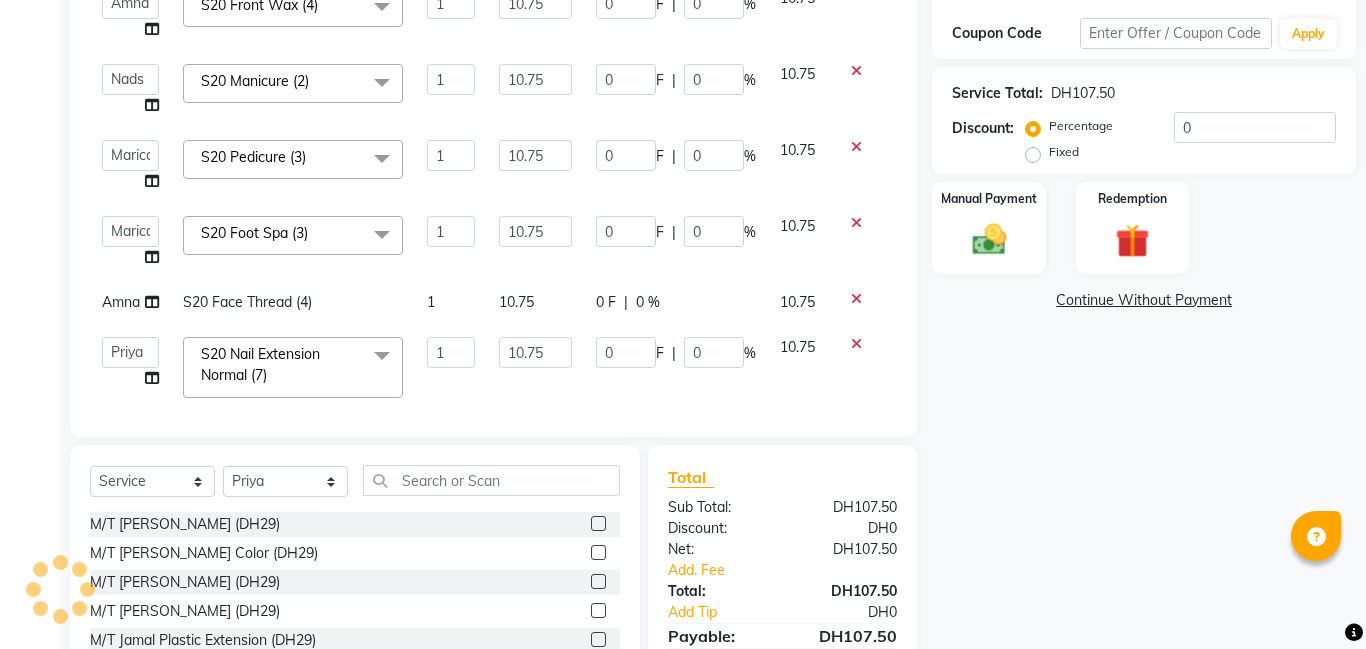scroll, scrollTop: 452, scrollLeft: 0, axis: vertical 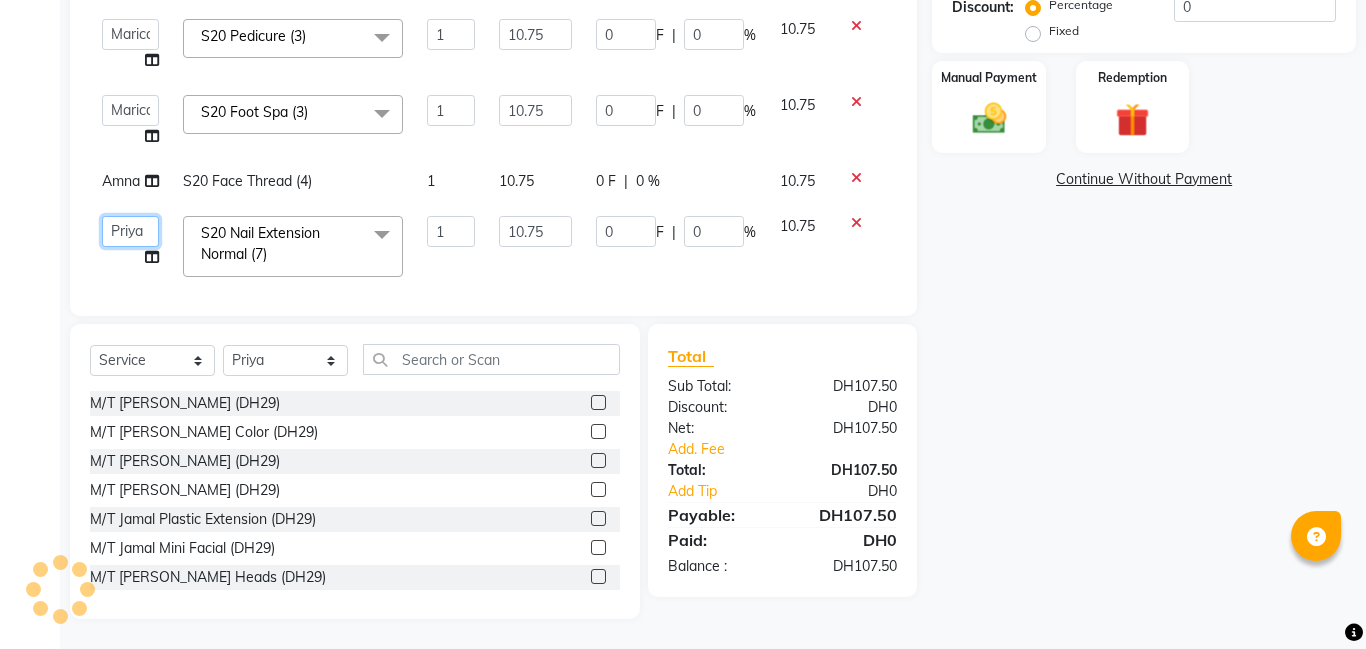 click on "Aldie   Aliya   Amna   Gennie   Joytie   Jude   Lamsat Ebda   Lamsat Jamal   Liezel   Maricar   Maychel   Michelle   Nads   Neha   Nhor   Owner Aliya   Priya   Rods   Sana   Sehr Alya   Yeng" 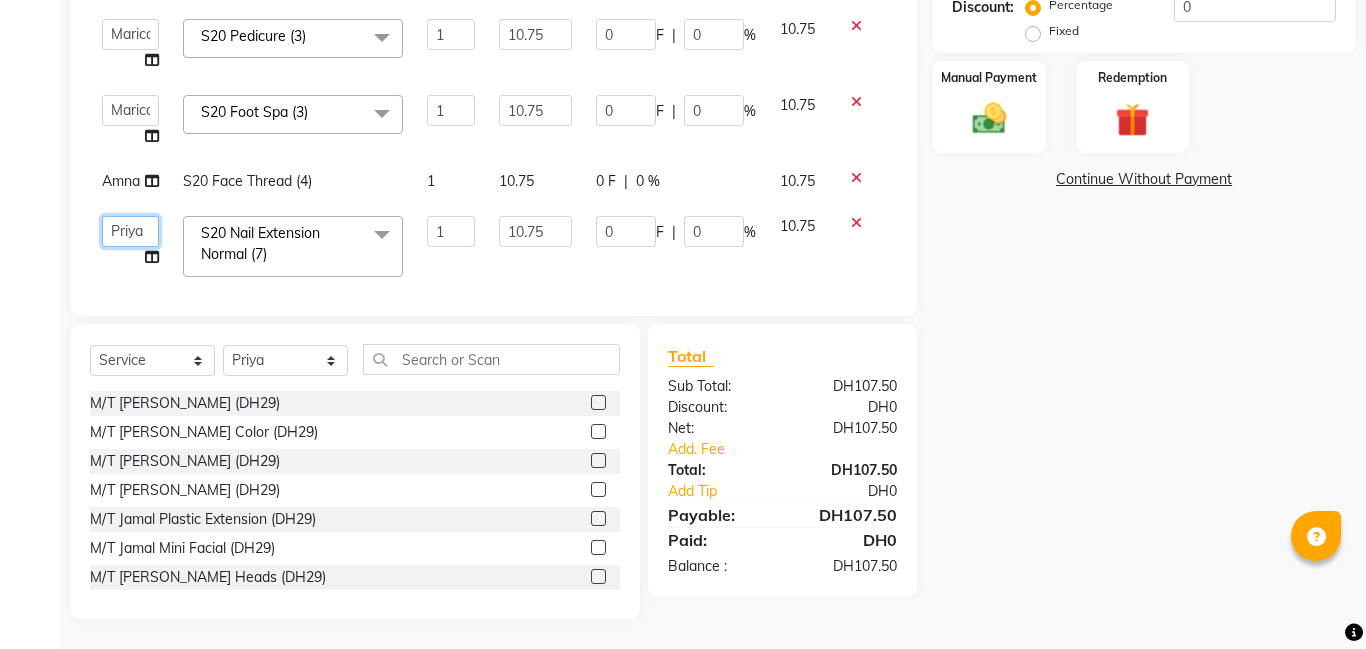 click on "Aldie   Aliya   Amna   Gennie   Joytie   Jude   Lamsat Ebda   Lamsat Jamal   Liezel   Maricar   Maychel   Michelle   Nads   Neha   Nhor   Owner Aliya   Priya   Rods   Sana   Sehr Alya   Yeng" 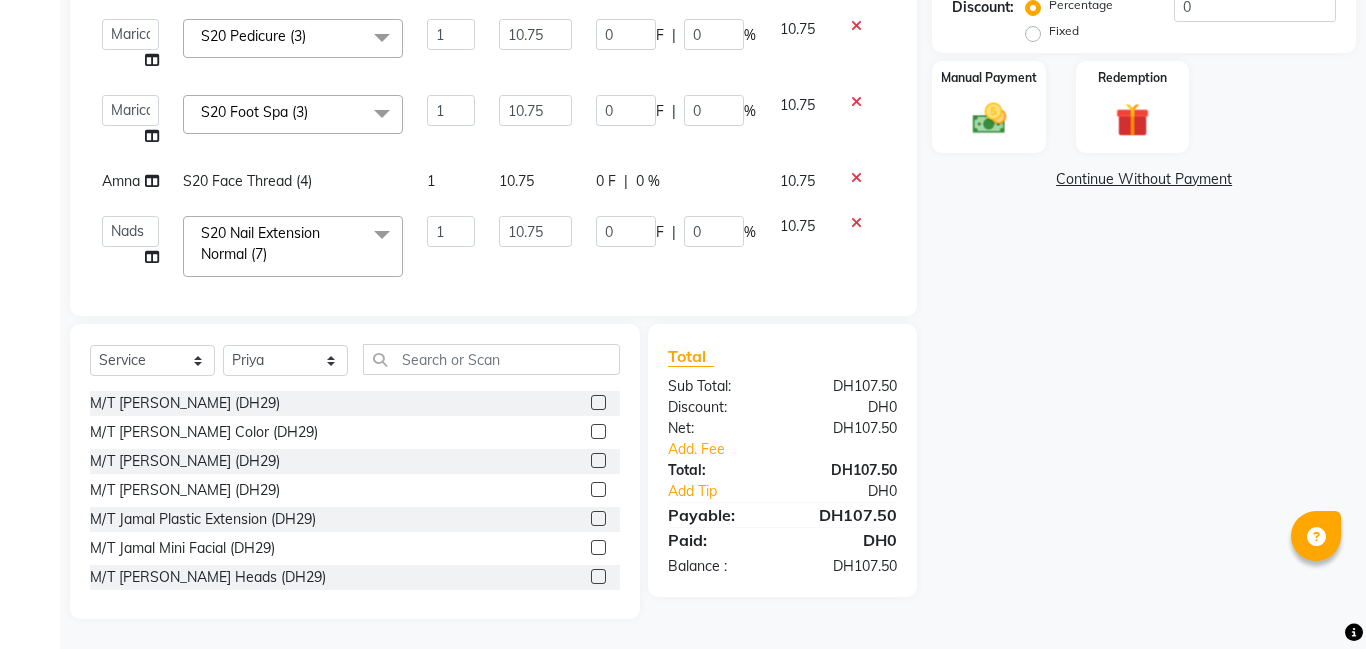 select on "79915" 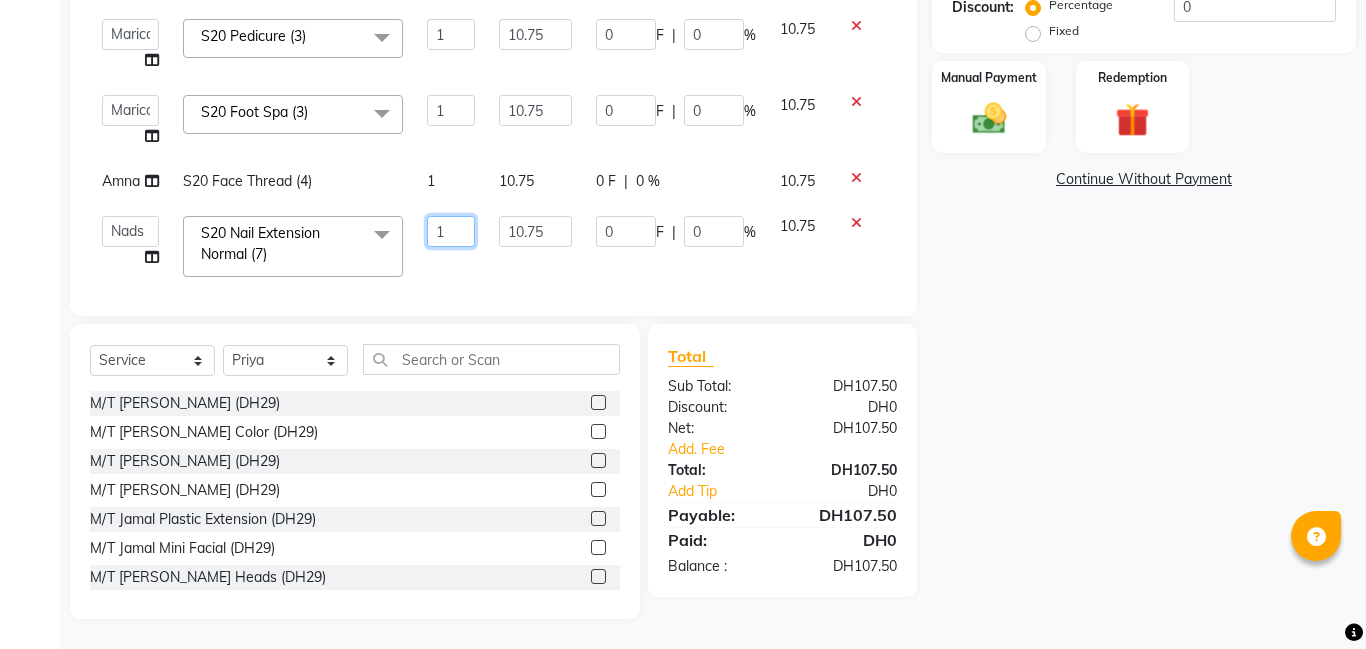 click on "1" 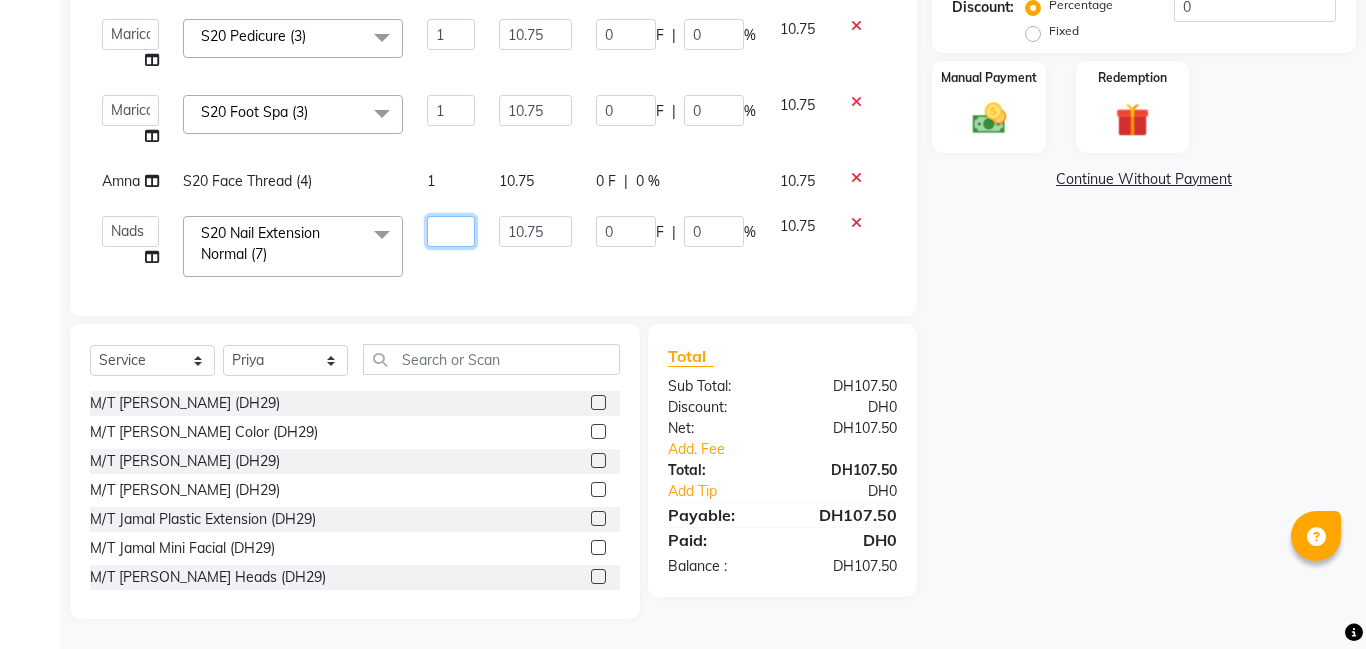 type on "7" 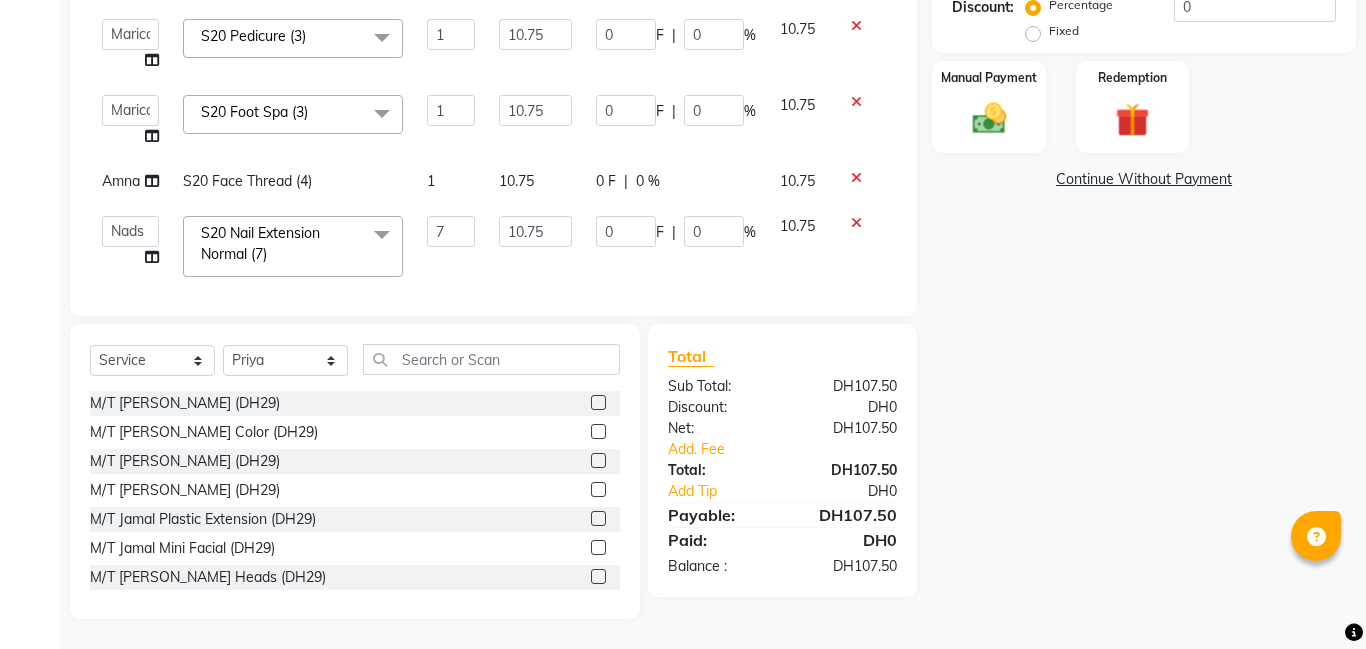 click on "Priya S20 Bikini (5) 1 10.75 0 F | 0 % 10.75 Priya S20 Full Leg Wax (4) 1 10.75 0 F | 0 % 10.75  Aldie   Aliya   Amna   Gennie   Joytie   Jude   Lamsat Ebda   Lamsat Jamal   Liezel   Maricar   Maychel   Michelle   Nads   Neha   Nhor   Owner Aliya   Priya   Rods   Sana   Sehr Alya   Yeng  S20 Half Hand (2)  x M/T Jamal Manicure M/T Jamal Gel Color M/T Jamal Pedicure M/T Jamal Footspa M/T Jamal Plastic Extension M/T Jamal Mini Facial M/T Jamal Black Heads M/T Jamal  Face Bleach M/T Jamal Eyebrow Tint M/T Jamal Hair Trim M/T Jamal Morrocan Bath M/T Jamal Soft Gel M/T Jamal Roots Color With Hair Trim M/T Jamal Hair Spa With Hair Trim M/T Jamal Hot Oil With Hair Trim M/T Jamal Manicure & Pedicure for 2 Pax M/T Jamal Morrocan Bath + 30 Min Massage M/T Jamal Normal Facial, Manicure, Pedicure M/T Jamal Manicure, Pedicure, With Massage Lamsat Jamal Nails Classic Manicure Lamsat Jamal Nails Classic Pedicure Lamsat Jamal Nails Special Manicure Lamsat Jamal Nails Special Pedicure Lamsat Jamal Nails Cut and Shape 1 10.75" 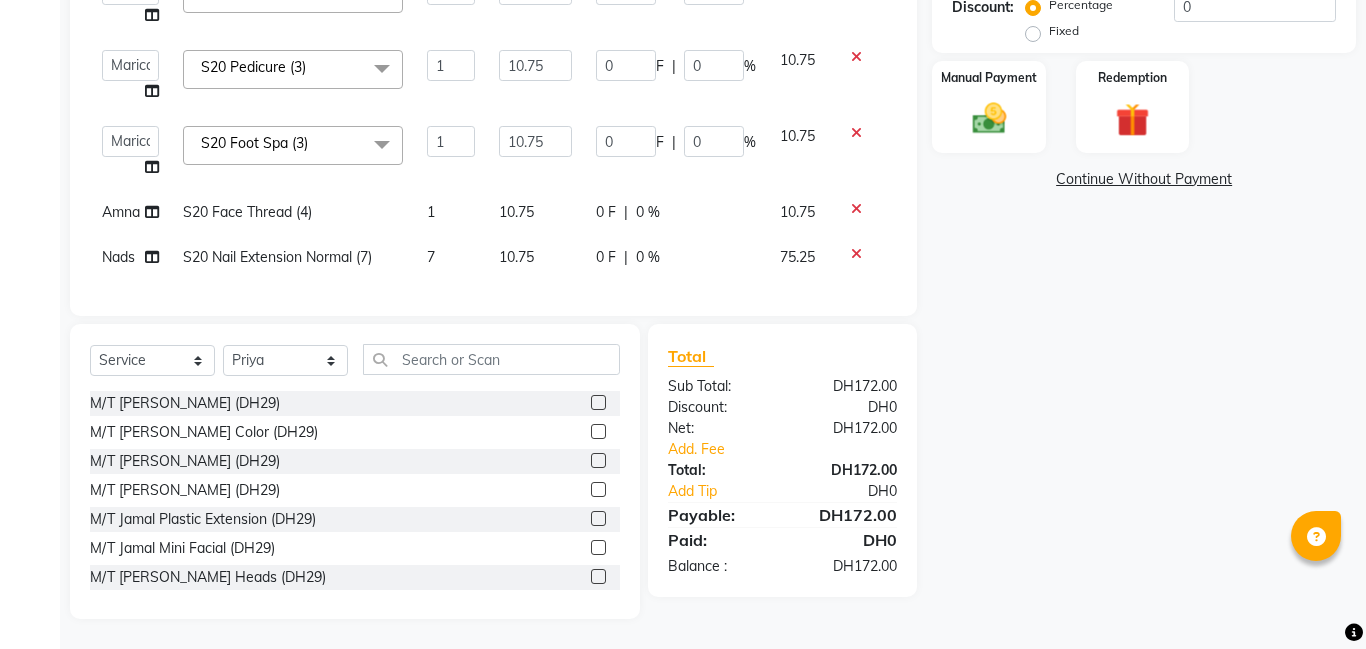 scroll, scrollTop: 234, scrollLeft: 0, axis: vertical 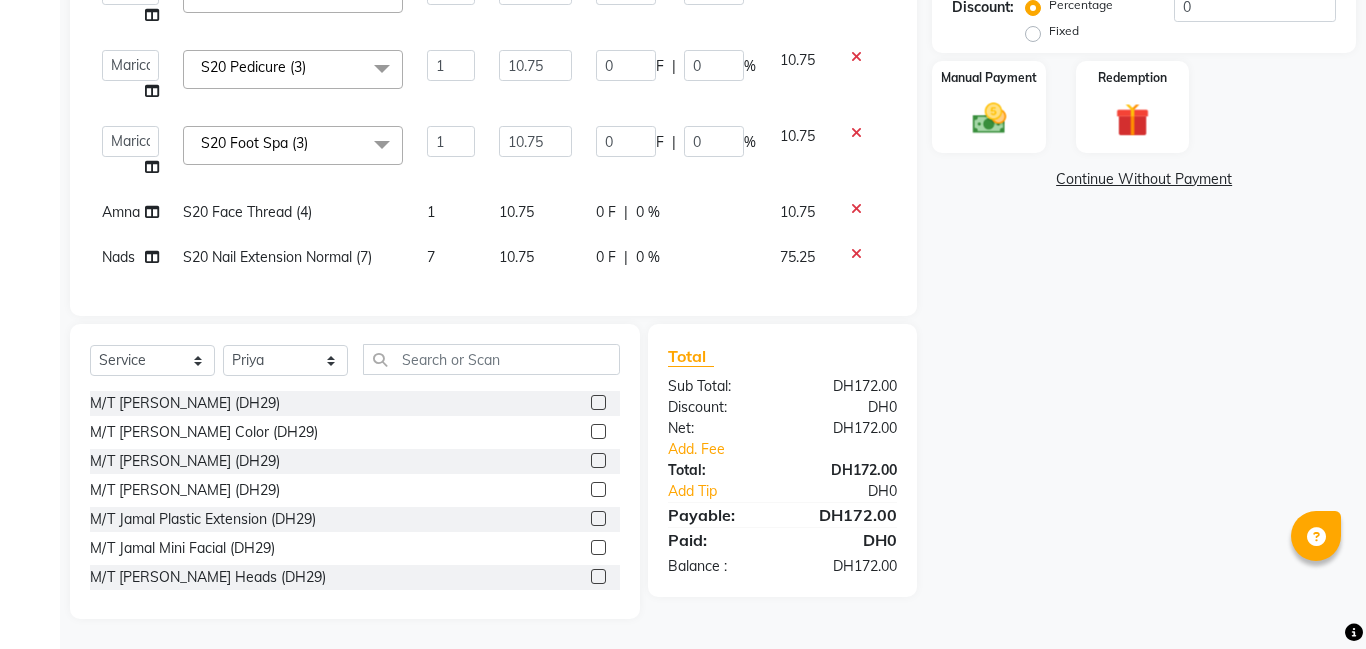 click on "1" 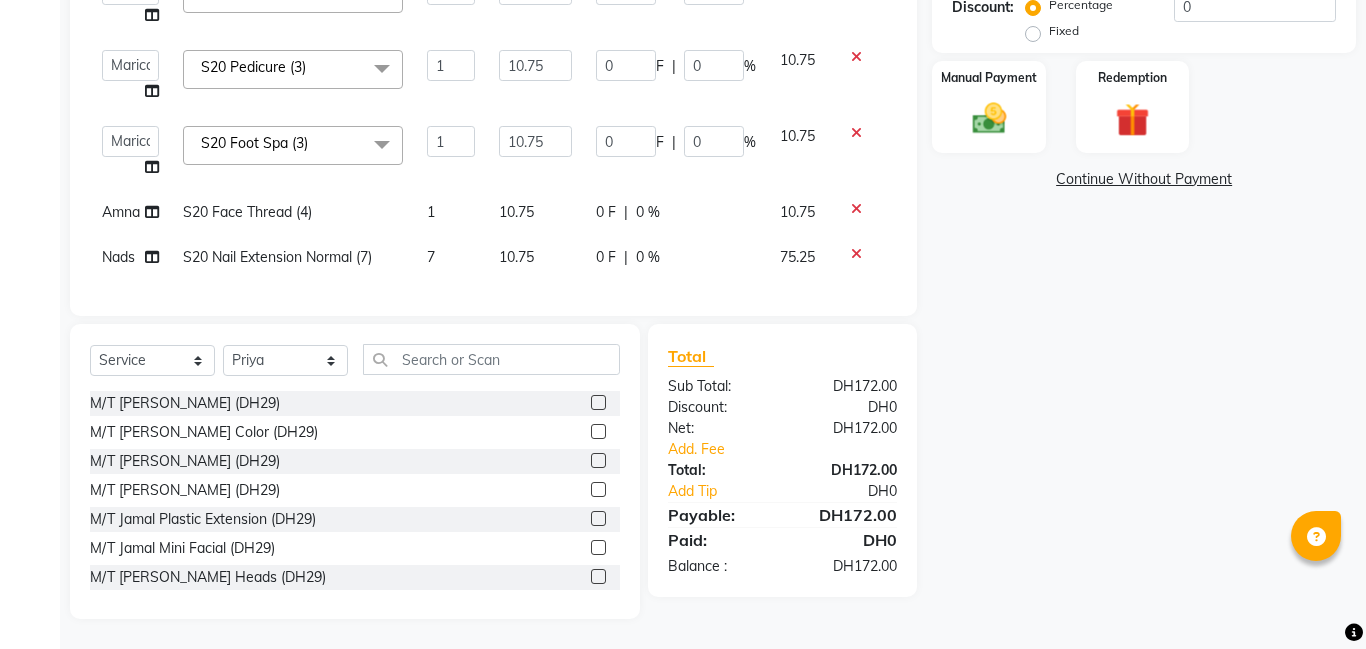 select on "79916" 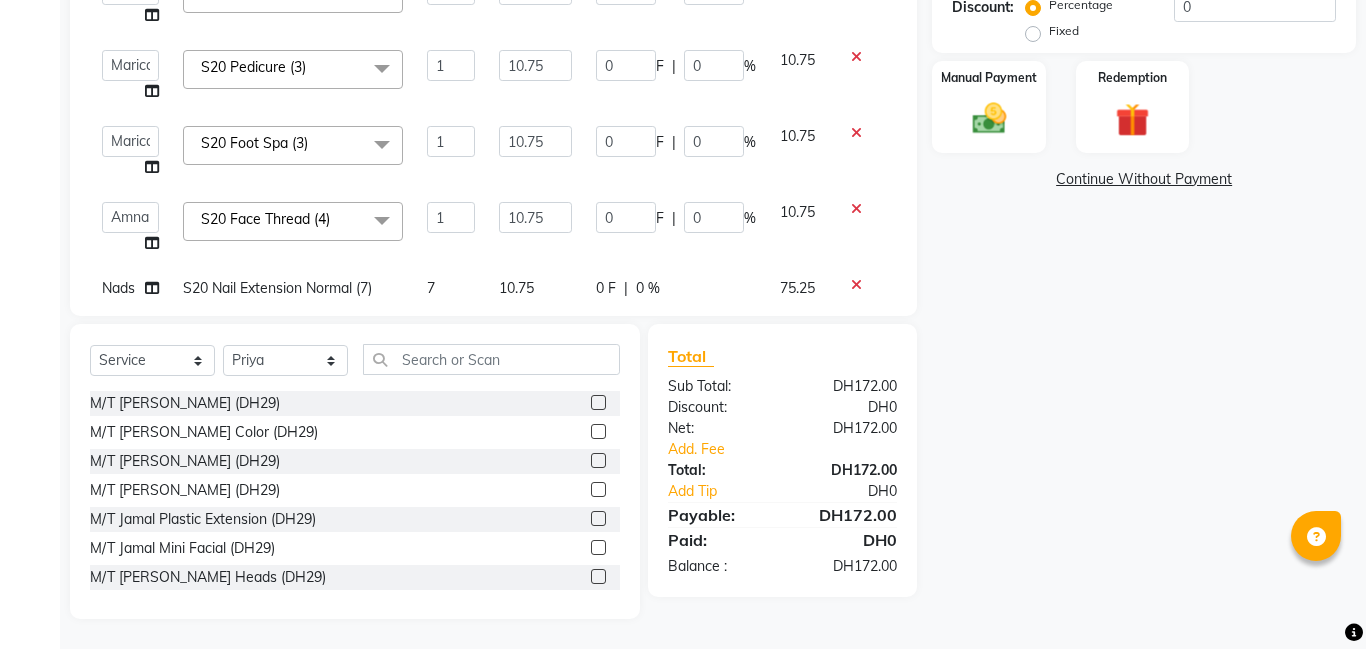 scroll, scrollTop: 265, scrollLeft: 0, axis: vertical 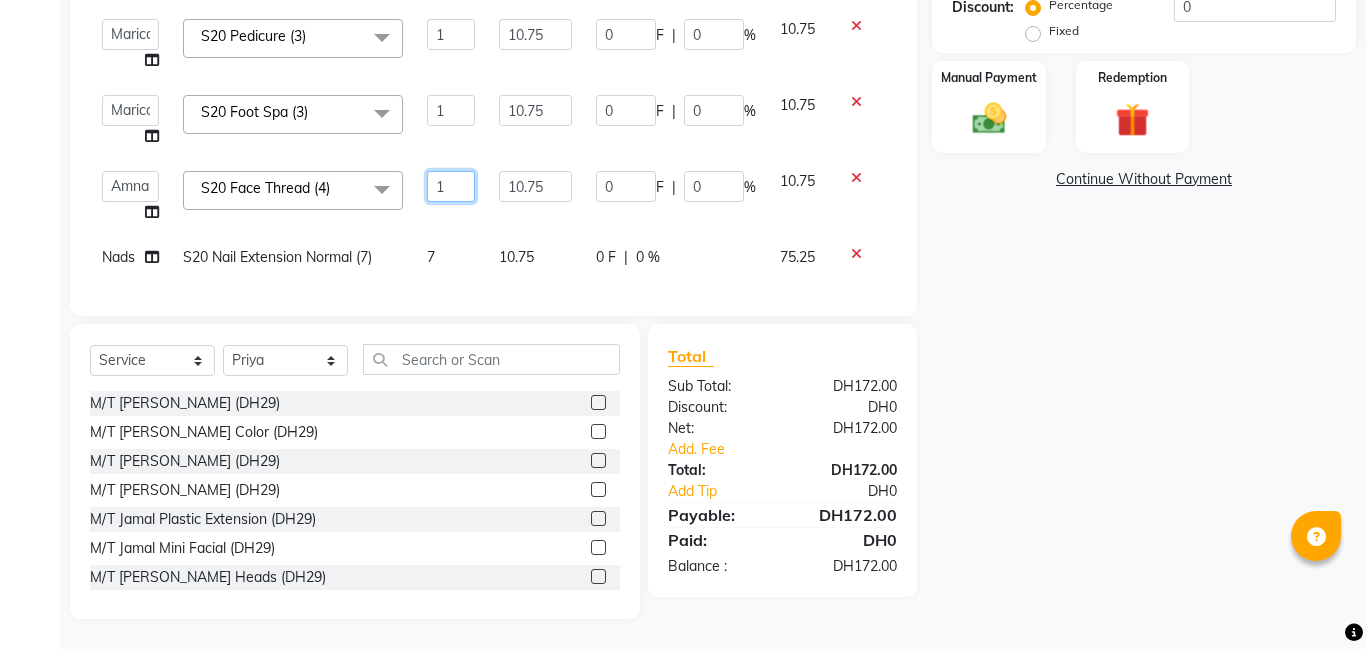 click on "1" 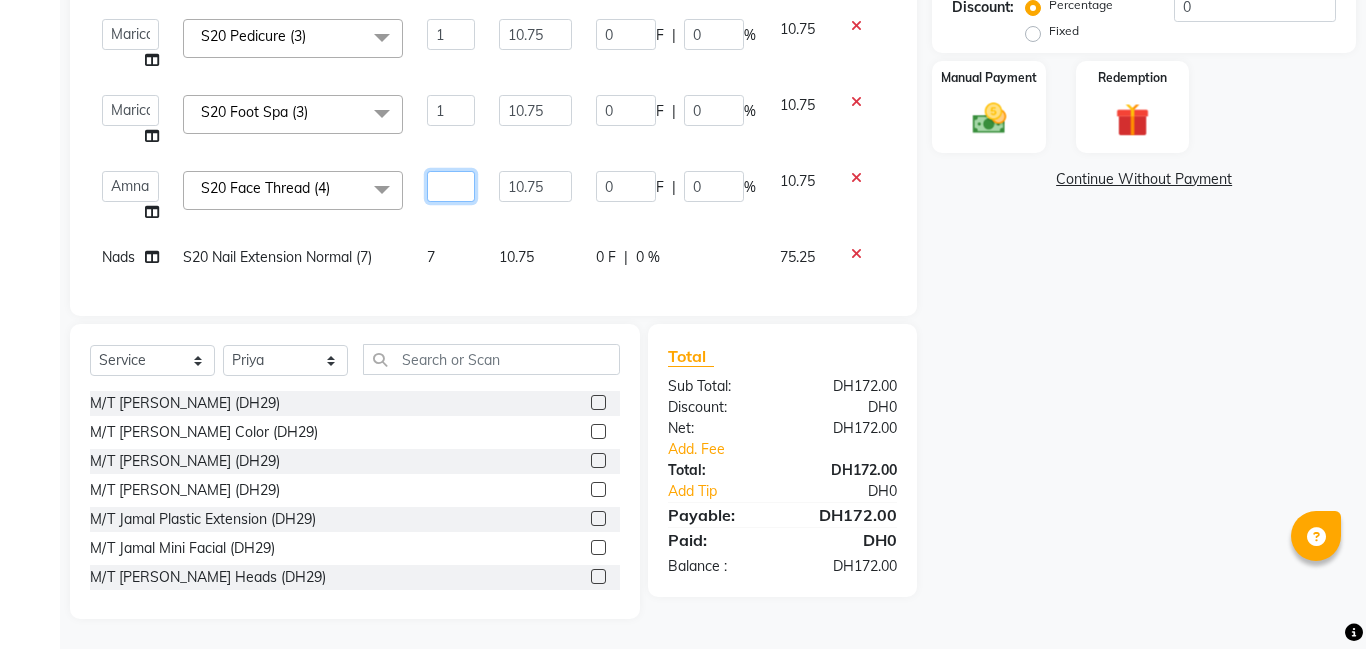 type on "4" 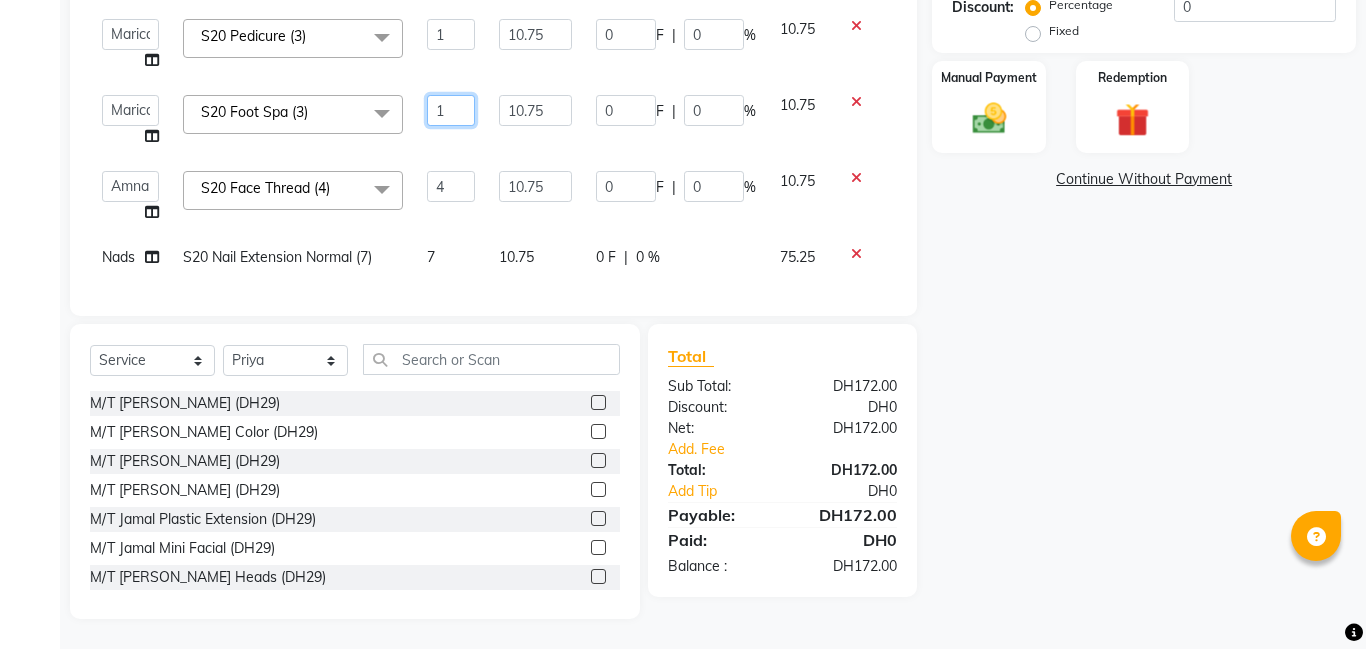 click on "Priya S20 Bikini (5) 1 10.75 0 F | 0 % 10.75 Priya S20 Full Leg Wax (4) 1 10.75 0 F | 0 % 10.75  Aldie   Aliya   Amna   Gennie   Joytie   Jude   Lamsat Ebda   Lamsat Jamal   Liezel   Maricar   Maychel   Michelle   Nads   Neha   Nhor   Owner Aliya   Priya   Rods   Sana   Sehr Alya   Yeng  S20 Half Hand (2)  x M/T Jamal Manicure M/T Jamal Gel Color M/T Jamal Pedicure M/T Jamal Footspa M/T Jamal Plastic Extension M/T Jamal Mini Facial M/T Jamal Black Heads M/T Jamal  Face Bleach M/T Jamal Eyebrow Tint M/T Jamal Hair Trim M/T Jamal Morrocan Bath M/T Jamal Soft Gel M/T Jamal Roots Color With Hair Trim M/T Jamal Hair Spa With Hair Trim M/T Jamal Hot Oil With Hair Trim M/T Jamal Manicure & Pedicure for 2 Pax M/T Jamal Morrocan Bath + 30 Min Massage M/T Jamal Normal Facial, Manicure, Pedicure M/T Jamal Manicure, Pedicure, With Massage Lamsat Jamal Nails Classic Manicure Lamsat Jamal Nails Classic Pedicure Lamsat Jamal Nails Special Manicure Lamsat Jamal Nails Special Pedicure Lamsat Jamal Nails Cut and Shape 1 10.75" 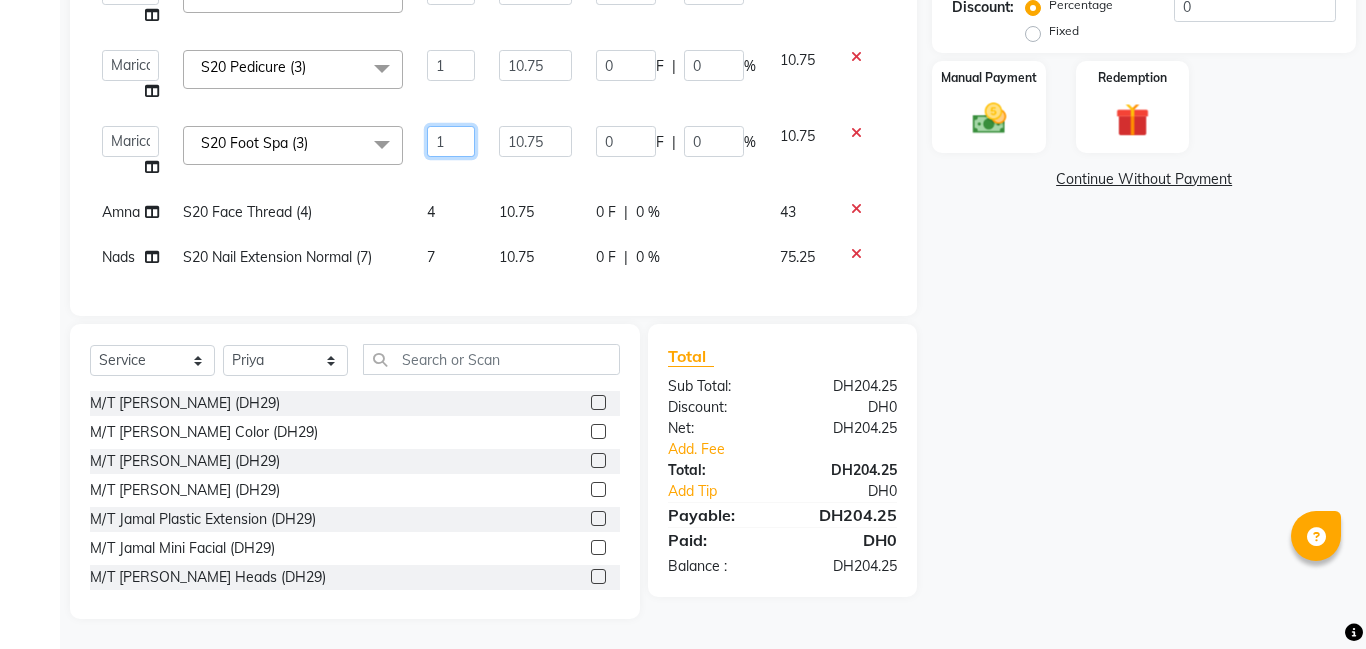 scroll, scrollTop: 234, scrollLeft: 0, axis: vertical 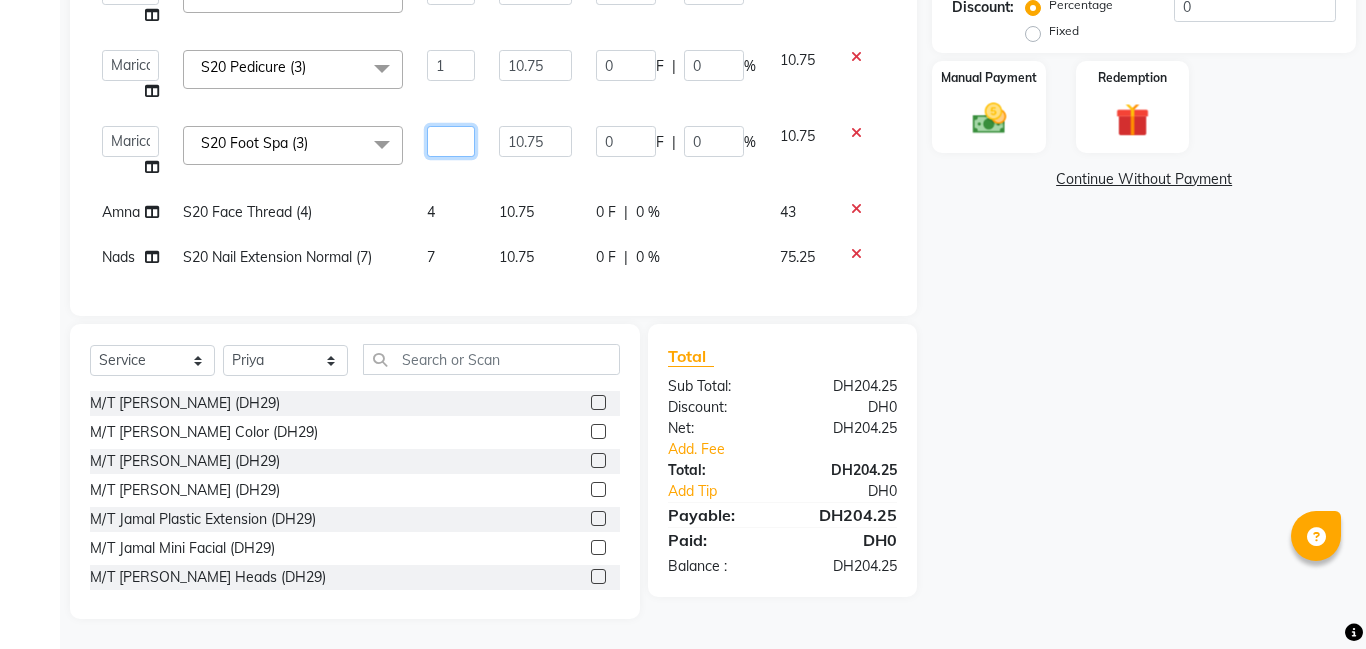 type on "3" 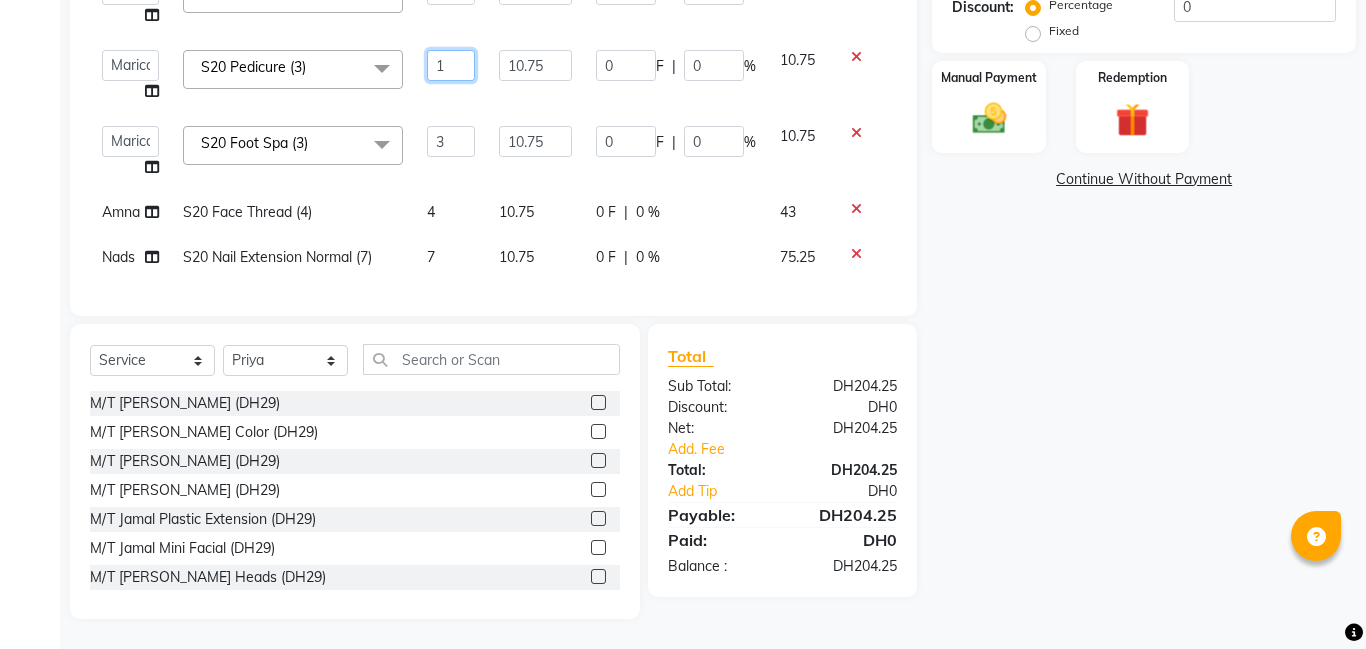 click on "1" 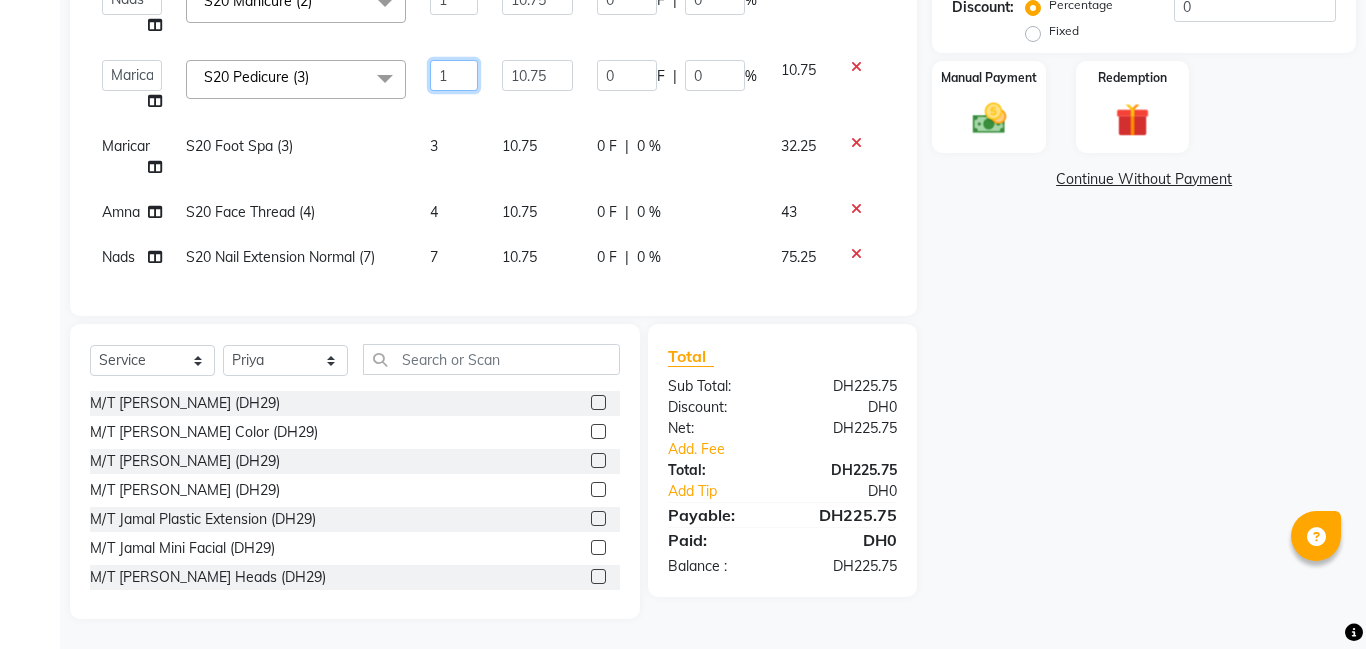 scroll, scrollTop: 224, scrollLeft: 0, axis: vertical 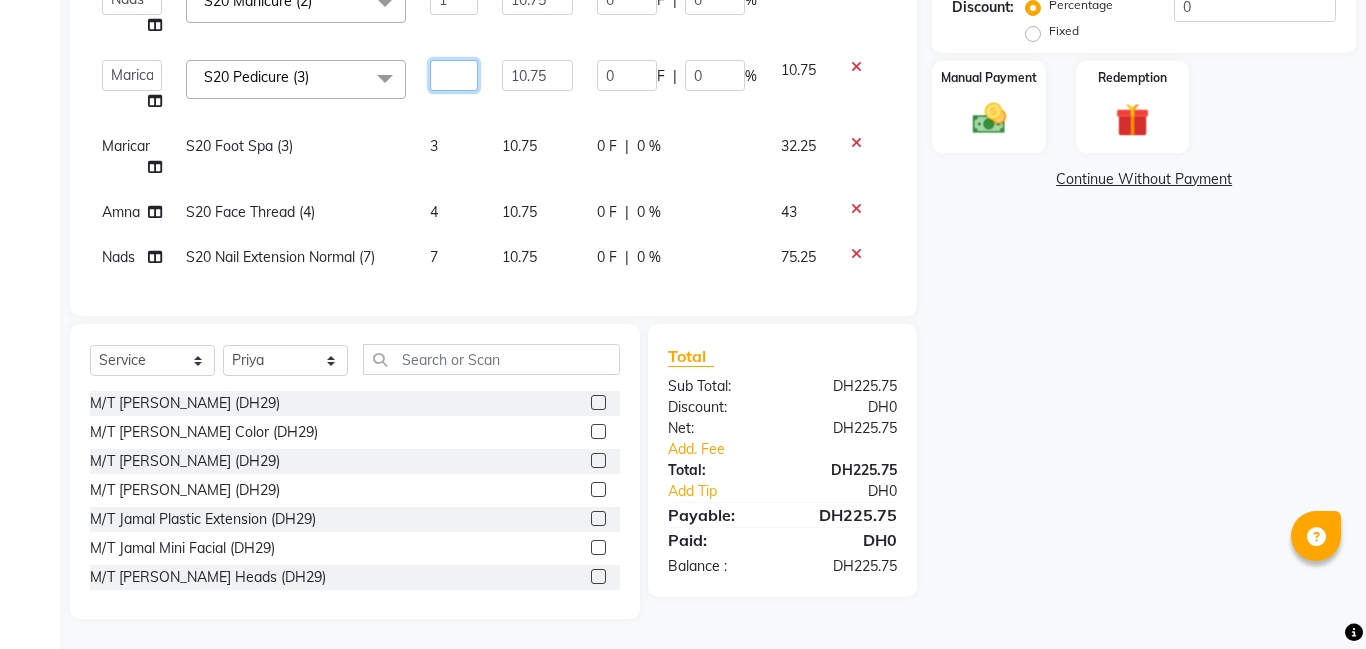 type on "3" 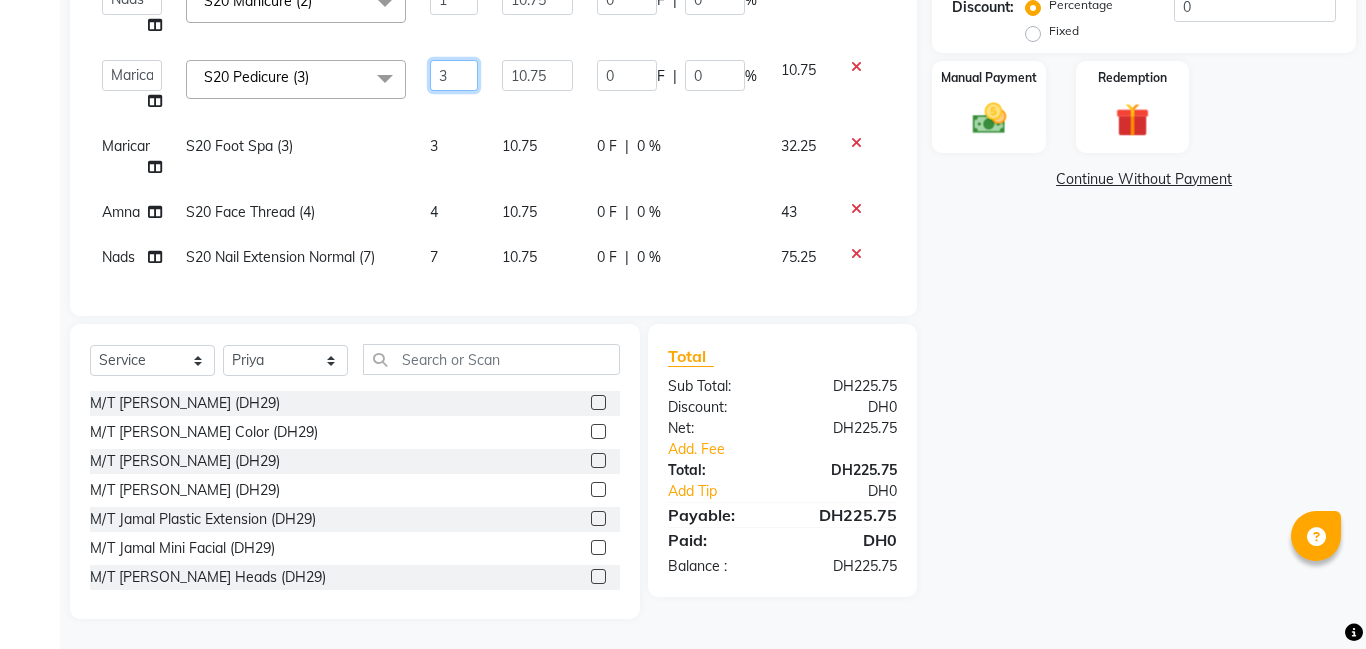 scroll, scrollTop: 447, scrollLeft: 0, axis: vertical 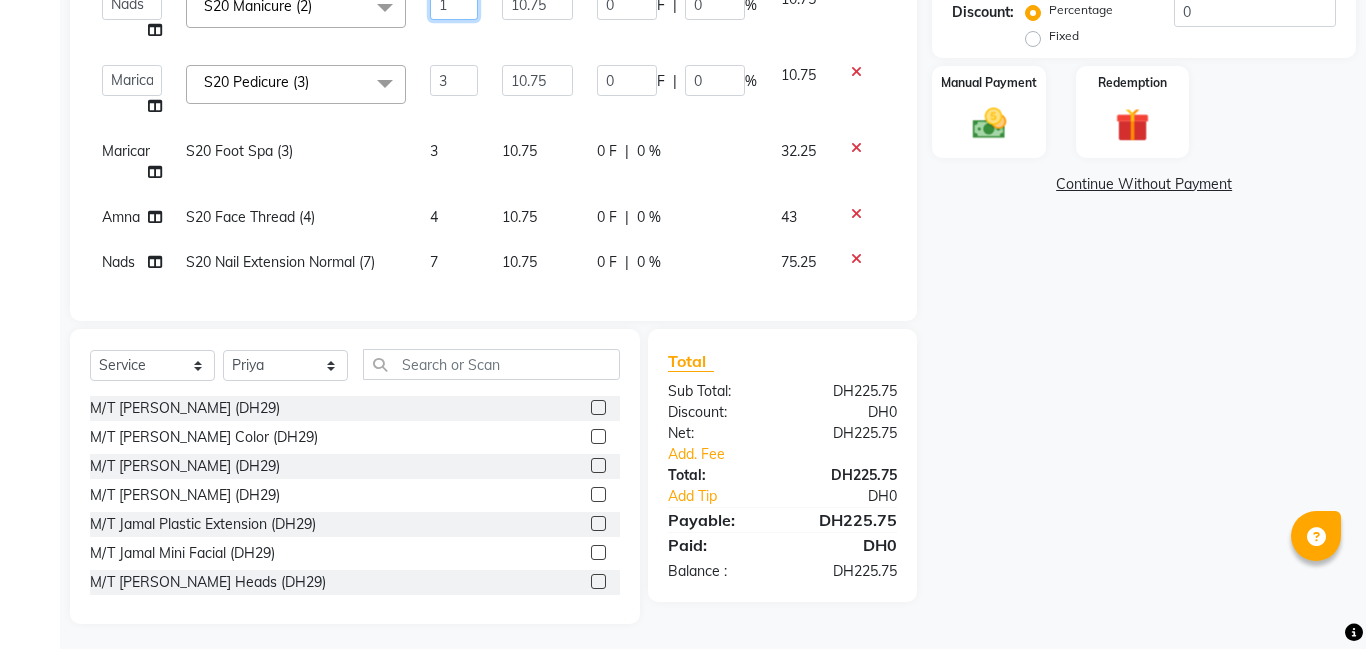 click on "1" 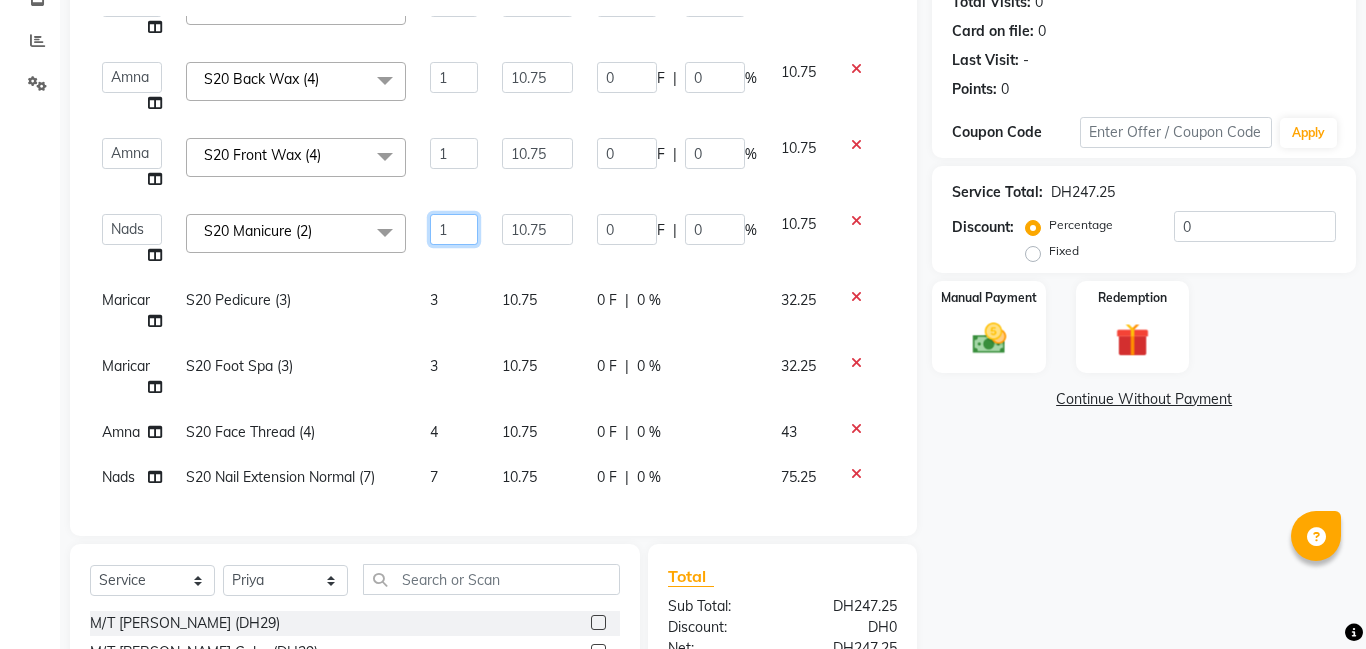 scroll, scrollTop: 214, scrollLeft: 0, axis: vertical 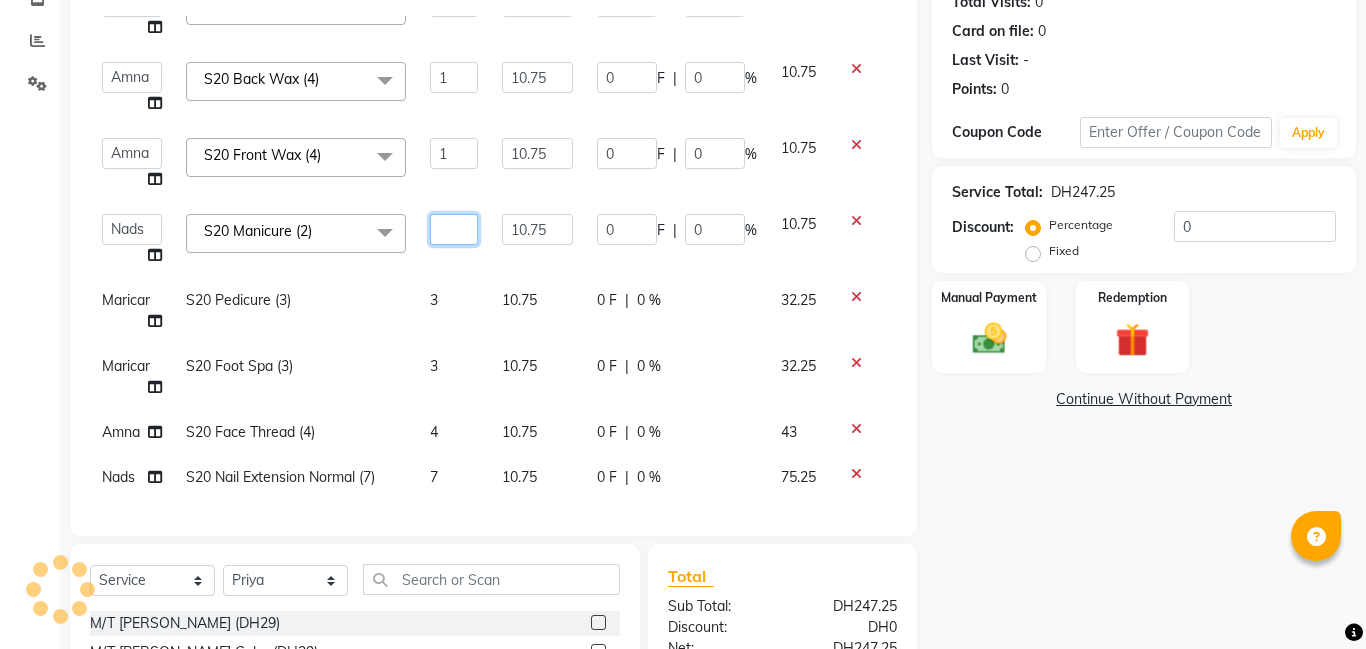 type on "2" 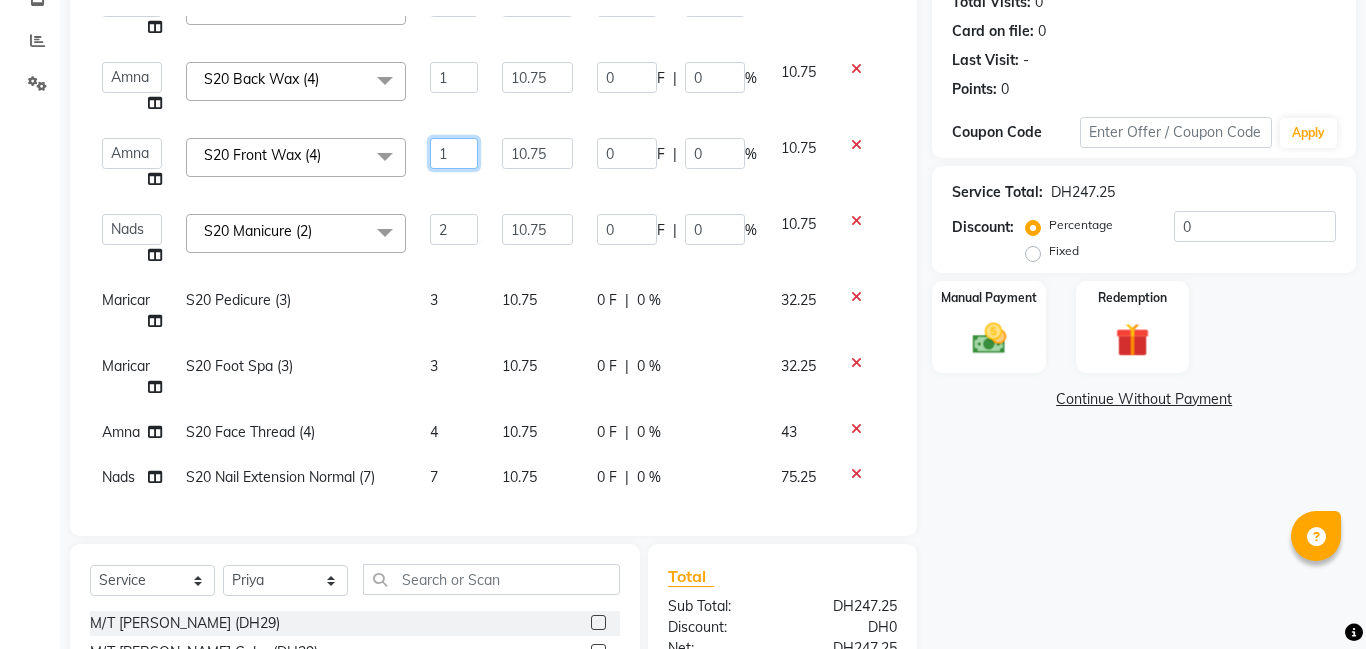 click on "Priya S20 Bikini (5) 1 10.75 0 F | 0 % 10.75 Priya S20 Full Leg Wax (4) 1 10.75 0 F | 0 % 10.75  Aldie   Aliya   Amna   Gennie   Joytie   Jude   Lamsat Ebda   Lamsat Jamal   Liezel   Maricar   Maychel   Michelle   Nads   Neha   Nhor   Owner Aliya   Priya   Rods   Sana   Sehr Alya   Yeng  S20 Half Hand (2)  x M/T Jamal Manicure M/T Jamal Gel Color M/T Jamal Pedicure M/T Jamal Footspa M/T Jamal Plastic Extension M/T Jamal Mini Facial M/T Jamal Black Heads M/T Jamal  Face Bleach M/T Jamal Eyebrow Tint M/T Jamal Hair Trim M/T Jamal Morrocan Bath M/T Jamal Soft Gel M/T Jamal Roots Color With Hair Trim M/T Jamal Hair Spa With Hair Trim M/T Jamal Hot Oil With Hair Trim M/T Jamal Manicure & Pedicure for 2 Pax M/T Jamal Morrocan Bath + 30 Min Massage M/T Jamal Normal Facial, Manicure, Pedicure M/T Jamal Manicure, Pedicure, With Massage Lamsat Jamal Nails Classic Manicure Lamsat Jamal Nails Classic Pedicure Lamsat Jamal Nails Special Manicure Lamsat Jamal Nails Special Pedicure Lamsat Jamal Nails Cut and Shape 1 10.75" 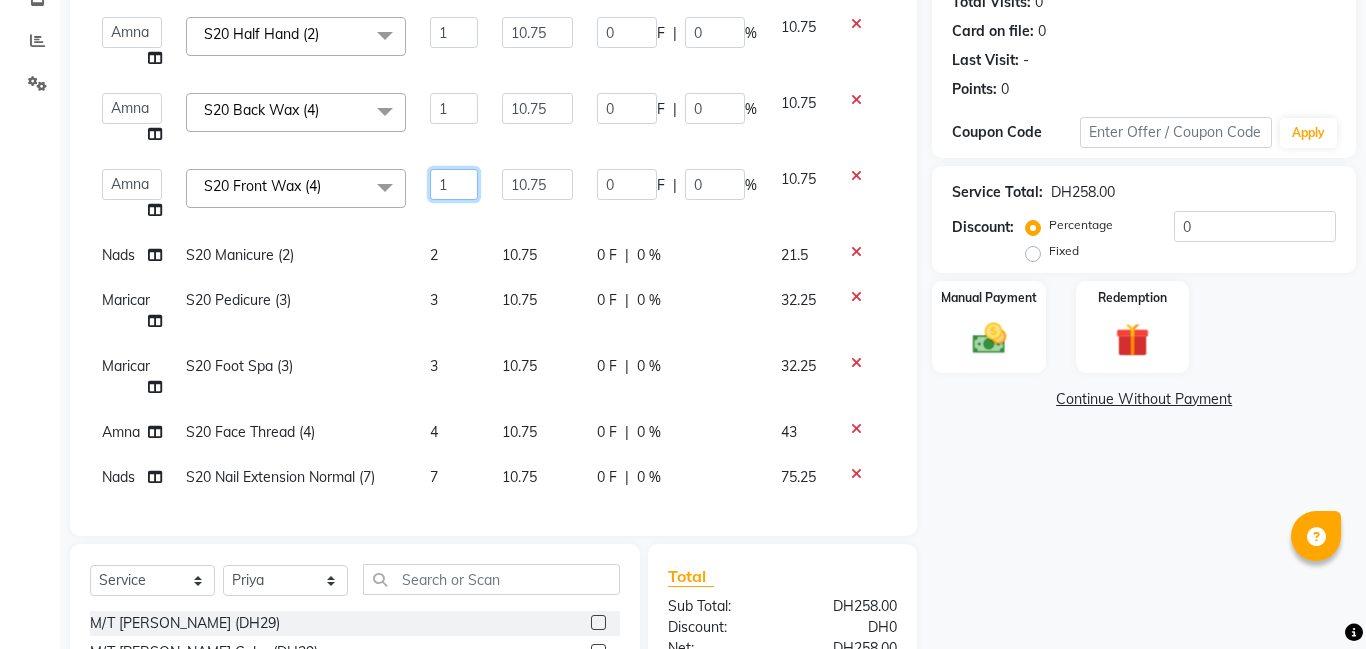 scroll, scrollTop: 183, scrollLeft: 0, axis: vertical 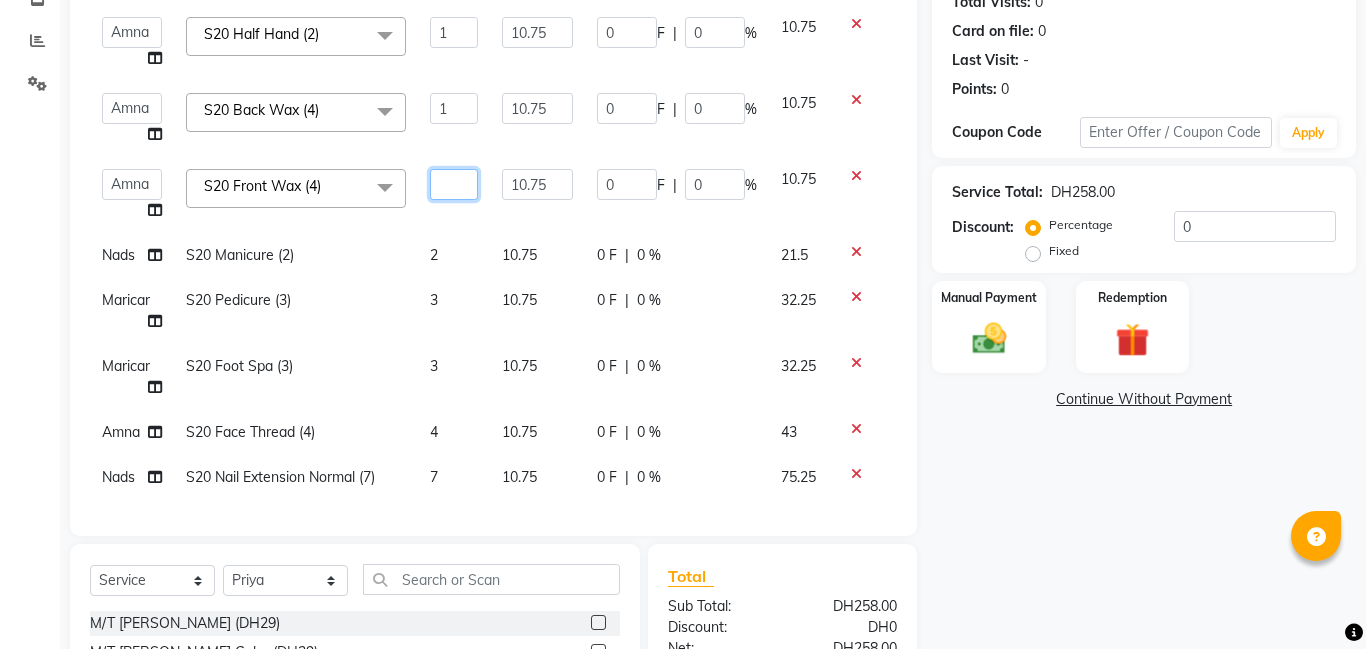 type on "4" 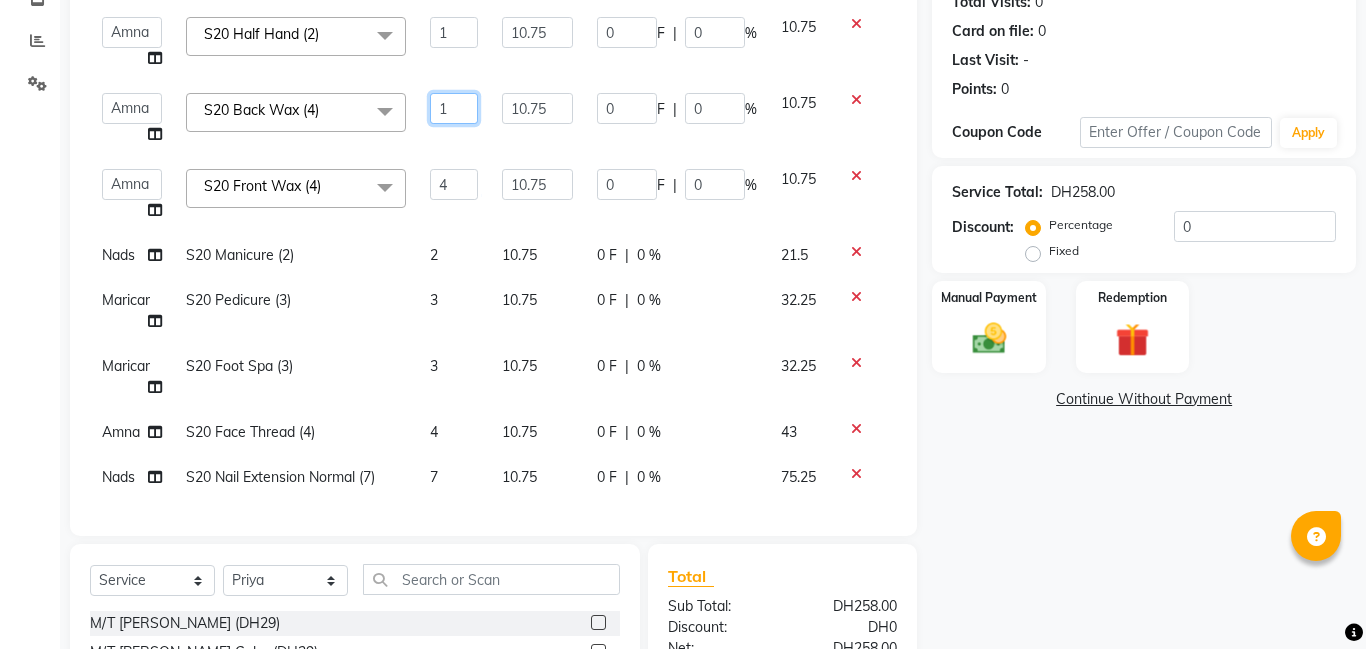 click on "1" 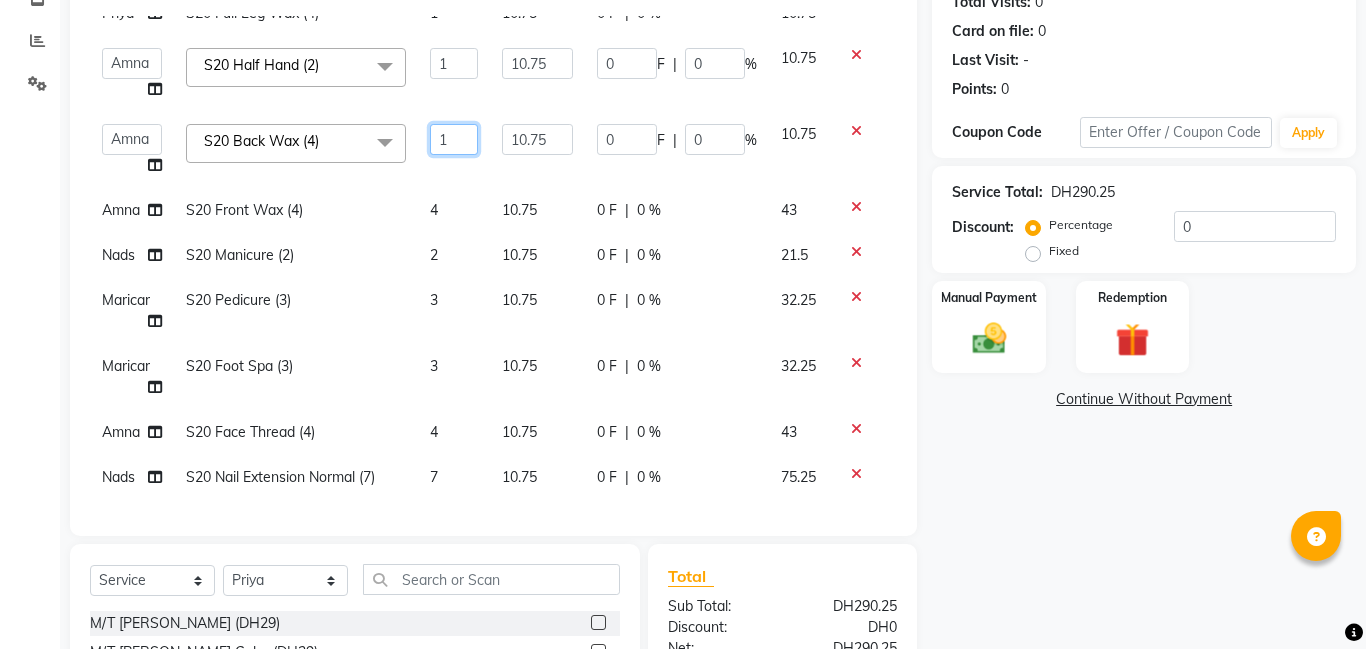 scroll, scrollTop: 152, scrollLeft: 0, axis: vertical 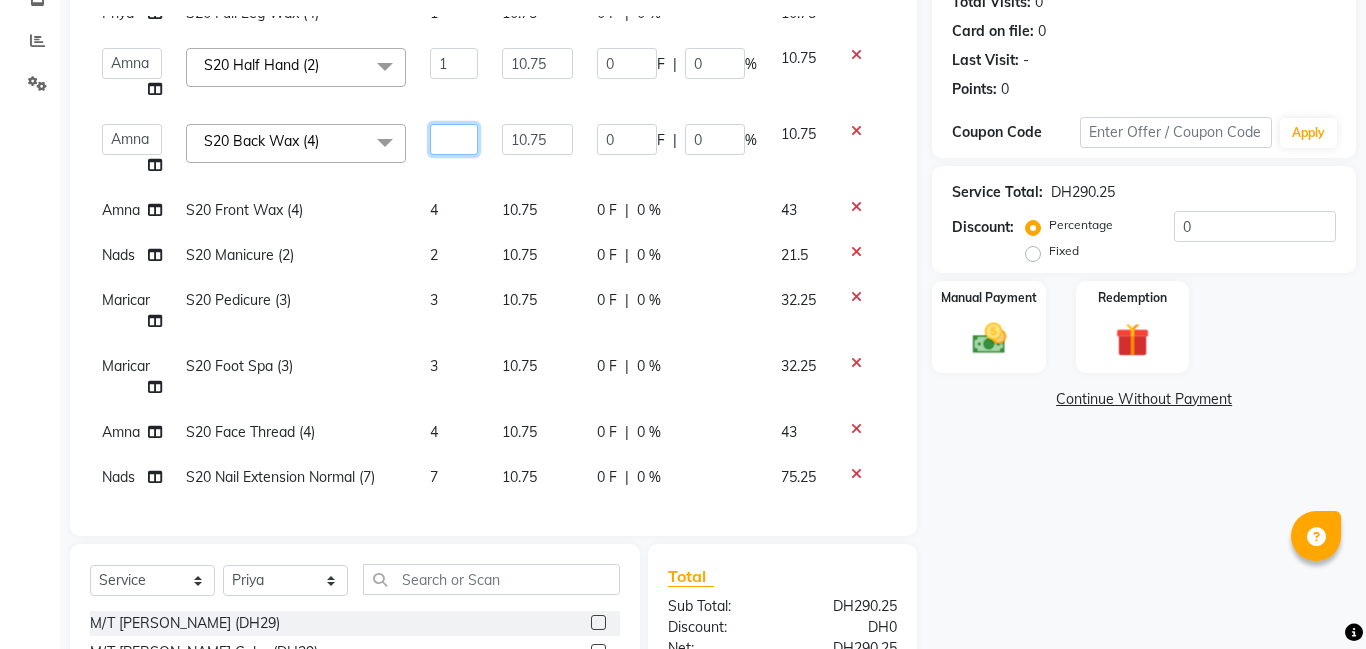 type on "4" 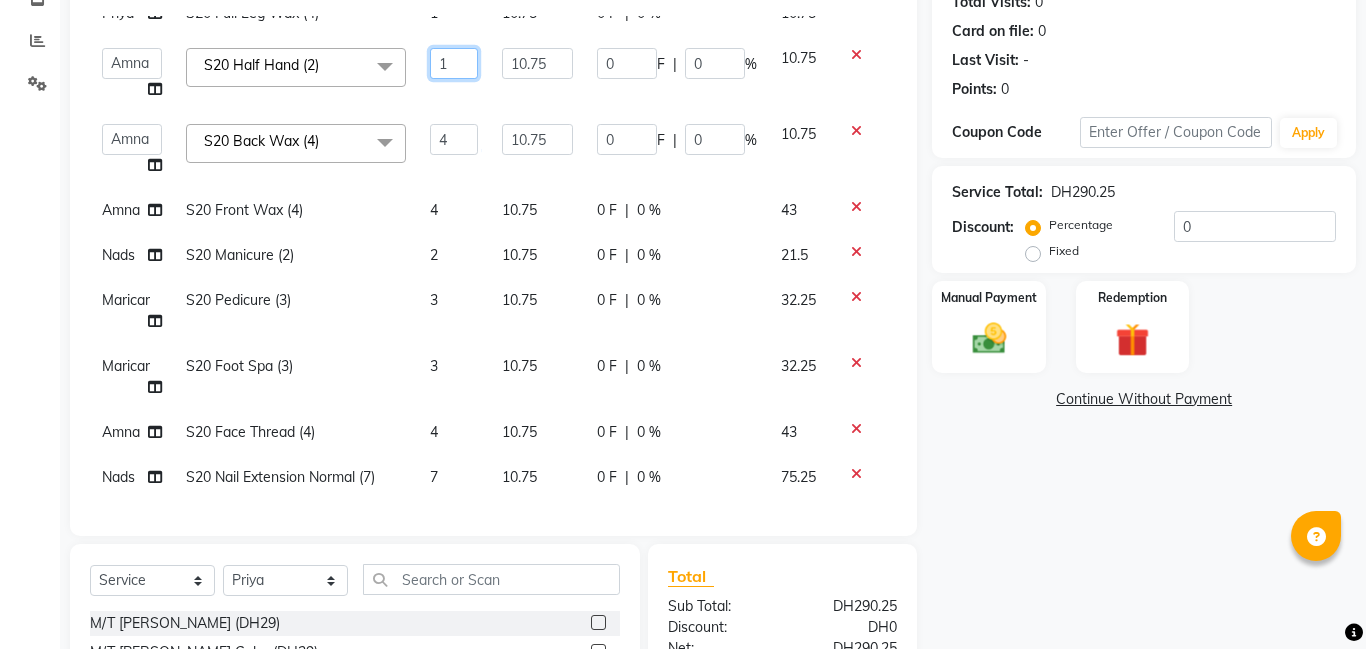 click on "1" 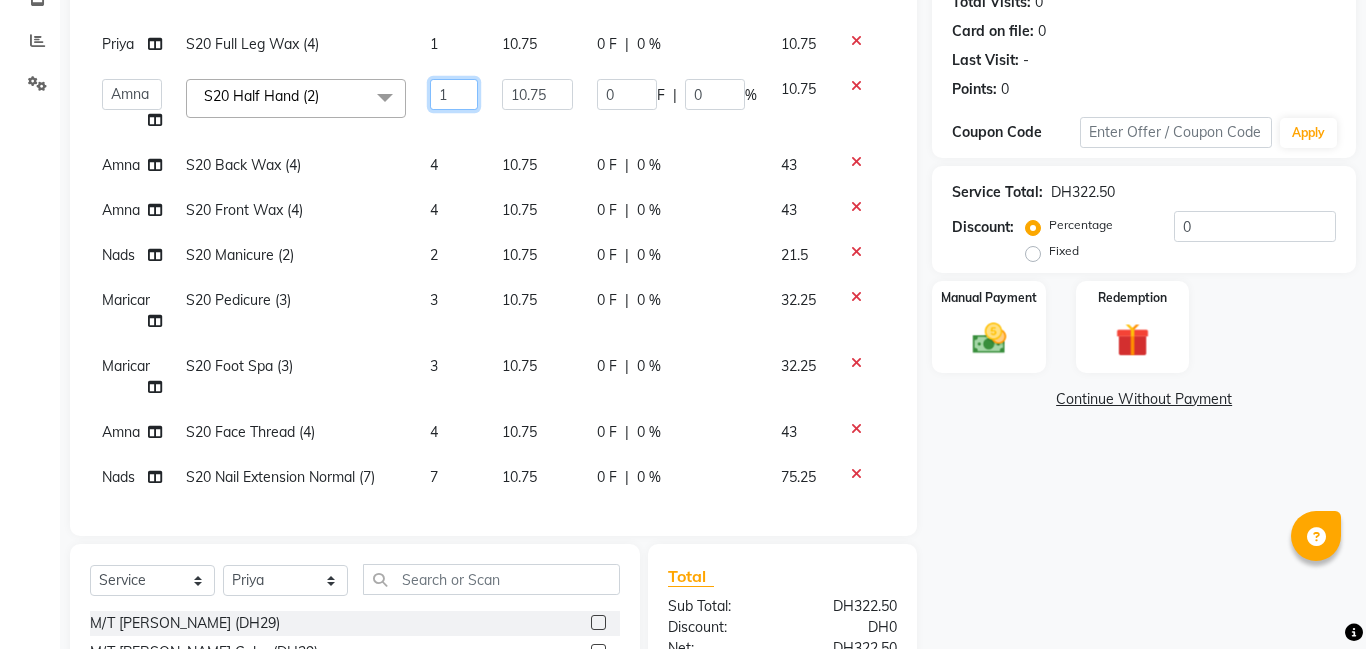 scroll, scrollTop: 121, scrollLeft: 0, axis: vertical 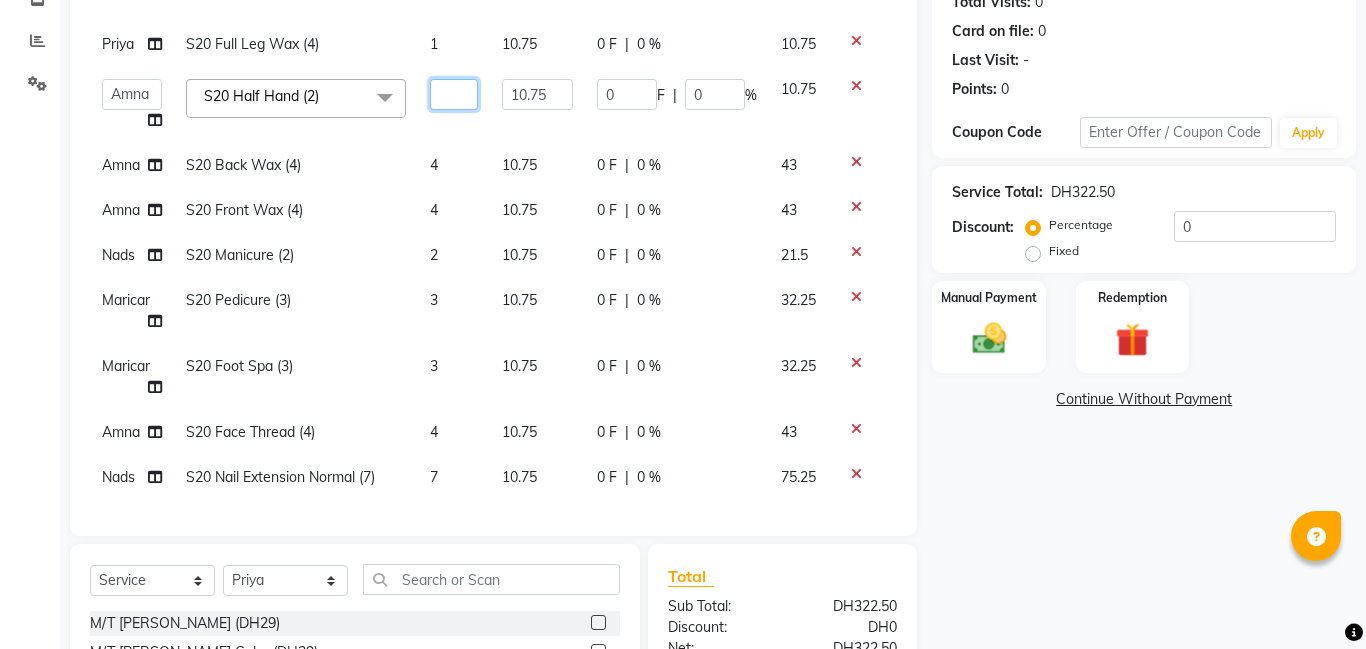 type on "2" 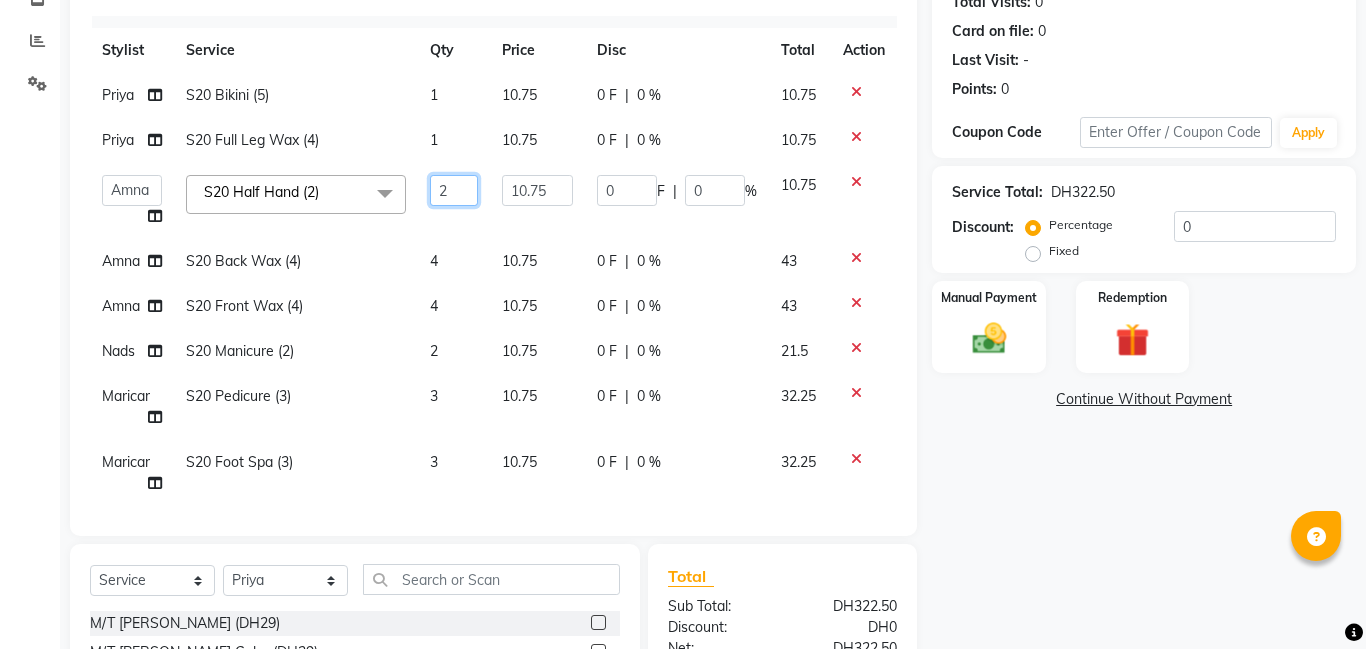 scroll, scrollTop: 20, scrollLeft: 0, axis: vertical 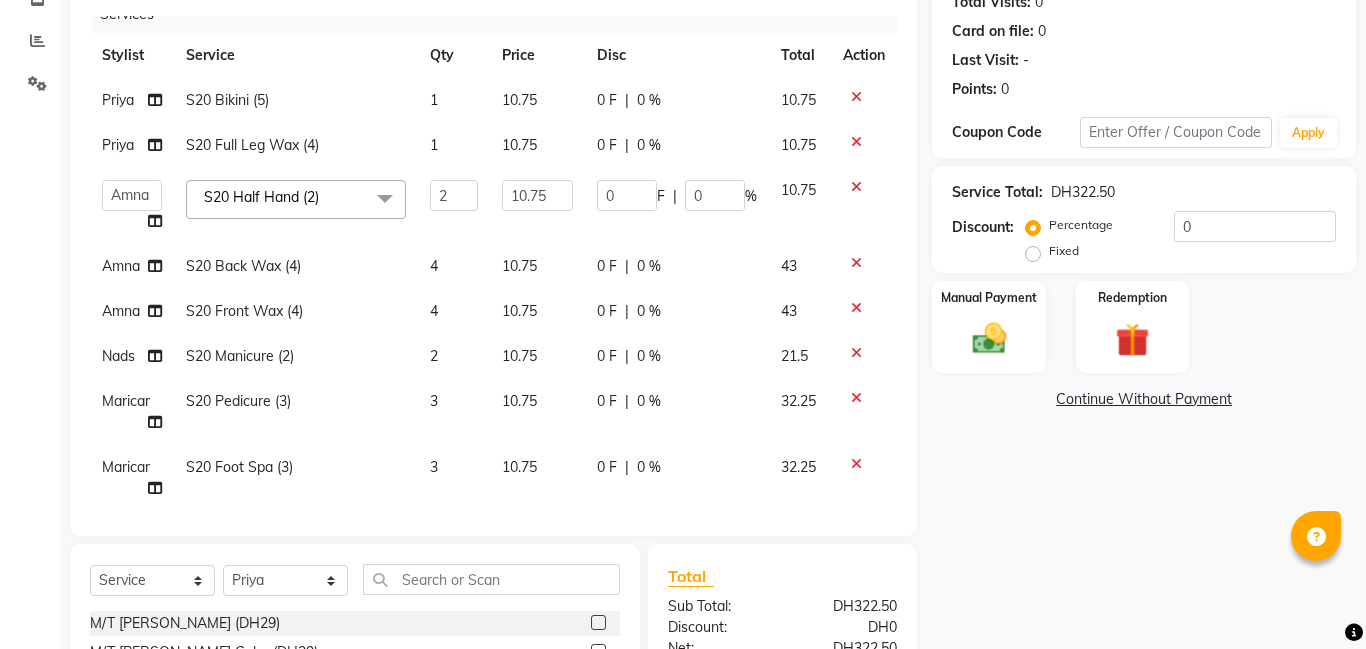 click on "1" 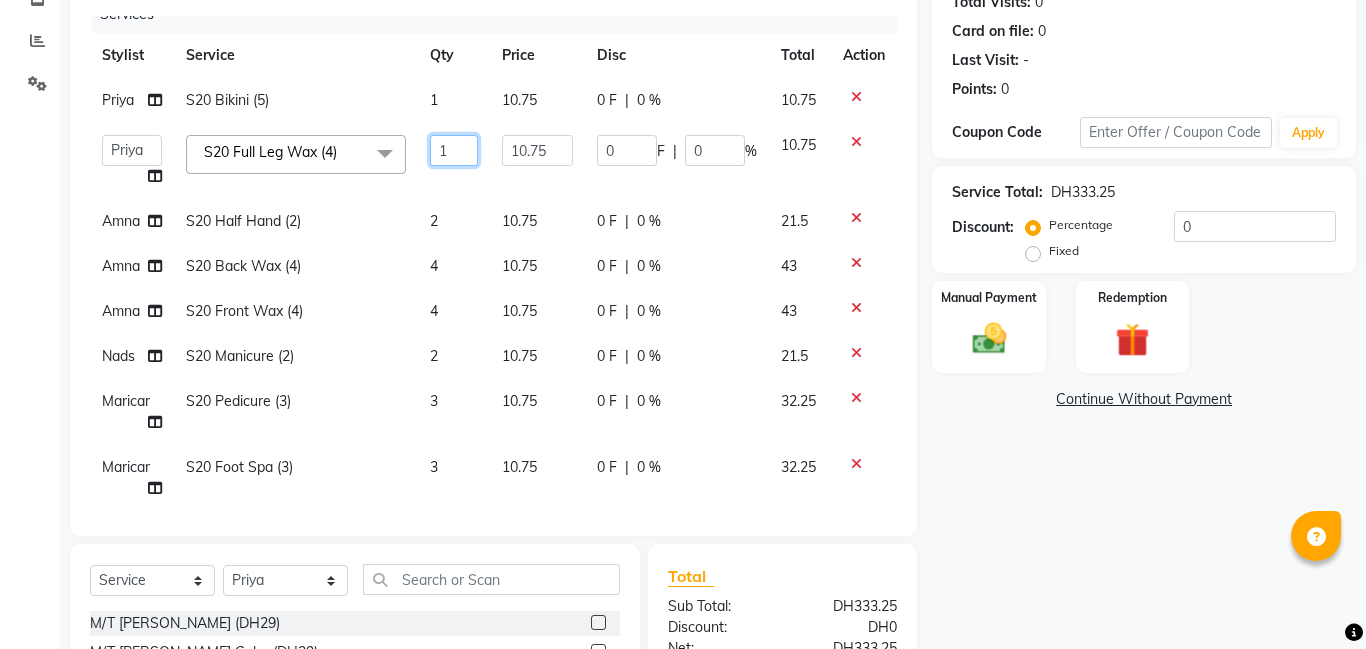 click on "1" 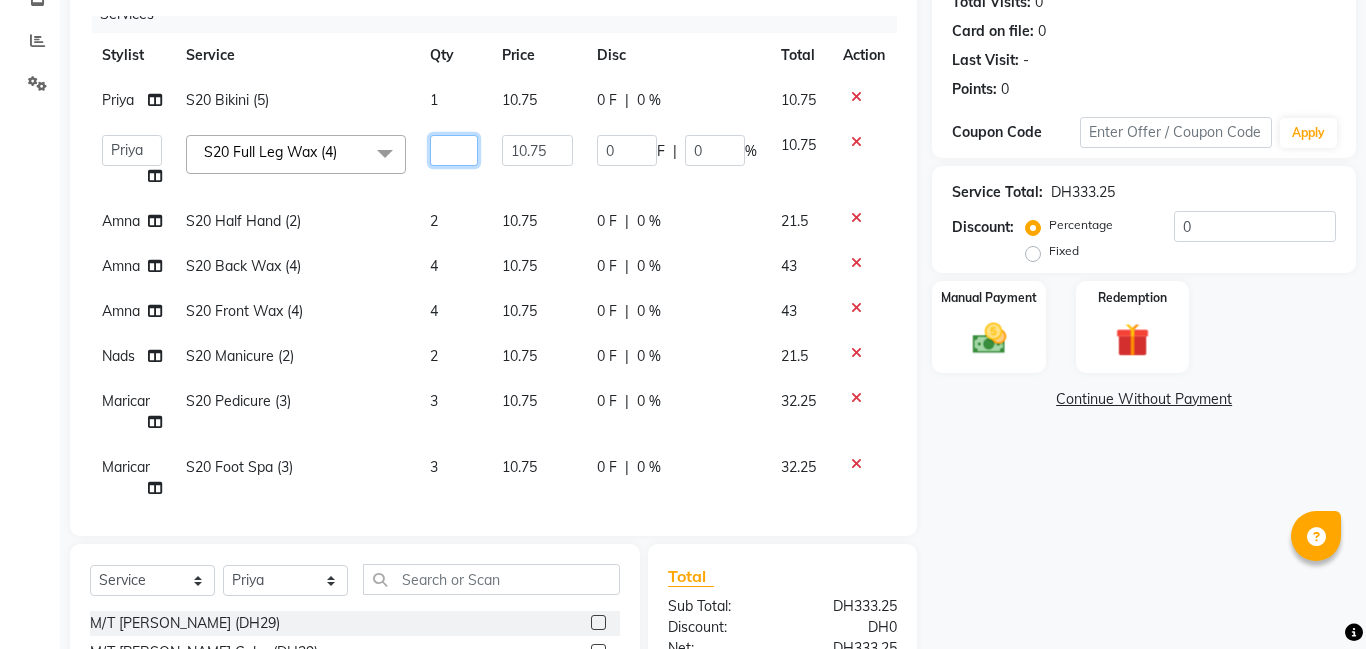 type on "4" 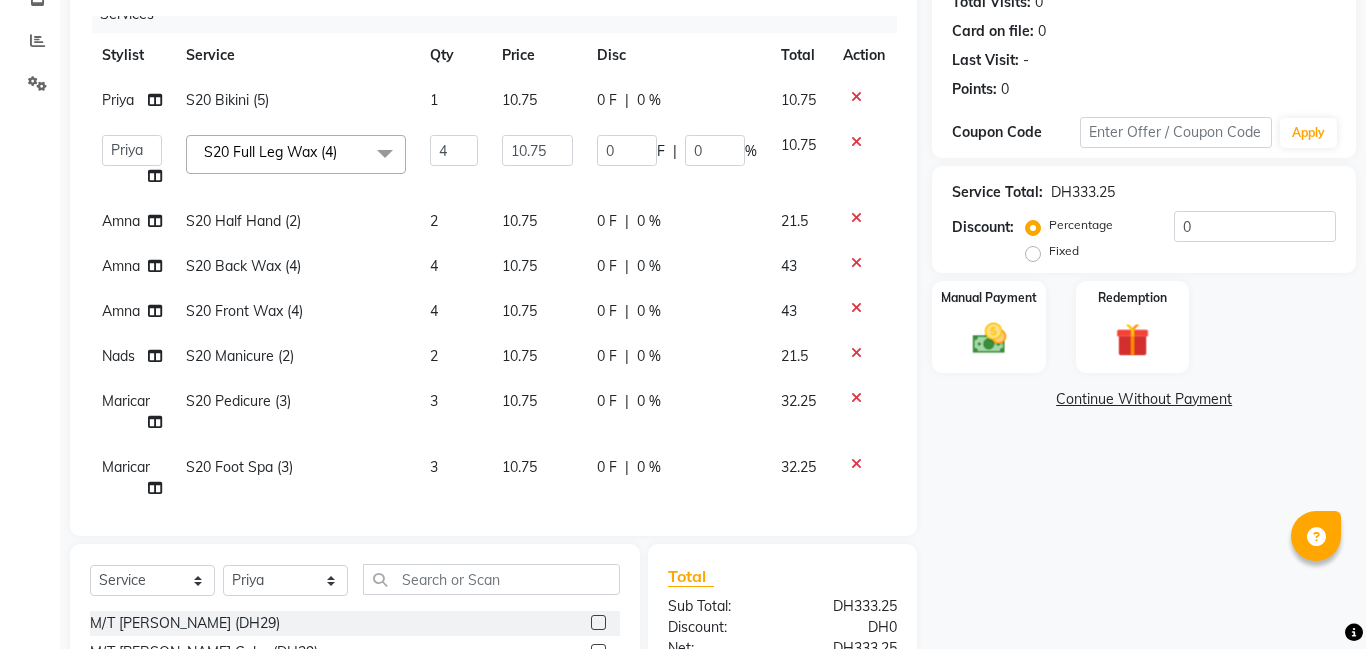 click on "1" 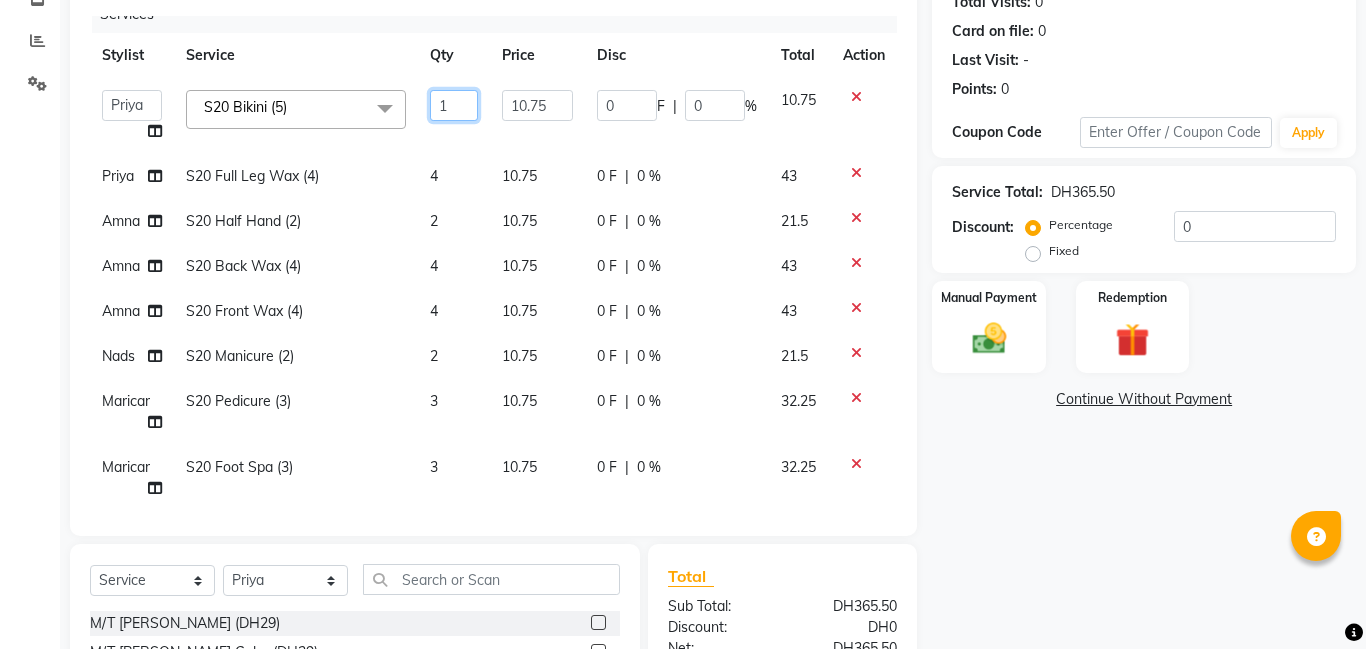 click on "1" 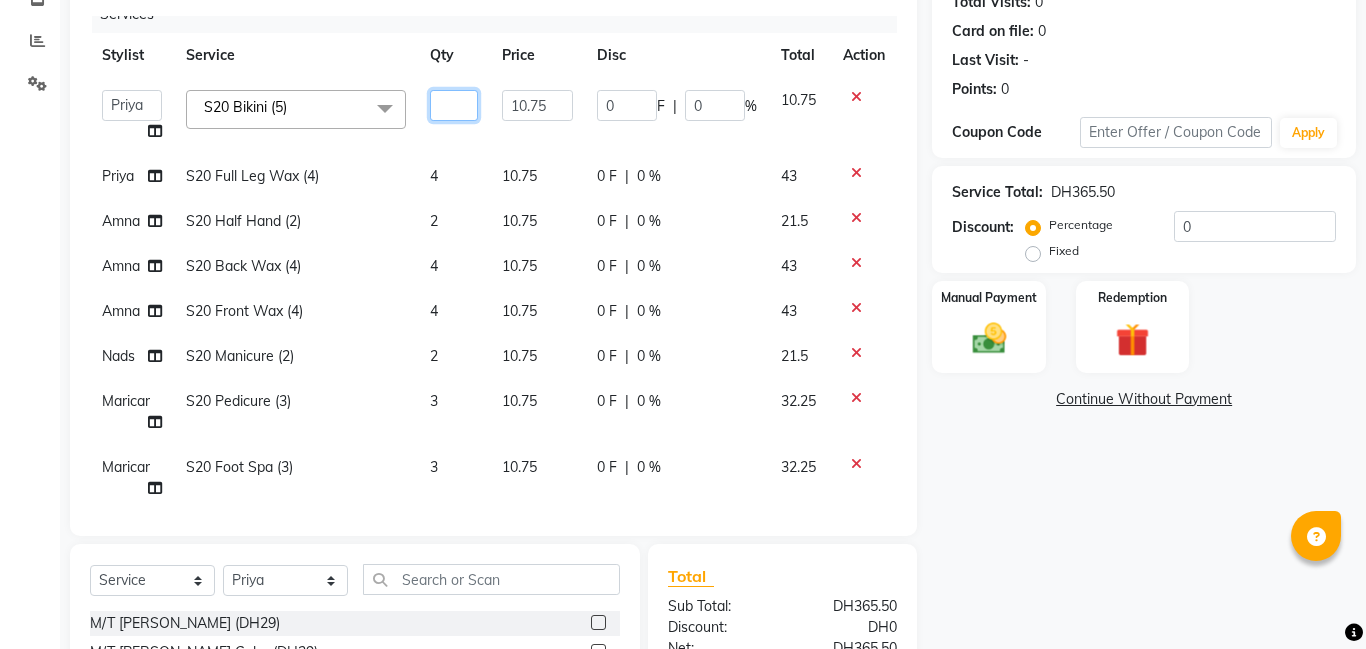 type on "5" 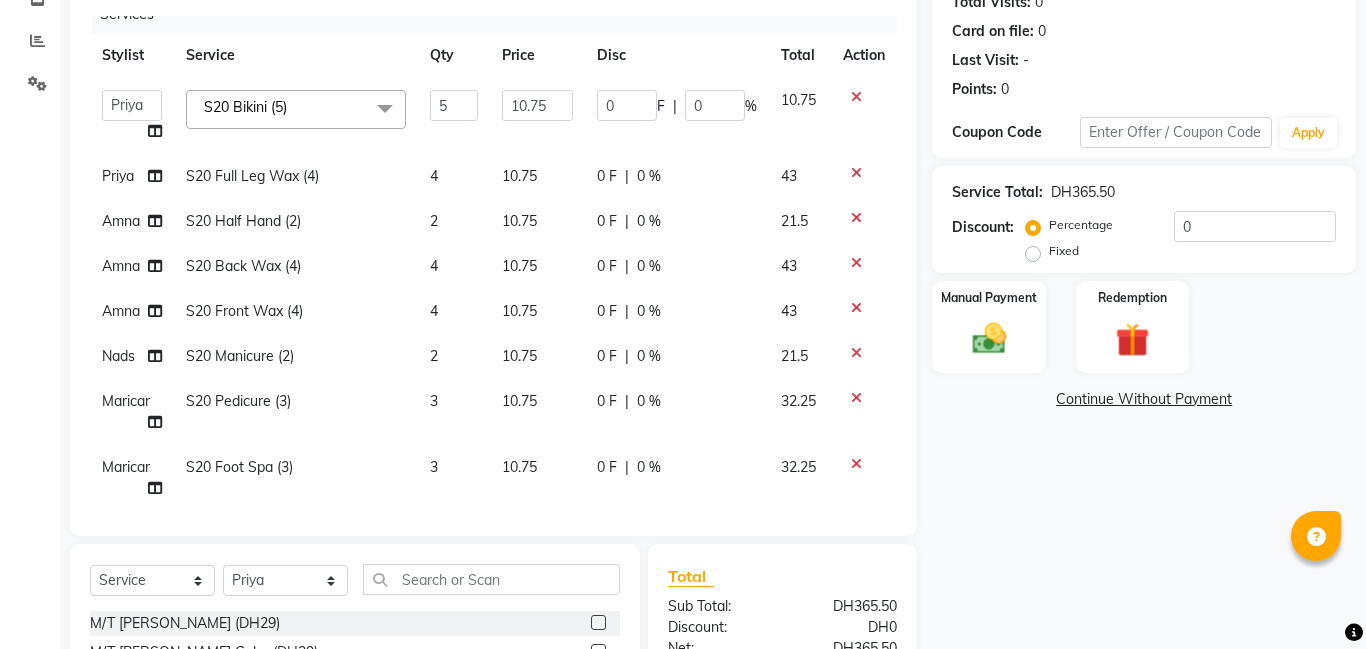 click on "Name: Sehr Fatima  Membership:  No Active Membership  Total Visits:  0 Card on file:  0 Last Visit:   - Points:   0  Coupon Code Apply Service Total:  DH365.50  Discount:  Percentage   Fixed  0 Manual Payment Redemption  Continue Without Payment" 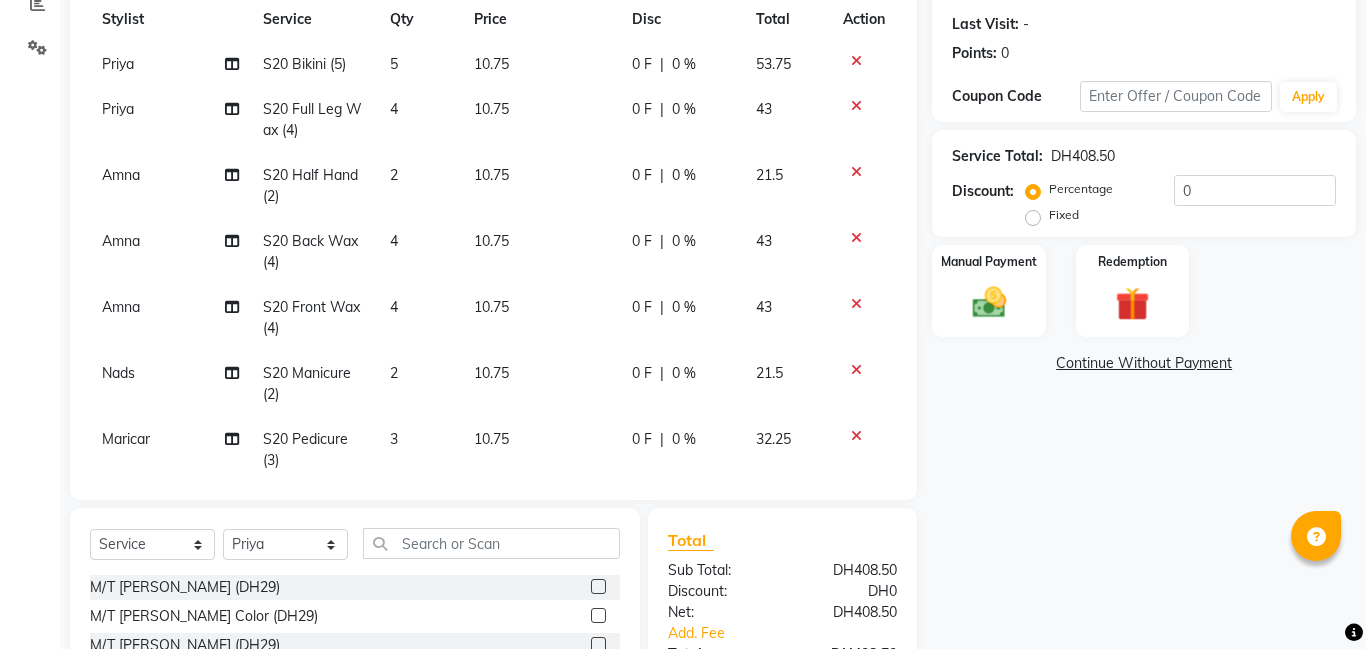 scroll, scrollTop: 442, scrollLeft: 0, axis: vertical 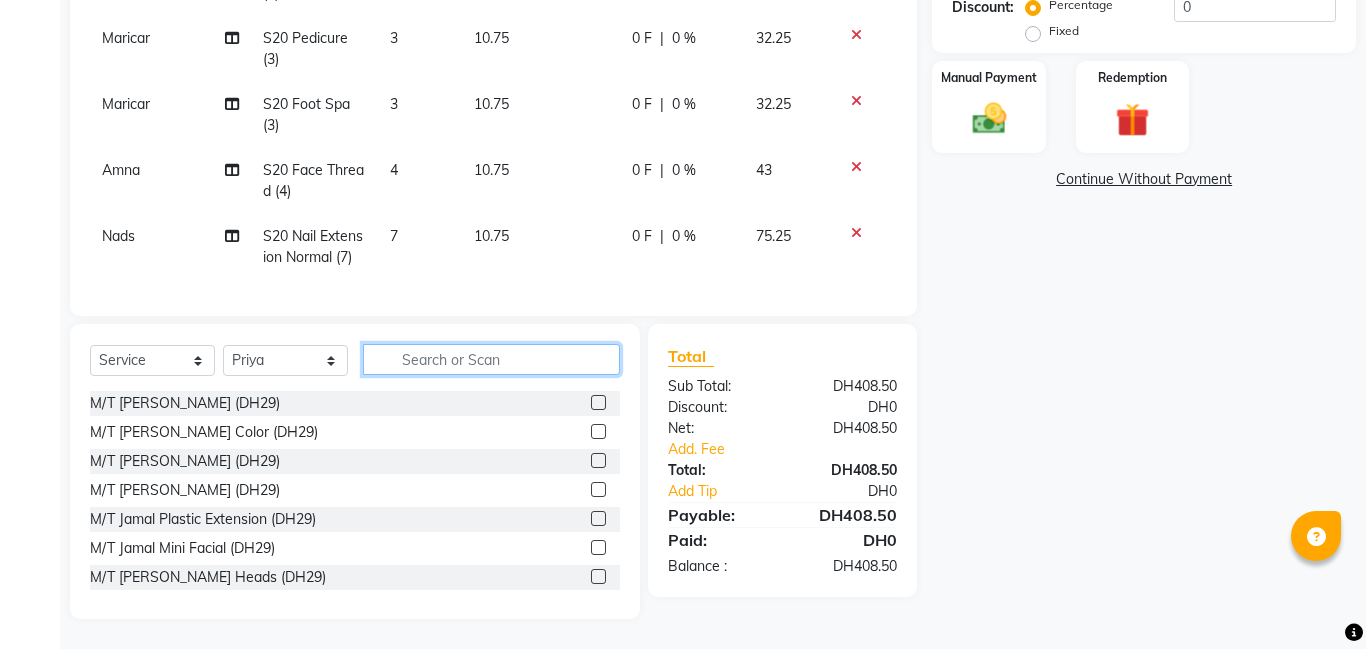 click 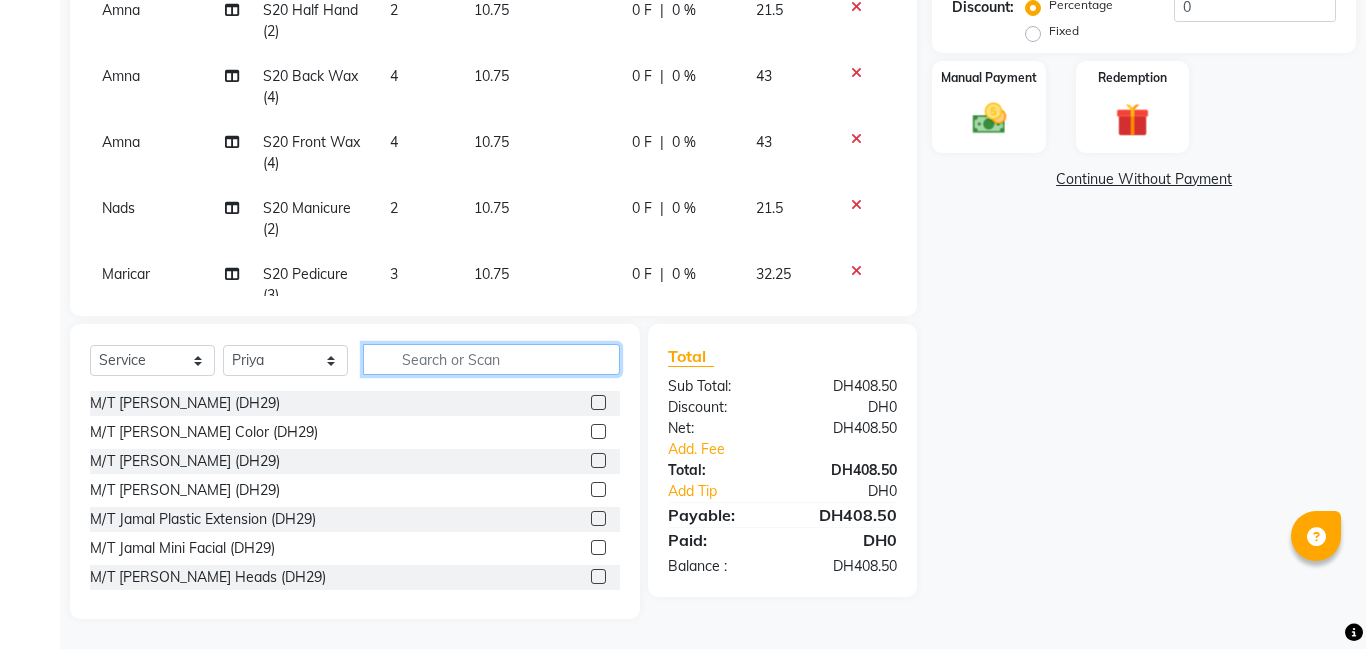 scroll, scrollTop: 0, scrollLeft: 0, axis: both 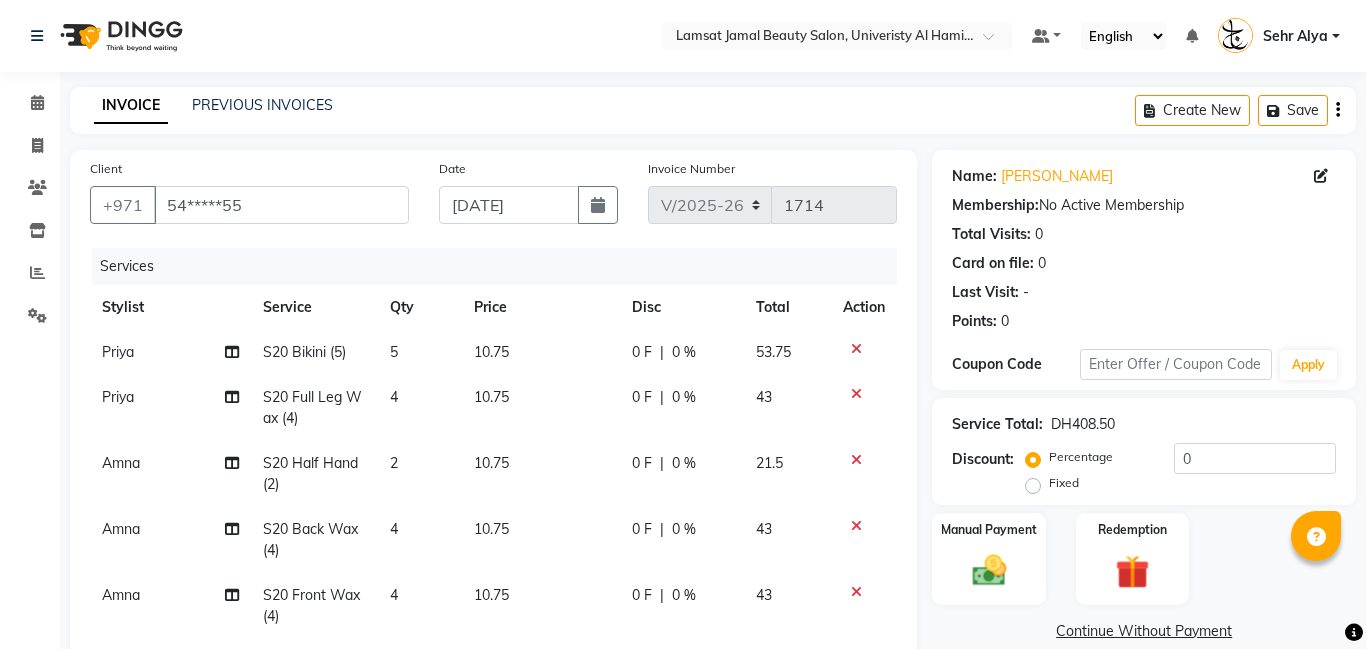 click on "4" 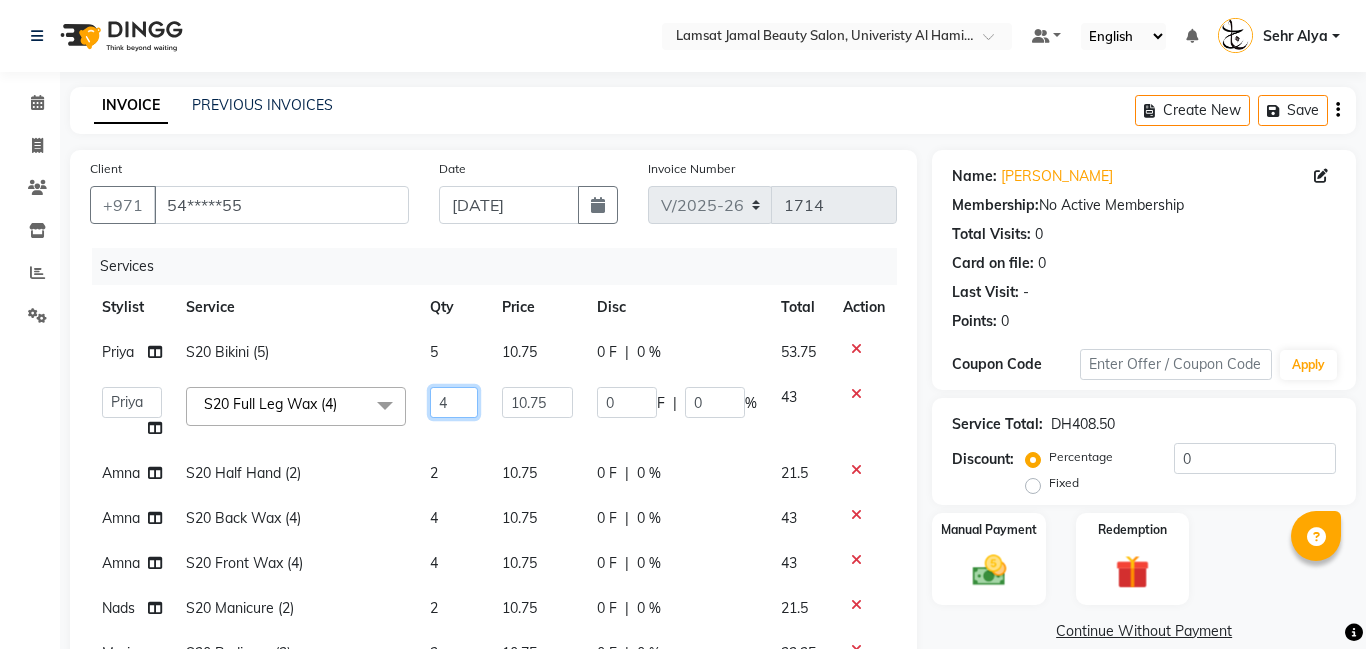 click on "4" 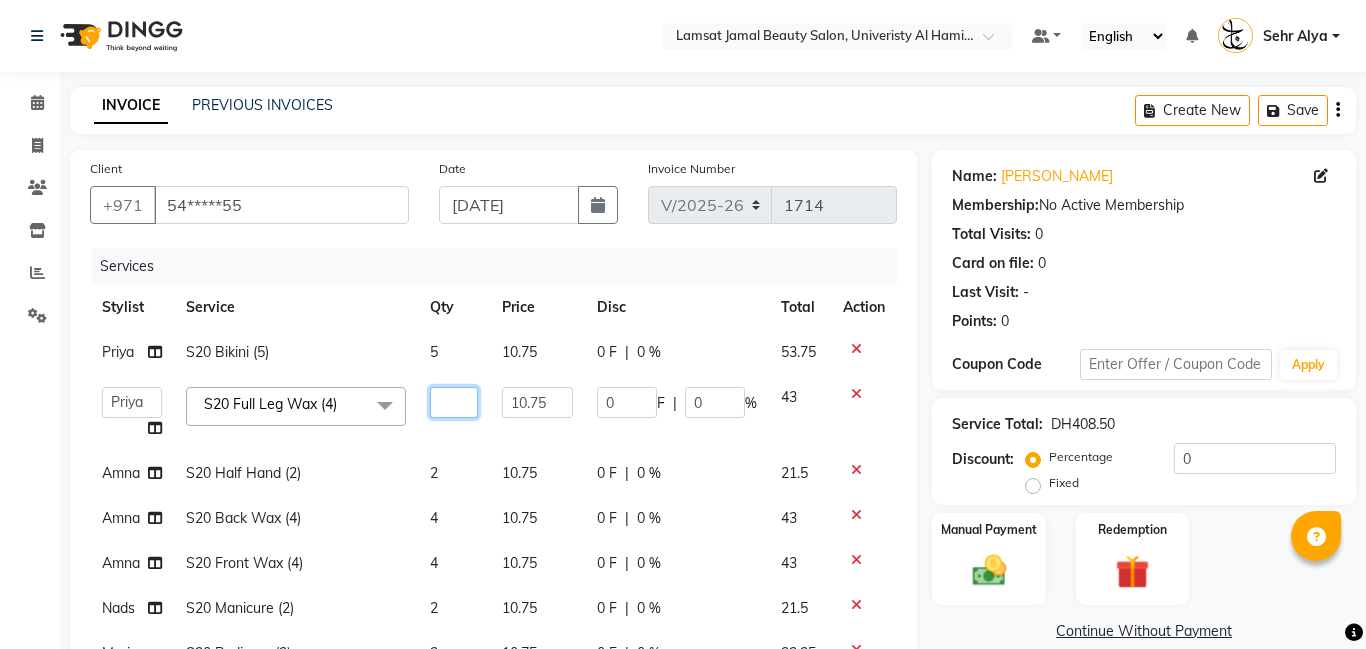 type on "5" 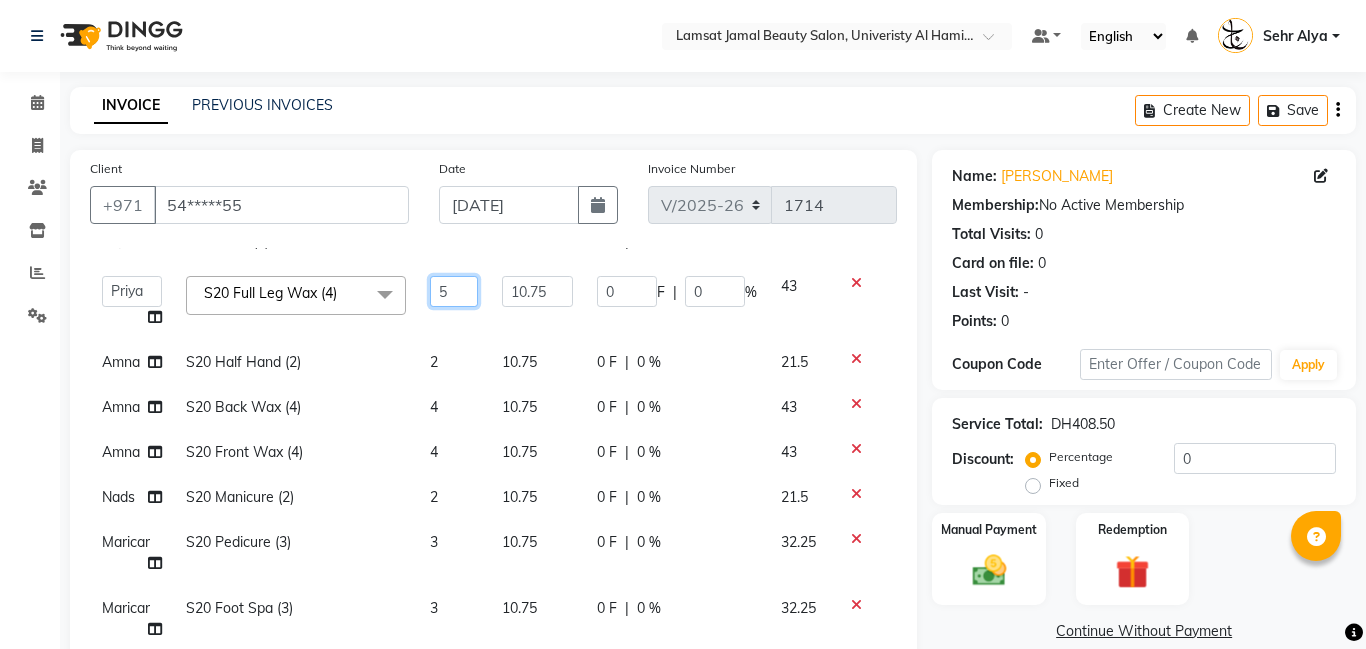 scroll, scrollTop: 121, scrollLeft: 0, axis: vertical 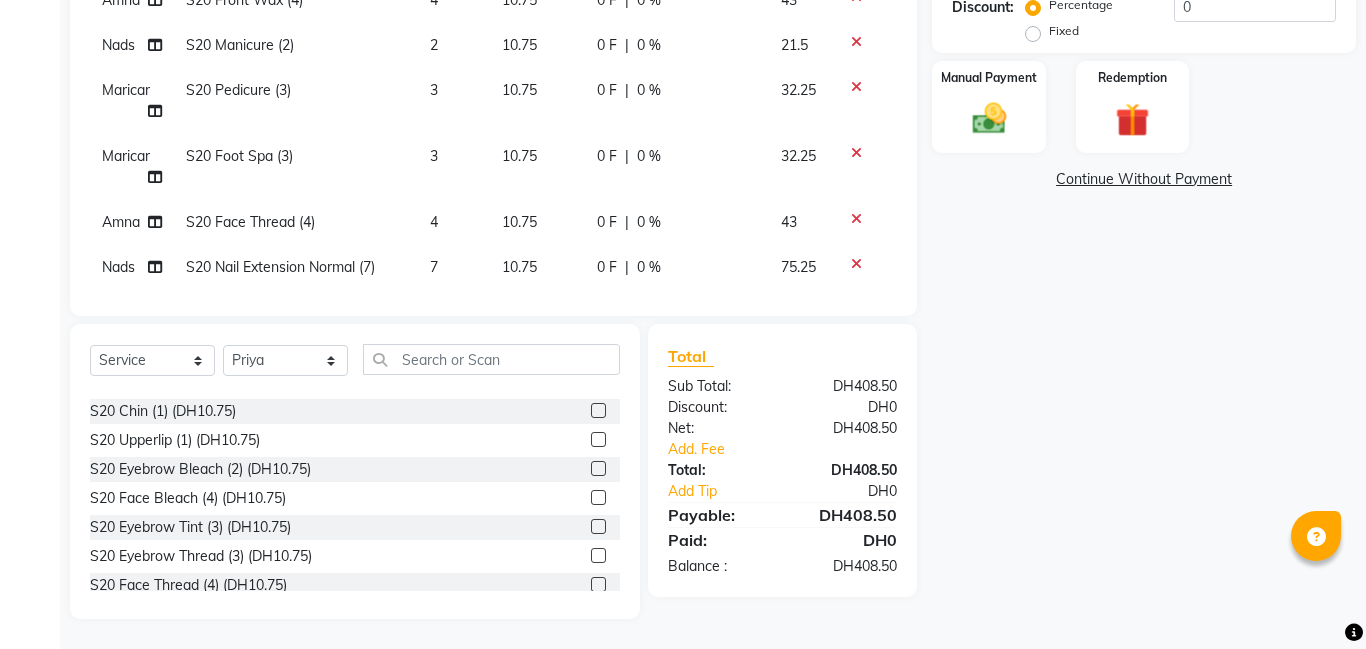 click 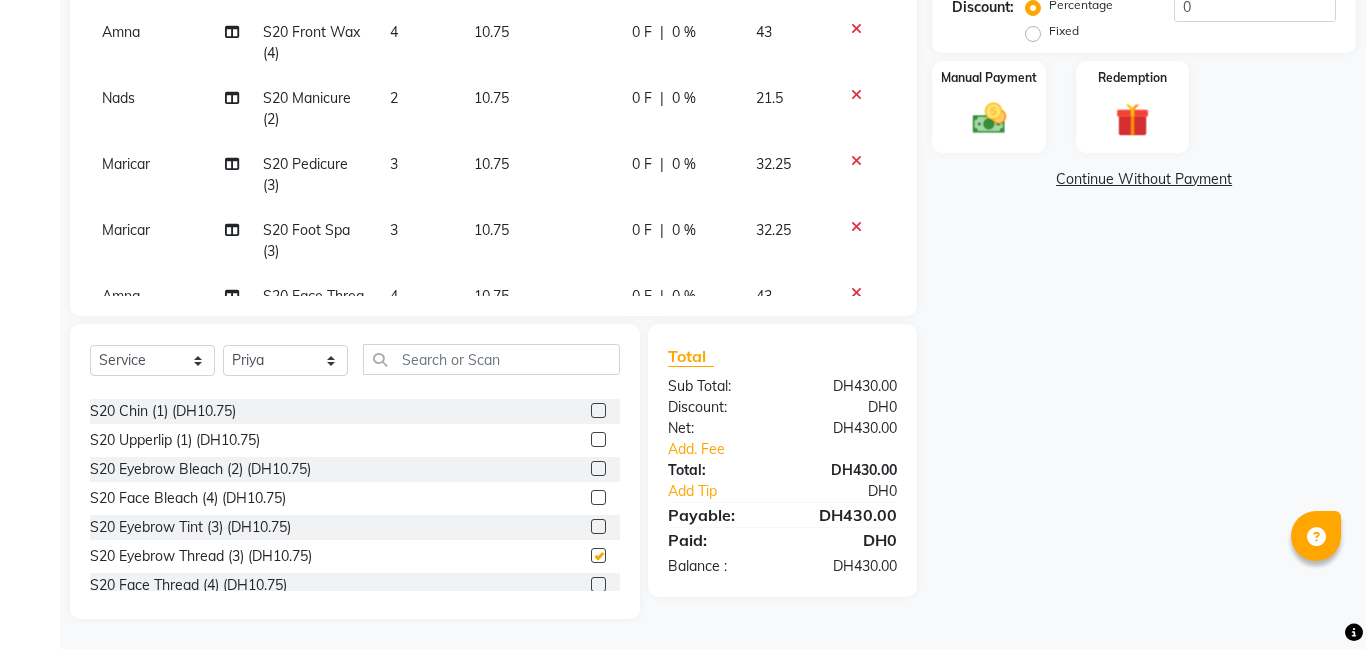checkbox on "false" 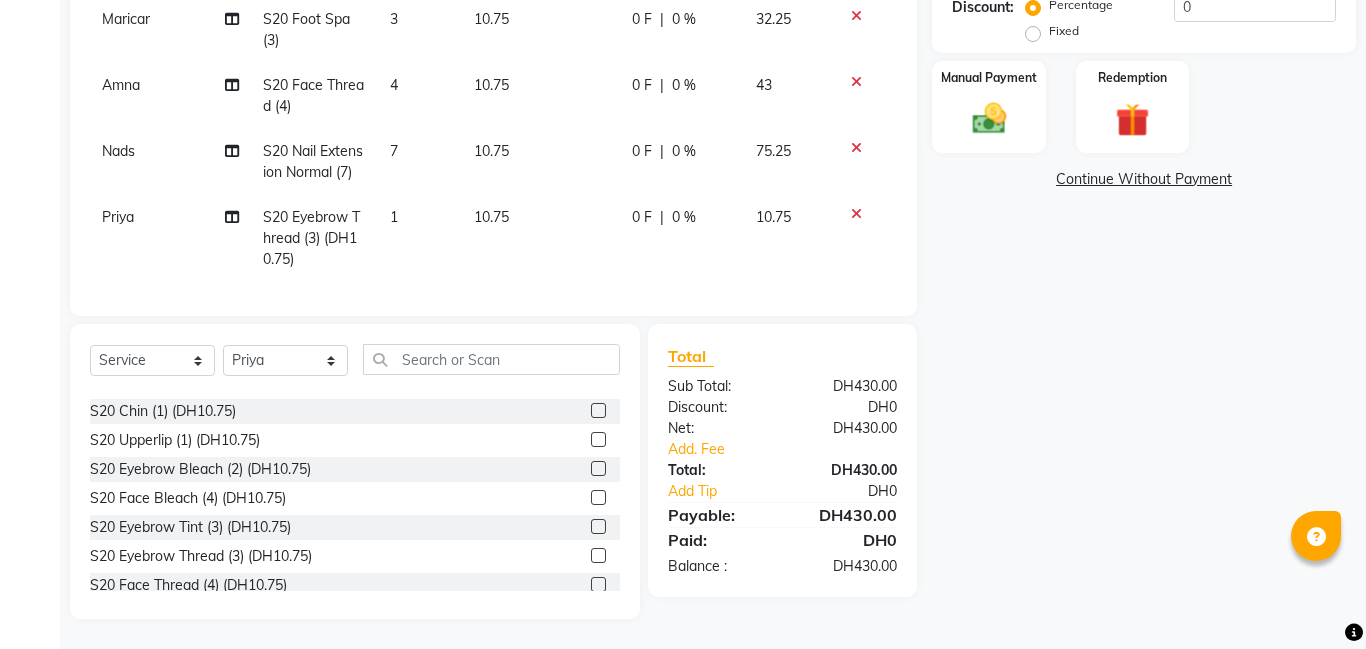 scroll, scrollTop: 324, scrollLeft: 0, axis: vertical 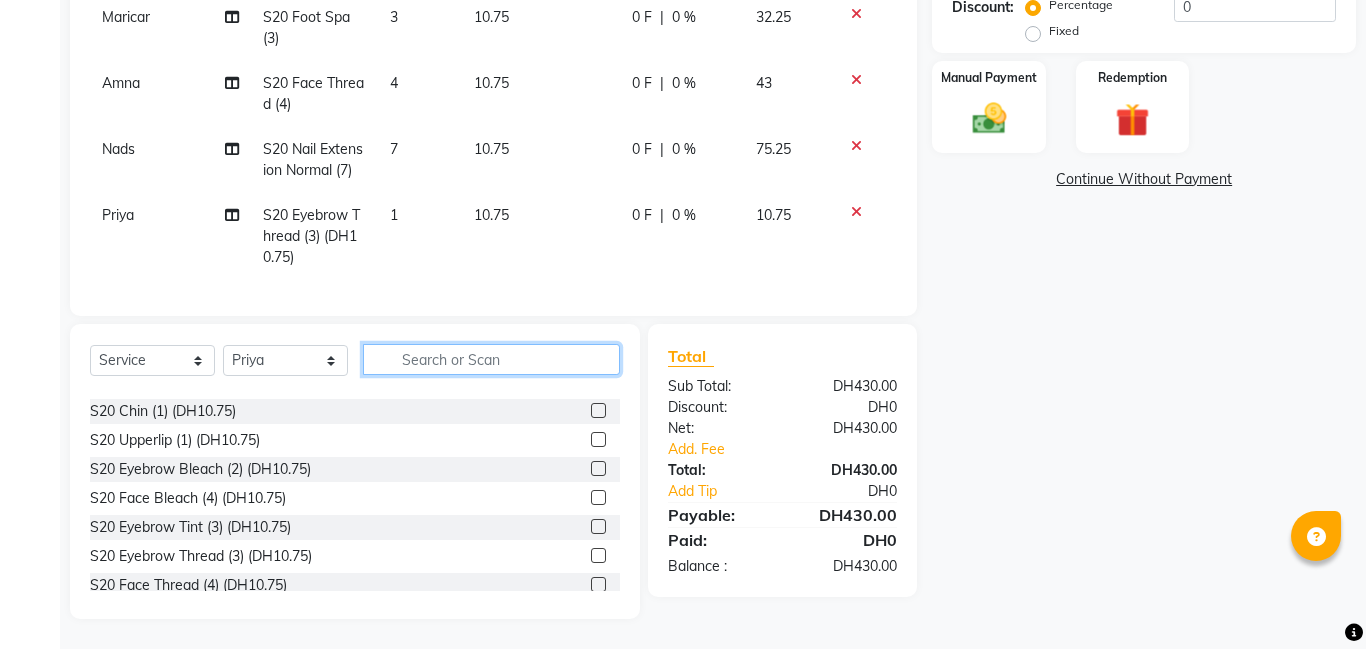 click 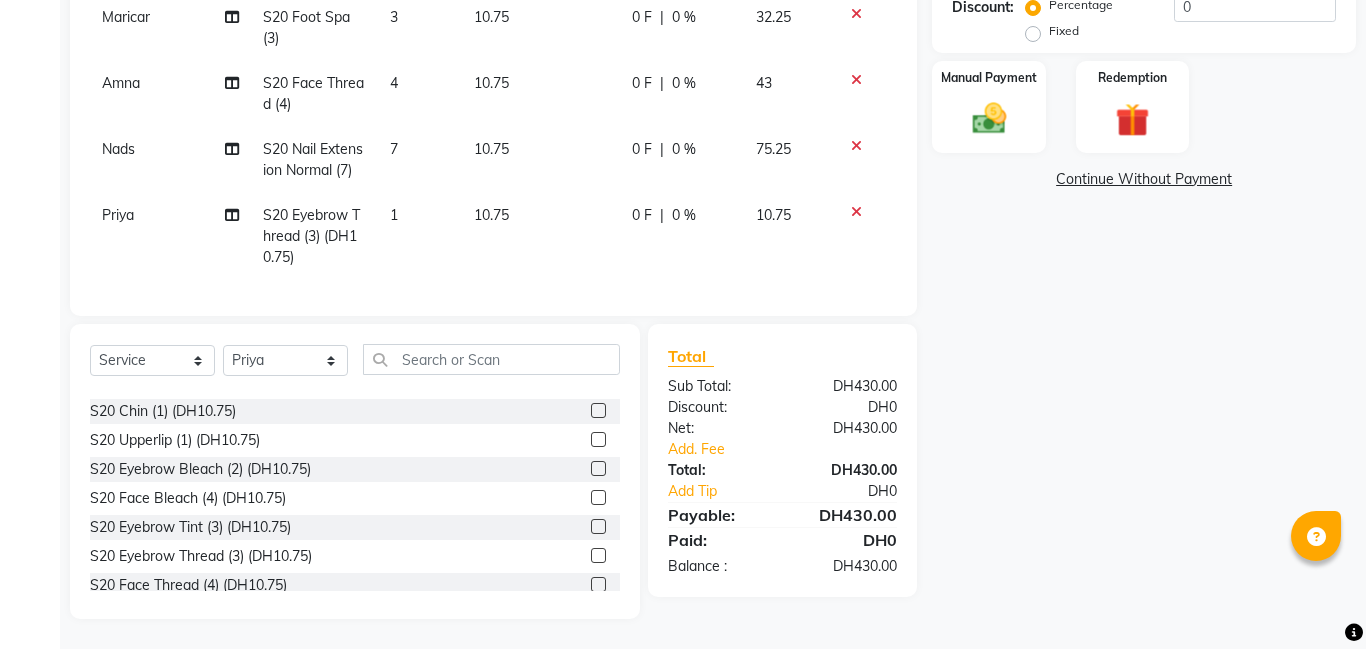 click on "Client +971 54*****55 Date 13-07-2025 Invoice Number V/2025 V/2025-26 1714 Services Stylist Service Qty Price Disc Total Action Priya S20 Bikini (5) 5 10.75 0 F | 0 % 53.75 Priya S20 Full Leg Wax (4) 5 10.75 0 F | 0 % 53.75 Amna S20 Half Hand (2) 2 10.75 0 F | 0 % 21.5 Amna S20  Back Wax (4) 4 10.75 0 F | 0 % 43 Amna S20 Front Wax (4) 4 10.75 0 F | 0 % 43 Nads S20 Manicure (2) 2 10.75 0 F | 0 % 21.5 Maricar S20 Pedicure (3) 3 10.75 0 F | 0 % 32.25 Maricar S20 Foot Spa (3) 3 10.75 0 F | 0 % 32.25 Amna S20 Face Thread (4) 4 10.75 0 F | 0 % 43 Nads S20 Nail Extension Normal (7) 7 10.75 0 F | 0 % 75.25 Priya S20 Eyebrow Thread (3) (DH10.75) 1 10.75 0 F | 0 % 10.75 Select  Service  Product  Membership  Package Voucher Prepaid Gift Card  Select Stylist Aldie Aliya Amna Gennie Joytie Jude Lamsat Ebda Lamsat Jamal Liezel Maricar Maychel Michelle Nads Neha Nhor Owner Aliya Priya Rods Sana Sehr Alya Yeng M/T Jamal Manicure (DH29)  M/T Jamal Gel Color (DH29)  M/T Jamal Pedicure (DH29)  M/T Jamal Footspa (DH29)  Total  :" 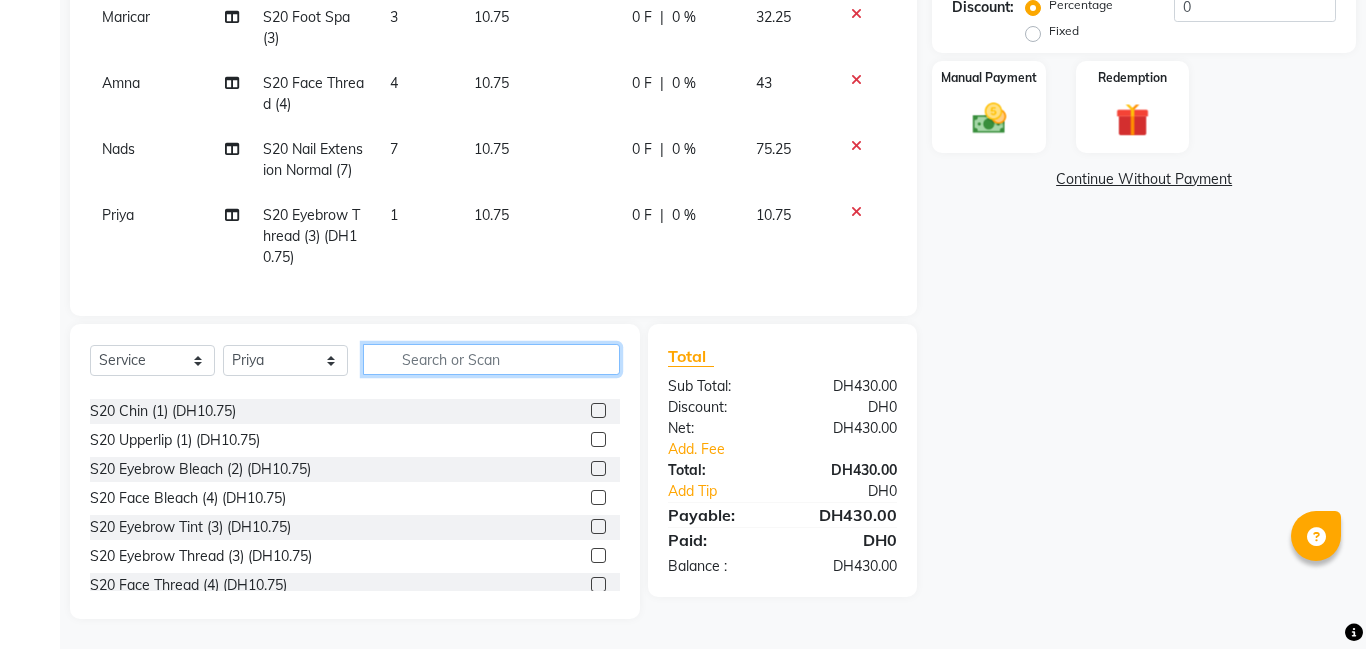 click 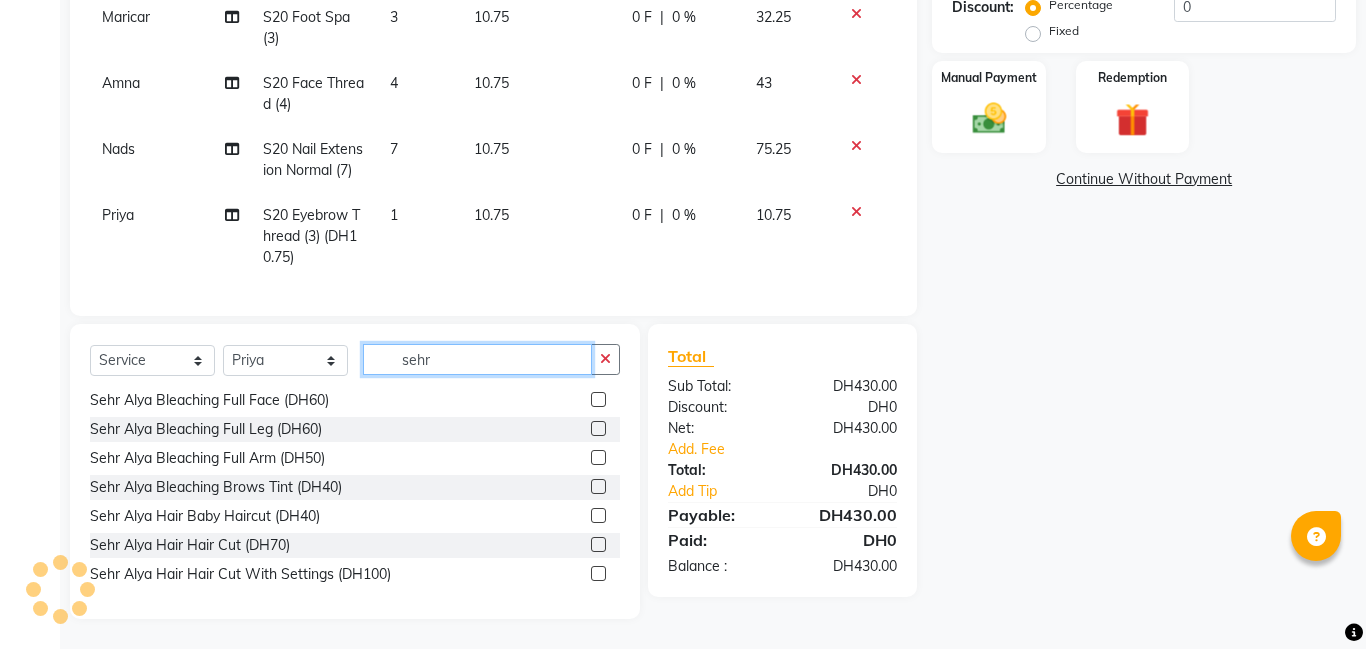 scroll, scrollTop: 0, scrollLeft: 0, axis: both 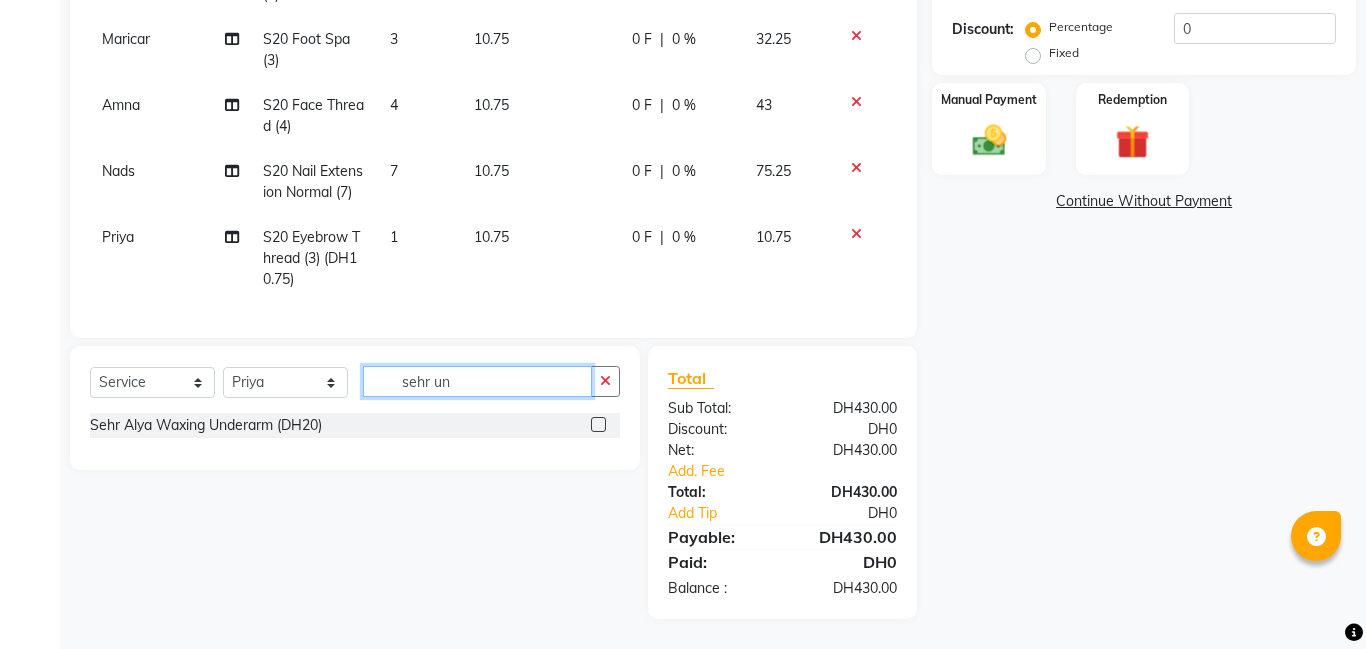 type on "sehr un" 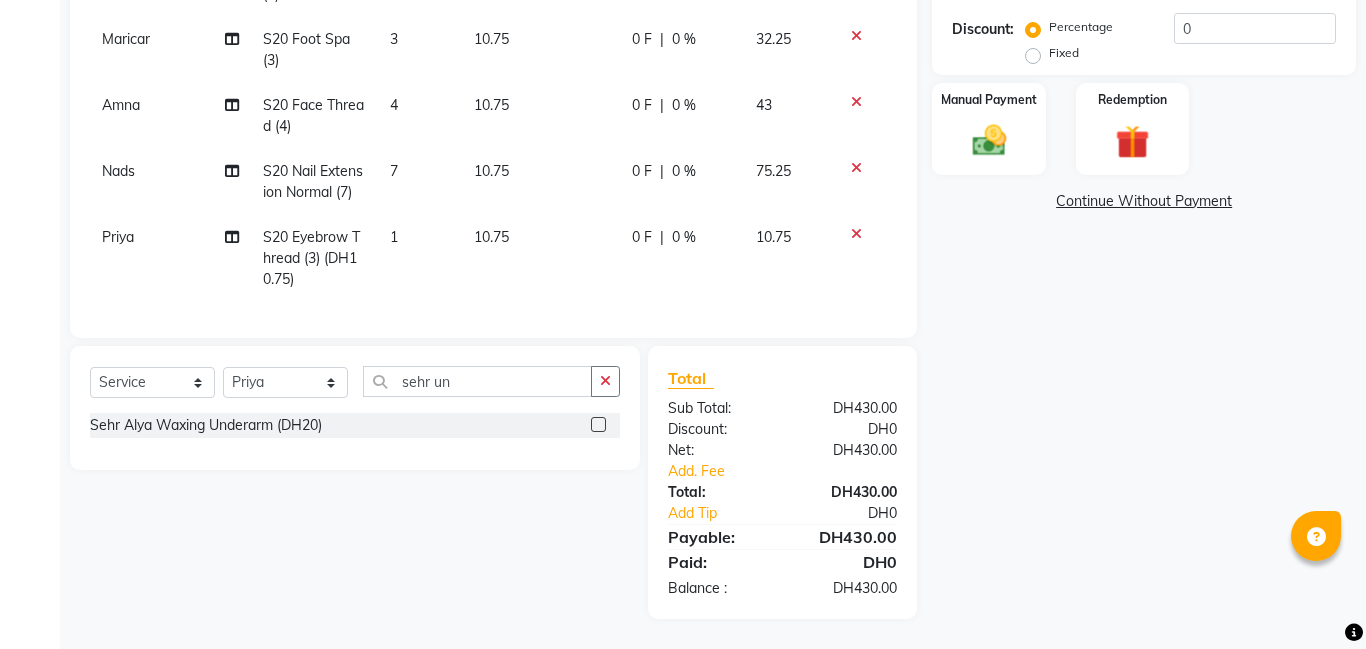click 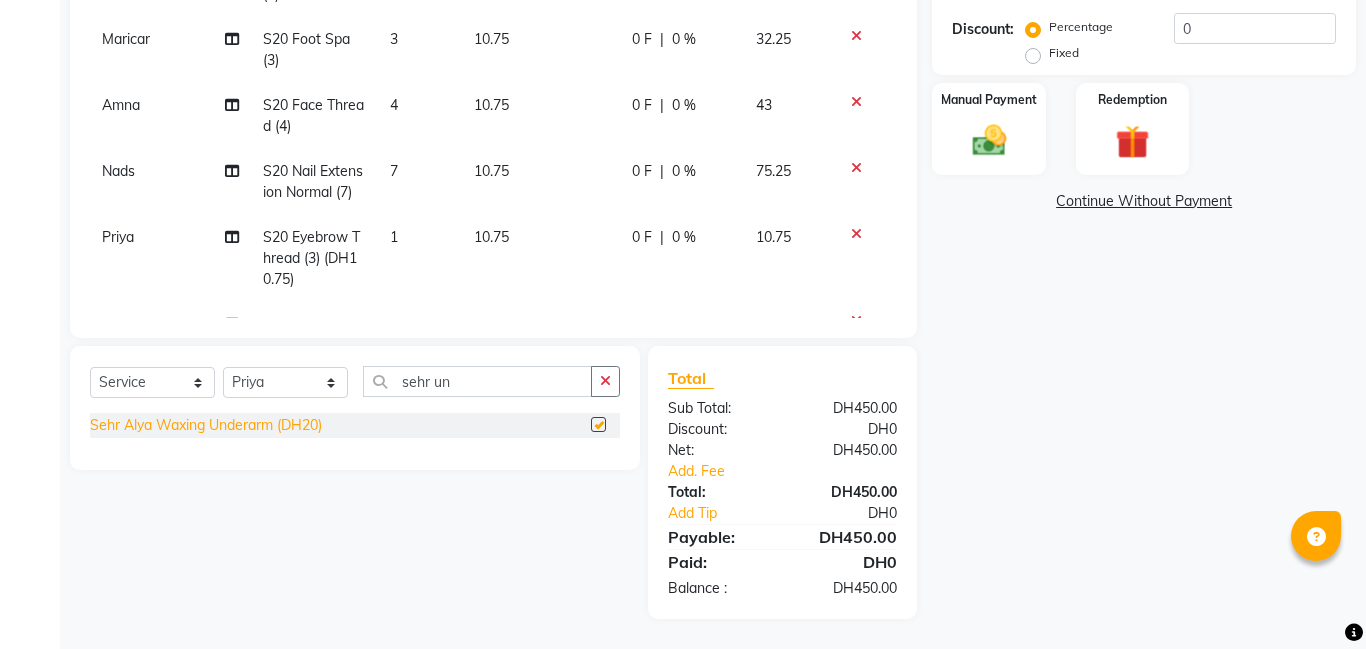 checkbox on "false" 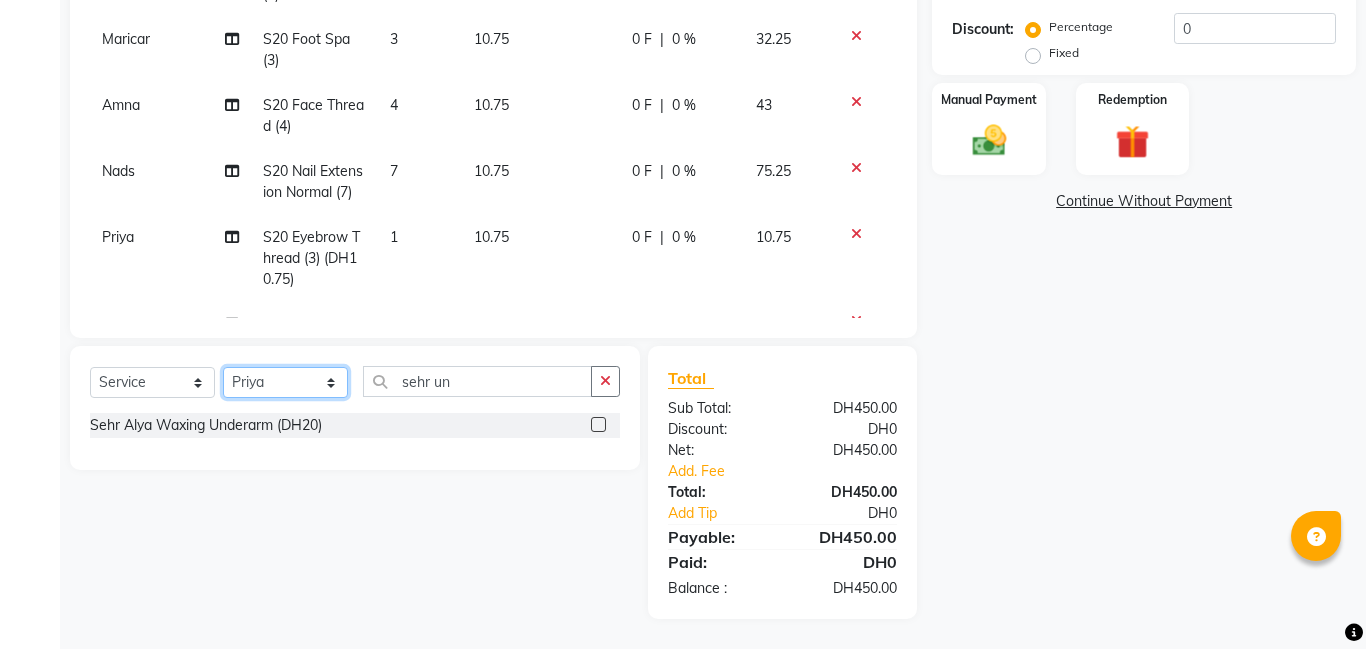 click on "Select Stylist Aldie Aliya Amna Gennie Joytie Jude Lamsat Ebda Lamsat Jamal Liezel Maricar Maychel Michelle Nads Neha Nhor Owner Aliya Priya Rods Sana Sehr Alya Yeng" 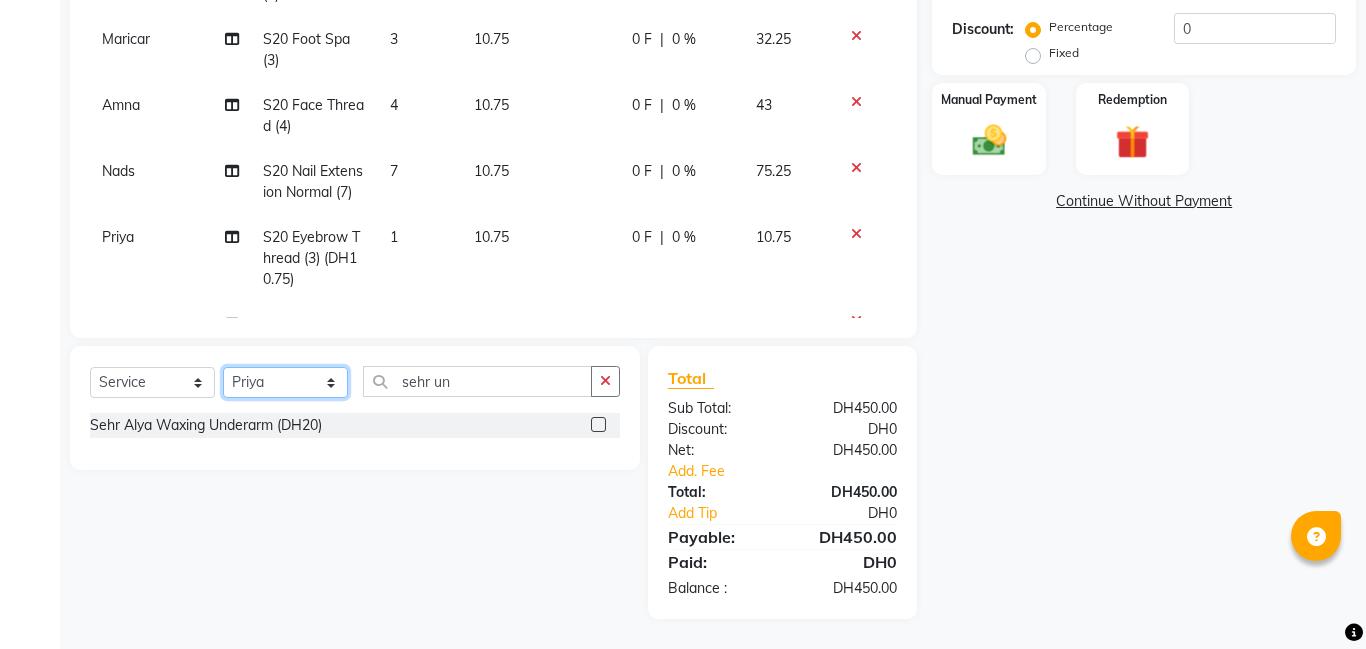 select on "79900" 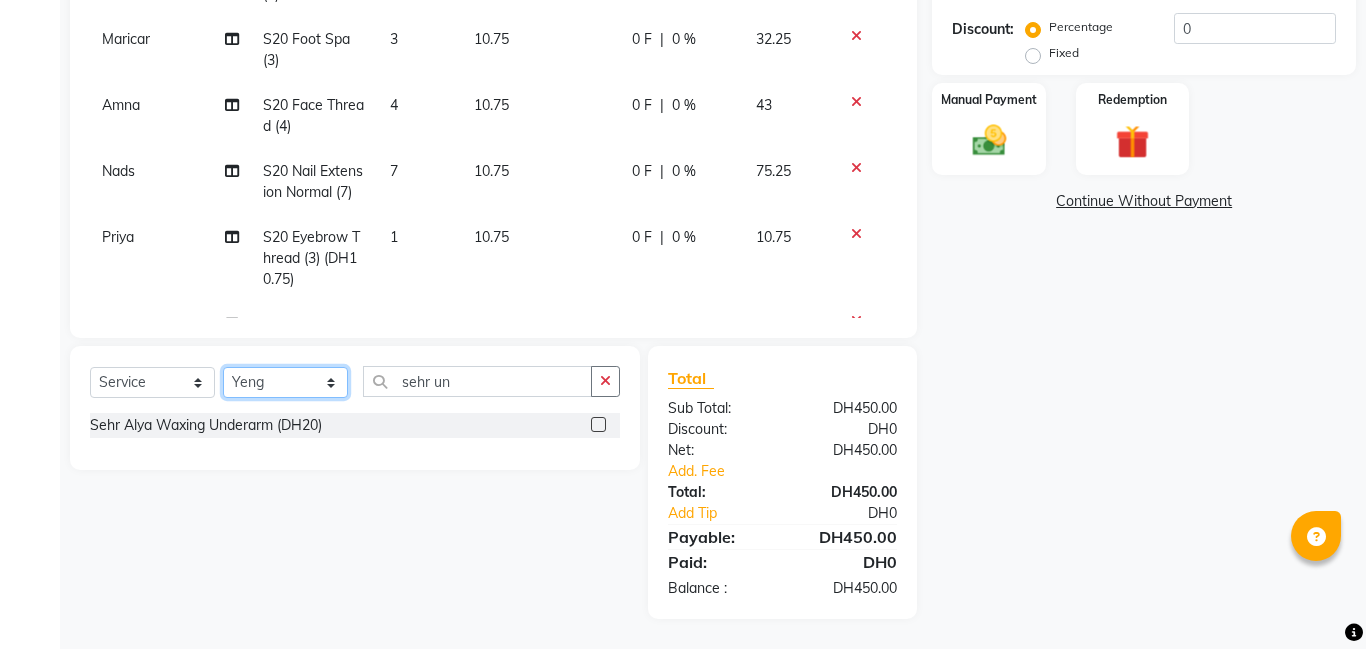click on "Select Stylist Aldie Aliya Amna Gennie Joytie Jude Lamsat Ebda Lamsat Jamal Liezel Maricar Maychel Michelle Nads Neha Nhor Owner Aliya Priya Rods Sana Sehr Alya Yeng" 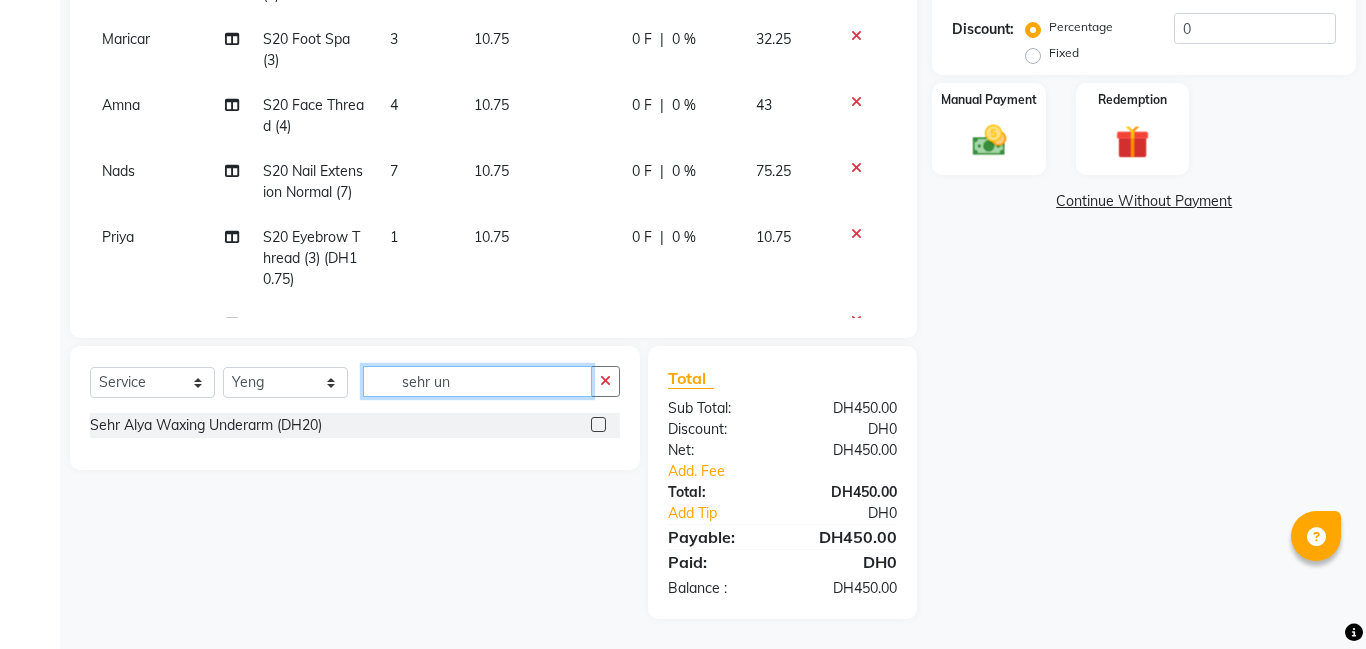 click on "sehr un" 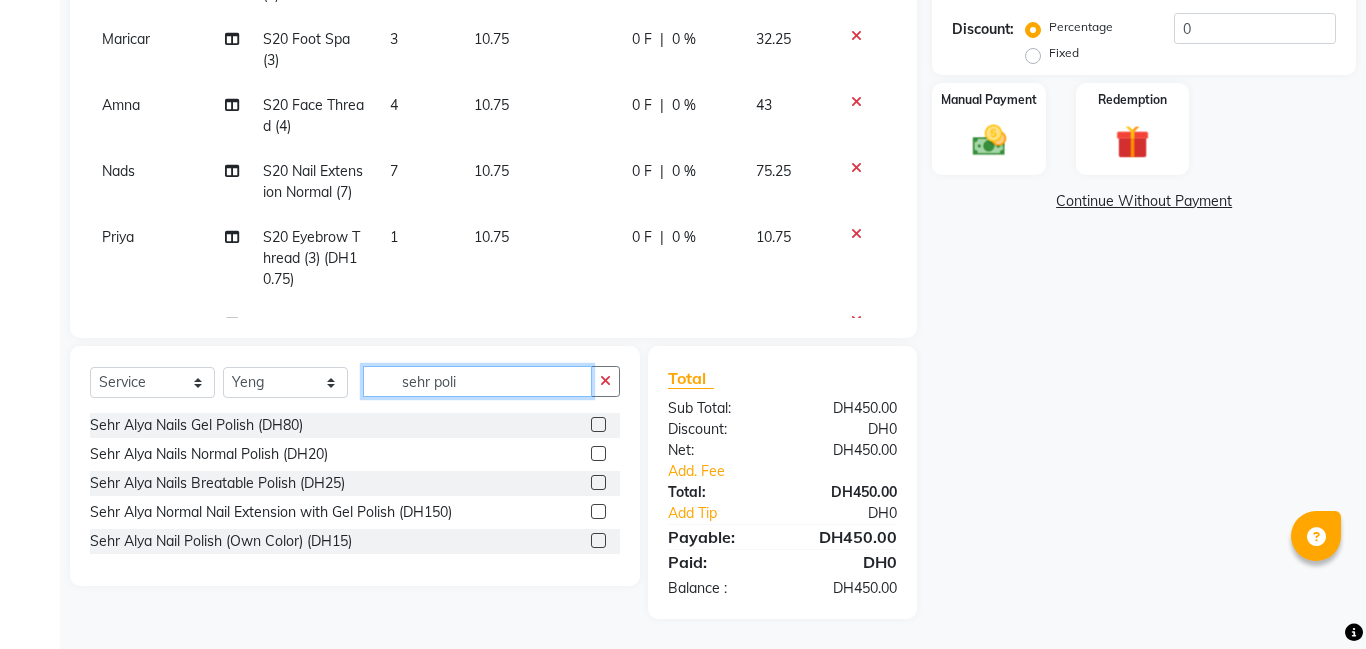type on "sehr poli" 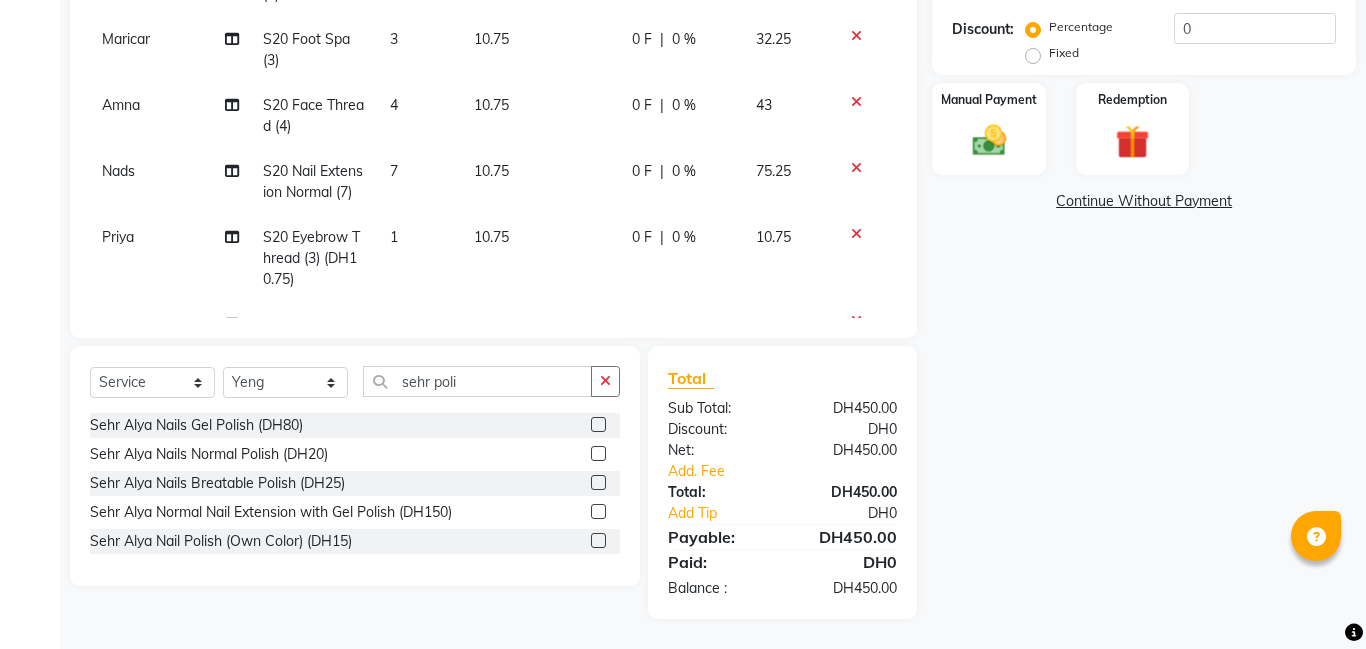click 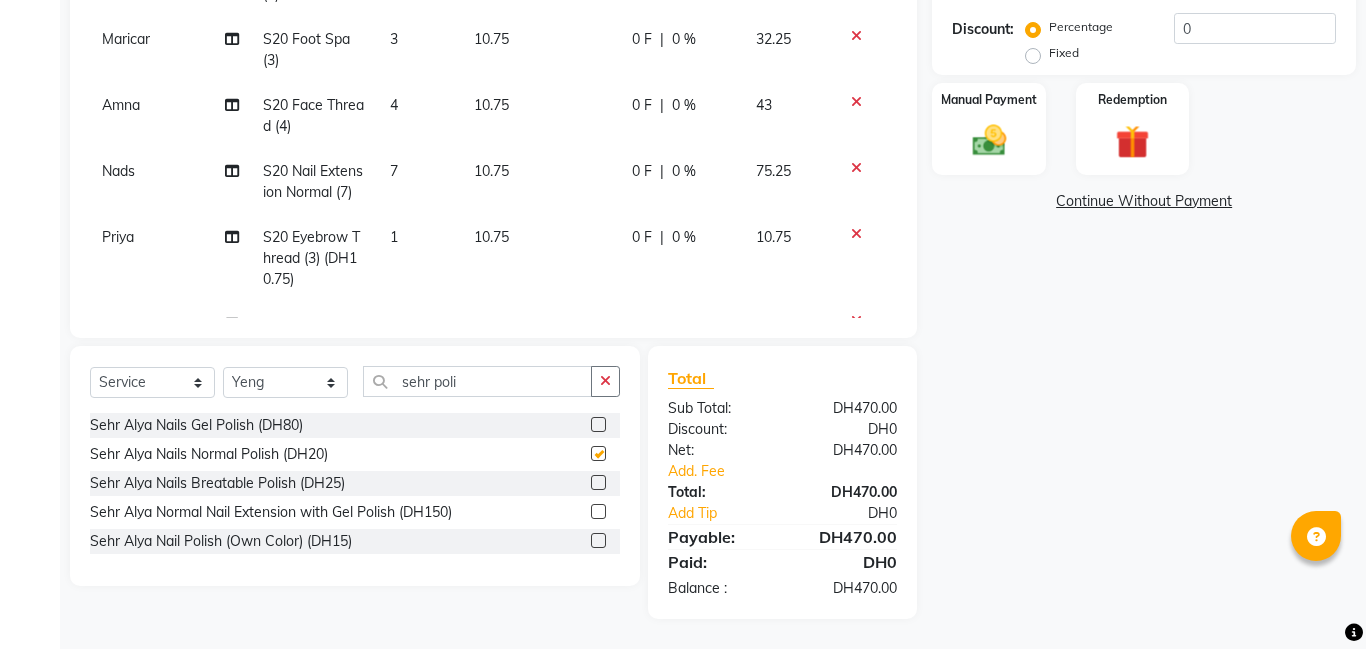checkbox on "false" 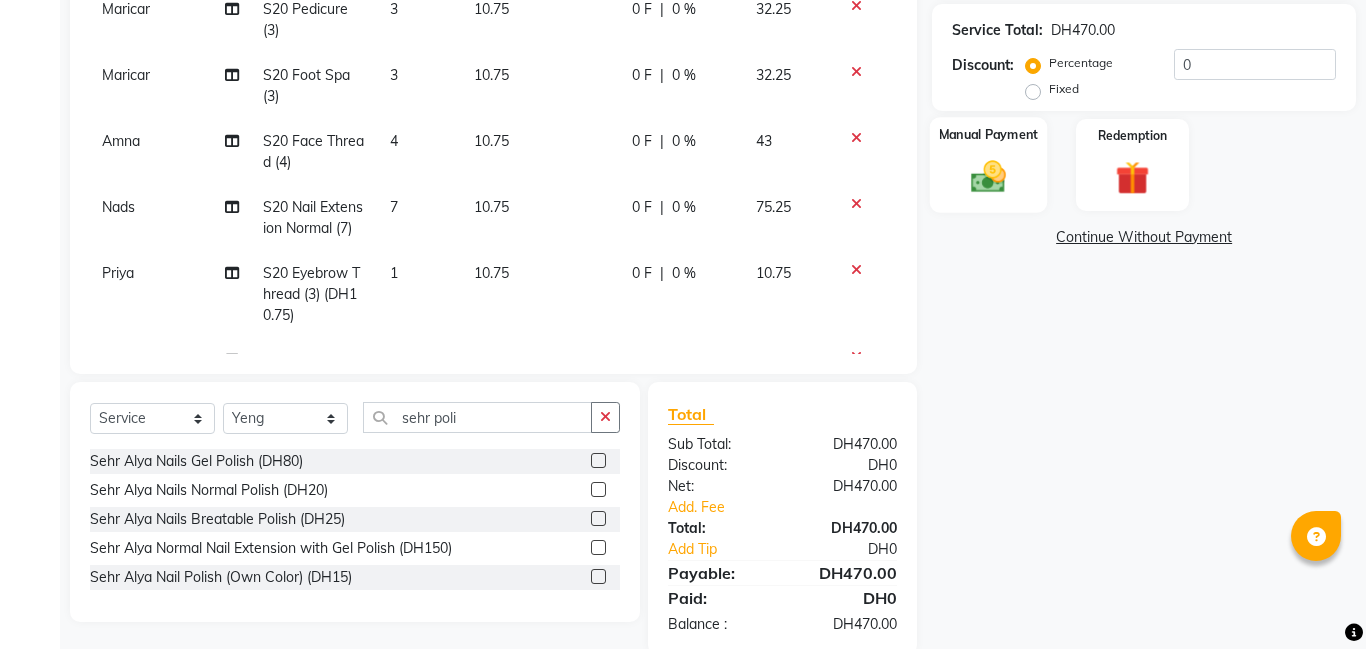 scroll, scrollTop: 430, scrollLeft: 0, axis: vertical 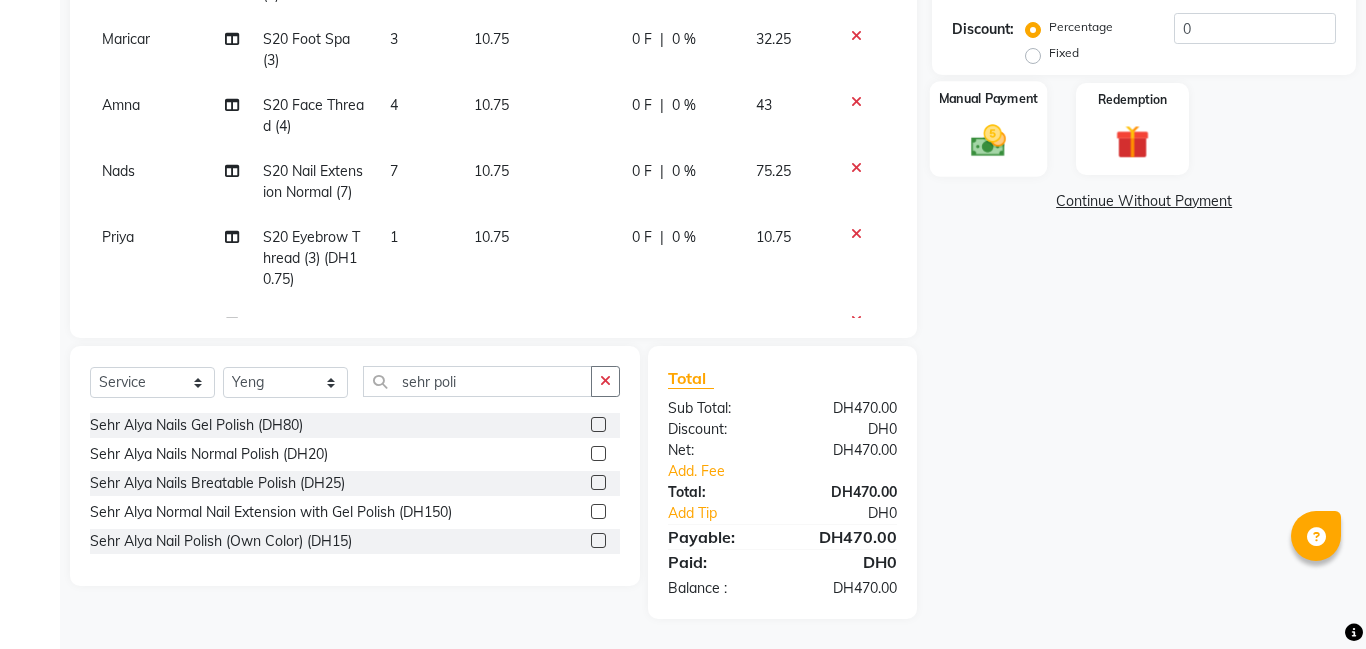 click 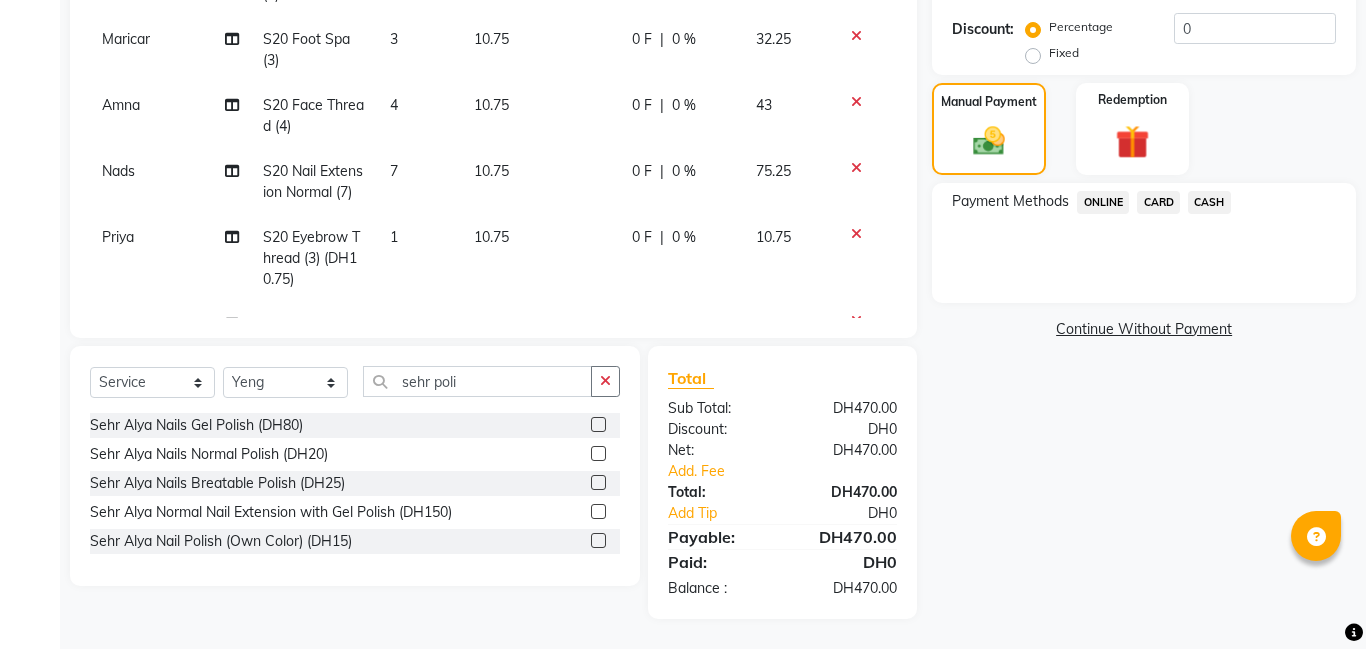 click on "CARD" 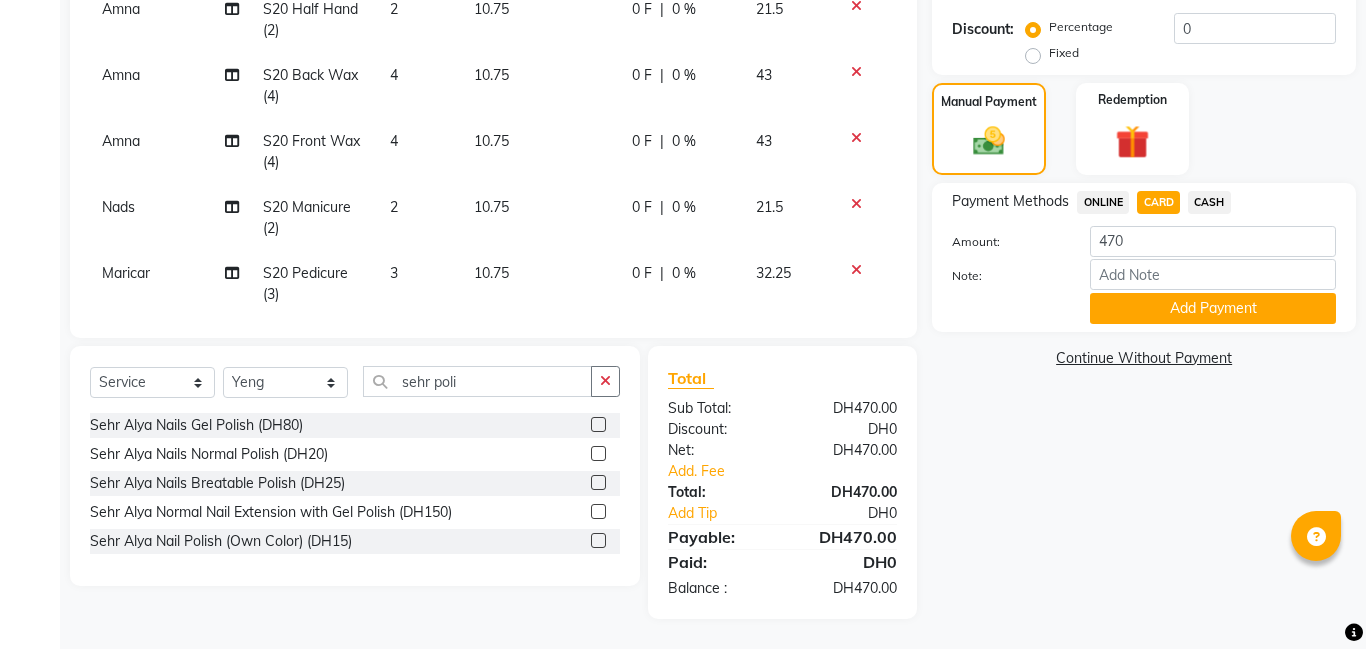 scroll, scrollTop: 0, scrollLeft: 0, axis: both 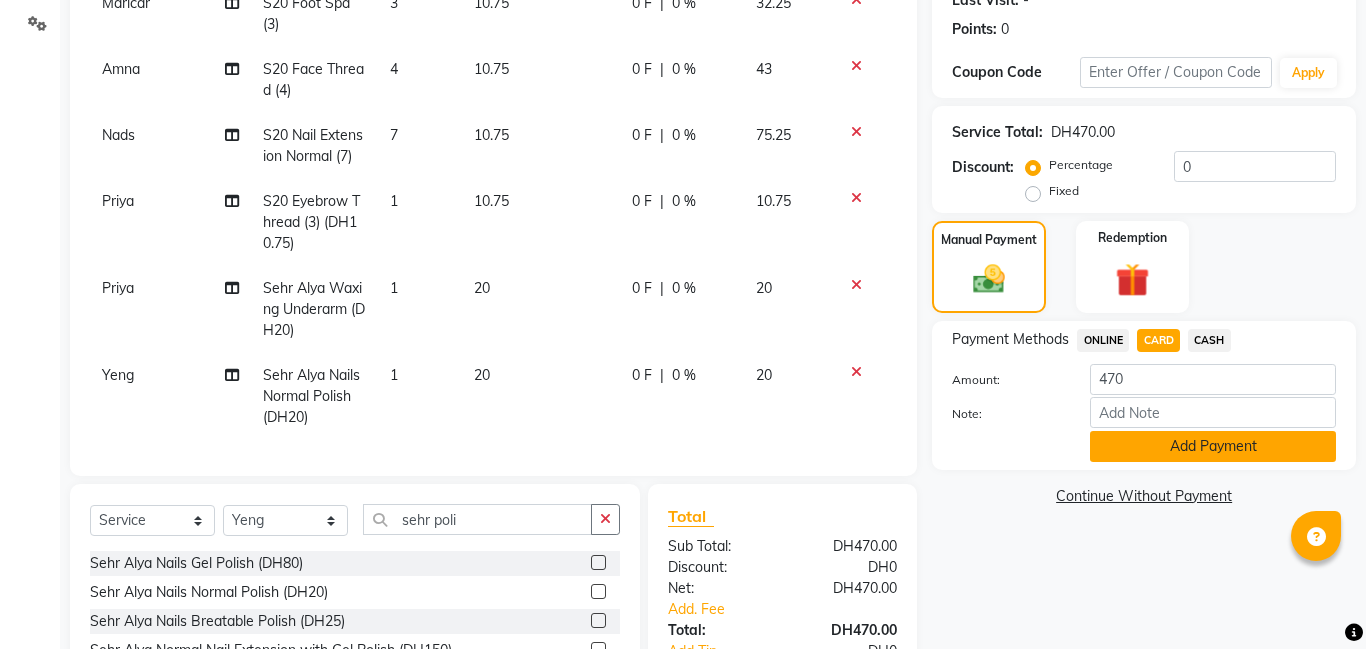 click on "Add Payment" 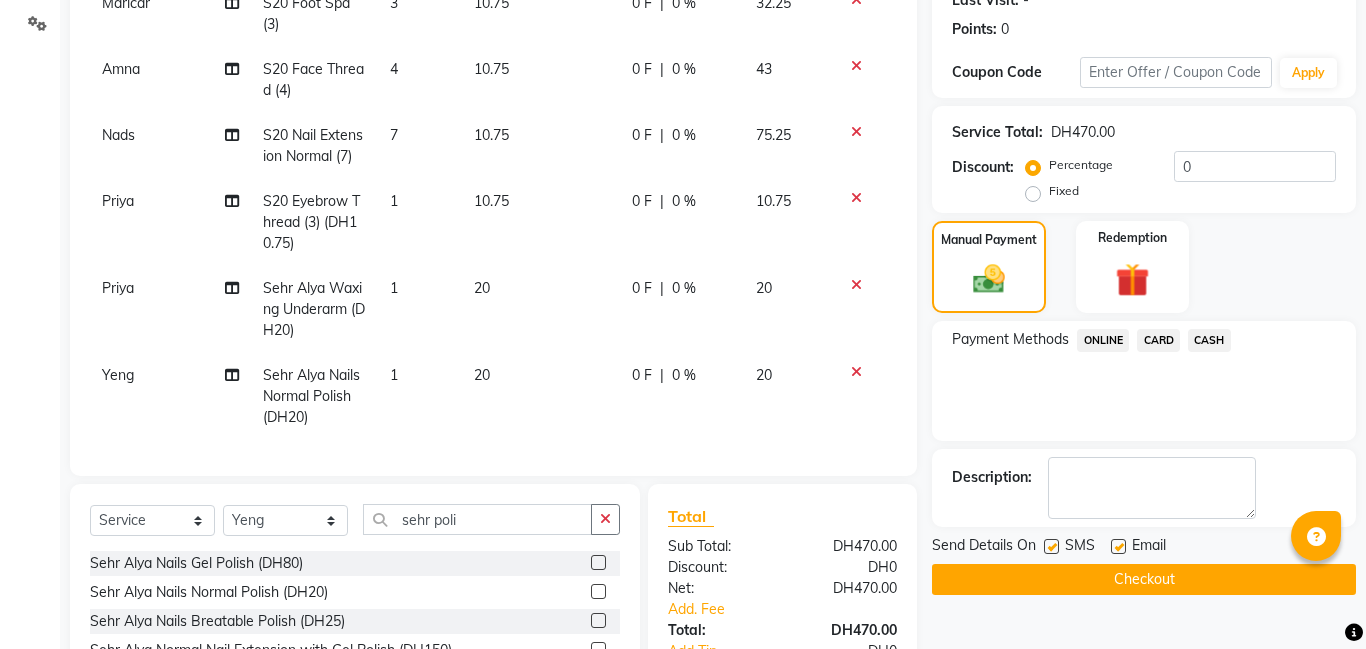 scroll, scrollTop: 472, scrollLeft: 0, axis: vertical 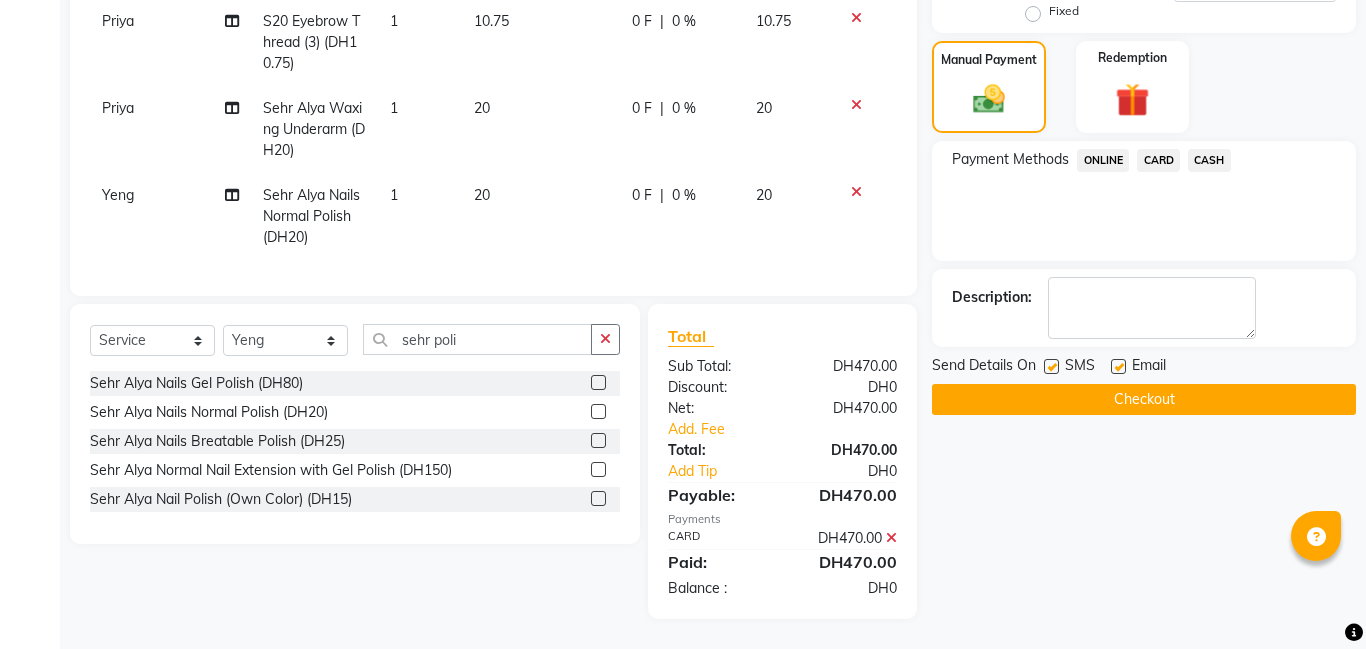 click on "Checkout" 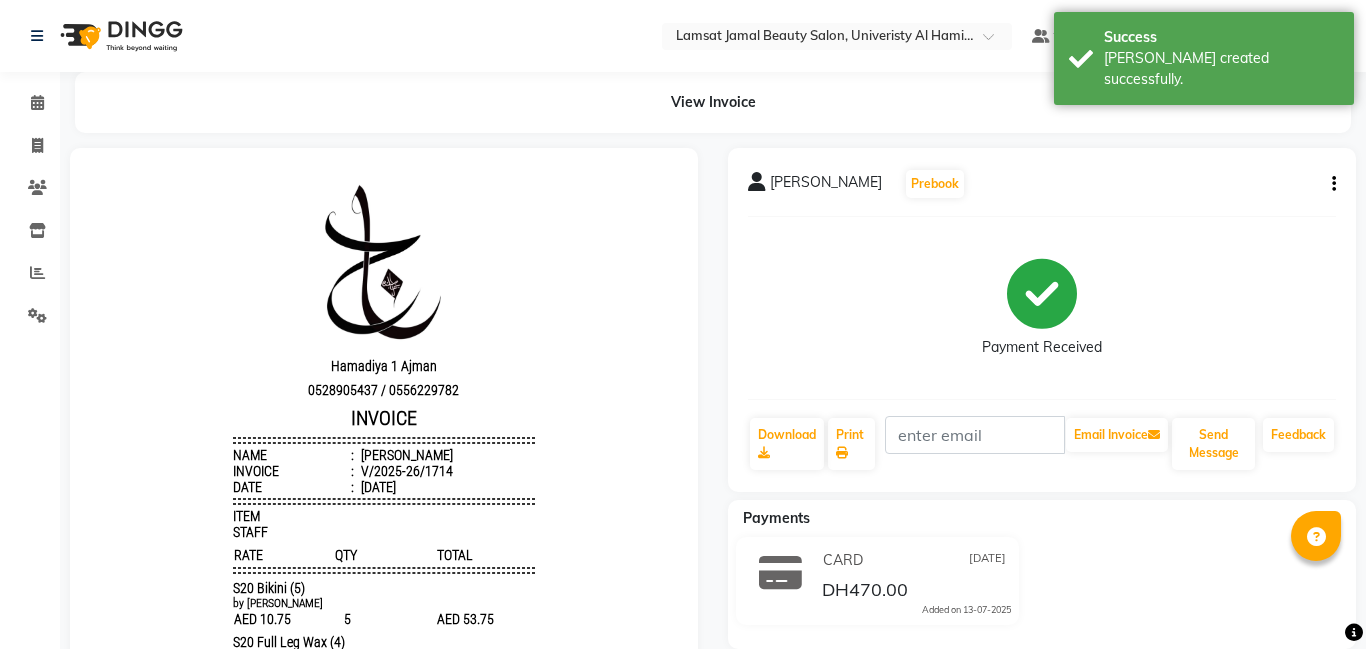 scroll, scrollTop: 0, scrollLeft: 0, axis: both 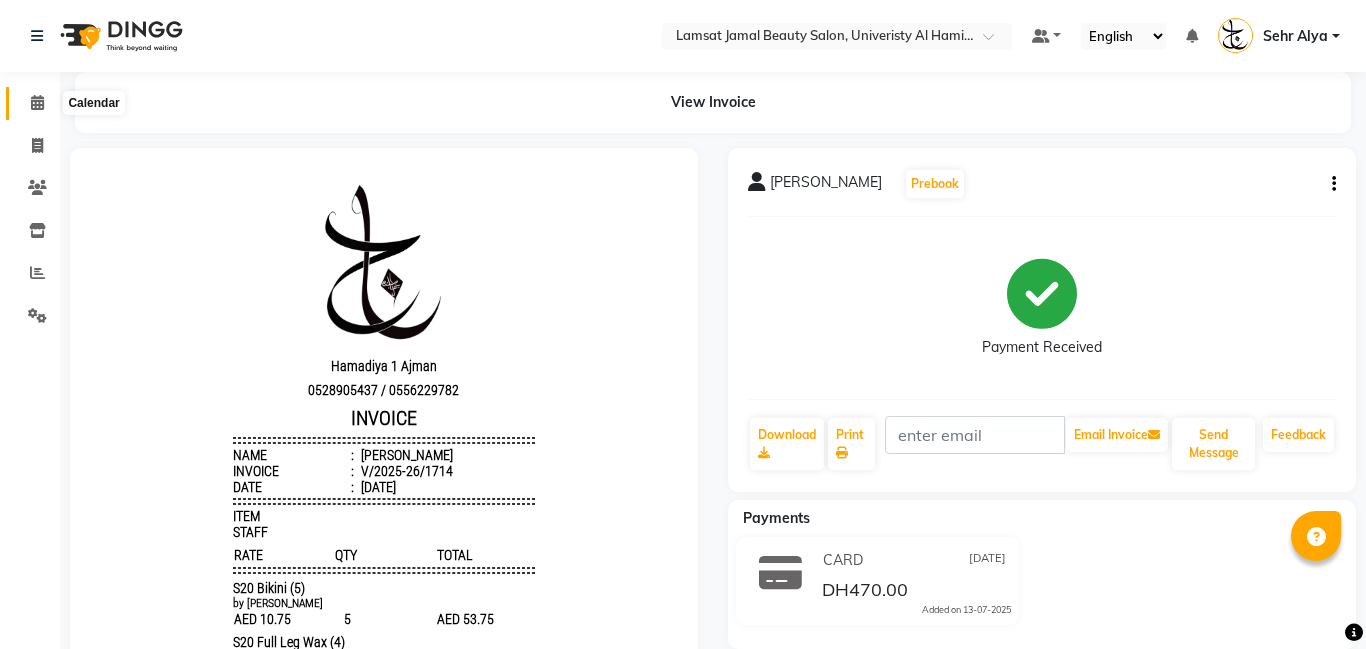 click 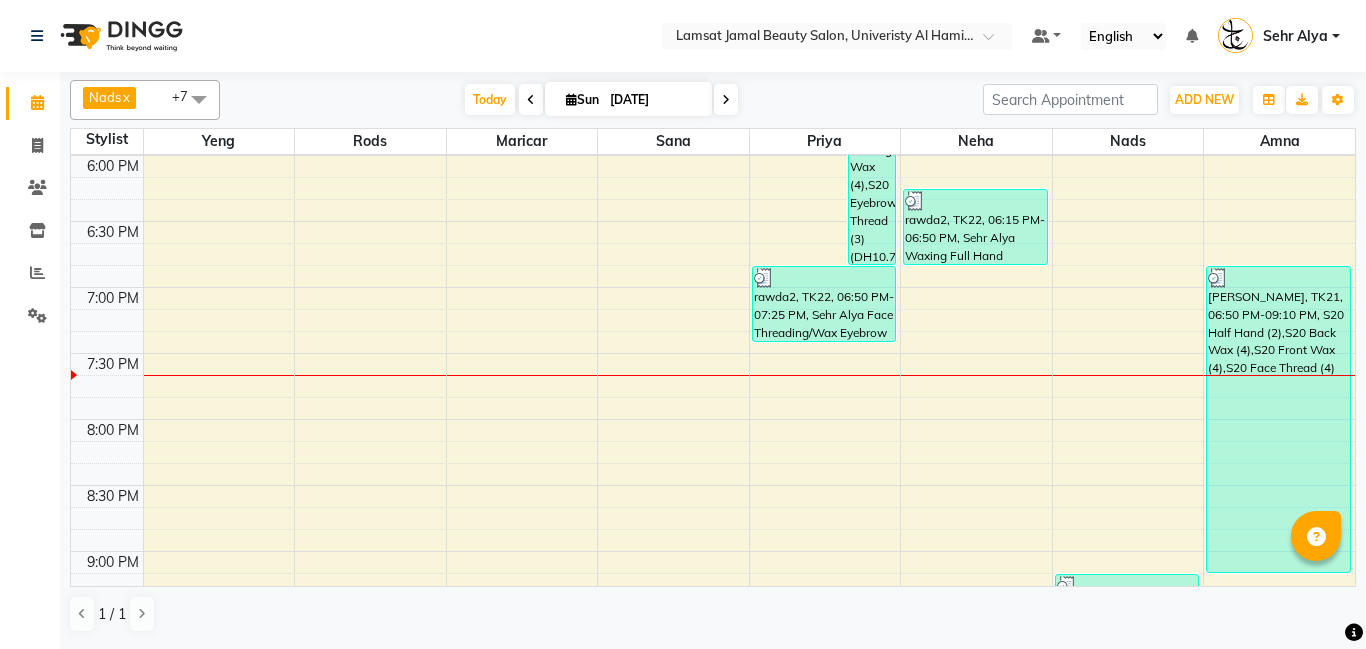 scroll, scrollTop: 1099, scrollLeft: 0, axis: vertical 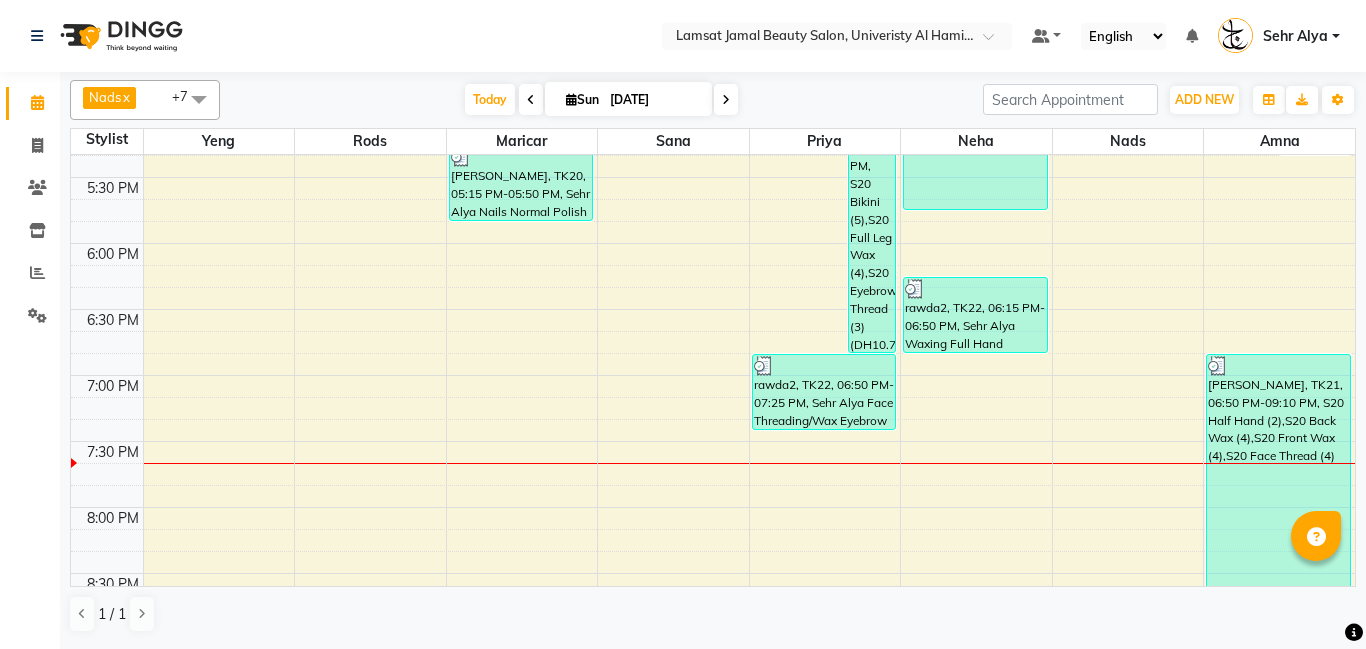 click at bounding box center [749, 496] 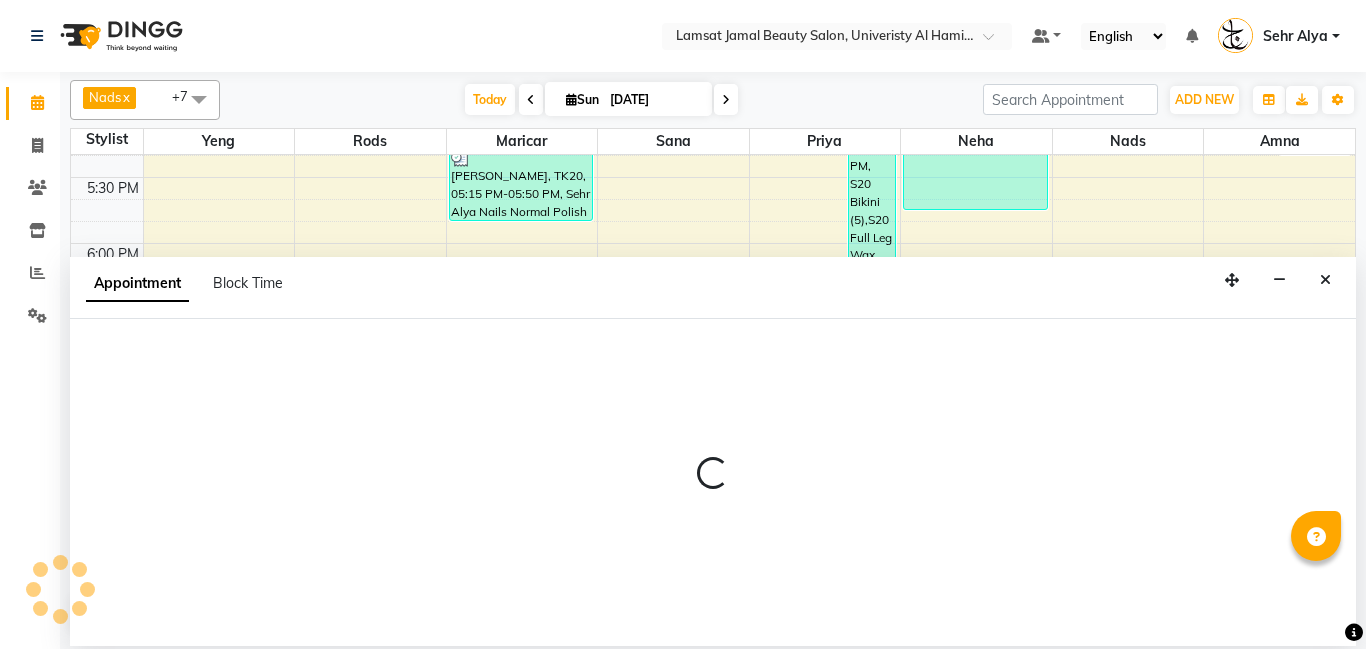 select on "79915" 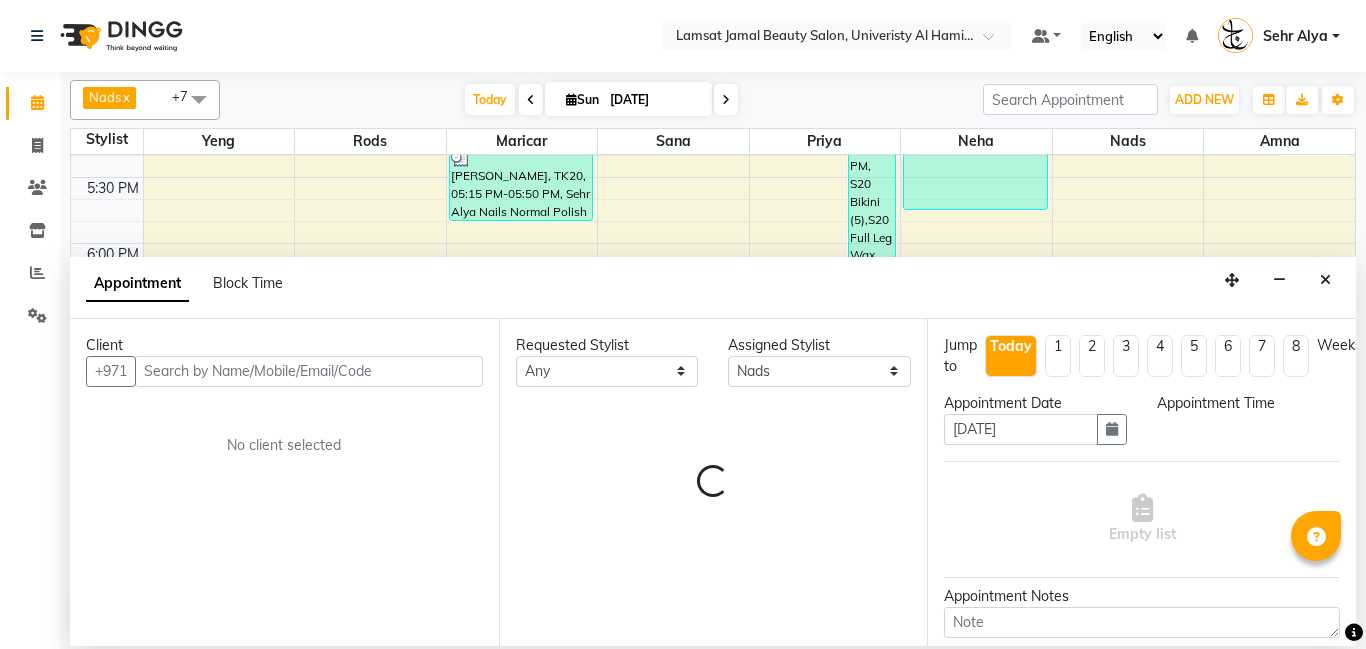 select on "1185" 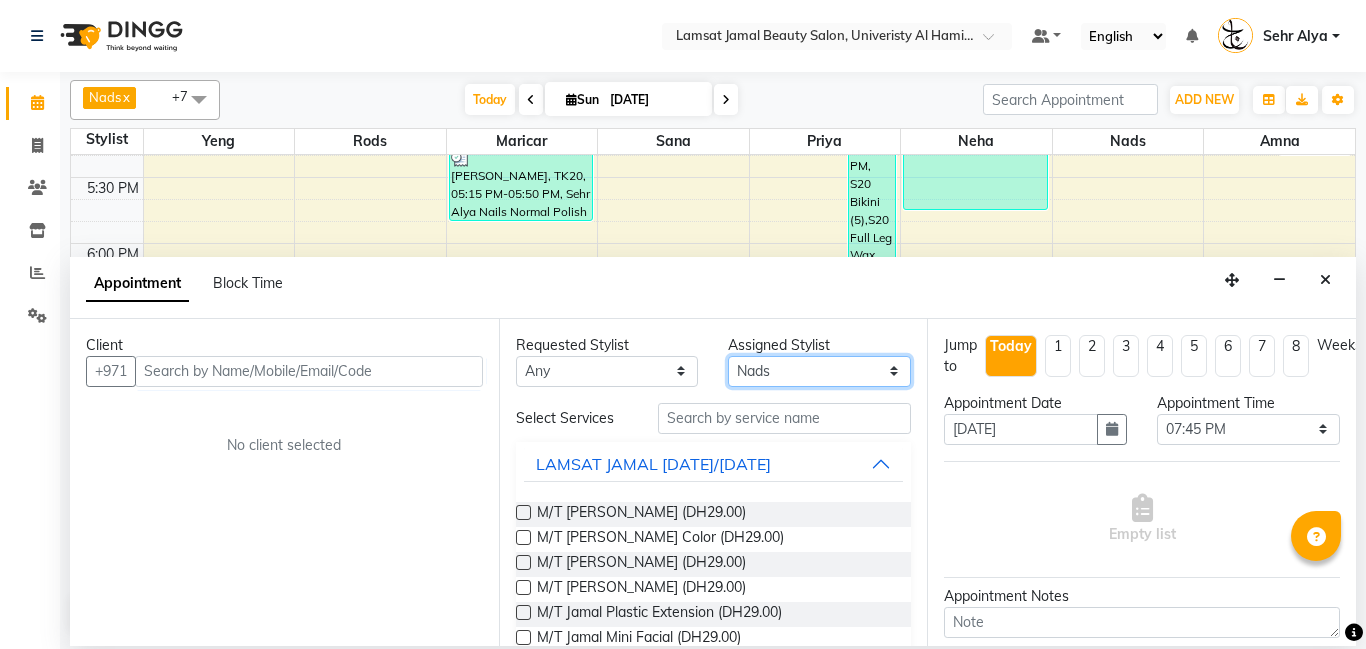 click on "Select Aldie Aliya Amna Gennie Joytie Jude Lamsat Ebda Lamsat Jamal Liezel Maricar Maychel Michelle Nads Neha Nhor Owner Aliya Priya Rods Sana Sehr Alya Yeng" at bounding box center (819, 371) 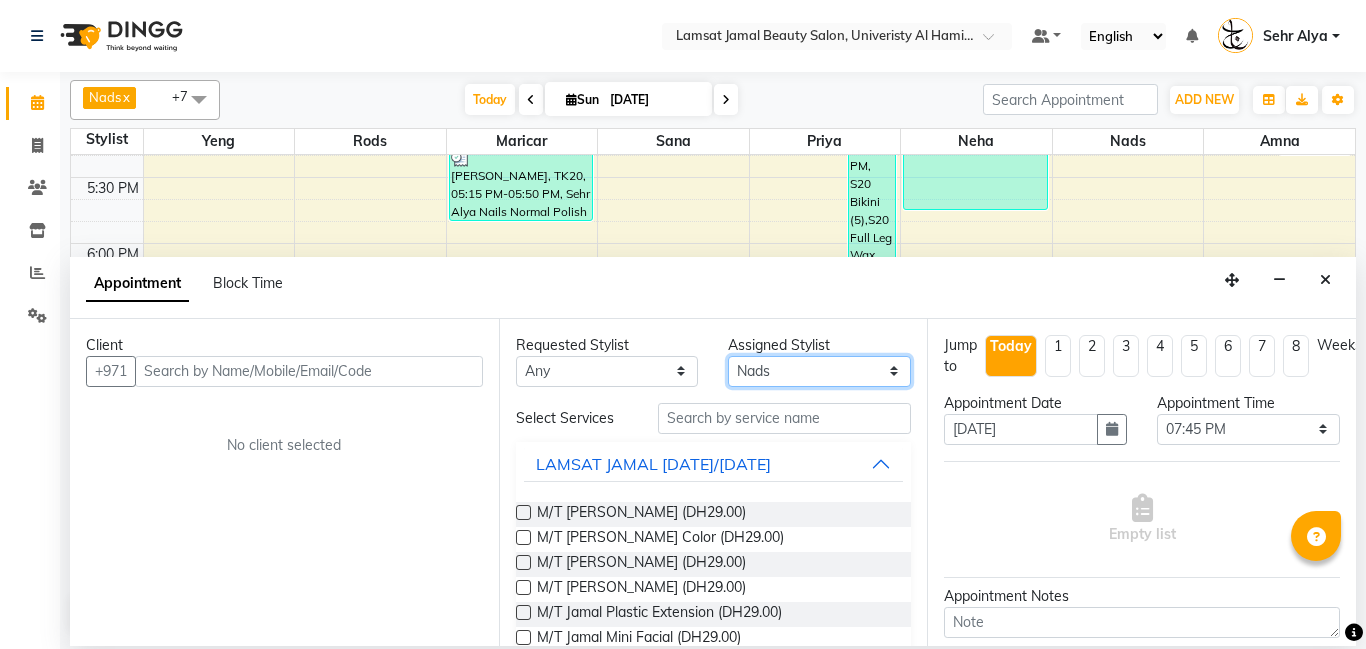 select on "79916" 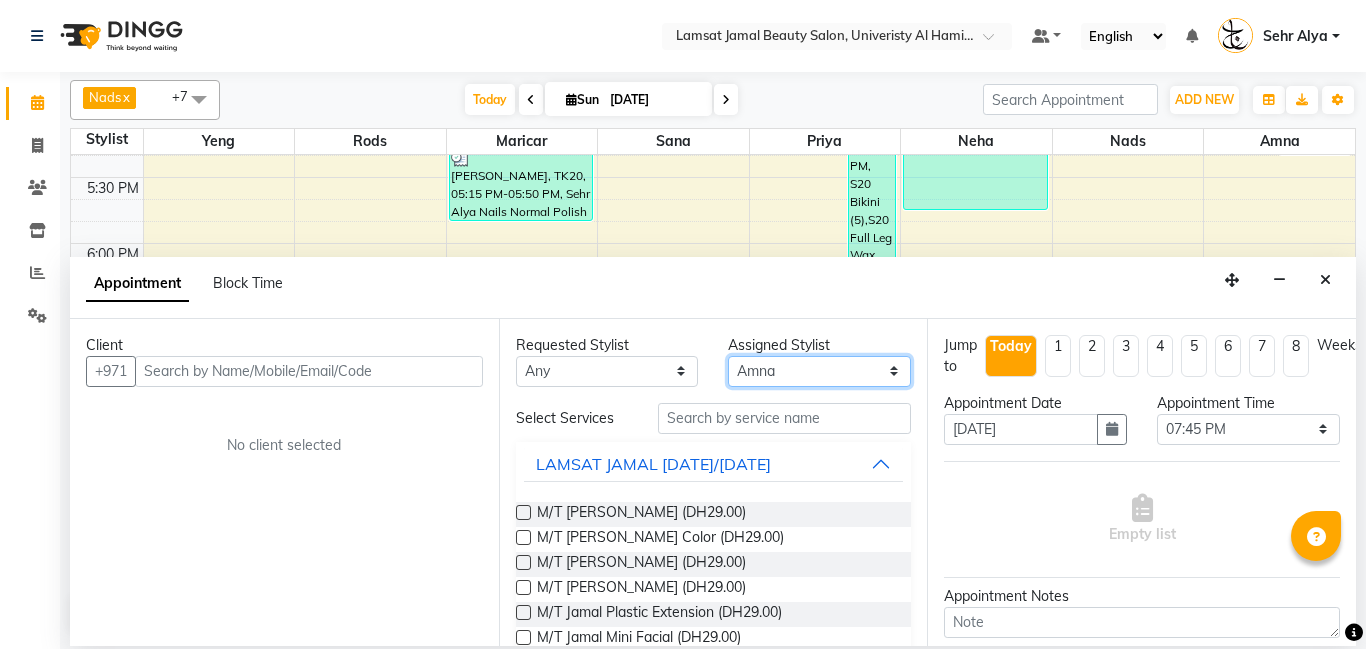 click on "Select Aldie Aliya Amna Gennie Joytie Jude Lamsat Ebda Lamsat Jamal Liezel Maricar Maychel Michelle Nads Neha Nhor Owner Aliya Priya Rods Sana Sehr Alya Yeng" at bounding box center [819, 371] 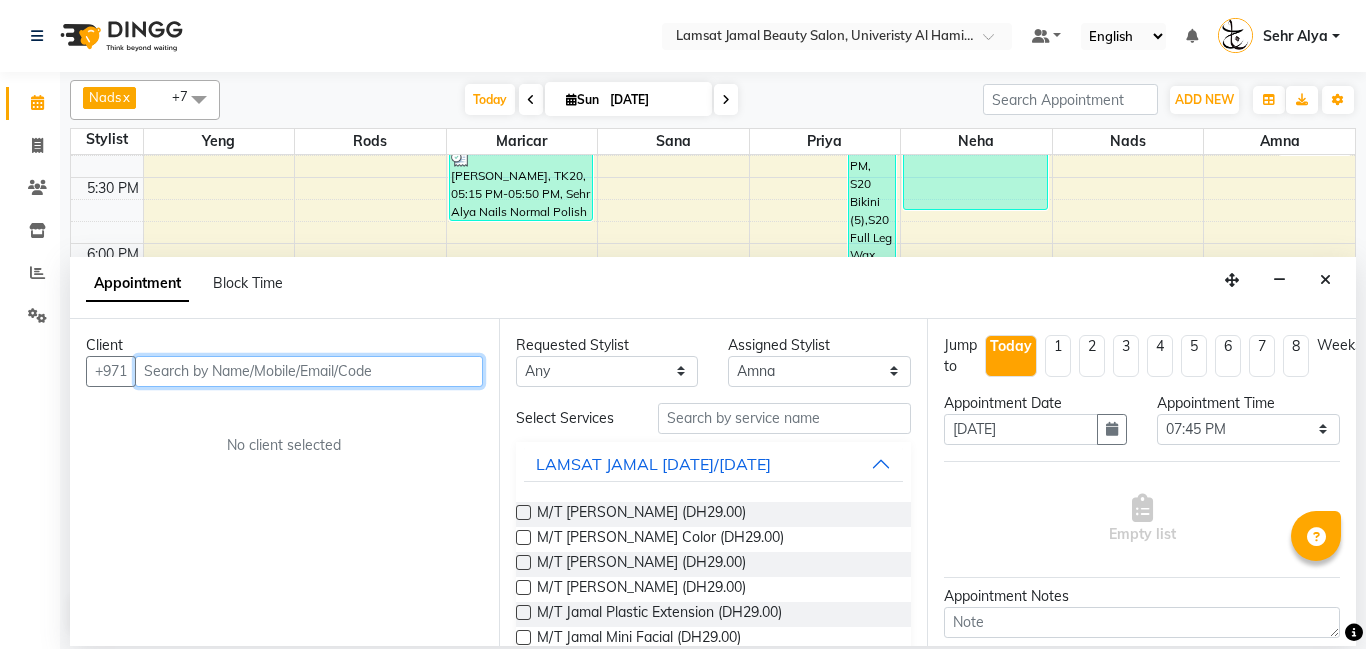 click at bounding box center (309, 371) 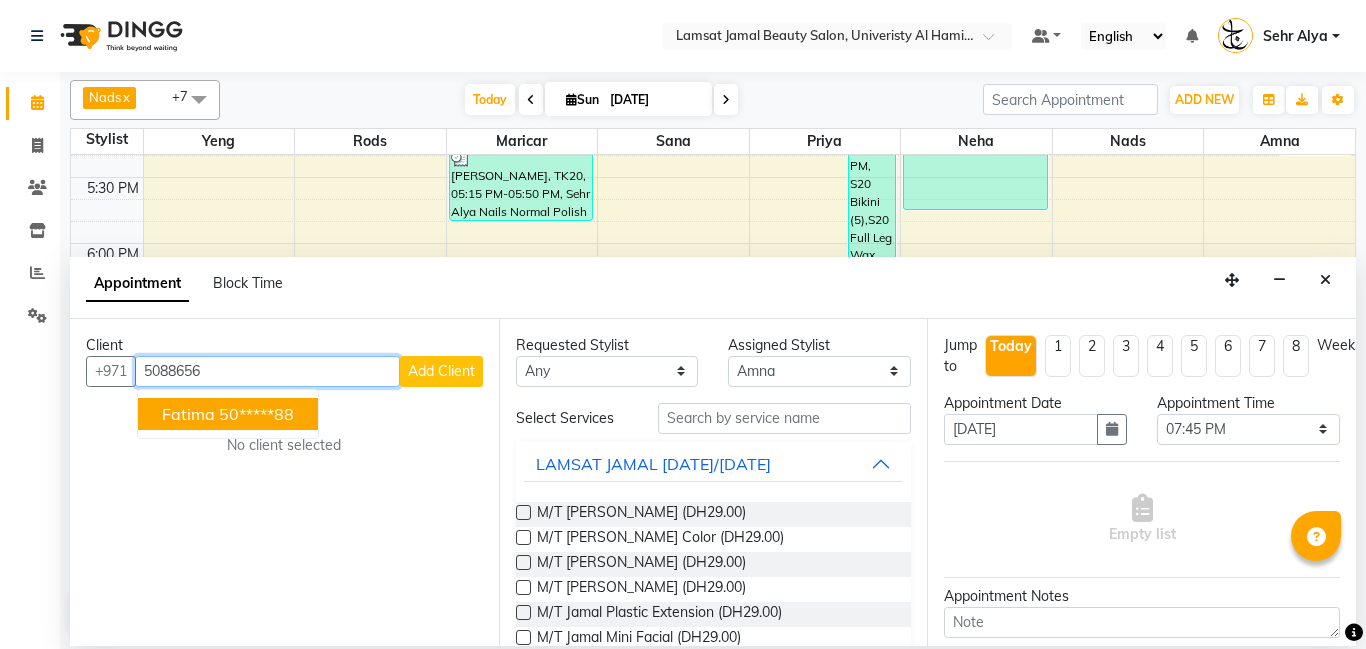 click on "50*****88" at bounding box center (256, 414) 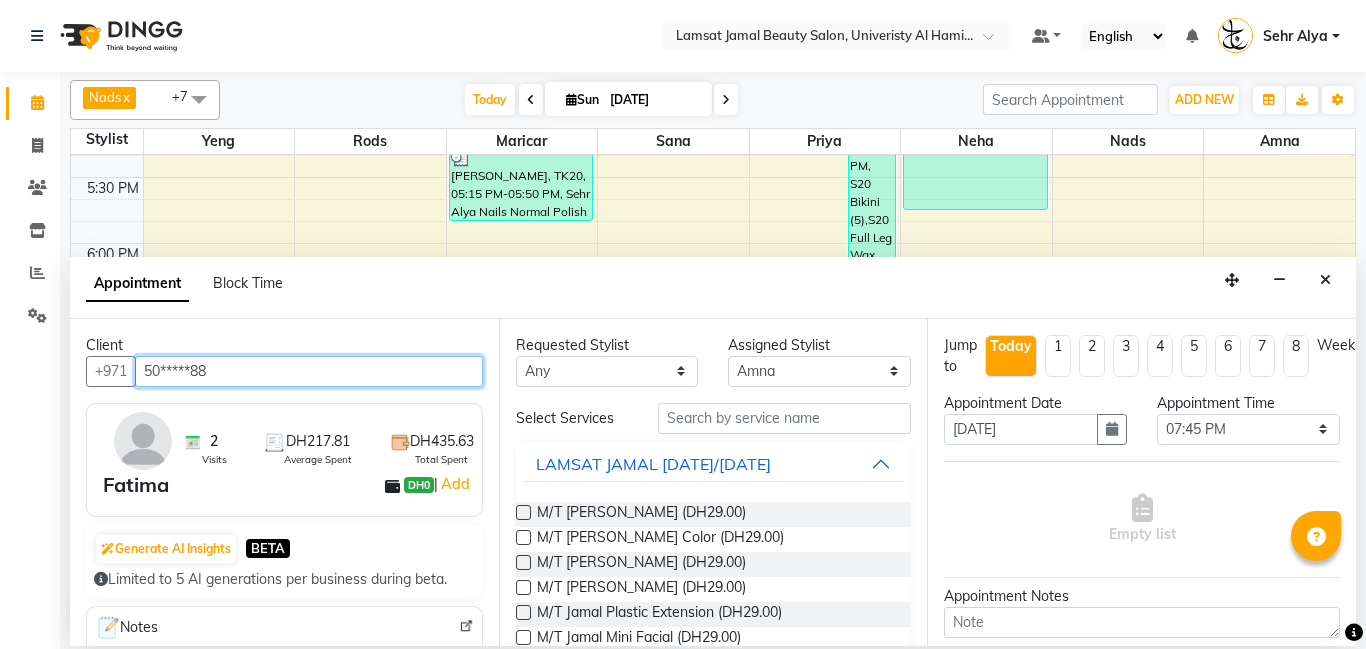 type on "50*****88" 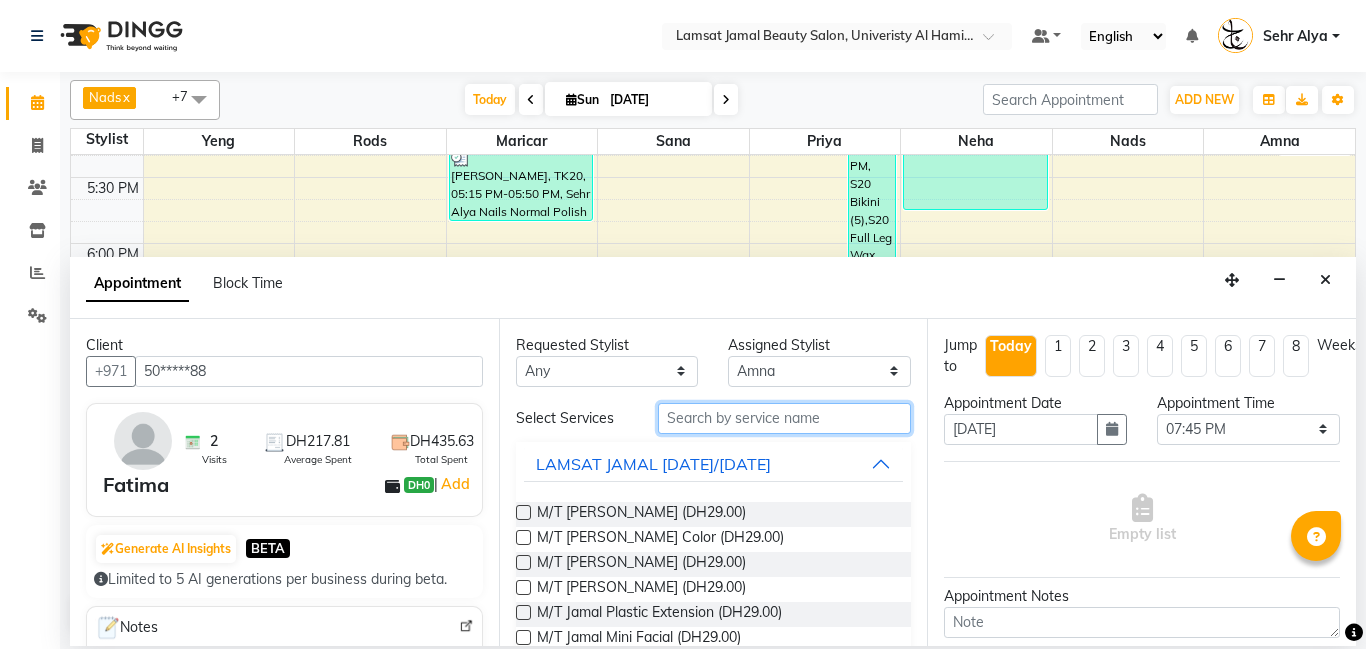 click at bounding box center [785, 418] 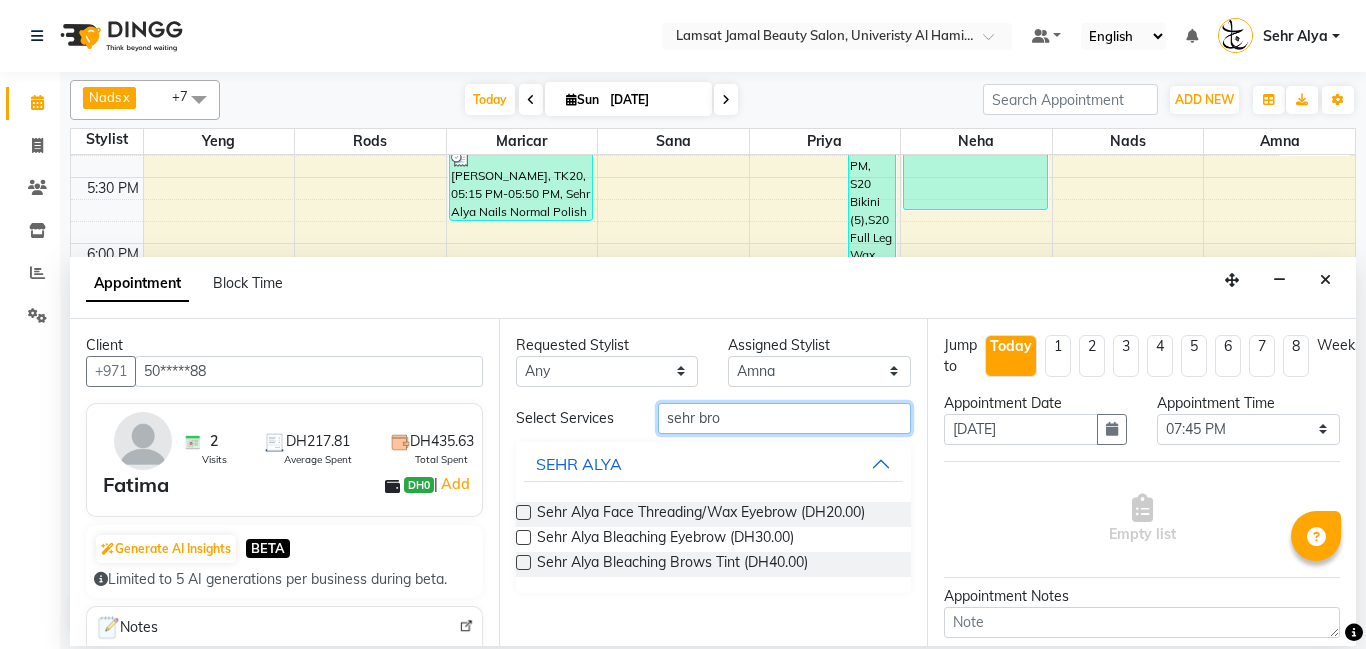 type on "sehr bro" 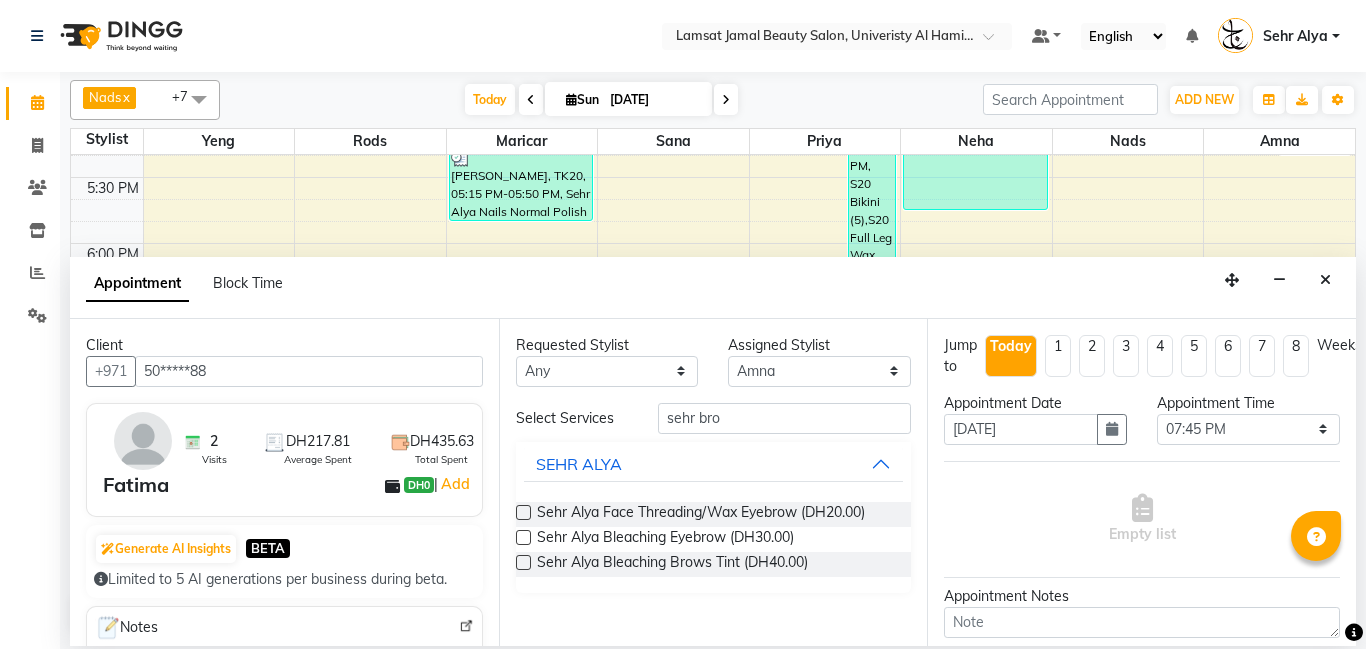 click on "Sehr Alya Face Threading/Wax Eyebrow (DH20.00)" at bounding box center (714, 514) 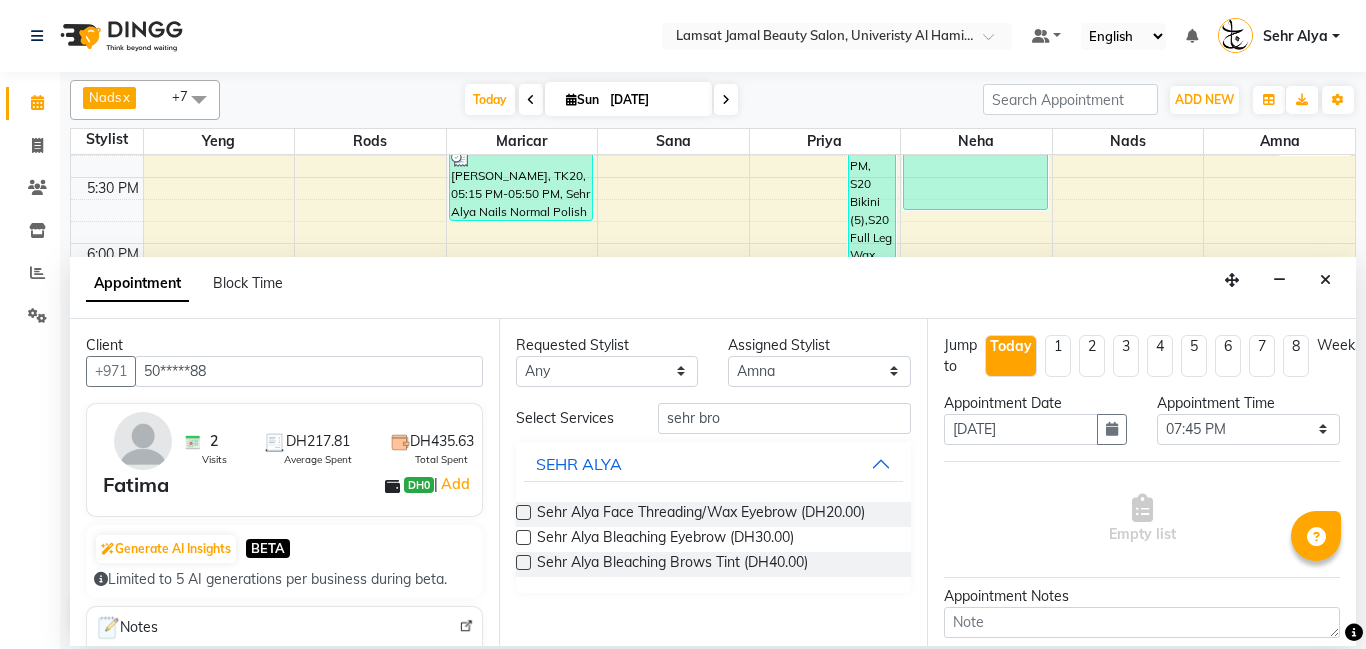 click at bounding box center (523, 512) 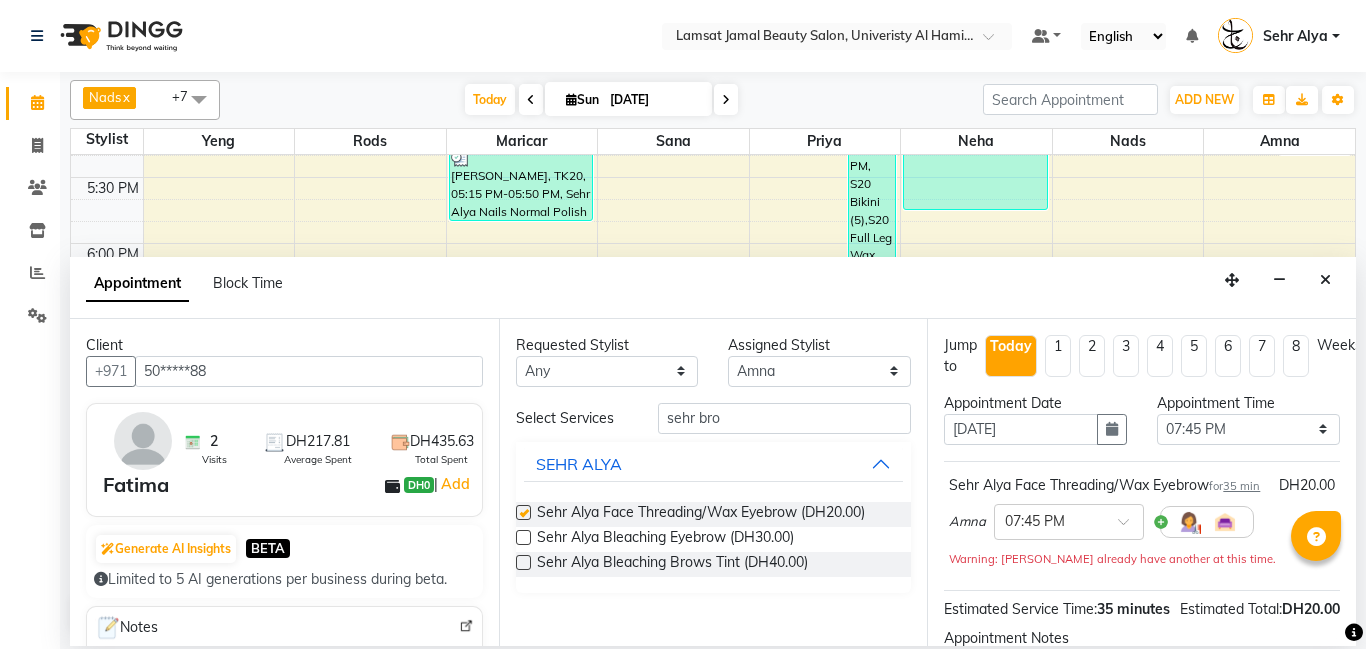 checkbox on "false" 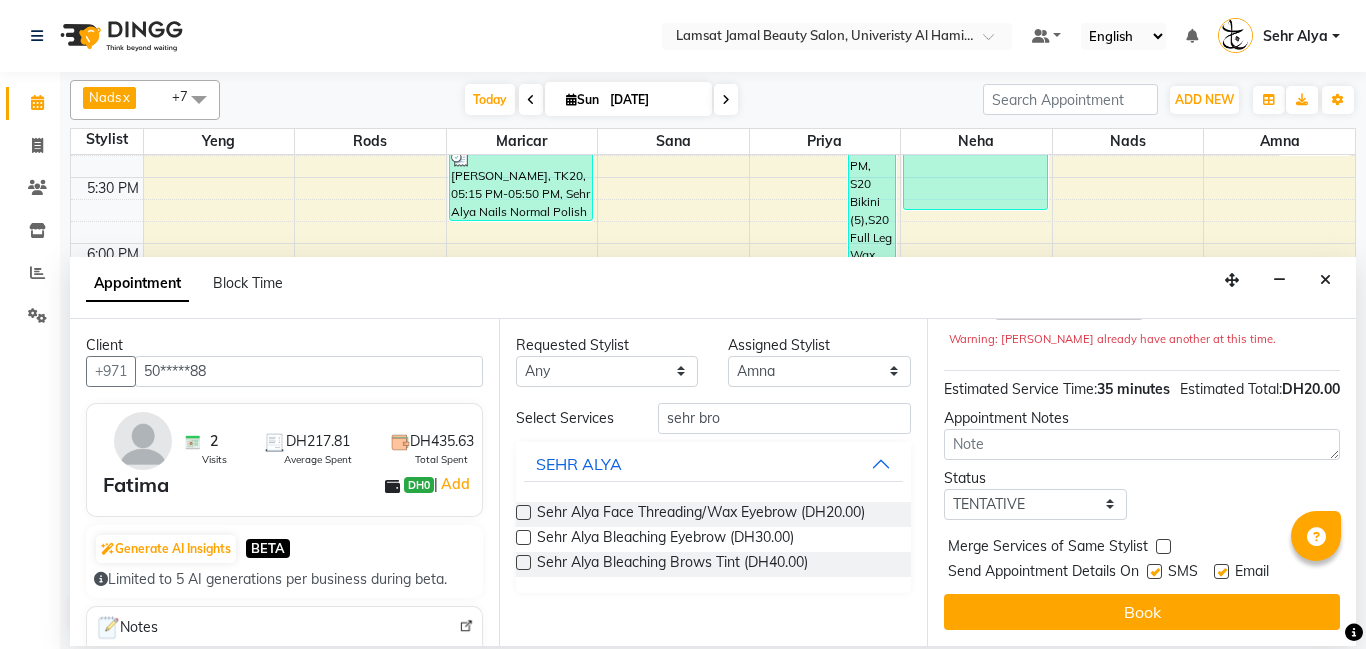 scroll, scrollTop: 231, scrollLeft: 0, axis: vertical 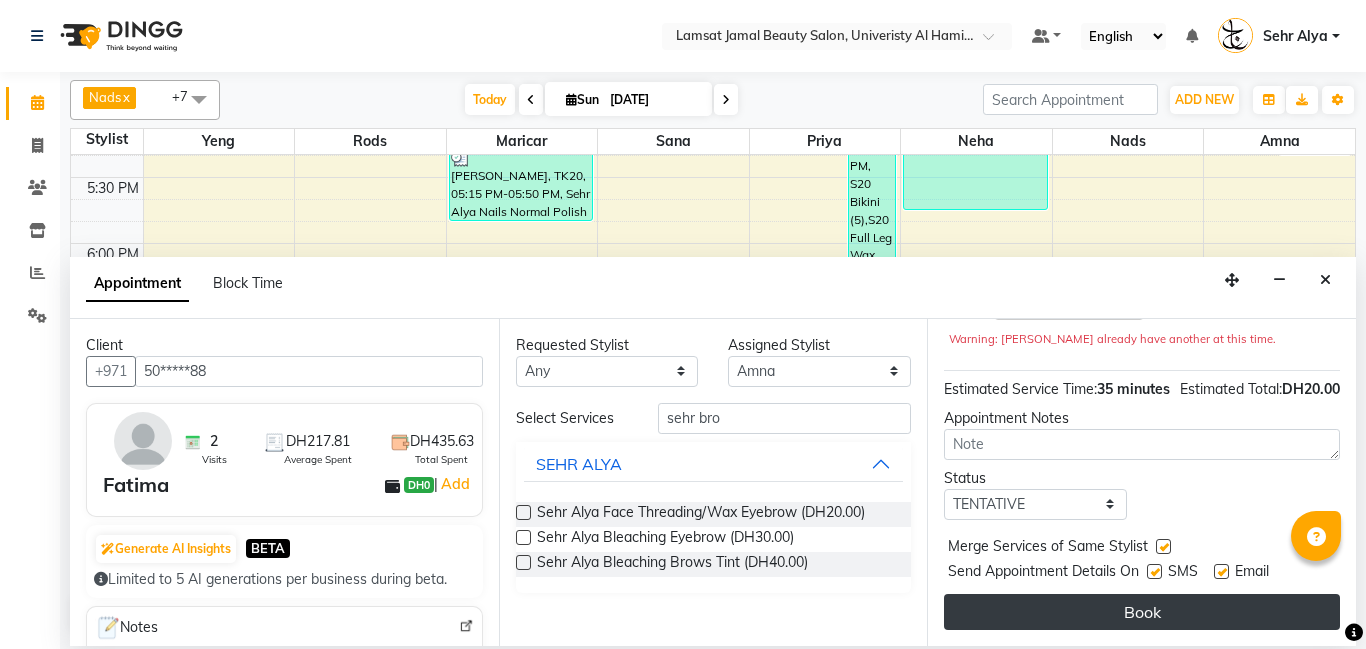 click on "Book" at bounding box center [1142, 612] 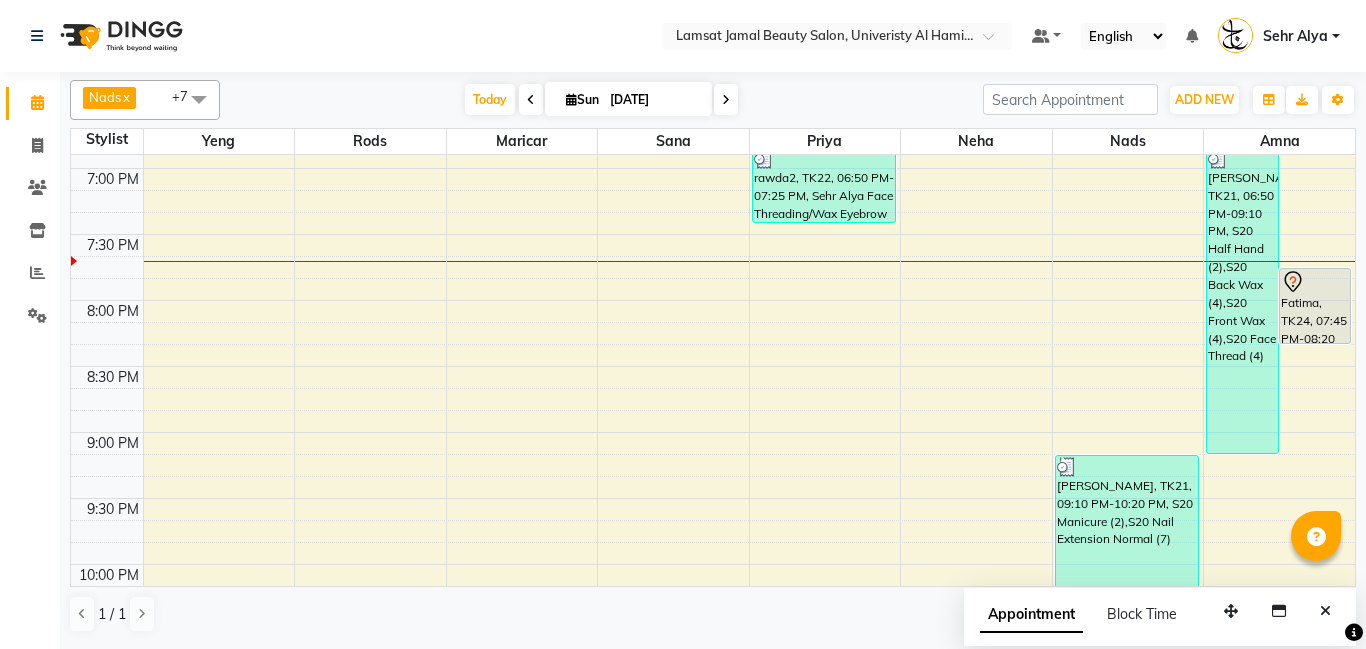 scroll, scrollTop: 1304, scrollLeft: 0, axis: vertical 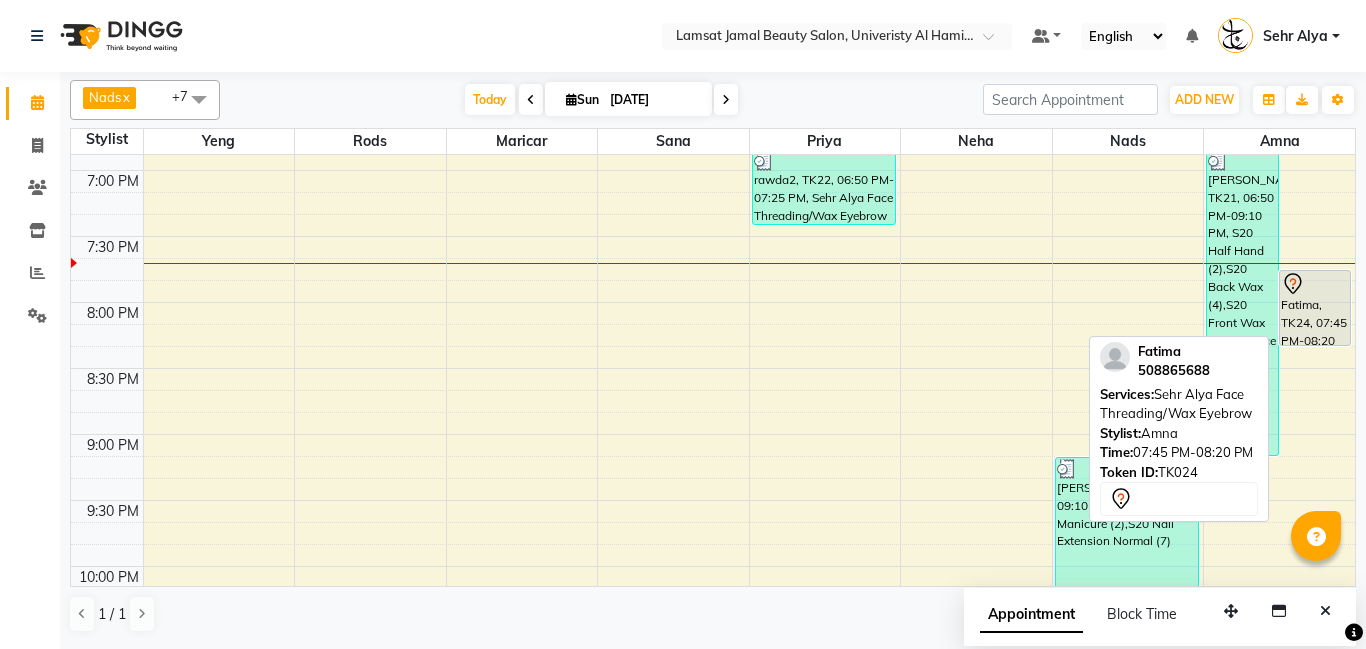 click on "Fatima, TK24, 07:45 PM-08:20 PM, Sehr Alya Face Threading/Wax Eyebrow" at bounding box center [1315, 308] 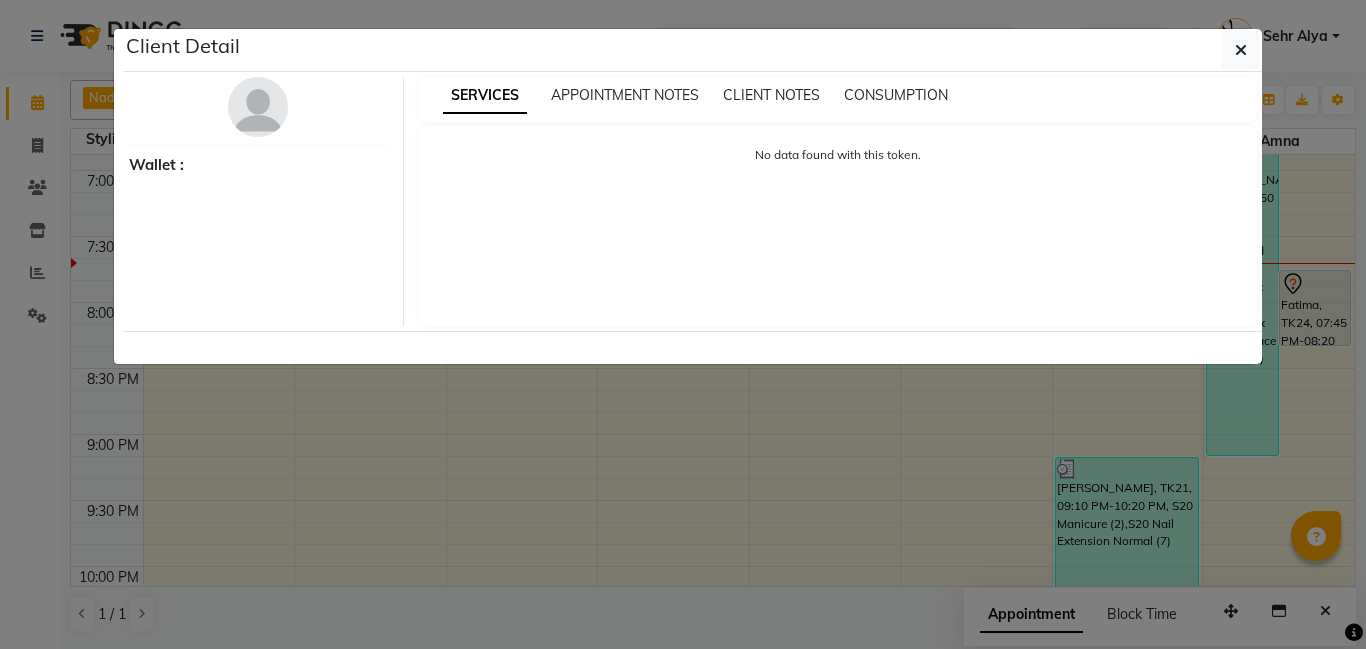 select on "7" 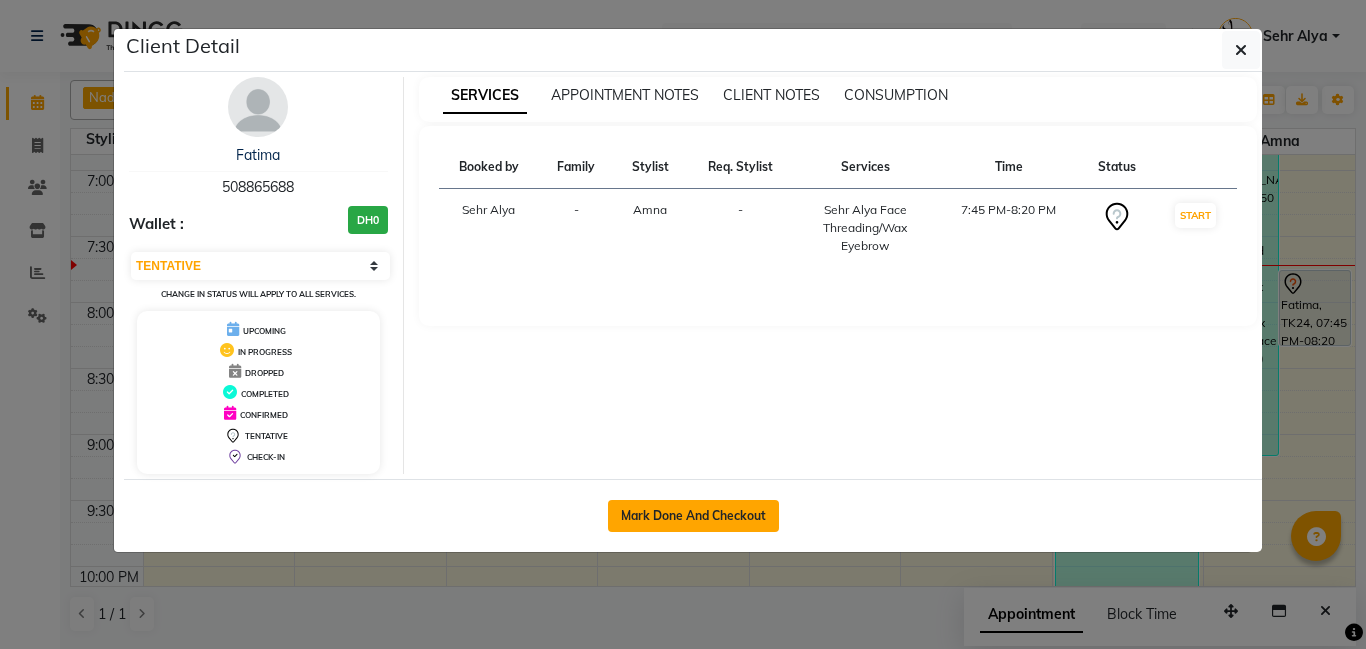 click on "Mark Done And Checkout" 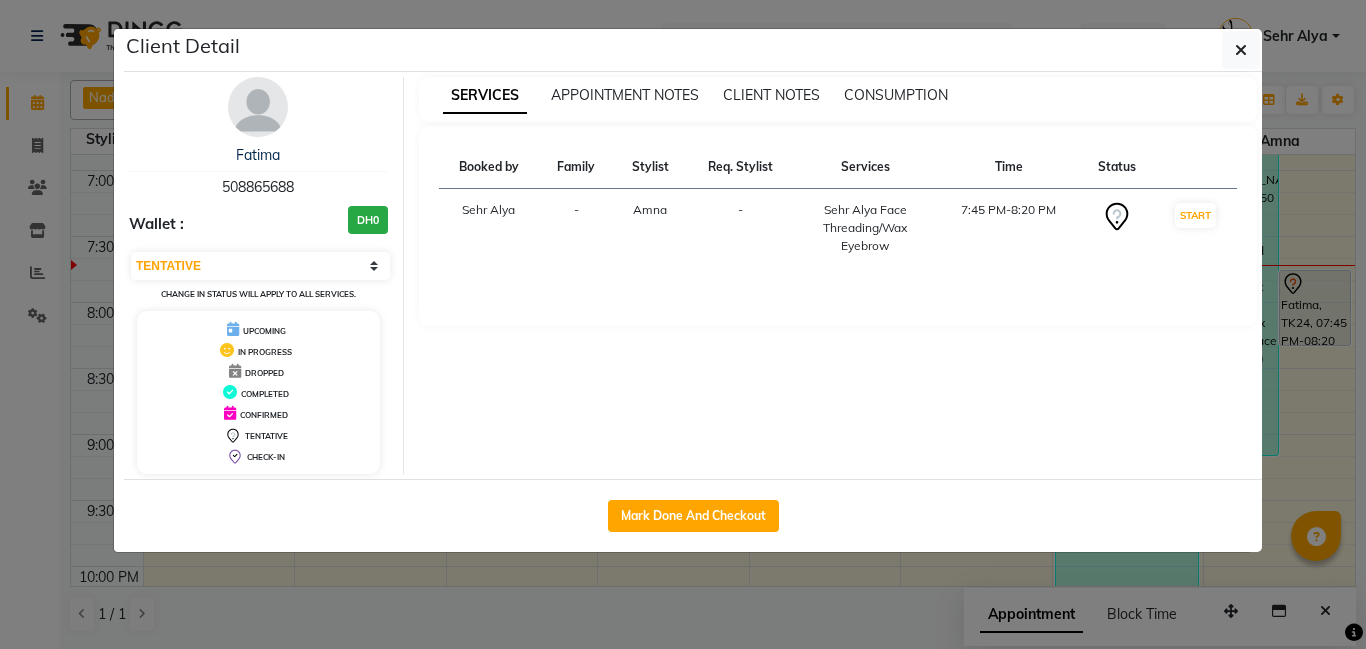 select on "service" 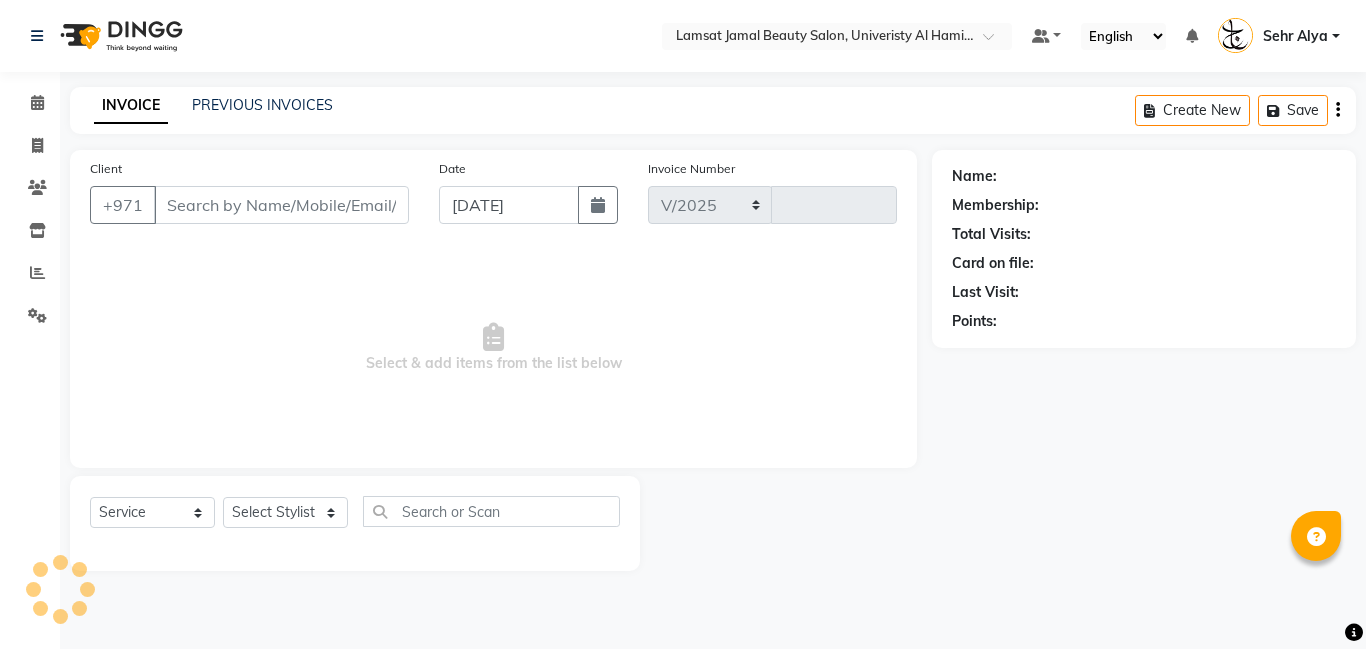 select on "8294" 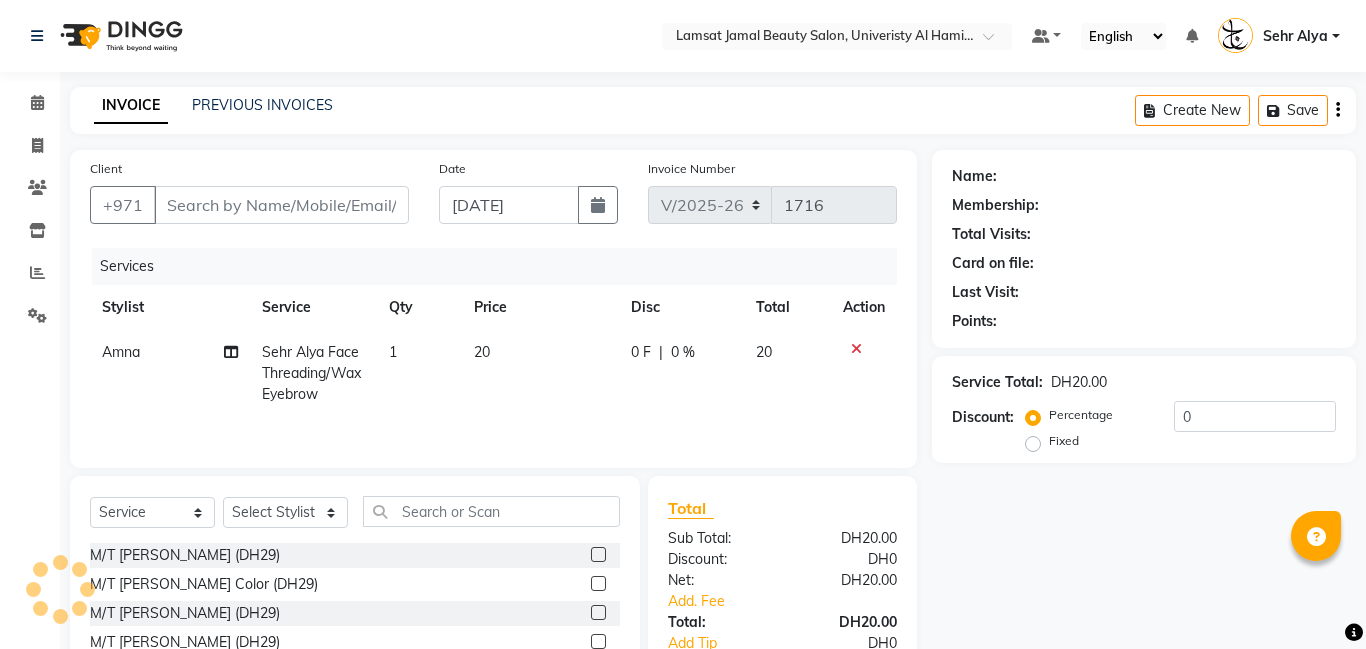 type on "50*****88" 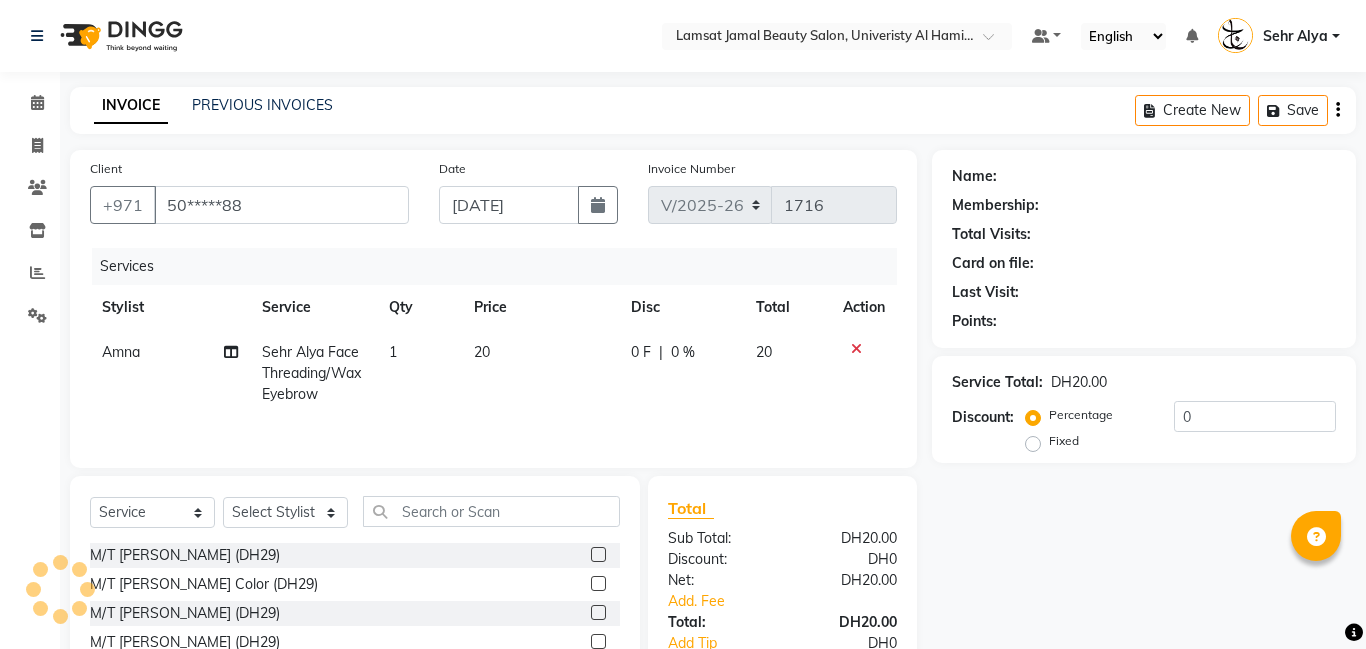 select on "79916" 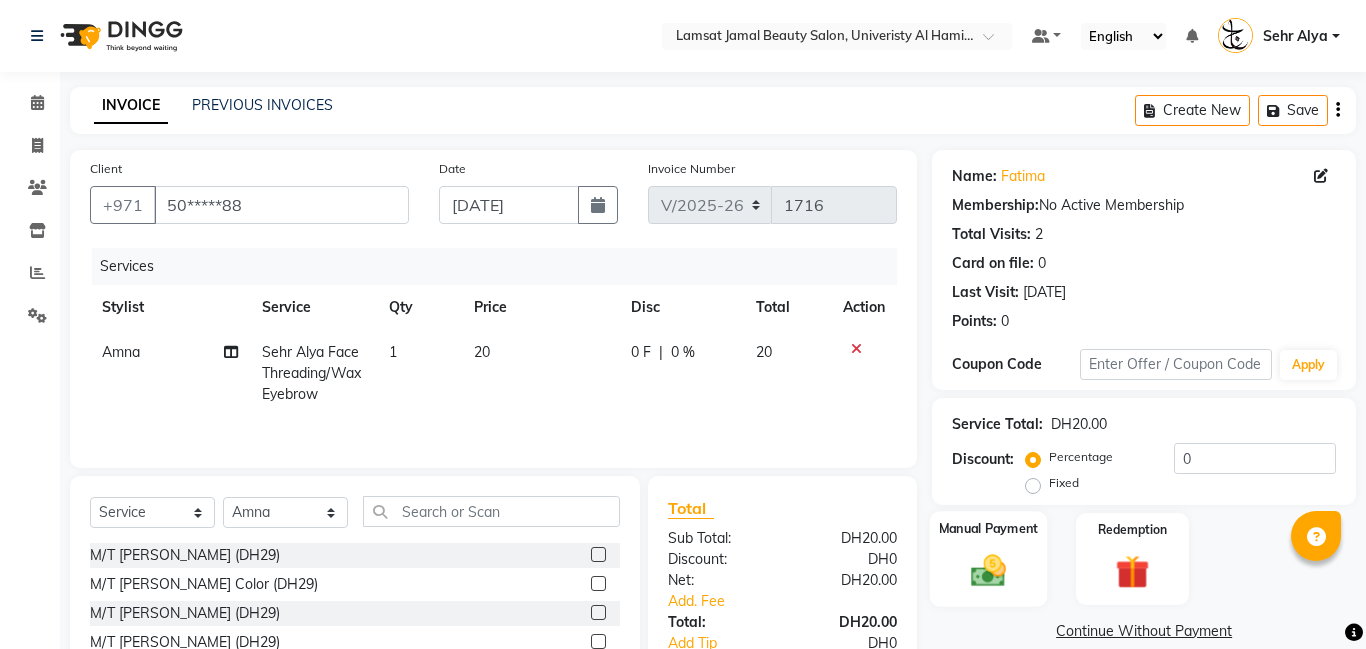 scroll, scrollTop: 152, scrollLeft: 0, axis: vertical 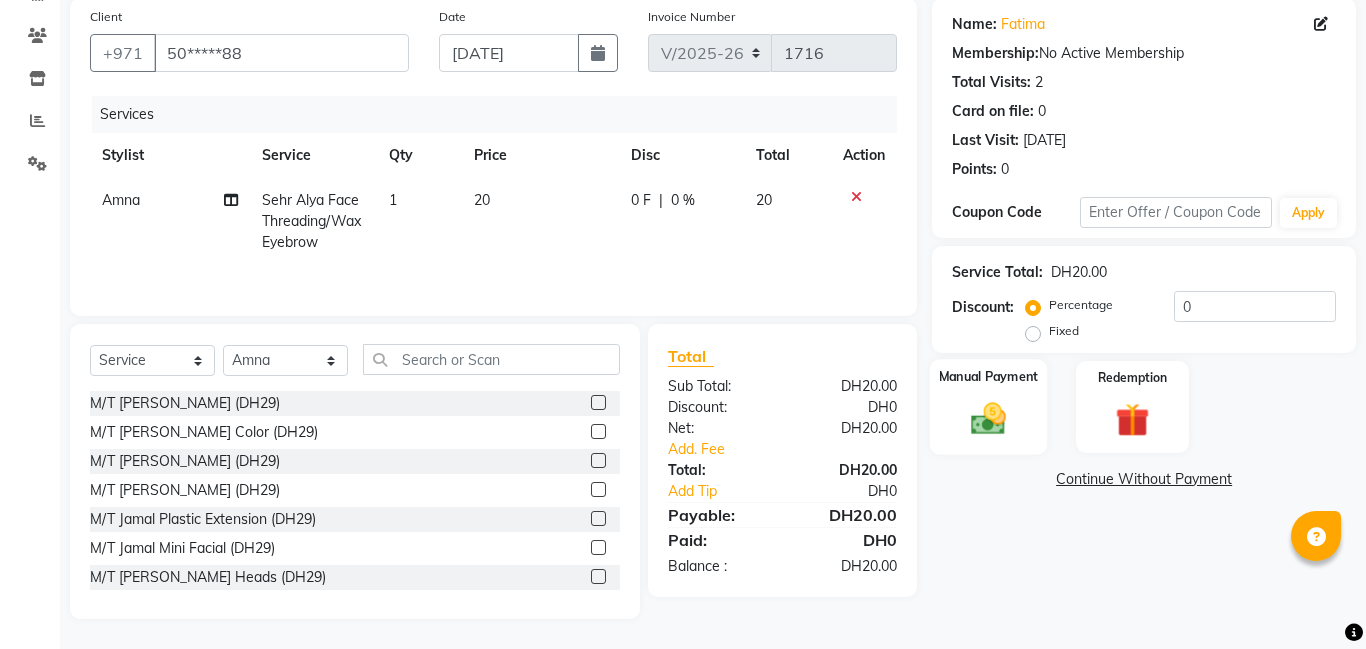 click 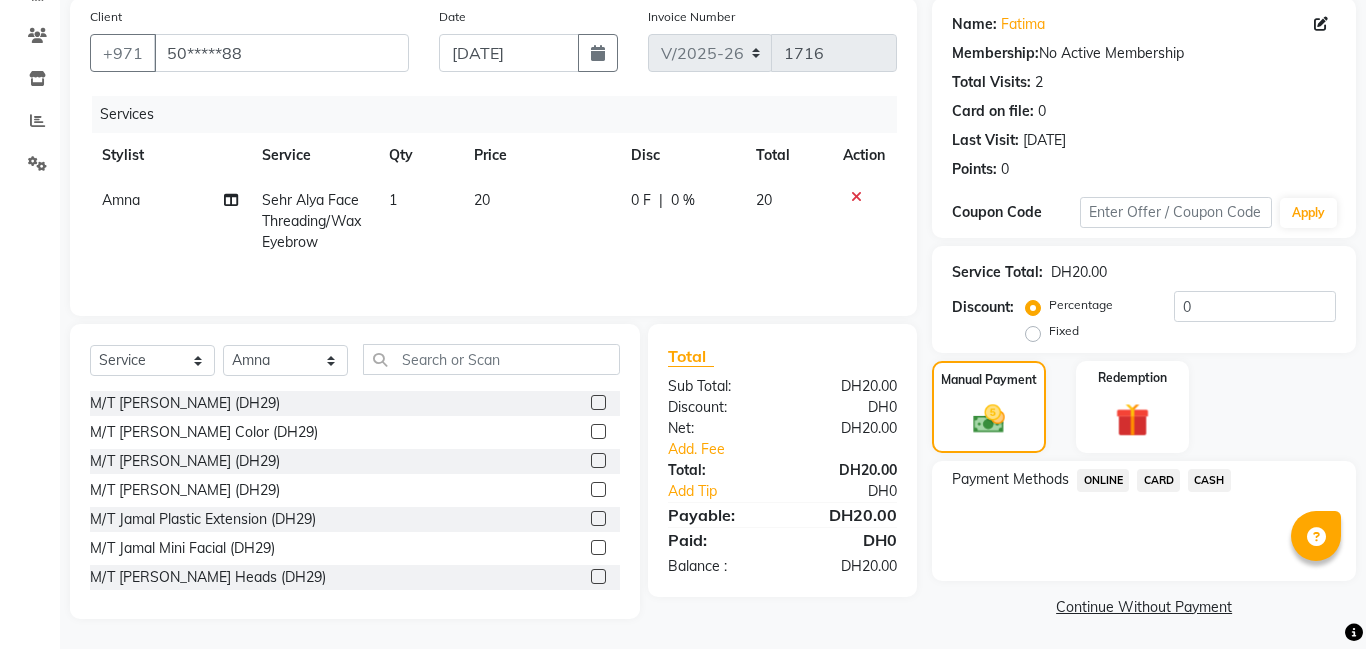click on "CARD" 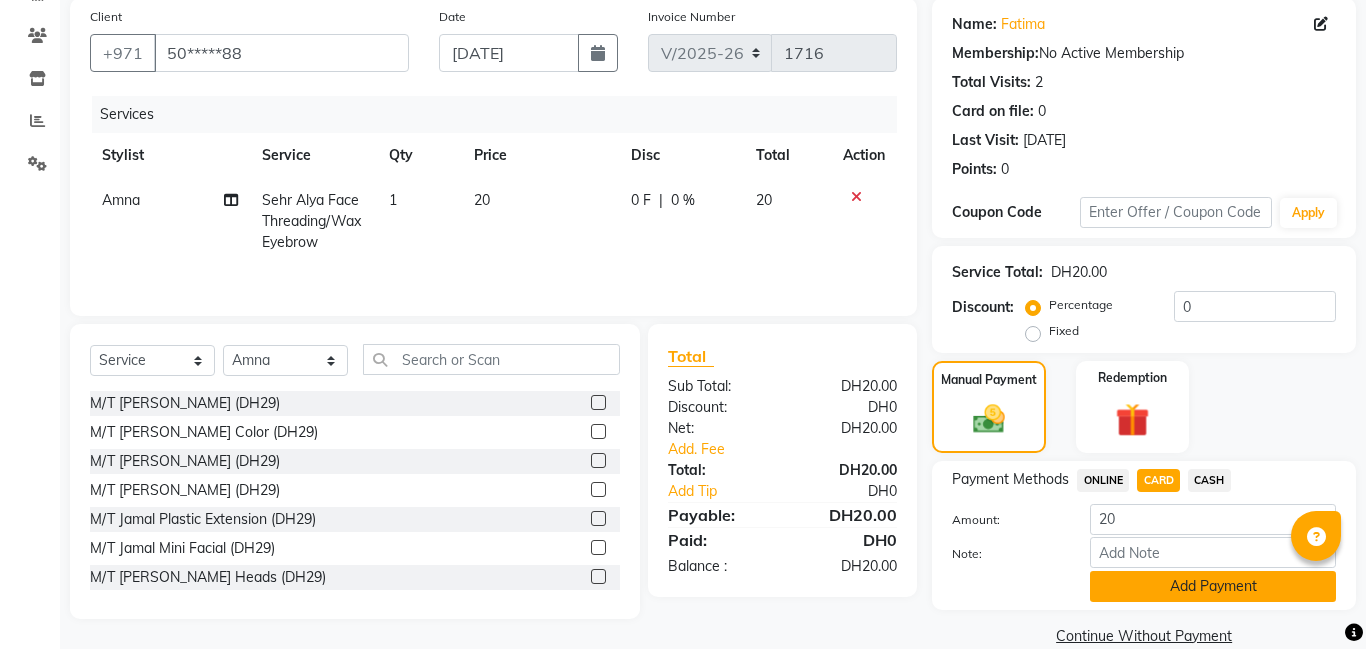 click on "Add Payment" 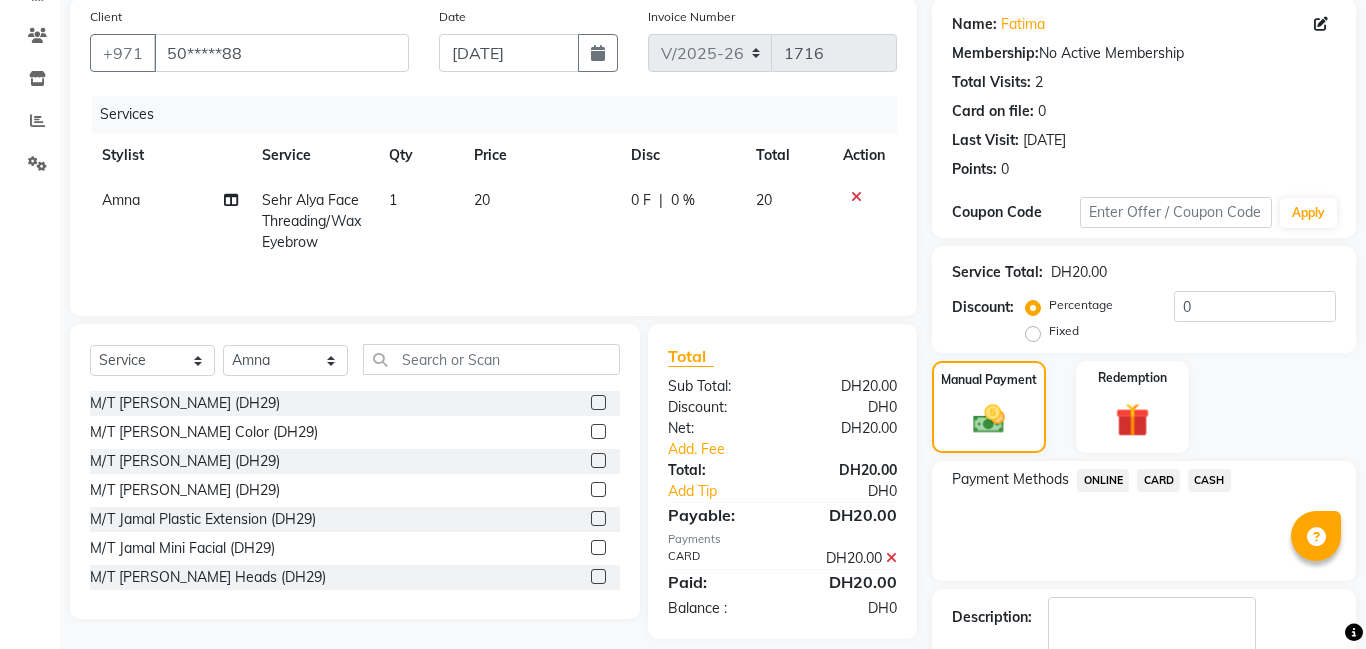 scroll, scrollTop: 268, scrollLeft: 0, axis: vertical 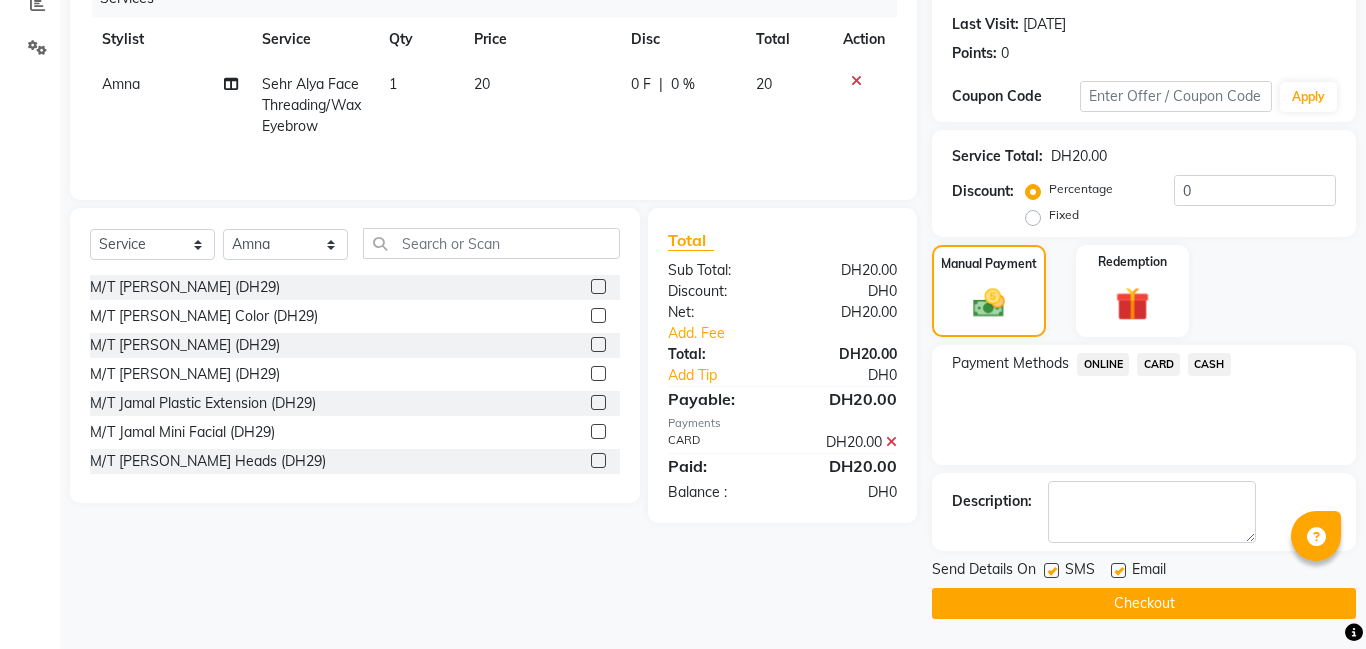 click on "Checkout" 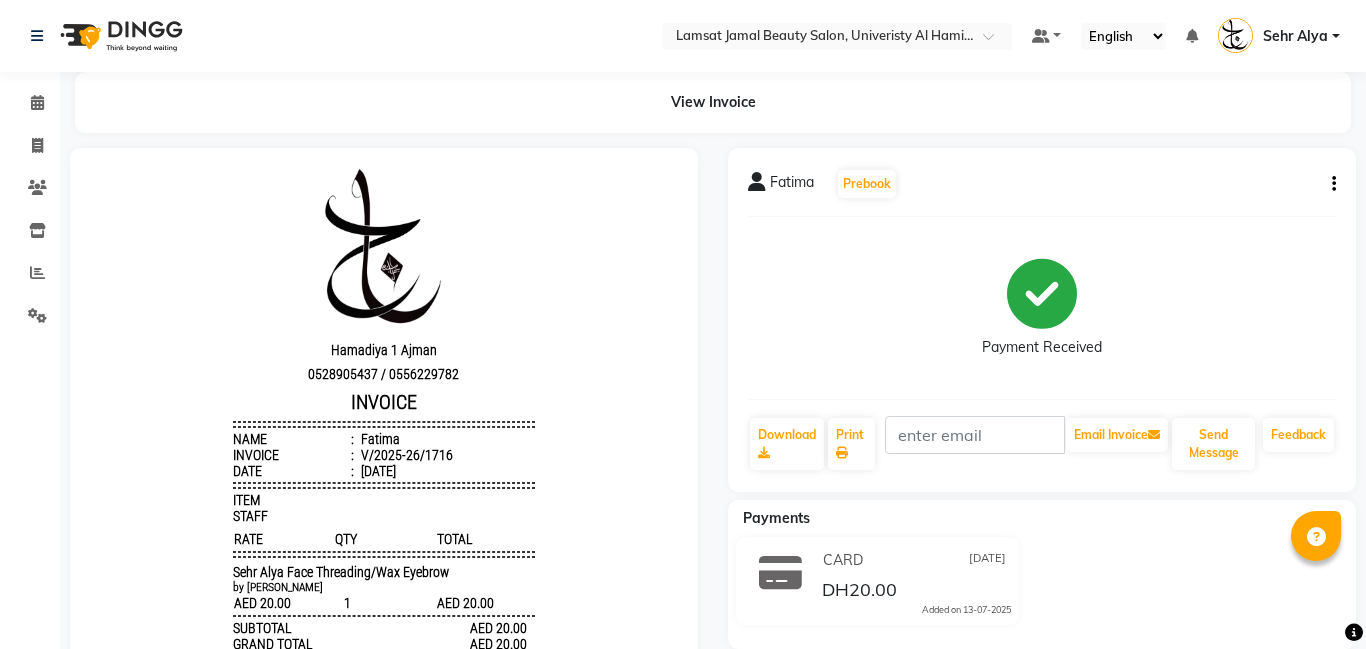 scroll, scrollTop: 0, scrollLeft: 0, axis: both 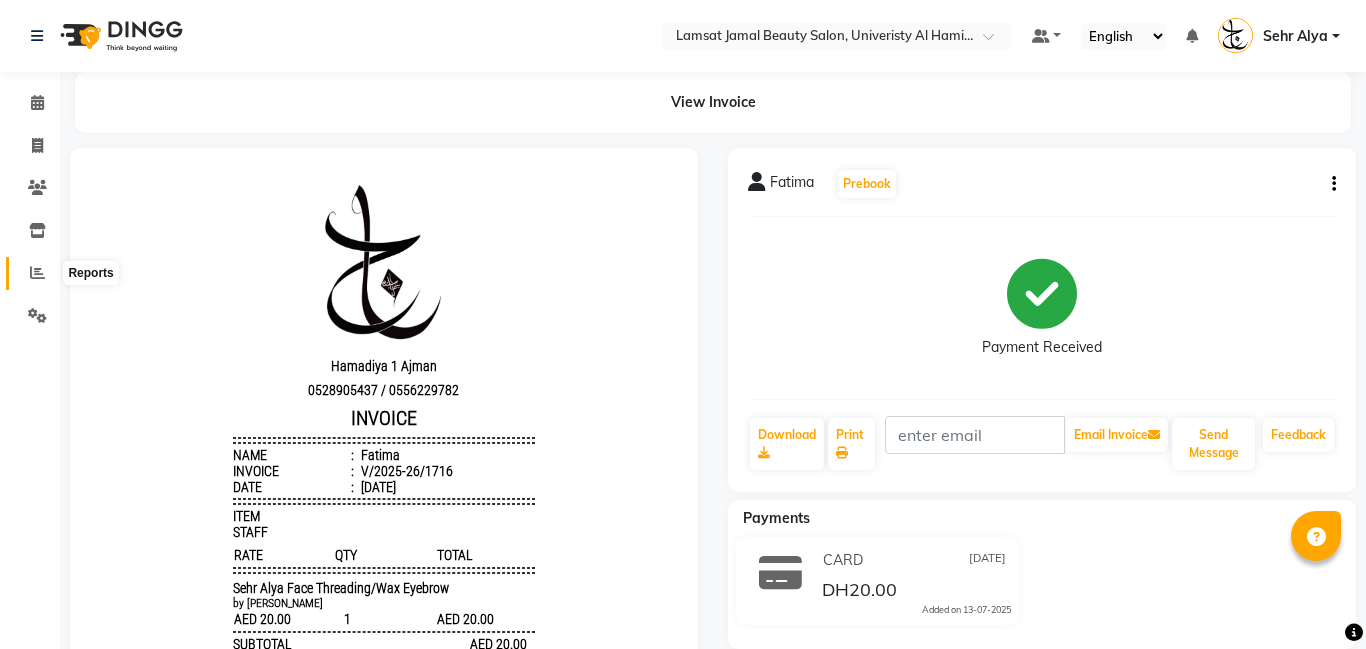 click 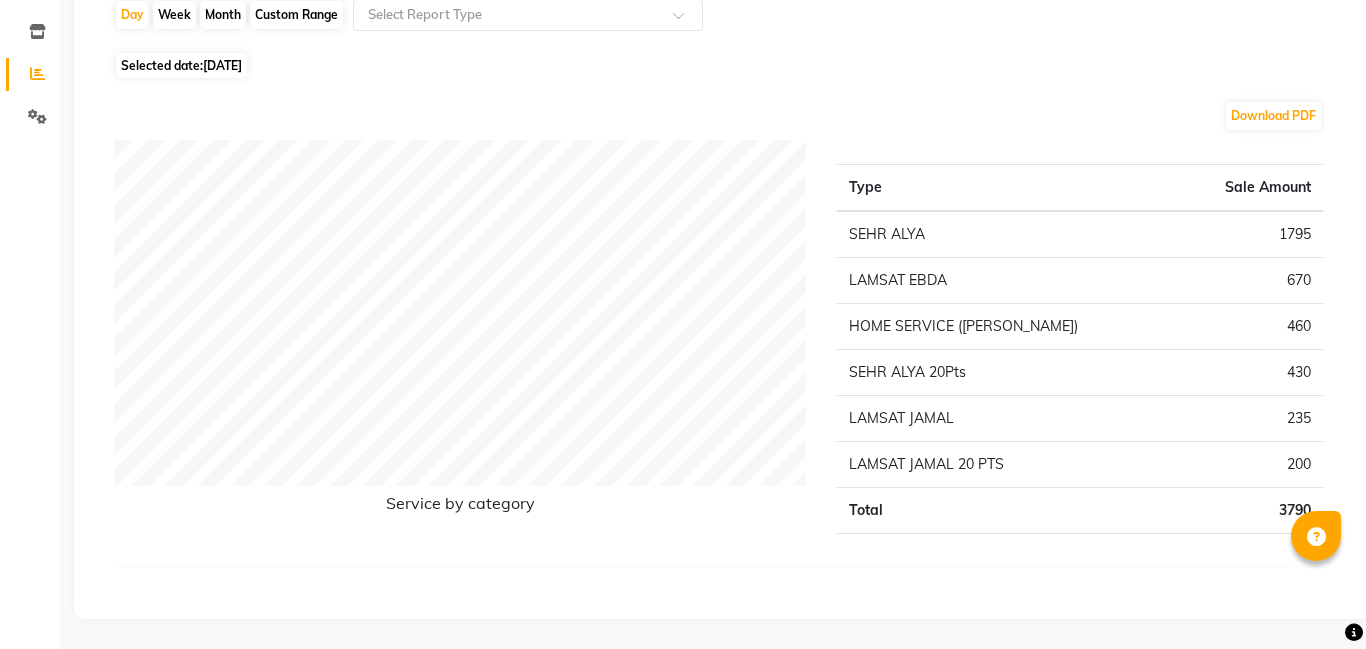 scroll, scrollTop: 0, scrollLeft: 0, axis: both 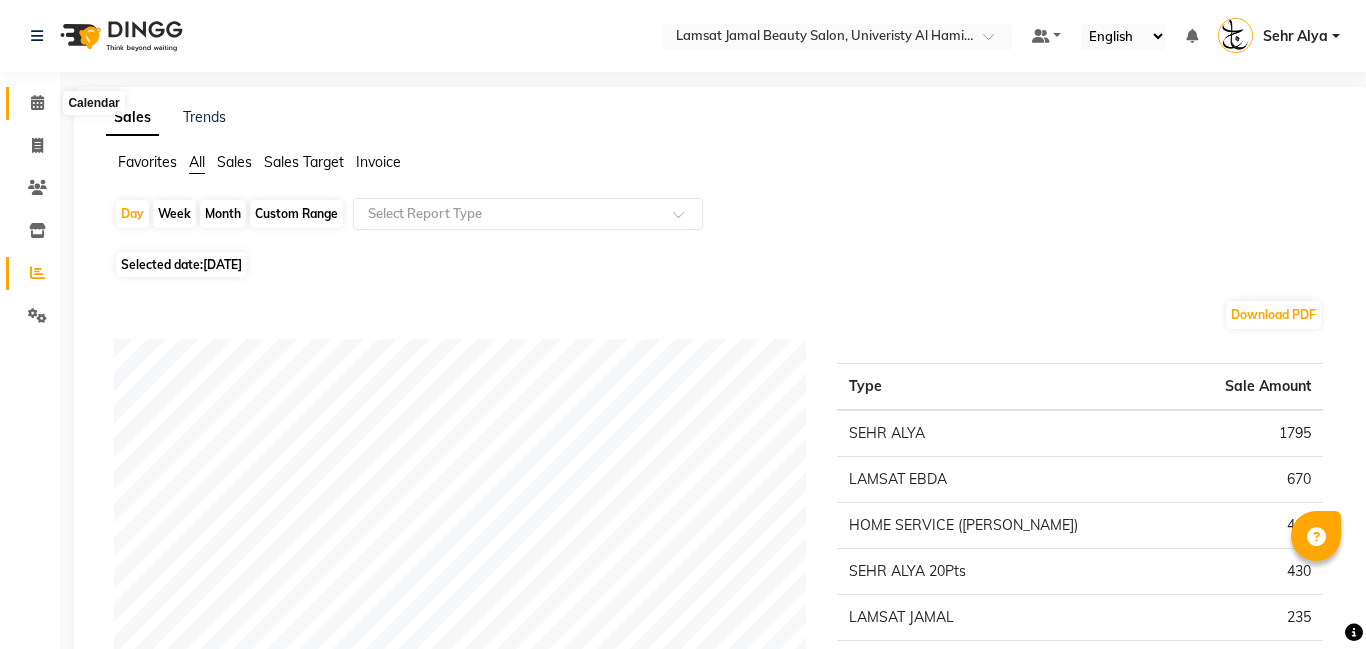 click 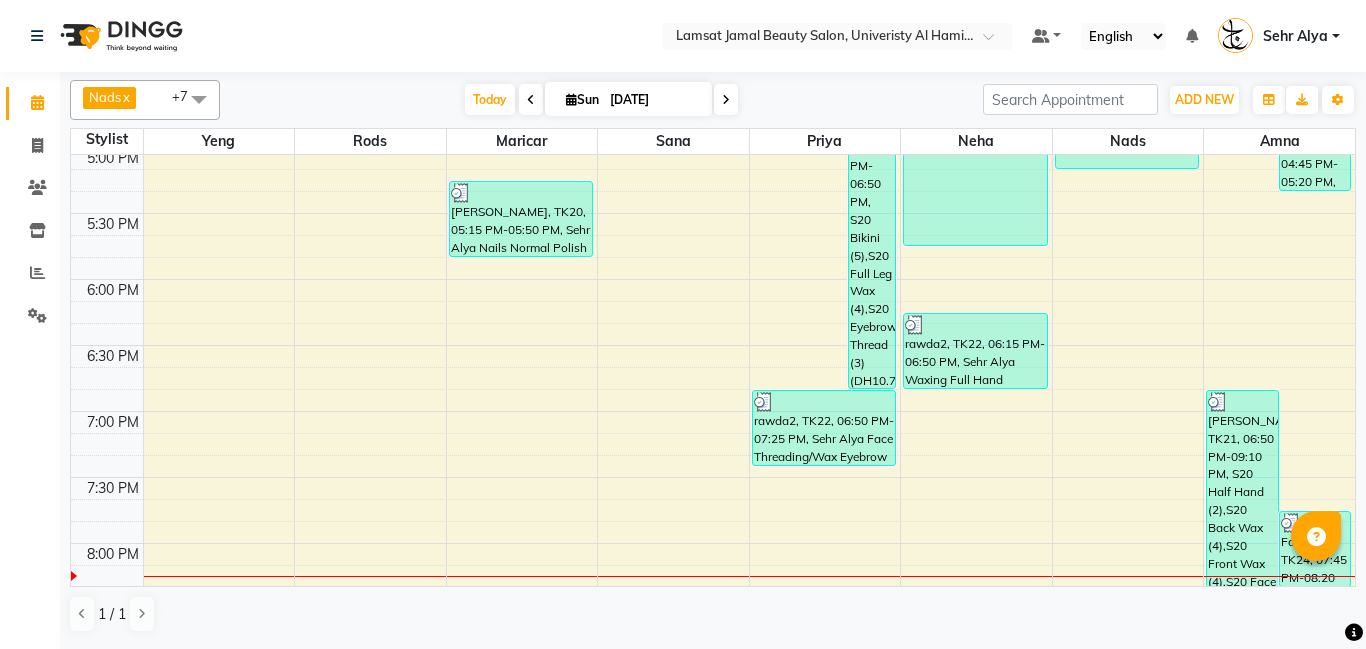 scroll, scrollTop: 1065, scrollLeft: 0, axis: vertical 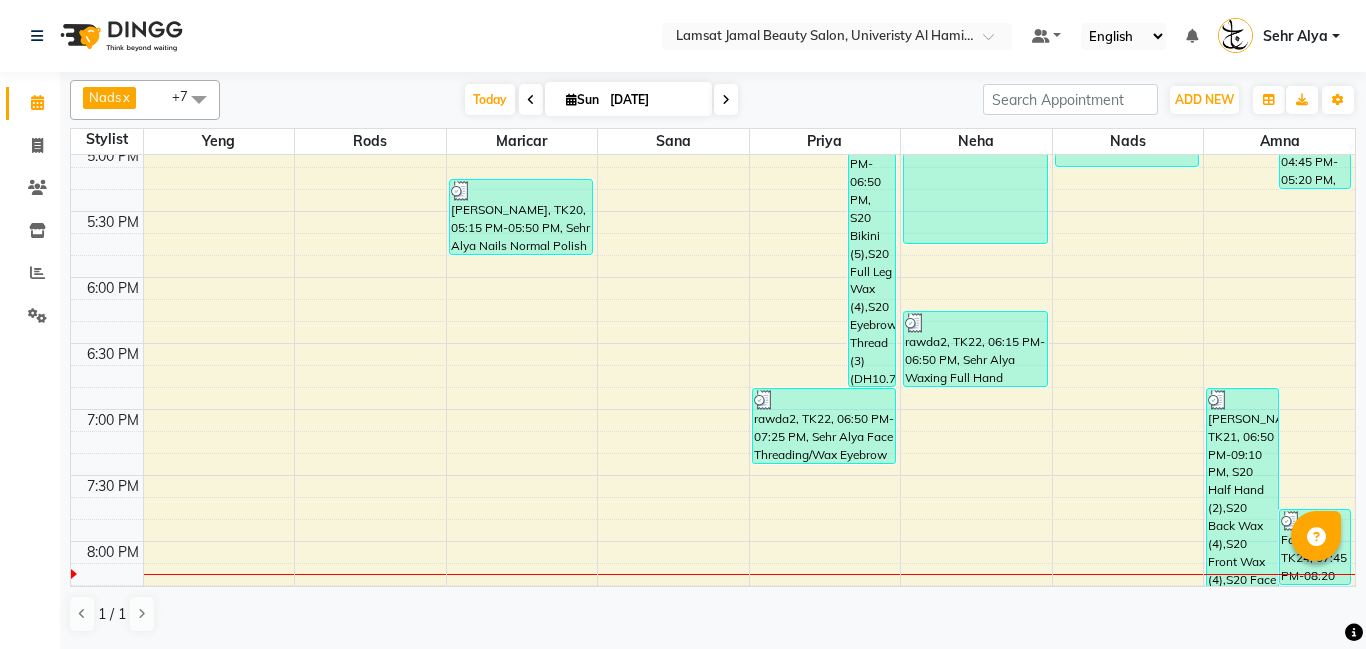 click on "9:00 AM 9:30 AM 10:00 AM 10:30 AM 11:00 AM 11:30 AM 12:00 PM 12:30 PM 1:00 PM 1:30 PM 2:00 PM 2:30 PM 3:00 PM 3:30 PM 4:00 PM 4:30 PM 5:00 PM 5:30 PM 6:00 PM 6:30 PM 7:00 PM 7:30 PM 8:00 PM 8:30 PM 9:00 PM 9:30 PM 10:00 PM 10:30 PM 11:00 PM 11:30 PM     sehr fatima, TK21, 11:10 PM-11:45 PM, Sehr Alya Nails Normal Polish (DH20)     latifa, TK03, 11:50 AM-01:00 PM, Sehr Alya Offer Manicure & Pedicure,Sehr Alya Nails Normal Polish (DH20)     Sehr fatma, TK10, 03:05 PM-03:40 PM, Sehr Alya Nails Normal Polish (DH20)     sehr  afra, TK12, 04:20 PM-04:55 PM, Sehr Alya Nails Cut & Shape     marriam, TK20, 05:15 PM-05:50 PM, Sehr Alya Nails Normal Polish     sehr fatima, TK21, 10:20 PM-11:30 PM, S20 Pedicure (3),S20 Foot Spa (3)     latifa, TK03, 11:15 AM-11:50 AM, Sehr Alya Hair Colors Roots     sehr aliya1, TK09, 01:00 PM-01:35 PM, Sehr Alya Hair Blowdry     Sehr fatma, TK10, 02:30 PM-03:40 PM, Sehr Alya Hair Blowdry,Sehr Alya Hair Hair Wash (DH30)     sehr  afra, TK12, 03:45 PM-04:20 PM, Sehr Alya Hair Hair Style" at bounding box center (713, 79) 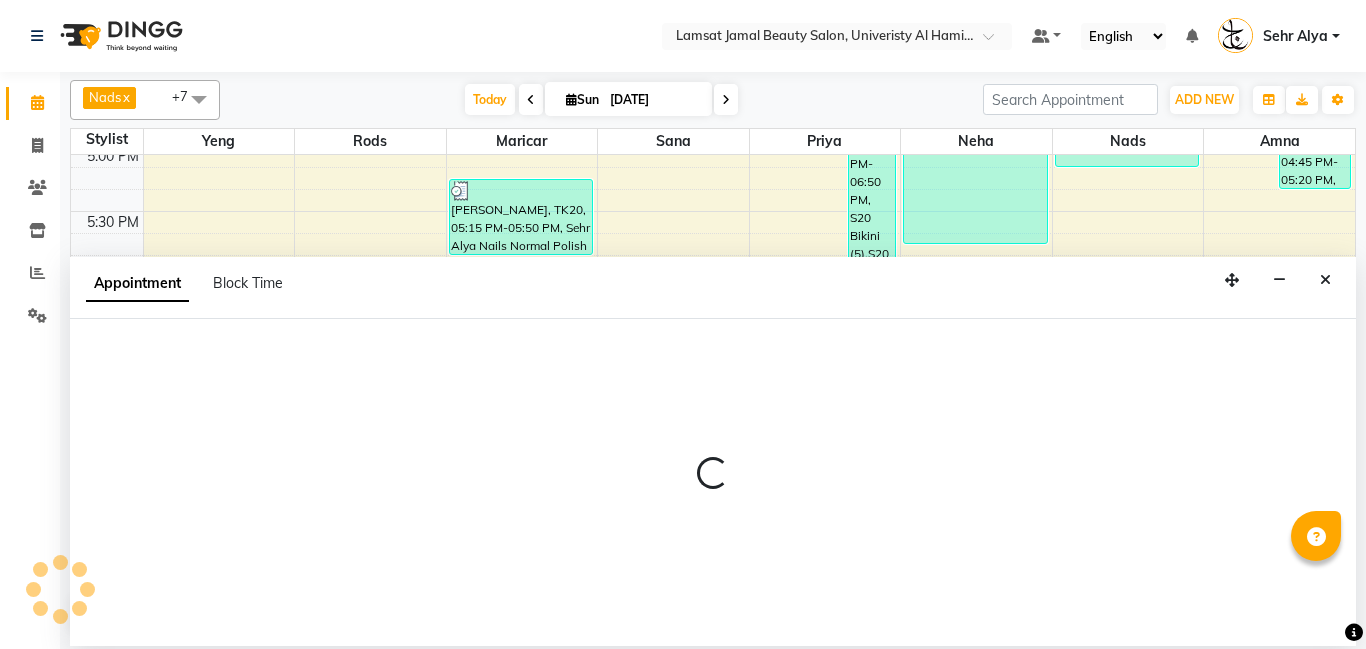select on "79914" 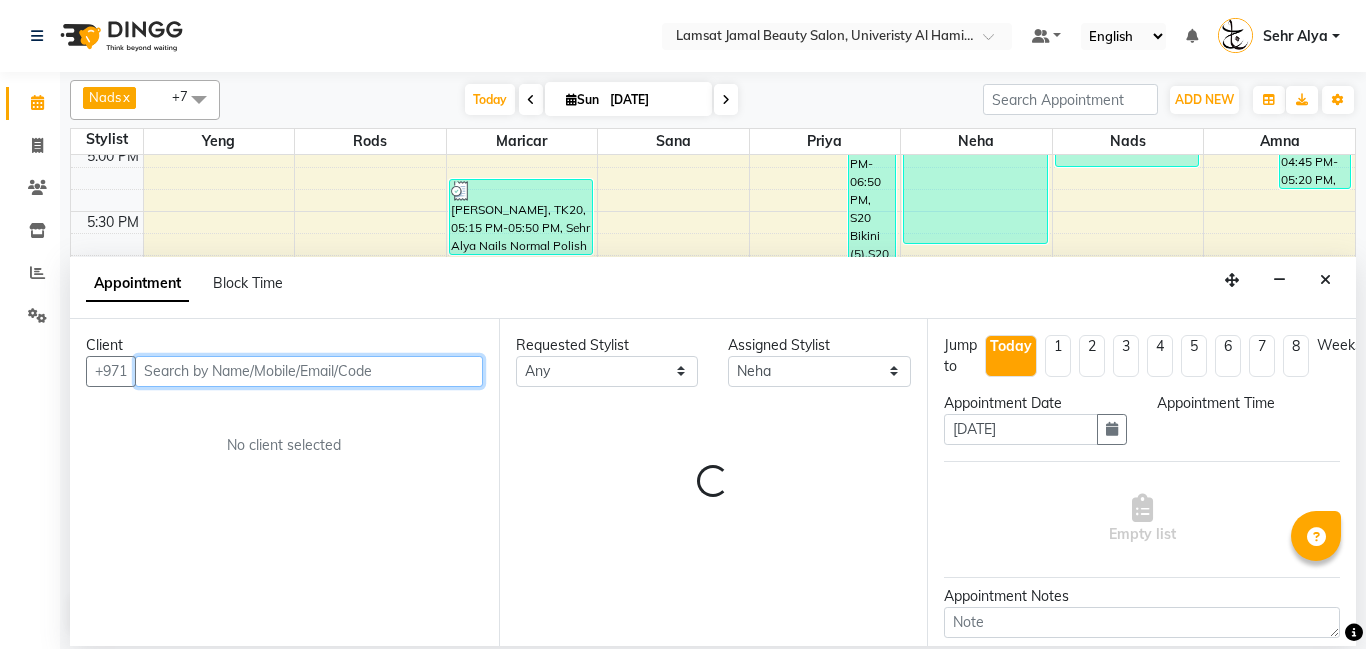 select on "1185" 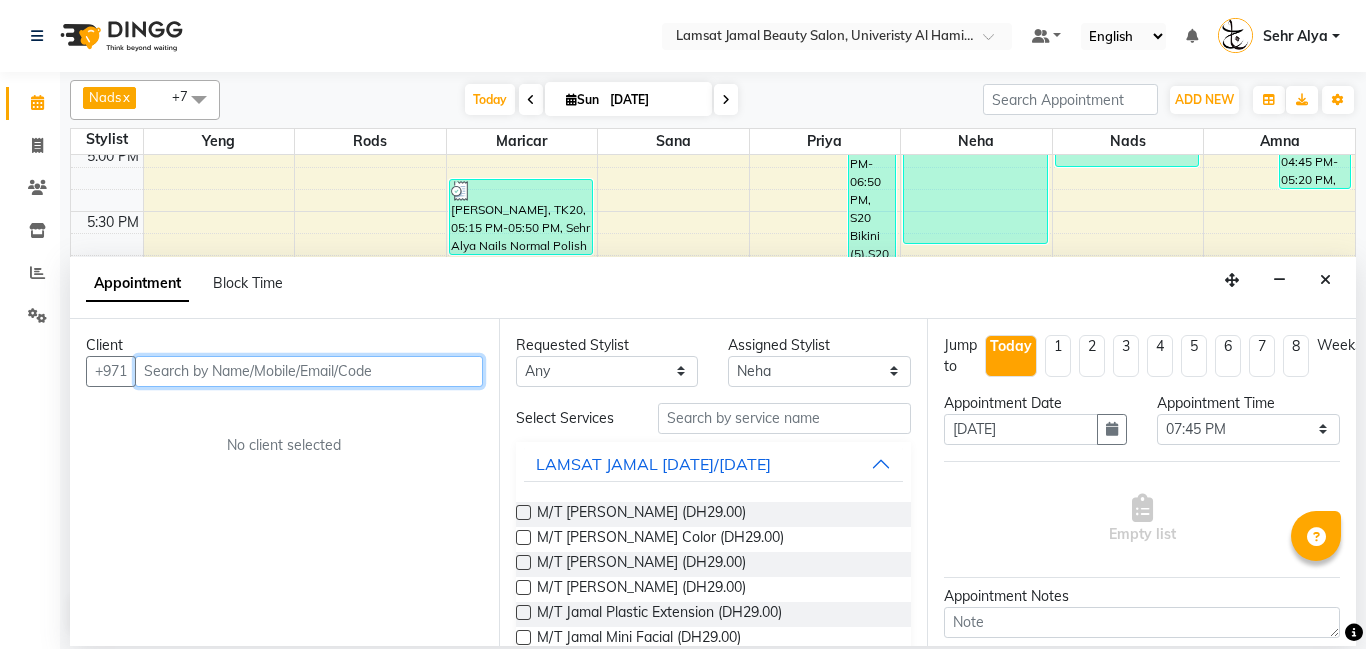 click at bounding box center [309, 371] 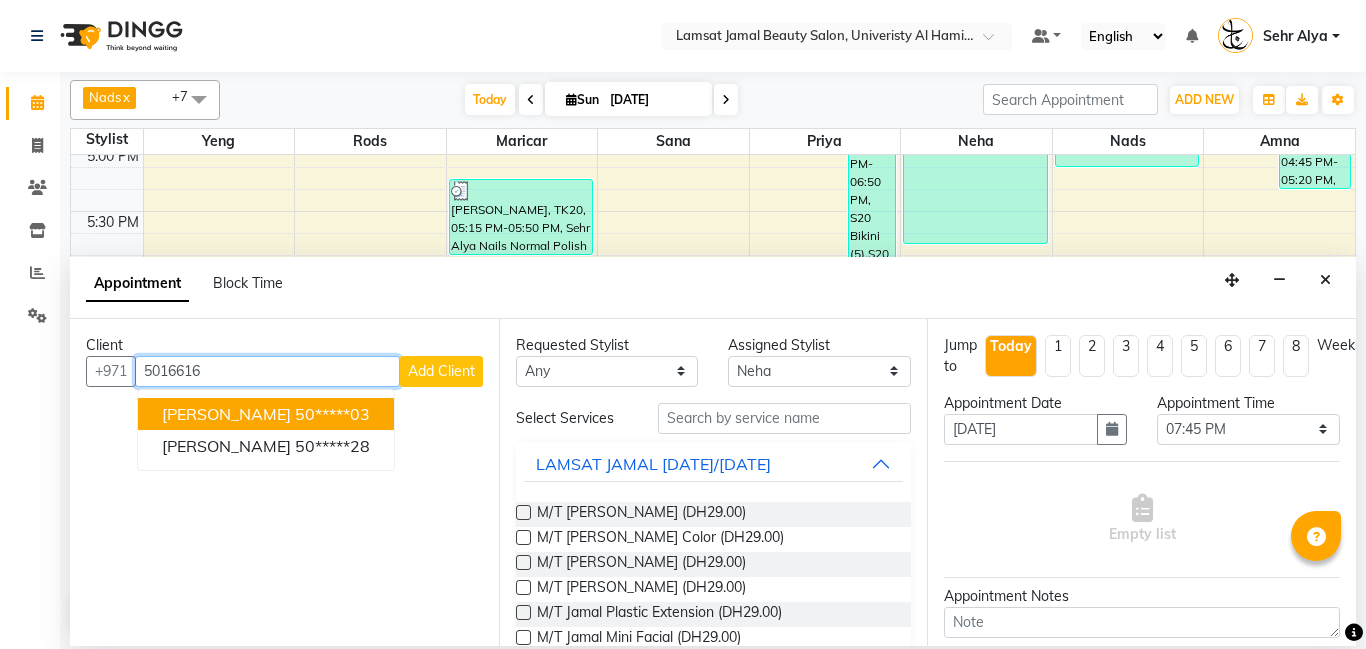 click on "50*****03" at bounding box center [332, 414] 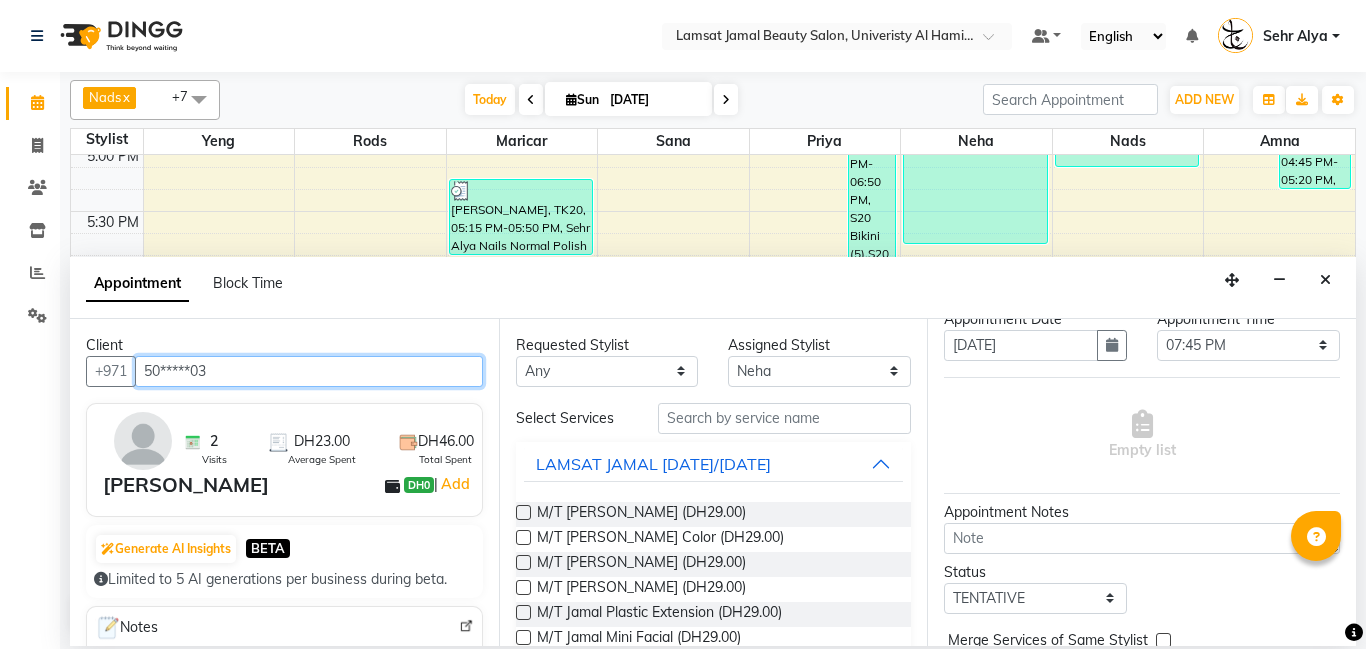 scroll, scrollTop: 89, scrollLeft: 0, axis: vertical 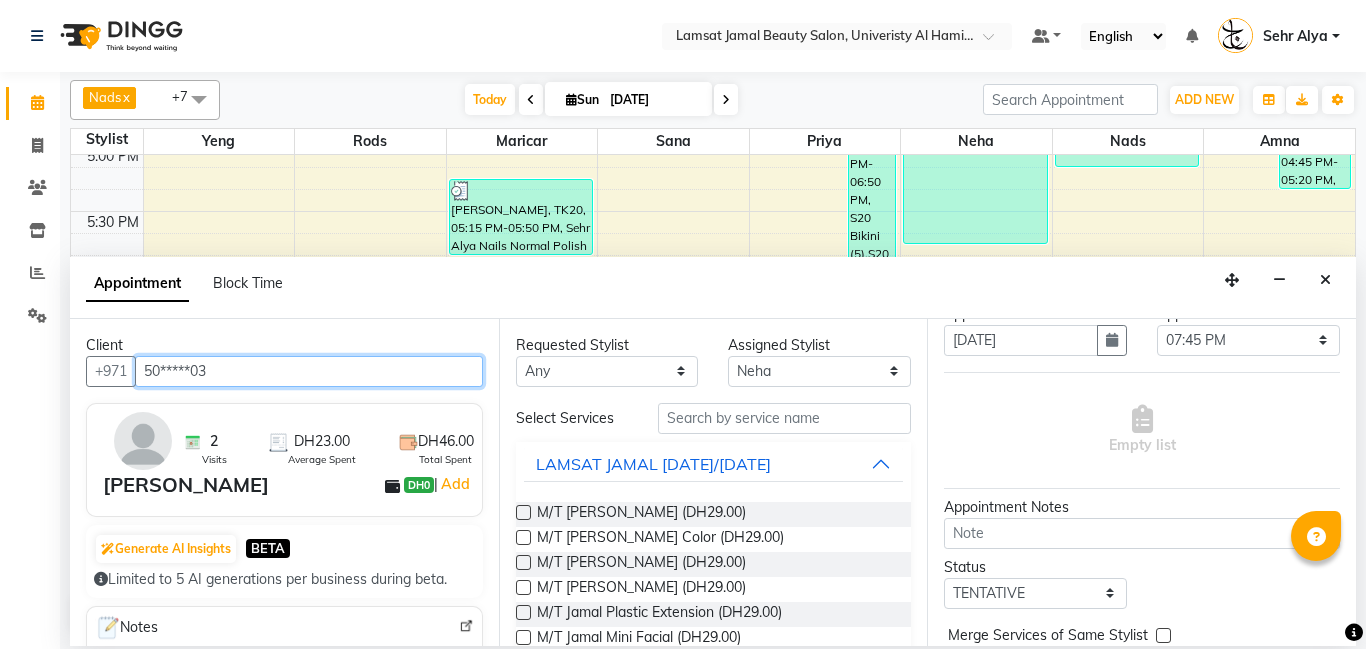 type on "50*****03" 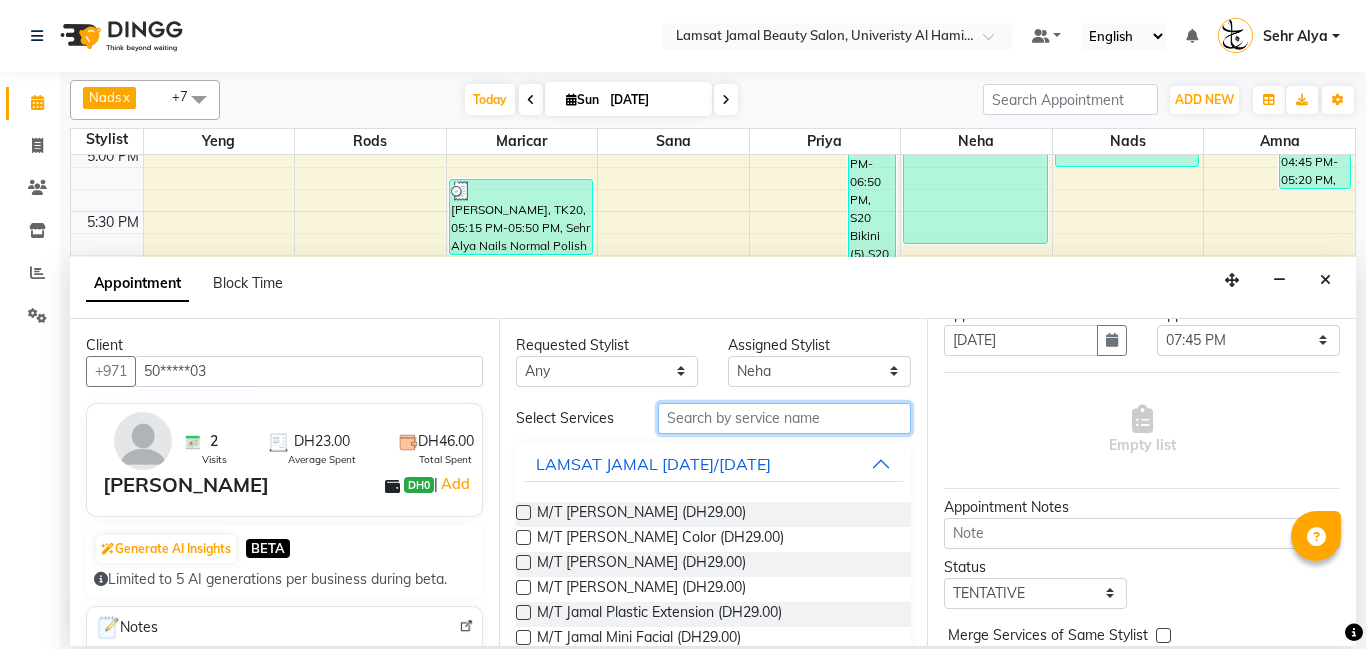 click at bounding box center [785, 418] 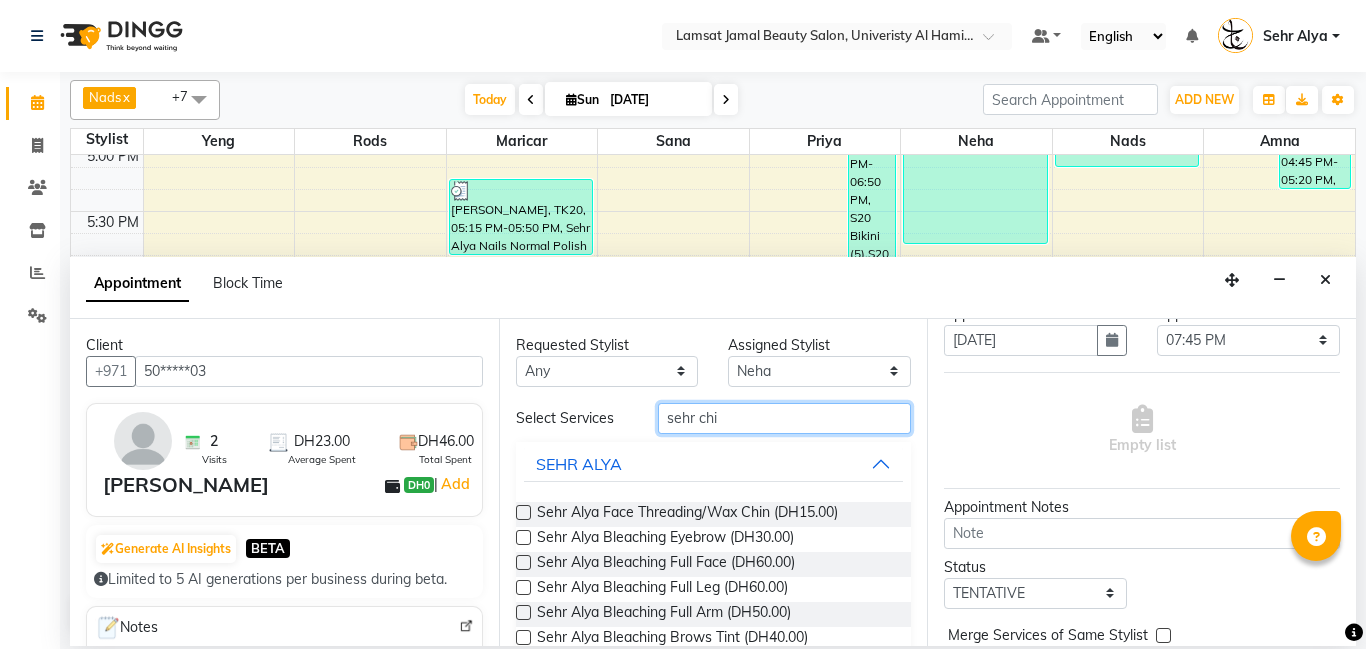 type on "sehr chi" 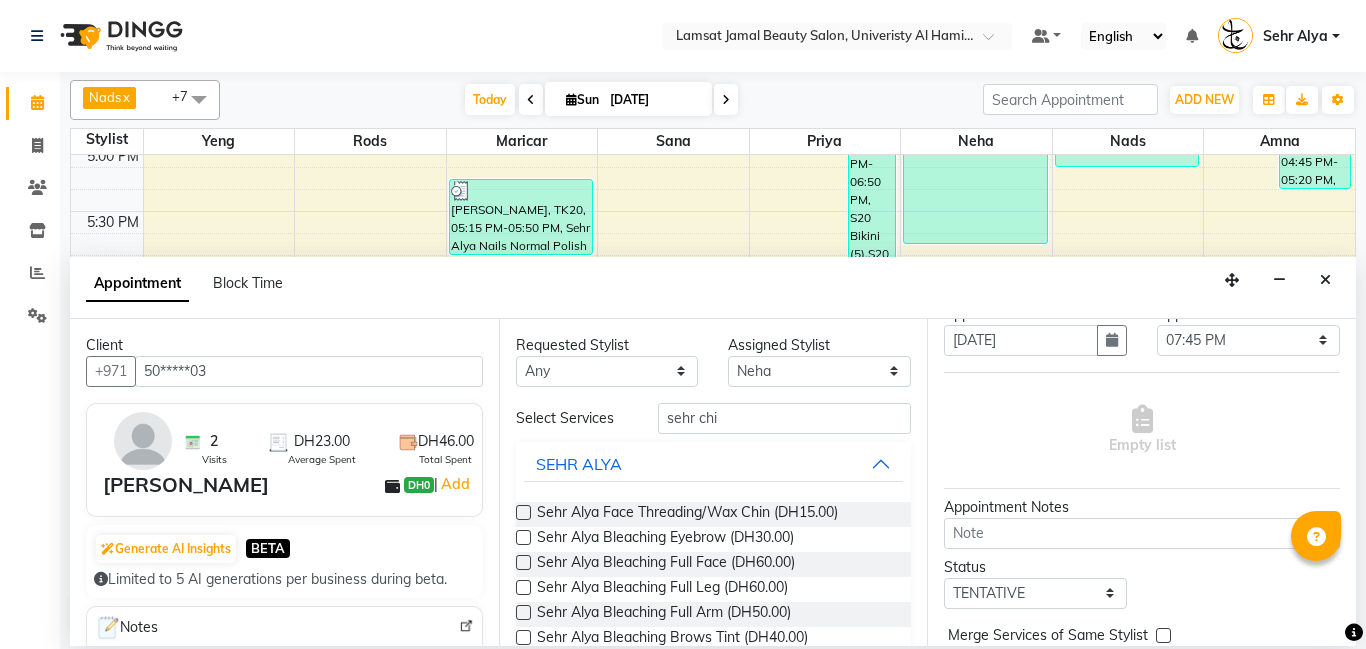 click at bounding box center (523, 512) 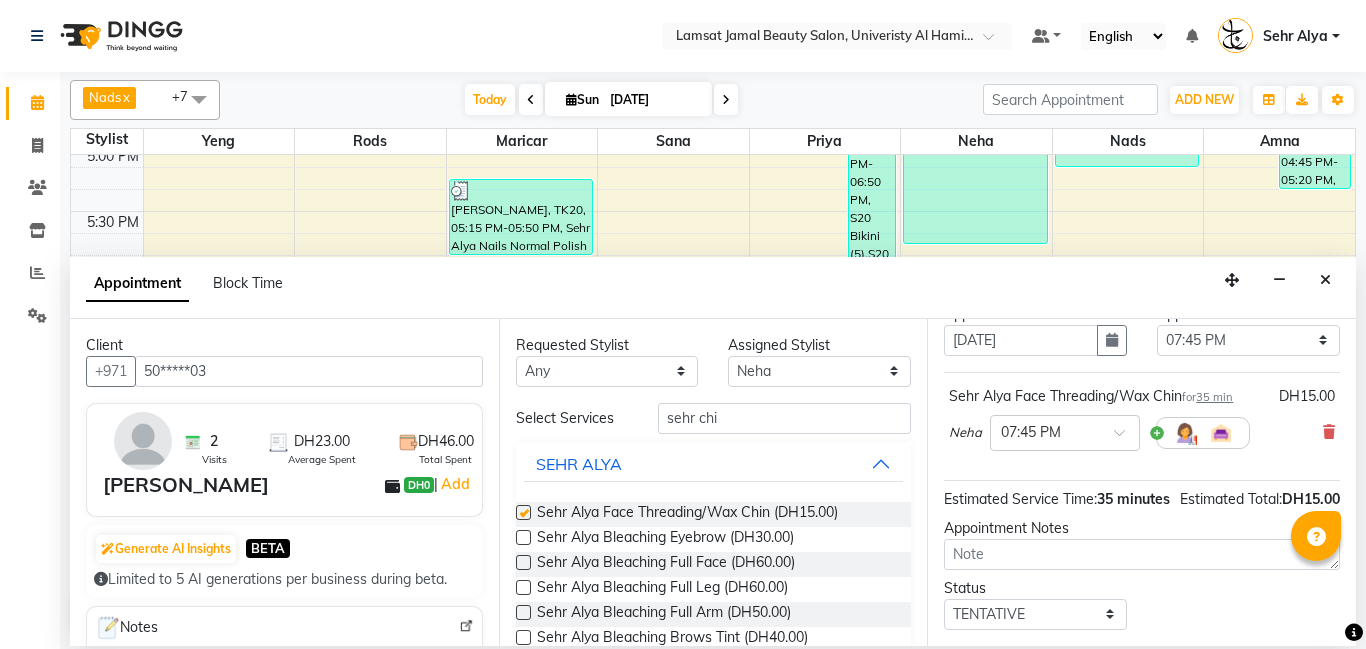 checkbox on "false" 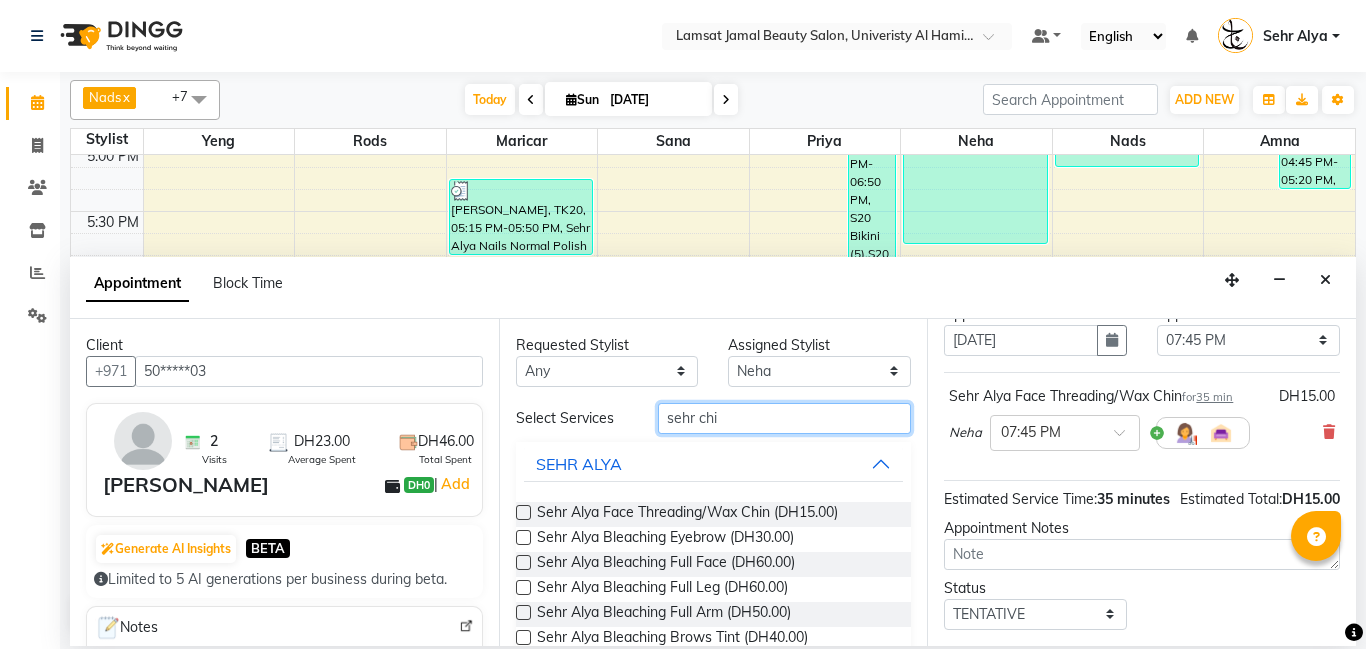 click on "sehr chi" at bounding box center [785, 418] 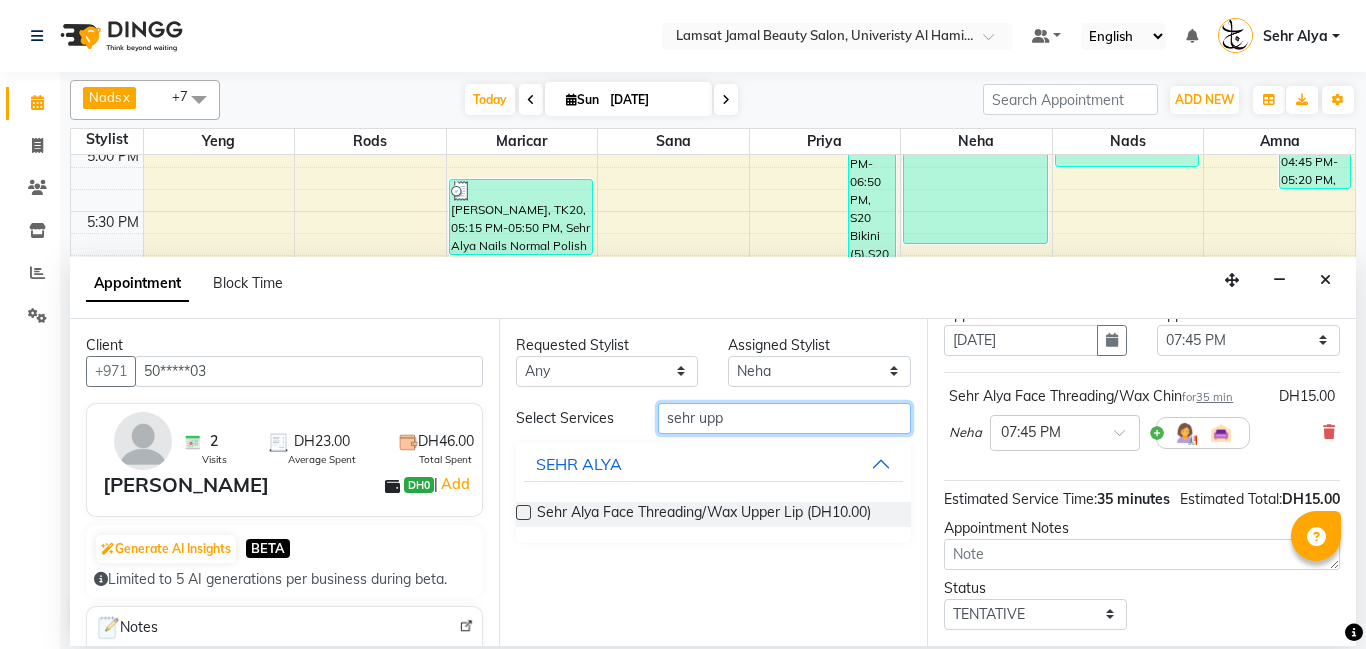 type on "sehr upp" 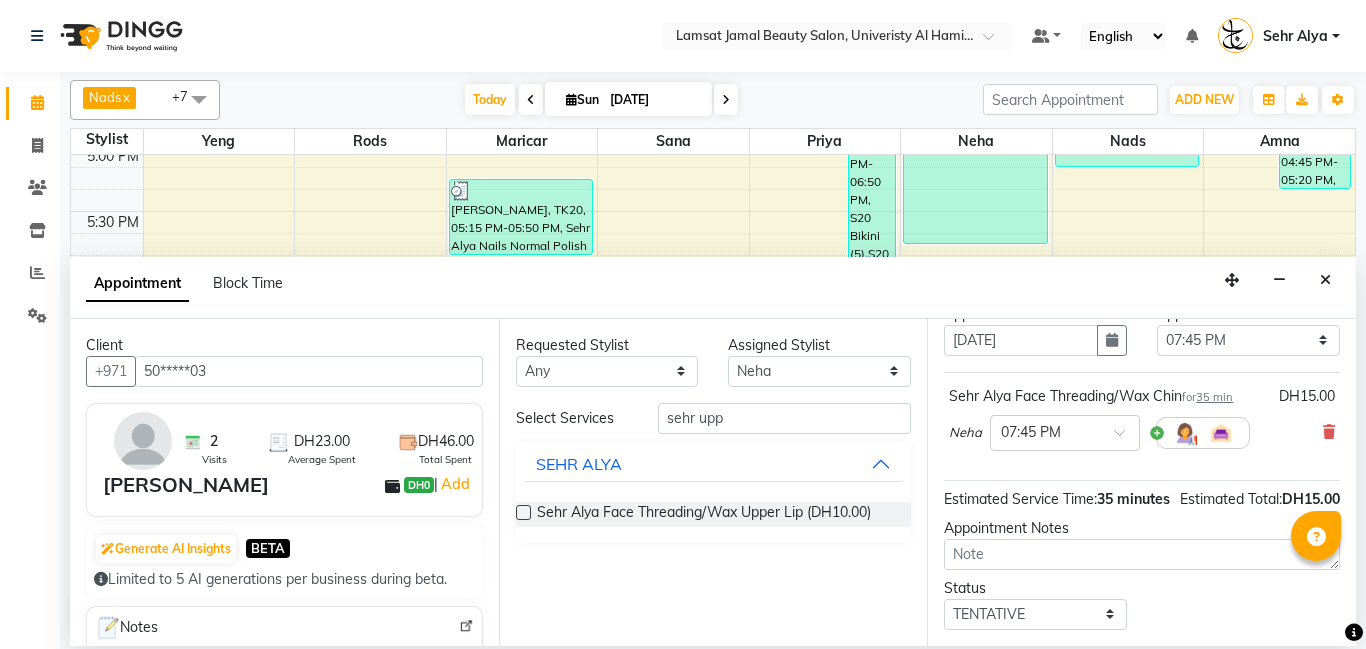 click at bounding box center [523, 512] 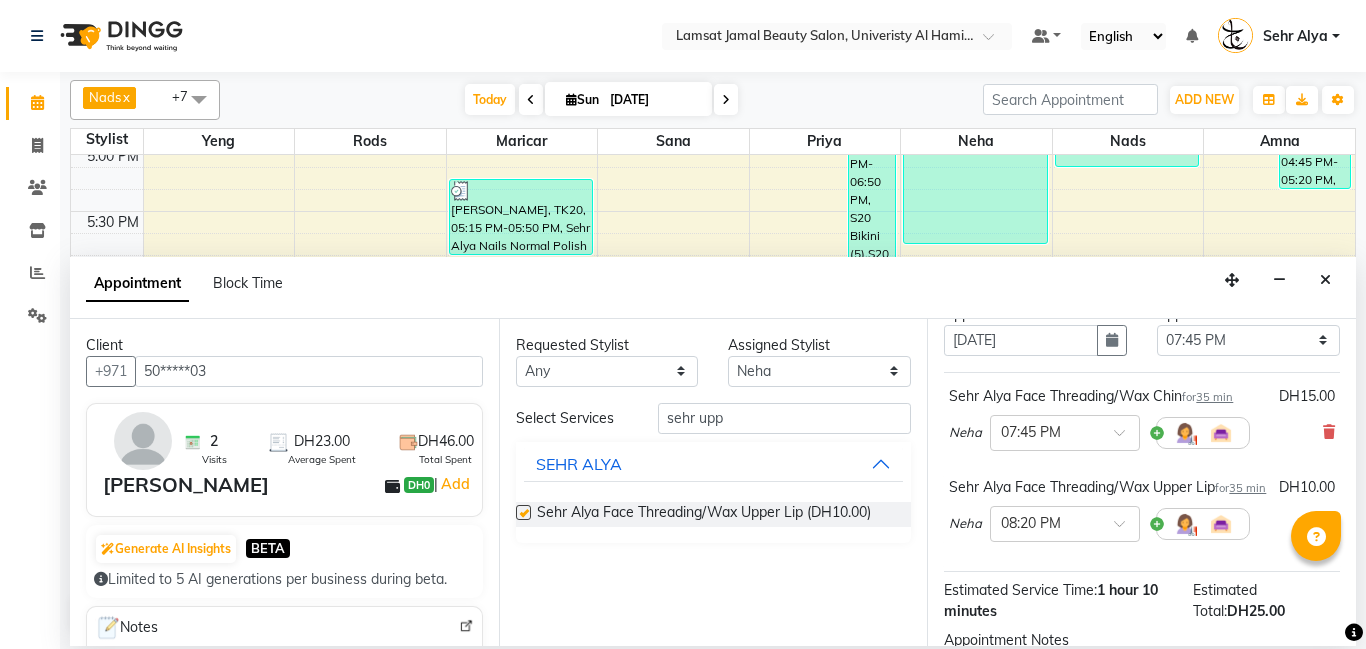 checkbox on "false" 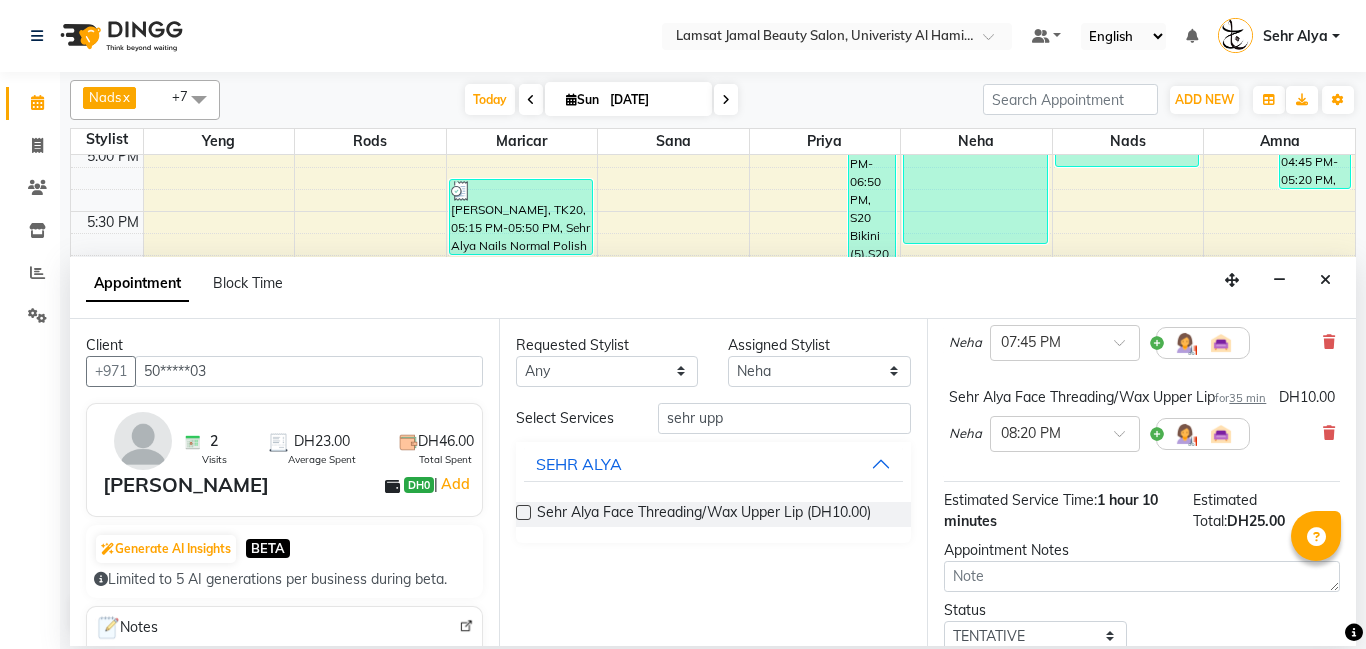 scroll, scrollTop: 332, scrollLeft: 0, axis: vertical 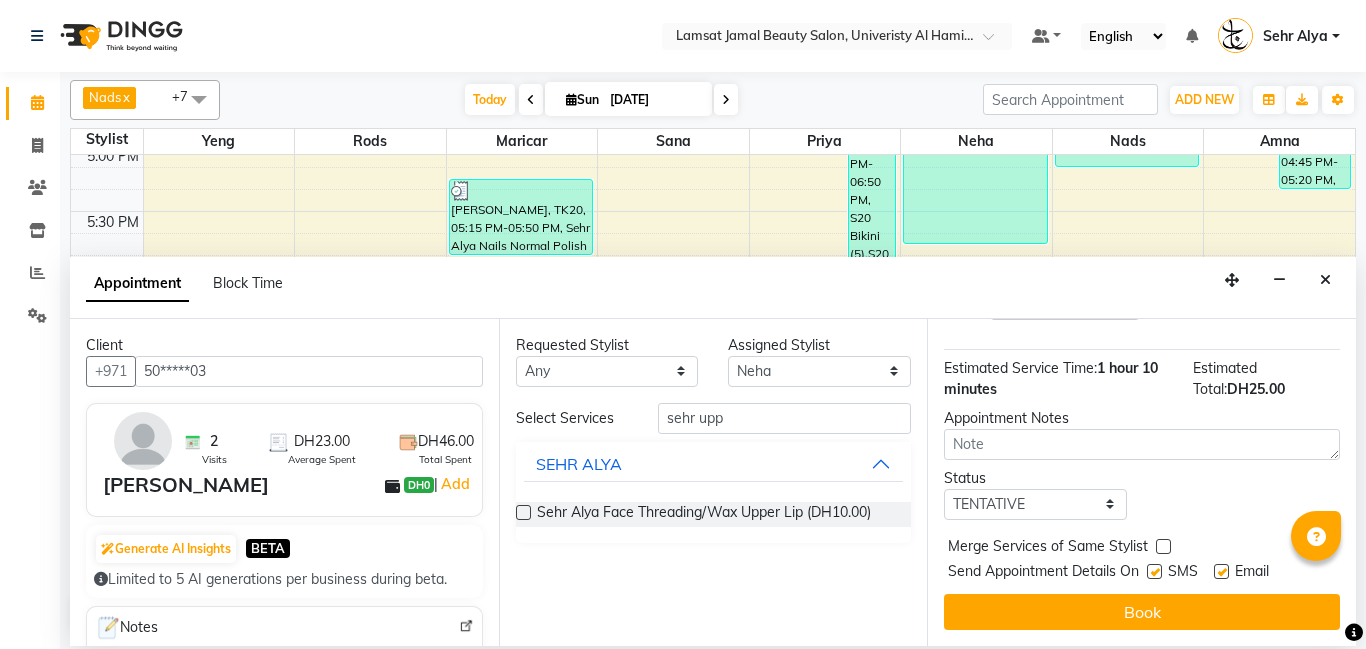 click at bounding box center (1163, 546) 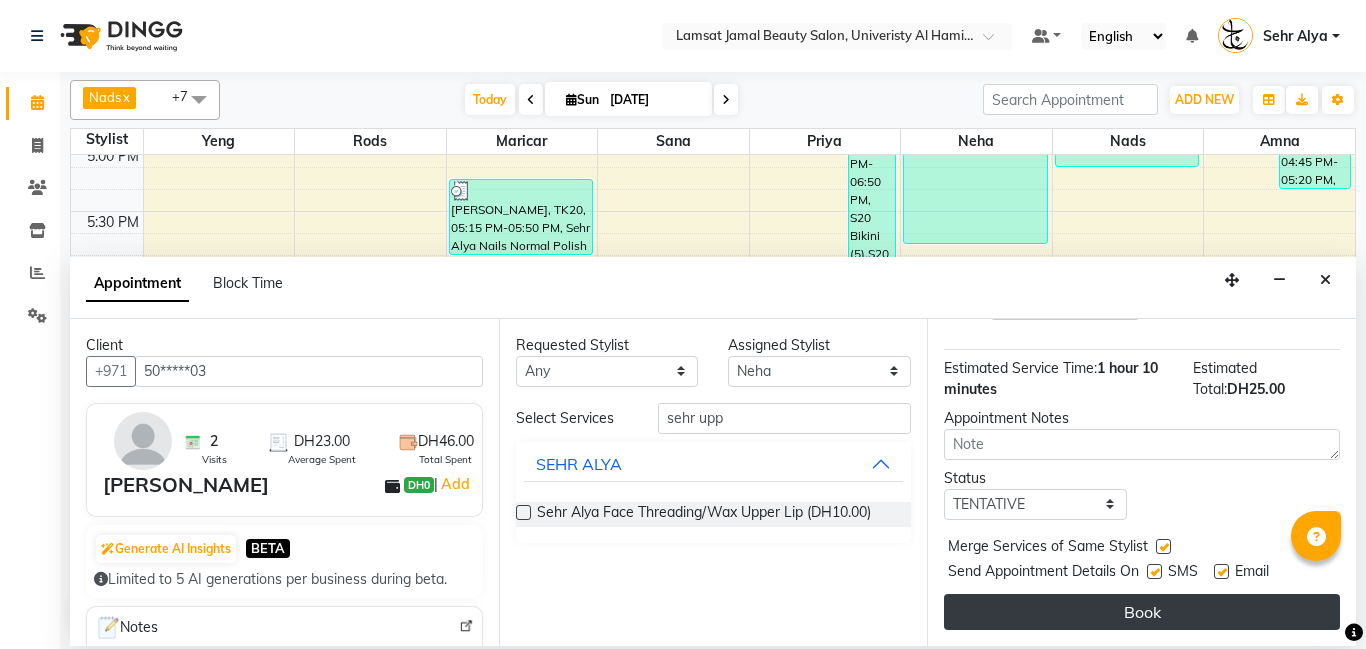 click on "Book" at bounding box center [1142, 612] 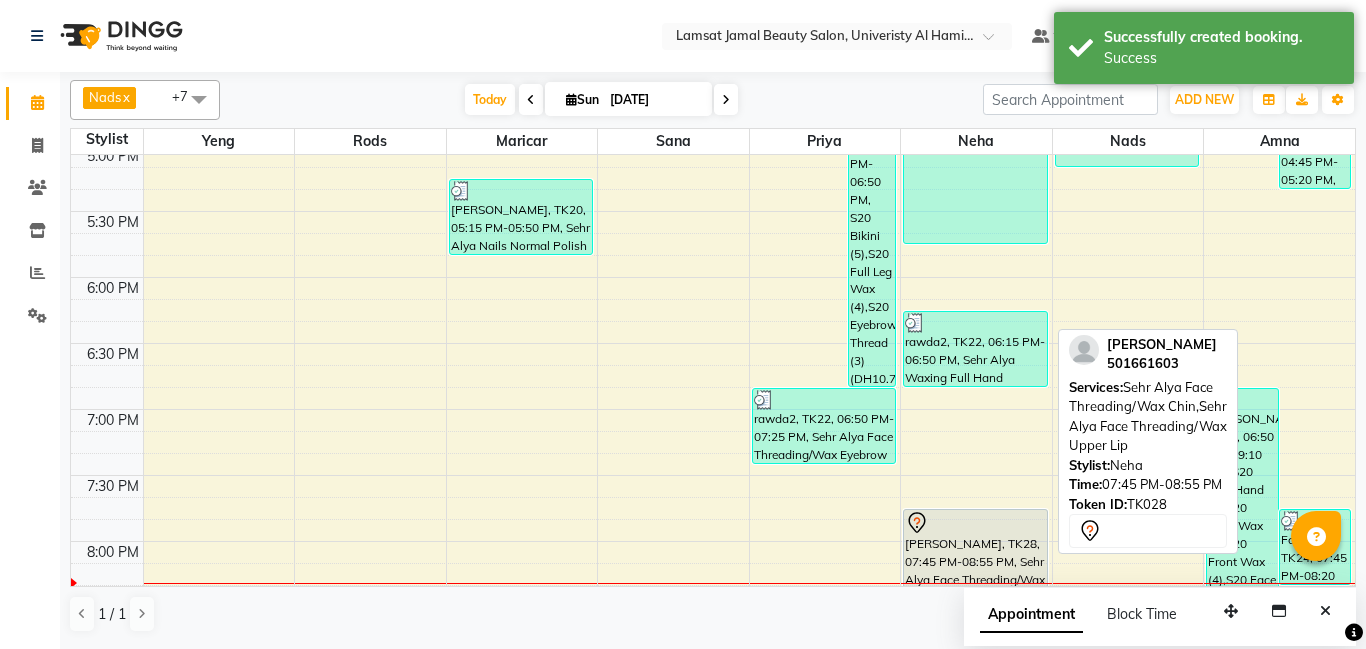 click on "[PERSON_NAME], TK28, 07:45 PM-08:55 PM, Sehr Alya Face Threading/Wax Chin,Sehr Alya Face Threading/Wax Upper Lip" at bounding box center (975, 585) 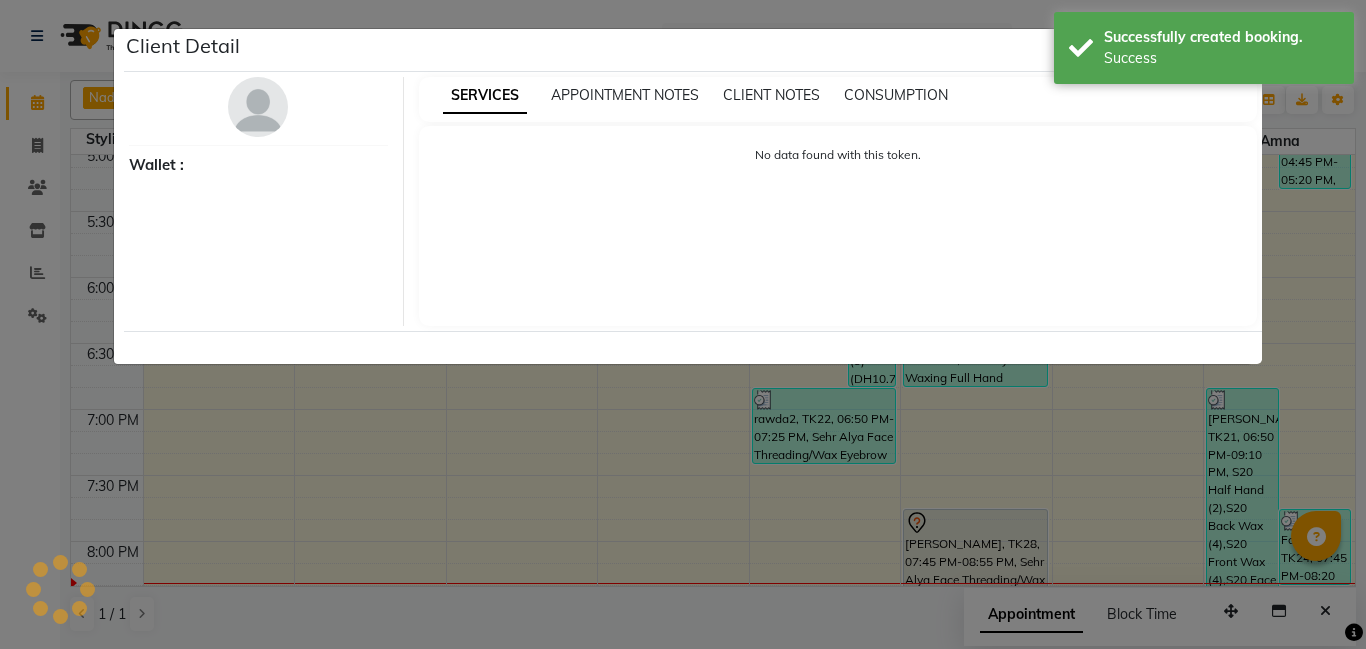 select on "7" 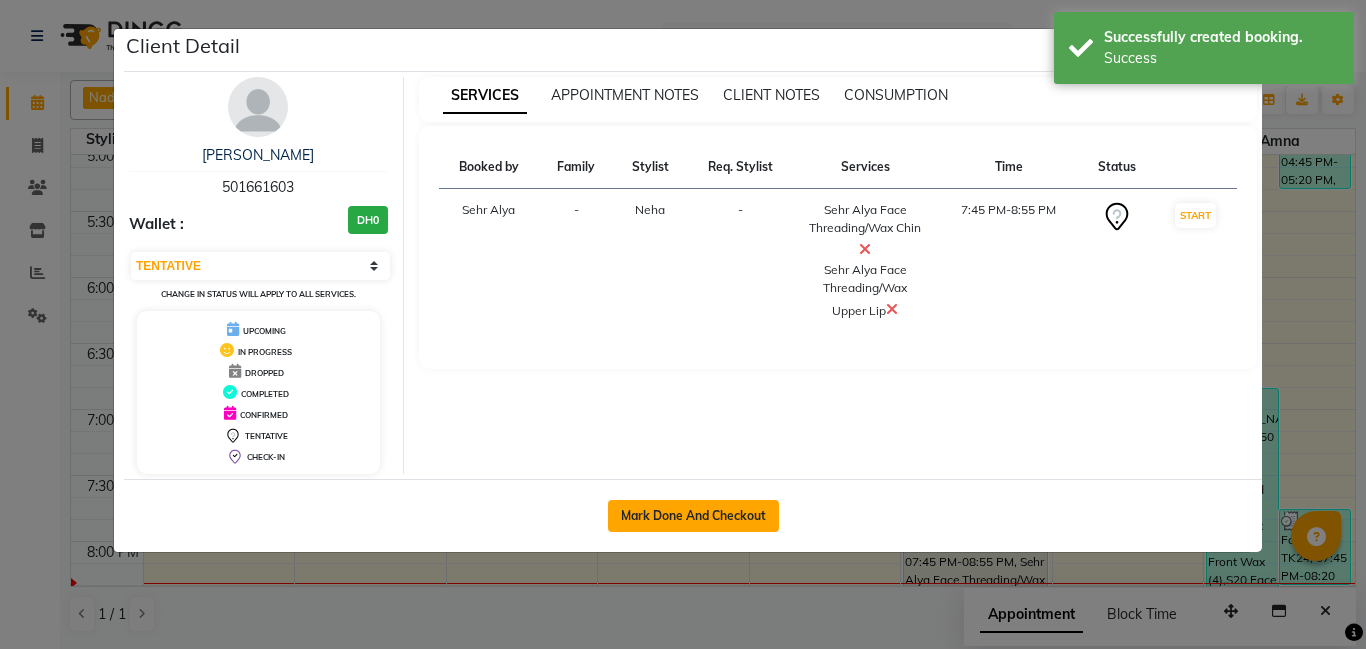 click on "Mark Done And Checkout" 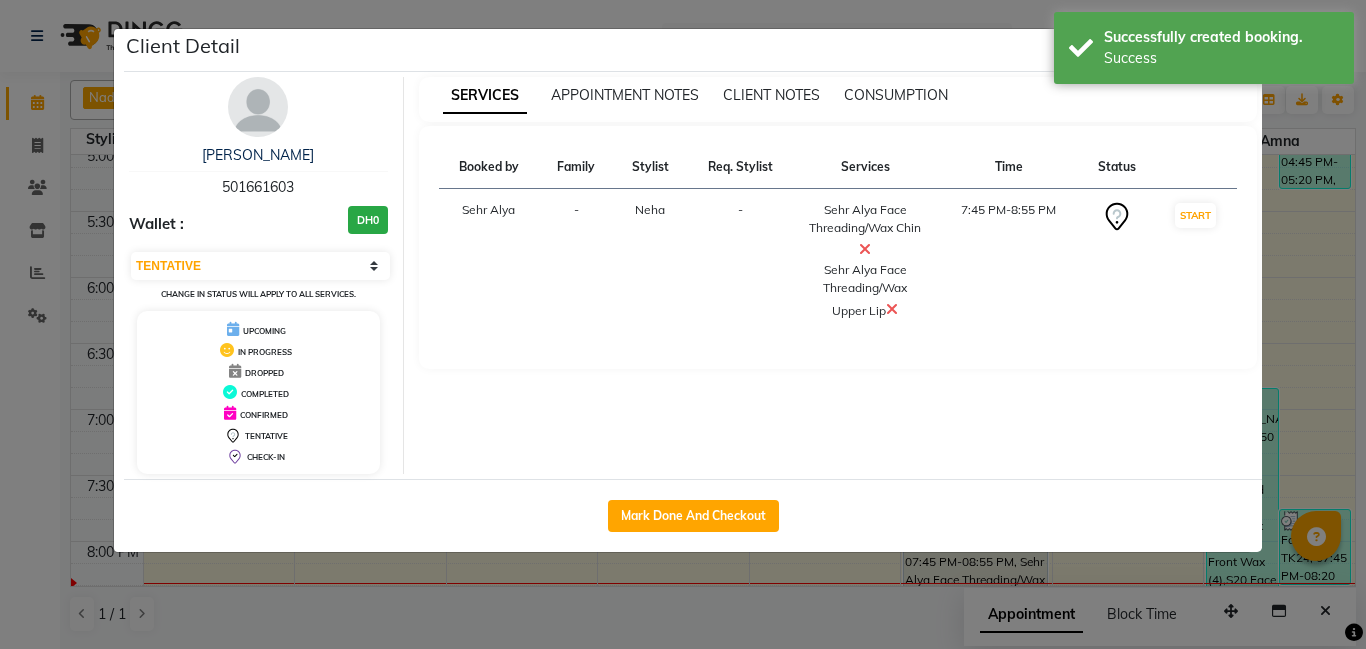 select on "service" 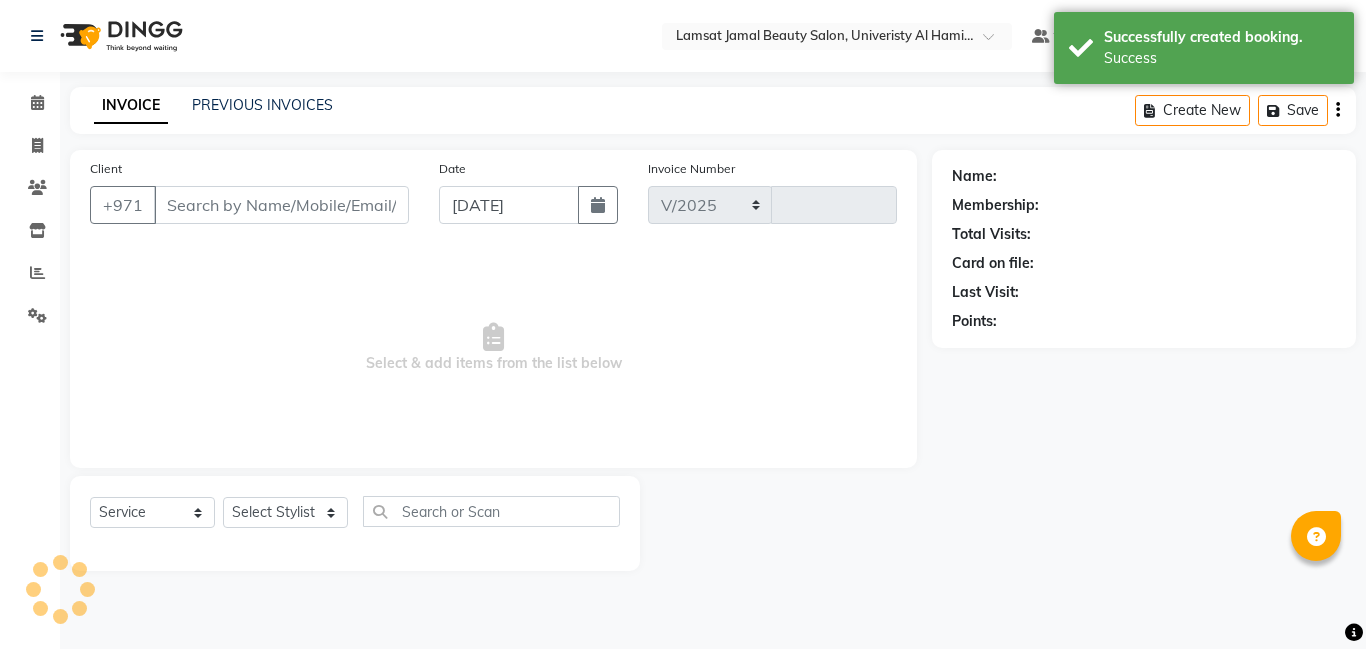 select on "8294" 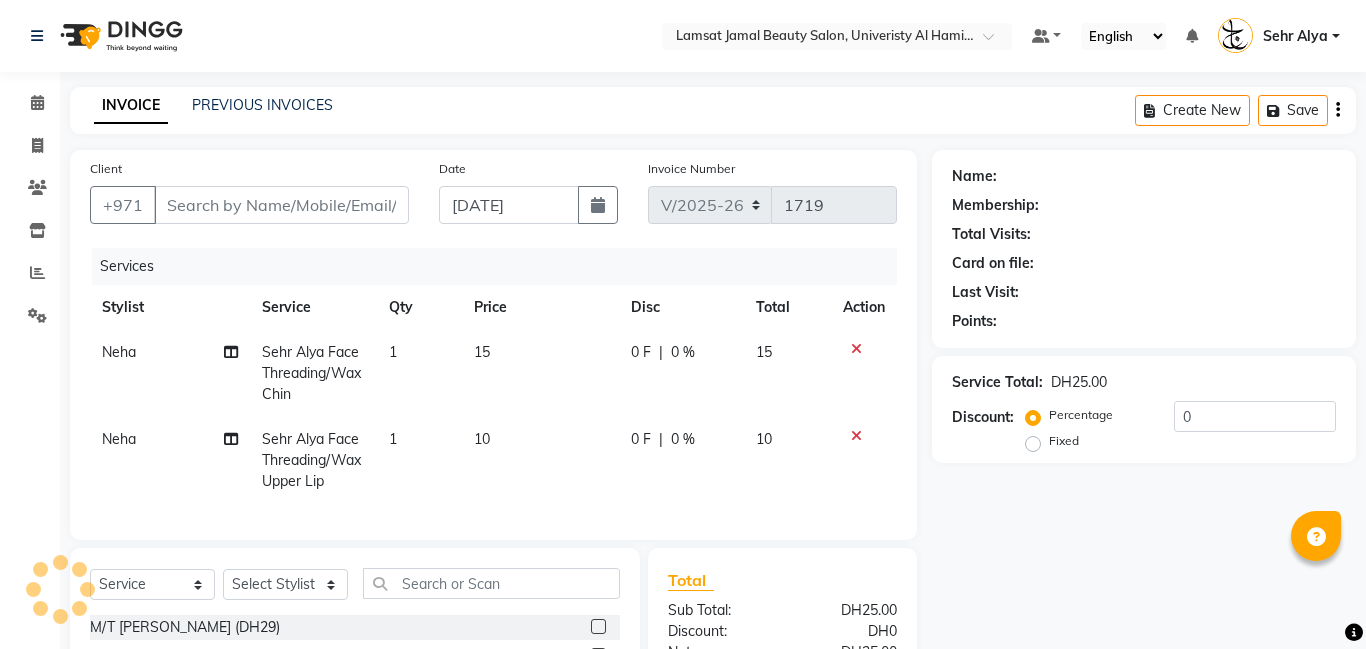 type on "50*****03" 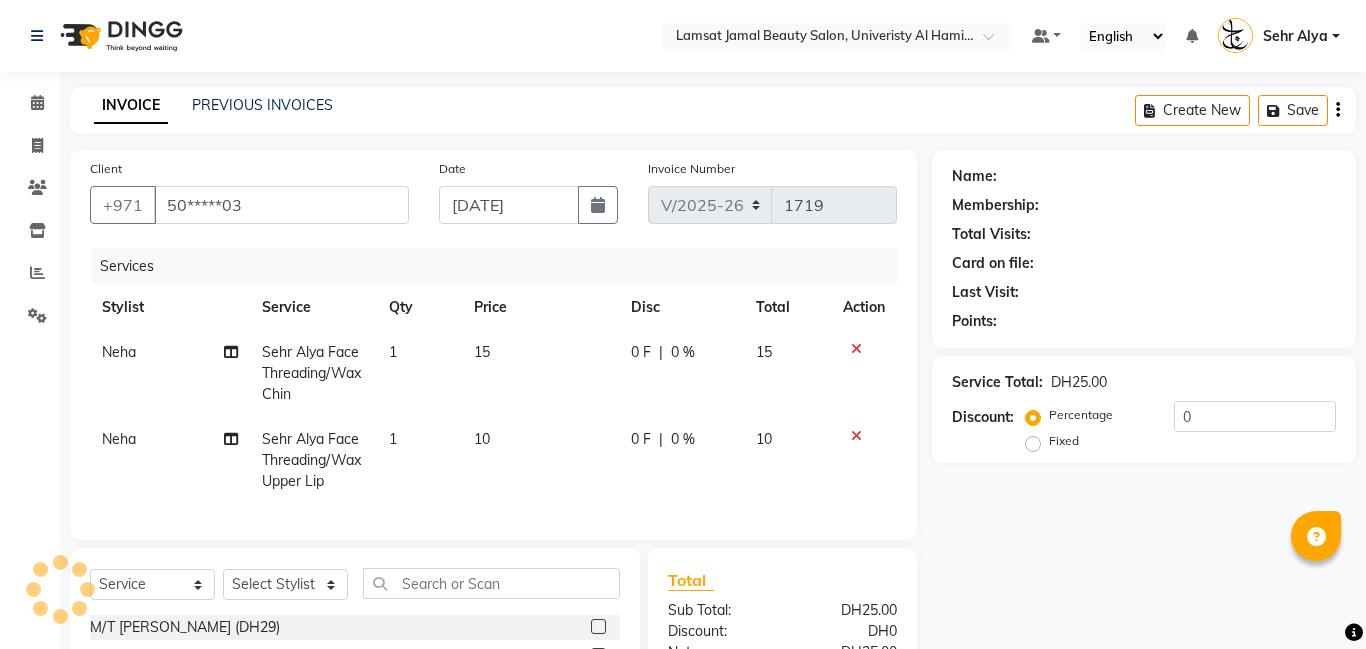 select on "79914" 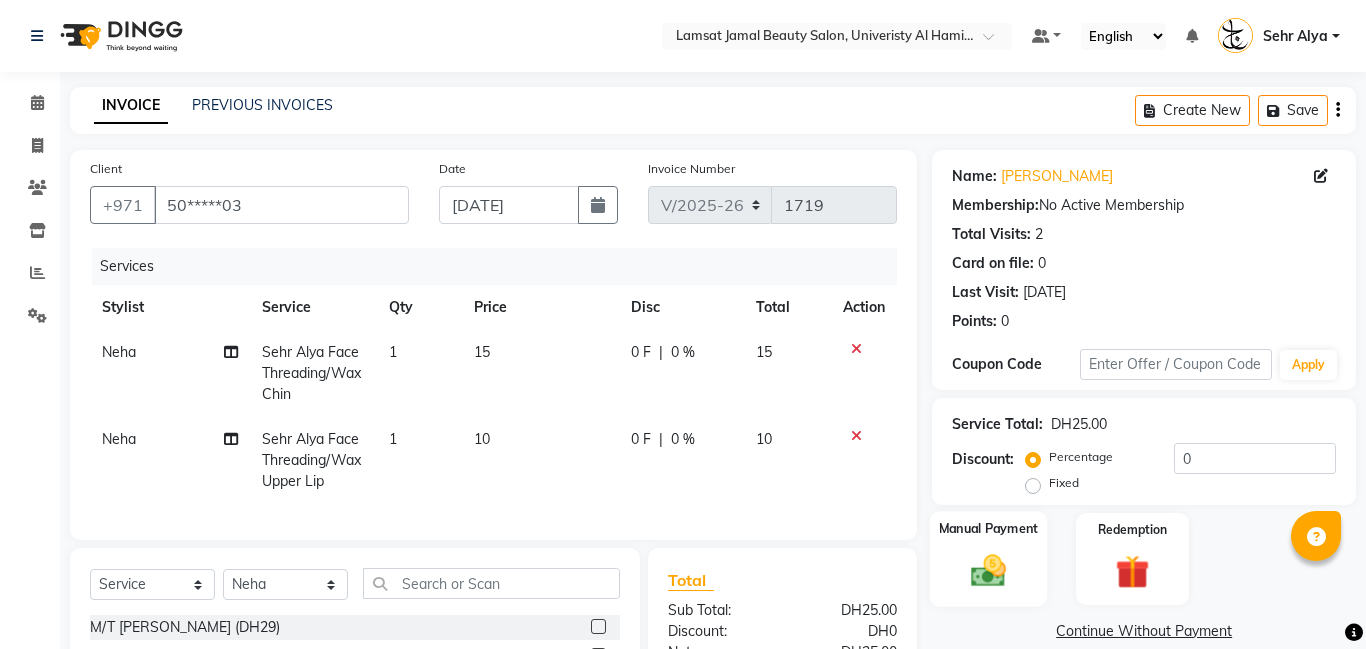 click 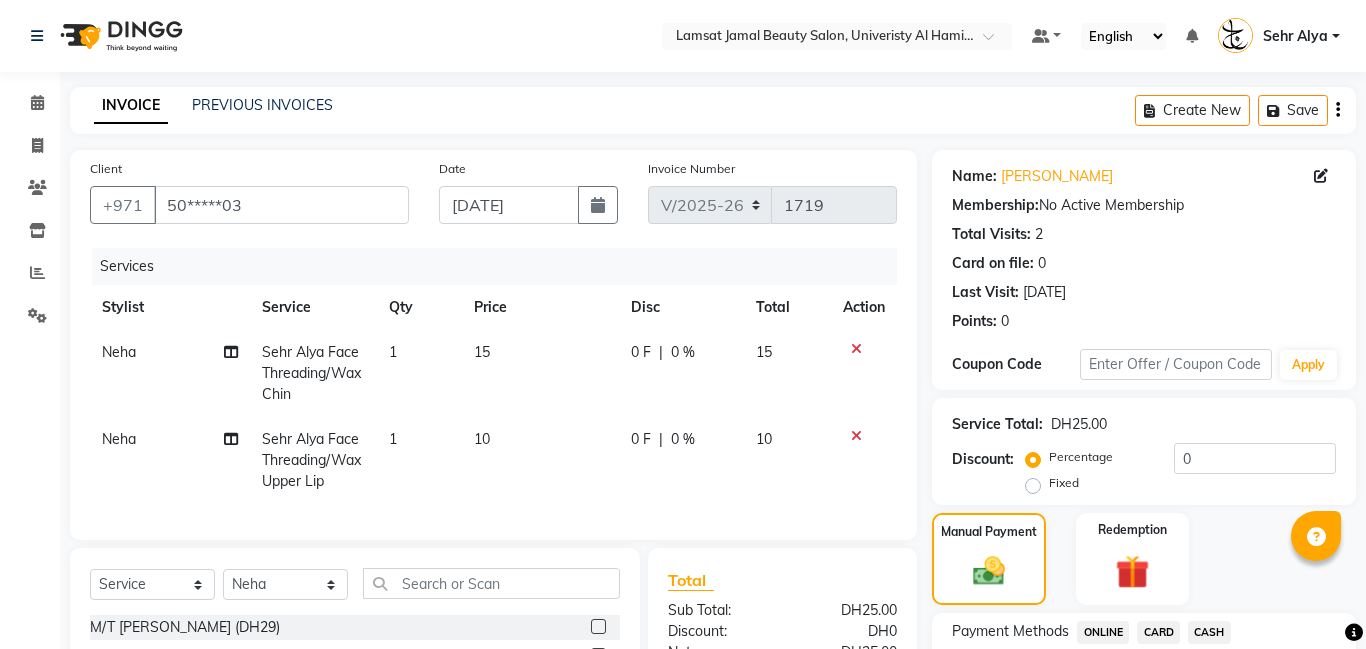 click on "CASH" 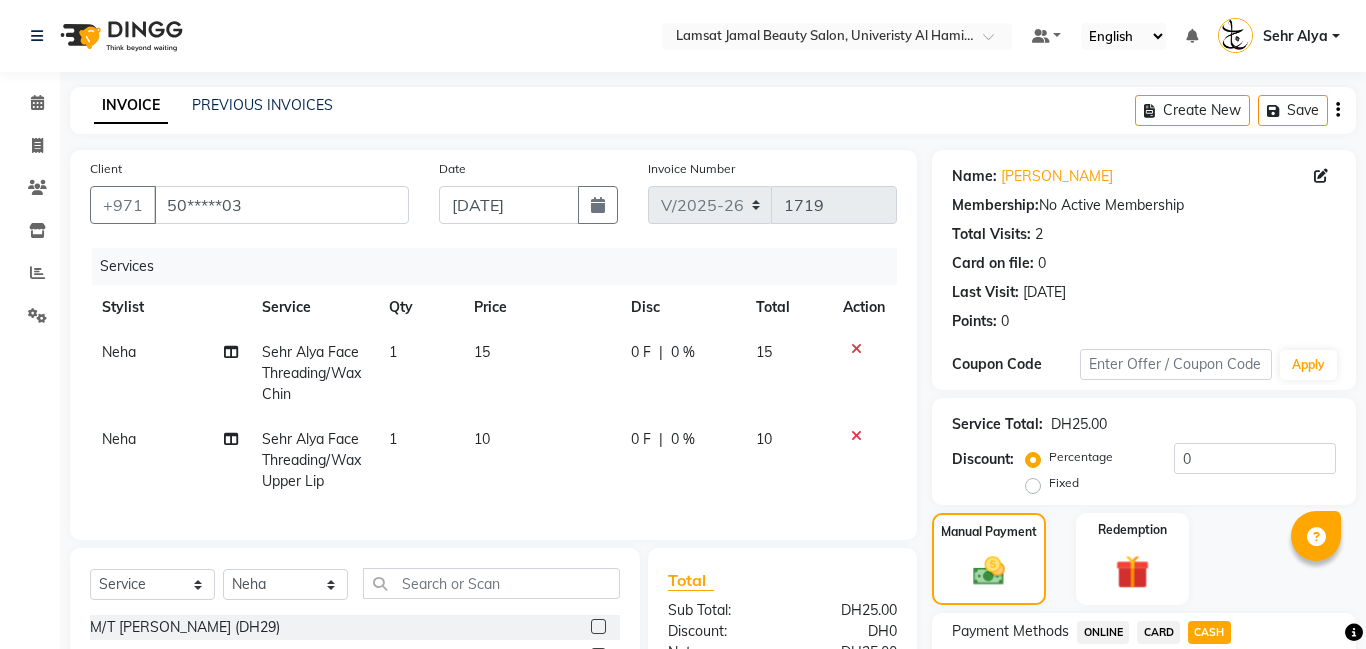 scroll, scrollTop: 214, scrollLeft: 0, axis: vertical 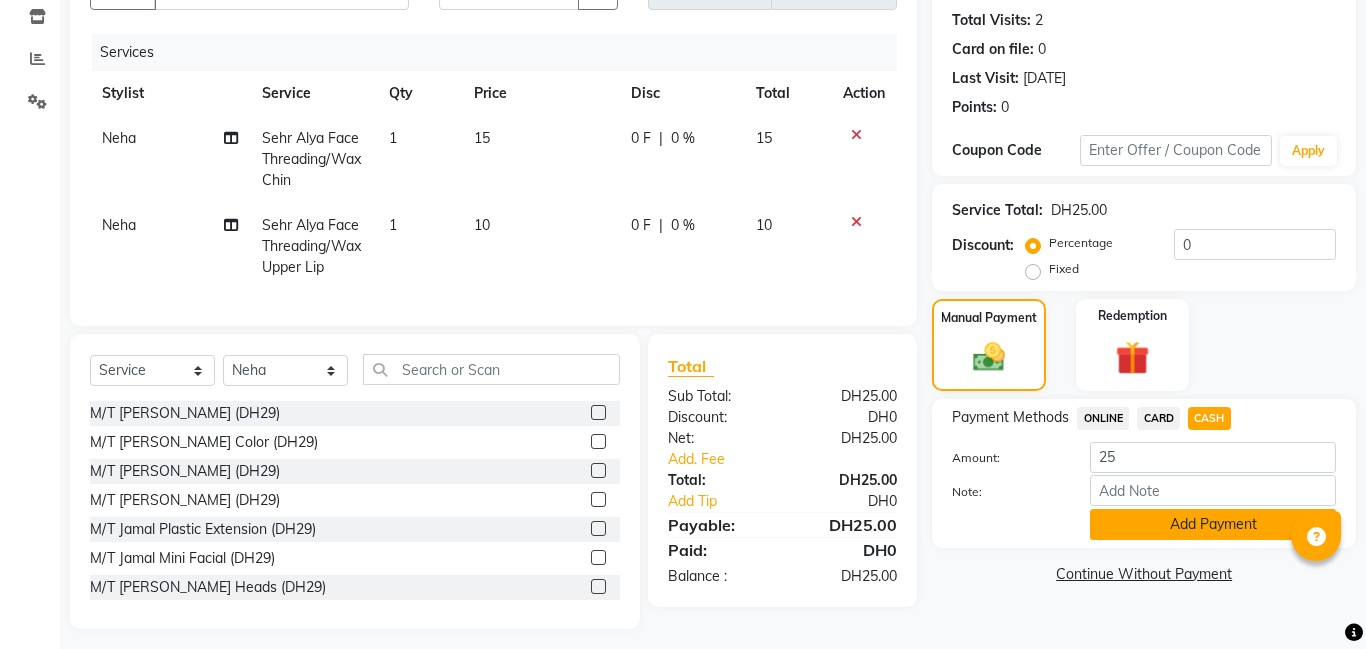 click on "Add Payment" 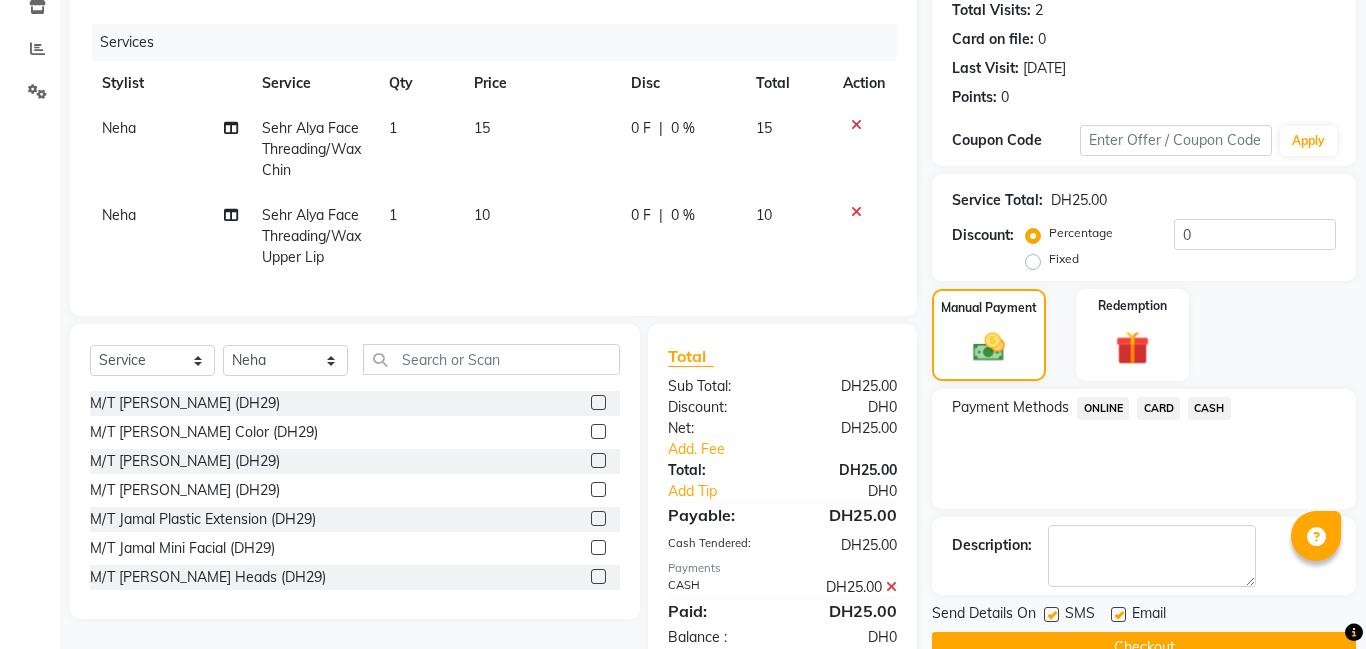 scroll, scrollTop: 273, scrollLeft: 0, axis: vertical 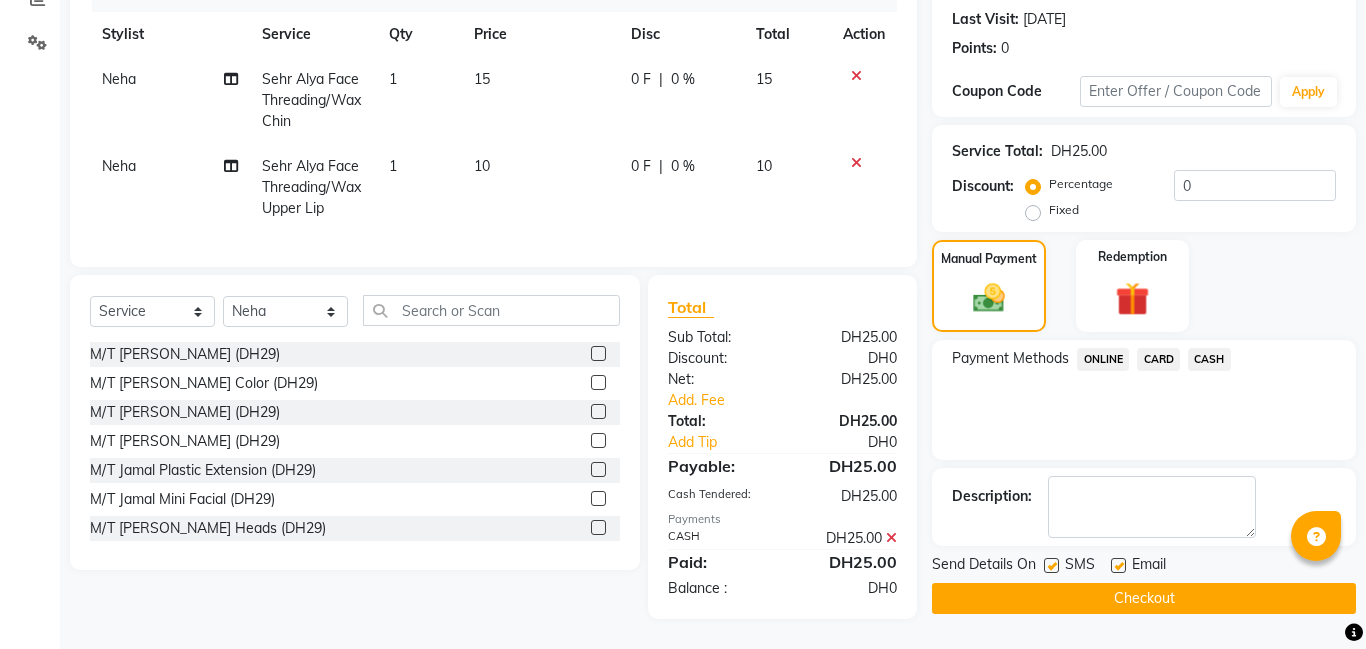 click on "Checkout" 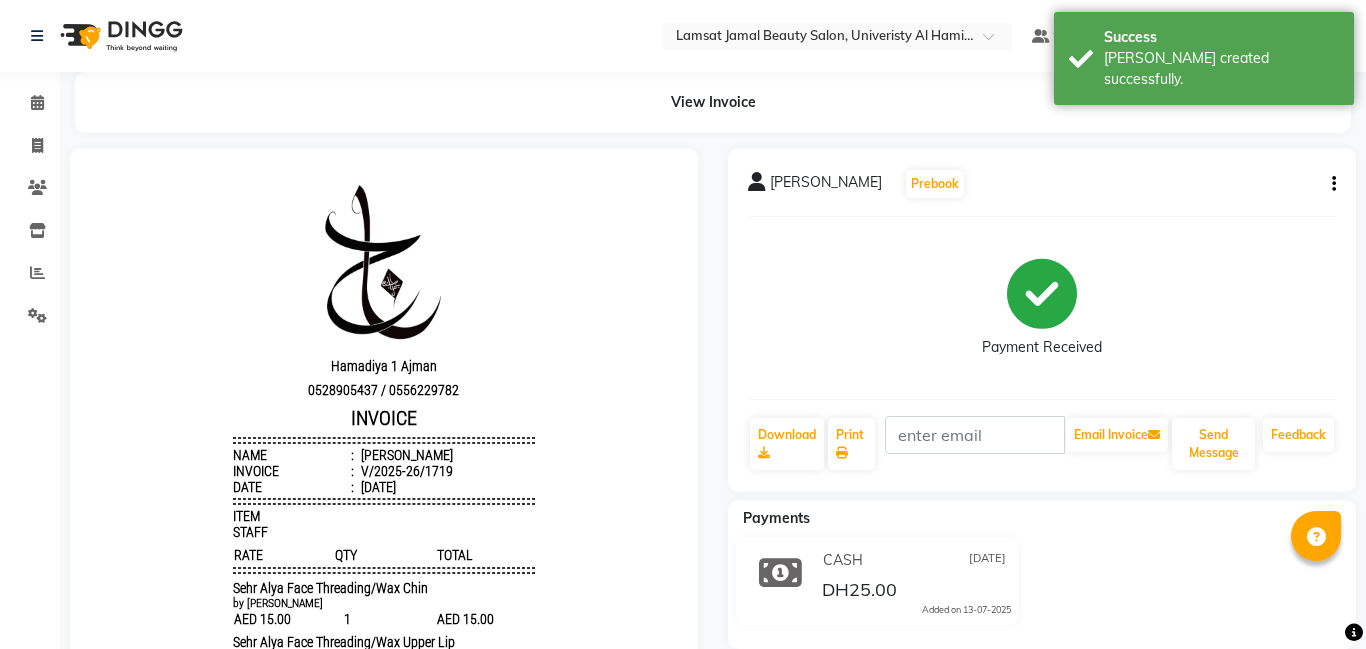 scroll, scrollTop: 0, scrollLeft: 0, axis: both 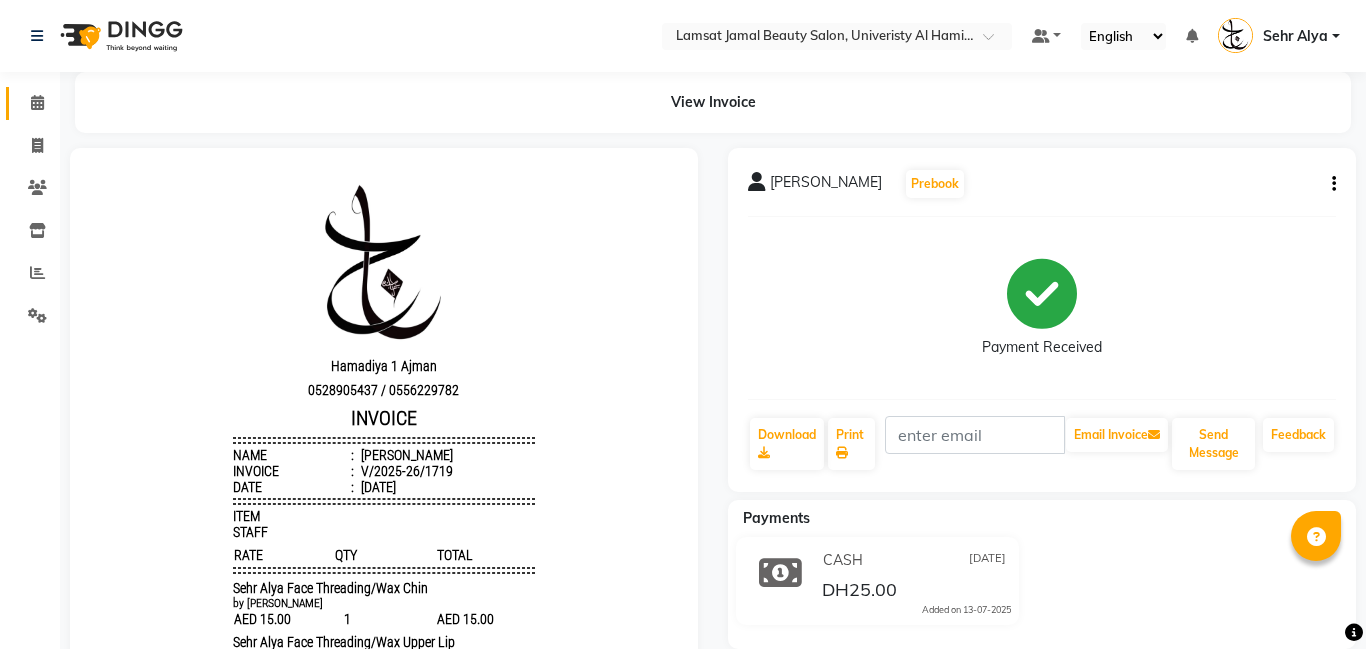 click 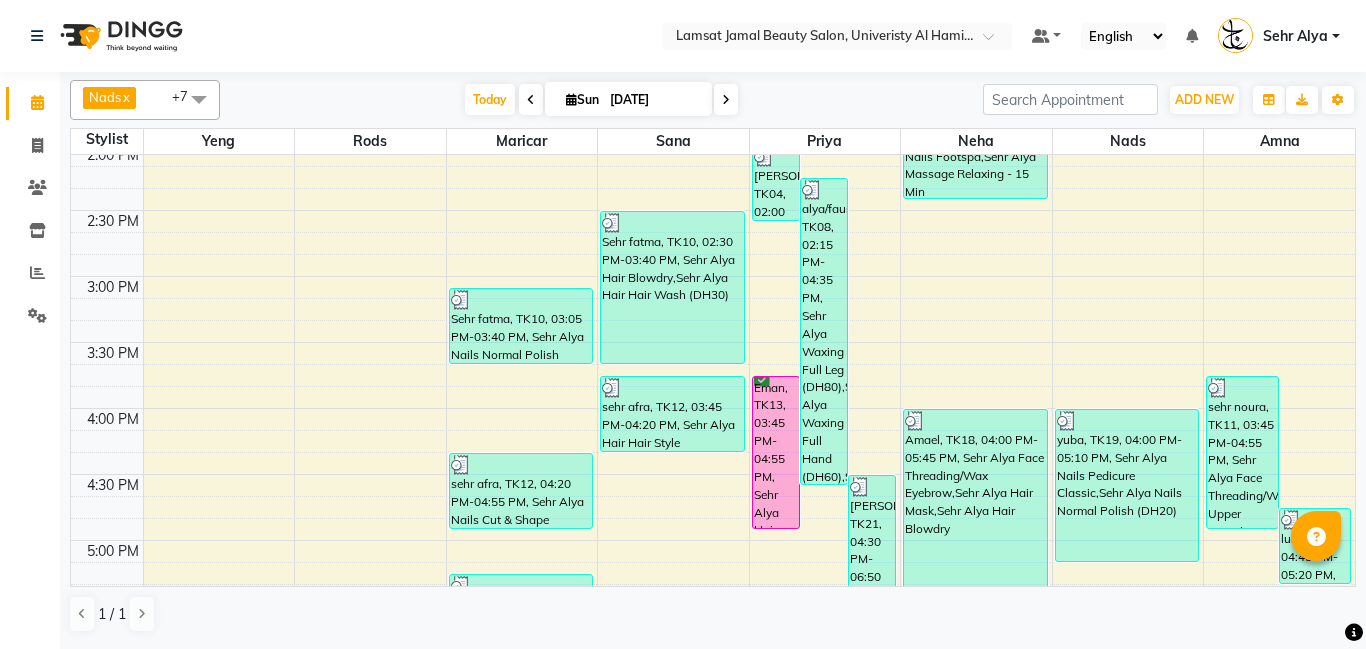 scroll, scrollTop: 675, scrollLeft: 0, axis: vertical 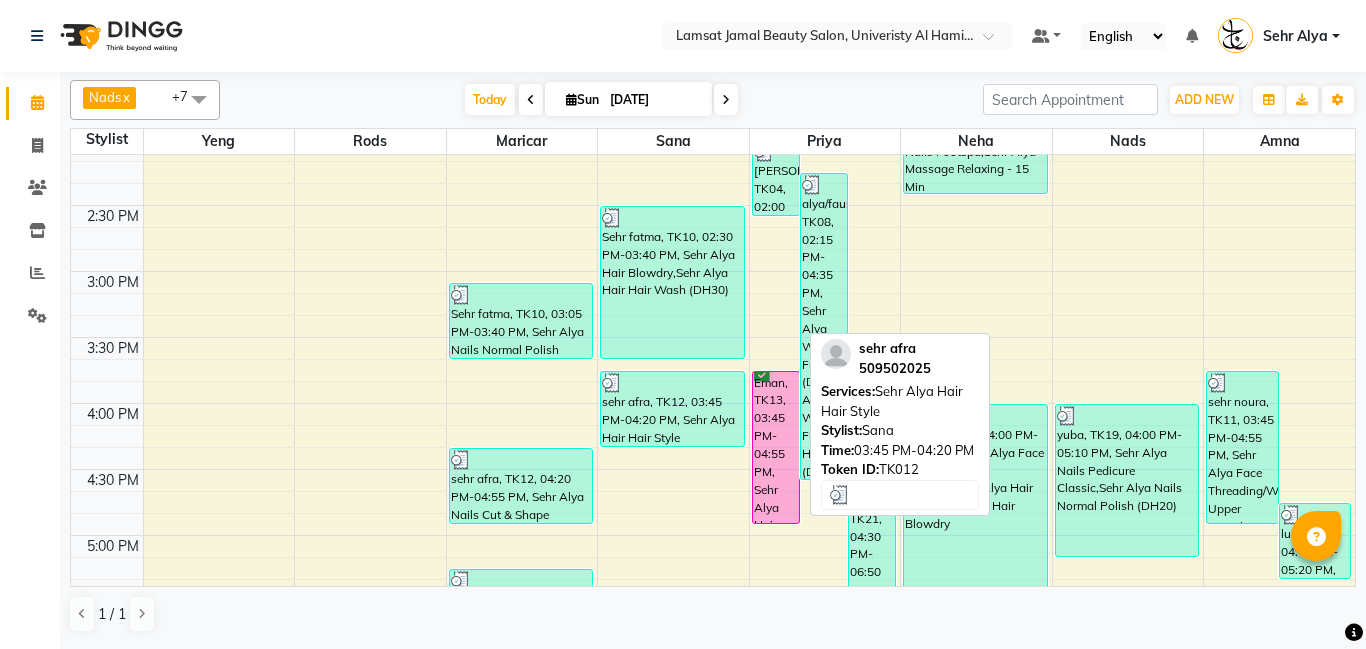 click on "sehr fatima, TK04, 02:00 PM-02:35 PM, Sehr Alya Nails Pedicure Classic     alya/fausila, TK08, 02:15 PM-04:35 PM, Sehr Alya Waxing Full Leg (DH80),Sehr Alya Waxing Full Hand (DH60),Sehr Alya Face Threading/Wax Full Face Thread (DH70),Sehr Alya Nails Pedicure Classic (DH70)     sehr fatima, TK21, 04:30 PM-06:50 PM, S20 Bikini (5),S20 Full Leg Wax (4),S20 Eyebrow Thread (3) (DH10.75),Sehr Alya Waxing Underarm (DH20)     Eman, TK13, 03:45 PM-04:55 PM, Sehr Alya Hair Colors Roots,Sehr Alya Face Threading/Wax Eyebrow     Waheda, TK01, 11:30 AM-12:05 PM, Sehr Alya Hair Blowdry     rawda2, TK22, 06:50 PM-07:25 PM, Sehr Alya Face Threading/Wax Eyebrow" at bounding box center [824, -520] 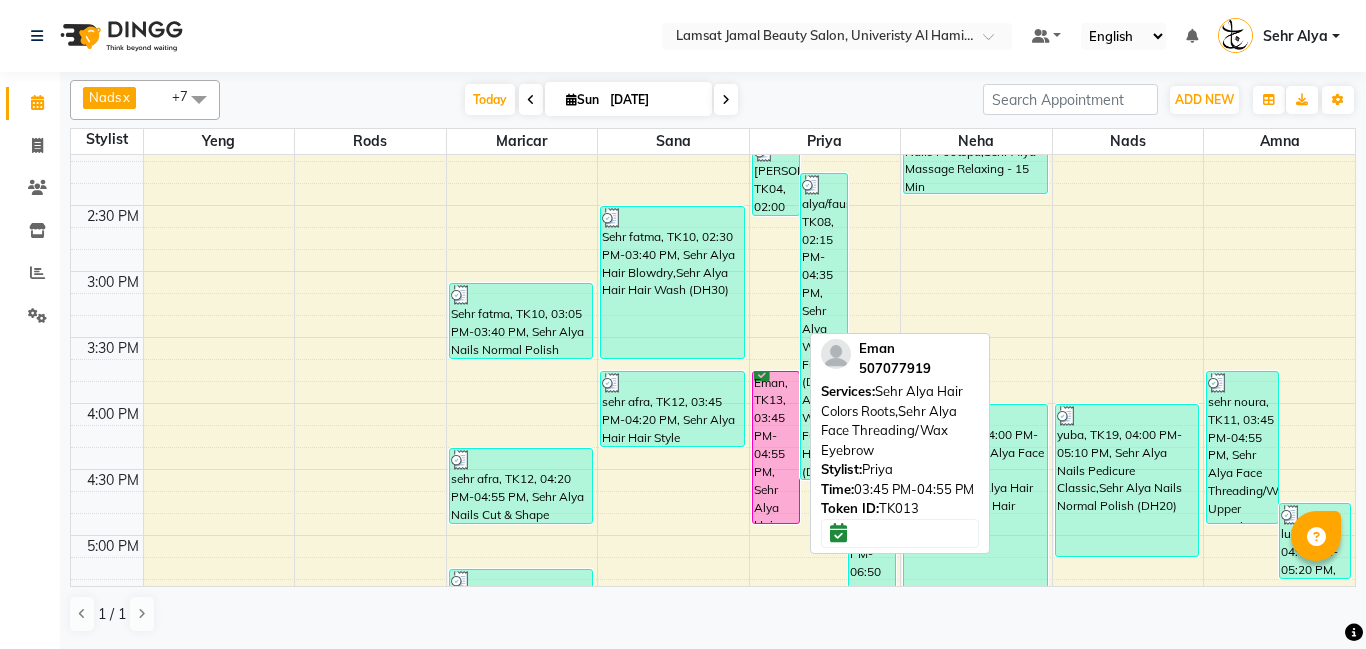 click on "Eman, TK13, 03:45 PM-04:55 PM, Sehr Alya Hair Colors Roots,Sehr Alya Face Threading/Wax Eyebrow" at bounding box center (776, 447) 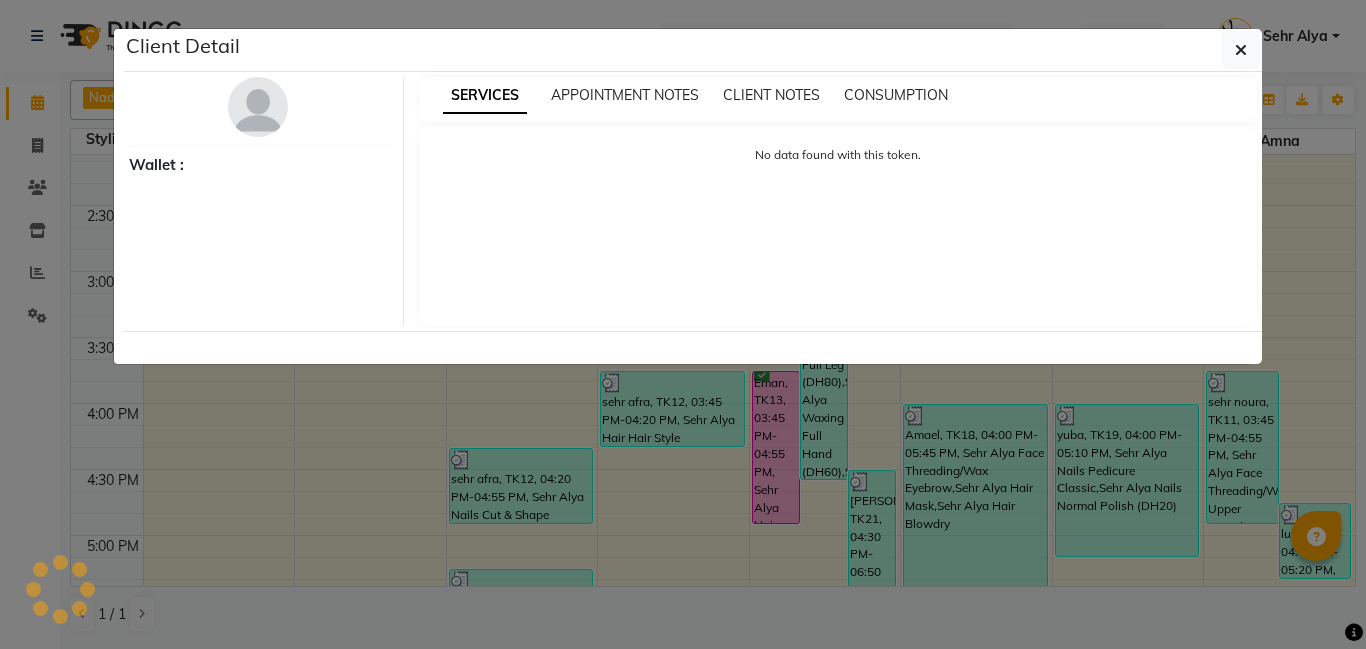 select on "6" 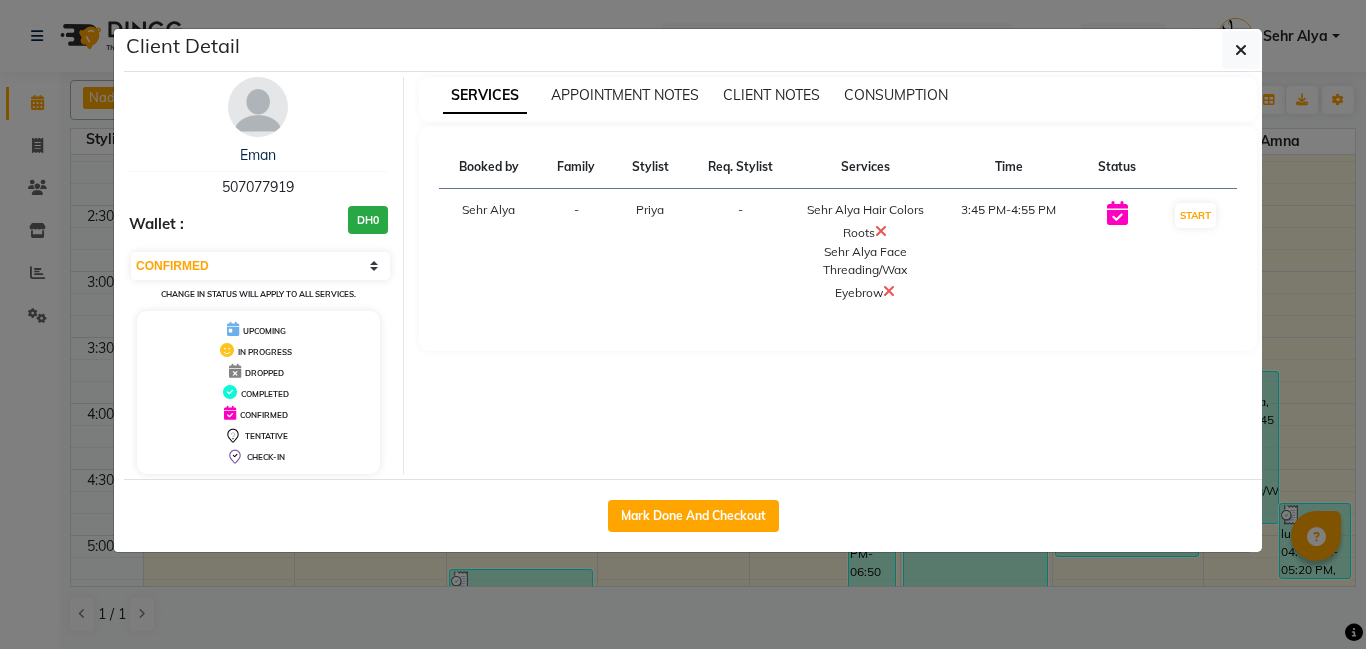 click at bounding box center (881, 231) 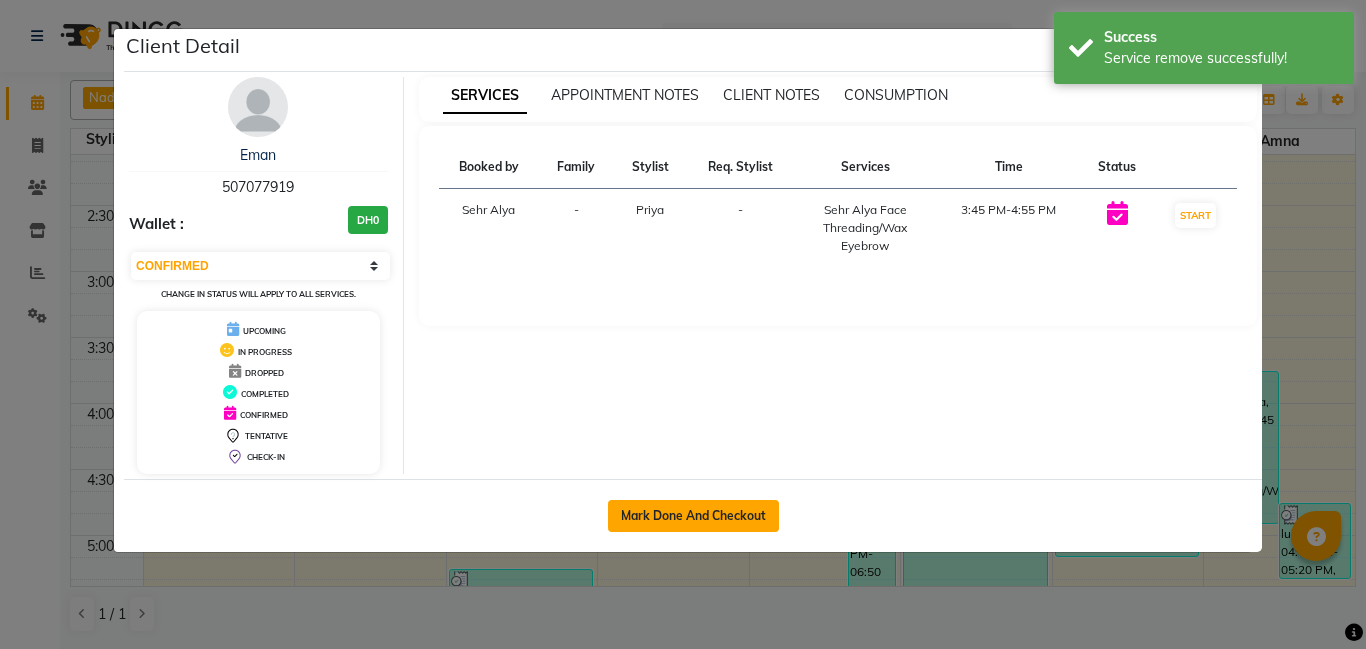 click on "Mark Done And Checkout" 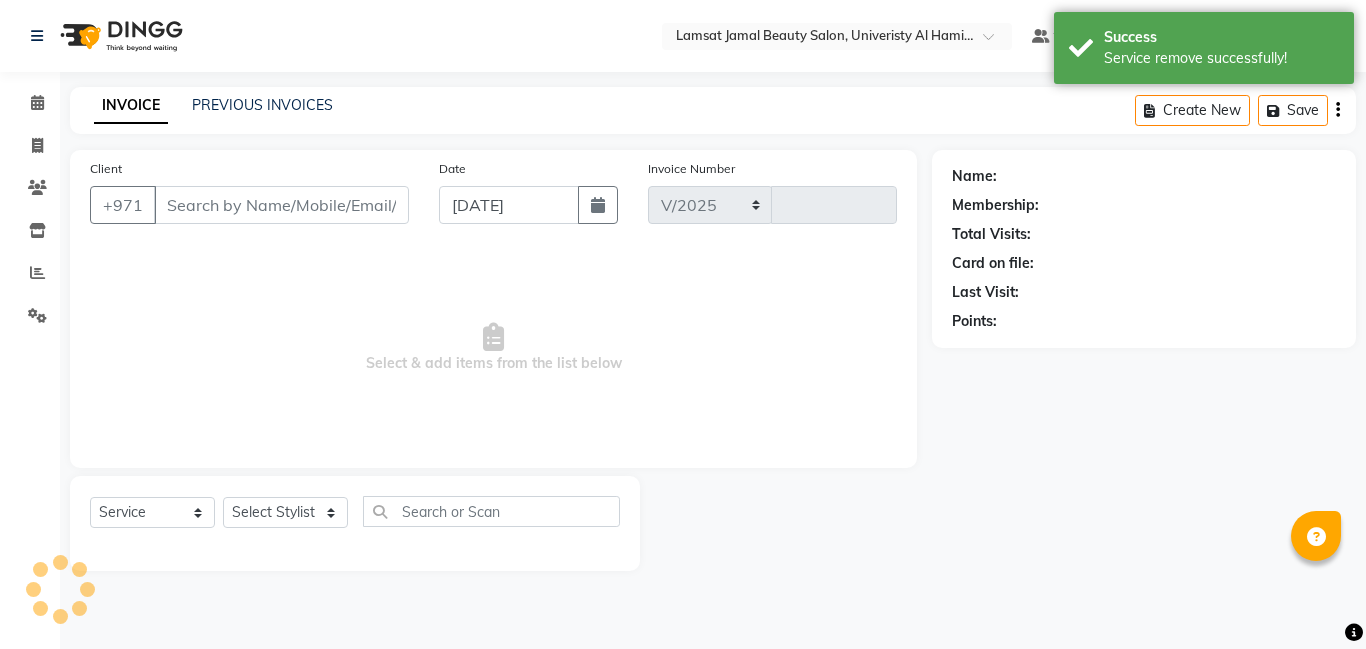 select on "8294" 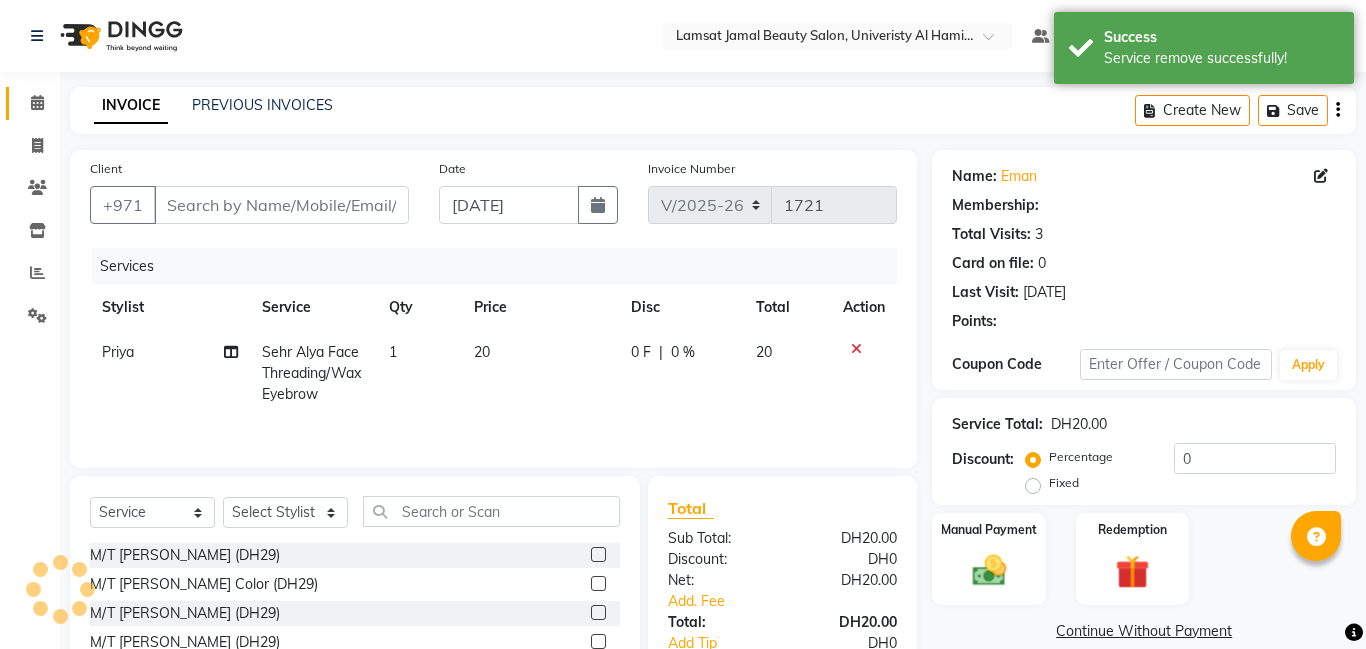 type on "50*****19" 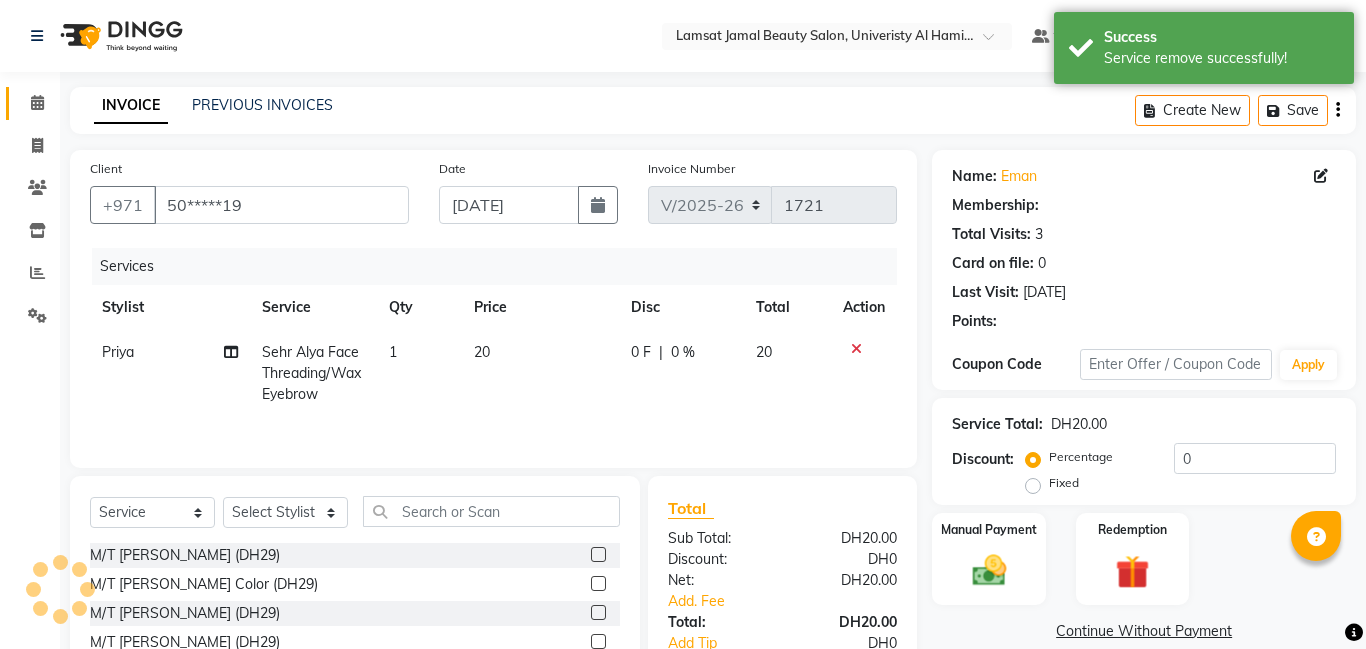 select on "79913" 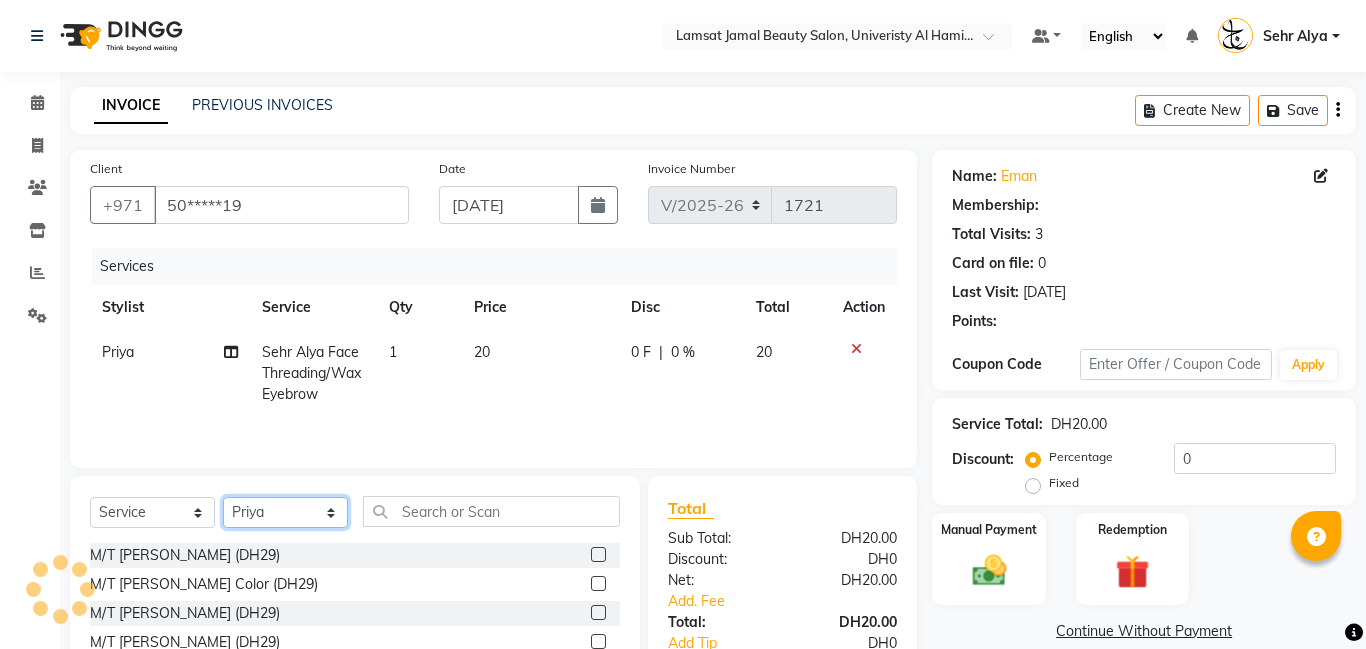 click on "Select Stylist Aldie Aliya Amna Gennie Joytie Jude Lamsat Ebda Lamsat Jamal Liezel Maricar Maychel Michelle Nads Neha Nhor Owner Aliya Priya Rods Sana Sehr Alya Yeng" 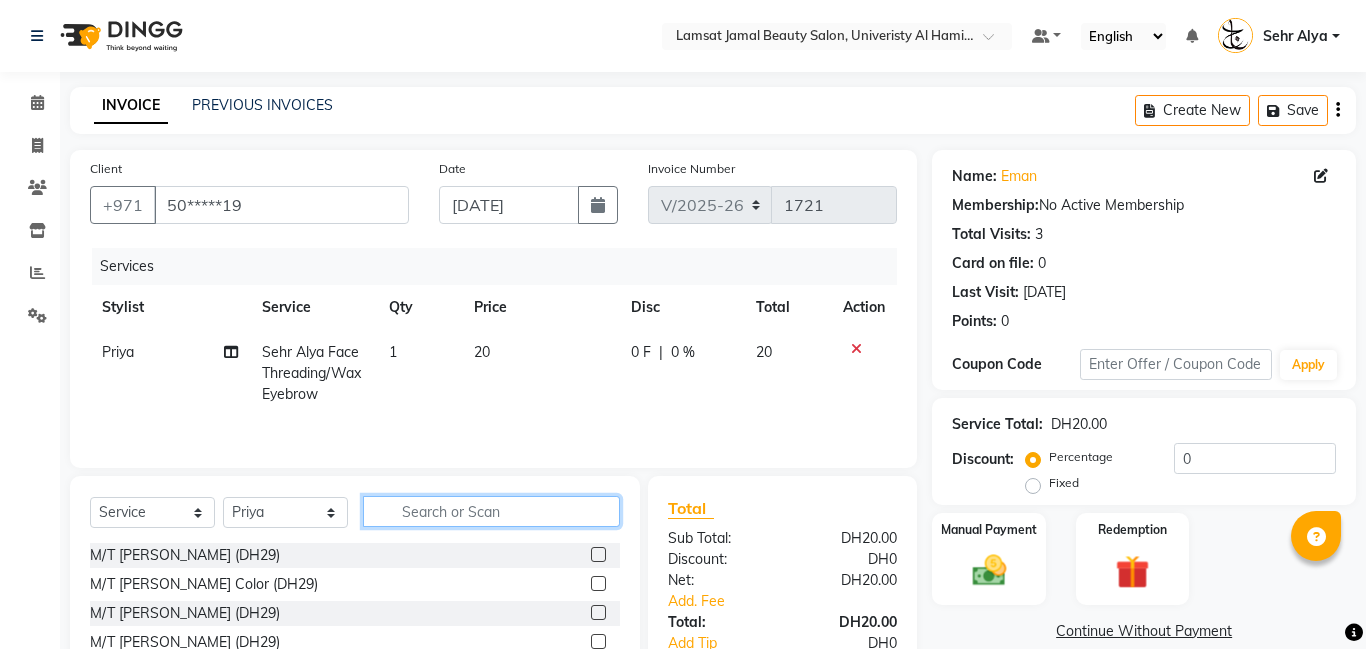 click 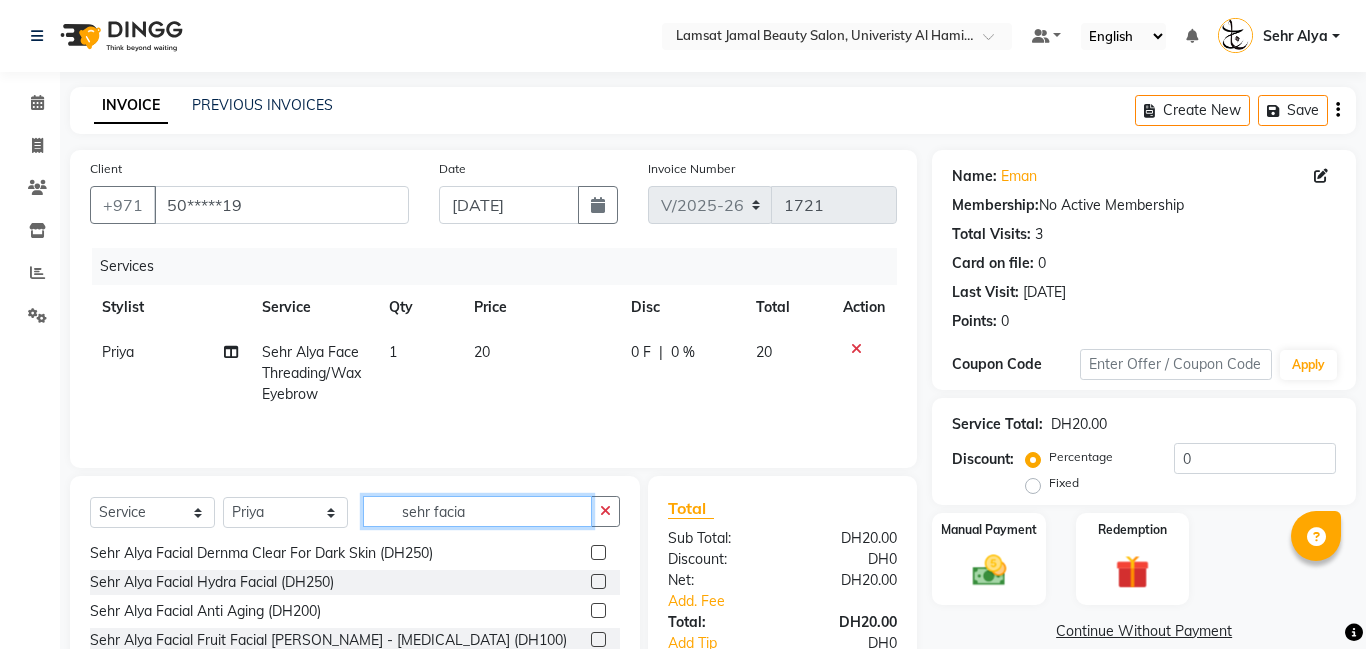 scroll, scrollTop: 148, scrollLeft: 0, axis: vertical 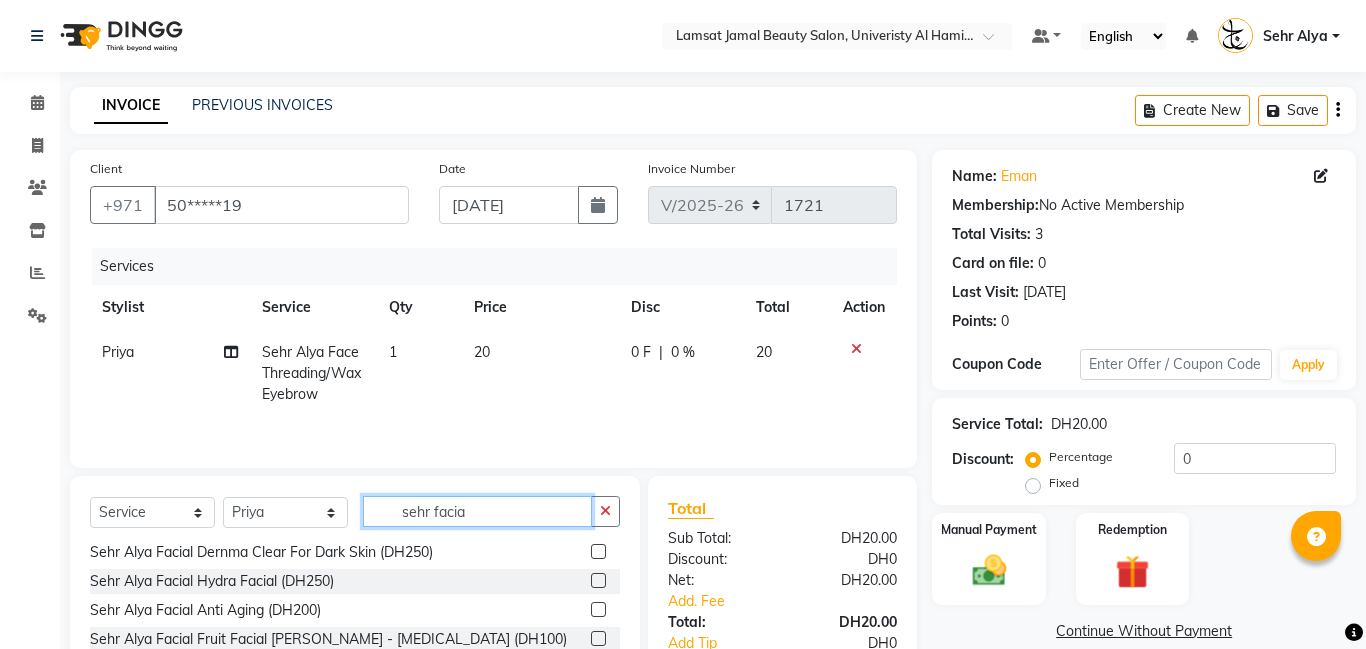 type on "sehr facia" 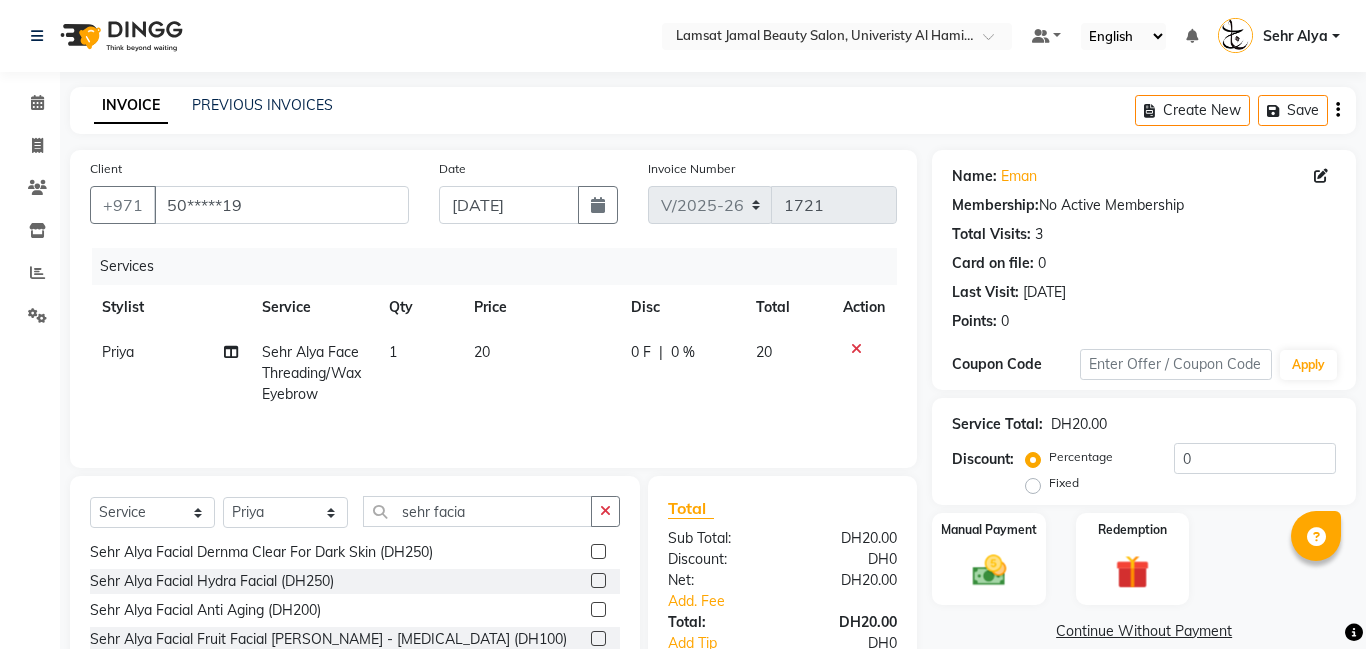 click 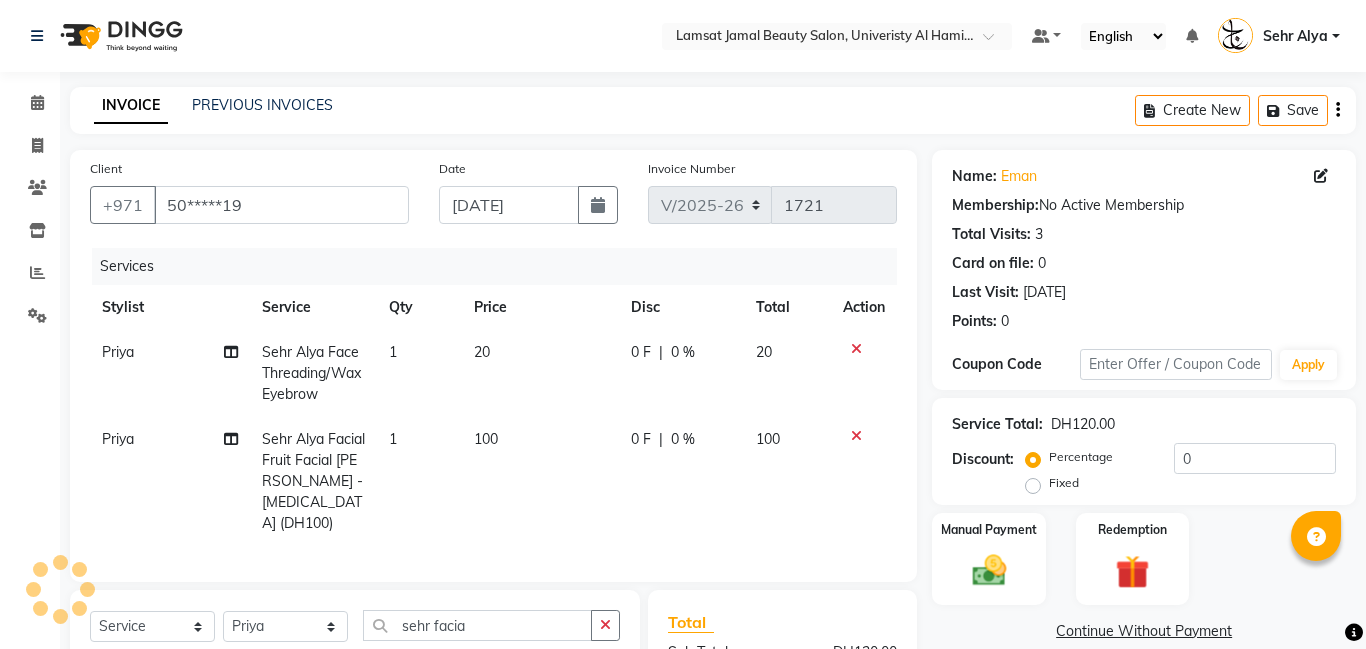 checkbox on "false" 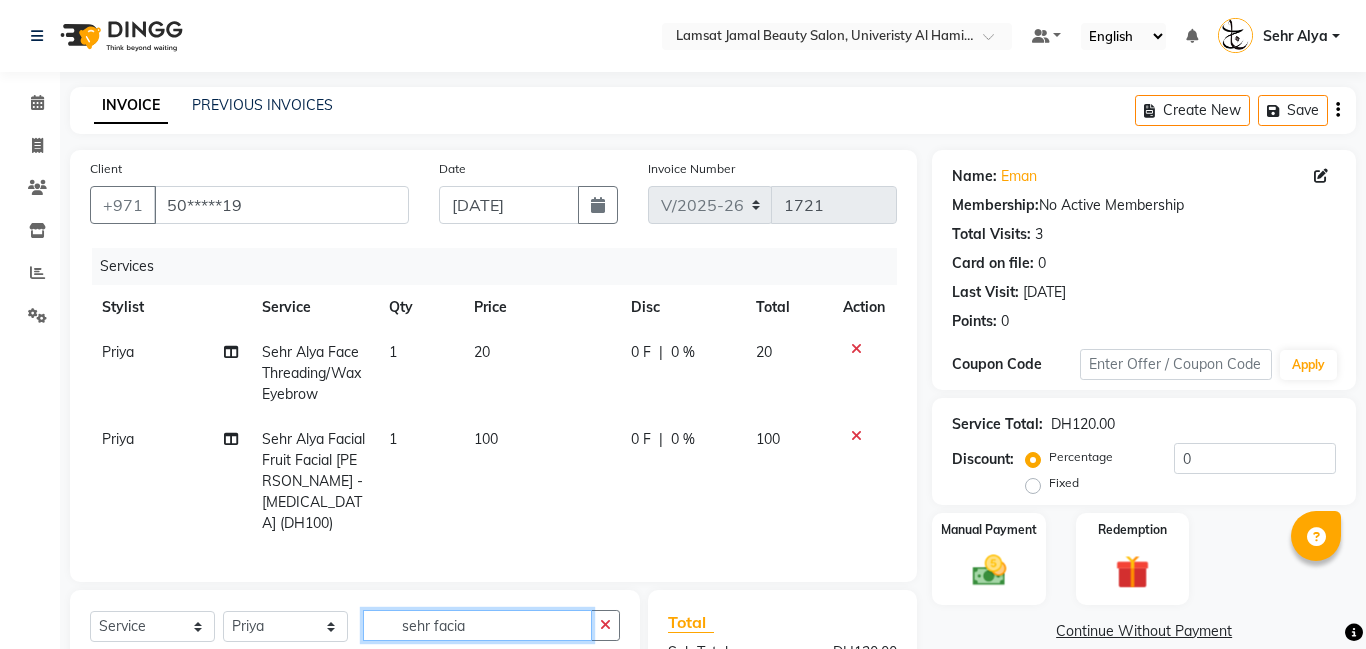 click on "sehr facia" 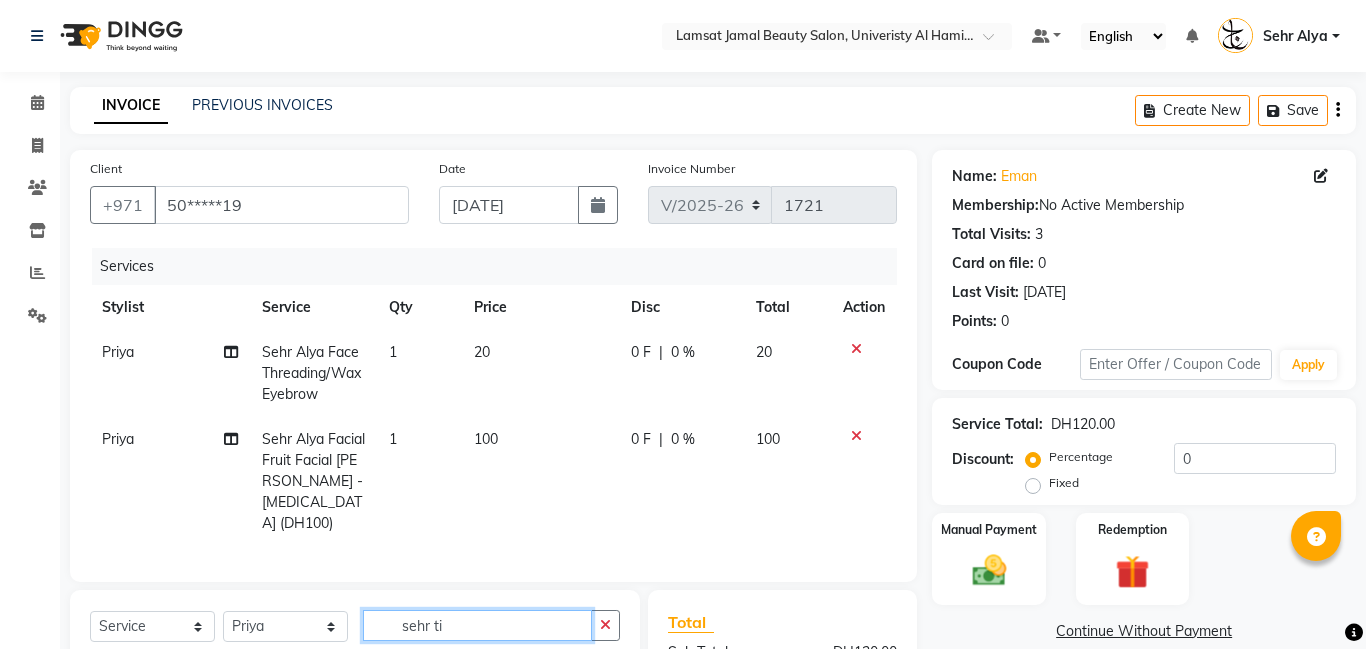 scroll, scrollTop: 0, scrollLeft: 0, axis: both 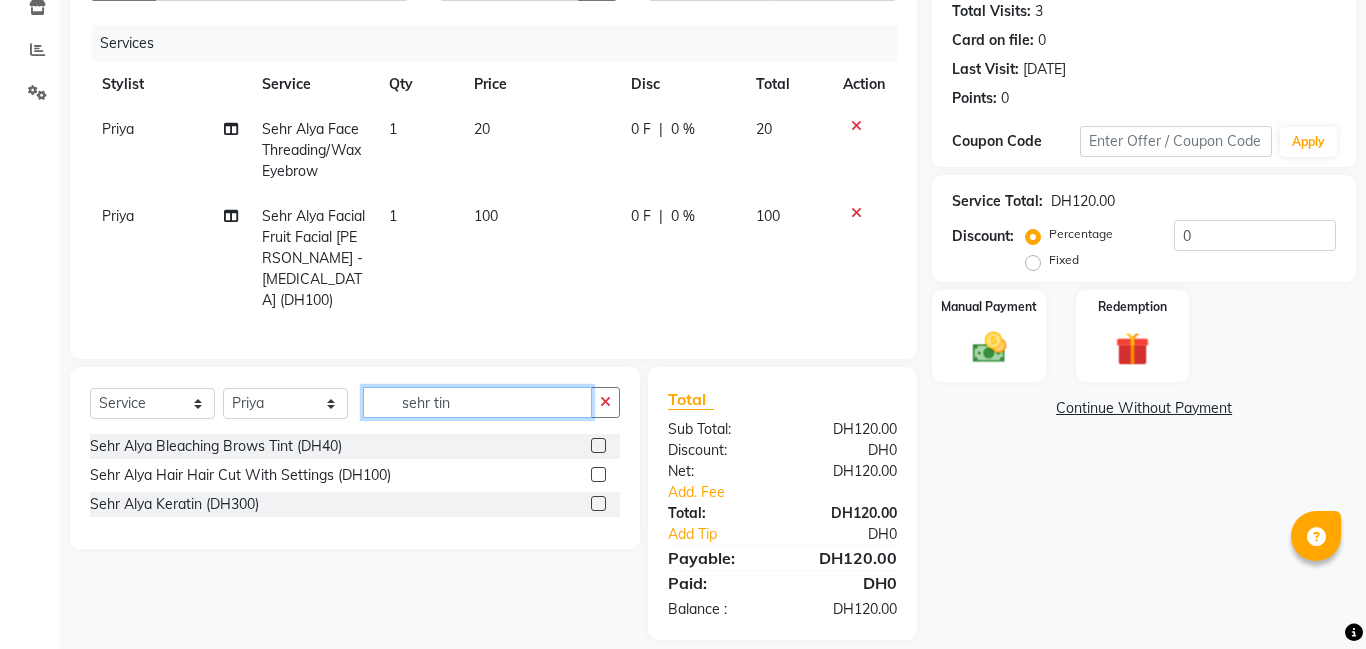 type on "sehr tin" 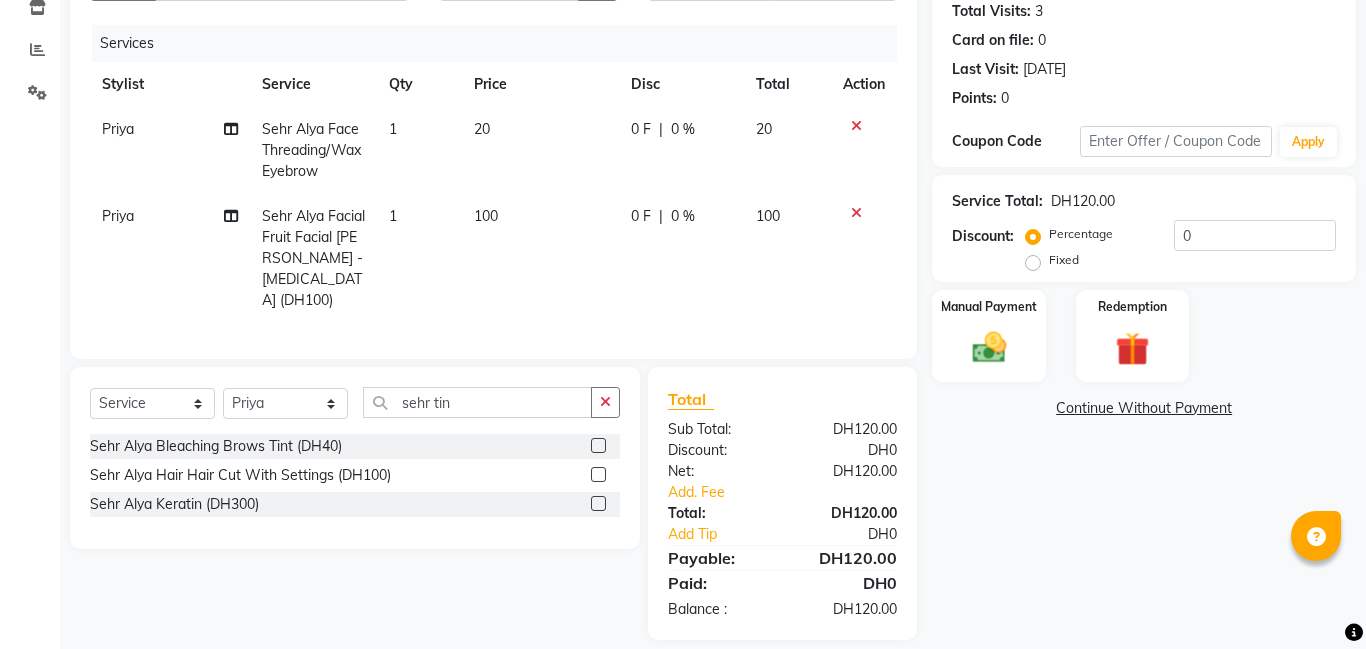 click 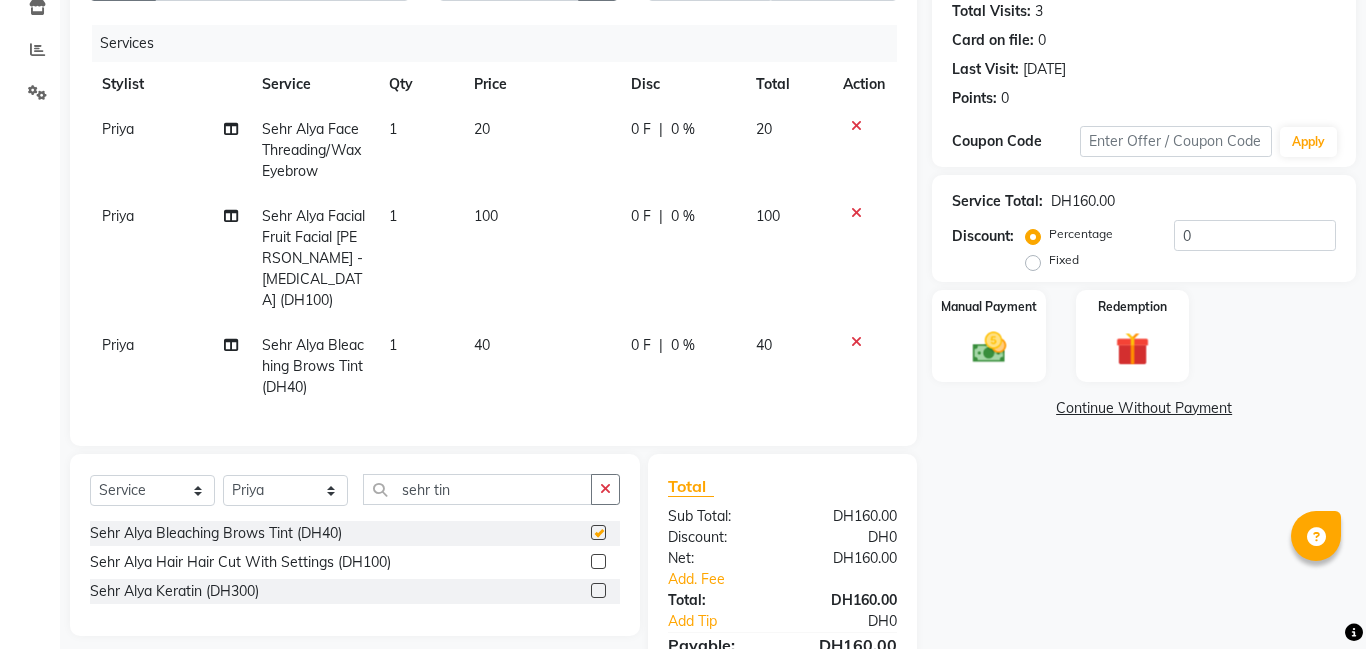 checkbox on "false" 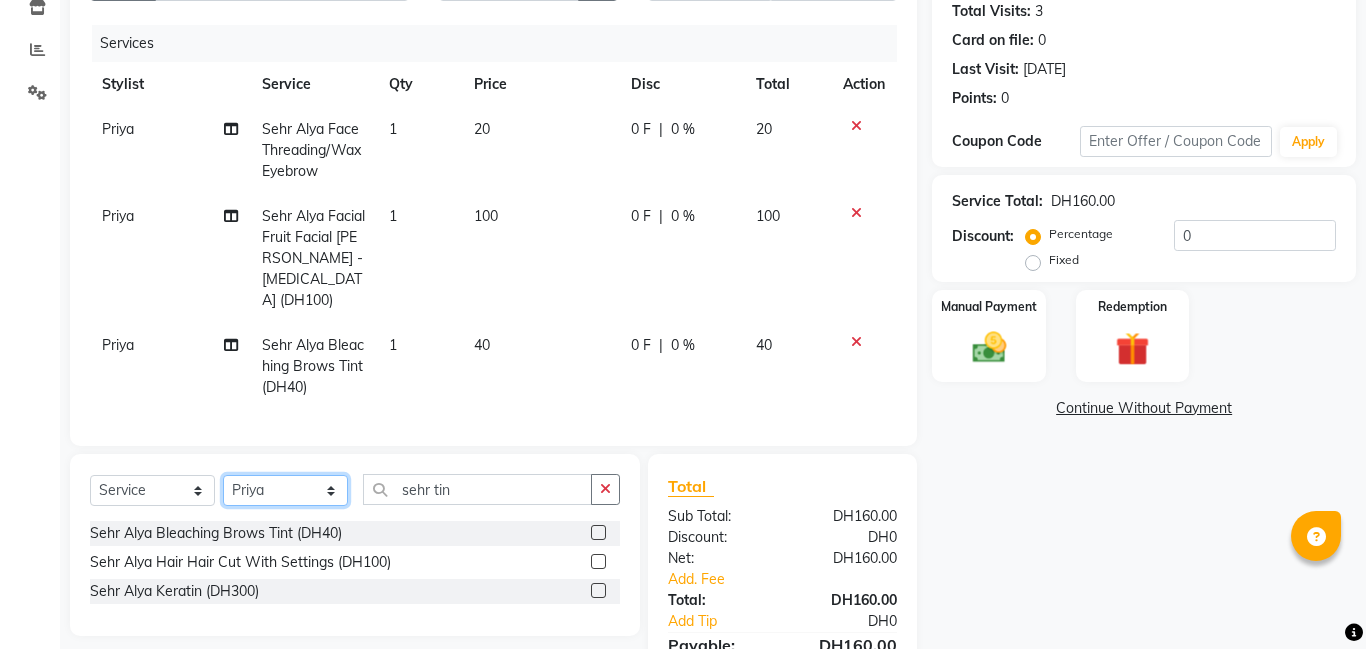 click on "Select Stylist Aldie Aliya Amna Gennie Joytie Jude Lamsat Ebda Lamsat Jamal Liezel Maricar Maychel Michelle Nads Neha Nhor Owner Aliya Priya Rods Sana Sehr Alya Yeng" 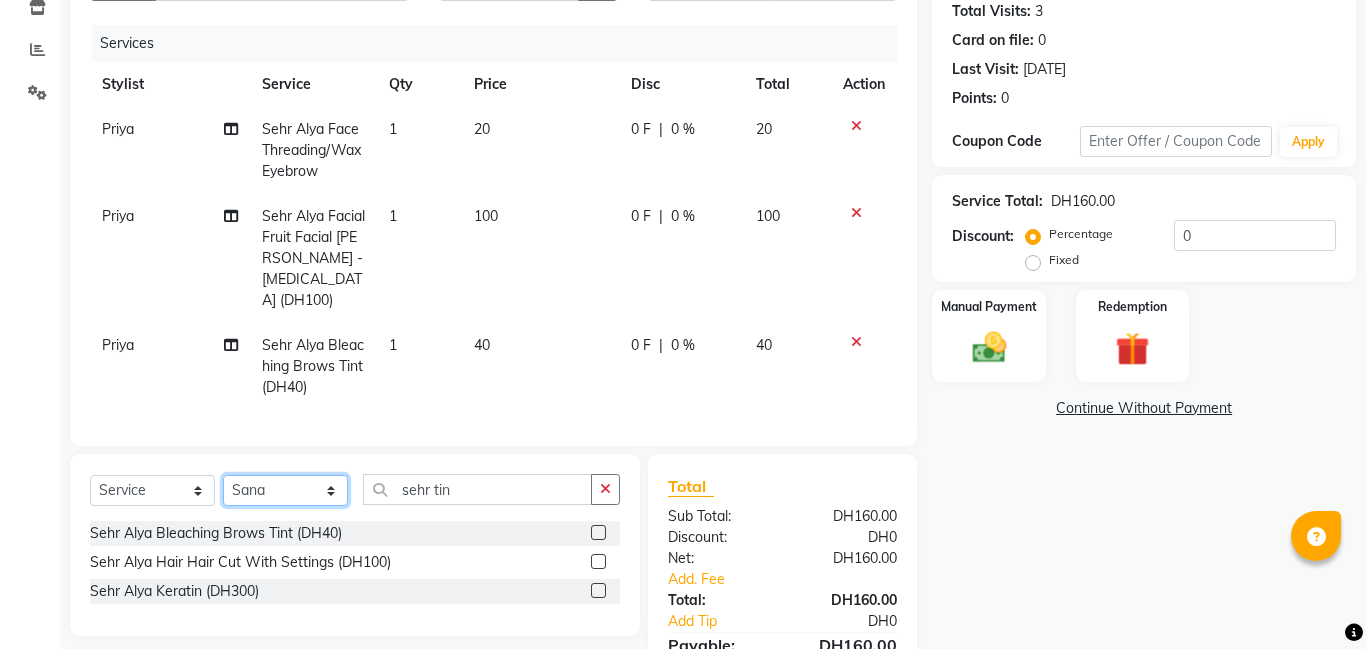 click on "Select Stylist Aldie Aliya Amna Gennie Joytie Jude Lamsat Ebda Lamsat Jamal Liezel Maricar Maychel Michelle Nads Neha Nhor Owner Aliya Priya Rods Sana Sehr Alya Yeng" 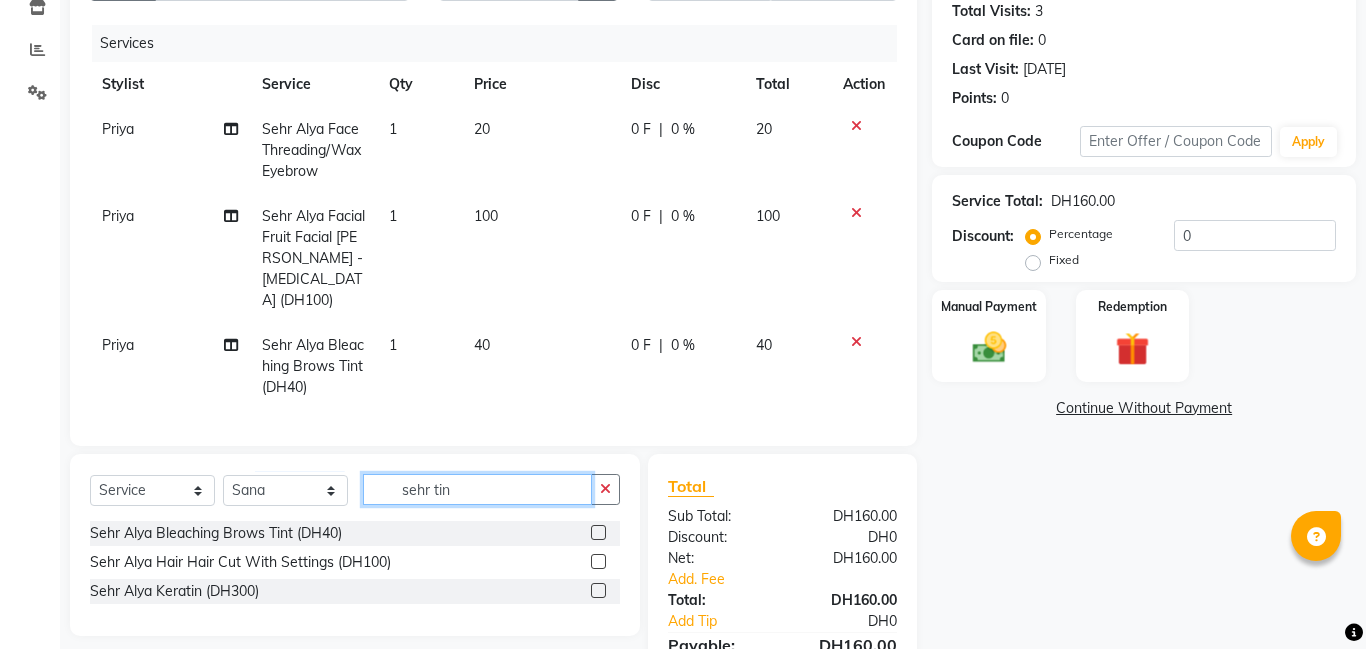 click on "sehr tin" 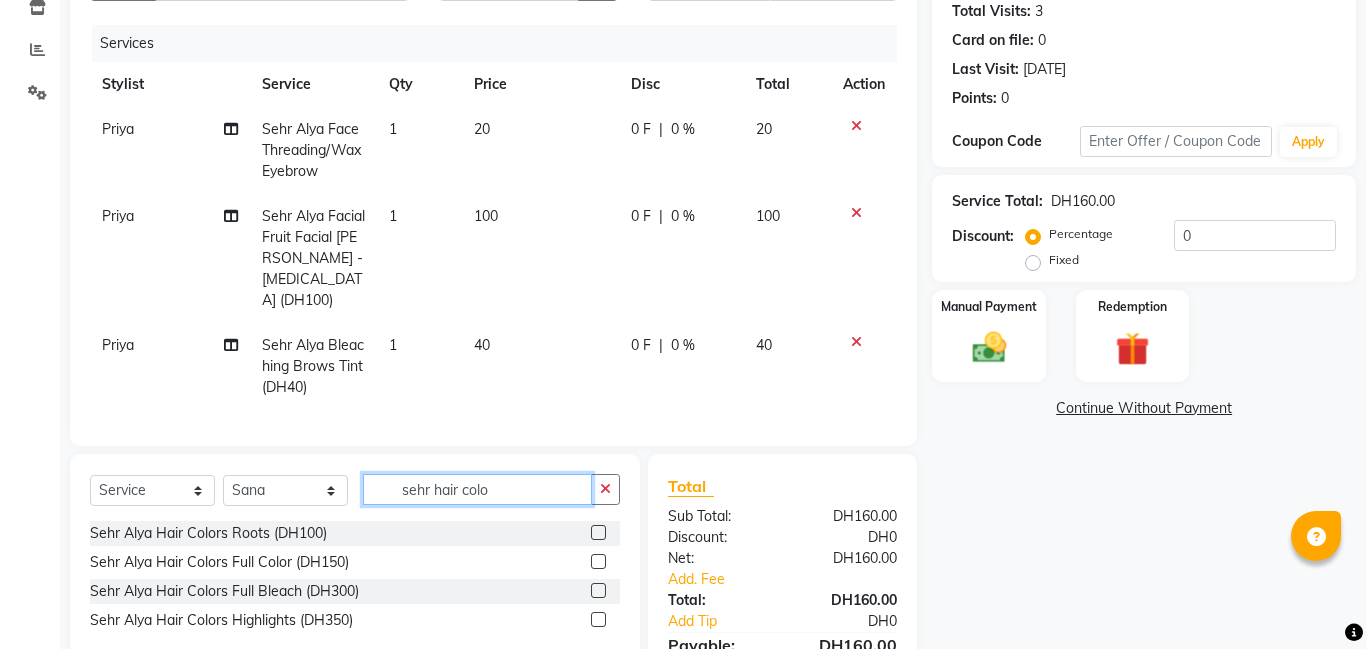type on "sehr hair colo" 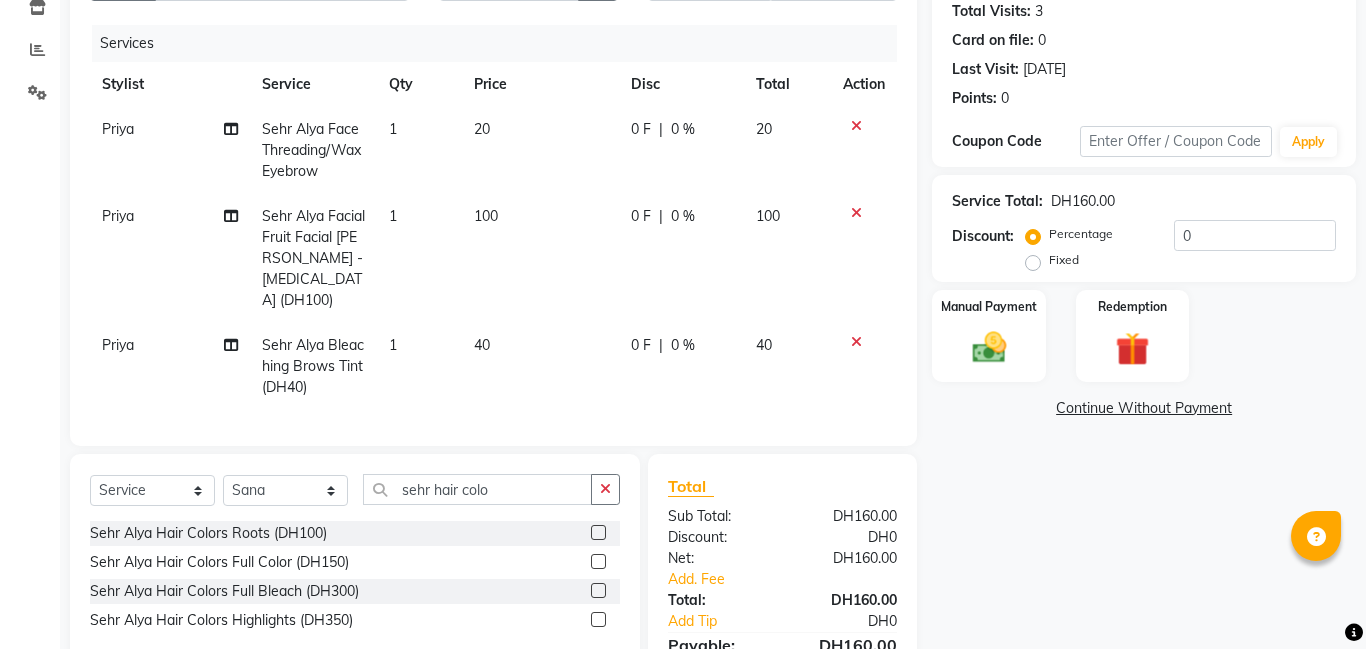 click 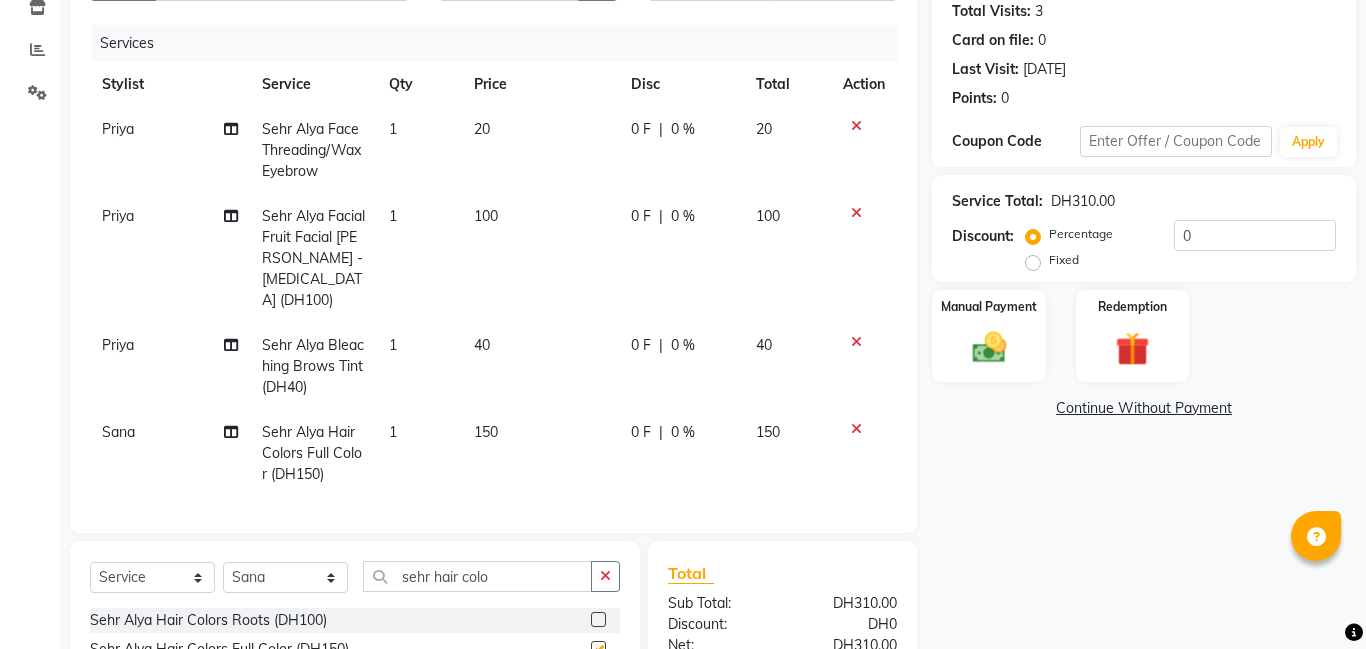 checkbox on "false" 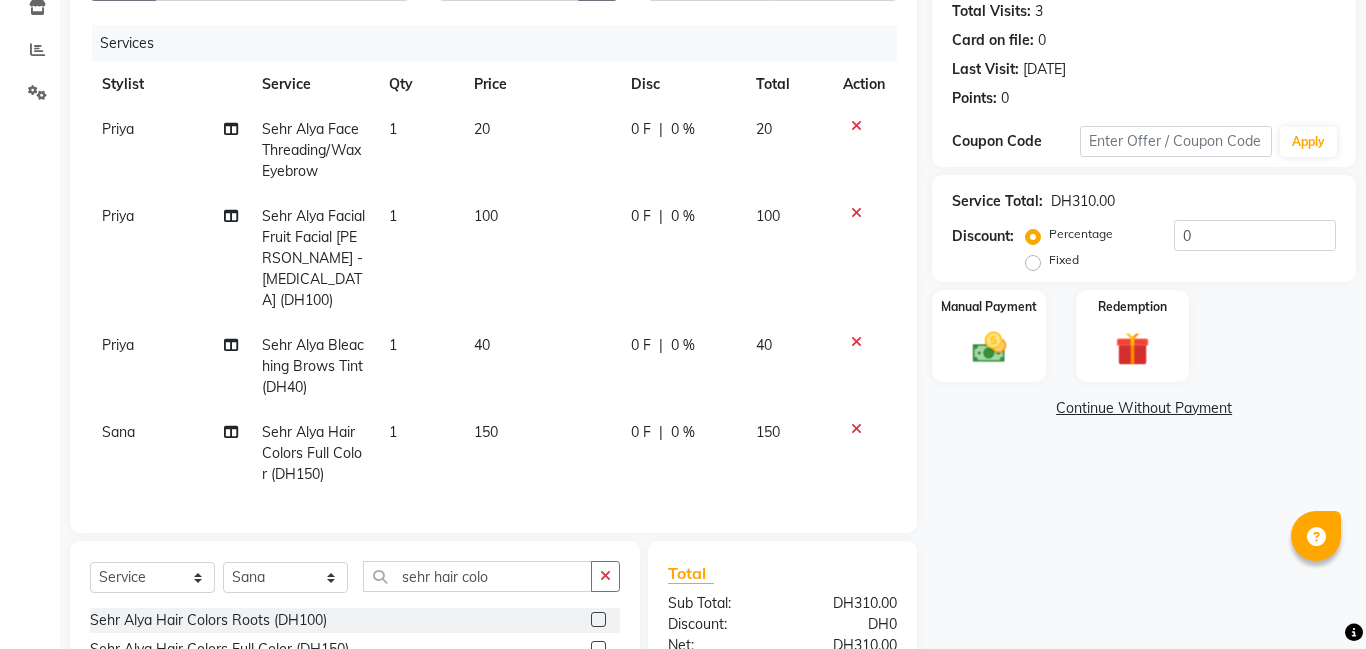 click on "150" 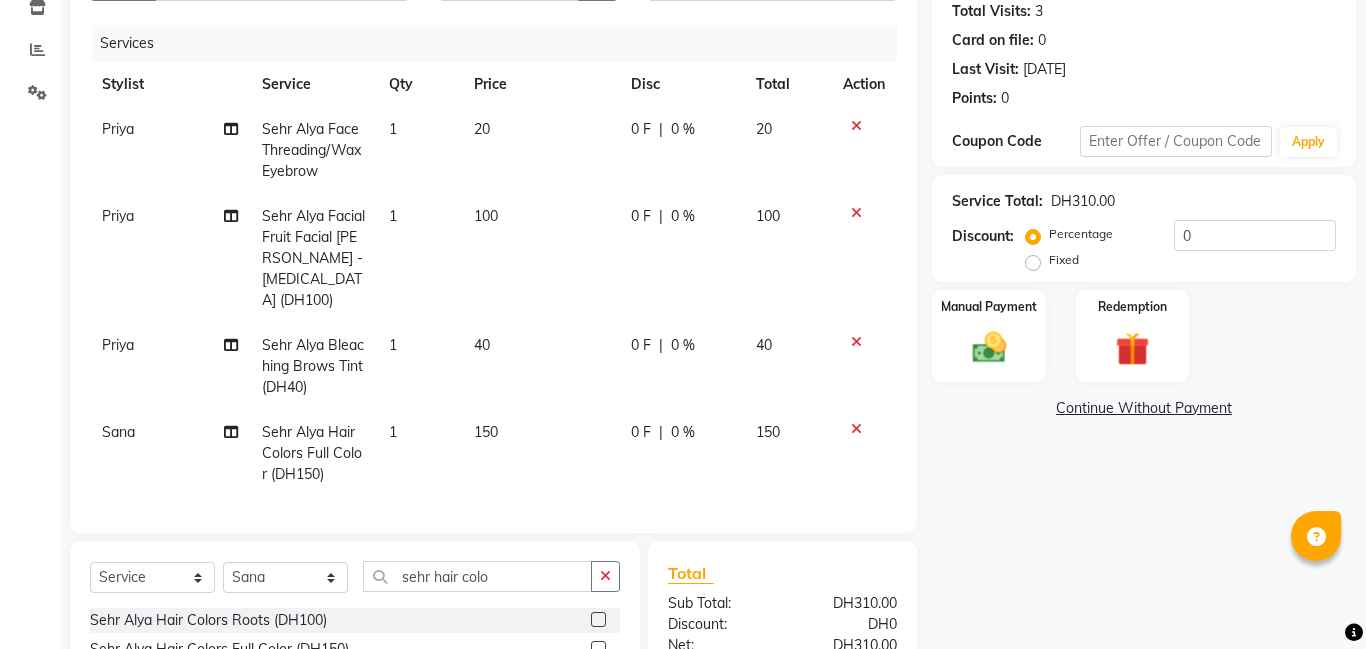 select on "79912" 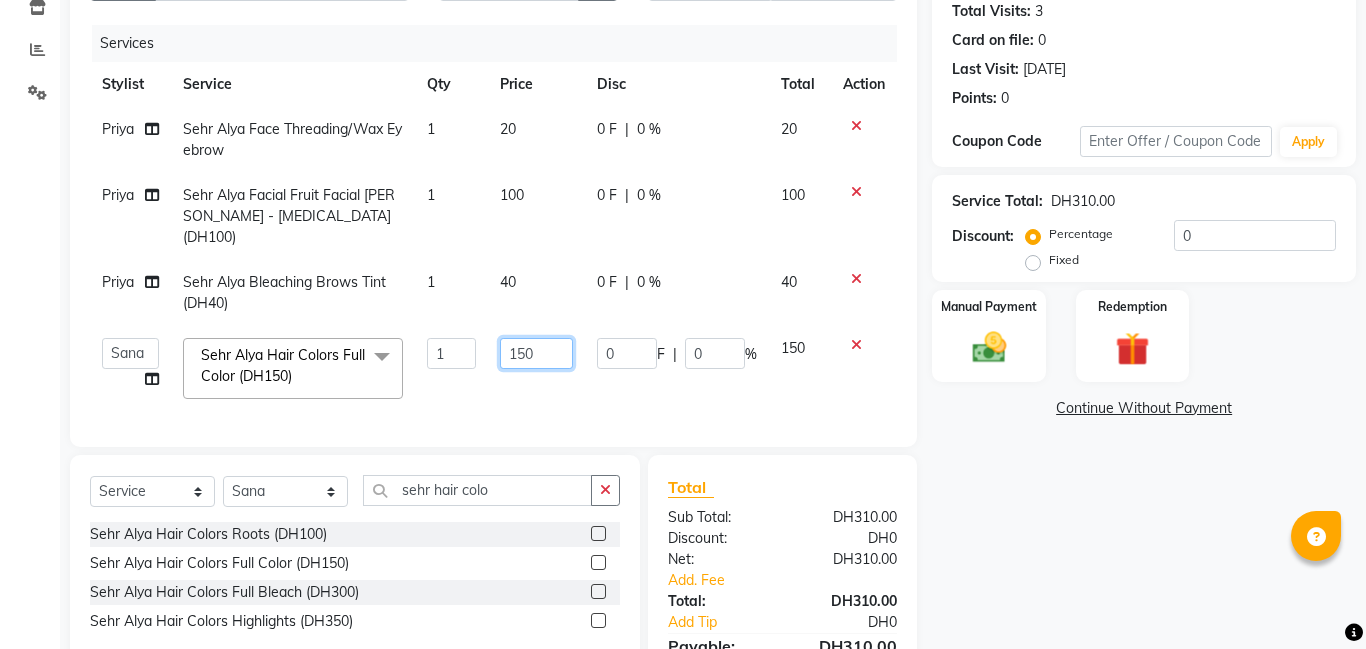 click on "150" 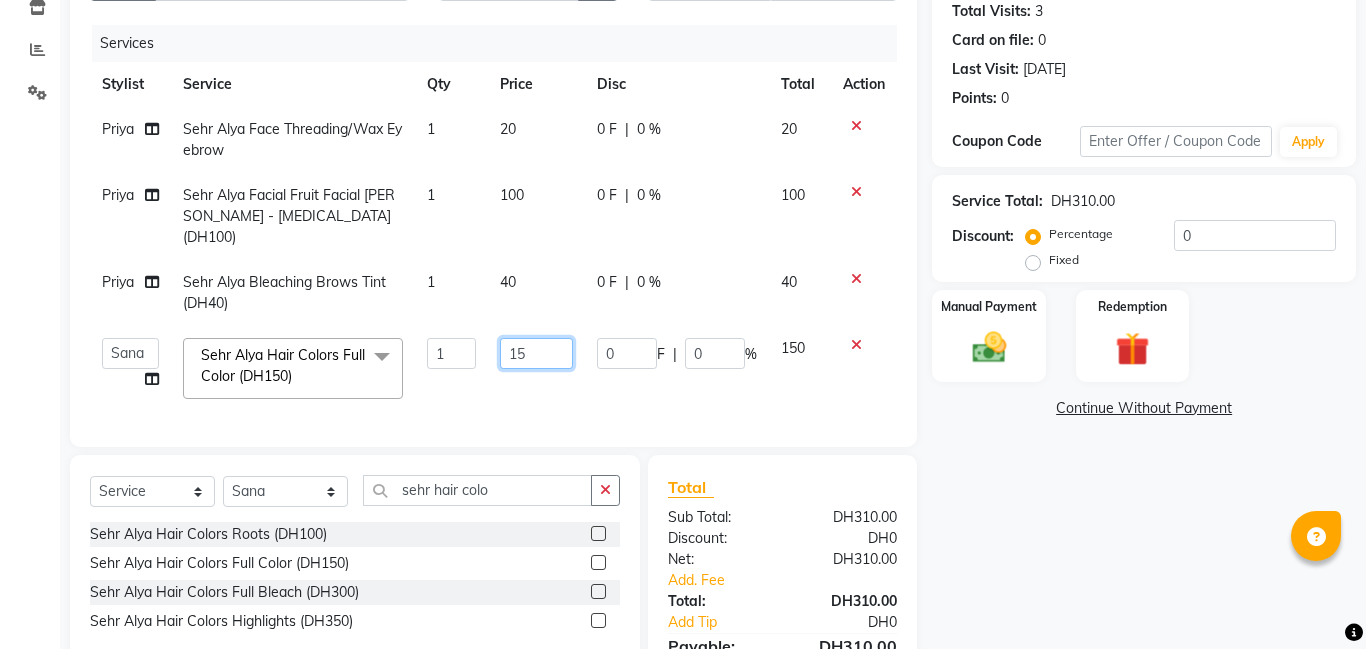 type on "1" 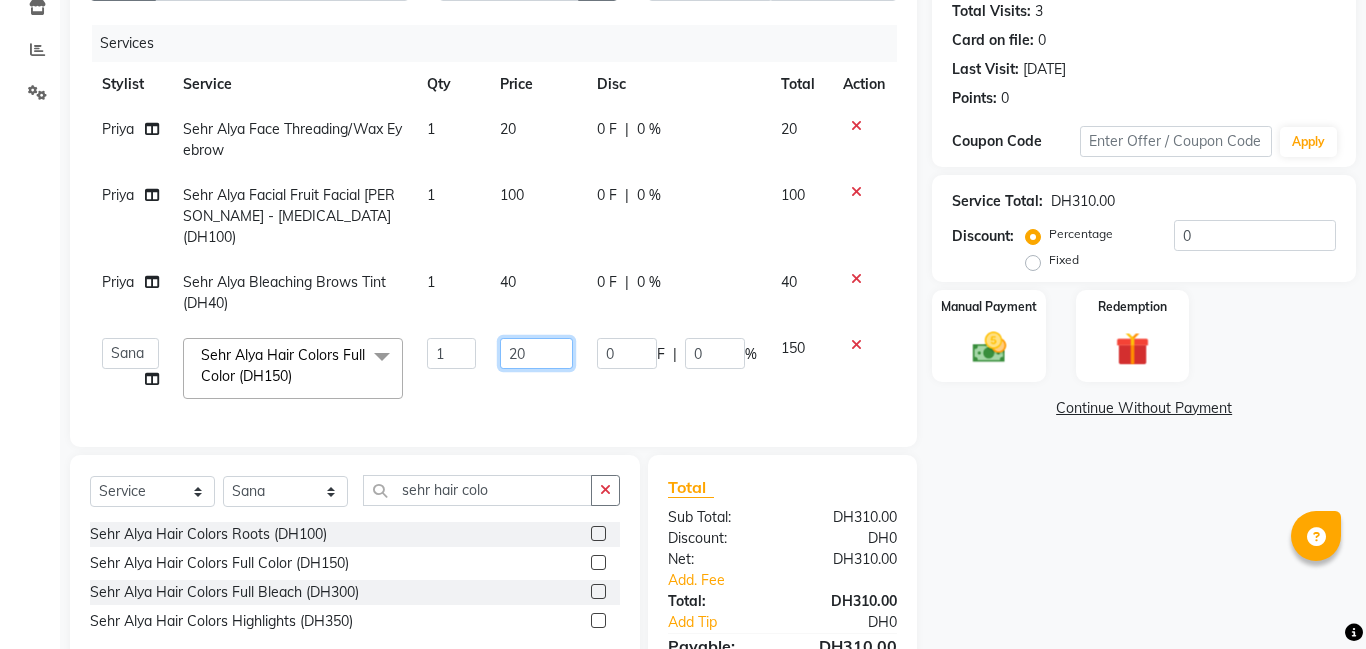 type on "200" 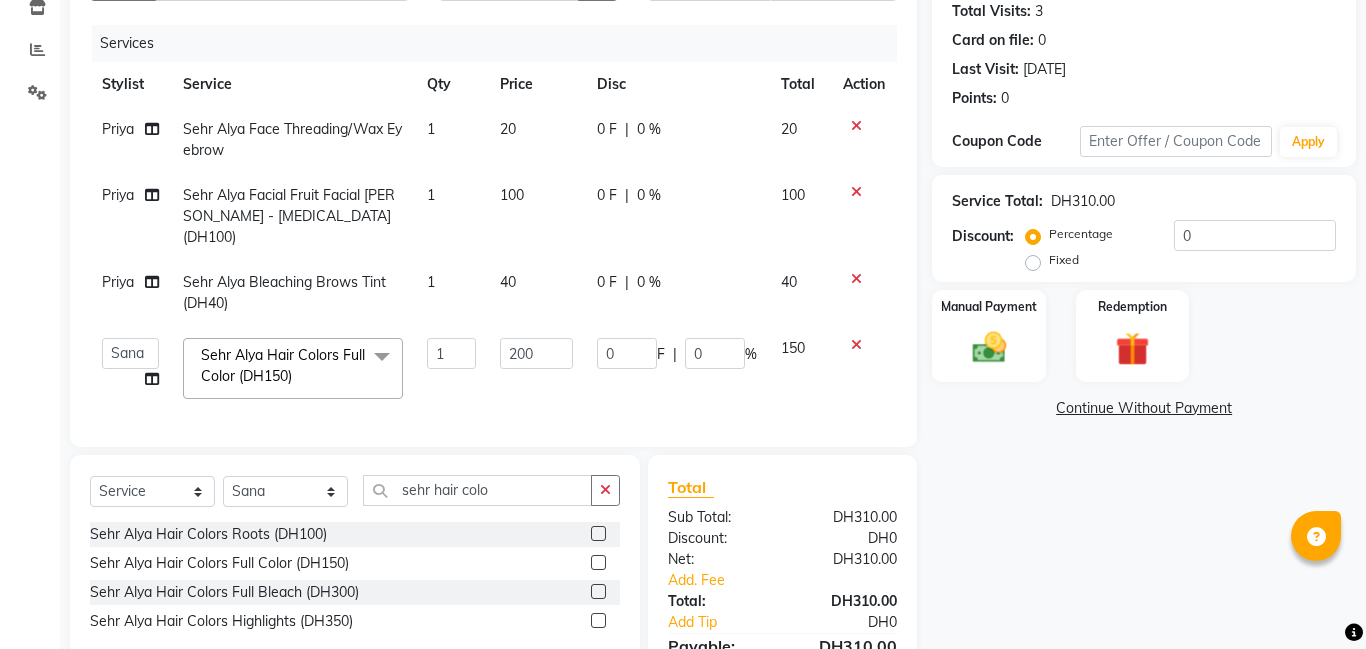 click on "Name: Eman  Membership:  No Active Membership  Total Visits:  3 Card on file:  0 Last Visit:   01-07-2025 Points:   0  Coupon Code Apply Service Total:  DH310.00  Discount:  Percentage   Fixed  0 Manual Payment Redemption  Continue Without Payment" 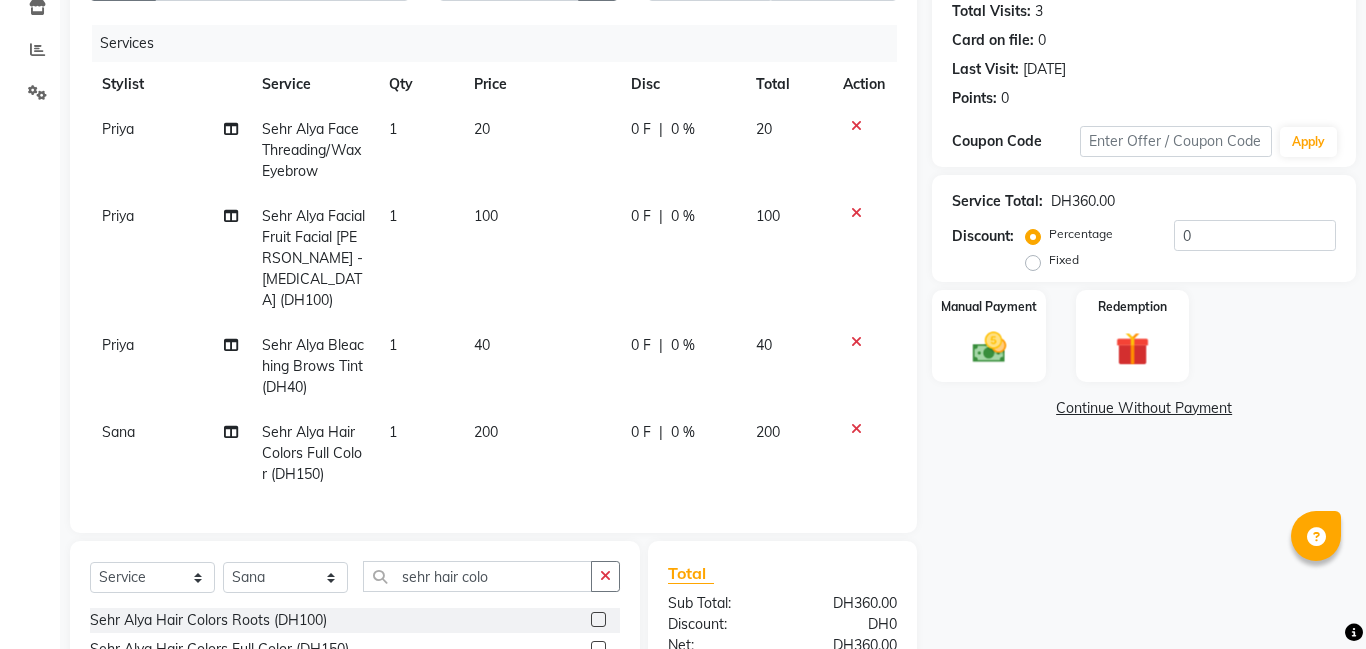 scroll, scrollTop: 397, scrollLeft: 0, axis: vertical 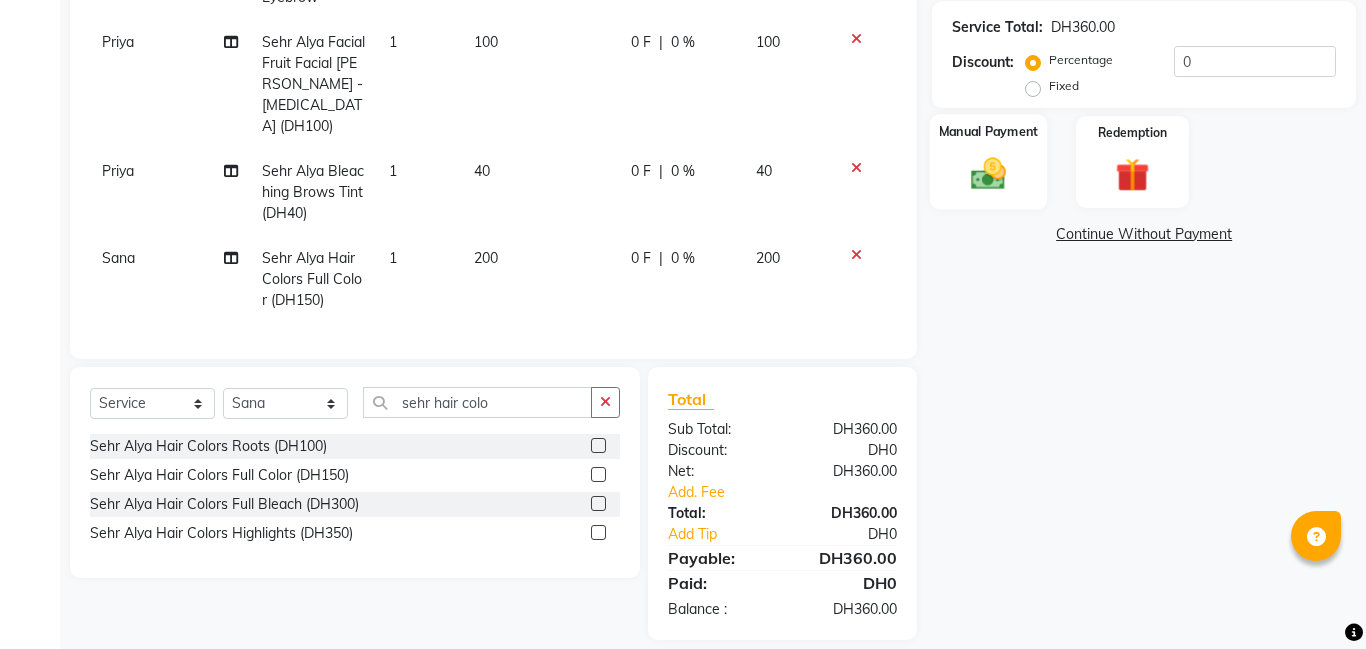 click 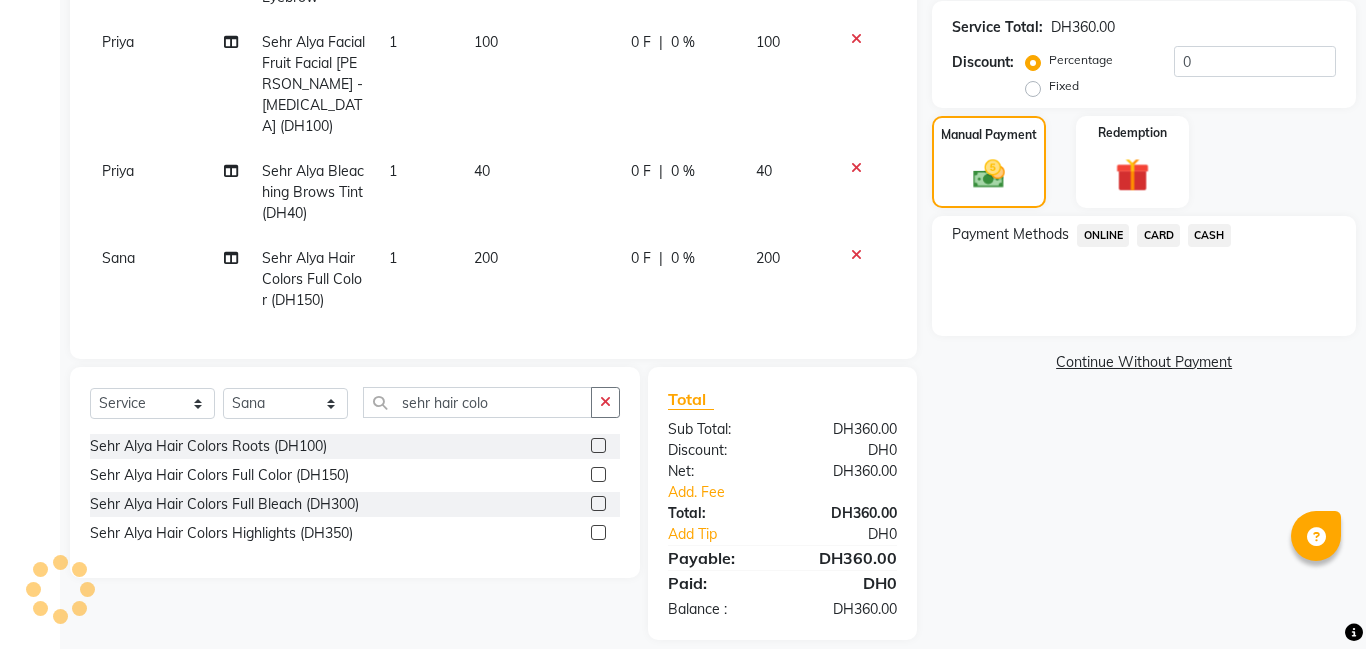 click on "CASH" 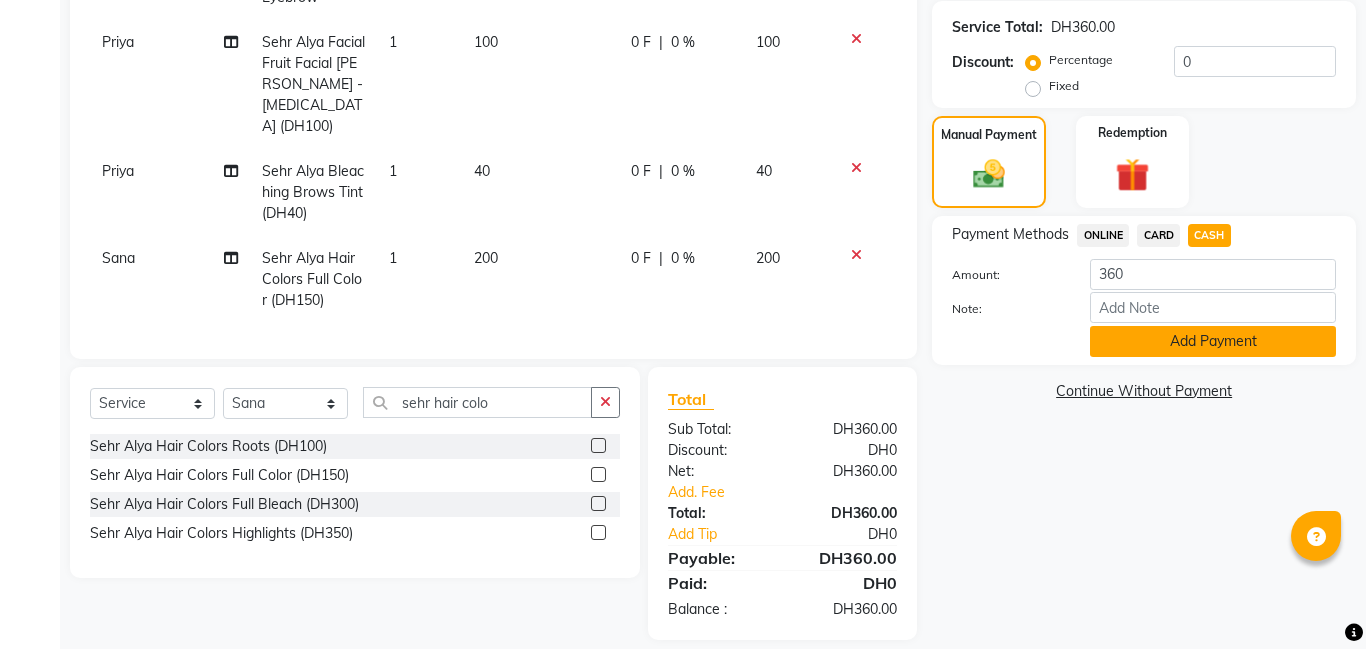 click on "Add Payment" 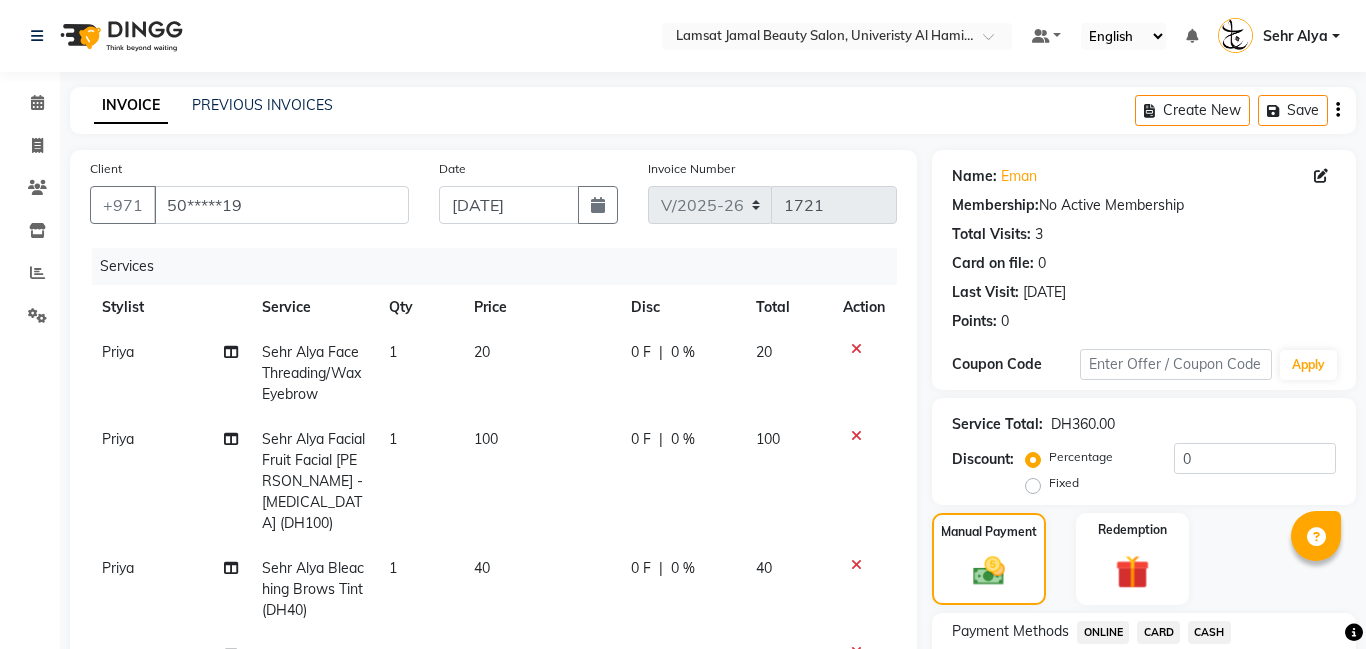 scroll, scrollTop: 468, scrollLeft: 0, axis: vertical 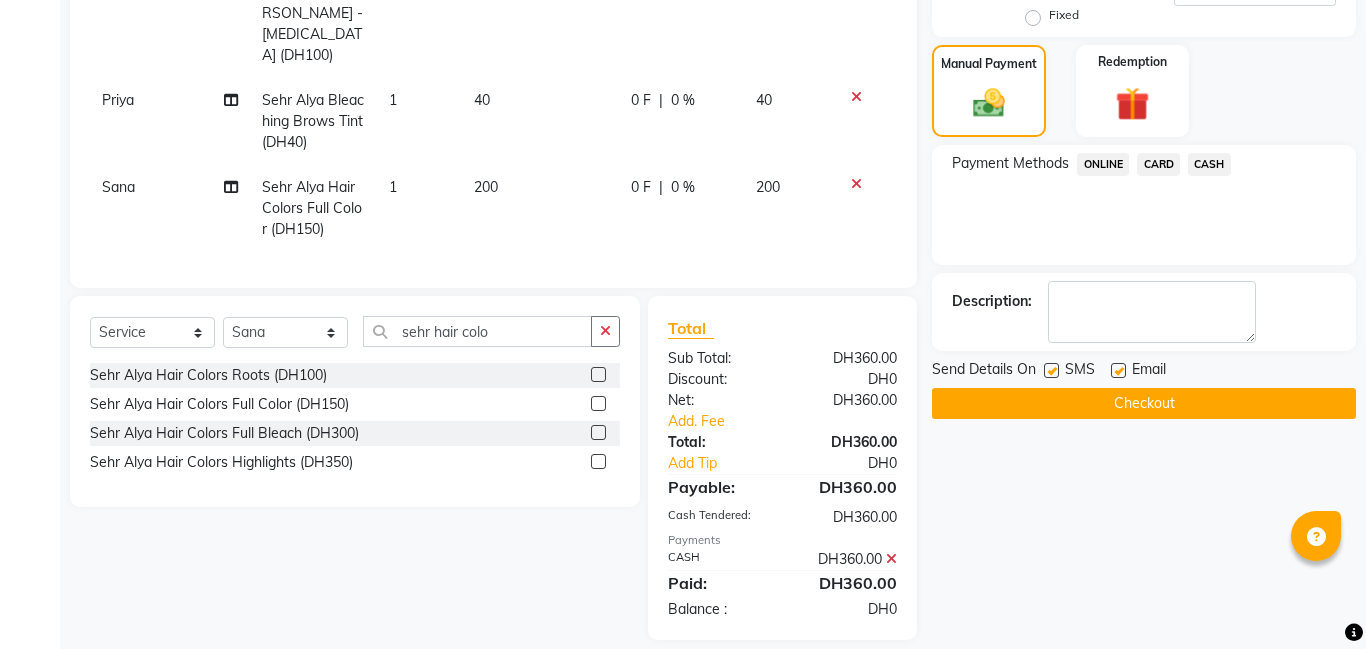 click on "Checkout" 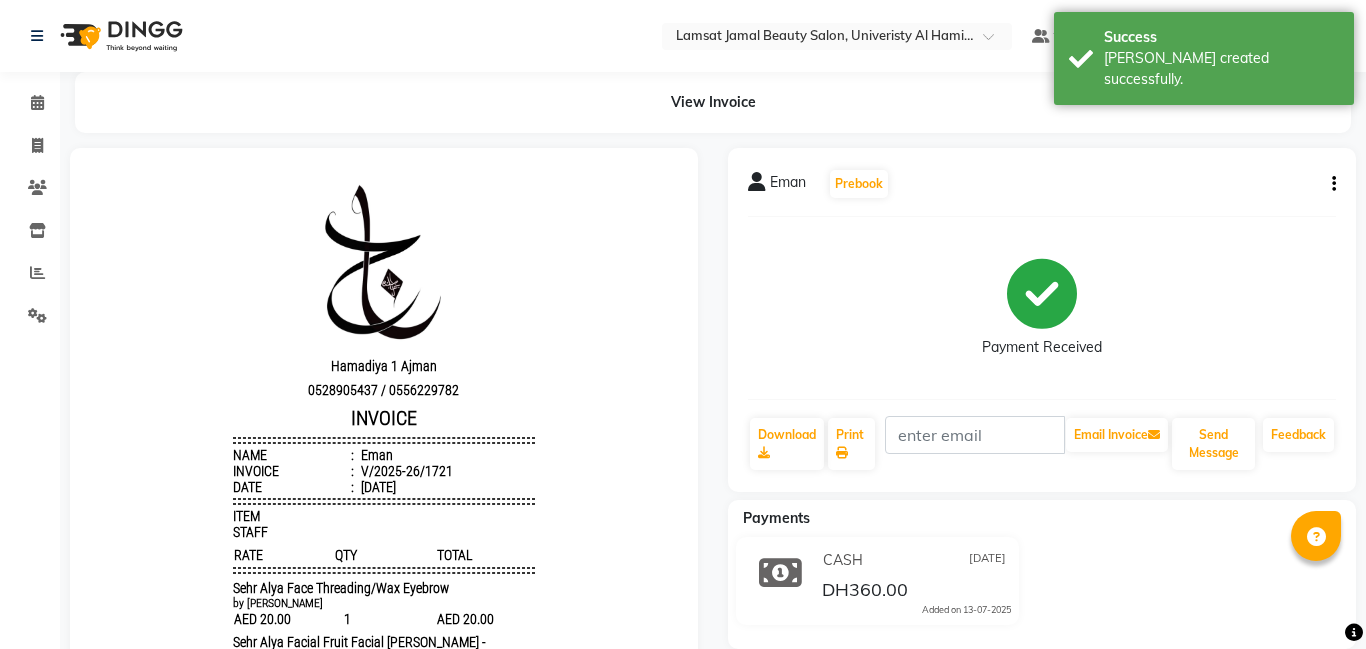 scroll, scrollTop: 0, scrollLeft: 0, axis: both 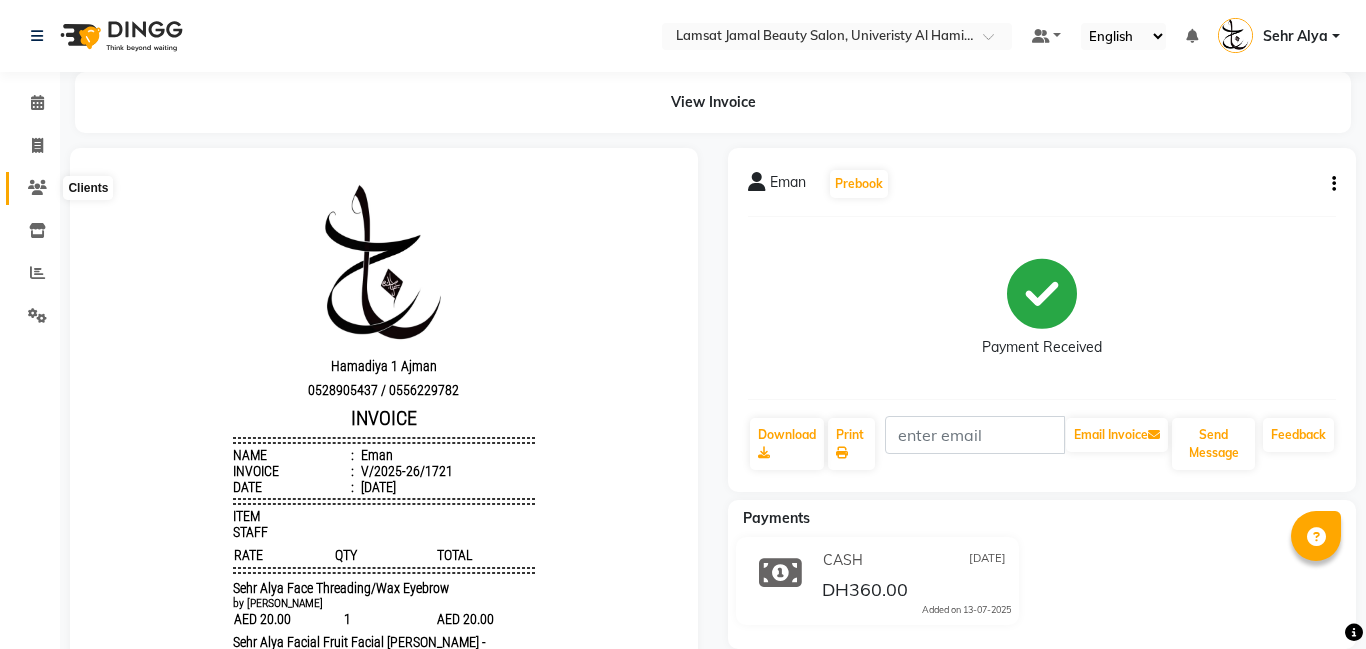 click 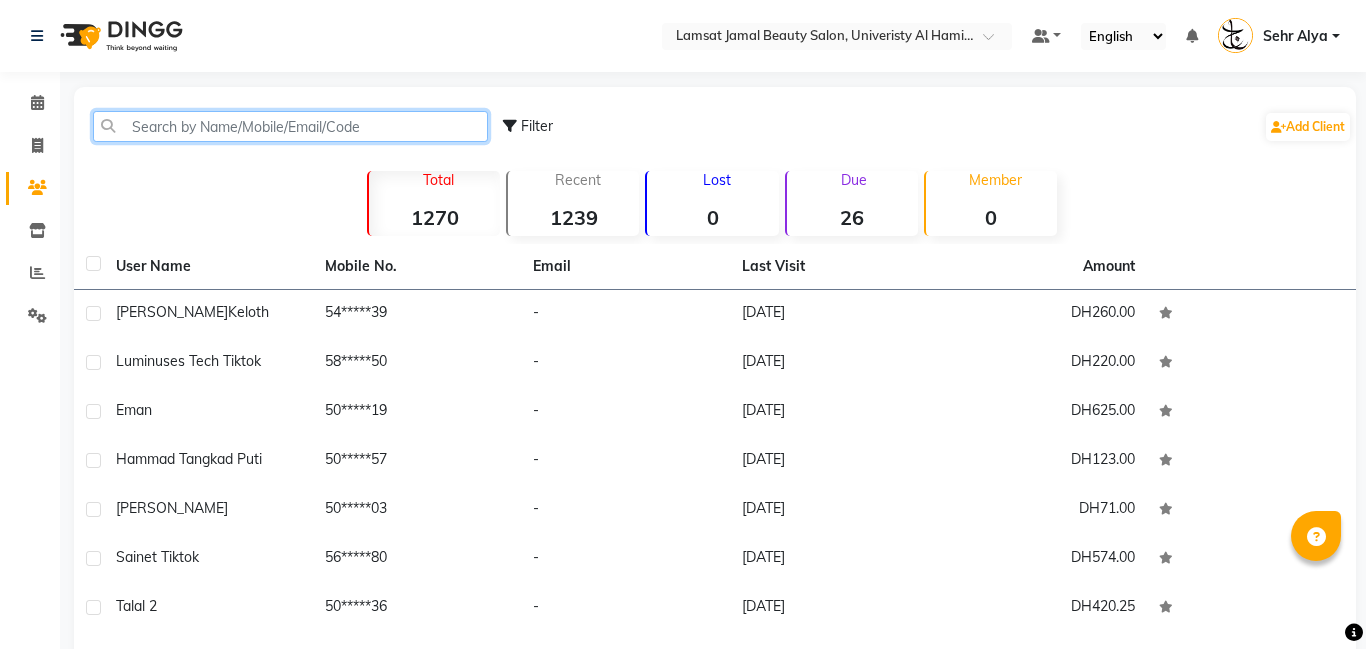 click 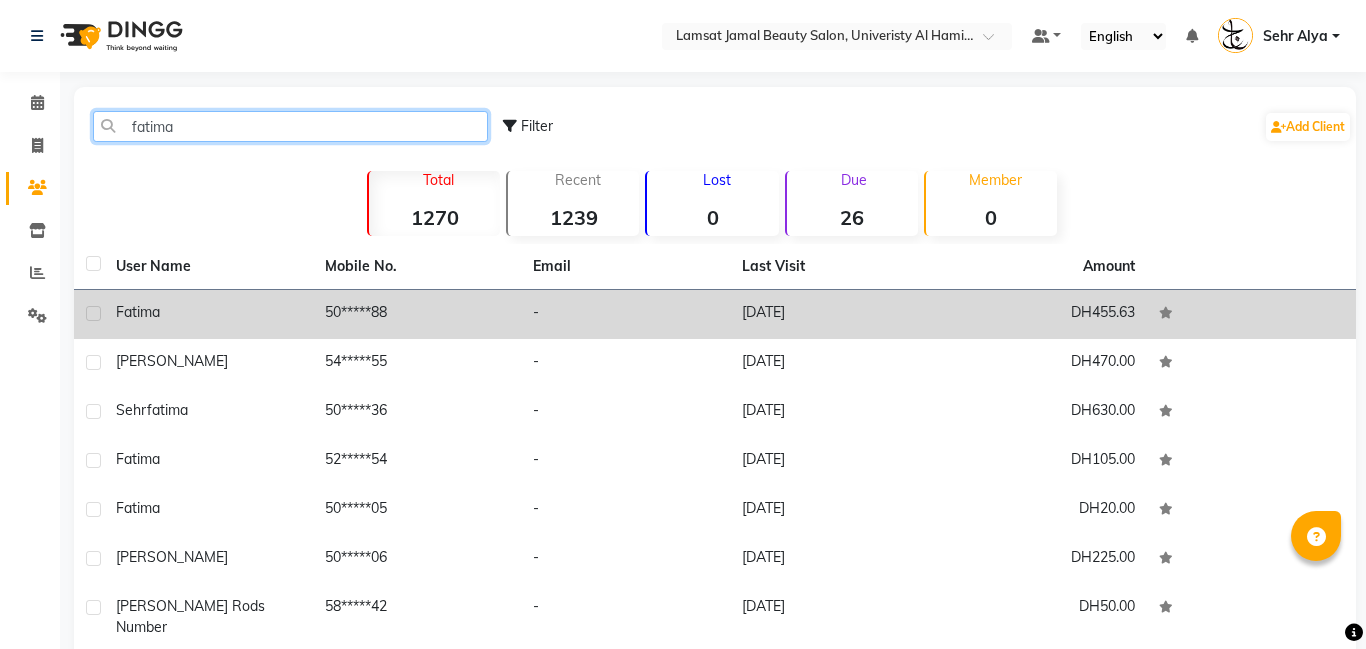 type on "fatima" 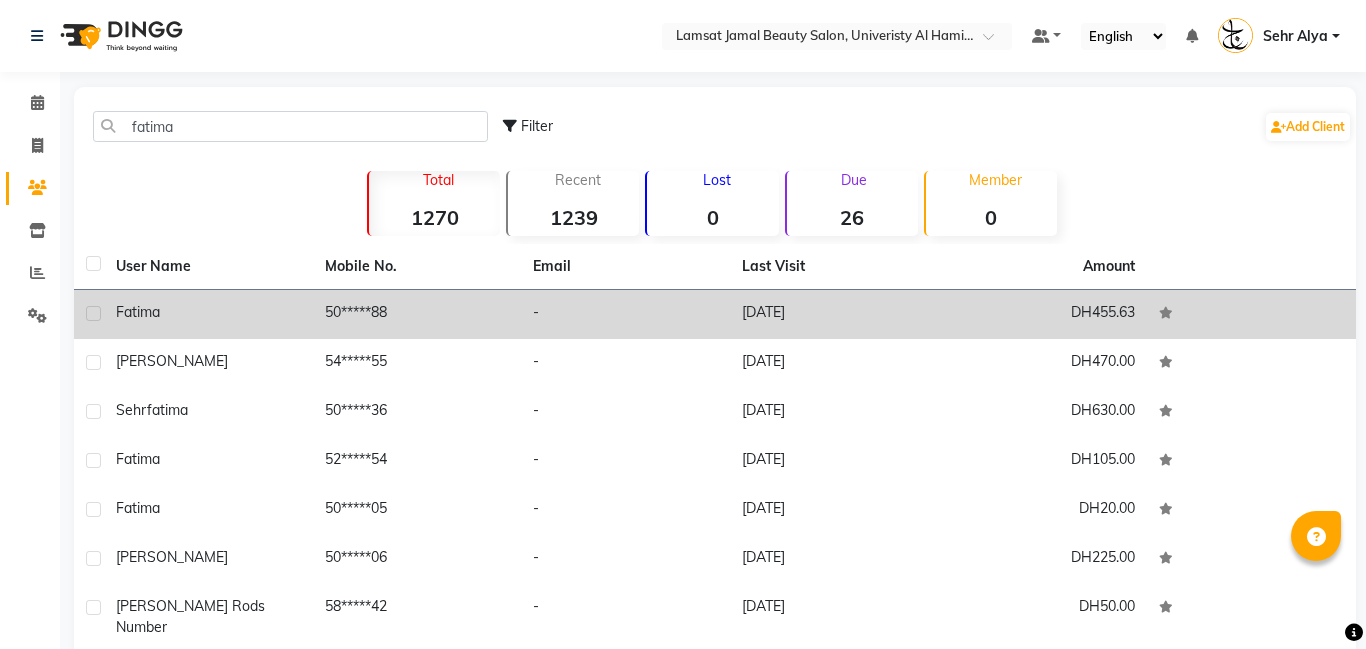 click on "50*****88" 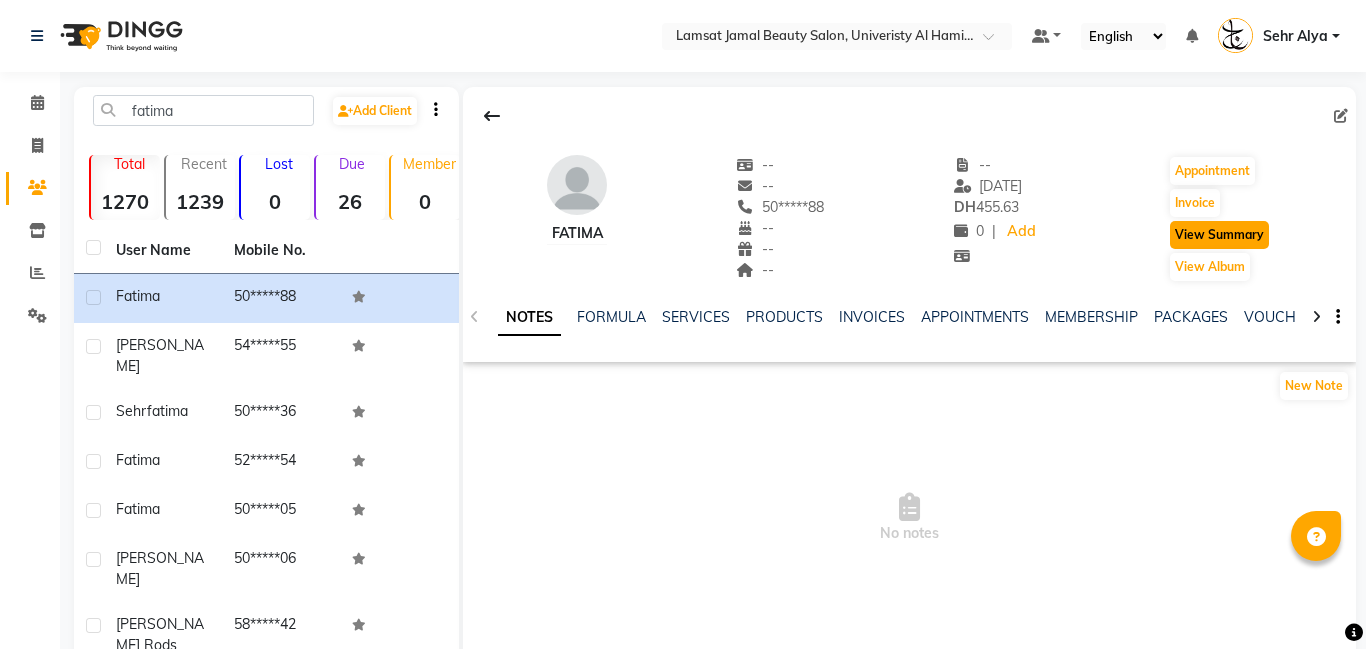 click on "View Summary" 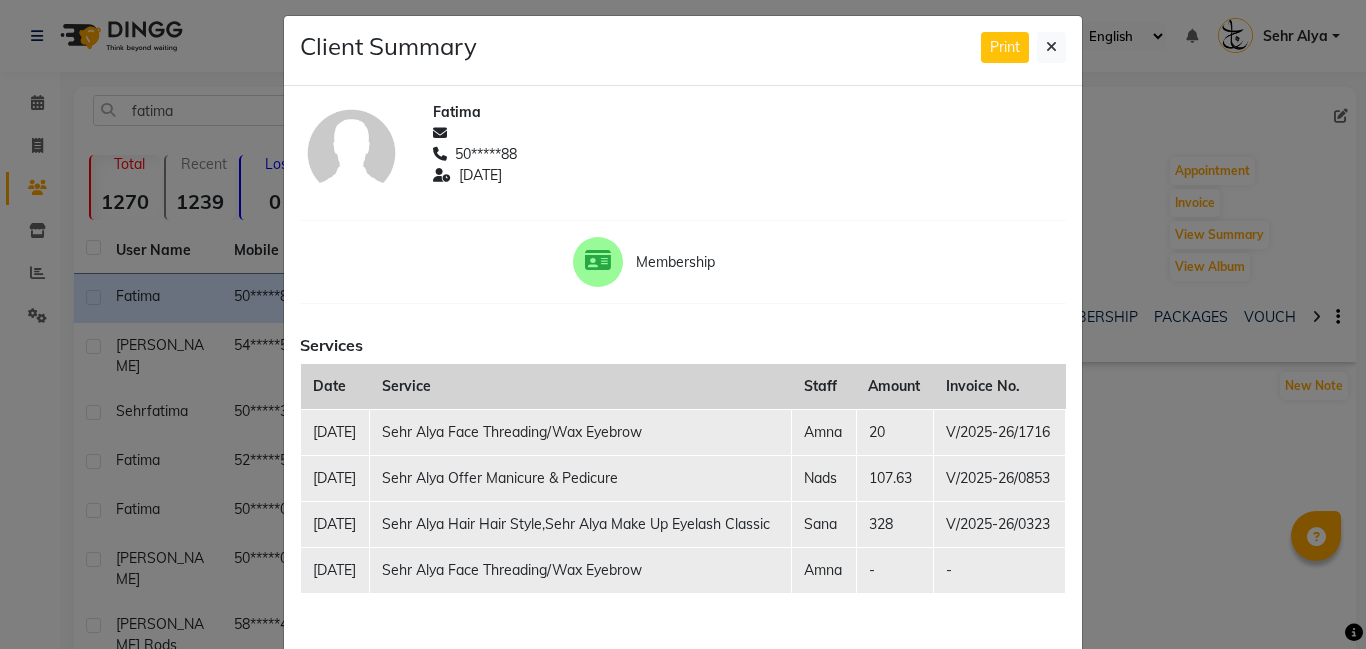 scroll, scrollTop: 0, scrollLeft: 0, axis: both 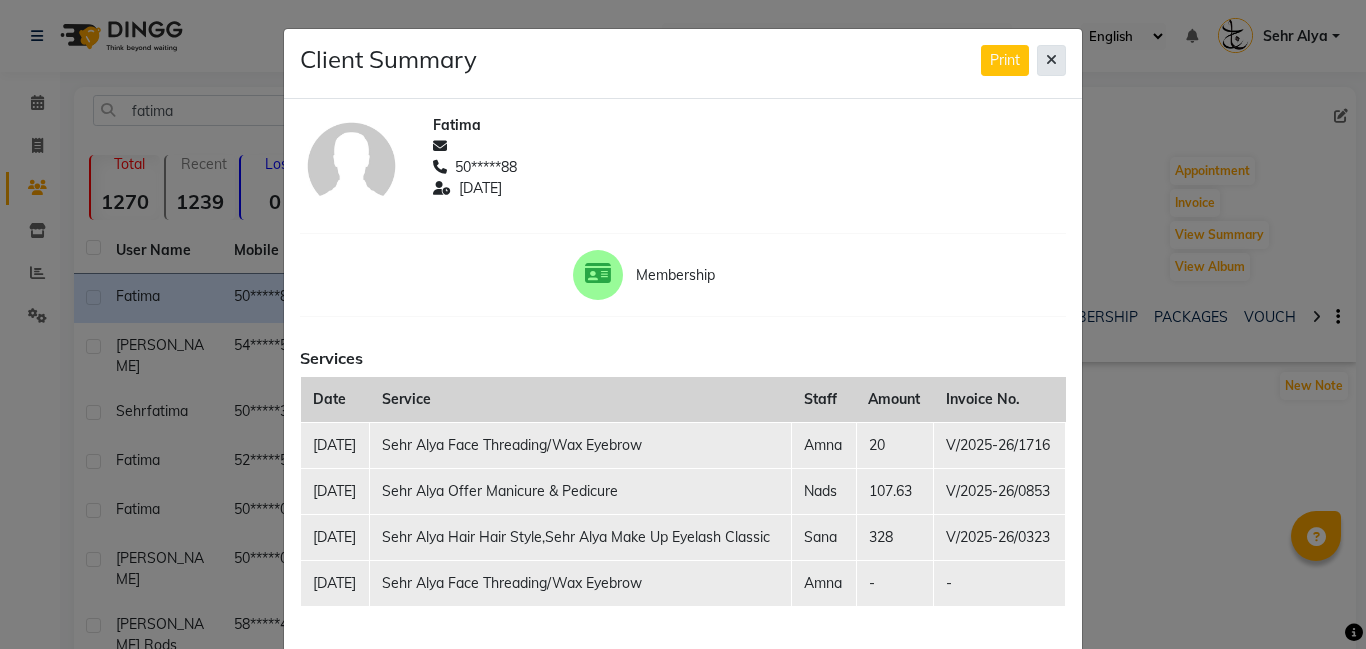 click 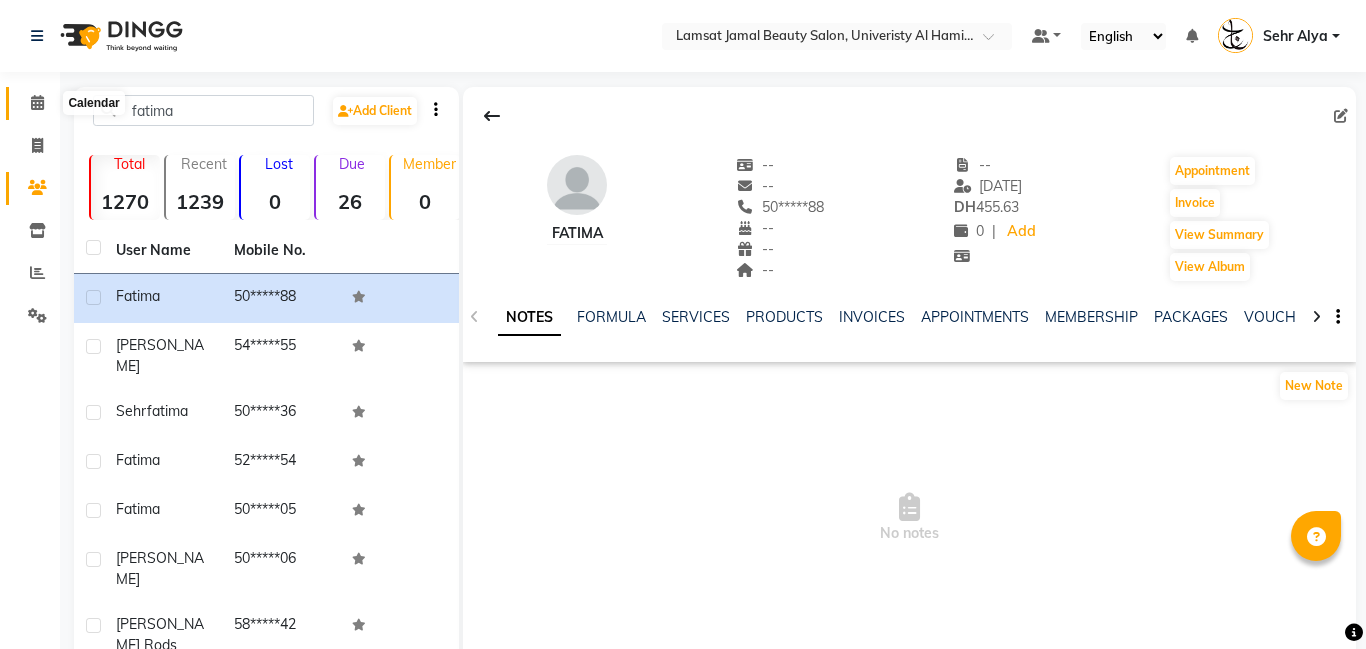 click 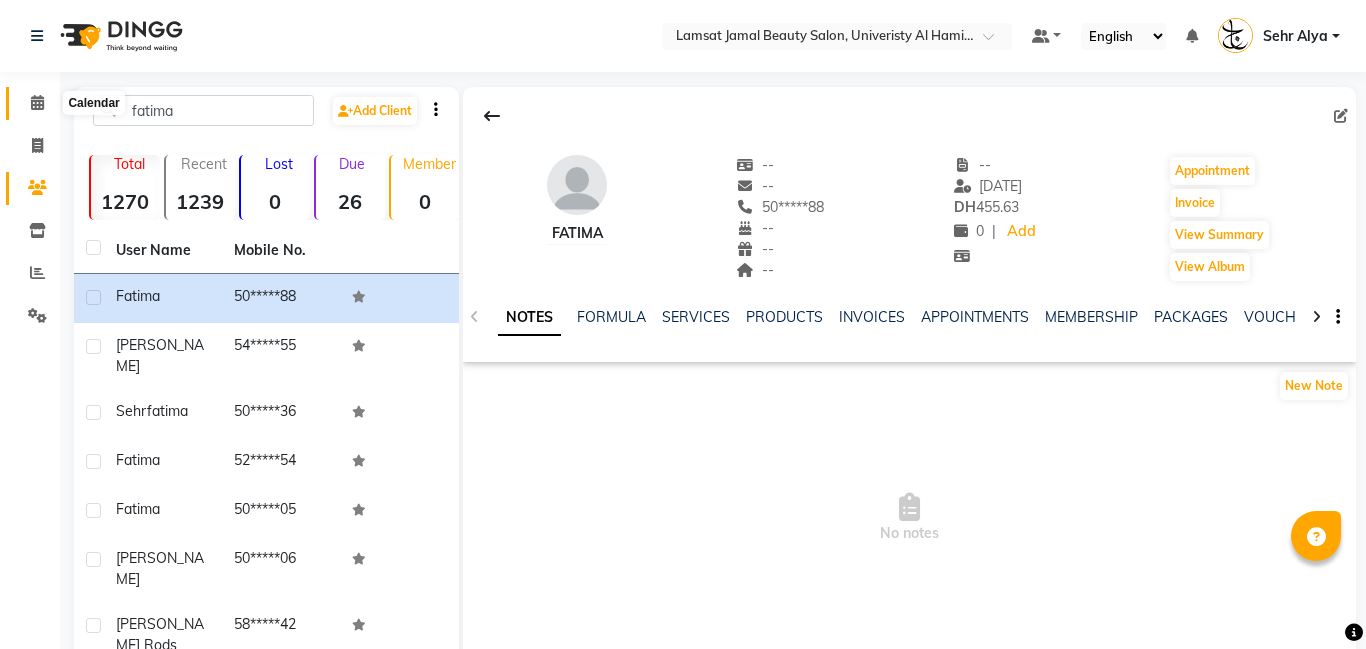 click 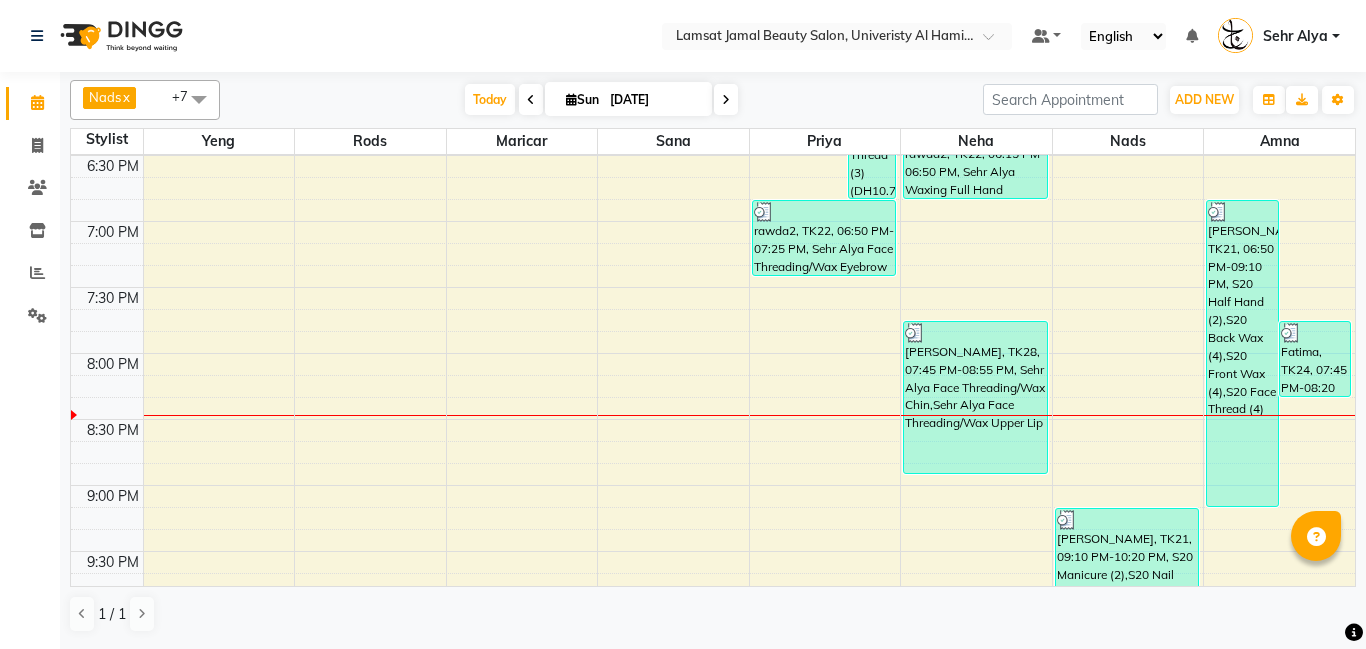 scroll, scrollTop: 1254, scrollLeft: 0, axis: vertical 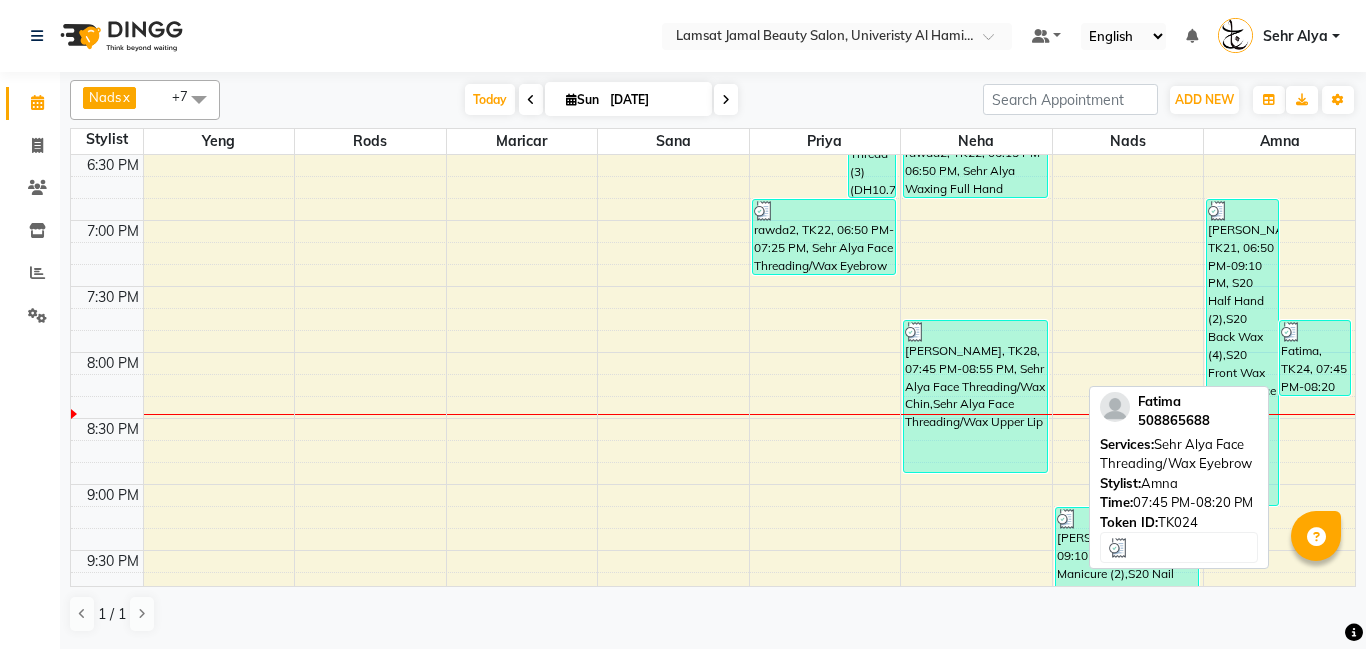 click on "Fatima, TK24, 07:45 PM-08:20 PM, Sehr Alya Face Threading/Wax Eyebrow" at bounding box center [1315, 358] 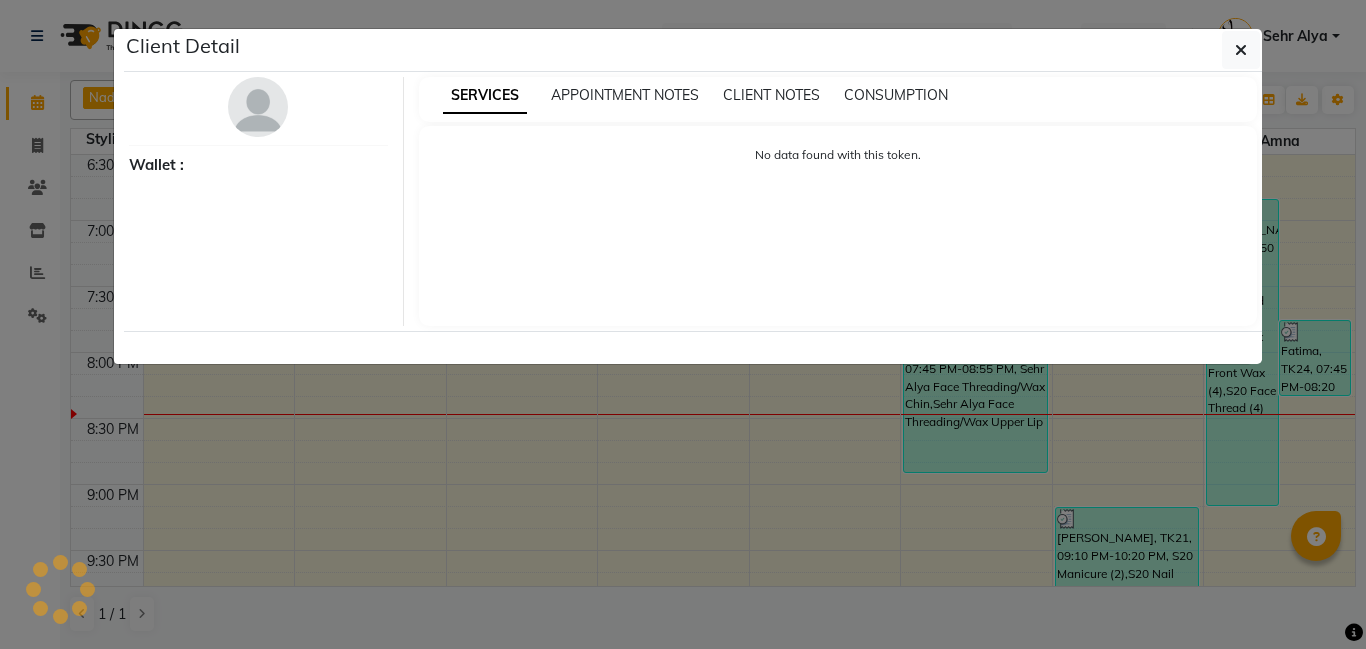 select on "3" 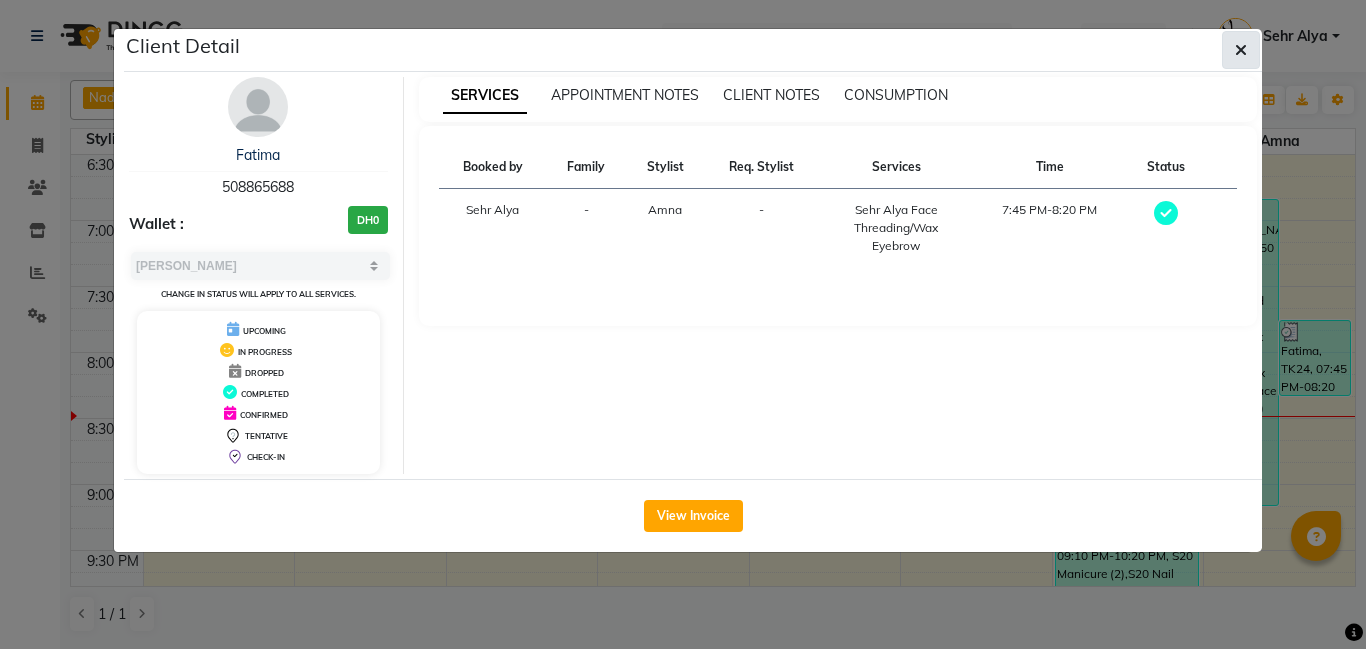 click 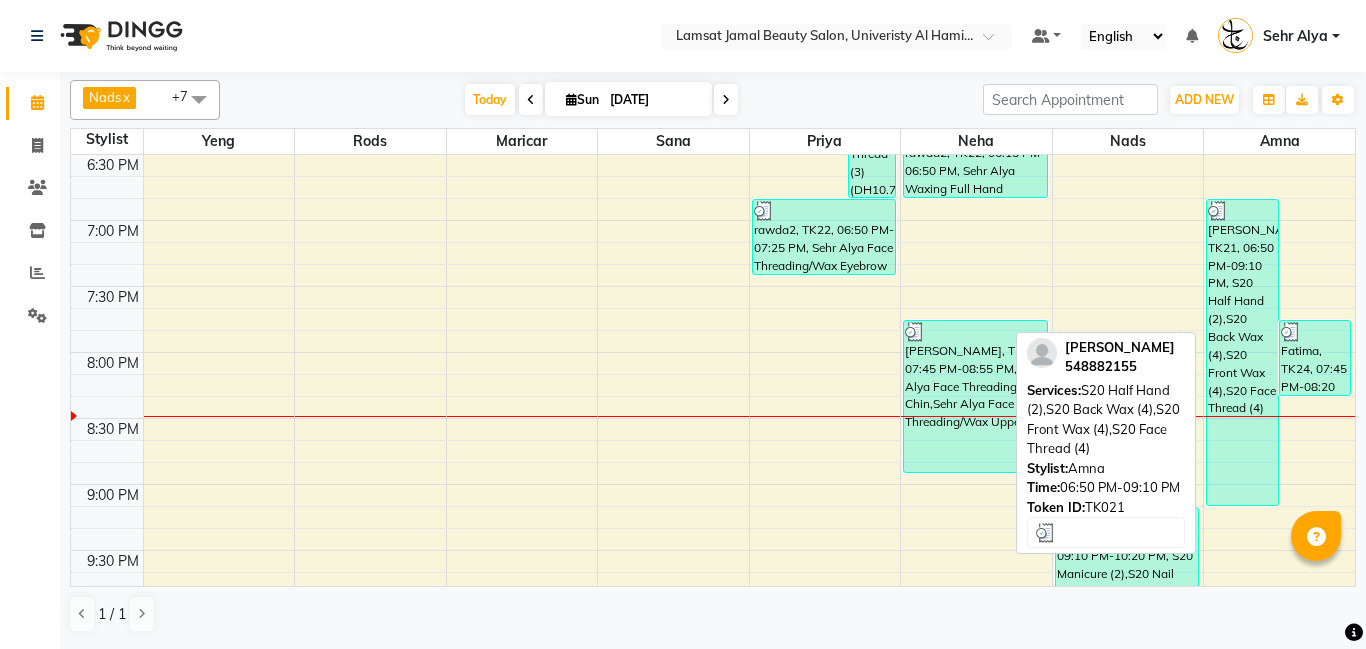 click on "[PERSON_NAME], TK21, 06:50 PM-09:10 PM, S20 Half Hand (2),S20  Back Wax (4),S20 Front Wax (4),S20 Face Thread (4)" at bounding box center [1242, 352] 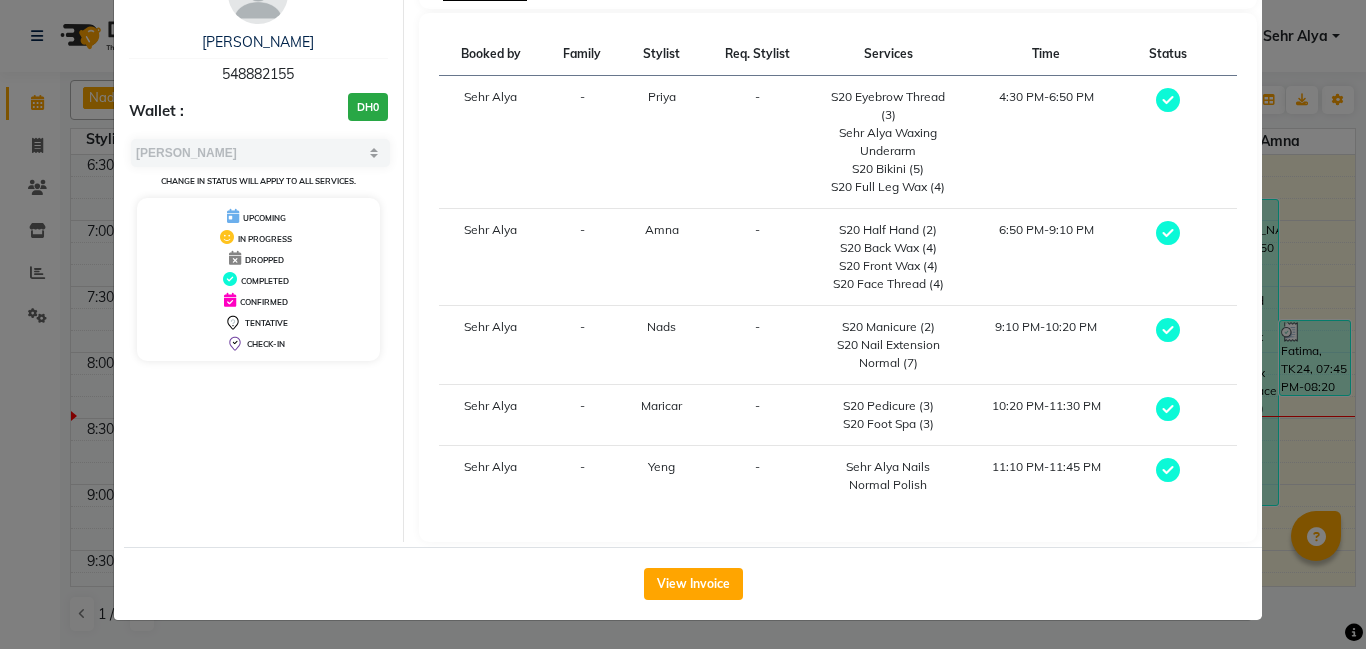 scroll, scrollTop: 0, scrollLeft: 0, axis: both 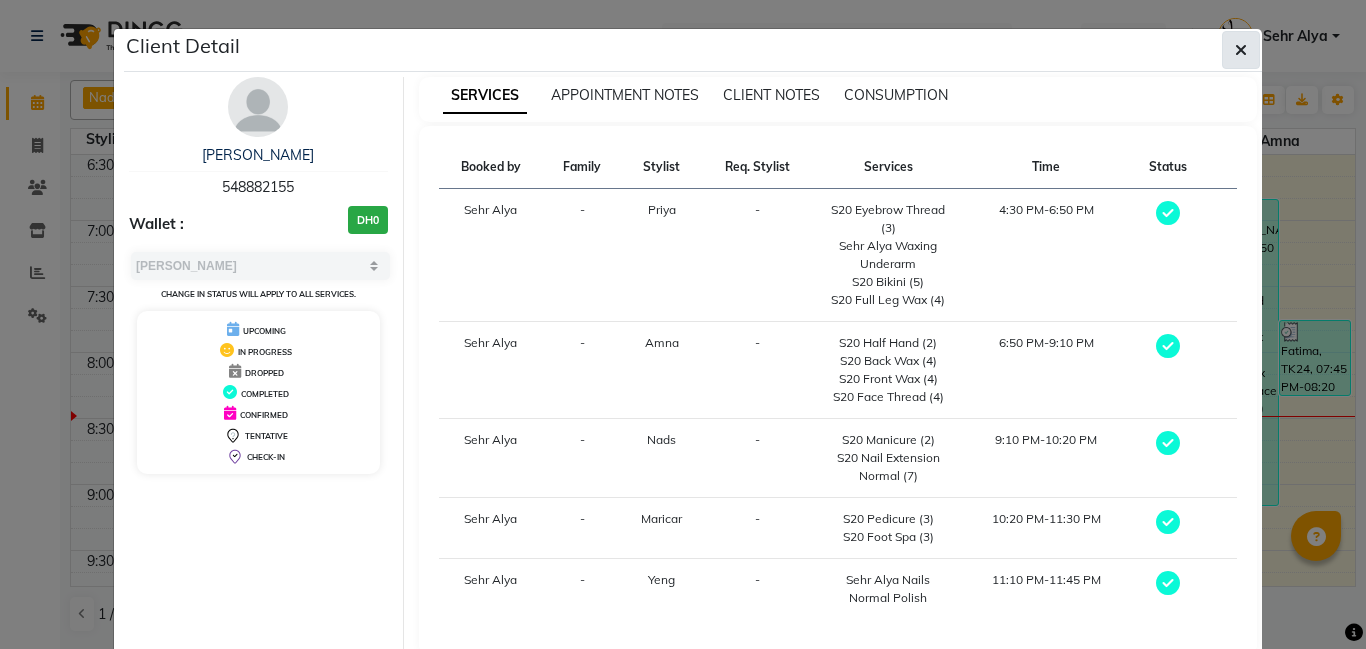 click 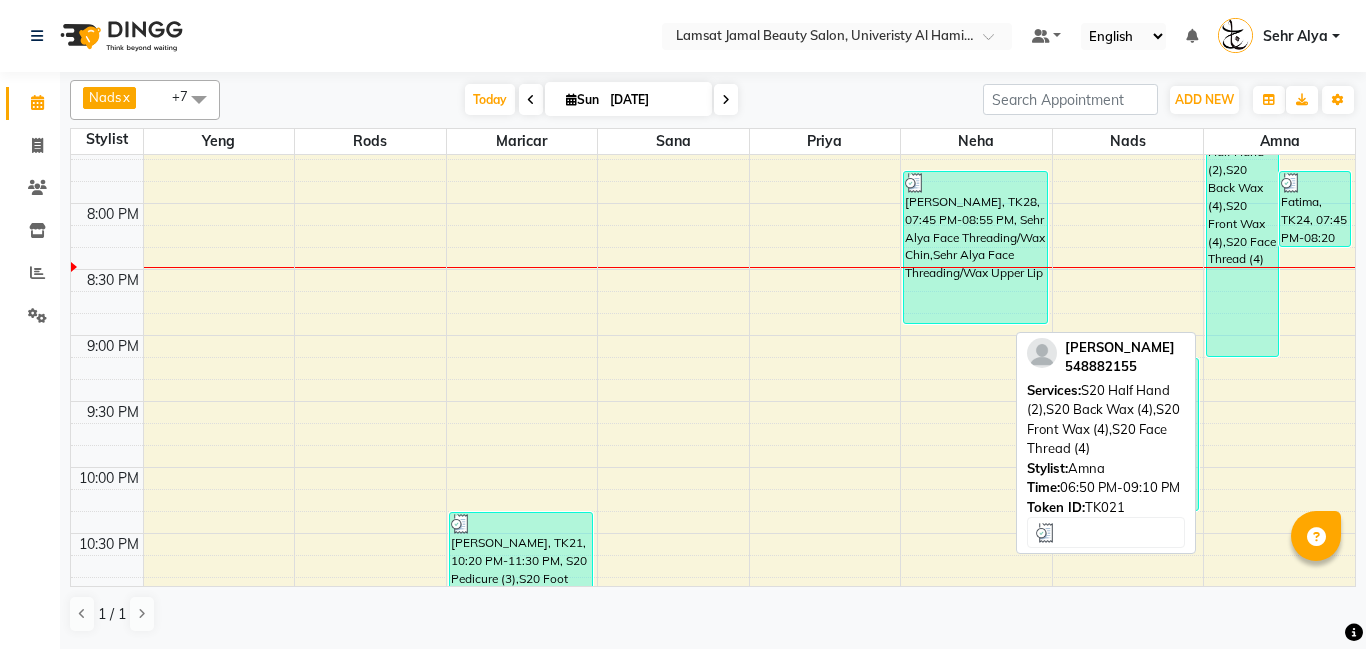 scroll, scrollTop: 1548, scrollLeft: 0, axis: vertical 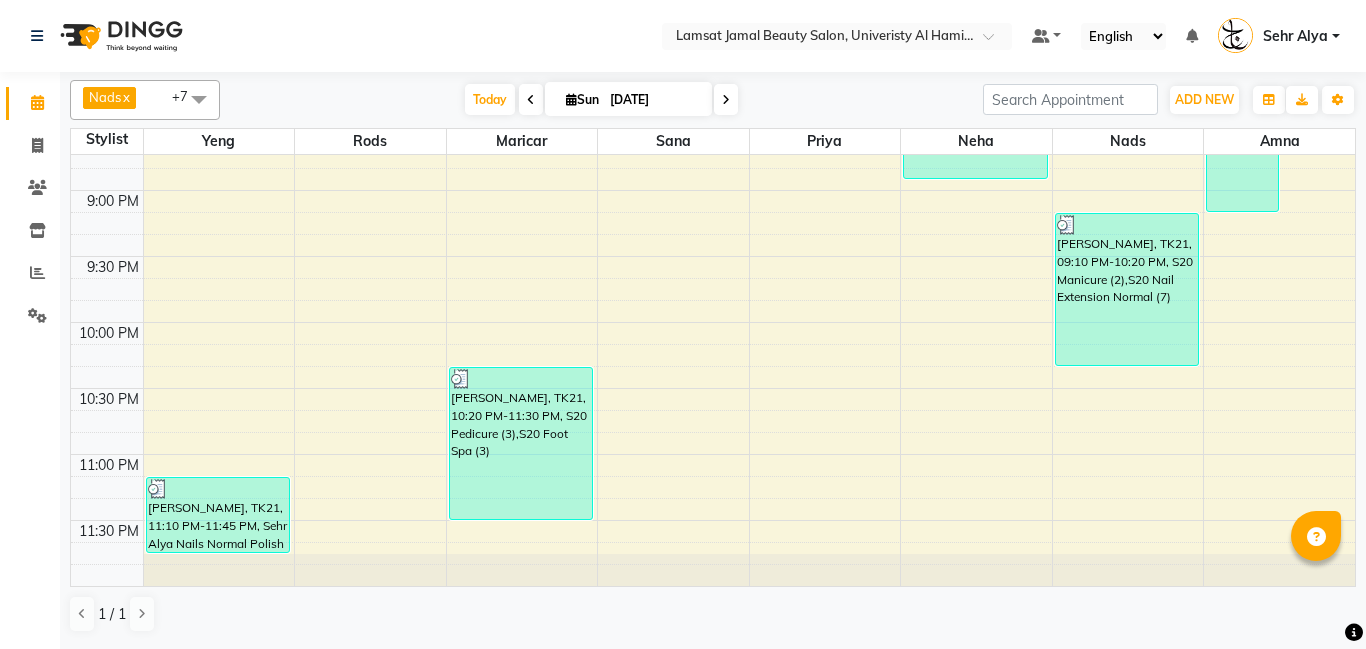click on "Calendar  Invoice  Clients  Inventory  Reports  Settings Completed InProgress Upcoming Dropped Tentative Check-In Confirm Bookings Segments Page Builder" 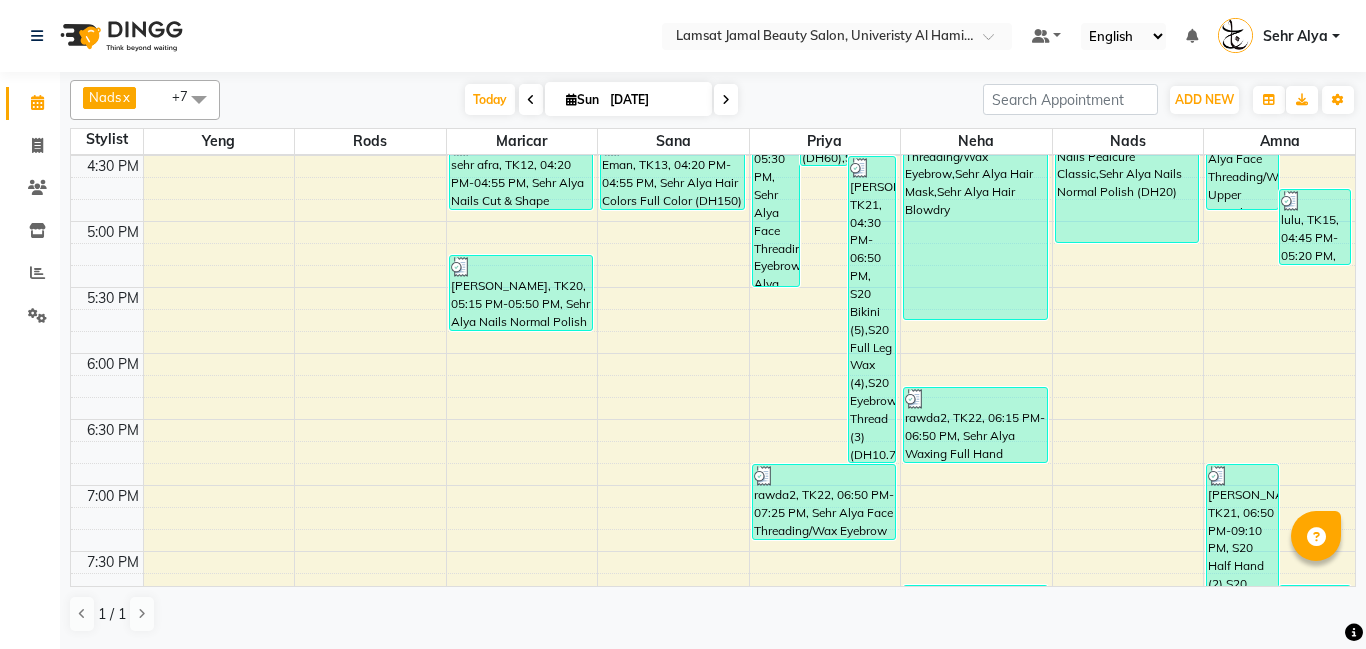 scroll, scrollTop: 1548, scrollLeft: 0, axis: vertical 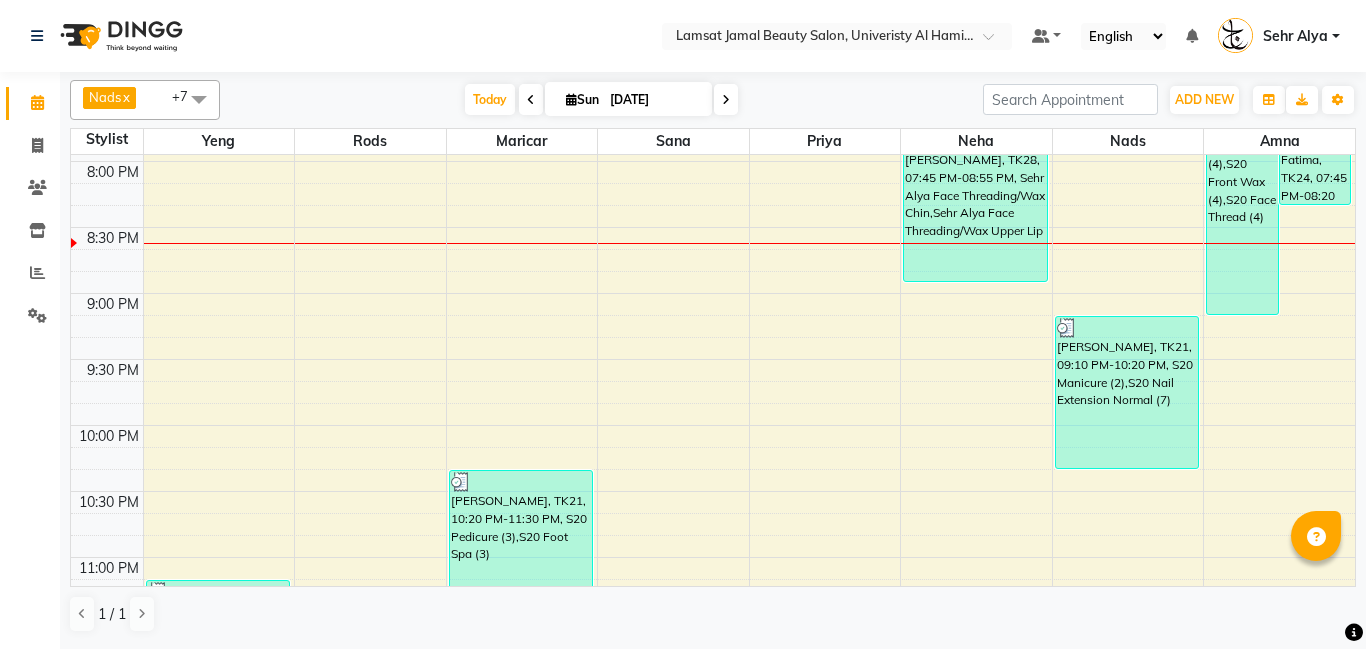 click on "9:00 AM 9:30 AM 10:00 AM 10:30 AM 11:00 AM 11:30 AM 12:00 PM 12:30 PM 1:00 PM 1:30 PM 2:00 PM 2:30 PM 3:00 PM 3:30 PM 4:00 PM 4:30 PM 5:00 PM 5:30 PM 6:00 PM 6:30 PM 7:00 PM 7:30 PM 8:00 PM 8:30 PM 9:00 PM 9:30 PM 10:00 PM 10:30 PM 11:00 PM 11:30 PM     sehr fatima, TK21, 11:10 PM-11:45 PM, Sehr Alya Nails Normal Polish (DH20)     latifa, TK03, 11:50 AM-01:00 PM, Sehr Alya Offer Manicure & Pedicure,Sehr Alya Nails Normal Polish (DH20)     Sehr fatma, TK10, 03:05 PM-03:40 PM, Sehr Alya Nails Normal Polish (DH20)     sehr  afra, TK12, 04:20 PM-04:55 PM, Sehr Alya Nails Cut & Shape     marriam, TK20, 05:15 PM-05:50 PM, Sehr Alya Nails Normal Polish     sehr fatima, TK21, 10:20 PM-11:30 PM, S20 Pedicure (3),S20 Foot Spa (3)     latifa, TK03, 11:15 AM-11:50 AM, Sehr Alya Hair Colors Roots     sehr aliya1, TK09, 01:00 PM-01:35 PM, Sehr Alya Hair Blowdry     Sehr fatma, TK10, 02:30 PM-03:40 PM, Sehr Alya Hair Blowdry,Sehr Alya Hair Hair Wash (DH30)     sehr  afra, TK12, 03:45 PM-04:20 PM, Sehr Alya Hair Hair Style" at bounding box center (713, -301) 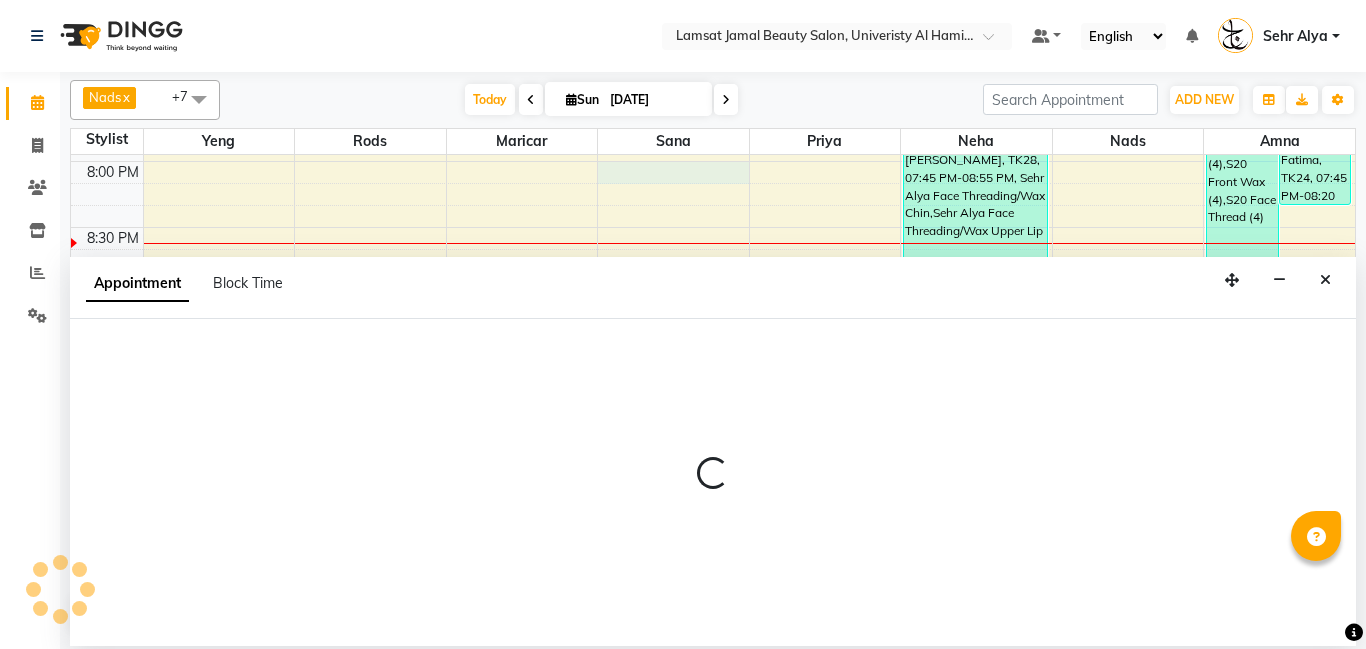 select on "79912" 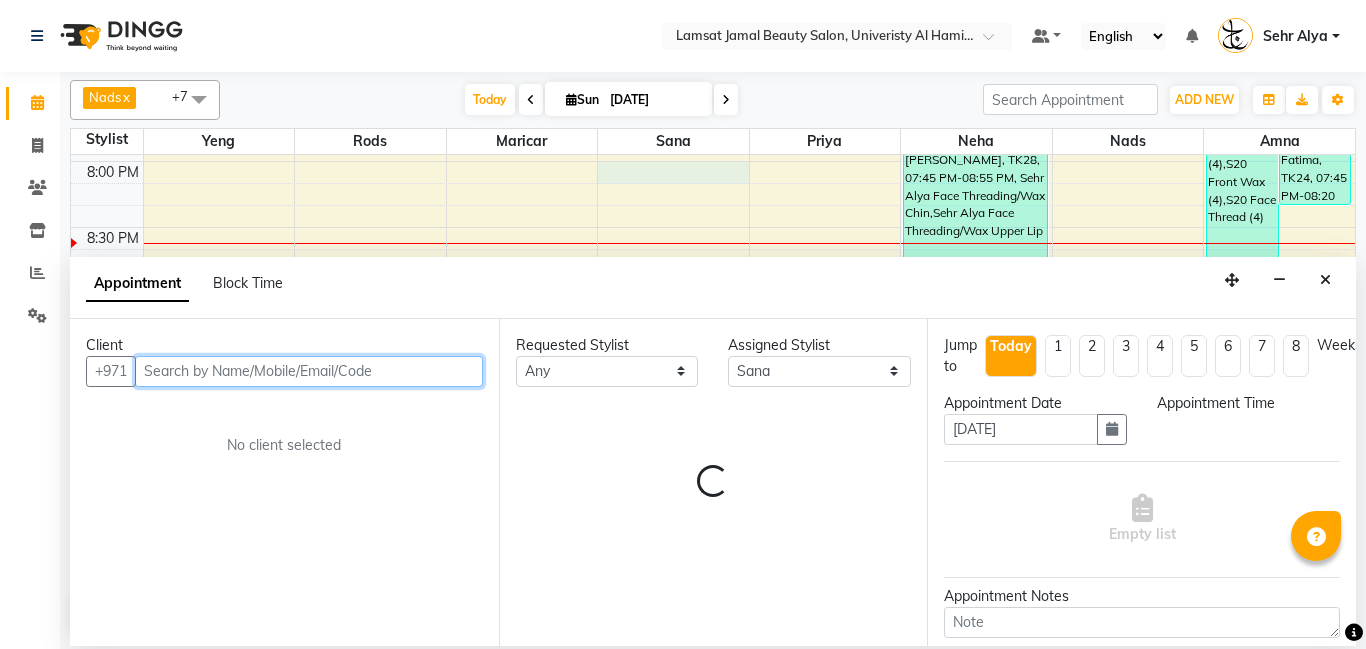 select on "1200" 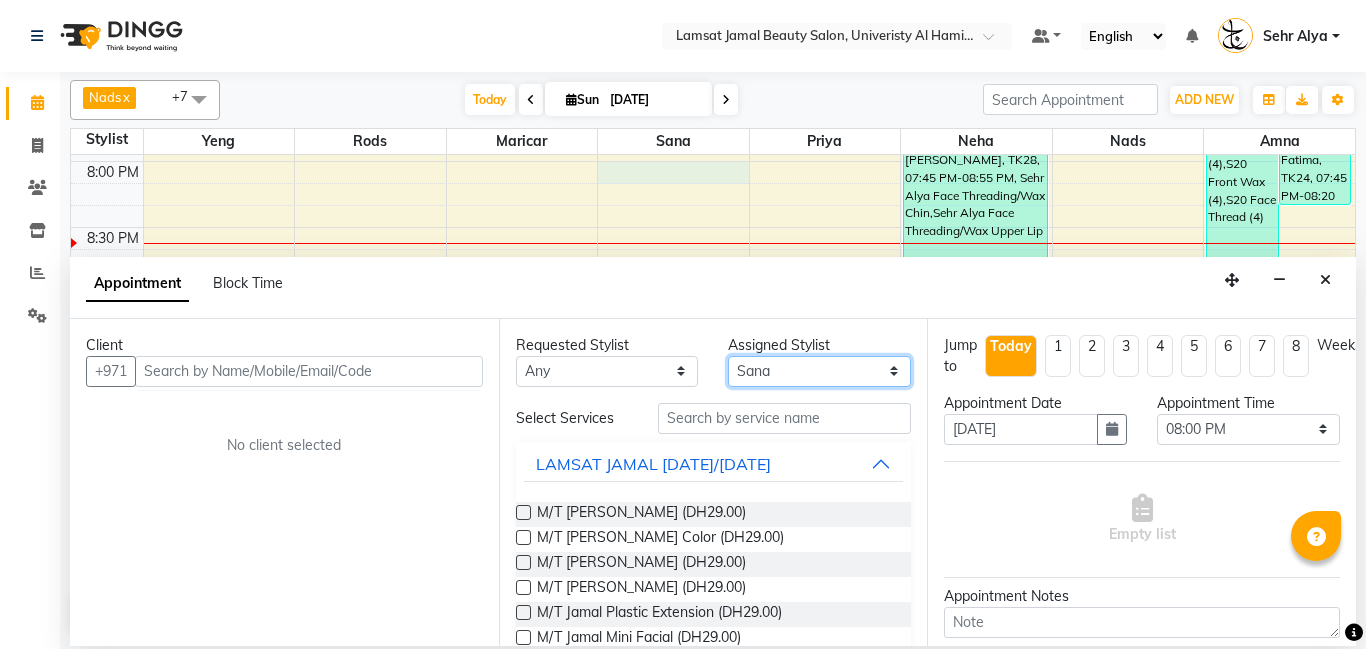 click on "Select Aldie Aliya Amna Gennie Joytie Jude Lamsat Ebda Lamsat Jamal Liezel Maricar Maychel Michelle Nads Neha Nhor Owner Aliya Priya Rods Sana Sehr Alya Yeng" at bounding box center (819, 371) 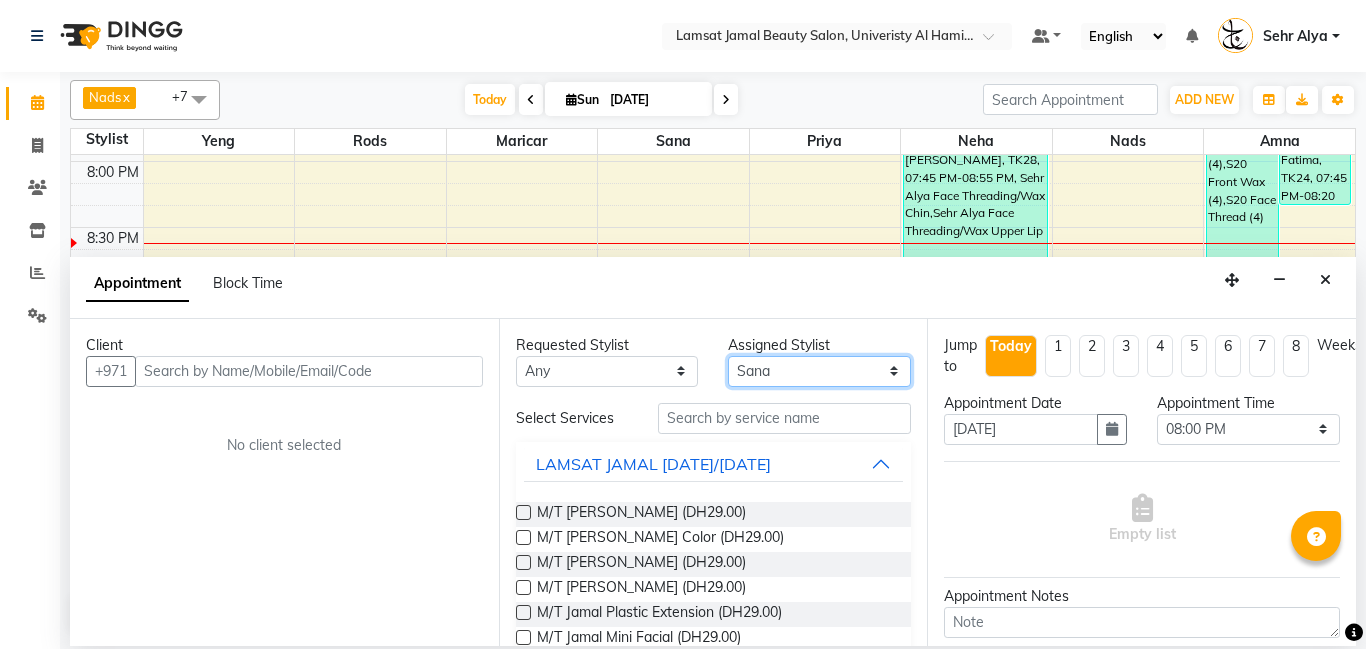 select on "79913" 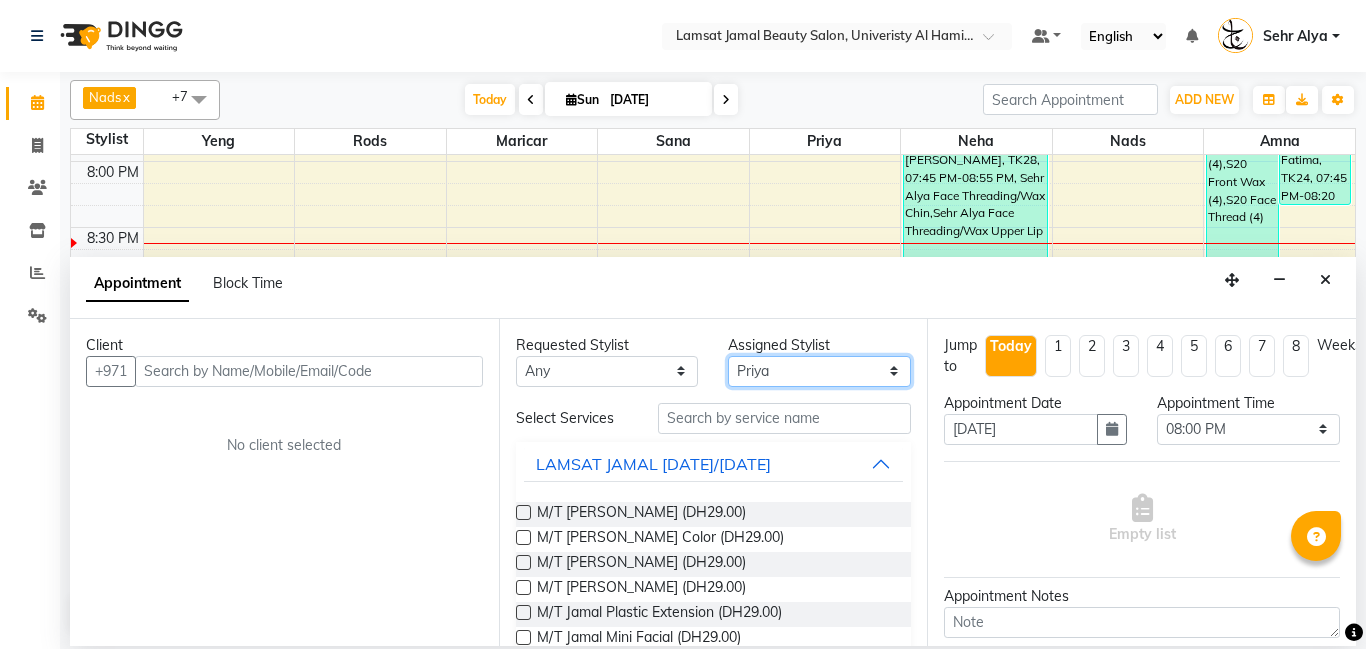 click on "Select Aldie Aliya Amna Gennie Joytie Jude Lamsat Ebda Lamsat Jamal Liezel Maricar Maychel Michelle Nads Neha Nhor Owner Aliya Priya Rods Sana Sehr Alya Yeng" at bounding box center (819, 371) 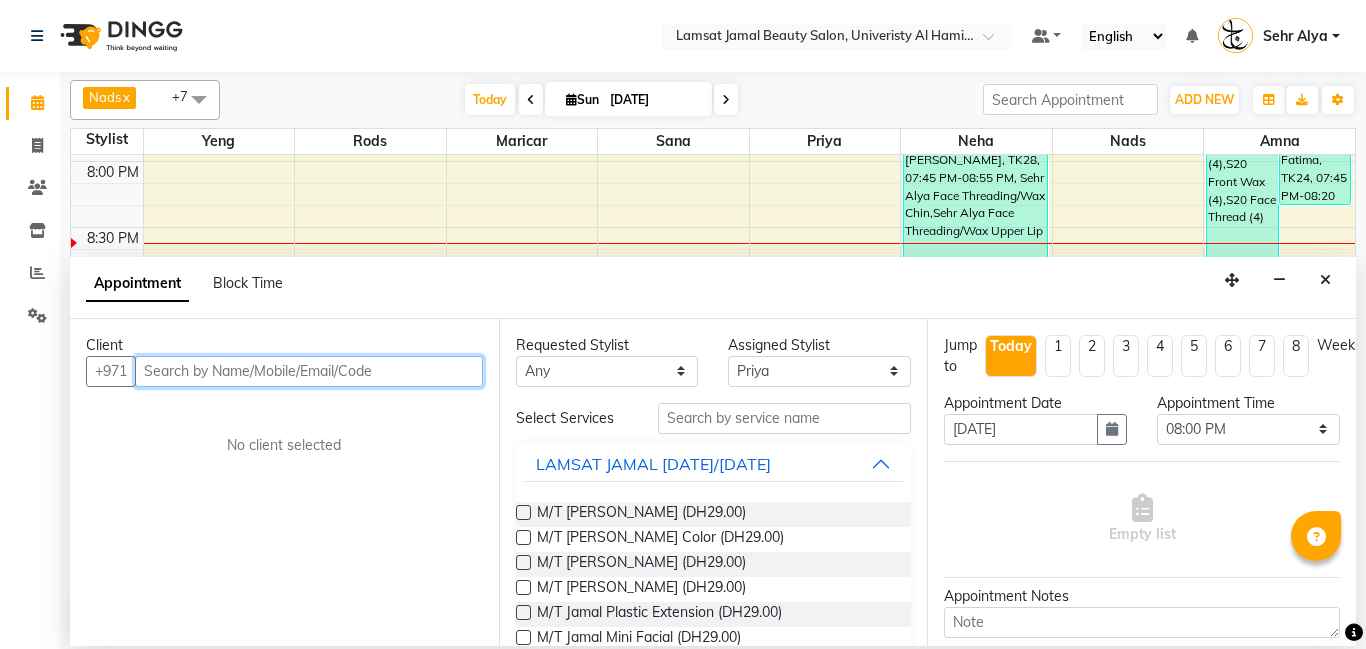 click at bounding box center (309, 371) 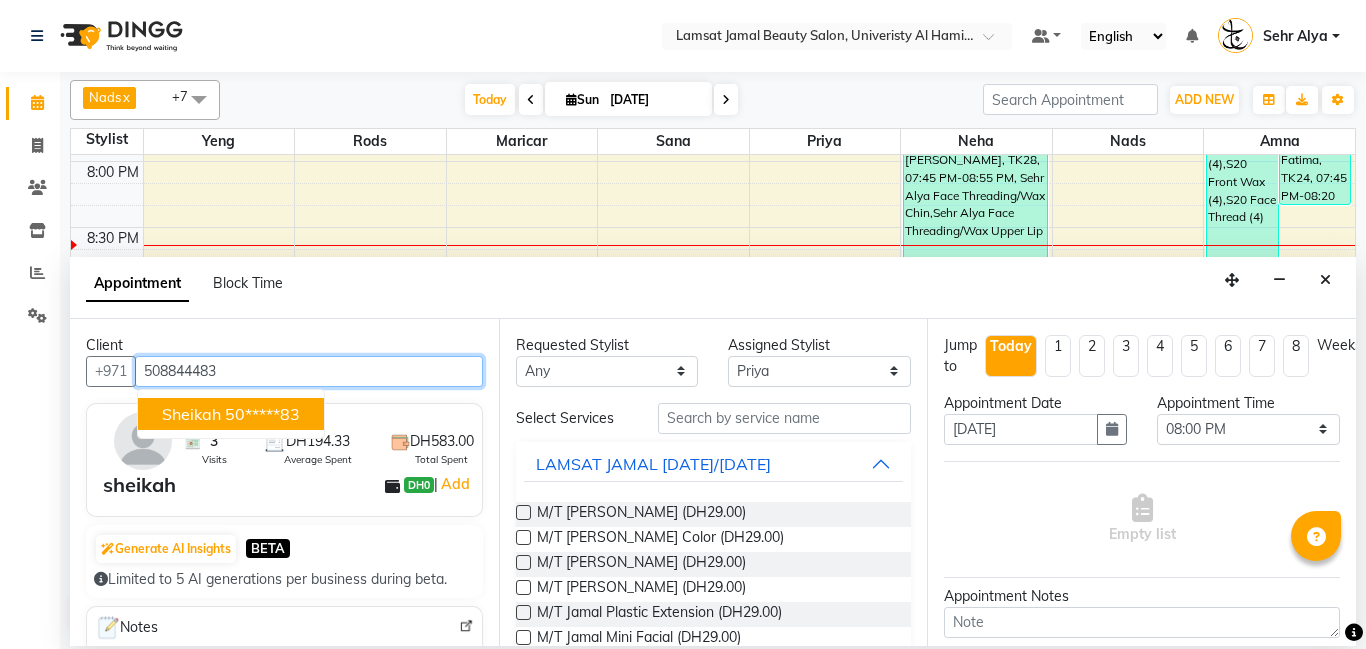 click on "sheikah  50*****83" at bounding box center [231, 414] 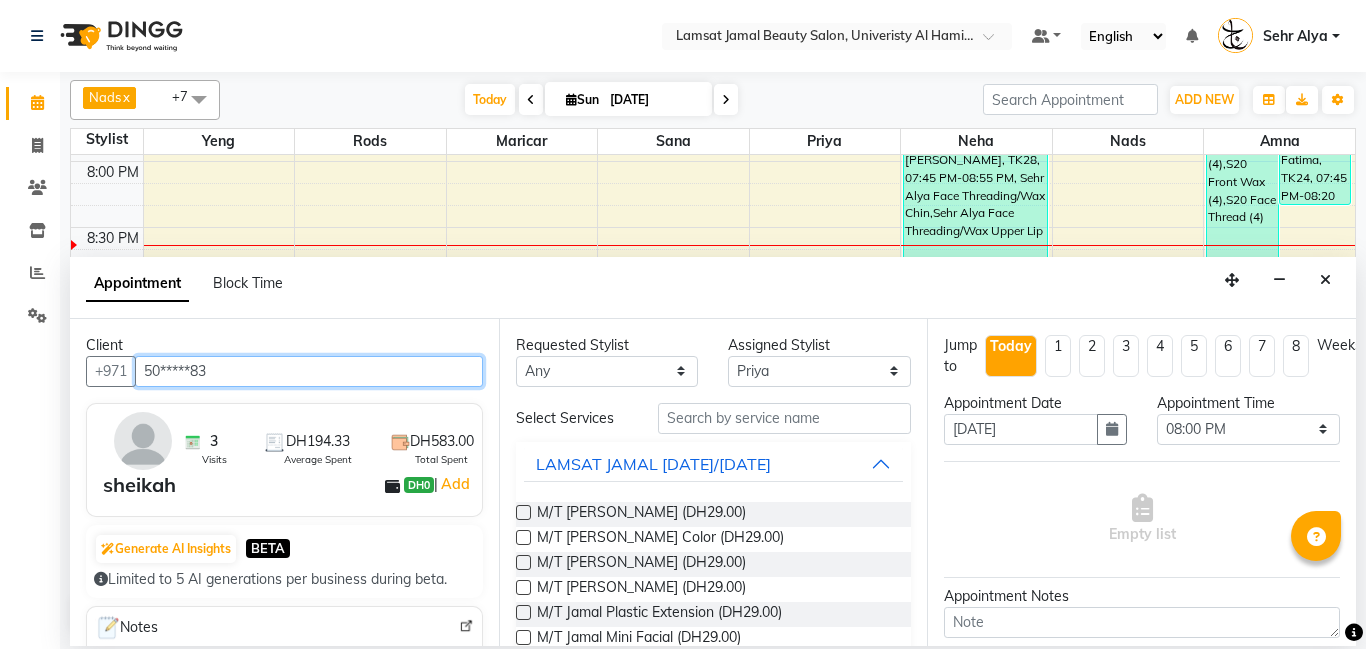 type on "50*****83" 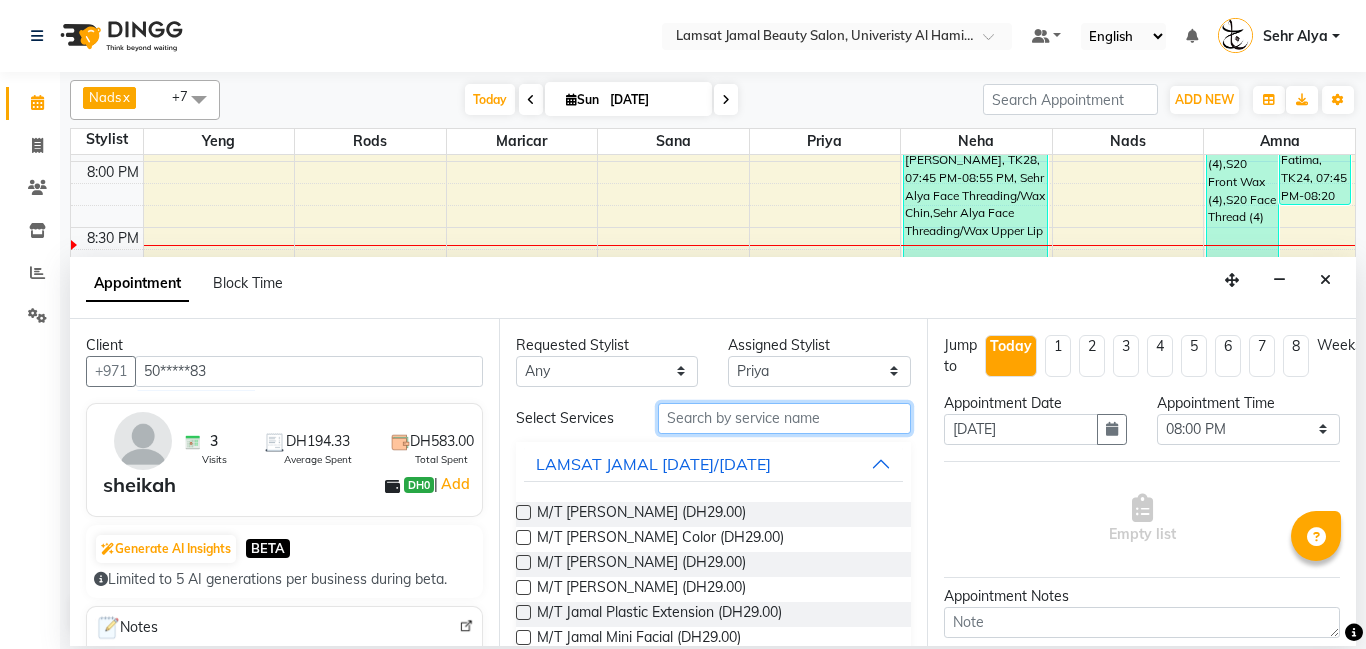 click at bounding box center (785, 418) 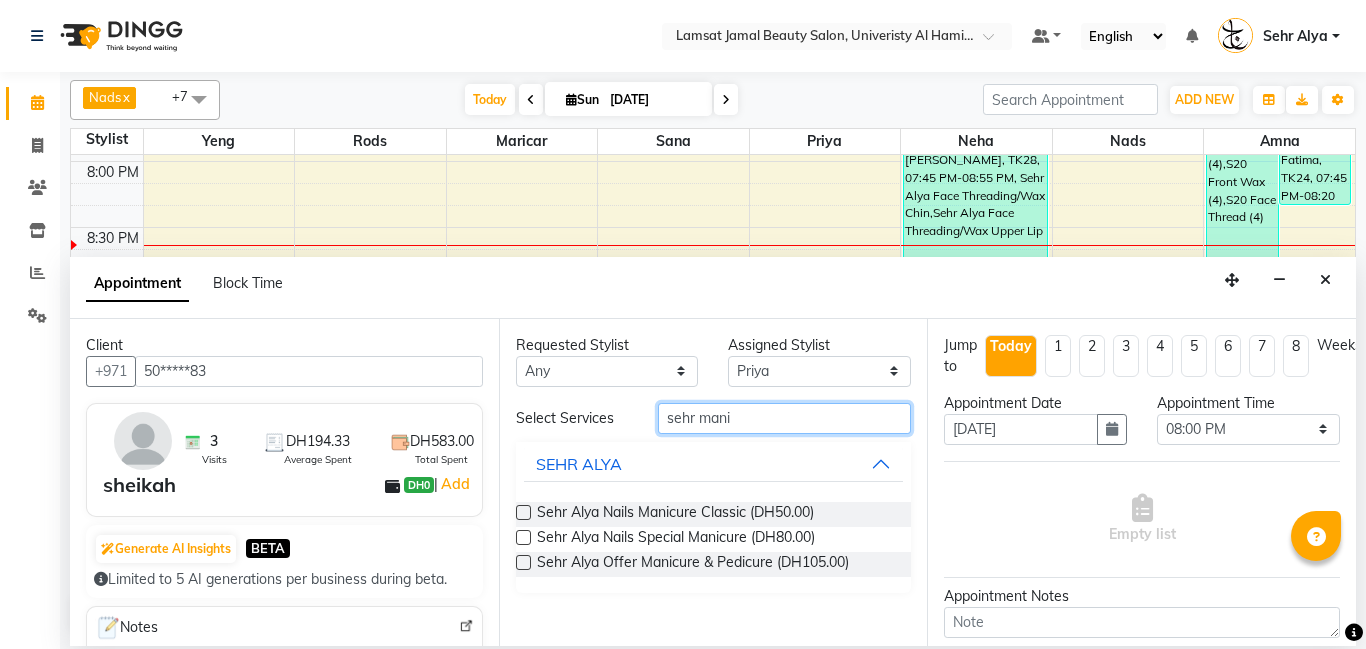 type on "sehr mani" 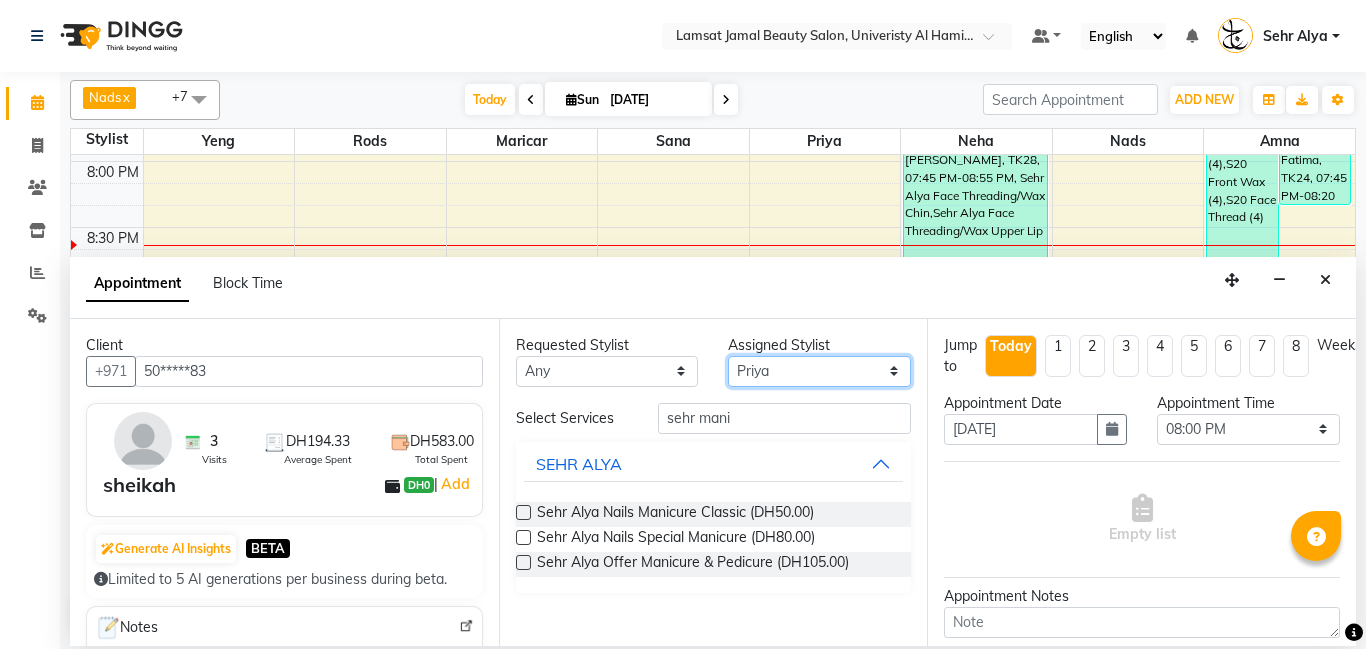 click on "Select Aldie Aliya Amna Gennie Joytie Jude Lamsat Ebda Lamsat Jamal Liezel Maricar Maychel Michelle Nads Neha Nhor Owner Aliya Priya Rods Sana Sehr Alya Yeng" at bounding box center (819, 371) 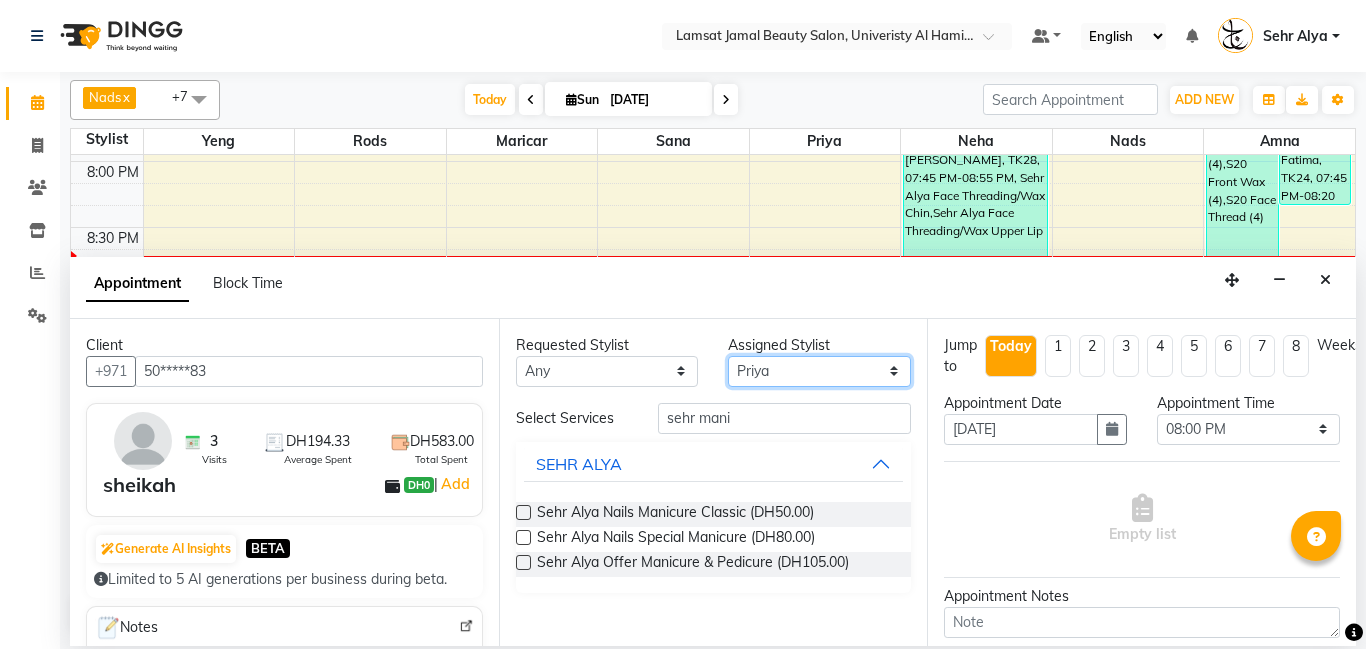 select on "79911" 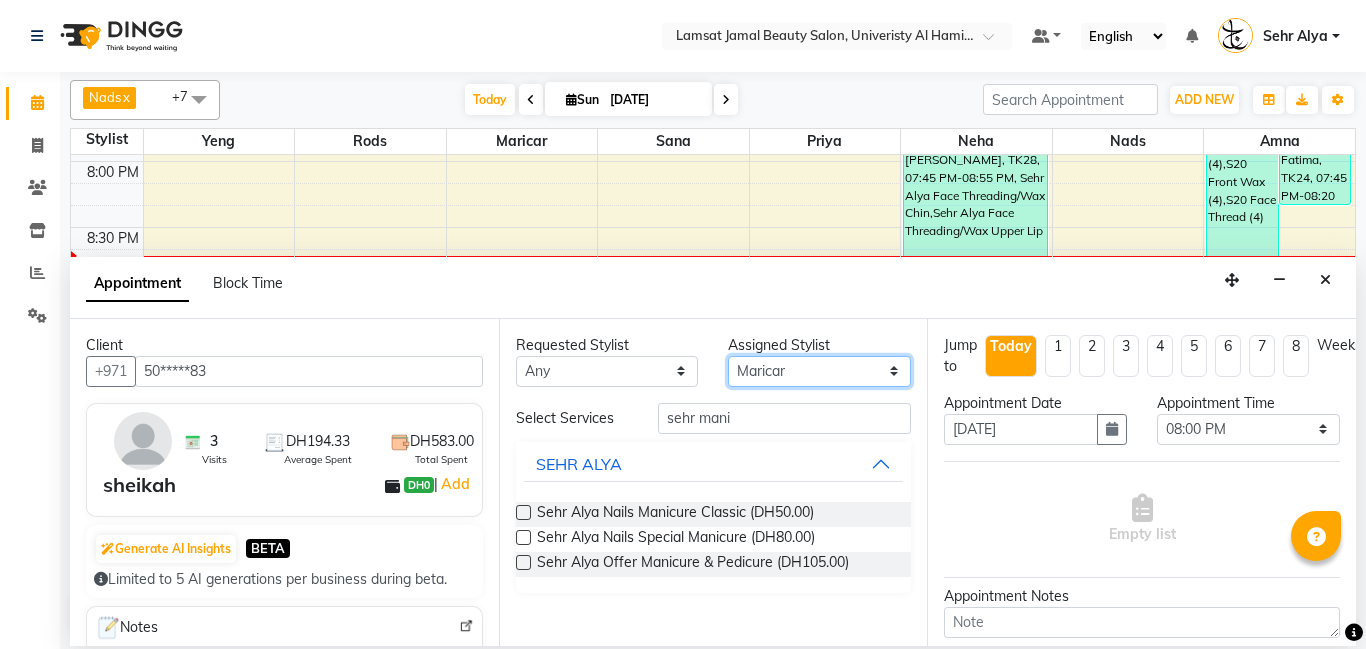 click on "Select Aldie Aliya Amna Gennie Joytie Jude Lamsat Ebda Lamsat Jamal Liezel Maricar Maychel Michelle Nads Neha Nhor Owner Aliya Priya Rods Sana Sehr Alya Yeng" at bounding box center (819, 371) 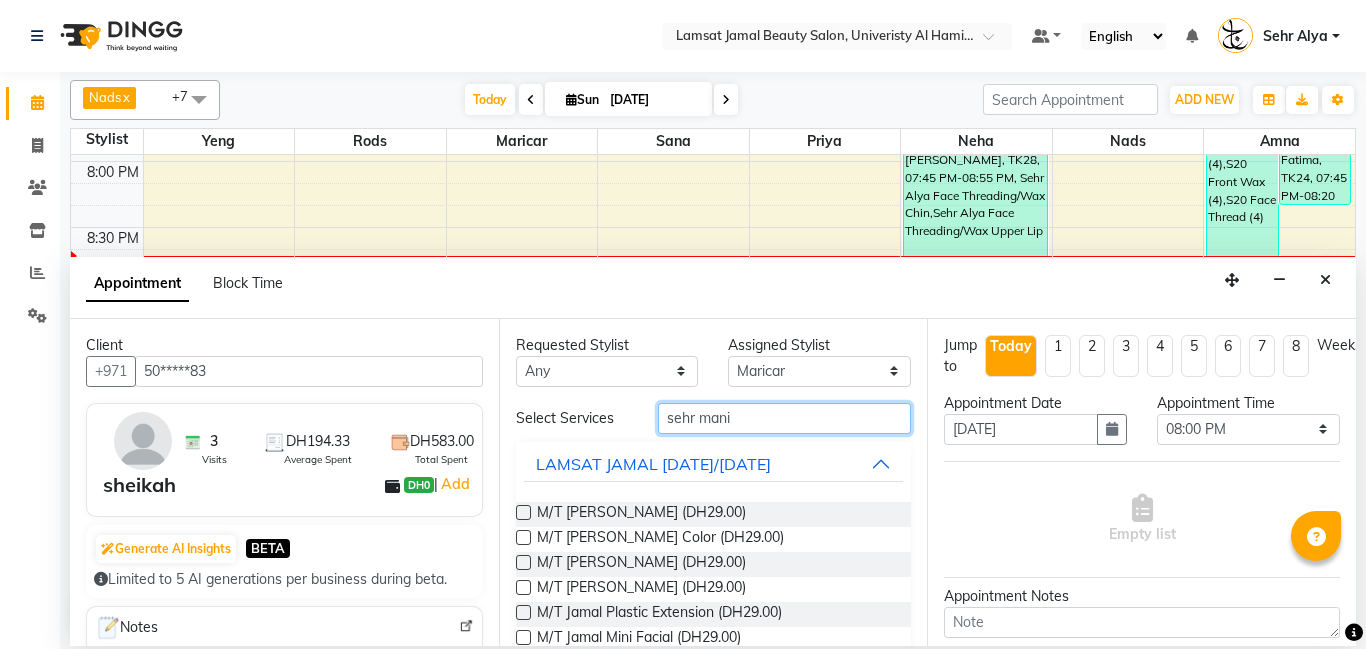 click on "sehr mani" at bounding box center (785, 418) 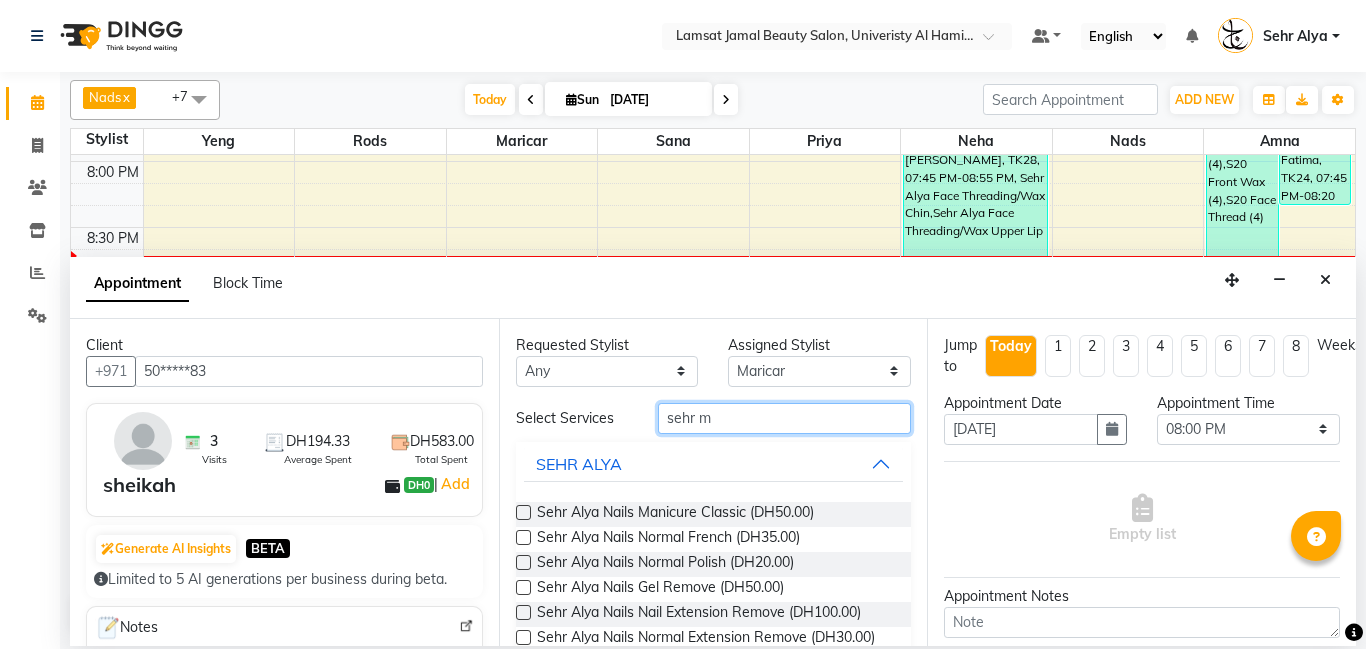 type on "sehr m" 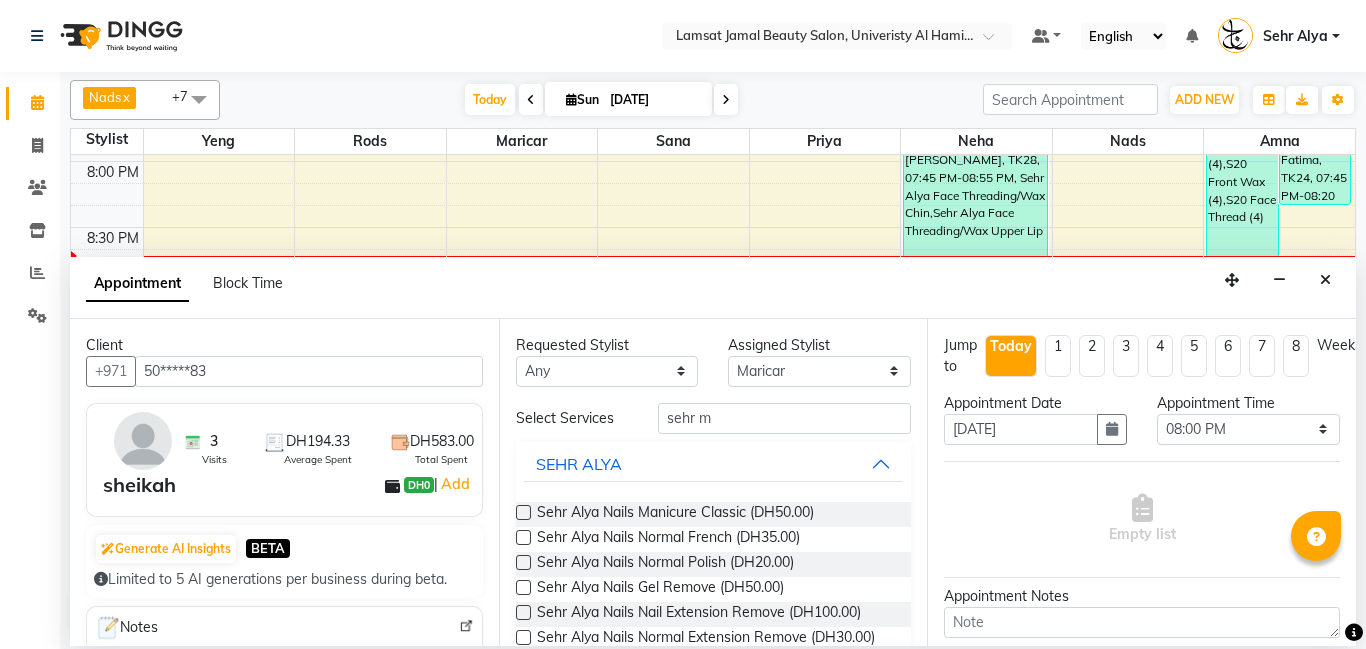 click at bounding box center [523, 512] 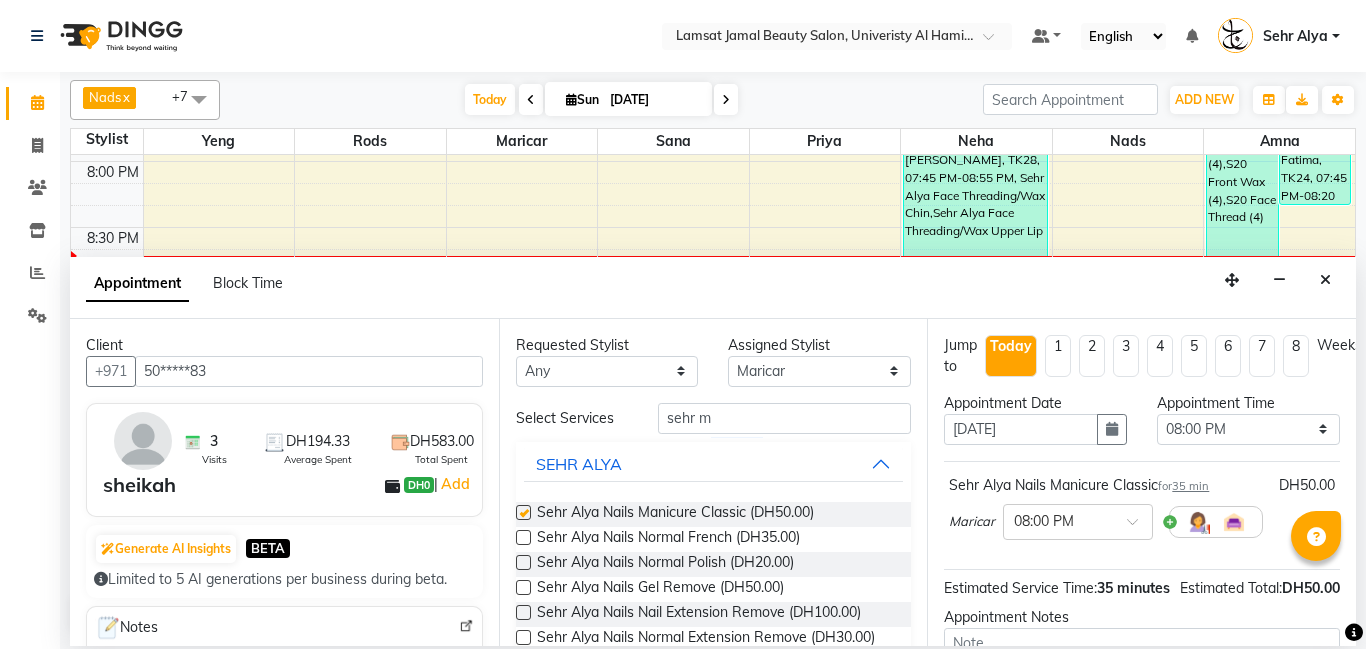 checkbox on "false" 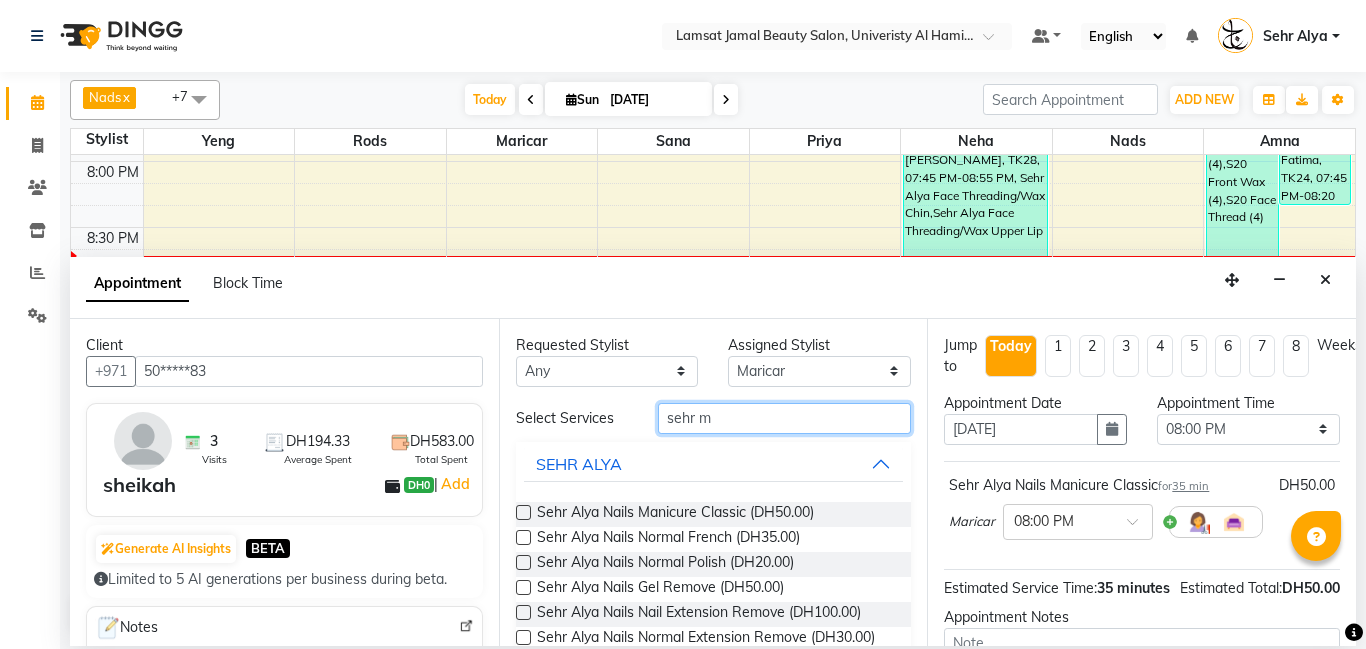 click on "sehr m" at bounding box center [785, 418] 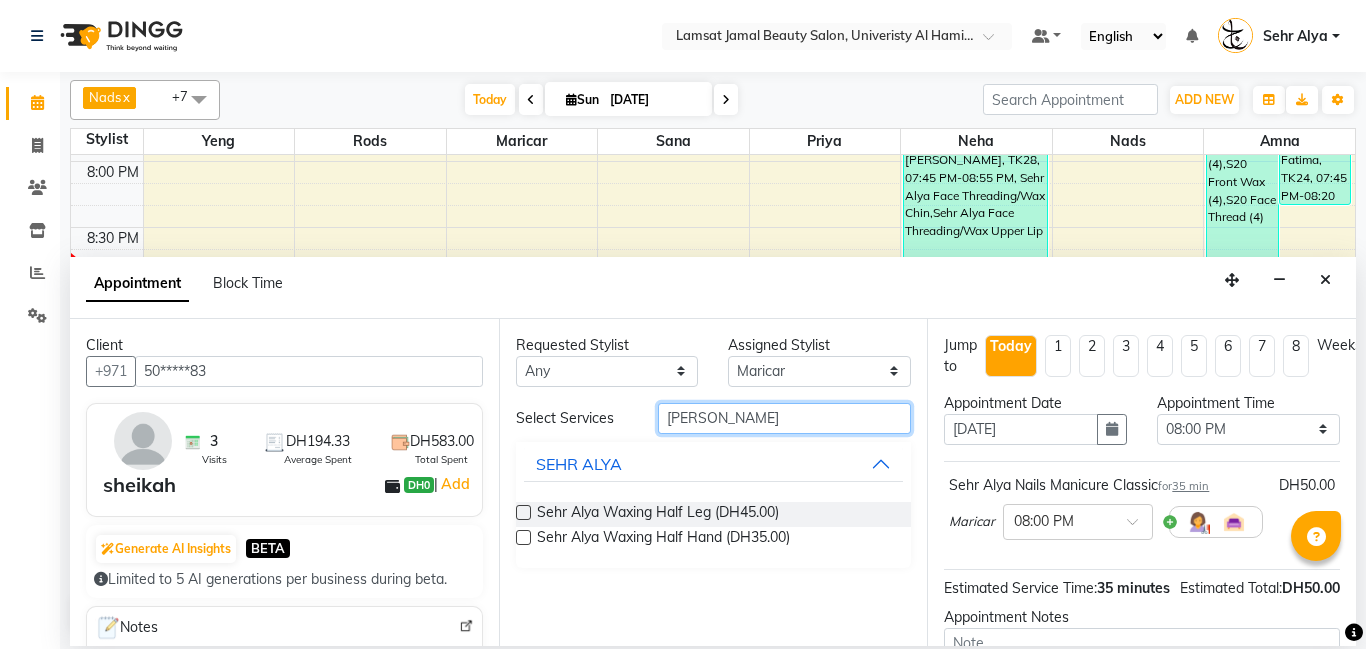 type on "sehr hal" 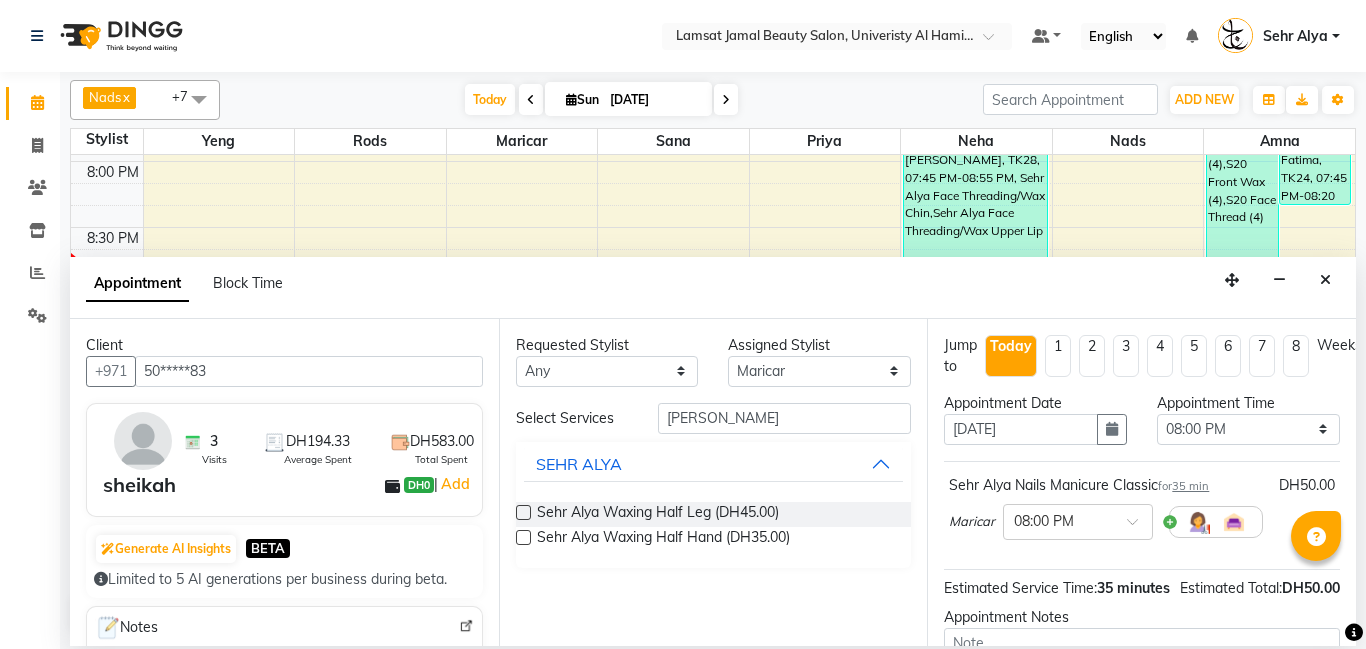 click at bounding box center [523, 537] 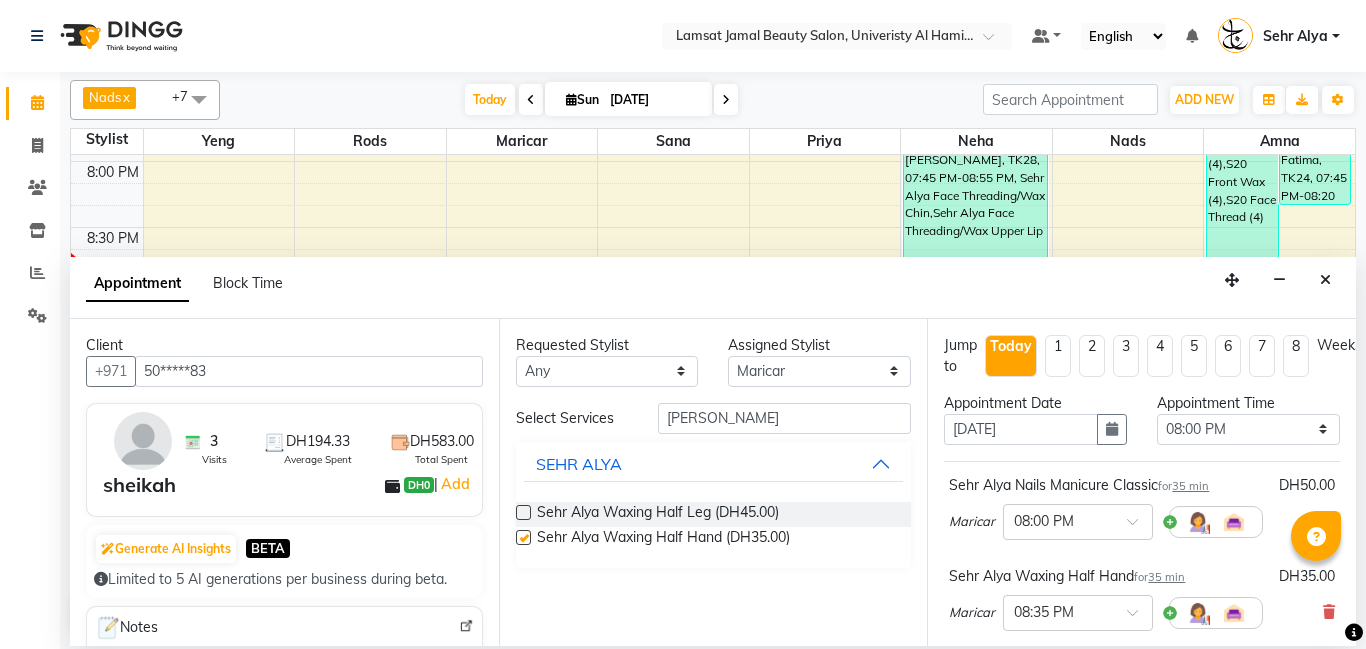 checkbox on "false" 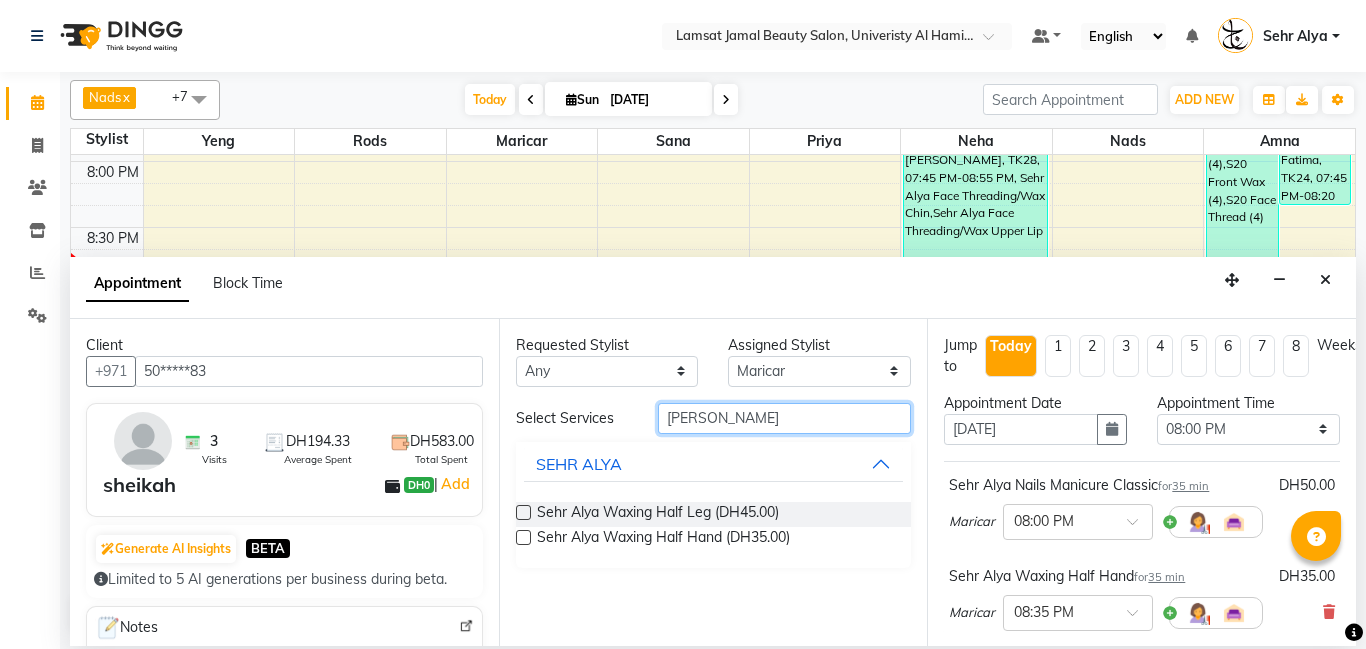 click on "sehr hal" at bounding box center [785, 418] 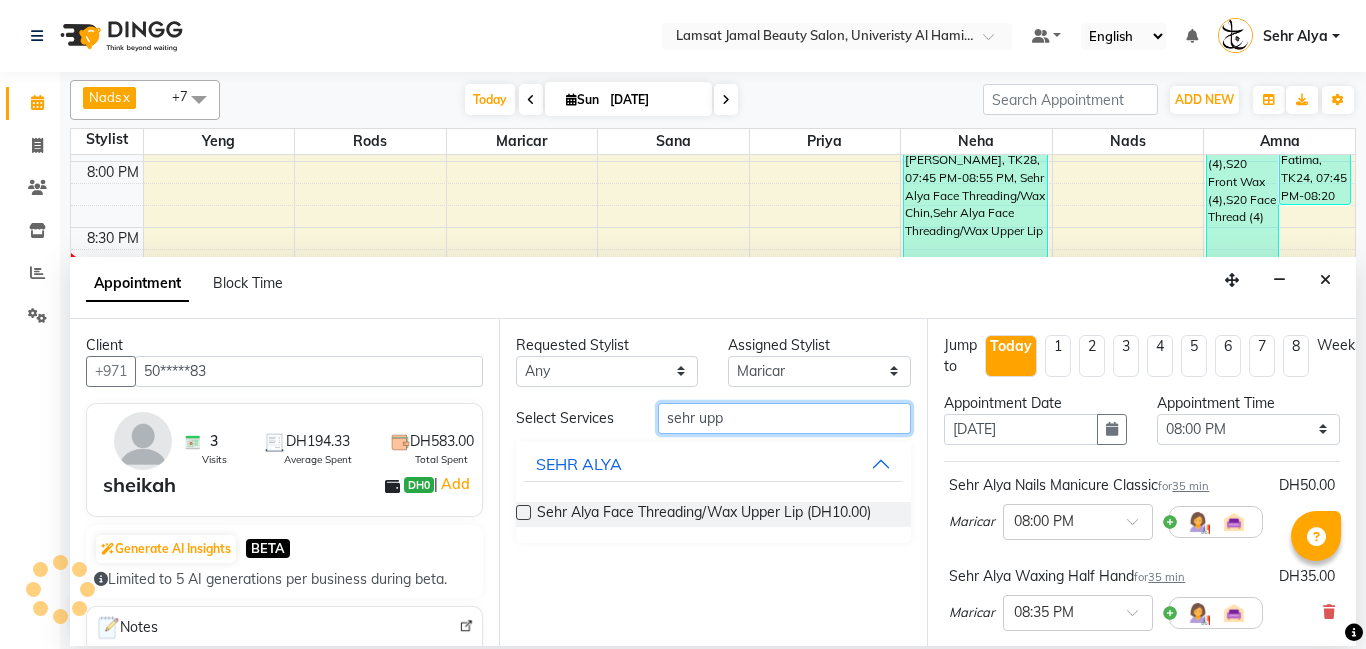 type on "sehr upp" 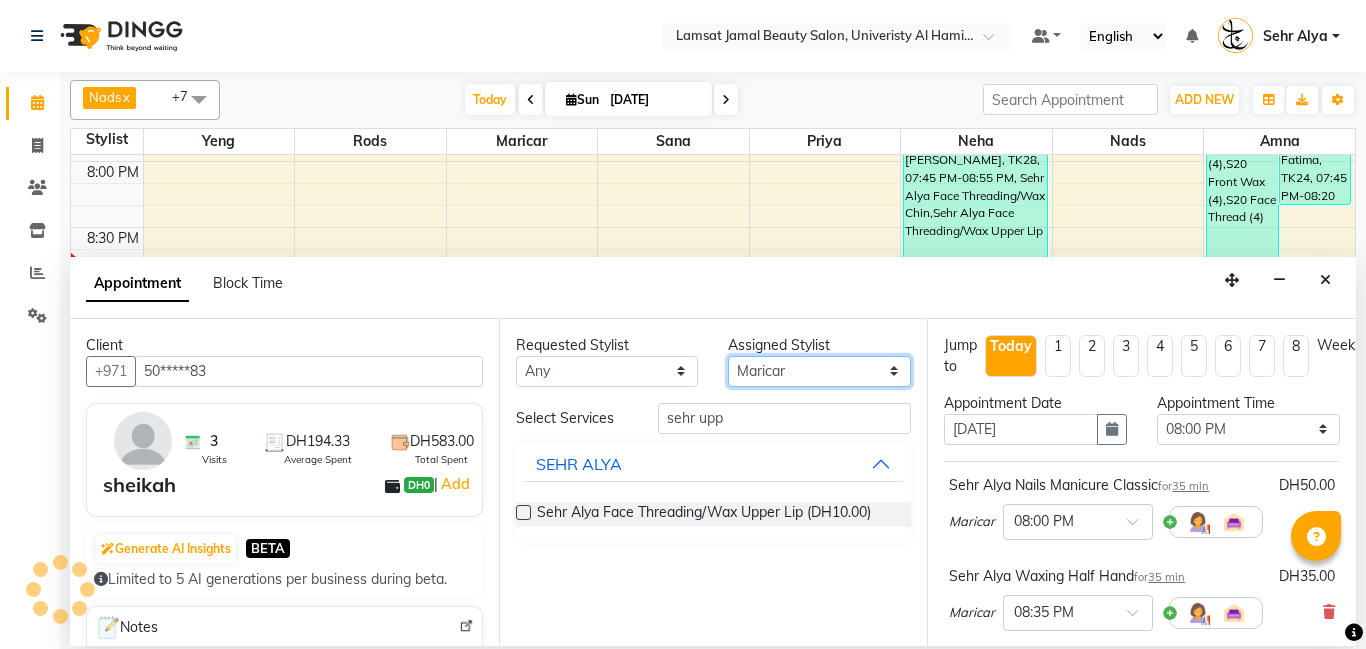 click on "Select Aldie Aliya Amna Gennie Joytie Jude Lamsat Ebda Lamsat Jamal Liezel Maricar Maychel Michelle Nads Neha Nhor Owner Aliya Priya Rods Sana Sehr Alya Yeng" at bounding box center [819, 371] 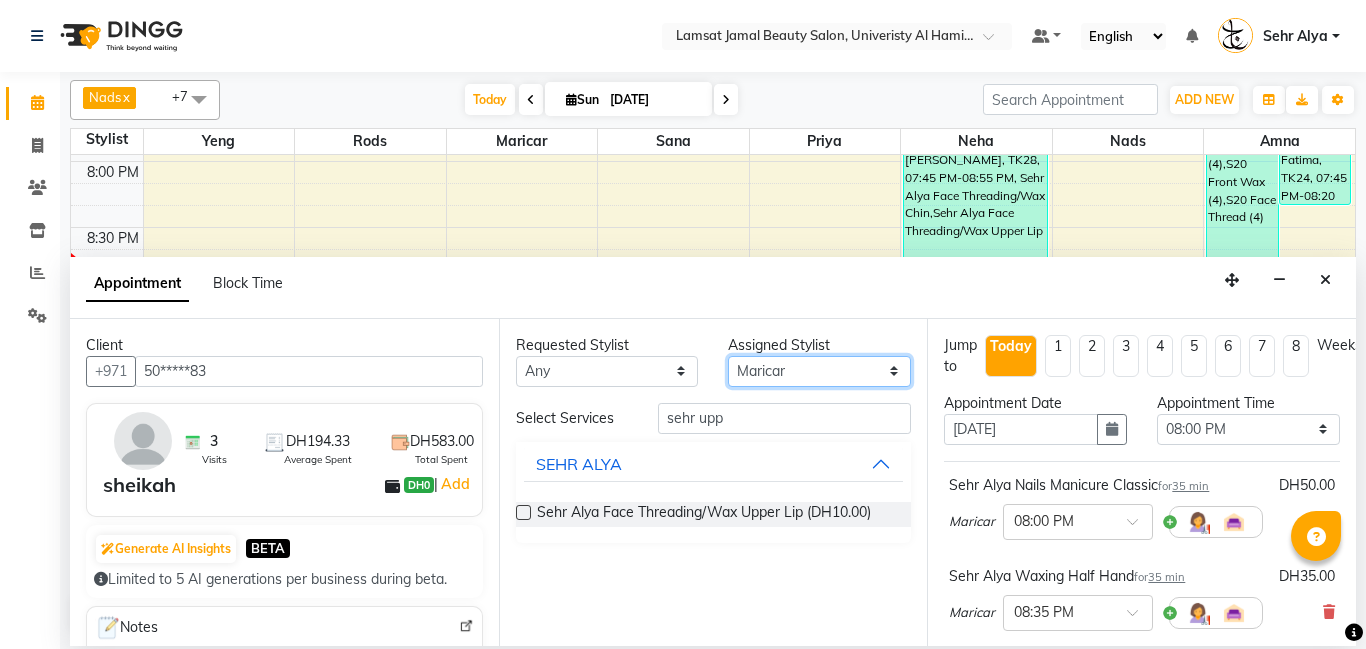 select on "79916" 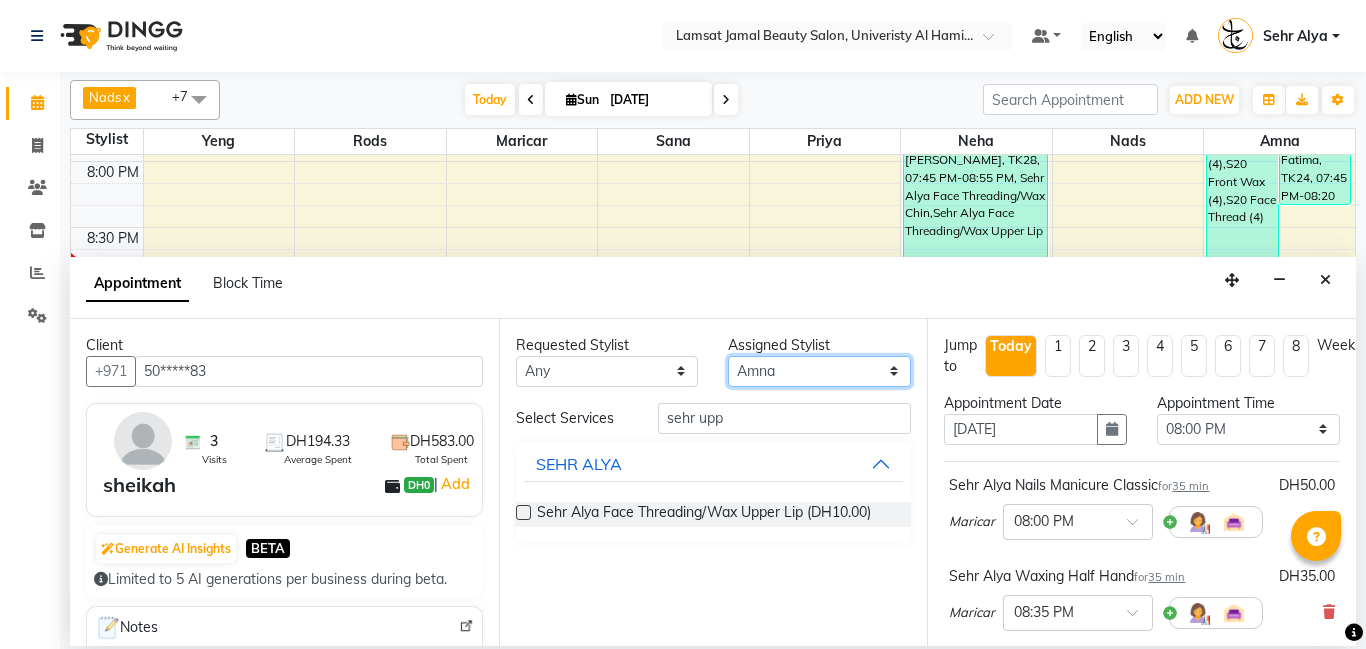 click on "Select Aldie Aliya Amna Gennie Joytie Jude Lamsat Ebda Lamsat Jamal Liezel Maricar Maychel Michelle Nads Neha Nhor Owner Aliya Priya Rods Sana Sehr Alya Yeng" at bounding box center (819, 371) 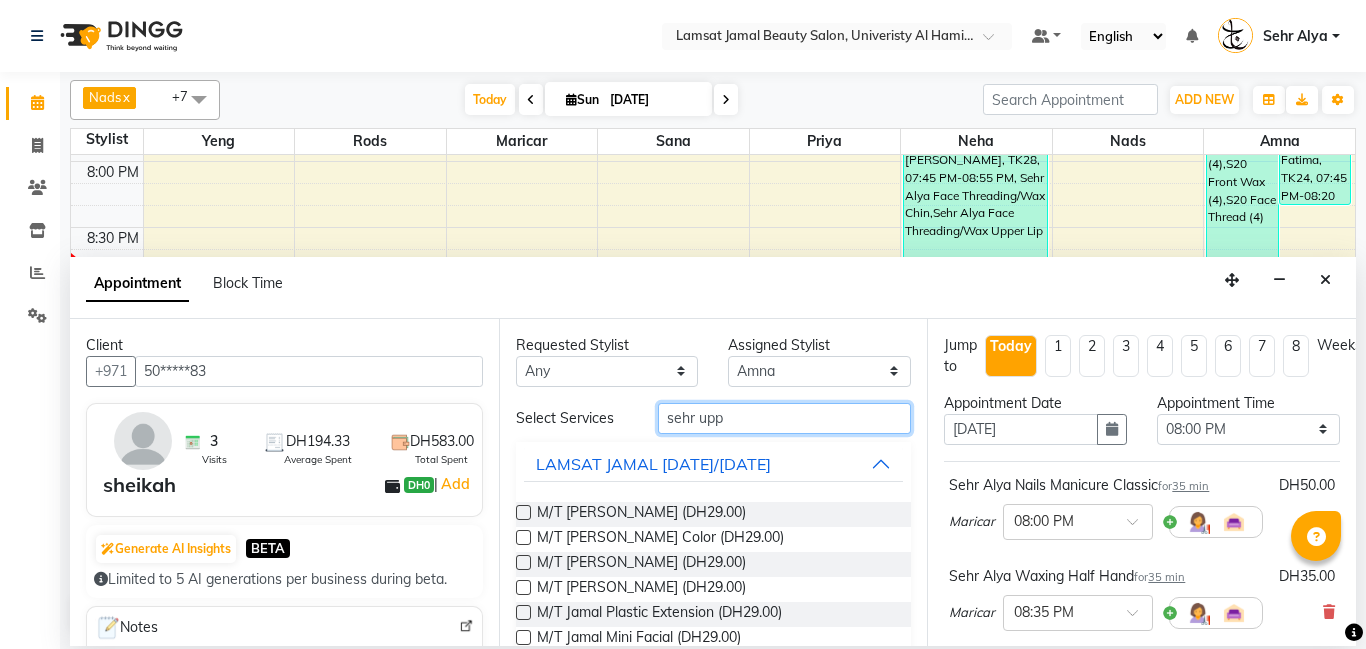 click on "sehr upp" at bounding box center [785, 418] 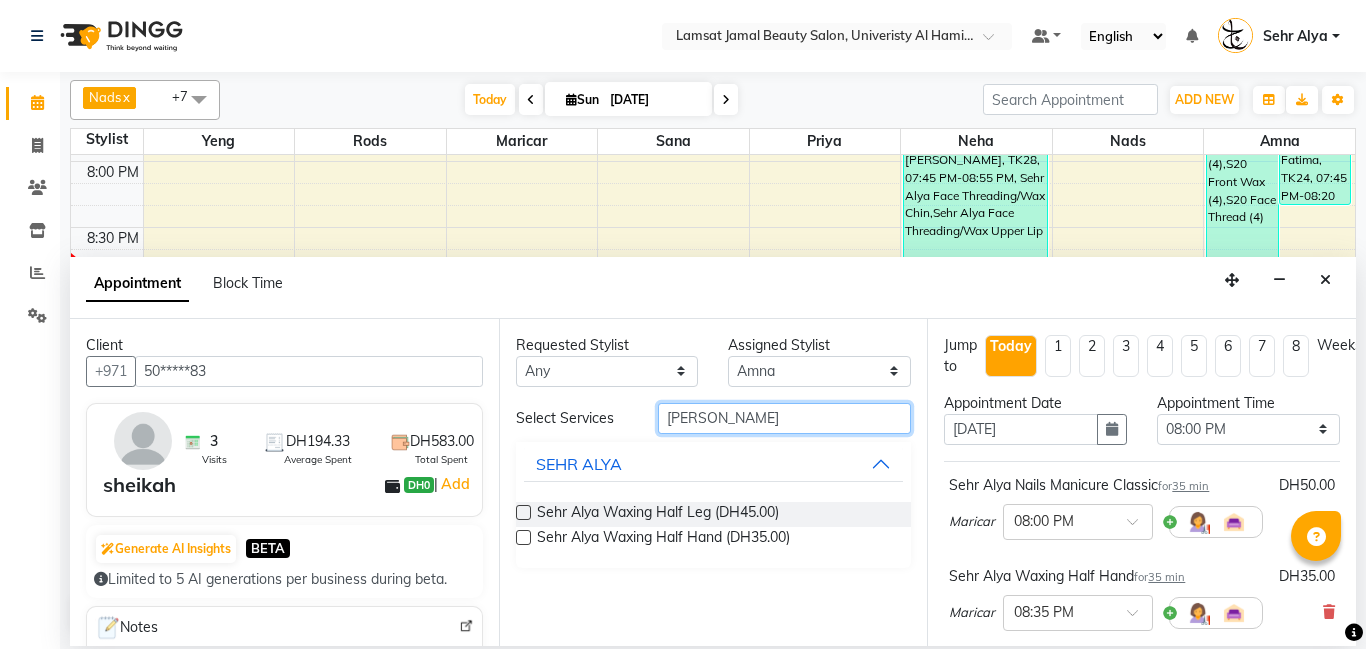 type on "sehr hal" 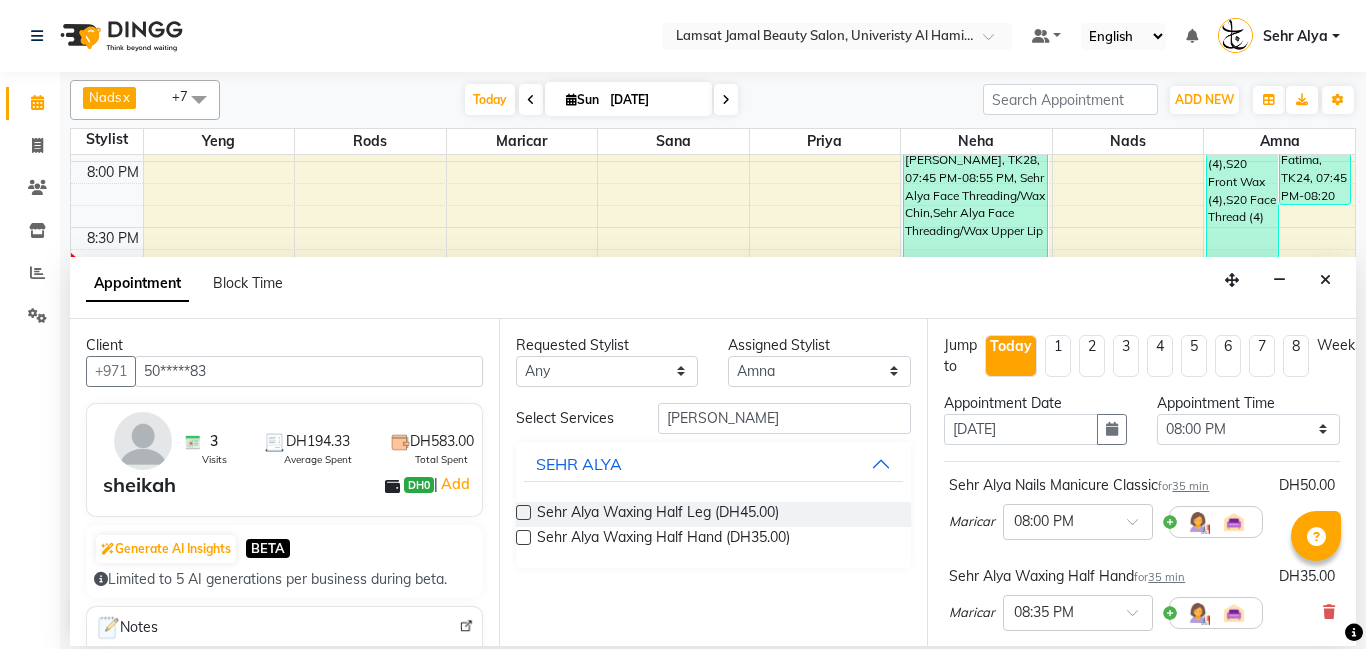 click at bounding box center (523, 537) 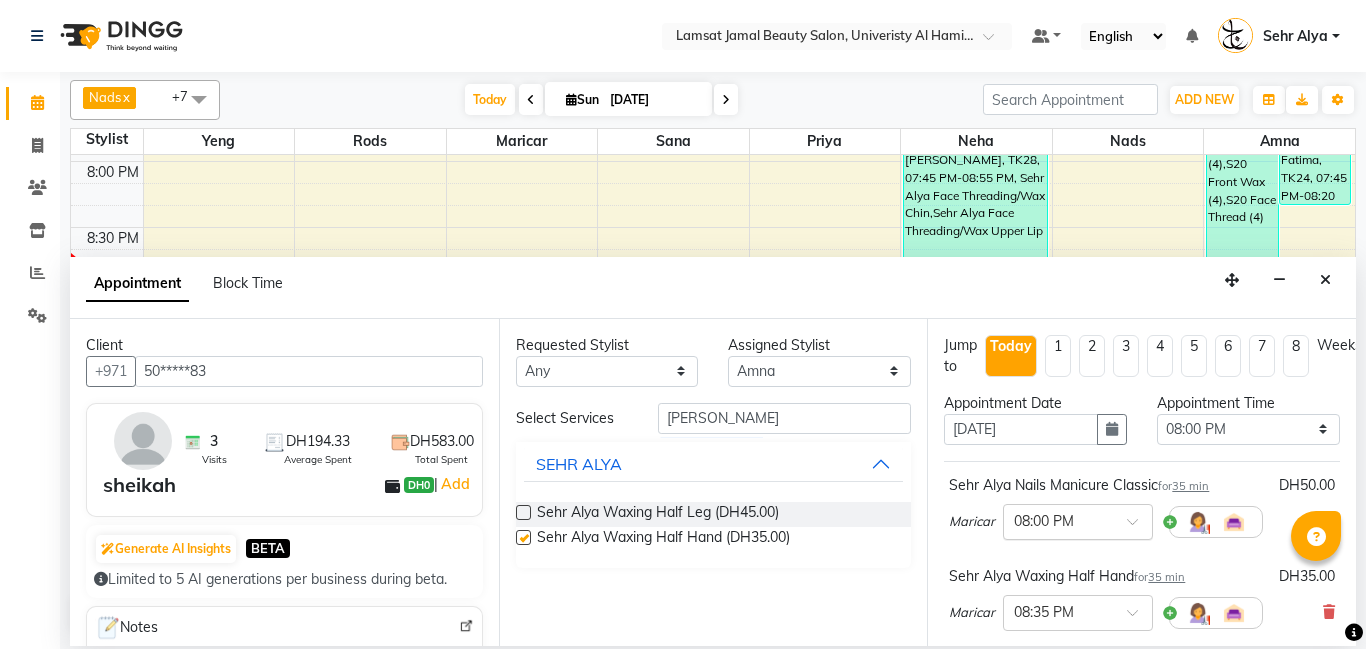 checkbox on "false" 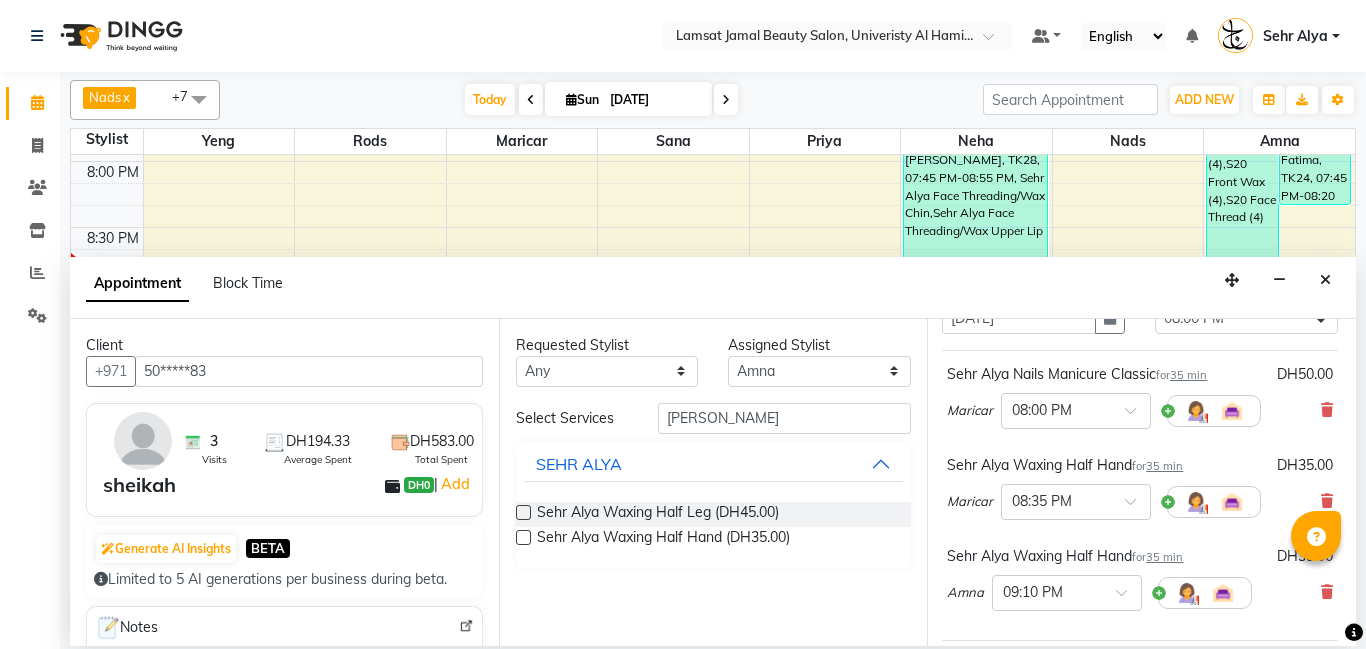 scroll, scrollTop: 112, scrollLeft: 5, axis: both 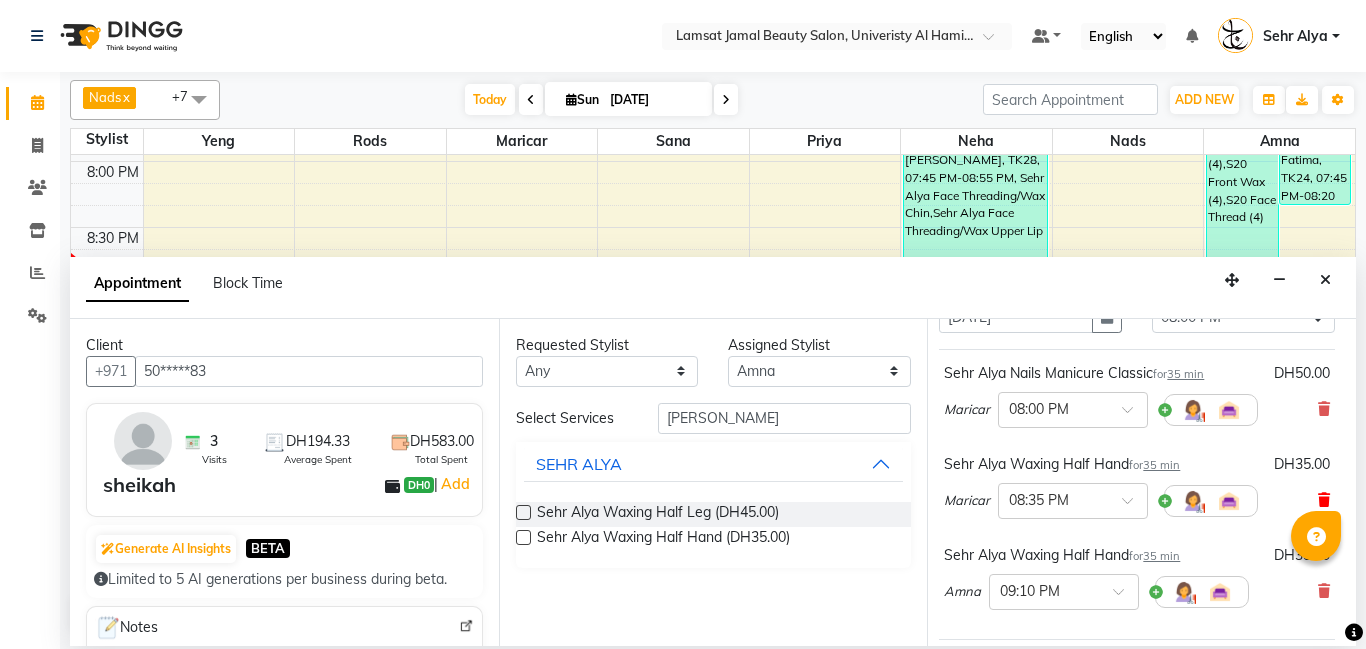 click at bounding box center (1324, 500) 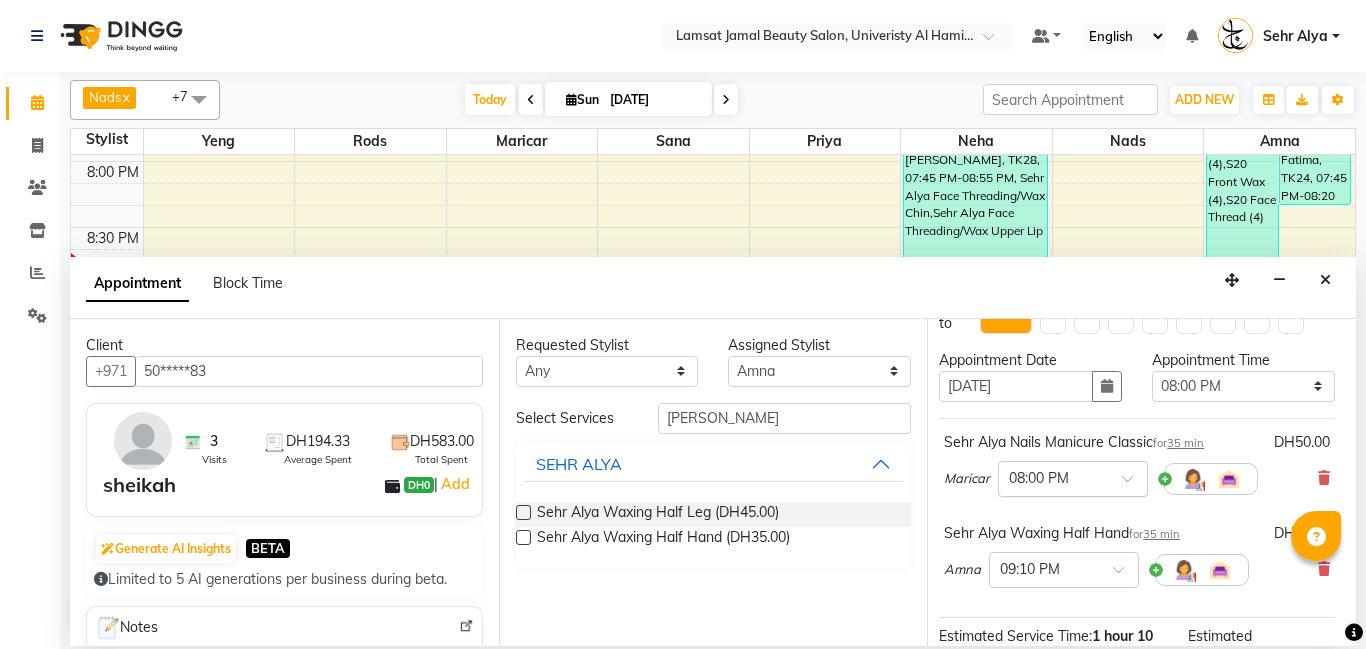 scroll, scrollTop: 54, scrollLeft: 5, axis: both 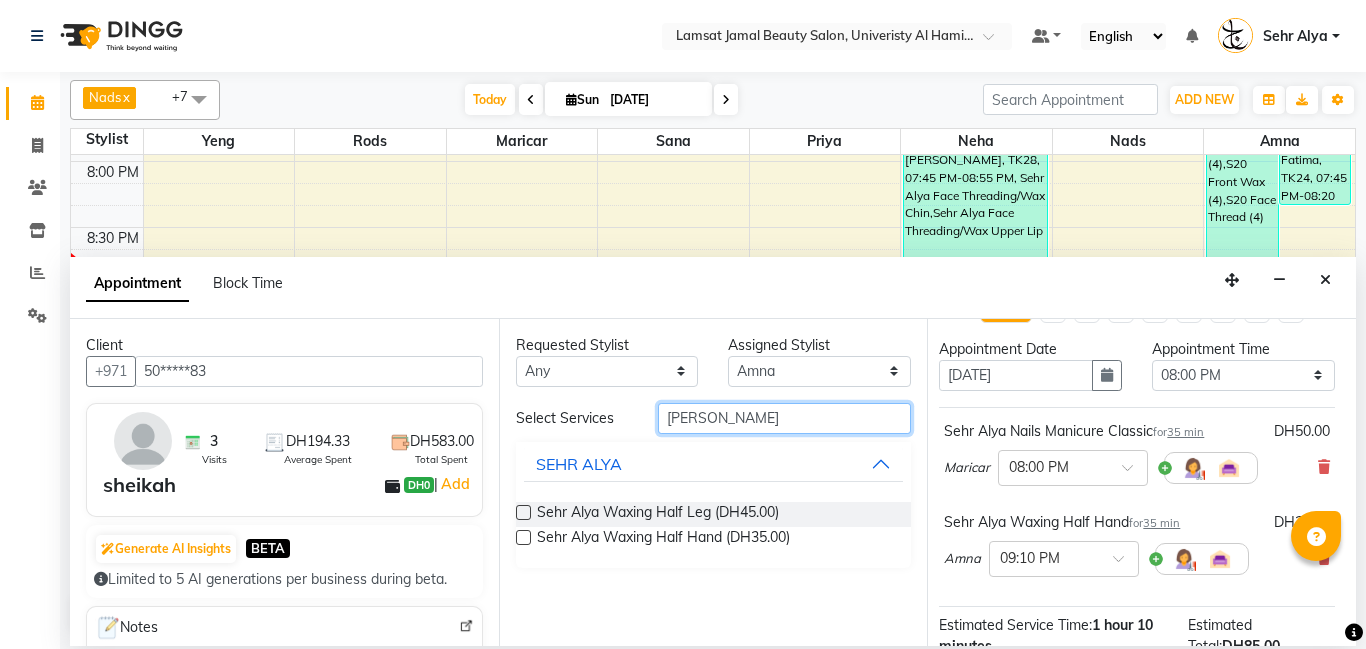 click on "sehr hal" at bounding box center [785, 418] 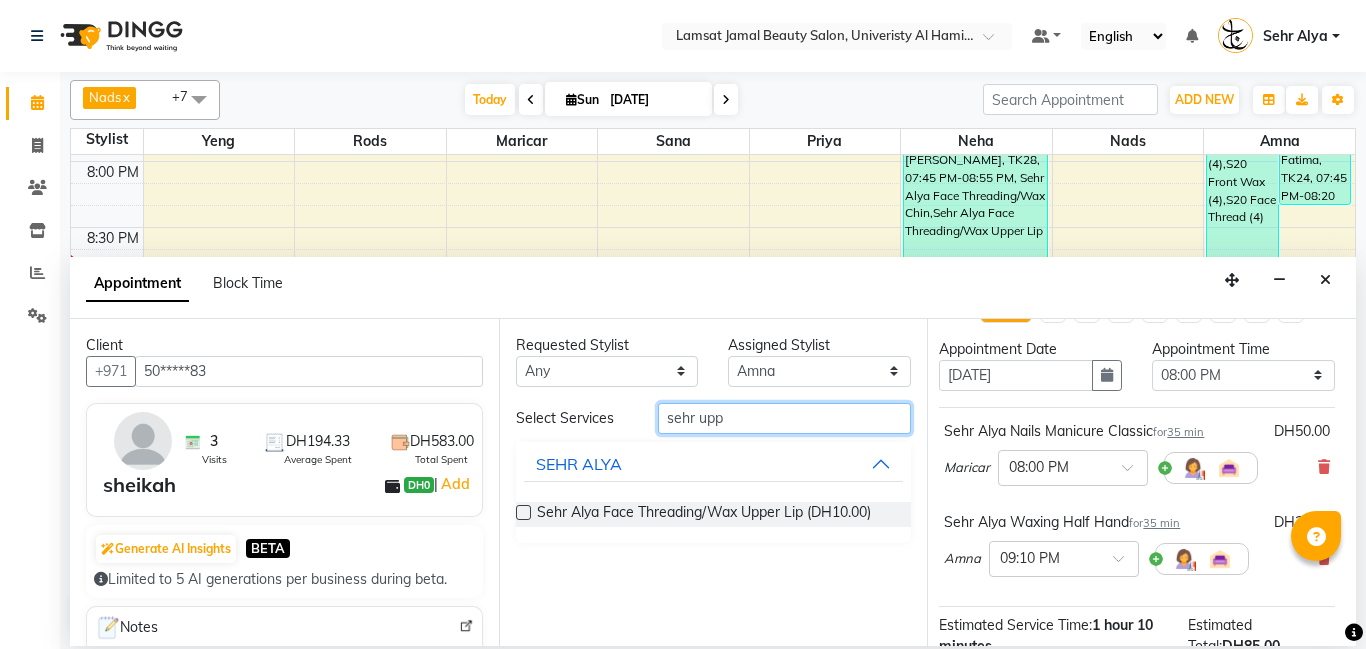 type on "sehr upp" 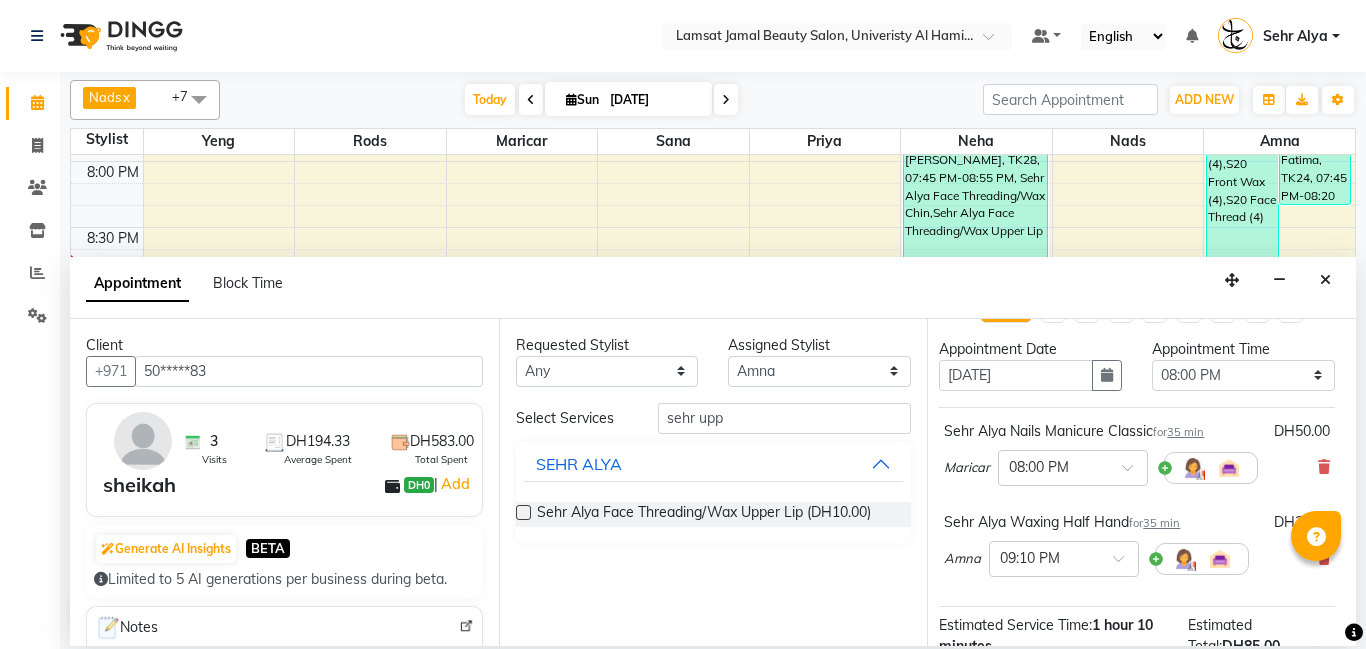 drag, startPoint x: 520, startPoint y: 522, endPoint x: 524, endPoint y: 510, distance: 12.649111 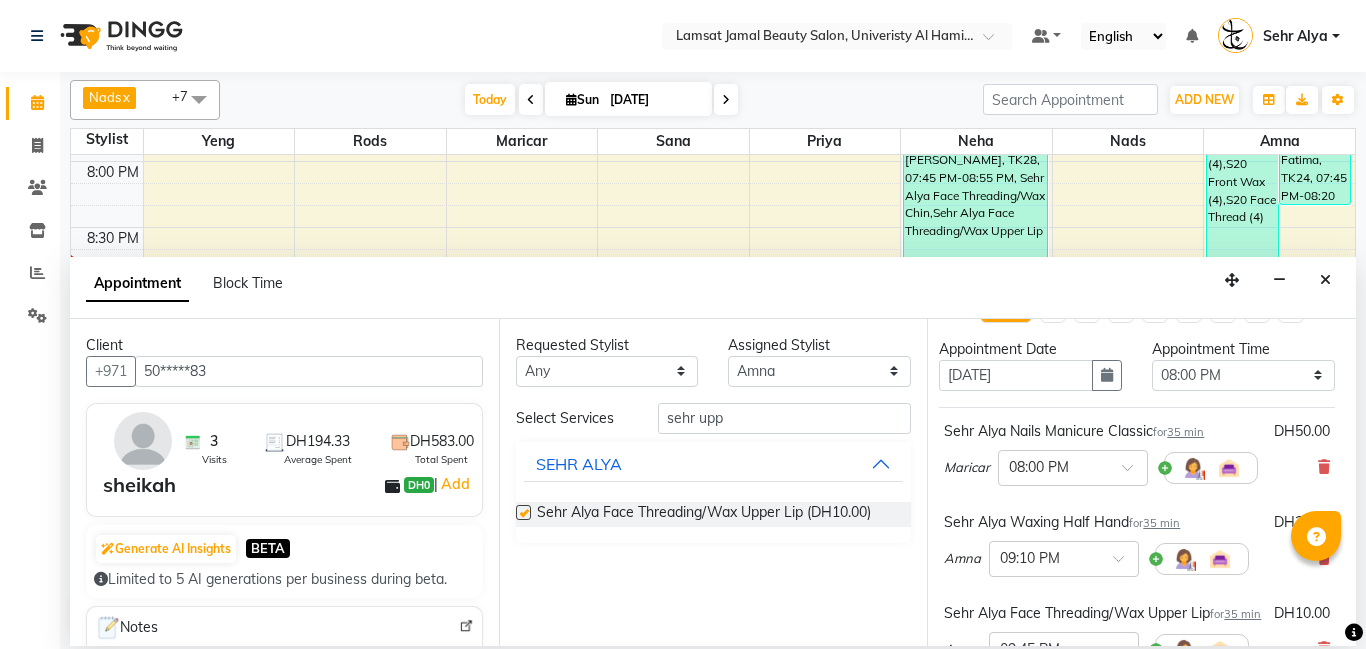 checkbox on "false" 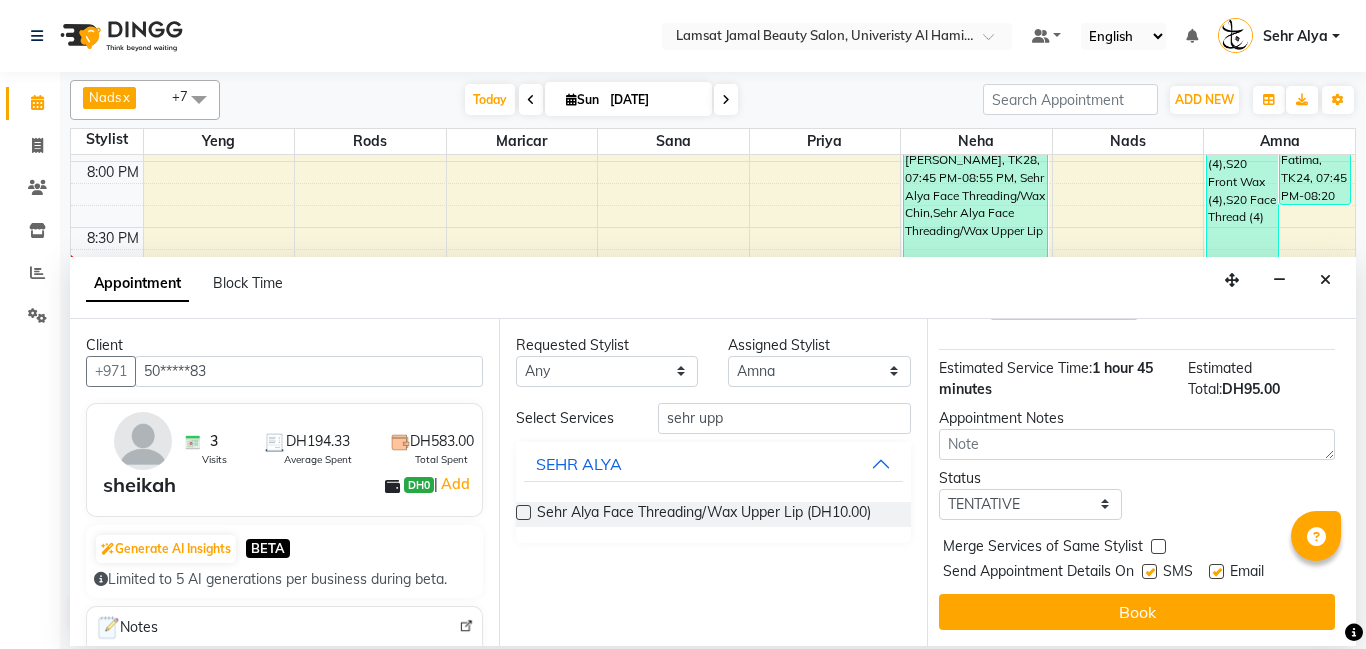 scroll, scrollTop: 423, scrollLeft: 5, axis: both 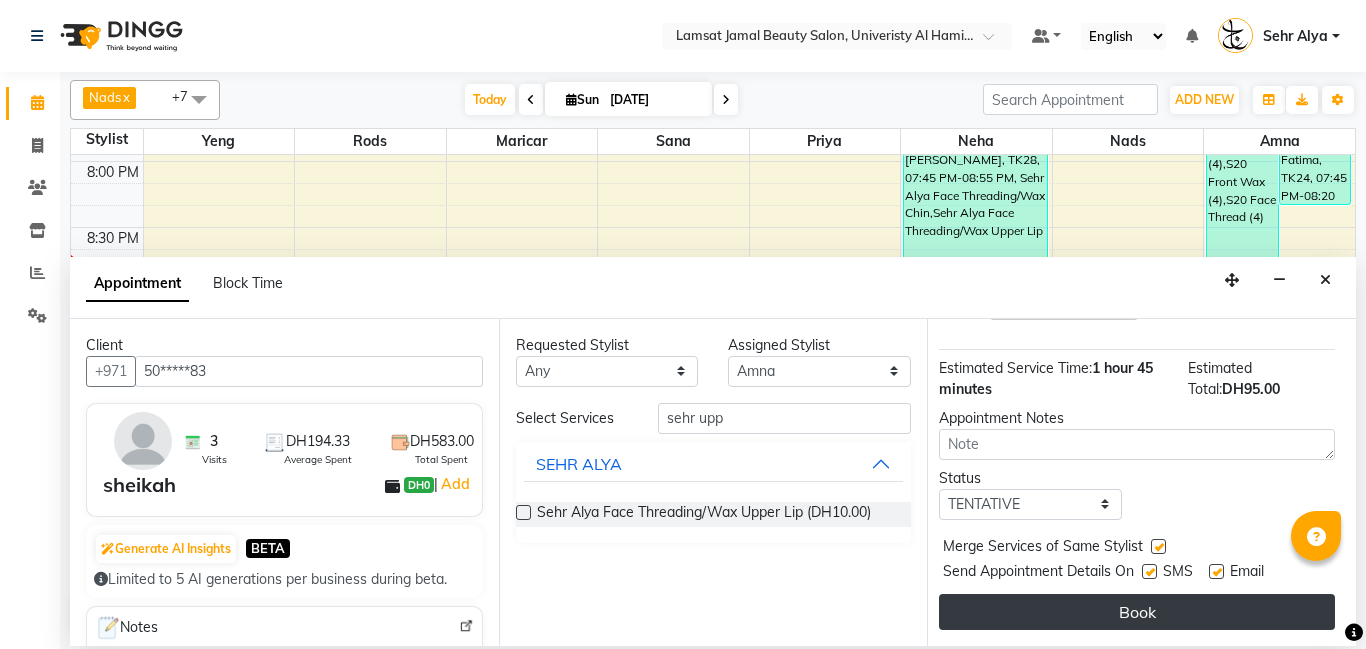 click on "Book" at bounding box center (1137, 612) 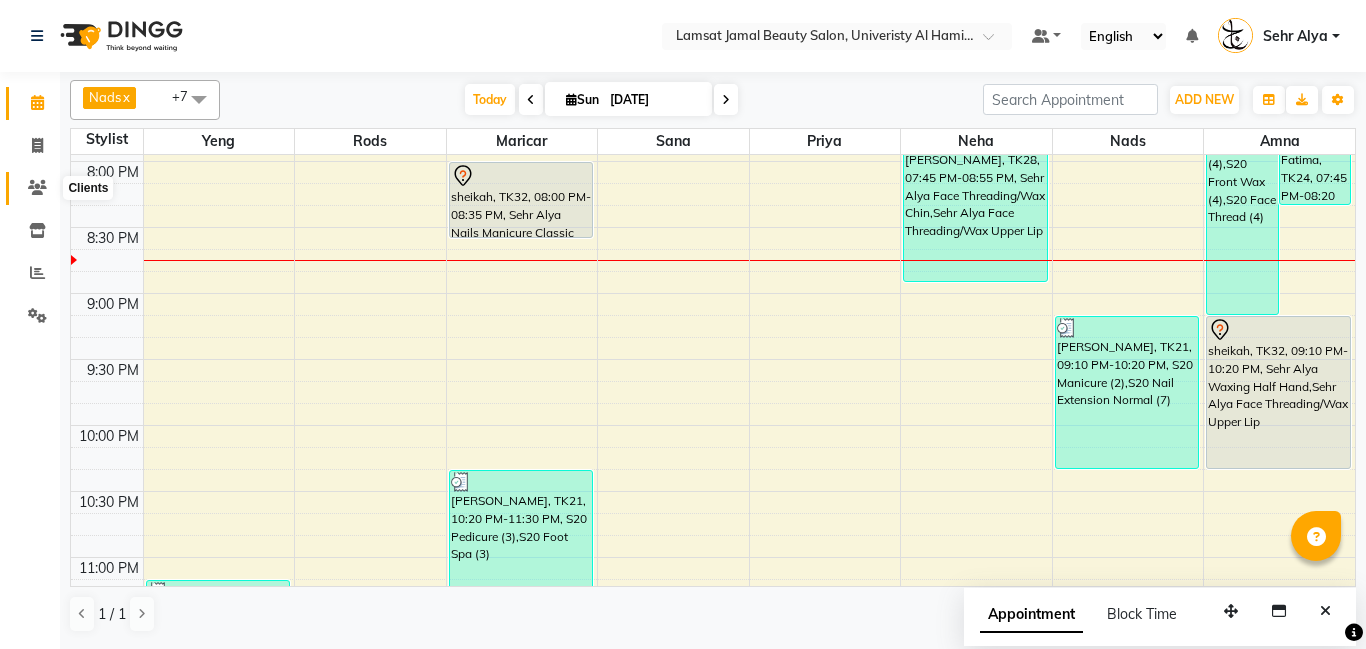 click 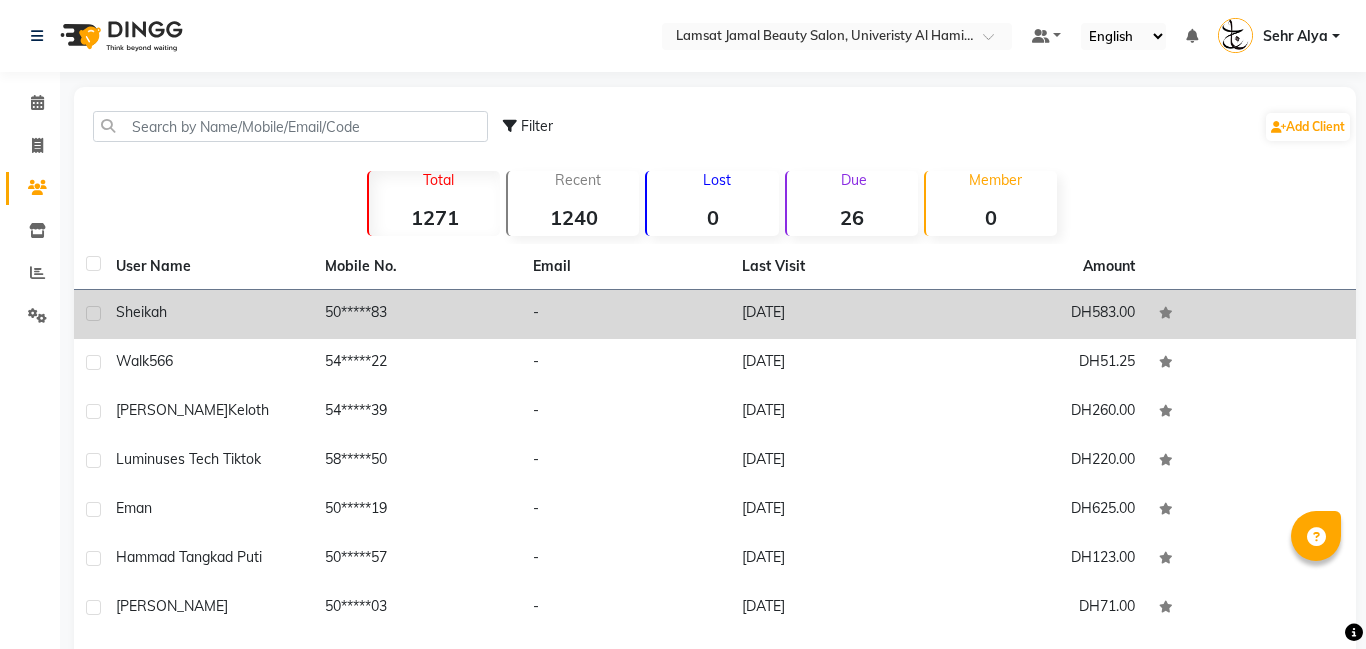 click on "50*****83" 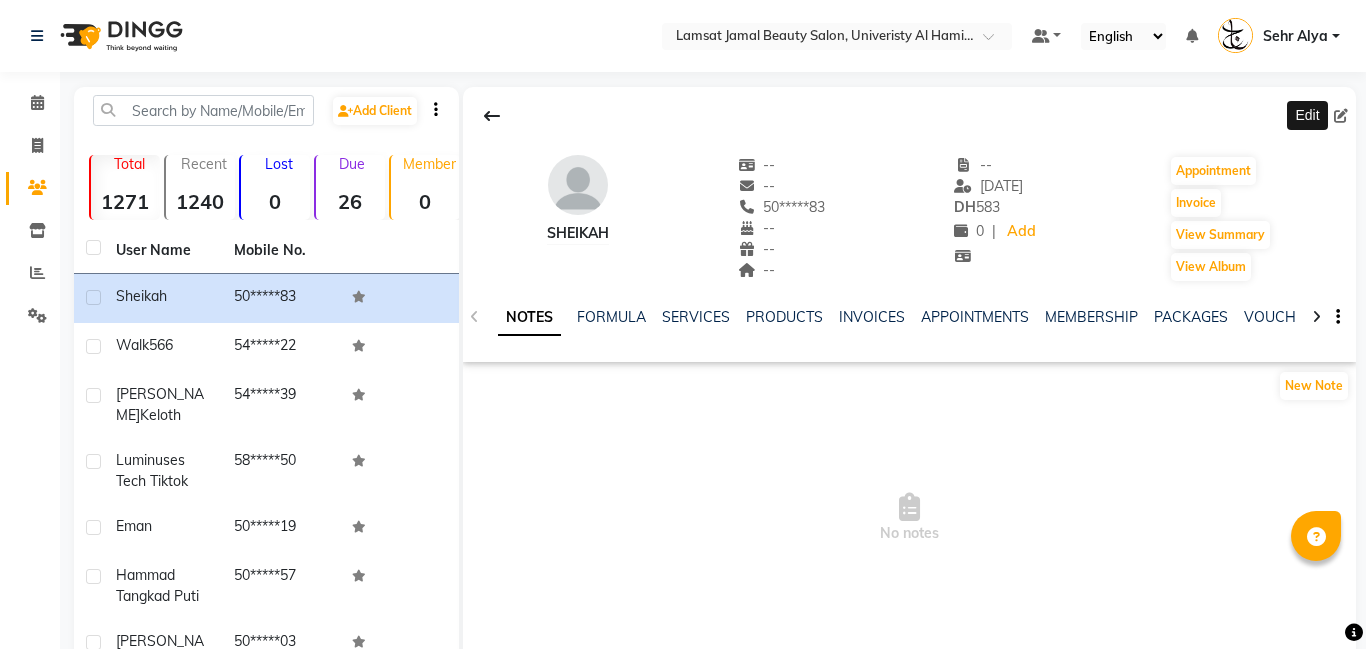 click 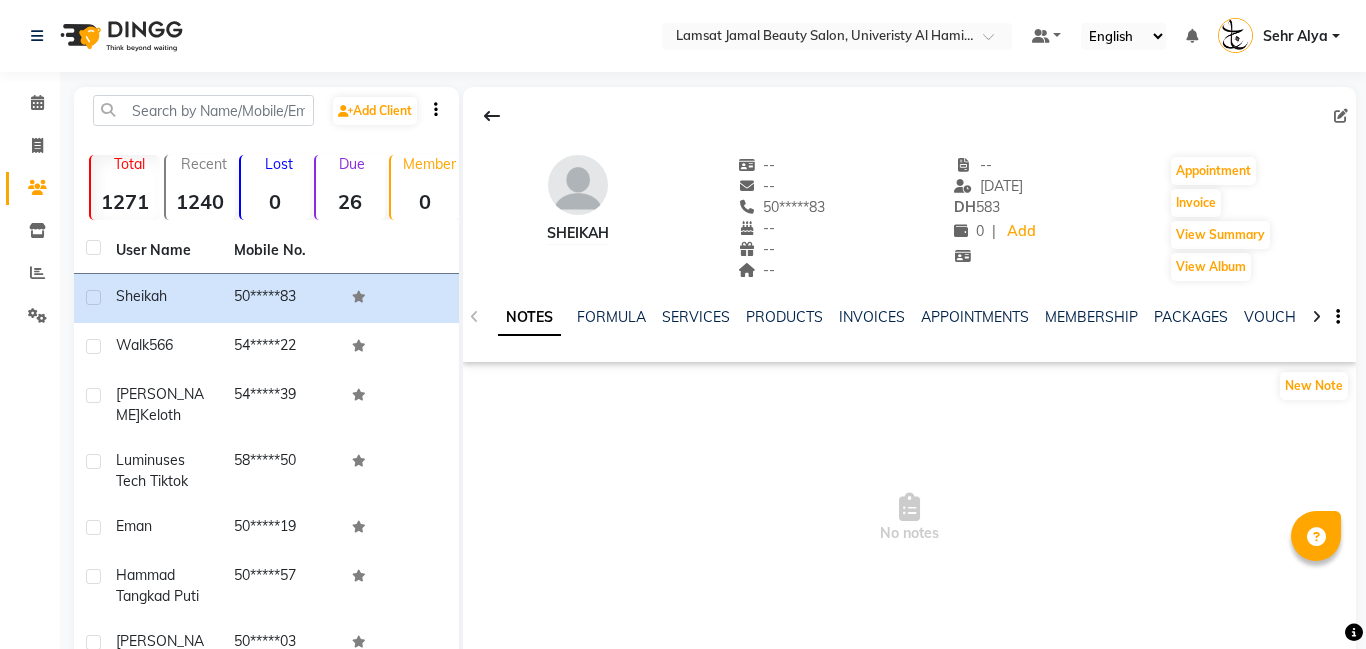 click 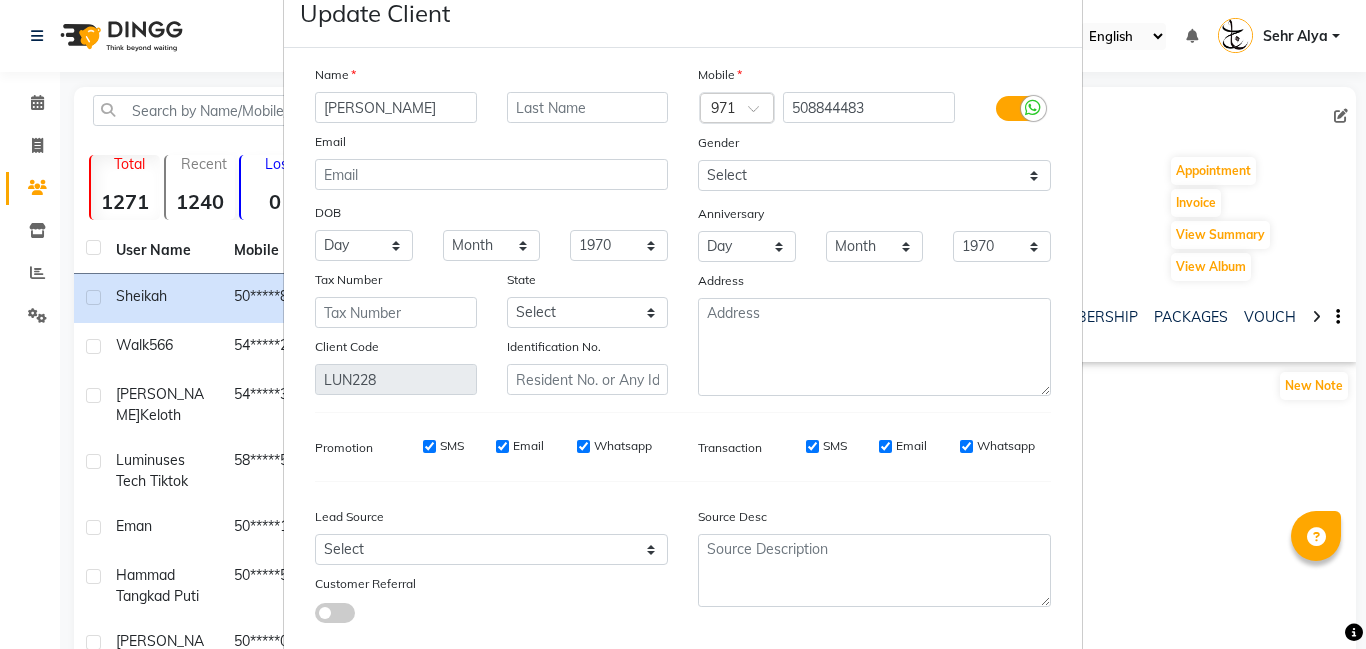 scroll, scrollTop: 164, scrollLeft: 0, axis: vertical 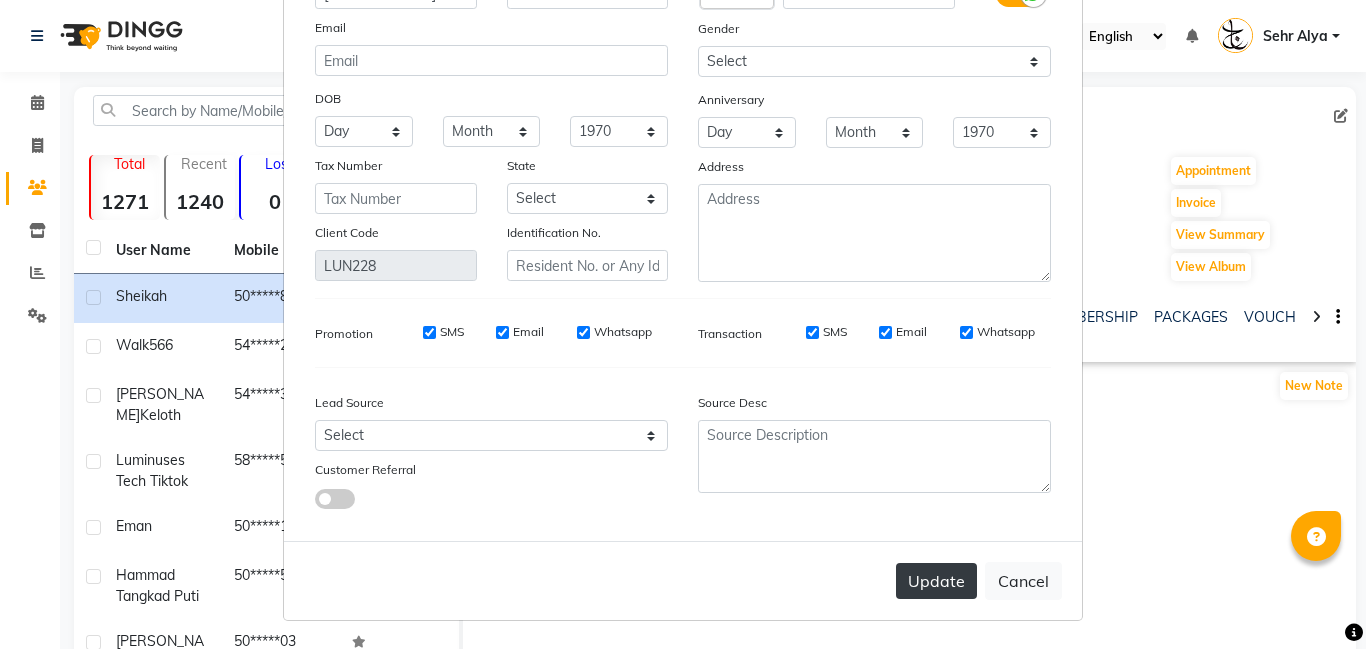 type on "sheikah beutifull" 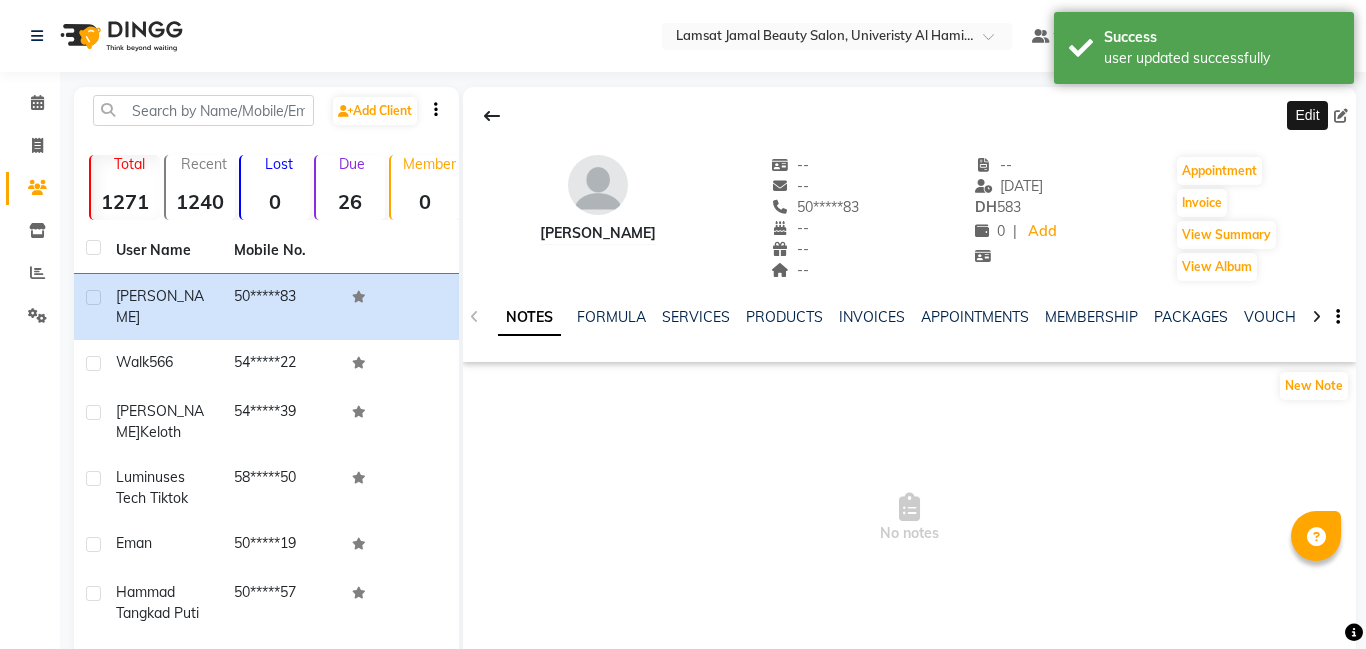 drag, startPoint x: 1340, startPoint y: 110, endPoint x: 1327, endPoint y: 112, distance: 13.152946 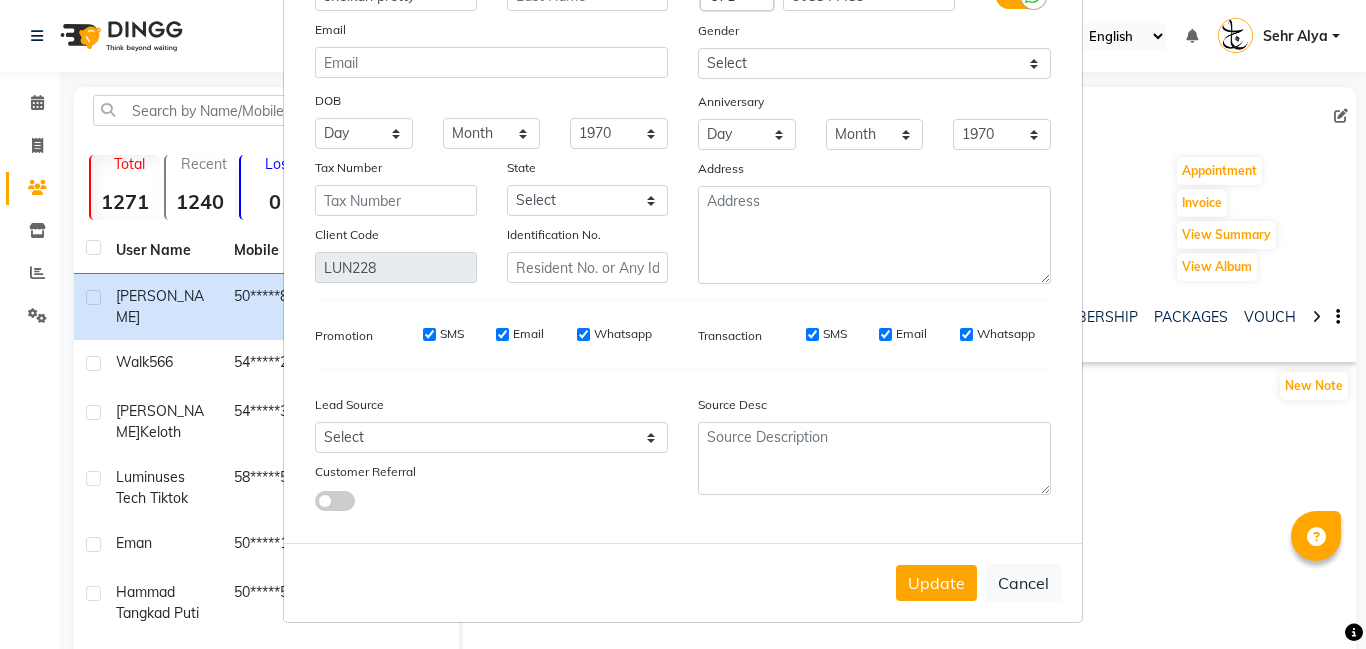 scroll, scrollTop: 164, scrollLeft: 0, axis: vertical 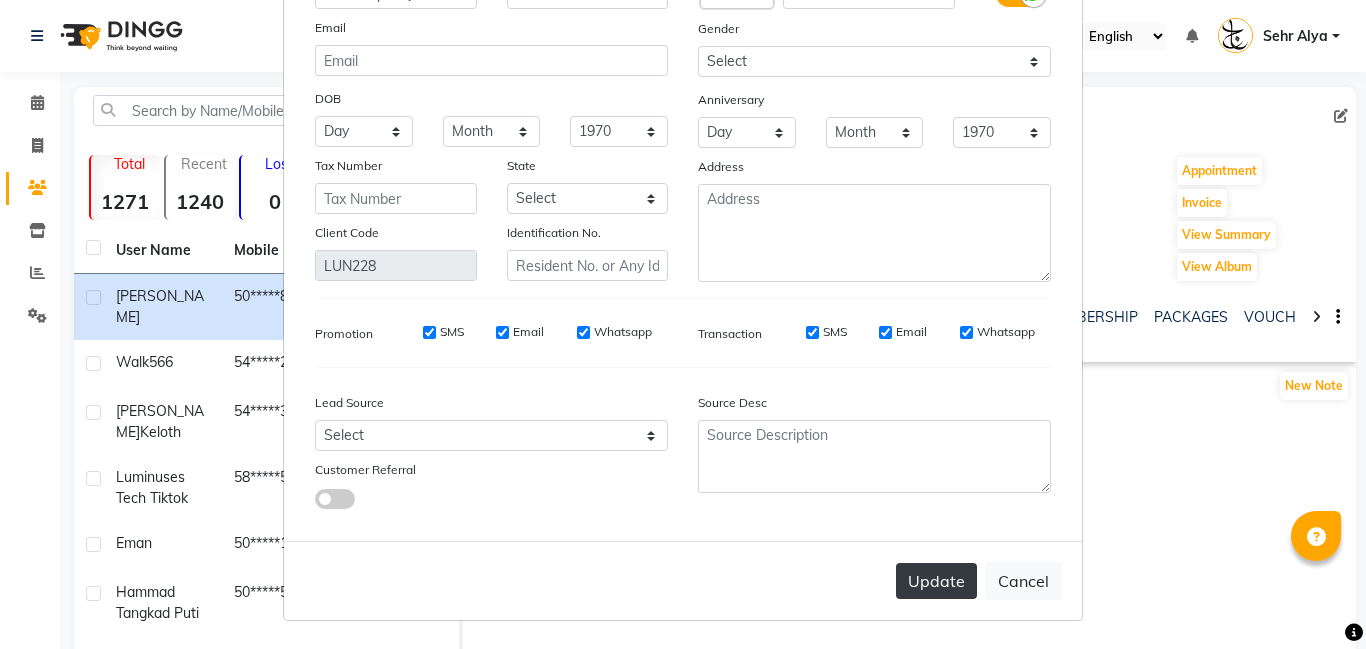 type on "sheikah pretty" 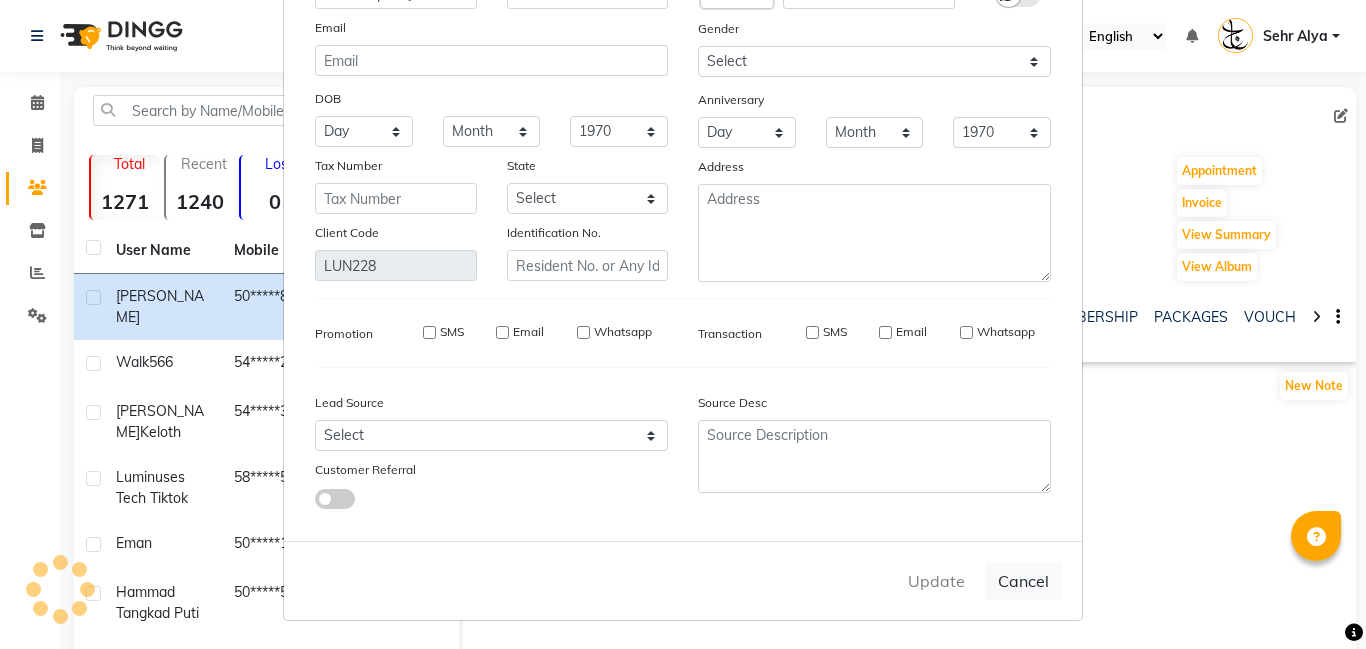 type 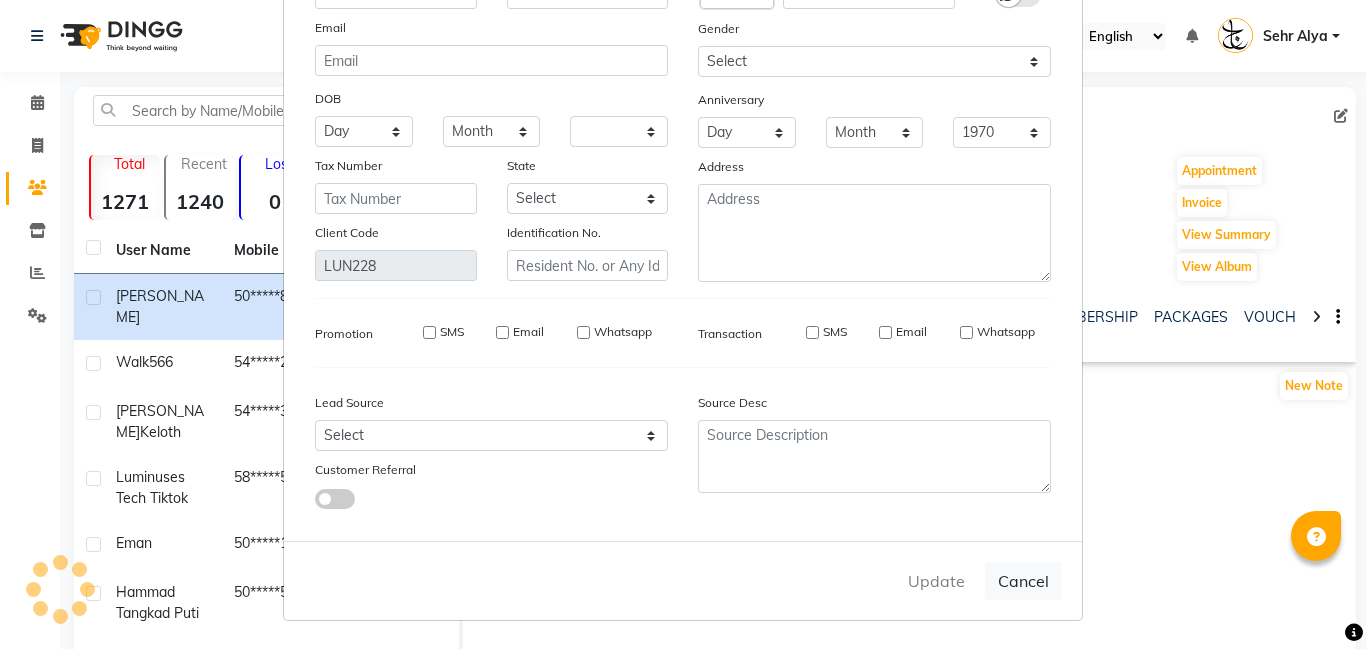 type 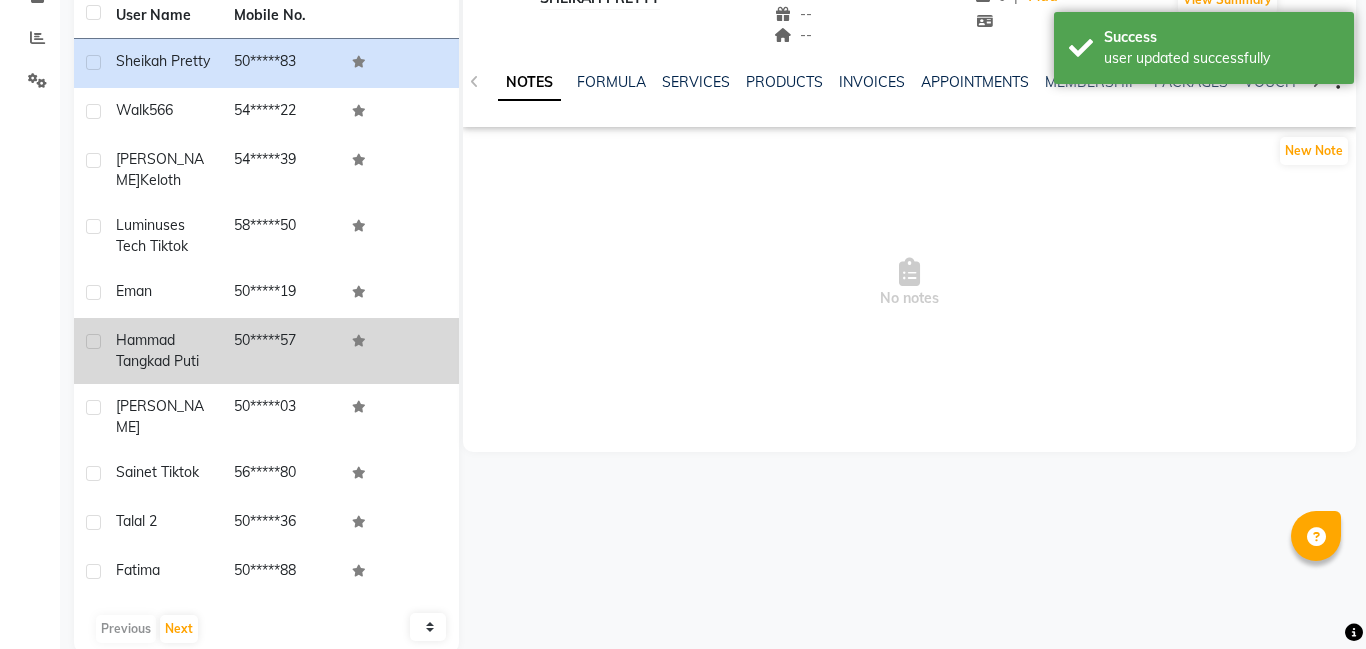 scroll, scrollTop: 10, scrollLeft: 0, axis: vertical 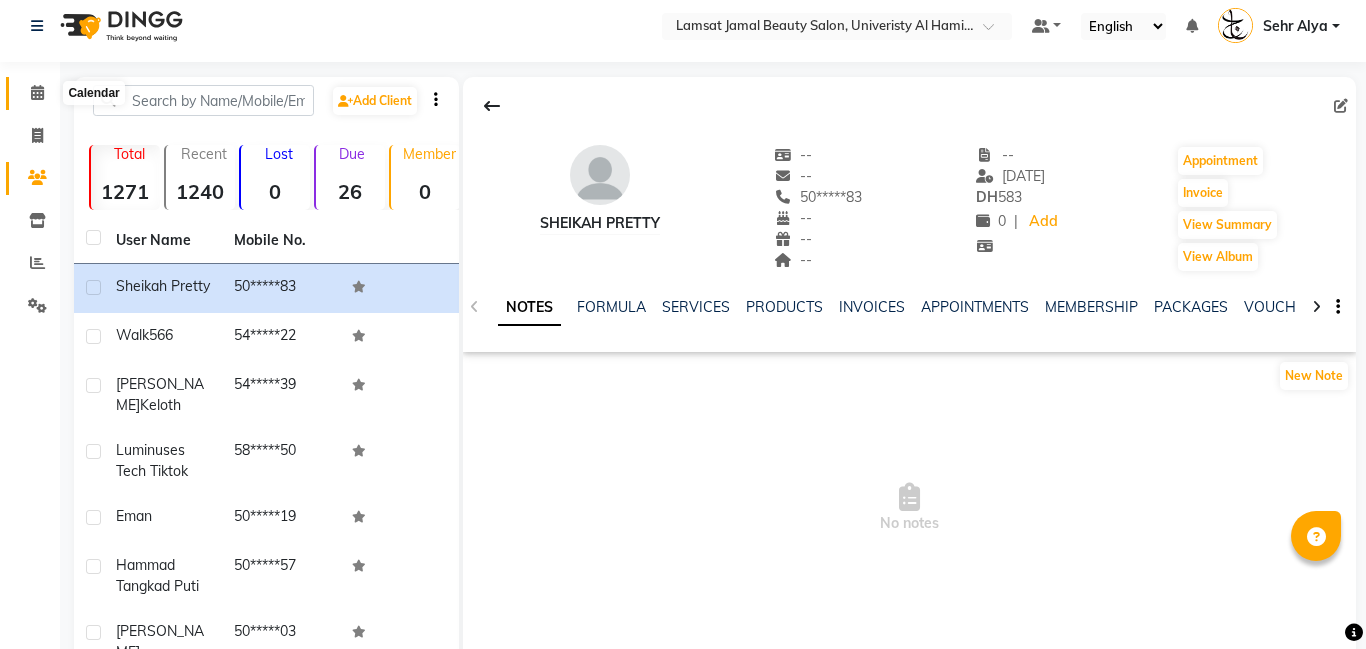 click 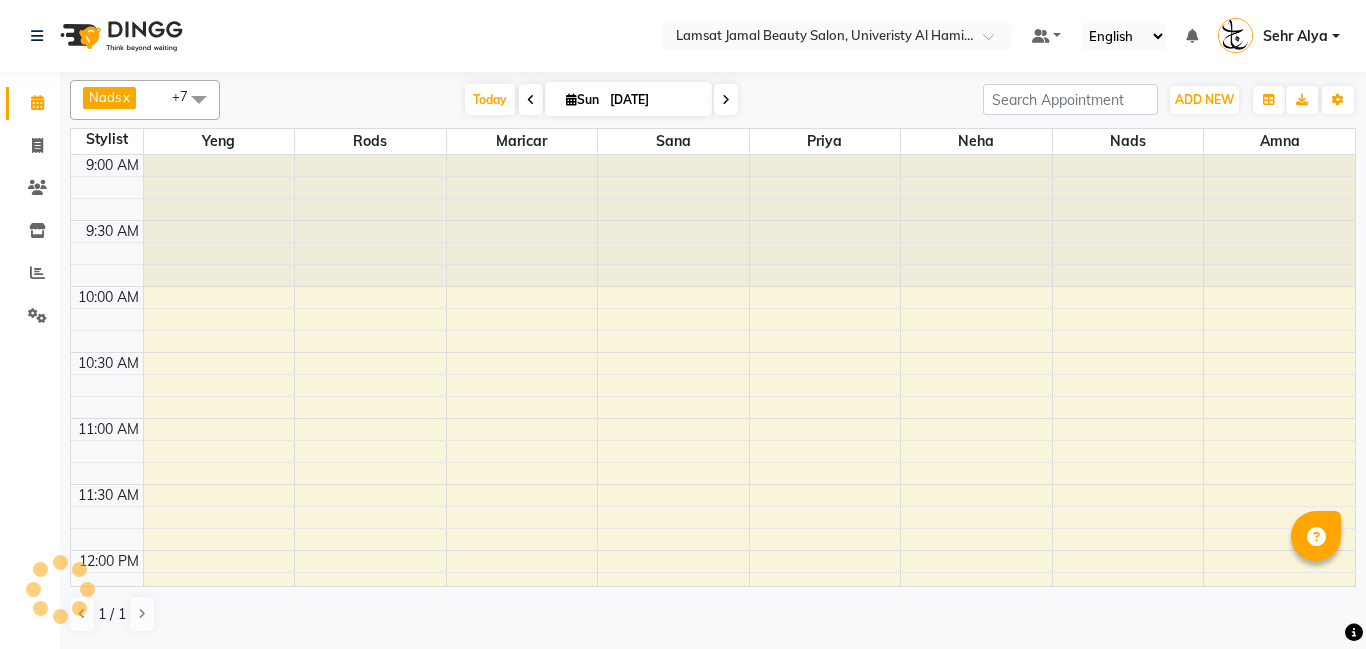 scroll, scrollTop: 0, scrollLeft: 0, axis: both 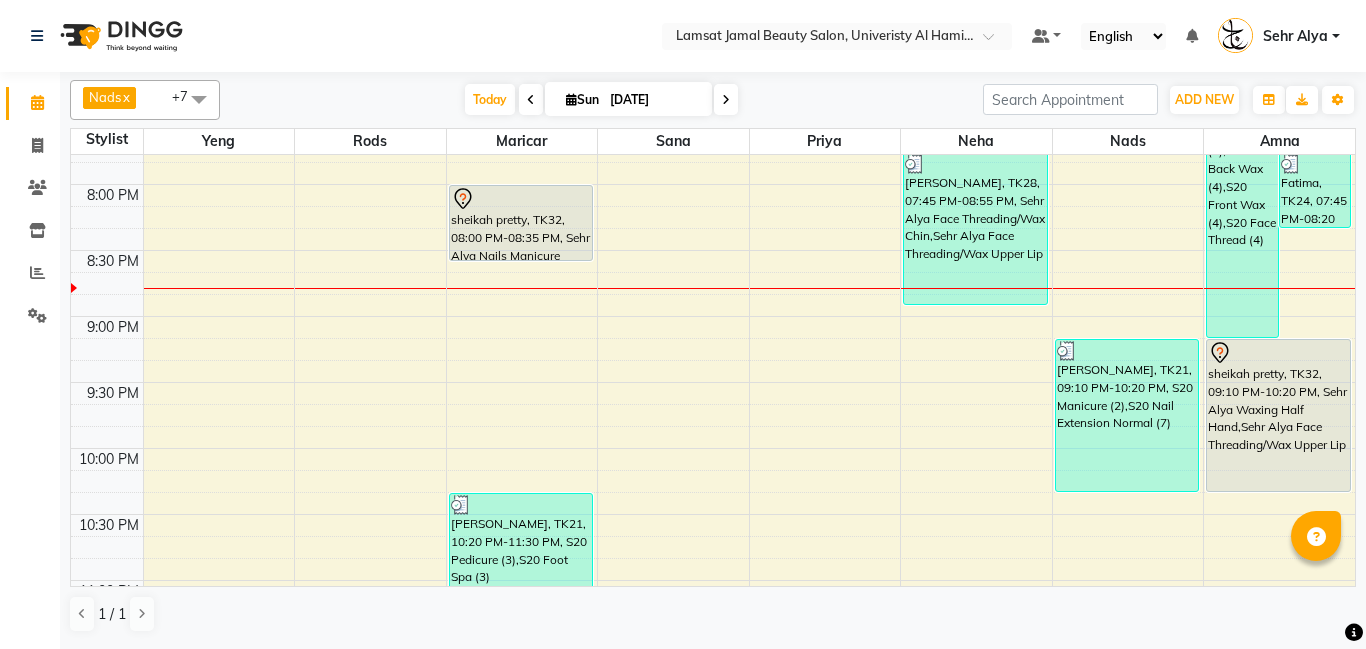 click on "9:00 AM 9:30 AM 10:00 AM 10:30 AM 11:00 AM 11:30 AM 12:00 PM 12:30 PM 1:00 PM 1:30 PM 2:00 PM 2:30 PM 3:00 PM 3:30 PM 4:00 PM 4:30 PM 5:00 PM 5:30 PM 6:00 PM 6:30 PM 7:00 PM 7:30 PM 8:00 PM 8:30 PM 9:00 PM 9:30 PM 10:00 PM 10:30 PM 11:00 PM 11:30 PM     sehr fatima, TK21, 11:10 PM-11:45 PM, Sehr Alya Nails Normal Polish (DH20)     latifa, TK03, 11:50 AM-01:00 PM, Sehr Alya Offer Manicure & Pedicure,Sehr Alya Nails Normal Polish (DH20)     Sehr fatma, TK10, 03:05 PM-03:40 PM, Sehr Alya Nails Normal Polish (DH20)     sehr  afra, TK12, 04:20 PM-04:55 PM, Sehr Alya Nails Cut & Shape     marriam, TK20, 05:15 PM-05:50 PM, Sehr Alya Nails Normal Polish             sheikah pretty, TK32, 08:00 PM-08:35 PM, Sehr Alya Nails Manicure Classic     sehr fatima, TK21, 10:20 PM-11:30 PM, S20 Pedicure (3),S20 Foot Spa (3)     latifa, TK03, 11:15 AM-11:50 AM, Sehr Alya Hair Colors Roots     sehr aliya1, TK09, 01:00 PM-01:35 PM, Sehr Alya Hair Blowdry         sehr  afra, TK12, 03:45 PM-04:20 PM, Sehr Alya Hair Hair Style" at bounding box center (713, -278) 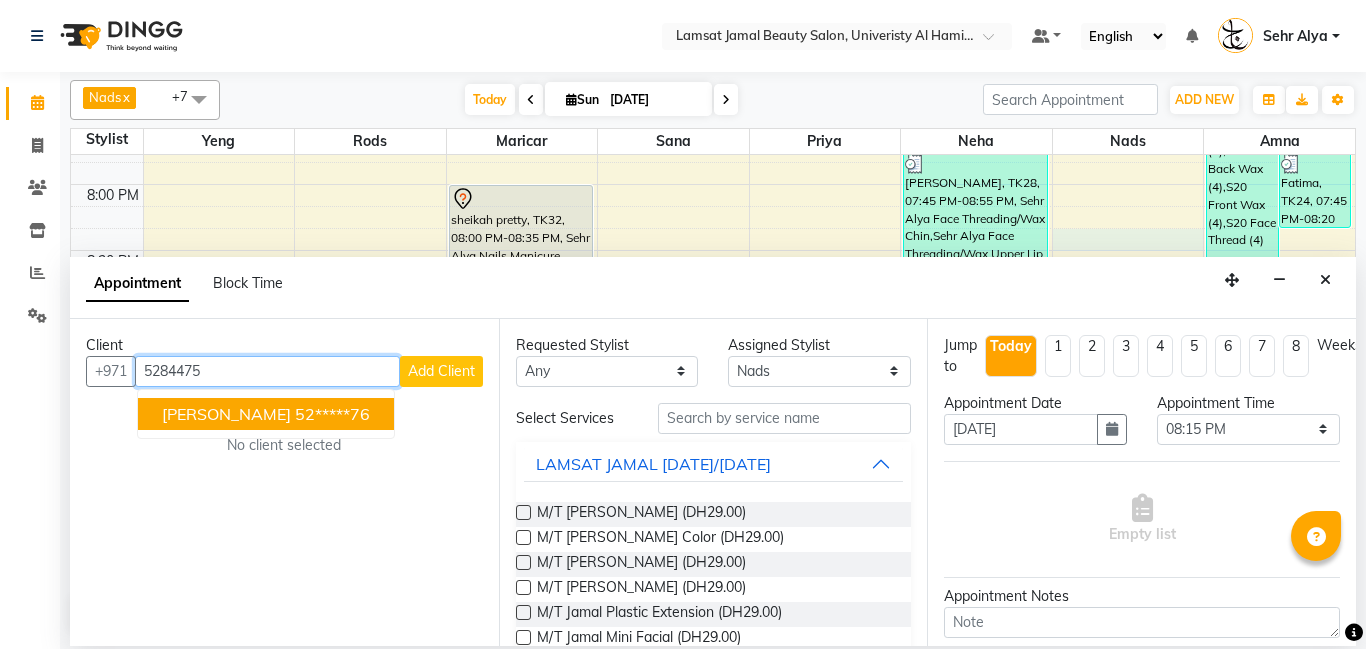 click on "52*****76" at bounding box center (332, 414) 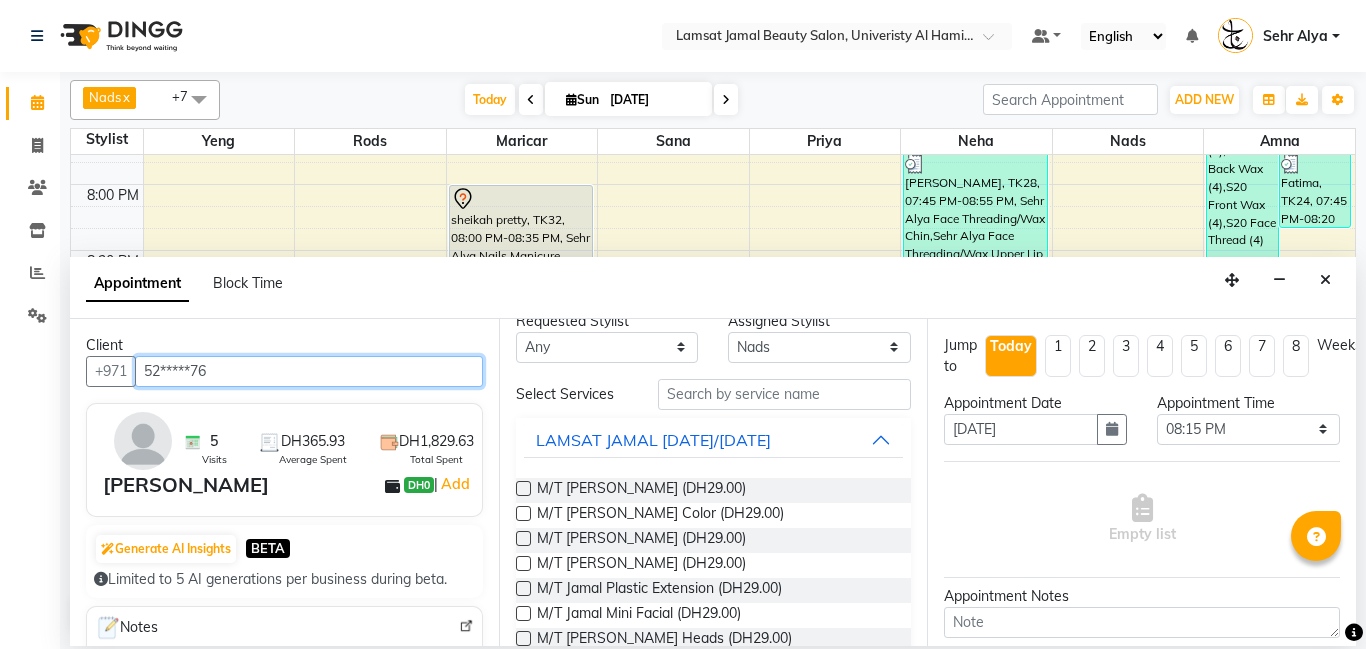 scroll, scrollTop: 36, scrollLeft: 0, axis: vertical 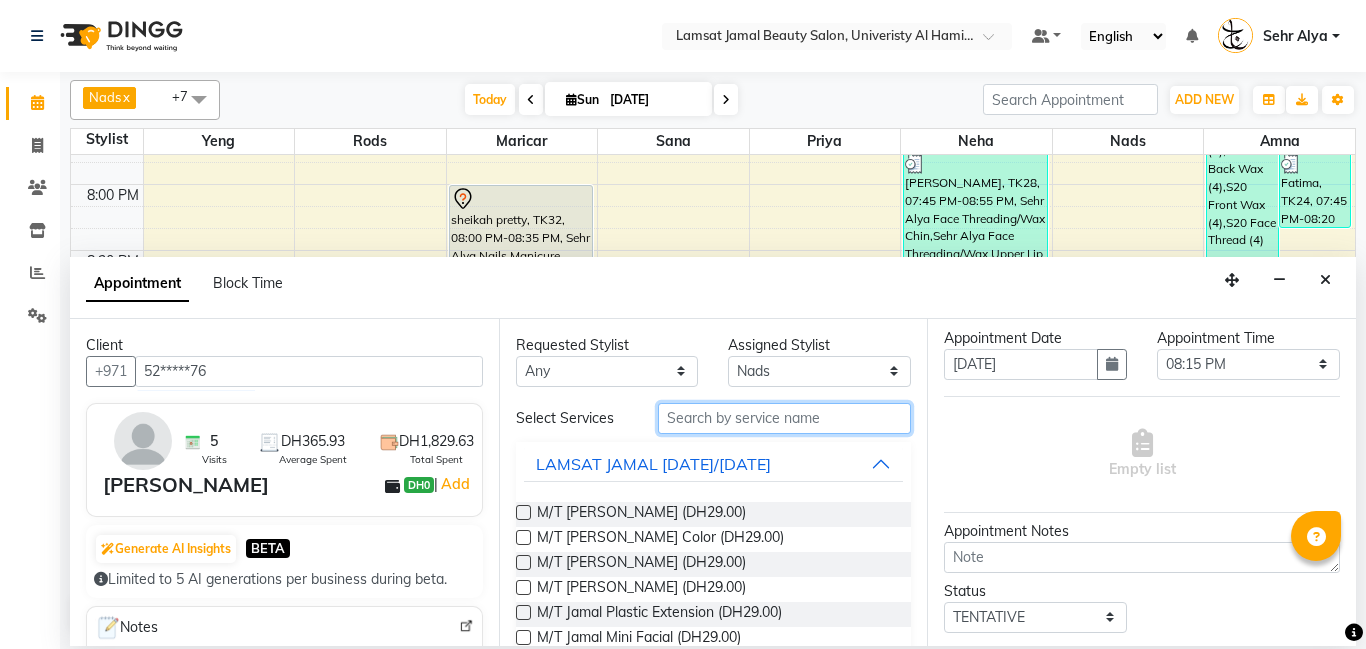 click at bounding box center (785, 418) 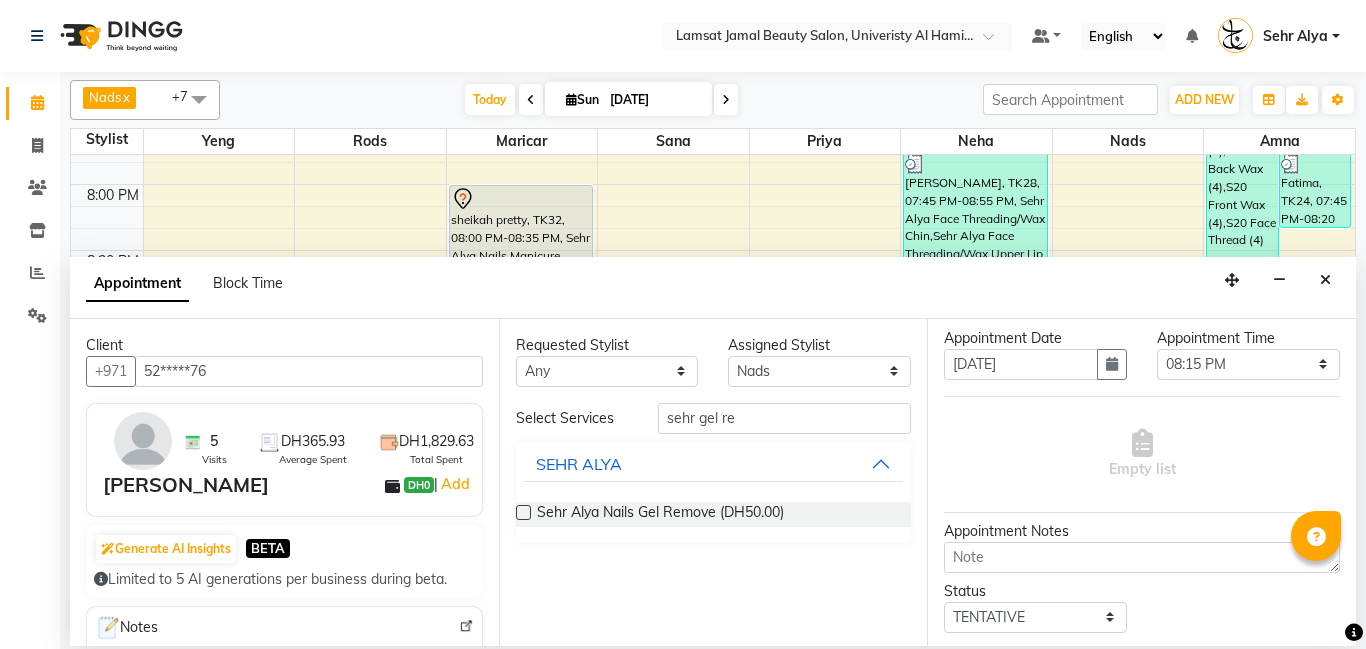 click at bounding box center (523, 512) 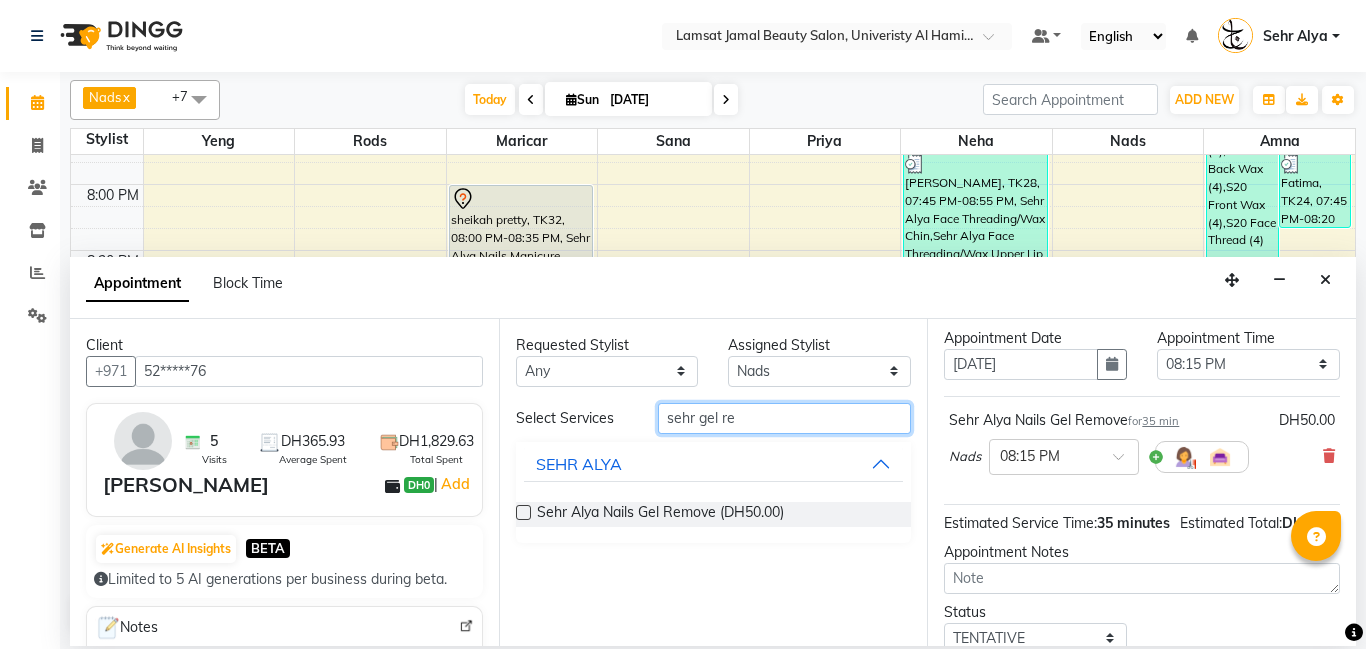 click on "sehr gel re" at bounding box center [785, 418] 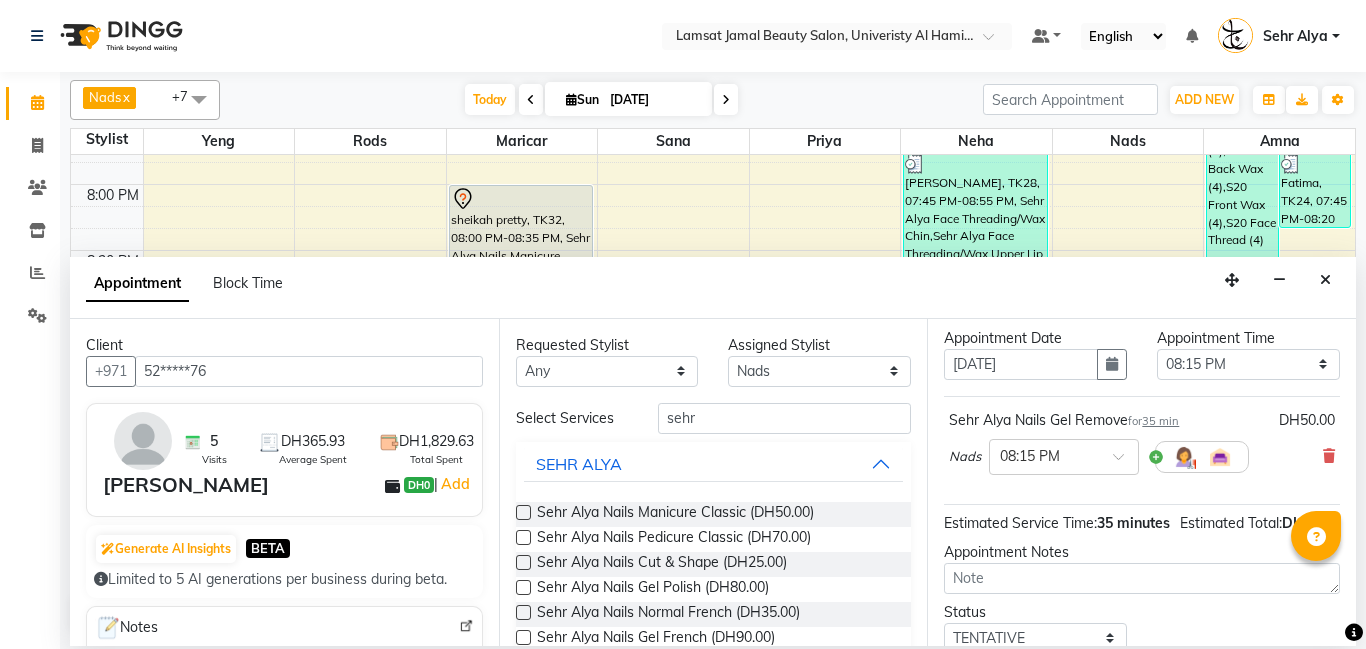 click at bounding box center (523, 512) 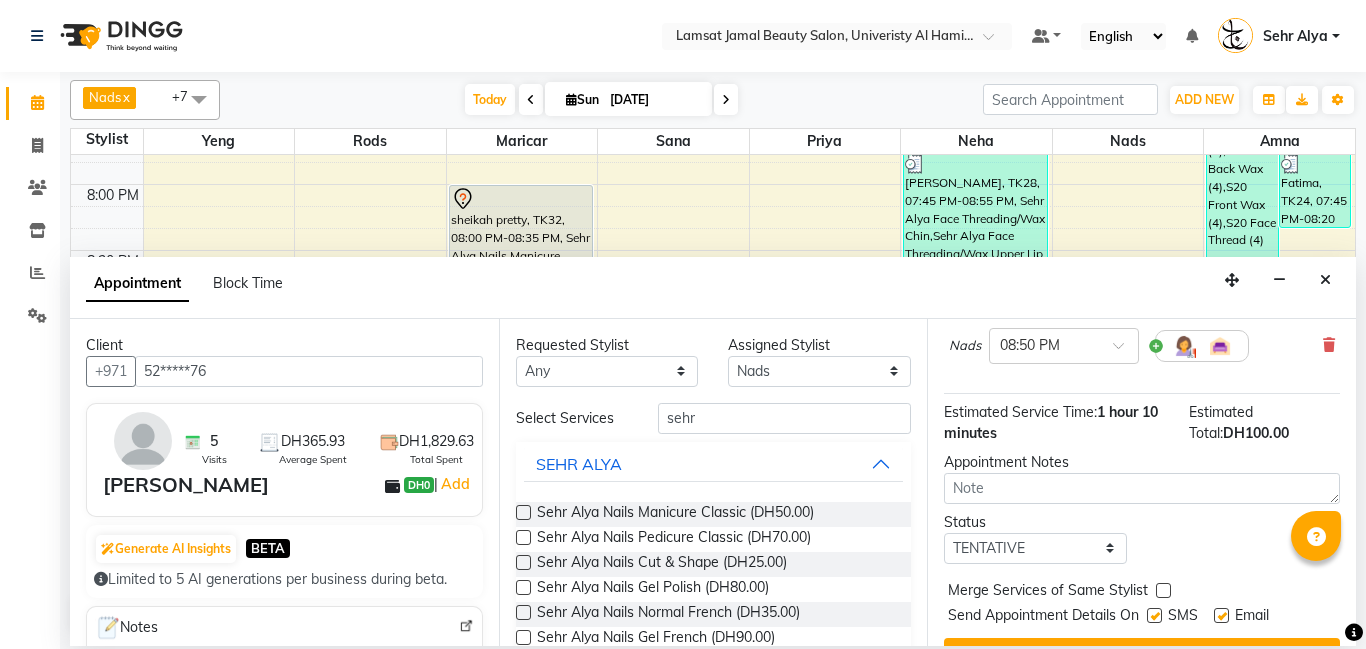 scroll, scrollTop: 308, scrollLeft: 0, axis: vertical 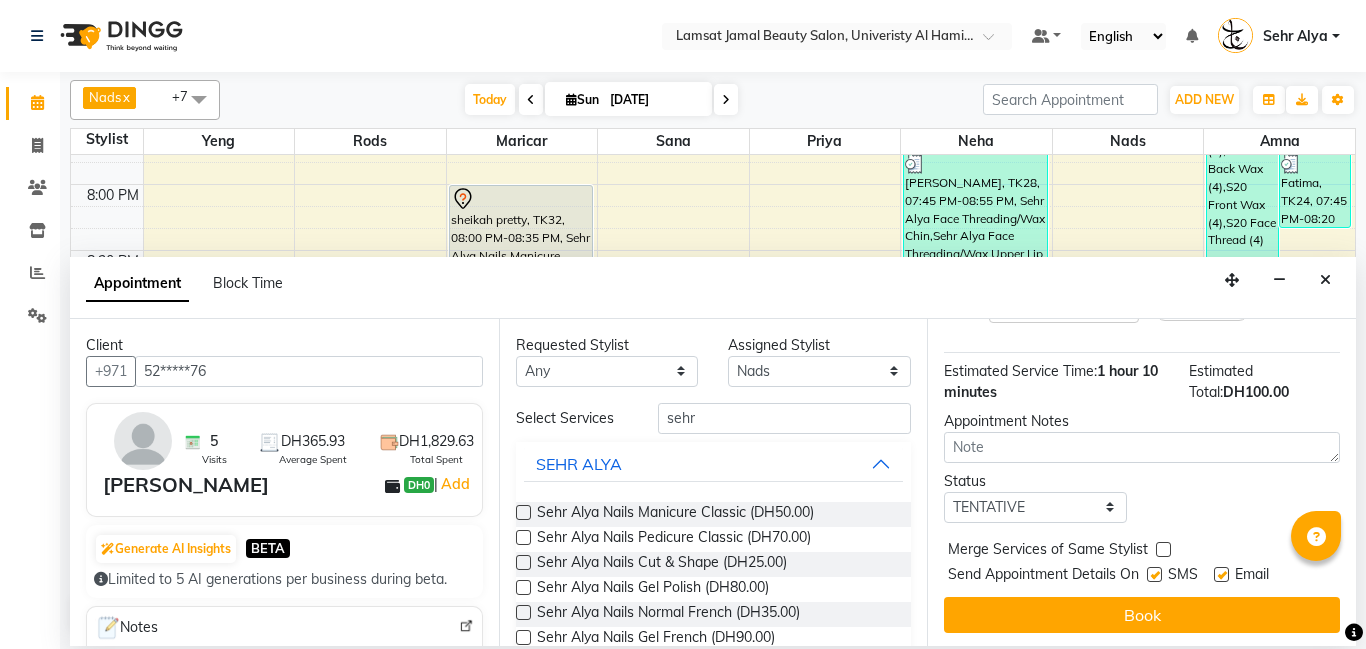 click at bounding box center (1163, 549) 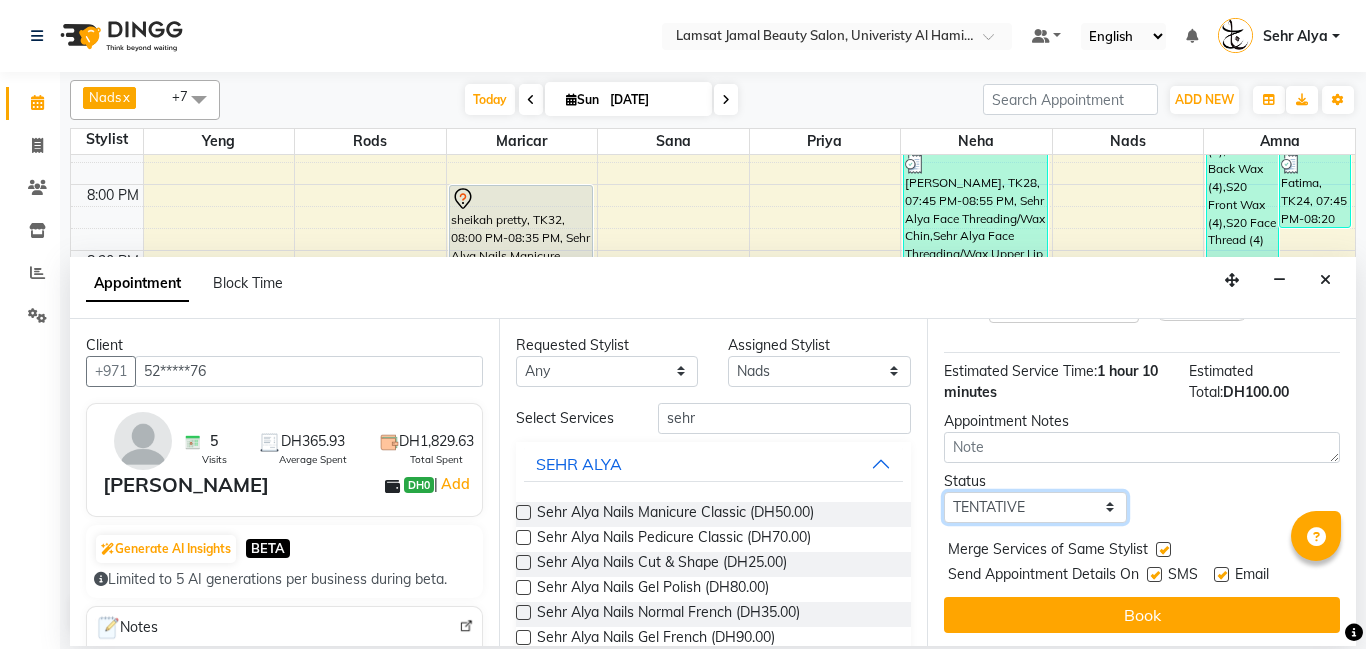 click on "Select TENTATIVE CONFIRM CHECK-IN UPCOMING" at bounding box center [1035, 507] 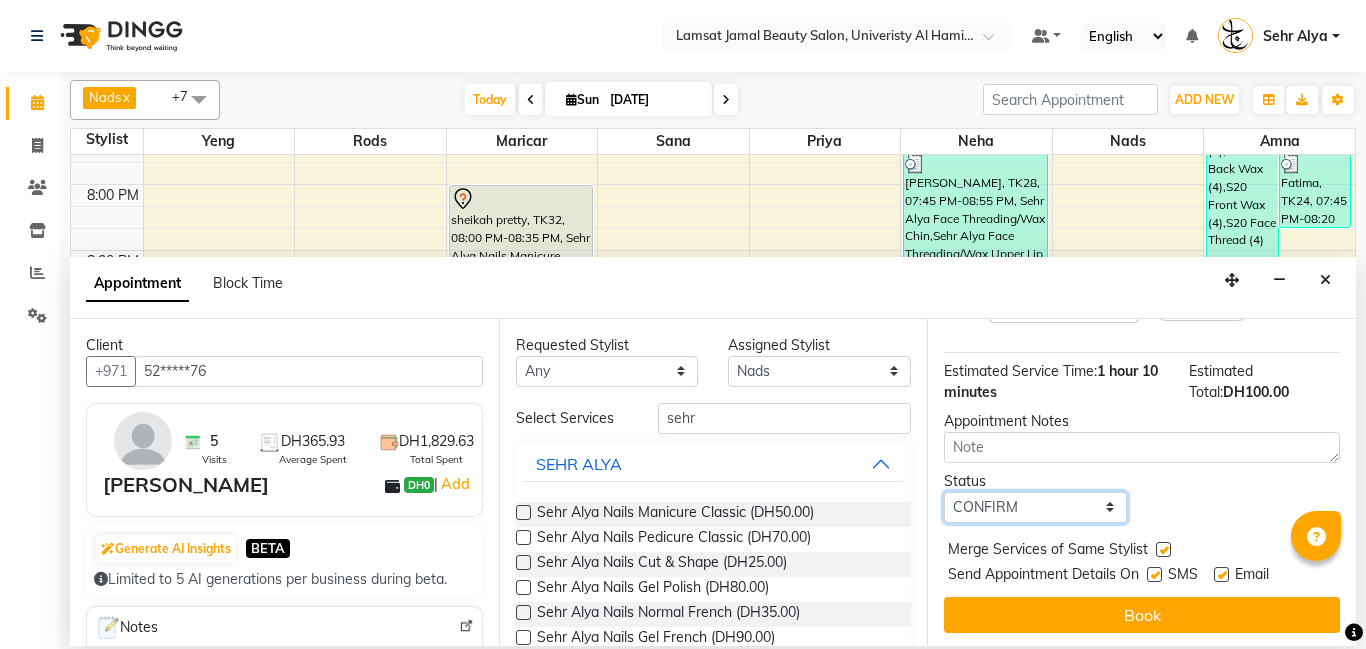 click on "Select TENTATIVE CONFIRM CHECK-IN UPCOMING" at bounding box center (1035, 507) 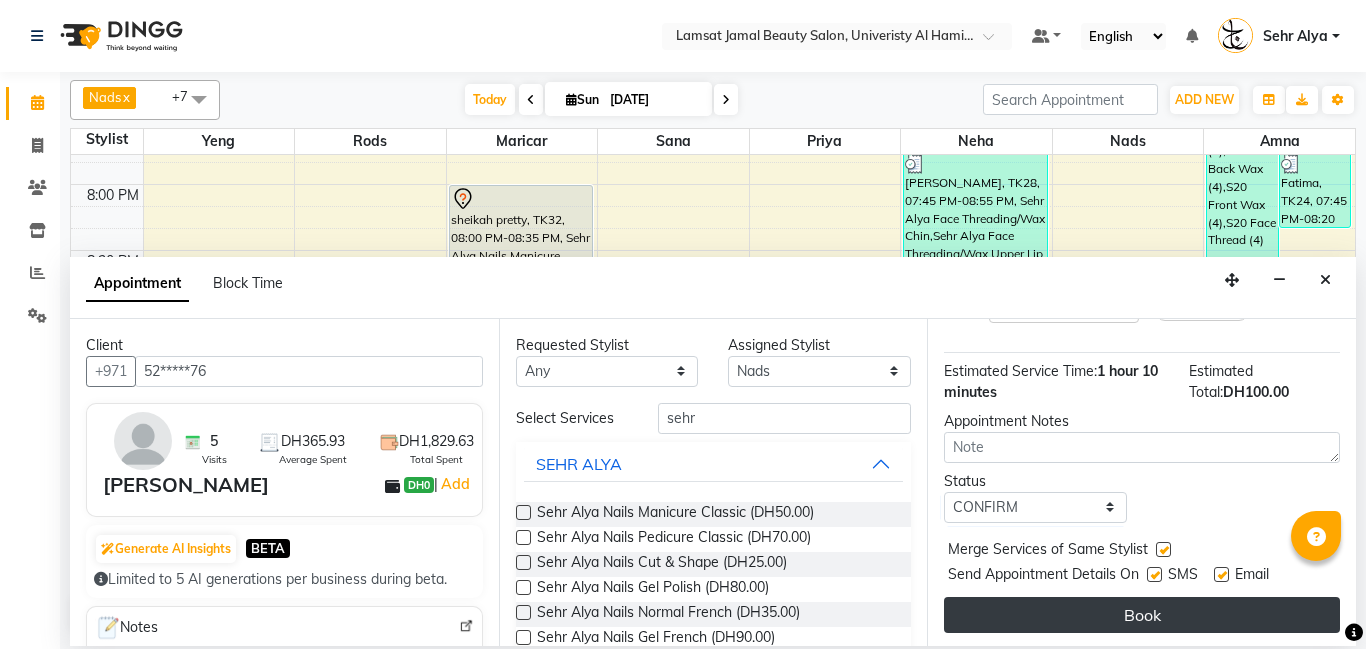 click on "Book" at bounding box center (1142, 615) 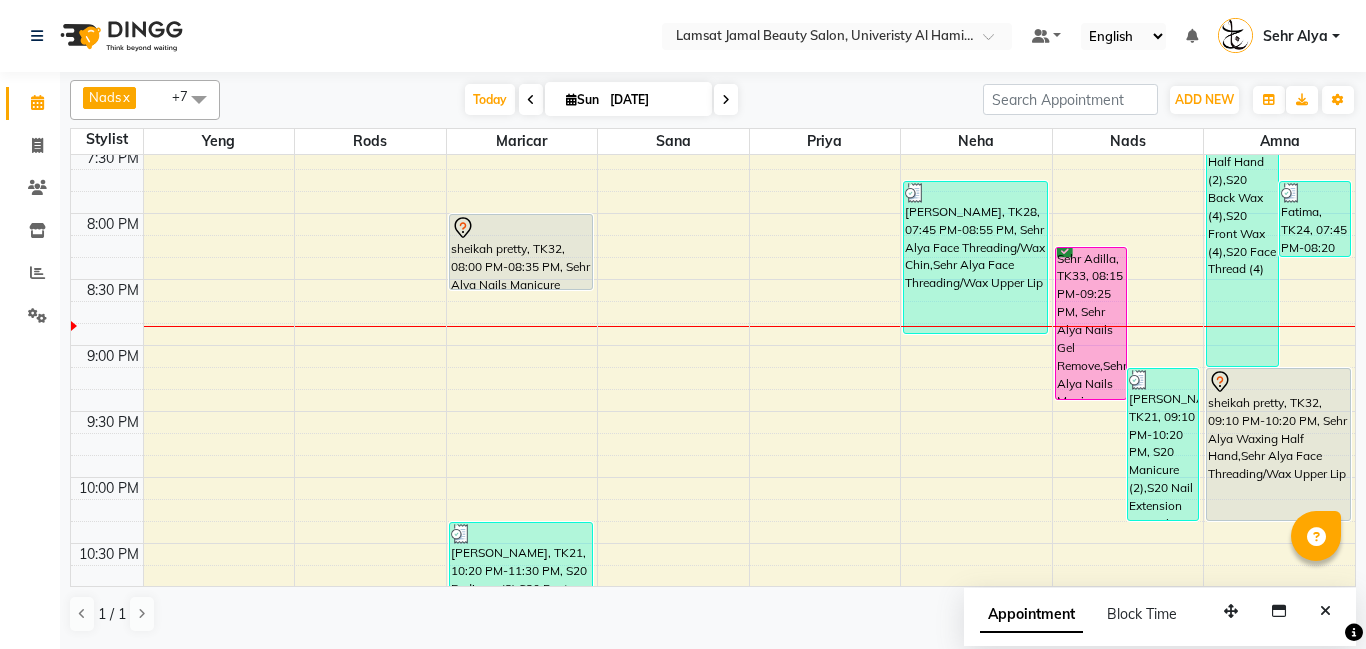 scroll, scrollTop: 1386, scrollLeft: 0, axis: vertical 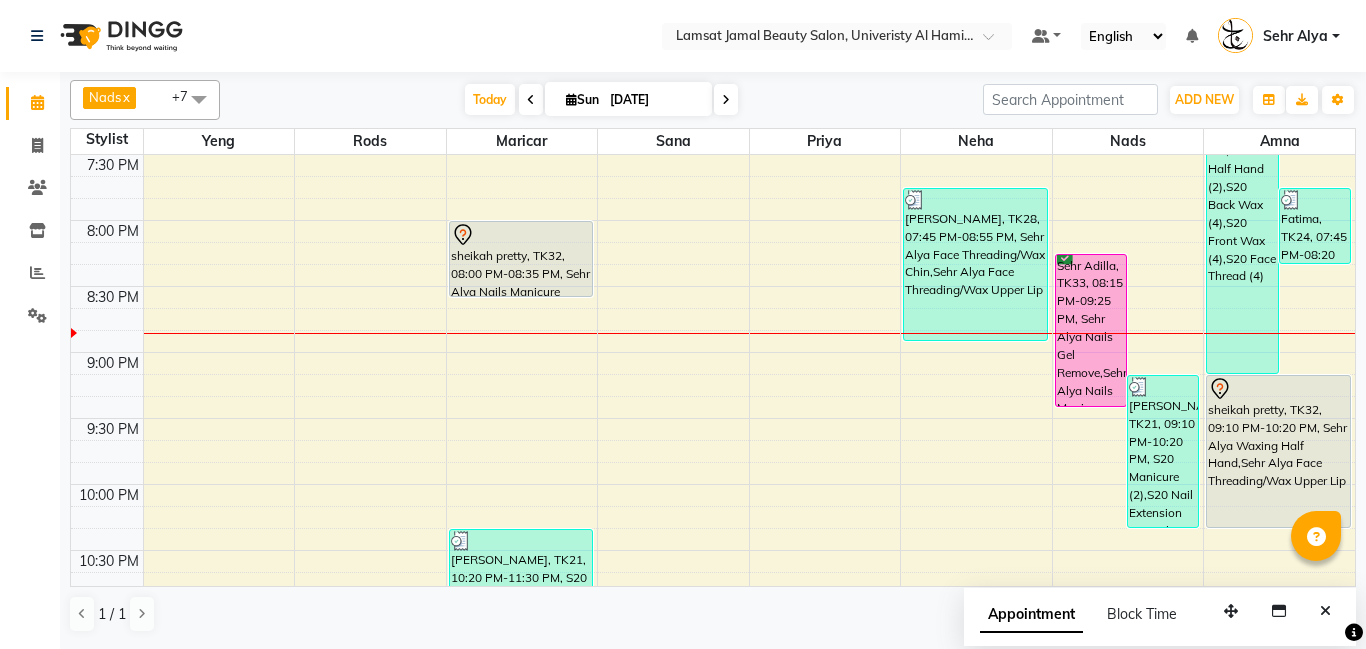 click on "9:00 AM 9:30 AM 10:00 AM 10:30 AM 11:00 AM 11:30 AM 12:00 PM 12:30 PM 1:00 PM 1:30 PM 2:00 PM 2:30 PM 3:00 PM 3:30 PM 4:00 PM 4:30 PM 5:00 PM 5:30 PM 6:00 PM 6:30 PM 7:00 PM 7:30 PM 8:00 PM 8:30 PM 9:00 PM 9:30 PM 10:00 PM 10:30 PM 11:00 PM 11:30 PM     sehr fatima, TK21, 11:10 PM-11:45 PM, Sehr Alya Nails Normal Polish (DH20)     latifa, TK03, 11:50 AM-01:00 PM, Sehr Alya Offer Manicure & Pedicure,Sehr Alya Nails Normal Polish (DH20)     Sehr fatma, TK10, 03:05 PM-03:40 PM, Sehr Alya Nails Normal Polish (DH20)     sehr  afra, TK12, 04:20 PM-04:55 PM, Sehr Alya Nails Cut & Shape     marriam, TK20, 05:15 PM-05:50 PM, Sehr Alya Nails Normal Polish             sheikah pretty, TK32, 08:00 PM-08:35 PM, Sehr Alya Nails Manicure Classic     sehr fatima, TK21, 10:20 PM-11:30 PM, S20 Pedicure (3),S20 Foot Spa (3)     latifa, TK03, 11:15 AM-11:50 AM, Sehr Alya Hair Colors Roots     sehr aliya1, TK09, 01:00 PM-01:35 PM, Sehr Alya Hair Blowdry         sehr  afra, TK12, 03:45 PM-04:20 PM, Sehr Alya Hair Hair Style" at bounding box center [713, -242] 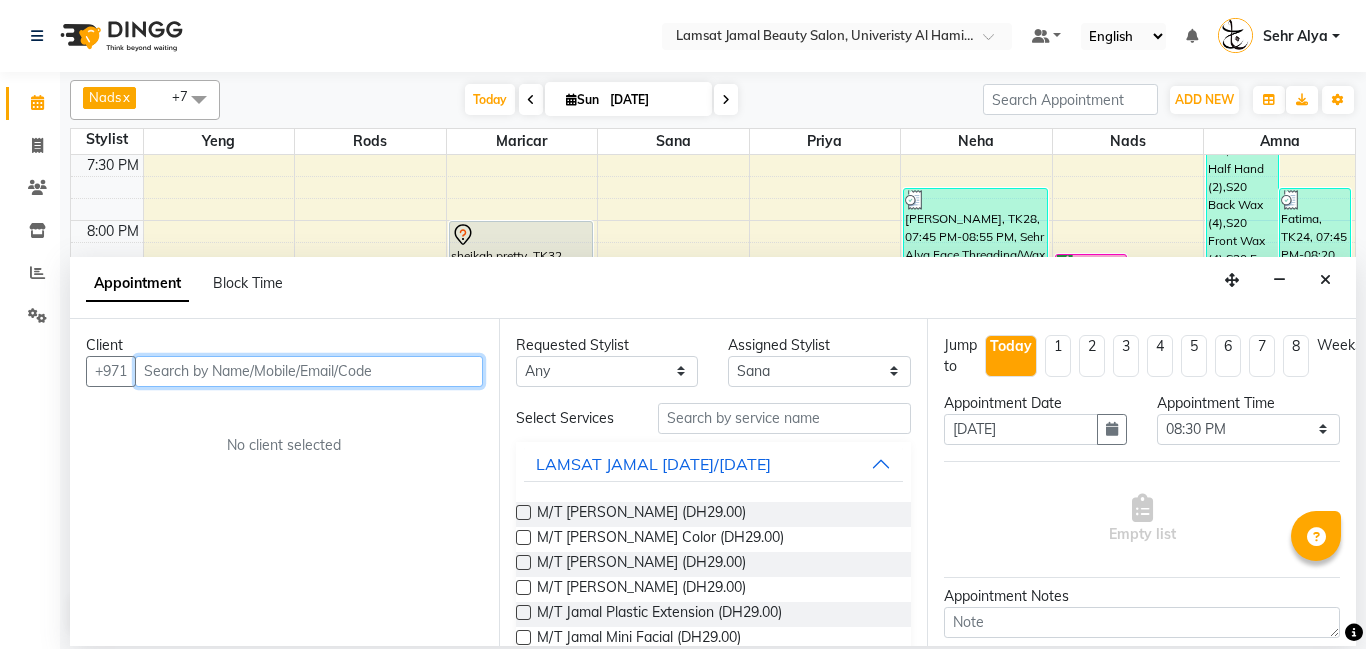 click at bounding box center (309, 371) 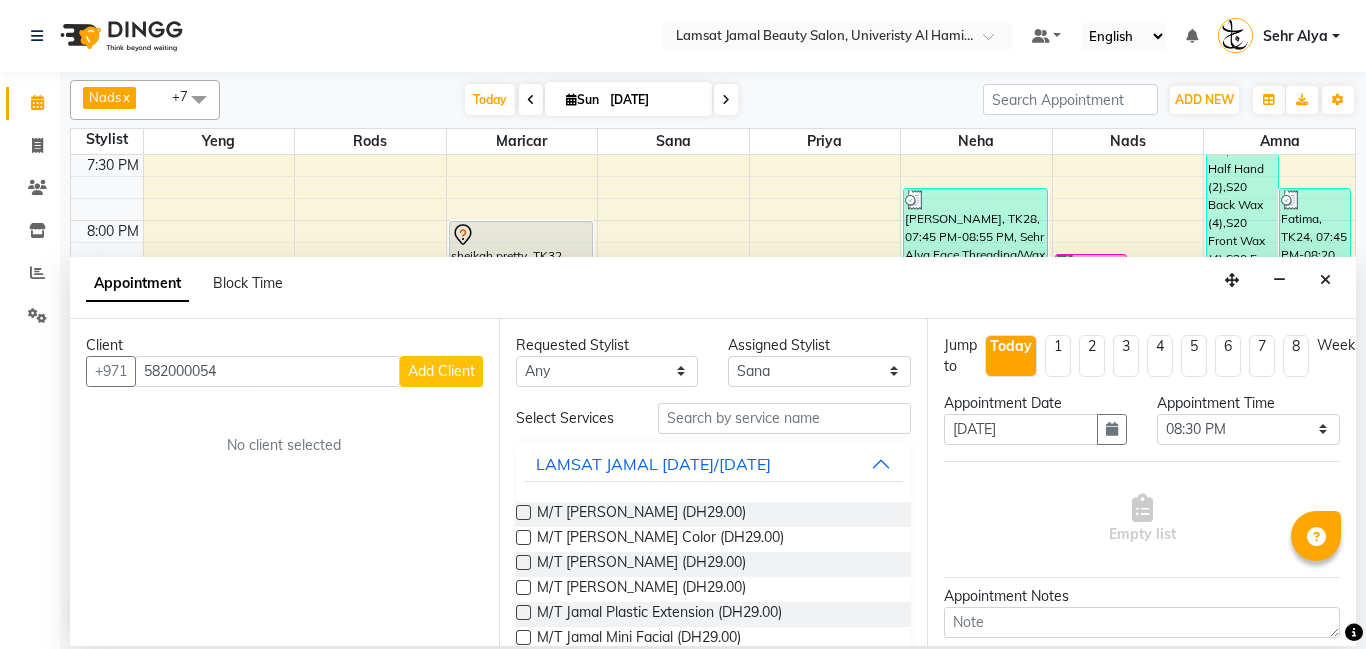 click on "Add Client" at bounding box center (441, 371) 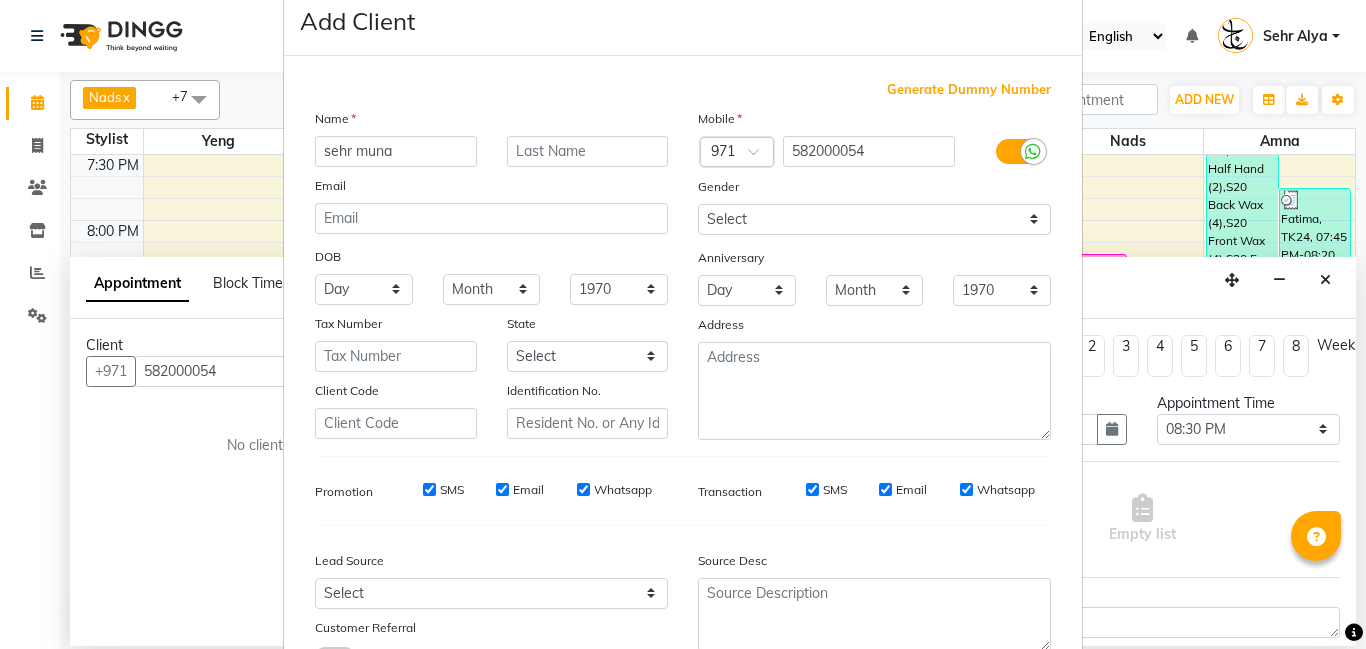 scroll, scrollTop: 200, scrollLeft: 0, axis: vertical 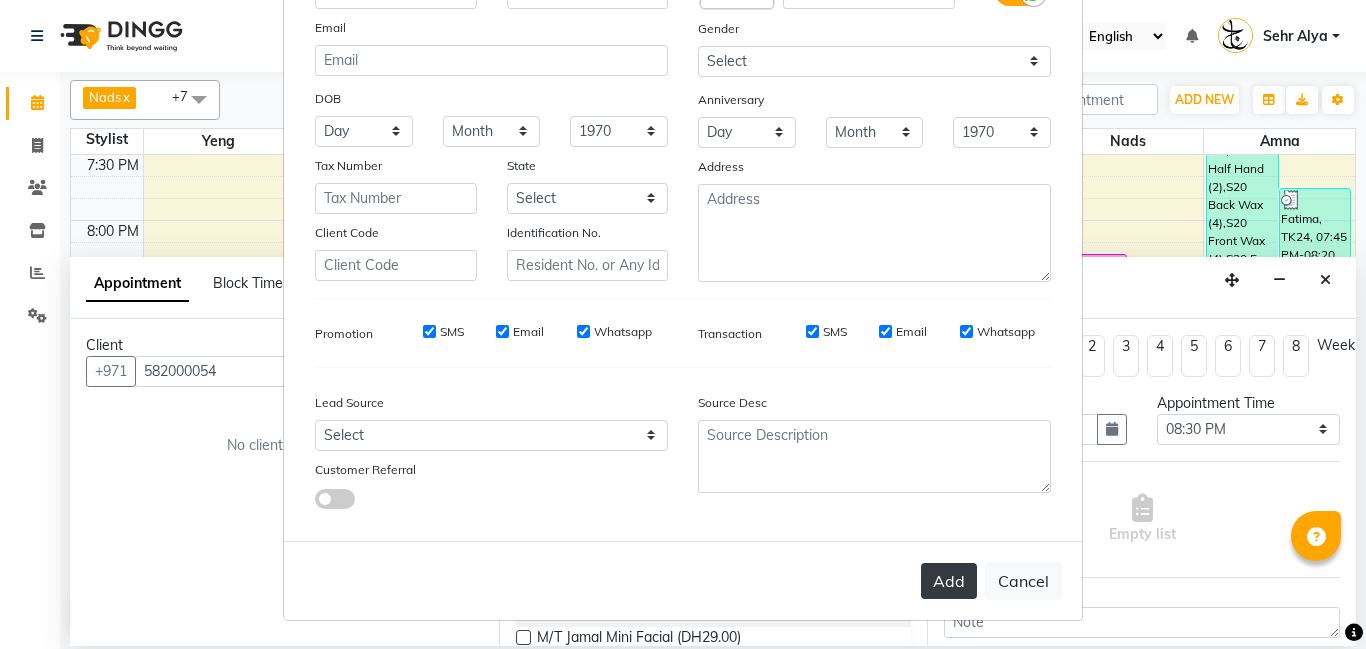 click on "Add" at bounding box center (949, 581) 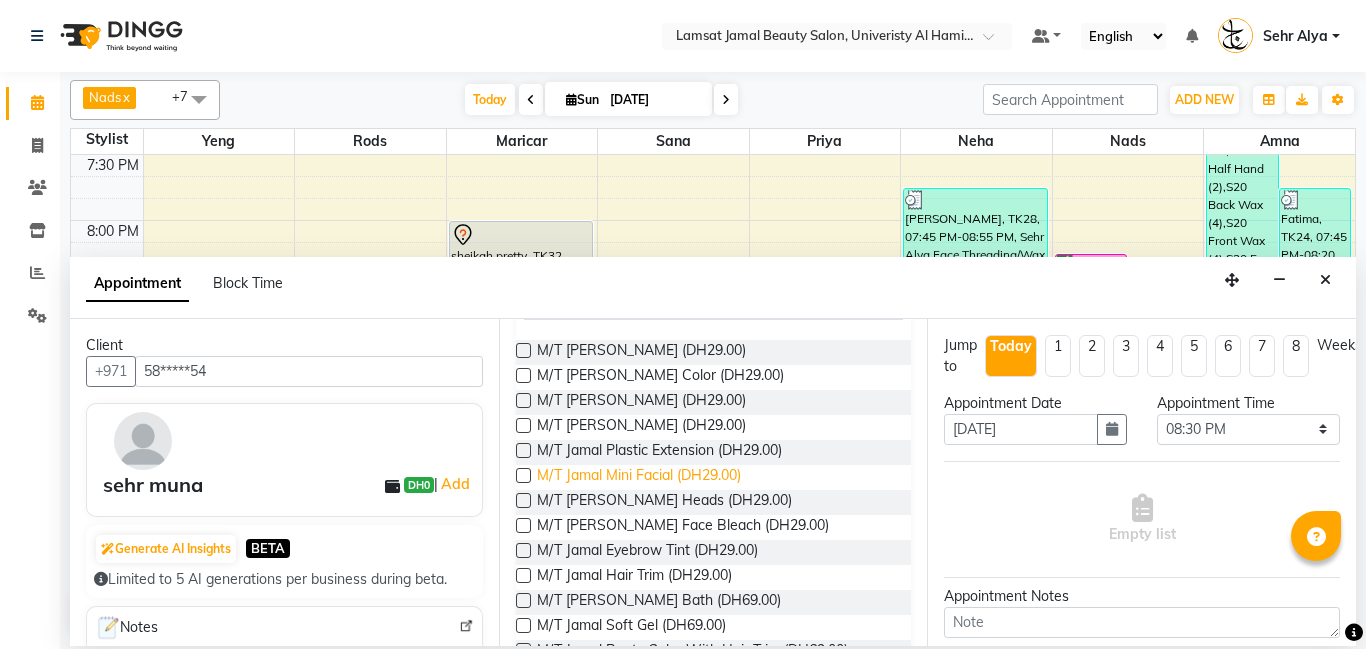 scroll, scrollTop: 180, scrollLeft: 0, axis: vertical 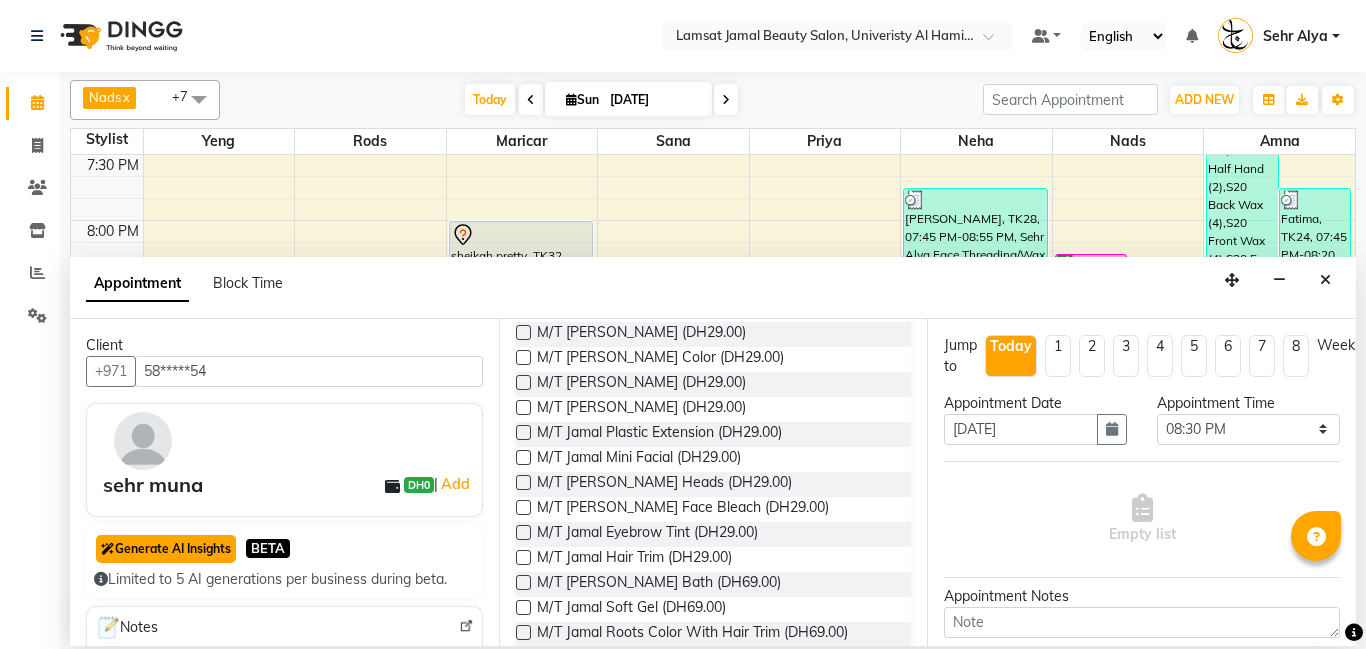 click on "Generate AI Insights" at bounding box center [166, 549] 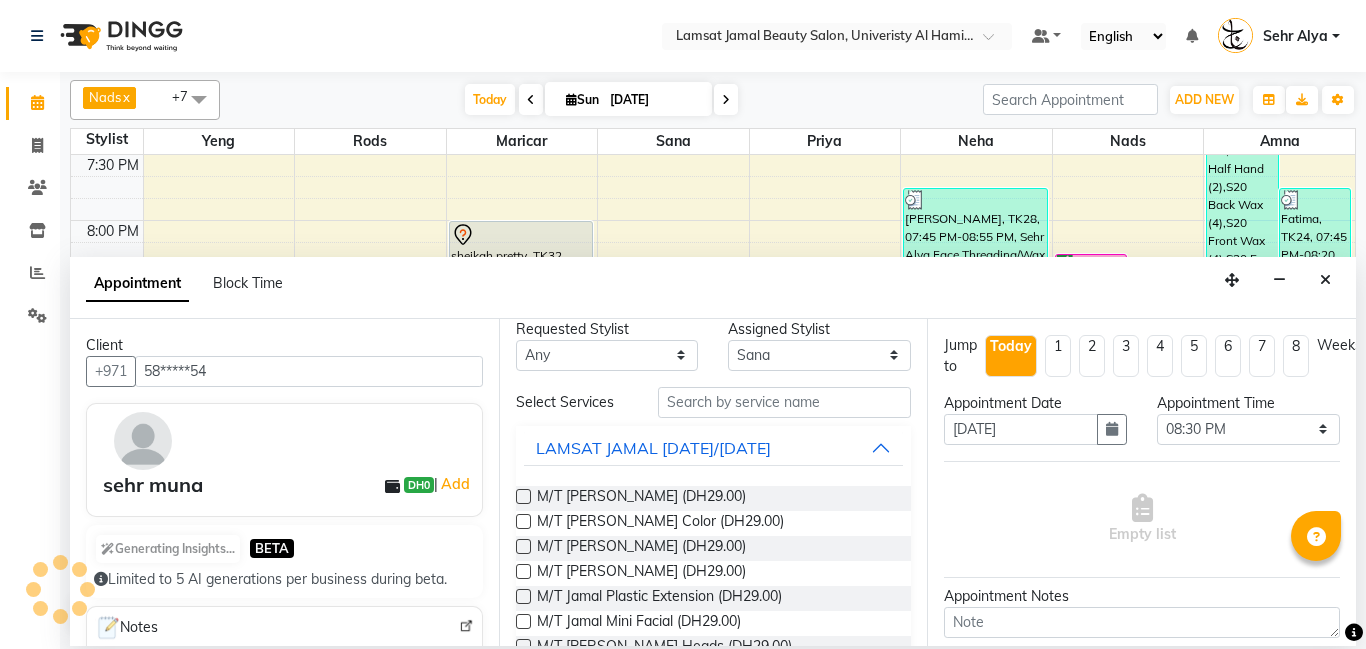 scroll, scrollTop: 0, scrollLeft: 0, axis: both 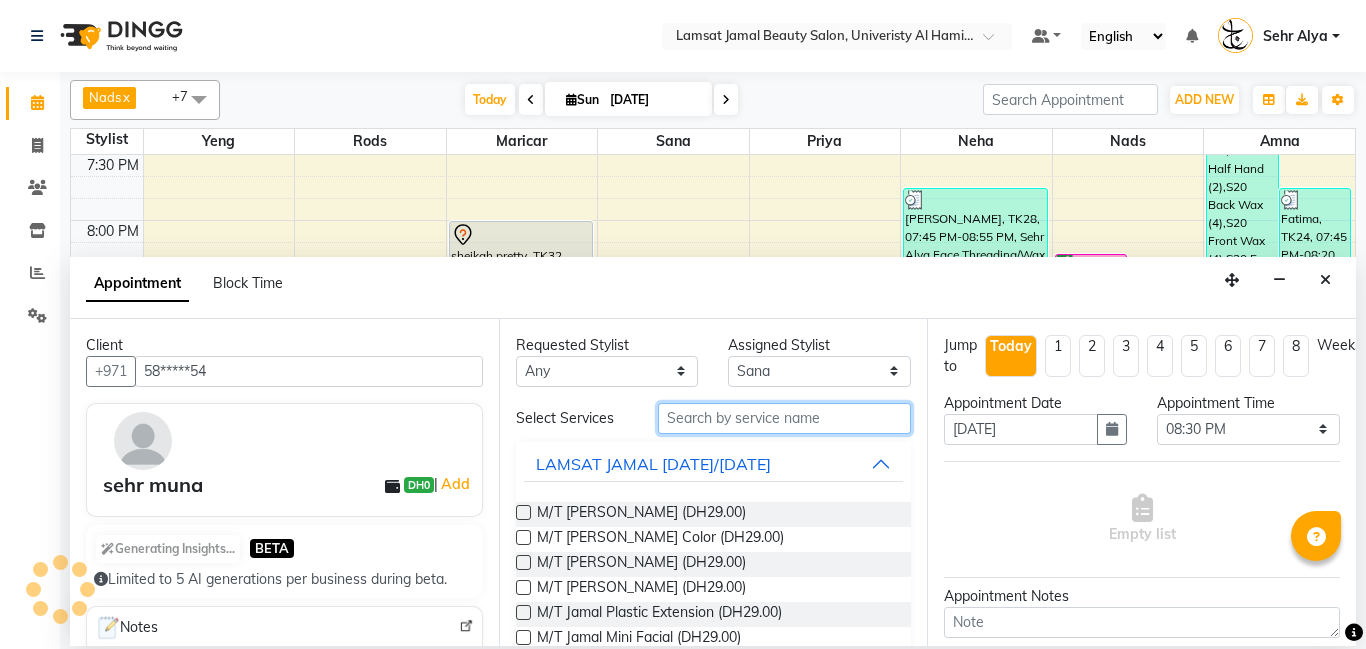 click at bounding box center (785, 418) 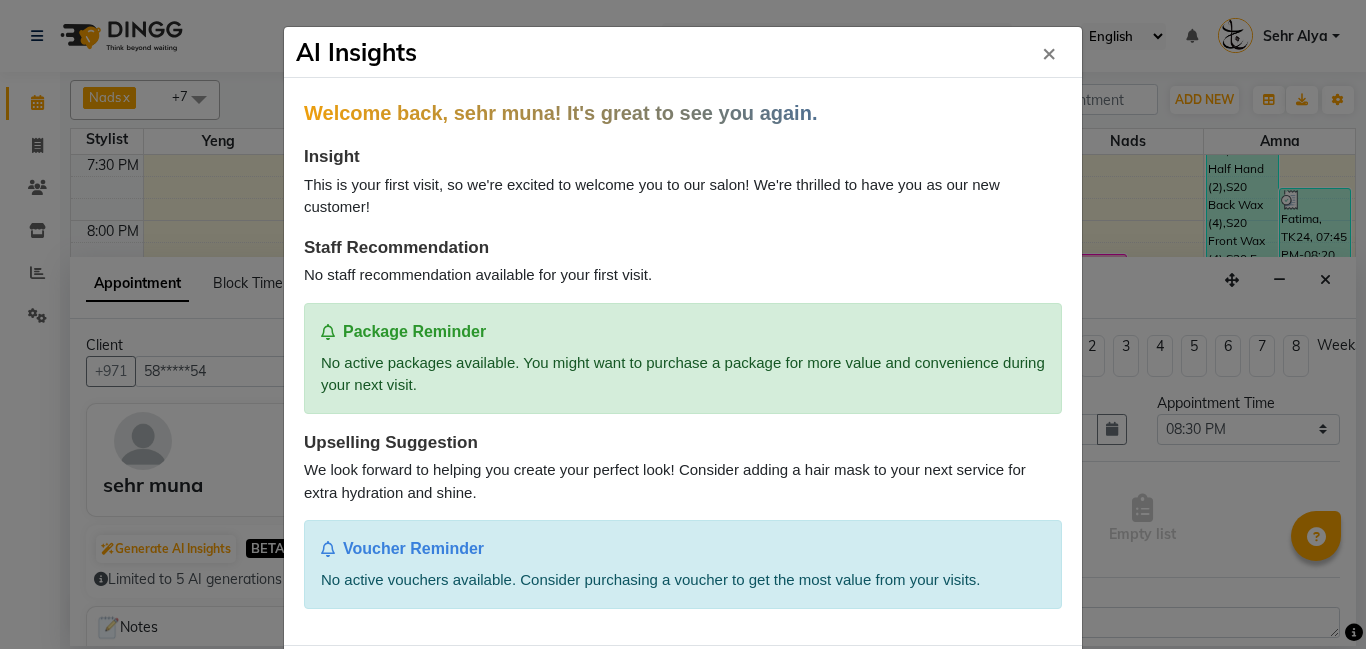 scroll, scrollTop: 0, scrollLeft: 0, axis: both 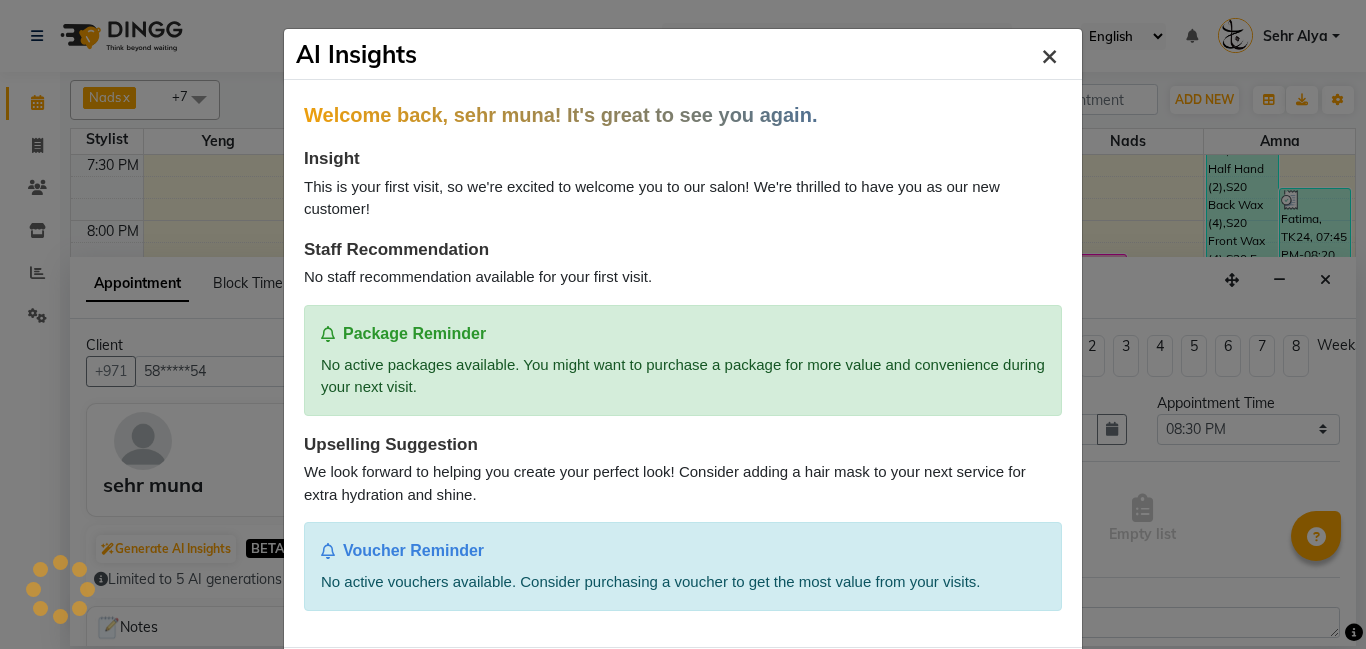 click on "×" 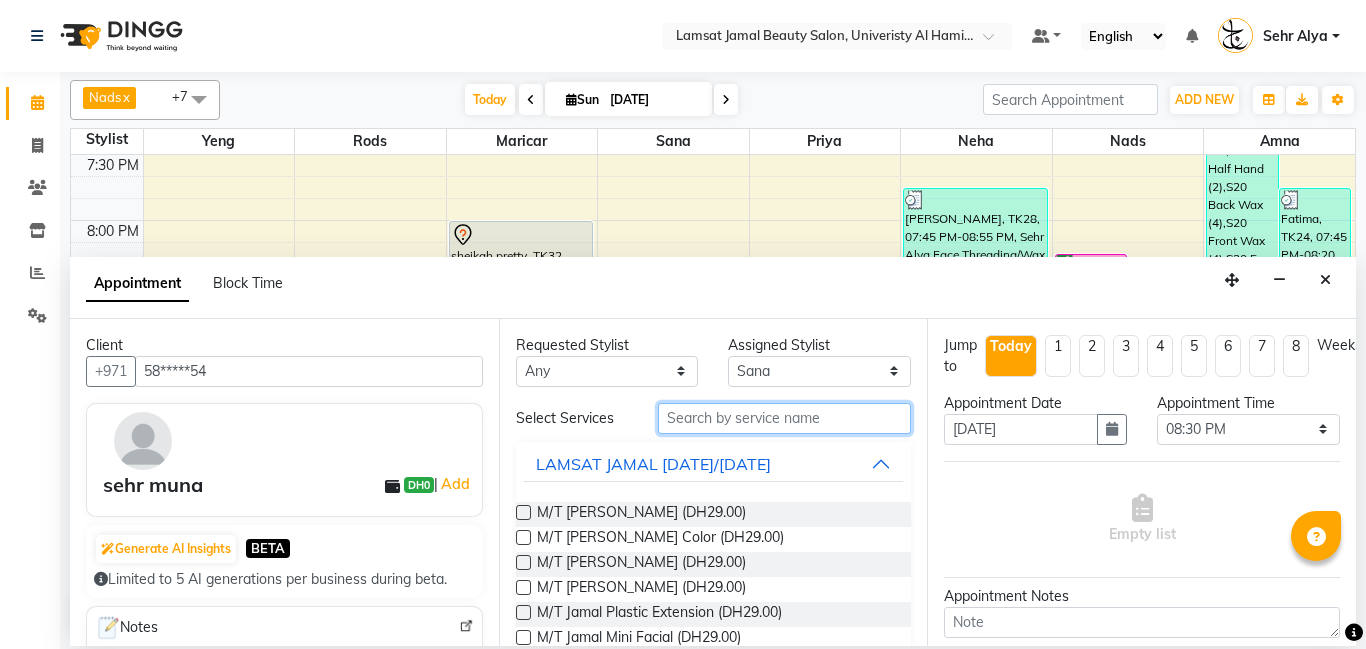 click at bounding box center [785, 418] 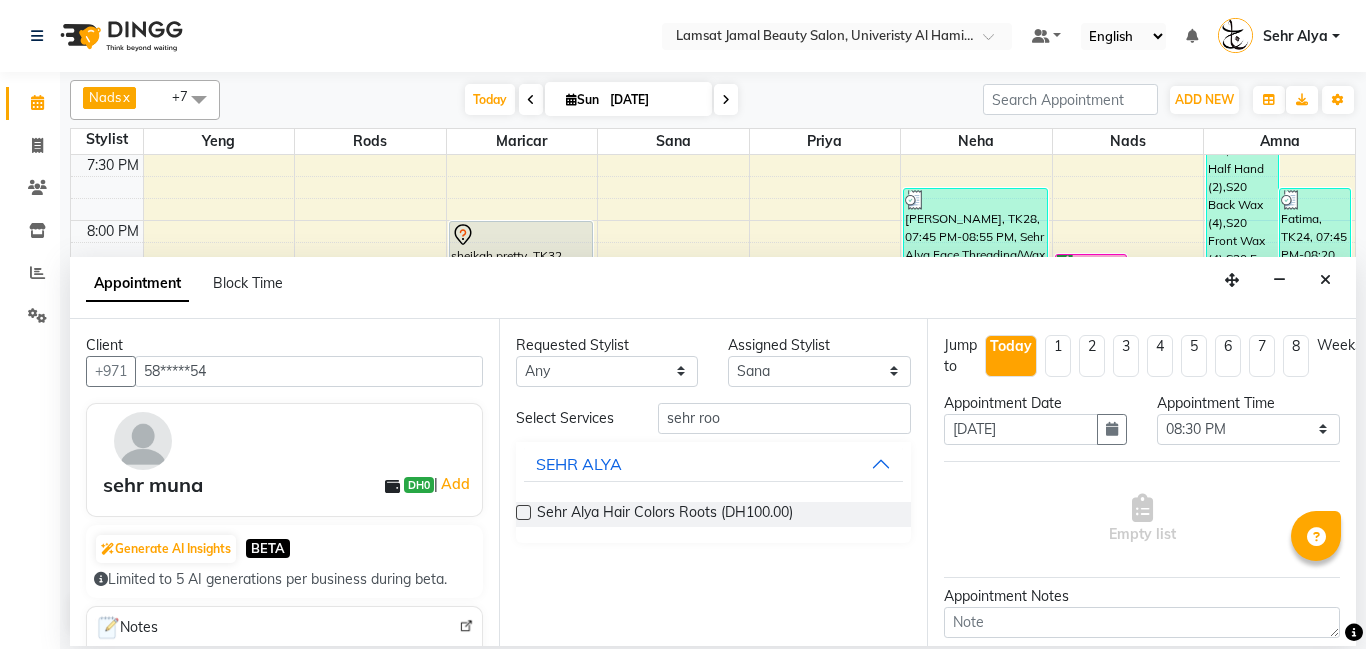 click at bounding box center [523, 512] 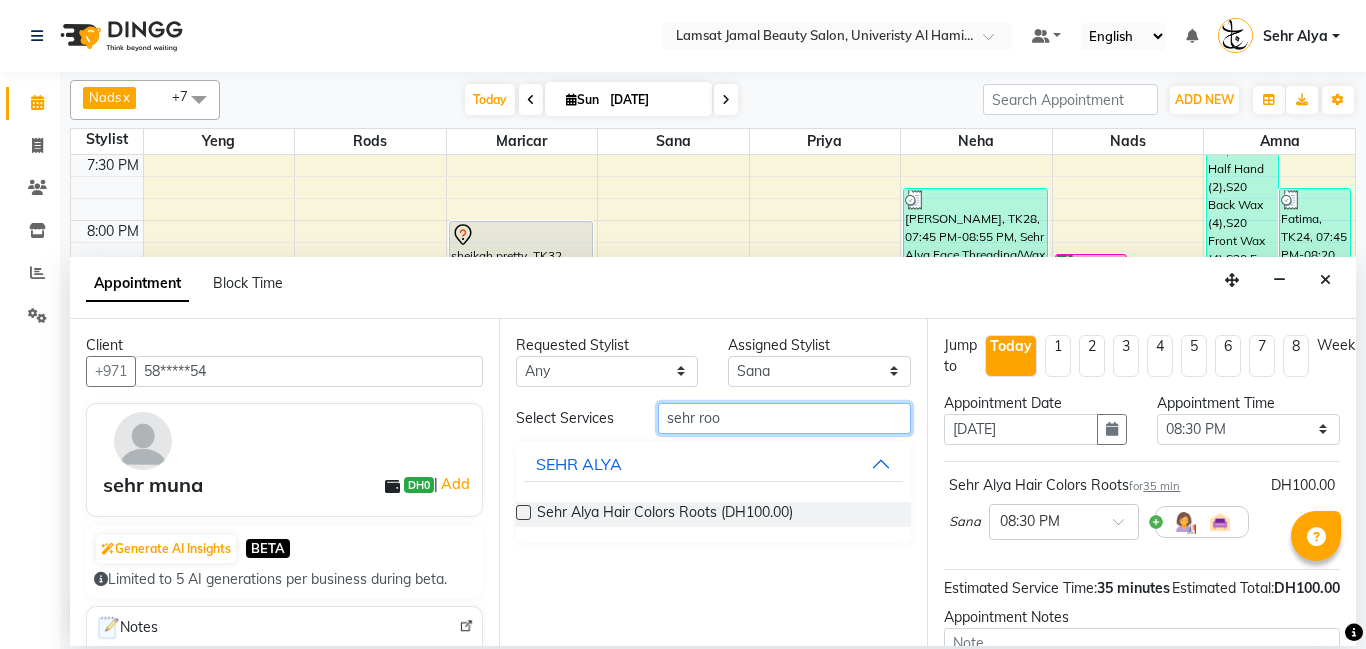 click on "sehr roo" at bounding box center [785, 418] 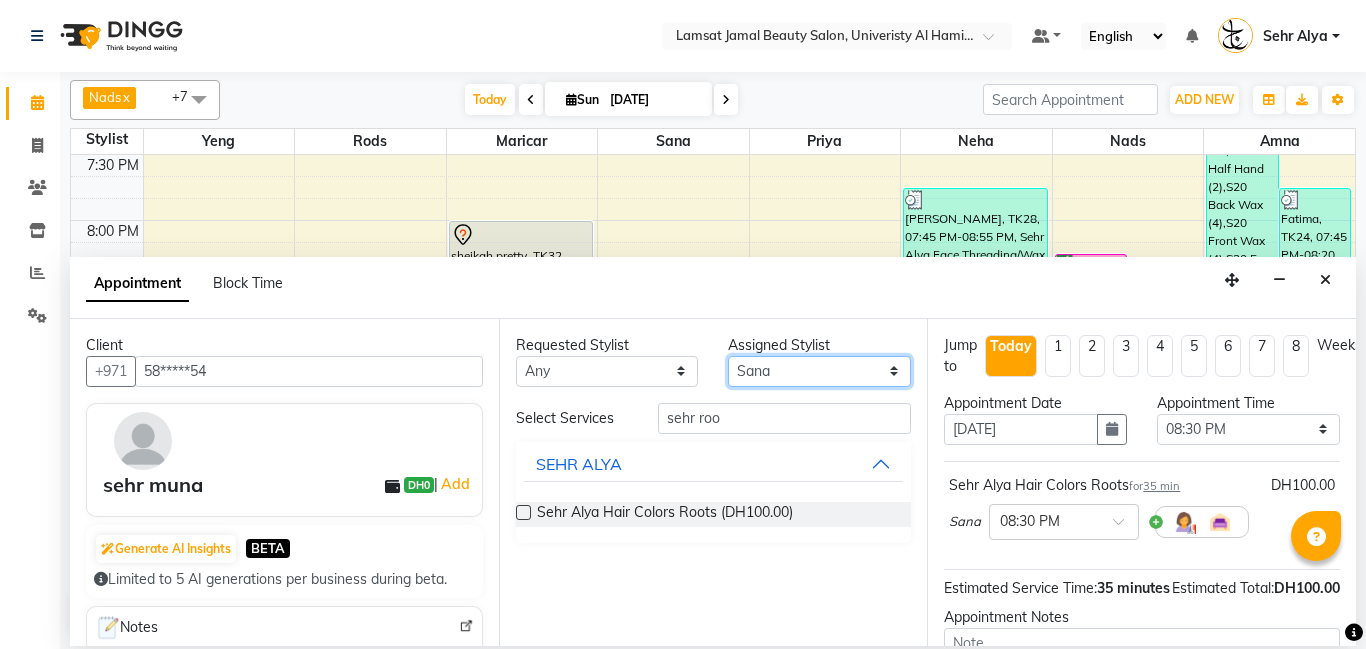 click on "Select Aldie Aliya Amna Gennie Joytie Jude Lamsat Ebda Lamsat Jamal Liezel Maricar Maychel Michelle Nads Neha Nhor Owner Aliya Priya Rods Sana Sehr Alya Yeng" at bounding box center [819, 371] 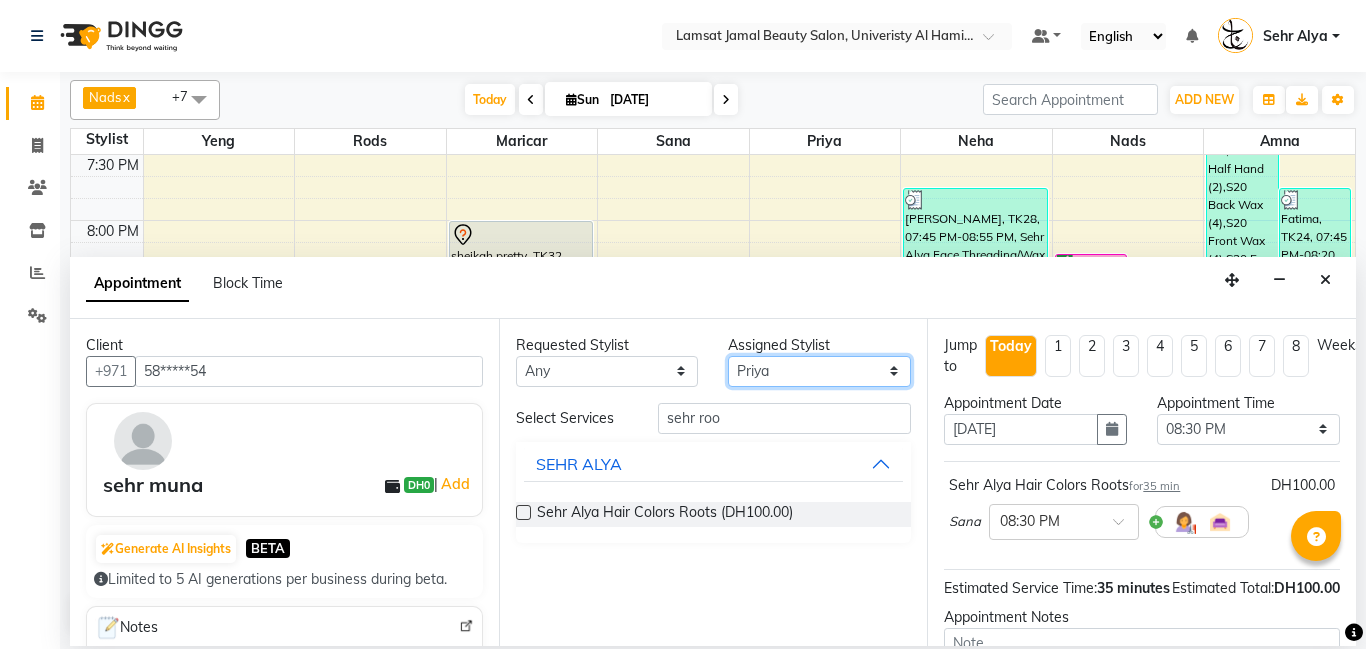 click on "Select Aldie Aliya Amna Gennie Joytie Jude Lamsat Ebda Lamsat Jamal Liezel Maricar Maychel Michelle Nads Neha Nhor Owner Aliya Priya Rods Sana Sehr Alya Yeng" at bounding box center (819, 371) 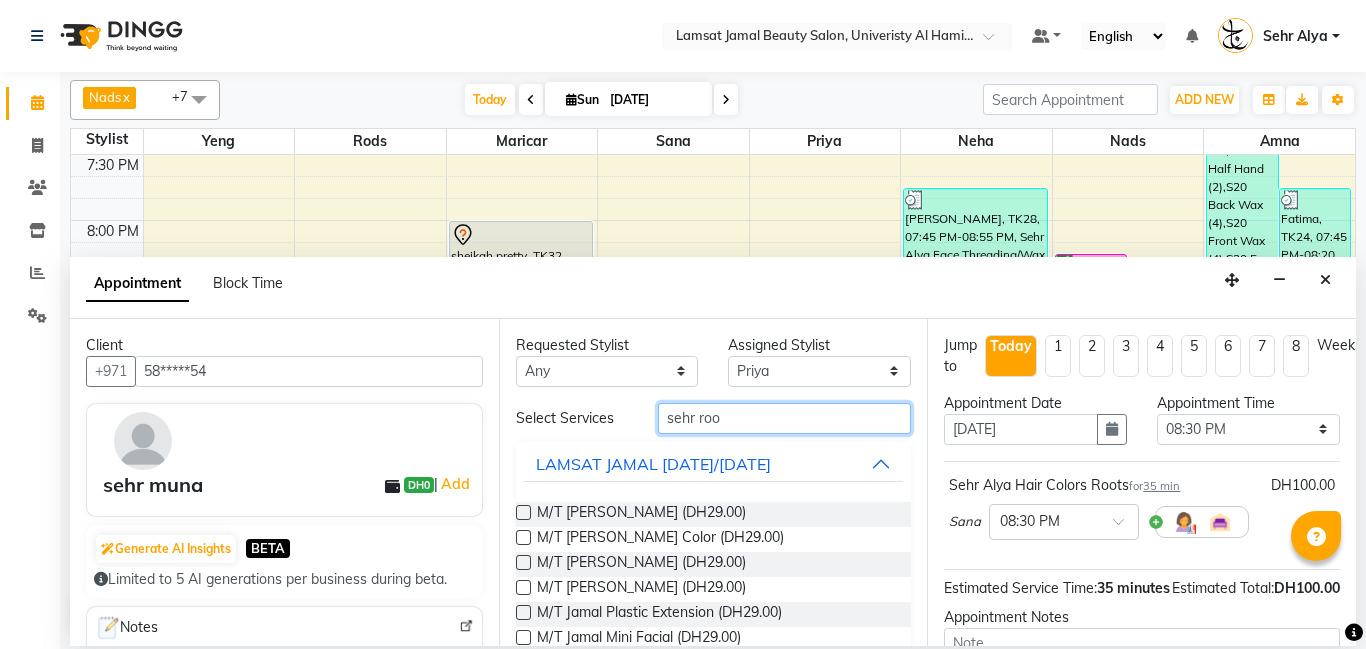 drag, startPoint x: 771, startPoint y: 419, endPoint x: 786, endPoint y: 428, distance: 17.492855 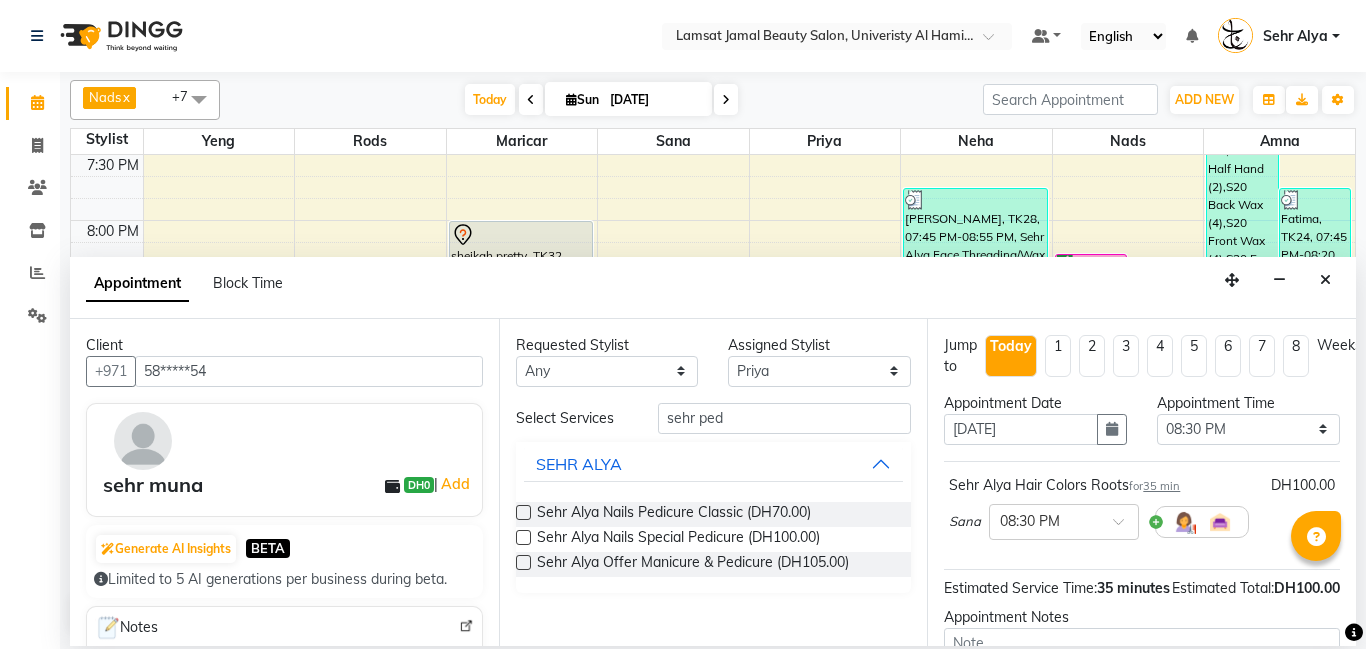 click on "Sehr Alya Nails Pedicure Classic (DH70.00)" at bounding box center [714, 514] 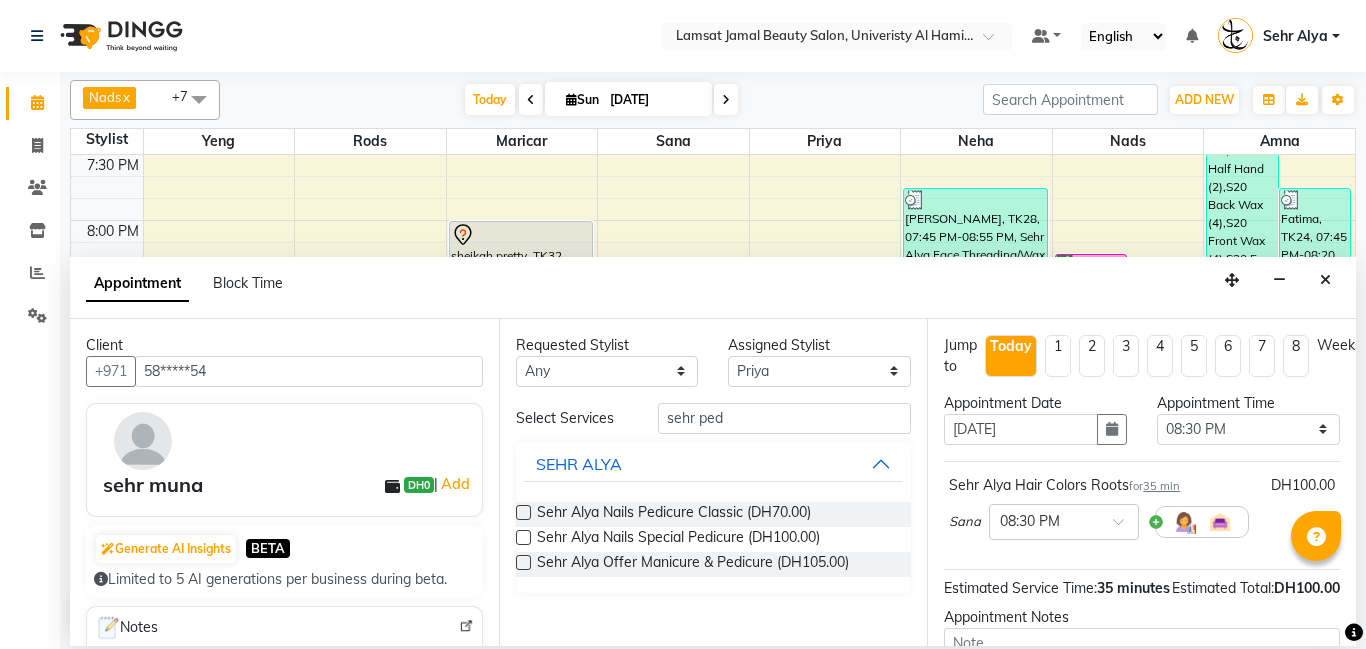click at bounding box center (523, 512) 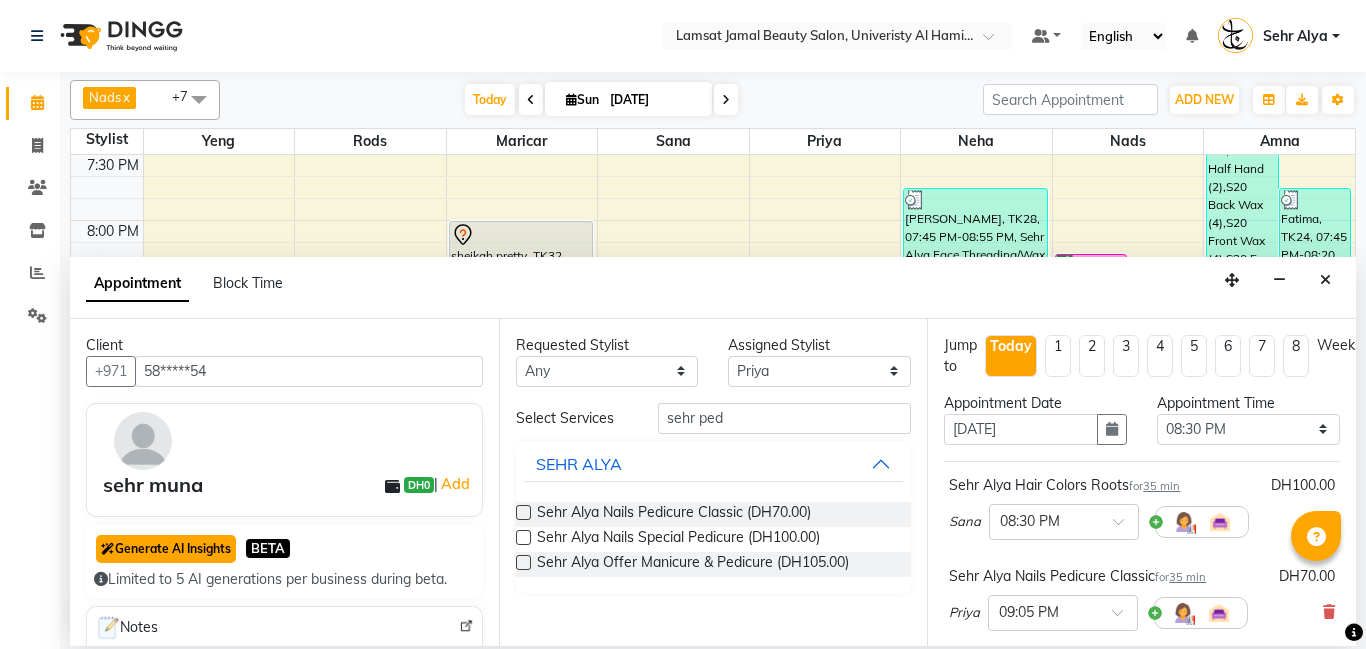 click on "Generate AI Insights" at bounding box center (166, 549) 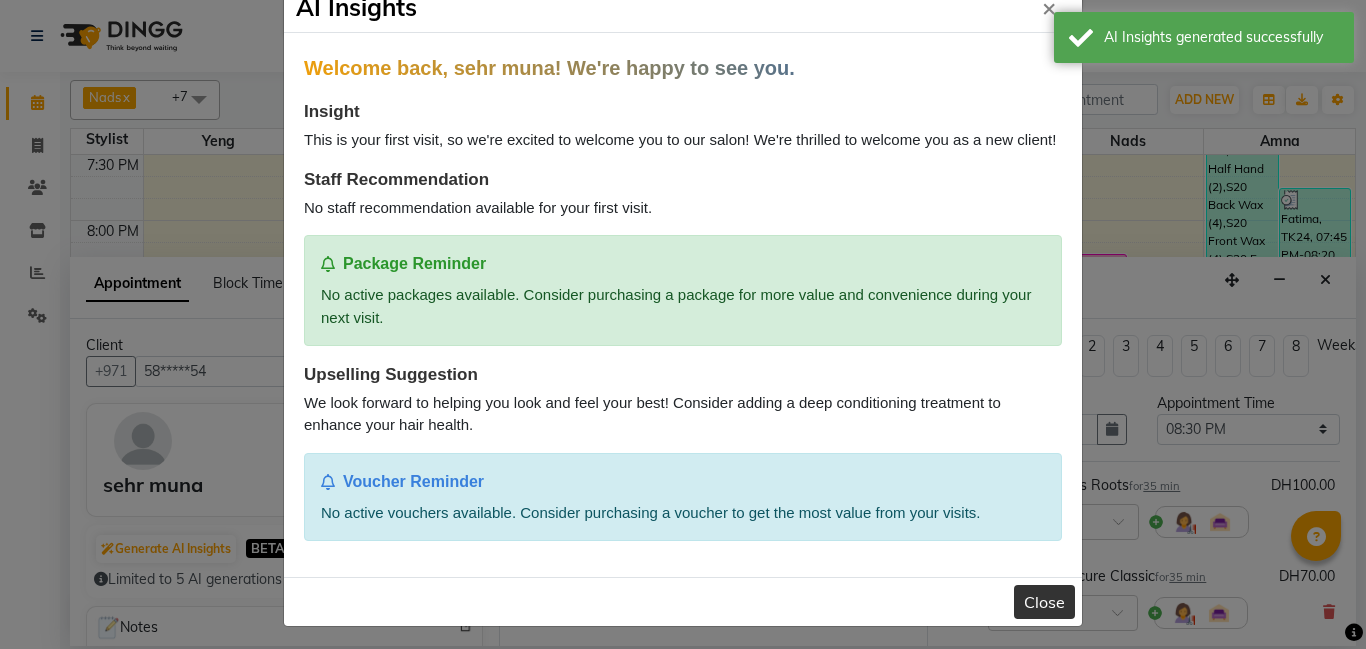 scroll, scrollTop: 53, scrollLeft: 0, axis: vertical 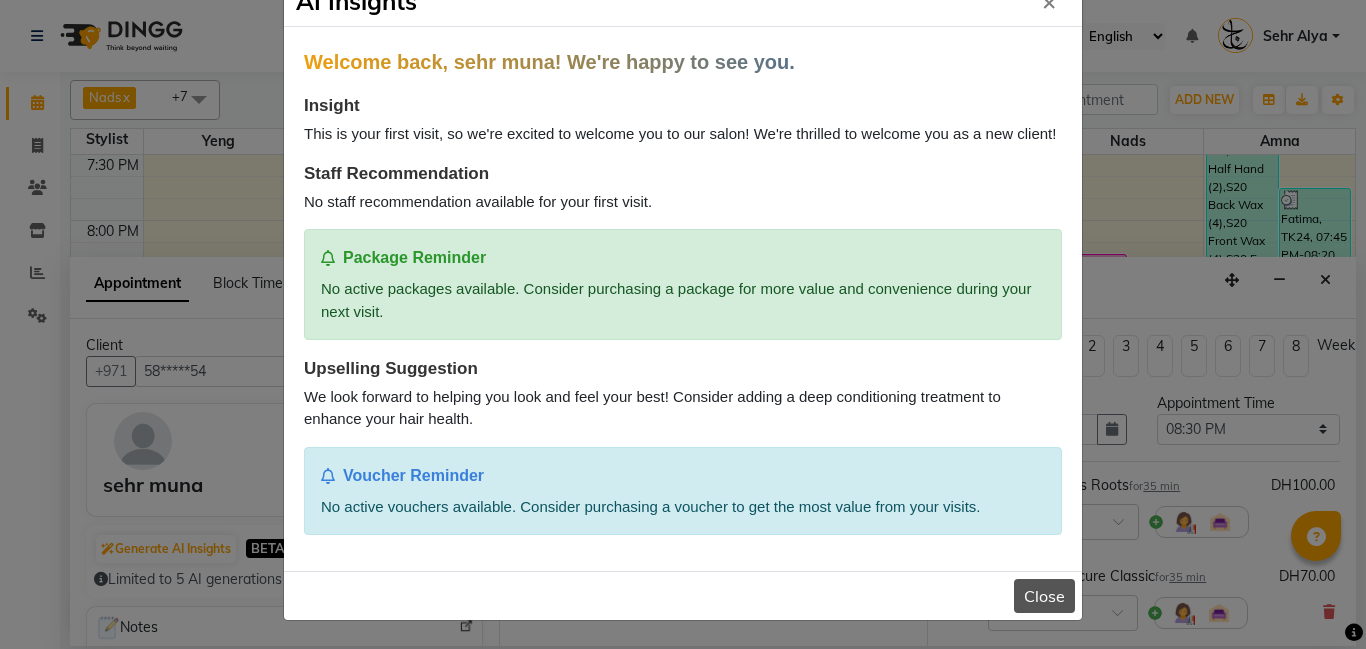 click on "Close" 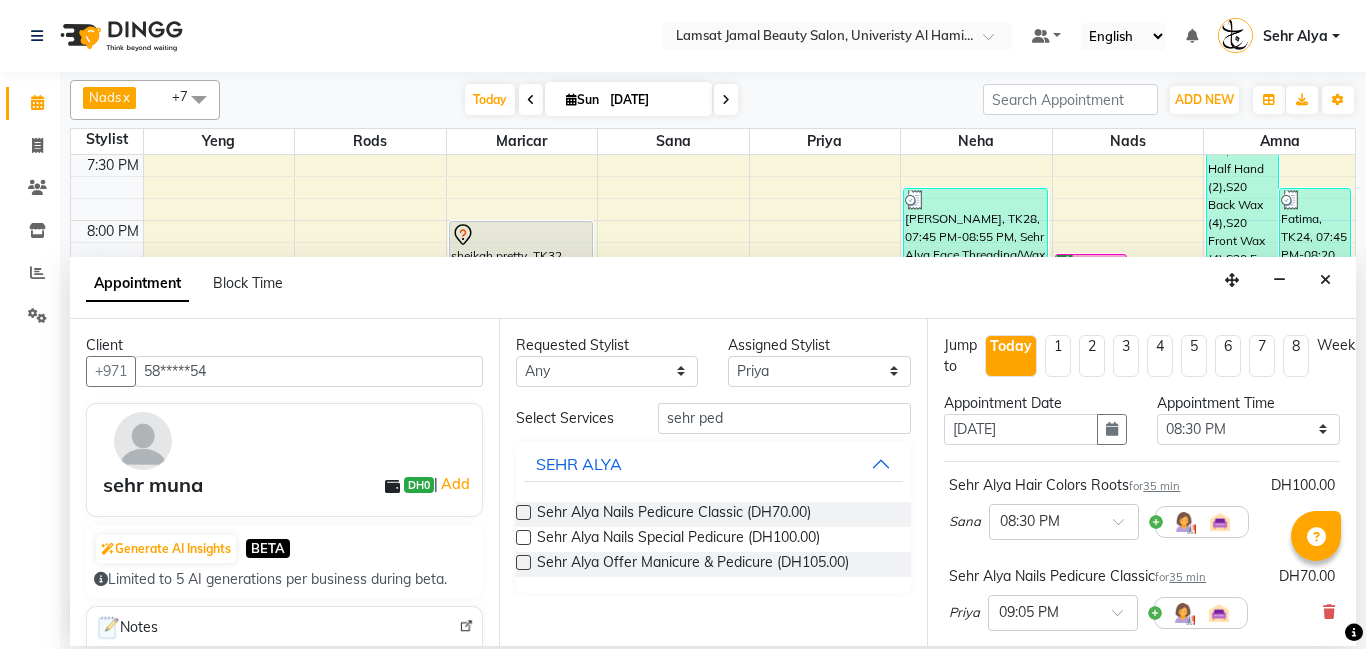 scroll, scrollTop: 311, scrollLeft: 0, axis: vertical 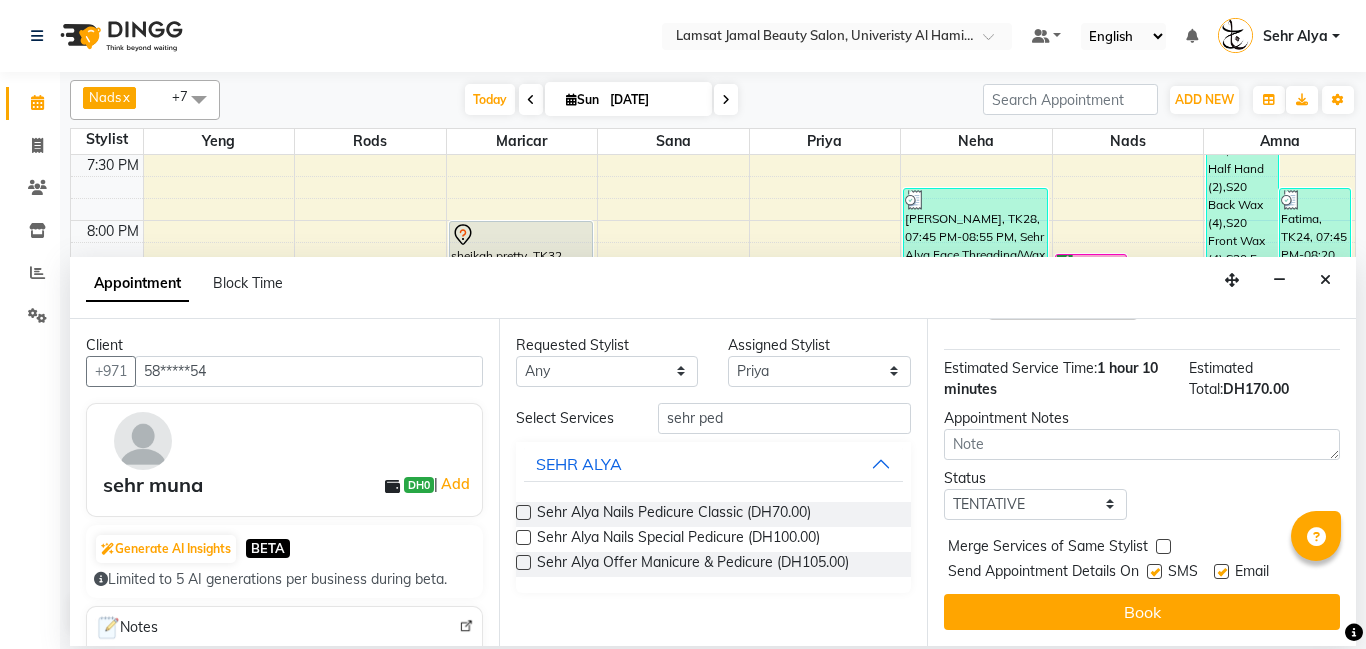 click at bounding box center (1163, 546) 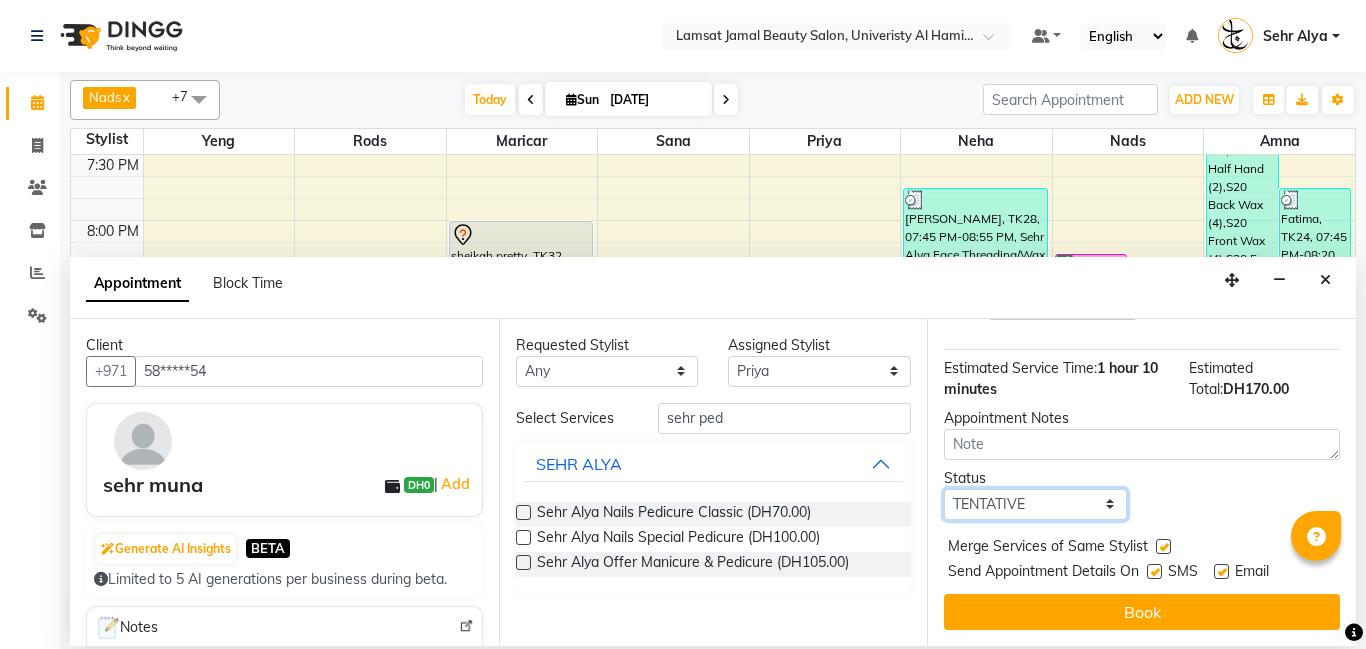 click on "Select TENTATIVE CONFIRM CHECK-IN UPCOMING" at bounding box center [1035, 504] 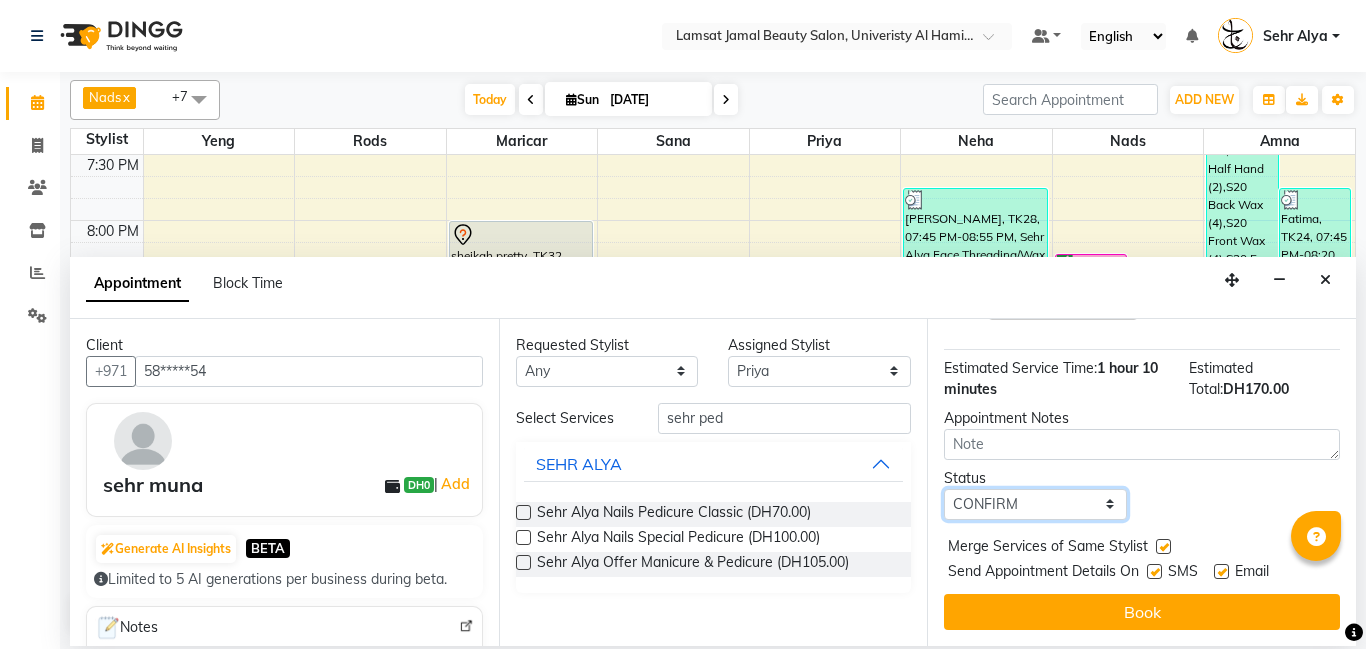 click on "Select TENTATIVE CONFIRM CHECK-IN UPCOMING" at bounding box center (1035, 504) 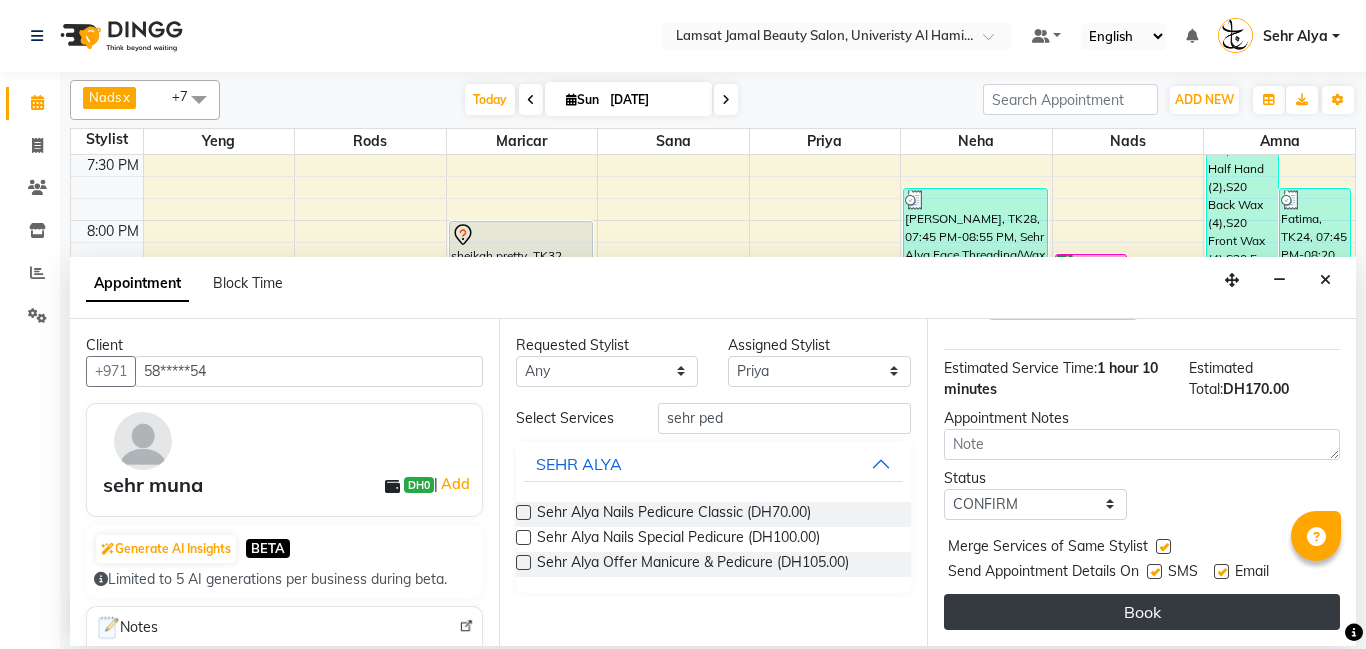 click on "Book" at bounding box center [1142, 612] 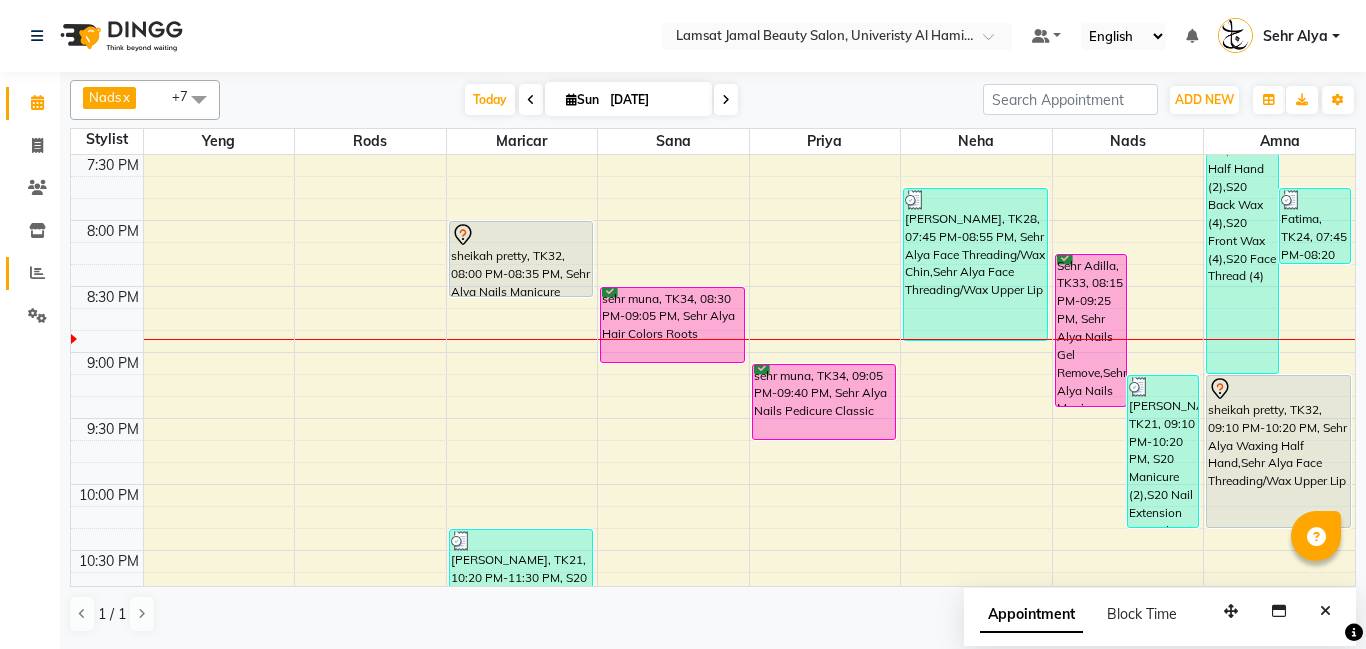 click 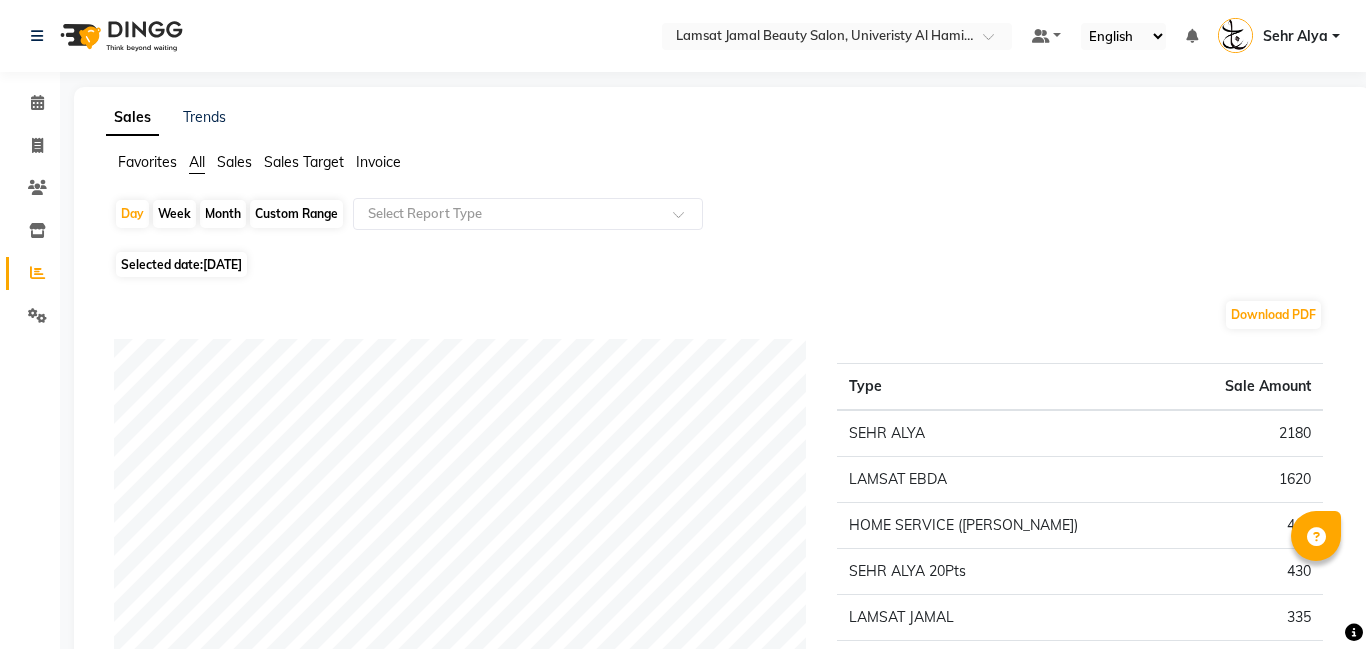 click on "Select Location × Lamsat Jamal Beauty Salon, Univeristy Al Hamidiya Default Panel My Panel English ENGLISH Español العربية मराठी हिंदी ગુજરાતી தமிழ் 中文 Notifications nothing to show Sehr Alya Manage Profile Change Password Sign out  Version:3.15.4  ☀ Lamsat Jamal Beauty Salon, Univeristy Al Hamidiya  Calendar  Invoice  Clients  Inventory  Reports  Settings Completed InProgress Upcoming Dropped Tentative Check-In Confirm Bookings Segments Page Builder Sales Trends Favorites All Sales Sales Target Invoice  Day   Week   Month   Custom Range  Select Report Type Selected date:  13-07-2025  Download PDF Service by category Type Sale Amount SEHR ALYA 2180 LAMSAT EBDA 1620 HOME SERVICE (LAMSAT JAMAL) 460 SEHR ALYA  20Pts 430 LAMSAT JAMAL 335 LAMSAT JAMAL 20 PTS 200 LAMSAT JAMAL 15 PTS 160 Total 5385 ★ Mark as Favorite  Choose how you'd like to save "" report to favorites  Save to Personal Favorites:   Only you can see this report in your favorites tab." 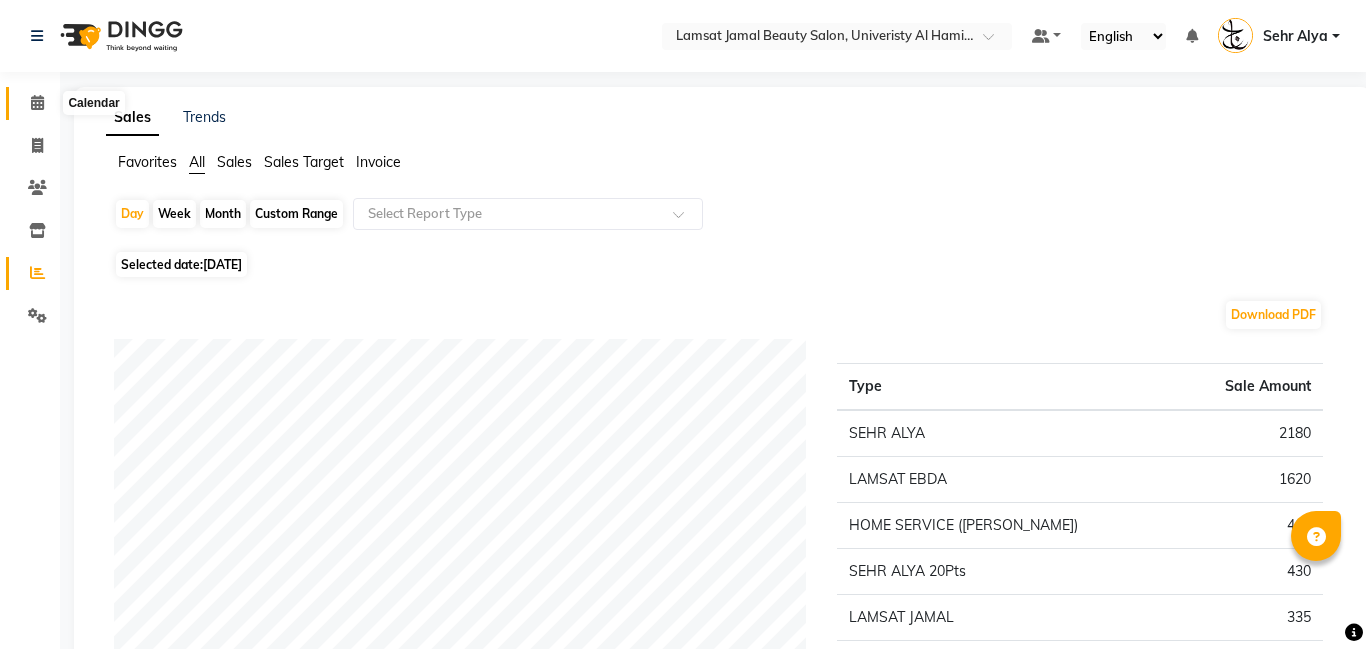 click 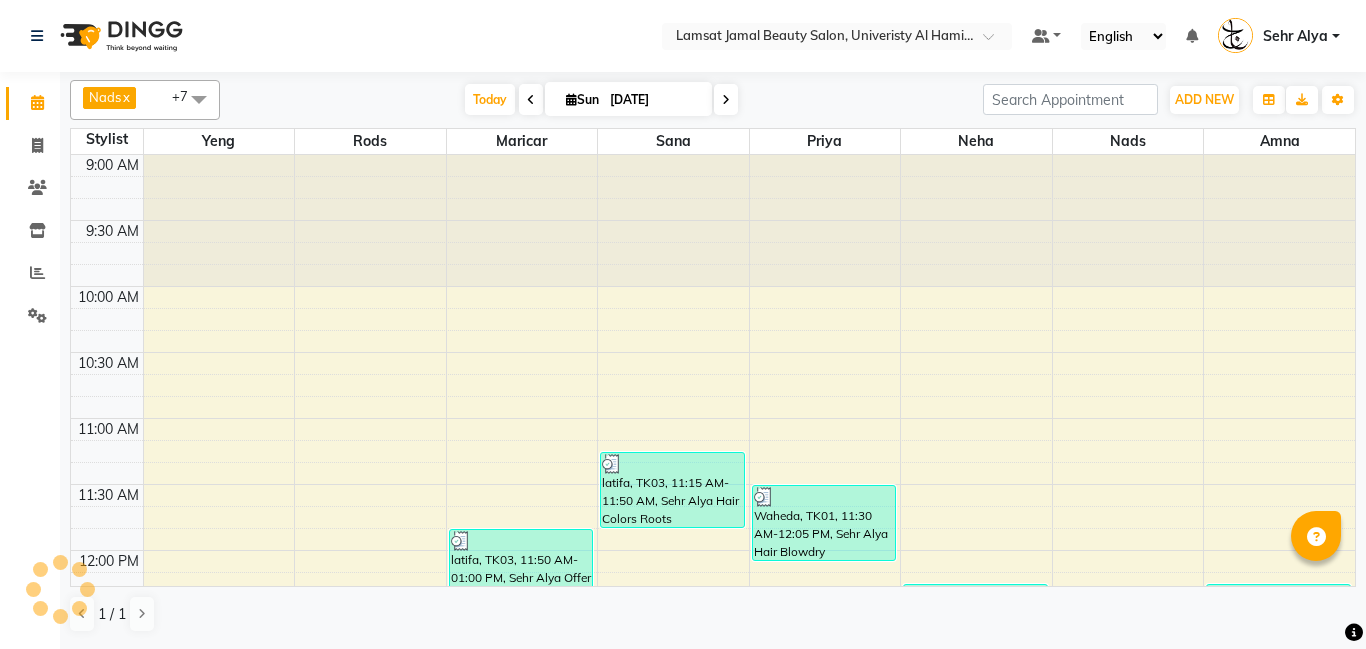 scroll, scrollTop: 0, scrollLeft: 0, axis: both 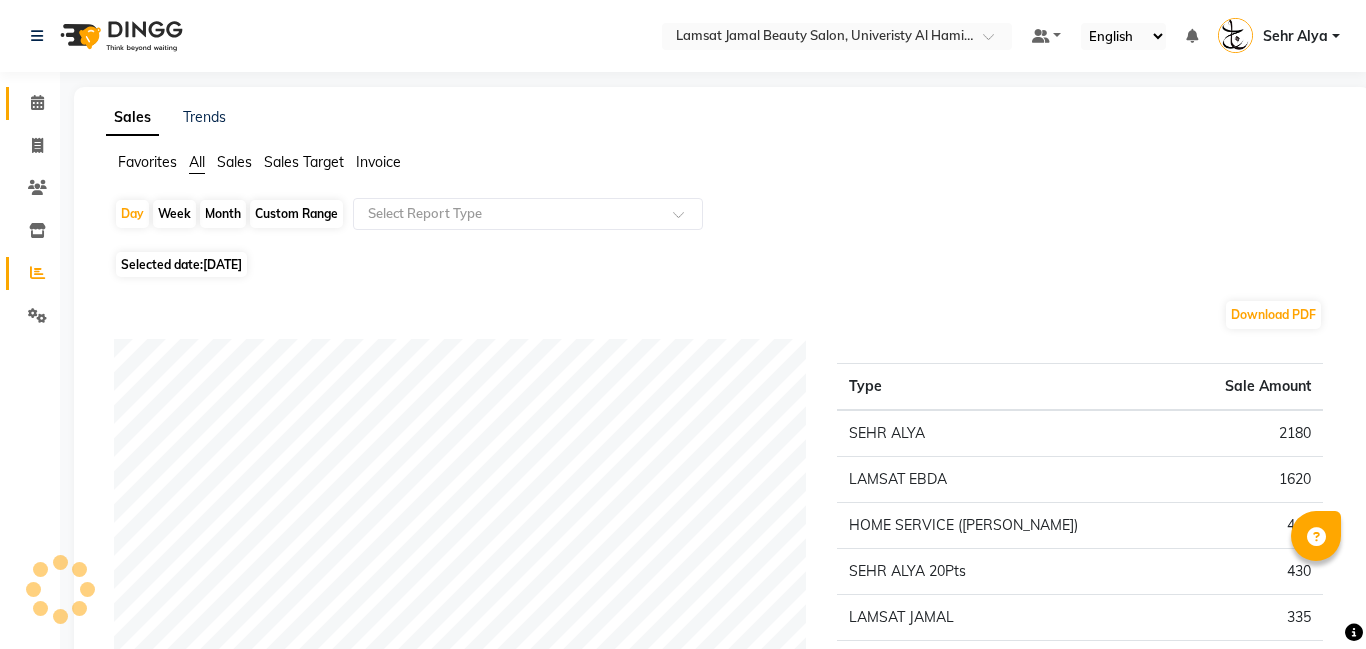 click 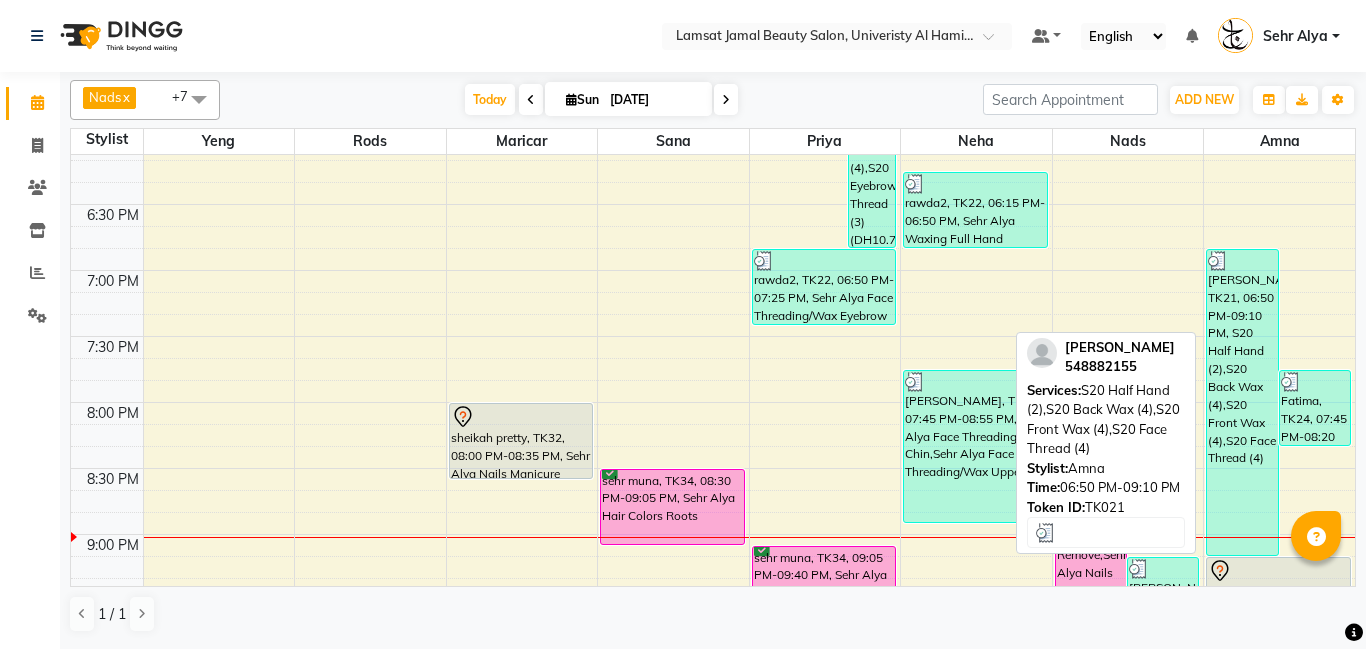 scroll, scrollTop: 1203, scrollLeft: 0, axis: vertical 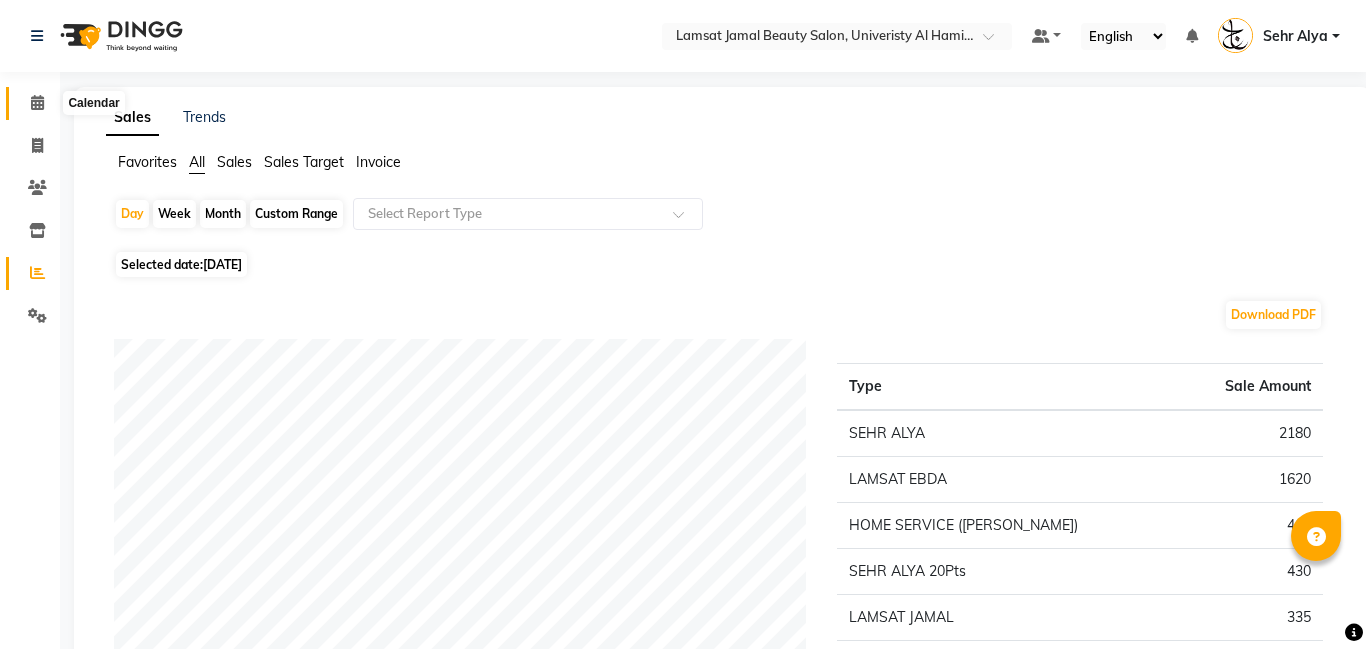 click 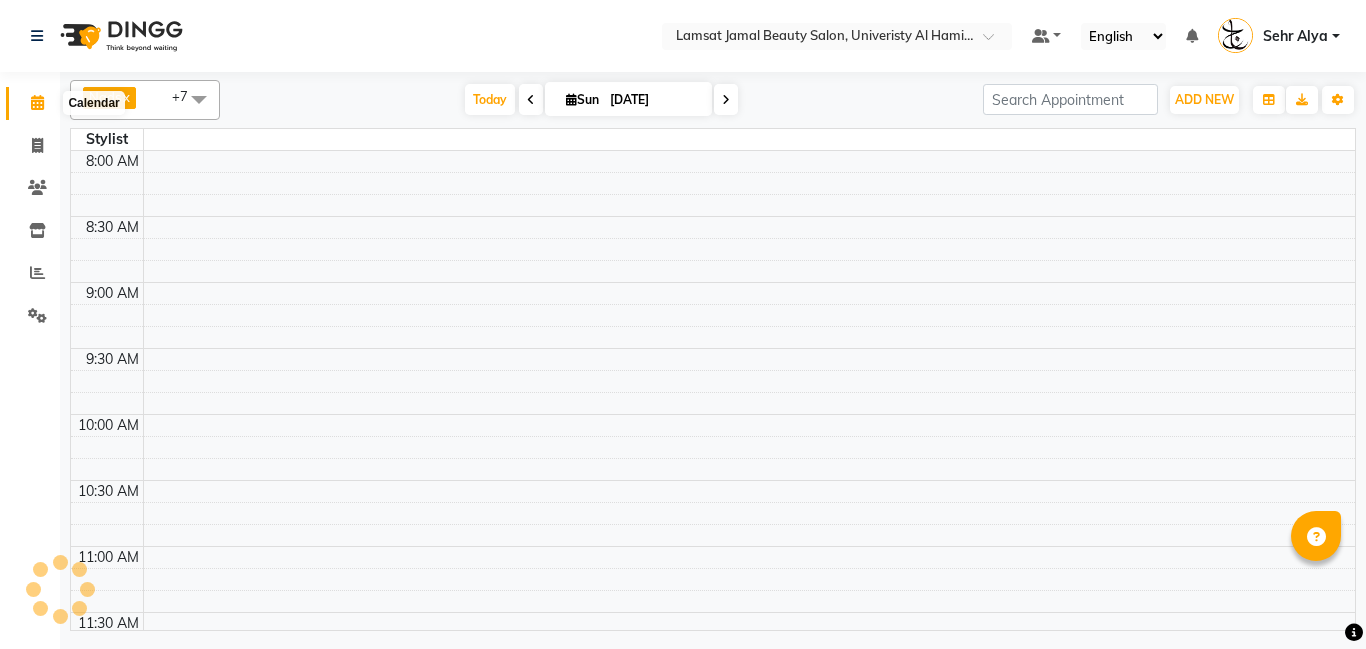 click 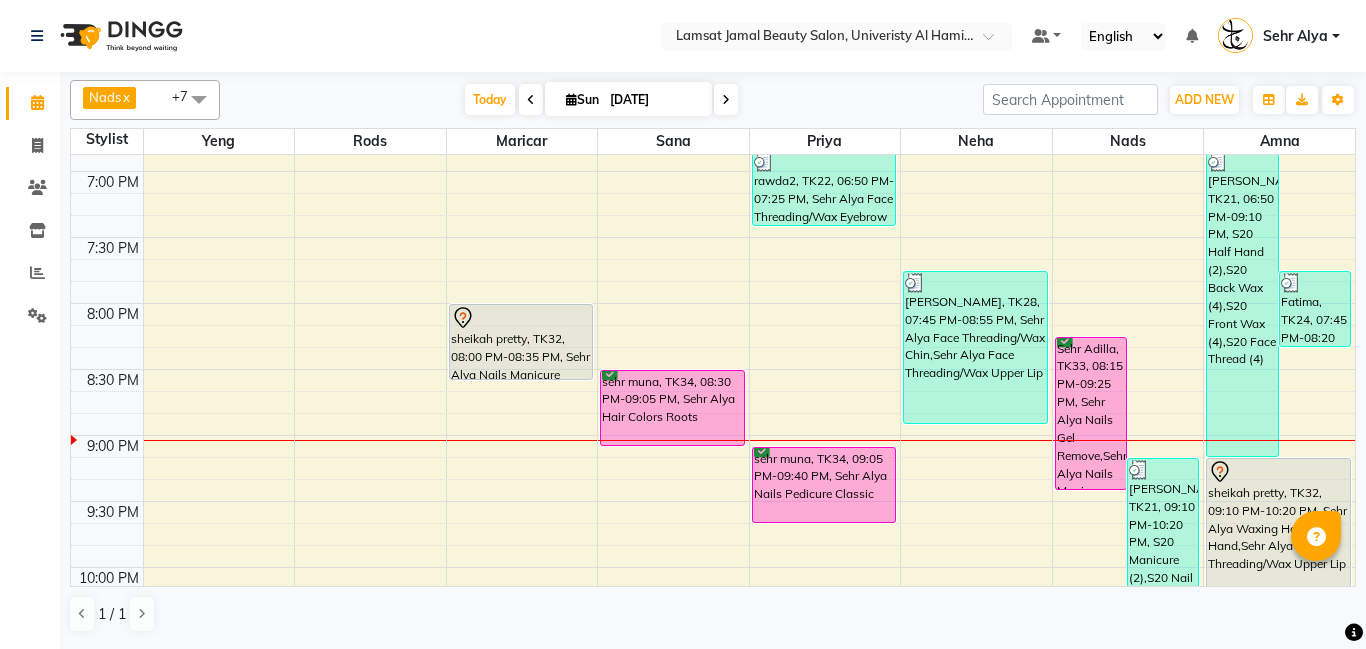 scroll, scrollTop: 1325, scrollLeft: 0, axis: vertical 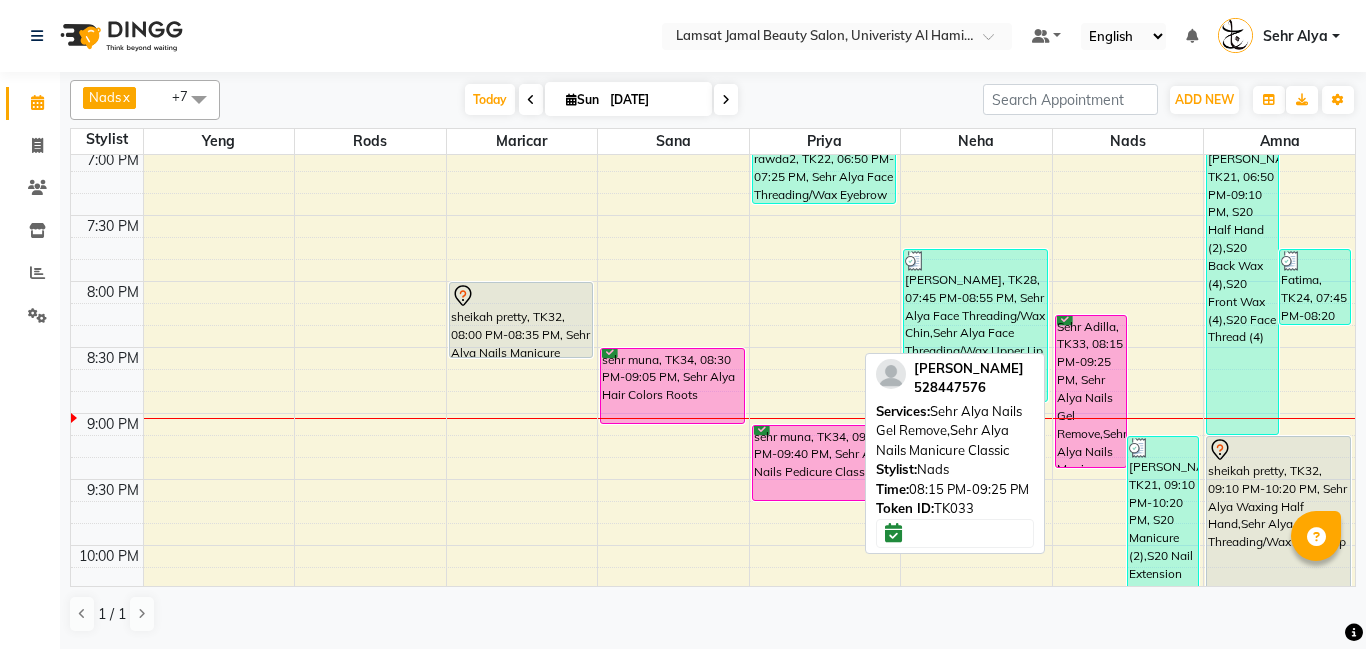 click on "Sehr Adilla, TK33, 08:15 PM-09:25 PM, Sehr Alya Nails Gel Remove,Sehr Alya Nails Manicure Classic" at bounding box center [1091, 391] 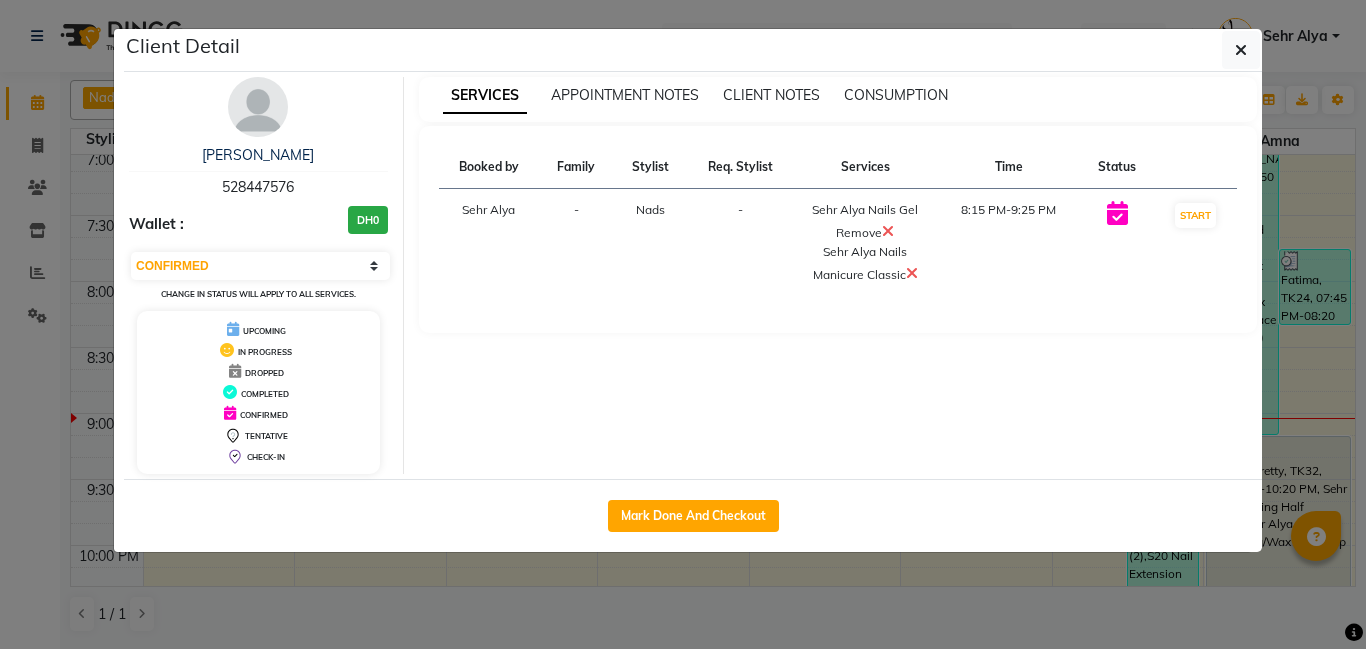 click at bounding box center [888, 231] 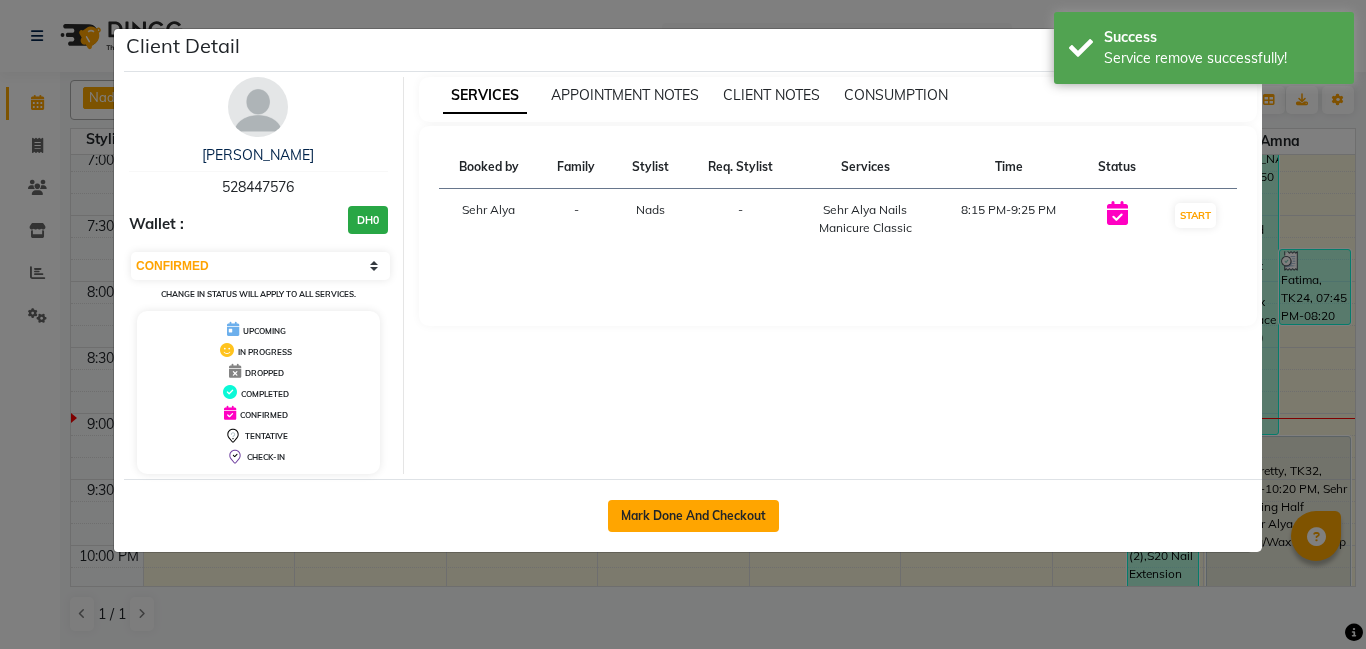 click on "Mark Done And Checkout" 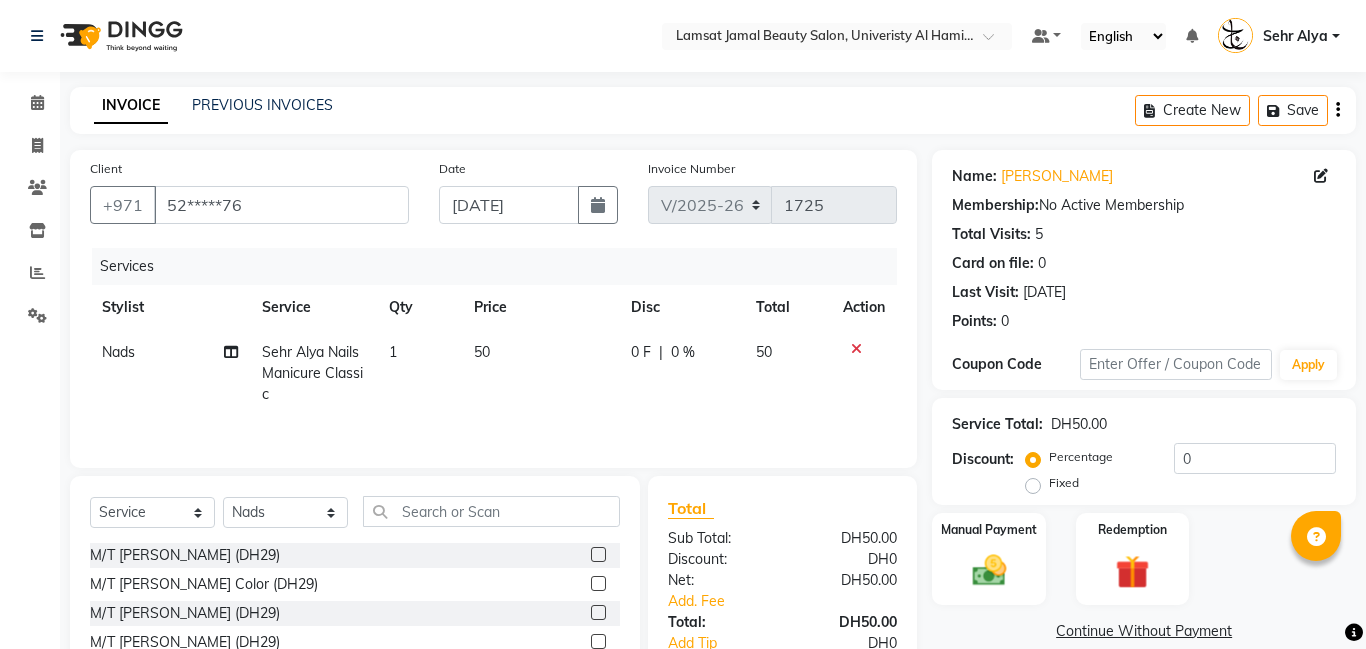 click on "0 %" 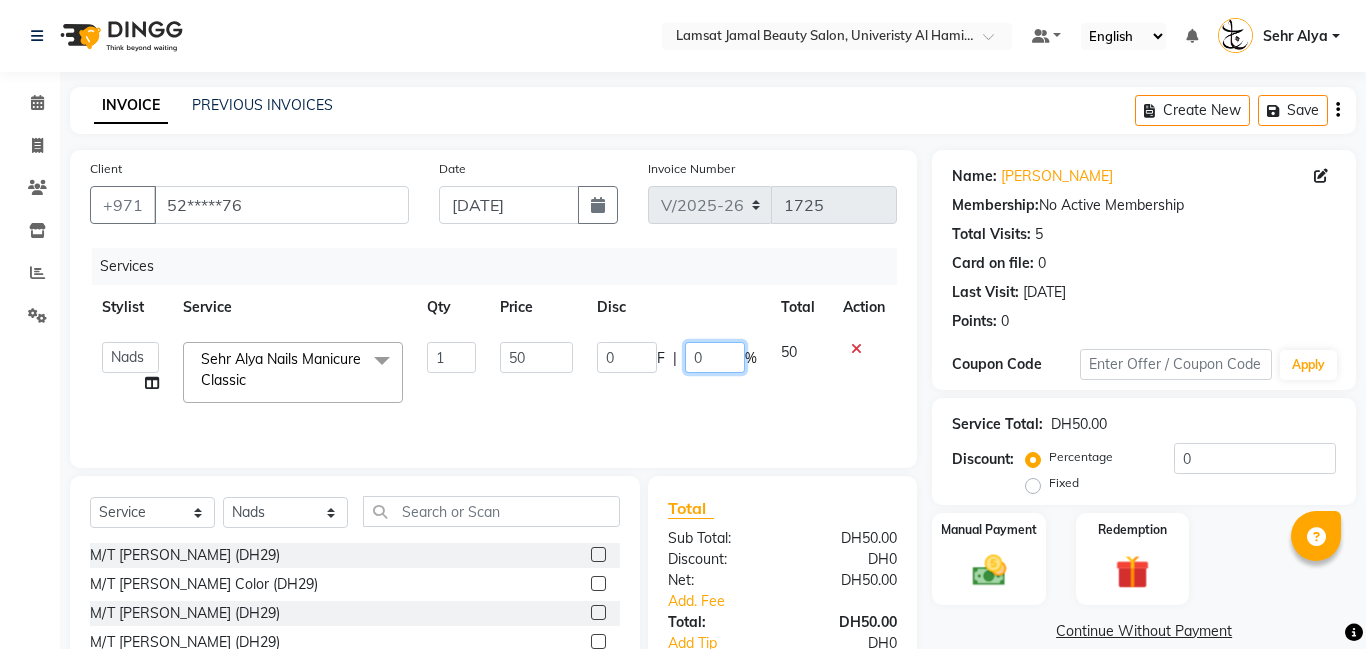 click on "0" 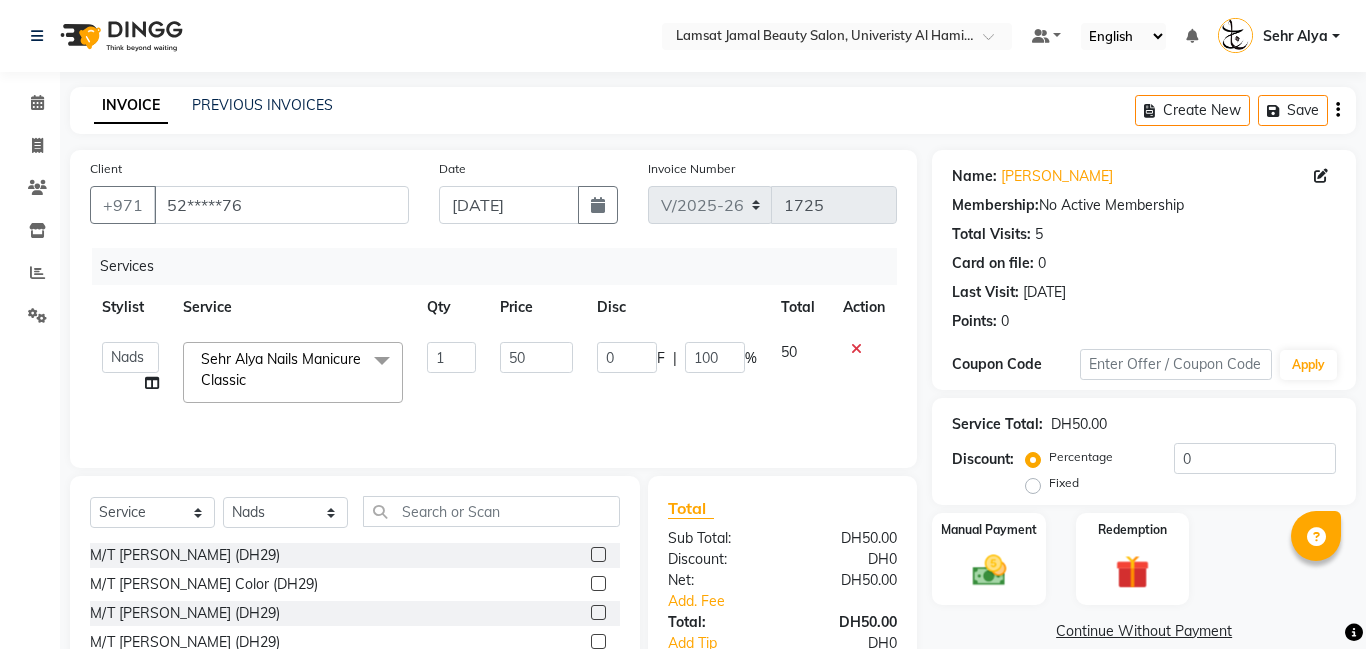 click on "Continue Without Payment" 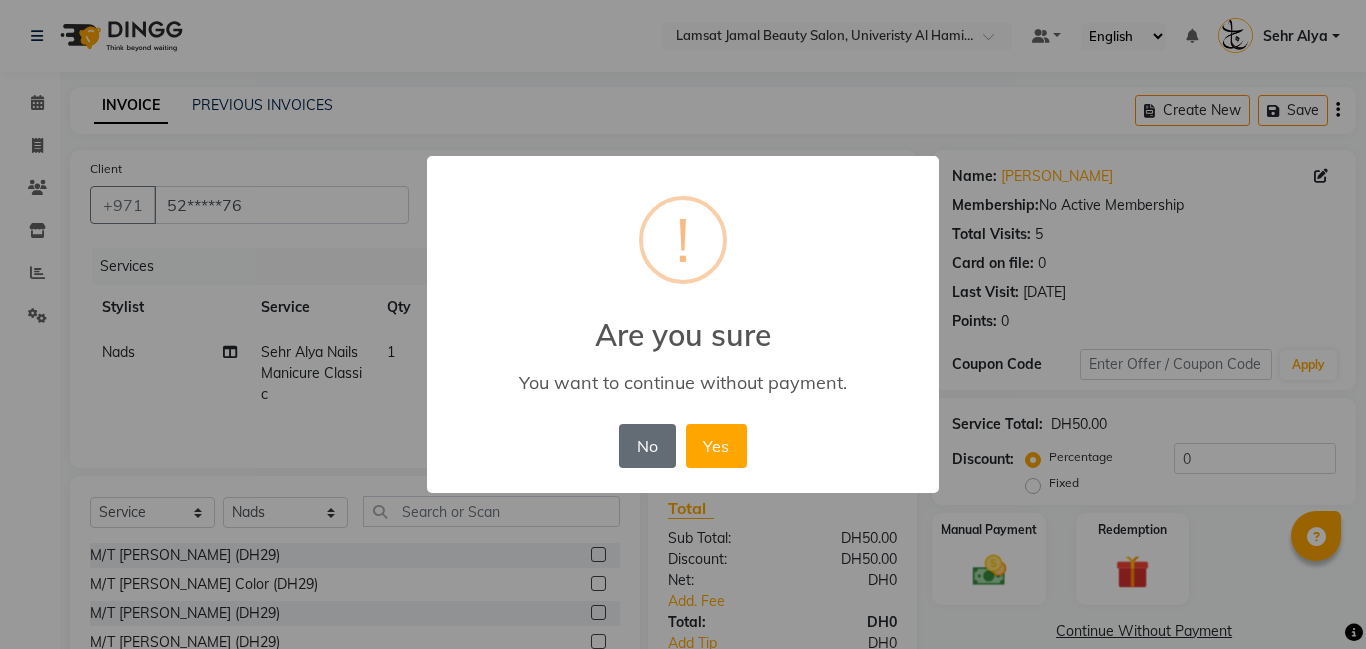 click on "No" at bounding box center [647, 446] 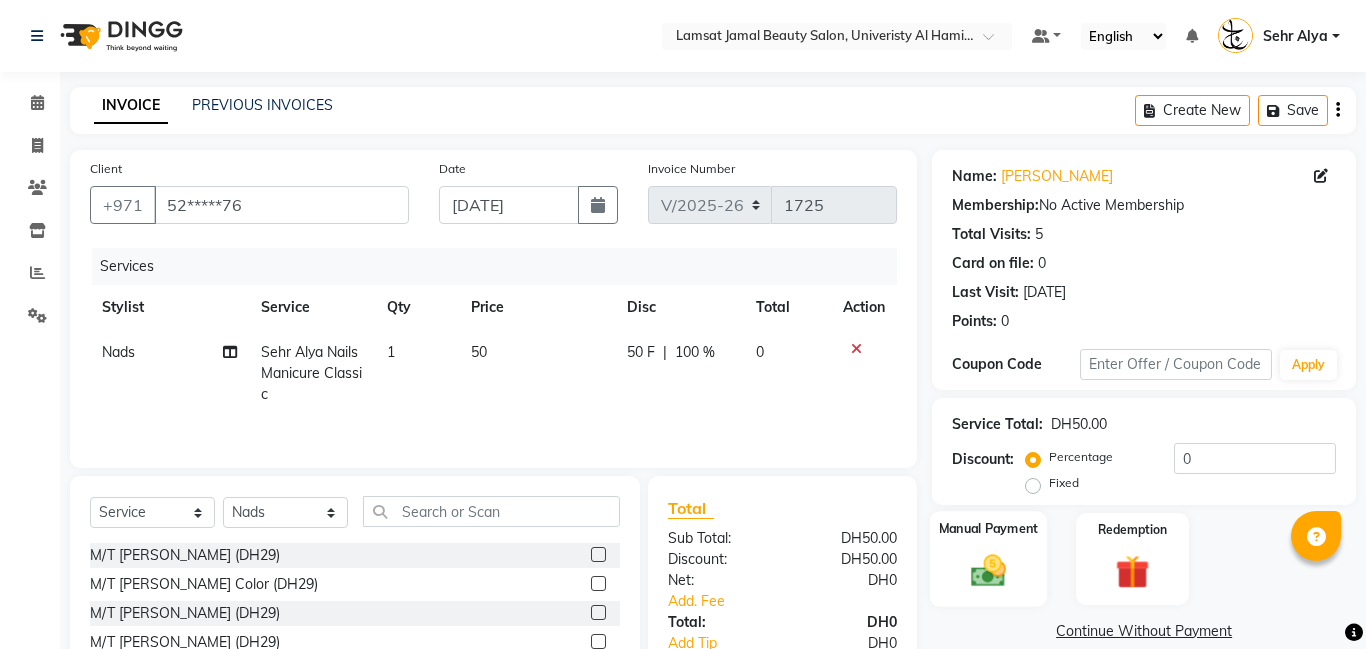 click 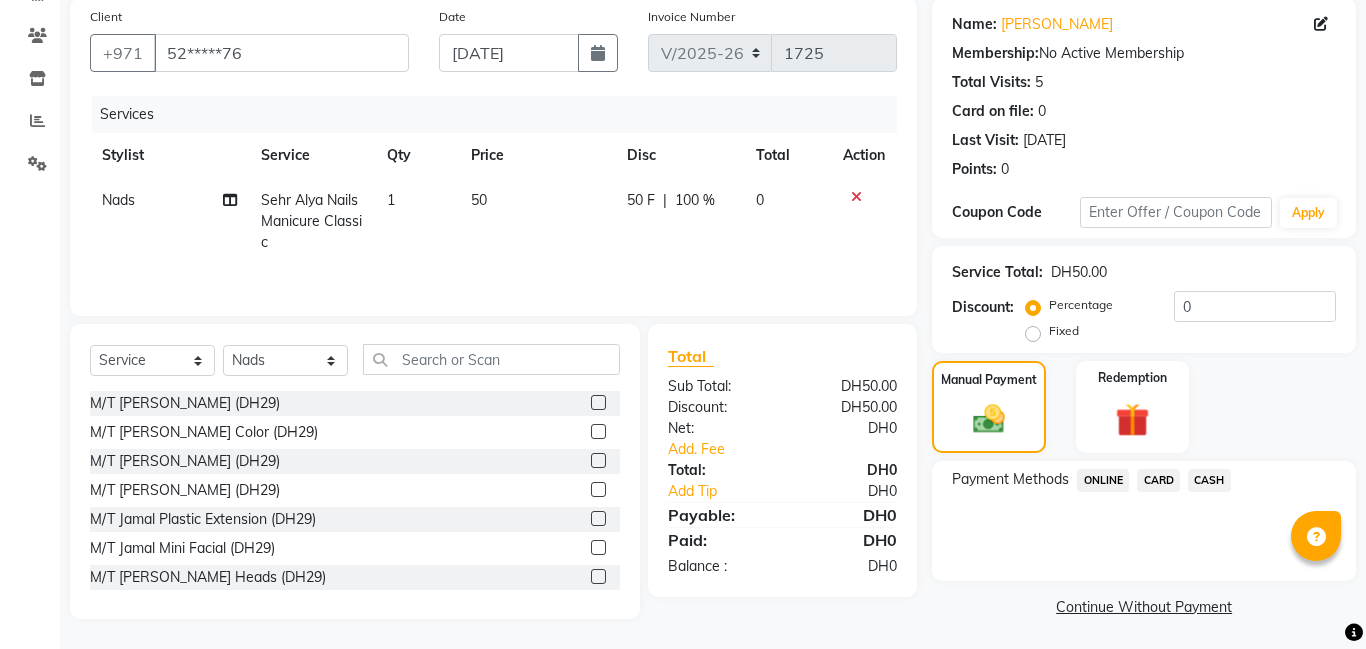 scroll, scrollTop: 155, scrollLeft: 0, axis: vertical 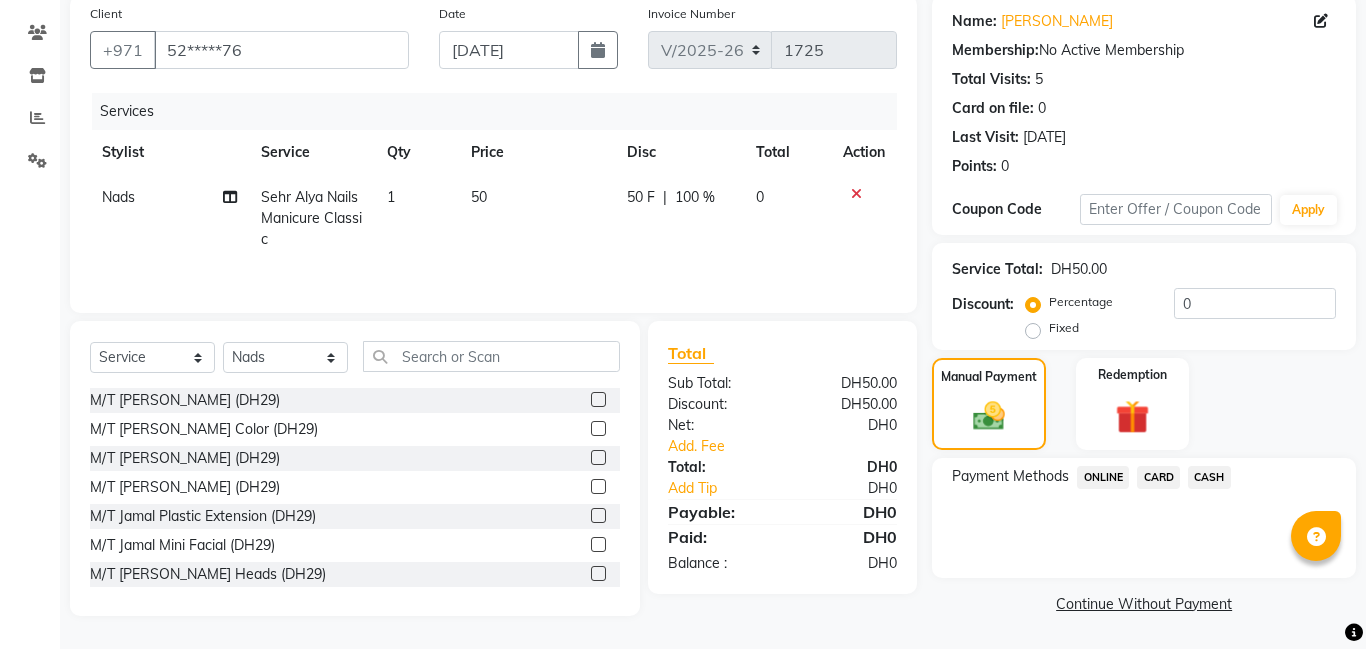 click on "CASH" 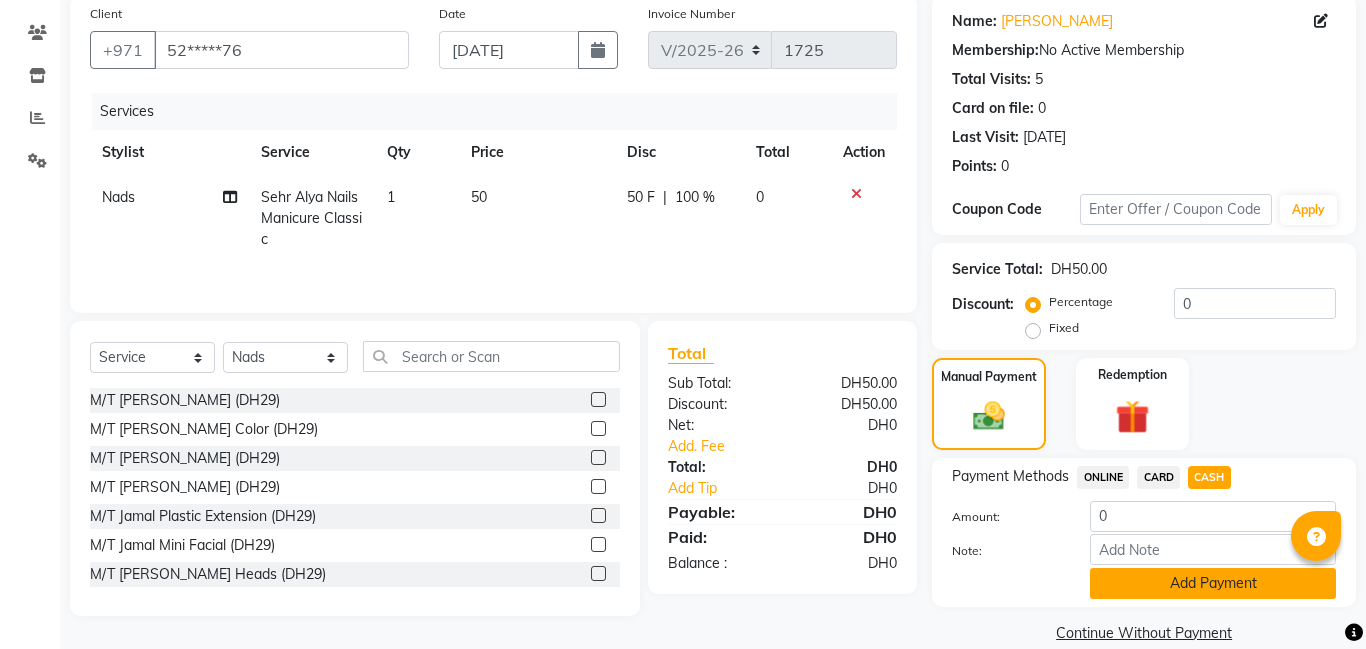 scroll, scrollTop: 184, scrollLeft: 0, axis: vertical 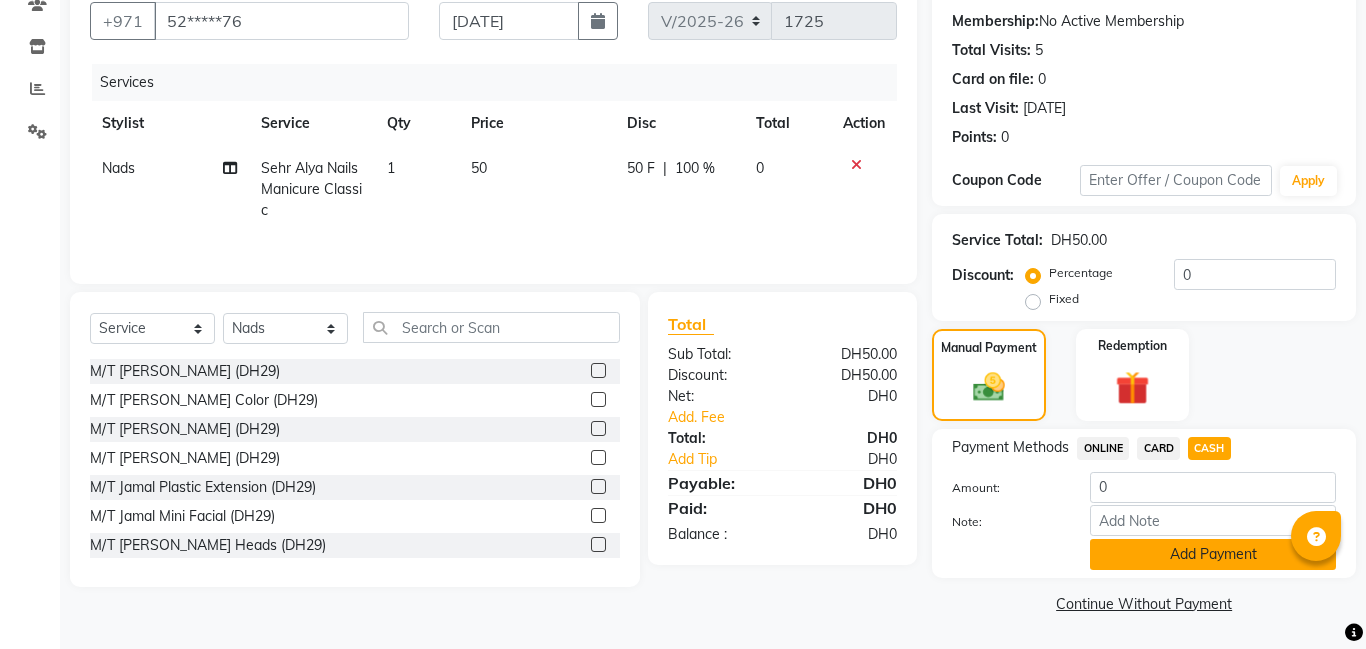 click on "Add Payment" 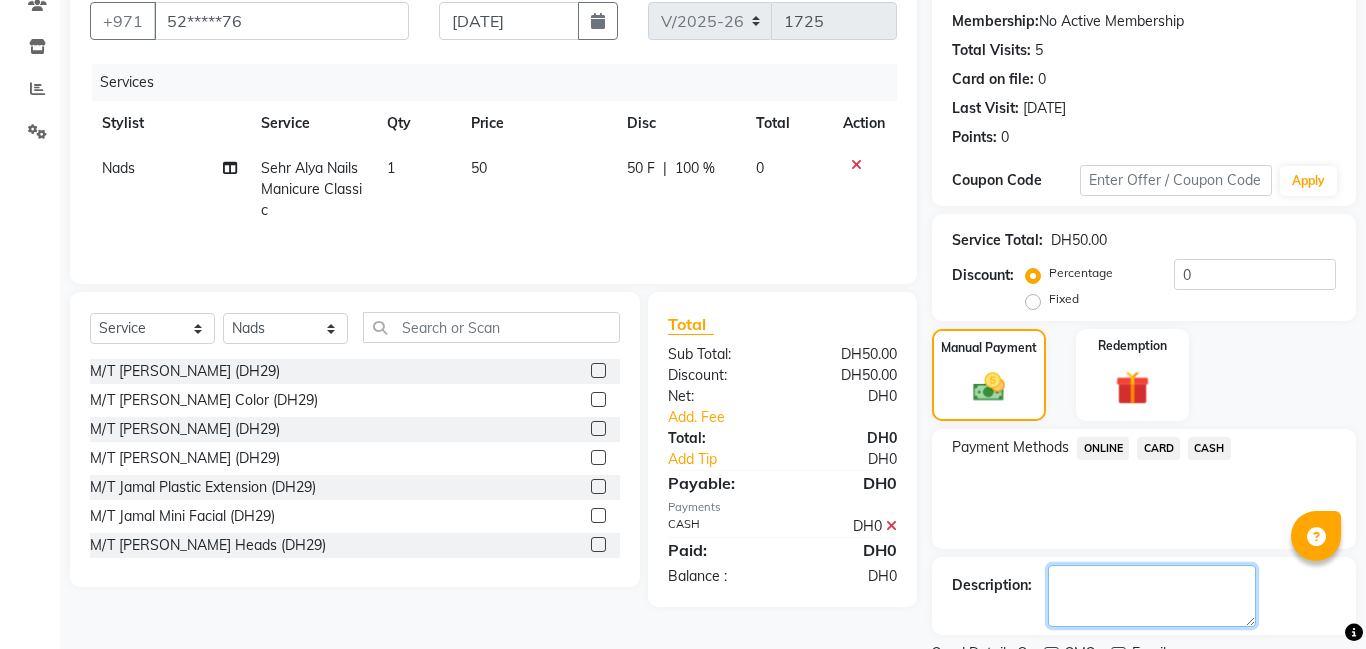 click 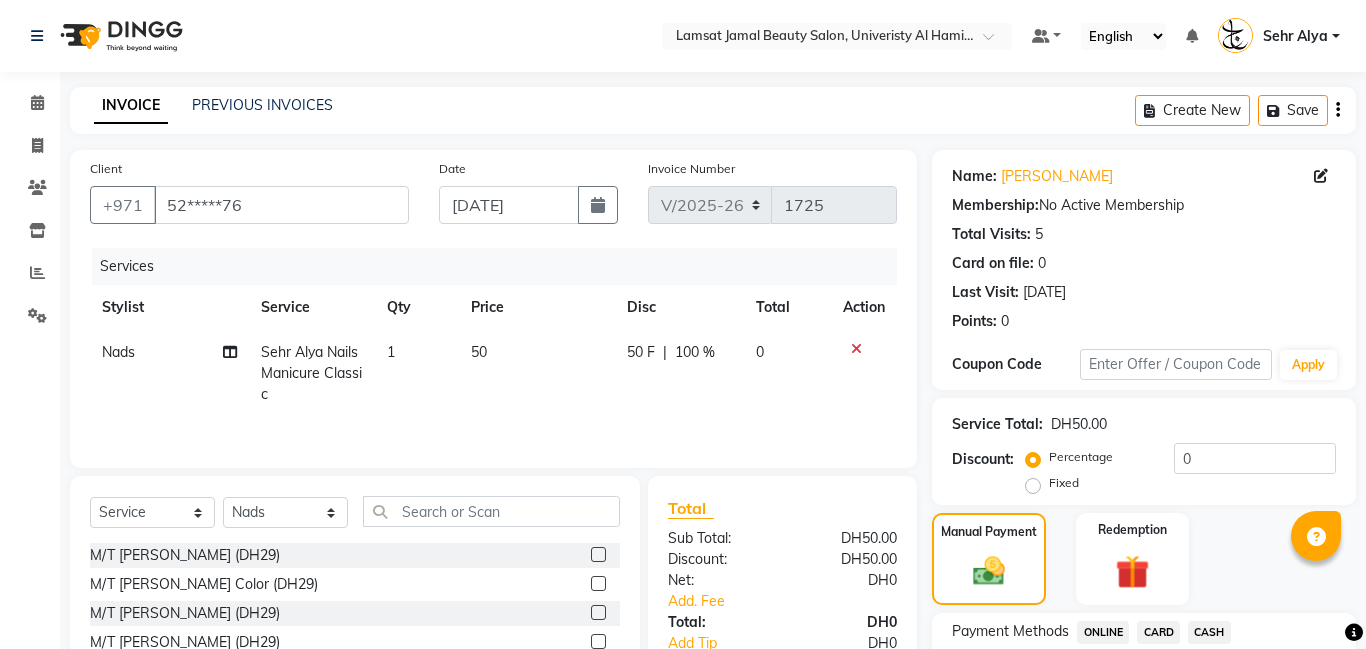 select on "8294" 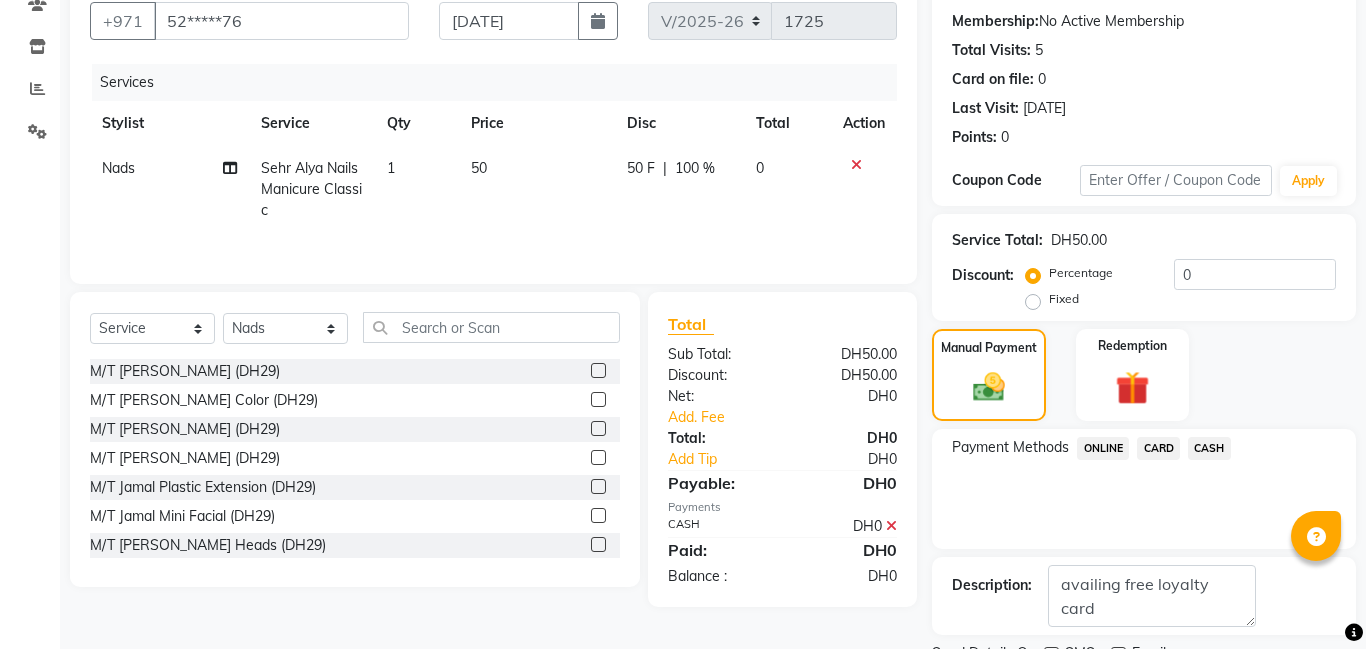 scroll, scrollTop: 184, scrollLeft: 0, axis: vertical 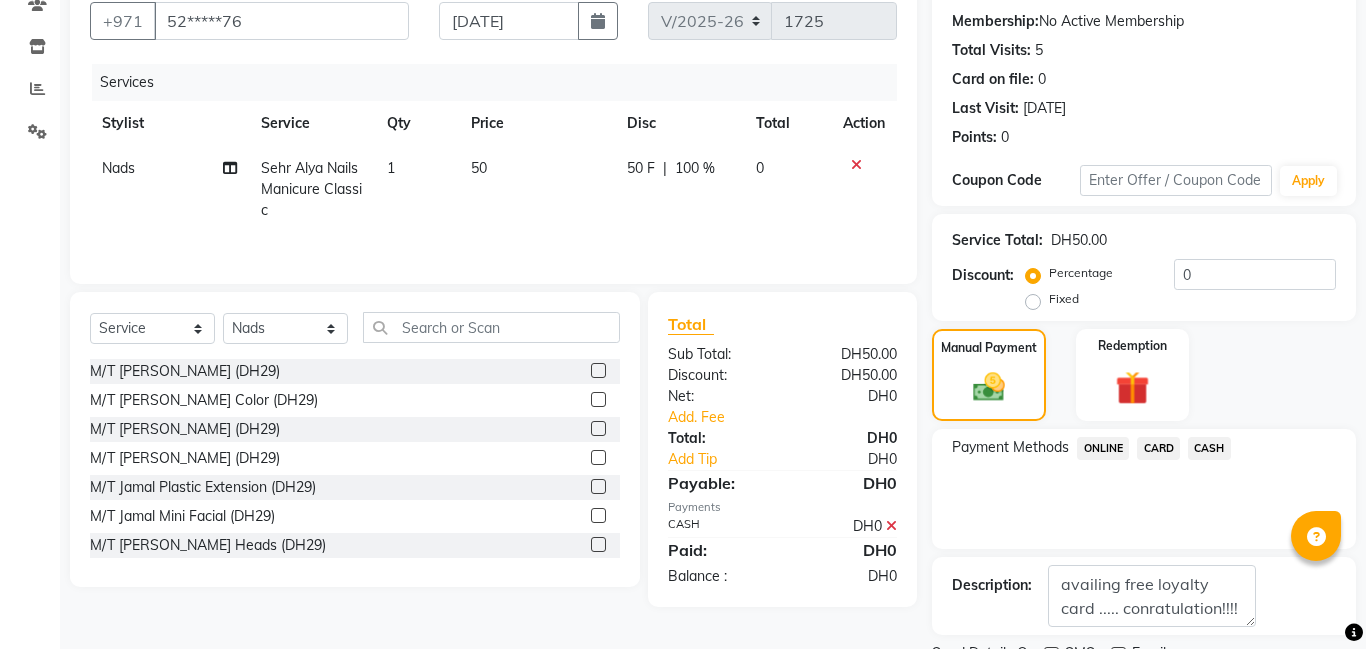 type on "availing free loyalty card ..... conratulation!!!!" 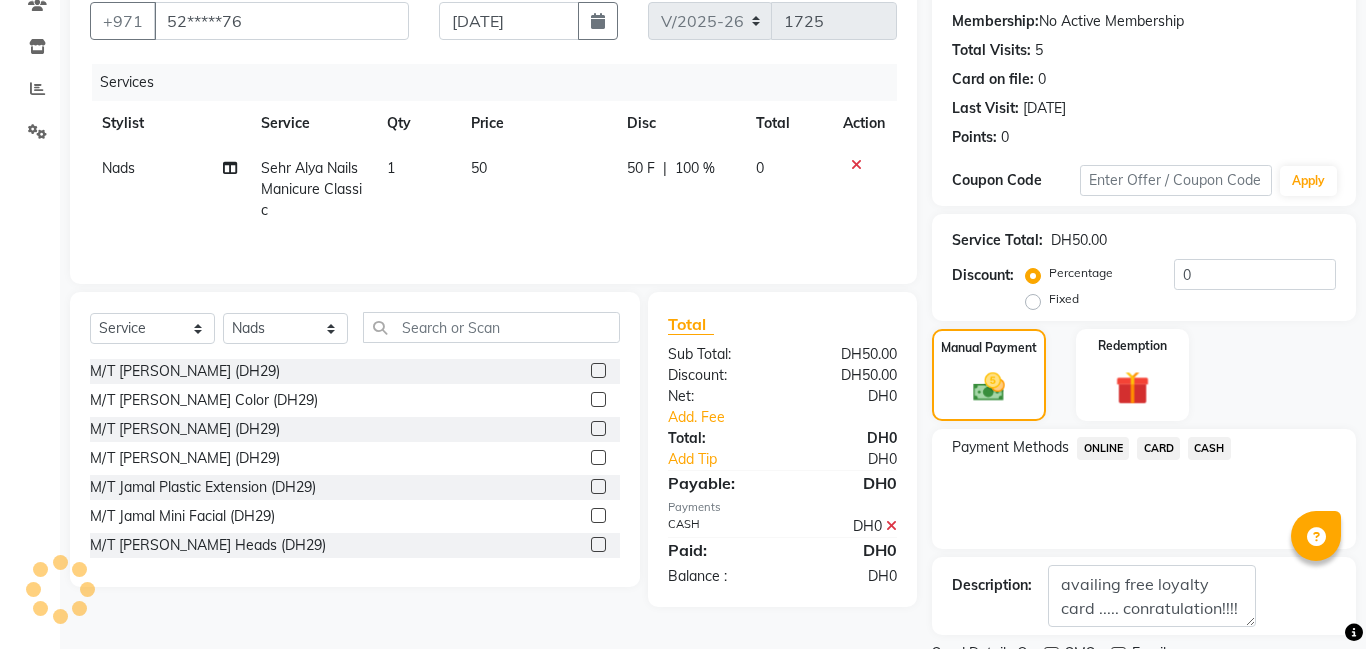 scroll, scrollTop: 268, scrollLeft: 0, axis: vertical 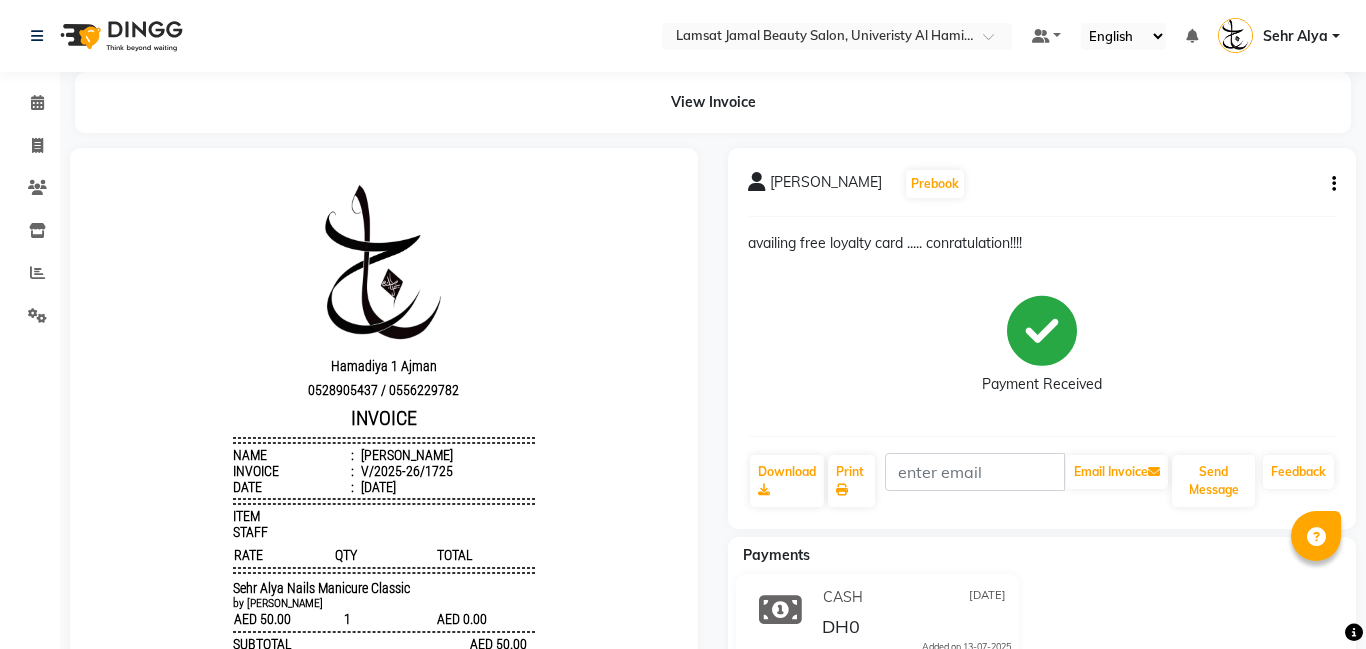 click 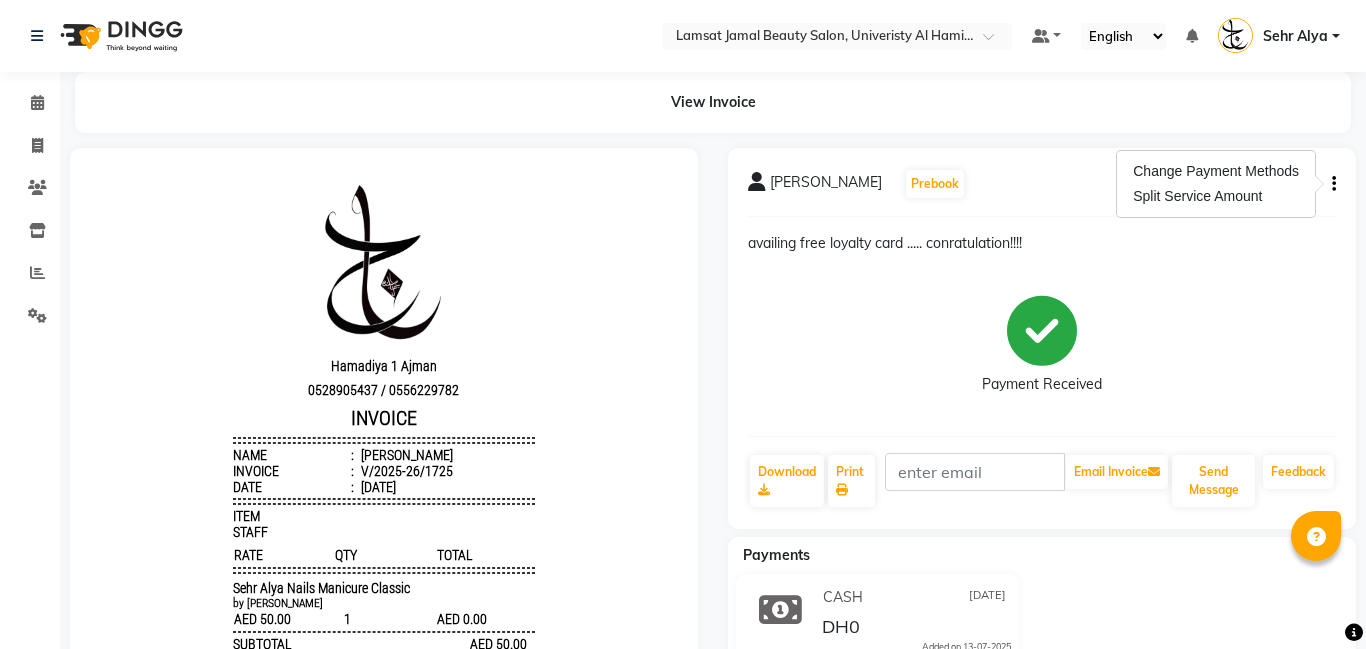 click on "Payment Received" 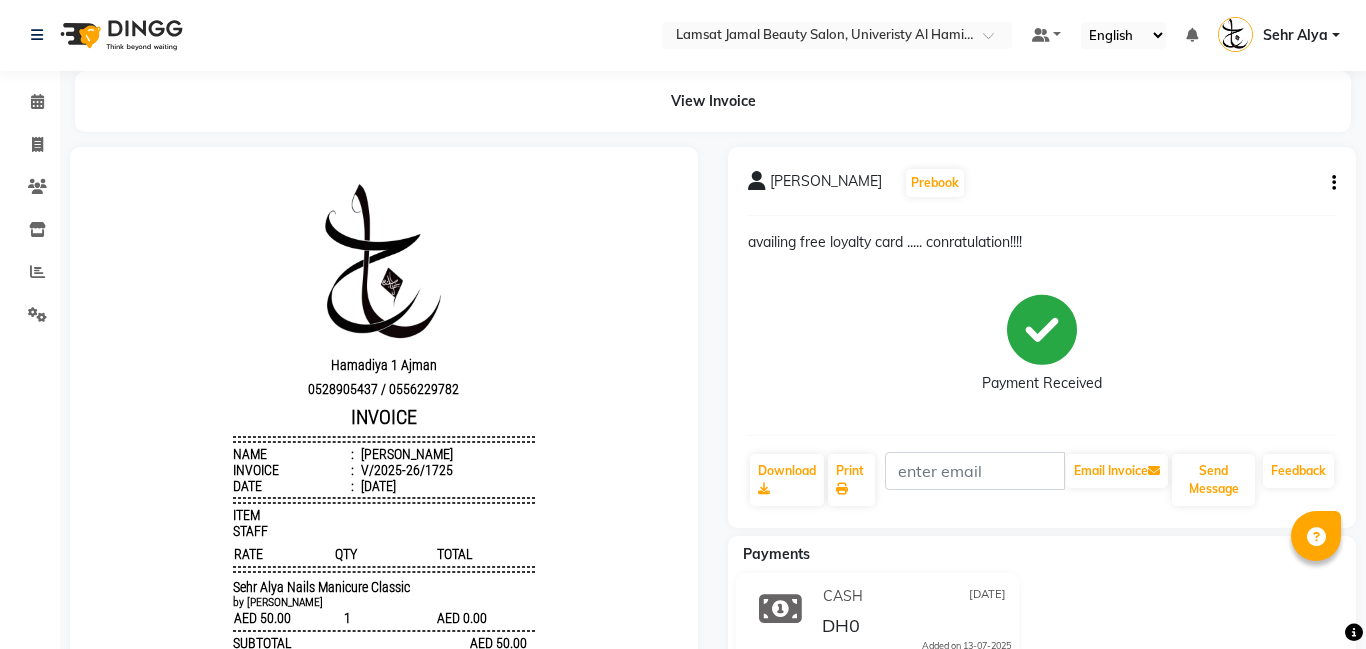 scroll, scrollTop: 208, scrollLeft: 0, axis: vertical 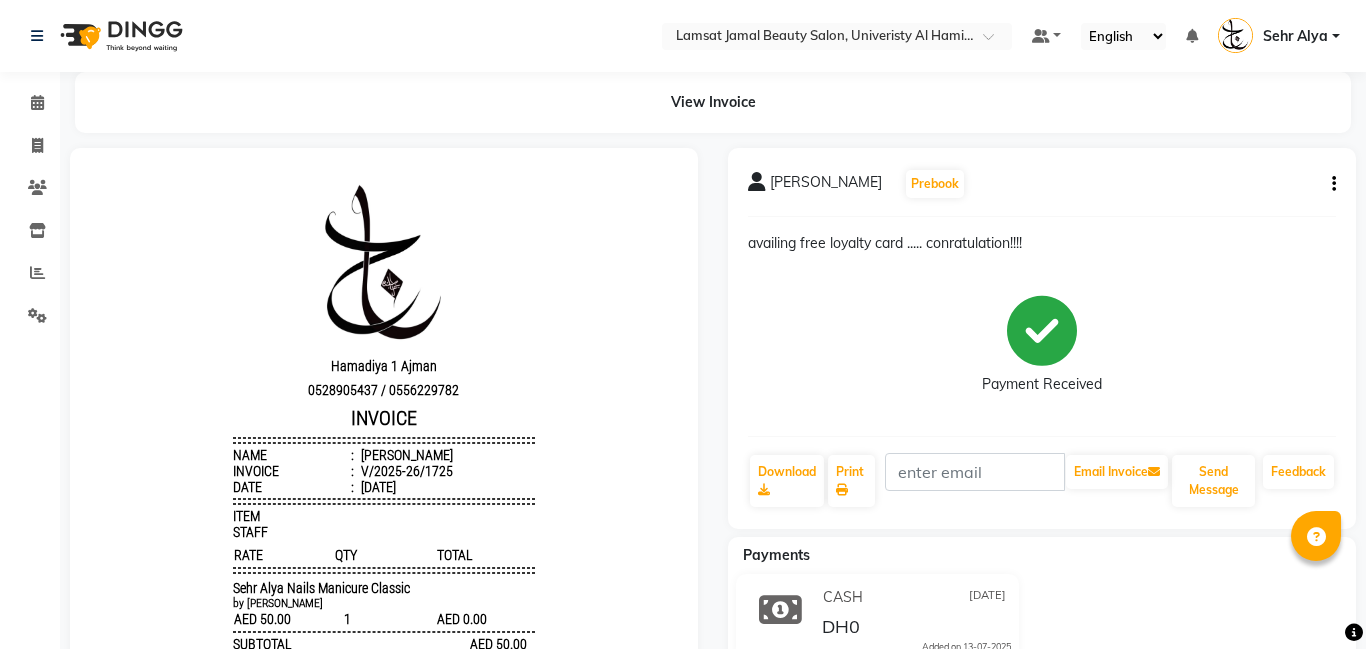 click on "Hamadiya 1 Ajman
0528905437 / 0556229782
INVOICE
Name  :
[PERSON_NAME]
Invoice  :
V/2025-26/1725
Date  :
[DATE]
ITEM
STAFF
RATE
QTY
TOTAL" at bounding box center [384, 492] 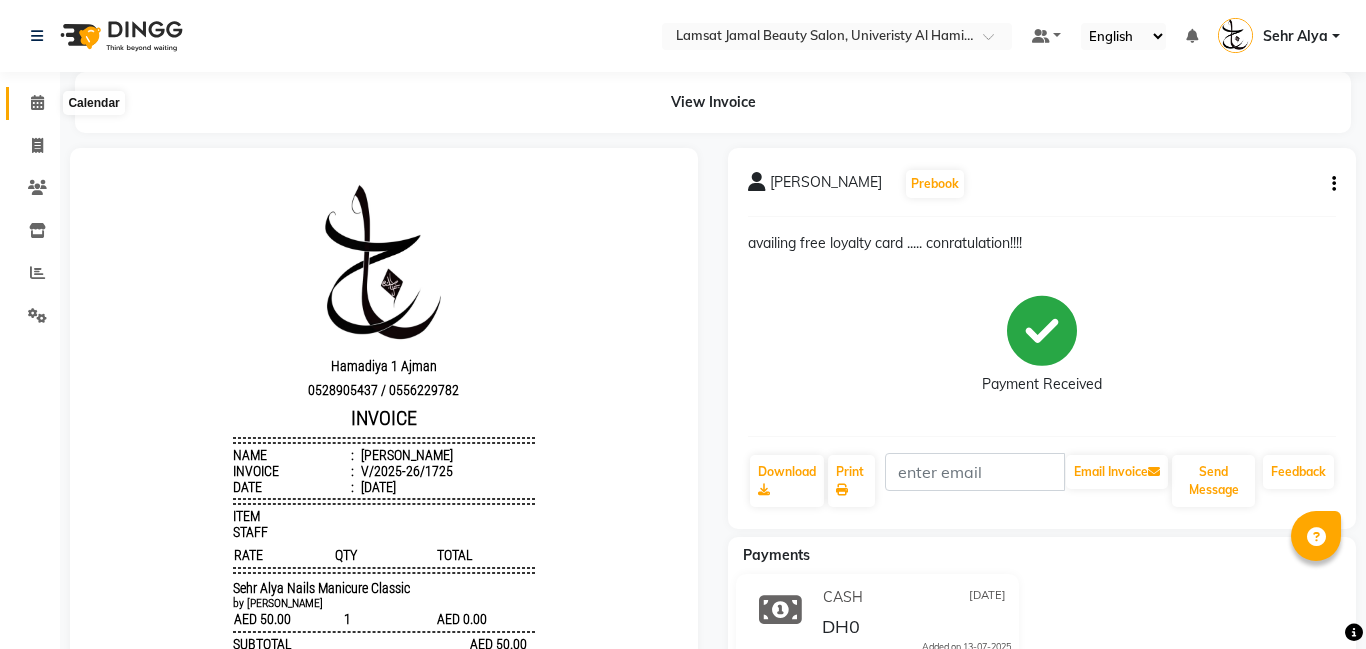 click 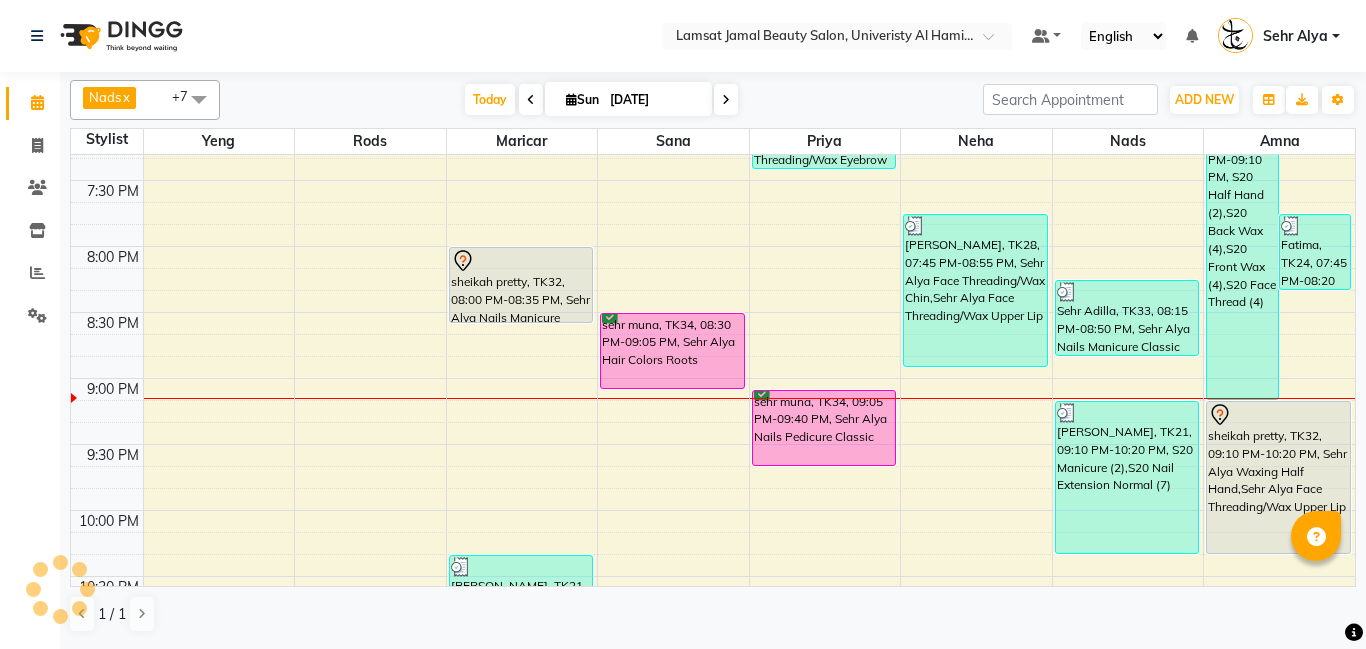 scroll, scrollTop: 1447, scrollLeft: 0, axis: vertical 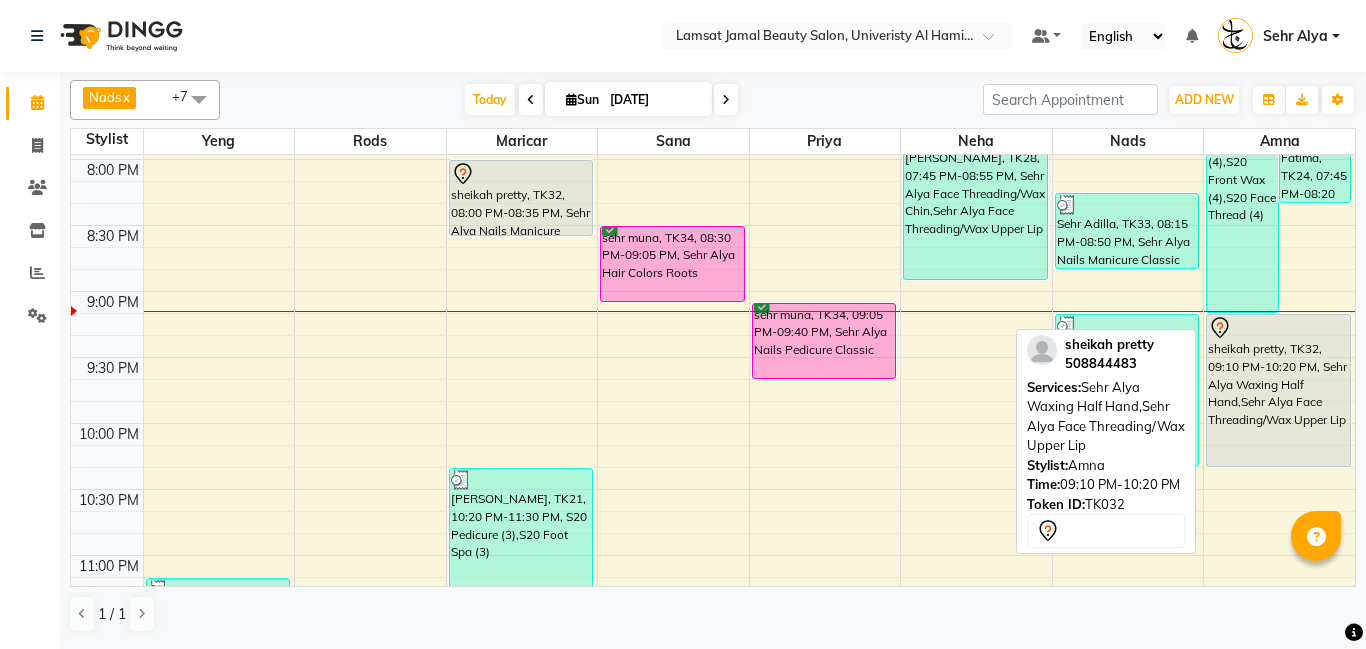 click on "sheikah pretty, TK32, 09:10 PM-10:20 PM, Sehr Alya Waxing Half Hand,Sehr Alya Face Threading/Wax Upper Lip" at bounding box center [1278, 390] 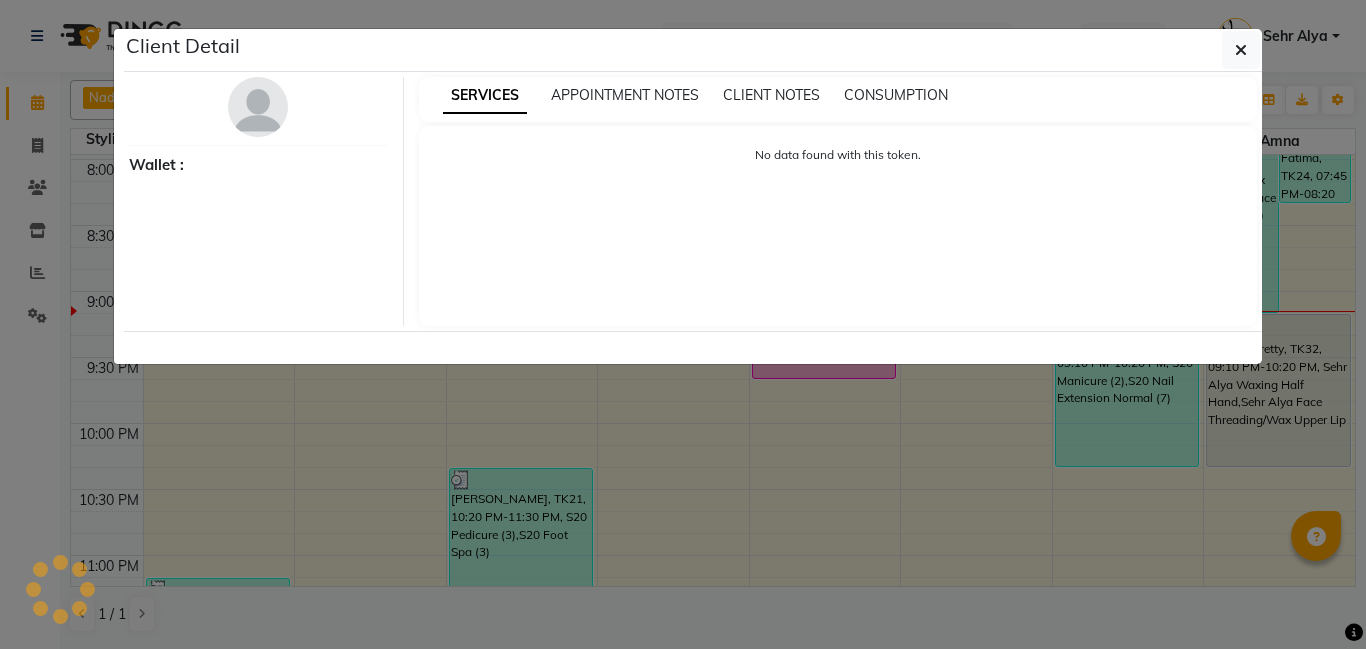 select on "7" 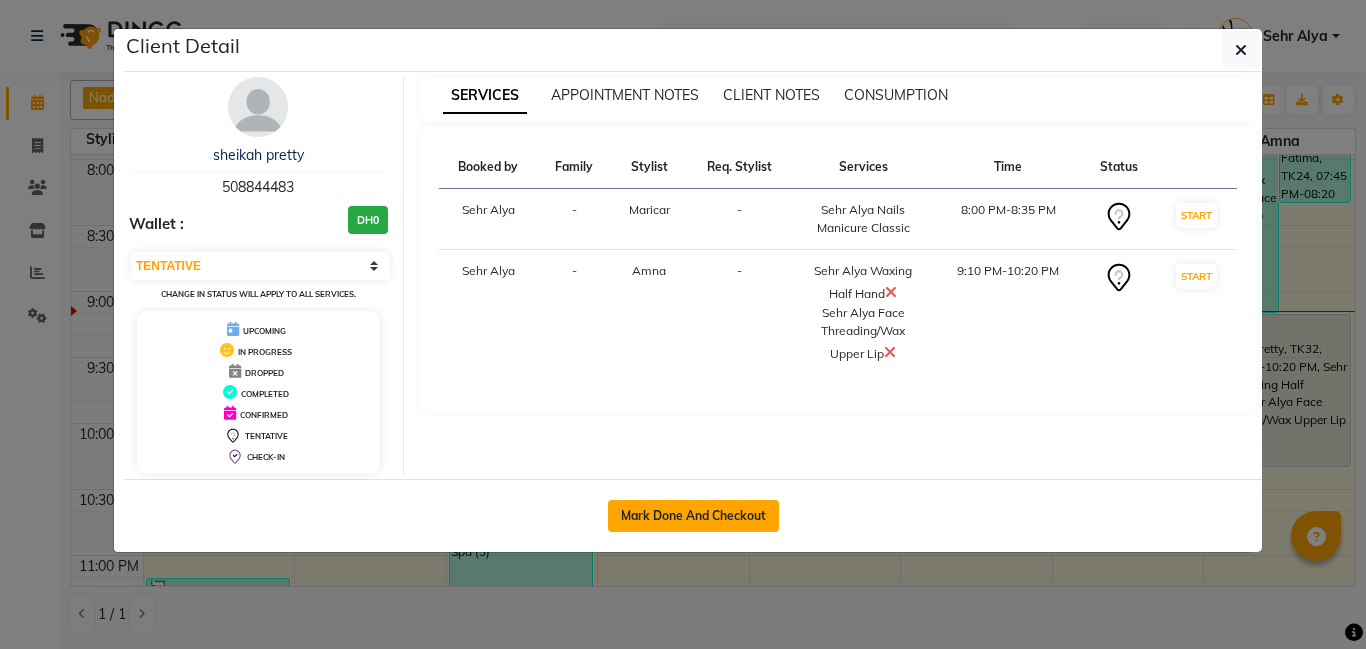 click on "Mark Done And Checkout" 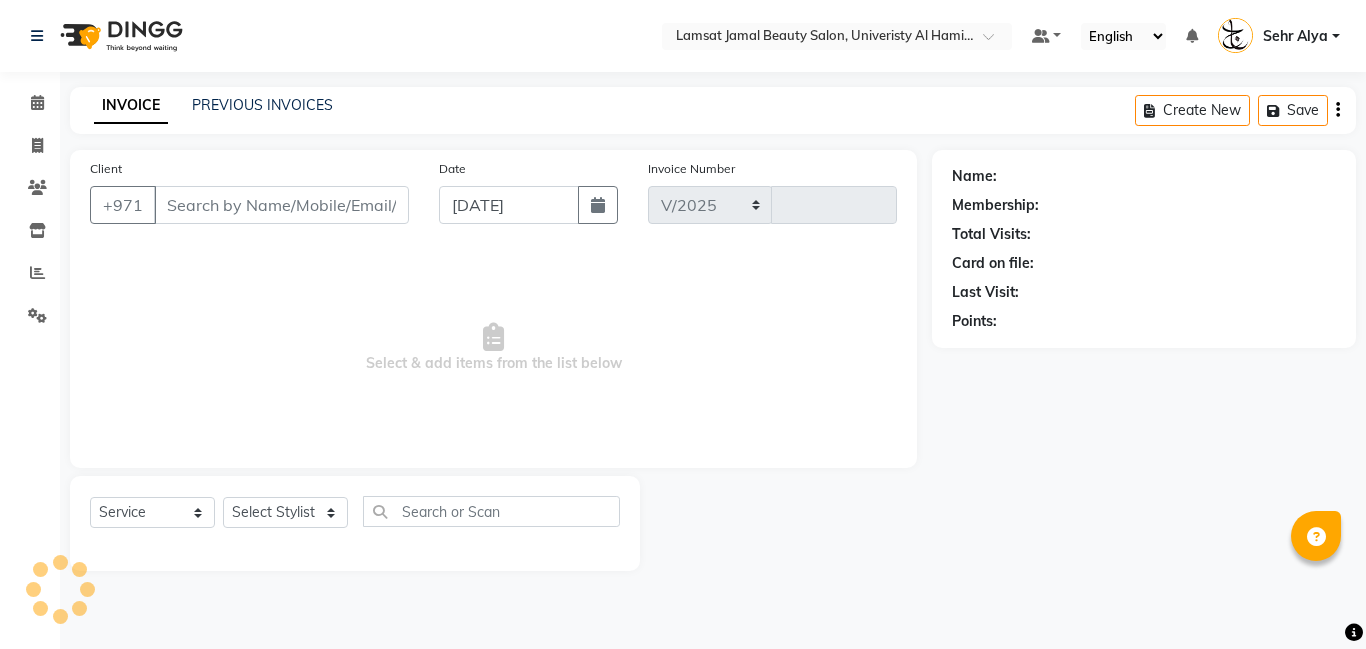 select on "8294" 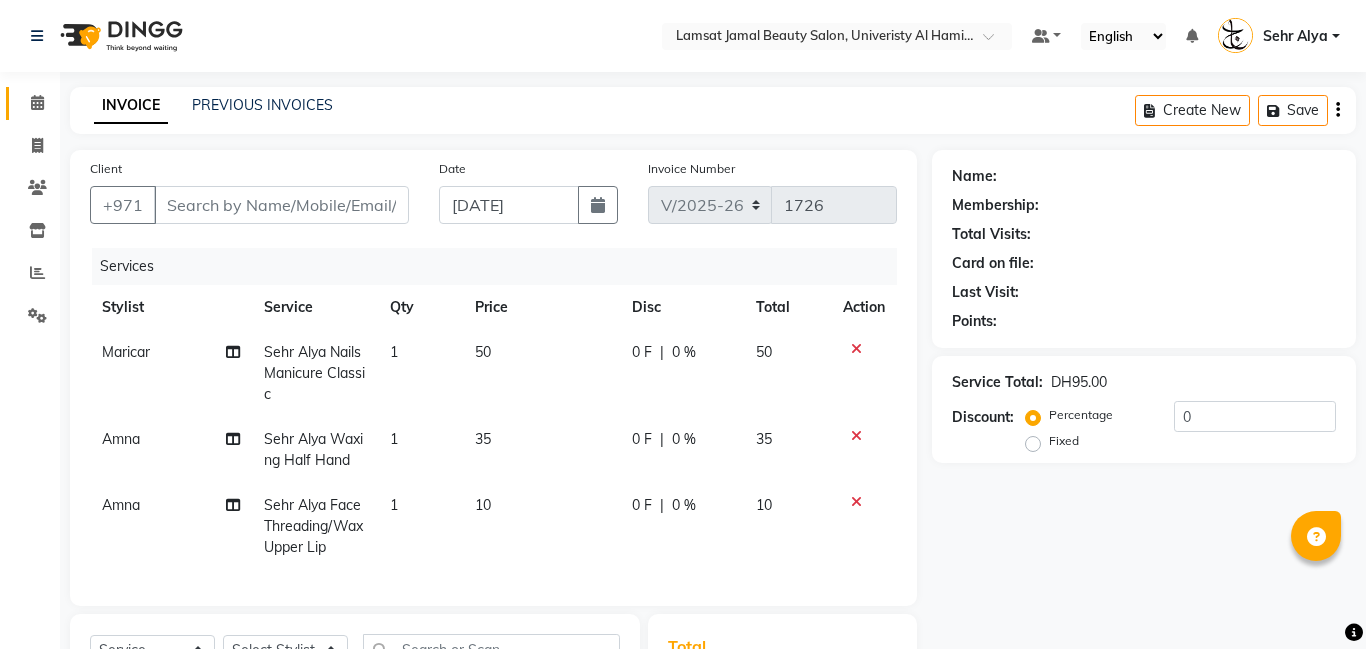 type on "50*****83" 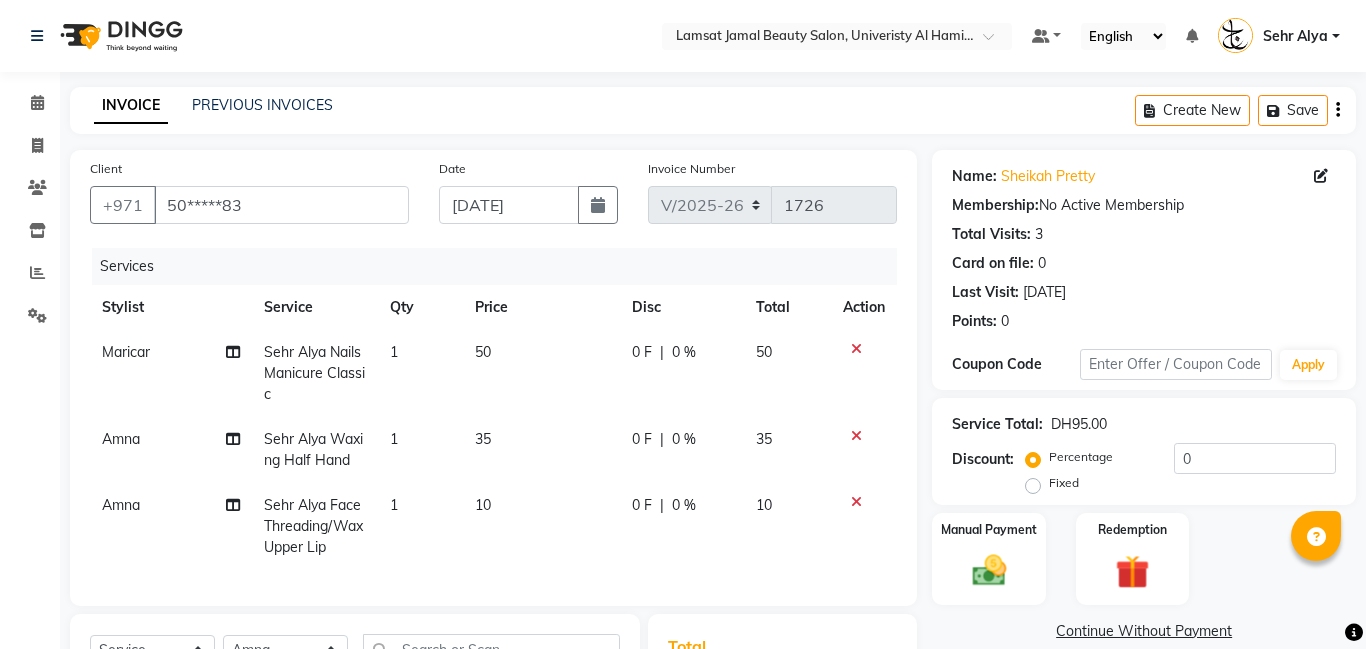 click on "Client" 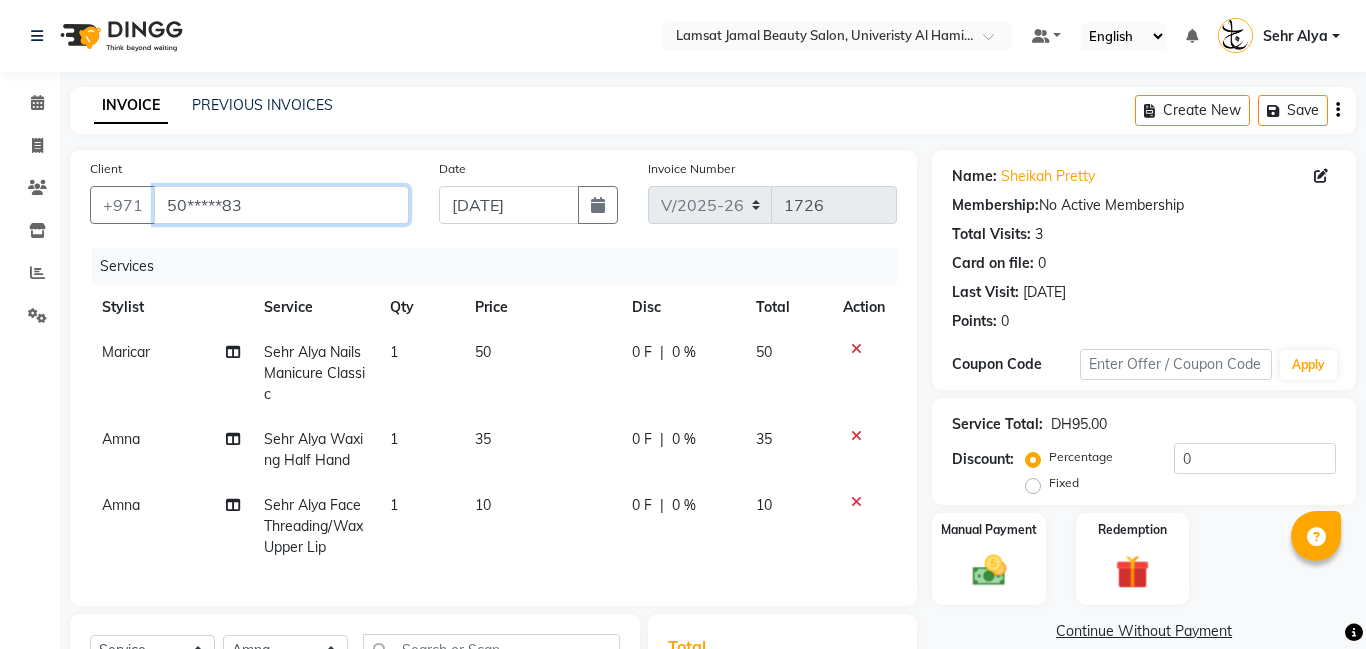 click on "50*****83" at bounding box center [281, 205] 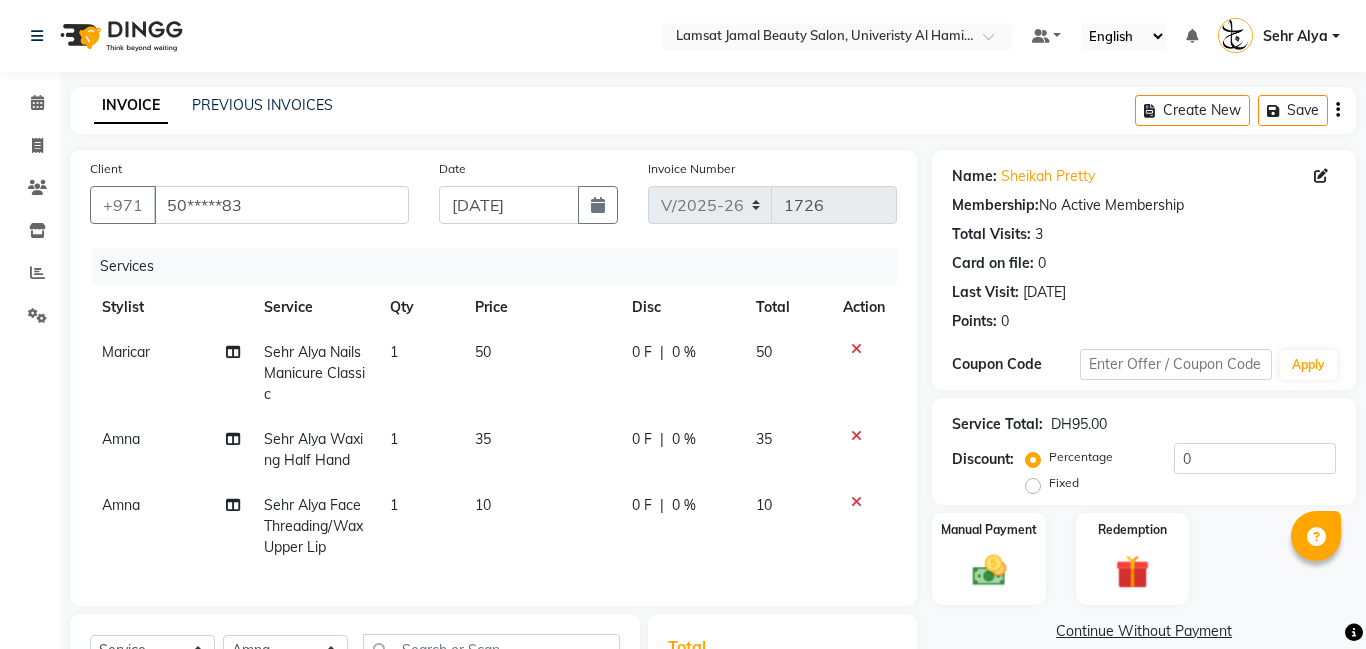 click on "Client" 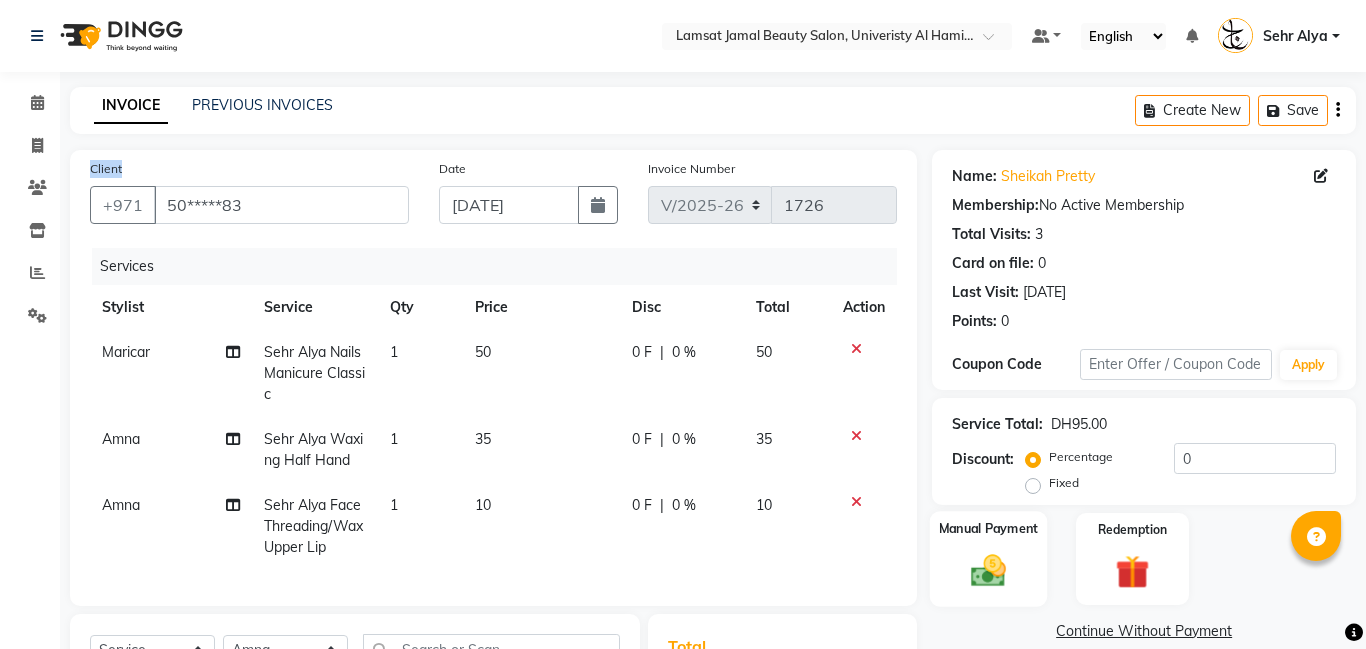 click 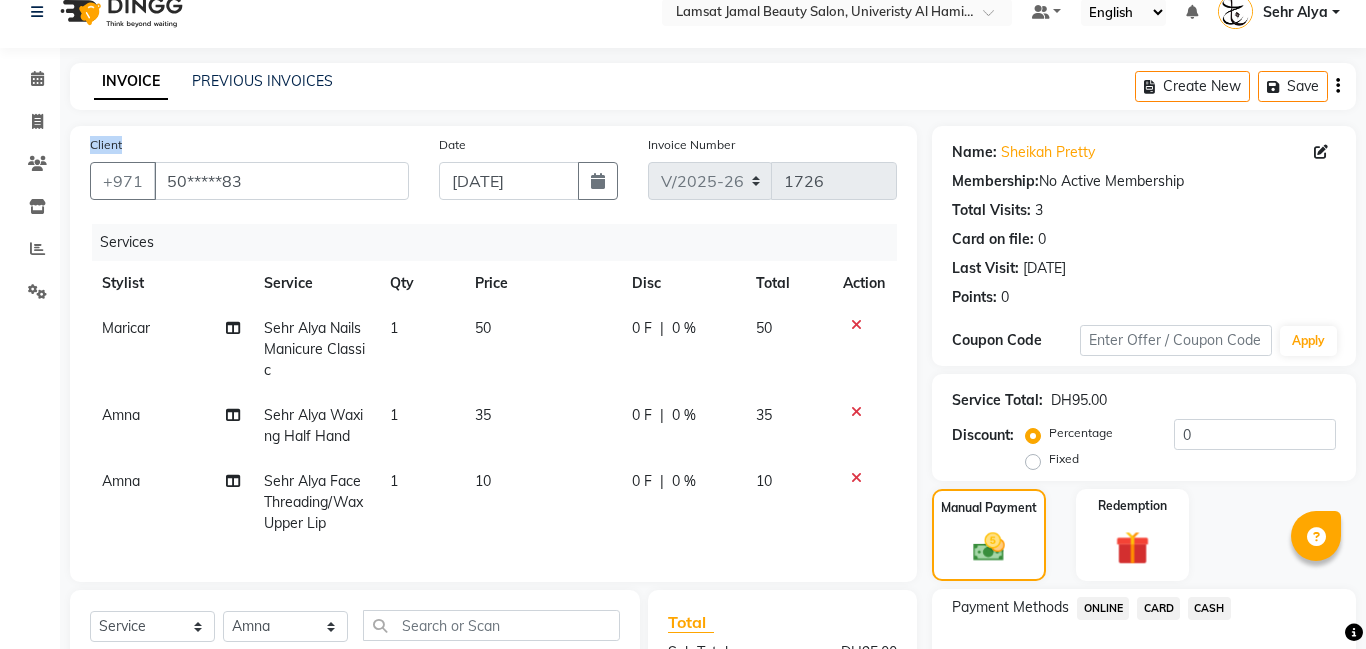 scroll, scrollTop: 0, scrollLeft: 0, axis: both 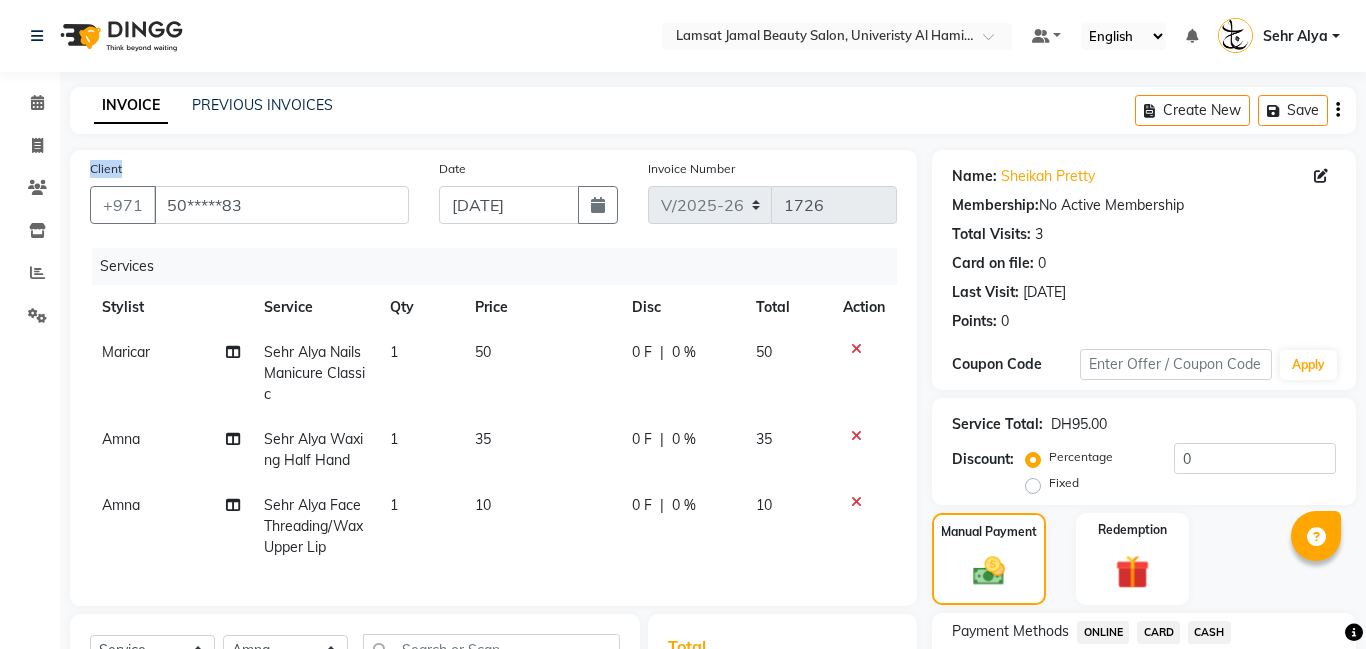 click on "CARD" 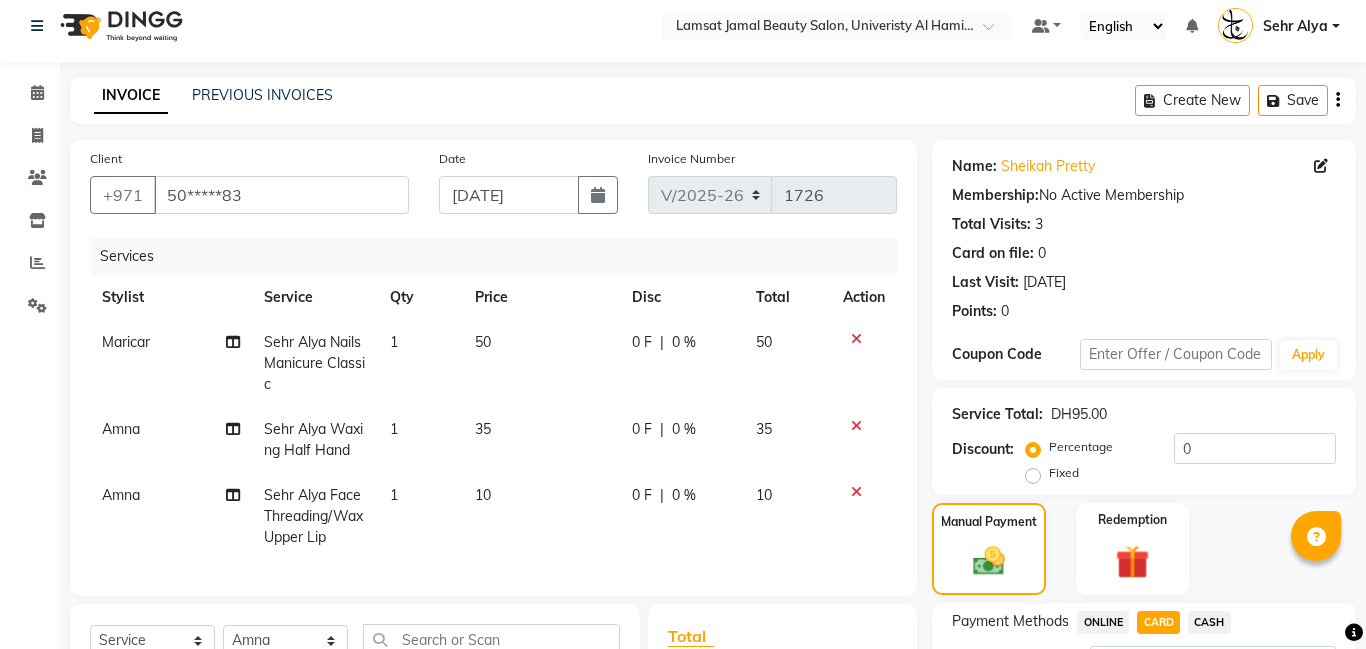 scroll, scrollTop: 290, scrollLeft: 0, axis: vertical 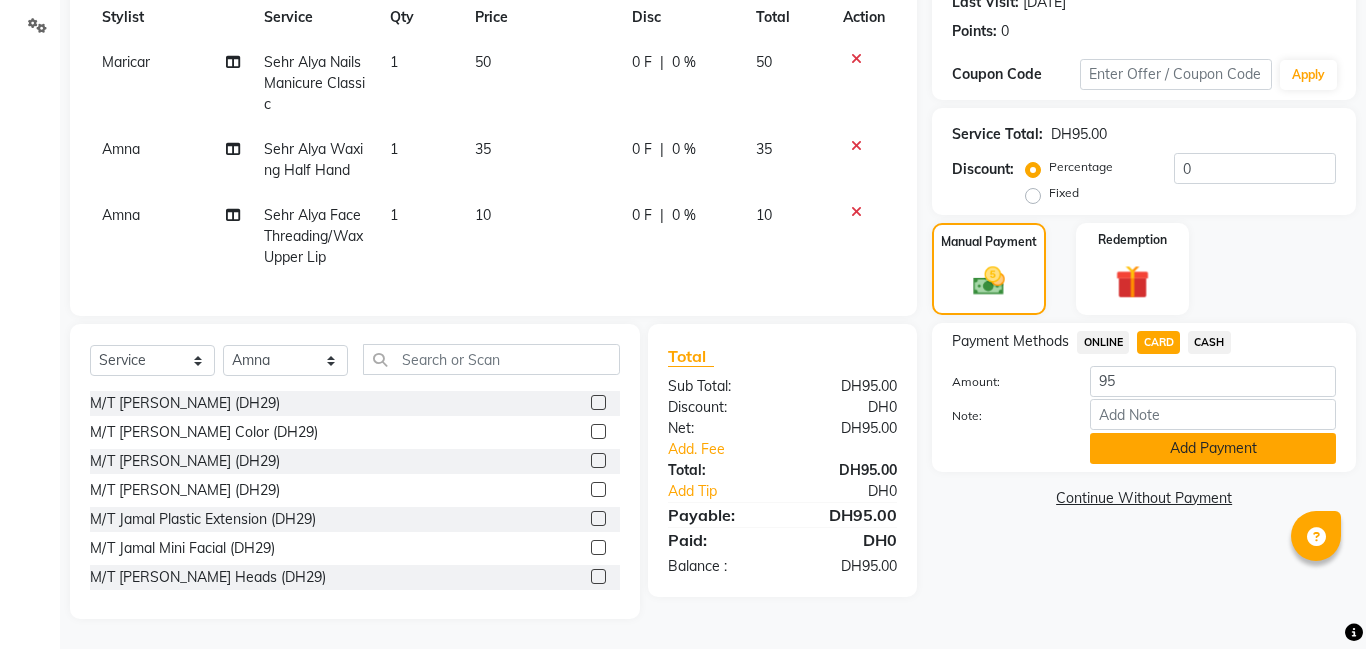 click on "Add Payment" 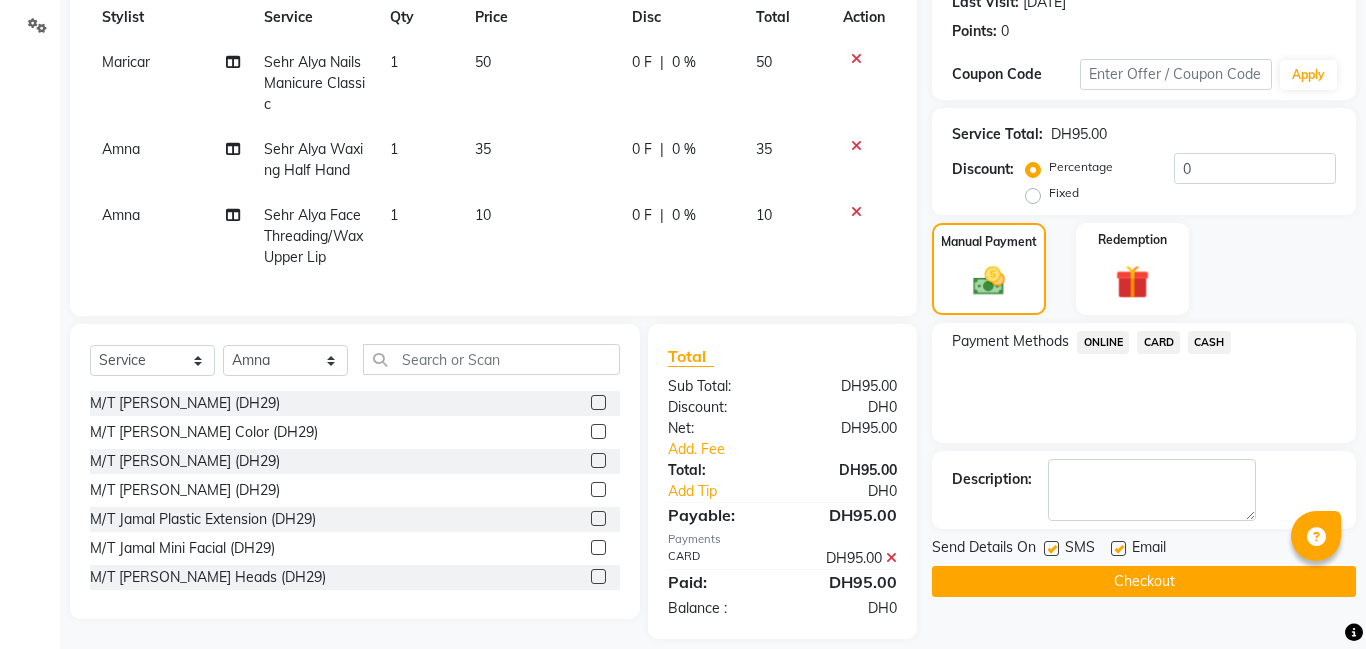 click on "Checkout" 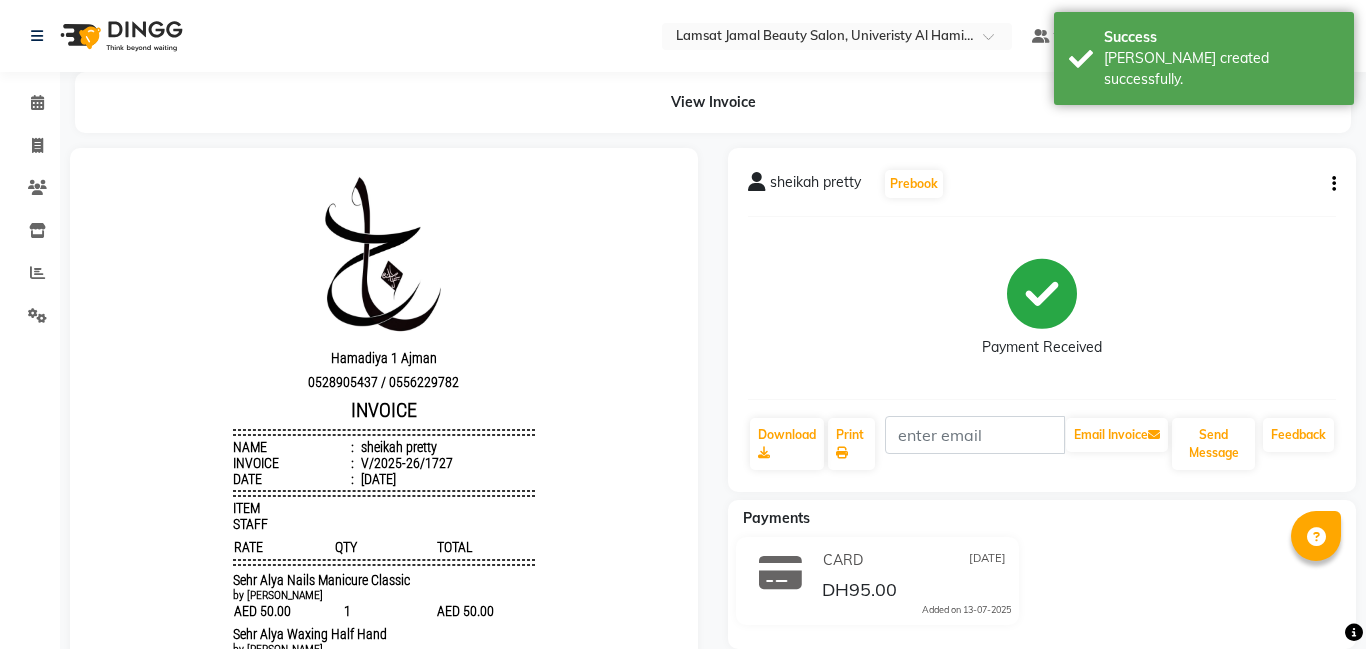 scroll, scrollTop: 16, scrollLeft: 0, axis: vertical 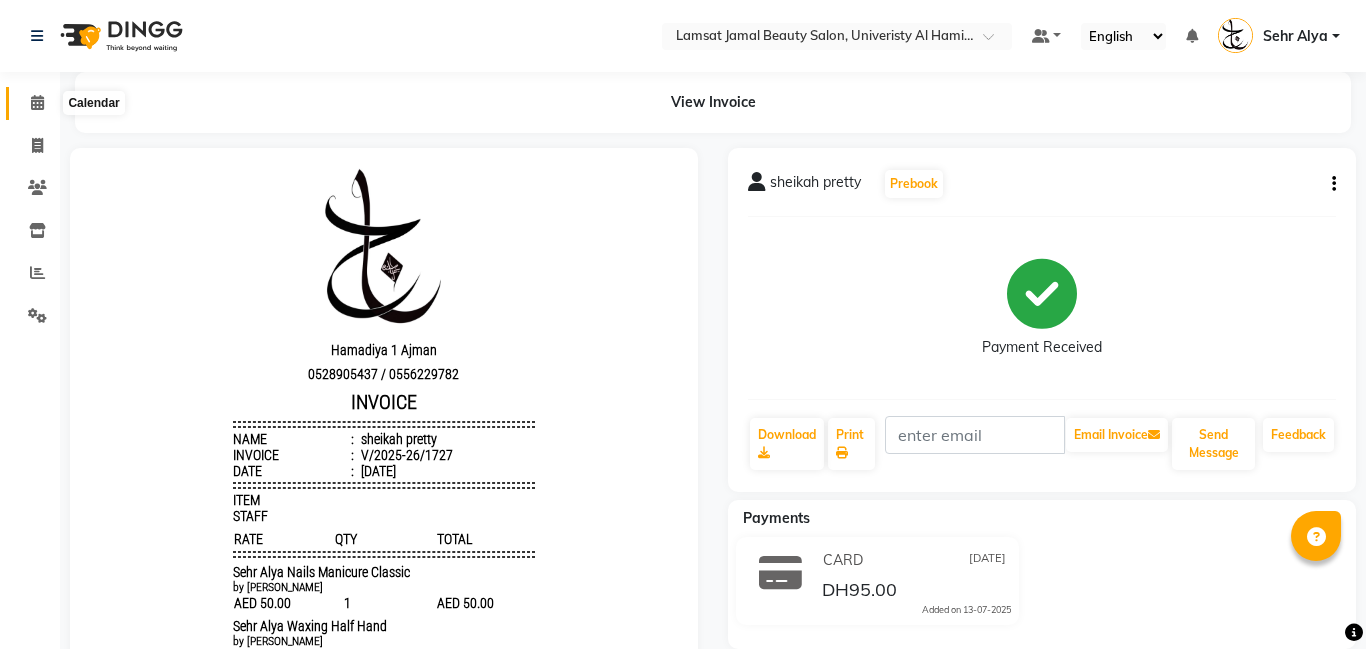click 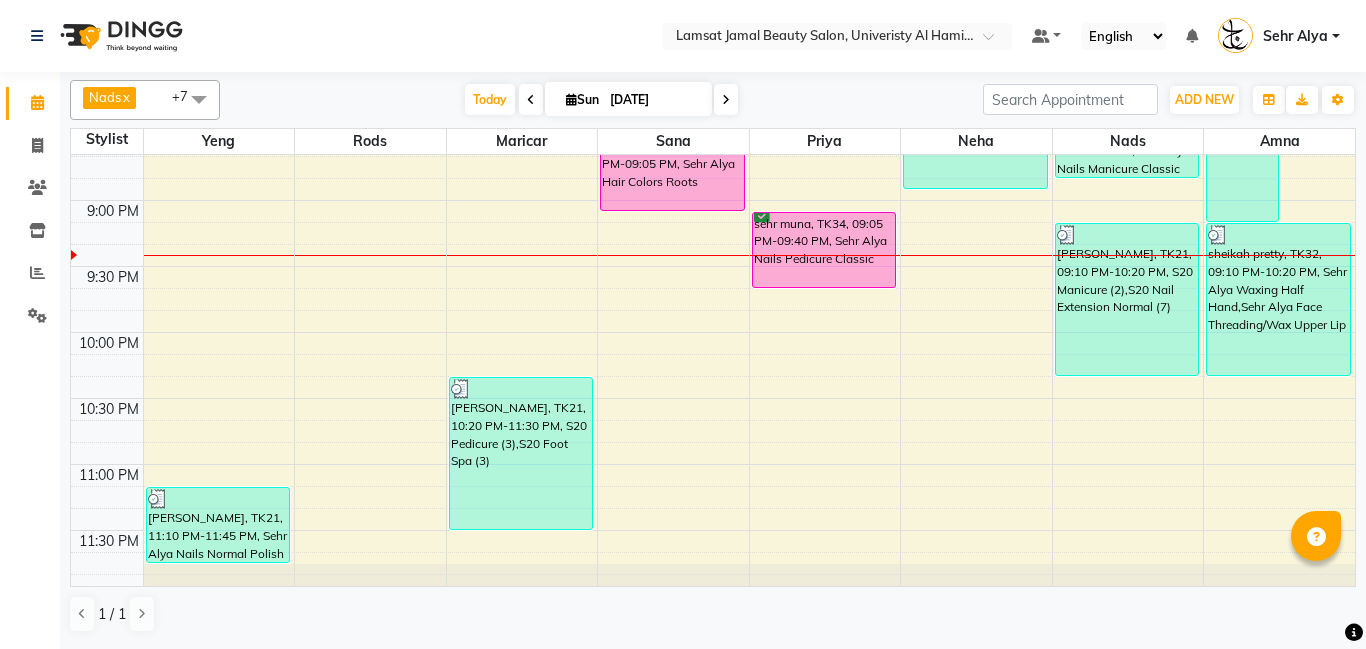 scroll, scrollTop: 1526, scrollLeft: 0, axis: vertical 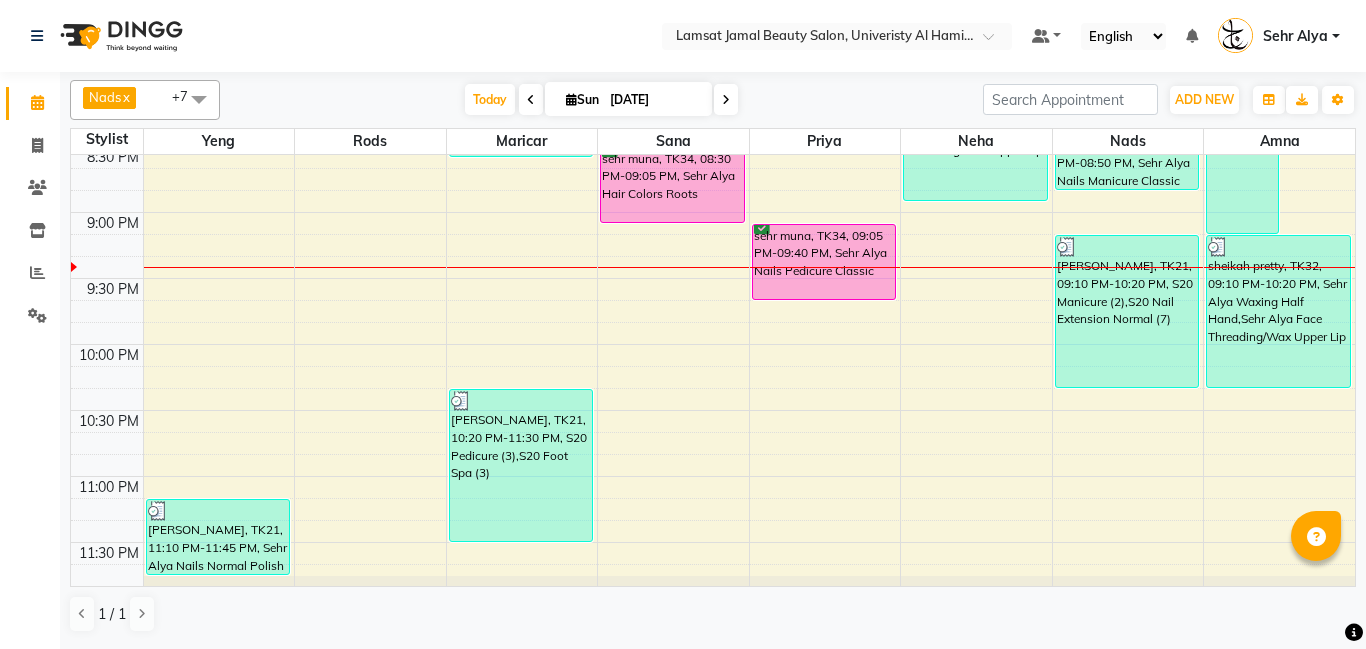 click on "9:00 AM 9:30 AM 10:00 AM 10:30 AM 11:00 AM 11:30 AM 12:00 PM 12:30 PM 1:00 PM 1:30 PM 2:00 PM 2:30 PM 3:00 PM 3:30 PM 4:00 PM 4:30 PM 5:00 PM 5:30 PM 6:00 PM 6:30 PM 7:00 PM 7:30 PM 8:00 PM 8:30 PM 9:00 PM 9:30 PM 10:00 PM 10:30 PM 11:00 PM 11:30 PM     [PERSON_NAME], TK21, 11:10 PM-11:45 PM, Sehr Alya Nails Normal Polish (DH20)     latifa, TK03, 11:50 AM-01:00 PM, Sehr Alya Offer Manicure & Pedicure,Sehr Alya Nails Normal Polish (DH20)     Sehr fatma, TK10, 03:05 PM-03:40 PM, Sehr Alya Nails Normal Polish (DH20)     sehr  afra, TK12, 04:20 PM-04:55 PM, Sehr Alya Nails Cut & Shape     [PERSON_NAME], TK20, 05:15 PM-05:50 PM, Sehr Alya Nails Normal Polish     sheikah pretty, TK32, 08:00 PM-08:35 PM, Sehr Alya Nails Manicure Classic     [PERSON_NAME], TK21, 10:20 PM-11:30 PM, S20 Pedicure (3),S20 Foot Spa (3)     latifa, TK03, 11:15 AM-11:50 AM, Sehr Alya Hair Colors Roots     sehr aliya1, TK09, 01:00 PM-01:35 PM, Sehr Alya Hair Blowdry         sehr  afra, TK12, 03:45 PM-04:20 PM, Sehr Alya Hair Hair Style" at bounding box center [713, -382] 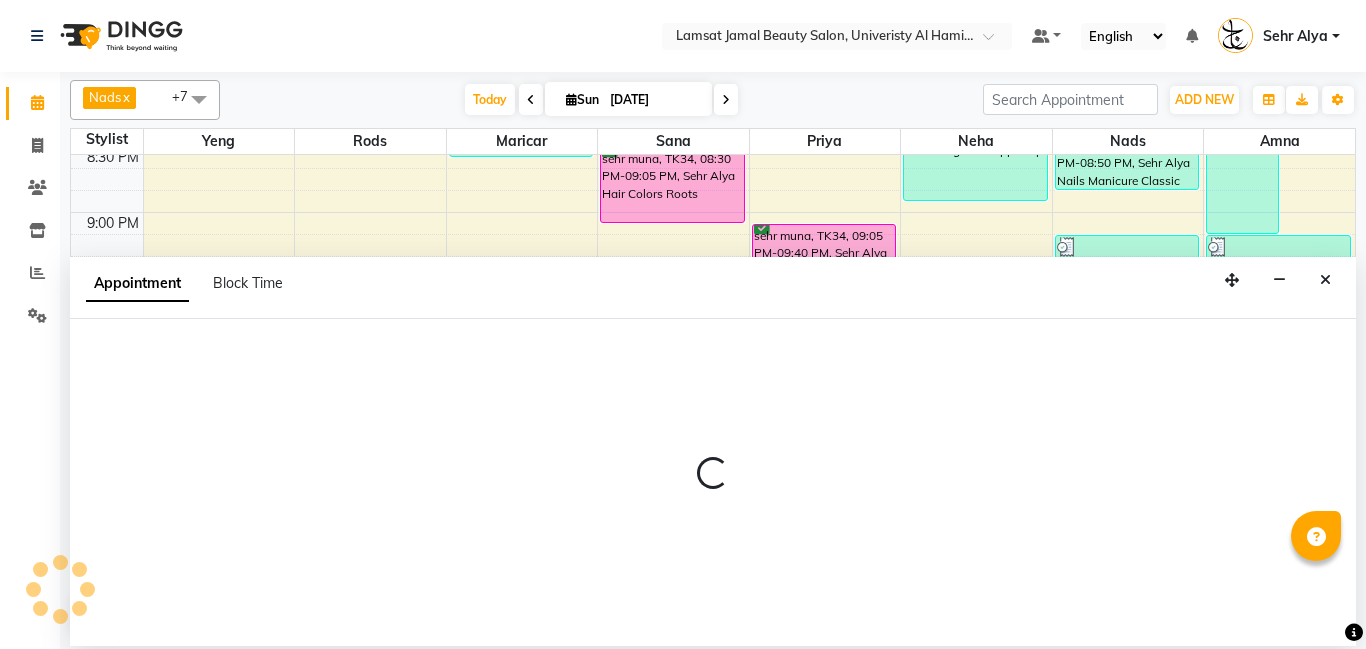 select on "79913" 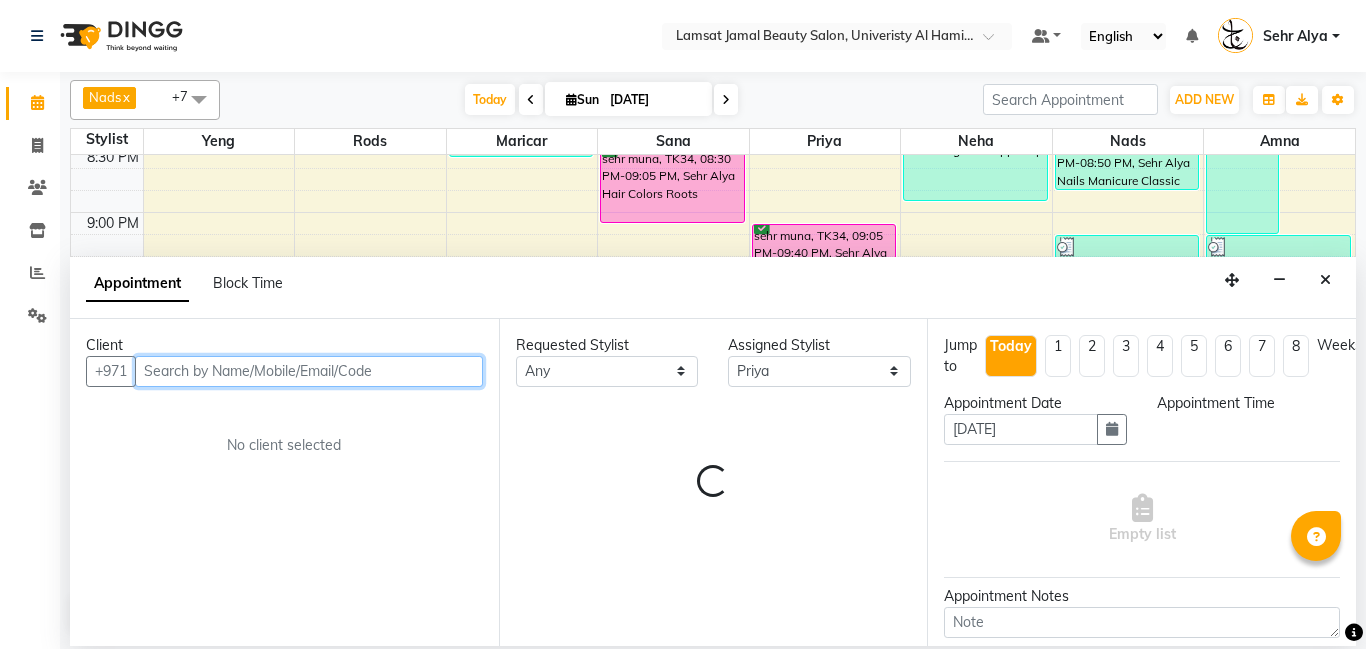 select on "1305" 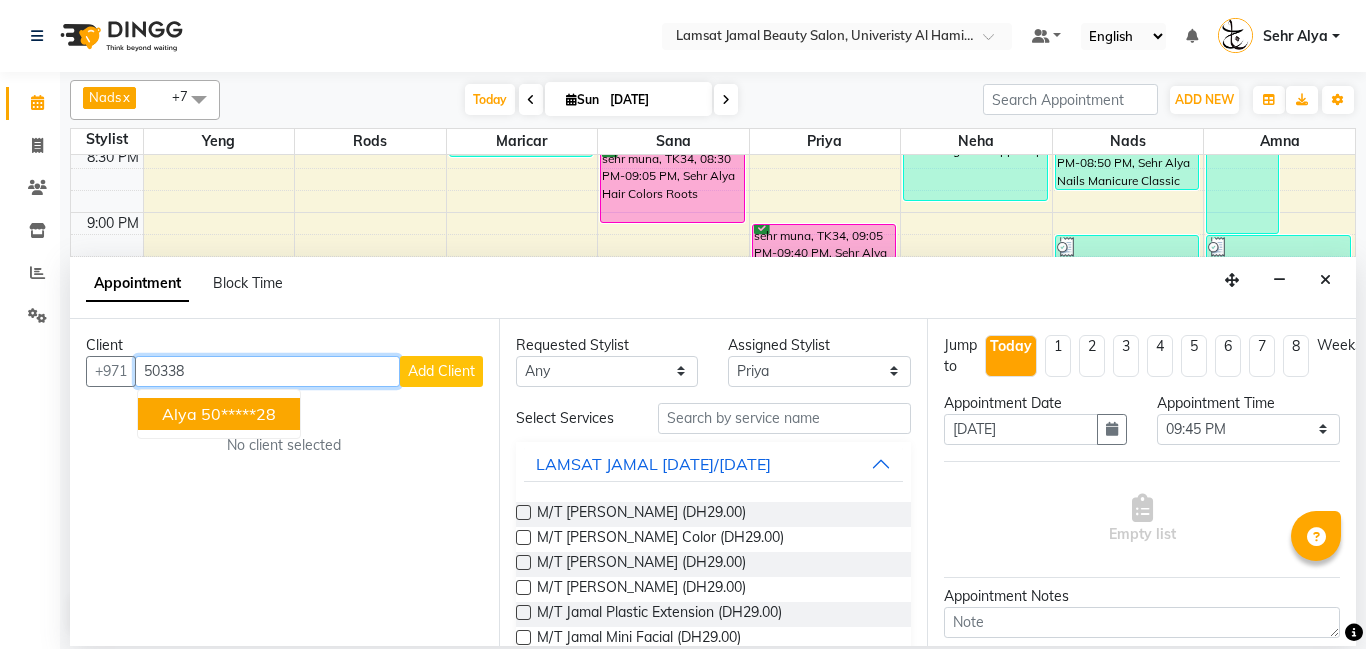 click on "alya" at bounding box center (179, 414) 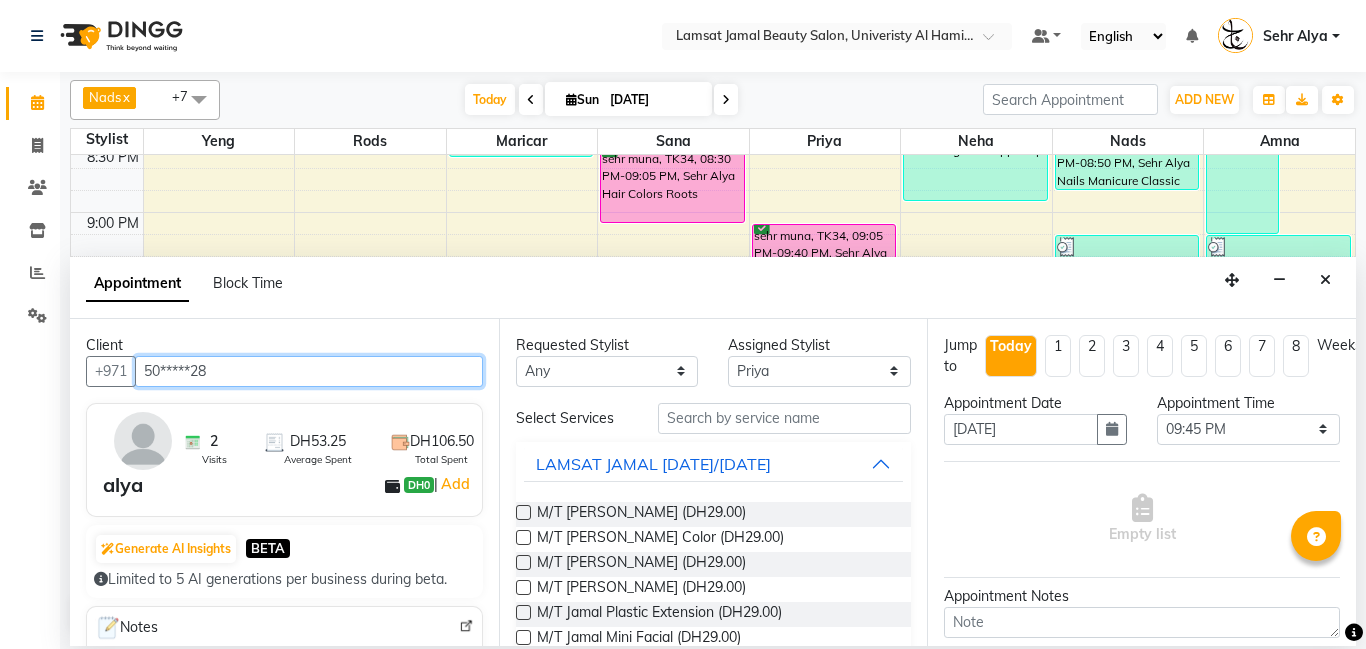 type on "50*****28" 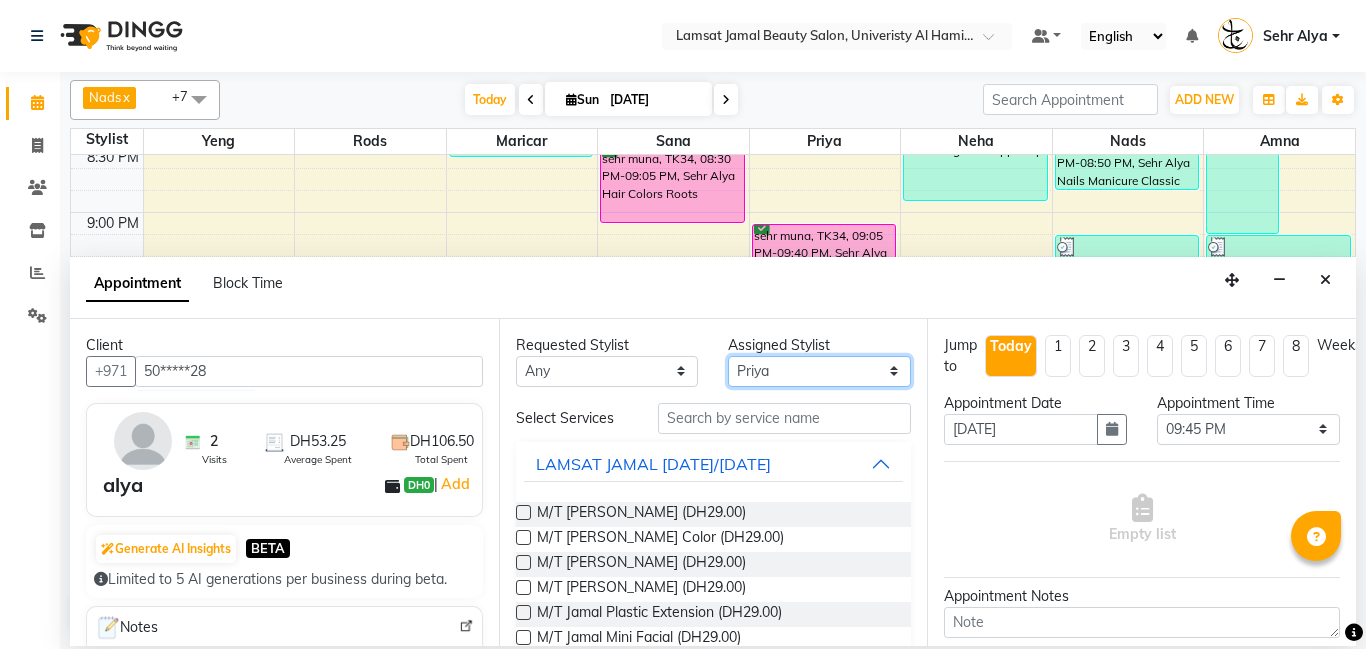 click on "Select Aldie Aliya Amna Gennie Joytie Jude Lamsat Ebda Lamsat Jamal Liezel Maricar Maychel Michelle Nads Neha Nhor Owner Aliya Priya Rods Sana Sehr Alya Yeng" at bounding box center (819, 371) 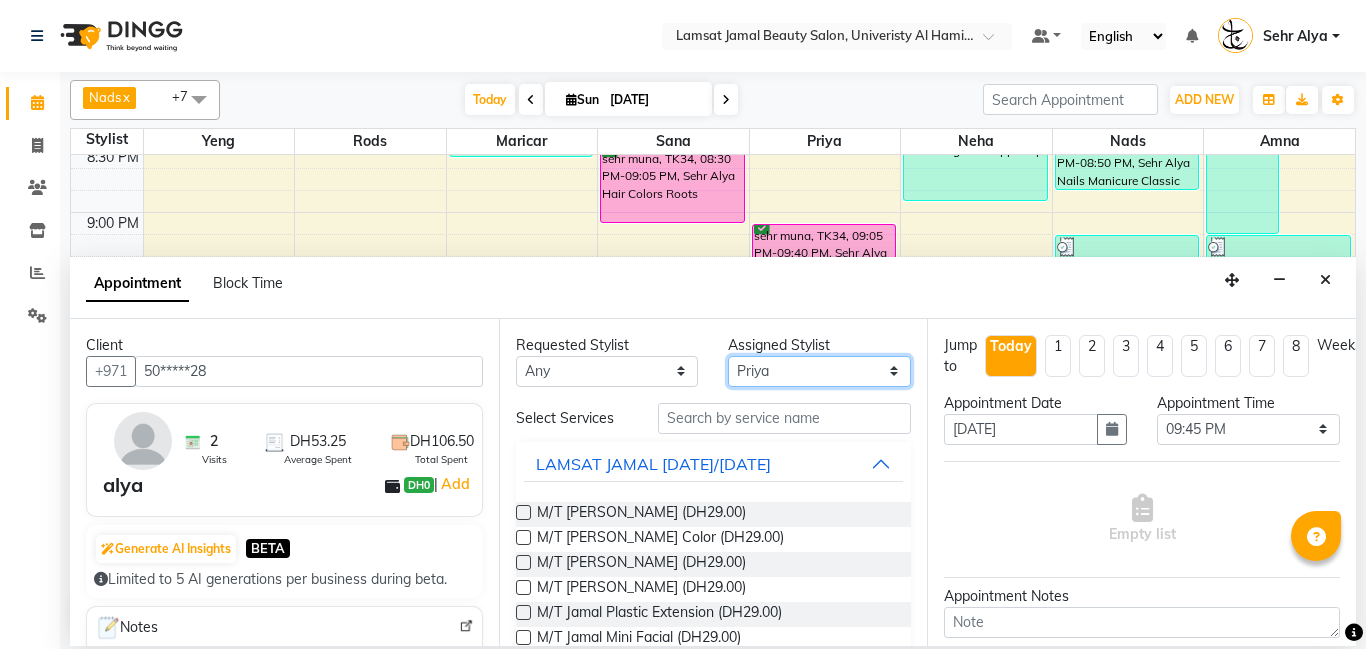 select on "79914" 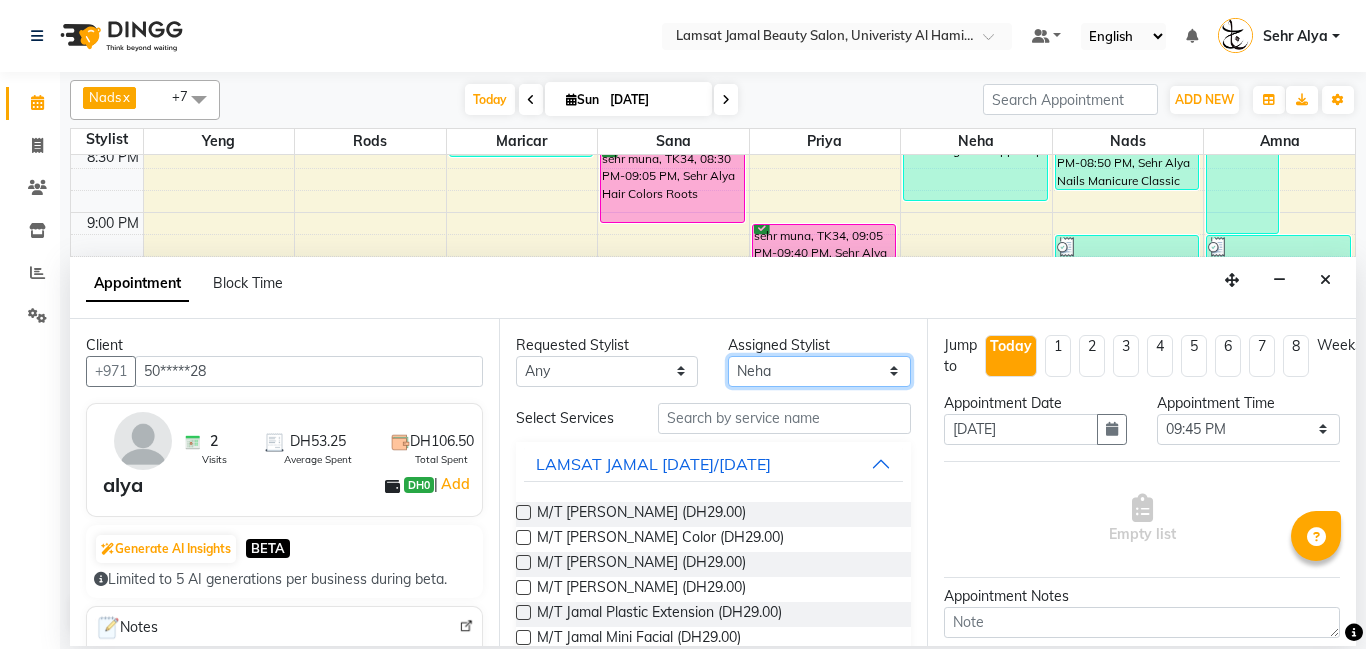 click on "Select Aldie Aliya Amna Gennie Joytie Jude Lamsat Ebda Lamsat Jamal Liezel Maricar Maychel Michelle Nads Neha Nhor Owner Aliya Priya Rods Sana Sehr Alya Yeng" at bounding box center (819, 371) 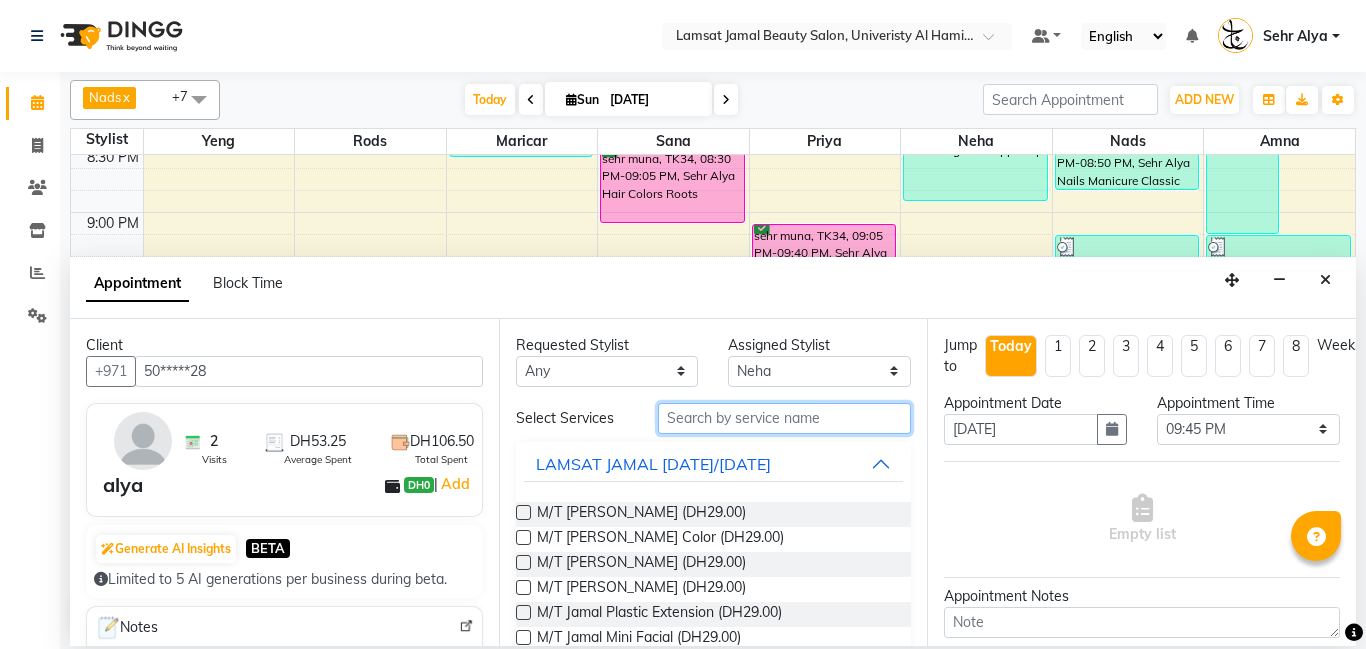 click at bounding box center (785, 418) 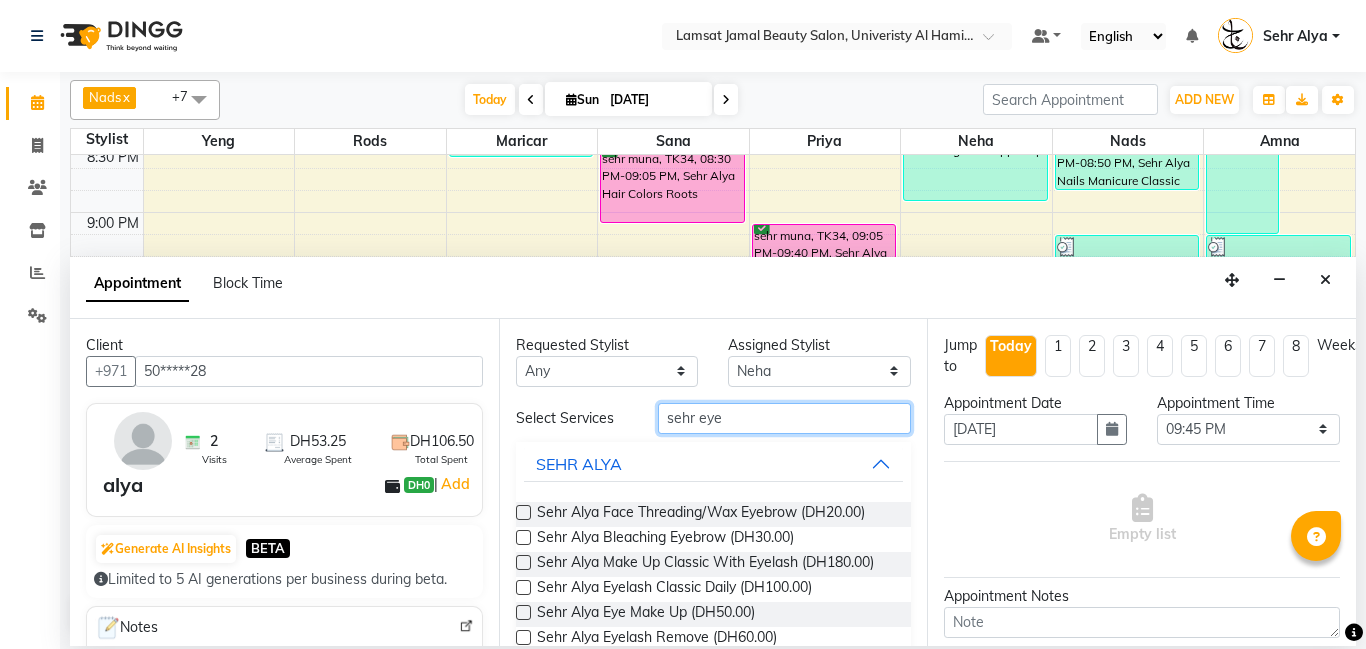 type on "sehr eye" 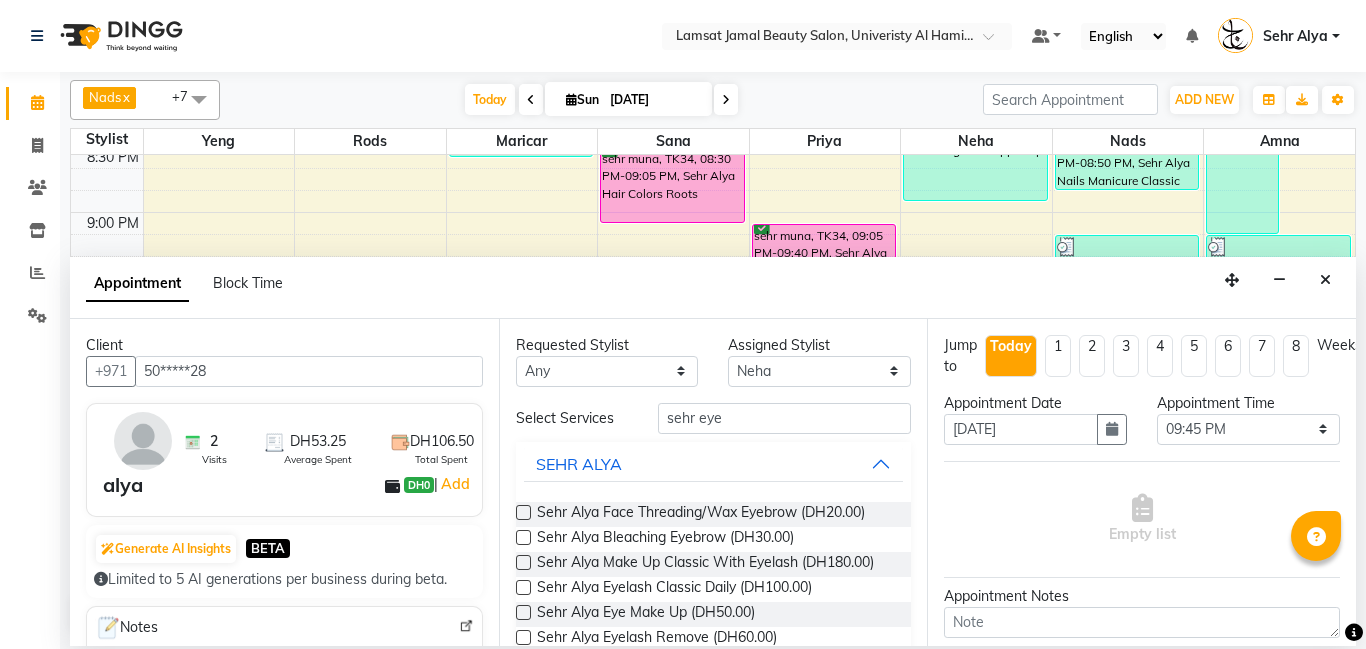 click at bounding box center (523, 512) 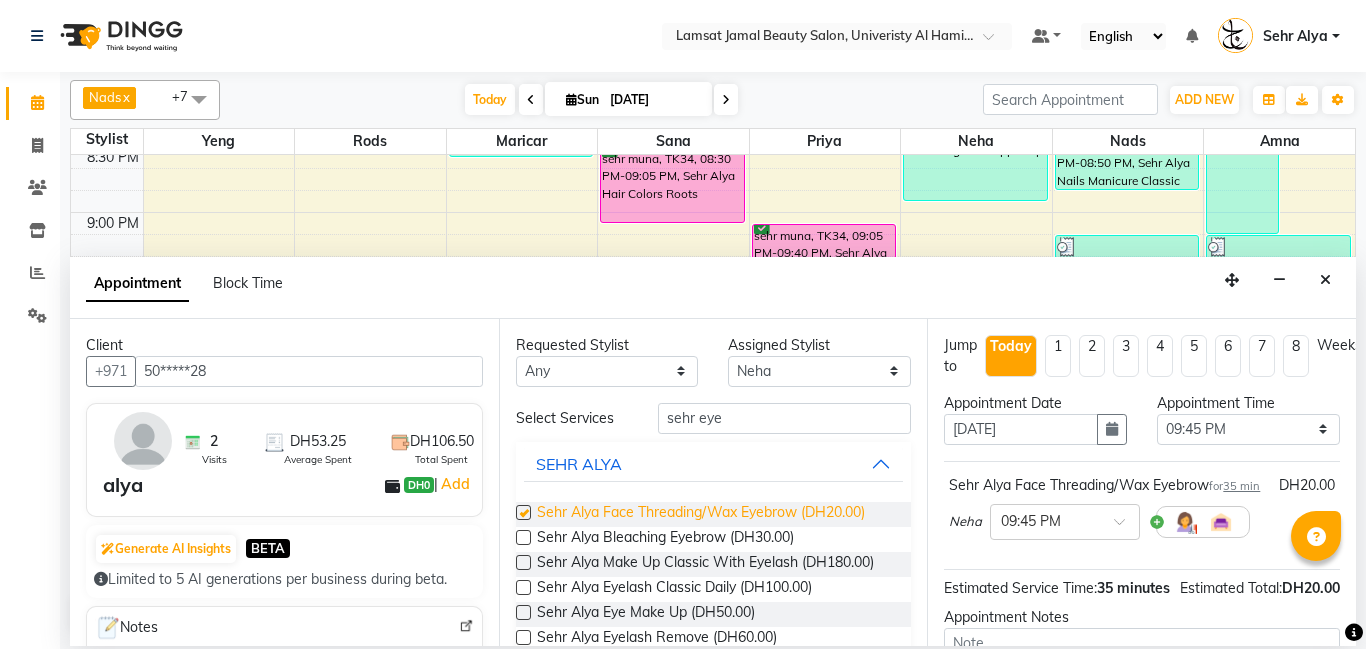 checkbox on "false" 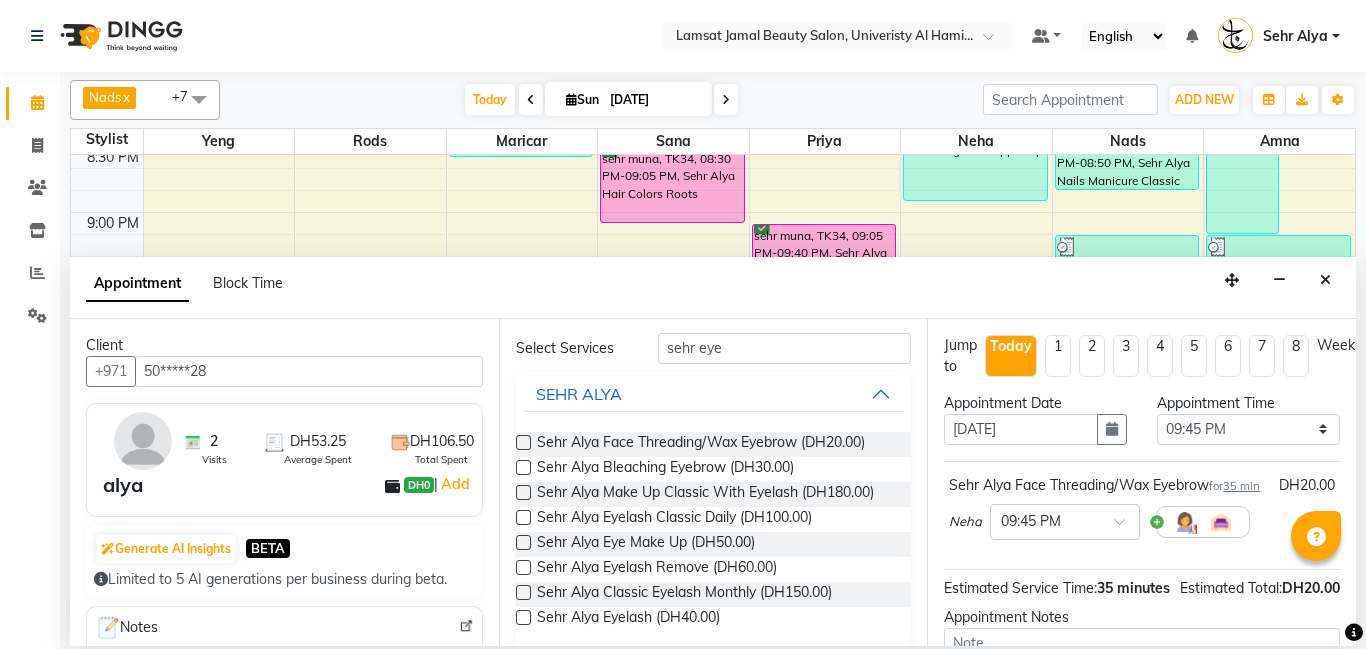 scroll, scrollTop: 72, scrollLeft: 0, axis: vertical 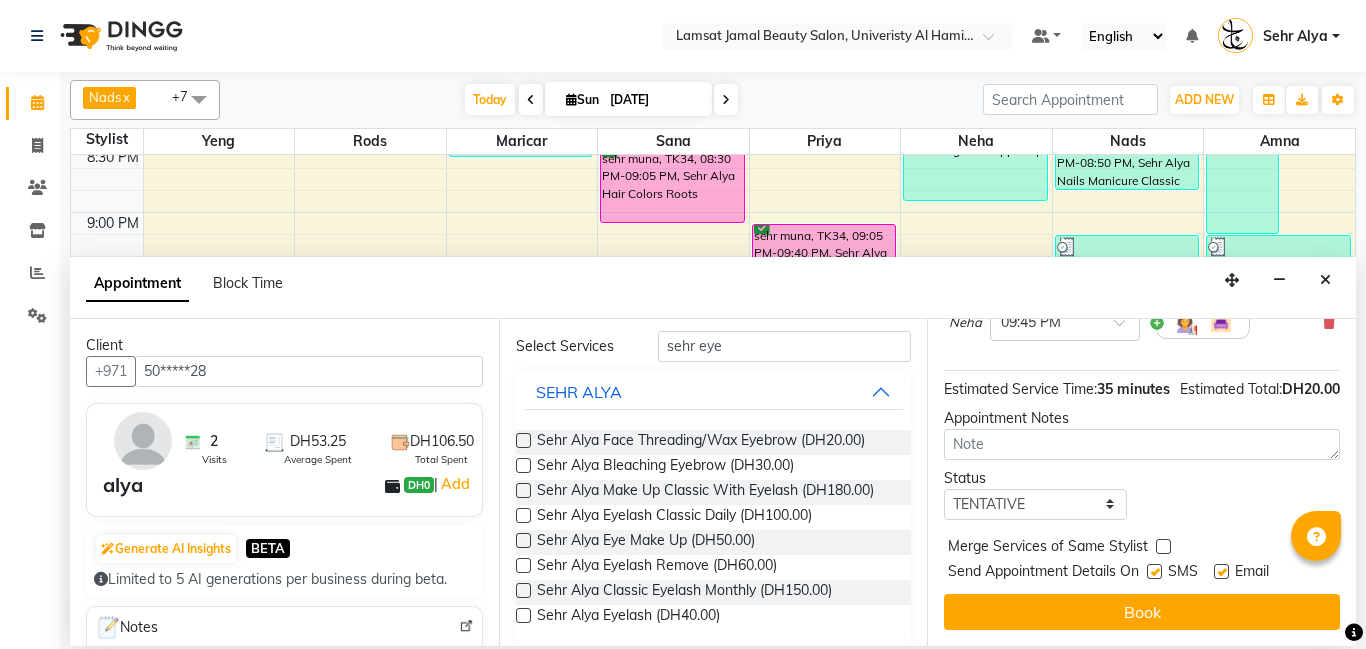 click at bounding box center [1163, 546] 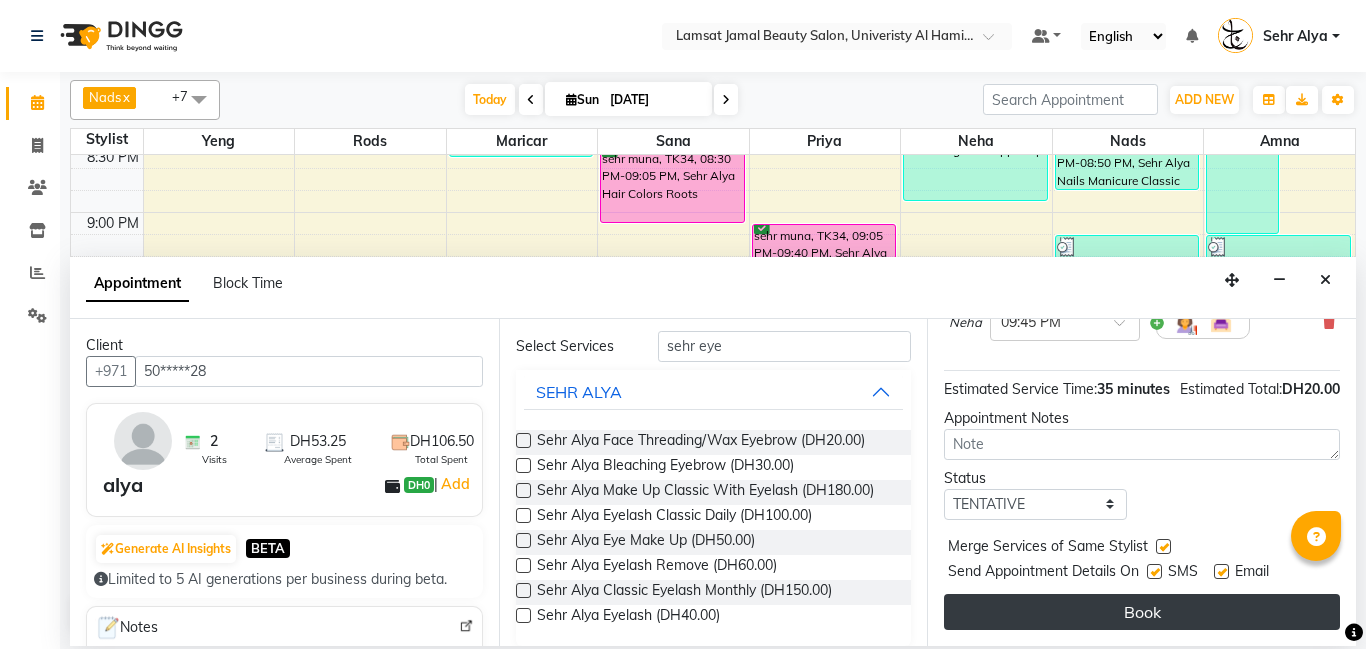 click on "Book" at bounding box center [1142, 612] 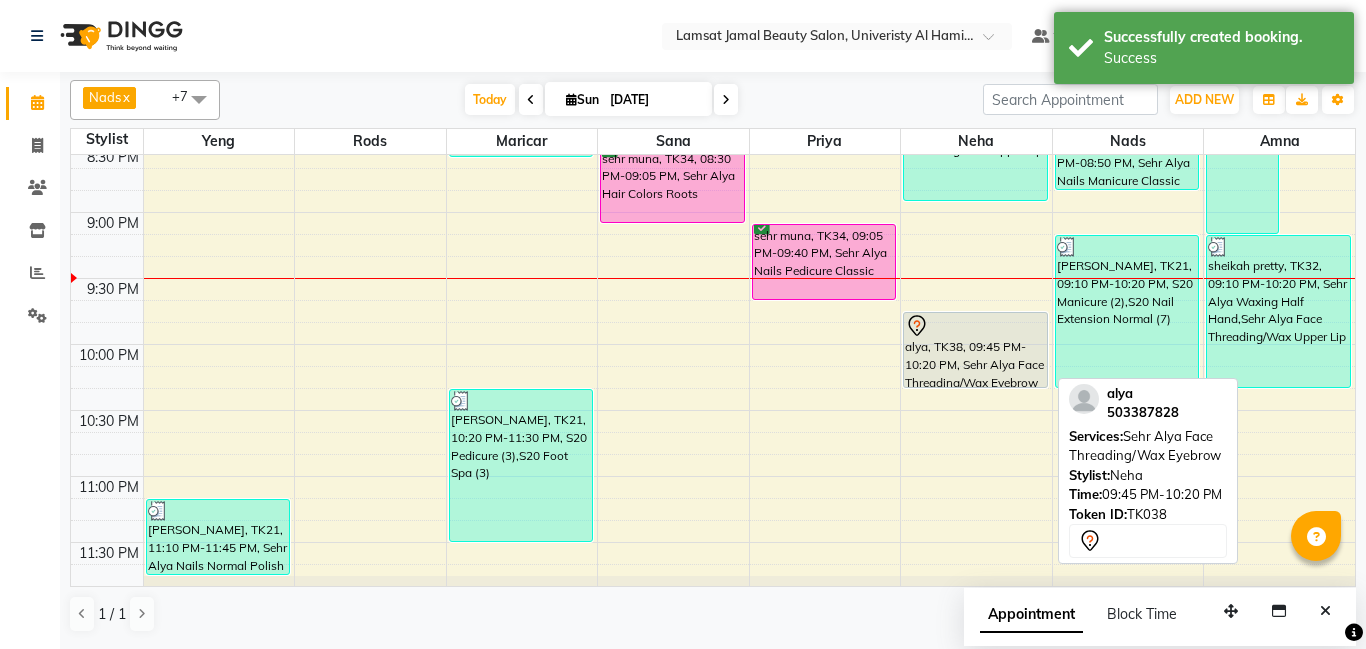 click on "alya, TK38, 09:45 PM-10:20 PM, Sehr Alya Face Threading/Wax Eyebrow" at bounding box center (975, 350) 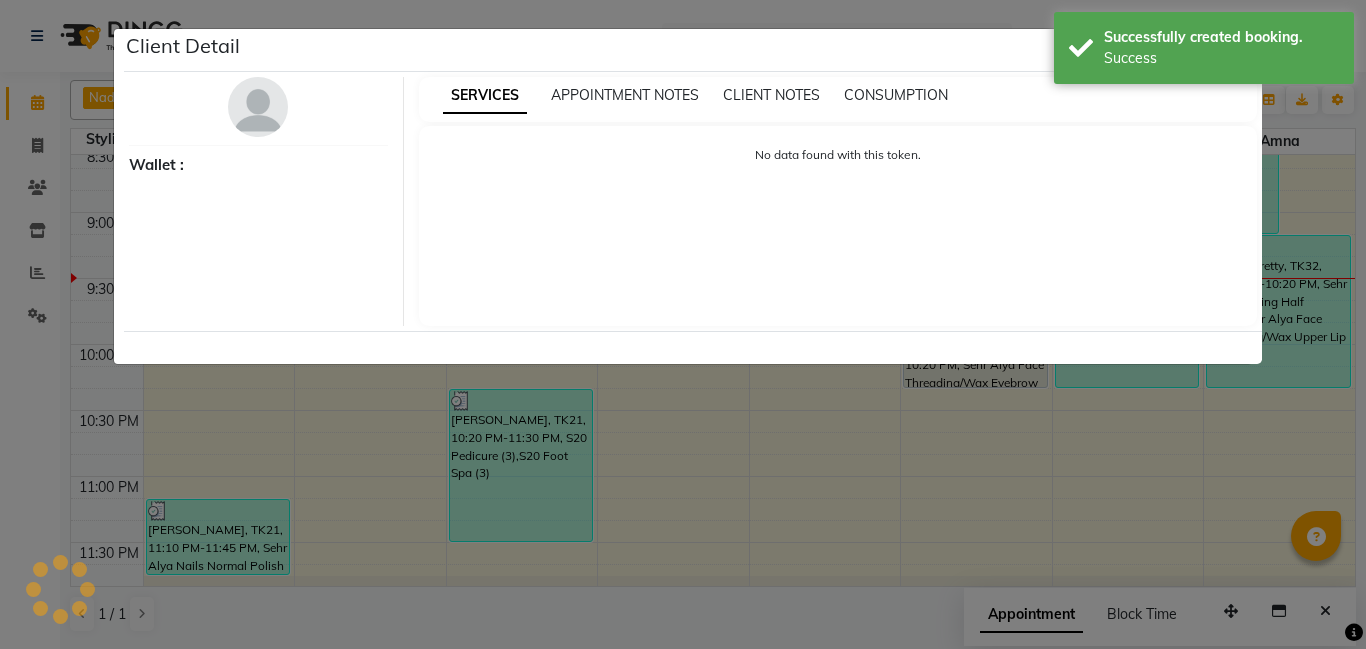 select on "7" 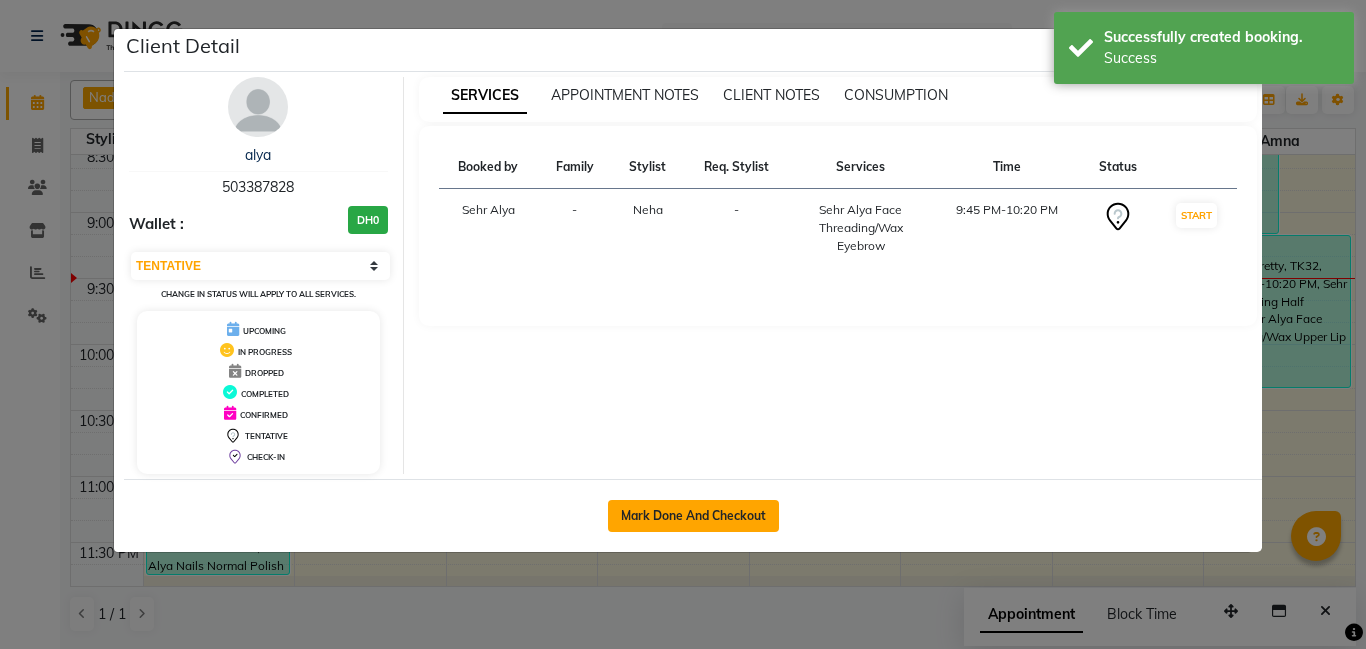 click on "Mark Done And Checkout" 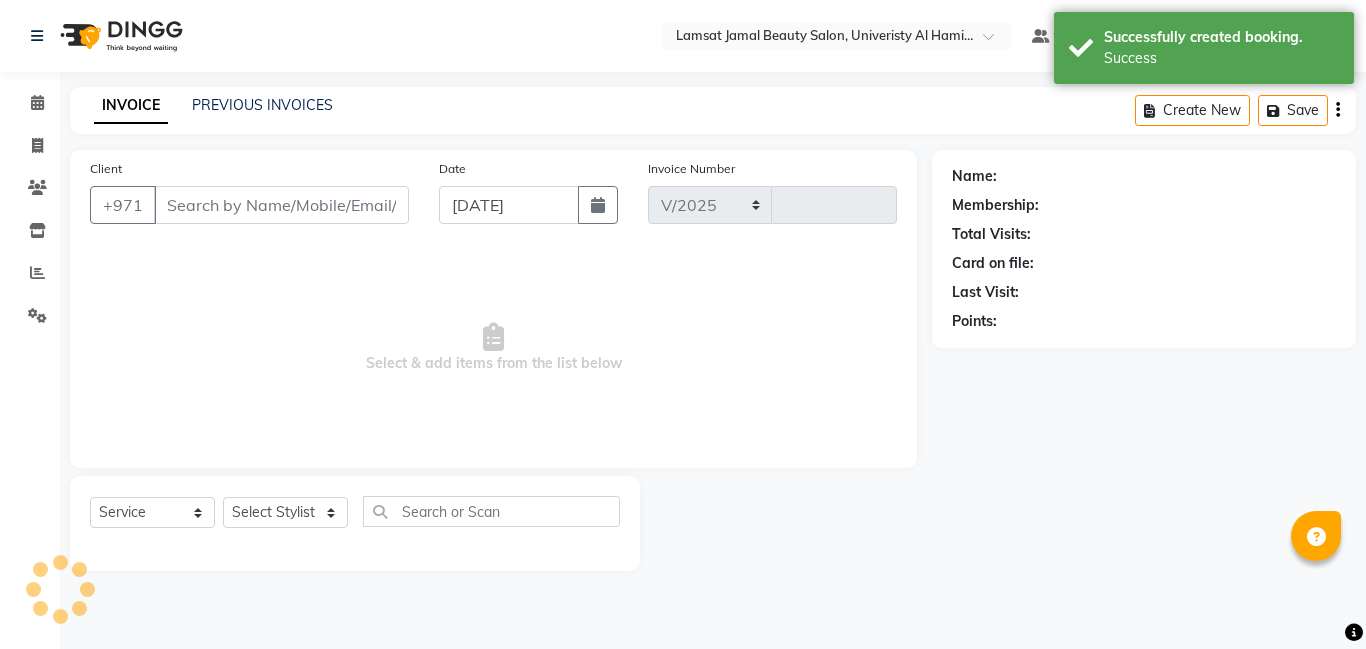 select on "8294" 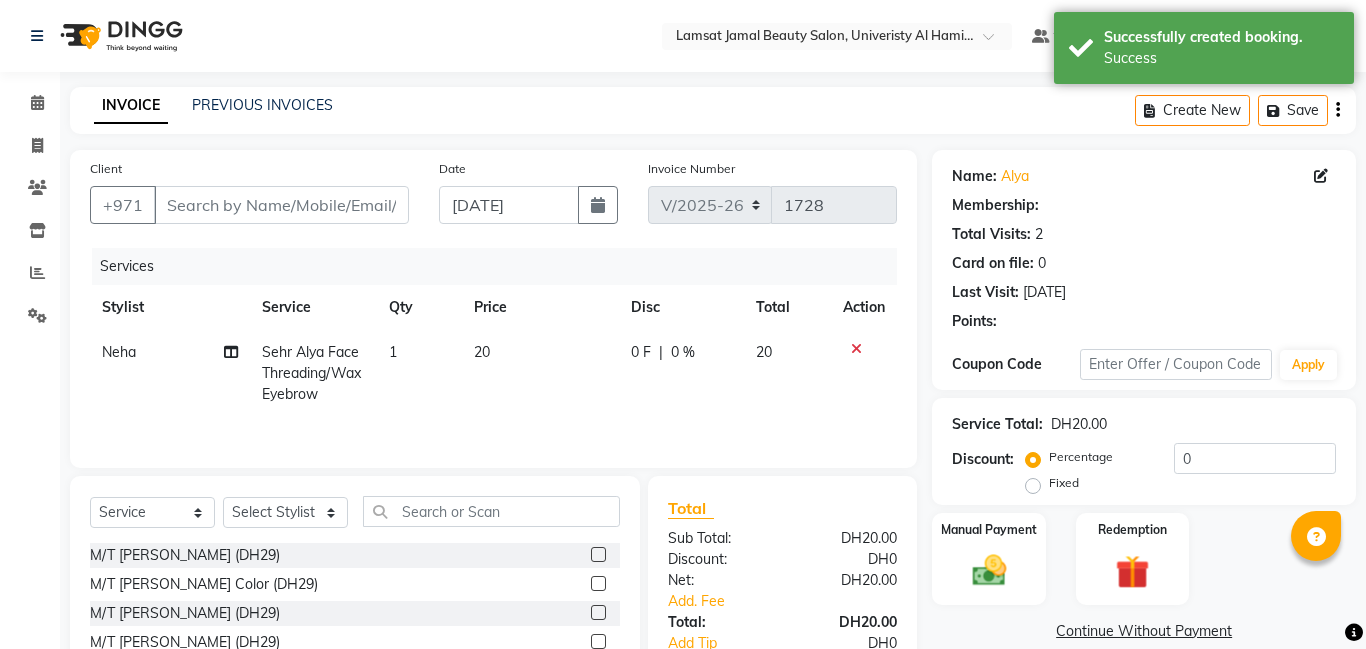 type on "50*****28" 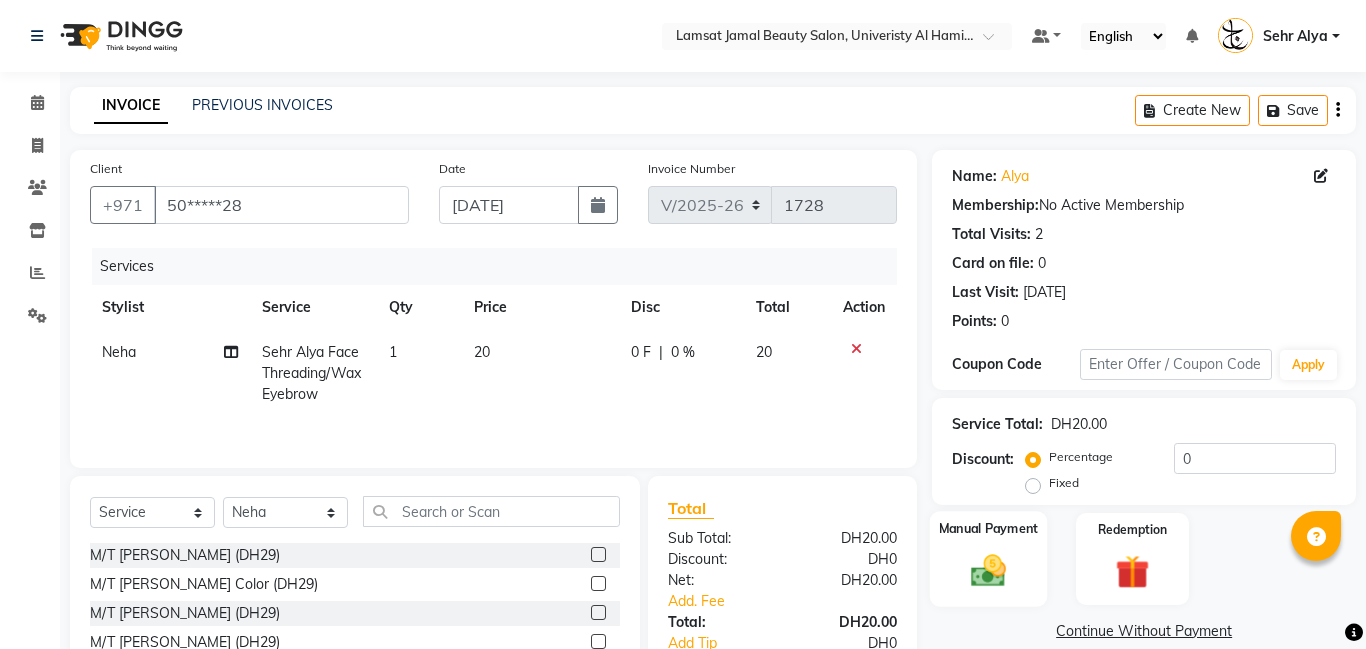 click 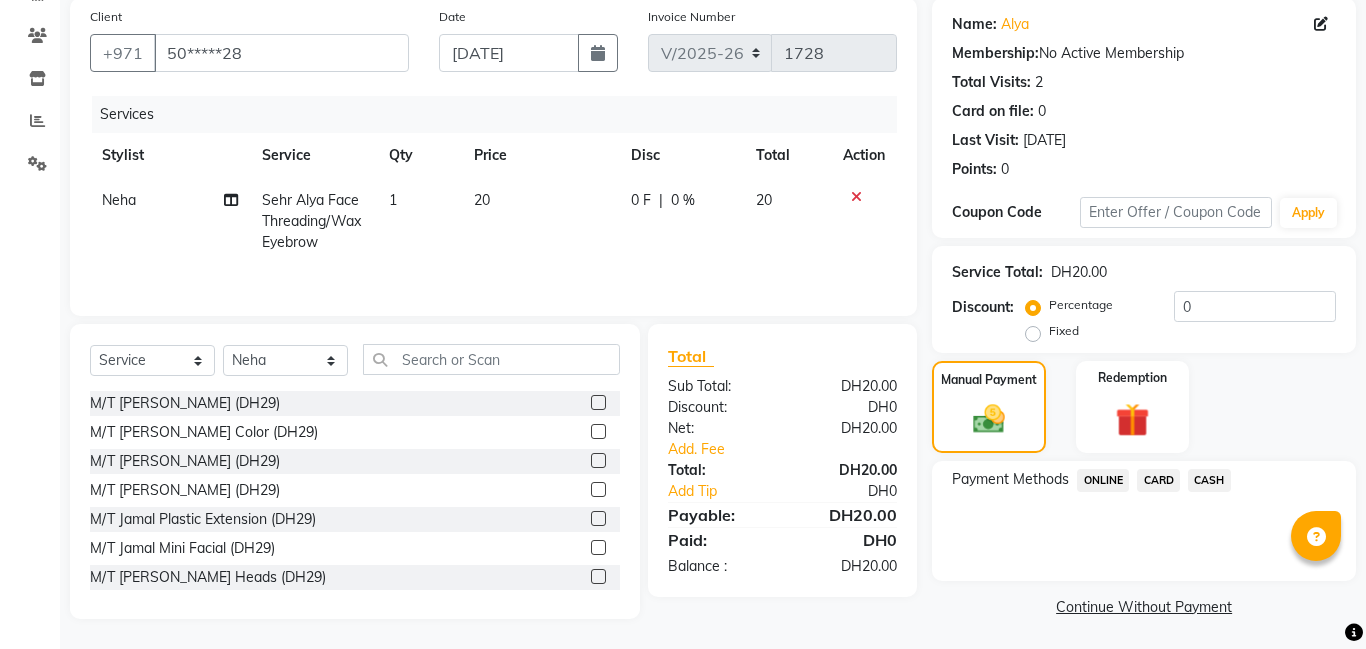 click on "CARD" 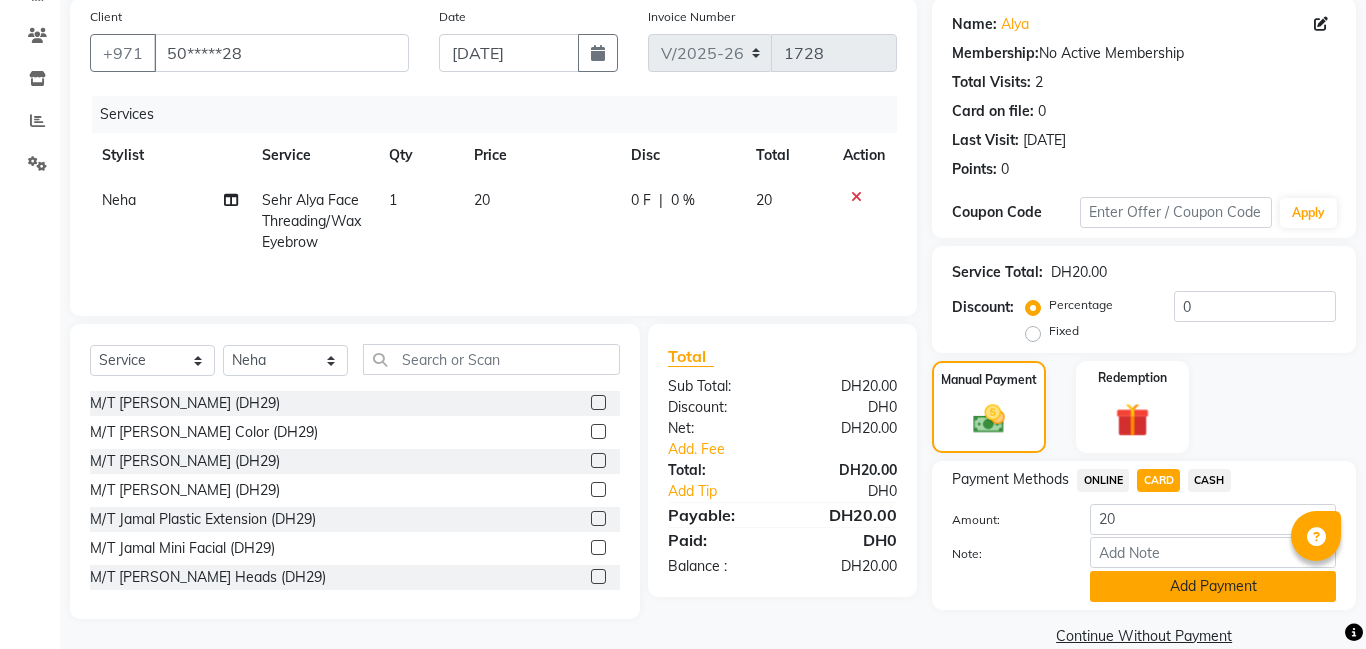 click on "Add Payment" 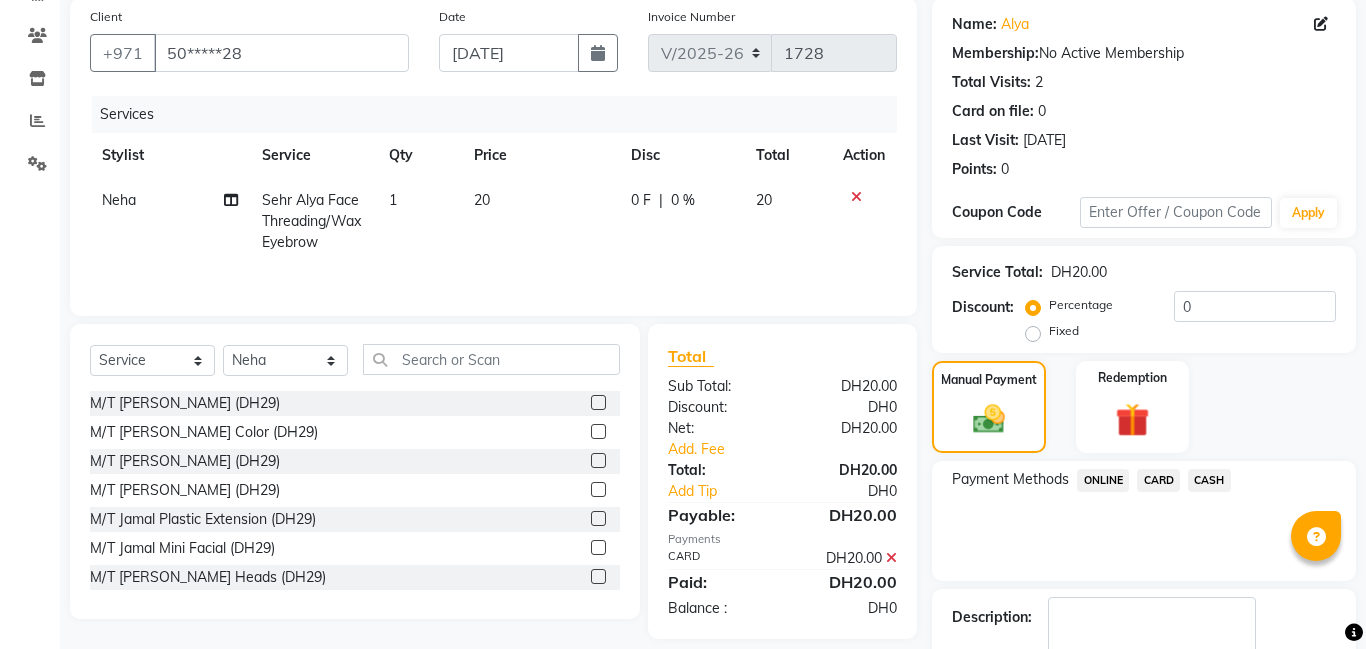 click on "Checkout" 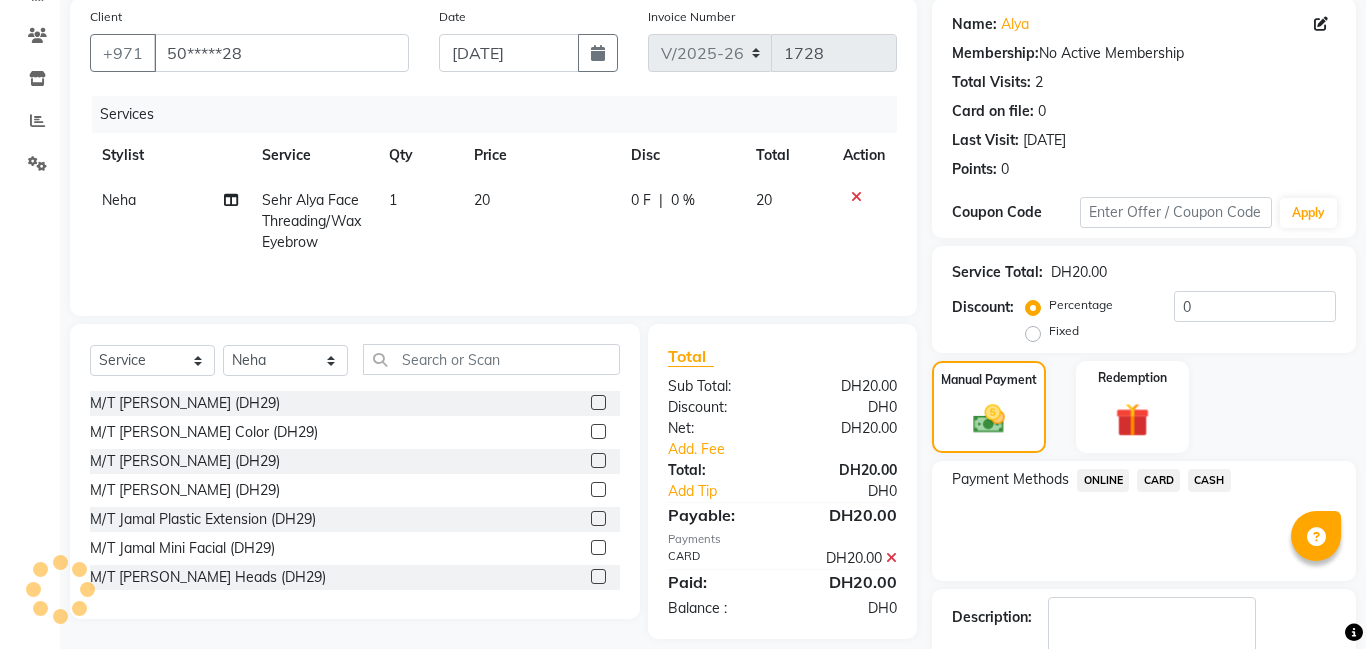scroll, scrollTop: 268, scrollLeft: 0, axis: vertical 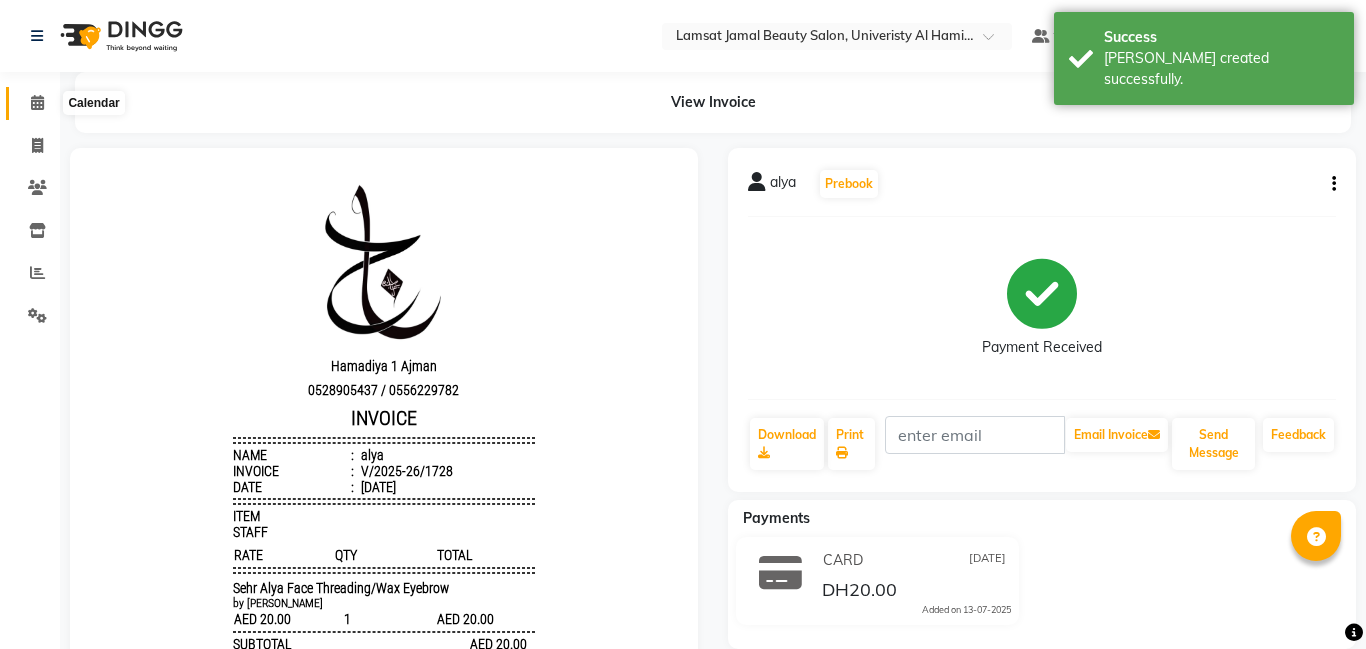 click 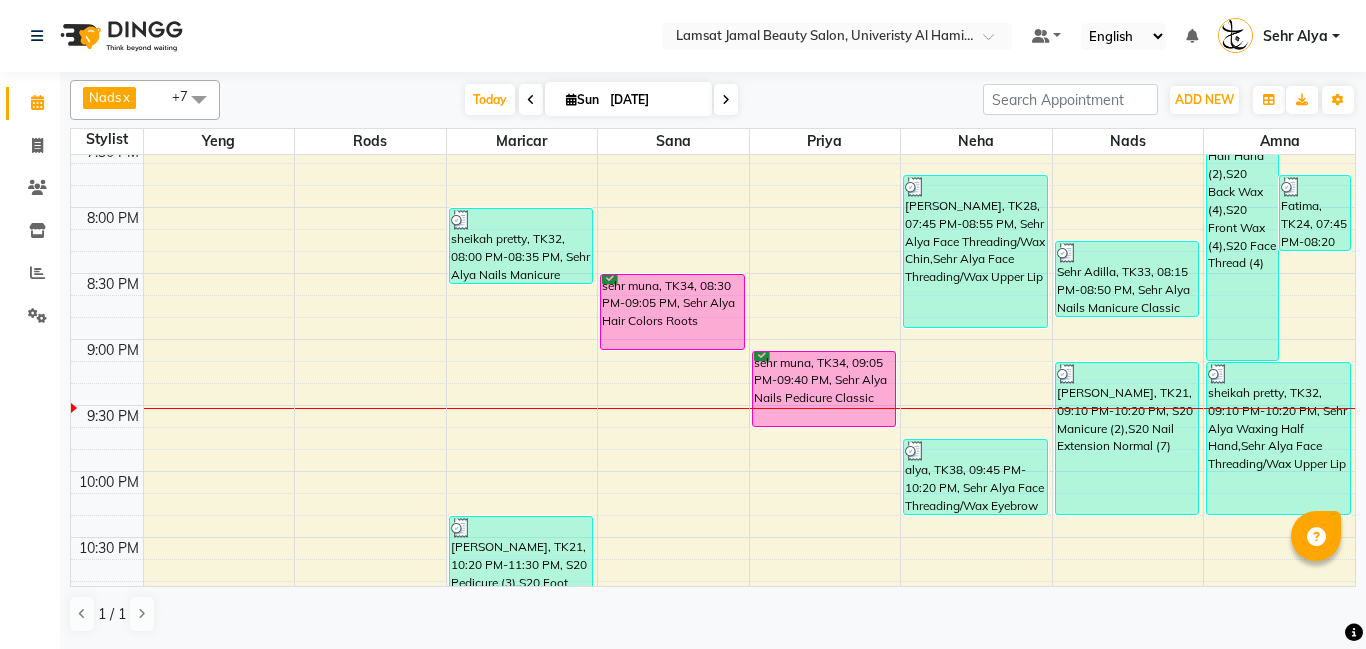 scroll, scrollTop: 1403, scrollLeft: 0, axis: vertical 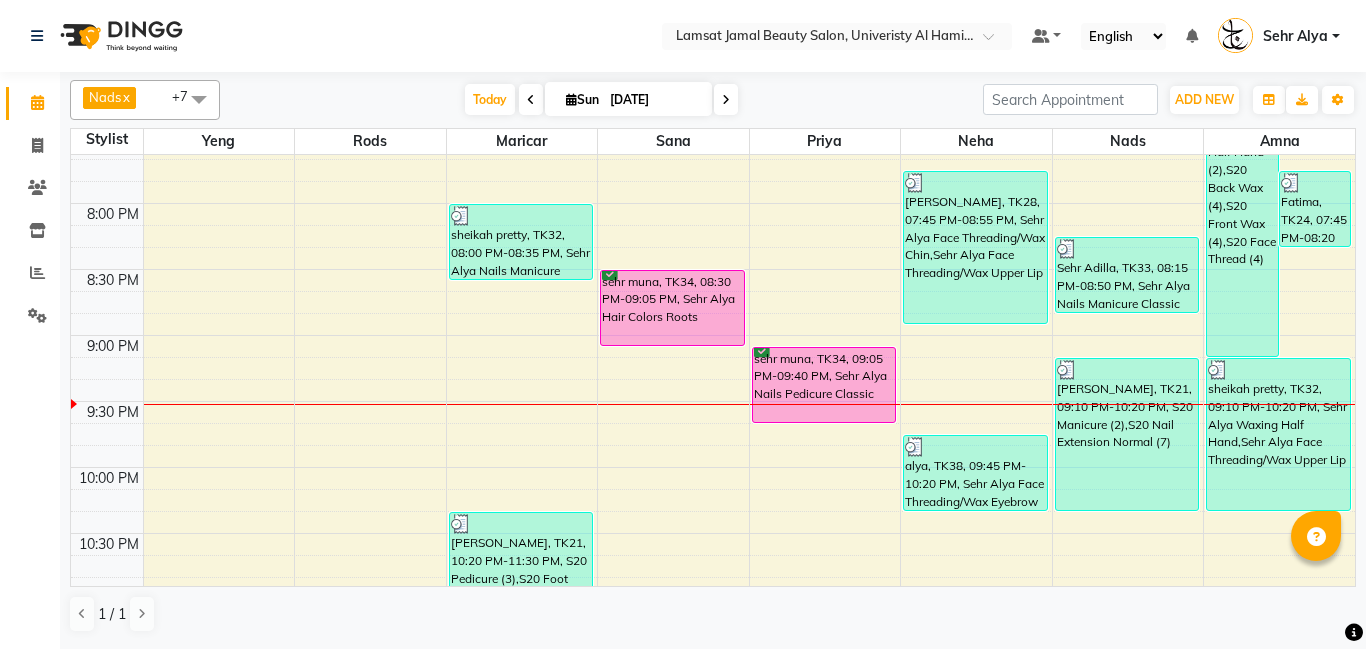 click on "9:00 AM 9:30 AM 10:00 AM 10:30 AM 11:00 AM 11:30 AM 12:00 PM 12:30 PM 1:00 PM 1:30 PM 2:00 PM 2:30 PM 3:00 PM 3:30 PM 4:00 PM 4:30 PM 5:00 PM 5:30 PM 6:00 PM 6:30 PM 7:00 PM 7:30 PM 8:00 PM 8:30 PM 9:00 PM 9:30 PM 10:00 PM 10:30 PM 11:00 PM 11:30 PM     [PERSON_NAME], TK21, 11:10 PM-11:45 PM, Sehr Alya Nails Normal Polish (DH20)     latifa, TK03, 11:50 AM-01:00 PM, Sehr Alya Offer Manicure & Pedicure,Sehr Alya Nails Normal Polish (DH20)     Sehr fatma, TK10, 03:05 PM-03:40 PM, Sehr Alya Nails Normal Polish (DH20)     sehr  afra, TK12, 04:20 PM-04:55 PM, Sehr Alya Nails Cut & Shape     [PERSON_NAME], TK20, 05:15 PM-05:50 PM, Sehr Alya Nails Normal Polish     sheikah pretty, TK32, 08:00 PM-08:35 PM, Sehr Alya Nails Manicure Classic     [PERSON_NAME], TK21, 10:20 PM-11:30 PM, S20 Pedicure (3),S20 Foot Spa (3)     latifa, TK03, 11:15 AM-11:50 AM, Sehr Alya Hair Colors Roots     sehr aliya1, TK09, 01:00 PM-01:35 PM, Sehr Alya Hair Blowdry         sehr  afra, TK12, 03:45 PM-04:20 PM, Sehr Alya Hair Hair Style" at bounding box center (713, -259) 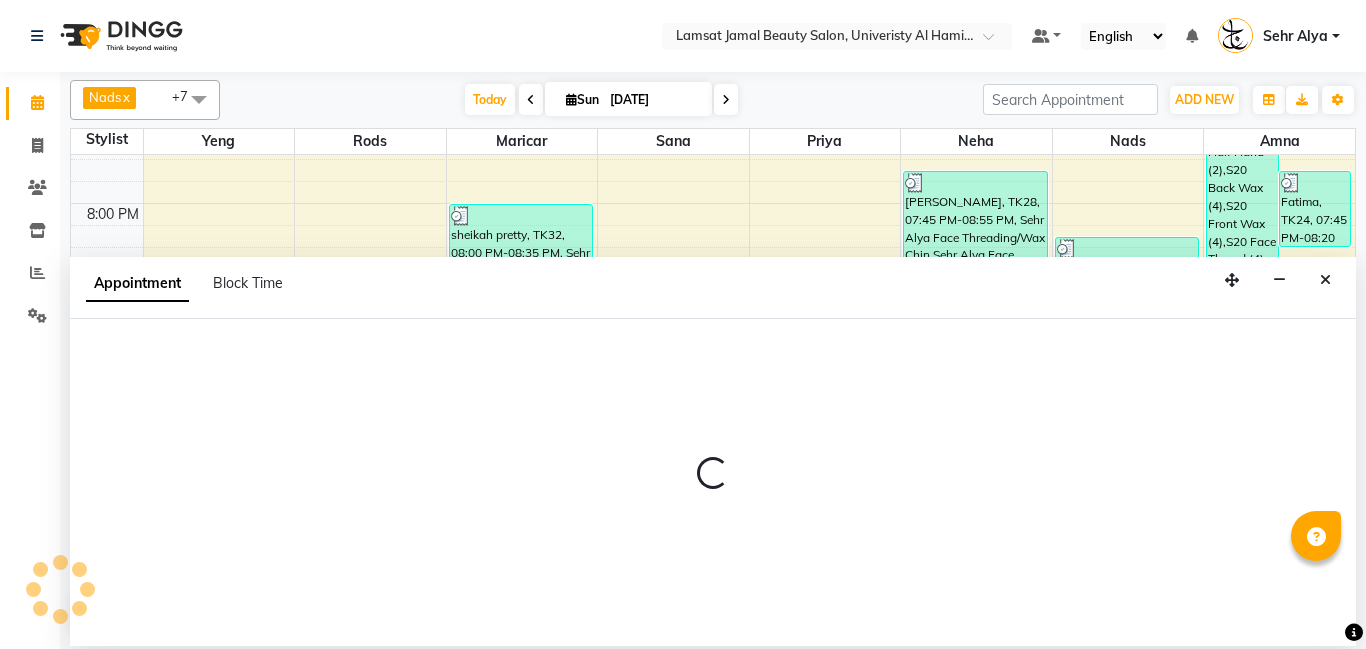 select on "79913" 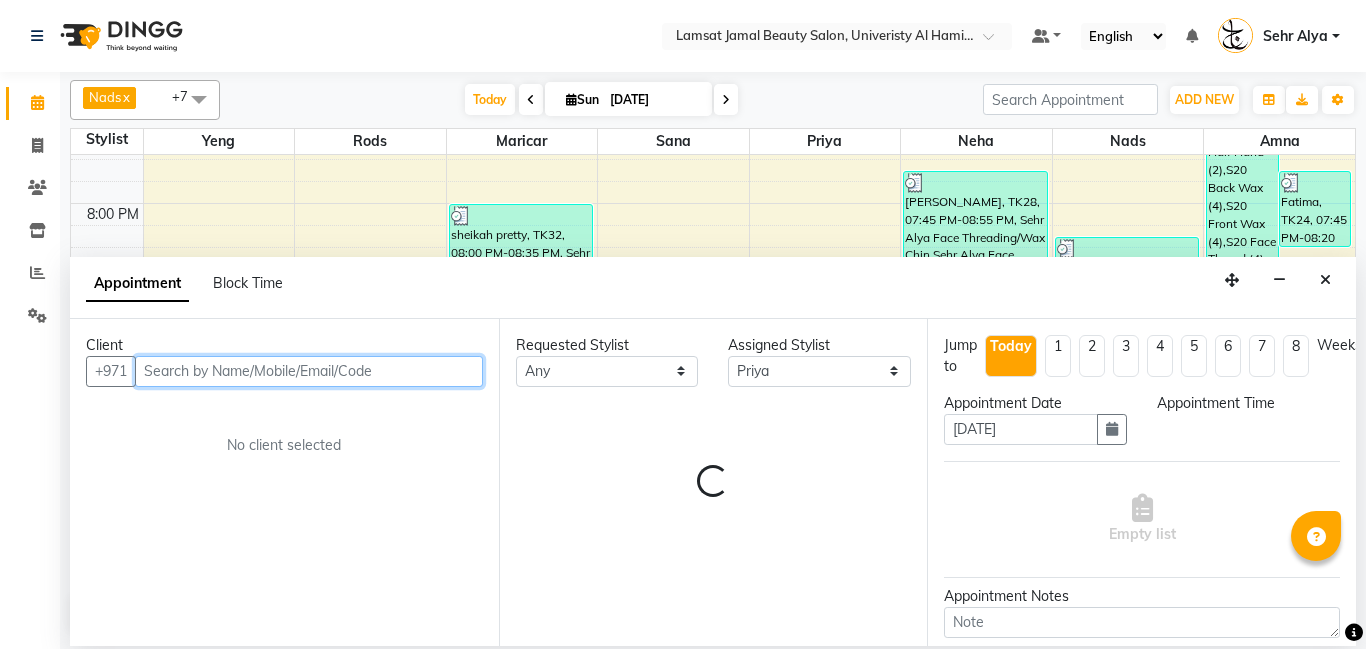 select on "1305" 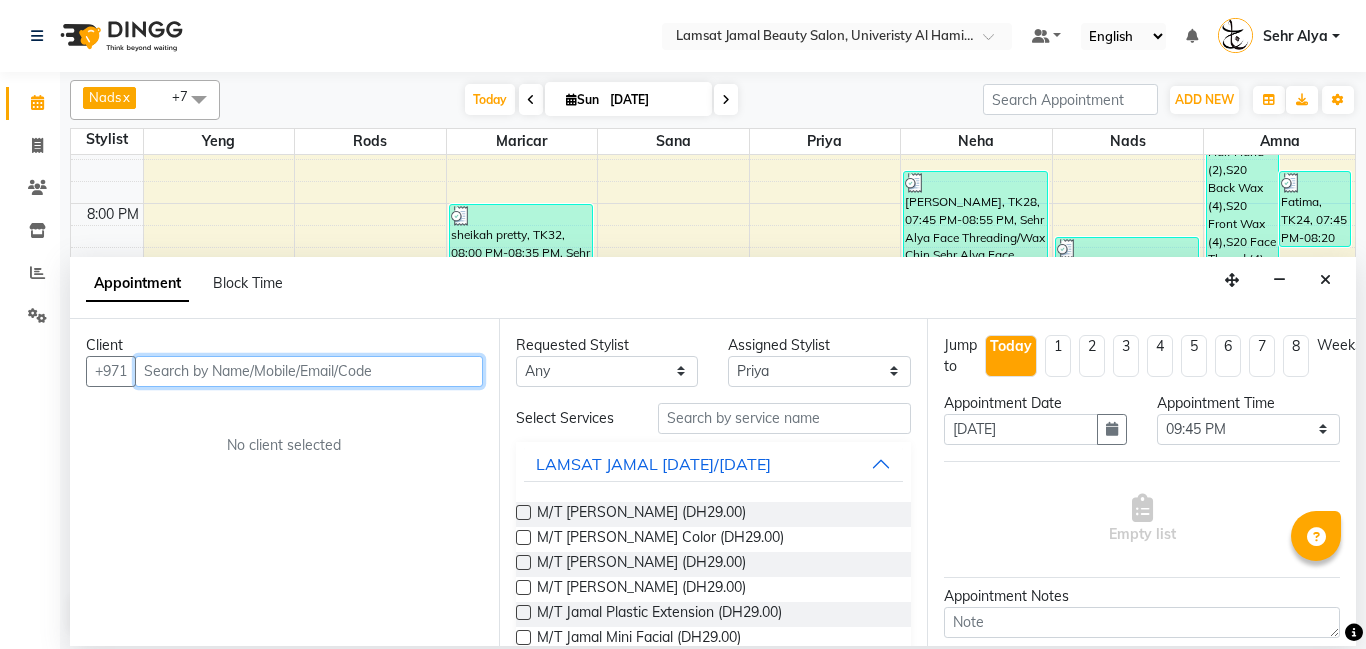 click at bounding box center (309, 371) 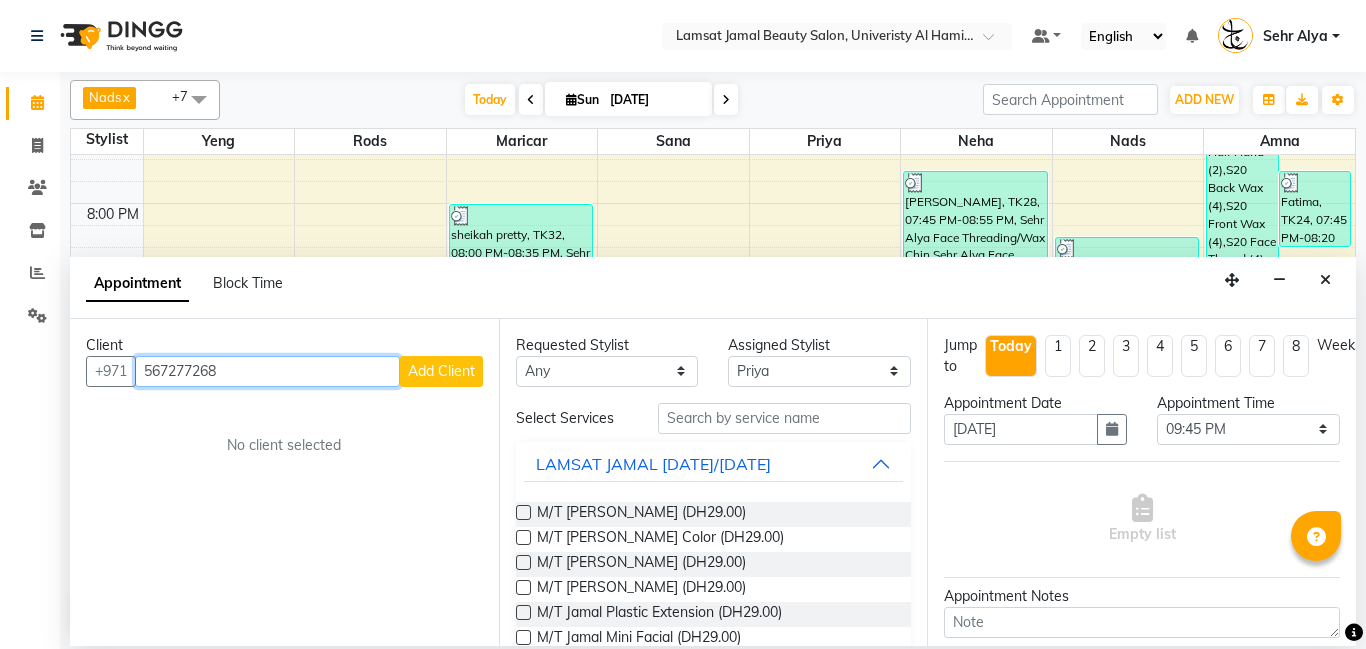 type on "567277268" 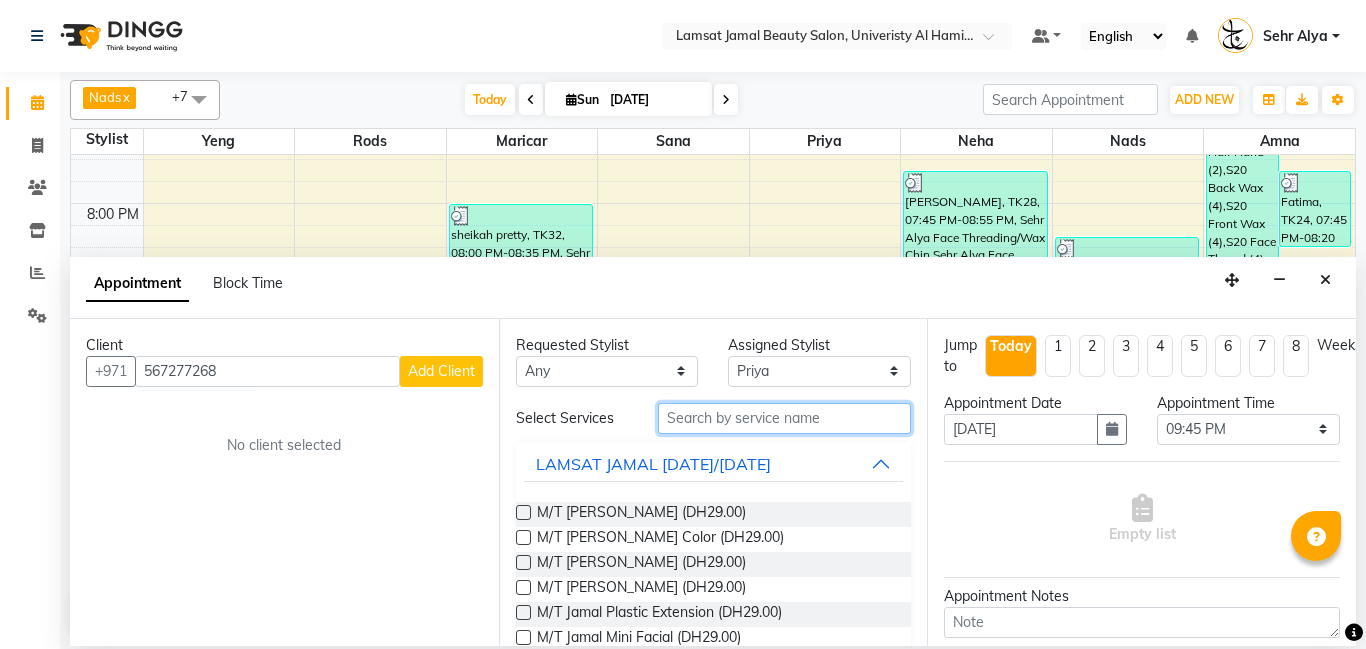 click at bounding box center [785, 418] 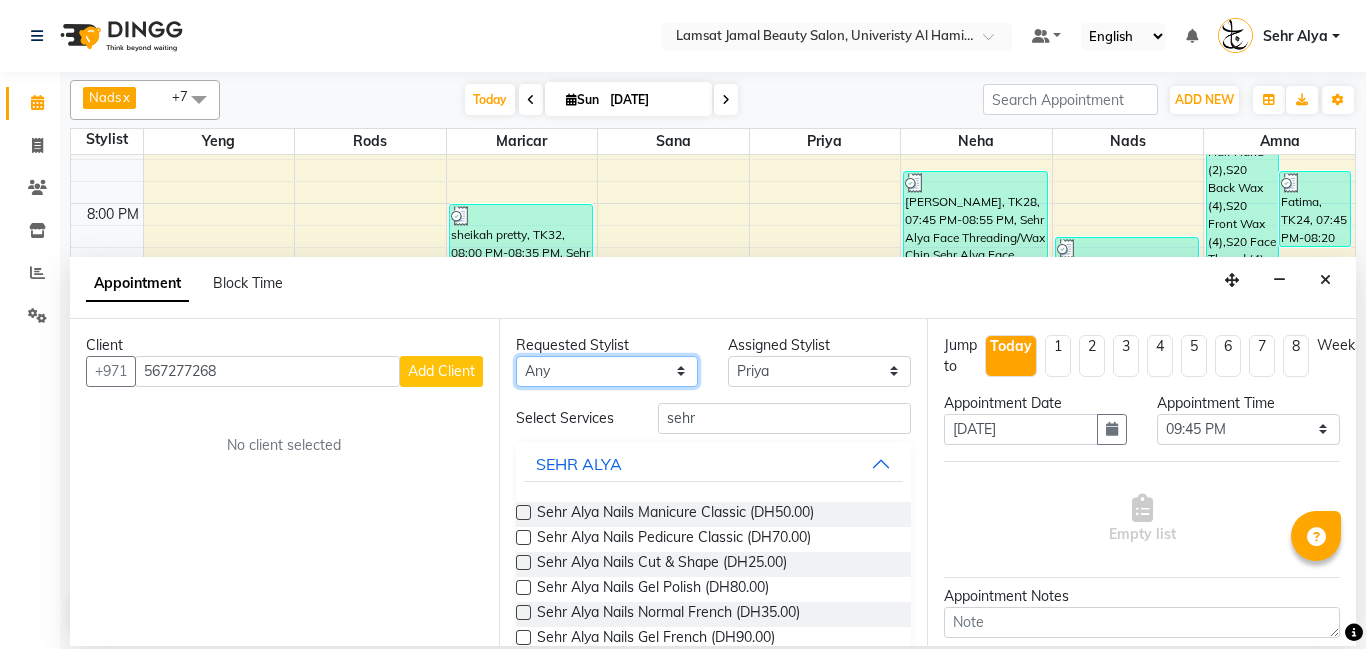 click on "Any Aldie Aliya Amna Gennie Joytie Jude Lamsat Ebda Lamsat Jamal Liezel Maricar Maychel Michelle Nads Neha Nhor Owner Aliya Priya Rods Sana Sehr Alya Yeng" at bounding box center (607, 371) 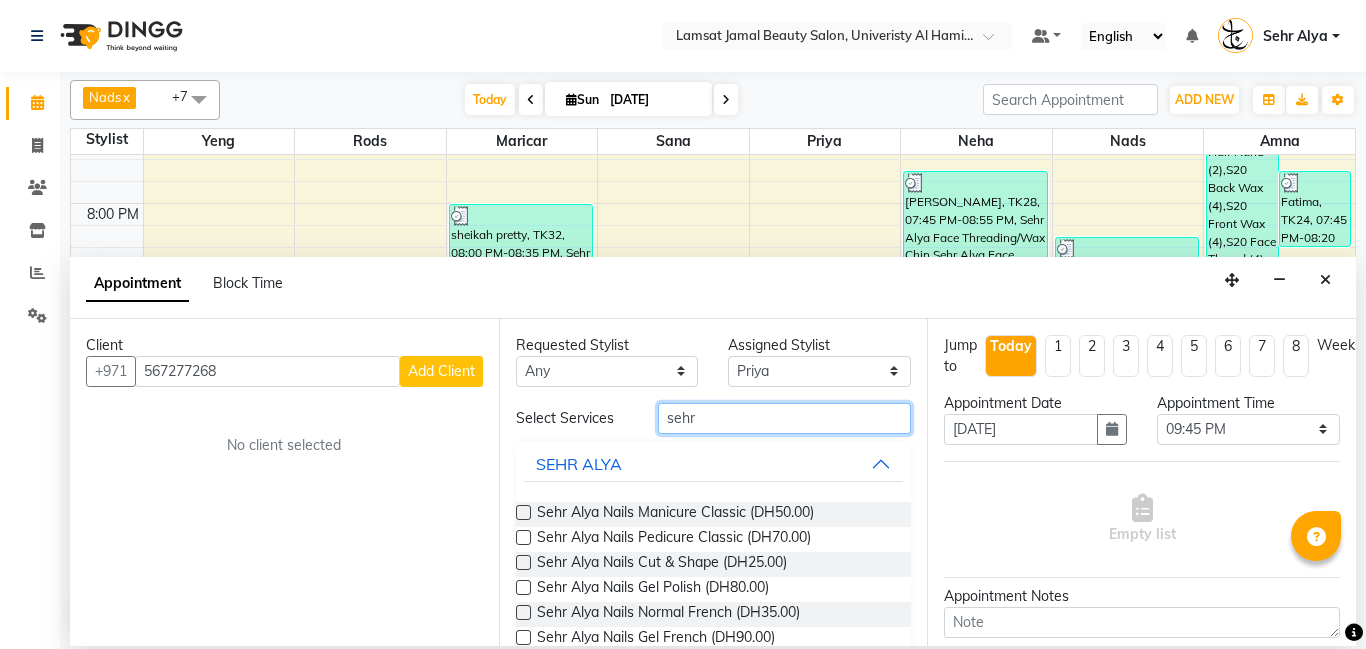 click on "sehr" at bounding box center (785, 418) 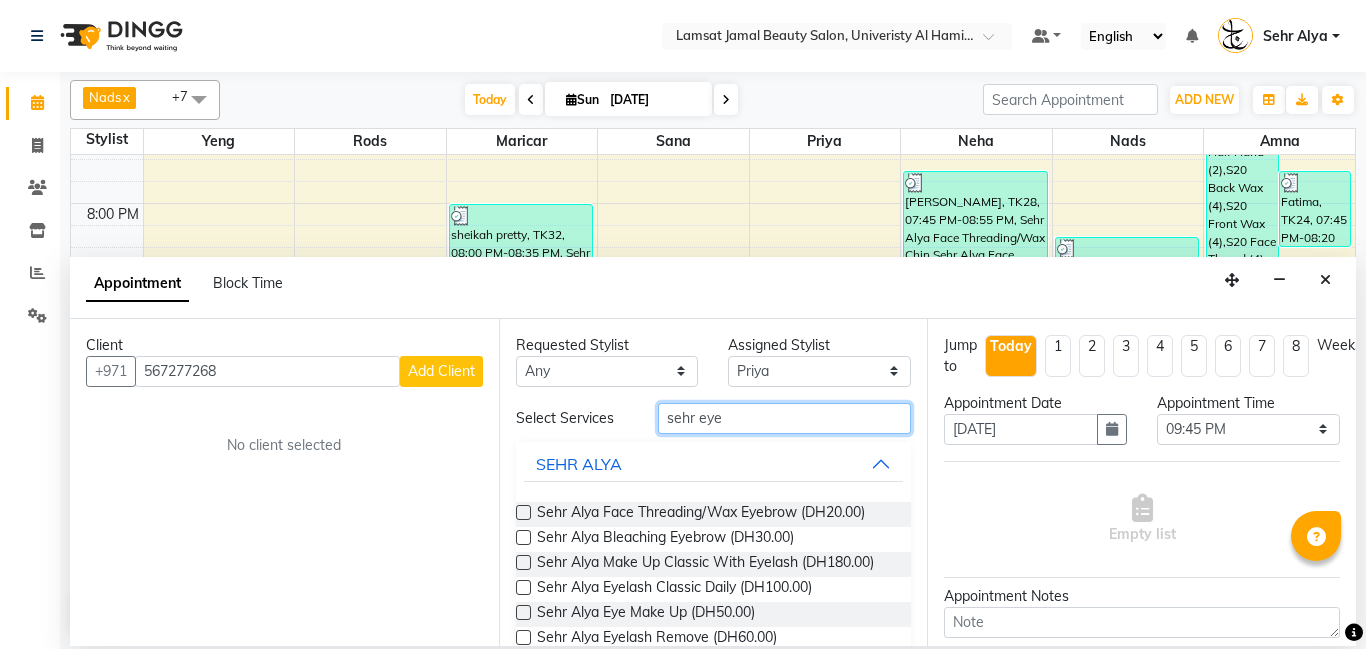 type on "sehr eye" 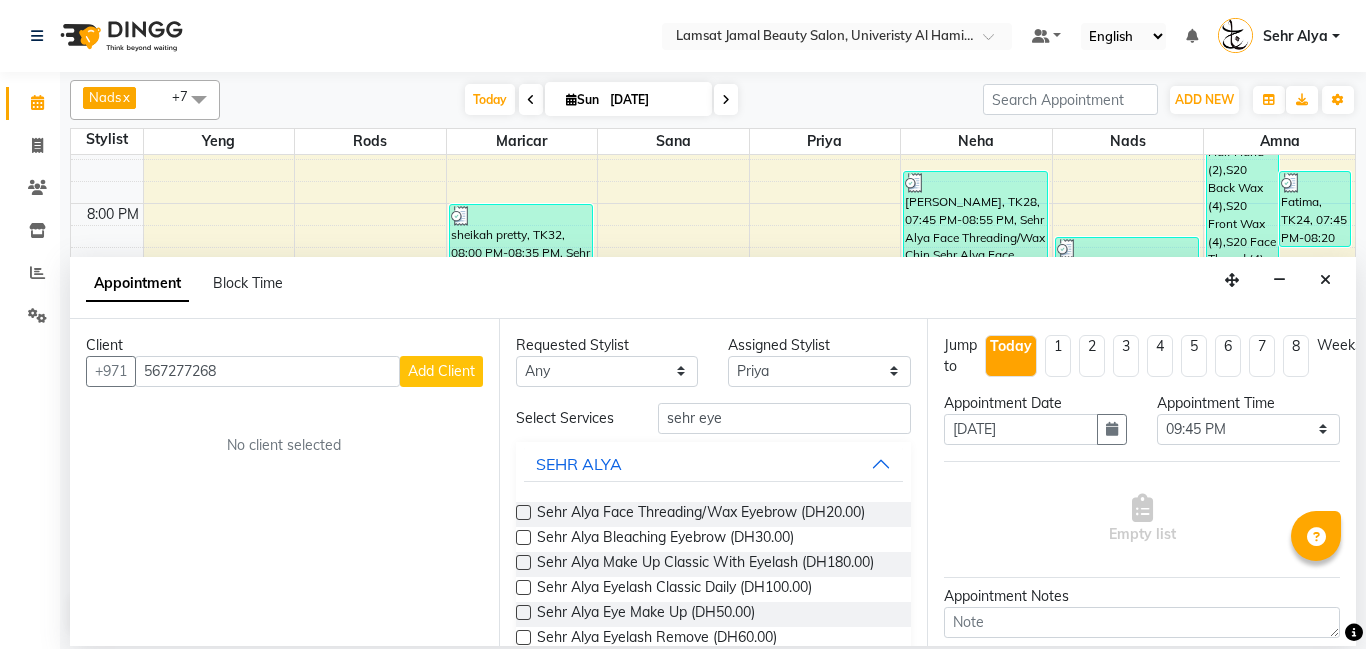 click at bounding box center [523, 512] 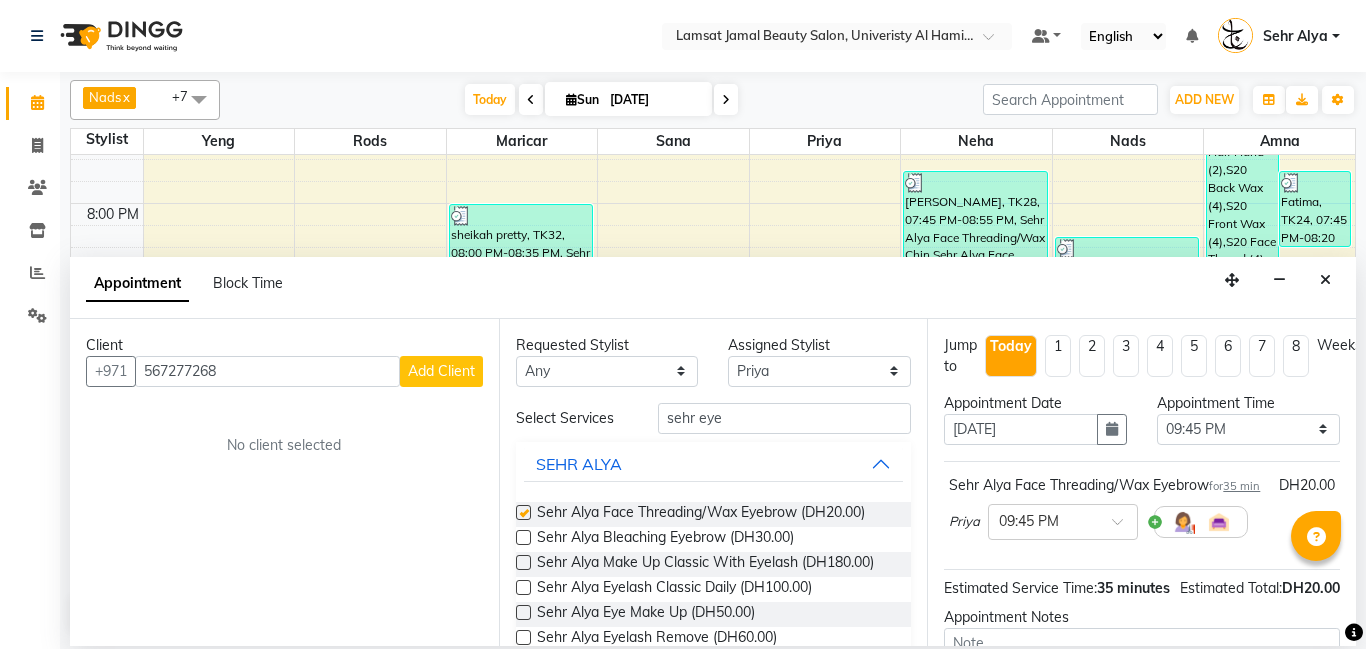 checkbox on "false" 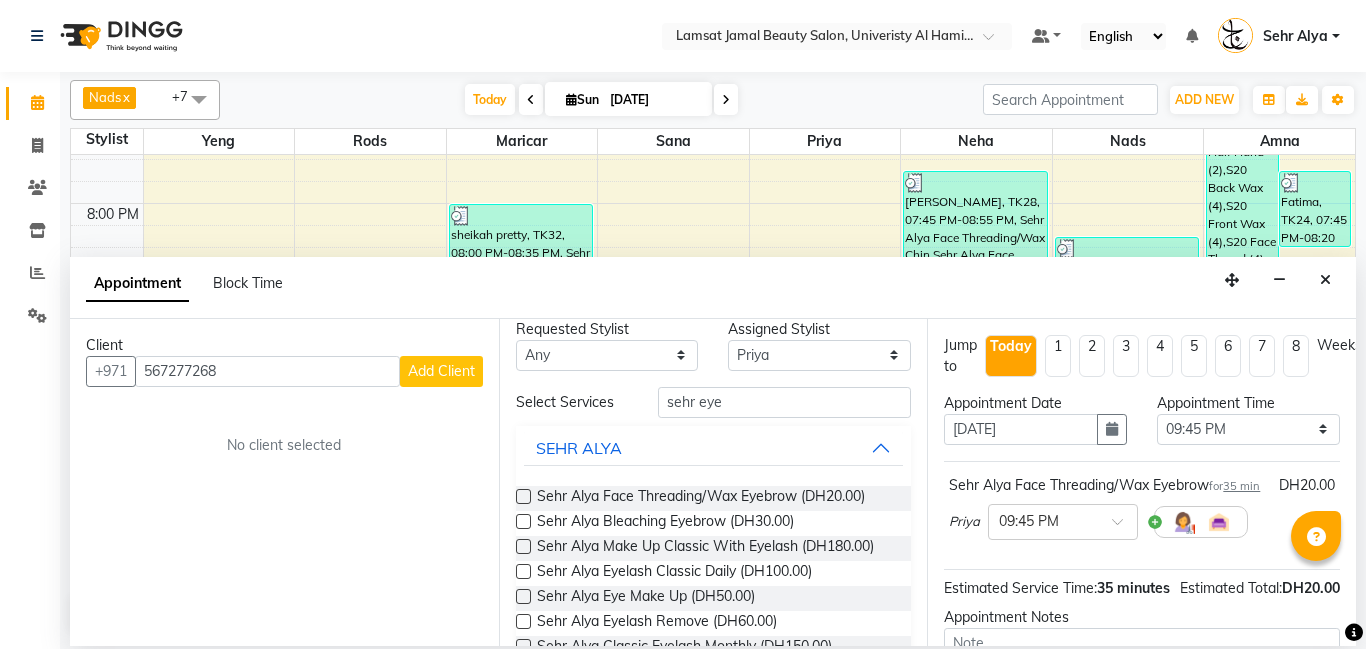 scroll, scrollTop: 0, scrollLeft: 0, axis: both 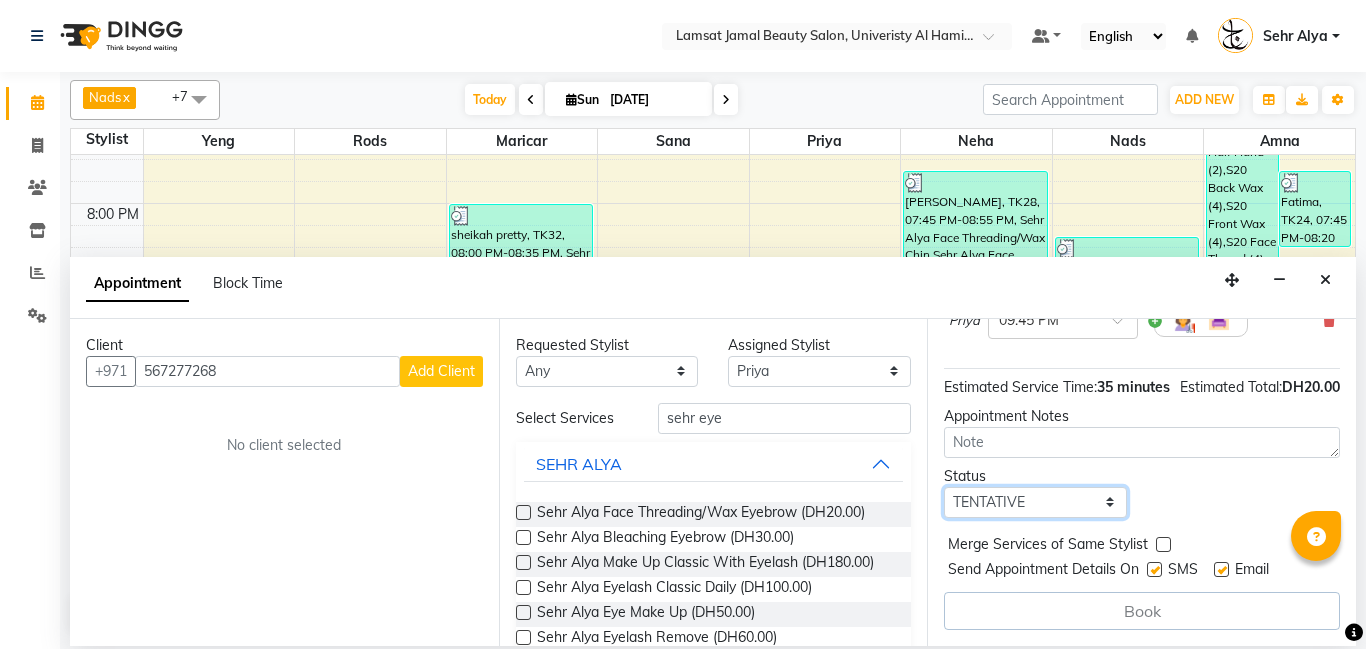 click on "Select TENTATIVE CONFIRM CHECK-IN UPCOMING" at bounding box center (1035, 502) 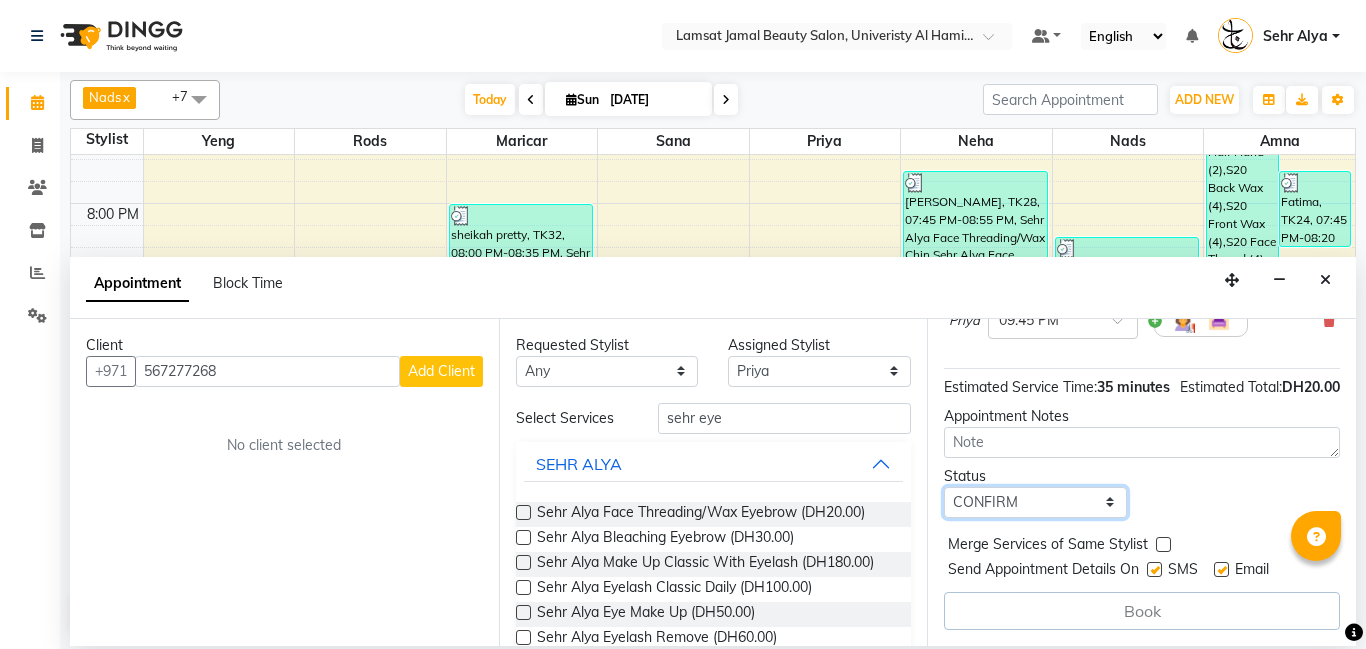 click on "Select TENTATIVE CONFIRM CHECK-IN UPCOMING" at bounding box center [1035, 502] 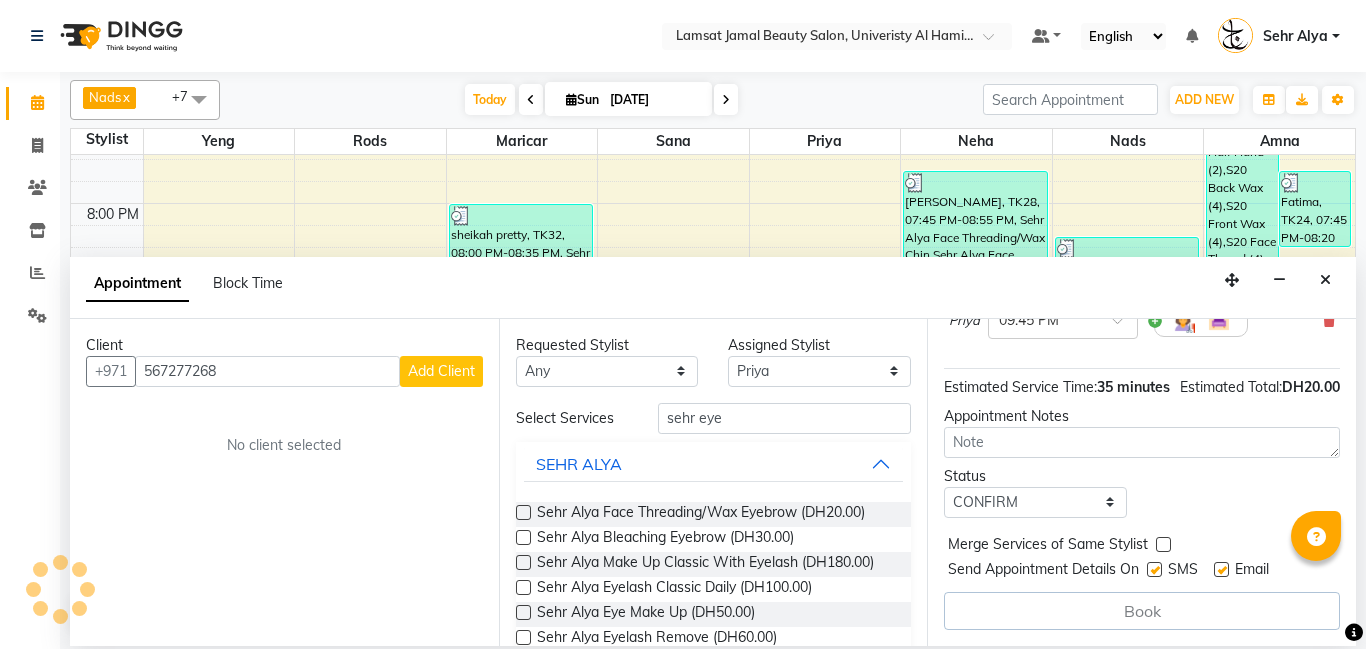 click at bounding box center (1163, 544) 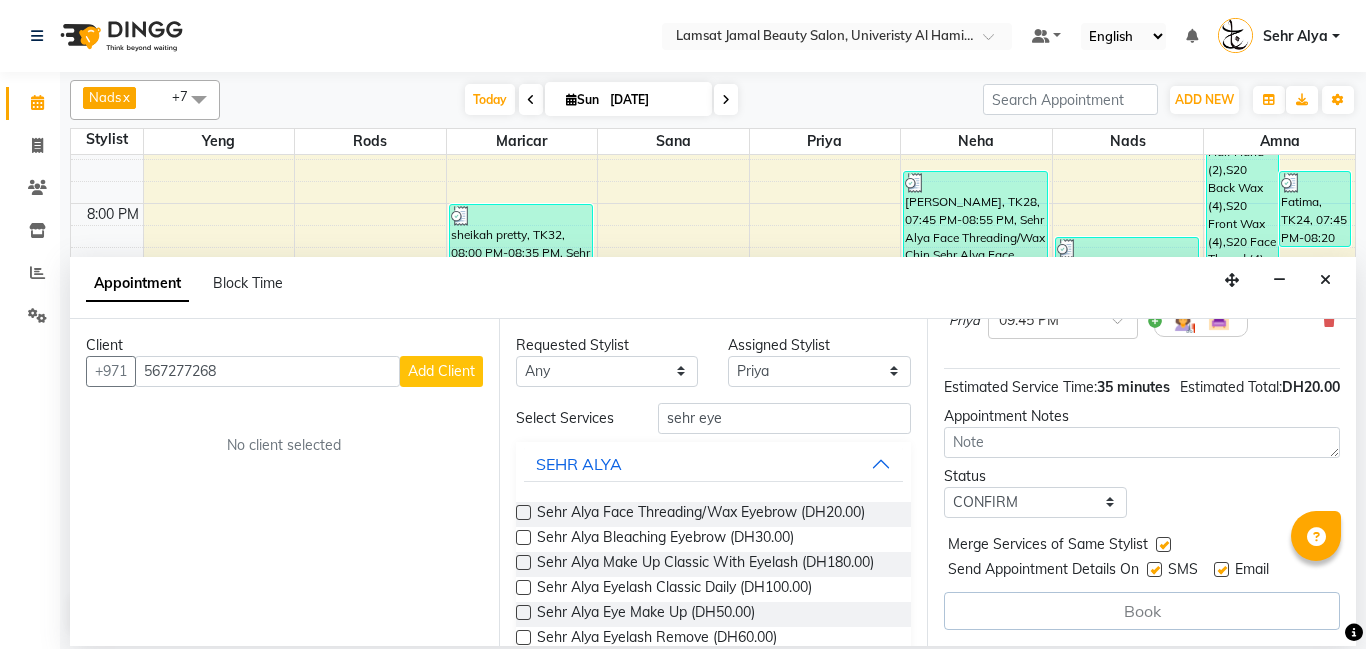 click on "Add Client" at bounding box center [441, 371] 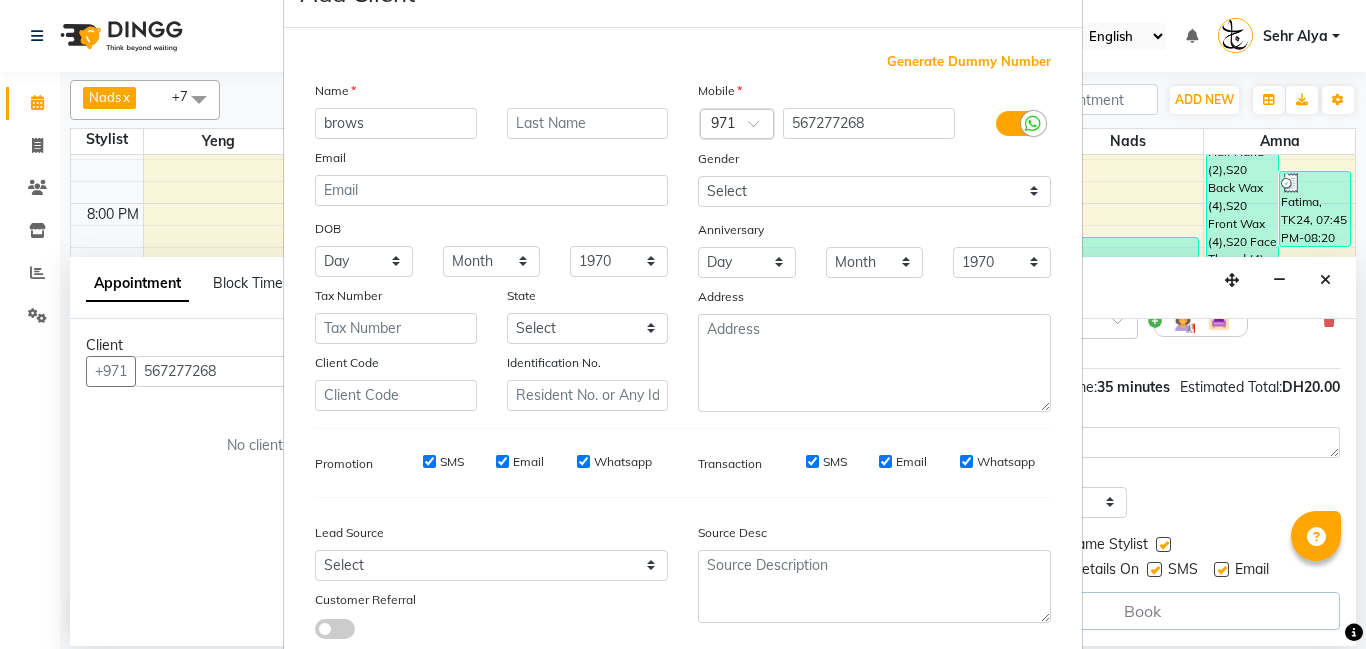 scroll, scrollTop: 200, scrollLeft: 0, axis: vertical 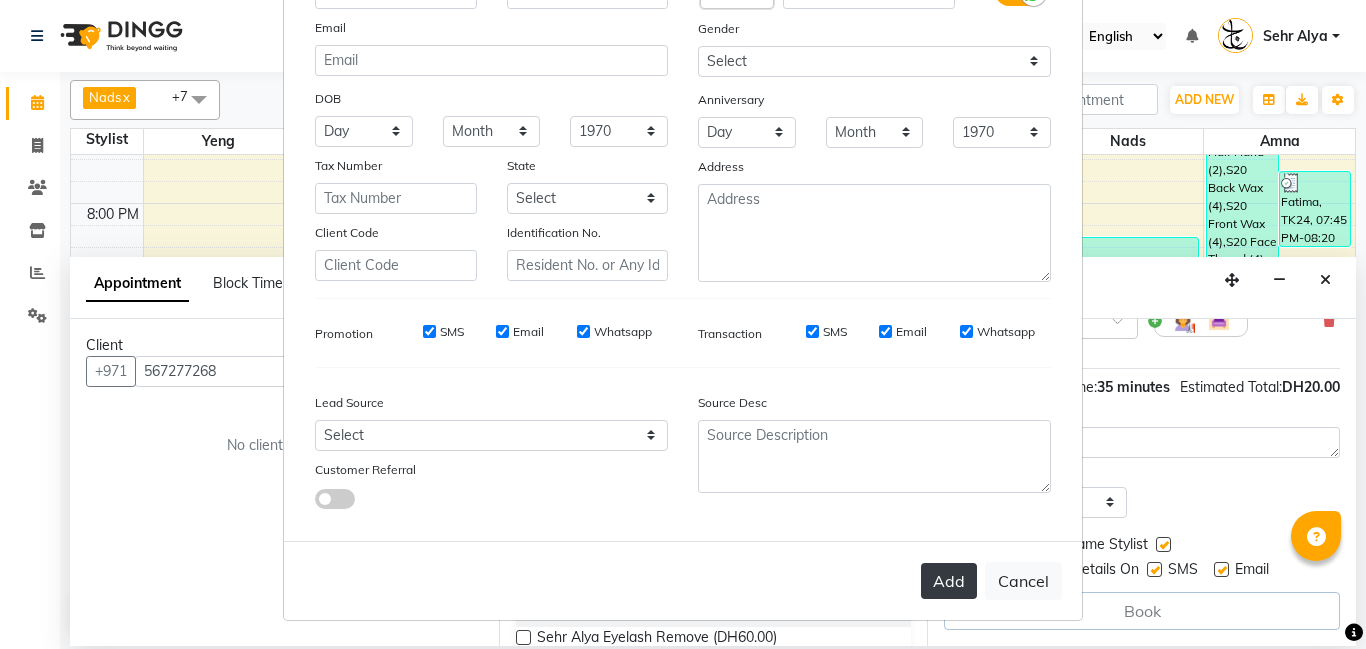 type on "brows" 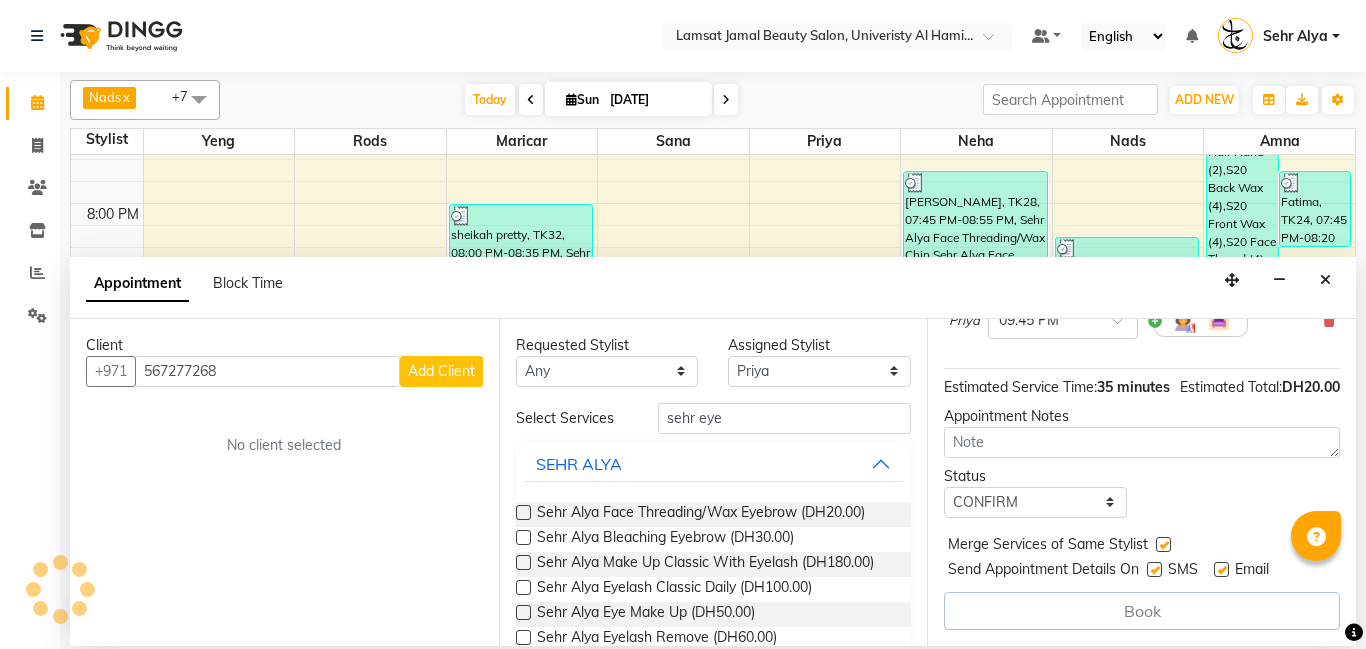 type on "56*****68" 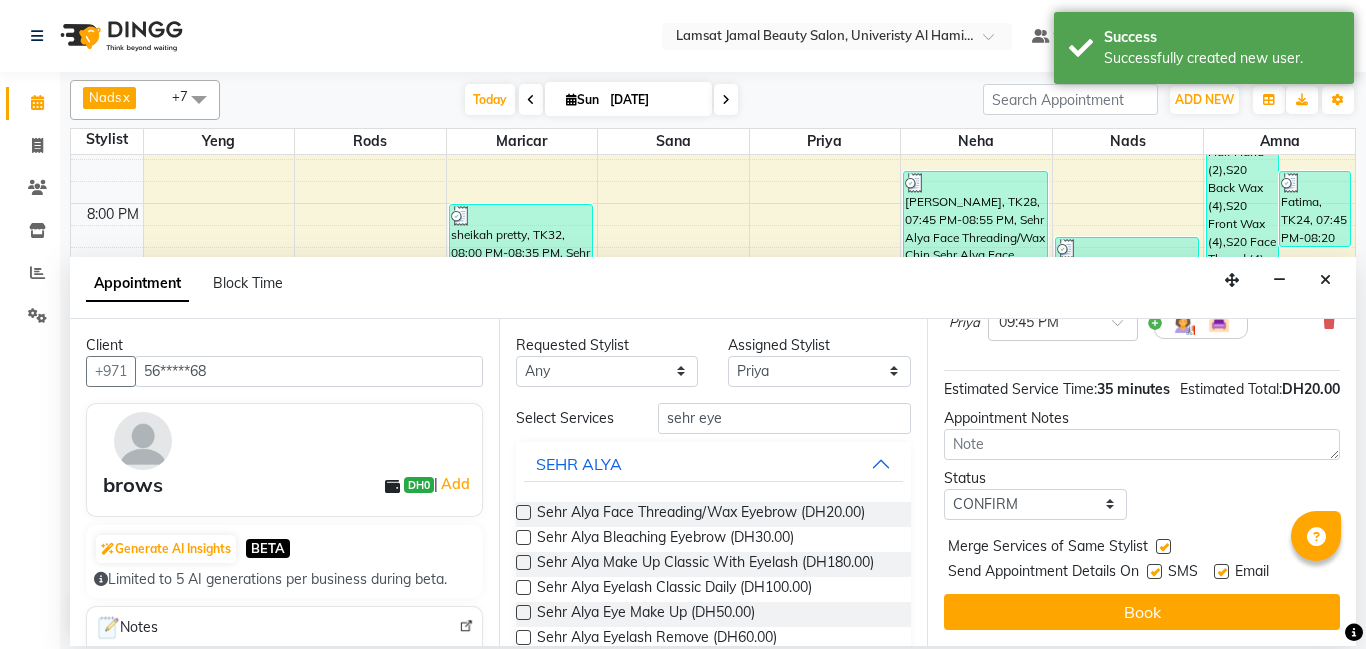 scroll, scrollTop: 220, scrollLeft: 0, axis: vertical 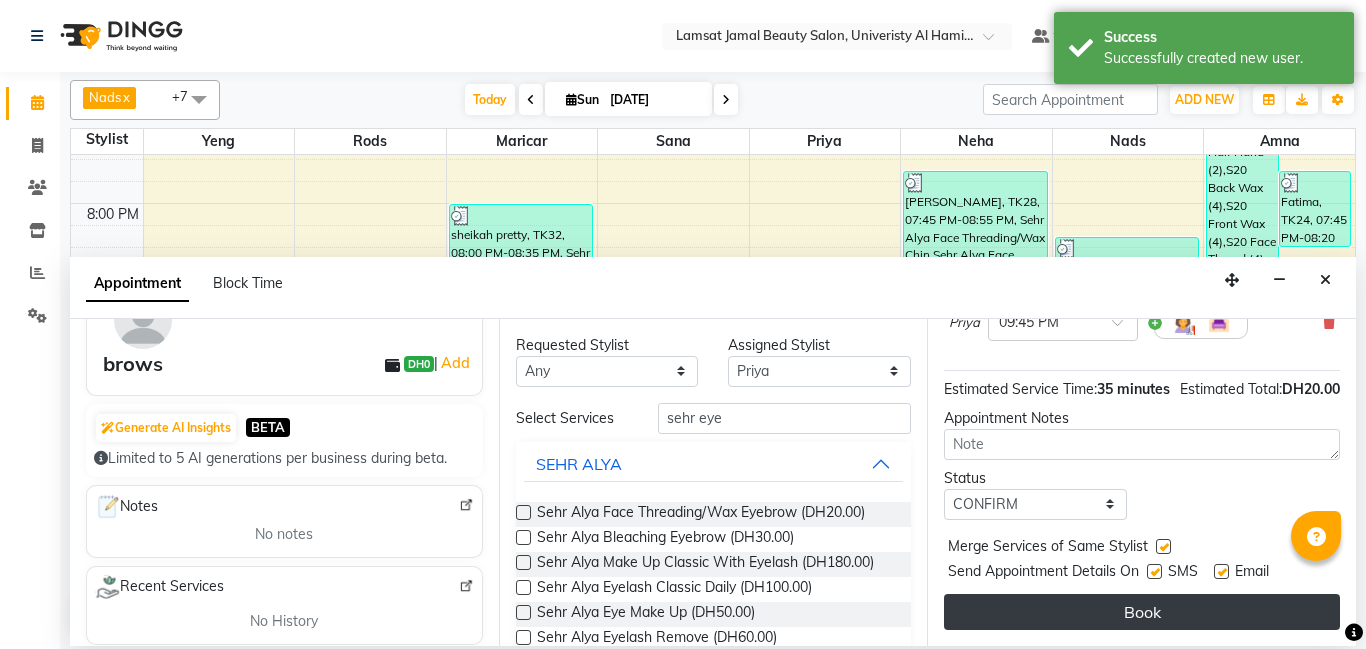 click on "Book" at bounding box center [1142, 612] 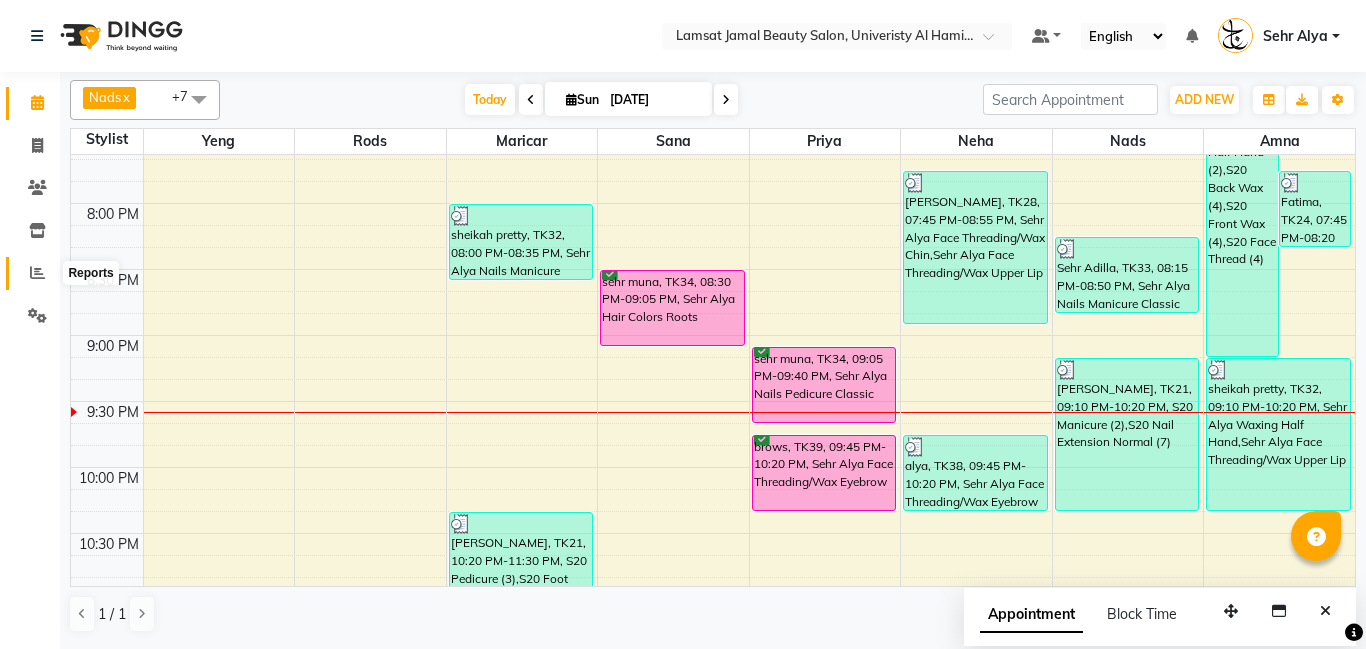 click 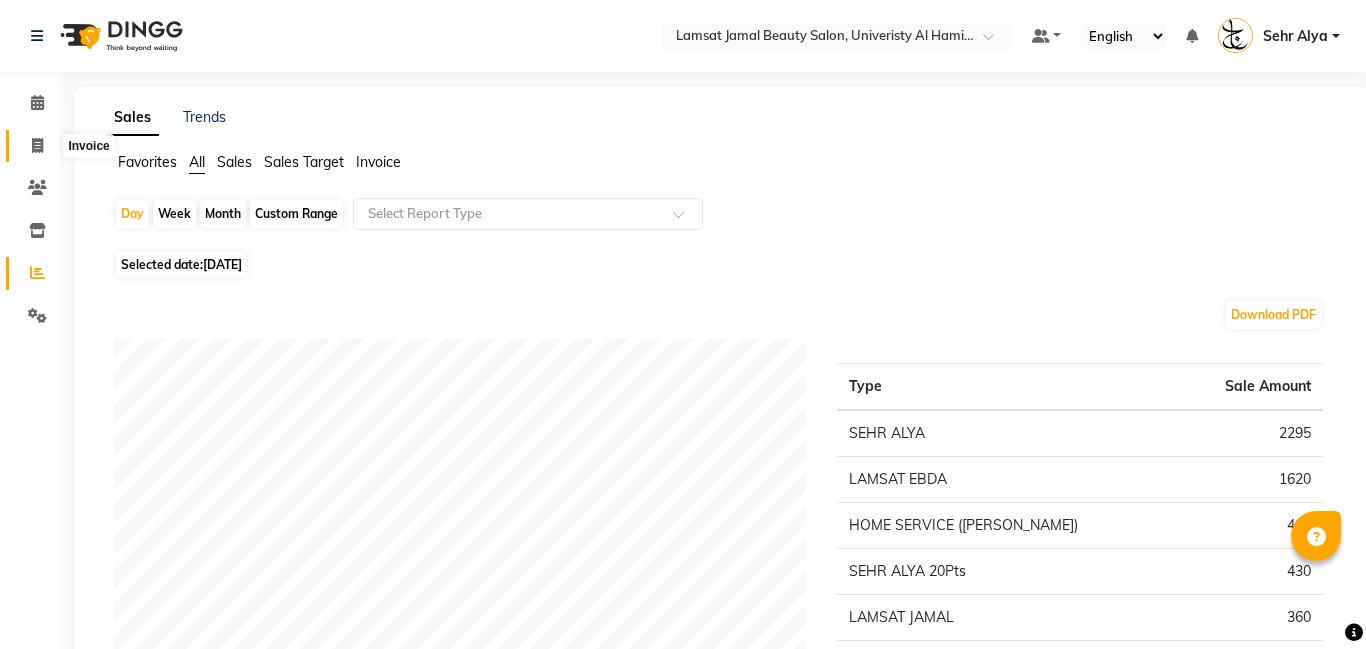 click 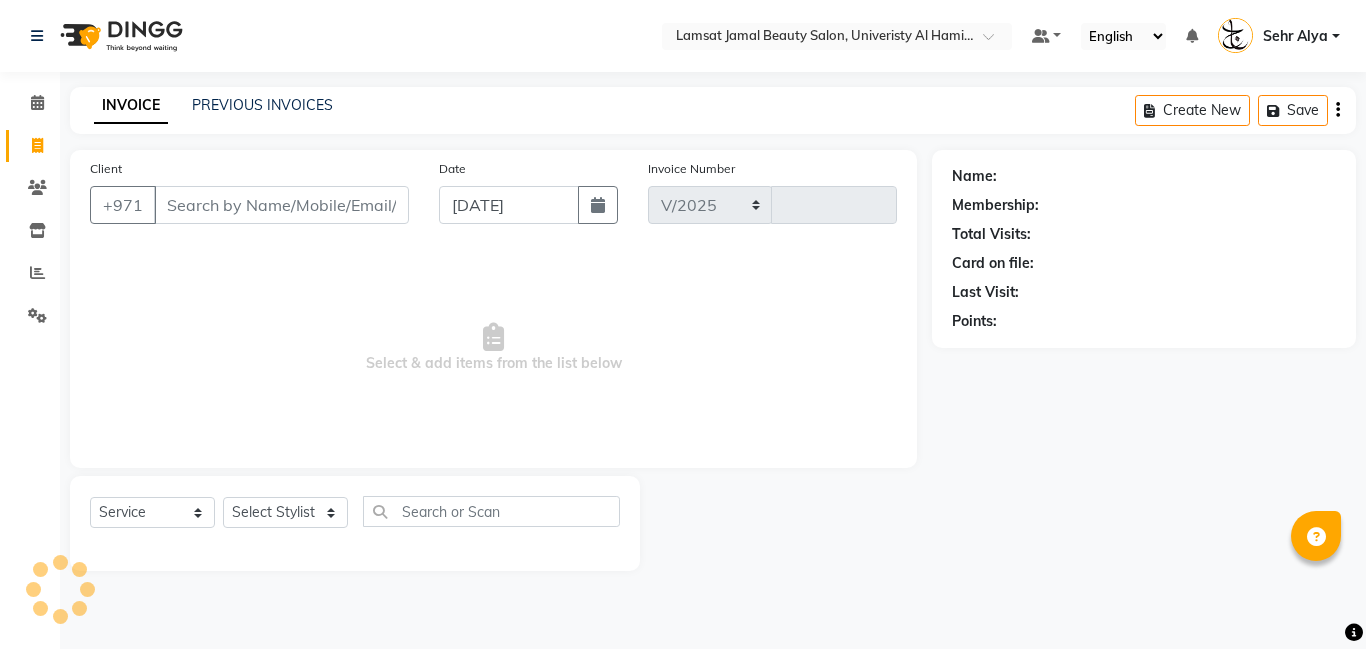 select on "8294" 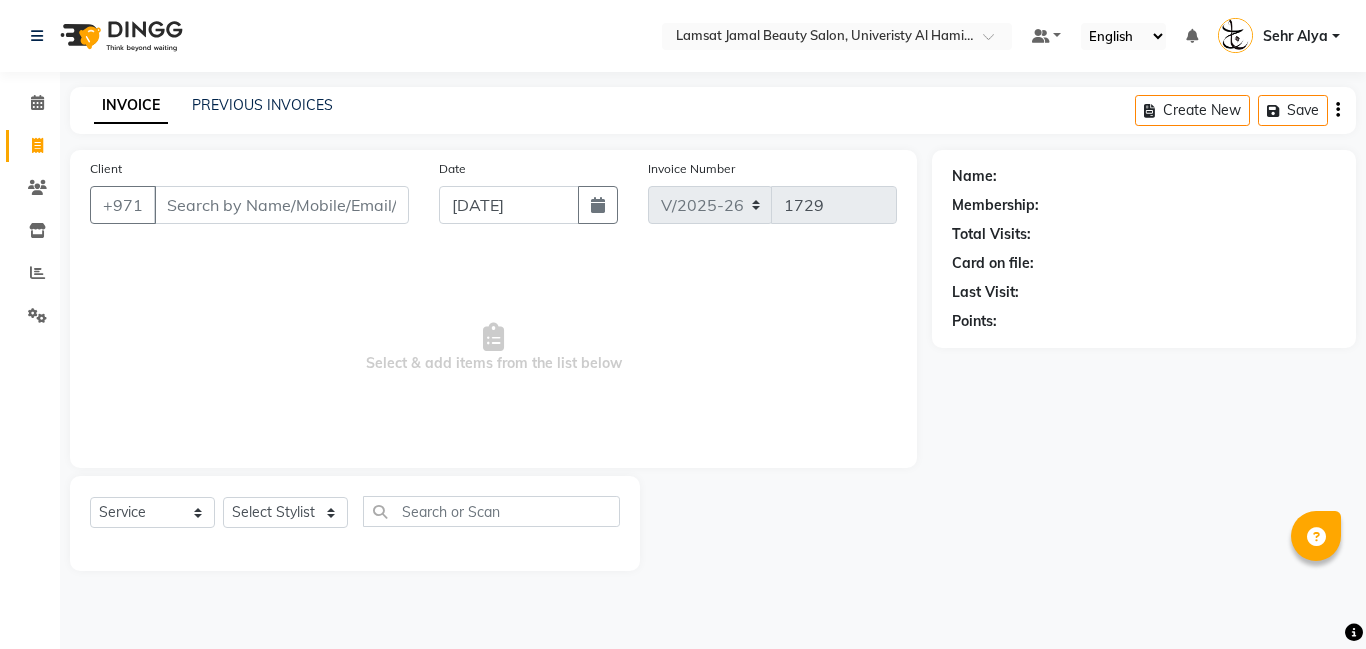 click on "Client" at bounding box center [281, 205] 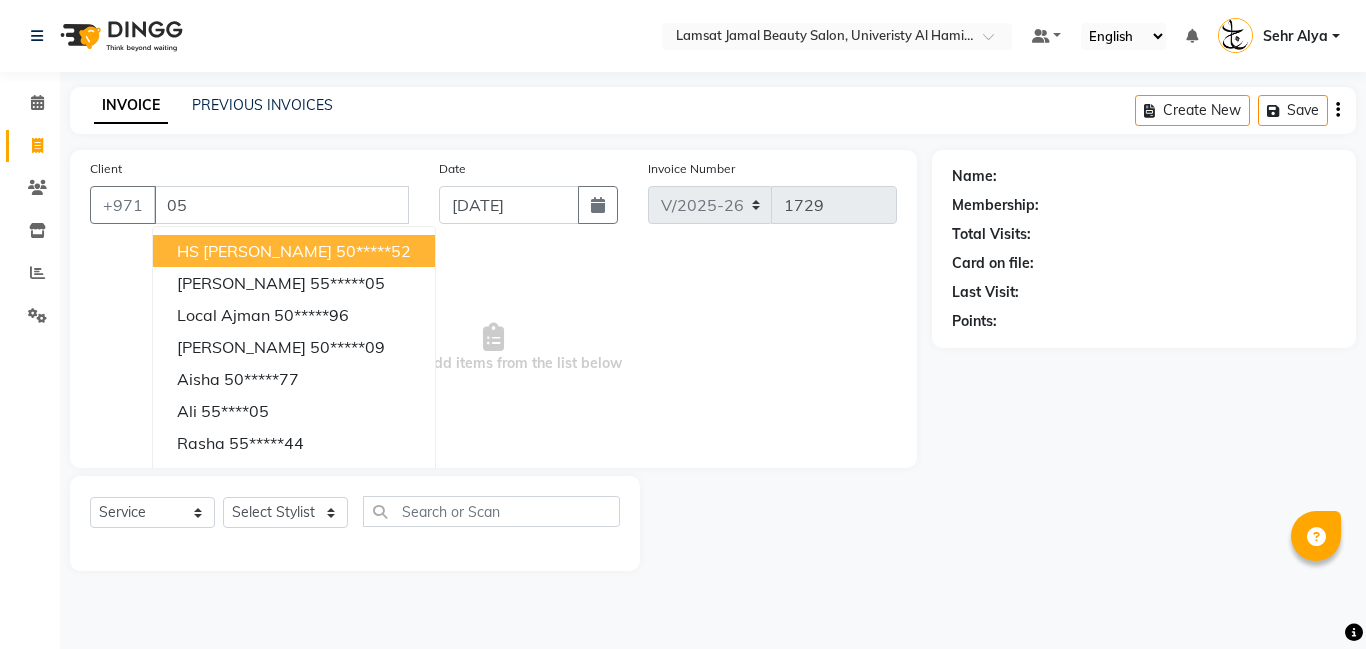 type on "0" 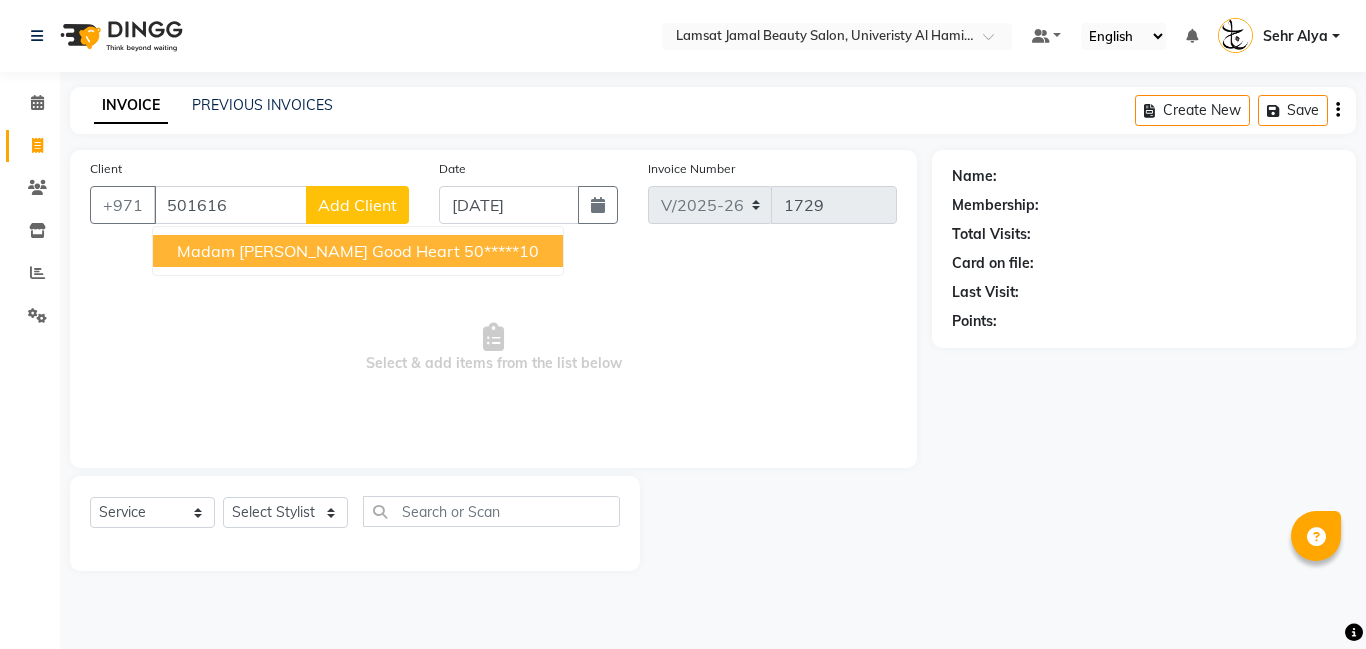 click on "madam aishia good heart" at bounding box center (318, 251) 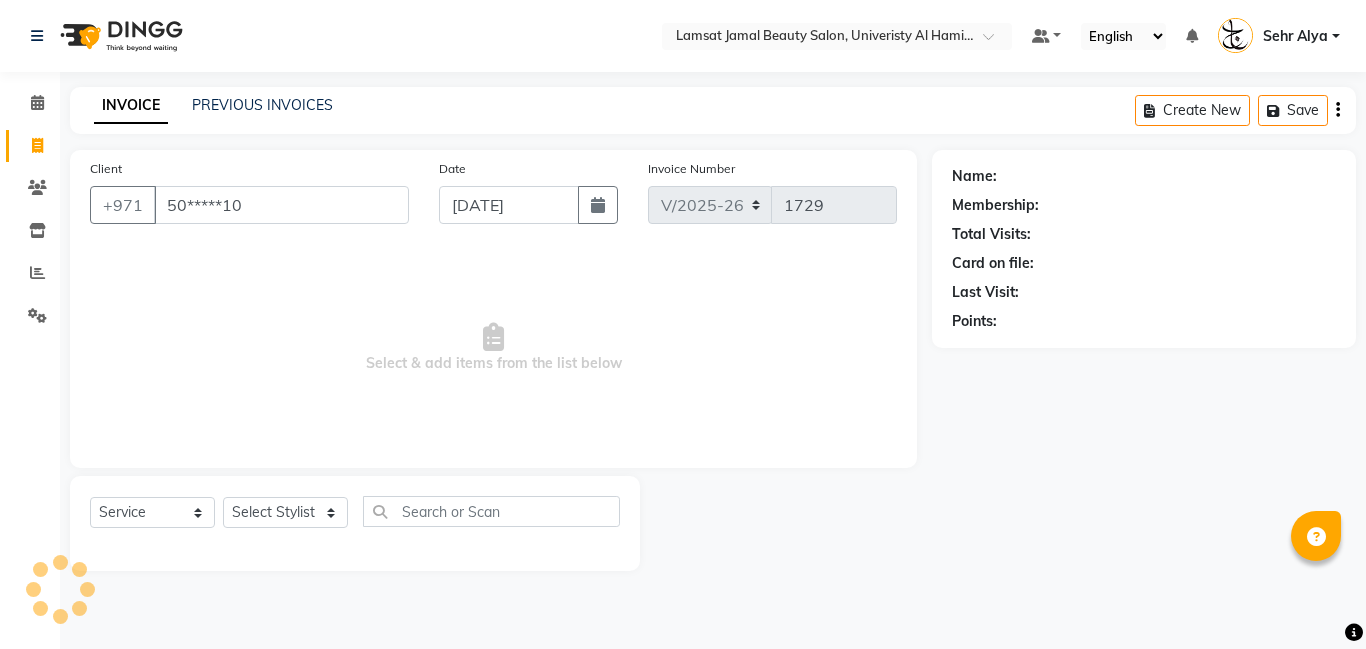 type on "50*****10" 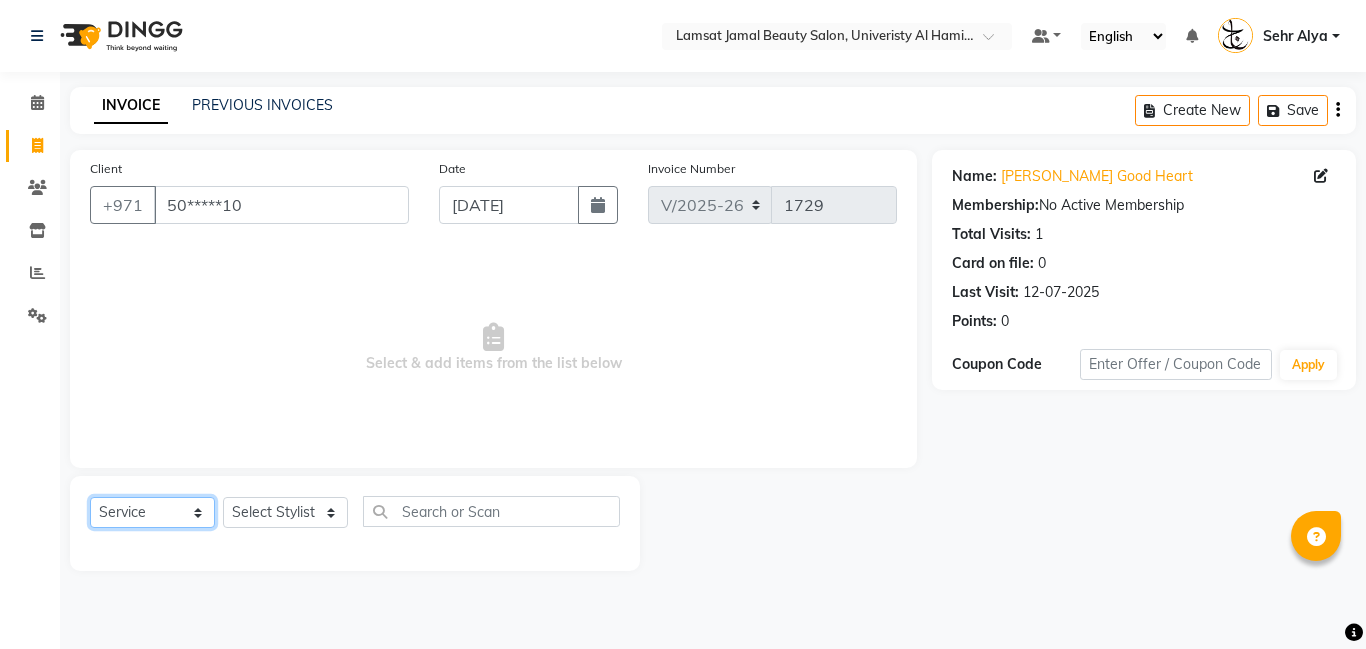 click on "Select  Service  Product  Membership  Package Voucher Prepaid Gift Card" 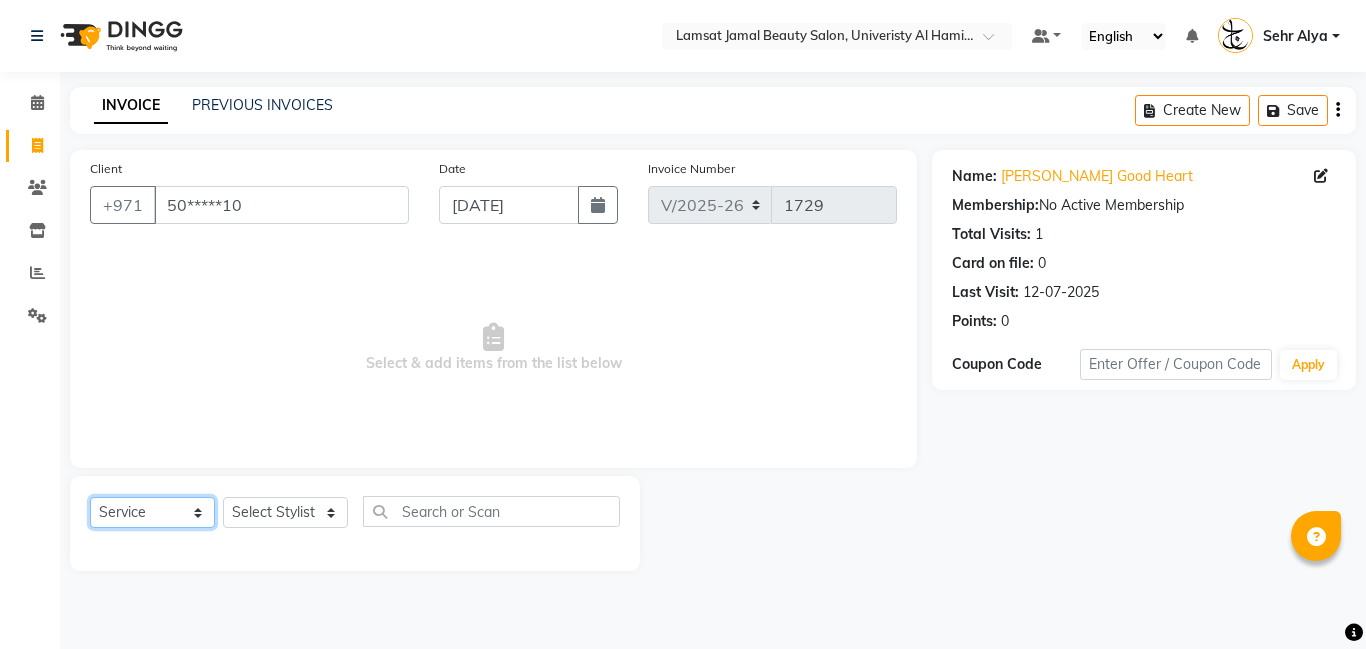 select on "product" 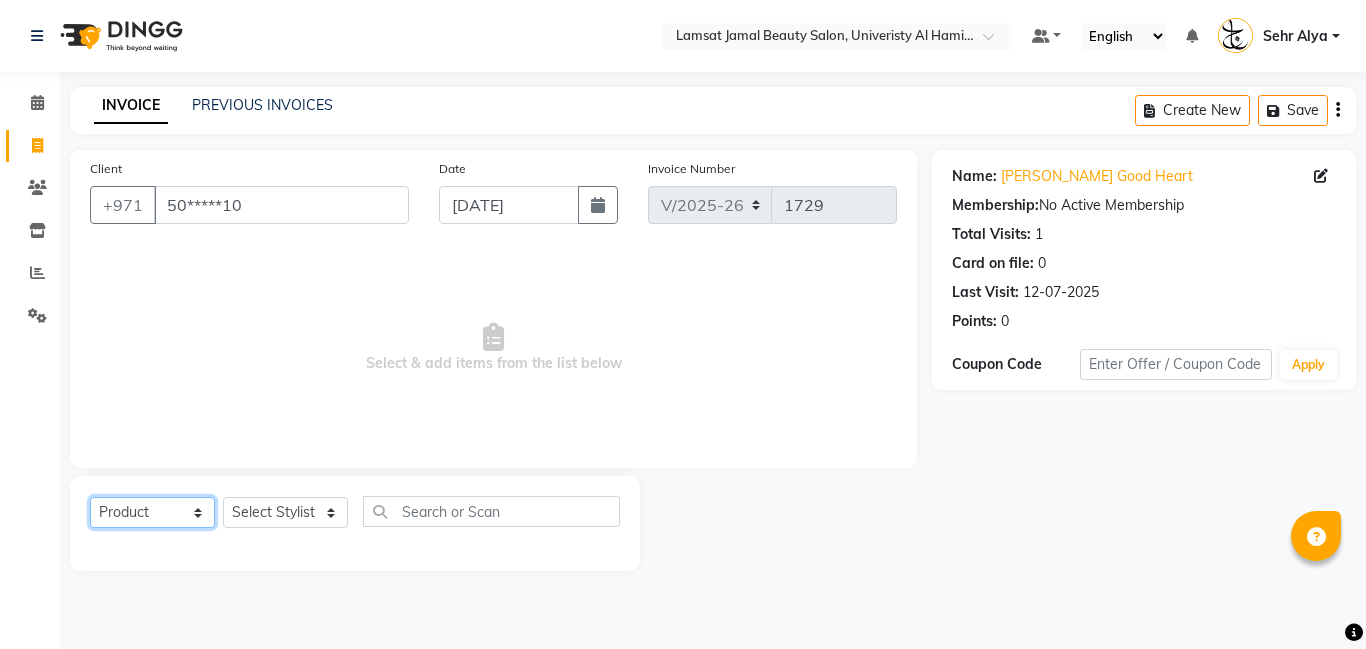 click on "Select  Service  Product  Membership  Package Voucher Prepaid Gift Card" 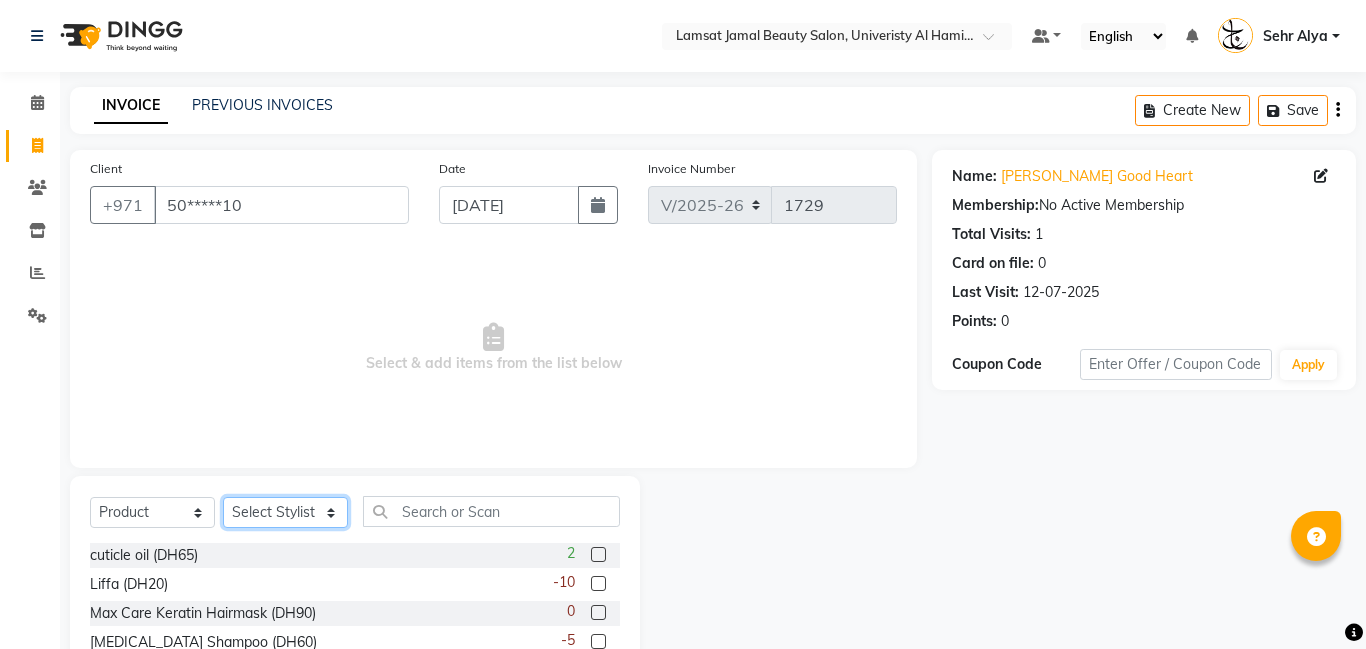 click on "Select Stylist Aldie Aliya Amna Gennie Joytie Jude Lamsat Ebda Lamsat Jamal Liezel Maricar Maychel Michelle Nads Neha Nhor Owner Aliya Priya Rods Sana Sehr Alya Yeng" 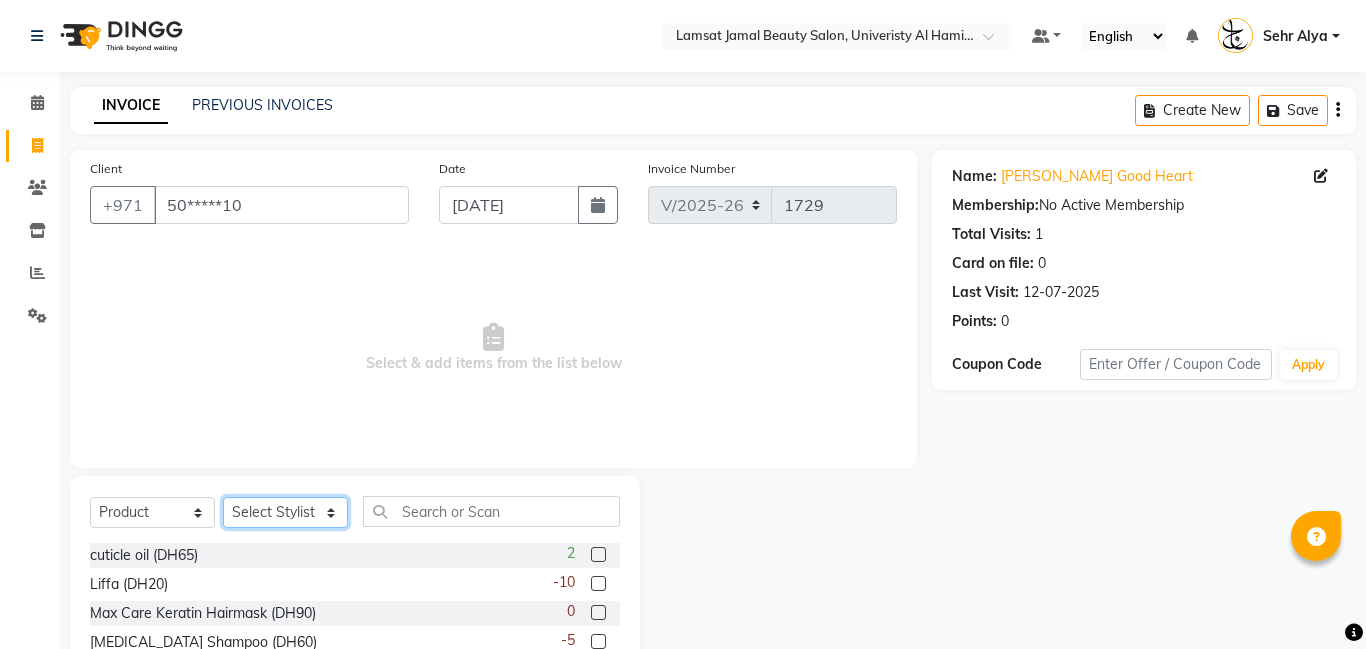 select on "79900" 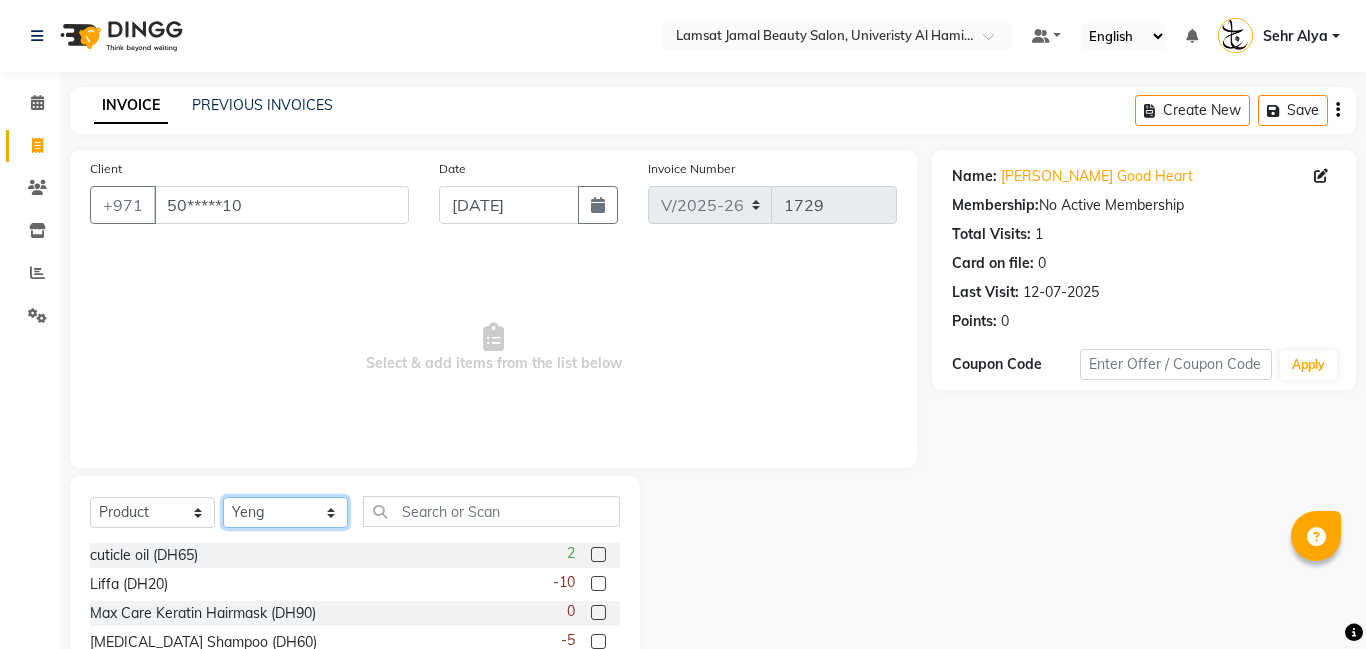 click on "Select Stylist Aldie Aliya Amna Gennie Joytie Jude Lamsat Ebda Lamsat Jamal Liezel Maricar Maychel Michelle Nads Neha Nhor Owner Aliya Priya Rods Sana Sehr Alya Yeng" 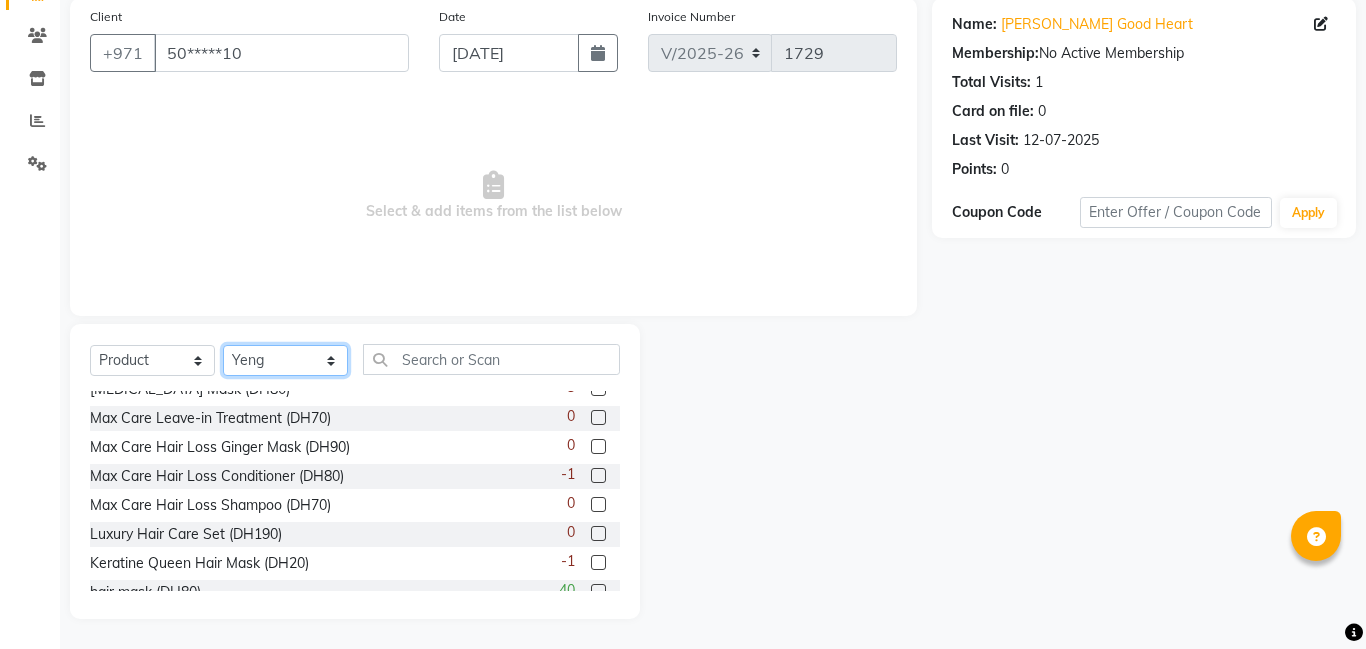scroll, scrollTop: 177, scrollLeft: 0, axis: vertical 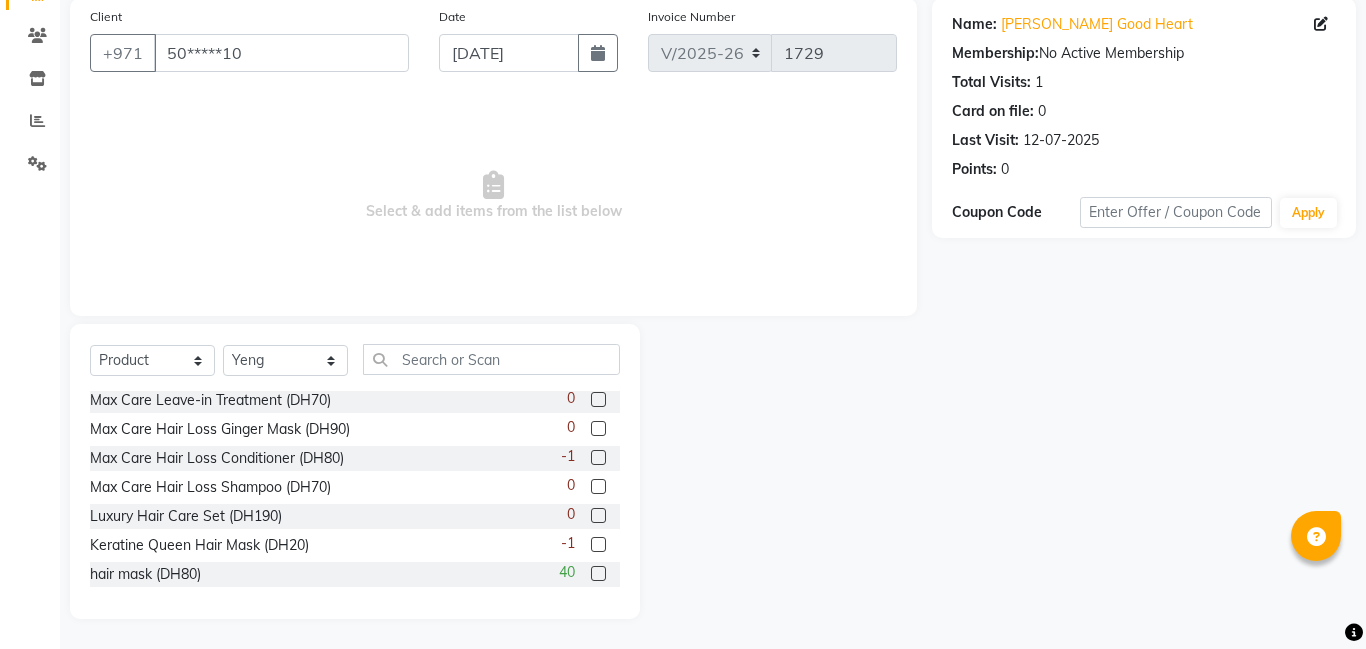 click 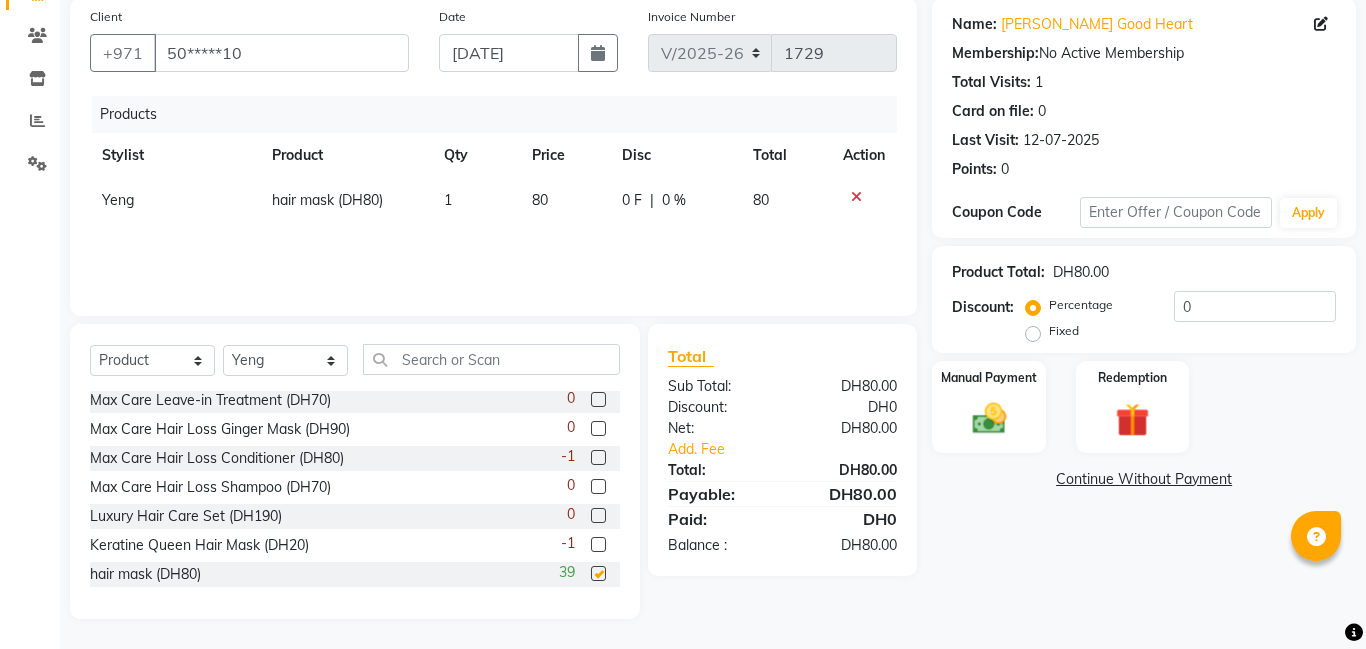 checkbox on "false" 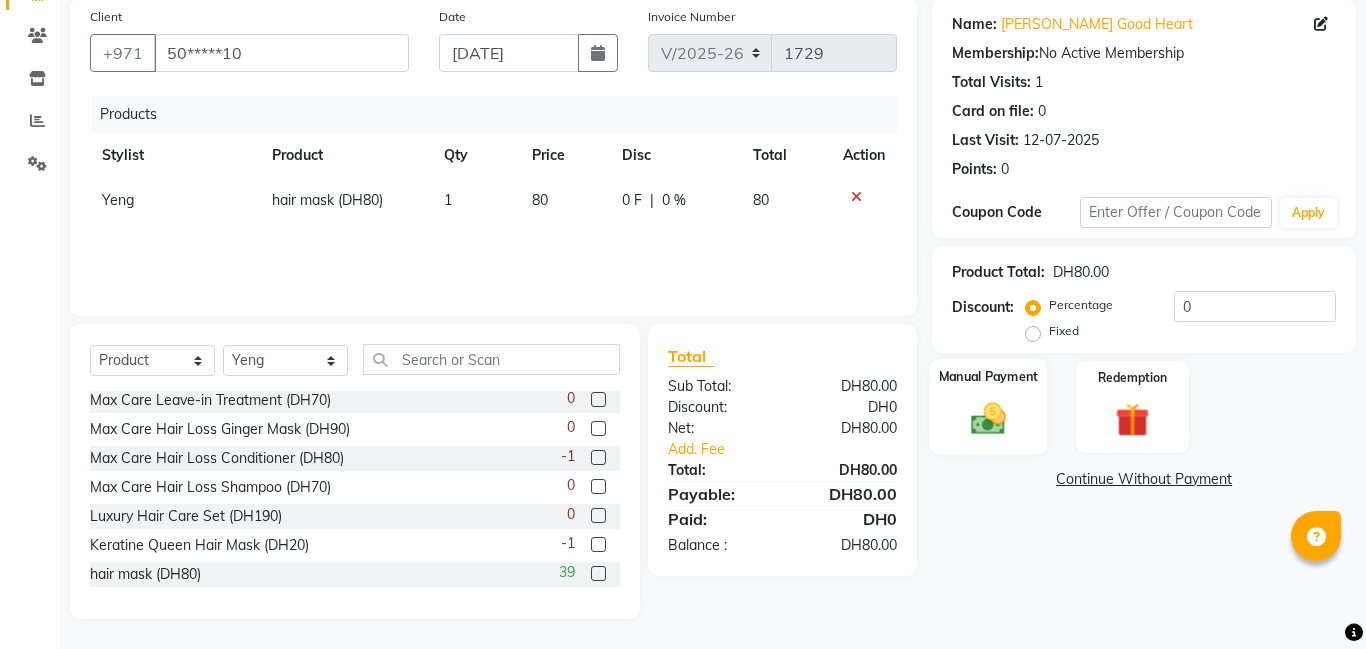 click 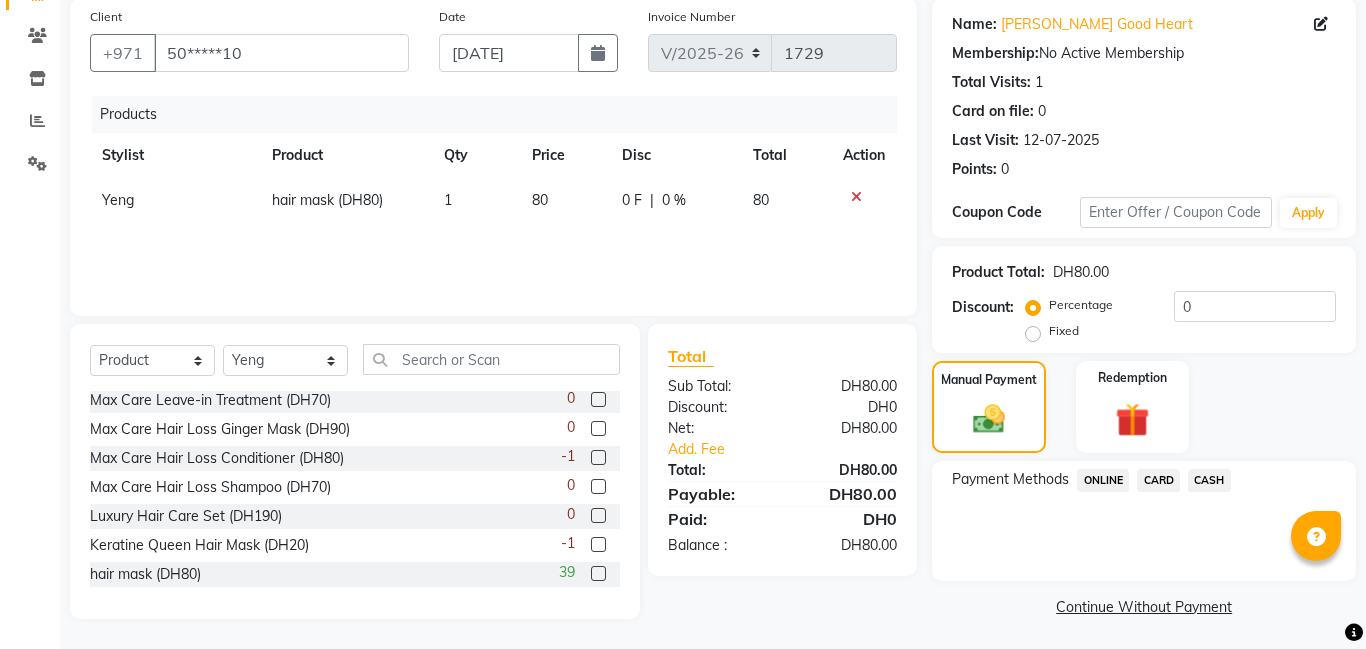 click on "CASH" 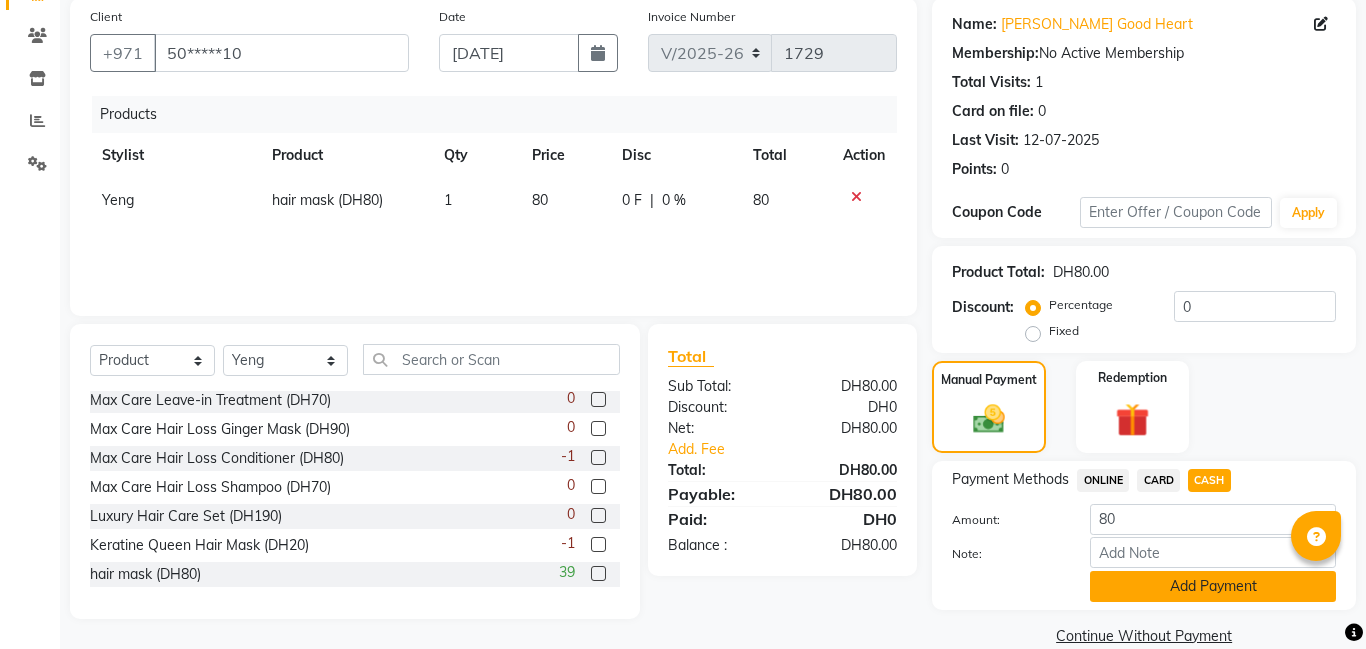 click on "Add Payment" 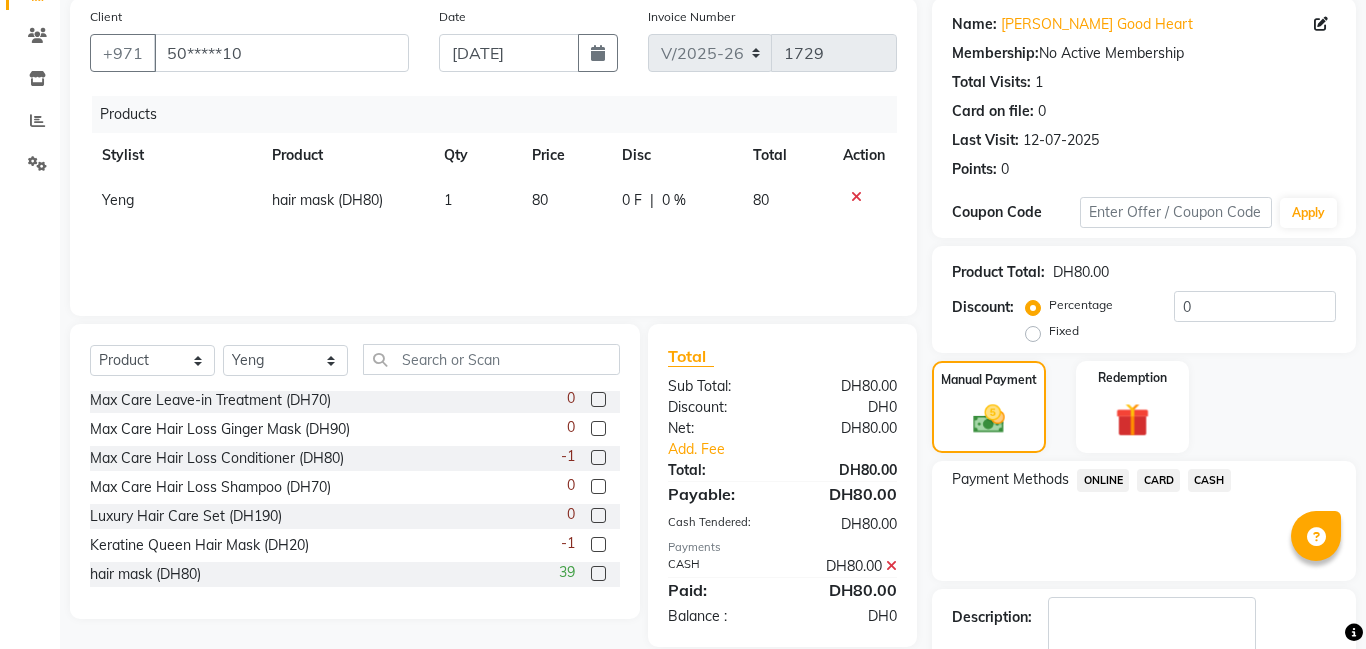 scroll, scrollTop: 268, scrollLeft: 0, axis: vertical 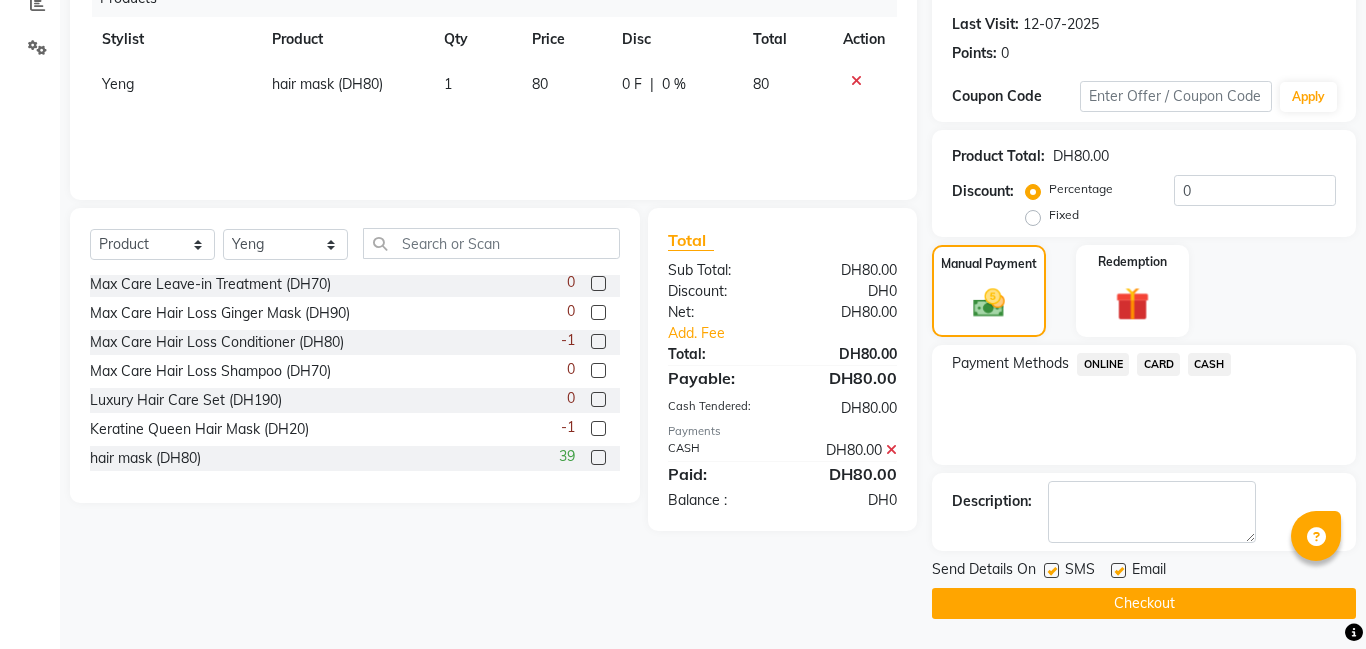 click on "Checkout" 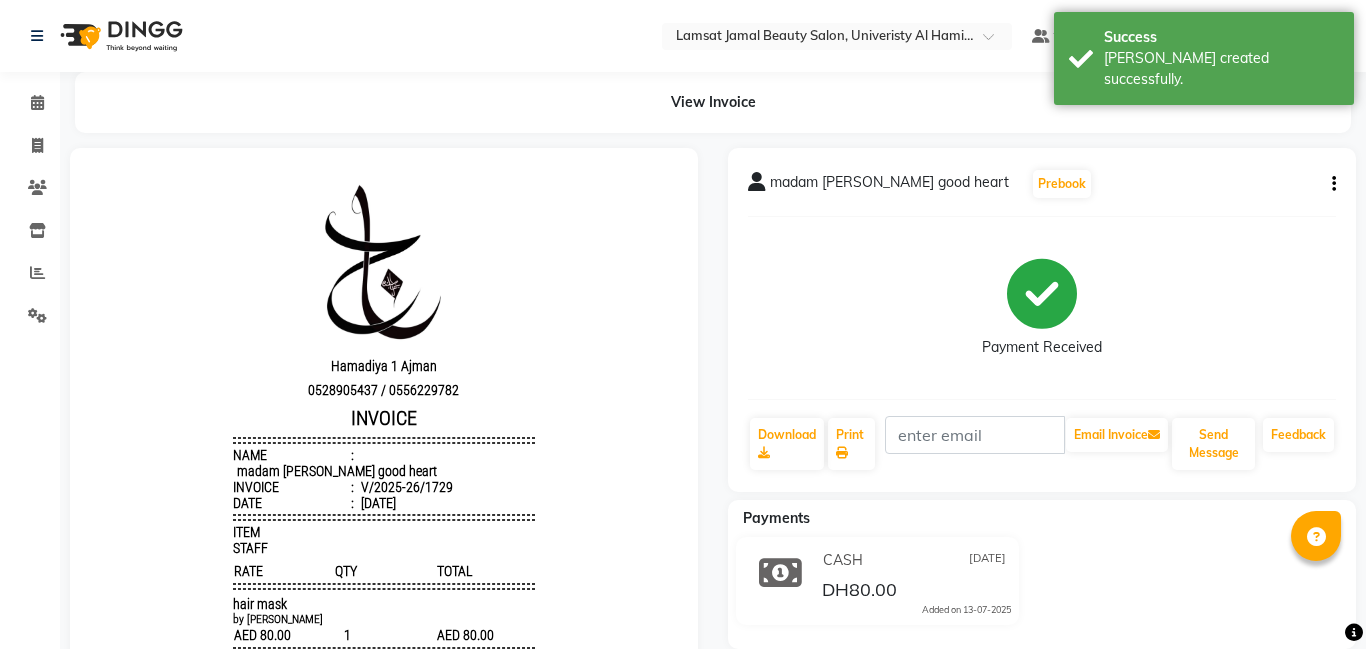 scroll, scrollTop: 0, scrollLeft: 0, axis: both 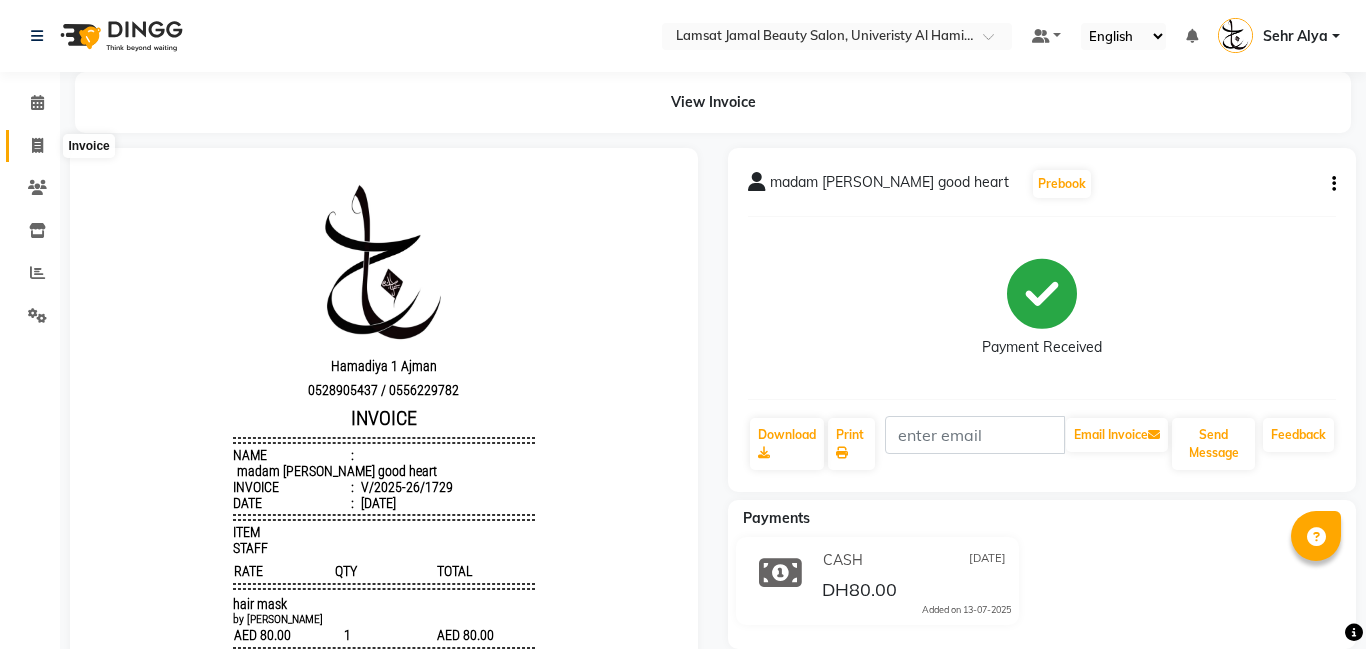 click 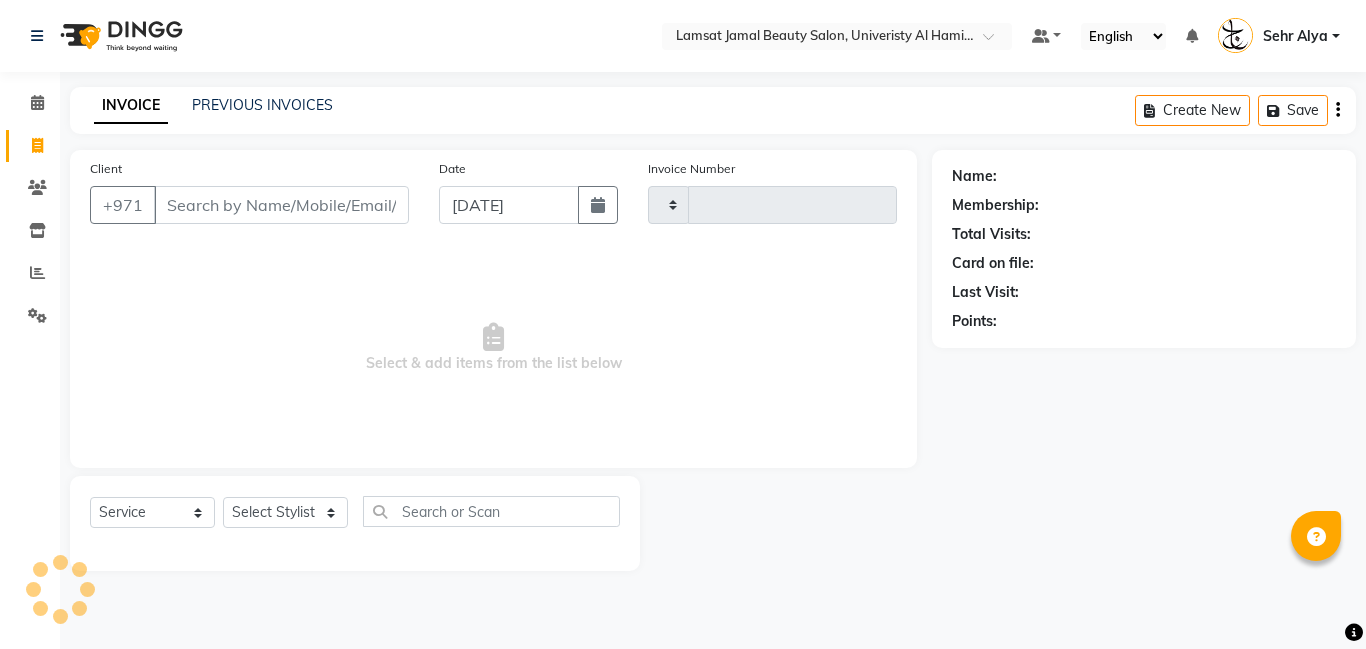 type on "1730" 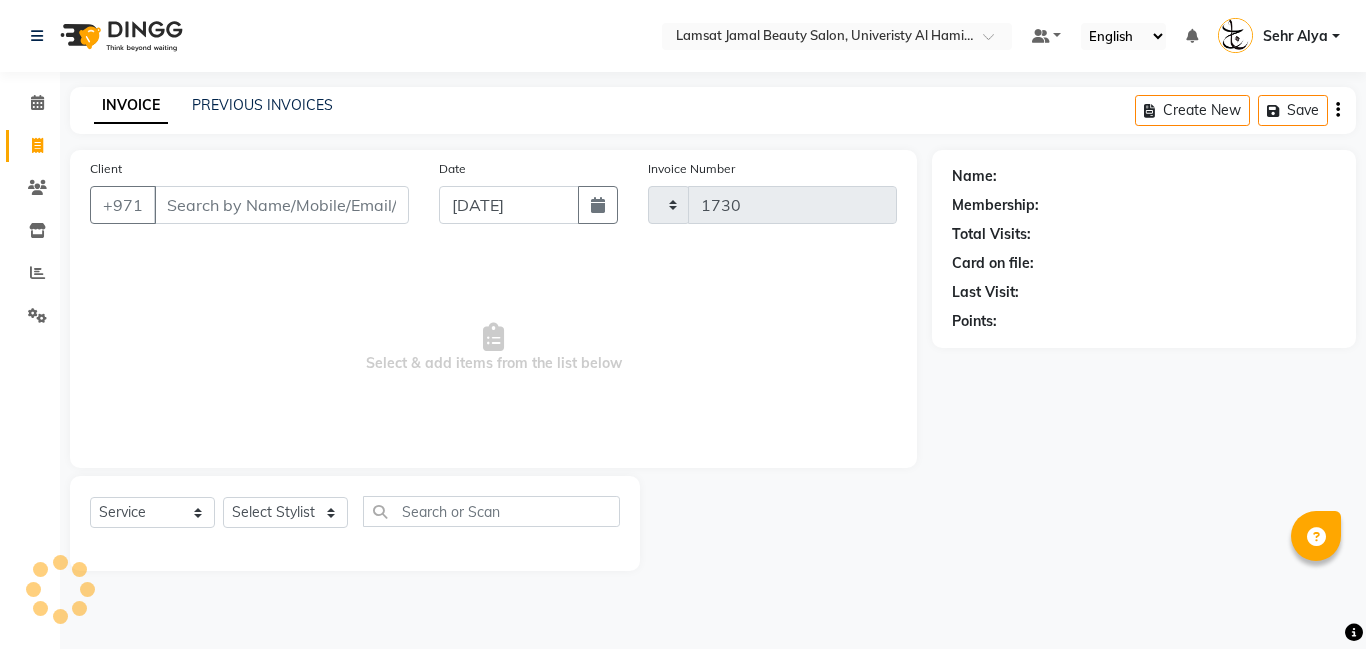 select on "8294" 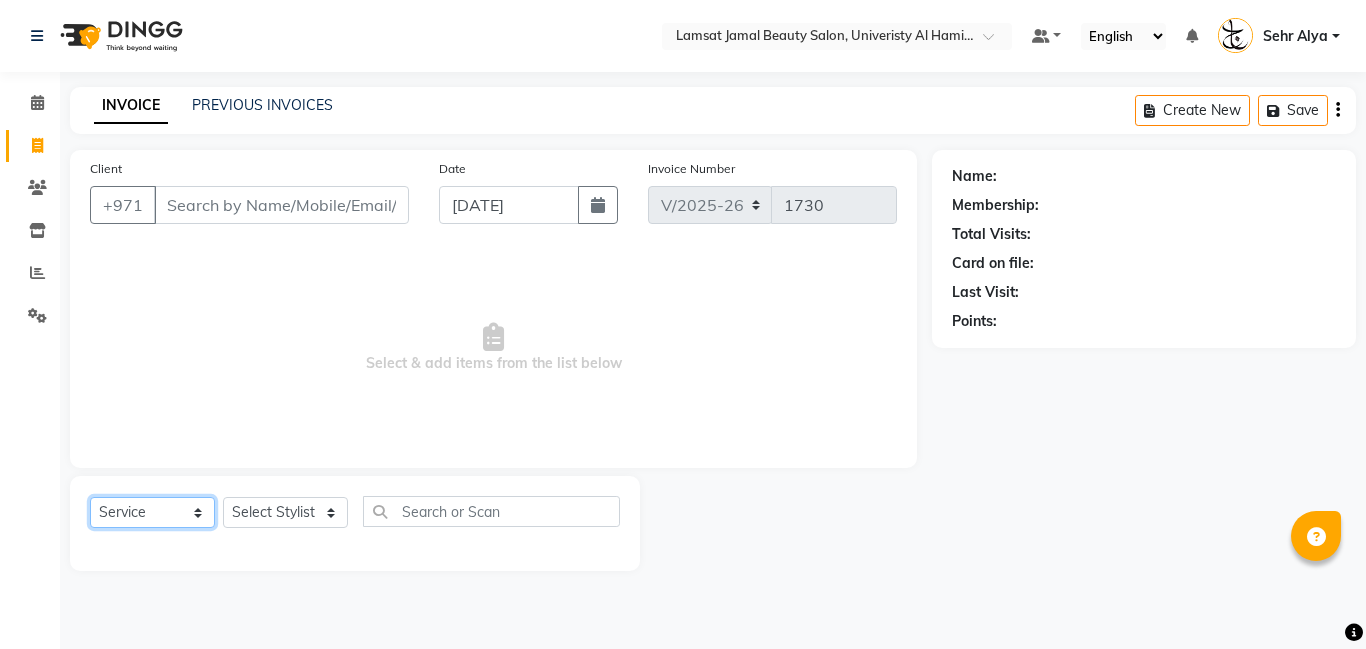click on "Select  Service  Product  Membership  Package Voucher Prepaid Gift Card" 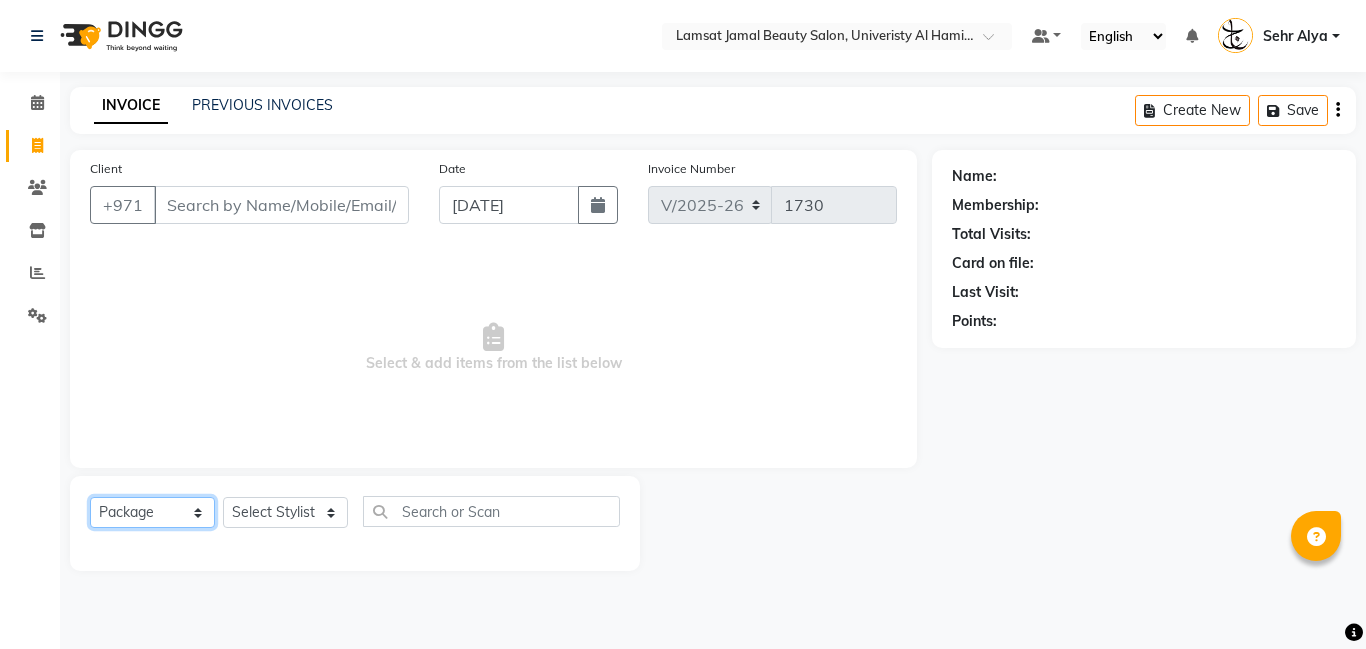 click on "Select  Service  Product  Membership  Package Voucher Prepaid Gift Card" 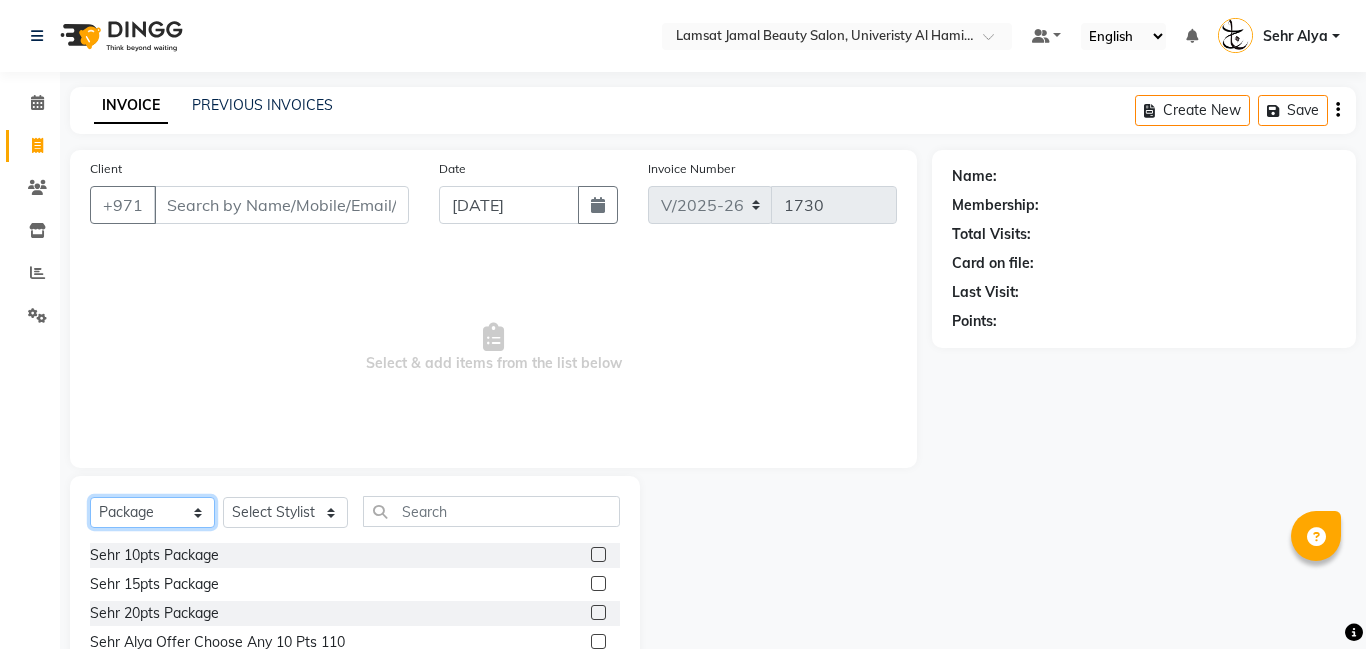 scroll, scrollTop: 152, scrollLeft: 0, axis: vertical 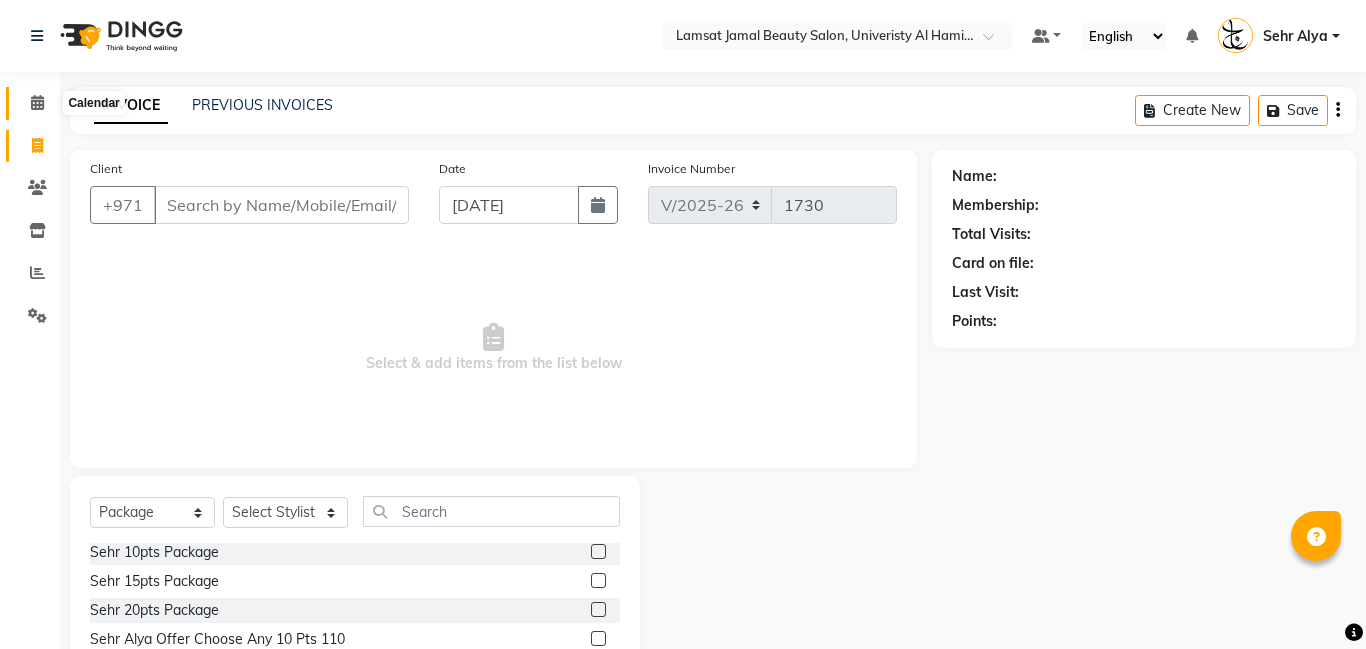 click 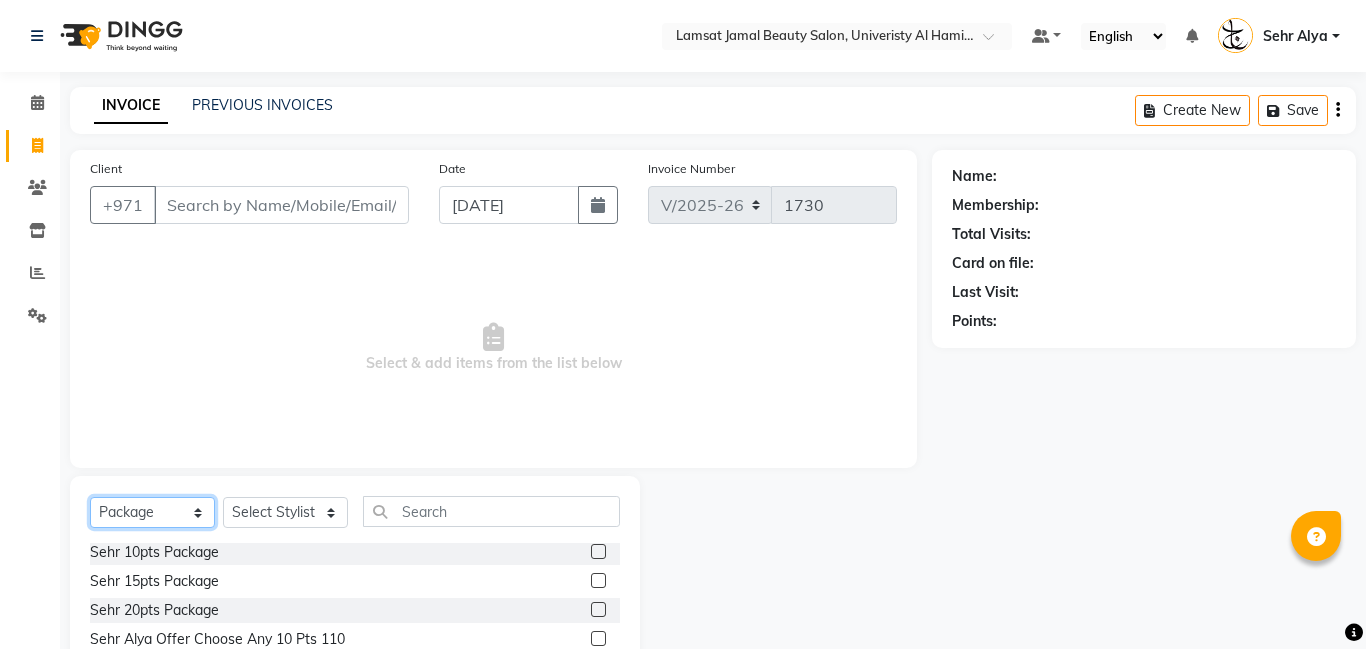 click on "Select  Service  Product  Membership  Package Voucher Prepaid Gift Card" 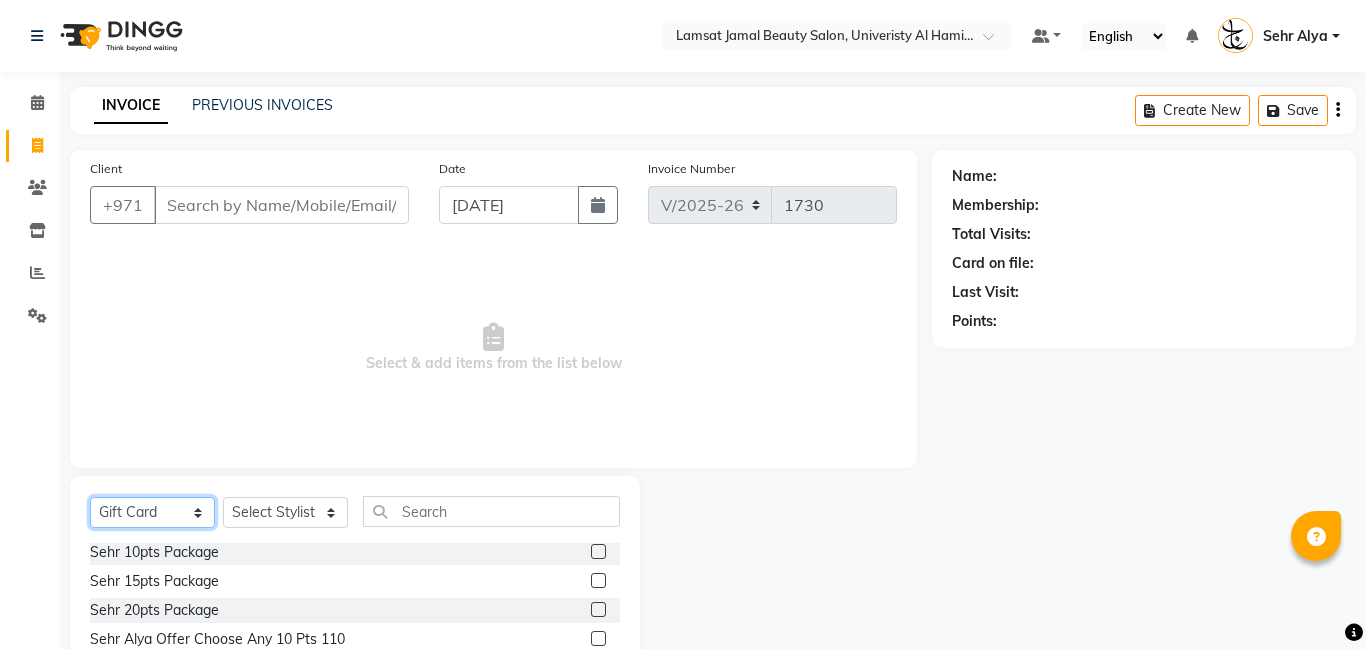 click on "Select  Service  Product  Membership  Package Voucher Prepaid Gift Card" 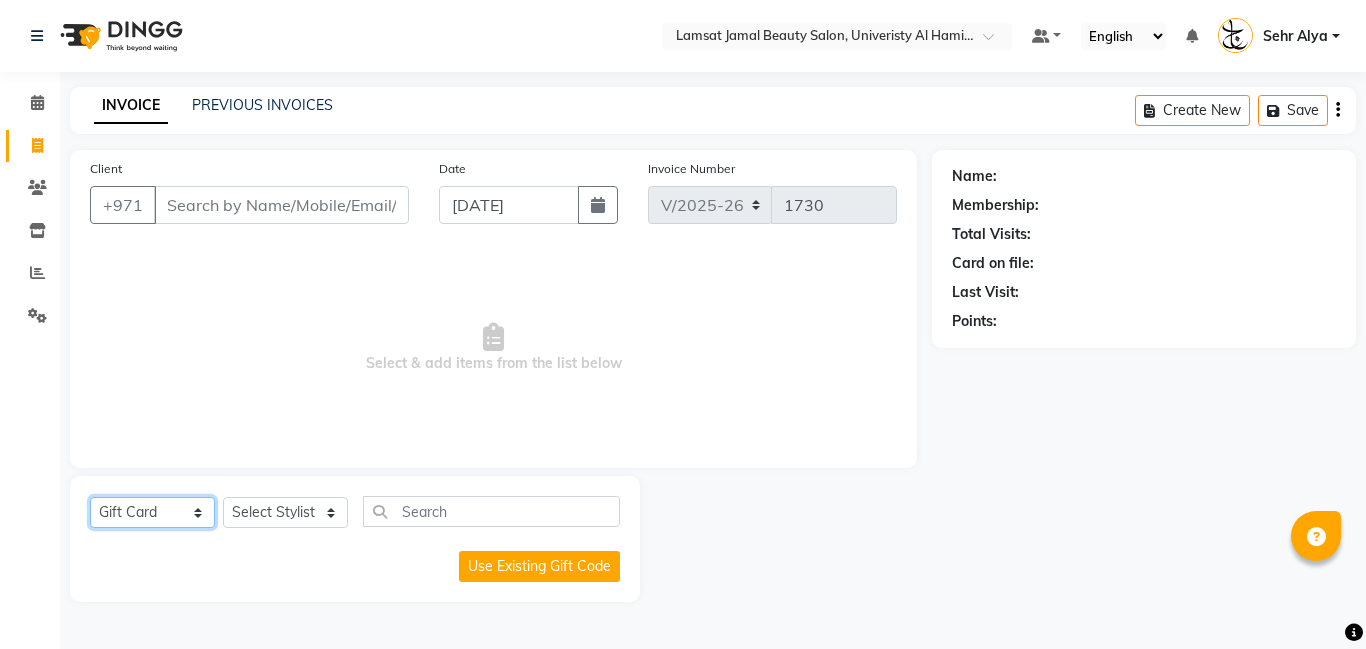 scroll, scrollTop: 0, scrollLeft: 0, axis: both 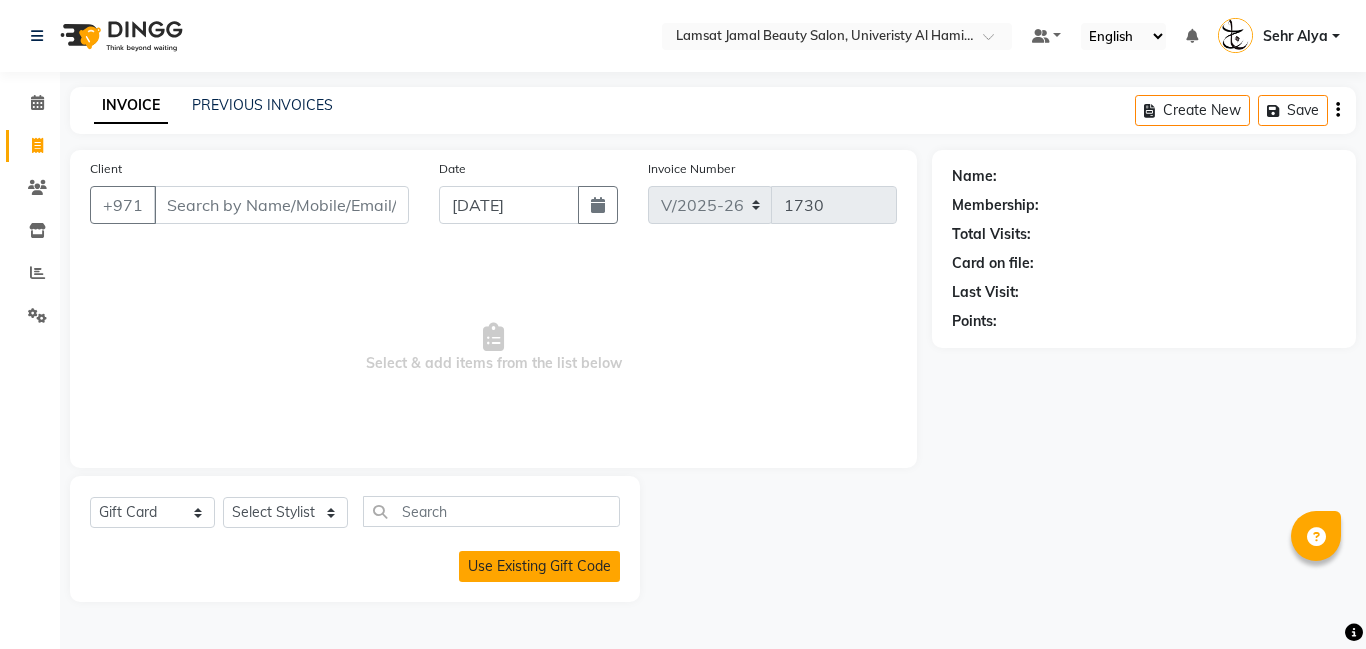 click on "Use Existing Gift Code" 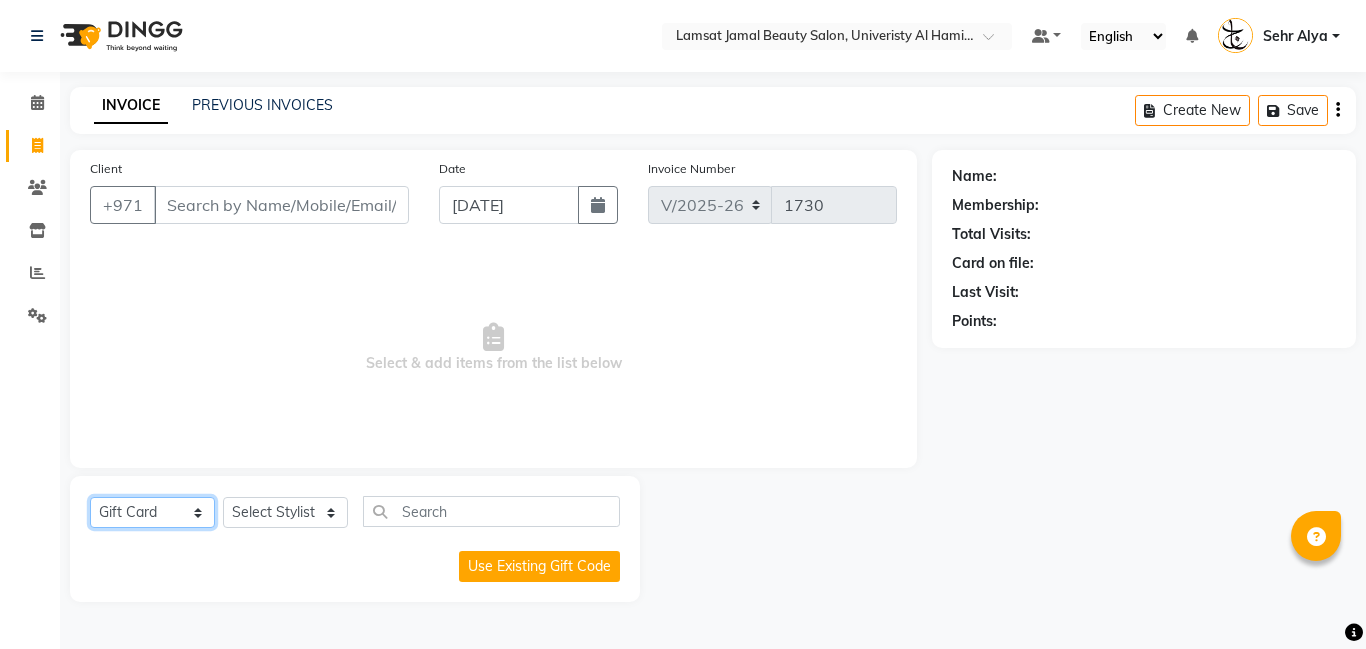 click on "Select  Service  Product  Membership  Package Voucher Prepaid Gift Card" 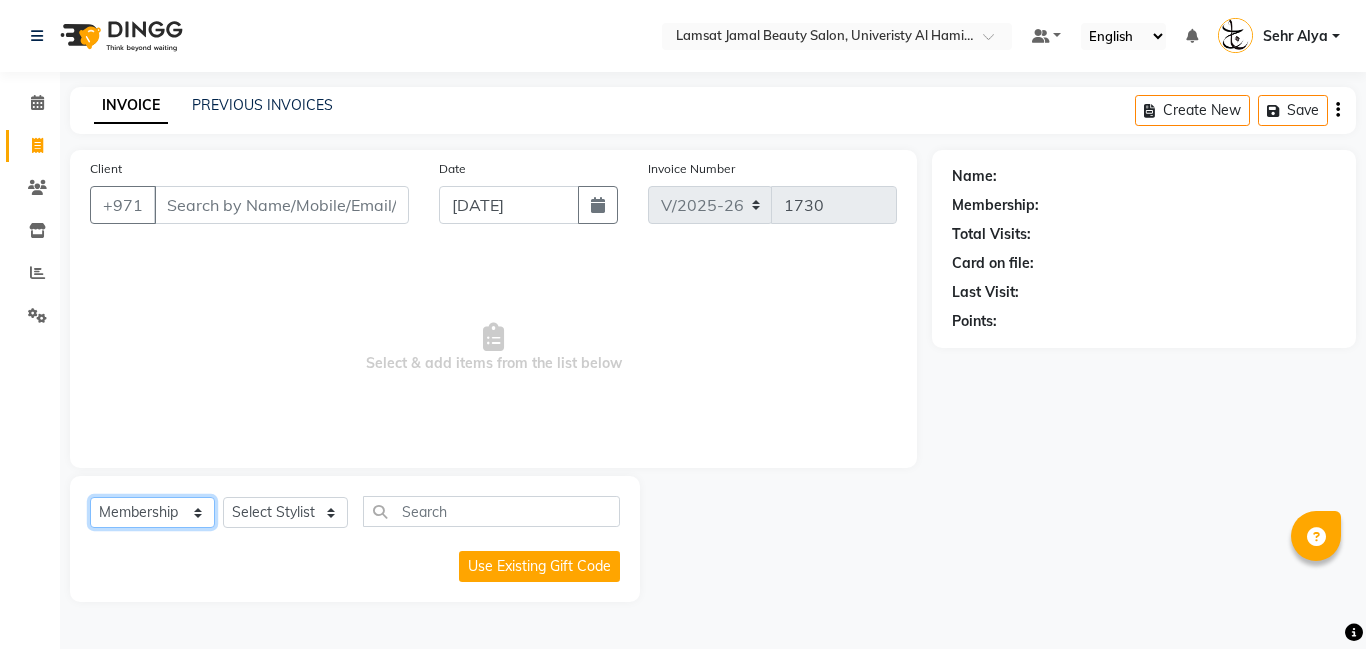 click on "Select  Service  Product  Membership  Package Voucher Prepaid Gift Card" 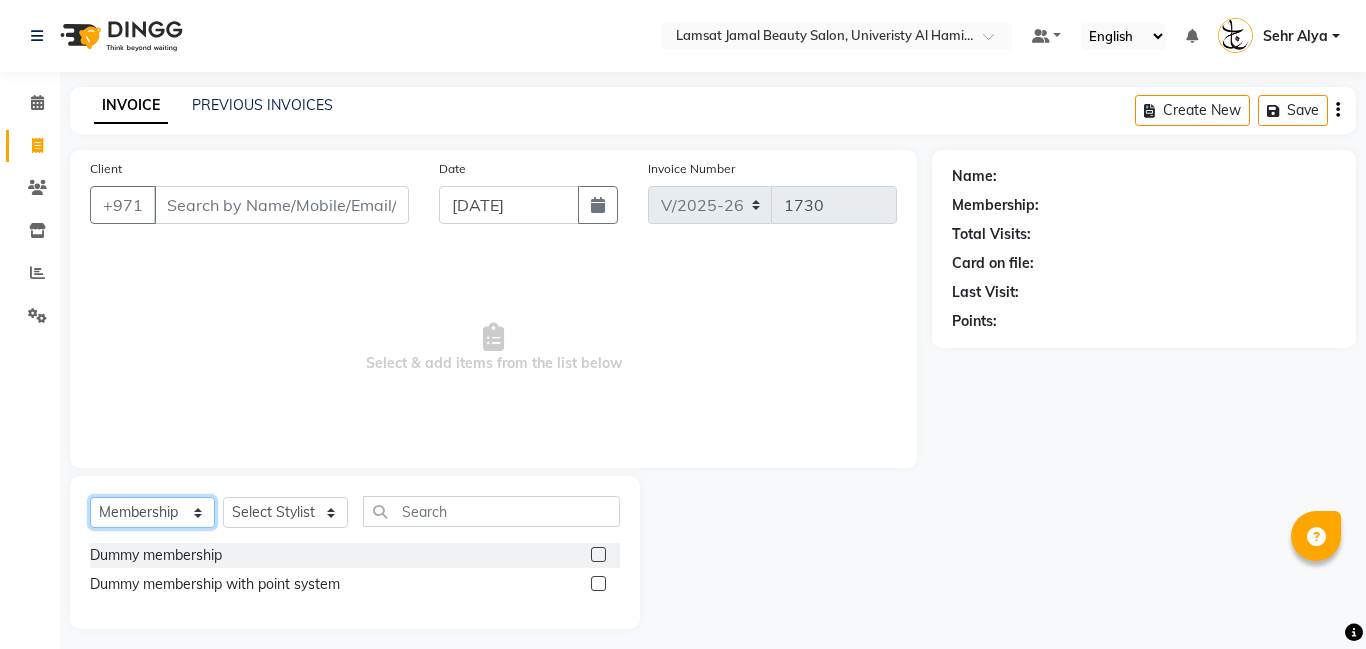 click on "Select  Service  Product  Membership  Package Voucher Prepaid Gift Card" 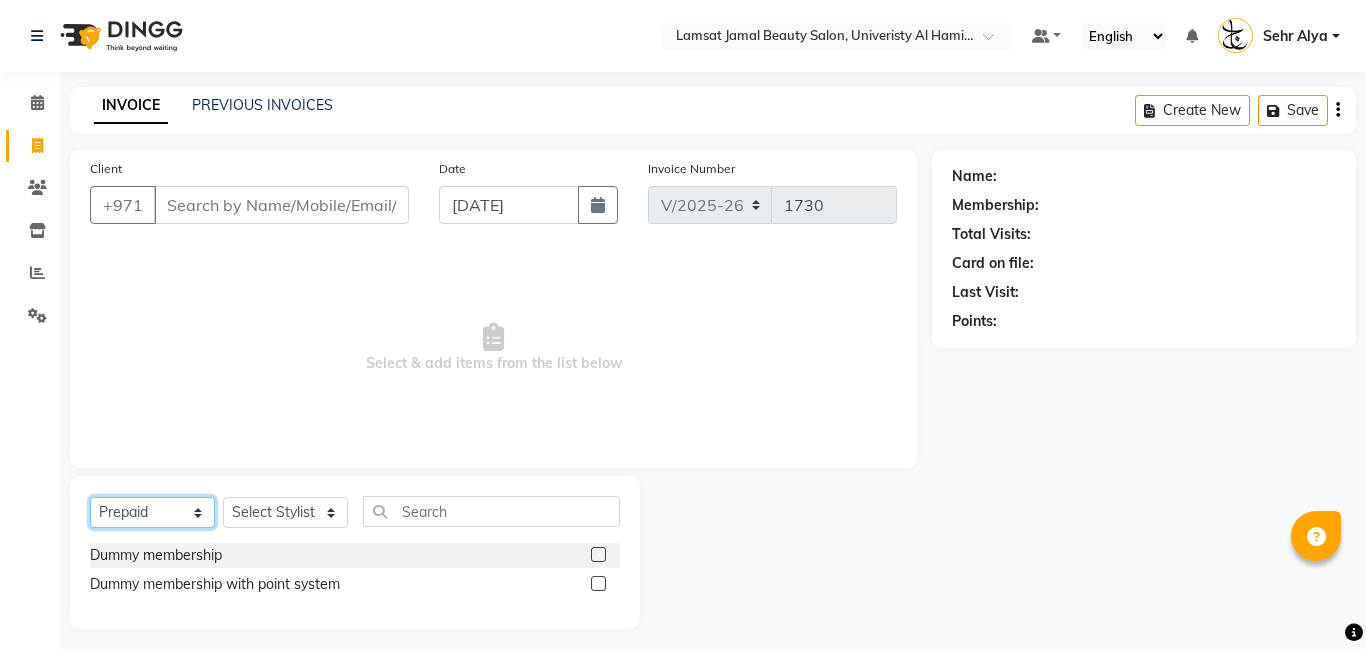 click on "Select  Service  Product  Membership  Package Voucher Prepaid Gift Card" 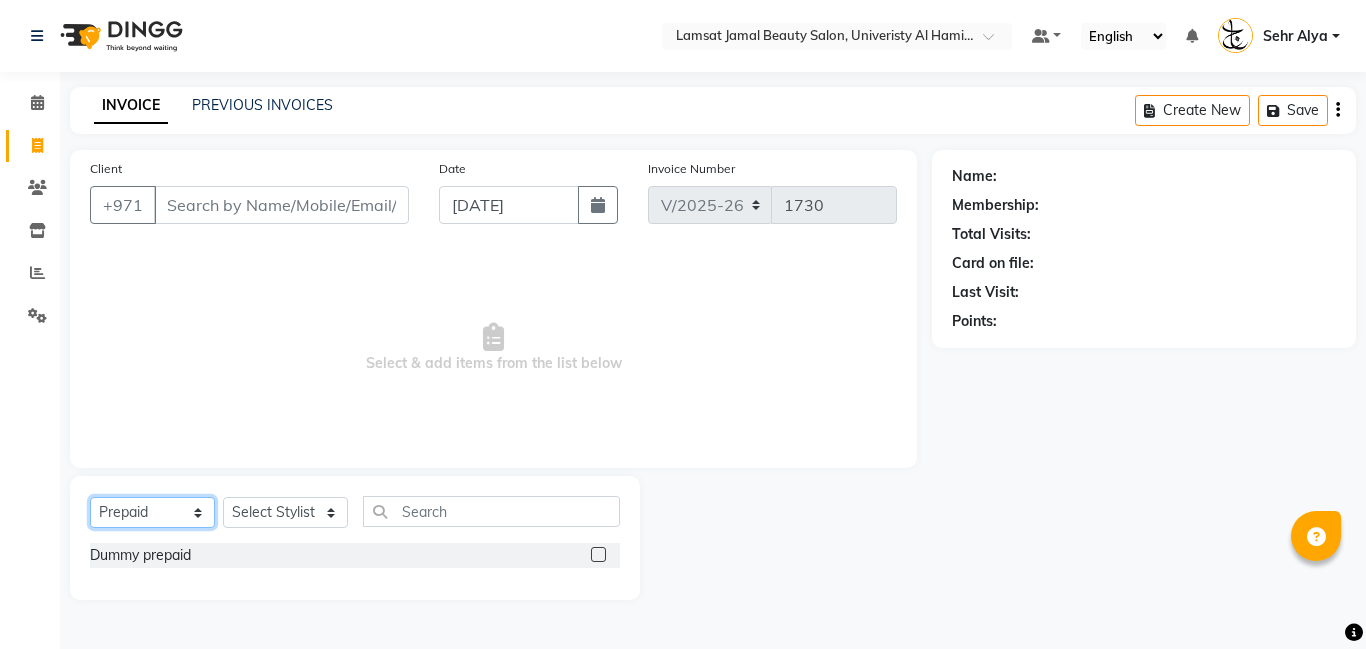 click on "Select  Service  Product  Membership  Package Voucher Prepaid Gift Card" 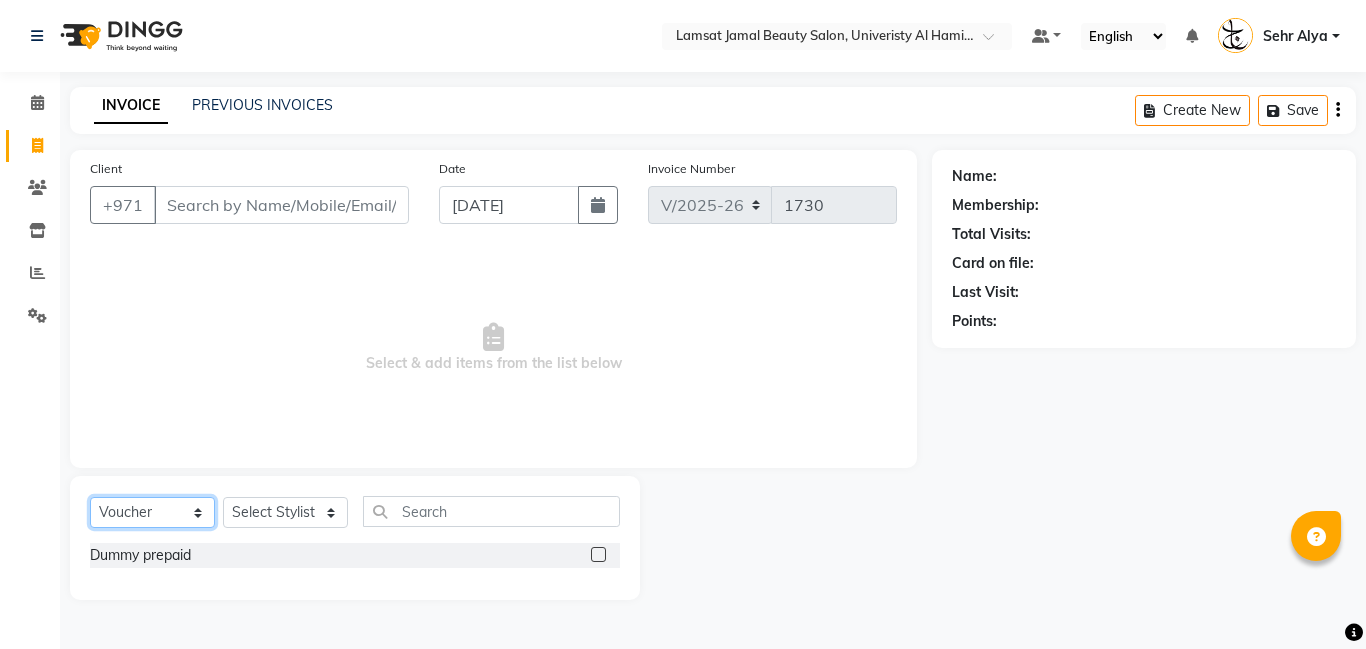 click on "Select  Service  Product  Membership  Package Voucher Prepaid Gift Card" 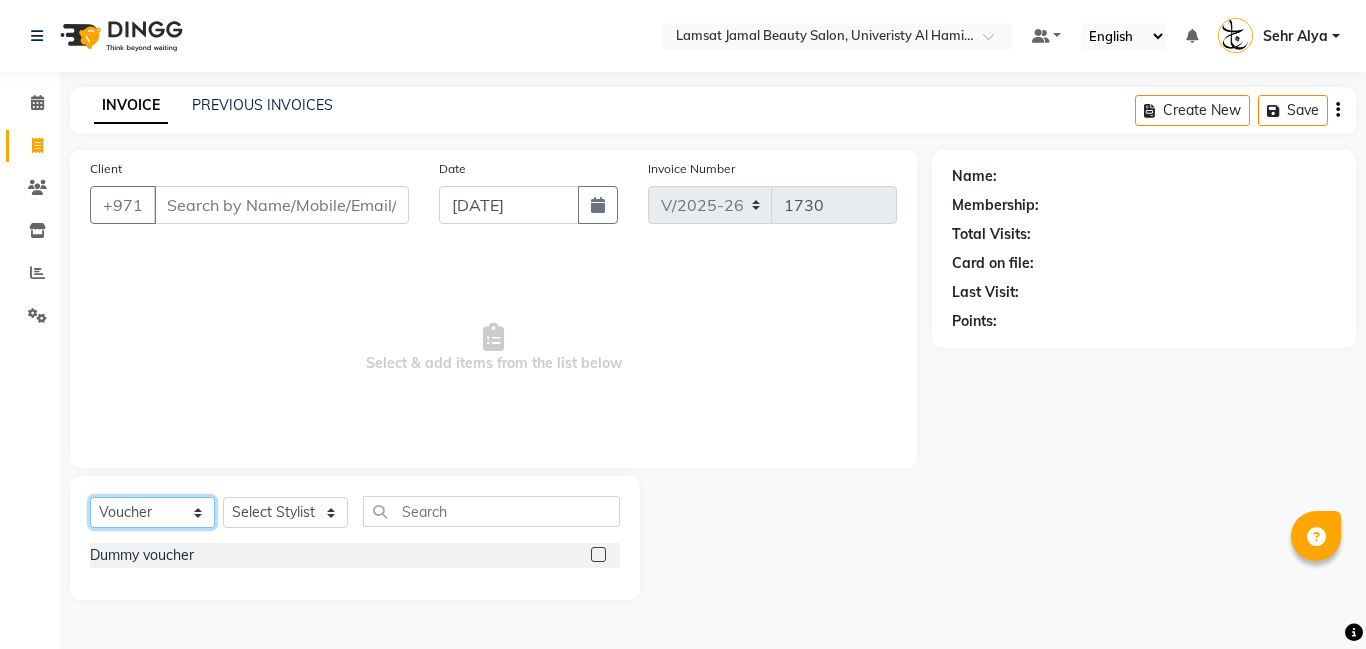click on "Select  Service  Product  Membership  Package Voucher Prepaid Gift Card" 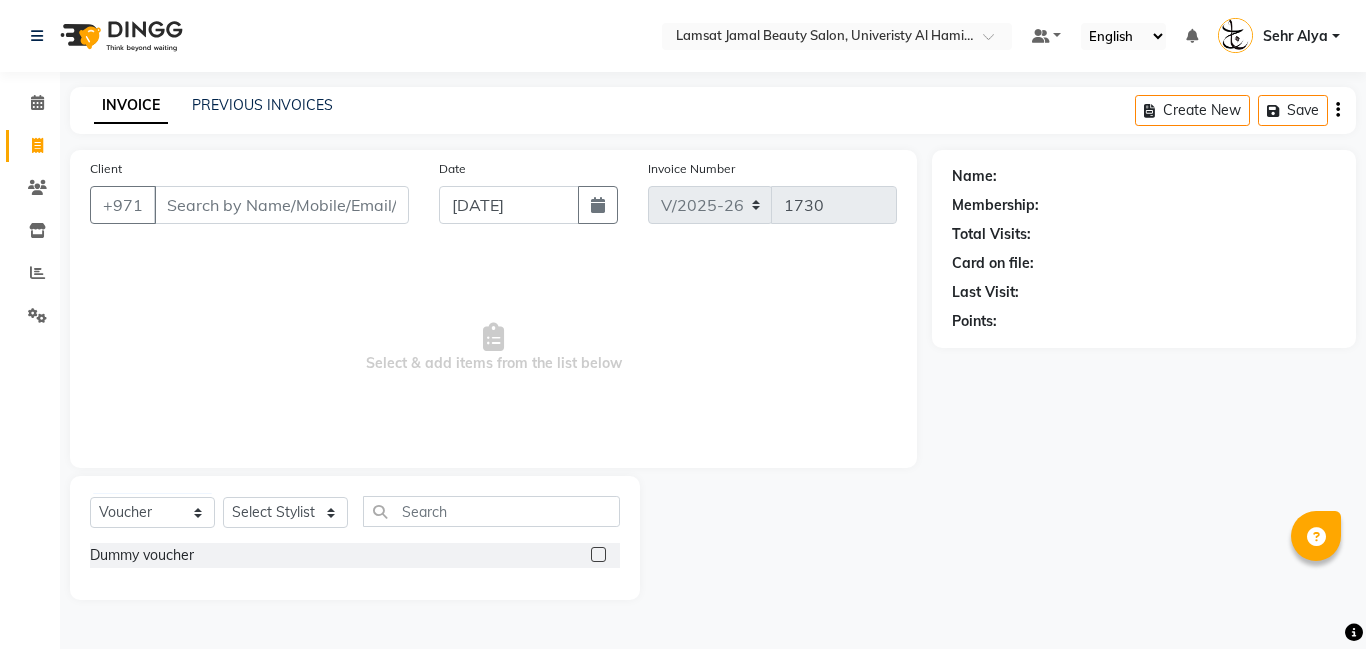 click on "Client +971 Date 13-07-2025 Invoice Number V/2025 V/2025-26 1730  Select & add items from the list below  Select  Service  Product  Membership  Package Voucher Prepaid Gift Card  Select Stylist Aldie Aliya Amna Gennie Joytie Jude Lamsat Ebda Lamsat Jamal Liezel Maricar Maychel Michelle Nads Neha Nhor Owner Aliya Priya Rods Sana Sehr Alya Yeng Dummy voucher  Name: Membership: Total Visits: Card on file: Last Visit:  Points:" 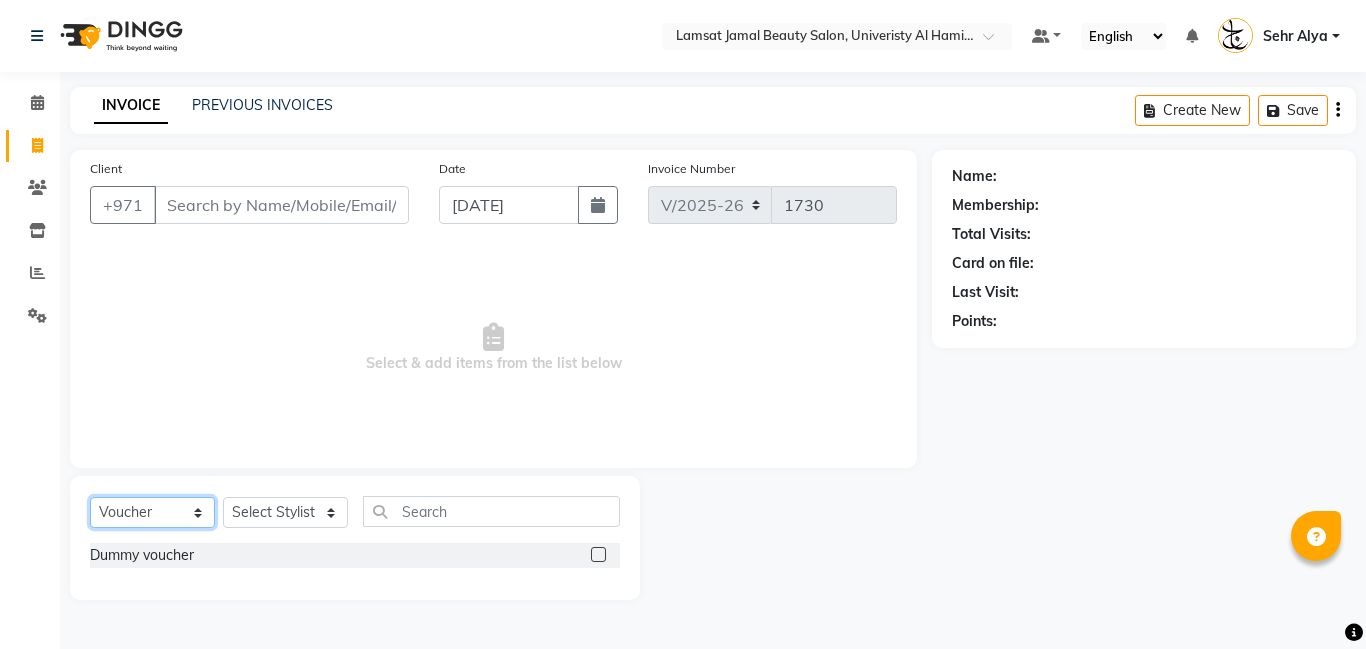 click on "Select  Service  Product  Membership  Package Voucher Prepaid Gift Card" 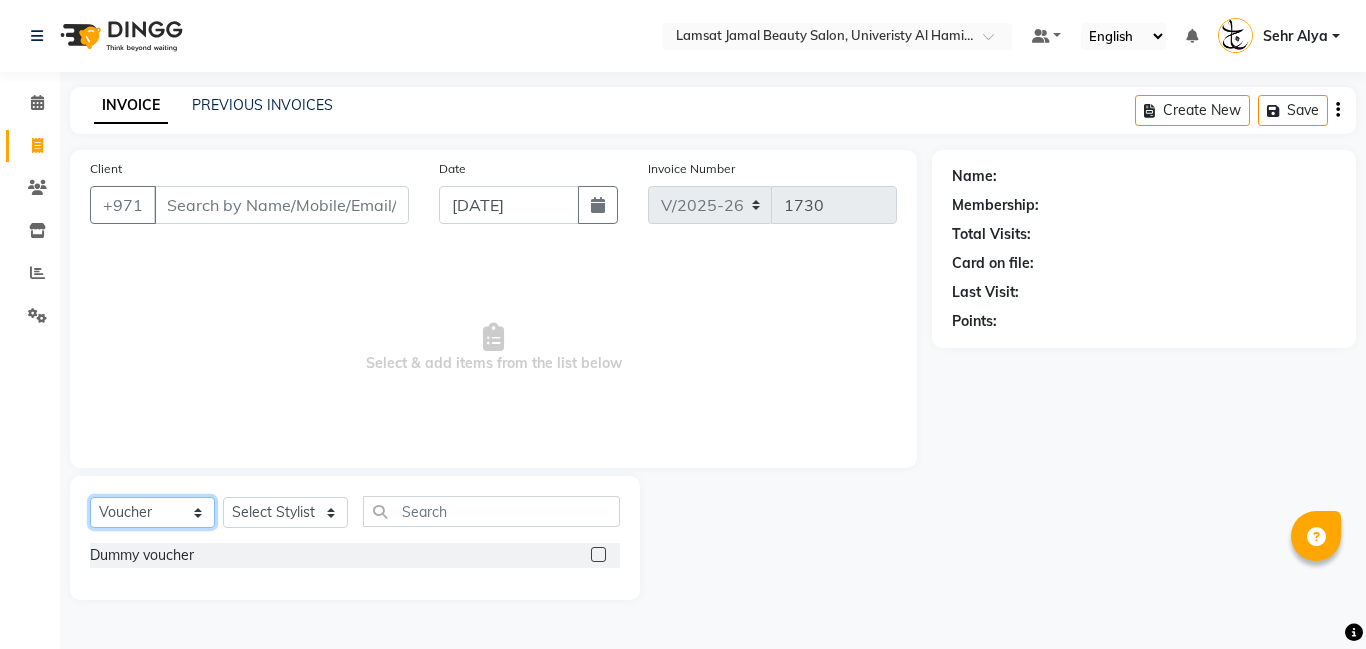 select on "service" 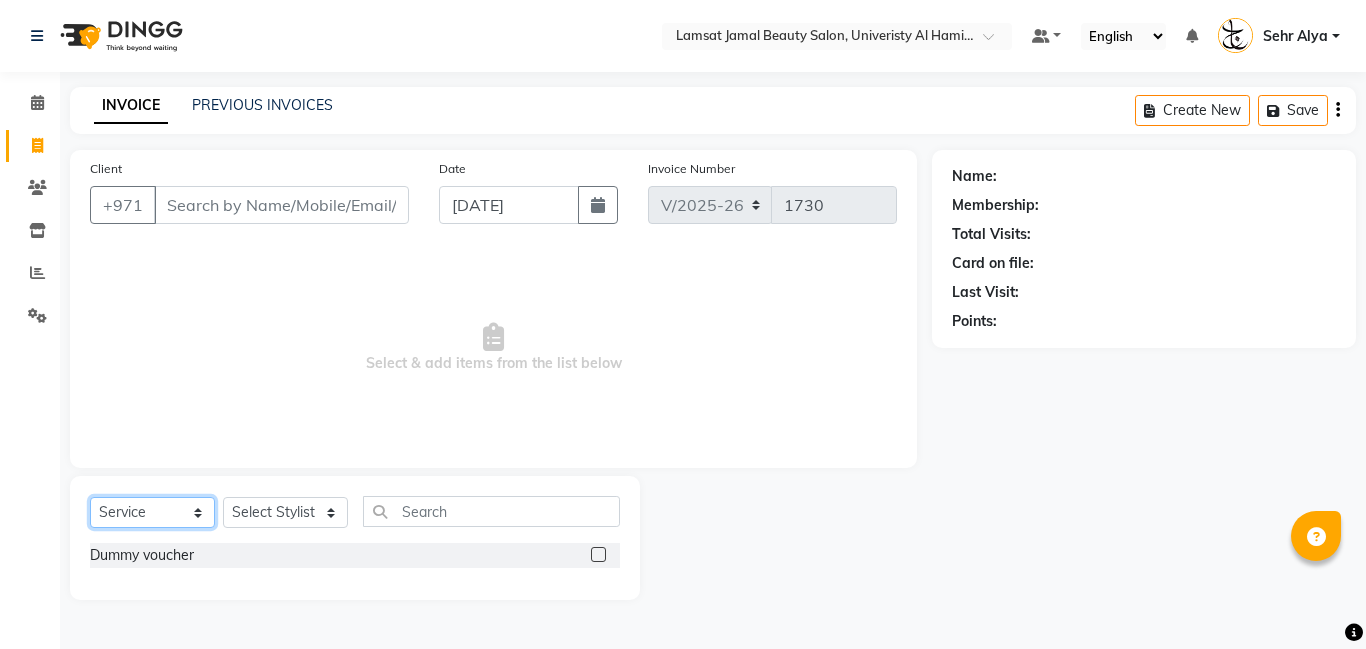 click on "Select  Service  Product  Membership  Package Voucher Prepaid Gift Card" 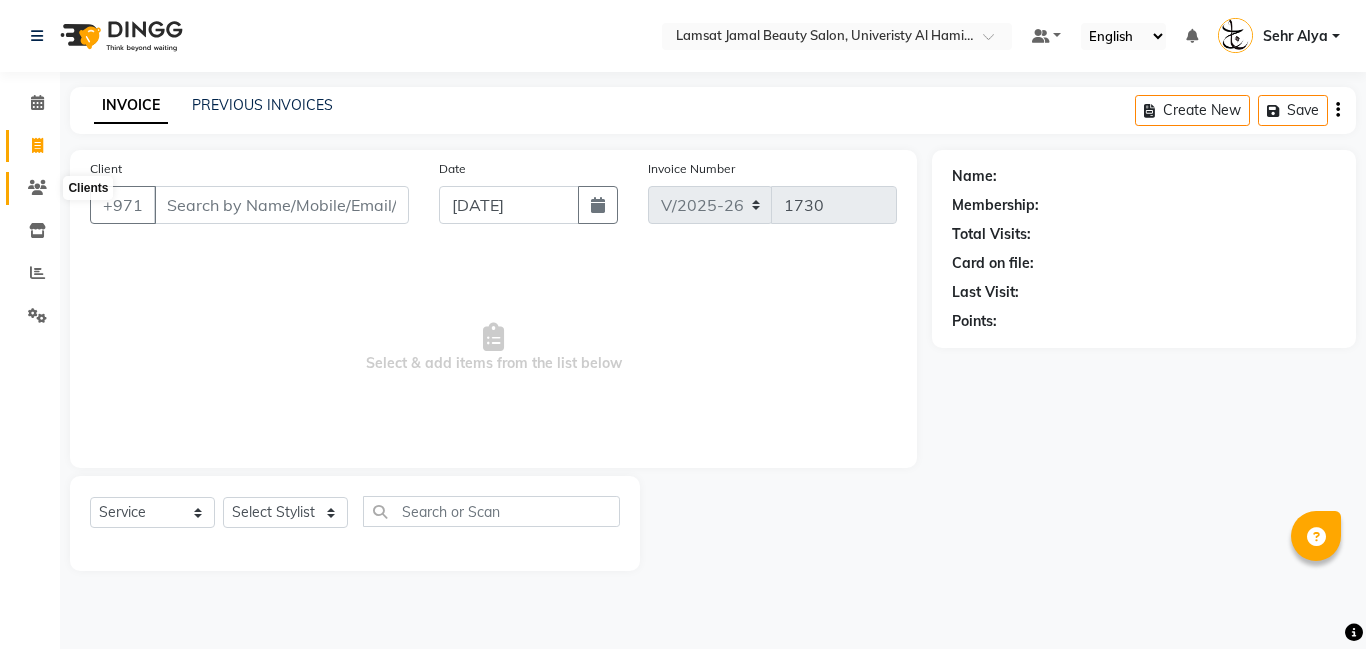 click 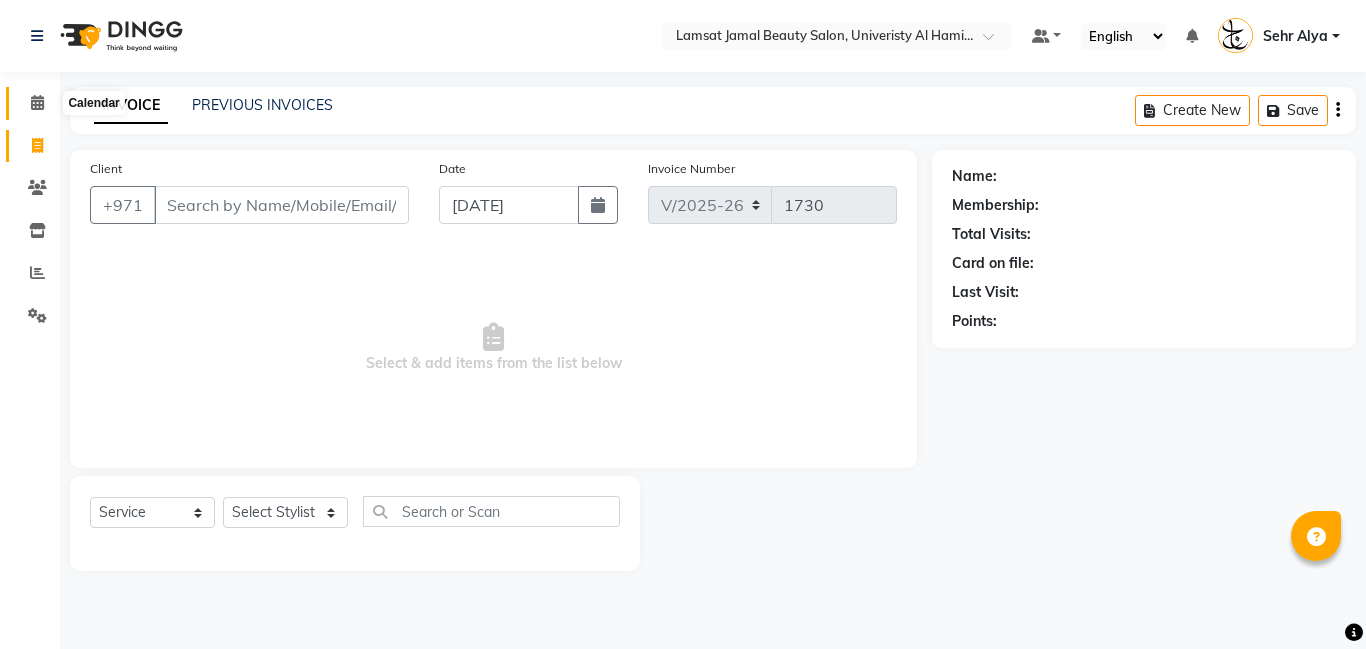 click 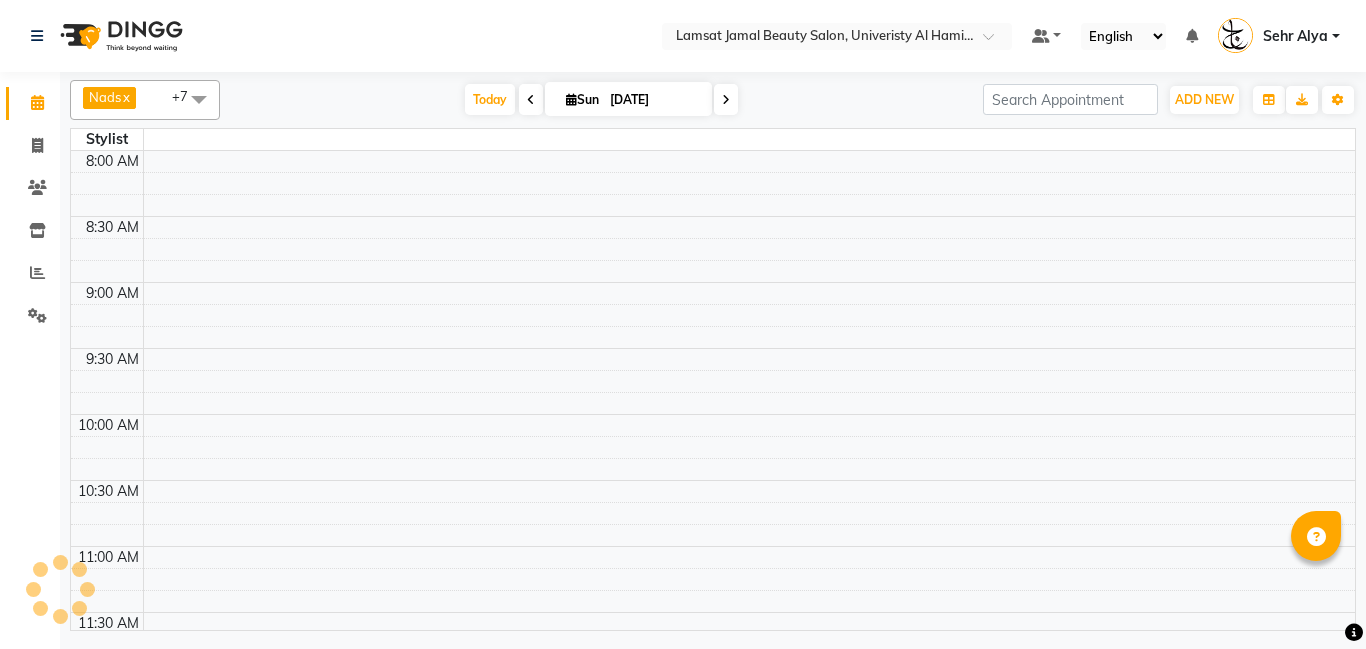 click 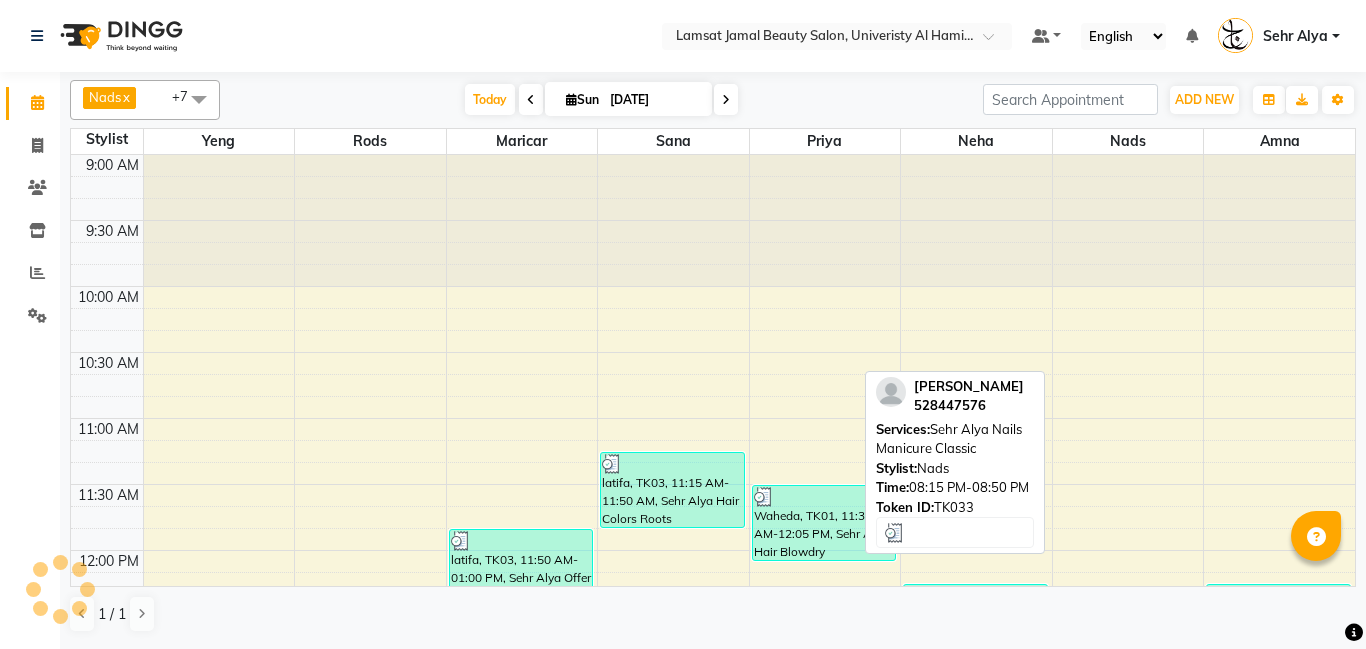 scroll, scrollTop: 1172, scrollLeft: 0, axis: vertical 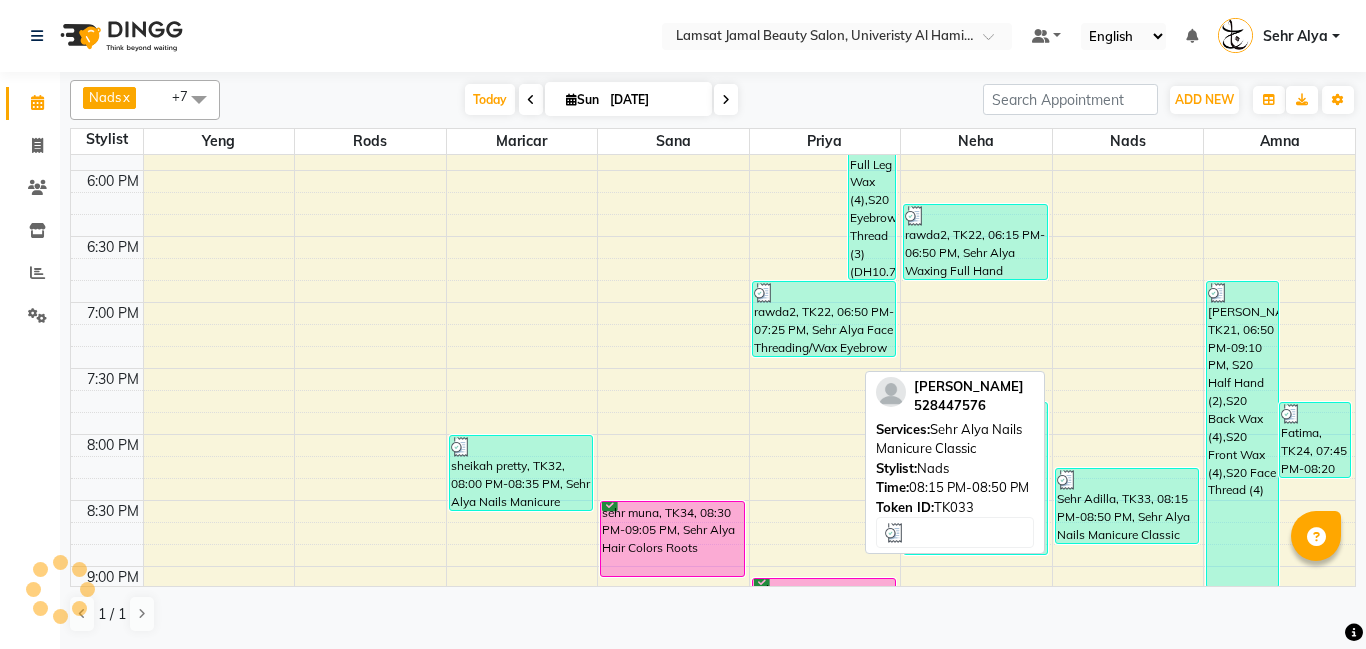 click on "Sehr Adilla, TK33, 08:15 PM-08:50 PM, Sehr Alya Nails Manicure Classic" at bounding box center (1127, 506) 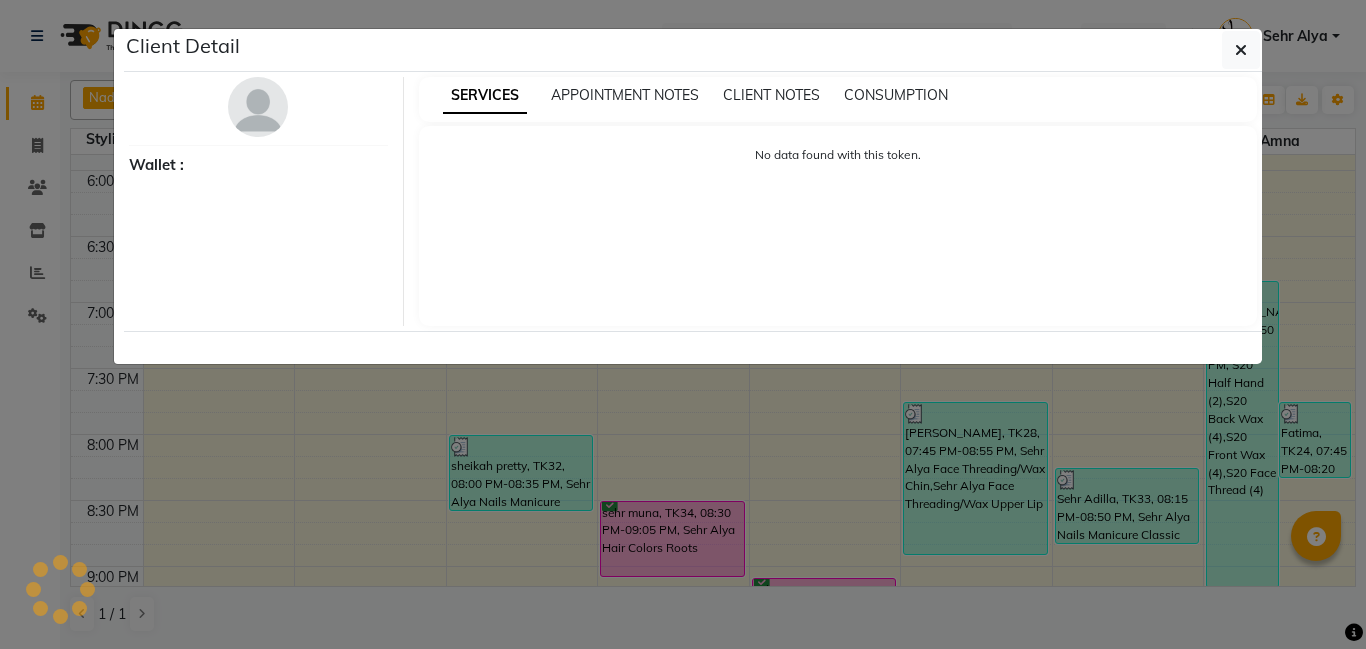 select on "3" 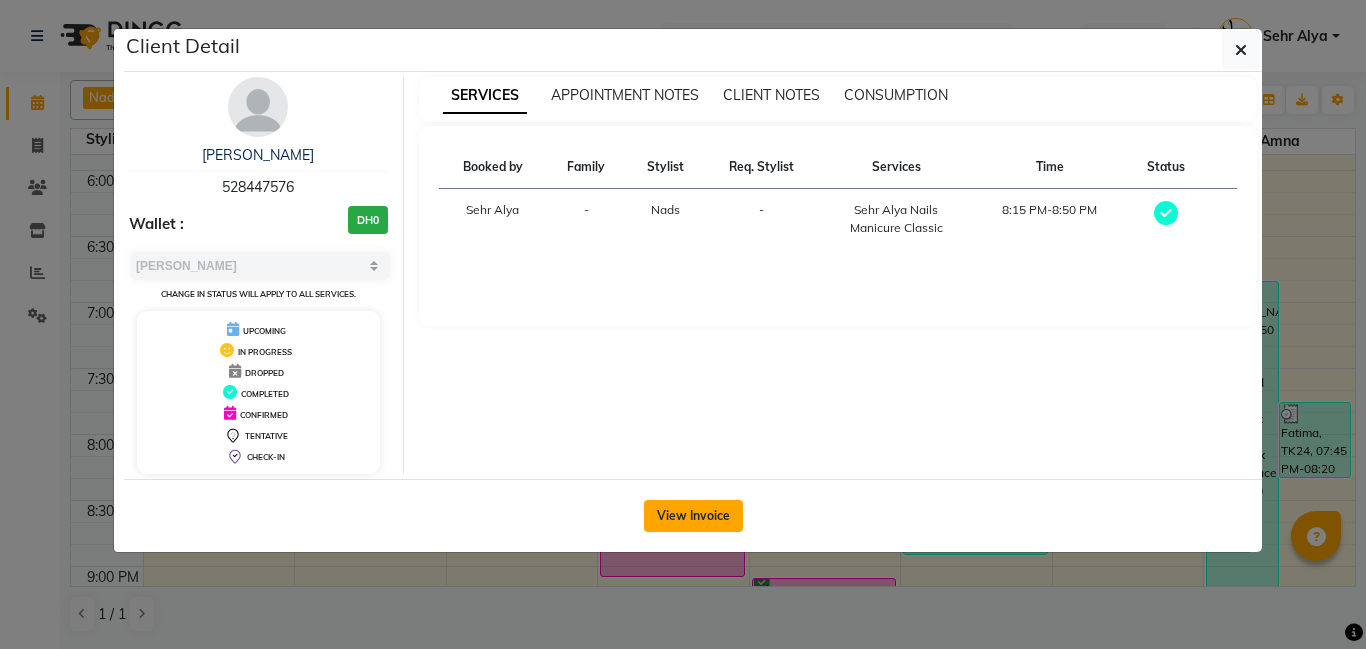click on "View Invoice" 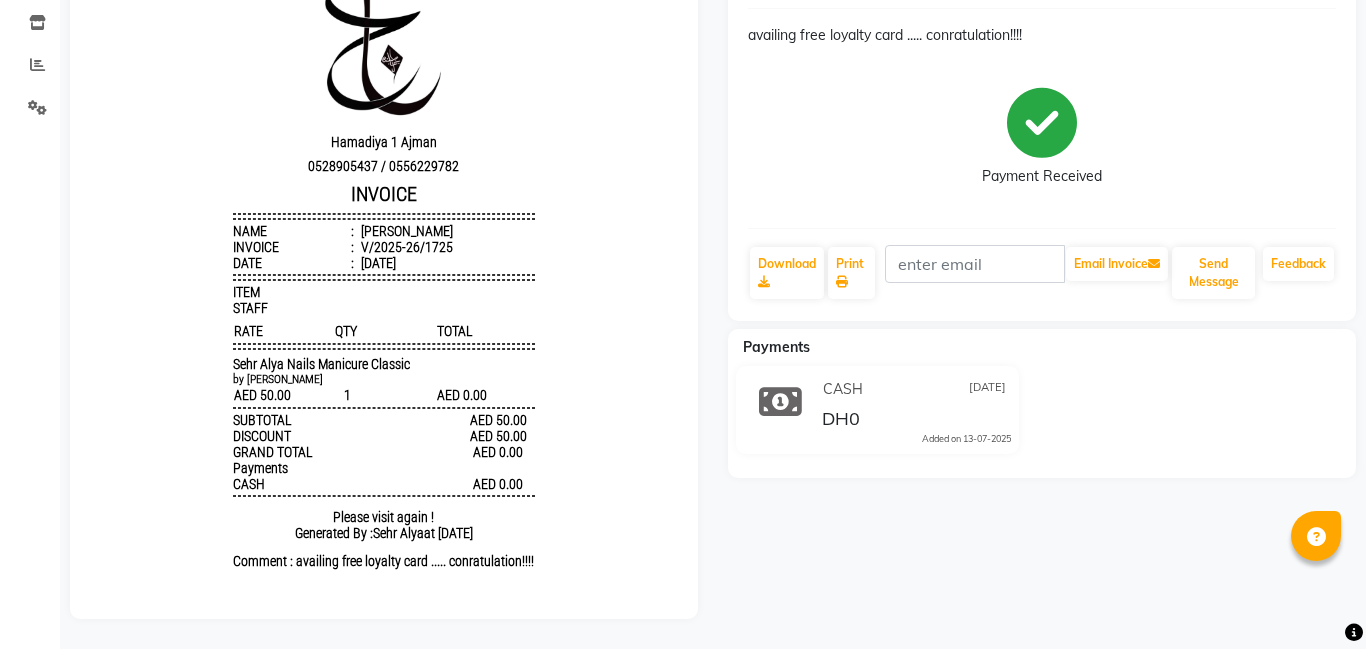scroll, scrollTop: 0, scrollLeft: 0, axis: both 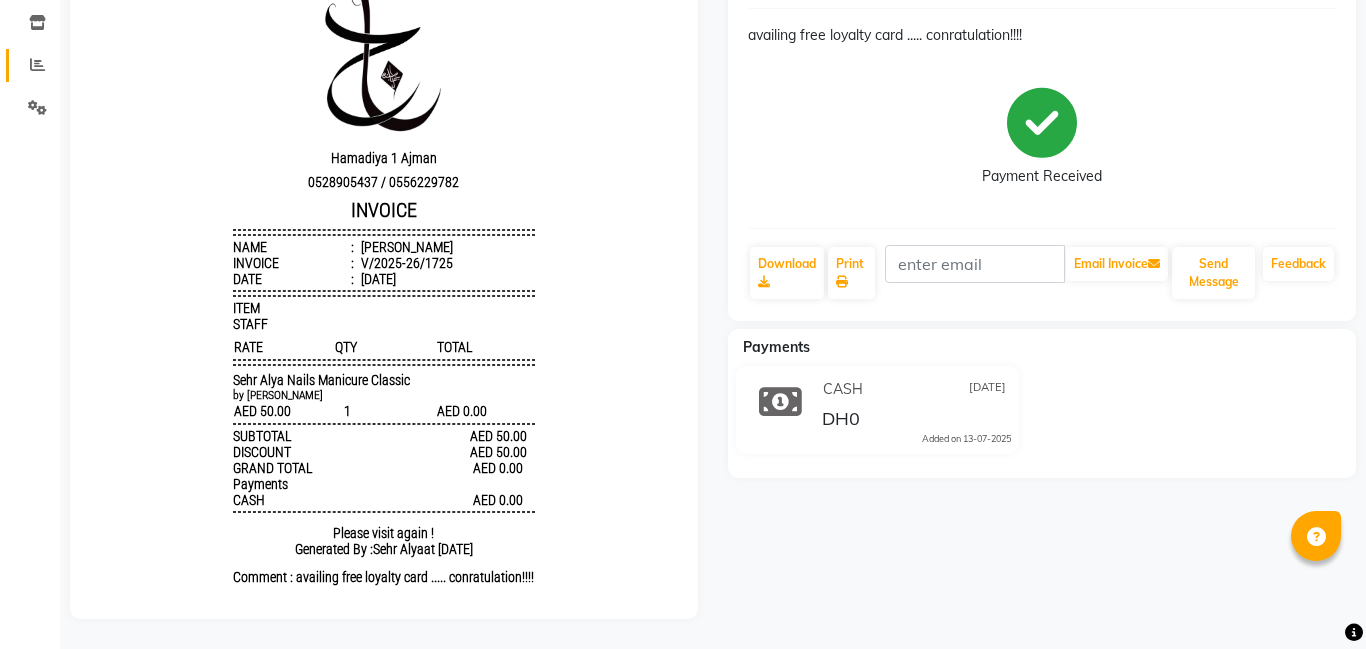 click 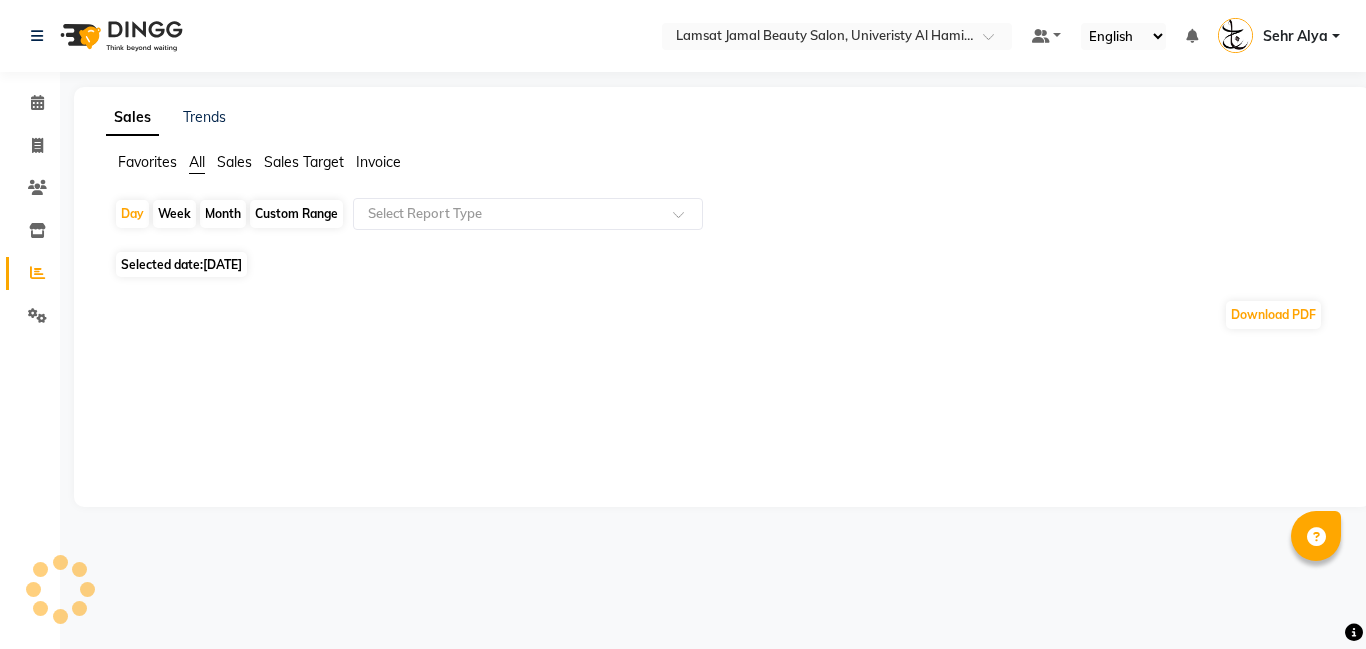 scroll, scrollTop: 0, scrollLeft: 0, axis: both 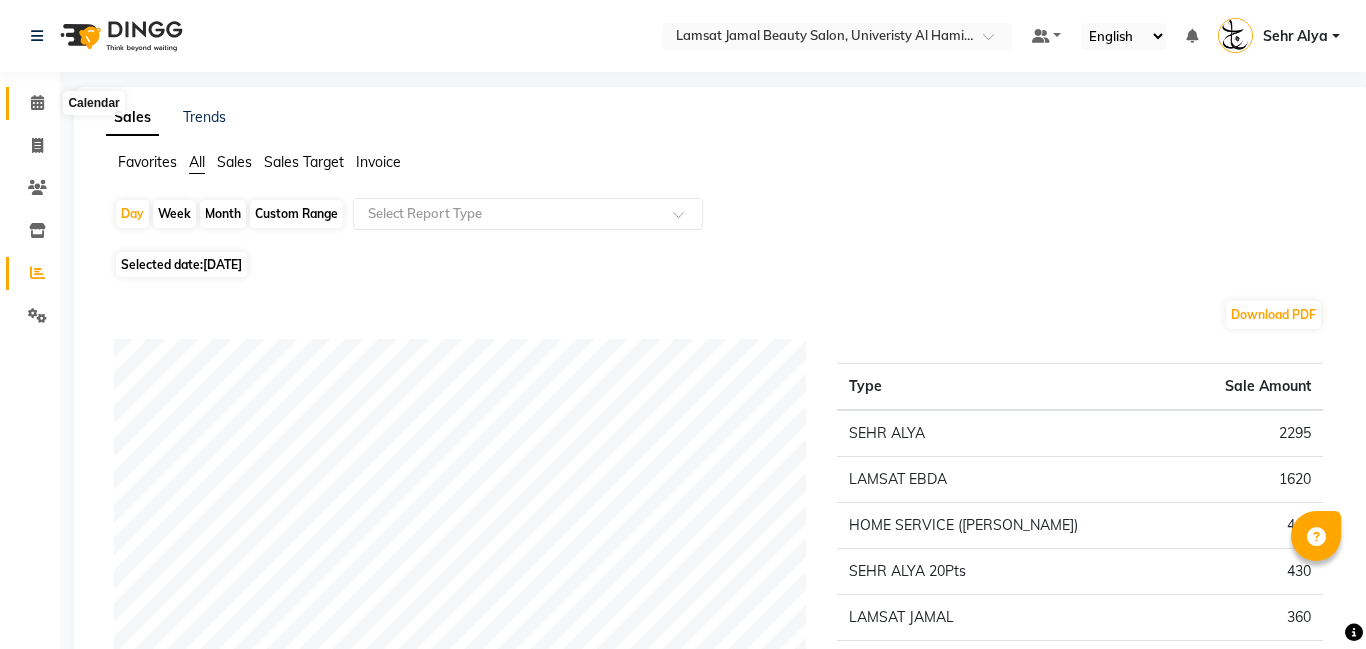 click 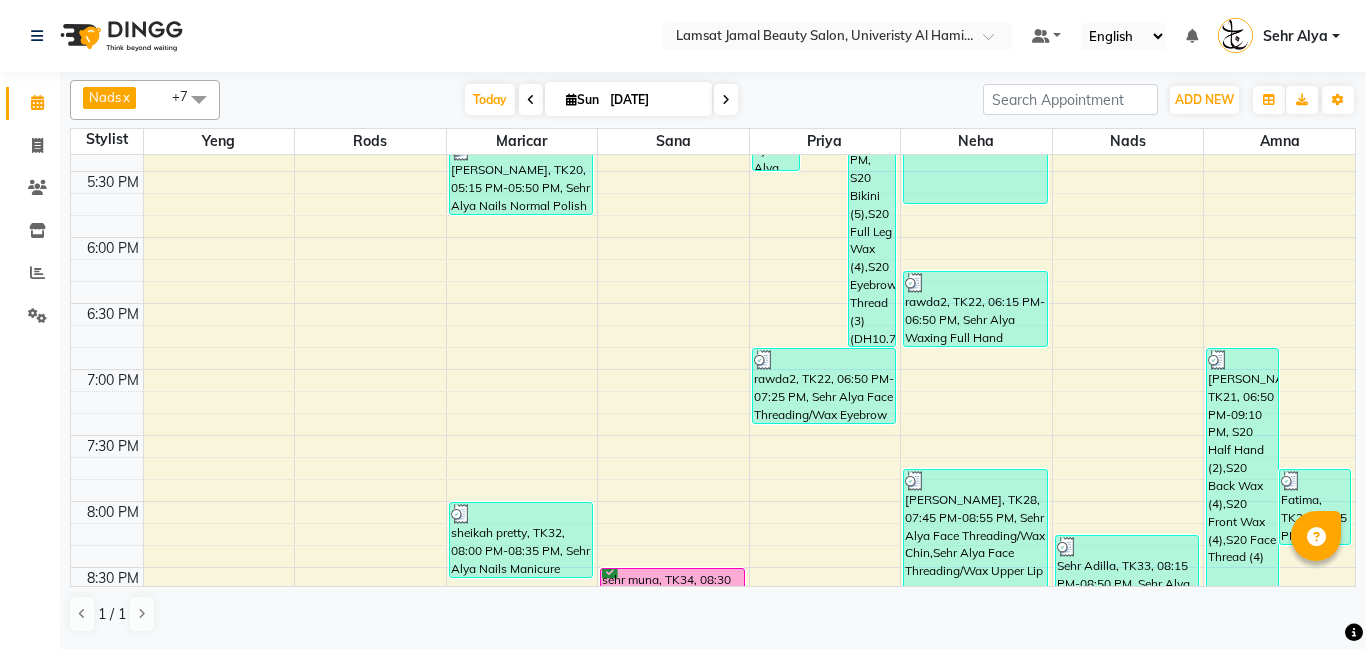 scroll, scrollTop: 643, scrollLeft: 0, axis: vertical 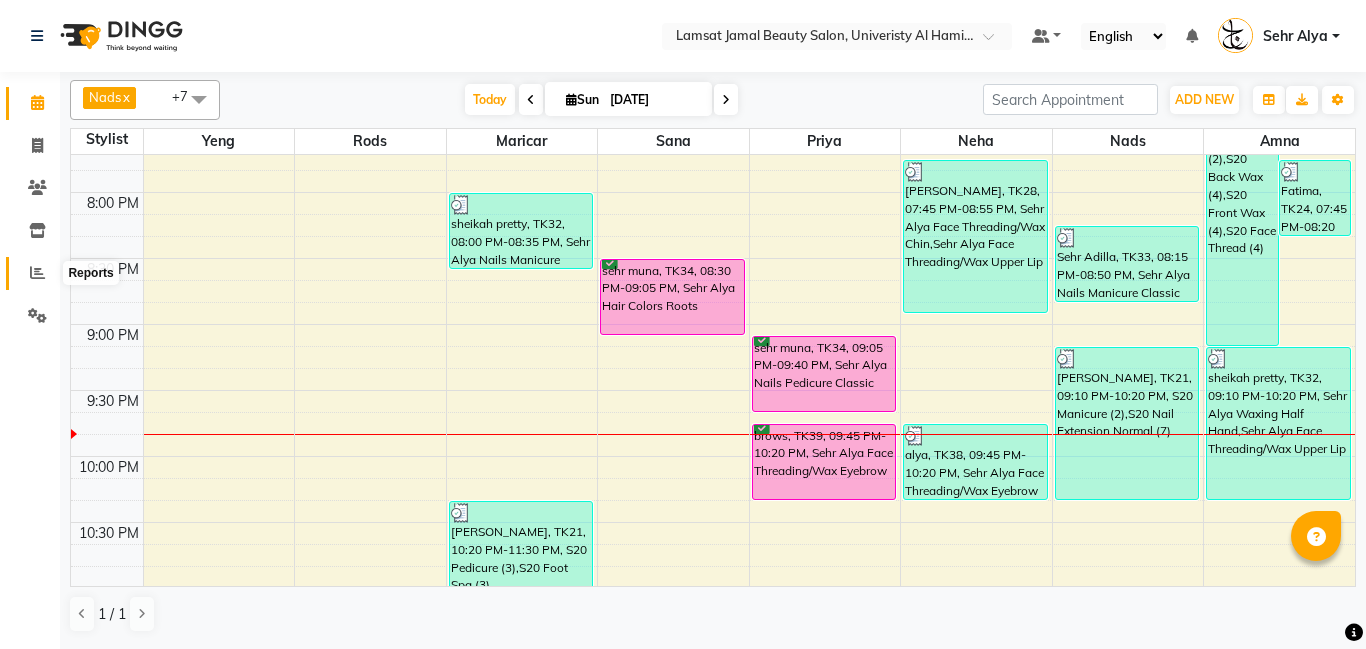 click 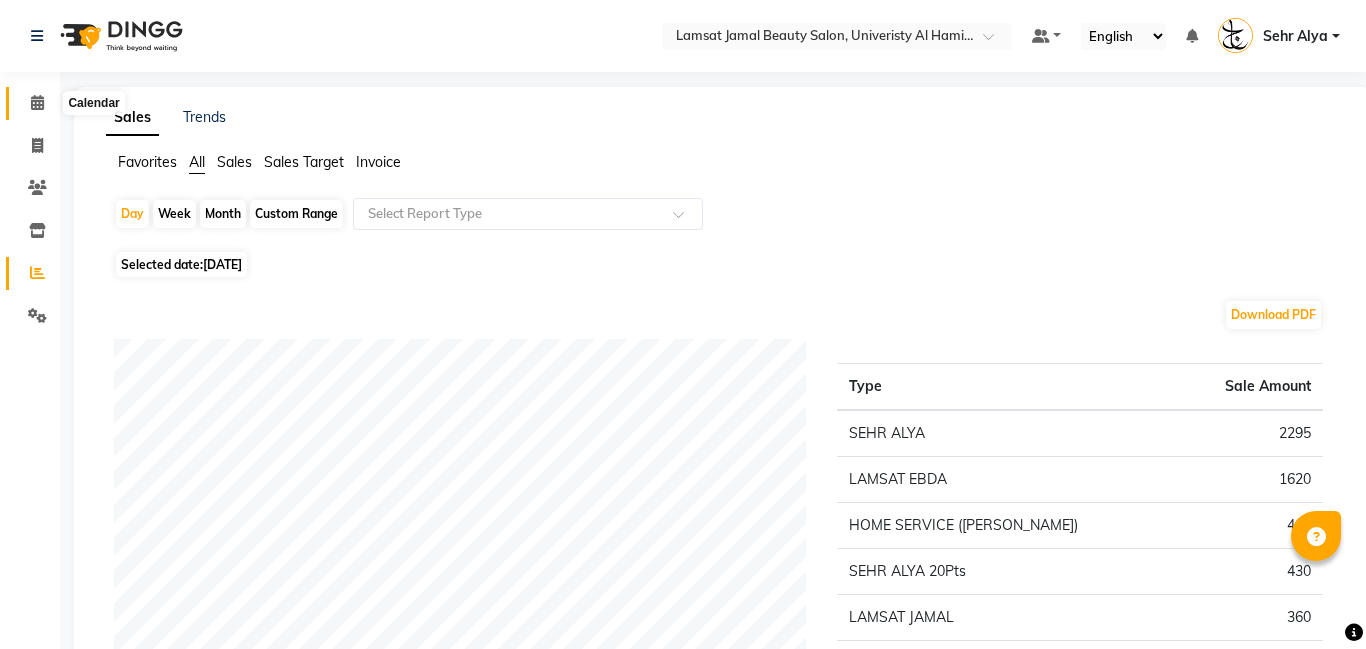 click 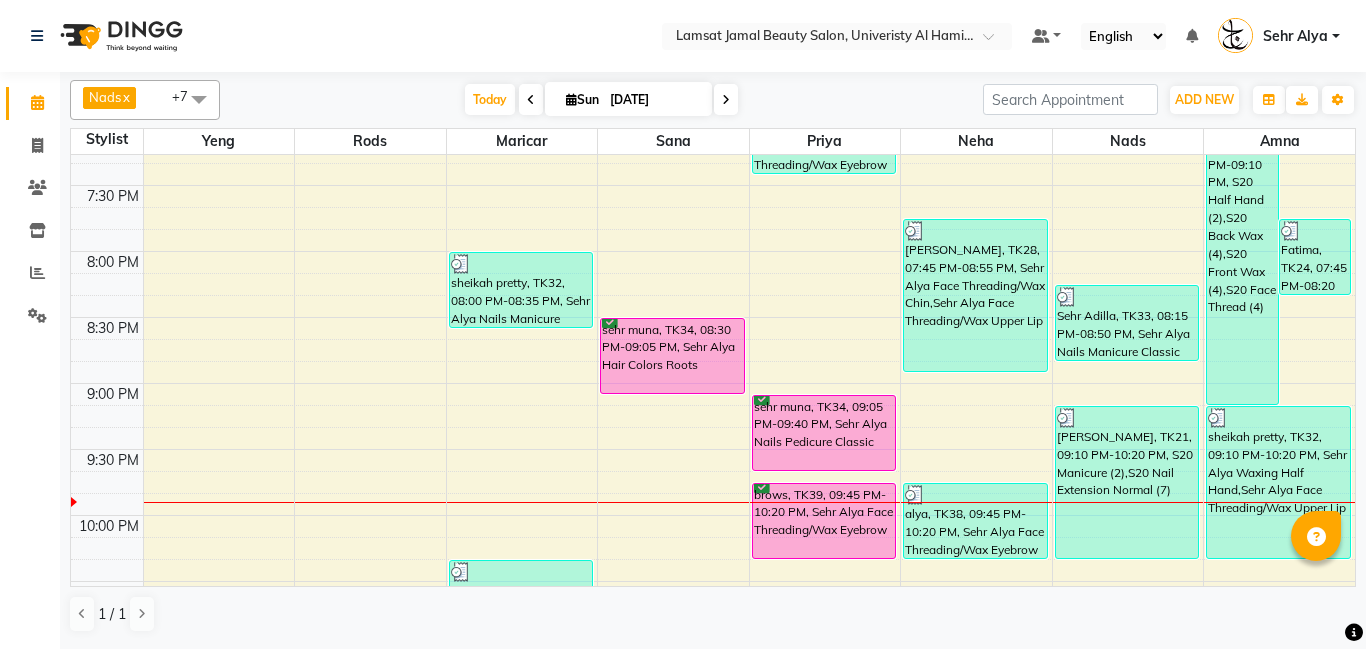 scroll, scrollTop: 1348, scrollLeft: 0, axis: vertical 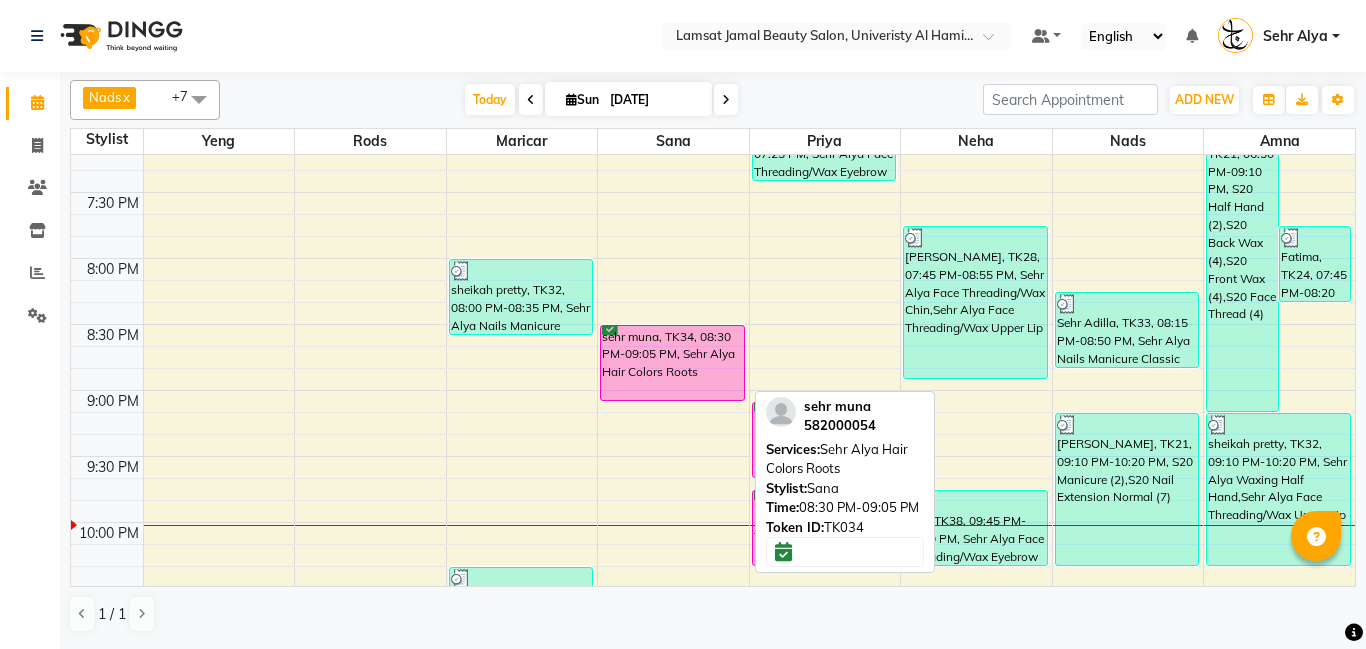 click on "sehr muna, TK34, 08:30 PM-09:05 PM, Sehr Alya Hair Colors Roots" at bounding box center [672, 363] 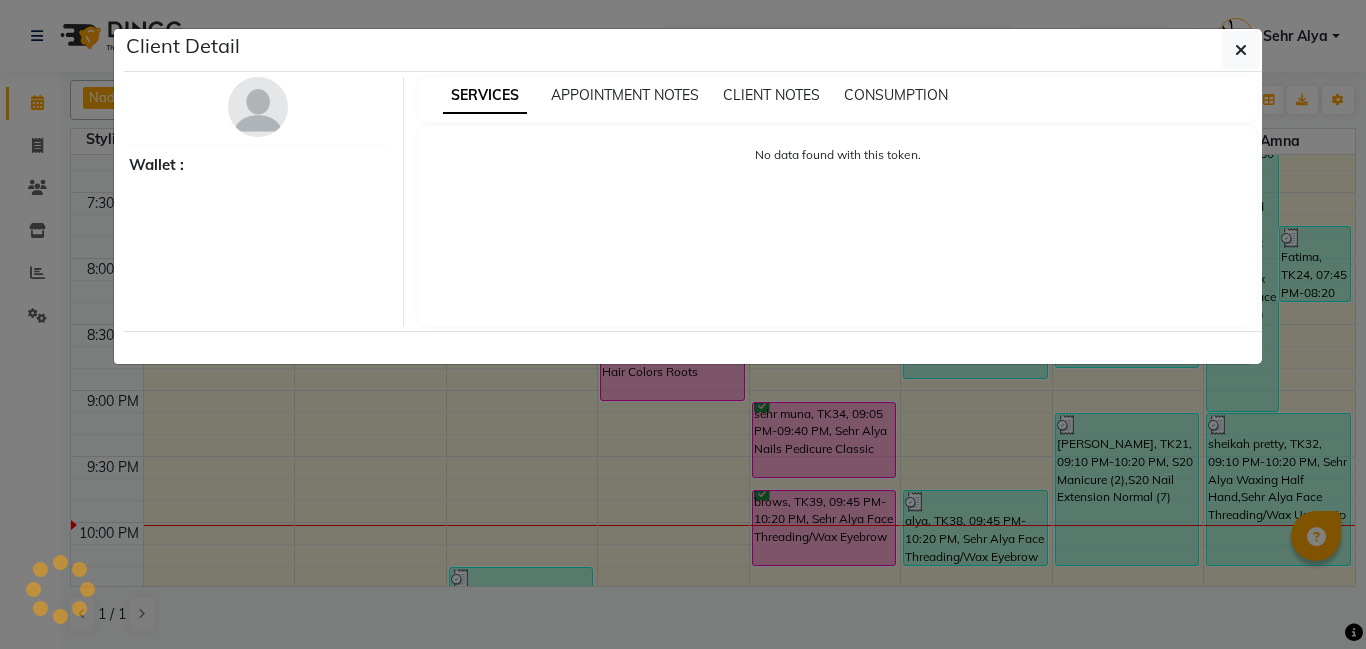 select on "6" 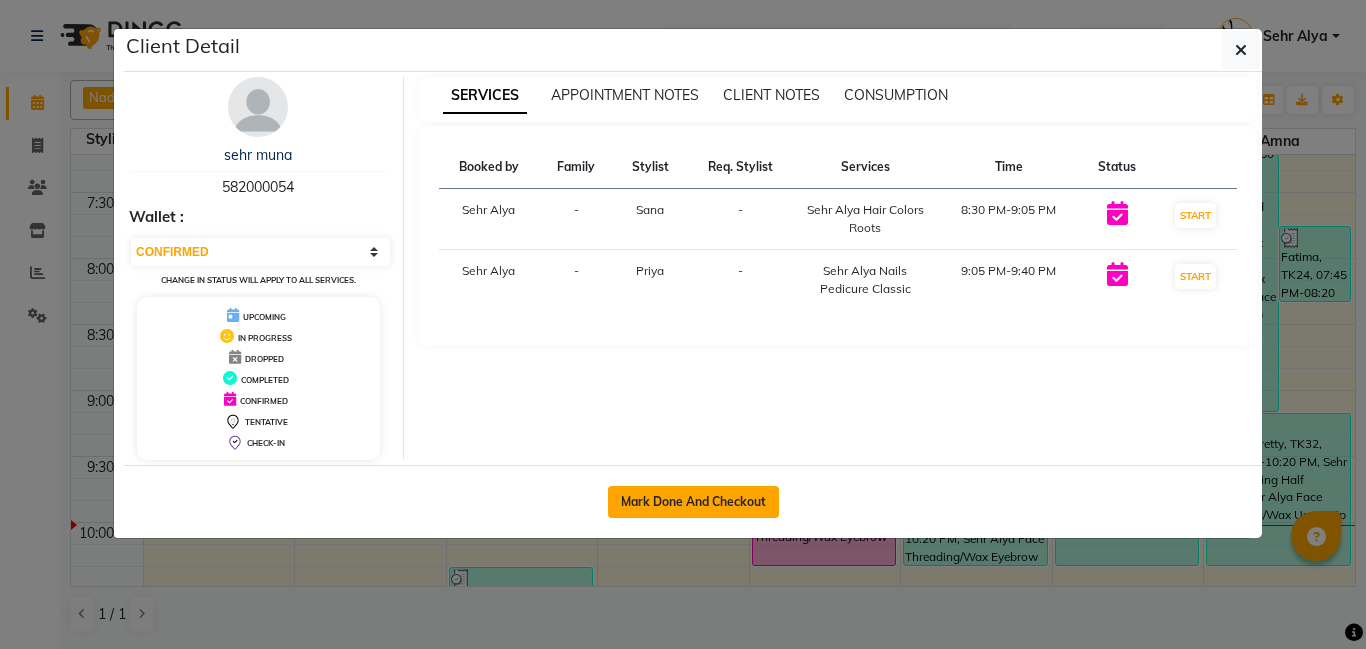 click on "Mark Done And Checkout" 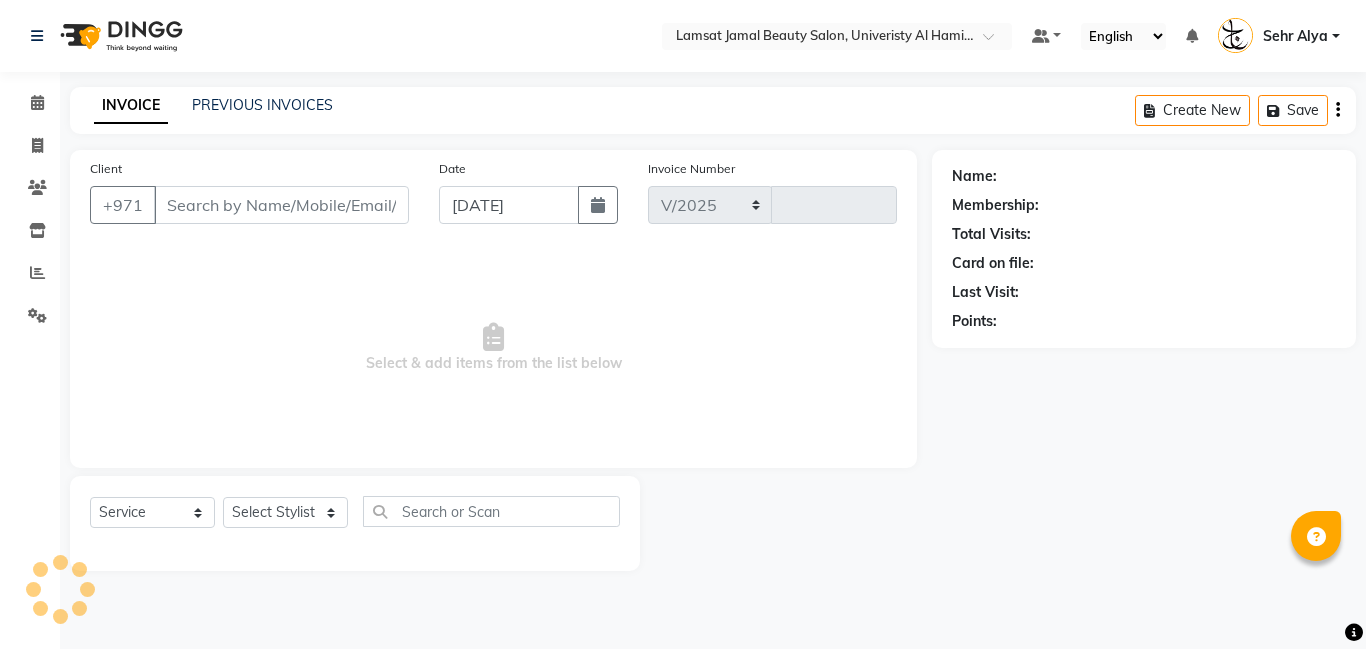 select on "8294" 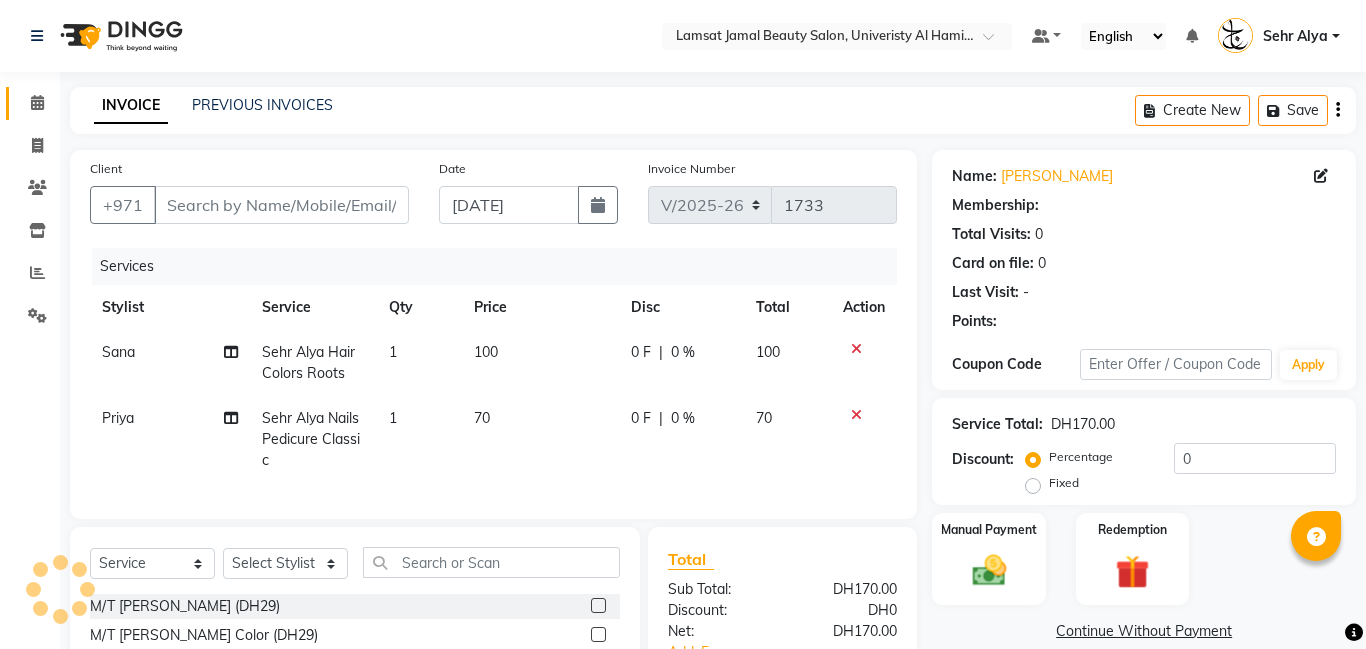 type on "58*****54" 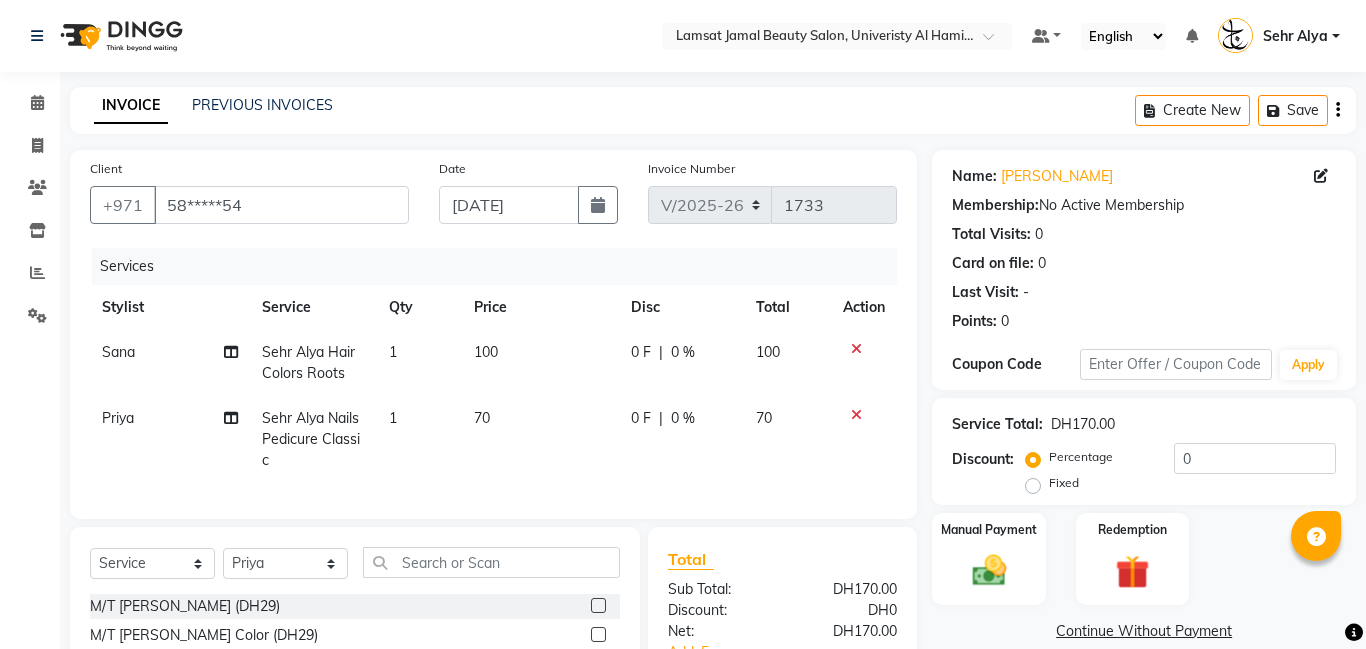 click on "100" 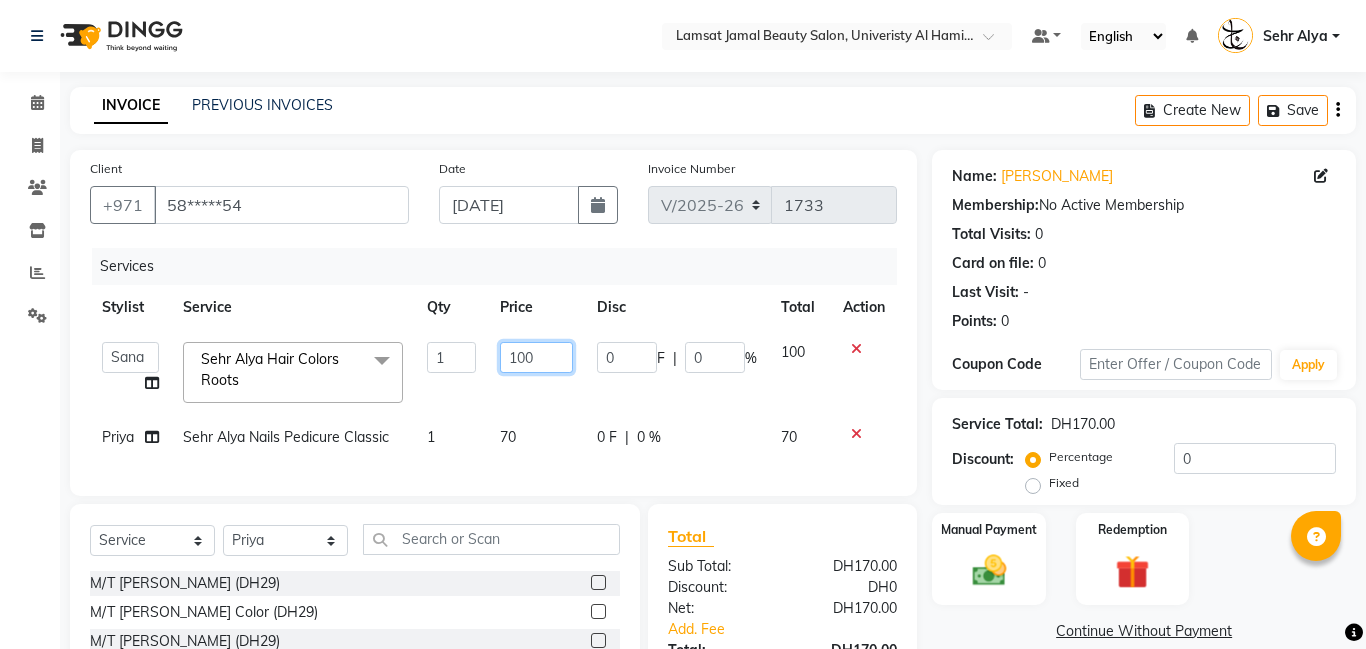click on "100" 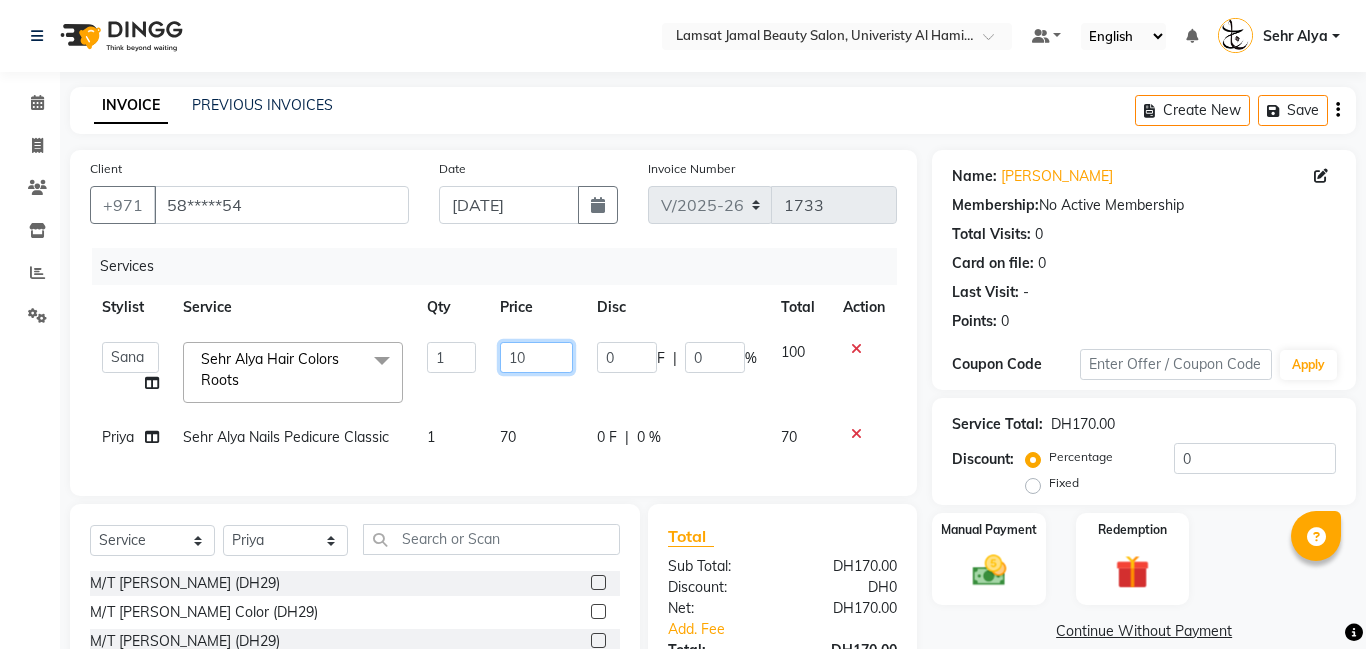 type on "1" 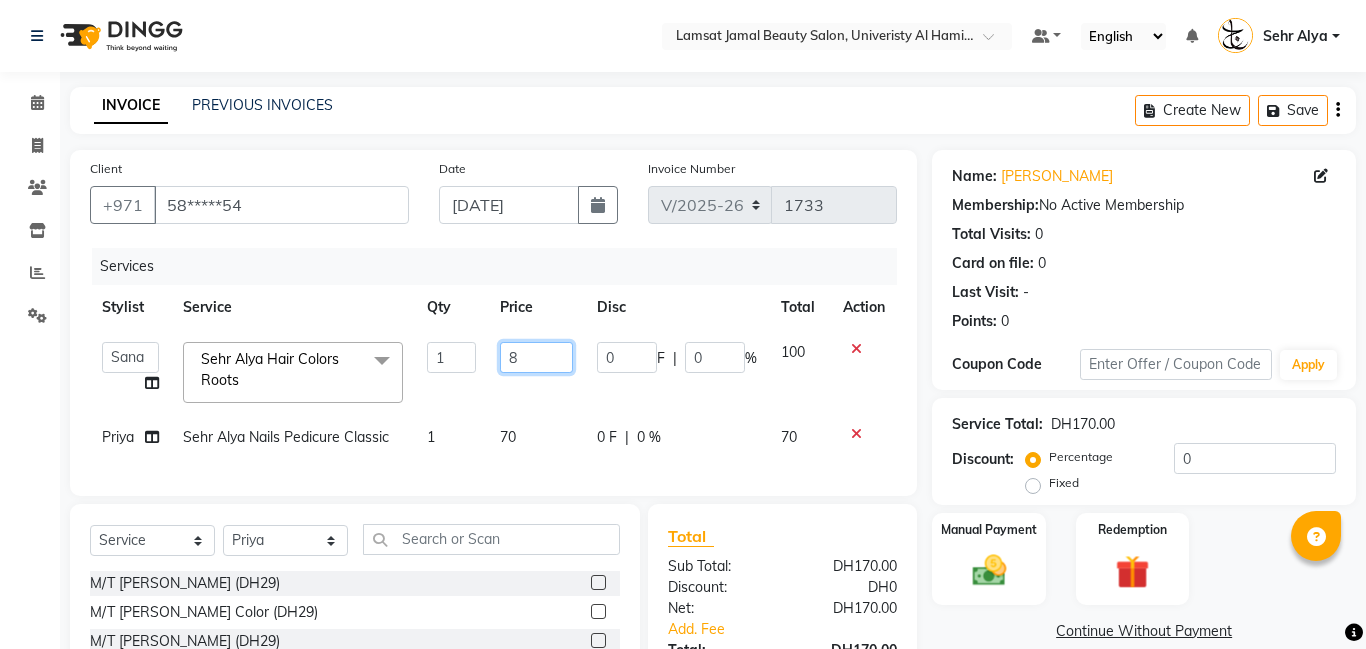 type on "80" 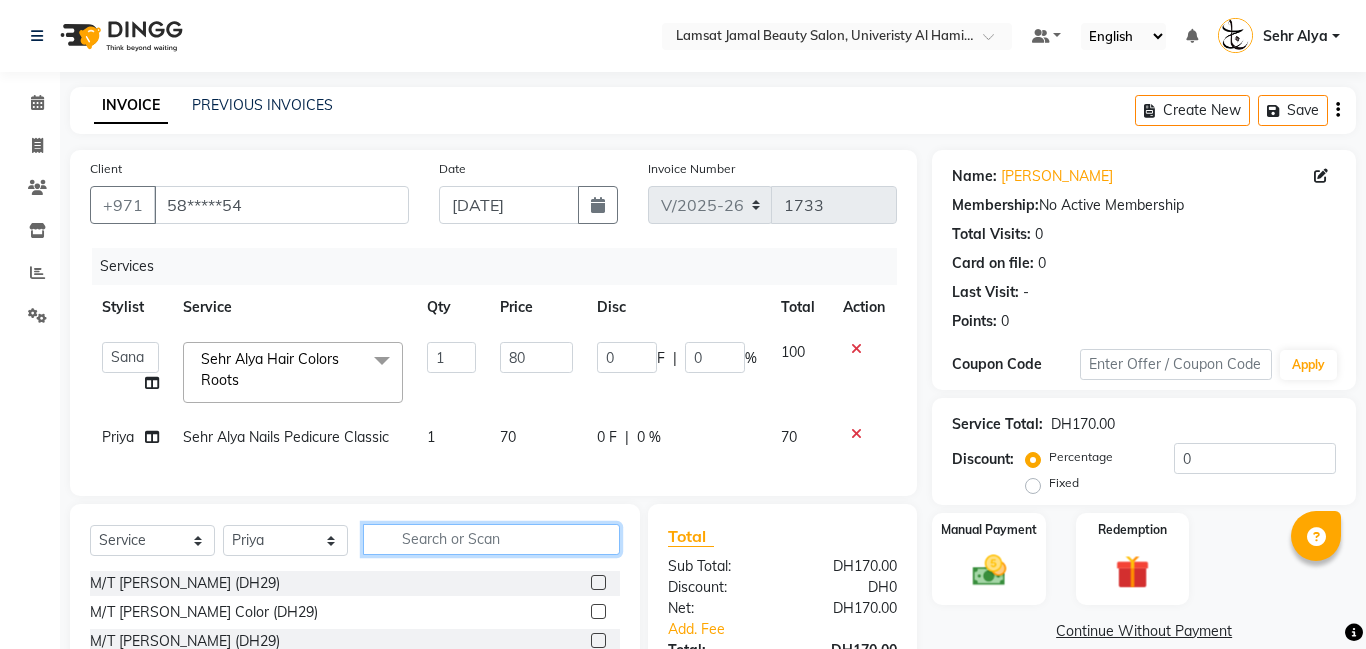 click on "Select  Service  Product  Membership  Package Voucher Prepaid Gift Card  Select Stylist Aldie Aliya Amna Gennie Joytie Jude Lamsat Ebda Lamsat Jamal Liezel Maricar Maychel Michelle Nads Neha Nhor Owner Aliya Priya Rods Sana Sehr Alya Yeng M/T Jamal Manicure (DH29)  M/T Jamal Gel Color (DH29)  M/T Jamal Pedicure (DH29)  M/T Jamal Footspa (DH29)  M/T Jamal Plastic Extension (DH29)  M/T Jamal Mini Facial (DH29)  M/T Jamal Black Heads (DH29)  M/T Jamal  Face Bleach (DH29)  M/T Jamal Eyebrow Tint (DH29)  M/T Jamal Hair Trim (DH29)  M/T Jamal Morrocan Bath (DH69)  M/T Jamal Soft Gel (DH69)  M/T Jamal Roots Color With Hair Trim (DH69)  M/T Jamal Hair Spa With Hair Trim (DH69)  M/T Jamal Hot Oil With Hair Trim (DH69)  M/T Jamal Manicure & Pedicure for 2 Pax (DH199)  M/T Jamal Morrocan Bath + 30 Min Massage (DH199)  M/T Jamal Normal Facial, Manicure, Pedicure (DH199)  M/T Jamal Manicure, Pedicure, With Massage (DH199)  Lamsat Jamal Nails Classic Manicure (DH50)  Lamsat Jamal Nails Classic Pedicure (DH70)" 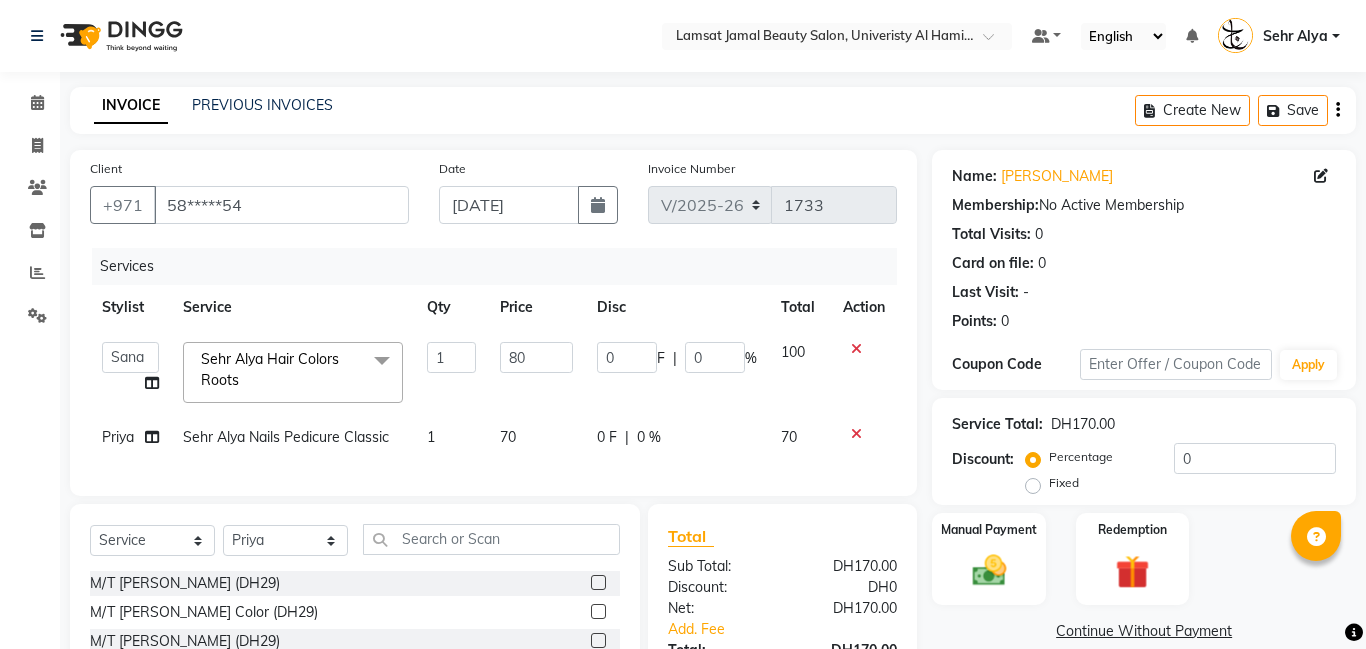 click on "Select  Service  Product  Membership  Package Voucher Prepaid Gift Card  Select Stylist Aldie Aliya Amna Gennie Joytie Jude Lamsat Ebda Lamsat Jamal Liezel Maricar Maychel Michelle Nads Neha Nhor Owner Aliya Priya Rods Sana Sehr Alya Yeng M/T Jamal Manicure (DH29)  M/T Jamal Gel Color (DH29)  M/T Jamal Pedicure (DH29)  M/T Jamal Footspa (DH29)  M/T Jamal Plastic Extension (DH29)  M/T Jamal Mini Facial (DH29)  M/T Jamal Black Heads (DH29)  M/T Jamal  Face Bleach (DH29)  M/T Jamal Eyebrow Tint (DH29)  M/T Jamal Hair Trim (DH29)  M/T Jamal Morrocan Bath (DH69)  M/T Jamal Soft Gel (DH69)  M/T Jamal Roots Color With Hair Trim (DH69)  M/T Jamal Hair Spa With Hair Trim (DH69)  M/T Jamal Hot Oil With Hair Trim (DH69)  M/T Jamal Manicure & Pedicure for 2 Pax (DH199)  M/T Jamal Morrocan Bath + 30 Min Massage (DH199)  M/T Jamal Normal Facial, Manicure, Pedicure (DH199)  M/T Jamal Manicure, Pedicure, With Massage (DH199)  Lamsat Jamal Nails Classic Manicure (DH50)  Lamsat Jamal Nails Classic Pedicure (DH70)" 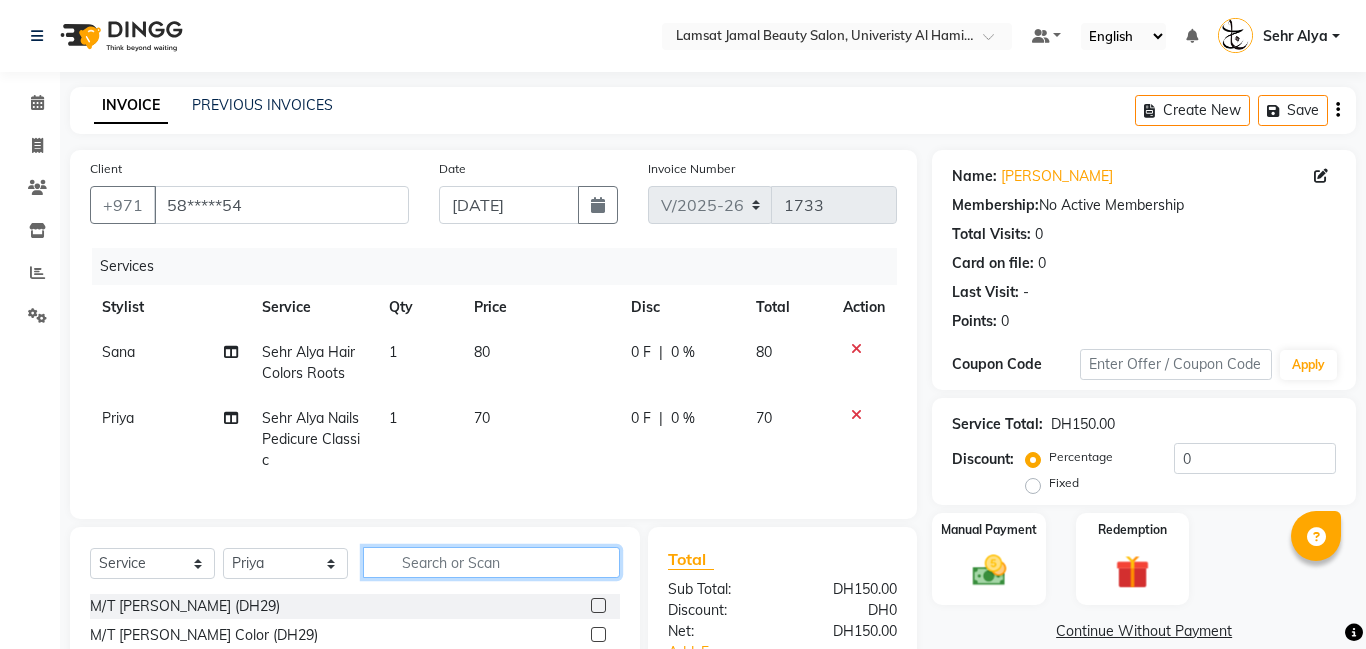 click 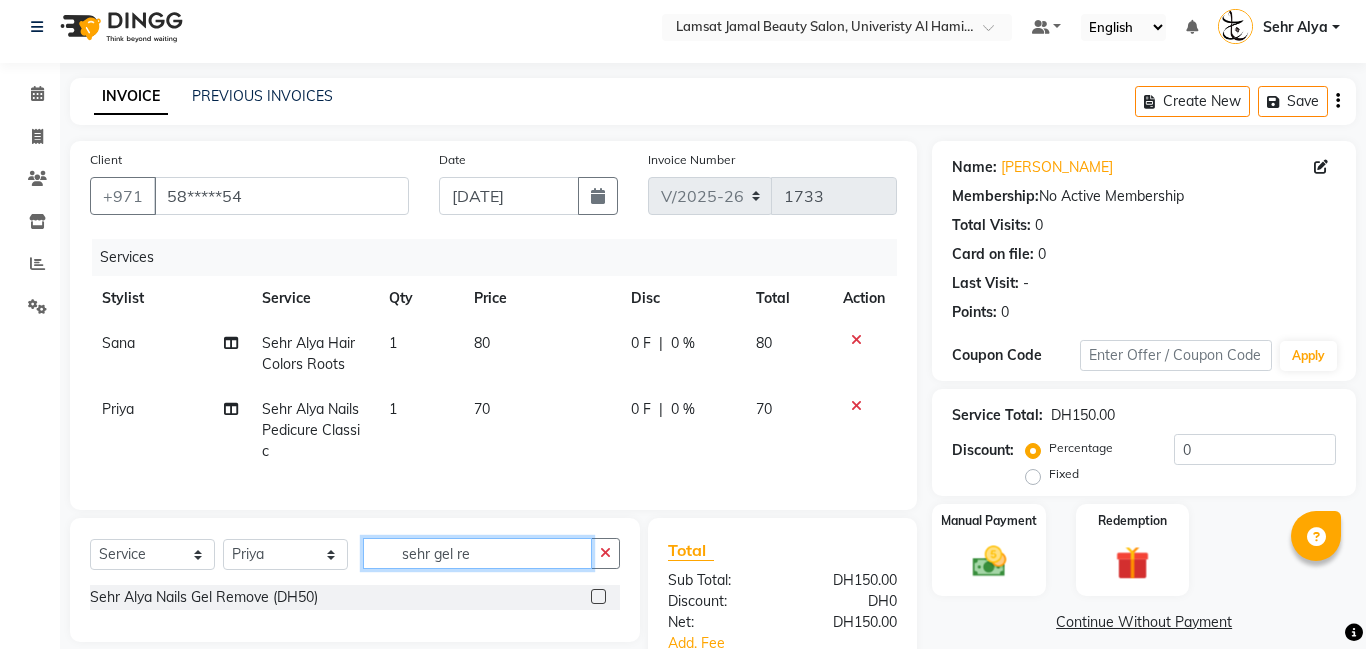 type on "sehr gel re" 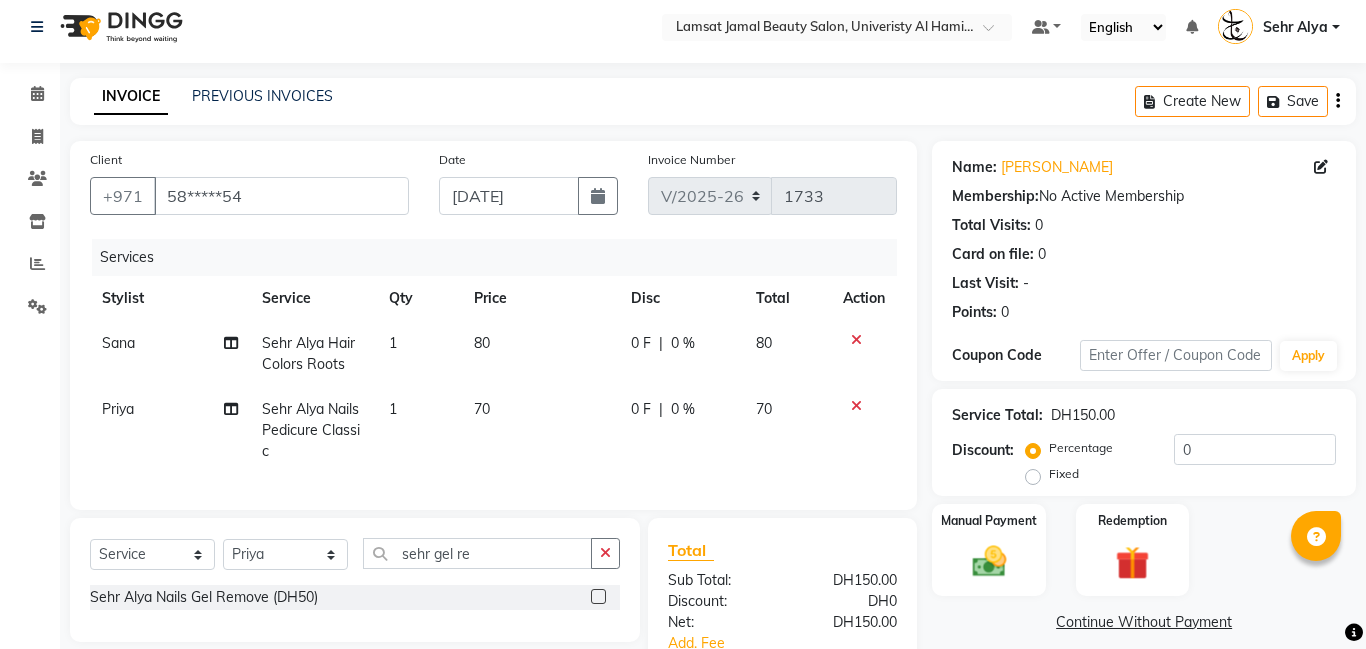 click 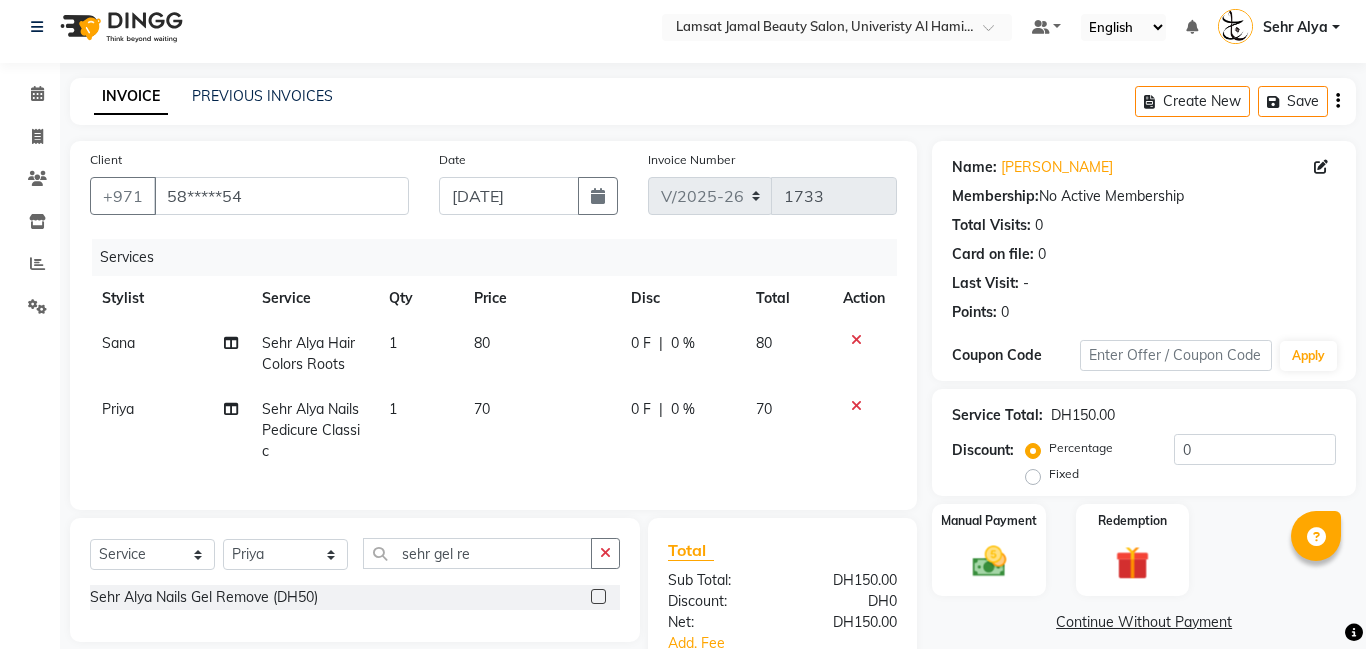 click 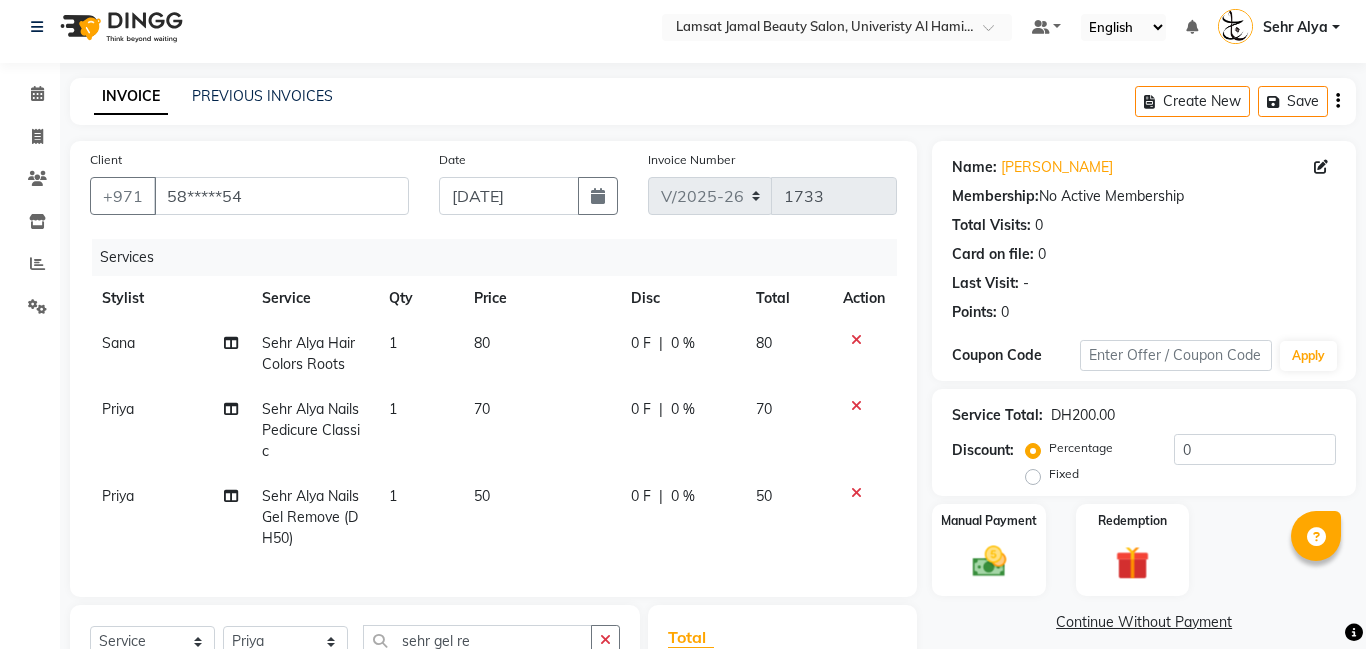 checkbox on "false" 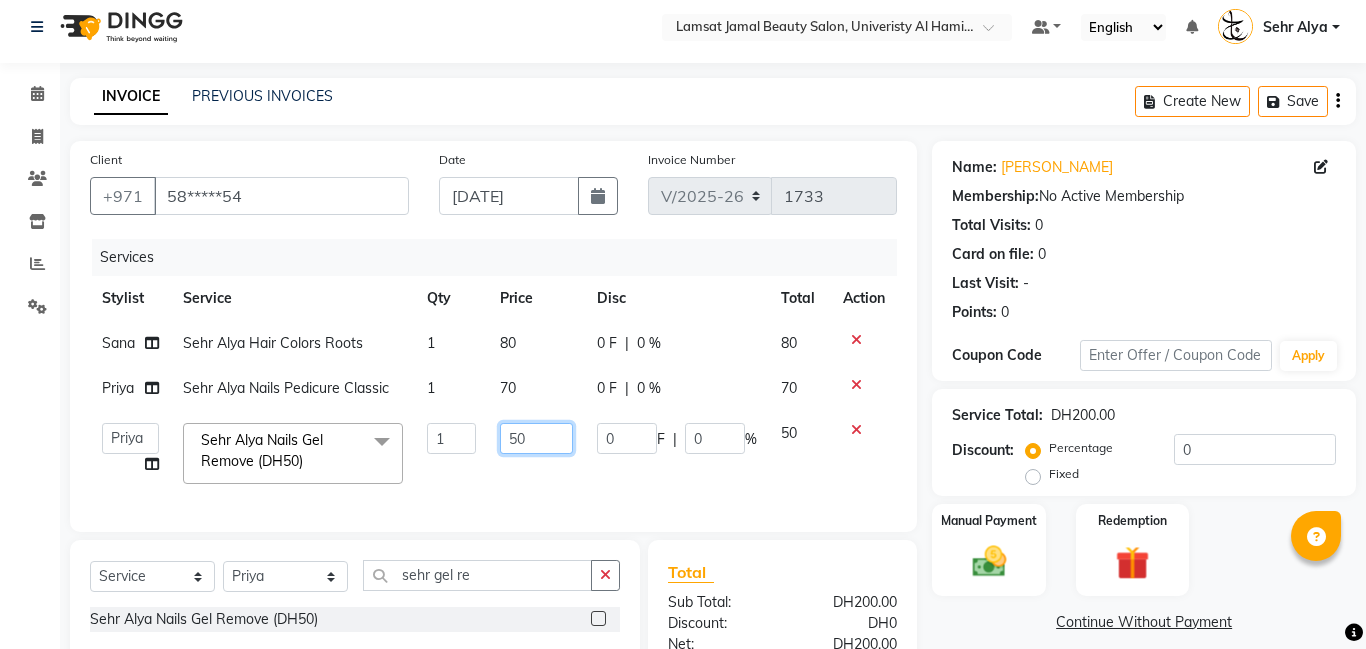 click on "50" 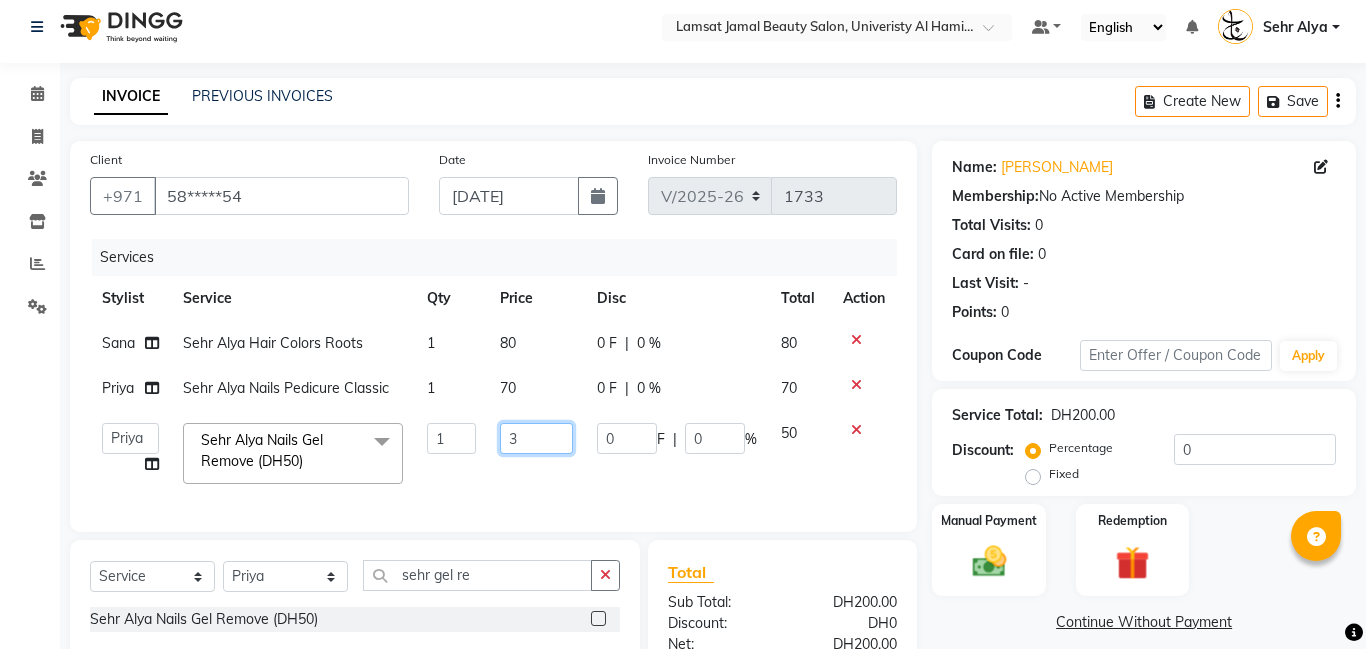type on "30" 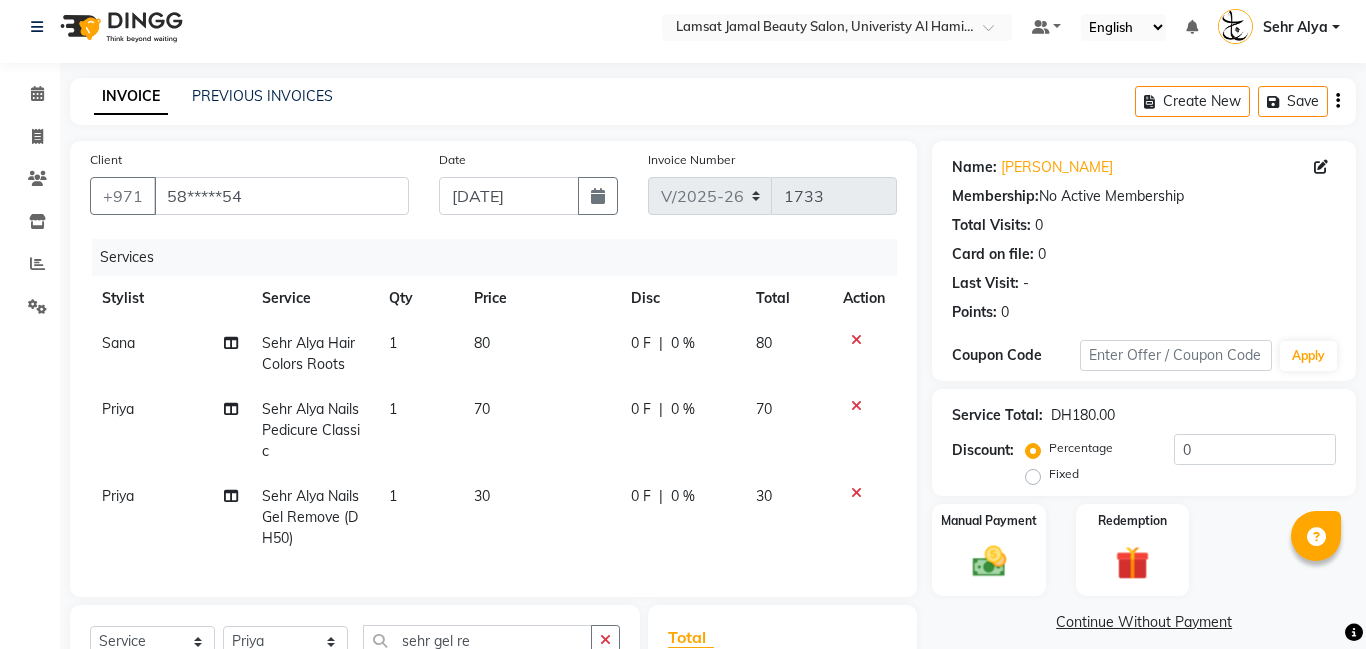 click on "Continue Without Payment" 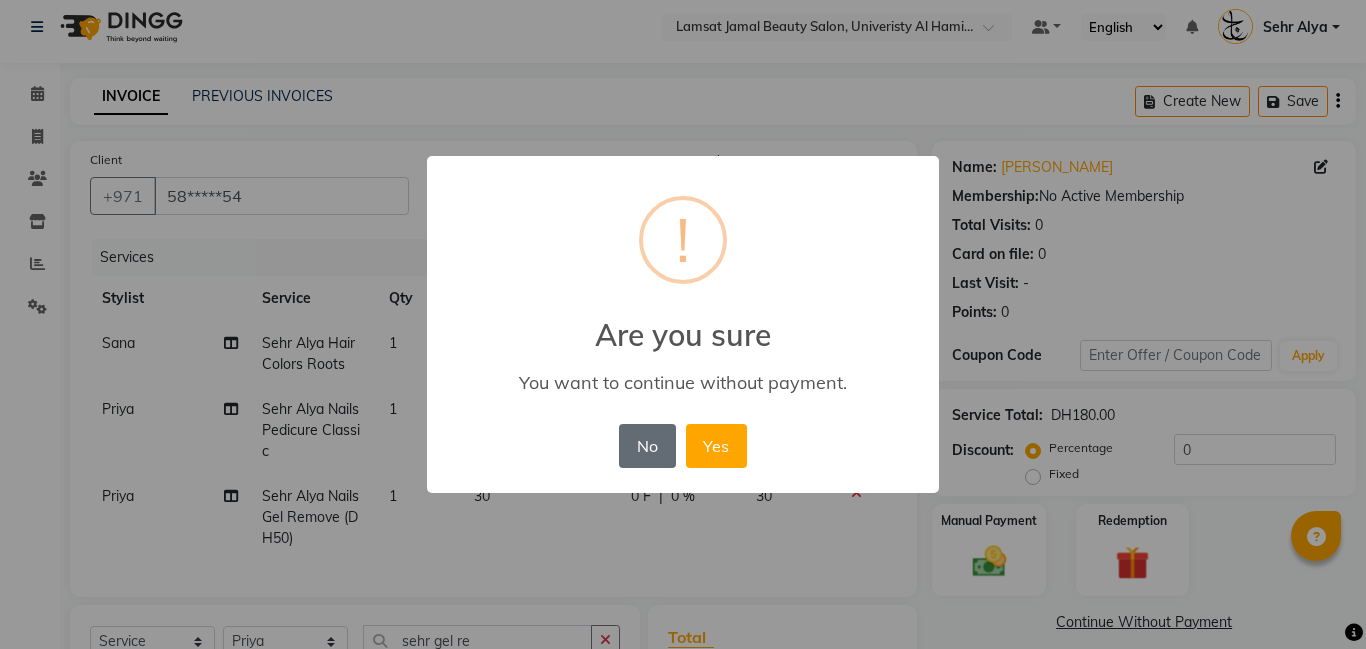 click on "No" at bounding box center (647, 446) 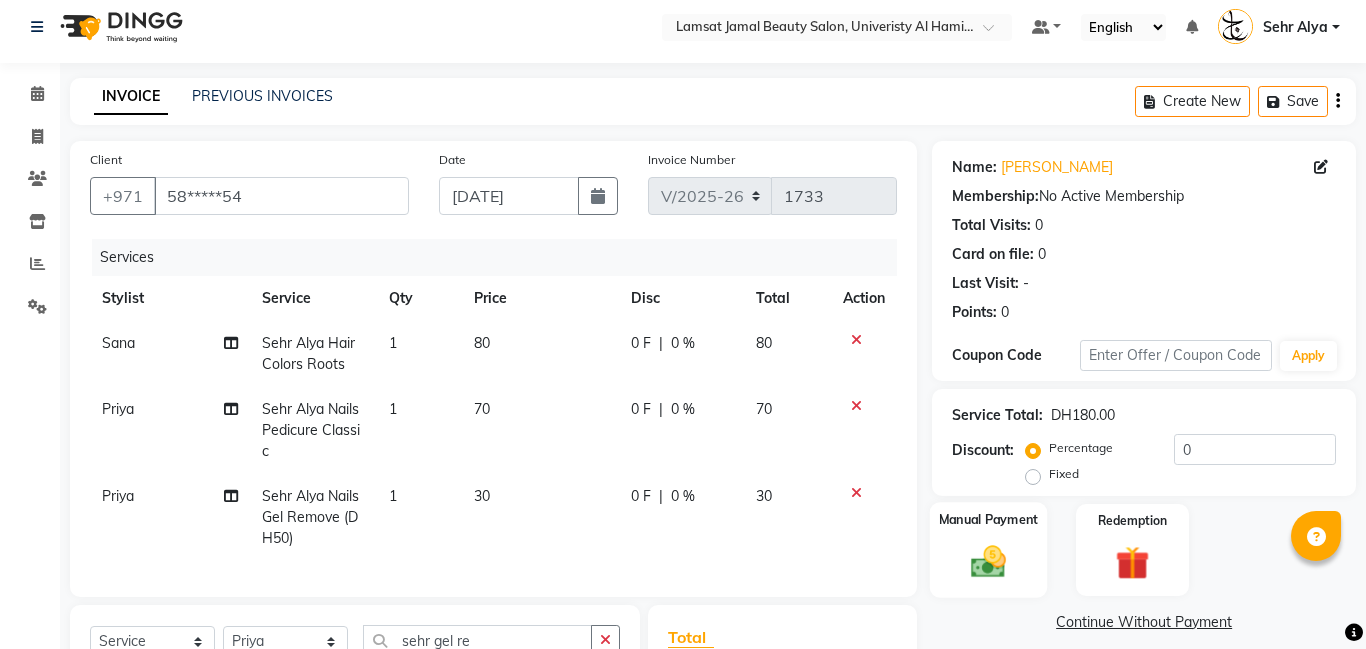 scroll, scrollTop: 268, scrollLeft: 0, axis: vertical 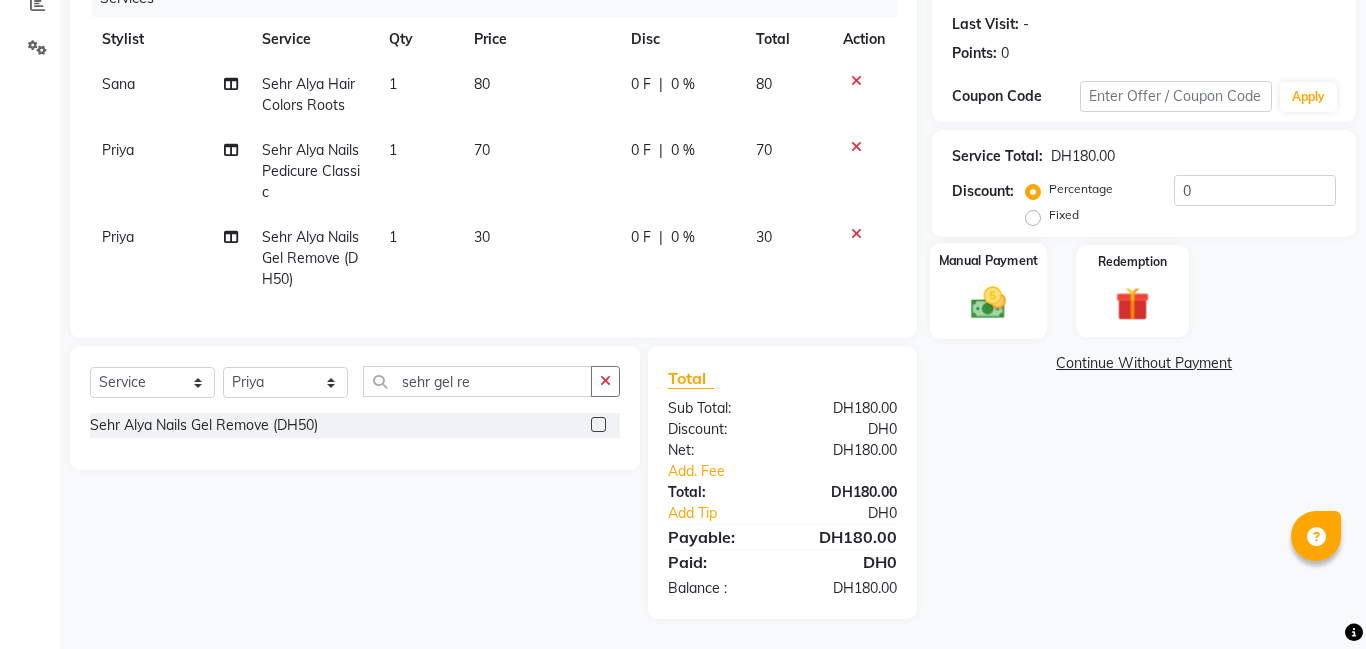 click 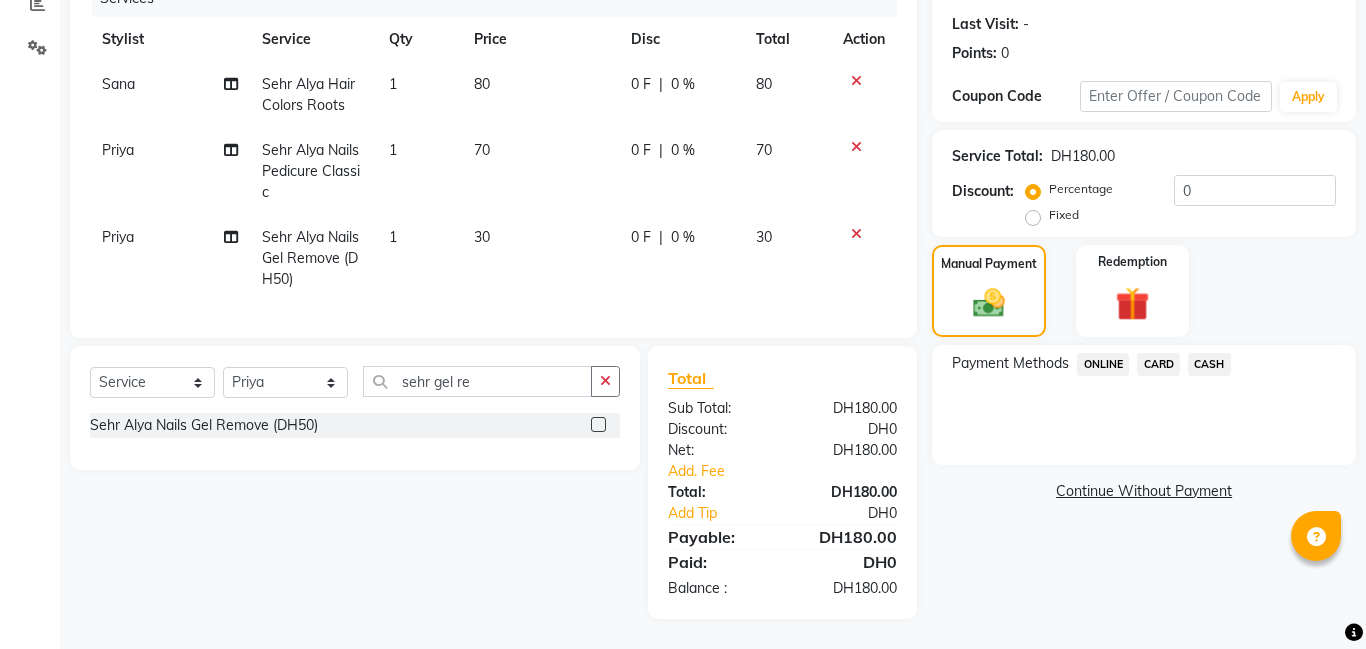 click on "CARD" 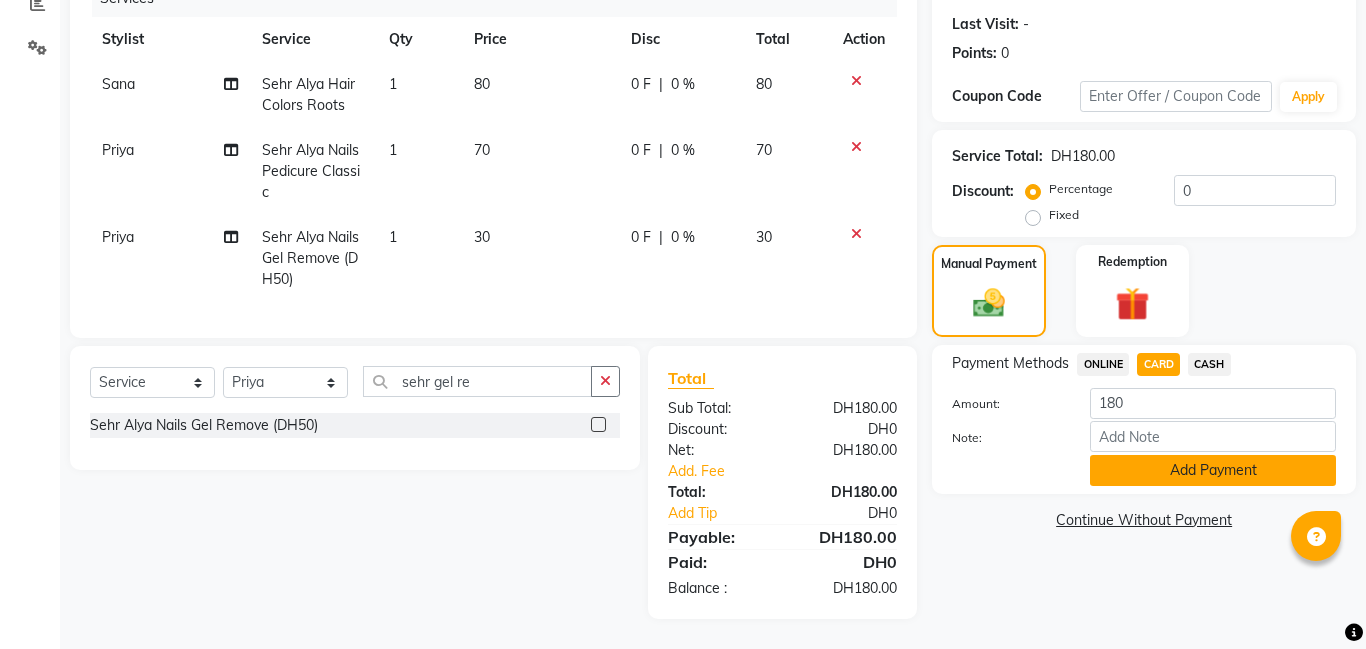 click on "Add Payment" 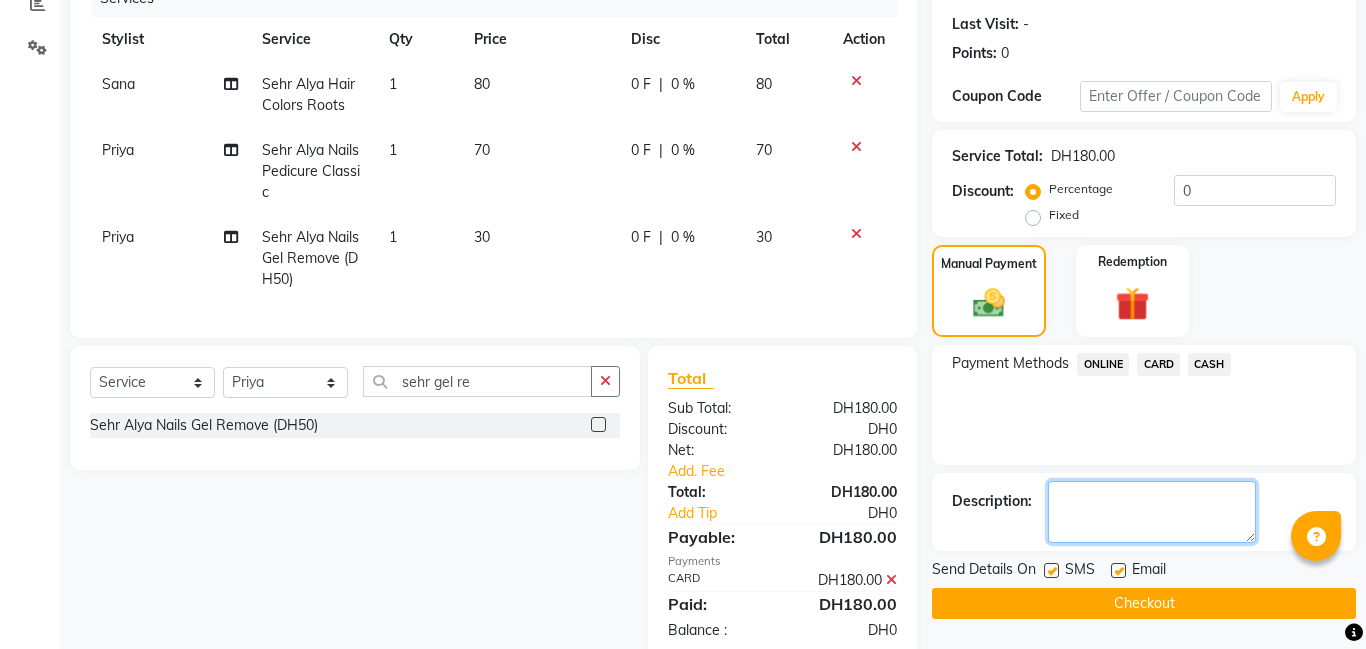 click 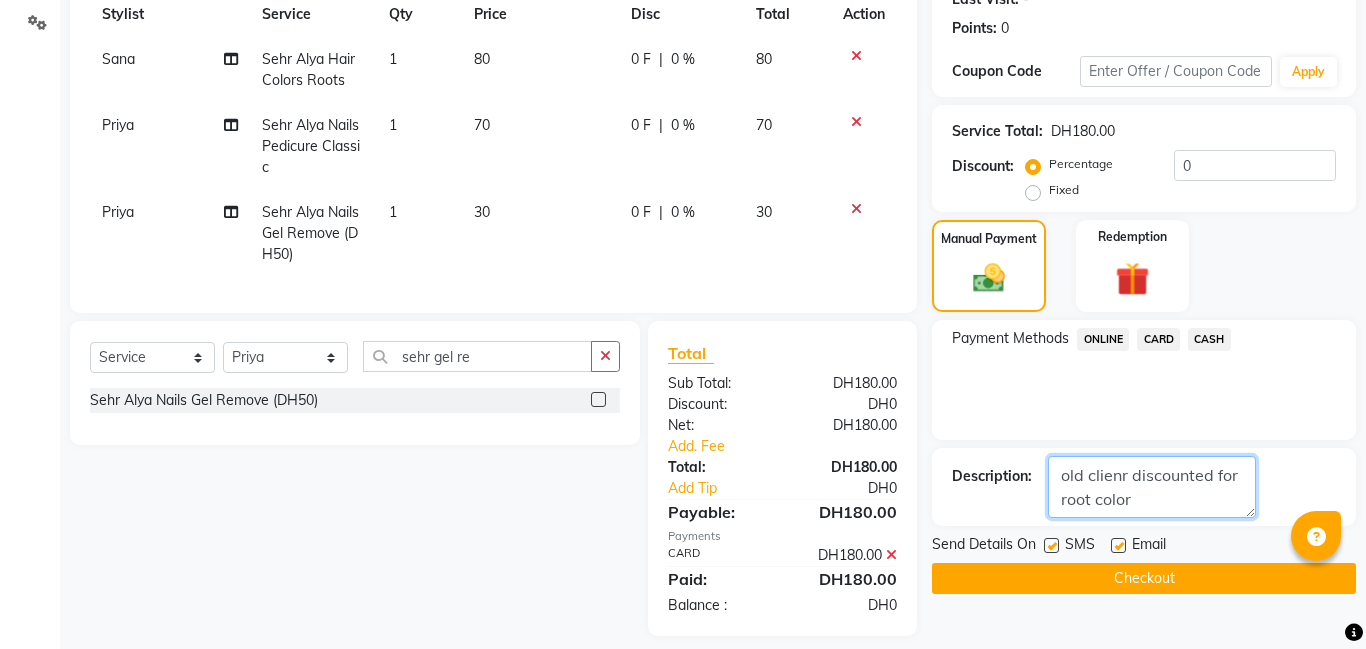 click 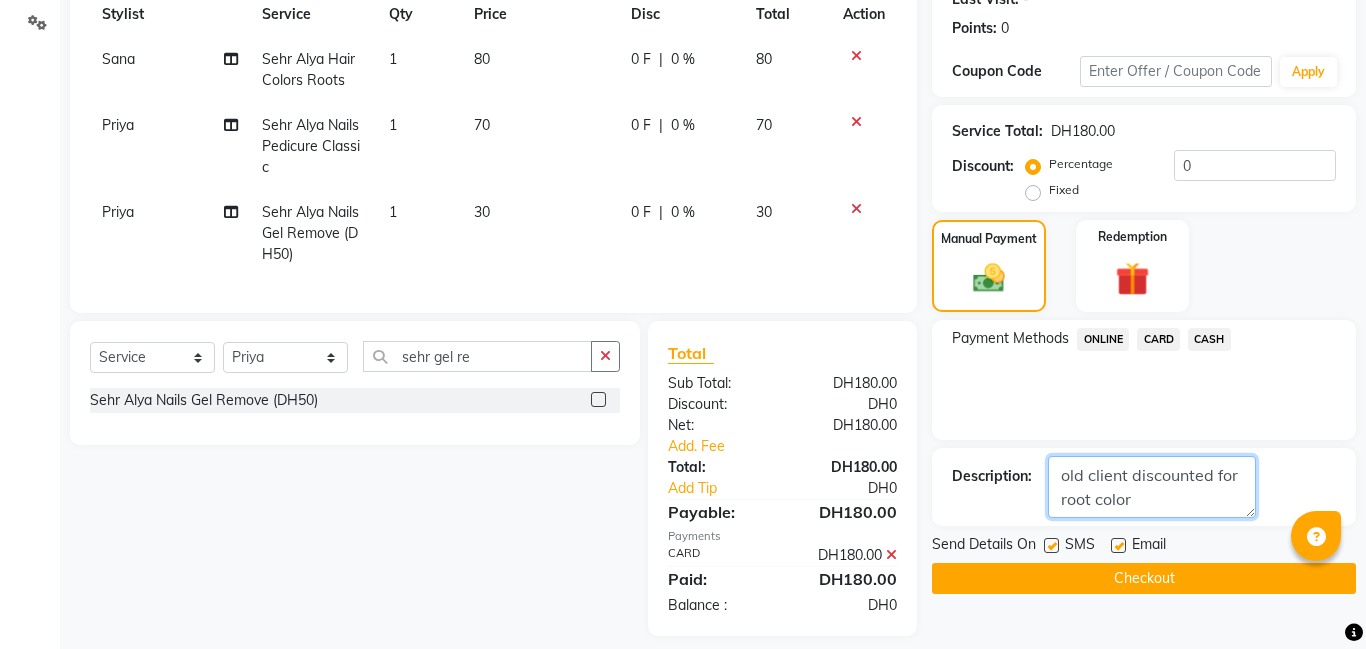 type on "old client discounted for root color" 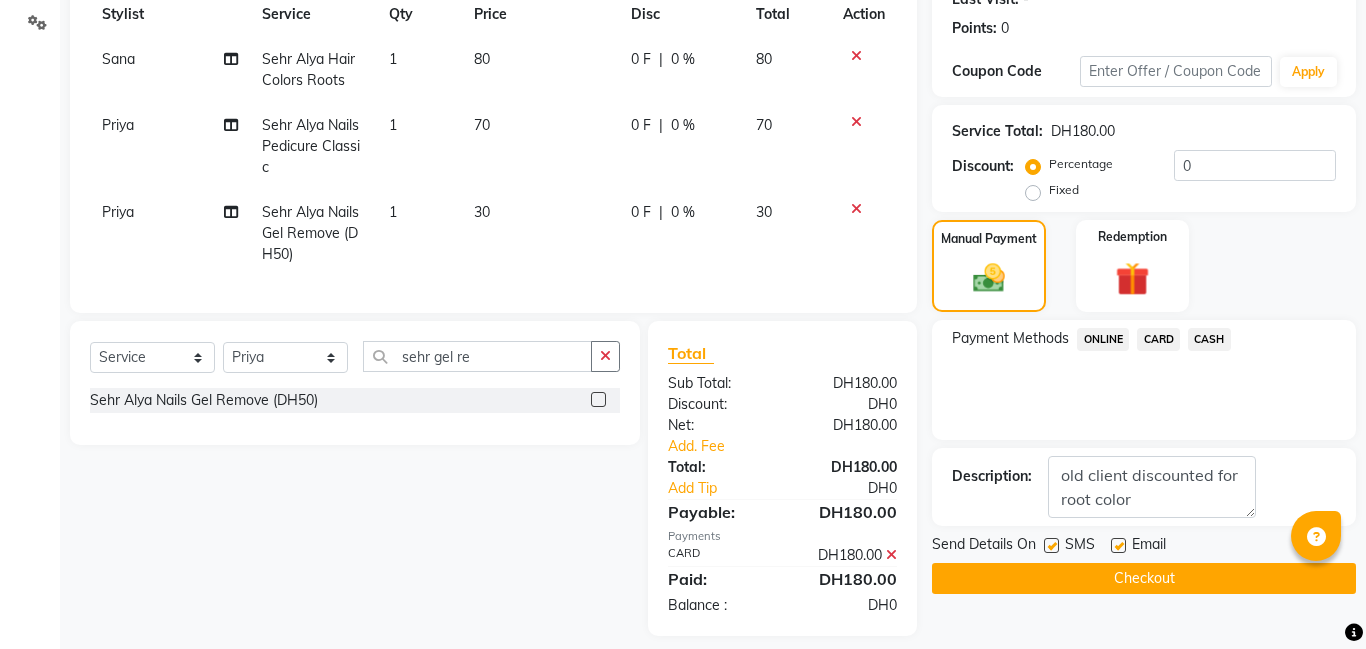 click on "Checkout" 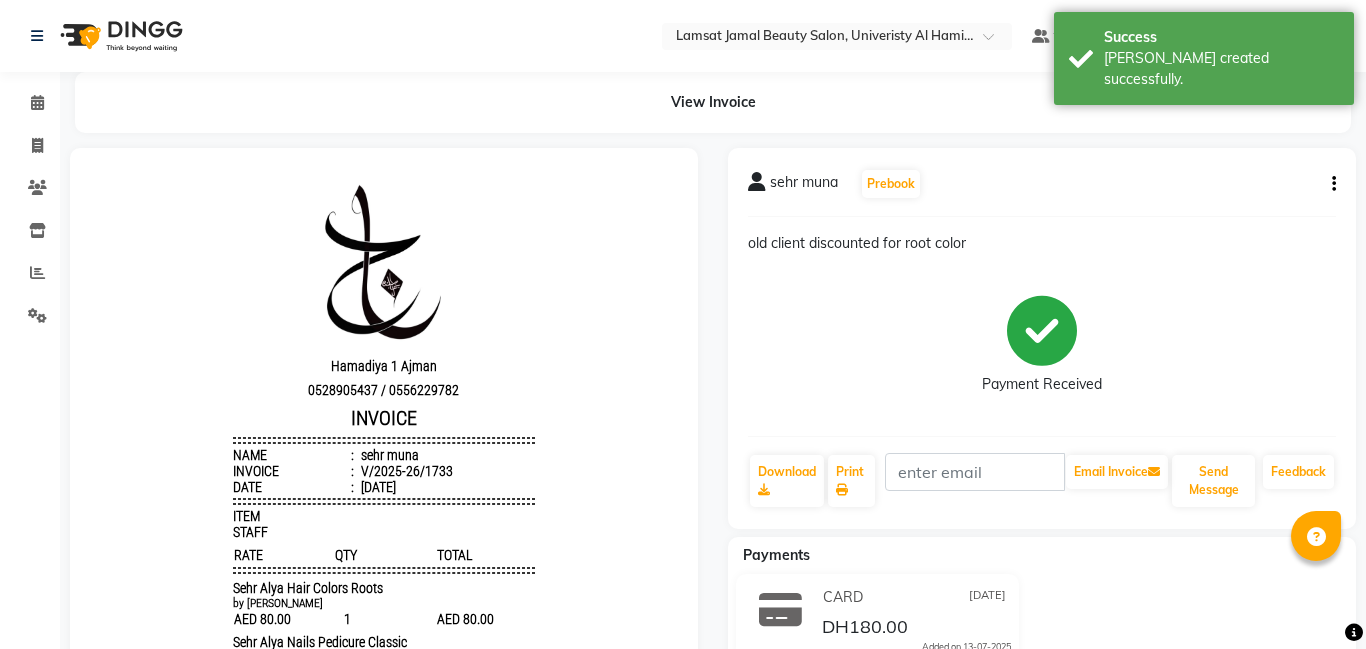 scroll, scrollTop: 0, scrollLeft: 0, axis: both 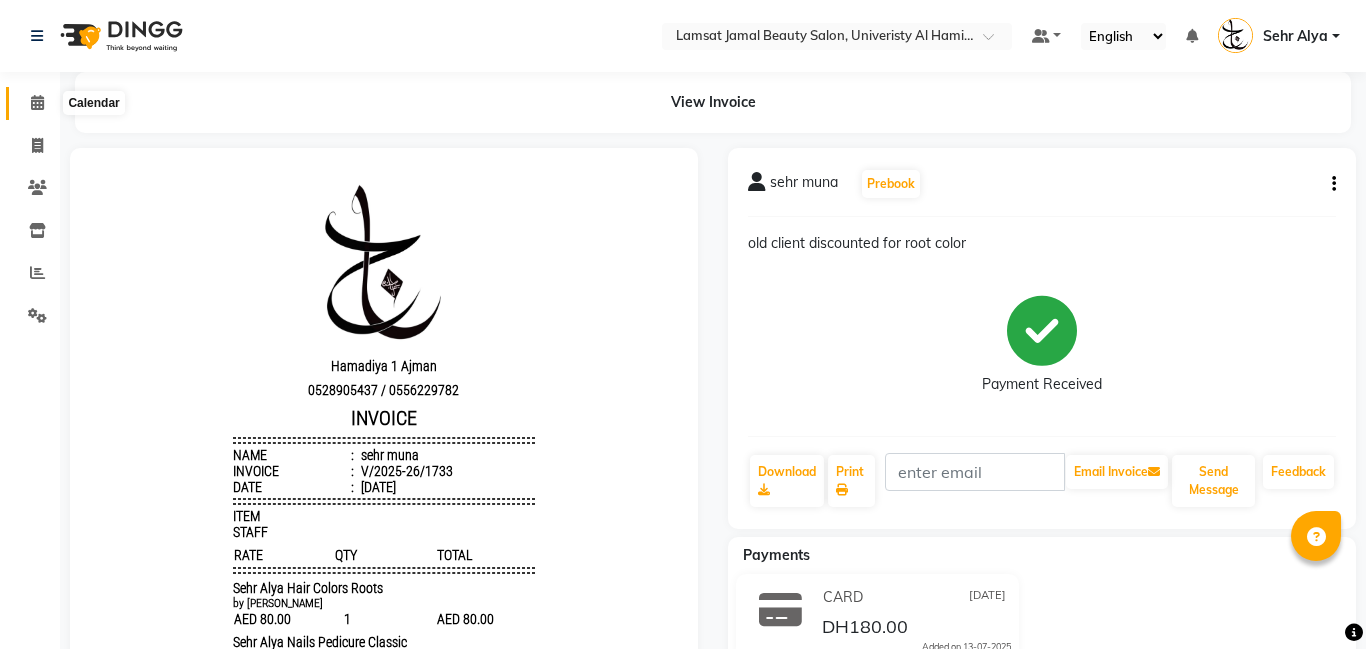 click 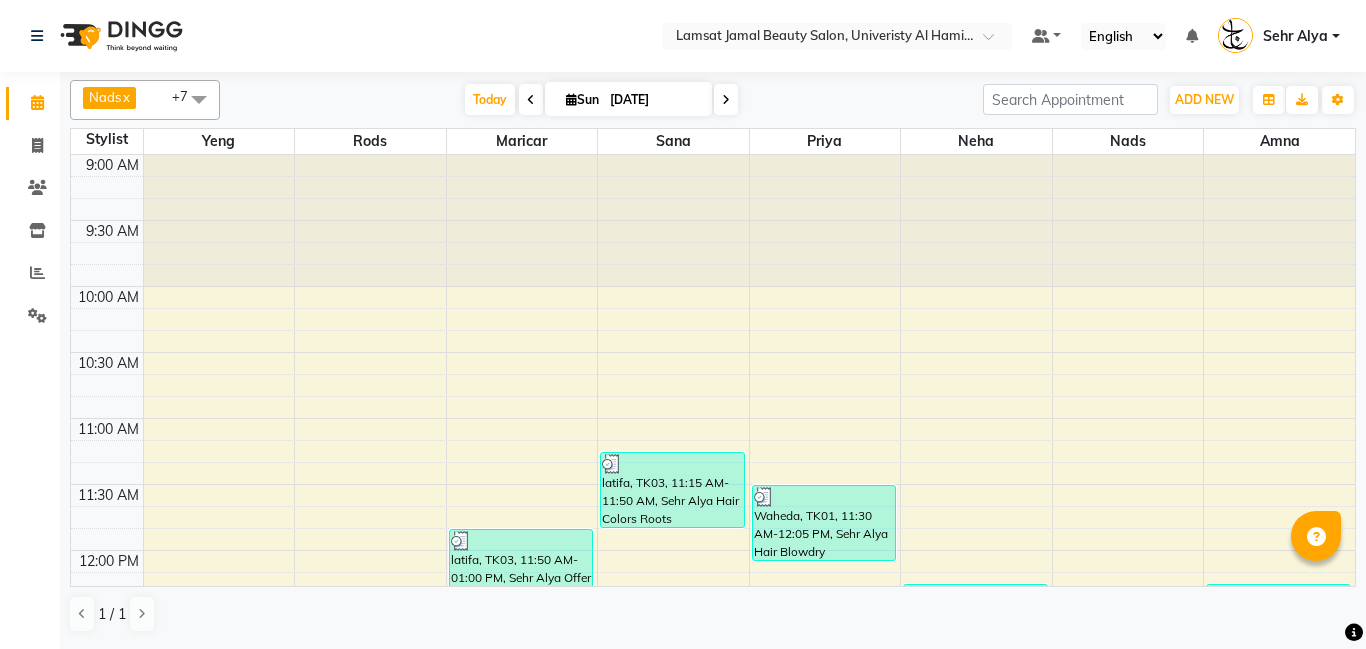 scroll, scrollTop: 537, scrollLeft: 0, axis: vertical 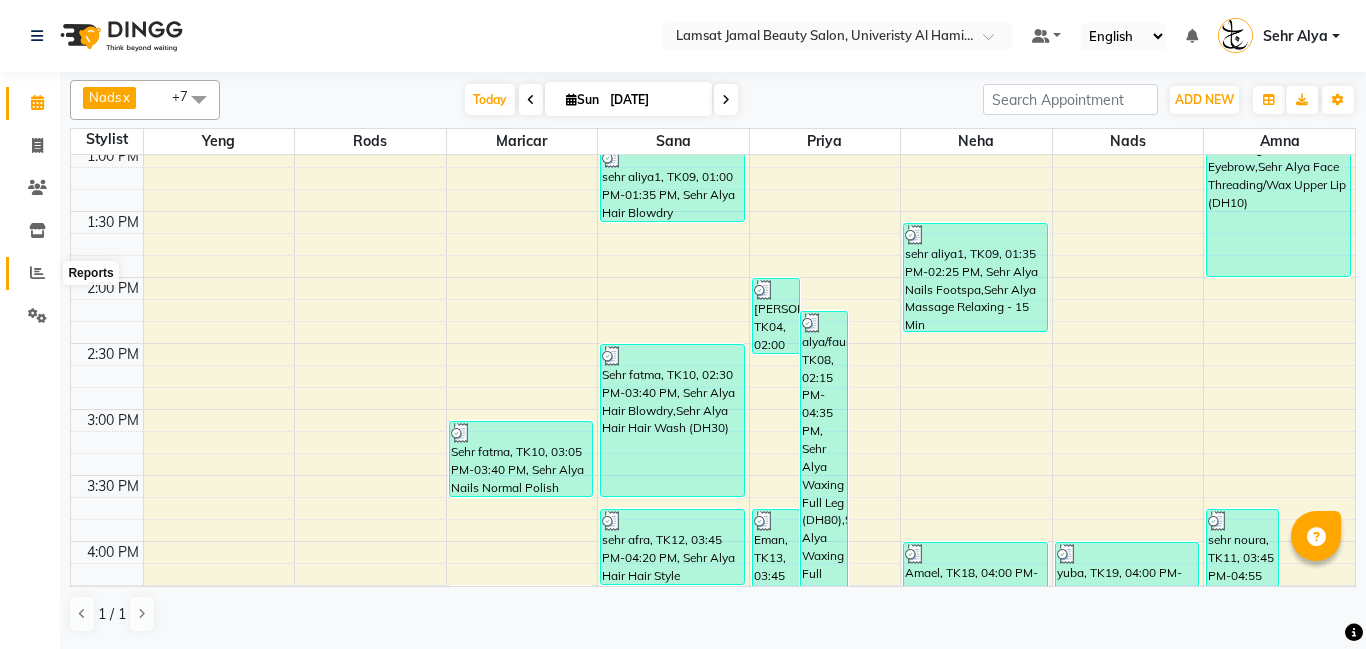 click 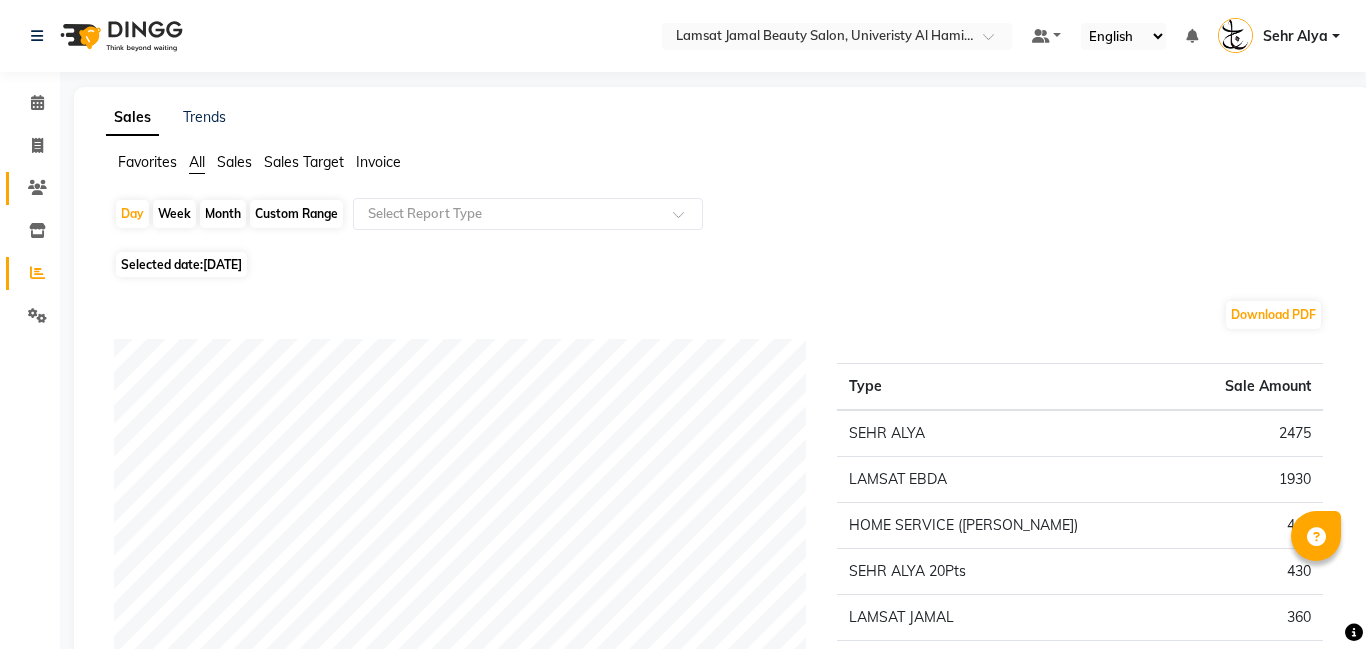 click 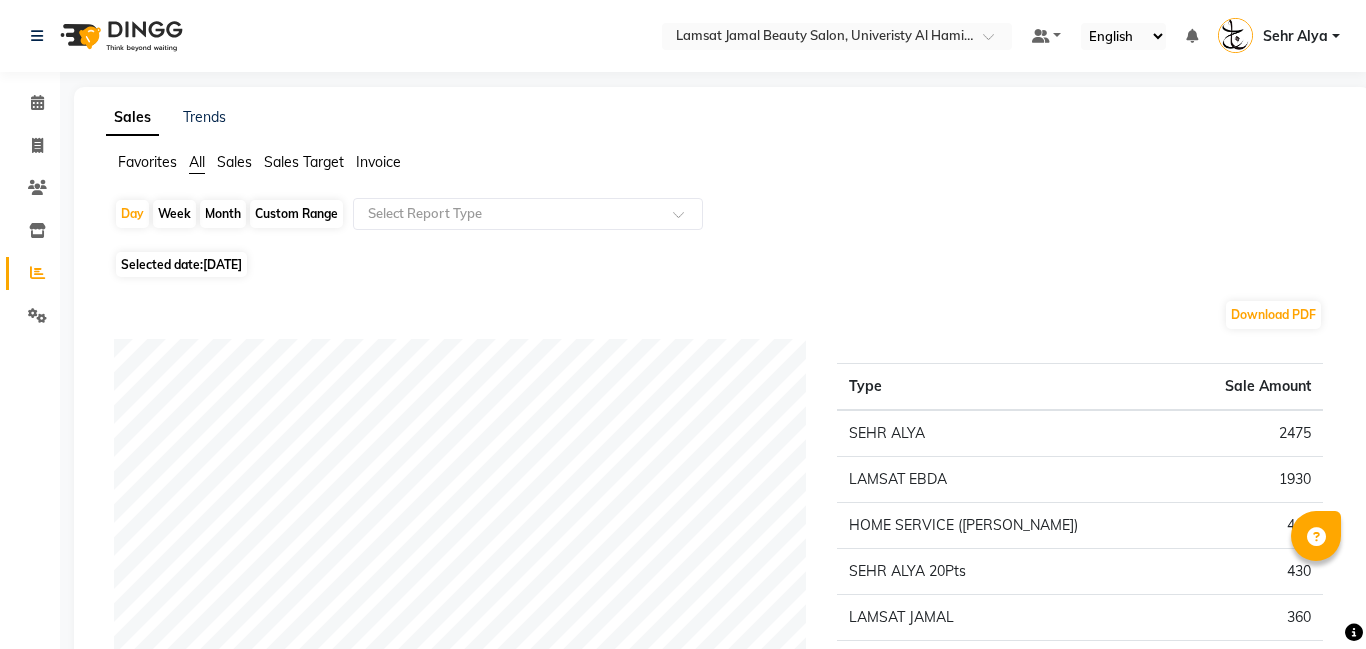 click on "Clients" 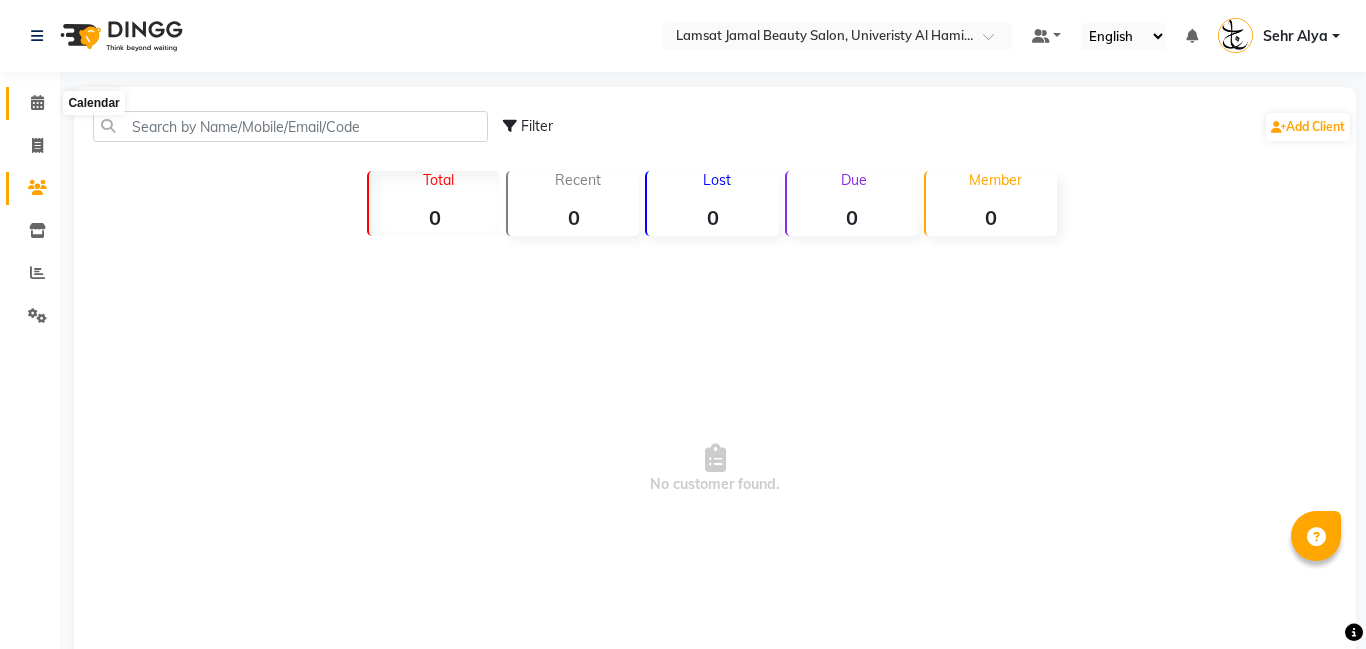 click 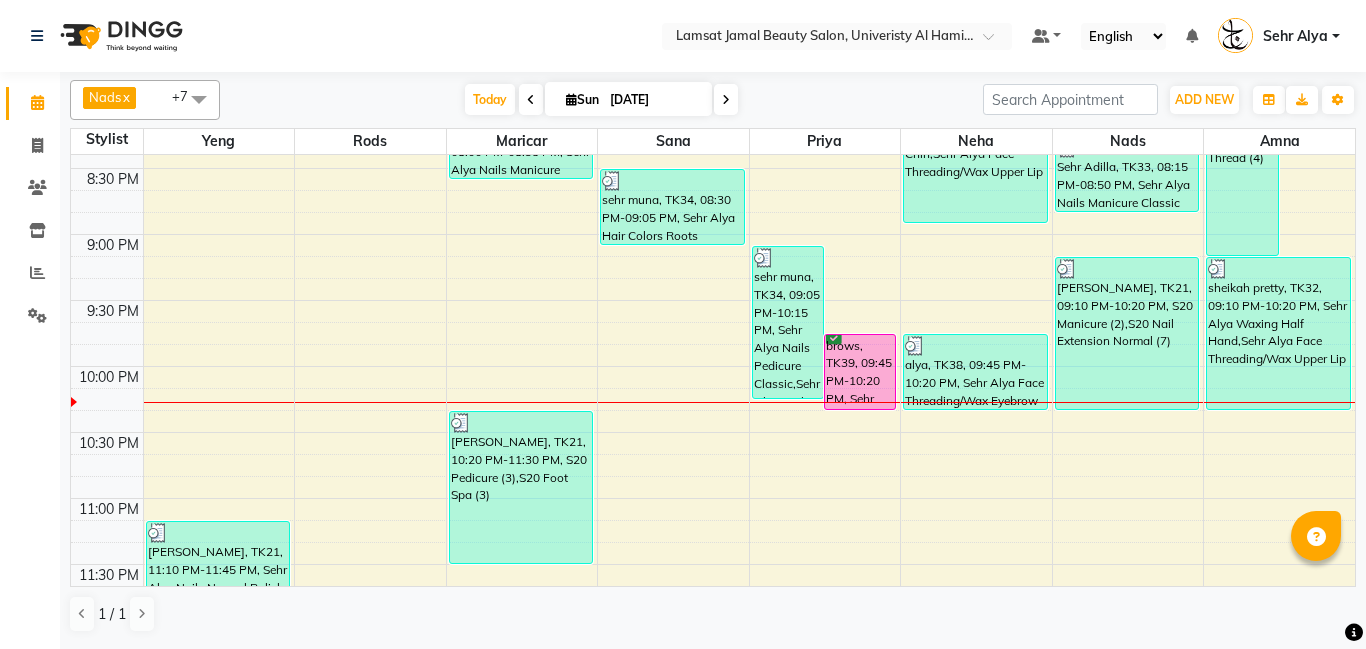 scroll, scrollTop: 1509, scrollLeft: 0, axis: vertical 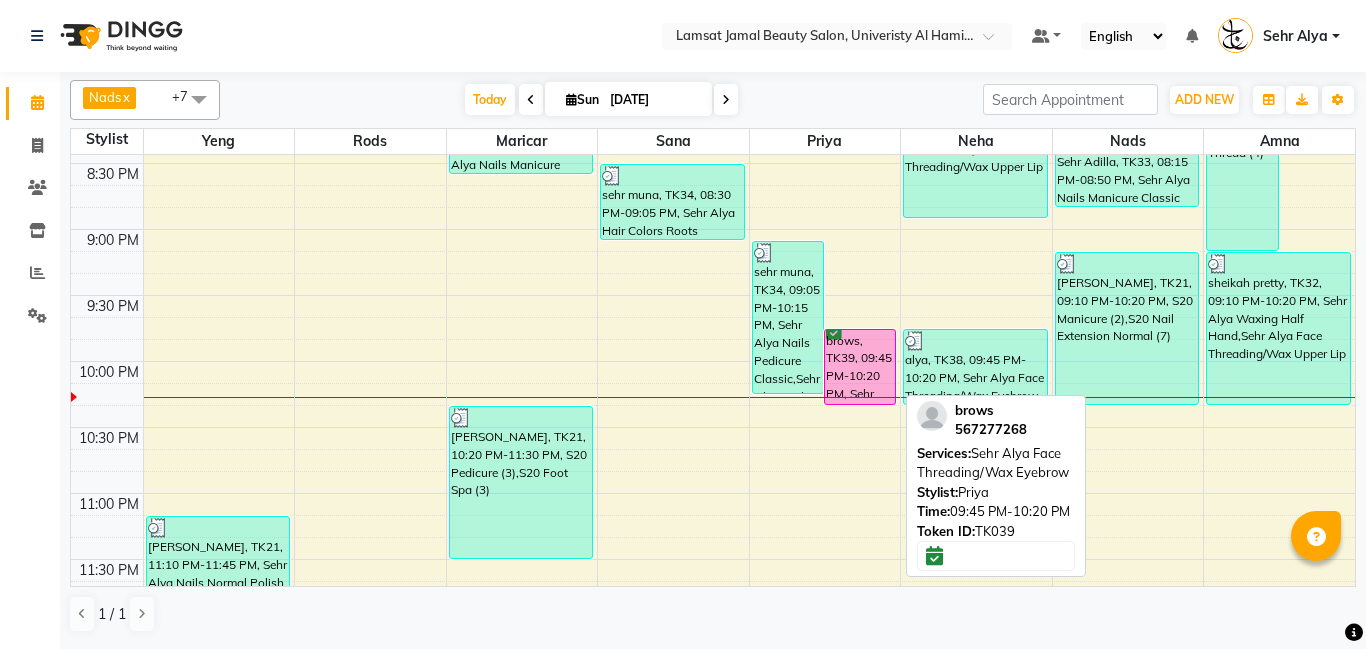 click on "brows, TK39, 09:45 PM-10:20 PM, Sehr Alya Face Threading/Wax Eyebrow" at bounding box center (860, 367) 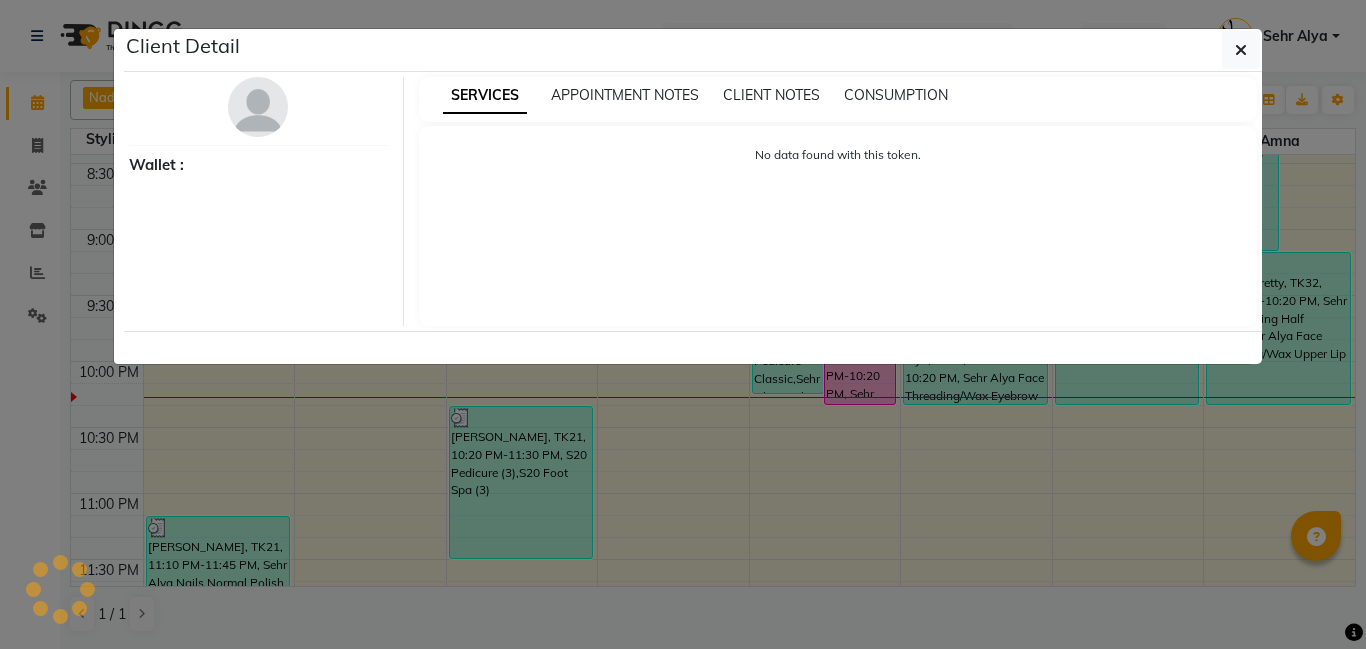 select on "6" 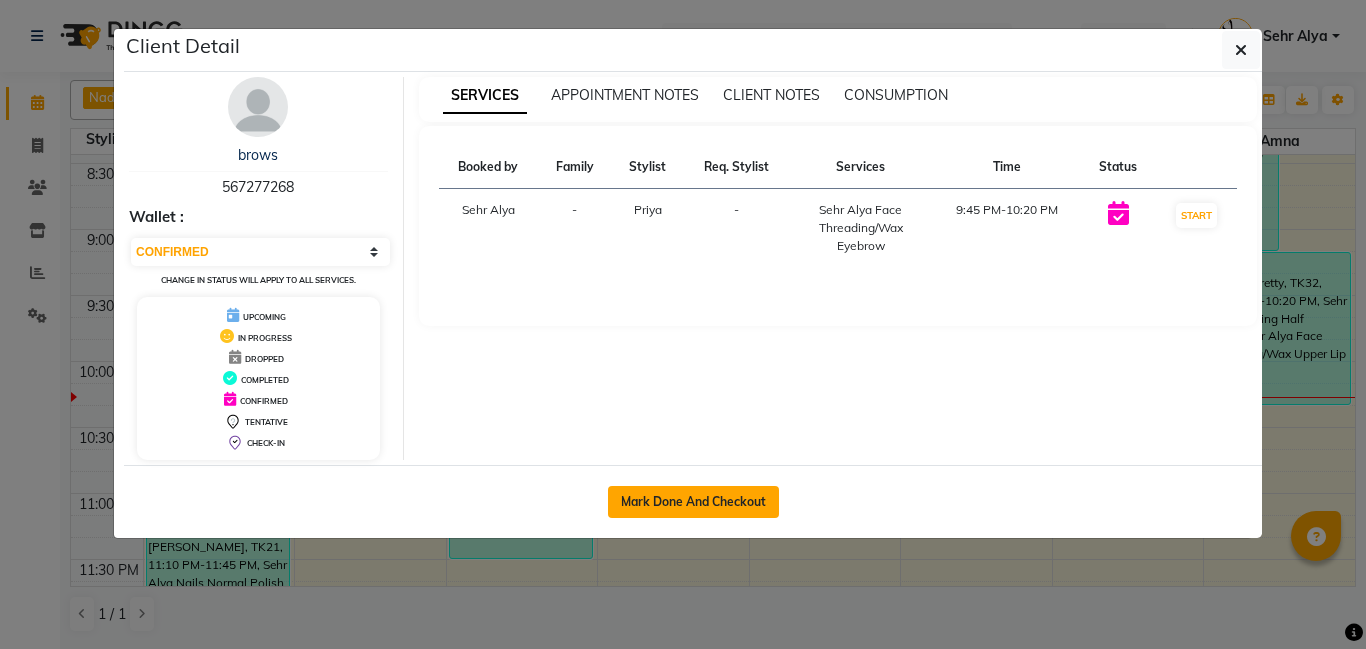 click on "Mark Done And Checkout" 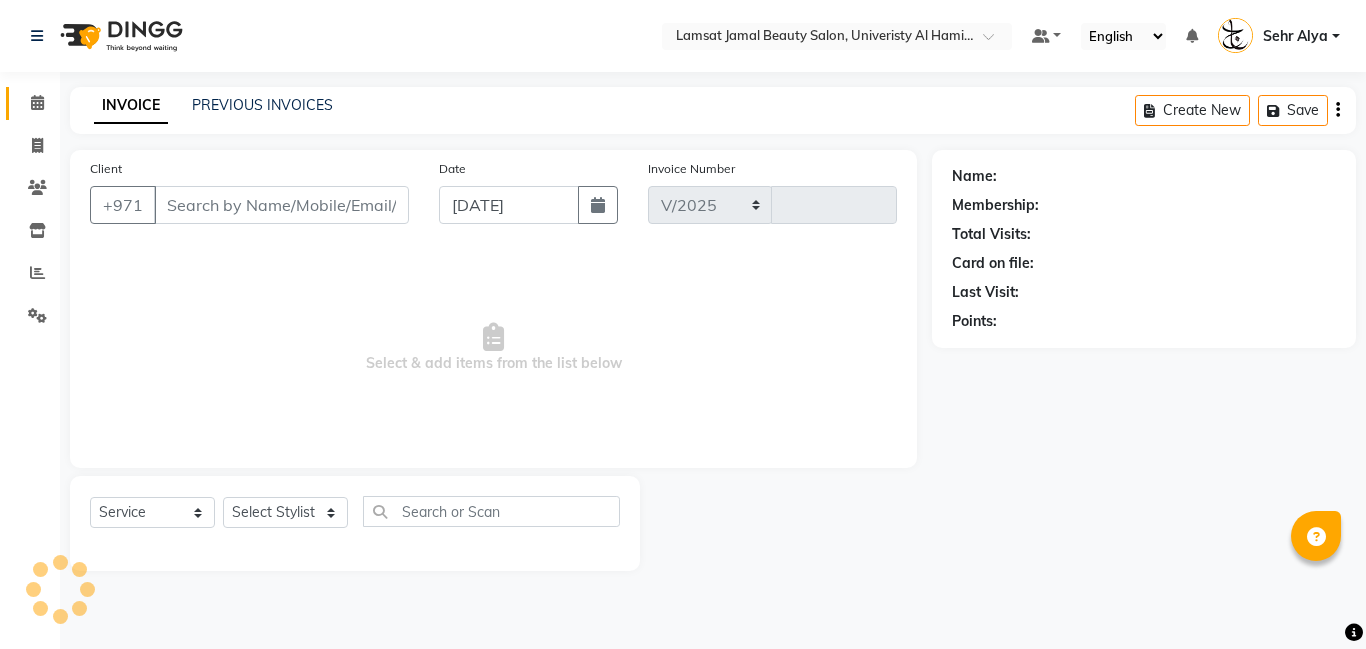select on "8294" 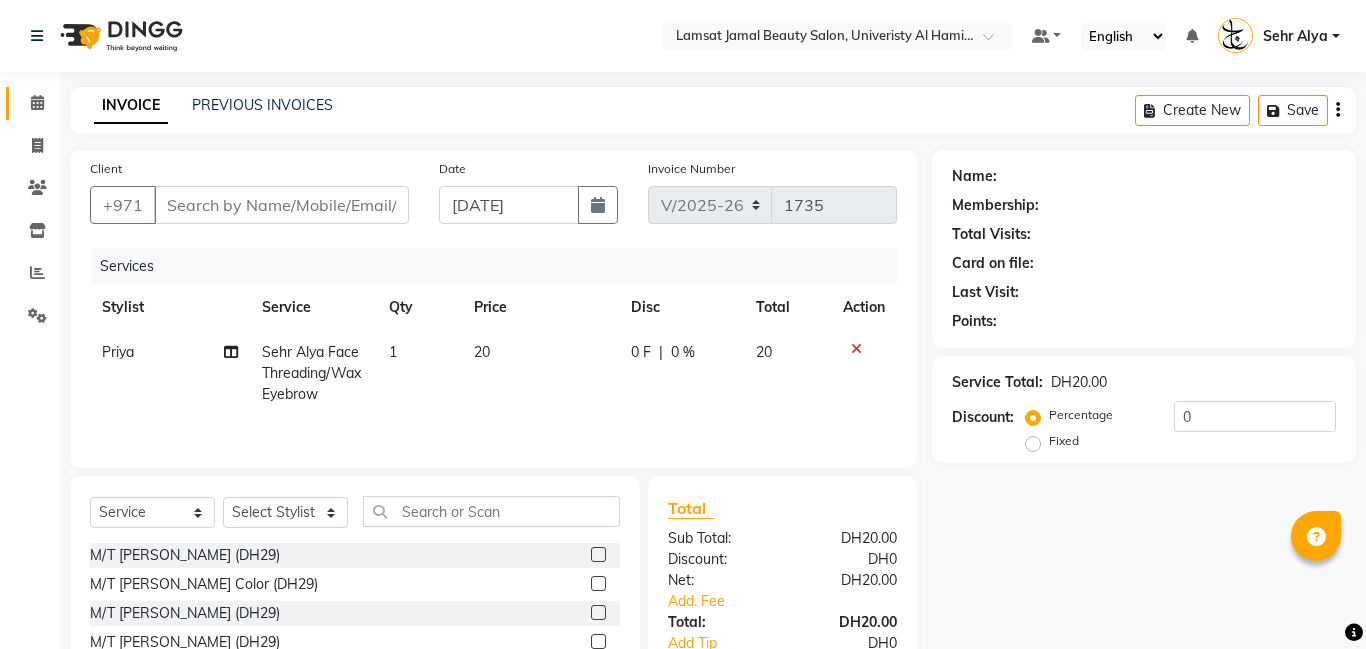type on "56*****68" 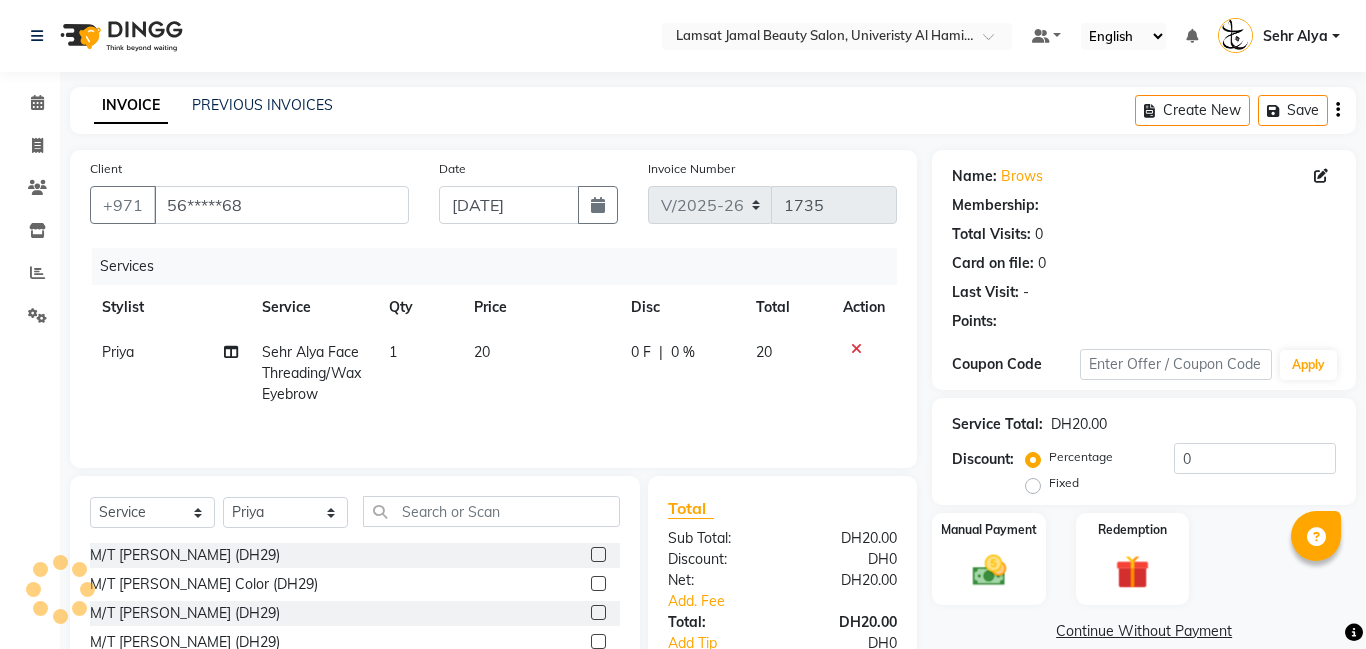 click on "1" 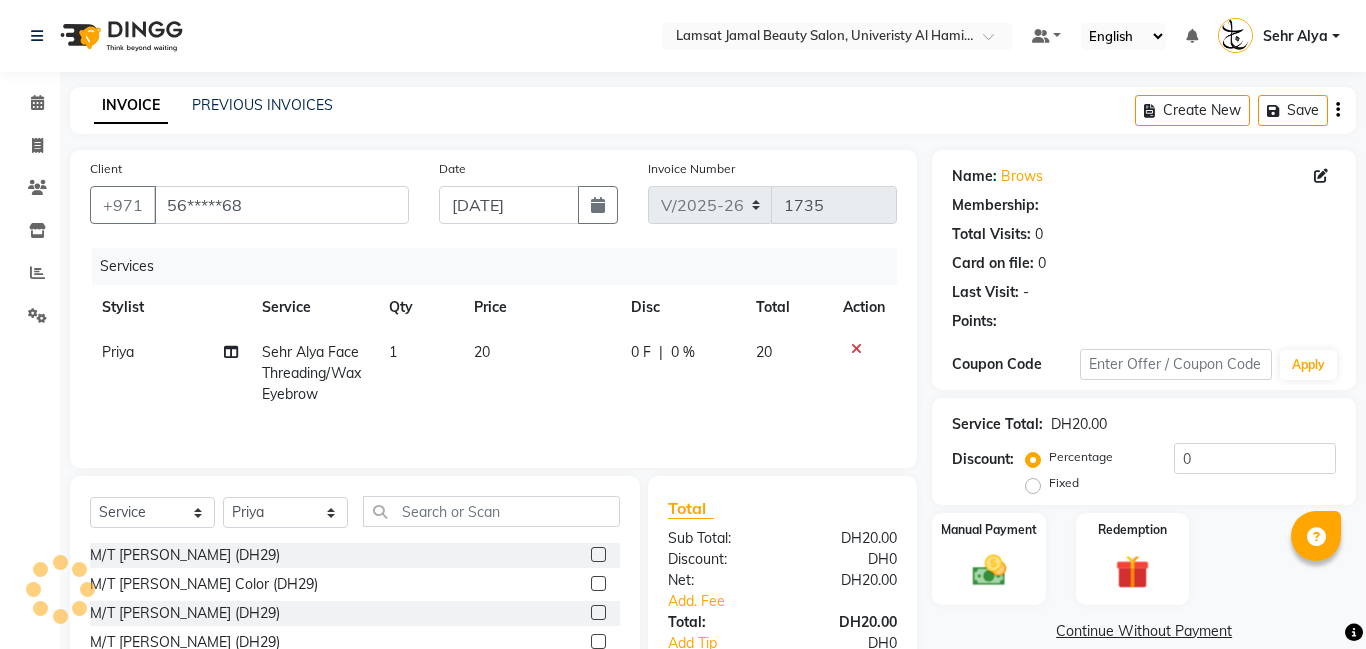 select on "79913" 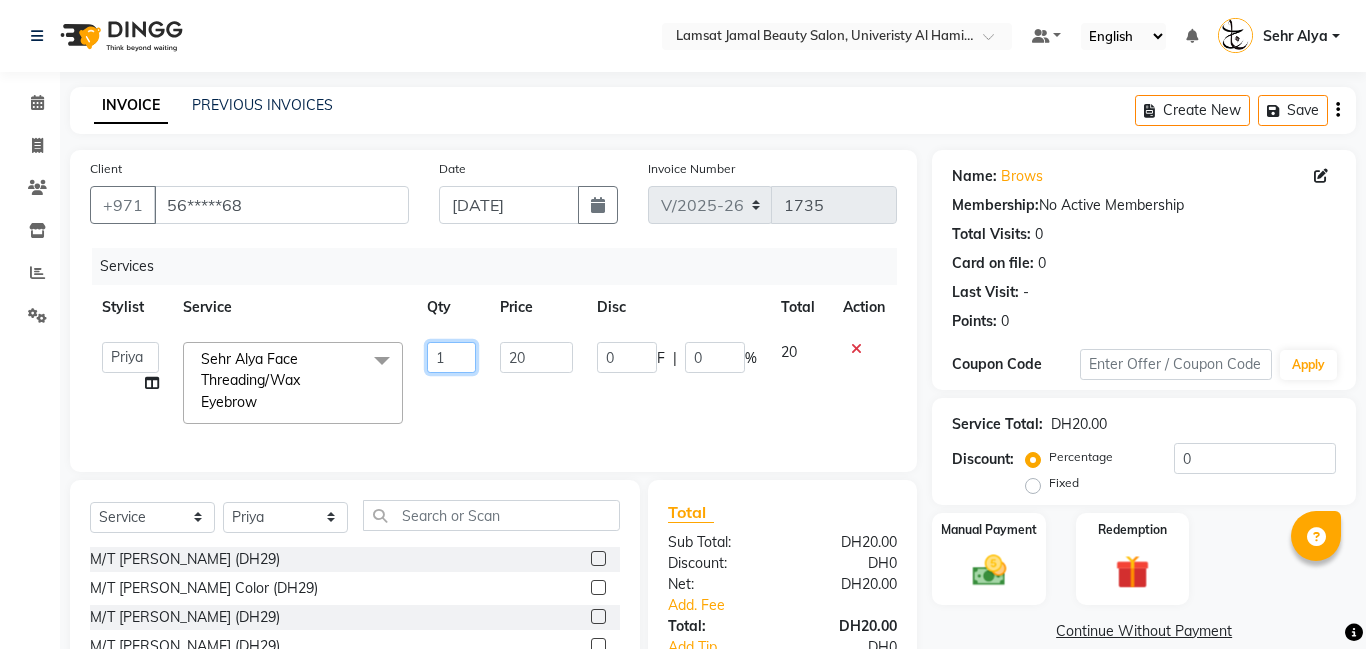 click on "1" 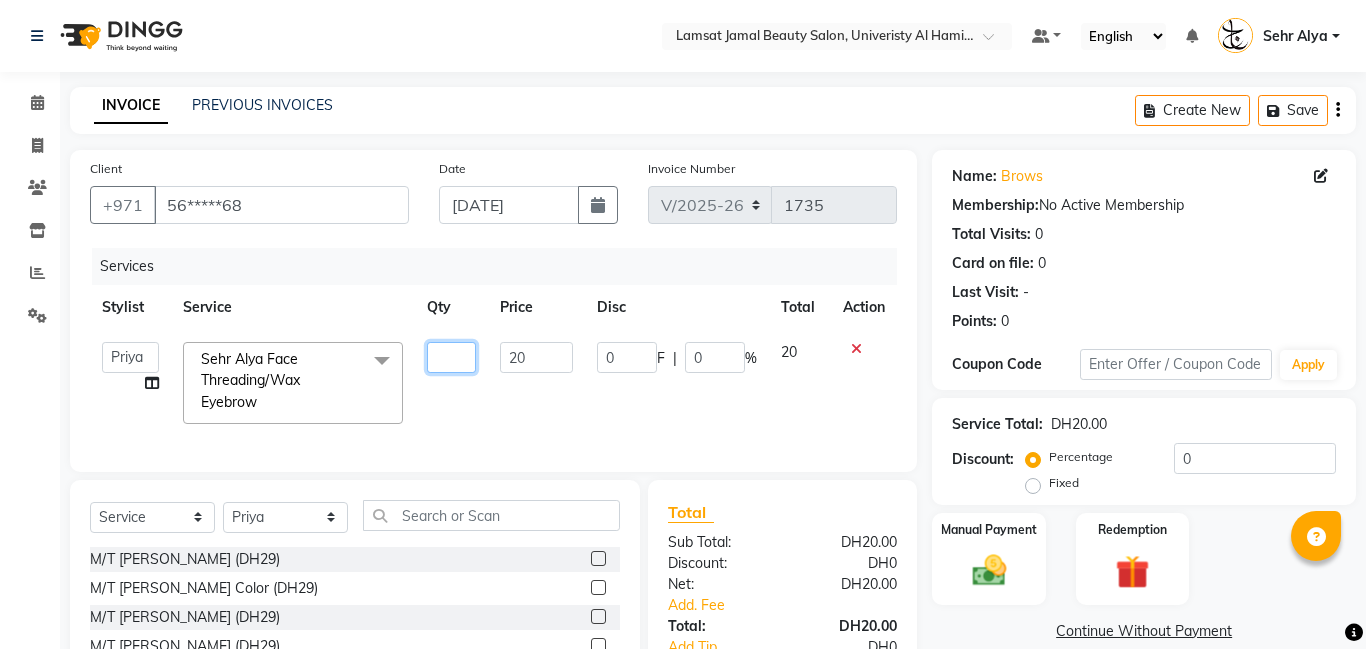 type on "2" 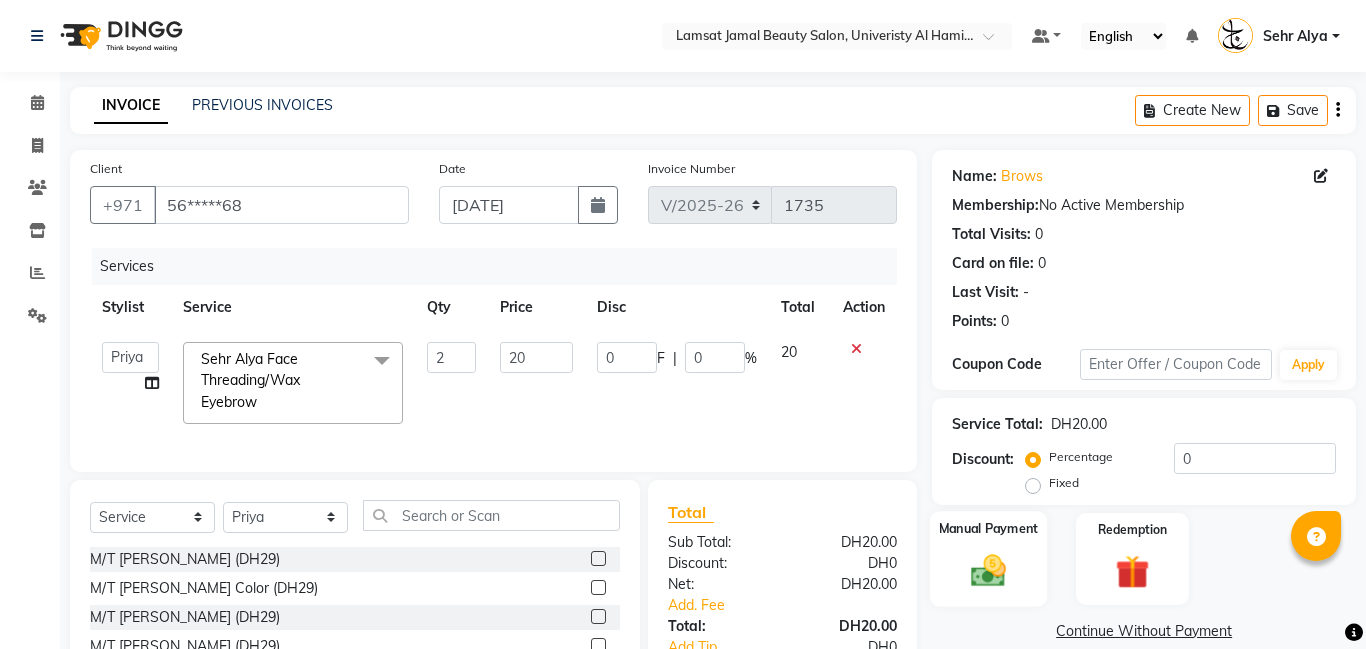 click 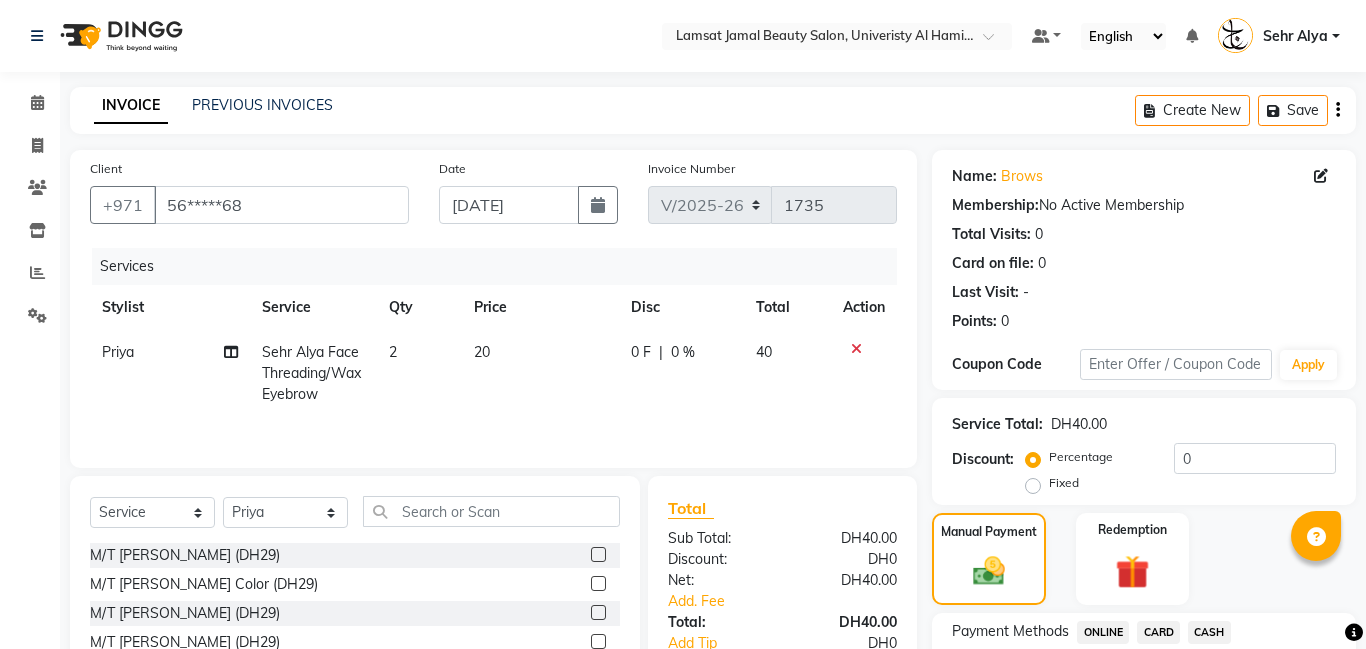 click on "CASH" 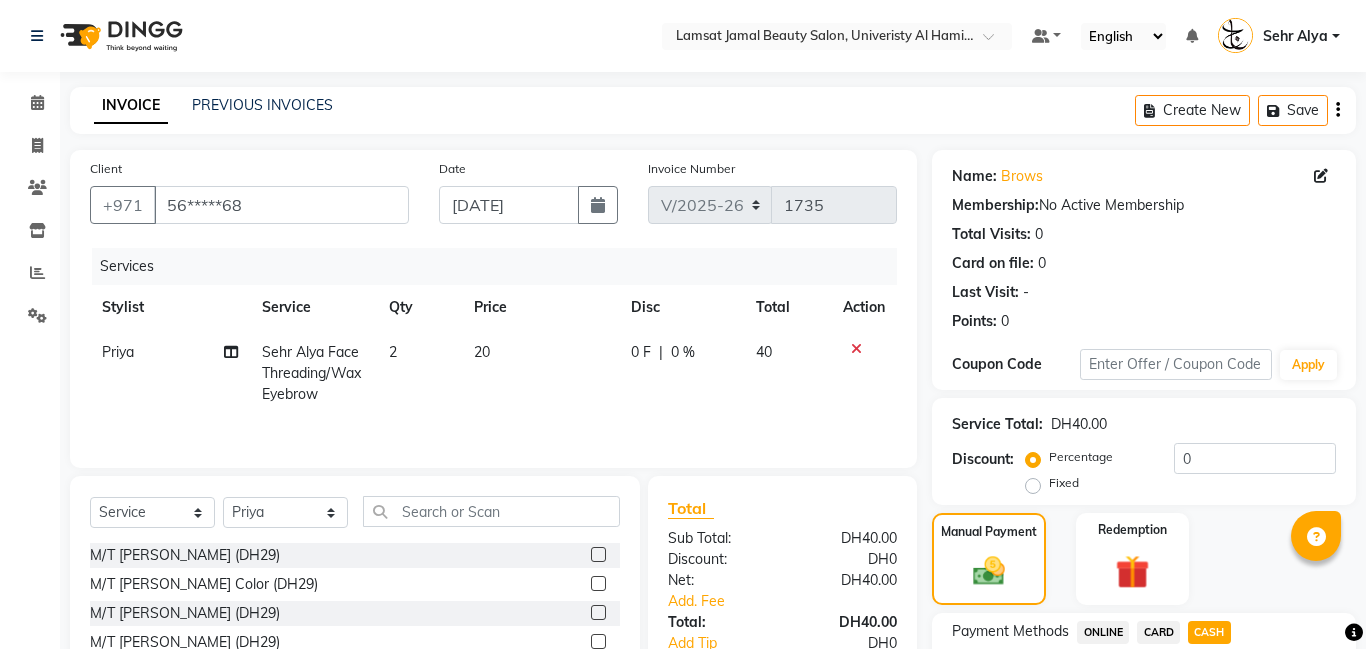 scroll, scrollTop: 155, scrollLeft: 0, axis: vertical 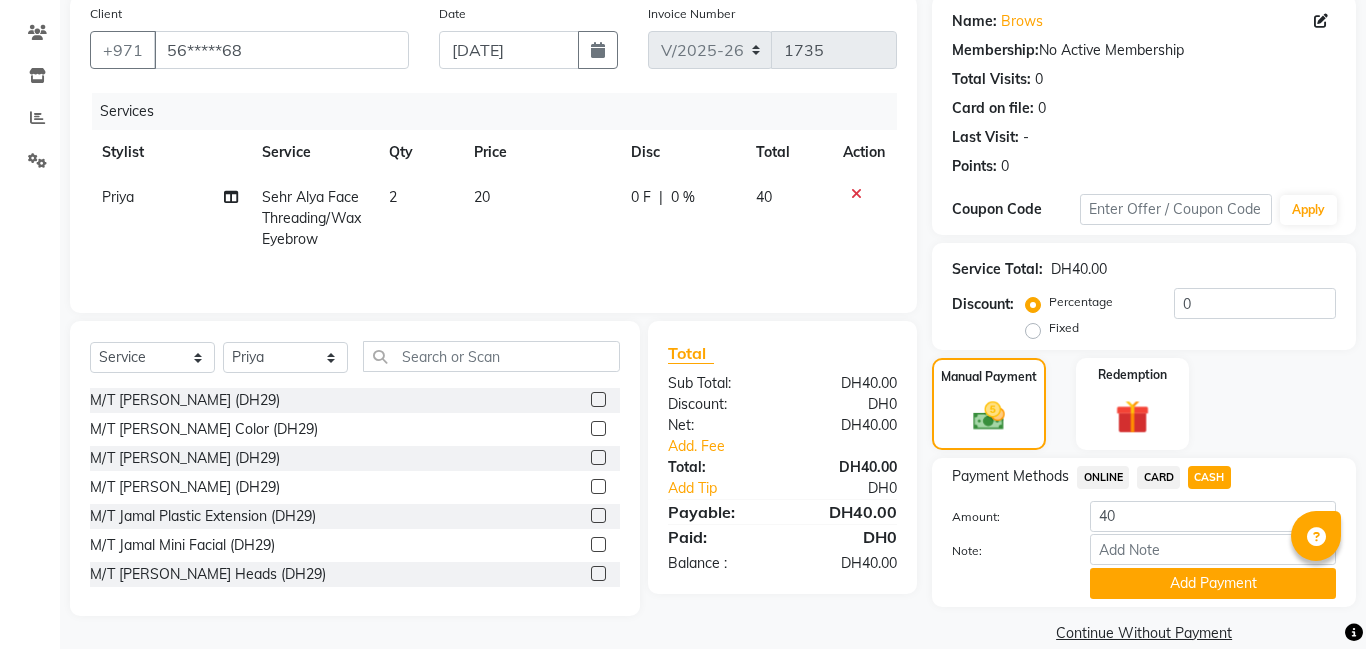 click on "CASH" 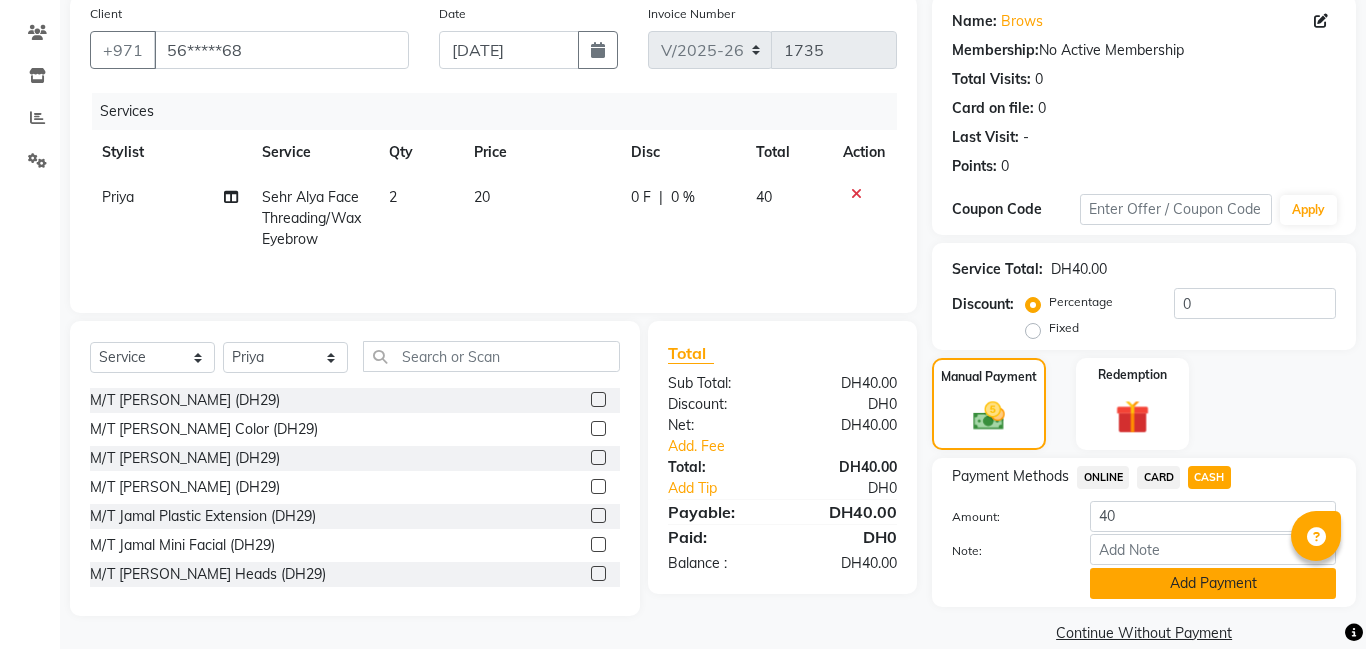 click on "Add Payment" 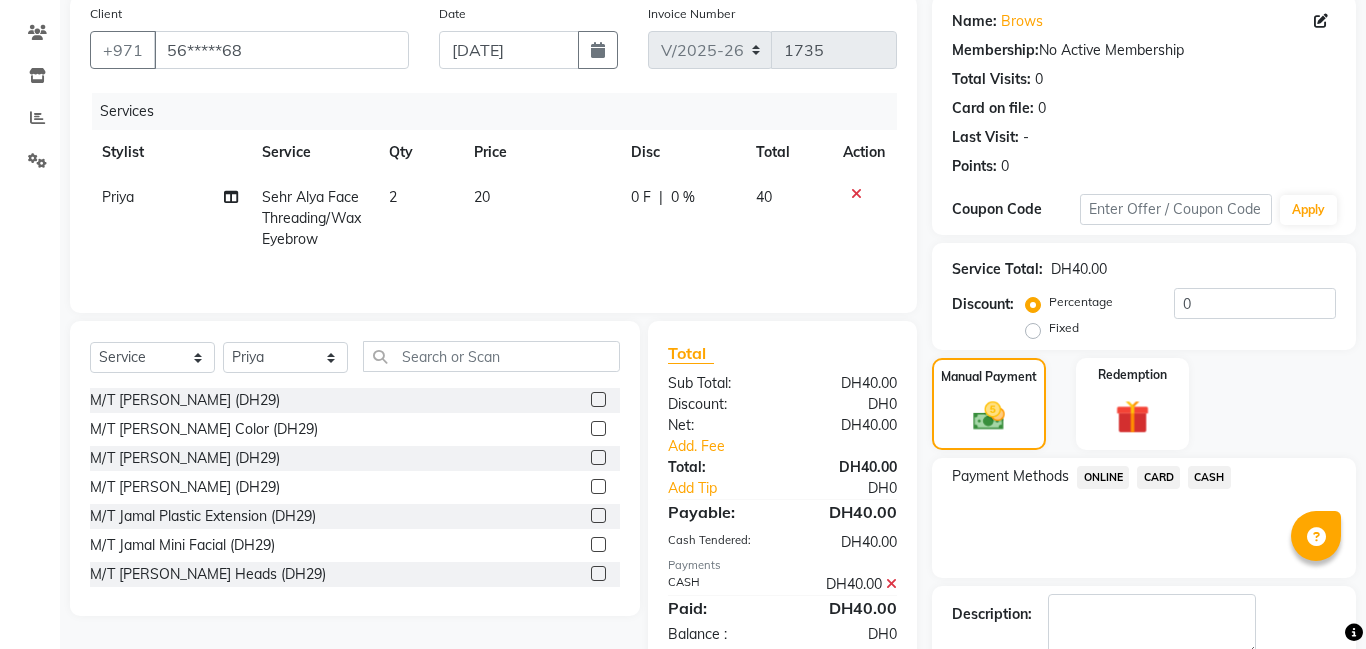 scroll, scrollTop: 268, scrollLeft: 0, axis: vertical 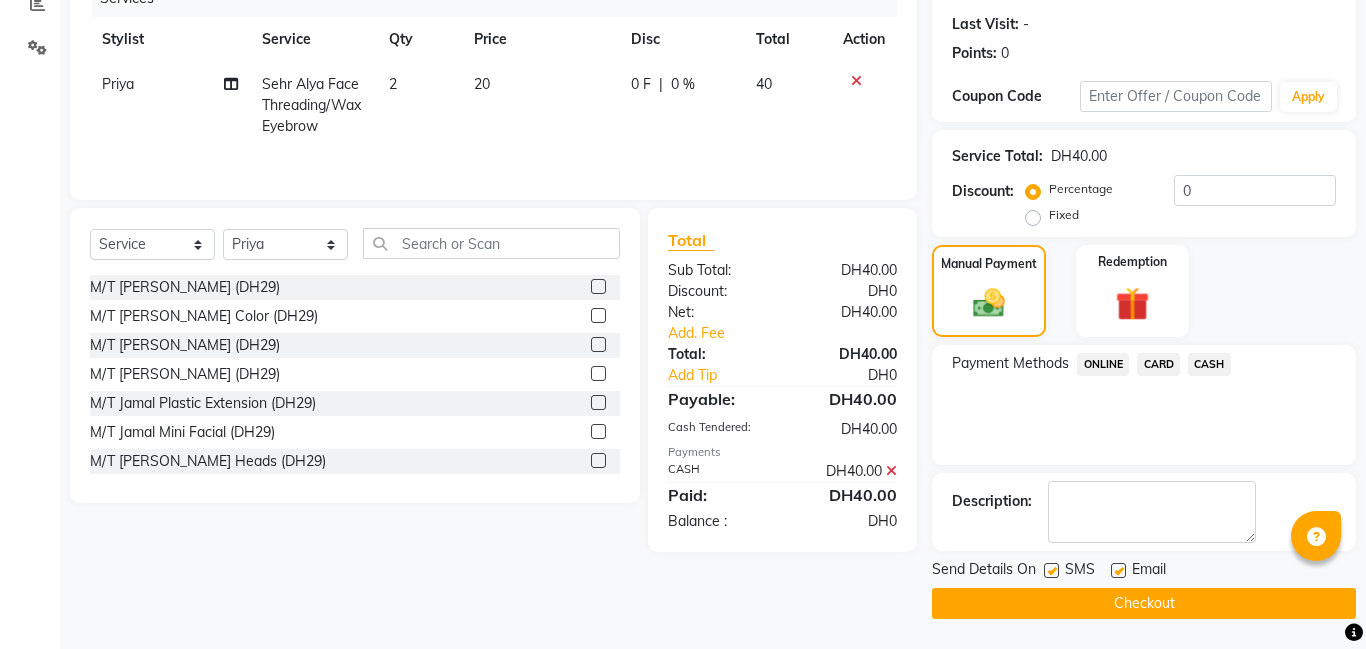 click on "Checkout" 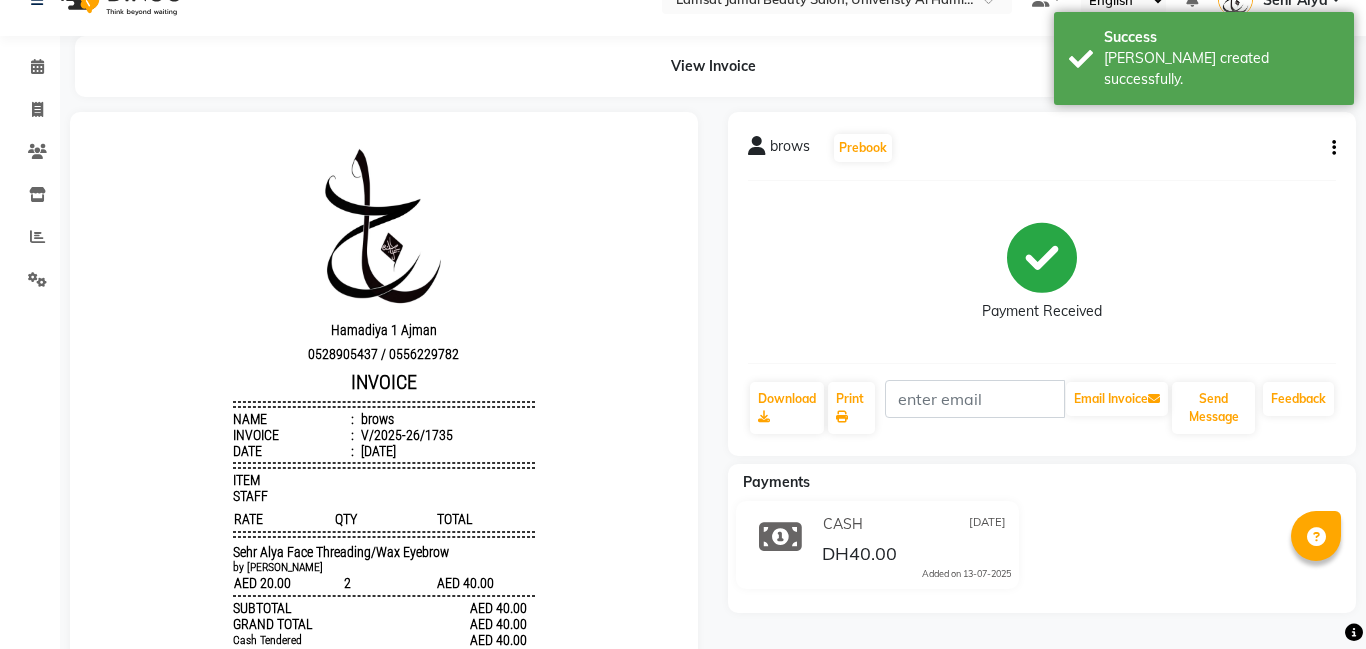 scroll, scrollTop: 184, scrollLeft: 0, axis: vertical 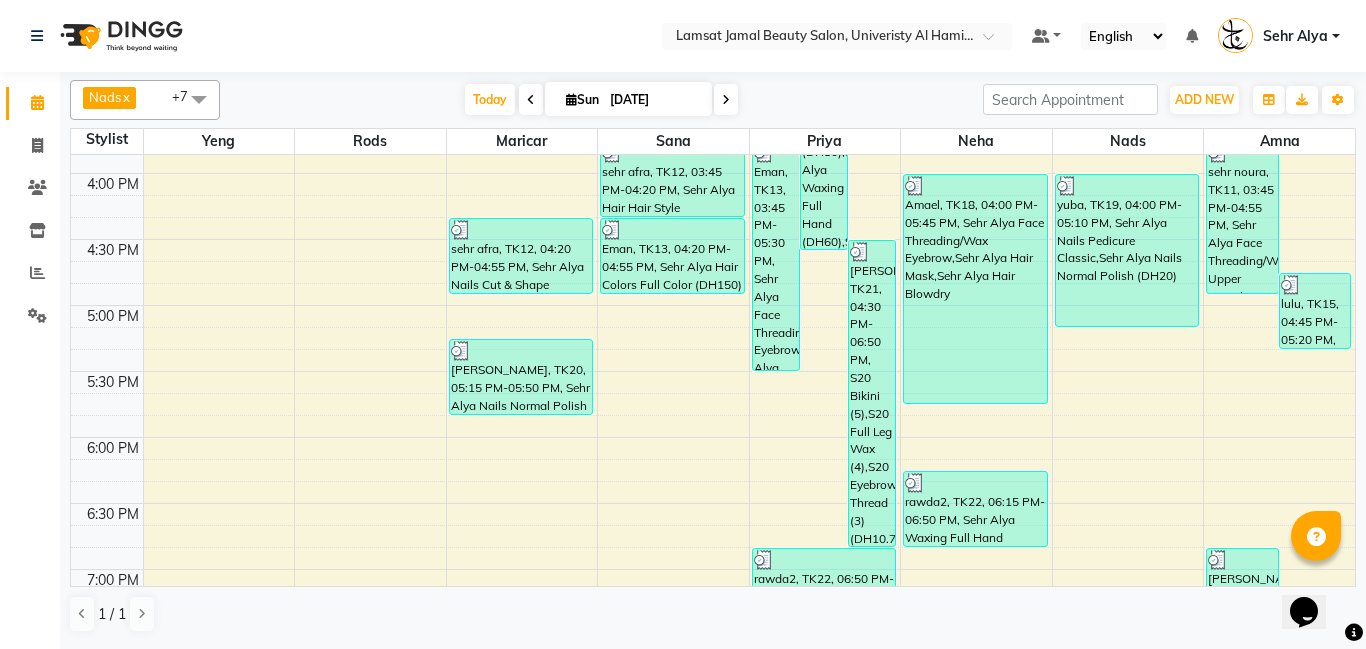 click on "9:00 AM 9:30 AM 10:00 AM 10:30 AM 11:00 AM 11:30 AM 12:00 PM 12:30 PM 1:00 PM 1:30 PM 2:00 PM 2:30 PM 3:00 PM 3:30 PM 4:00 PM 4:30 PM 5:00 PM 5:30 PM 6:00 PM 6:30 PM 7:00 PM 7:30 PM 8:00 PM 8:30 PM 9:00 PM 9:30 PM 10:00 PM 10:30 PM 11:00 PM 11:30 PM     [PERSON_NAME], TK21, 11:10 PM-11:45 PM, Sehr Alya Nails Normal Polish (DH20)     latifa, TK03, 11:50 AM-01:00 PM, Sehr Alya Offer Manicure & Pedicure,Sehr Alya Nails Normal Polish (DH20)     Sehr fatma, TK10, 03:05 PM-03:40 PM, Sehr Alya Nails Normal Polish (DH20)     sehr  afra, TK12, 04:20 PM-04:55 PM, Sehr Alya Nails Cut & Shape     [PERSON_NAME], TK20, 05:15 PM-05:50 PM, Sehr Alya Nails Normal Polish     sheikah pretty, TK32, 08:00 PM-08:35 PM, Sehr Alya Nails Manicure Classic     [PERSON_NAME], TK21, 10:20 PM-11:30 PM, S20 Pedicure (3),S20 Foot Spa (3)     latifa, TK03, 11:15 AM-11:50 AM, Sehr Alya Hair Colors Roots     sehr aliya1, TK09, 01:00 PM-01:35 PM, Sehr Alya Hair Blowdry         sehr  afra, TK12, 03:45 PM-04:20 PM, Sehr Alya Hair Hair Style" at bounding box center [713, 239] 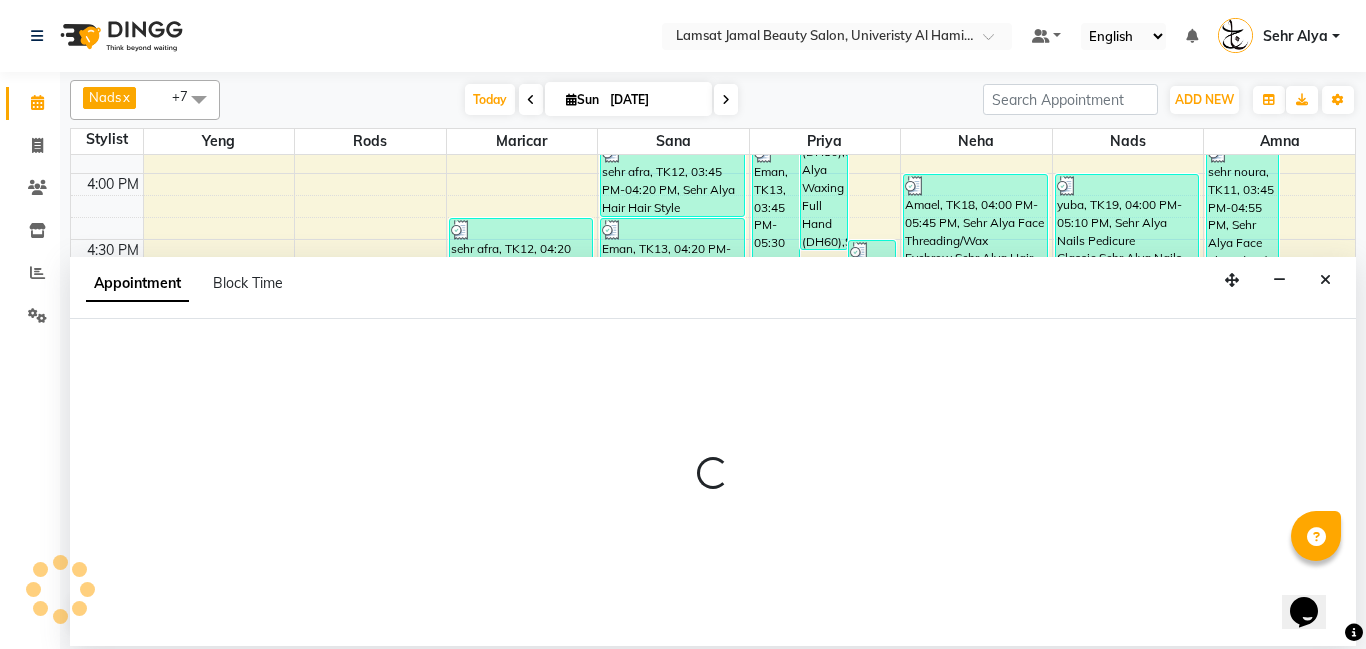 select on "79913" 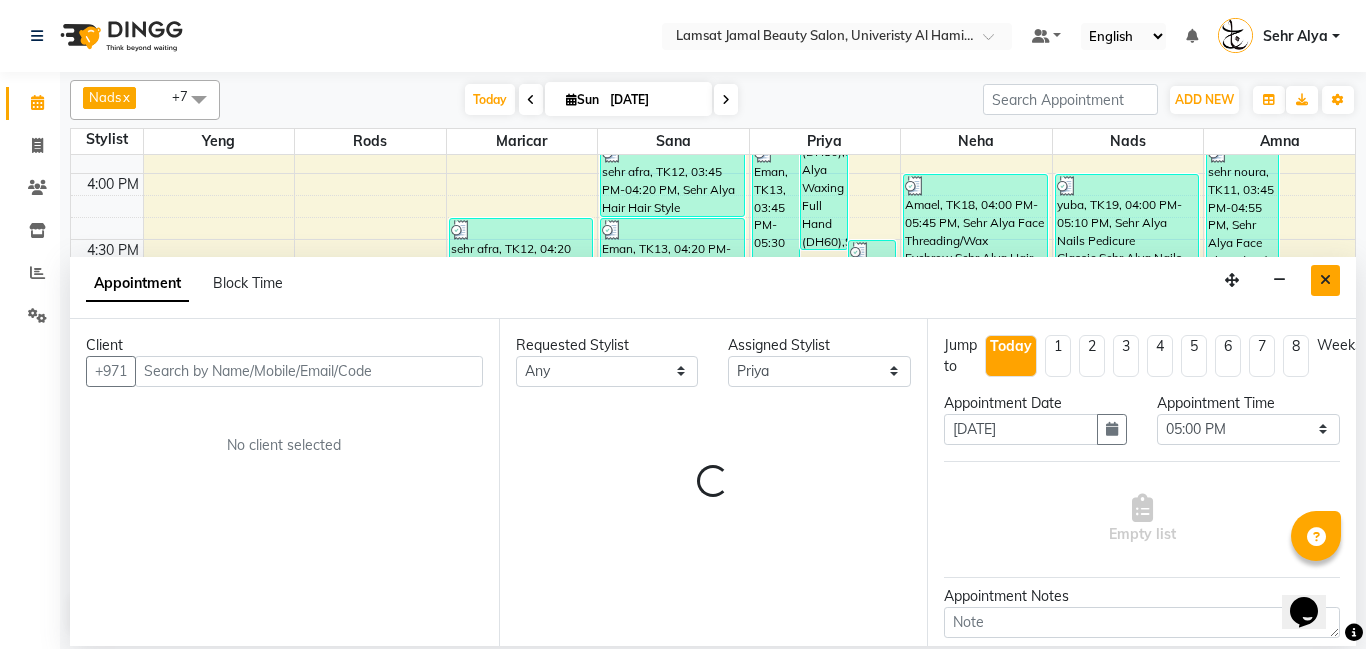 click at bounding box center [1325, 280] 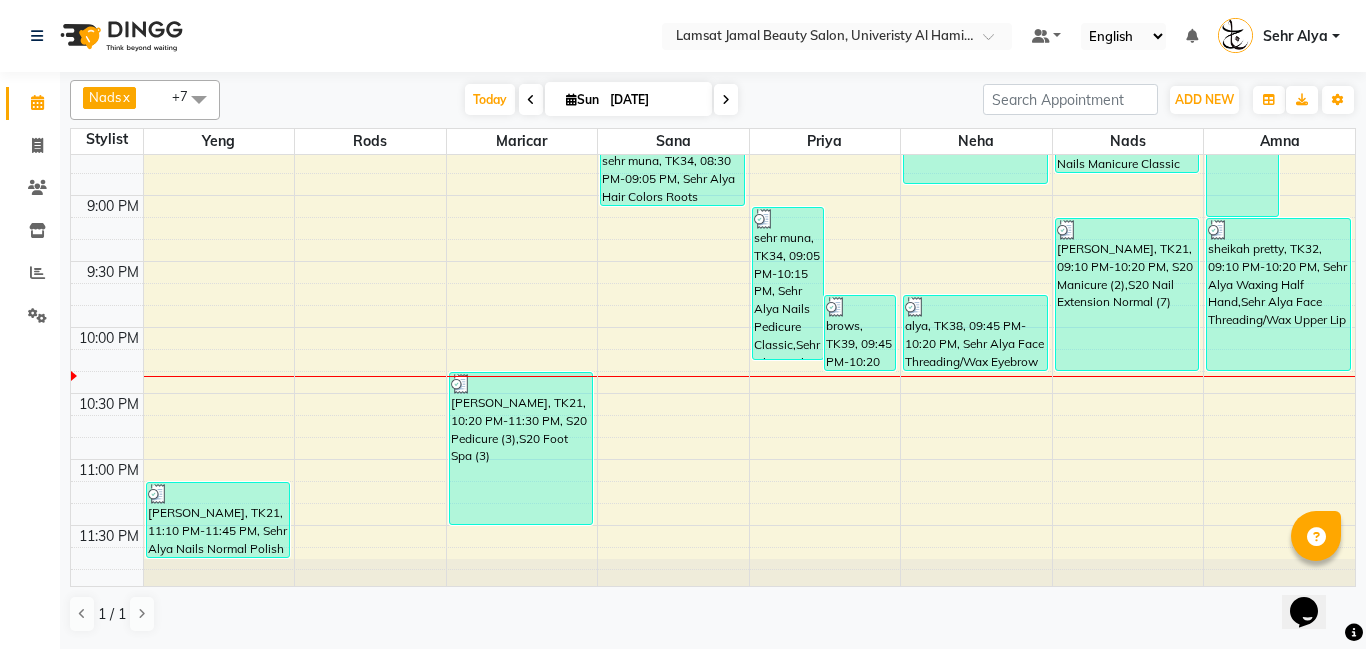 scroll, scrollTop: 1548, scrollLeft: 0, axis: vertical 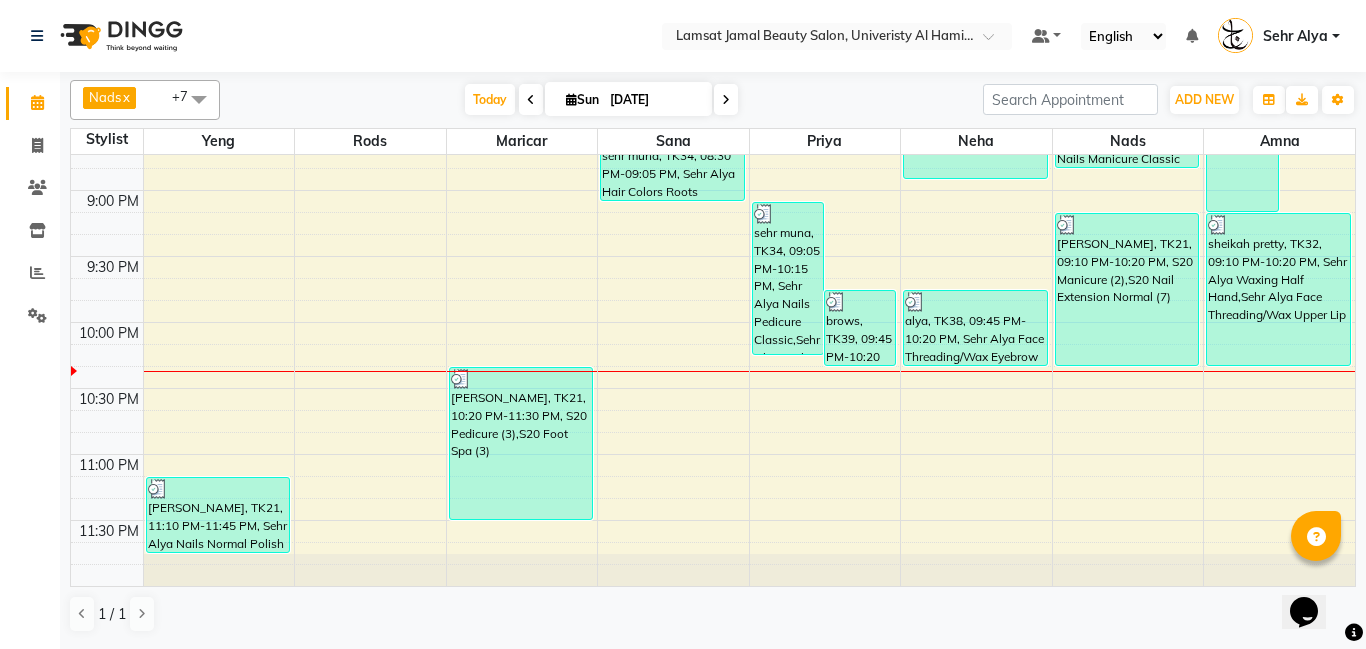 click on "9:00 AM 9:30 AM 10:00 AM 10:30 AM 11:00 AM 11:30 AM 12:00 PM 12:30 PM 1:00 PM 1:30 PM 2:00 PM 2:30 PM 3:00 PM 3:30 PM 4:00 PM 4:30 PM 5:00 PM 5:30 PM 6:00 PM 6:30 PM 7:00 PM 7:30 PM 8:00 PM 8:30 PM 9:00 PM 9:30 PM 10:00 PM 10:30 PM 11:00 PM 11:30 PM     [PERSON_NAME], TK21, 11:10 PM-11:45 PM, Sehr Alya Nails Normal Polish (DH20)     latifa, TK03, 11:50 AM-01:00 PM, Sehr Alya Offer Manicure & Pedicure,Sehr Alya Nails Normal Polish (DH20)     Sehr fatma, TK10, 03:05 PM-03:40 PM, Sehr Alya Nails Normal Polish (DH20)     sehr  afra, TK12, 04:20 PM-04:55 PM, Sehr Alya Nails Cut & Shape     [PERSON_NAME], TK20, 05:15 PM-05:50 PM, Sehr Alya Nails Normal Polish     sheikah pretty, TK32, 08:00 PM-08:35 PM, Sehr Alya Nails Manicure Classic     [PERSON_NAME], TK21, 10:20 PM-11:30 PM, S20 Pedicure (3),S20 Foot Spa (3)     latifa, TK03, 11:15 AM-11:50 AM, Sehr Alya Hair Colors Roots     sehr aliya1, TK09, 01:00 PM-01:35 PM, Sehr Alya Hair Blowdry         sehr  afra, TK12, 03:45 PM-04:20 PM, Sehr Alya Hair Hair Style" at bounding box center (713, -404) 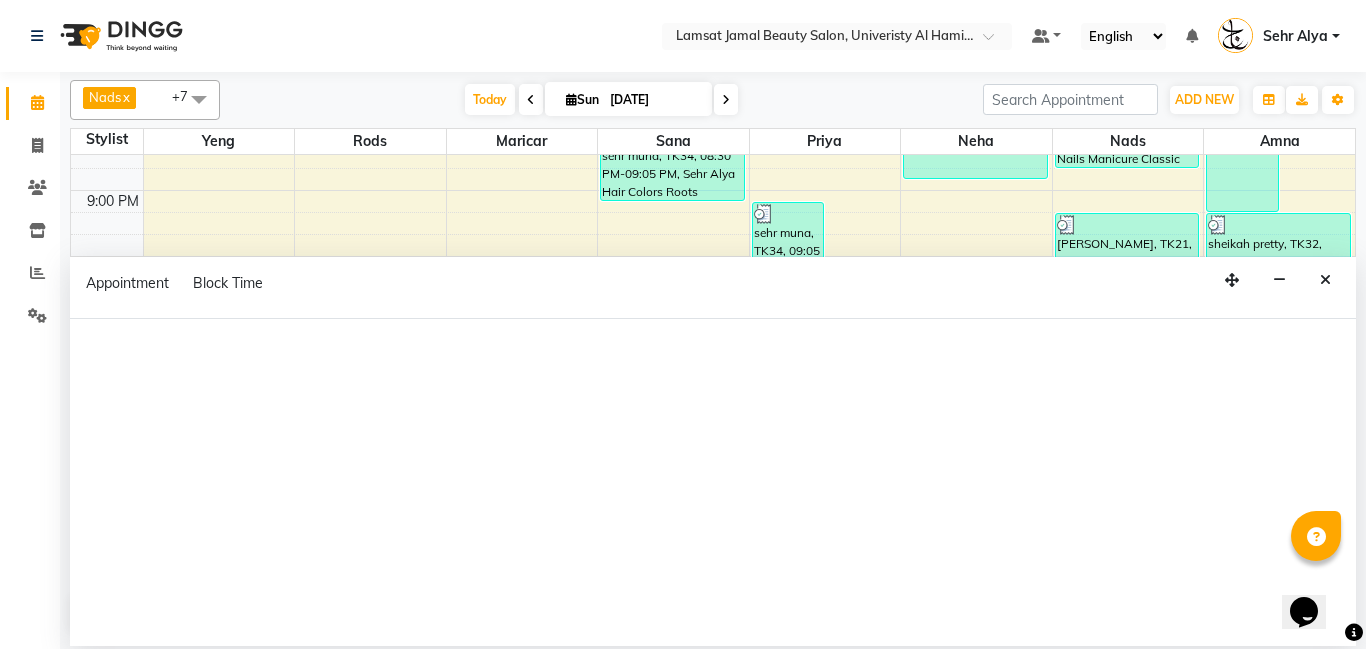 select on "79911" 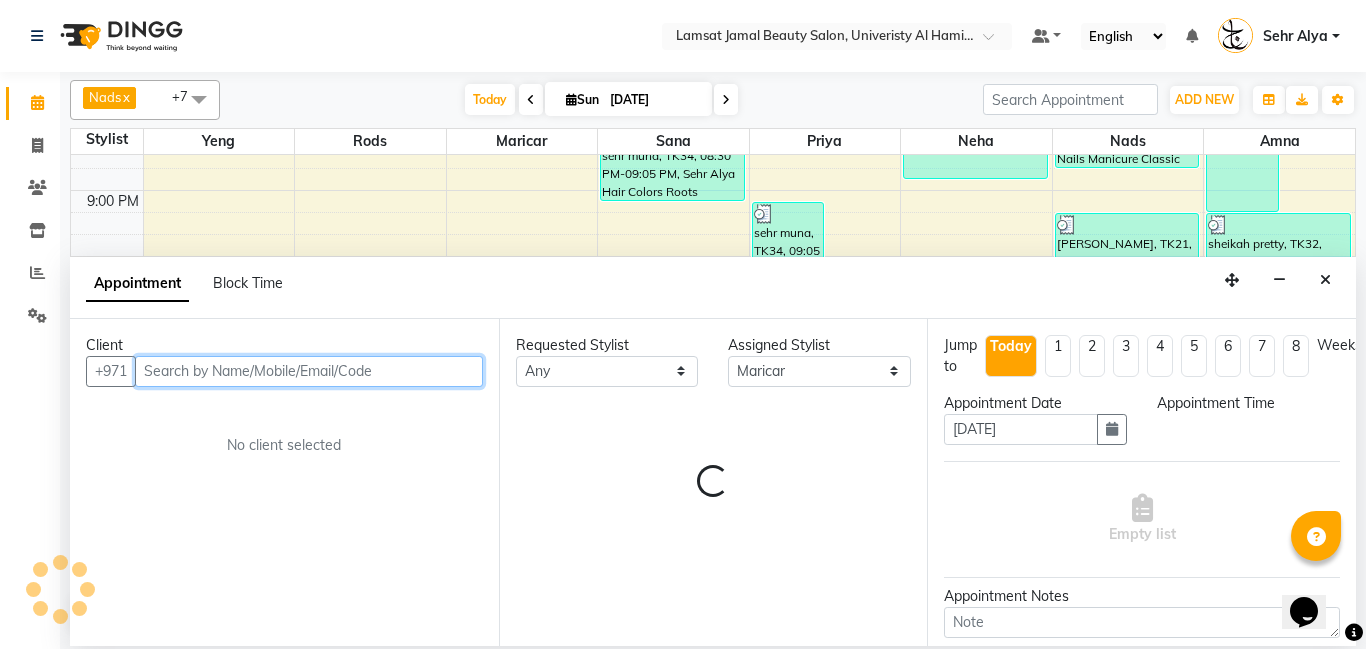 select on "1335" 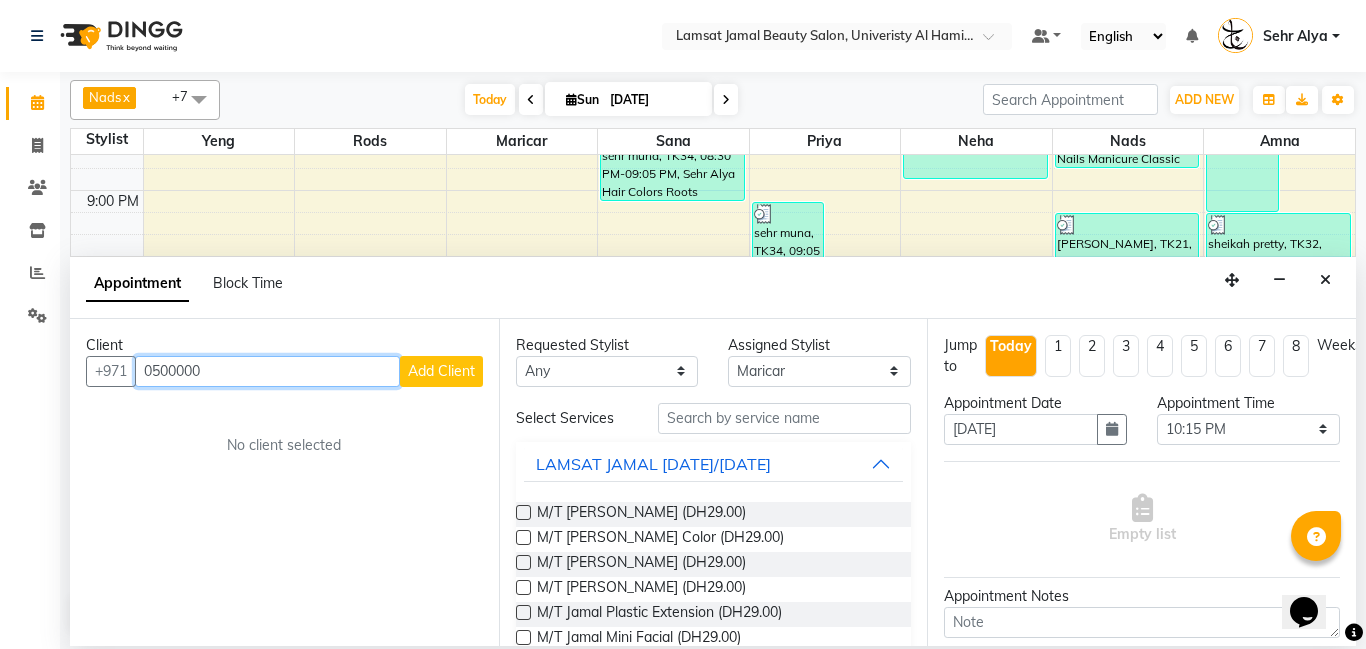 type on "0500000" 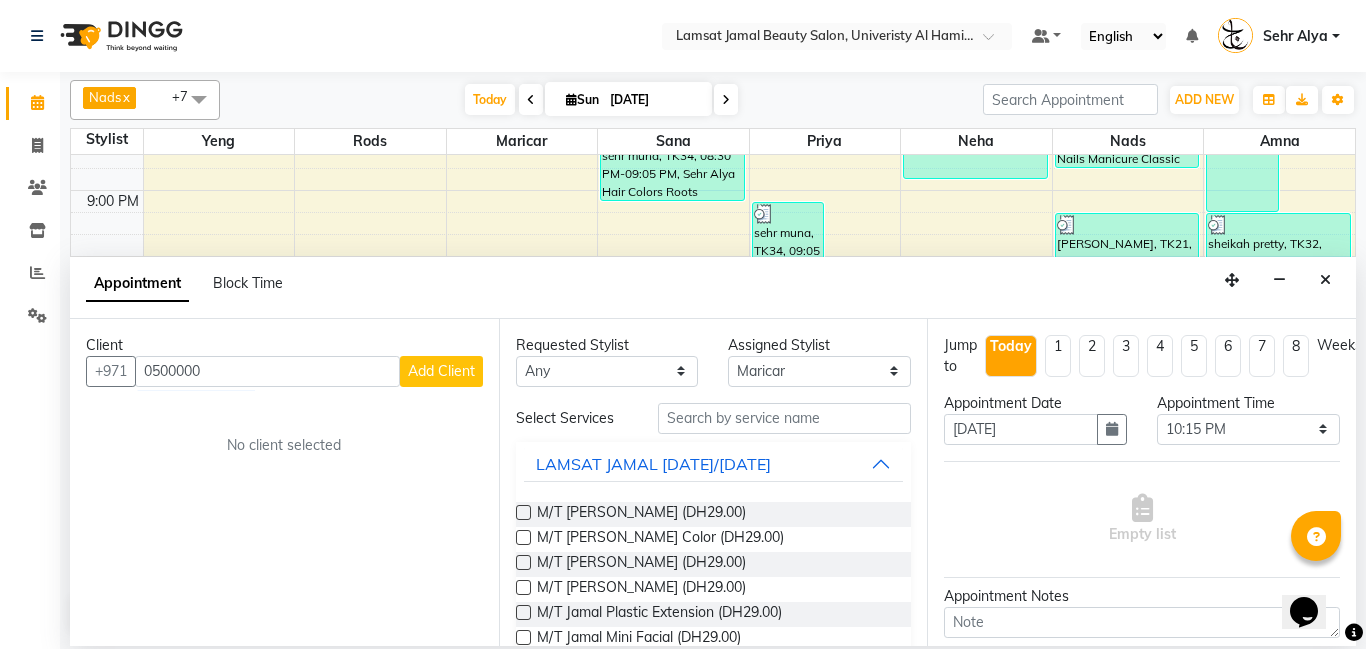 click on "Add Client" at bounding box center (441, 371) 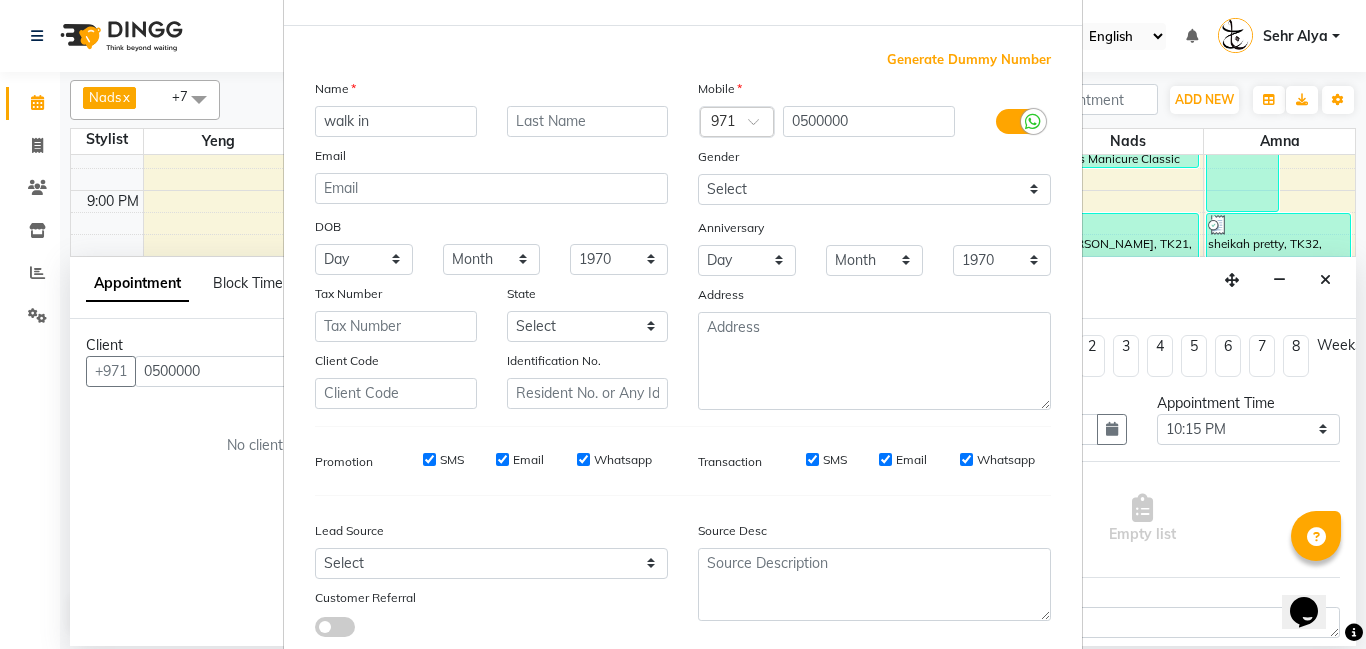 scroll, scrollTop: 200, scrollLeft: 0, axis: vertical 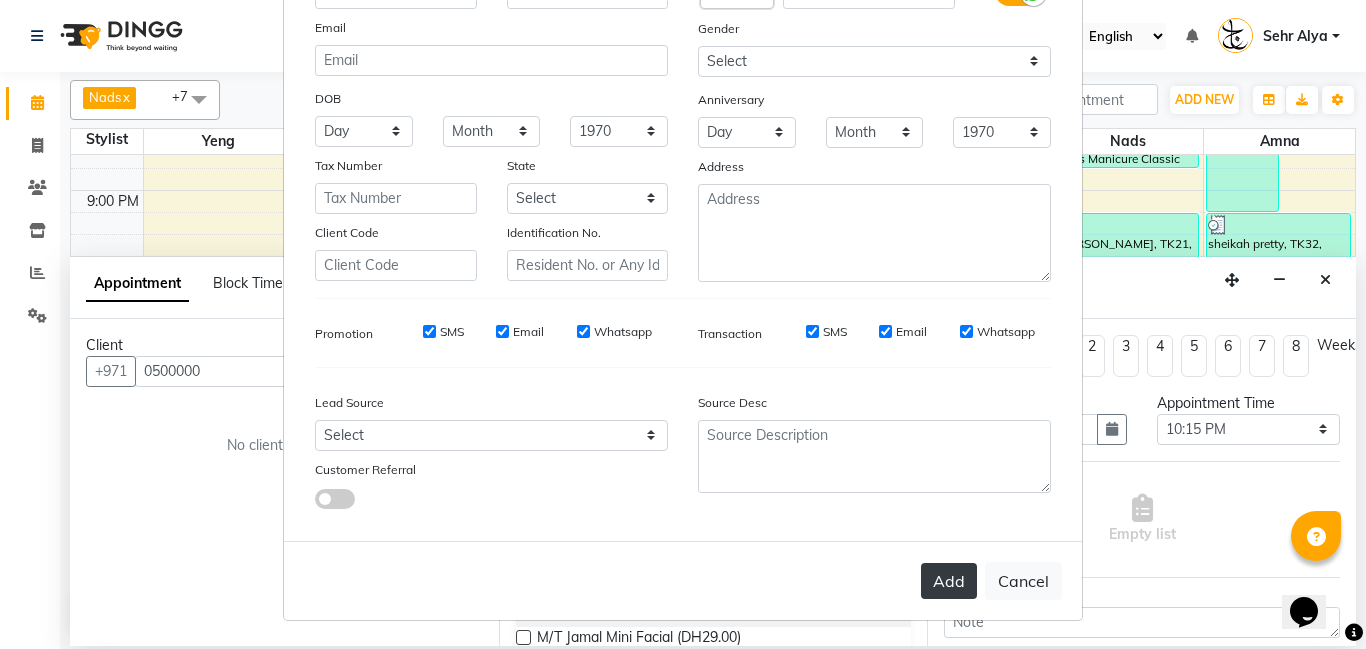 type on "walk in" 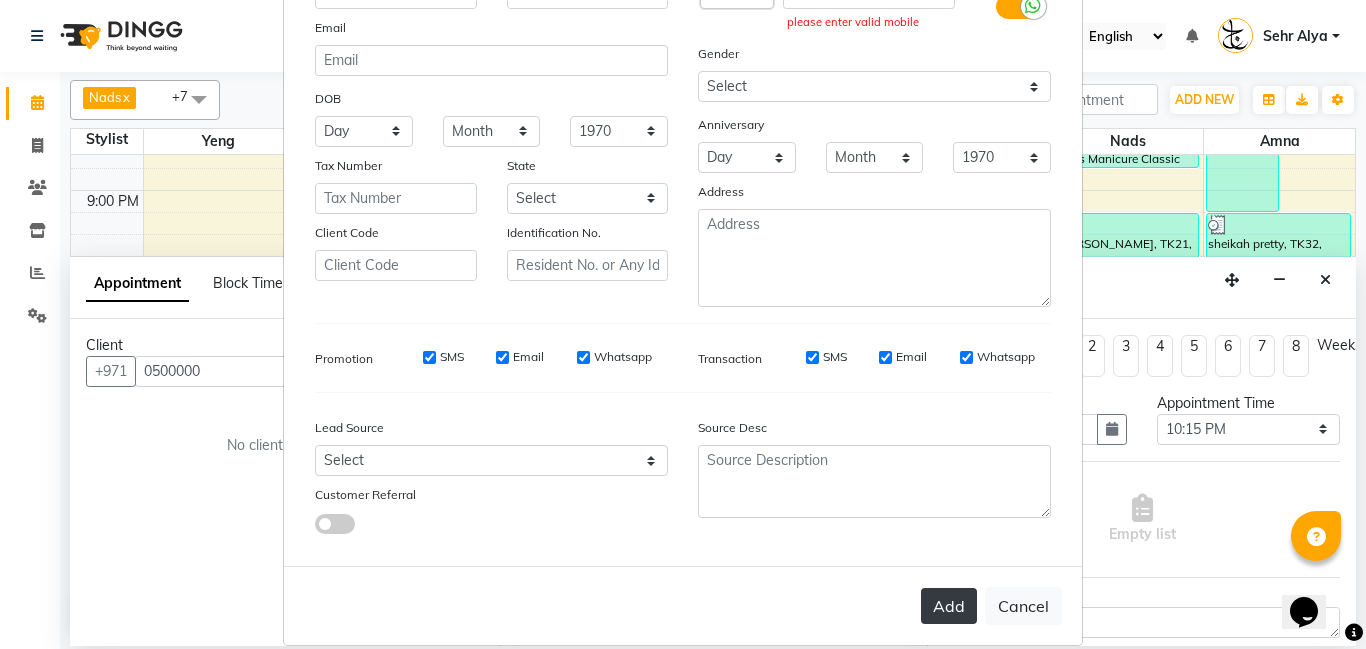 click on "Add" at bounding box center (949, 606) 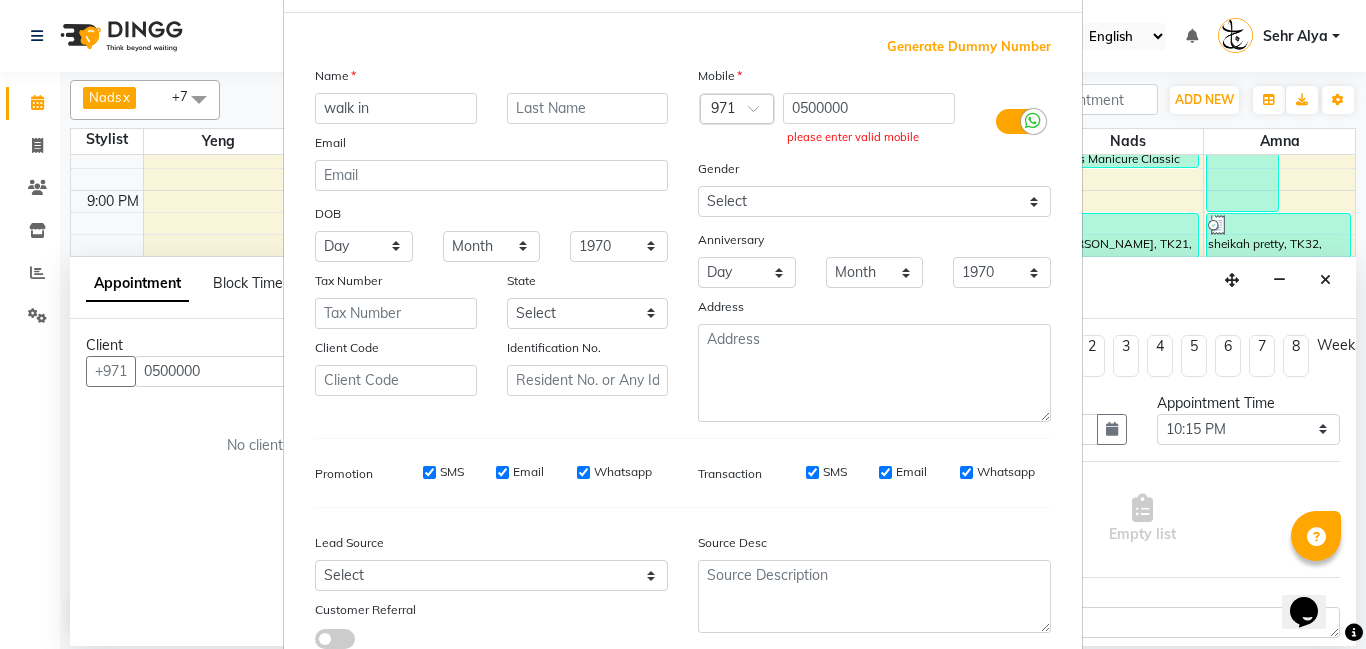 scroll, scrollTop: 0, scrollLeft: 0, axis: both 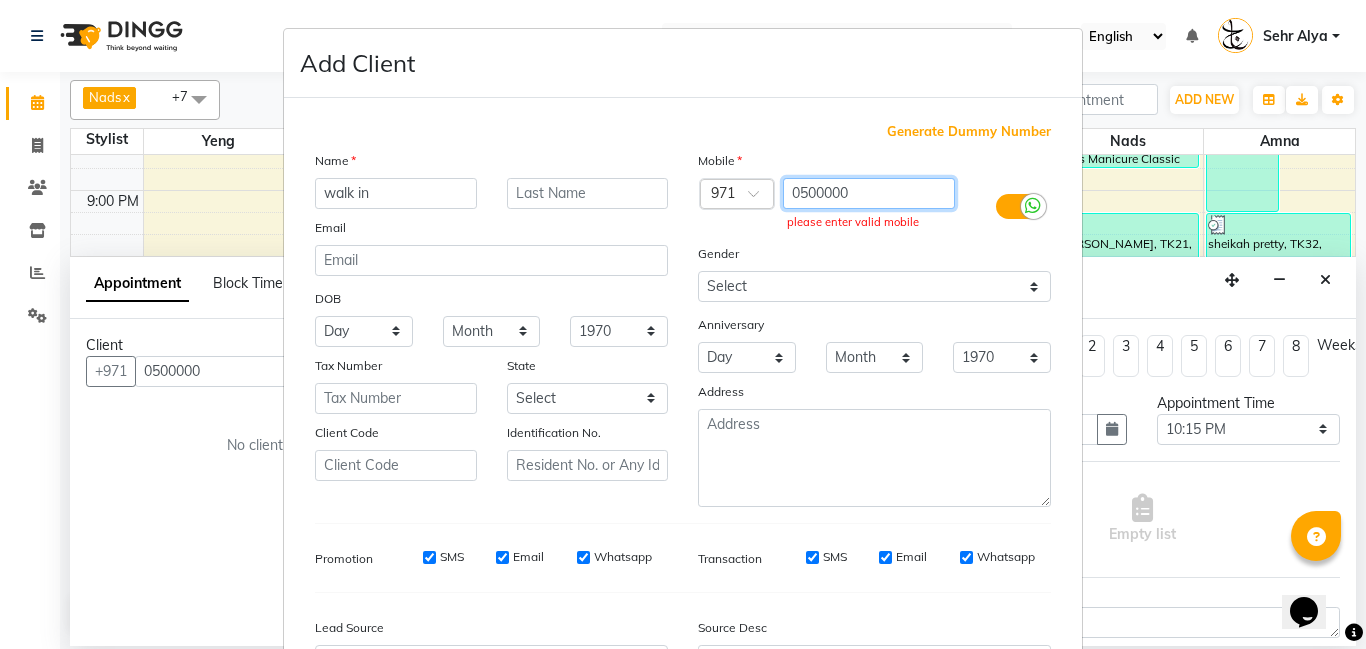 click on "0500000" at bounding box center [869, 193] 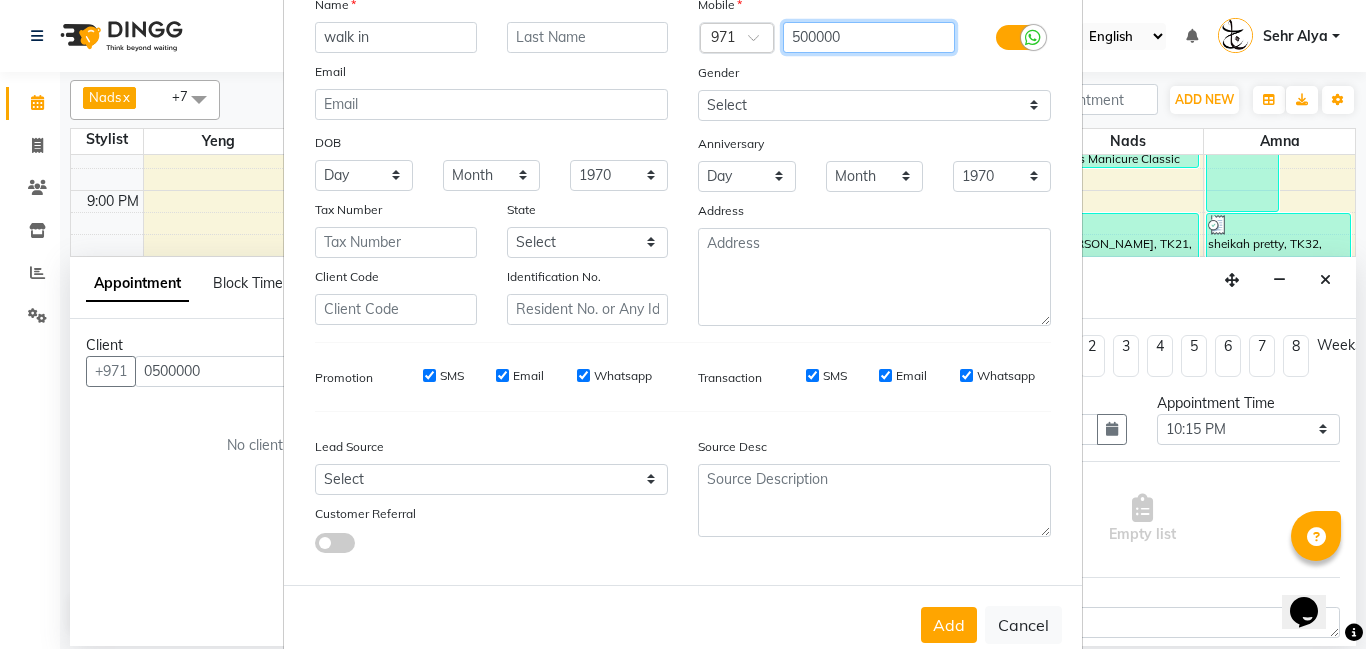 scroll, scrollTop: 200, scrollLeft: 0, axis: vertical 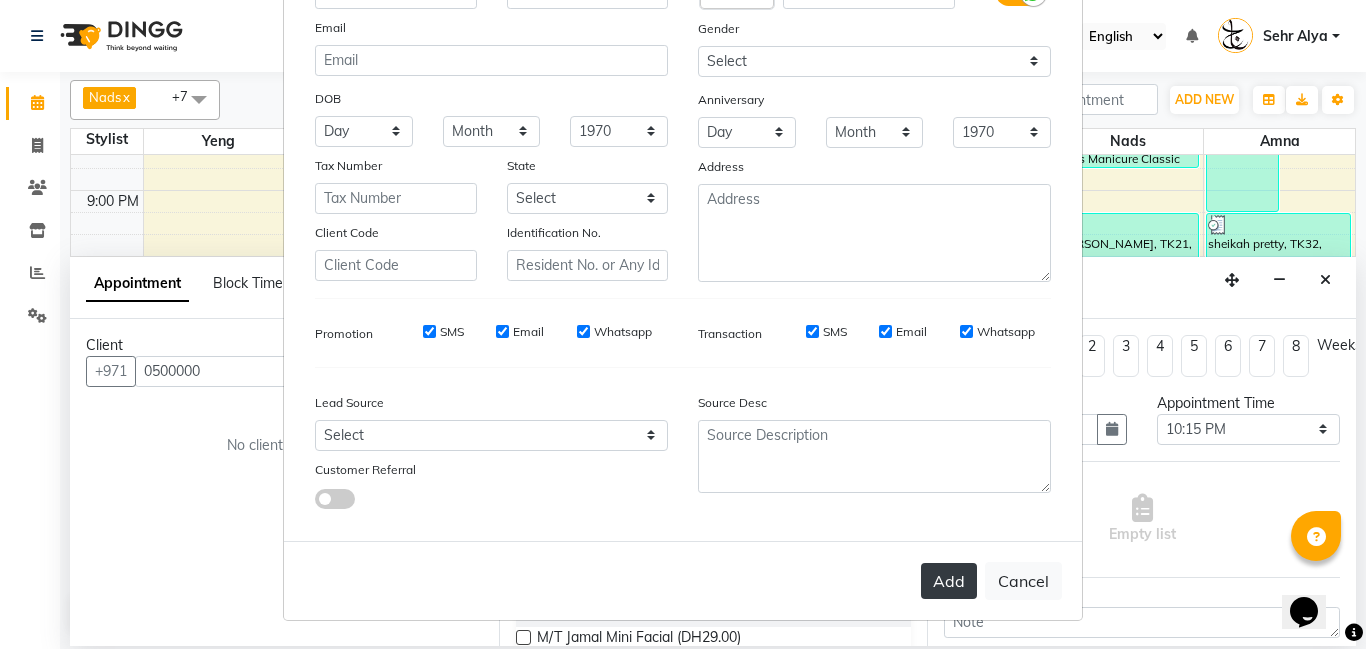 click on "Add" at bounding box center (949, 581) 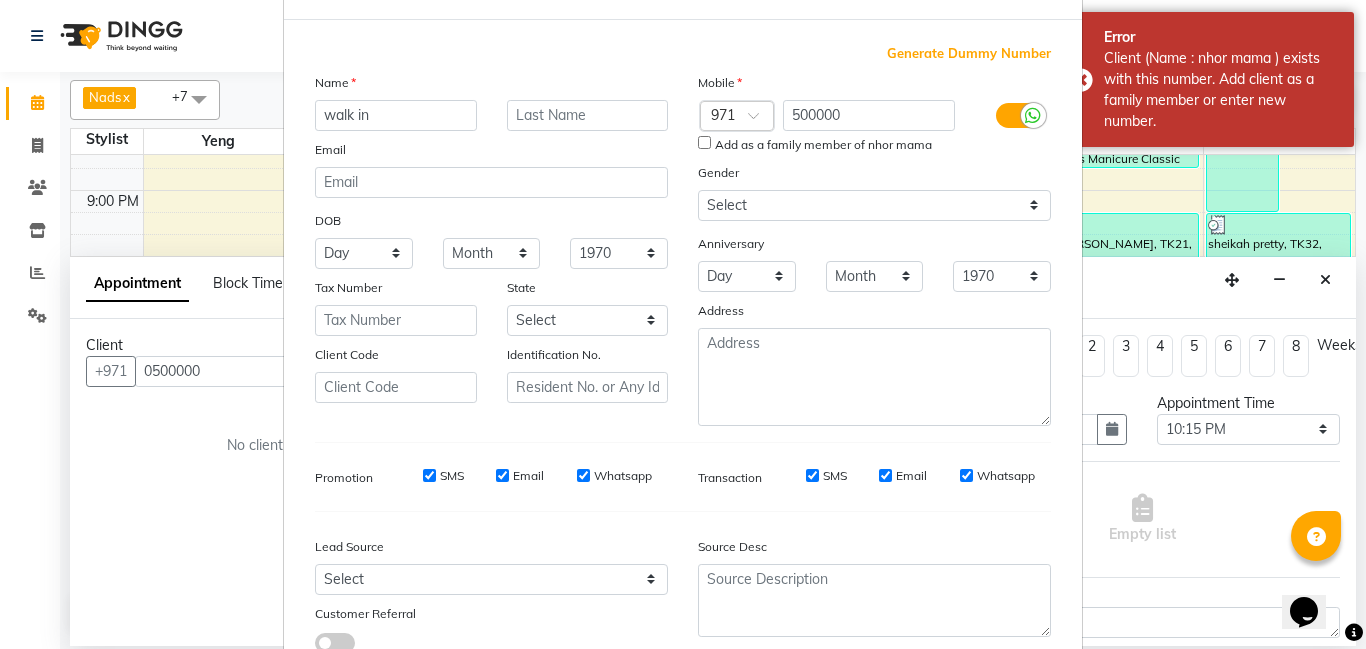 scroll, scrollTop: 0, scrollLeft: 0, axis: both 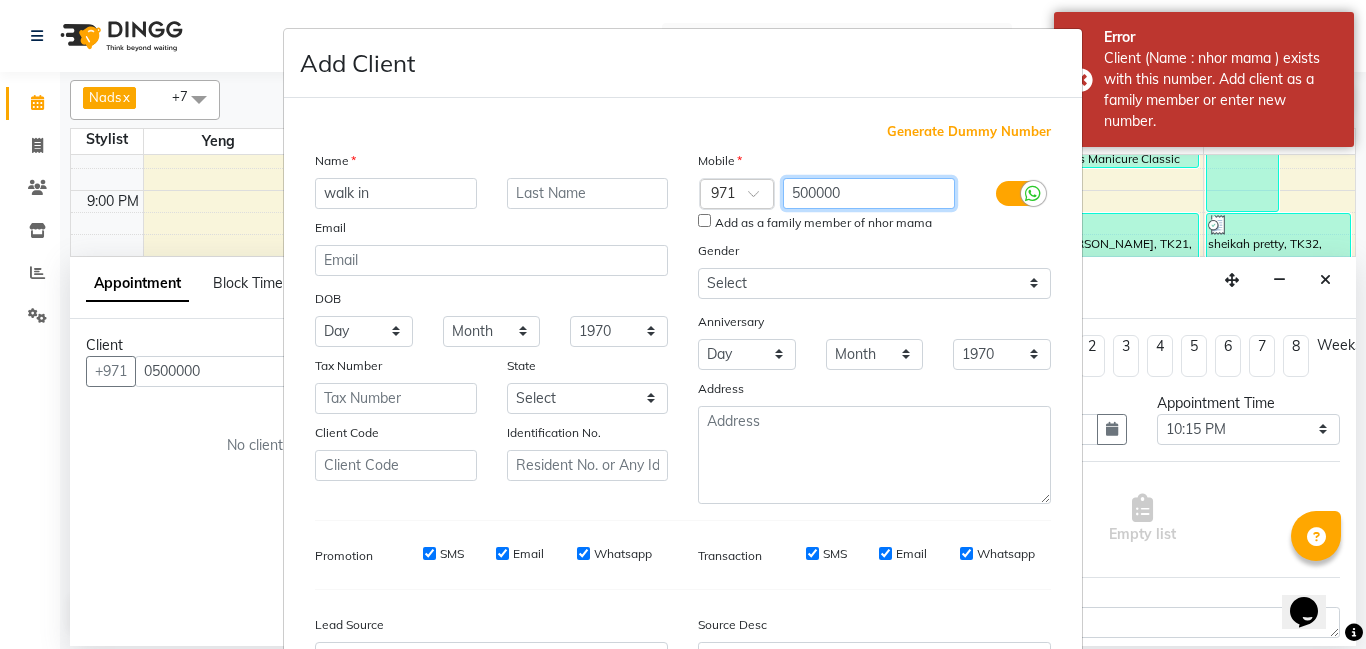 click on "500000" at bounding box center (869, 193) 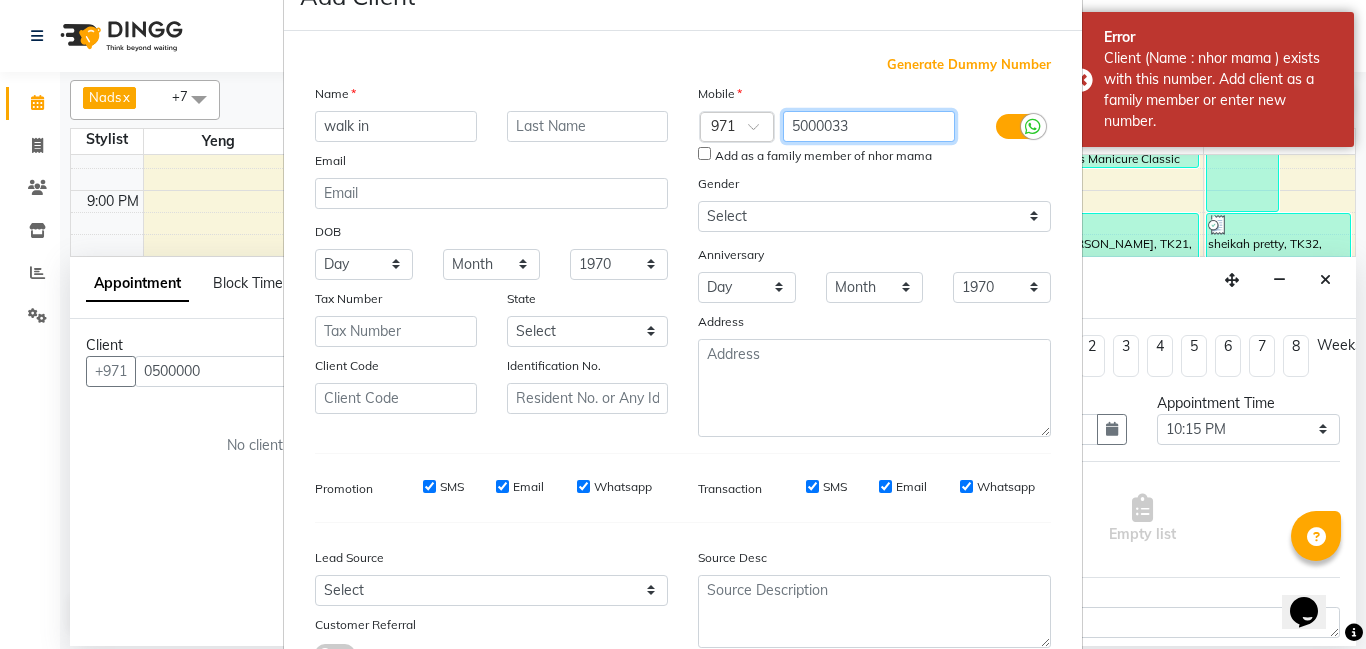 scroll, scrollTop: 222, scrollLeft: 0, axis: vertical 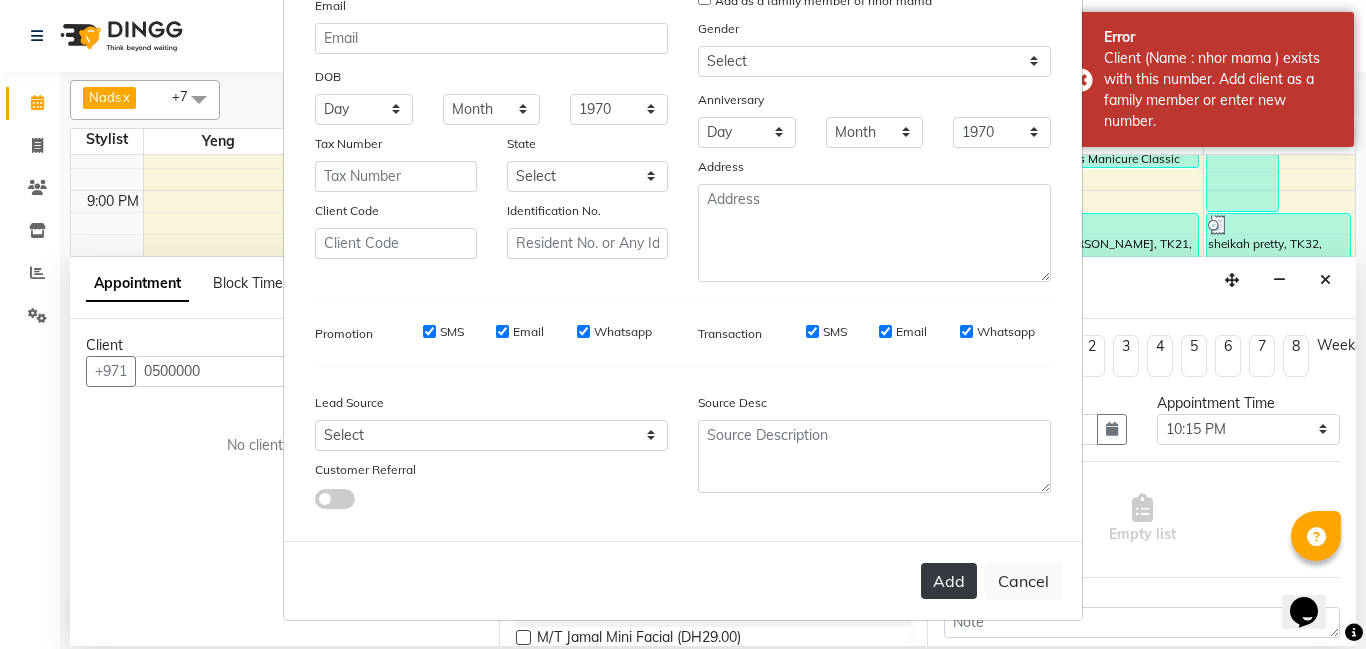 type on "5000033" 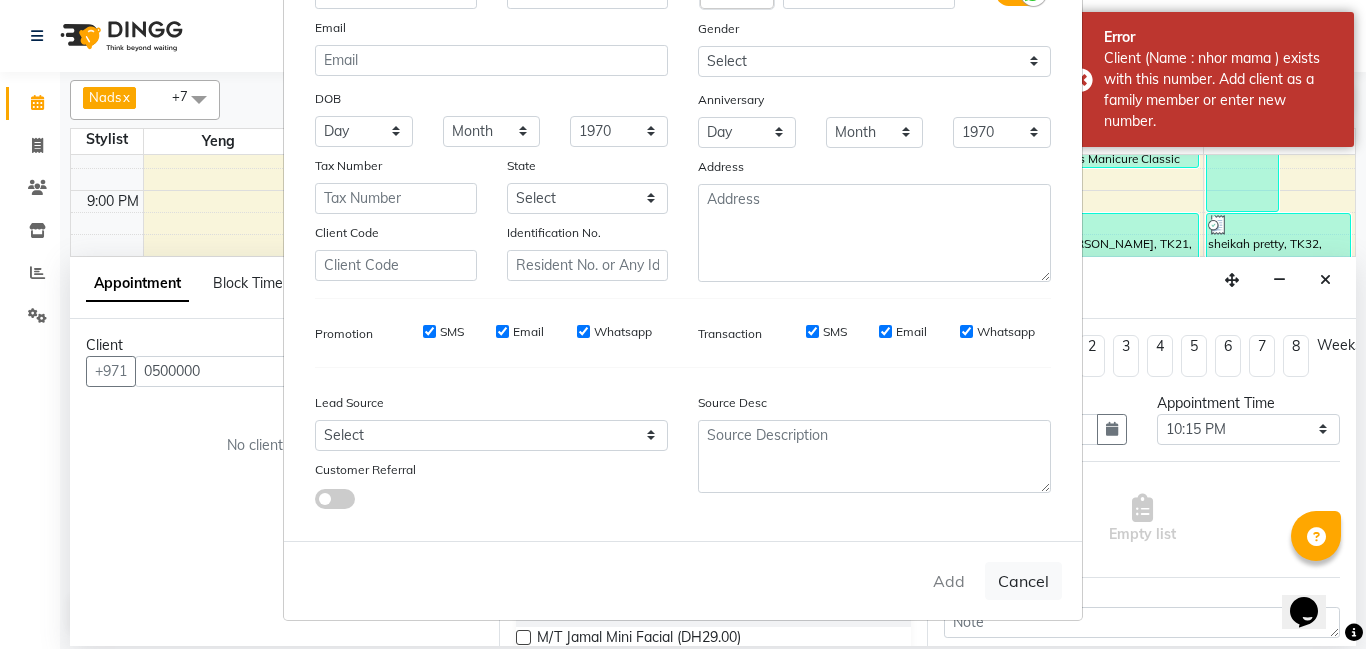 scroll, scrollTop: 200, scrollLeft: 0, axis: vertical 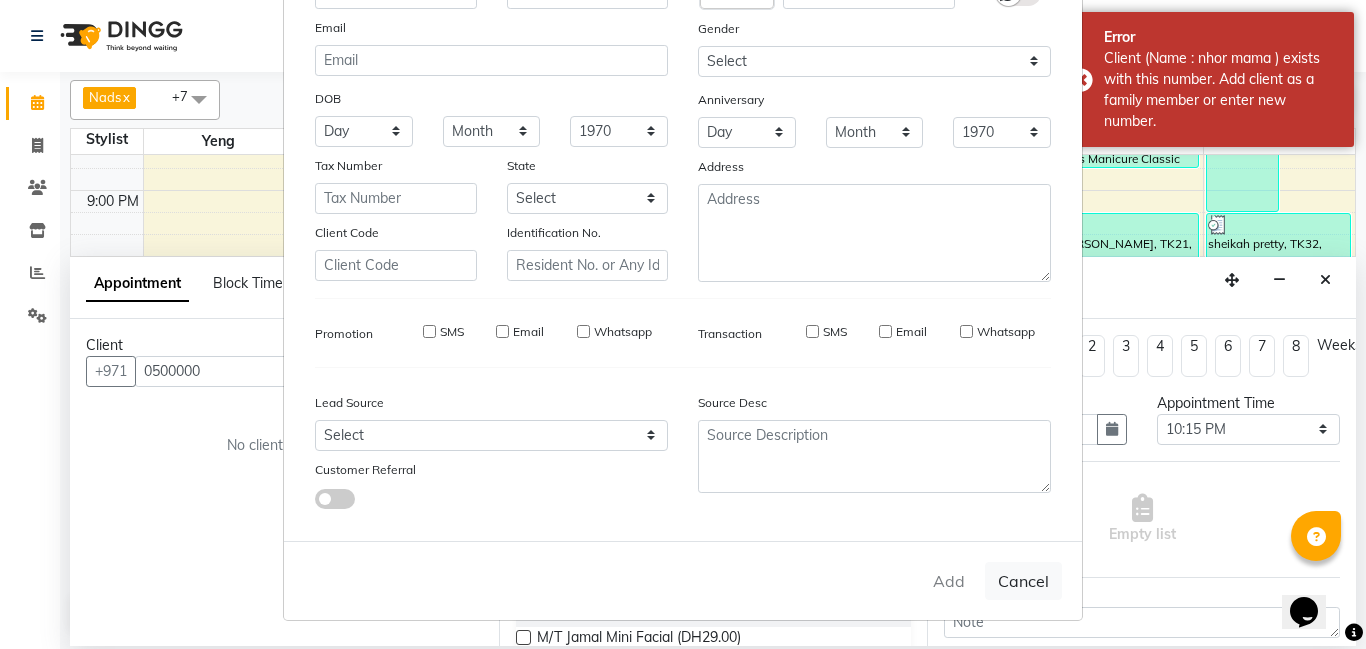 type on "50***33" 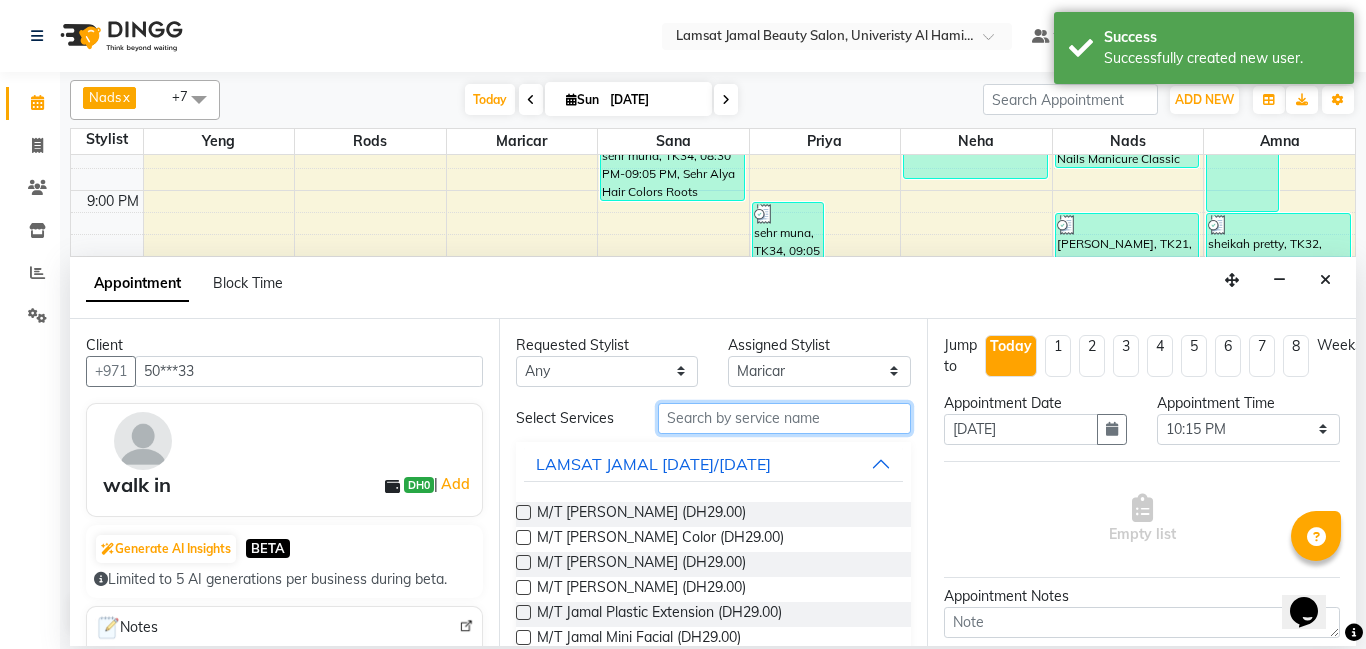 click at bounding box center (785, 418) 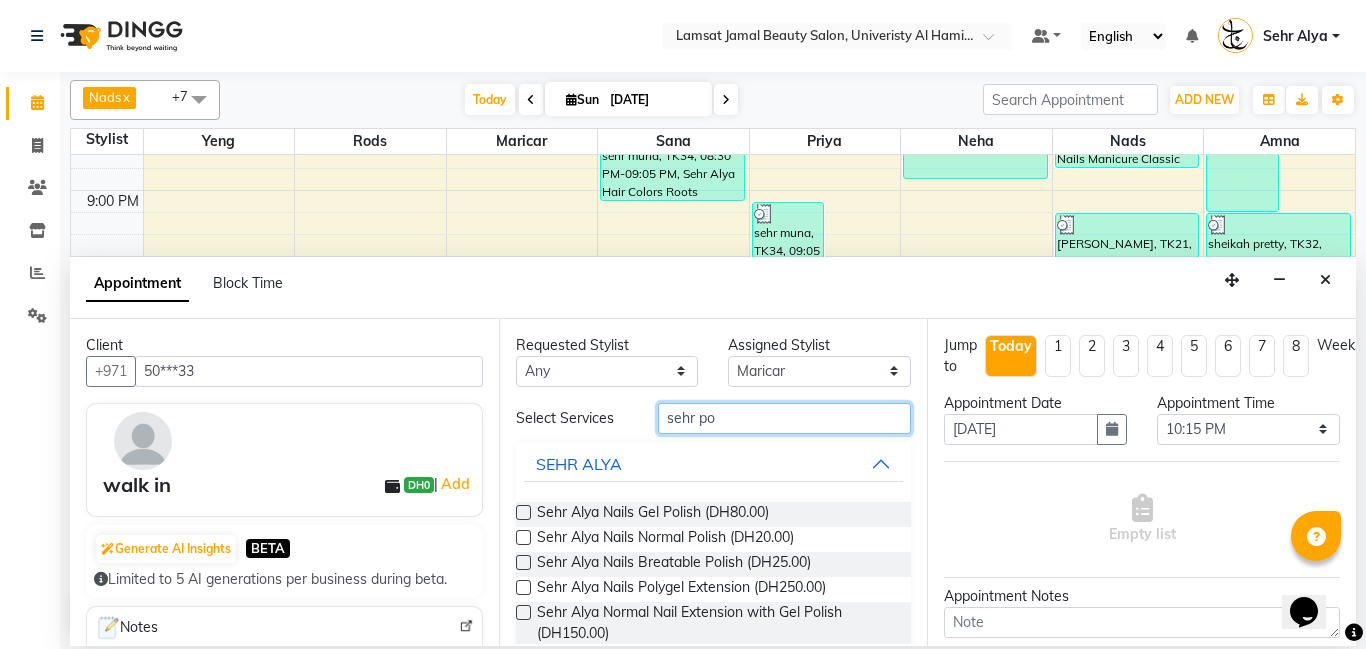 type on "sehr po" 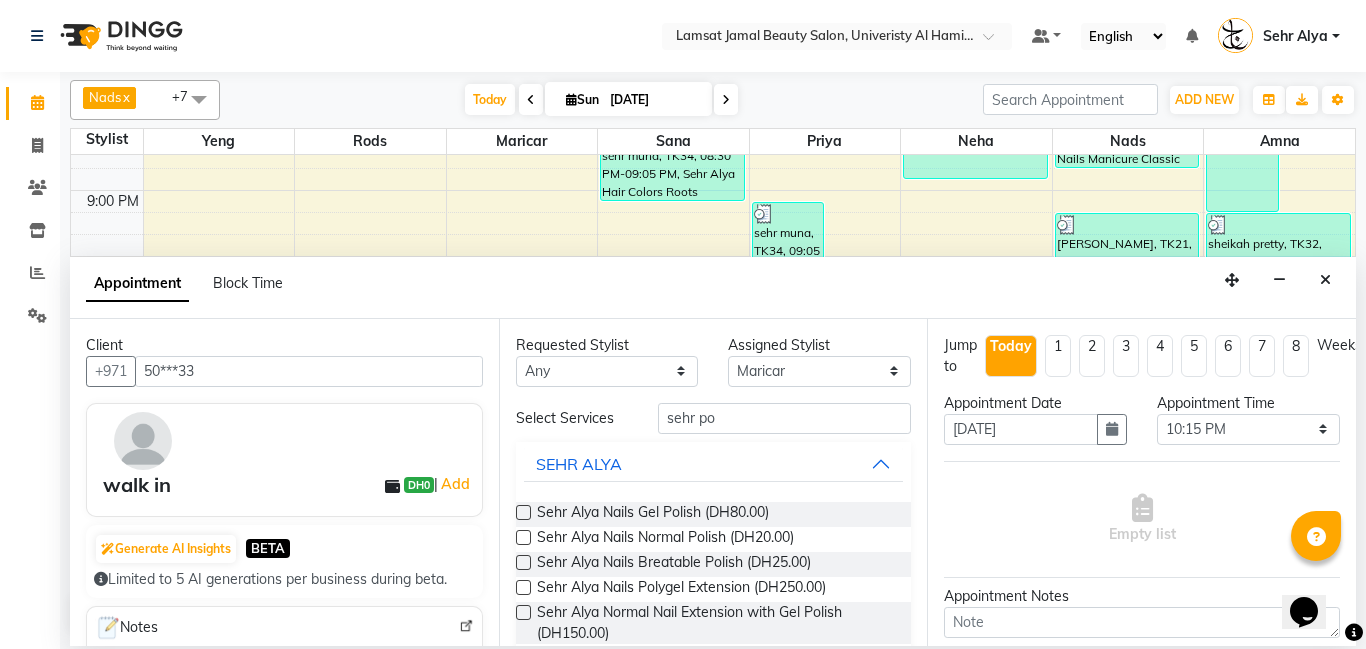 click at bounding box center [523, 537] 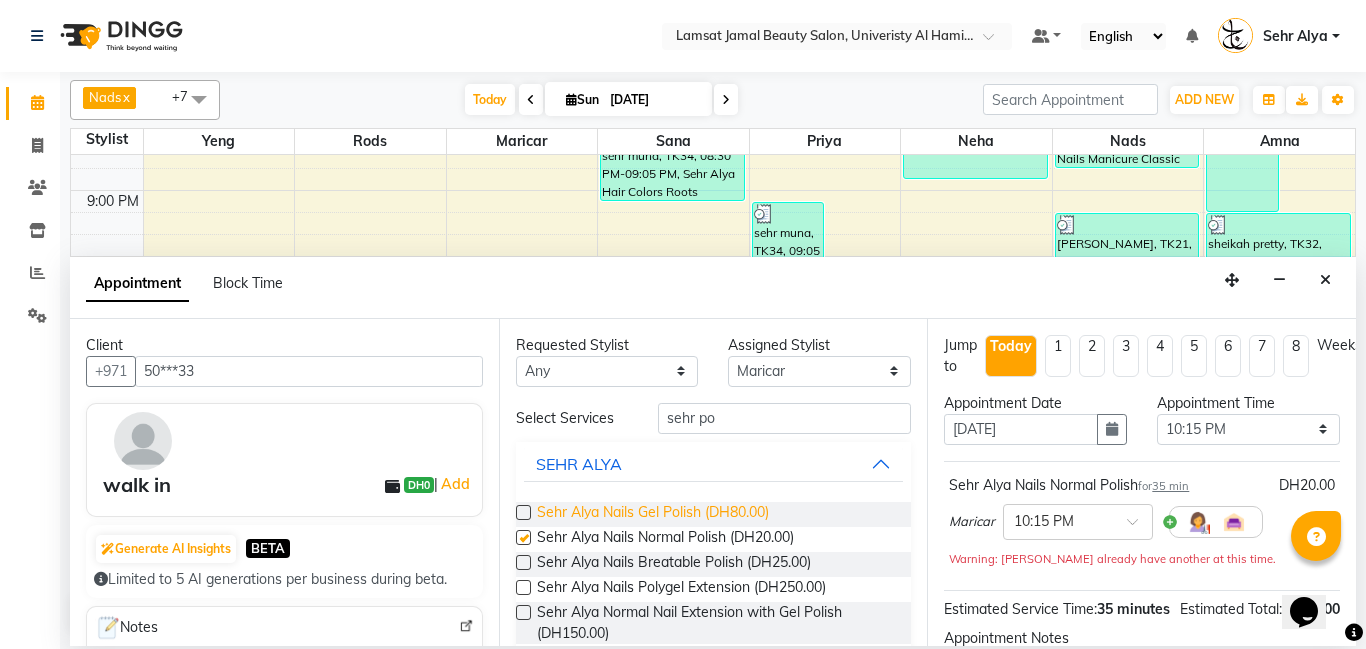 checkbox on "false" 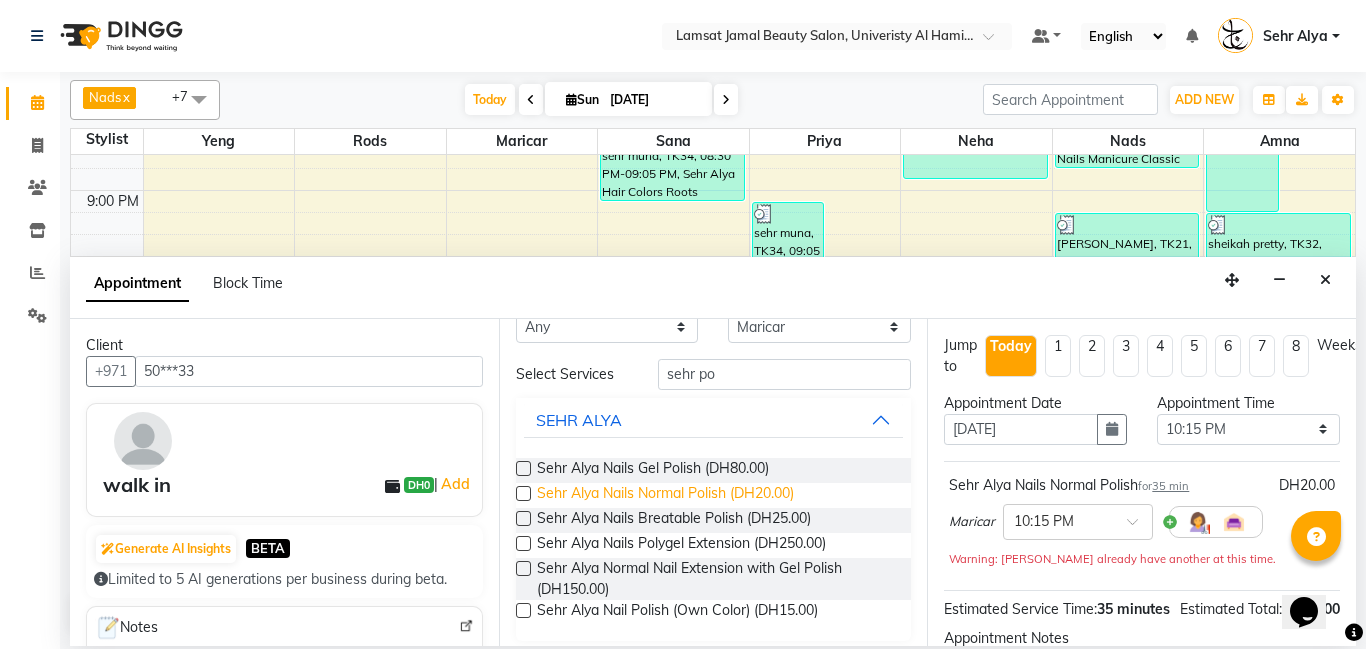 scroll, scrollTop: 55, scrollLeft: 0, axis: vertical 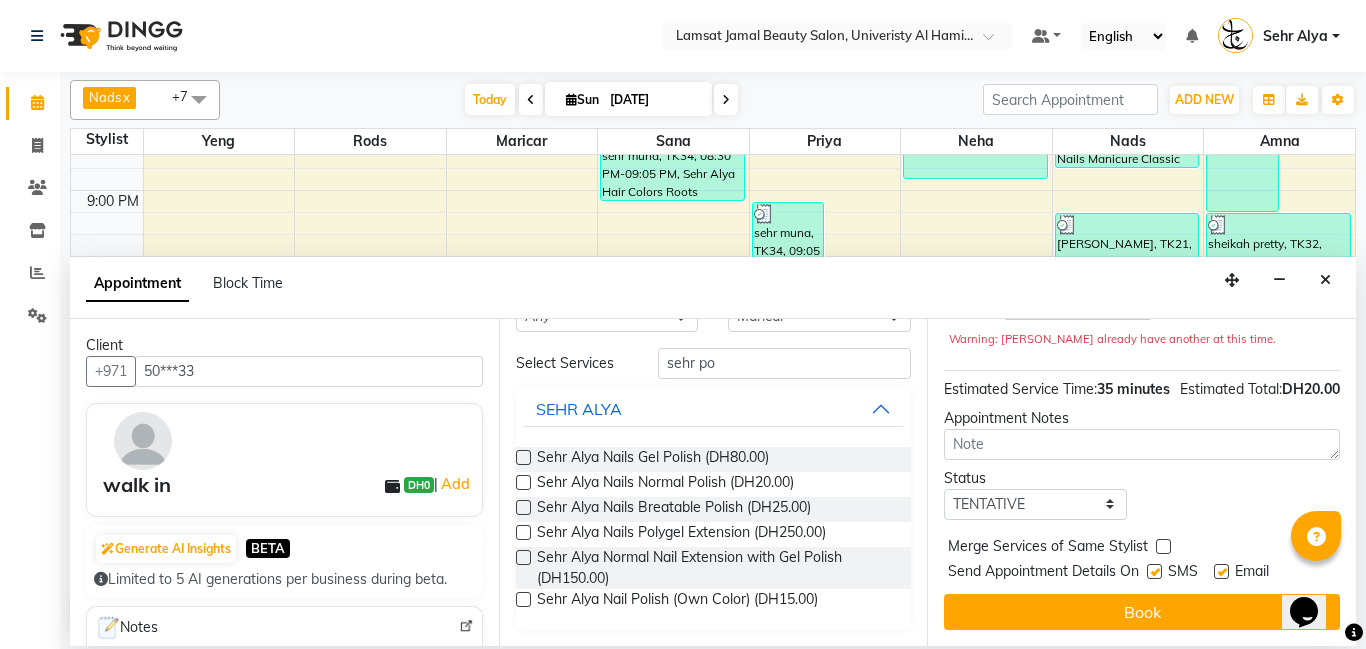 click at bounding box center (1163, 546) 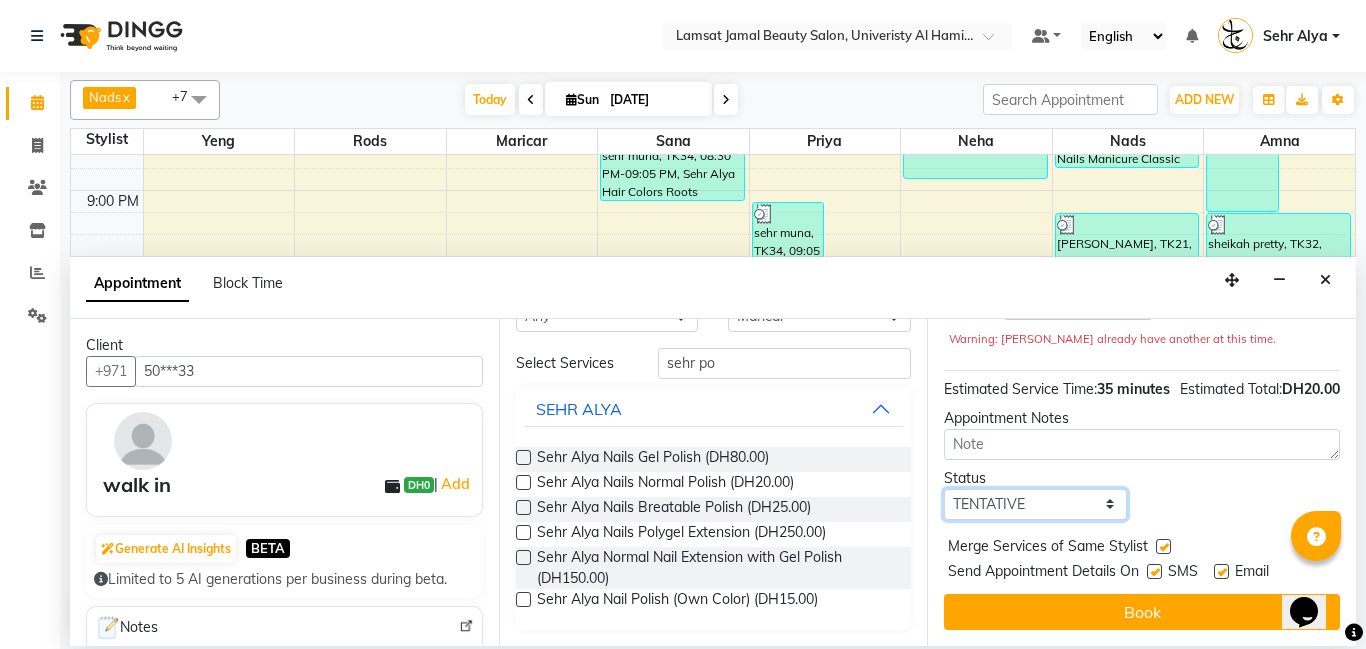 click on "Select TENTATIVE CONFIRM CHECK-IN UPCOMING" at bounding box center (1035, 504) 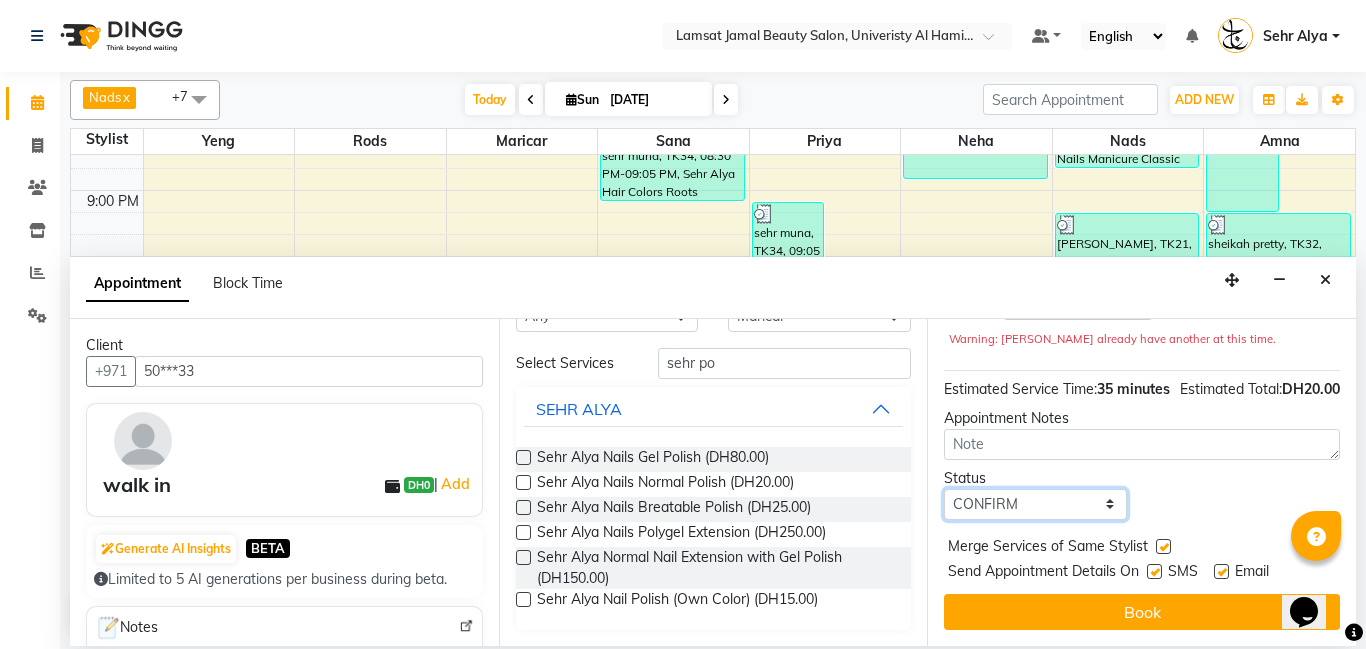 click on "Select TENTATIVE CONFIRM CHECK-IN UPCOMING" at bounding box center [1035, 504] 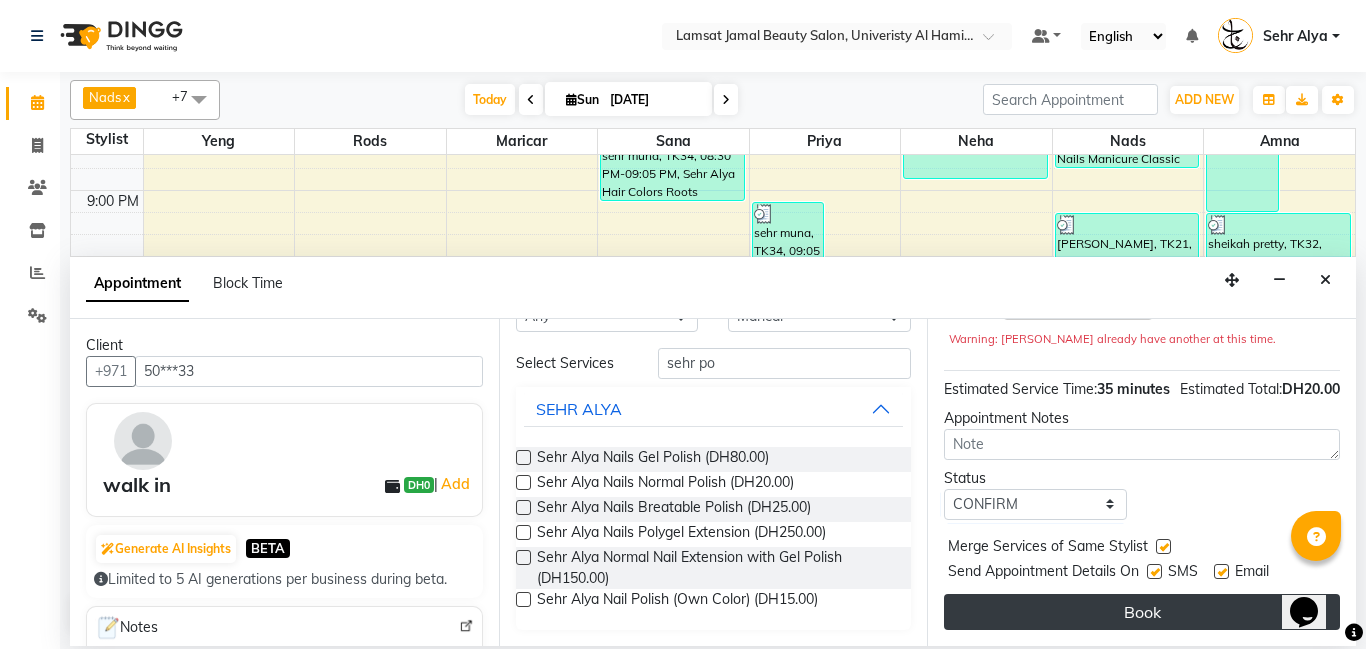 click on "Book" at bounding box center [1142, 612] 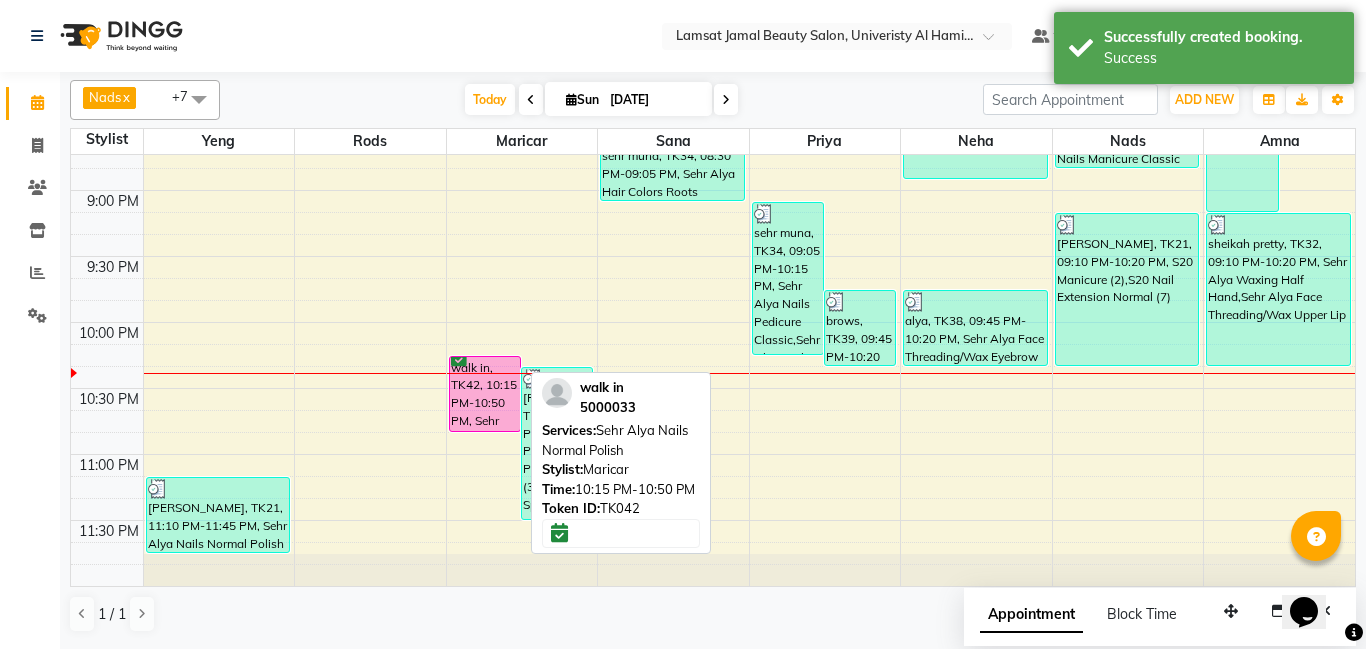click on "walk in, TK42, 10:15 PM-10:50 PM, Sehr Alya Nails Normal Polish" at bounding box center (485, 394) 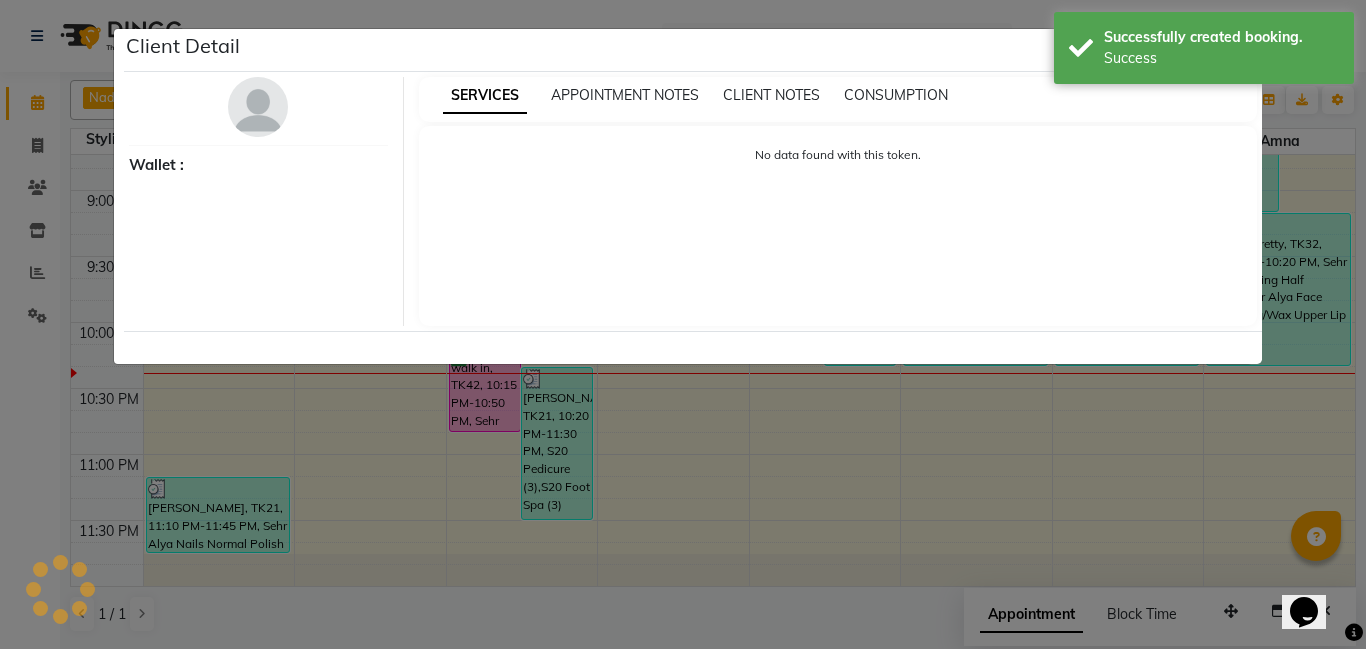select on "6" 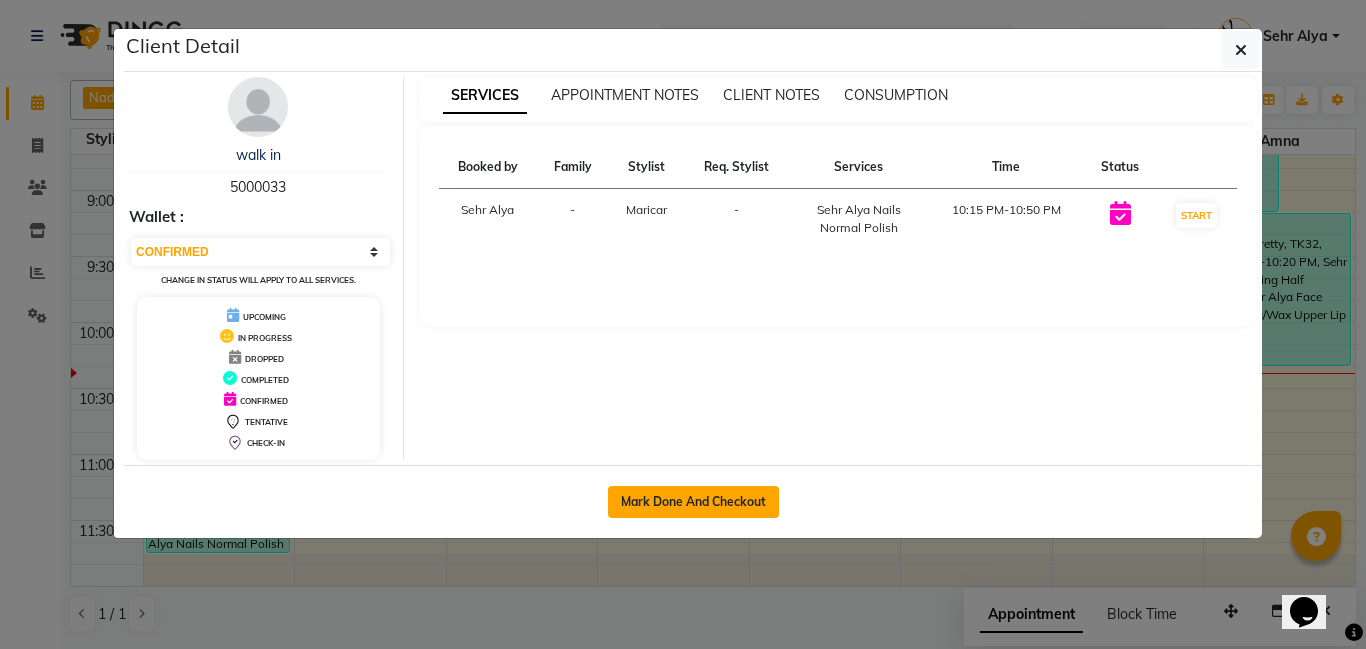 click on "Mark Done And Checkout" 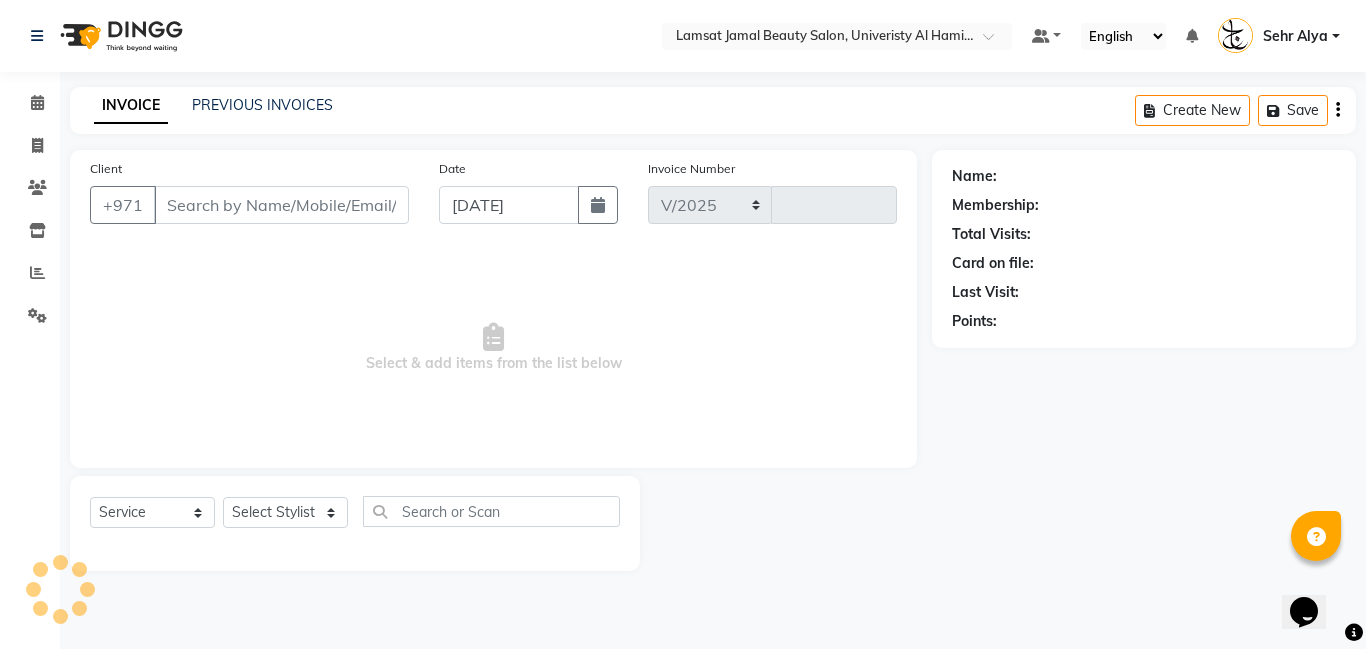 select on "8294" 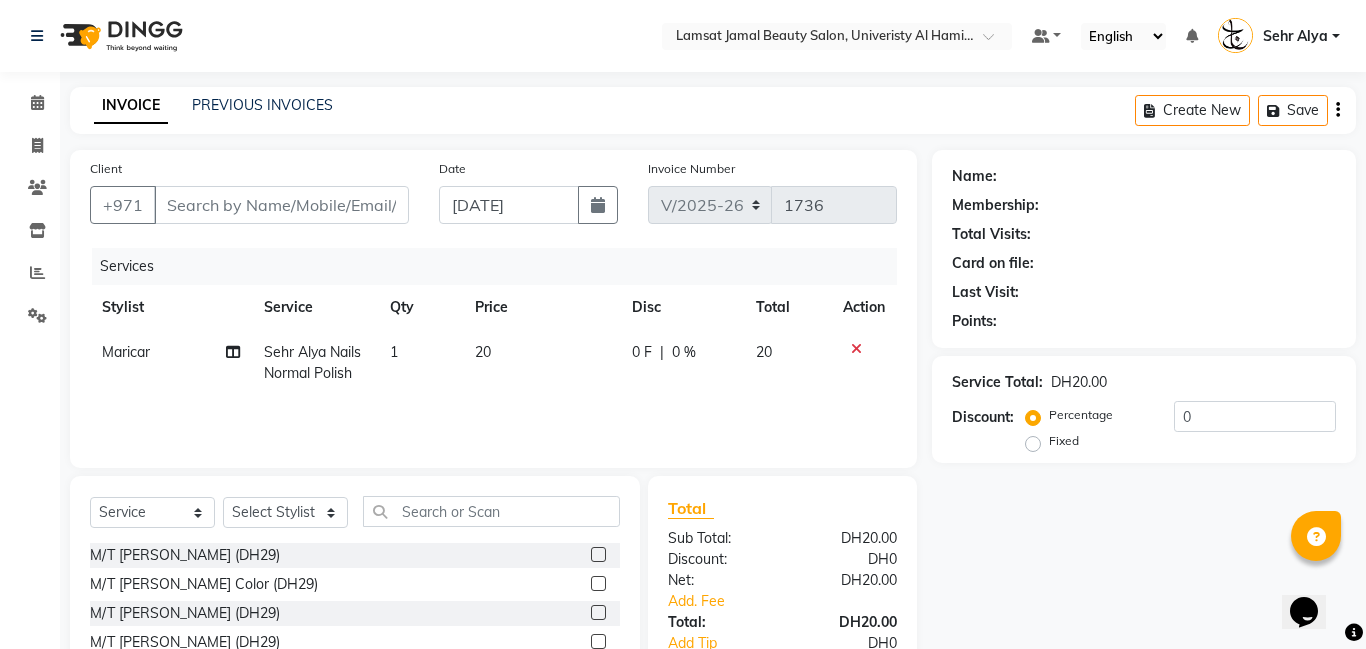 type on "50***33" 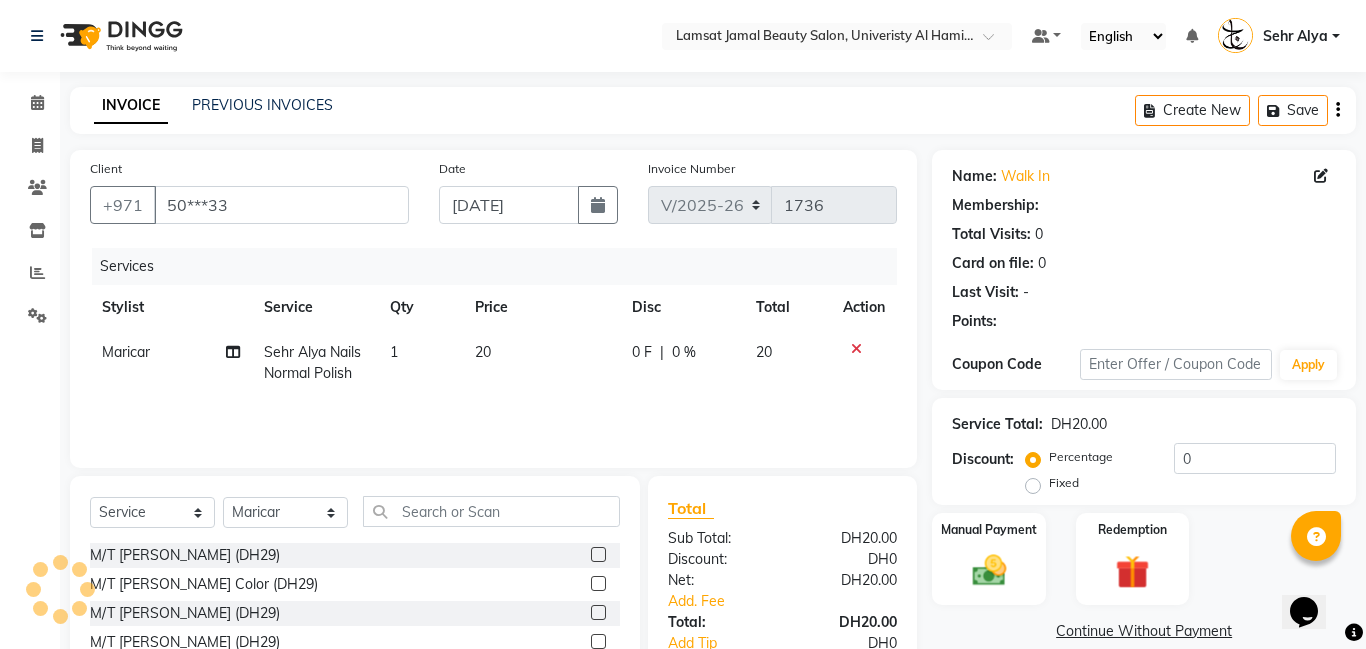scroll, scrollTop: 152, scrollLeft: 0, axis: vertical 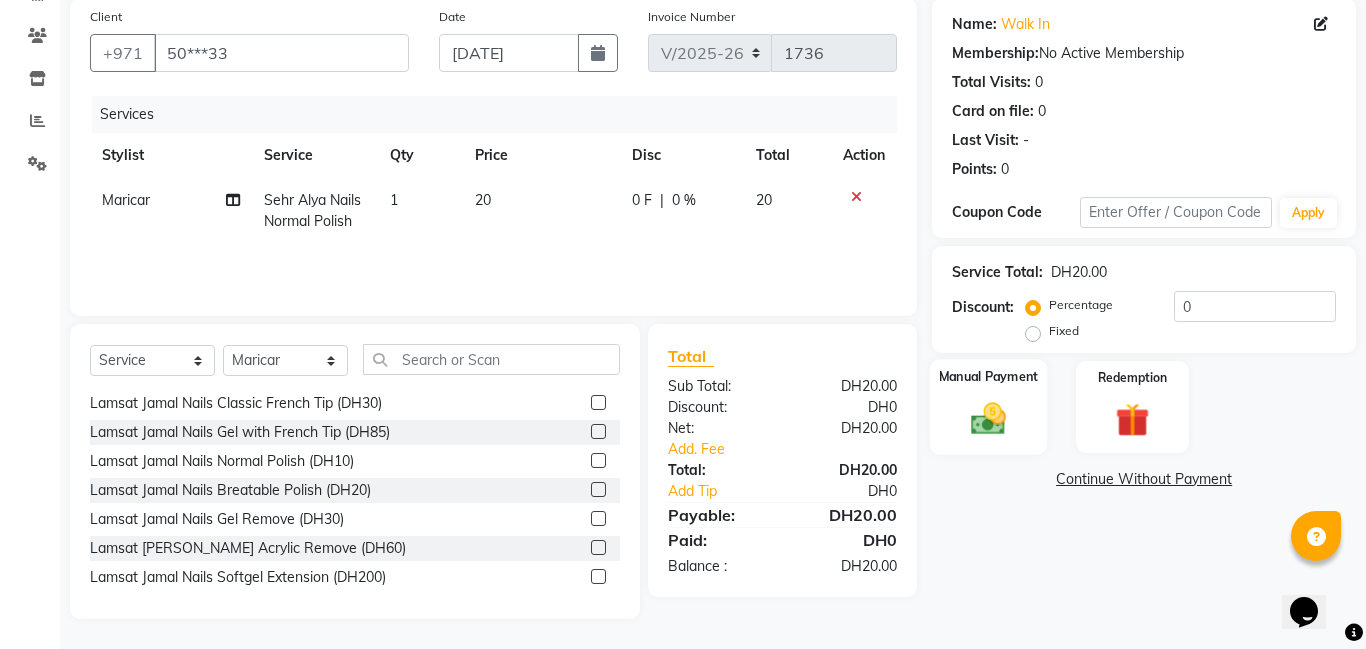 click on "Manual Payment" 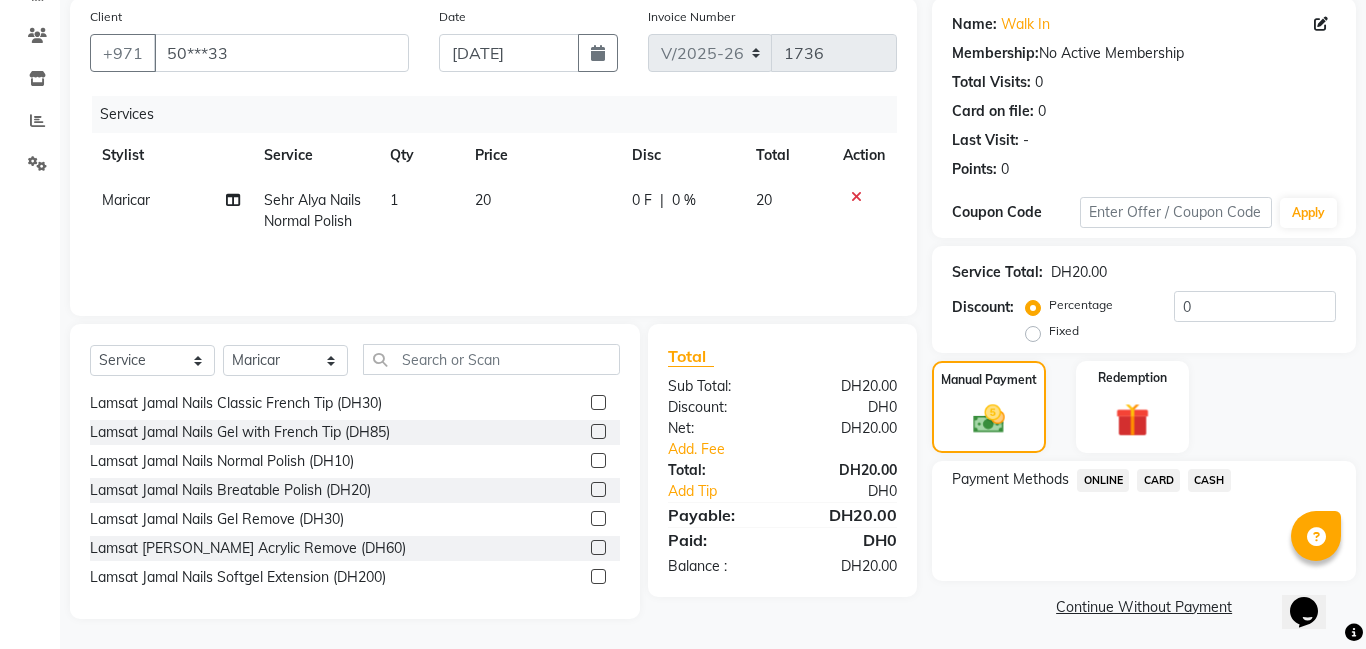 click on "CASH" 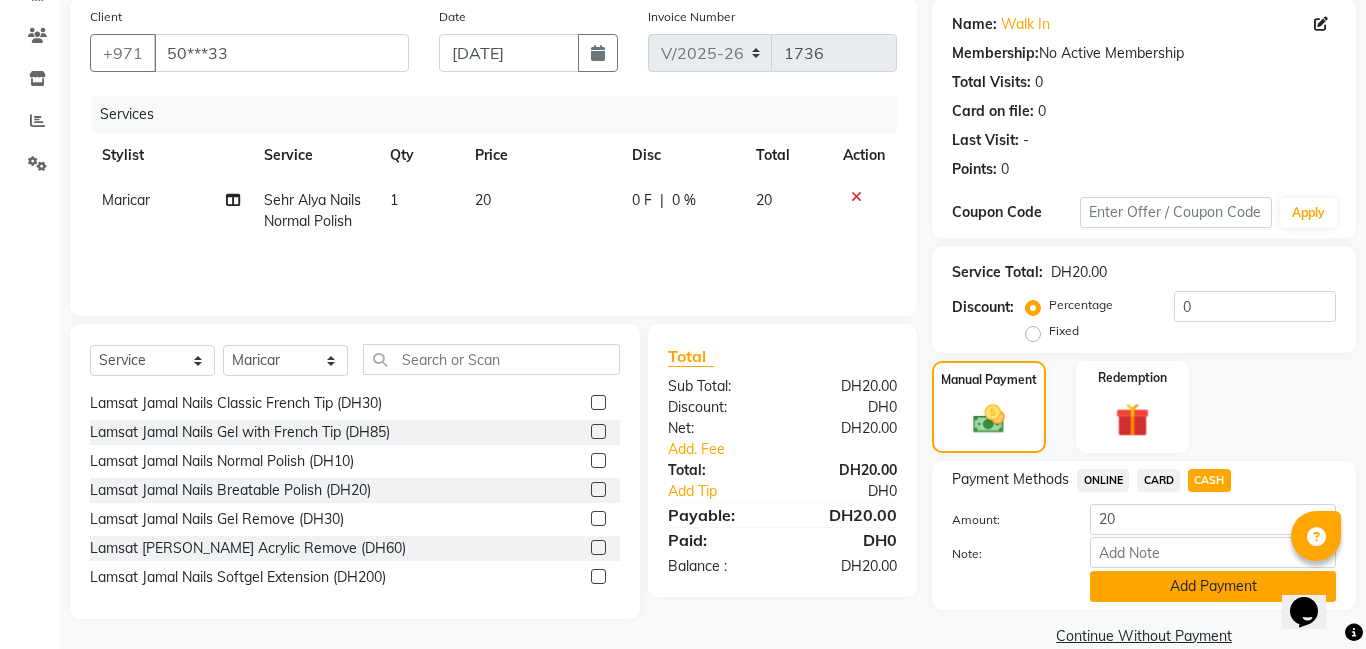 click on "Add Payment" 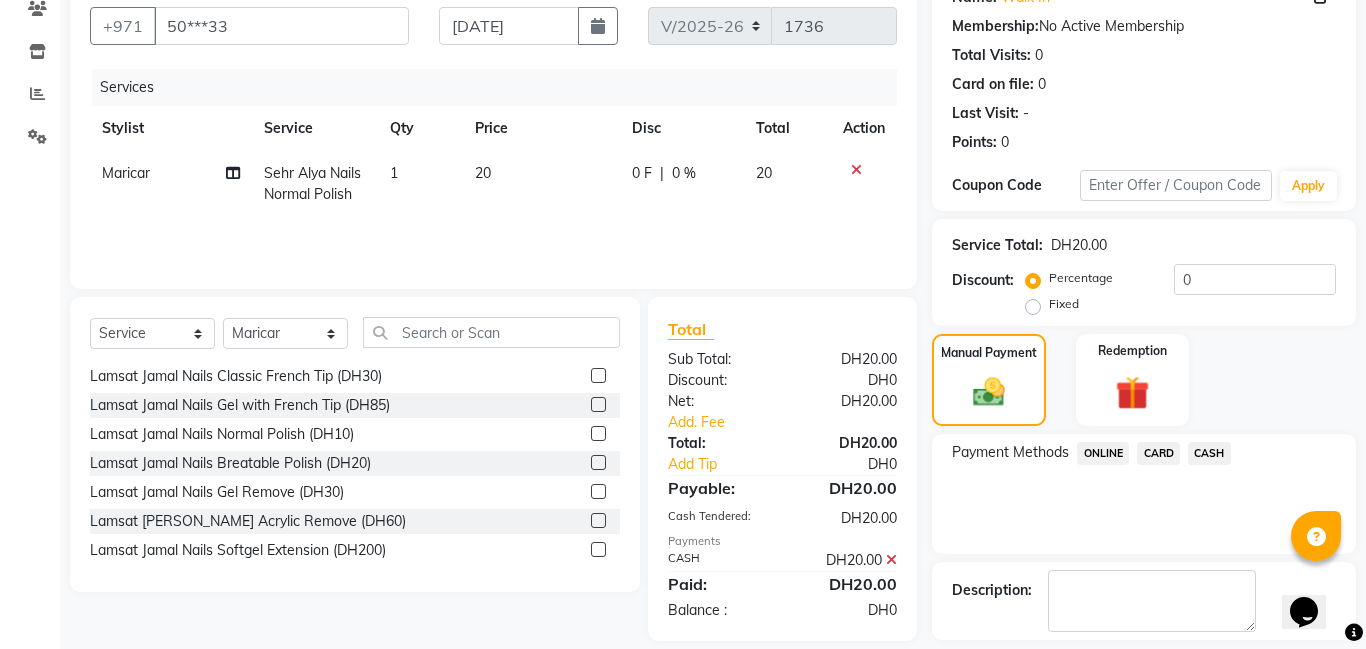 scroll, scrollTop: 268, scrollLeft: 0, axis: vertical 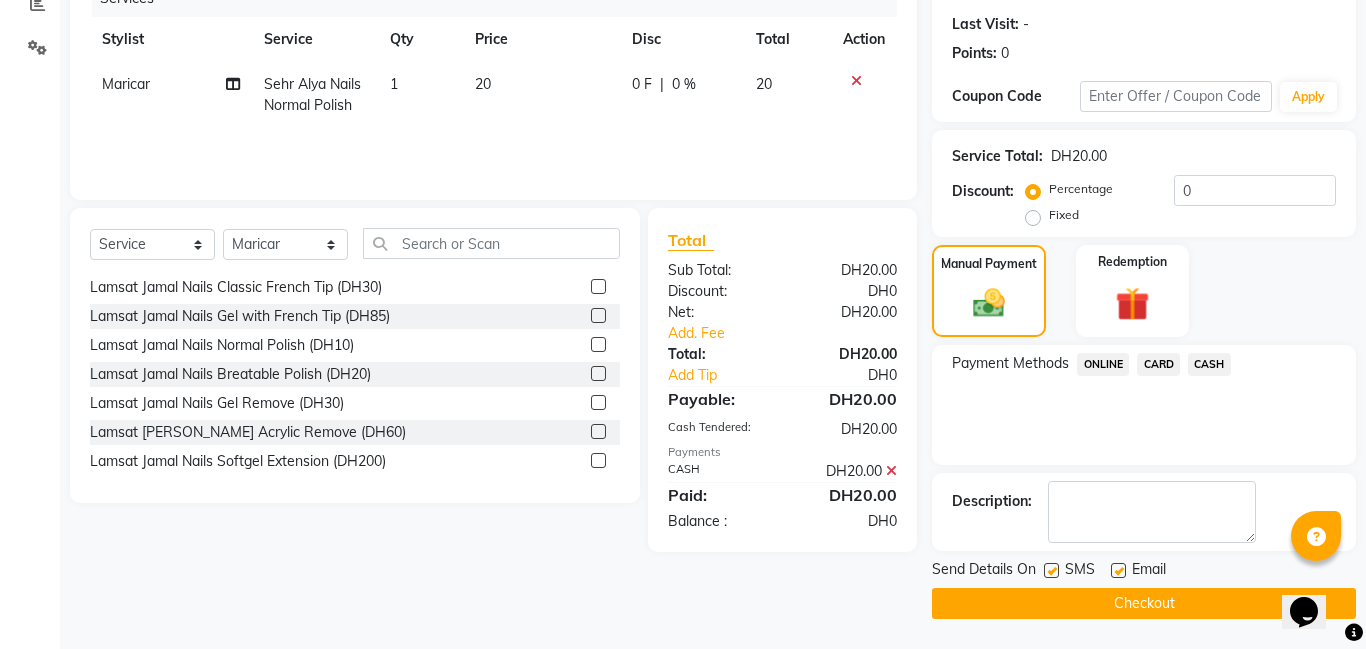 click on "Checkout" 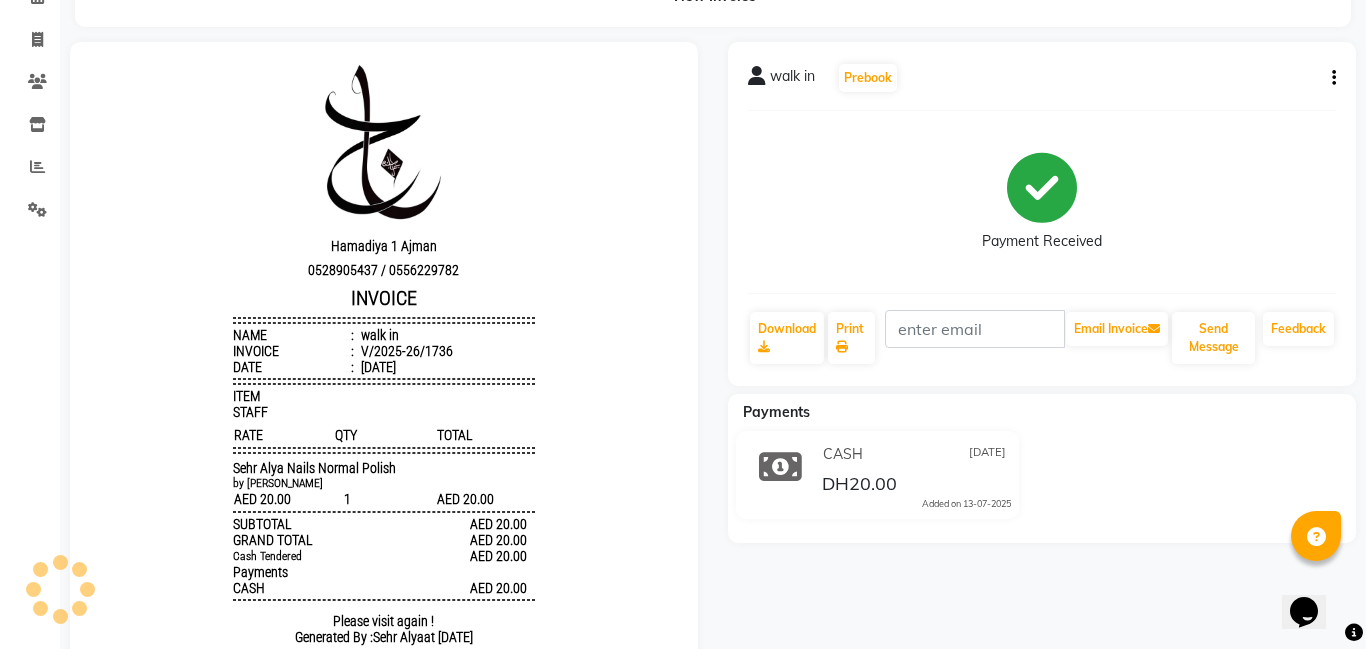 scroll, scrollTop: 186, scrollLeft: 0, axis: vertical 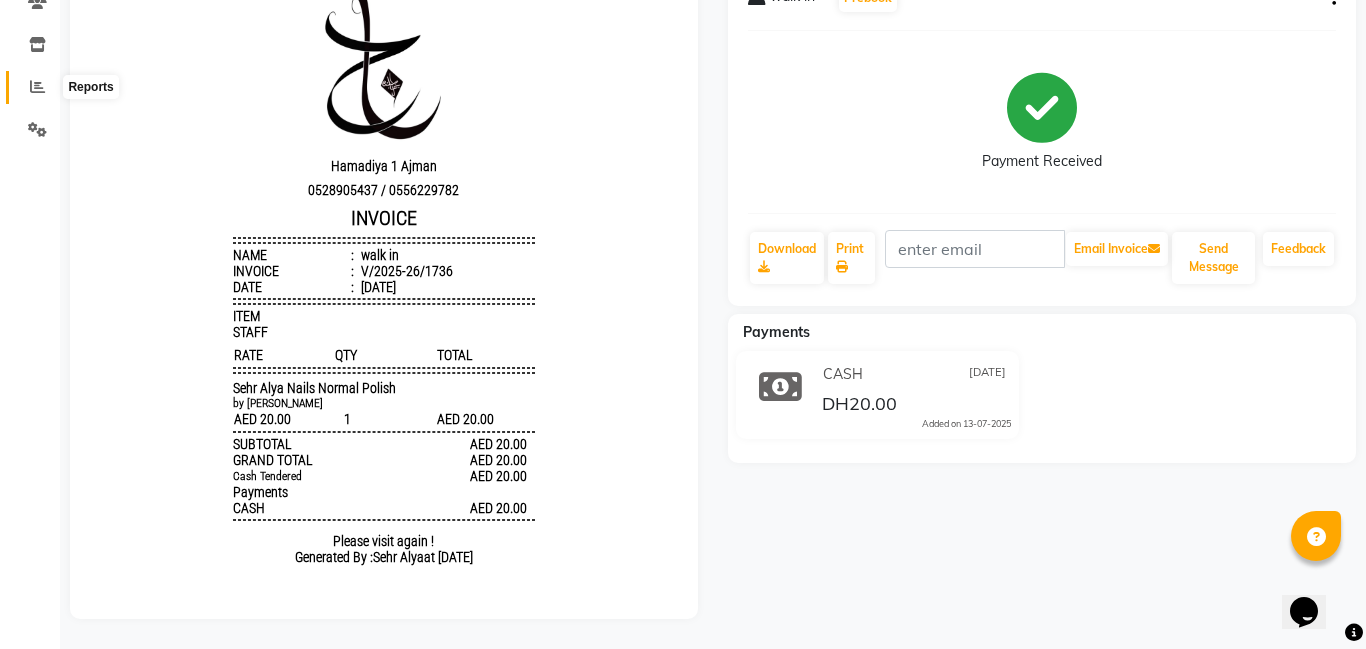 click 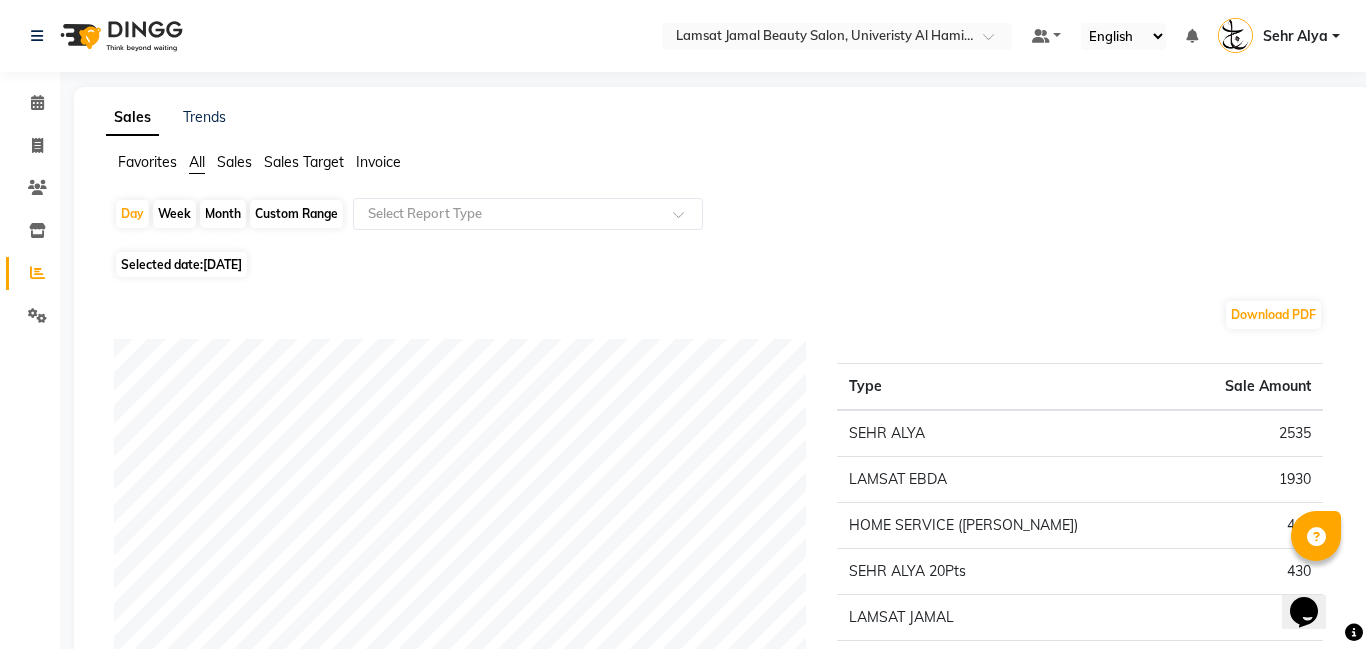 scroll, scrollTop: 245, scrollLeft: 0, axis: vertical 